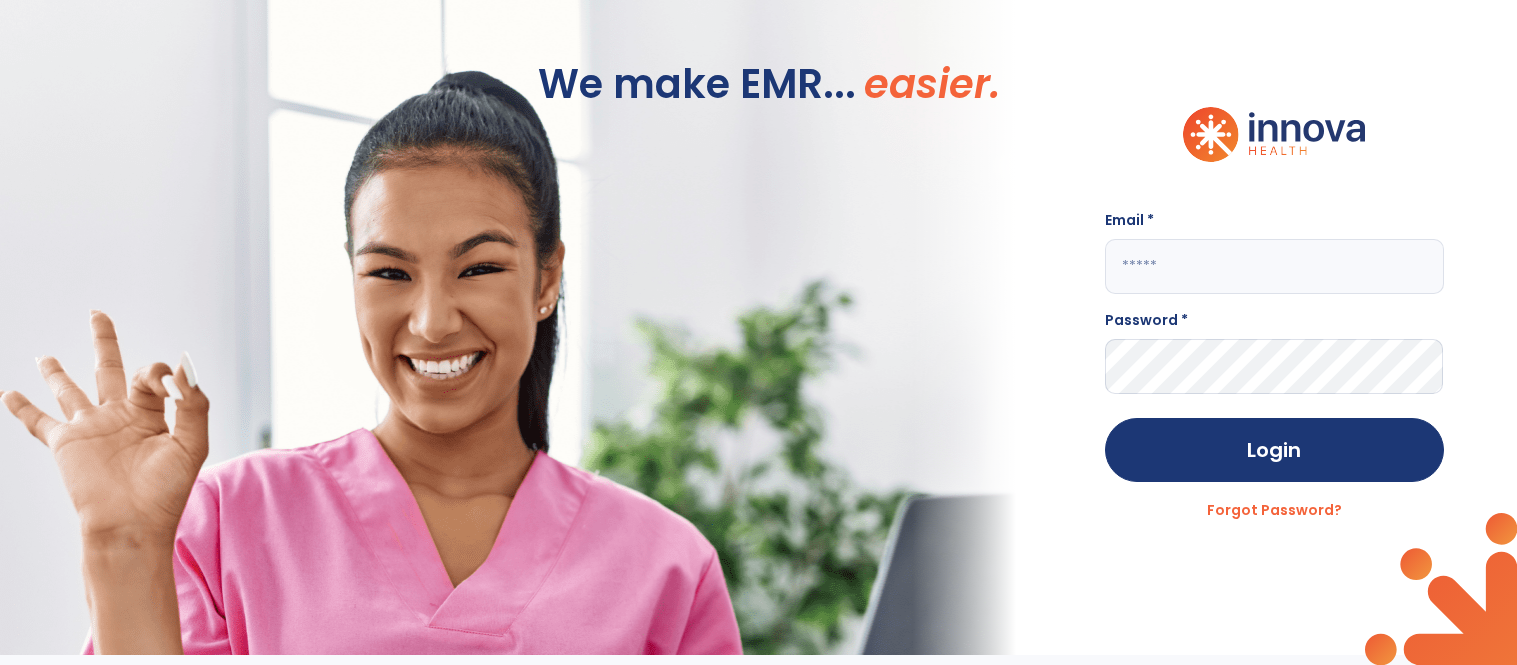 scroll, scrollTop: 0, scrollLeft: 0, axis: both 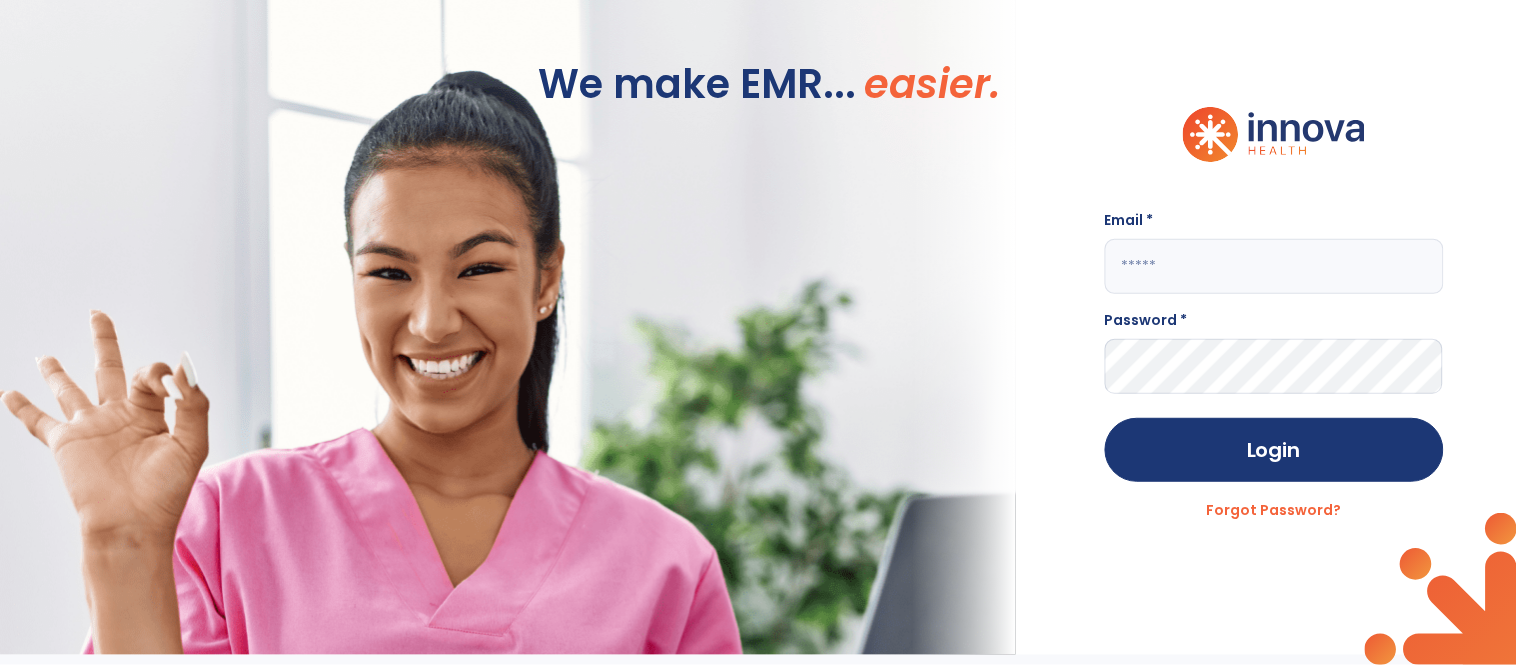 click 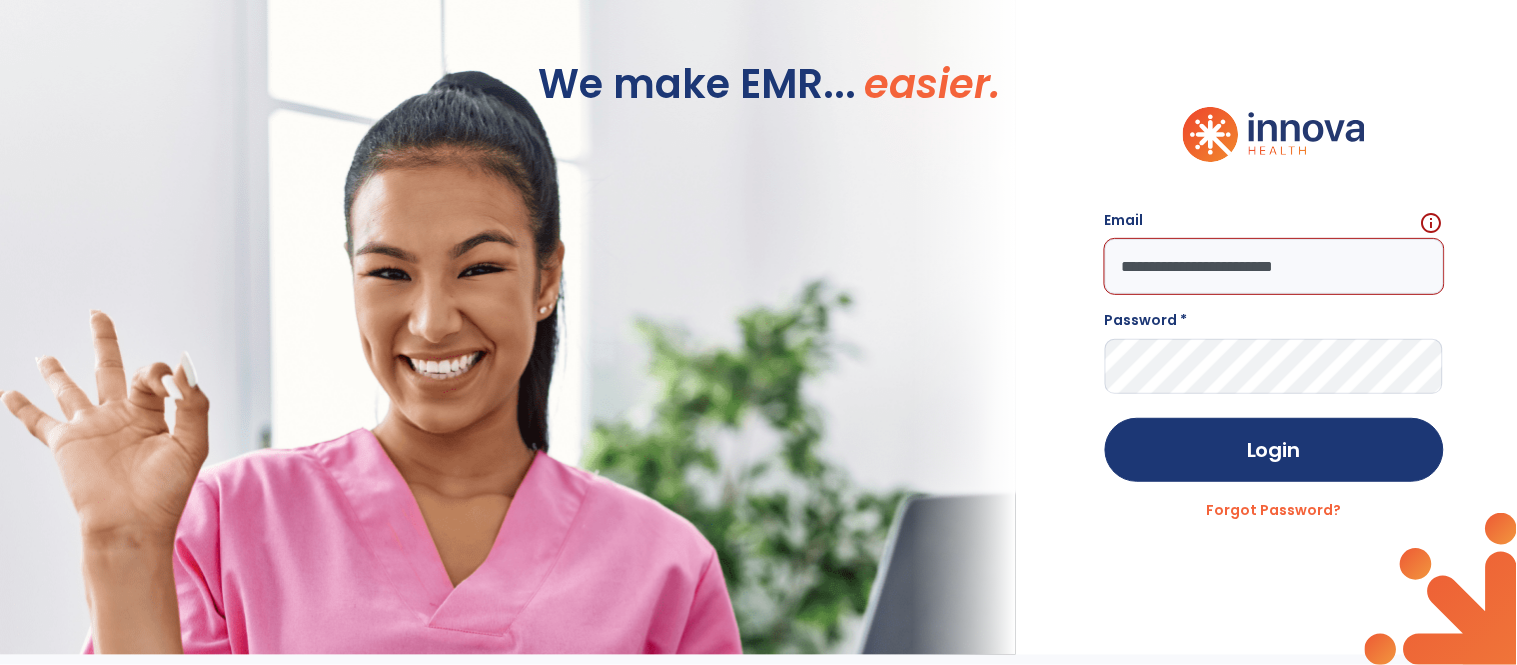 type on "**********" 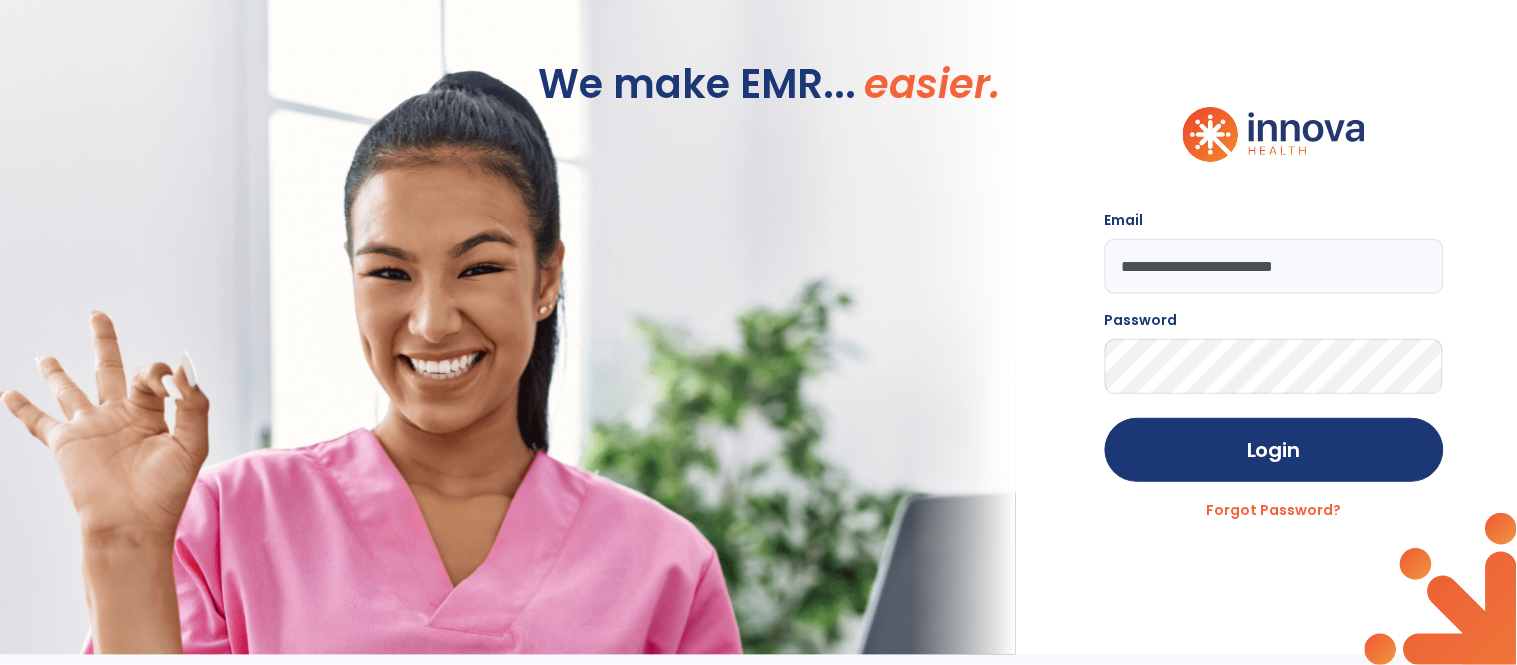 click on "Login" 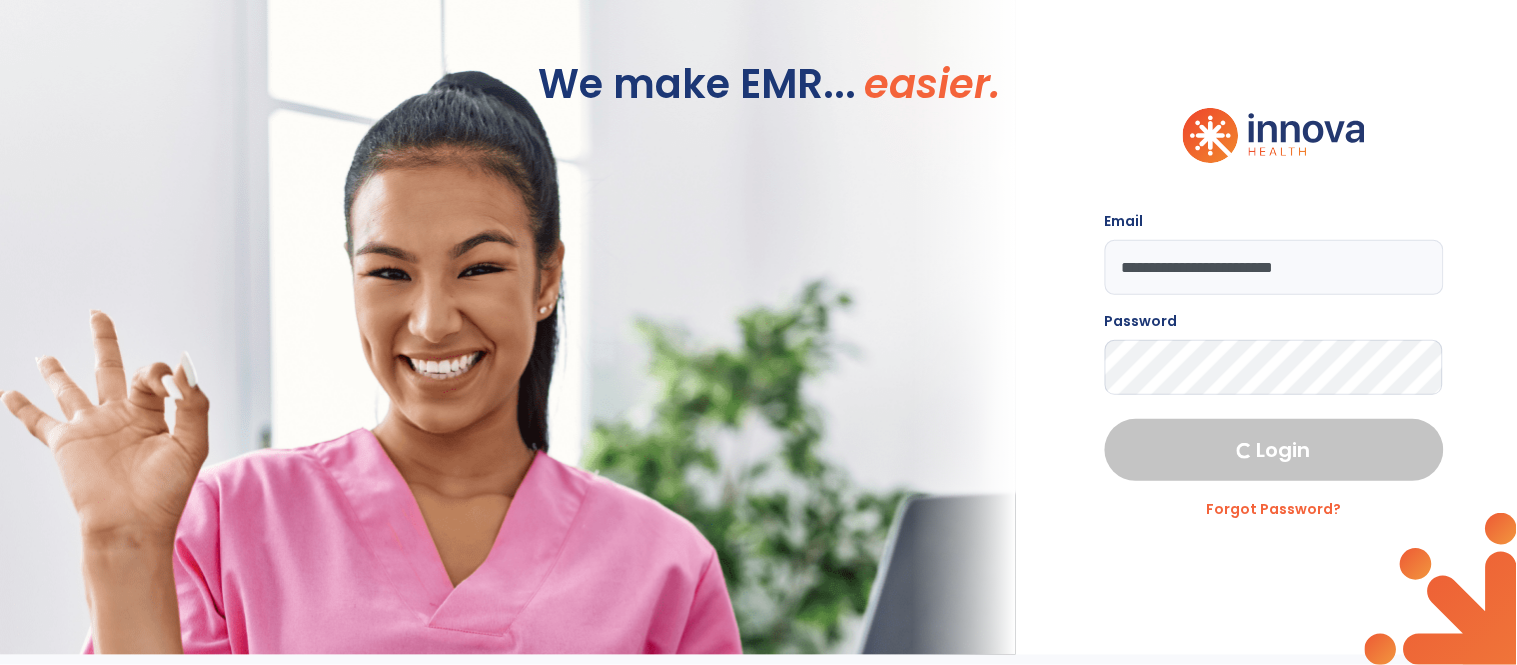 select on "****" 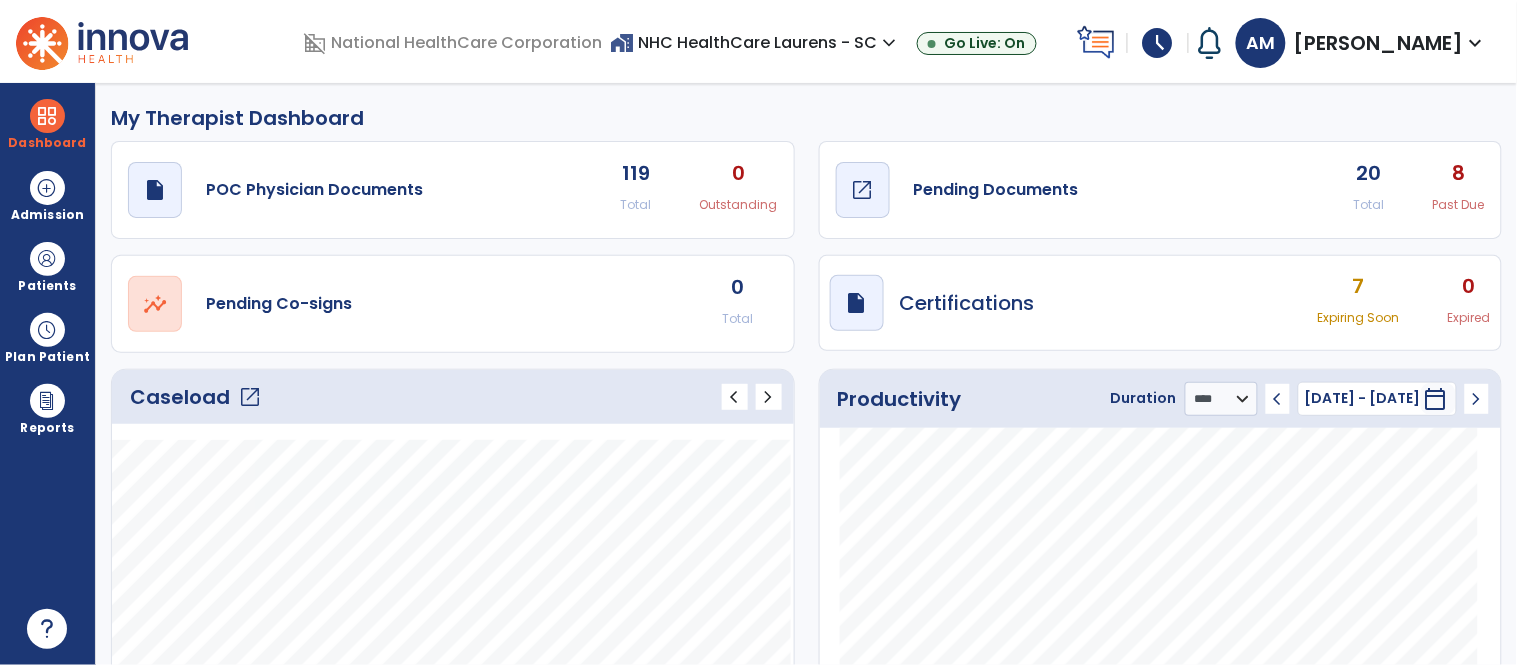 click on "draft   open_in_new  Pending Documents" 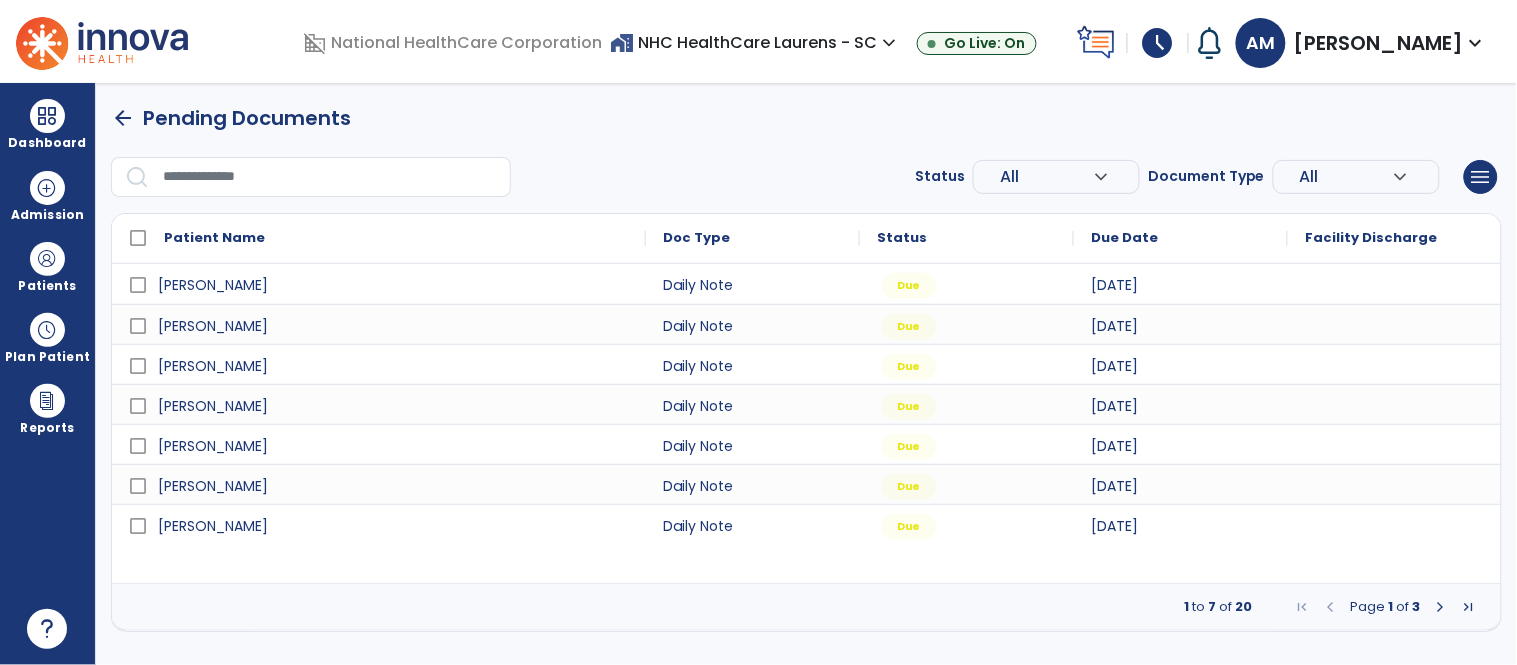 click at bounding box center [1441, 607] 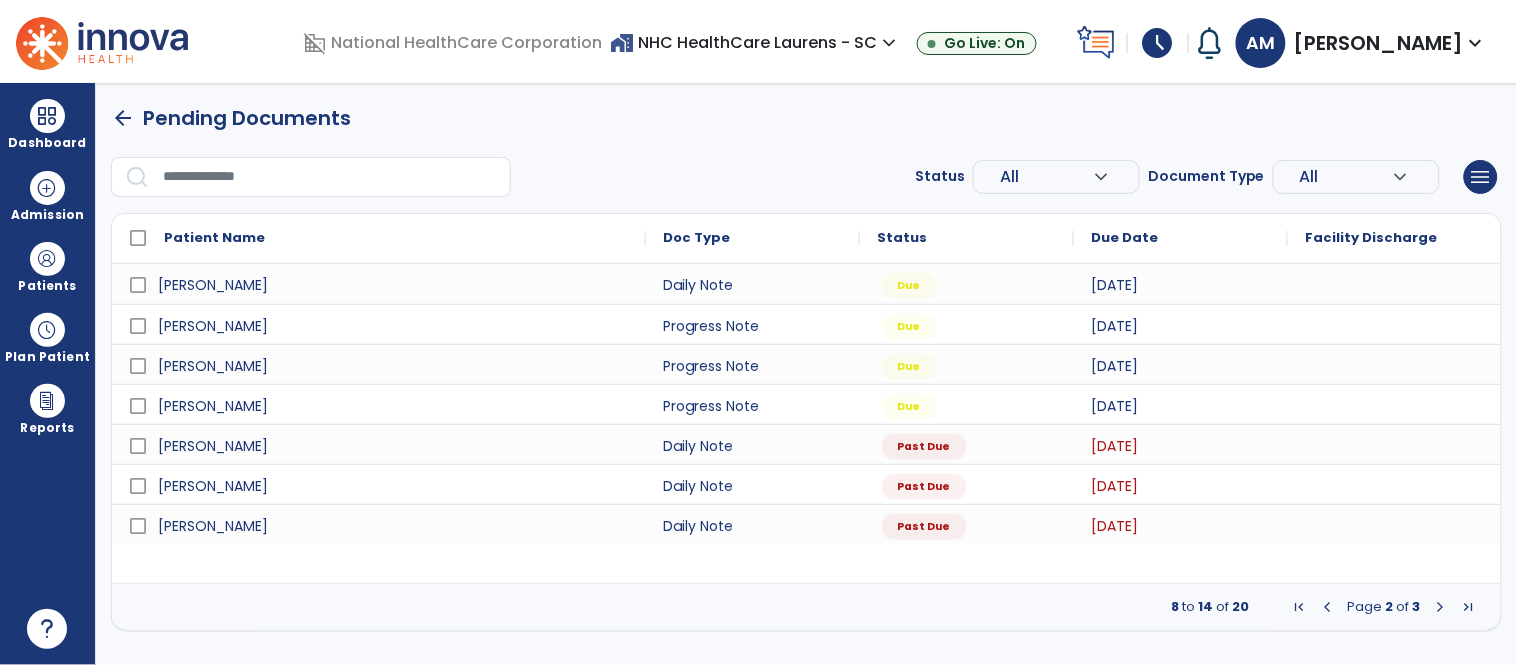 click at bounding box center (1441, 607) 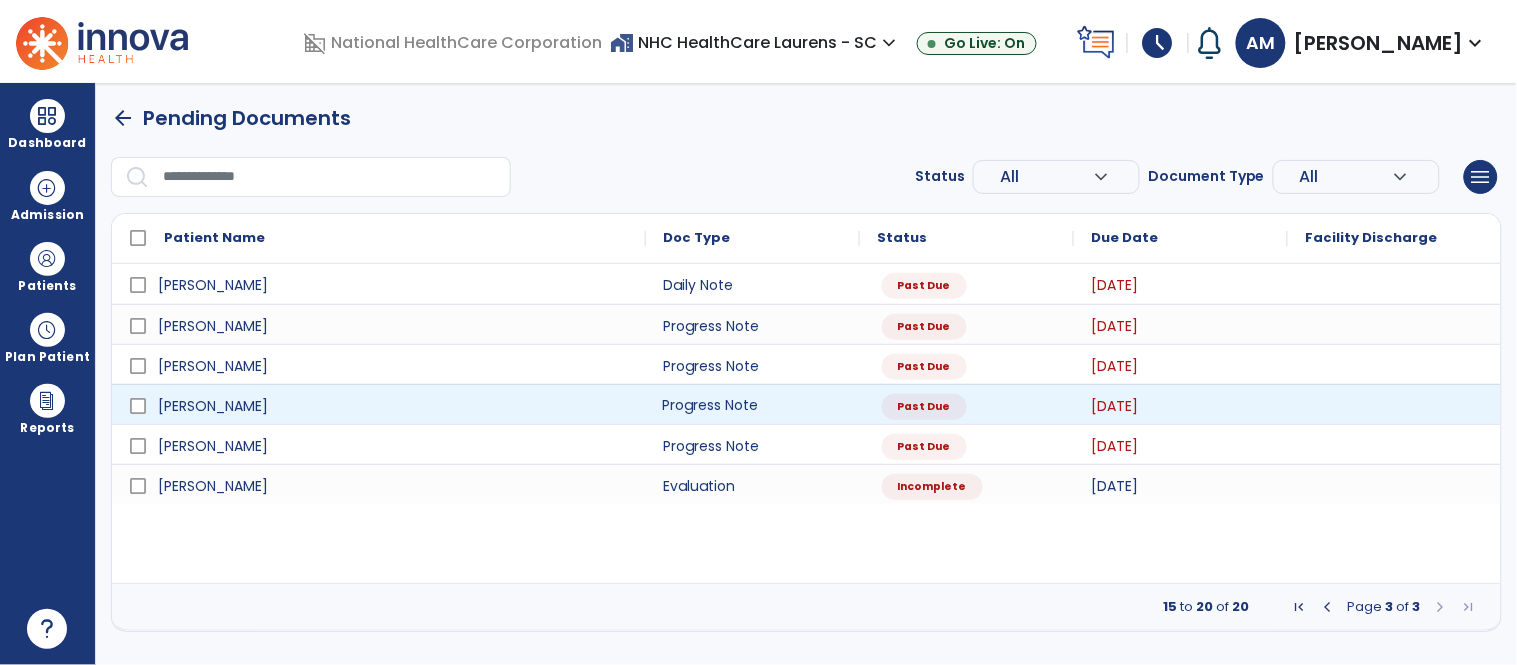 click on "Progress Note" at bounding box center [753, 404] 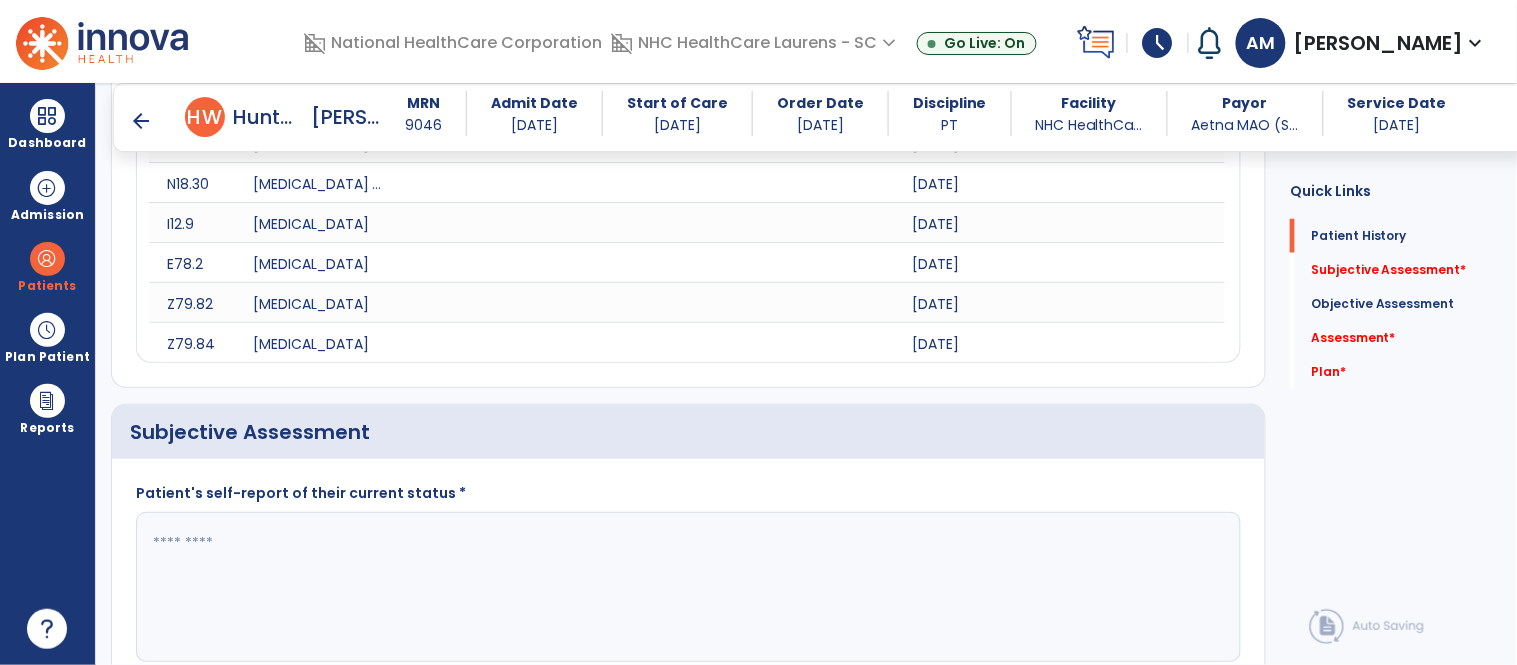 scroll, scrollTop: 666, scrollLeft: 0, axis: vertical 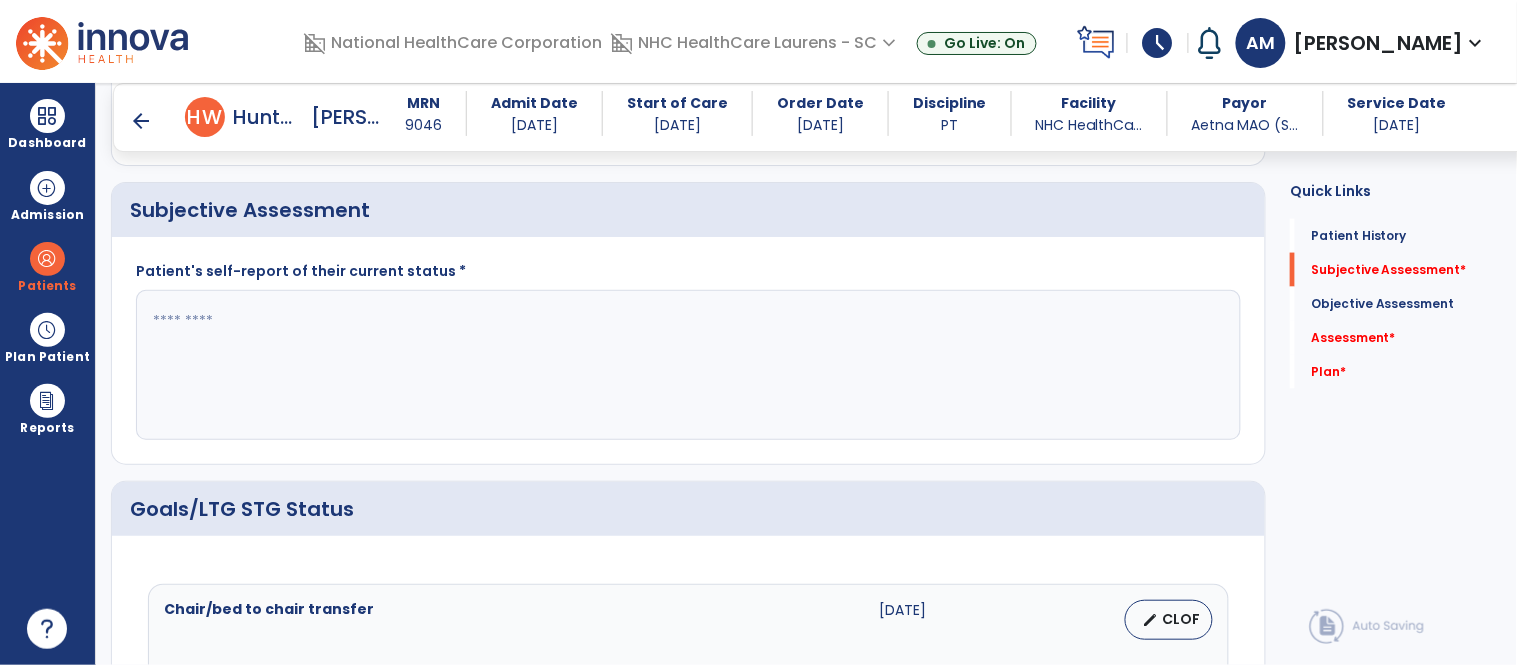 click 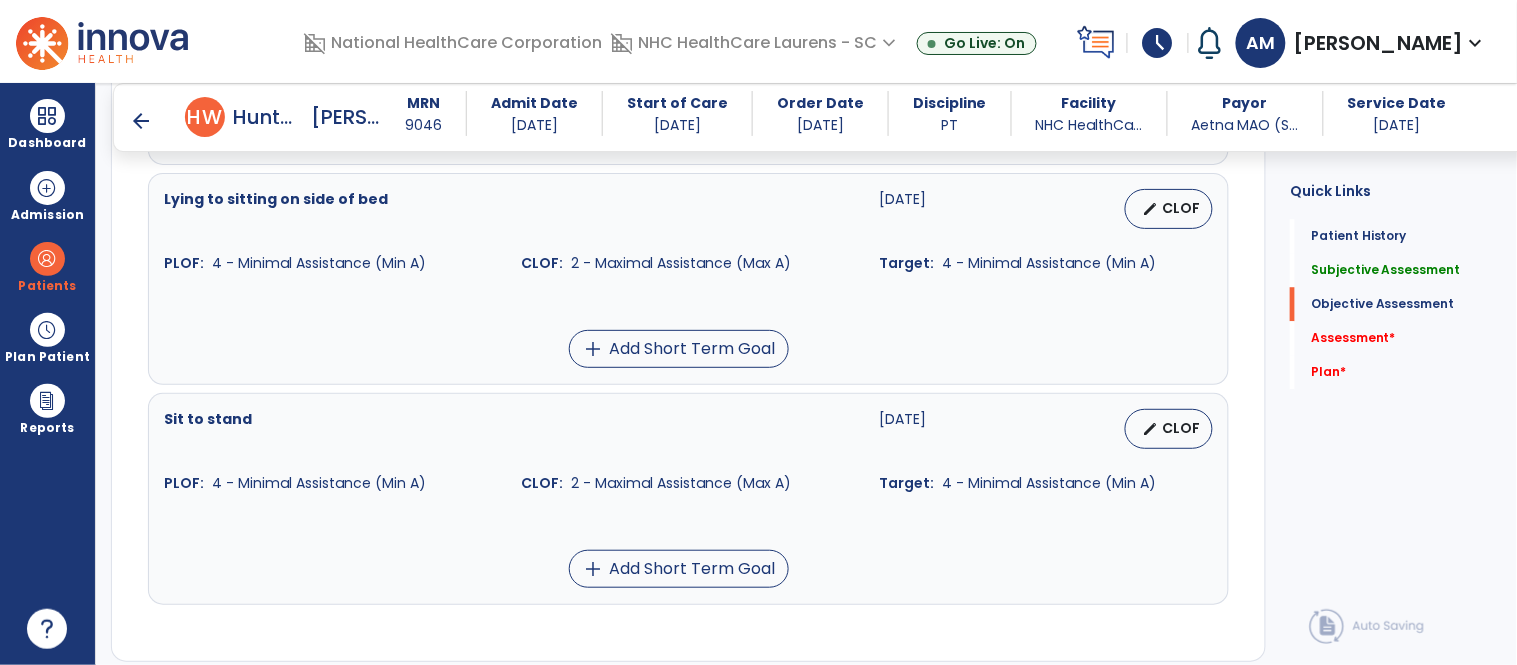 scroll, scrollTop: 1298, scrollLeft: 0, axis: vertical 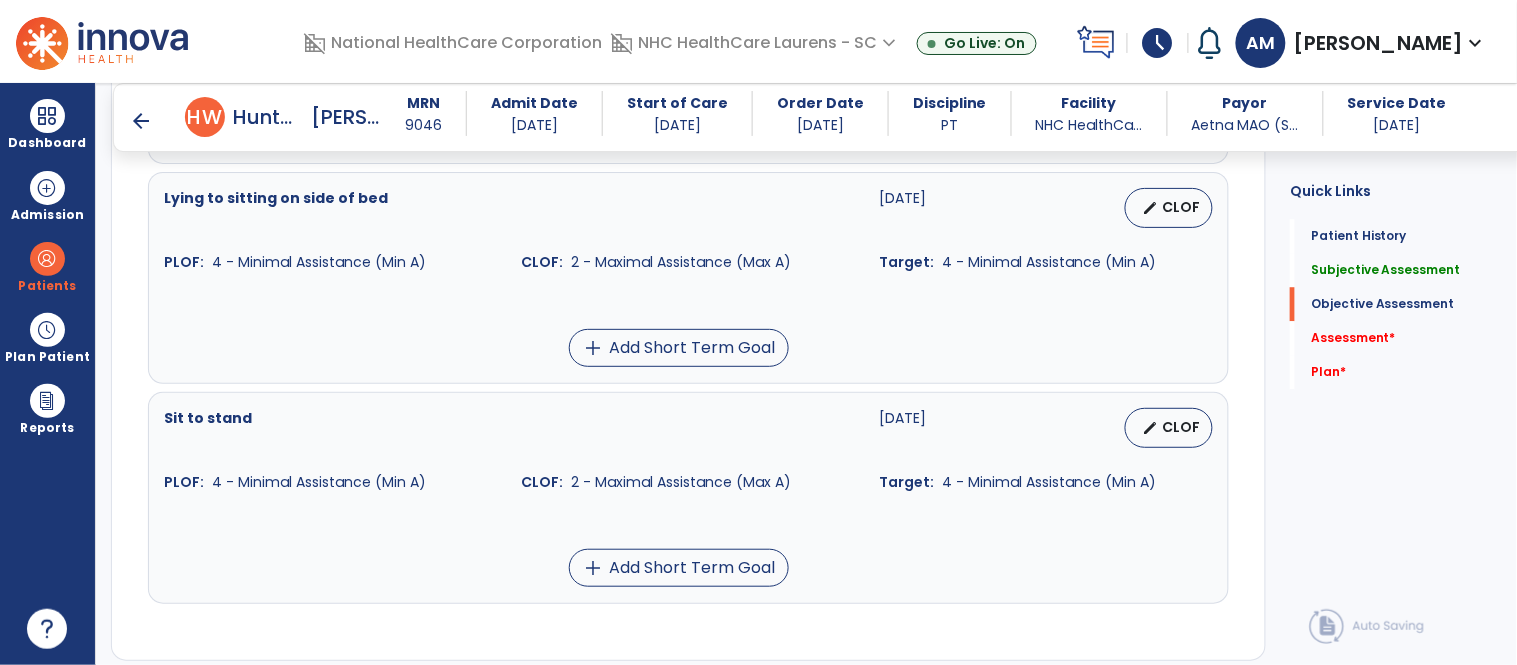 type on "**********" 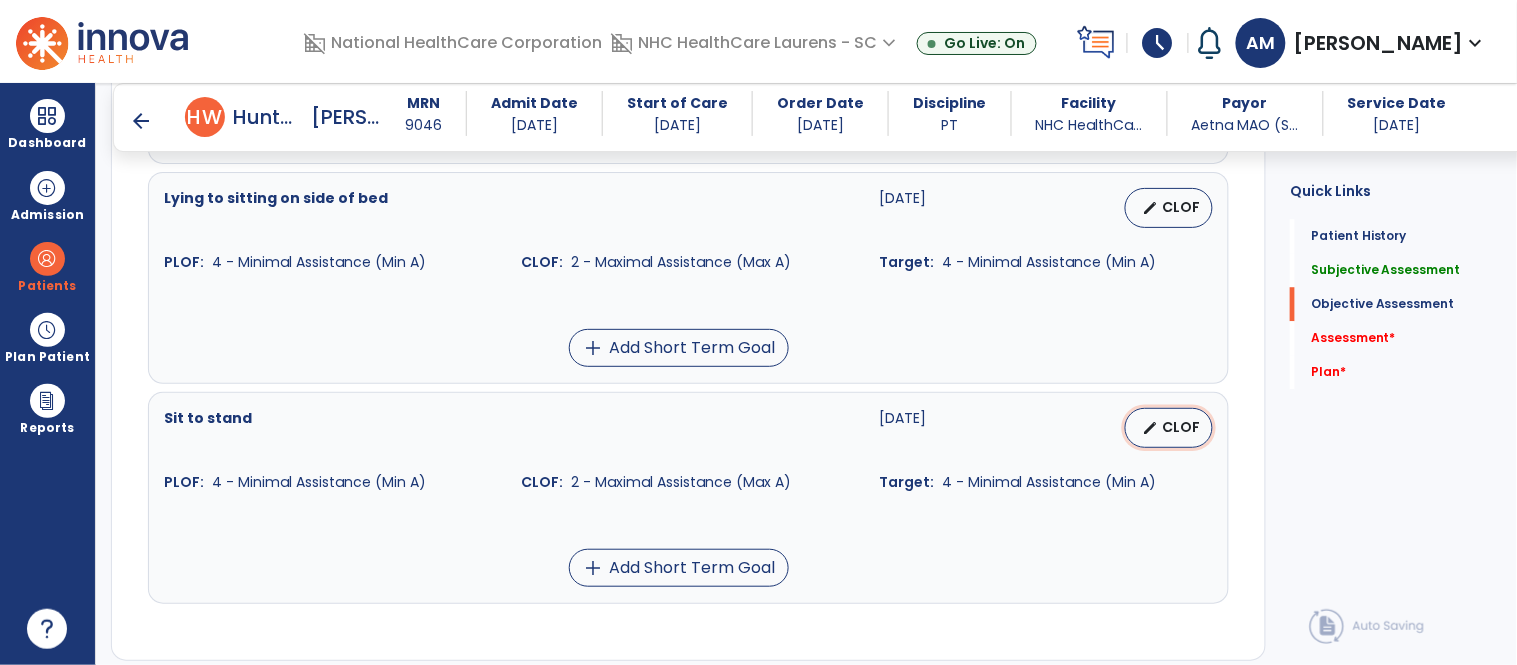 click on "edit   CLOF" at bounding box center [1169, 428] 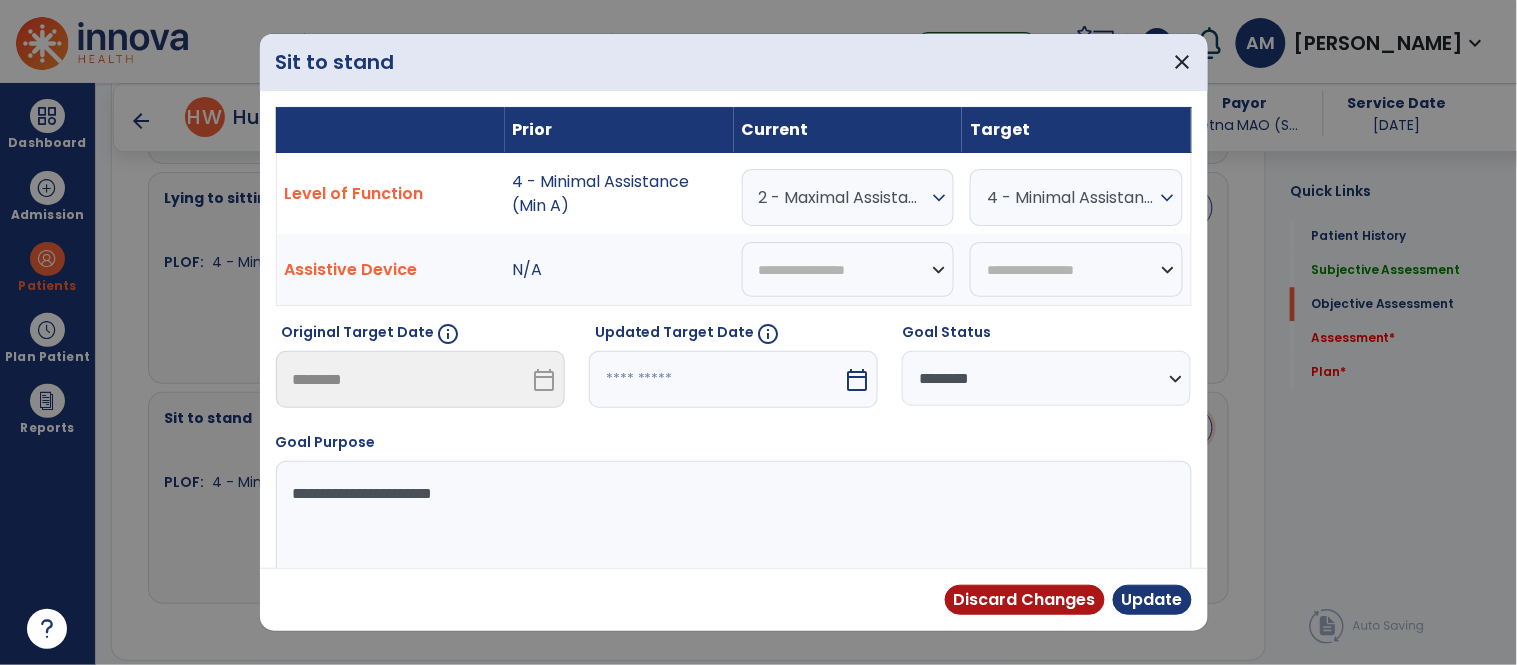 scroll, scrollTop: 1298, scrollLeft: 0, axis: vertical 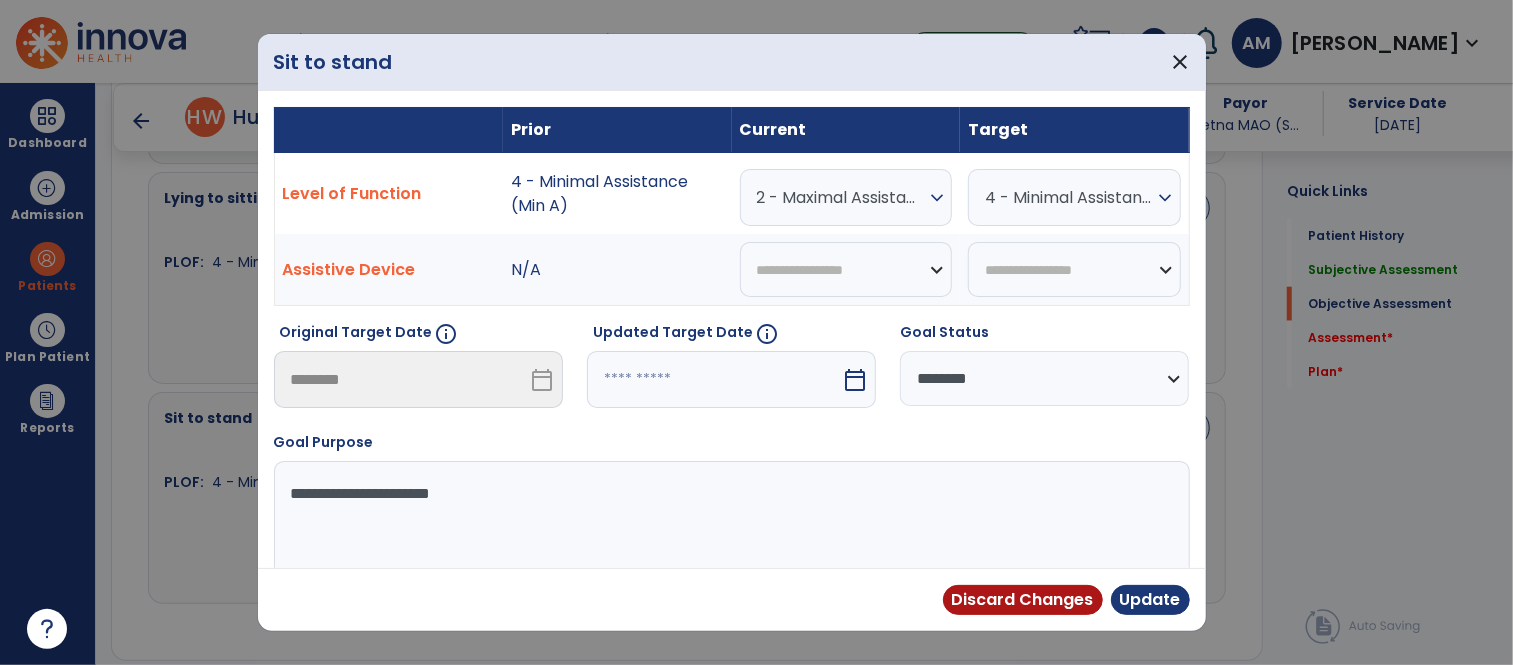 click on "2 - Maximal Assistance (Max A)" at bounding box center (841, 197) 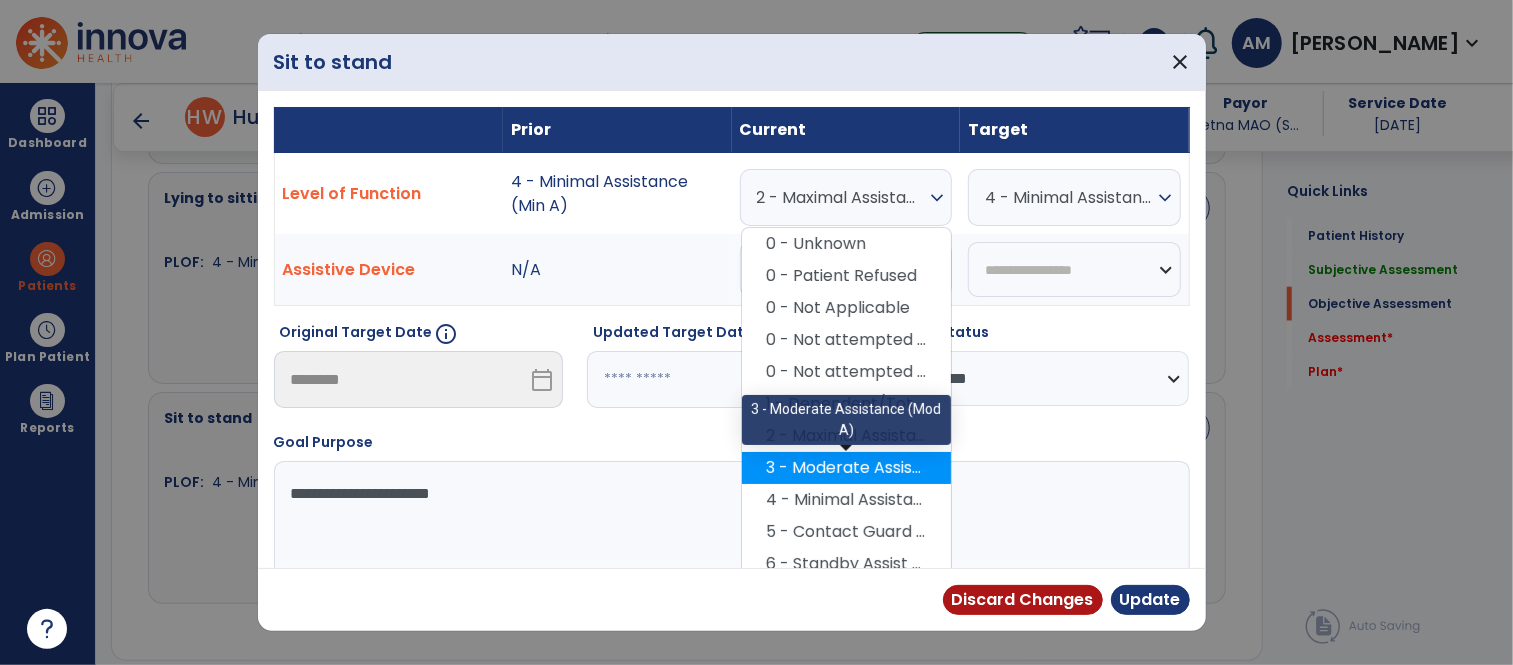 click on "3 - Moderate Assistance (Mod A)" at bounding box center (846, 468) 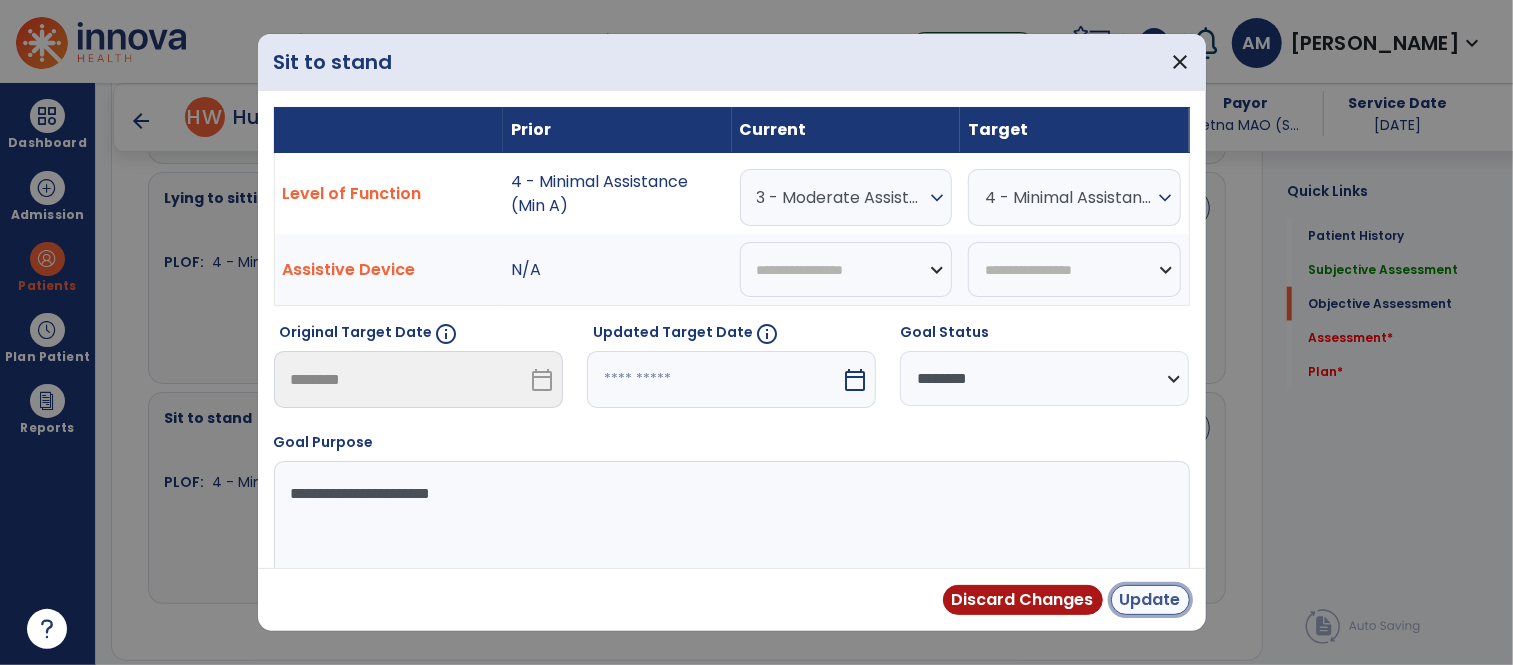 click on "Update" at bounding box center (1150, 600) 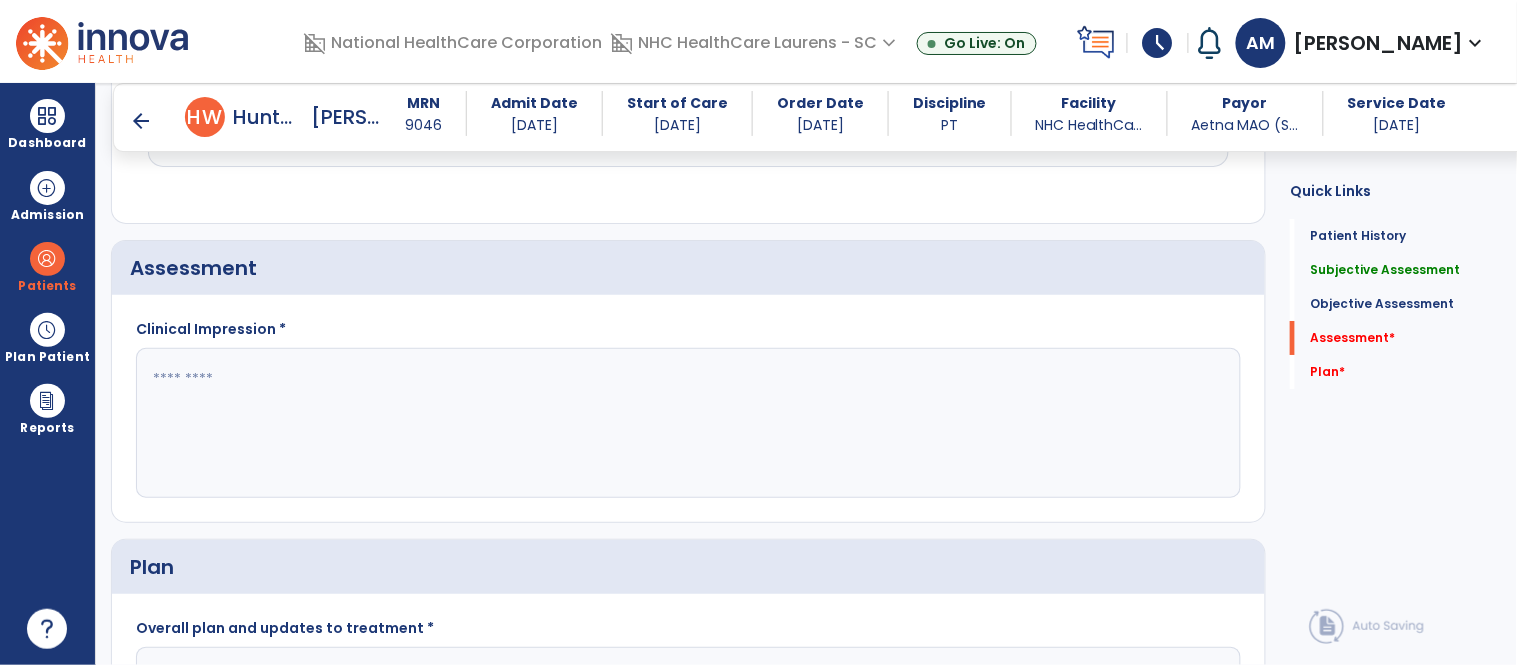 scroll, scrollTop: 1743, scrollLeft: 0, axis: vertical 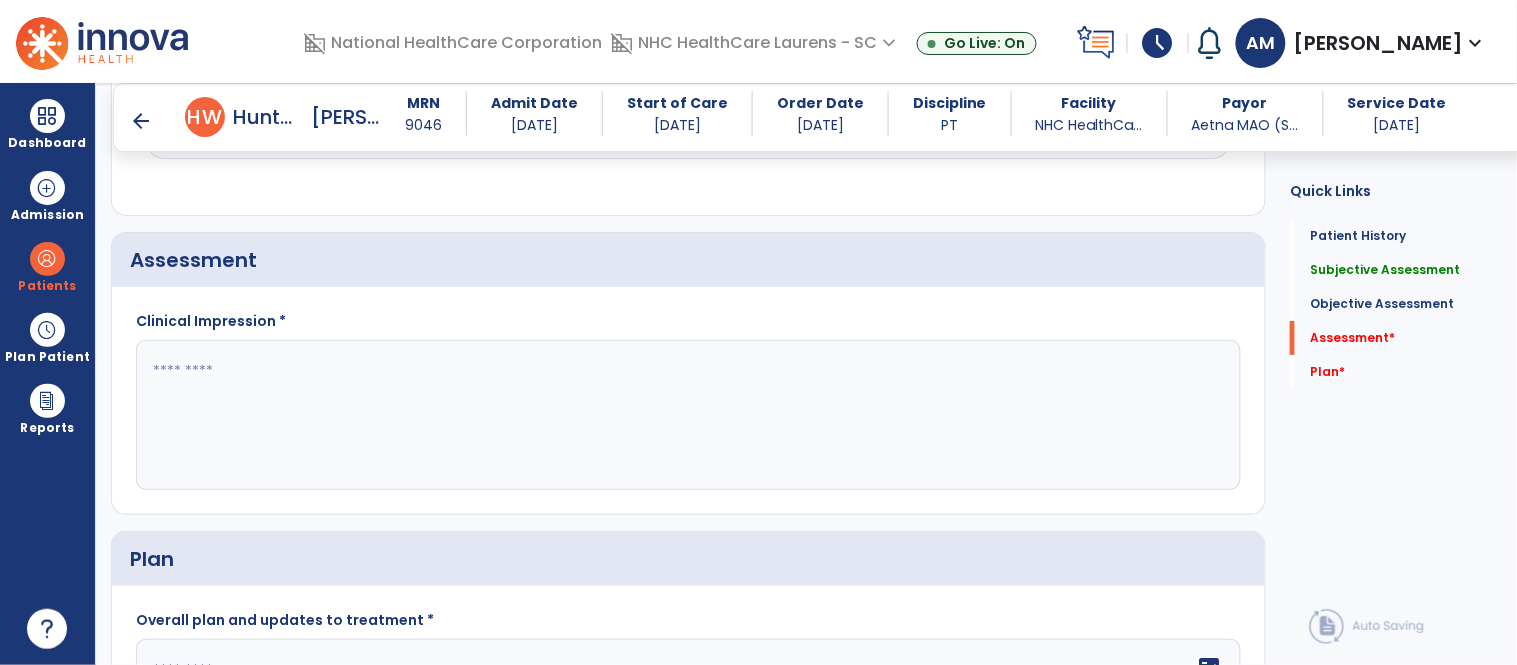 click 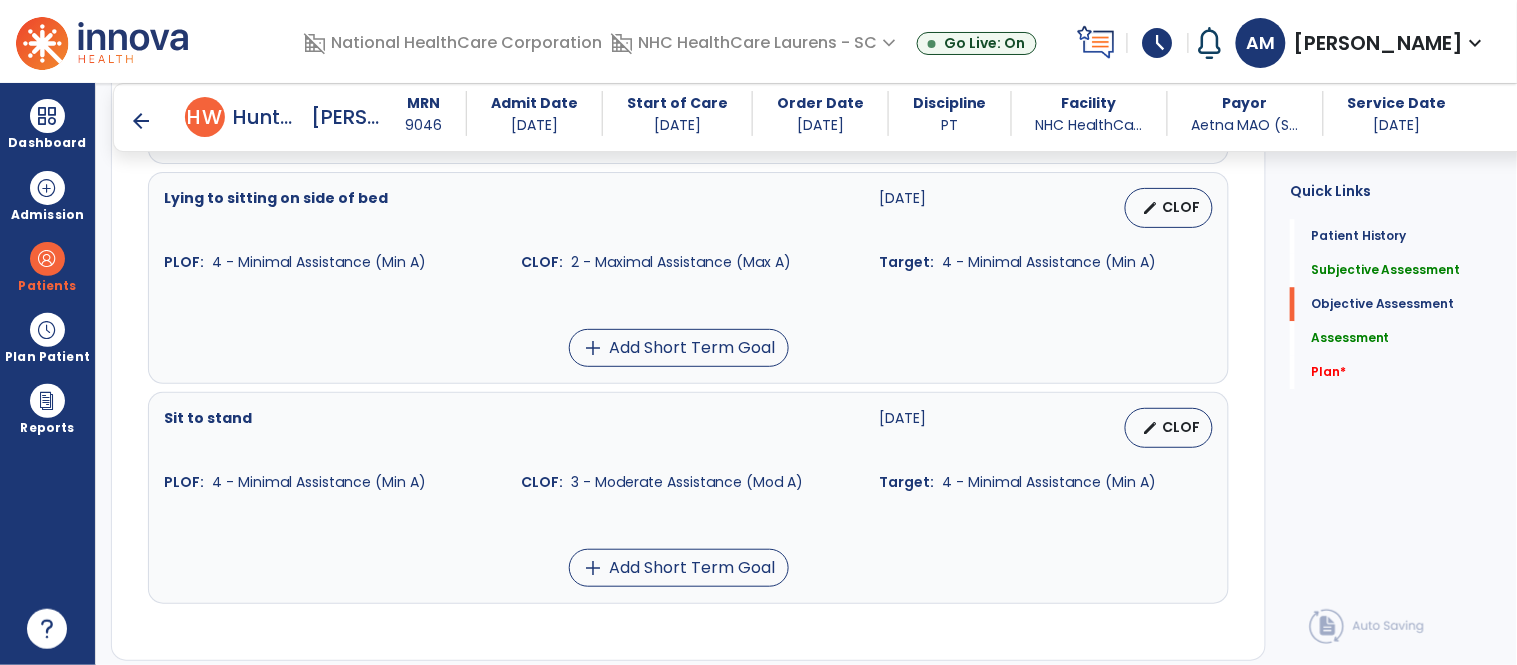 type on "**********" 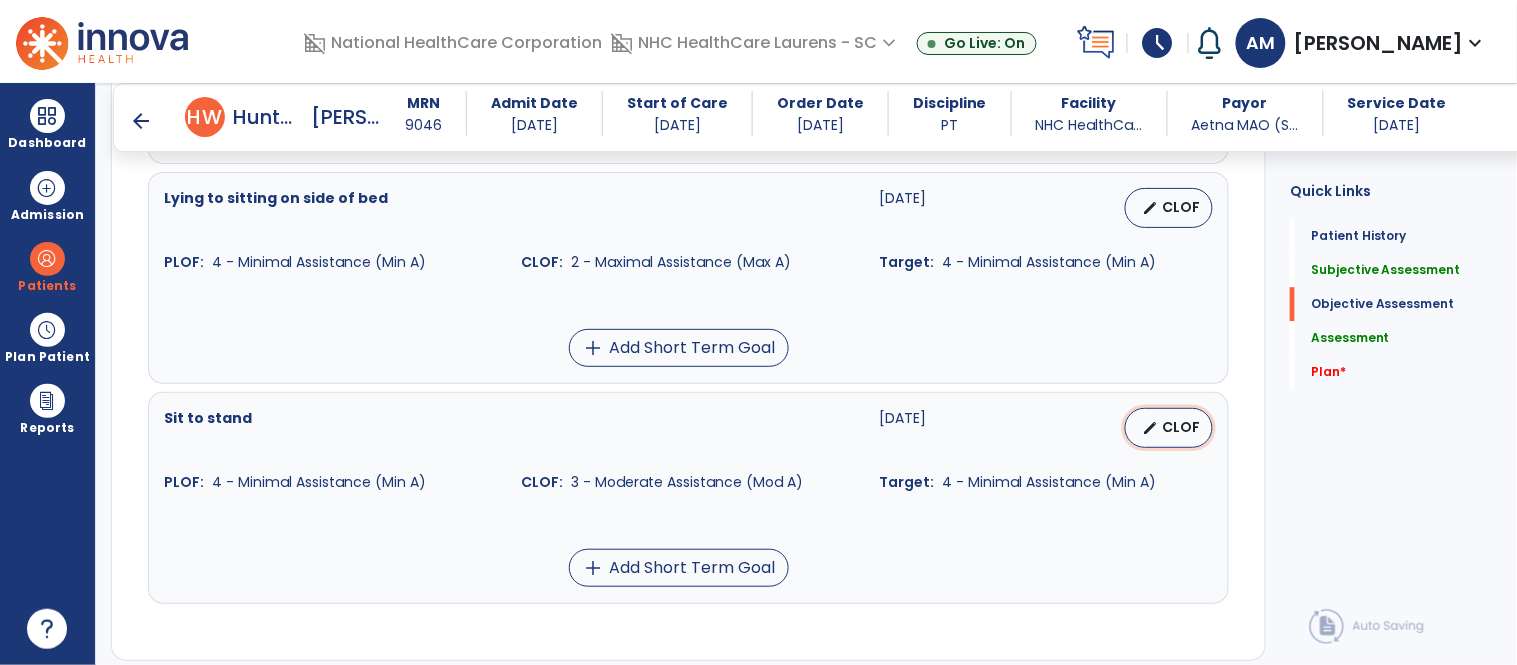 click on "edit" at bounding box center [1150, 428] 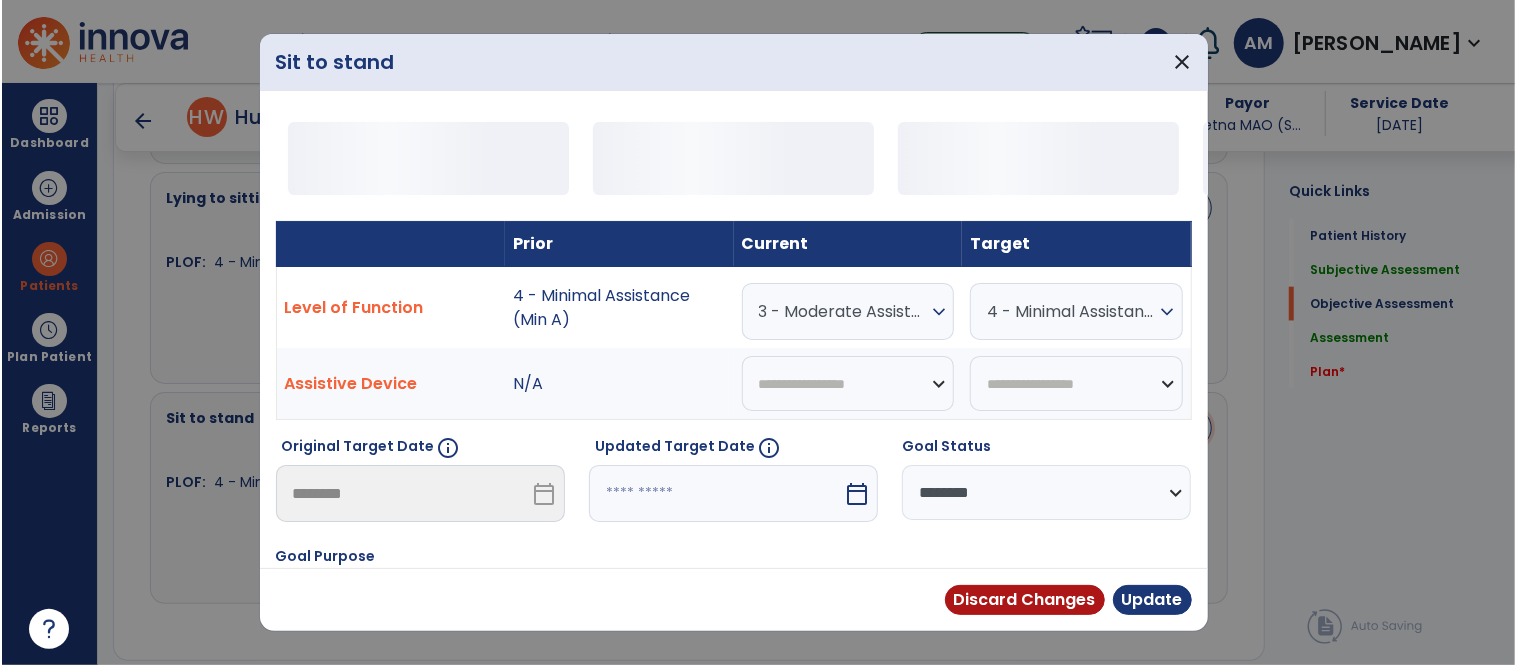 scroll, scrollTop: 1298, scrollLeft: 0, axis: vertical 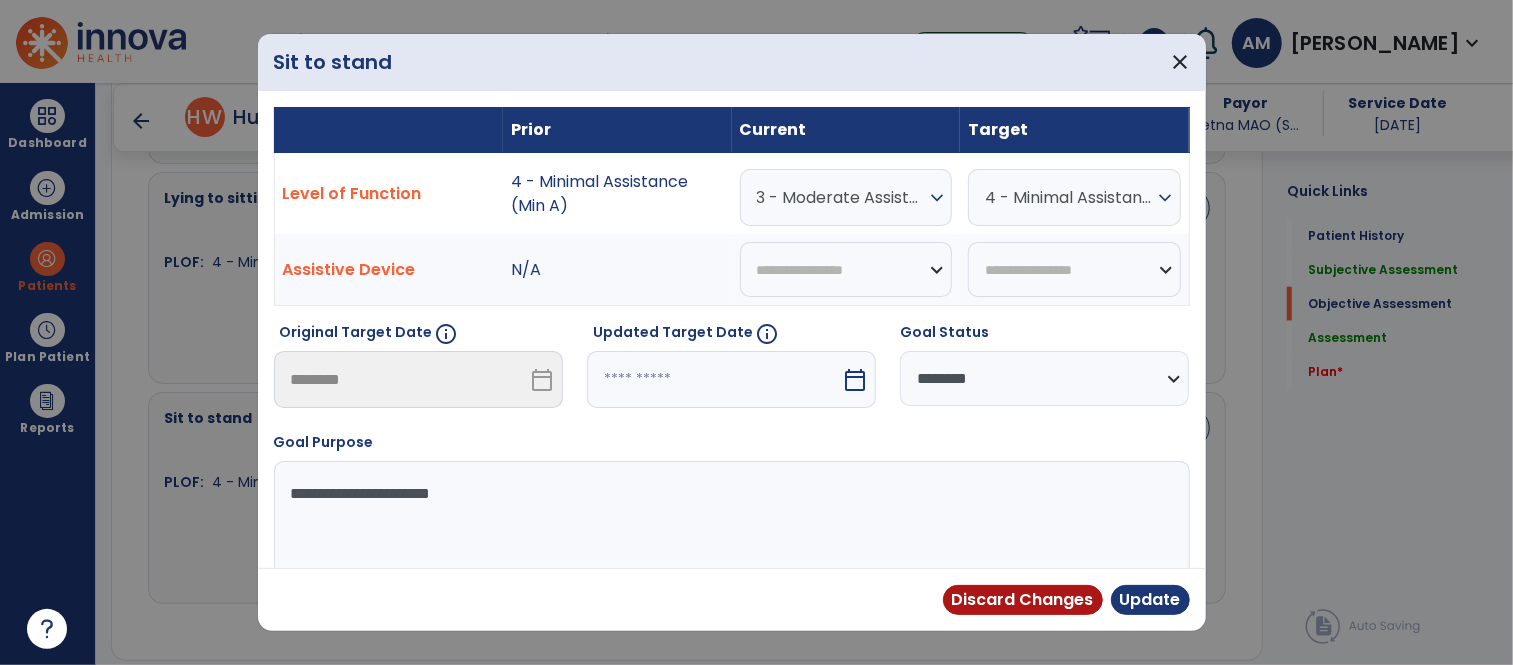 click on "3 - Moderate Assistance (Mod A)" at bounding box center (841, 197) 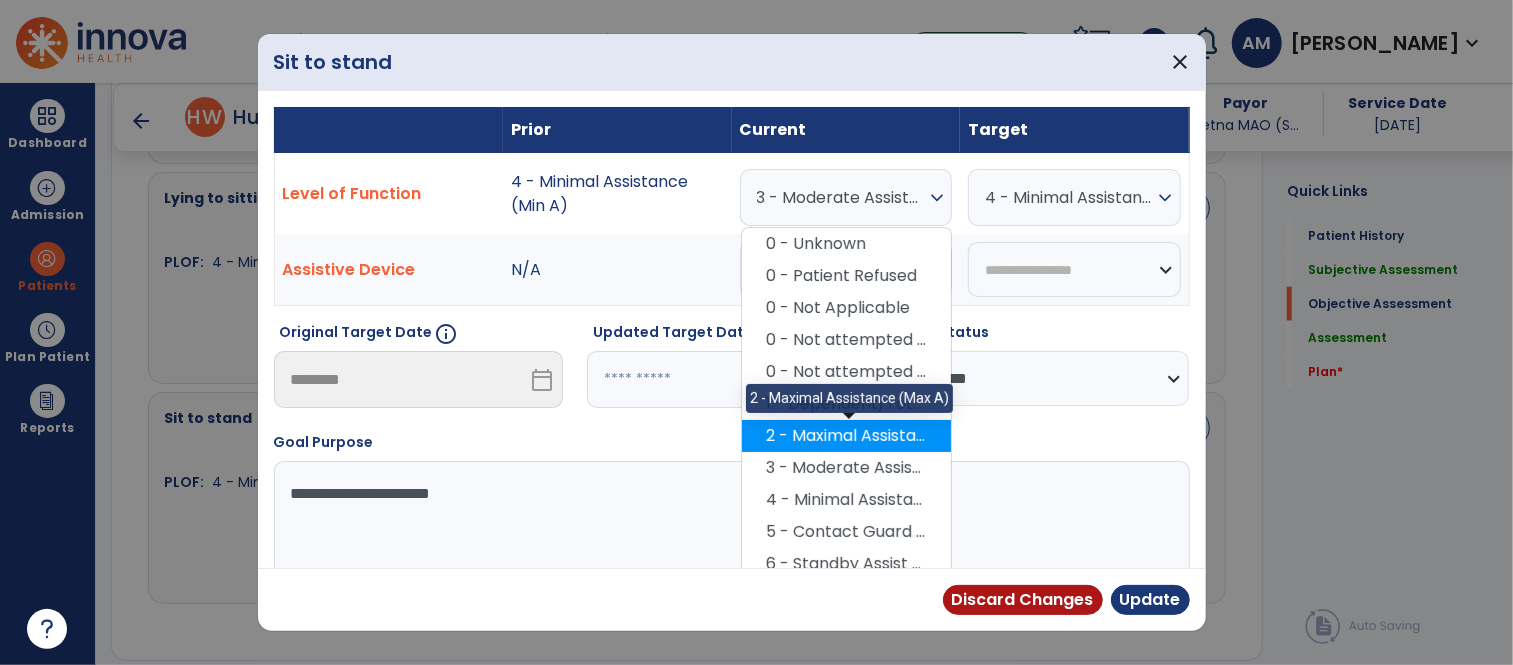 click on "2 - Maximal Assistance (Max A)" at bounding box center (846, 436) 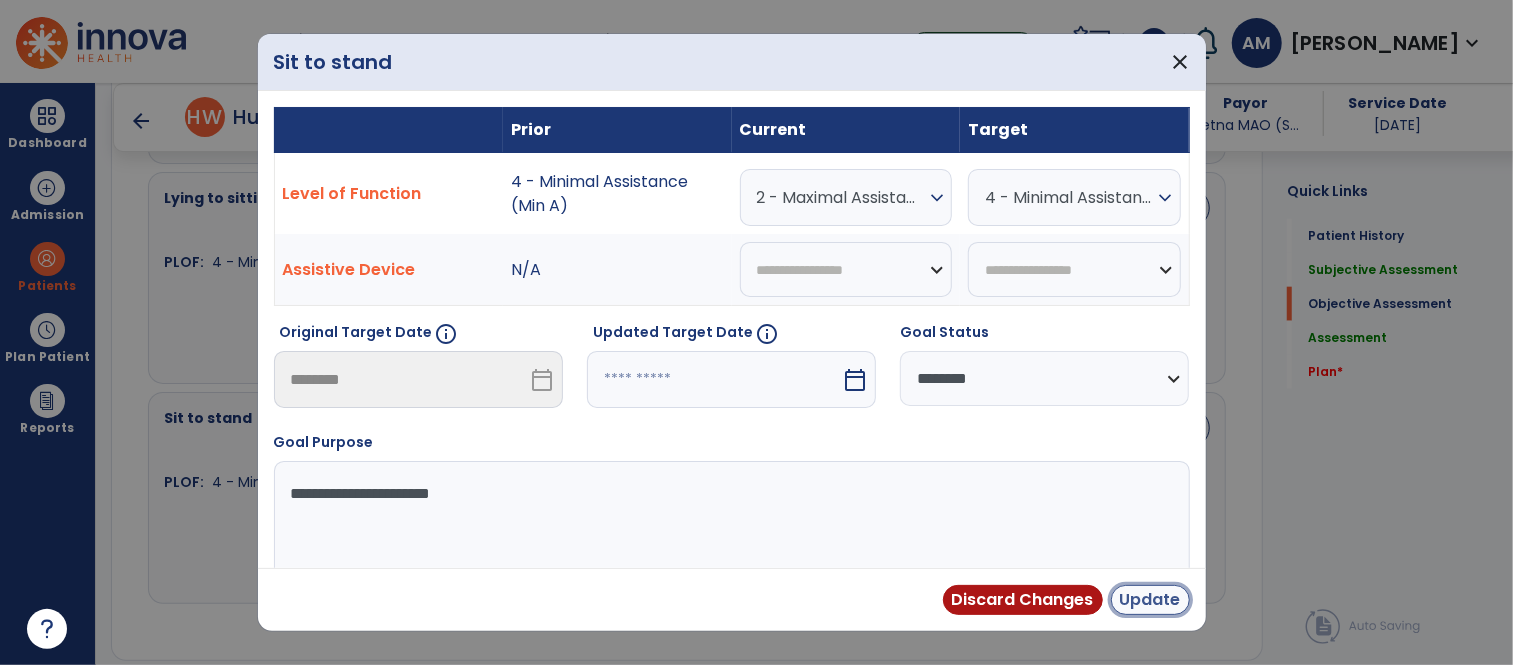click on "Update" at bounding box center [1150, 600] 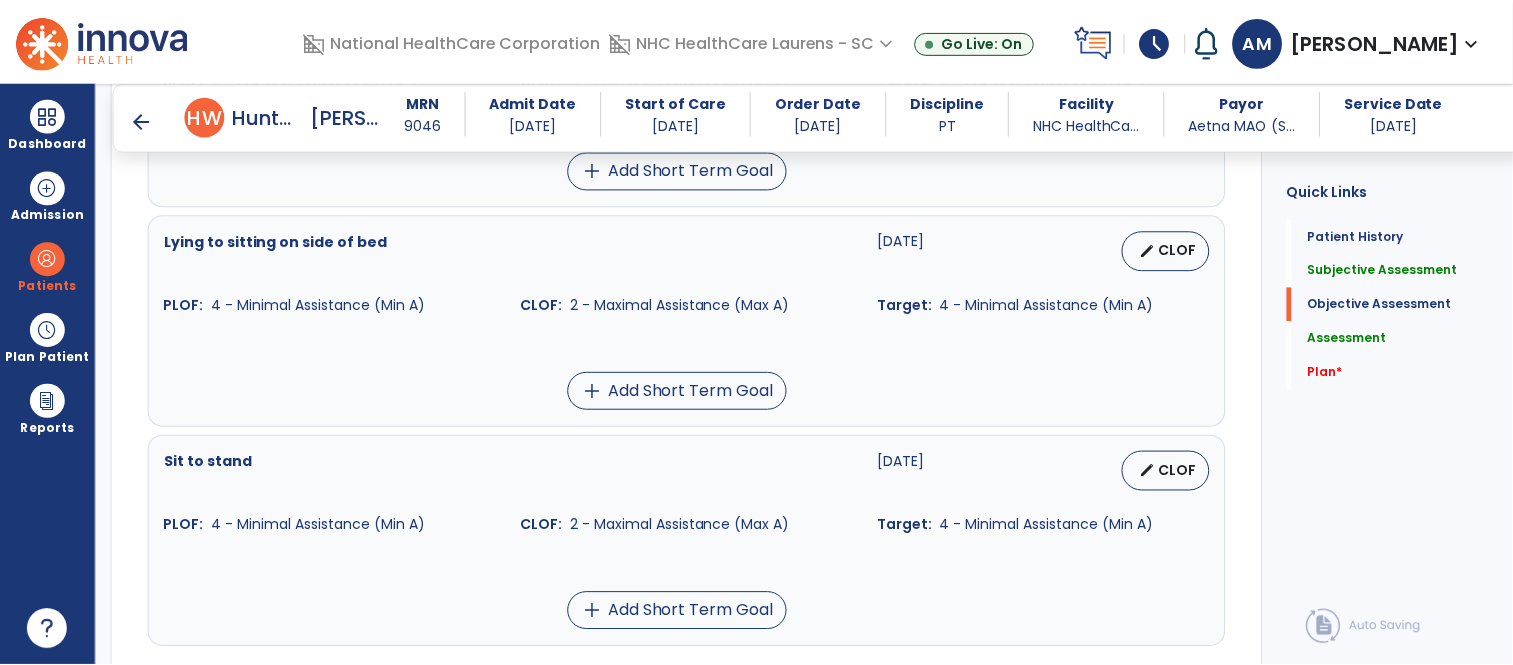 scroll, scrollTop: 1187, scrollLeft: 0, axis: vertical 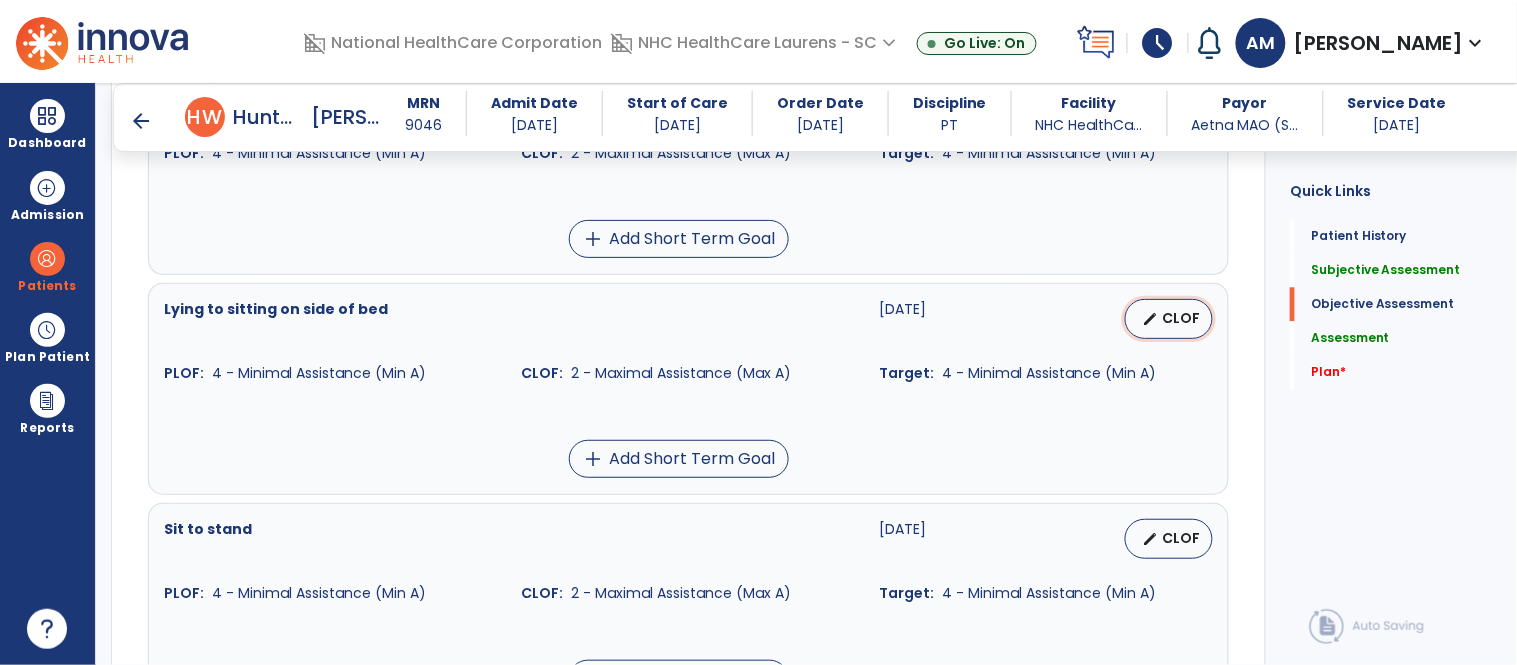 click on "CLOF" at bounding box center (1181, 318) 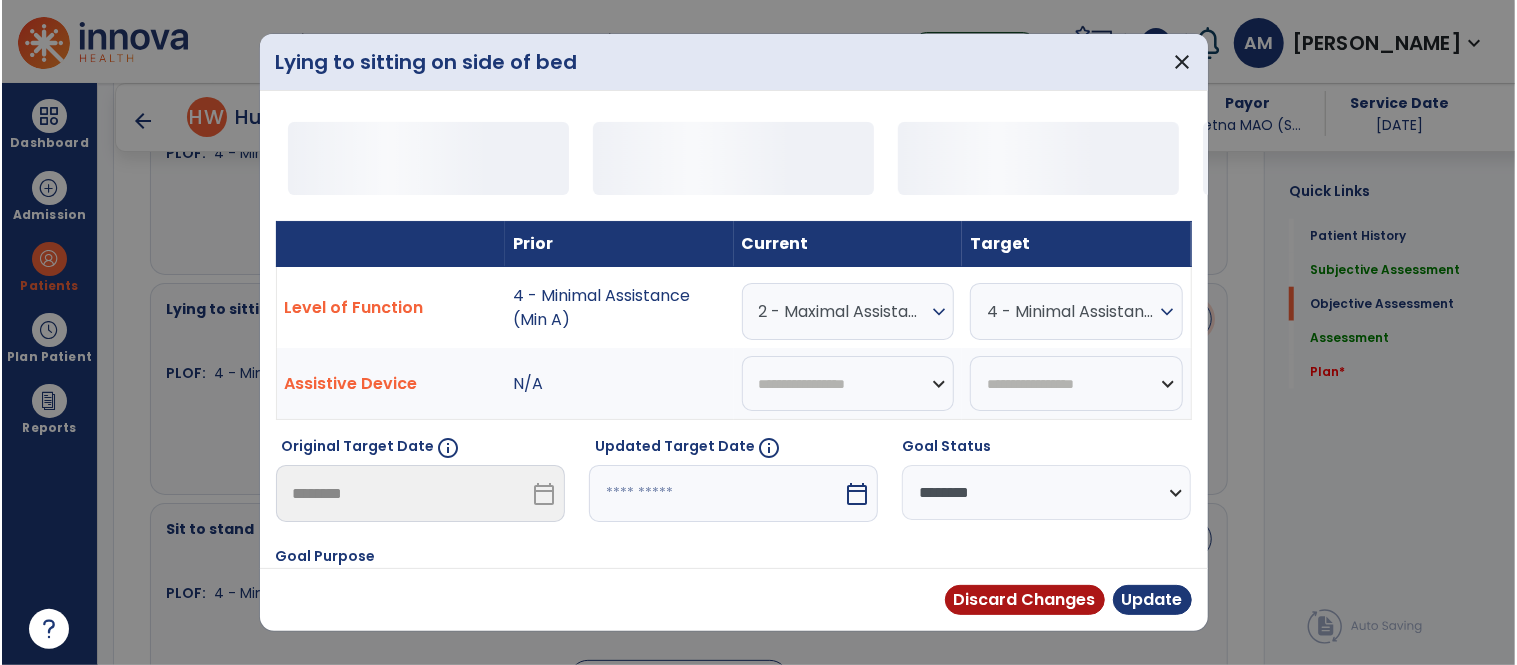 scroll, scrollTop: 1187, scrollLeft: 0, axis: vertical 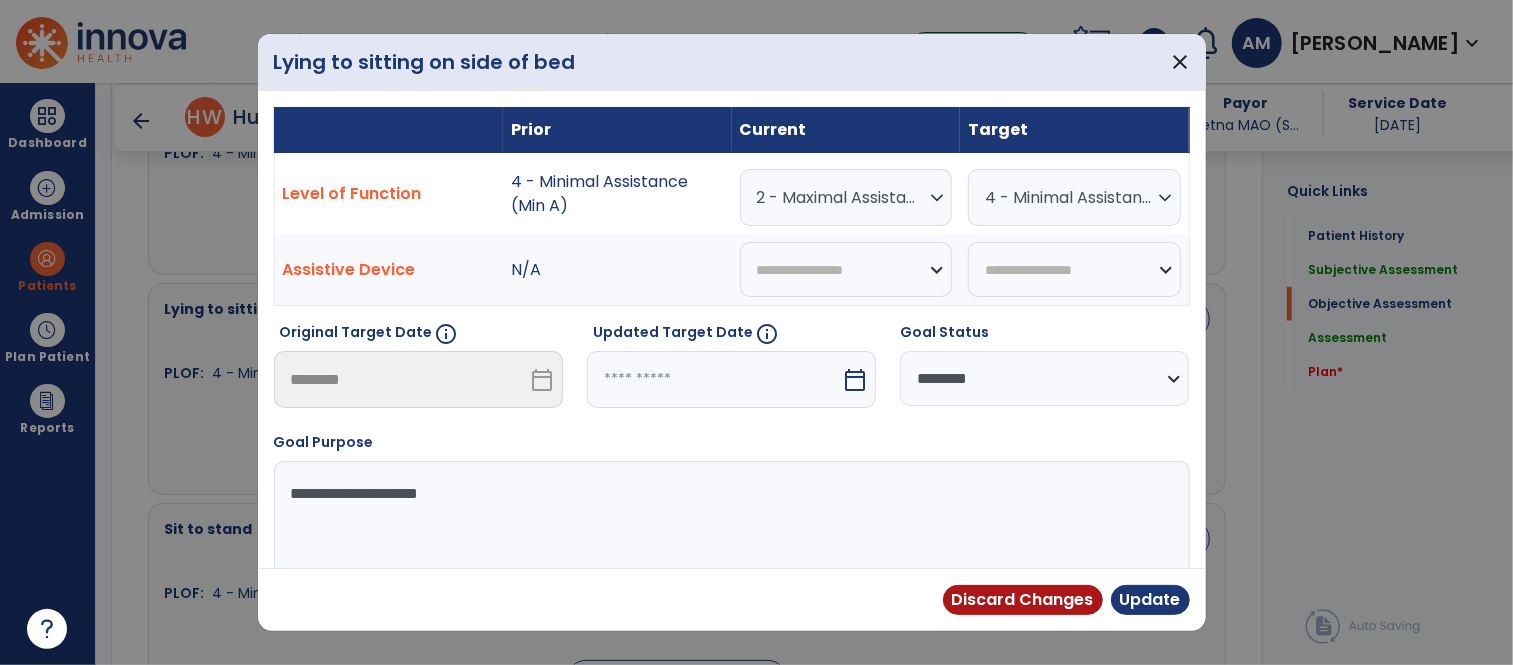 click on "2 - Maximal Assistance (Max A)" at bounding box center [841, 197] 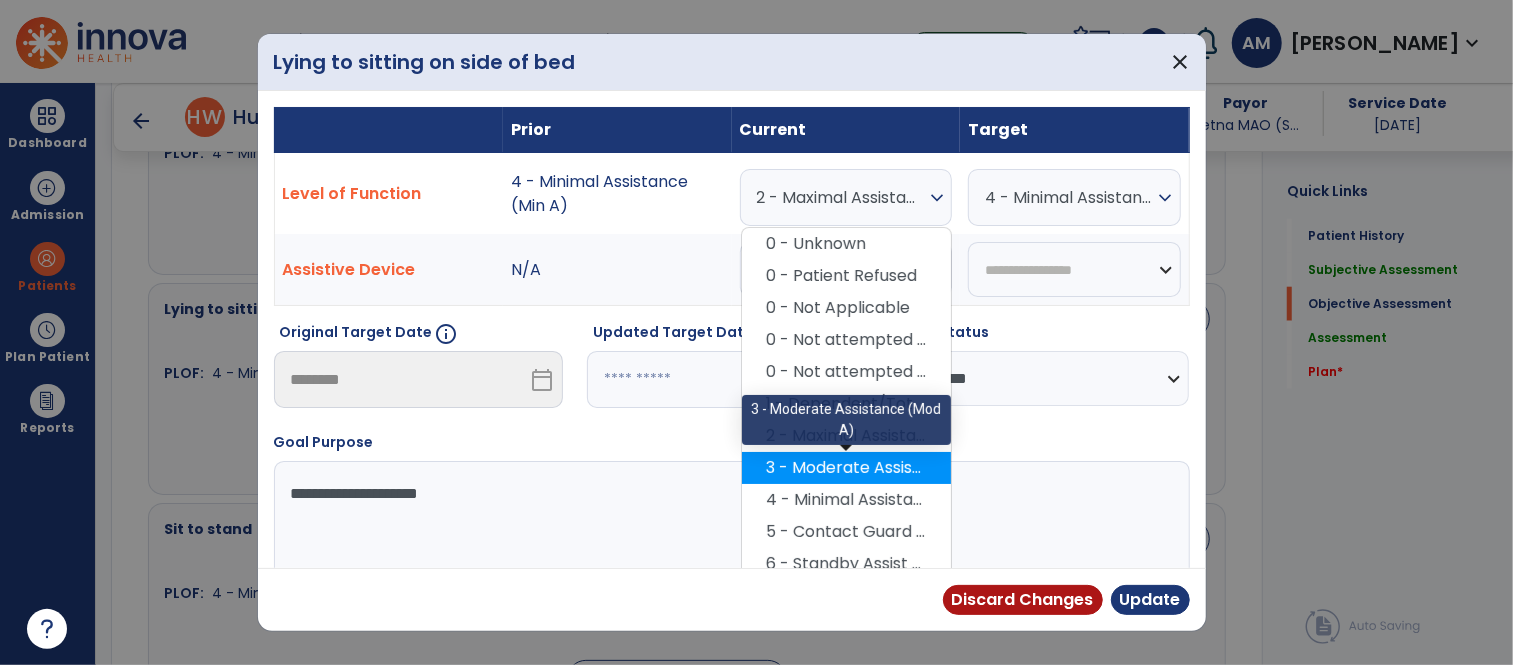 click on "3 - Moderate Assistance (Mod A)" at bounding box center (846, 468) 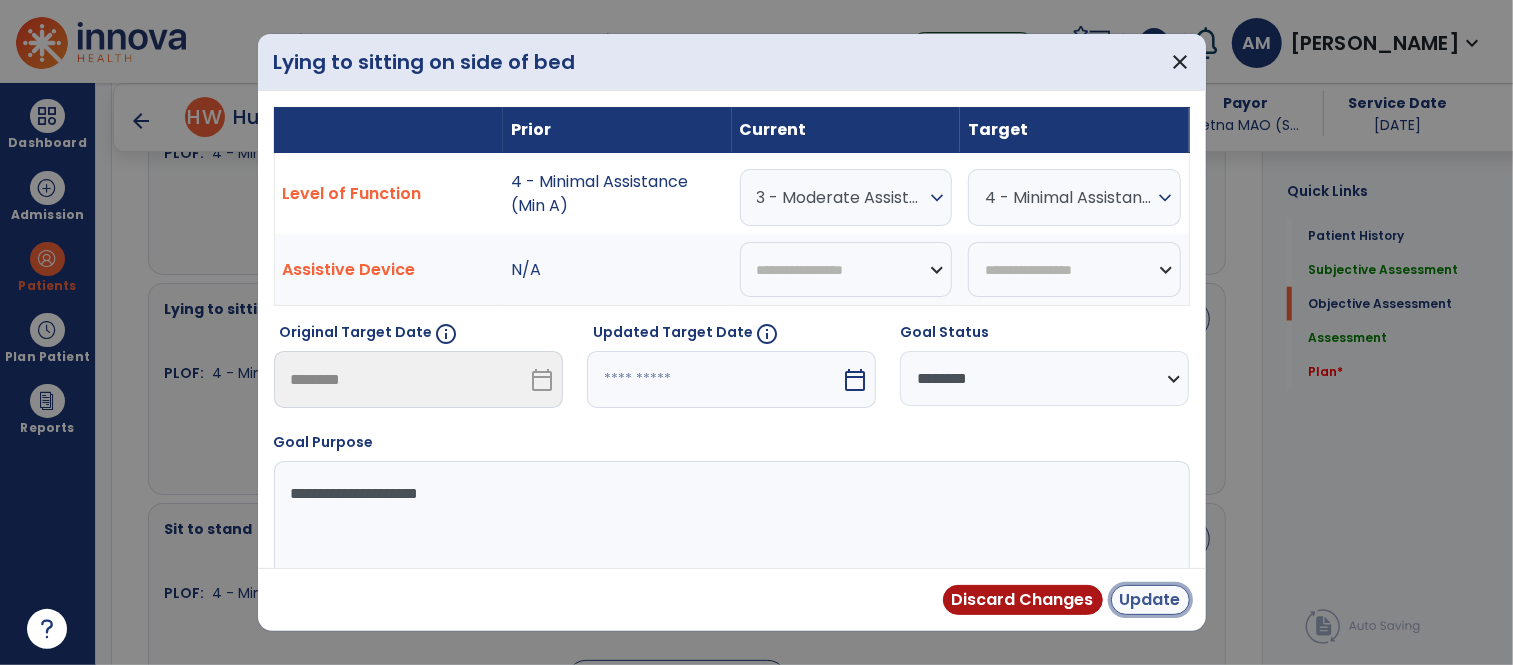 click on "Update" at bounding box center [1150, 600] 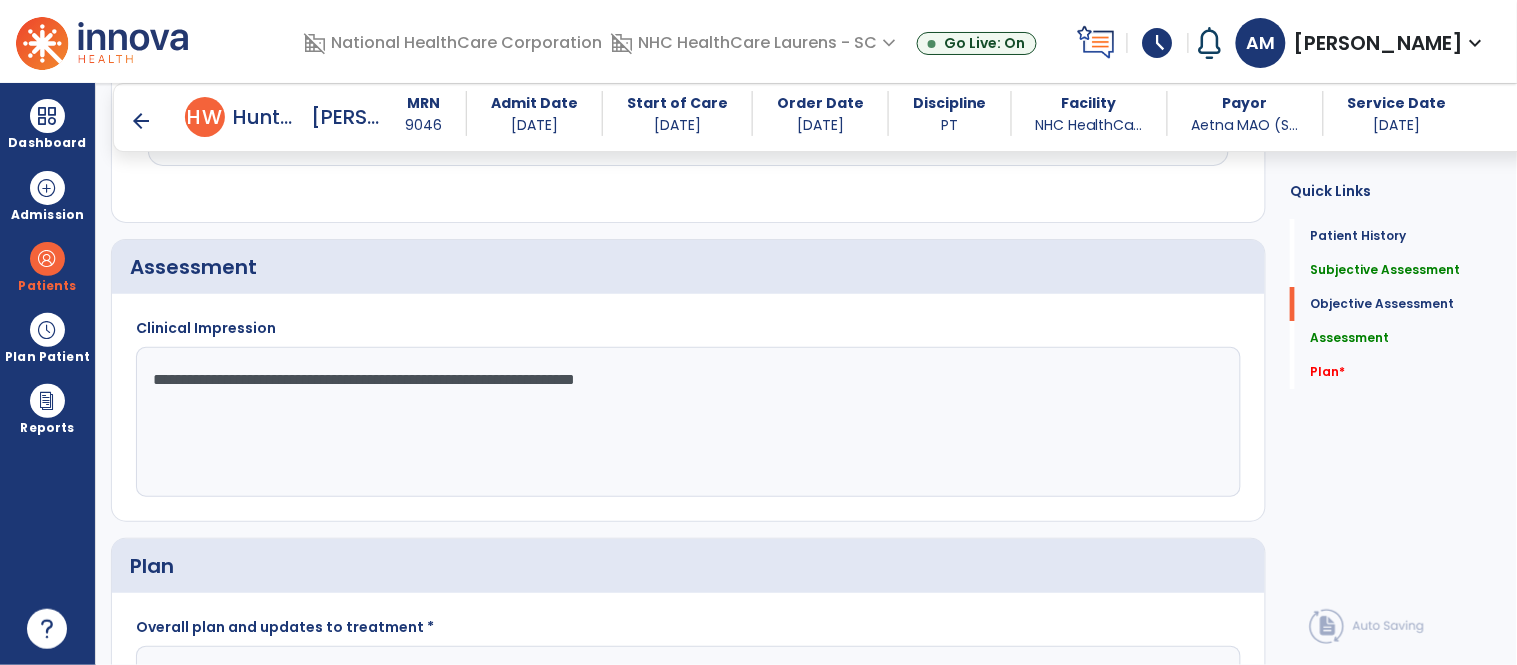scroll, scrollTop: 1743, scrollLeft: 0, axis: vertical 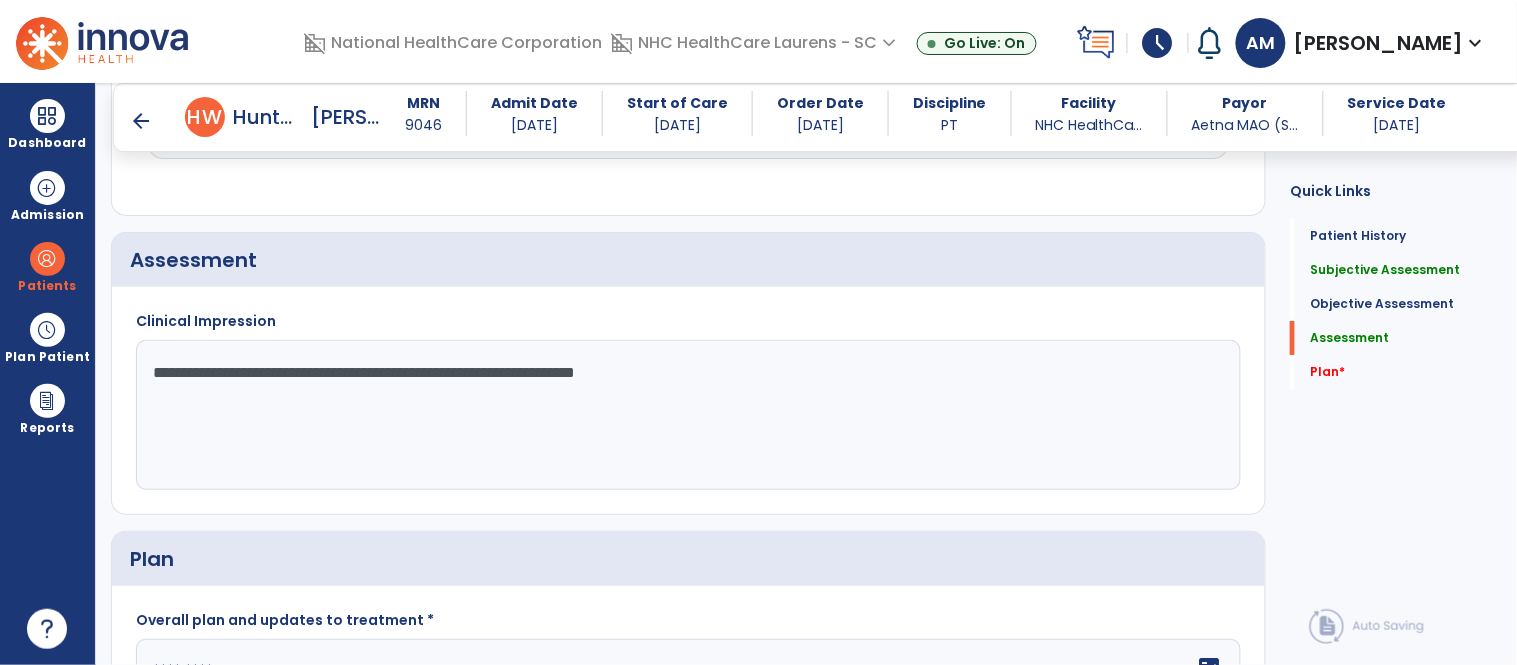 click on "**********" 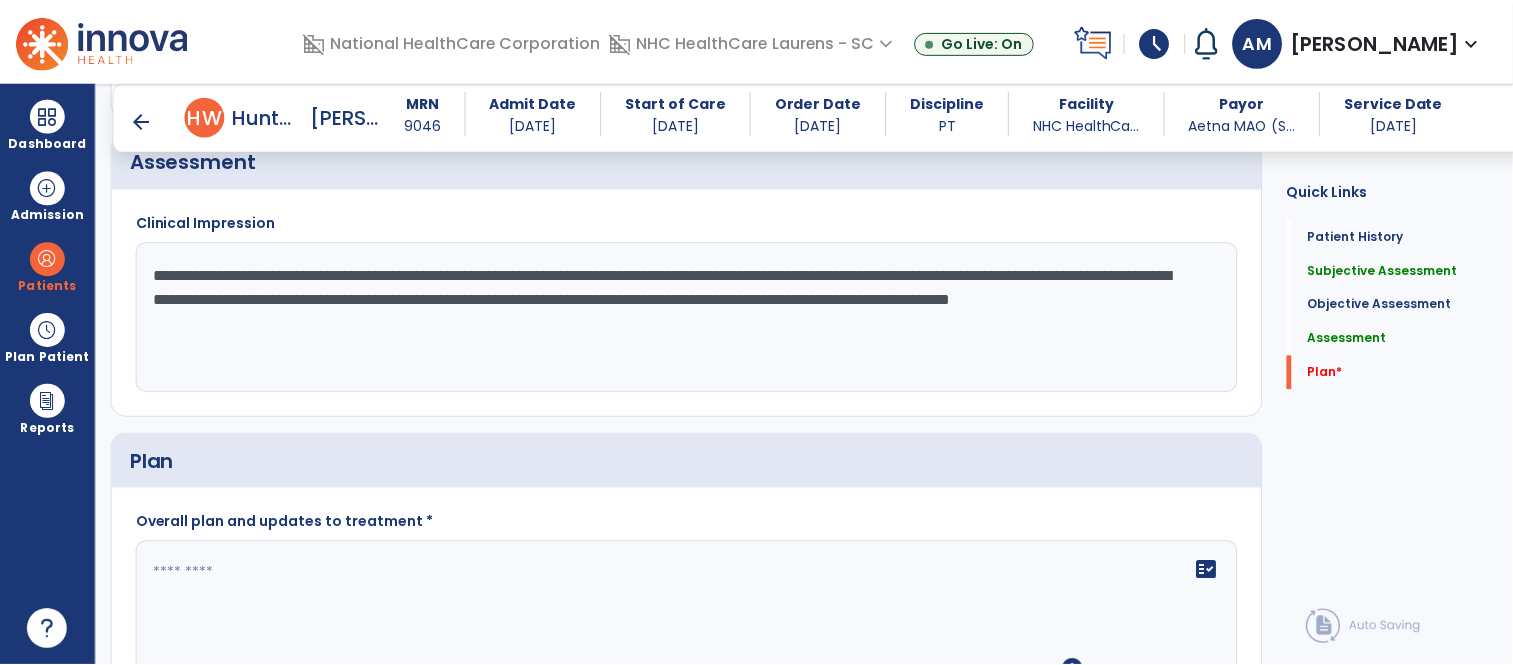scroll, scrollTop: 1965, scrollLeft: 0, axis: vertical 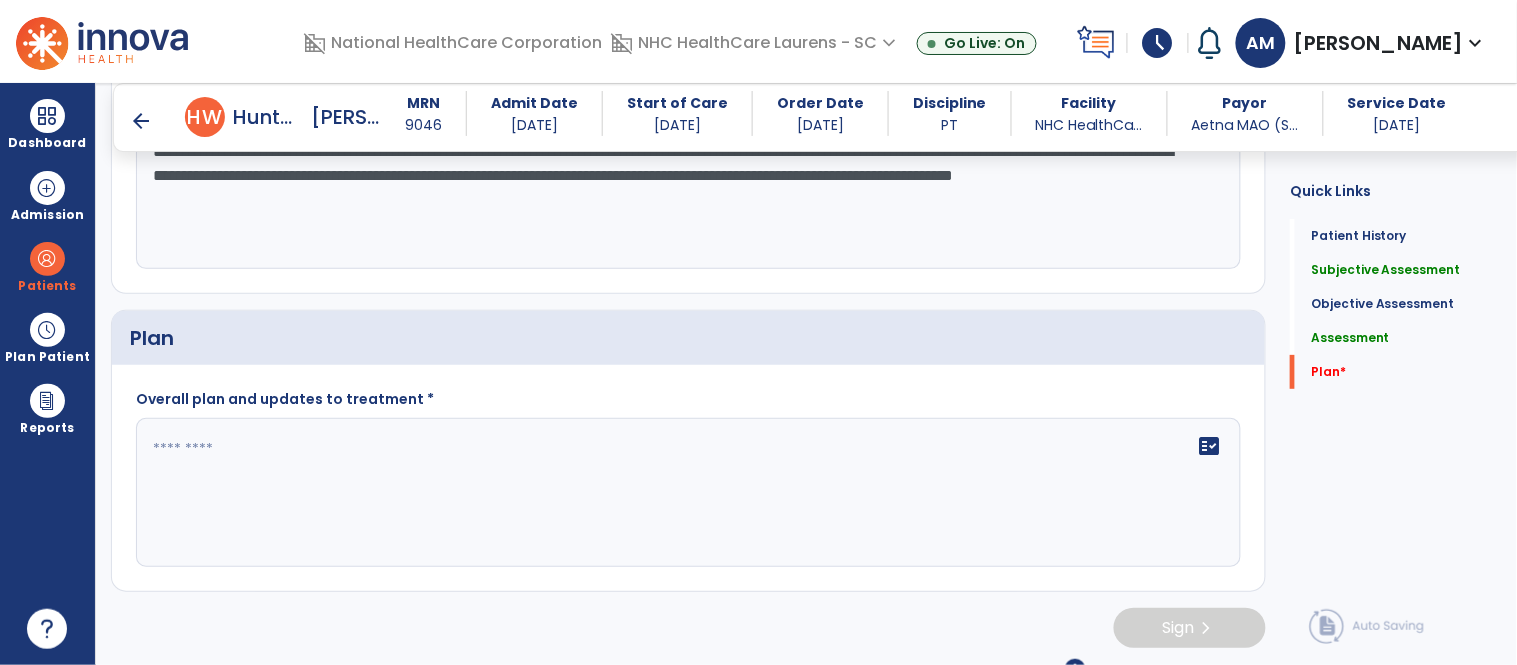 type on "**********" 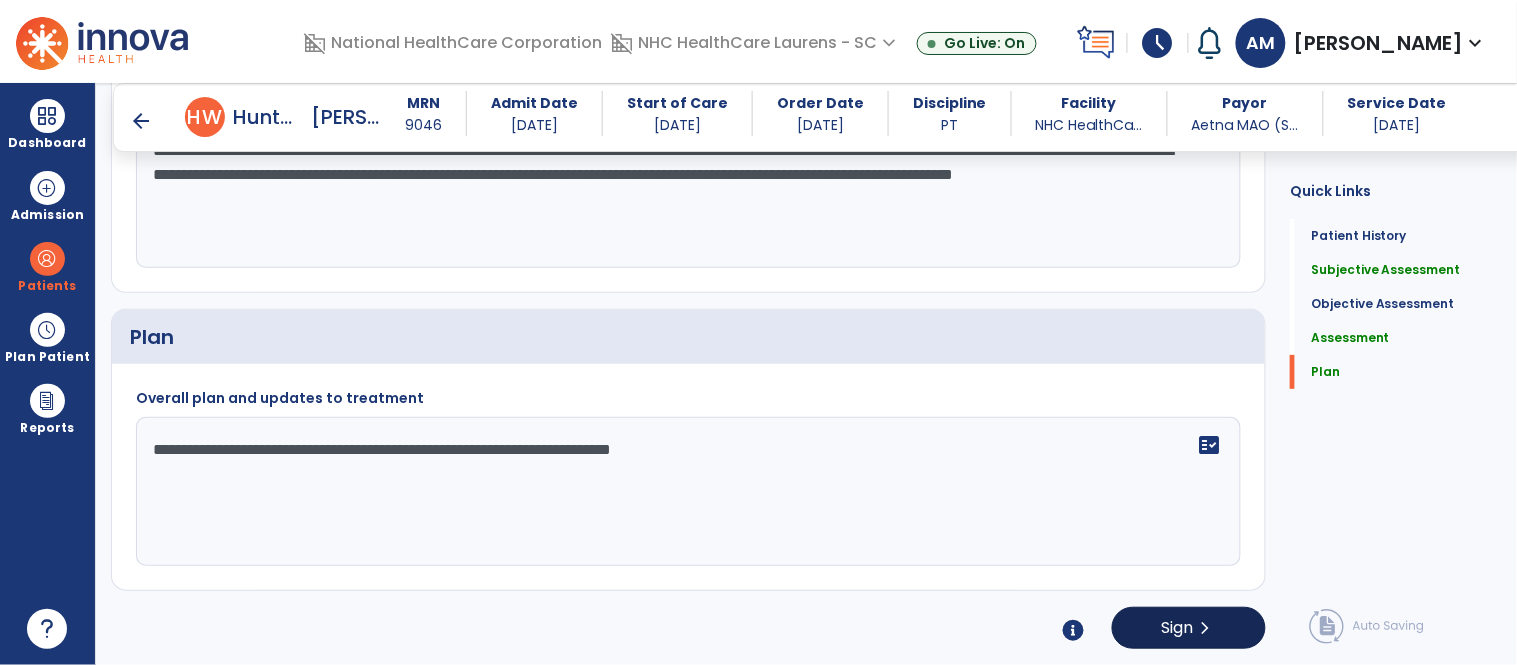 type on "**********" 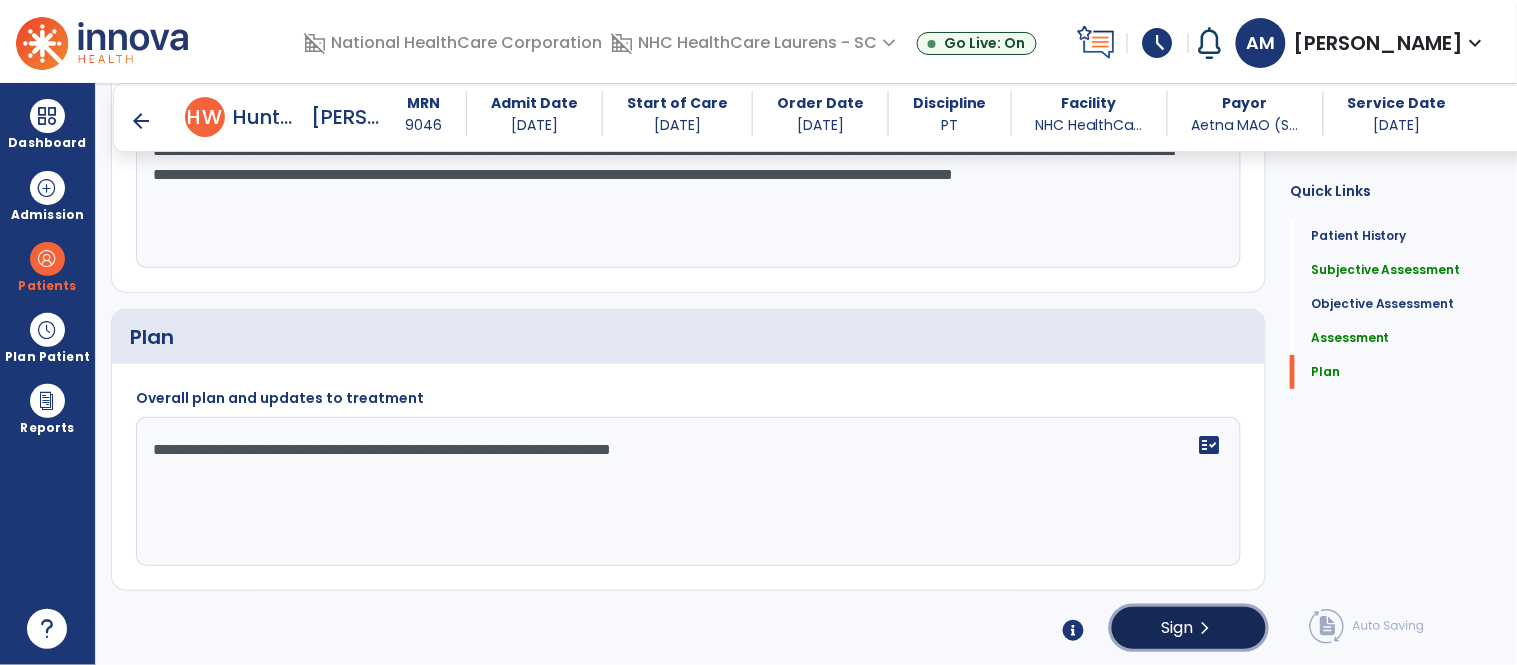 click on "Sign  chevron_right" 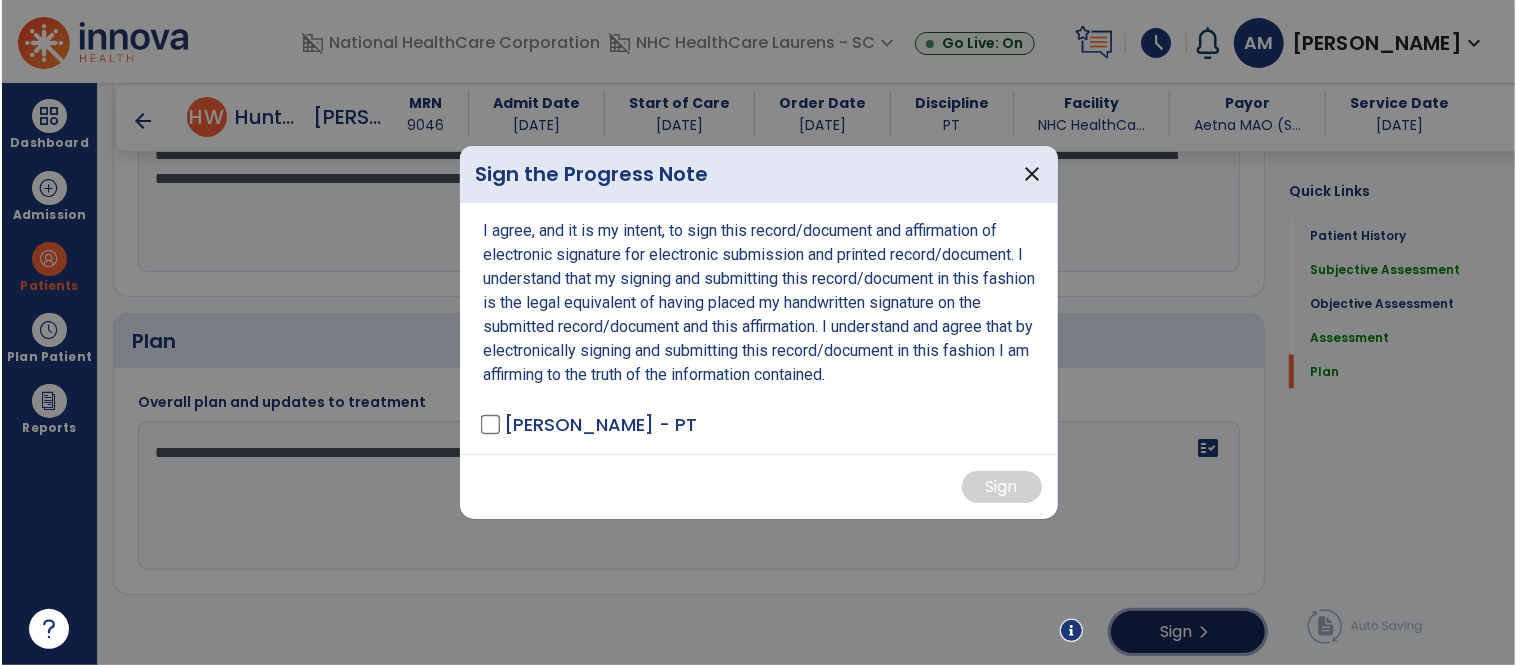 scroll, scrollTop: 1965, scrollLeft: 0, axis: vertical 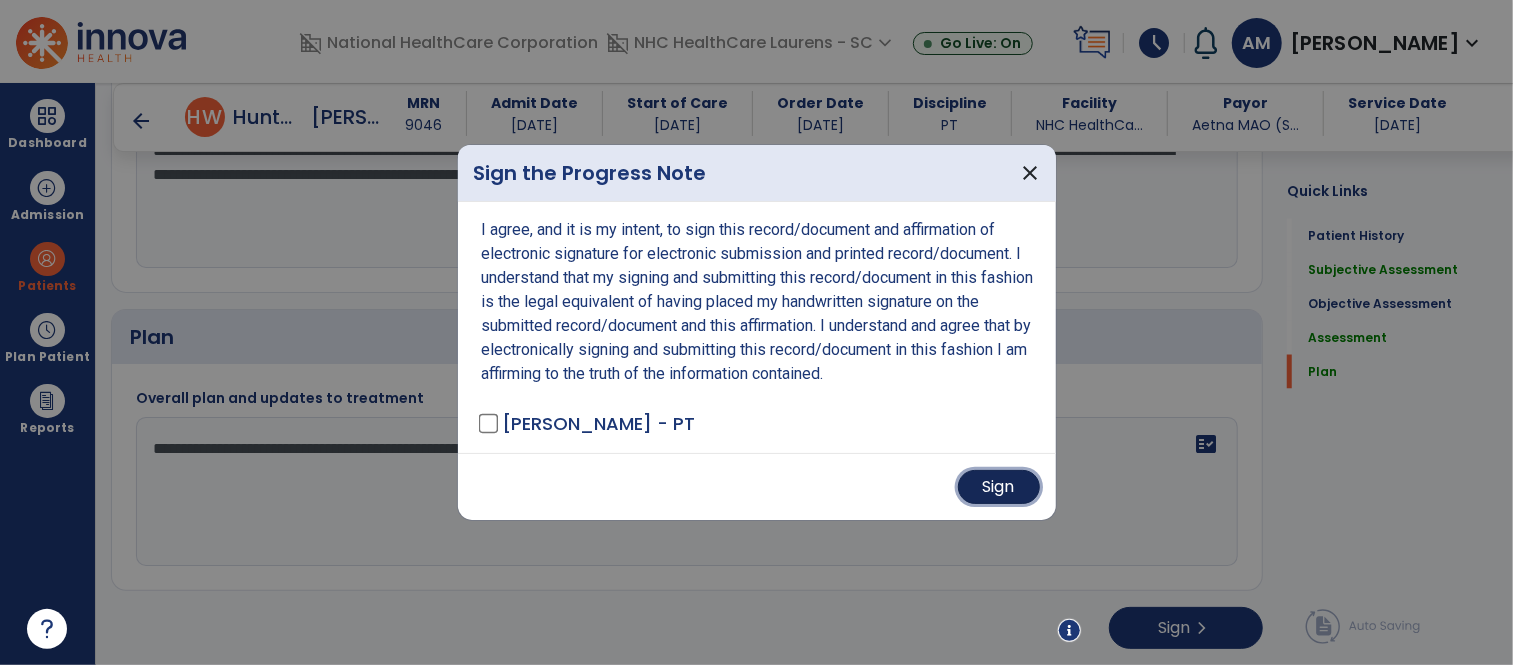 click on "Sign" at bounding box center (999, 487) 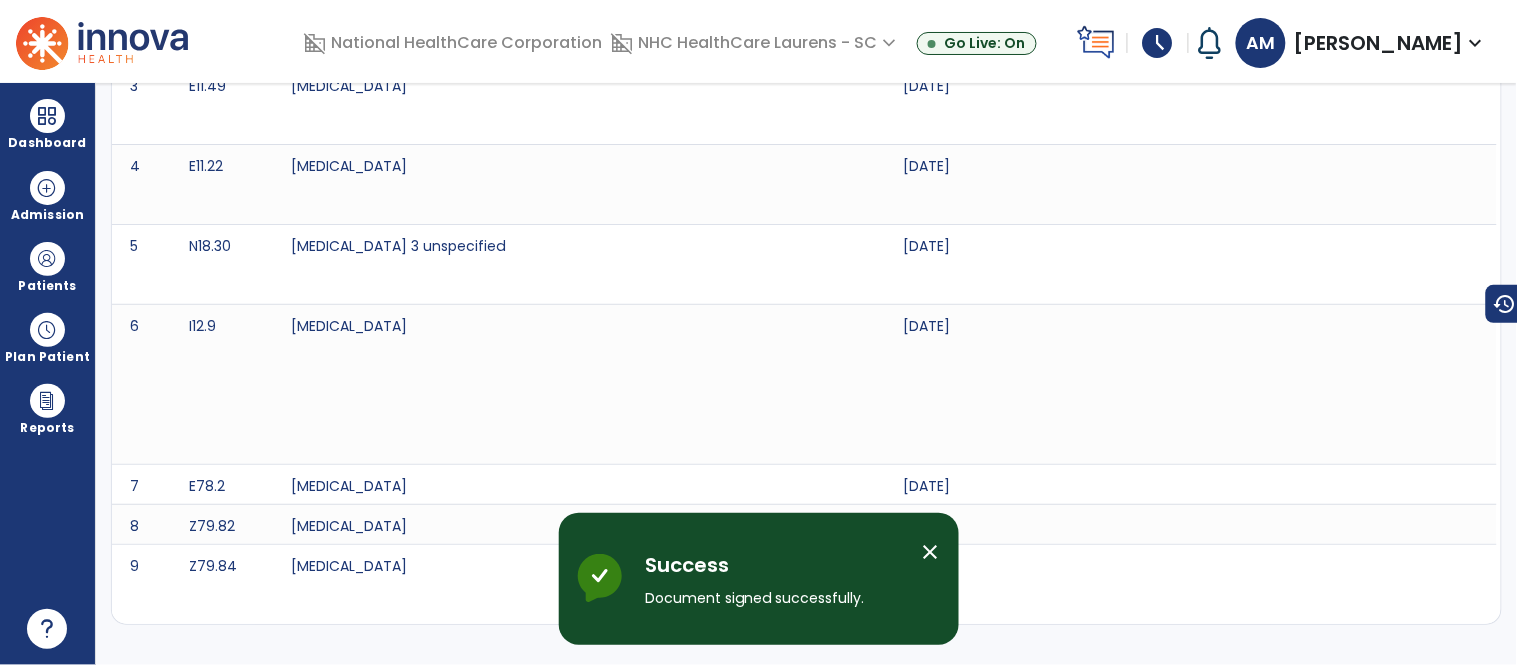 scroll, scrollTop: 0, scrollLeft: 0, axis: both 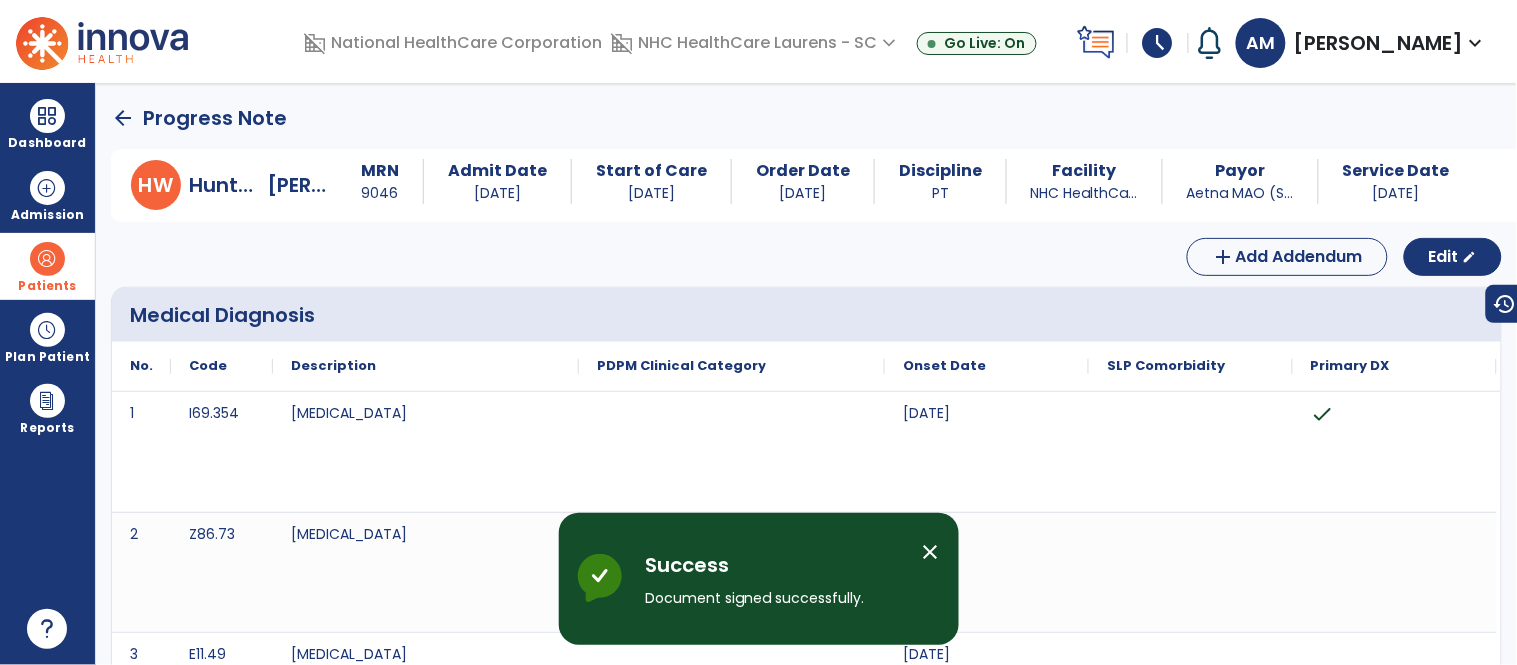click at bounding box center [47, 259] 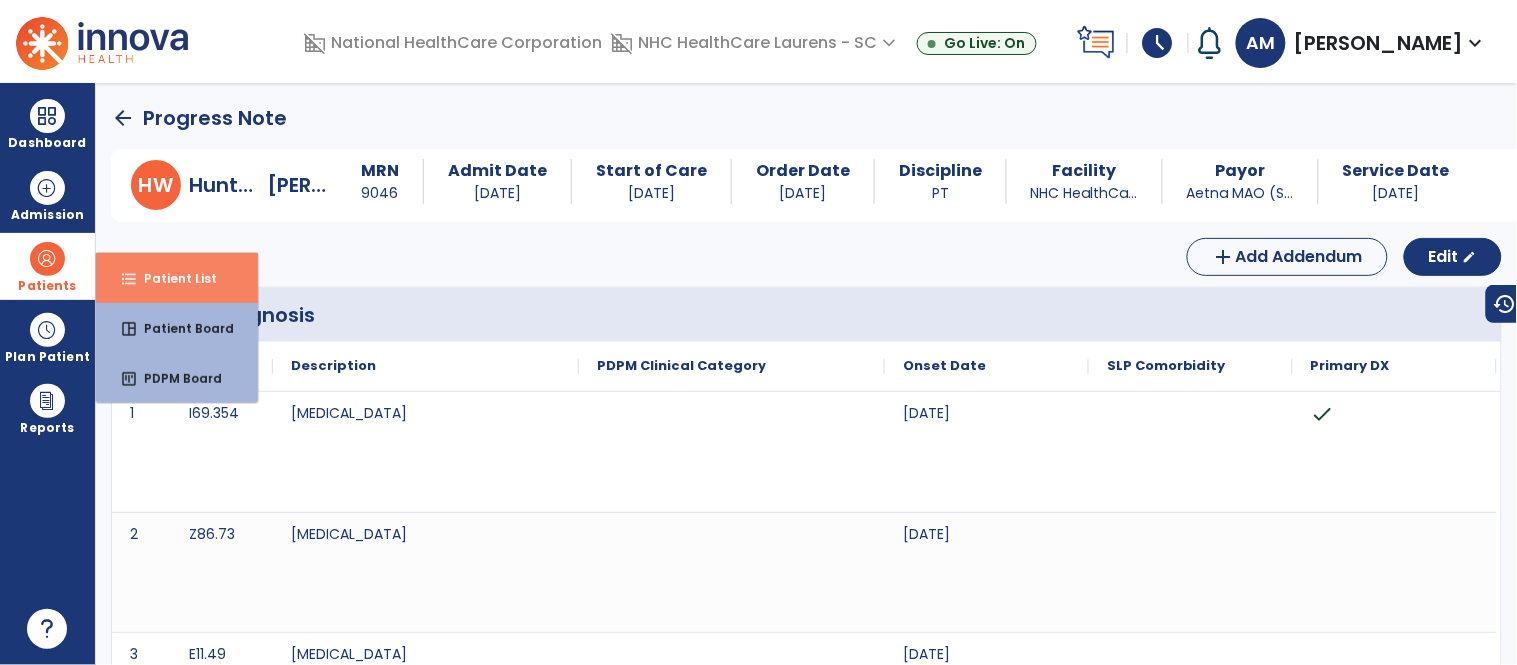 click on "format_list_bulleted  Patient List" at bounding box center (177, 278) 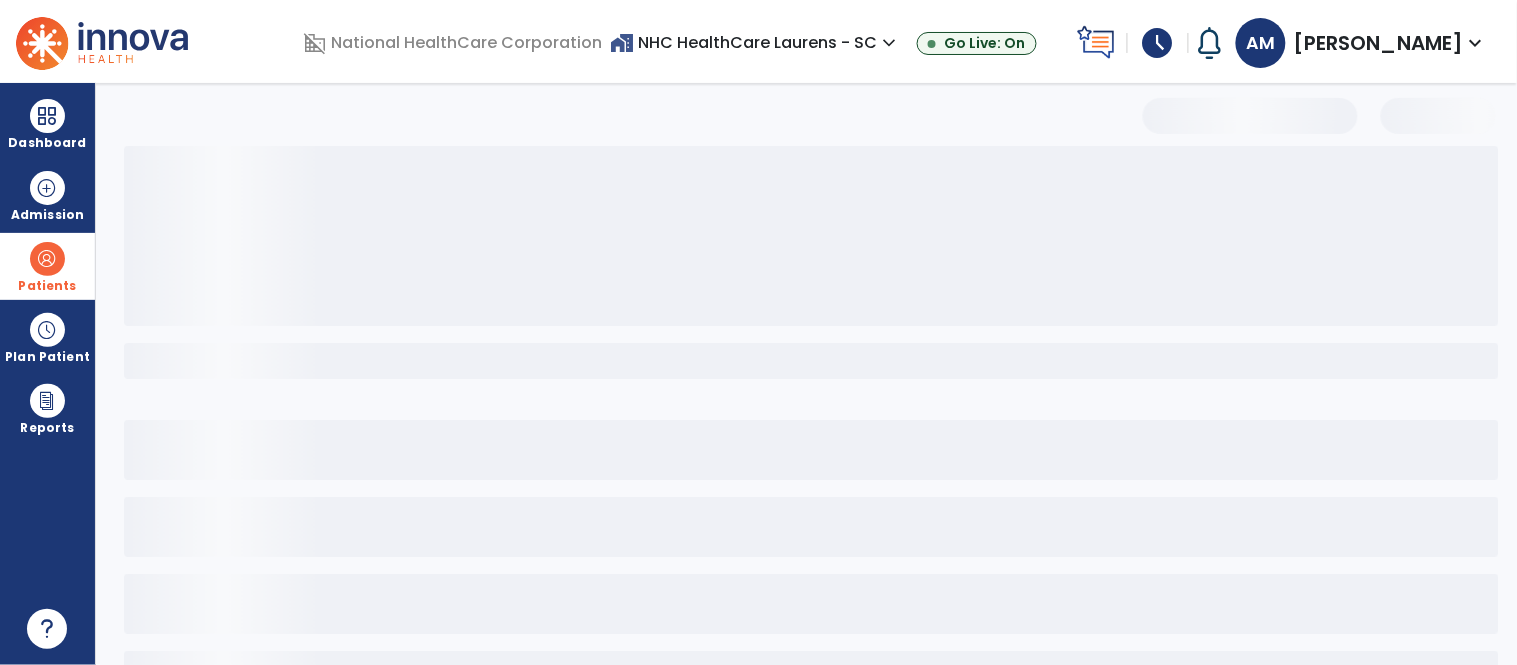select on "***" 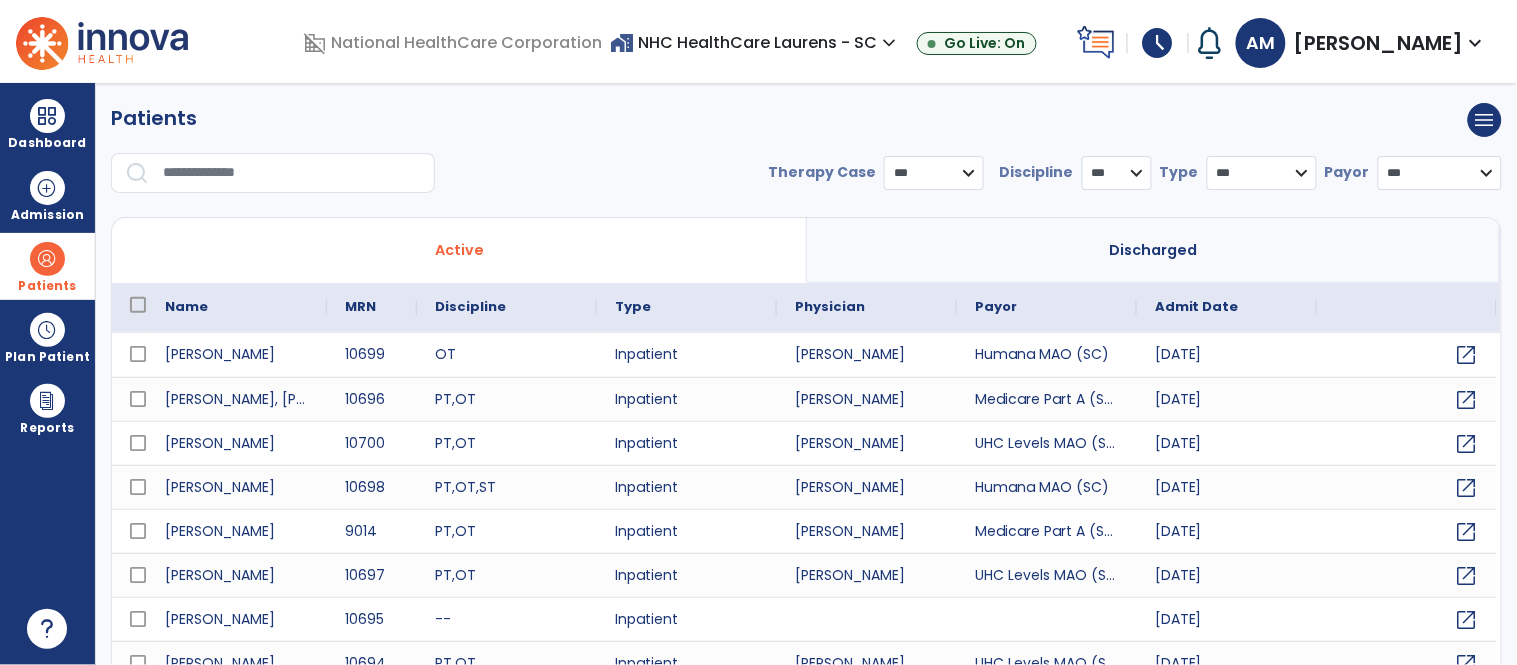 click at bounding box center [292, 173] 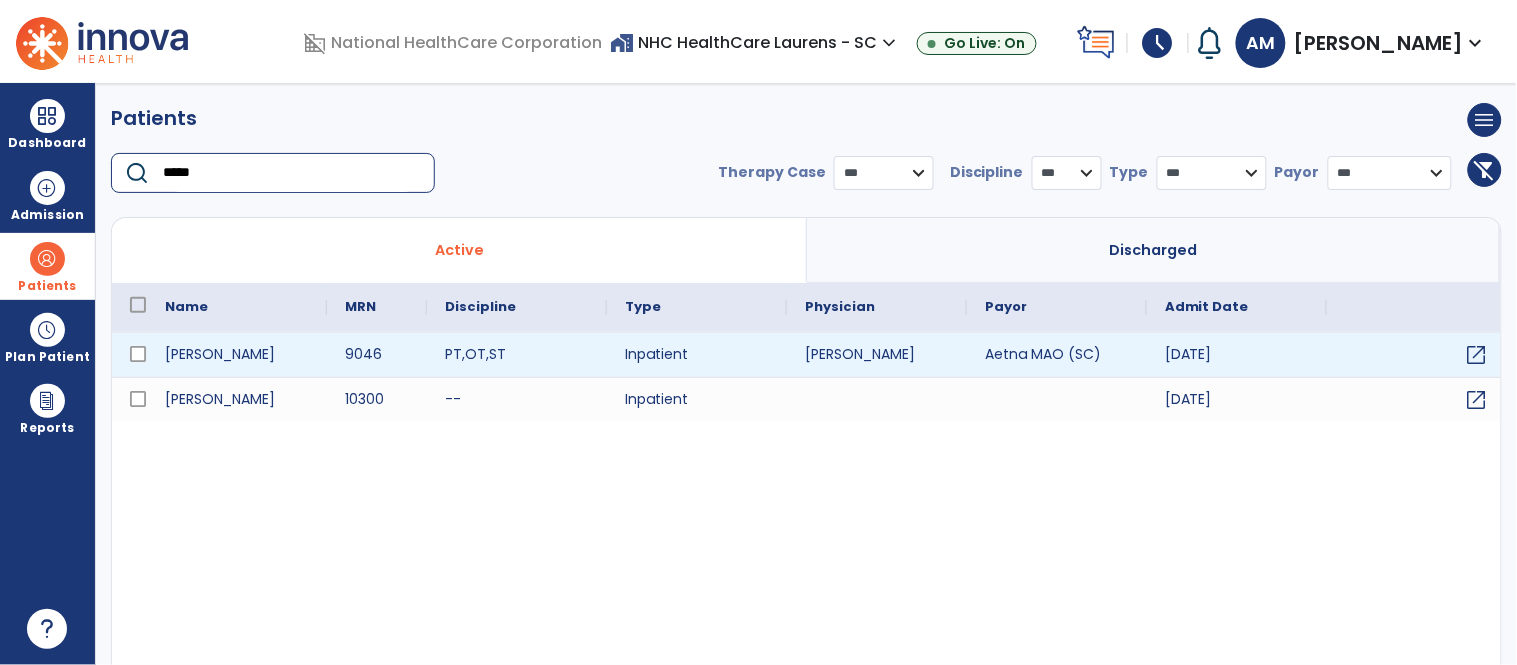type on "*****" 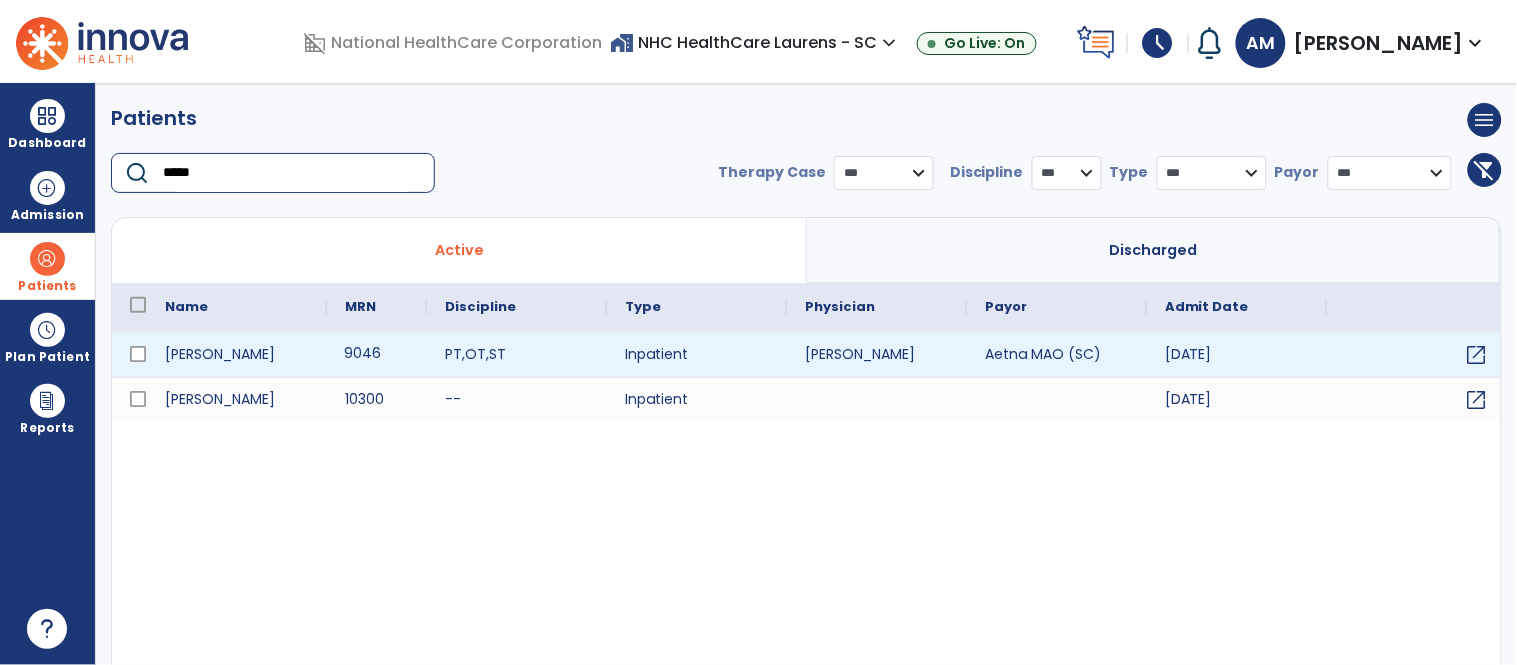 click on "9046" at bounding box center [377, 355] 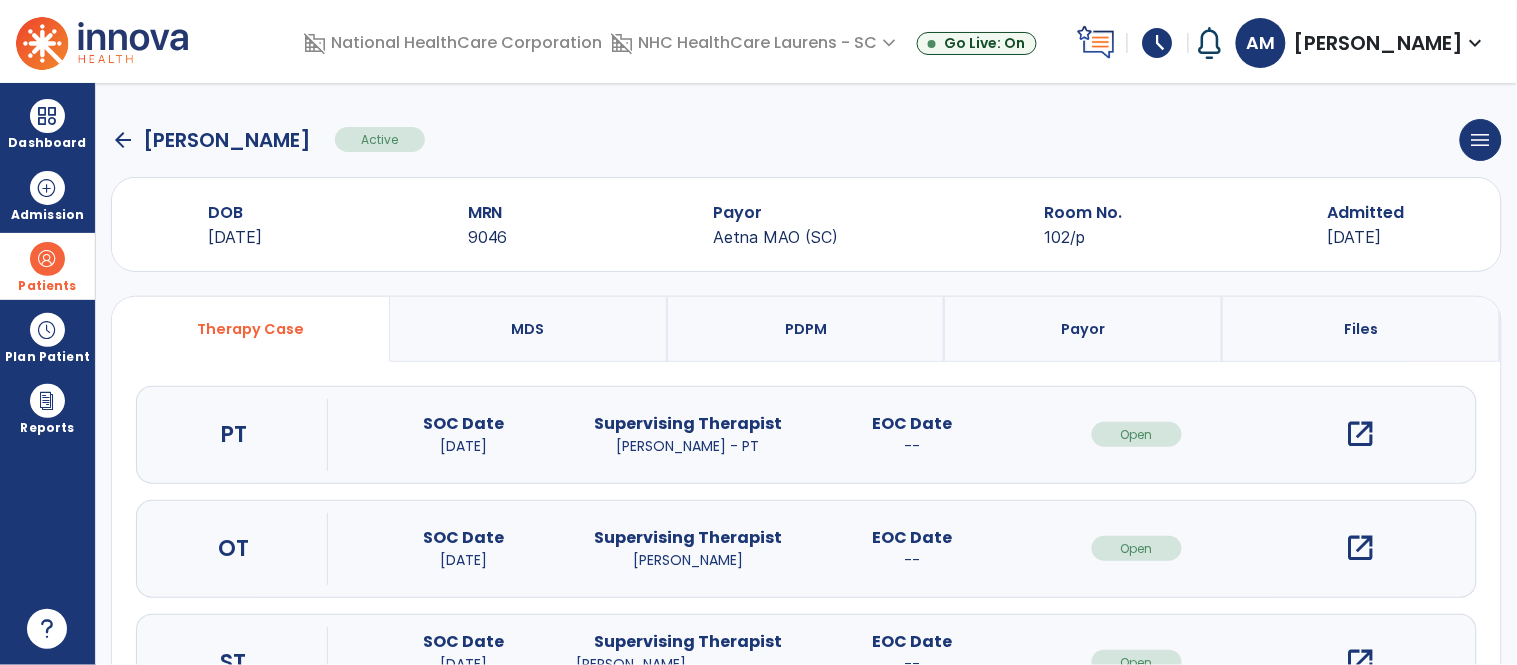 click on "open_in_new" at bounding box center (1361, 434) 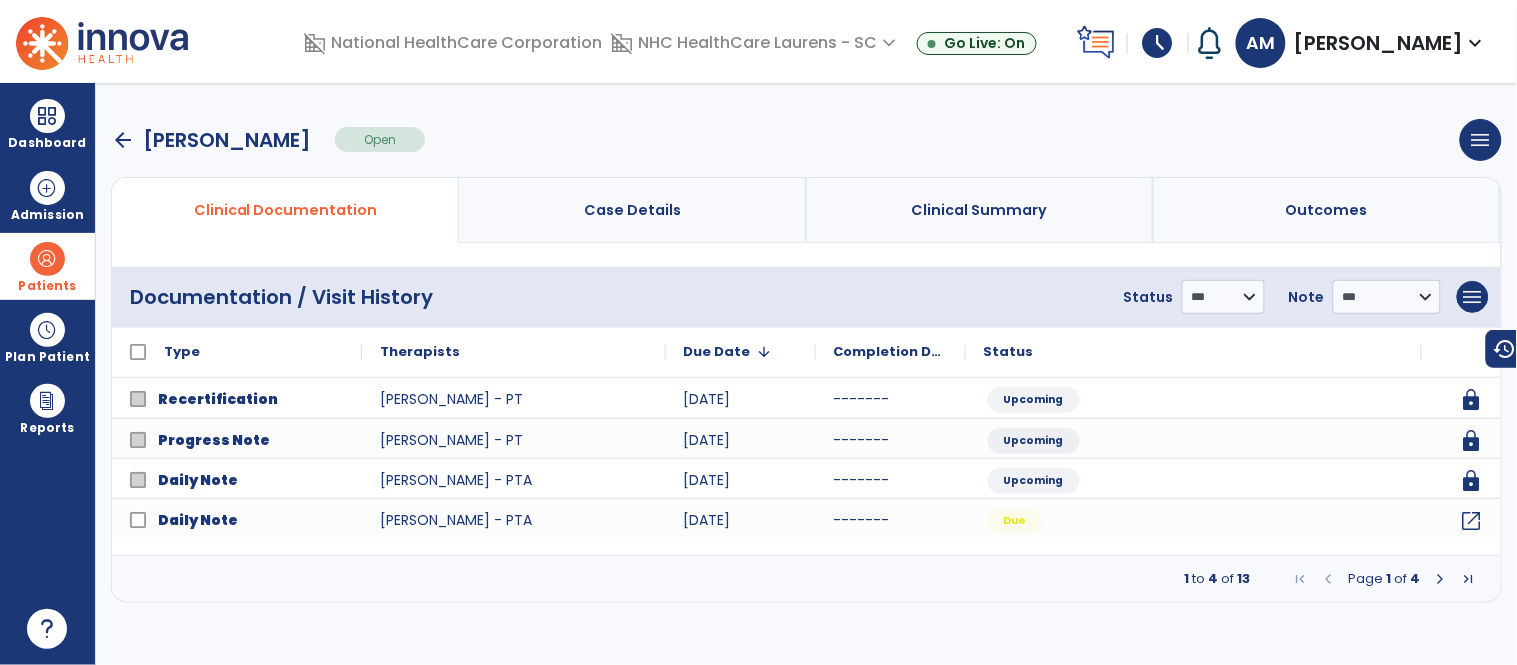 click at bounding box center (1441, 579) 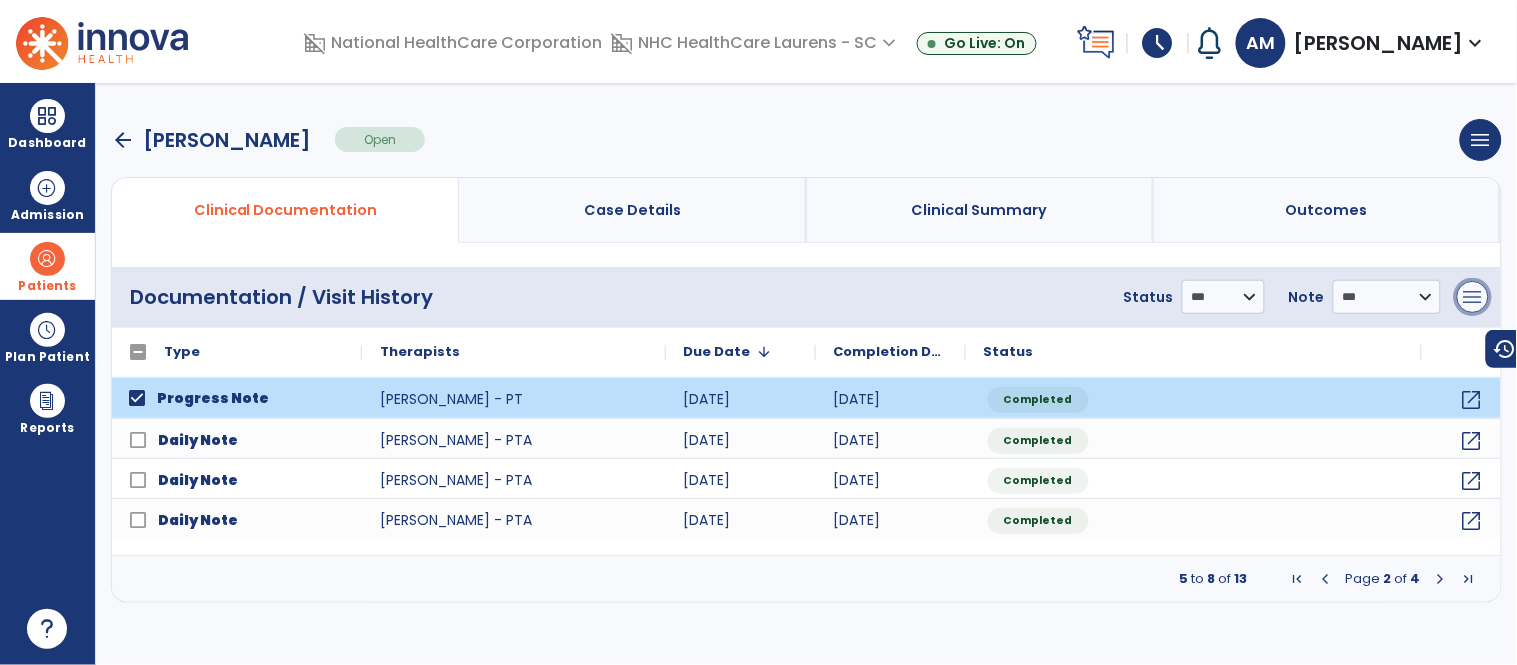 click on "menu" at bounding box center (1473, 297) 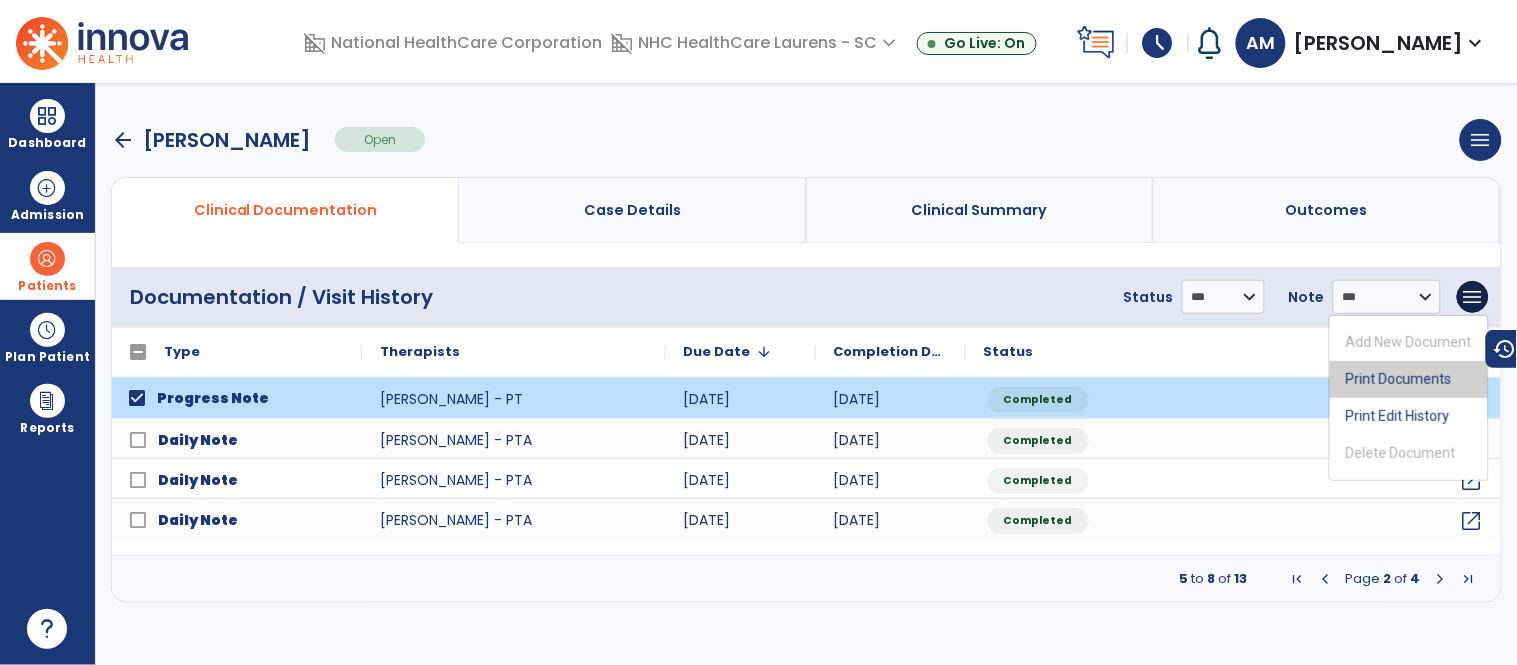 click on "Print Documents" at bounding box center (1409, 379) 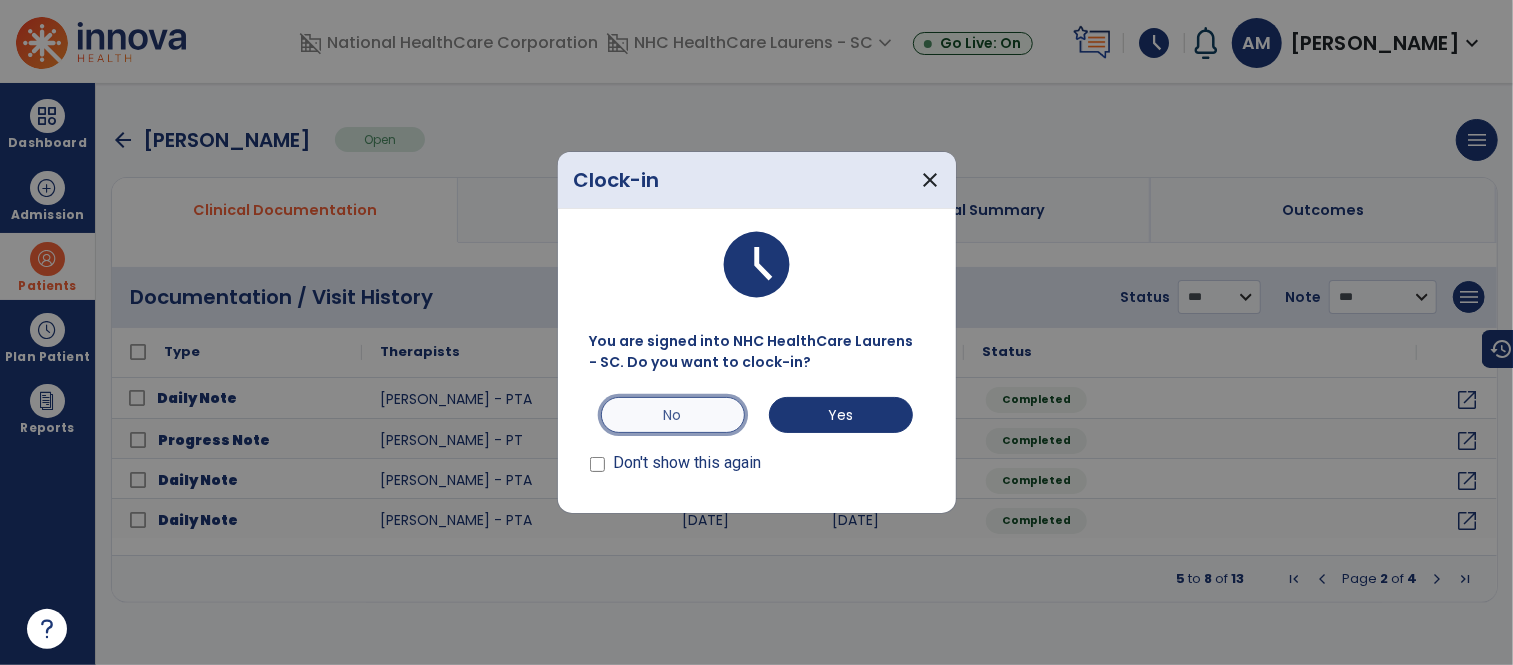 click on "No" at bounding box center [673, 415] 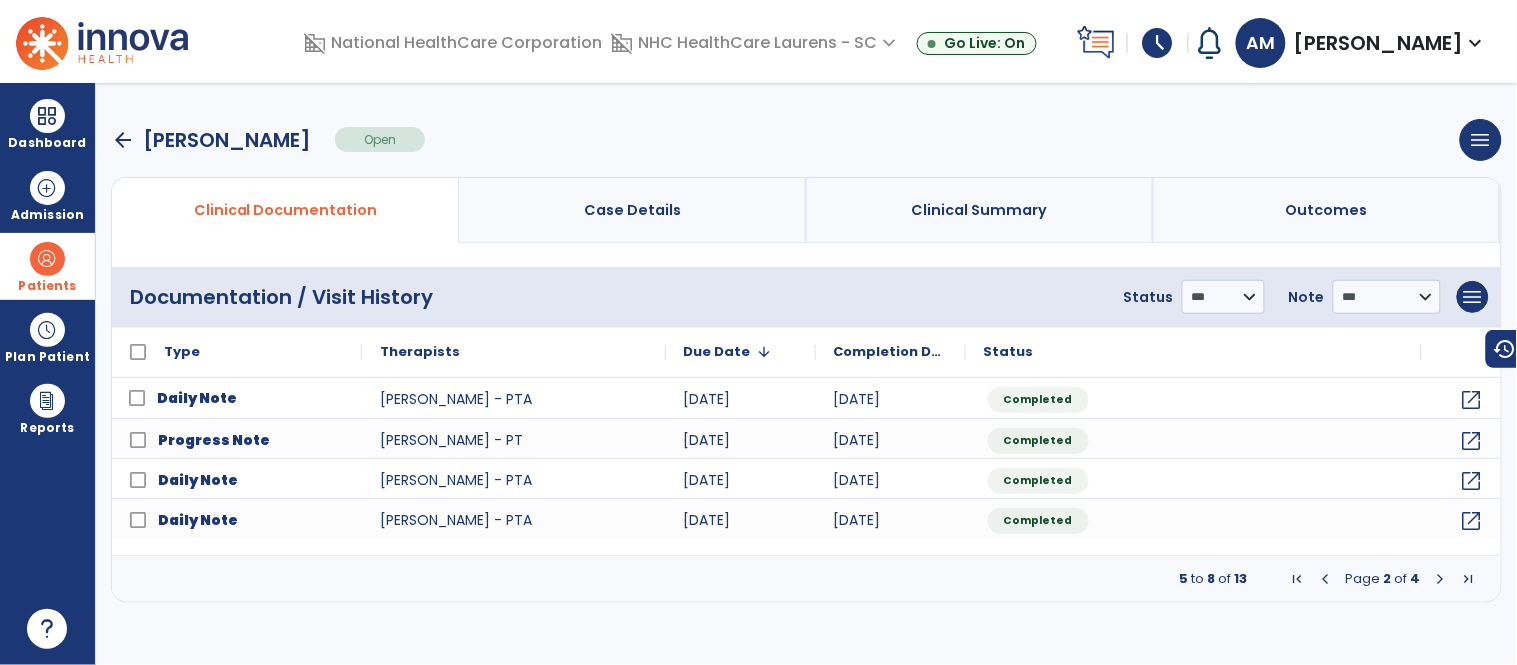 click on "Patients" at bounding box center (47, 266) 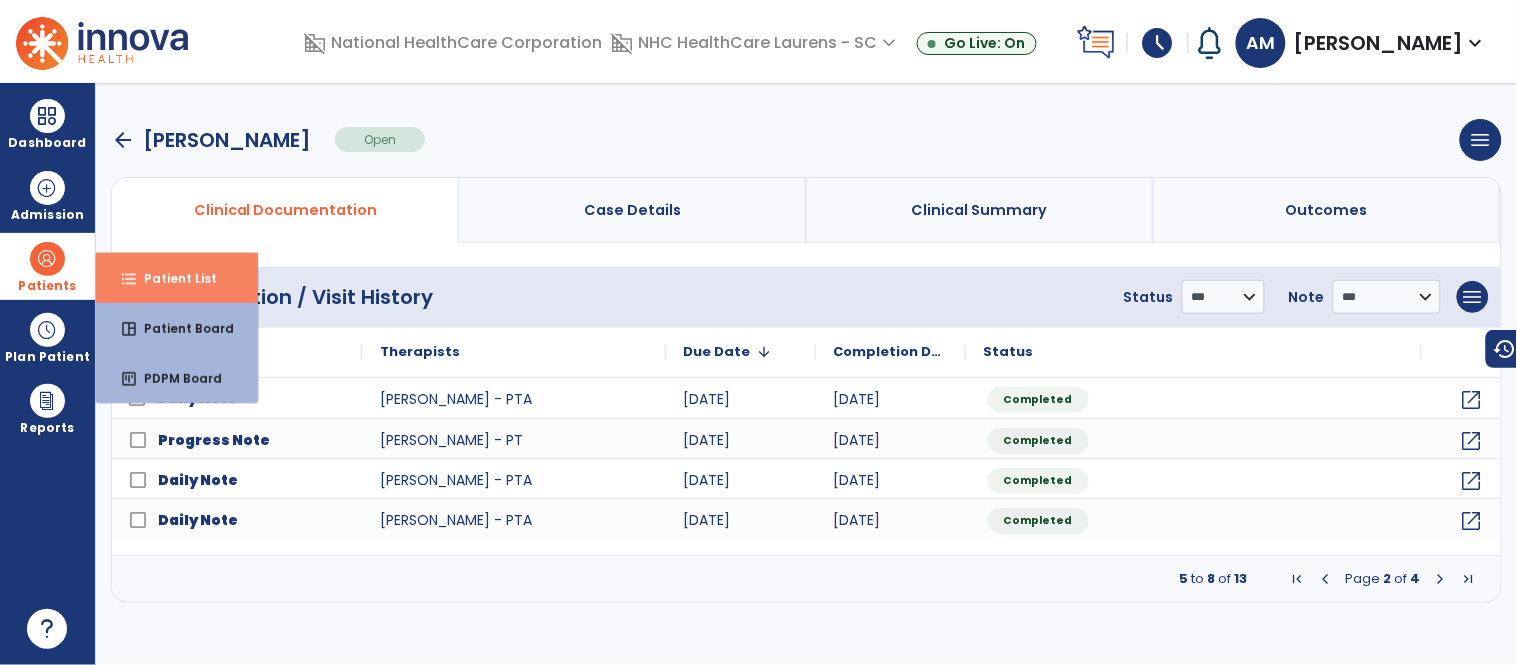 drag, startPoint x: 141, startPoint y: 255, endPoint x: 153, endPoint y: 255, distance: 12 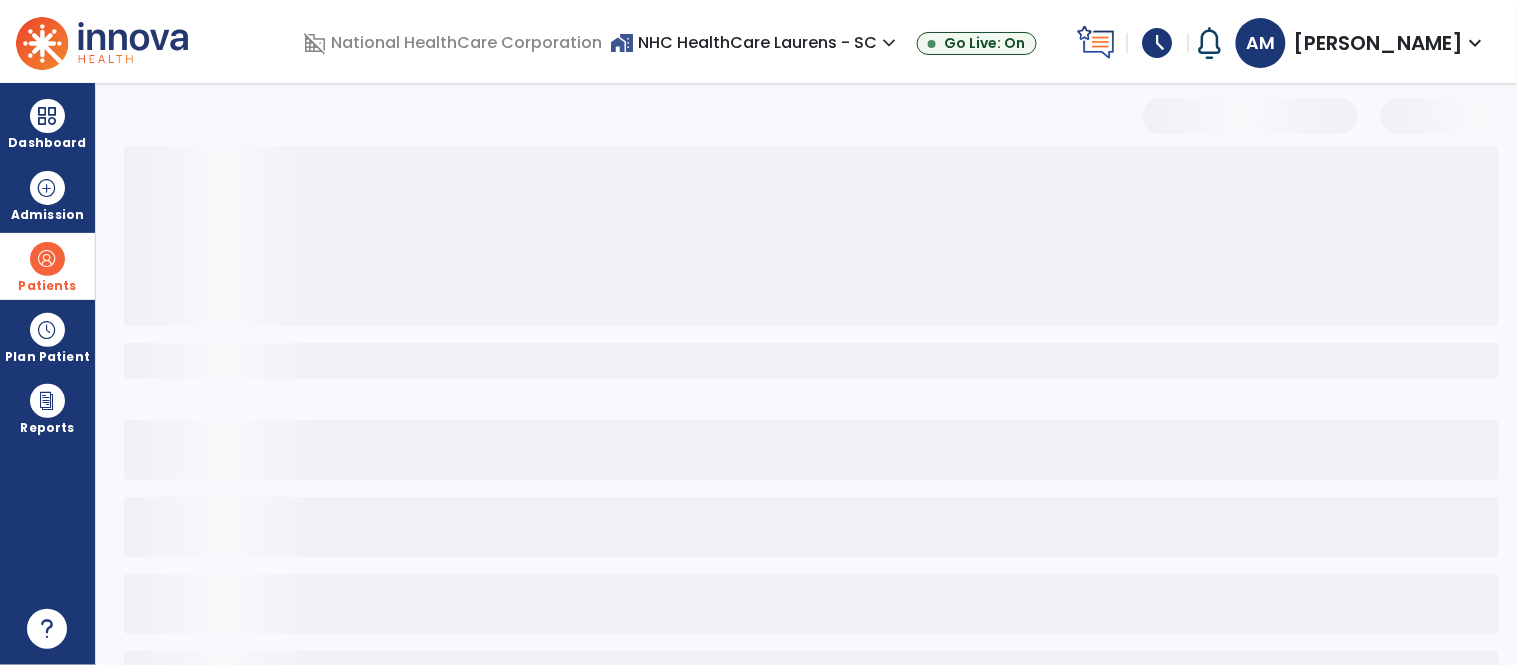 select on "***" 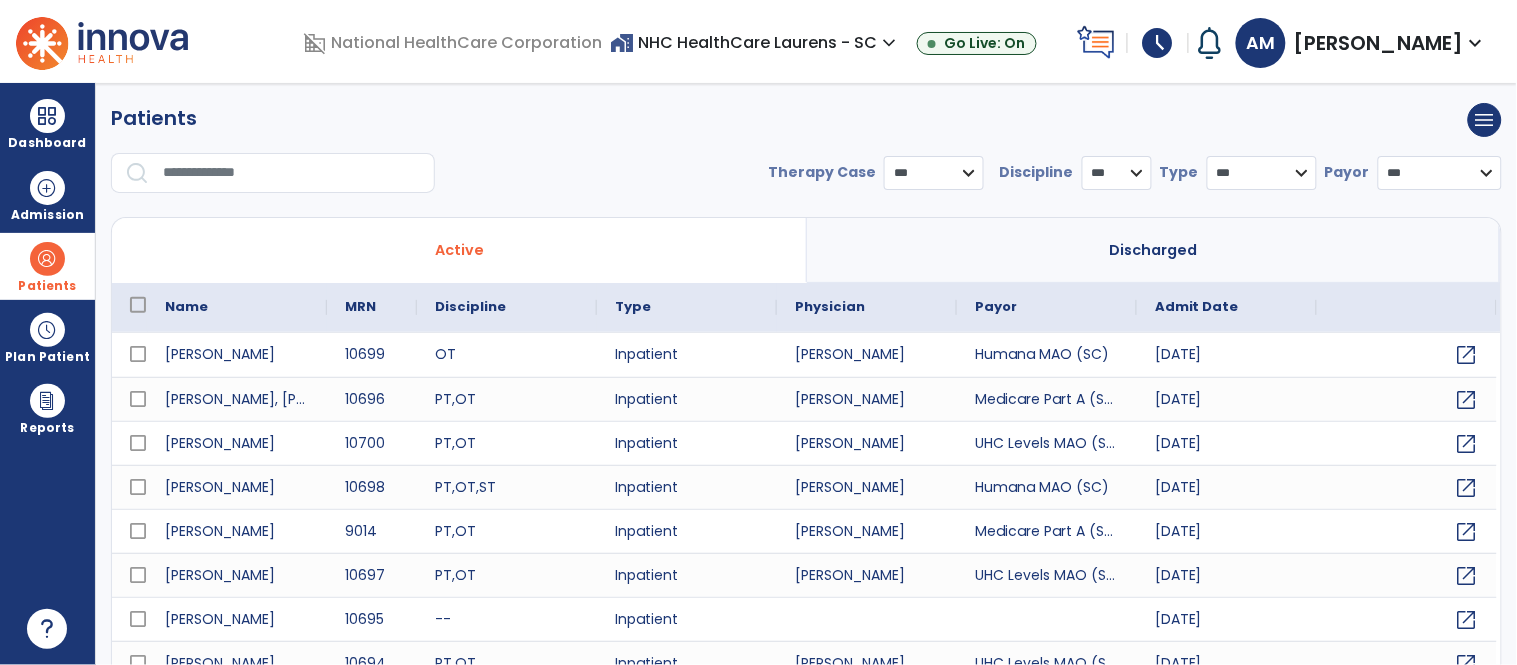 click at bounding box center [292, 173] 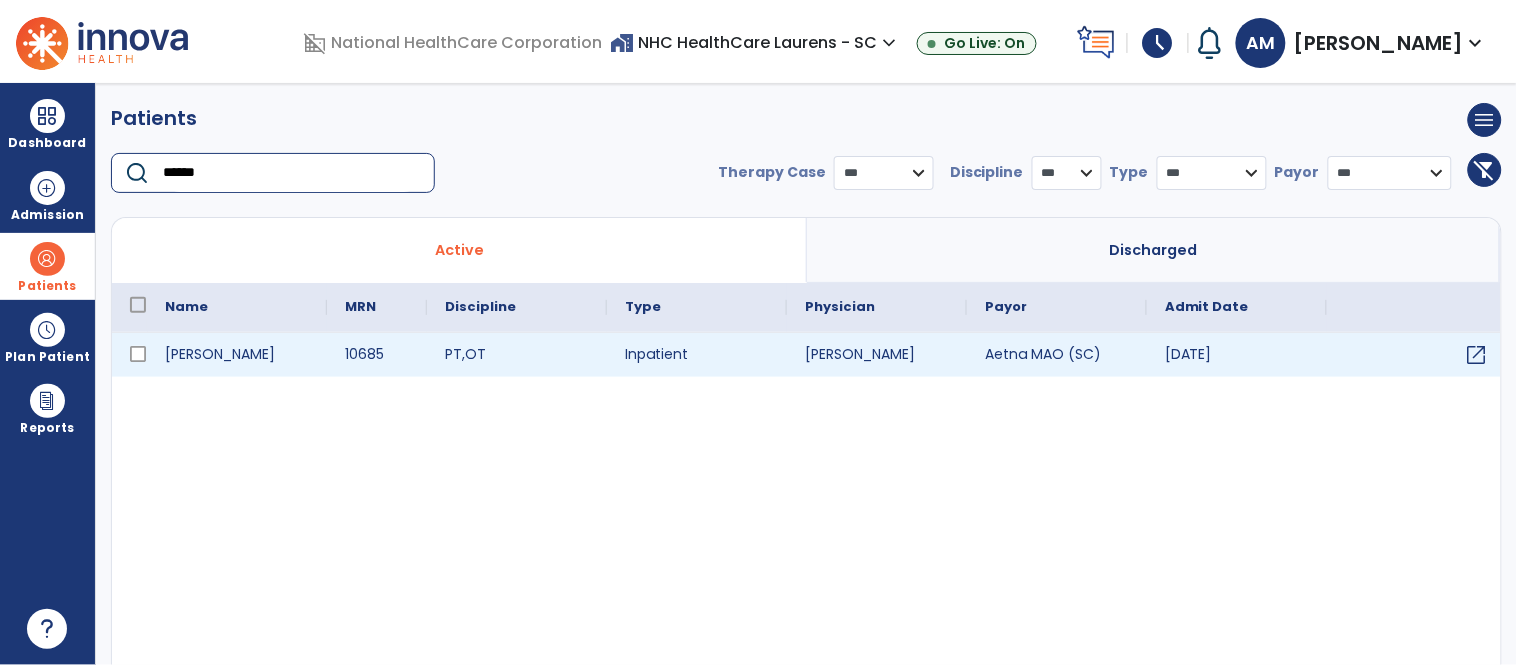 type on "******" 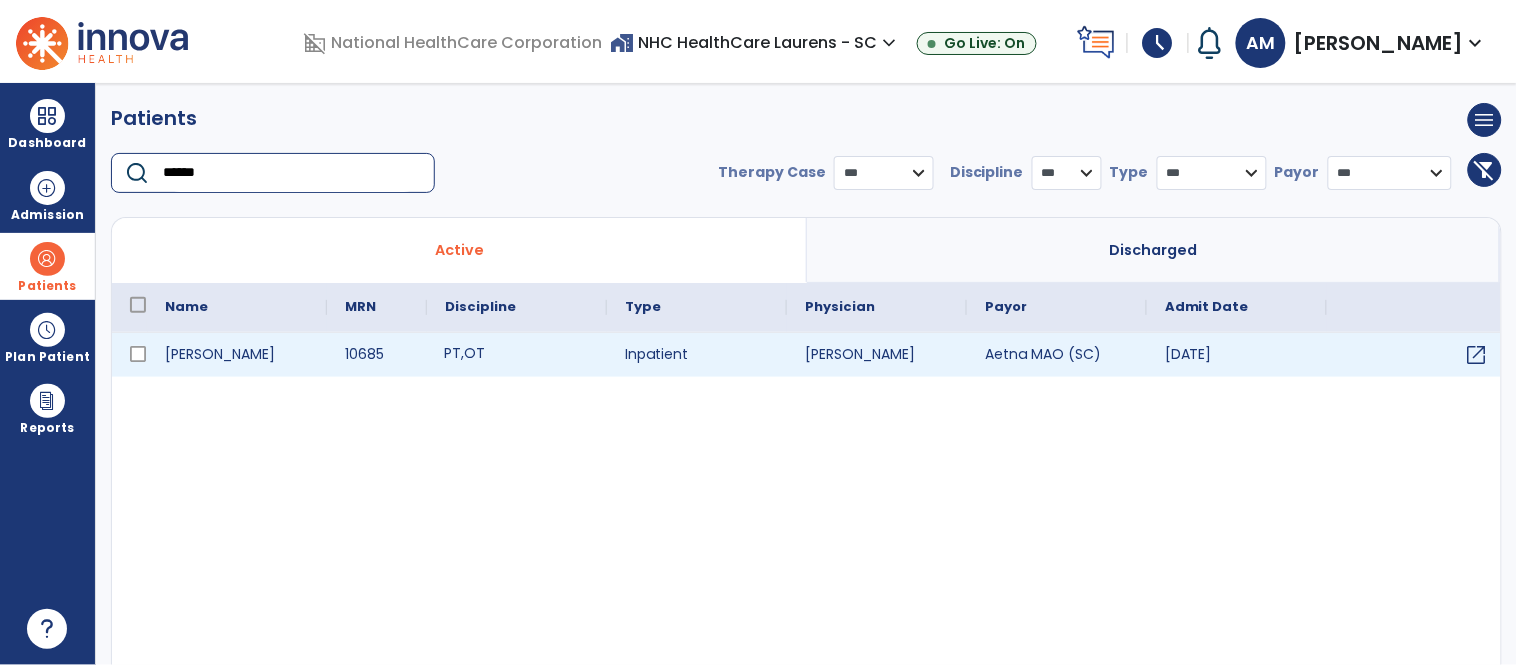 click on "PT , OT" at bounding box center [464, 353] 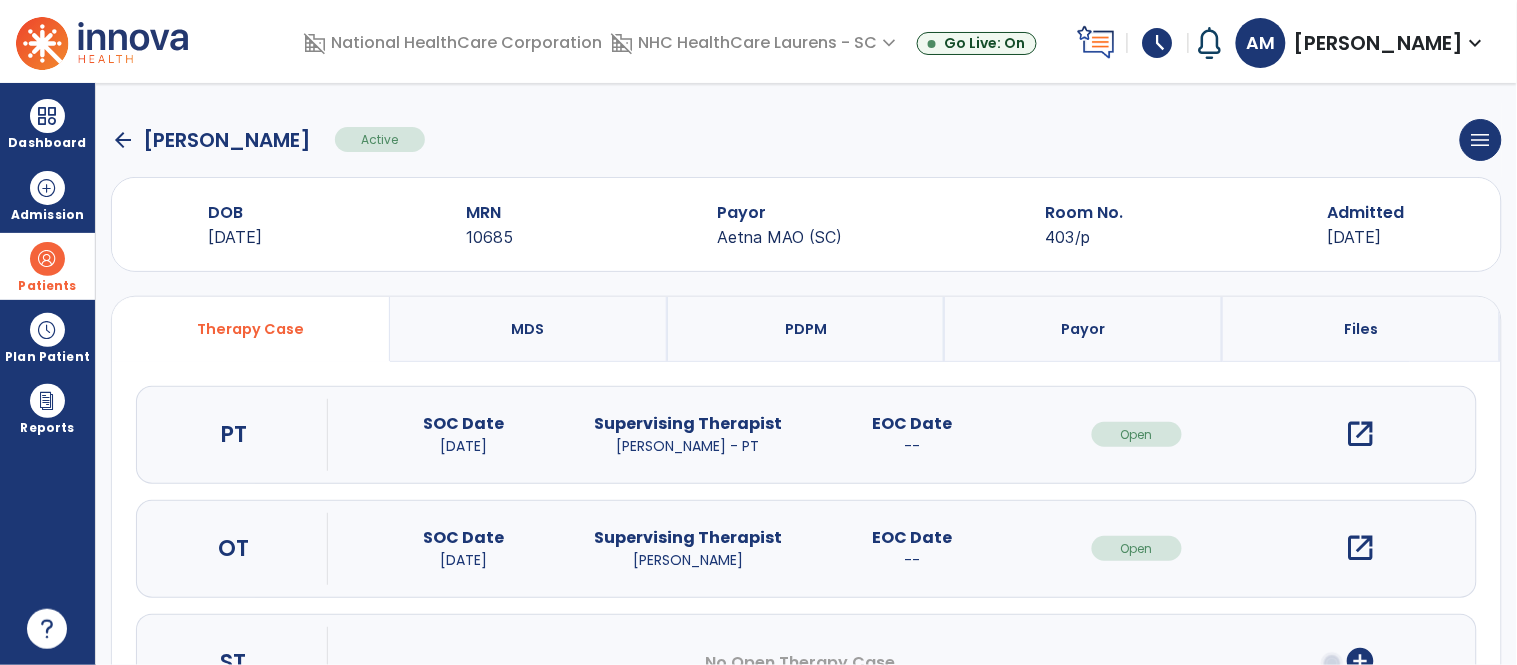 click on "open_in_new" at bounding box center (1361, 434) 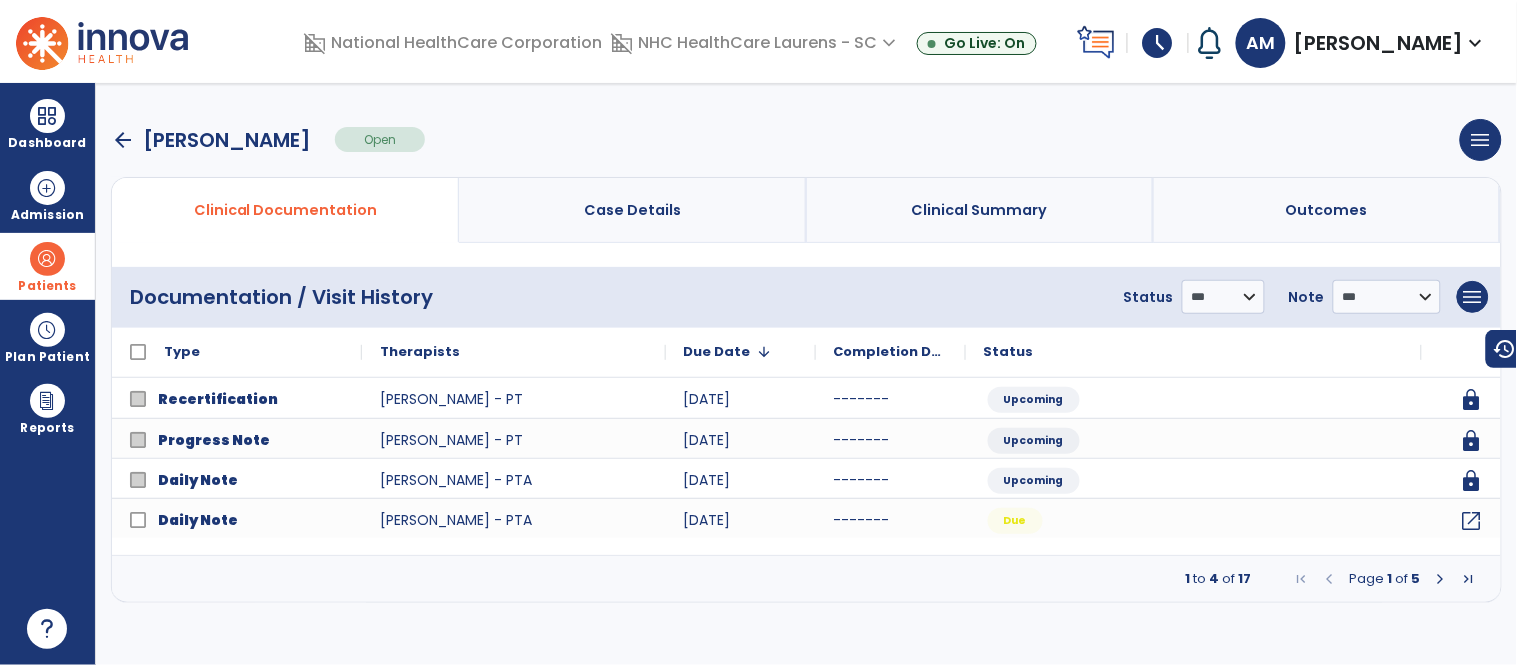 click at bounding box center [1441, 579] 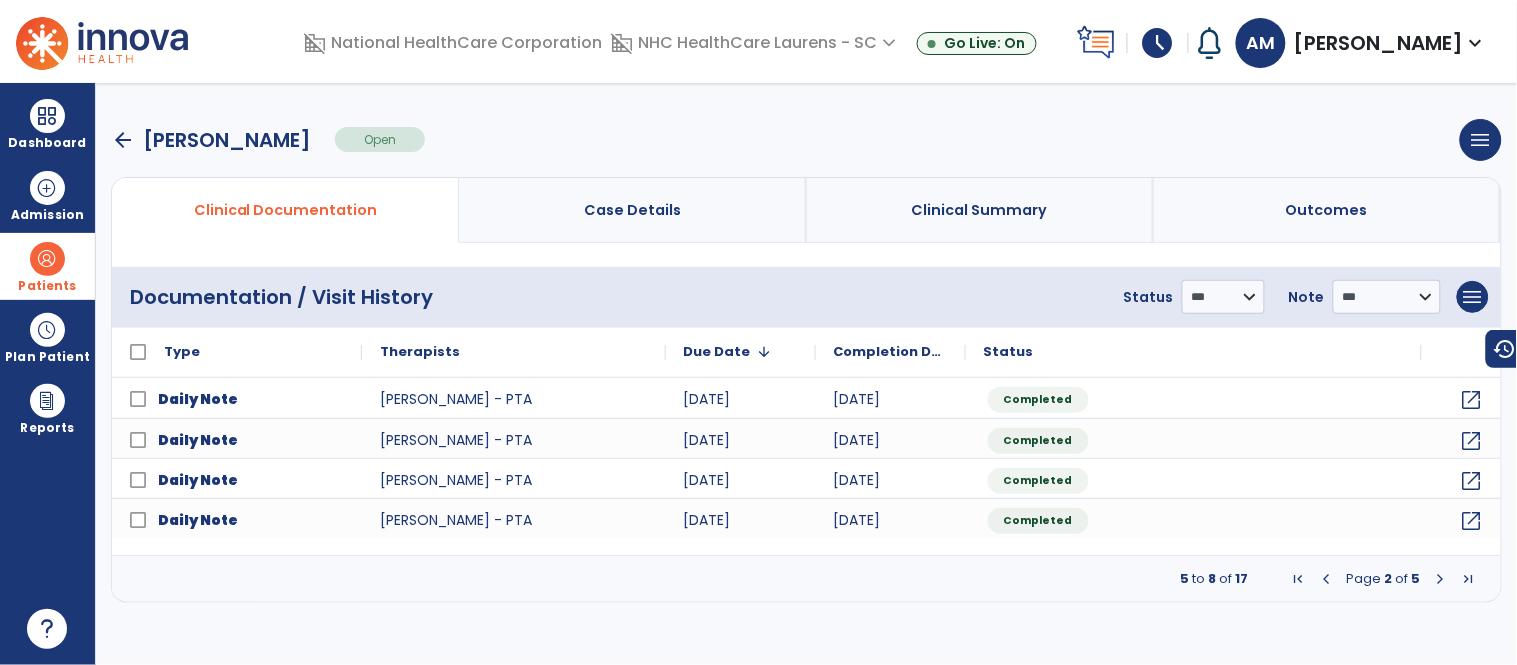 click at bounding box center (1327, 579) 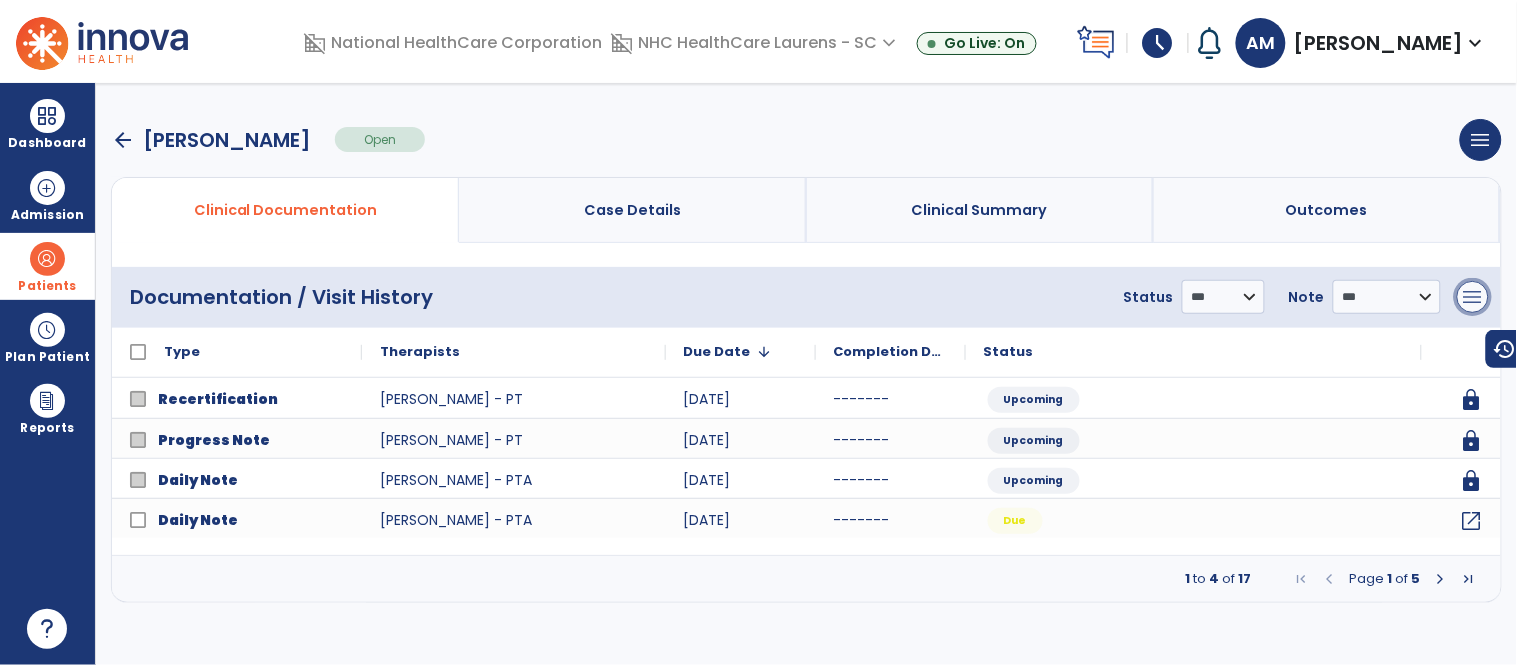 click on "menu" at bounding box center (1473, 297) 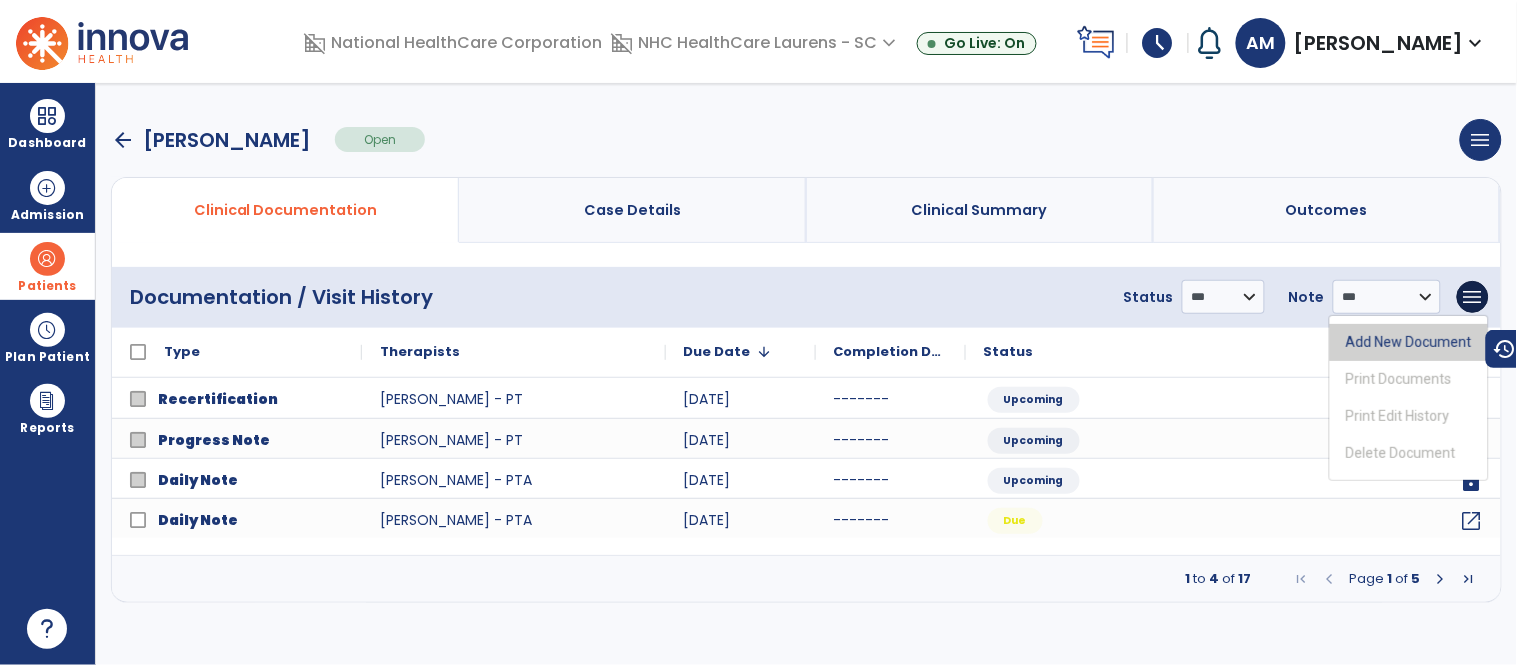click on "Add New Document" at bounding box center [1409, 342] 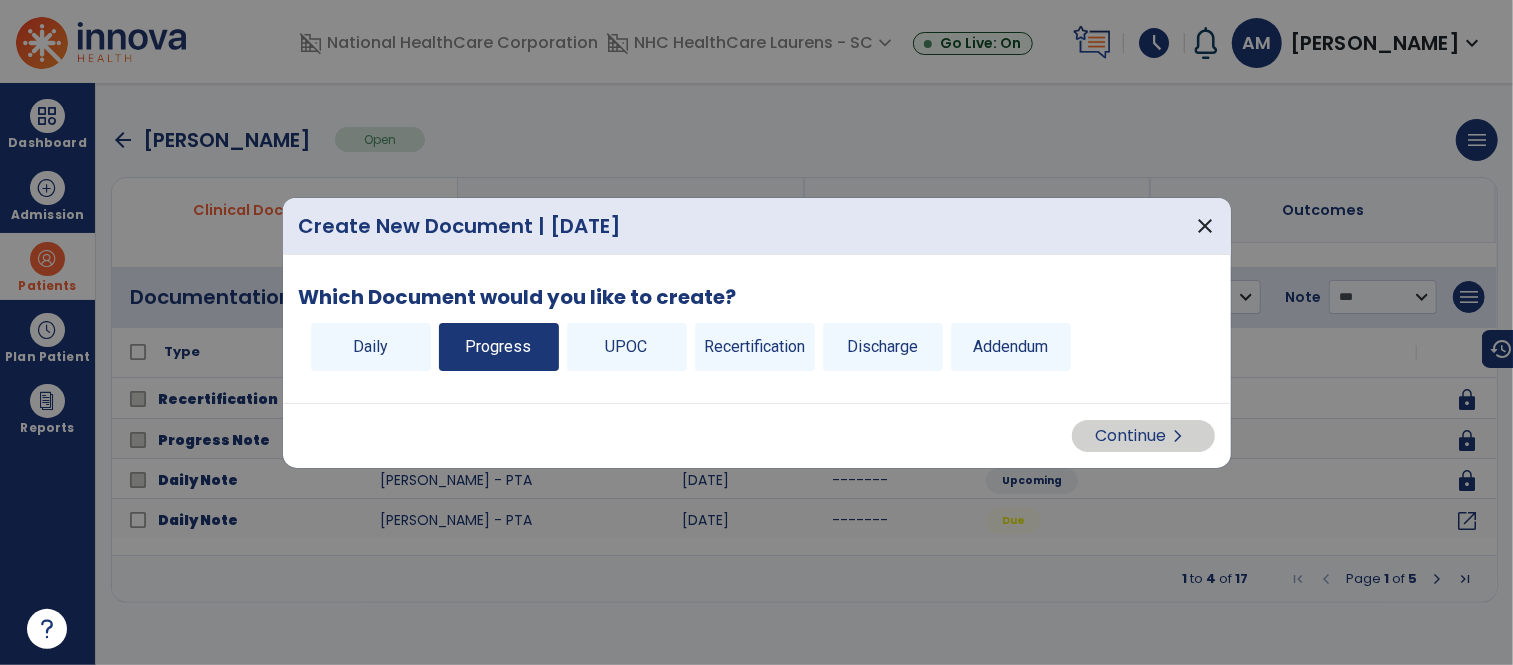 click on "Progress" at bounding box center (499, 347) 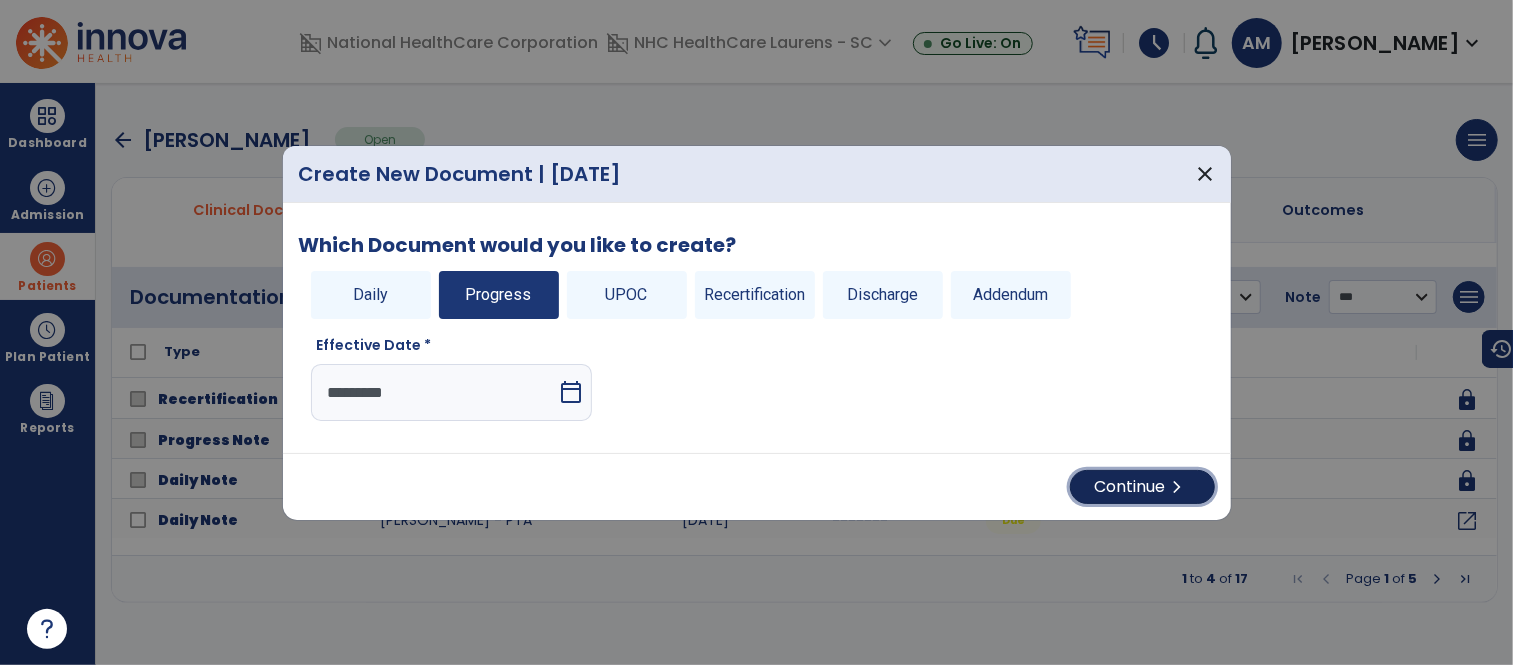 click on "Continue   chevron_right" at bounding box center [1142, 487] 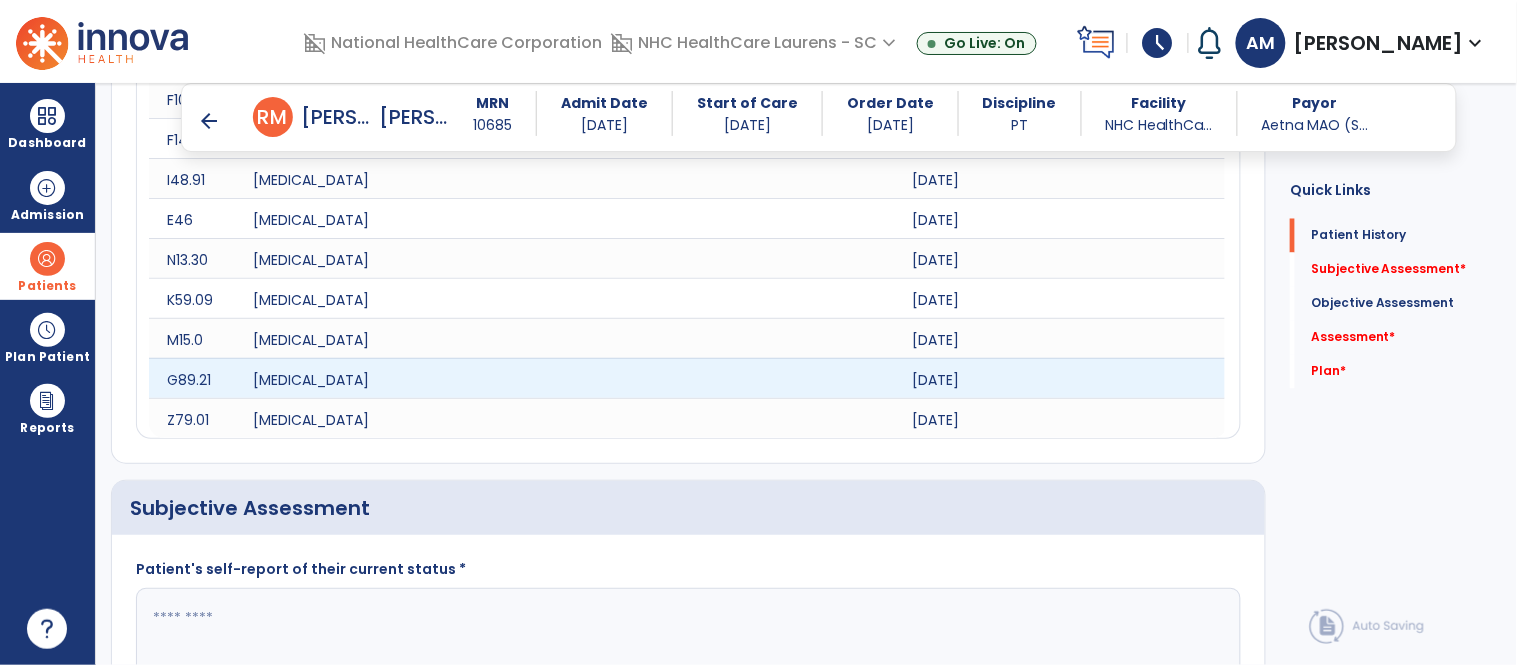 scroll, scrollTop: 1111, scrollLeft: 0, axis: vertical 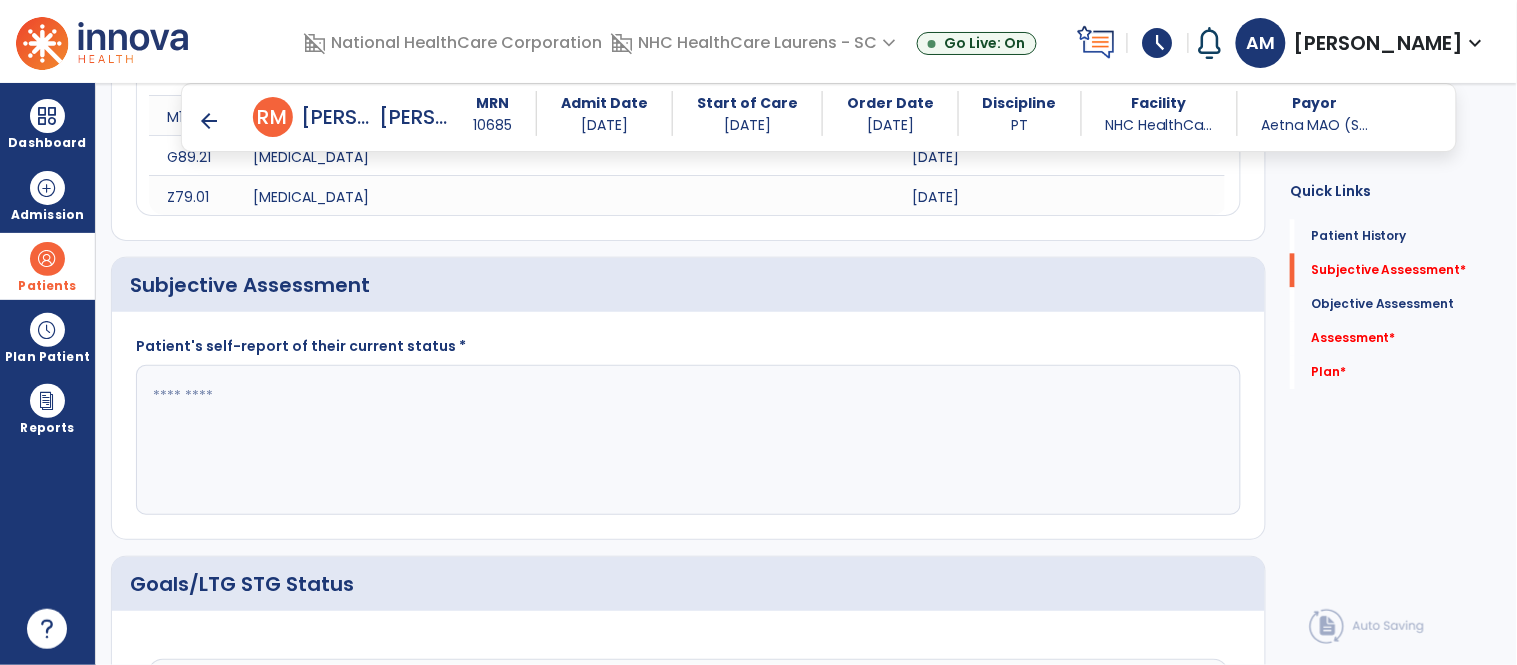click 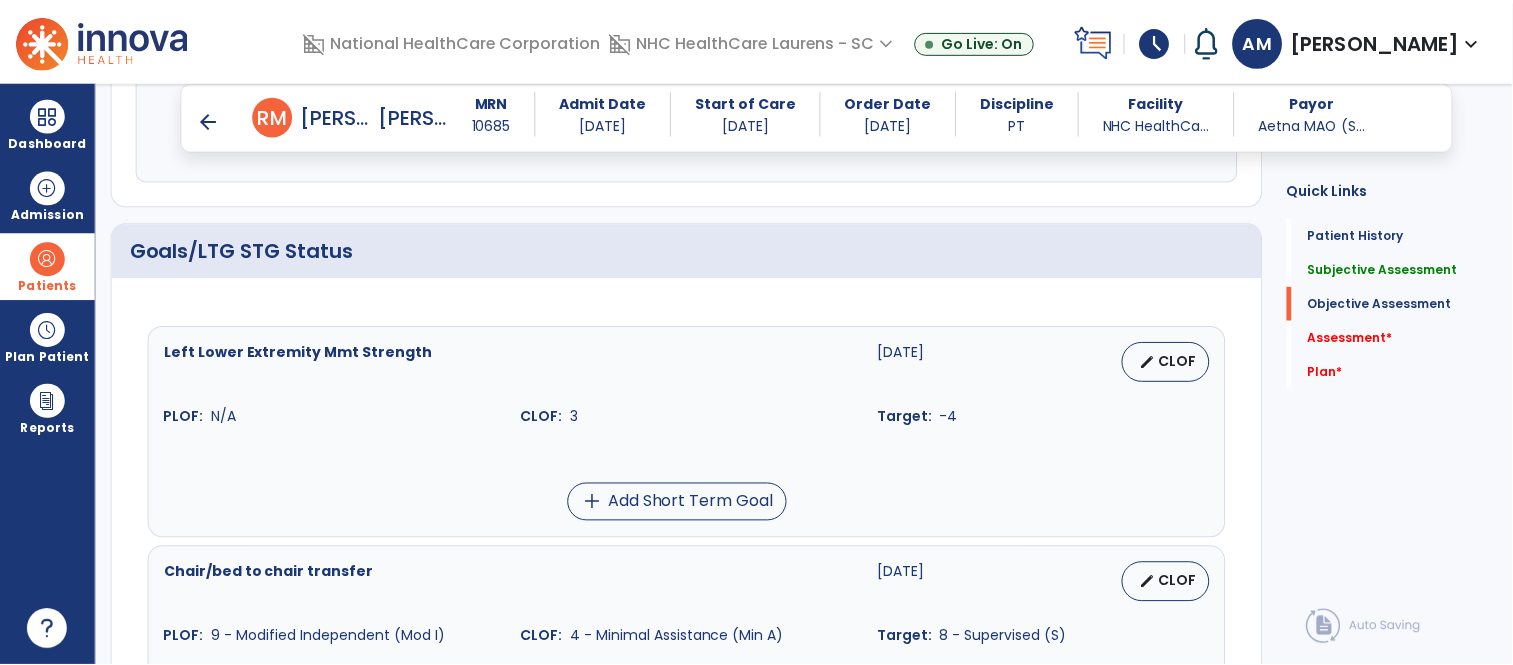 scroll, scrollTop: 1555, scrollLeft: 0, axis: vertical 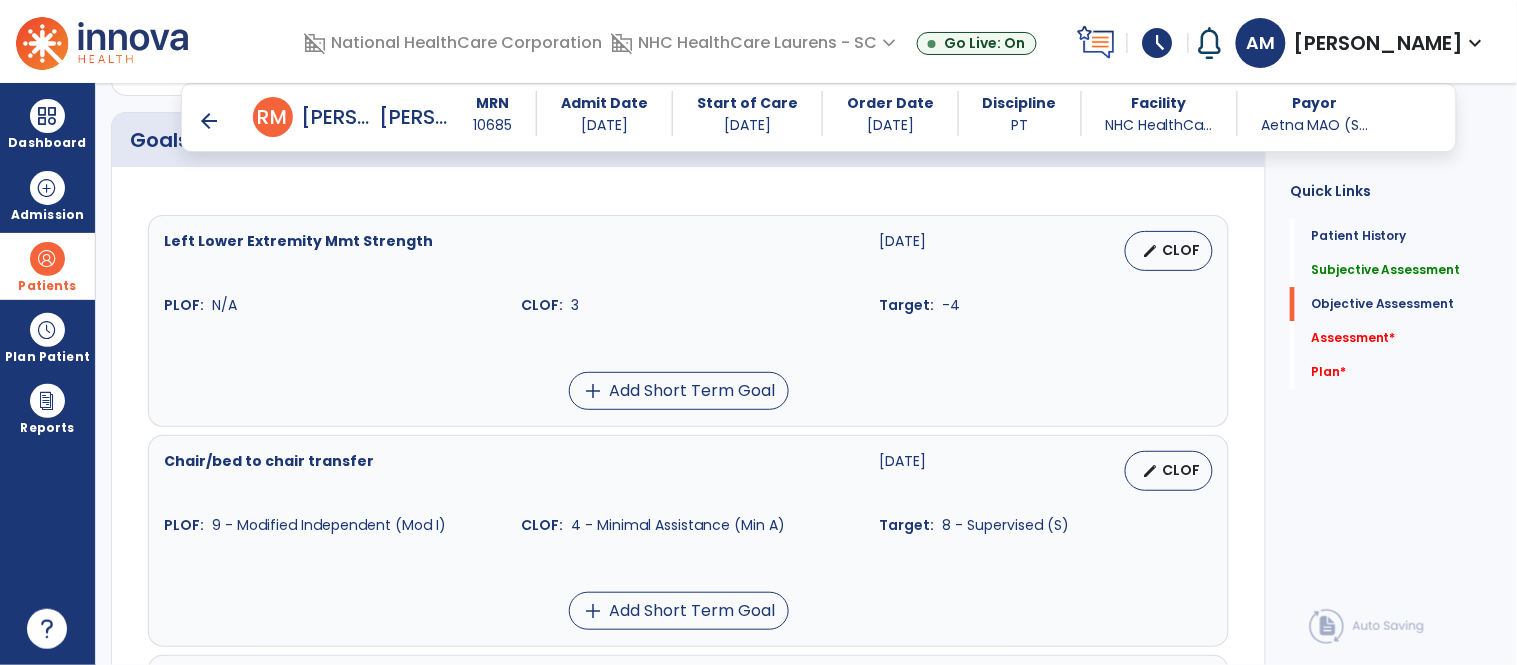 type on "**********" 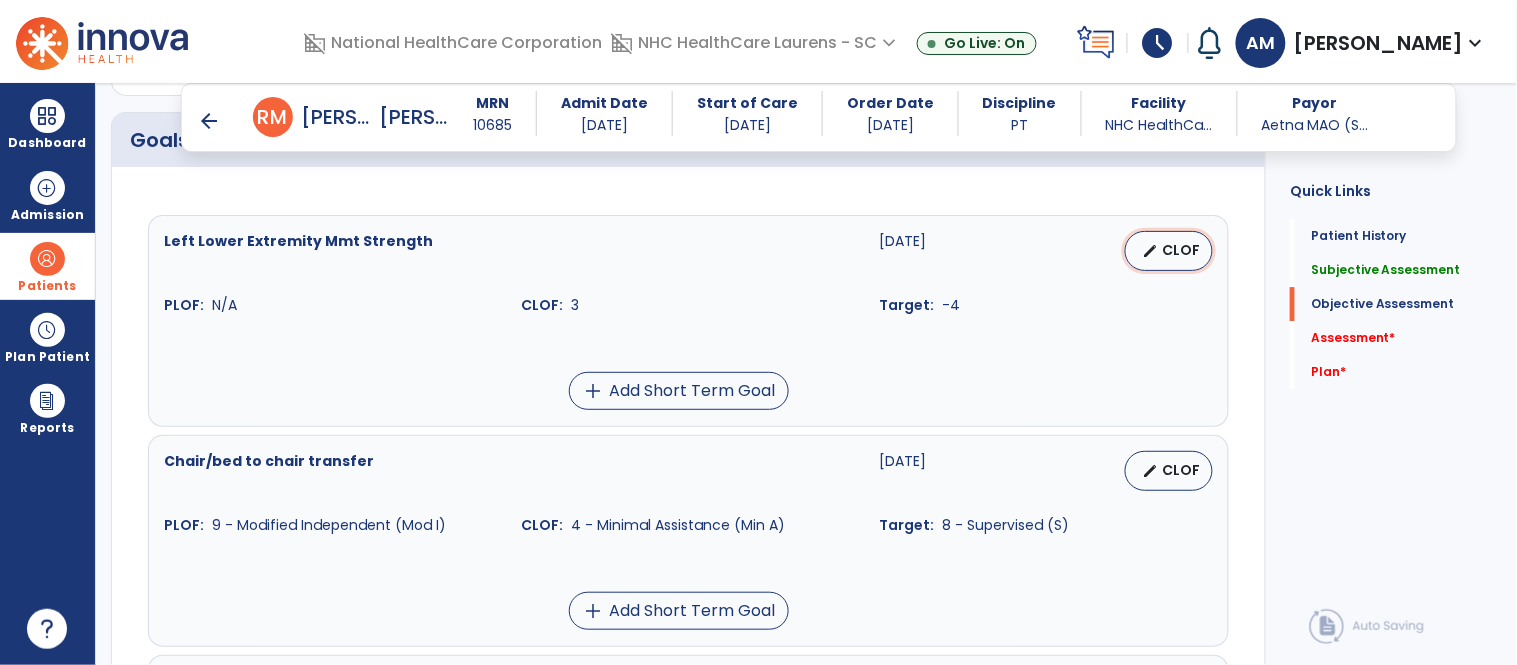click on "edit   CLOF" at bounding box center [1169, 251] 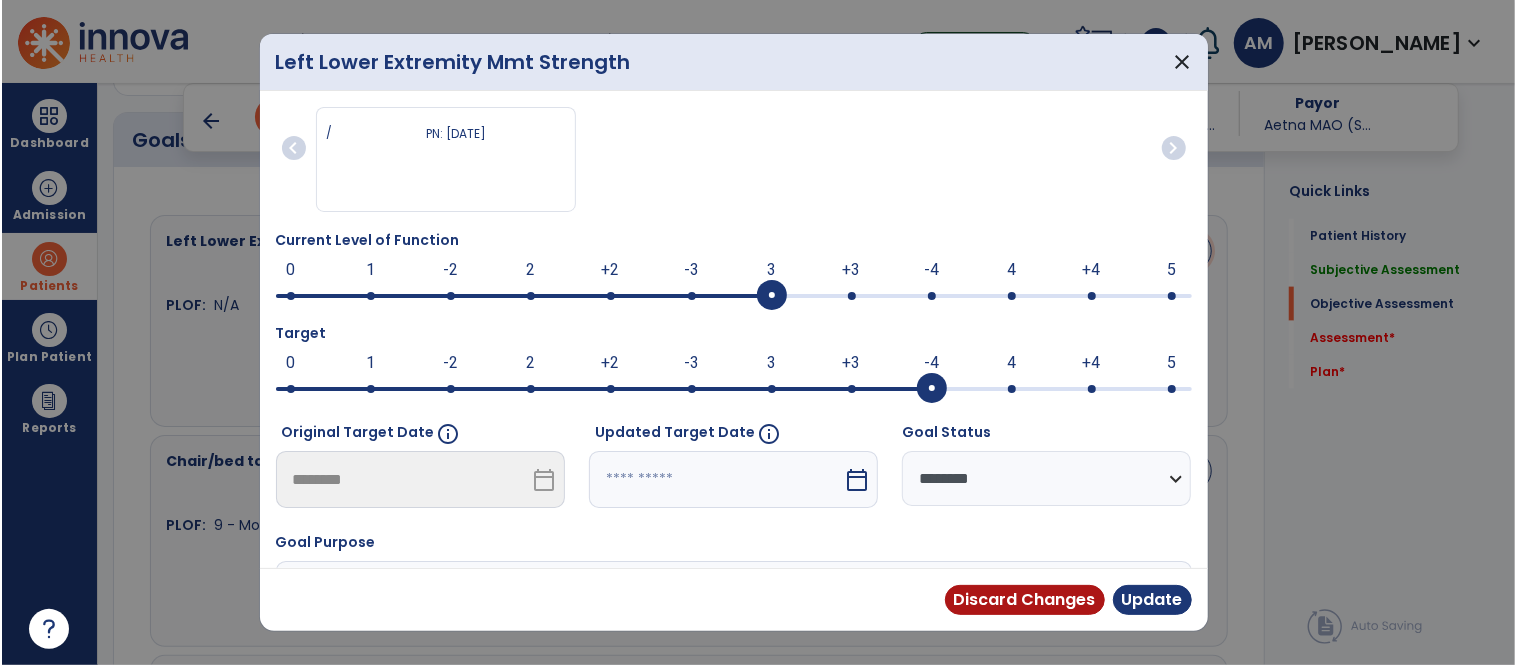 scroll, scrollTop: 1555, scrollLeft: 0, axis: vertical 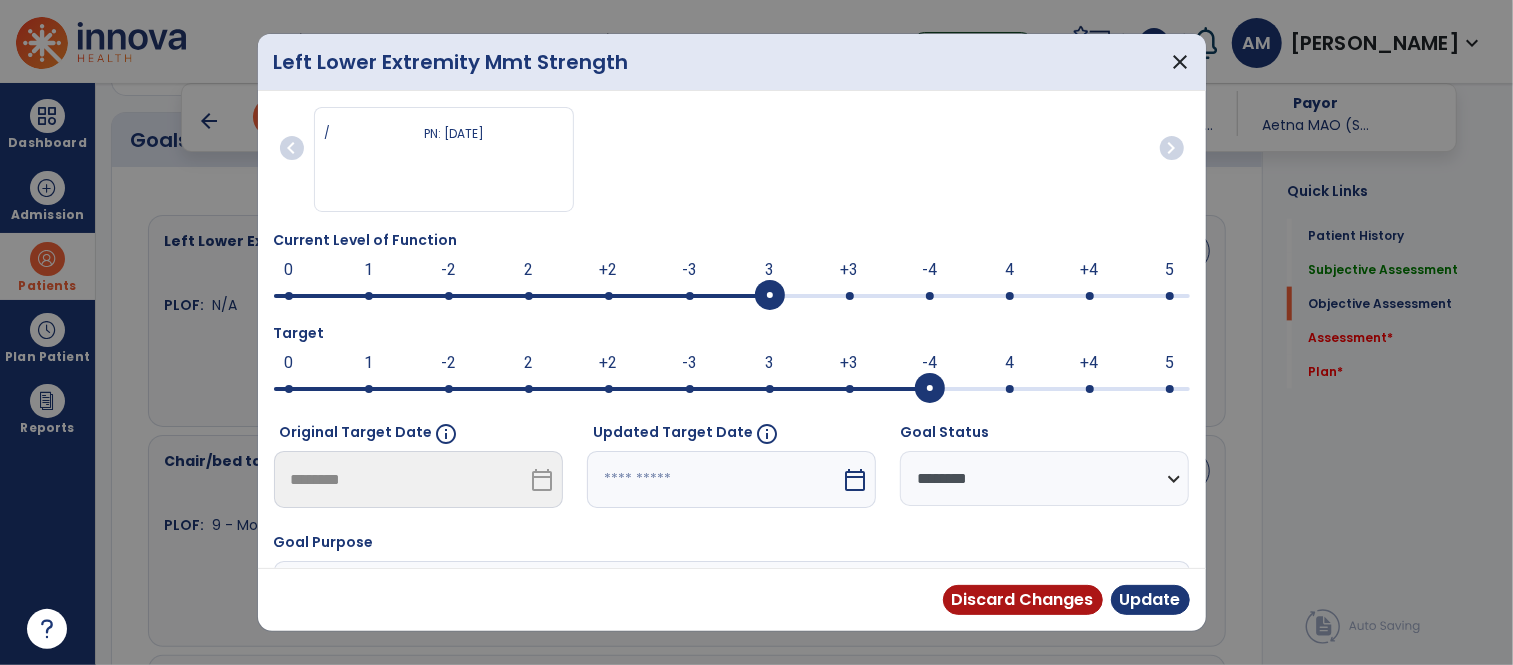 click at bounding box center (850, 296) 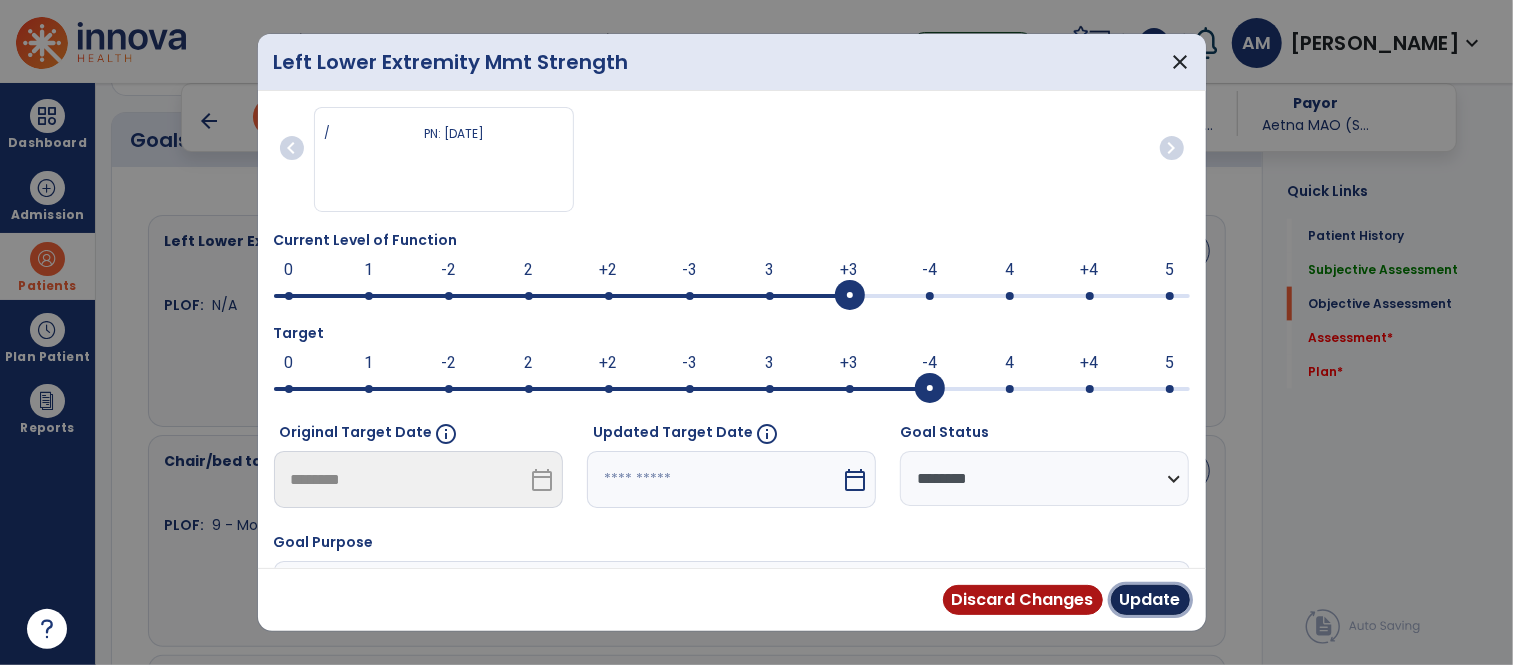 click on "Update" at bounding box center [1150, 600] 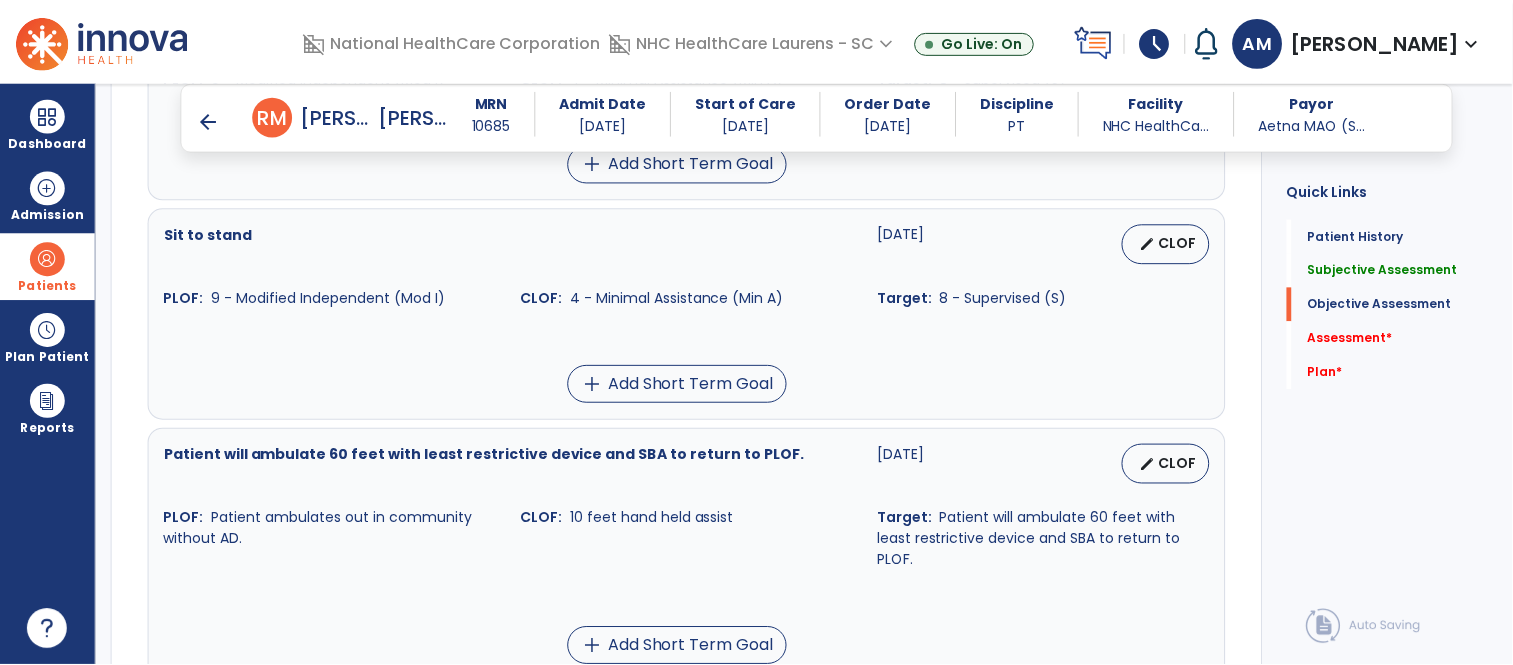scroll, scrollTop: 2333, scrollLeft: 0, axis: vertical 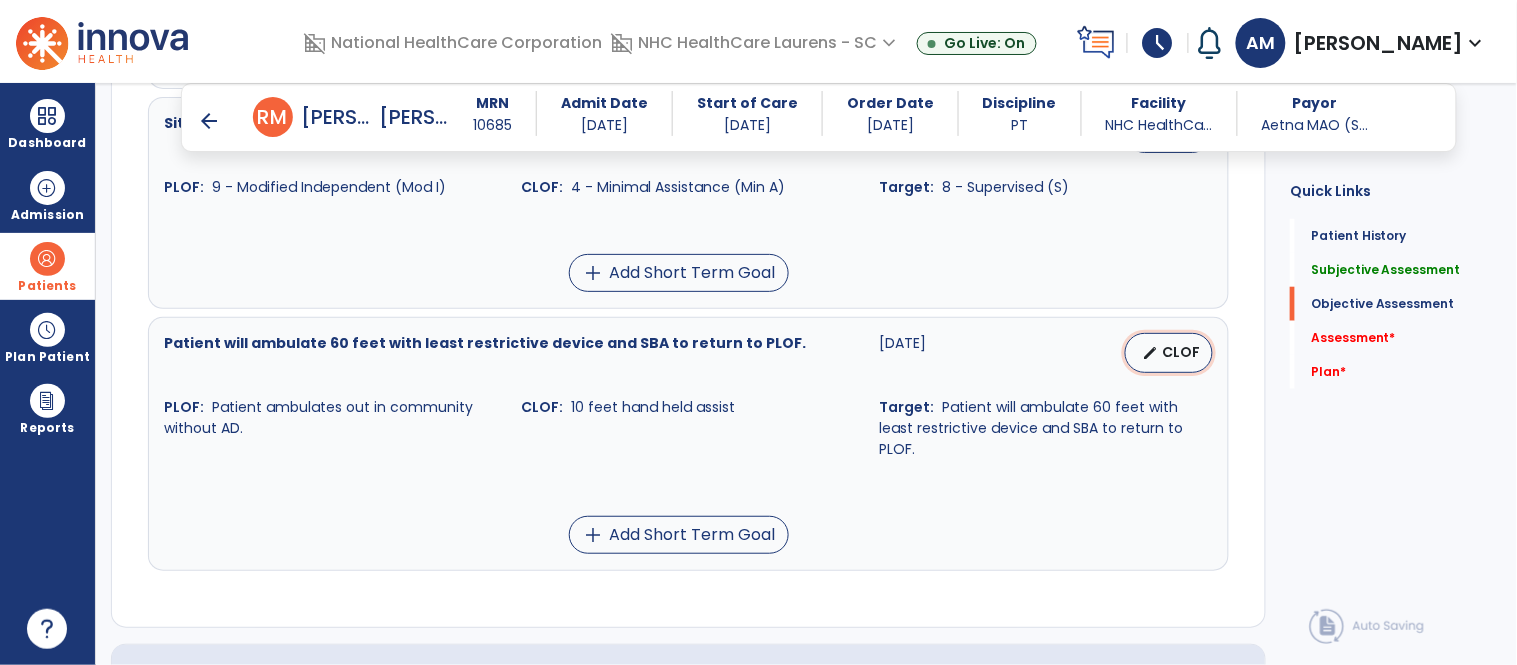 click on "CLOF" at bounding box center [1181, 352] 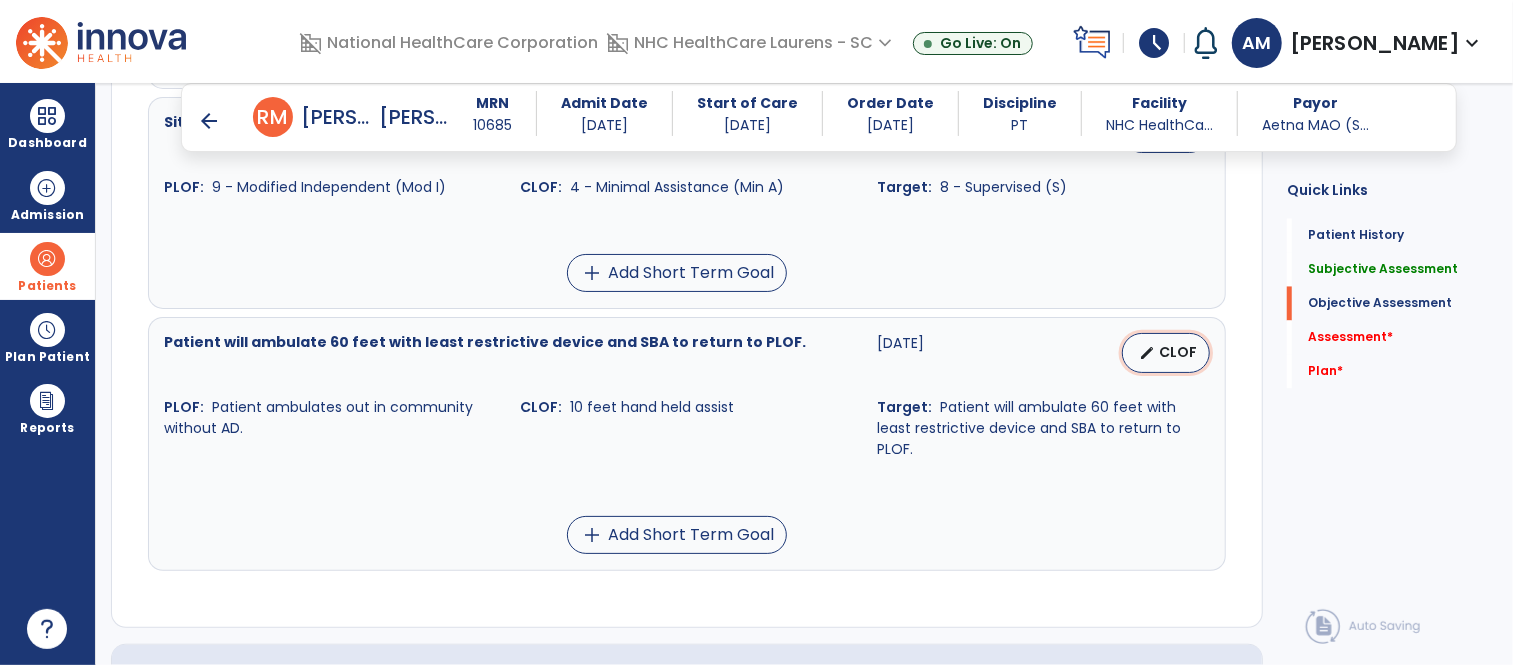 select on "**********" 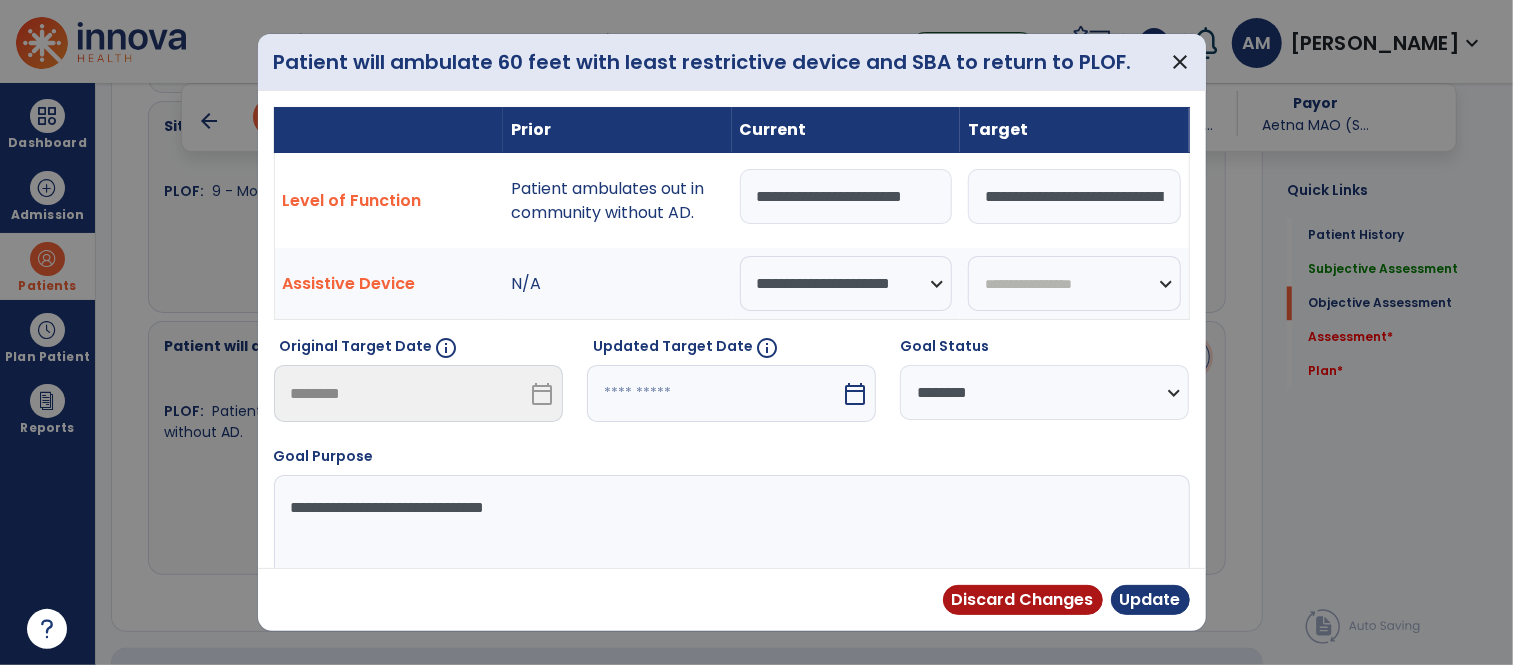 scroll, scrollTop: 2333, scrollLeft: 0, axis: vertical 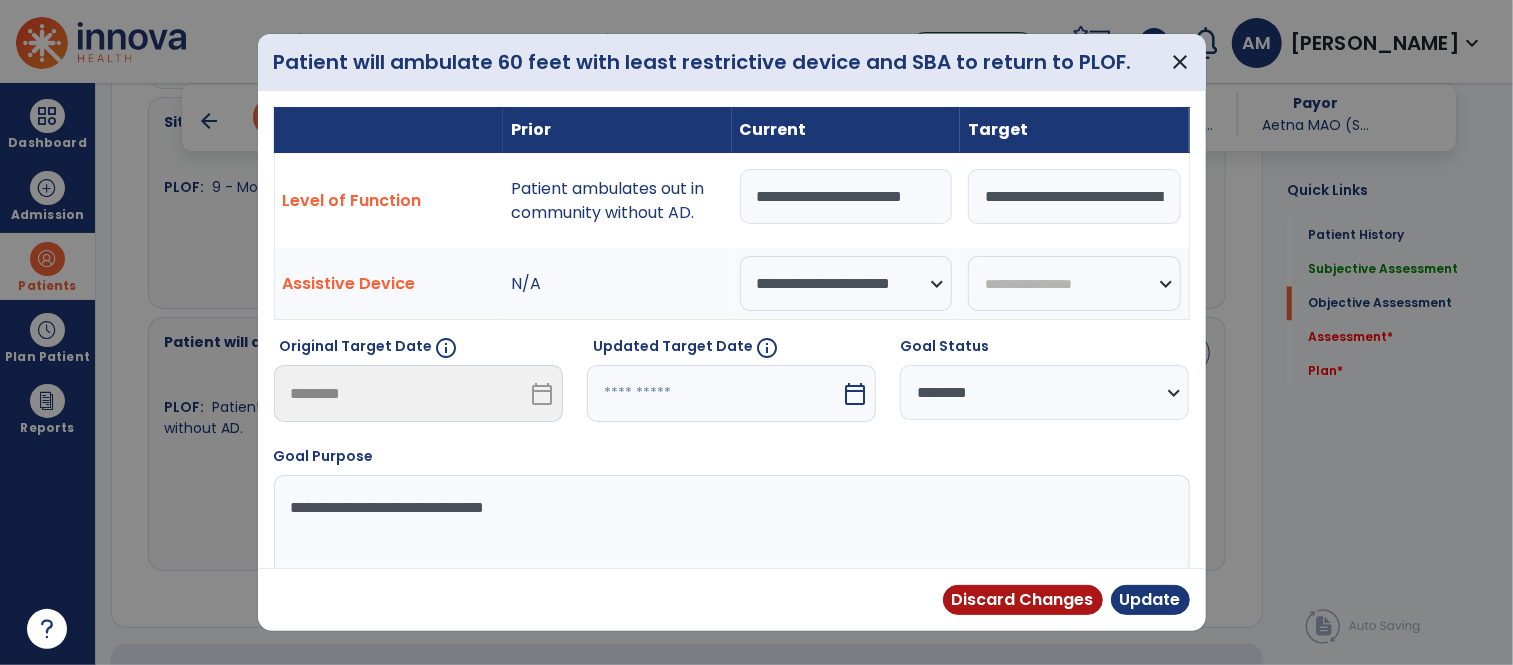 click on "**********" at bounding box center [846, 196] 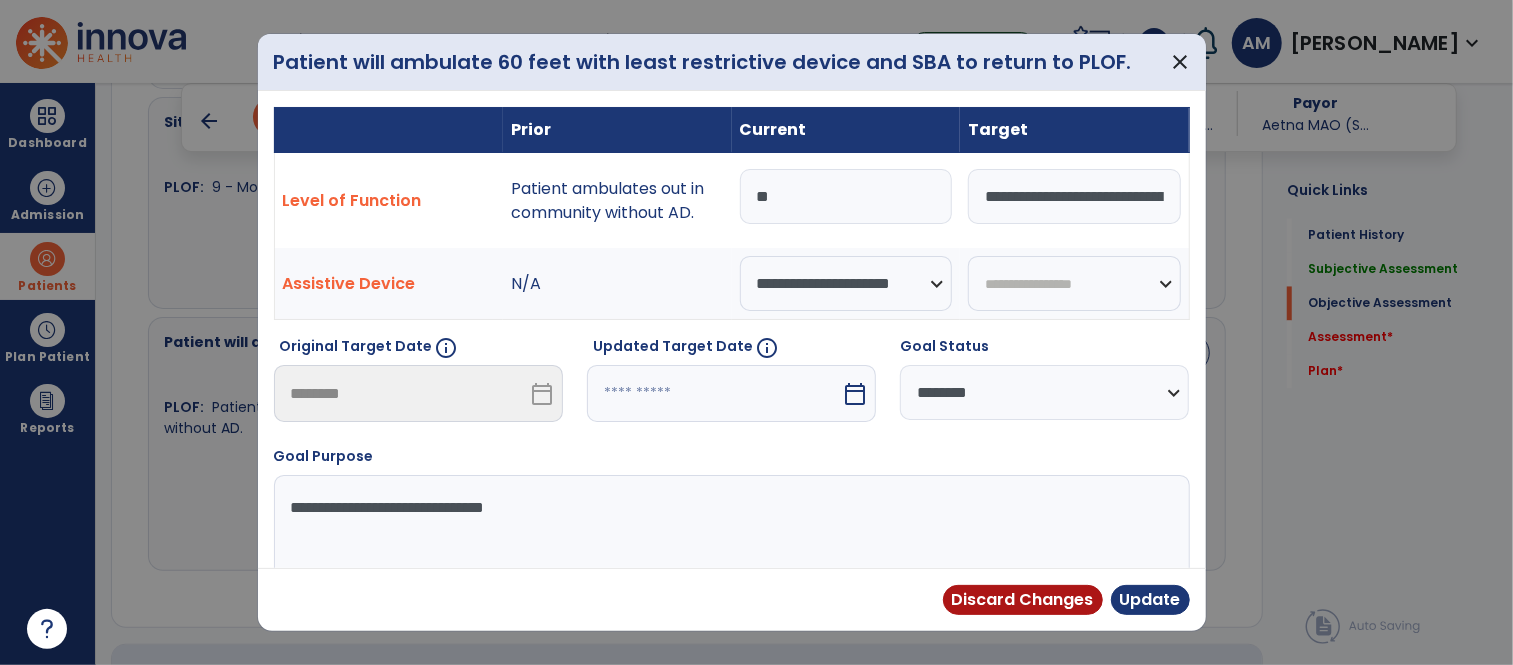 type on "*" 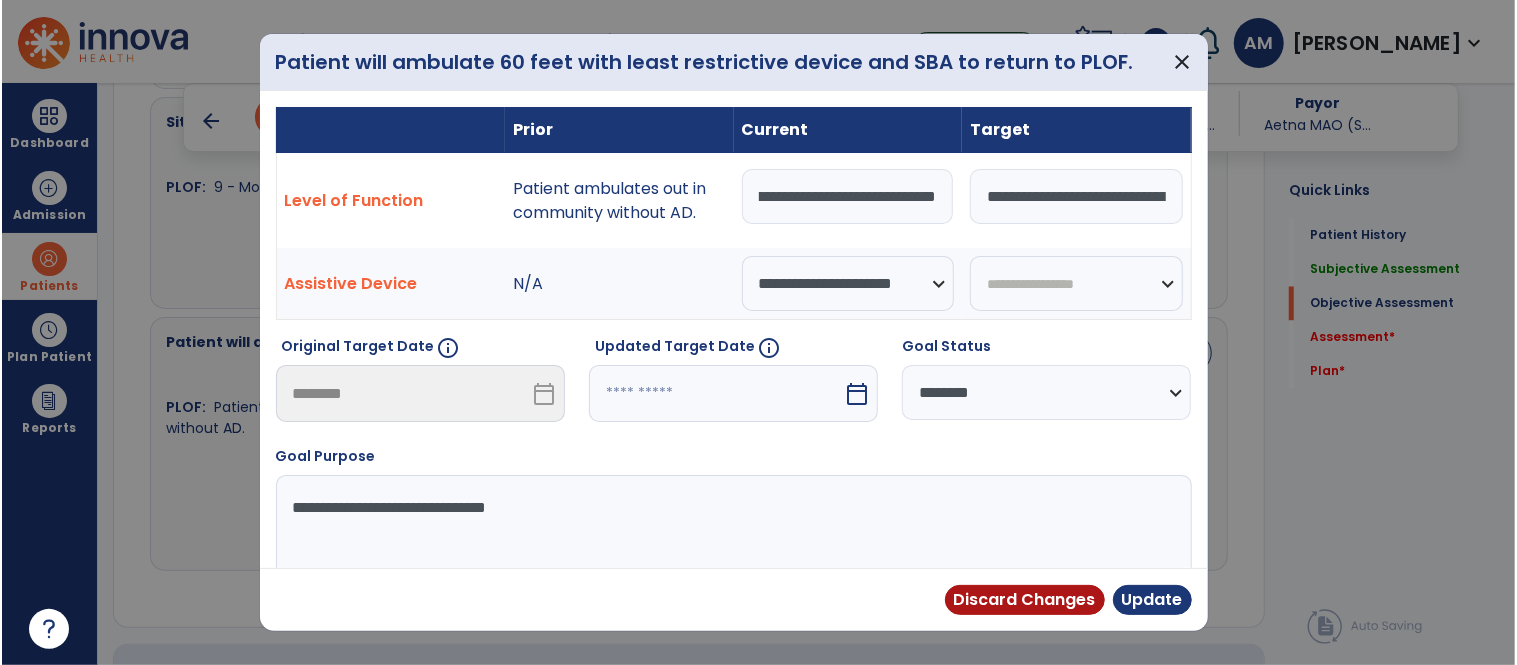 scroll, scrollTop: 0, scrollLeft: 397, axis: horizontal 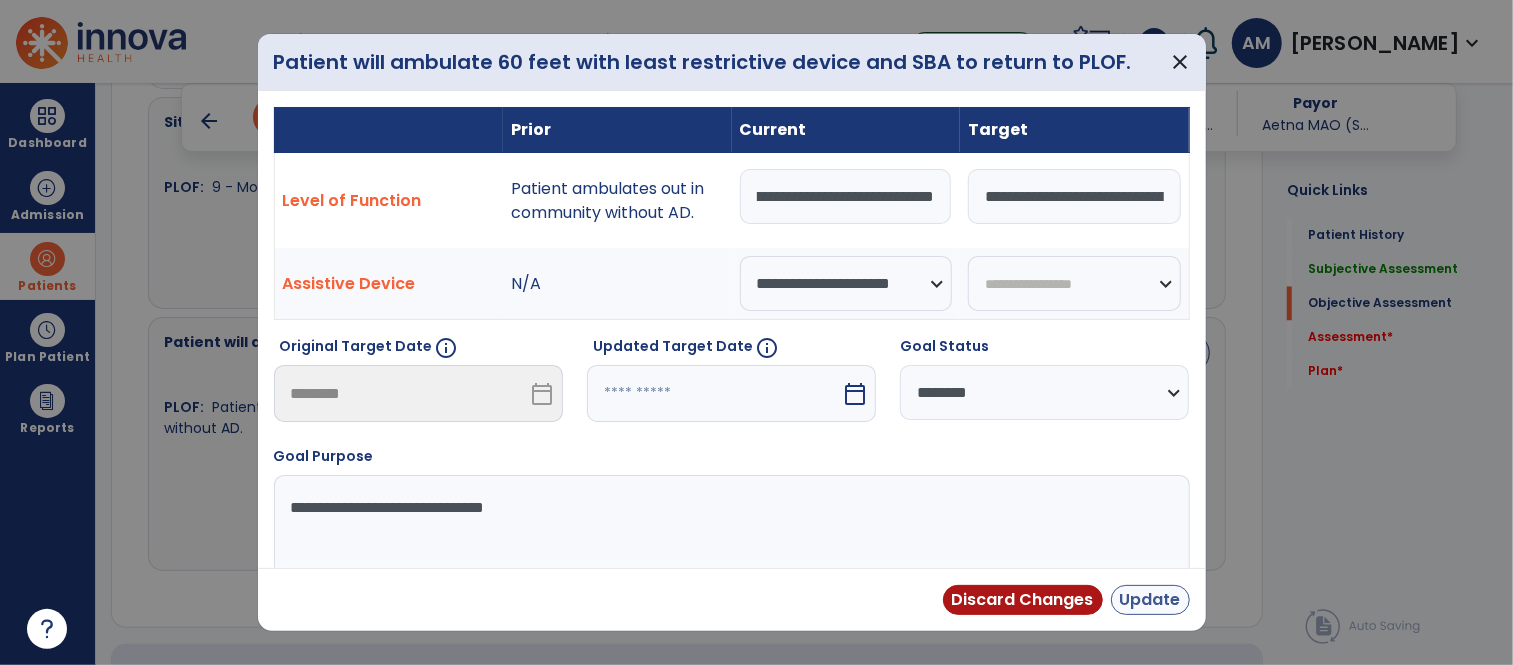 type on "**********" 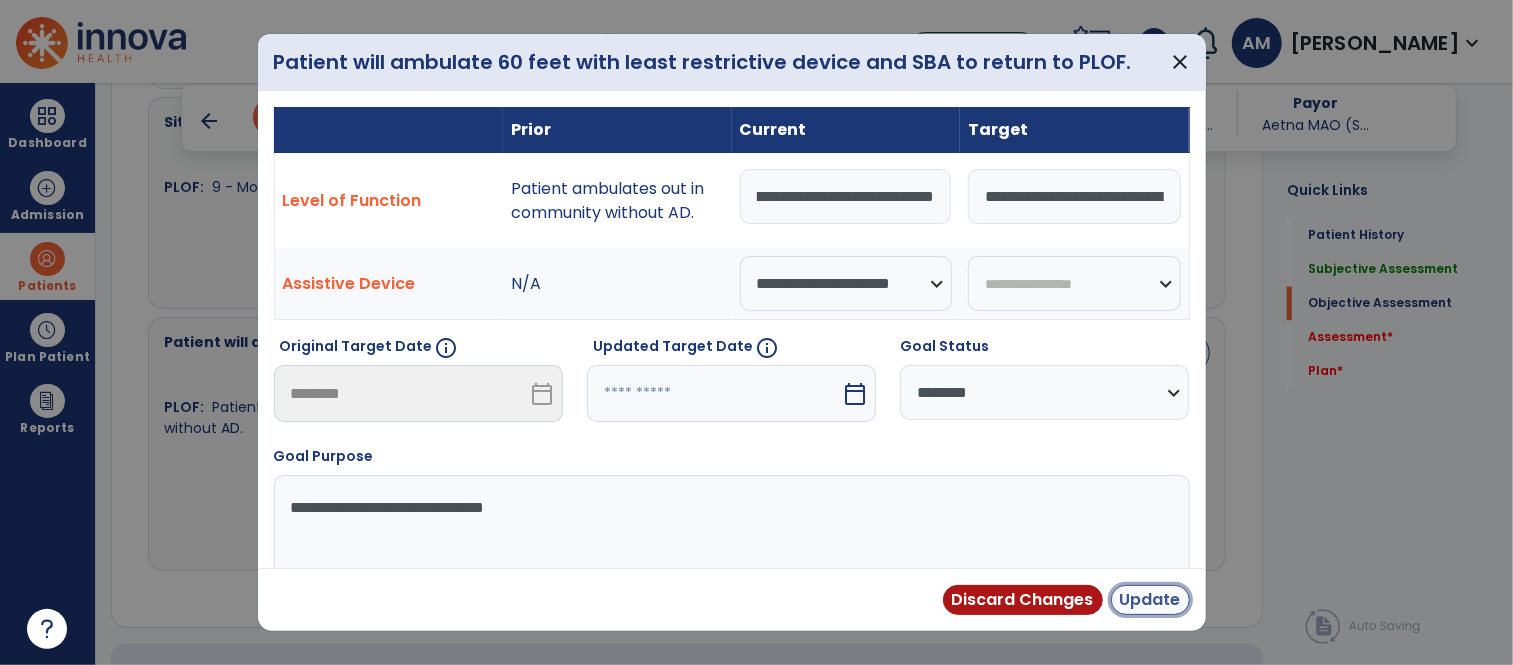 click on "Update" at bounding box center [1150, 600] 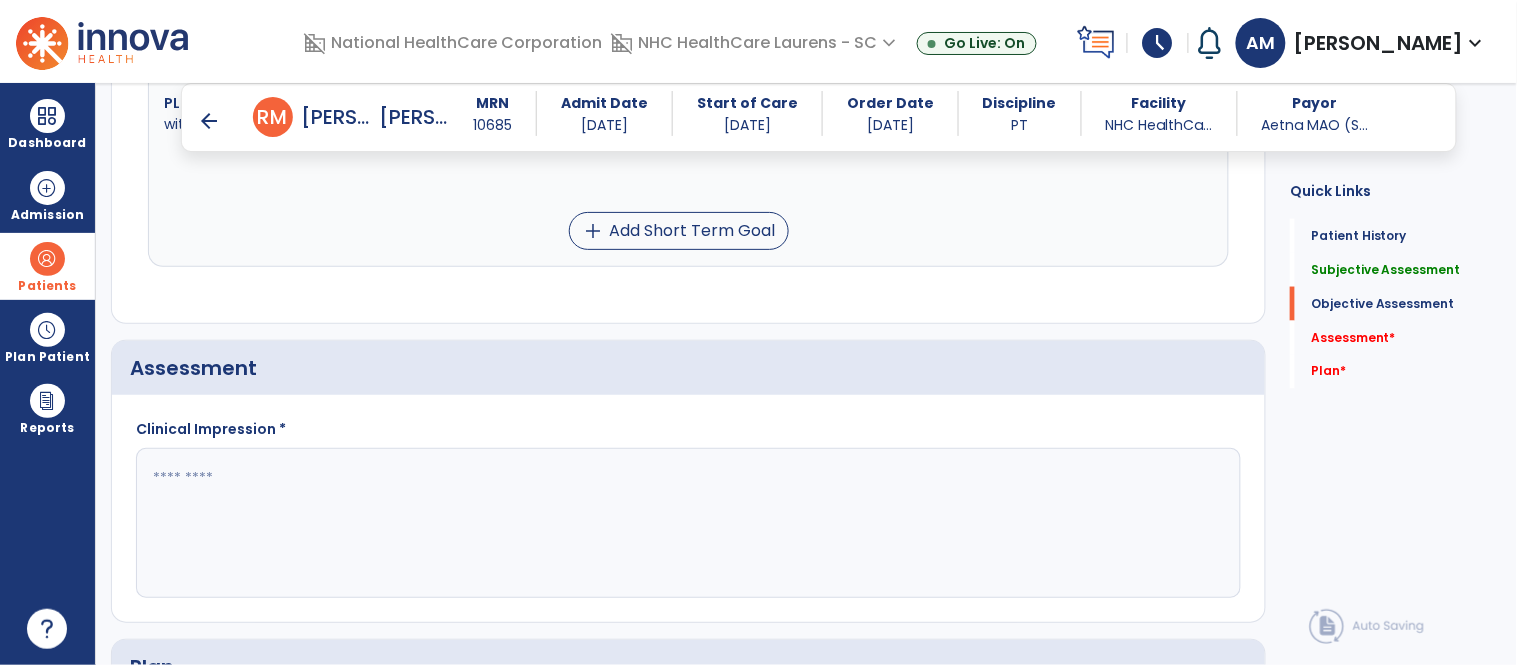 scroll, scrollTop: 2666, scrollLeft: 0, axis: vertical 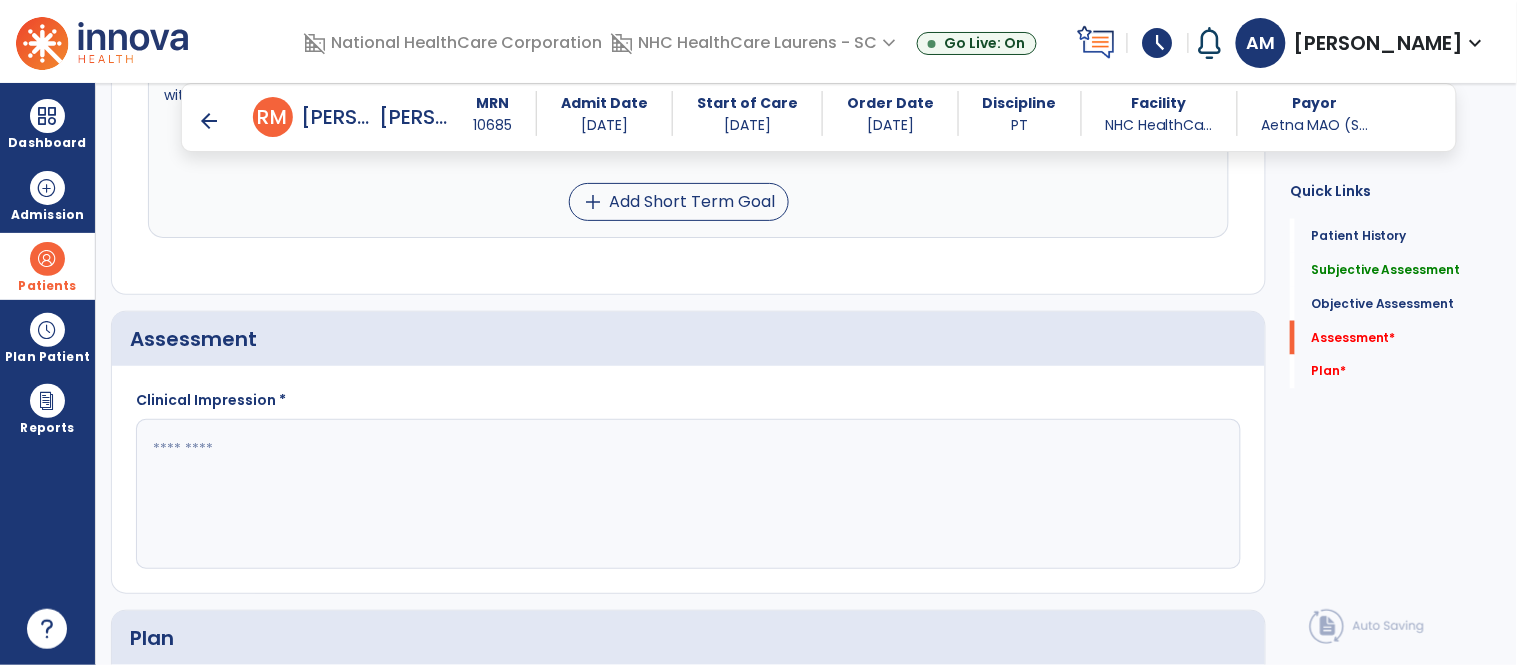 click 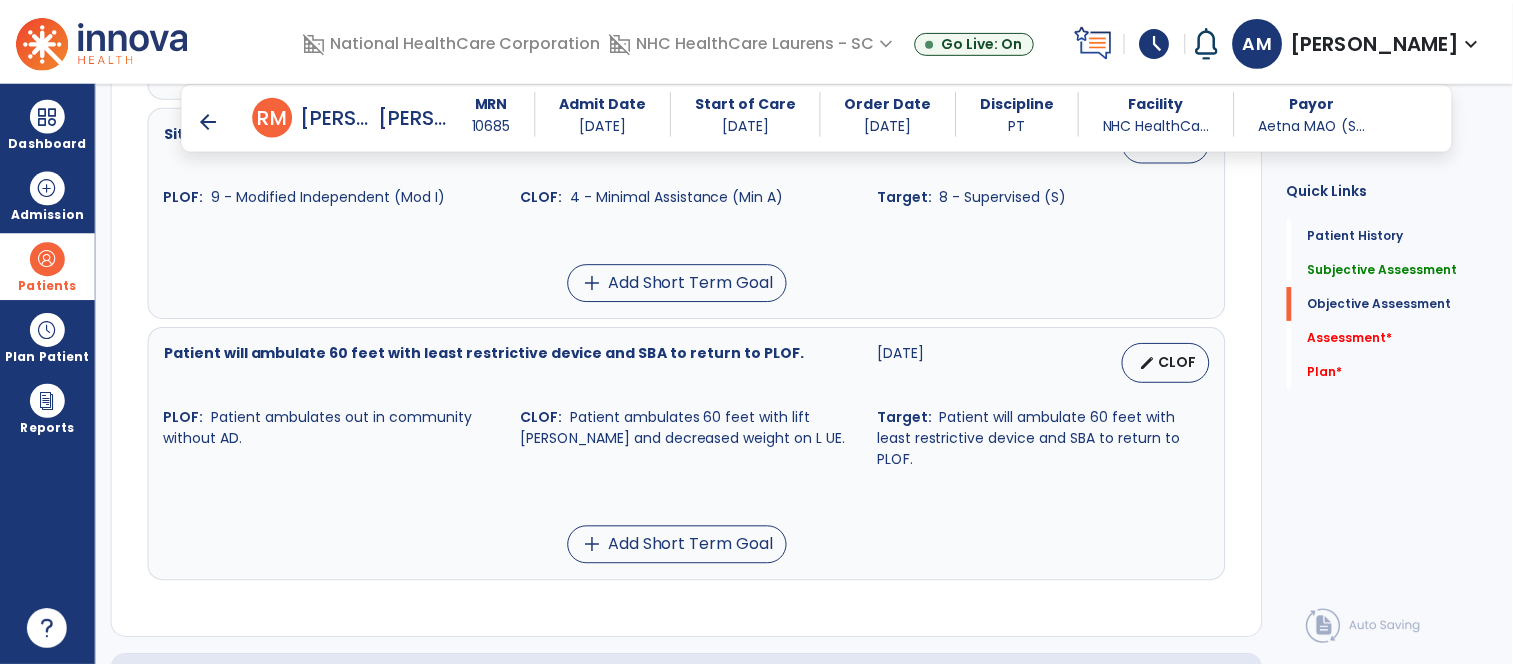 scroll, scrollTop: 2111, scrollLeft: 0, axis: vertical 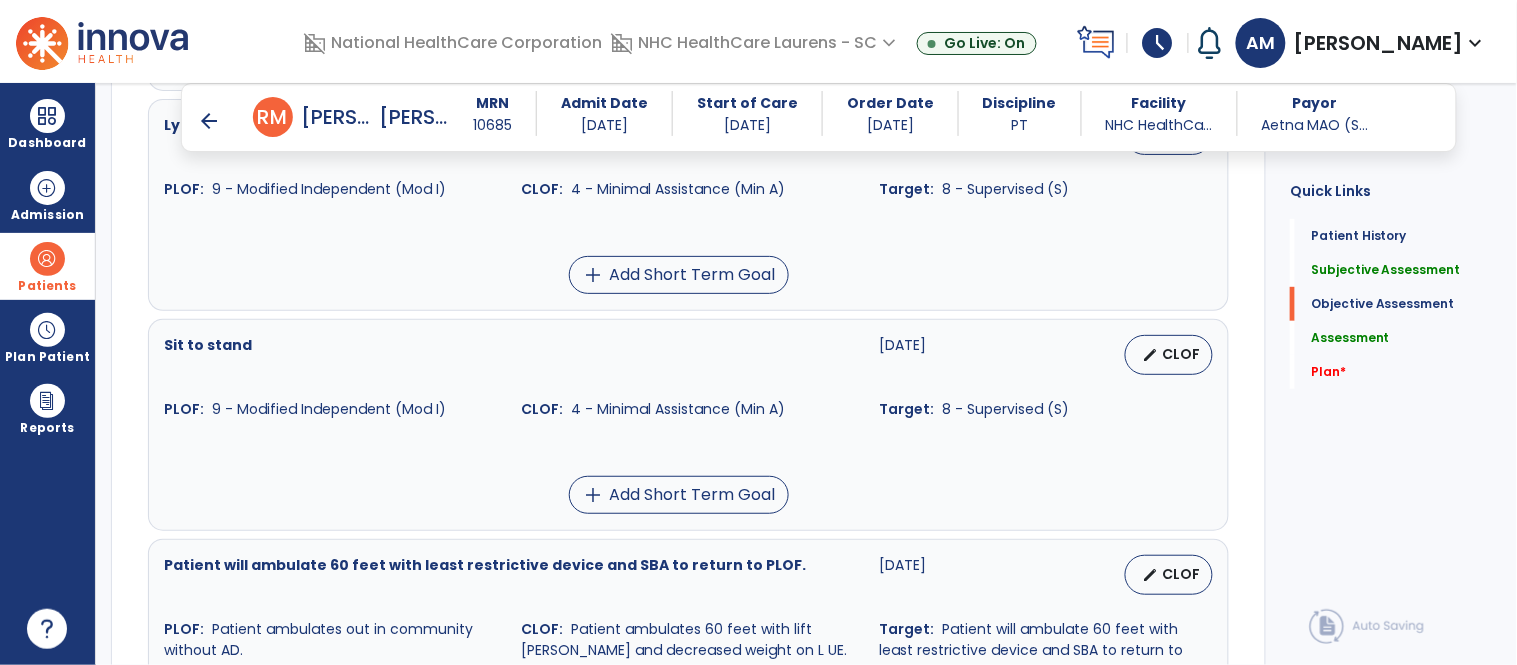 type on "**********" 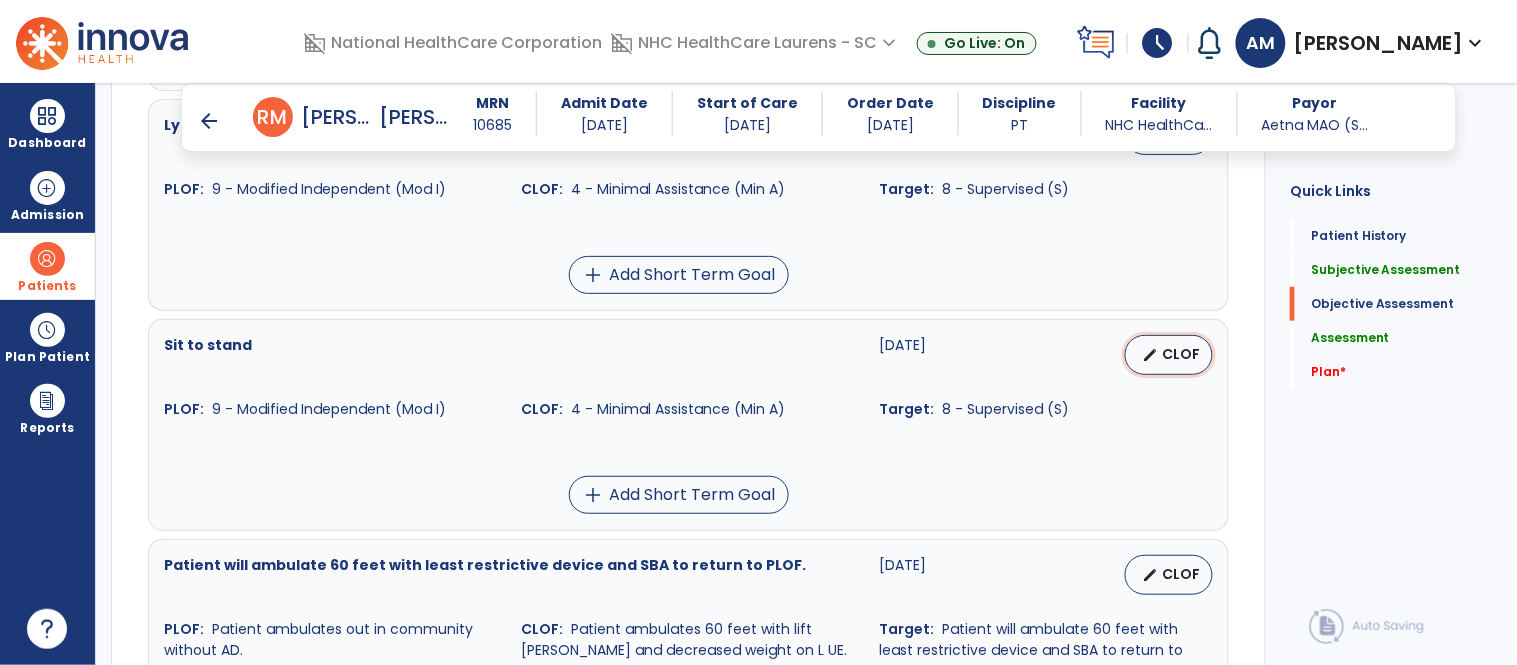 click on "edit" at bounding box center [1150, 355] 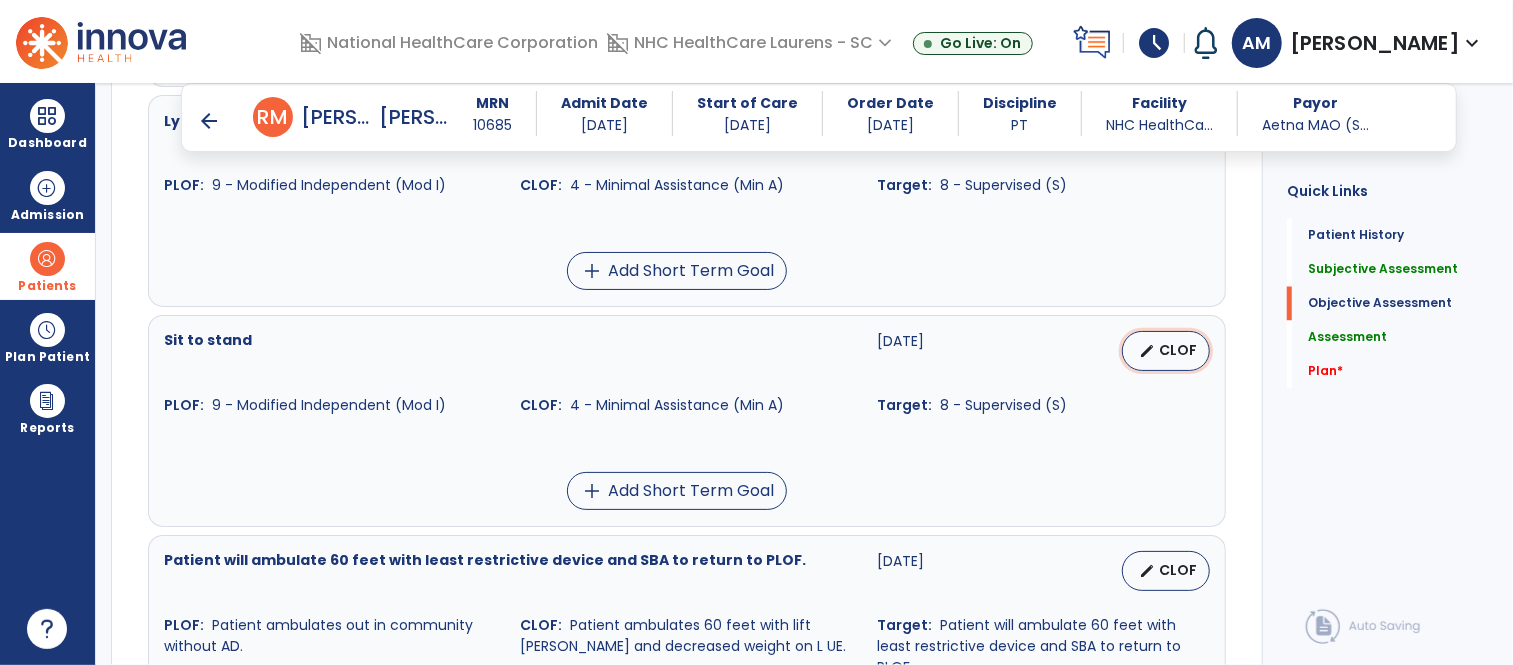 select on "********" 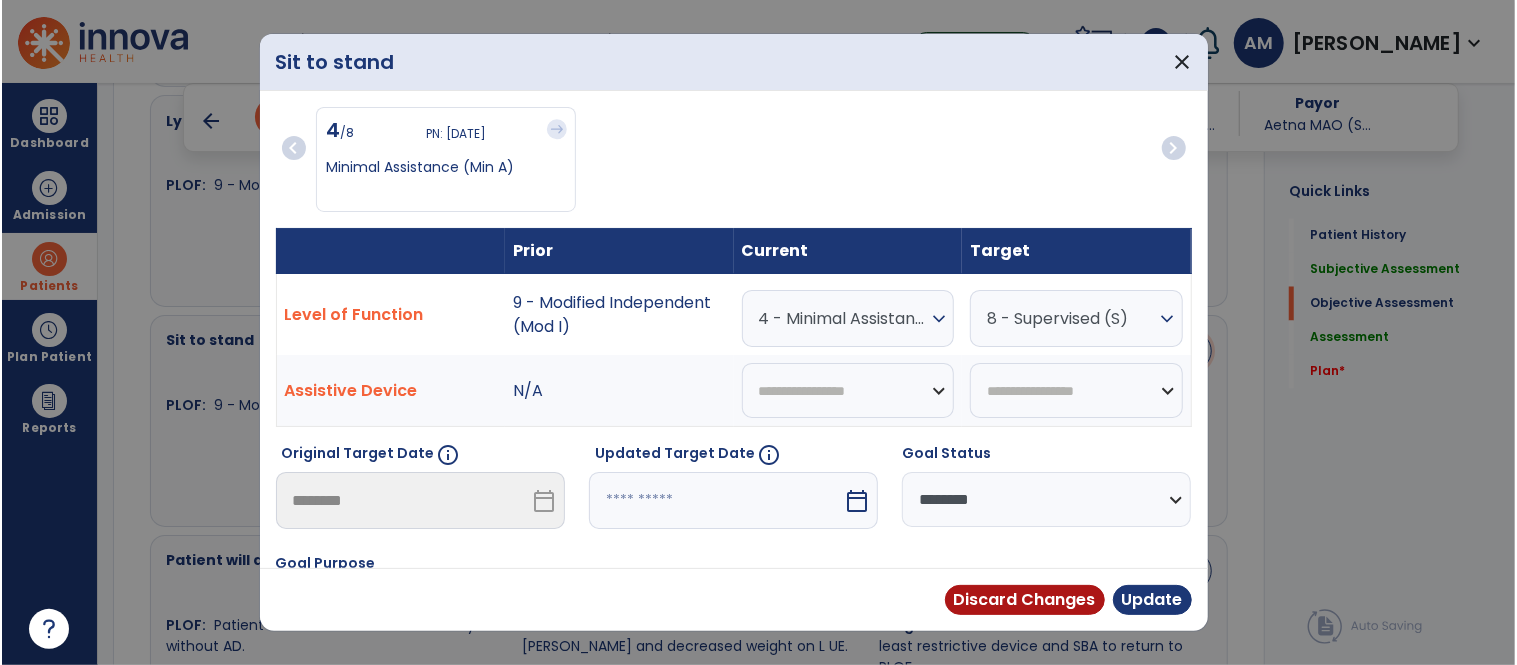 scroll, scrollTop: 2111, scrollLeft: 0, axis: vertical 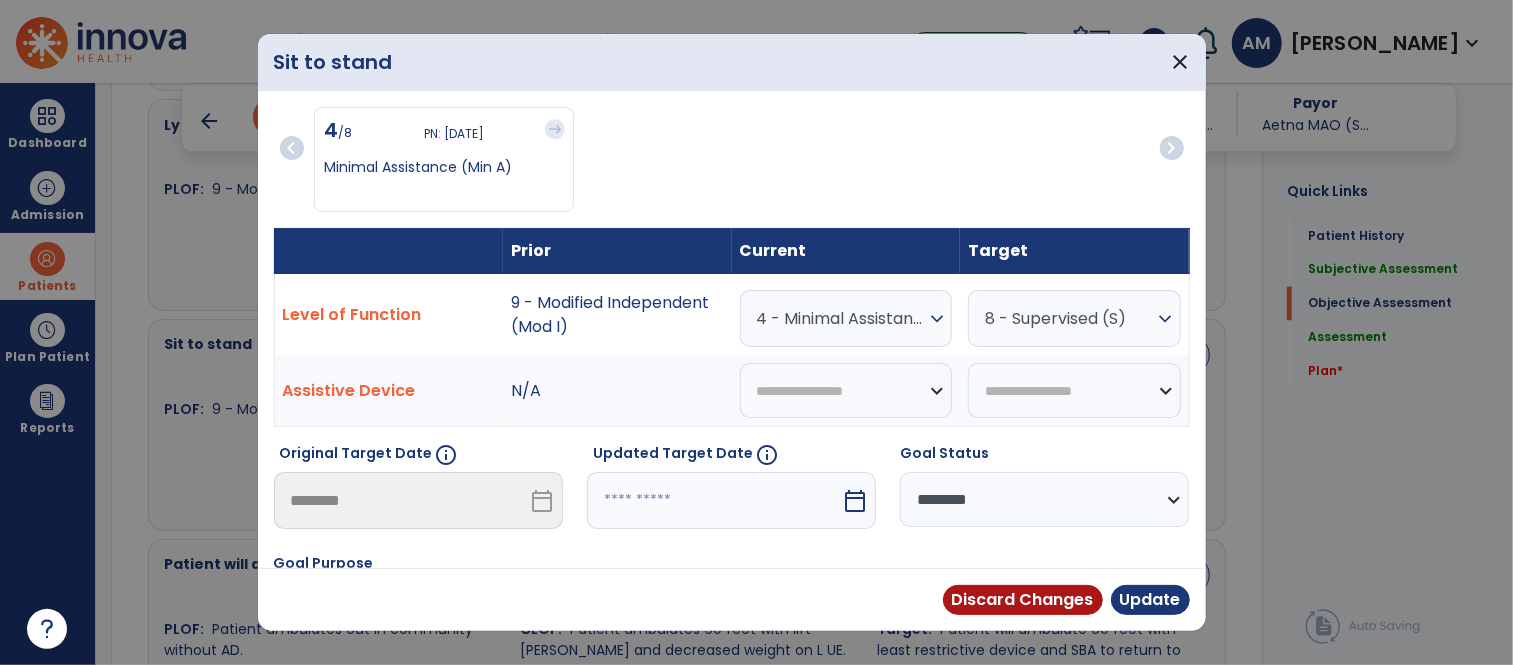 click on "4 - Minimal Assistance (Min A)" at bounding box center [841, 318] 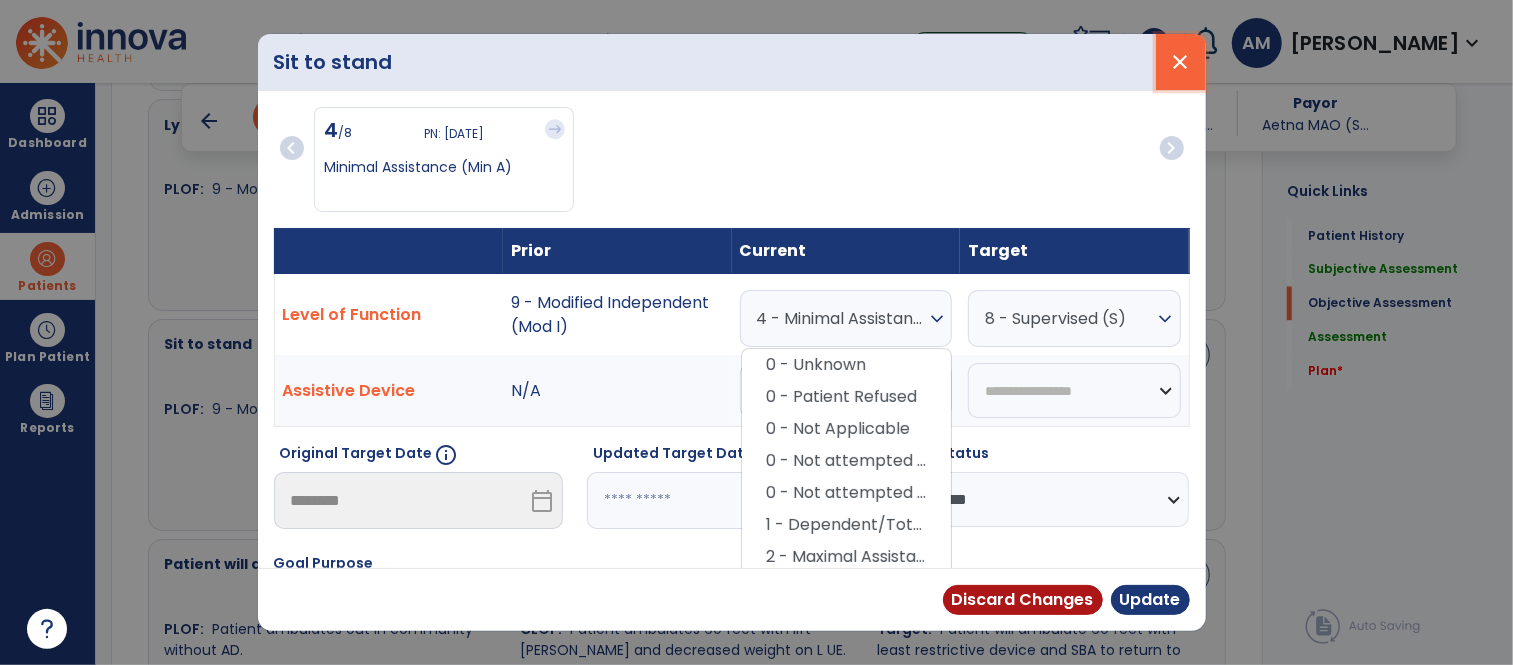 click on "close" at bounding box center [1181, 62] 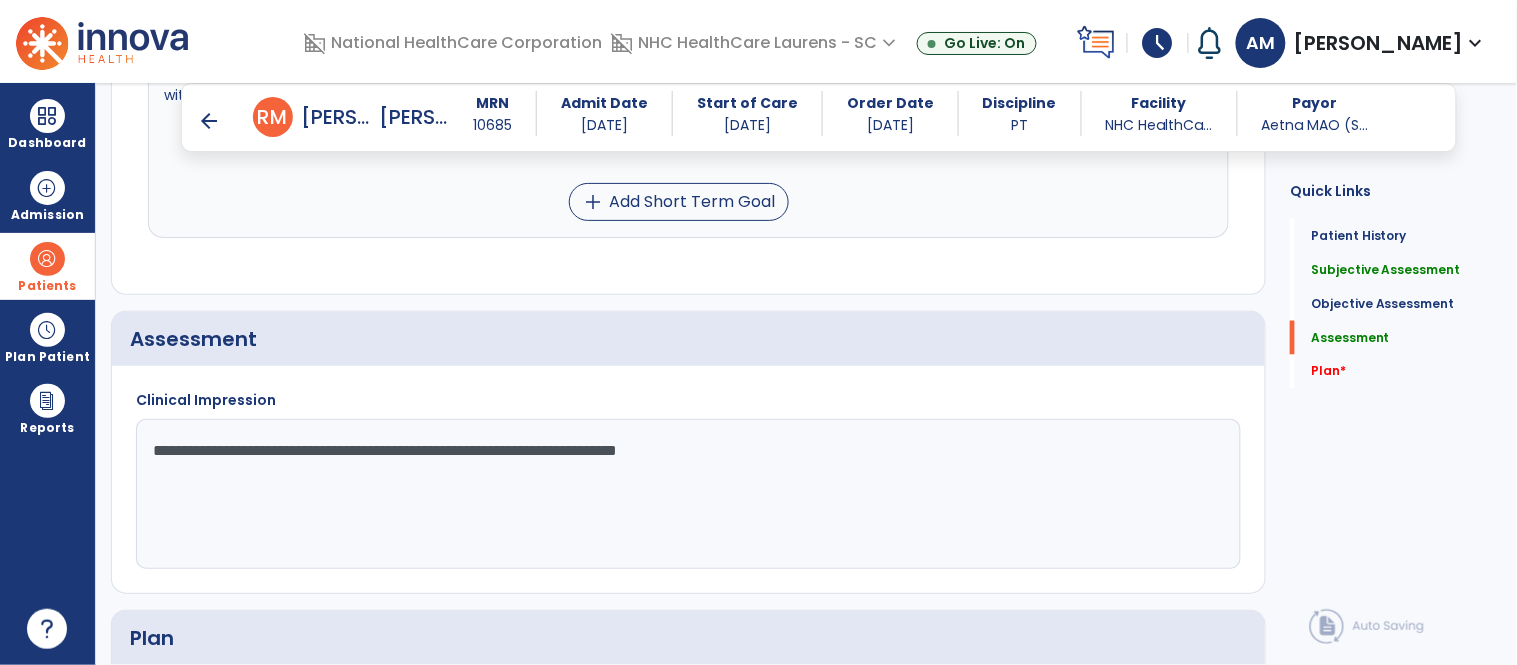 scroll, scrollTop: 2777, scrollLeft: 0, axis: vertical 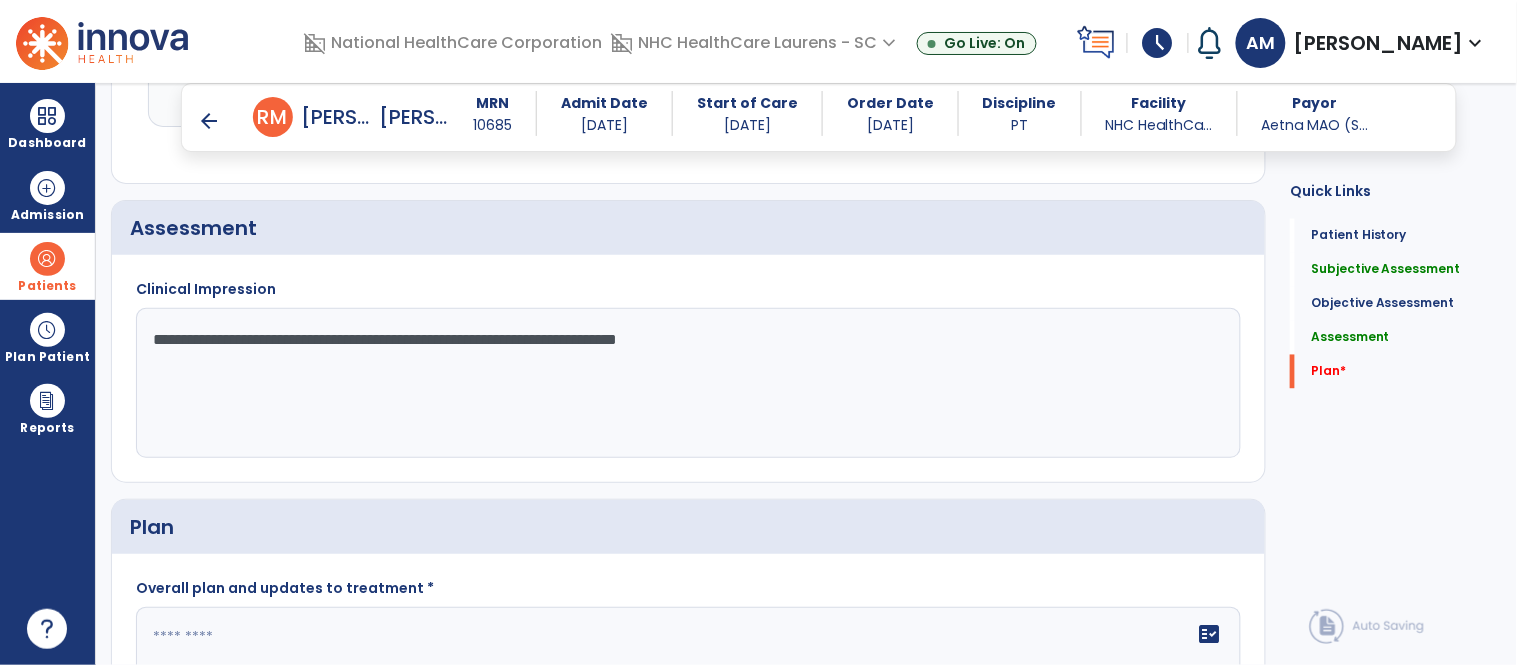click on "**********" 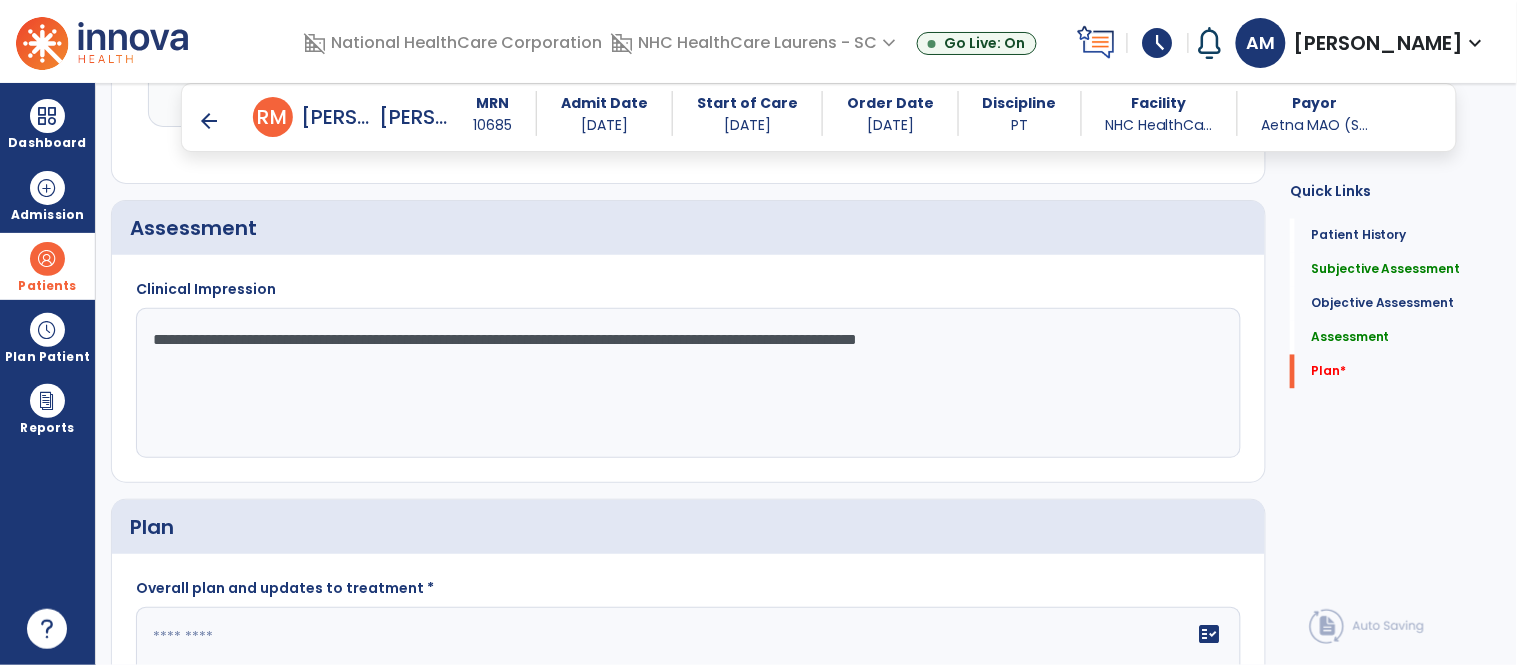 click on "Plan" 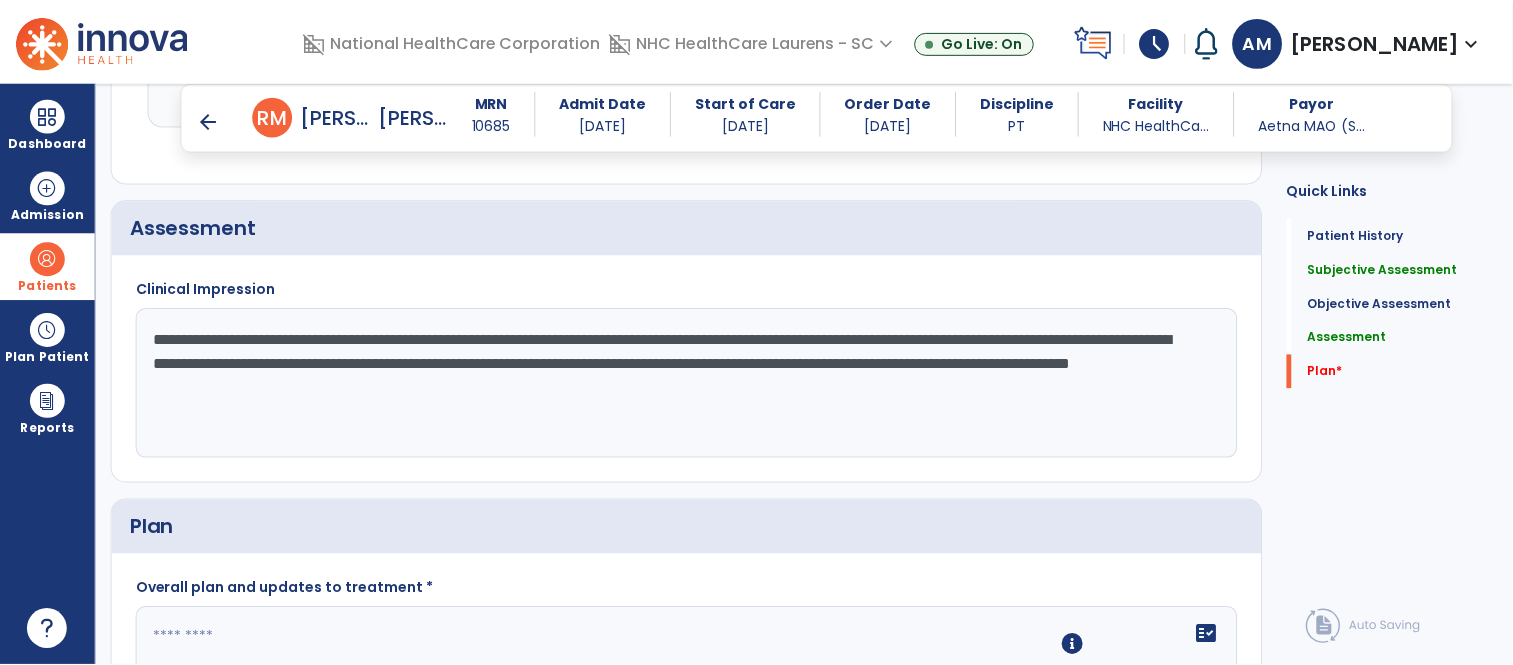scroll, scrollTop: 2947, scrollLeft: 0, axis: vertical 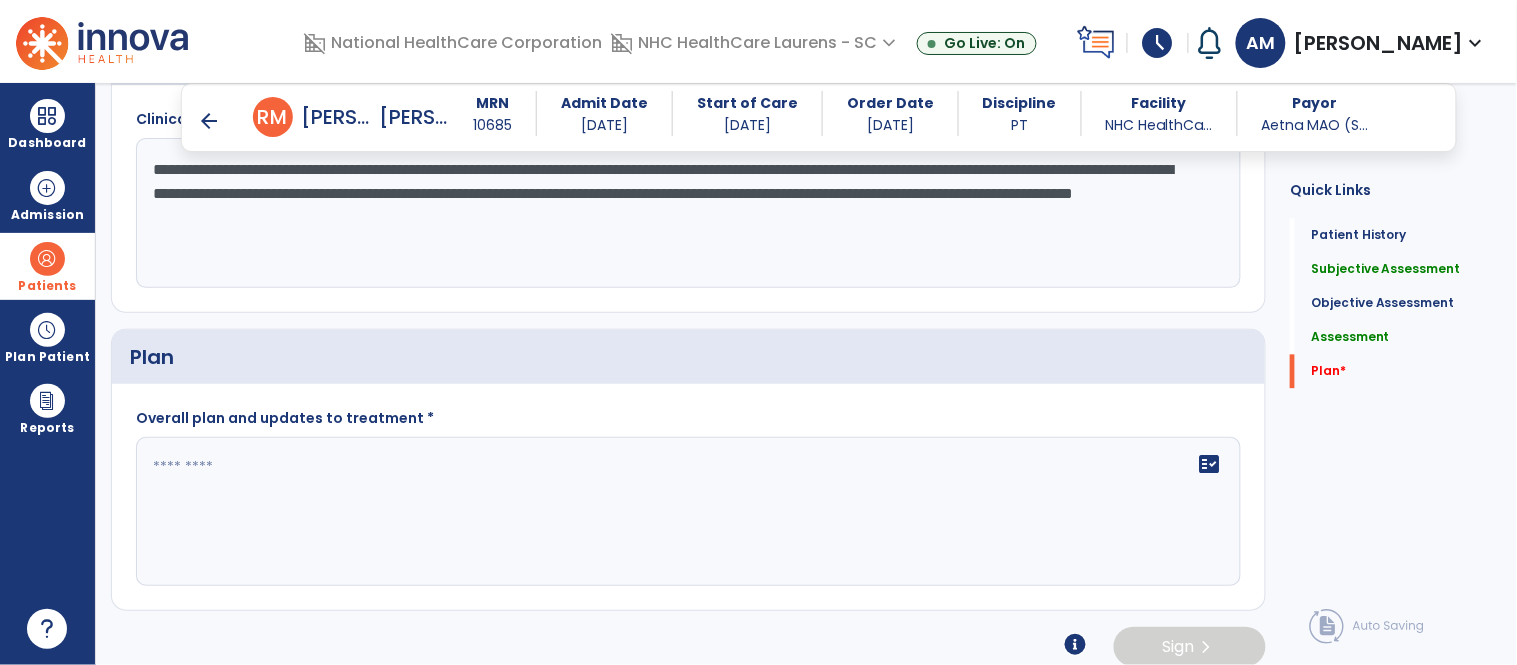 type on "**********" 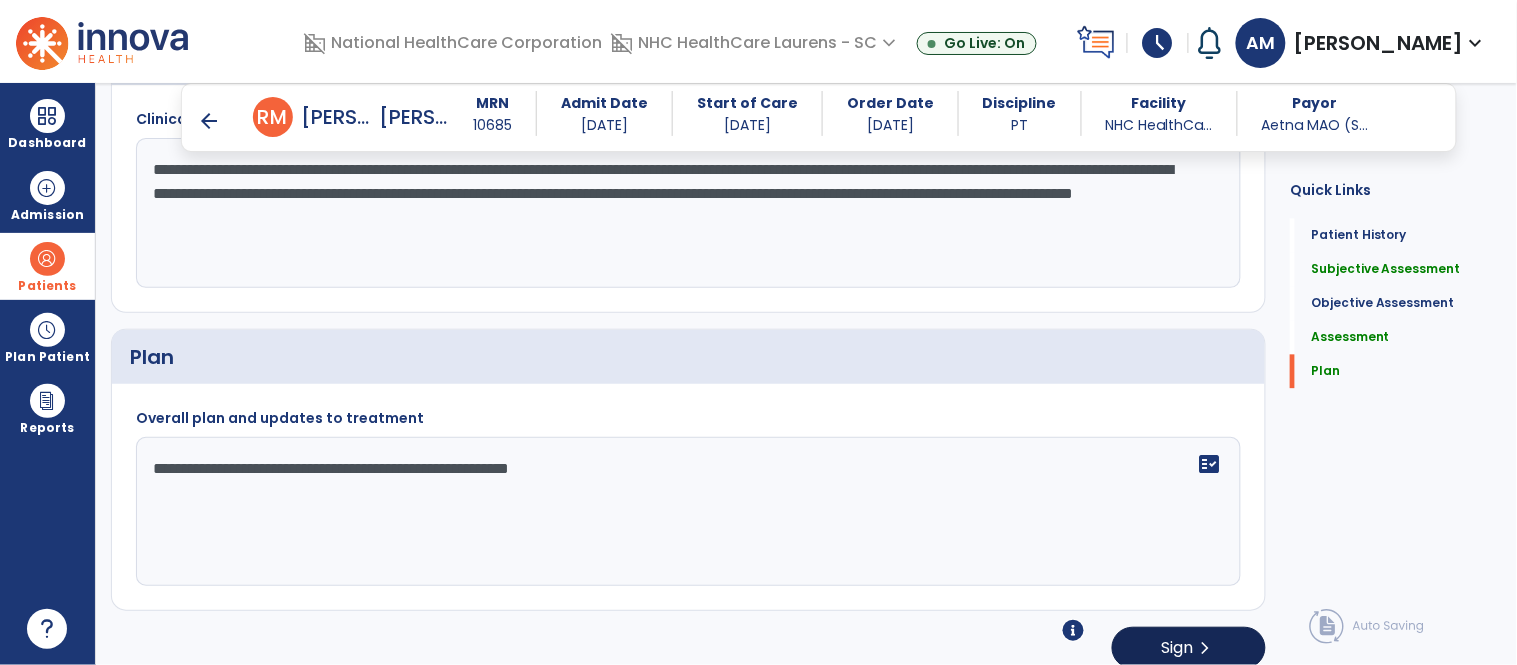 type on "**********" 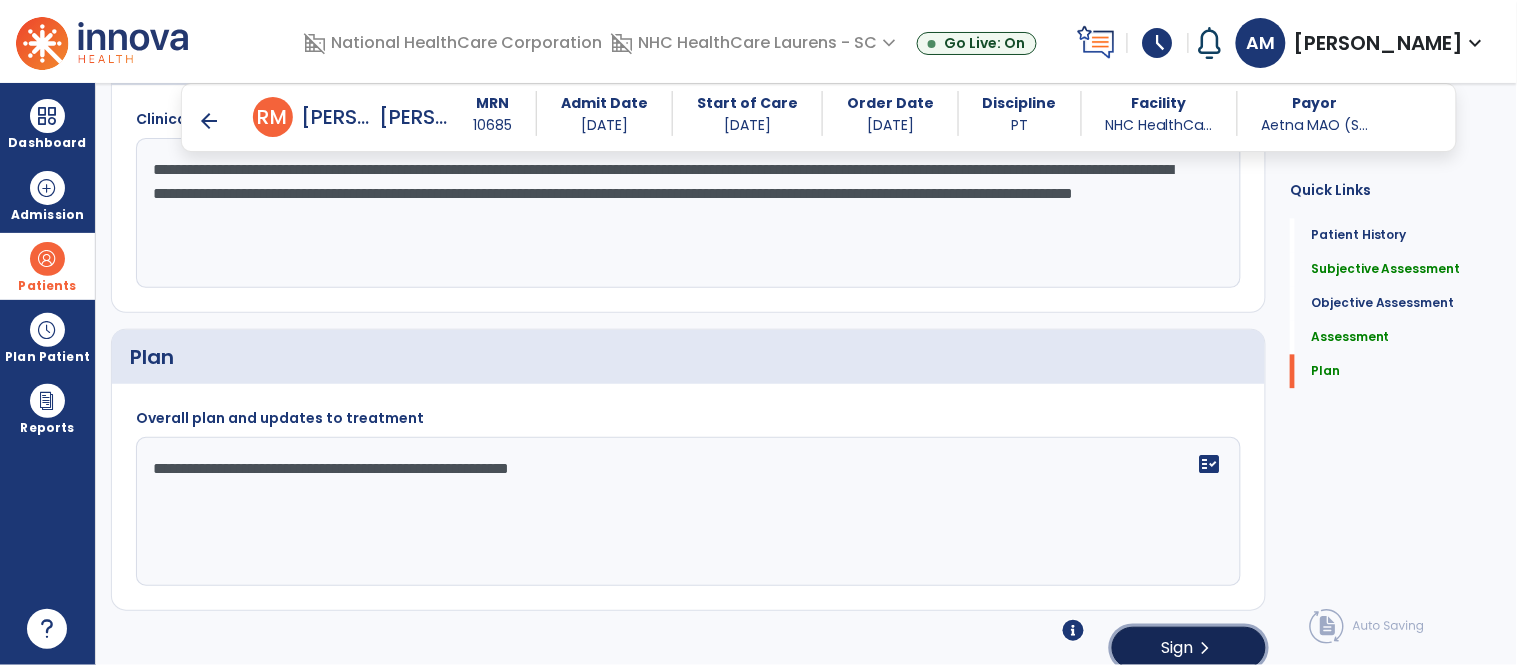 click on "Sign  chevron_right" 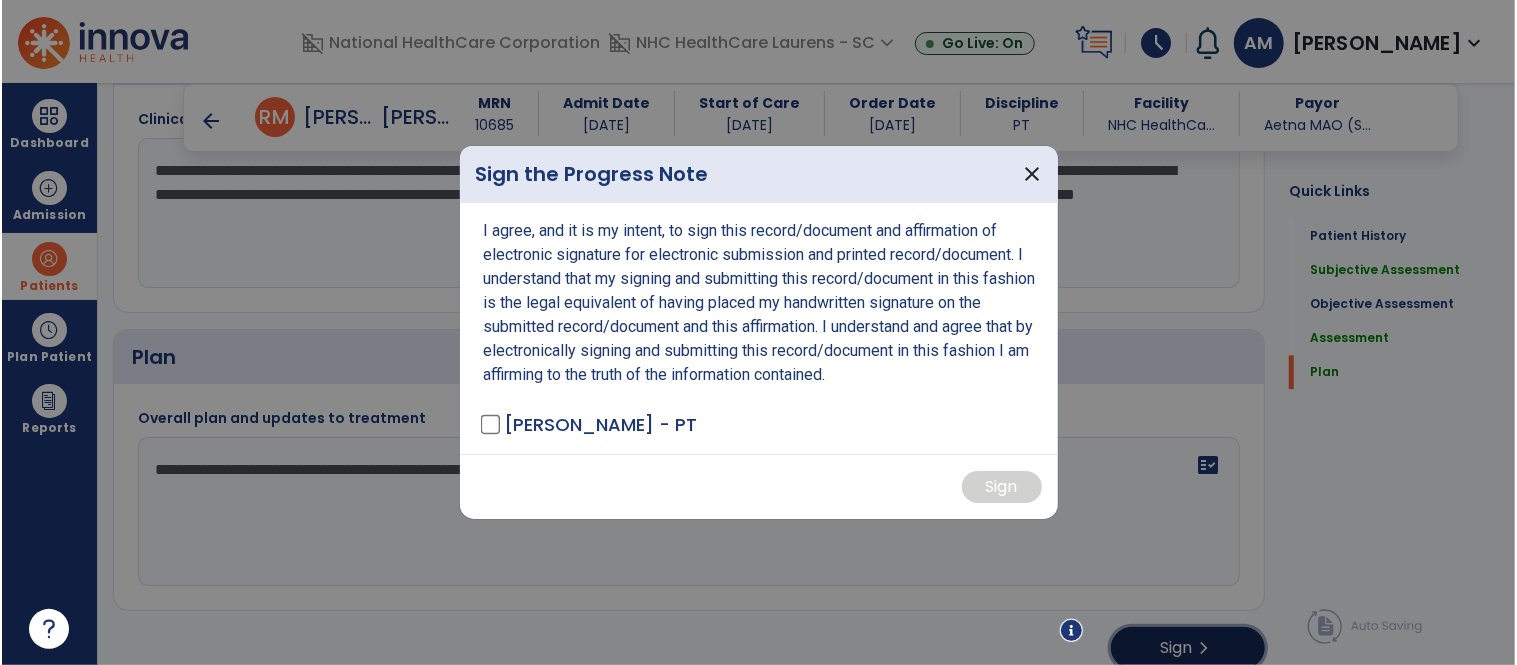 scroll, scrollTop: 2947, scrollLeft: 0, axis: vertical 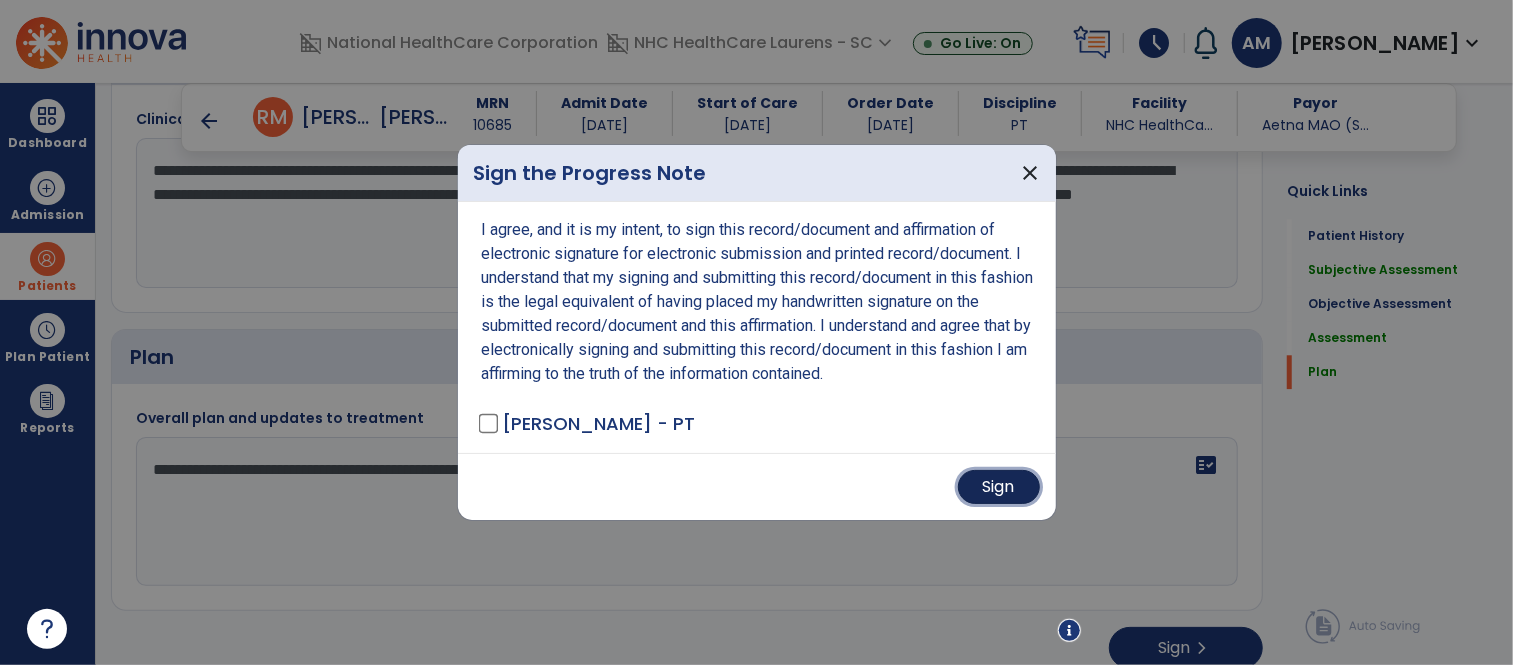 click on "Sign" at bounding box center [999, 487] 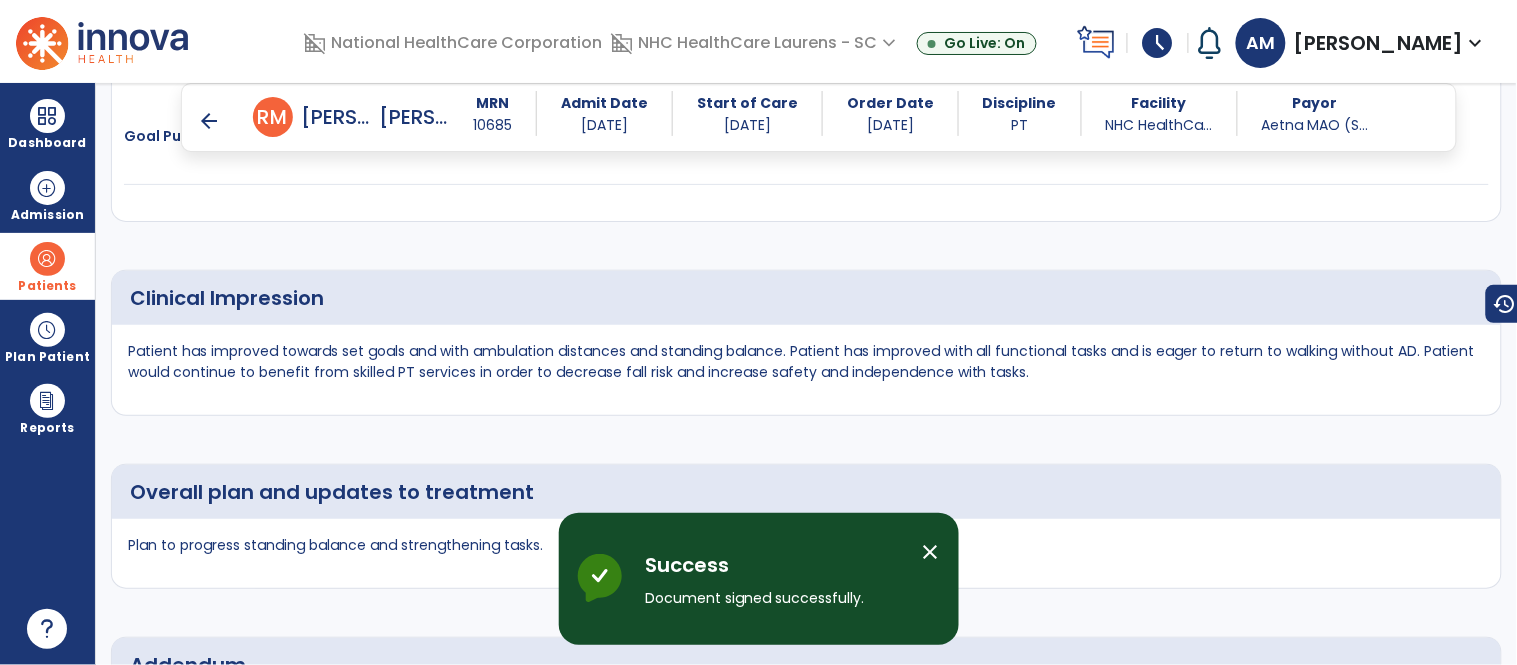 scroll, scrollTop: 3024, scrollLeft: 0, axis: vertical 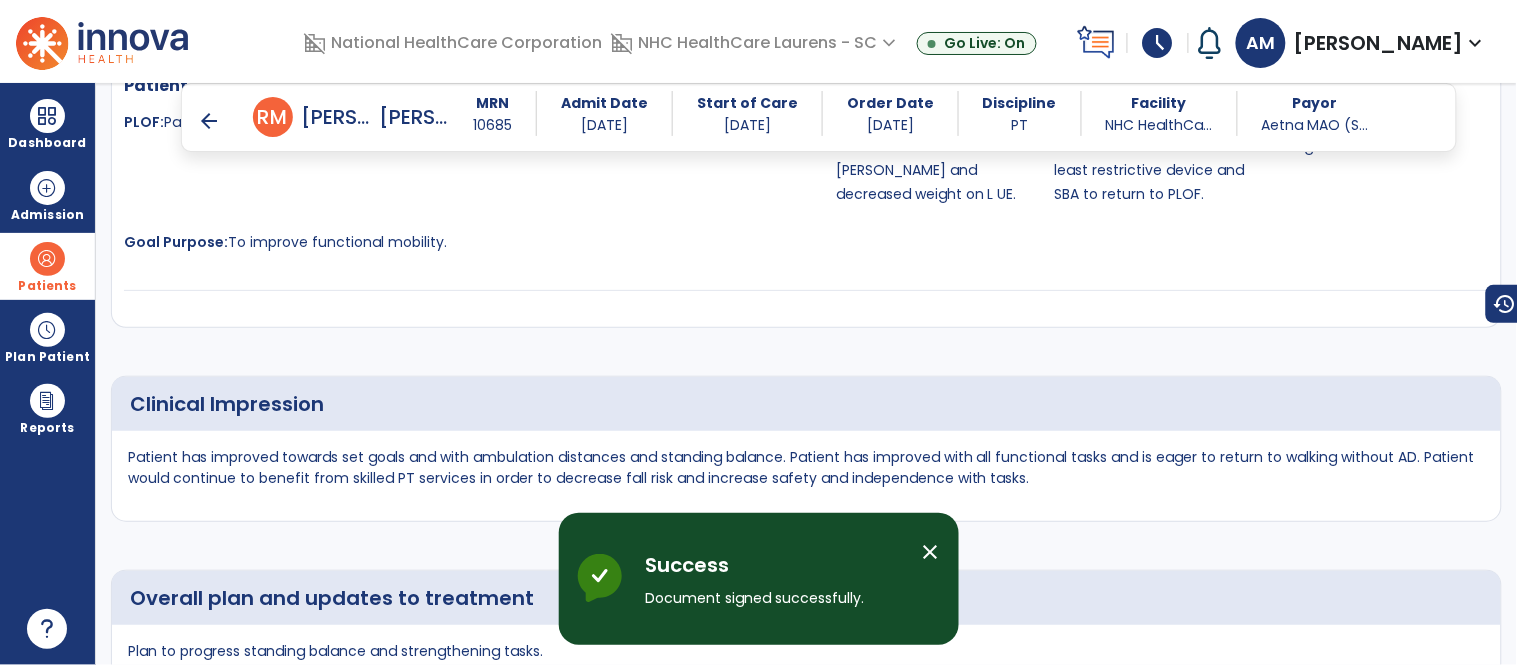 click on "arrow_back" at bounding box center [209, 121] 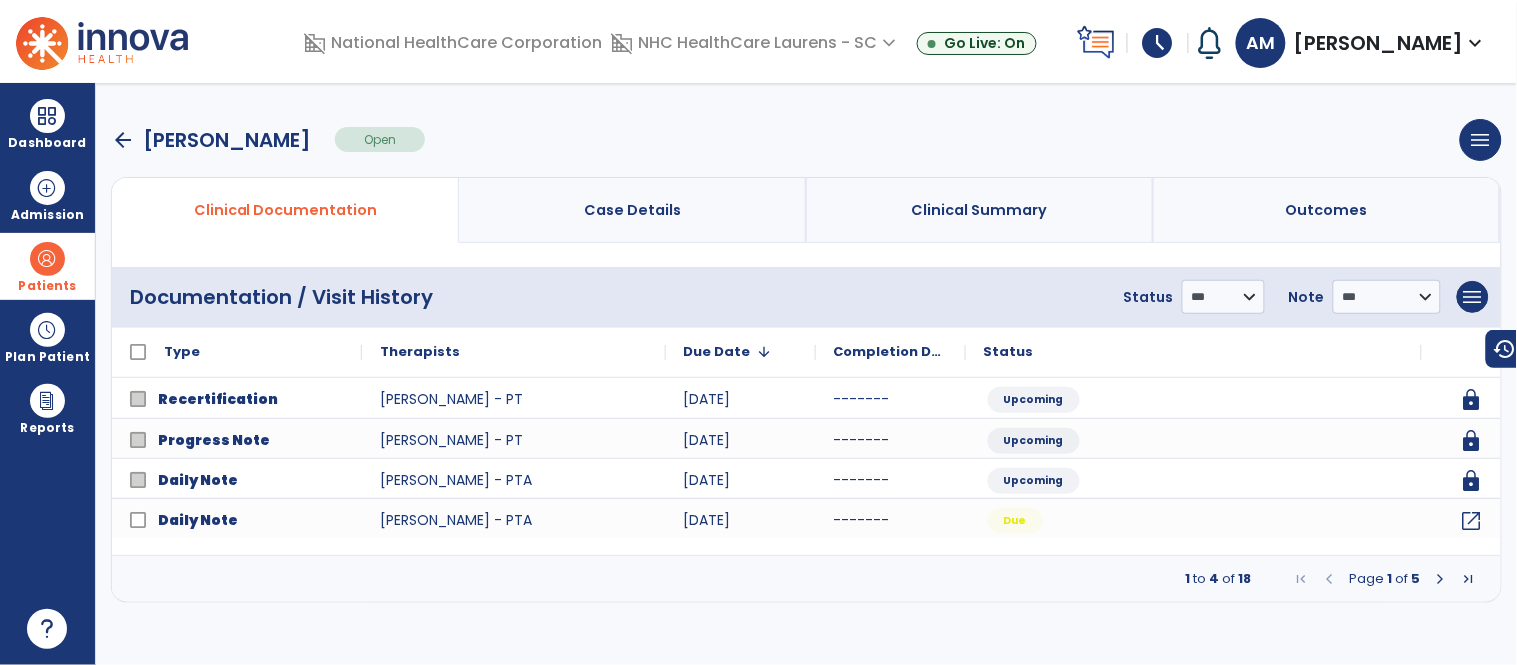 click at bounding box center [1441, 579] 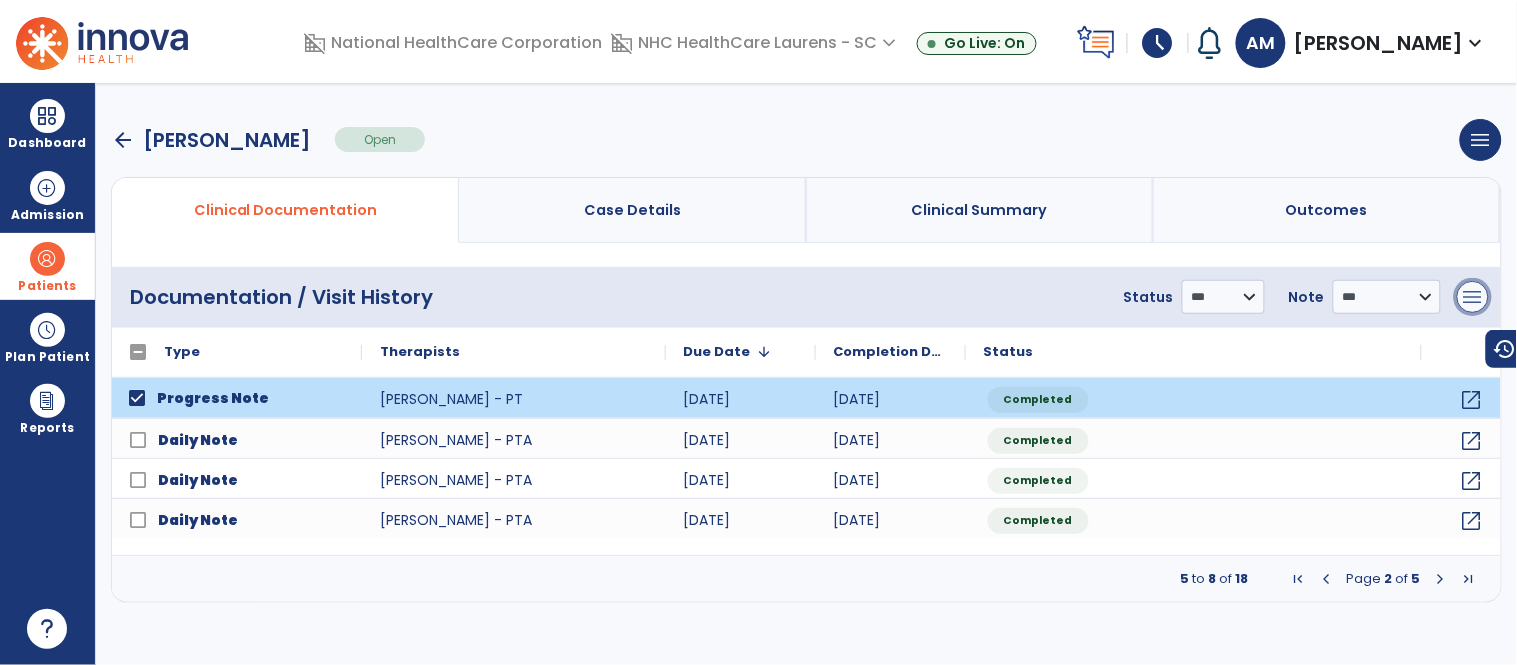 click on "menu" at bounding box center [1473, 297] 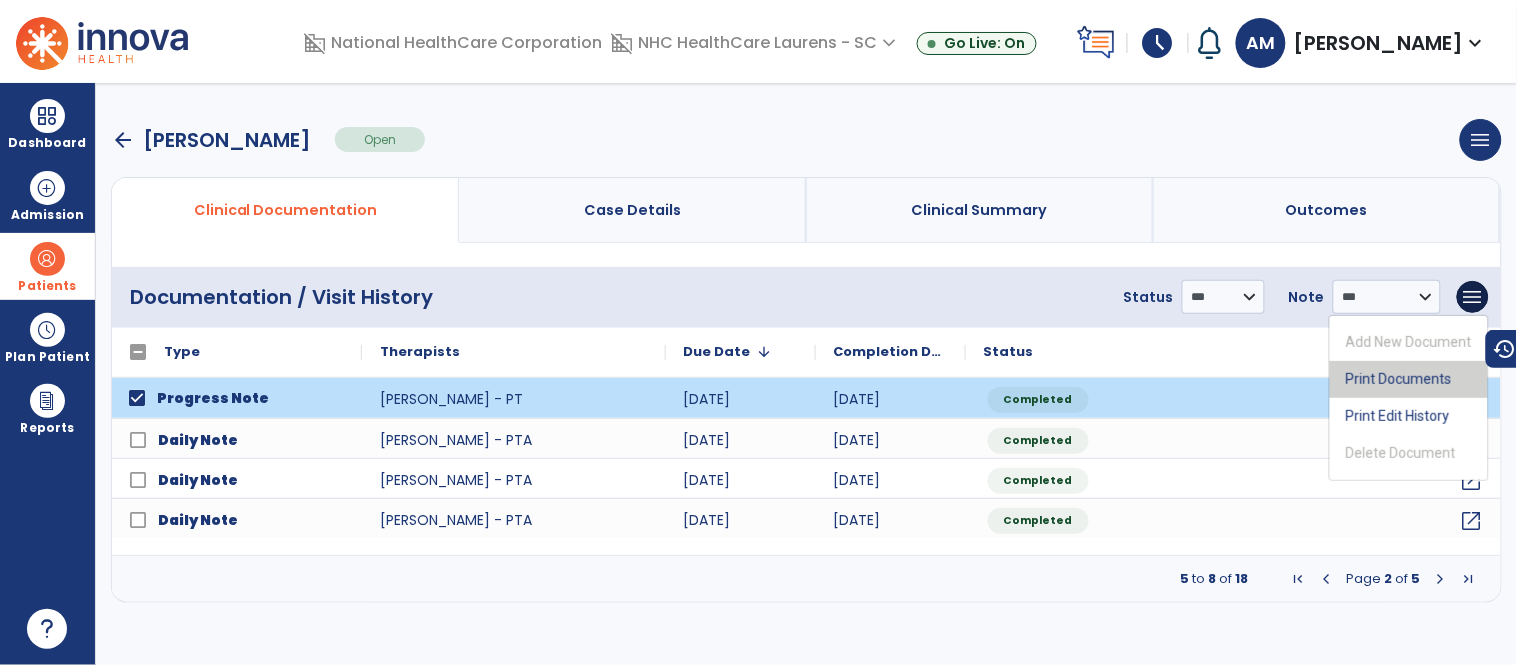 click on "Print Documents" at bounding box center [1409, 379] 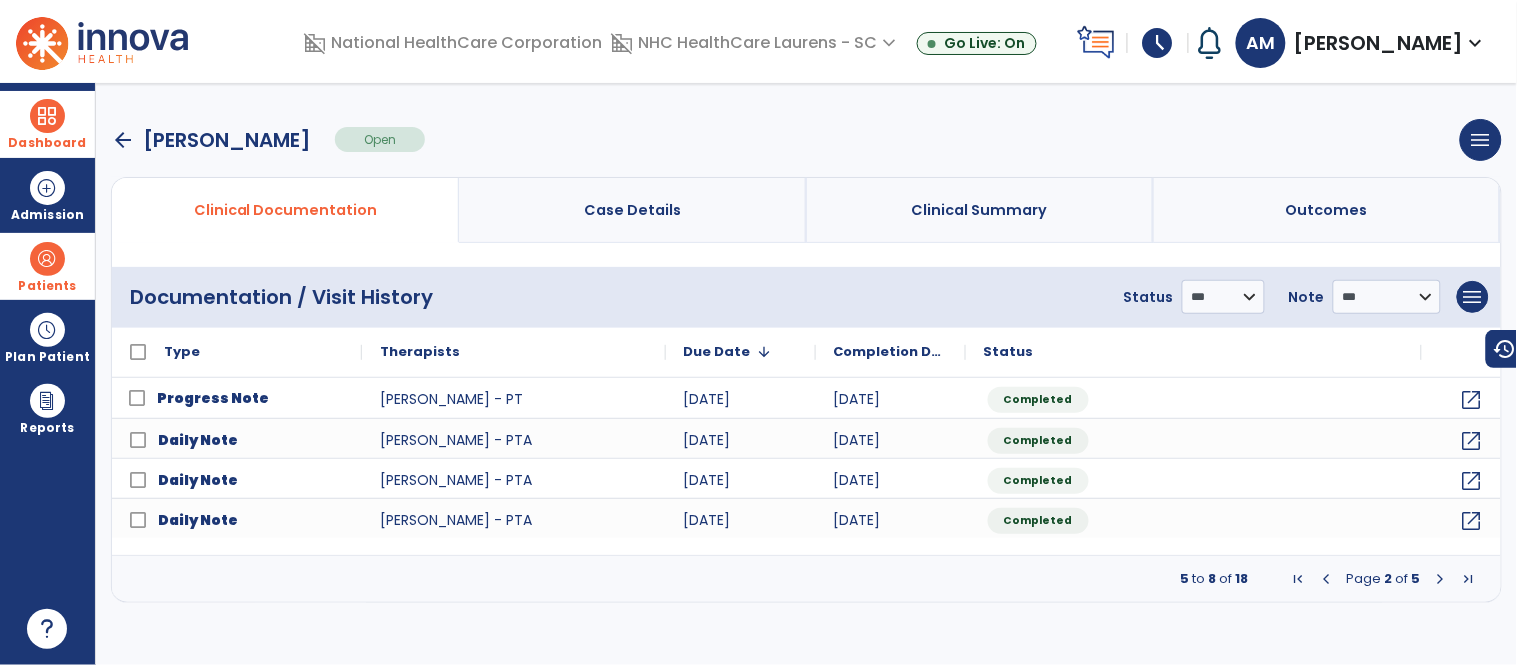 drag, startPoint x: 46, startPoint y: 126, endPoint x: 118, endPoint y: 124, distance: 72.02777 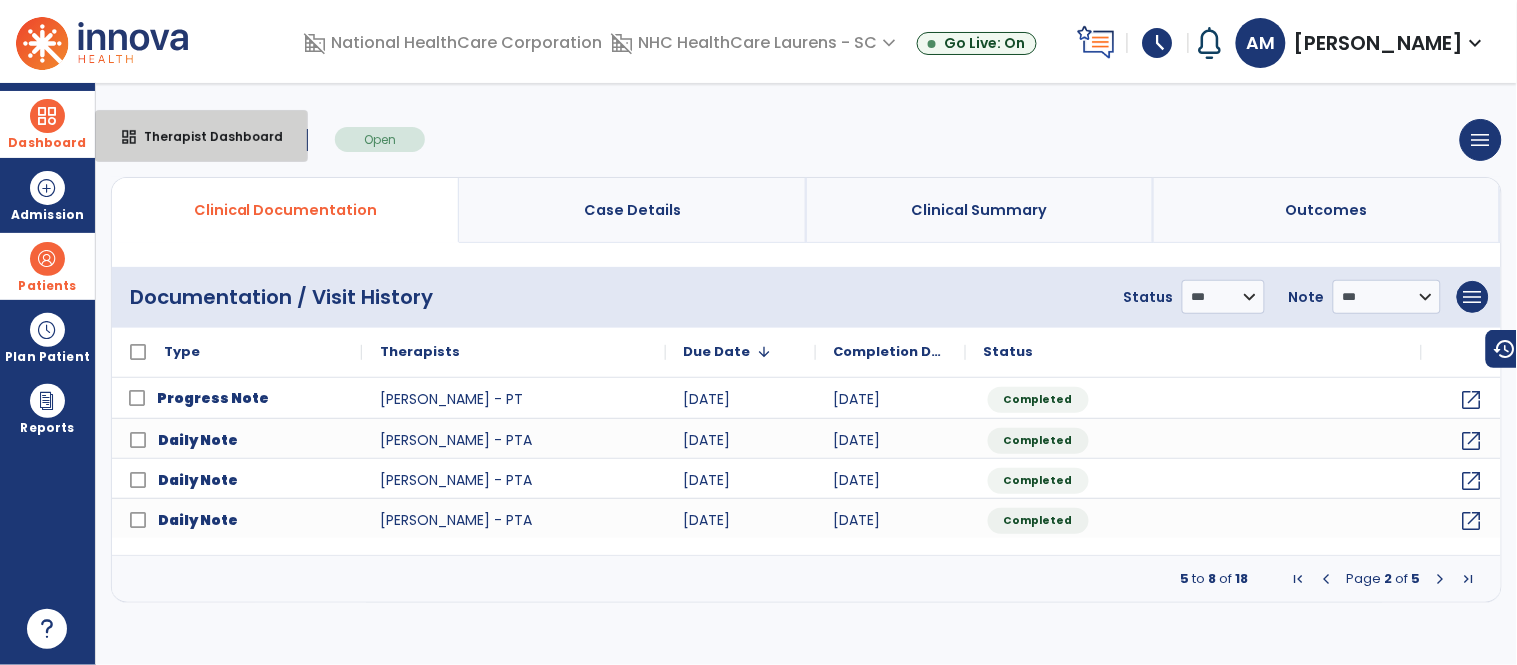 click on "dashboard  Therapist Dashboard" at bounding box center (201, 136) 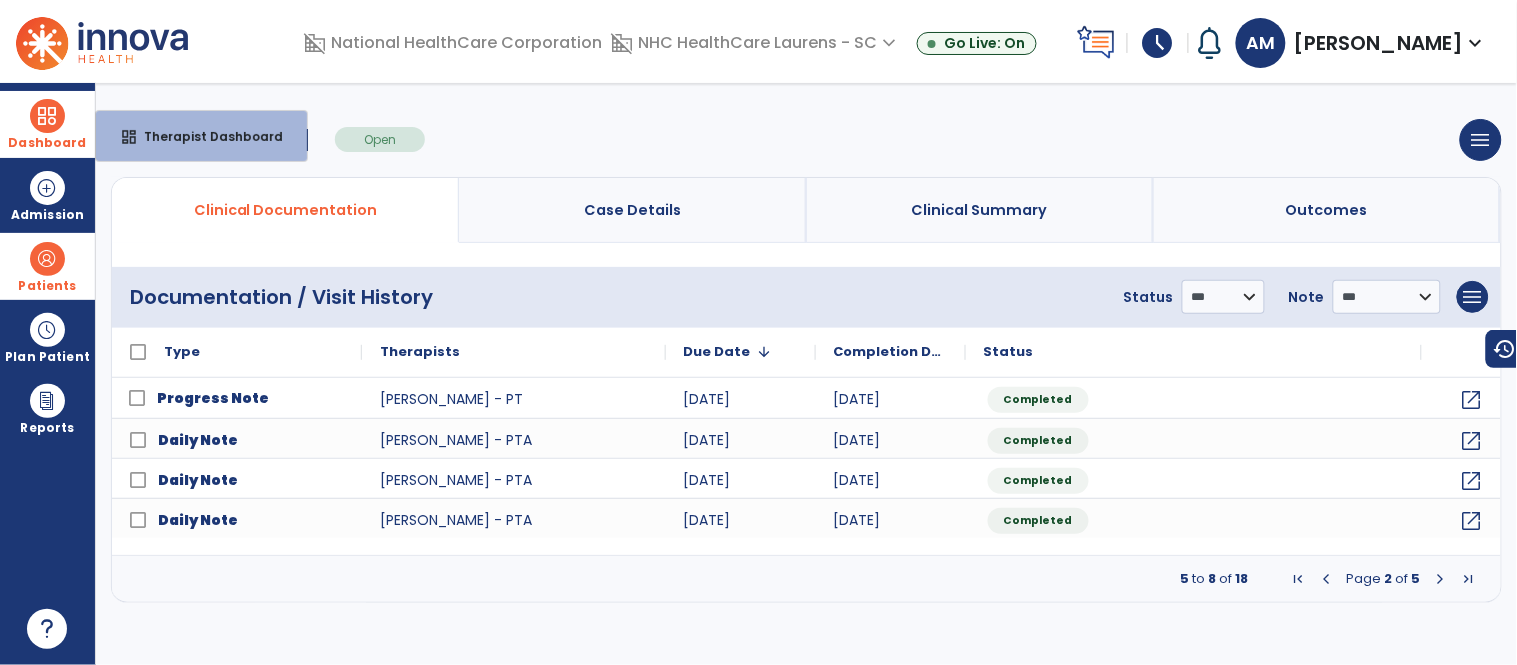 select on "****" 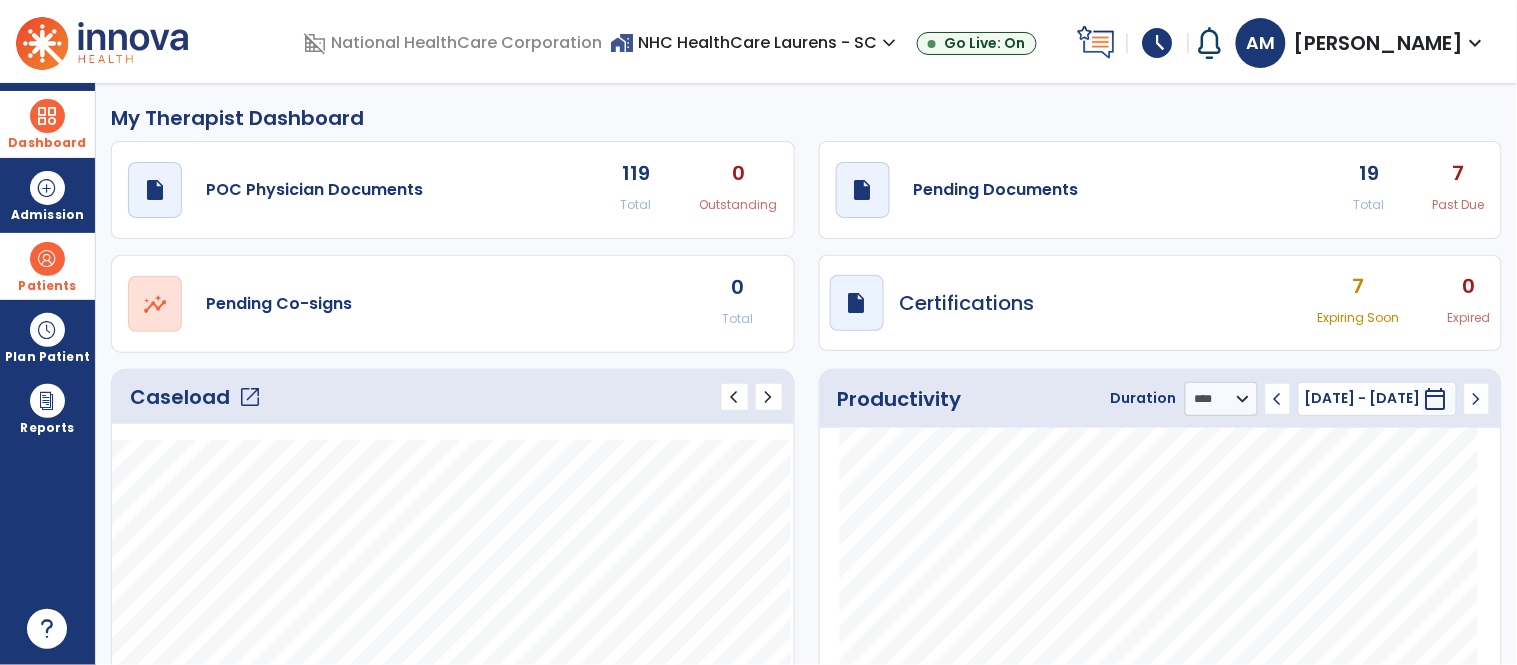 click on "draft   open_in_new  Pending Documents 19 Total 7 Past Due" 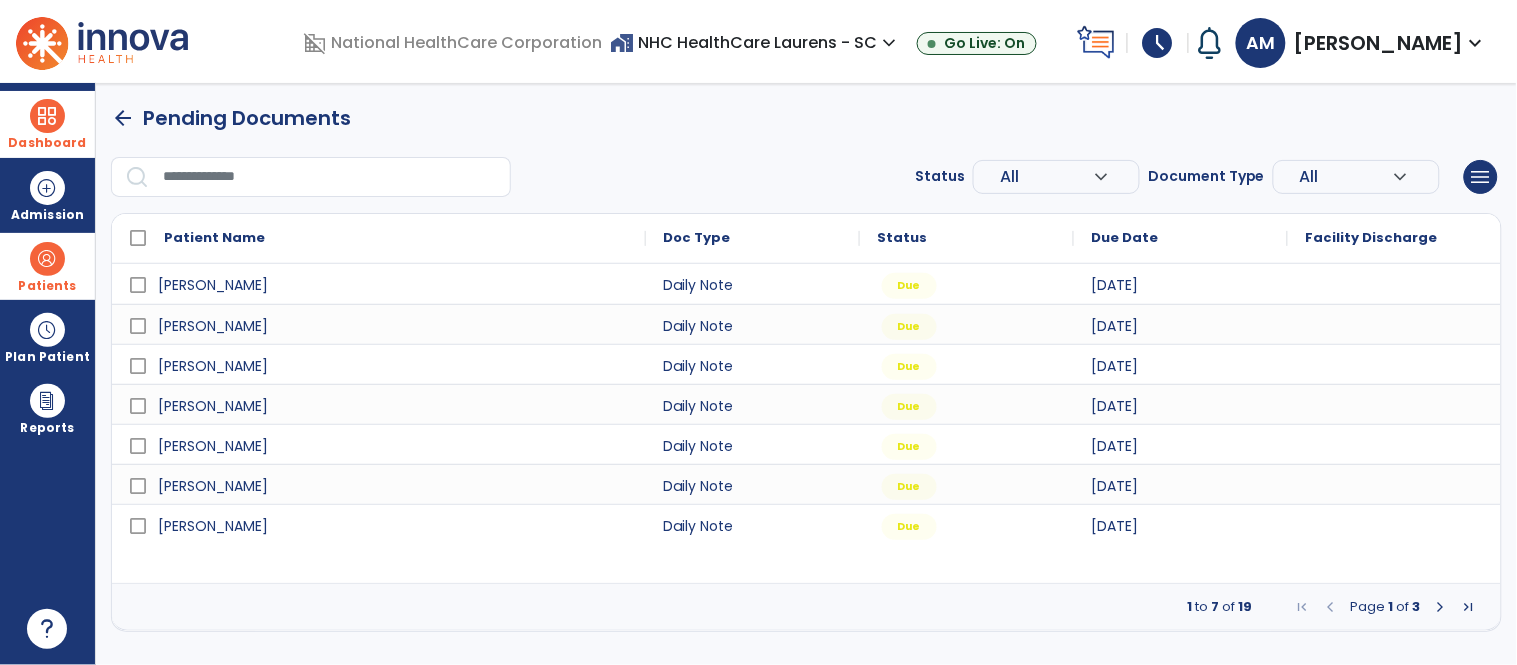 click at bounding box center (1441, 607) 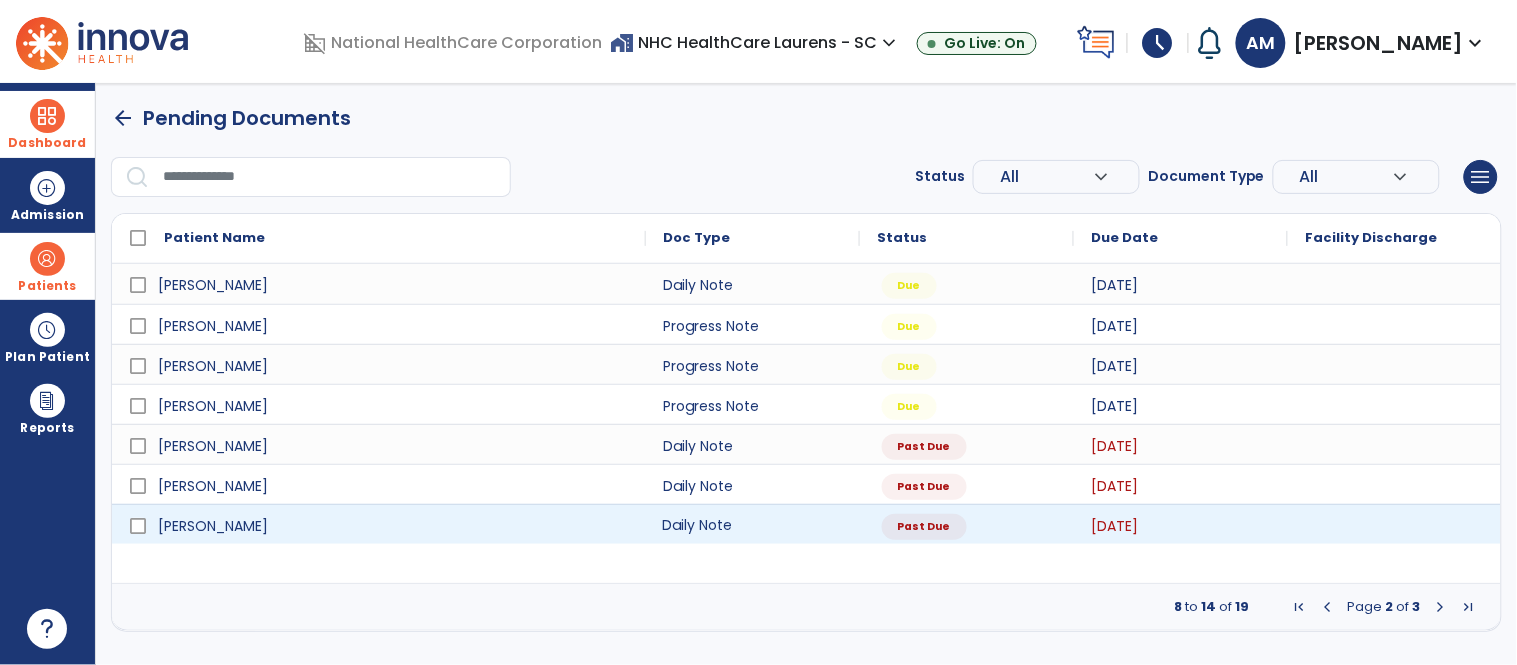 click on "Daily Note" at bounding box center (753, 524) 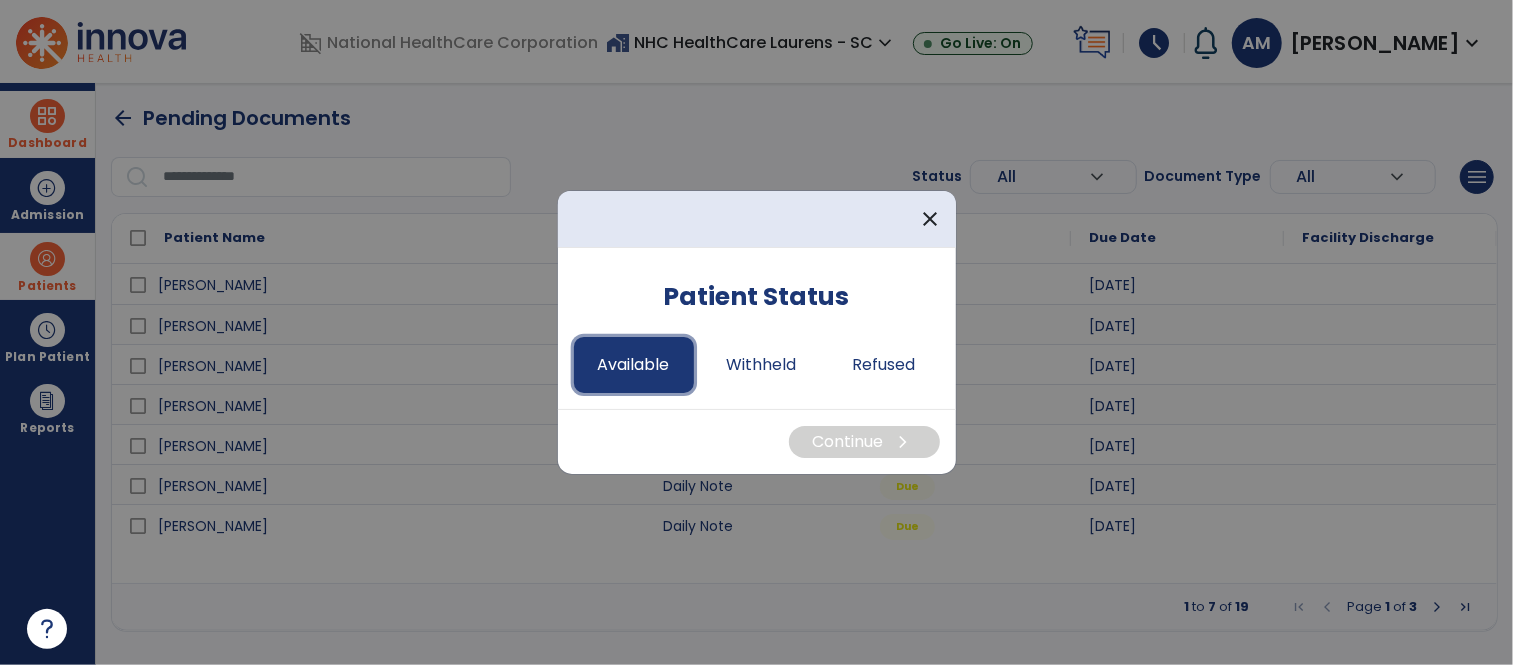 click on "Available" at bounding box center (634, 365) 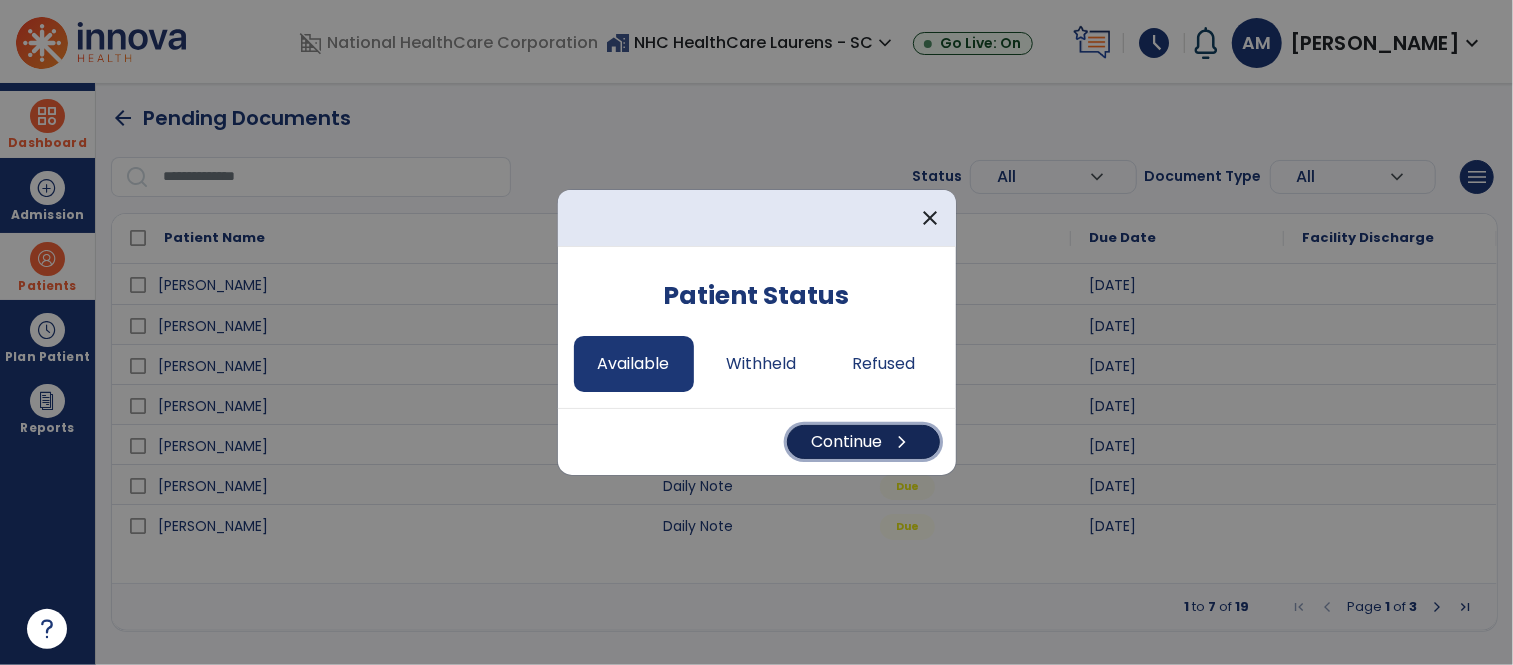 click on "Continue   chevron_right" at bounding box center [863, 442] 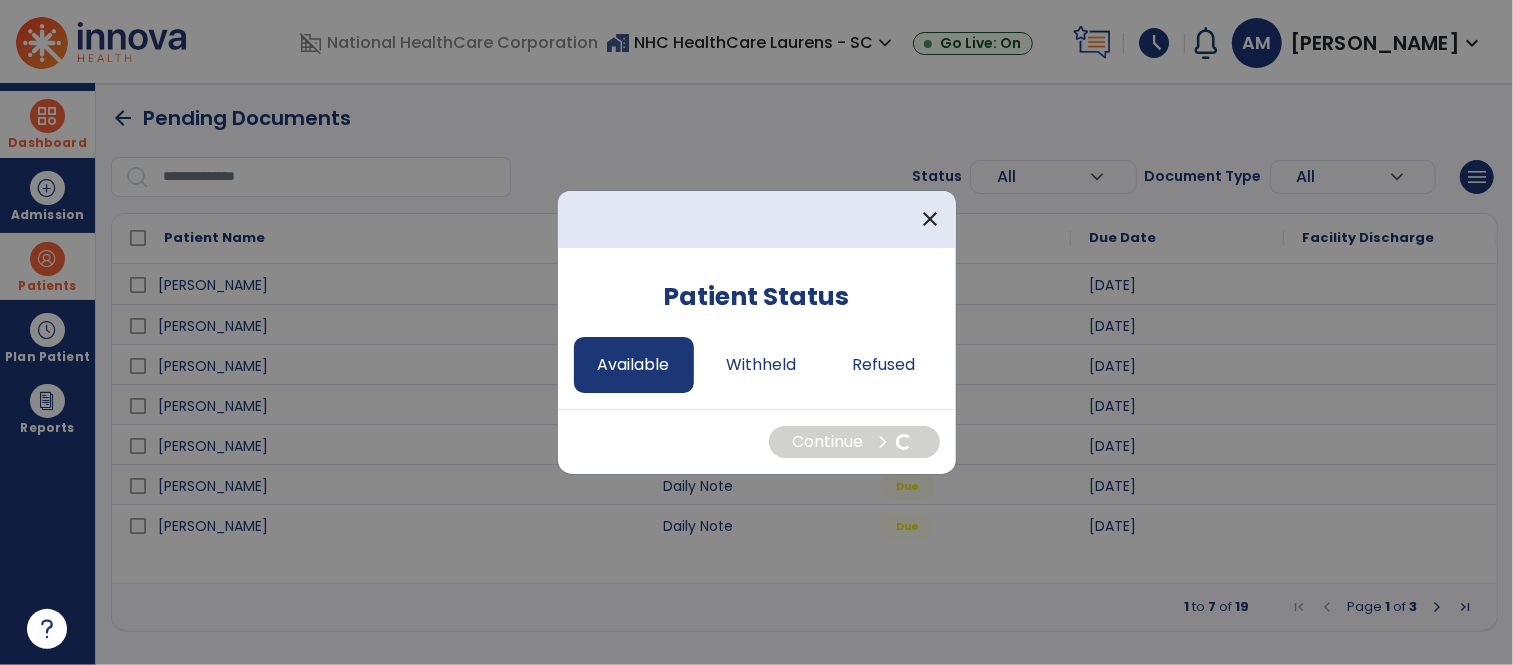 select on "*" 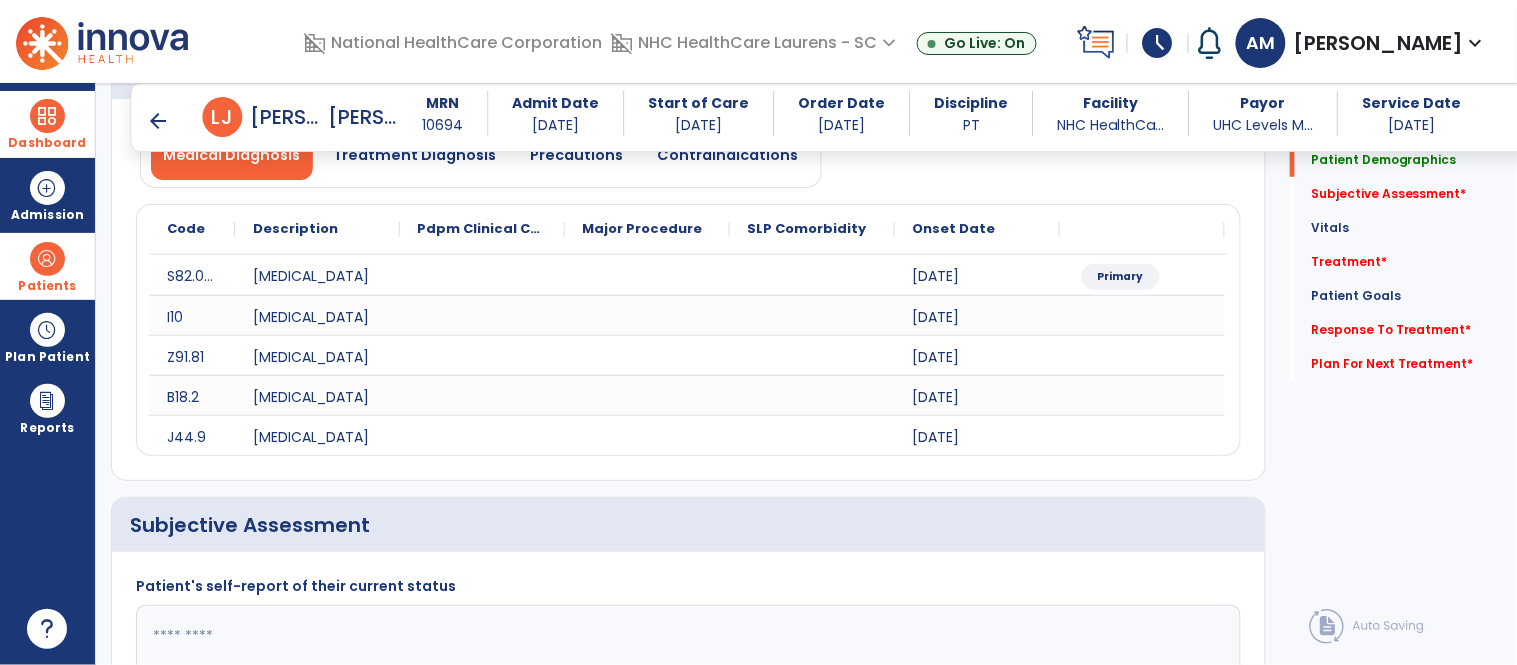 scroll, scrollTop: 333, scrollLeft: 0, axis: vertical 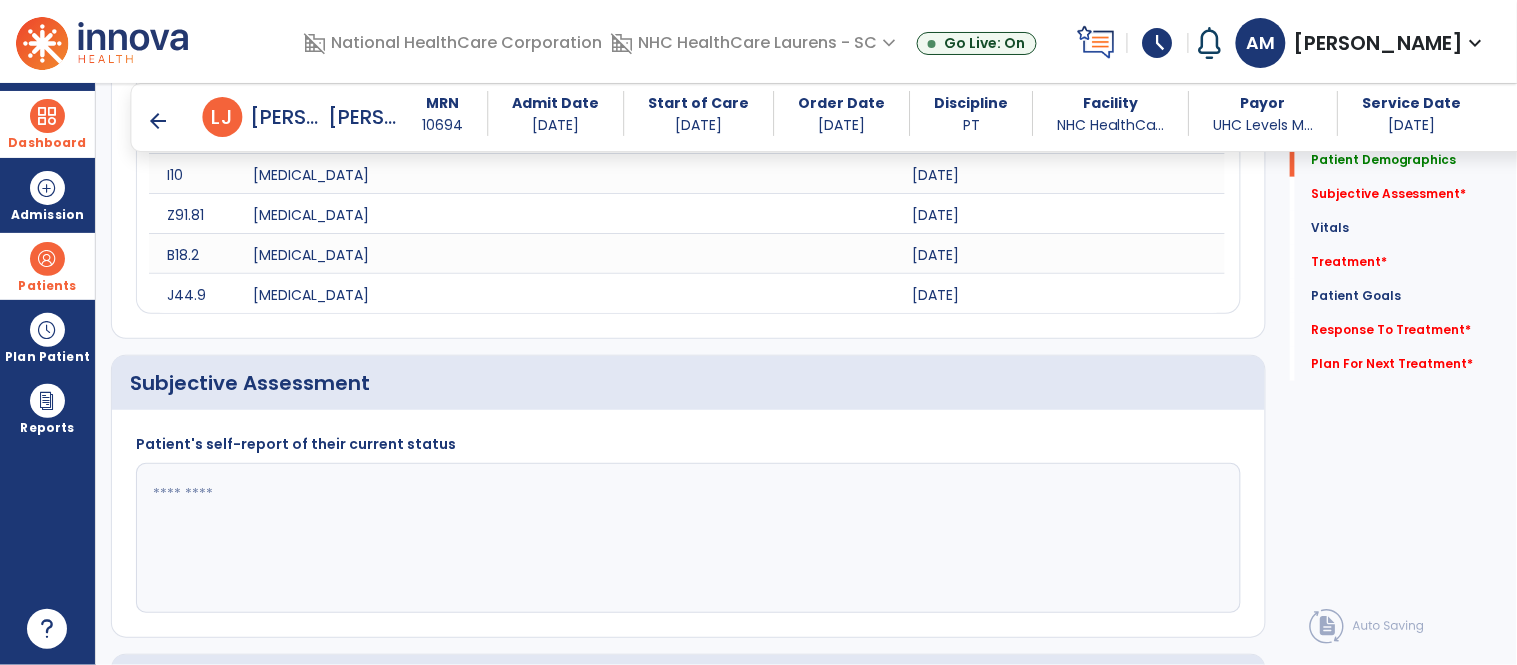 click 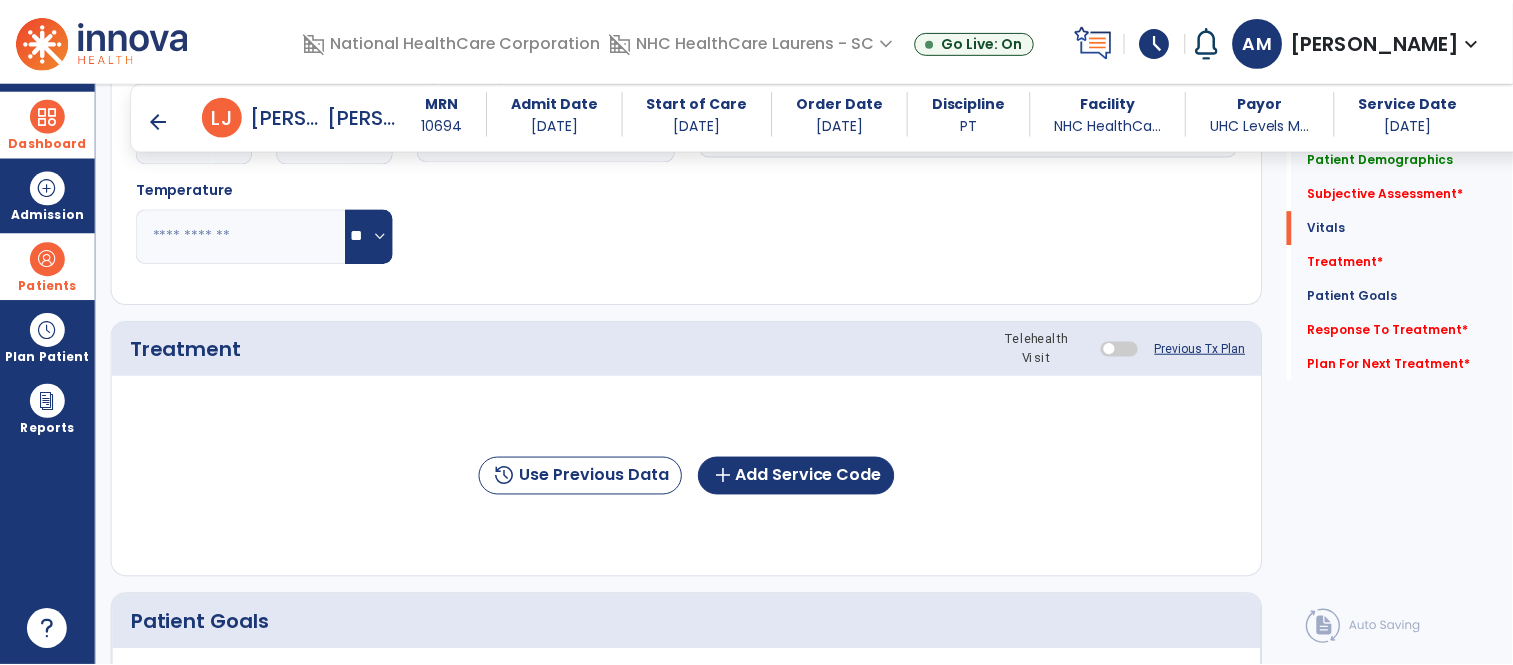 scroll, scrollTop: 1333, scrollLeft: 0, axis: vertical 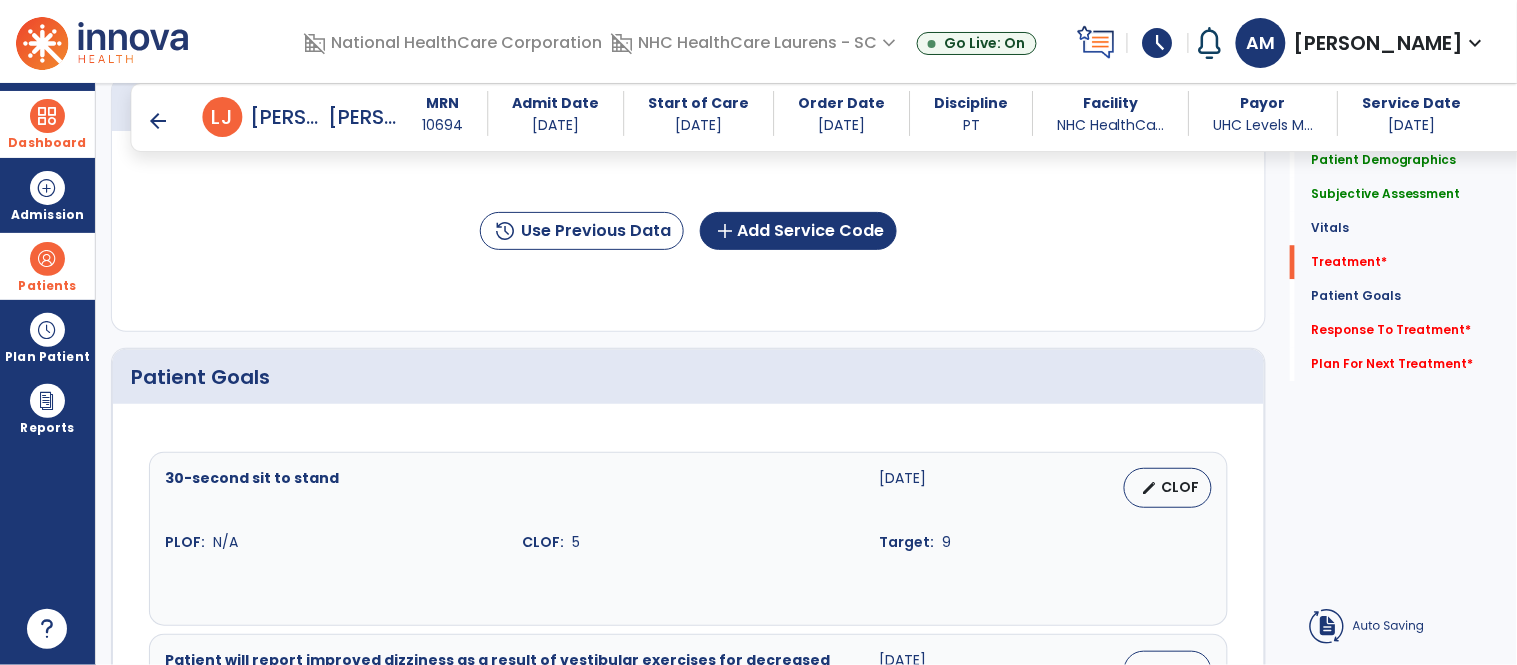type on "**********" 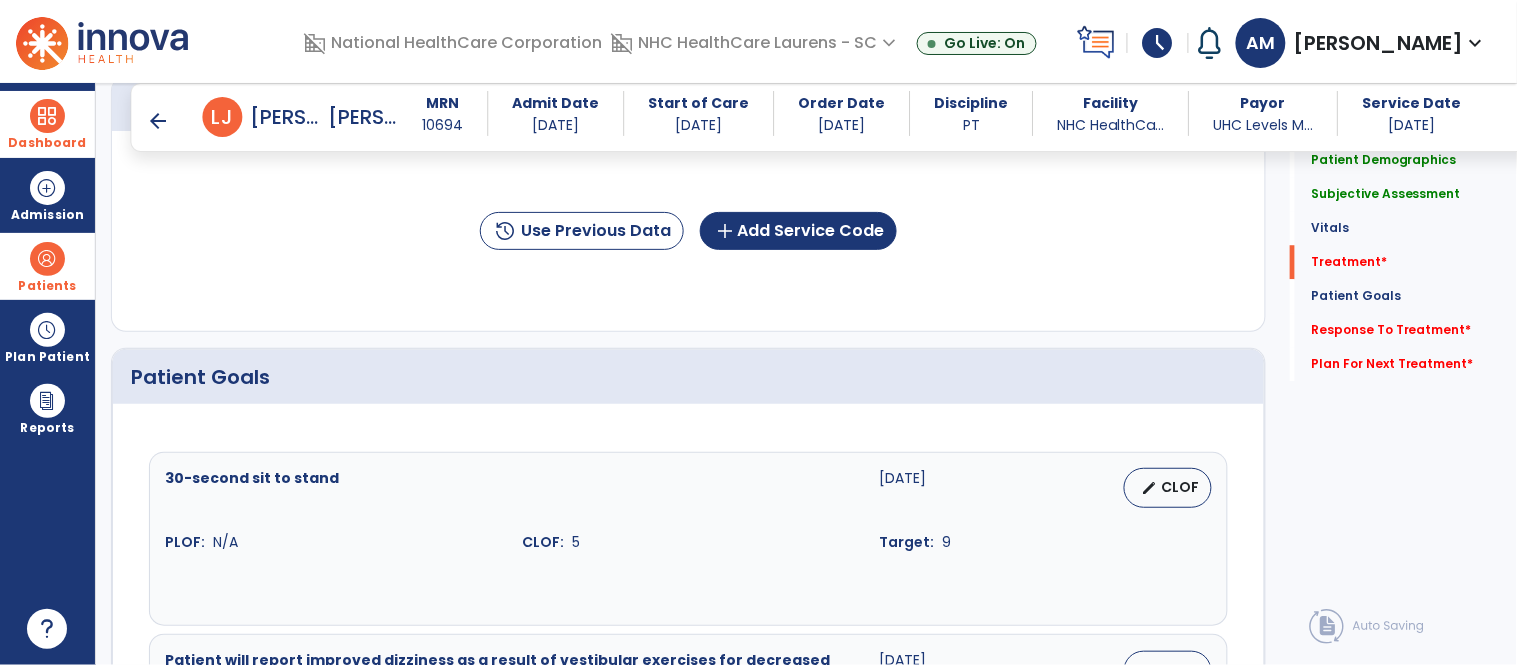 click on "history  Use Previous Data  add  Add Service Code" 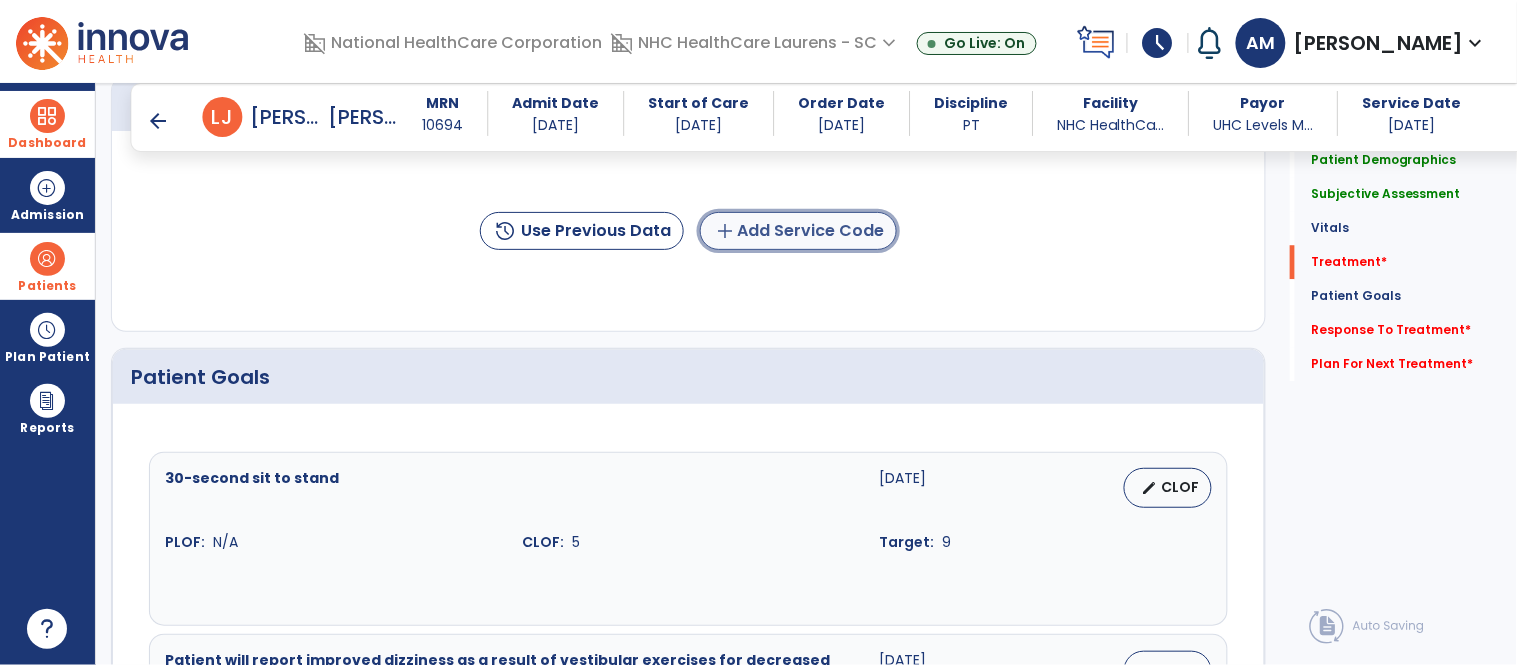 click on "add  Add Service Code" 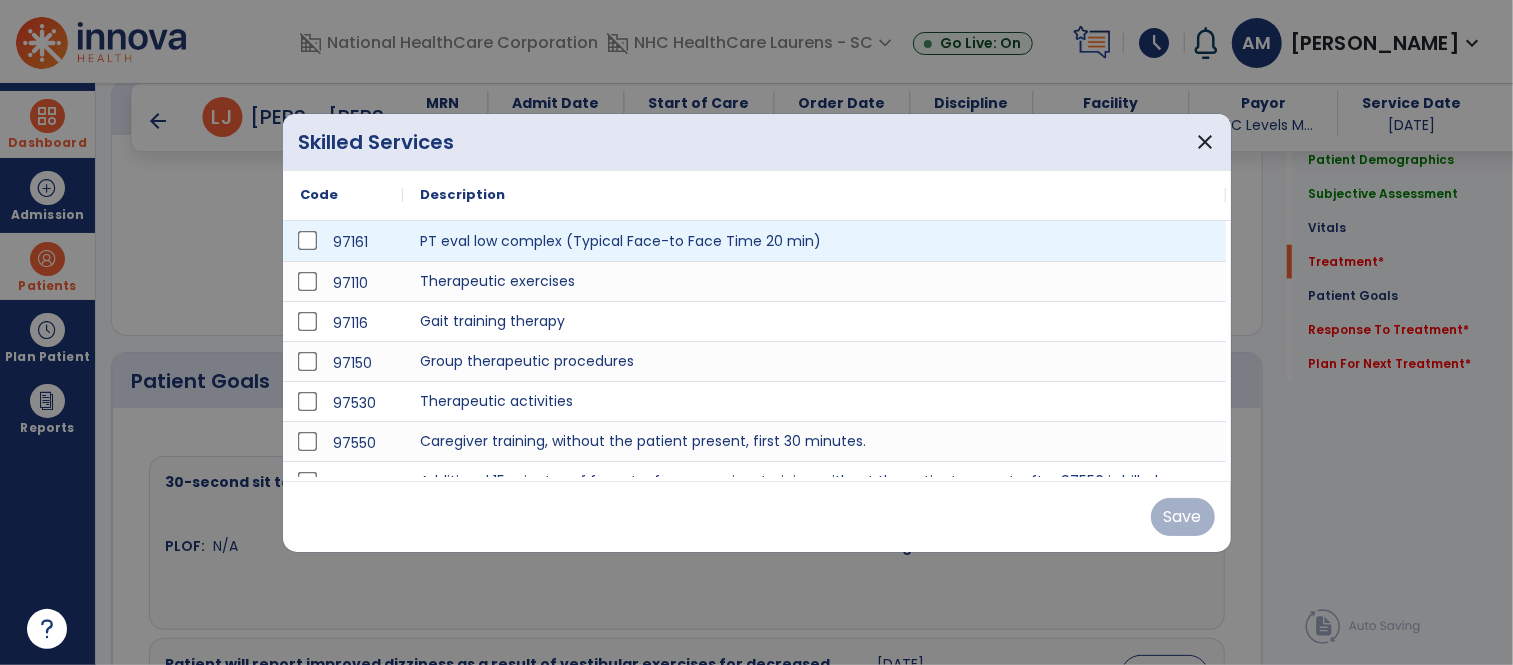 scroll, scrollTop: 1333, scrollLeft: 0, axis: vertical 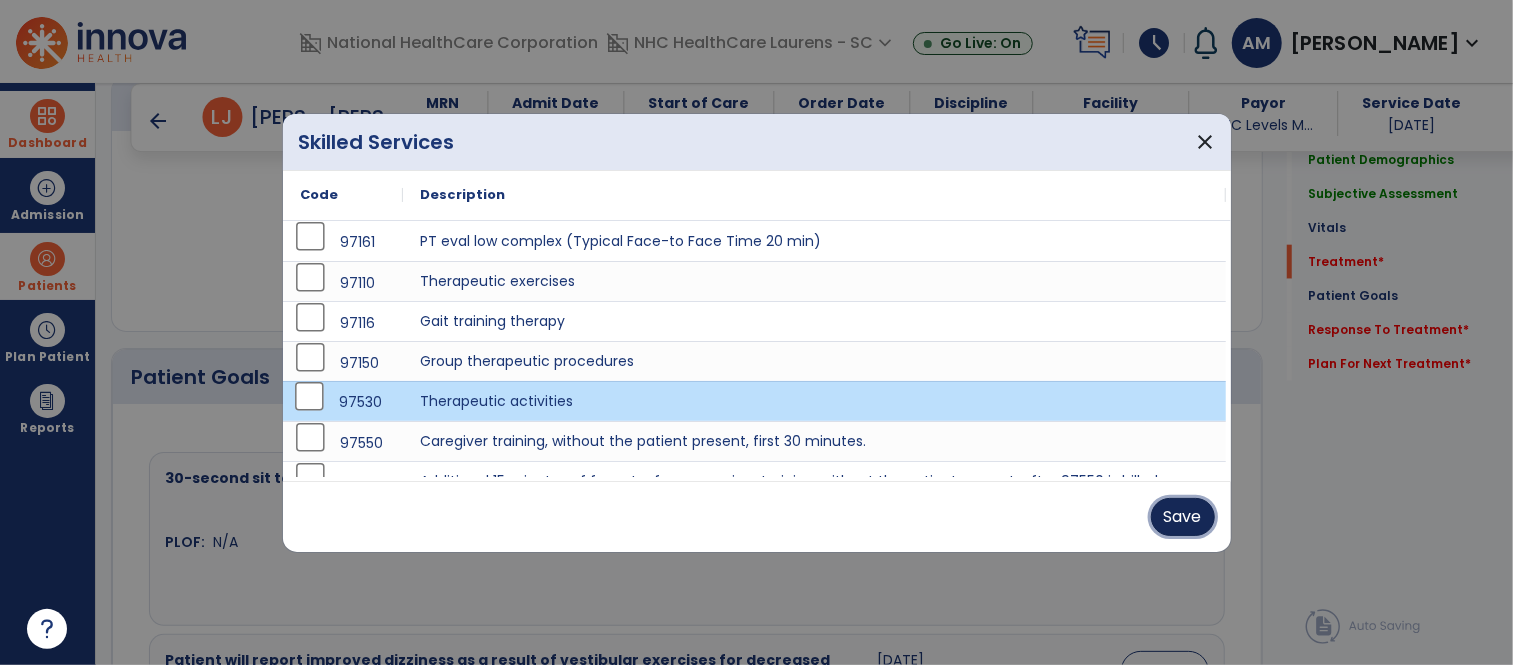 click on "Save" at bounding box center [1183, 517] 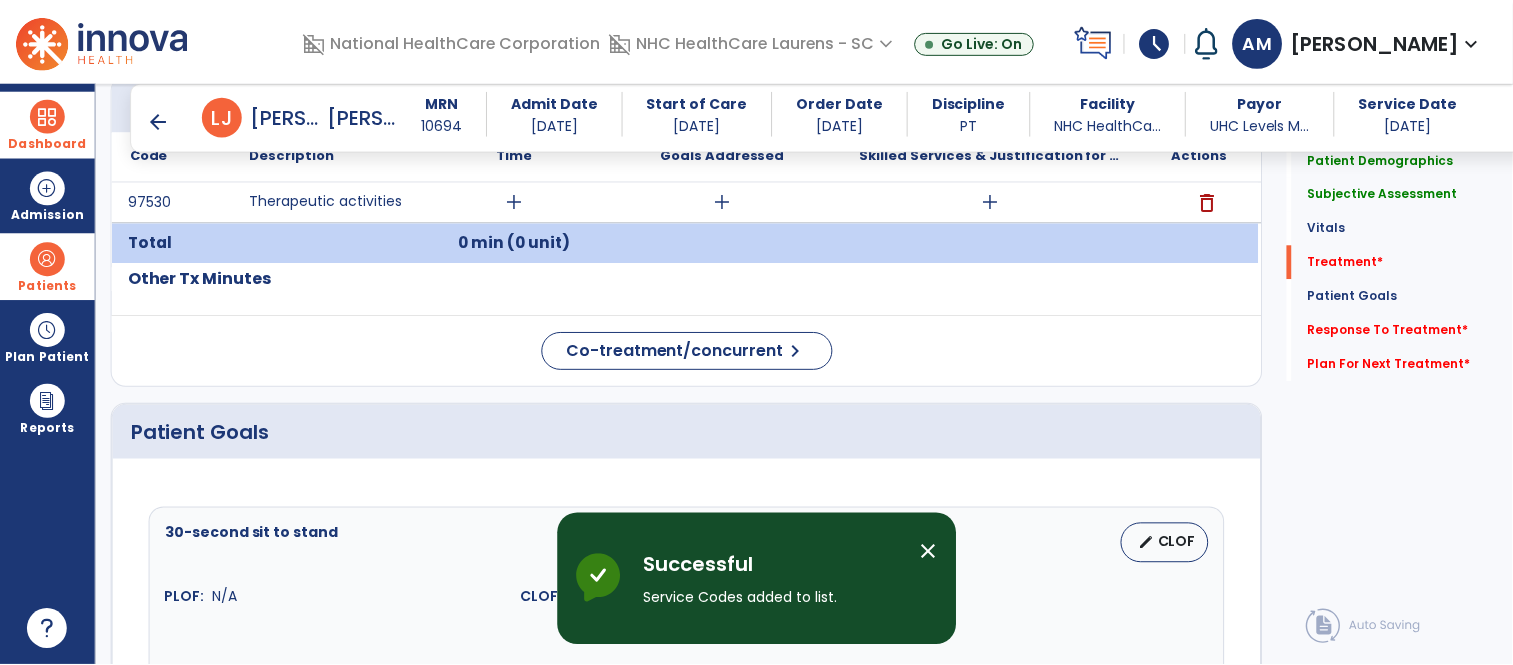 scroll, scrollTop: 1223, scrollLeft: 0, axis: vertical 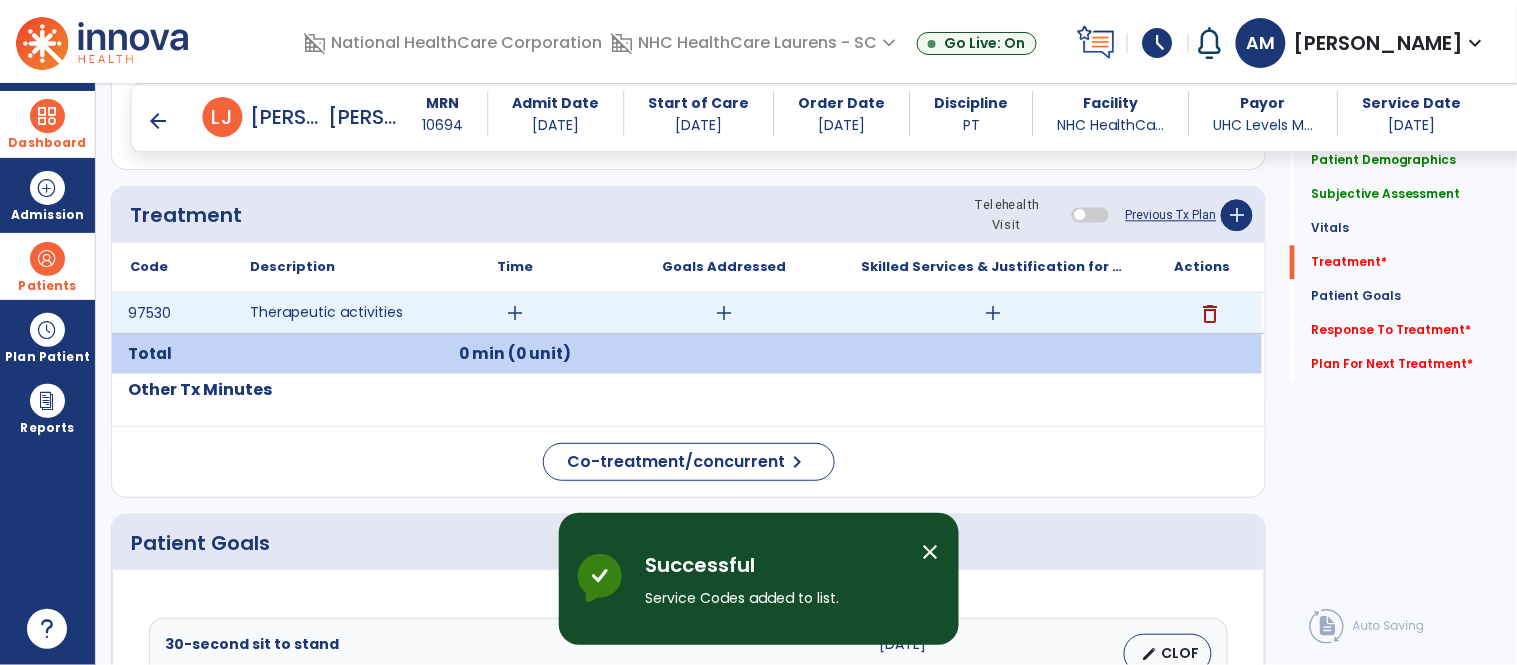 click on "add" at bounding box center (515, 313) 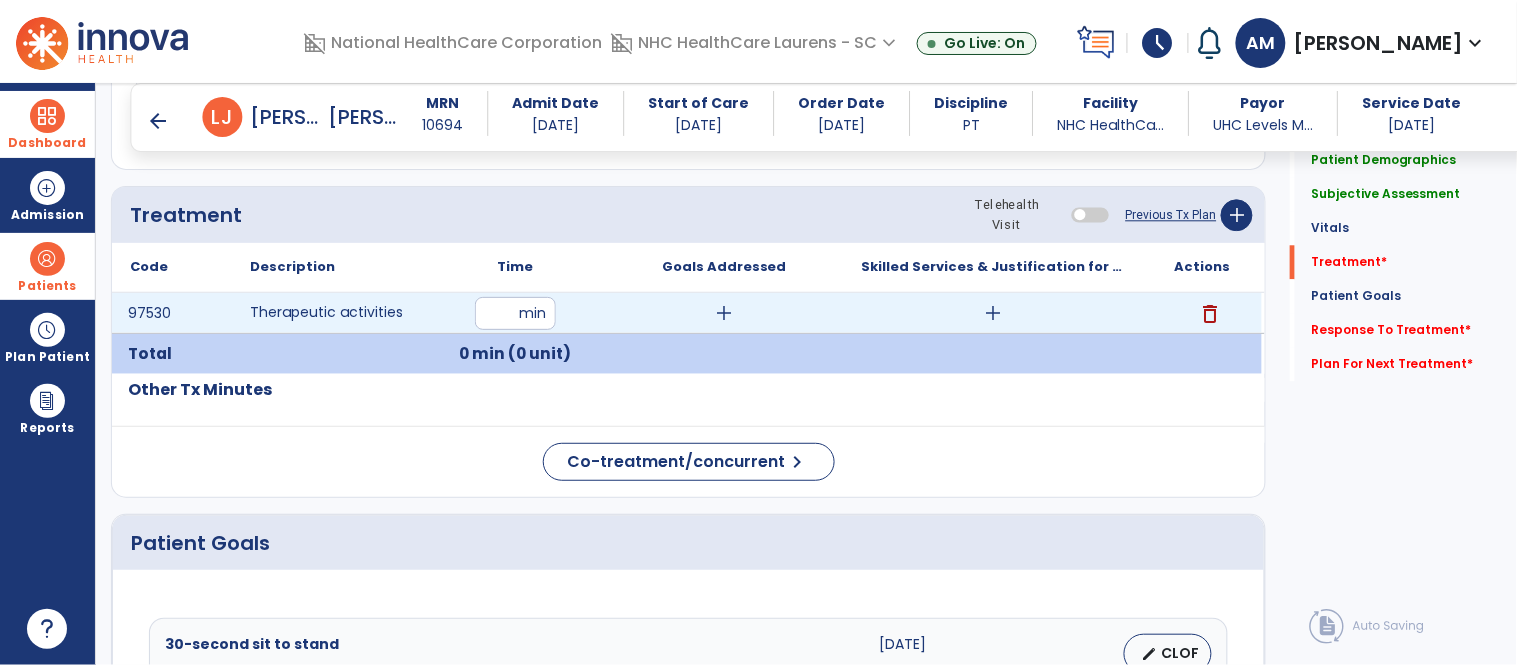 type on "**" 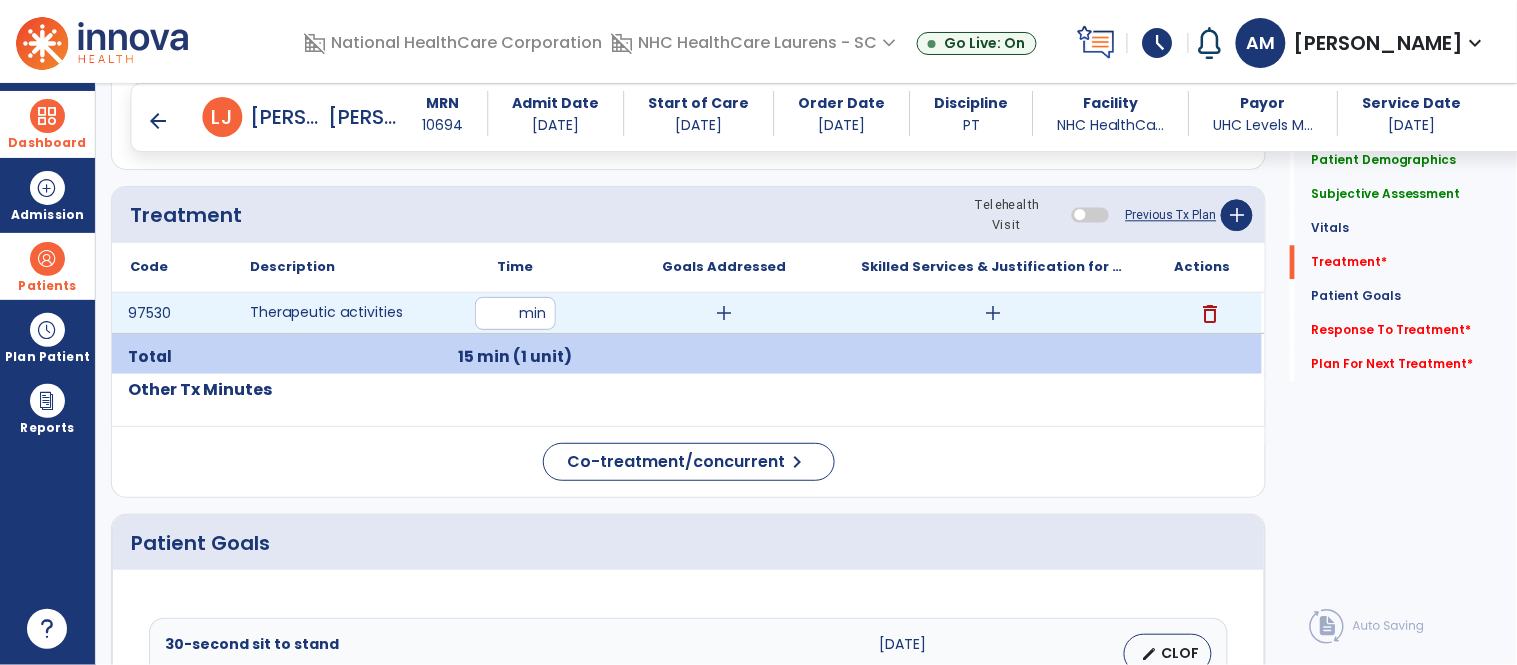 click on "add" at bounding box center (724, 313) 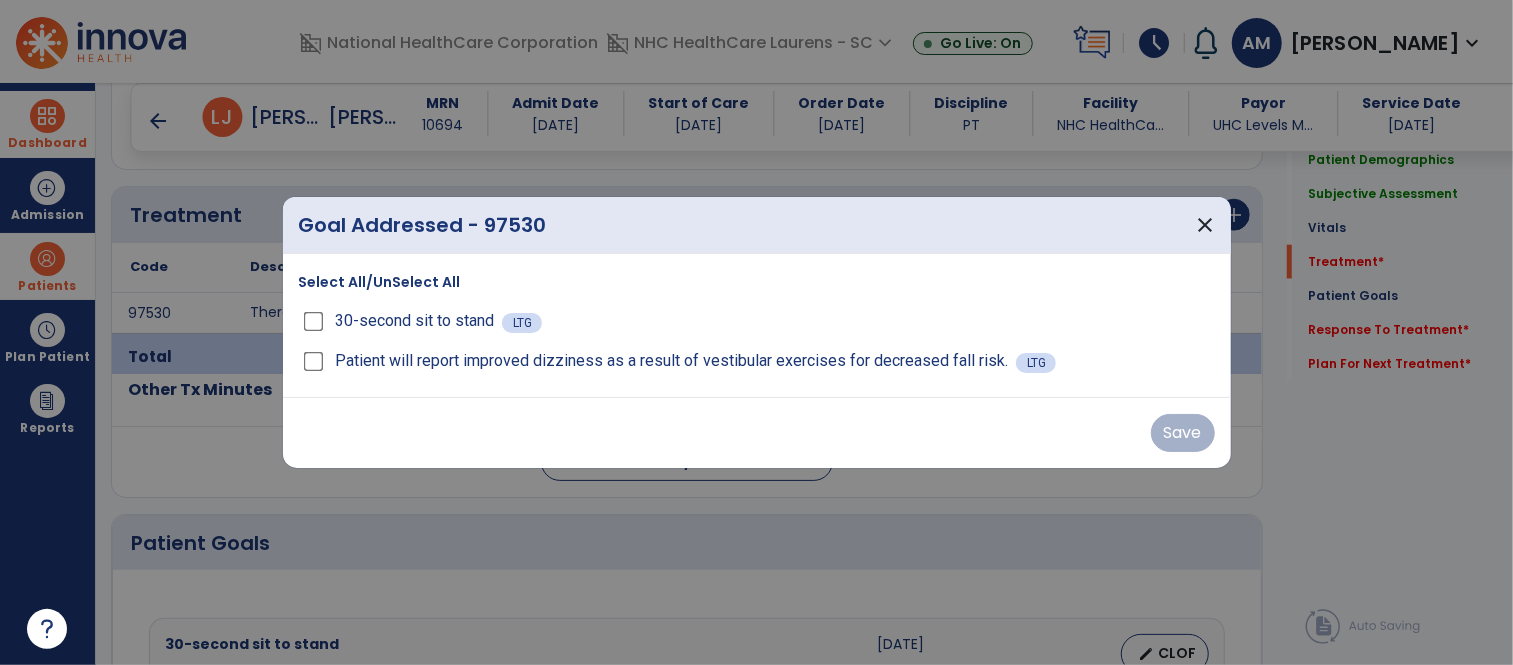 scroll, scrollTop: 1223, scrollLeft: 0, axis: vertical 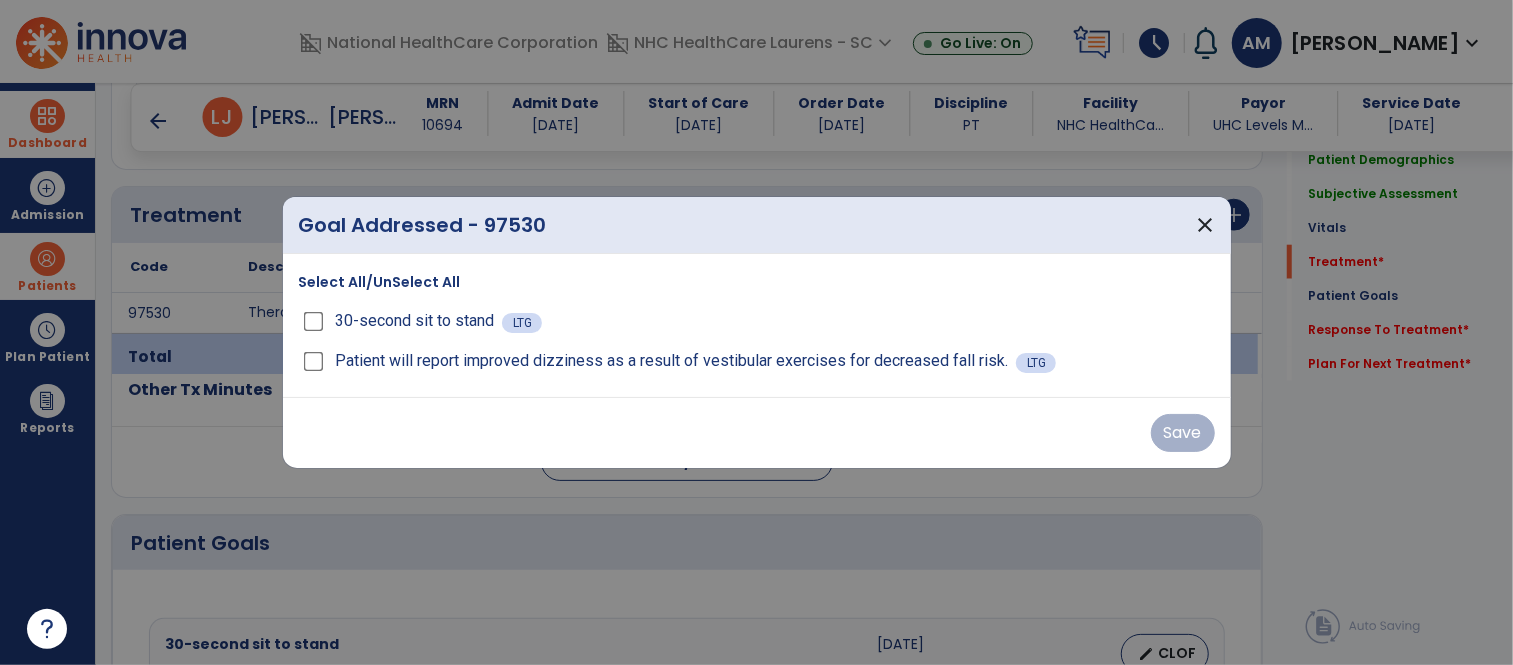 click on "Select All/UnSelect All" at bounding box center [380, 282] 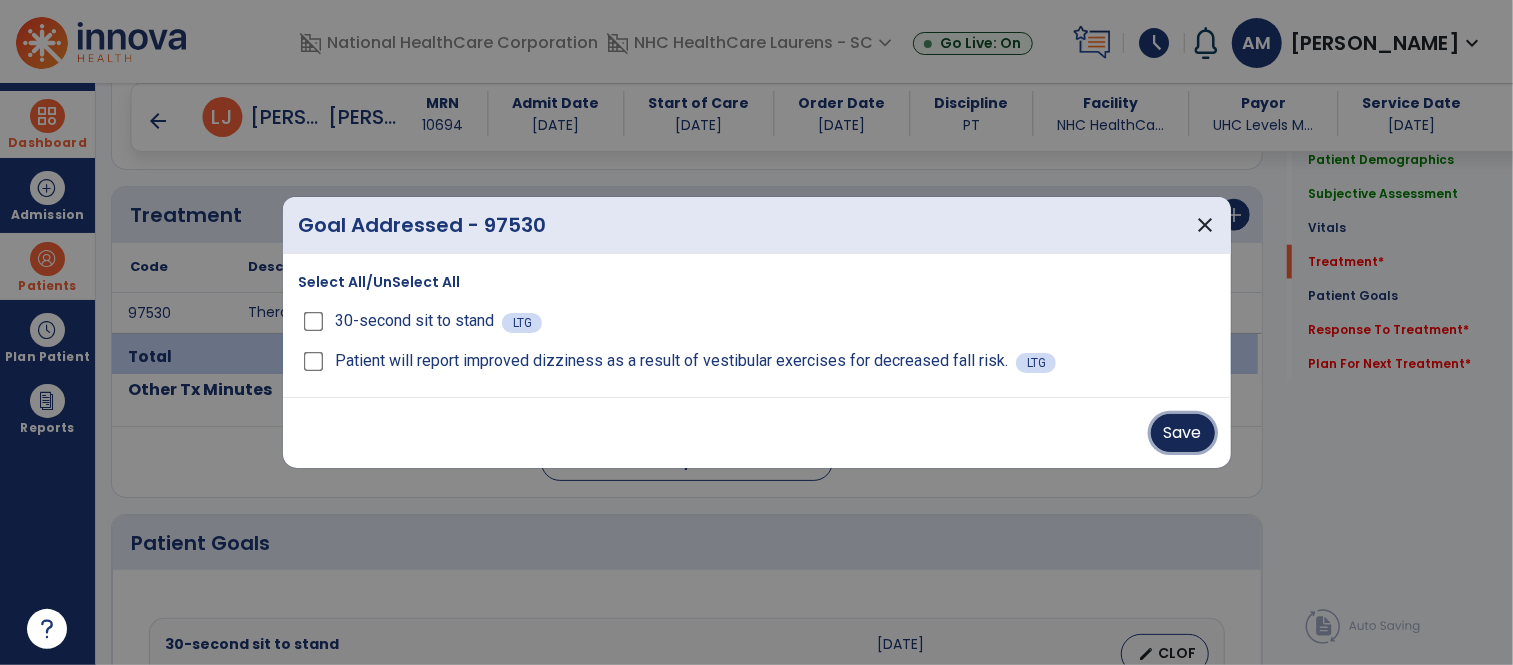 click on "Save" at bounding box center [1183, 433] 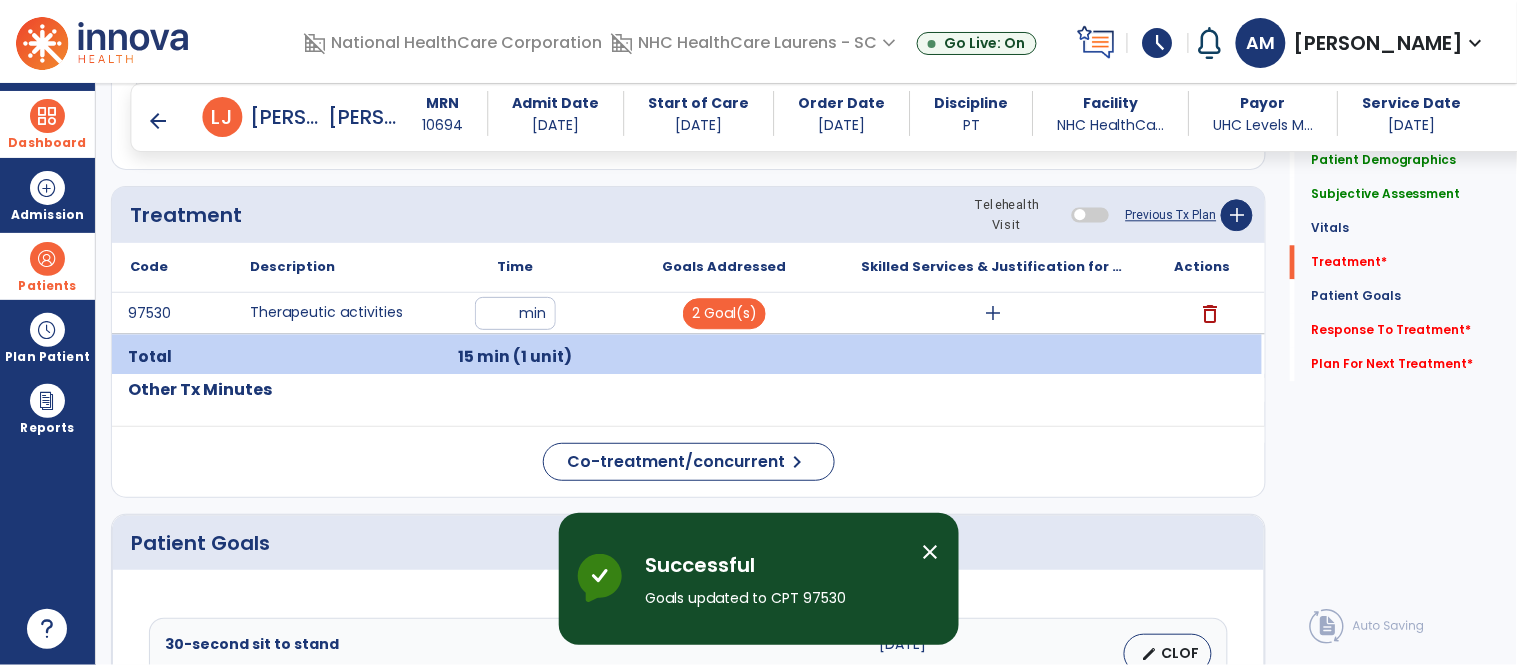 click on "add" at bounding box center [993, 313] 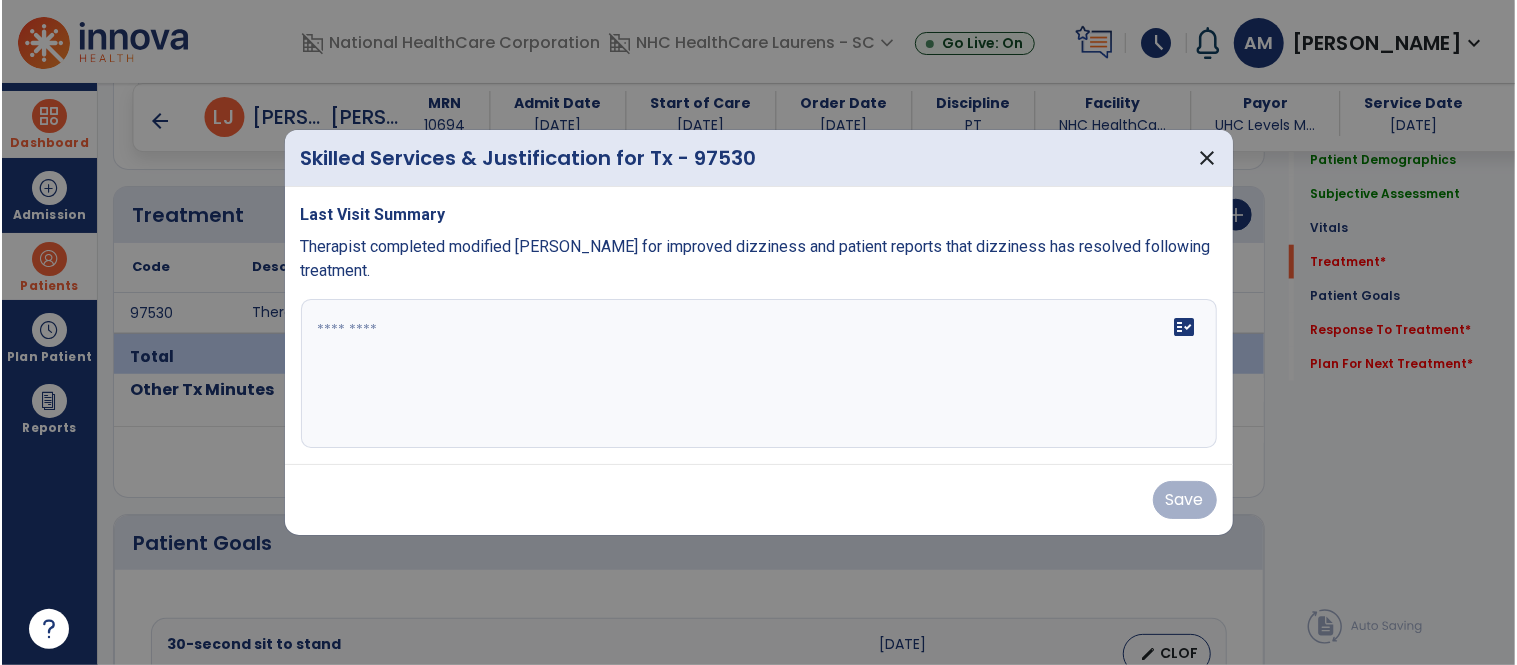 scroll, scrollTop: 1223, scrollLeft: 0, axis: vertical 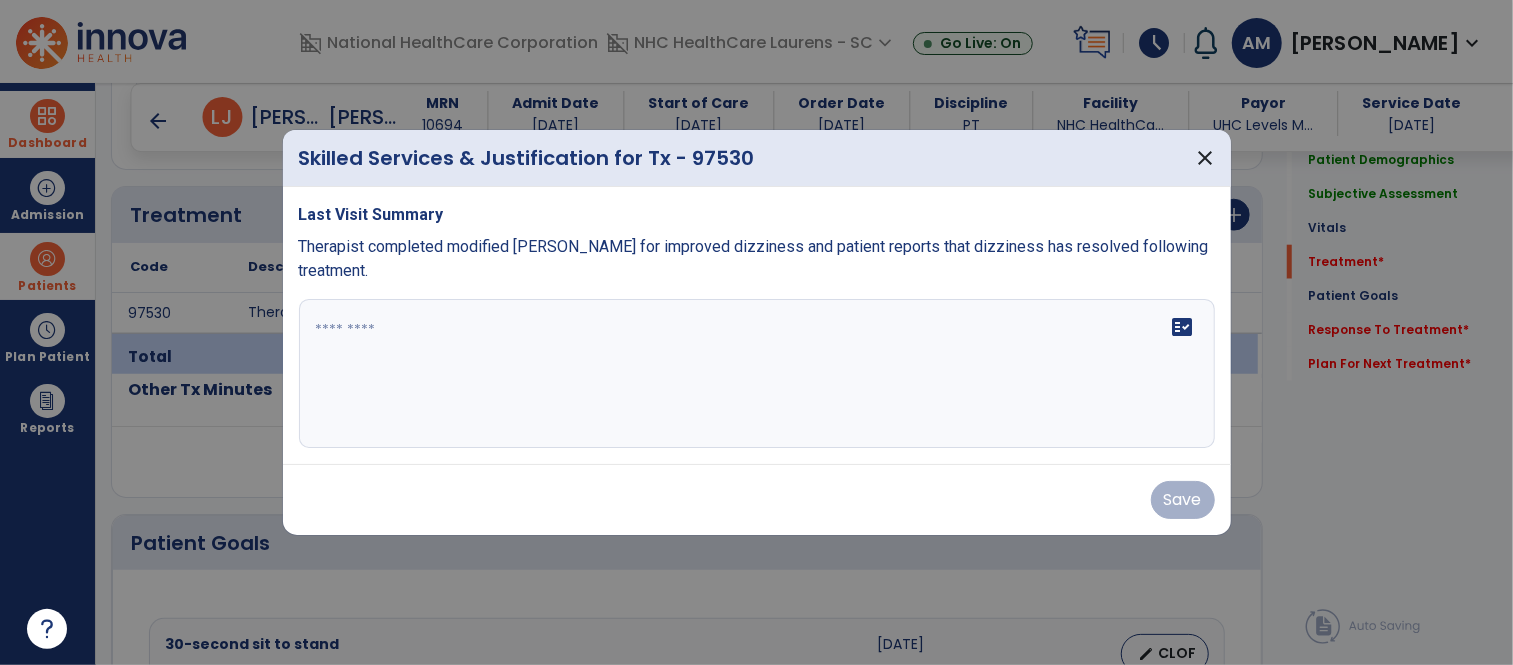 click on "fact_check" at bounding box center (757, 374) 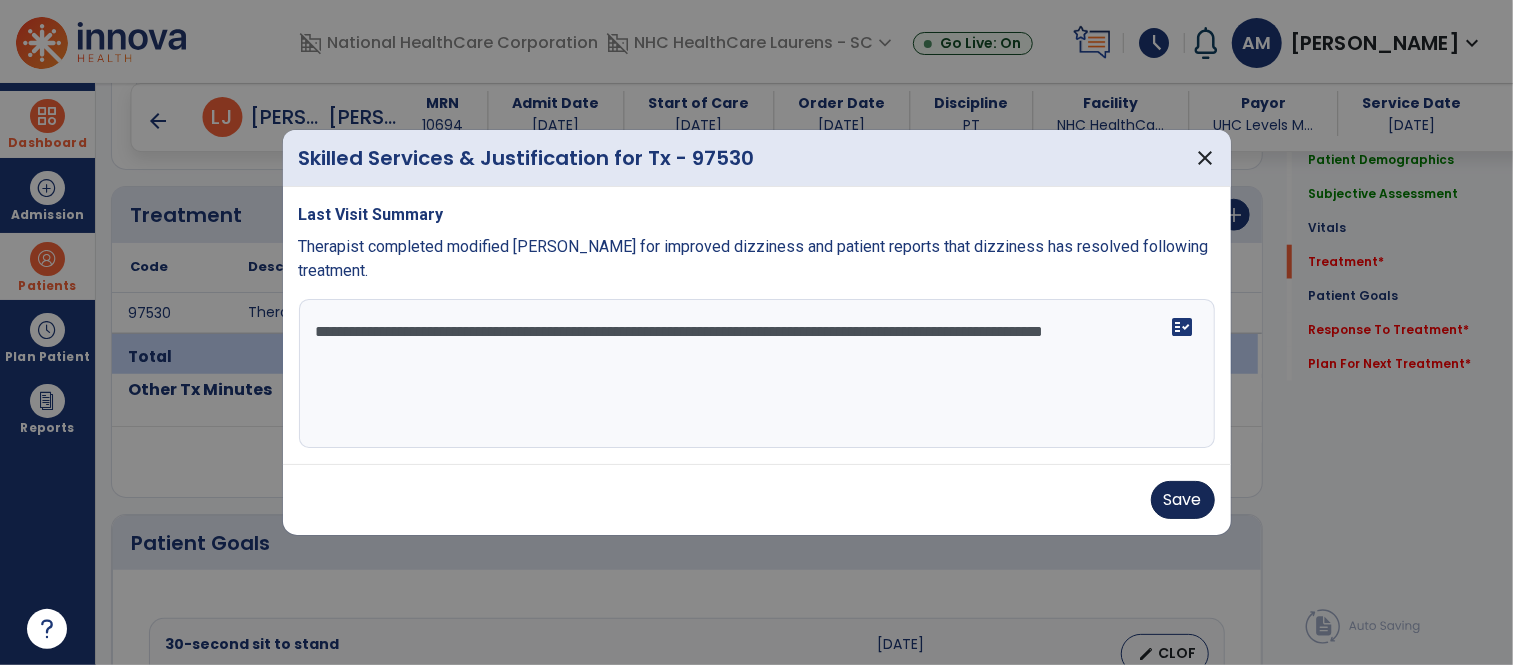 type on "**********" 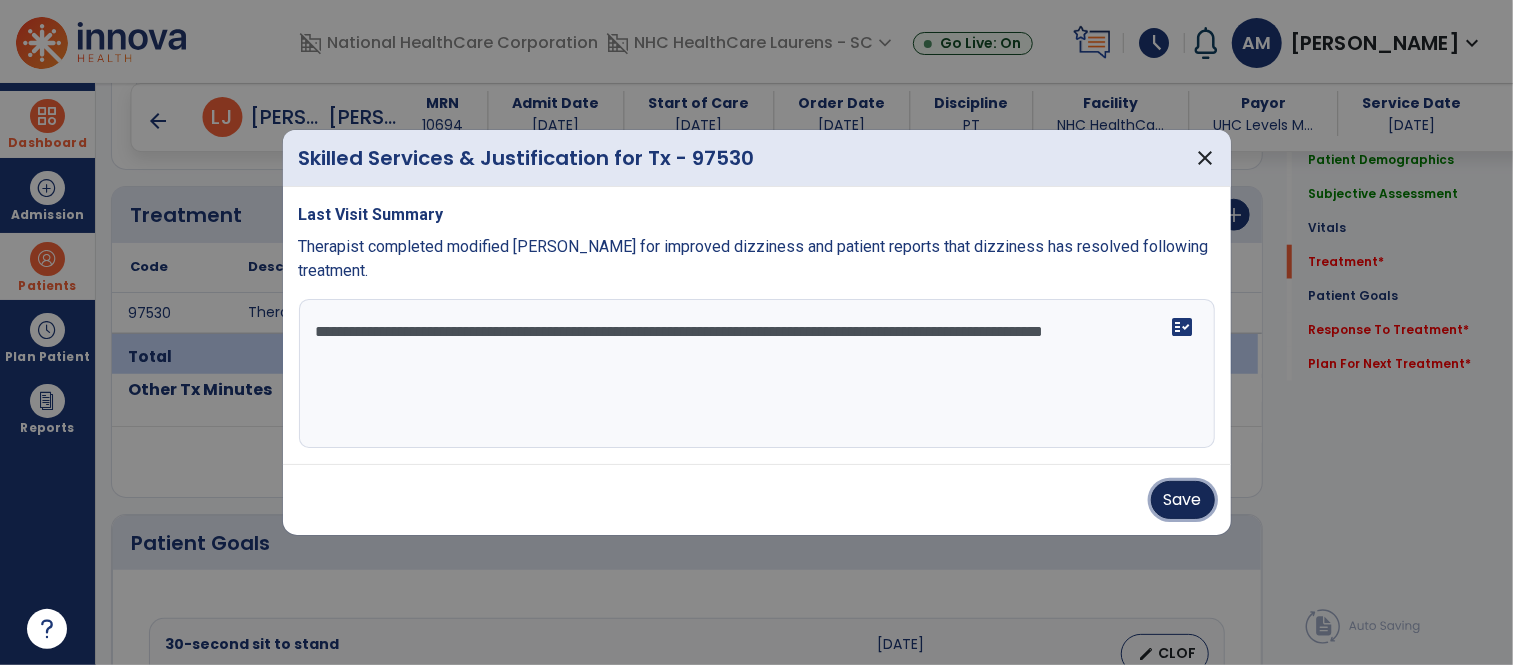 click on "Save" at bounding box center [1183, 500] 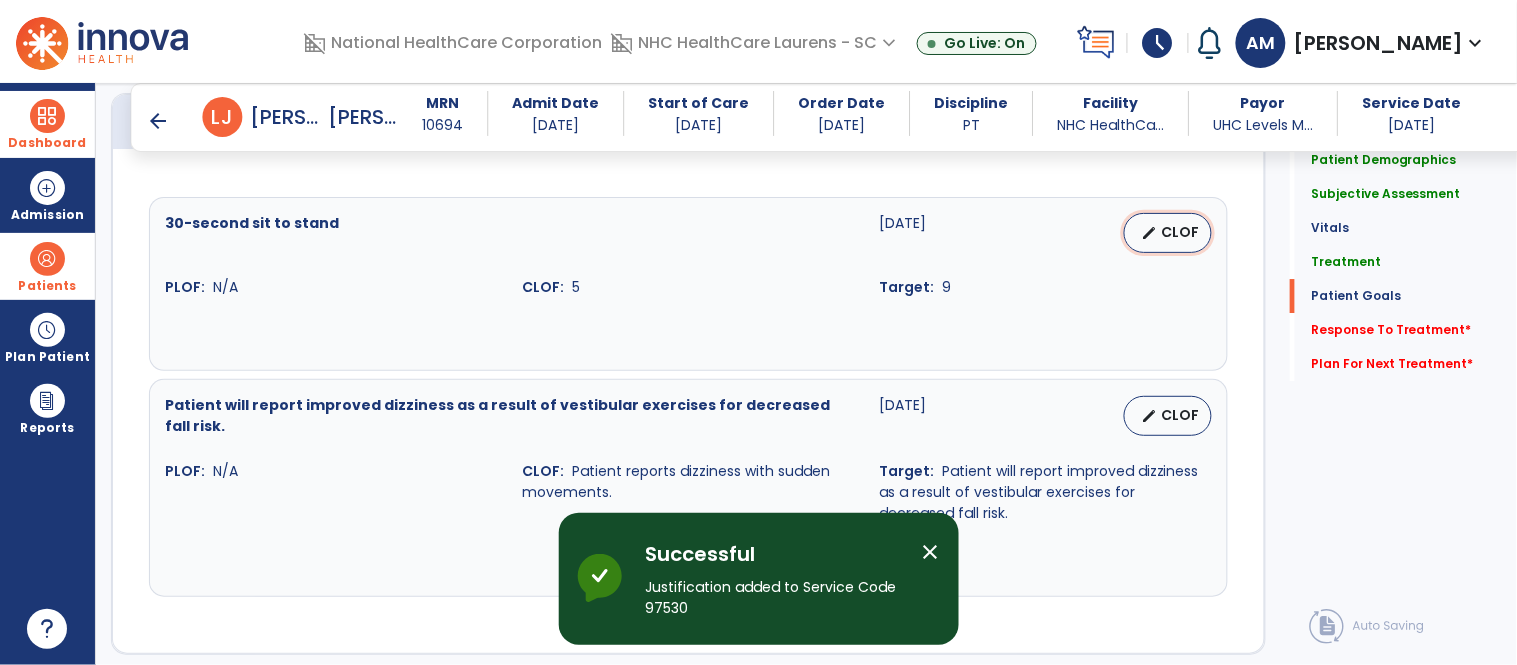 click on "CLOF" at bounding box center [1180, 232] 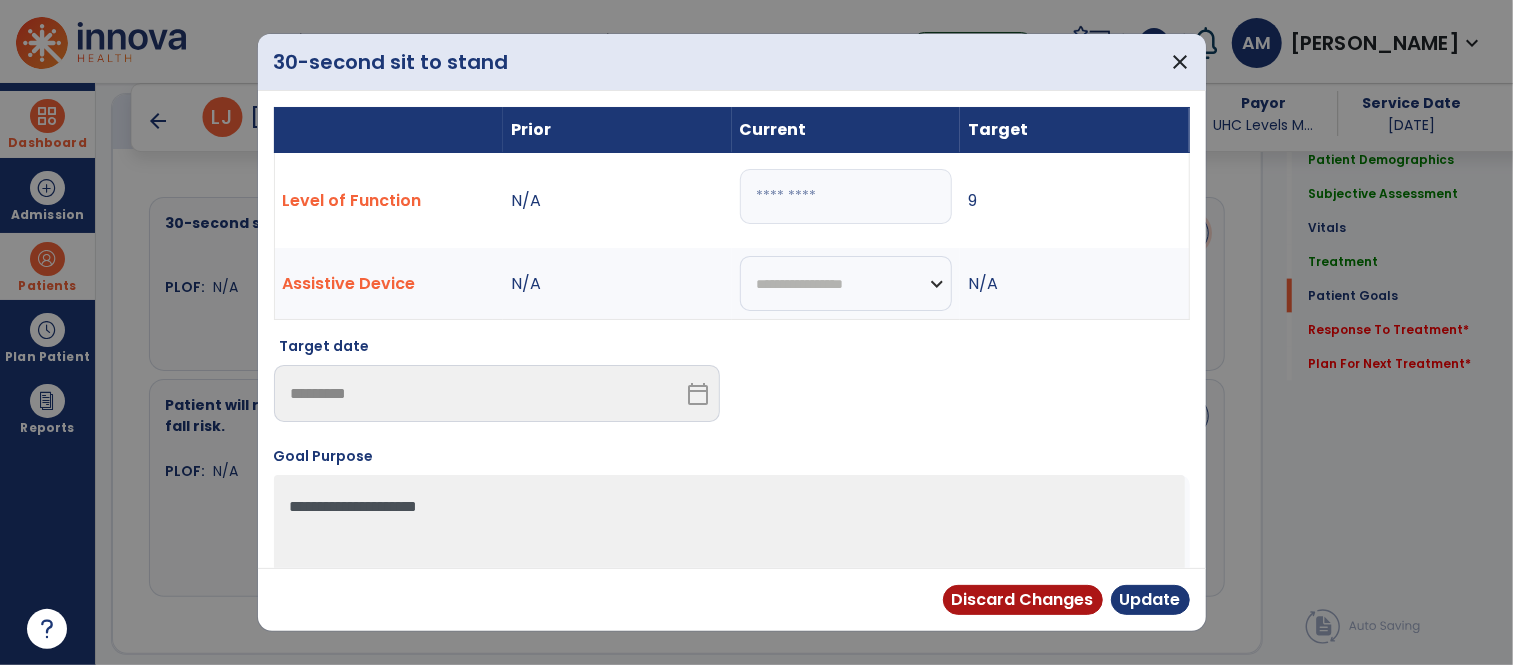 scroll, scrollTop: 1667, scrollLeft: 0, axis: vertical 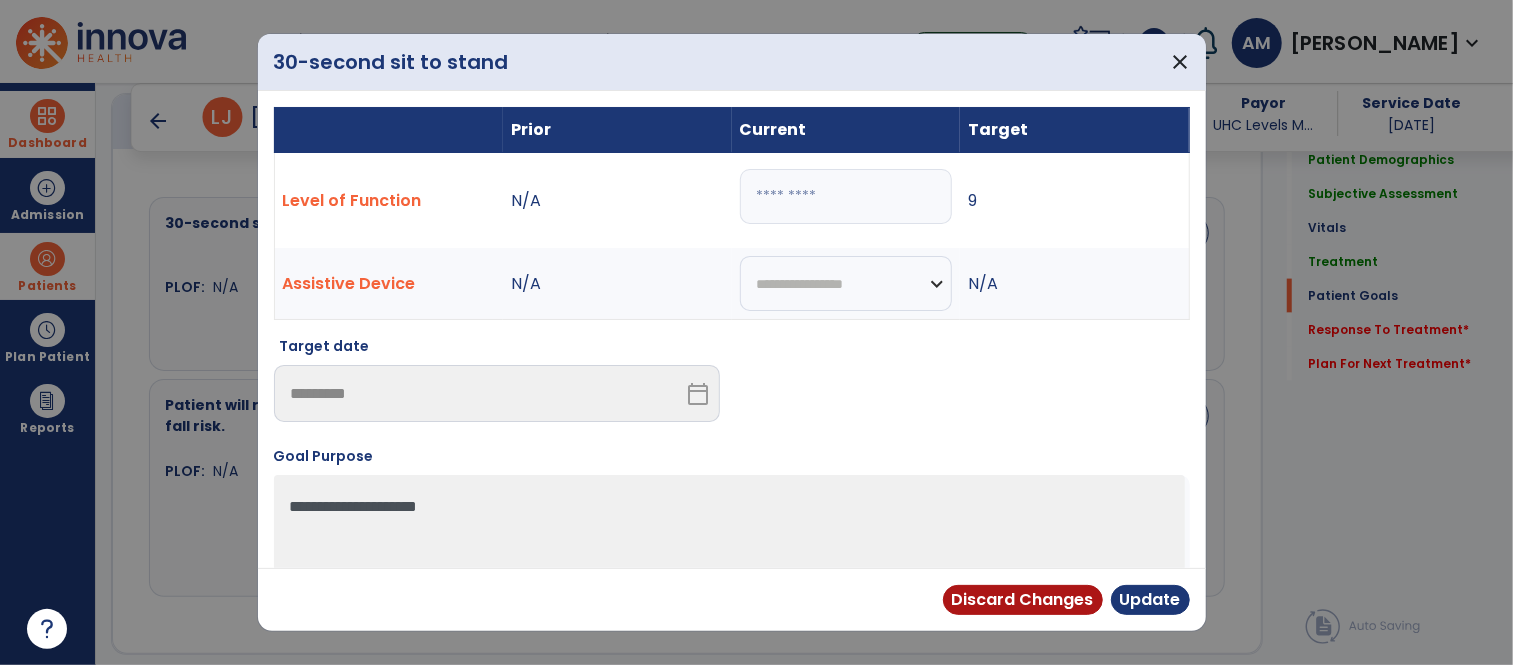 click on "*" at bounding box center [846, 196] 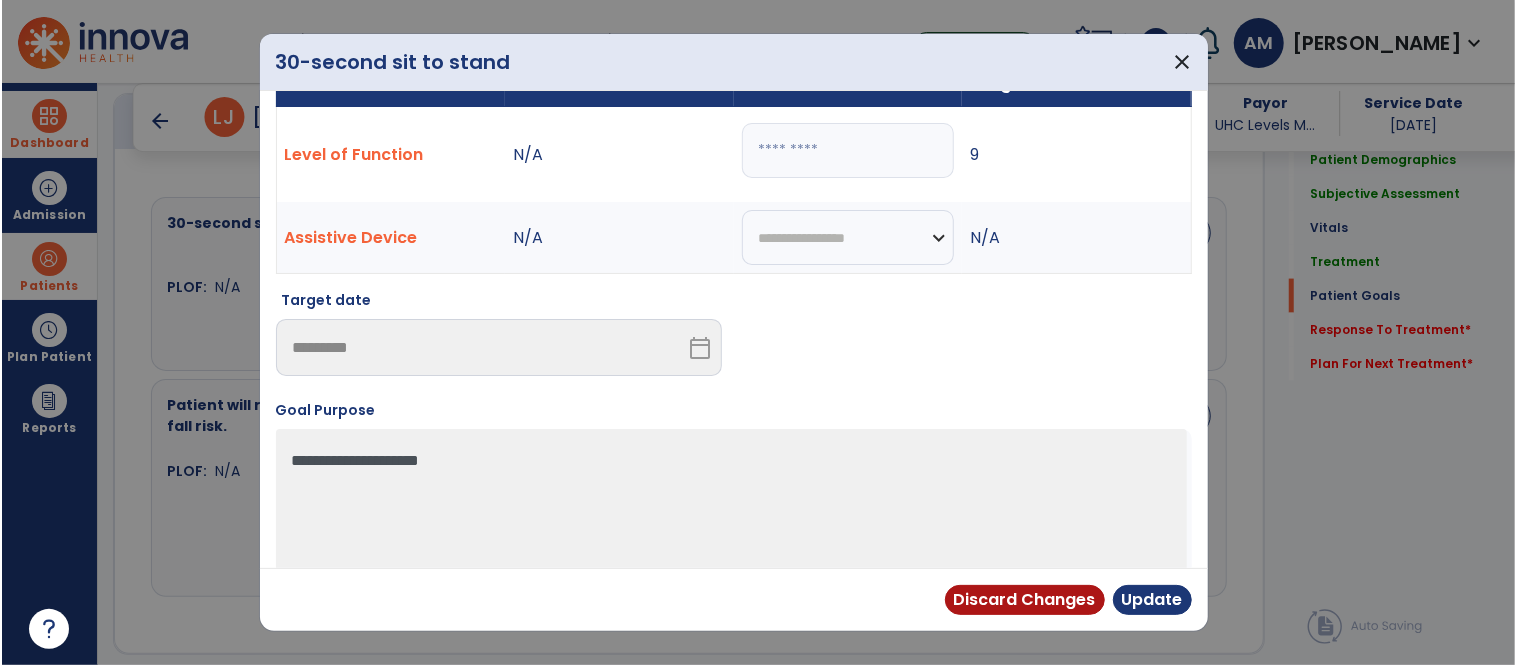 scroll, scrollTop: 71, scrollLeft: 0, axis: vertical 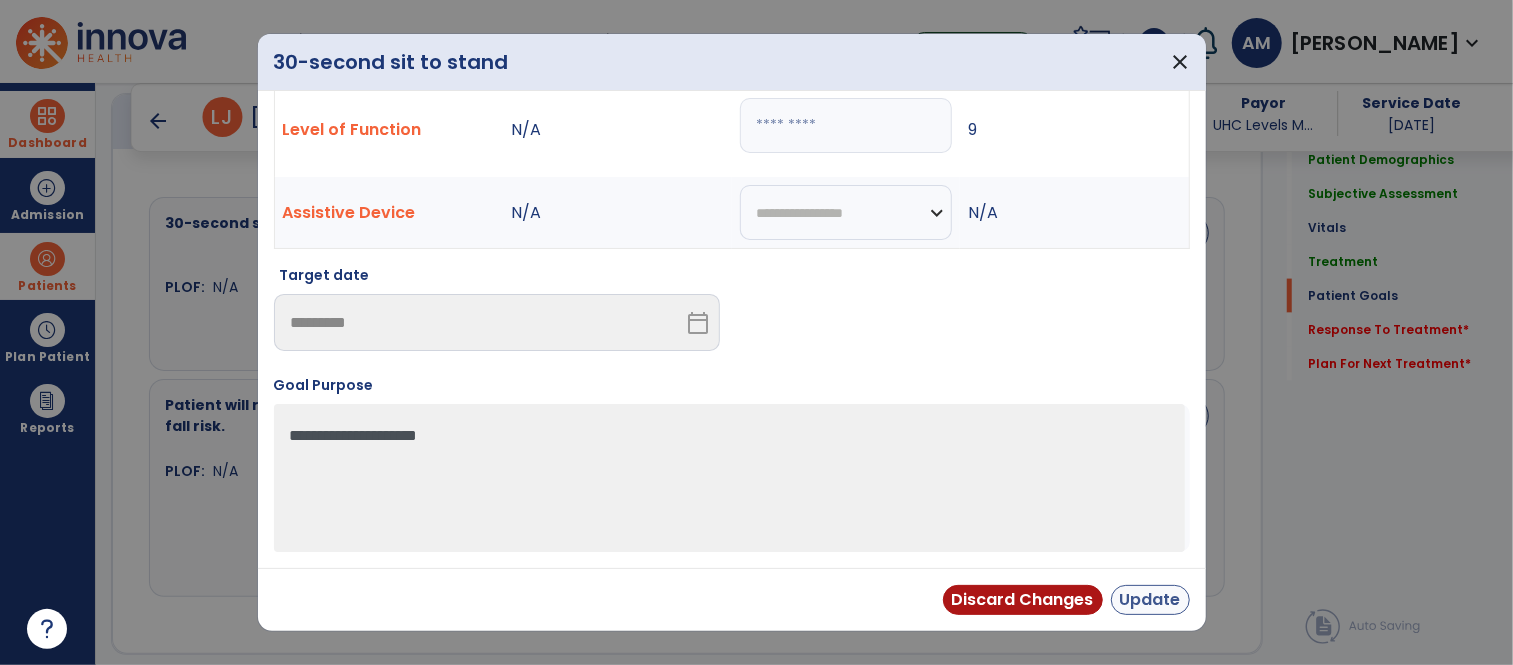 type on "*" 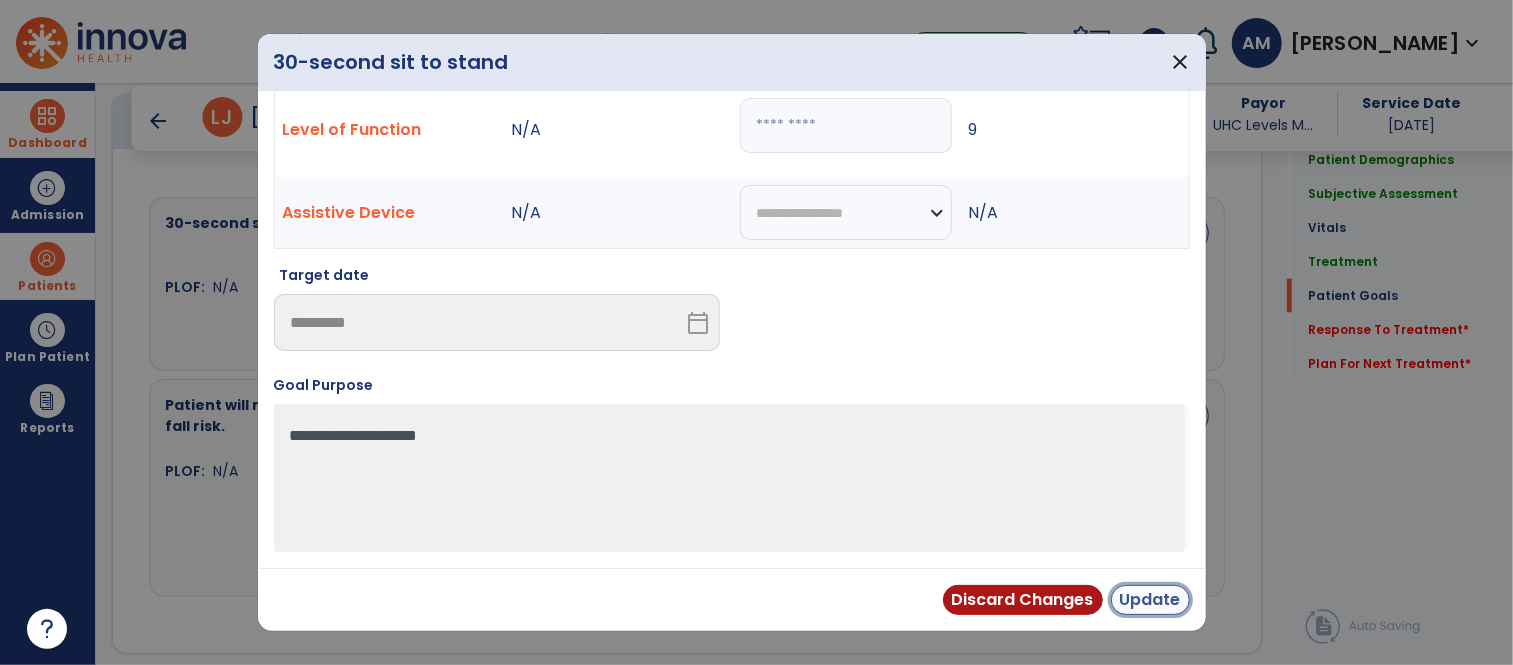 click on "Update" at bounding box center (1150, 600) 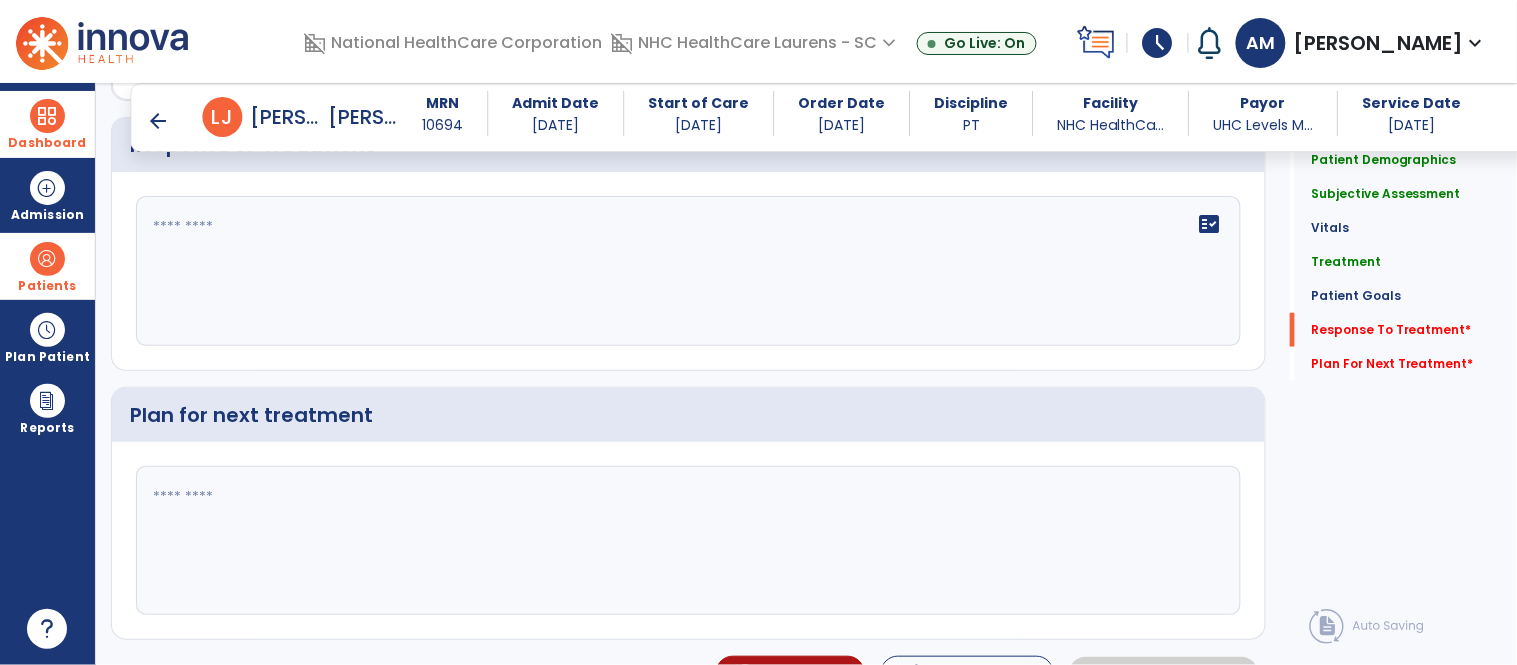 scroll, scrollTop: 2223, scrollLeft: 0, axis: vertical 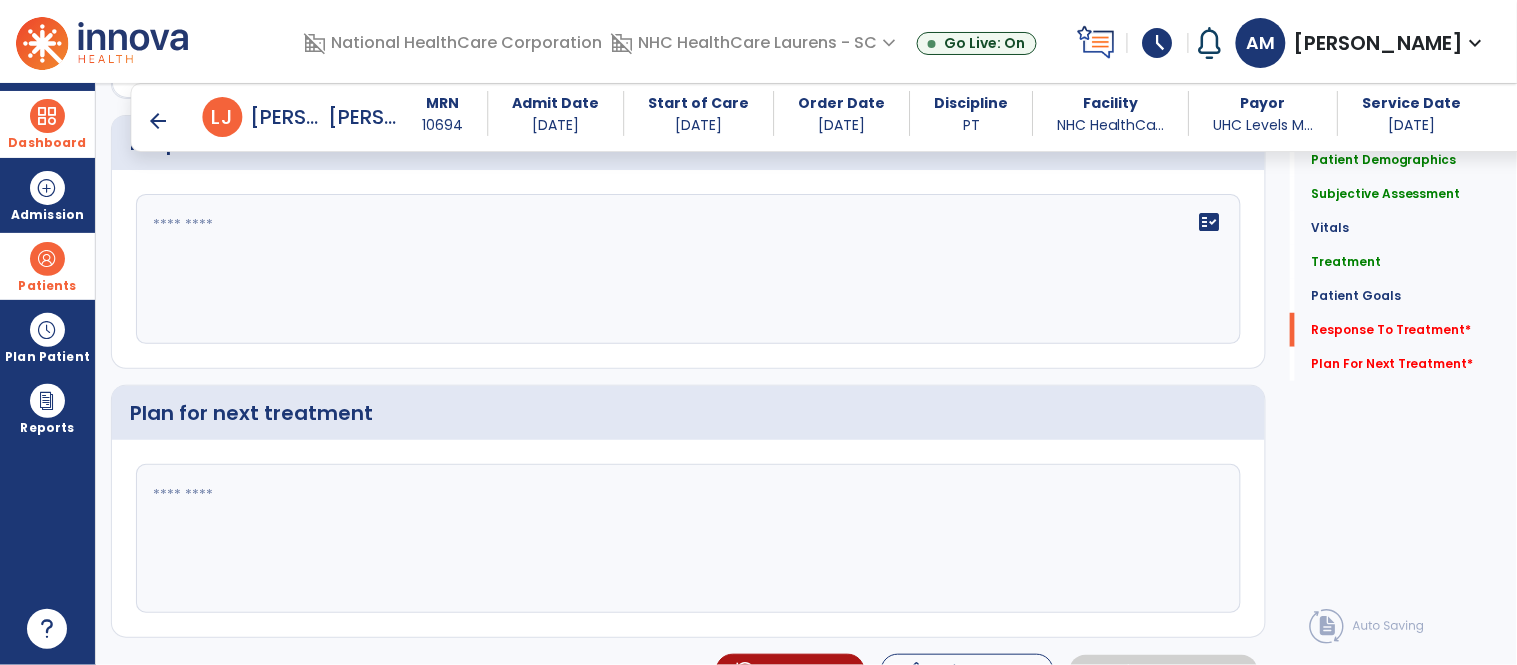 click on "fact_check" 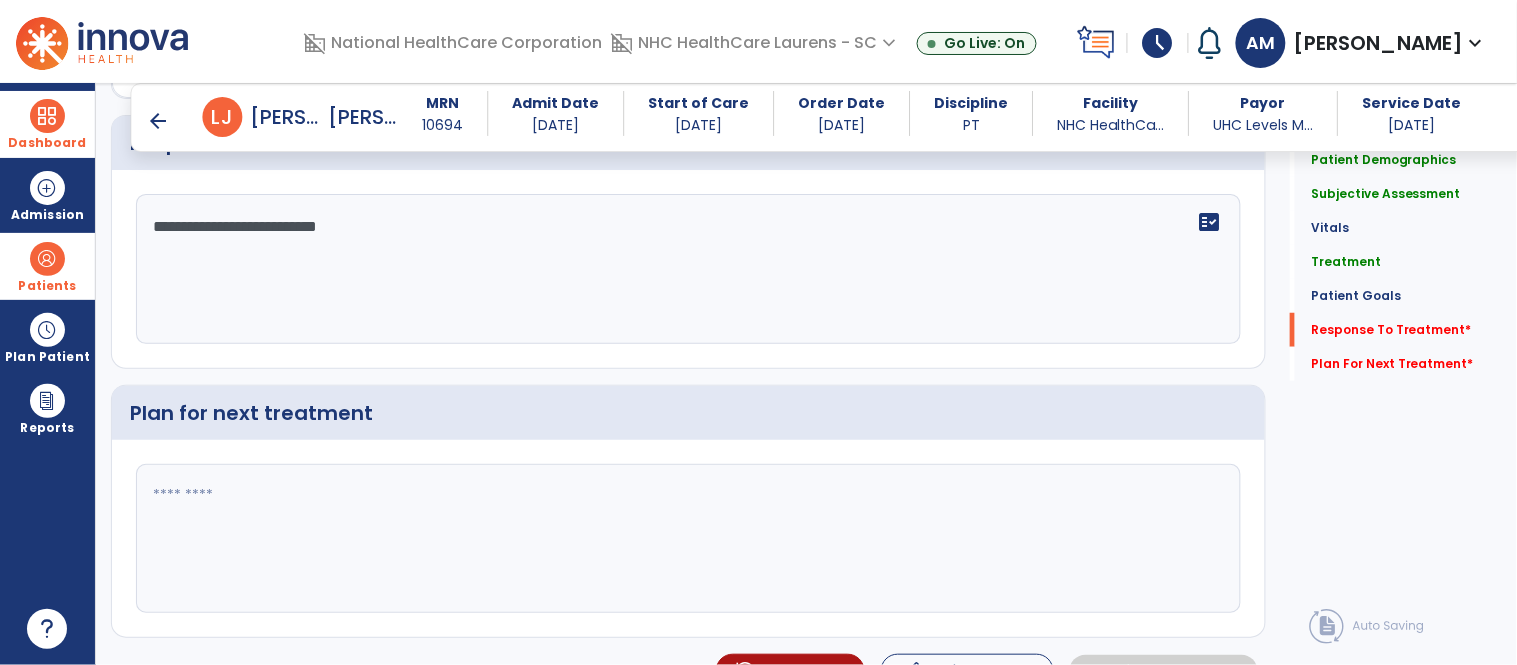 type on "**********" 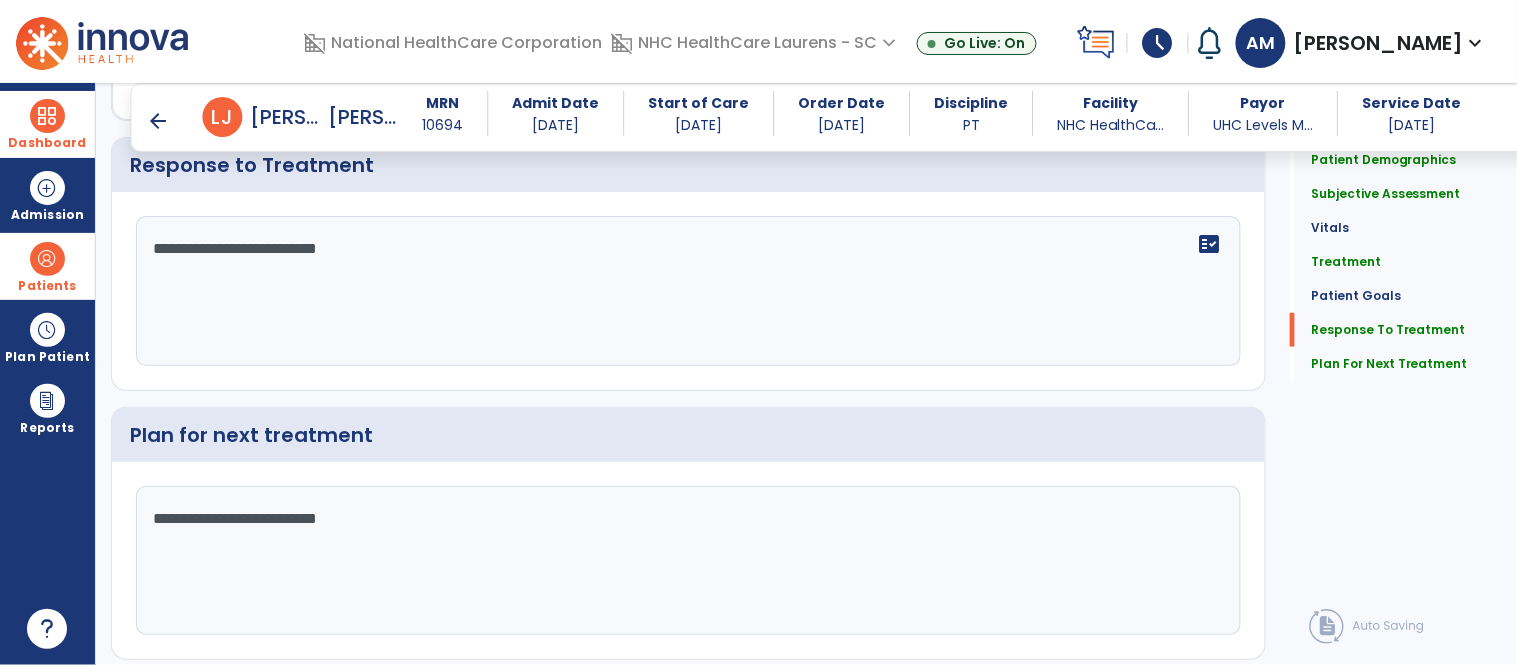 scroll, scrollTop: 2223, scrollLeft: 0, axis: vertical 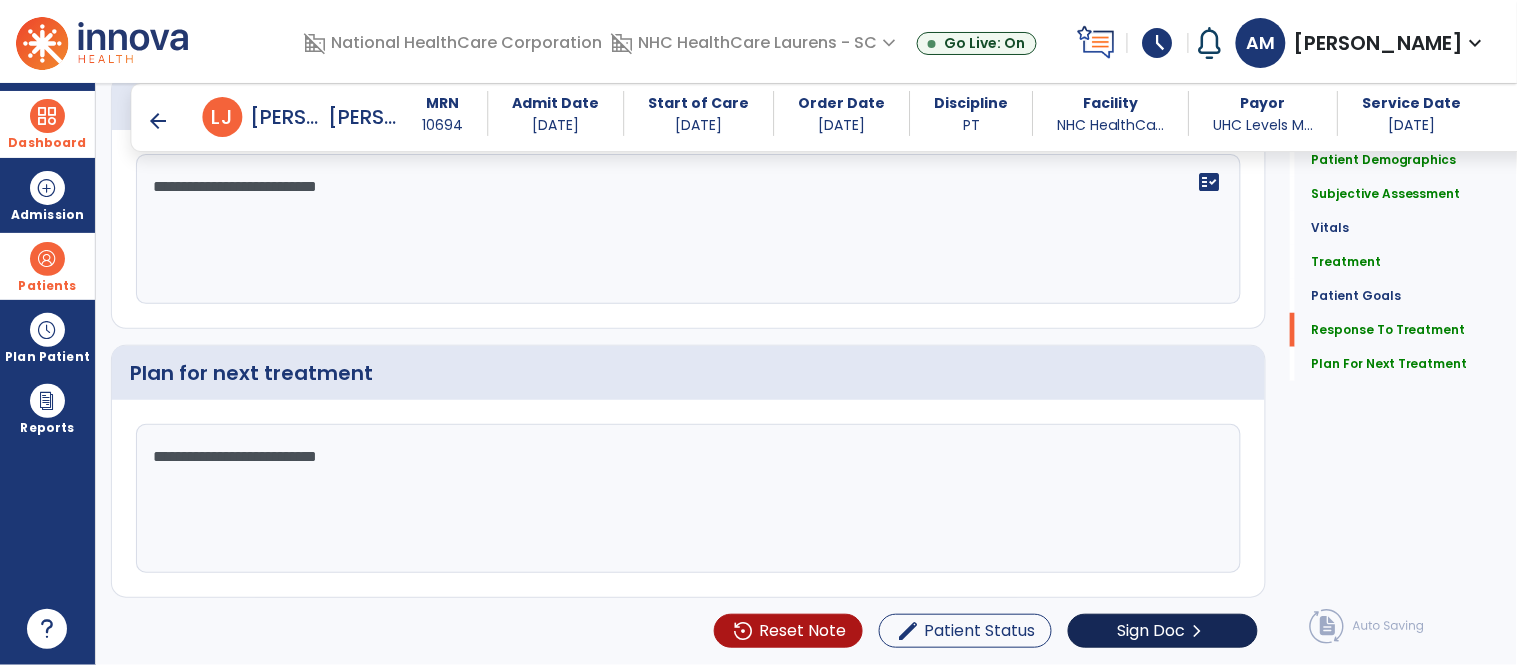 type on "**********" 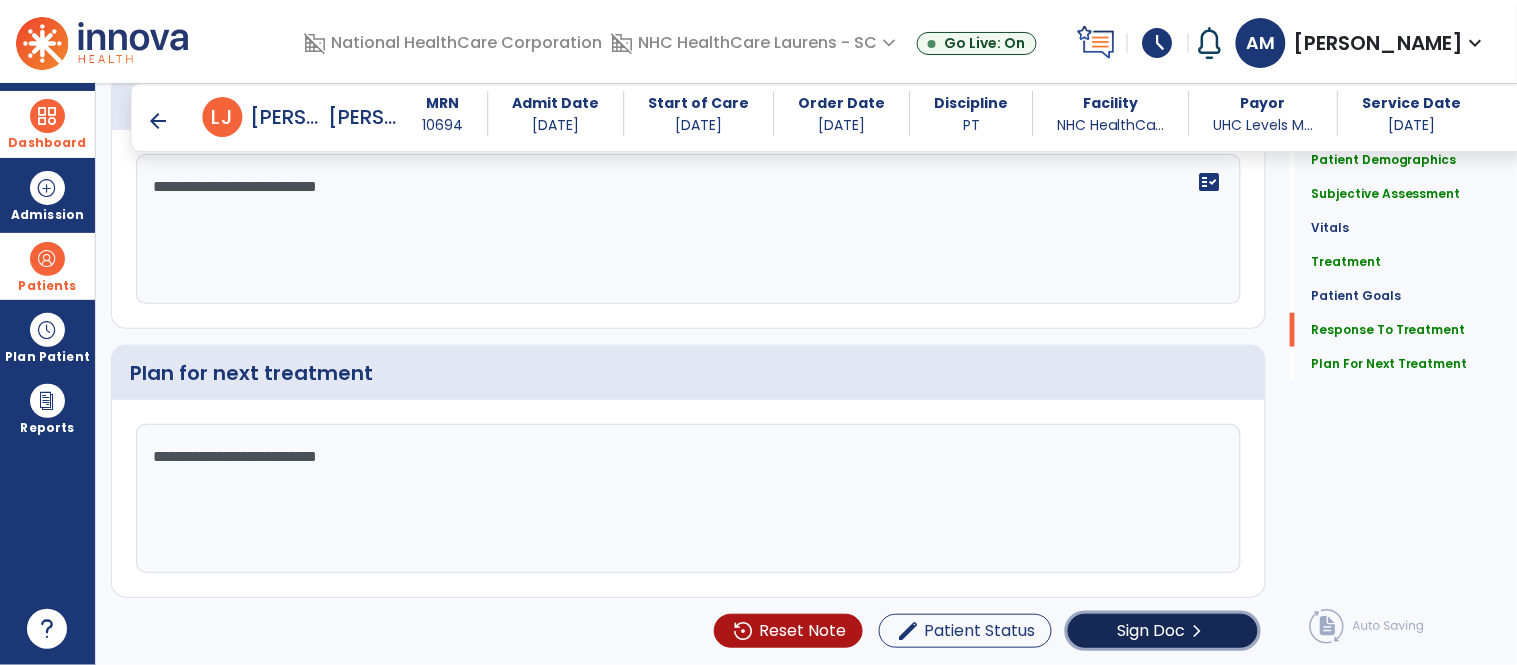click on "Sign Doc  chevron_right" 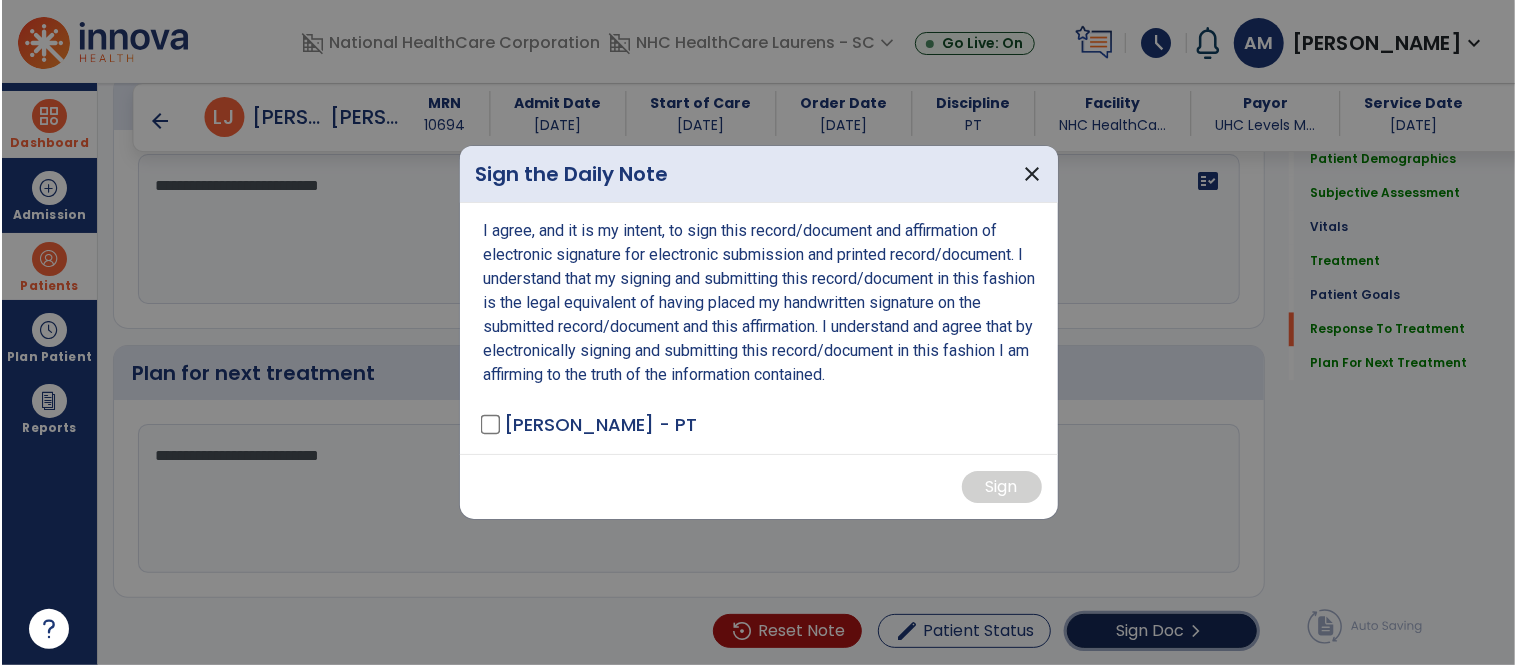 scroll, scrollTop: 2264, scrollLeft: 0, axis: vertical 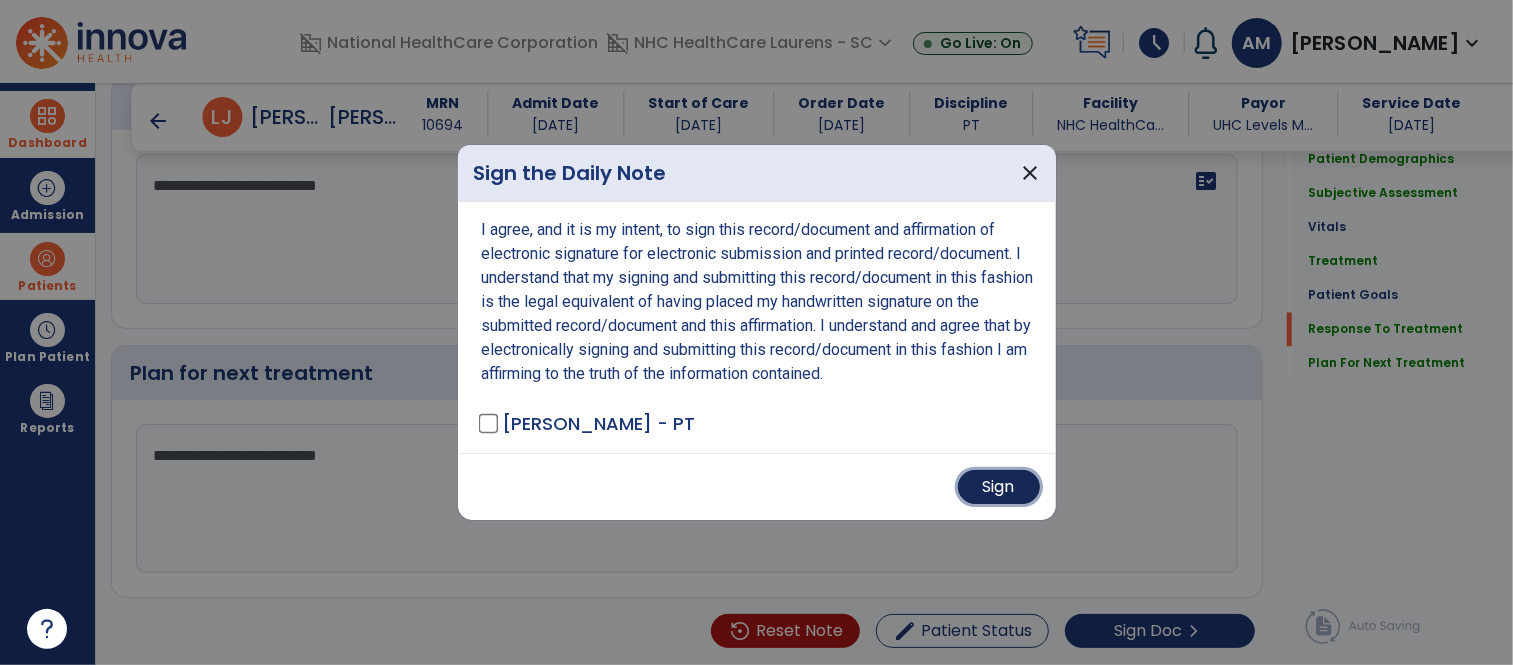 click on "Sign" at bounding box center [999, 487] 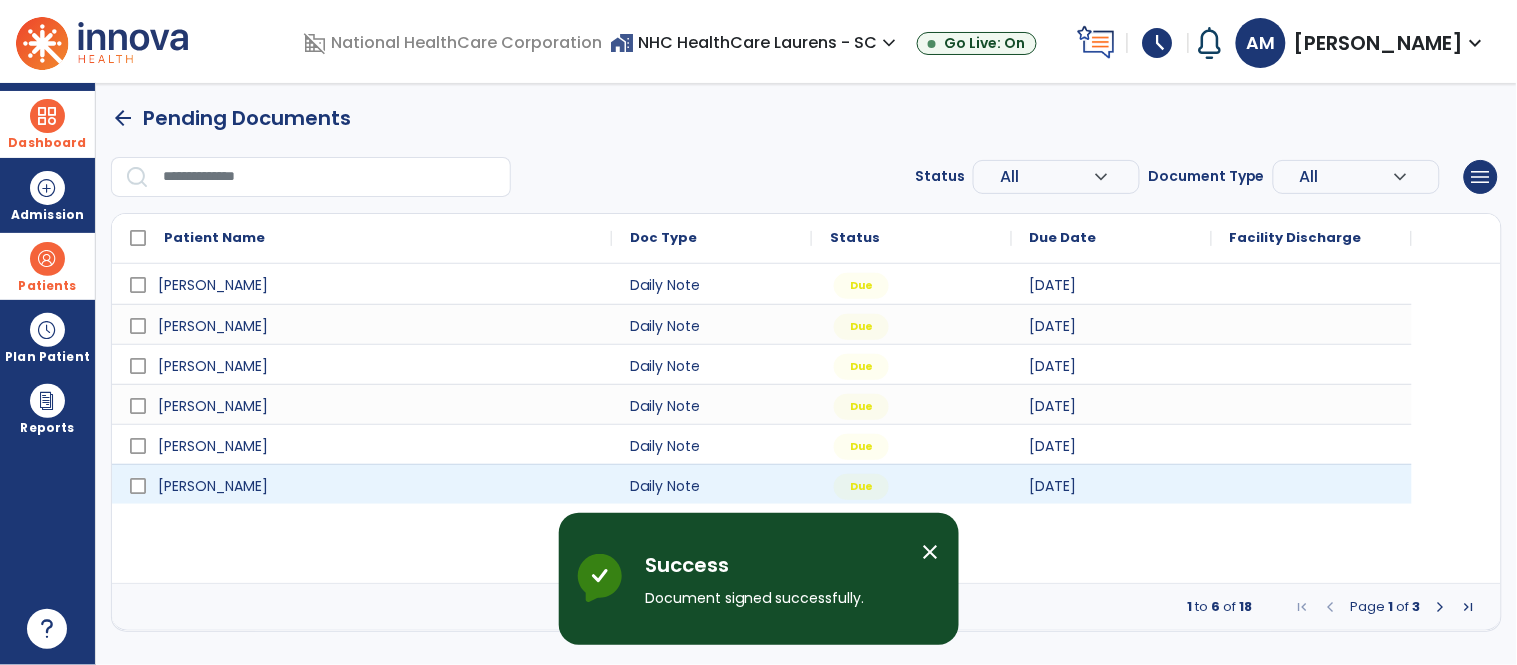 scroll, scrollTop: 0, scrollLeft: 0, axis: both 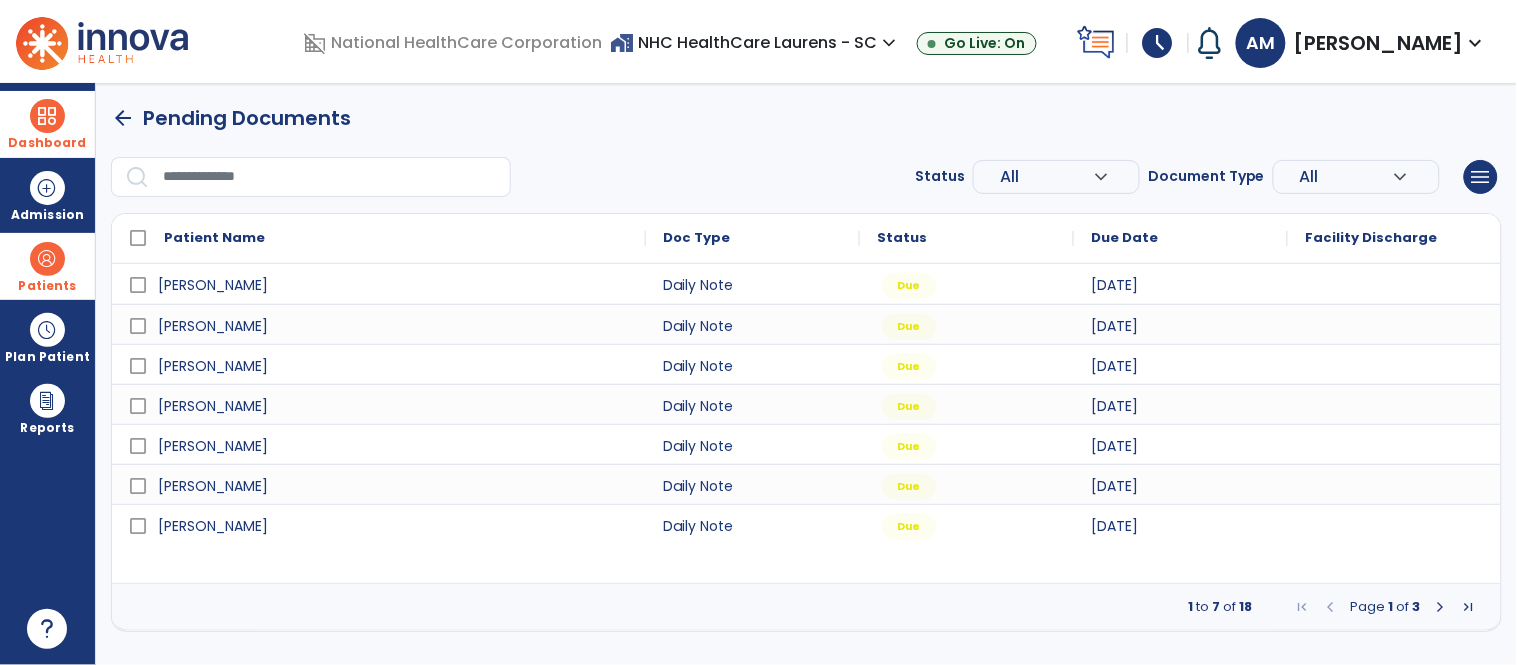 click at bounding box center [1441, 607] 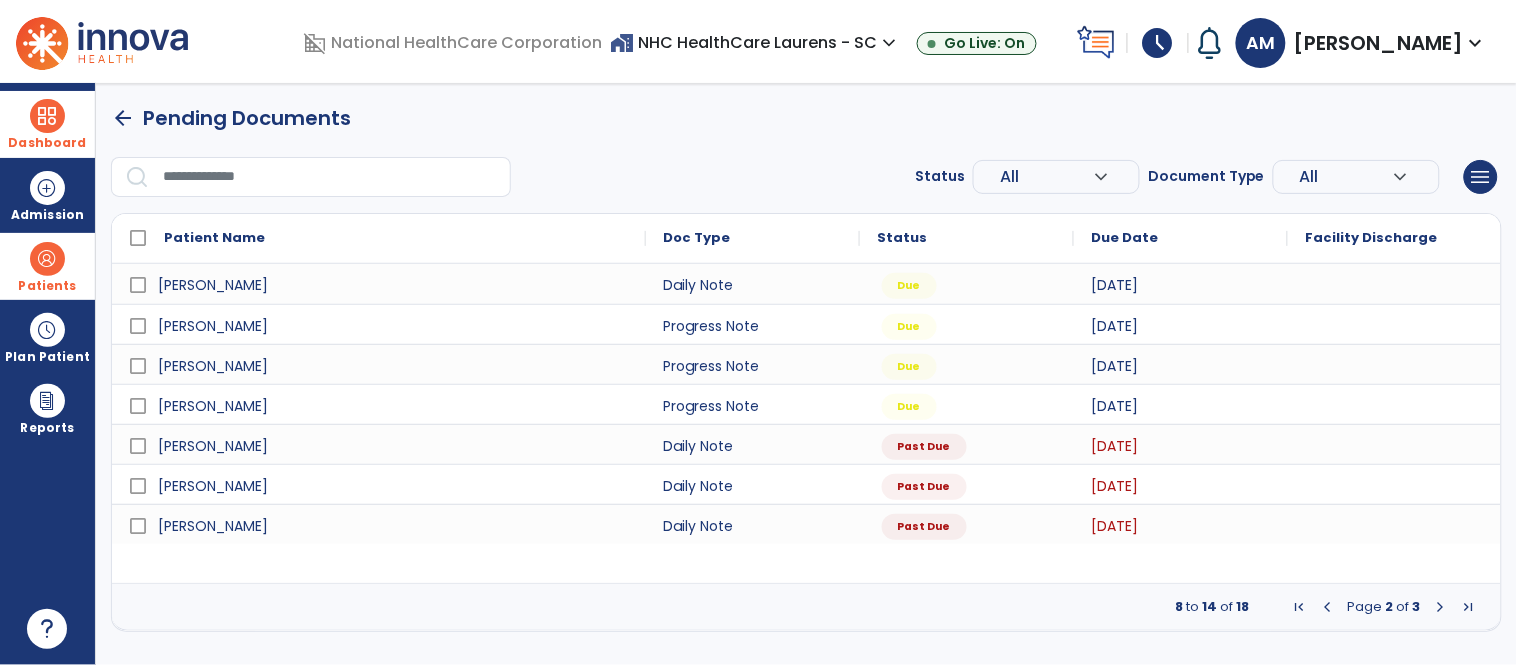 click at bounding box center [1441, 607] 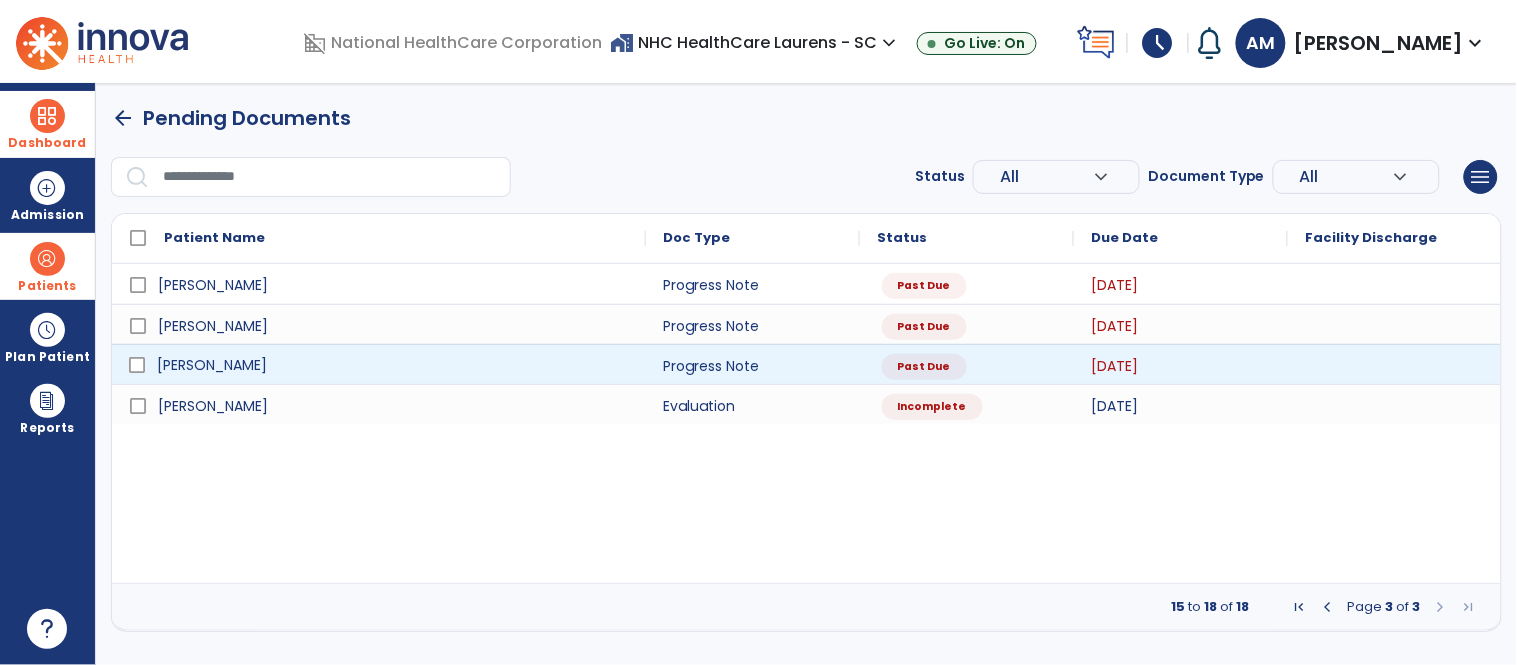 click on "Lattray, Jeffrey" at bounding box center [393, 365] 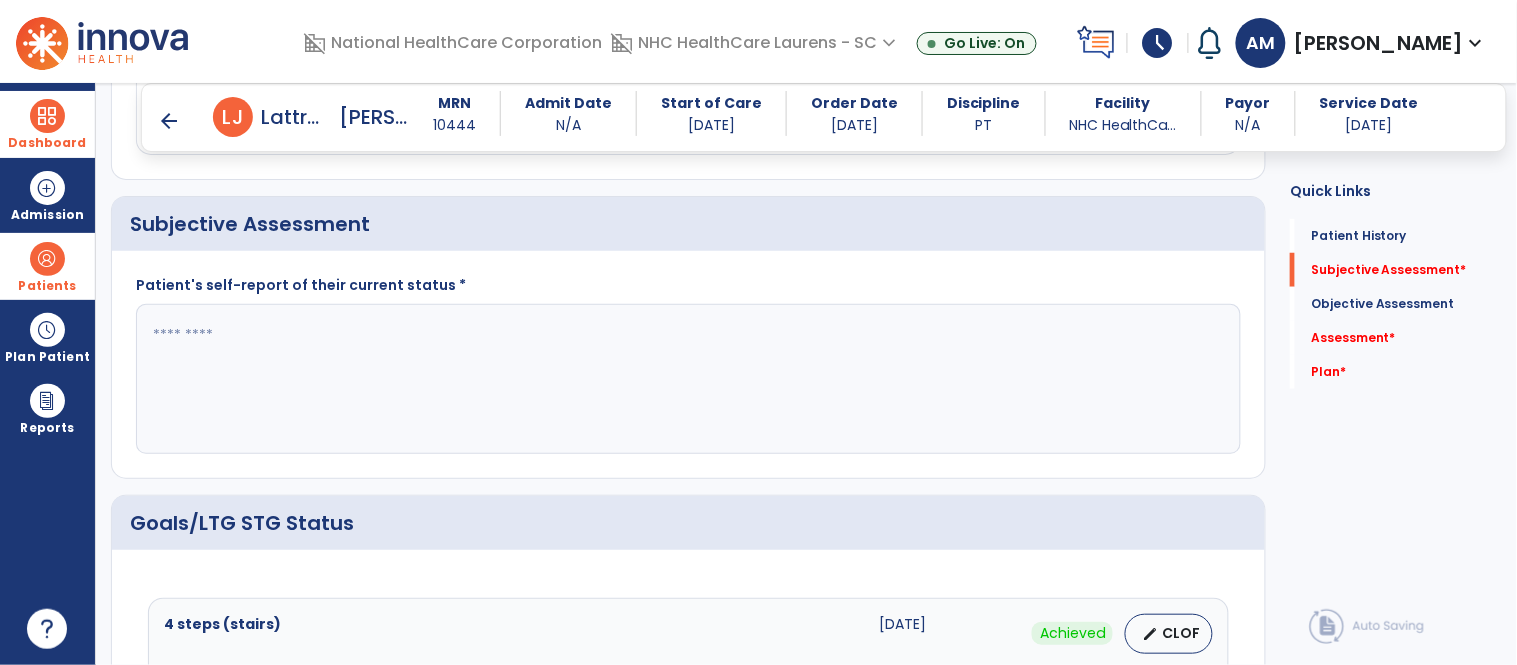 scroll, scrollTop: 333, scrollLeft: 0, axis: vertical 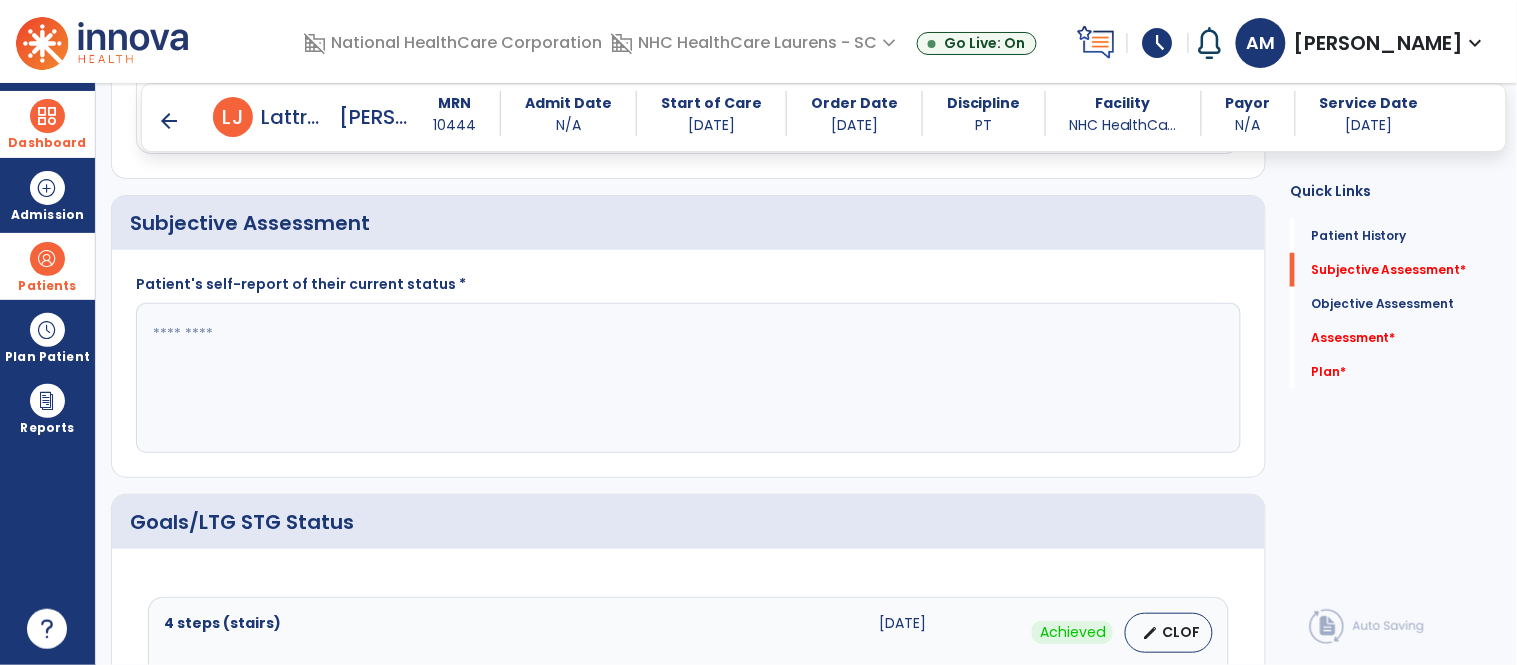 click 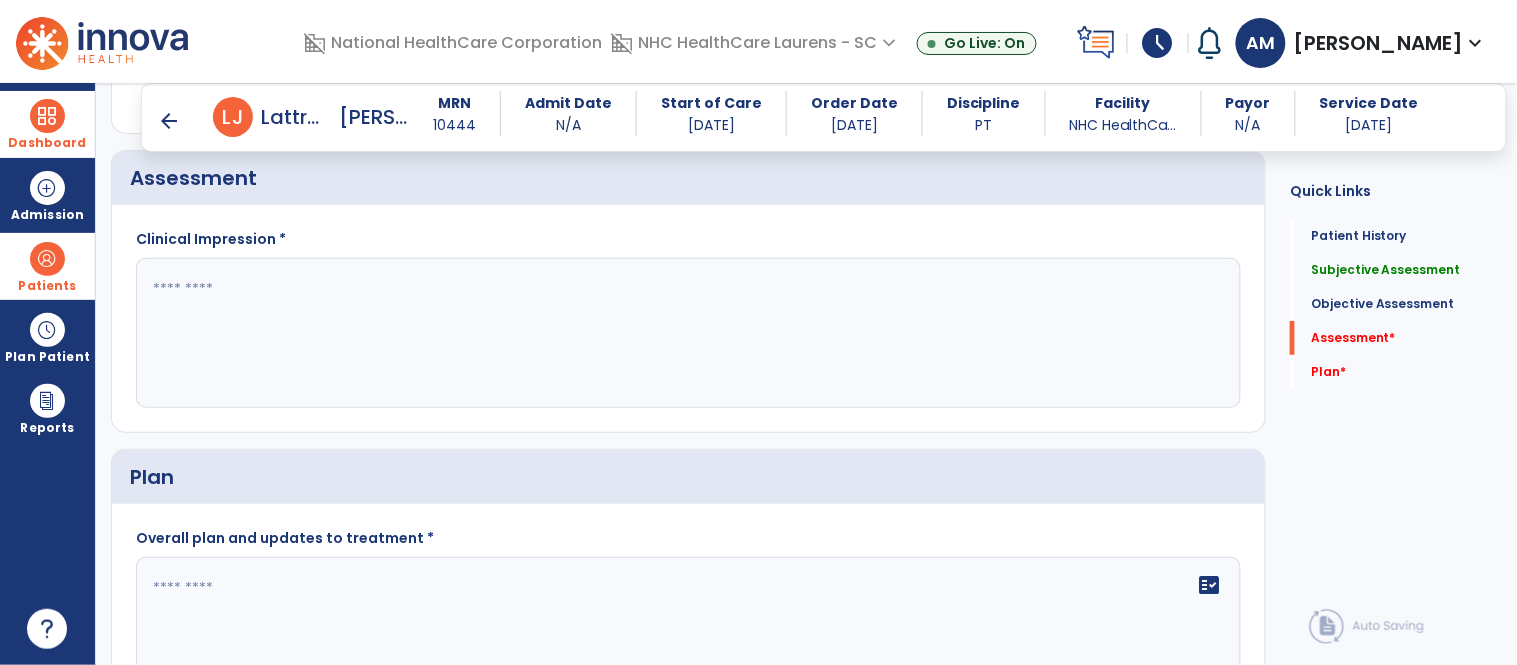 scroll, scrollTop: 1888, scrollLeft: 0, axis: vertical 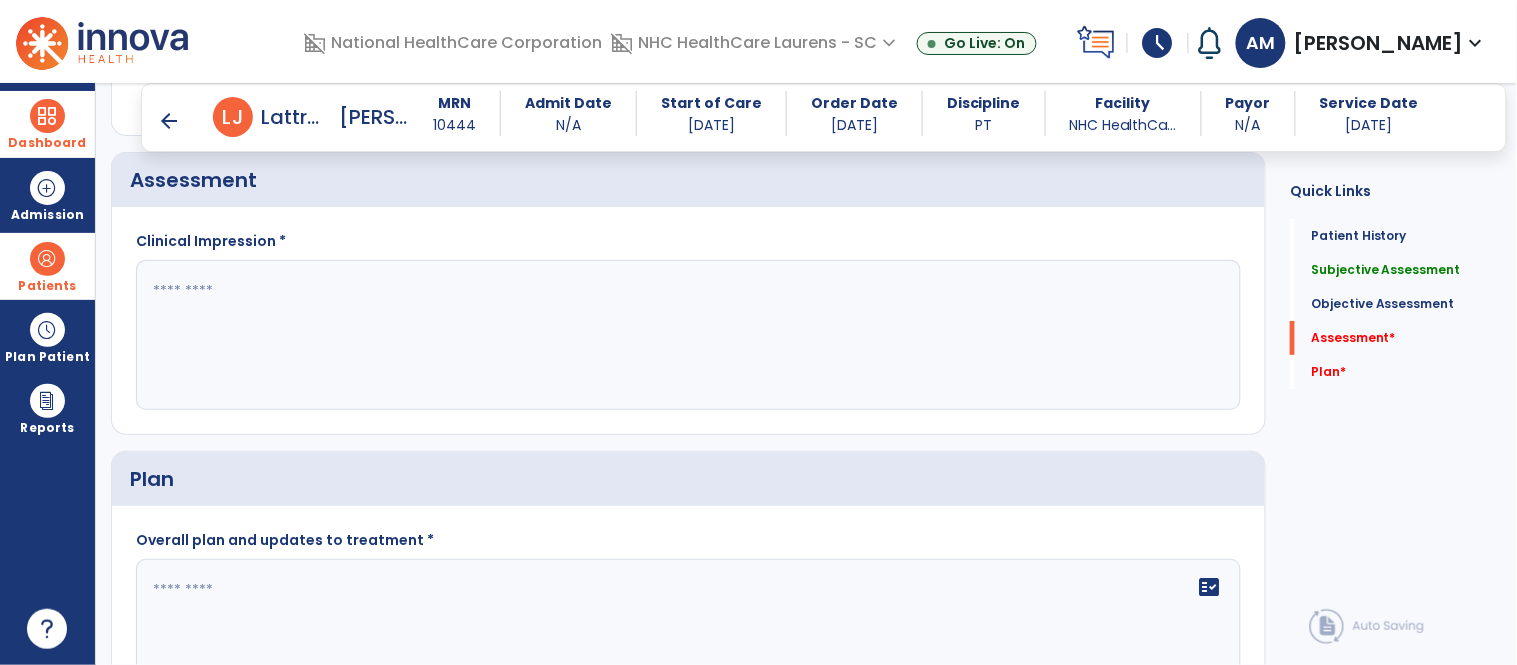type on "**********" 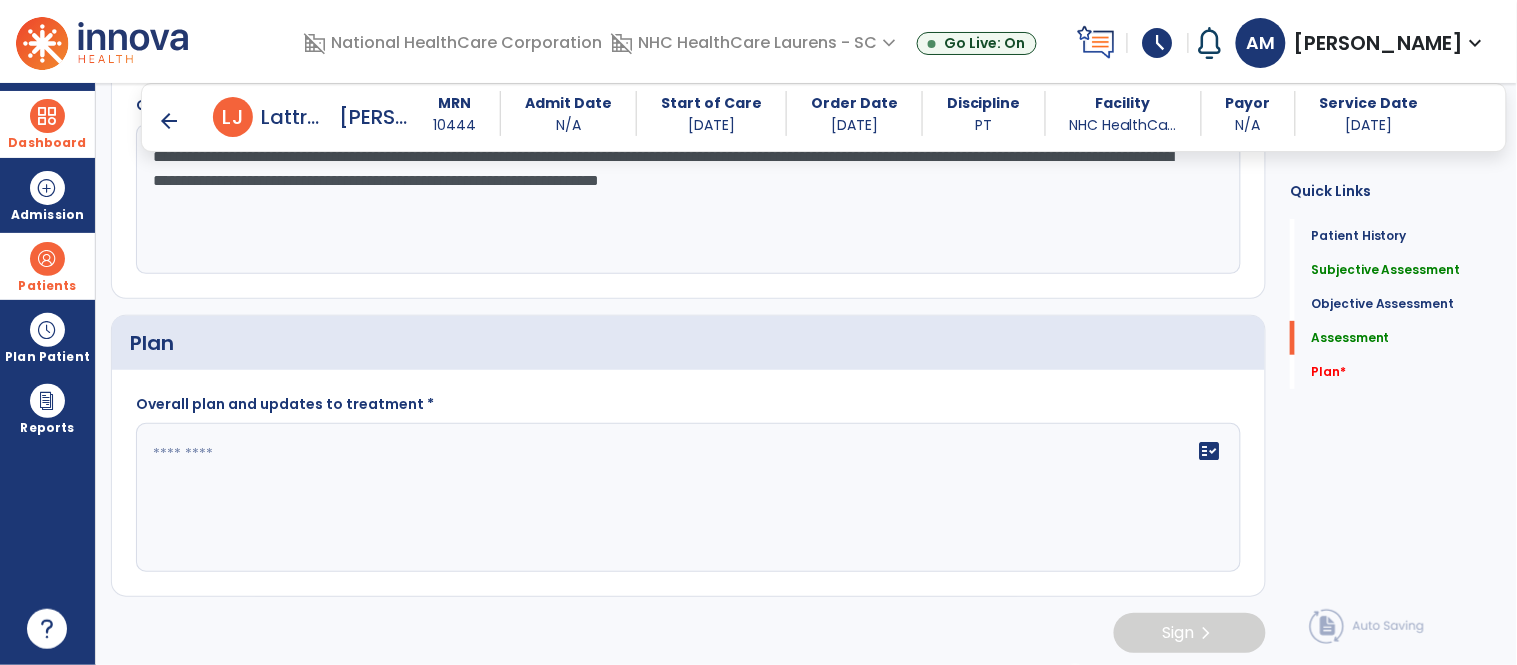 scroll, scrollTop: 2031, scrollLeft: 0, axis: vertical 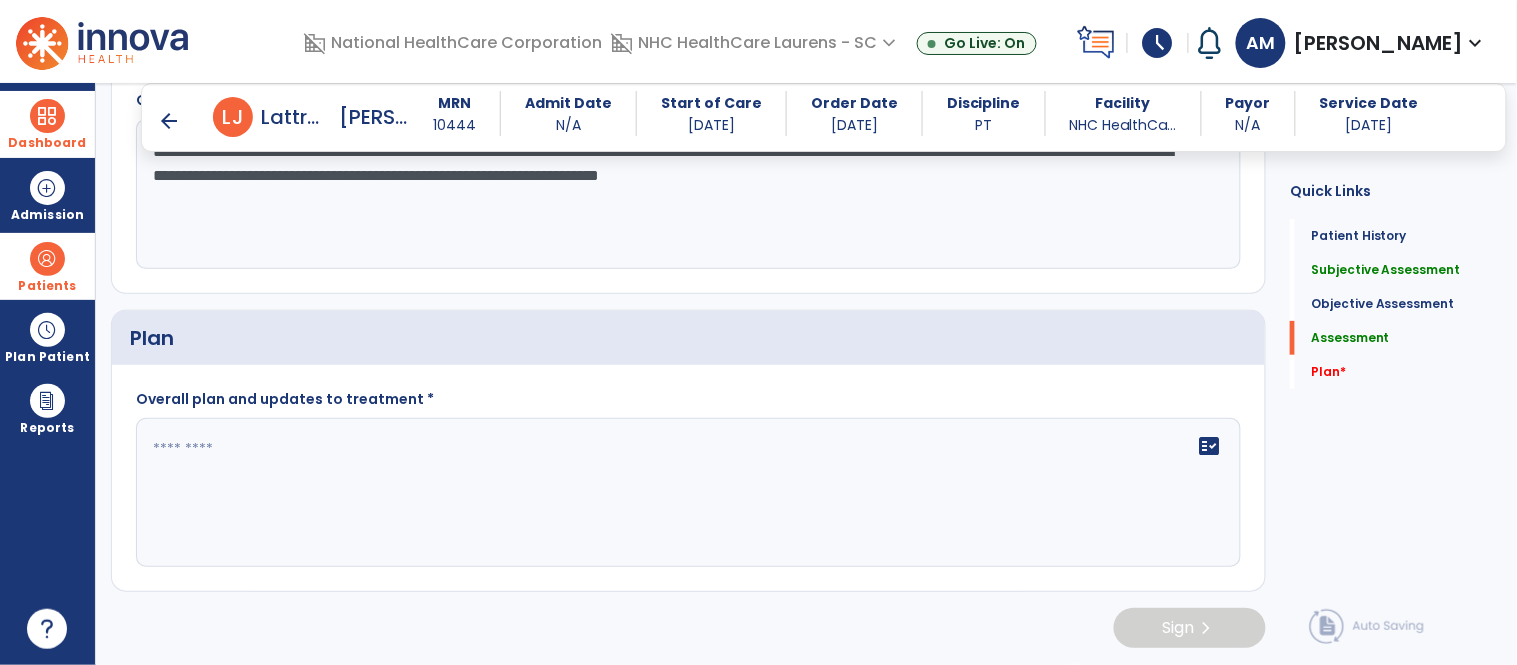 type on "**********" 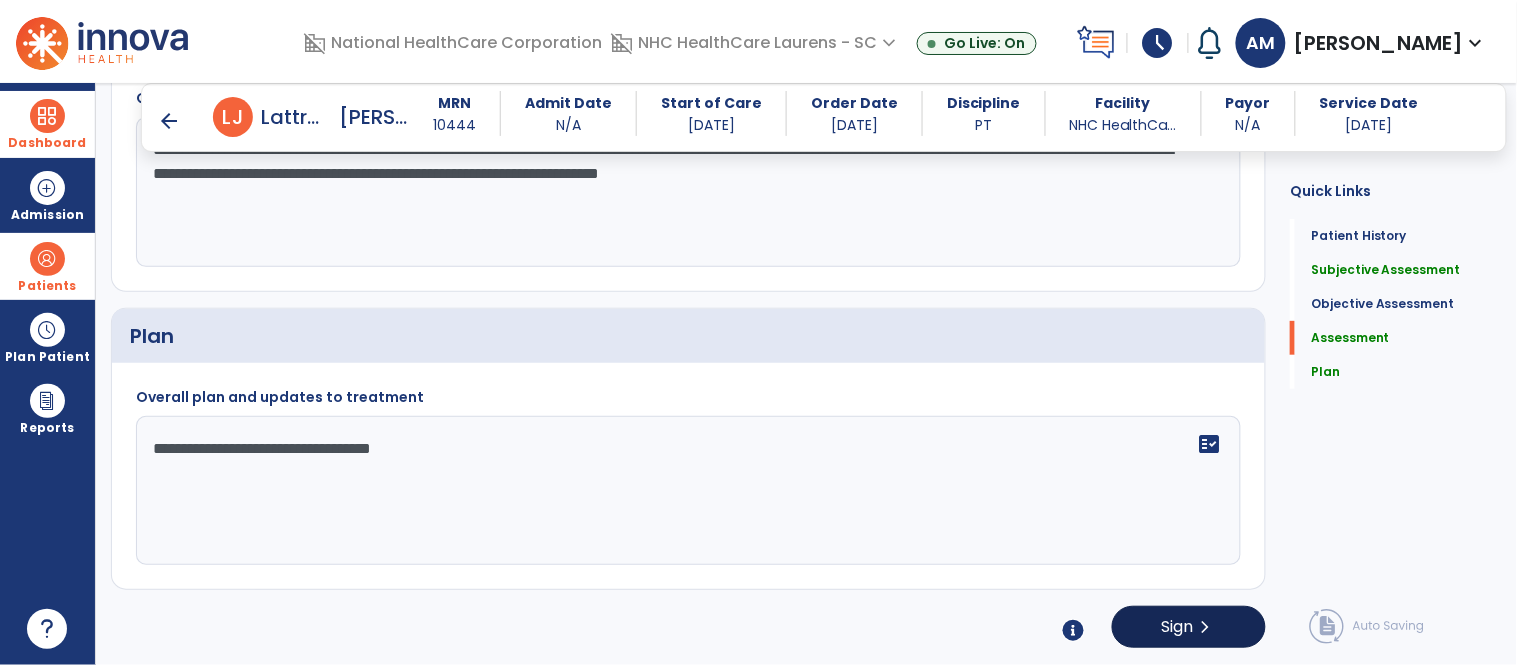 type on "**********" 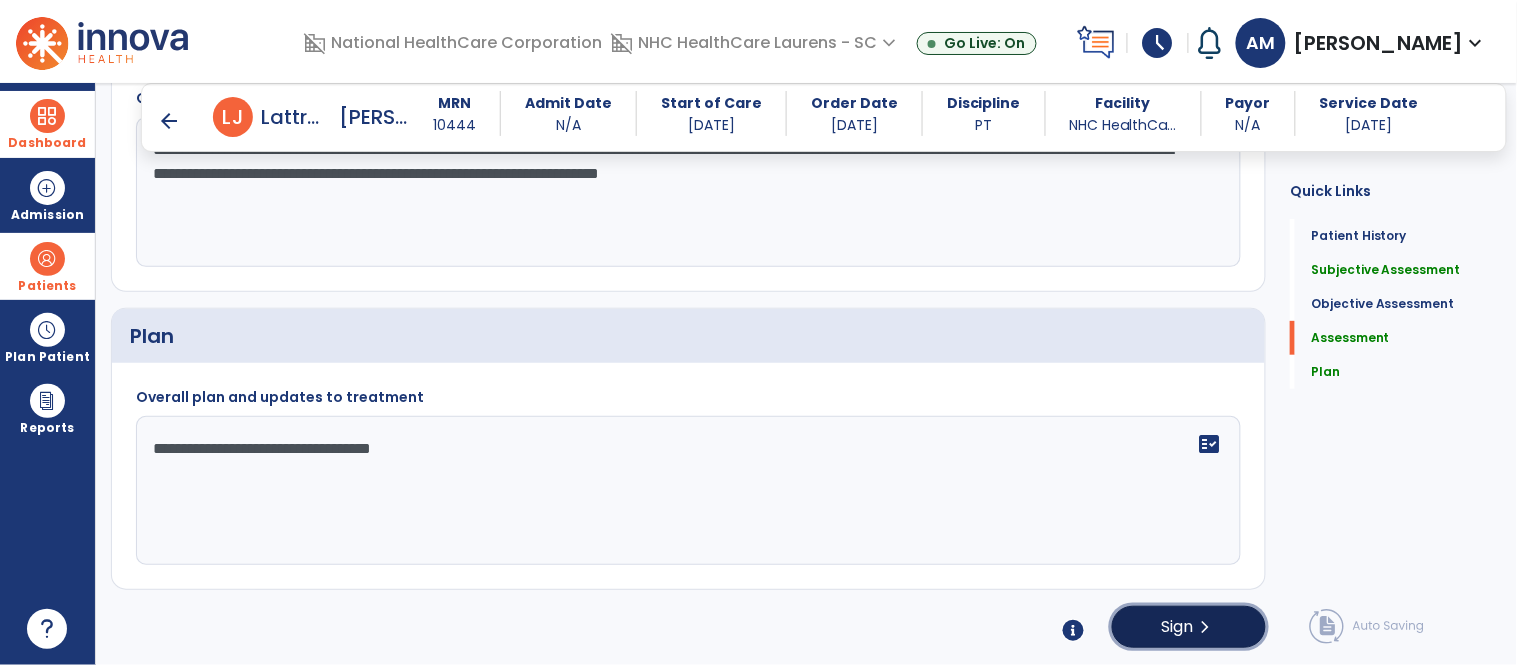 click on "Sign" 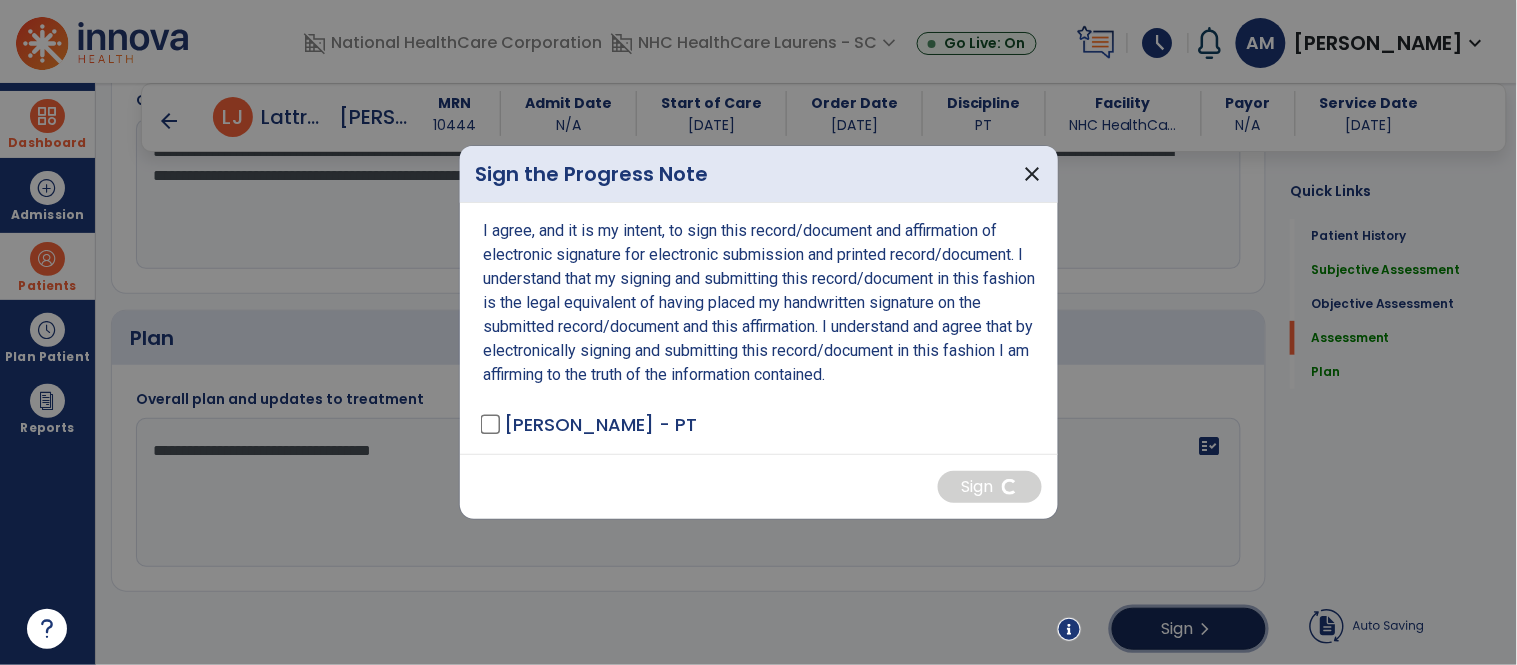scroll, scrollTop: 2033, scrollLeft: 0, axis: vertical 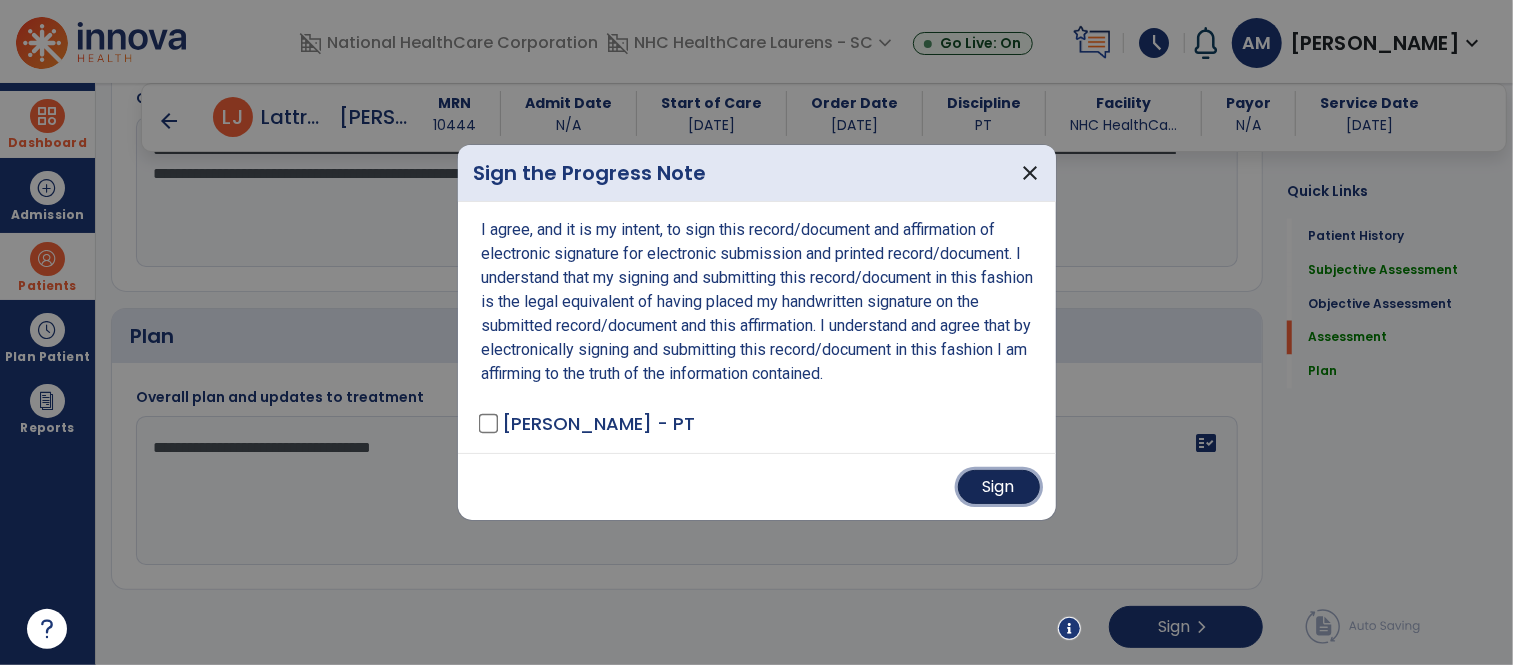 click on "Sign" at bounding box center [999, 487] 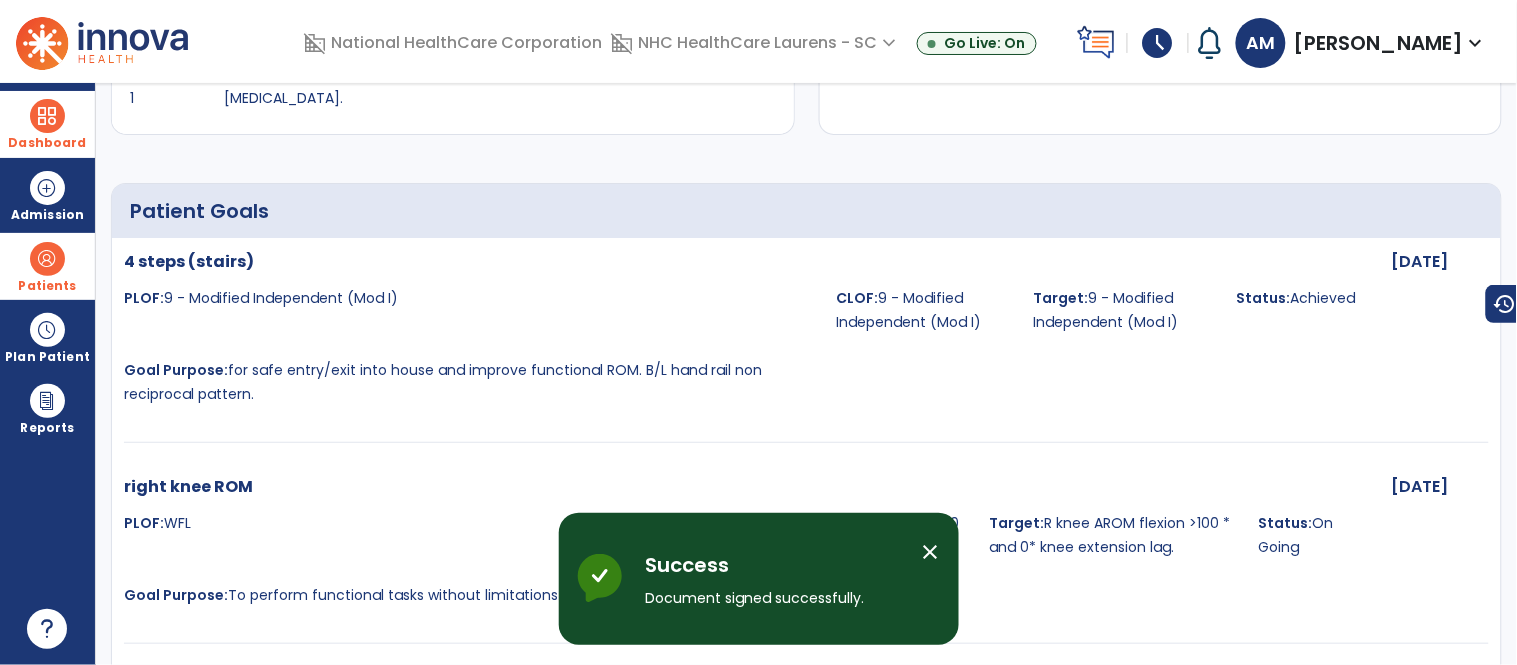 scroll, scrollTop: 0, scrollLeft: 0, axis: both 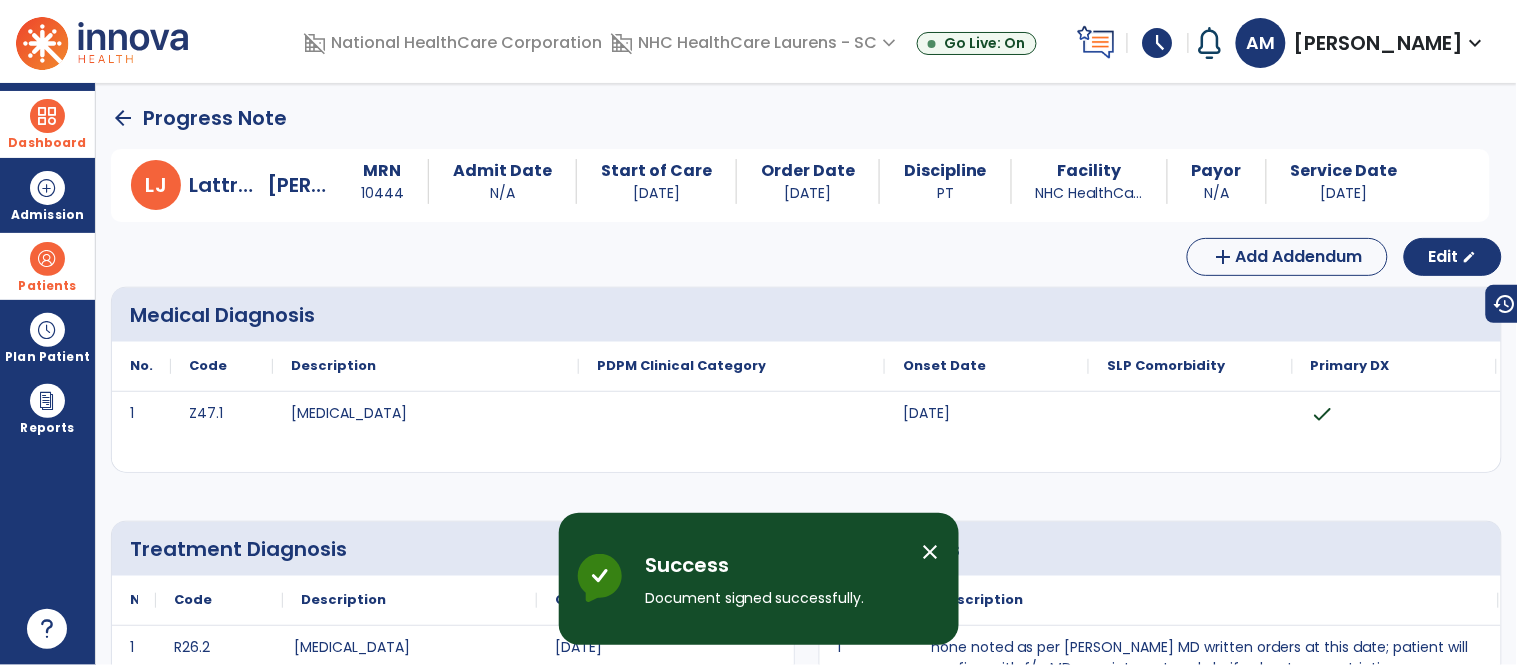 click on "arrow_back" 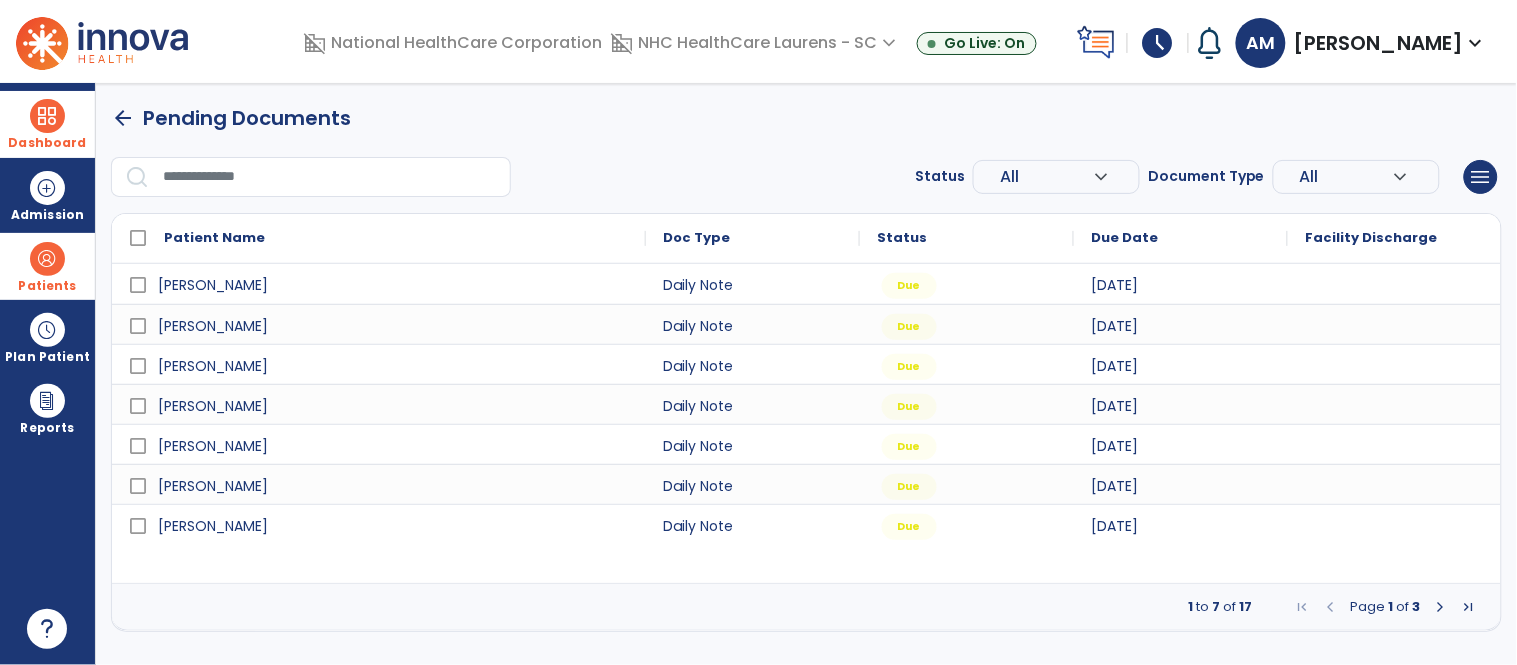 click at bounding box center [1441, 607] 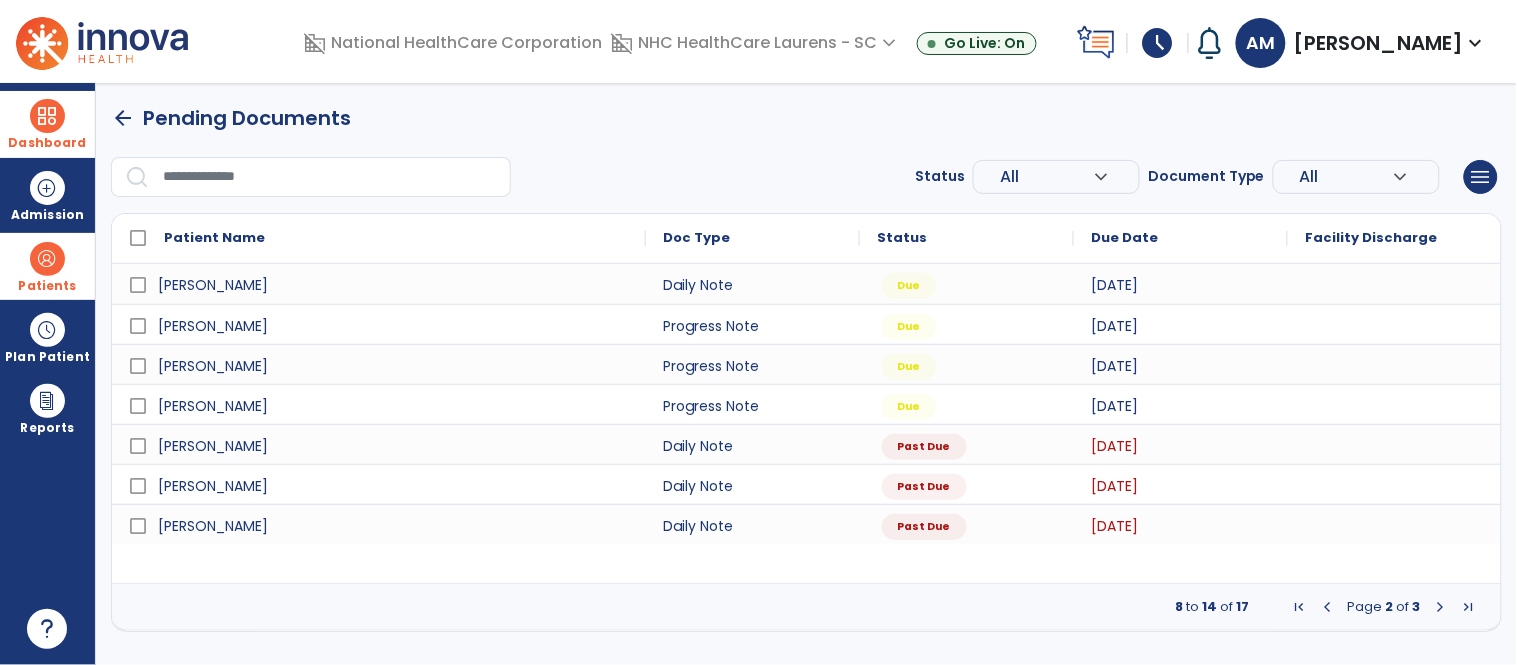 click at bounding box center (1441, 607) 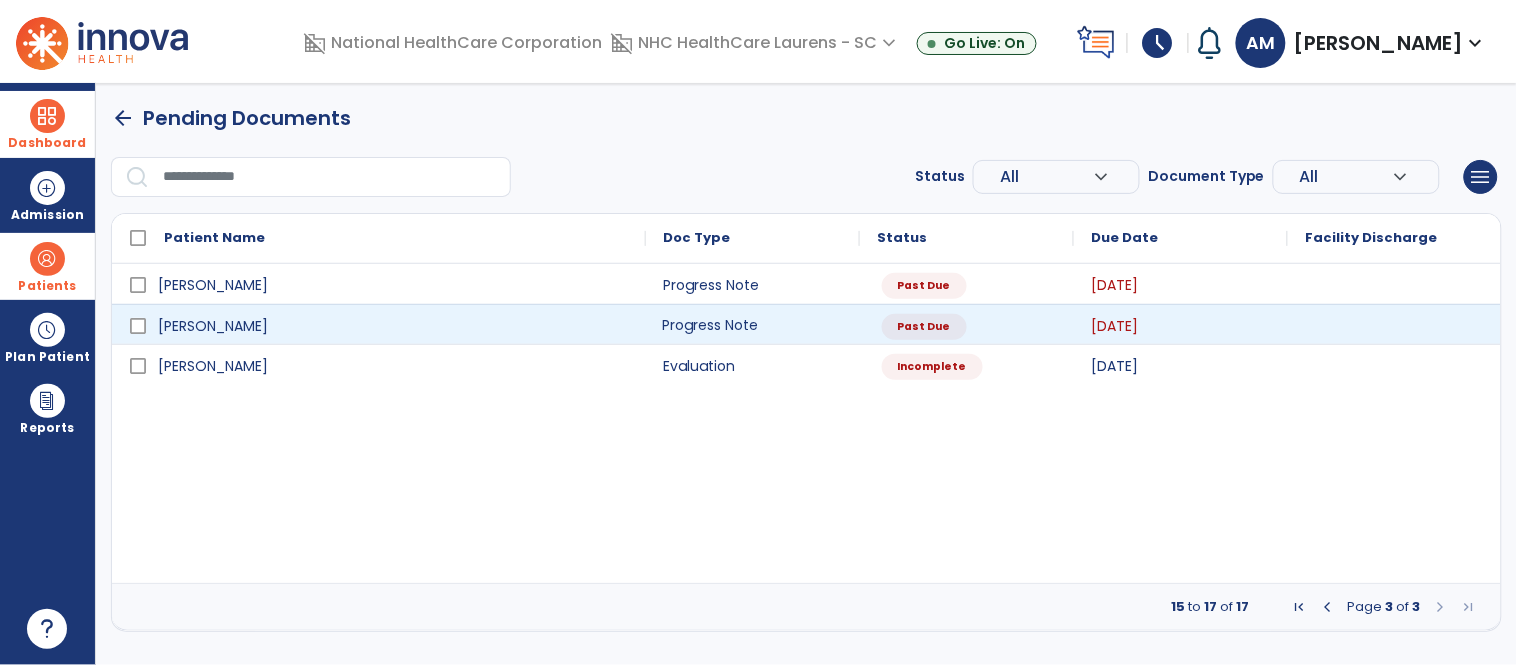 click on "Progress Note" at bounding box center [753, 324] 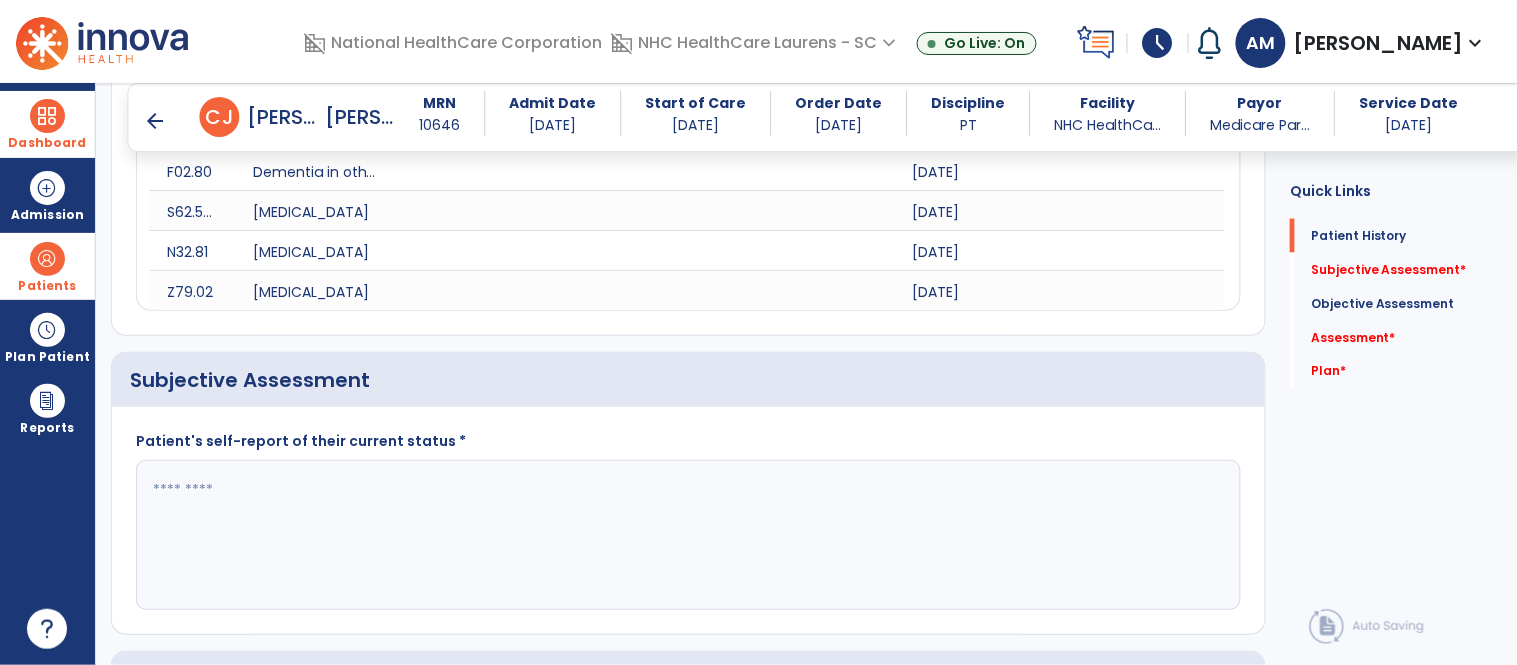 scroll, scrollTop: 777, scrollLeft: 0, axis: vertical 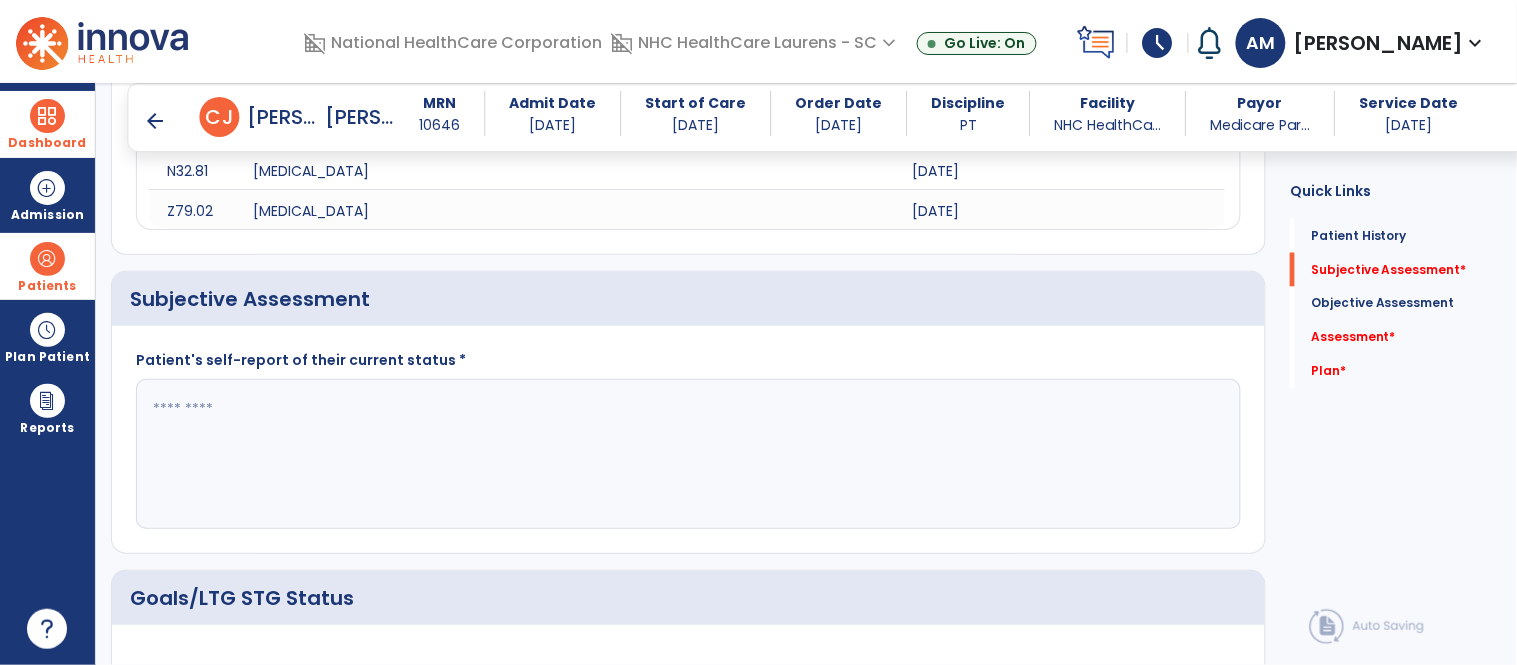 click 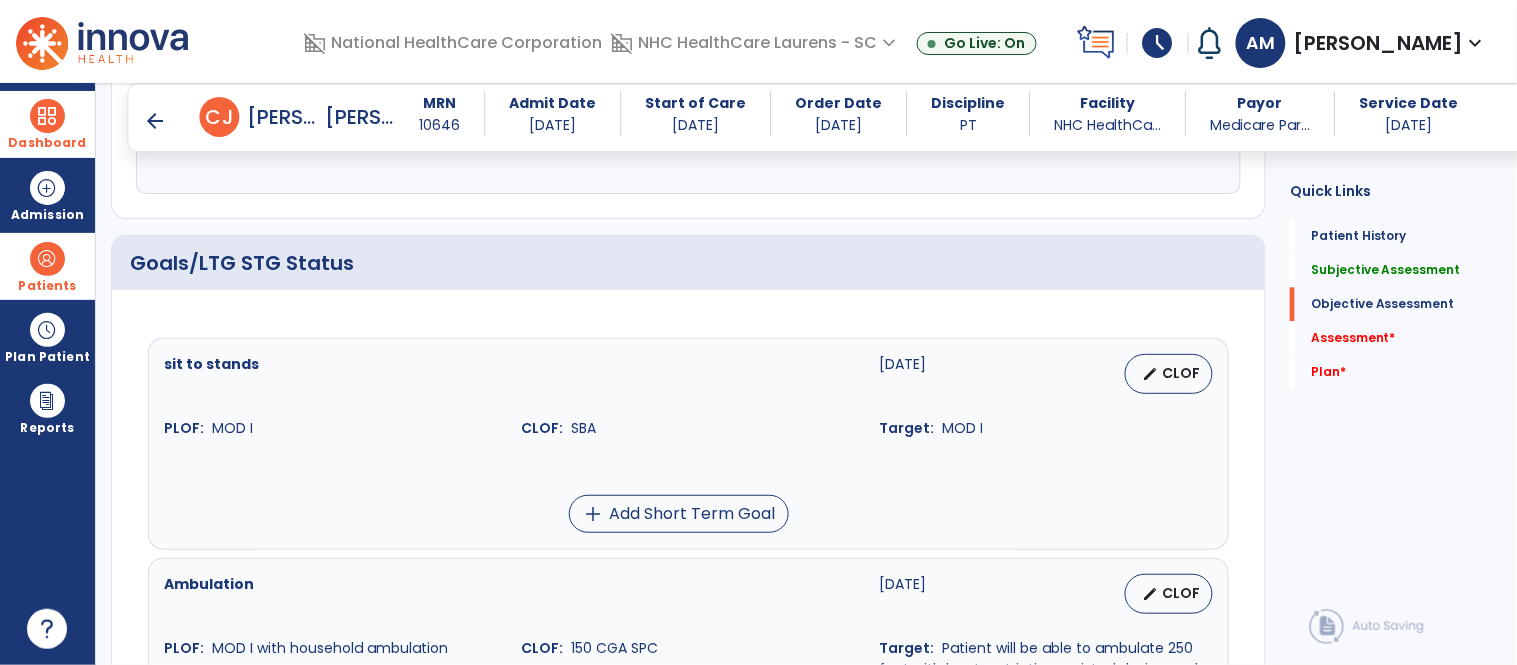 scroll, scrollTop: 1111, scrollLeft: 0, axis: vertical 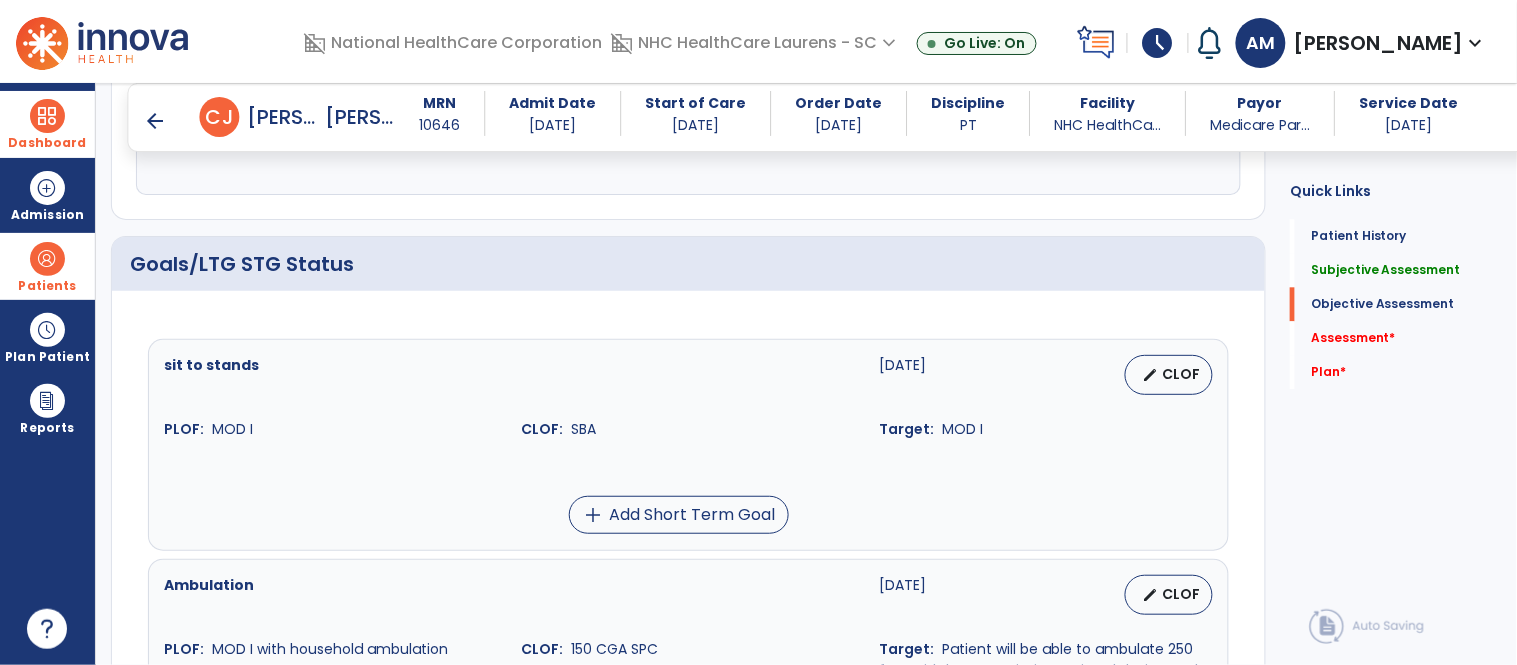 type on "**********" 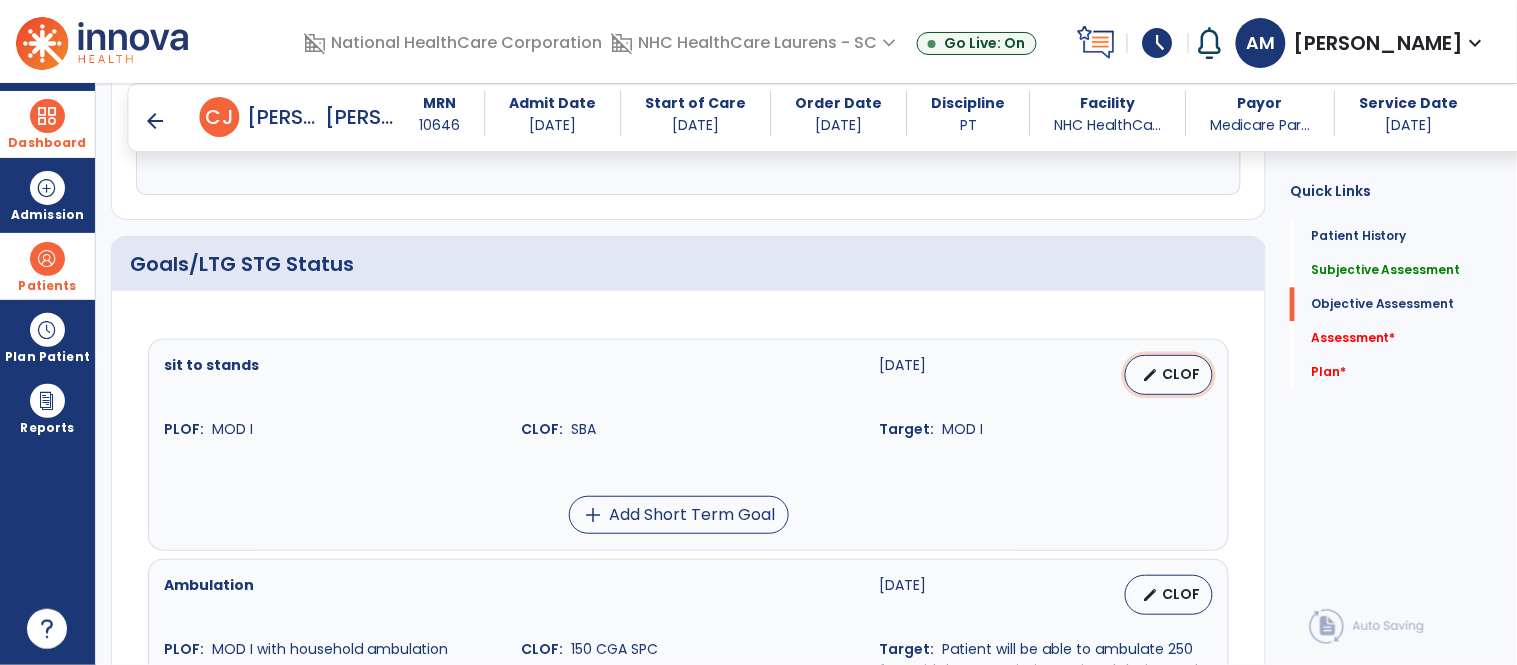 click on "edit   CLOF" at bounding box center (1169, 375) 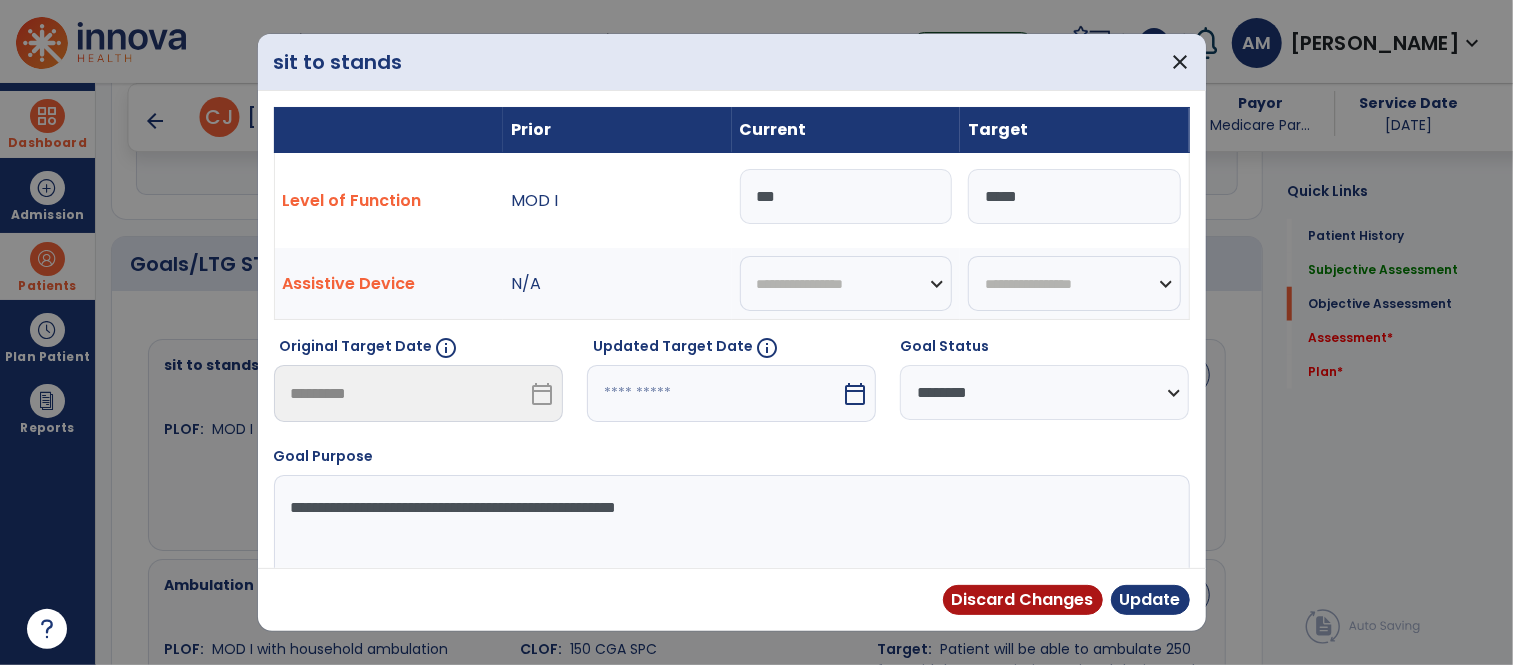 click on "***" at bounding box center (846, 196) 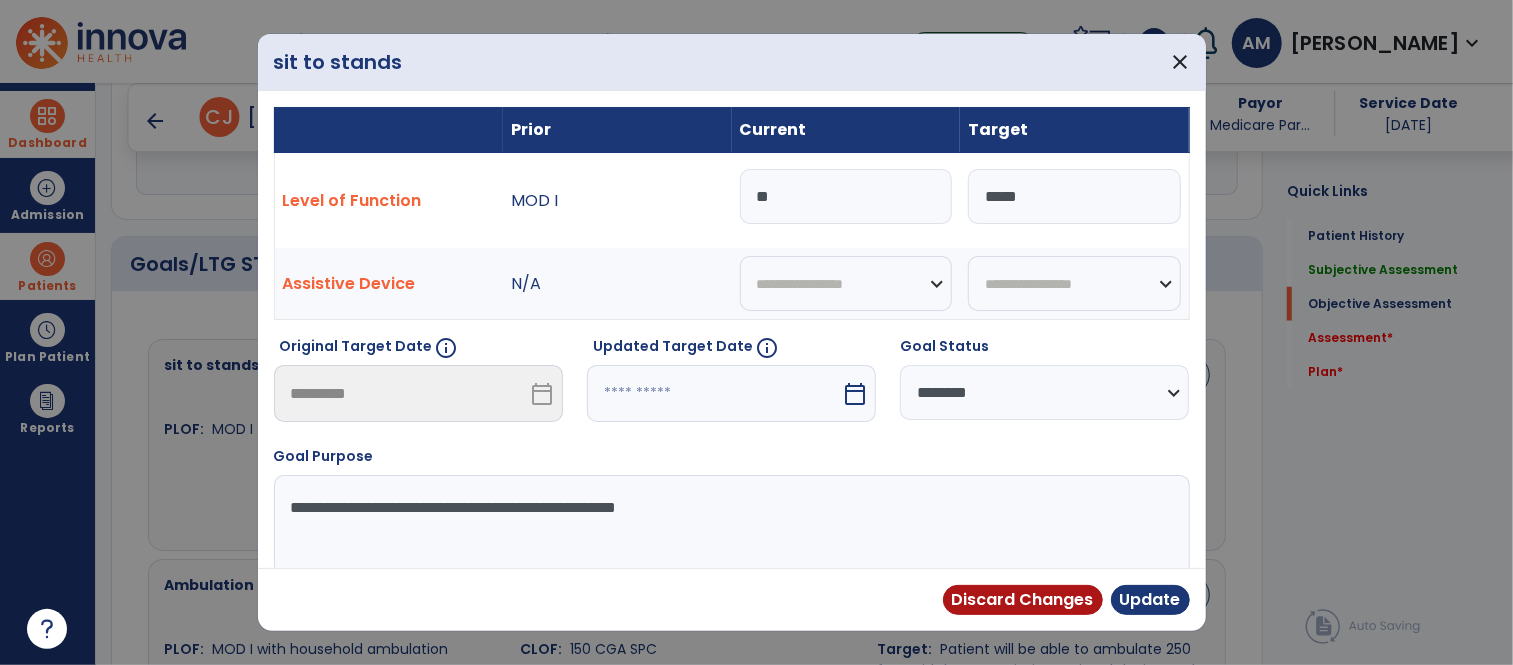 type on "*" 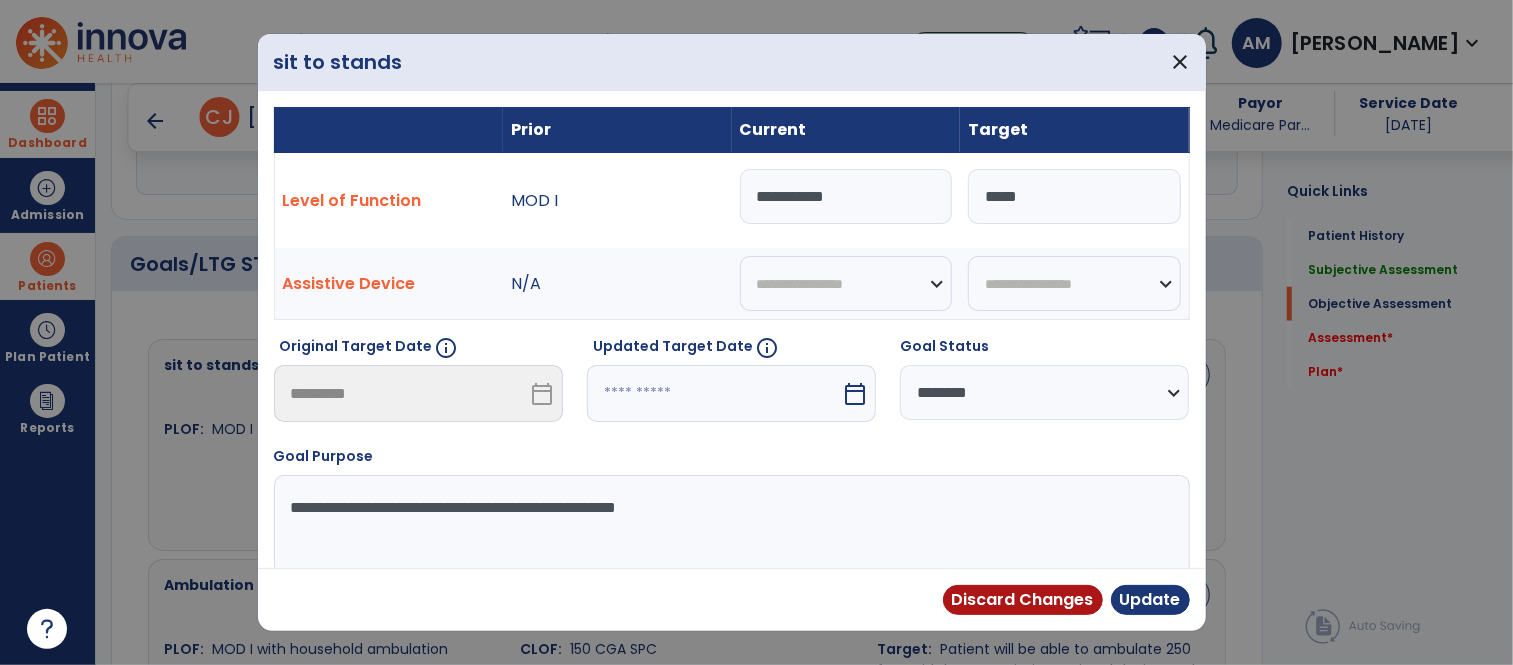 type on "**********" 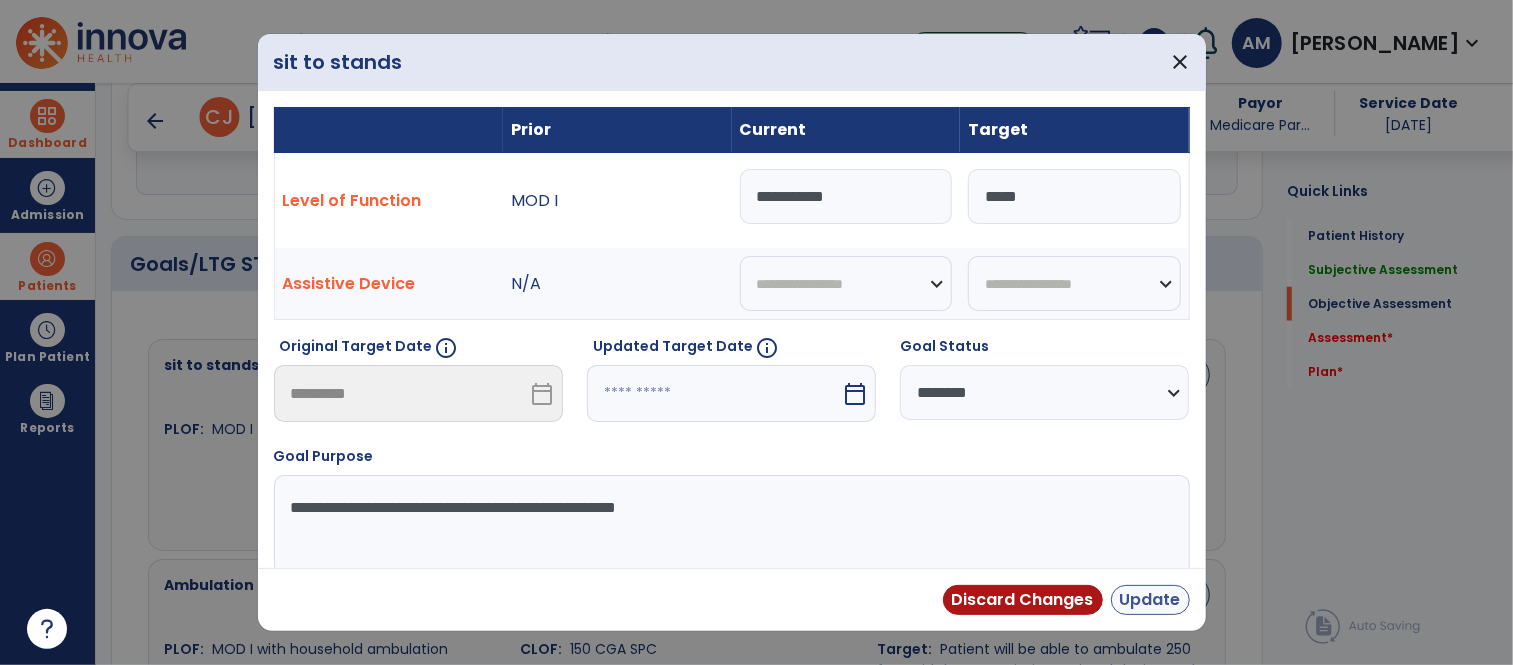 click on "Discard Changes  Update" at bounding box center (1066, 600) 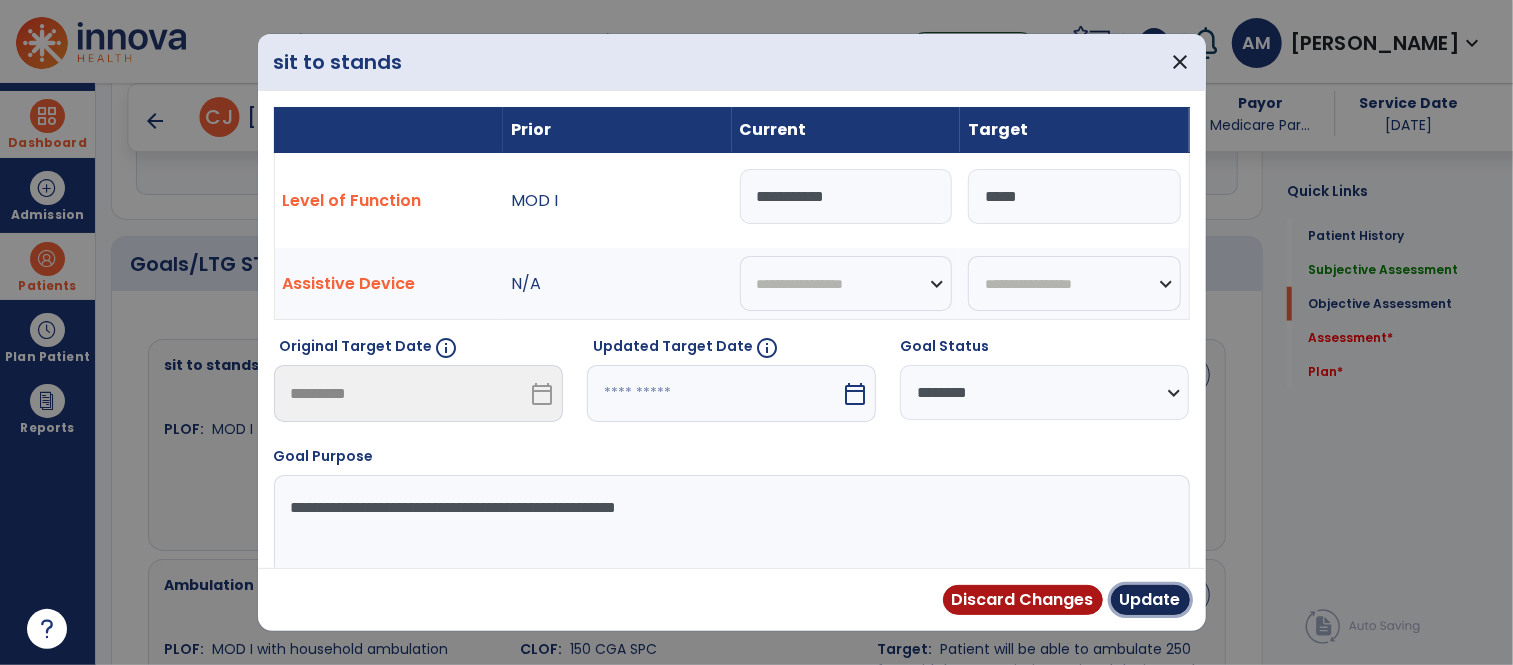 click on "Update" at bounding box center [1150, 600] 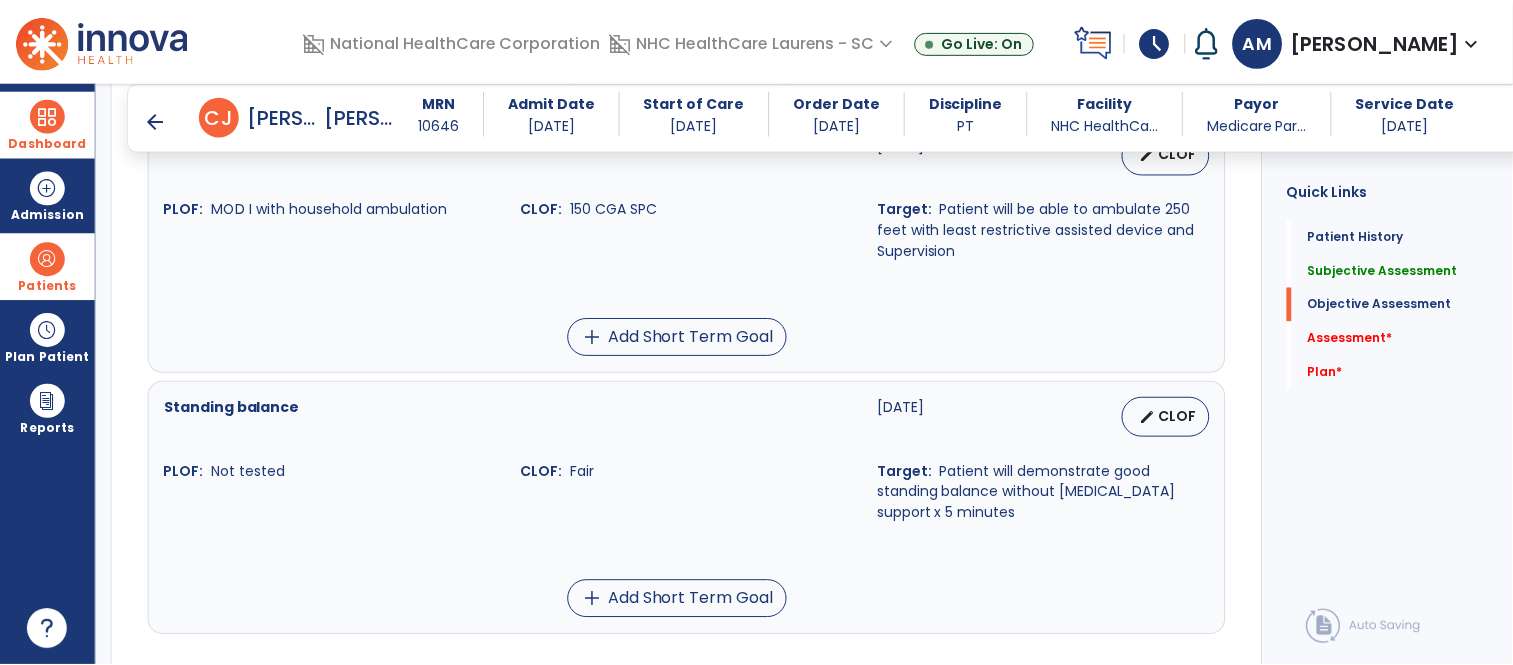 scroll, scrollTop: 1555, scrollLeft: 0, axis: vertical 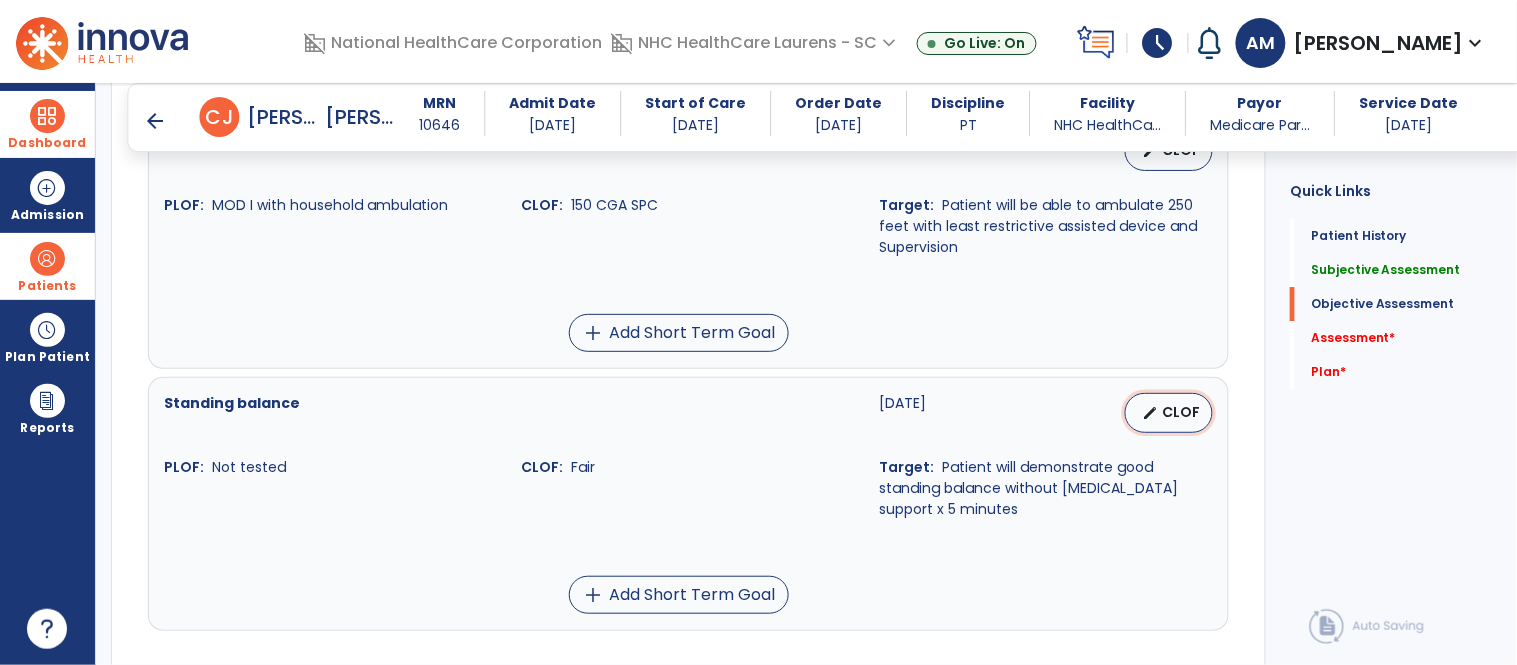click on "edit" at bounding box center [1150, 413] 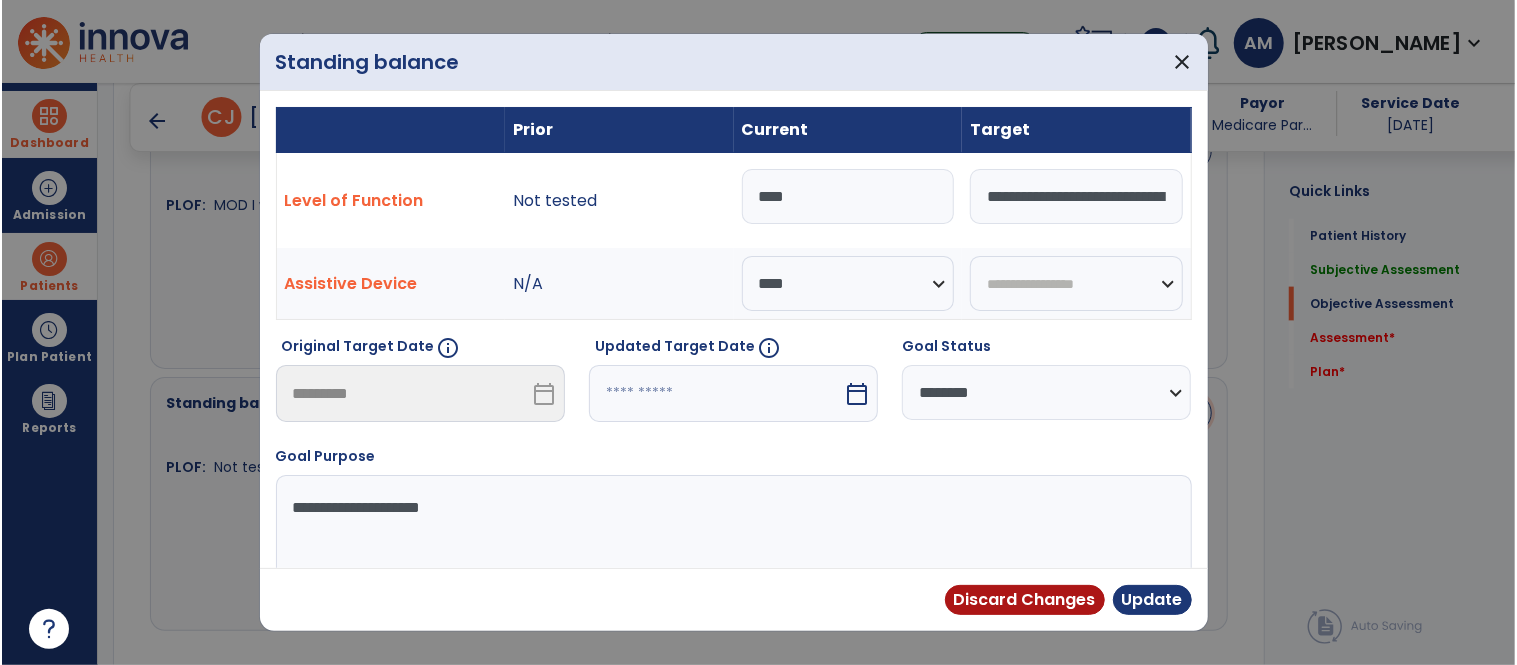 scroll, scrollTop: 1555, scrollLeft: 0, axis: vertical 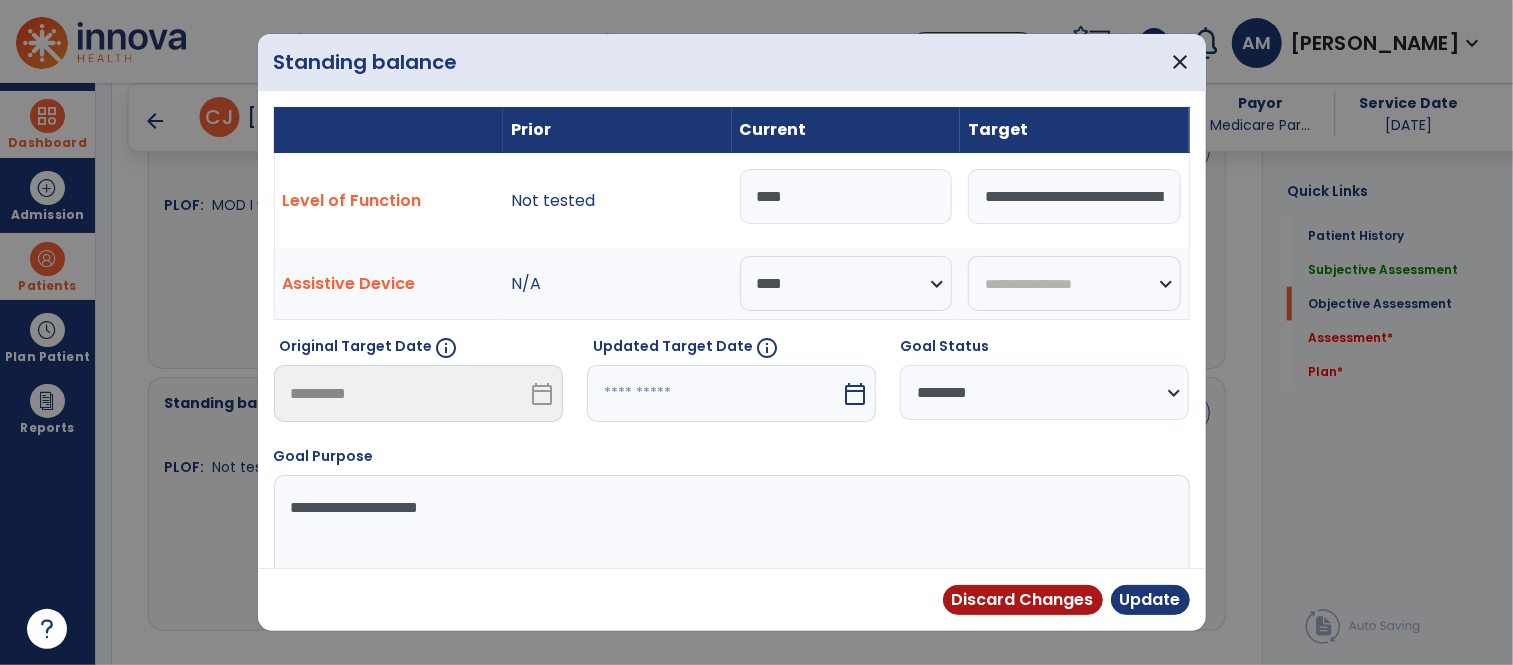 click on "****" at bounding box center [846, 196] 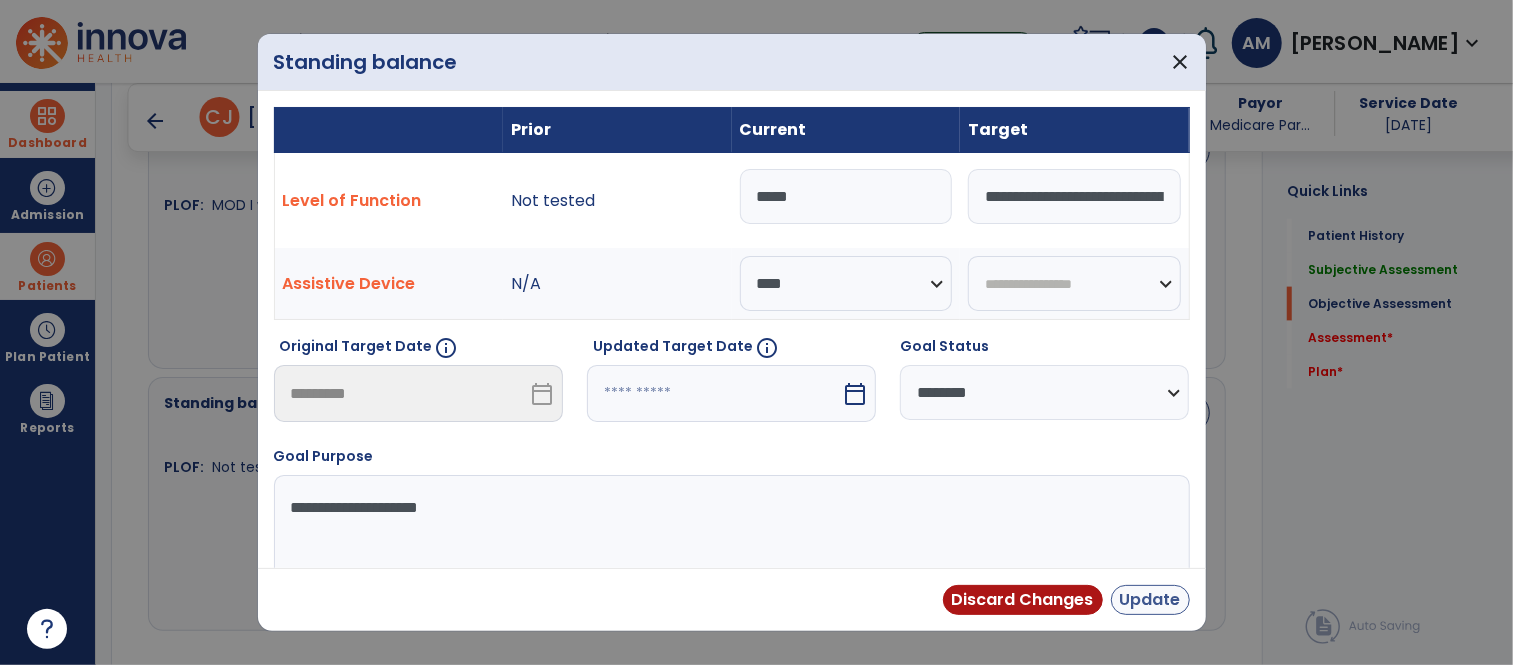 type on "*****" 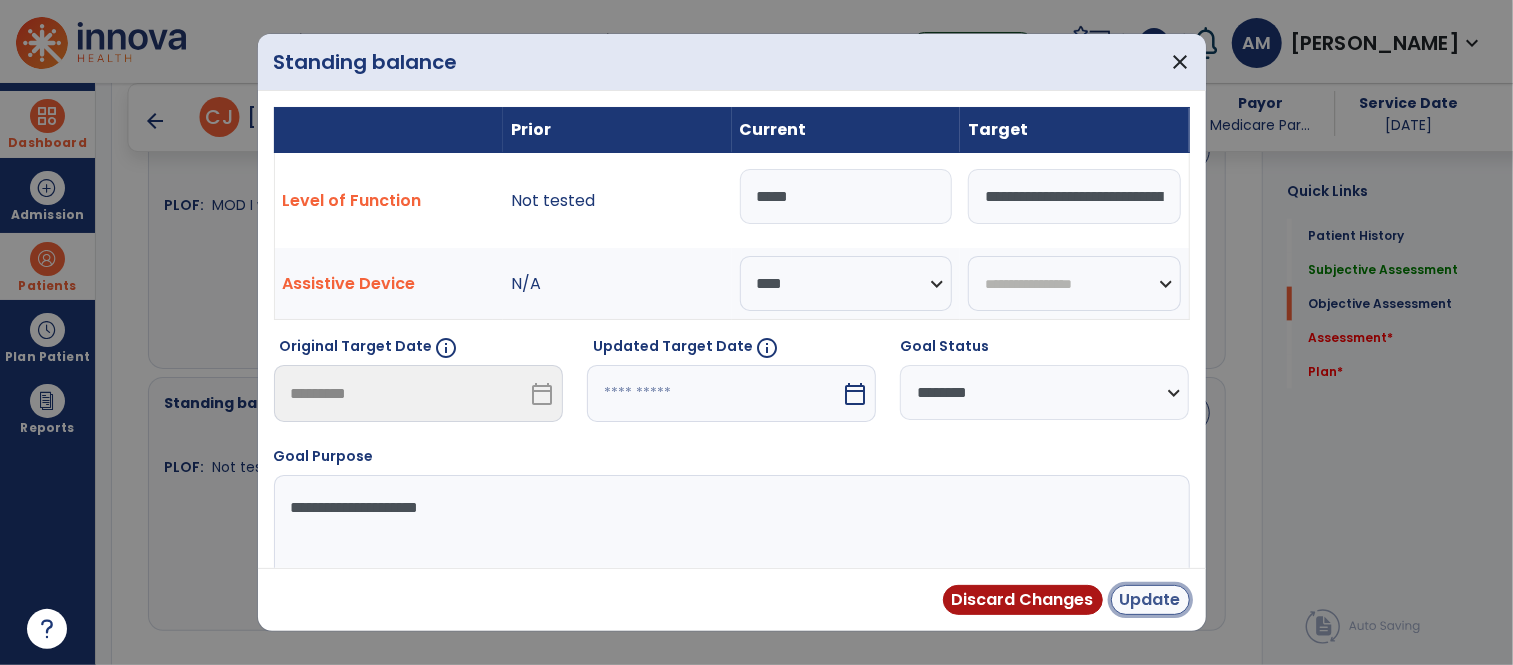 click on "Update" at bounding box center (1150, 600) 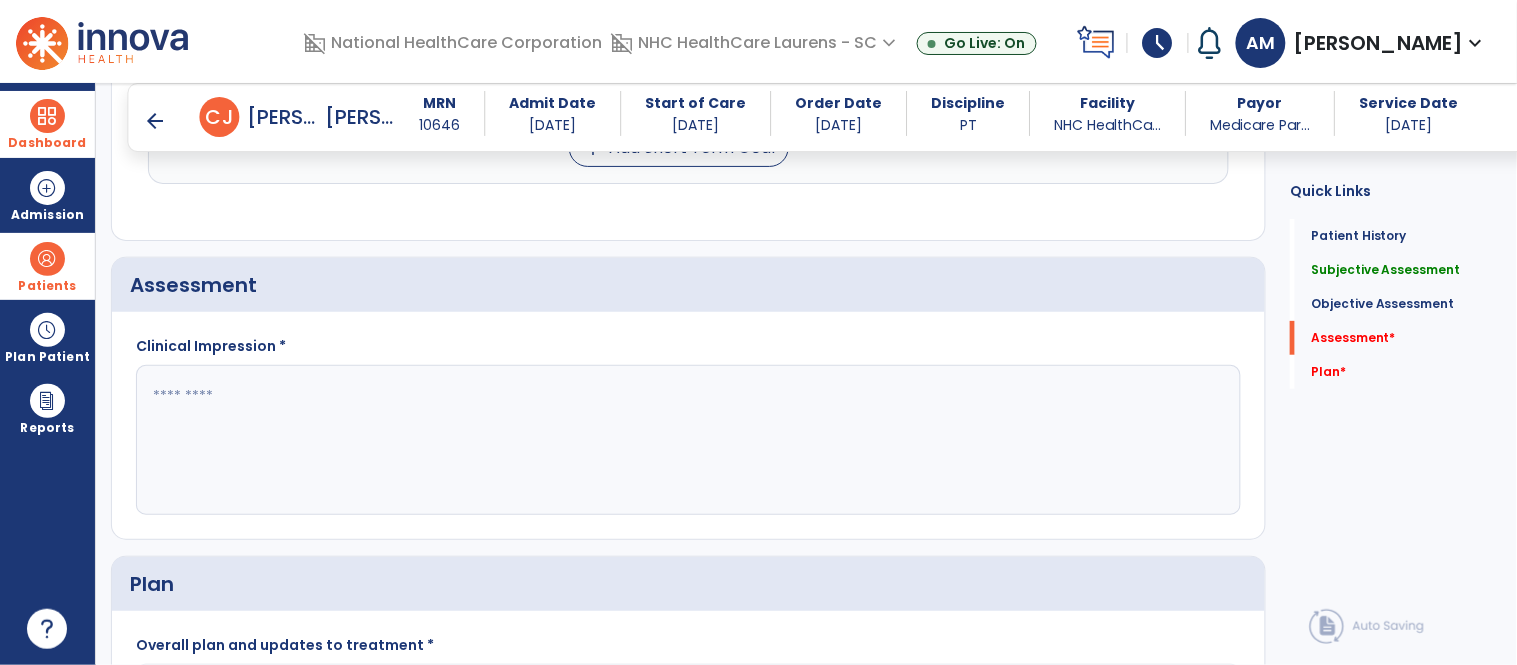 scroll, scrollTop: 2000, scrollLeft: 0, axis: vertical 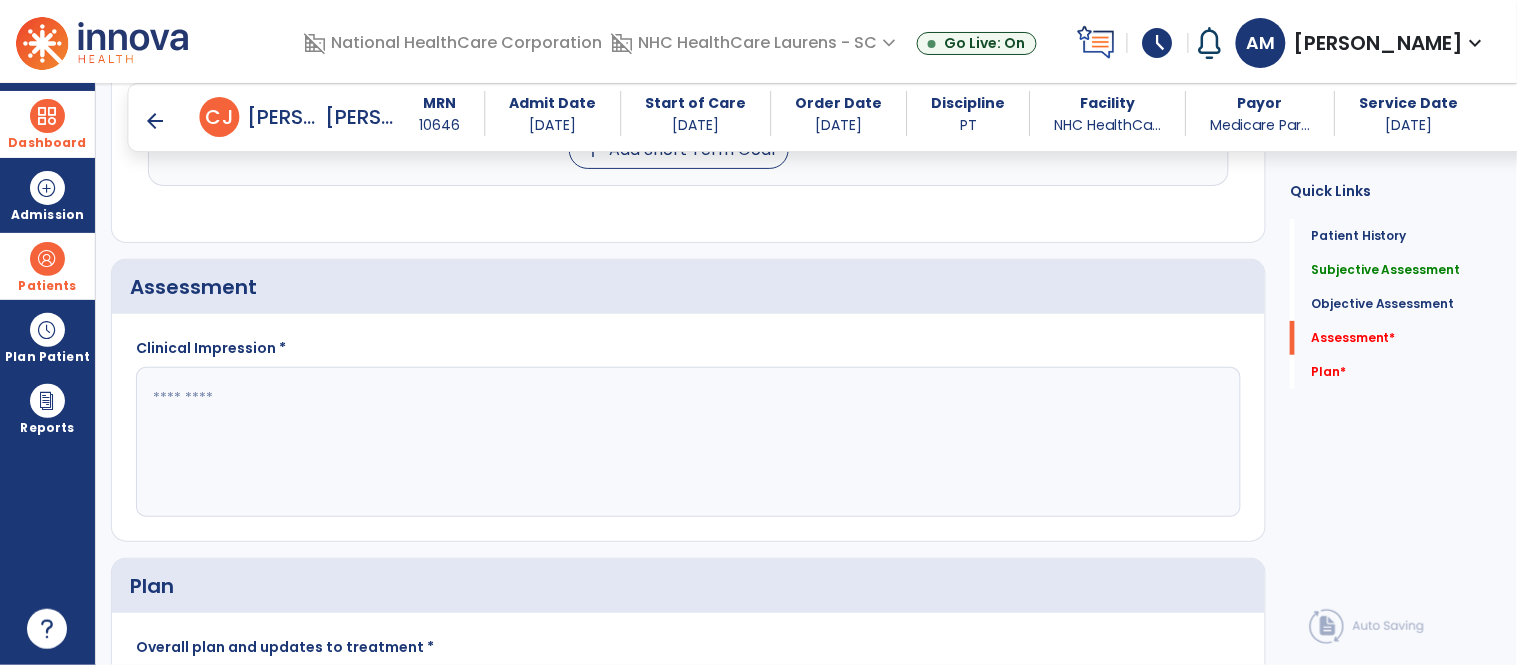 click 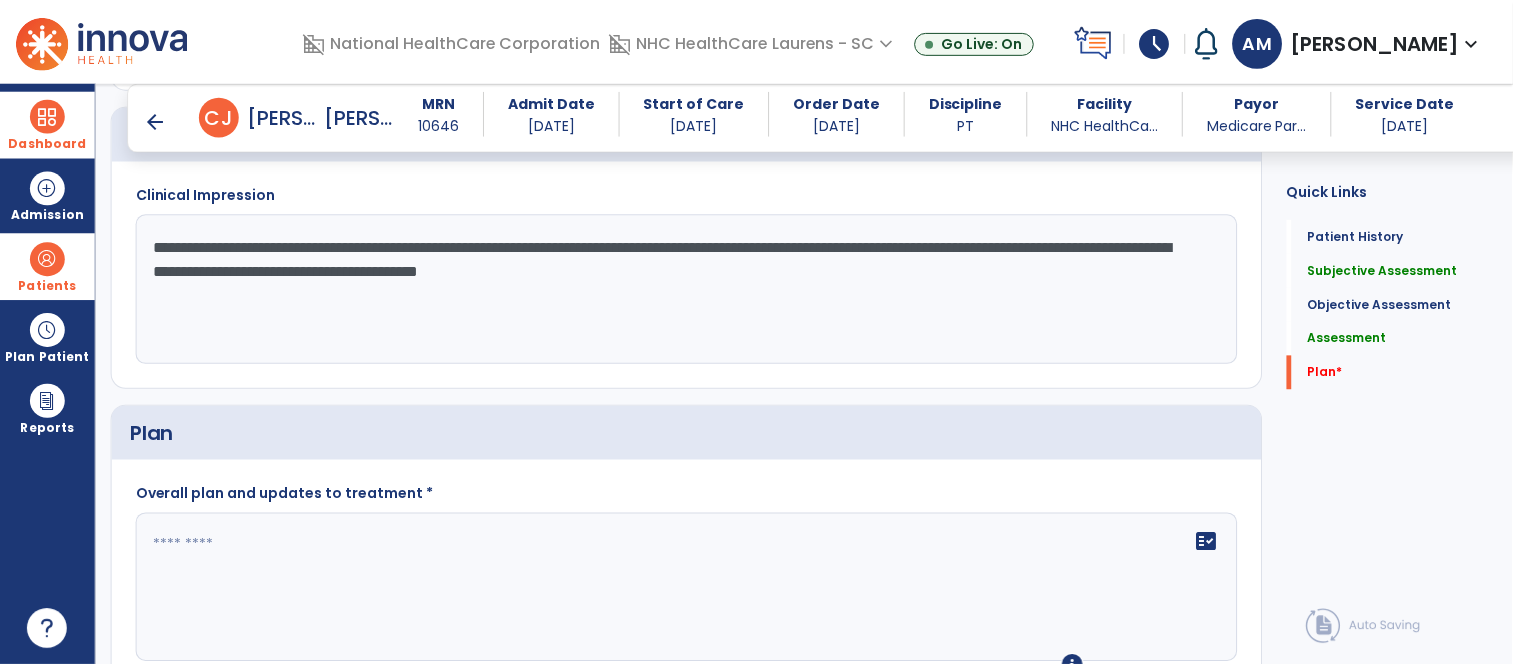 scroll, scrollTop: 2250, scrollLeft: 0, axis: vertical 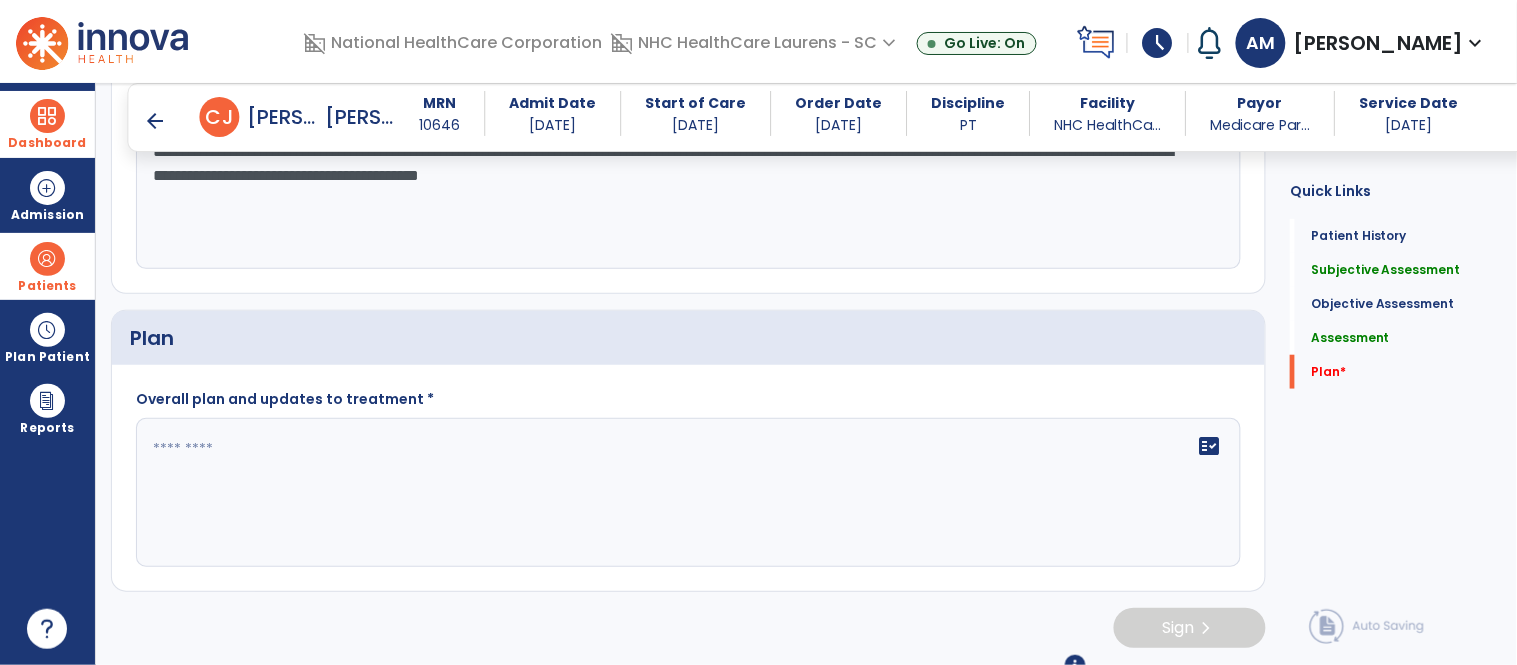 type on "**********" 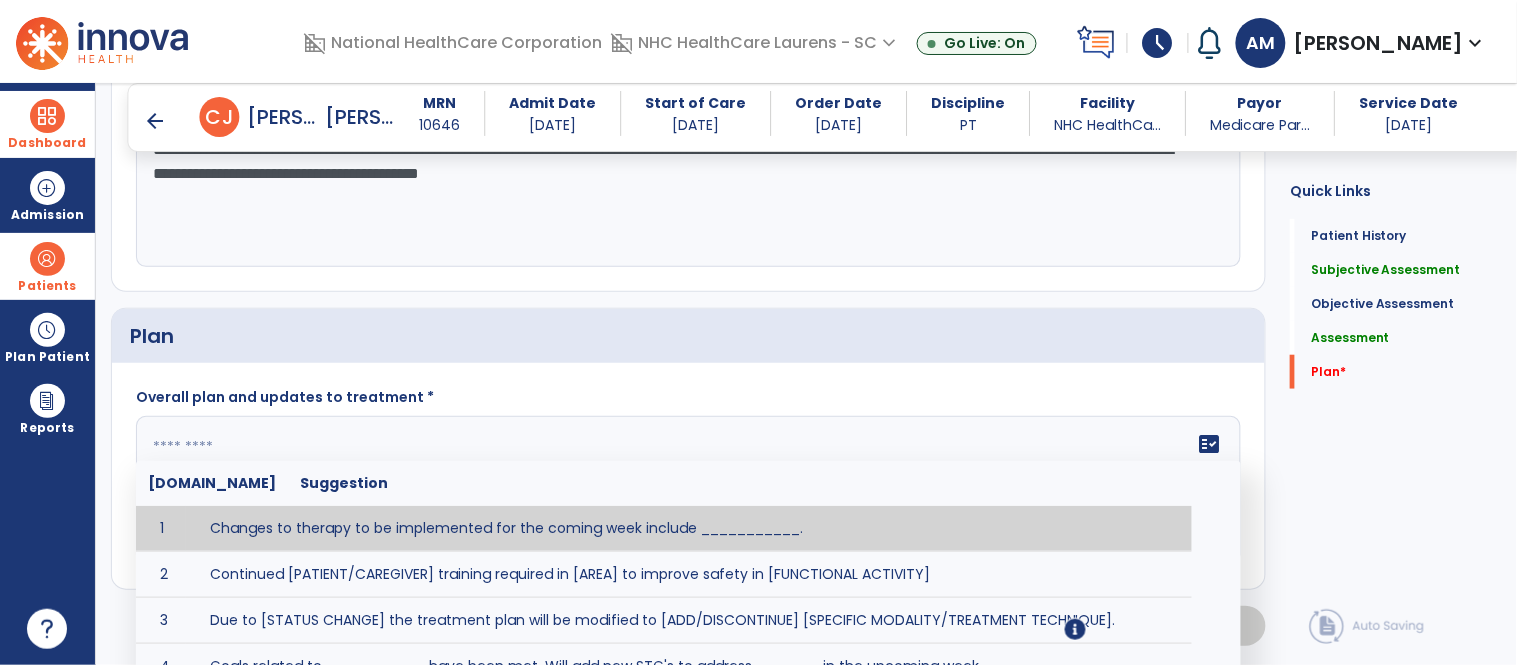 click on "fact_check  Sr.No Suggestion 1 Changes to therapy to be implemented for the coming week include ___________. 2 Continued [PATIENT/CAREGIVER] training required in [AREA] to improve safety in [FUNCTIONAL ACTIVITY] 3 Due to [STATUS CHANGE] the treatment plan will be modified to [ADD/DISCONTINUE] [SPECIFIC MODALITY/TREATMENT TECHNIQUE]. 4 Goals related to ___________ have been met.  Will add new STG's to address _______ in the upcoming week. 5 Updated precautions include ________. 6 Progress treatment to include ____________. 7 Requires further [PATIENT/CAREGIVER] training in ______ to improve safety in ________. 8 Short term goals related to _________ have been met and new short term goals to be added as appropriate for patient. 9 STGs have been met, will now focus on LTGs. 10 The plan for next week's visits include [INTERVENTIONS] with the objective of improving [IMPAIRMENTS] to continue to progress toward long term goal(s). 11 12 13 Changes to therapy to be implemented for the coming week include ___________." 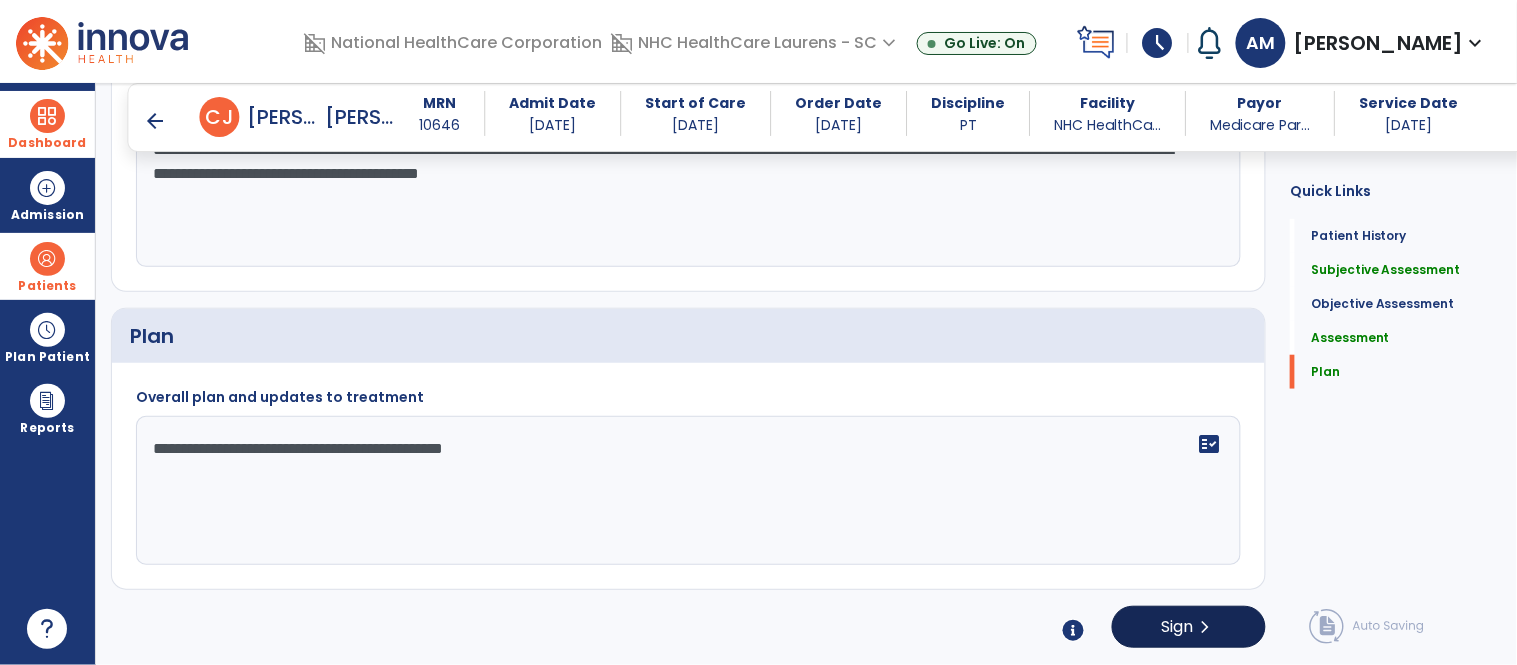 type on "**********" 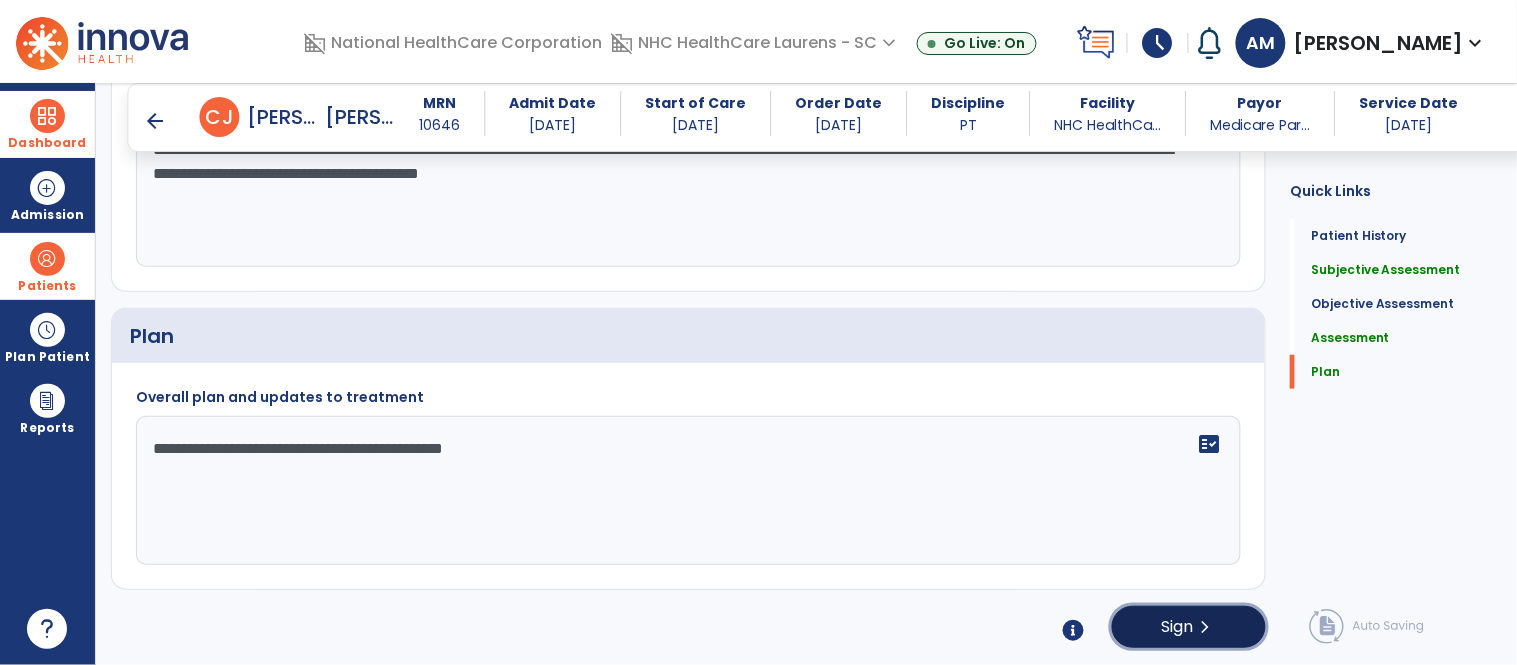 click on "chevron_right" 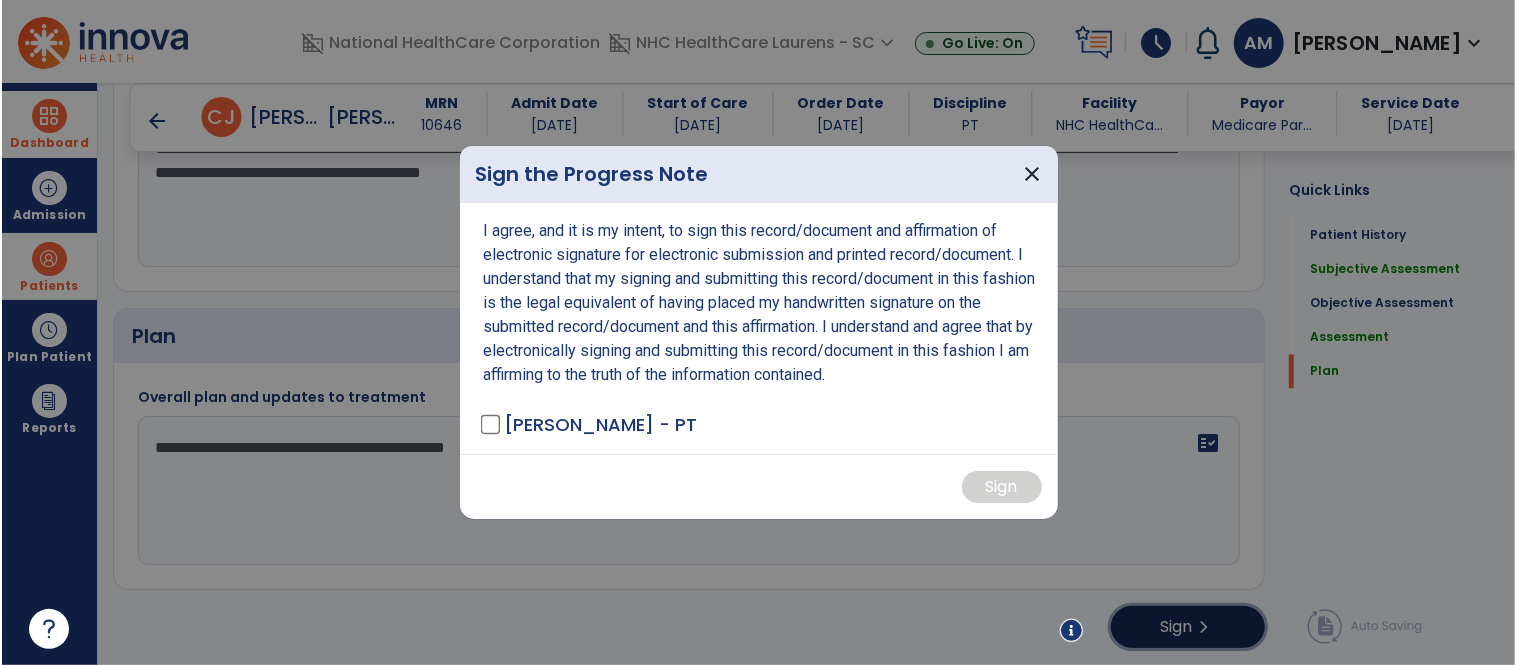 scroll, scrollTop: 2250, scrollLeft: 0, axis: vertical 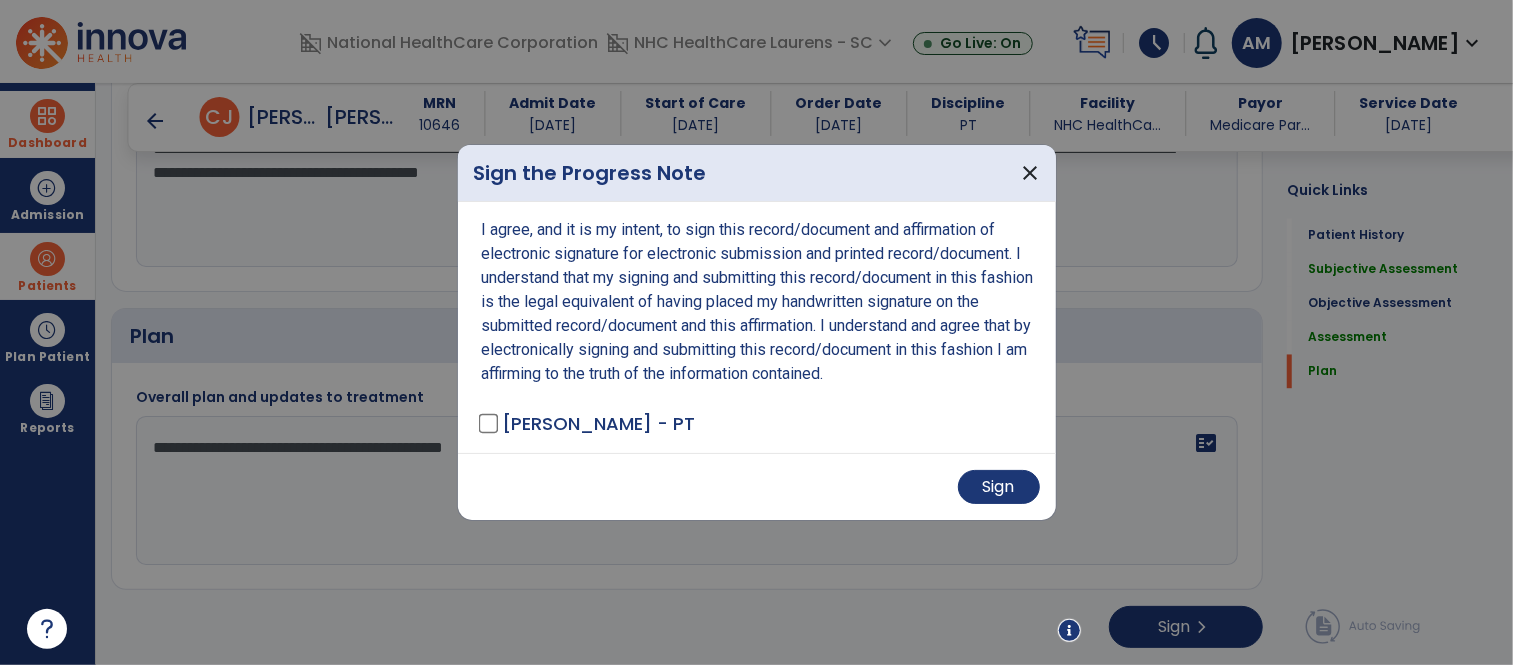 click on "Sign" at bounding box center (757, 486) 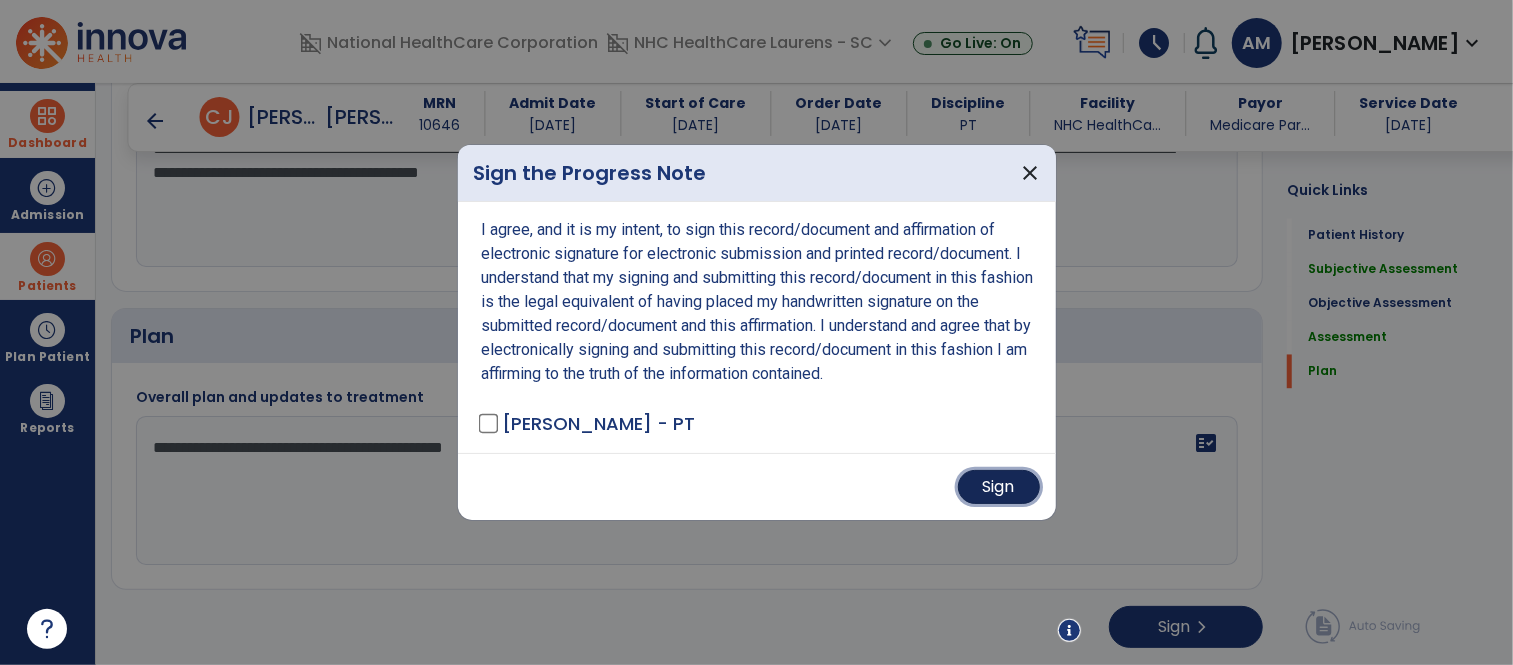 click on "Sign" at bounding box center [999, 487] 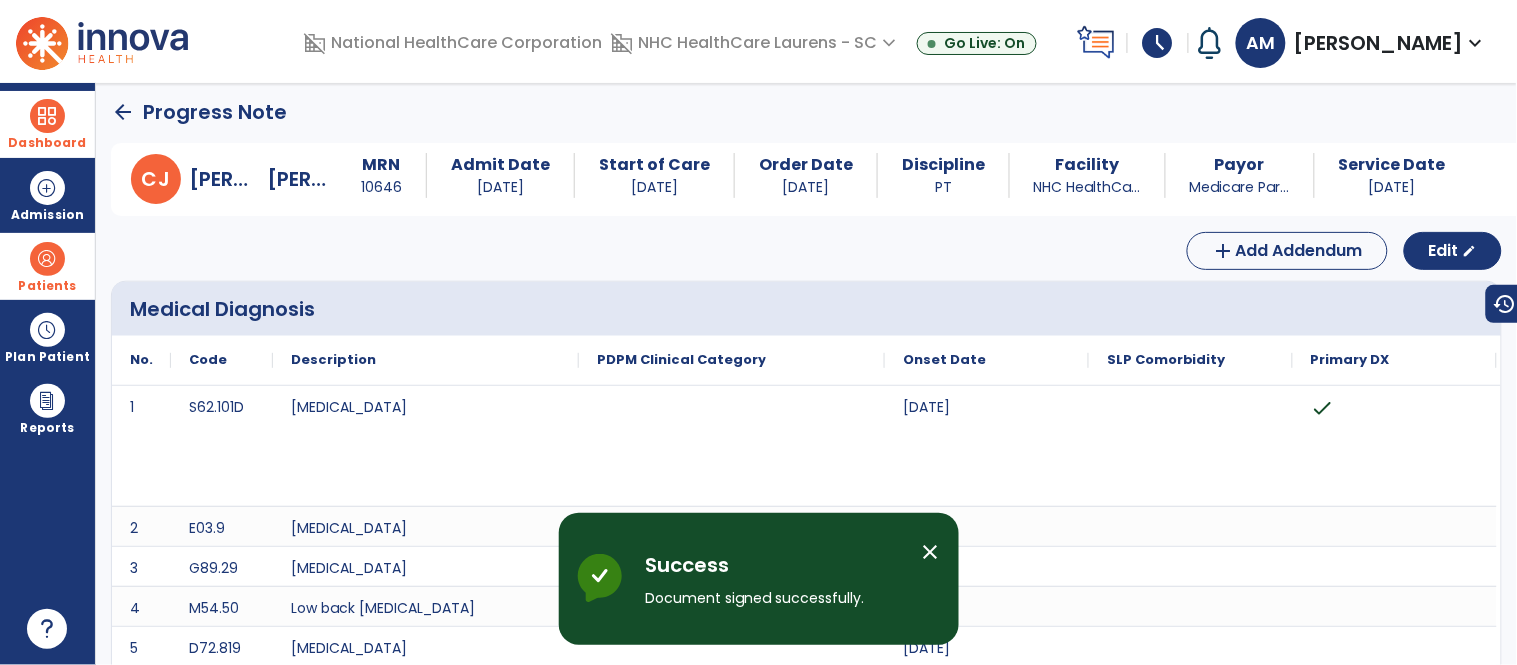 scroll, scrollTop: 0, scrollLeft: 0, axis: both 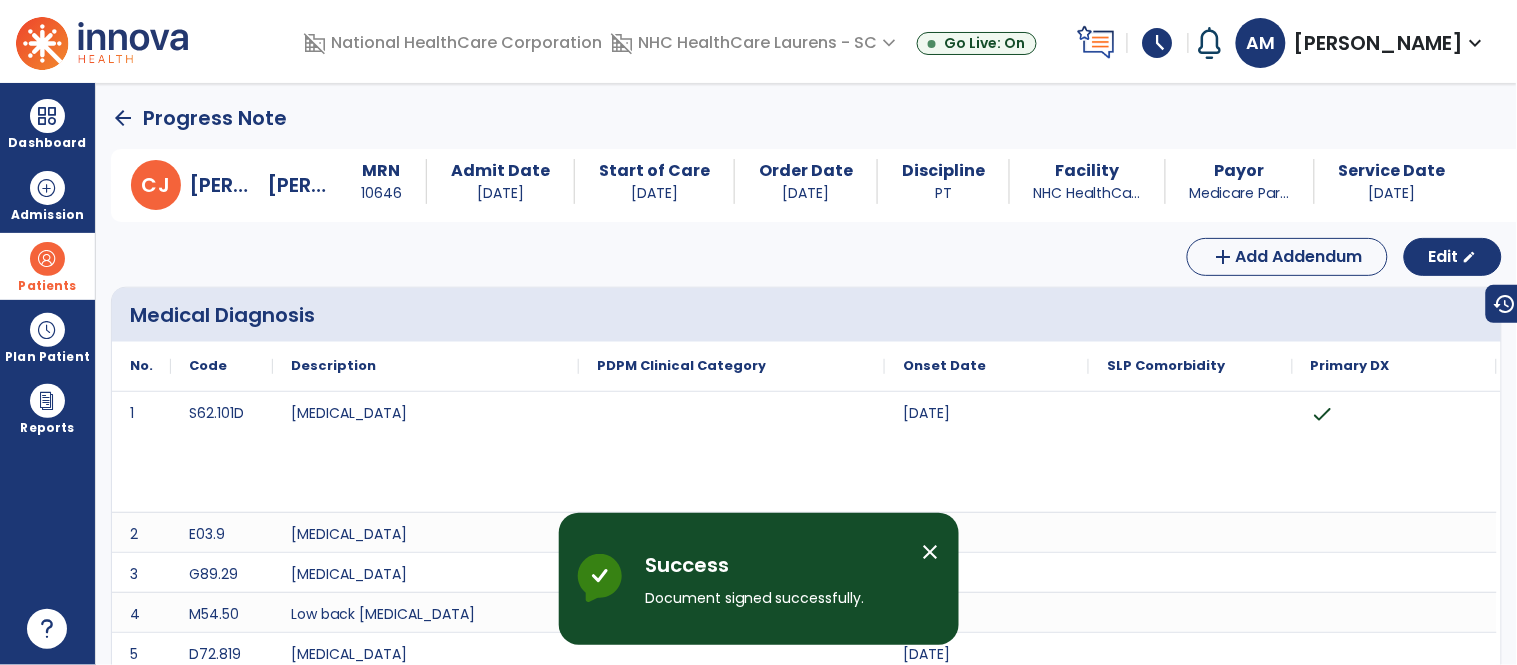 click on "arrow_back" 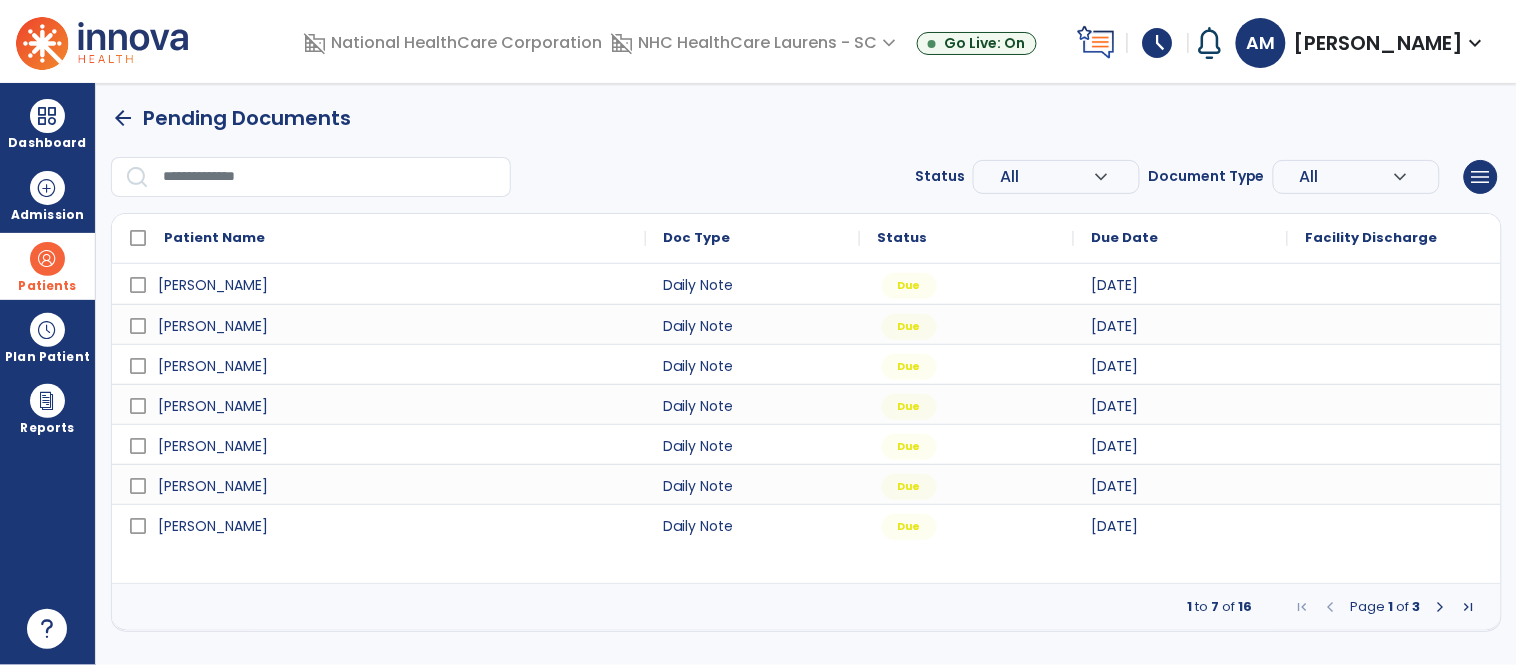 click at bounding box center [1441, 607] 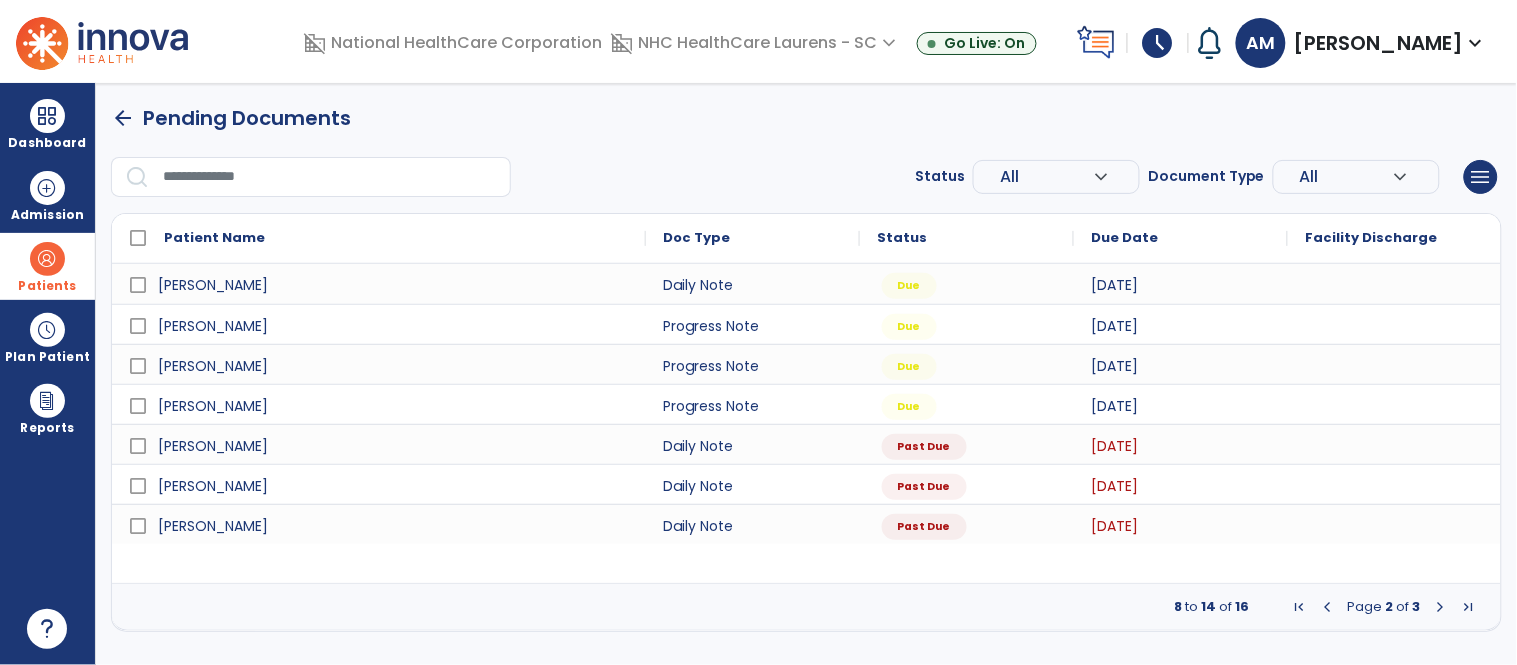 click at bounding box center [1441, 607] 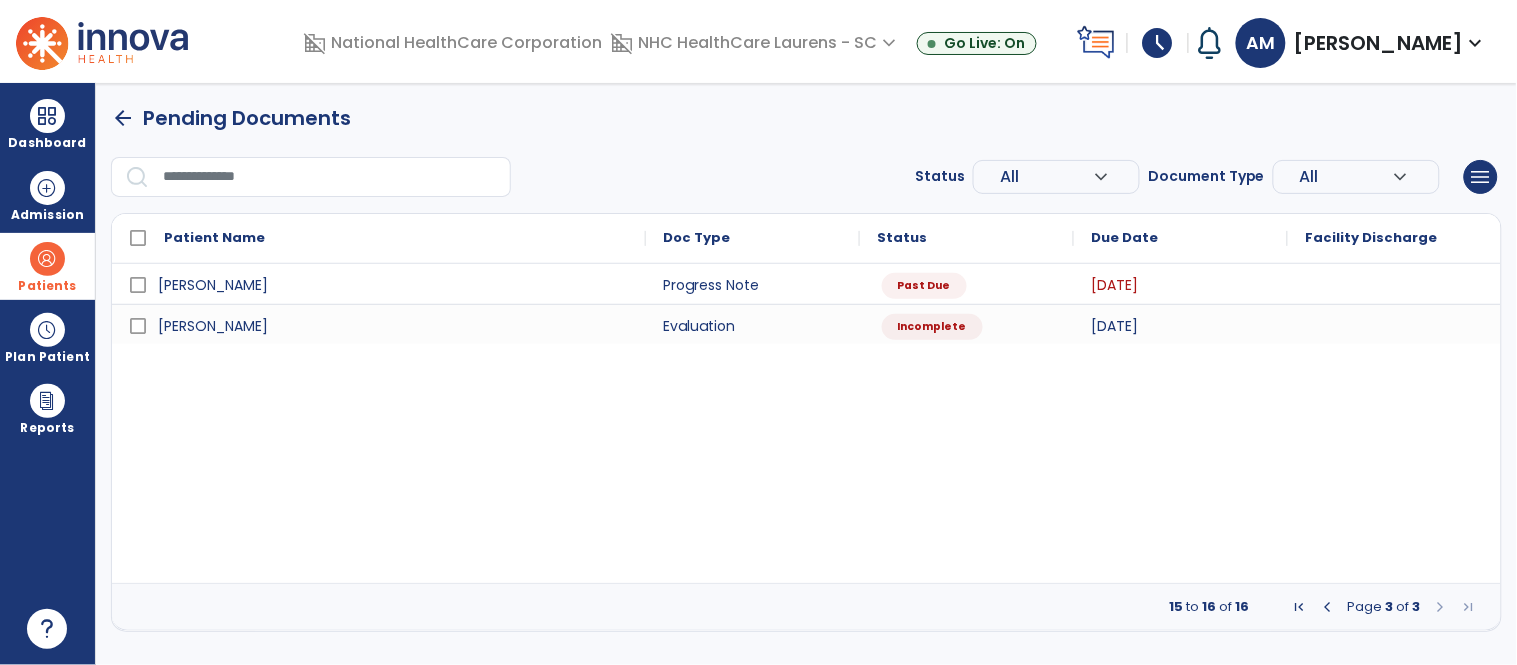 click on "Patients" at bounding box center [47, 266] 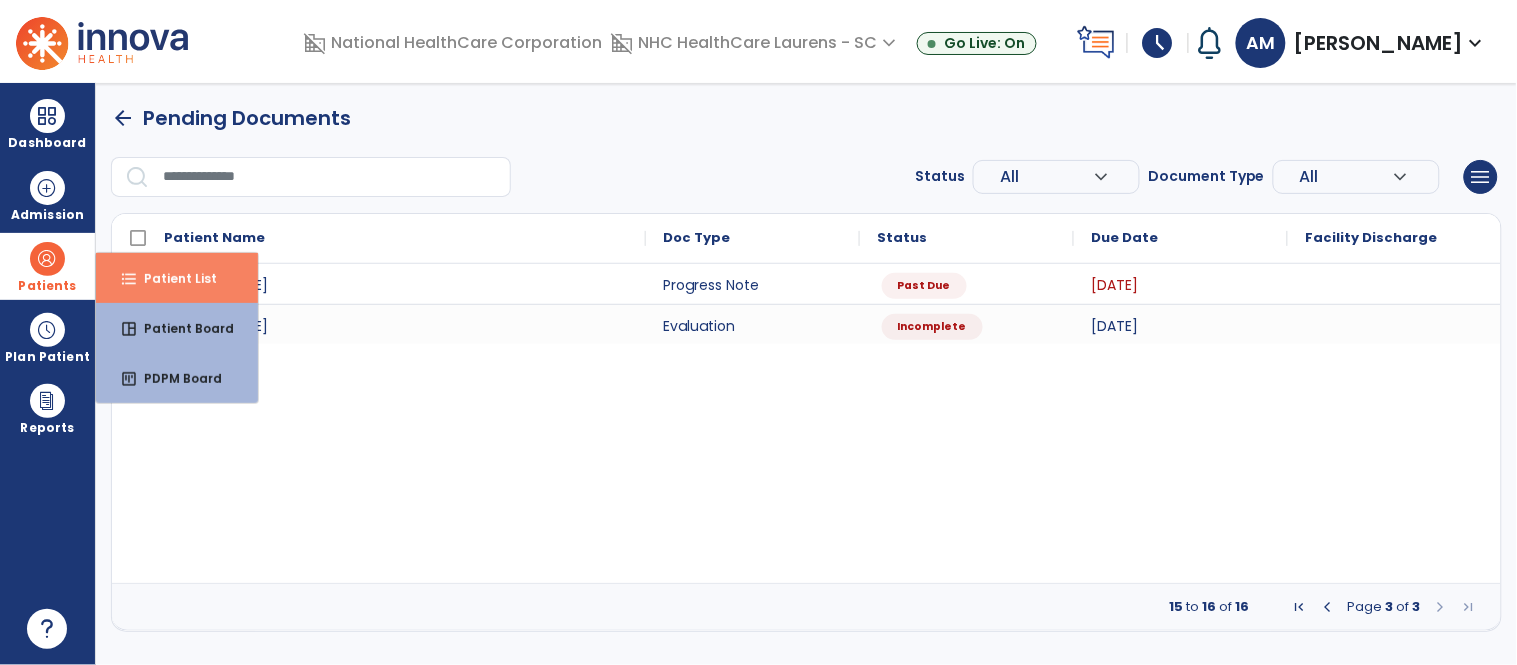 click on "format_list_bulleted  Patient List" at bounding box center [177, 278] 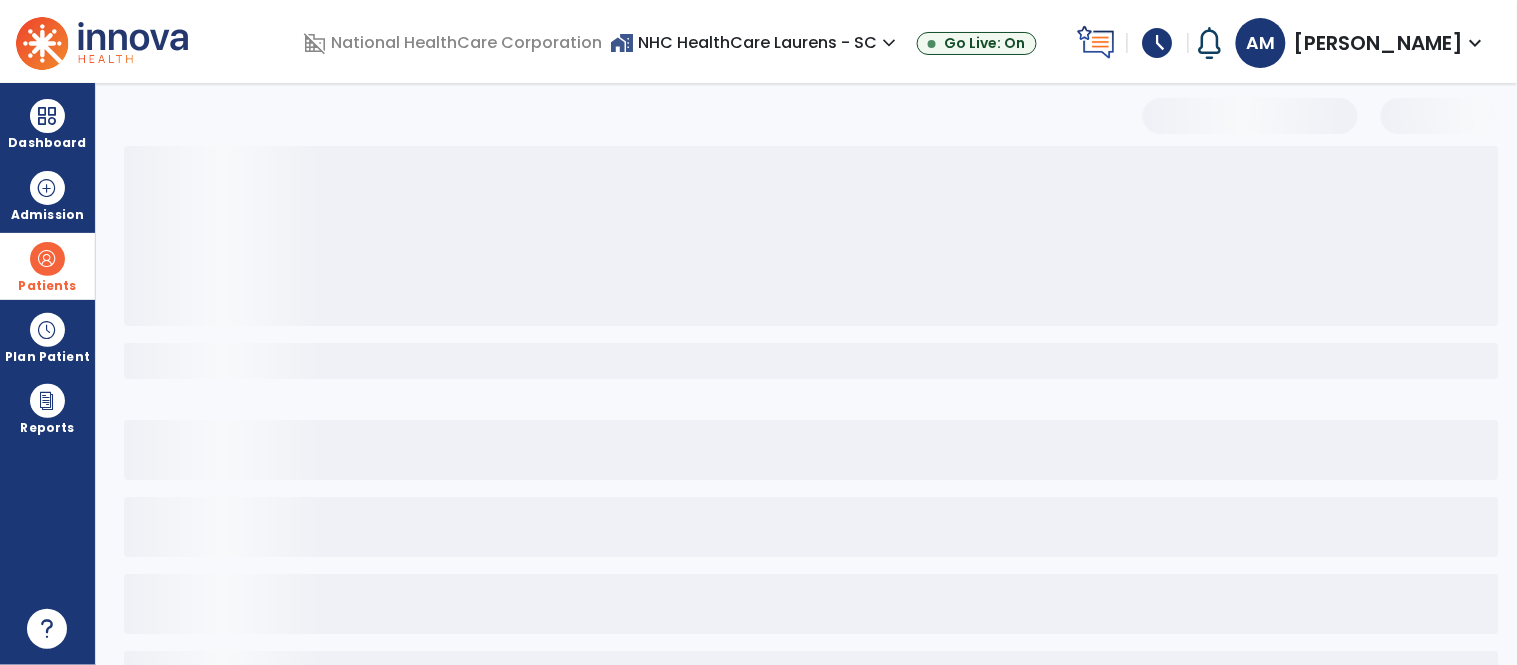 select on "***" 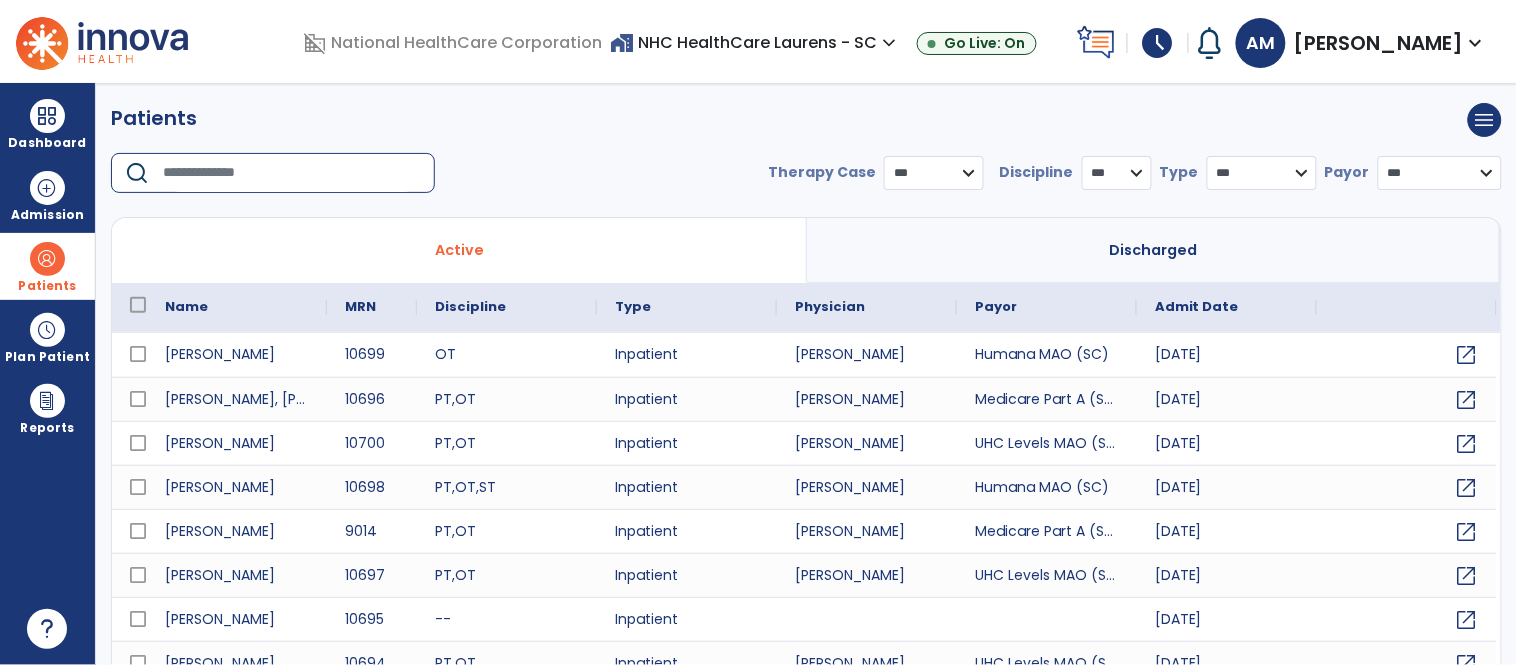 click at bounding box center [292, 173] 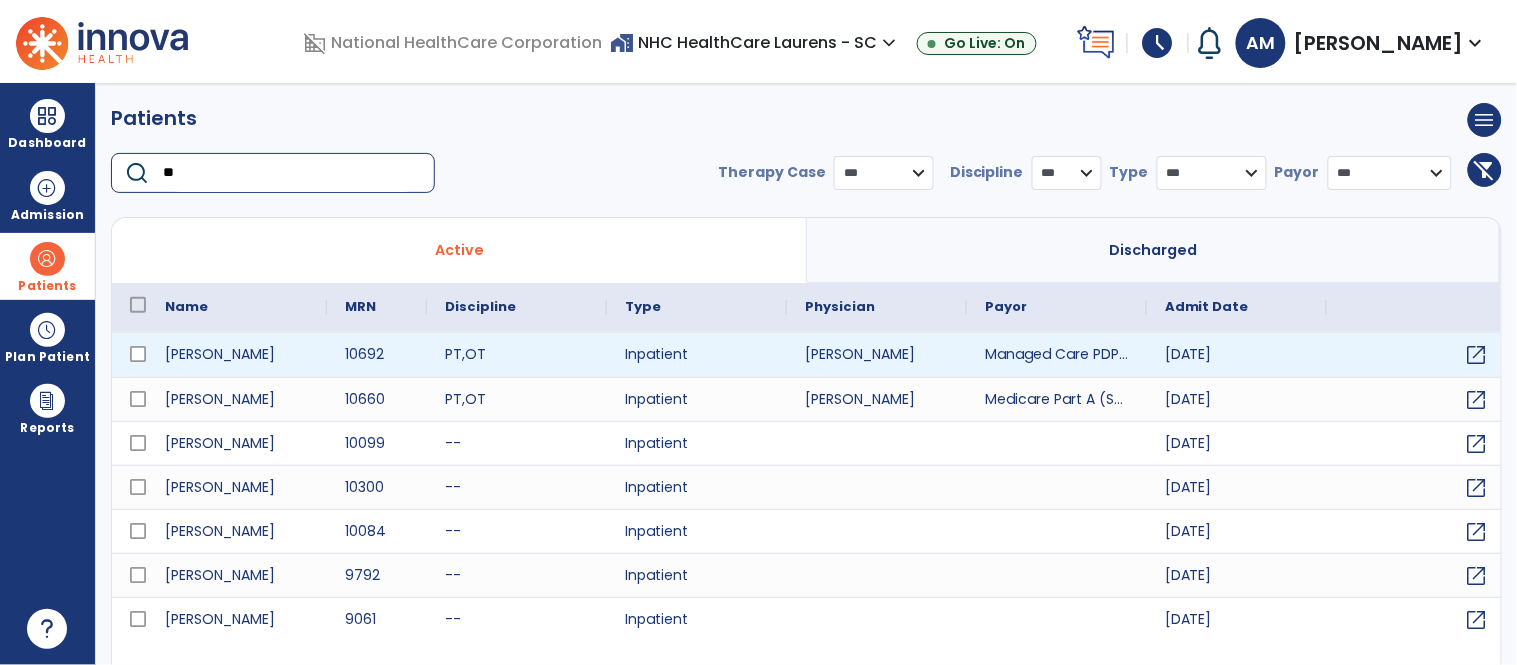 type on "**" 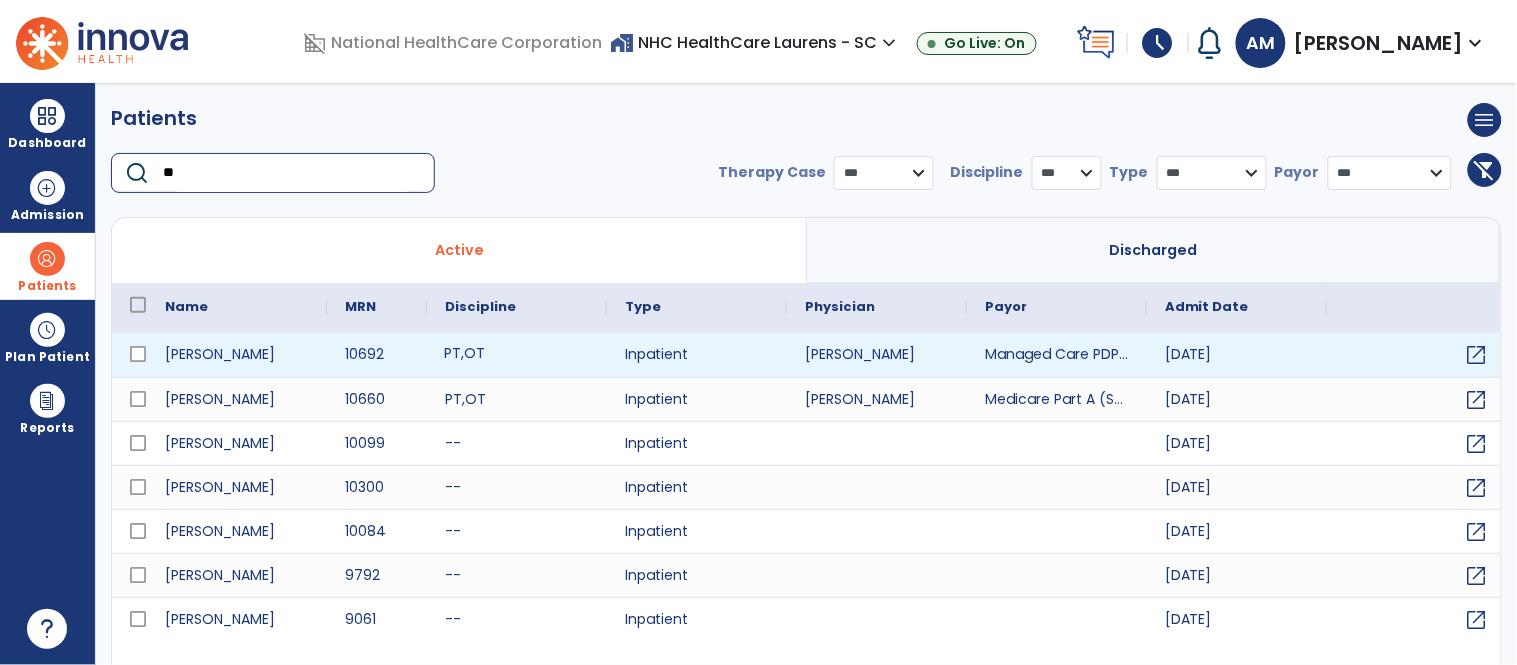 click on "PT , OT" at bounding box center [517, 355] 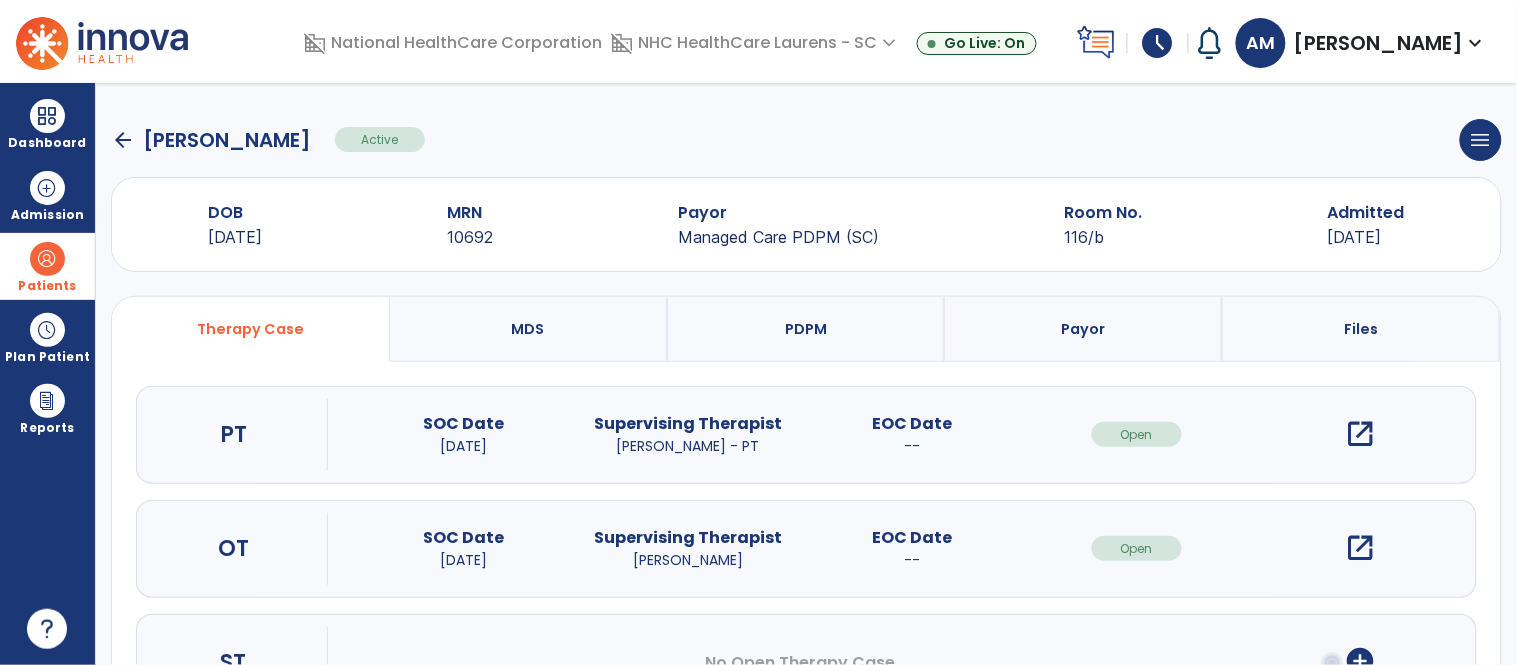 click on "open_in_new" at bounding box center [1361, 434] 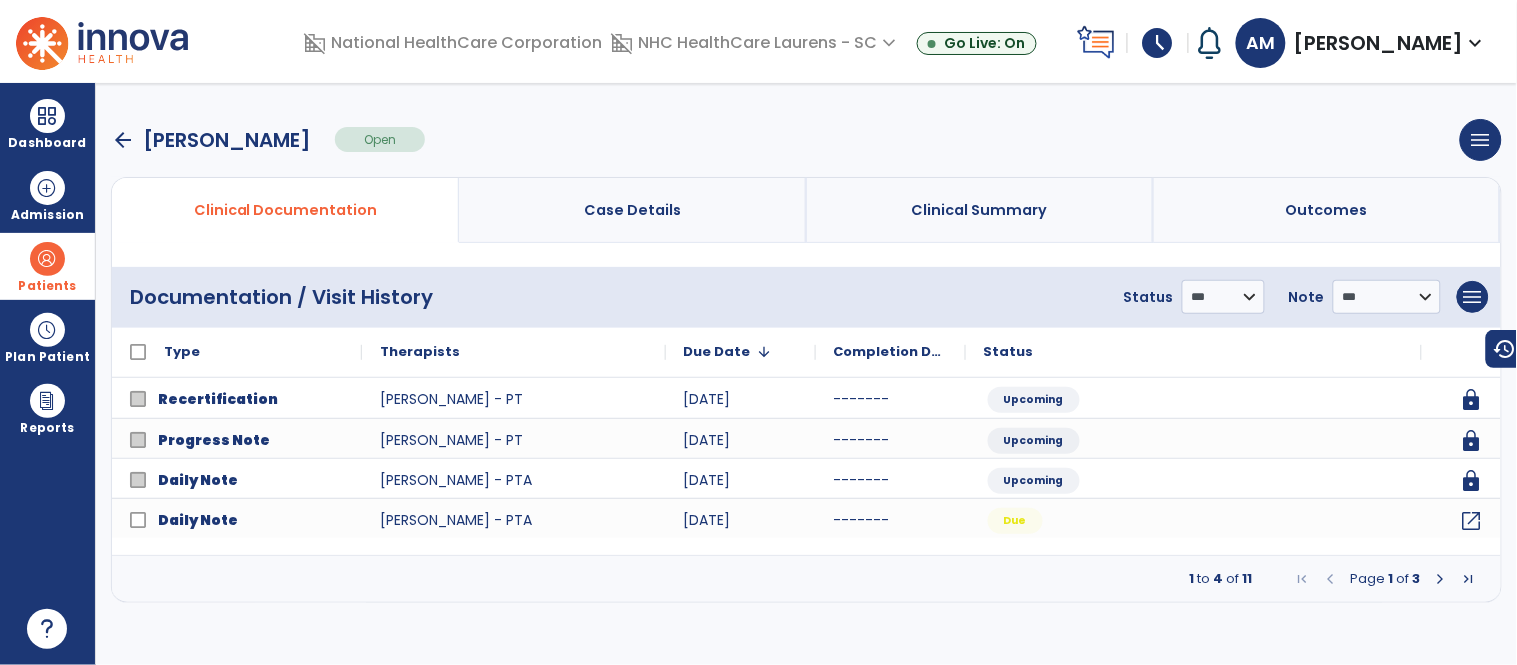 click at bounding box center [1441, 579] 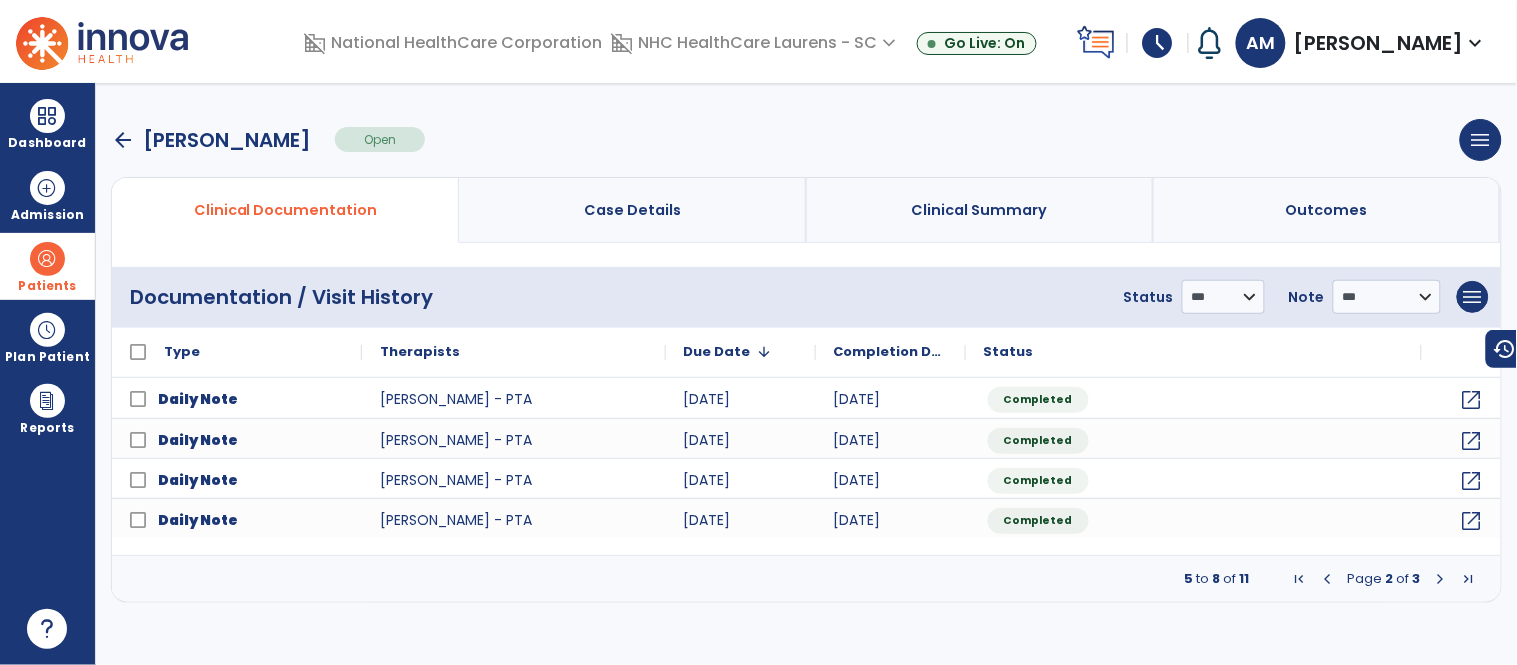 click at bounding box center [1328, 579] 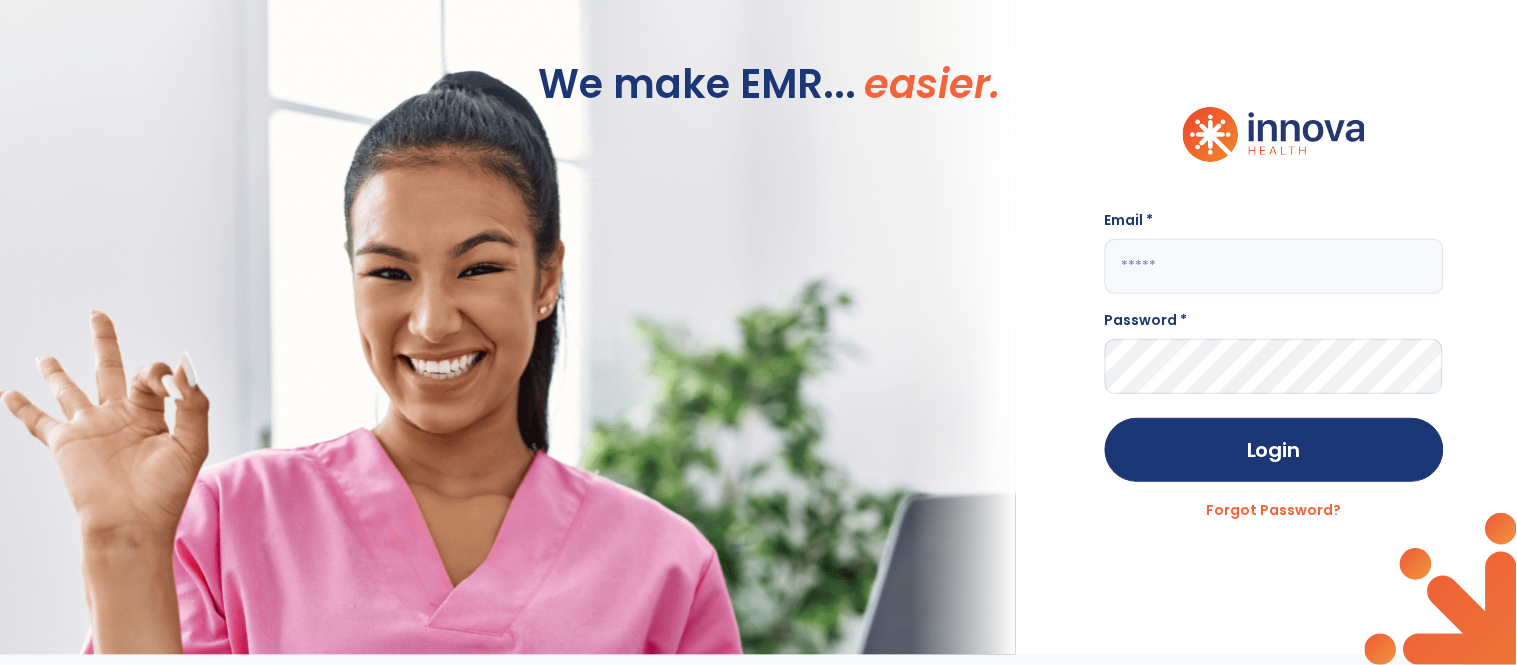 click 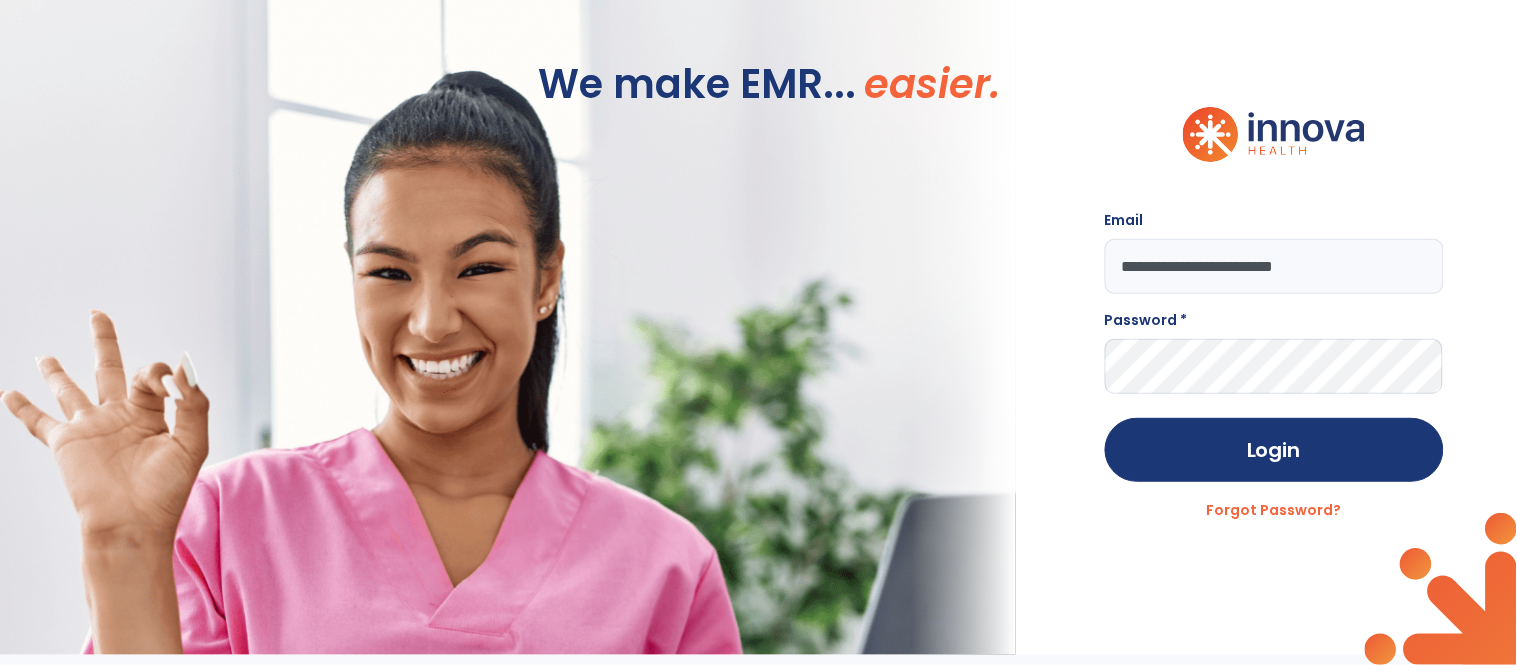 type on "**********" 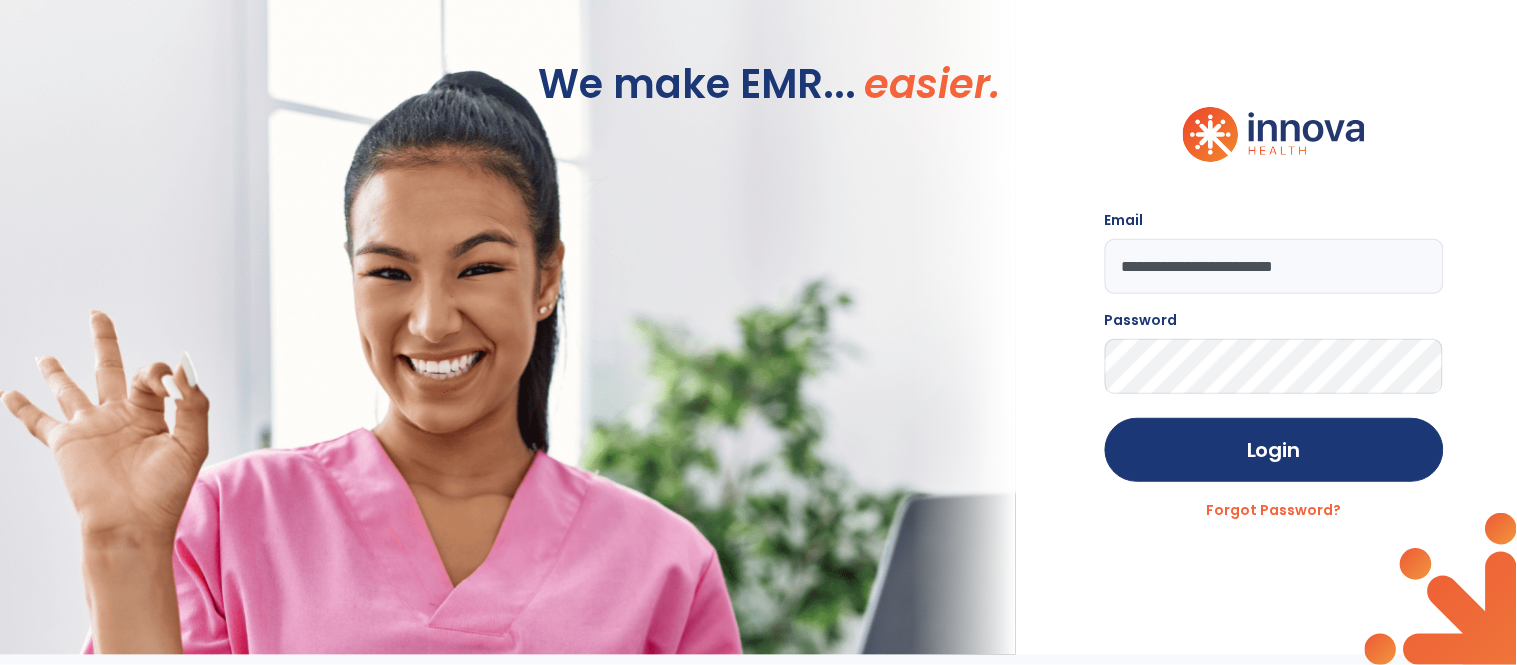 click on "Login" 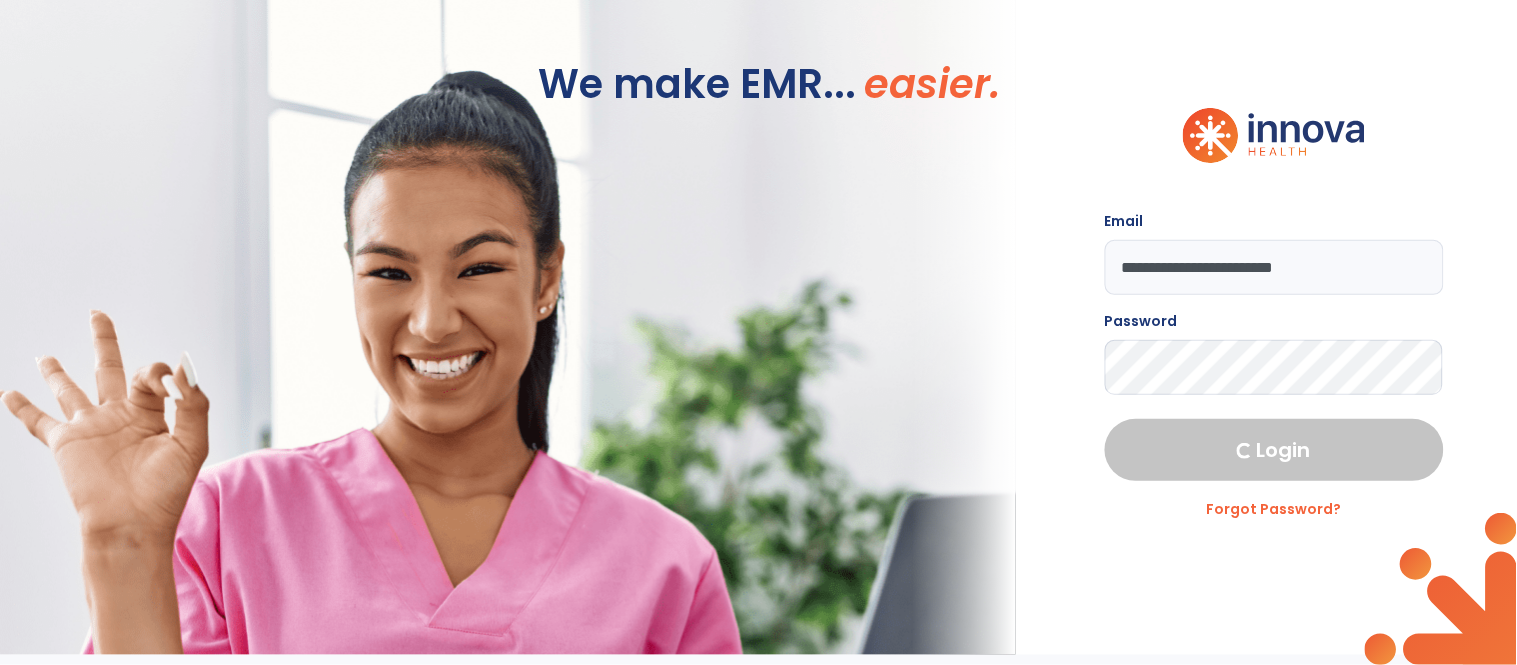 select on "****" 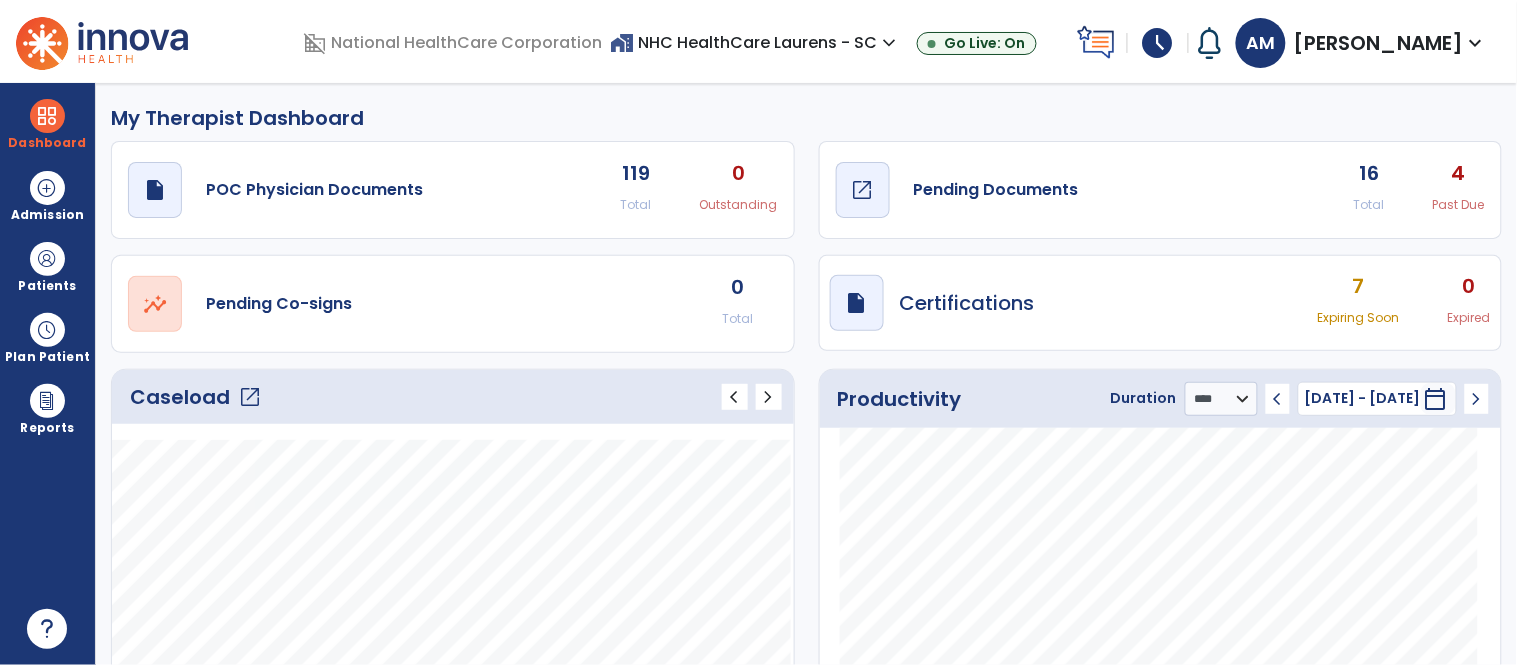 click on "draft   open_in_new  Pending Documents" 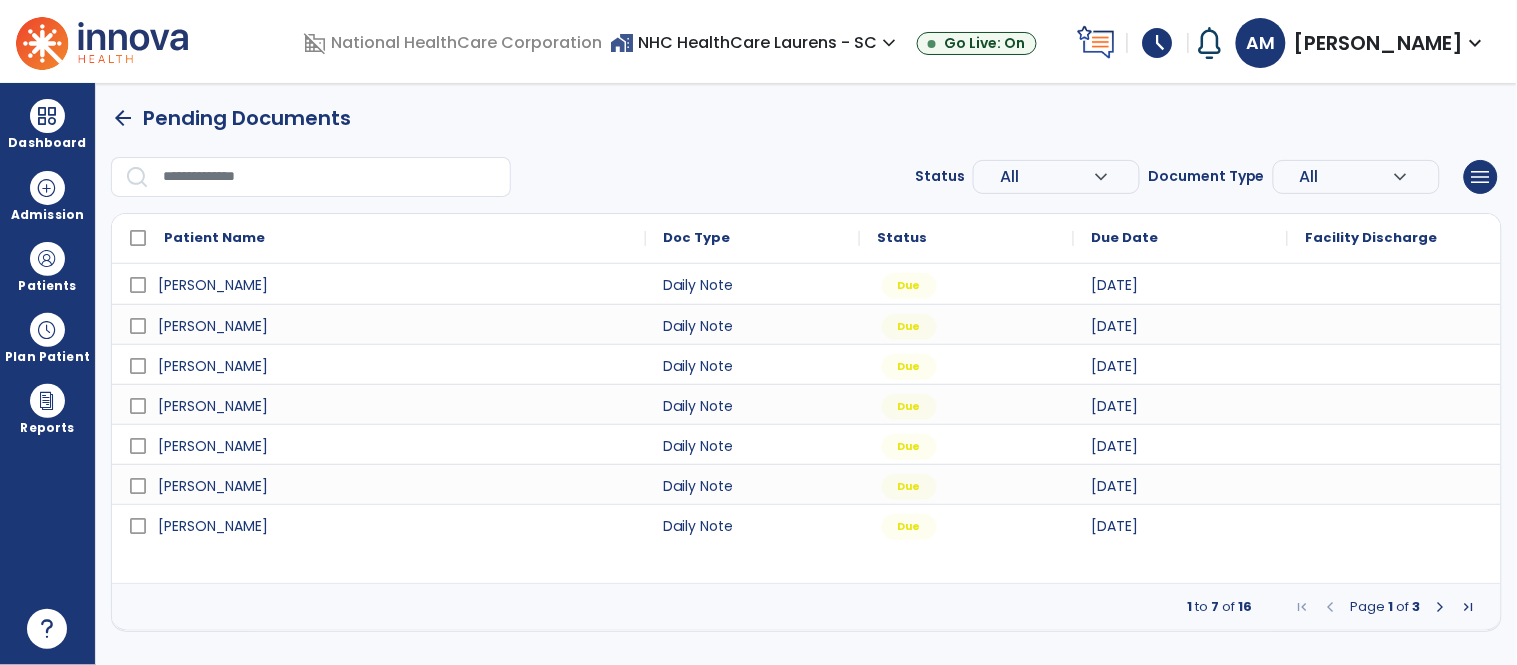 click at bounding box center [1441, 607] 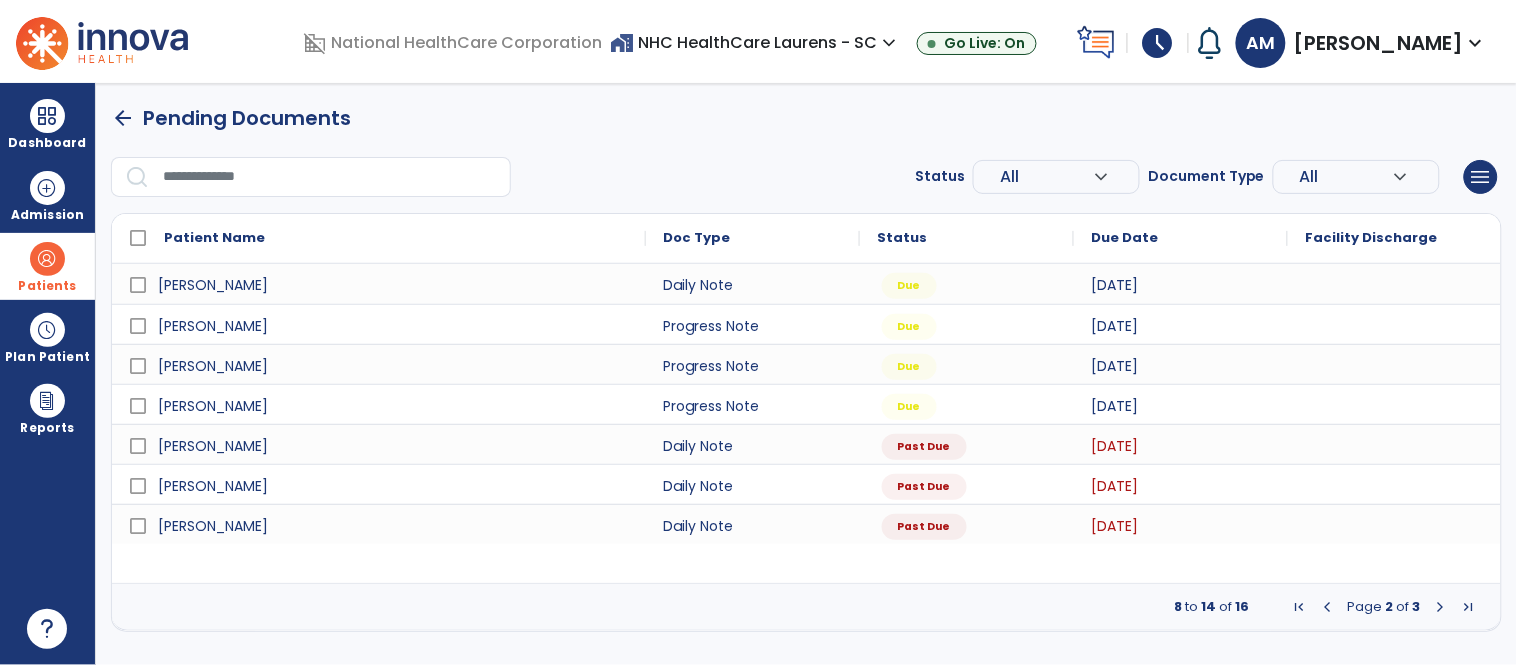 click at bounding box center [47, 259] 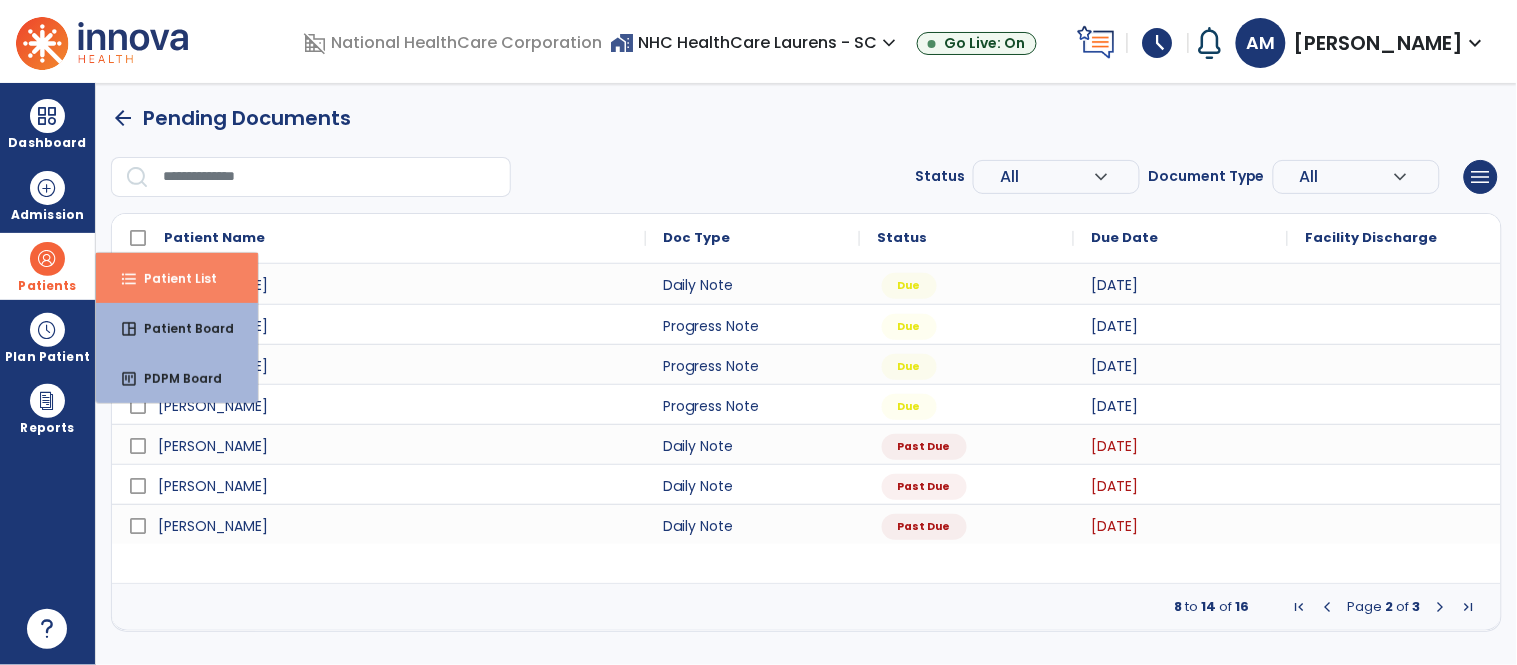 click on "format_list_bulleted  Patient List" at bounding box center [177, 278] 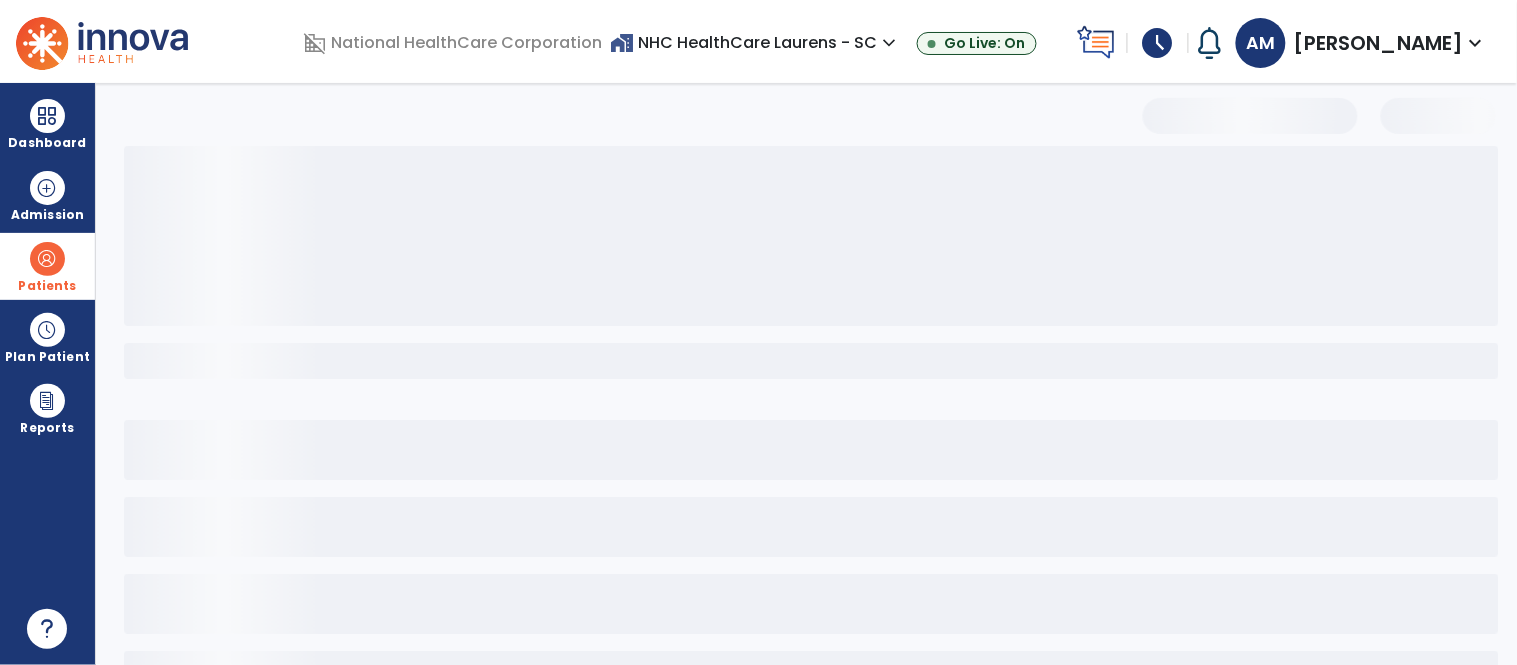 select on "***" 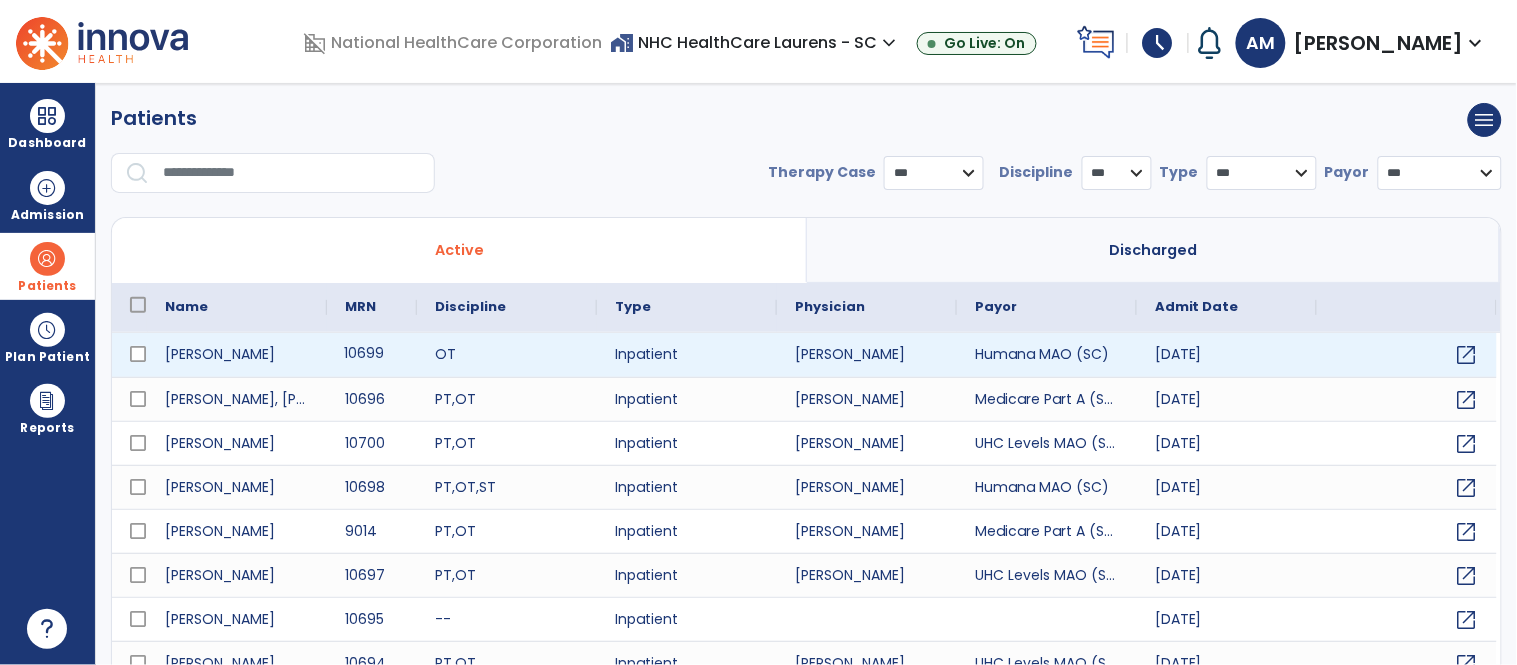 click on "10699" at bounding box center (372, 355) 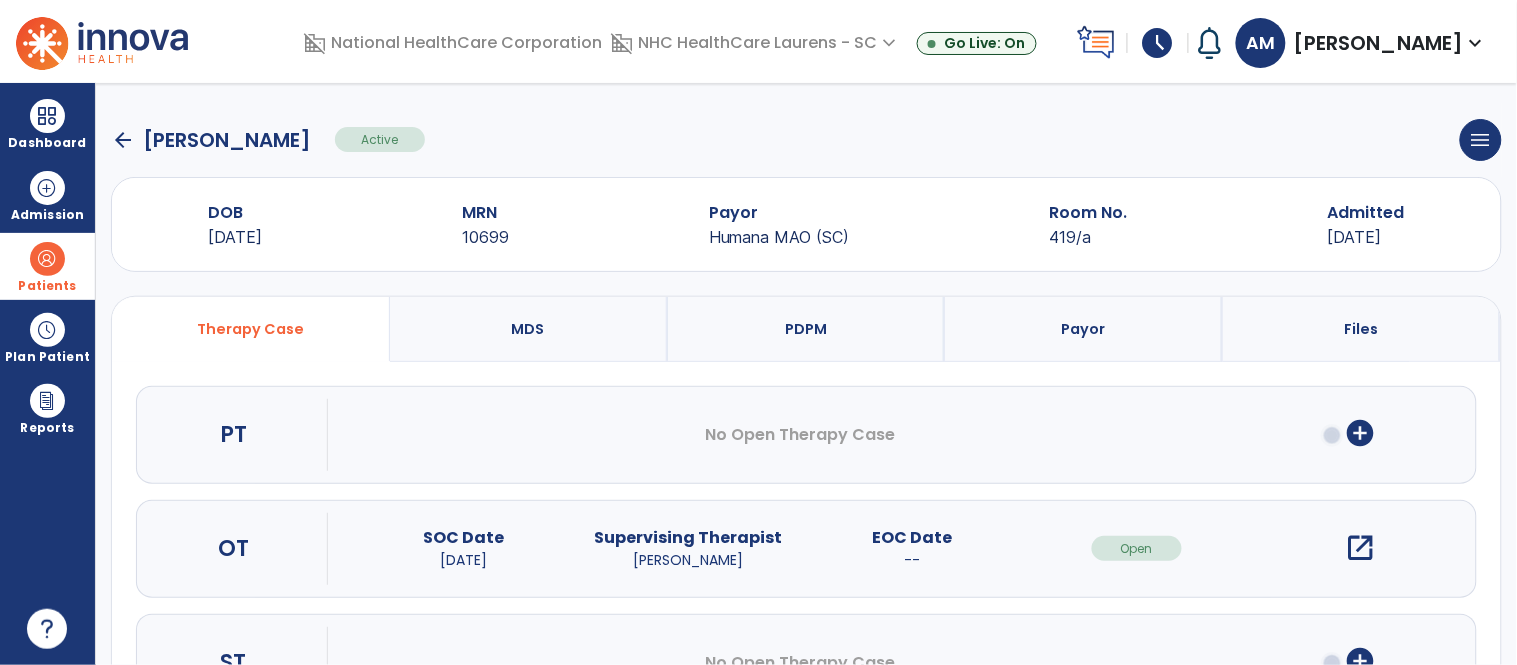 click on "add_circle" at bounding box center [1361, 433] 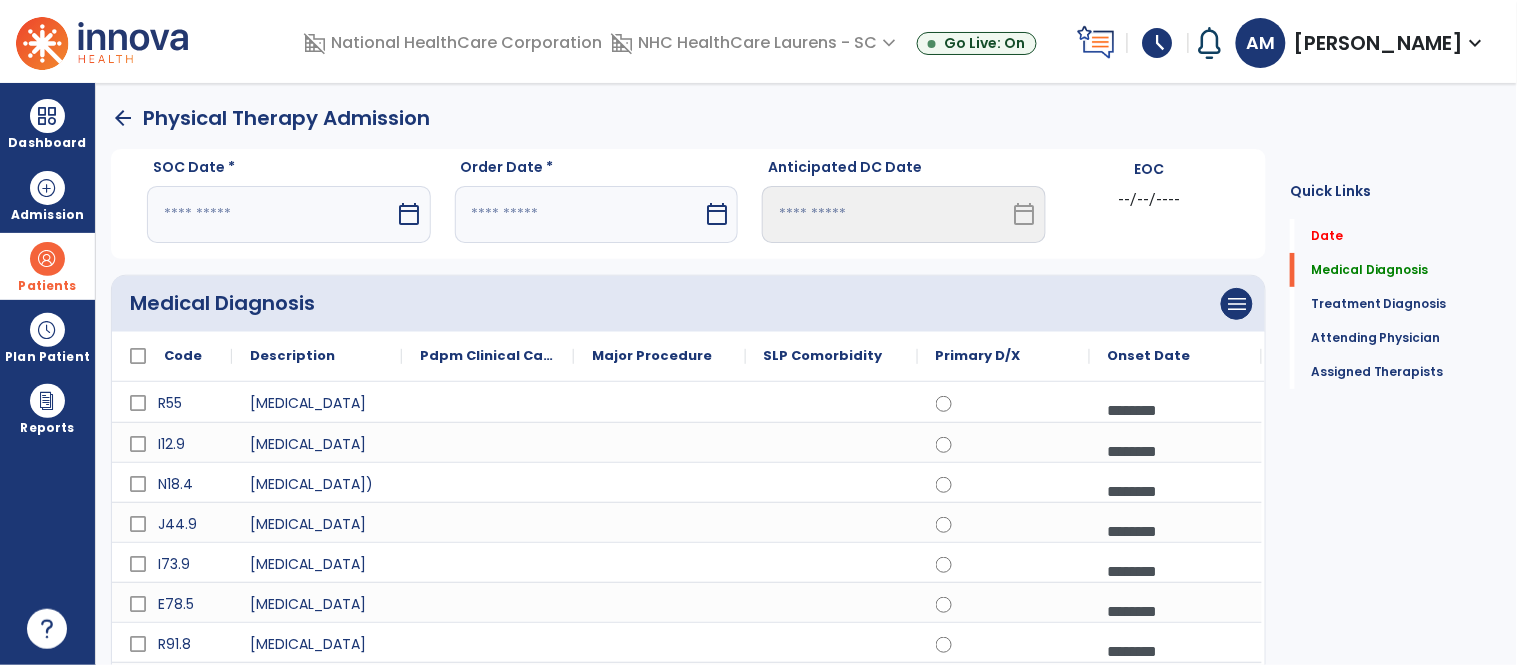 click on "calendar_today" at bounding box center [410, 214] 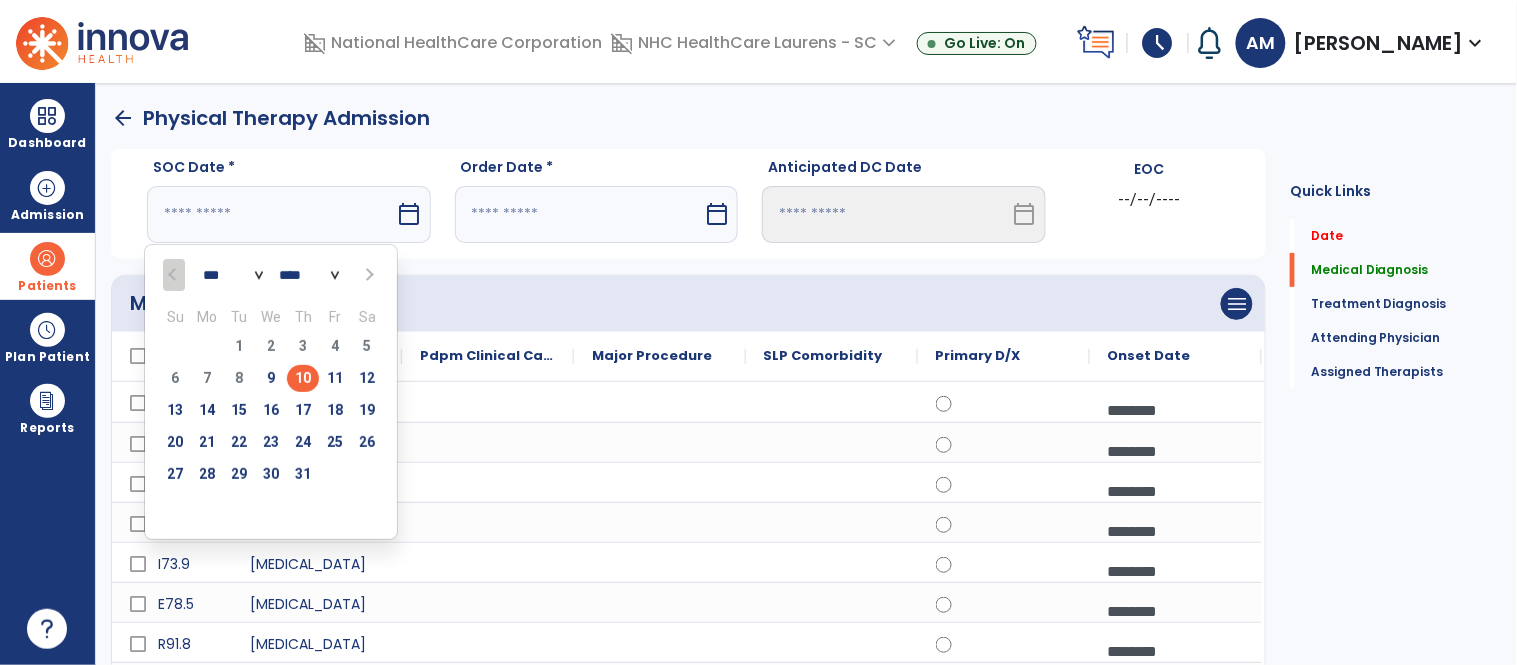 click on "10" at bounding box center (303, 378) 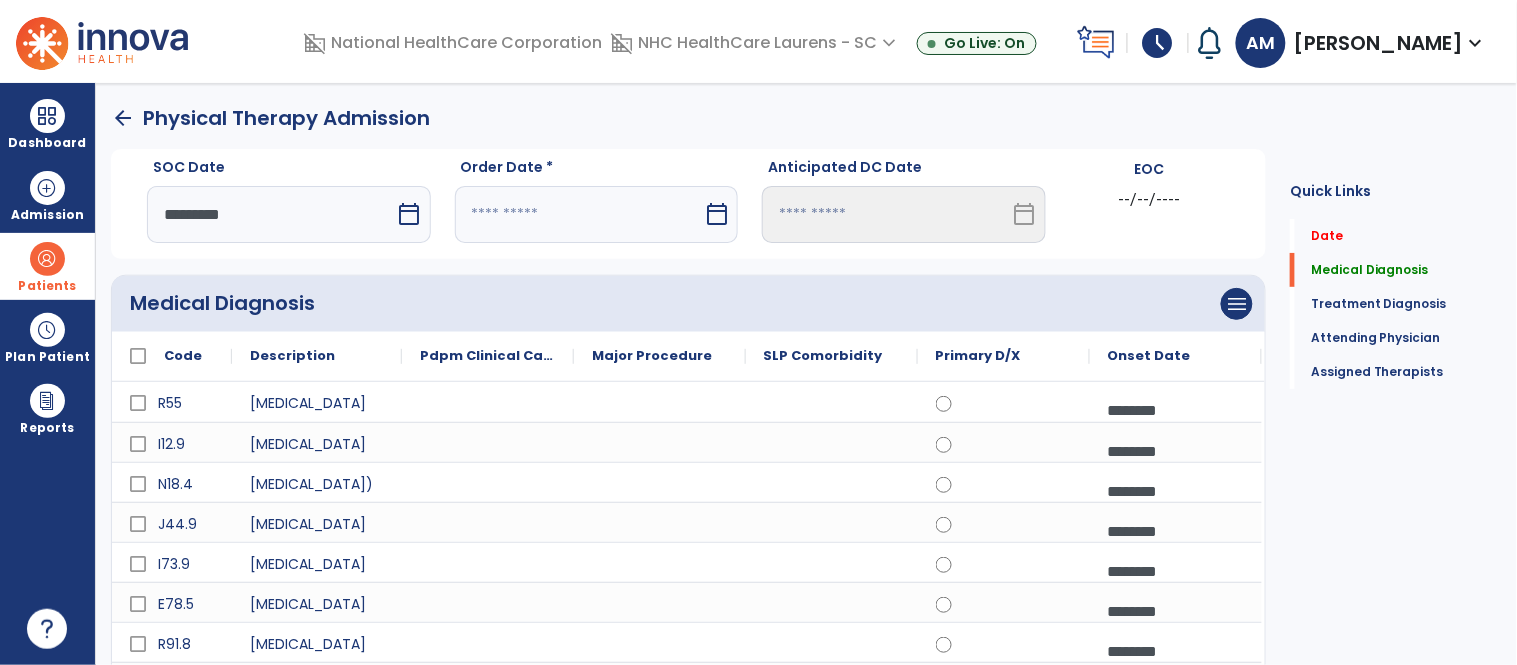 click on "calendar_today" at bounding box center (717, 214) 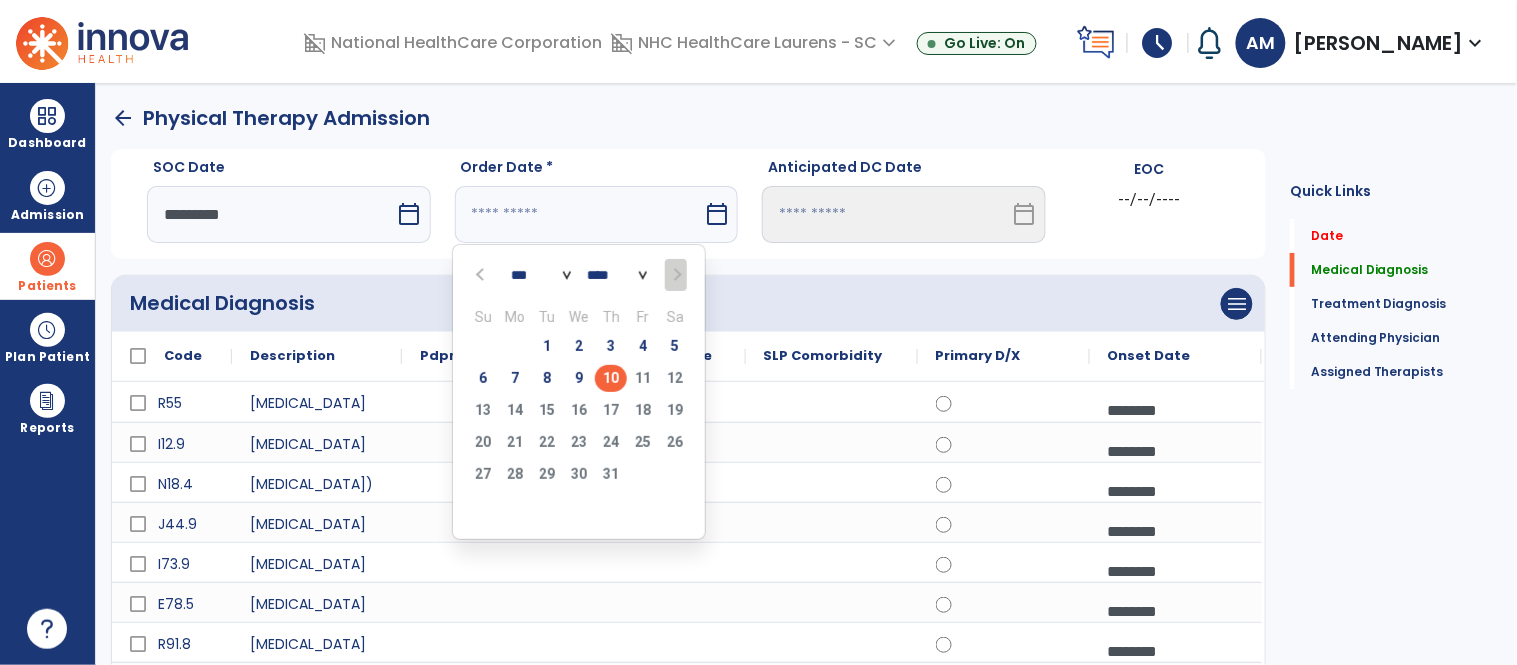 click on "10" at bounding box center [611, 378] 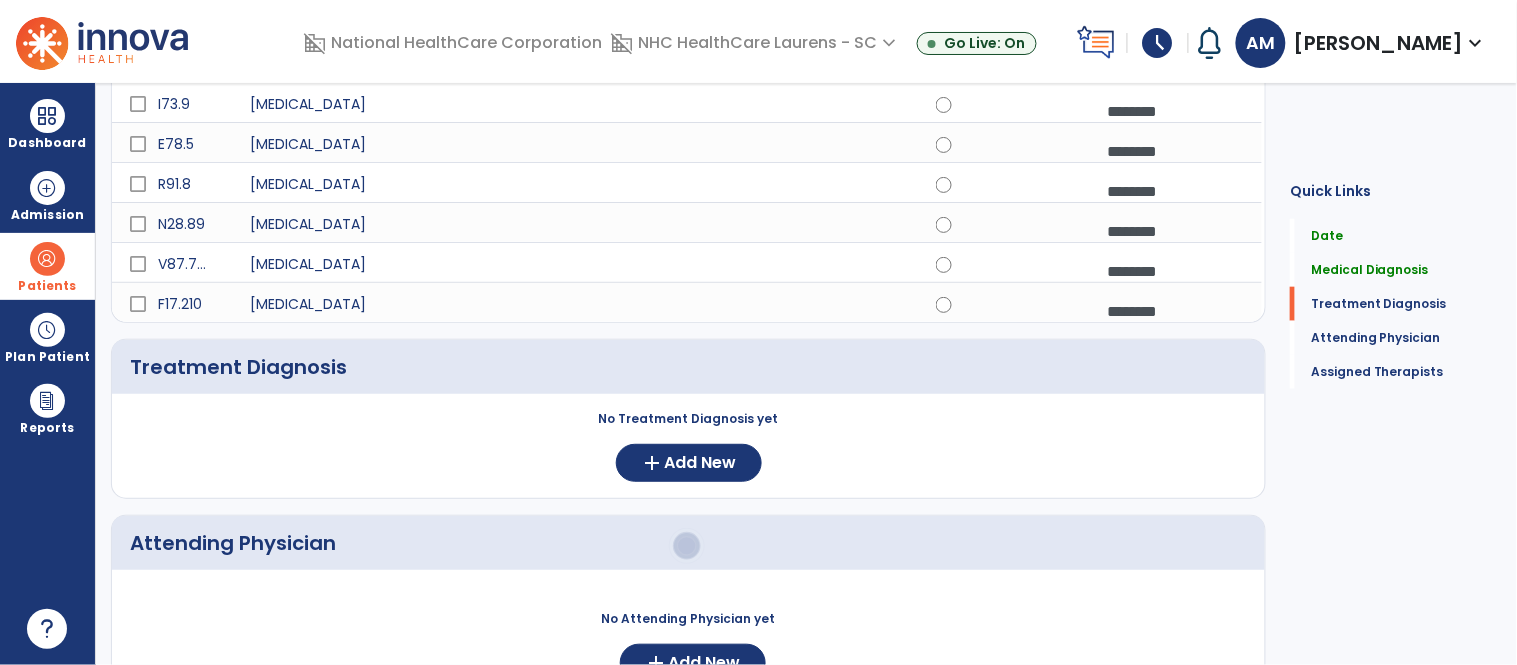 scroll, scrollTop: 555, scrollLeft: 0, axis: vertical 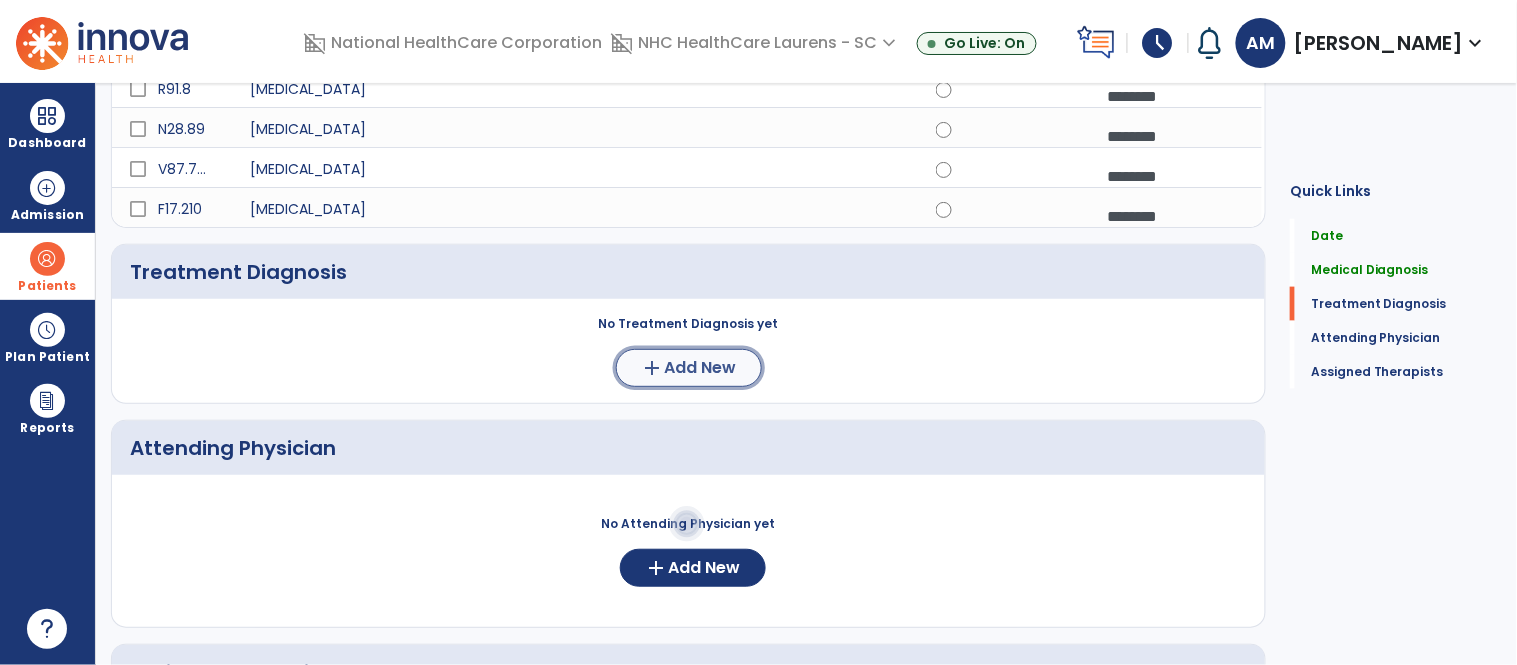 click on "add" 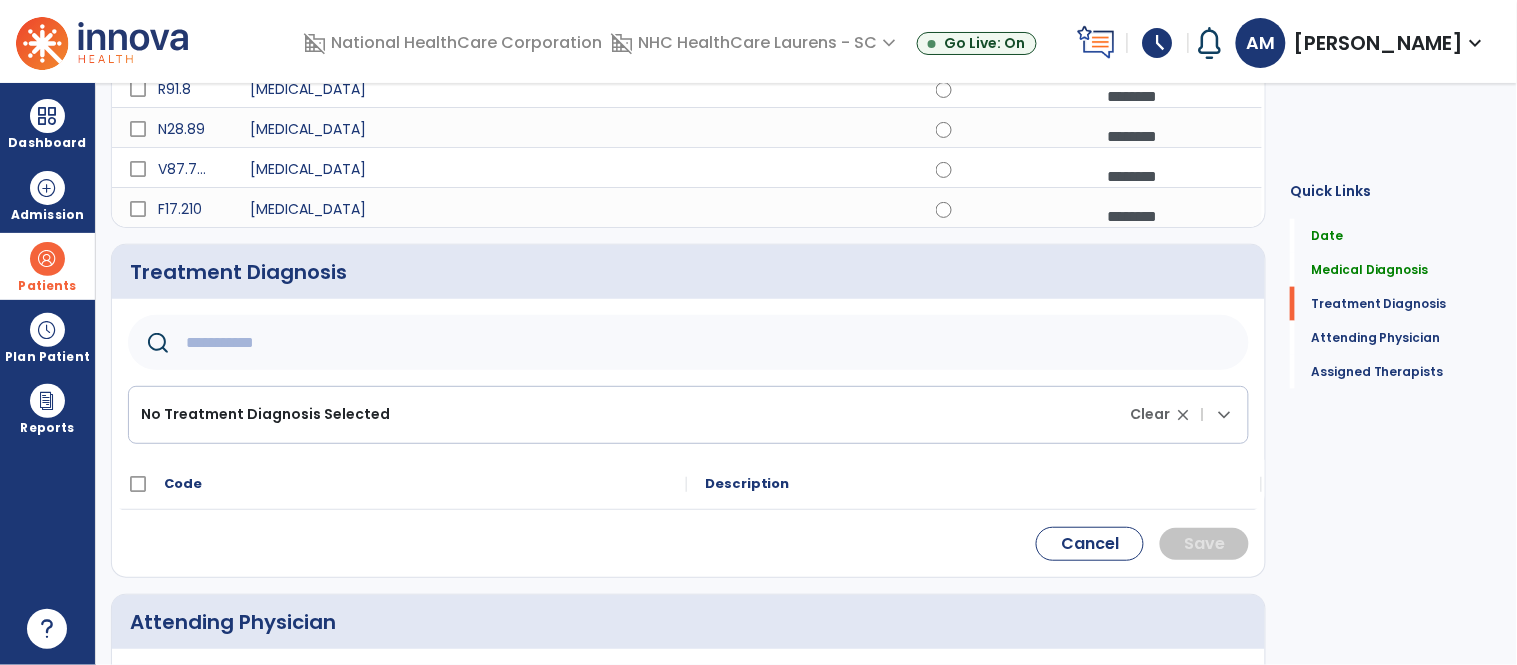 click 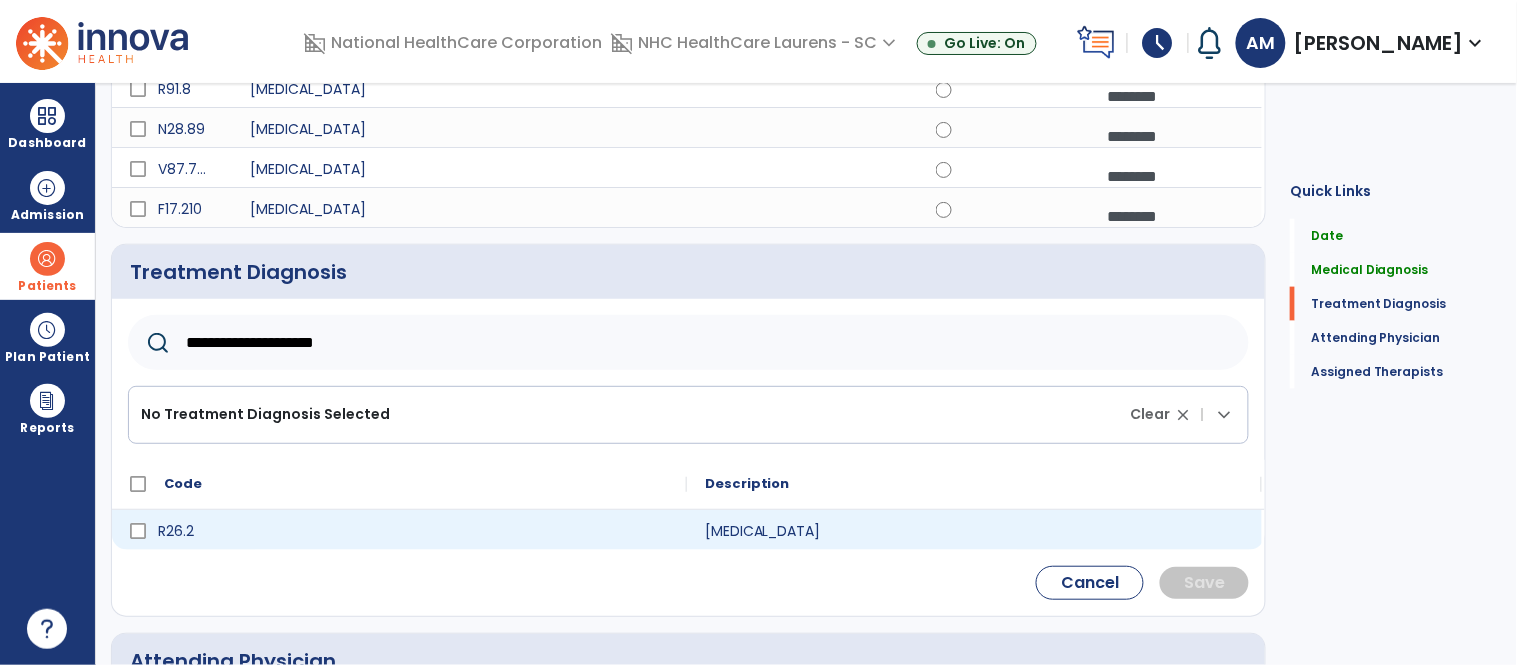 type on "**********" 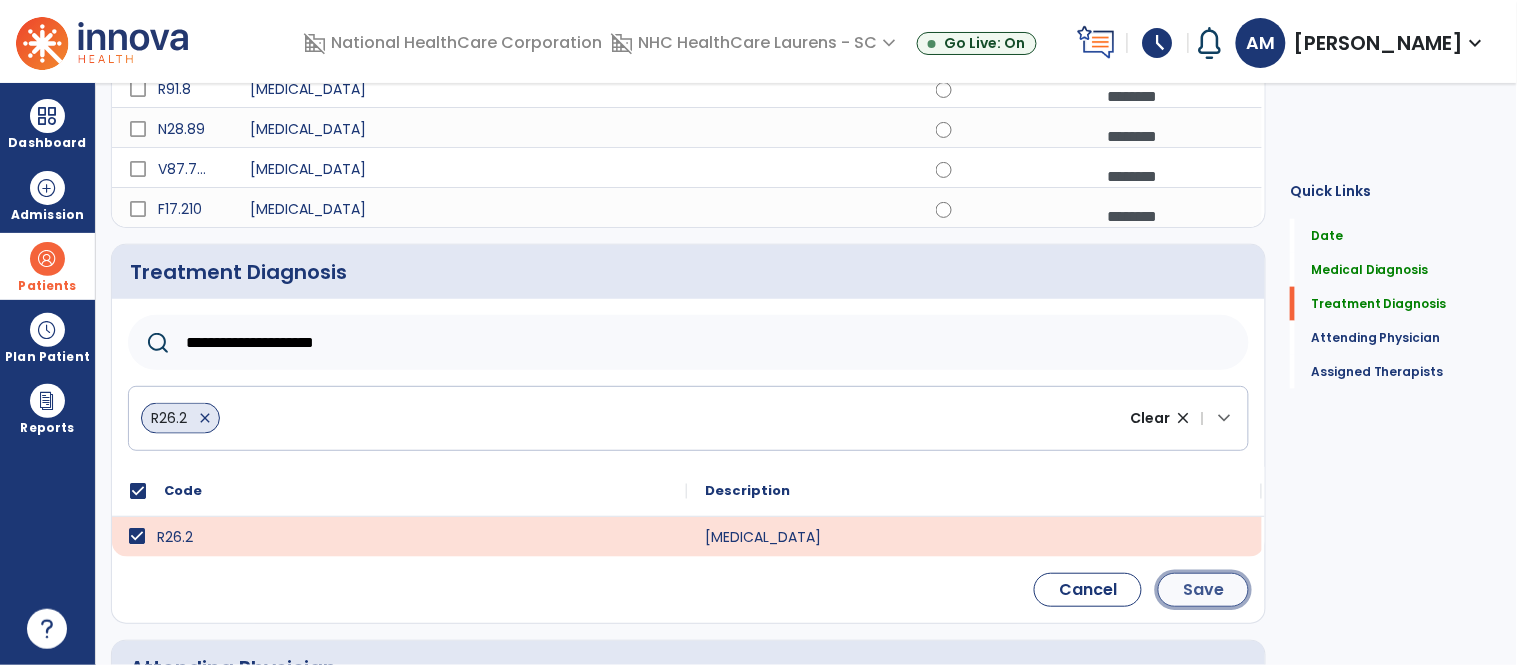 click on "Save" 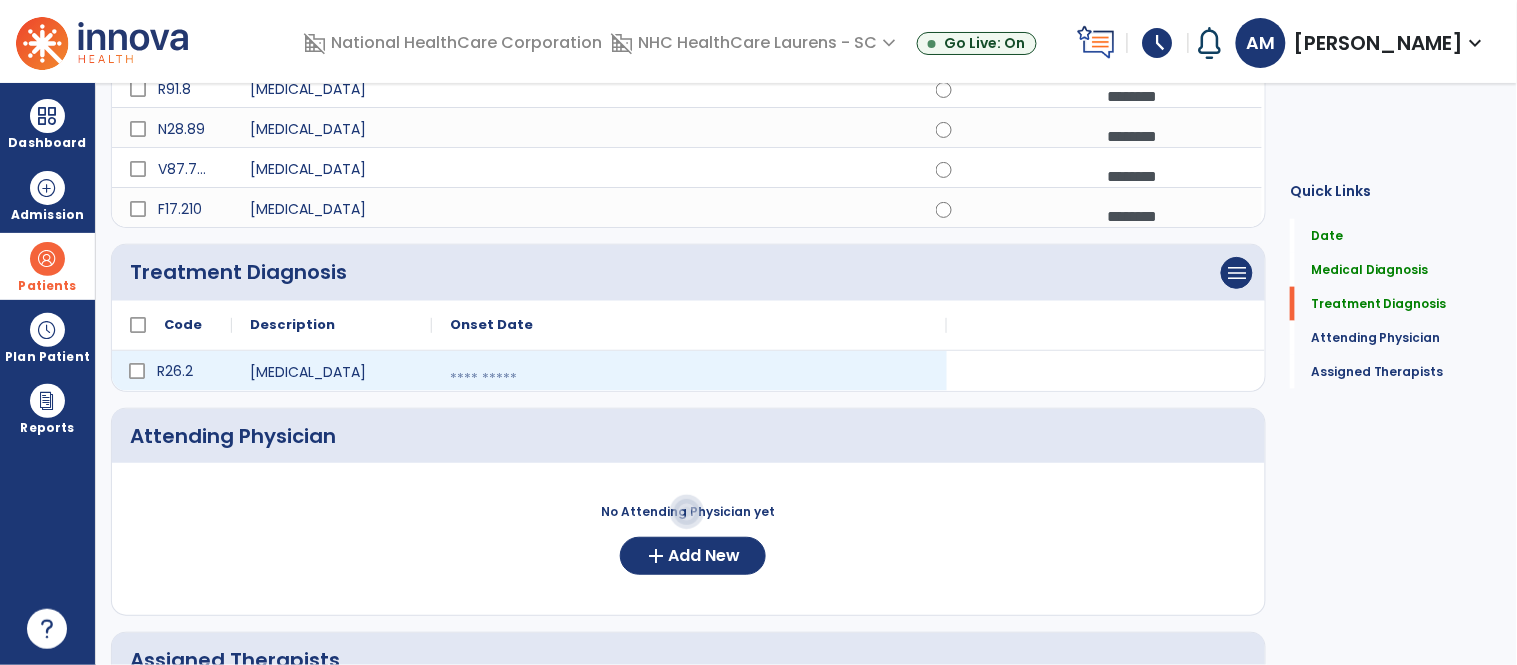 click at bounding box center (689, 379) 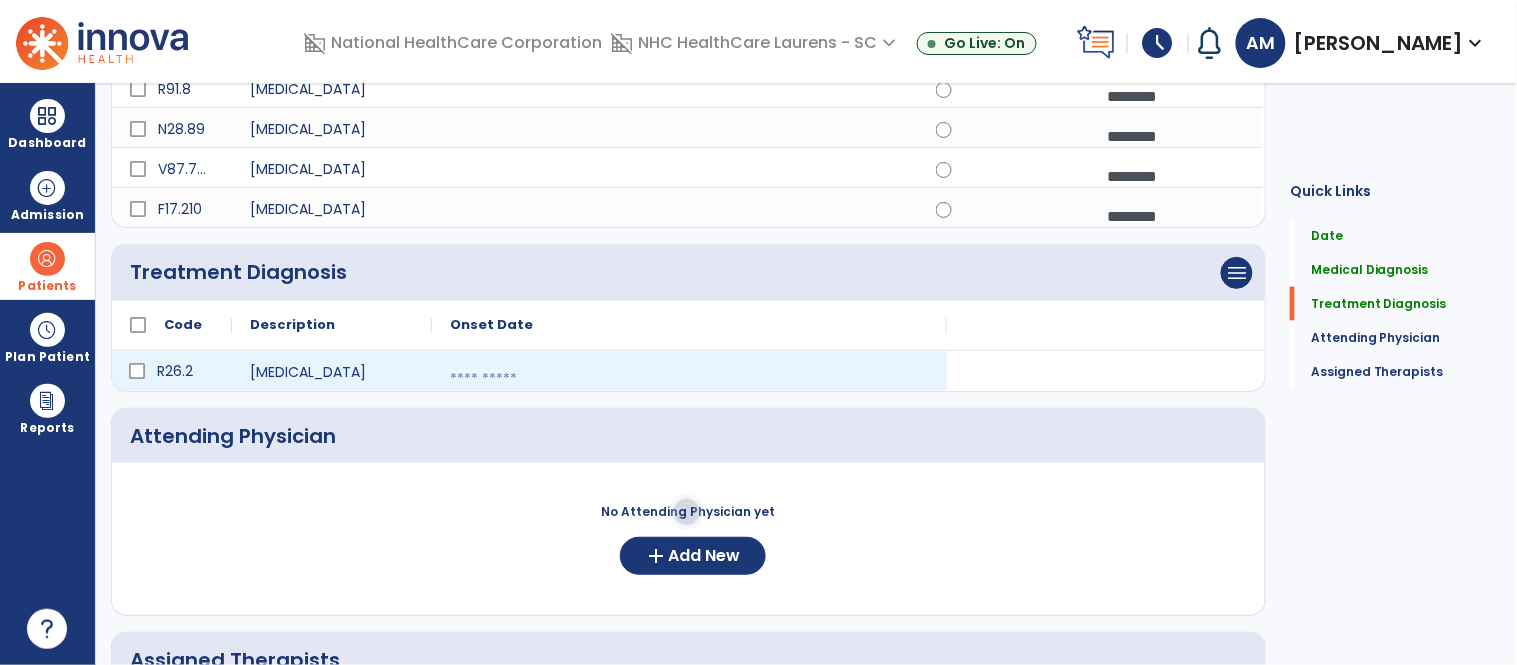 select on "*" 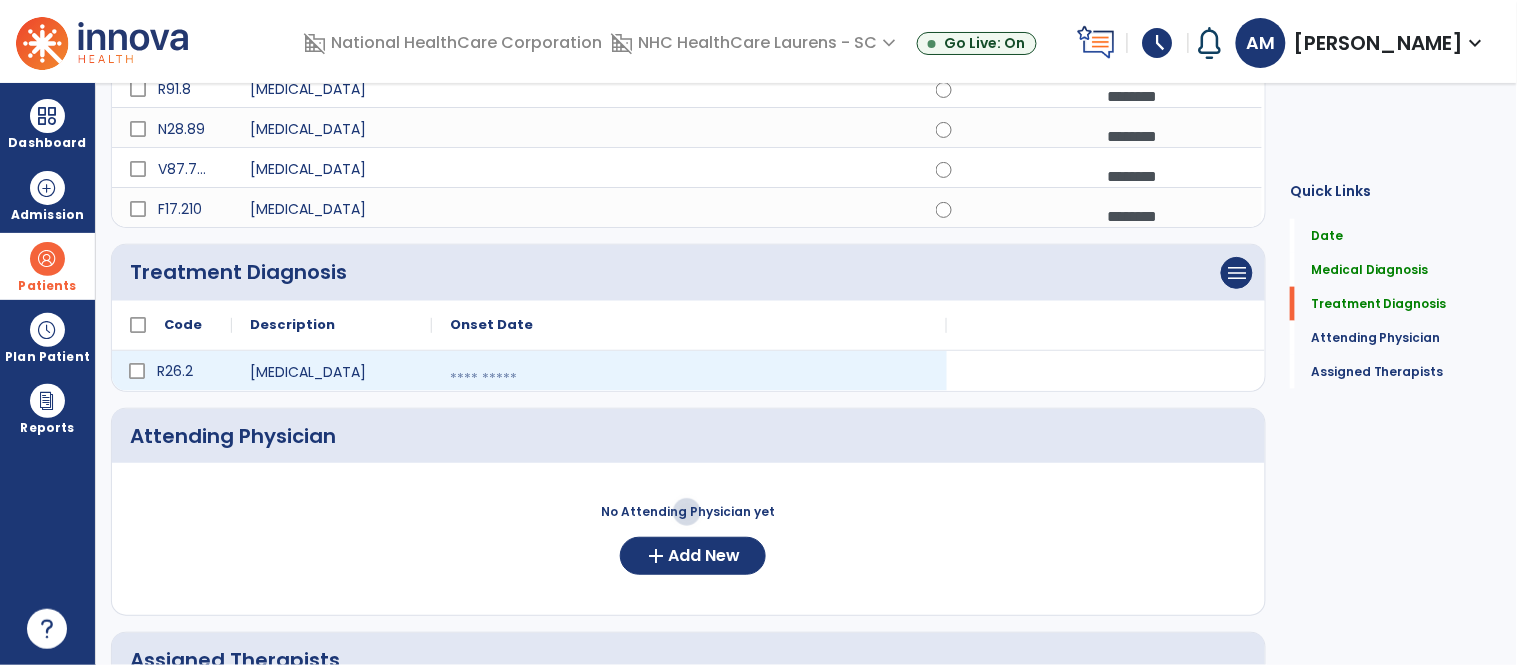 select on "****" 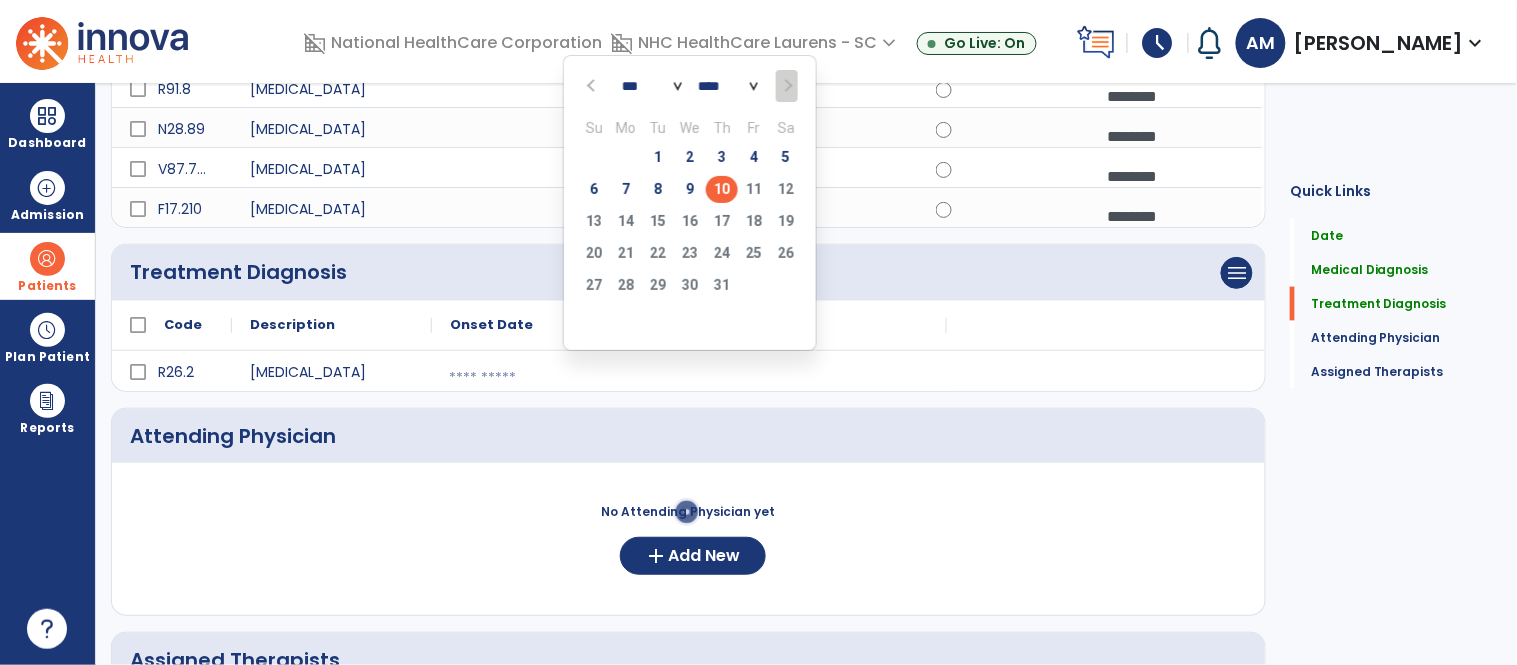 click on "10" 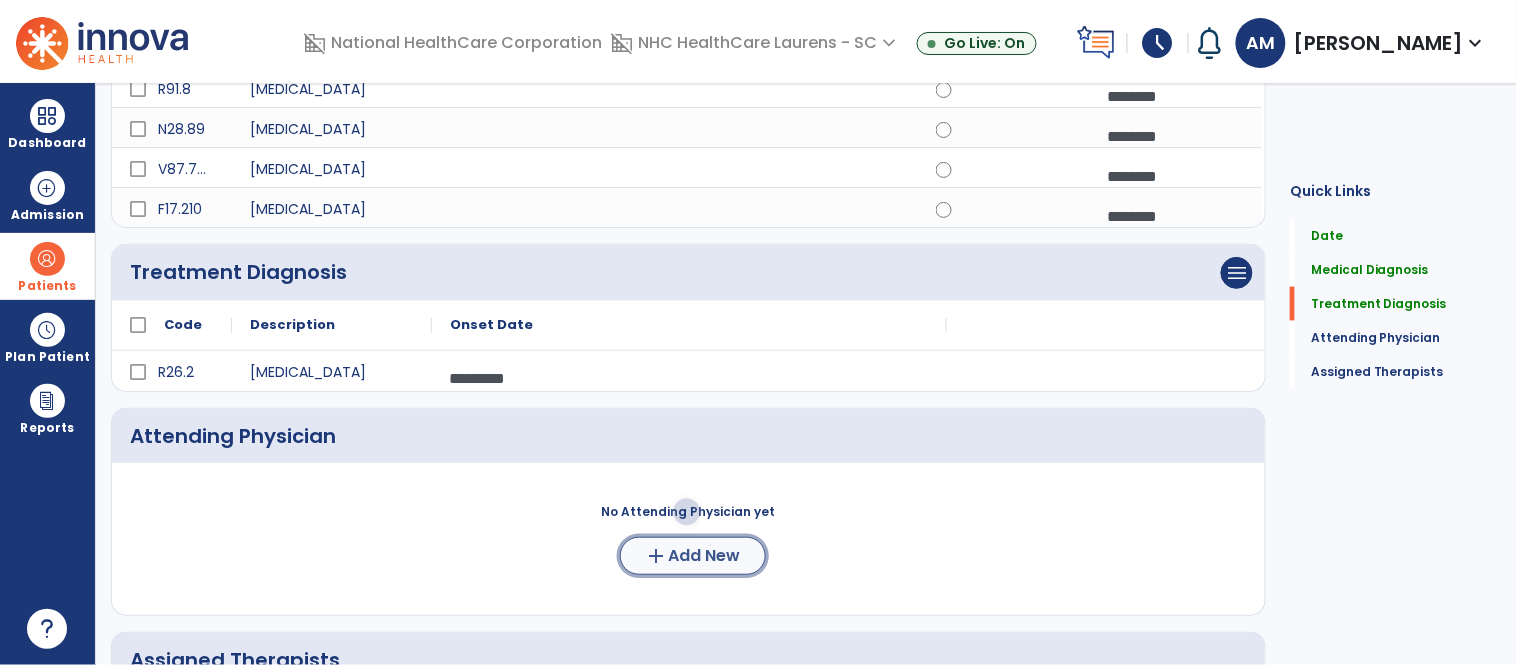 click on "Add New" 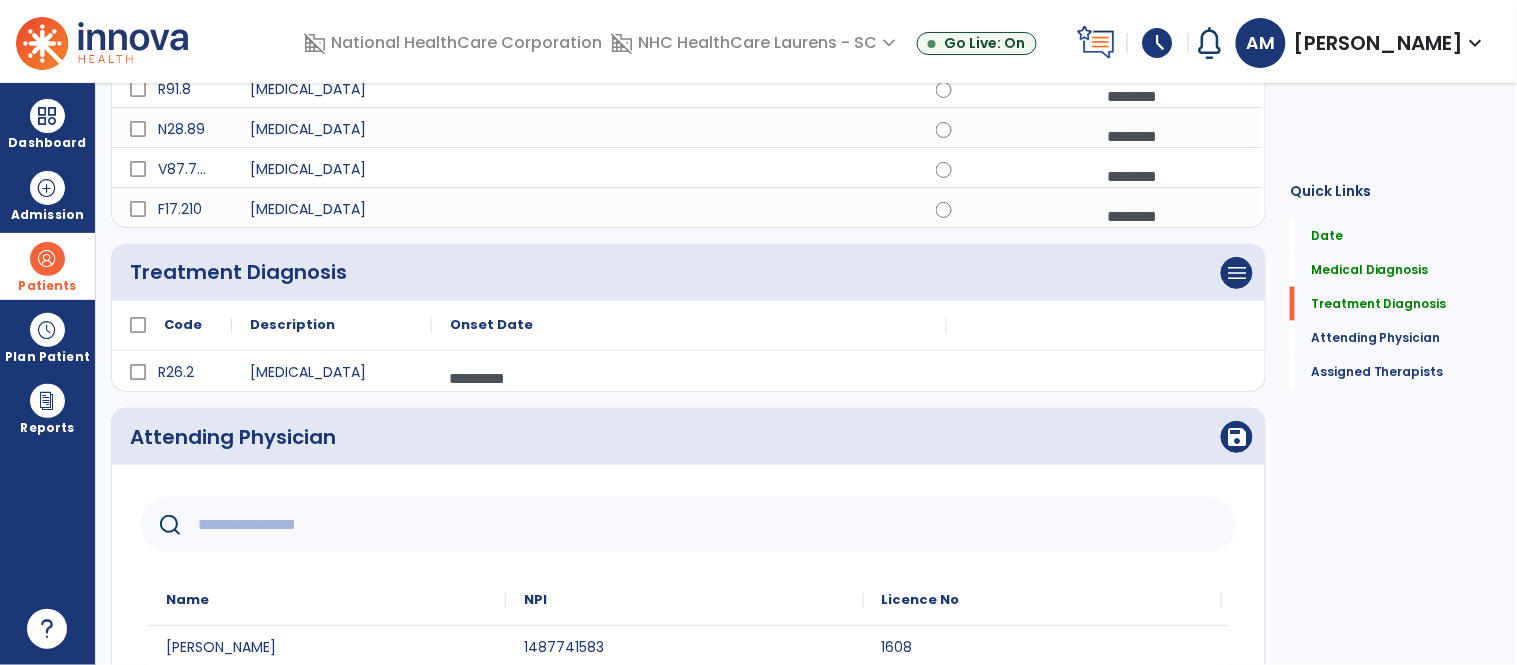 click 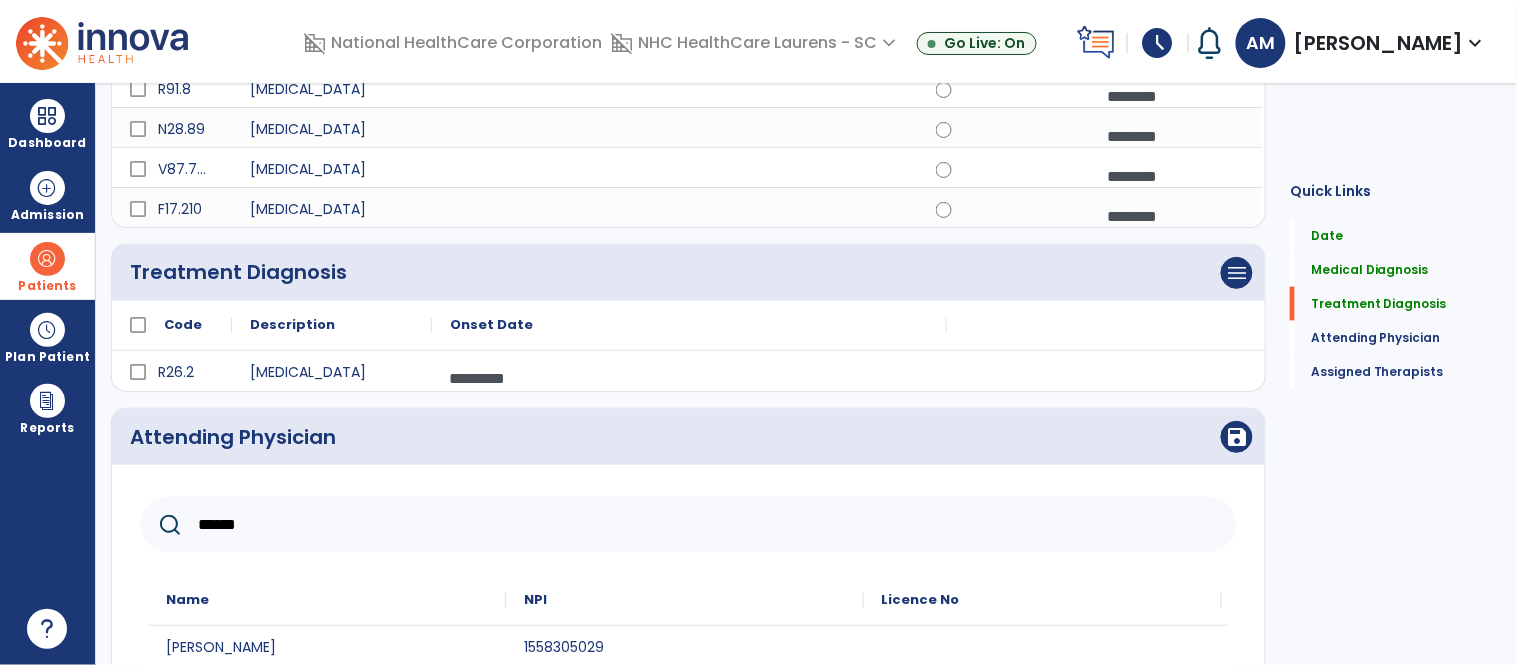 scroll, scrollTop: 666, scrollLeft: 0, axis: vertical 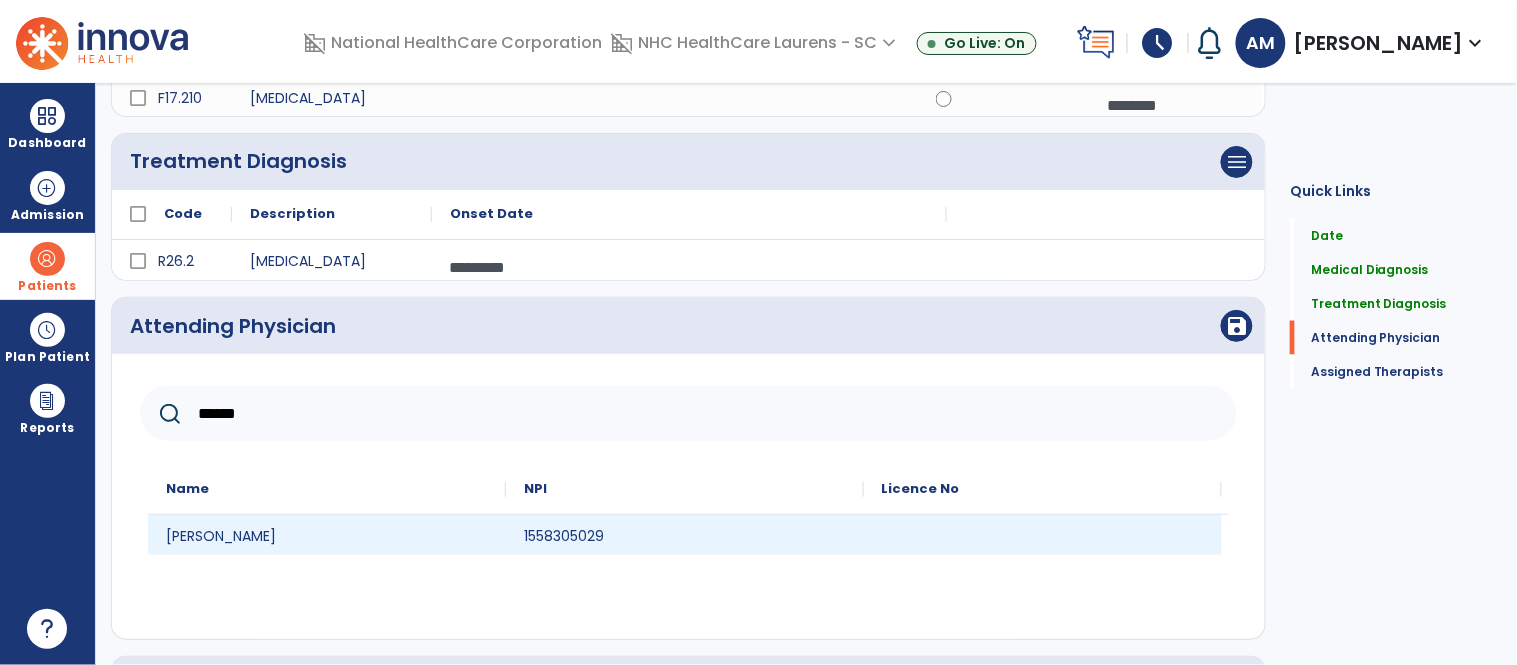 type on "******" 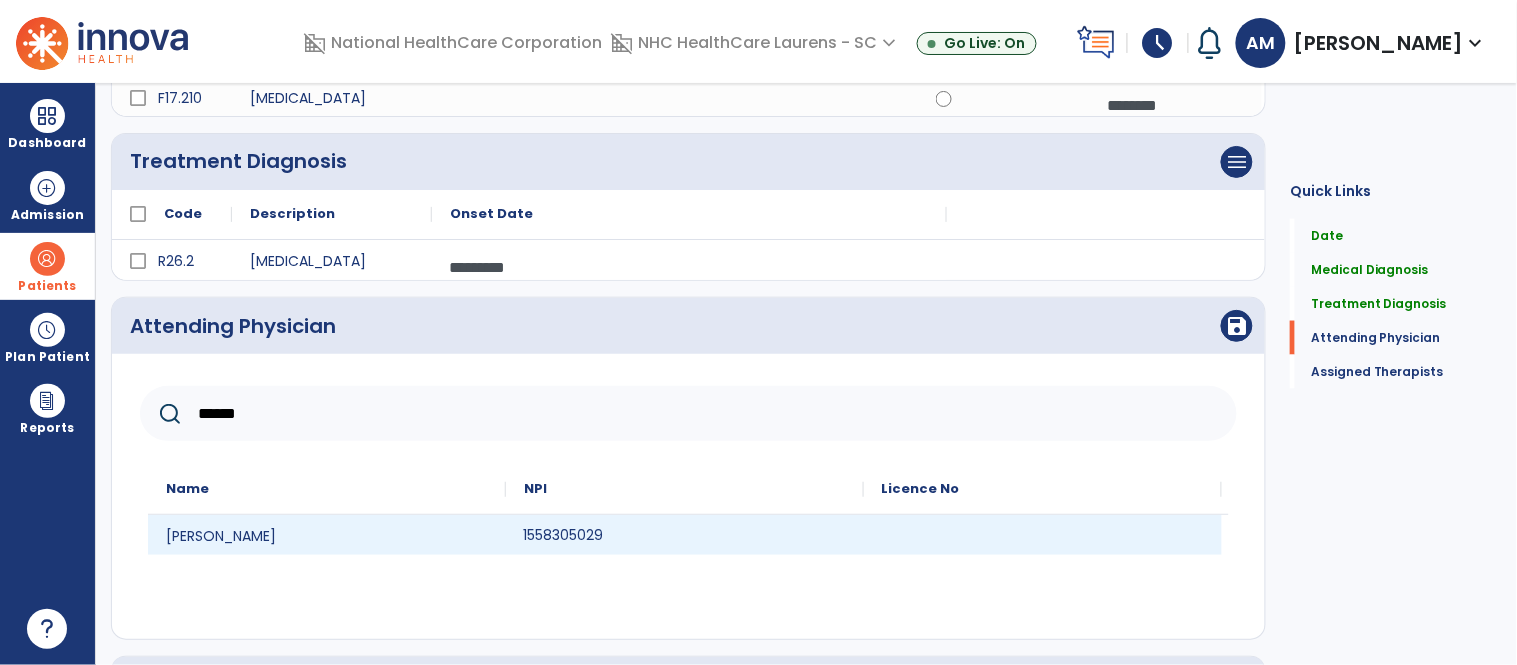 click on "1558305029" 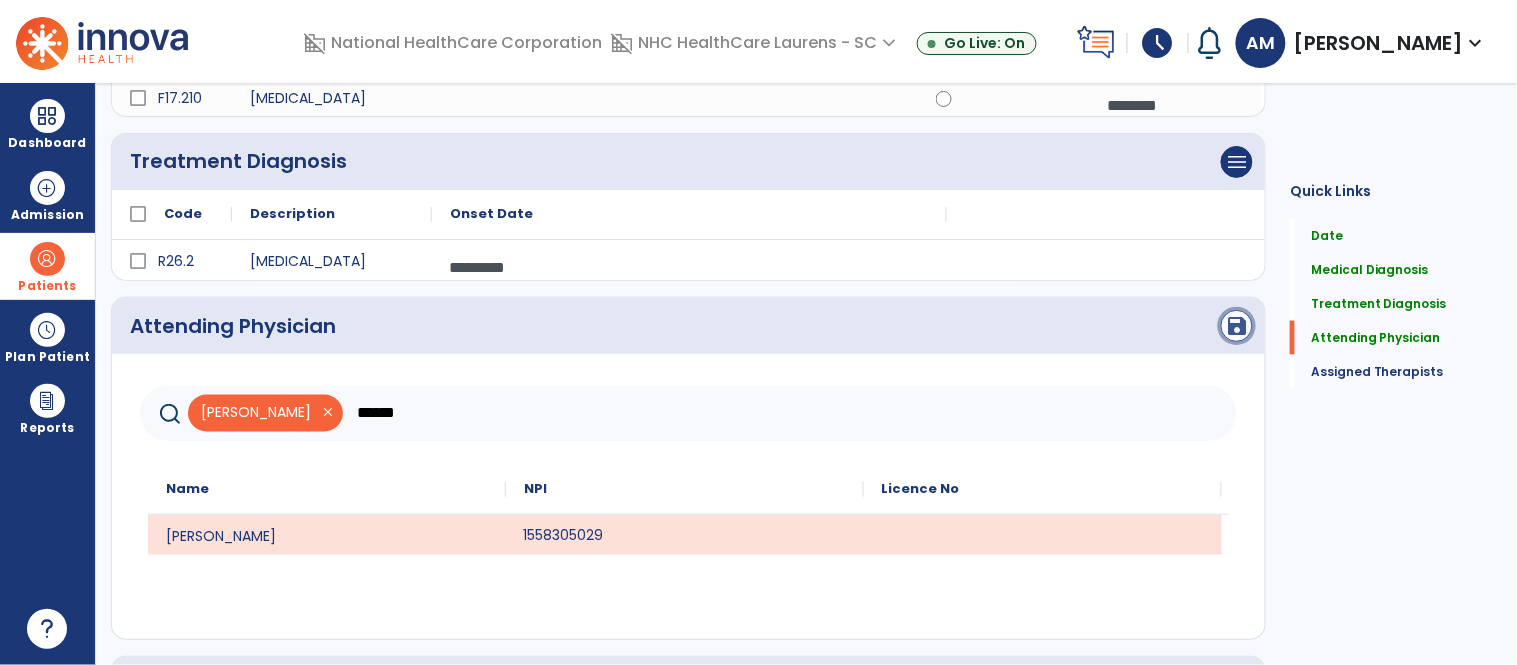click on "save" 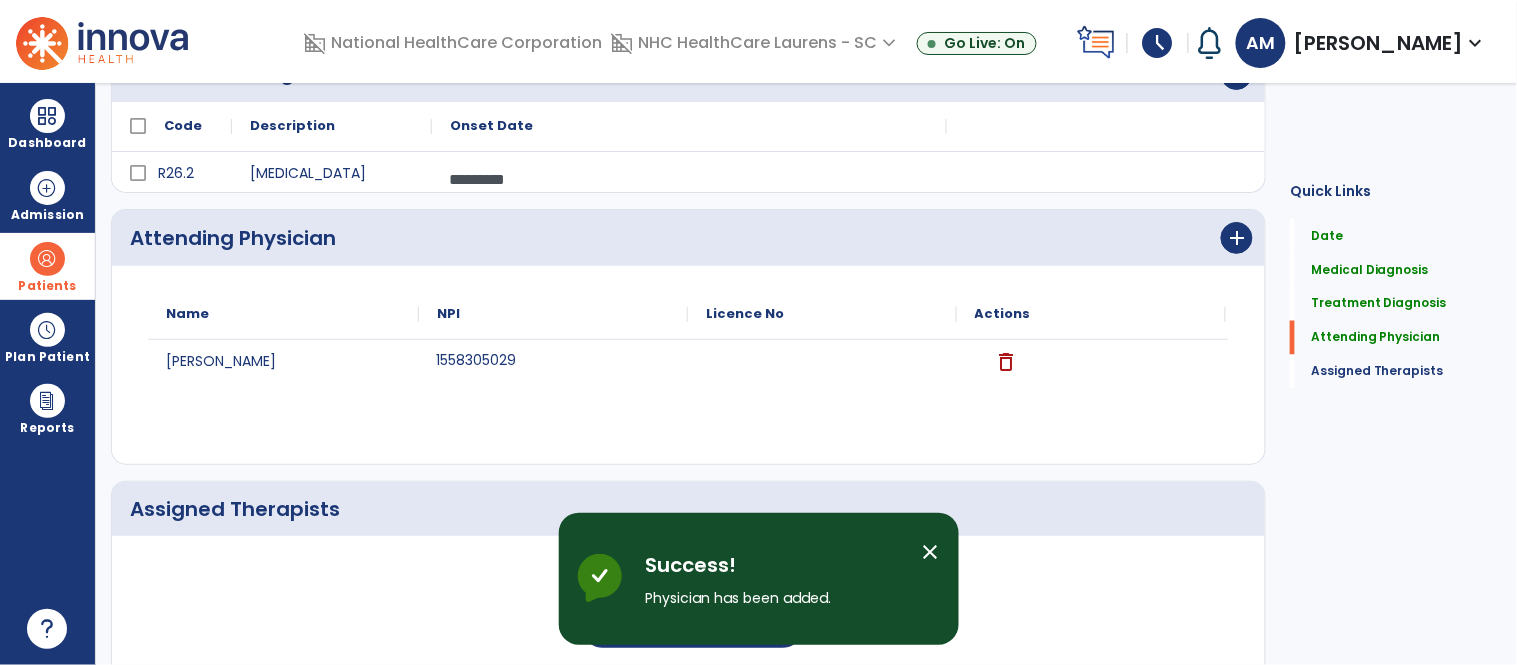scroll, scrollTop: 871, scrollLeft: 0, axis: vertical 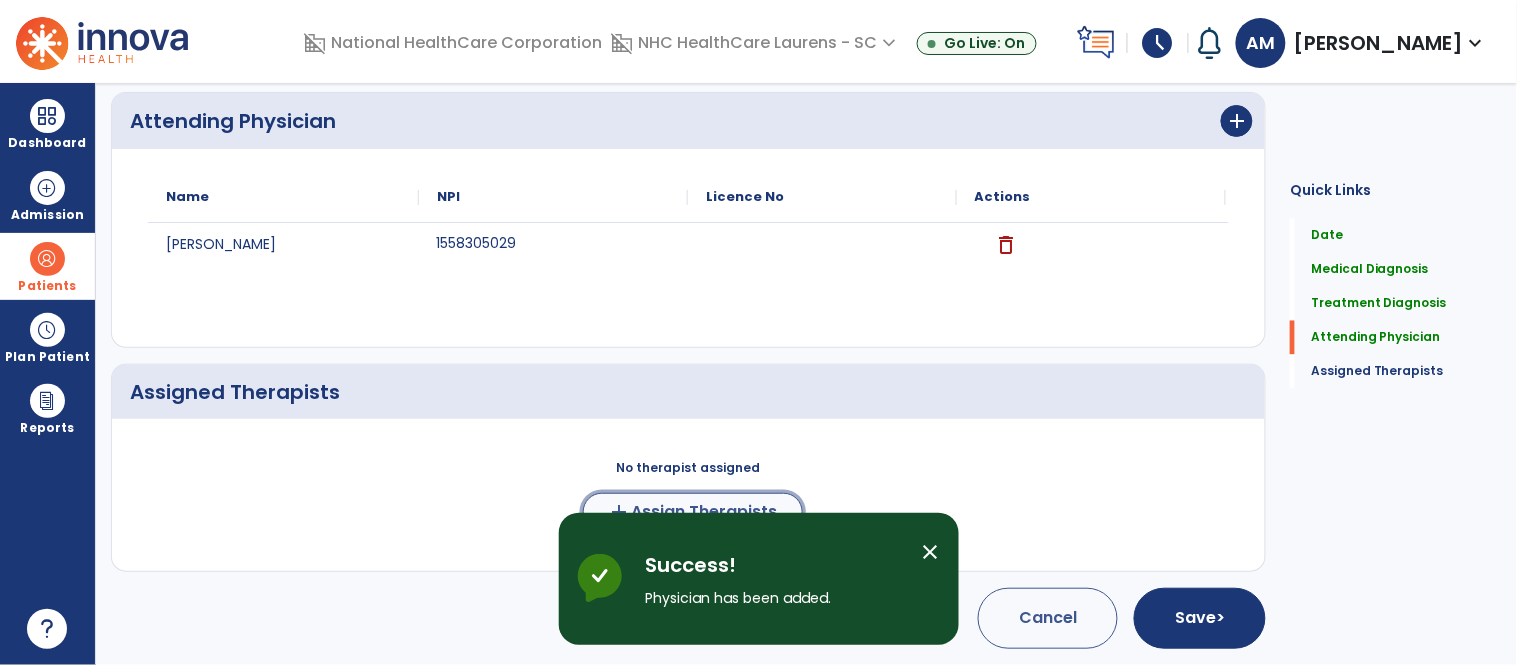 click on "Assign Therapists" 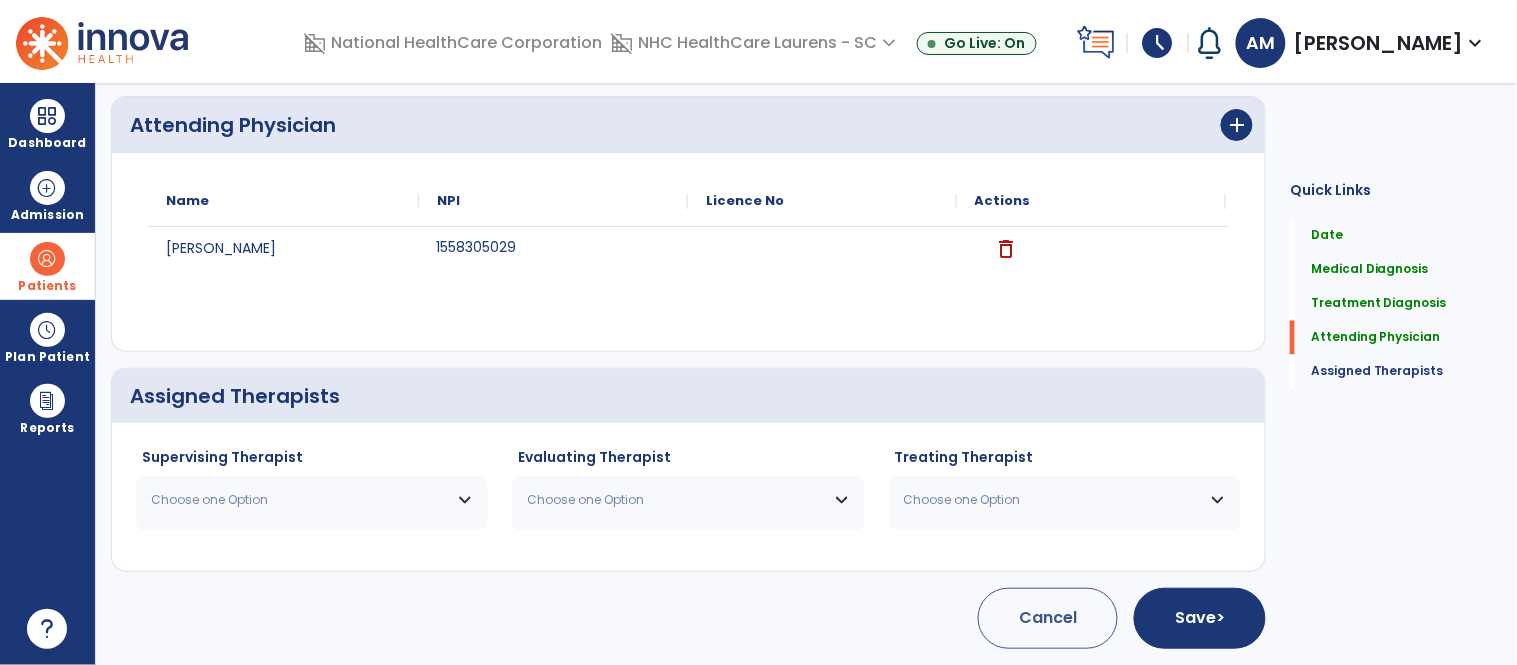 scroll, scrollTop: 867, scrollLeft: 0, axis: vertical 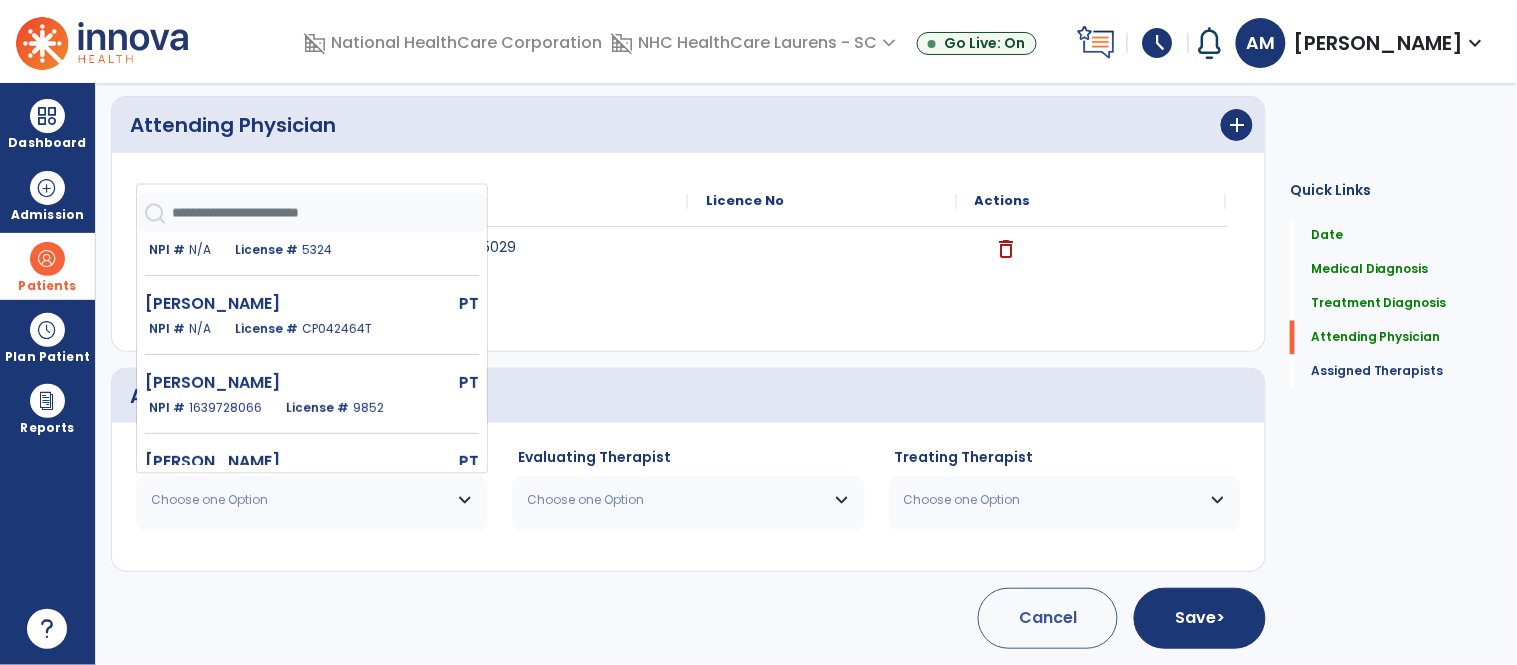 click on "Miller Audrey" 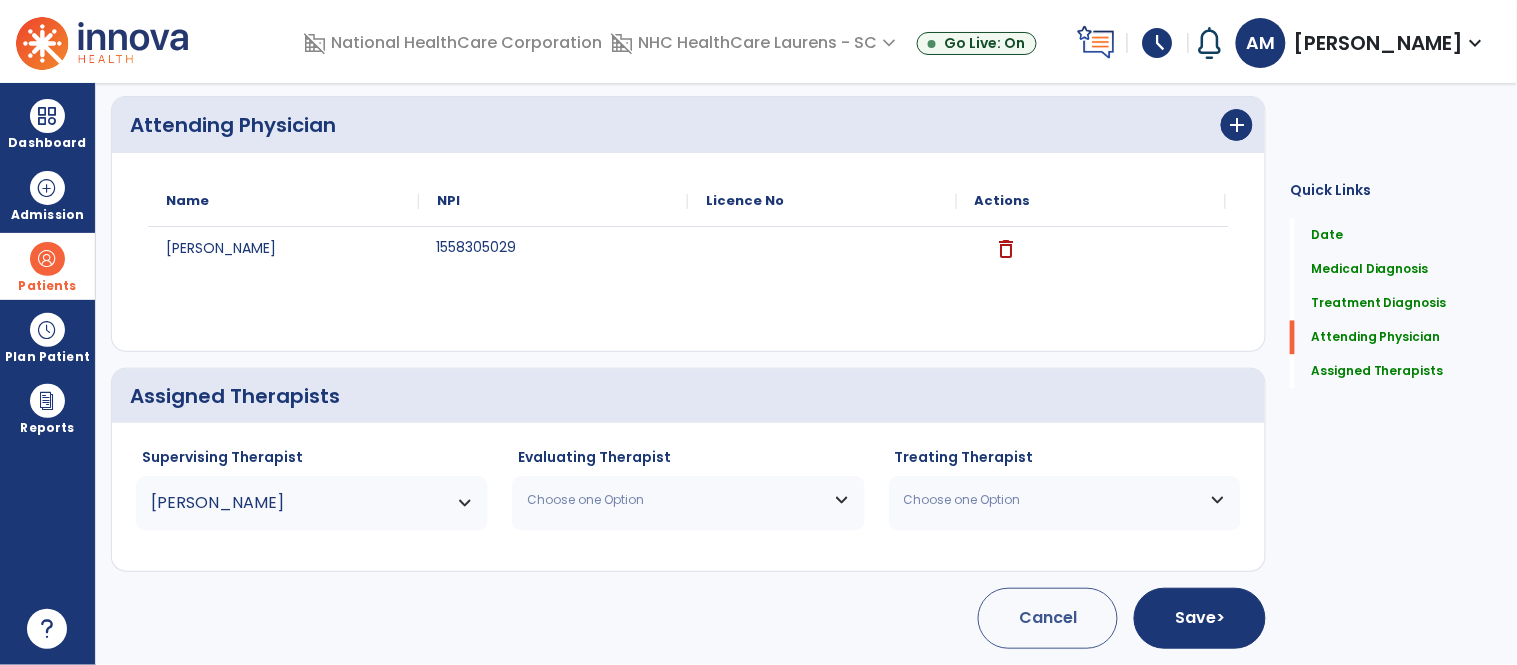 click on "Choose one Option" at bounding box center (688, 500) 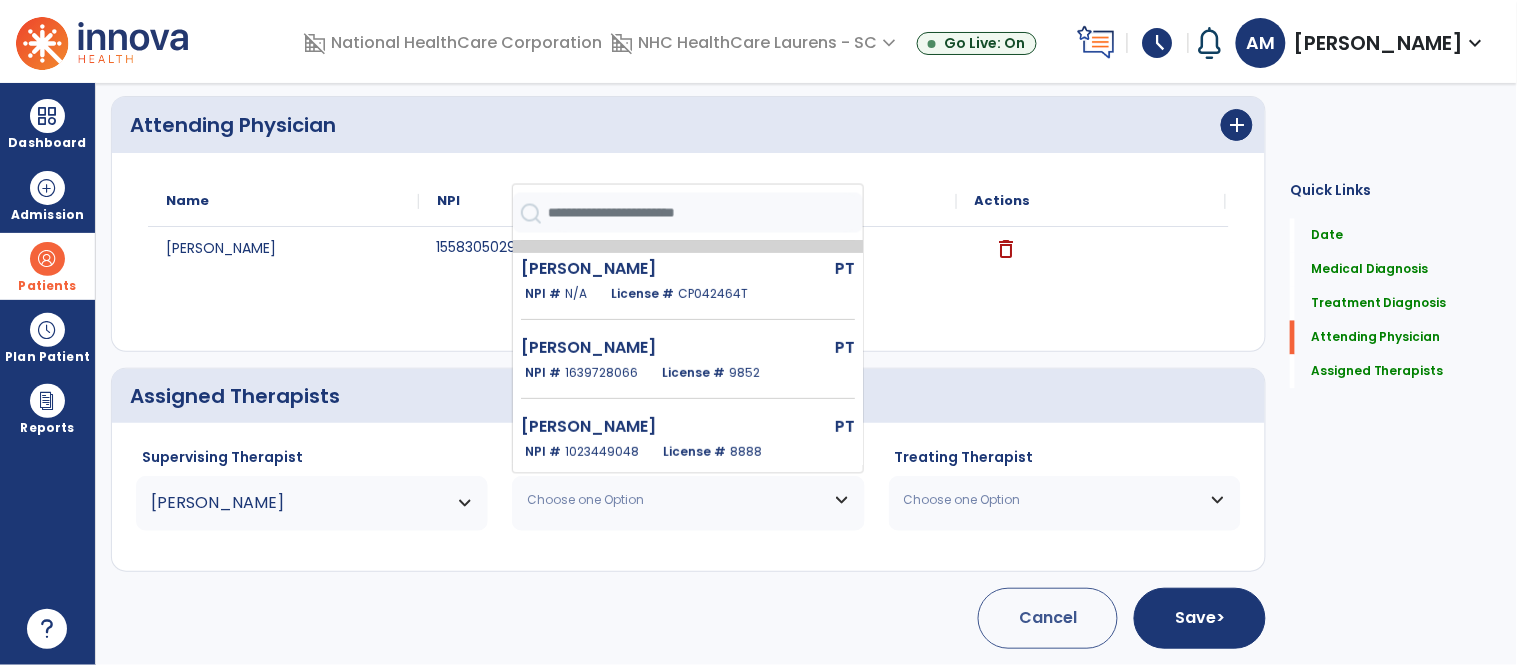 scroll, scrollTop: 171, scrollLeft: 0, axis: vertical 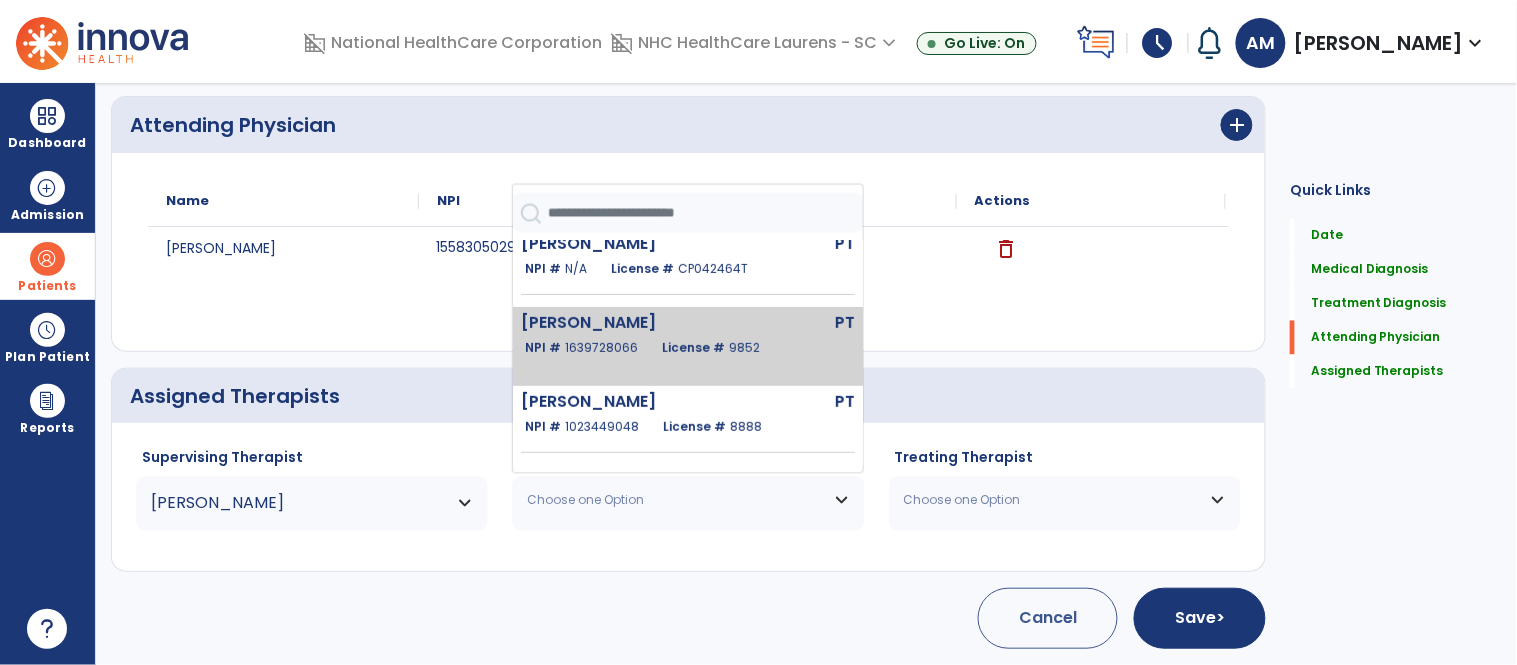 click on "Miller Audrey" 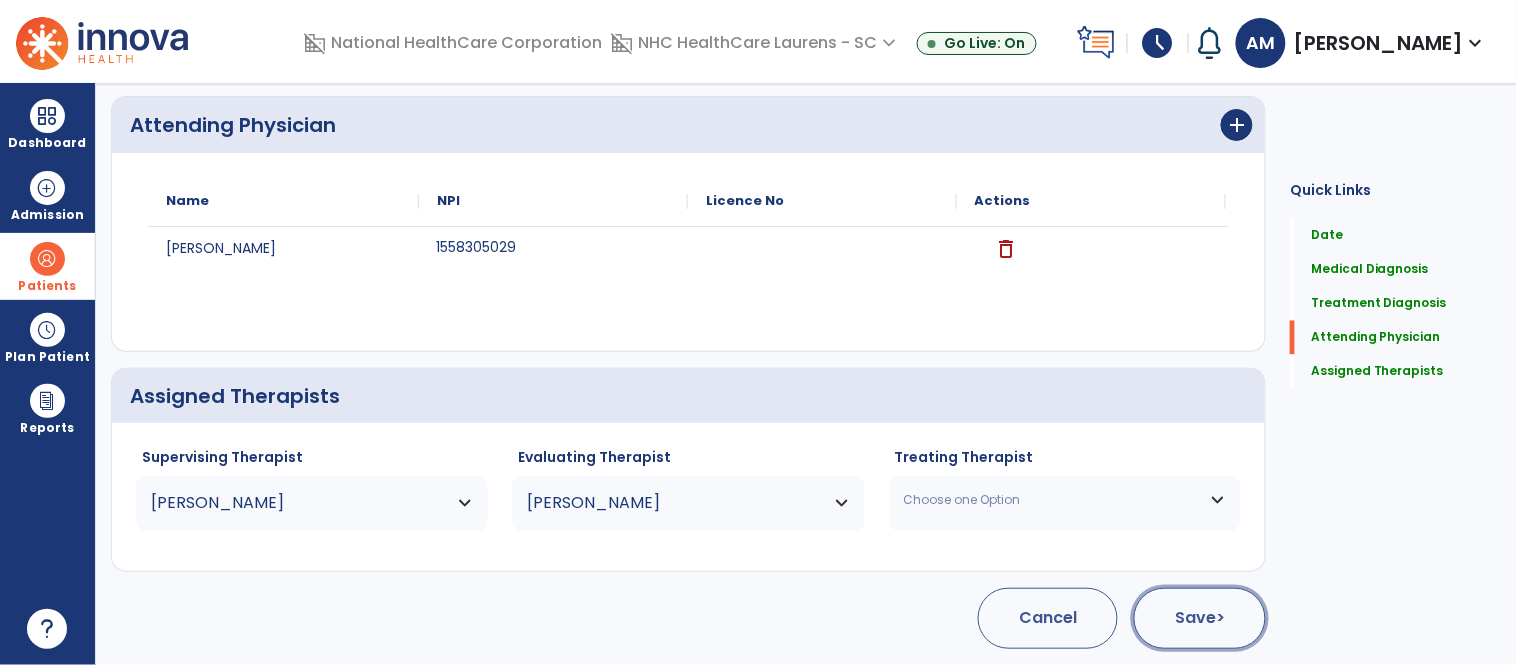 click on "Save  >" 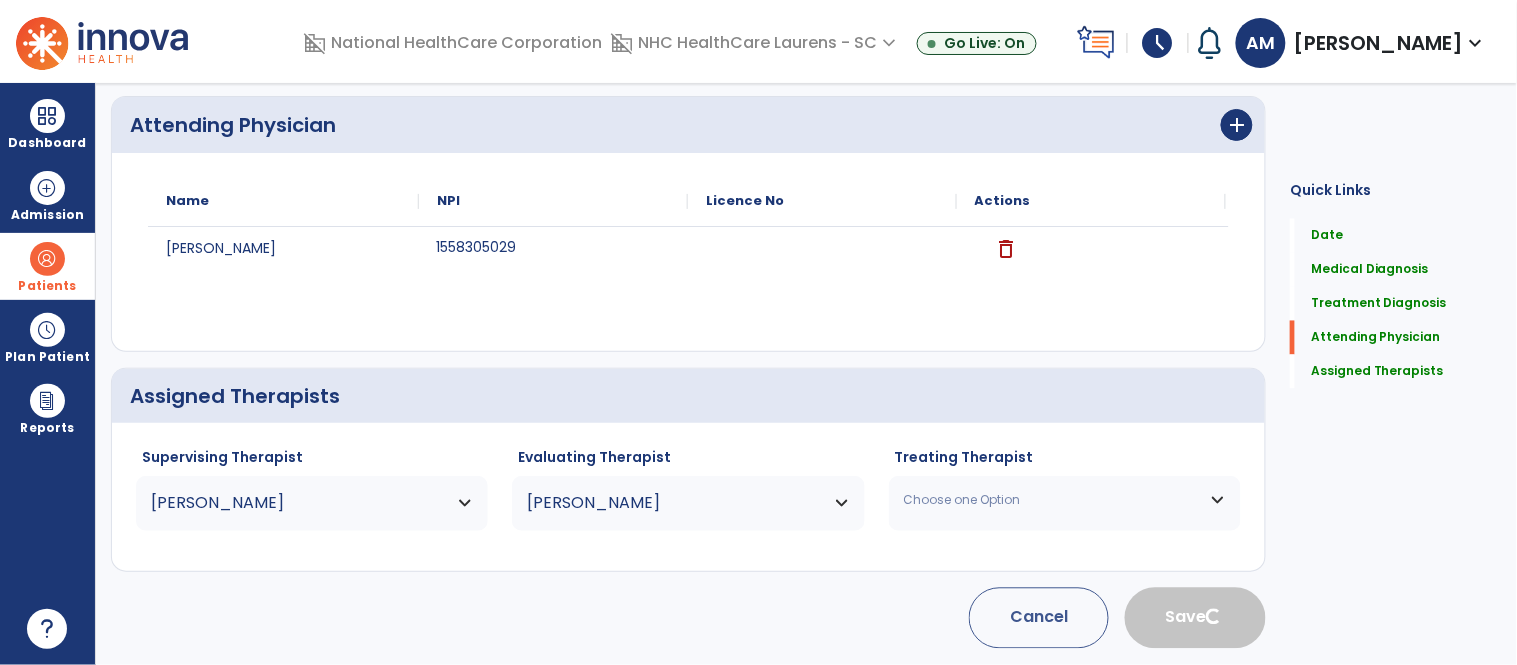type 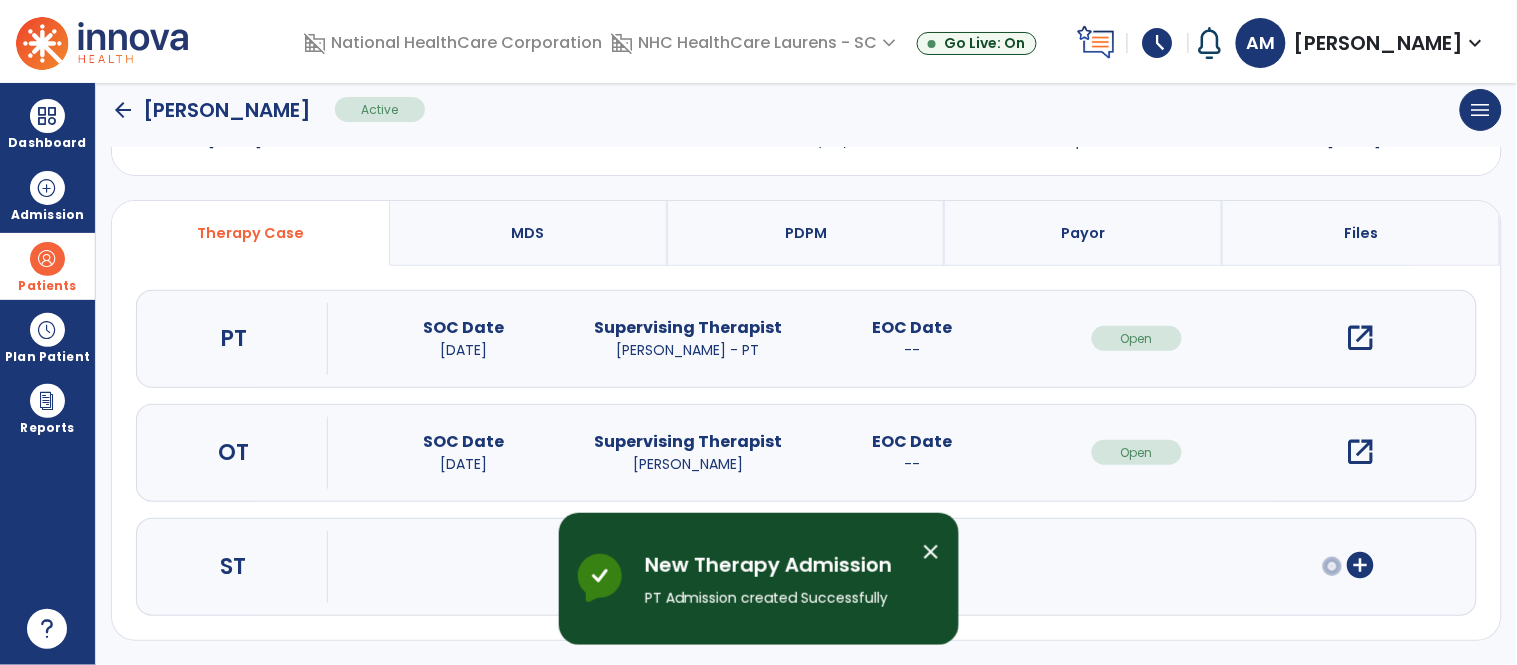 scroll, scrollTop: 96, scrollLeft: 0, axis: vertical 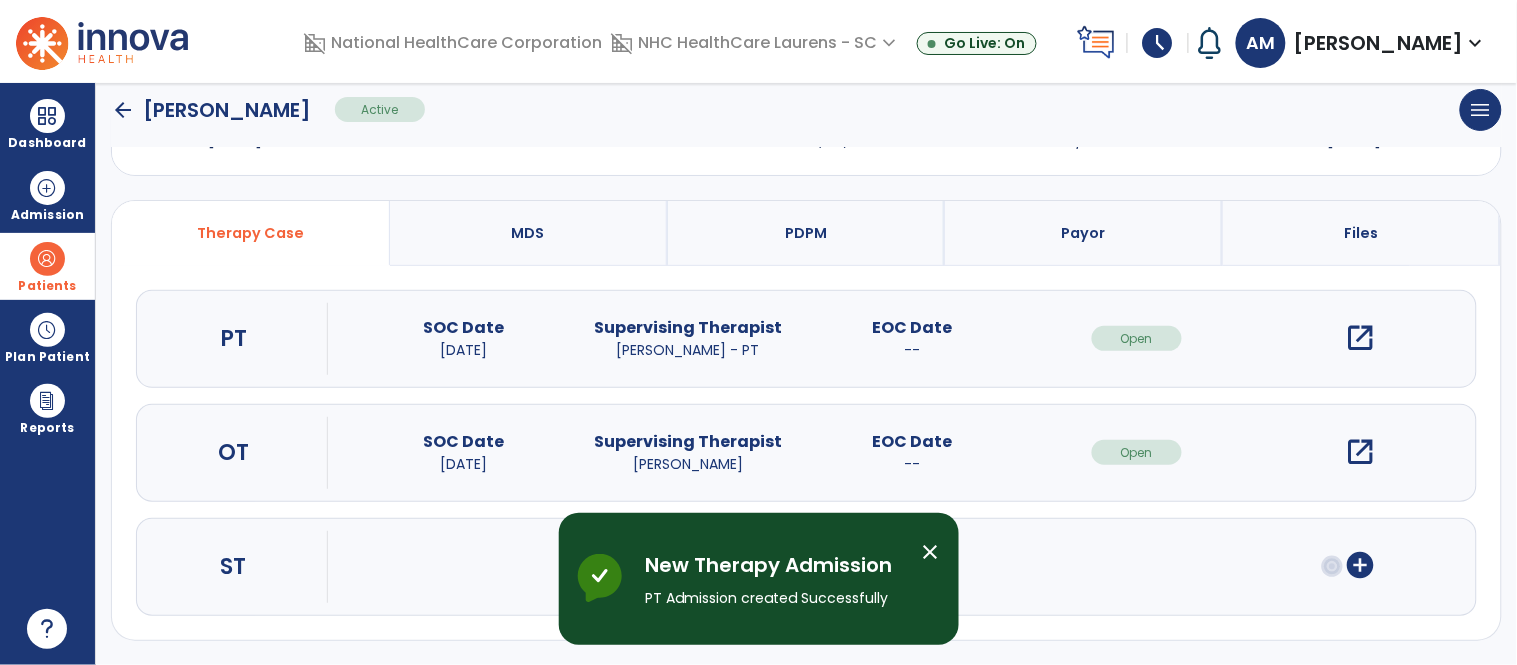 click on "open_in_new" at bounding box center [1361, 338] 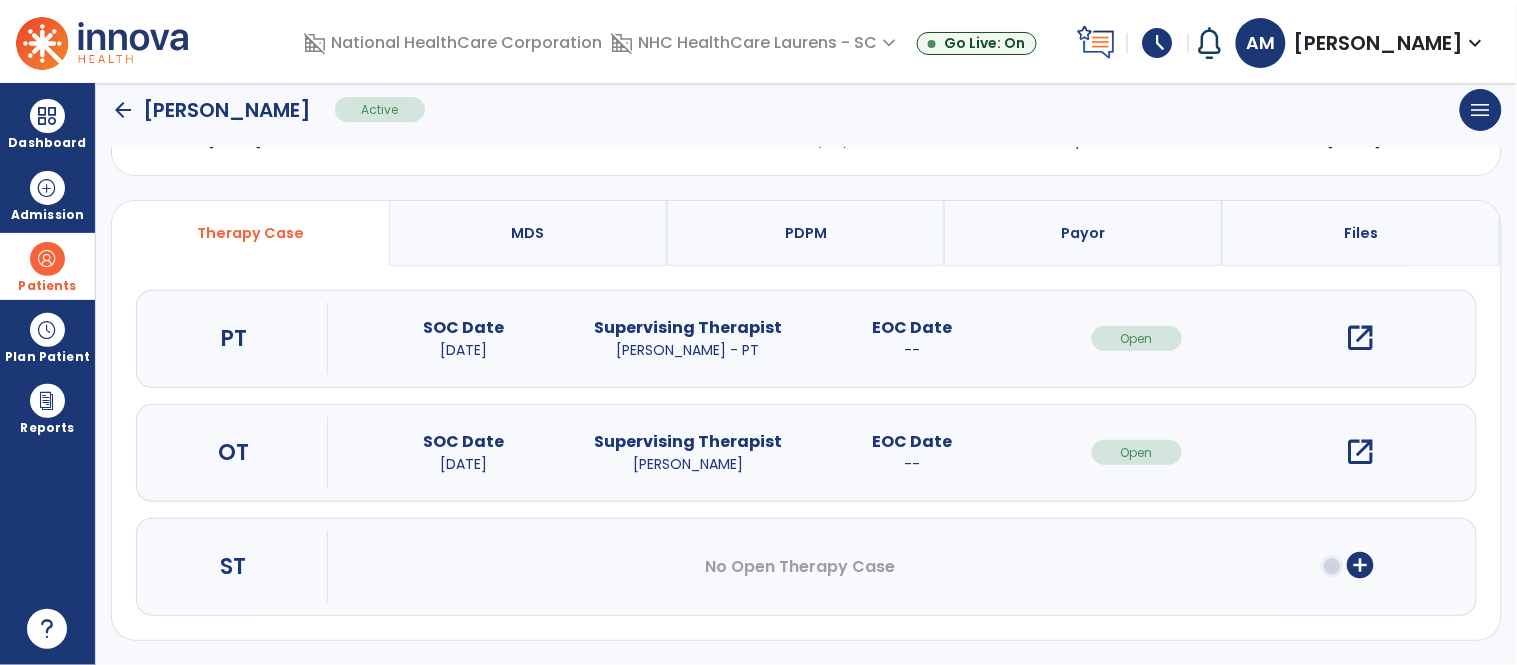 click on "open_in_new" at bounding box center [1361, 338] 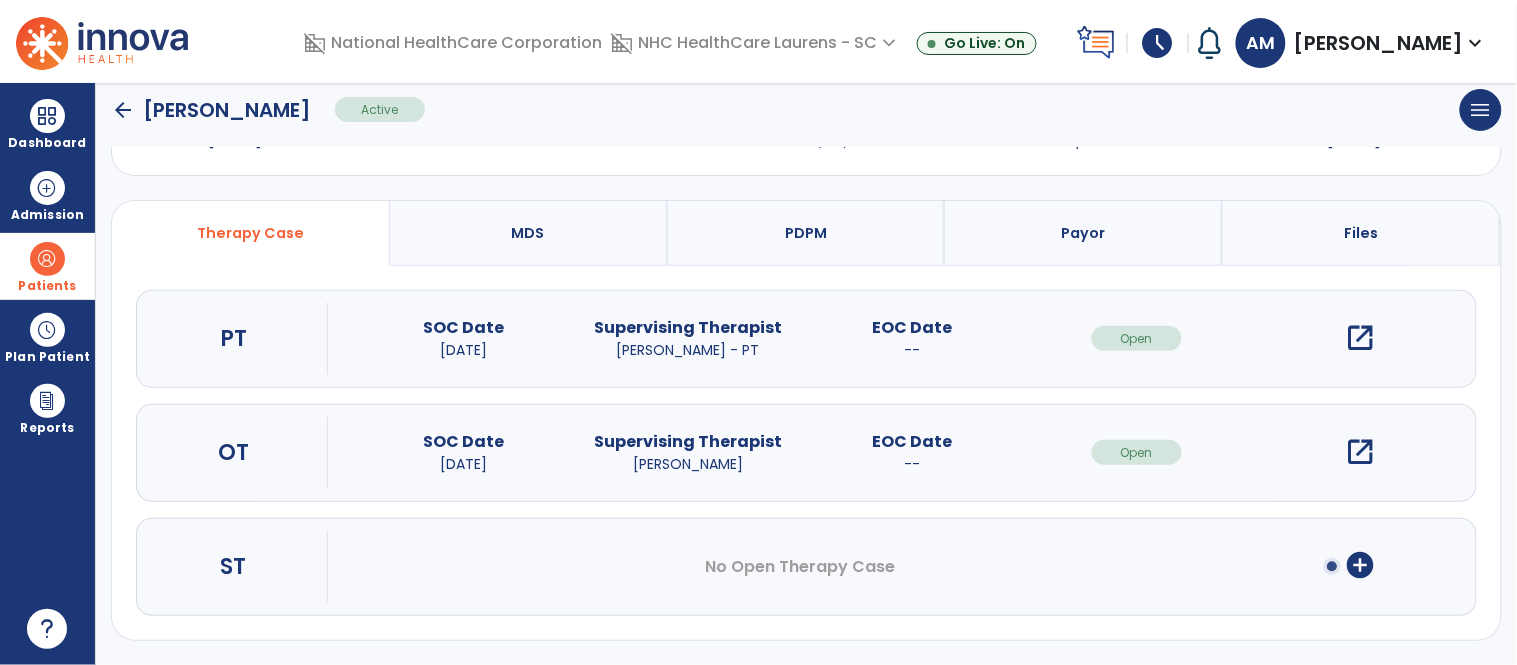 scroll, scrollTop: 0, scrollLeft: 0, axis: both 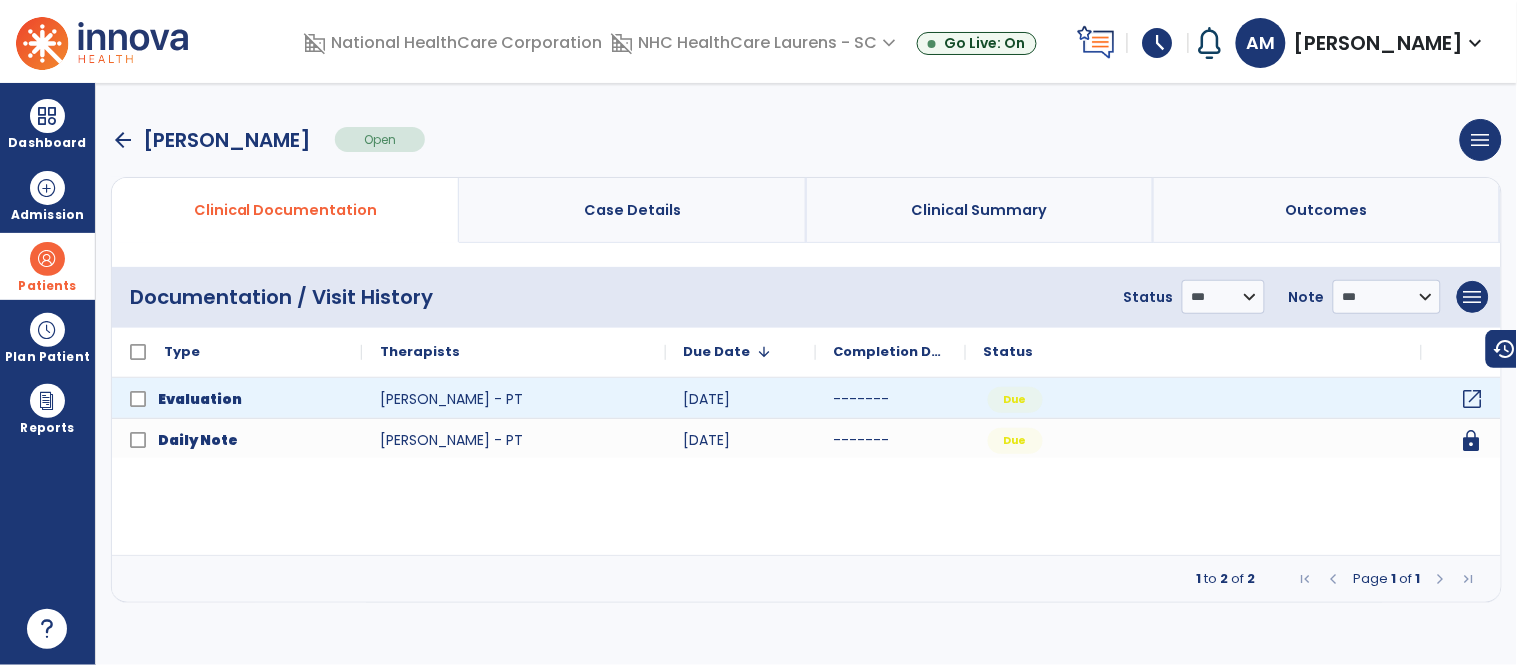 click on "open_in_new" 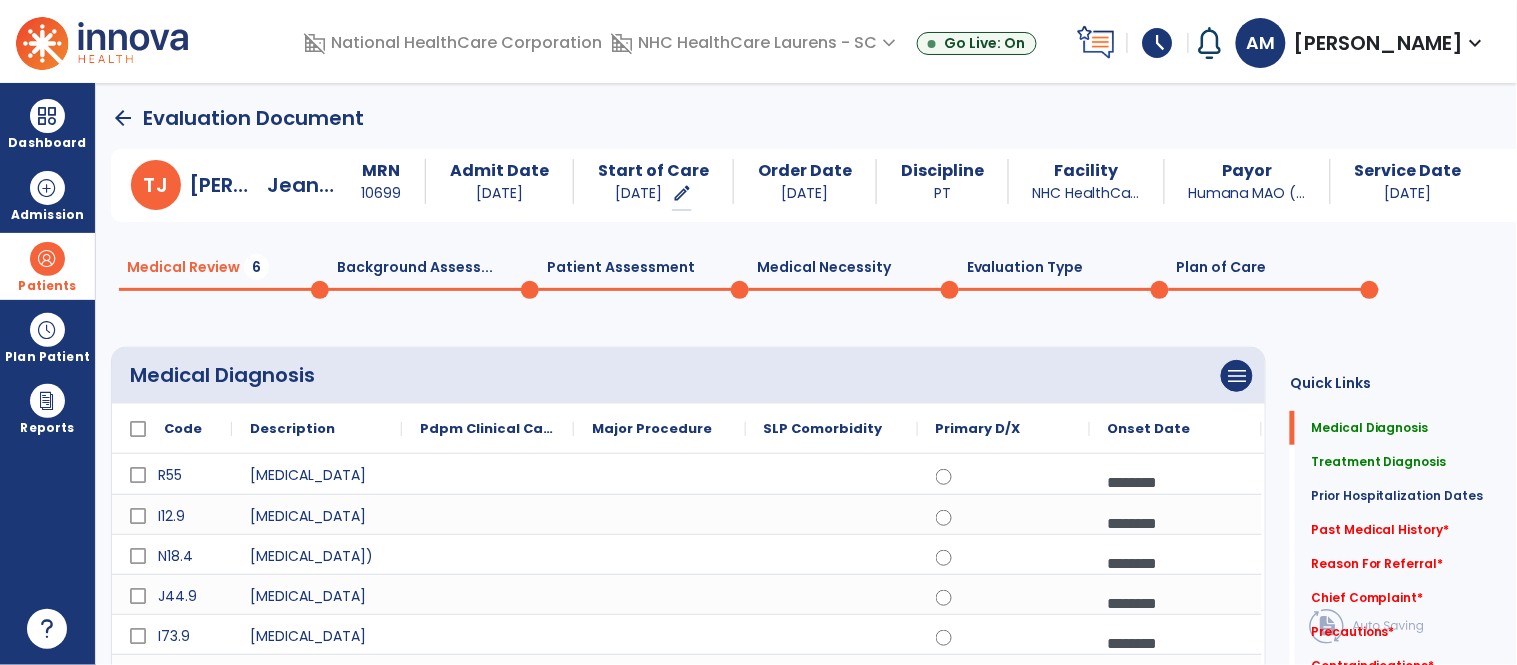click on "Plan of Care  0" 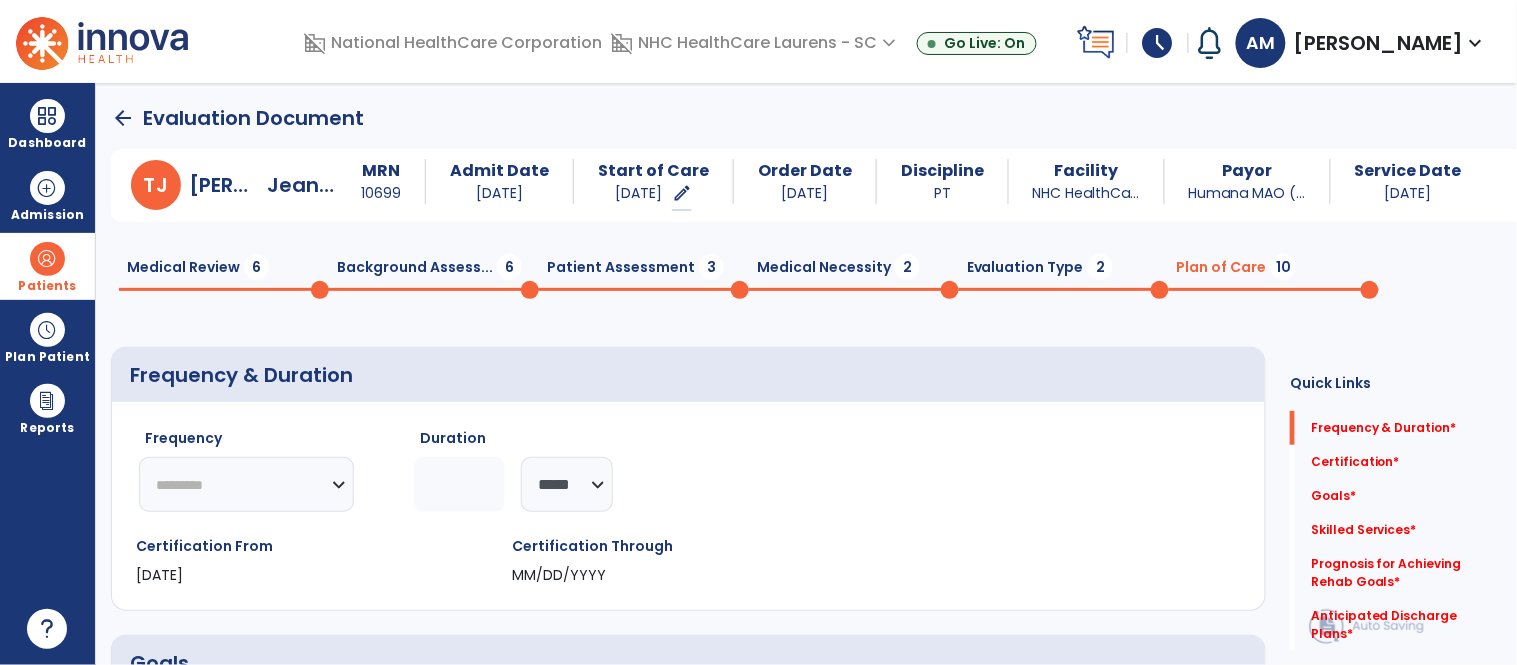 click on "********* ** ** ** ** ** ** **" 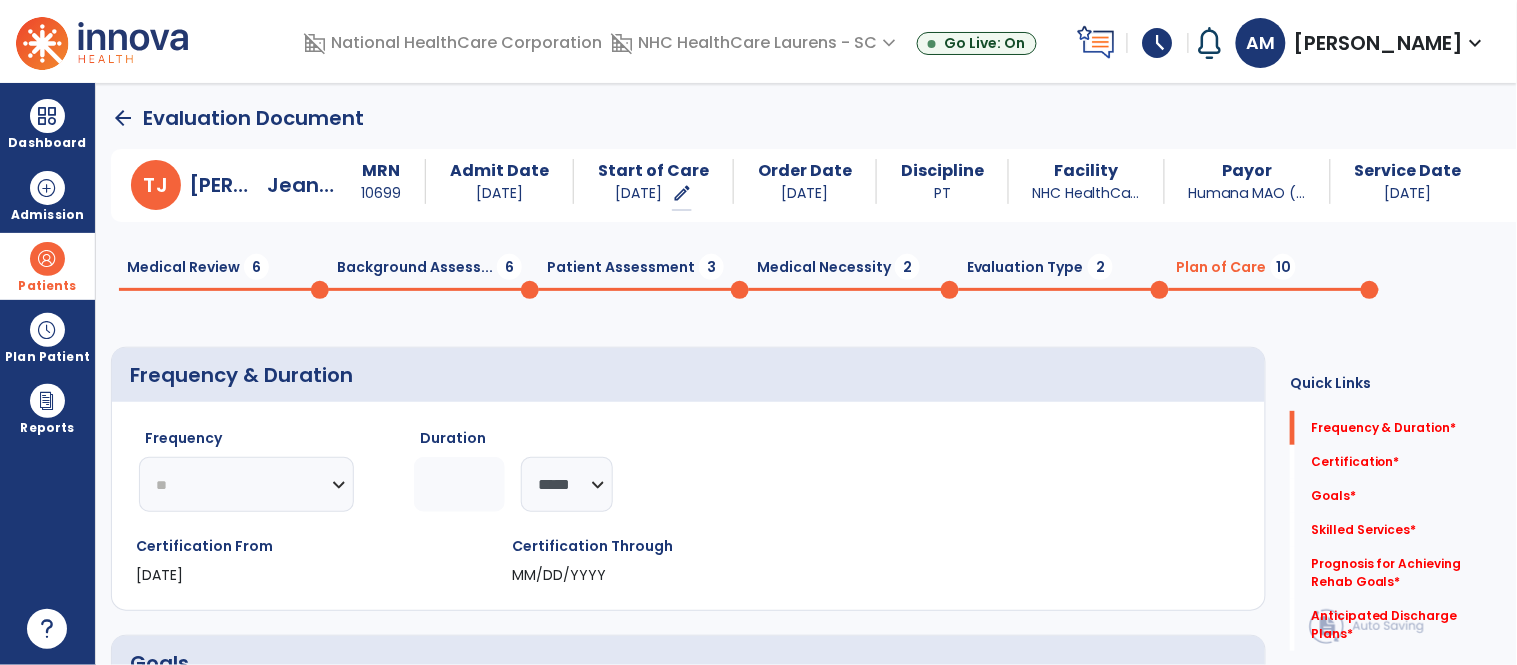click on "********* ** ** ** ** ** ** **" 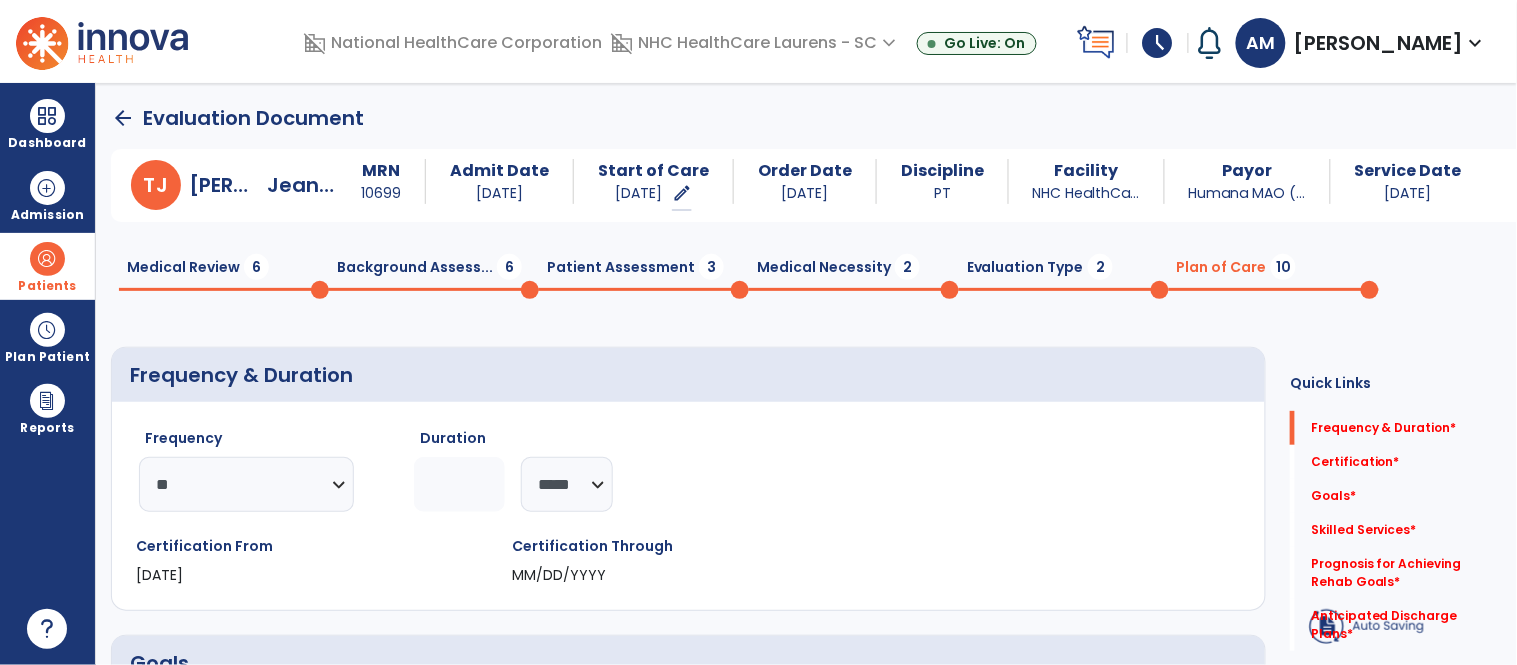 click 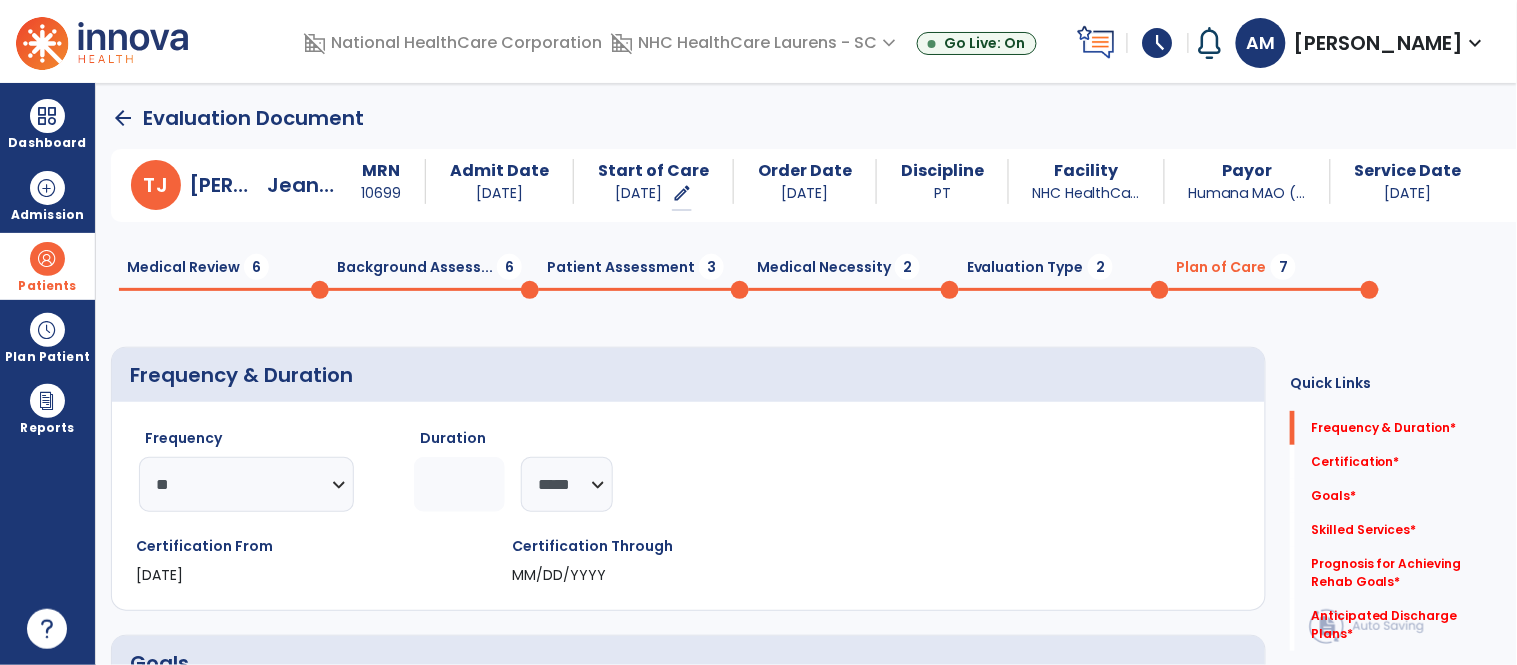 type on "*" 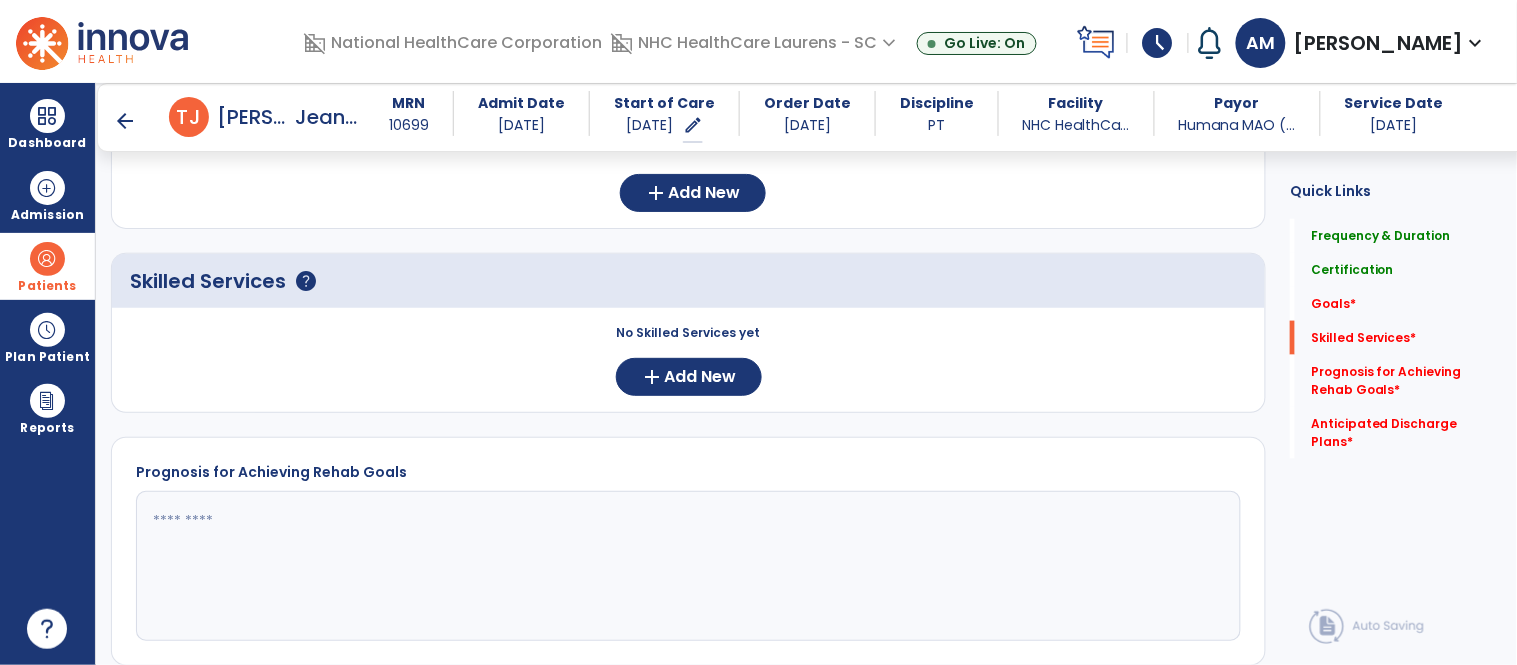 scroll, scrollTop: 0, scrollLeft: 0, axis: both 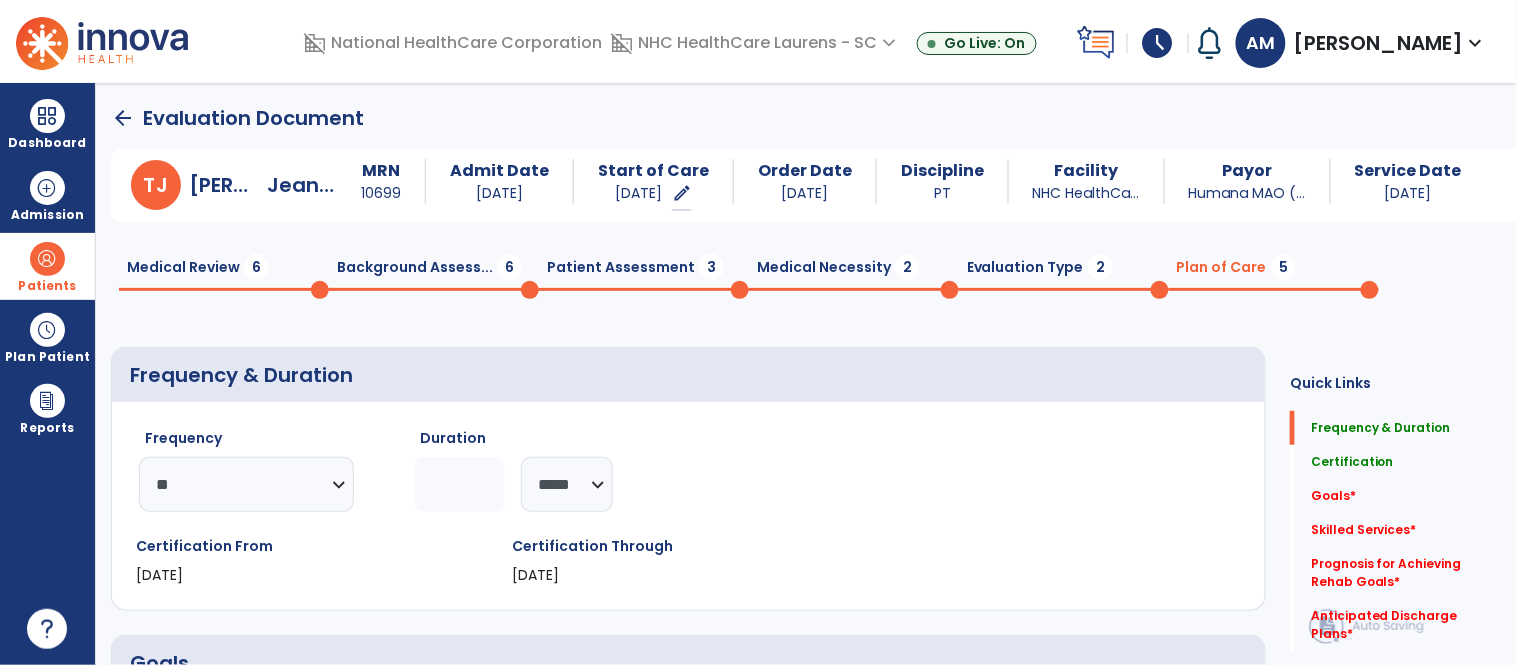 click on "Patients" at bounding box center (47, 286) 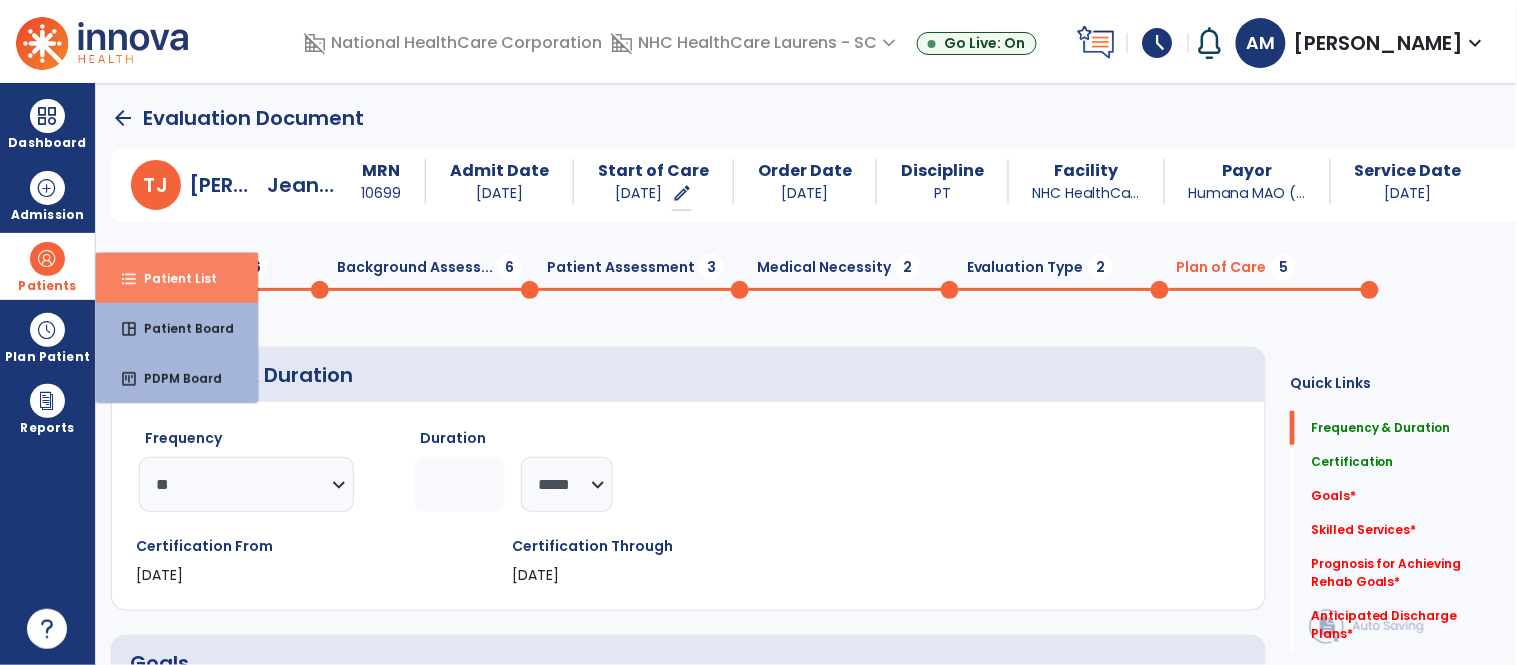 click on "format_list_bulleted  Patient List" at bounding box center [177, 278] 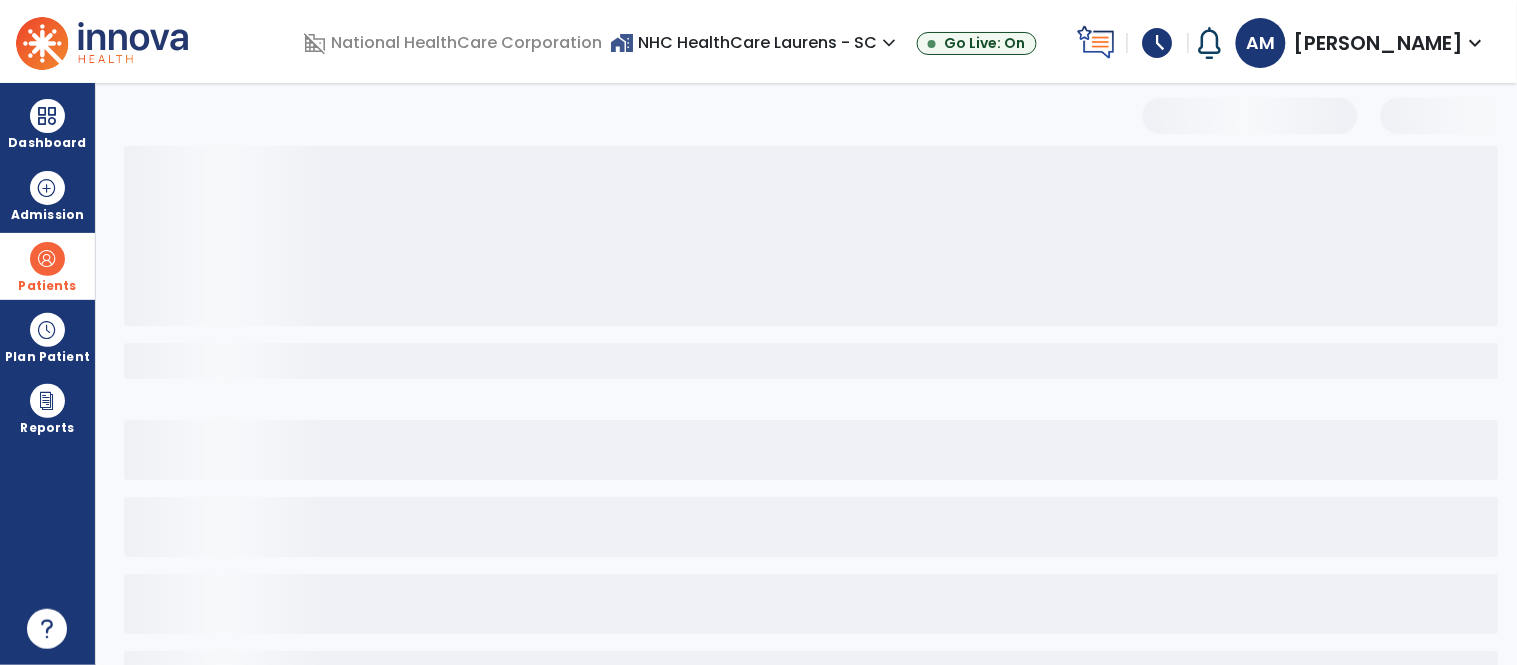 select on "***" 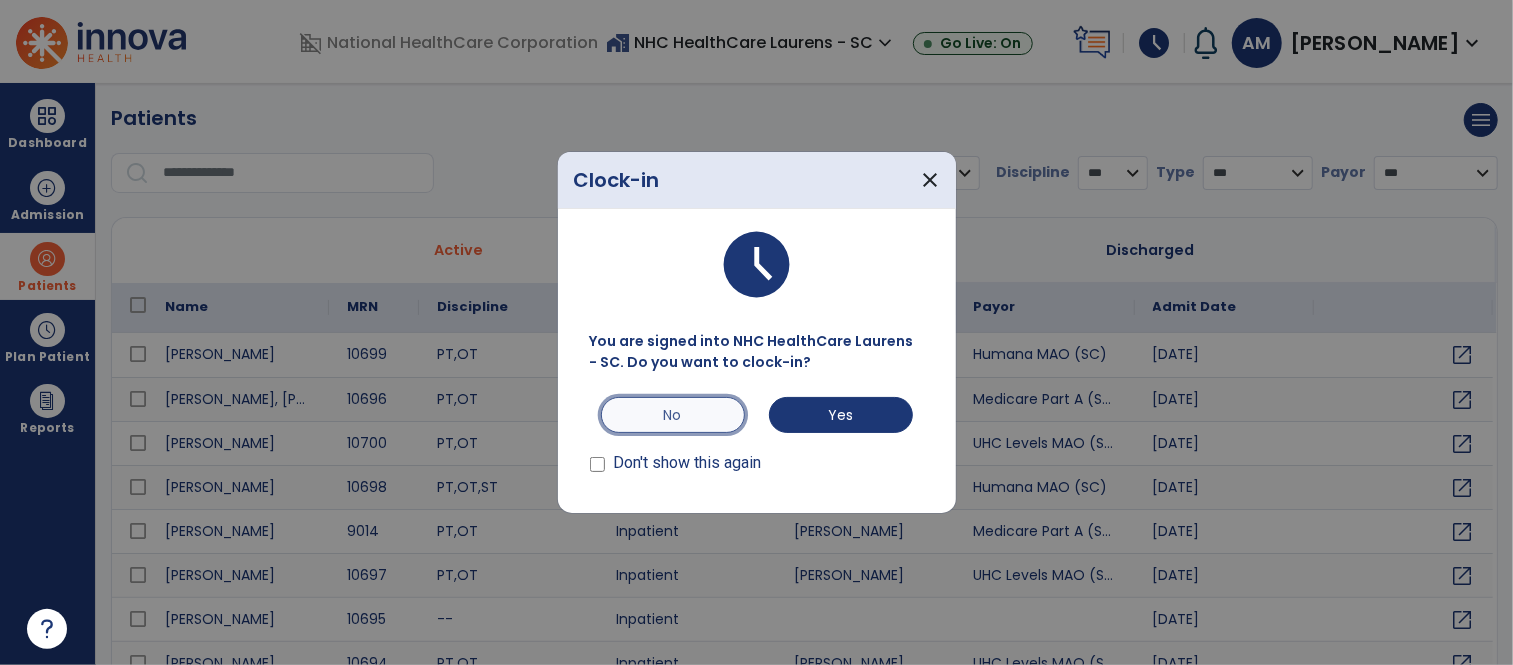 click on "No" at bounding box center [673, 415] 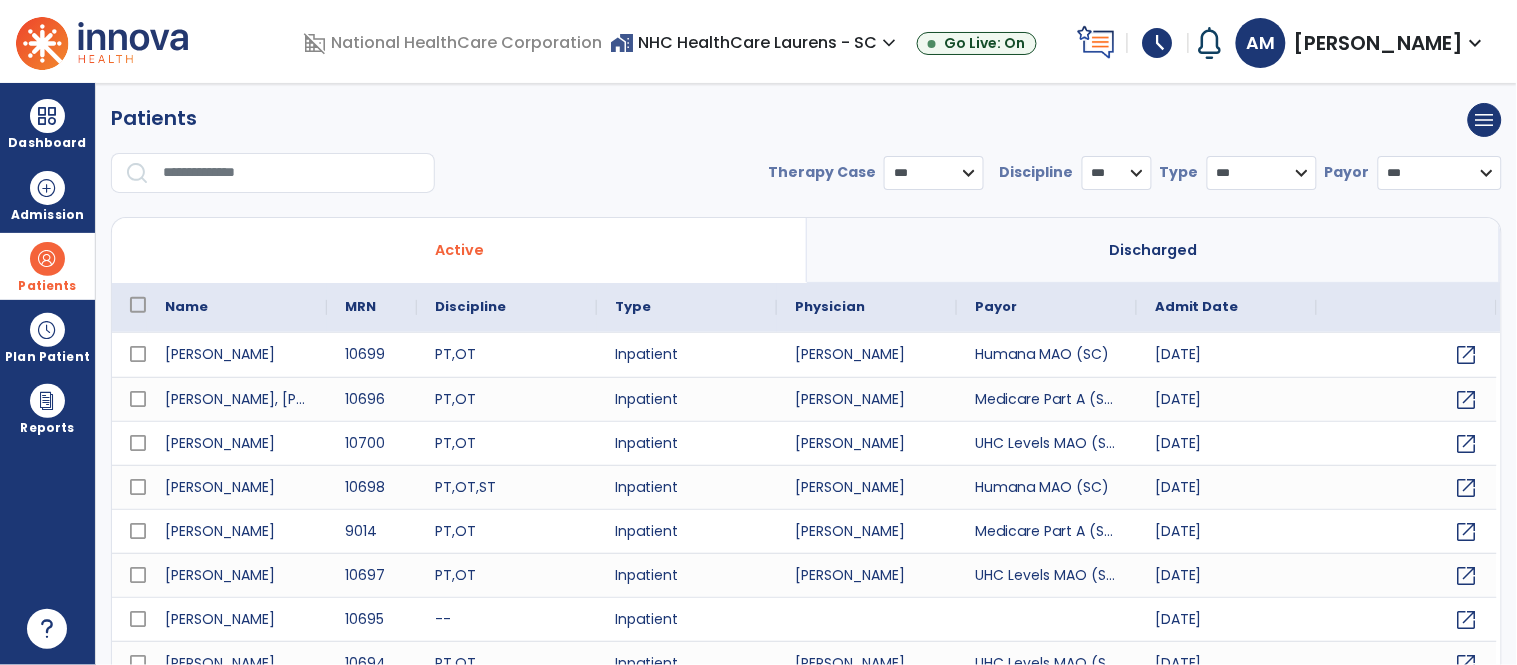 click at bounding box center [47, 259] 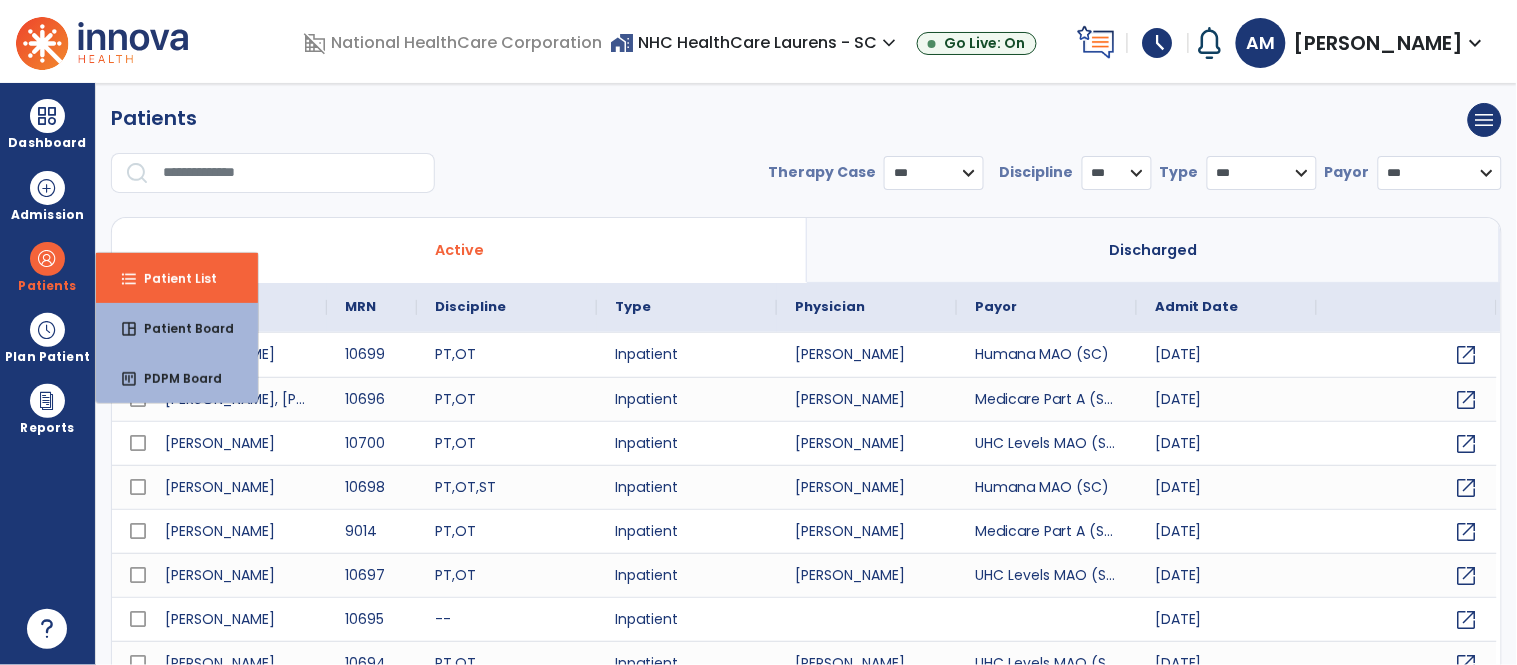 click at bounding box center (292, 173) 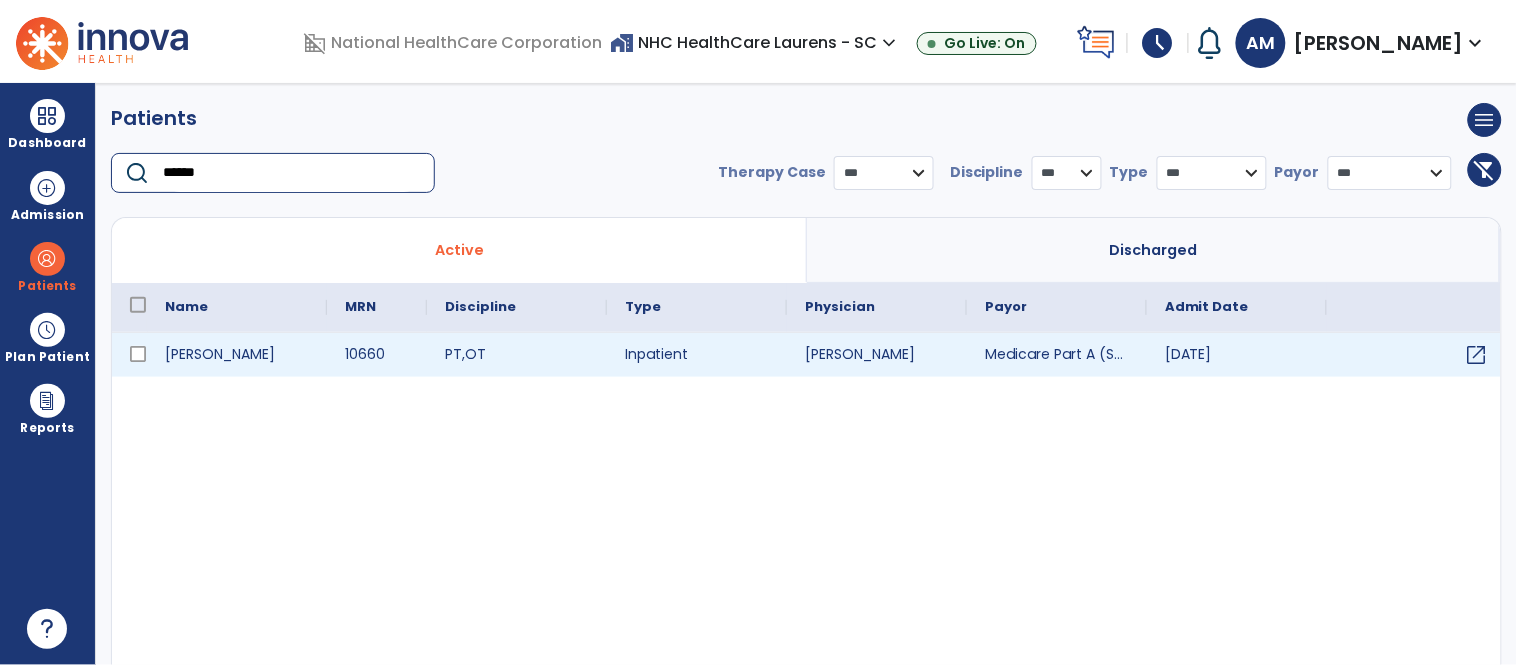 type on "******" 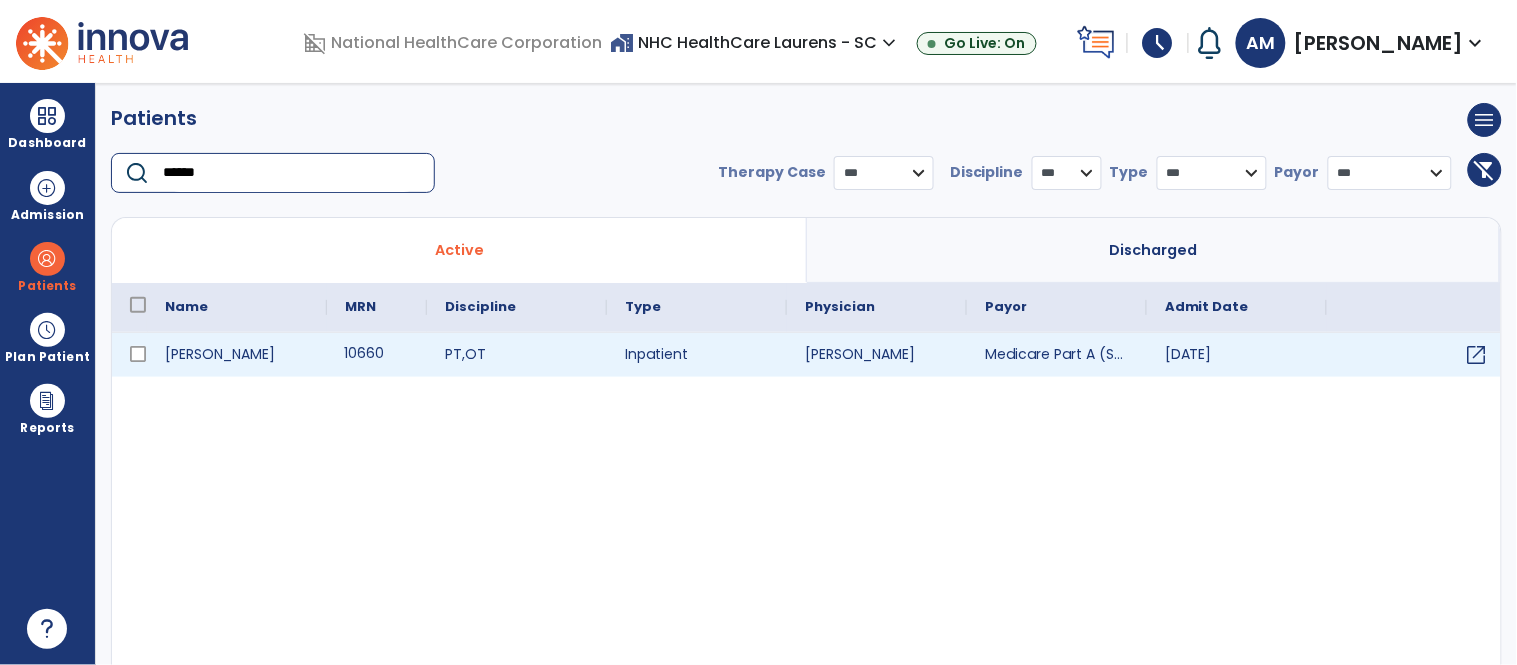 click on "10660" at bounding box center (377, 355) 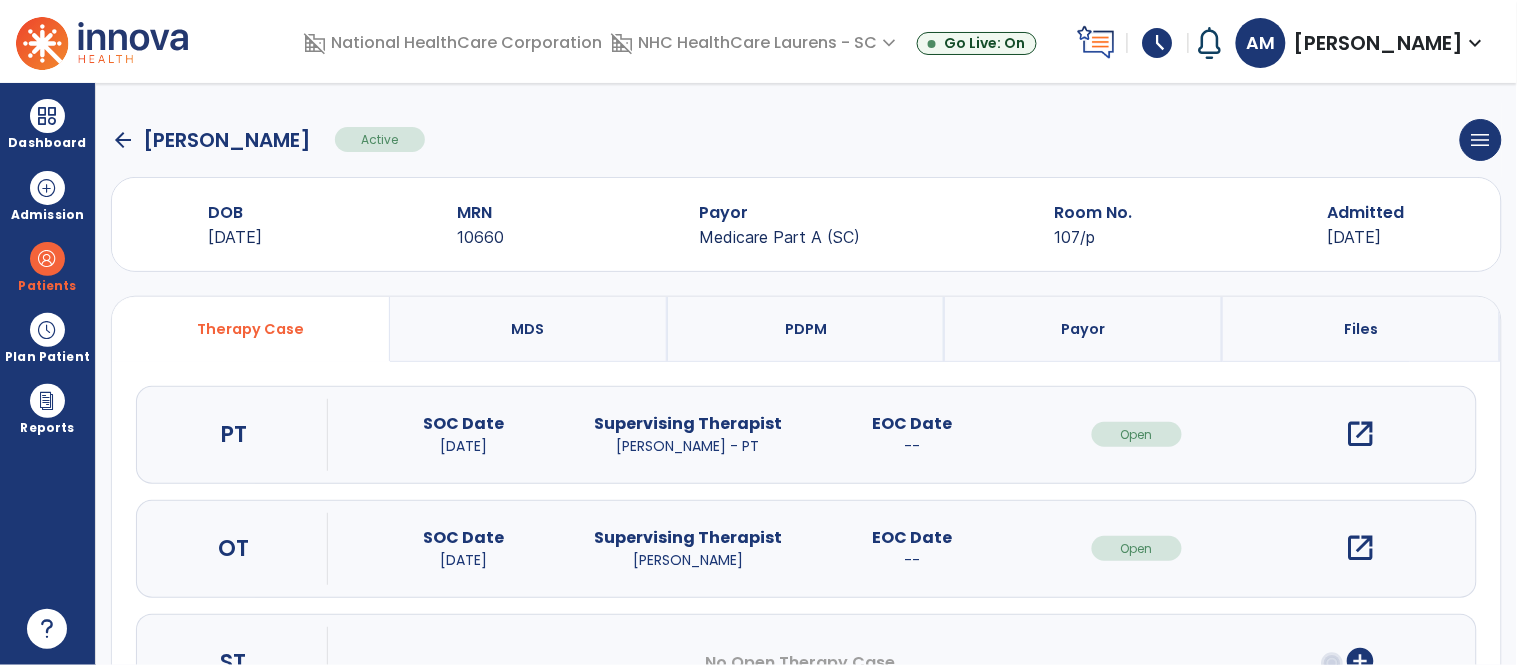 click on "open_in_new" at bounding box center [1361, 434] 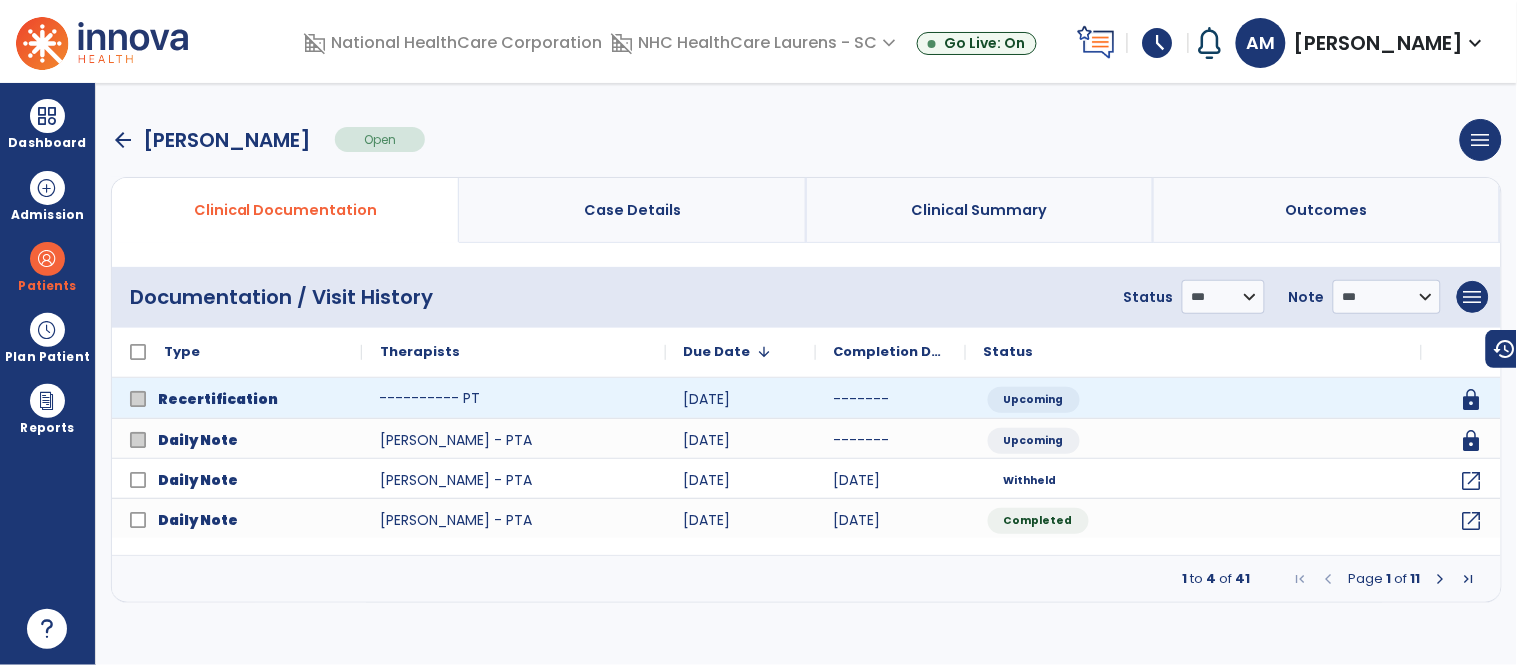 click on "---------- PT" 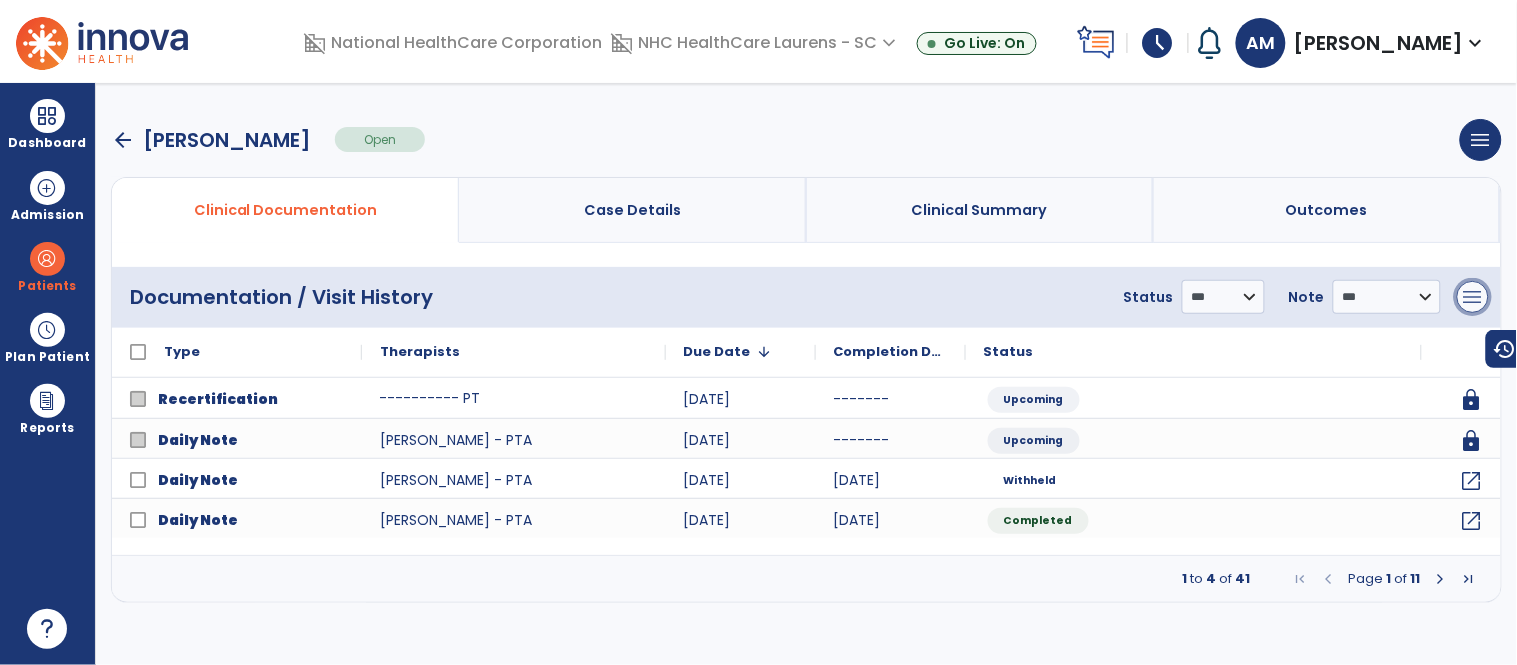 click on "menu" at bounding box center (1473, 297) 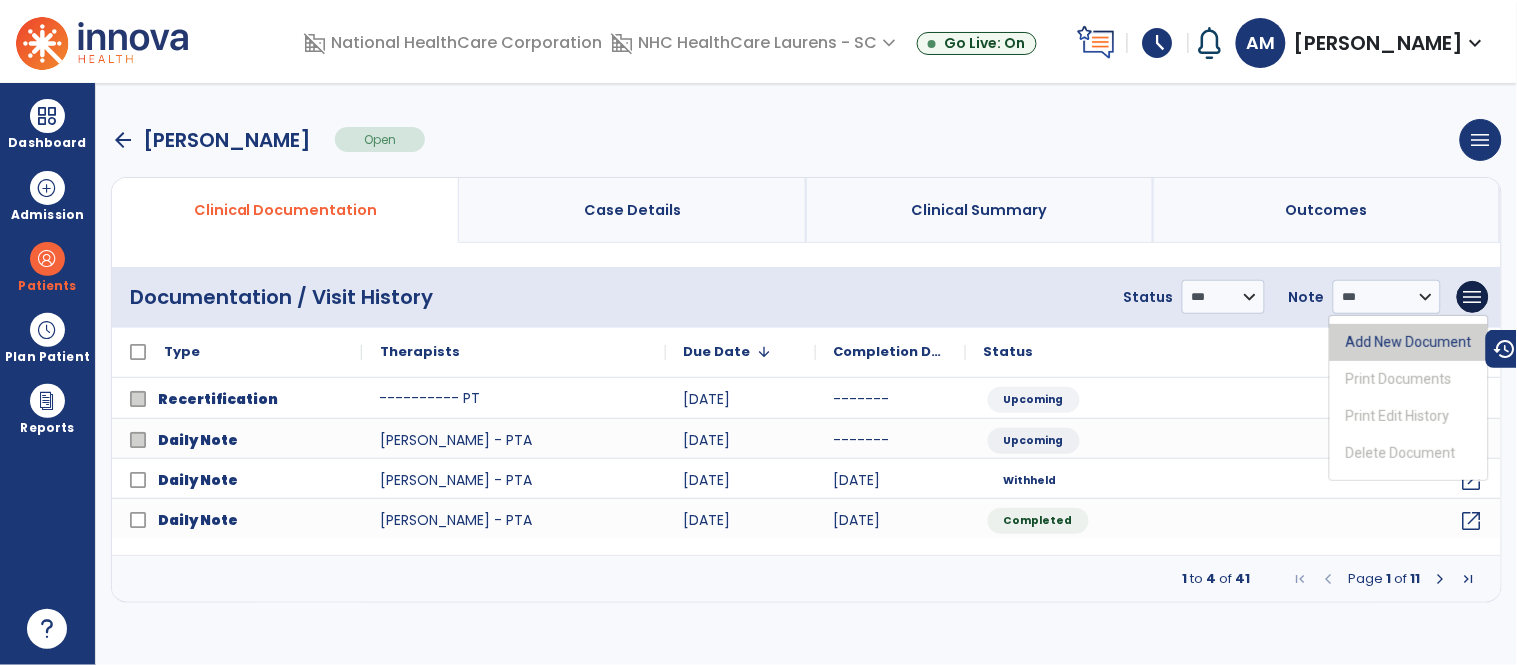 click on "Add New Document" at bounding box center [1409, 342] 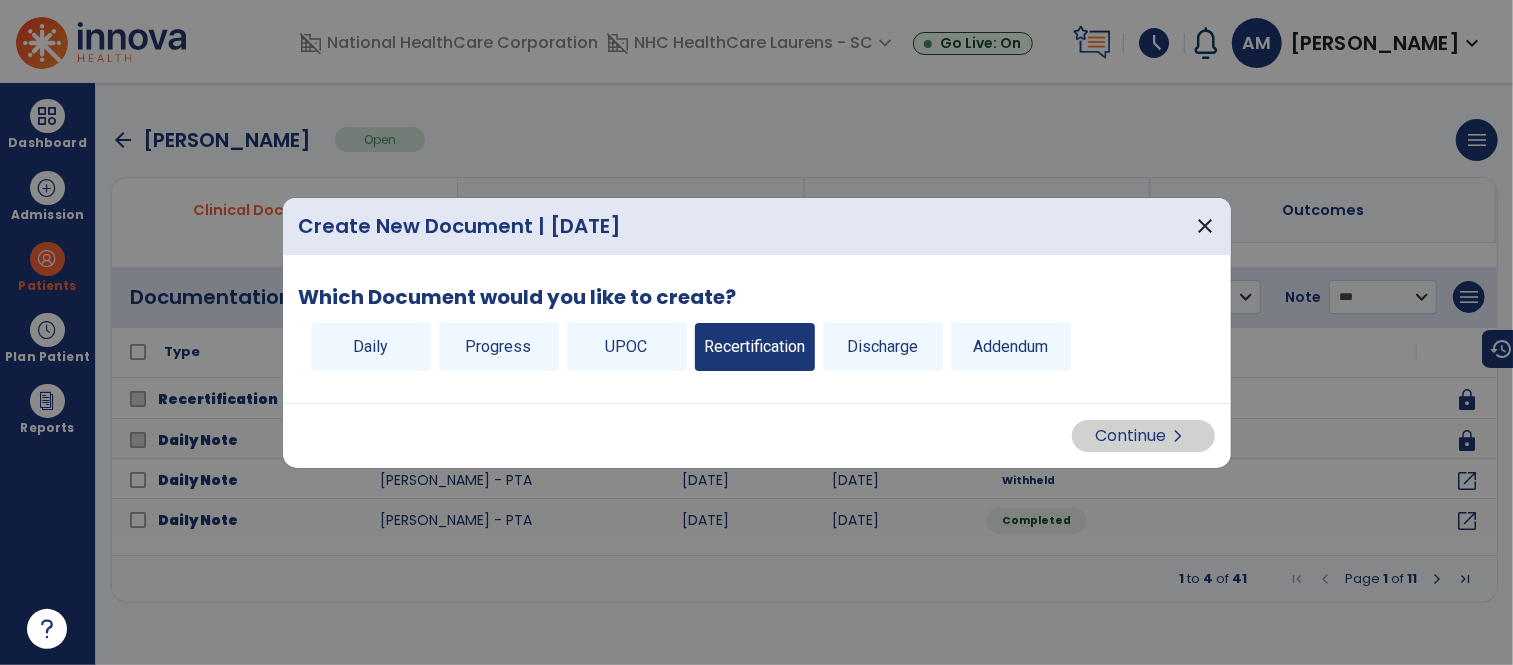 click on "Recertification" at bounding box center (755, 347) 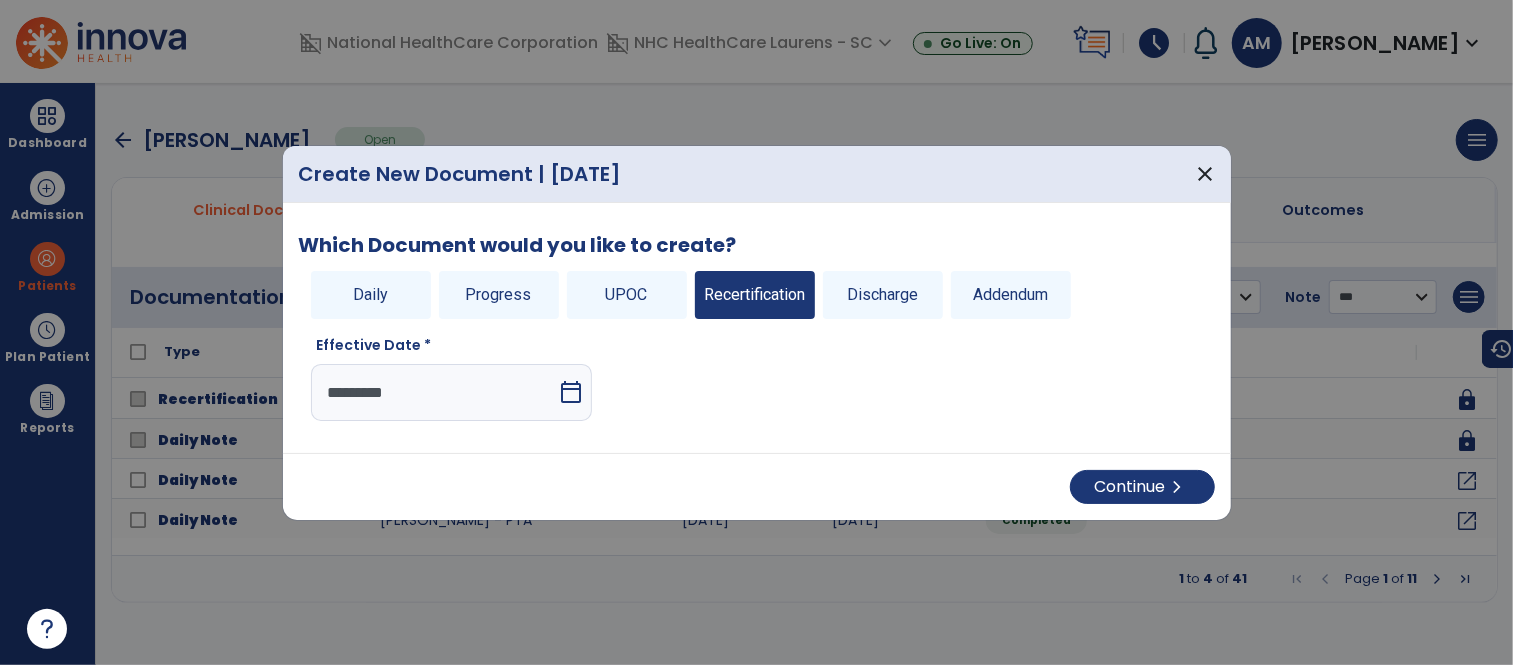 click on "calendar_today" at bounding box center (571, 392) 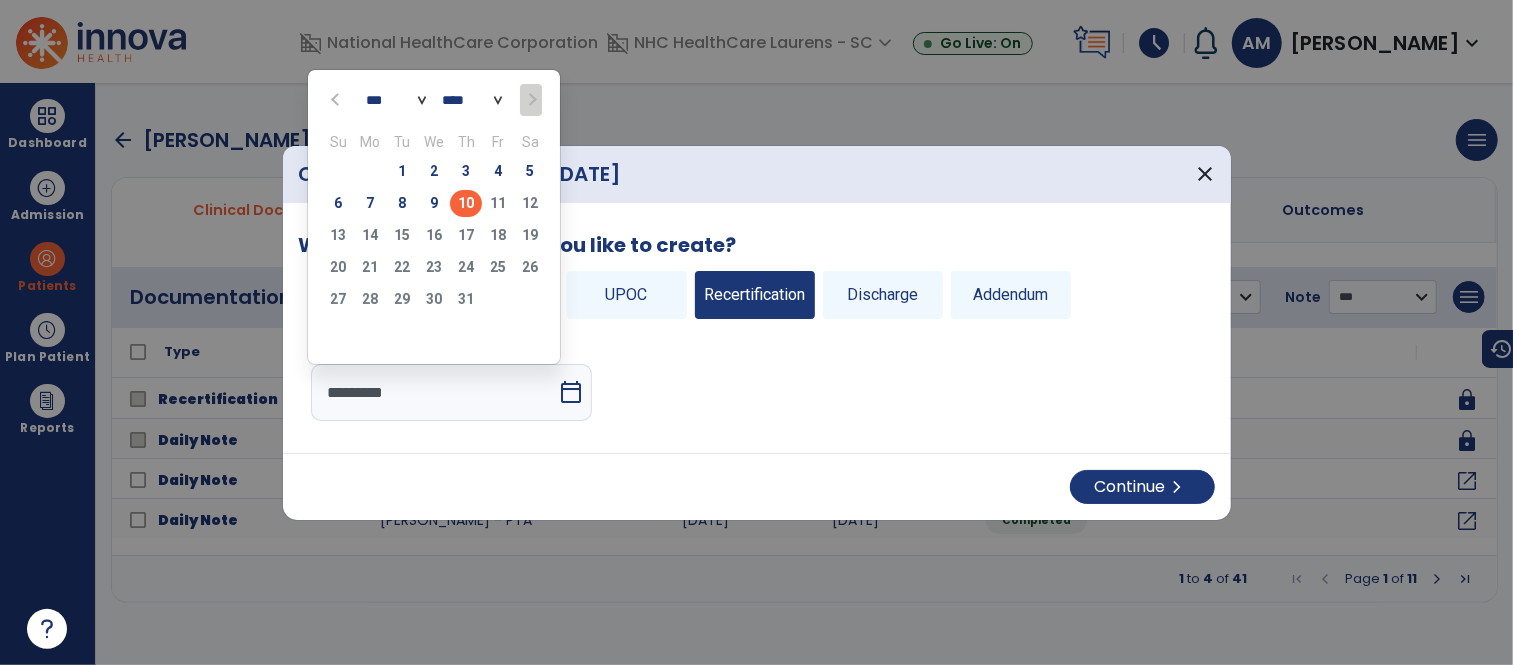 click on "calendar_today" at bounding box center [571, 392] 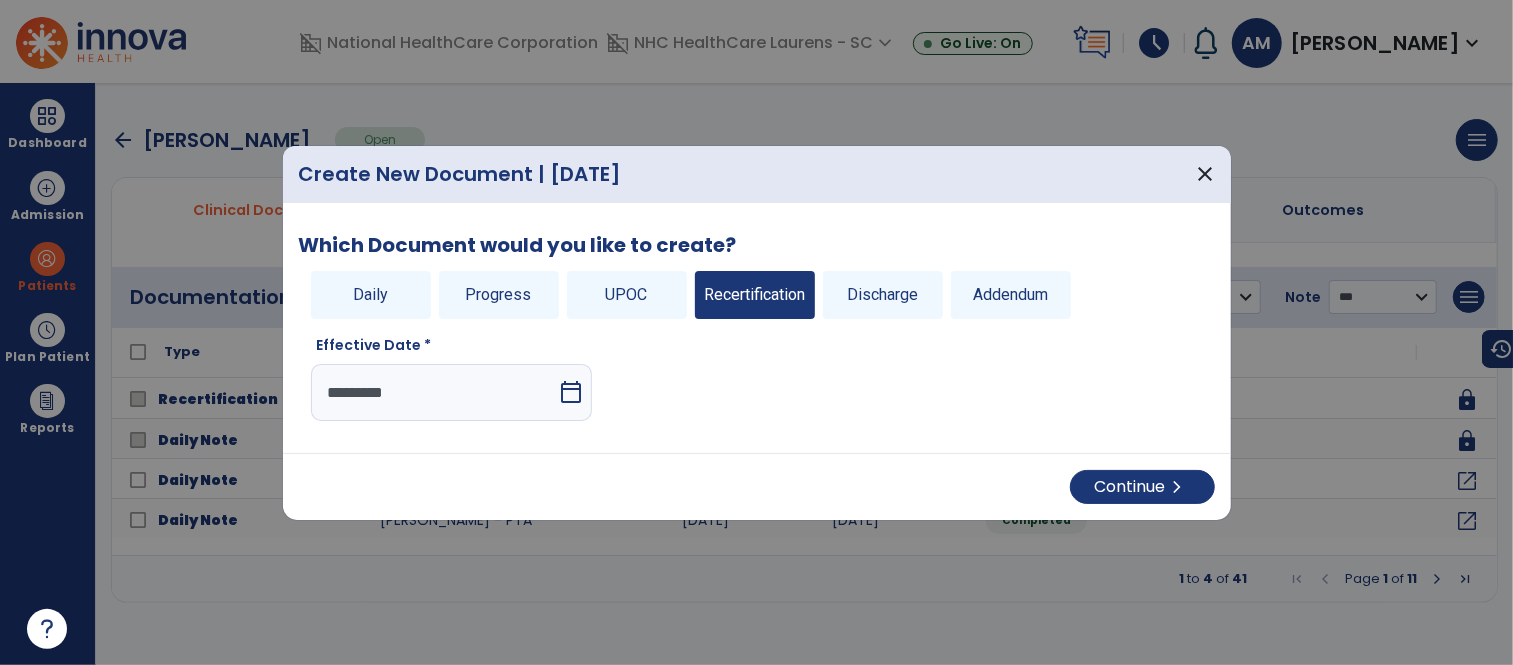click on "calendar_today" at bounding box center (571, 392) 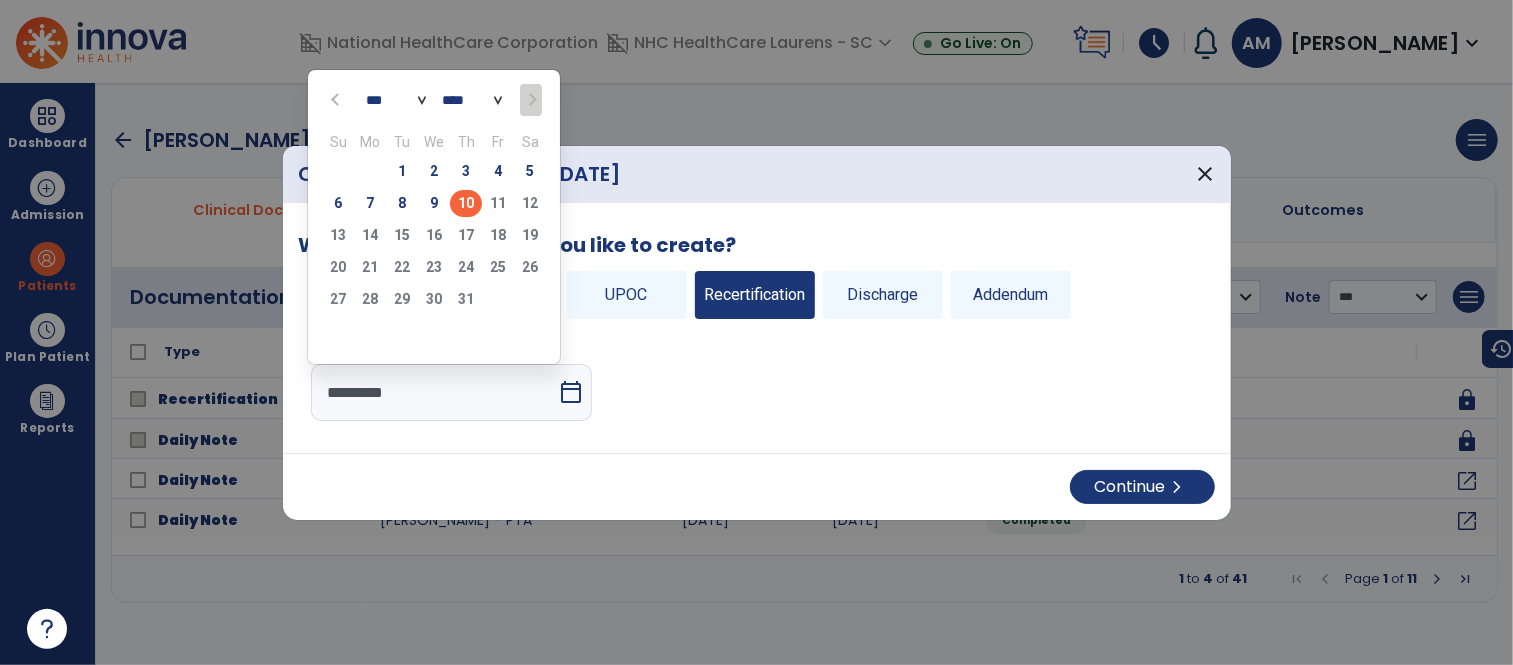 click on "9" 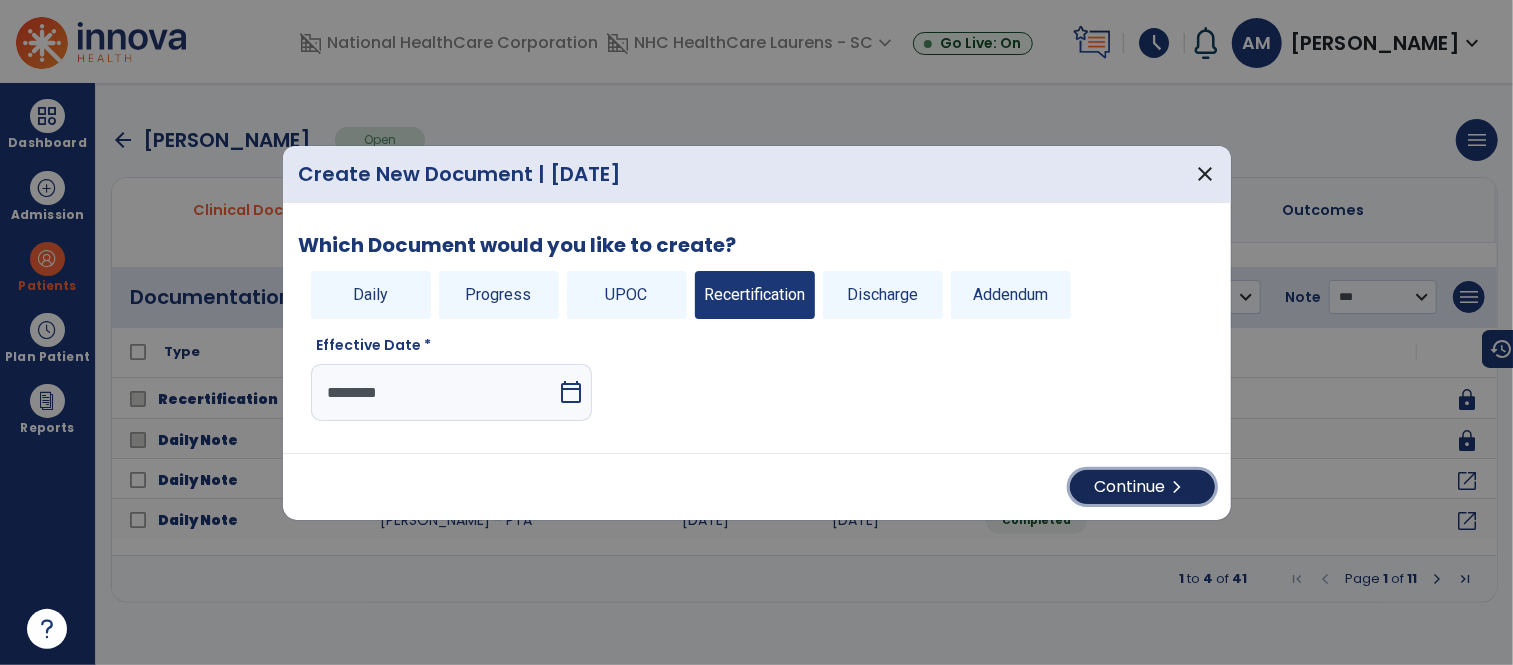 click on "Continue   chevron_right" at bounding box center (1142, 487) 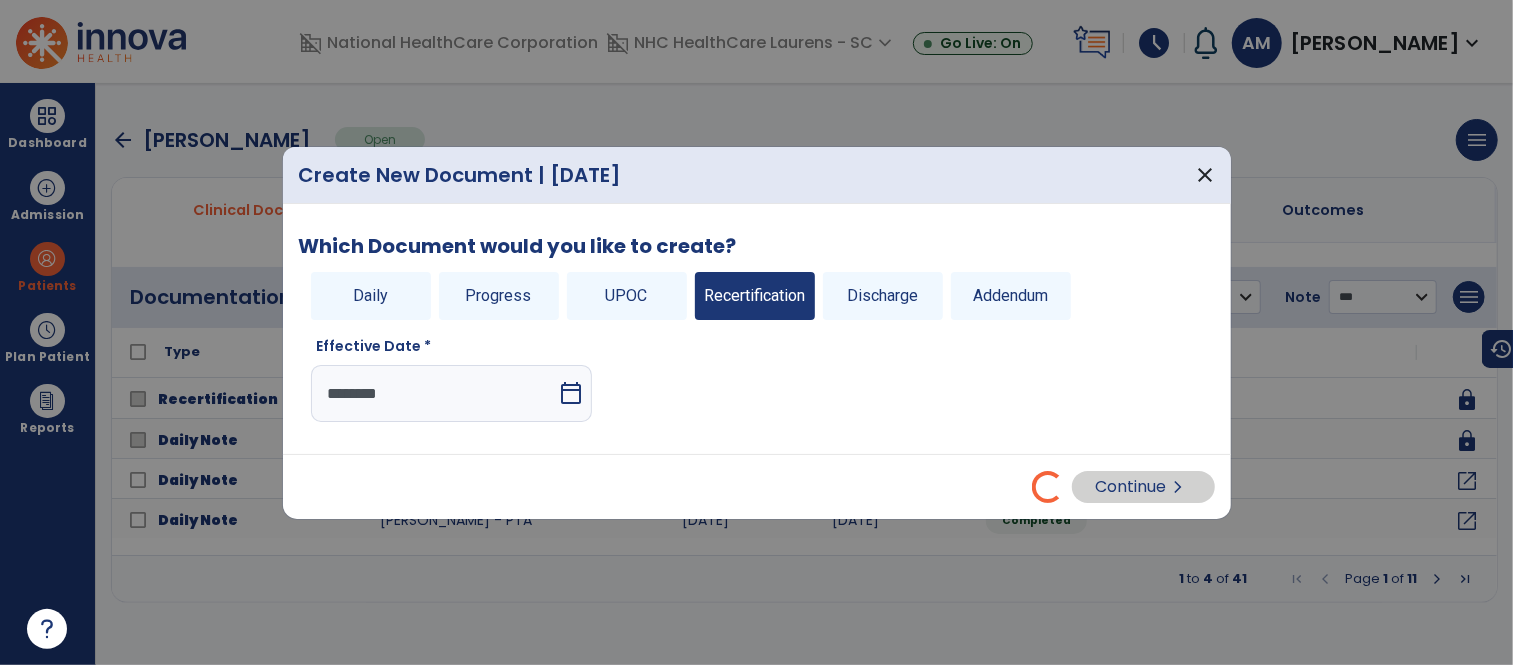 select on "**" 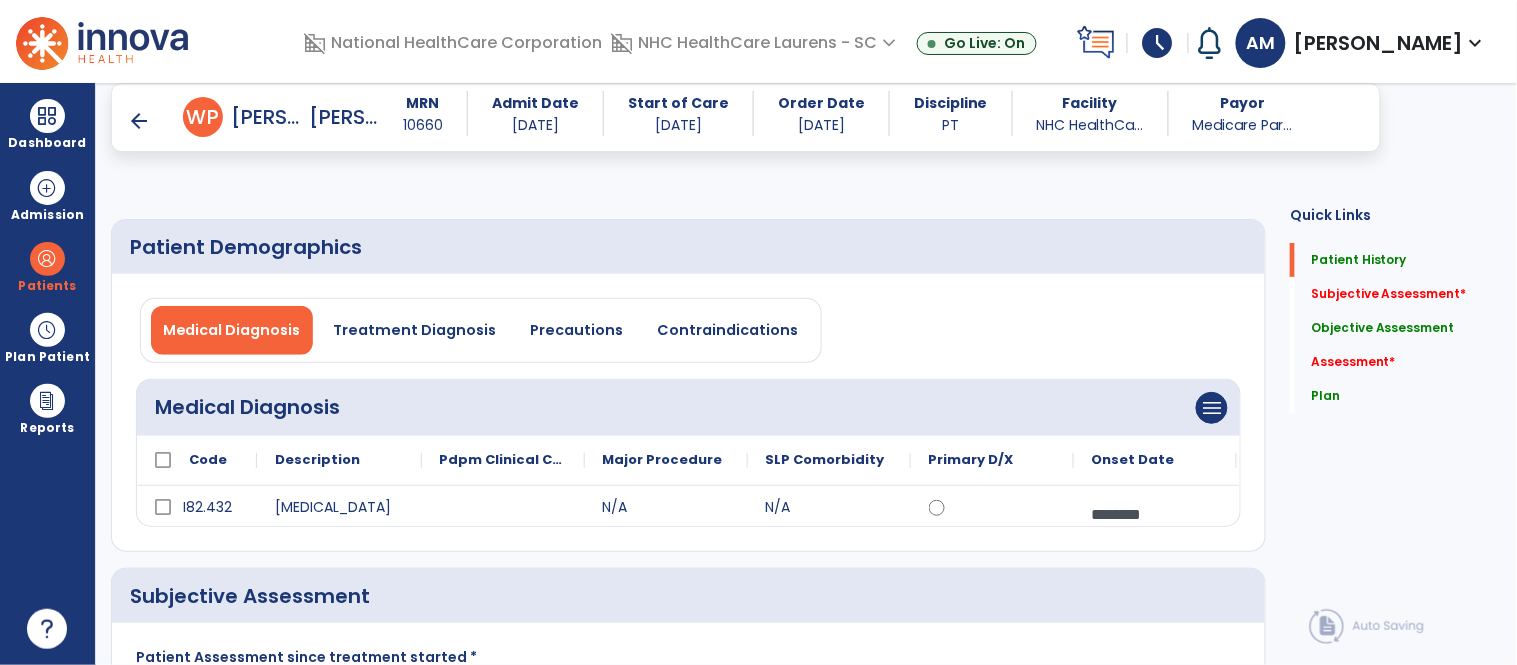 scroll, scrollTop: 444, scrollLeft: 0, axis: vertical 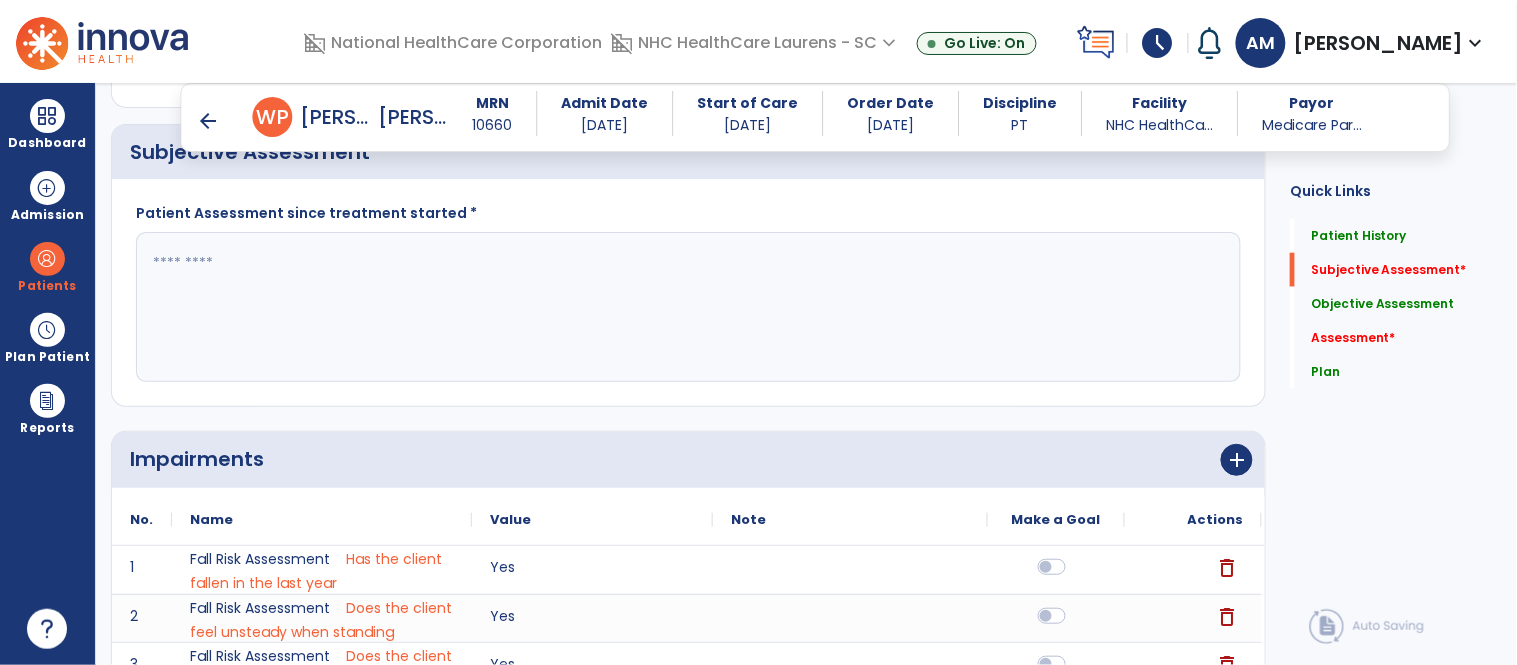 click 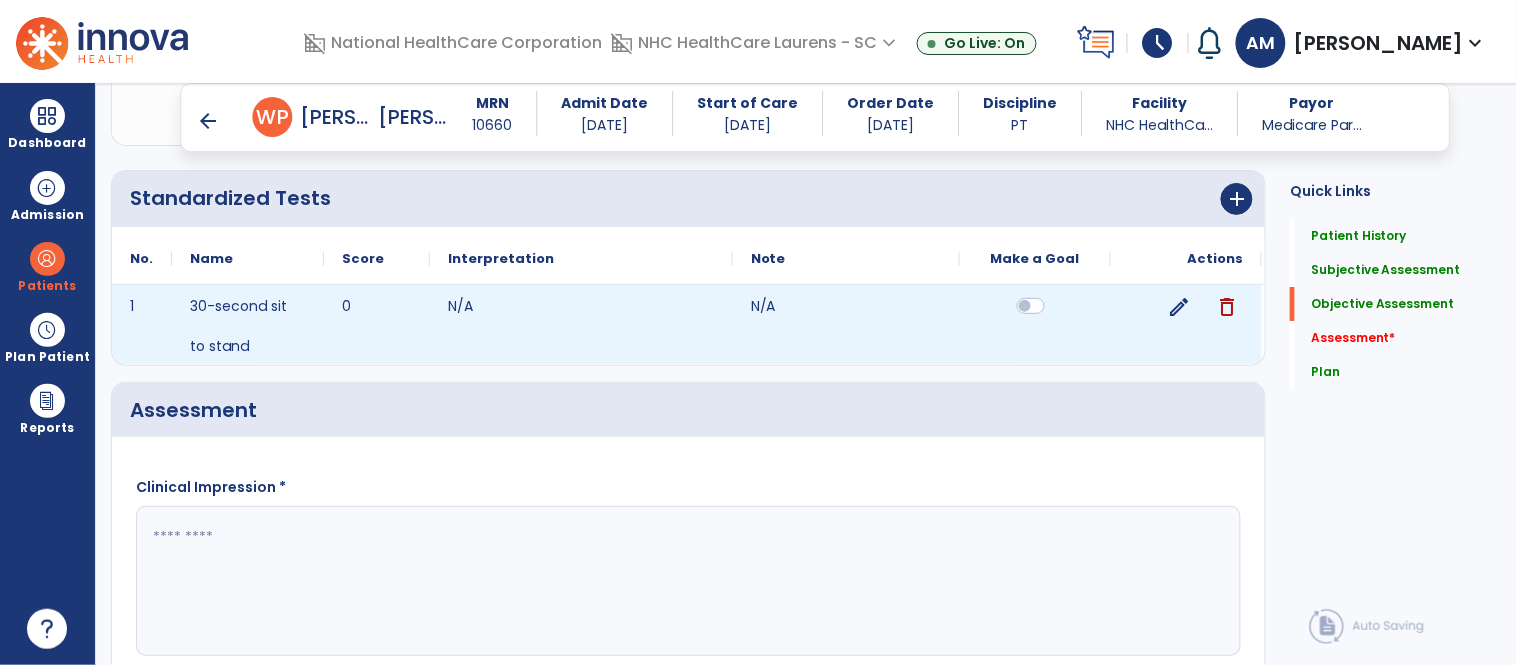 scroll, scrollTop: 1888, scrollLeft: 0, axis: vertical 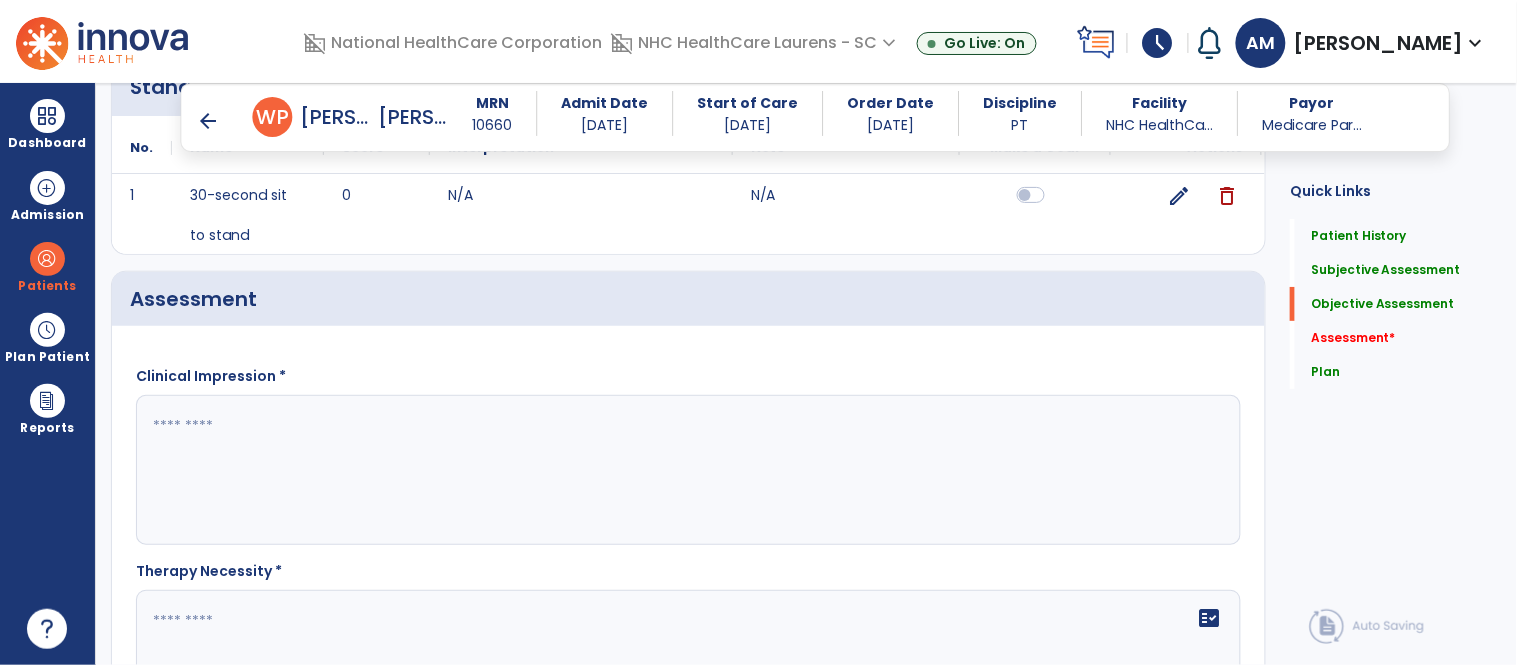 type on "**********" 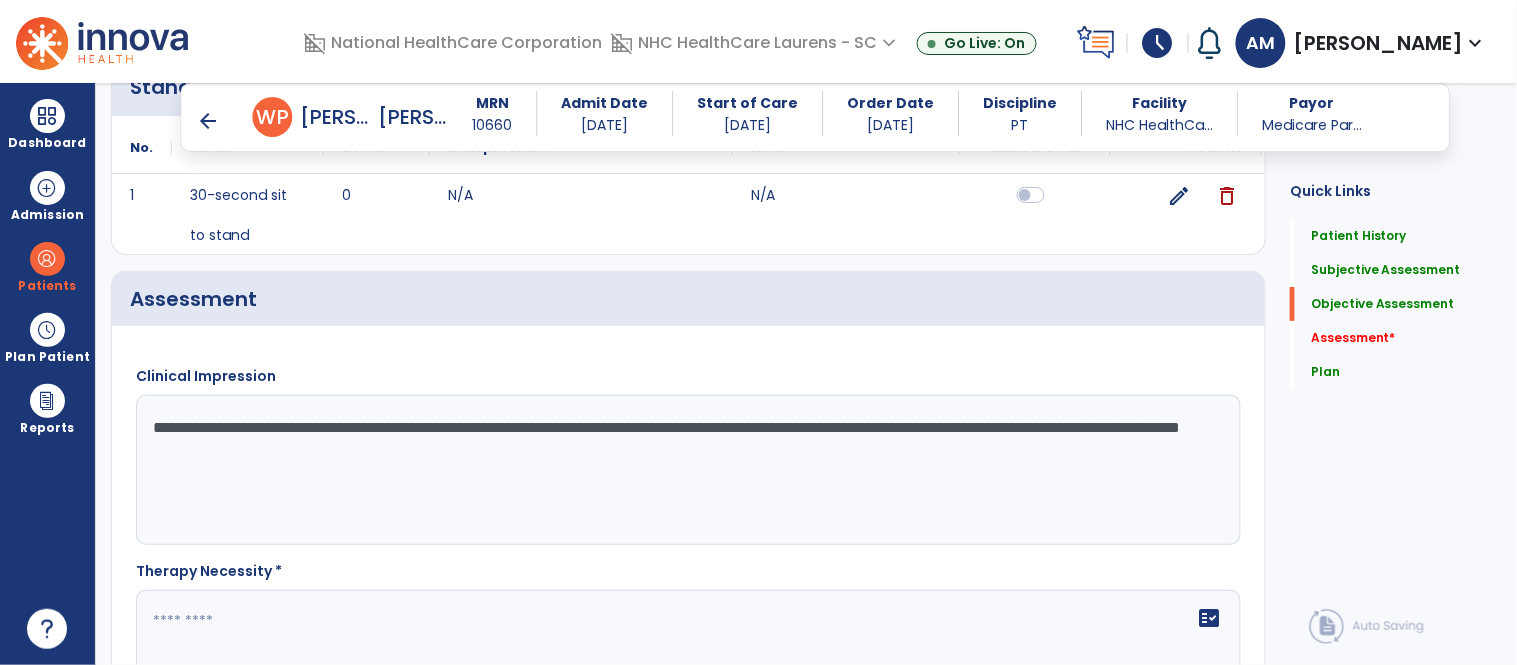 click on "**********" 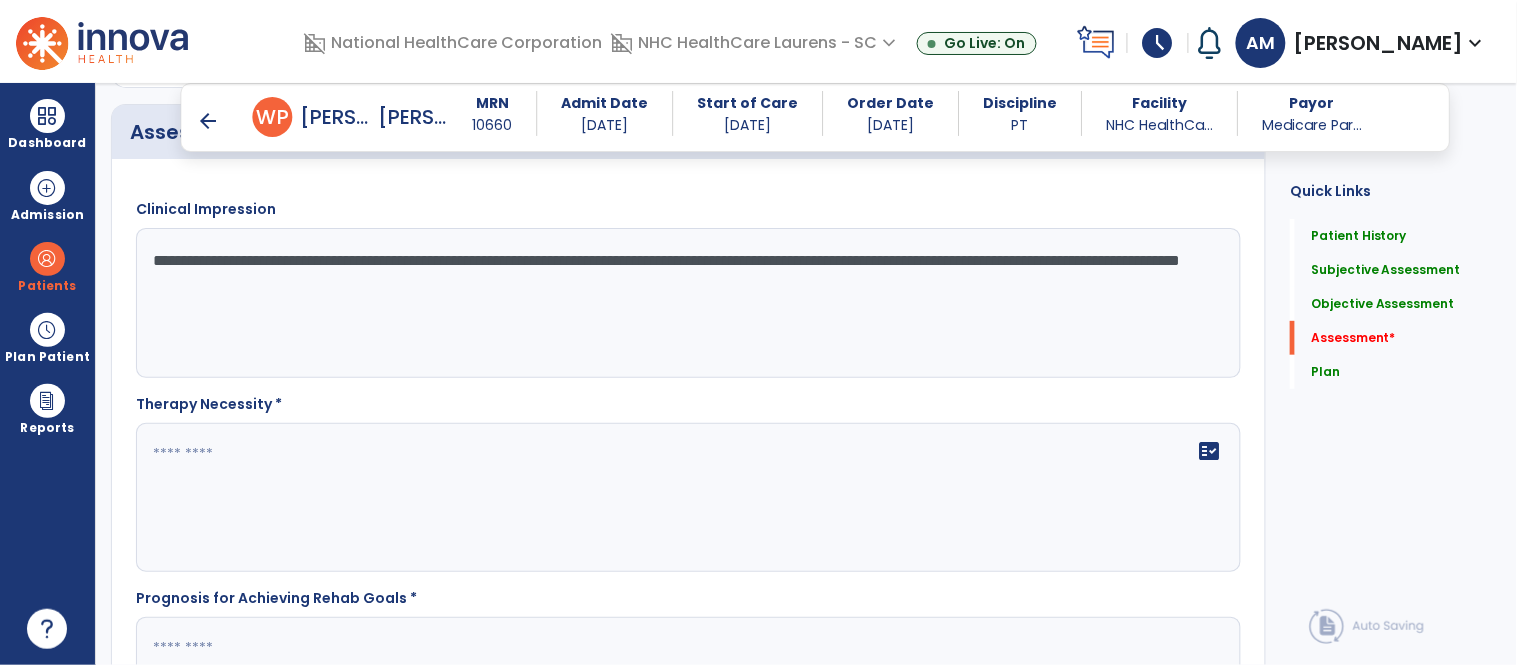 scroll, scrollTop: 2111, scrollLeft: 0, axis: vertical 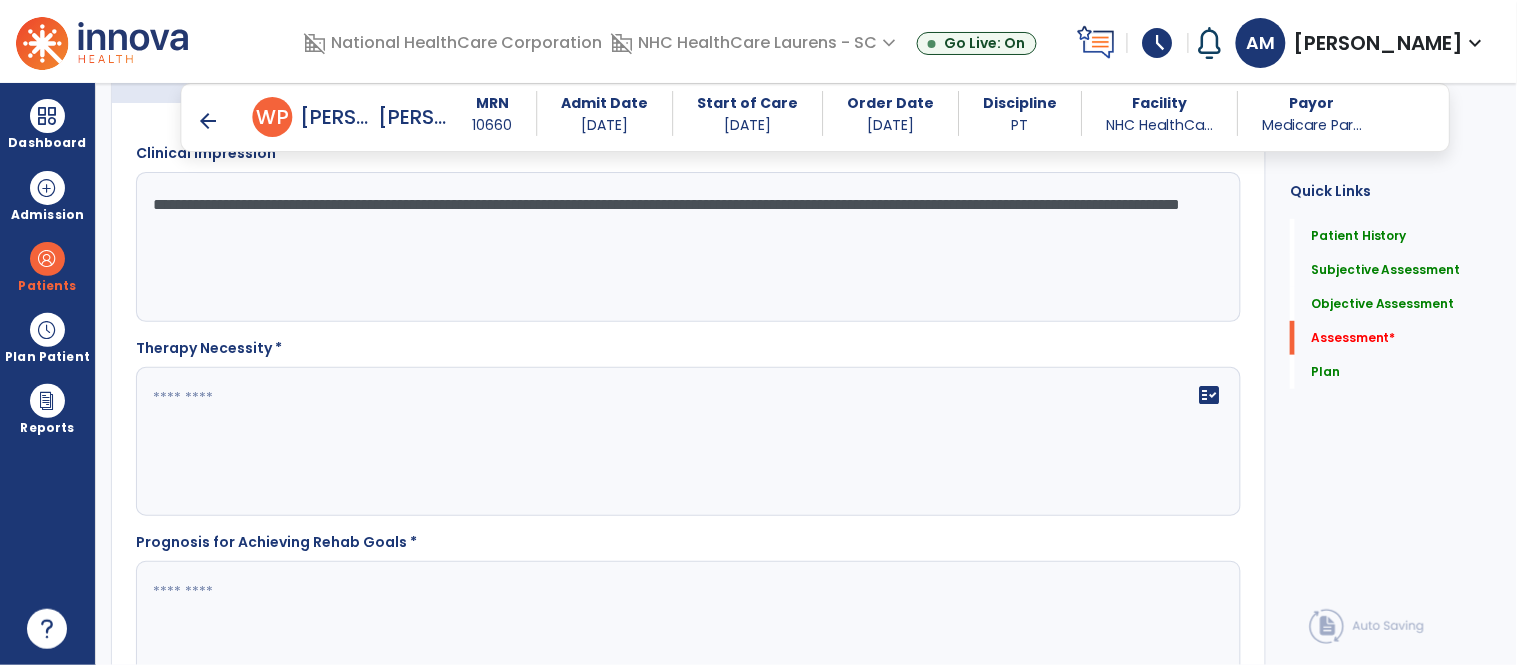 type on "**********" 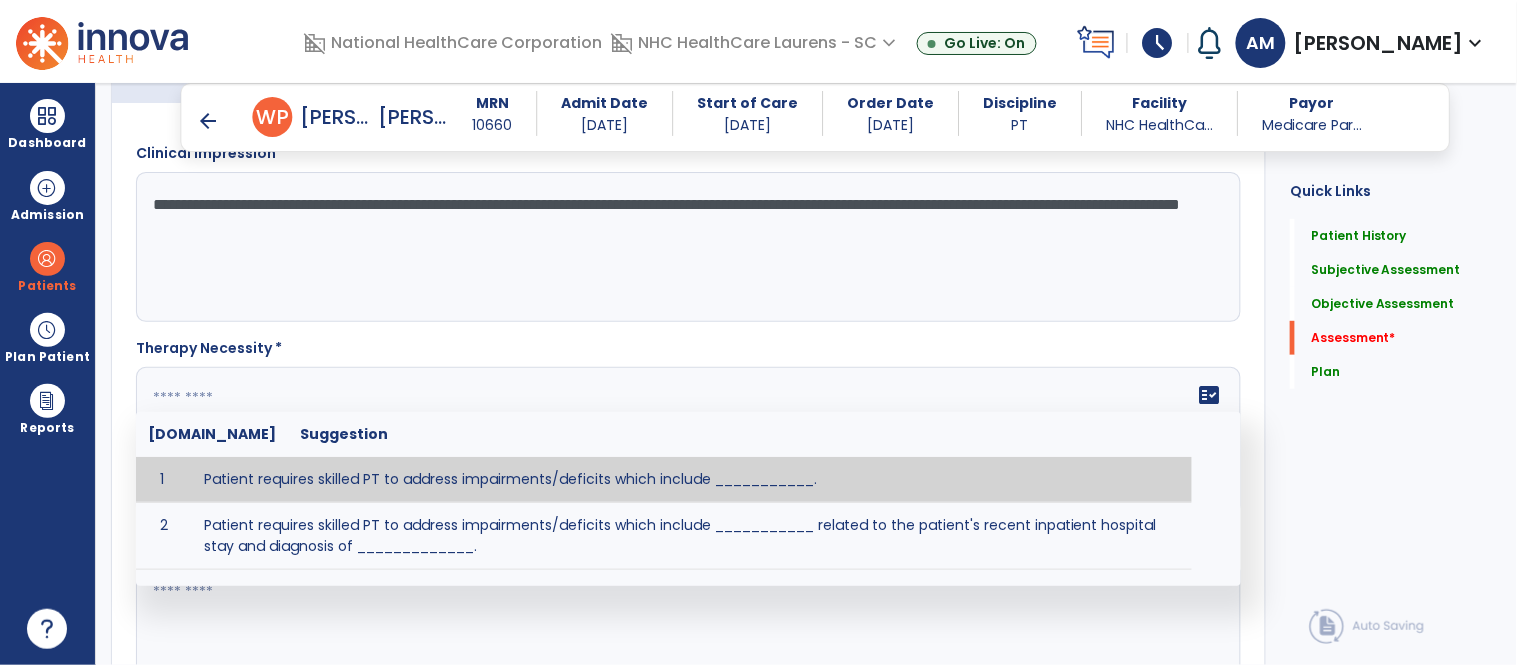 click on "fact_check  Sr.No Suggestion 1 Patient requires skilled PT to address impairments/deficits which include ___________. 2 Patient requires skilled PT to address impairments/deficits which include ___________ related to the patient's recent inpatient hospital stay and diagnosis of _____________." 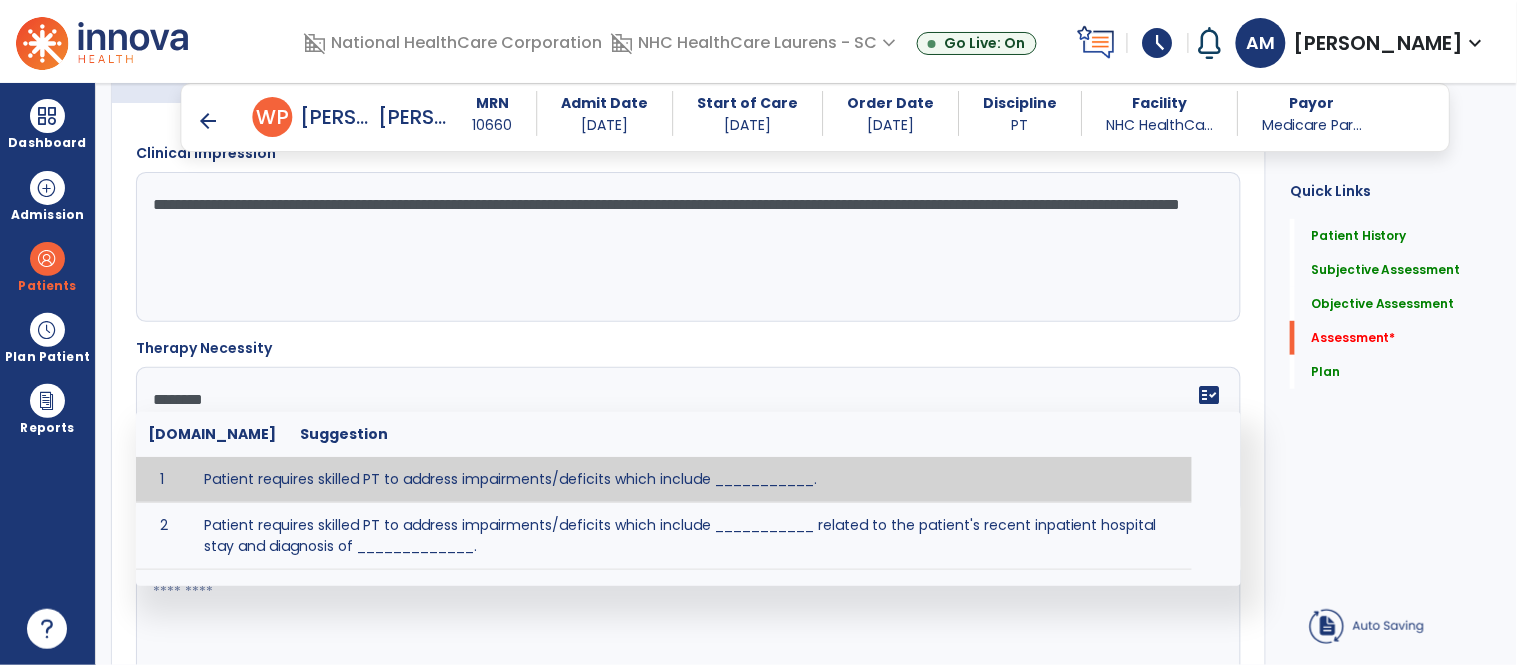 click on "*******" 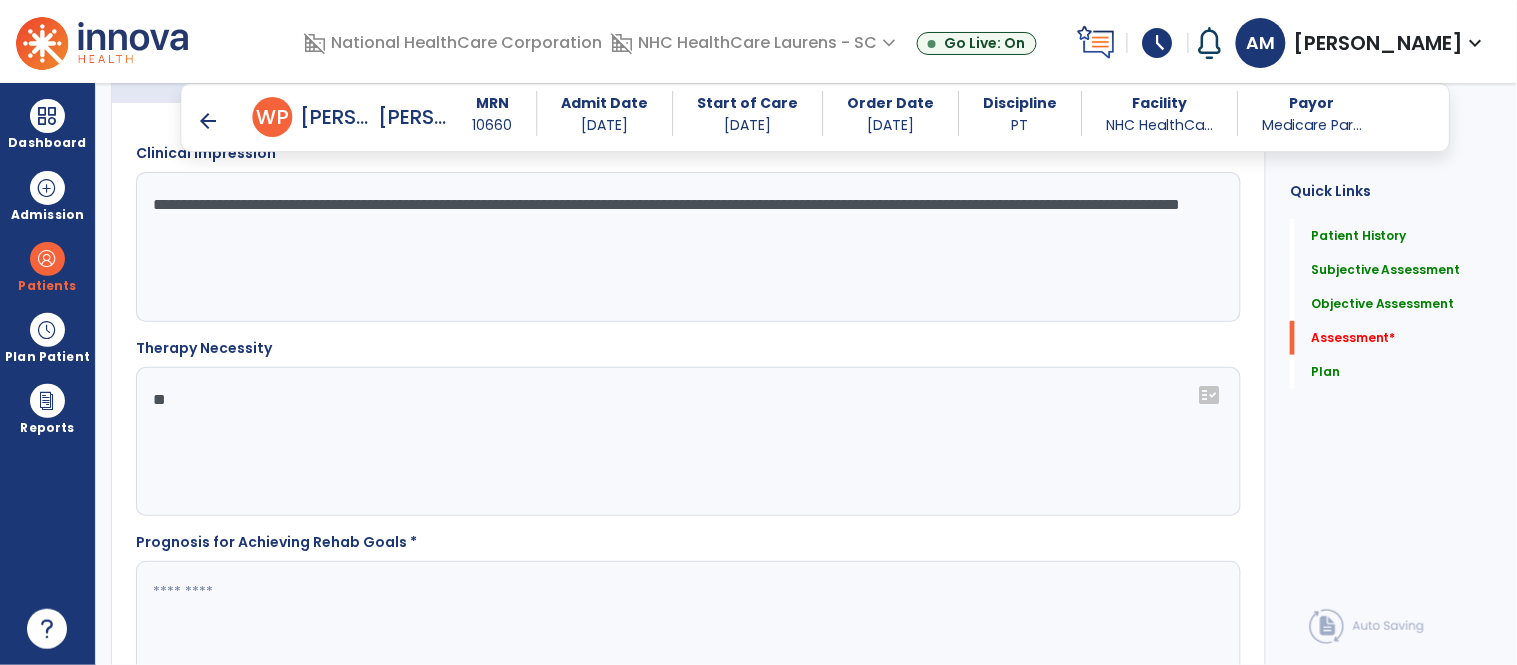 type on "*" 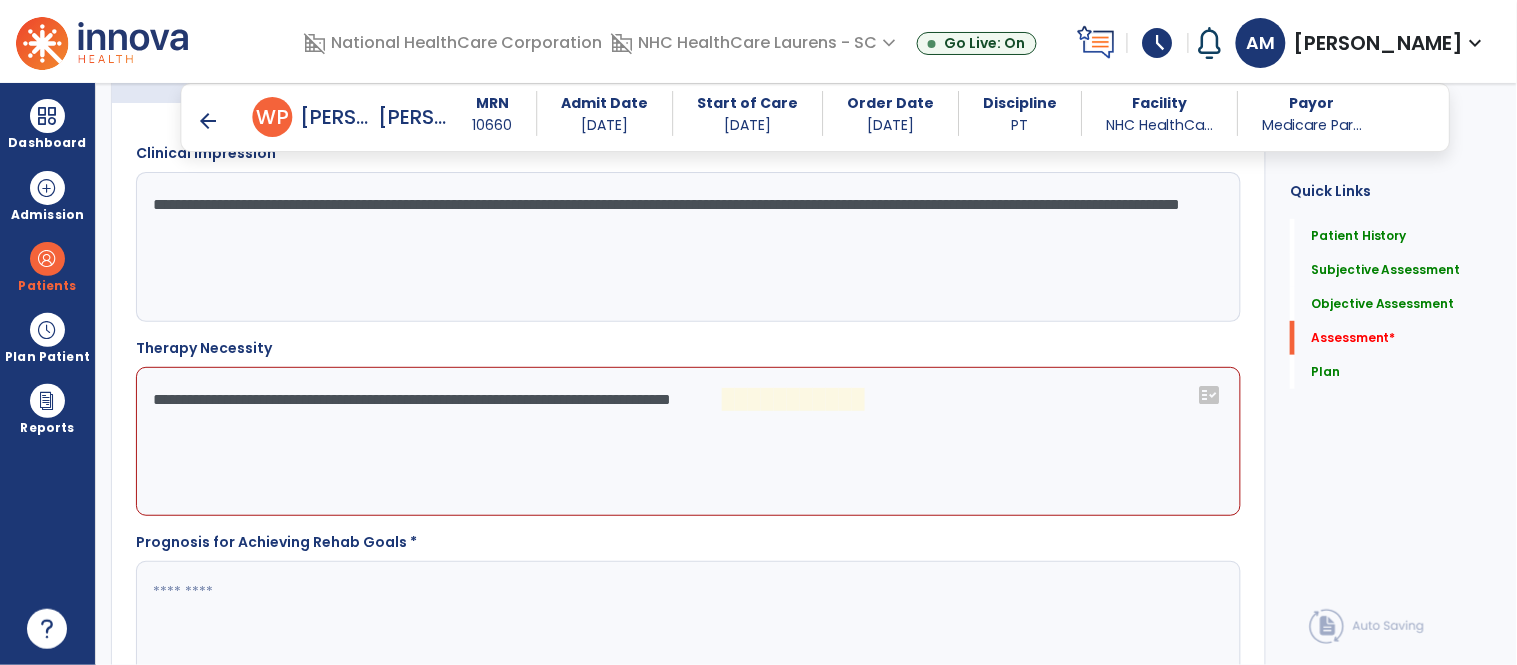click on "**********" 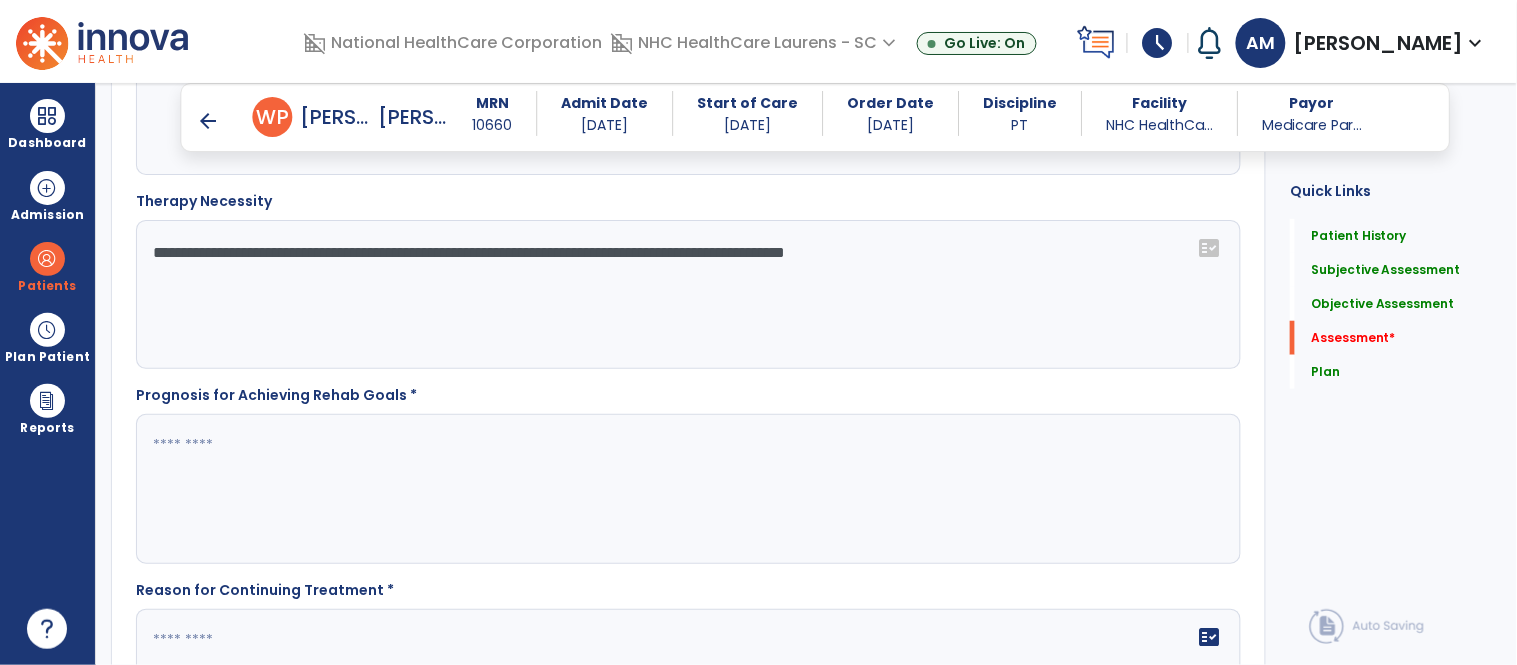 scroll, scrollTop: 2444, scrollLeft: 0, axis: vertical 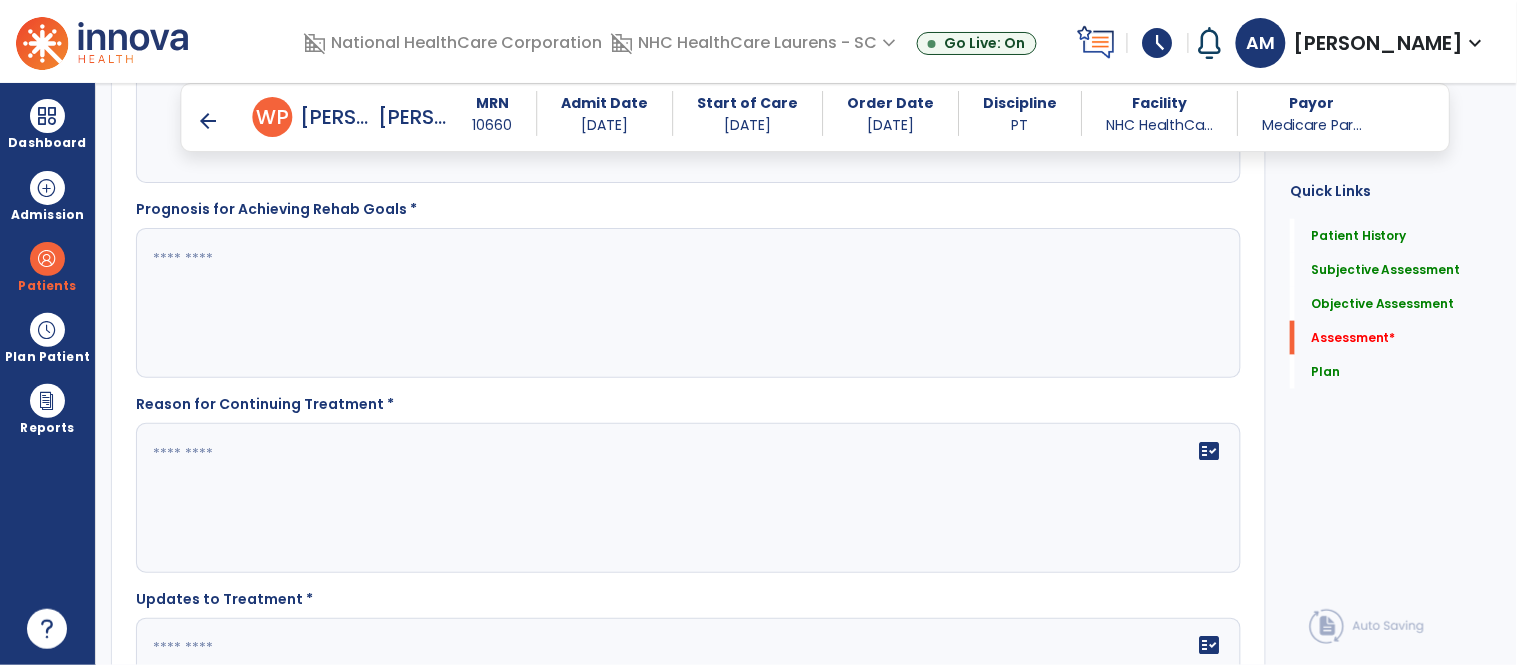 type on "**********" 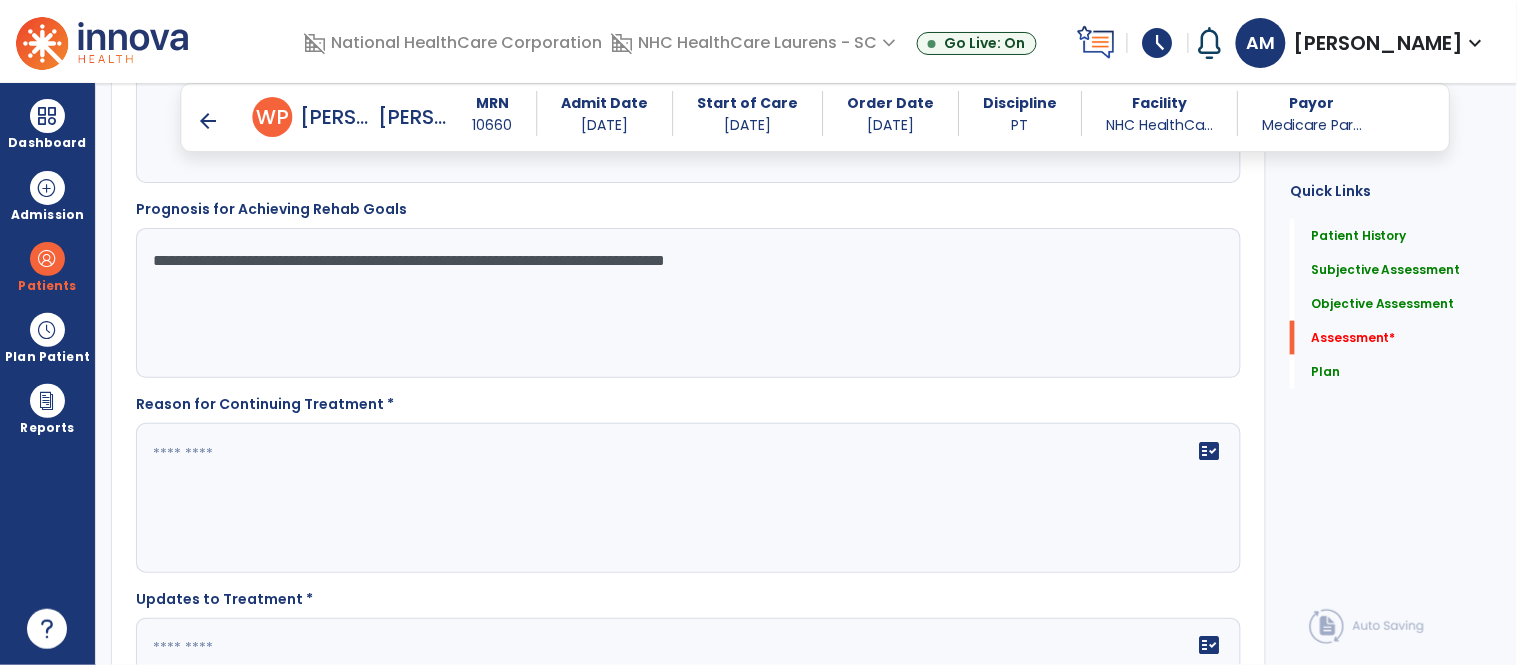 type on "**********" 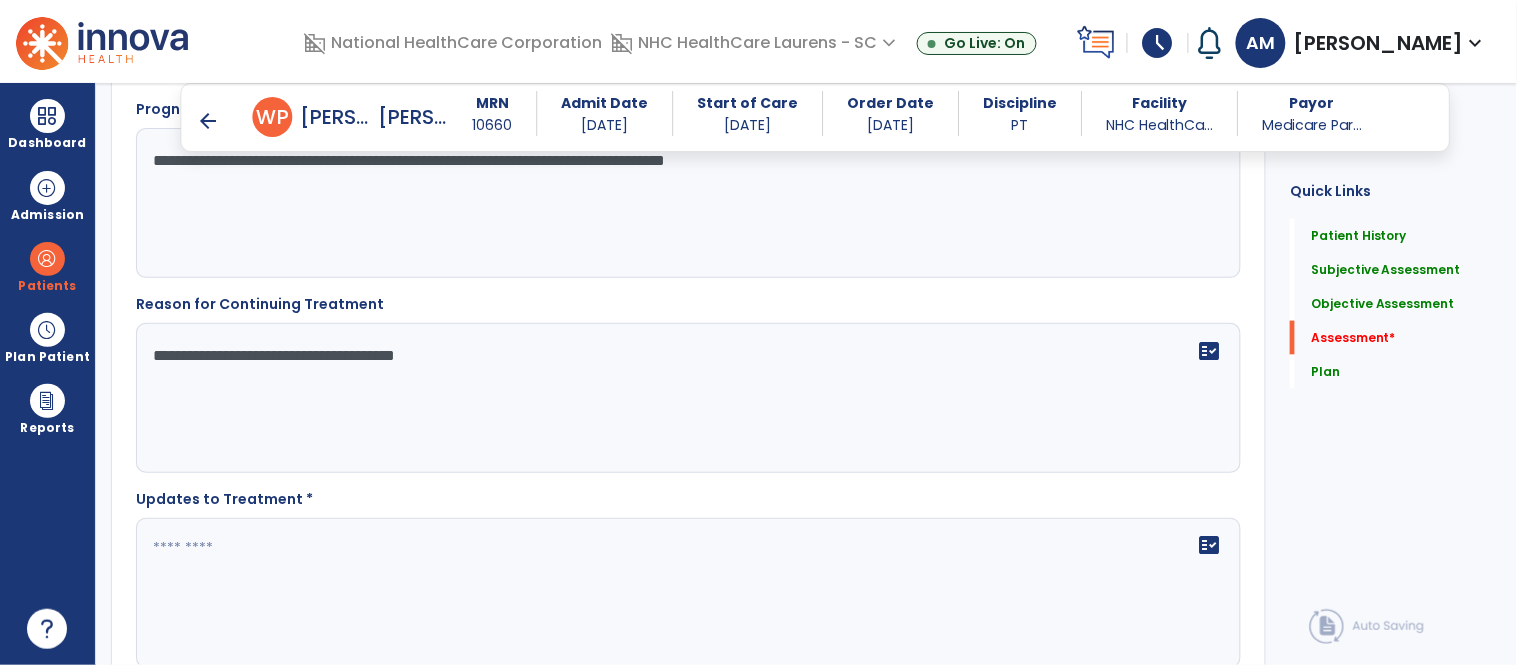 scroll, scrollTop: 2666, scrollLeft: 0, axis: vertical 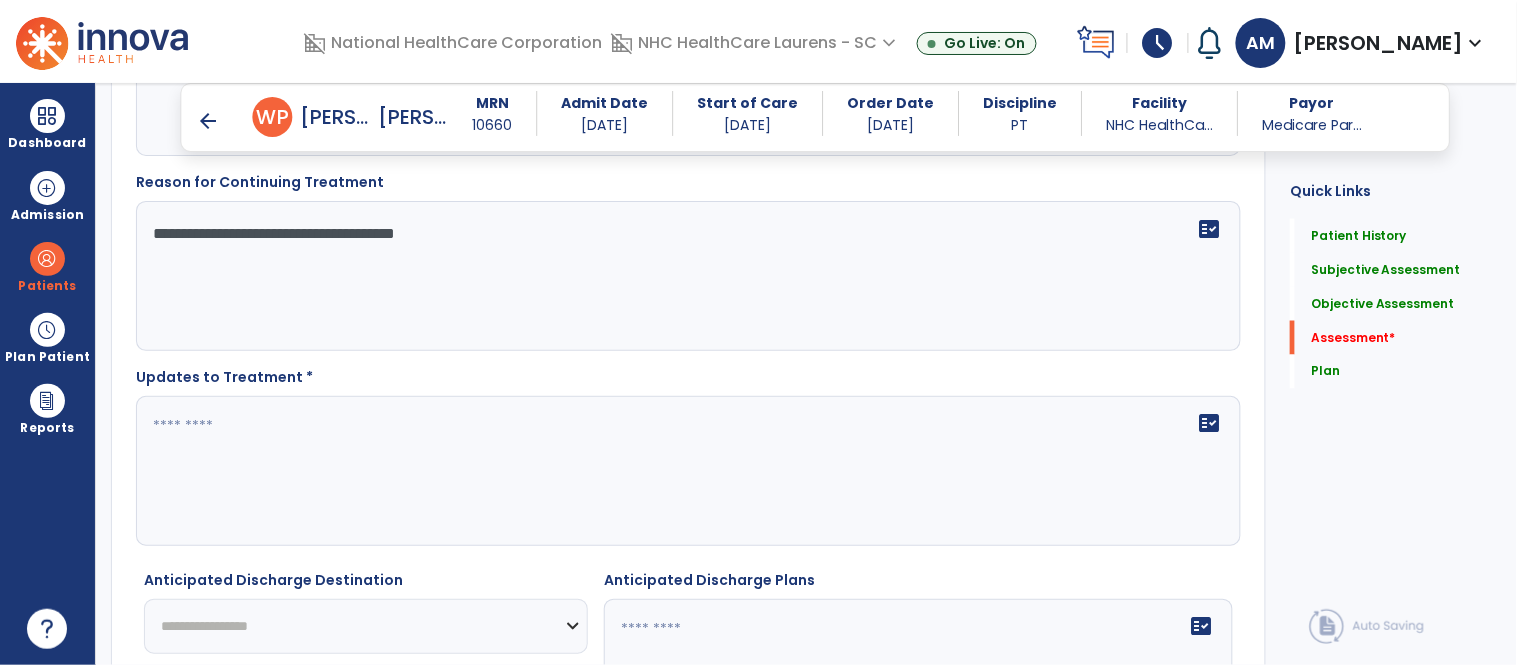 type on "**********" 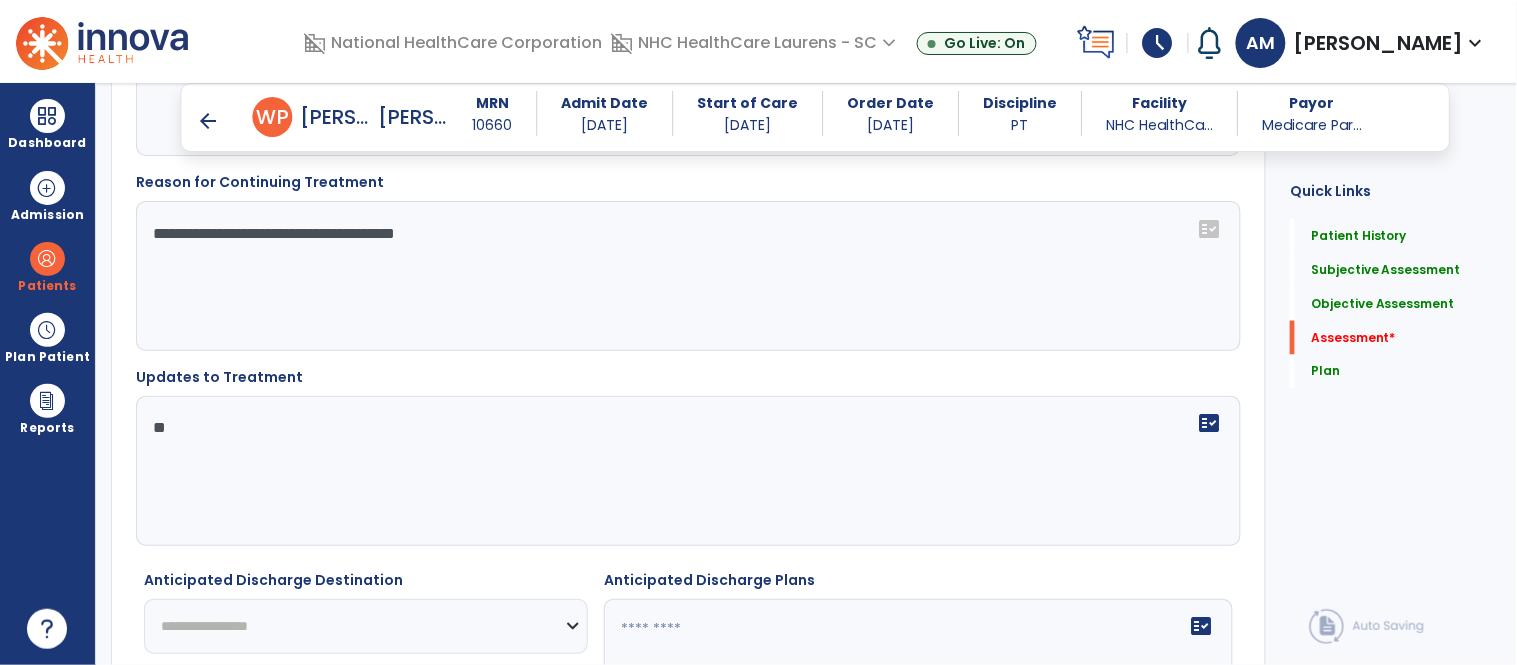 type on "*" 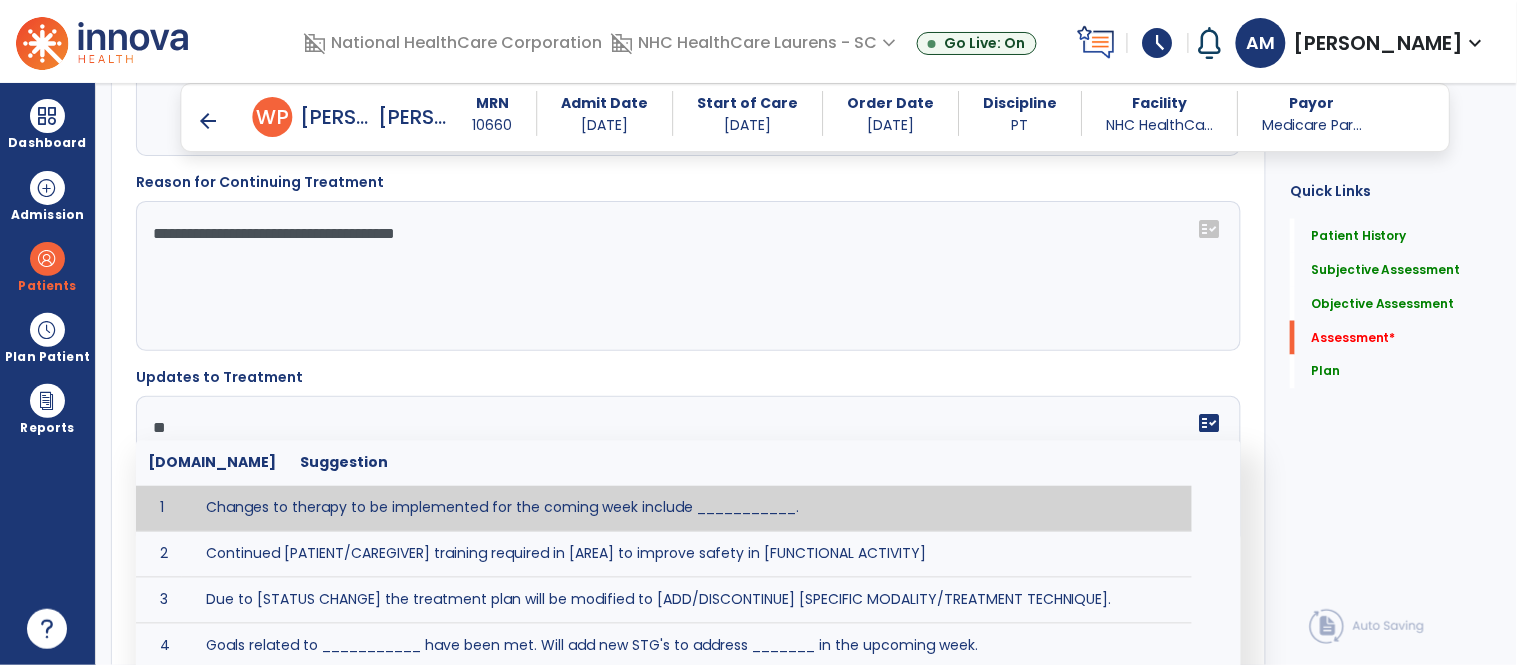 type on "*" 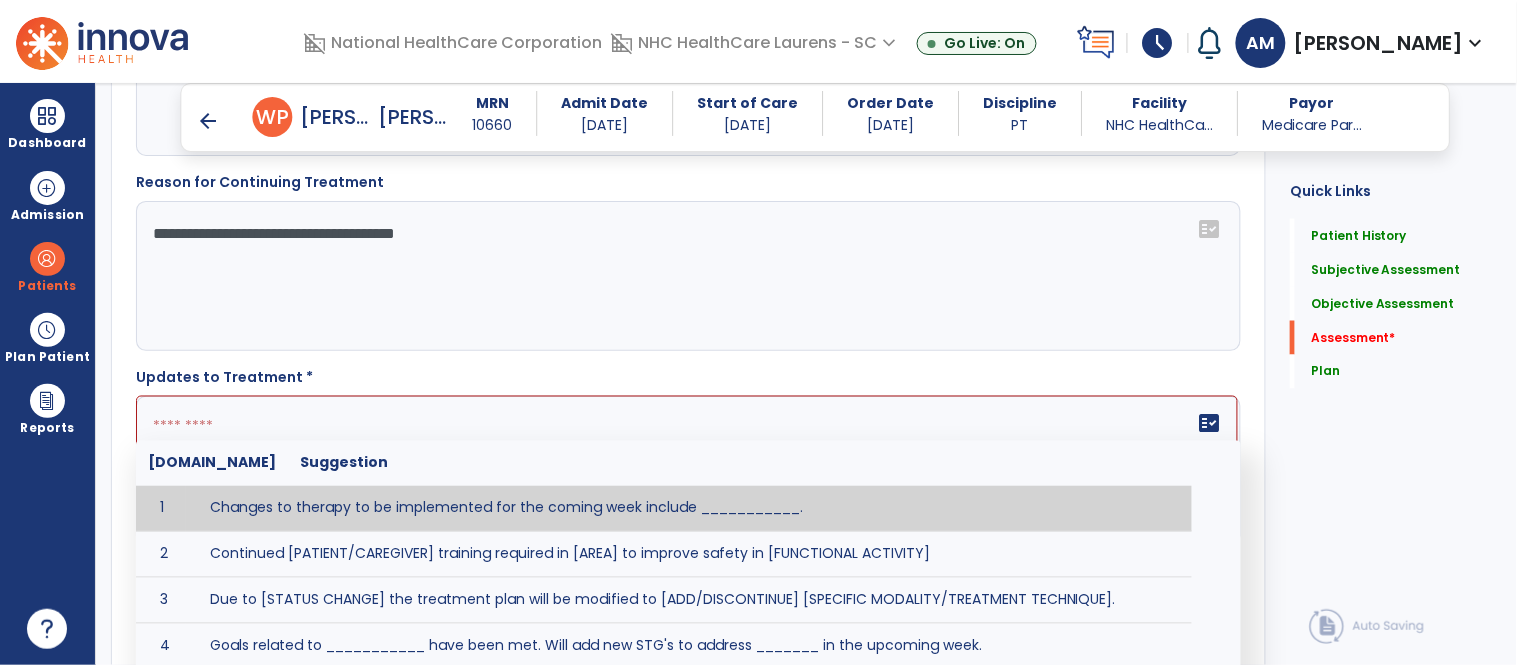type on "*" 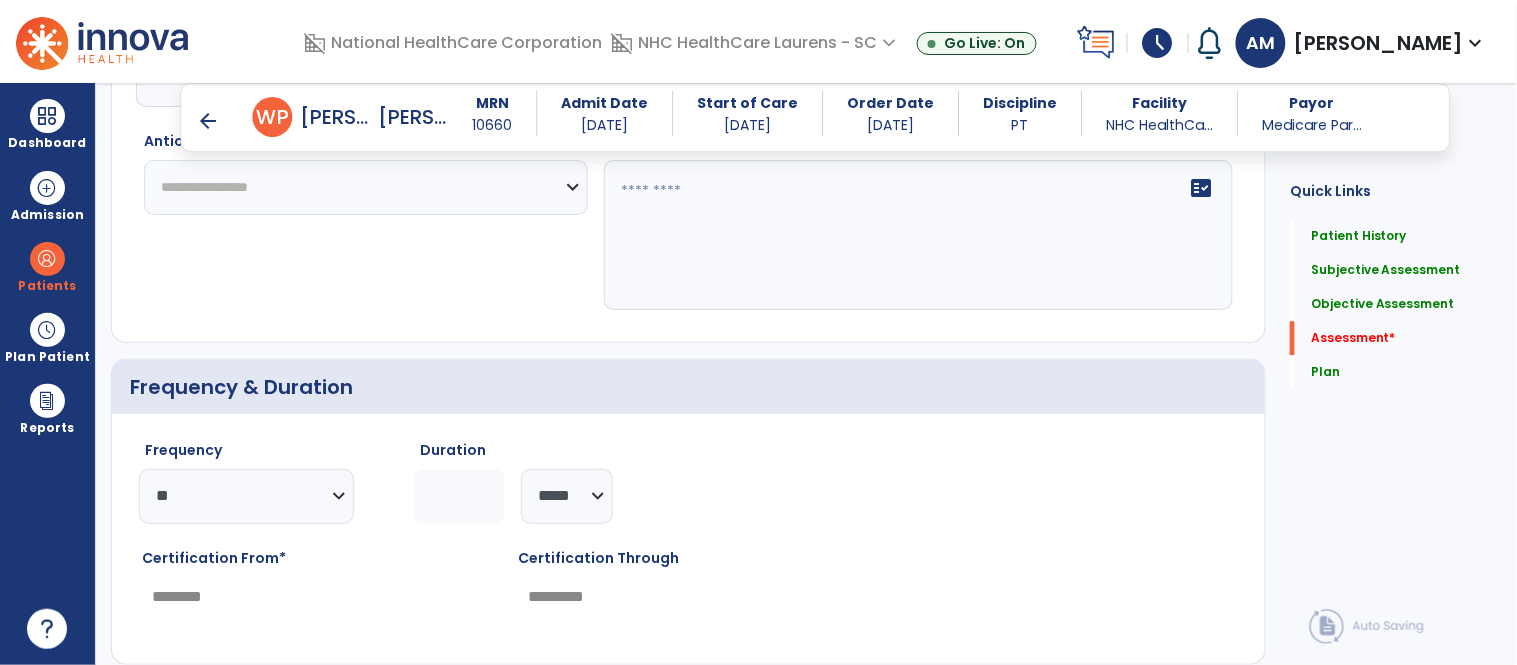 scroll, scrollTop: 3111, scrollLeft: 0, axis: vertical 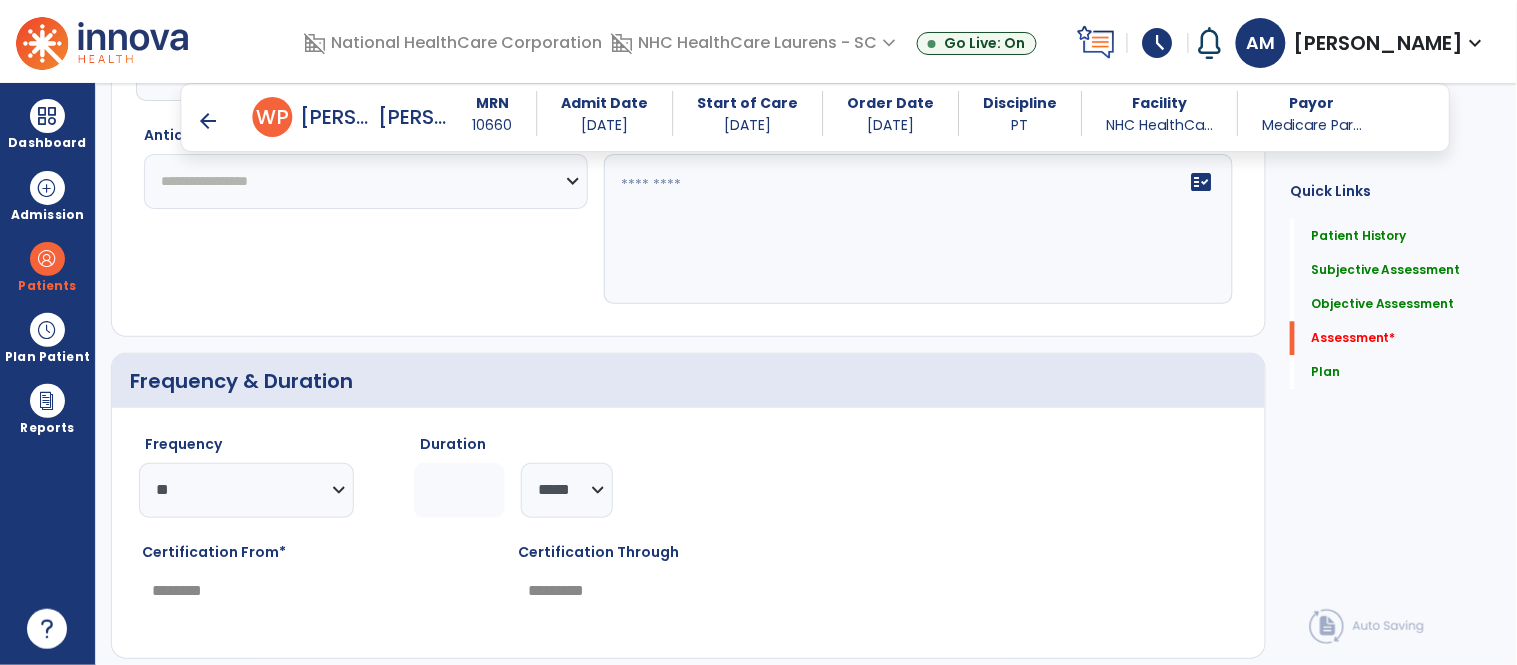 type on "**********" 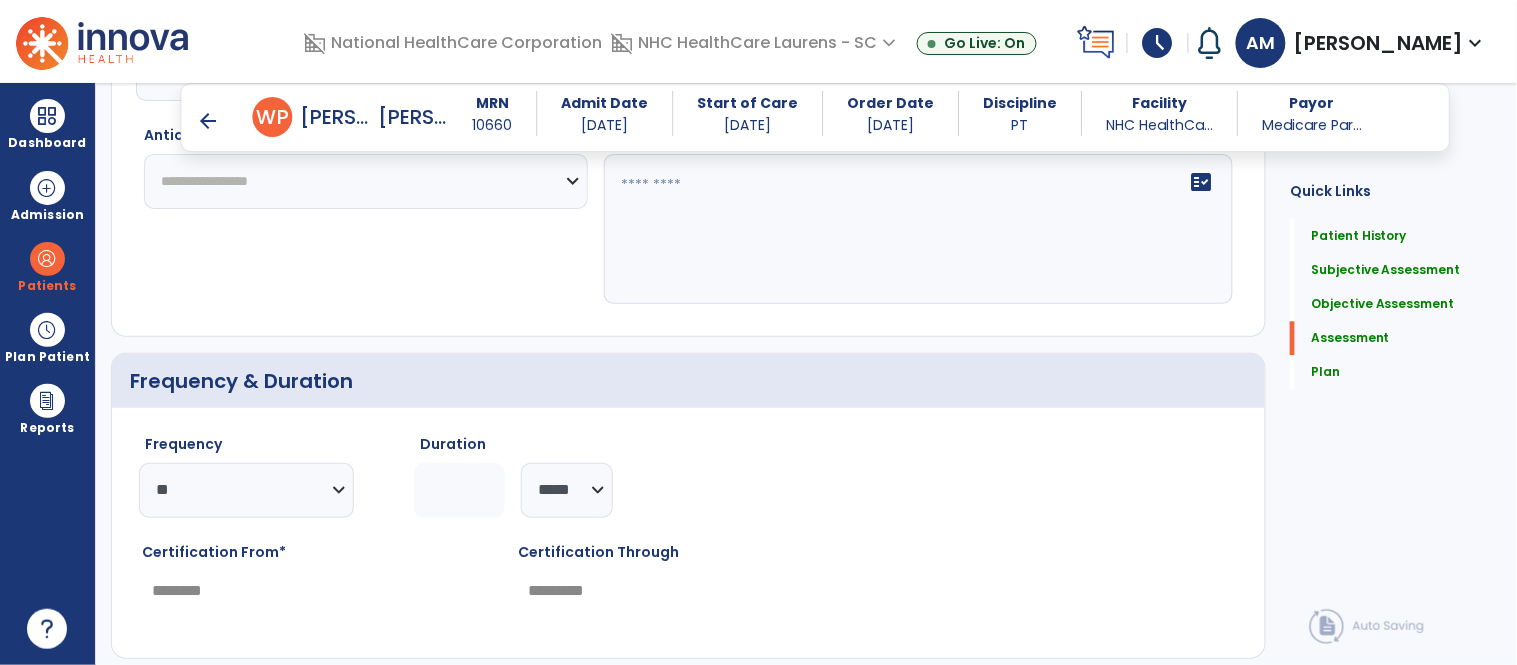 select on "**********" 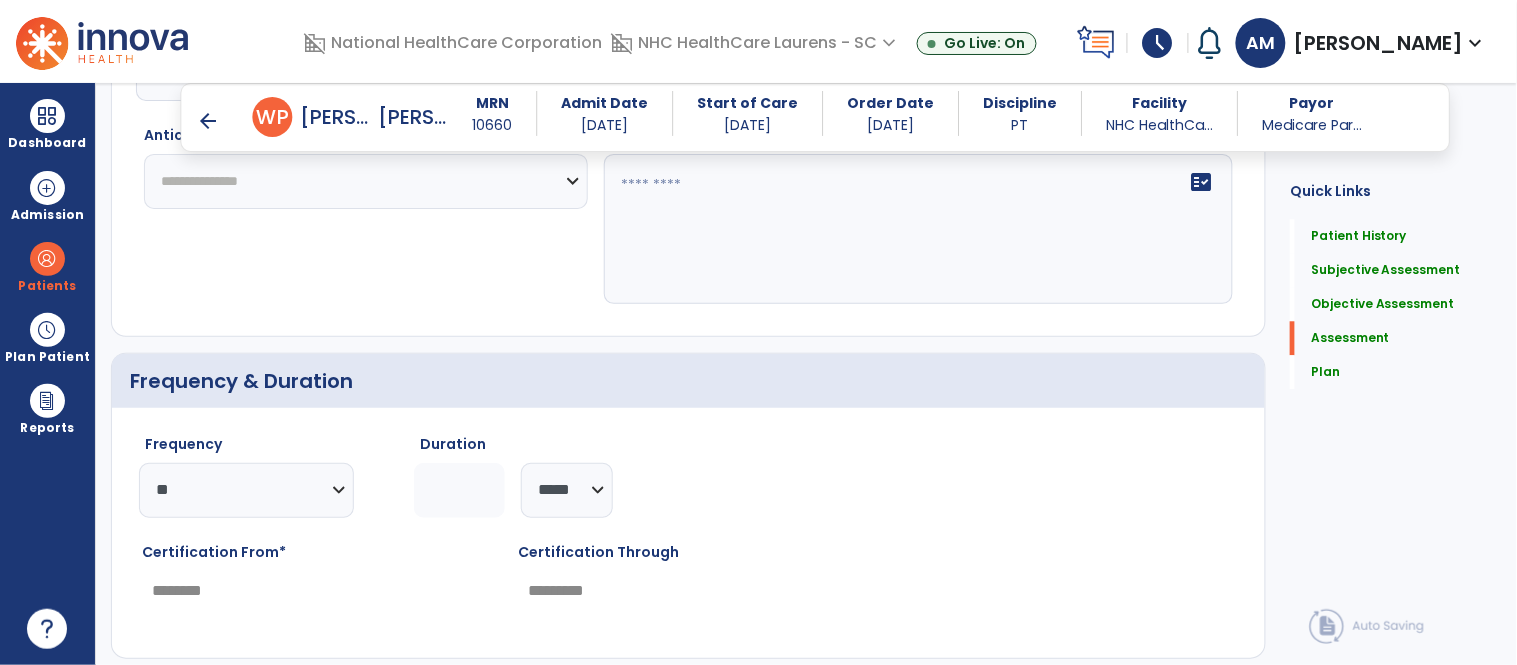 click on "**********" 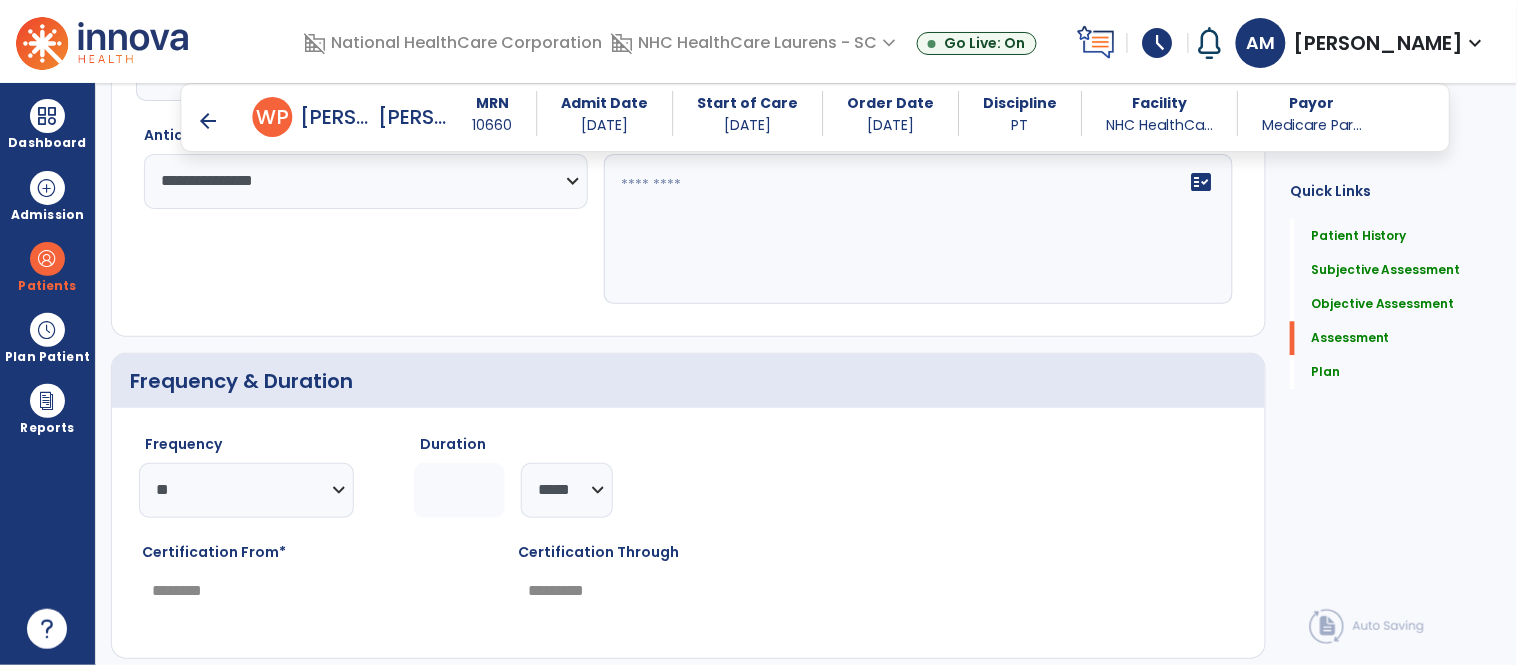 click on "fact_check" 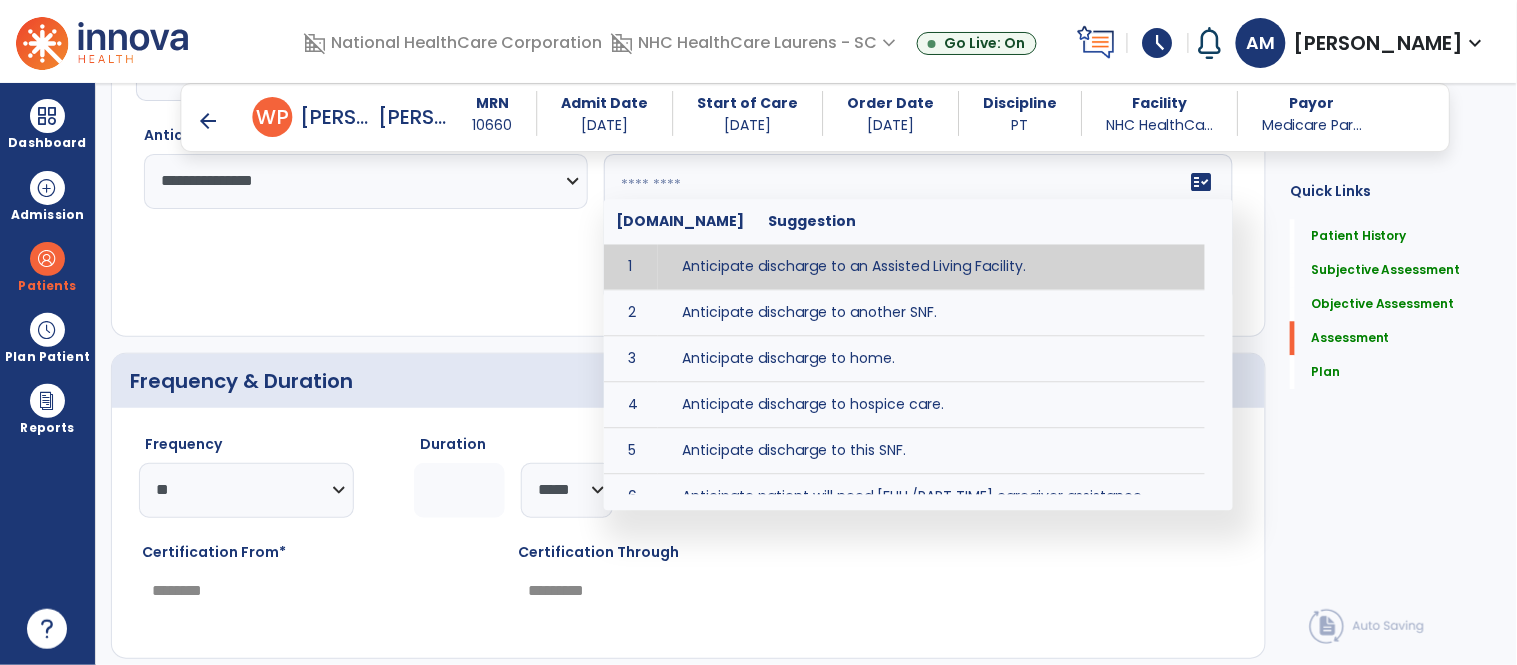 scroll, scrollTop: 3000, scrollLeft: 0, axis: vertical 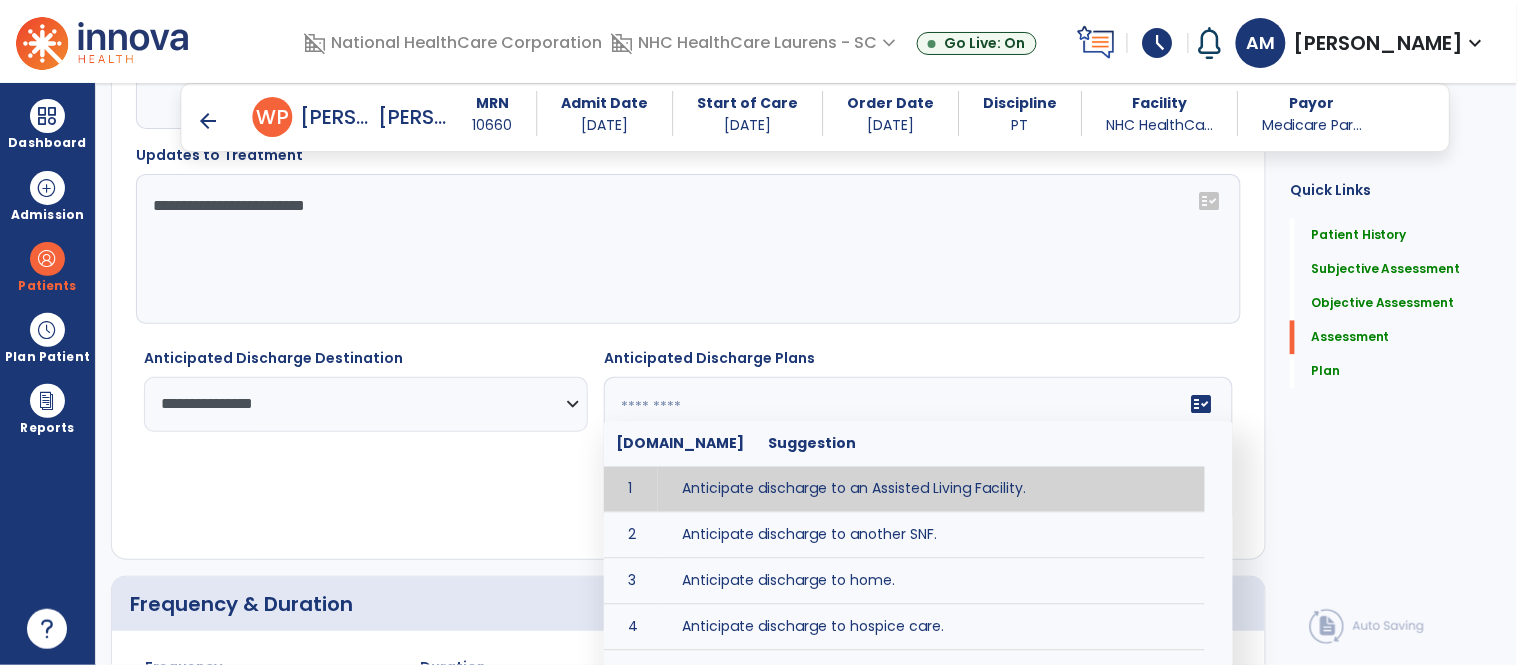 type on "**********" 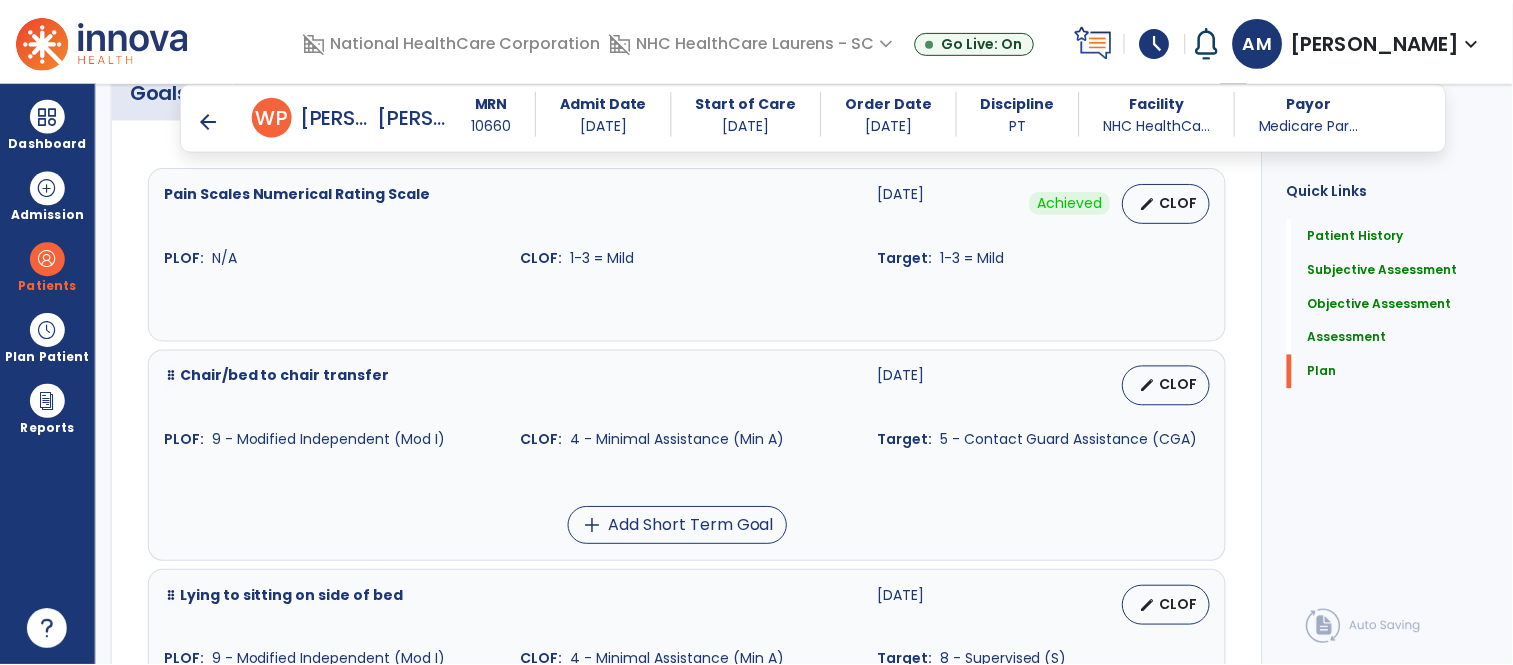 scroll, scrollTop: 3777, scrollLeft: 0, axis: vertical 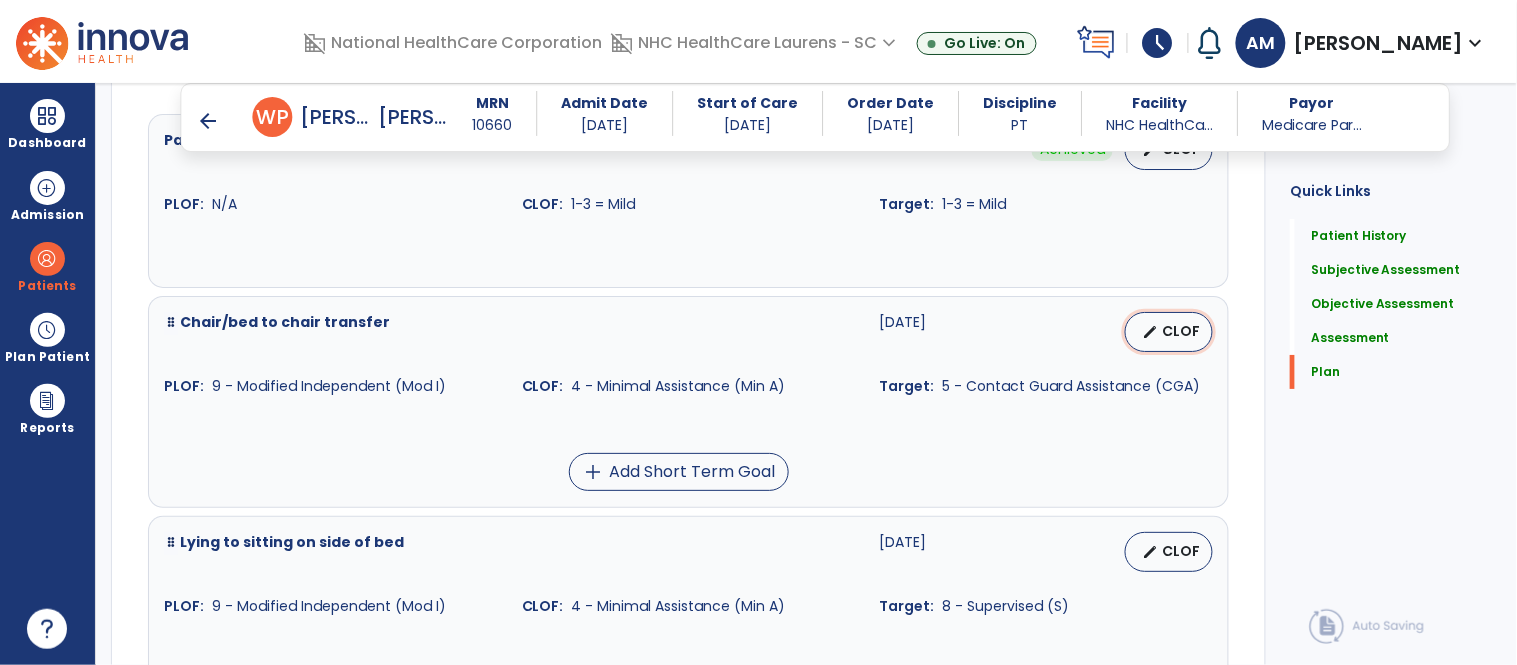 click on "edit" at bounding box center (1150, 332) 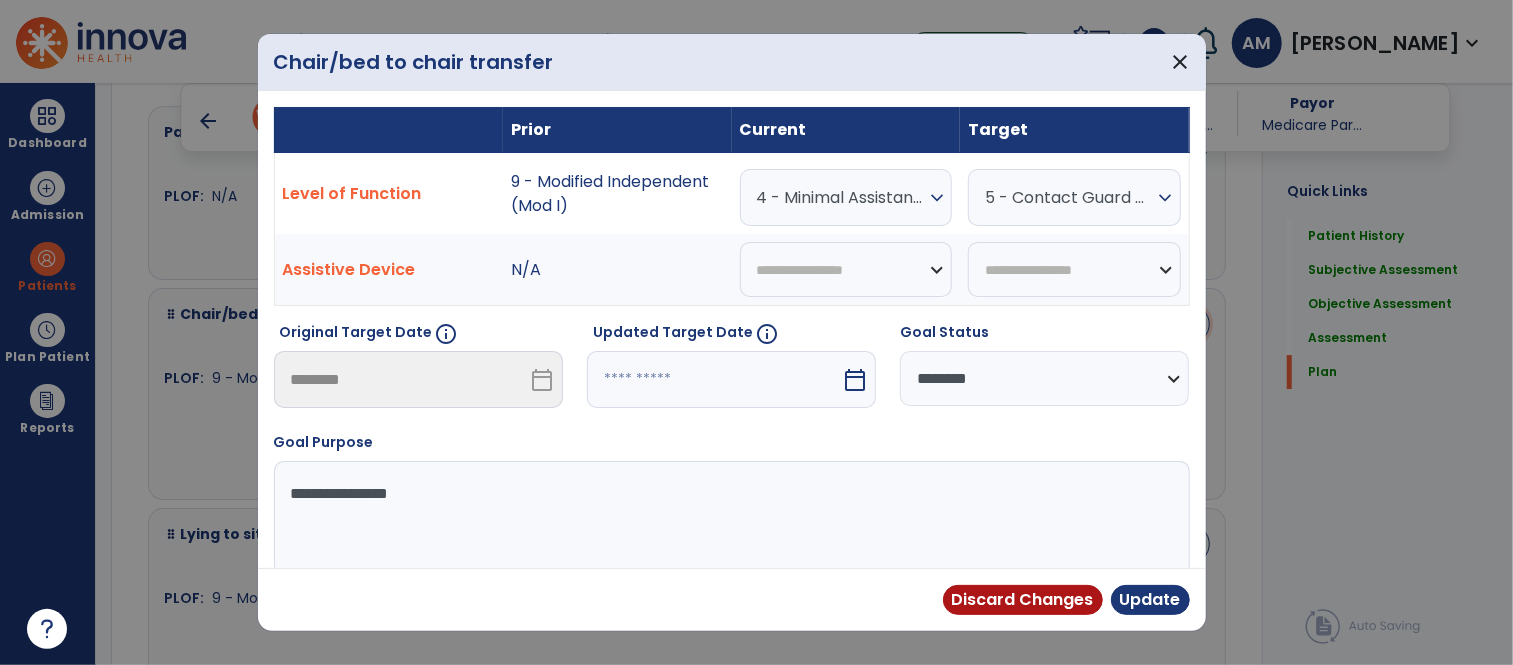 scroll, scrollTop: 3777, scrollLeft: 0, axis: vertical 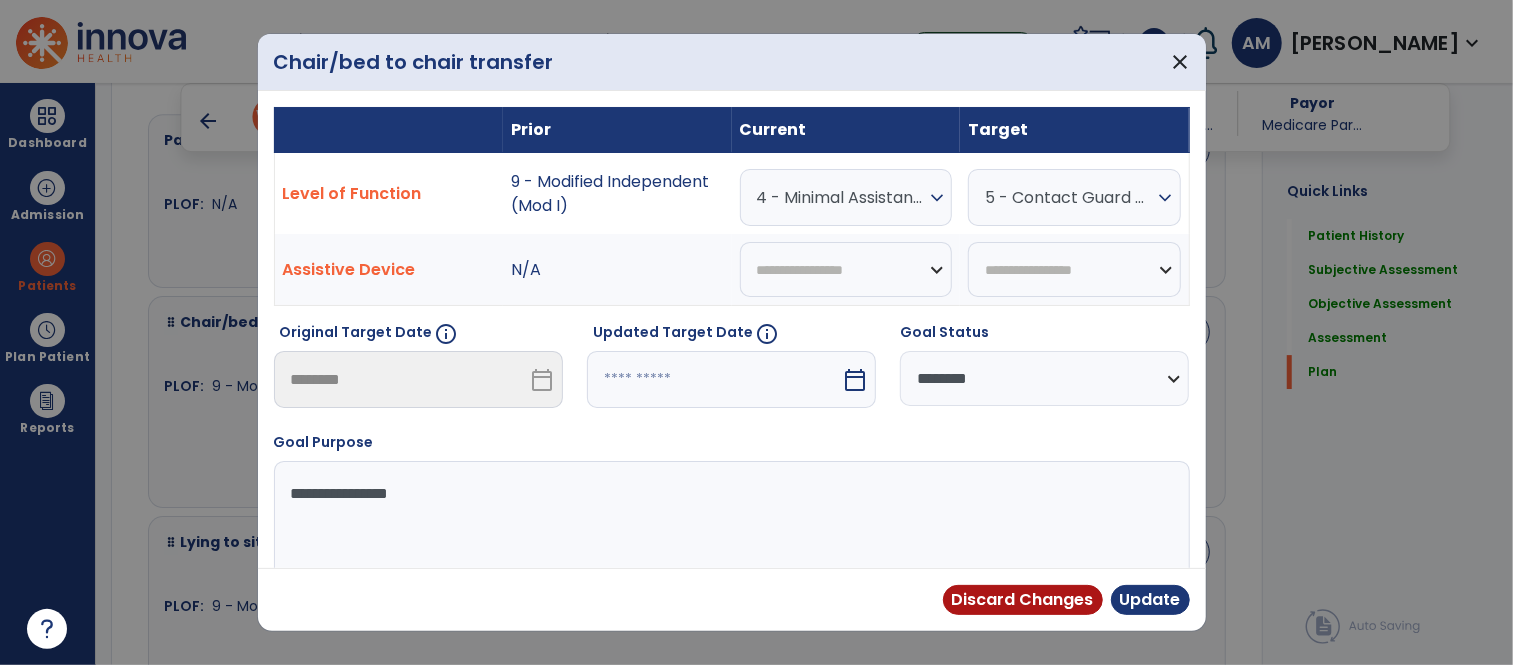 click on "5 - Contact Guard Assistance (CGA)" at bounding box center [841, 197] 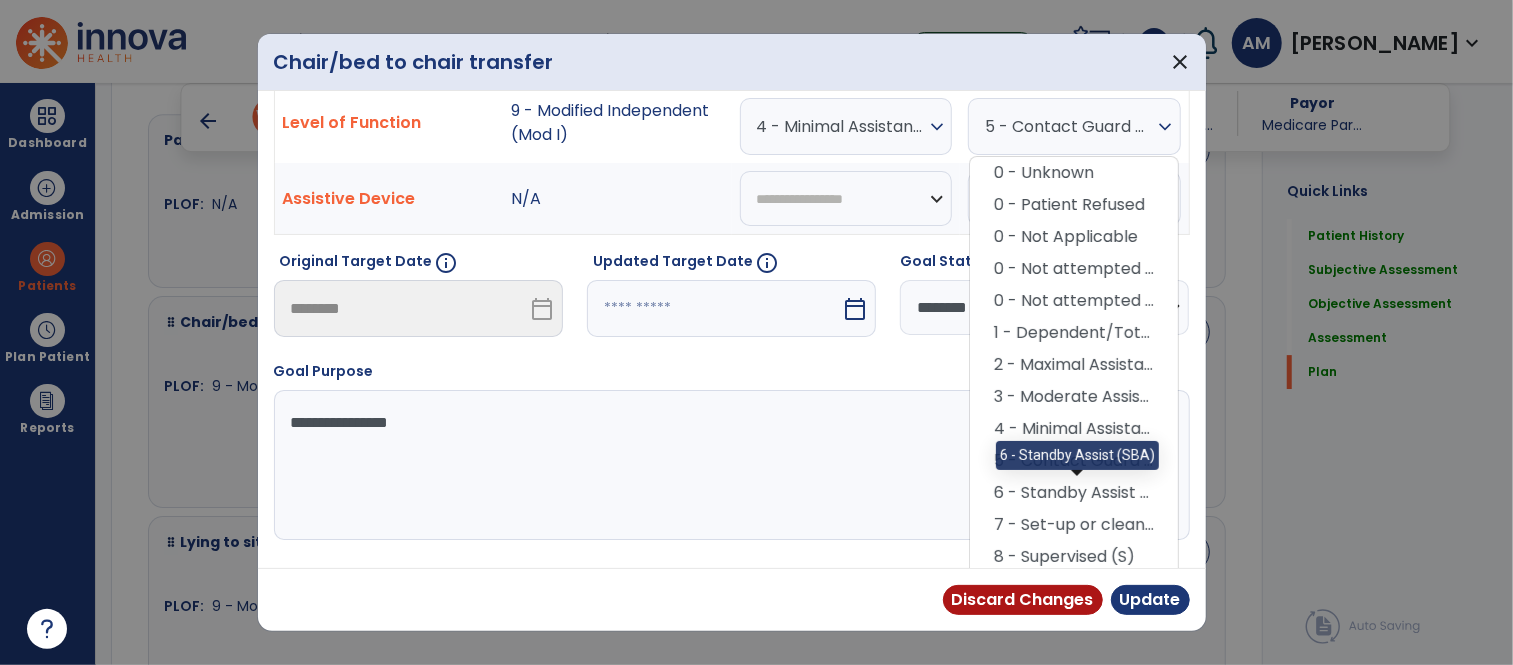 scroll, scrollTop: 111, scrollLeft: 0, axis: vertical 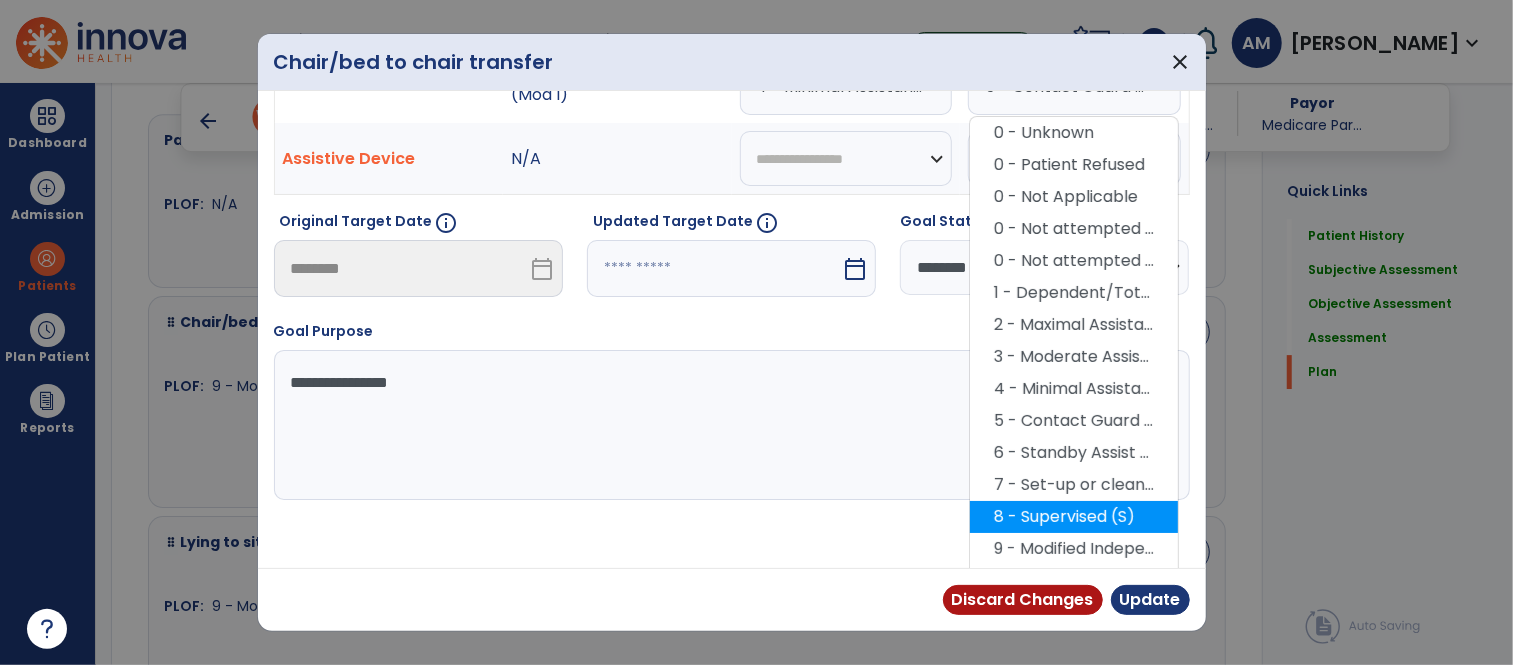 click on "8 - Supervised (S)" at bounding box center (1074, 517) 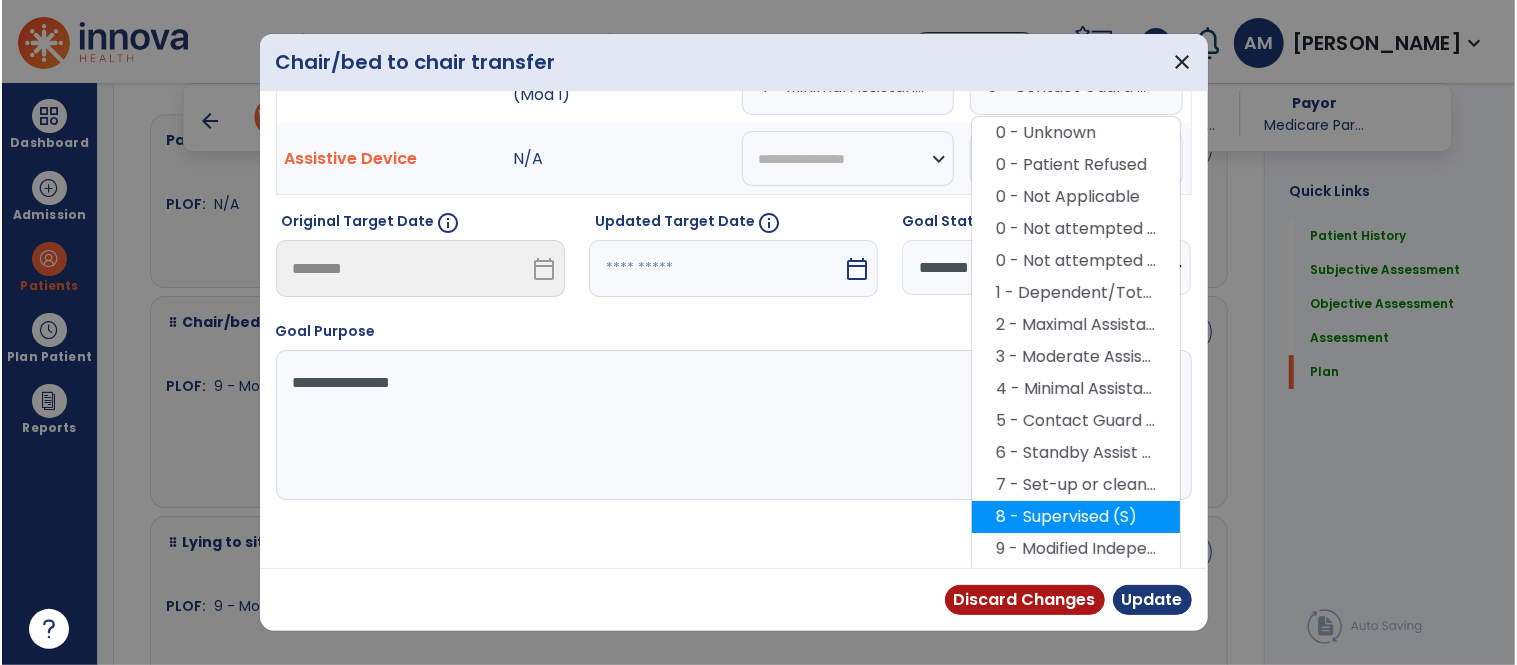scroll, scrollTop: 60, scrollLeft: 0, axis: vertical 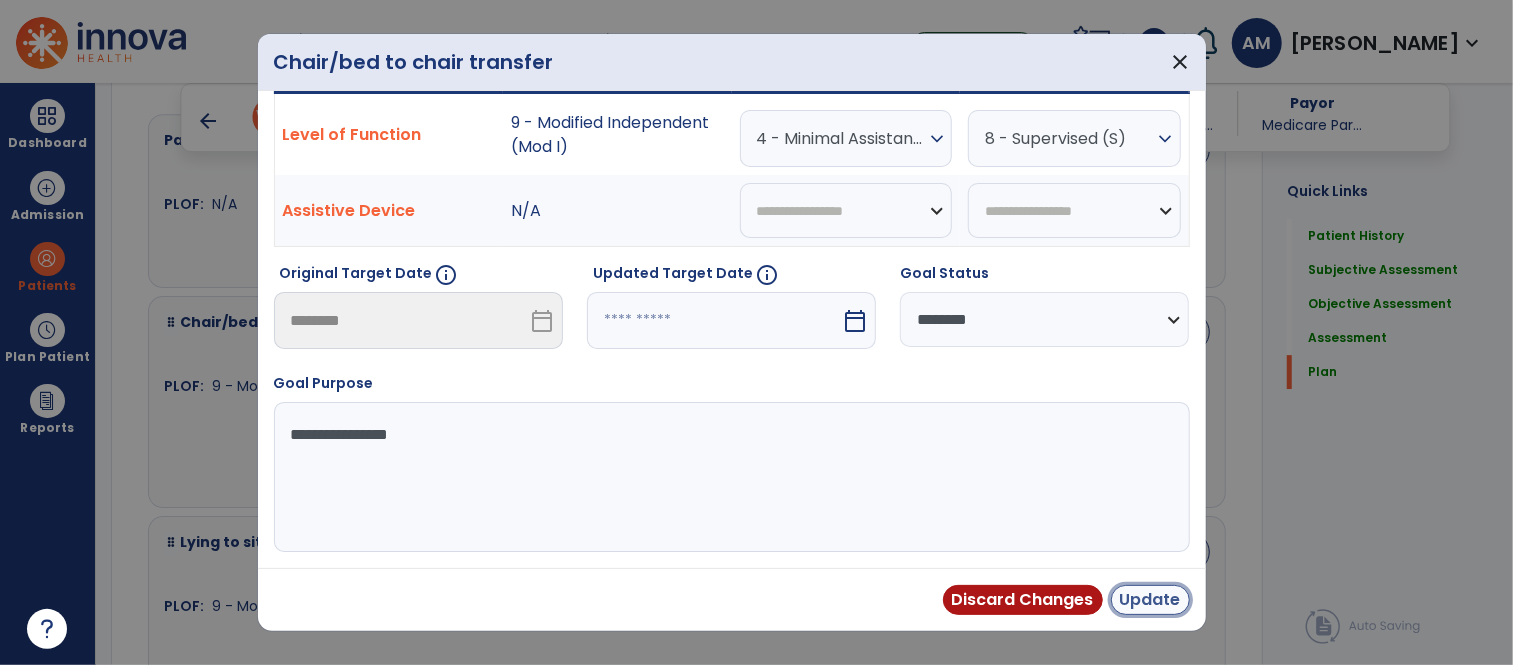 click on "Update" at bounding box center (1150, 600) 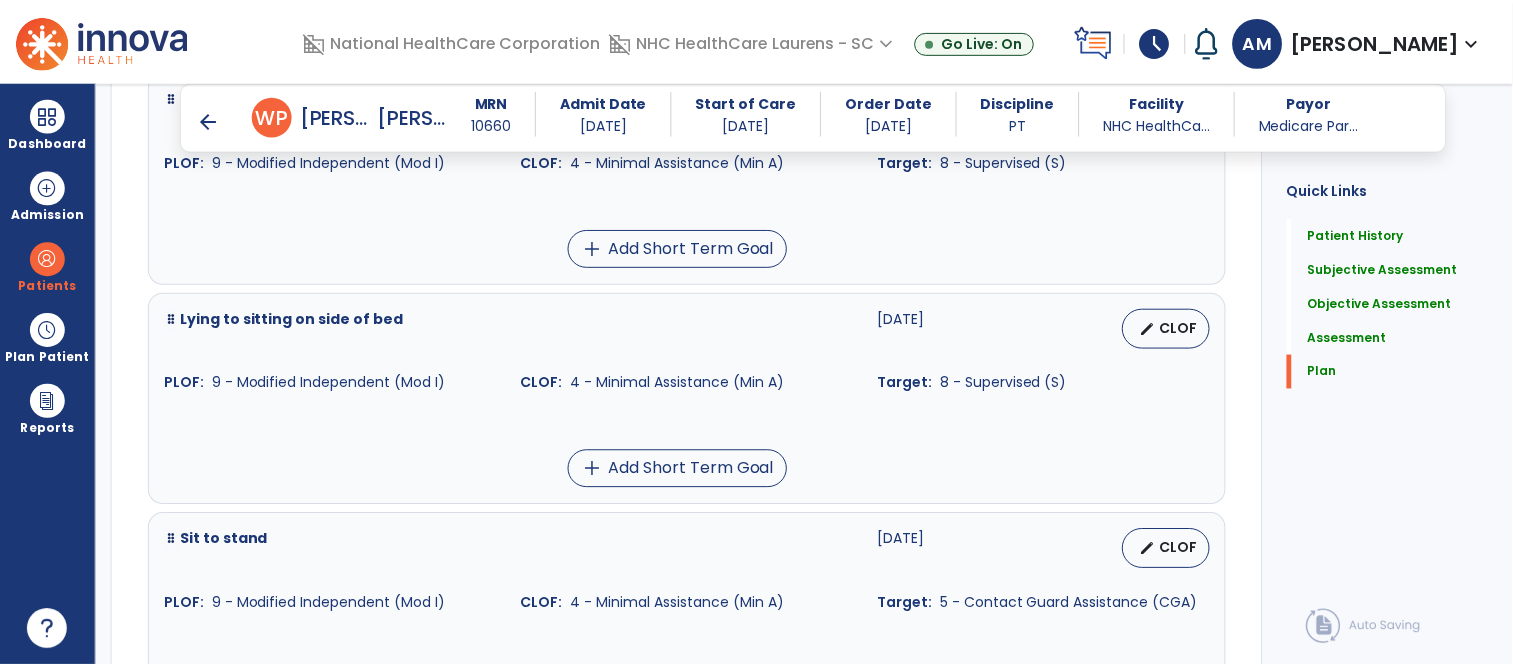 scroll, scrollTop: 4111, scrollLeft: 0, axis: vertical 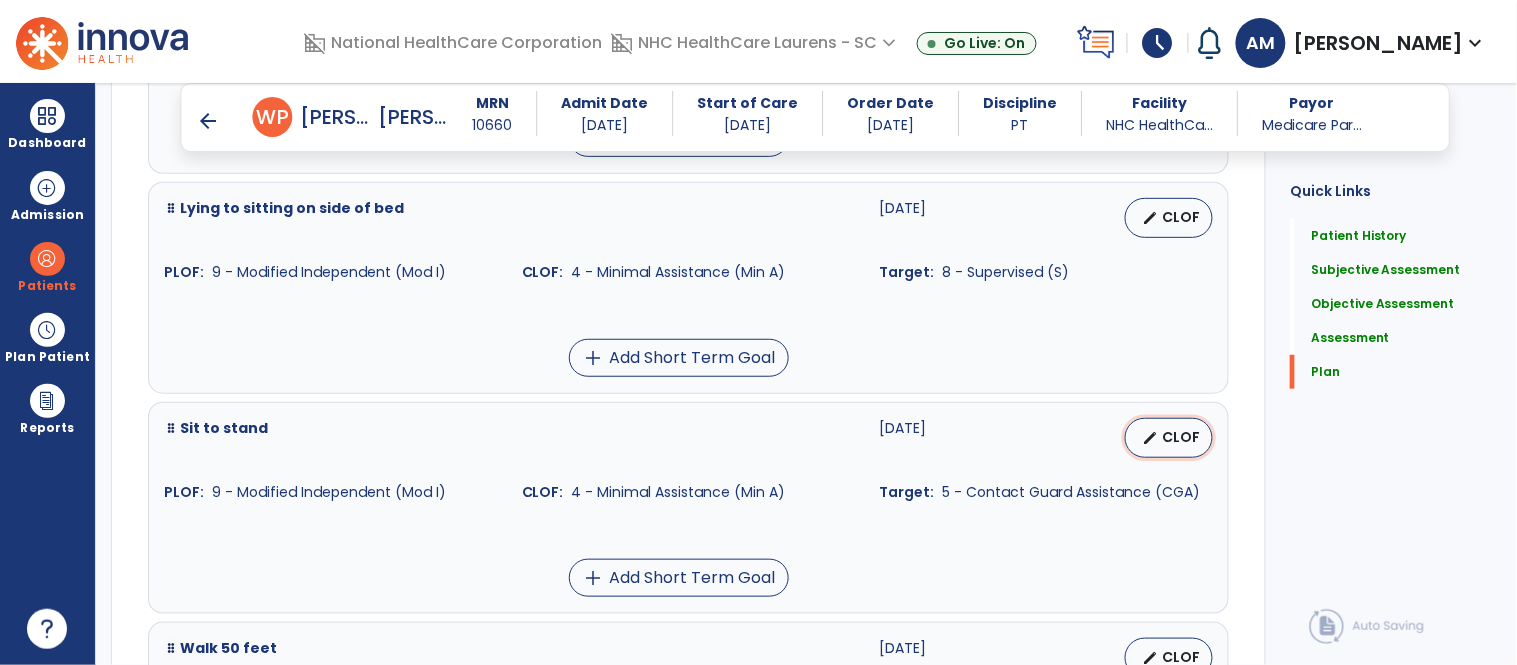click on "edit   CLOF" at bounding box center (1169, 438) 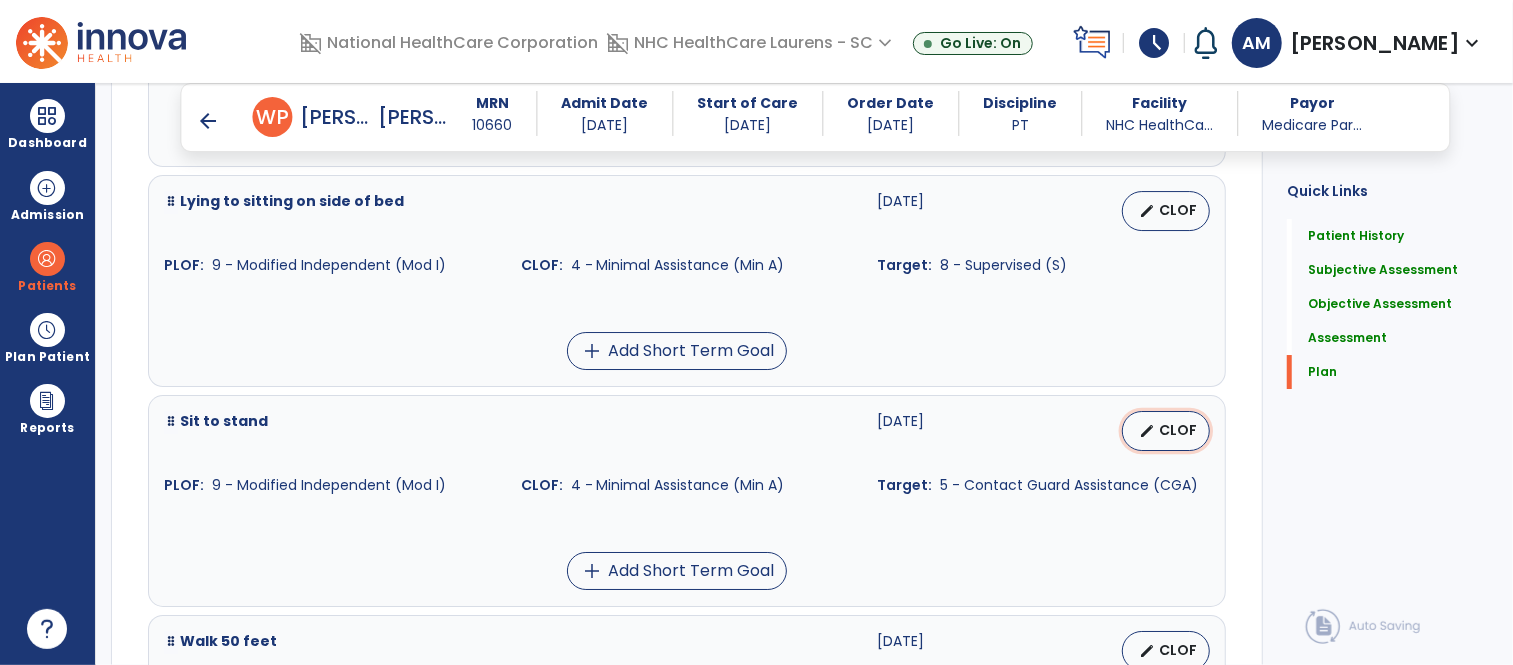 select on "********" 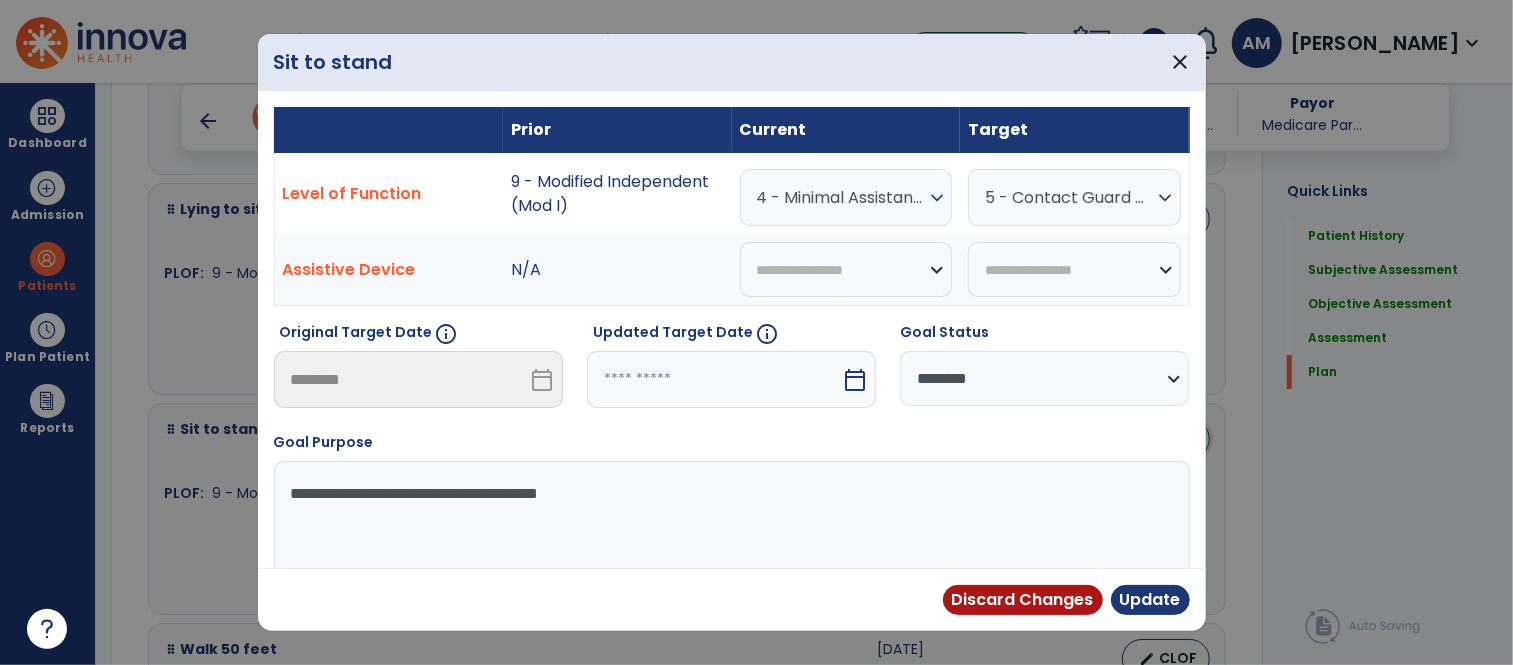 scroll, scrollTop: 4111, scrollLeft: 0, axis: vertical 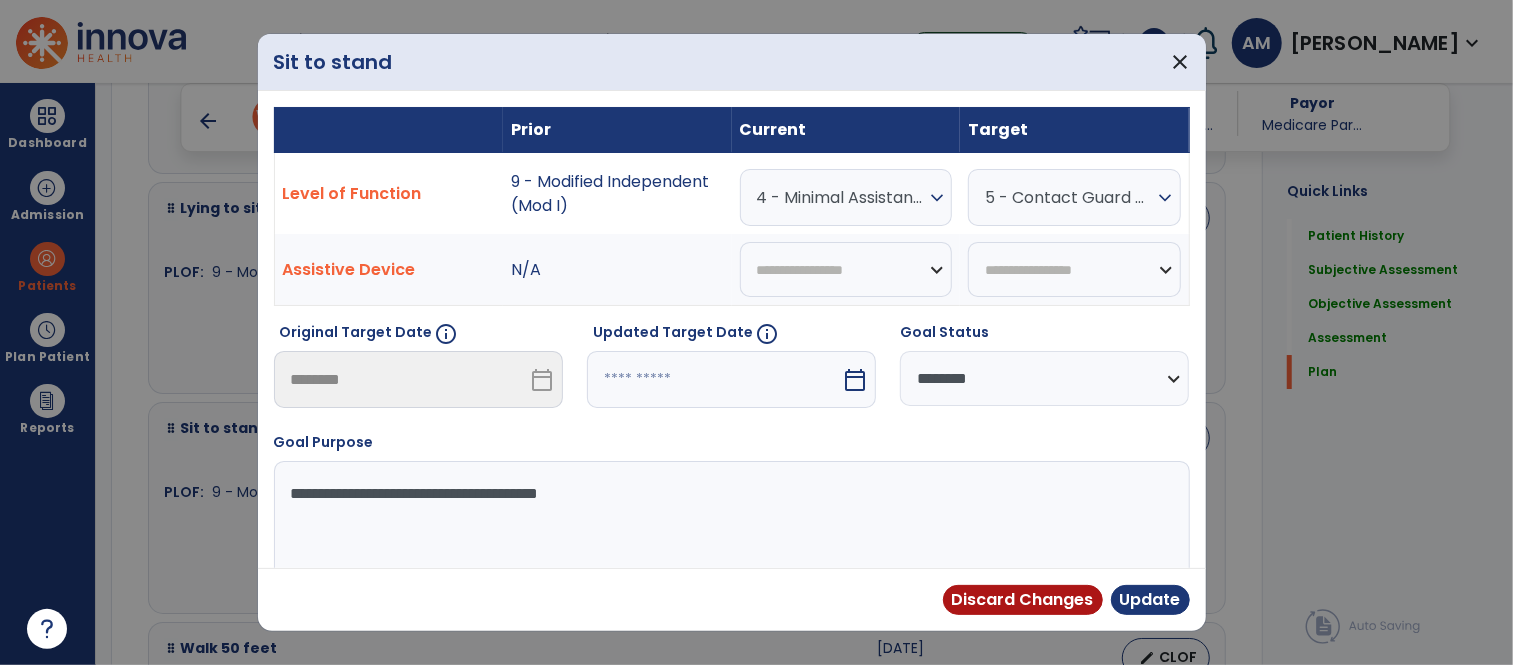 click on "5 - Contact Guard Assistance (CGA)" at bounding box center (841, 197) 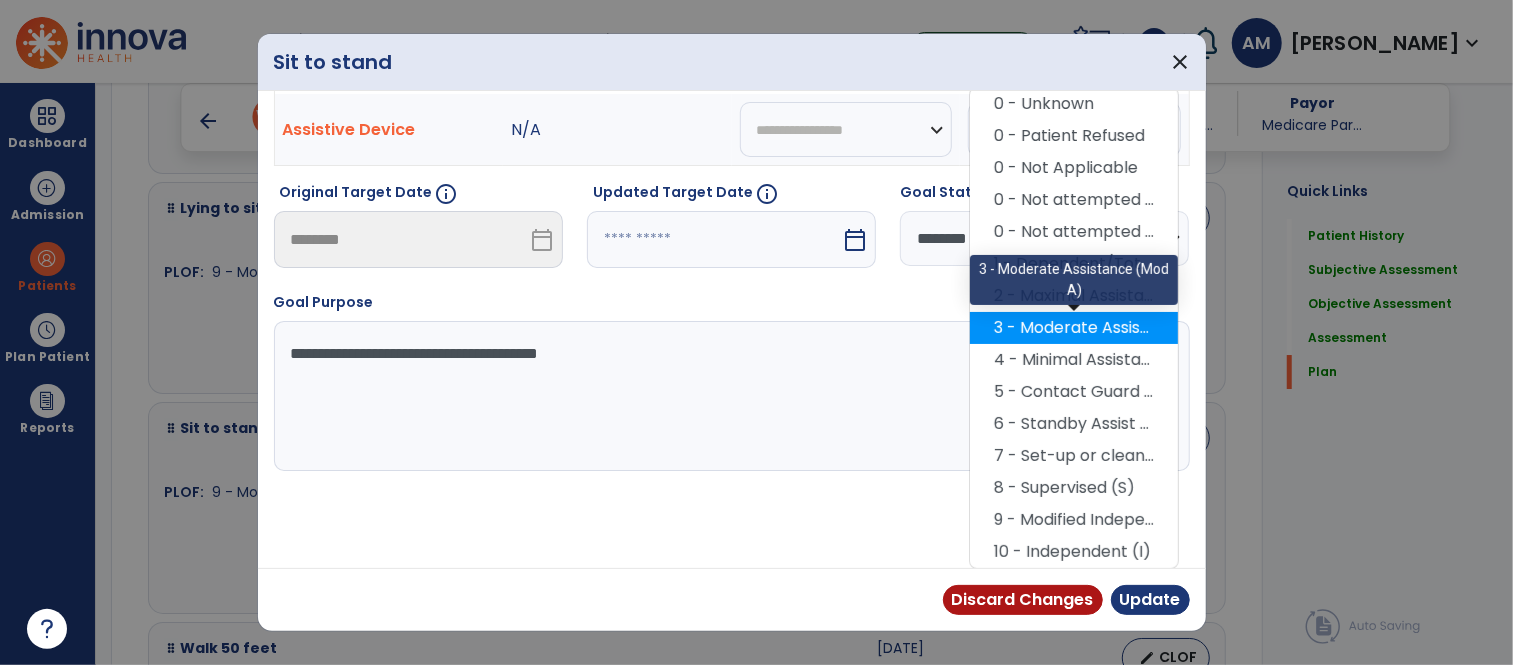 scroll, scrollTop: 142, scrollLeft: 0, axis: vertical 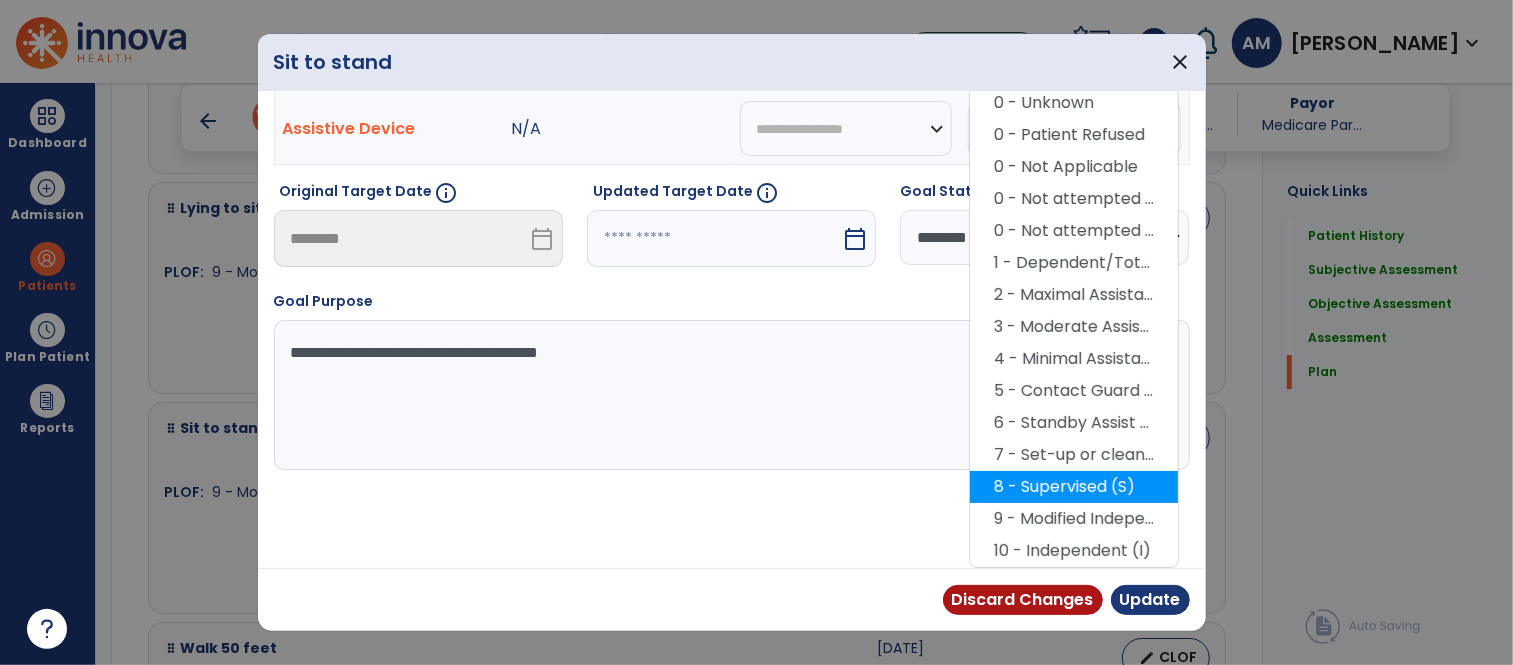 click on "8 - Supervised (S)" at bounding box center [1074, 487] 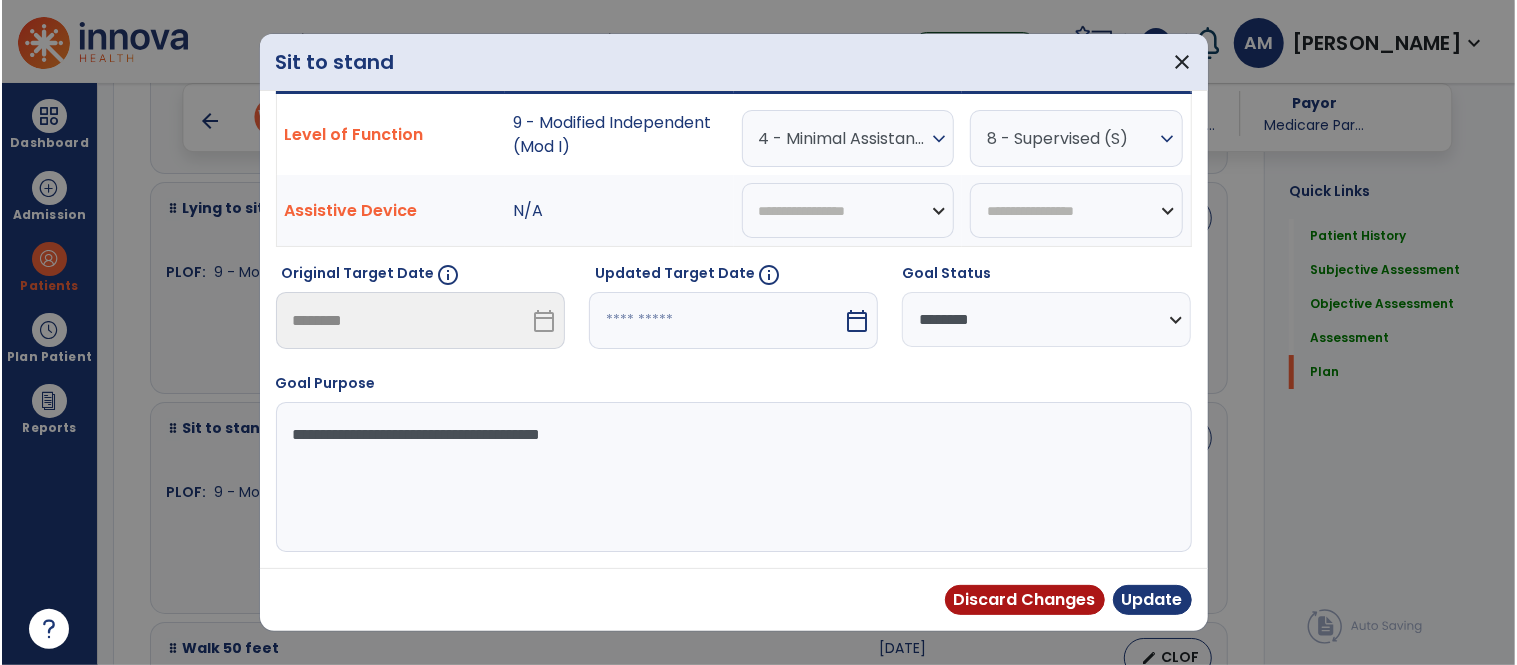 scroll, scrollTop: 60, scrollLeft: 0, axis: vertical 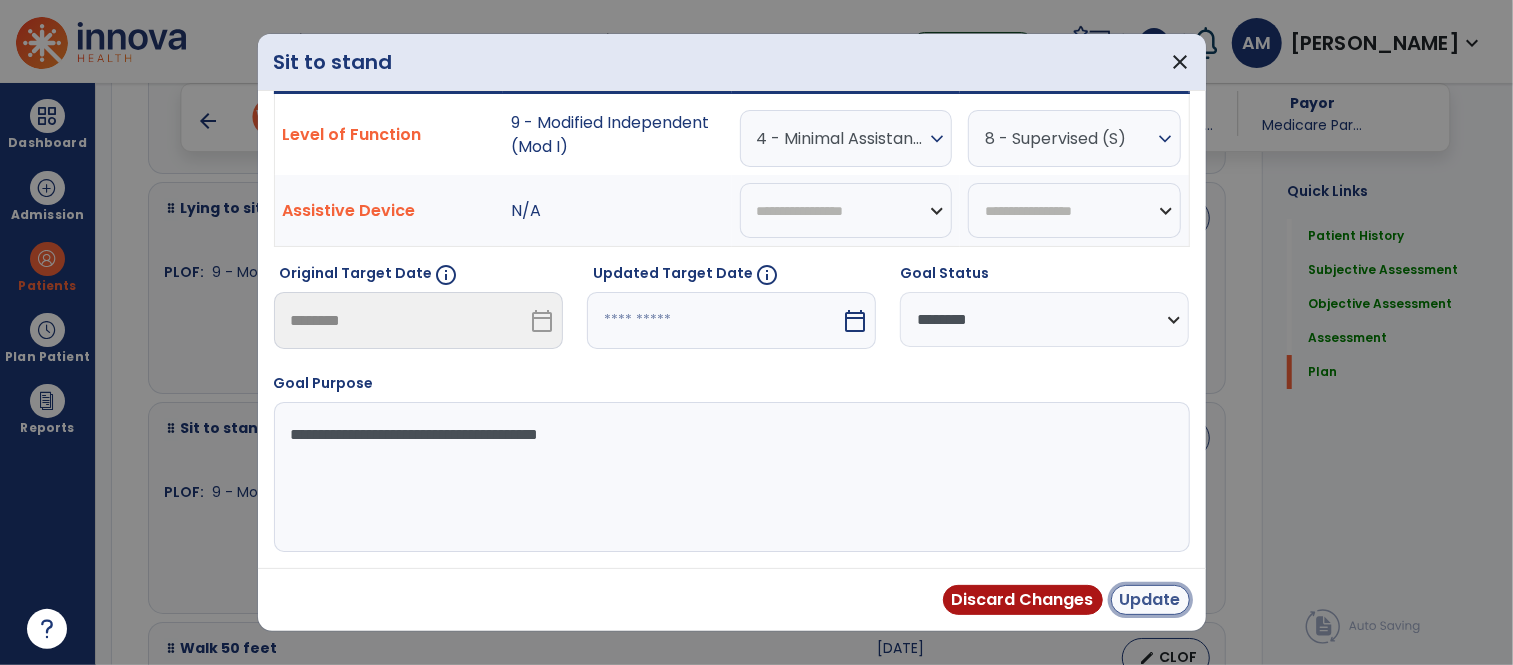 click on "Update" at bounding box center (1150, 600) 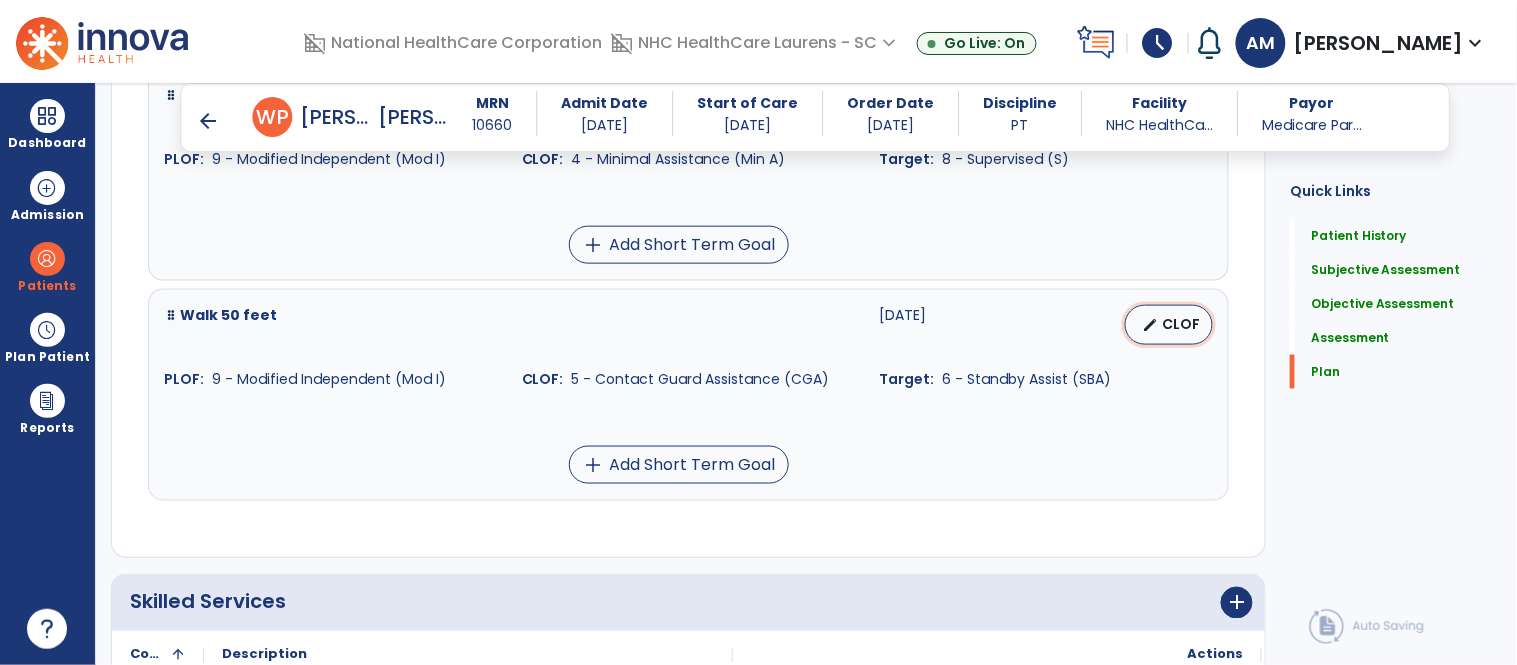 click on "CLOF" at bounding box center (1181, 324) 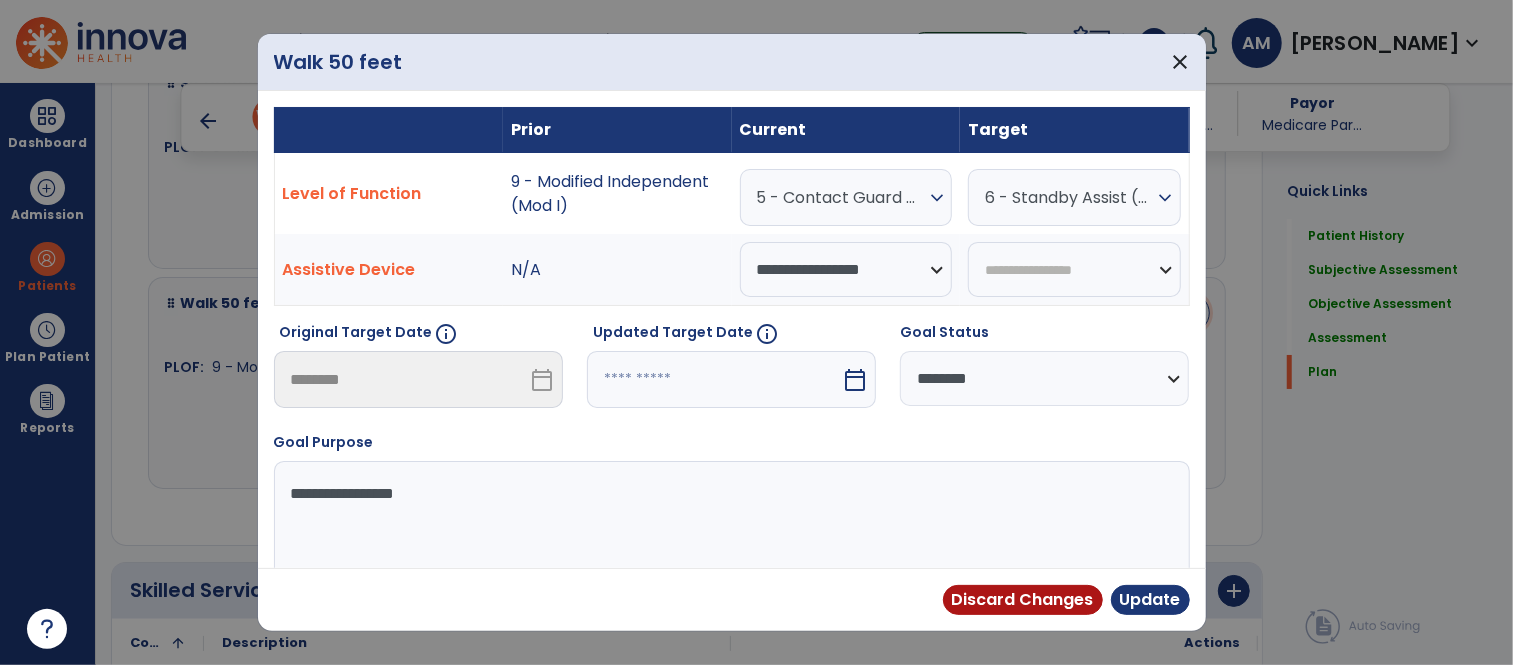scroll, scrollTop: 4444, scrollLeft: 0, axis: vertical 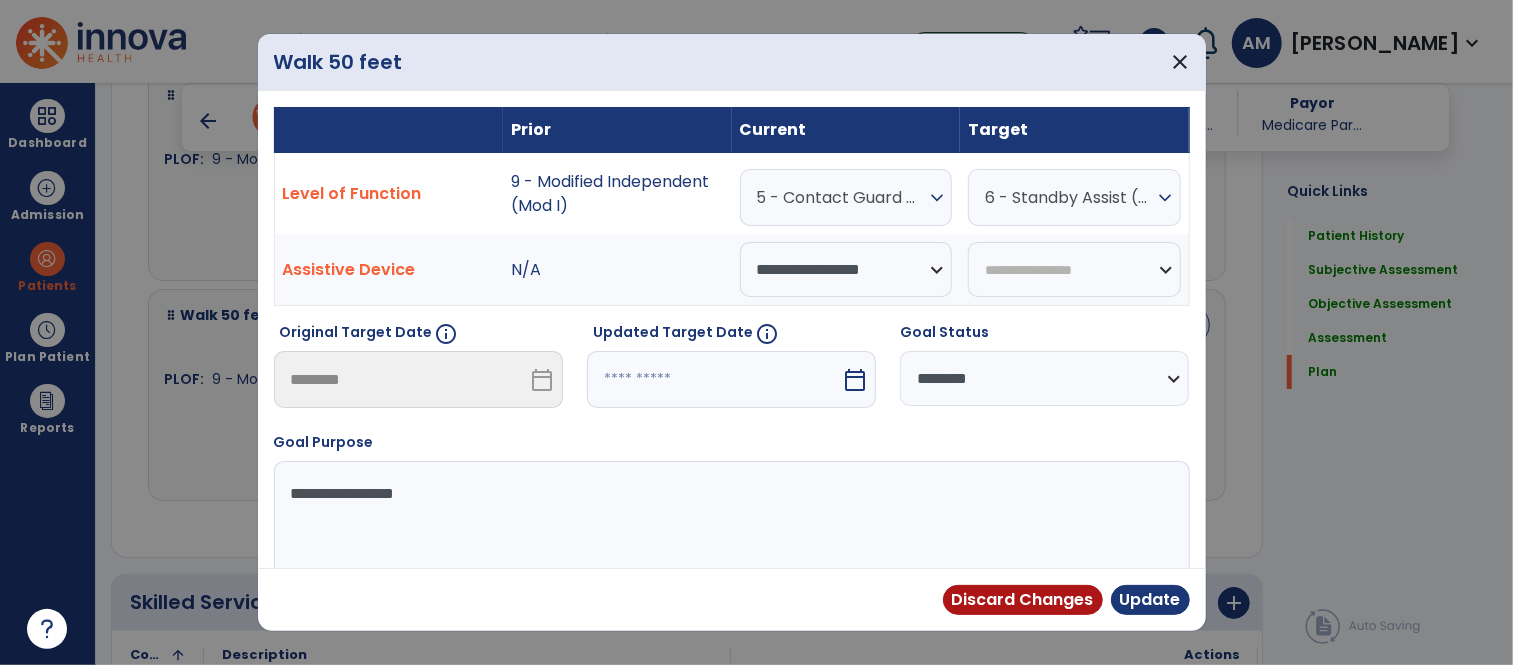 click on "6 - Standby Assist (SBA)   expand_more" at bounding box center [846, 197] 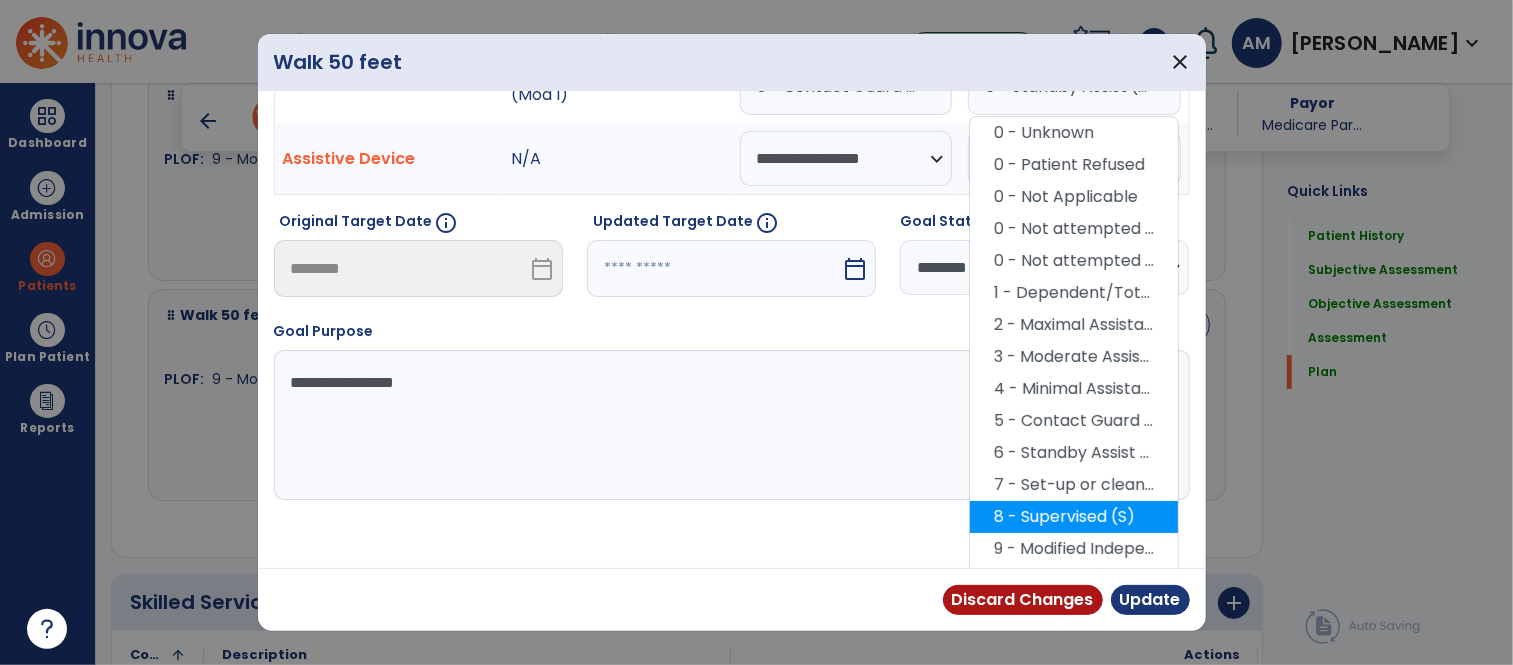 click on "8 - Supervised (S)" at bounding box center (1074, 517) 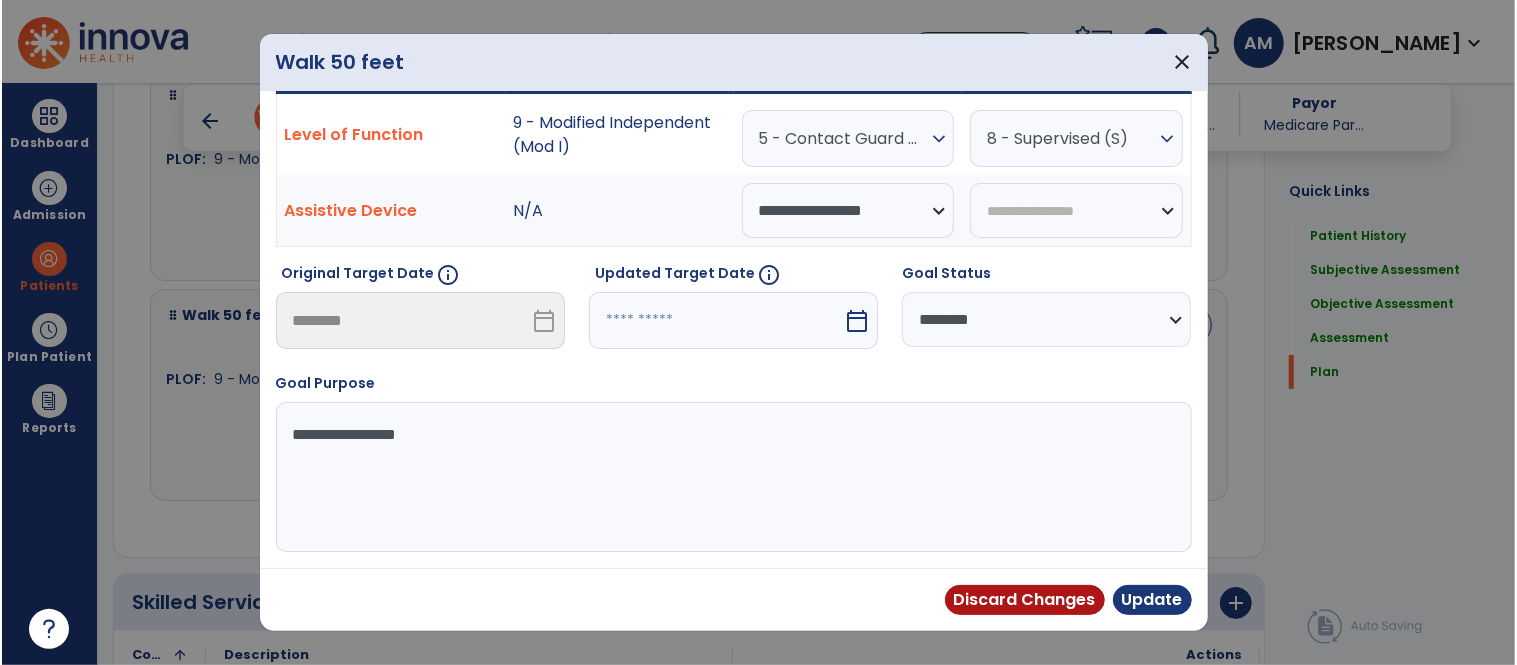 scroll, scrollTop: 60, scrollLeft: 0, axis: vertical 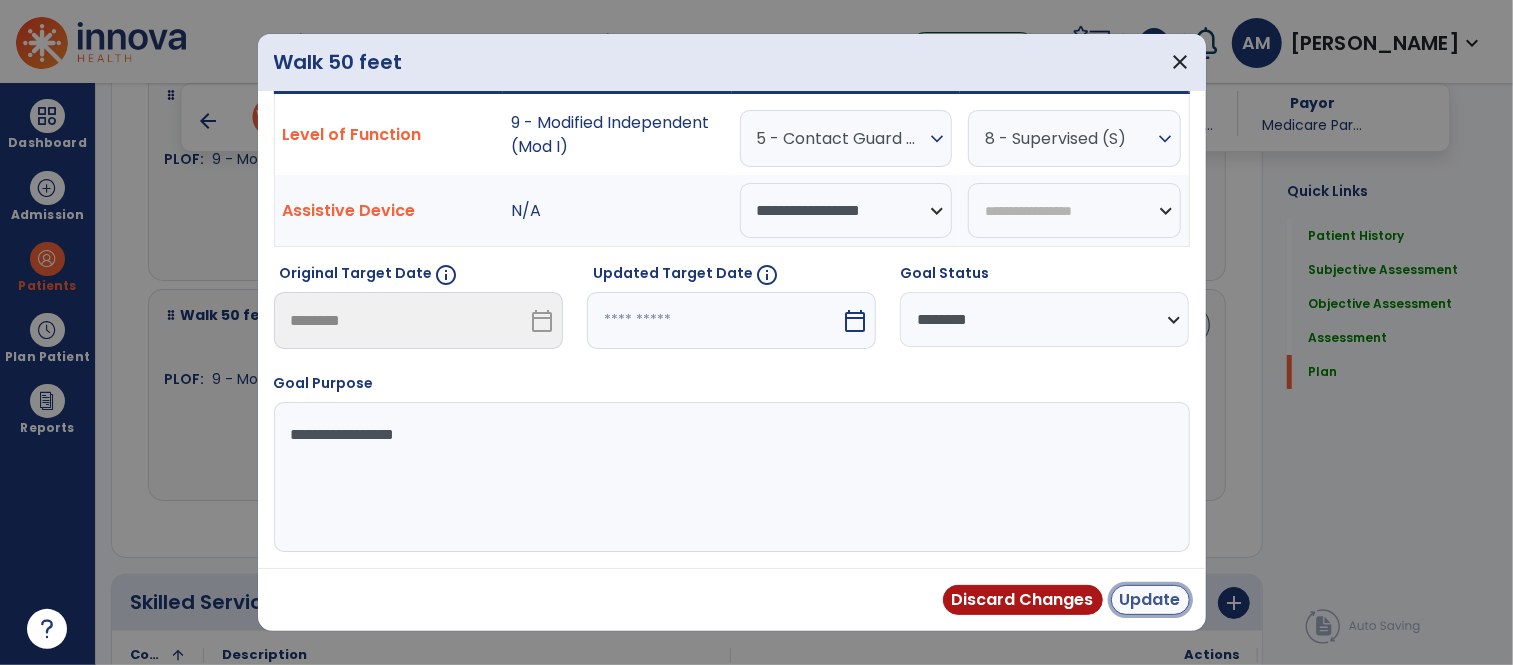click on "Update" at bounding box center [1150, 600] 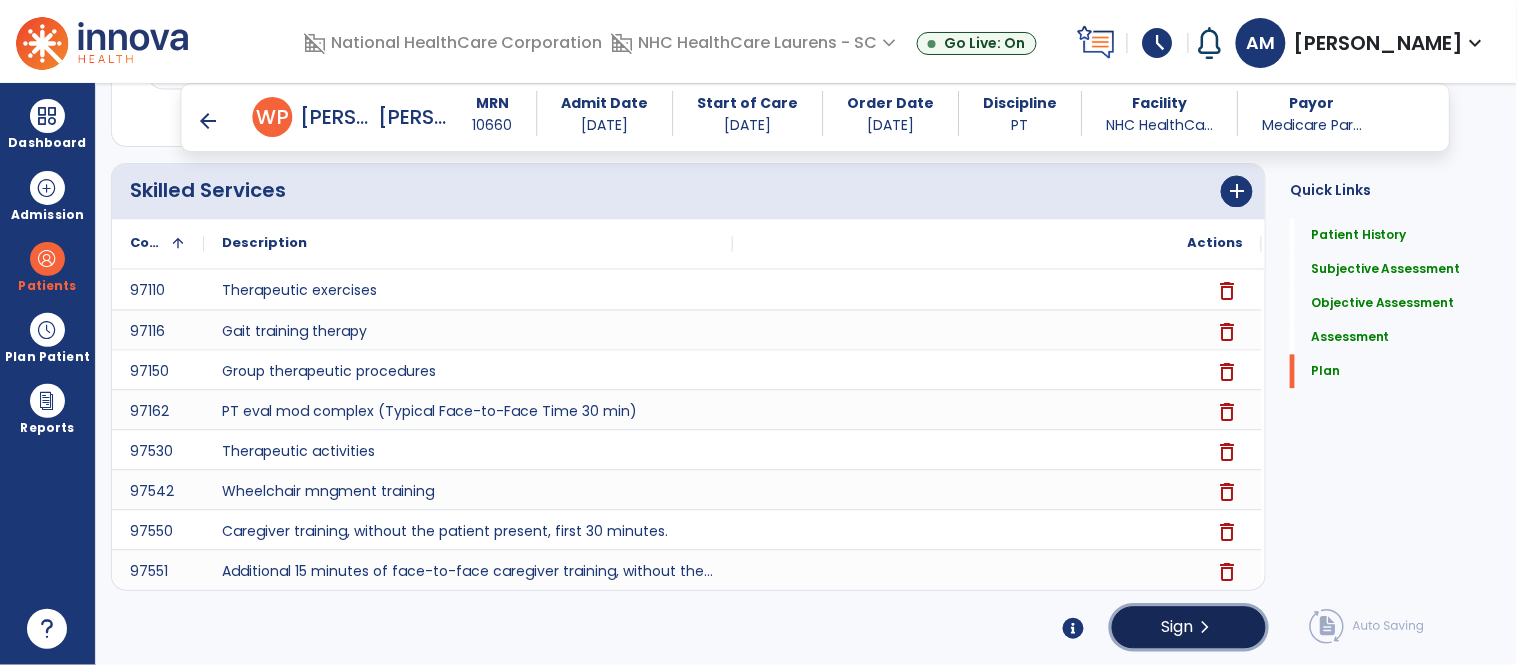 click on "Sign" 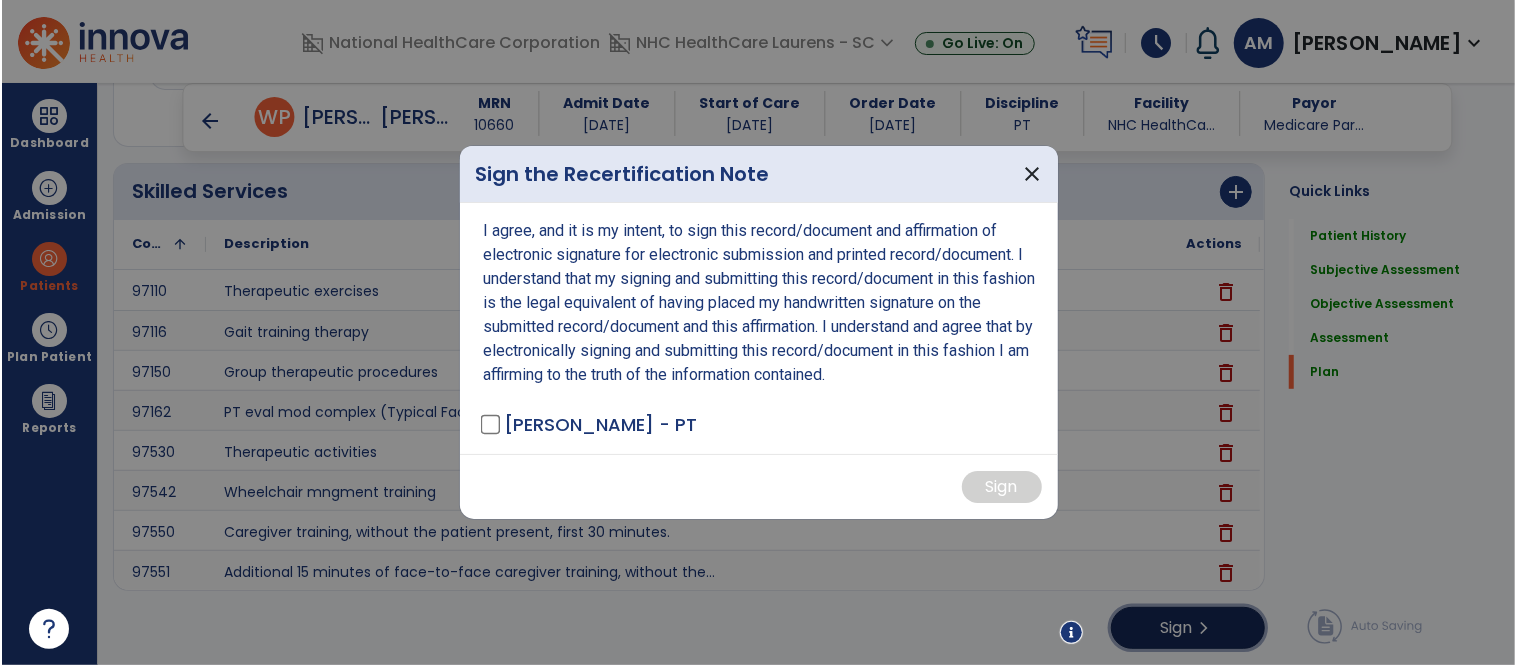 scroll, scrollTop: 4861, scrollLeft: 0, axis: vertical 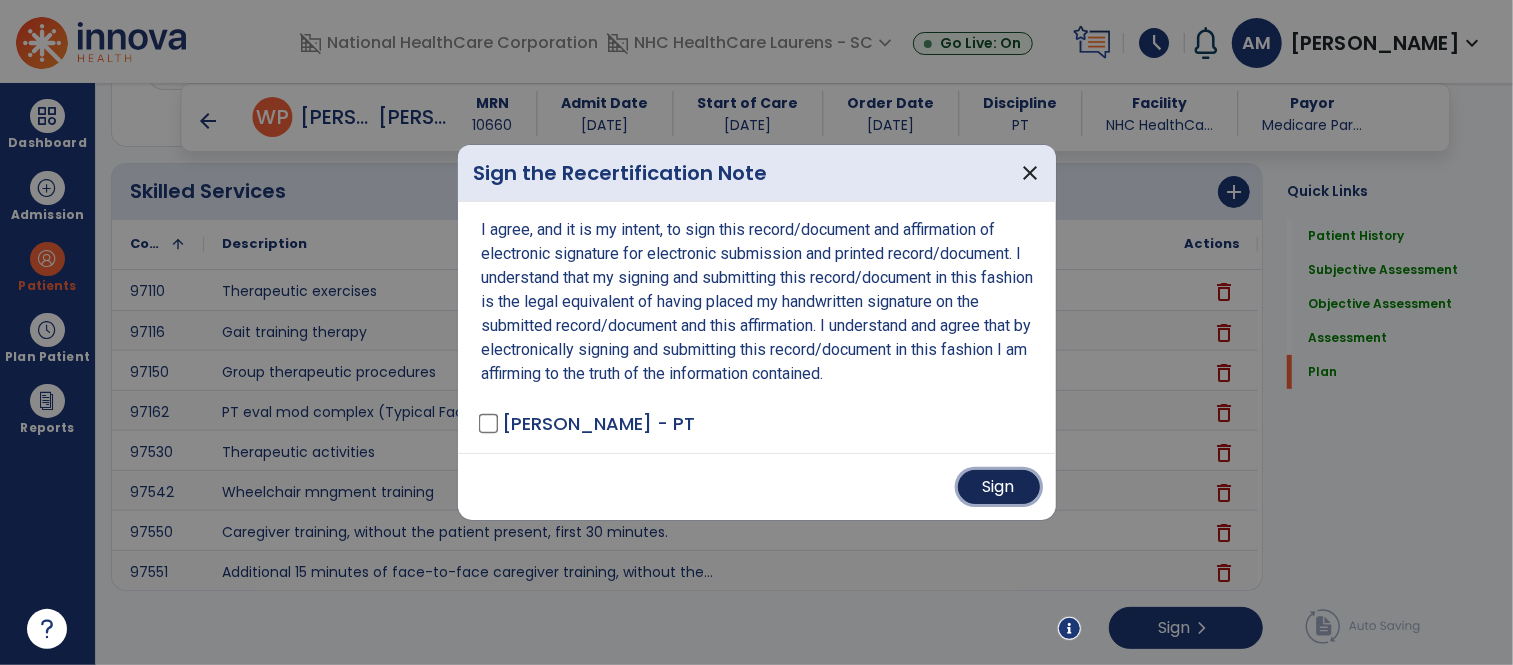 click on "Sign" at bounding box center (999, 487) 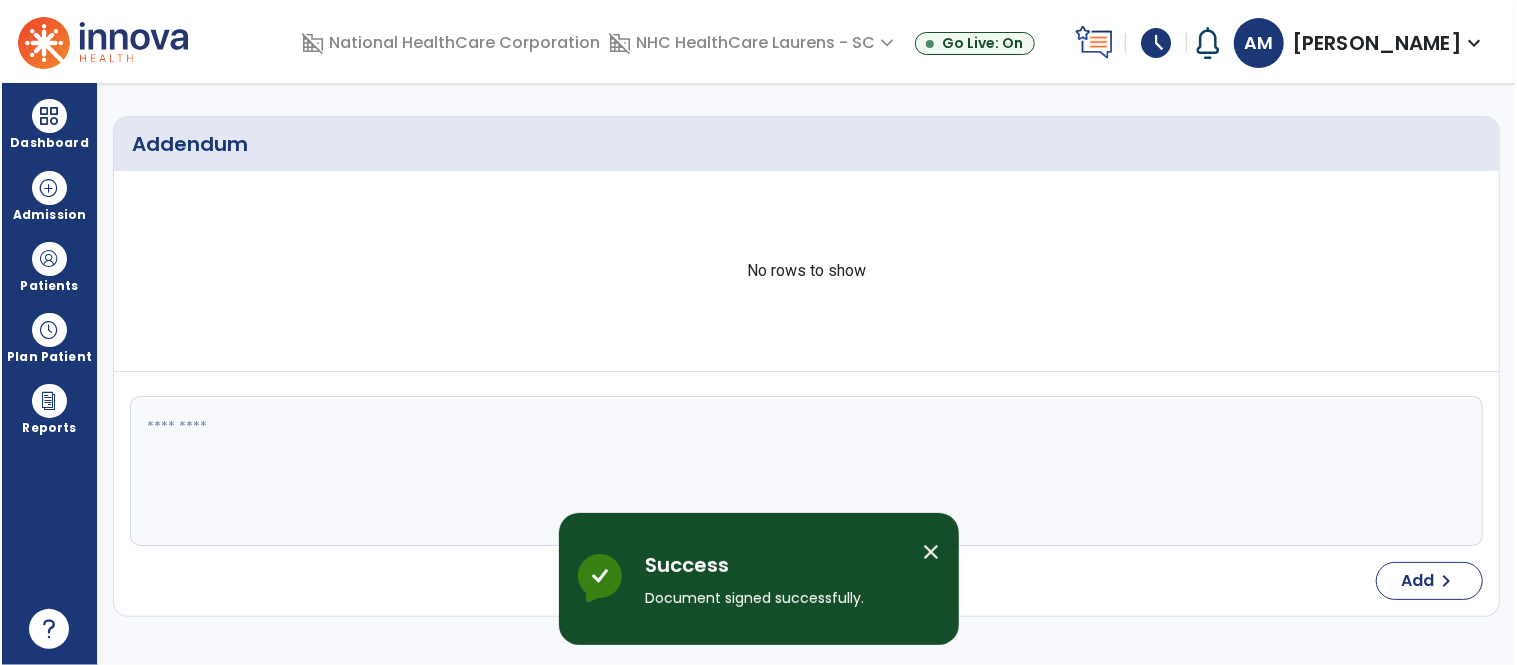 scroll, scrollTop: 0, scrollLeft: 0, axis: both 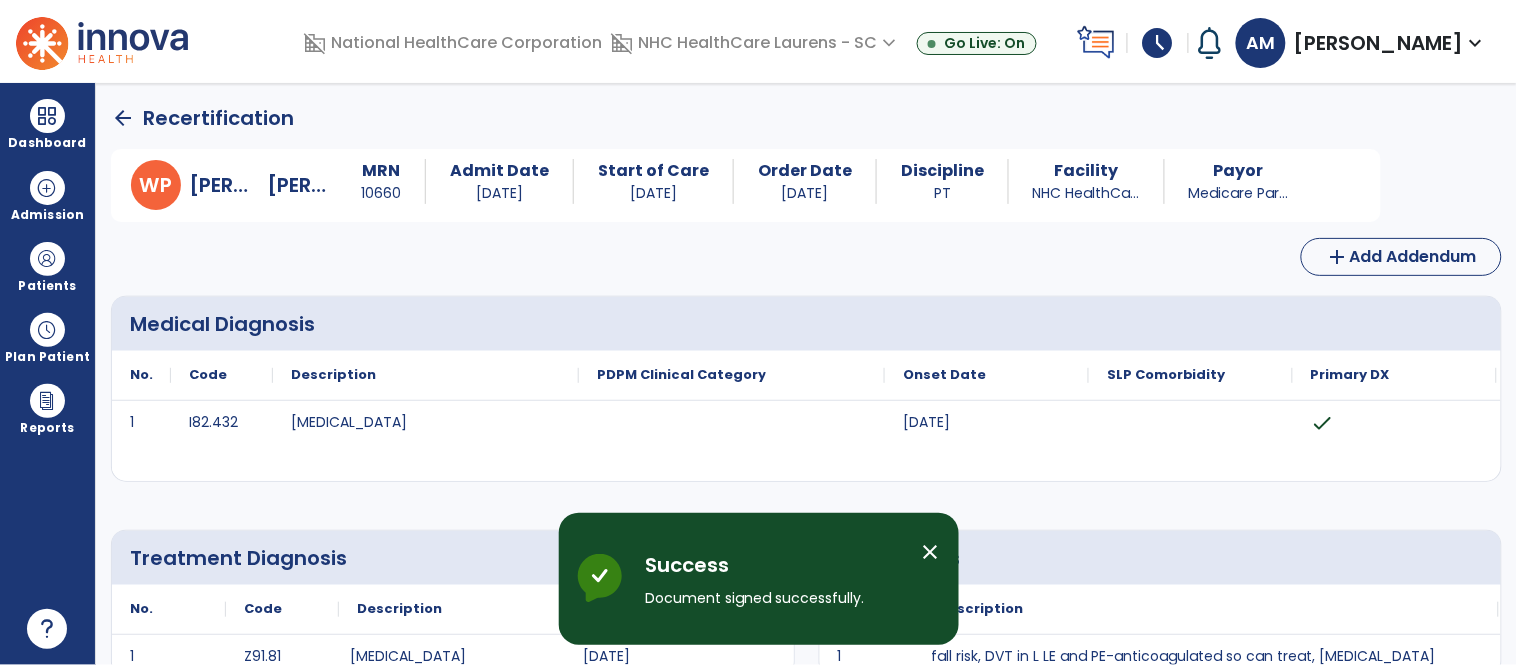 click on "arrow_back" 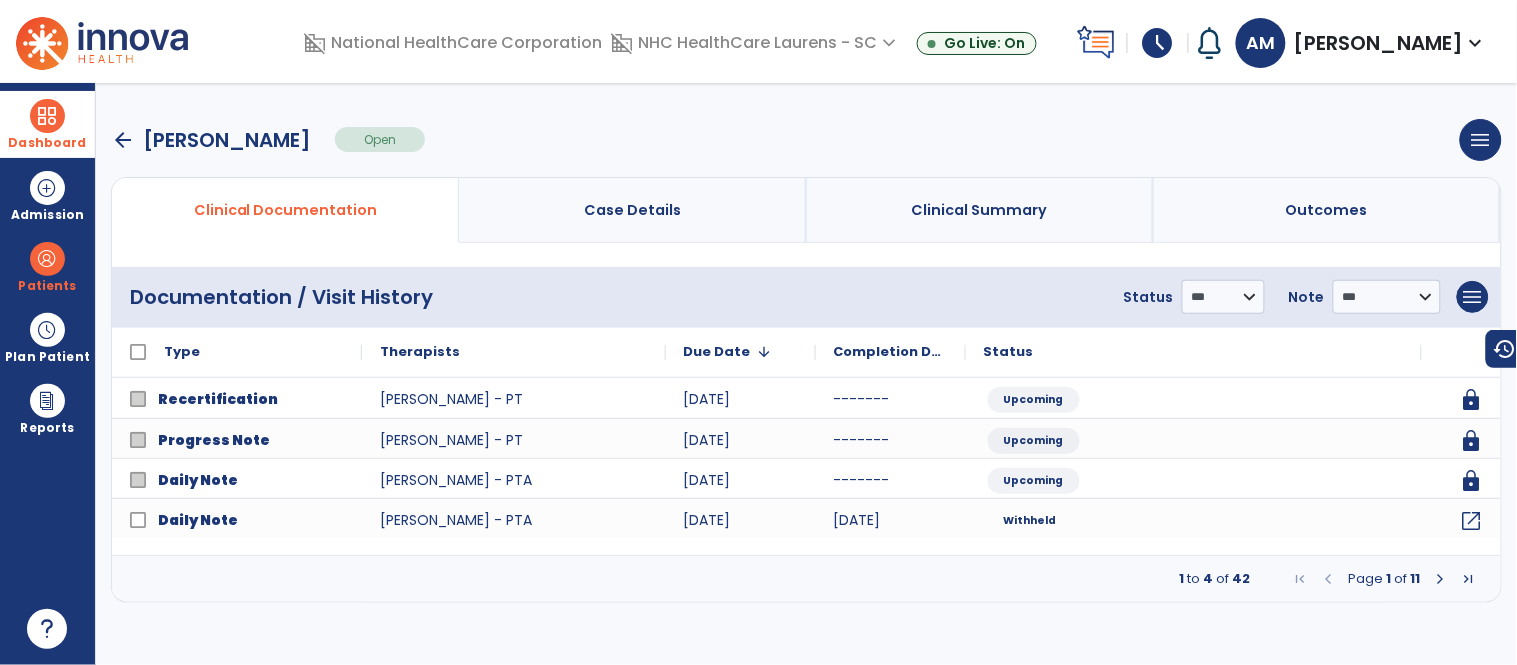click on "Dashboard" at bounding box center [47, 143] 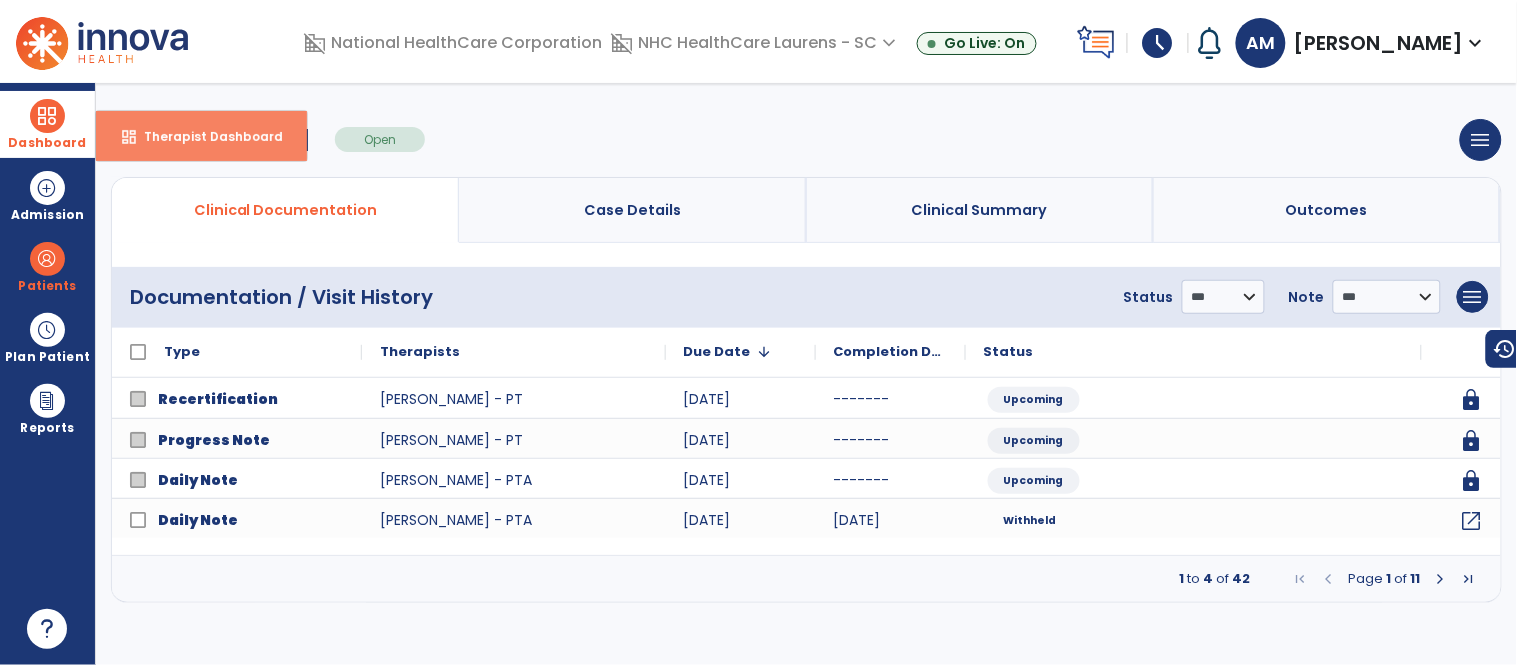click on "Therapist Dashboard" at bounding box center [205, 136] 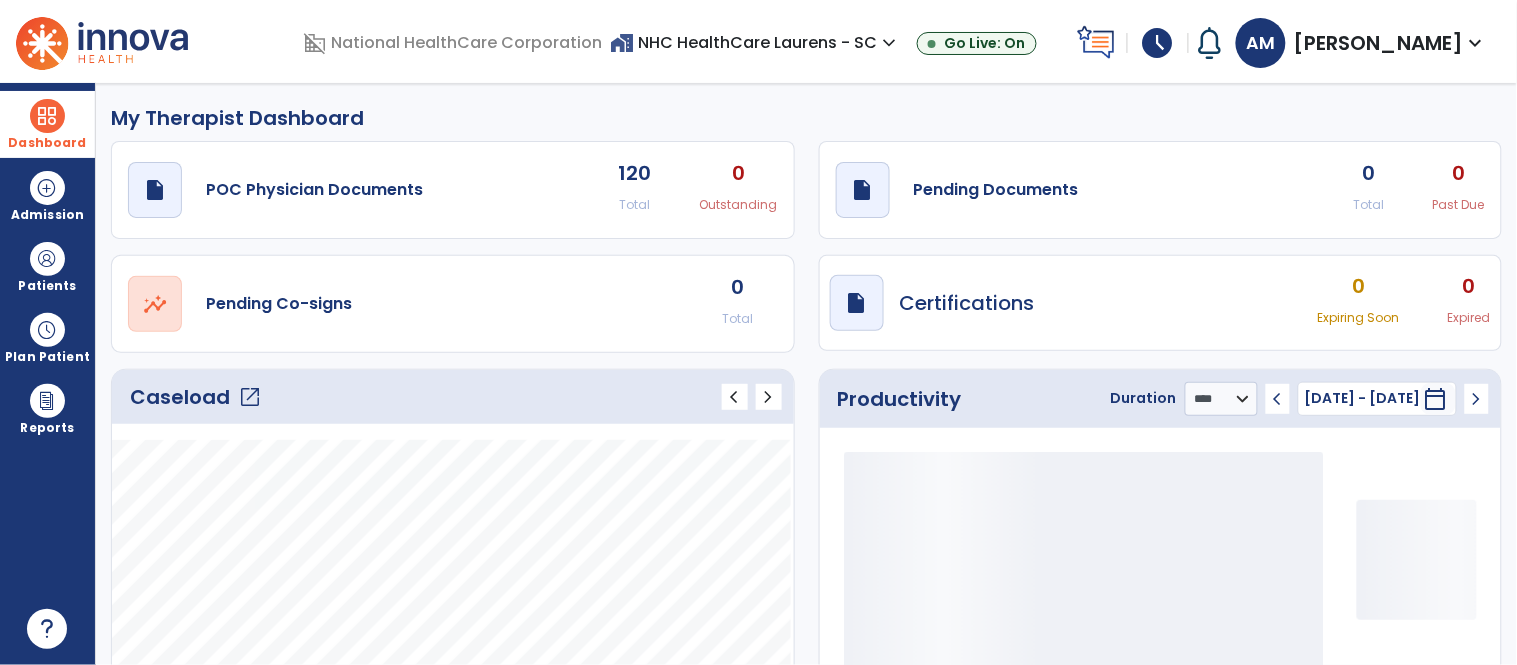 click on "draft   open_in_new  Pending Documents 0 Total 0 Past Due" 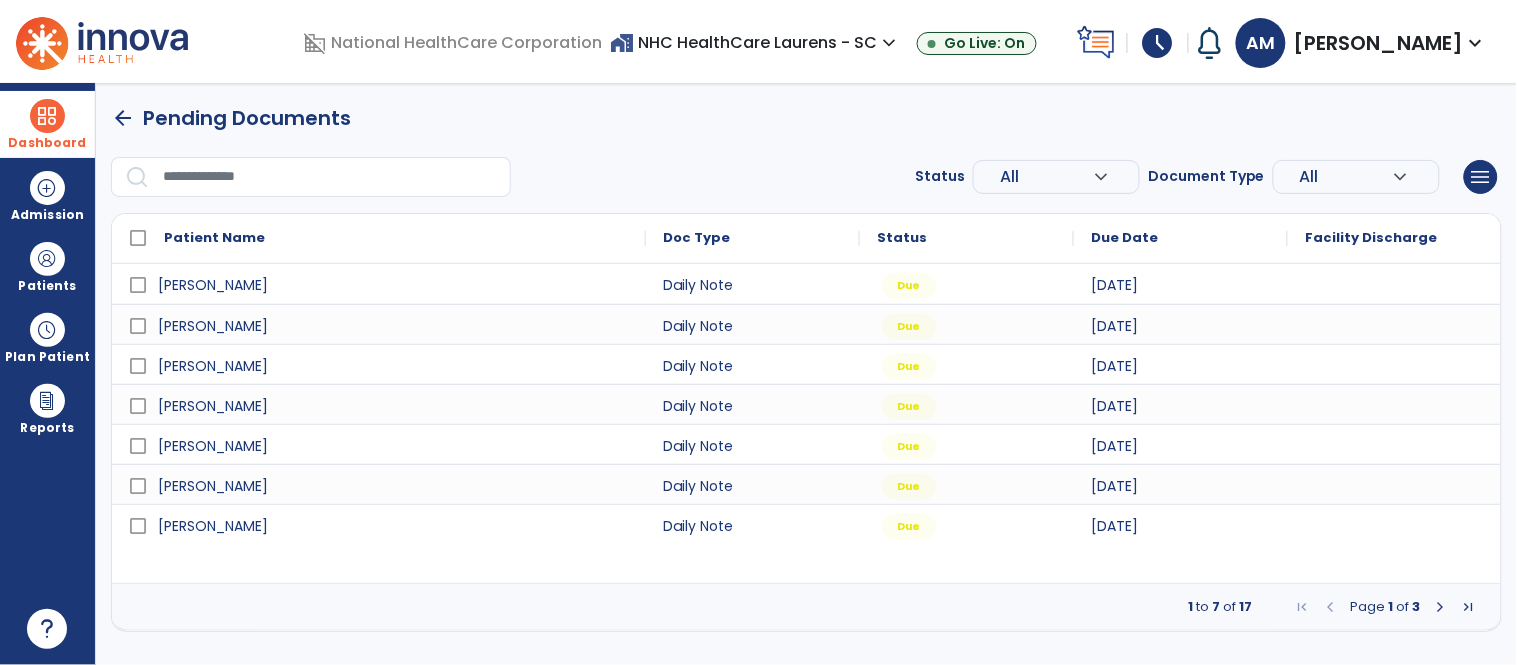 click at bounding box center (1441, 607) 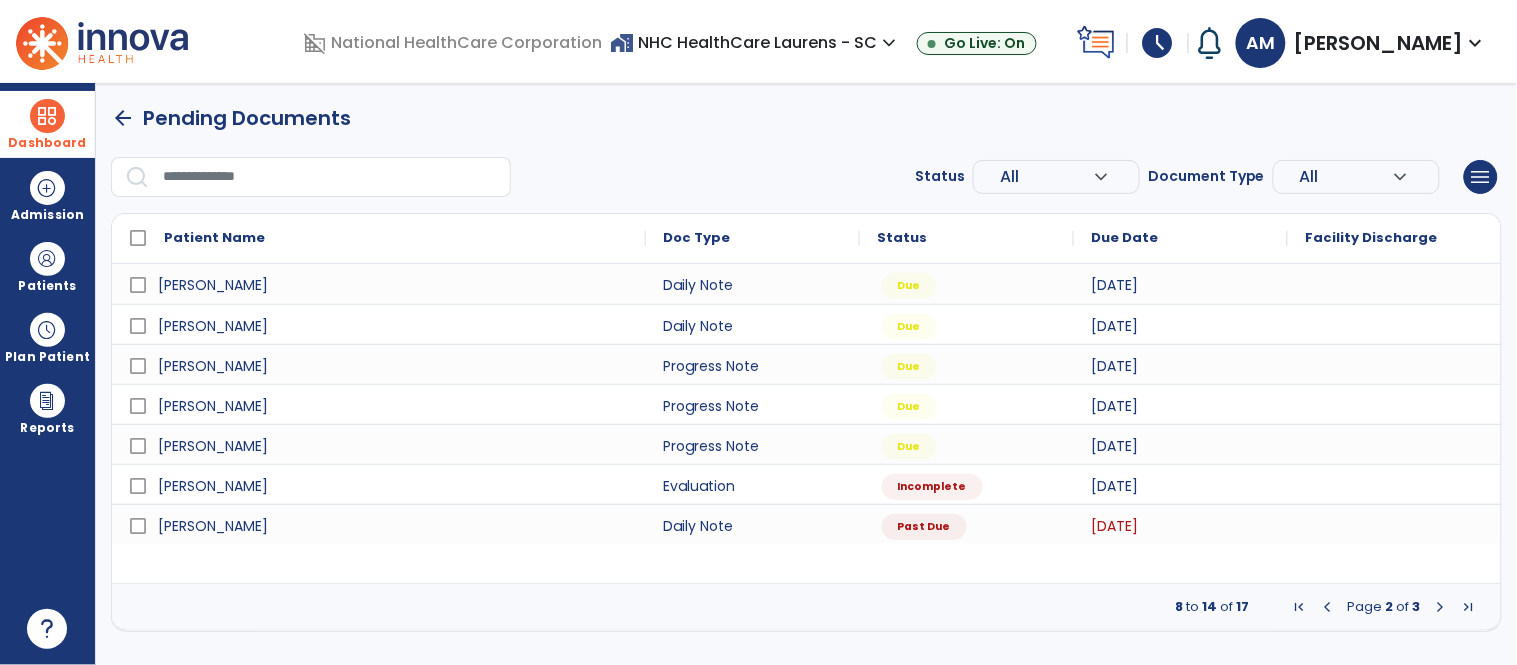 click at bounding box center [1441, 607] 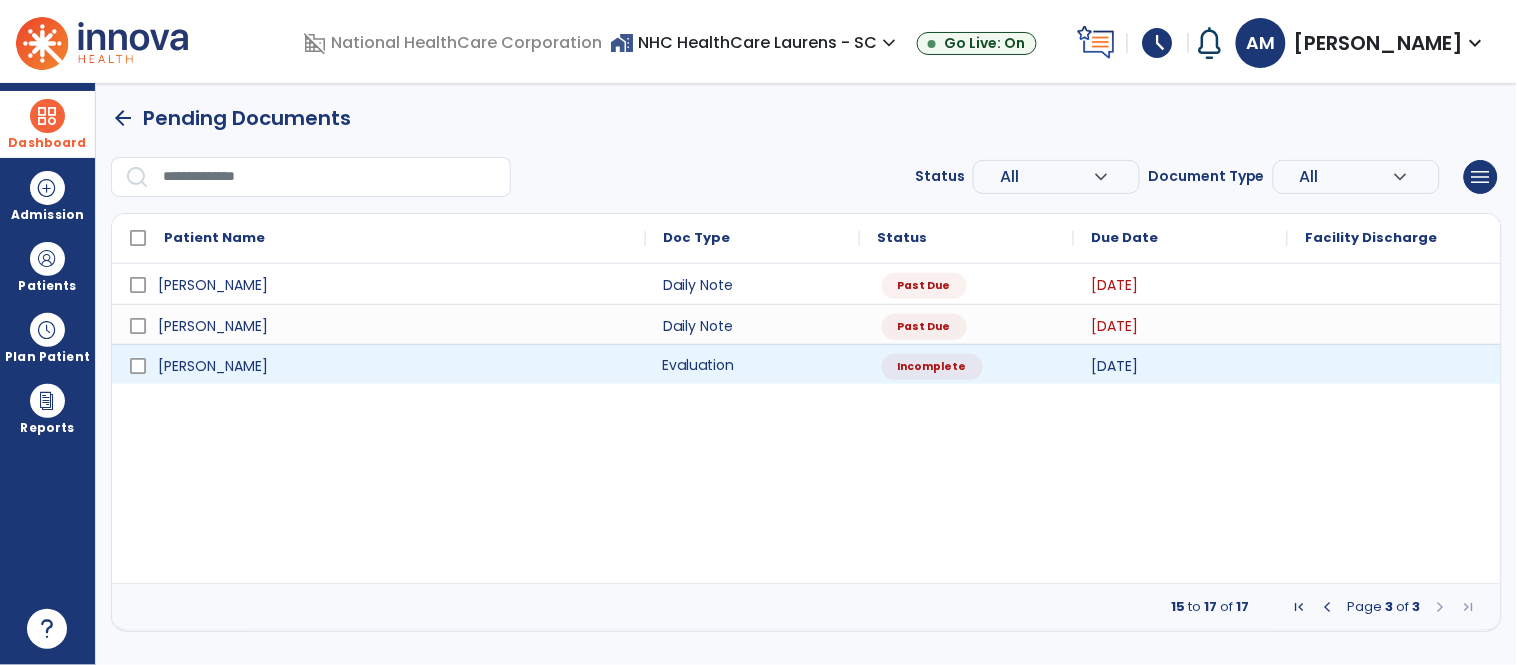 click on "Evaluation" at bounding box center (753, 364) 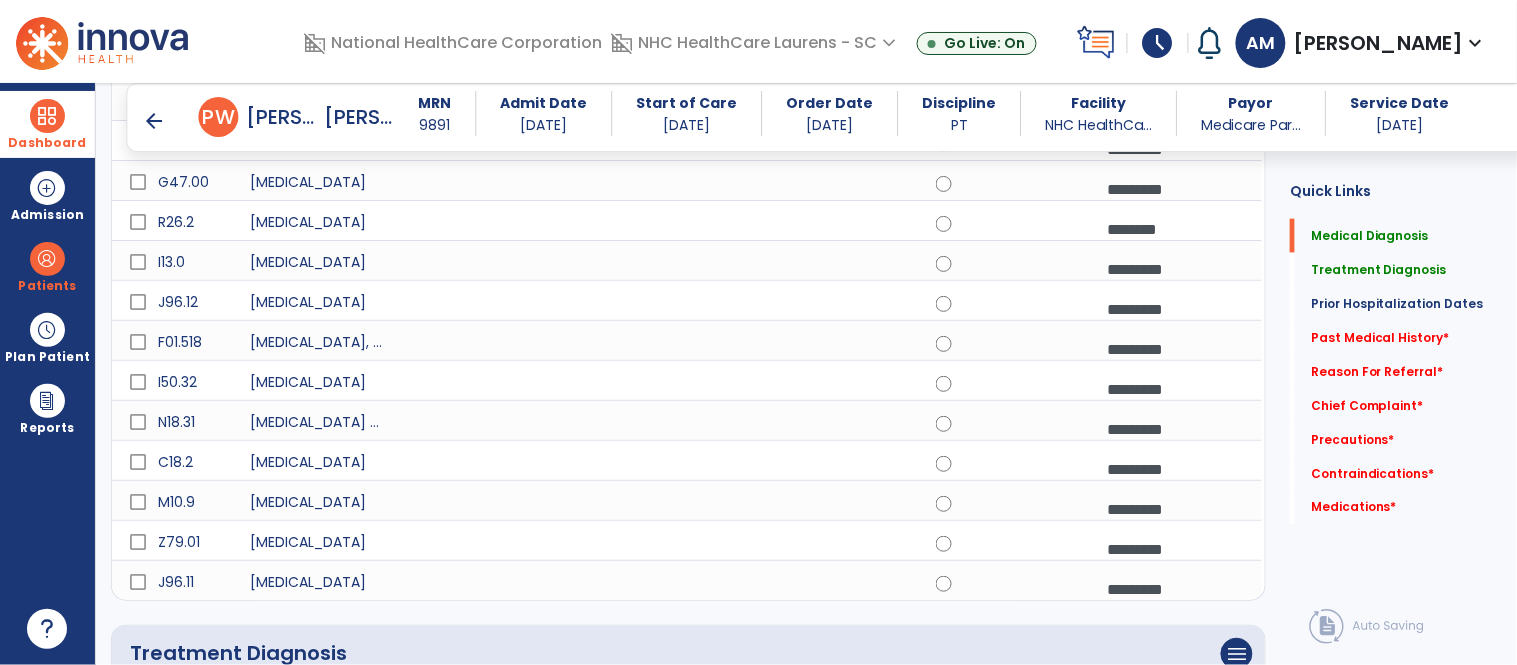 scroll, scrollTop: 1000, scrollLeft: 0, axis: vertical 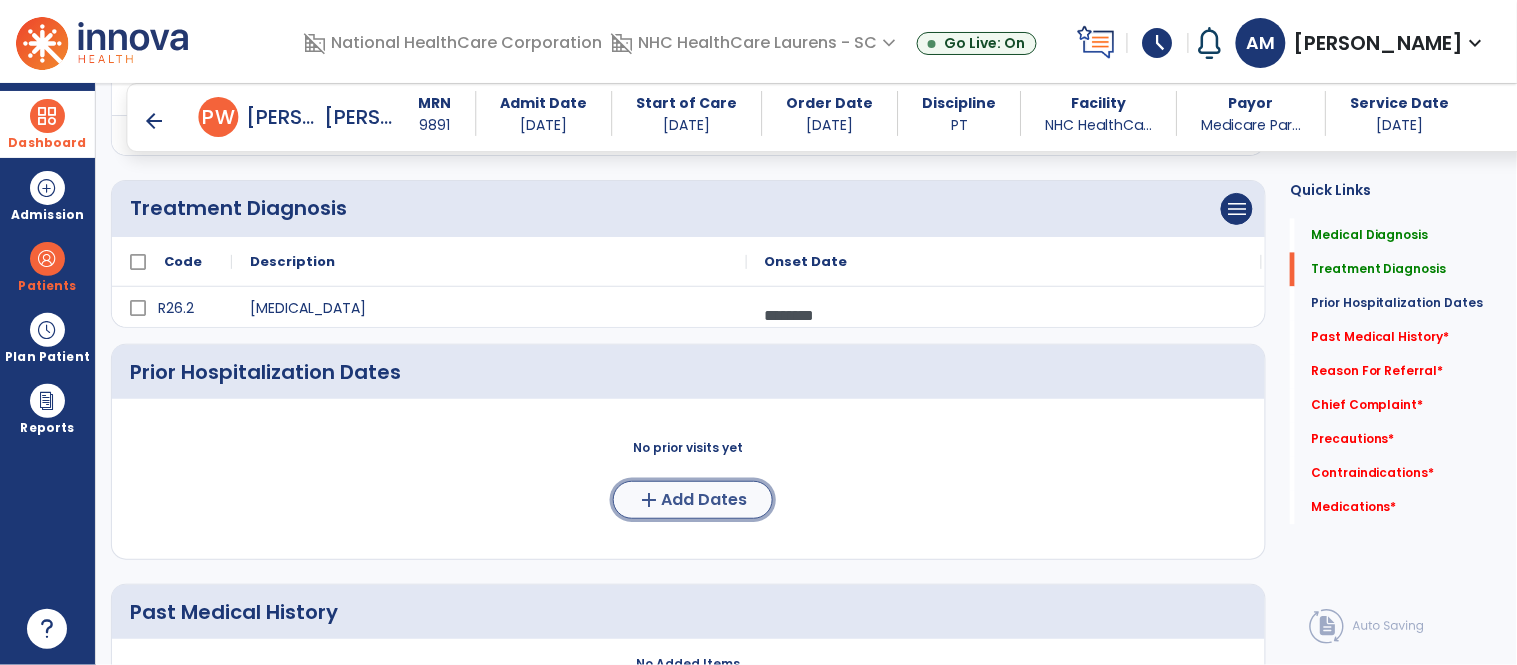 click on "Add Dates" 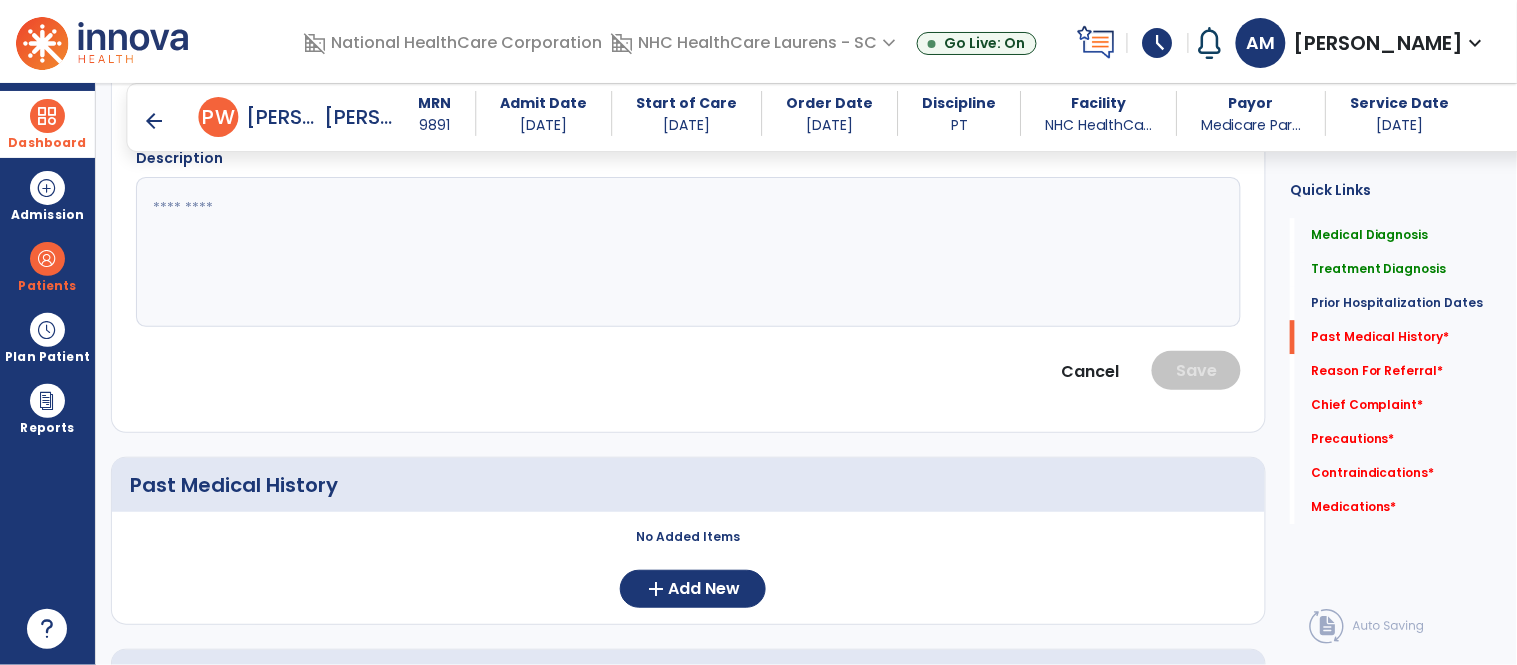 scroll, scrollTop: 1555, scrollLeft: 0, axis: vertical 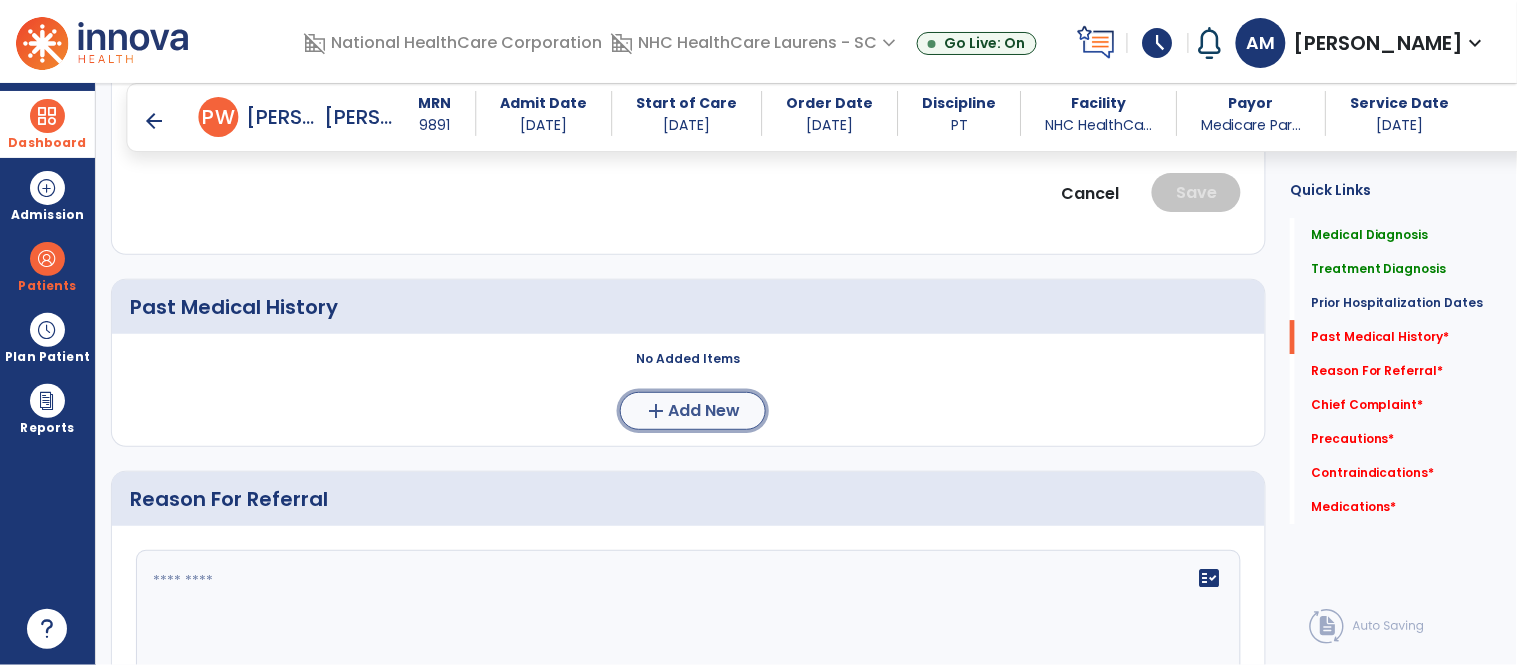 click on "Add New" 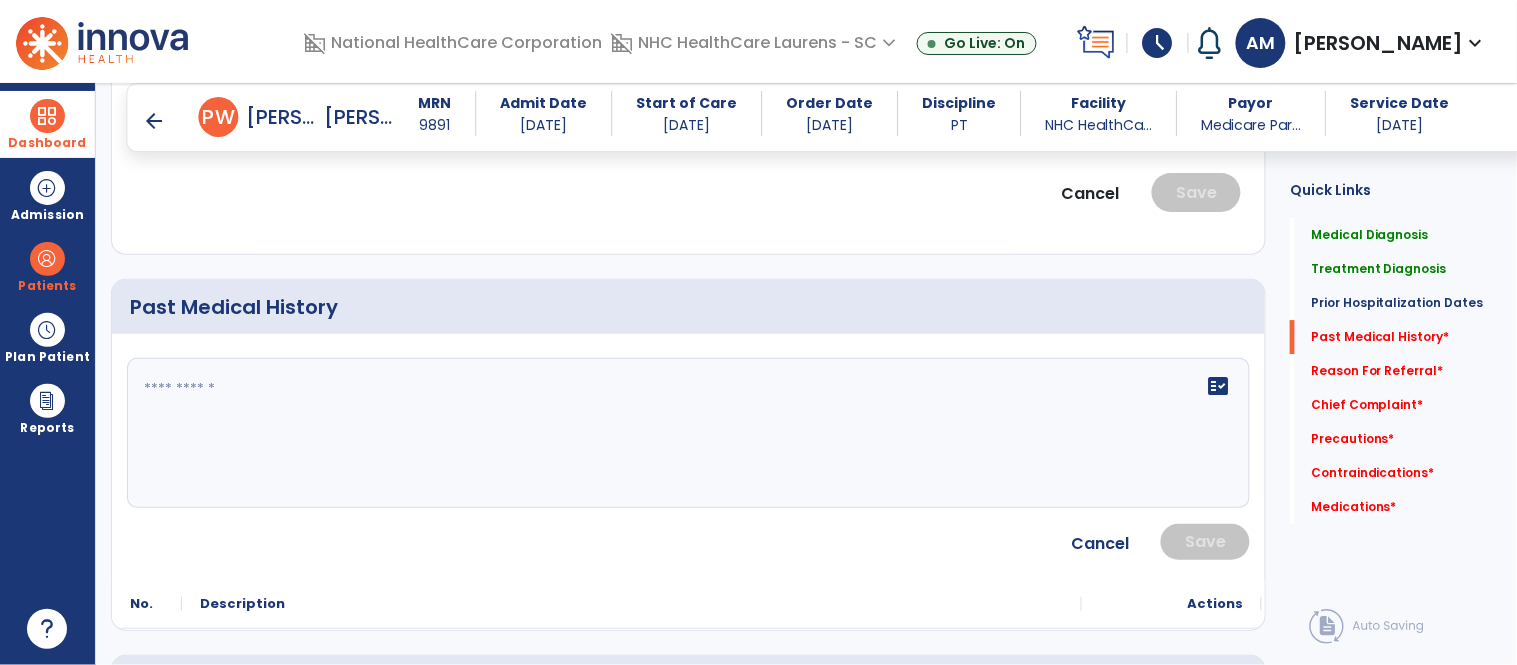 click on "fact_check" 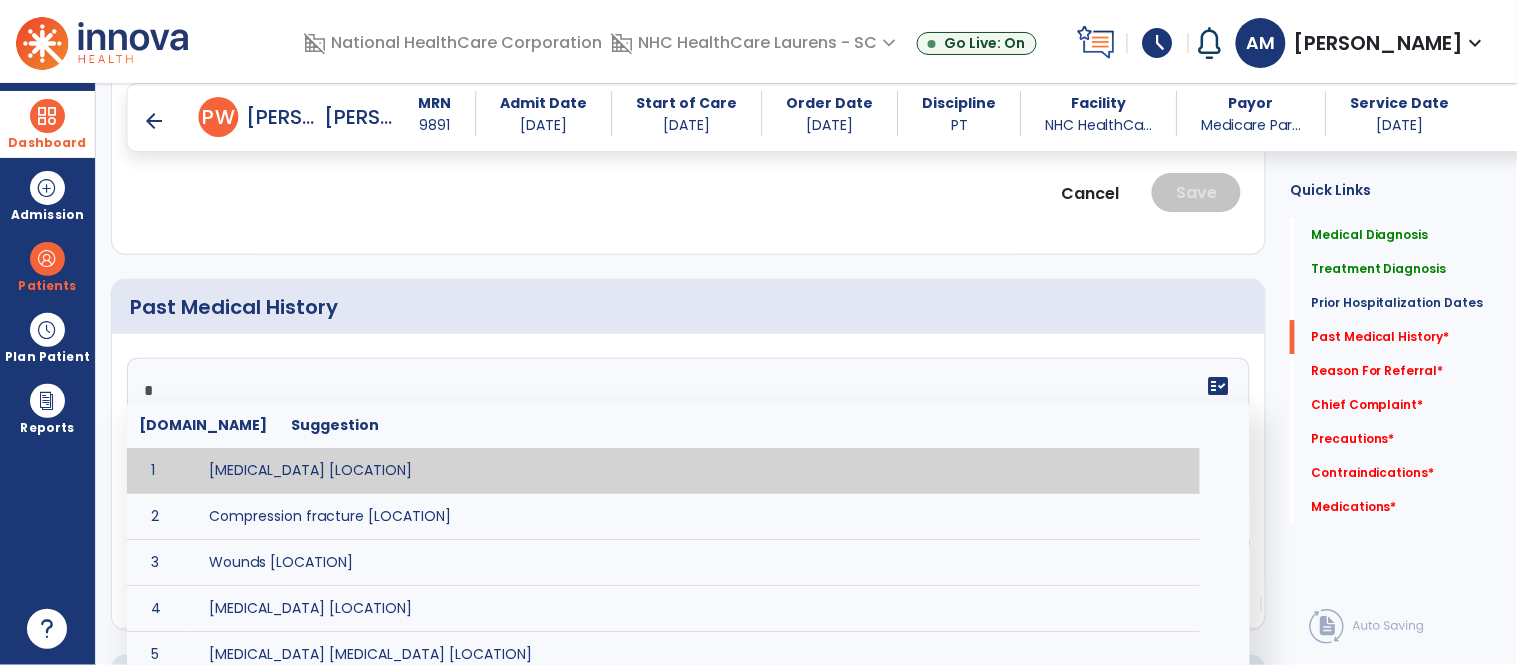 type on "*" 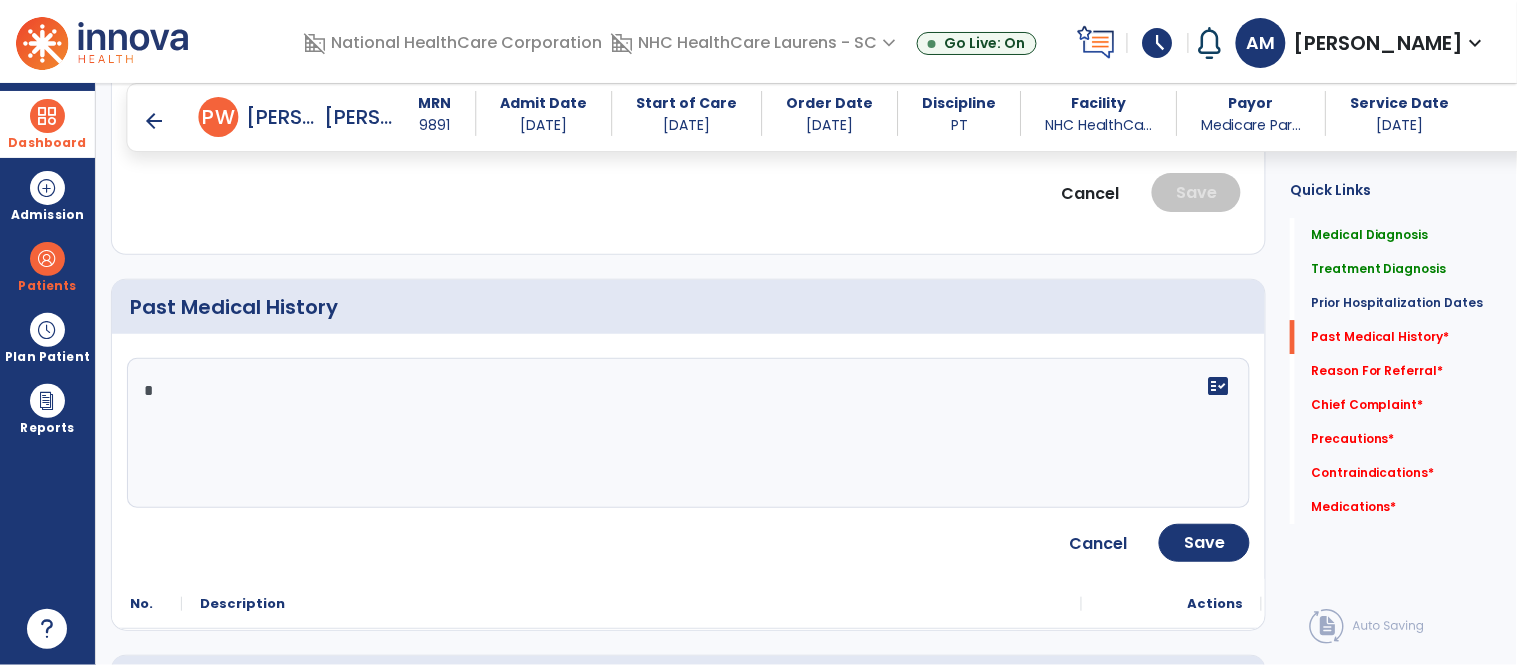 click on "*" 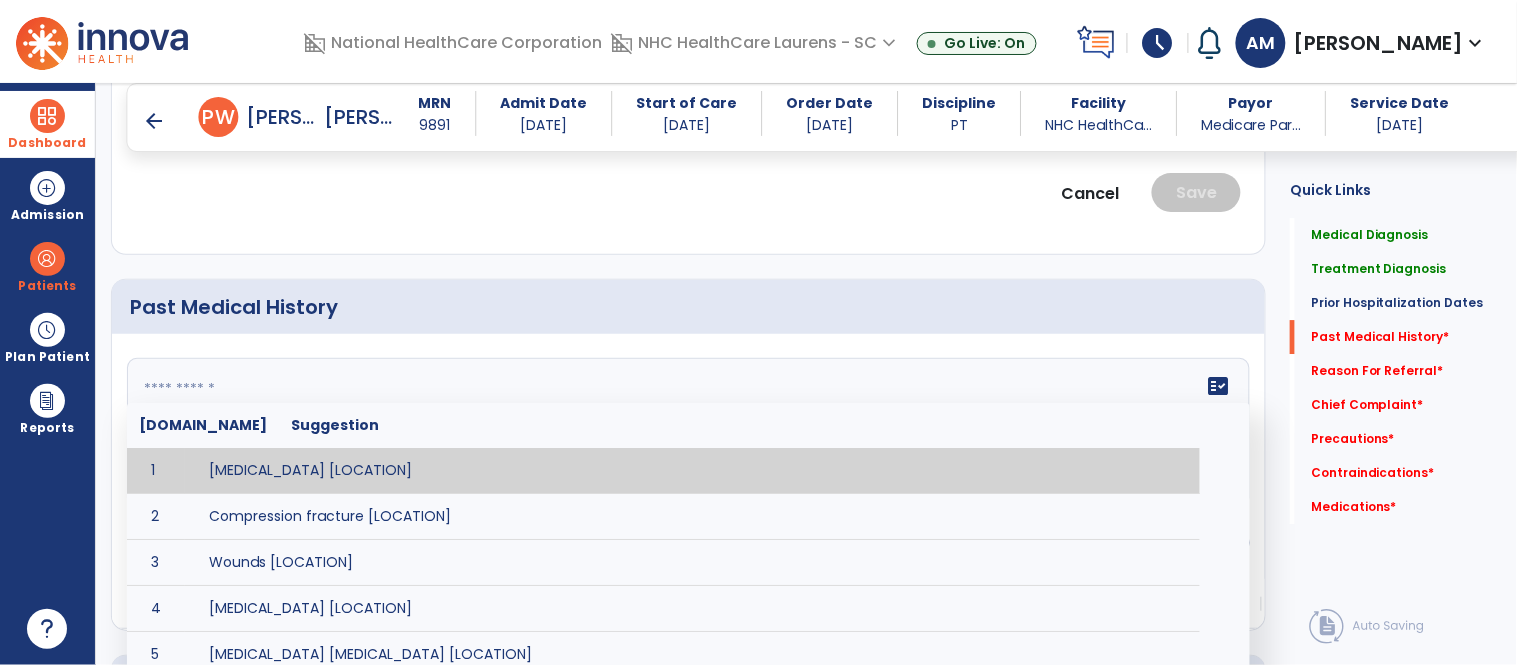 paste on "**********" 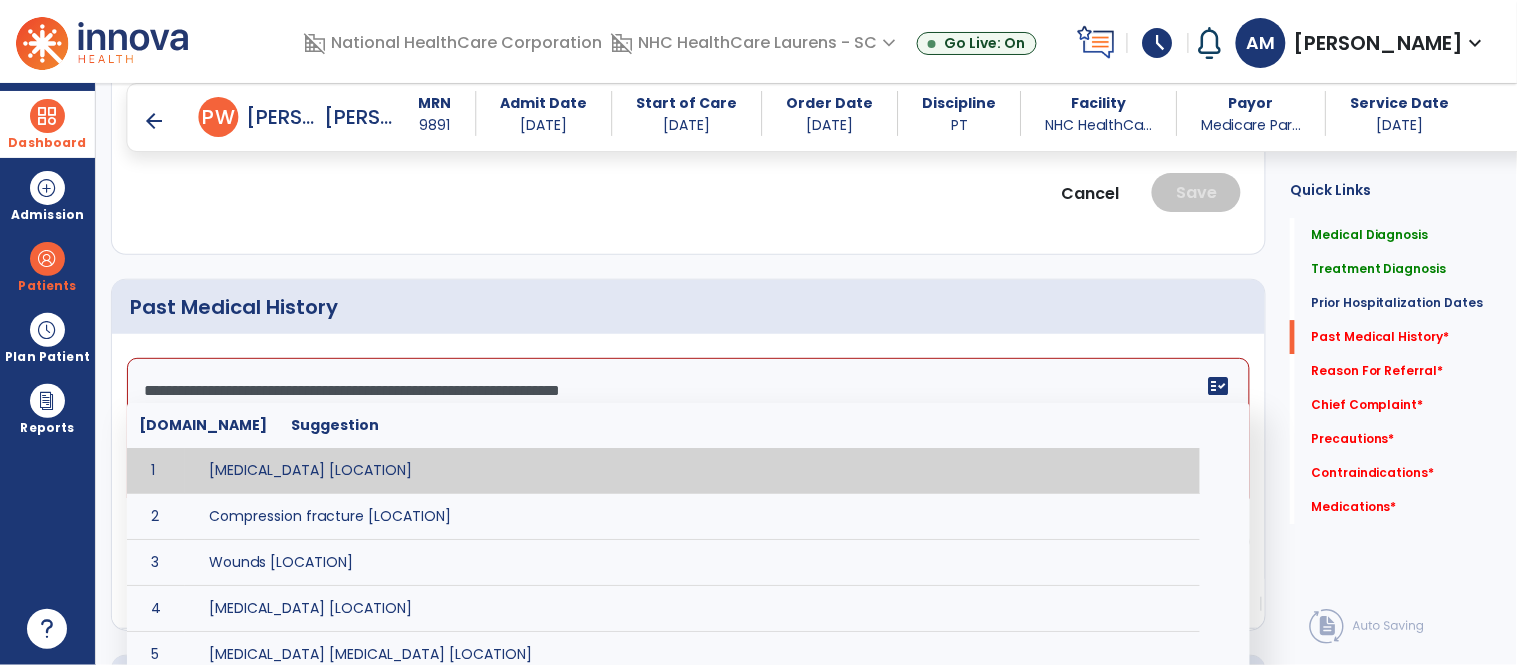 scroll, scrollTop: 327, scrollLeft: 0, axis: vertical 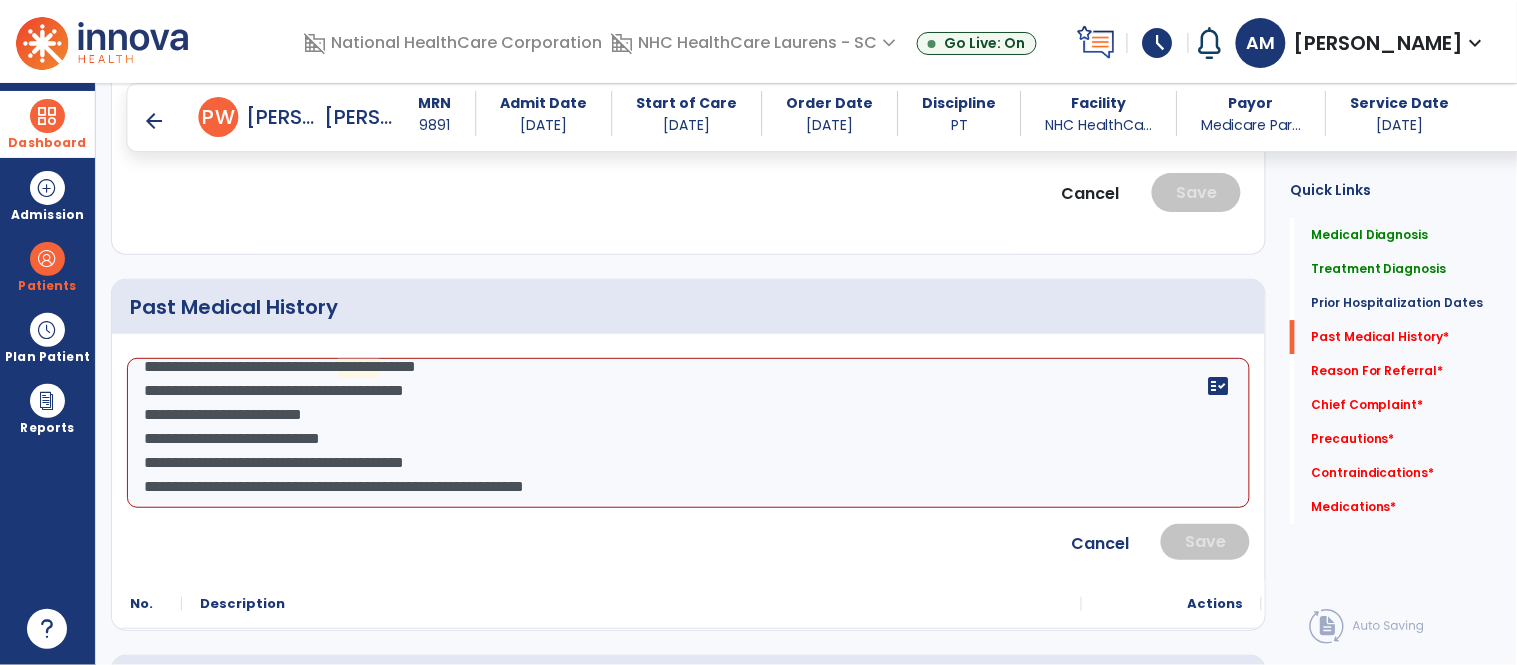 click on "**********" 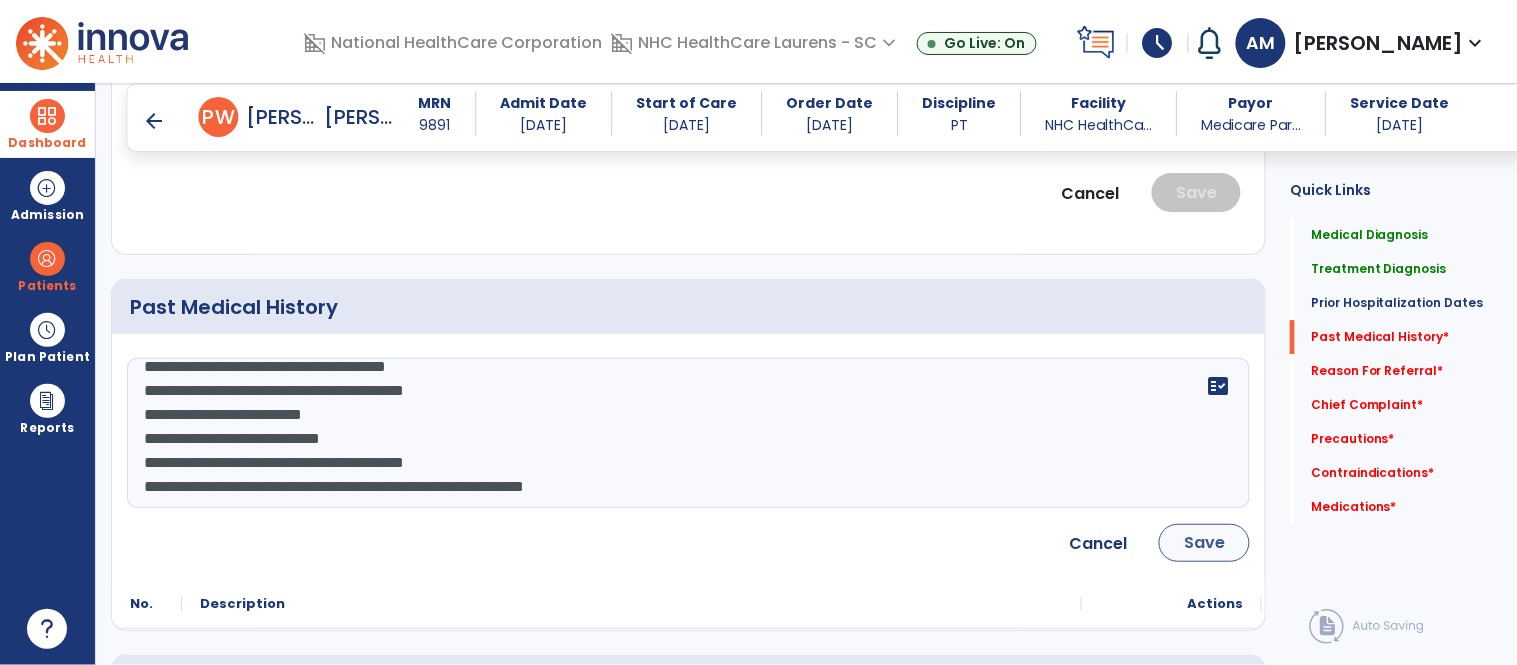 type on "**********" 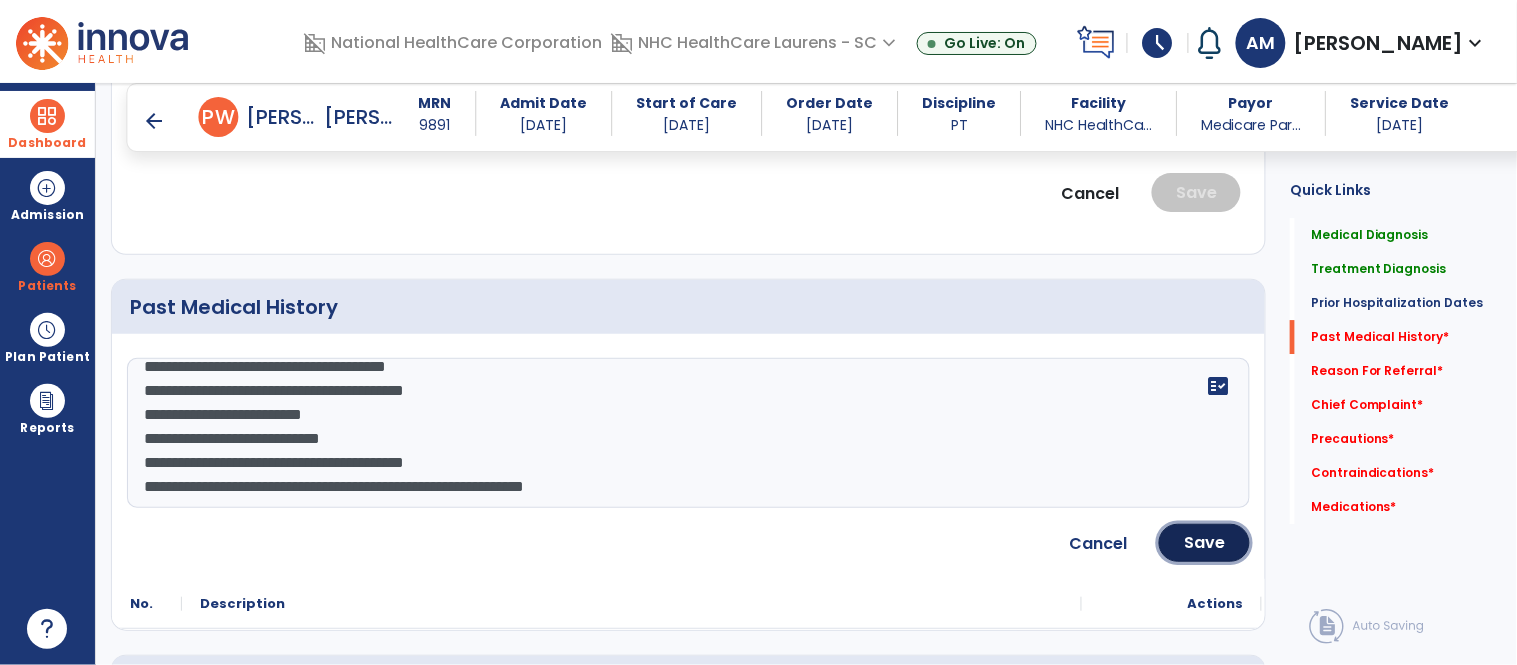 click on "Save" 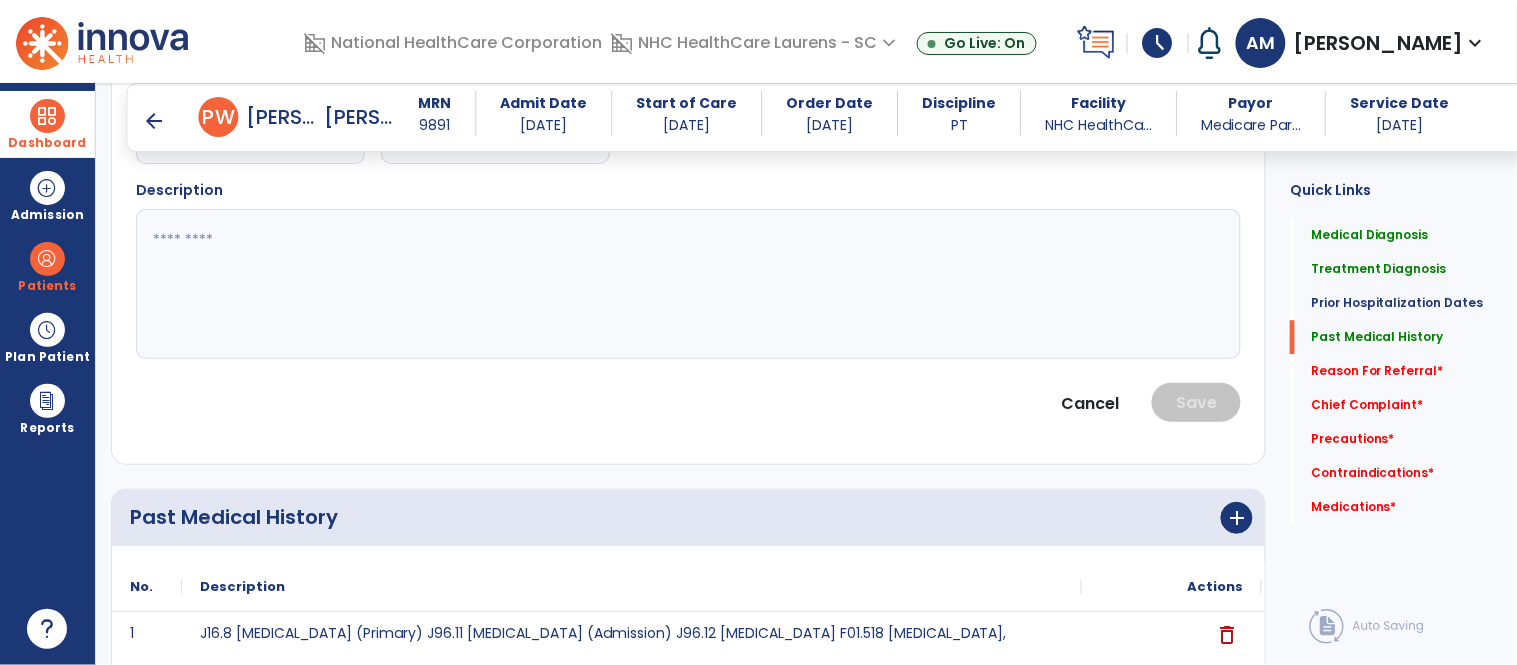 scroll, scrollTop: 1222, scrollLeft: 0, axis: vertical 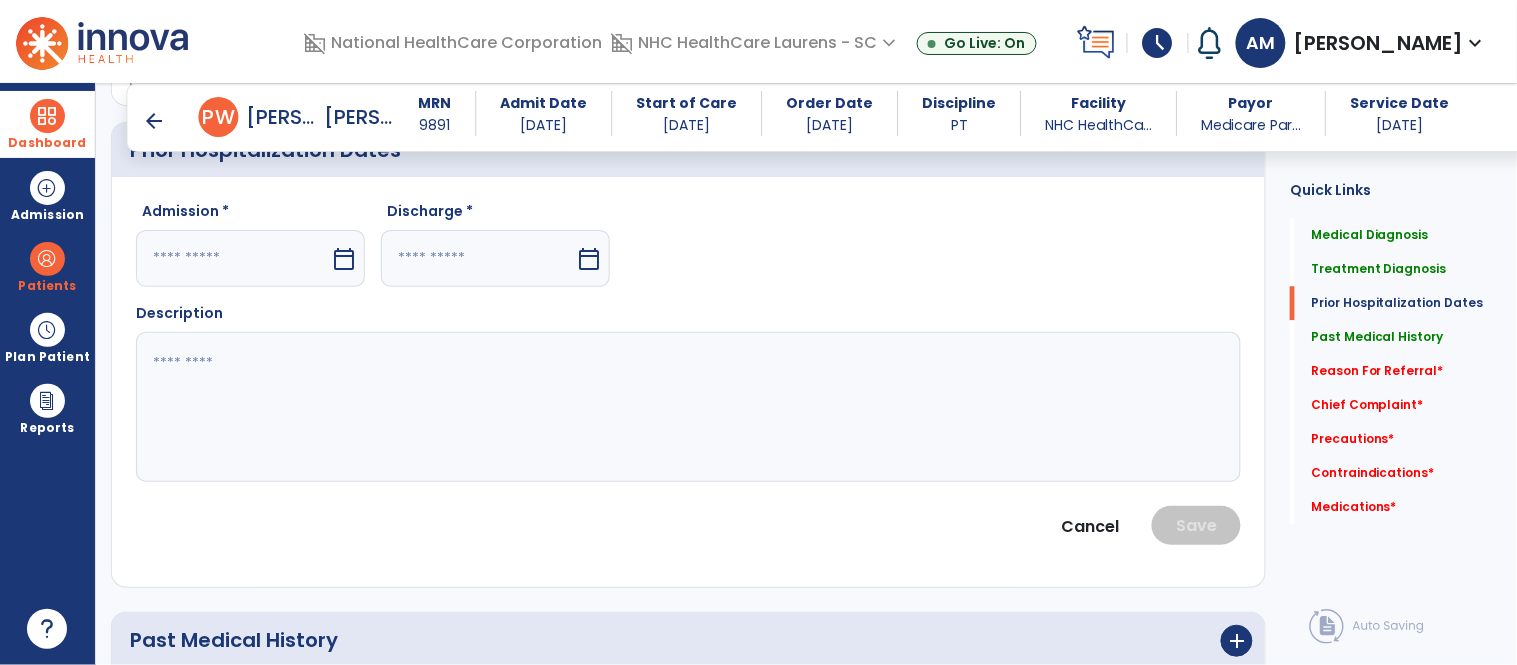 click on "calendar_today" at bounding box center [344, 259] 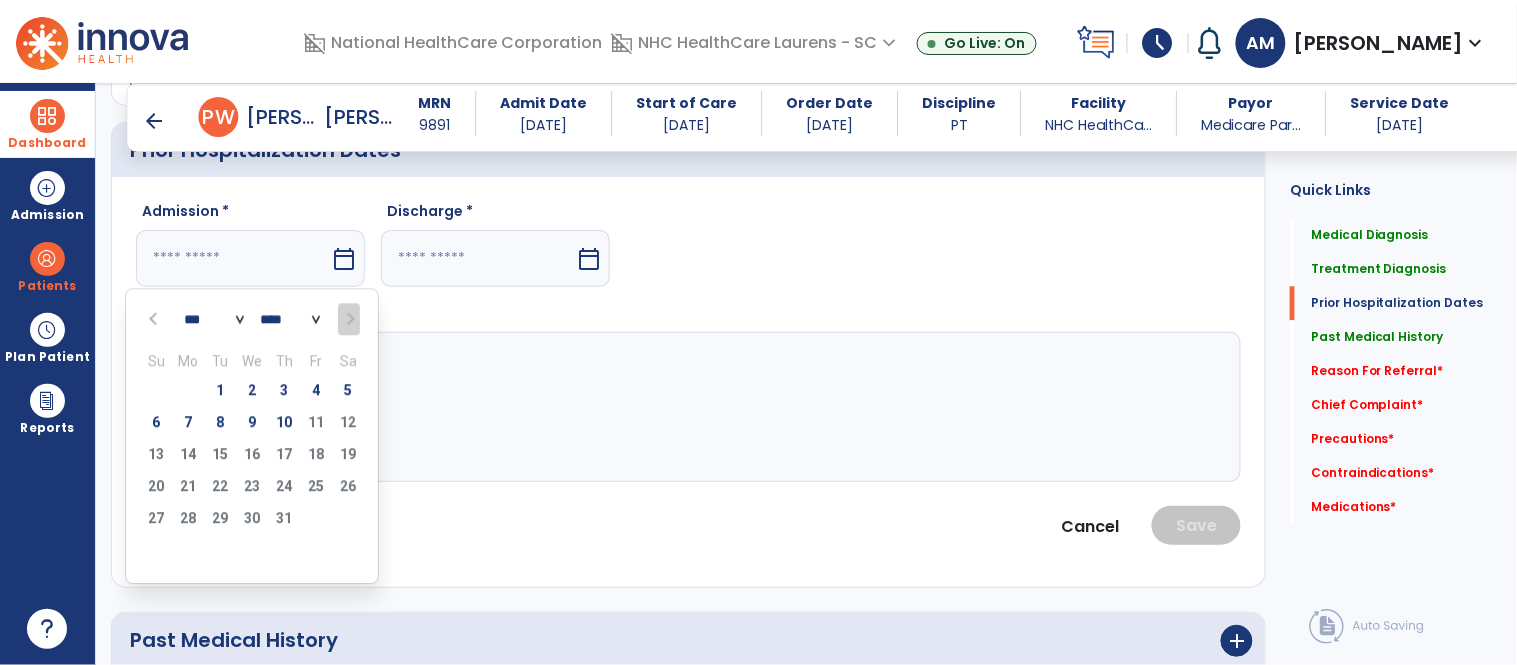 click at bounding box center [155, 319] 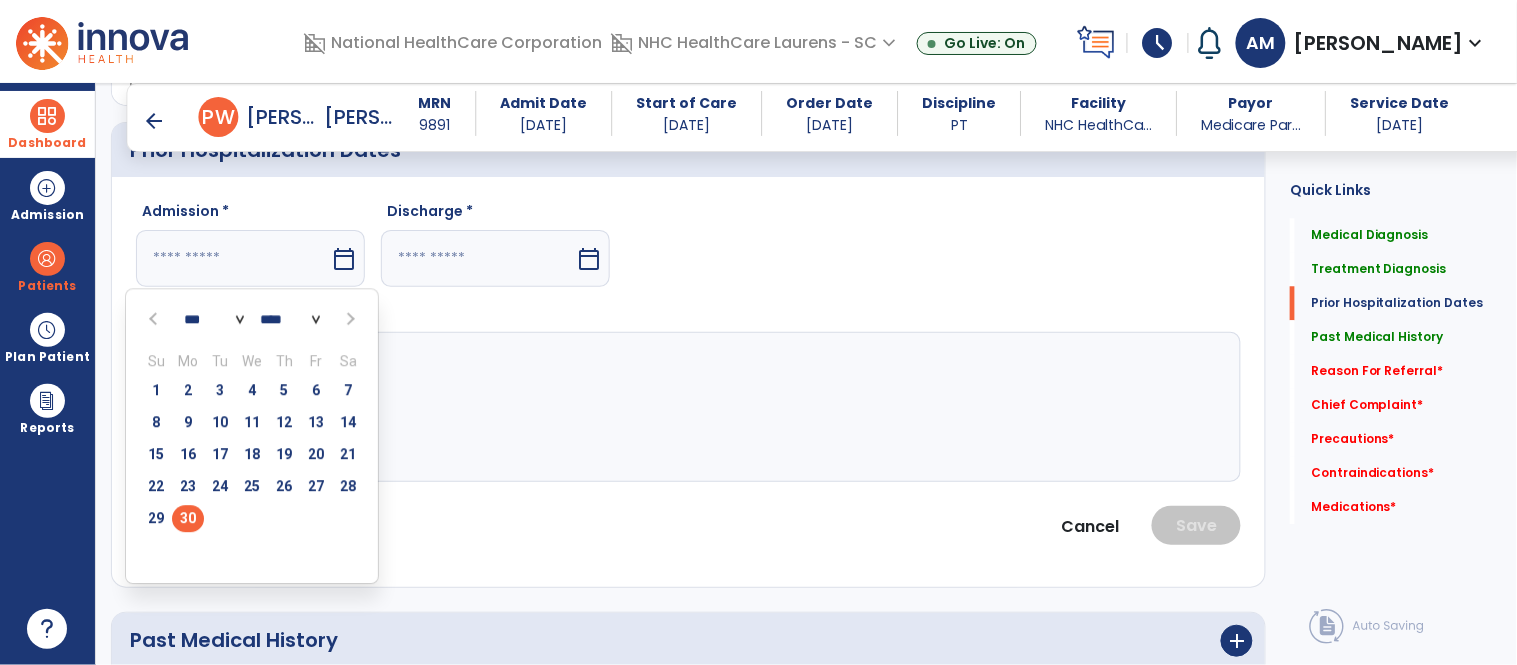 click on "30" at bounding box center (188, 518) 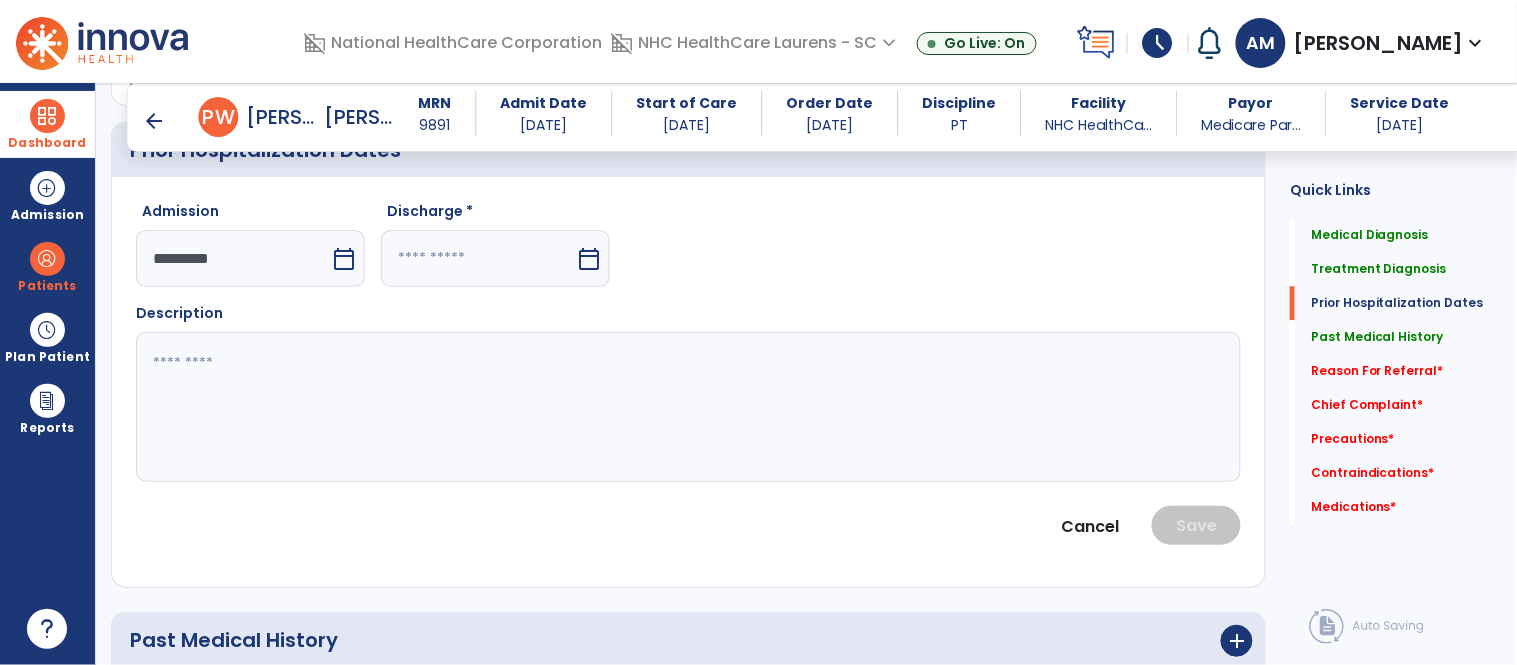 click on "calendar_today" at bounding box center [589, 259] 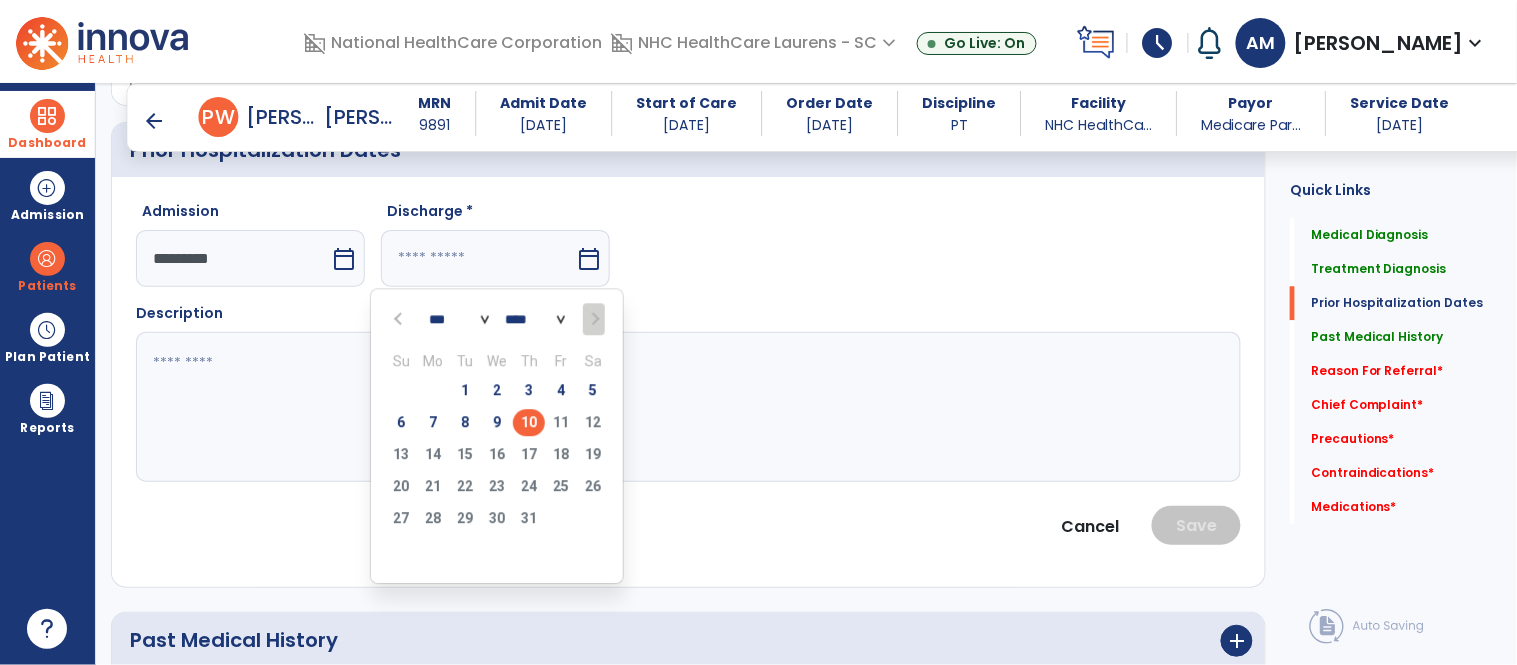 click on "8" at bounding box center (465, 422) 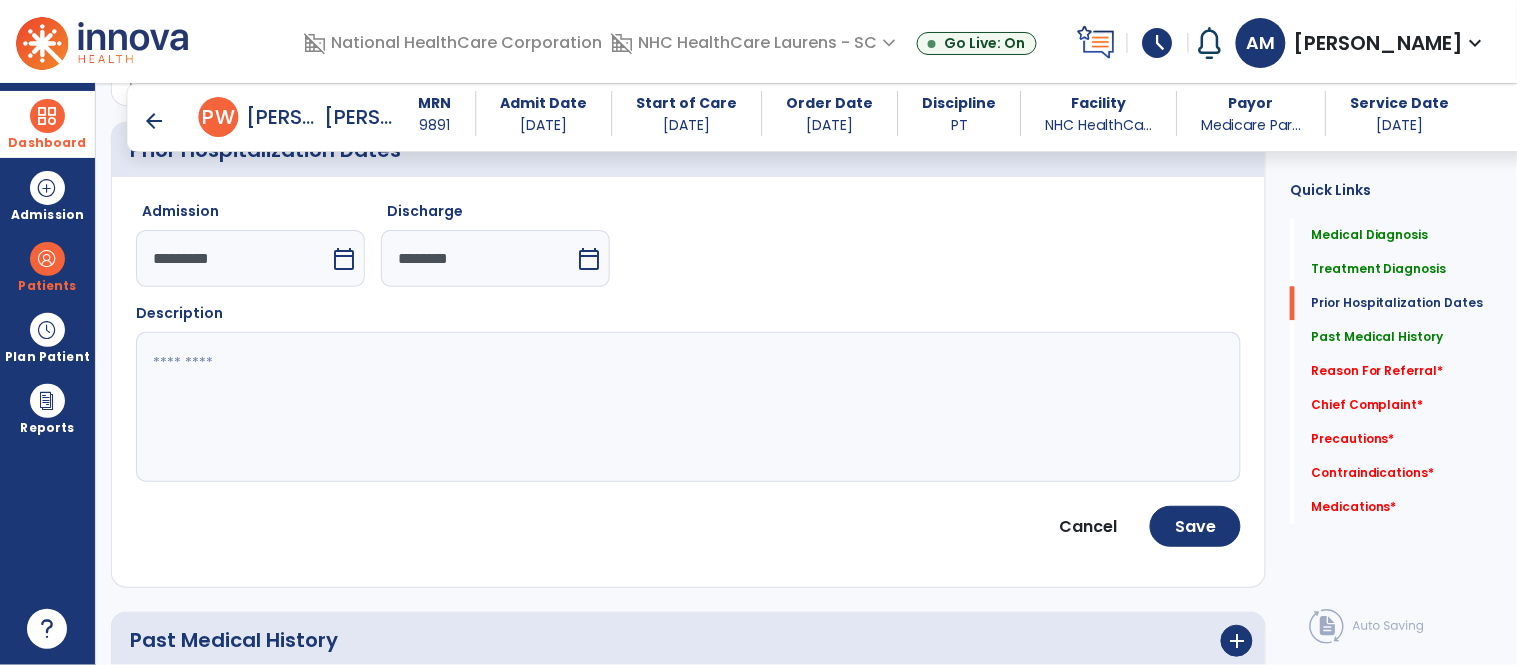 click 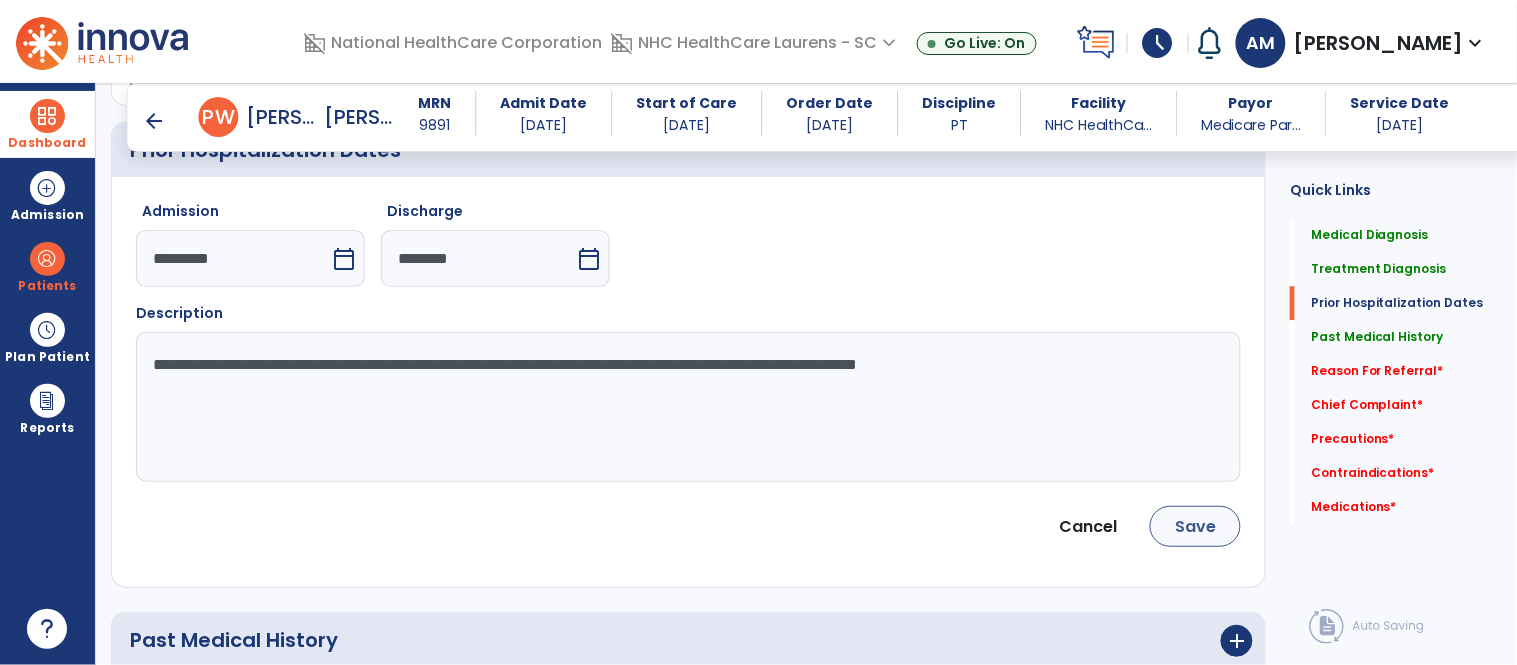 type on "**********" 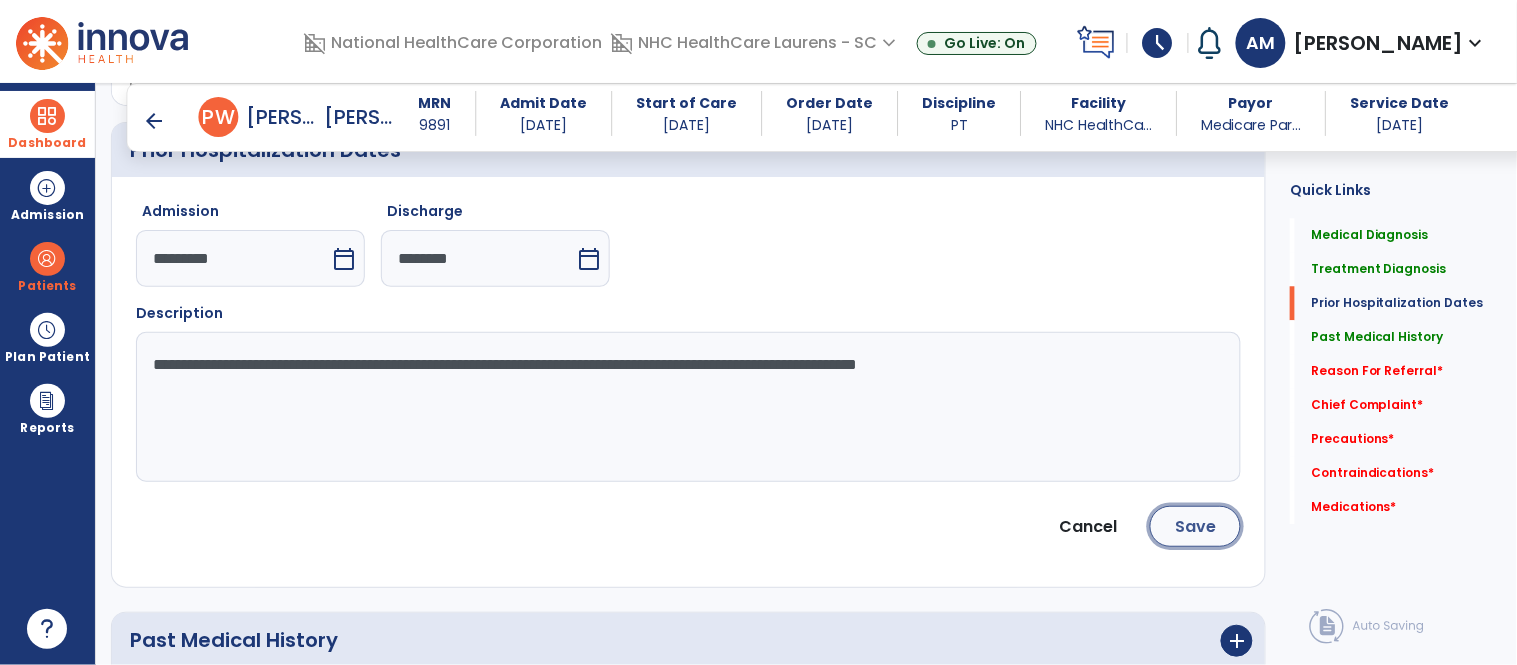 click on "Save" 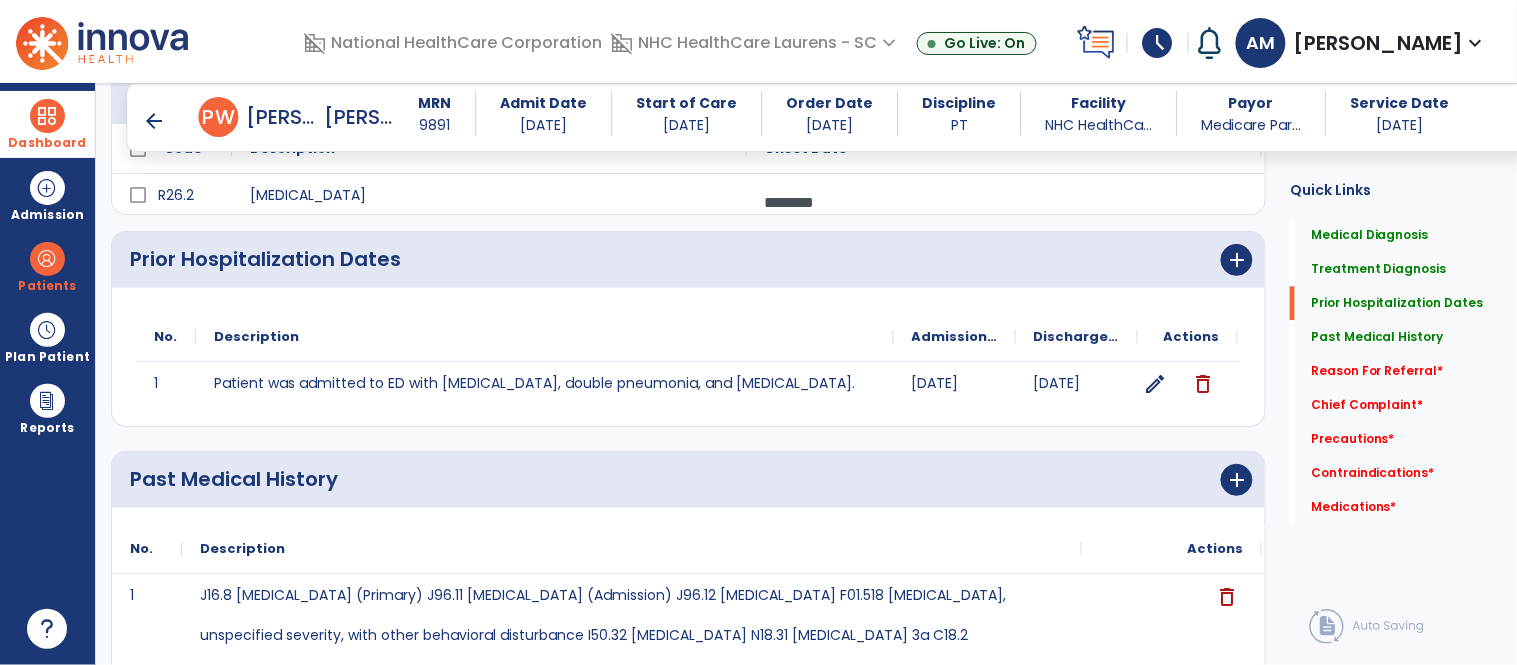 scroll, scrollTop: 1111, scrollLeft: 0, axis: vertical 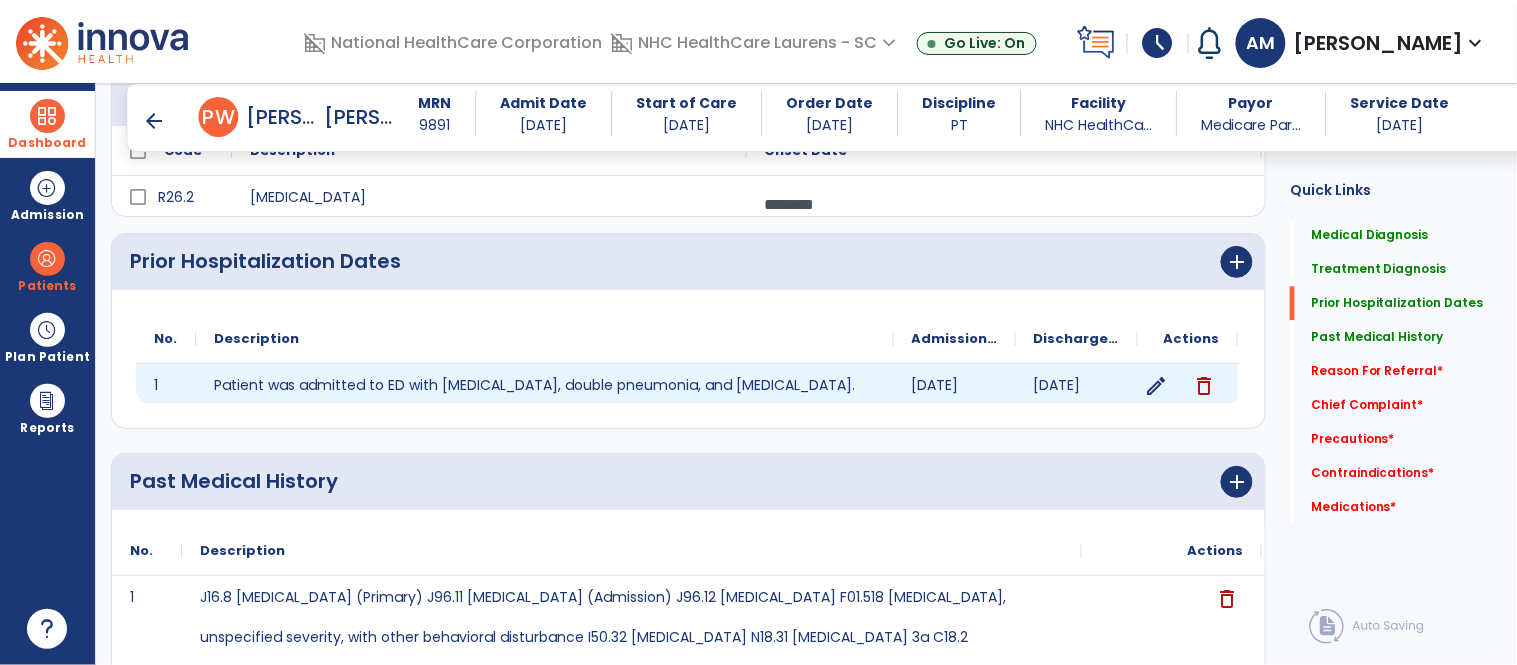 click on "edit" 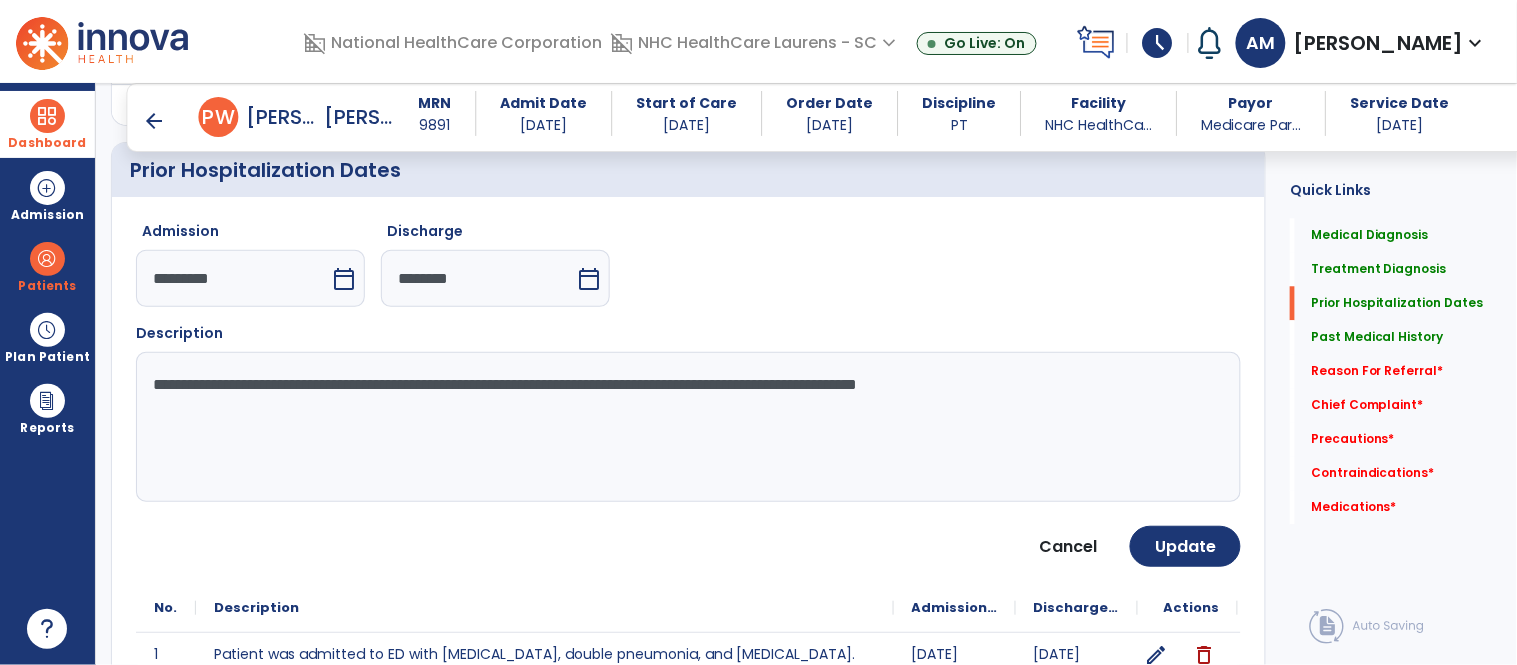 scroll, scrollTop: 1223, scrollLeft: 0, axis: vertical 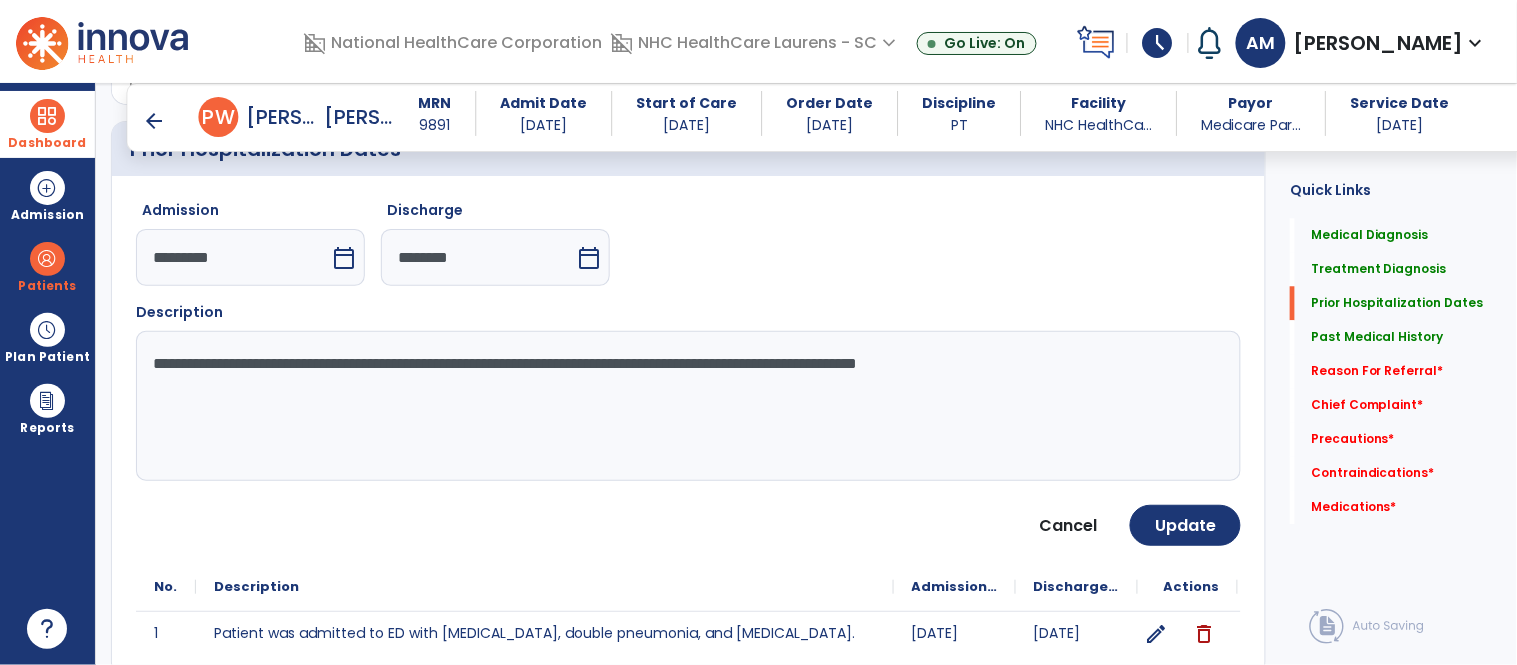 drag, startPoint x: 154, startPoint y: 366, endPoint x: 1190, endPoint y: 420, distance: 1037.4064 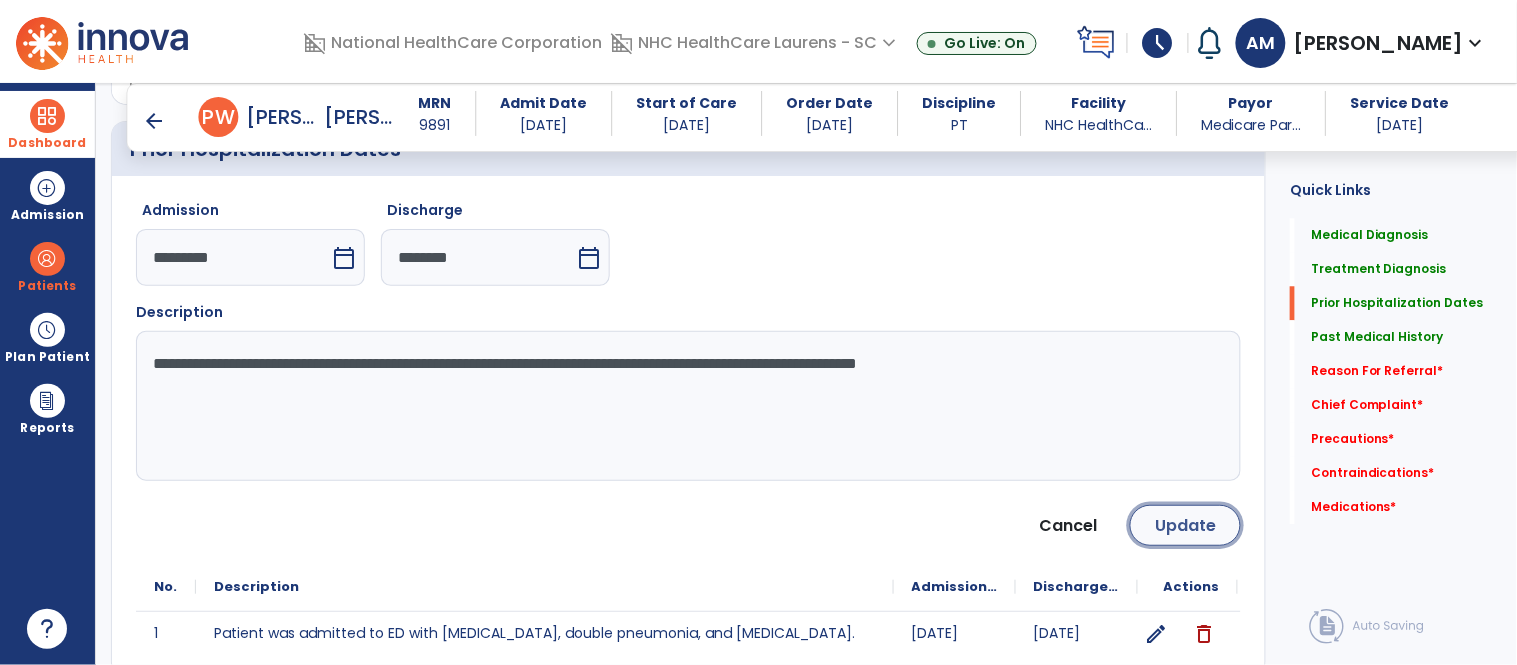 click on "Update" 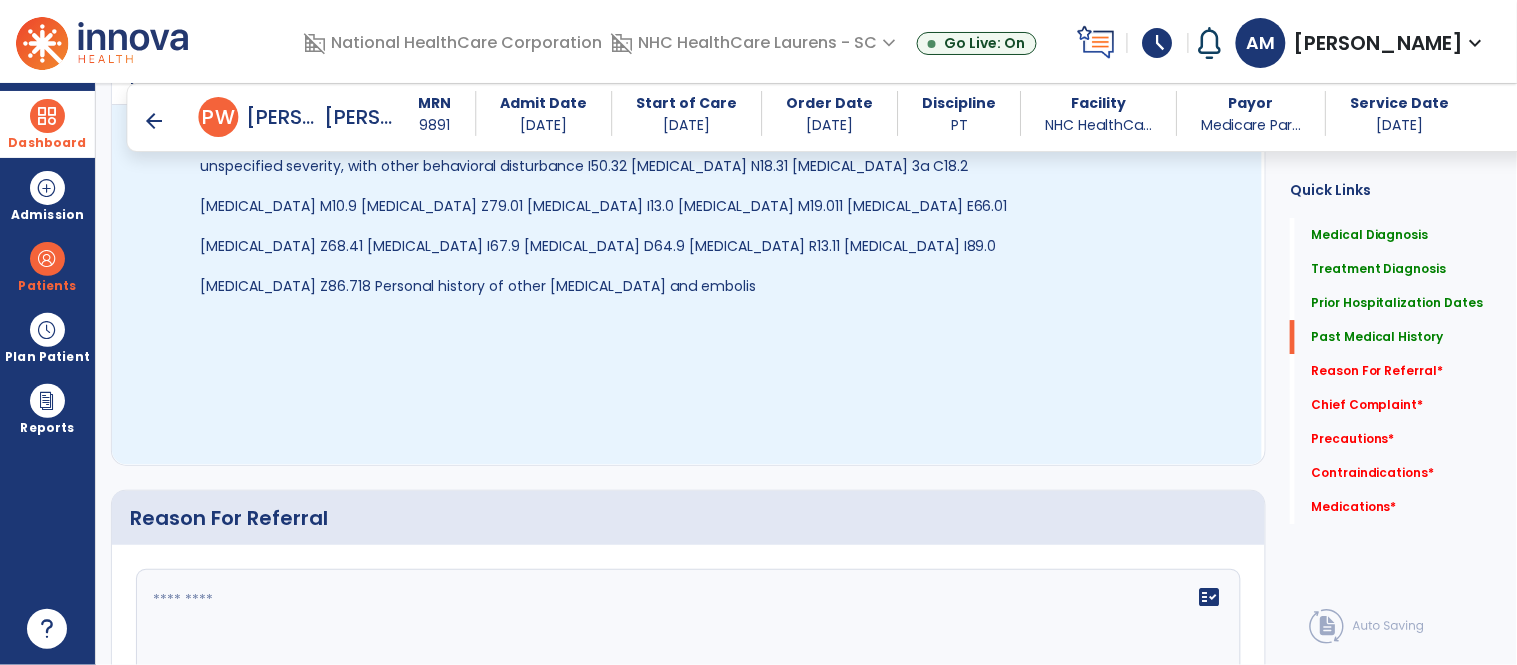 scroll, scrollTop: 1890, scrollLeft: 0, axis: vertical 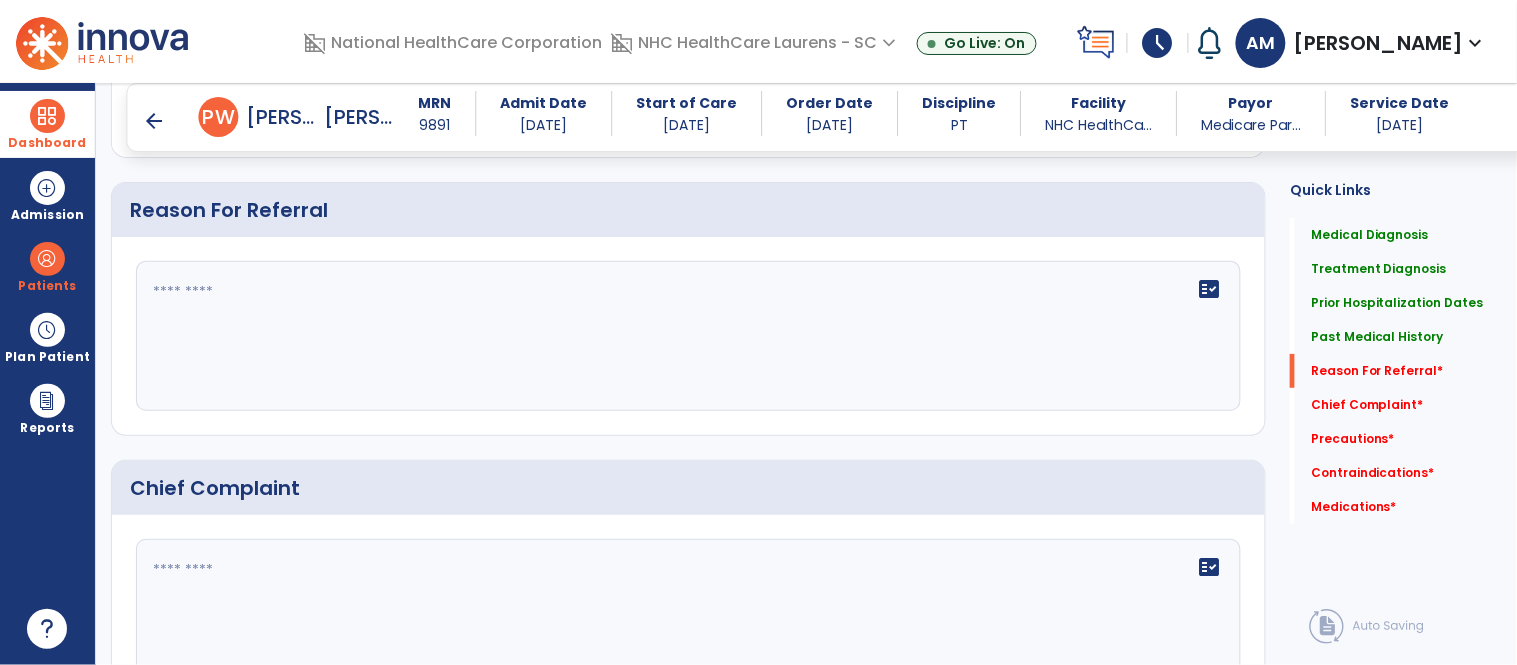click on "fact_check" 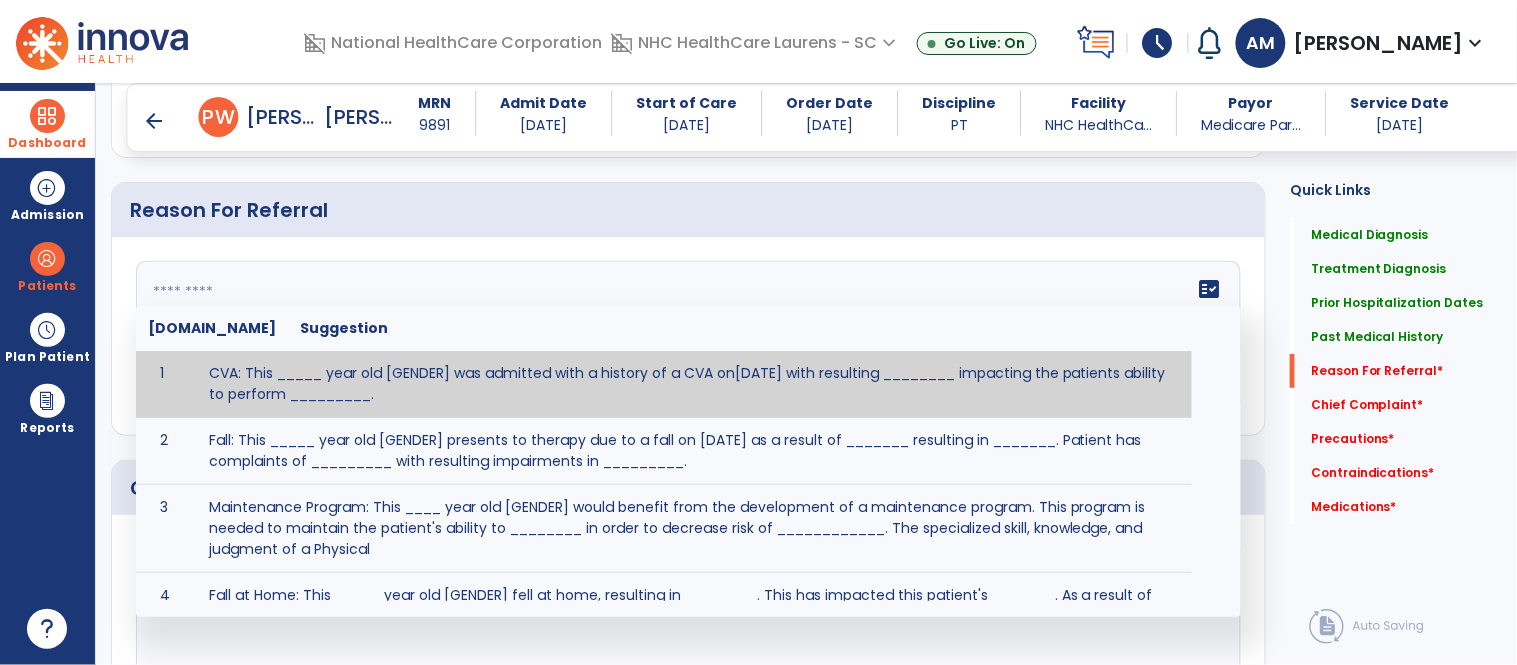 paste on "**********" 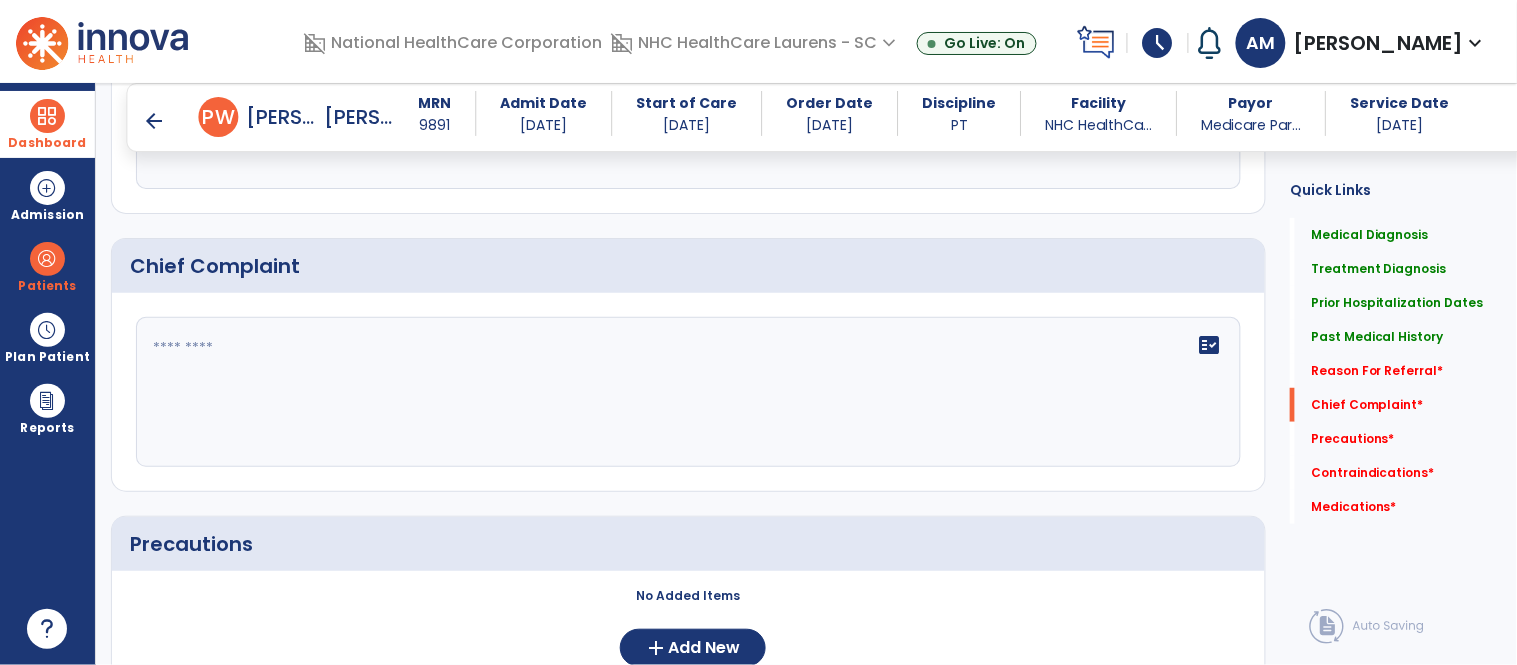 type on "**********" 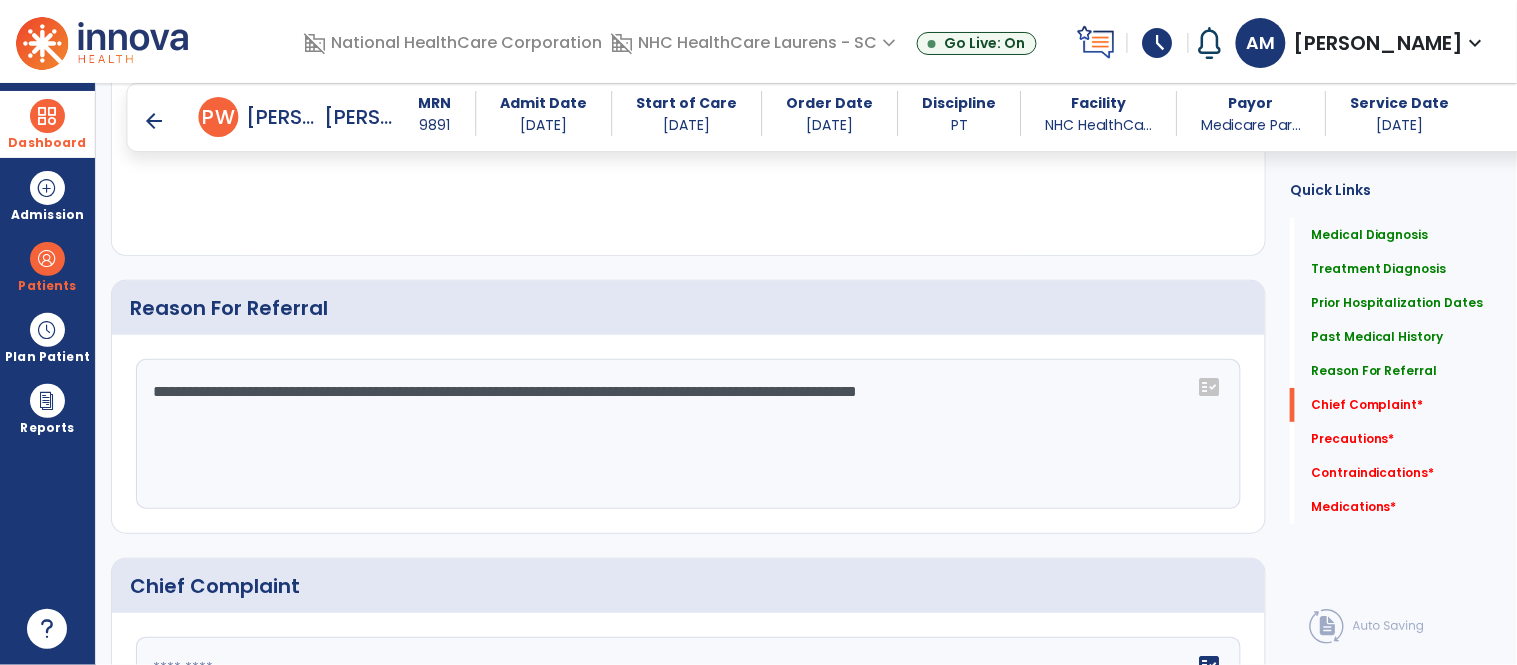 scroll, scrollTop: 2112, scrollLeft: 0, axis: vertical 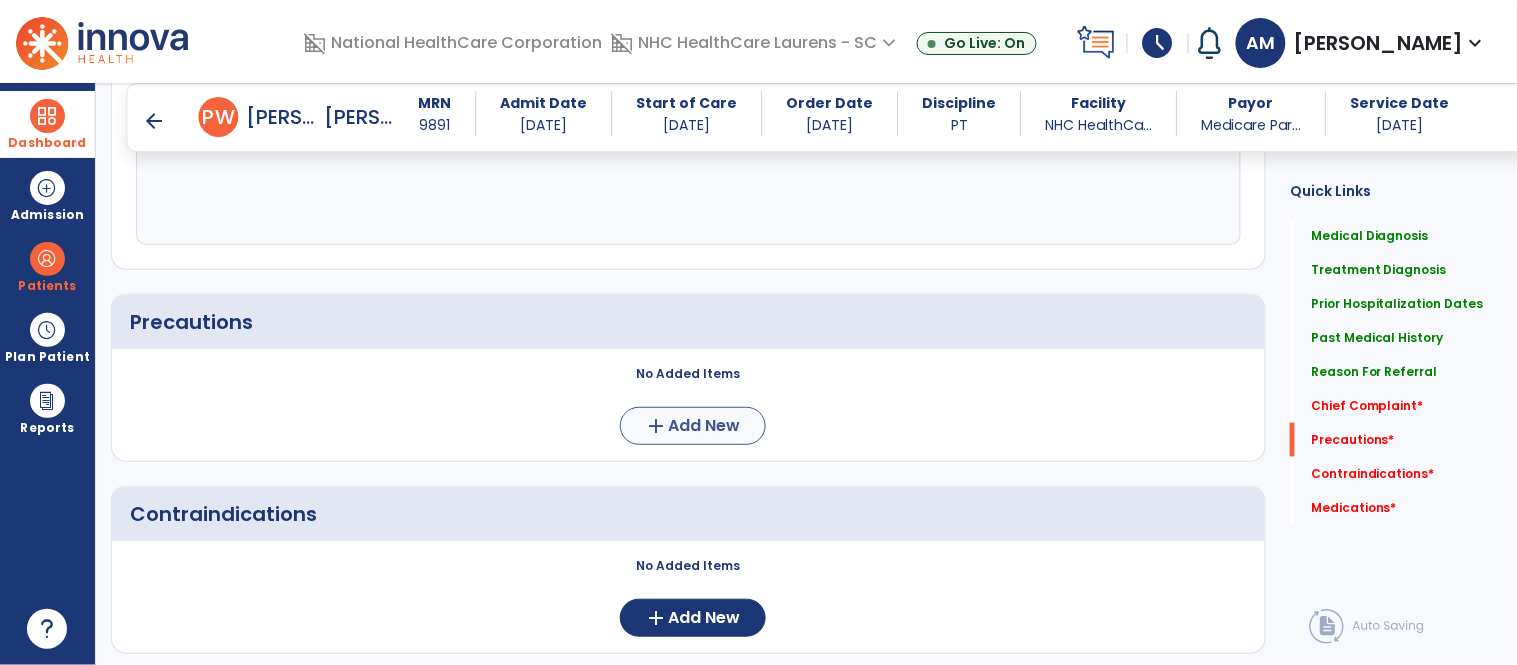 type on "**********" 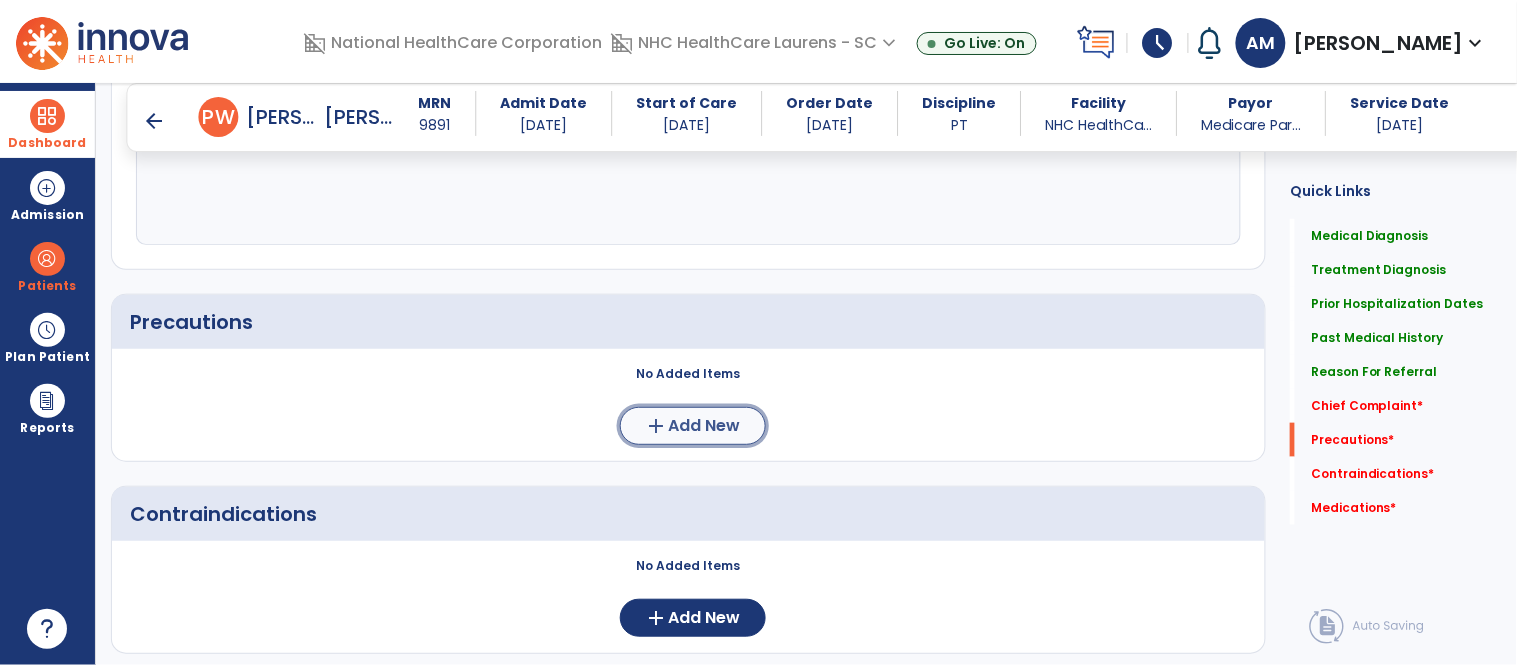 click on "Add New" 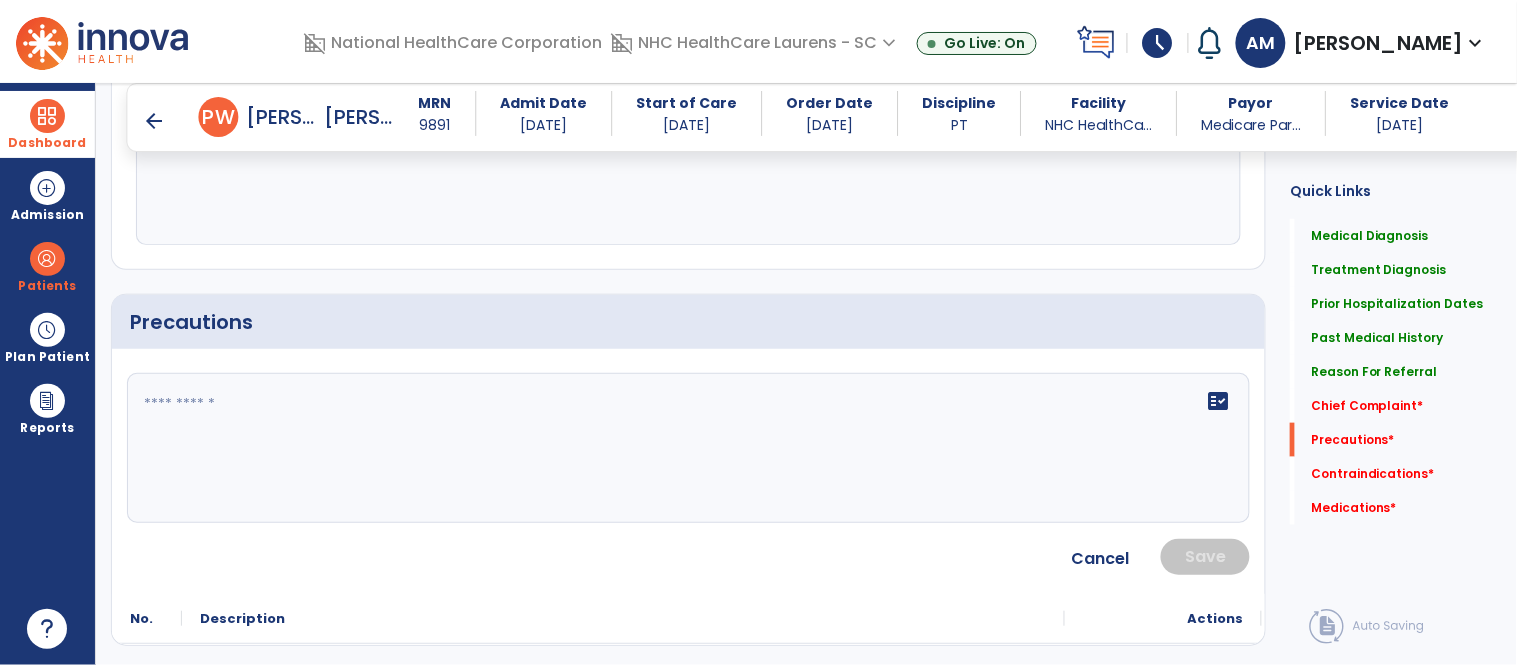 click on "fact_check" 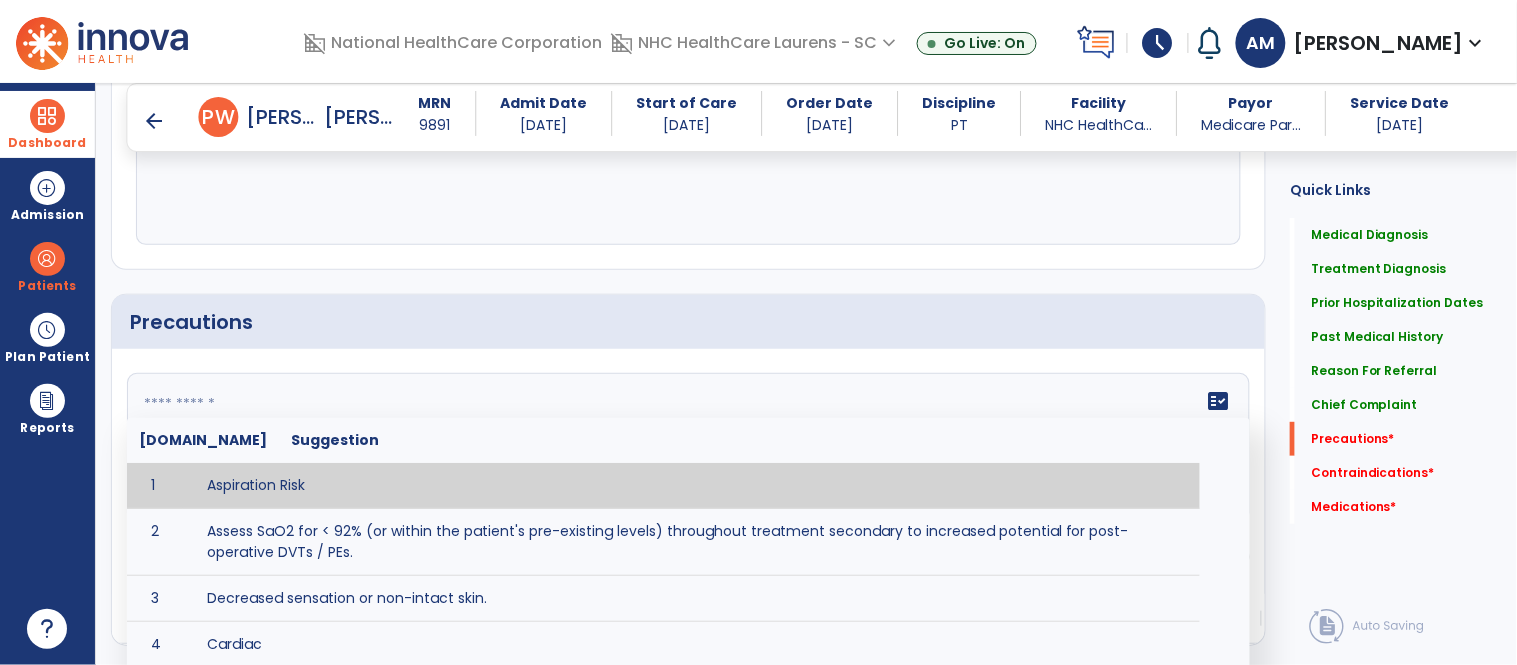 scroll, scrollTop: 2334, scrollLeft: 0, axis: vertical 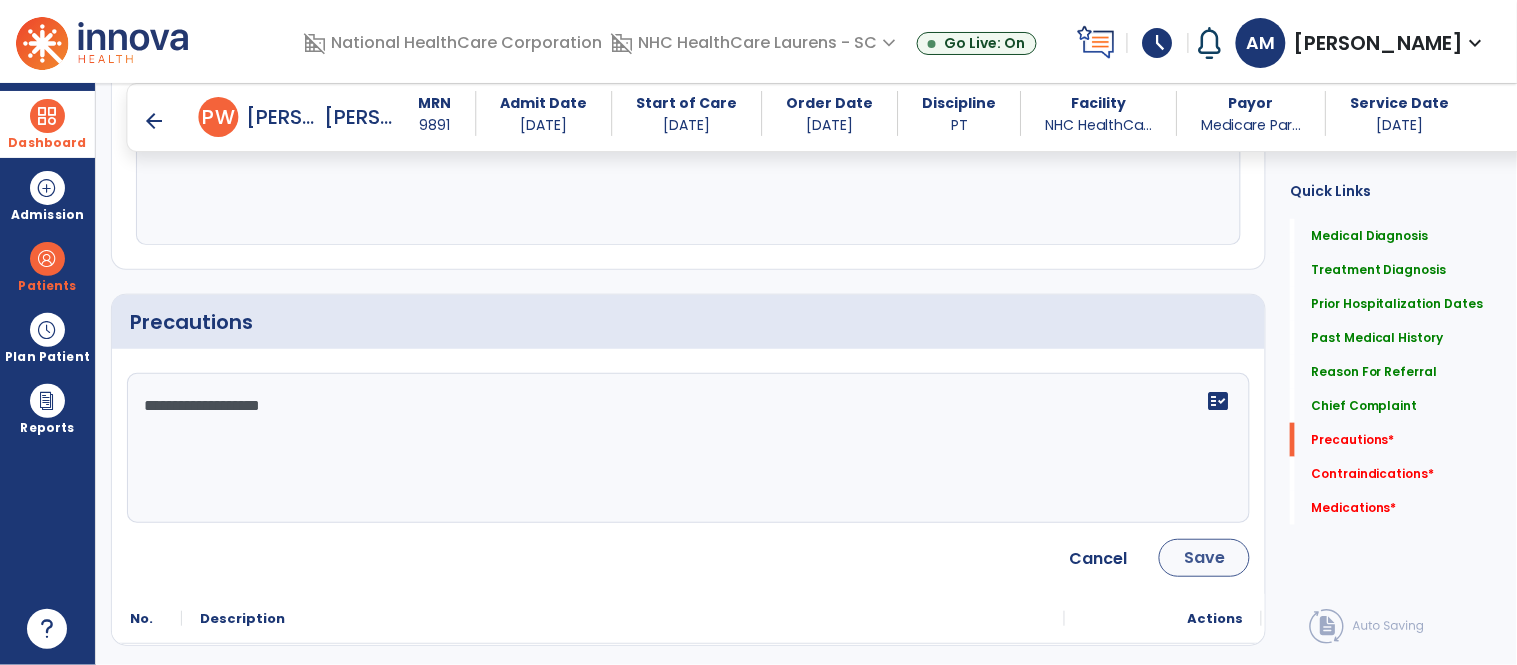 type on "**********" 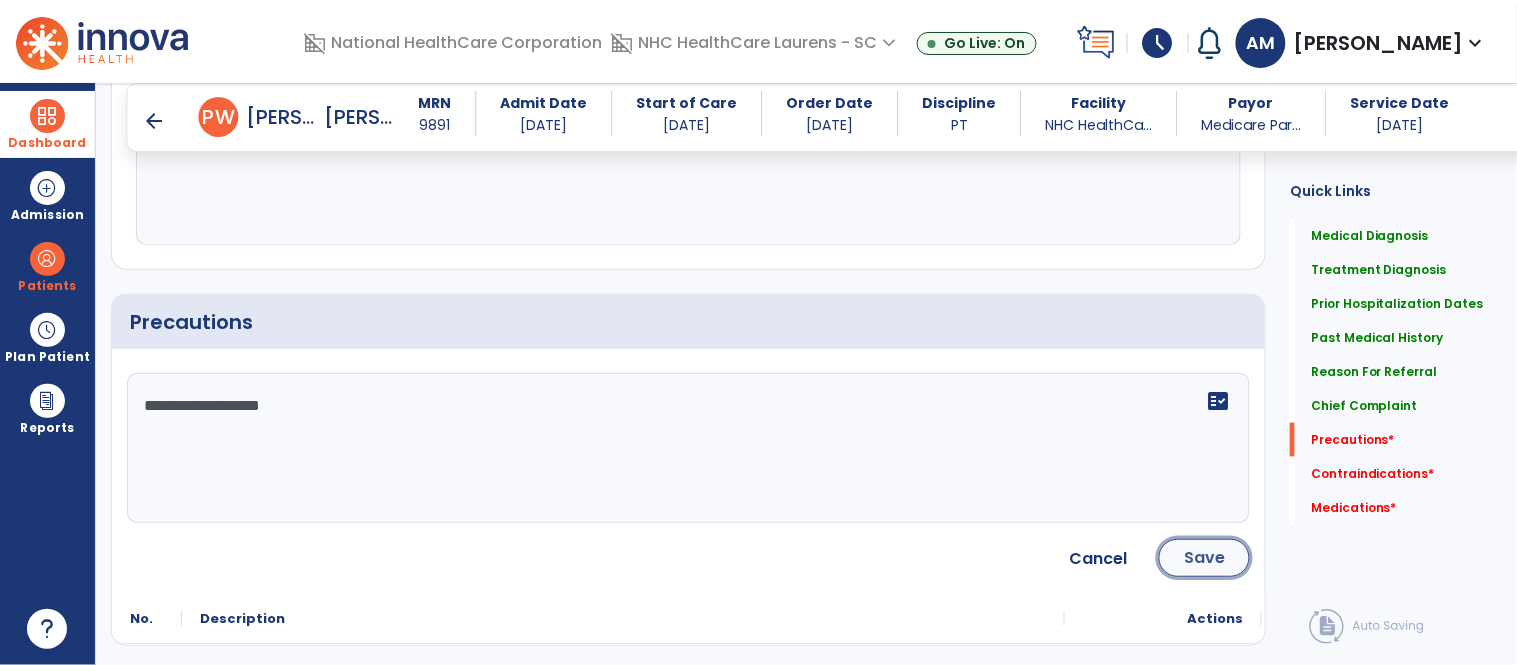 click on "Save" 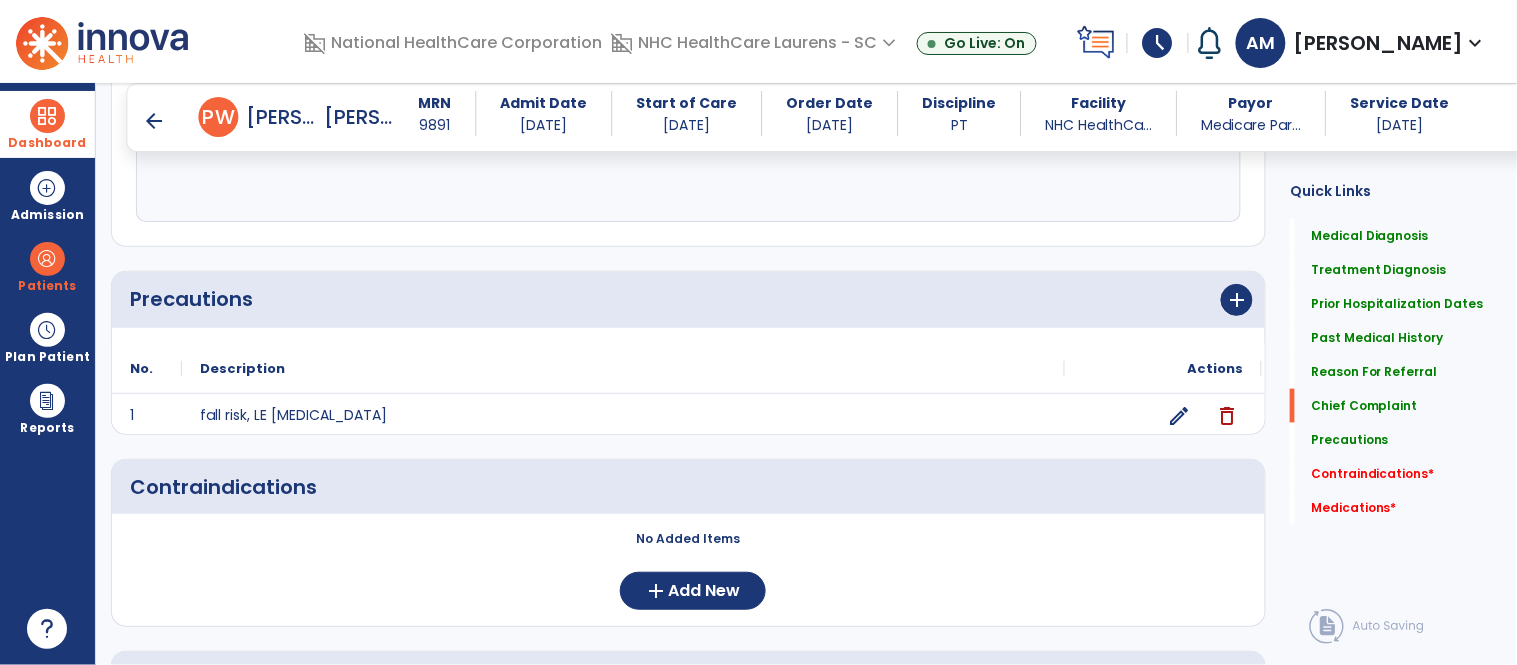 scroll, scrollTop: 2445, scrollLeft: 0, axis: vertical 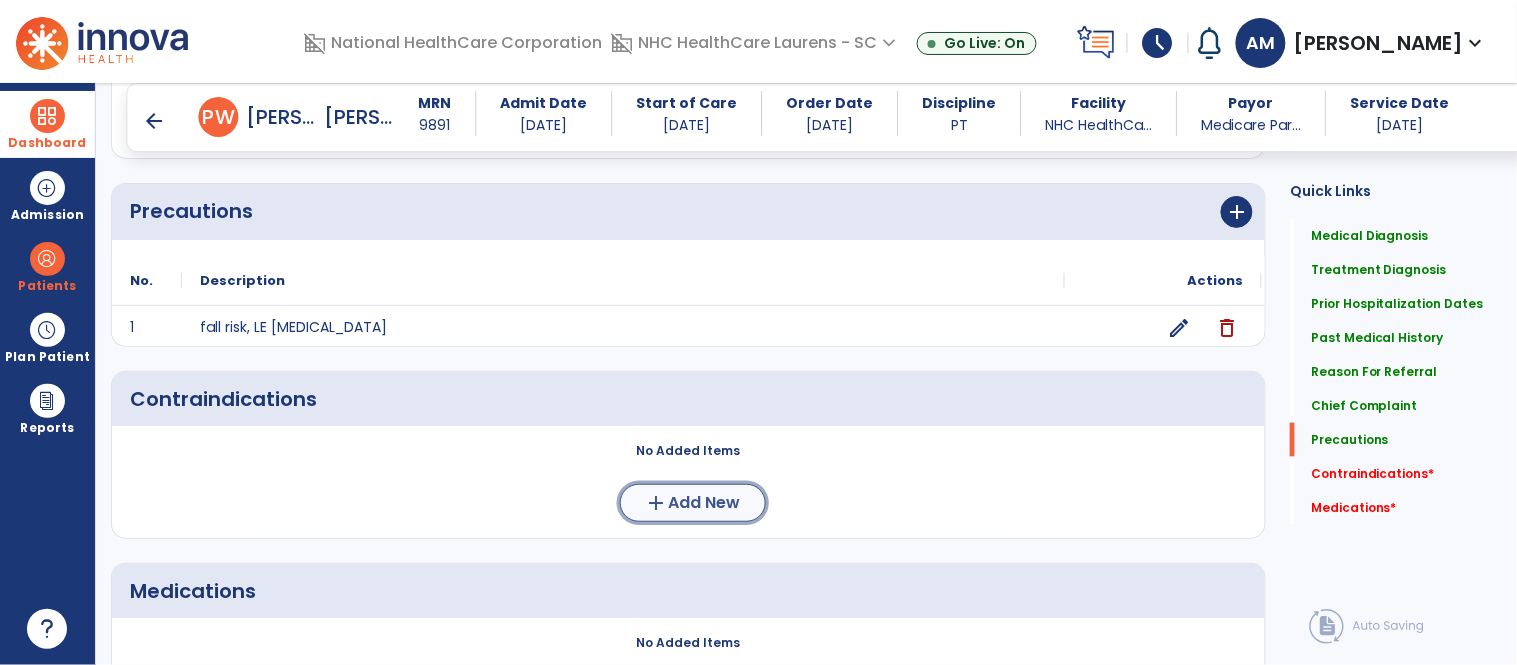 click on "Add New" 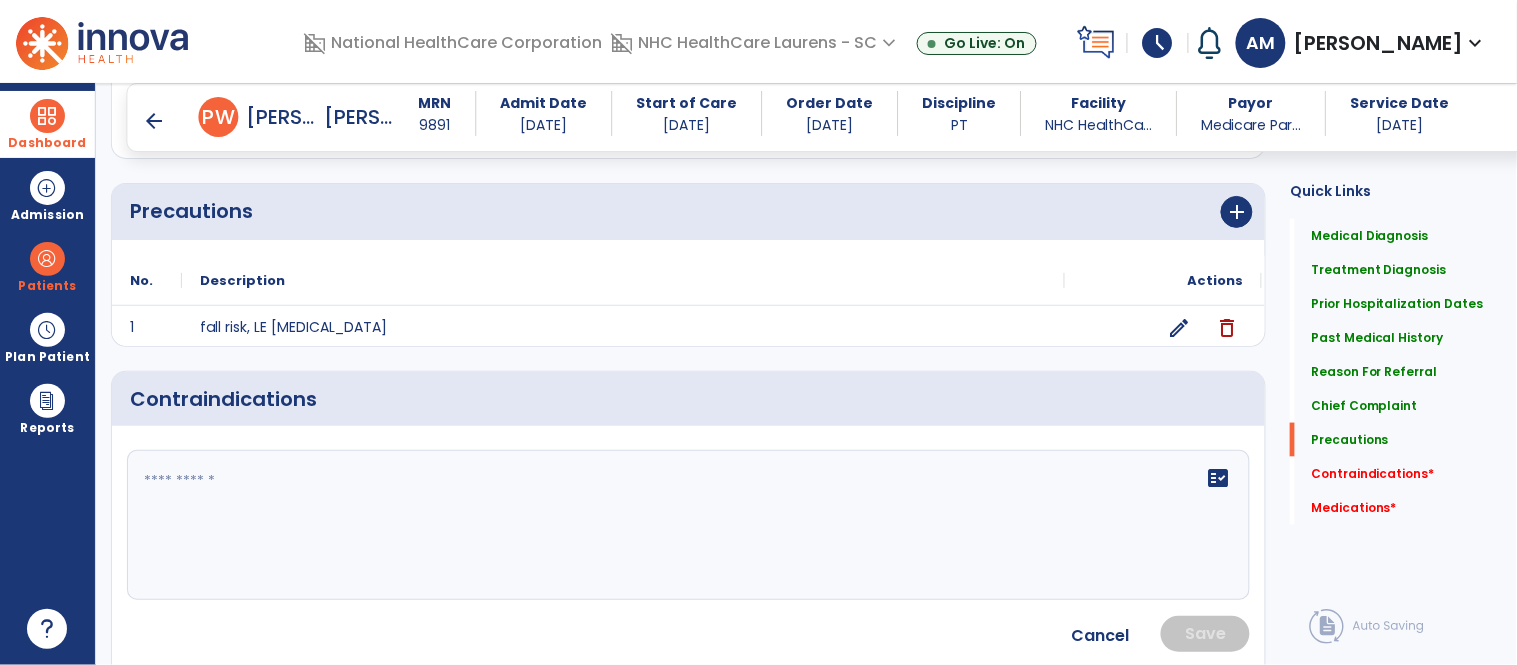 click on "fact_check" 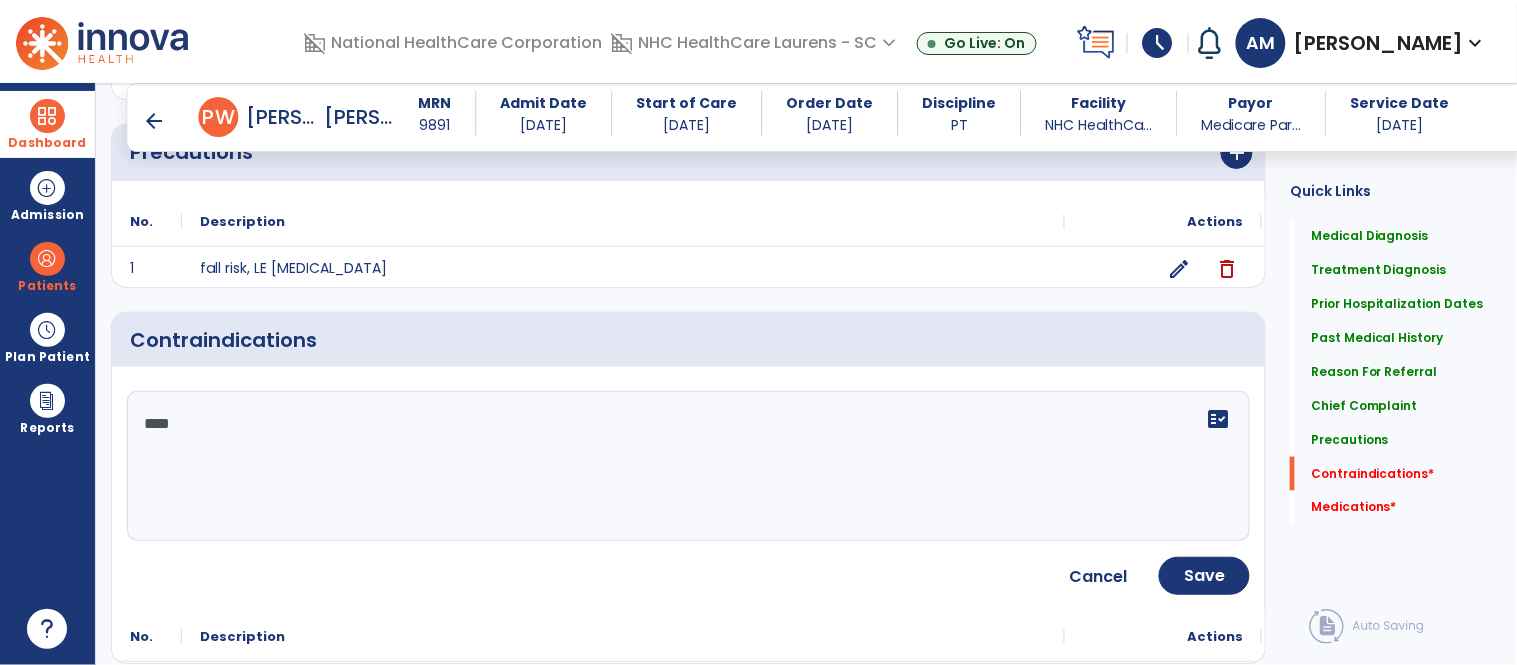scroll, scrollTop: 2556, scrollLeft: 0, axis: vertical 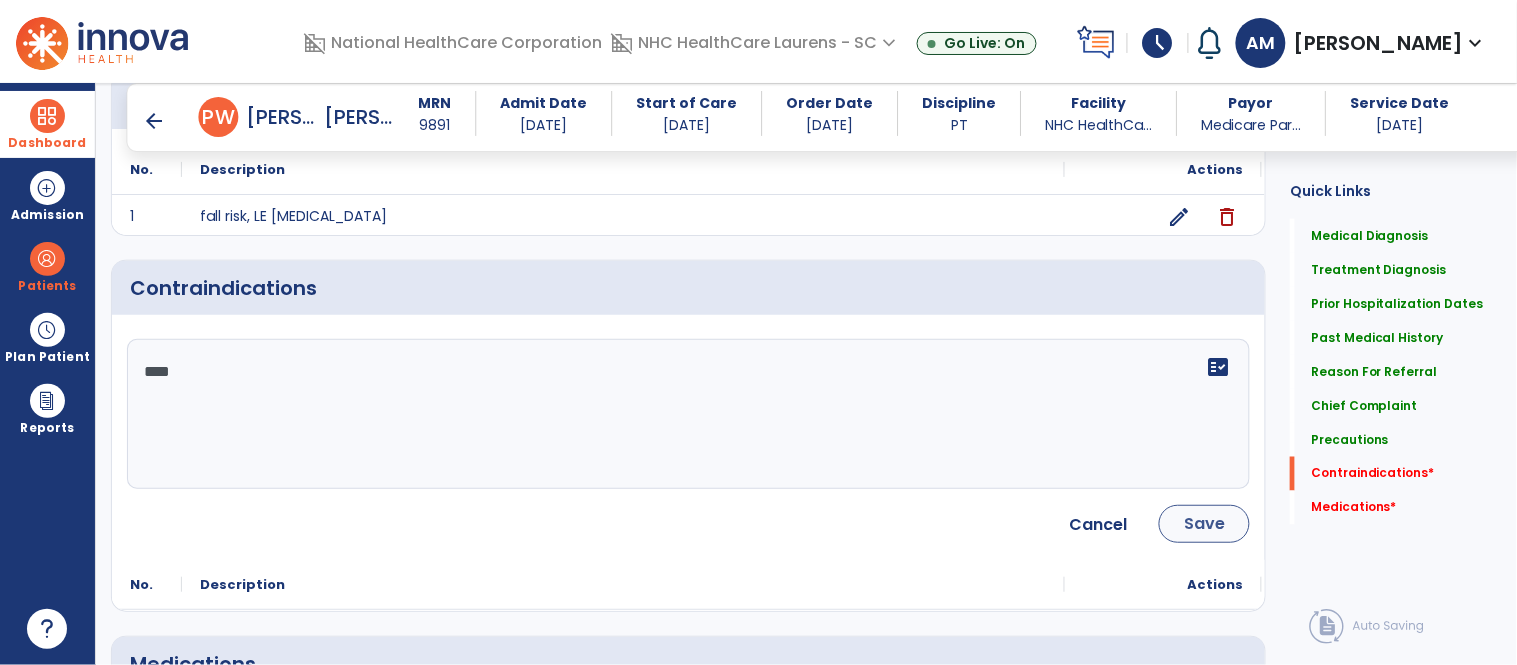 type on "****" 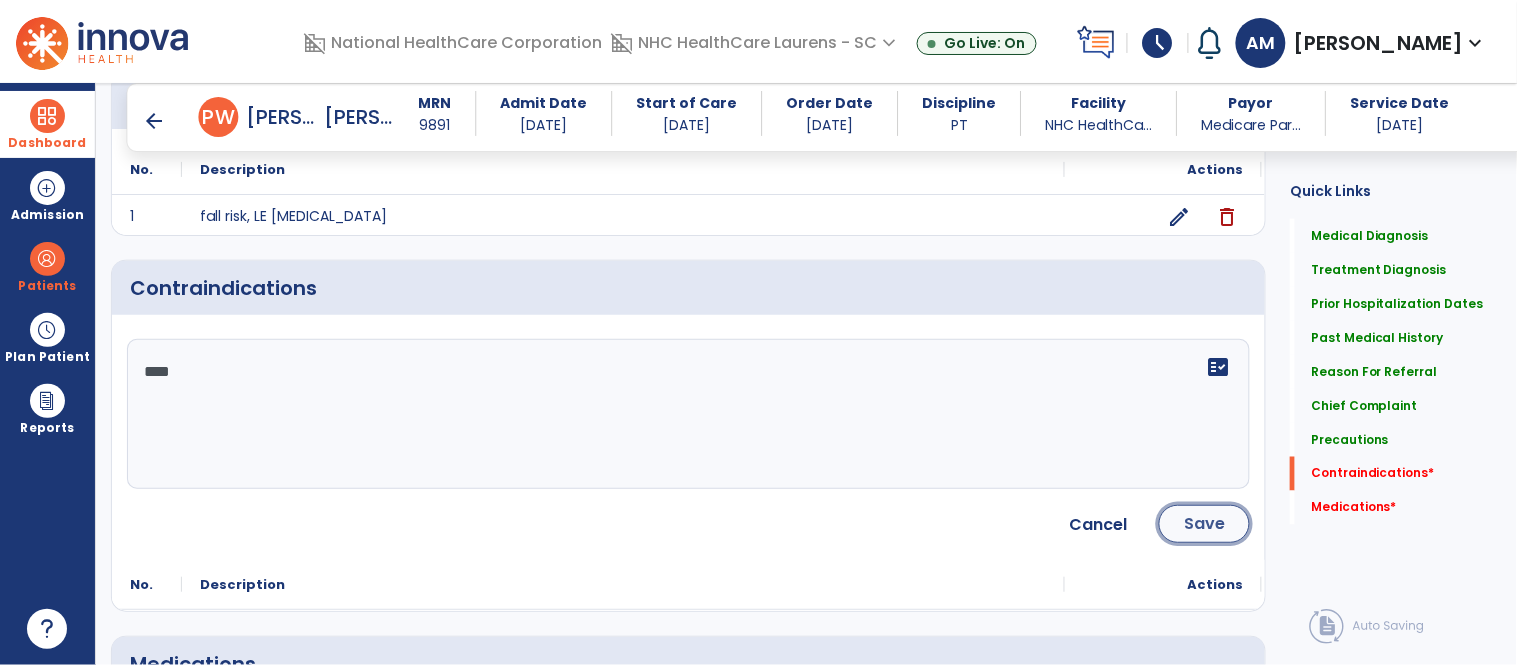click on "Save" 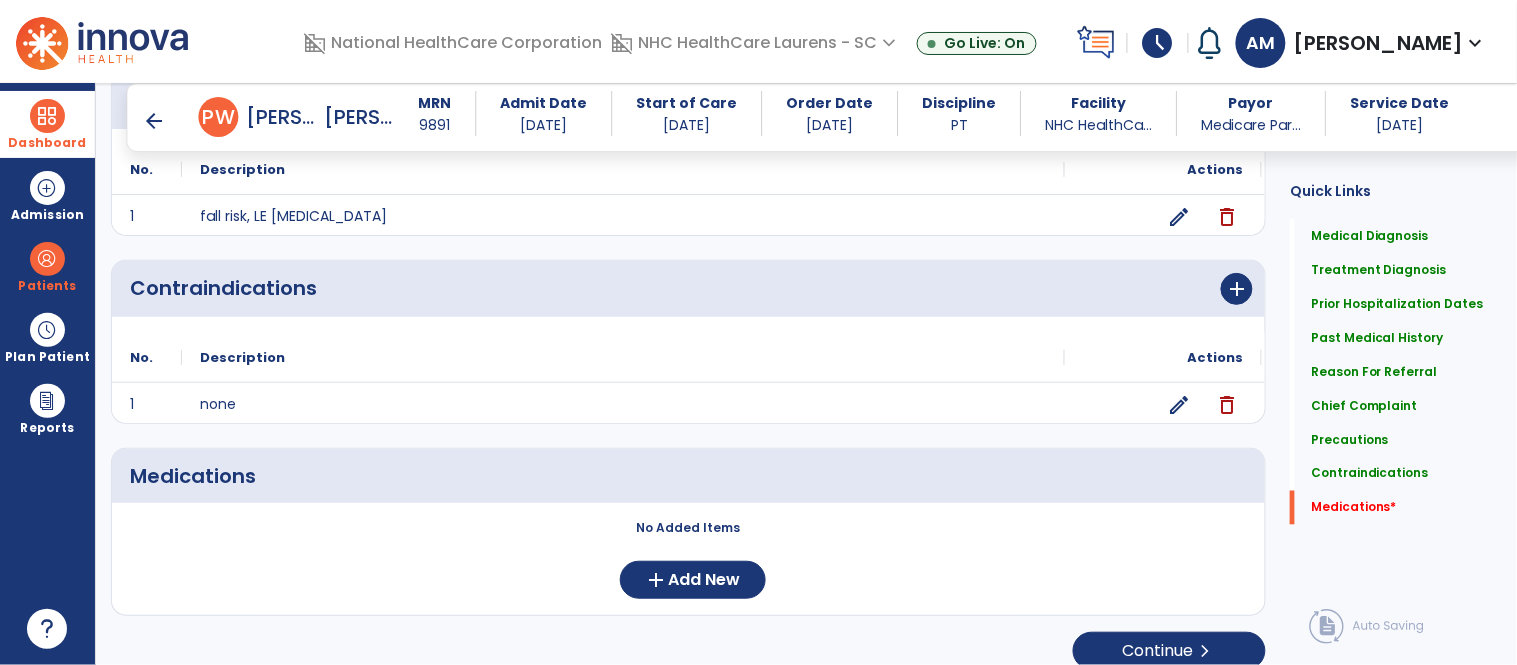 scroll, scrollTop: 2578, scrollLeft: 0, axis: vertical 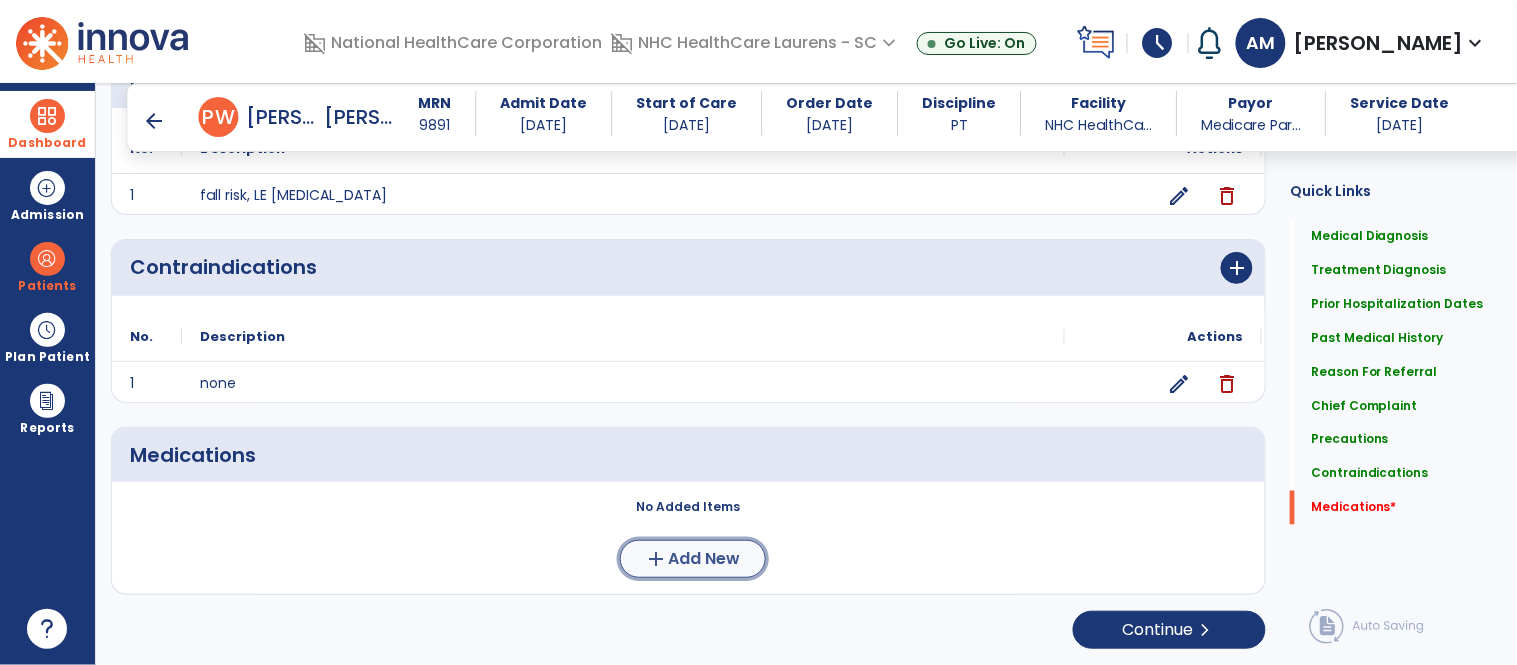 click on "Add New" 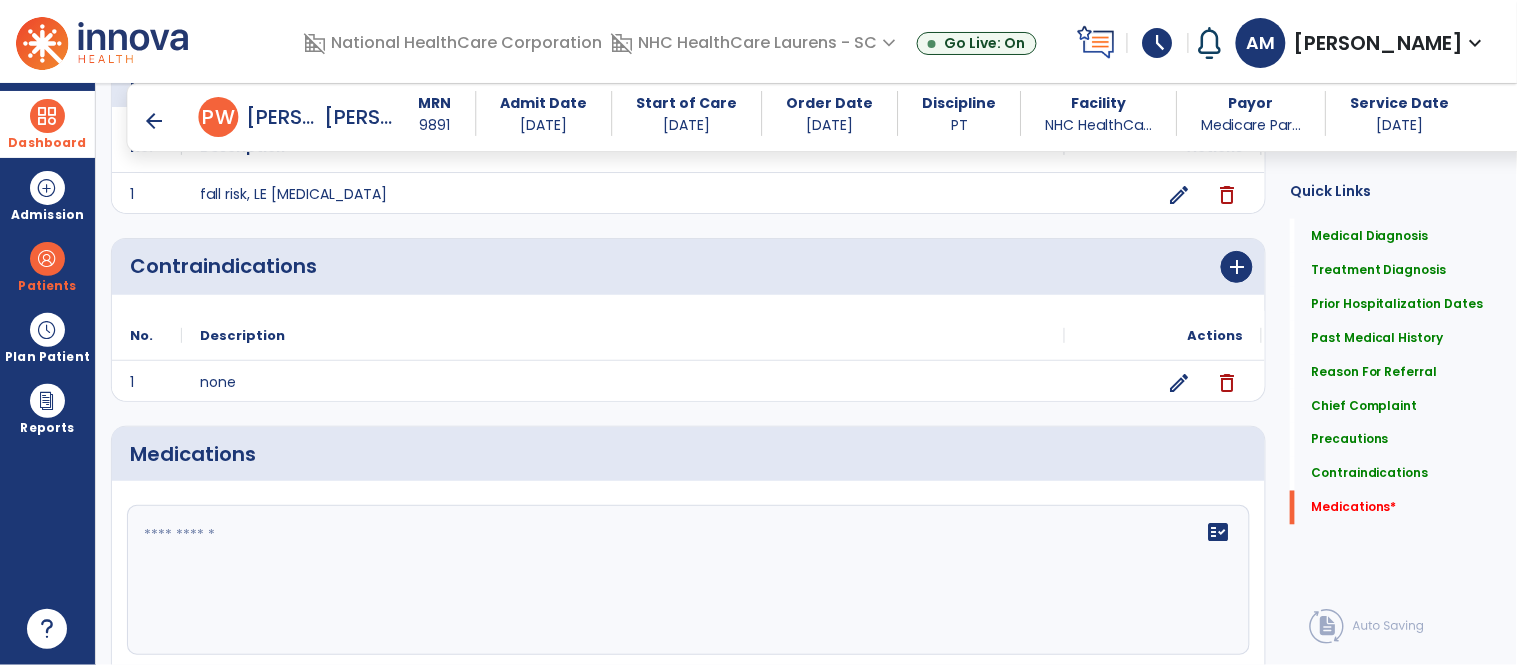 click 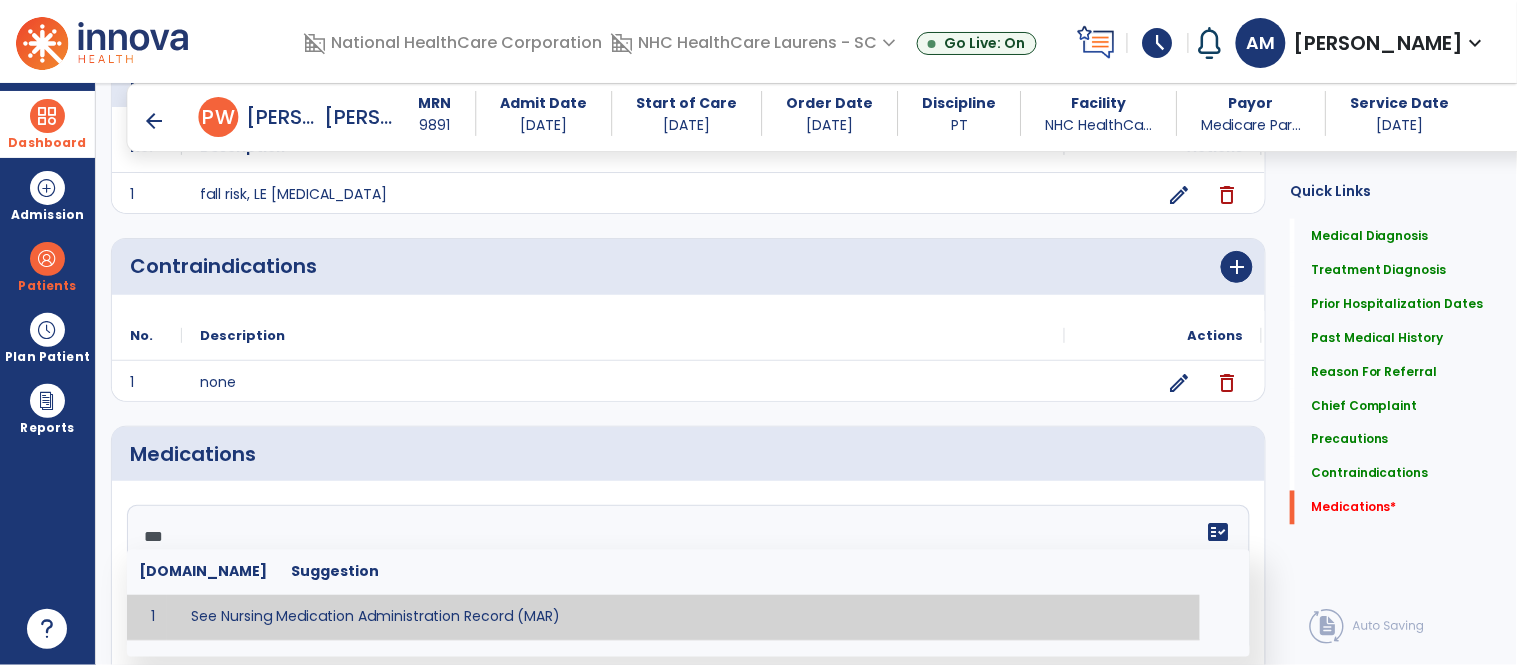 type on "**********" 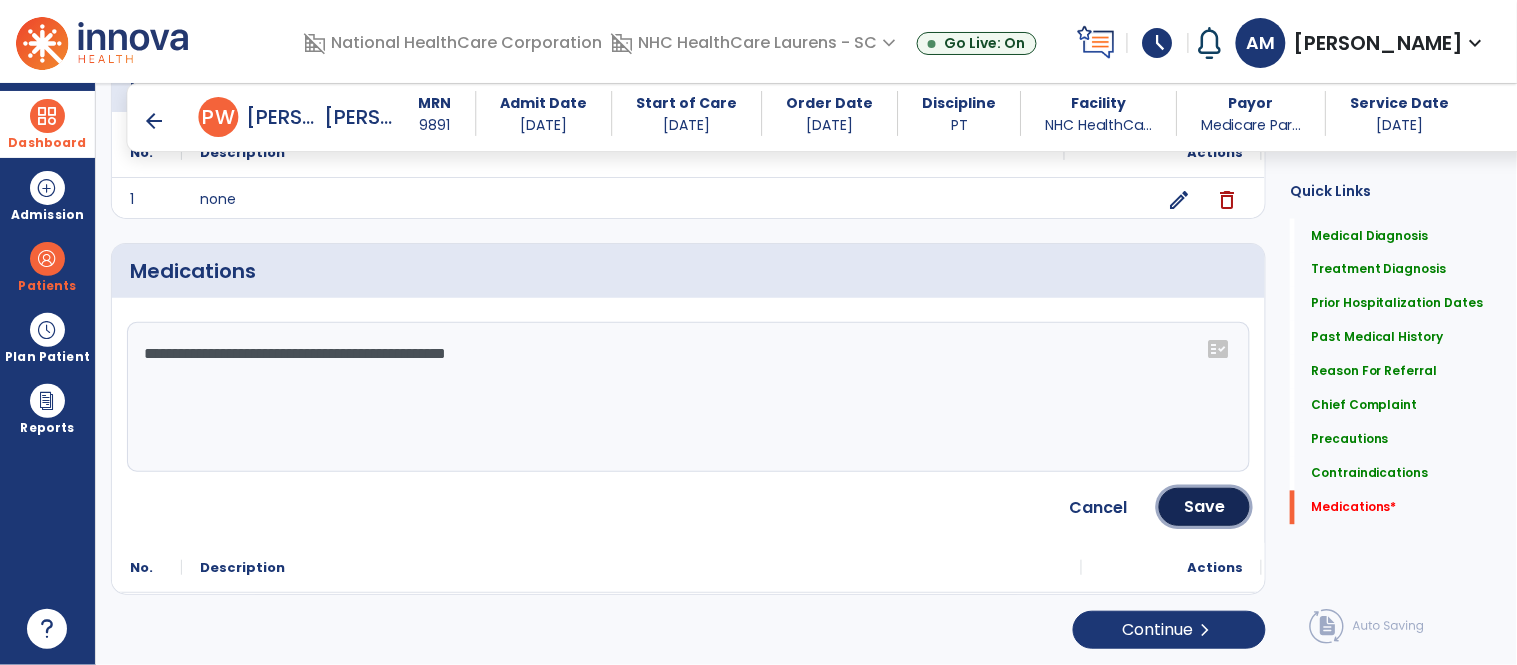click on "Save" 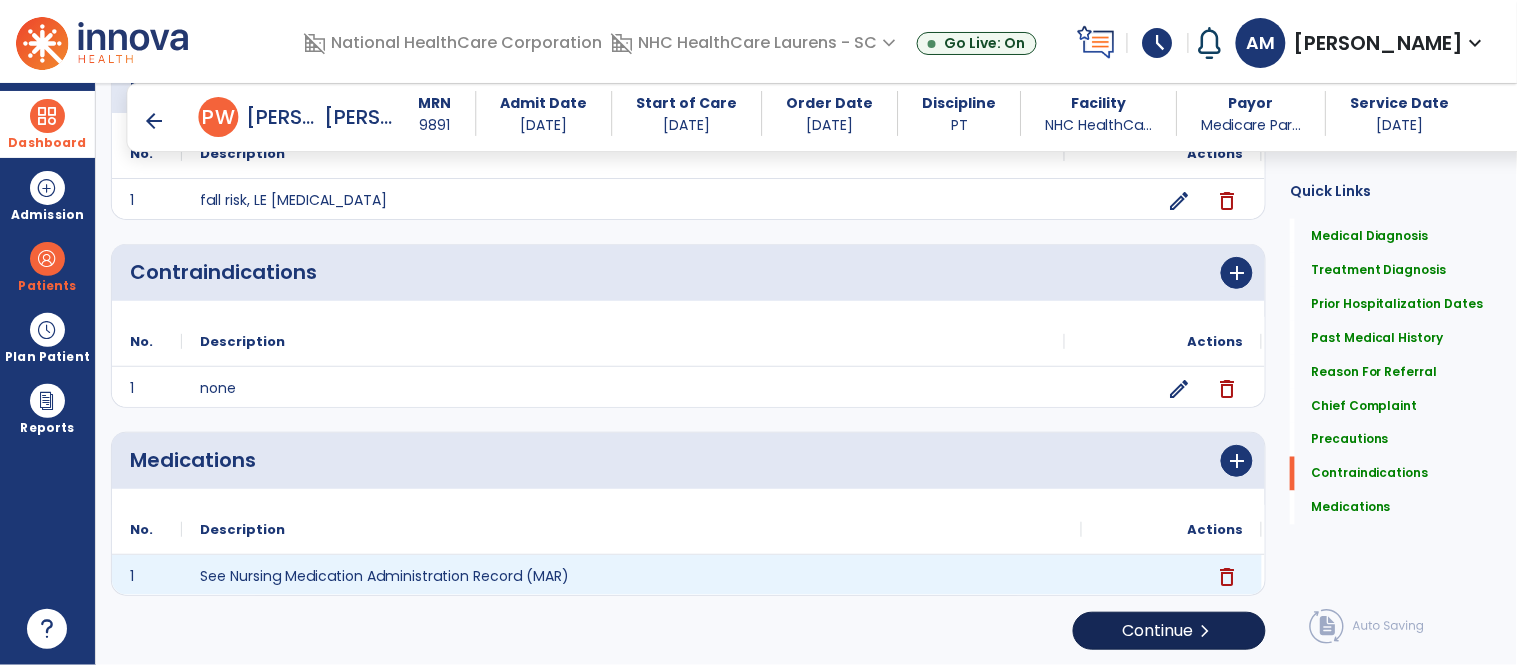scroll, scrollTop: 2574, scrollLeft: 0, axis: vertical 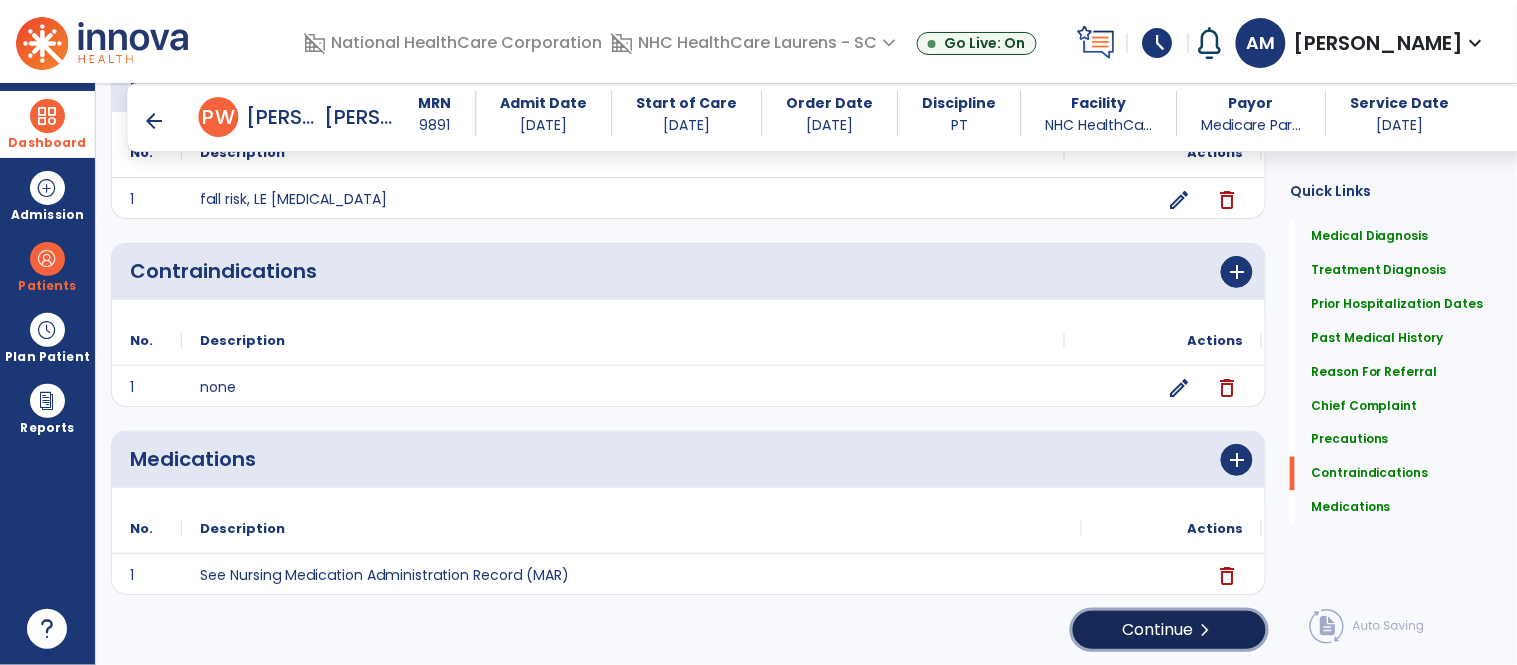 click on "Continue  chevron_right" 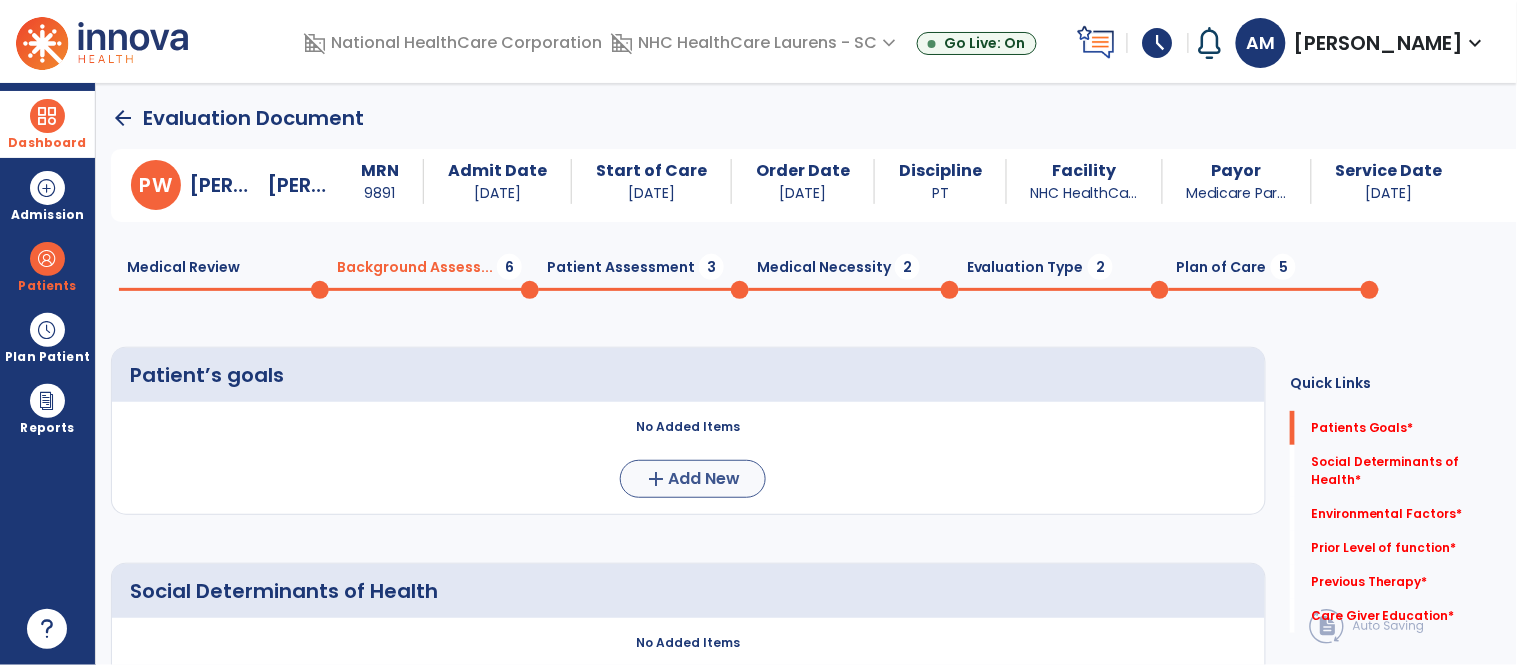 scroll, scrollTop: 111, scrollLeft: 0, axis: vertical 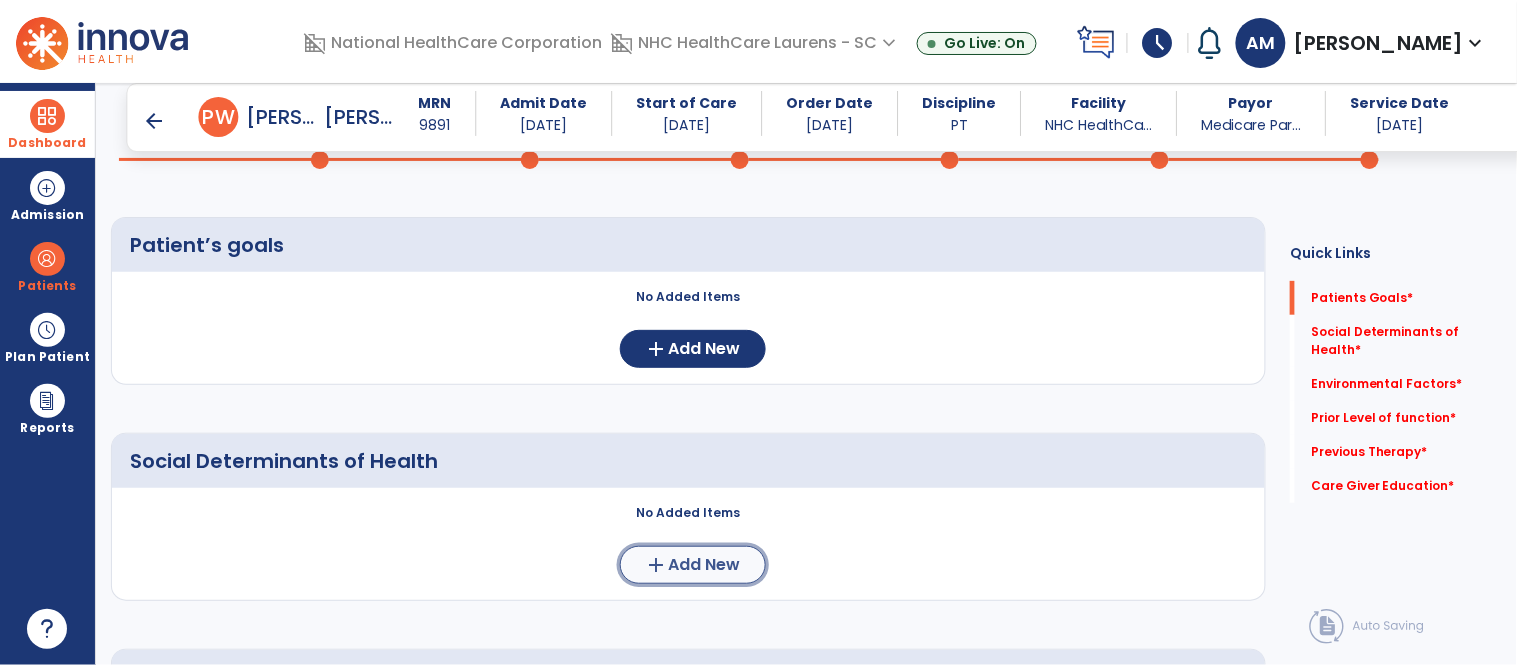 click on "add" 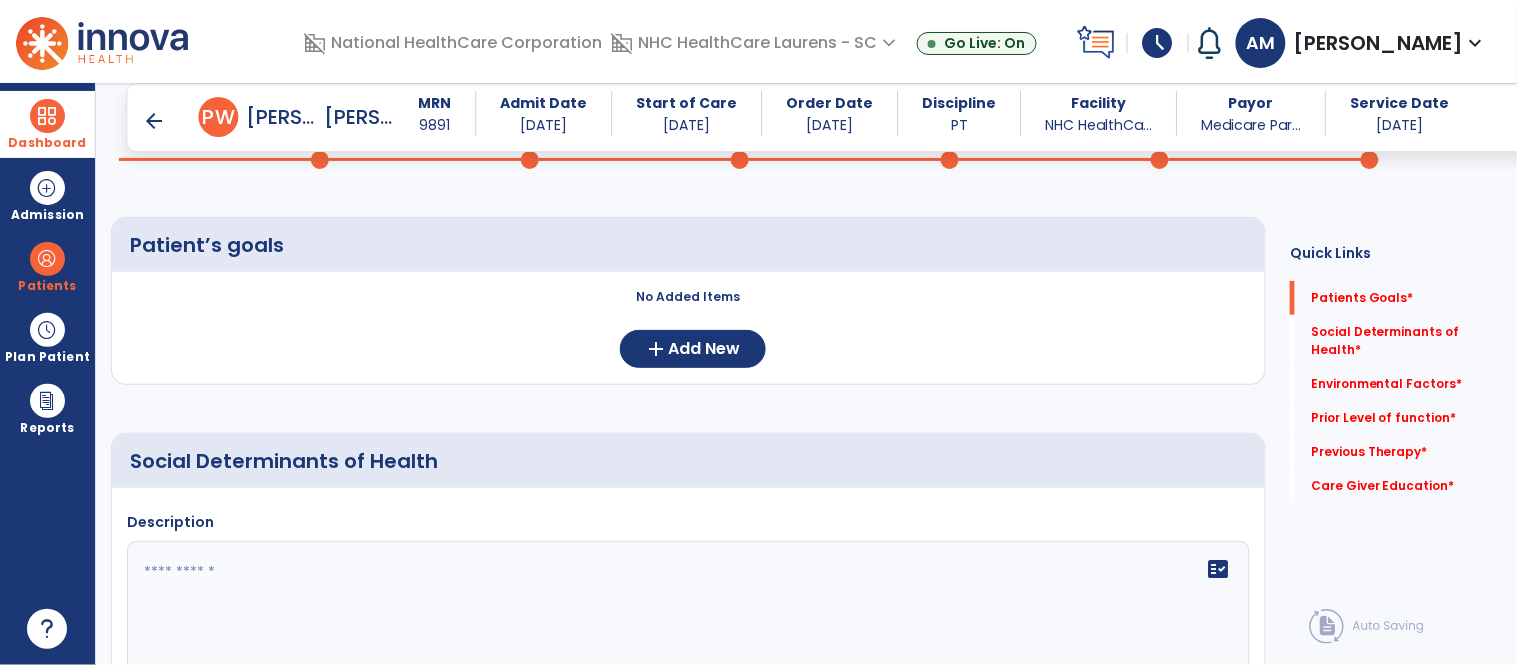 click 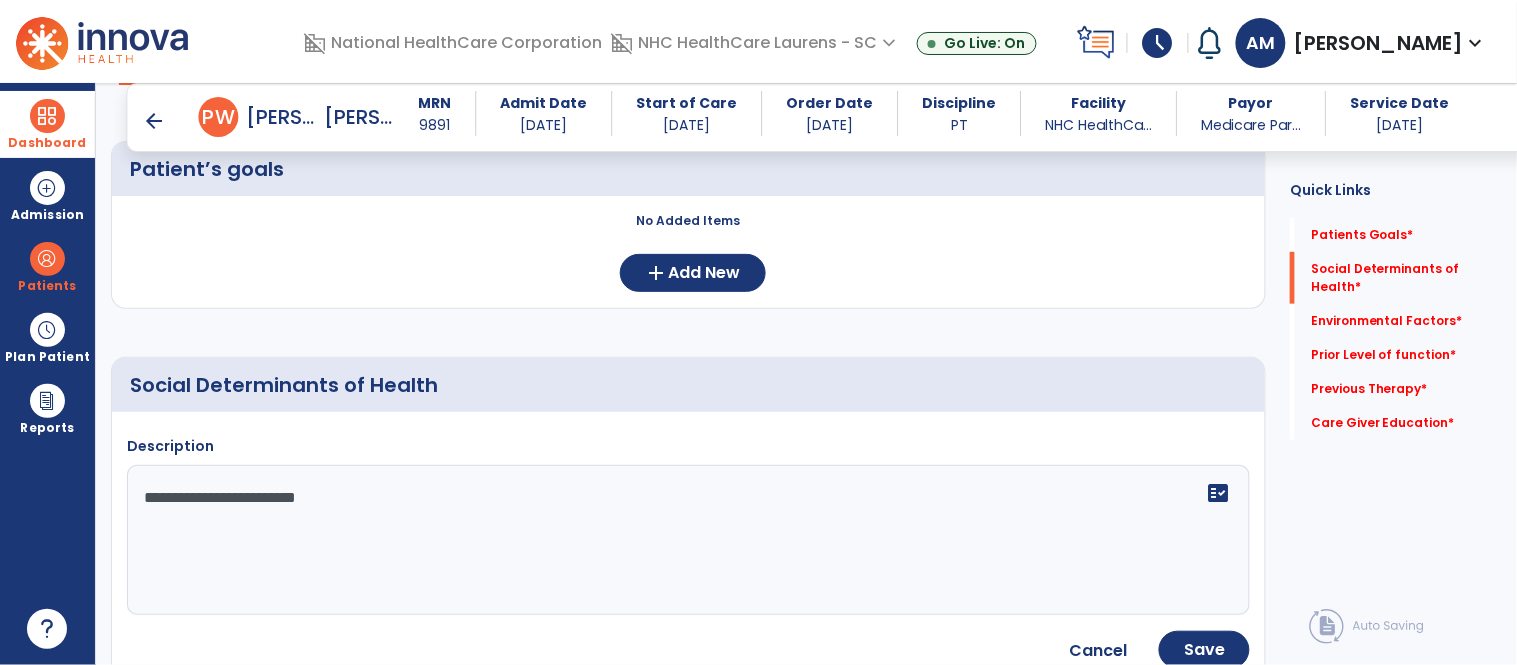 scroll, scrollTop: 222, scrollLeft: 0, axis: vertical 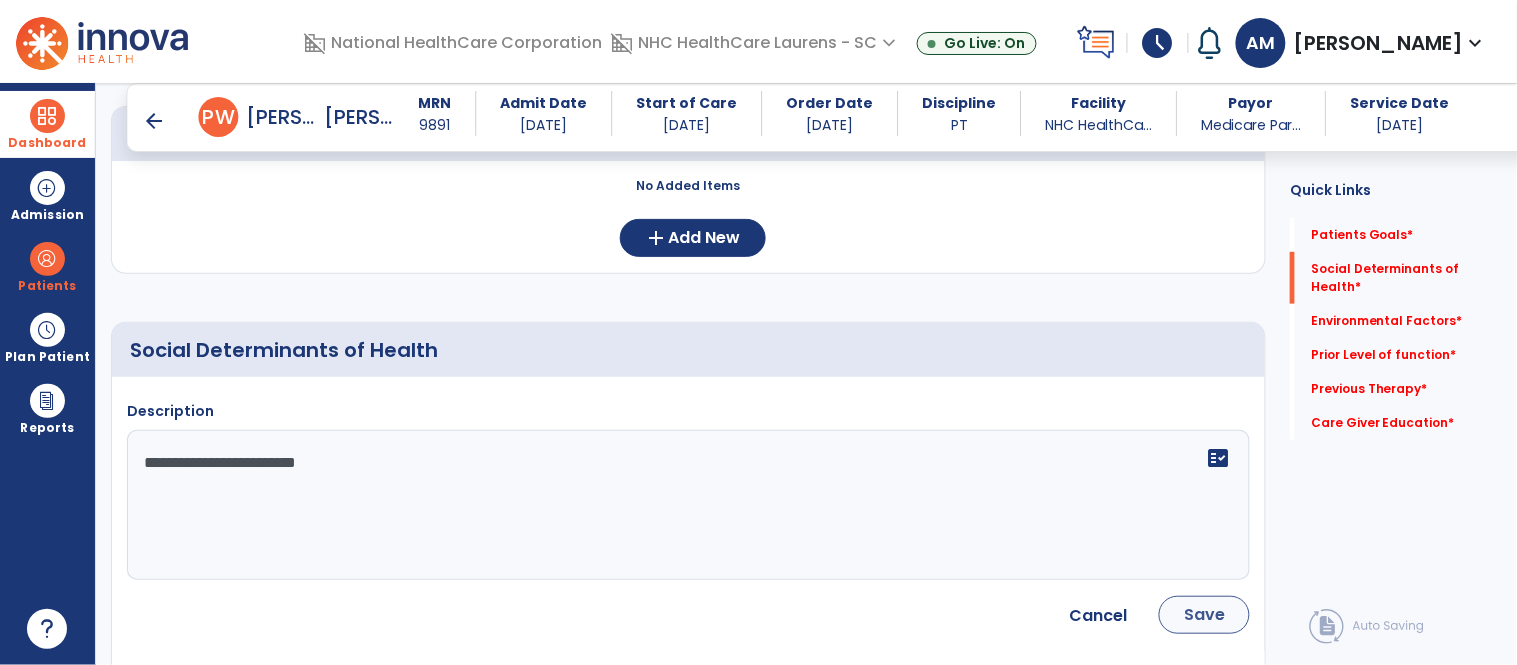 type on "**********" 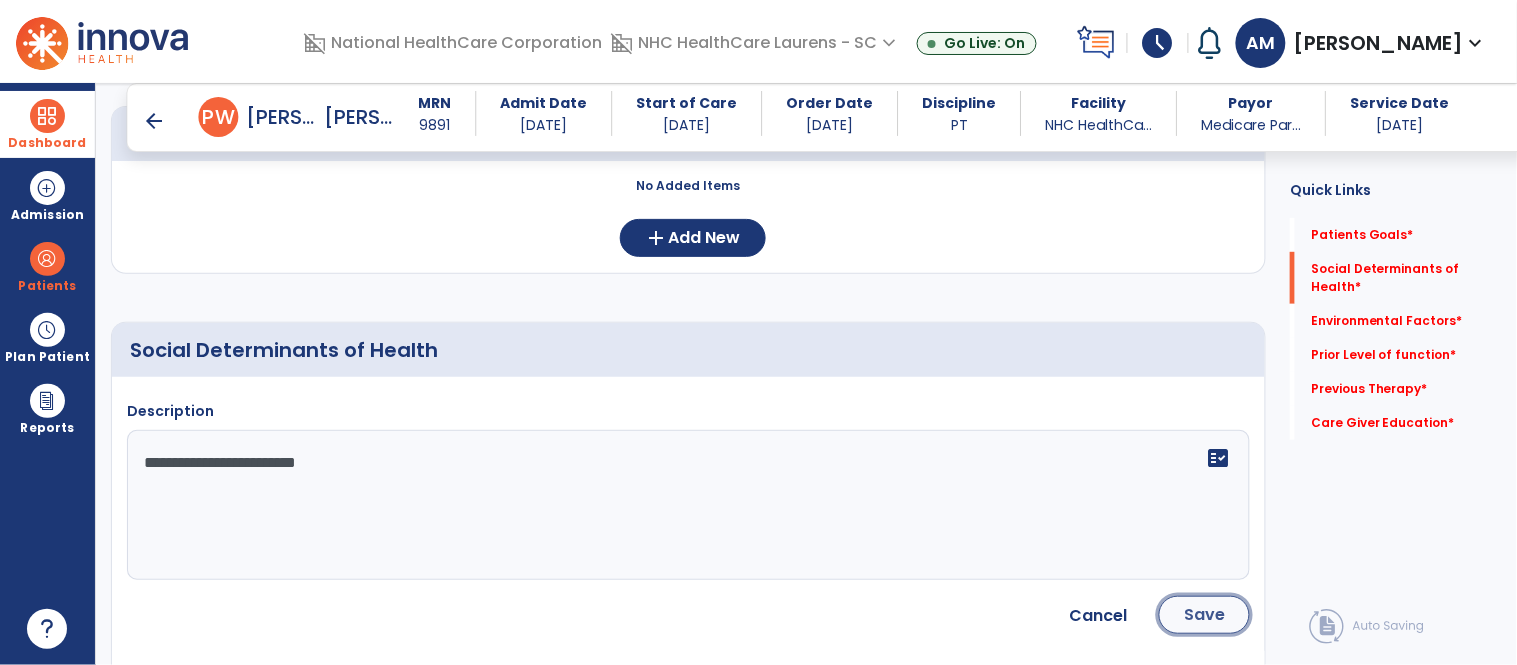 click on "Save" 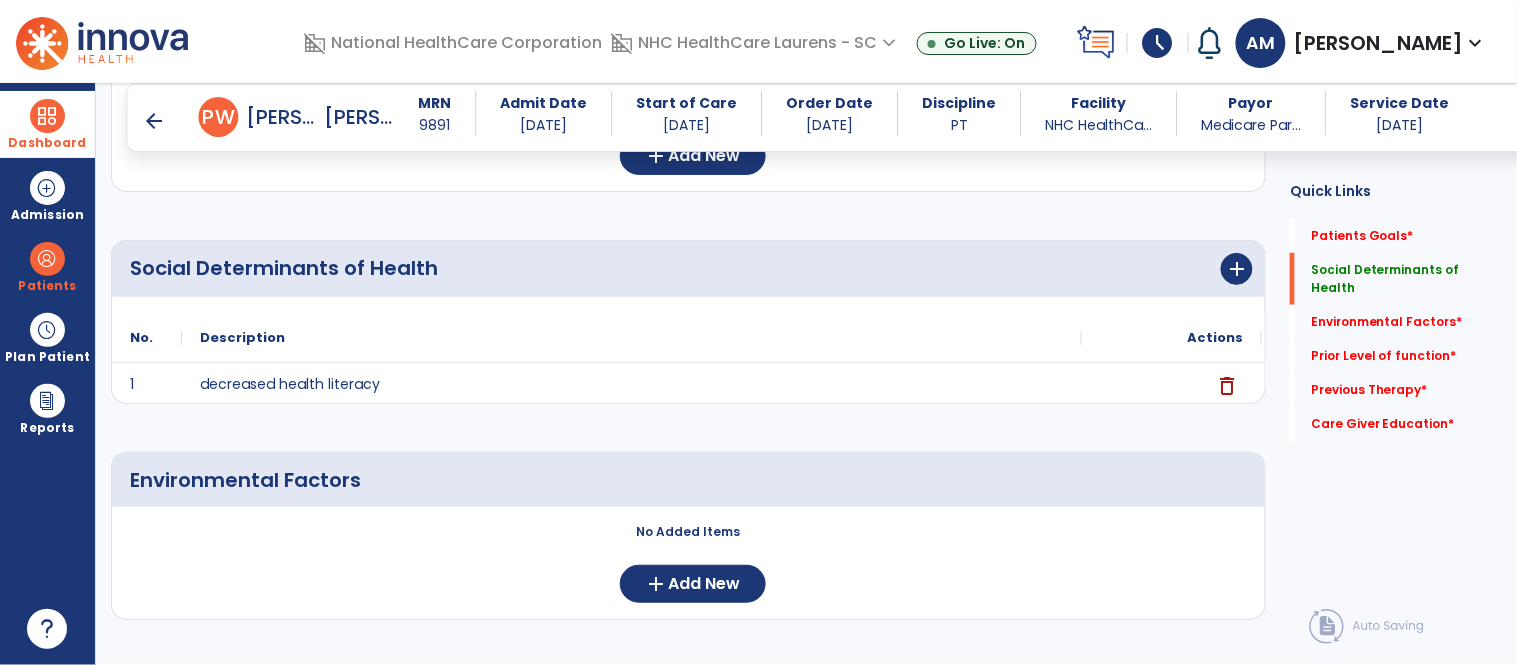 scroll, scrollTop: 0, scrollLeft: 0, axis: both 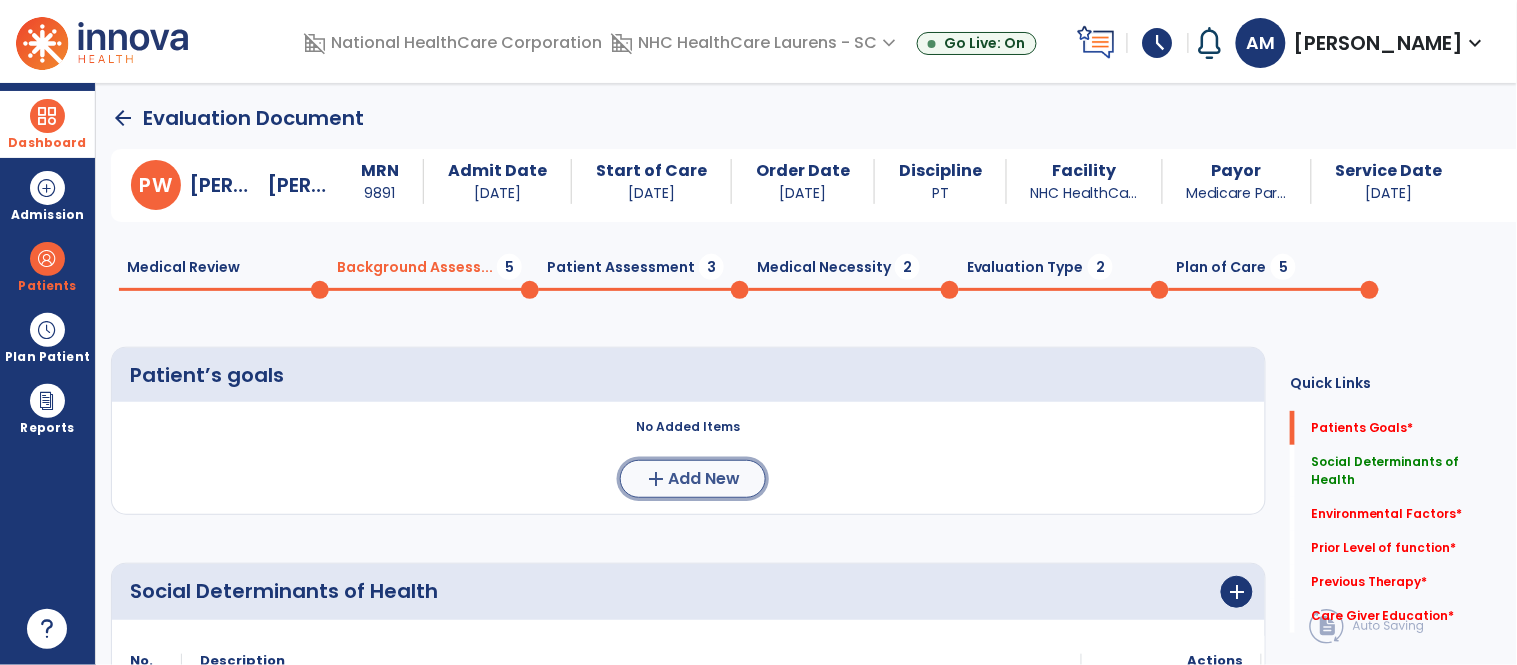 click on "Add New" 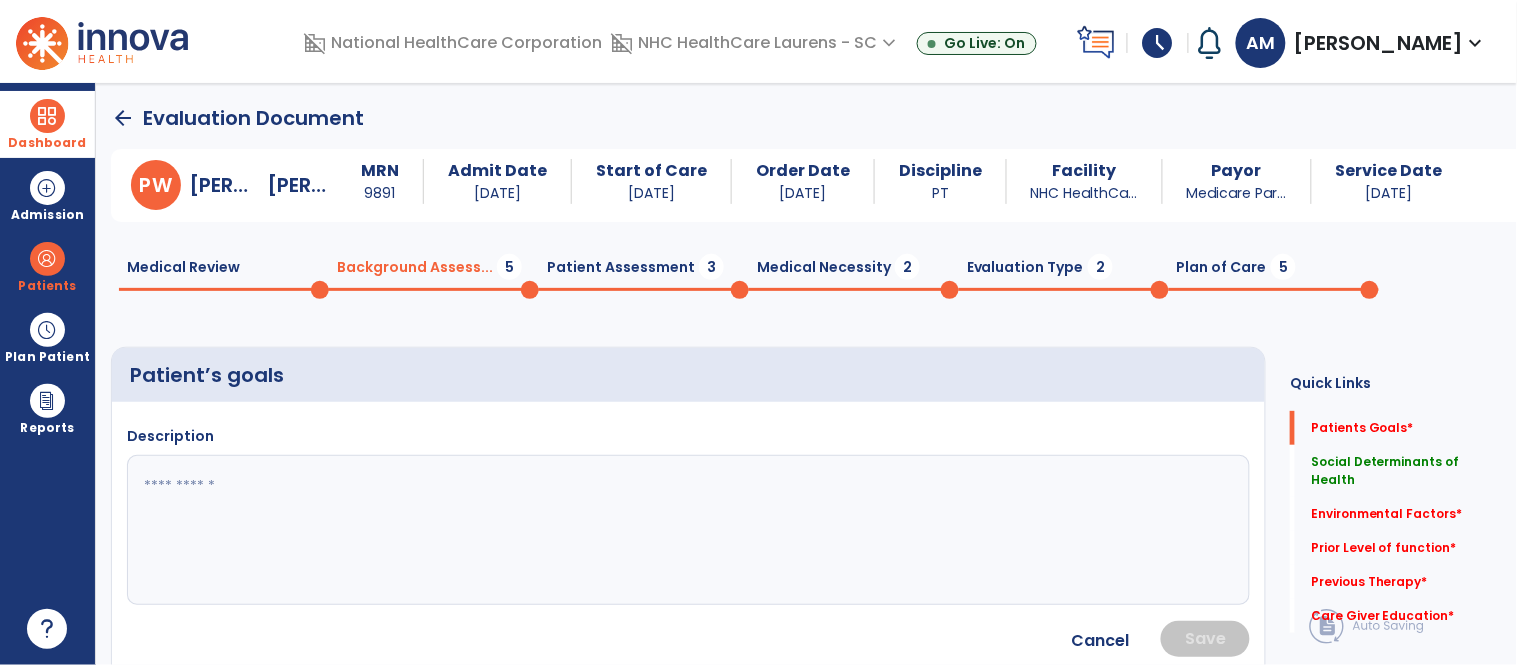 click 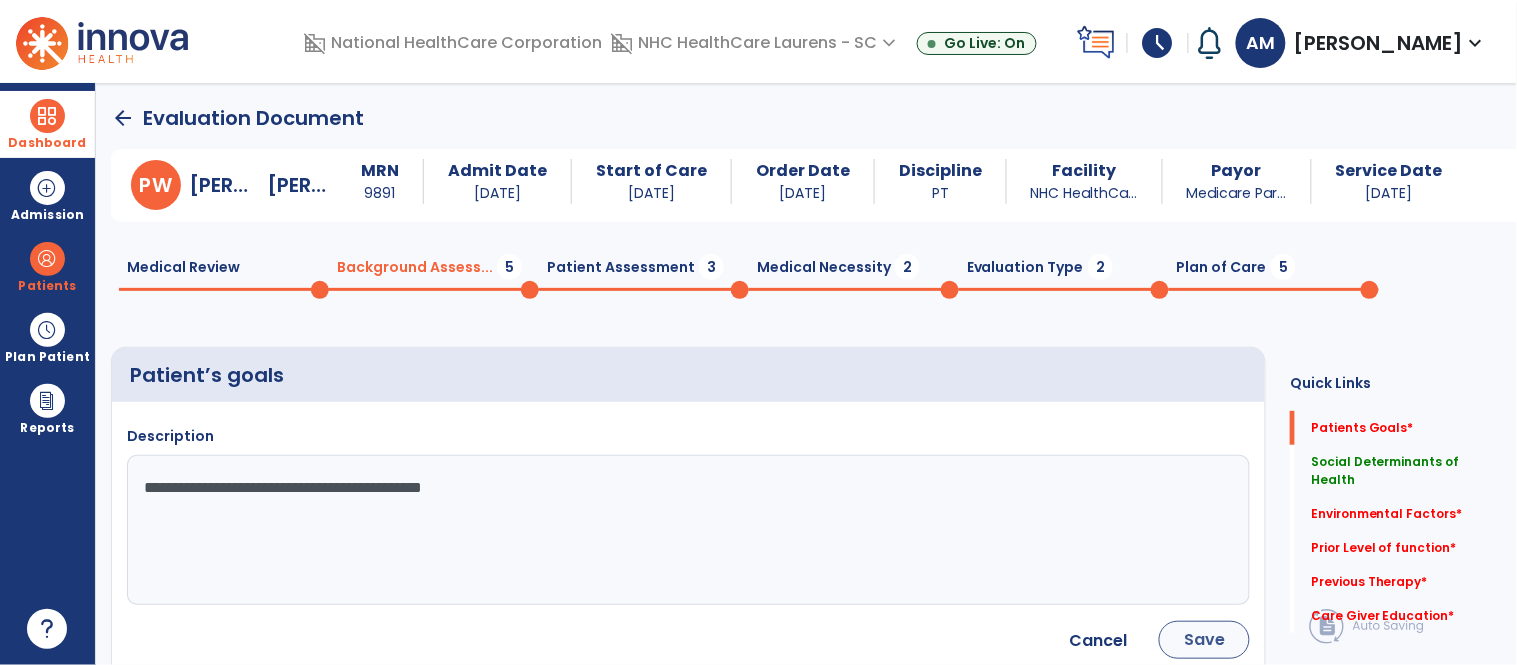type on "**********" 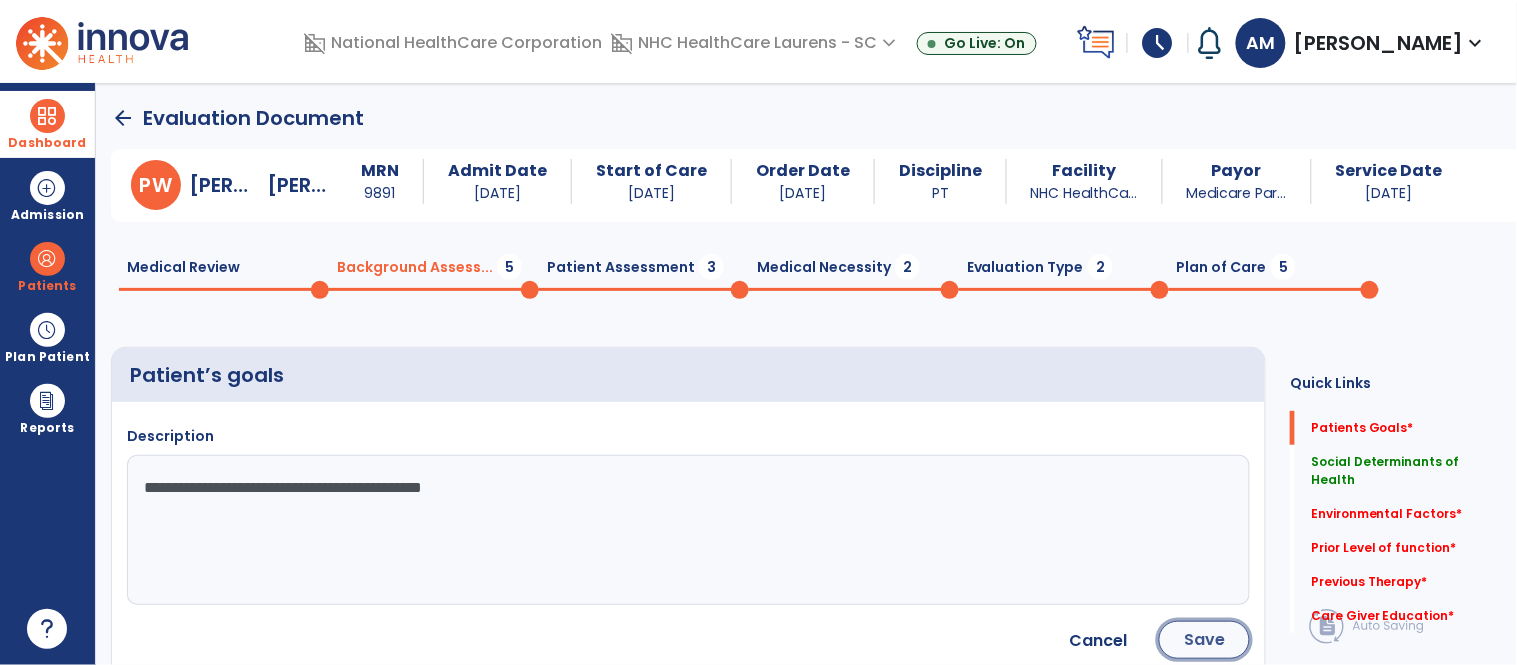 click on "Save" 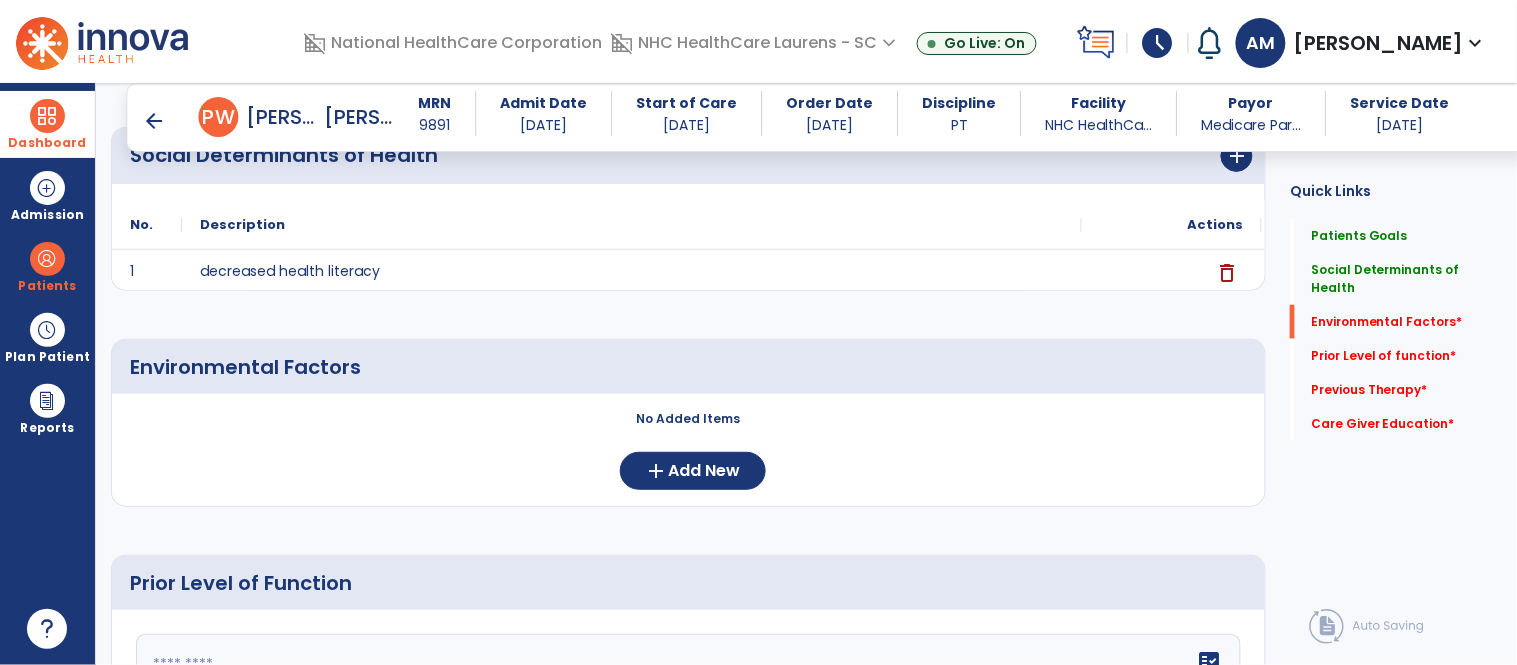 scroll, scrollTop: 444, scrollLeft: 0, axis: vertical 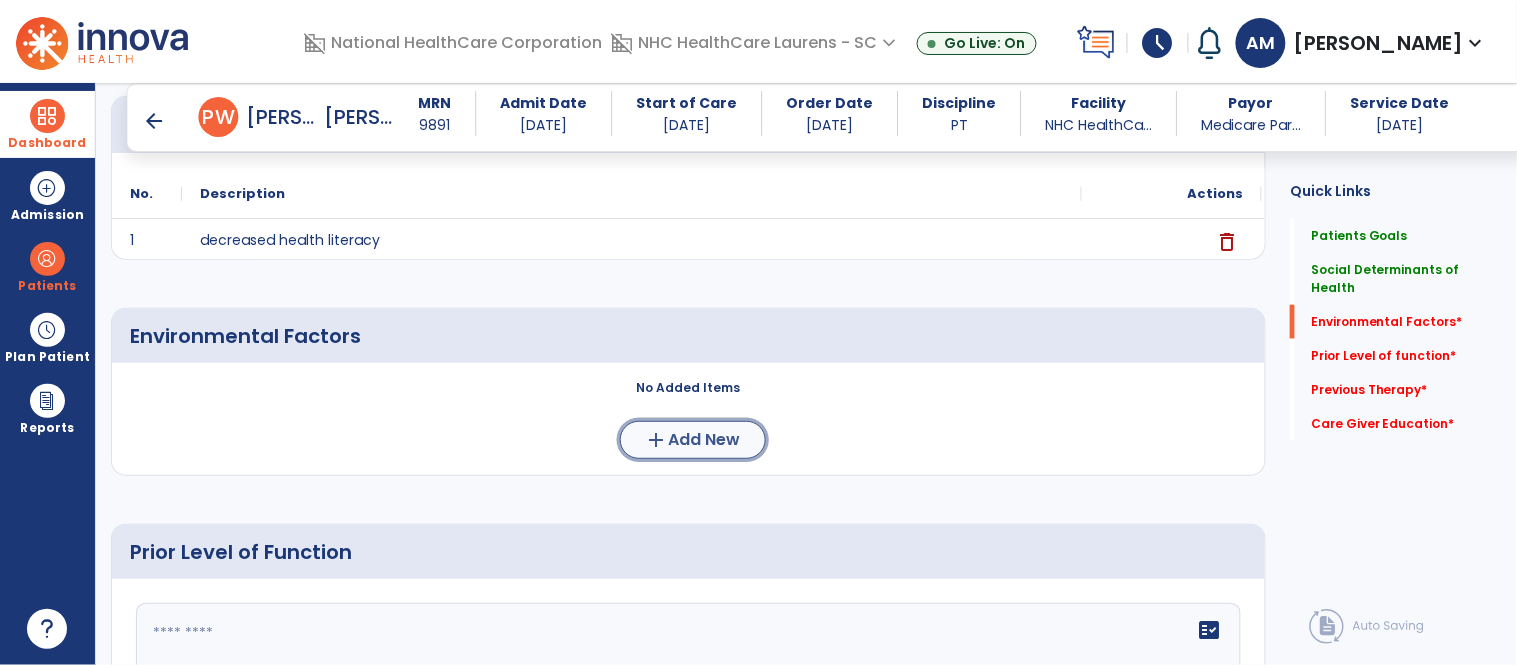 click on "Add New" 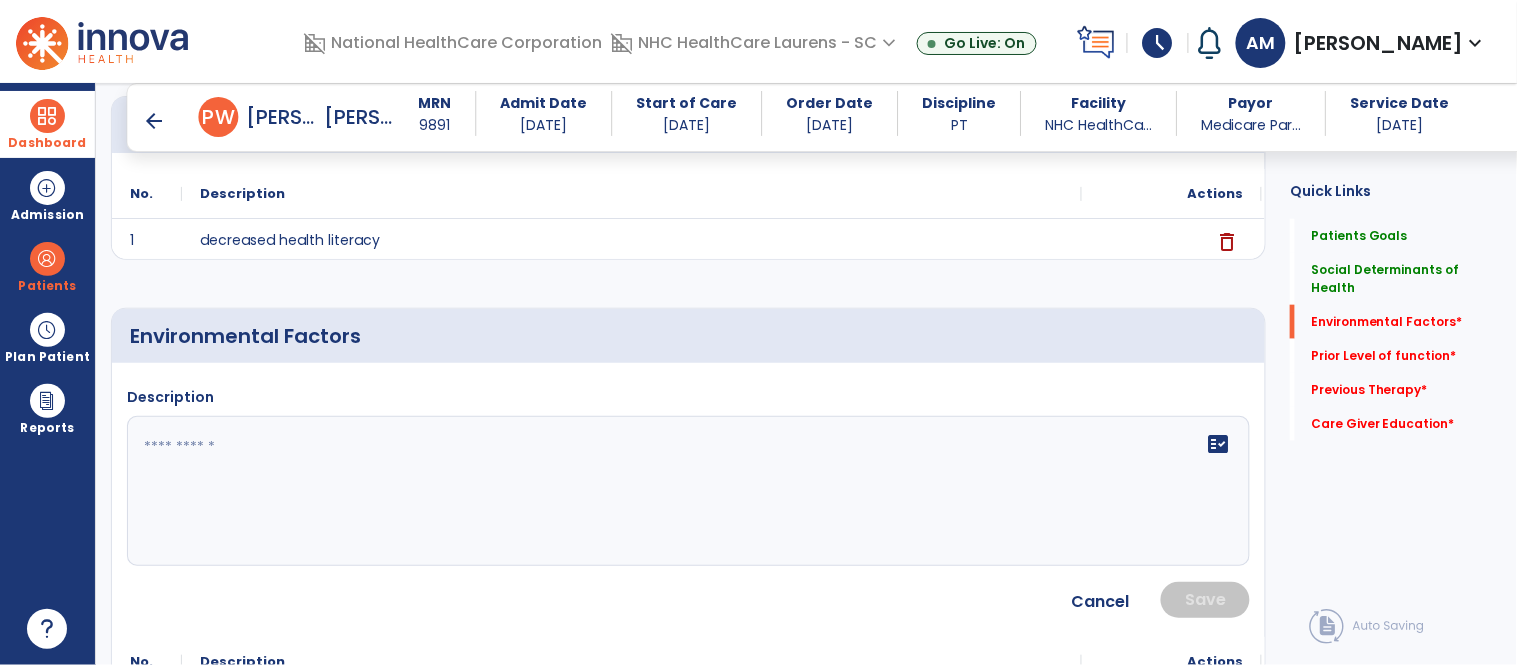 click on "fact_check" 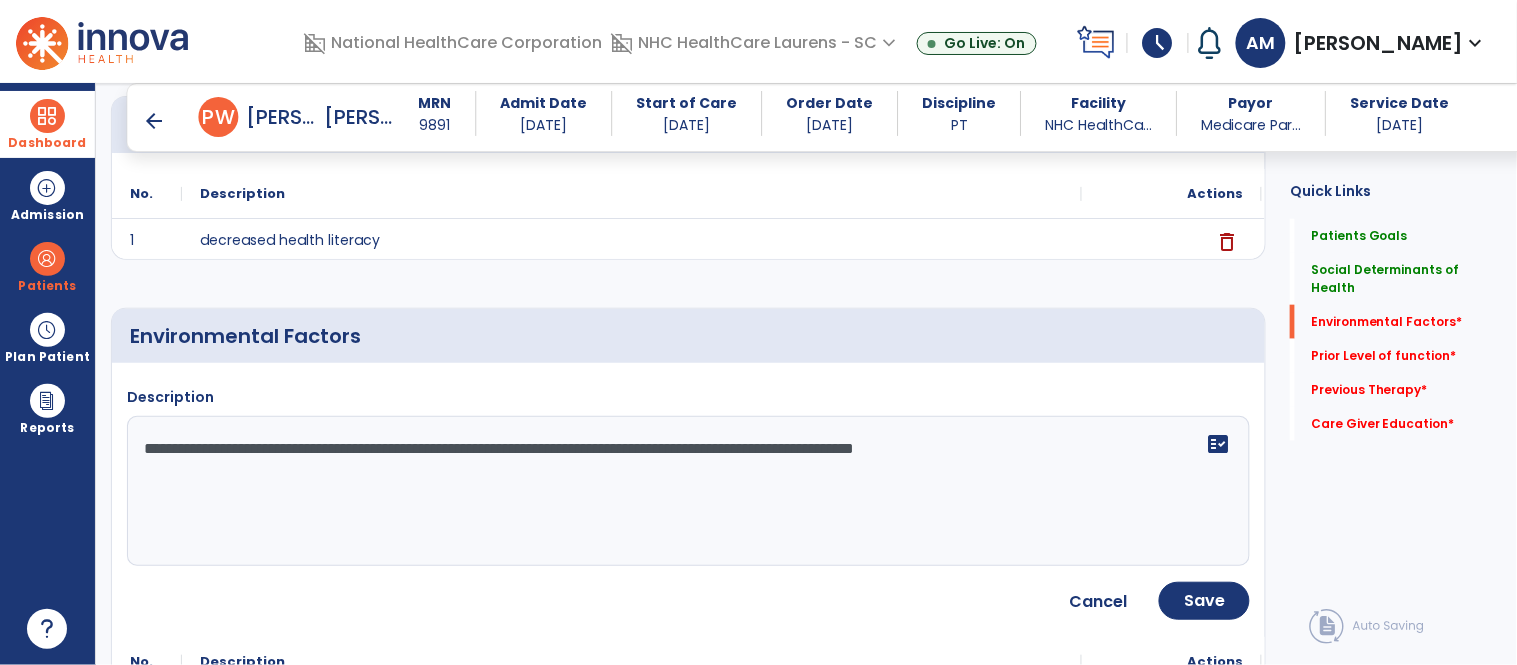 type on "**********" 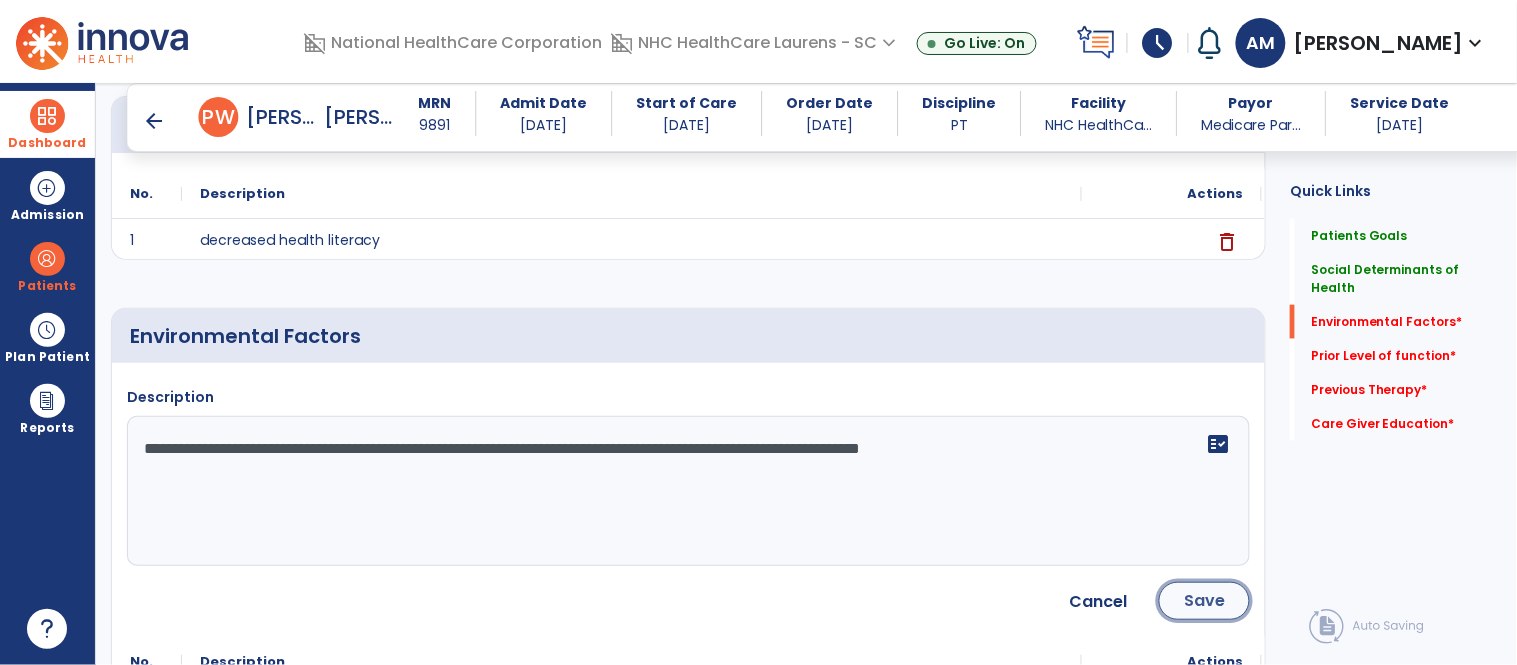 click on "Save" 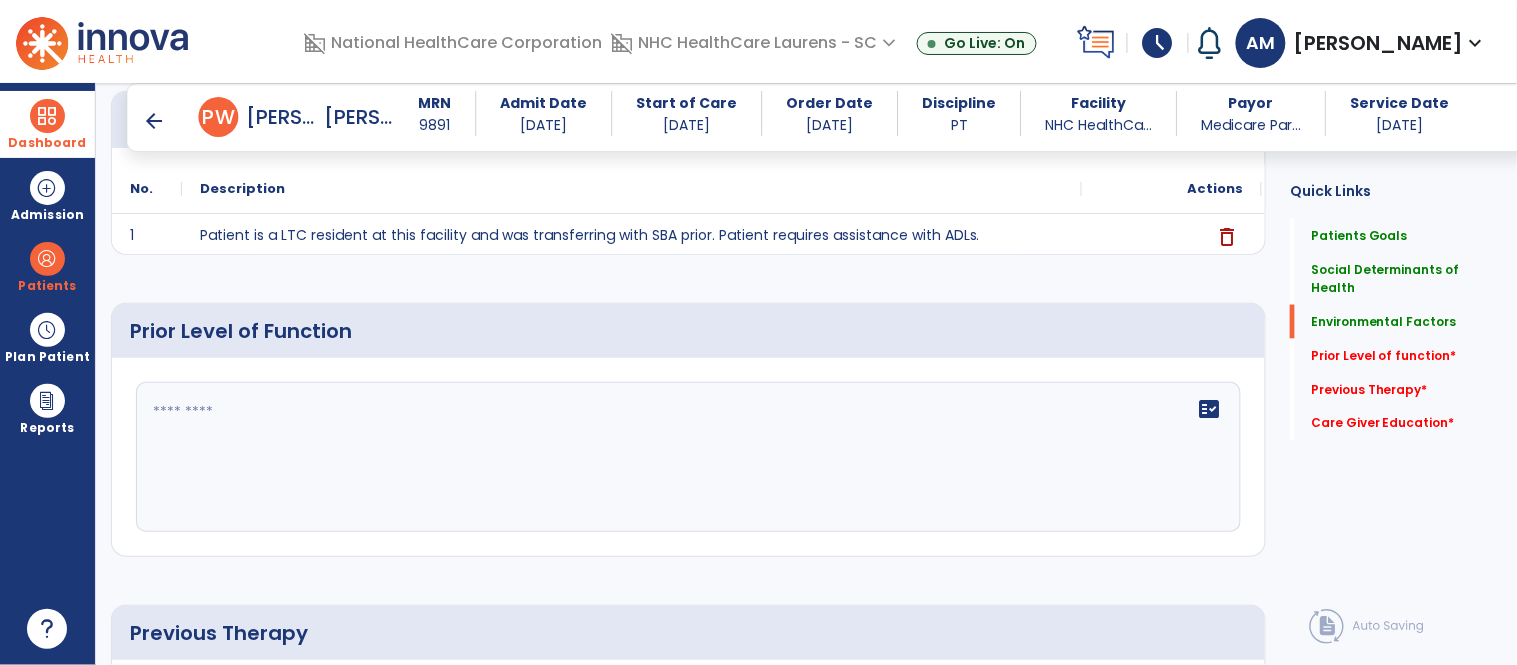 scroll, scrollTop: 666, scrollLeft: 0, axis: vertical 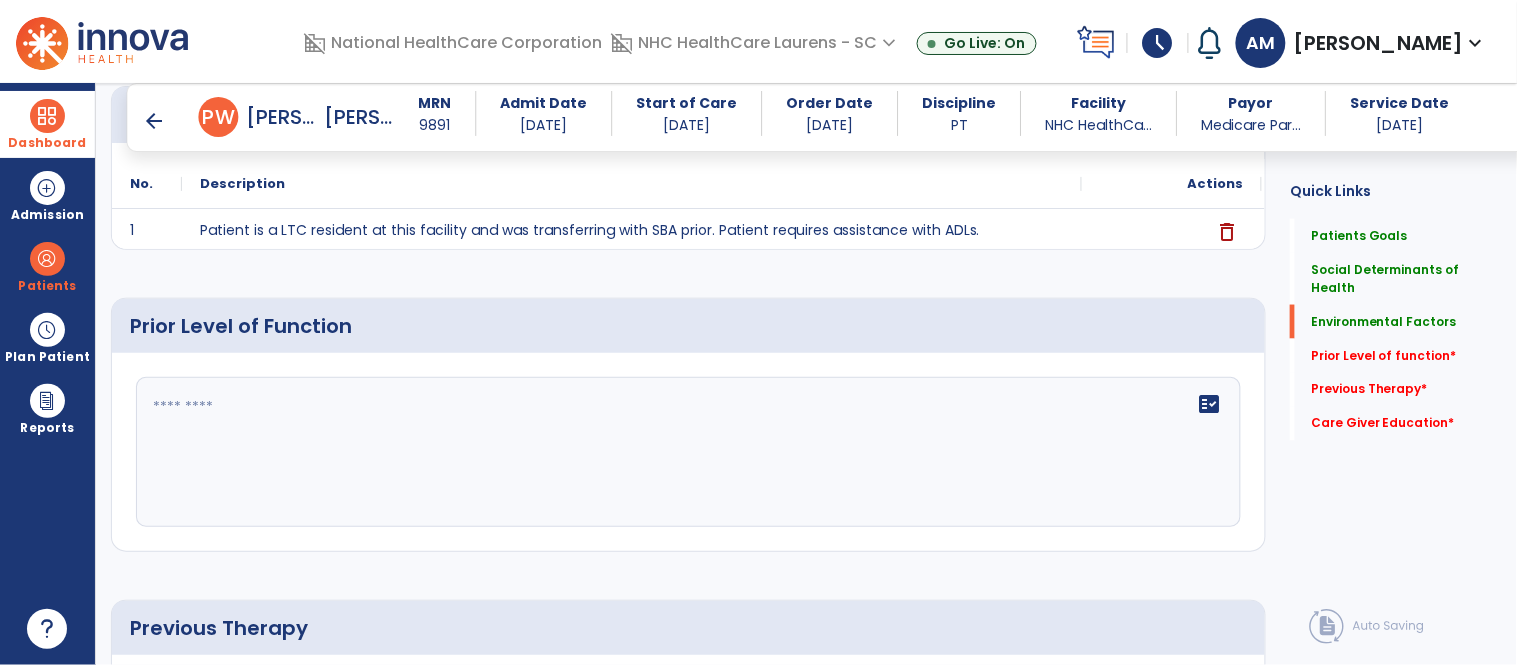 click on "fact_check" 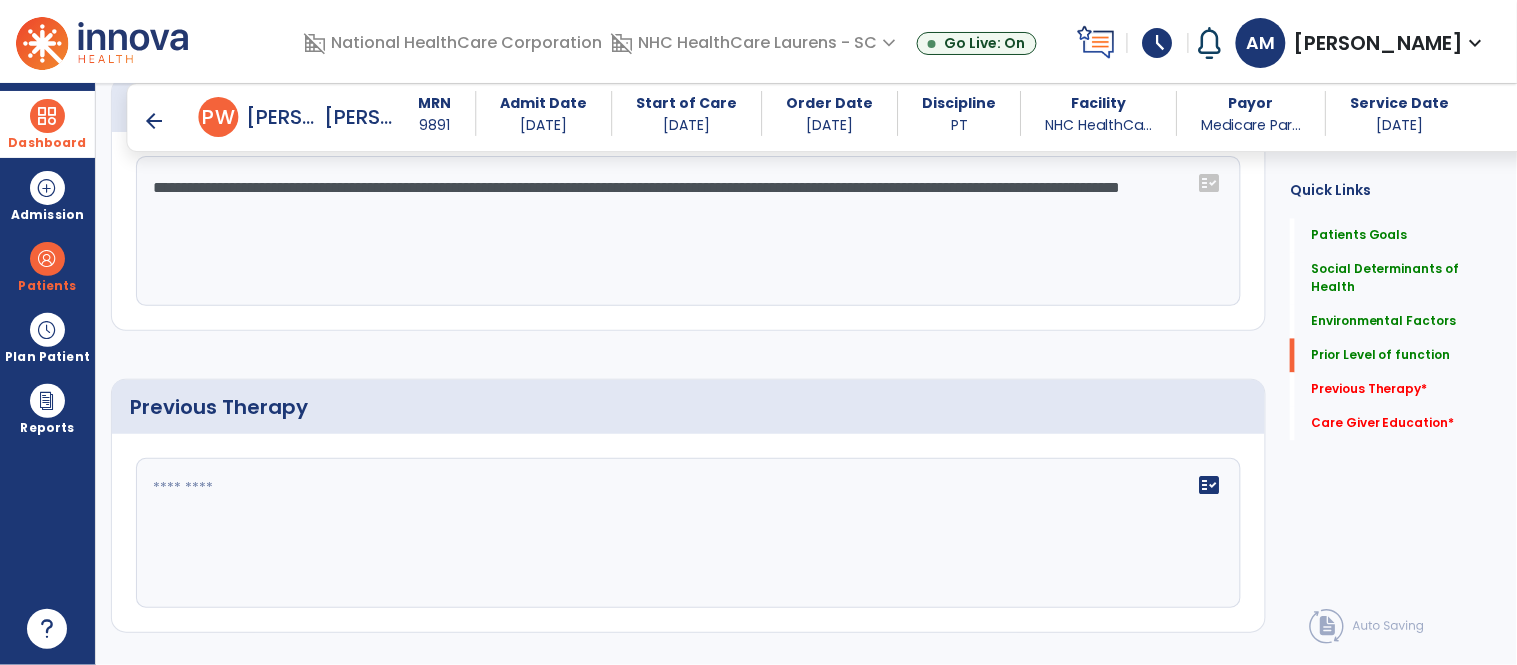 scroll, scrollTop: 888, scrollLeft: 0, axis: vertical 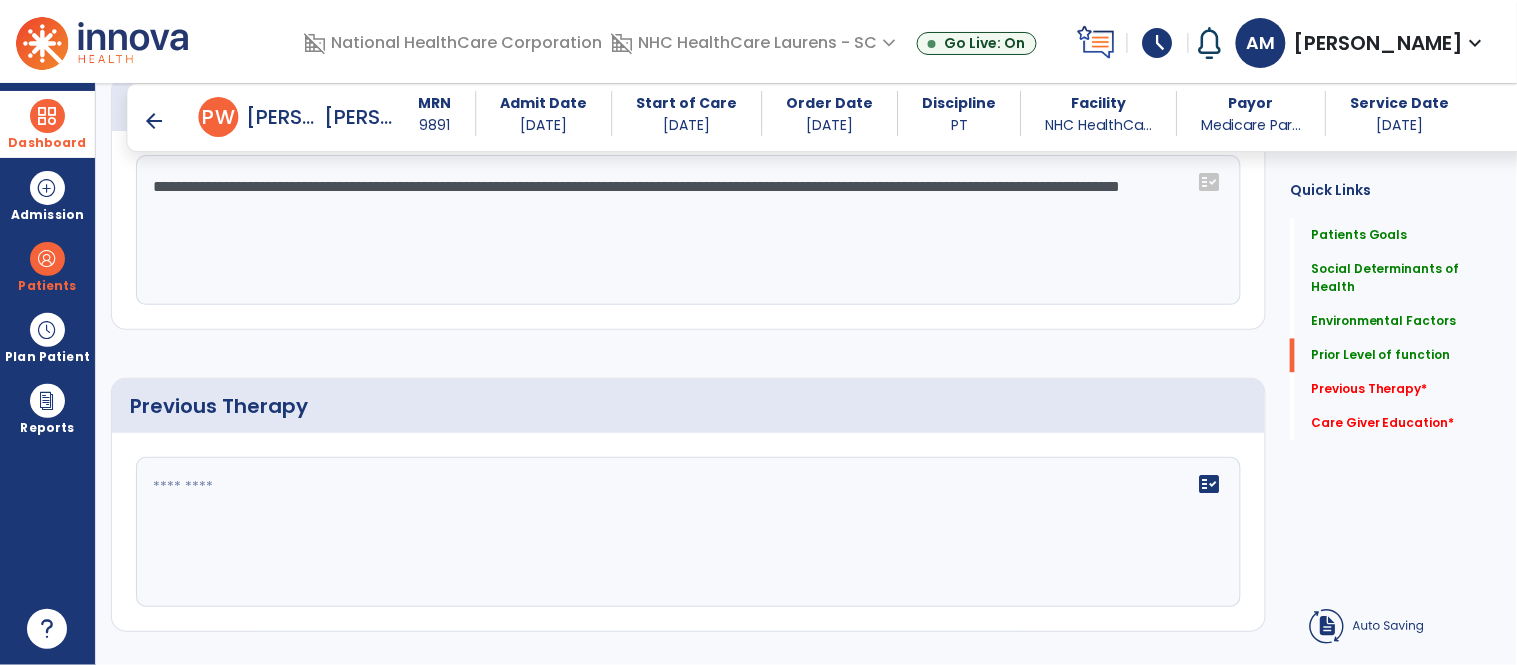 type on "**********" 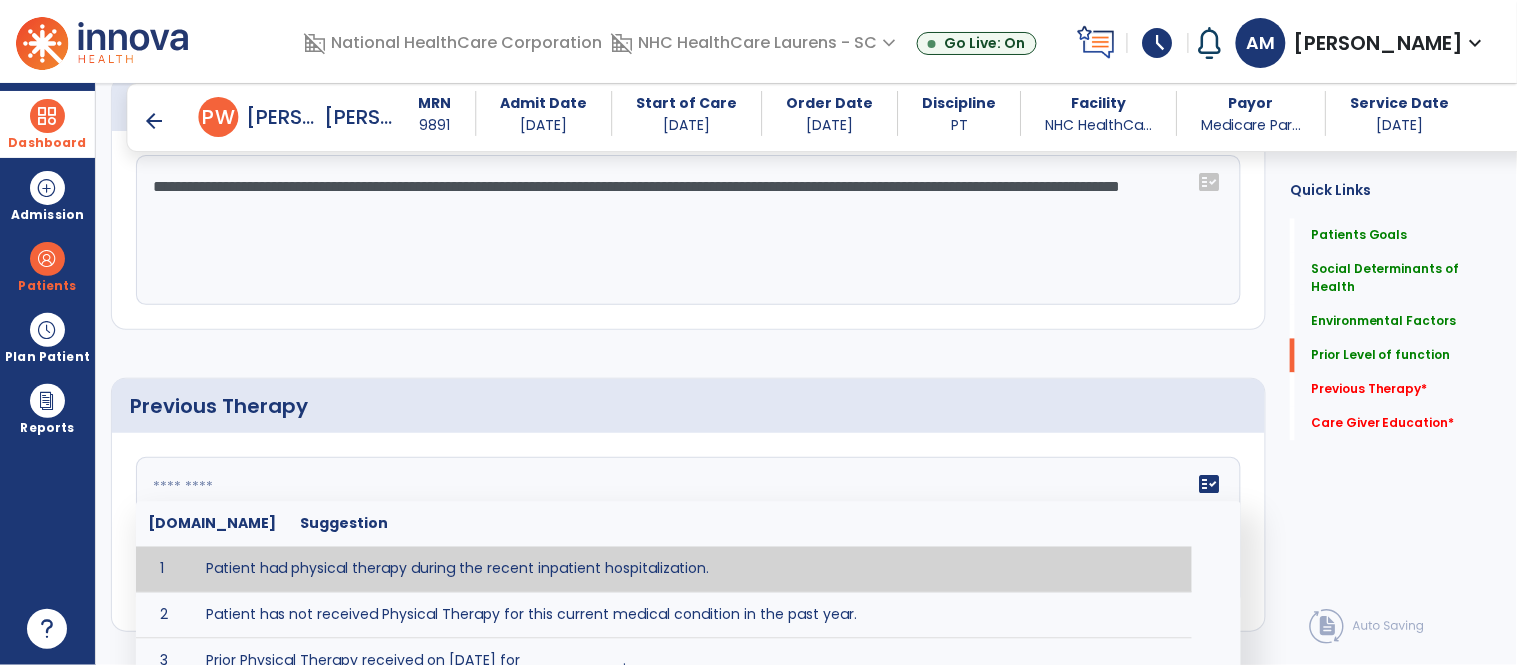 click on "fact_check  Sr.No Suggestion 1 Patient had physical therapy during the recent inpatient hospitalization. 2 Patient has not received Physical Therapy for this current medical condition in the past year. 3 Prior Physical Therapy received on [DATE] for ___________. 4 Prior Physical Therapy for [CONDITION] included [TYPE of THERAPY] in [MONTH/YEAR] with good results. 5 Patient has not received Physical Therapy for this current medical condition in the past year and had yet to achieve LTGs prior to being hospitalized. 6 Prior to this recent hospitalization, the patient had been on therapy case load for [TIME]and was still working to achieve LTGs before being hospitalized." 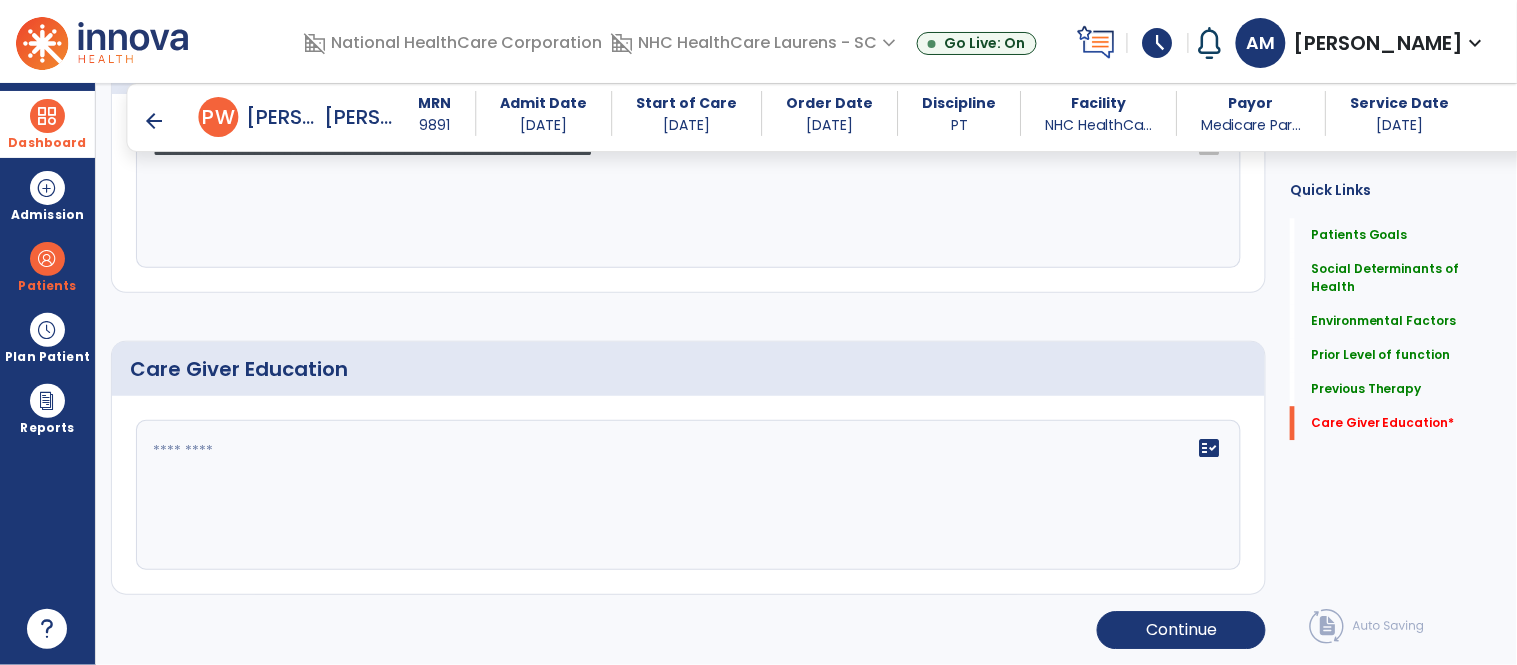 scroll, scrollTop: 1228, scrollLeft: 0, axis: vertical 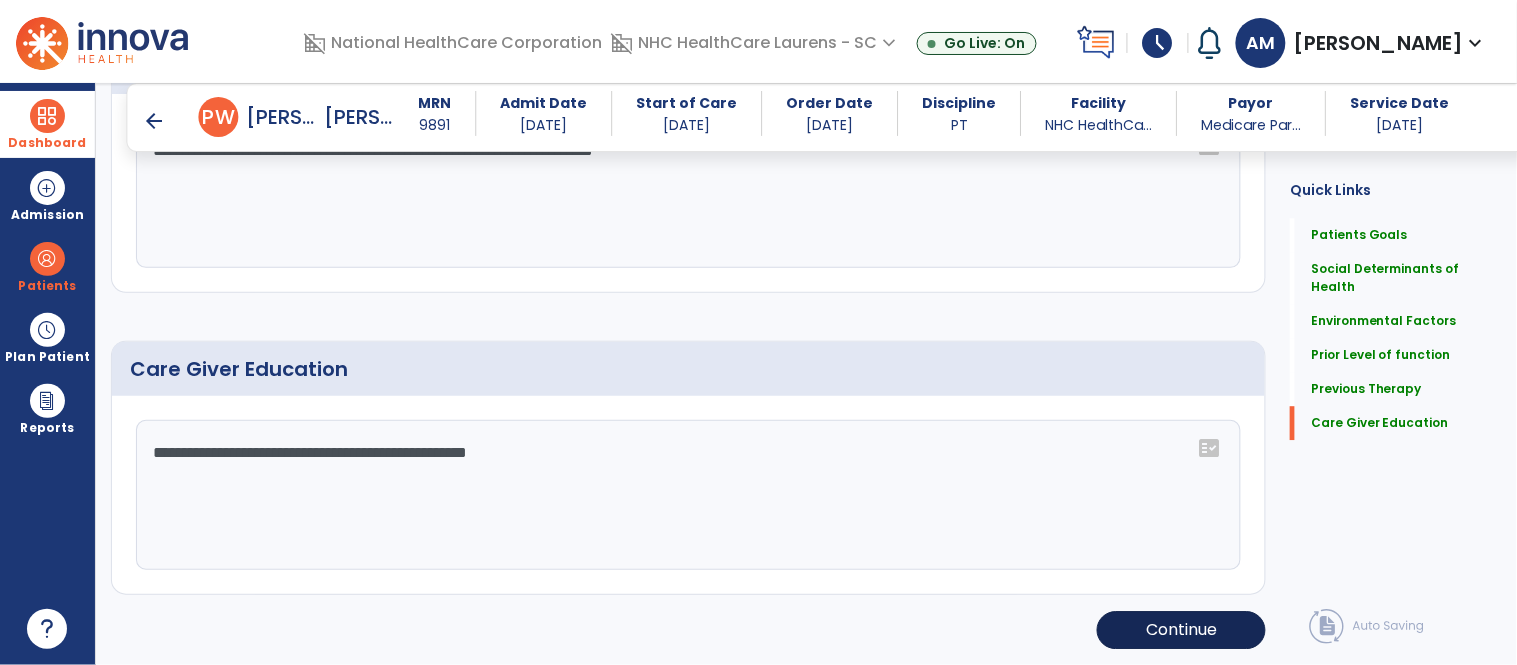 type on "**********" 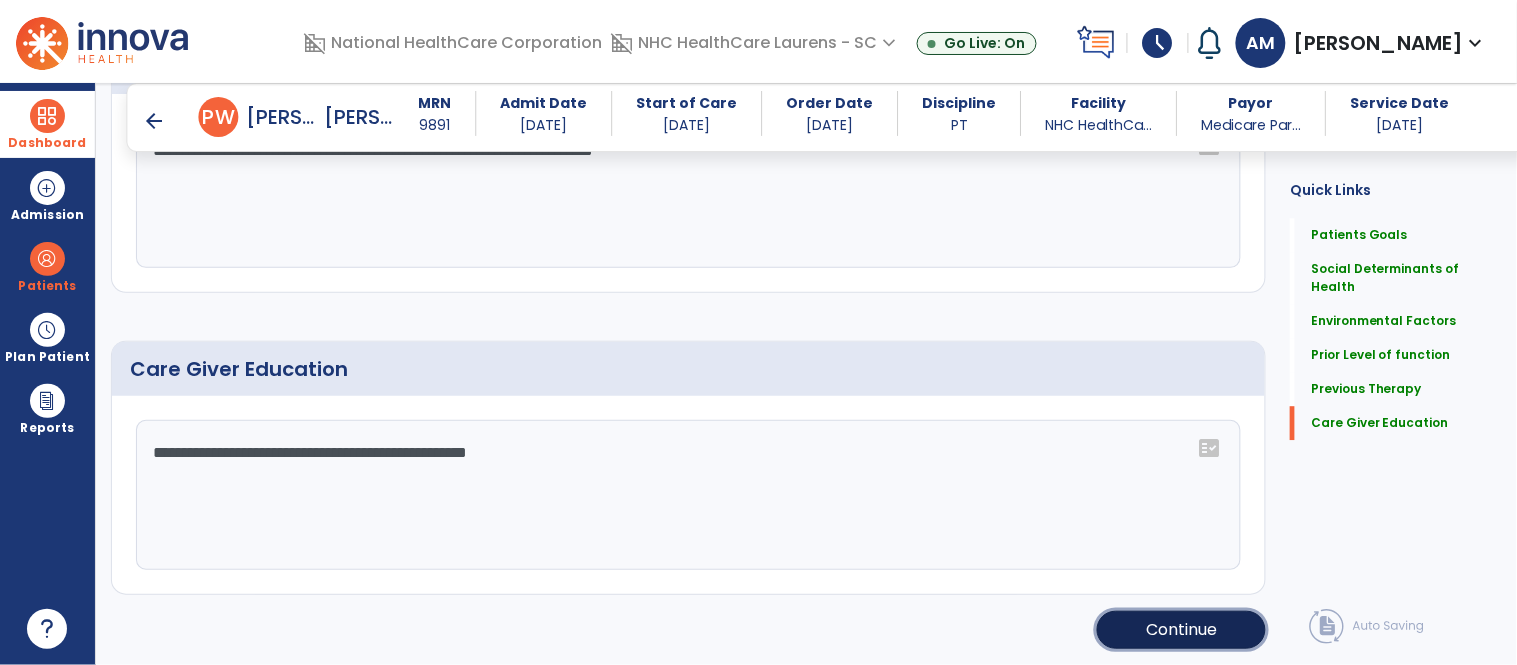 click on "Continue" 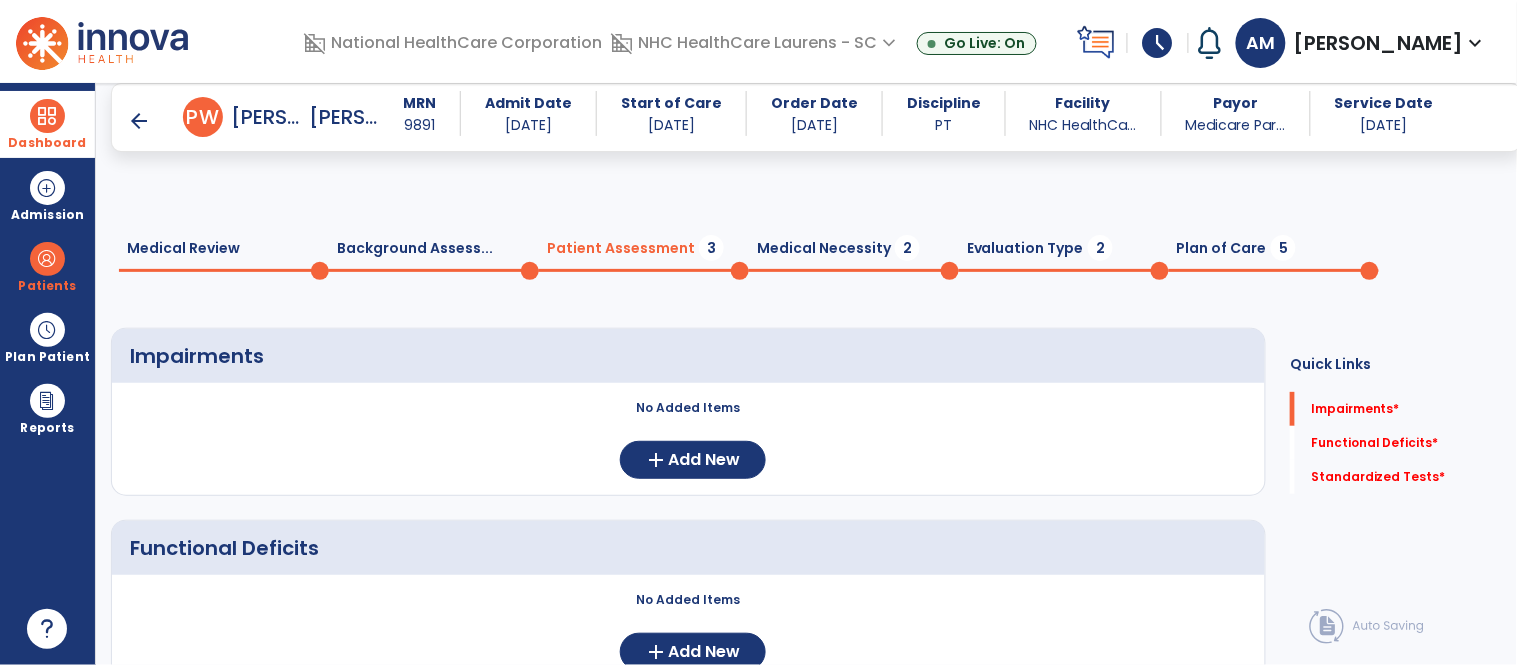 scroll, scrollTop: 285, scrollLeft: 0, axis: vertical 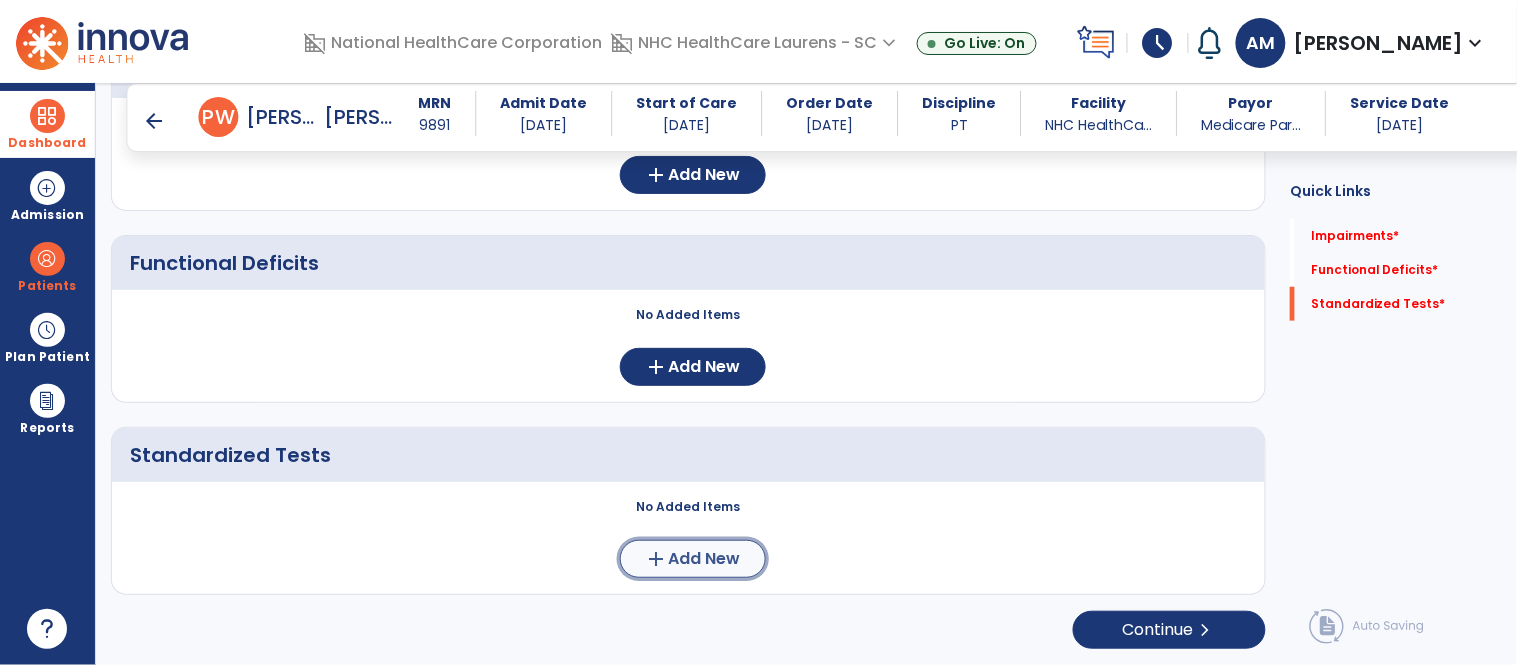 click on "Add New" 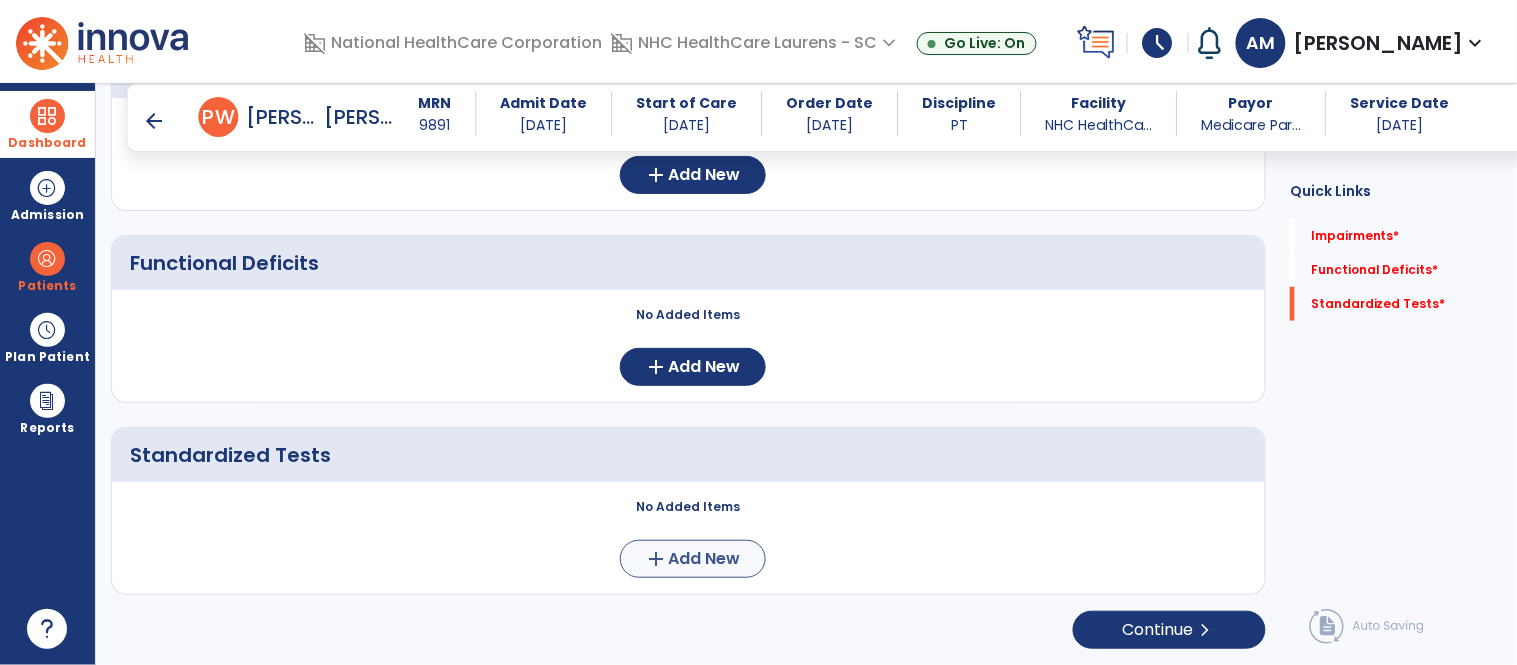 scroll, scrollTop: 0, scrollLeft: 0, axis: both 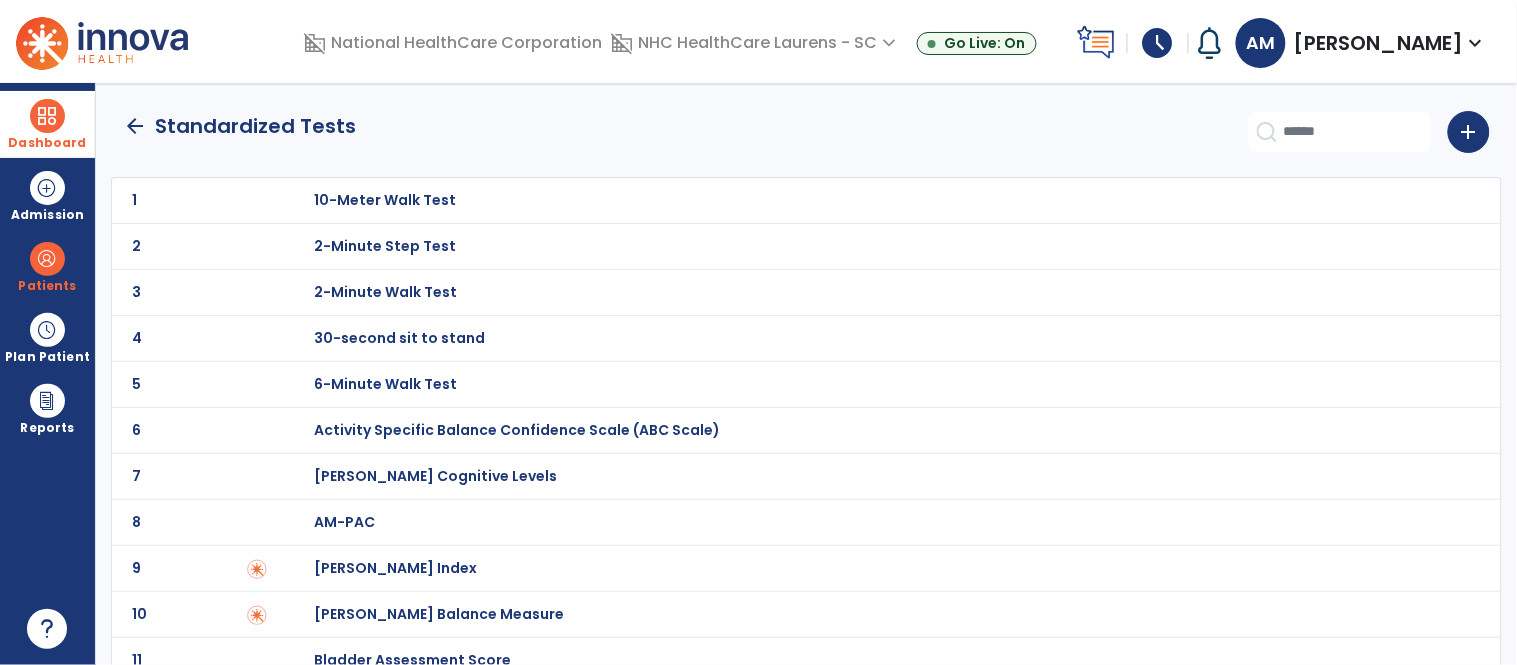 click on "30-second sit to stand" at bounding box center [385, 200] 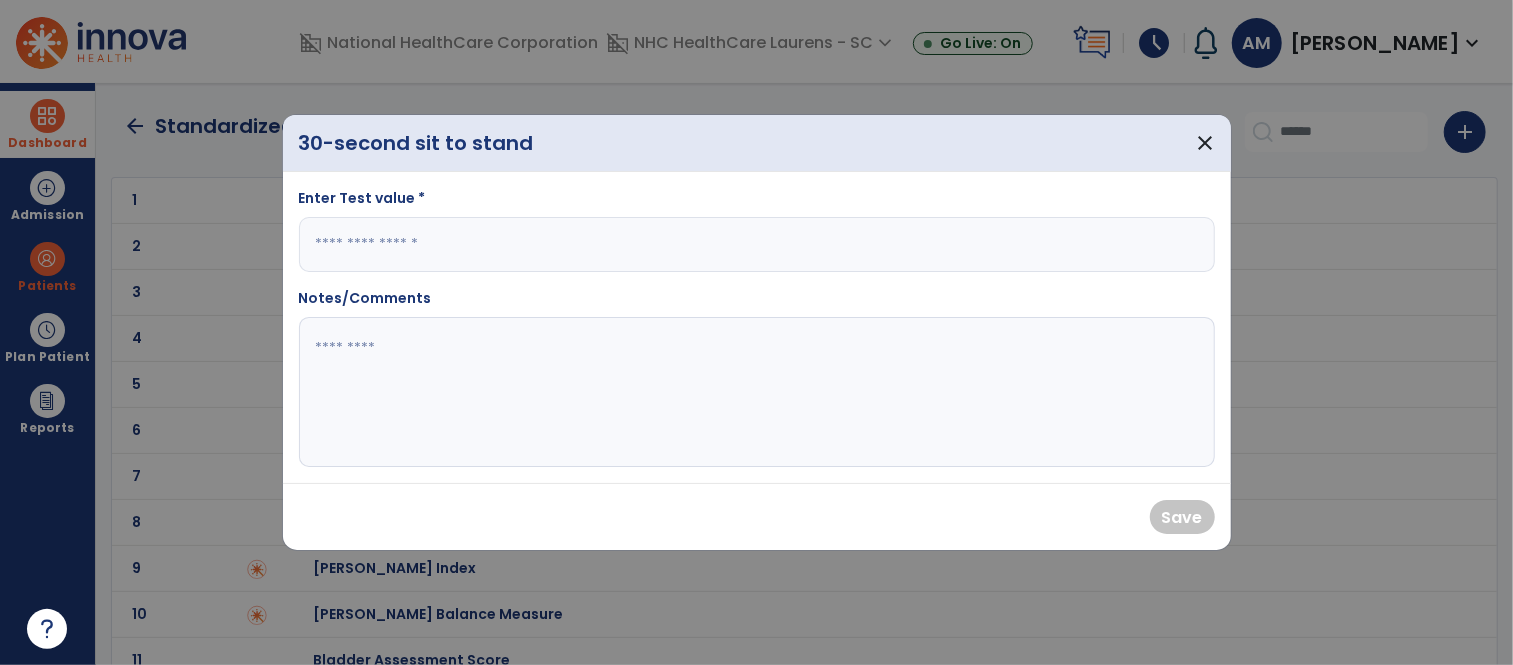 click at bounding box center [757, 244] 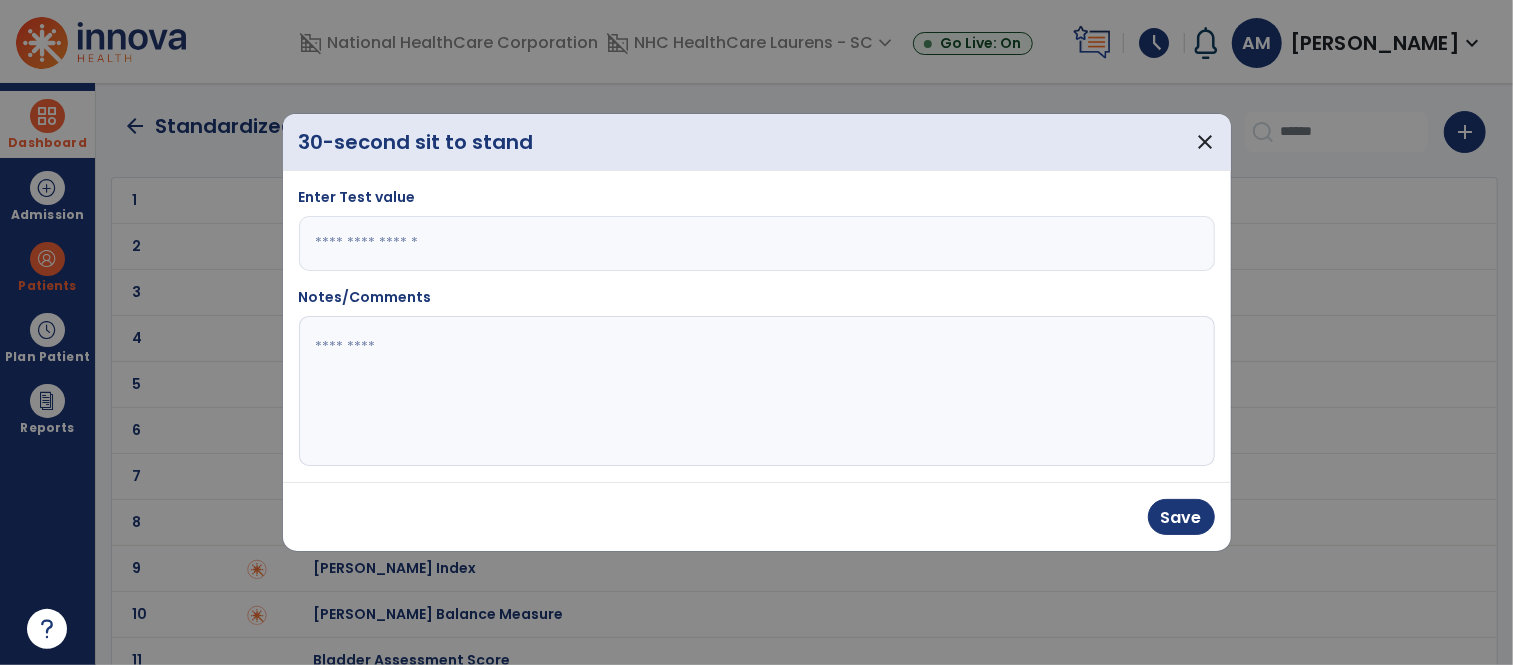 type on "*" 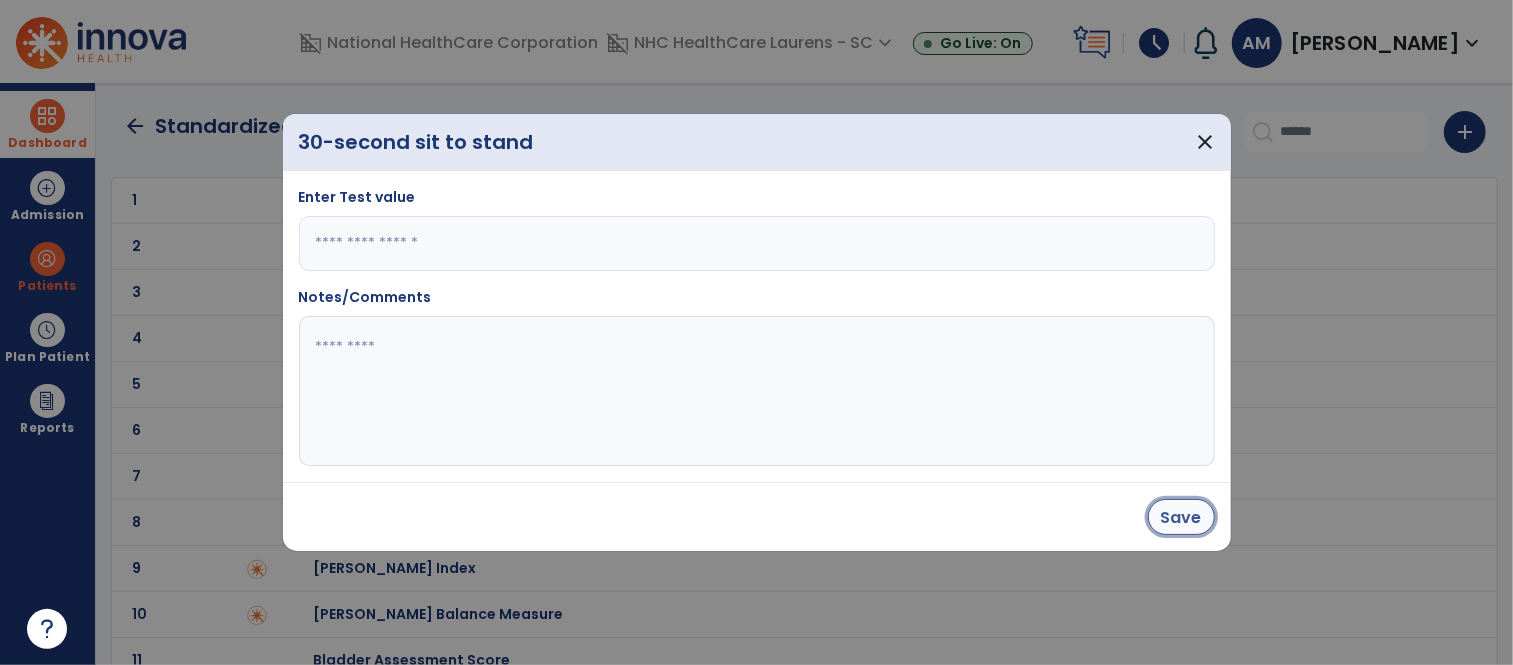 click on "Save" at bounding box center (1181, 517) 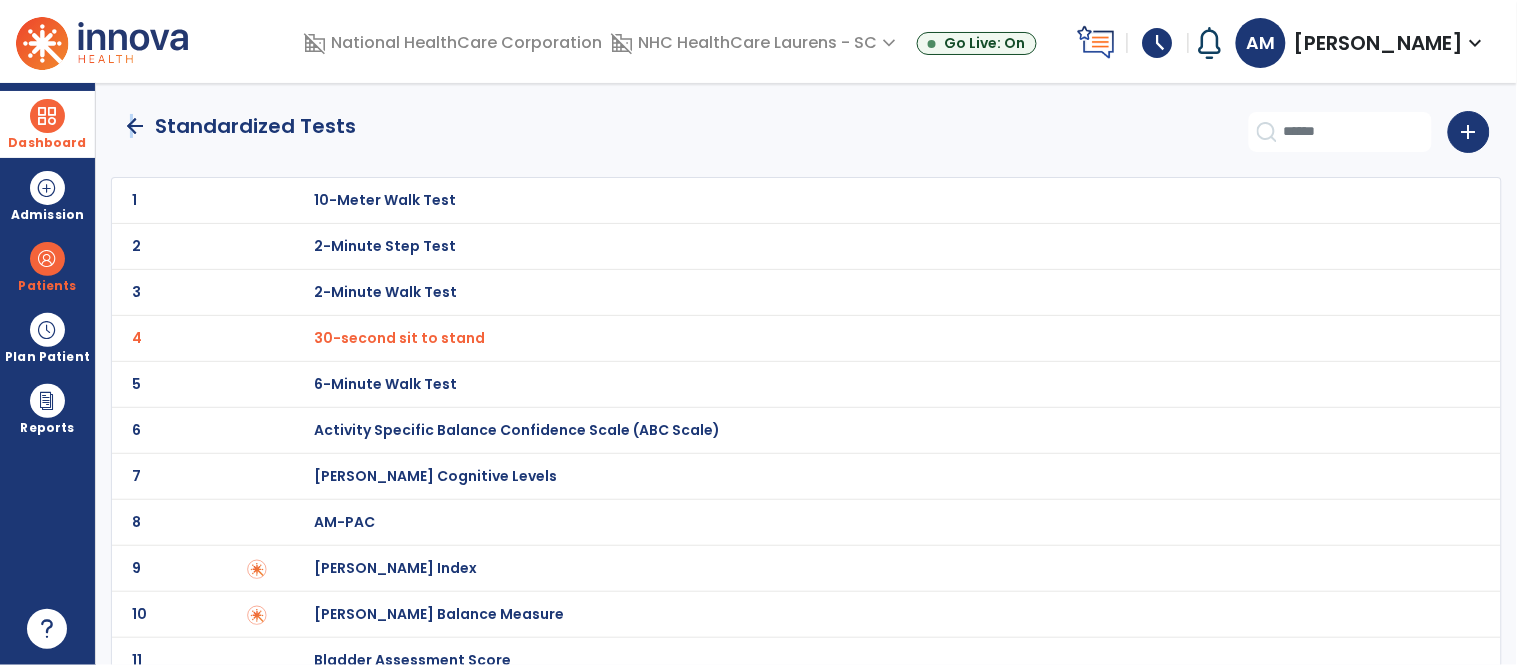 click on "arrow_back" 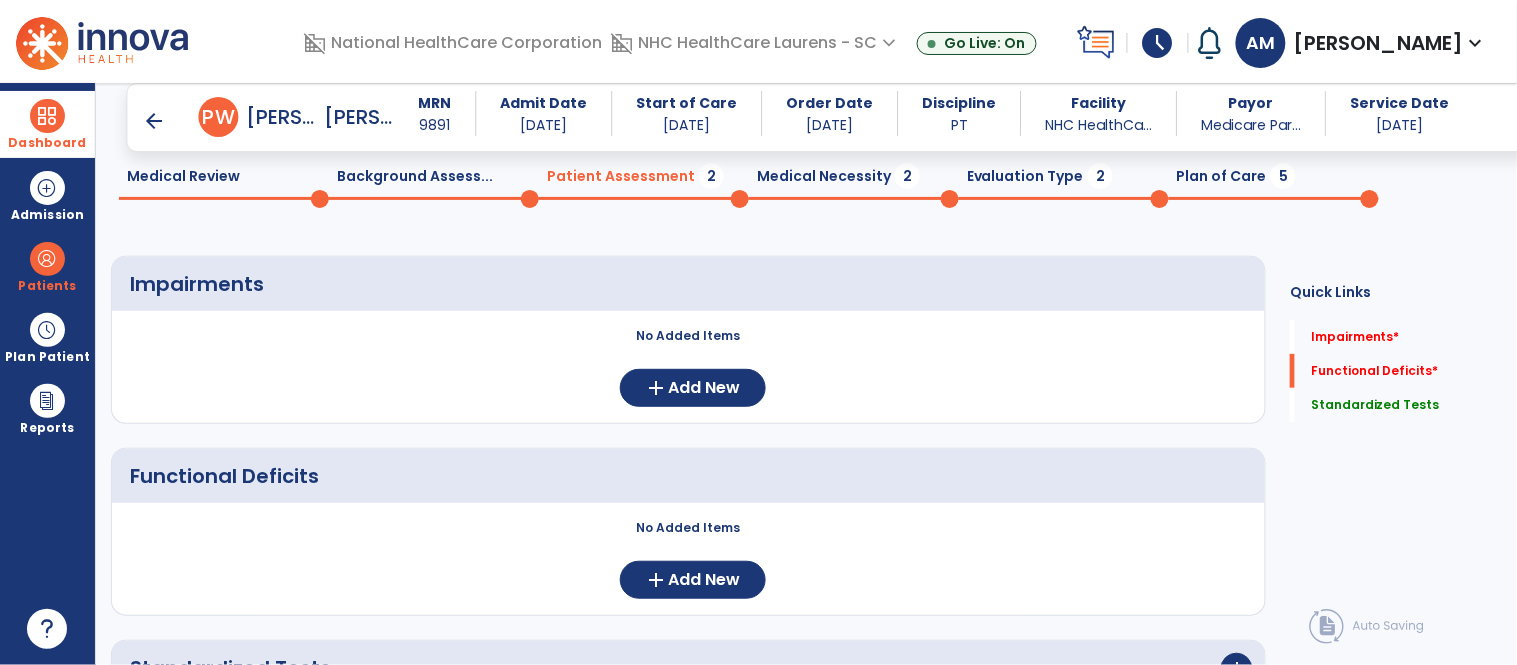 scroll, scrollTop: 20, scrollLeft: 0, axis: vertical 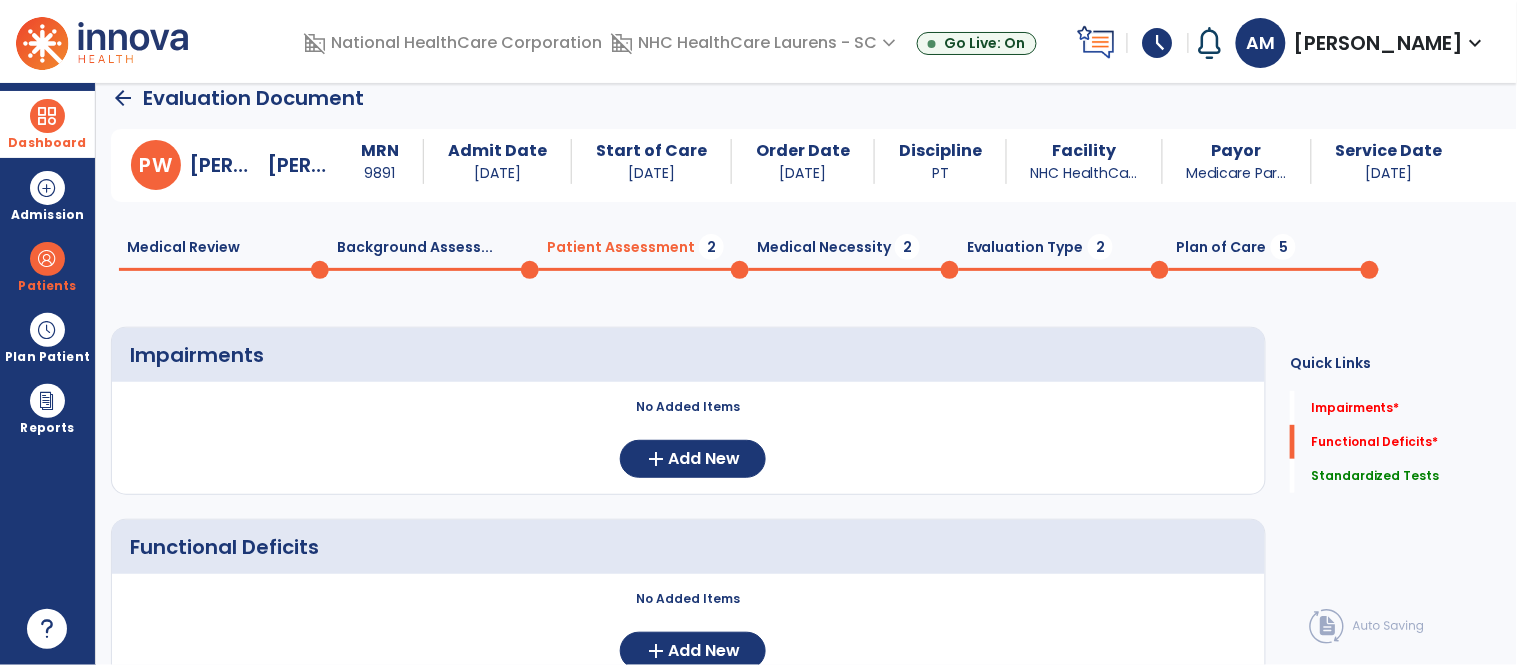 click on "Medical Necessity  2" 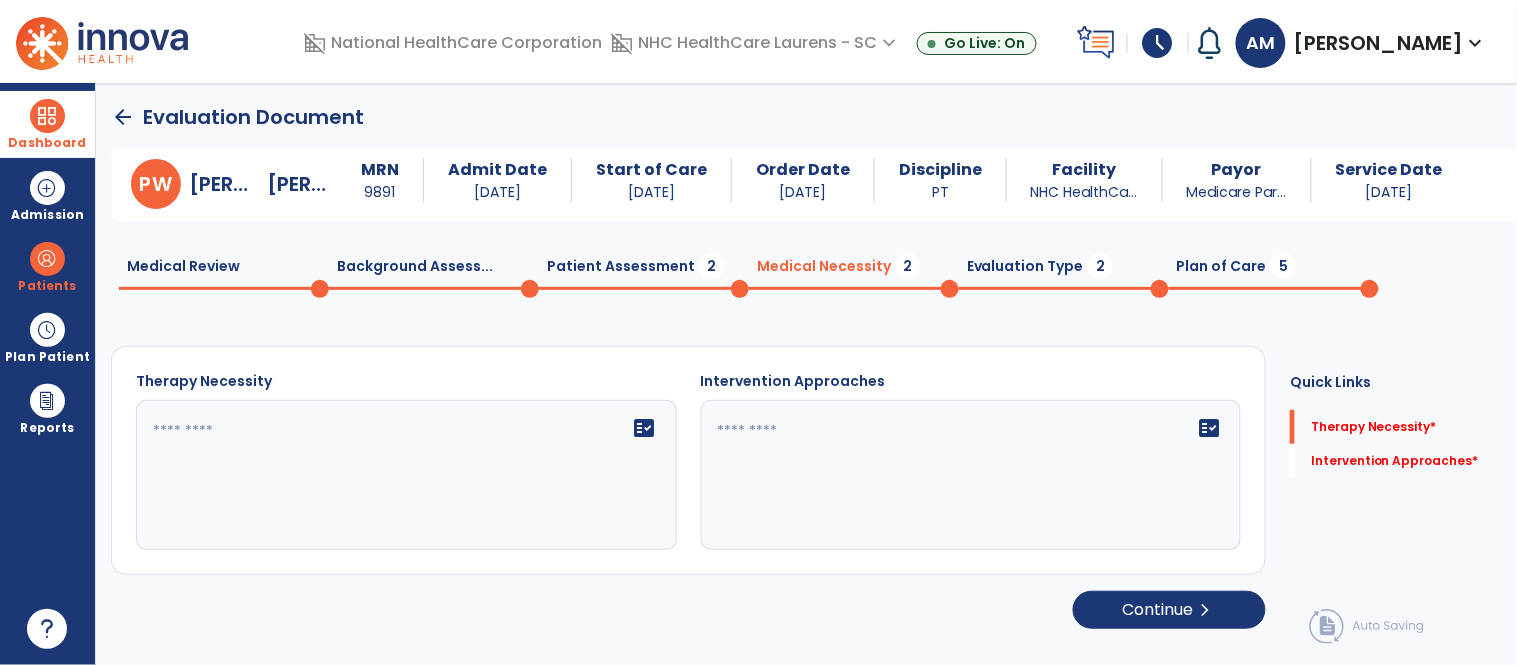 click on "fact_check" 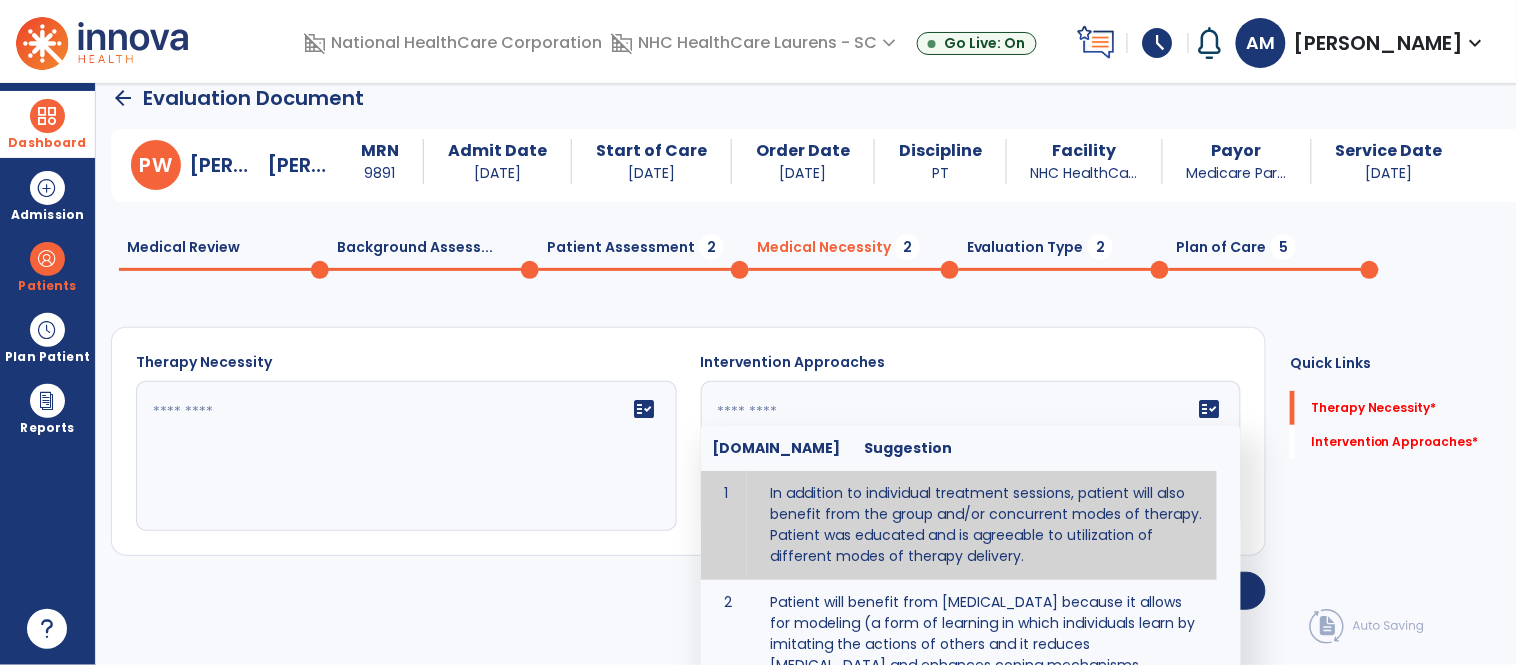 type on "**********" 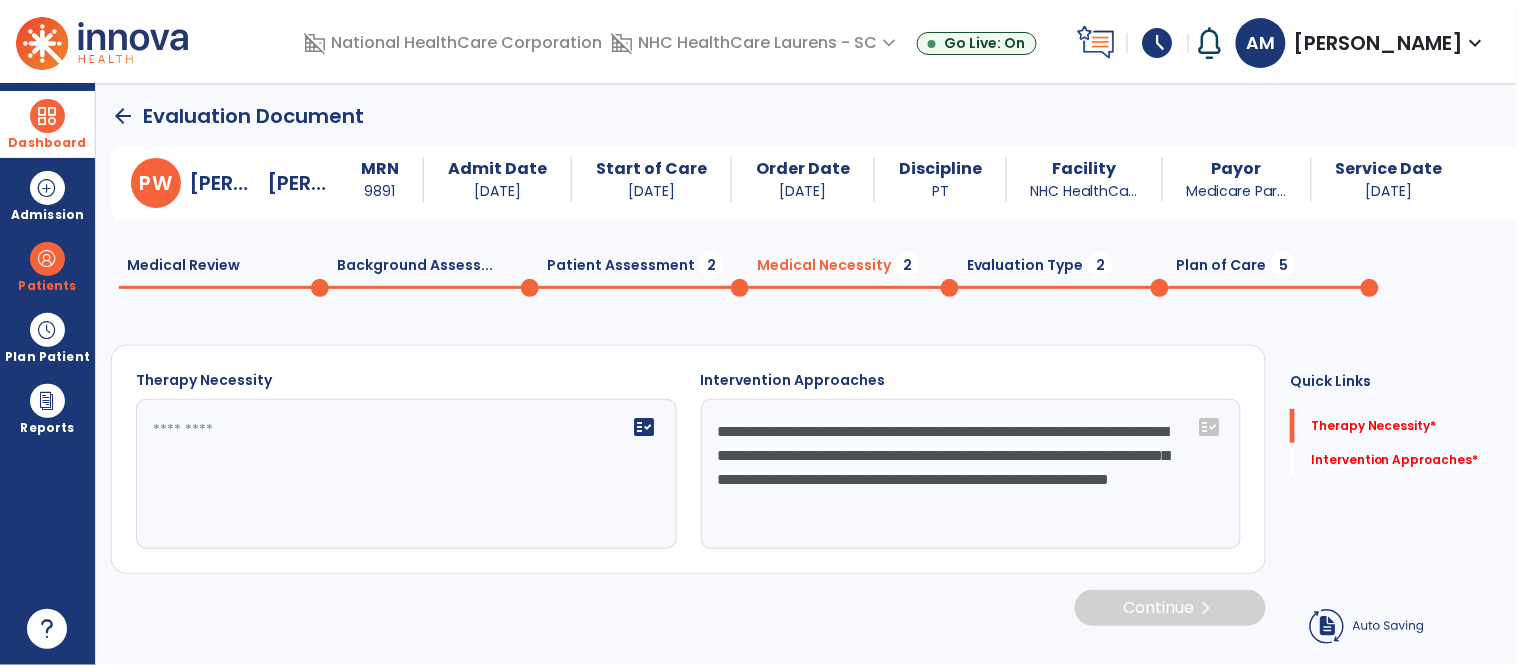 scroll, scrollTop: 1, scrollLeft: 0, axis: vertical 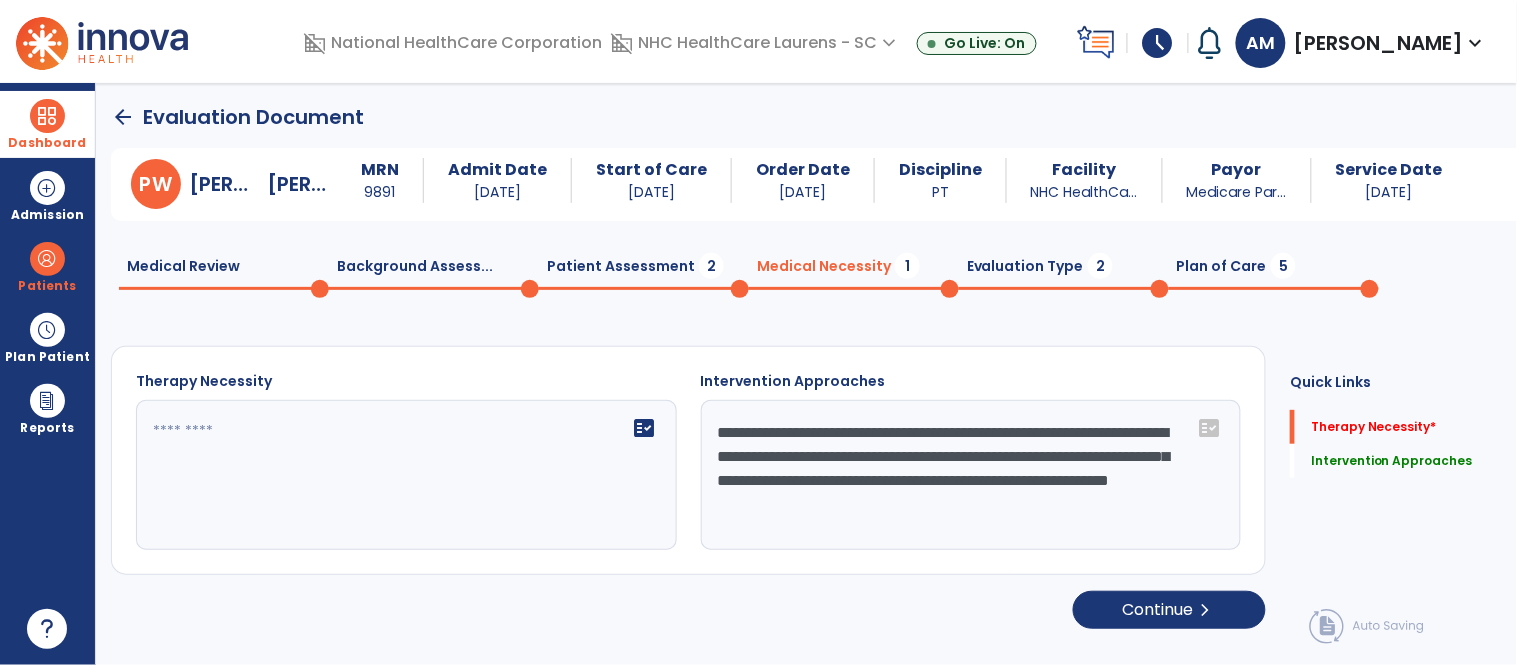 click on "fact_check" 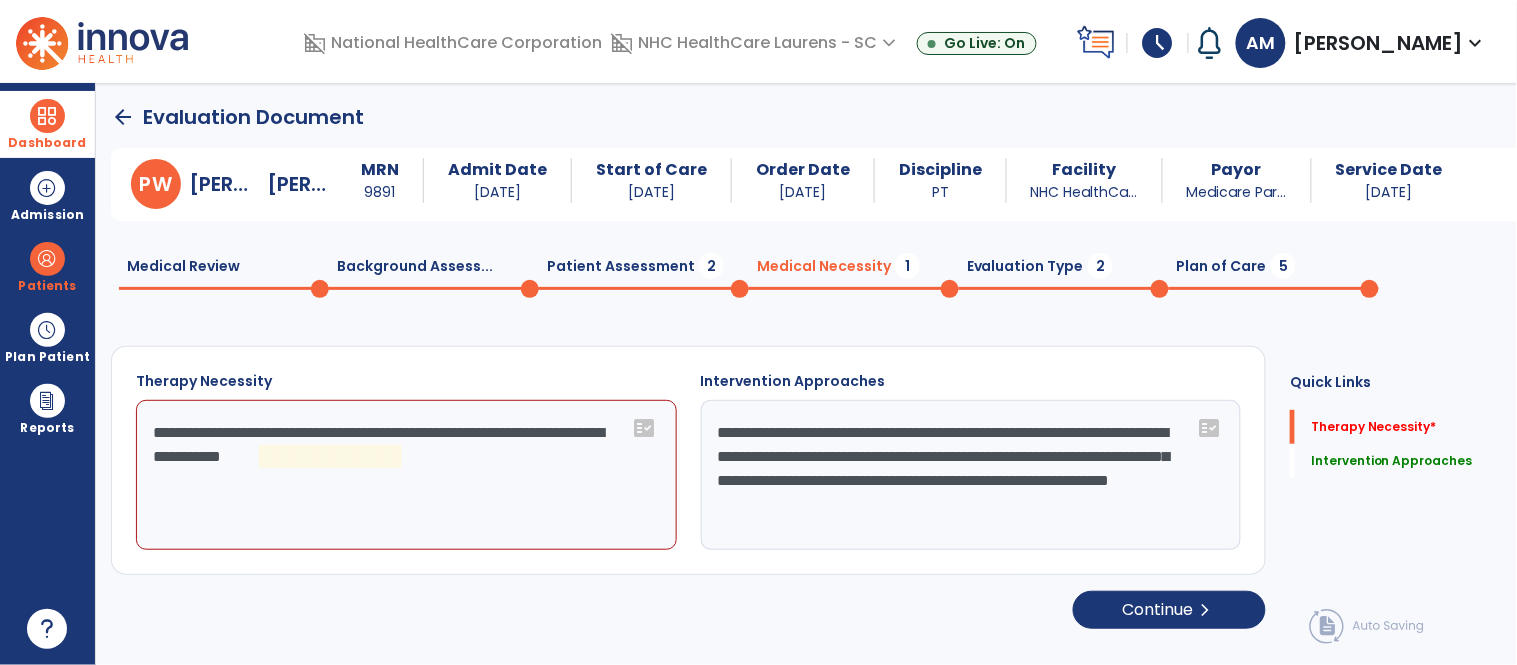 click on "**********" 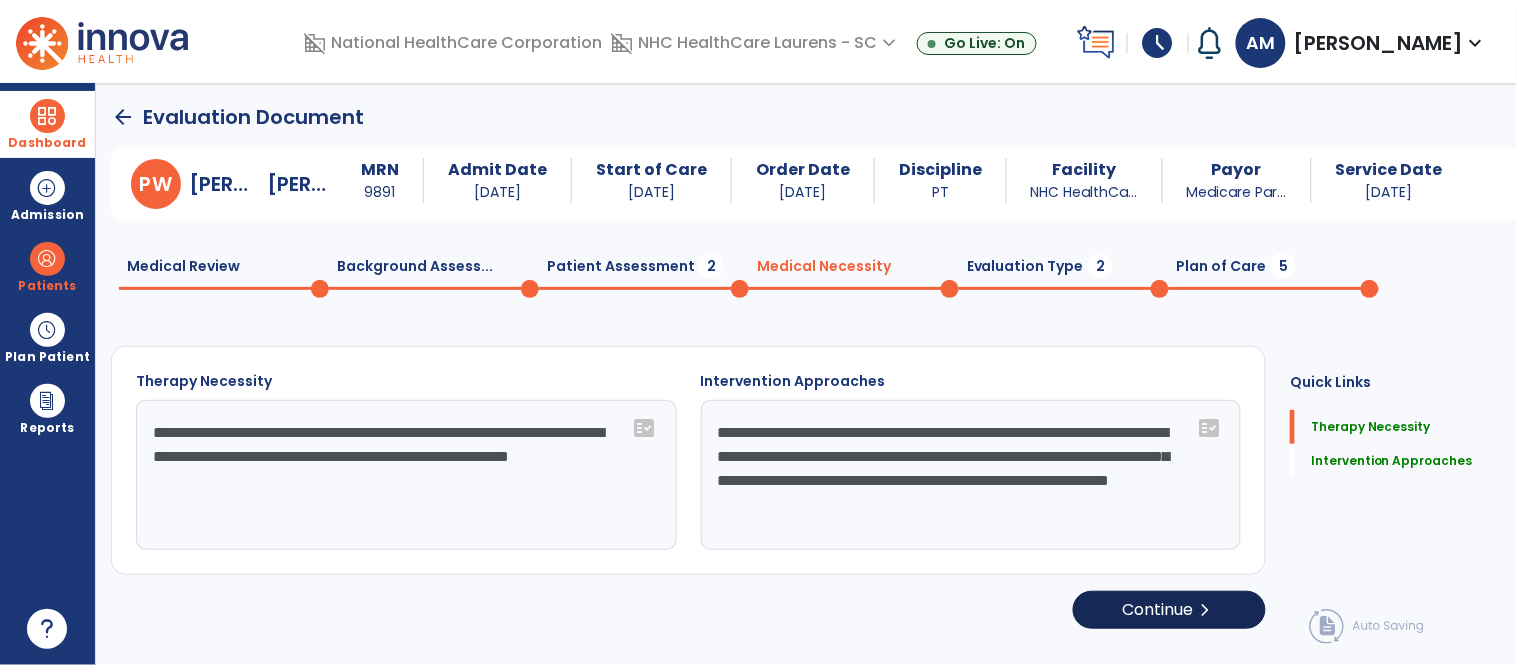 type on "**********" 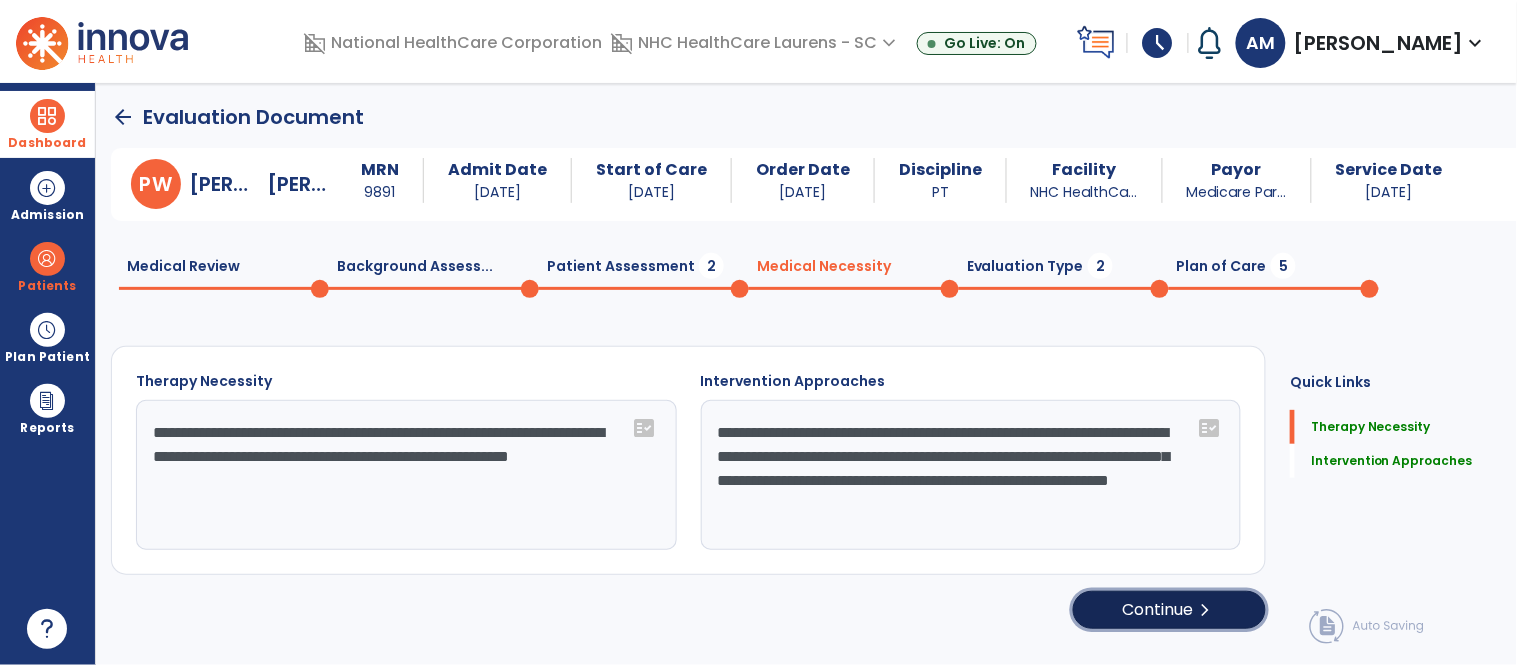 click on "Continue  chevron_right" 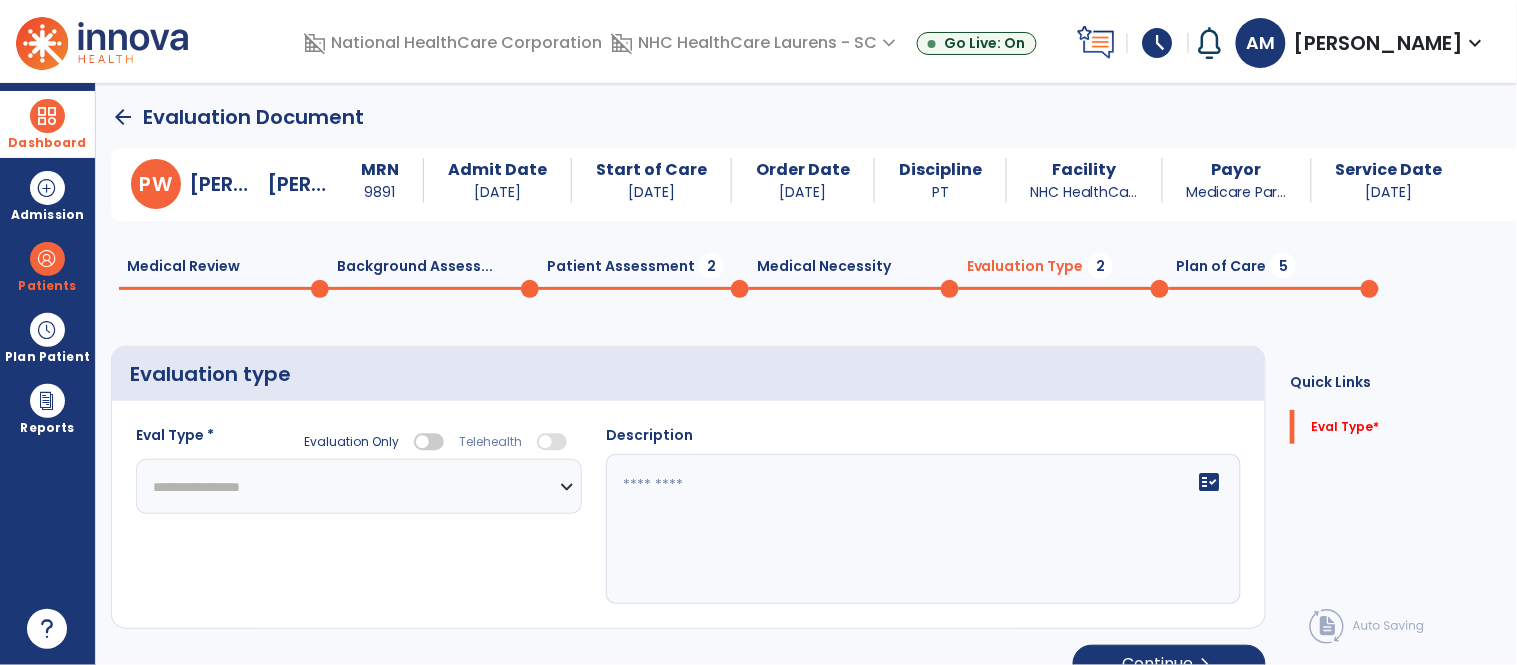 click on "**********" 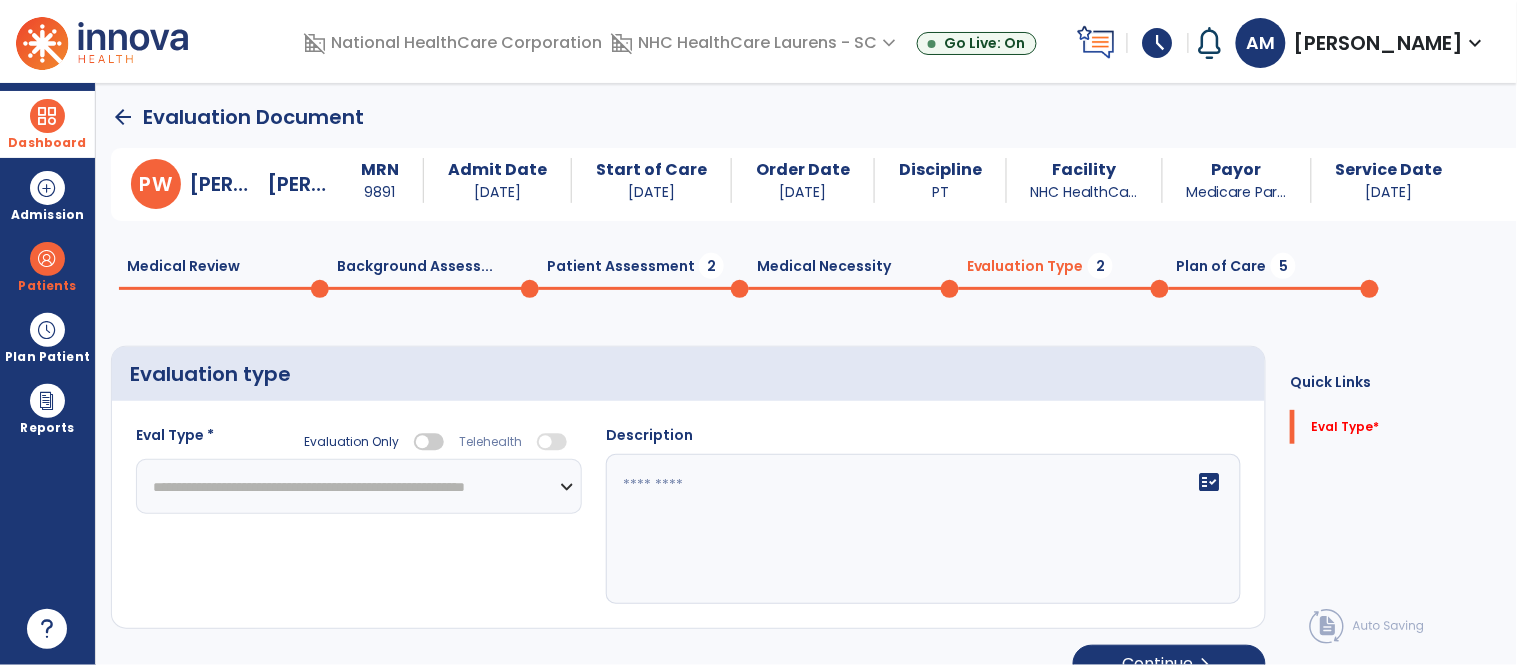 click on "**********" 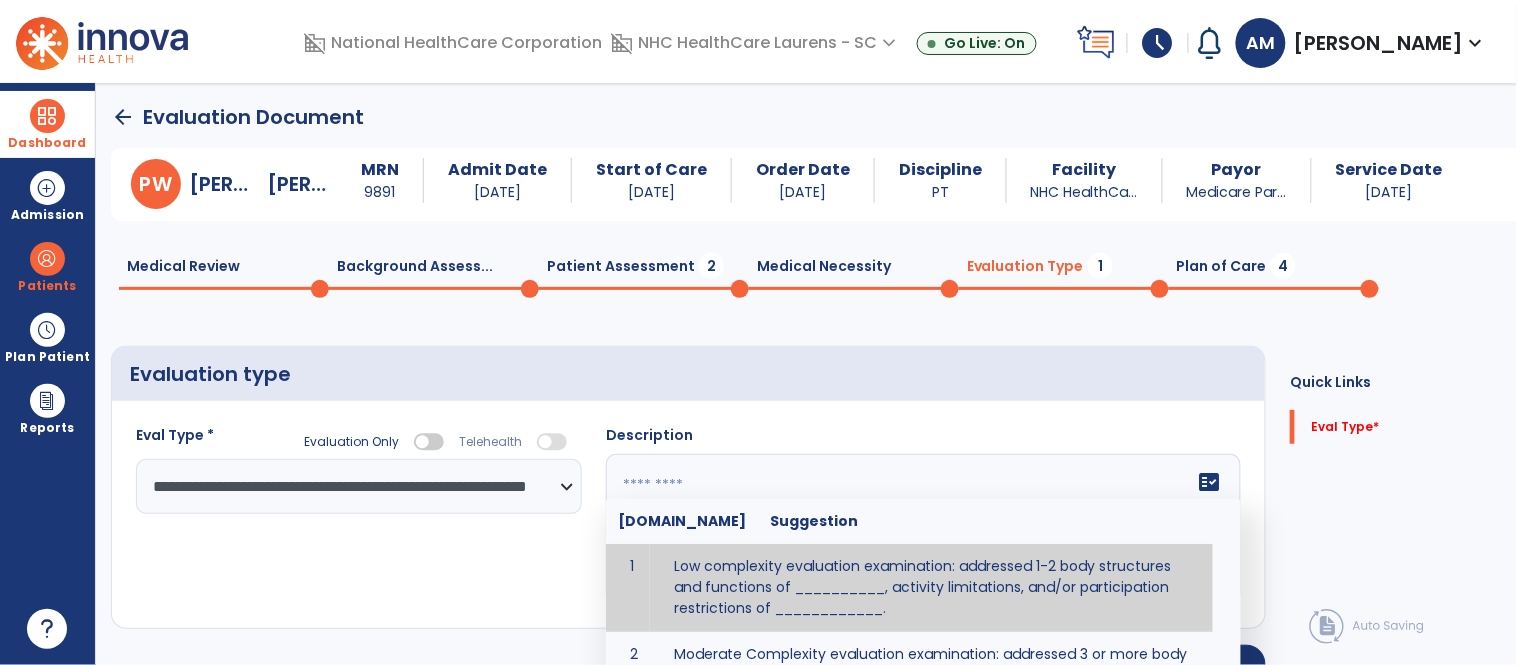 click on "fact_check  Sr.No Suggestion 1 Low complexity evaluation examination: addressed 1-2 body structures and functions of __________, activity limitations, and/or participation restrictions of ____________. 2 Moderate Complexity evaluation examination: addressed 3 or more body structures and functions of ________, activity limitations, and/or participation restrictions of _______. 3 High Complexity evaluation examination: addressed 4 or more body structures and functions of _______, activity limitations, and/or participation restrictions of _________" 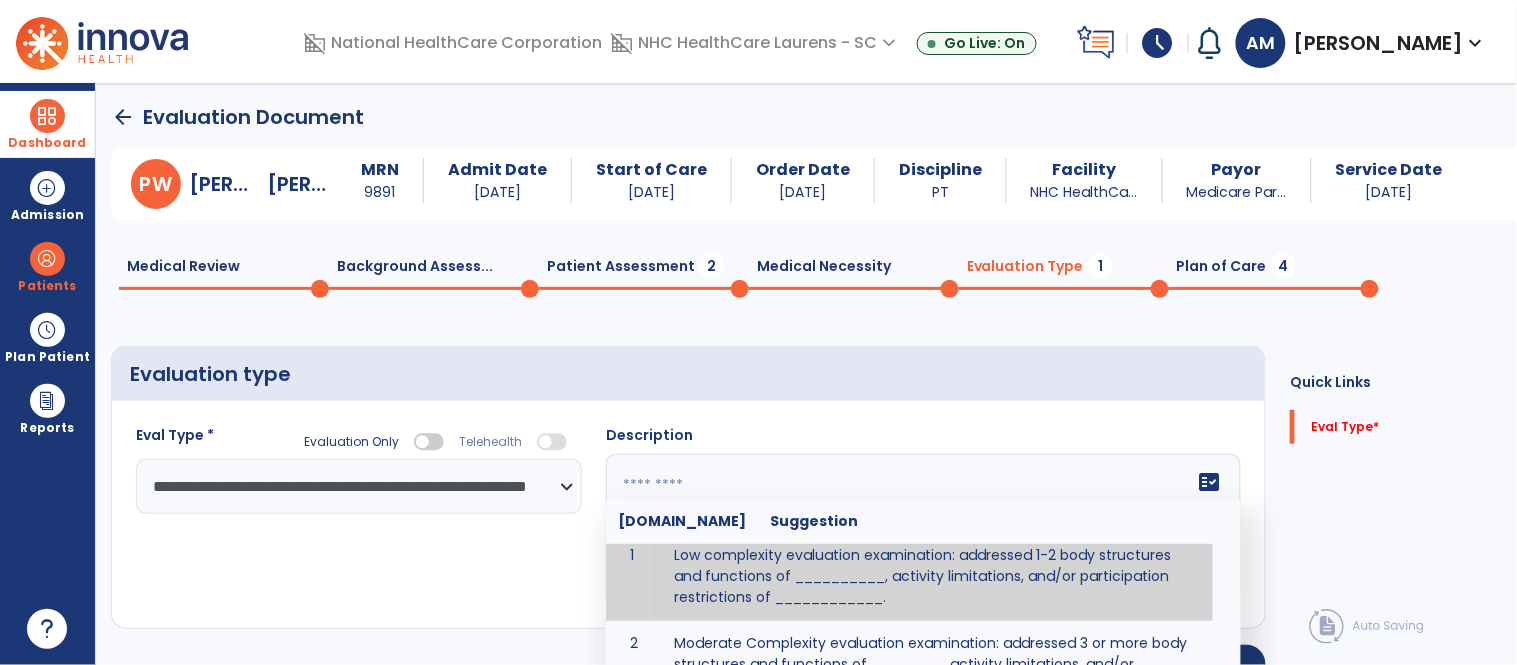 scroll, scrollTop: 14, scrollLeft: 0, axis: vertical 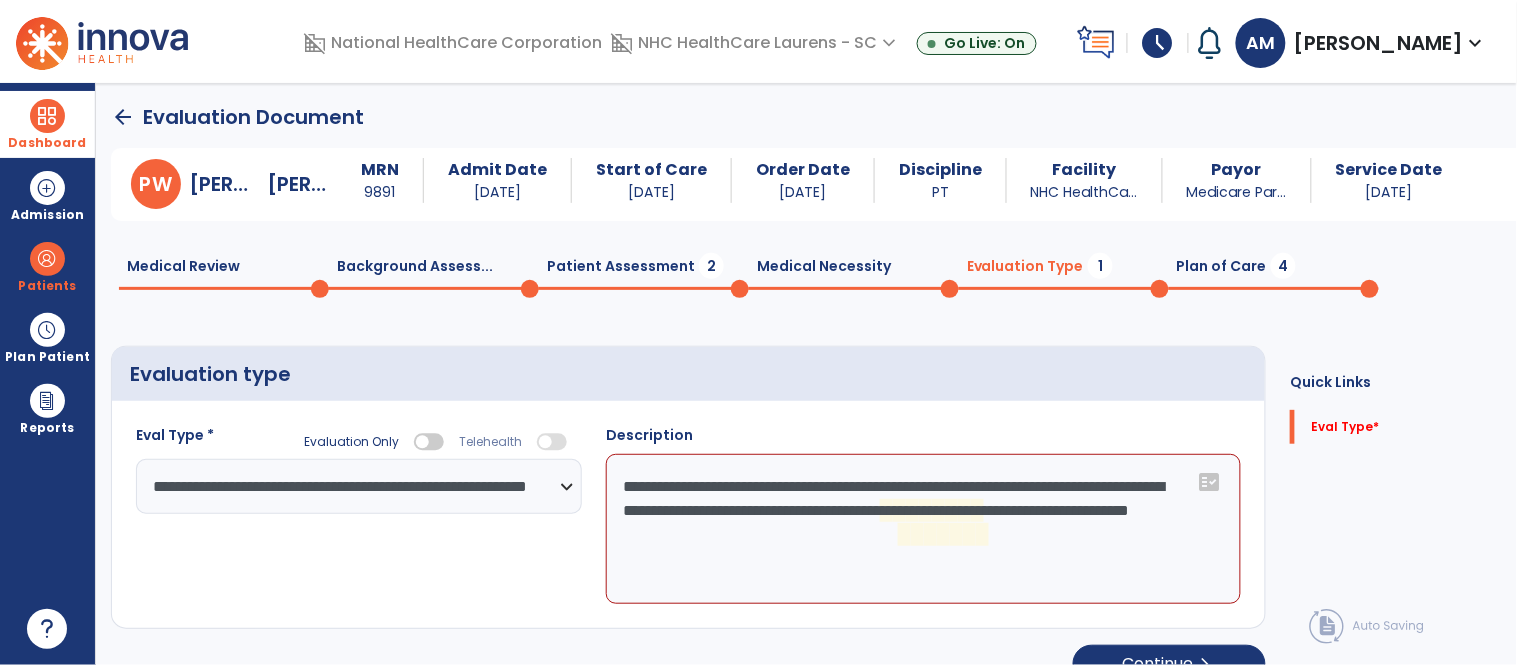 click on "**********" 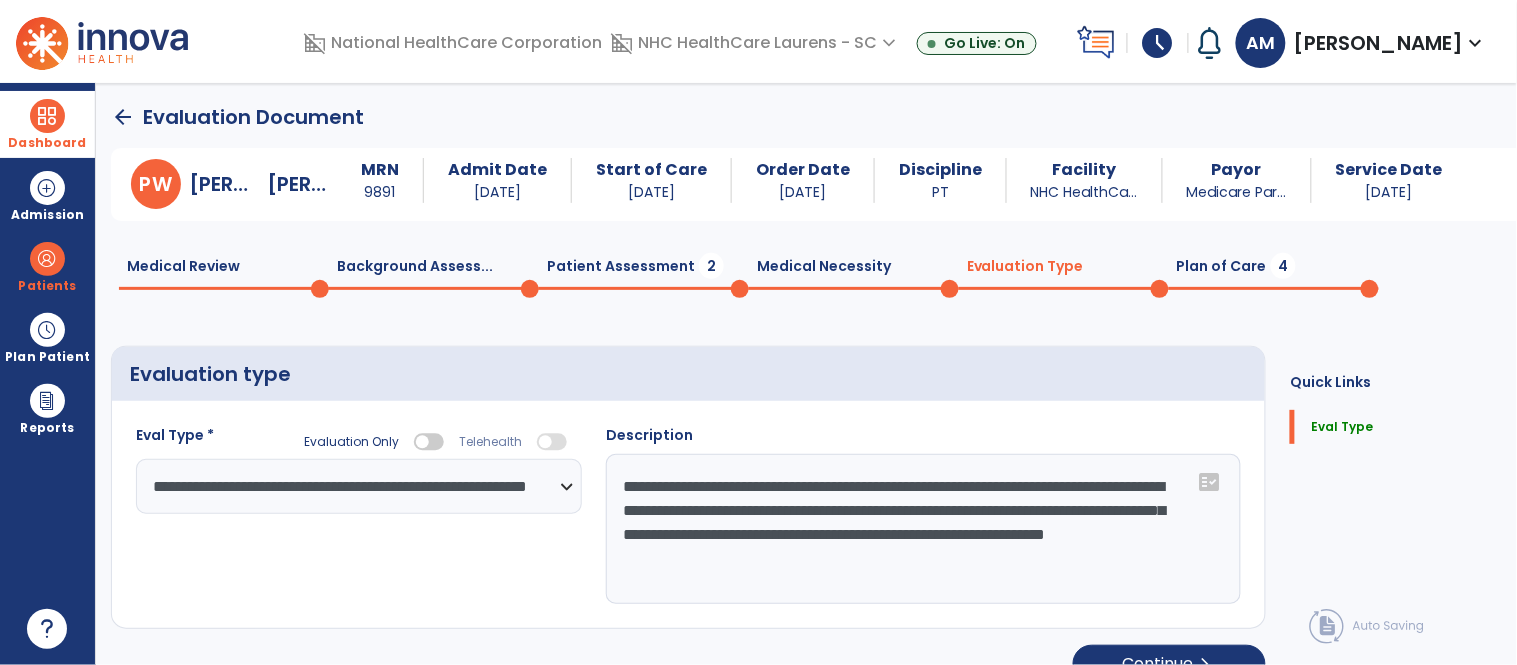 type on "**********" 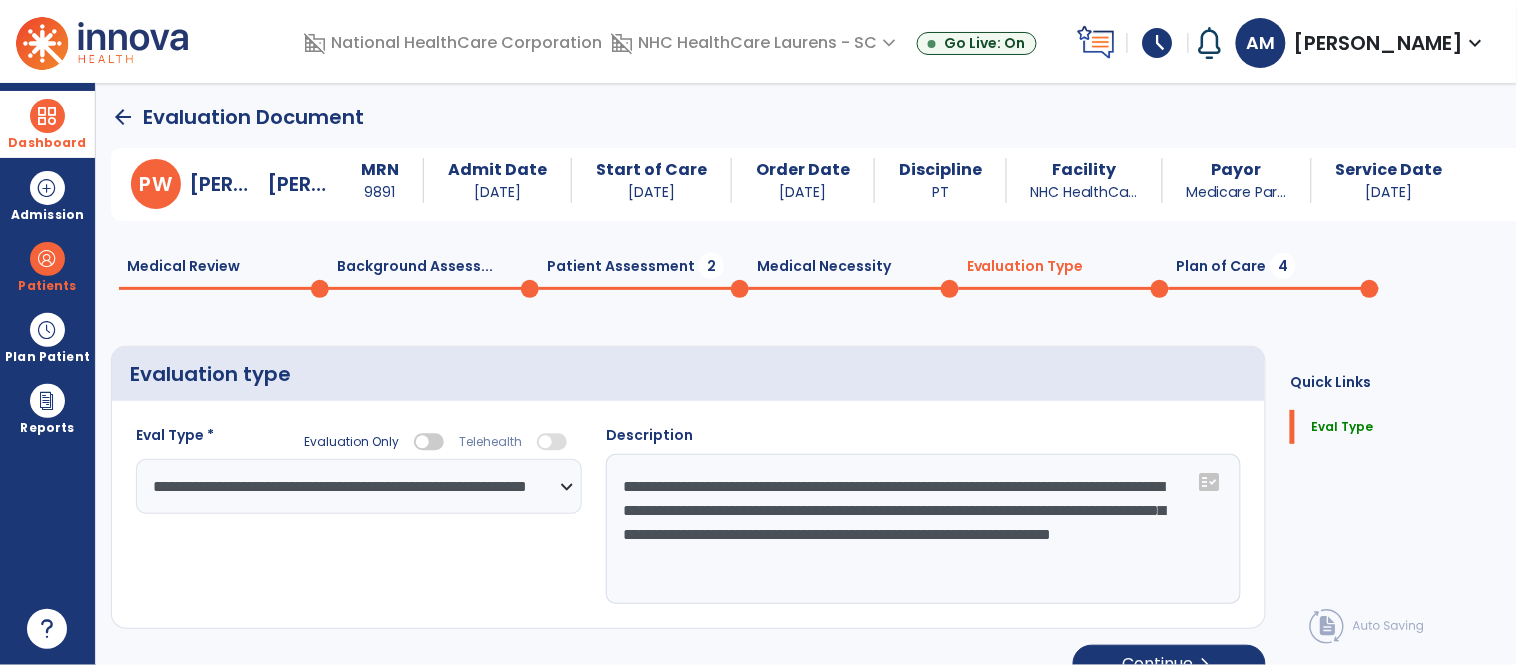 click on "Patient Assessment  2" 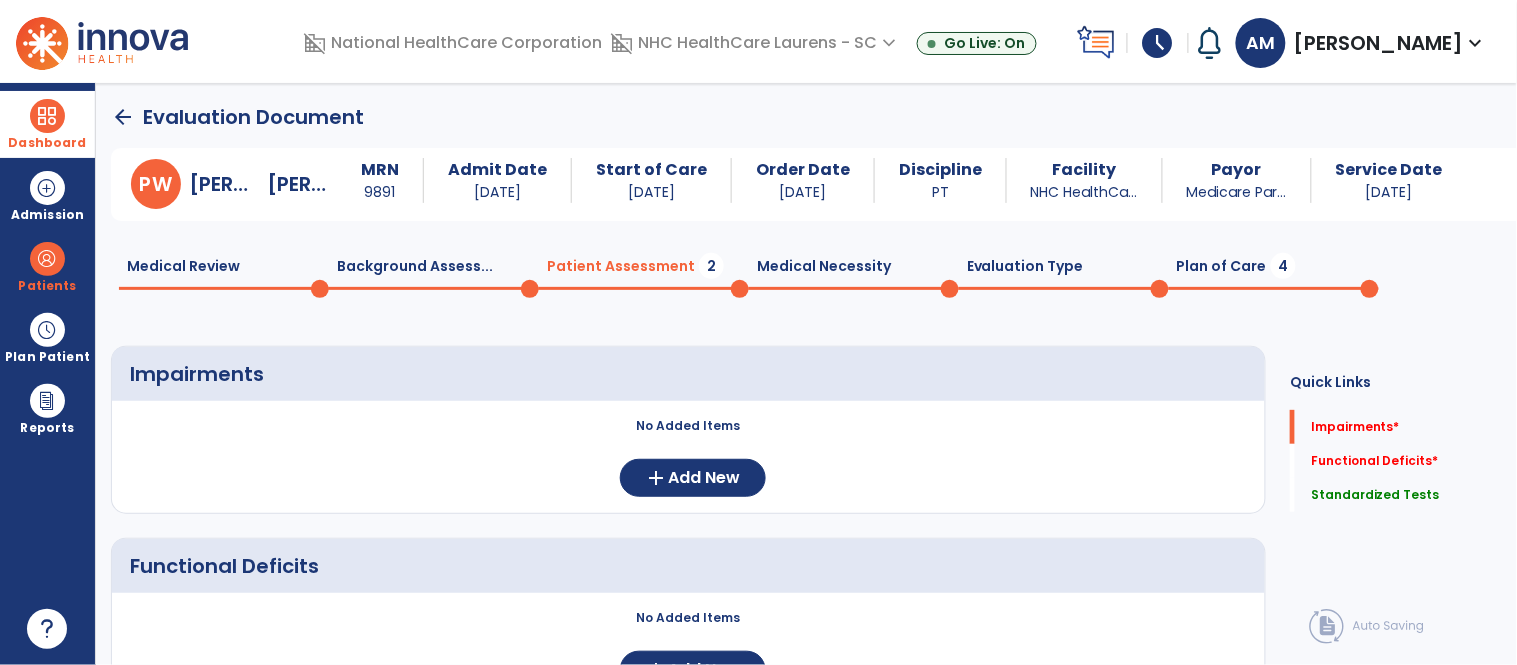 click on "Plan of Care  4" 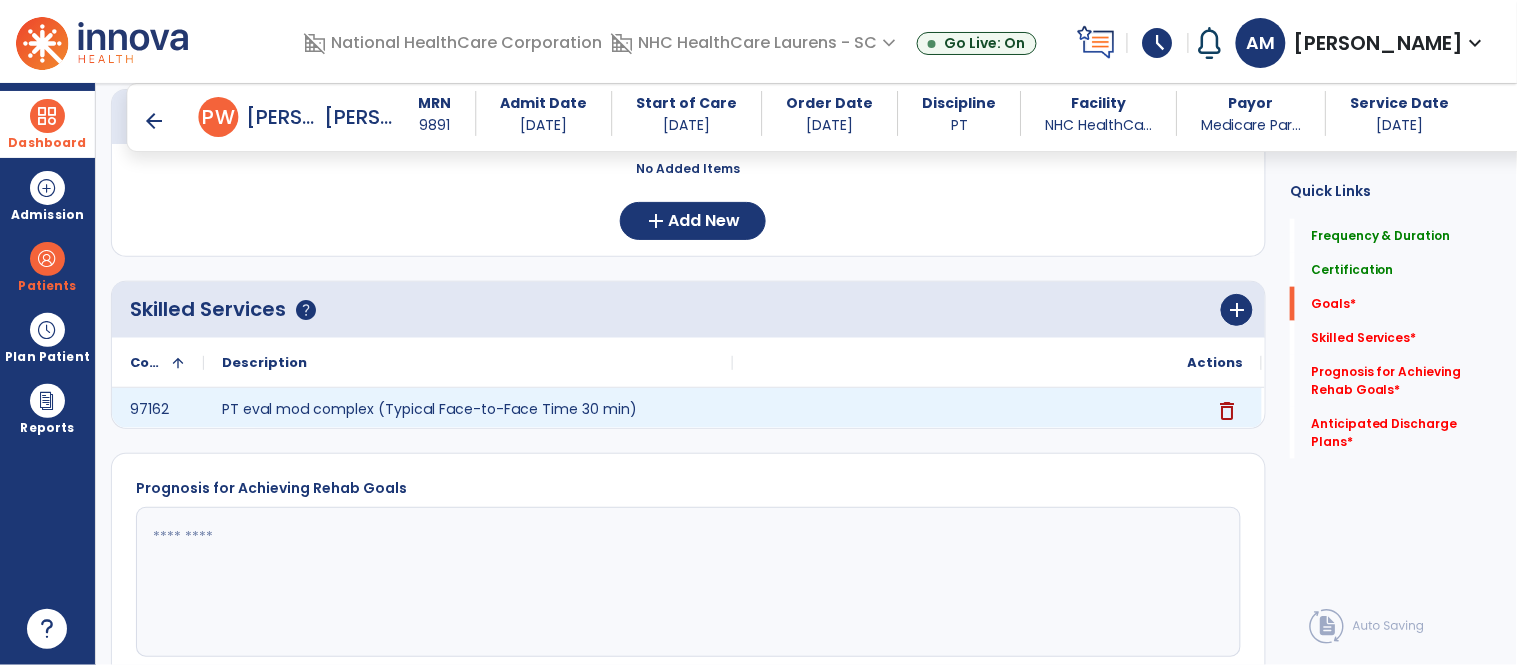 scroll, scrollTop: 556, scrollLeft: 0, axis: vertical 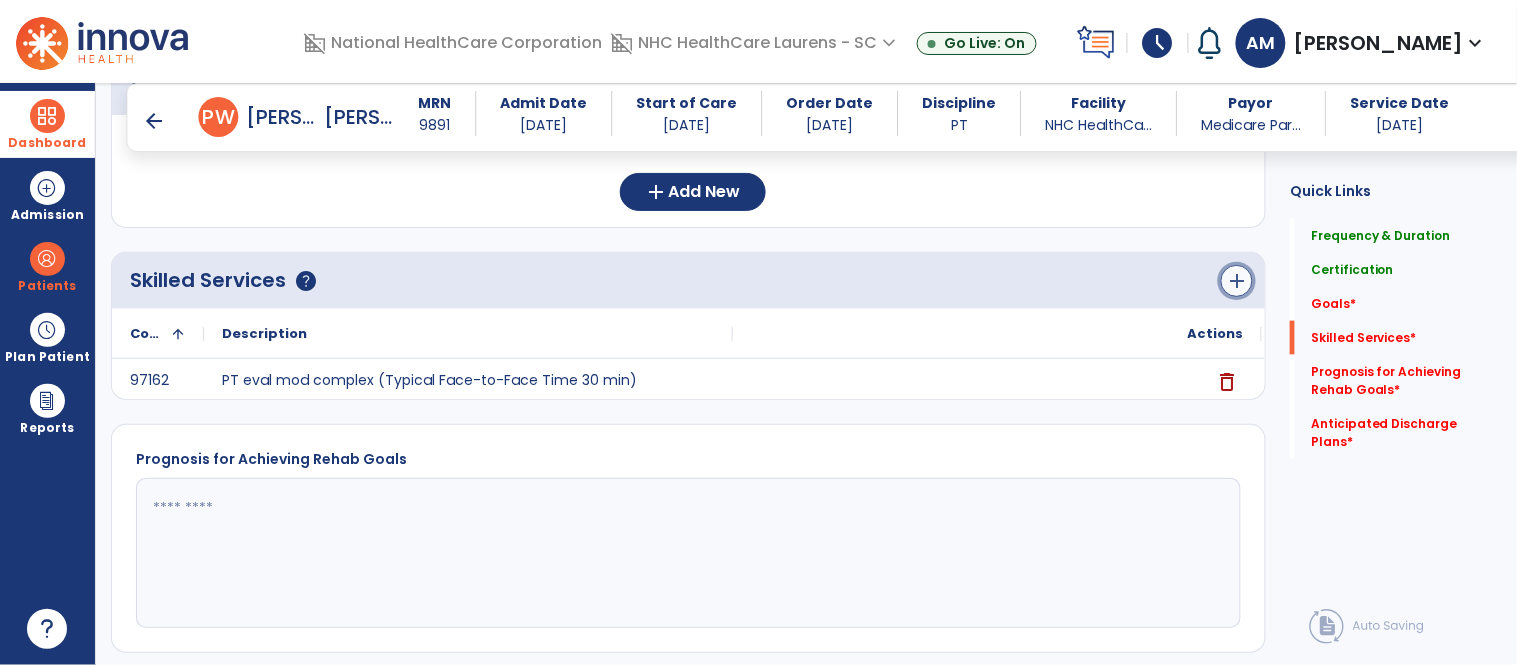 click on "add" 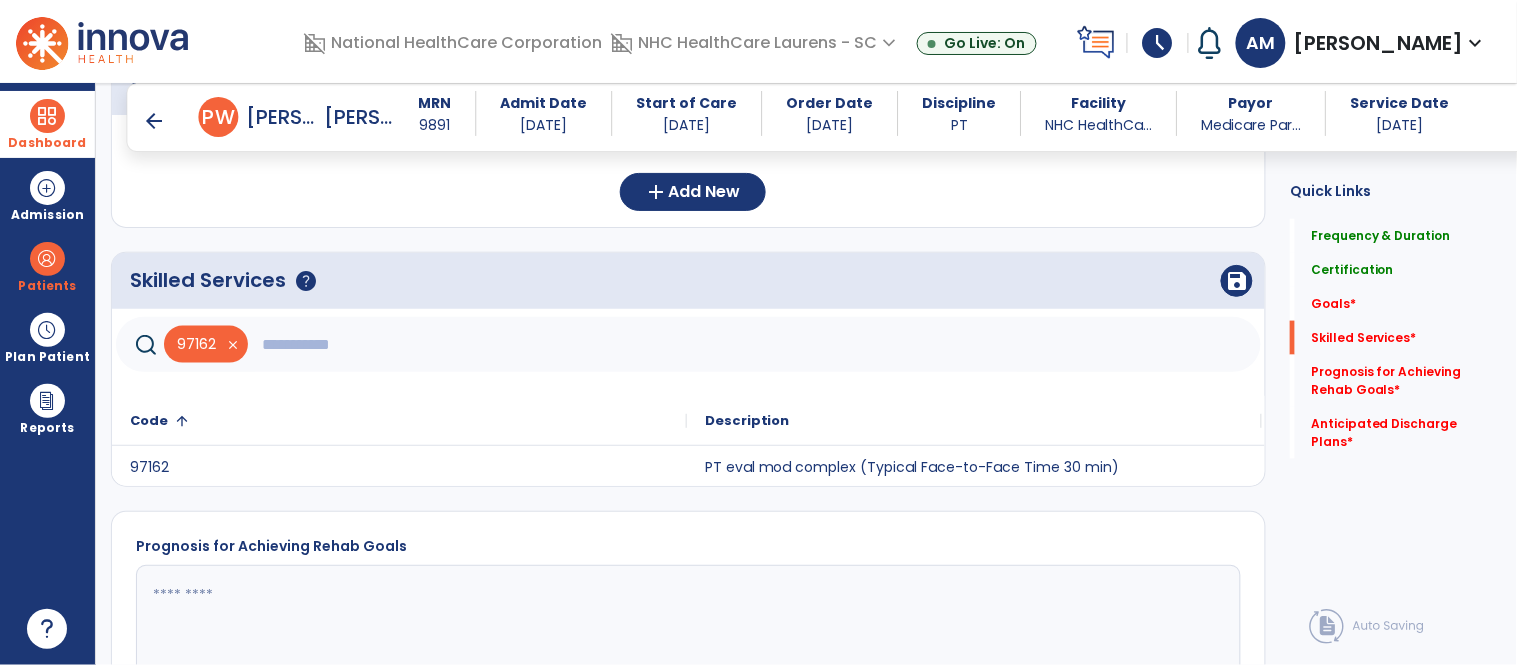 click 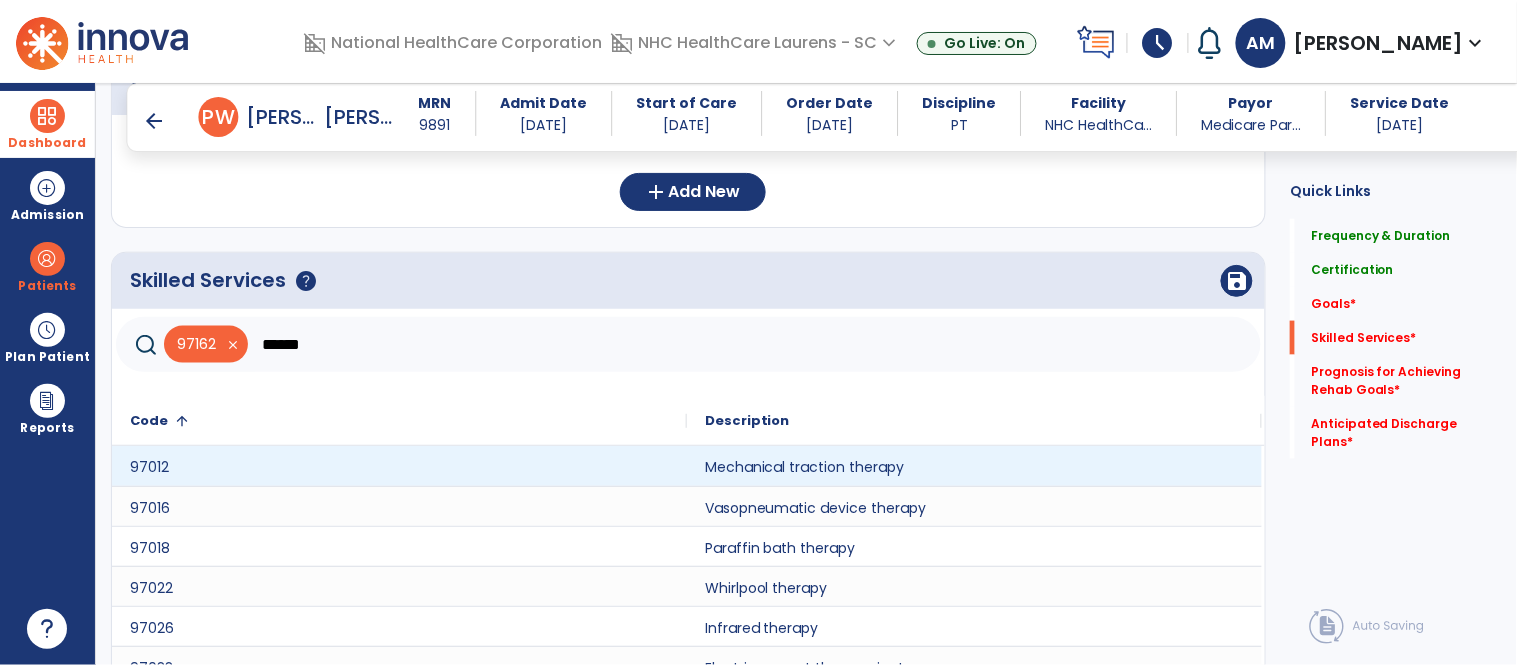 scroll, scrollTop: 784, scrollLeft: 0, axis: vertical 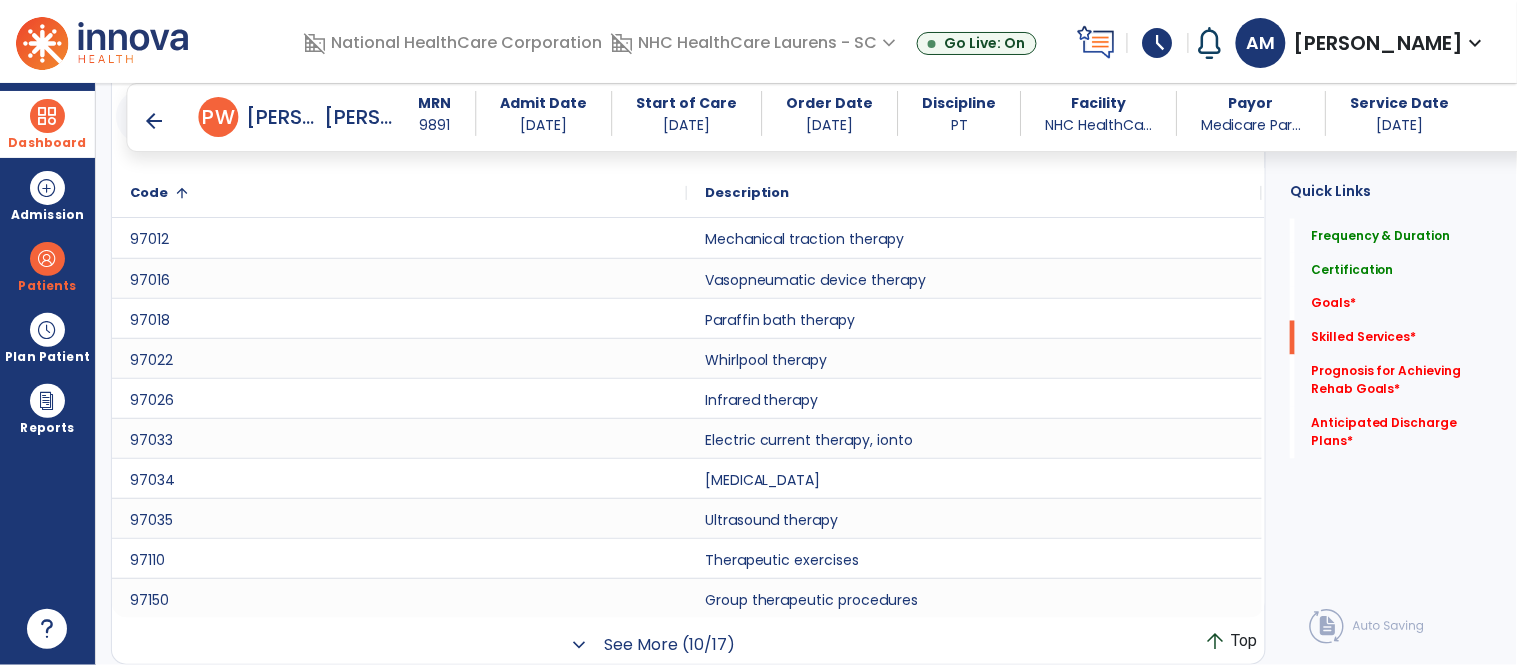 click on "See More (10/17)" 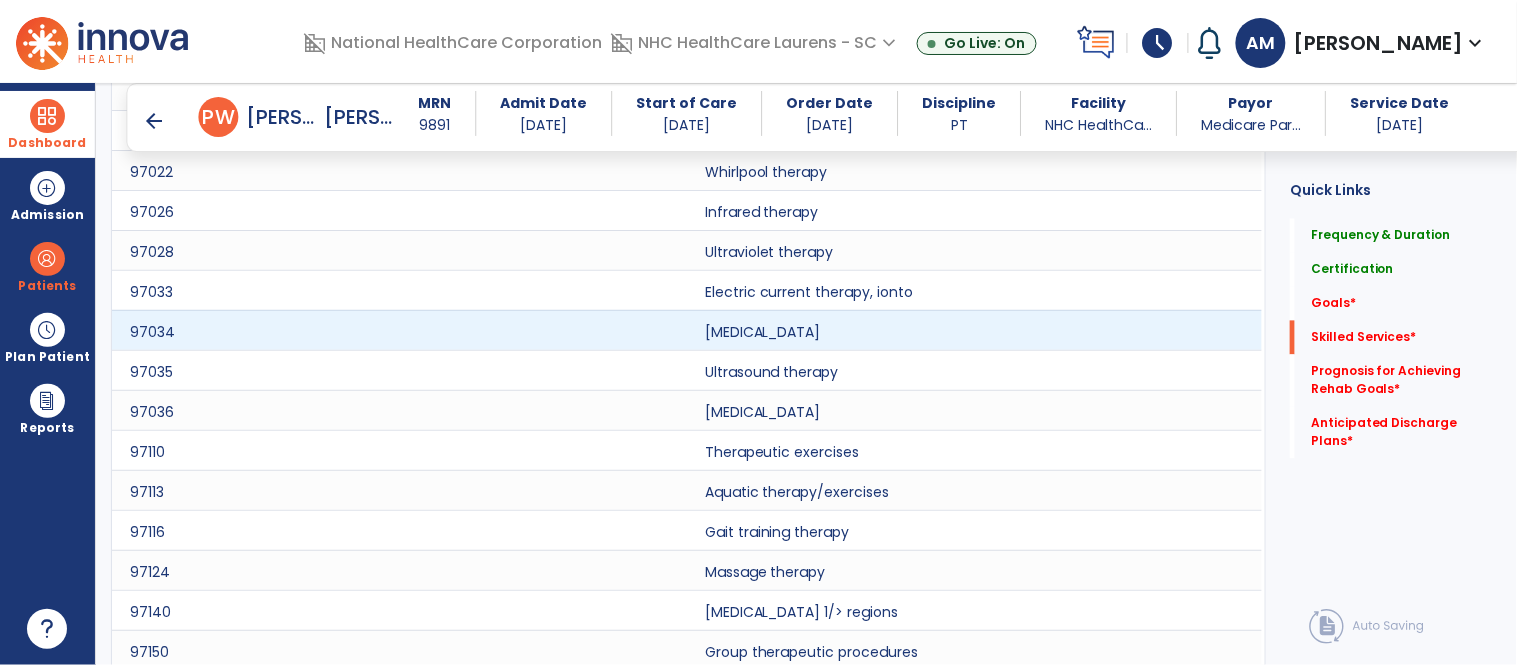 scroll, scrollTop: 1006, scrollLeft: 0, axis: vertical 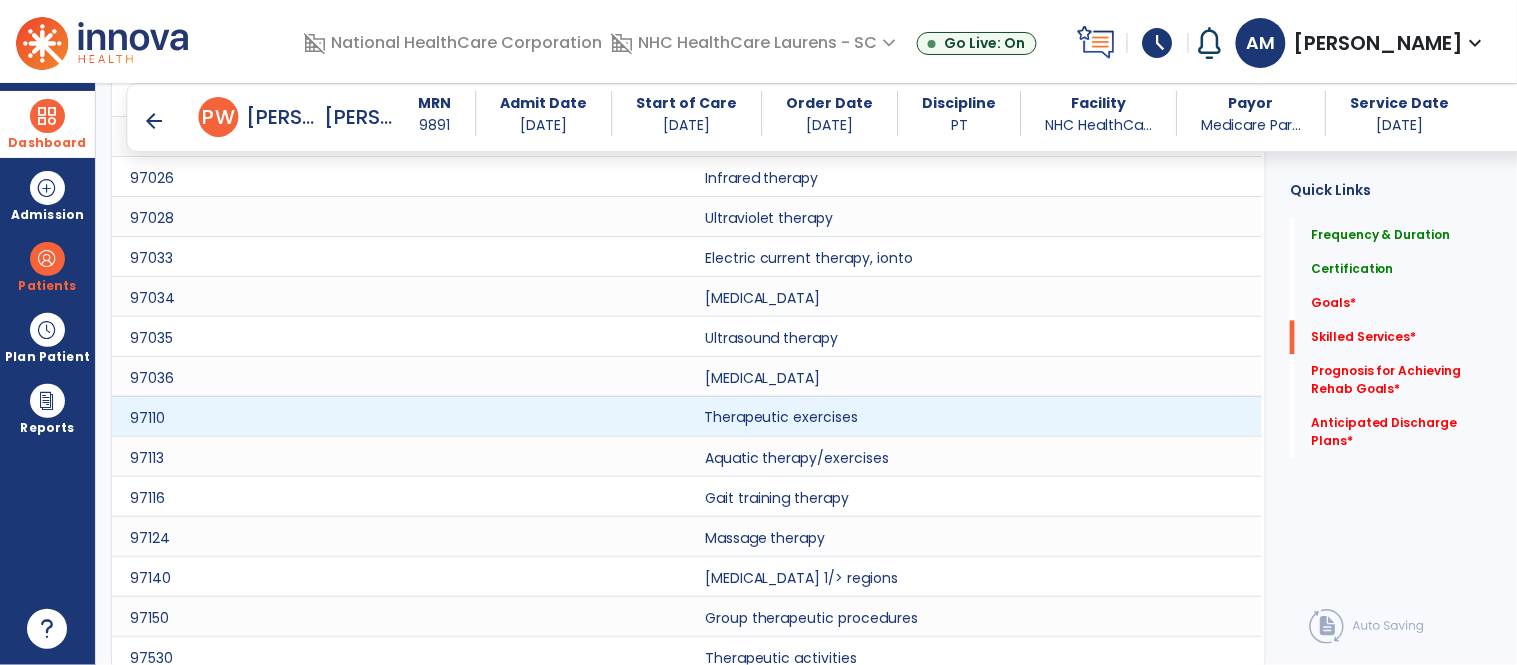 click on "Therapeutic exercises" 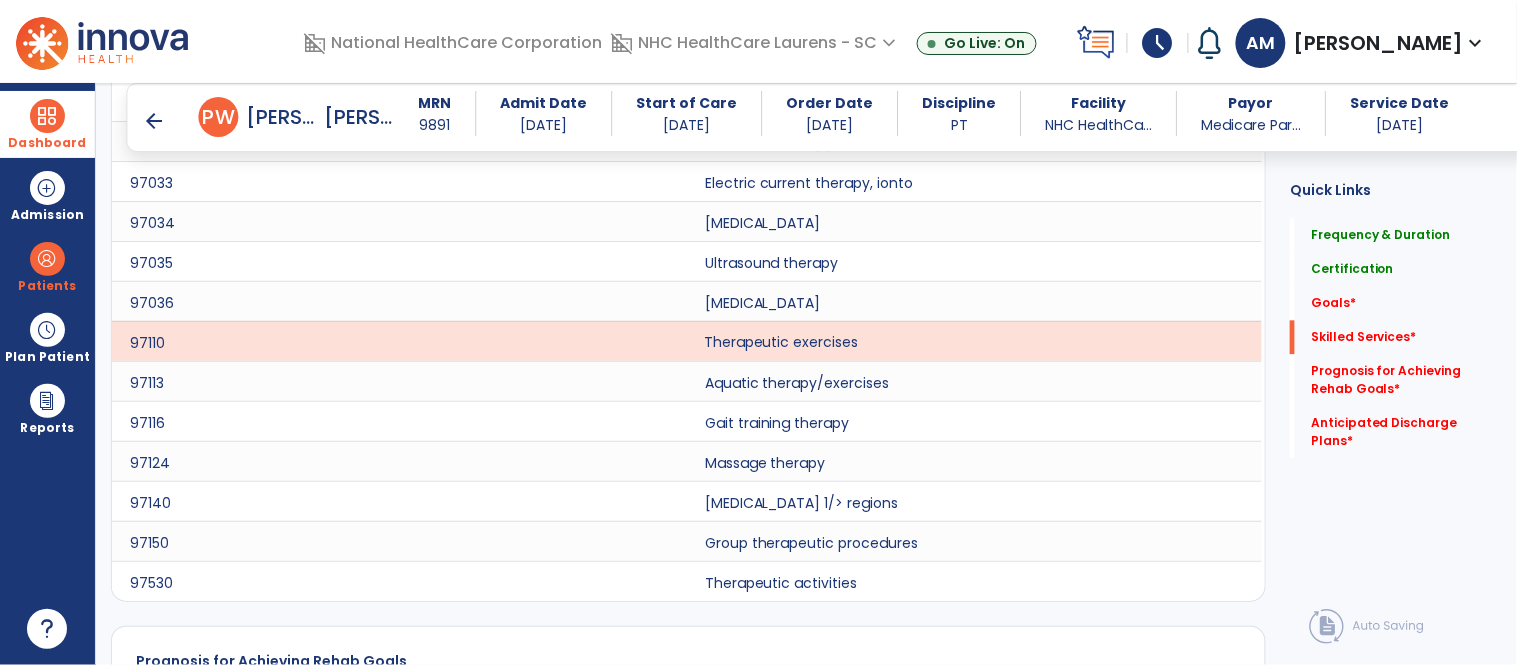 scroll, scrollTop: 1117, scrollLeft: 0, axis: vertical 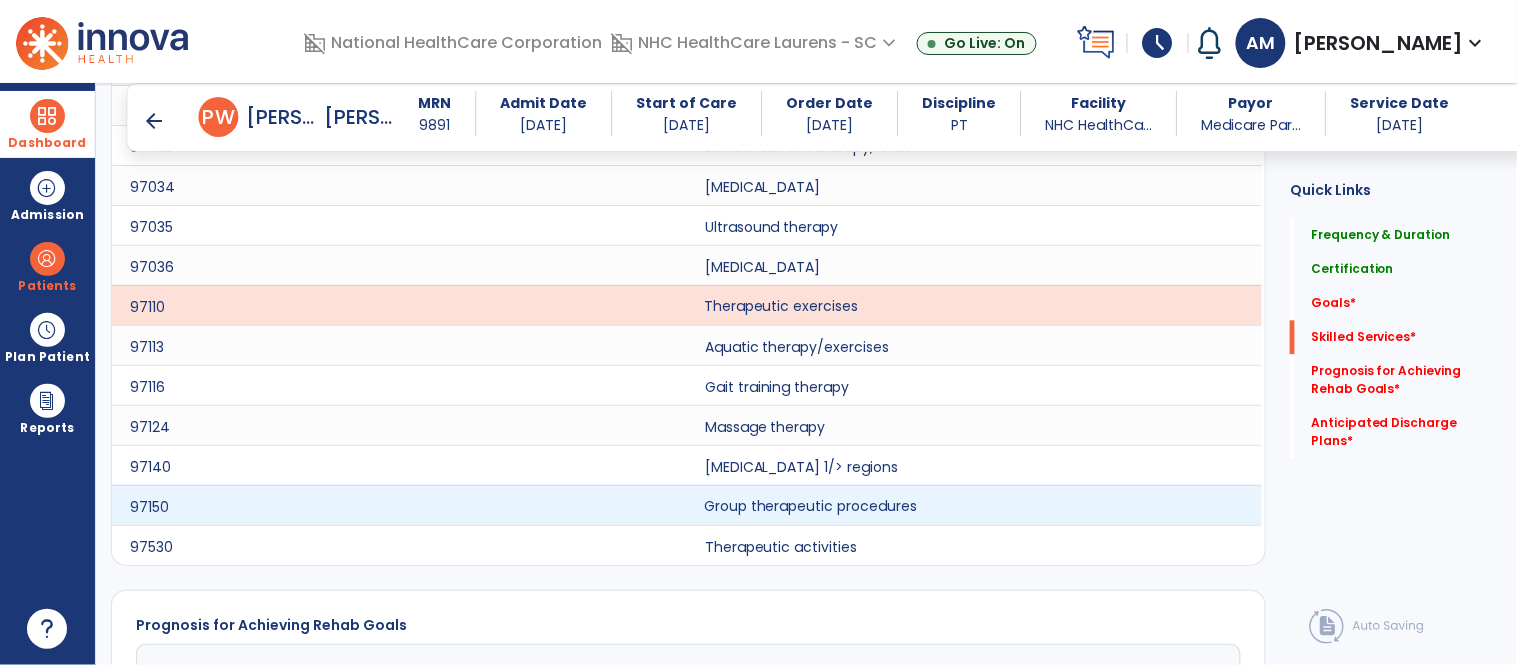 click on "Group therapeutic procedures" 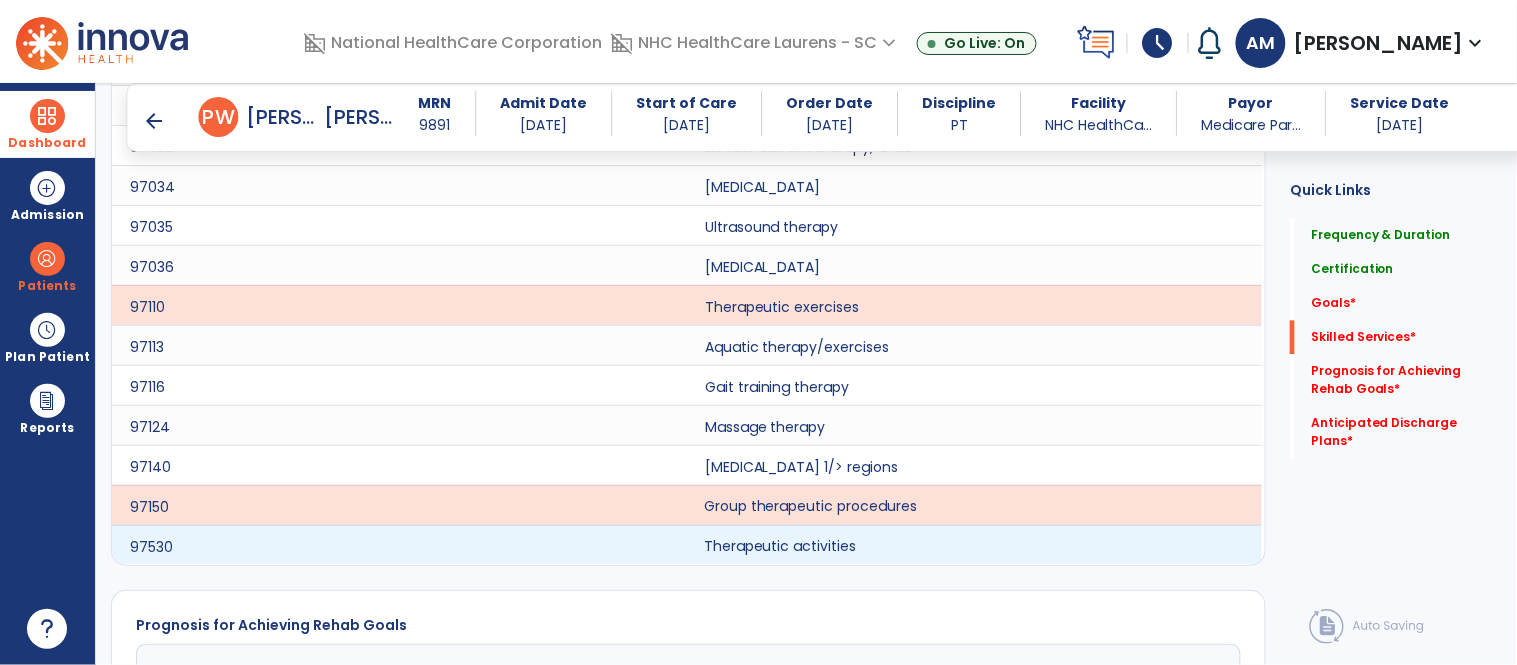 click on "Therapeutic activities" 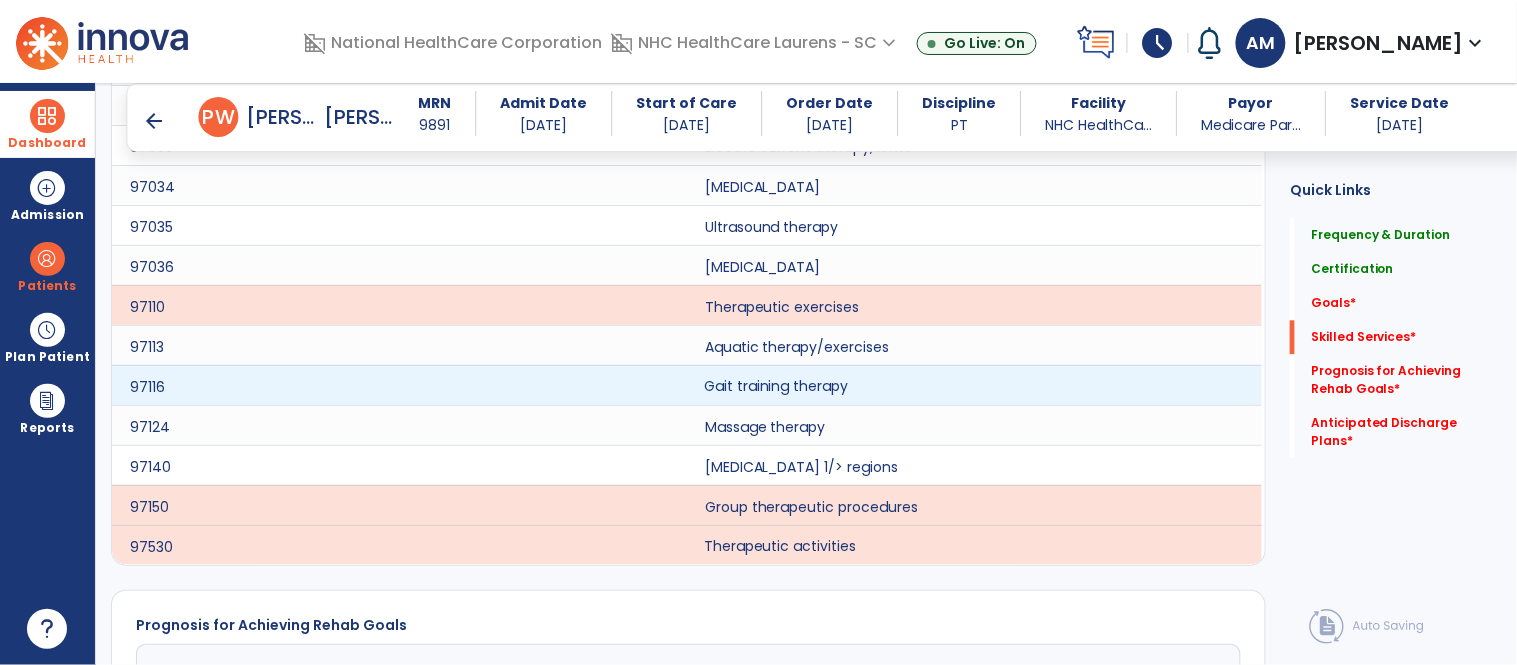 click on "Gait training therapy" 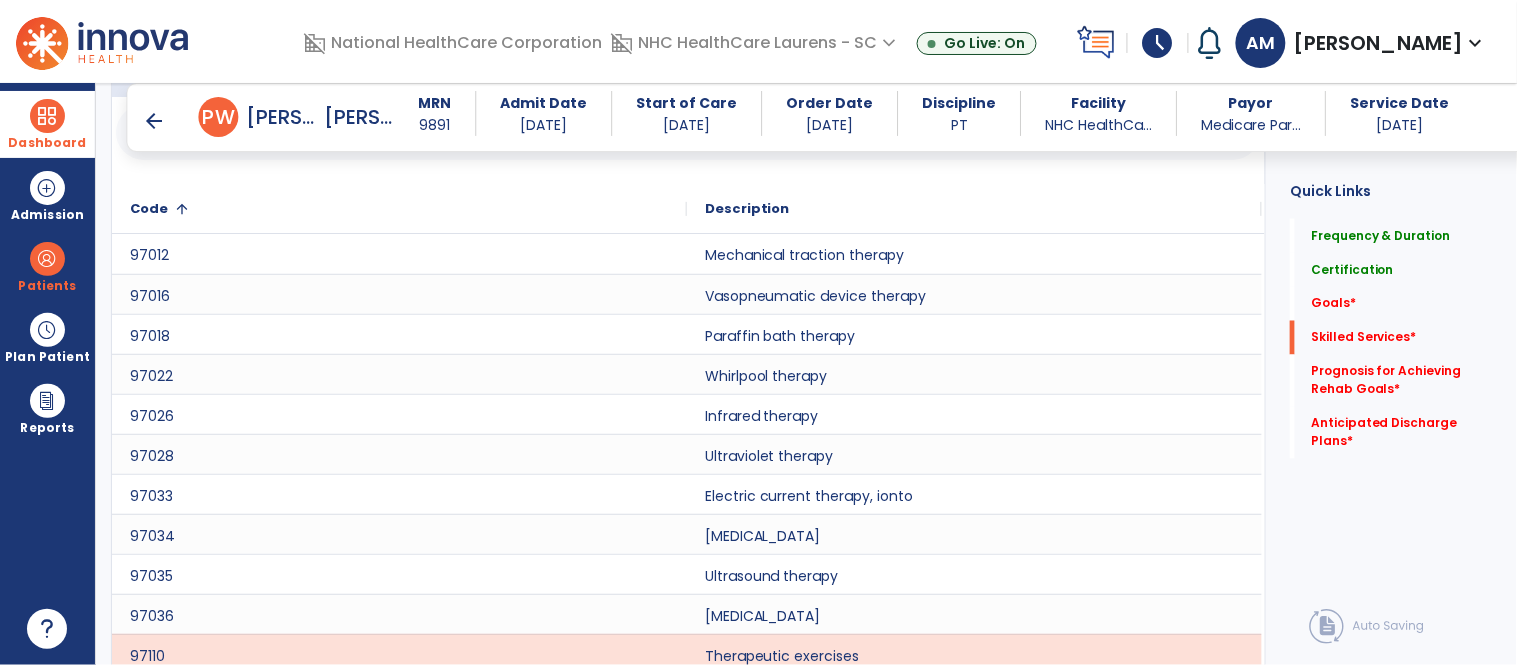 scroll, scrollTop: 673, scrollLeft: 0, axis: vertical 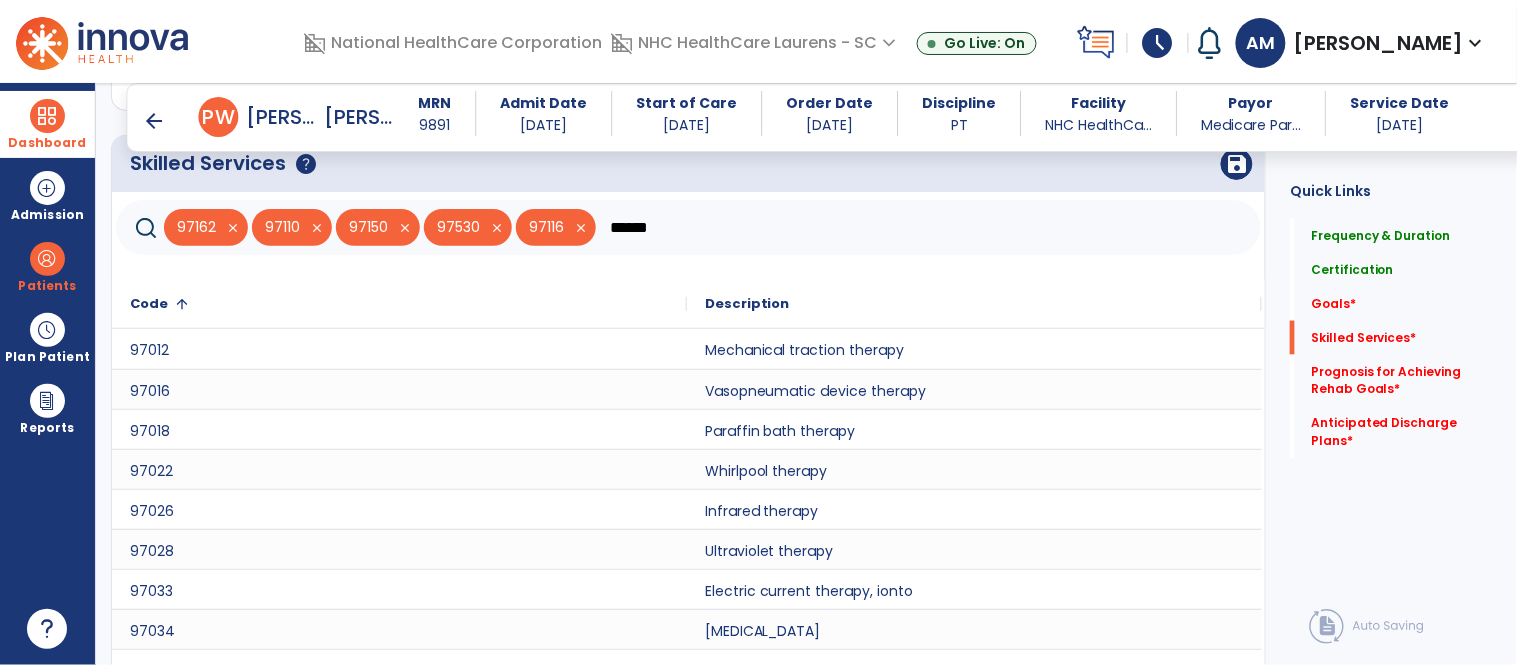 click on "******" 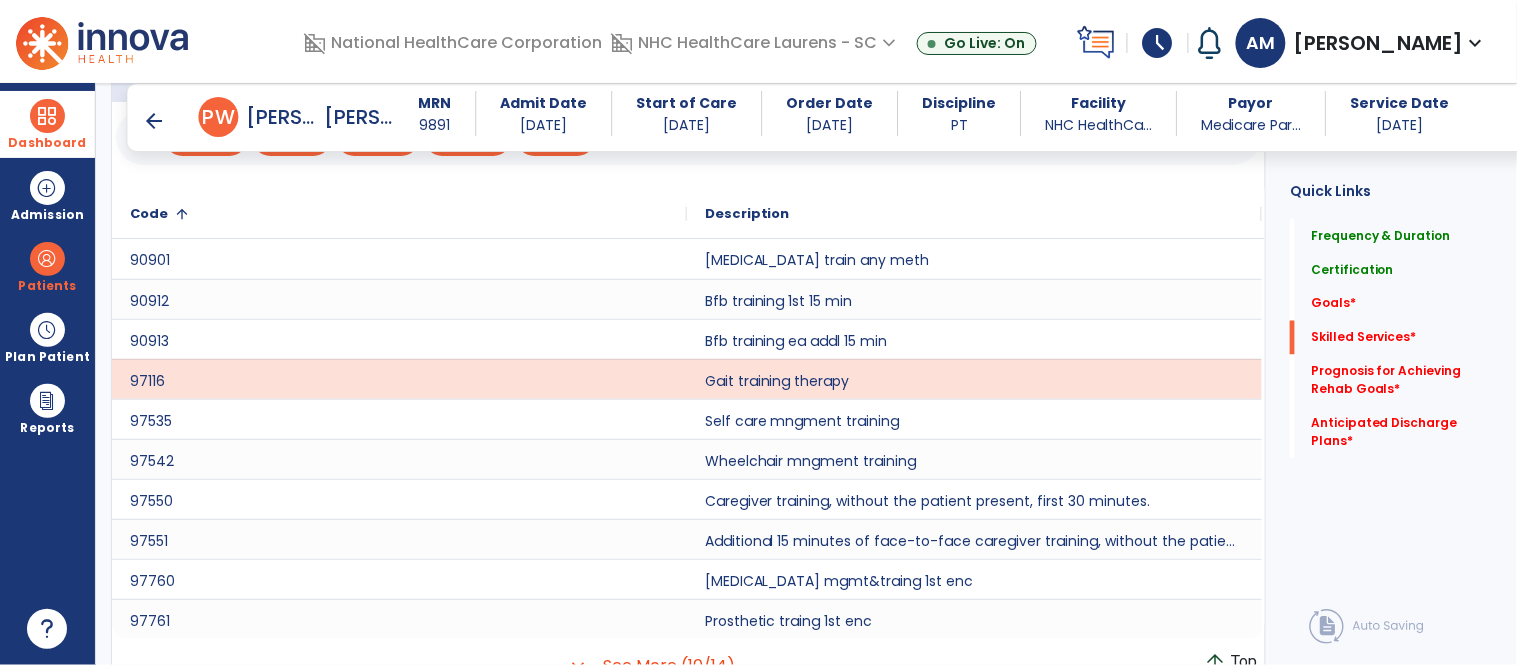scroll, scrollTop: 784, scrollLeft: 0, axis: vertical 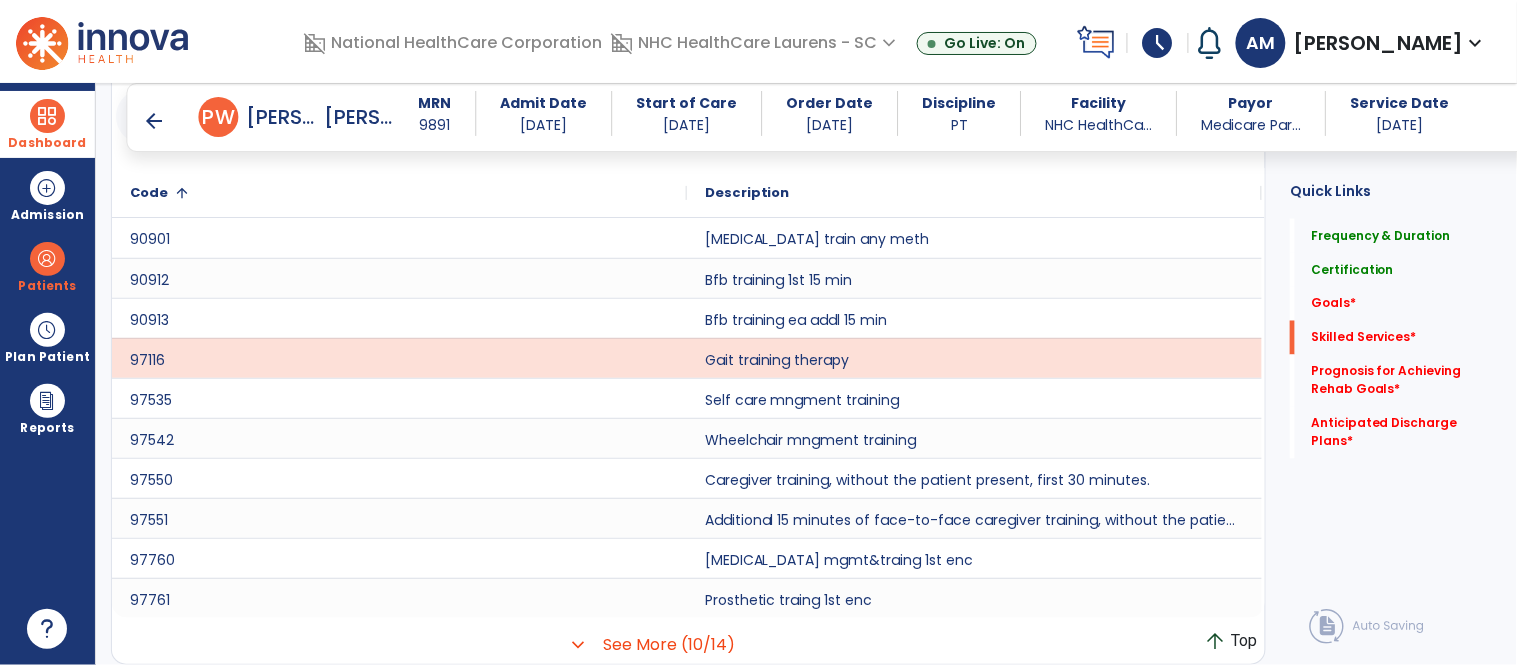 type on "*****" 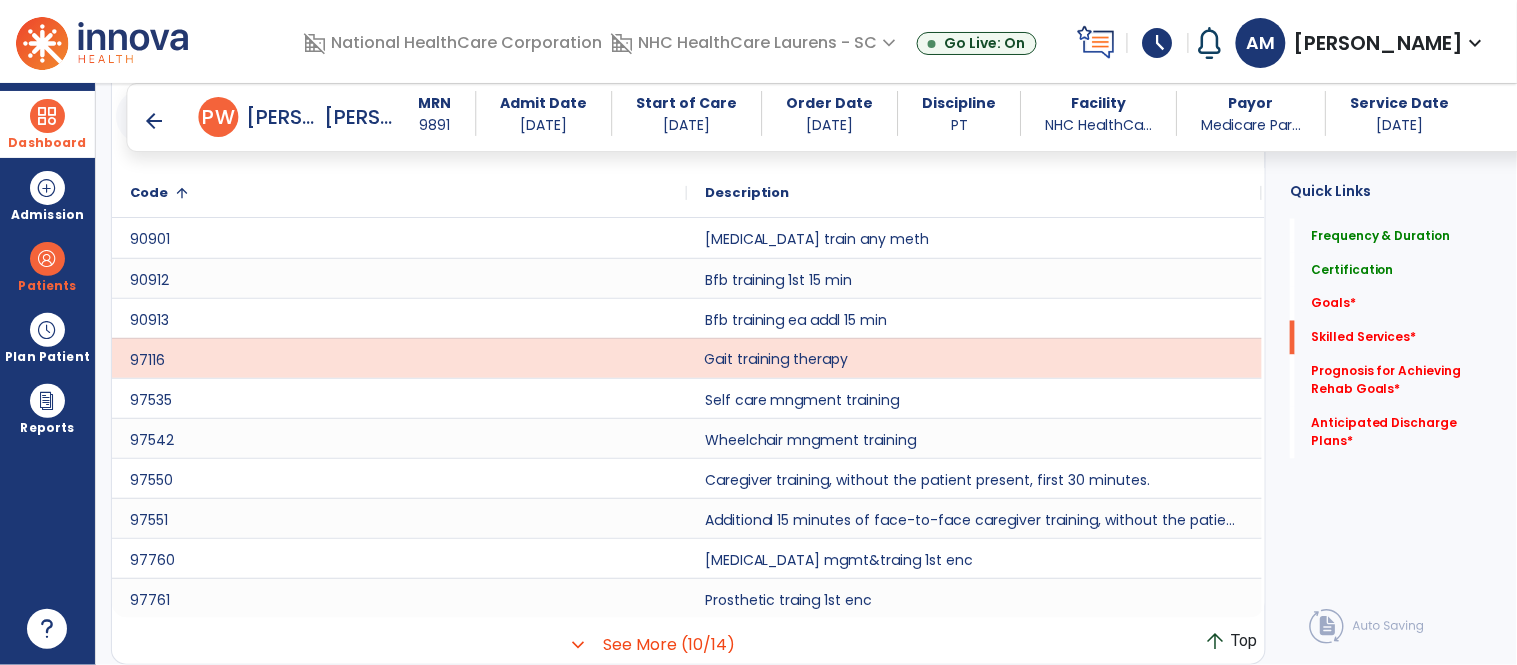click on "Gait training therapy" 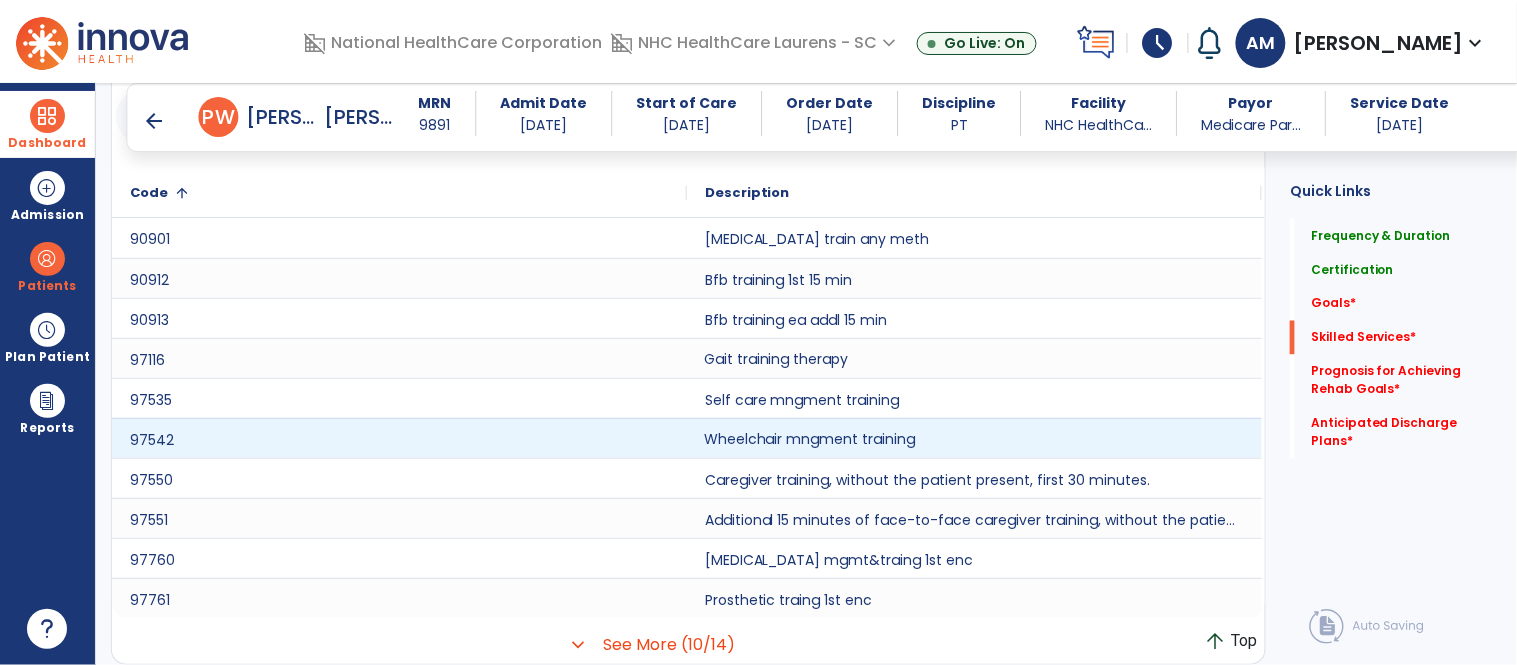 click on "Wheelchair mngment training" 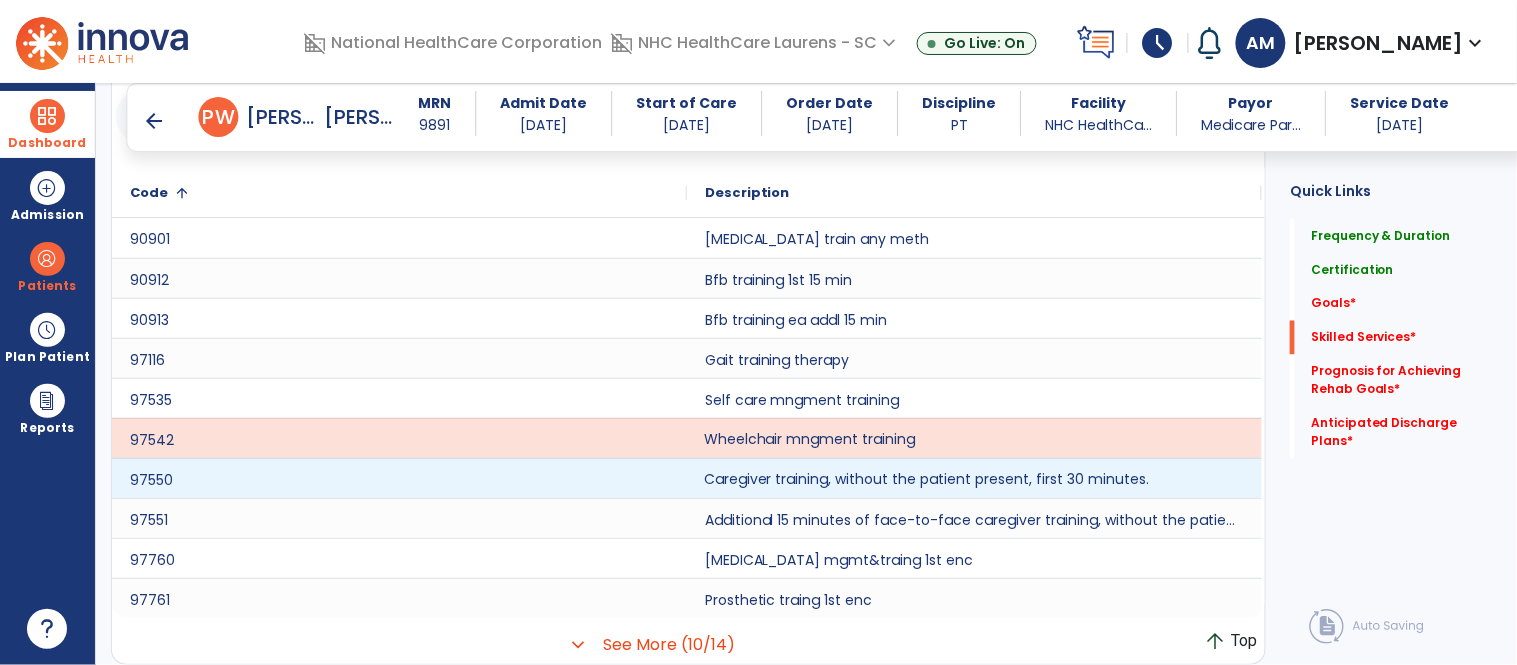 click on "Caregiver training, without the patient present, first 30 minutes." 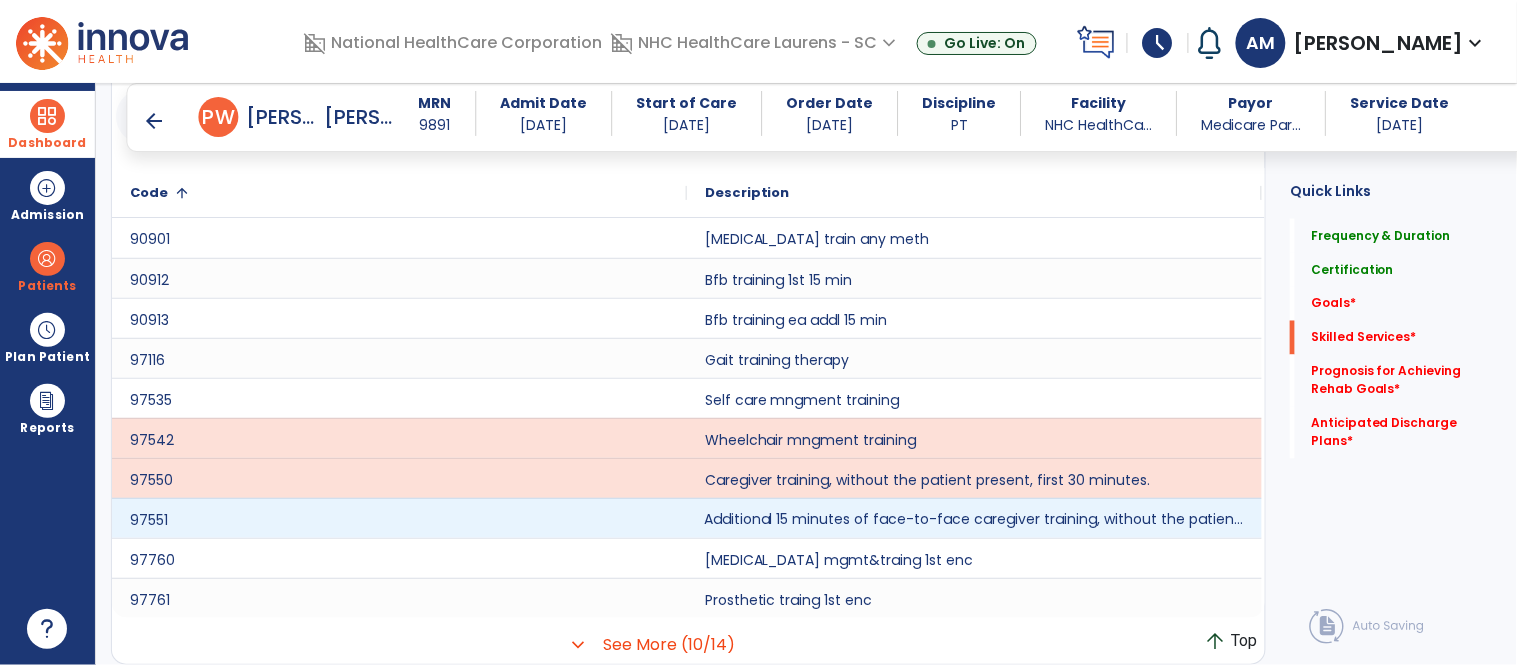 click on "Additional 15 minutes of face-to-face caregiver training, without the patient present, after 97550 is billed." 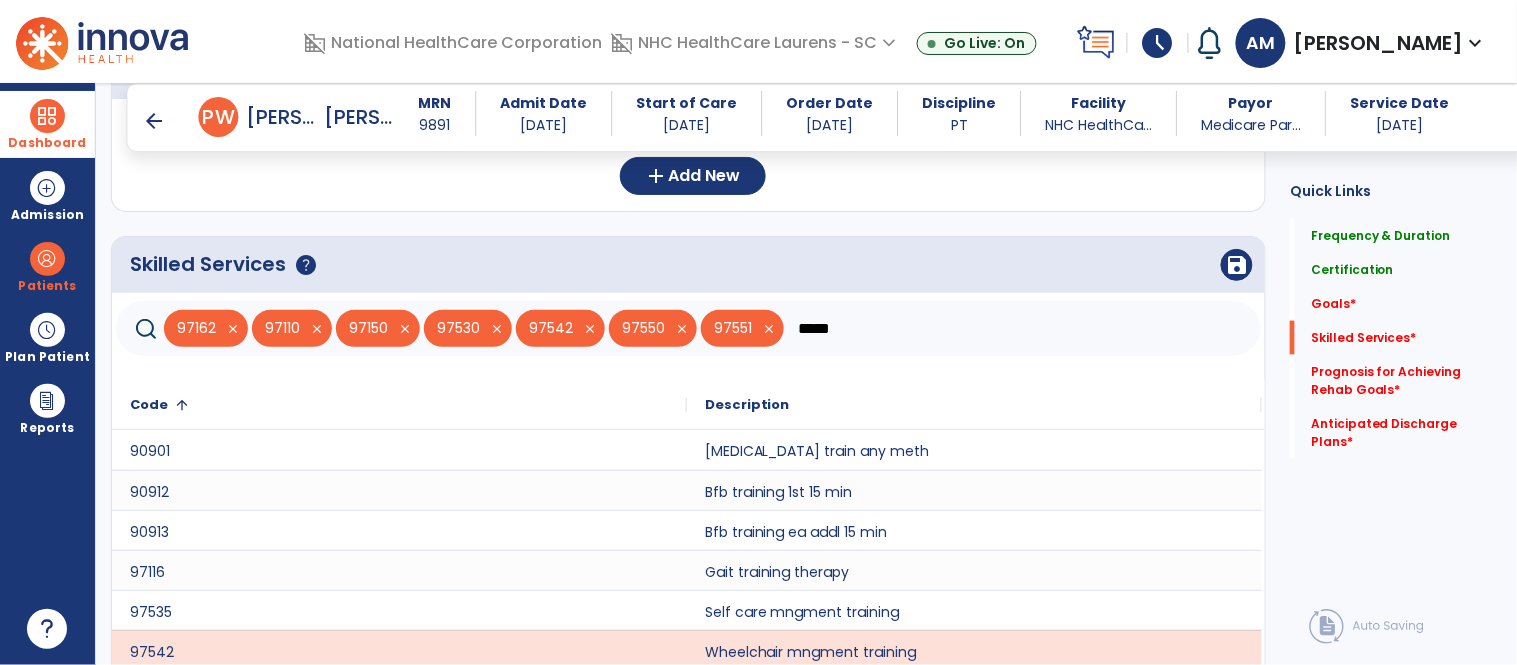 scroll, scrollTop: 451, scrollLeft: 0, axis: vertical 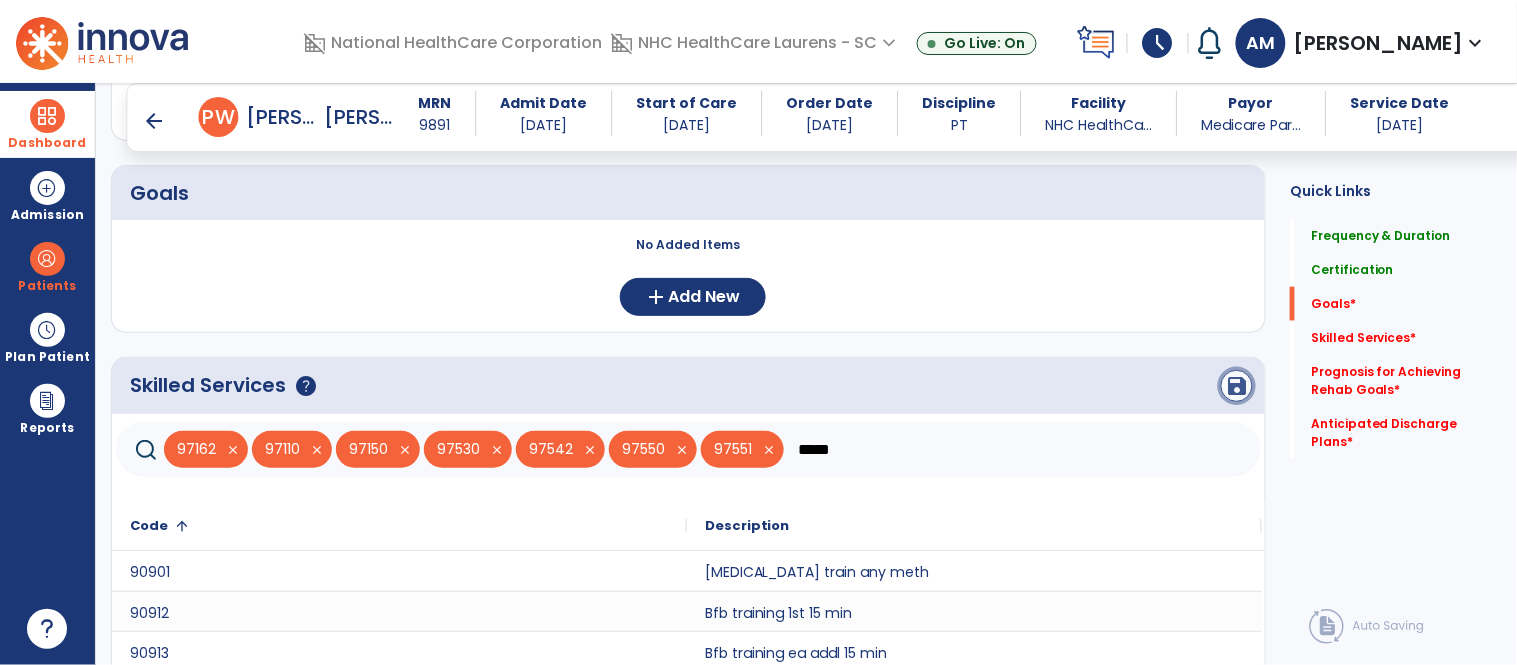 click on "save" 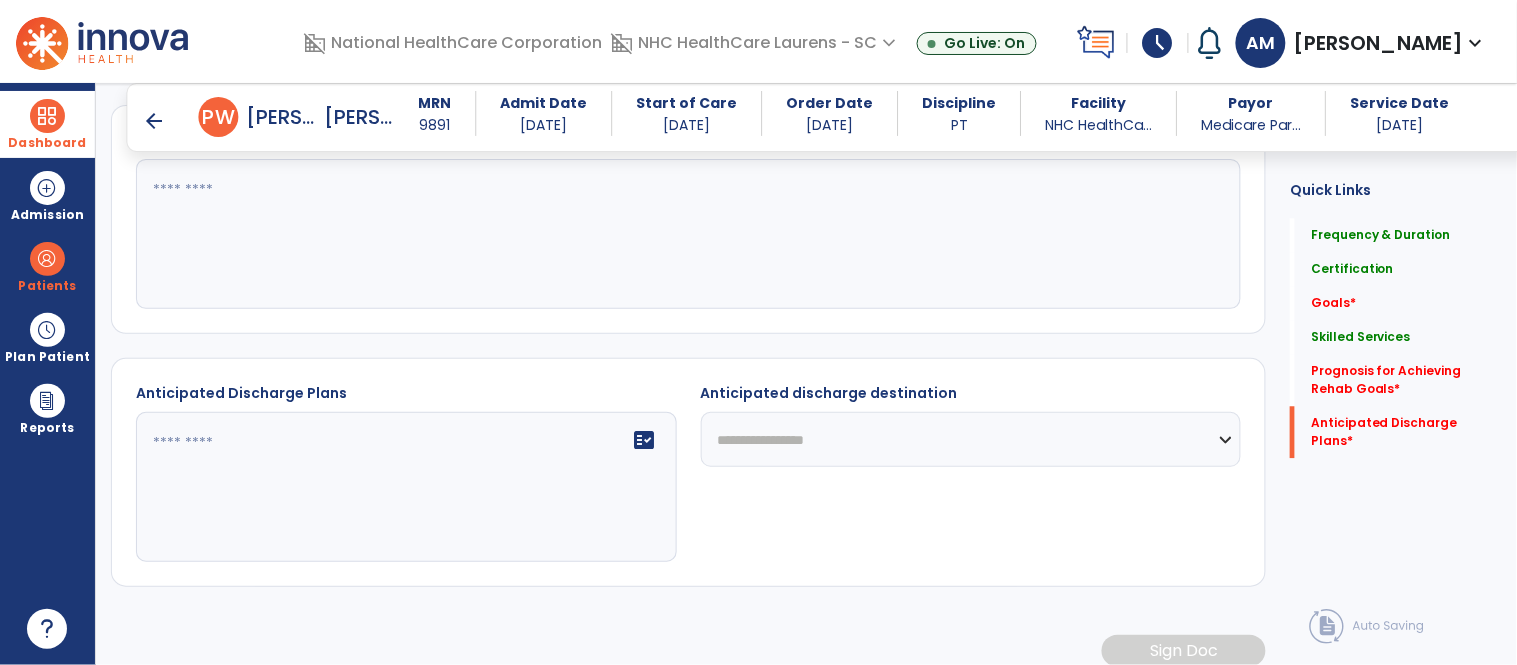 scroll, scrollTop: 1117, scrollLeft: 0, axis: vertical 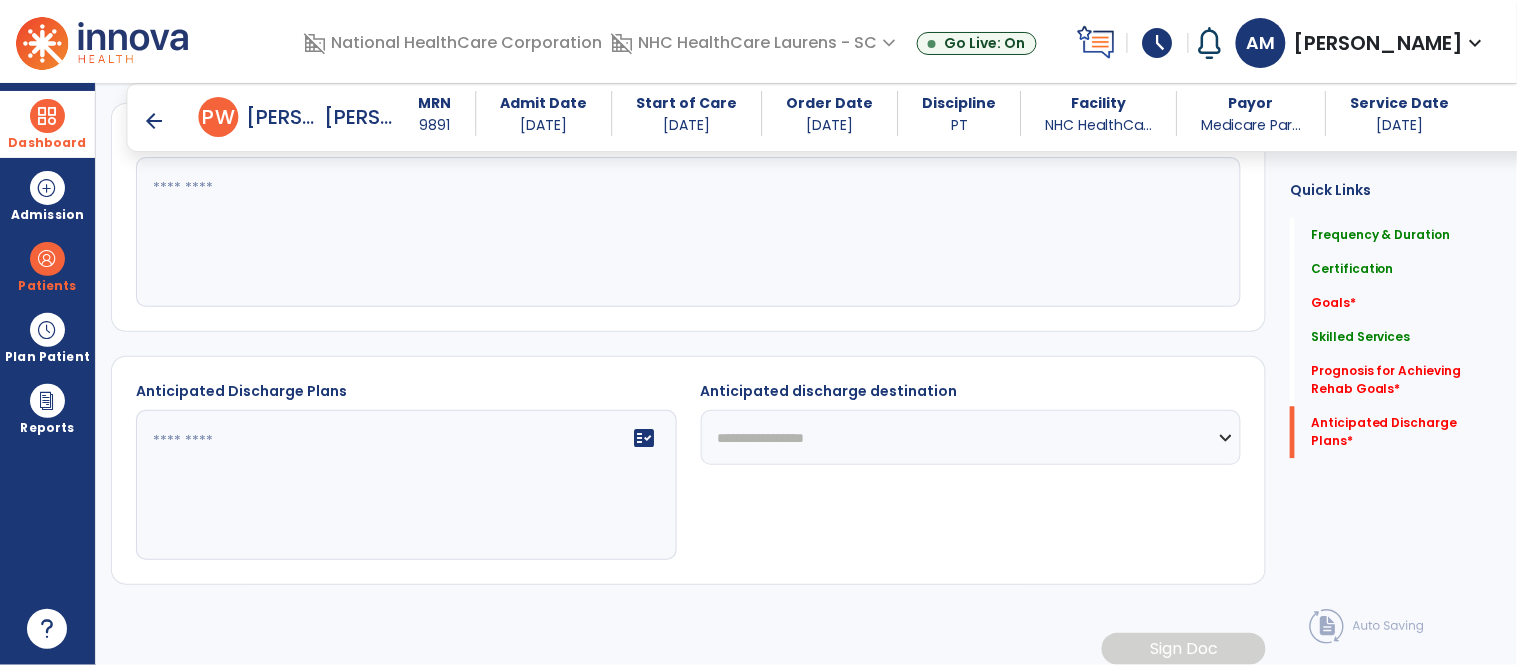 click on "fact_check" 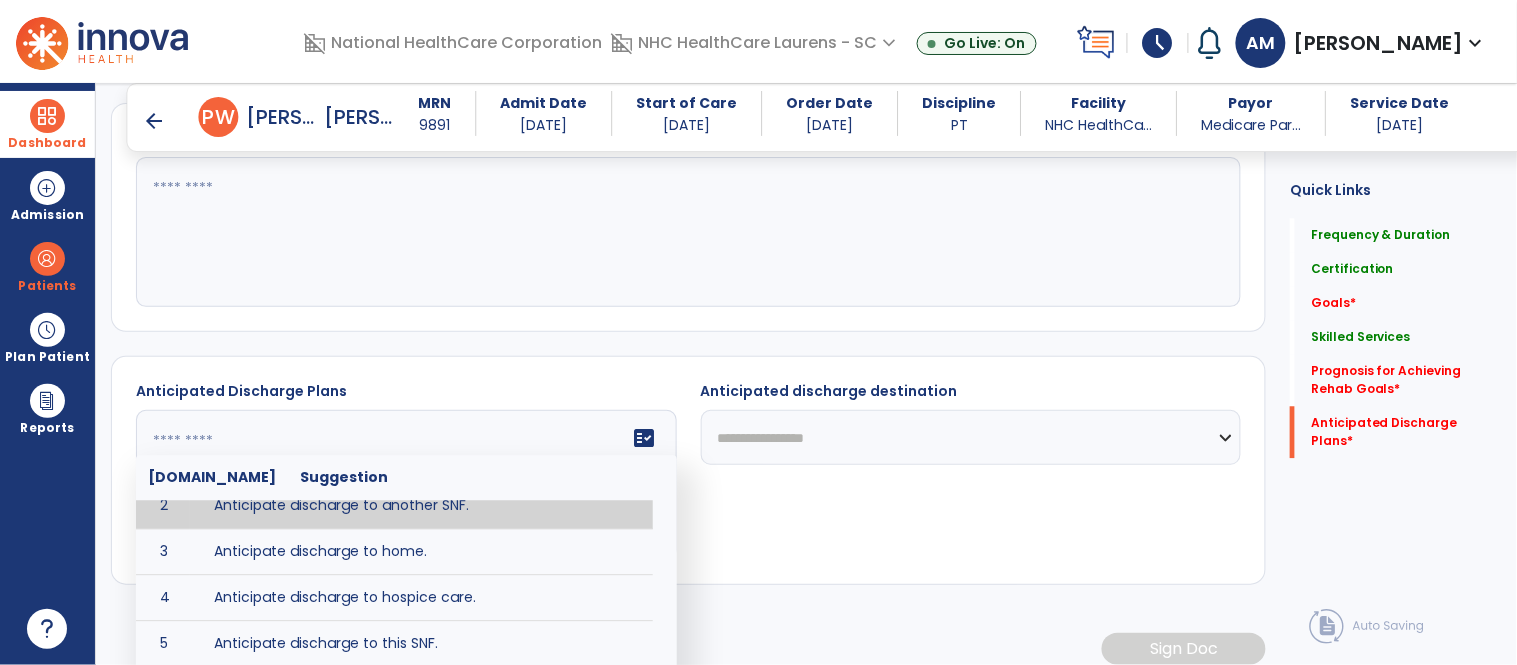 scroll, scrollTop: 111, scrollLeft: 0, axis: vertical 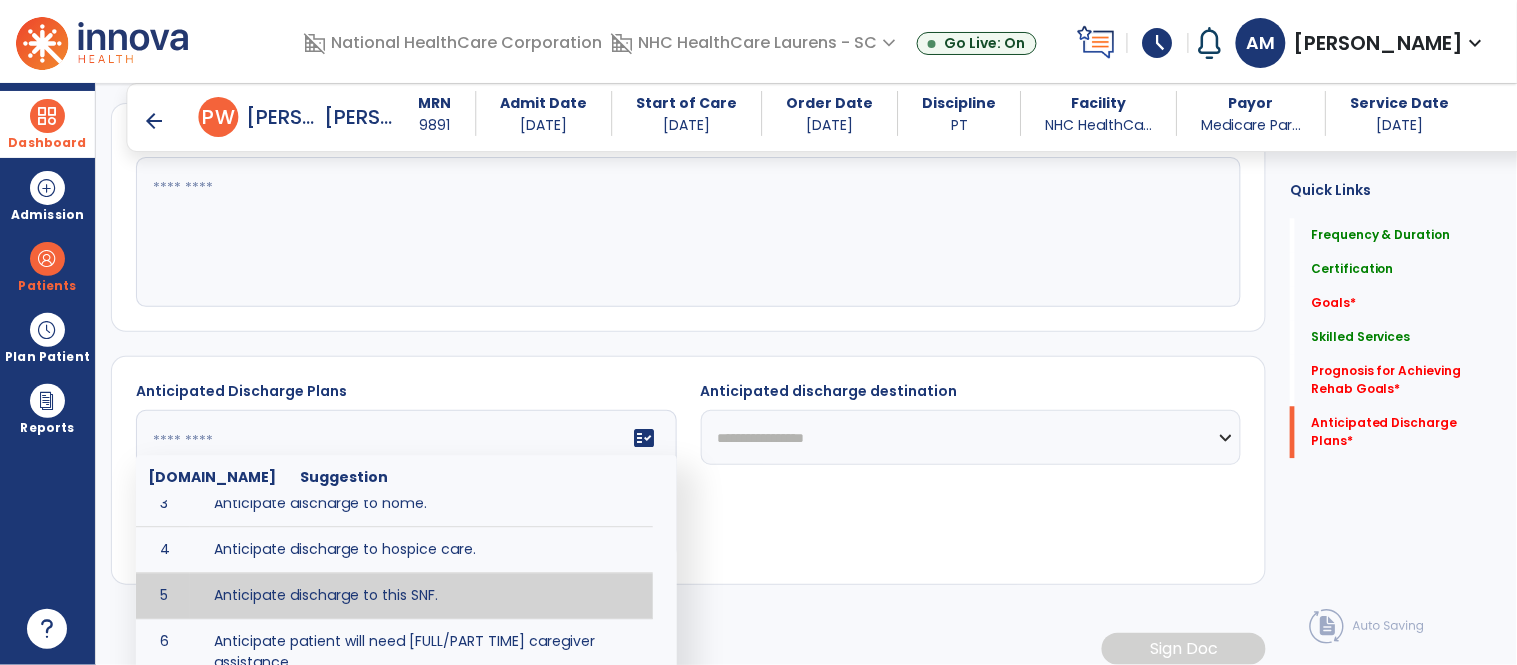 type on "**********" 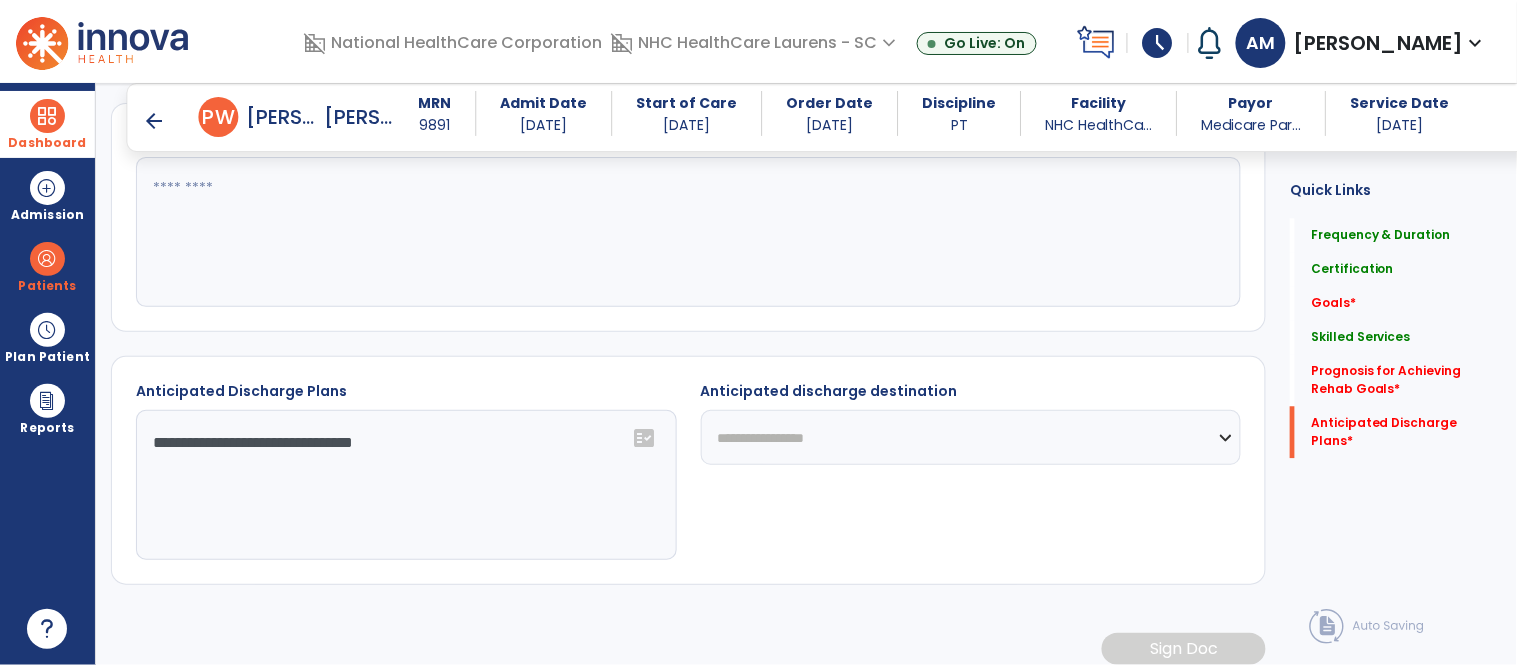 click on "**********" 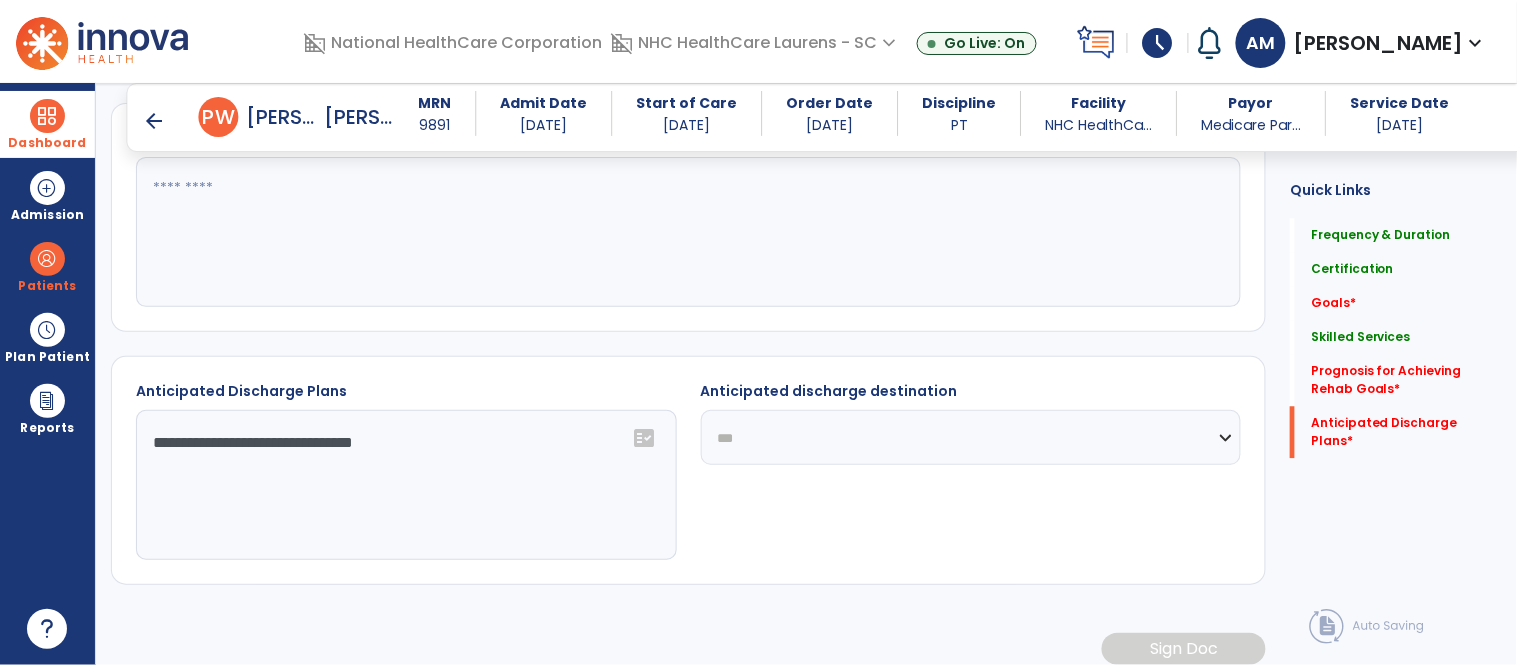 click on "**********" 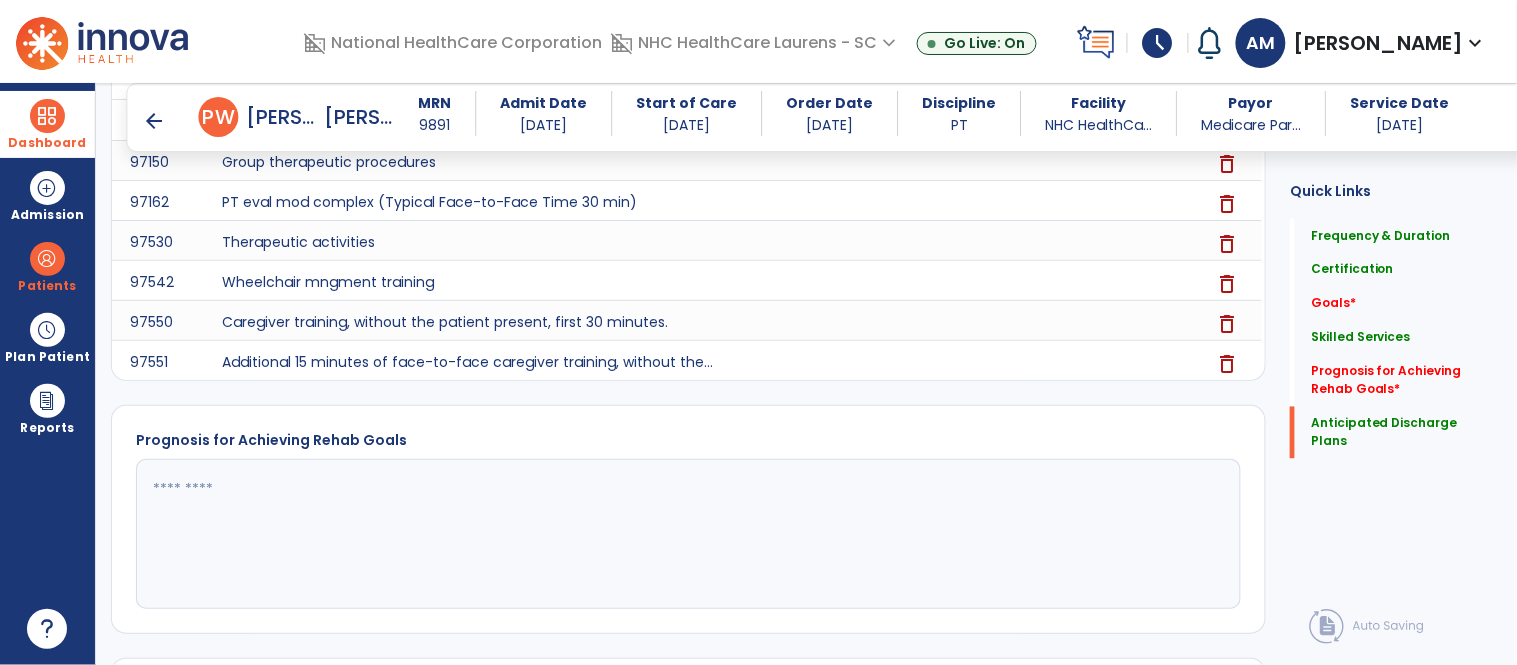scroll, scrollTop: 784, scrollLeft: 0, axis: vertical 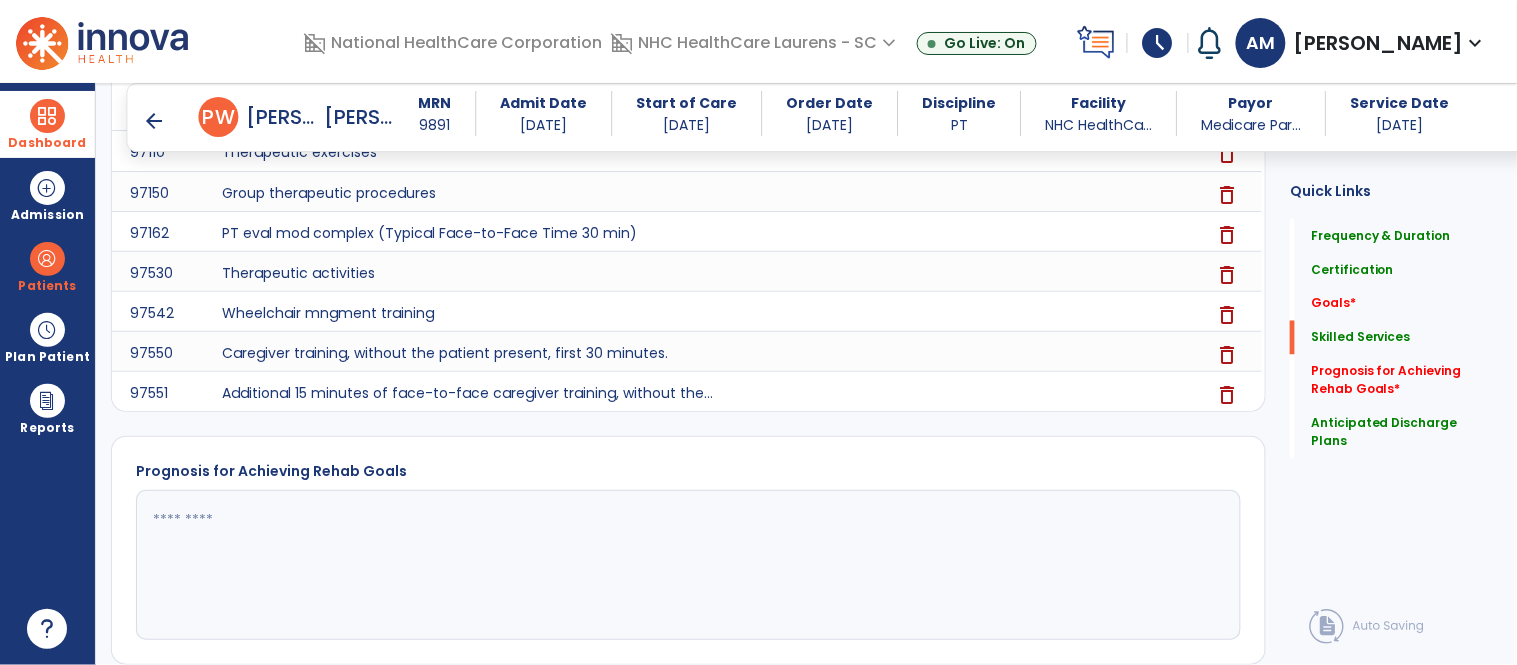 click 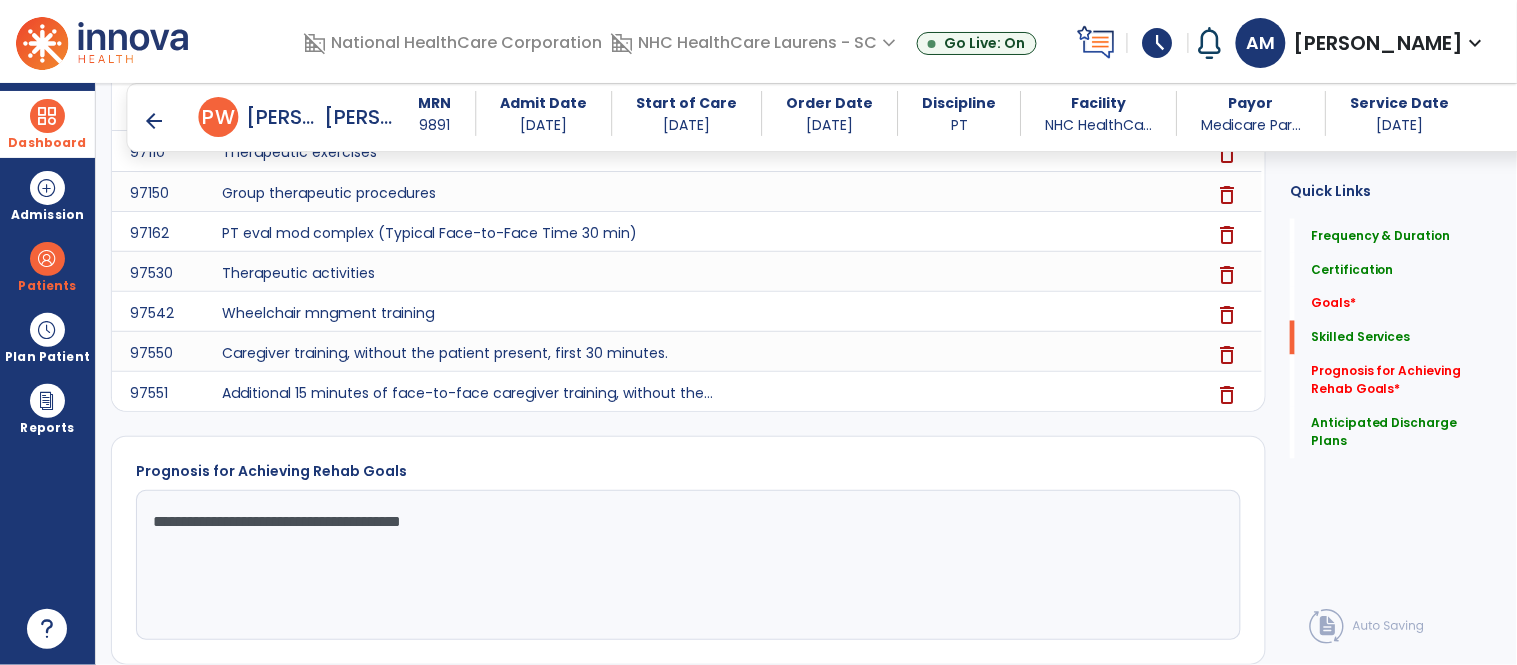 type on "**********" 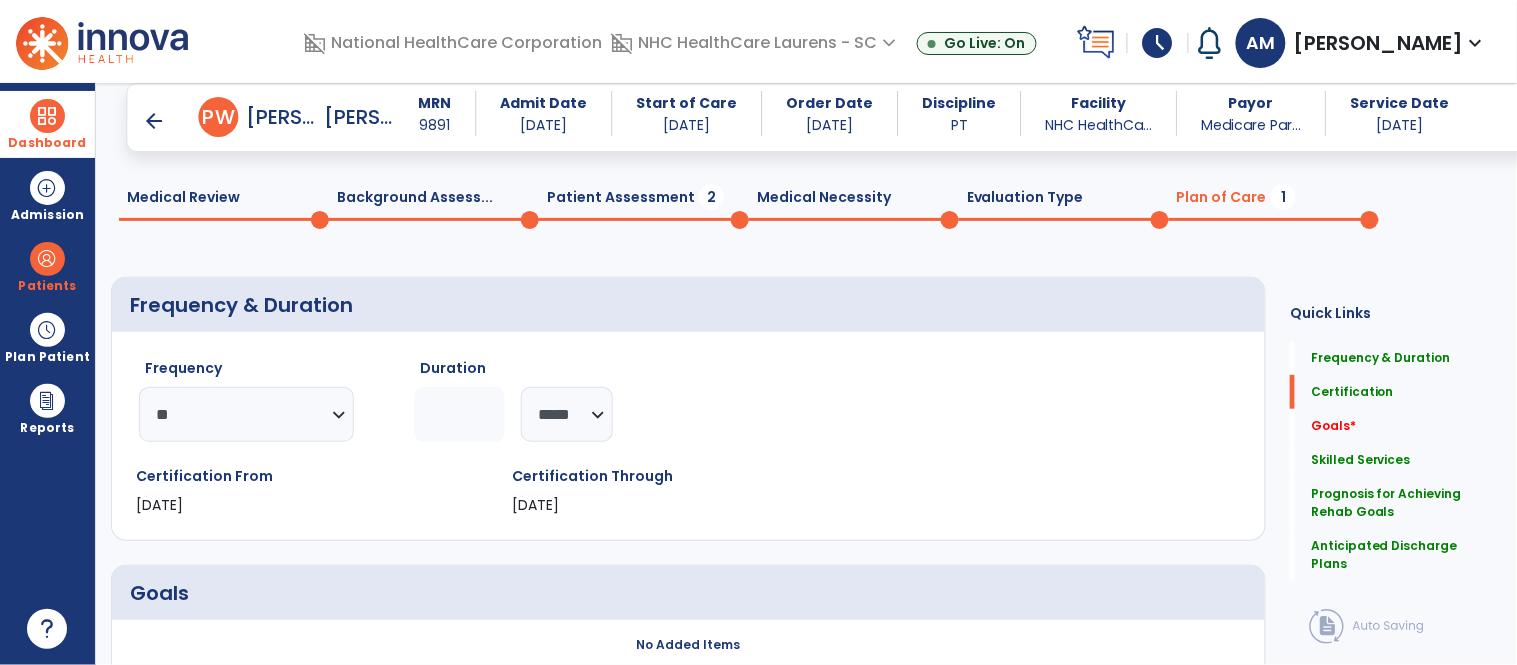 scroll, scrollTop: 0, scrollLeft: 0, axis: both 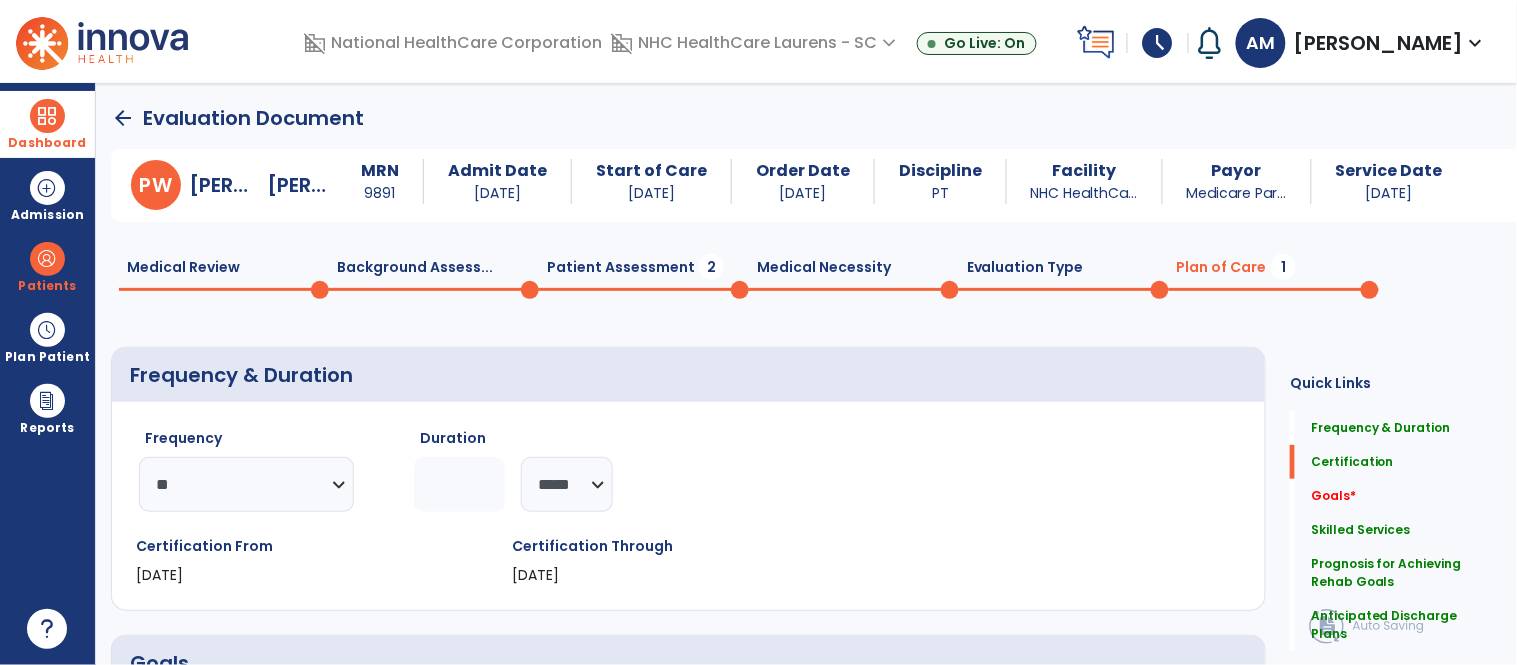 click on "Patient Assessment  2" 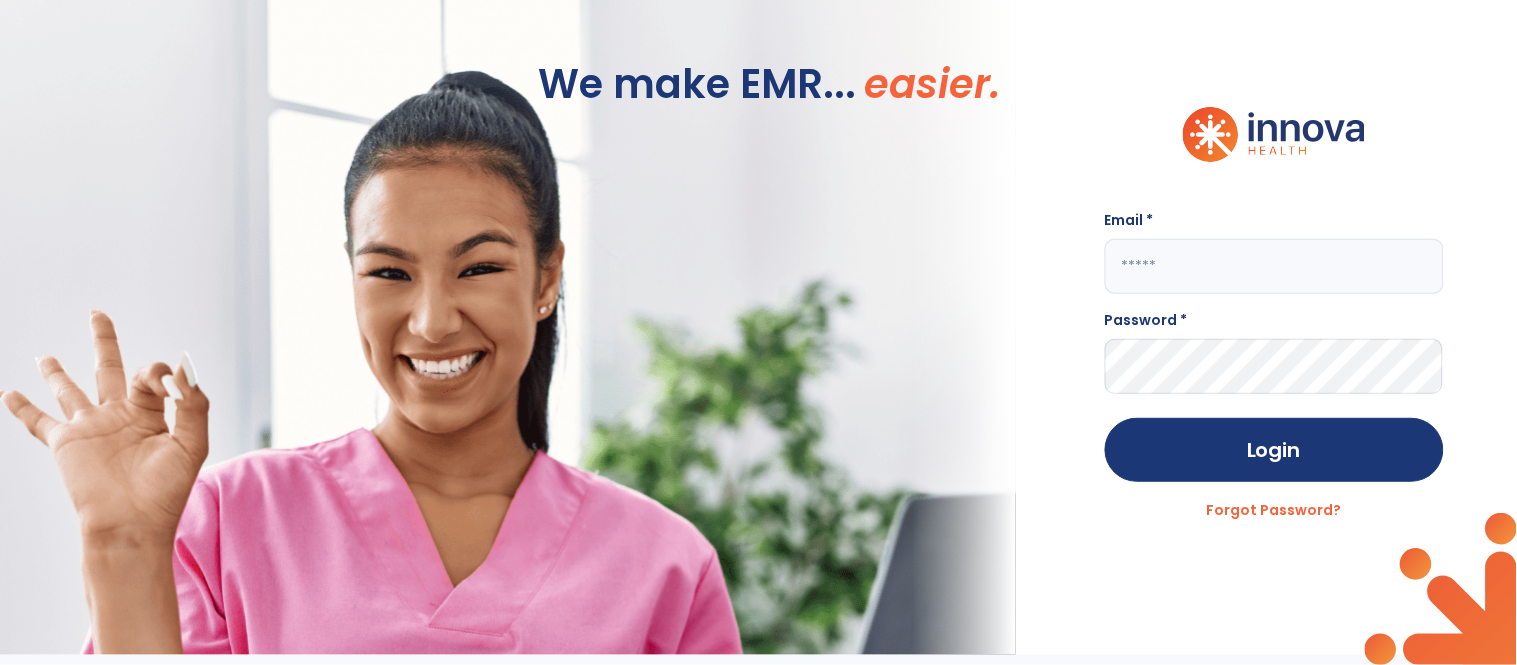 click 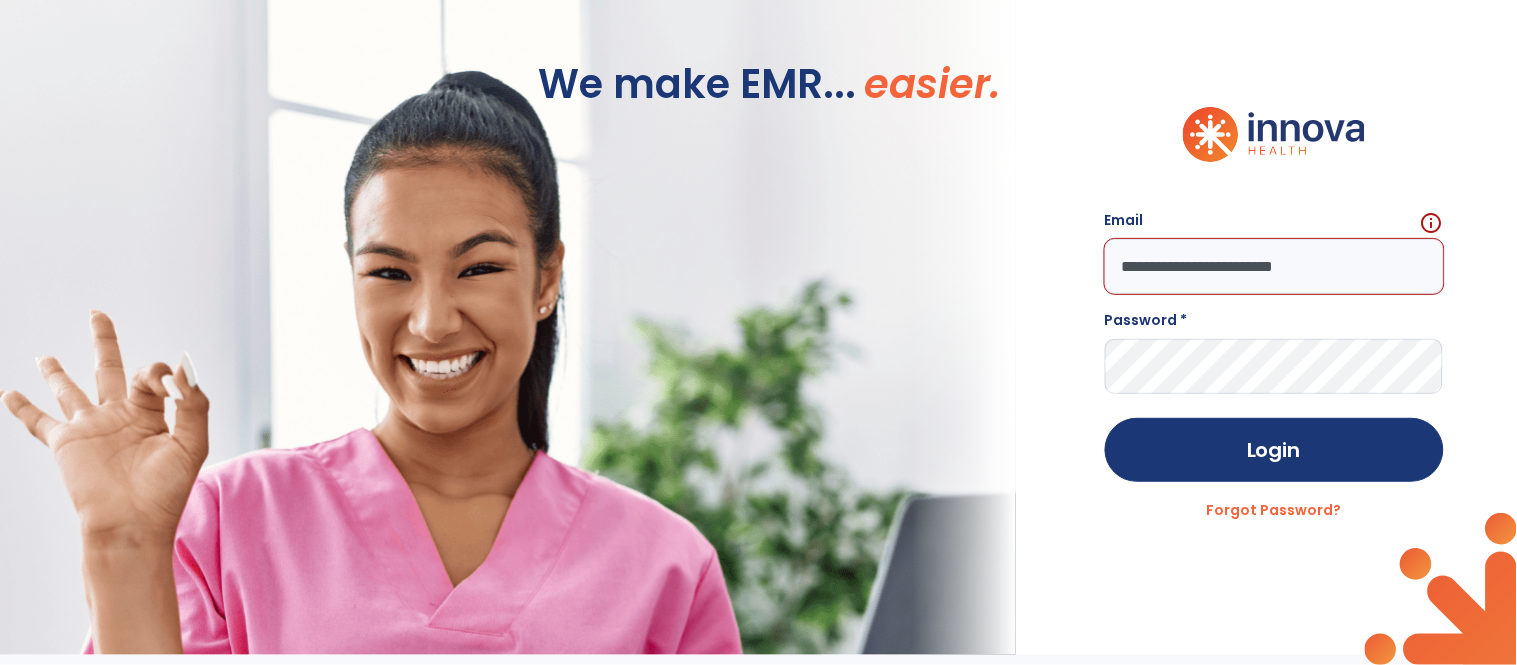 type on "**********" 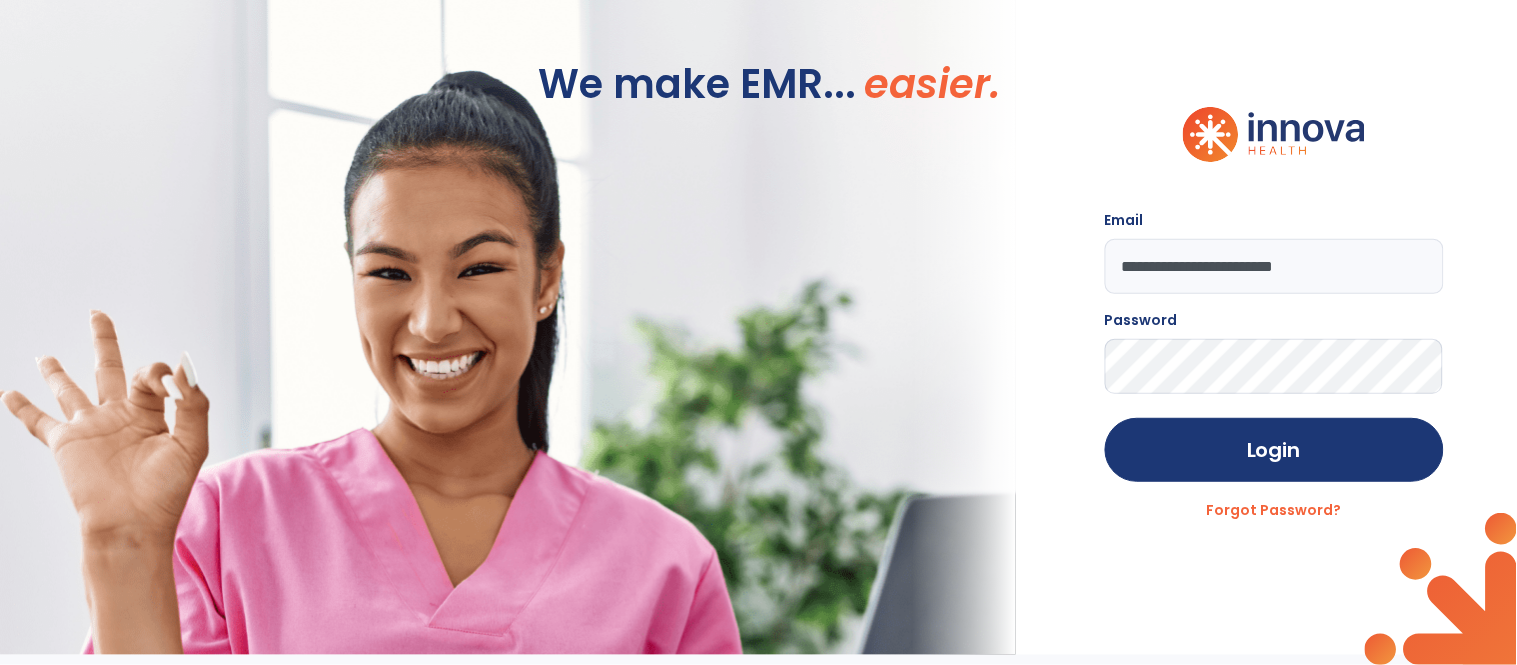 click on "Login" 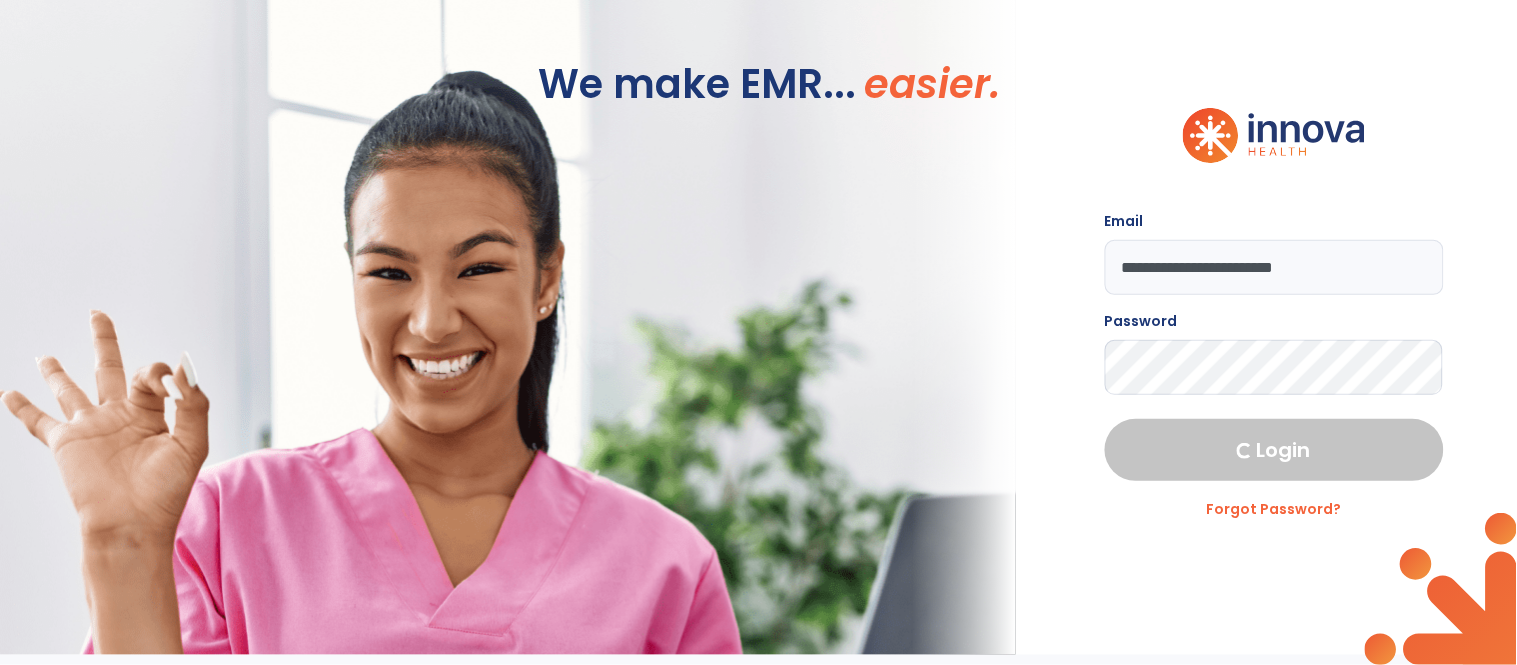 select on "****" 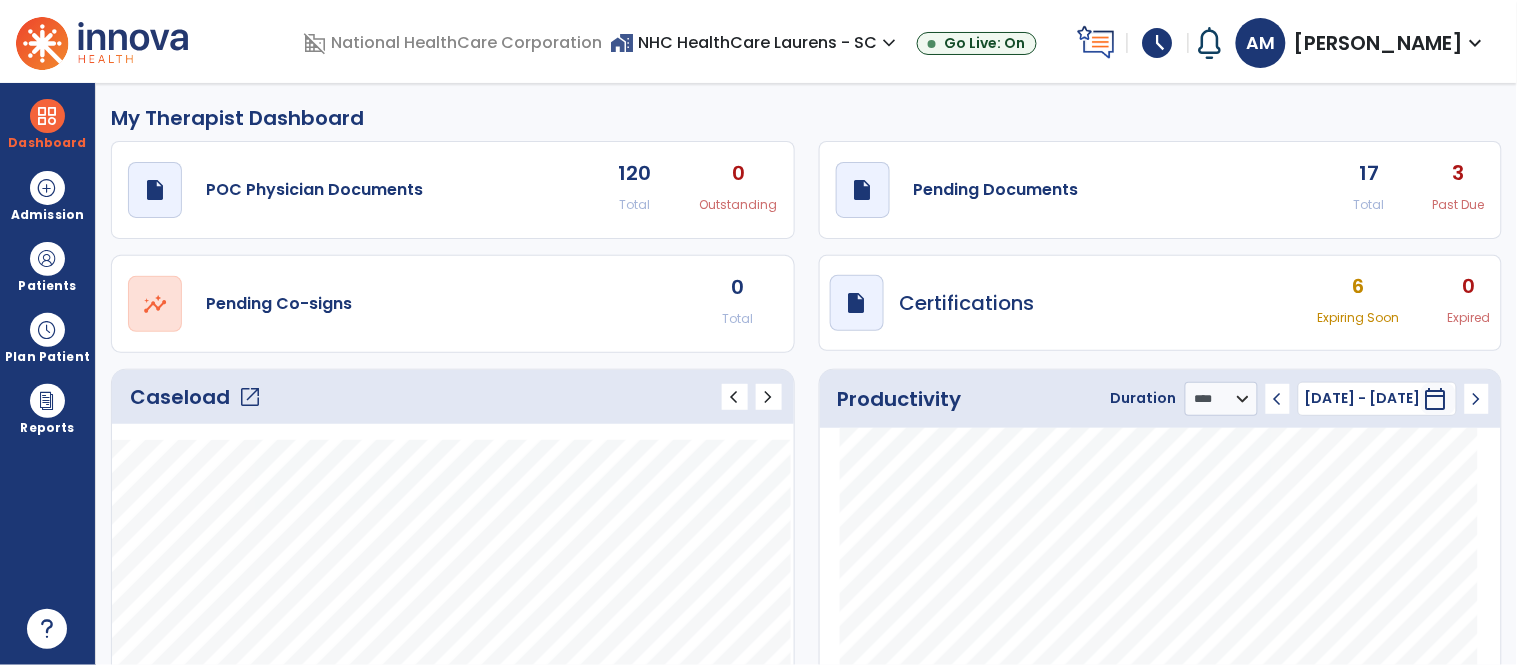 click on "17" 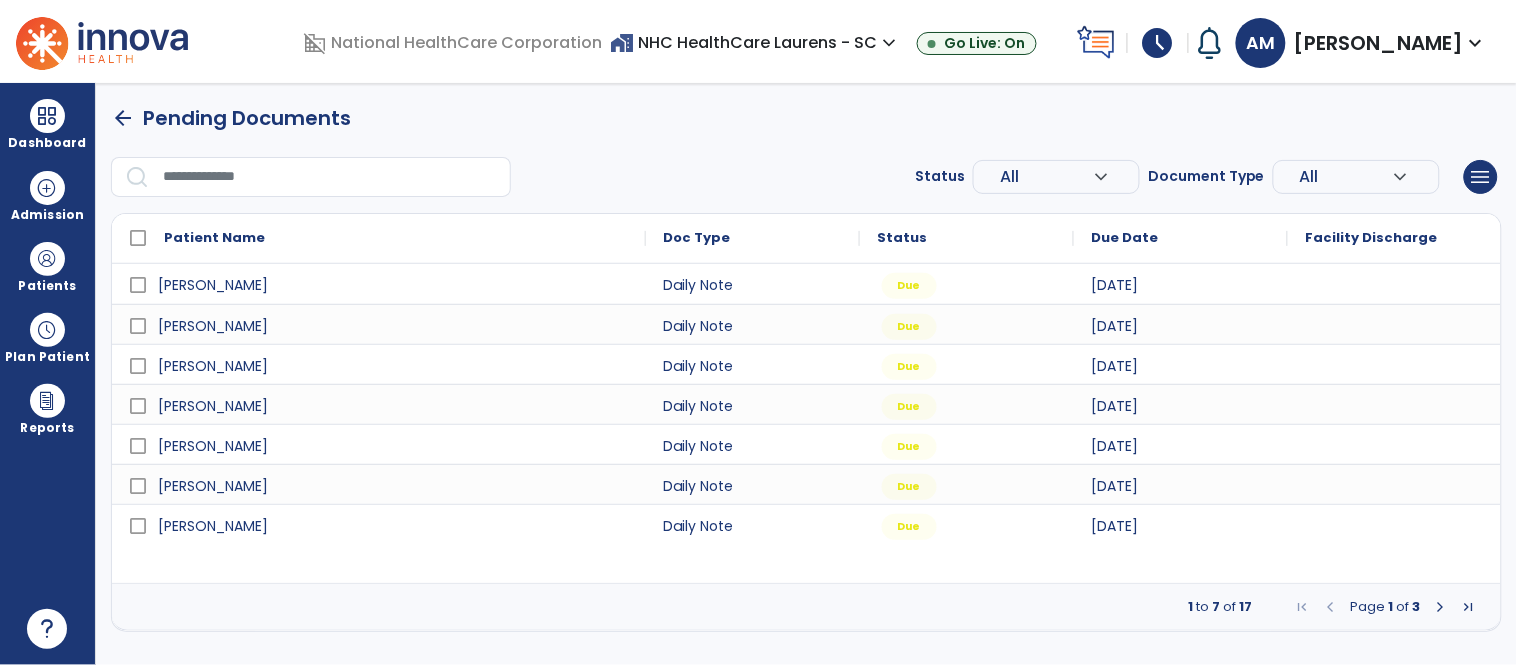 click at bounding box center (1441, 607) 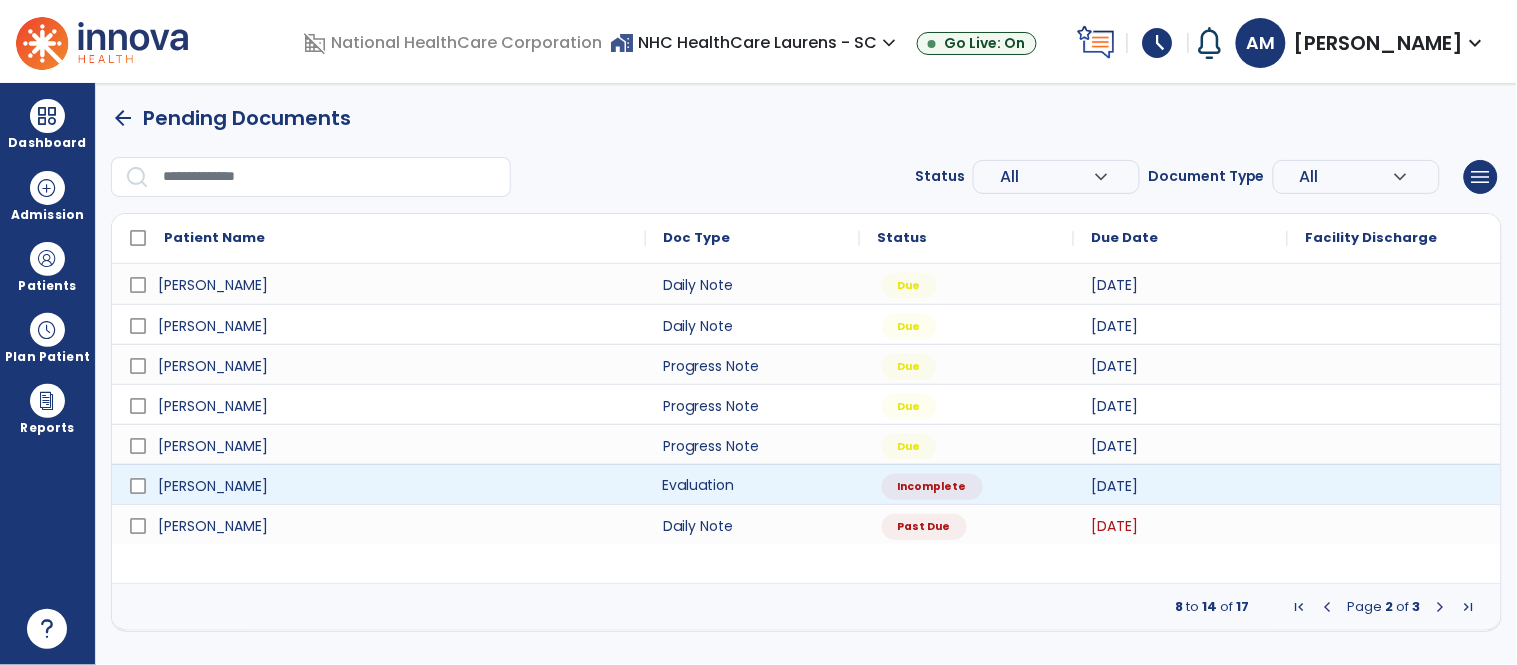 click on "Evaluation" at bounding box center (753, 484) 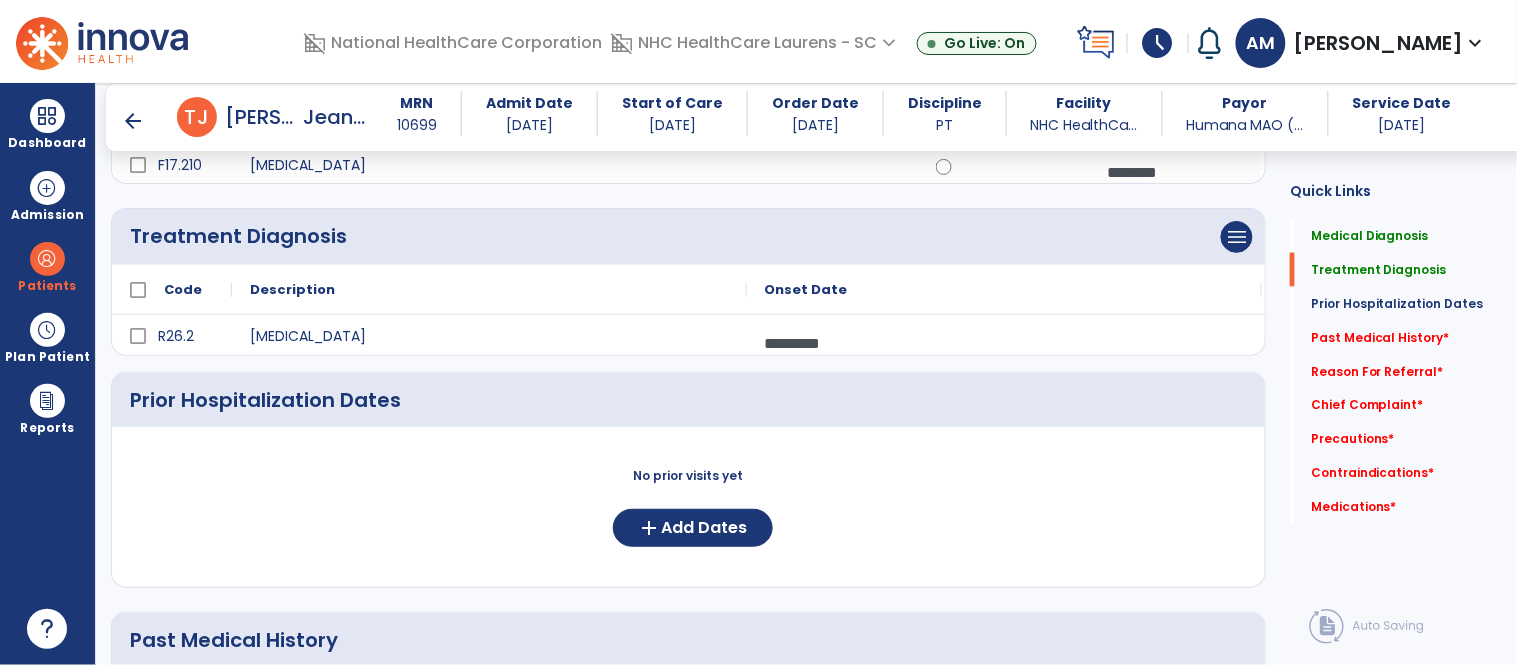 scroll, scrollTop: 653, scrollLeft: 0, axis: vertical 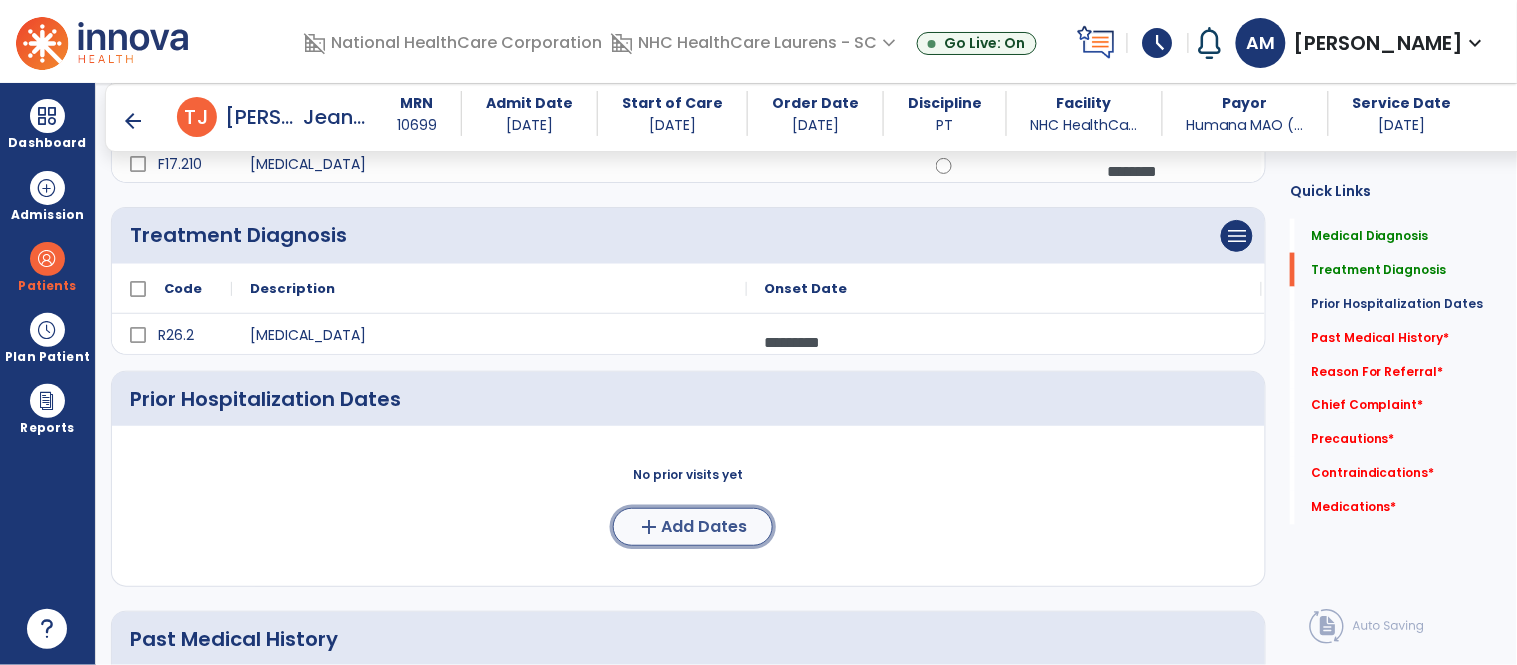 click on "add  Add Dates" 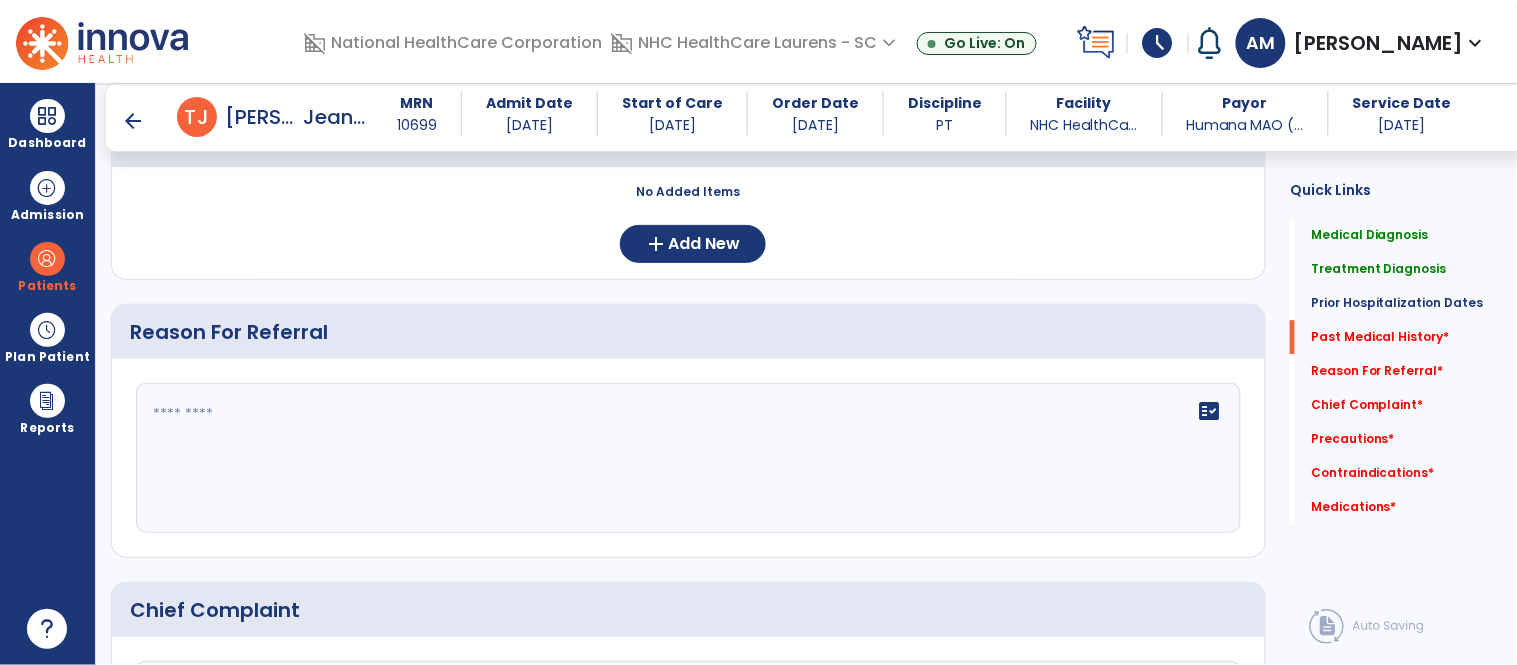 scroll, scrollTop: 1403, scrollLeft: 0, axis: vertical 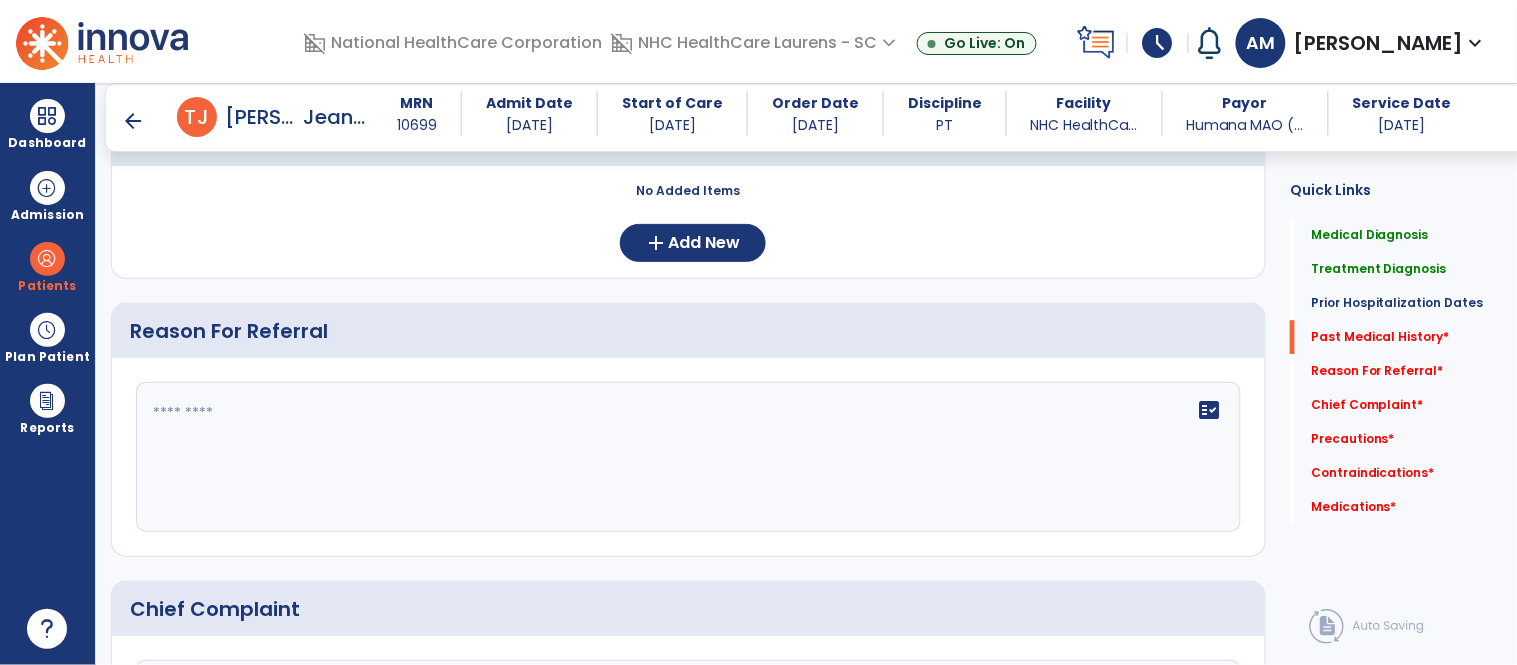 click on "fact_check" 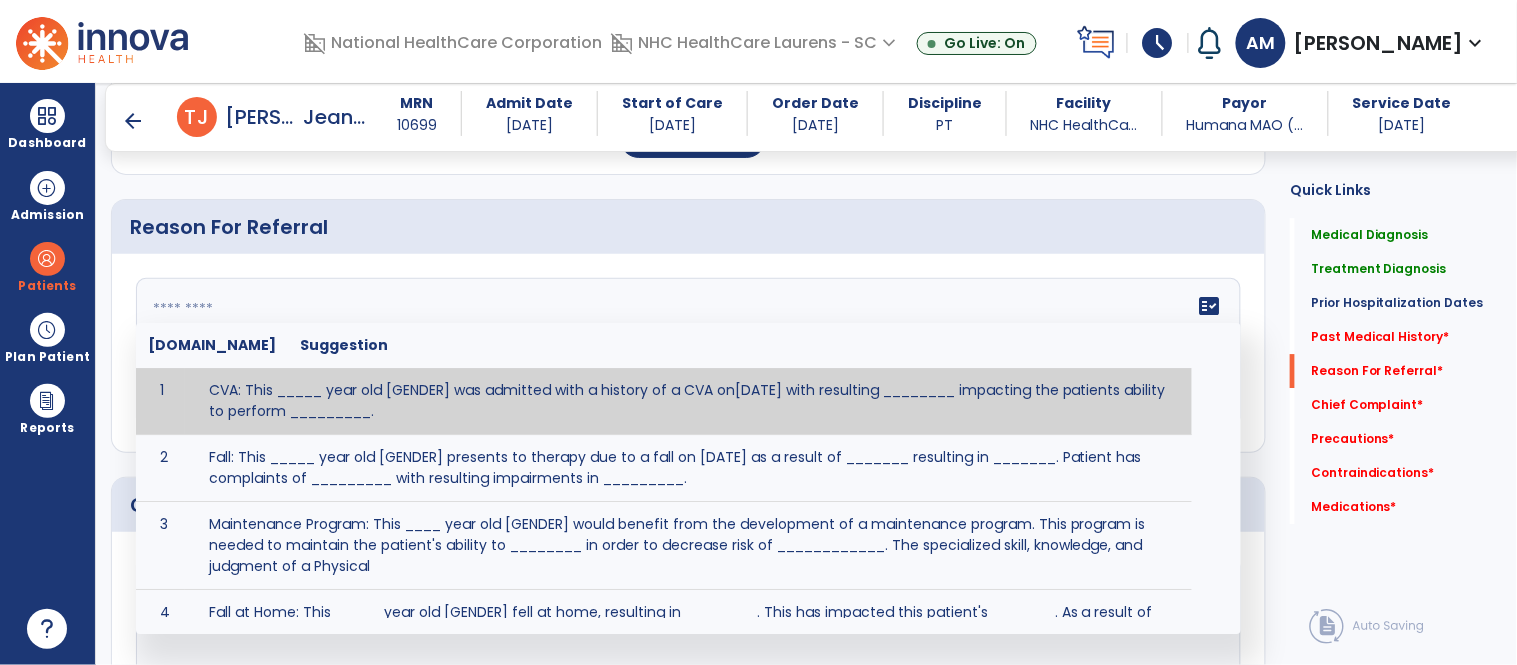 scroll, scrollTop: 1507, scrollLeft: 0, axis: vertical 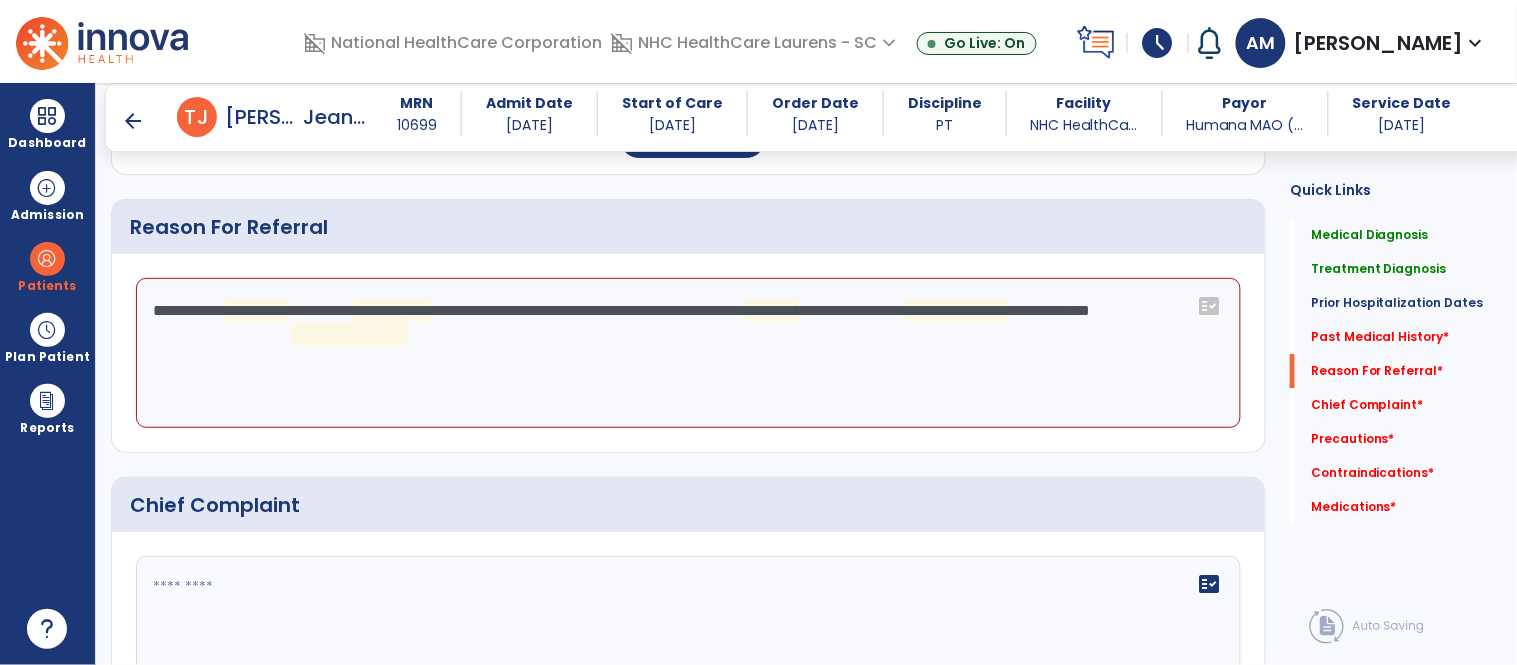 click on "**********" 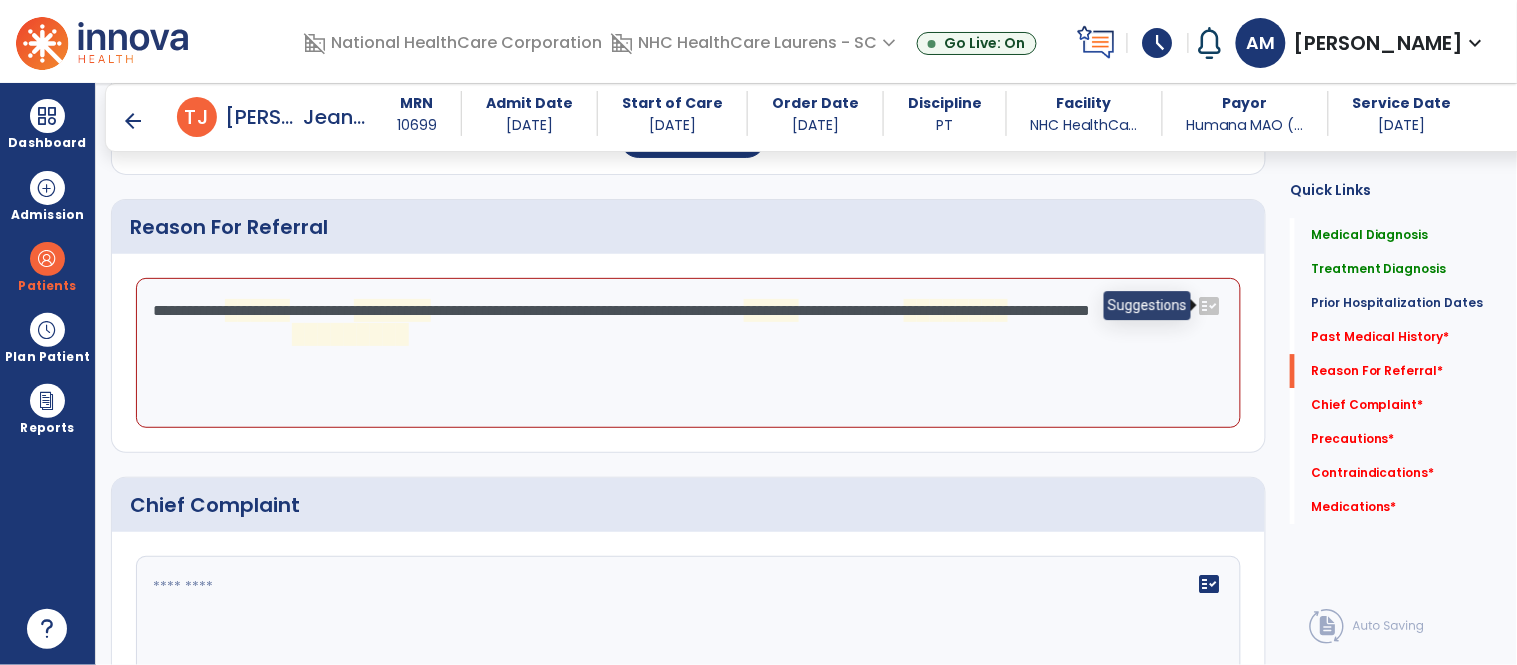 click on "fact_check" 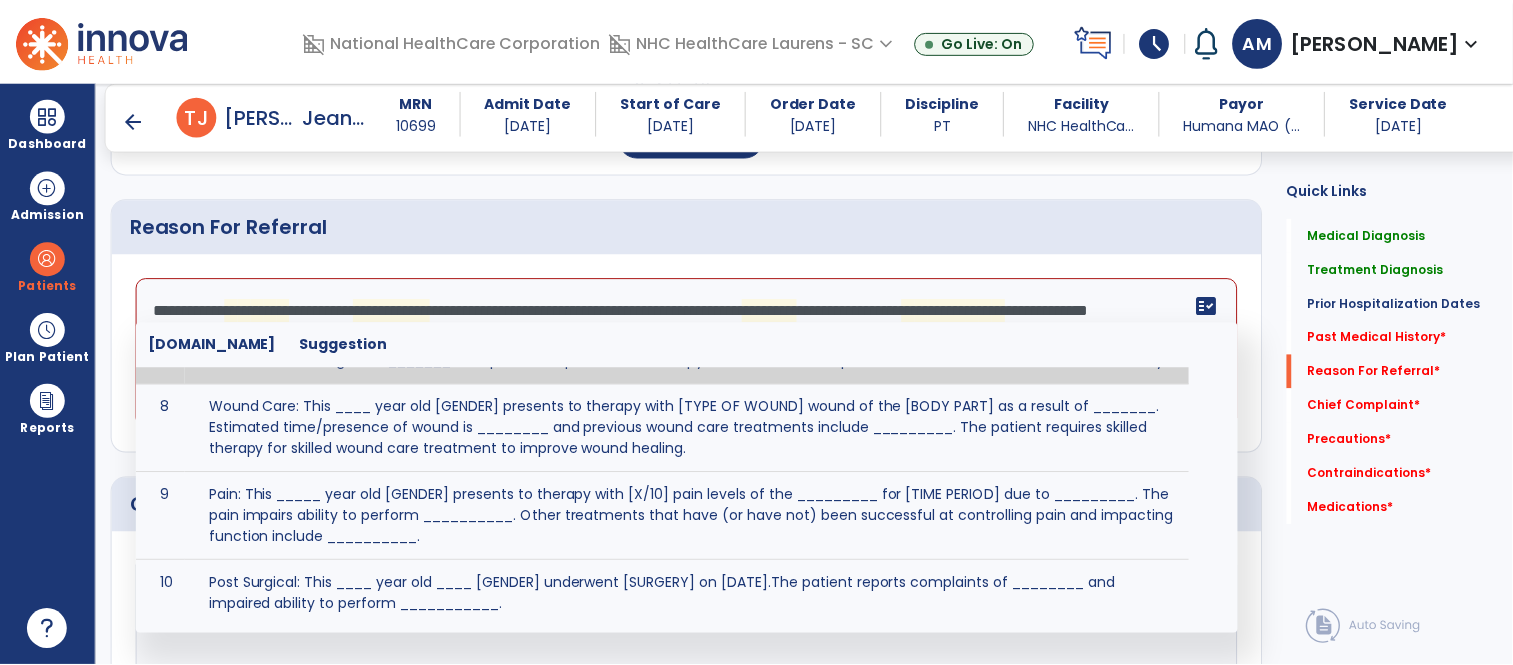 scroll, scrollTop: 588, scrollLeft: 0, axis: vertical 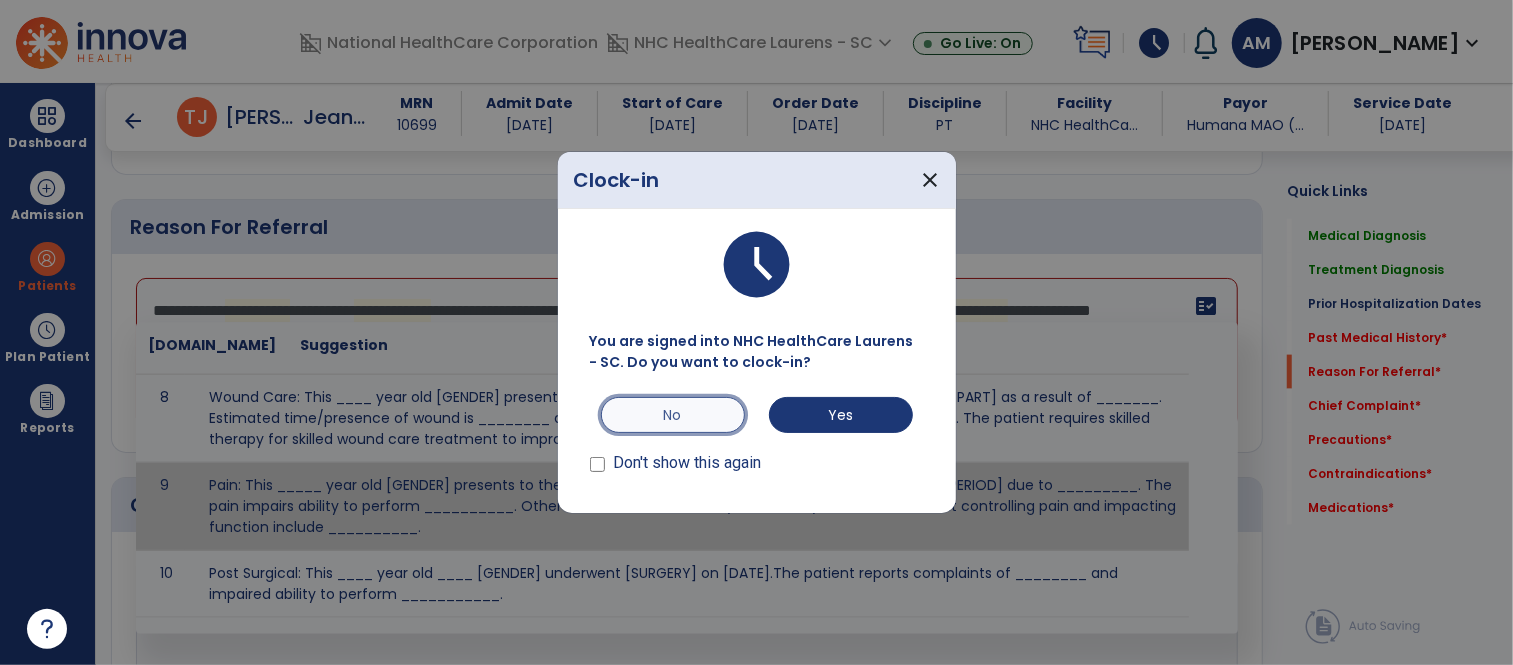 click on "No" at bounding box center (673, 415) 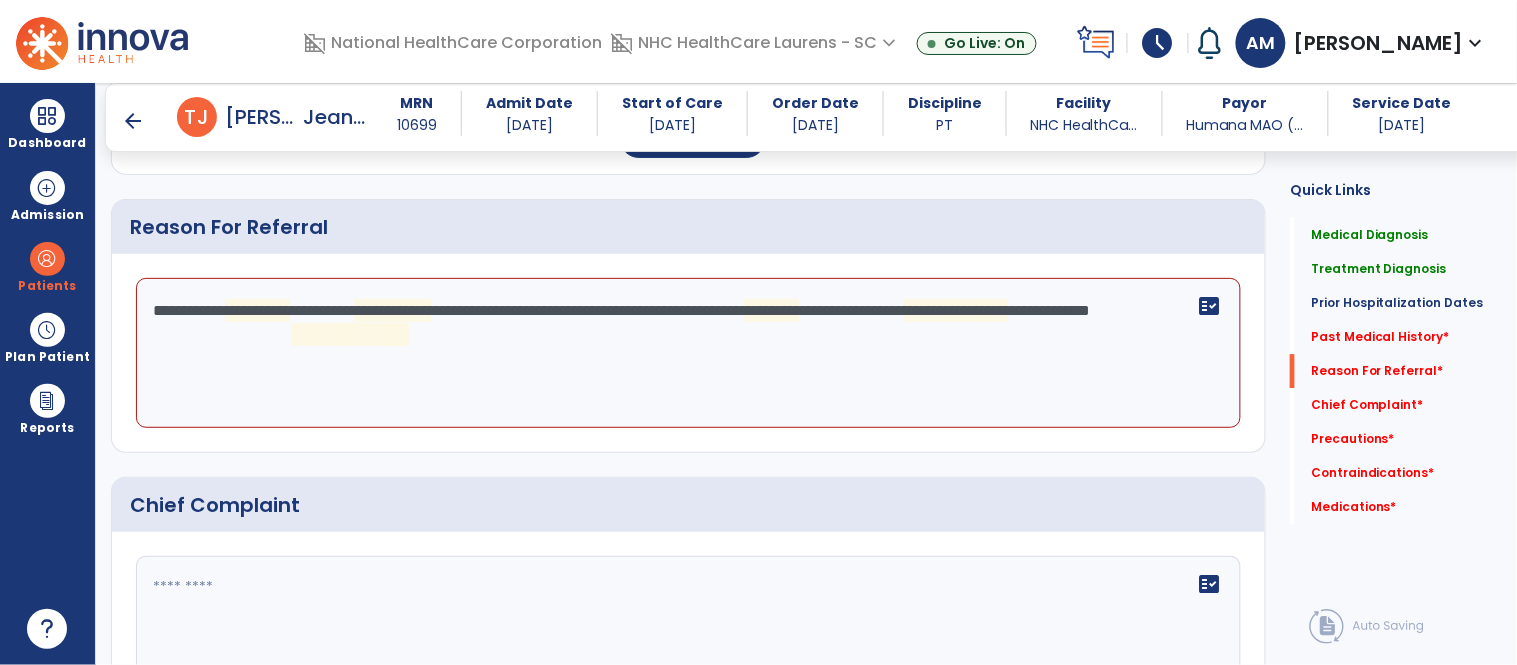 click on "**********" 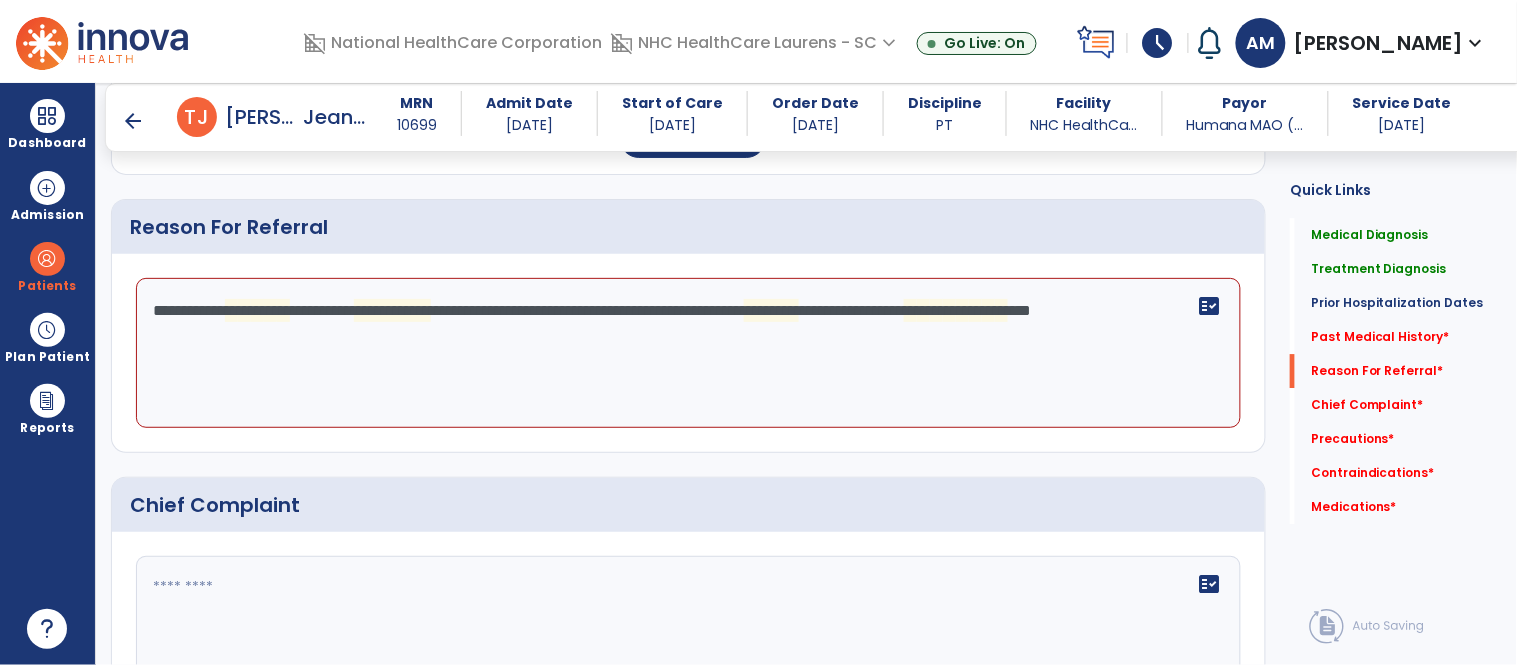 drag, startPoint x: 363, startPoint y: 335, endPoint x: 157, endPoint y: 286, distance: 211.7475 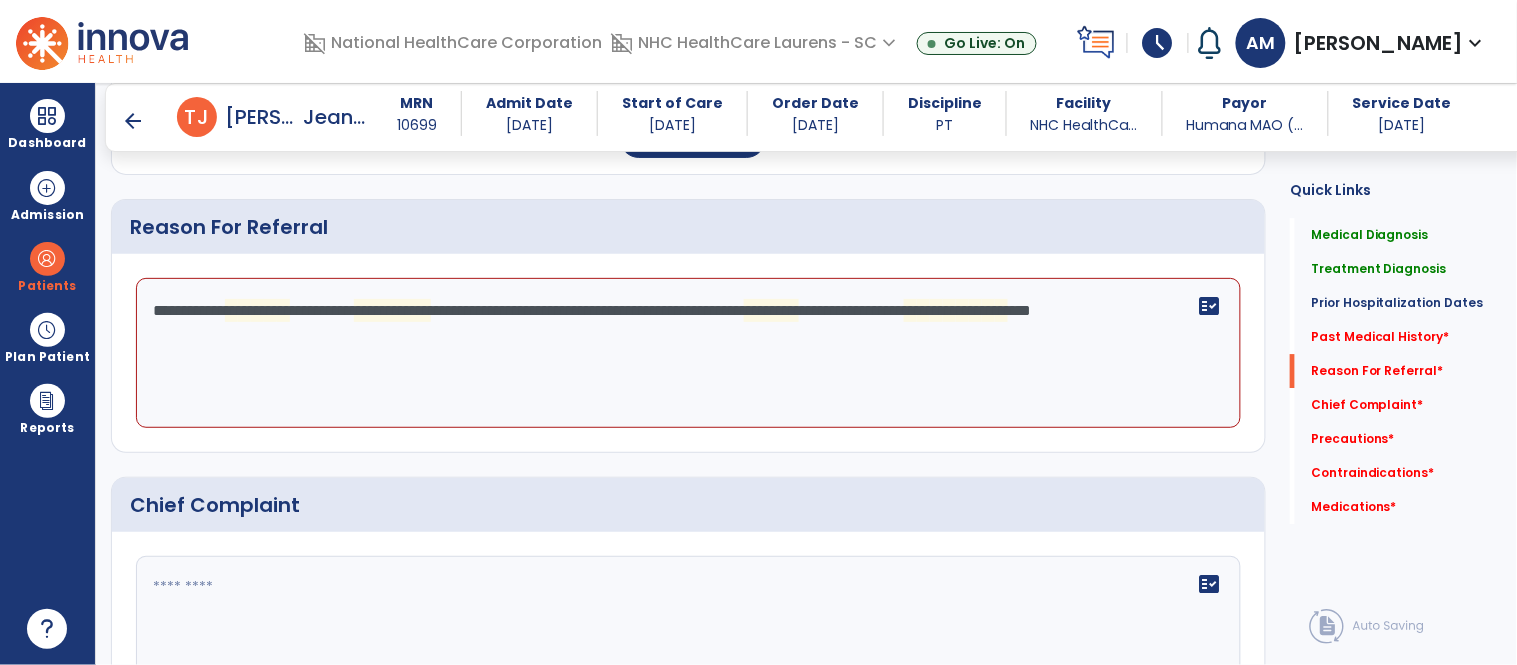 click on "**********" 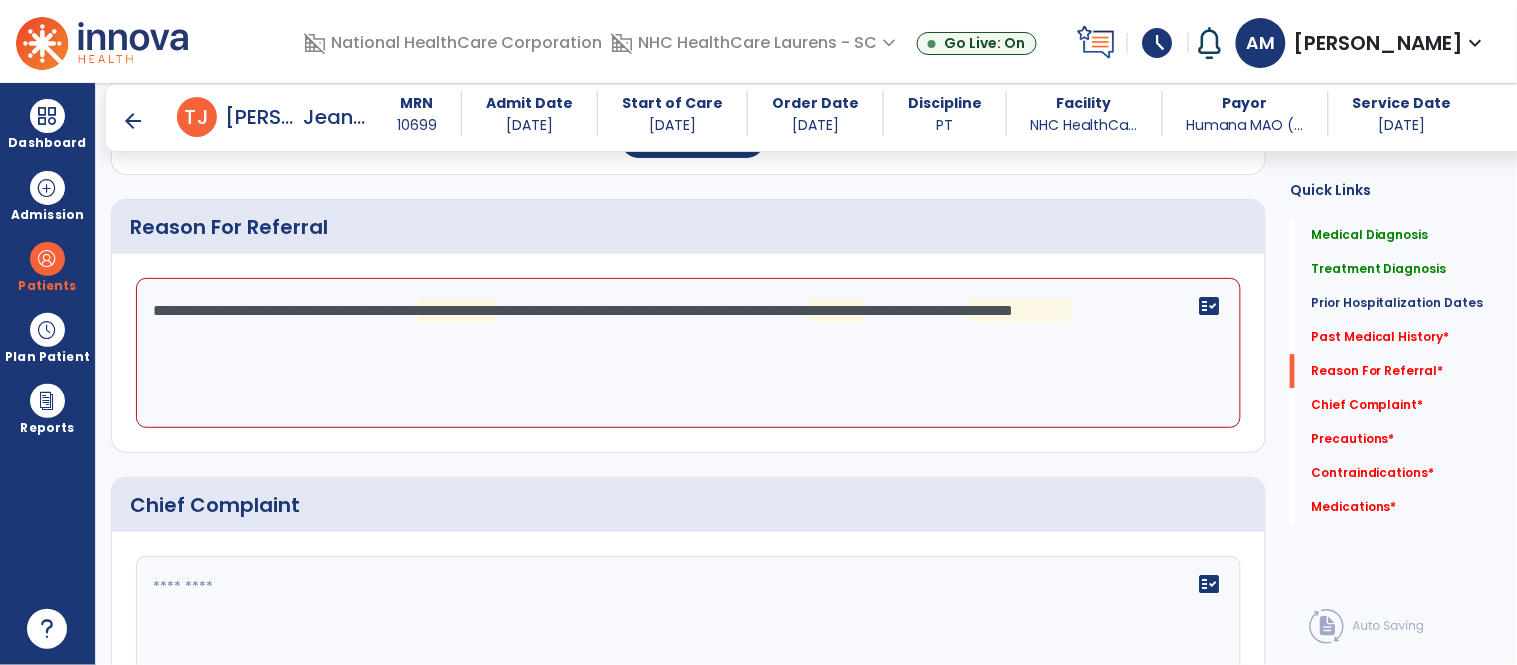 click on "**********" 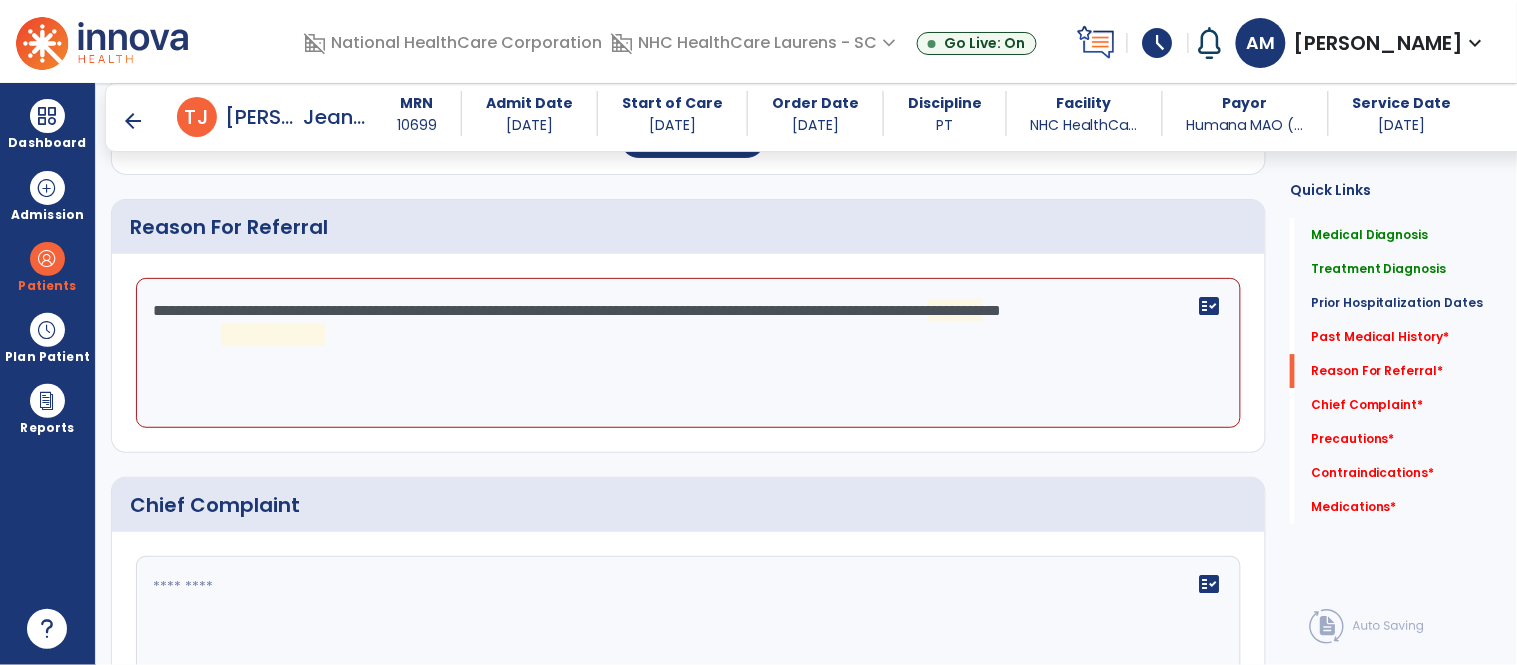 drag, startPoint x: 192, startPoint y: 311, endPoint x: 136, endPoint y: 306, distance: 56.22277 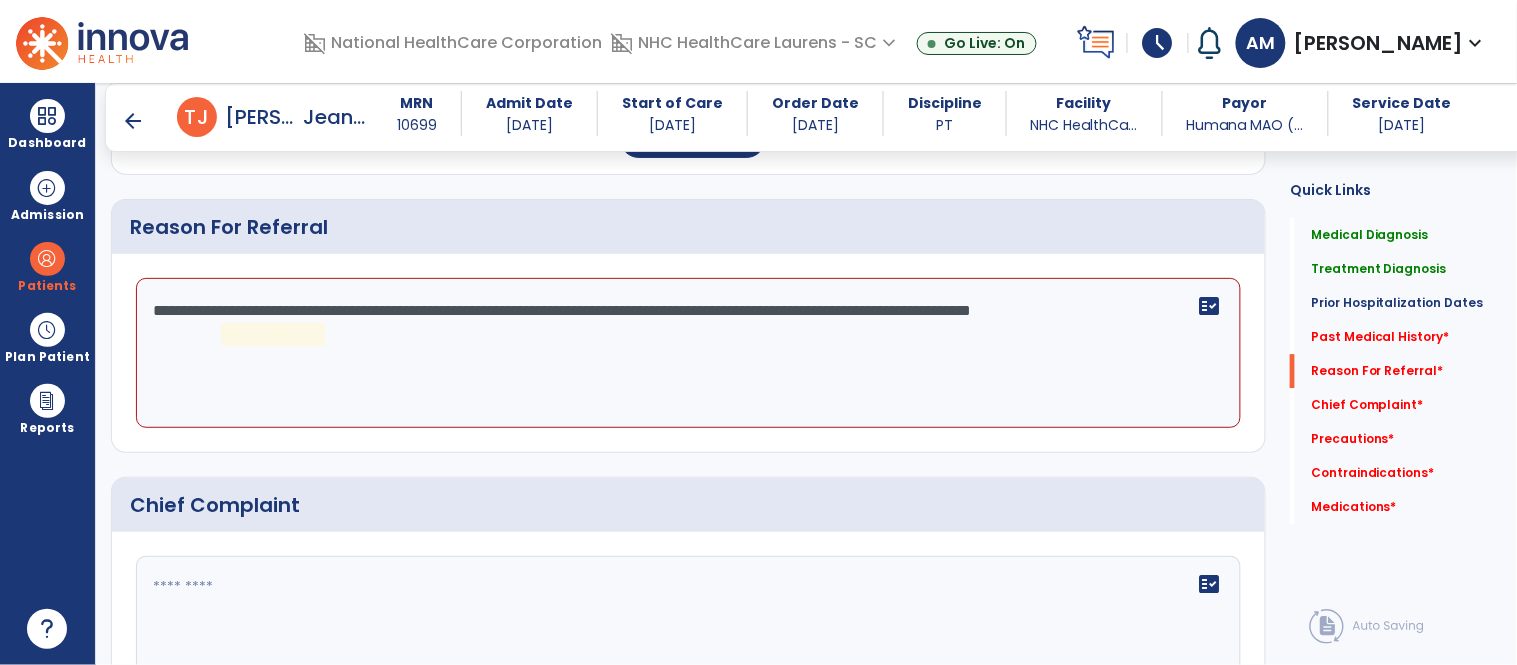 click on "**********" 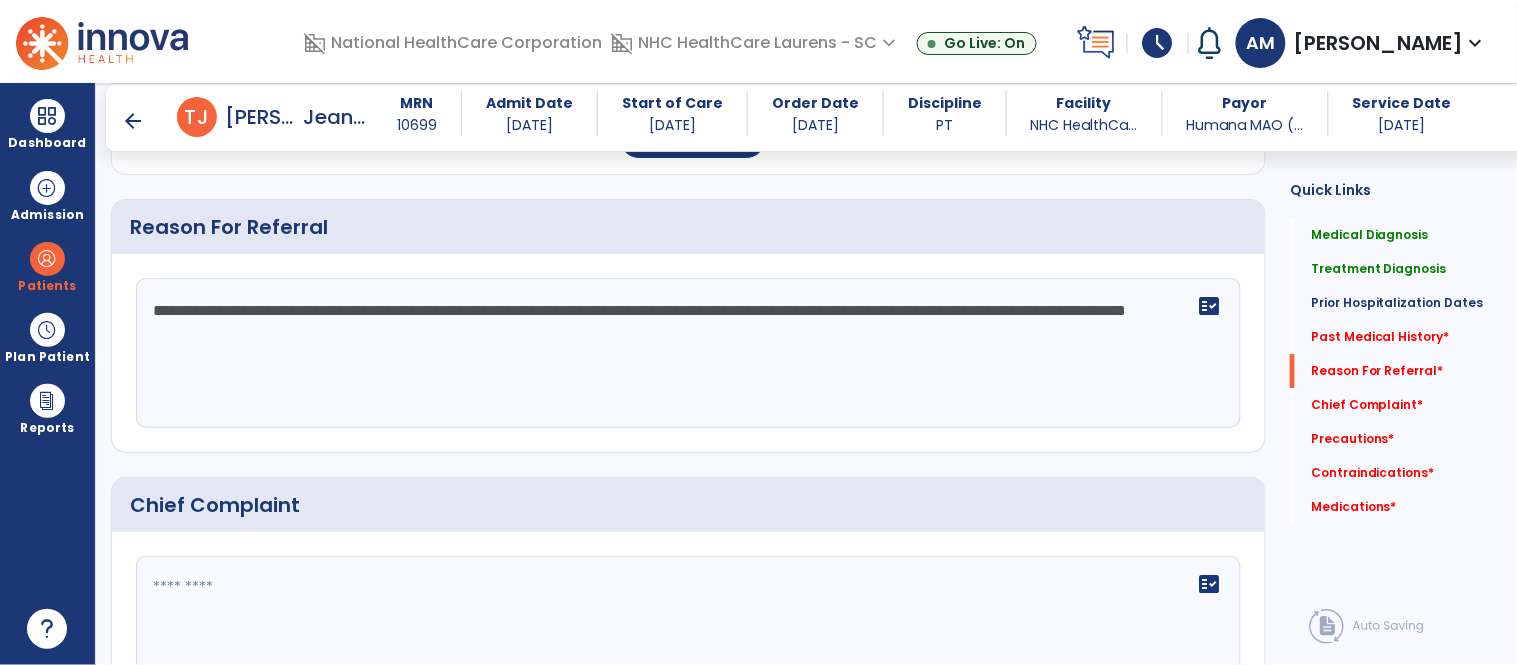 click on "**********" 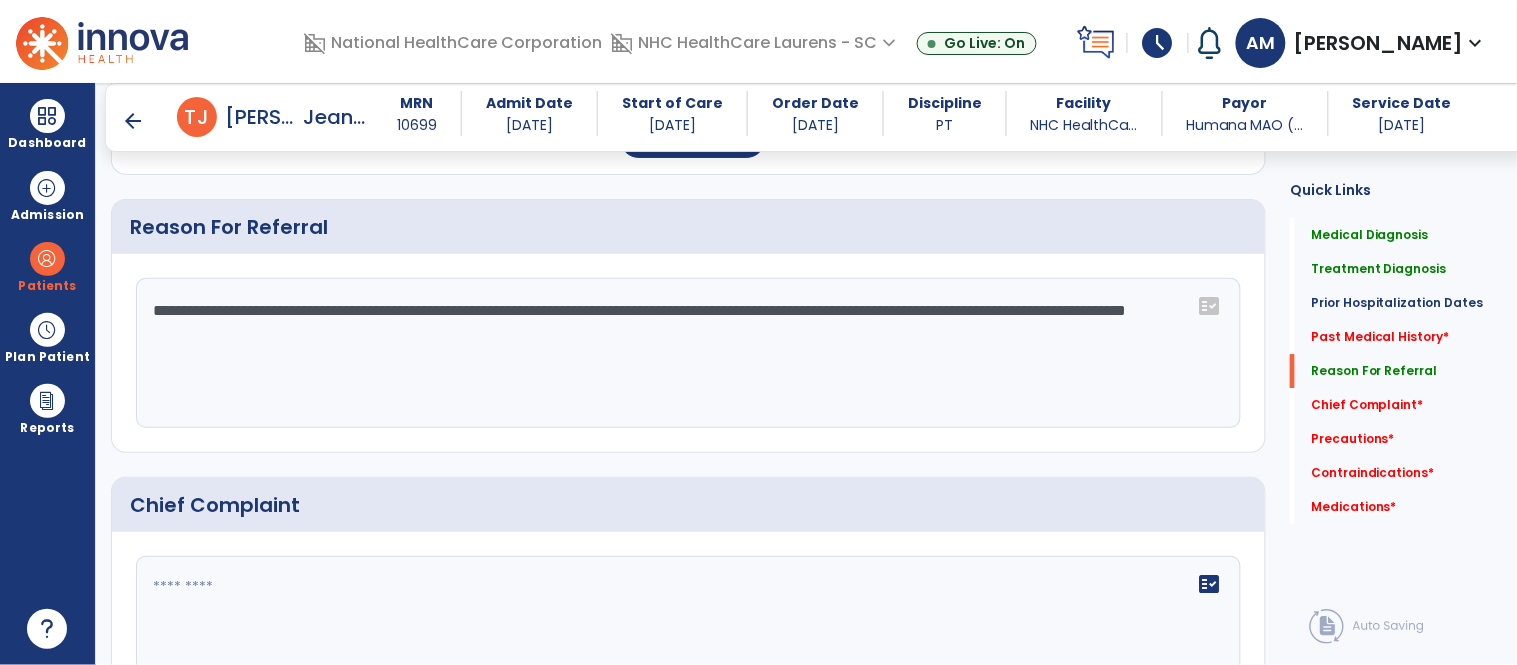 drag, startPoint x: 884, startPoint y: 313, endPoint x: 853, endPoint y: 306, distance: 31.780497 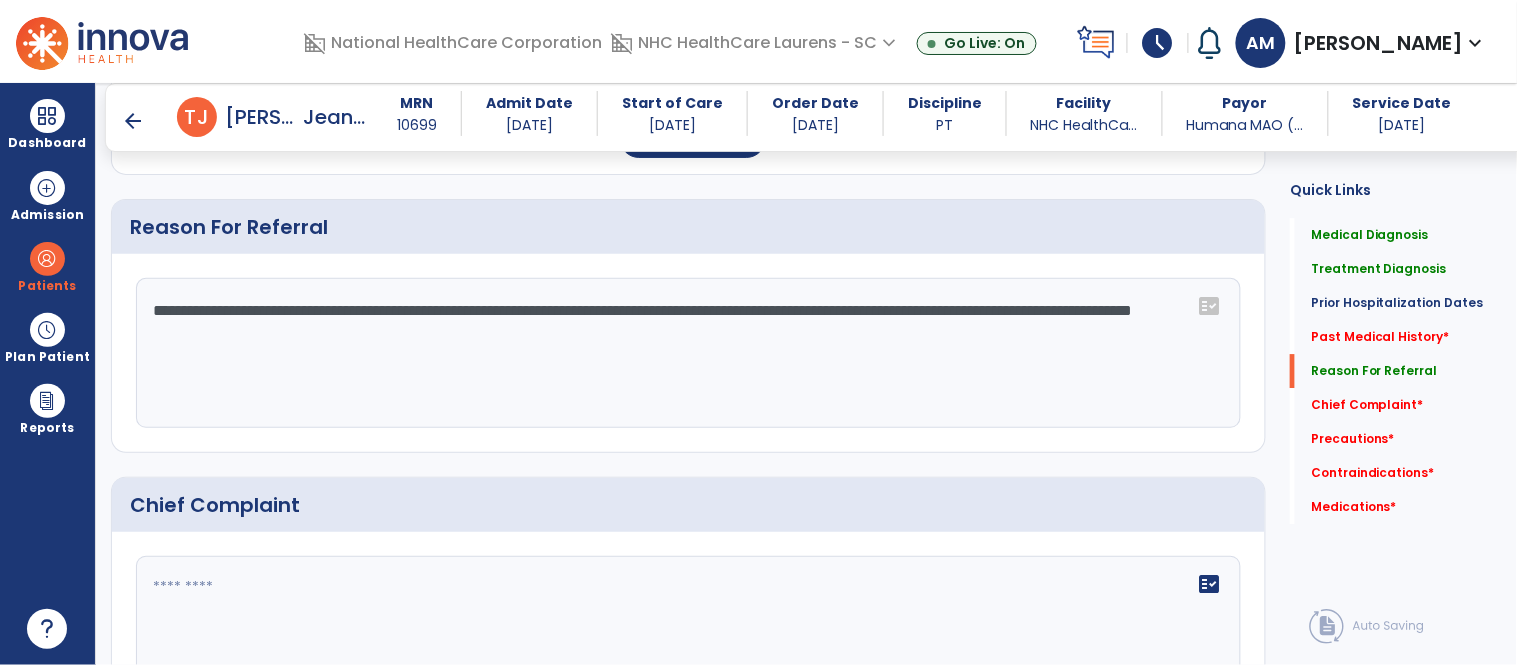 click on "**********" 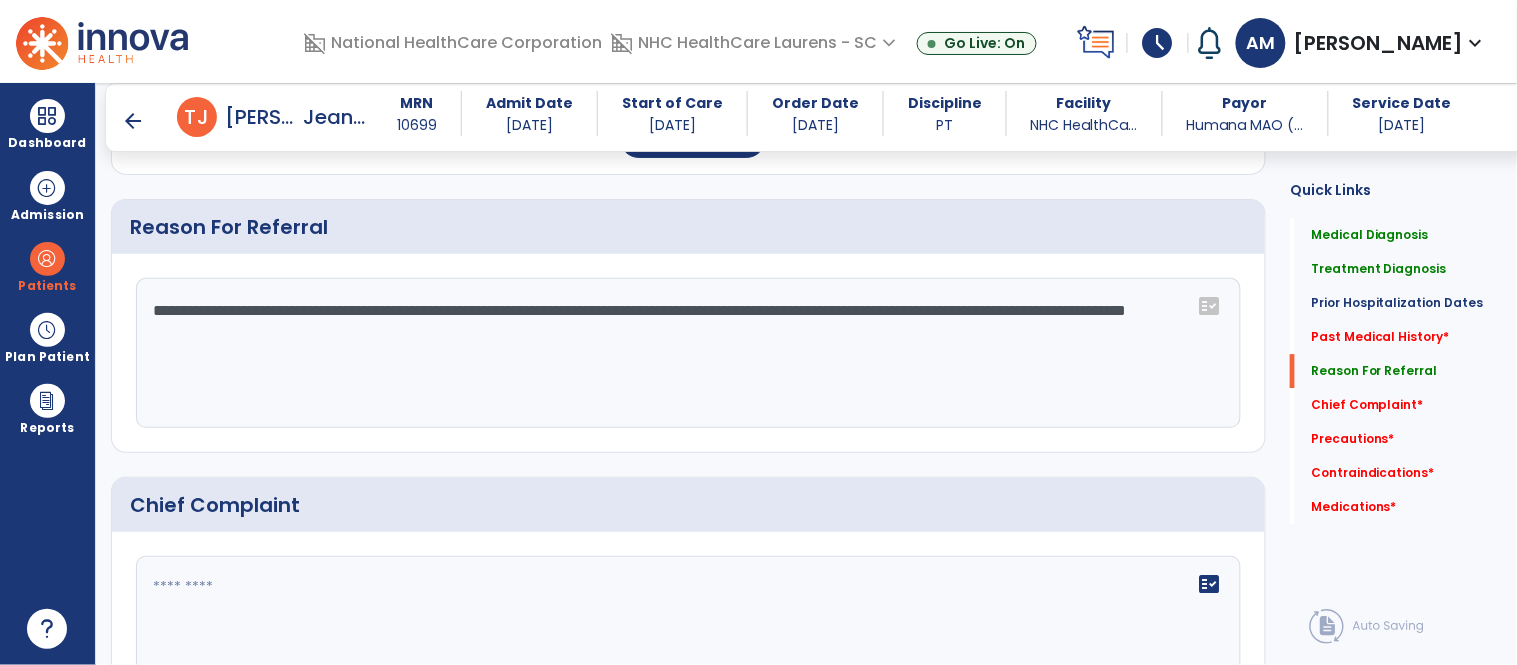 click on "**********" 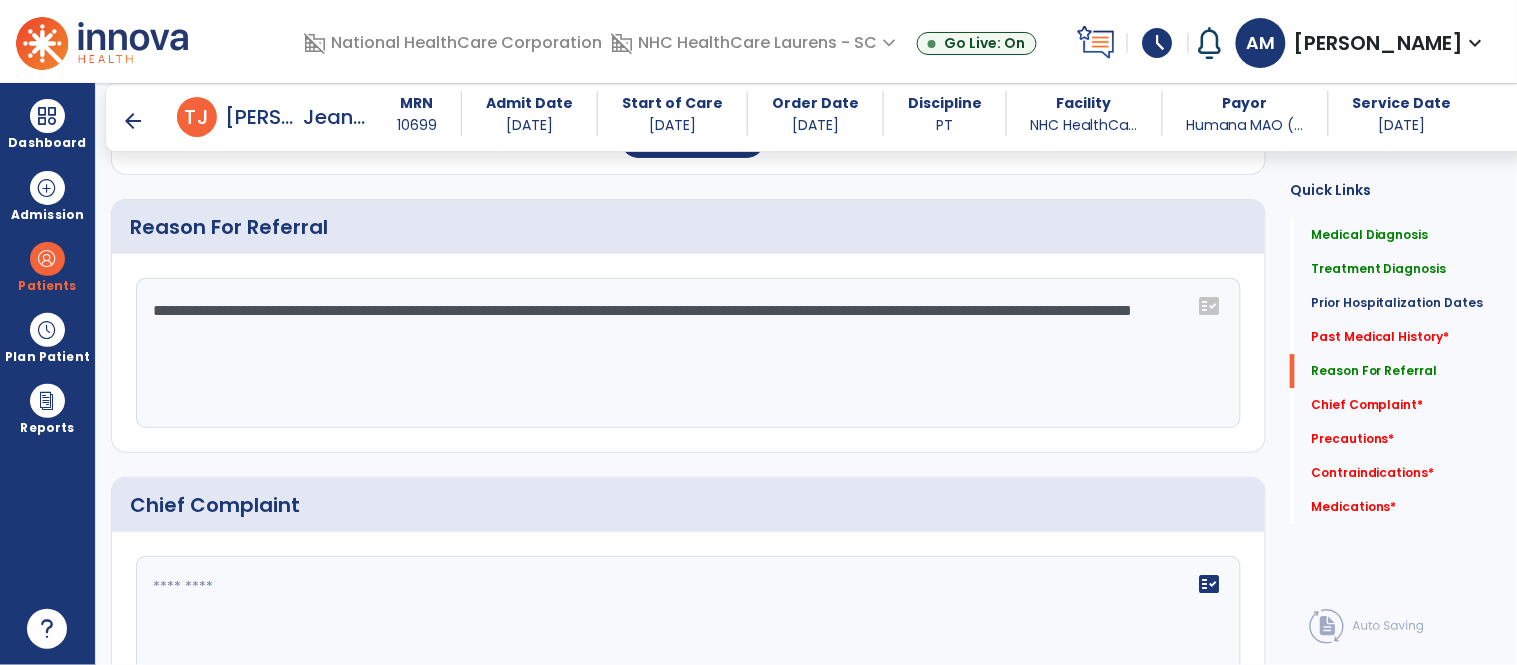 click on "**********" 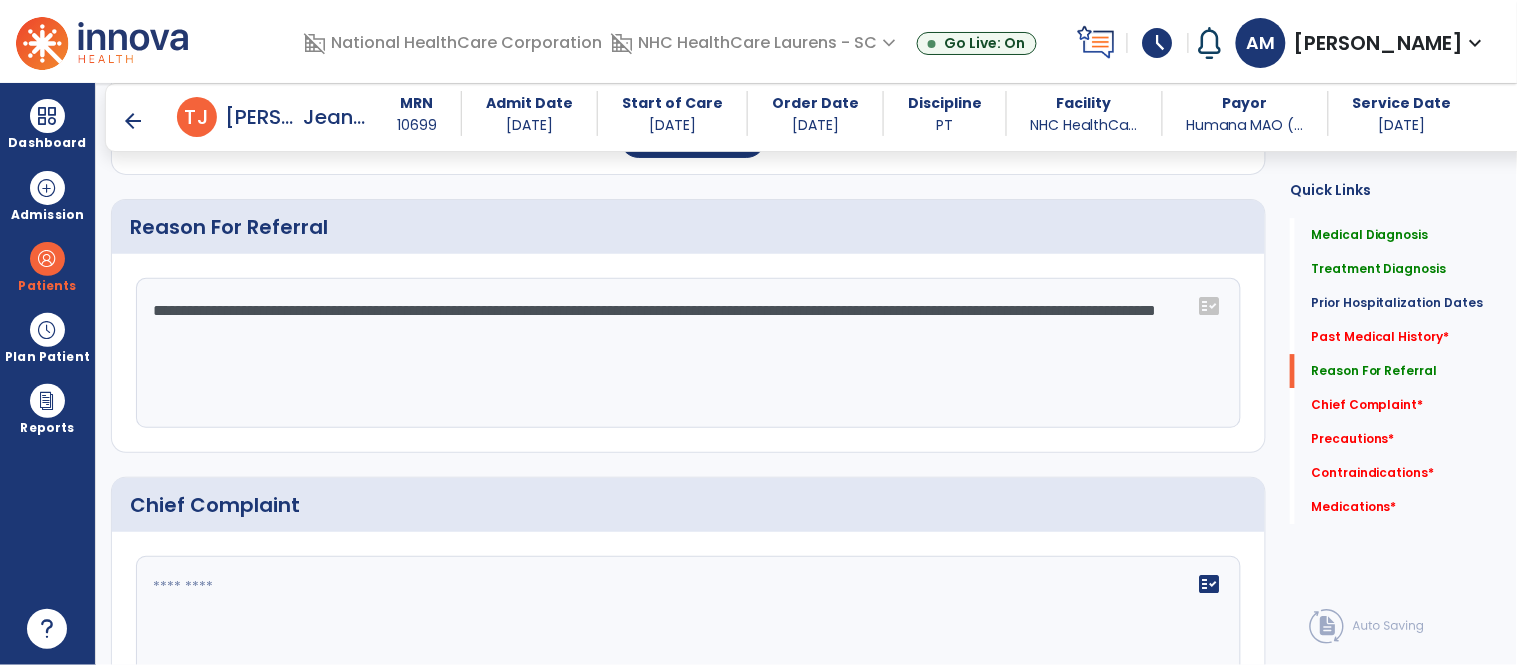 click on "**********" 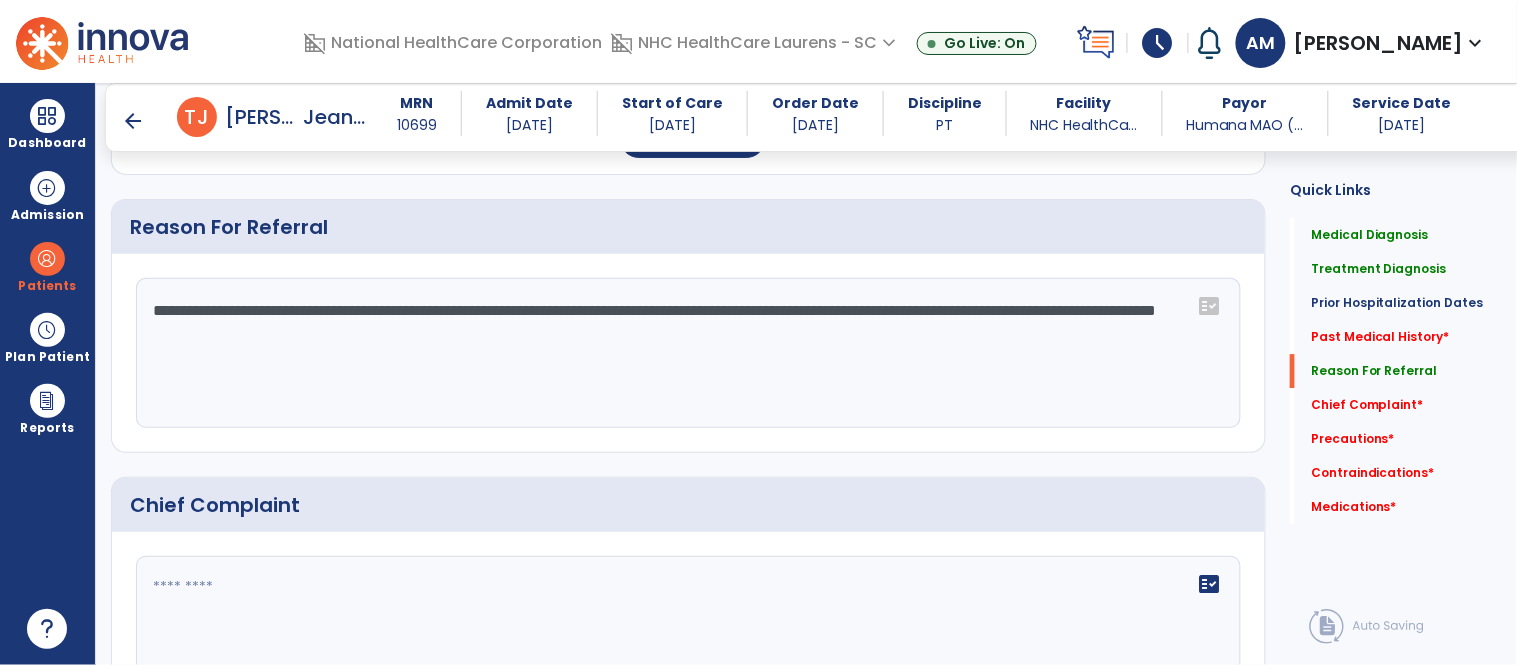 click on "**********" 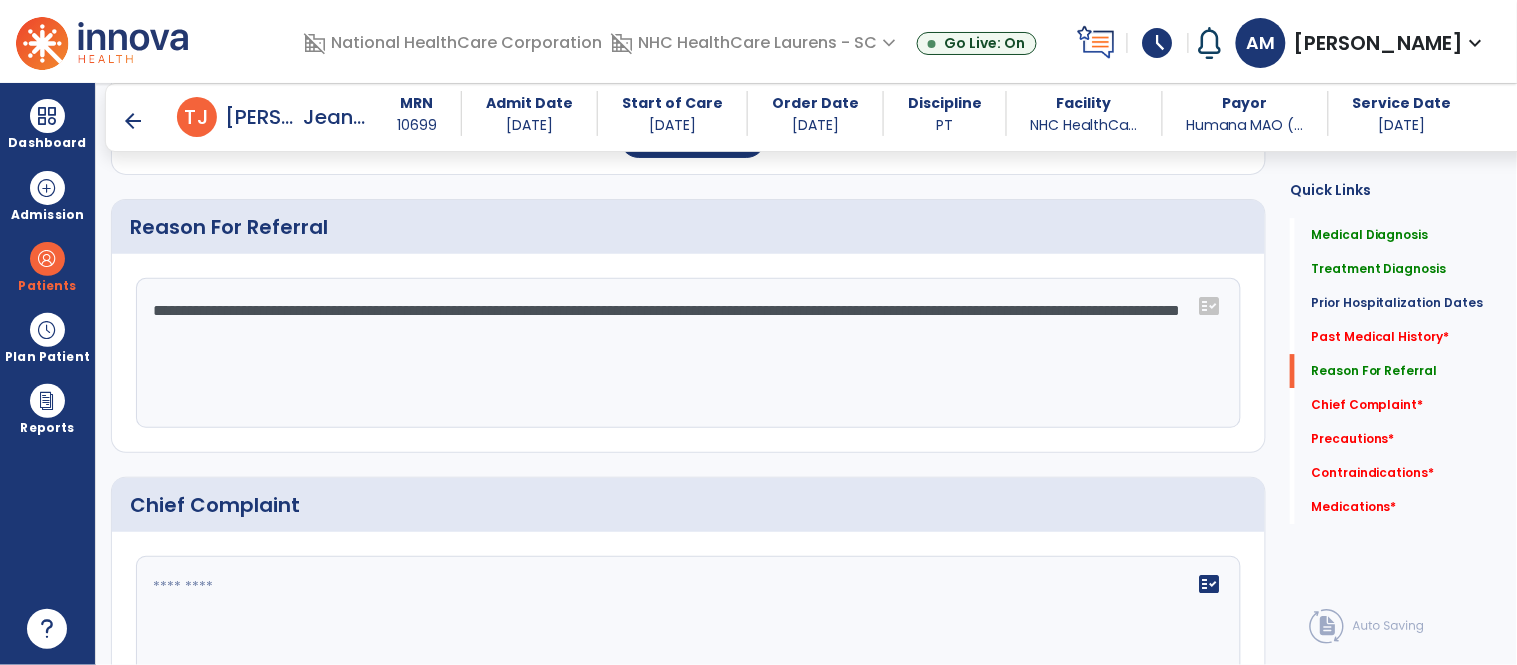 click on "**********" 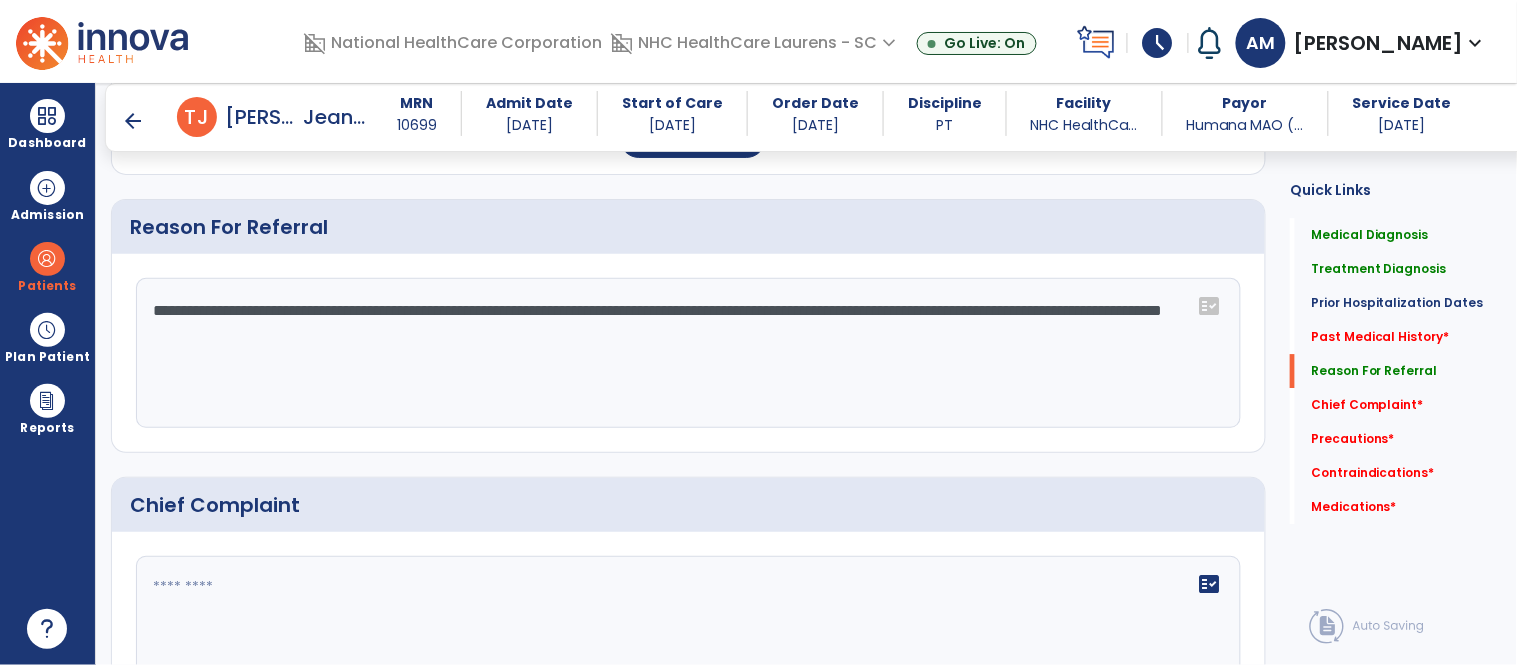 click on "**********" 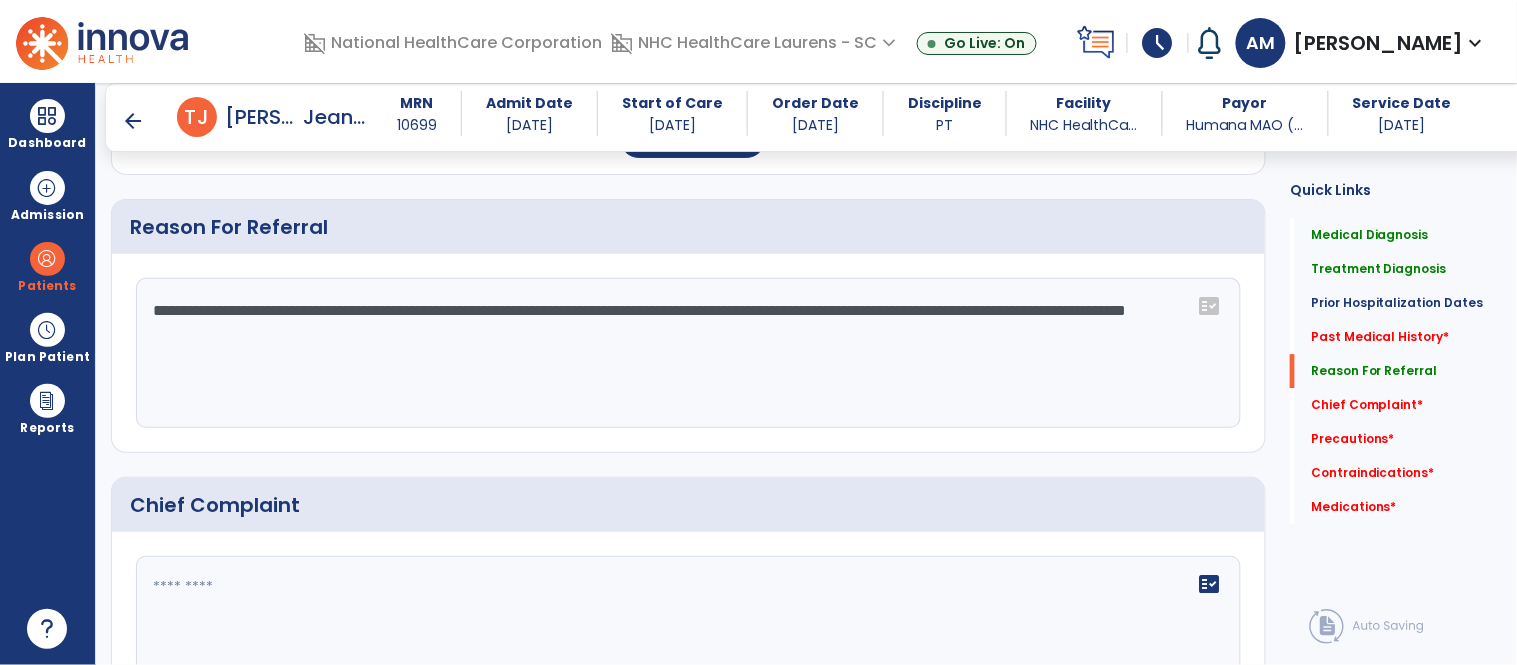 click on "**********" 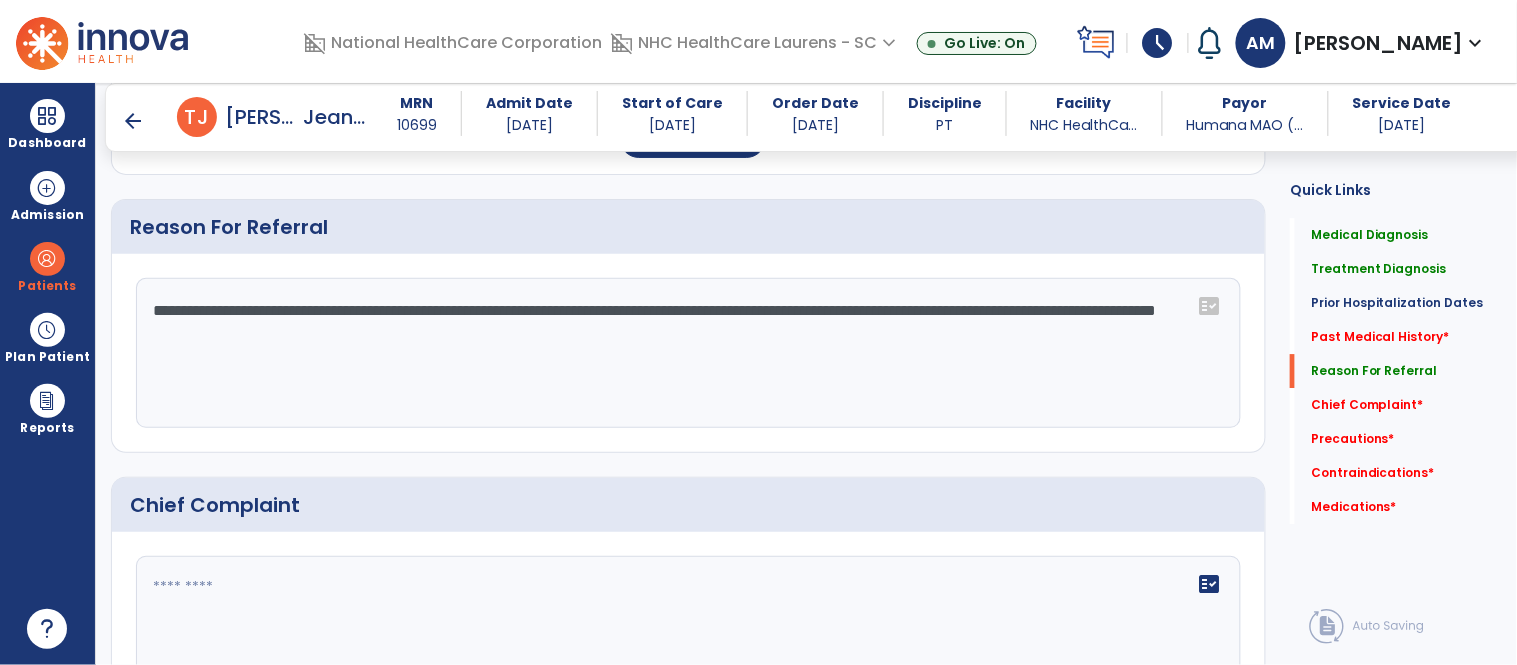 click on "**********" 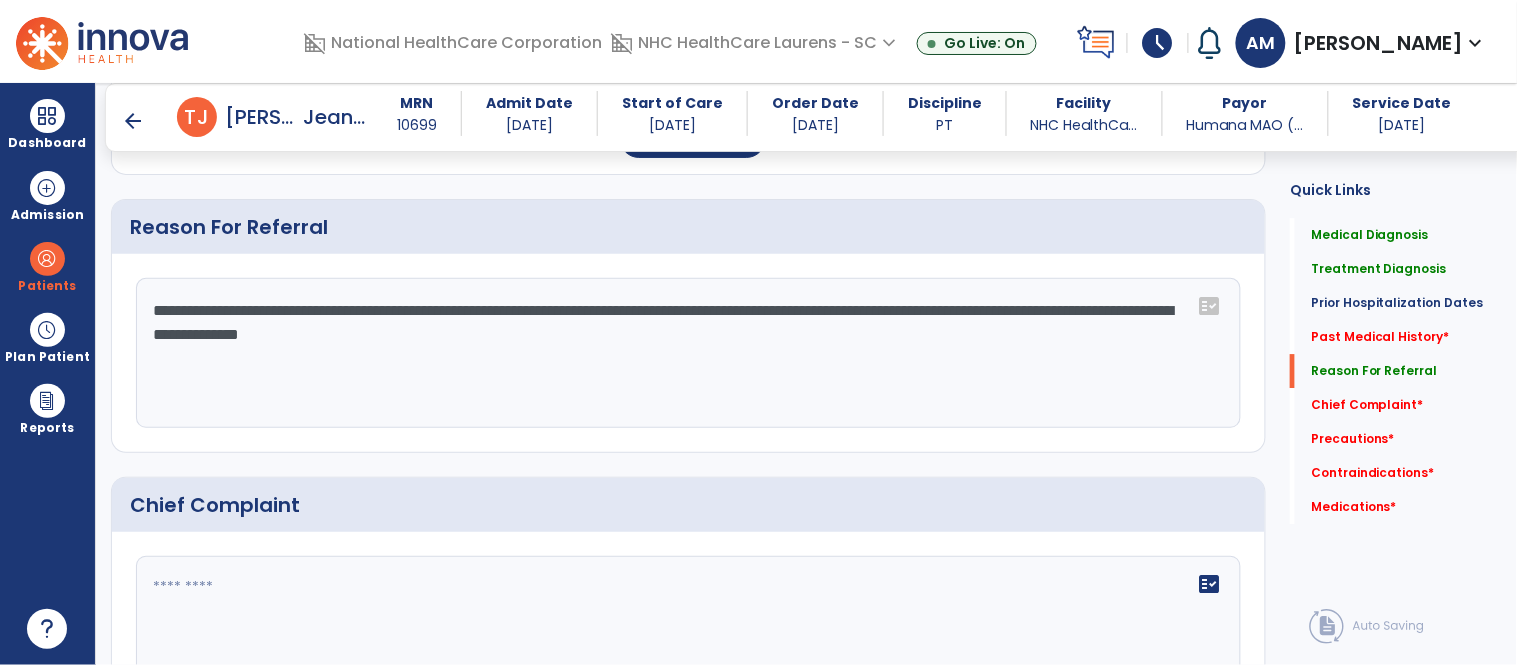 click on "**********" 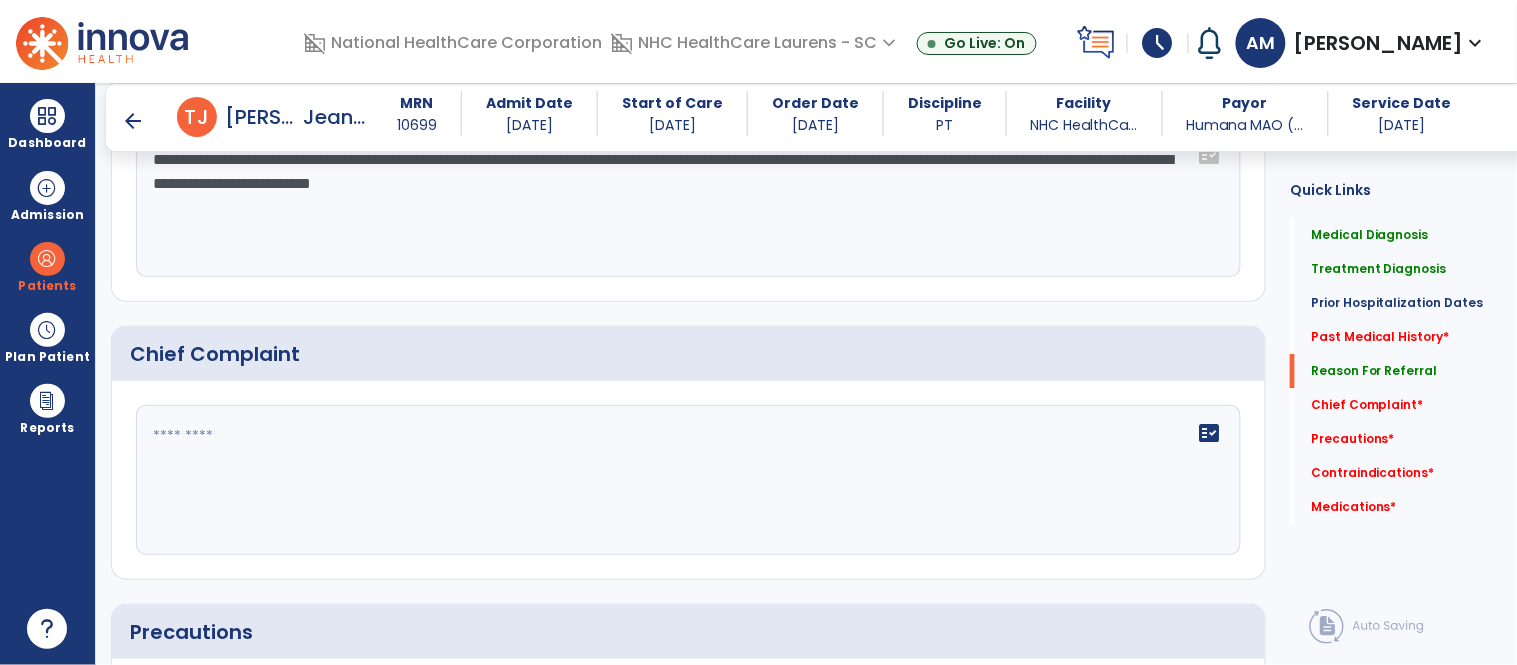 scroll, scrollTop: 1661, scrollLeft: 0, axis: vertical 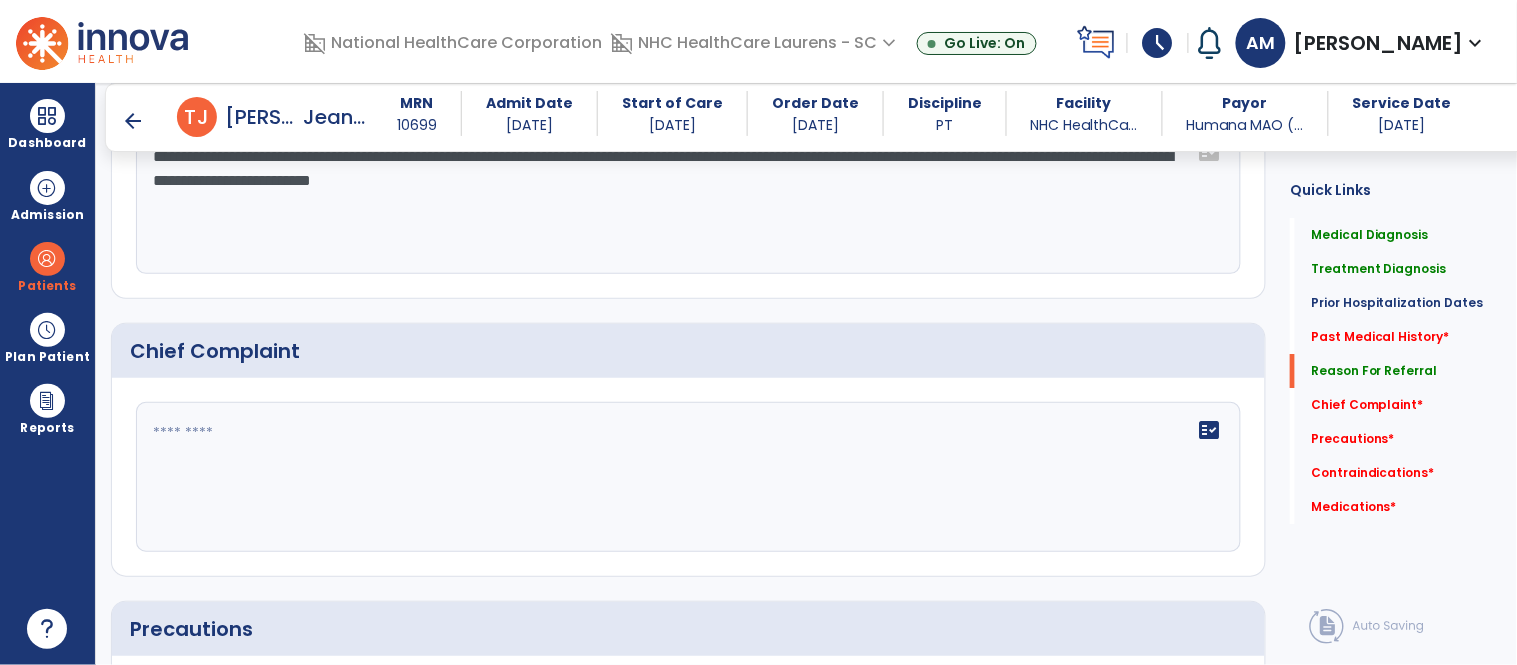 type on "**********" 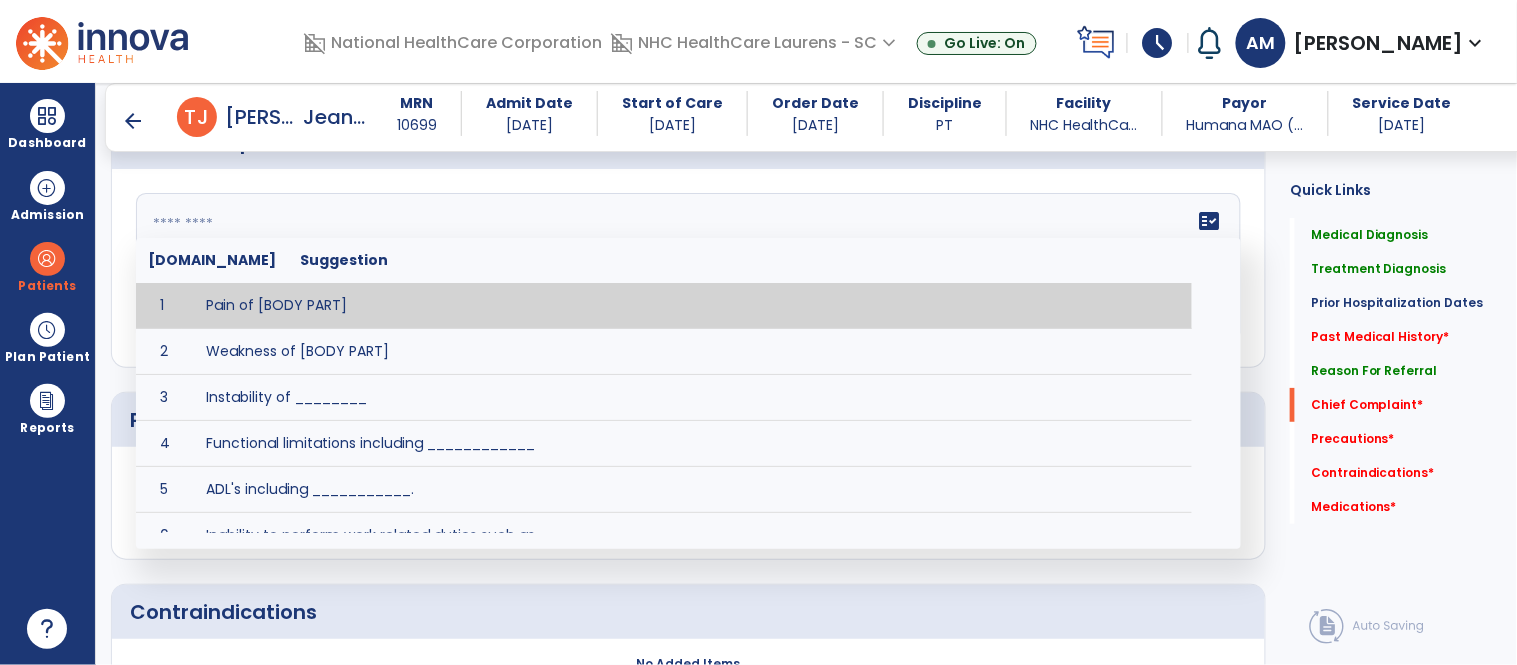 scroll, scrollTop: 1880, scrollLeft: 0, axis: vertical 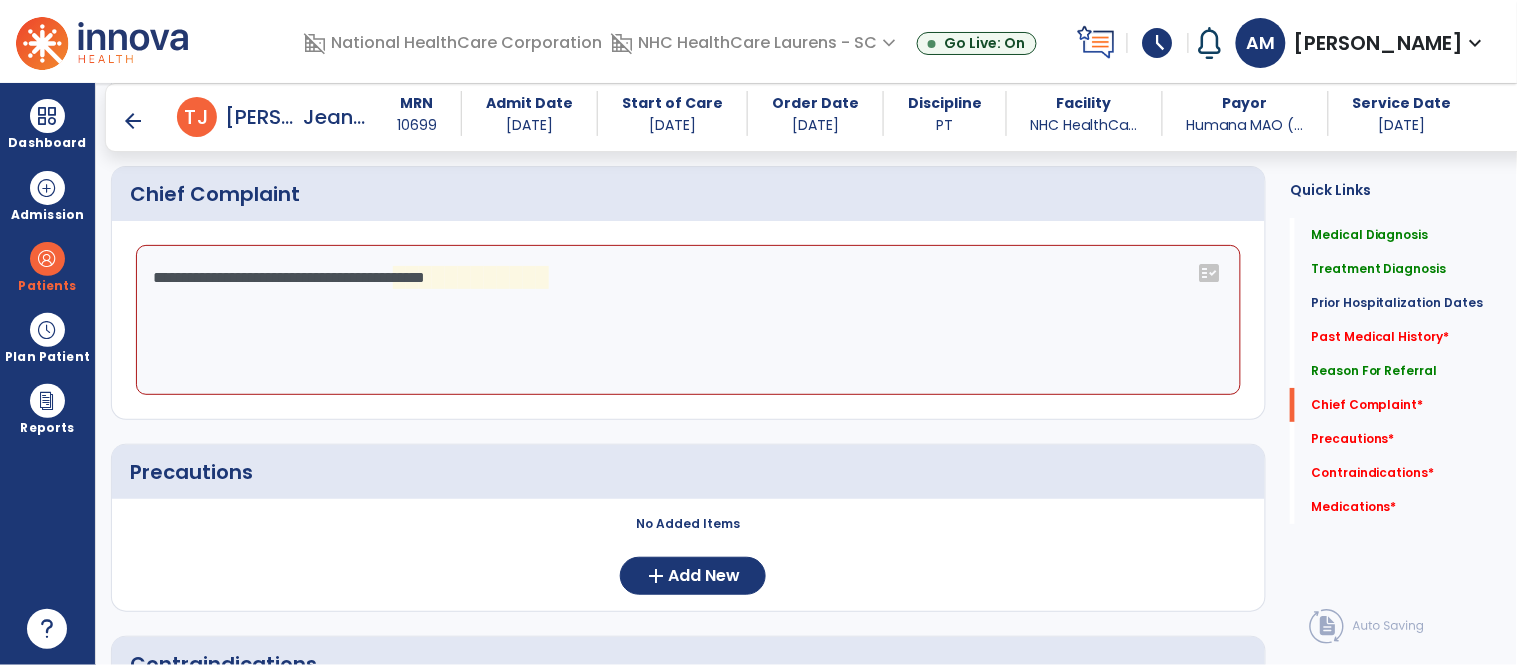 click on "**********" 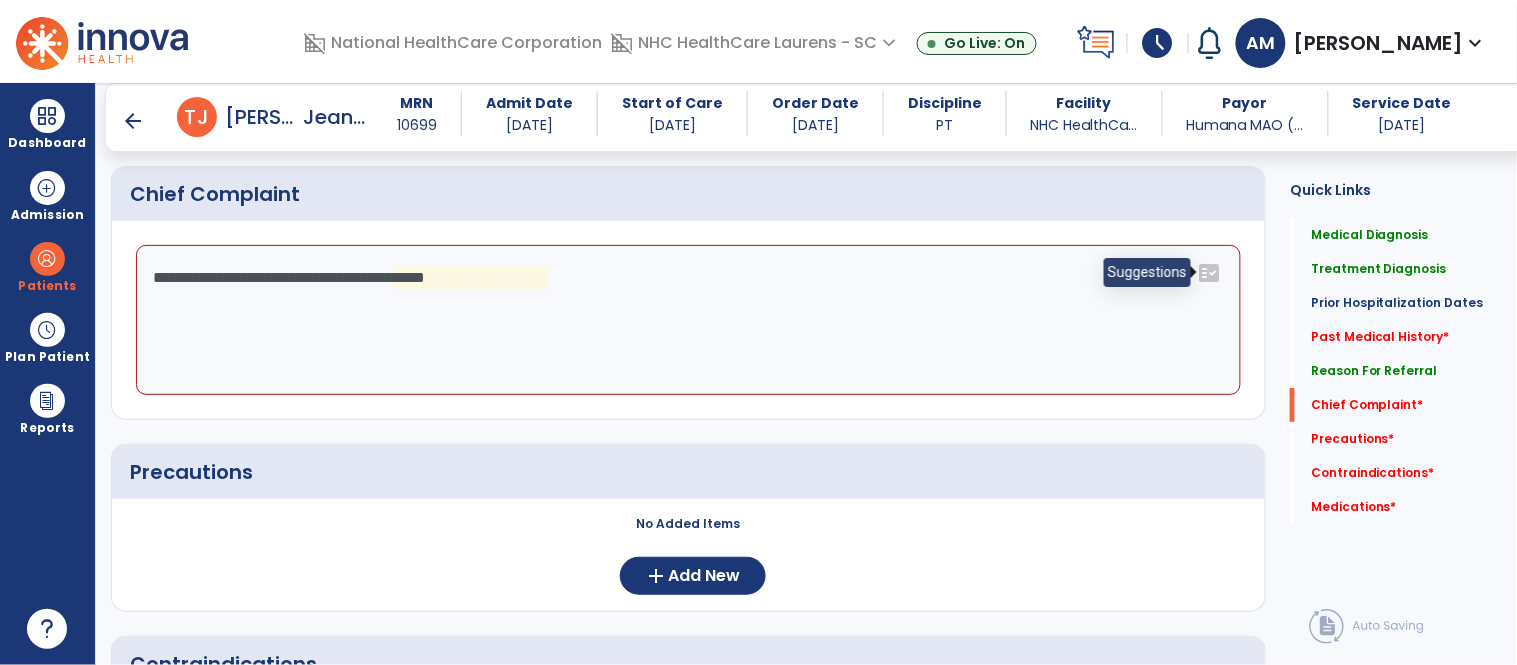 click on "fact_check" 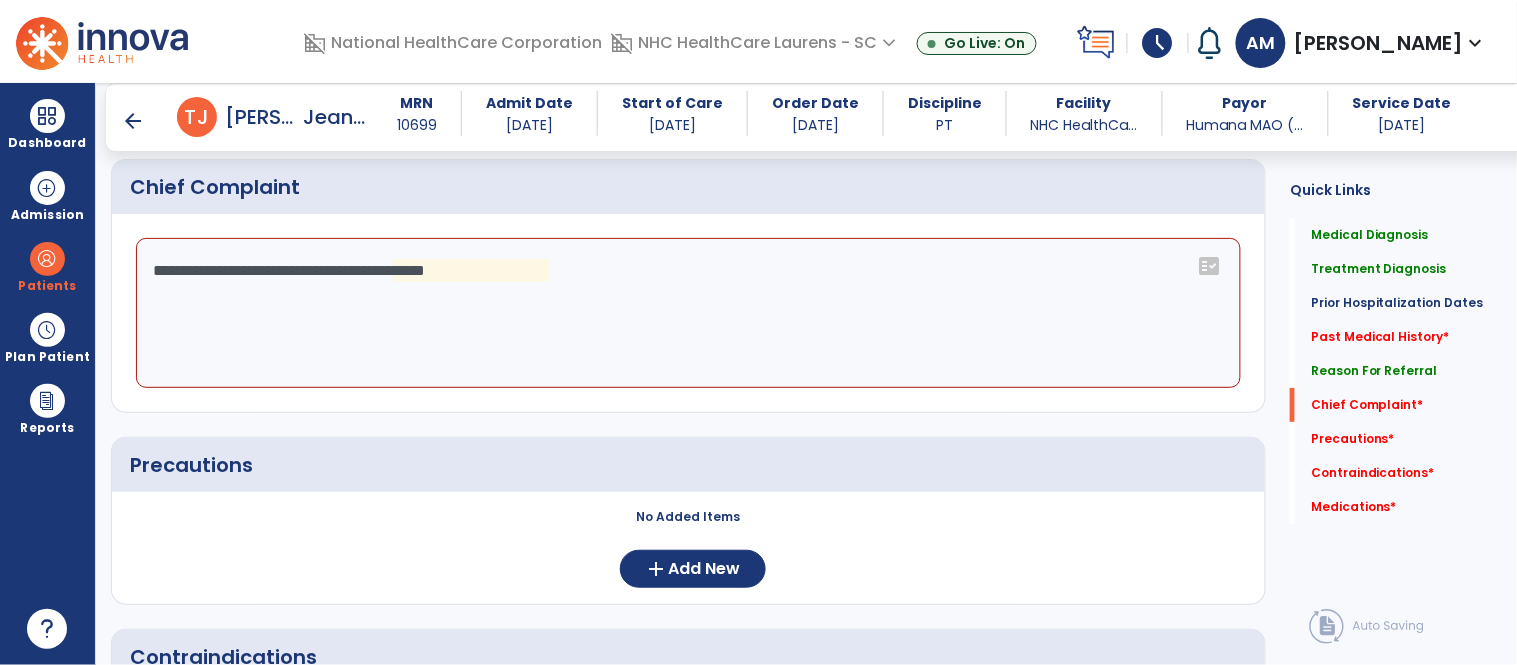 scroll, scrollTop: 1826, scrollLeft: 0, axis: vertical 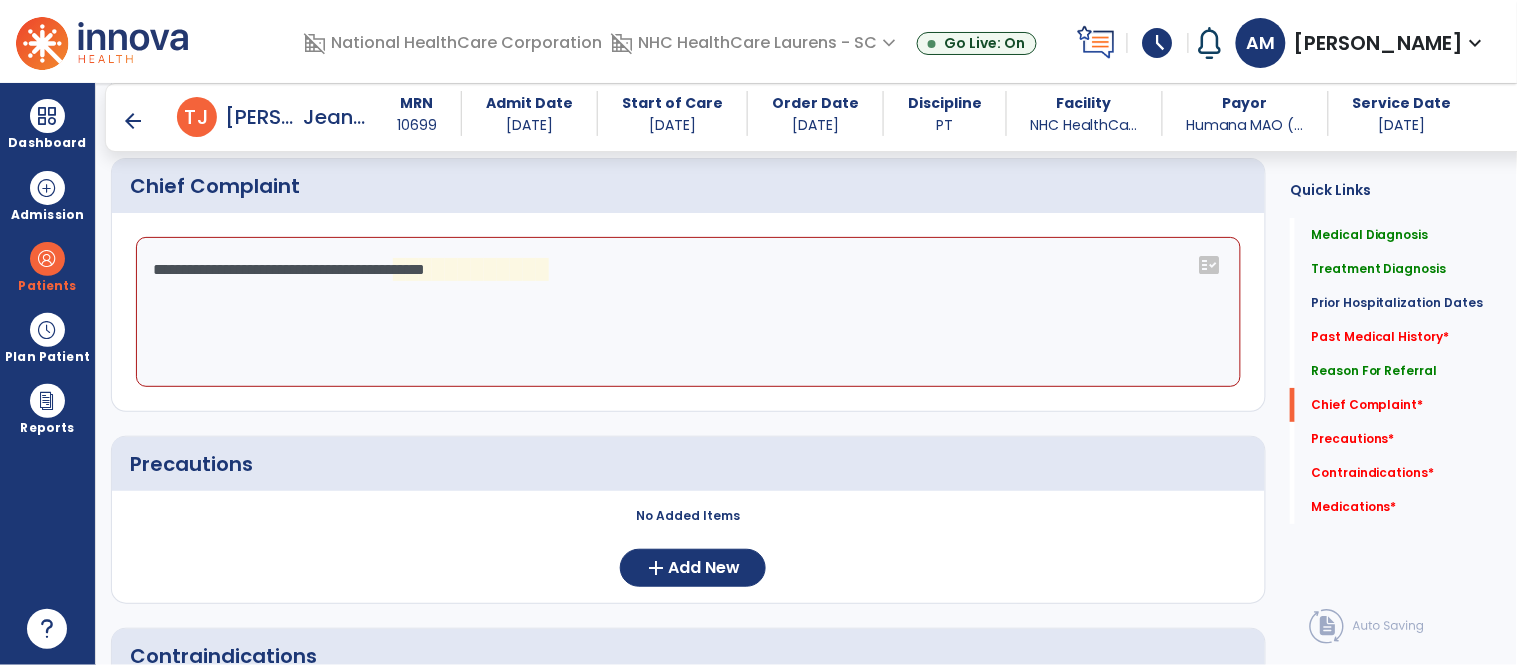click on "**********" 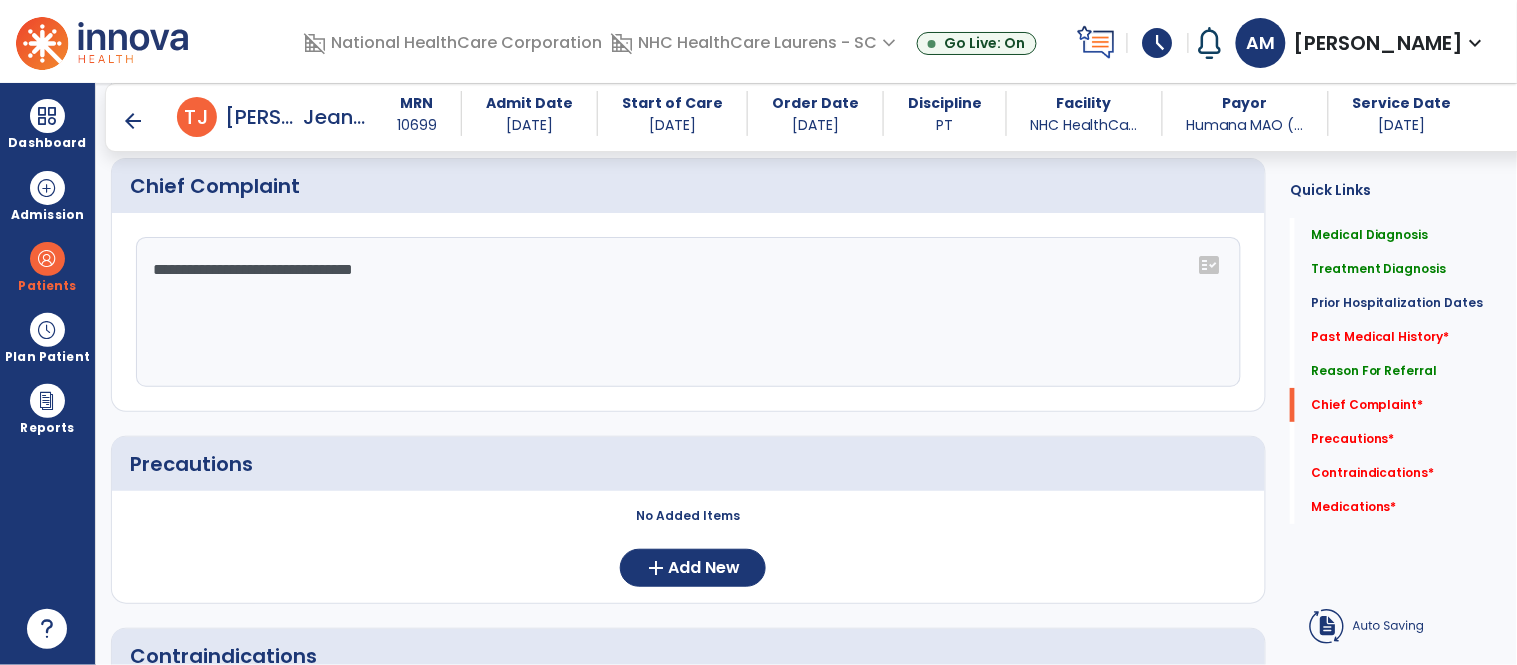 drag, startPoint x: 395, startPoint y: 272, endPoint x: 154, endPoint y: 258, distance: 241.4063 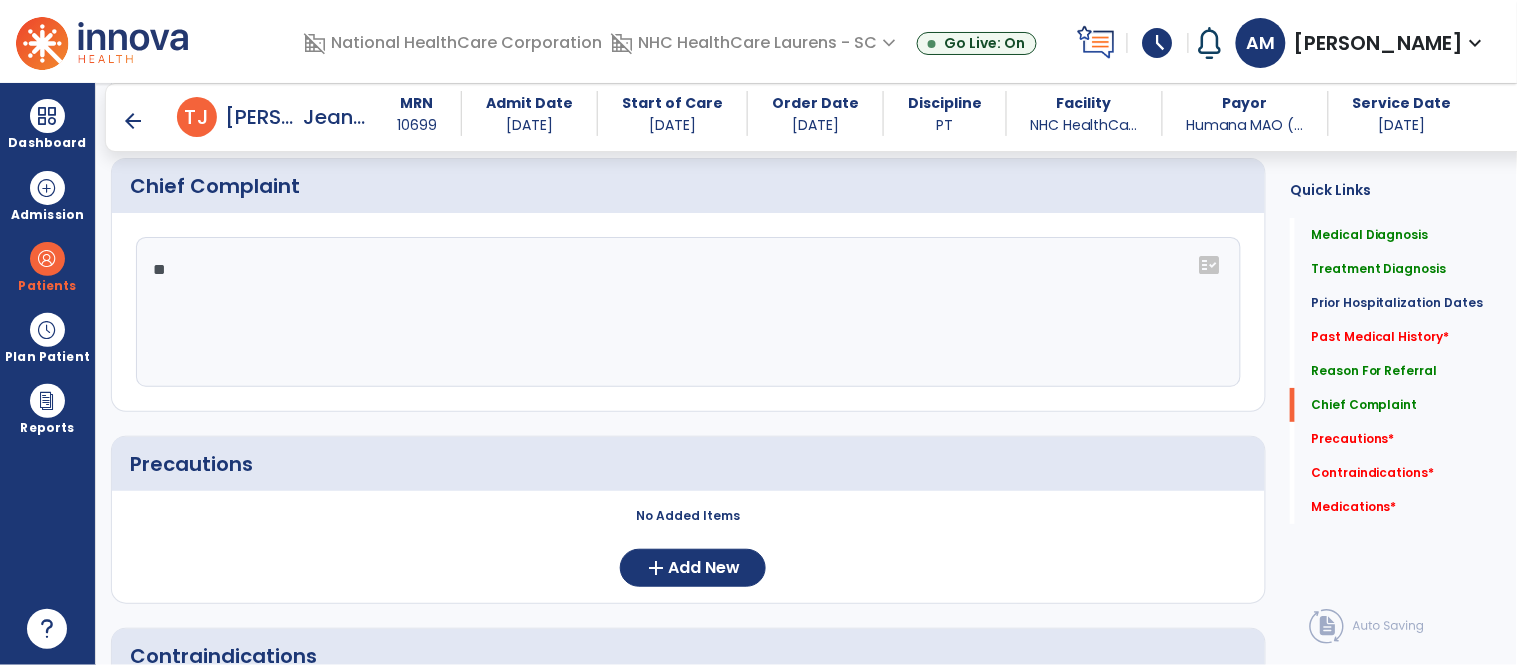 click on "*" 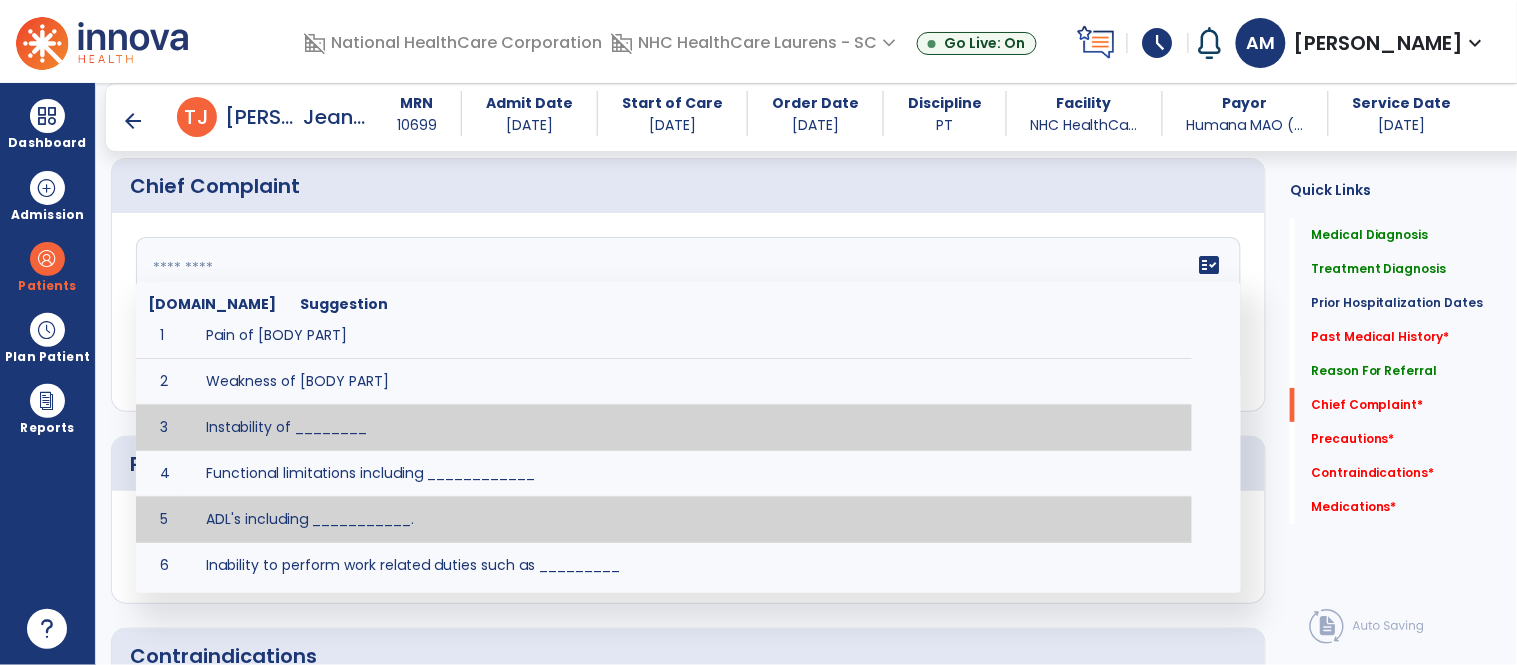 scroll, scrollTop: 0, scrollLeft: 0, axis: both 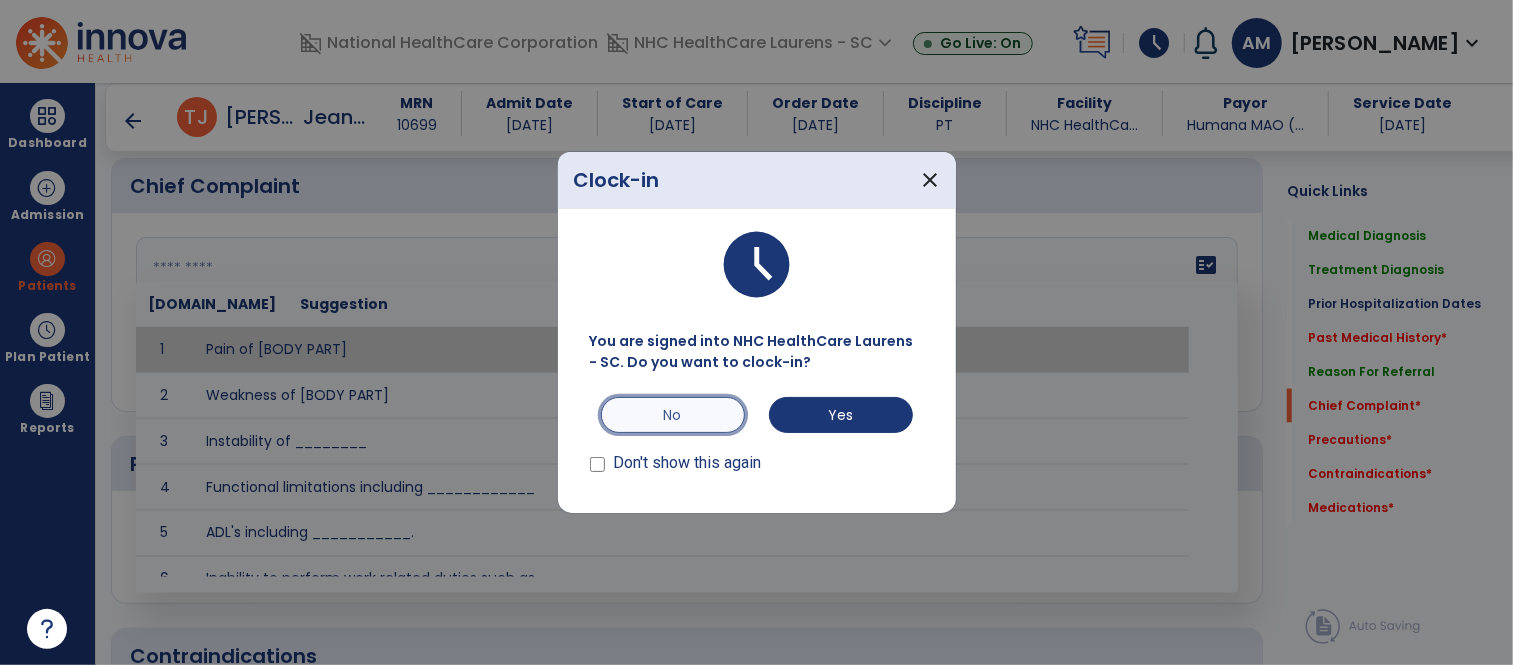click on "No" at bounding box center (673, 415) 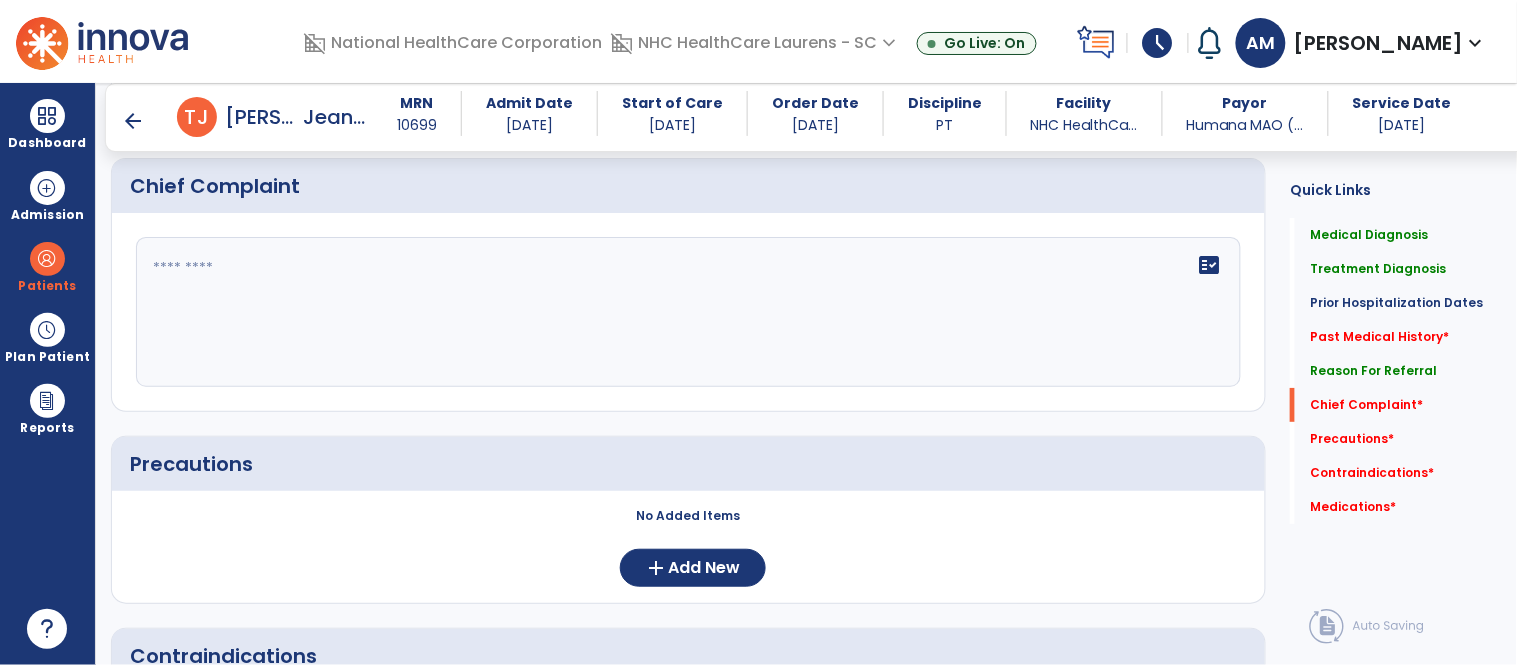 click on "fact_check" 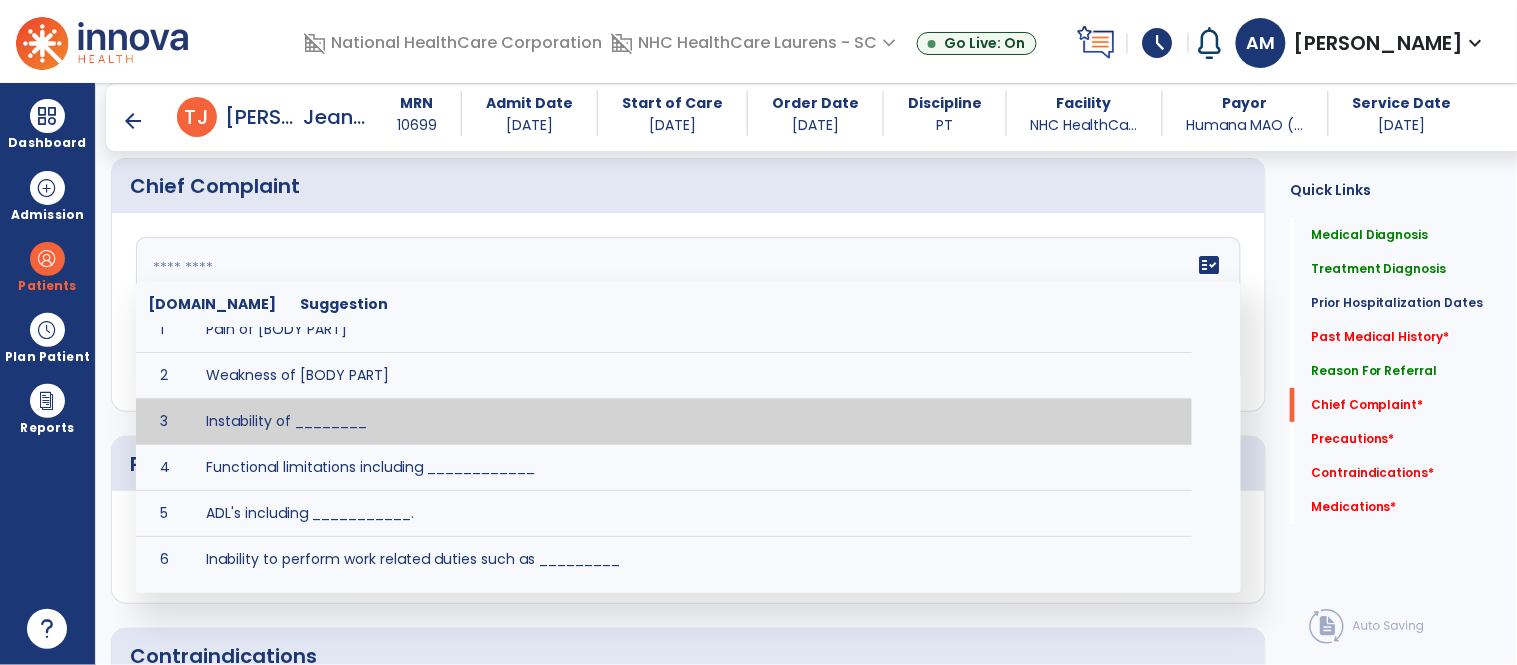 scroll, scrollTop: 0, scrollLeft: 0, axis: both 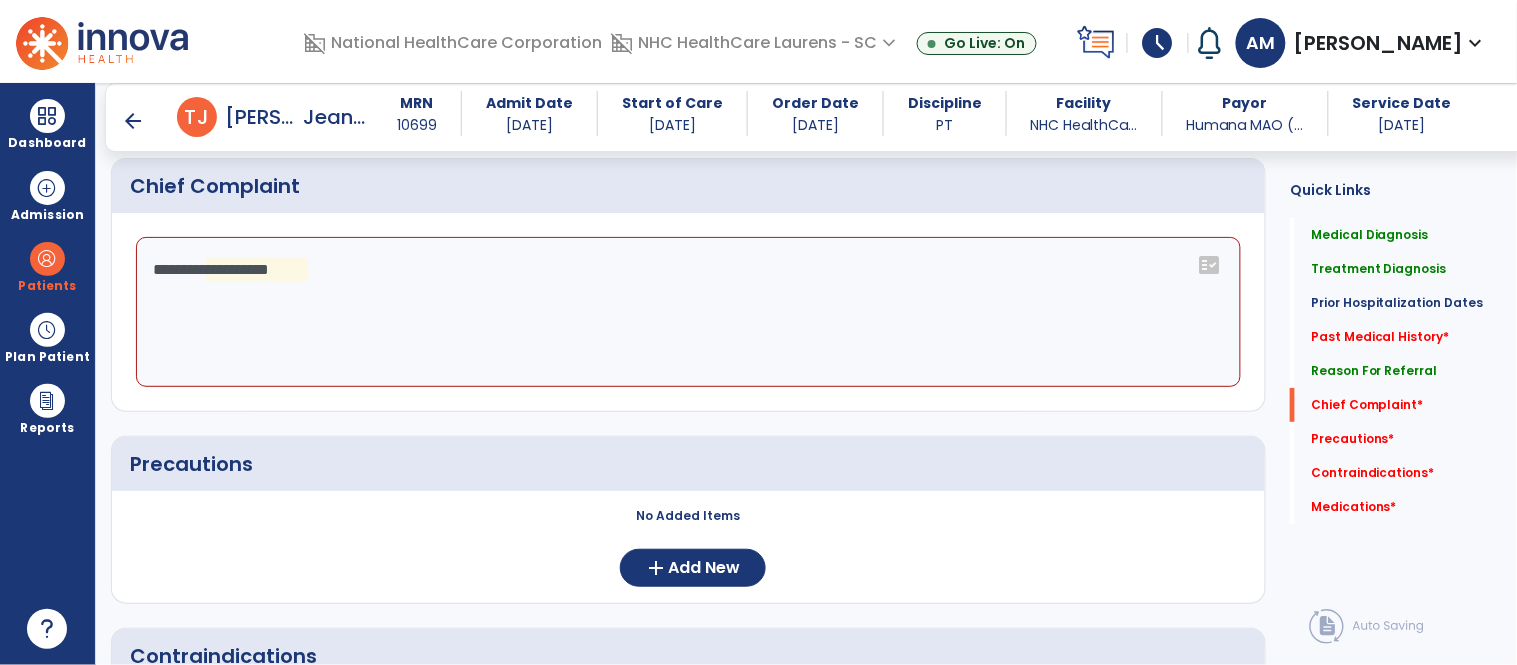 click on "**********" 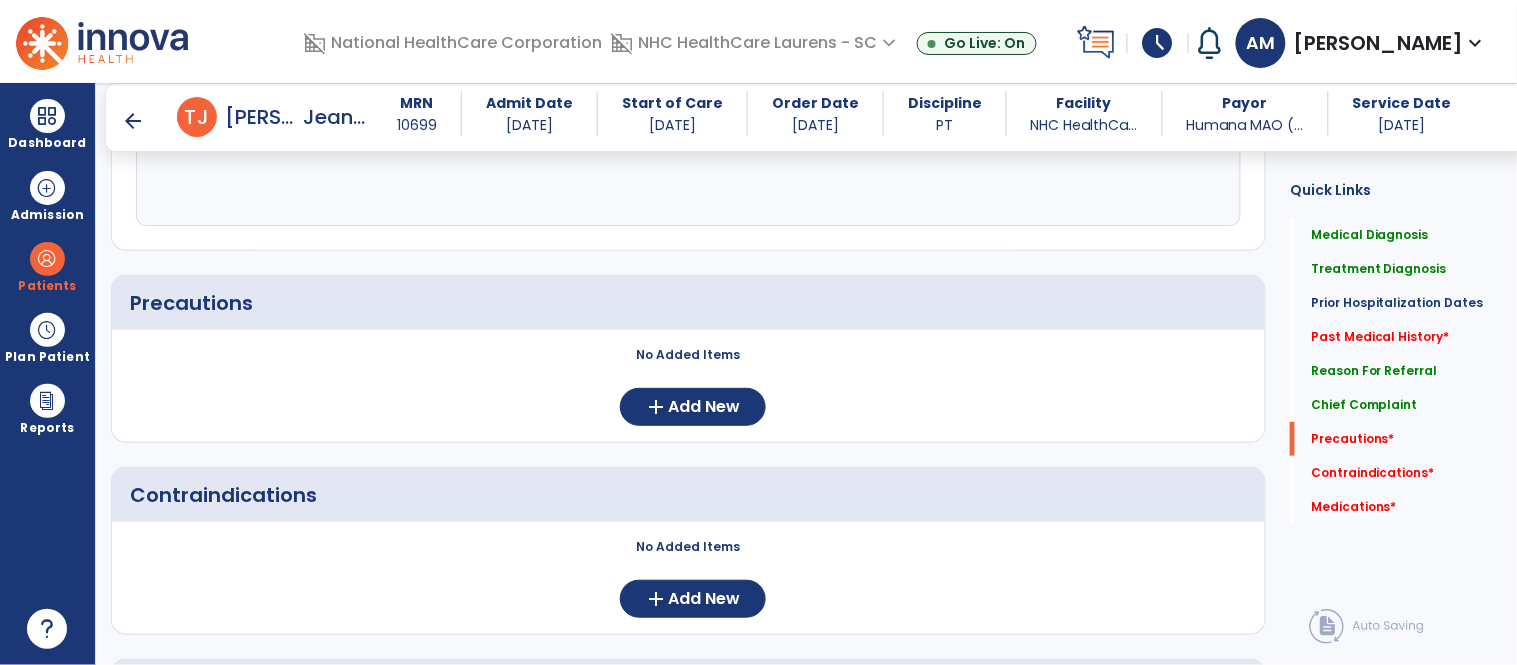 scroll, scrollTop: 2000, scrollLeft: 0, axis: vertical 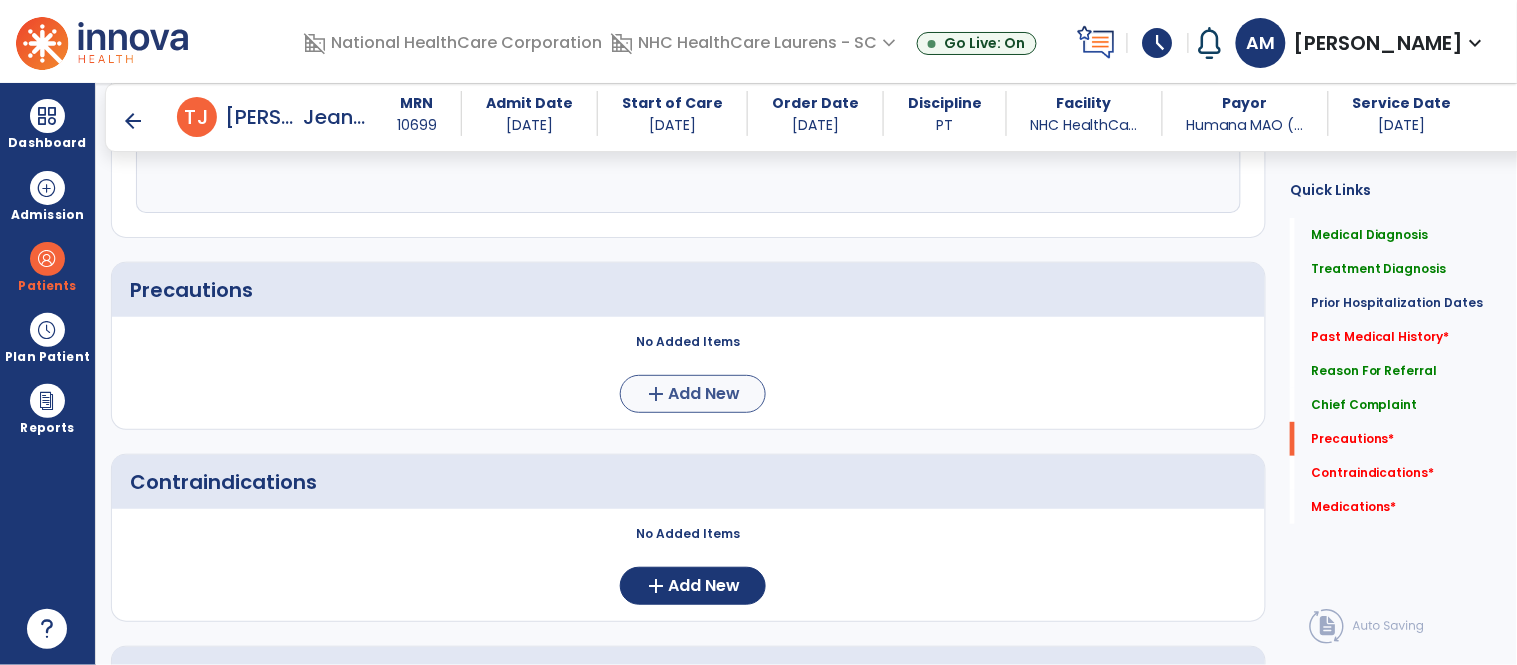 type on "**********" 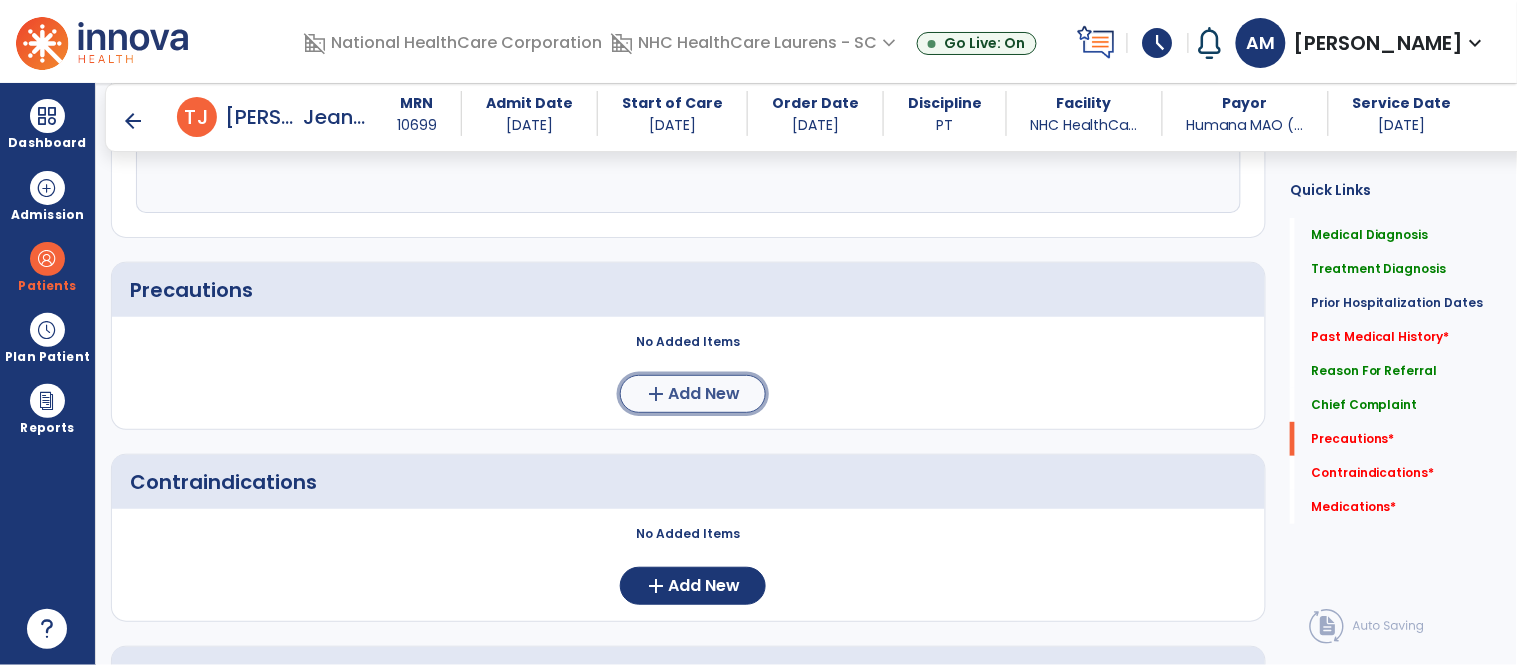 click on "add  Add New" 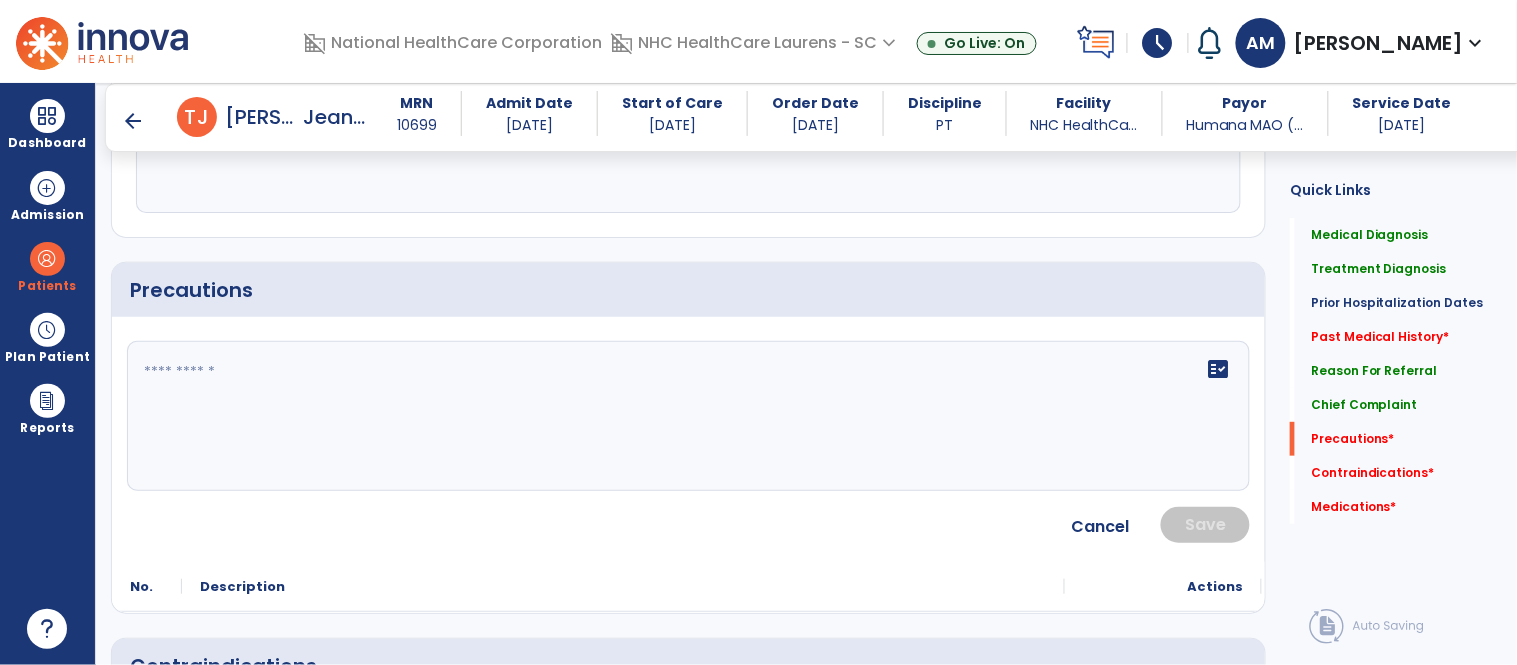 click on "fact_check" 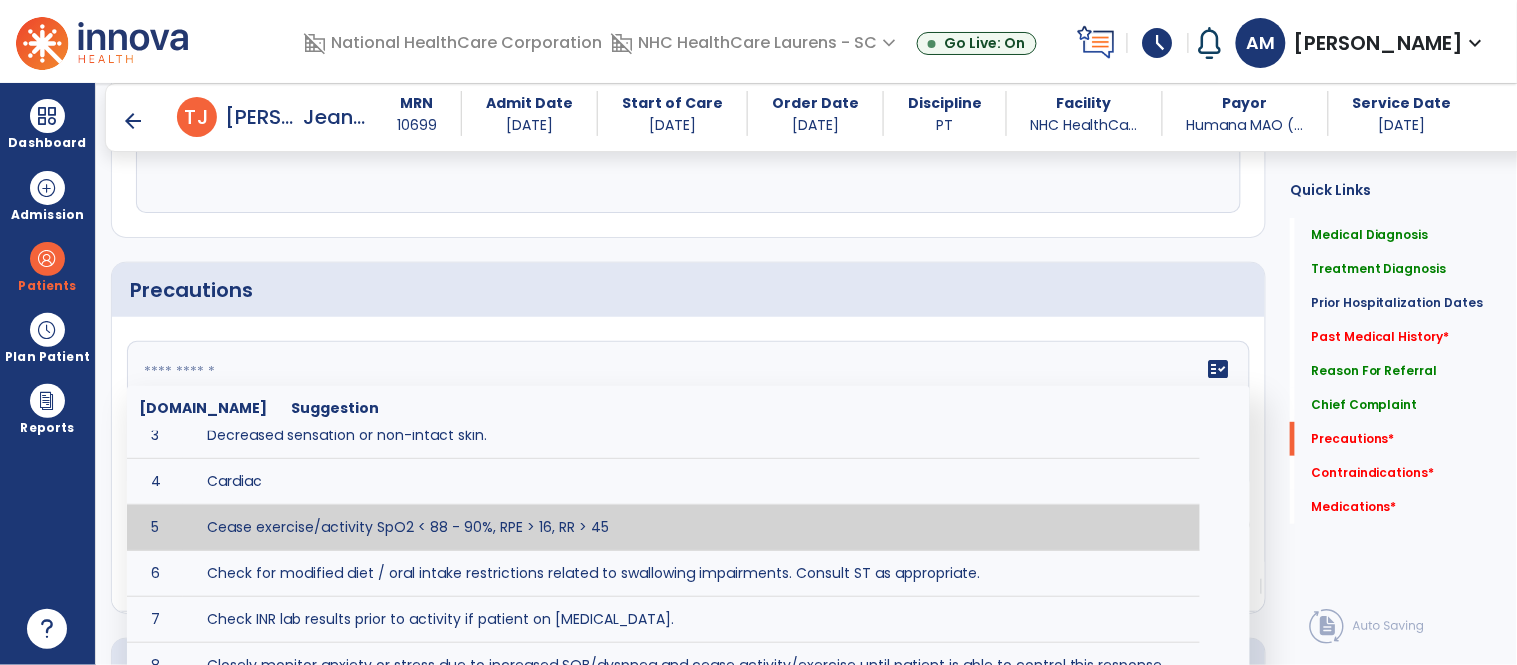 scroll, scrollTop: 0, scrollLeft: 0, axis: both 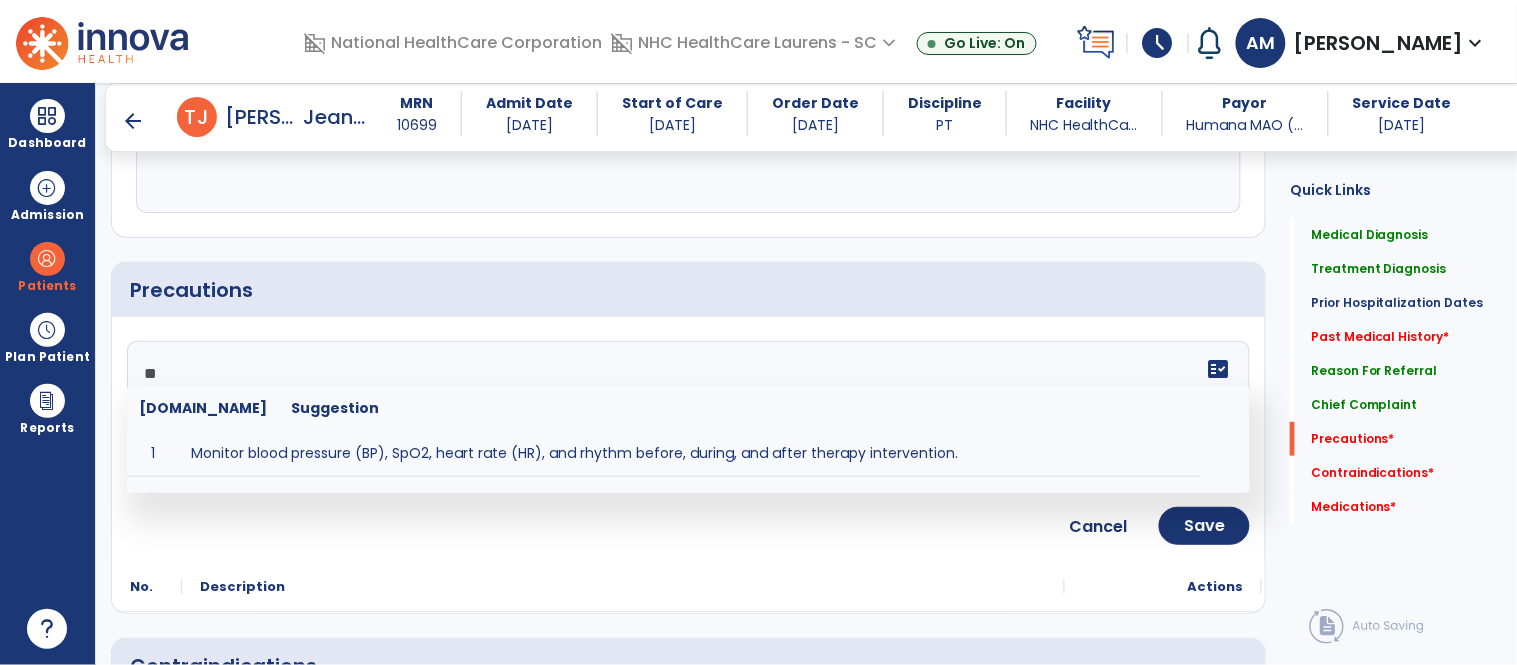 type on "*" 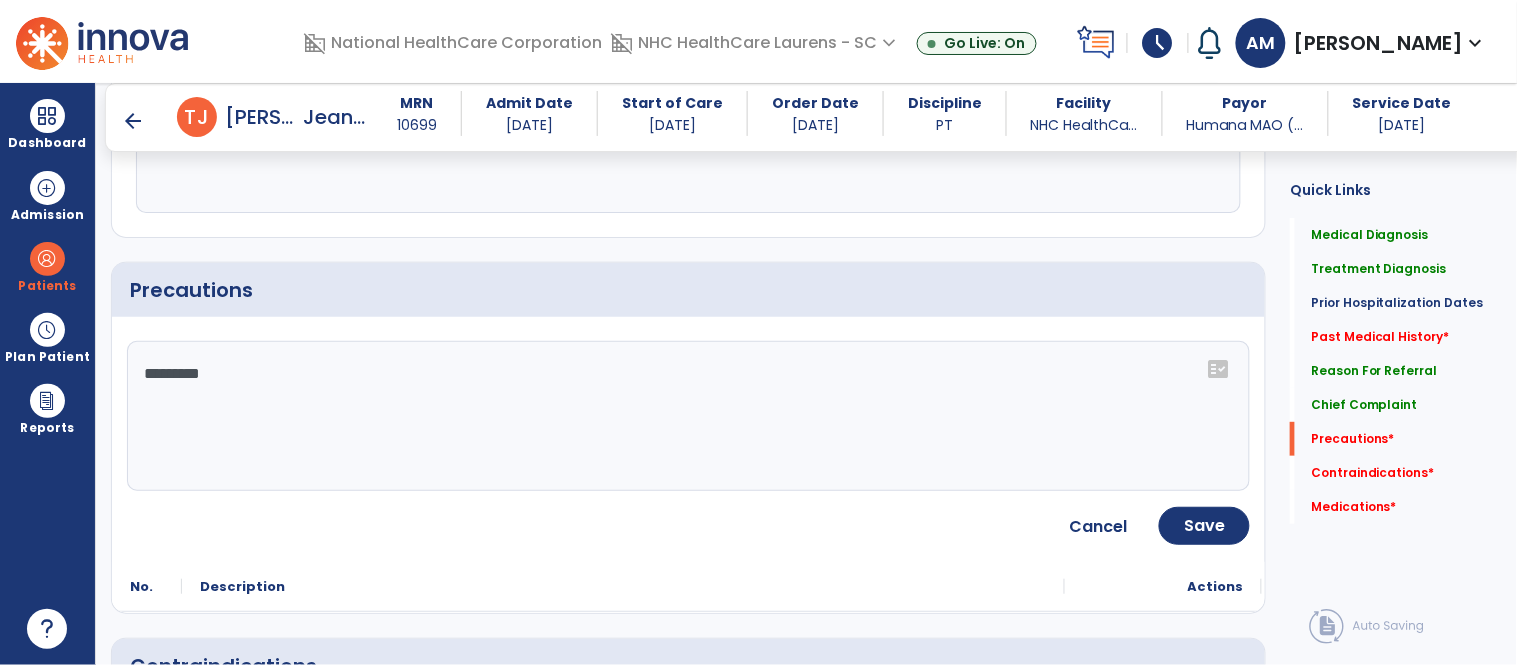 click on "*********" 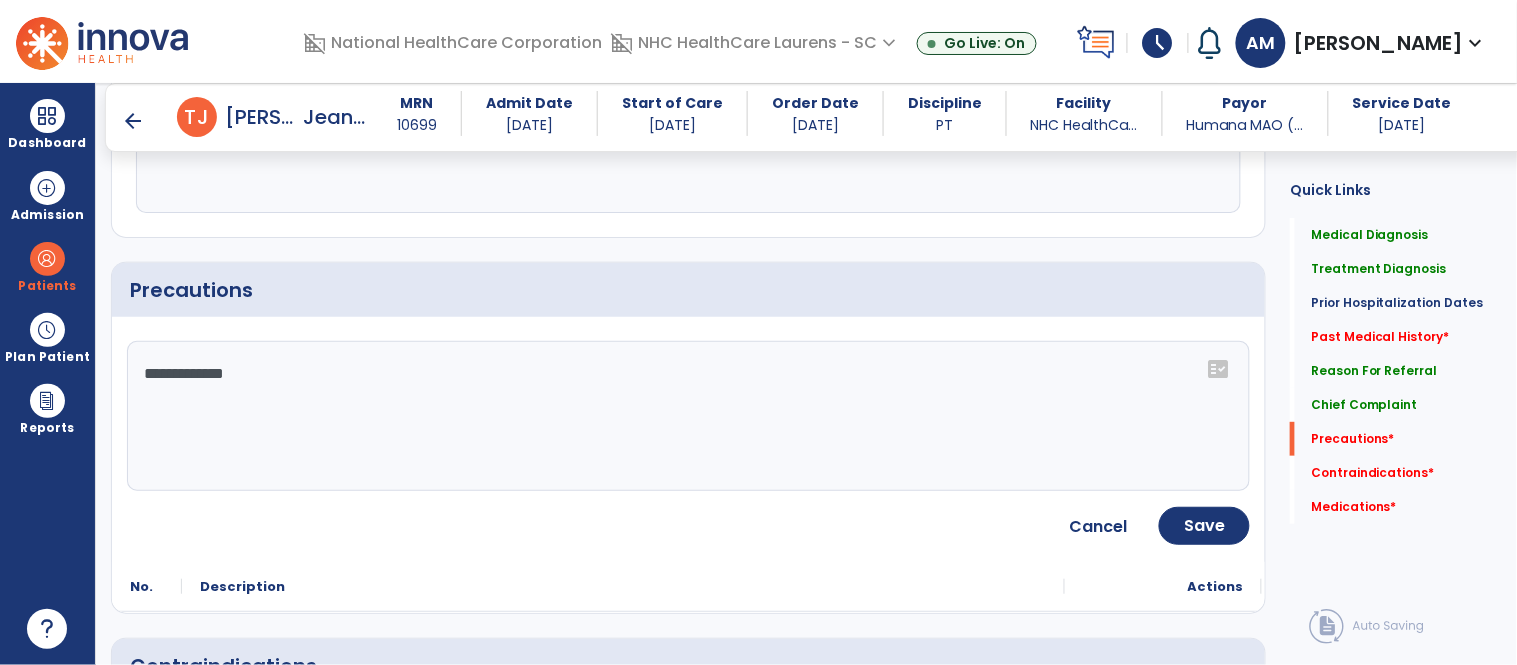 scroll, scrollTop: 2122, scrollLeft: 0, axis: vertical 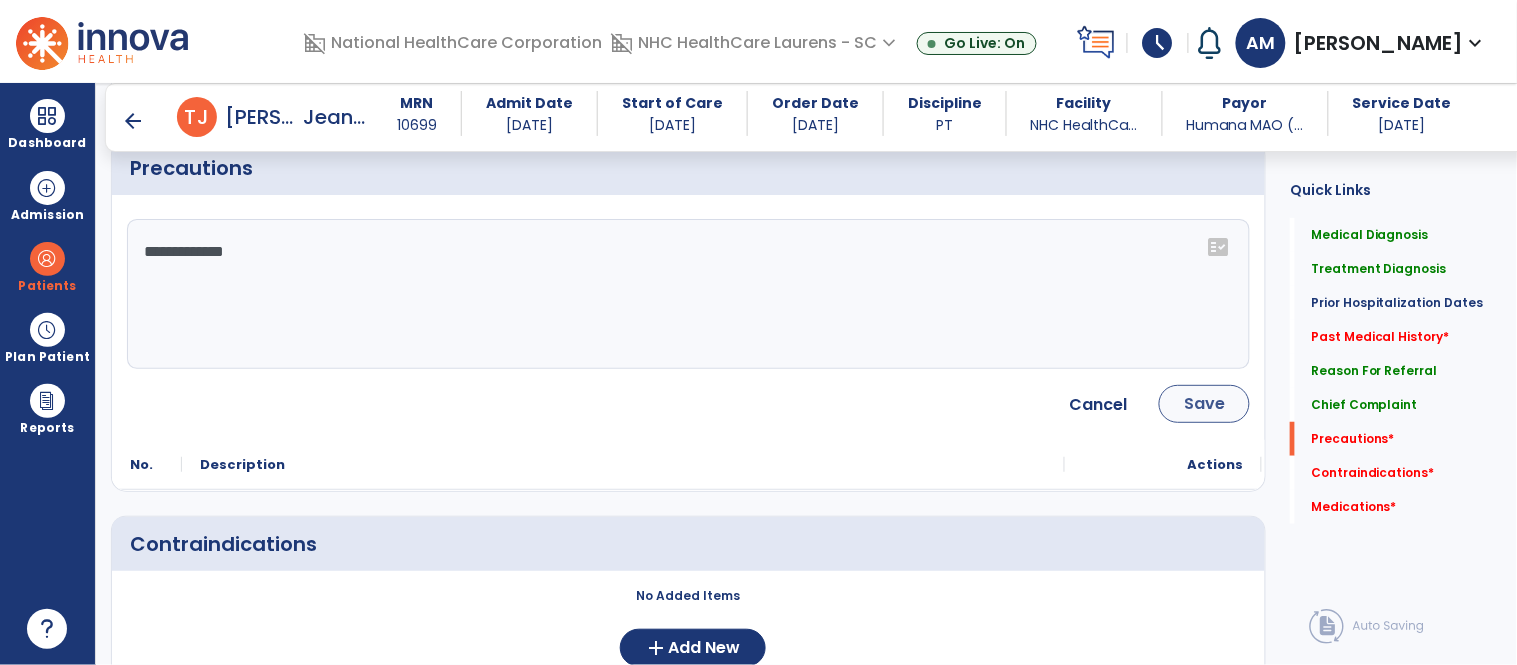 type on "**********" 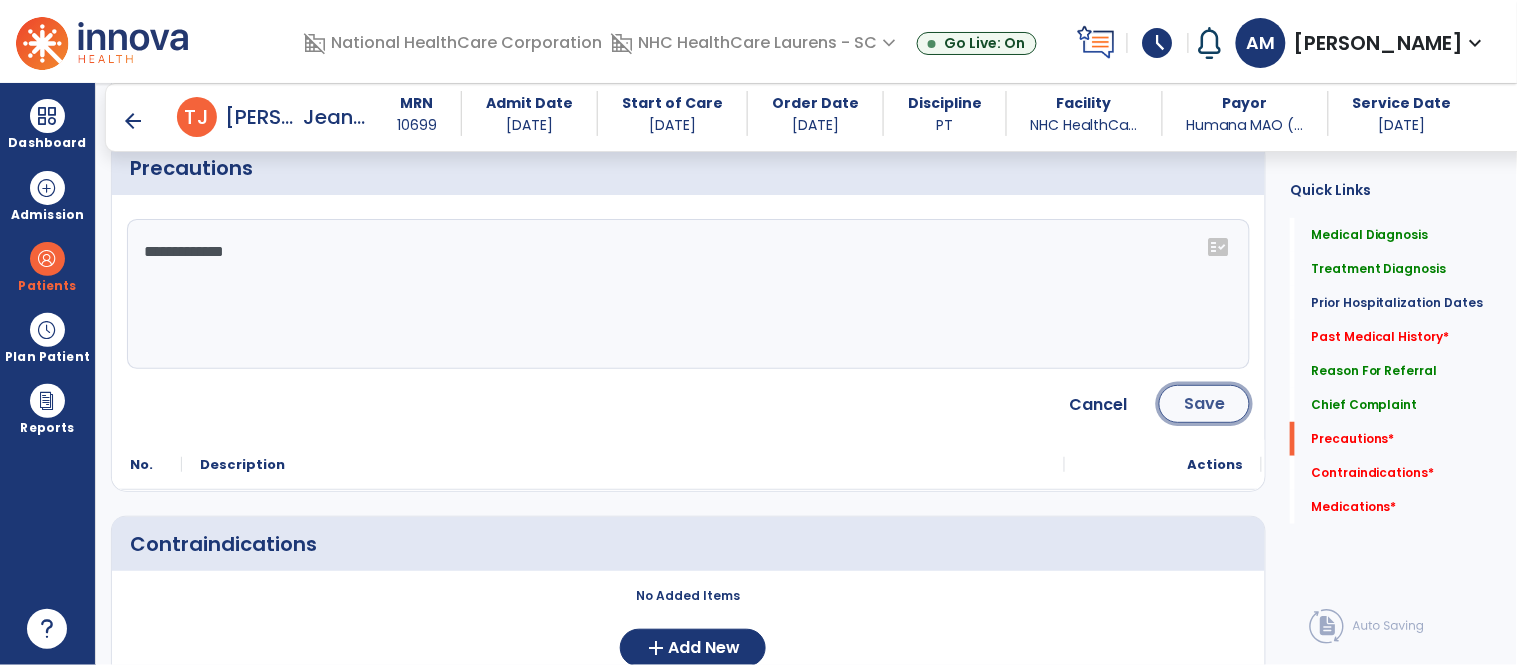 click on "Save" 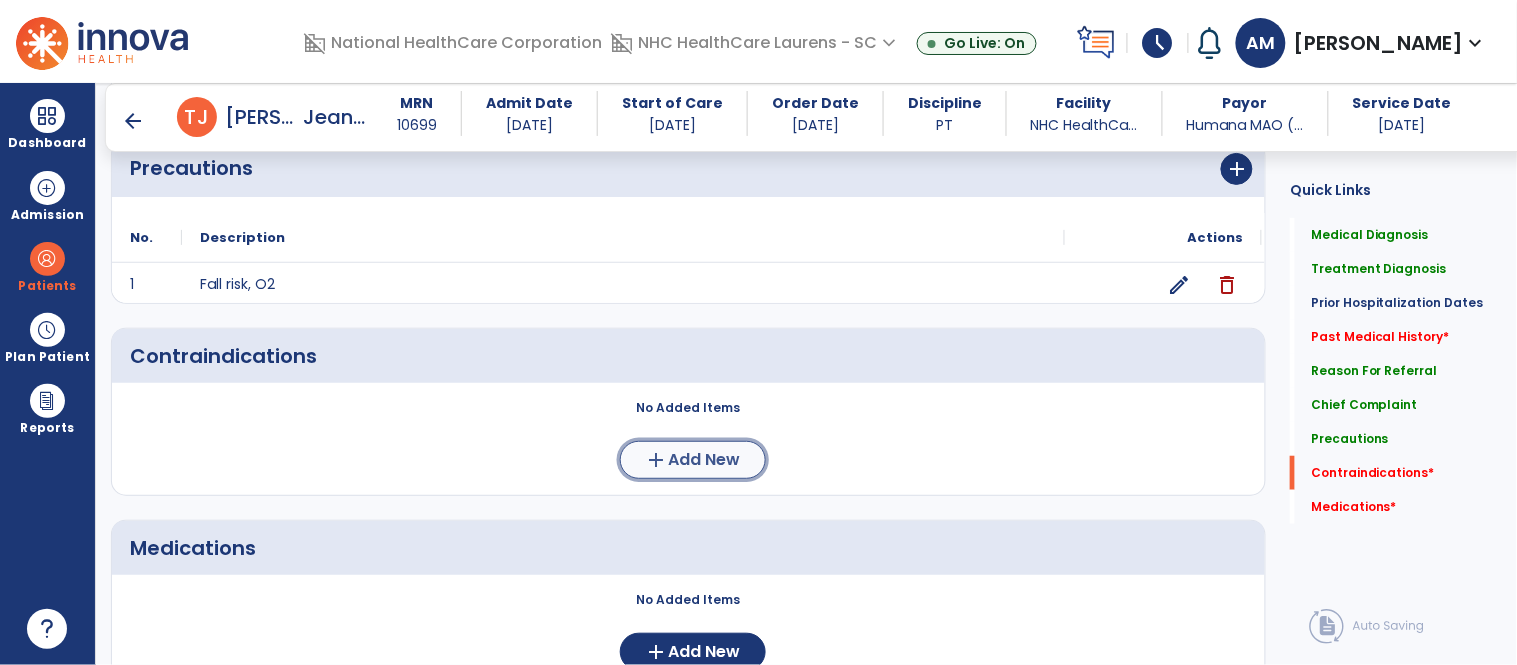 click on "add" 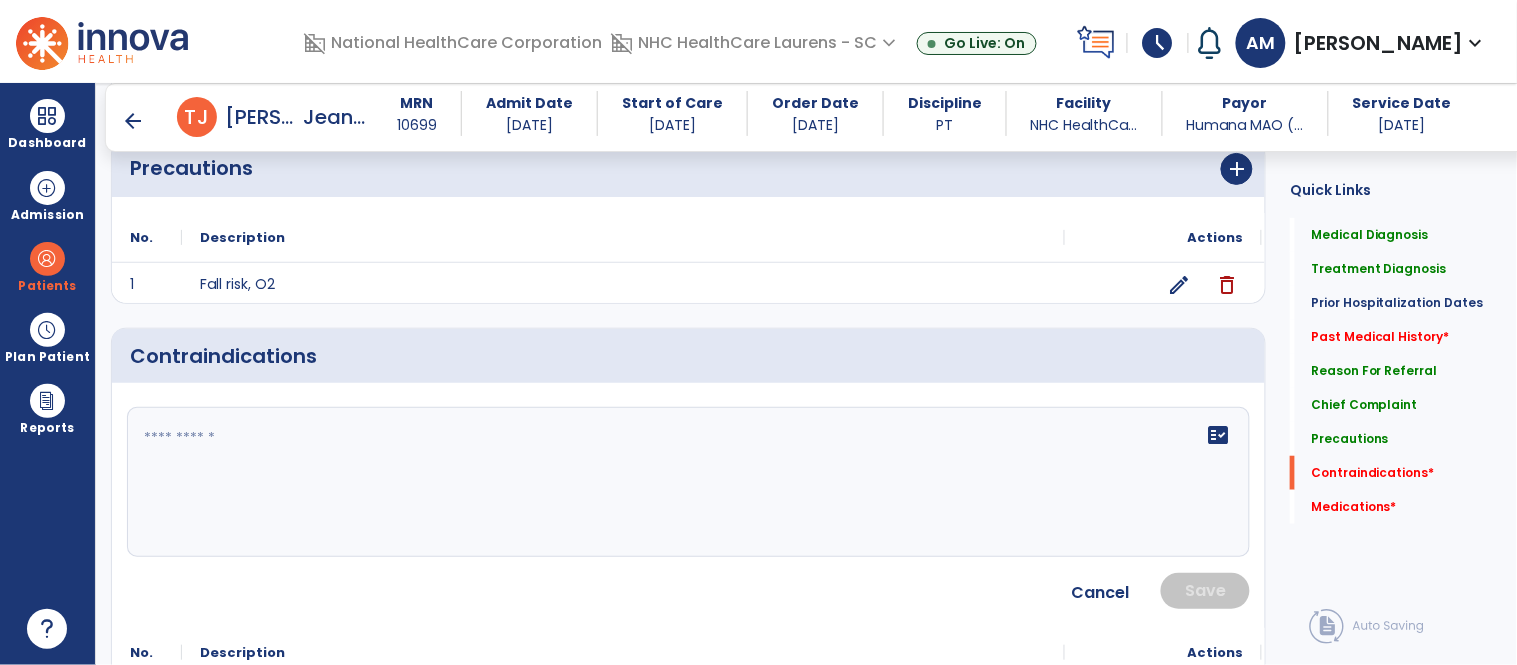 click 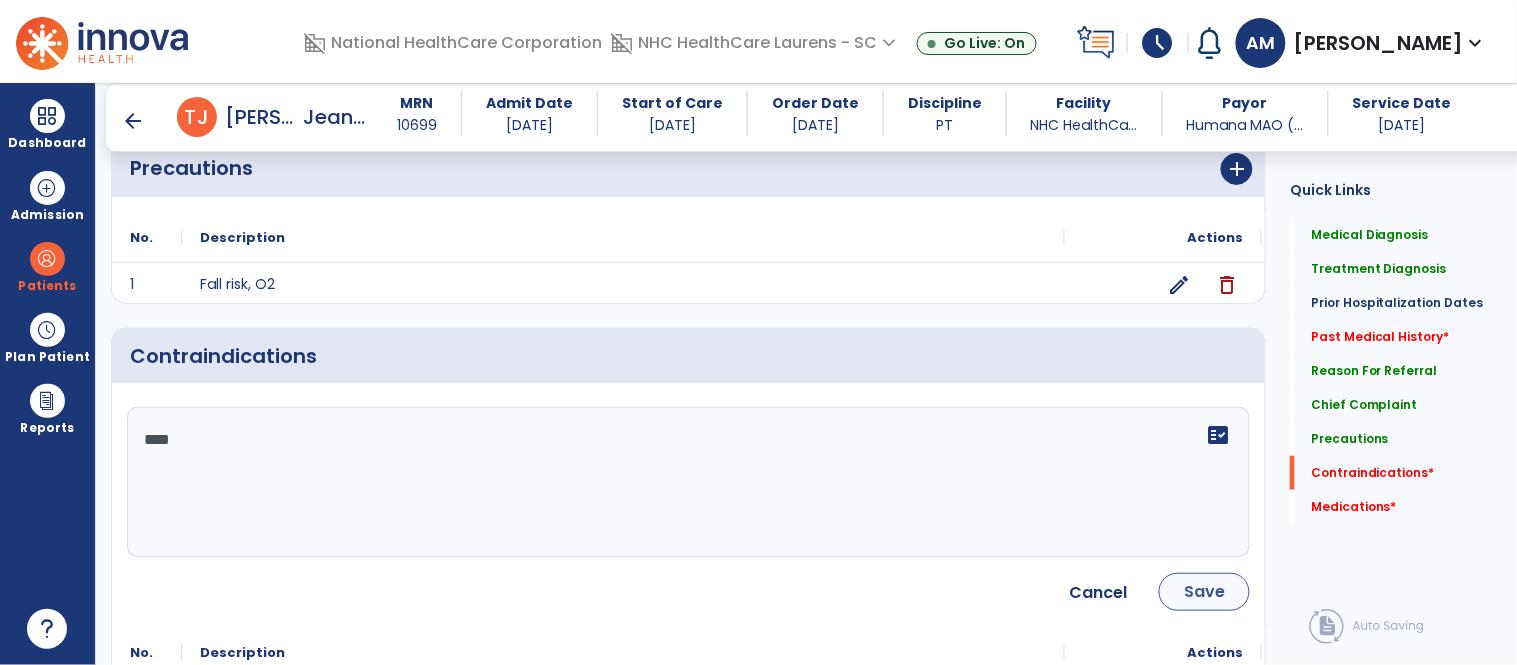 type on "****" 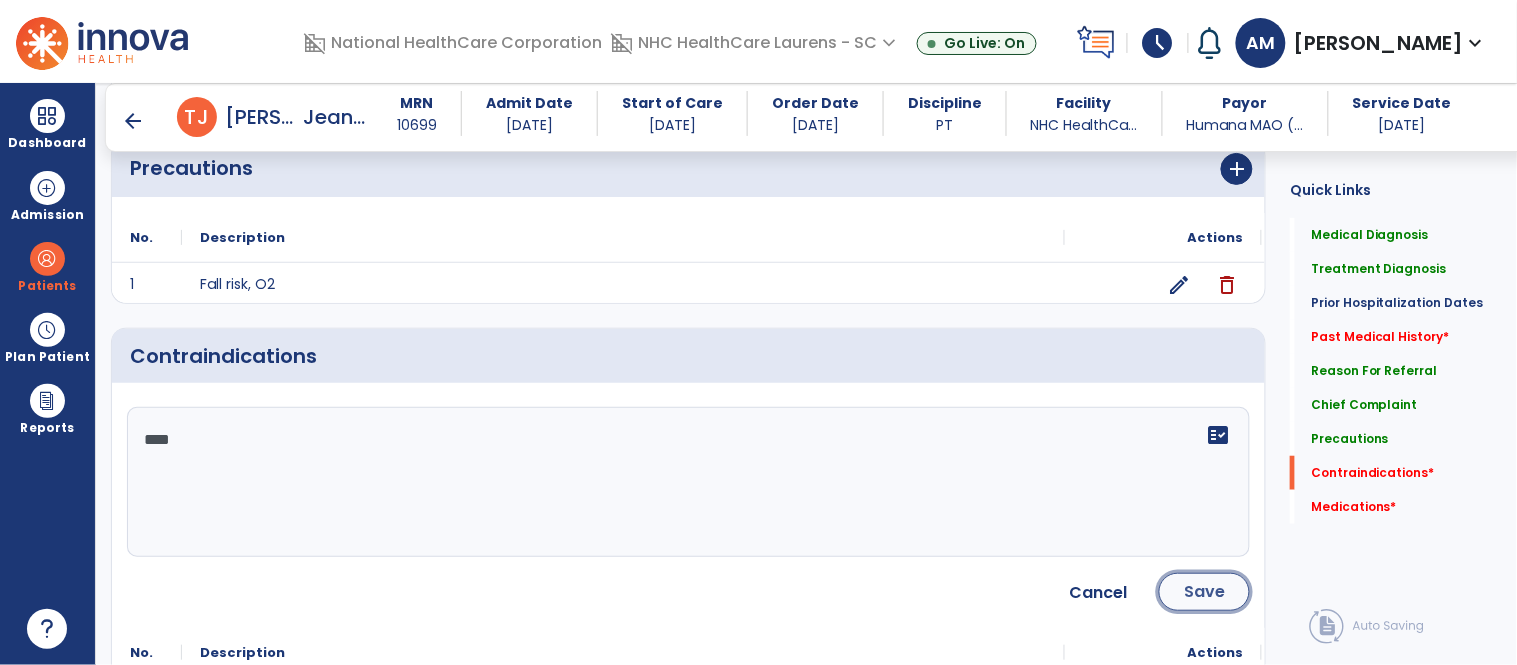 click on "Save" 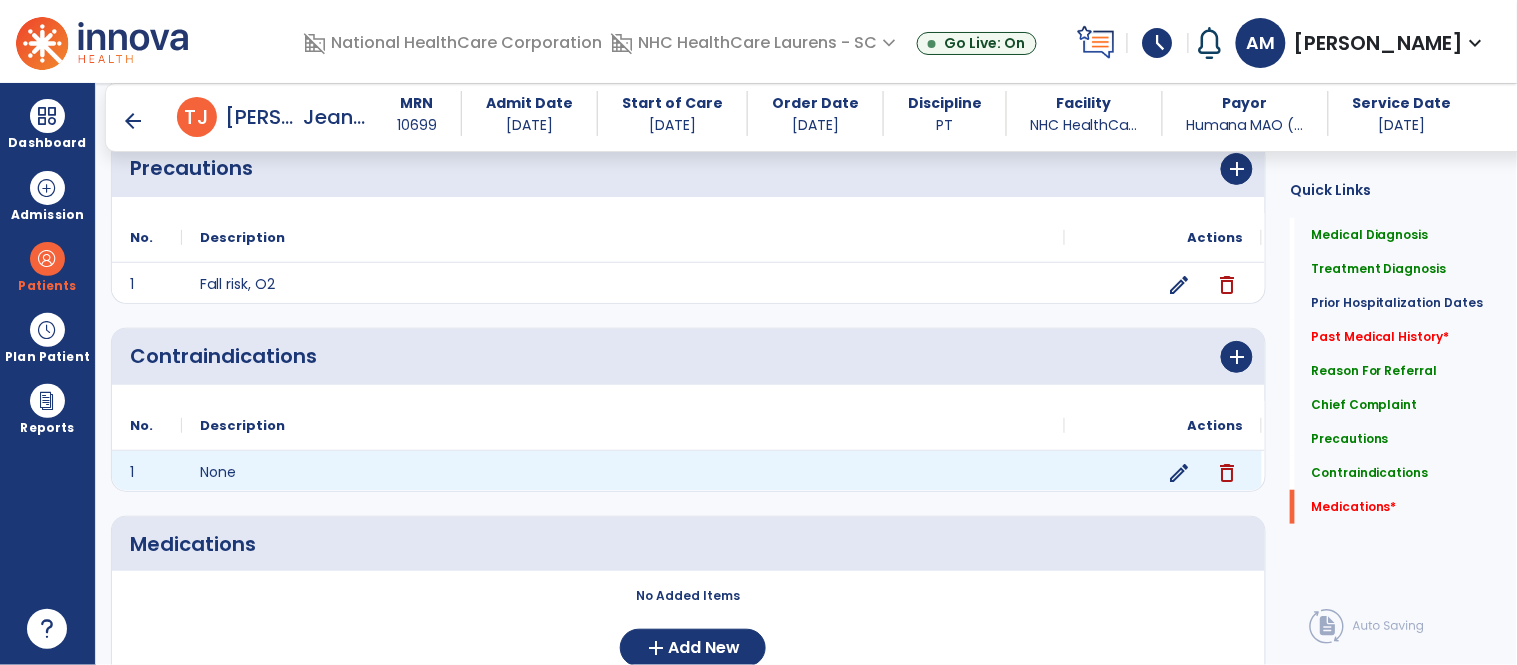 scroll, scrollTop: 2214, scrollLeft: 0, axis: vertical 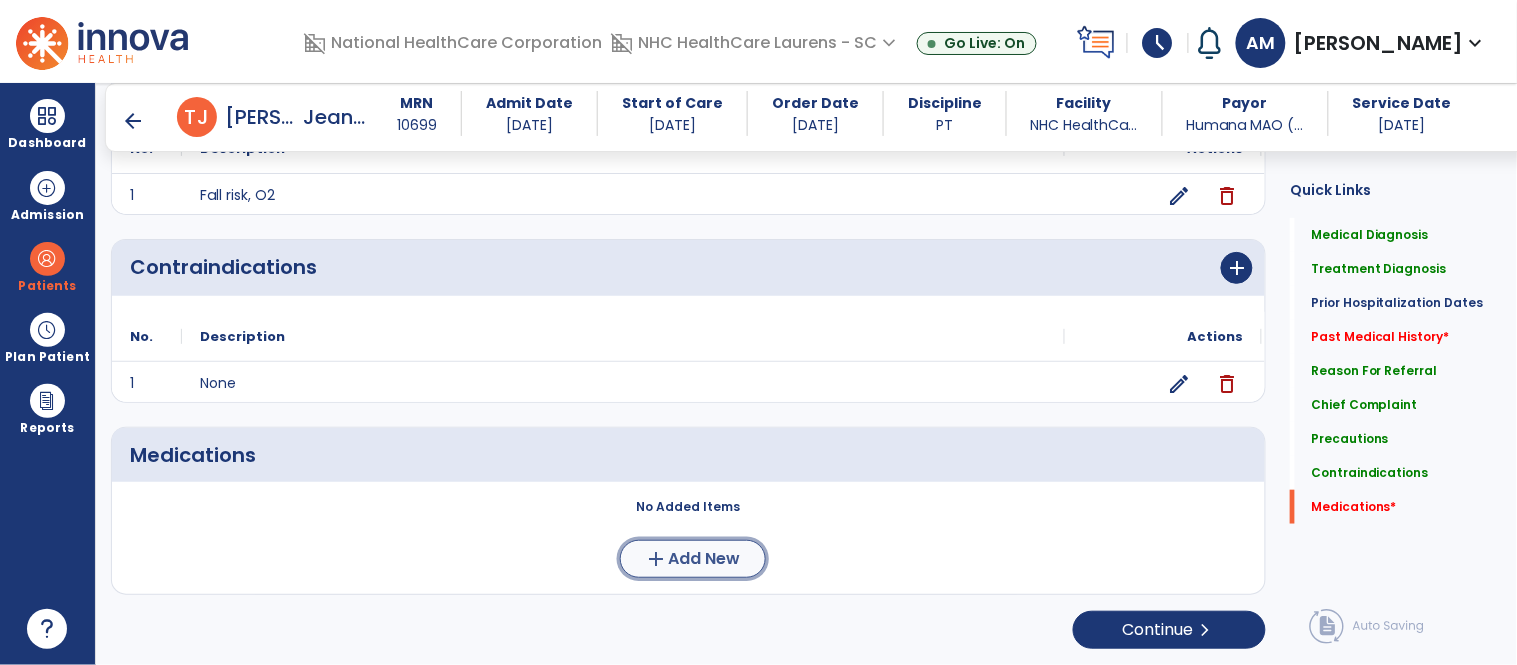 click on "Add New" 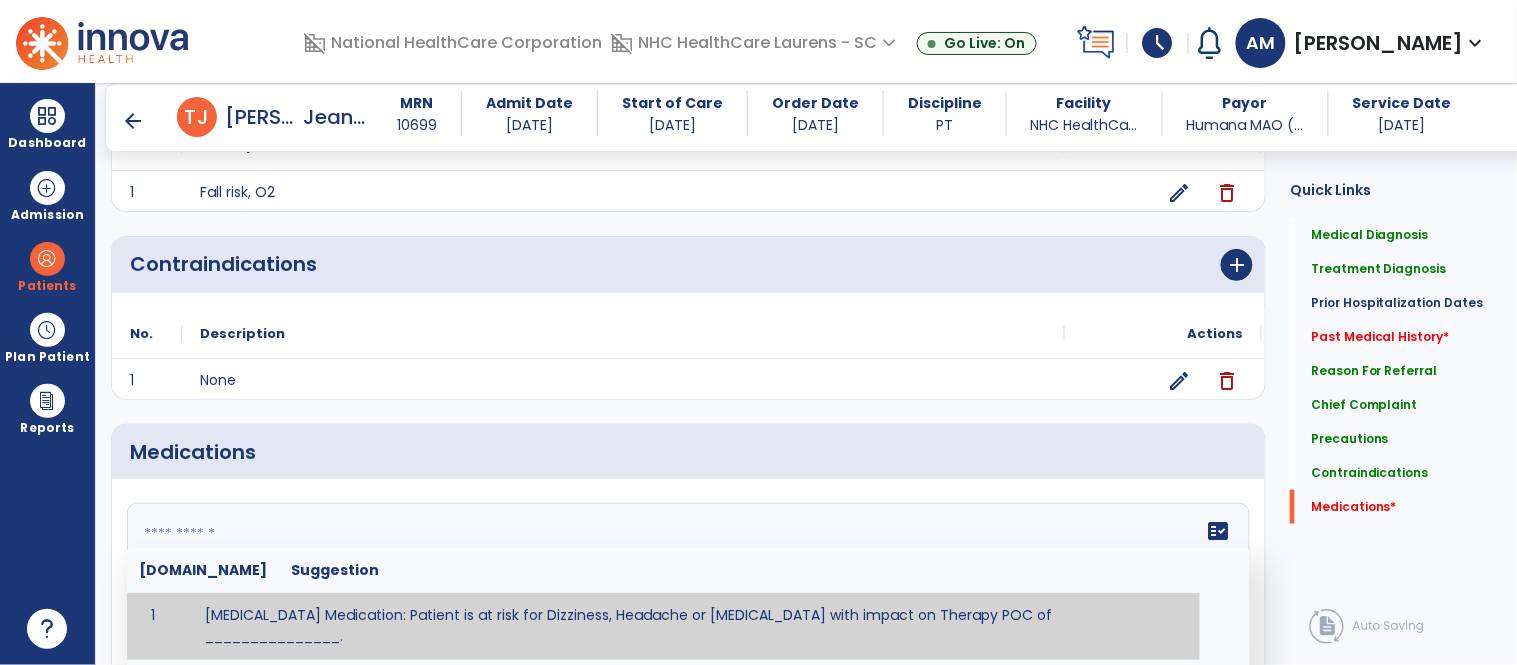 click 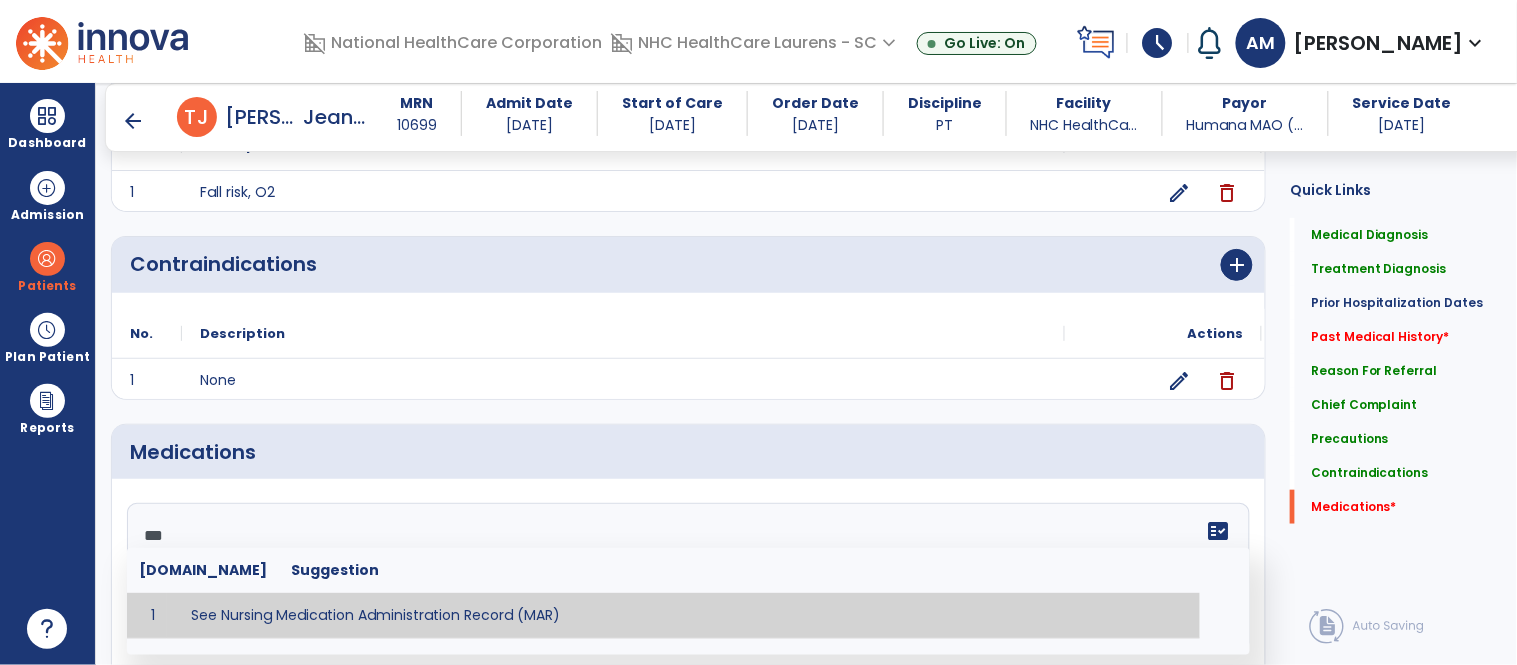 type on "**********" 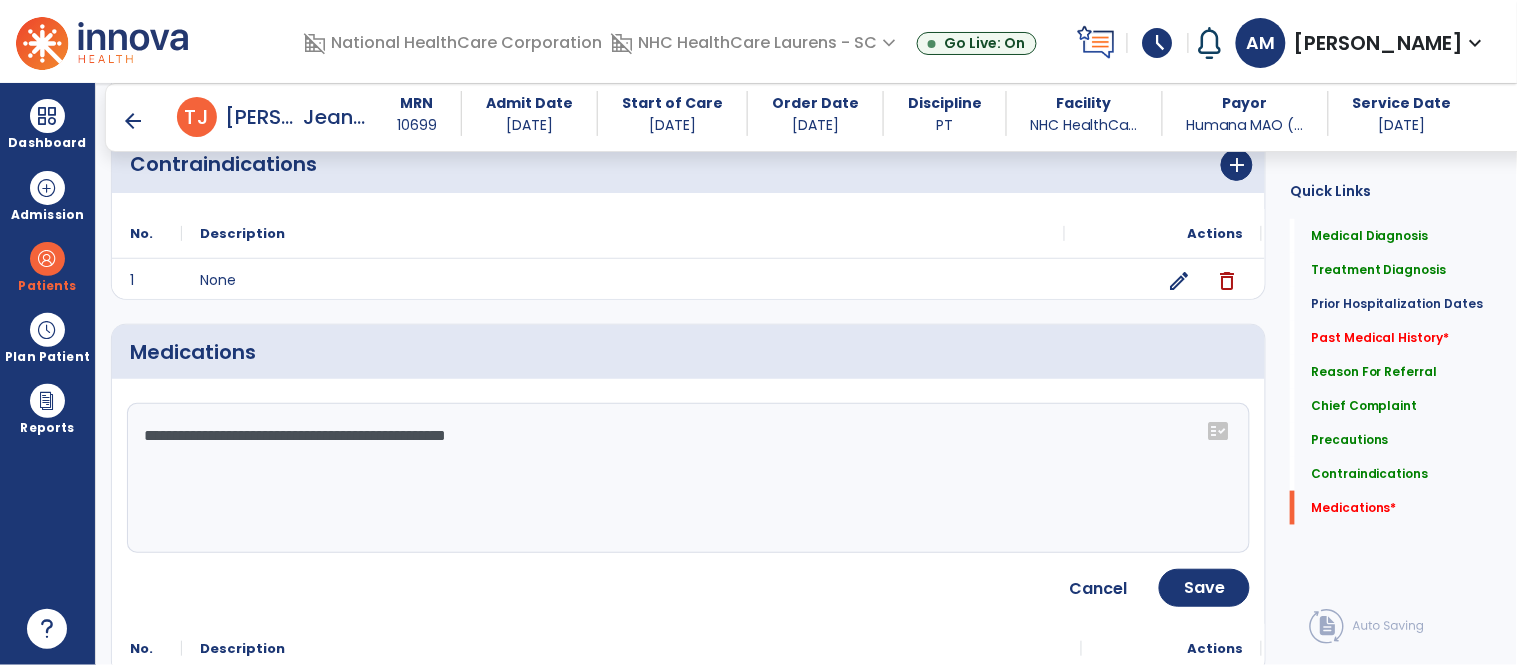 scroll, scrollTop: 2397, scrollLeft: 0, axis: vertical 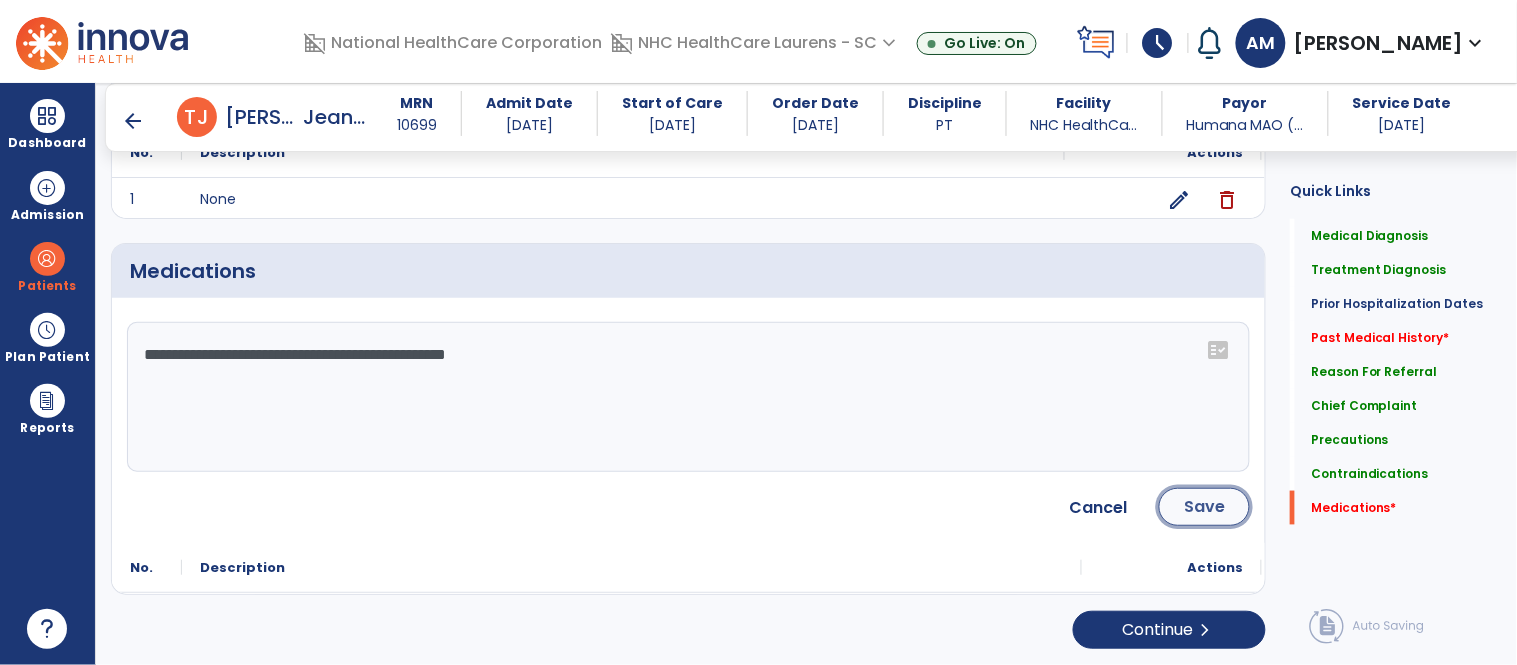 click on "Save" 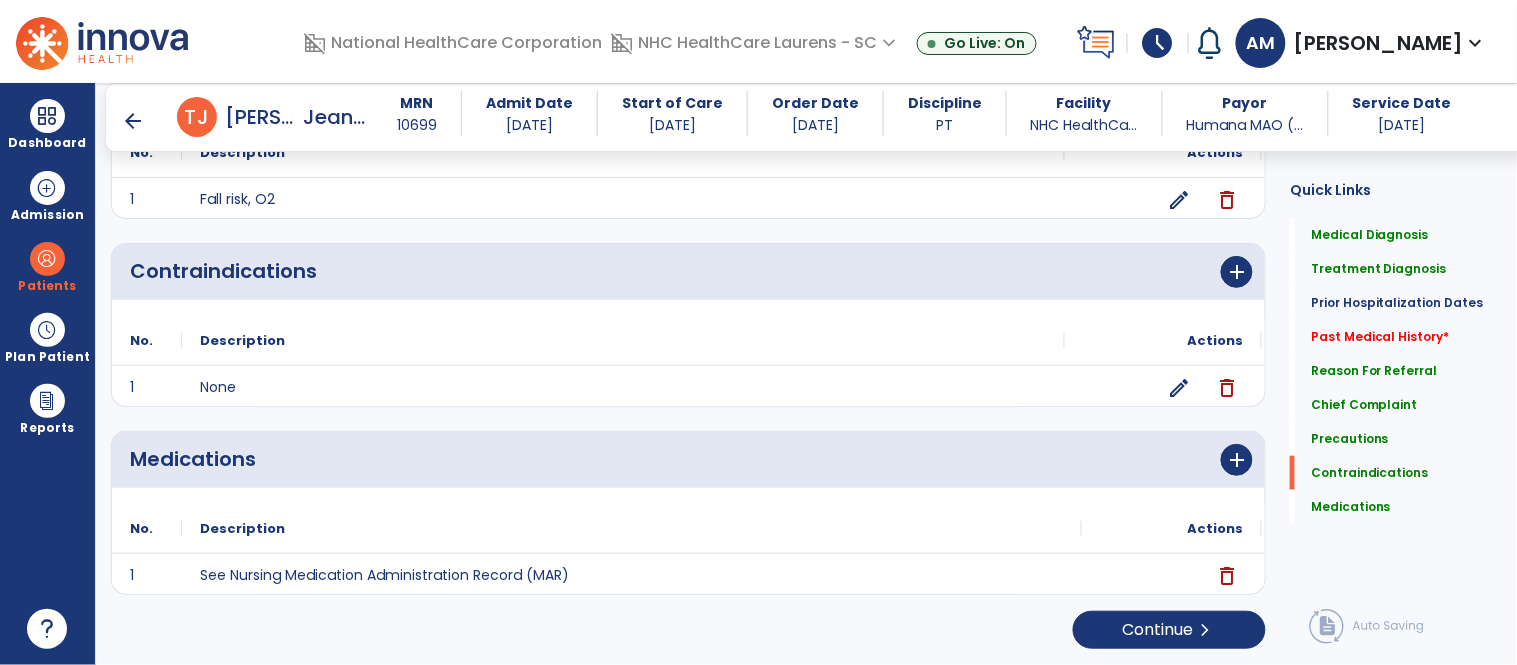 scroll, scrollTop: 2210, scrollLeft: 0, axis: vertical 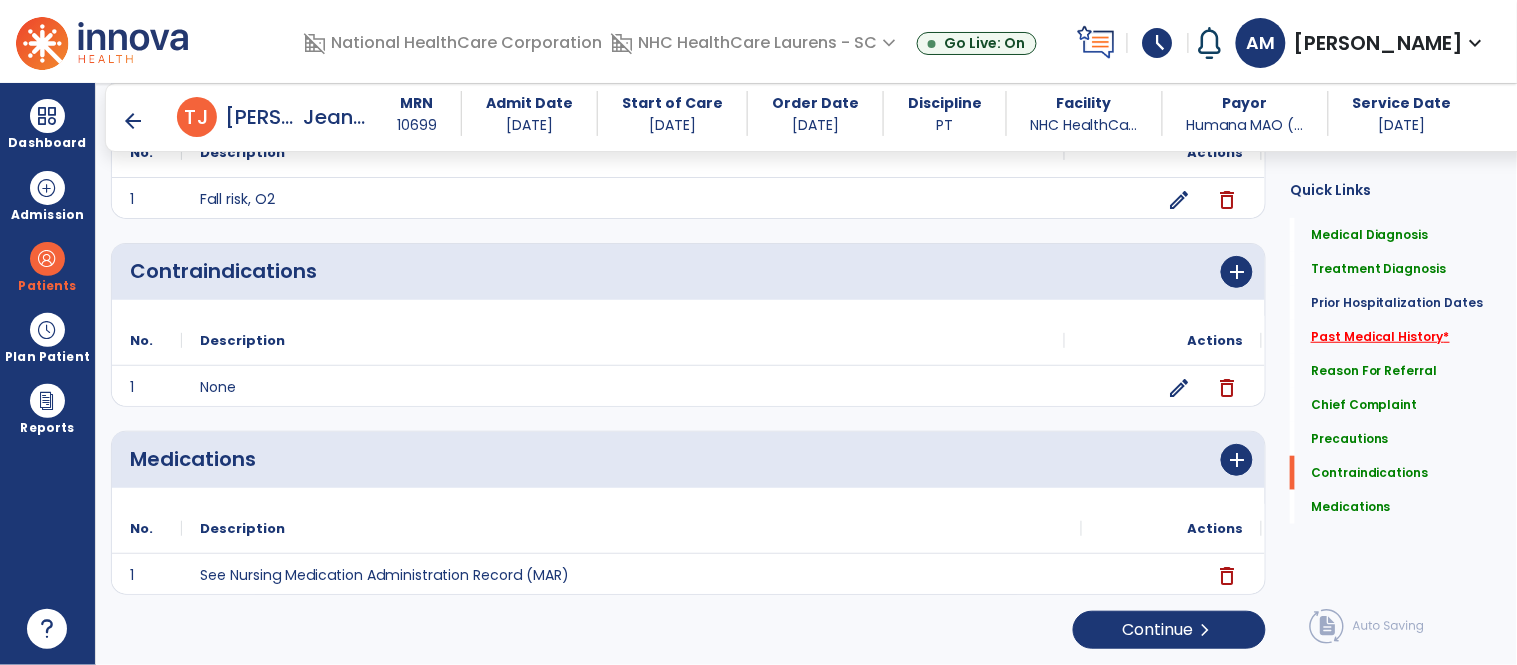 click on "Past Medical History   *" 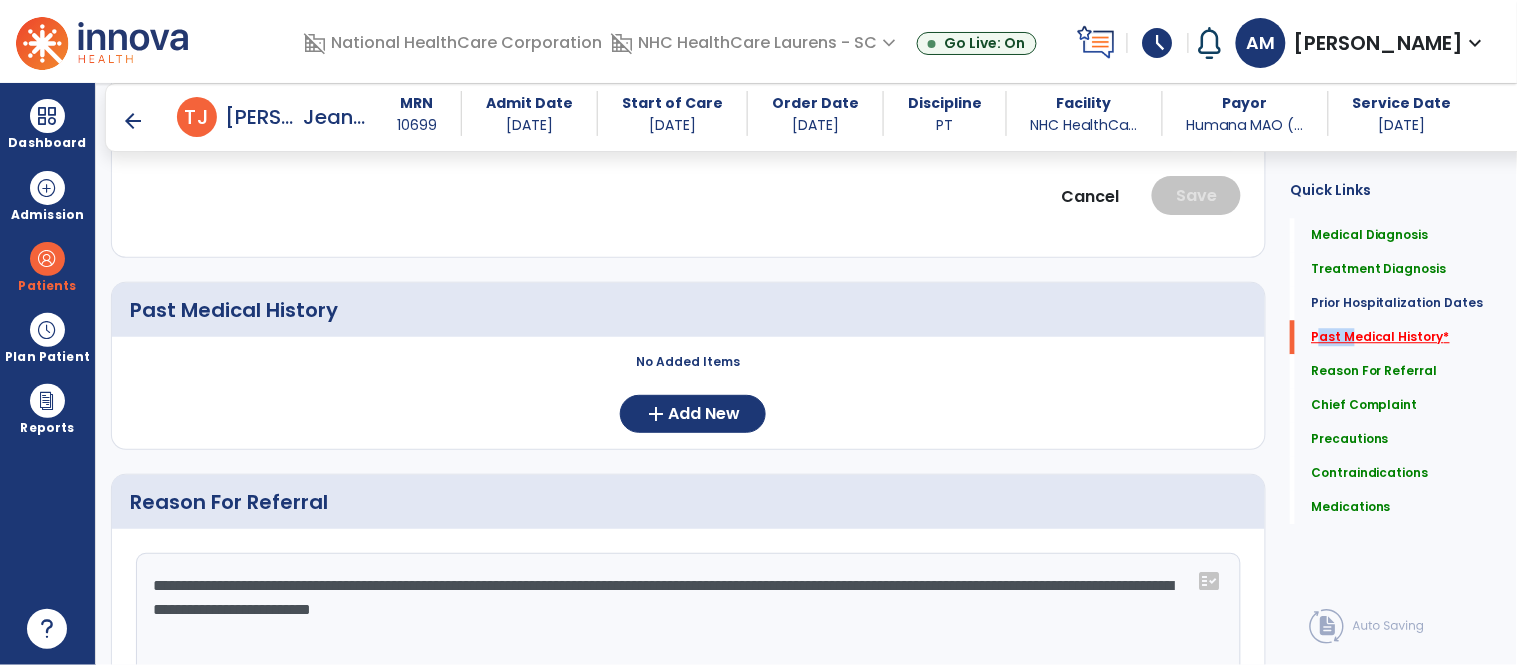 scroll, scrollTop: 1225, scrollLeft: 0, axis: vertical 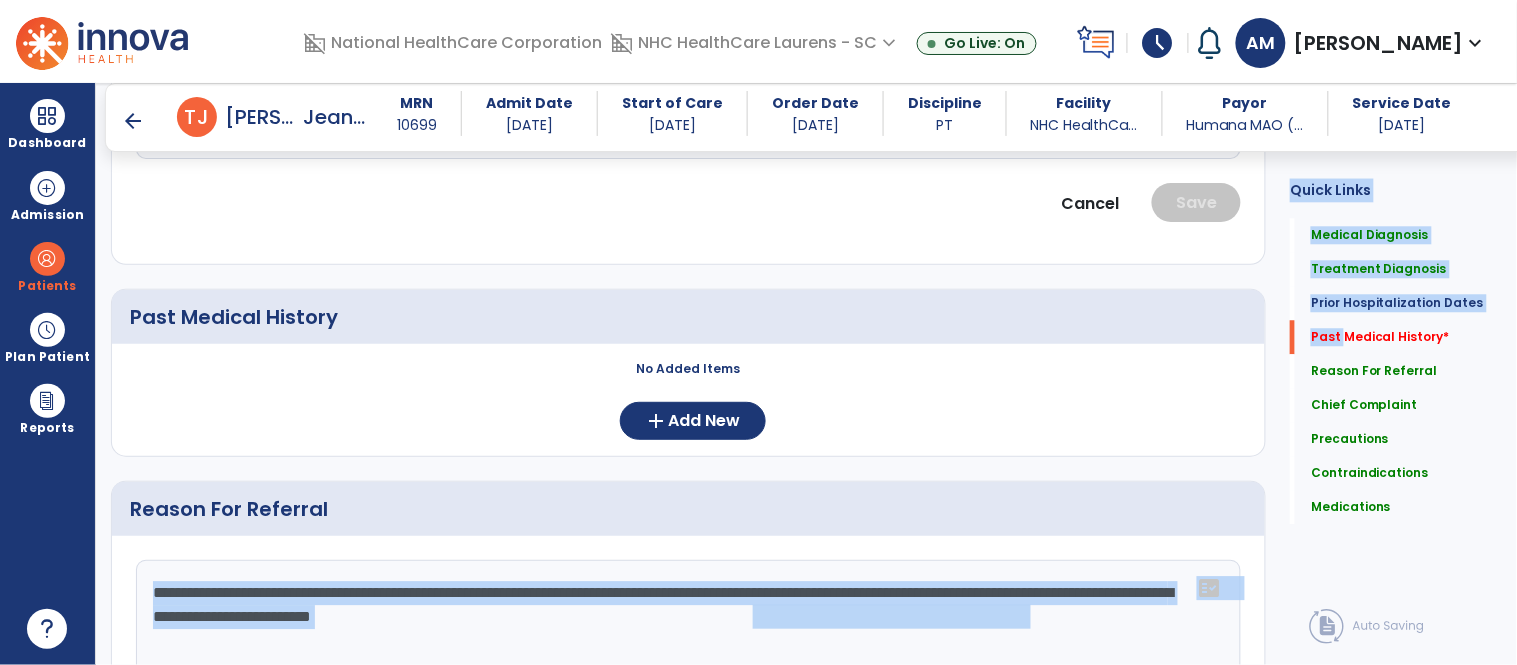 drag, startPoint x: 1330, startPoint y: 336, endPoint x: 620, endPoint y: 547, distance: 740.6895 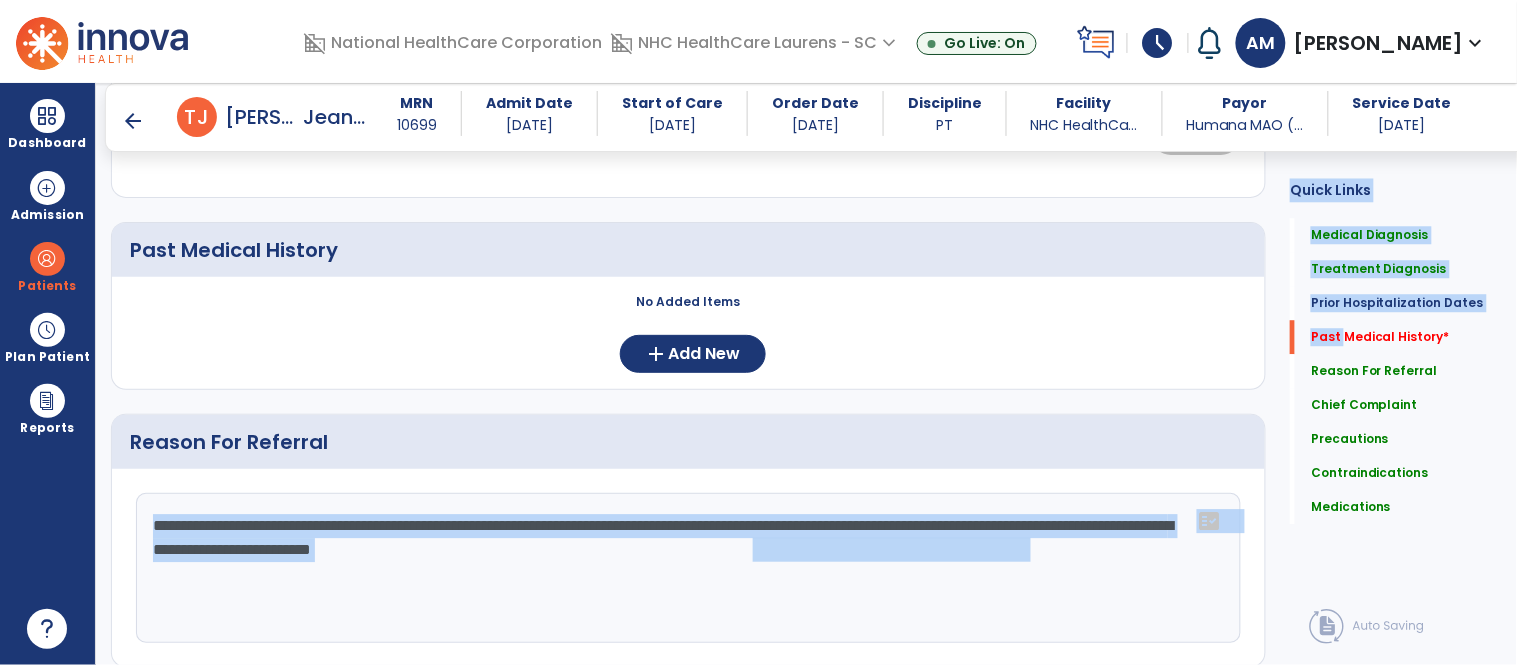 scroll, scrollTop: 1291, scrollLeft: 0, axis: vertical 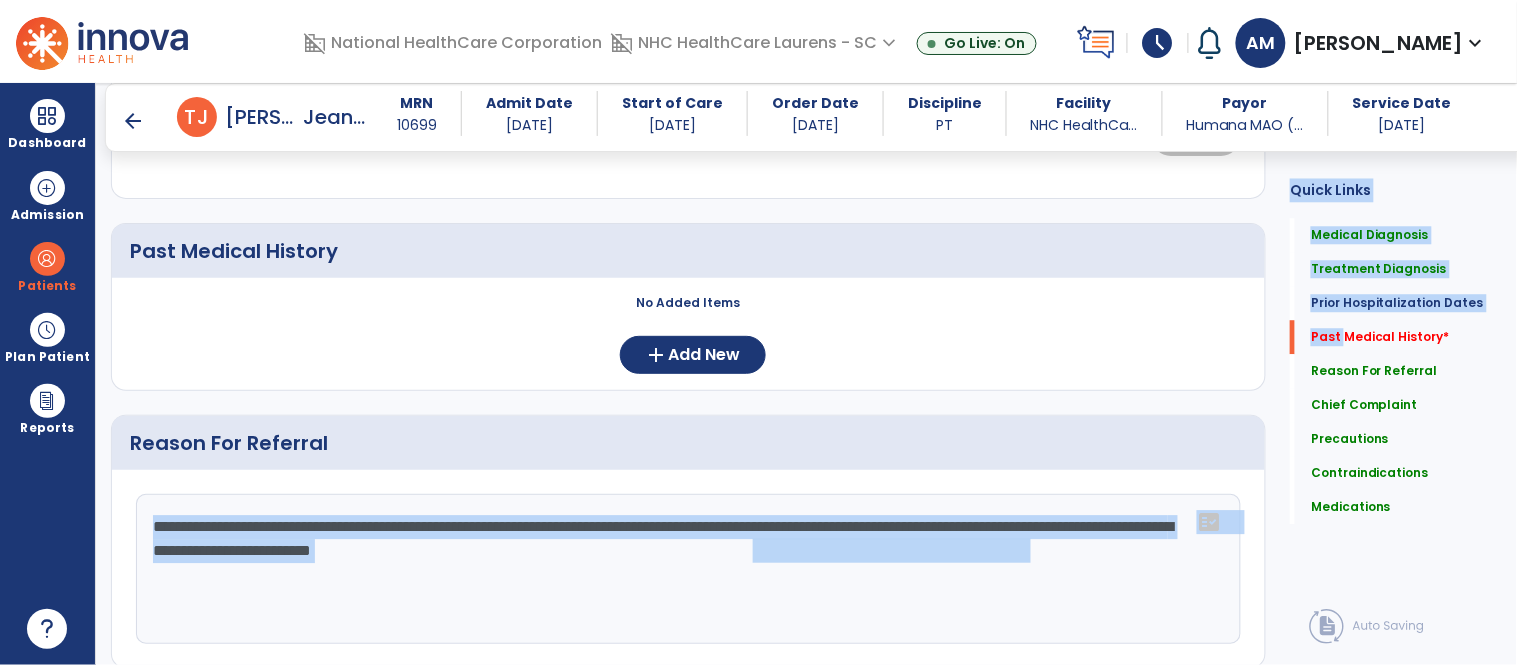 click on "**********" 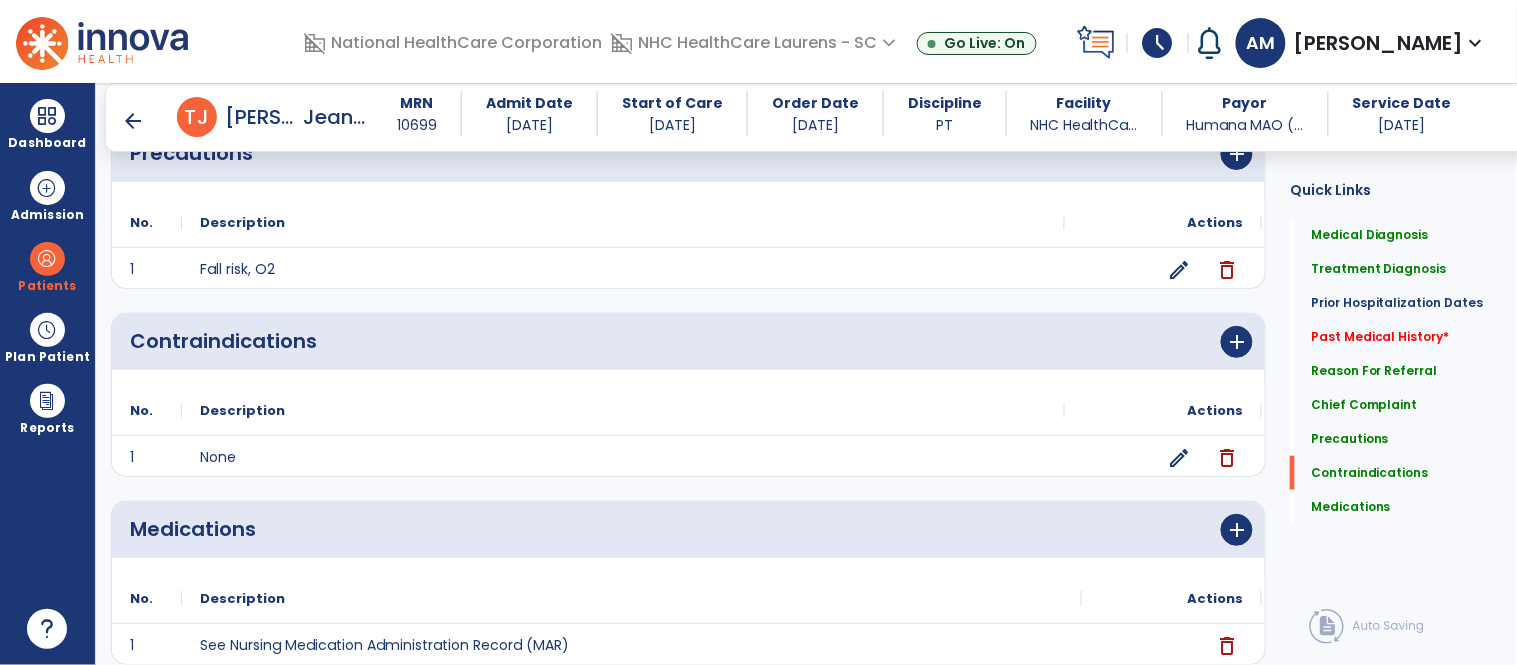 scroll, scrollTop: 2210, scrollLeft: 0, axis: vertical 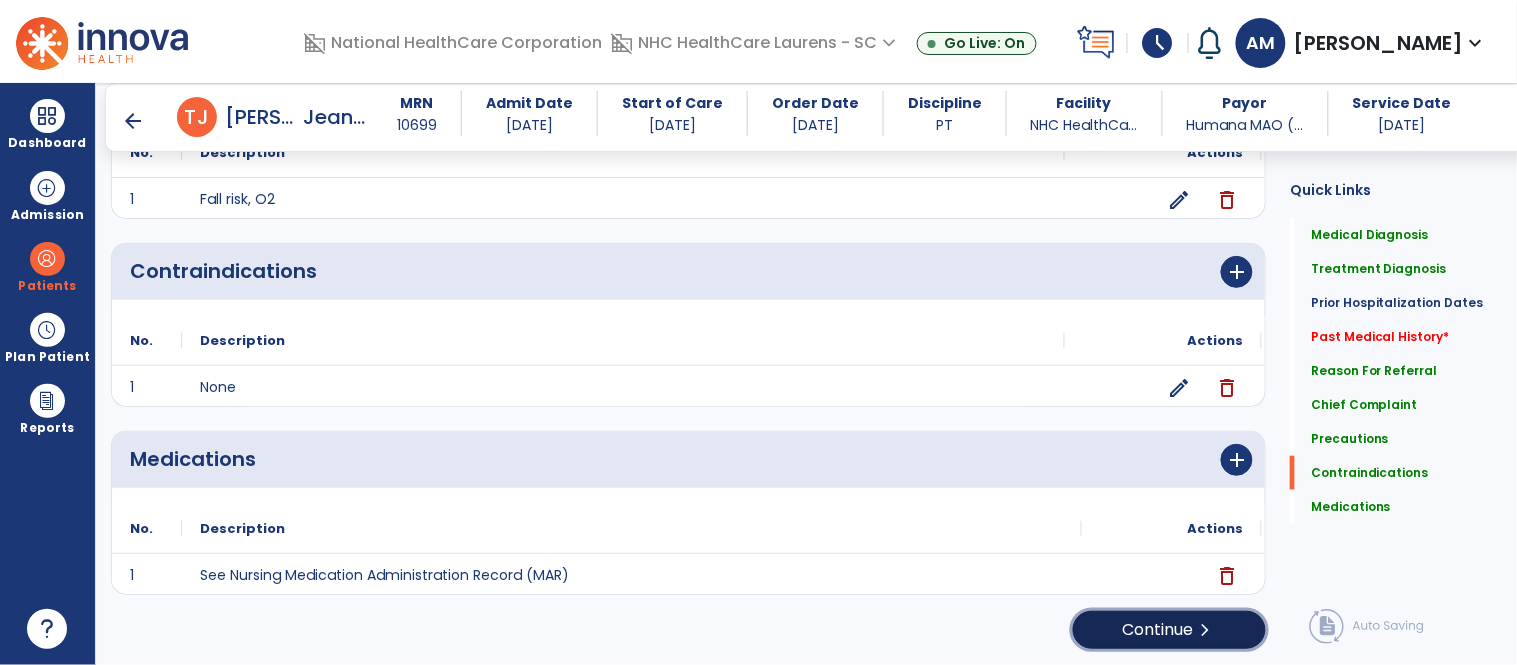 click on "Continue  chevron_right" 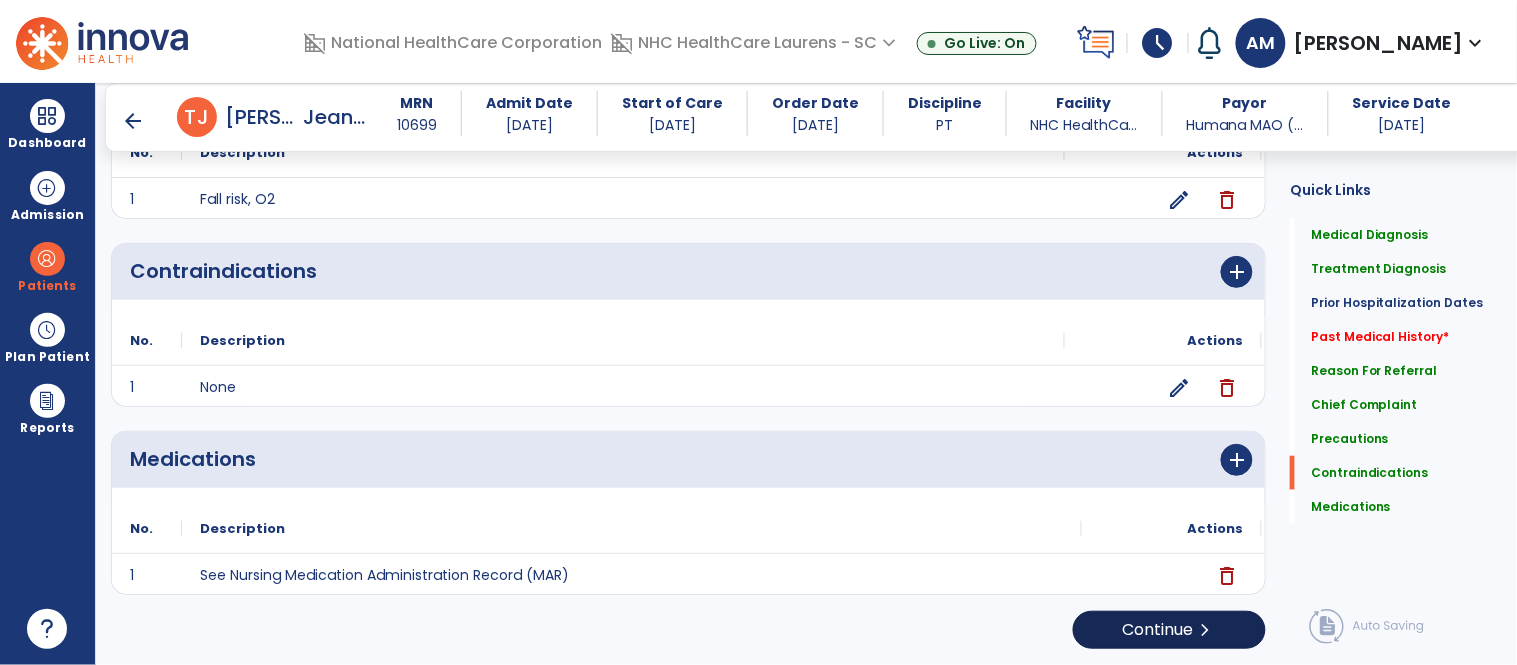 scroll, scrollTop: 0, scrollLeft: 0, axis: both 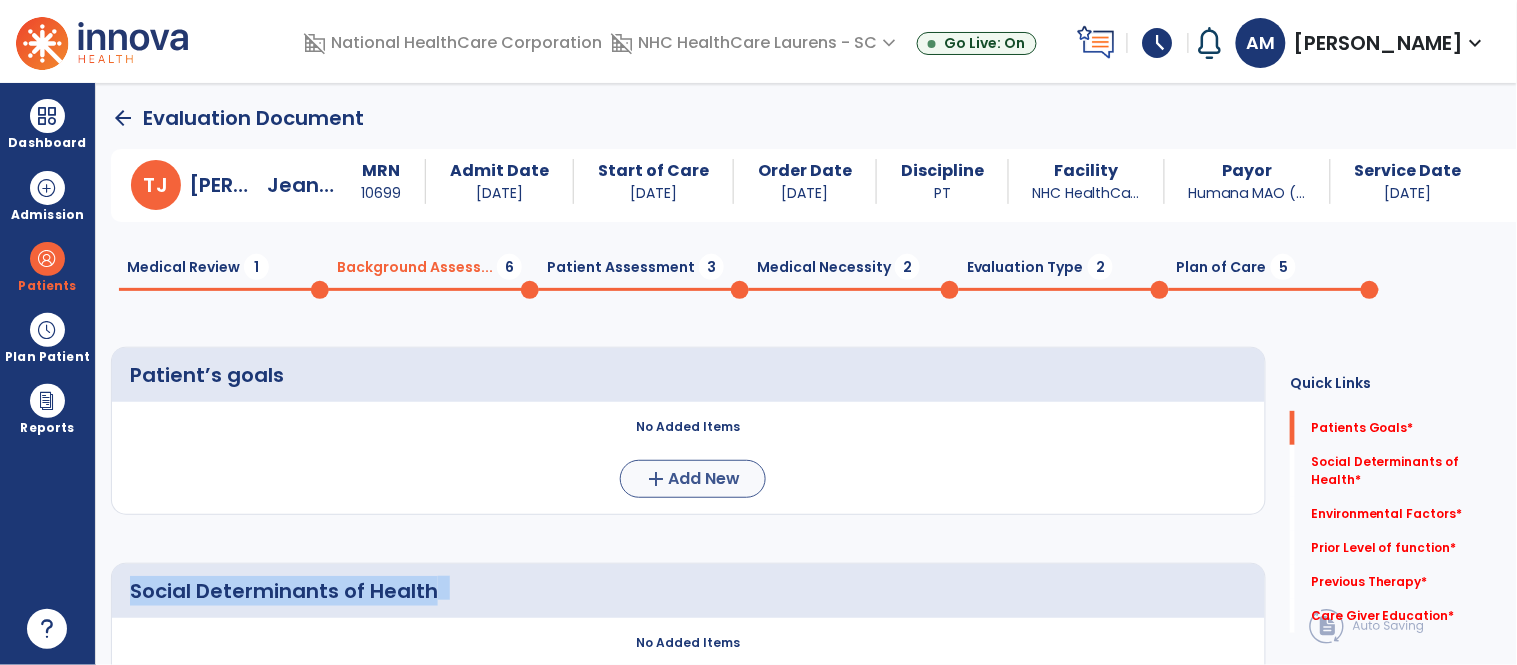 drag, startPoint x: 1107, startPoint y: 617, endPoint x: 681, endPoint y: 488, distance: 445.10336 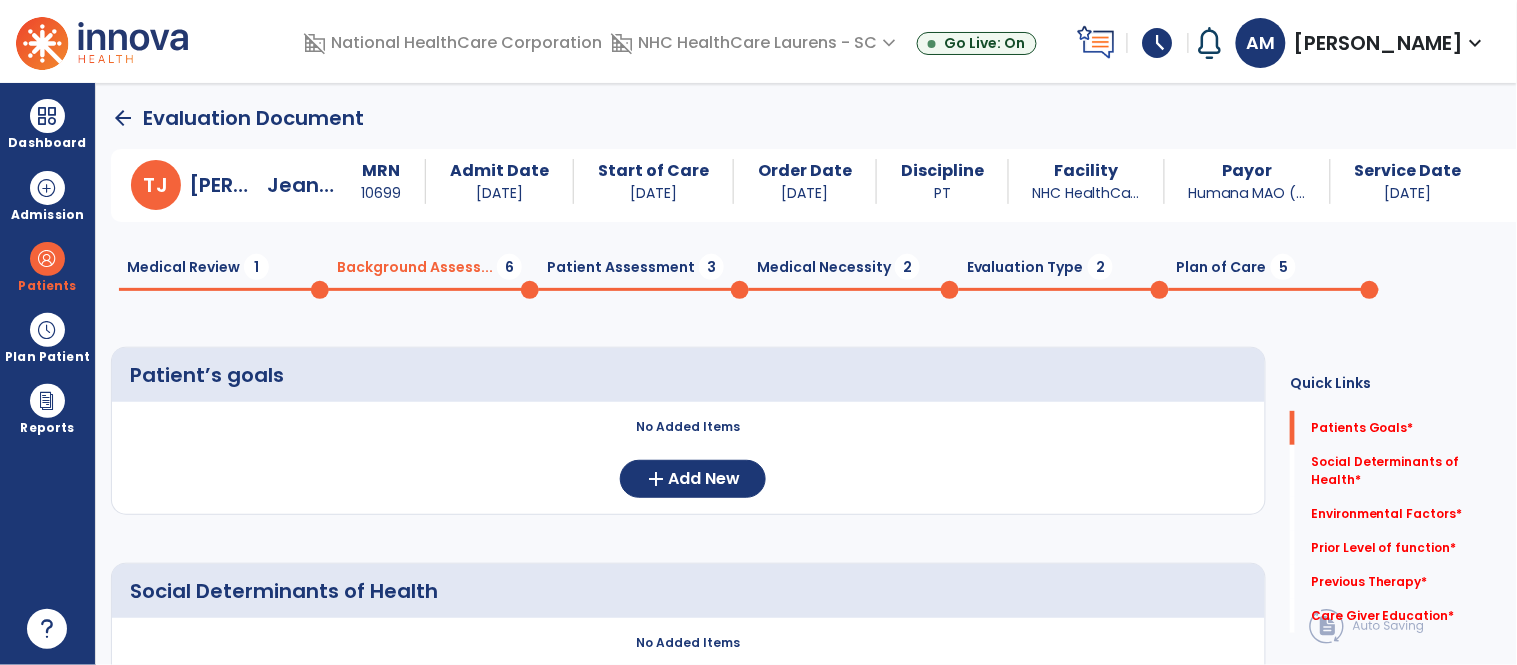 click on "No Added Items  add  Add New" 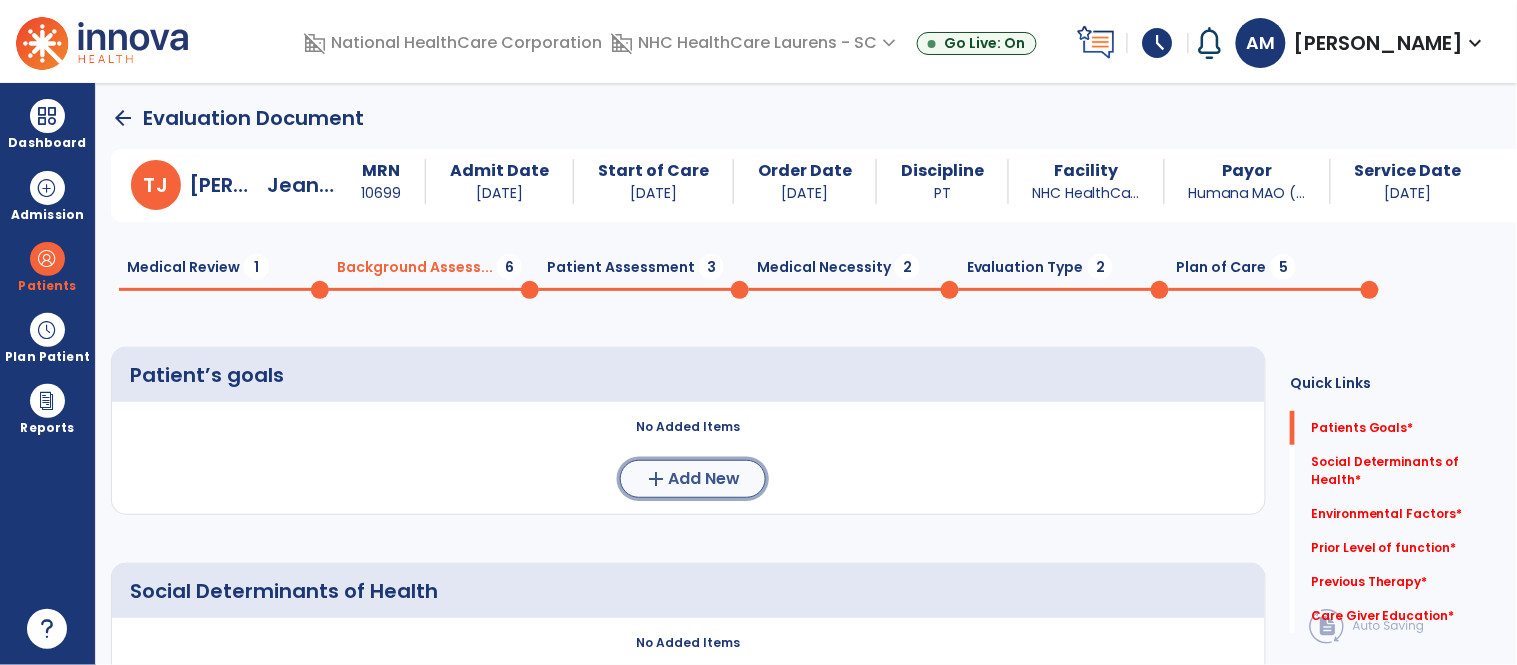 click on "Add New" 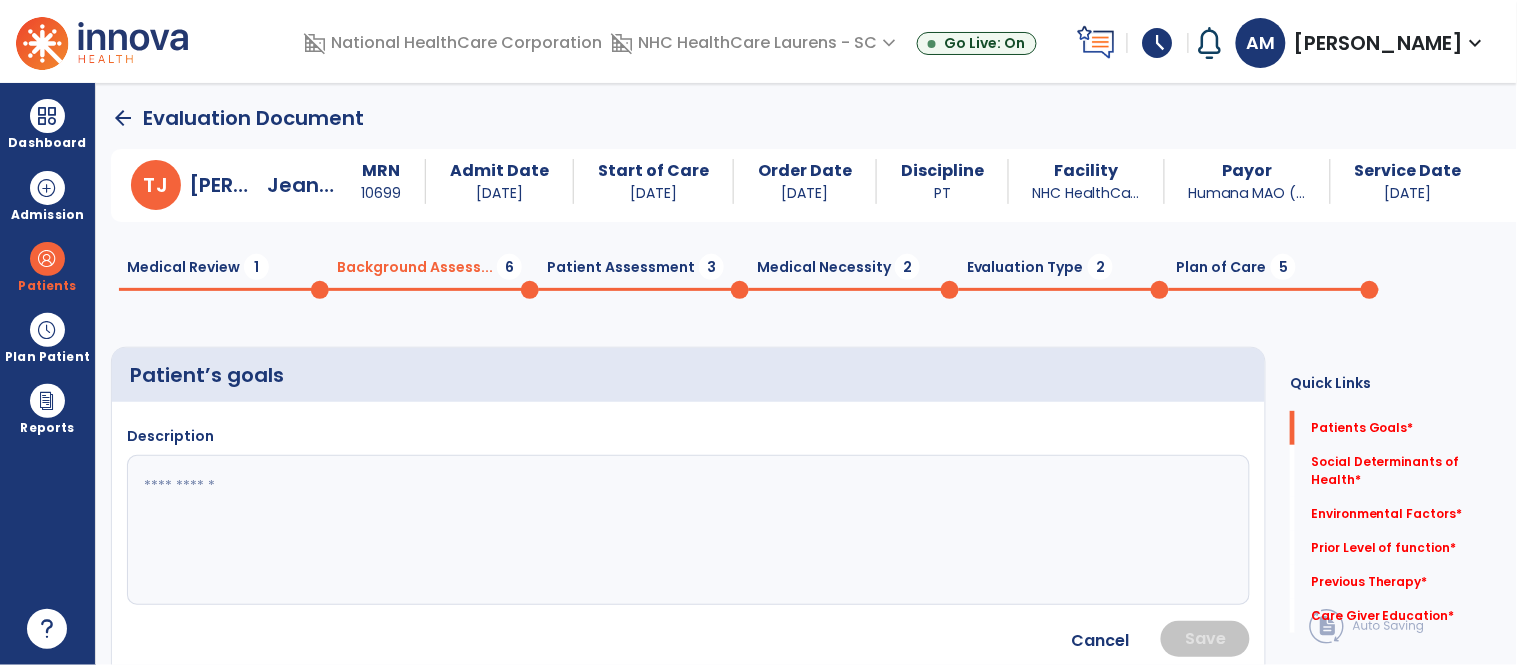 click 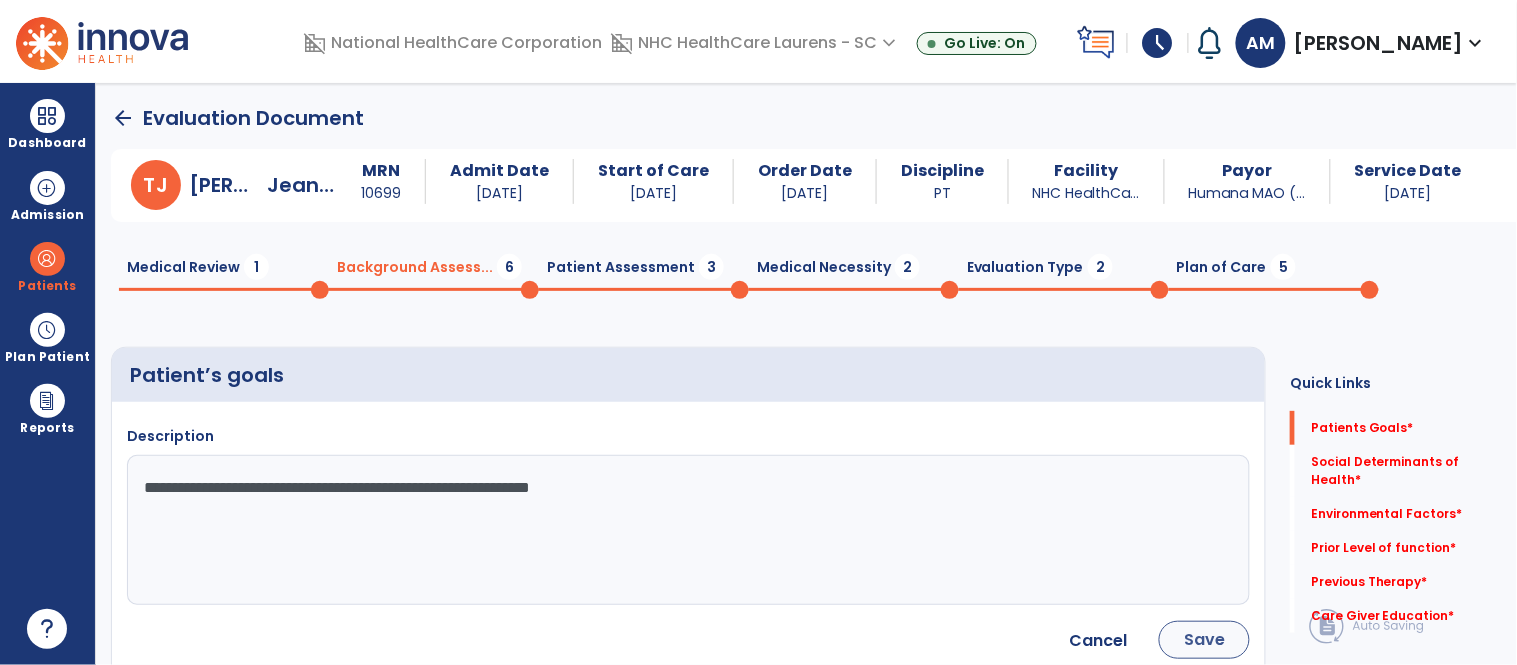 type on "**********" 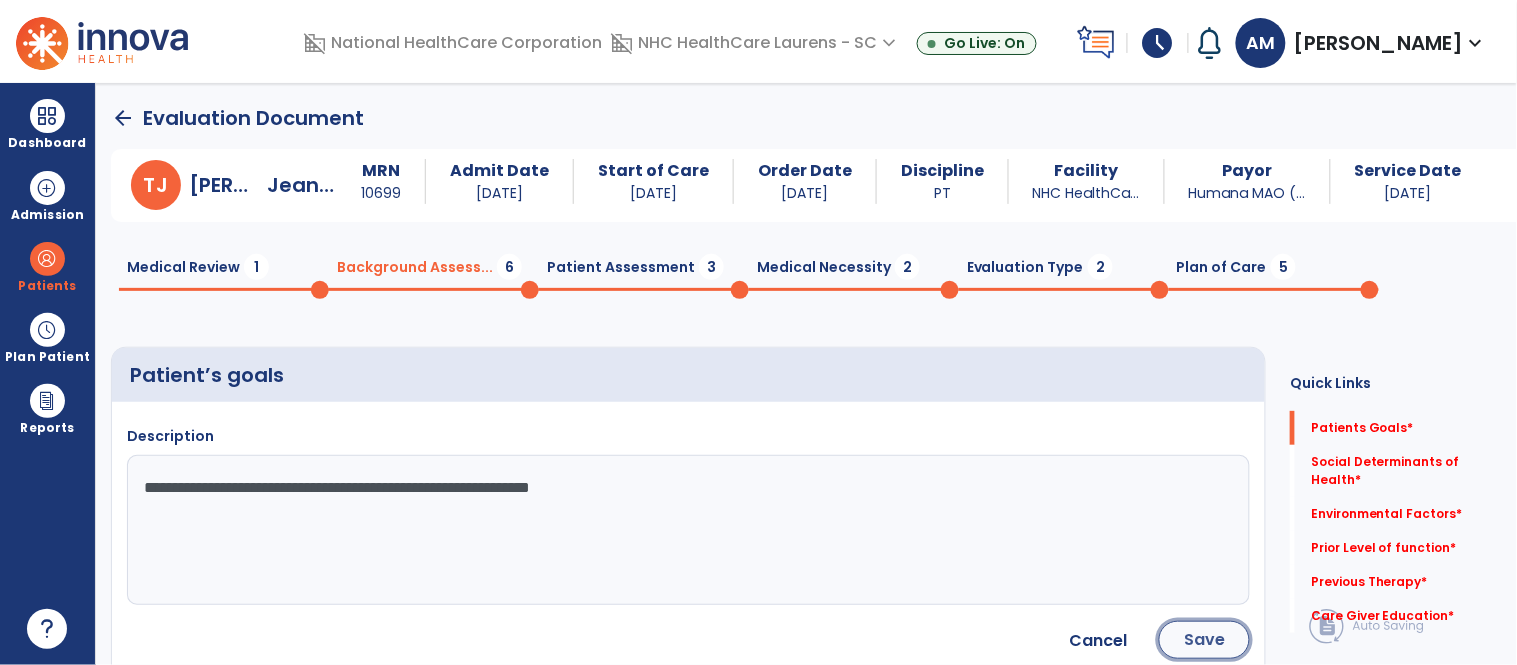 click on "Save" 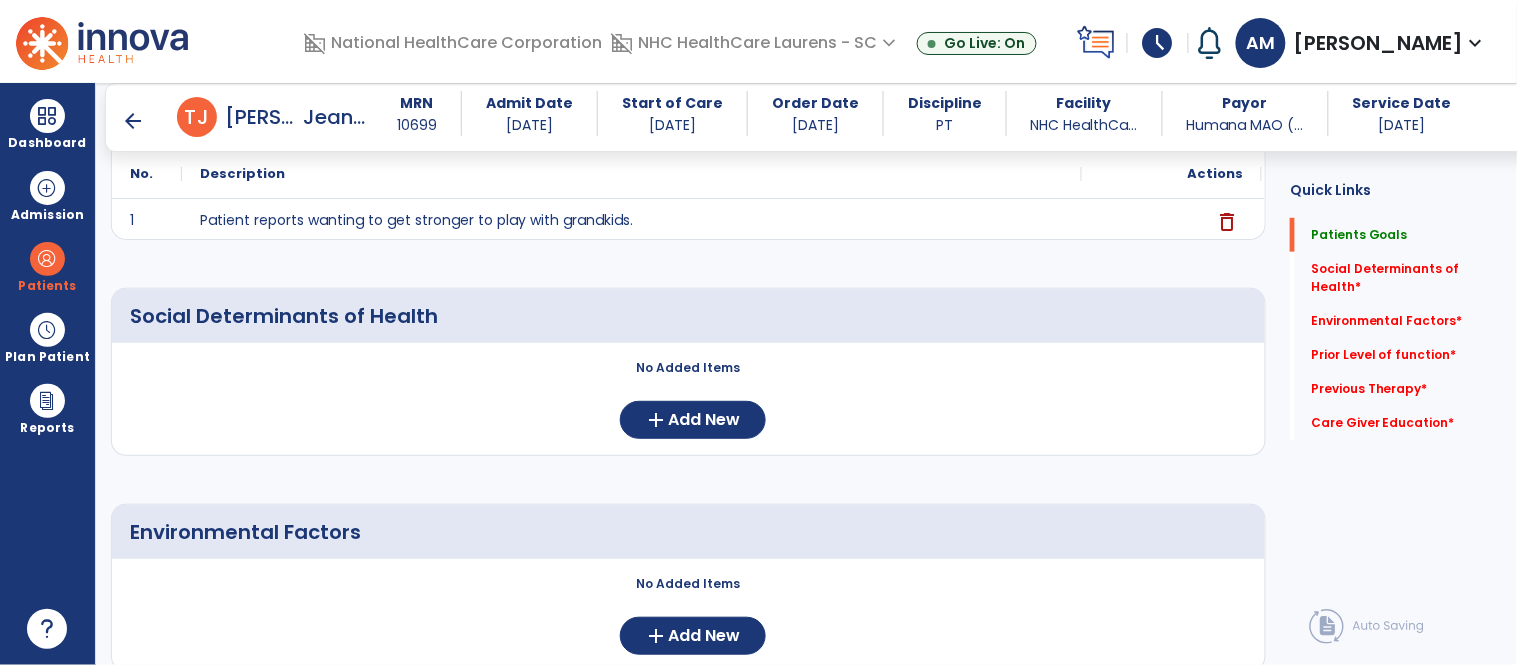 scroll, scrollTop: 258, scrollLeft: 0, axis: vertical 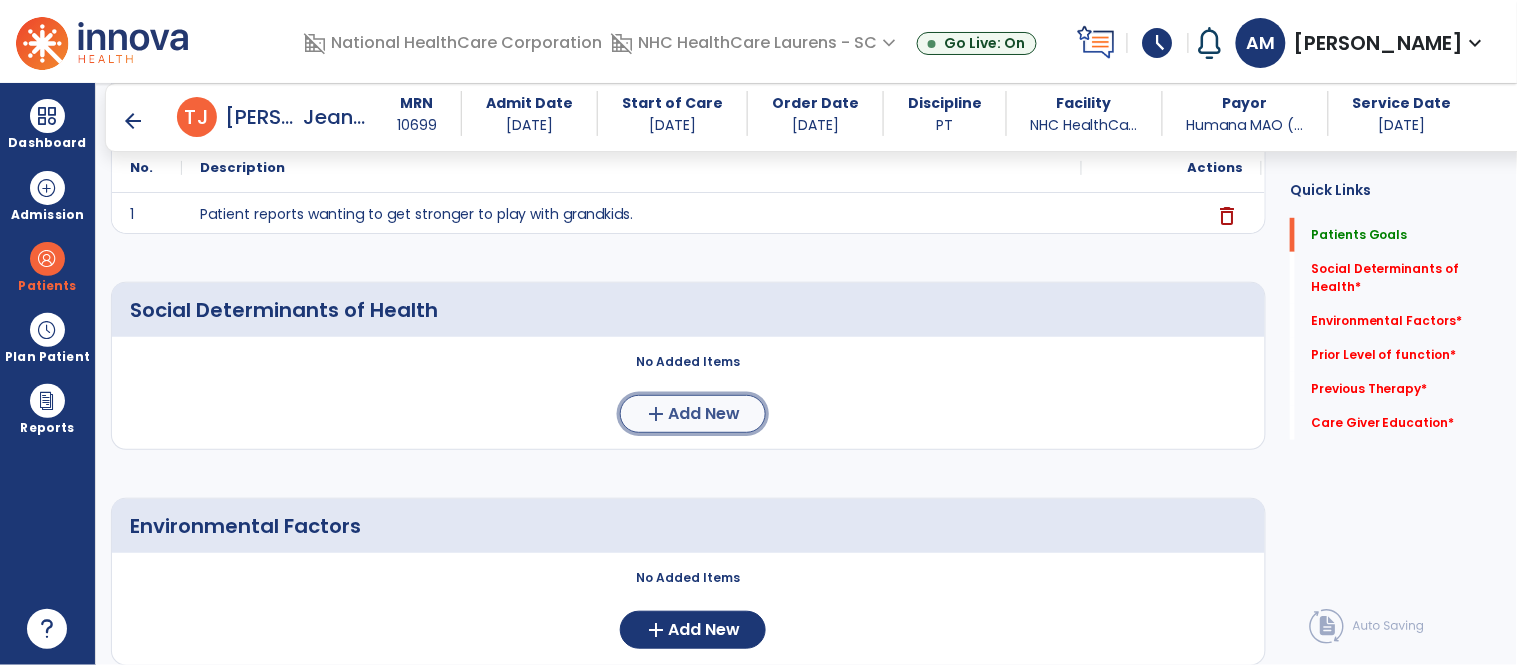 click on "Add New" 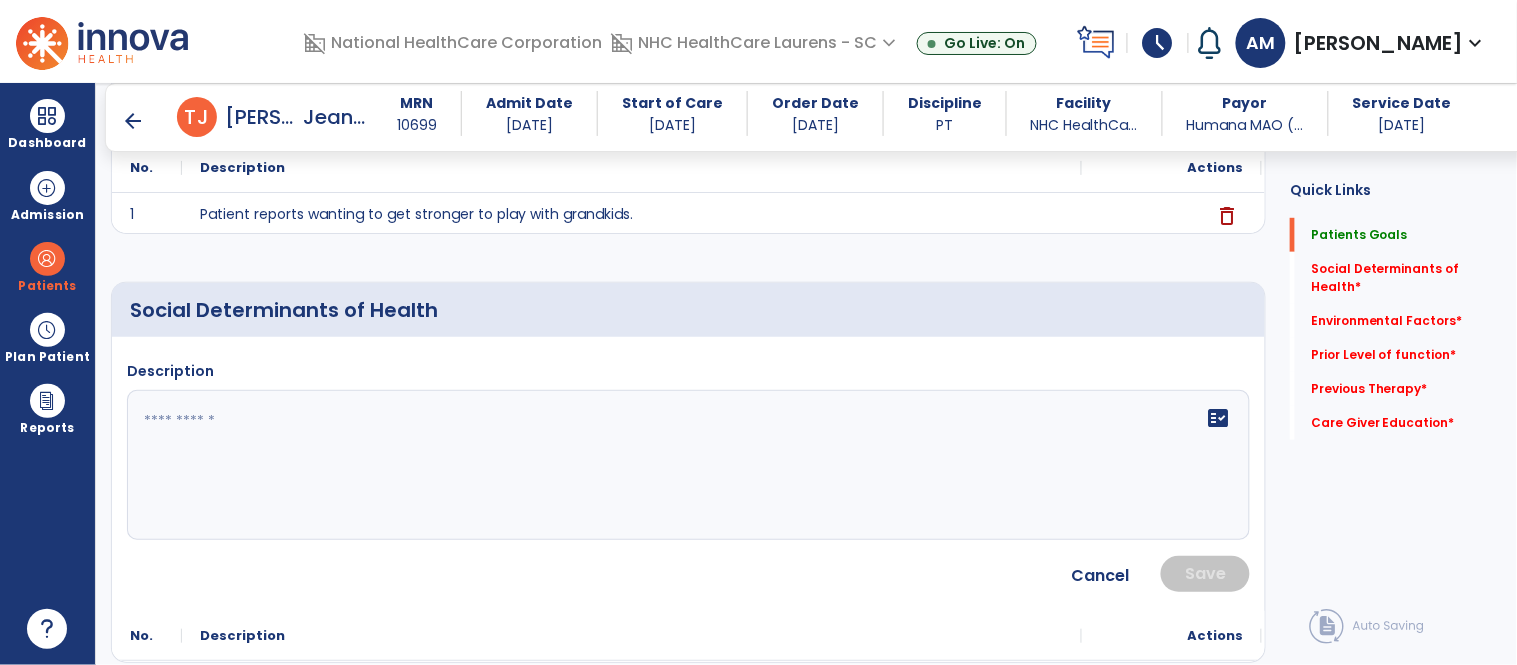 click 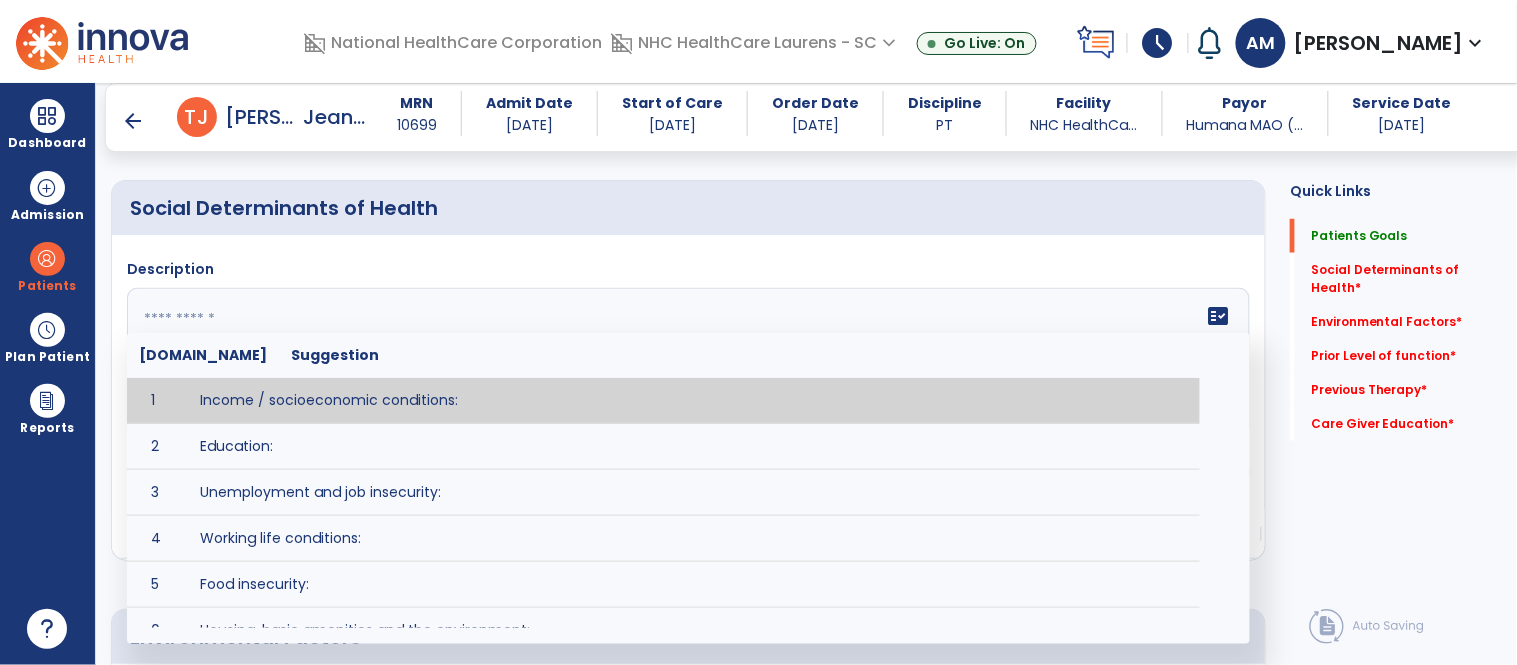 scroll, scrollTop: 361, scrollLeft: 0, axis: vertical 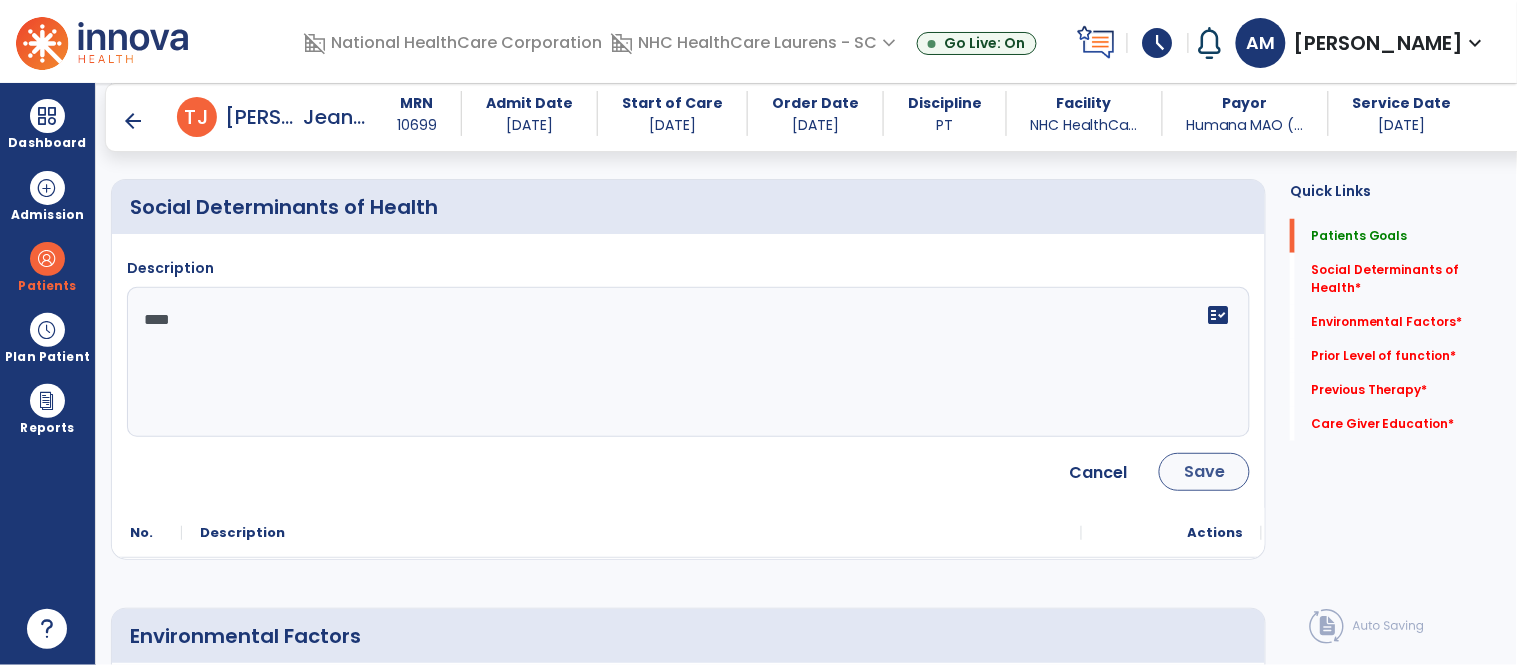 type on "****" 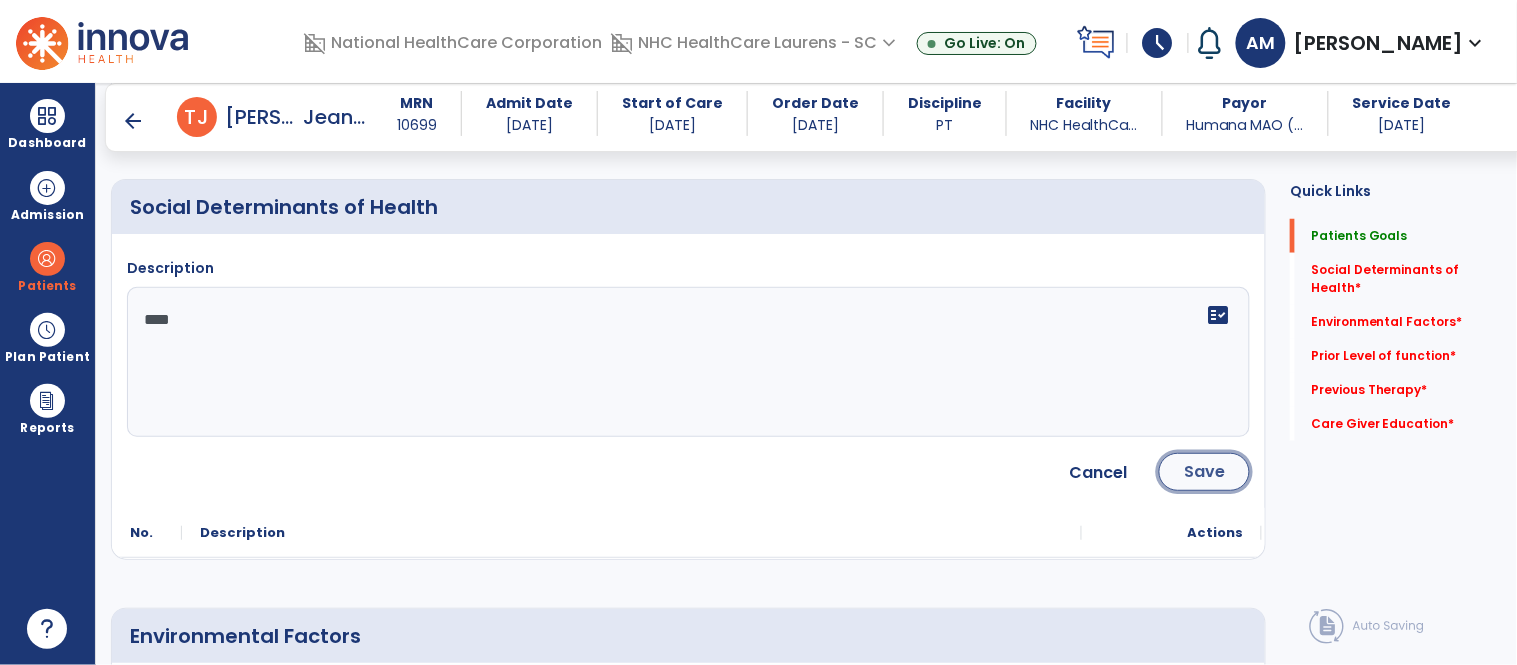 click on "Save" 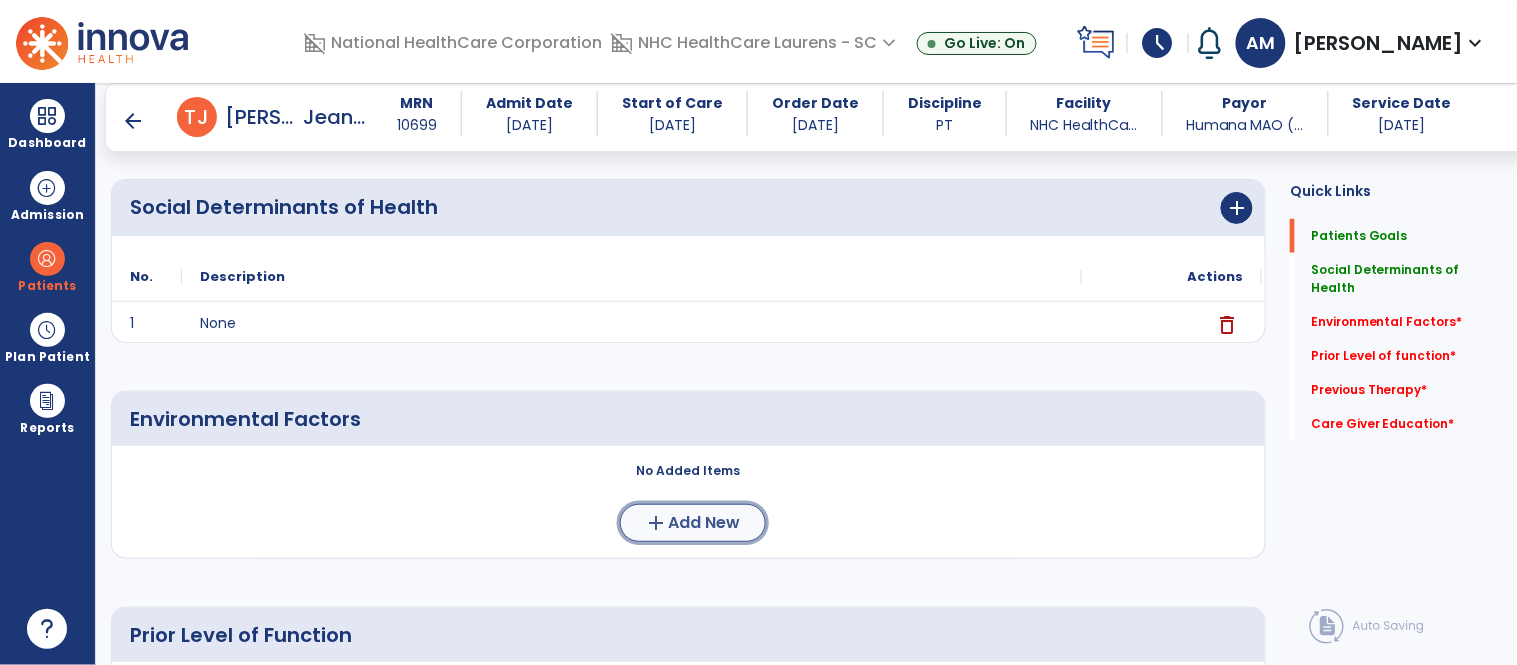 click on "add  Add New" 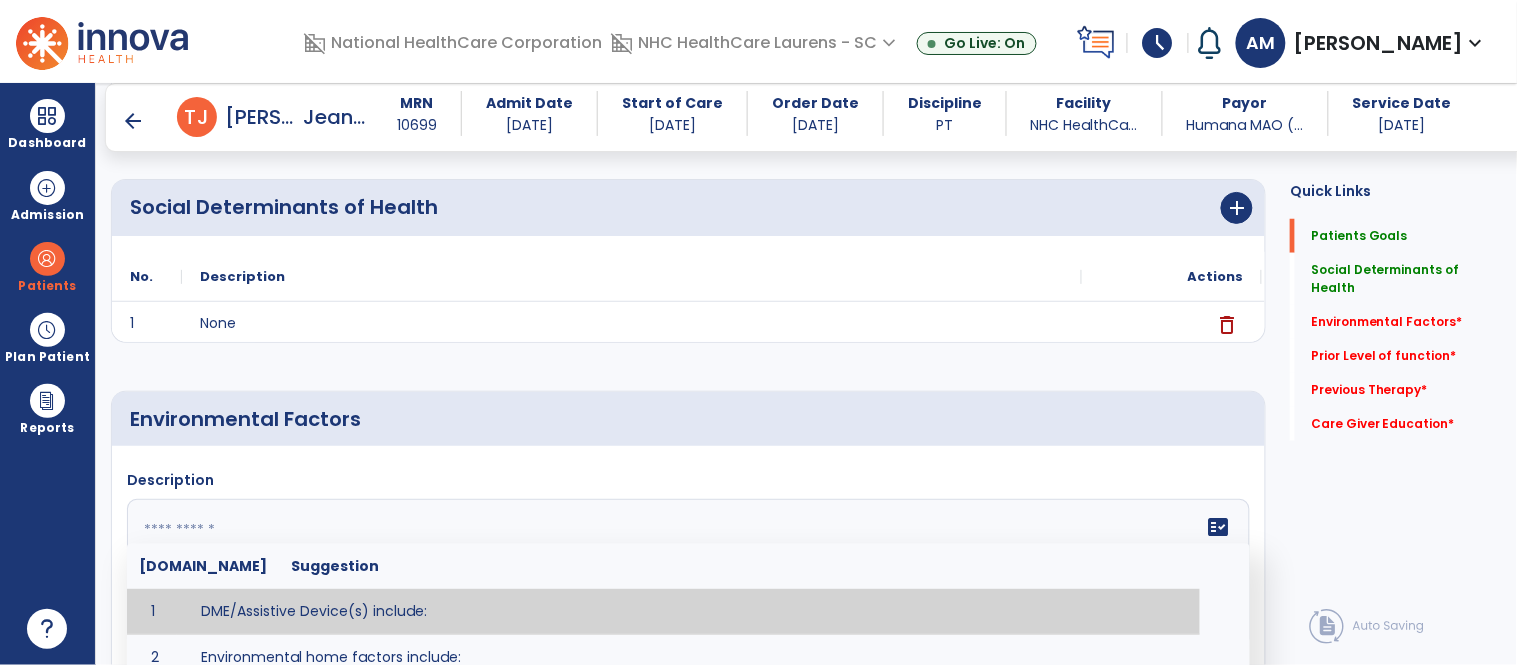click 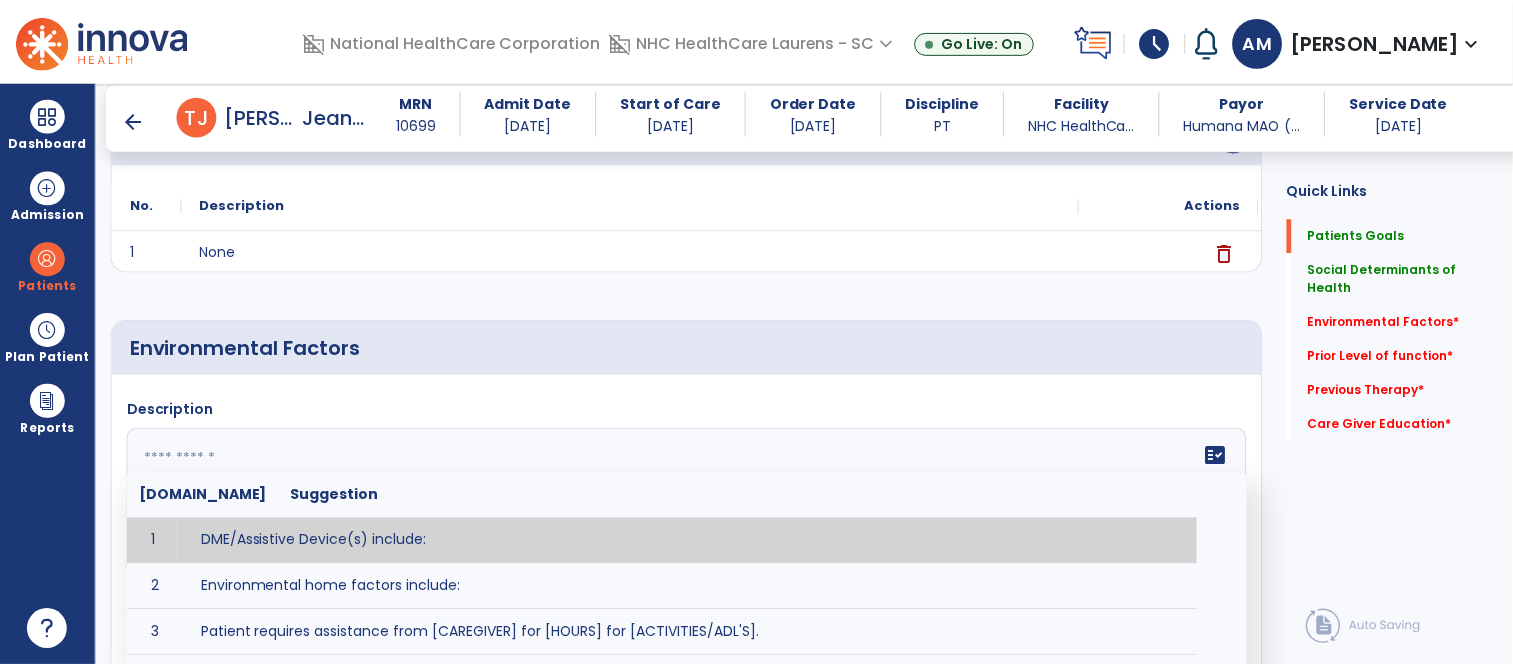 scroll, scrollTop: 430, scrollLeft: 0, axis: vertical 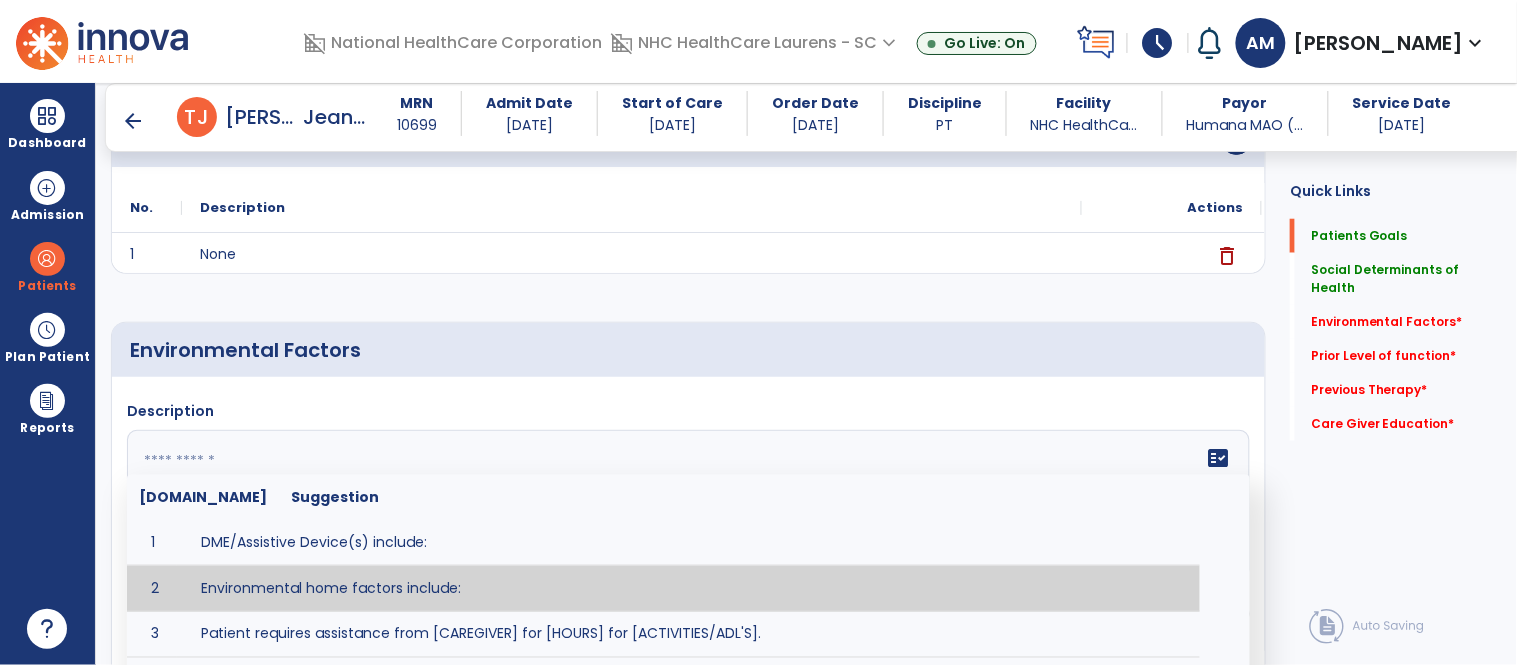 type on "**********" 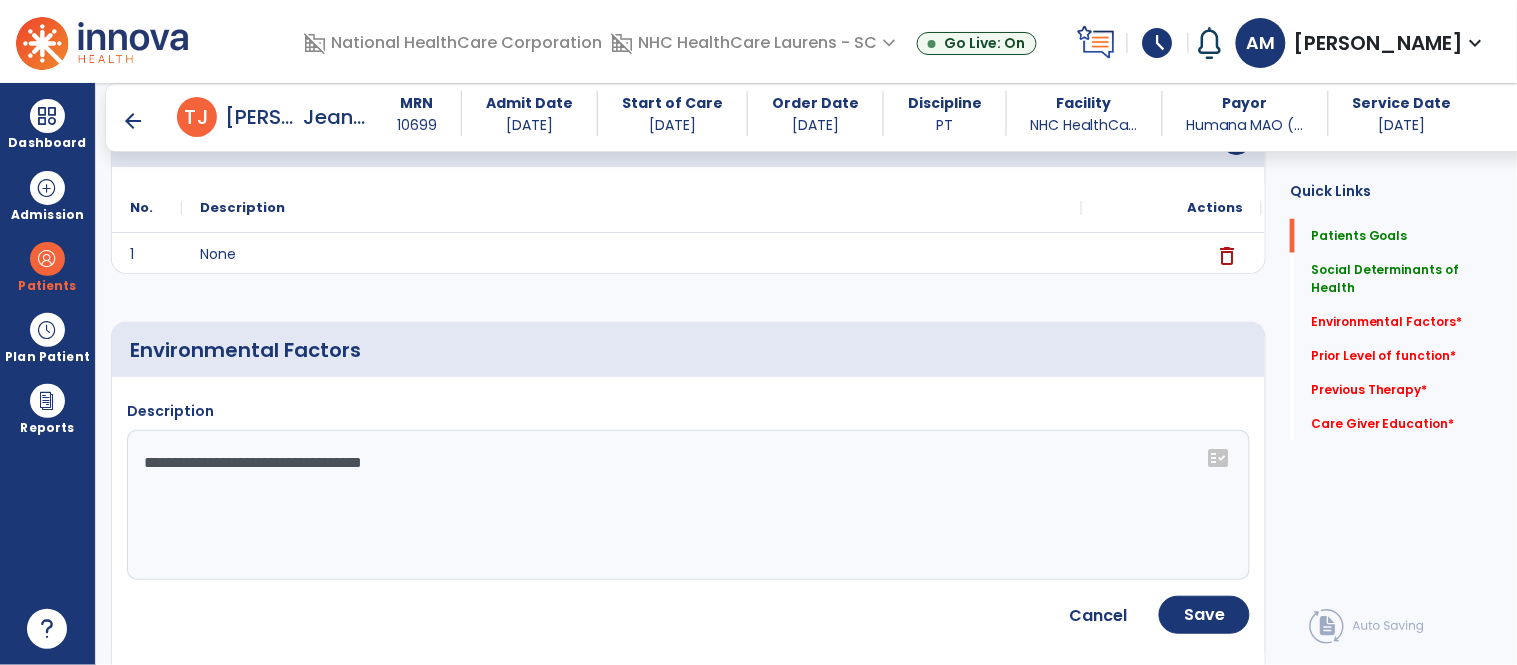 click on "**********" 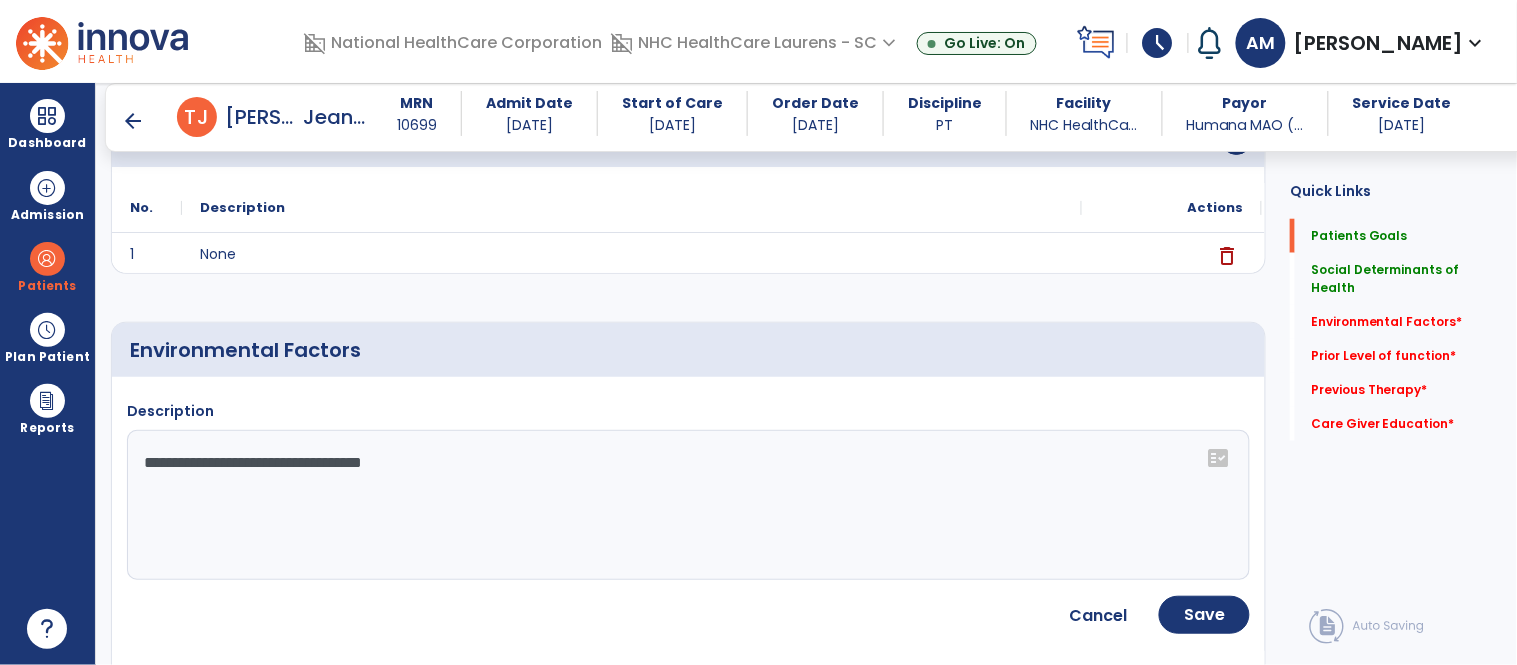 drag, startPoint x: 438, startPoint y: 464, endPoint x: 145, endPoint y: 456, distance: 293.1092 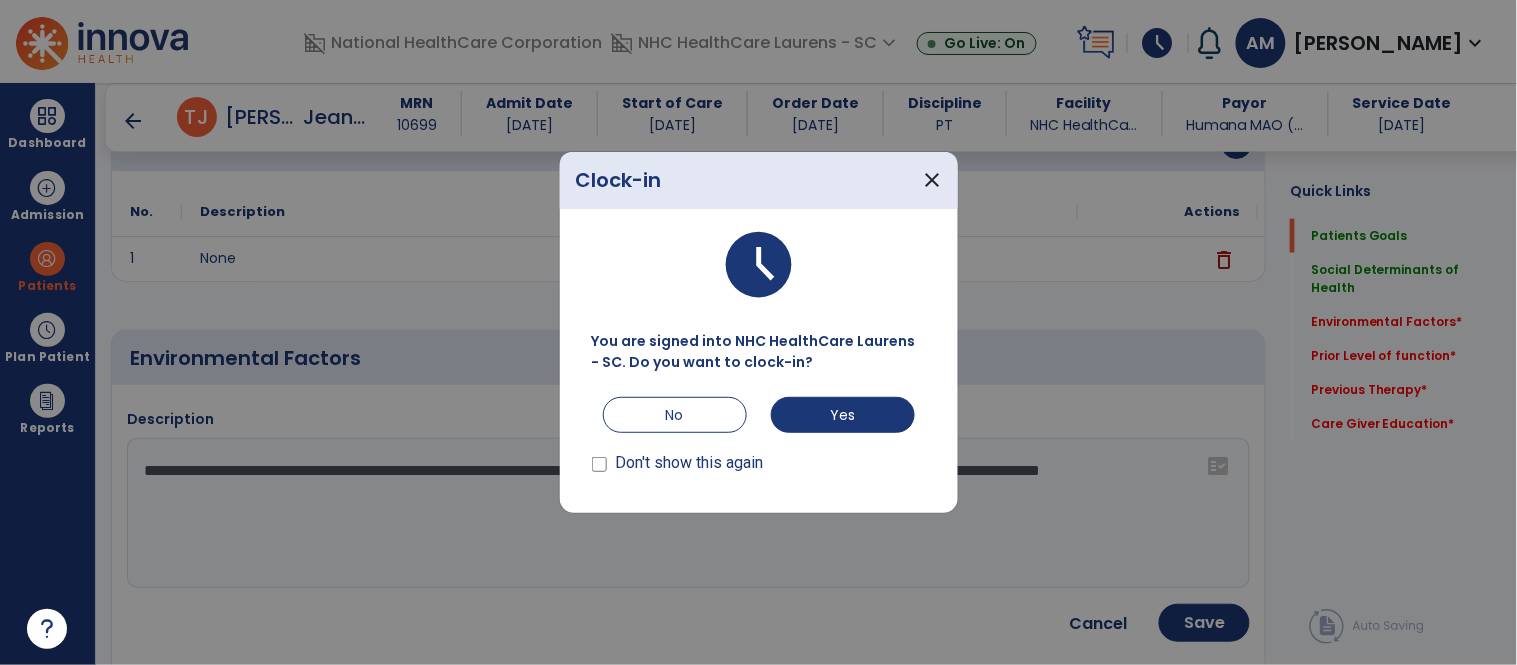 scroll, scrollTop: 430, scrollLeft: 0, axis: vertical 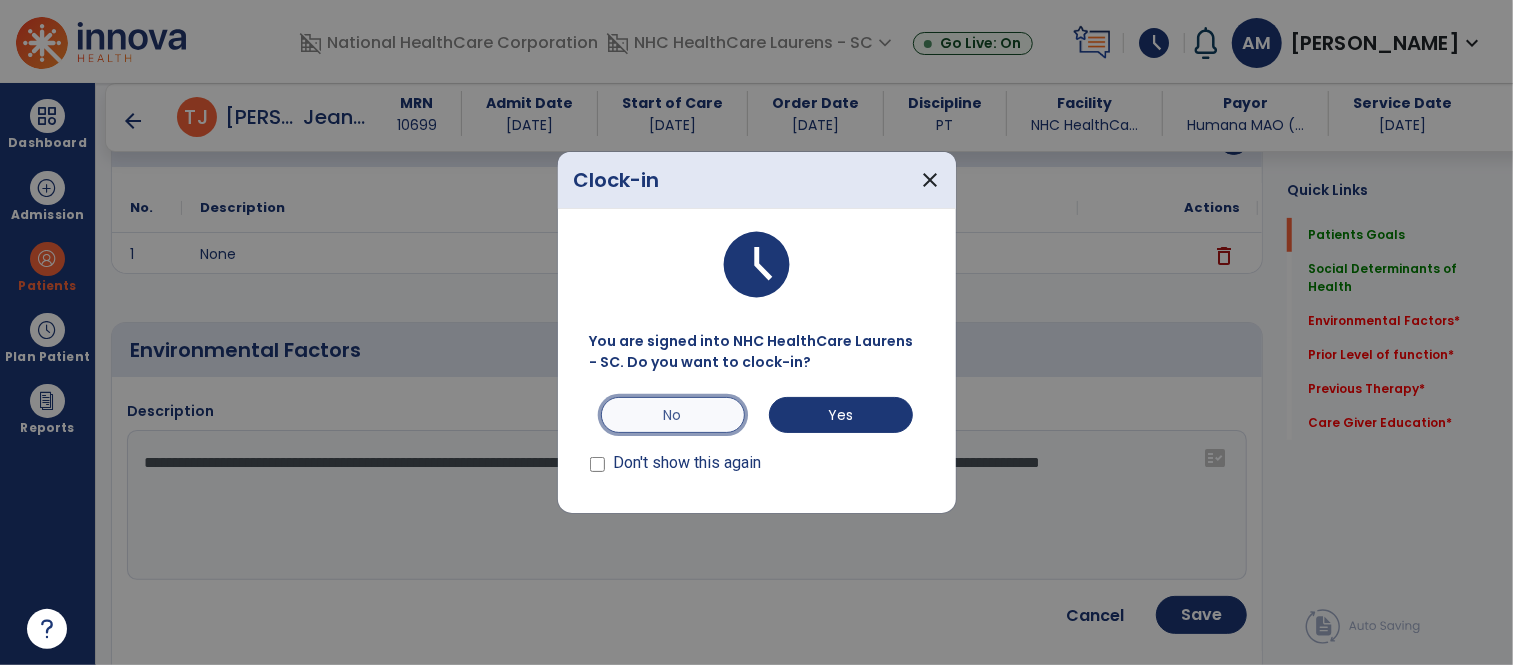 click on "No" at bounding box center [673, 415] 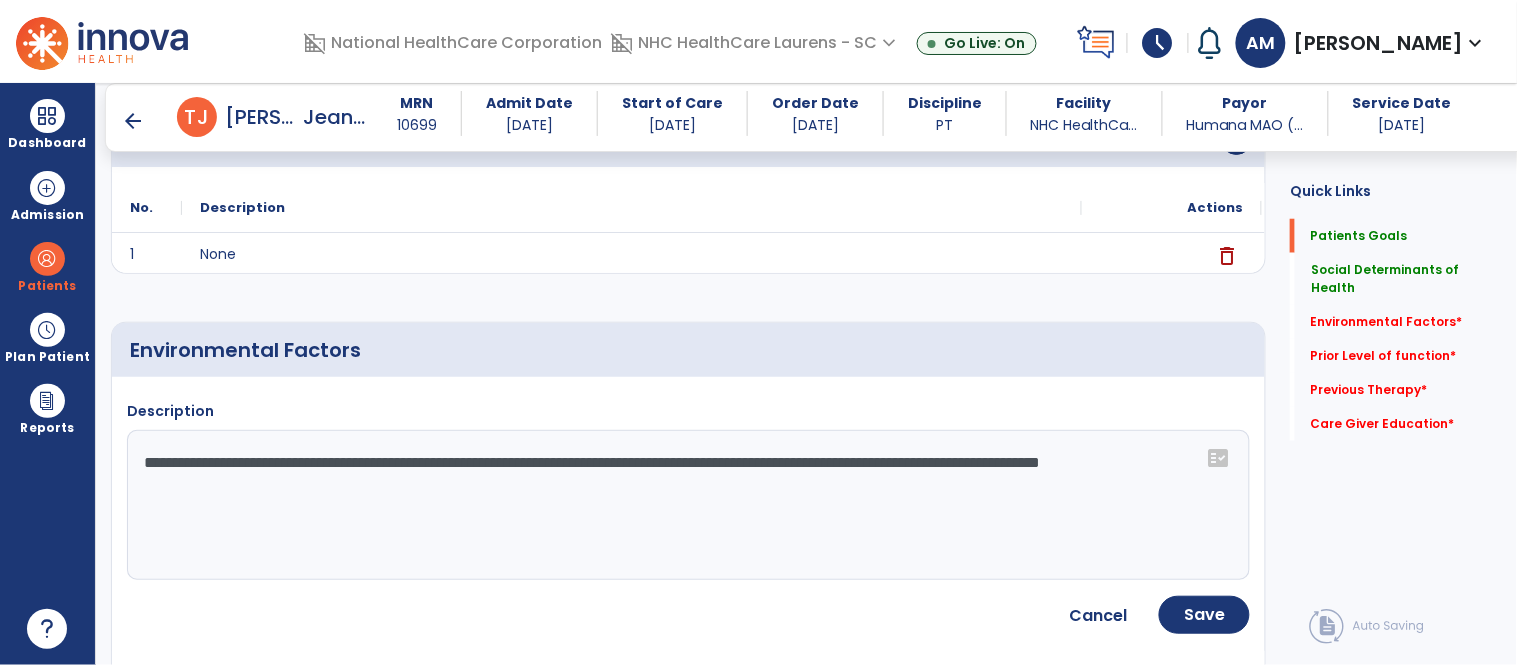 click on "**********" 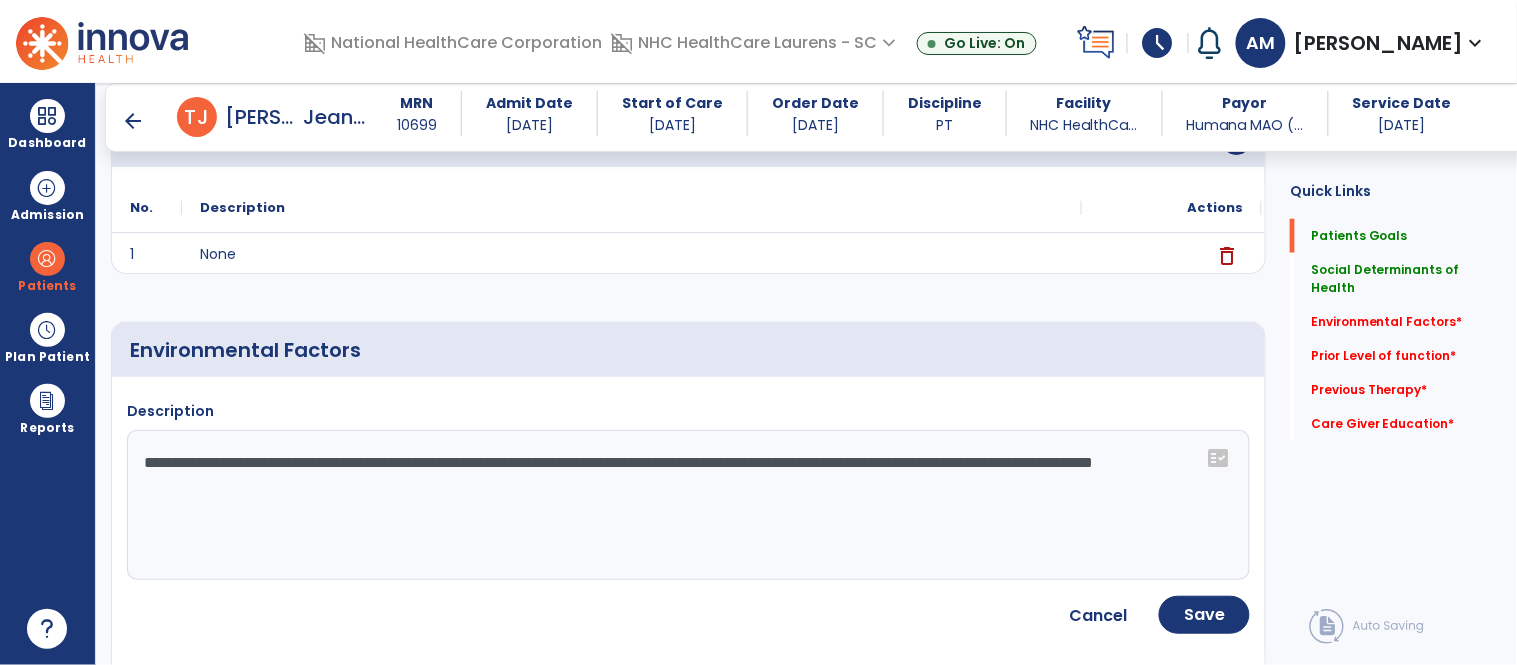 click on "**********" 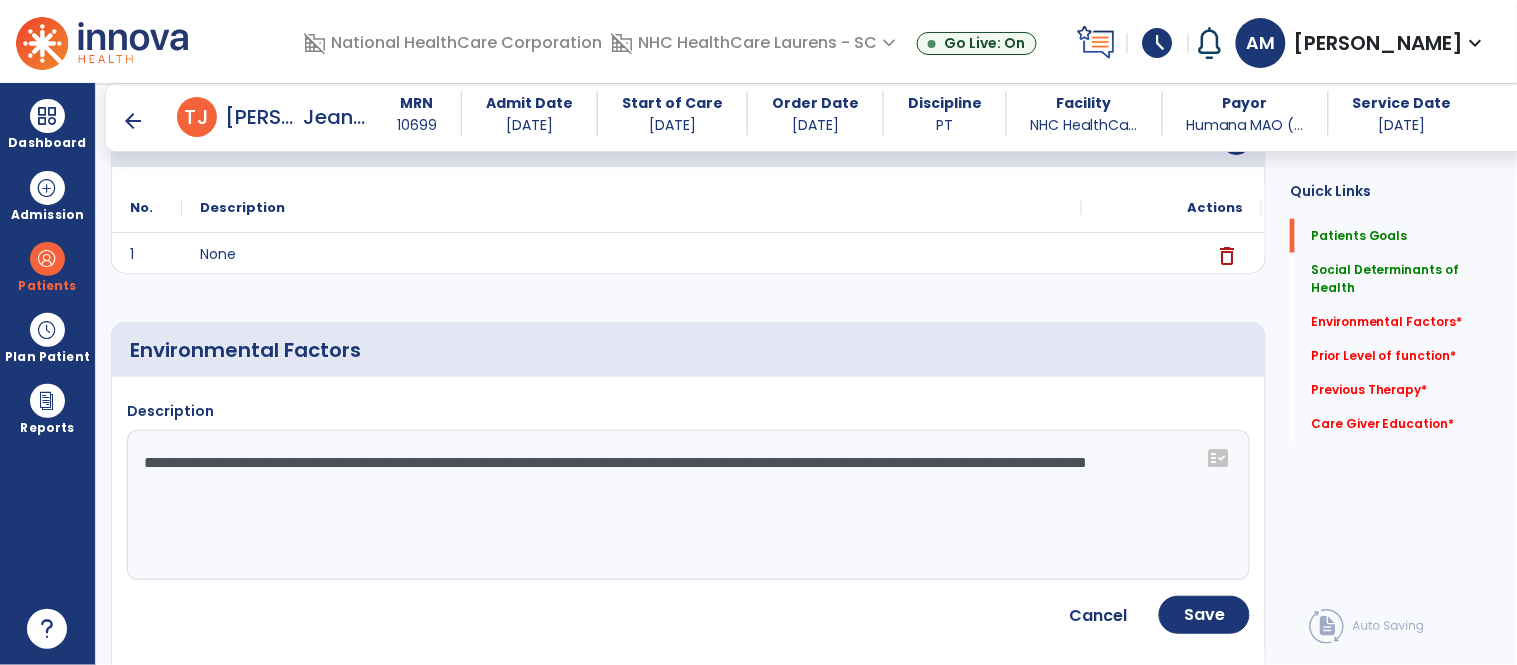 click on "**********" 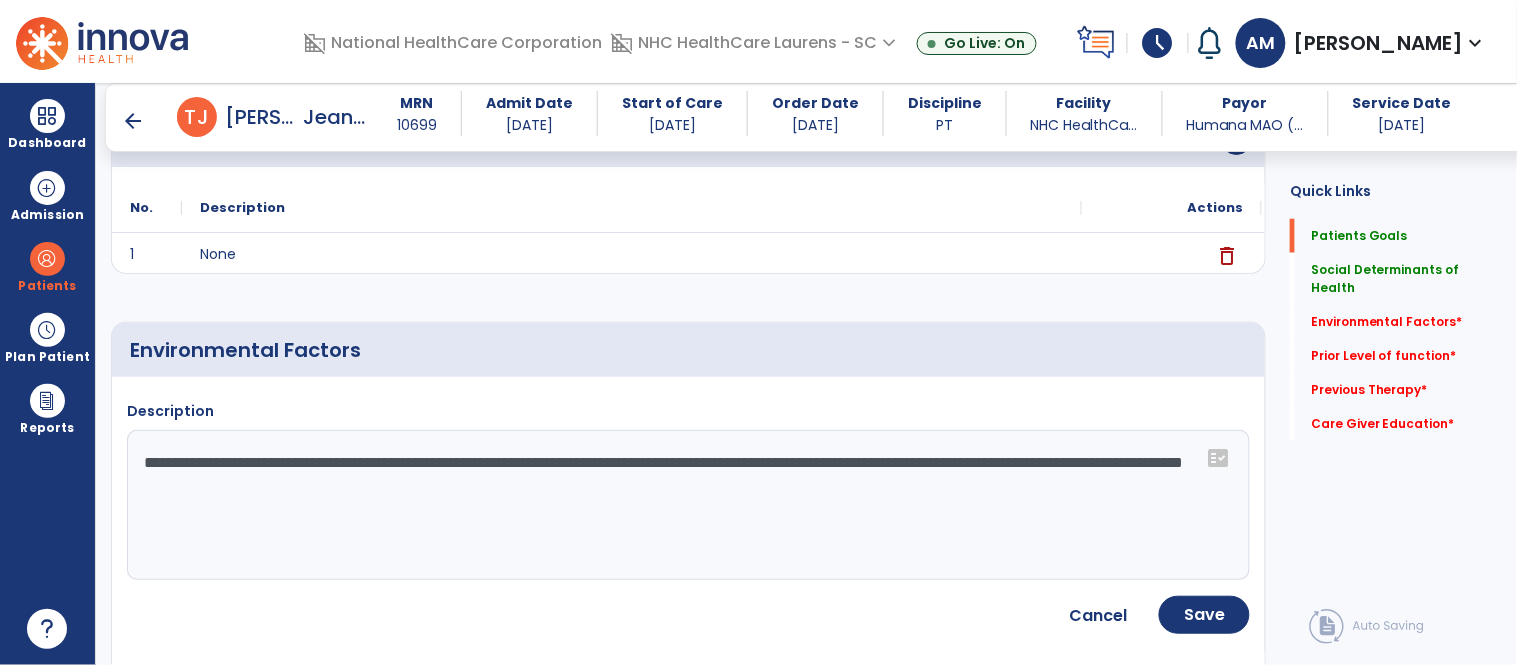 scroll, scrollTop: 474, scrollLeft: 0, axis: vertical 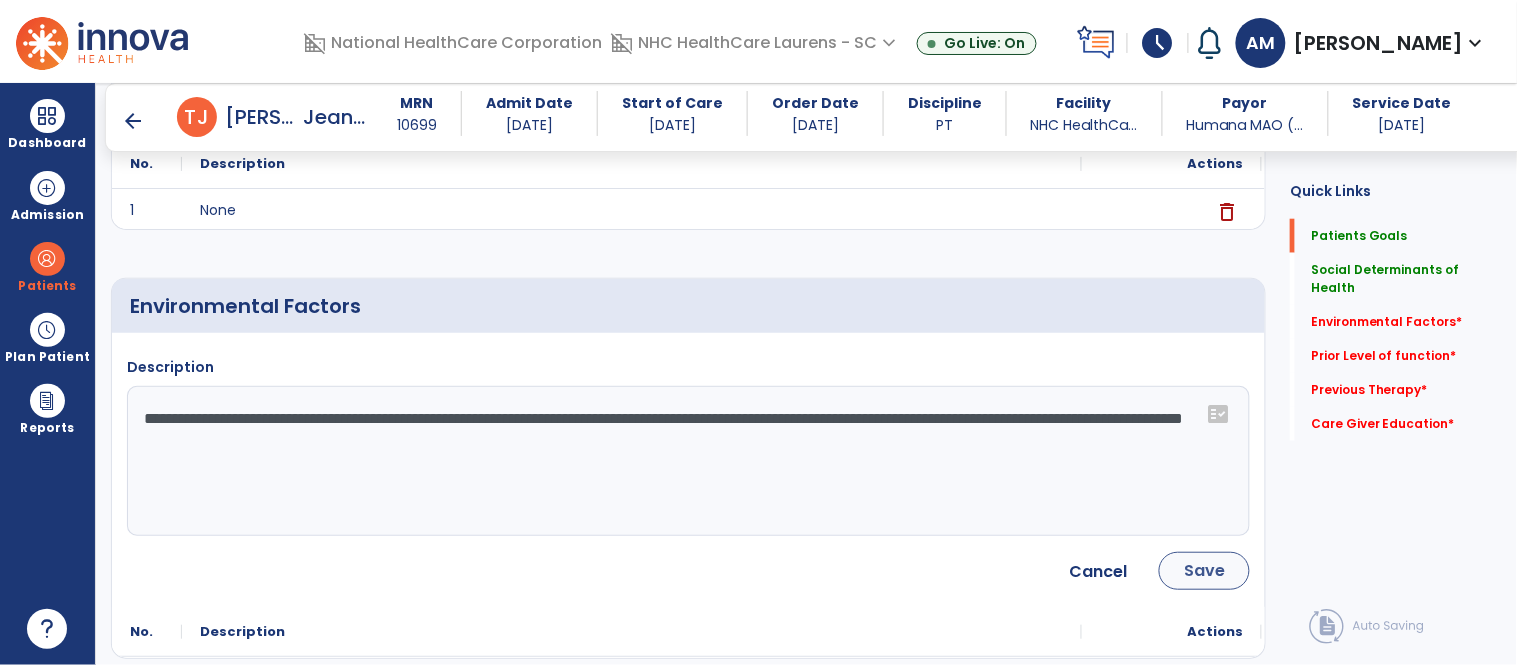 type on "**********" 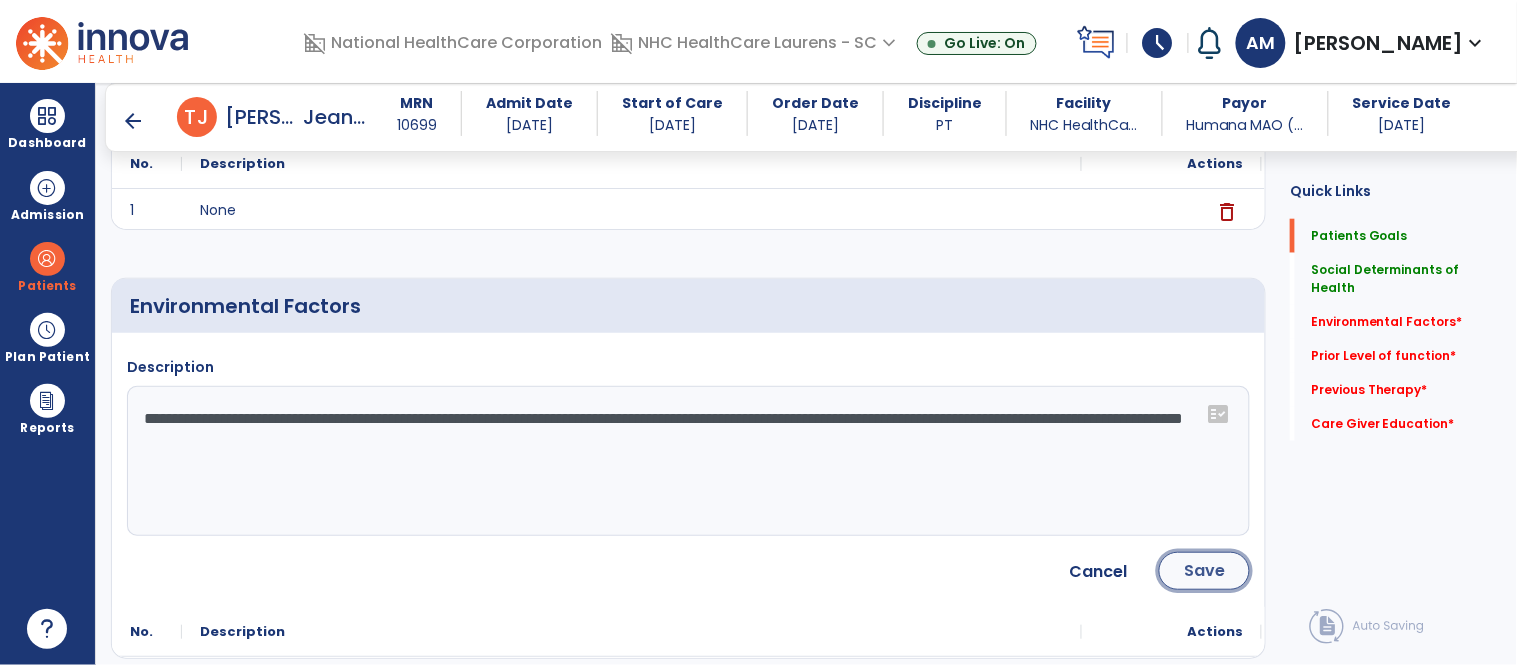 click on "Save" 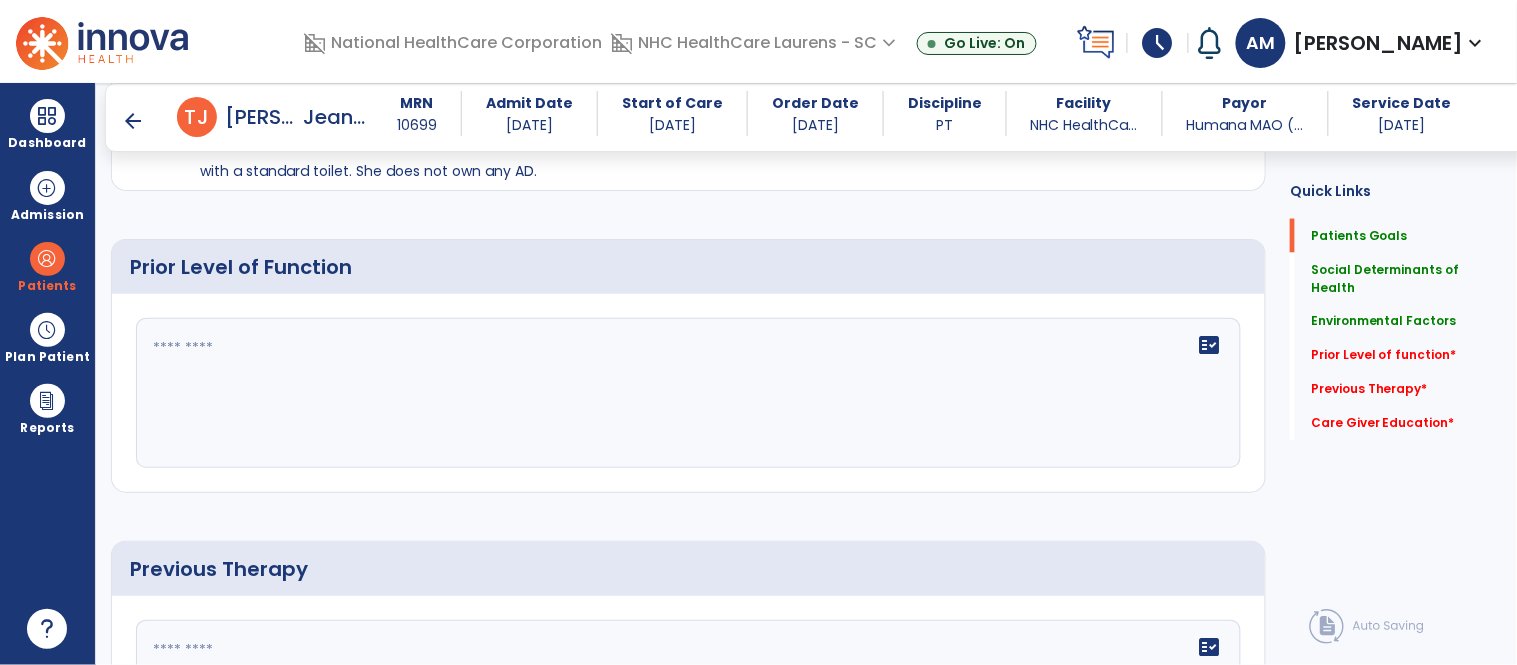 scroll, scrollTop: 766, scrollLeft: 0, axis: vertical 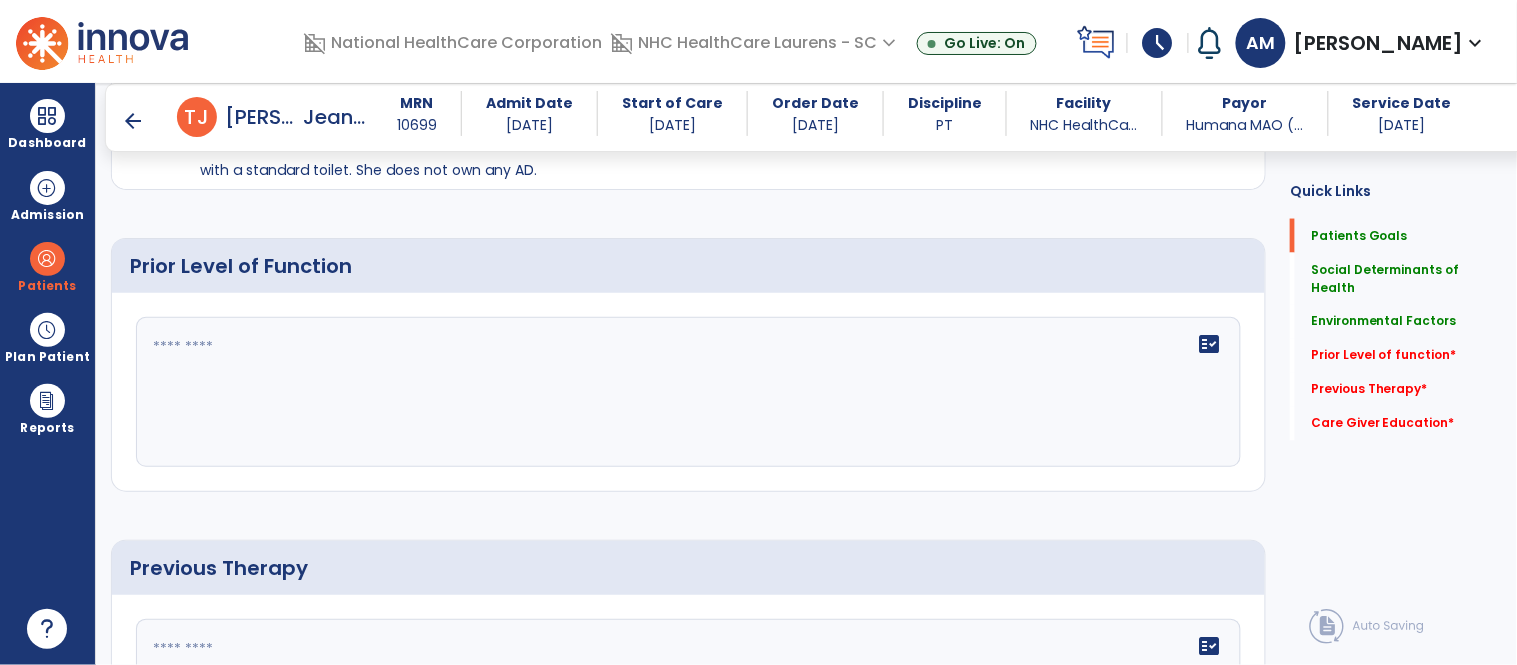 click 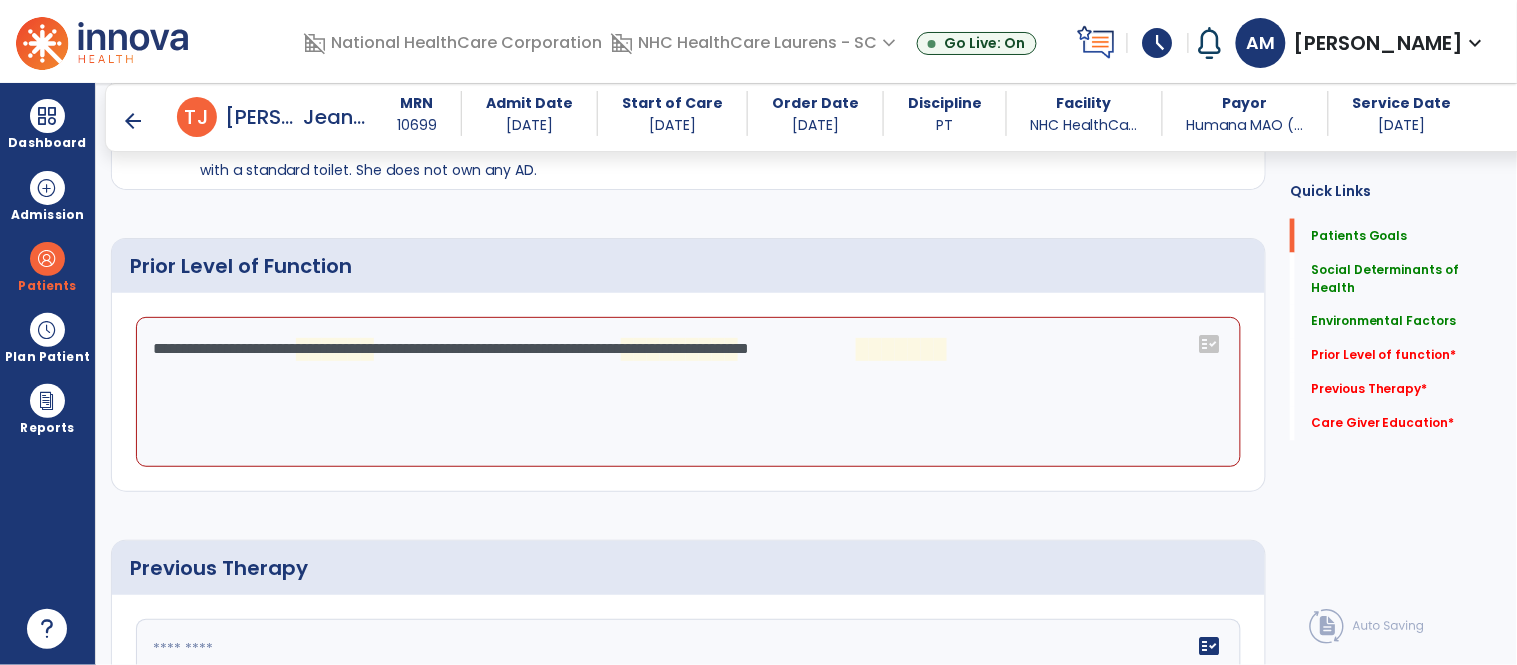 click on "**********" 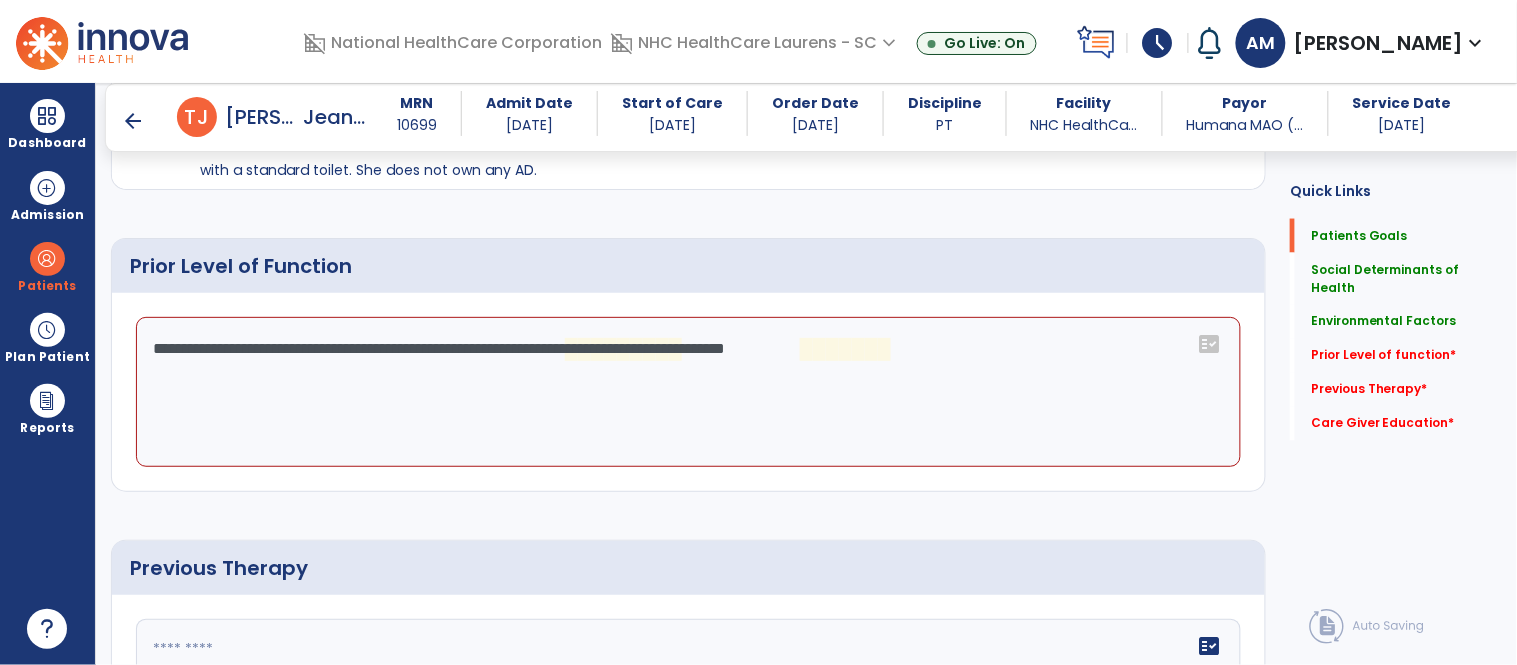 click on "**********" 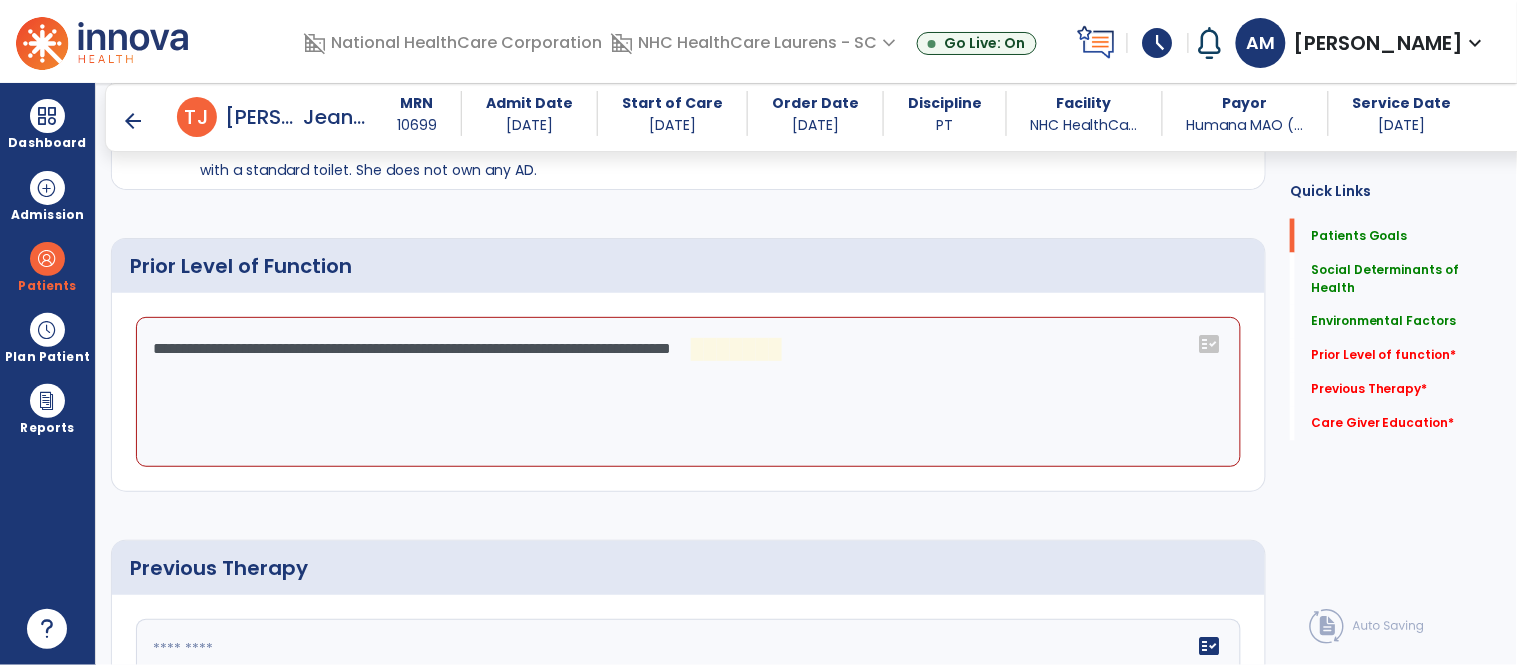 click on "**********" 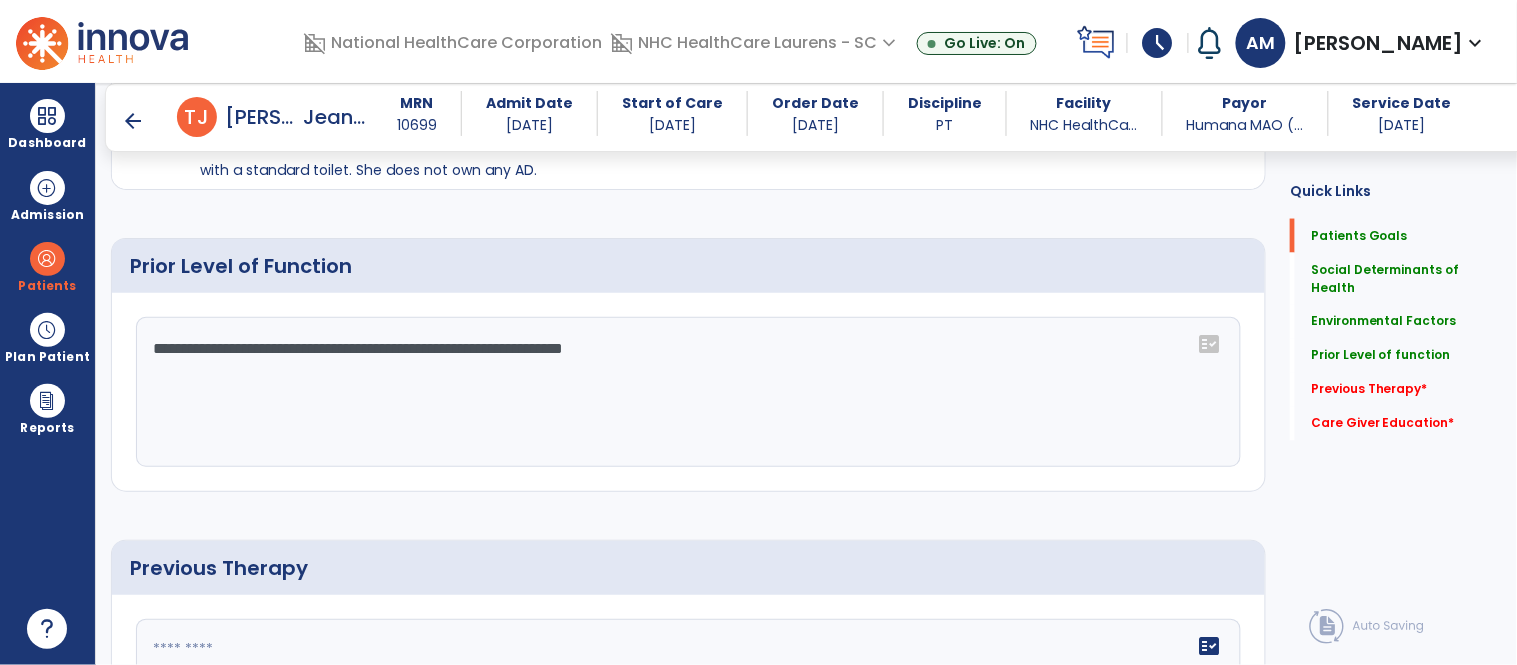 drag, startPoint x: 683, startPoint y: 353, endPoint x: 542, endPoint y: 360, distance: 141.17365 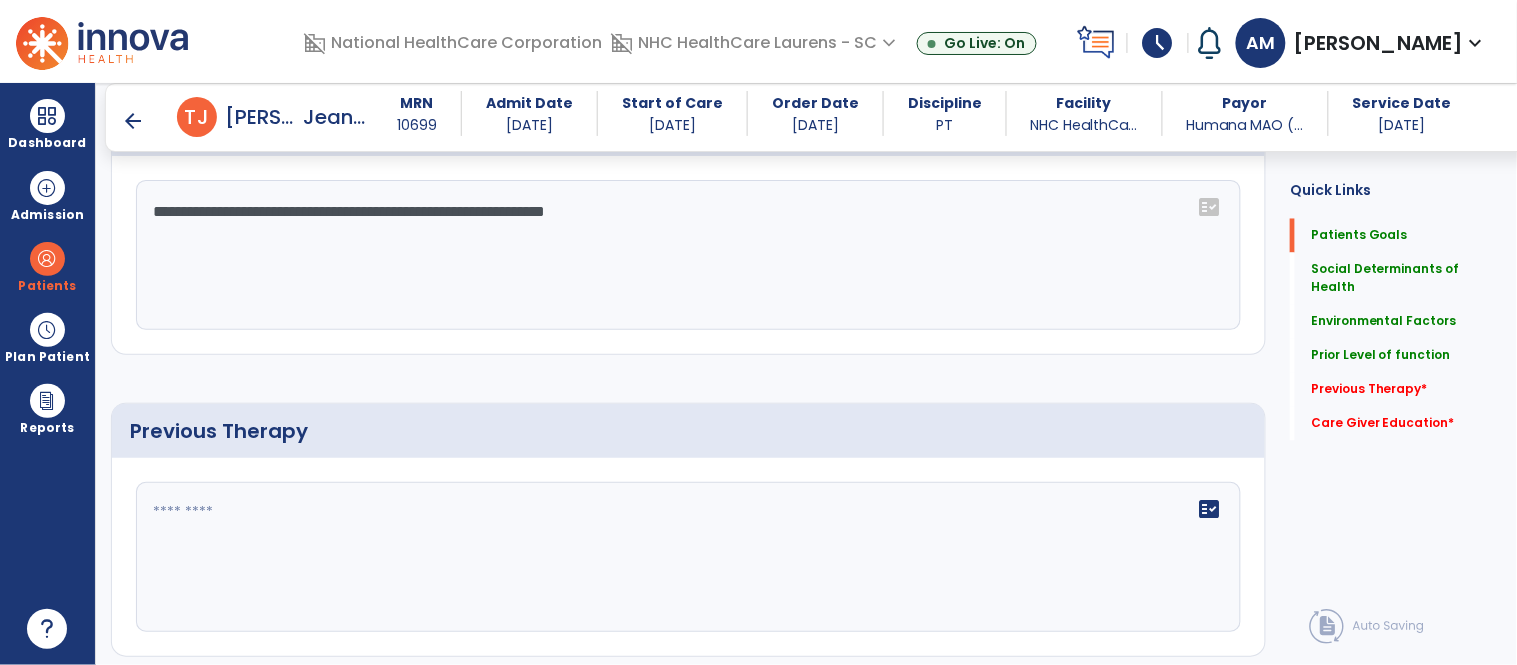 scroll, scrollTop: 925, scrollLeft: 0, axis: vertical 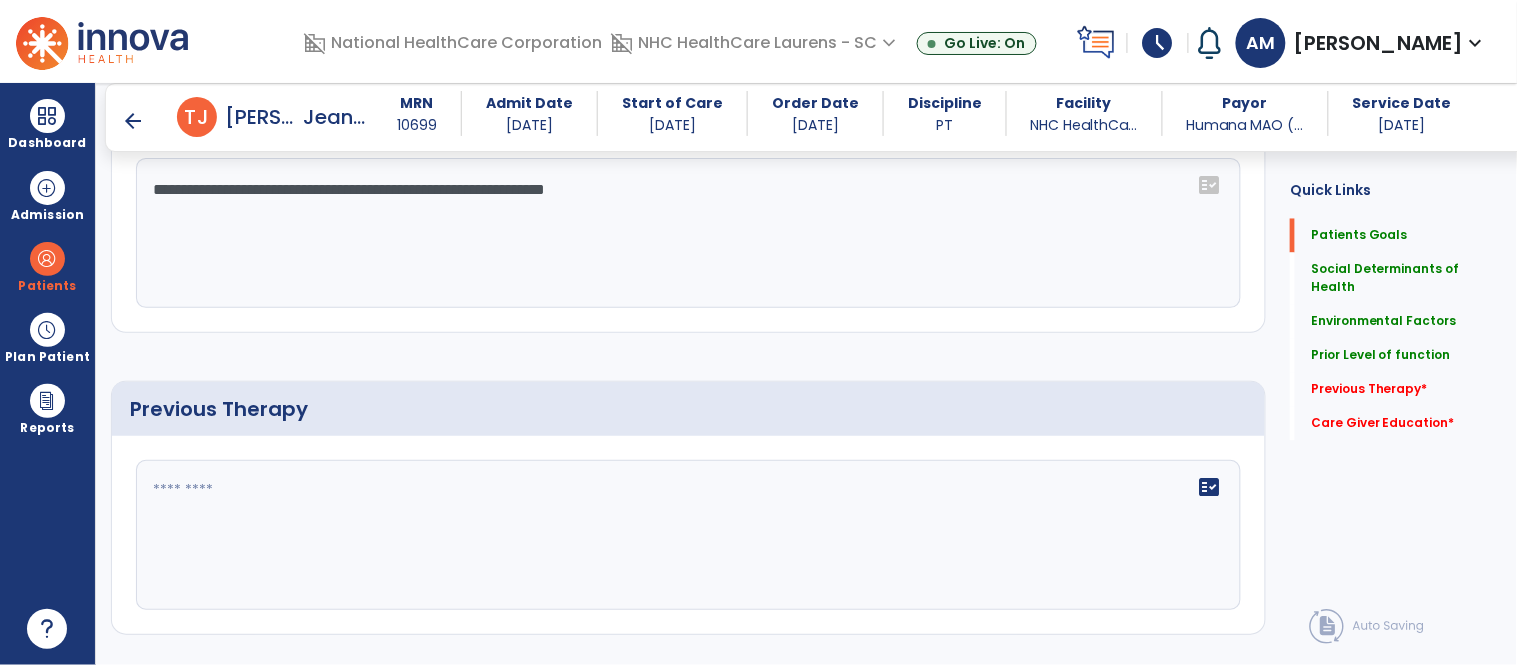 type on "**********" 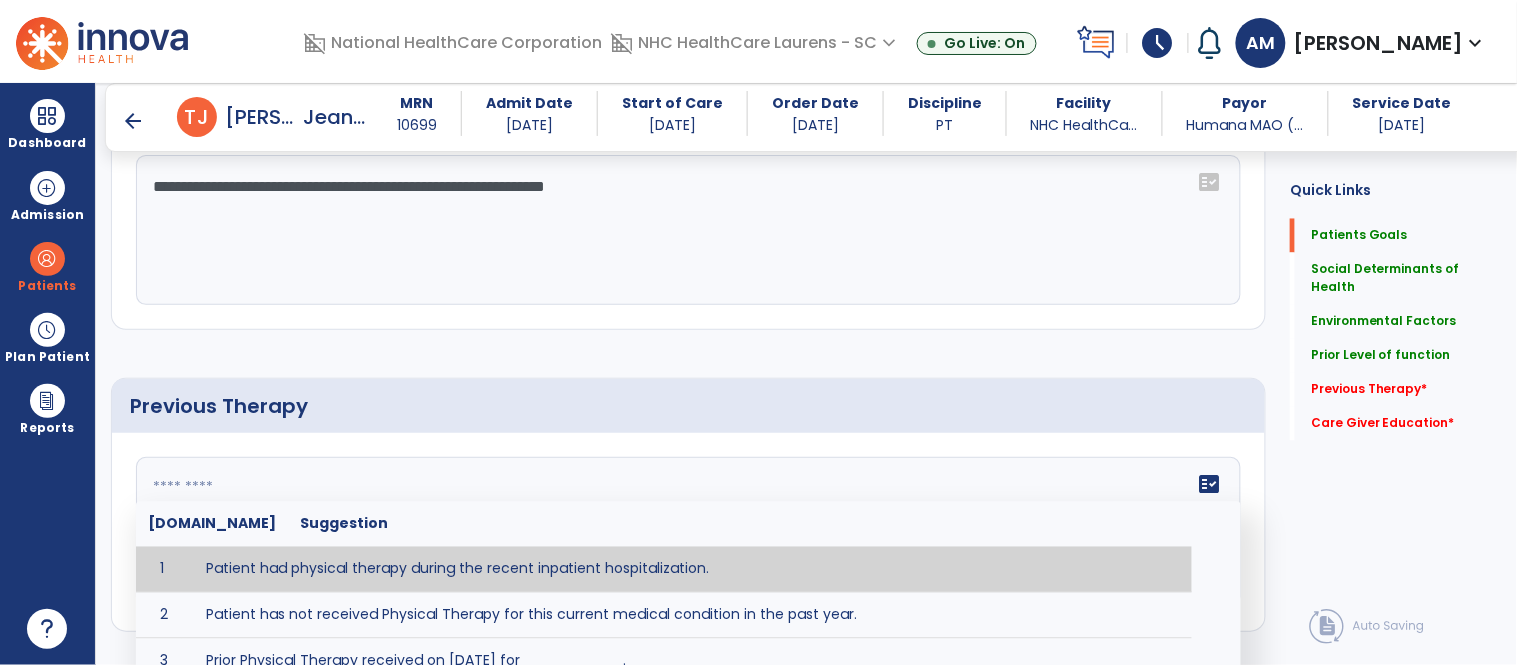 scroll, scrollTop: 928, scrollLeft: 0, axis: vertical 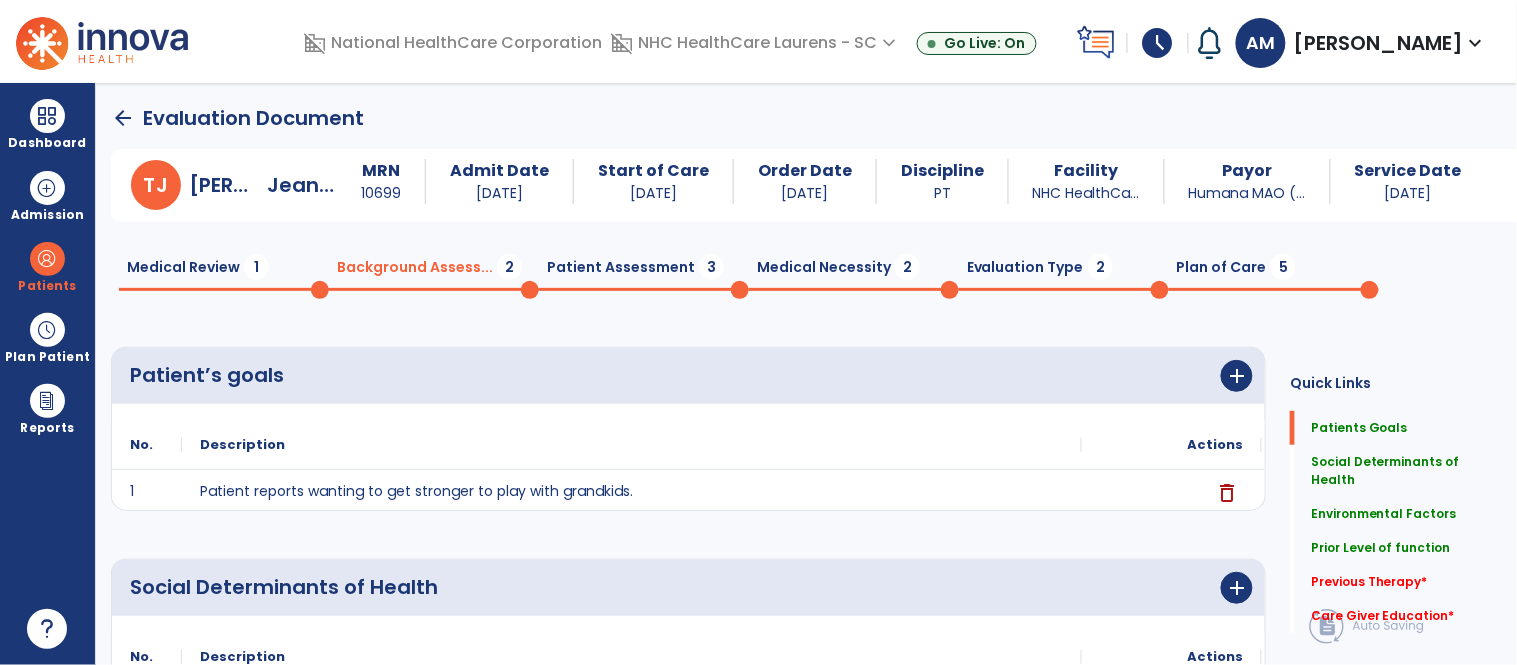 click on "Medical Review  1" 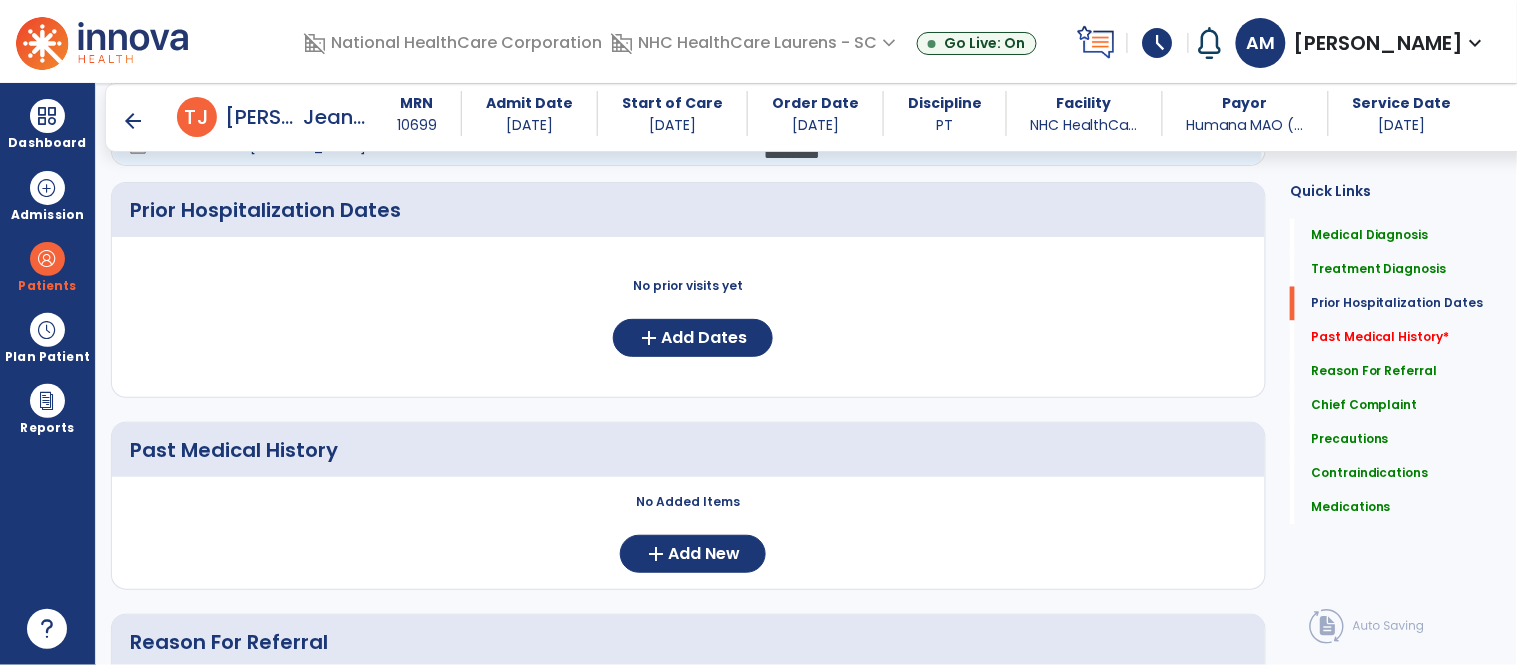 scroll, scrollTop: 851, scrollLeft: 0, axis: vertical 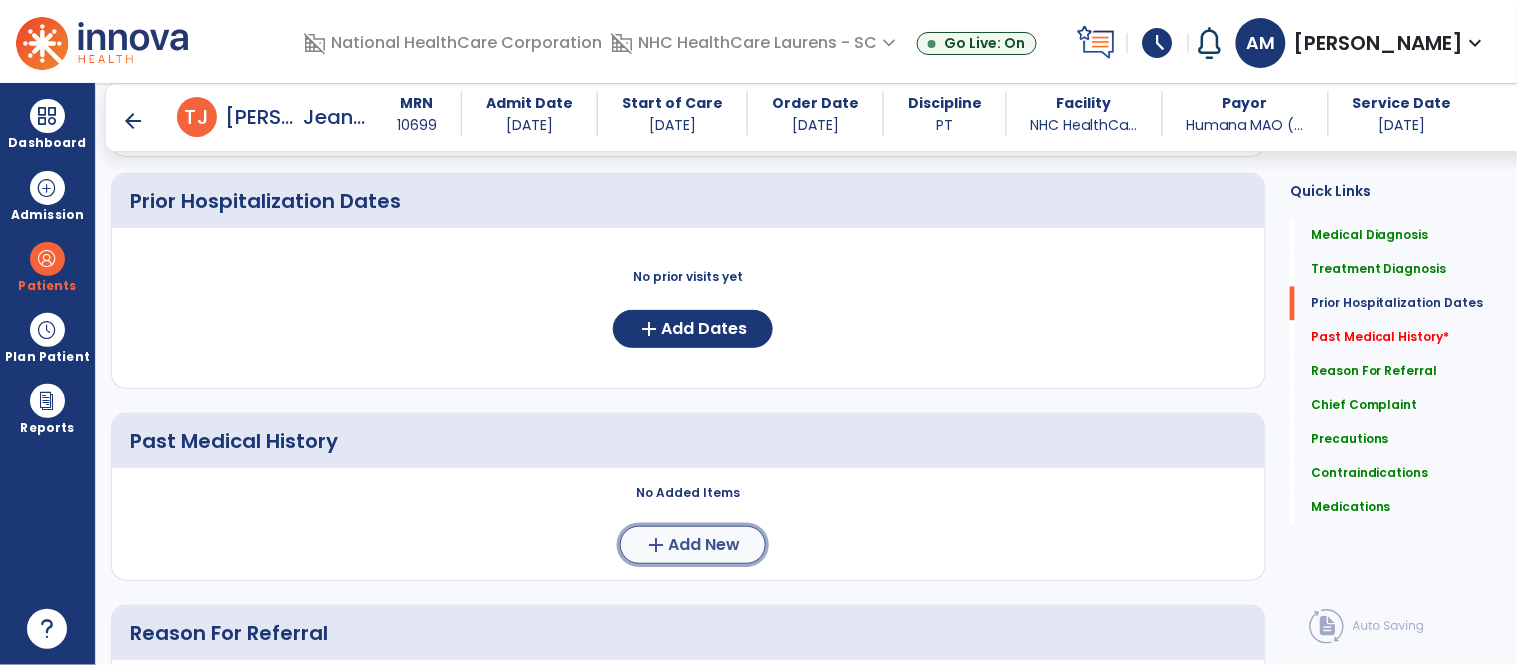 click on "Add New" 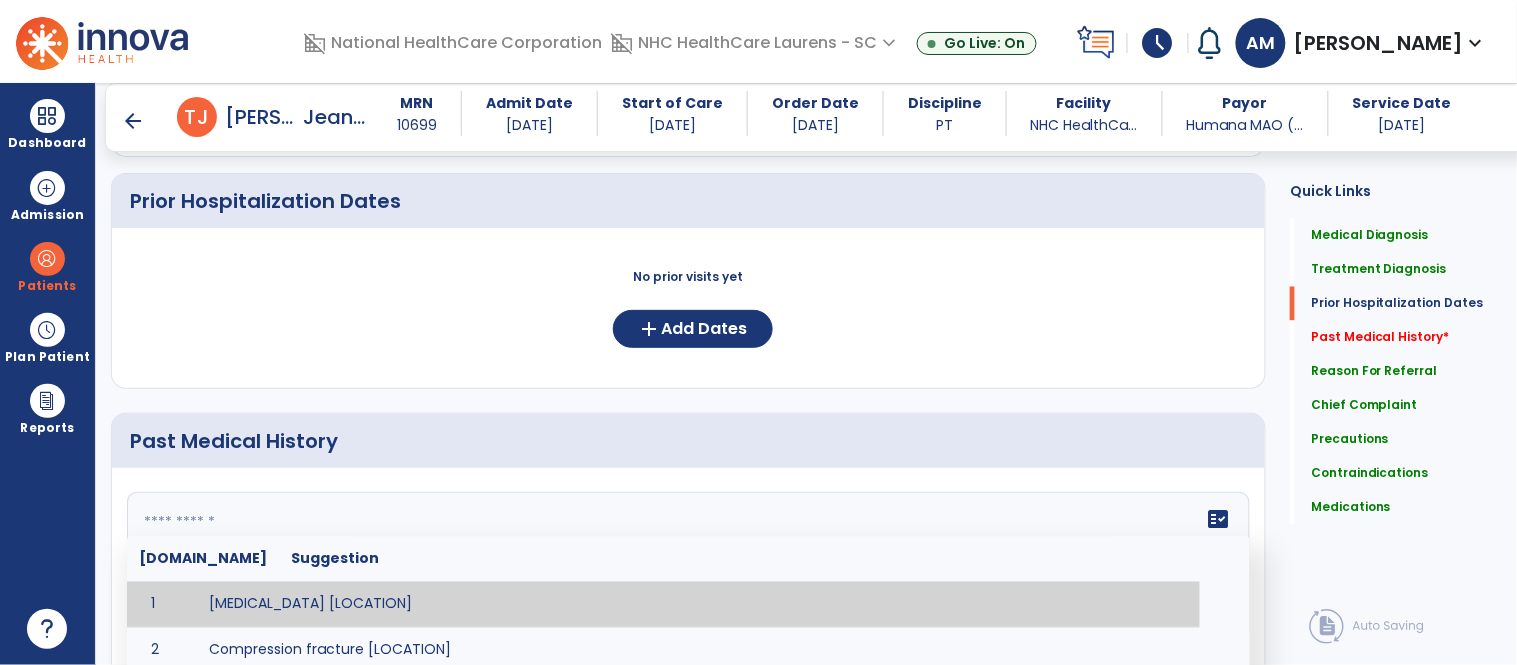 click 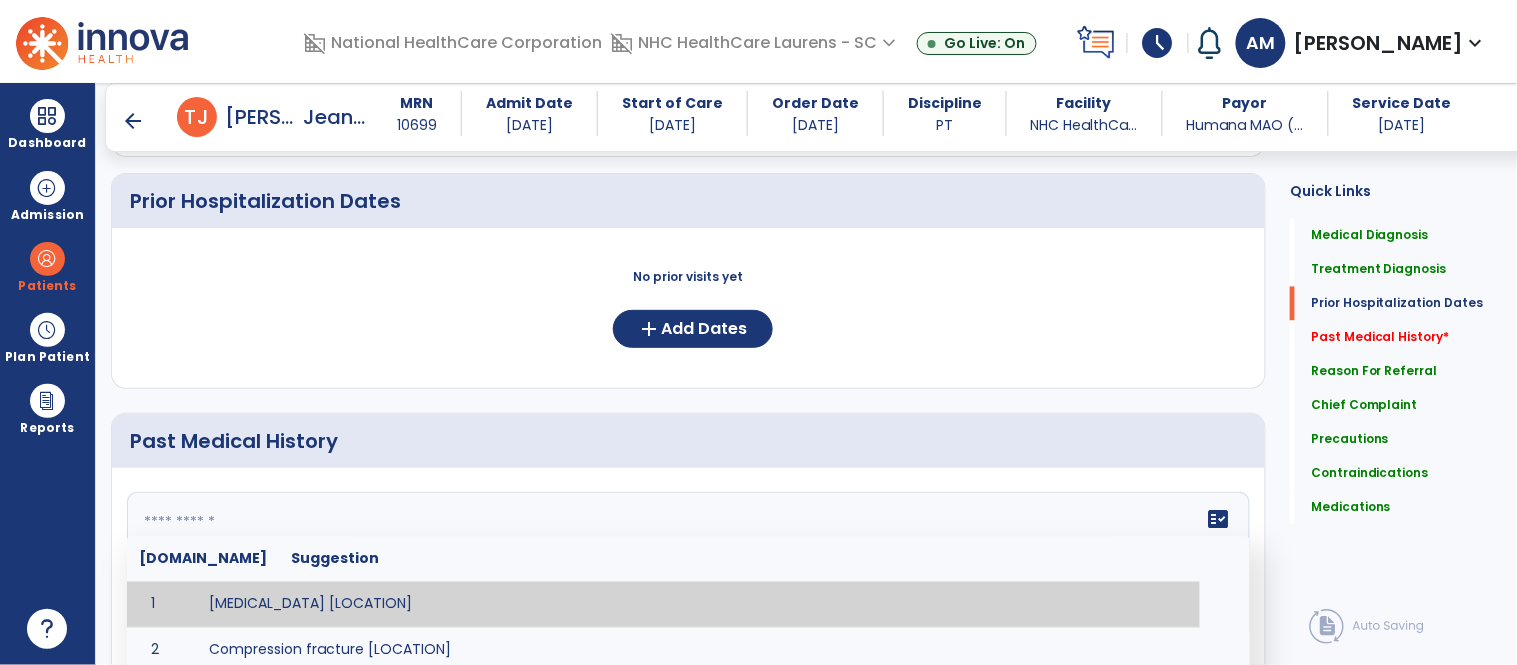paste on "**********" 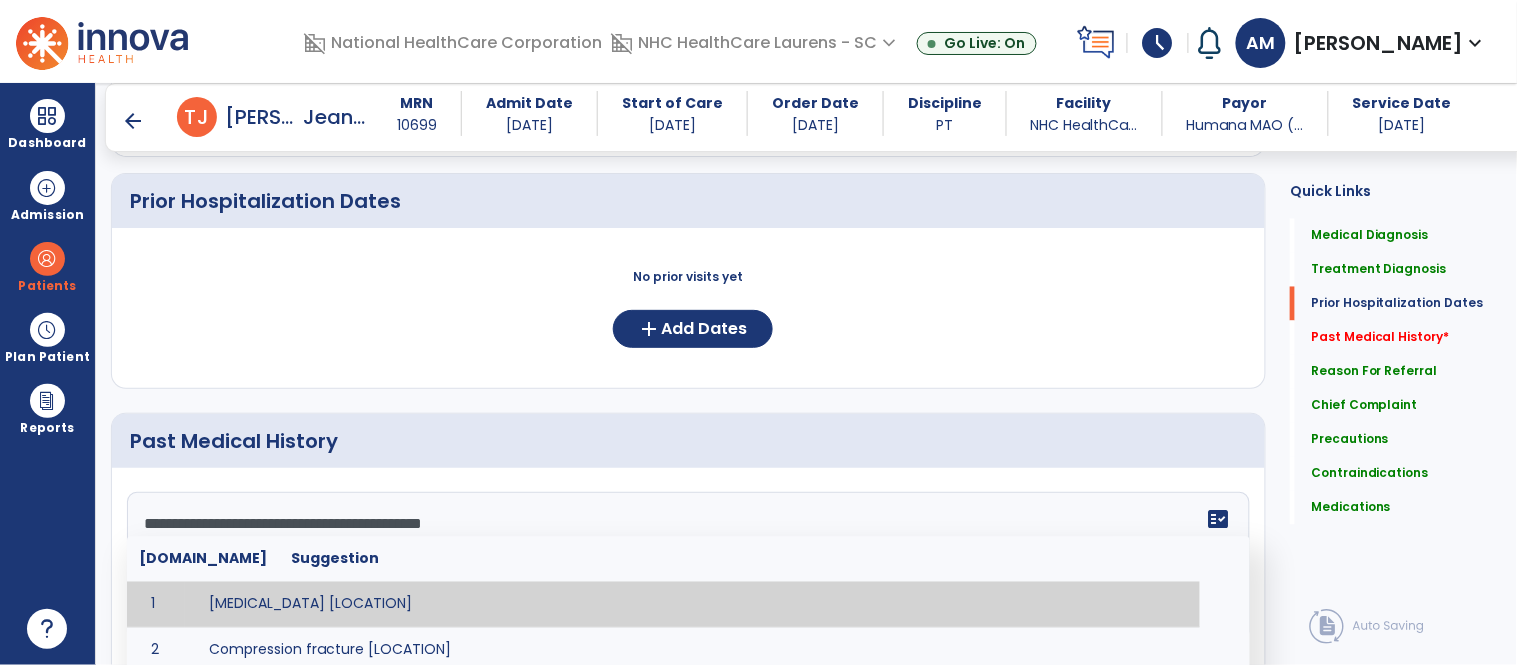 scroll, scrollTop: 183, scrollLeft: 0, axis: vertical 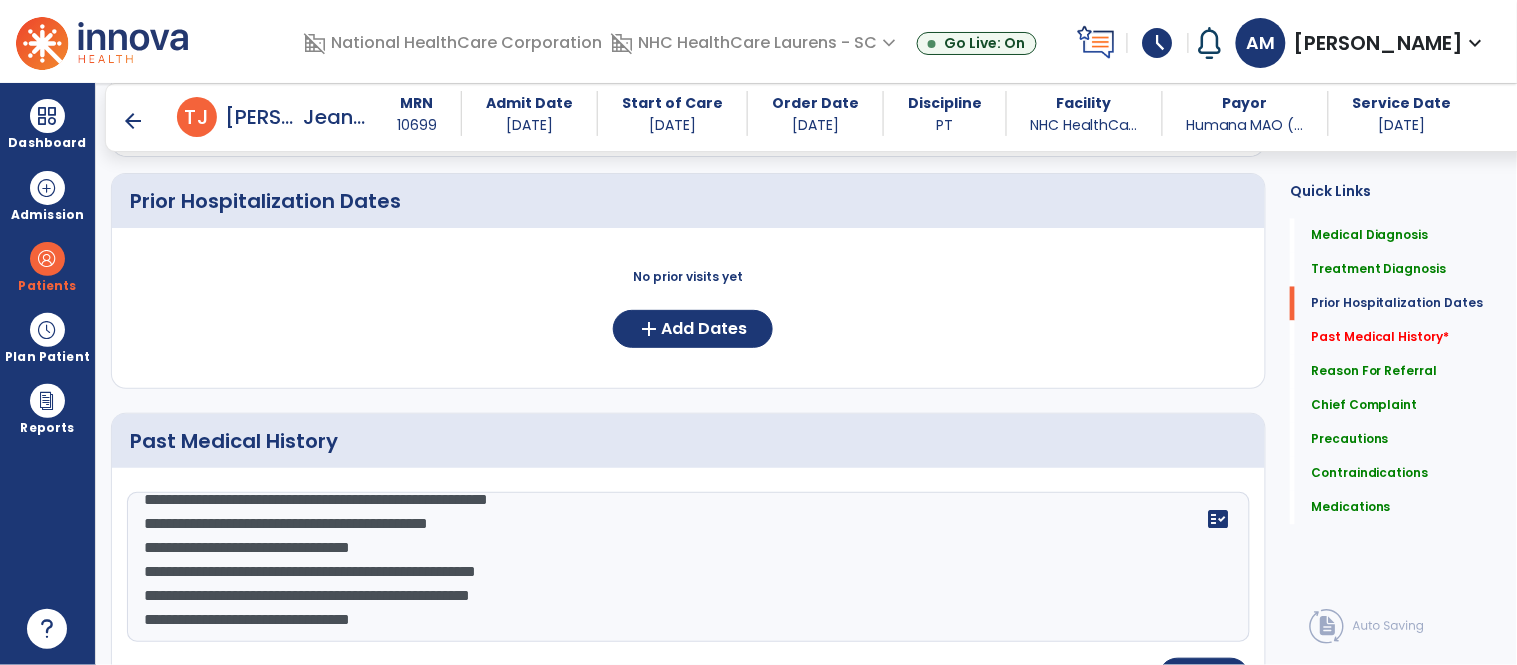 type on "**********" 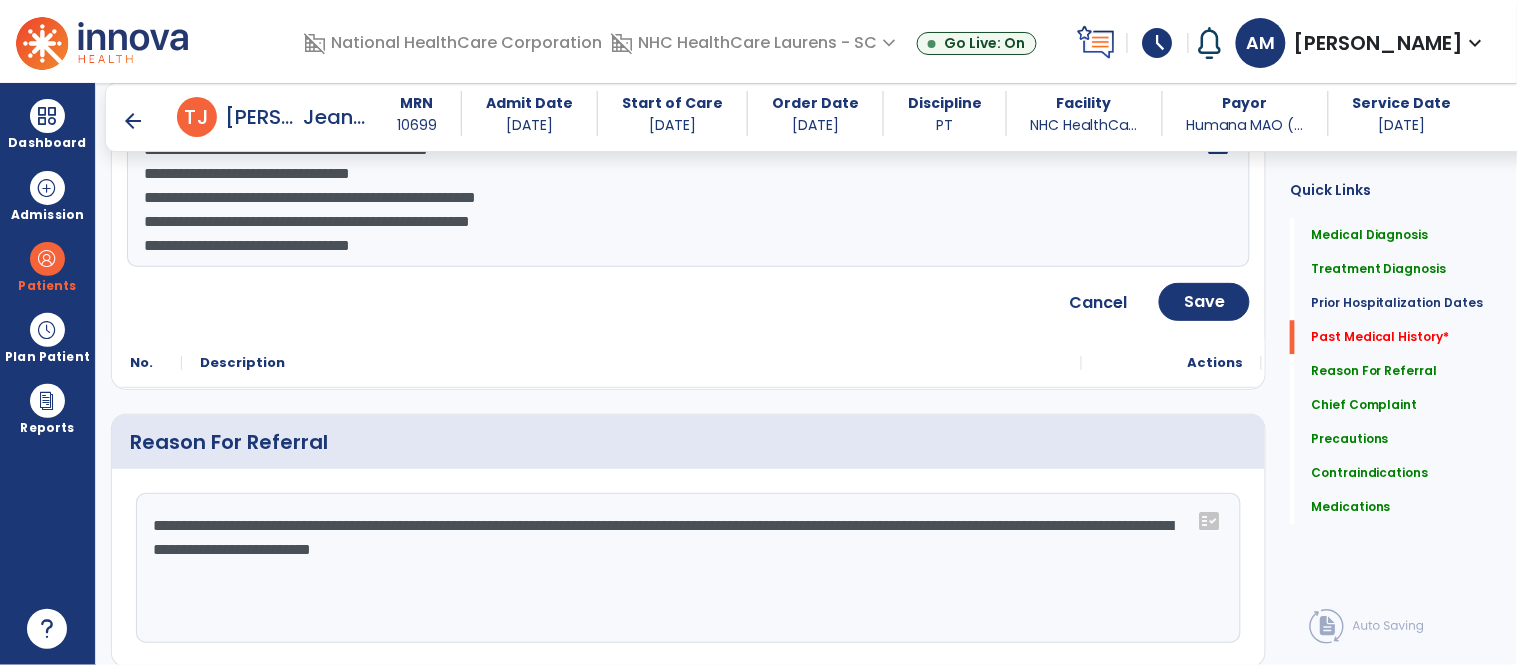 scroll, scrollTop: 1226, scrollLeft: 0, axis: vertical 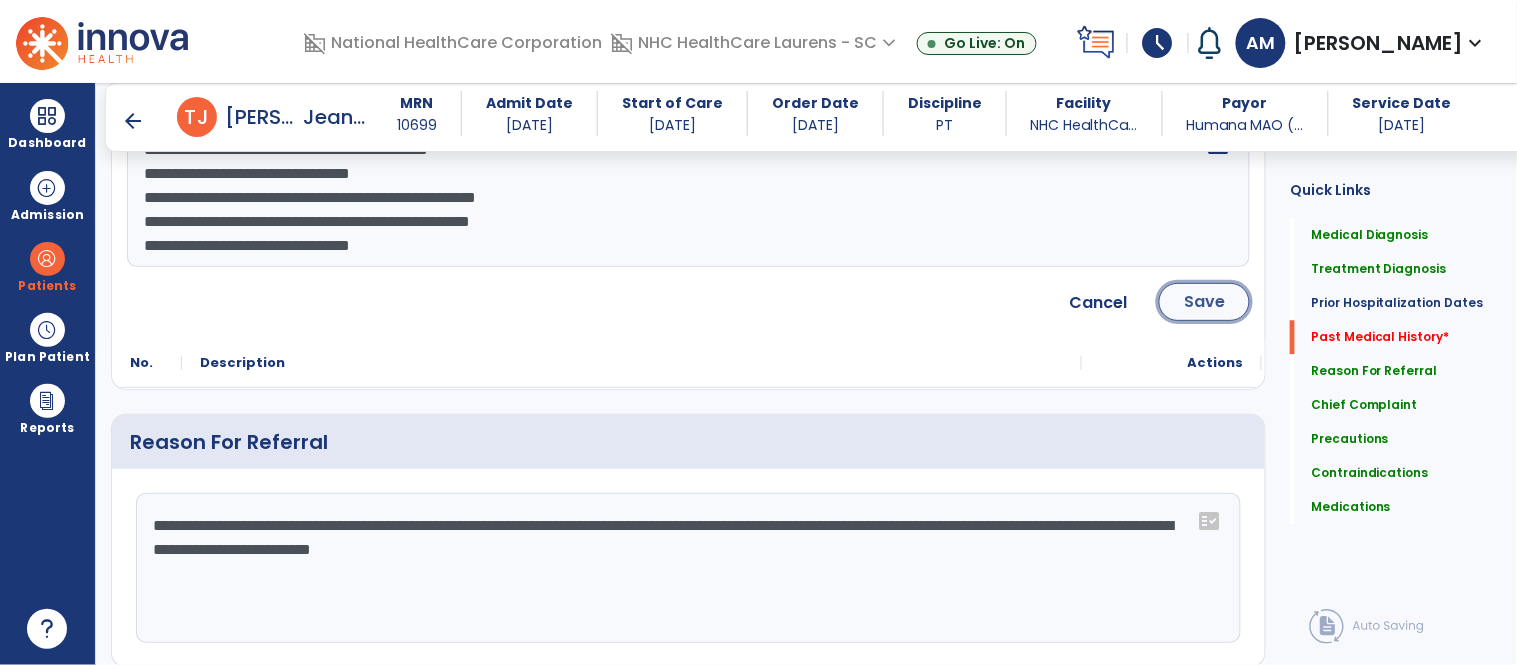 click on "Save" 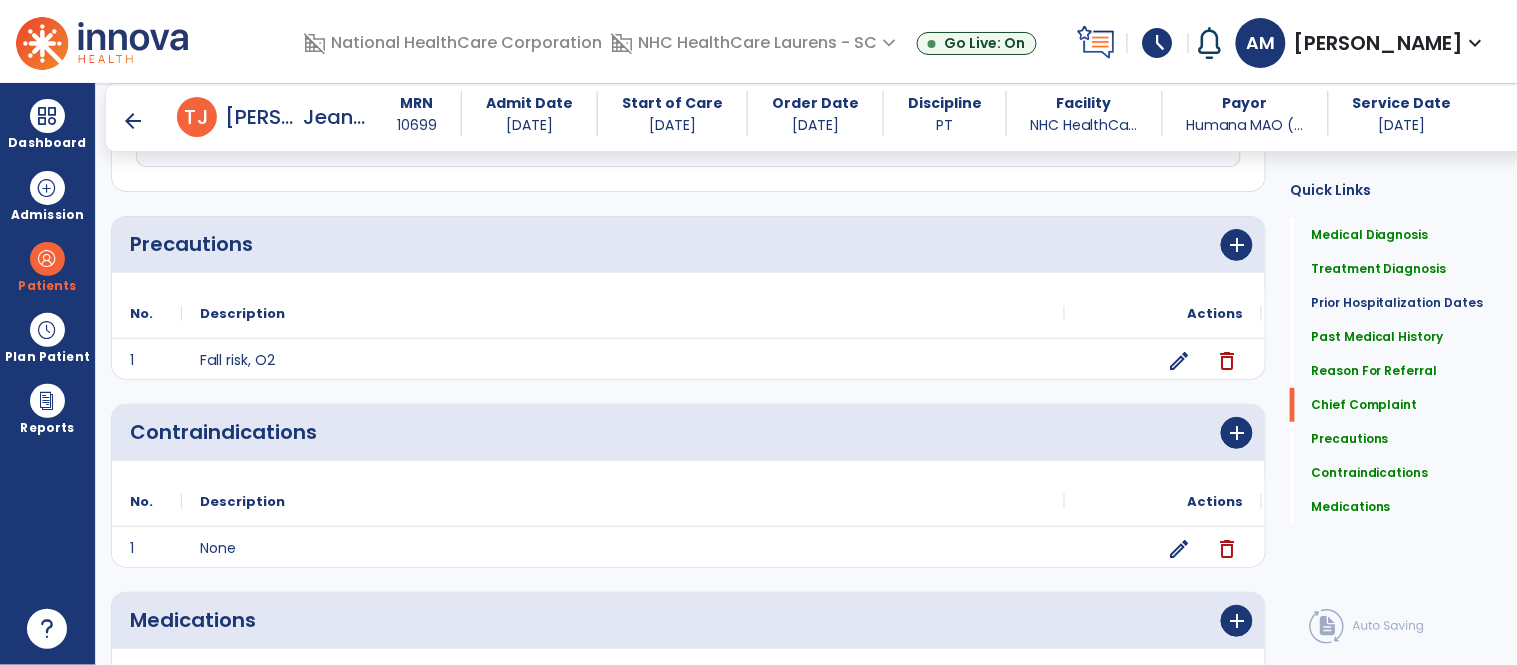 scroll, scrollTop: 2155, scrollLeft: 0, axis: vertical 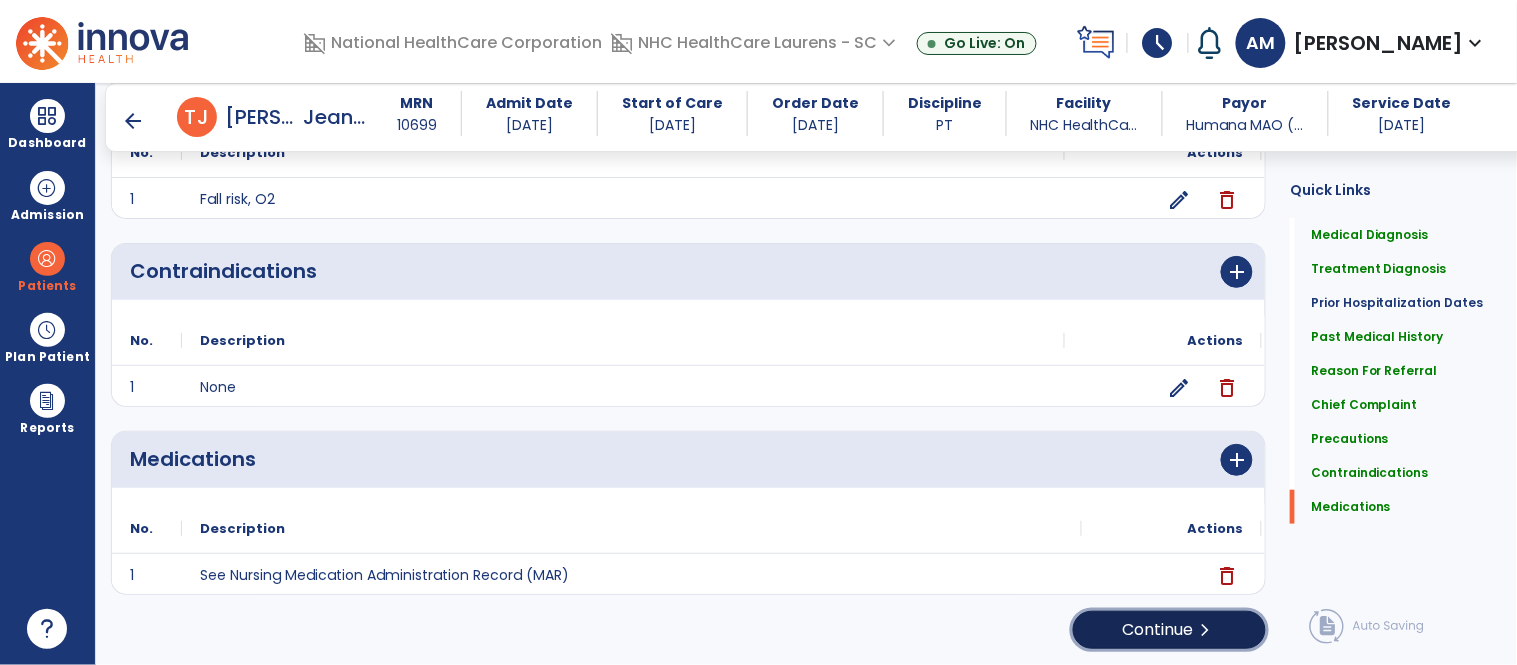 click on "Continue  chevron_right" 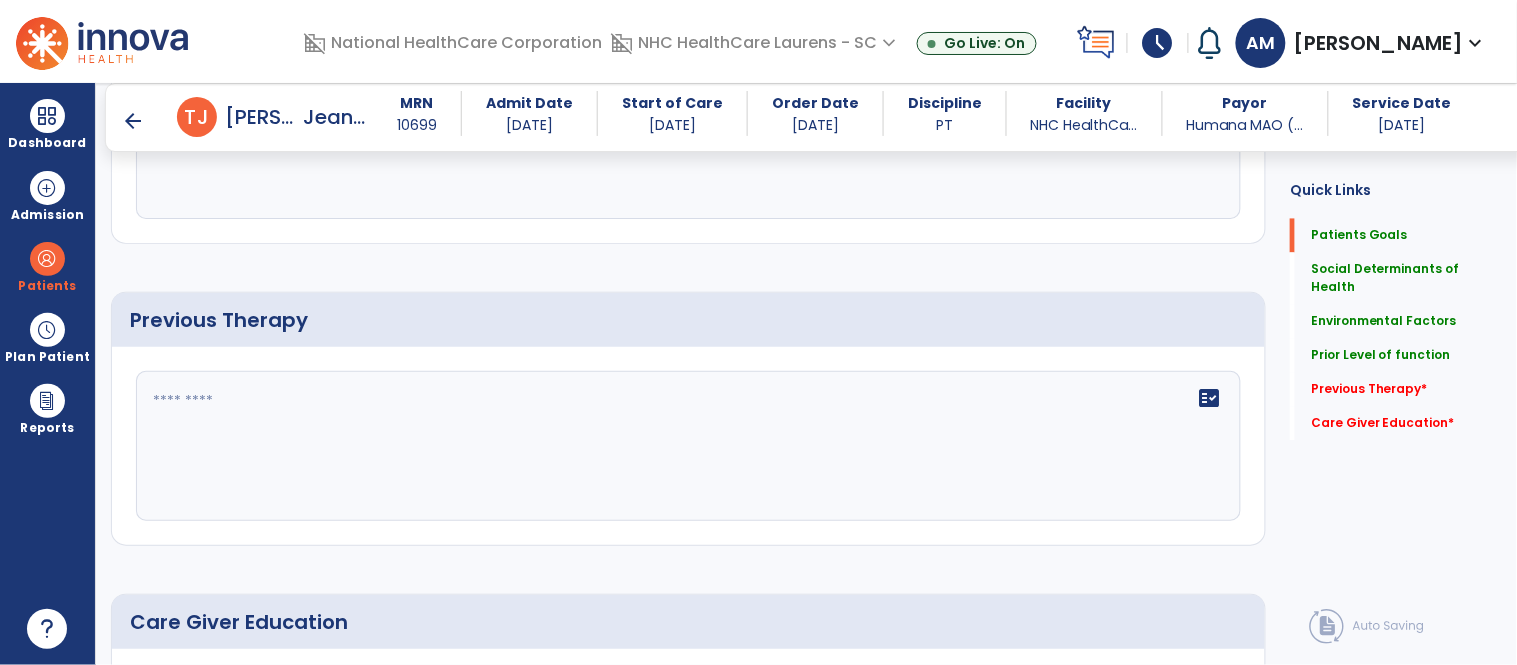 scroll, scrollTop: 1125, scrollLeft: 0, axis: vertical 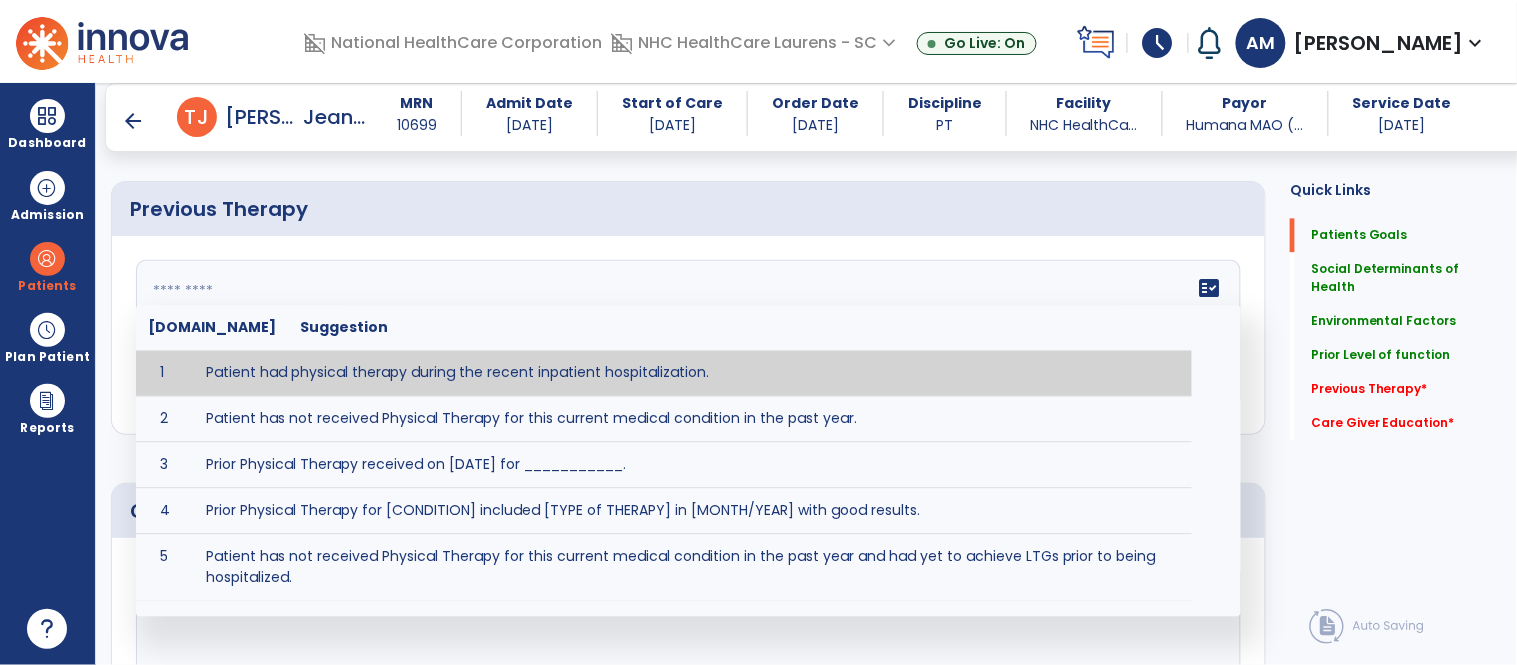 click 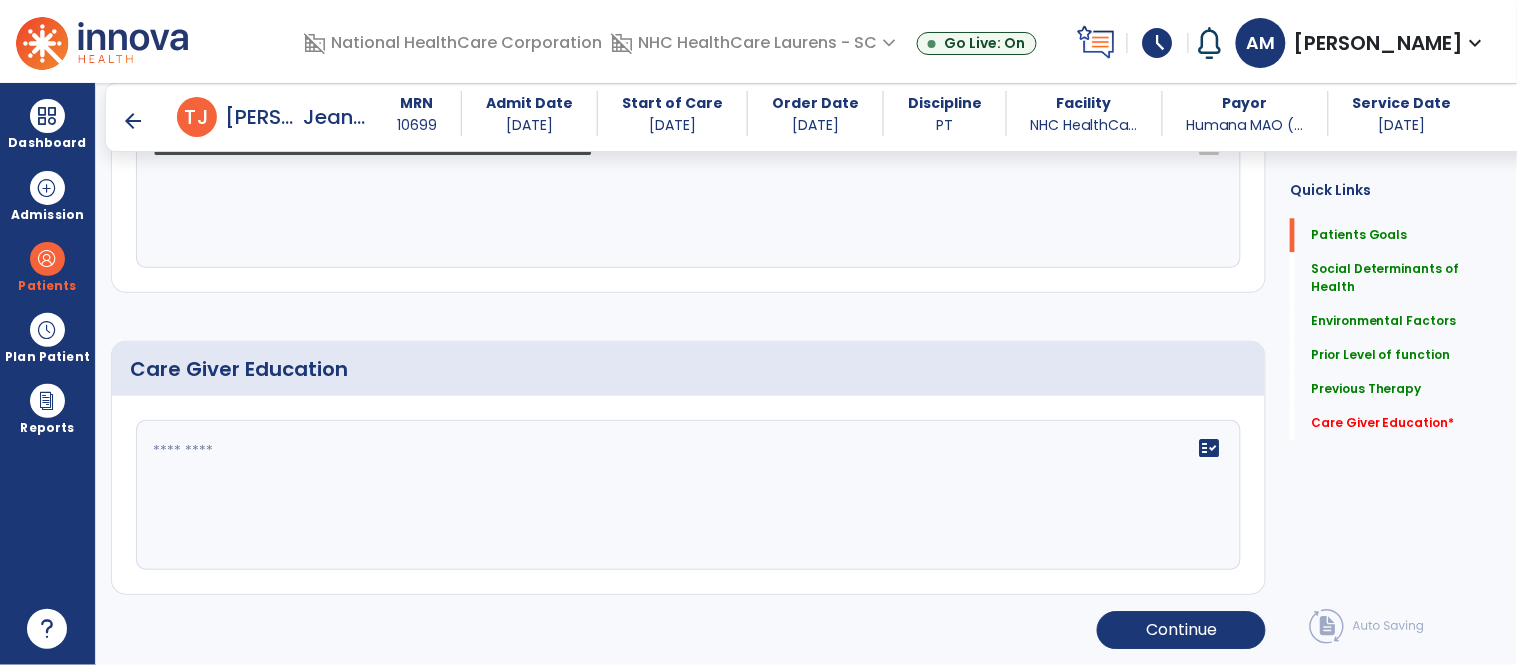 scroll, scrollTop: 1264, scrollLeft: 0, axis: vertical 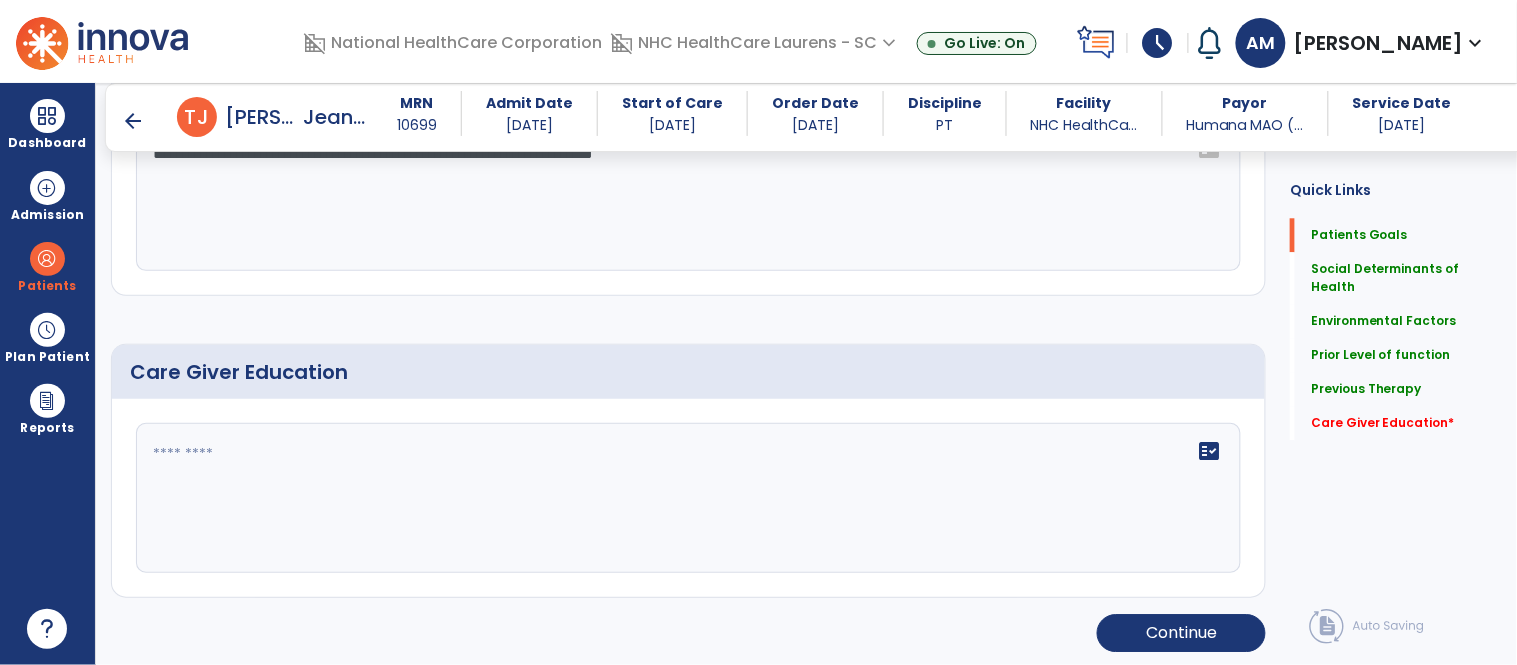 click 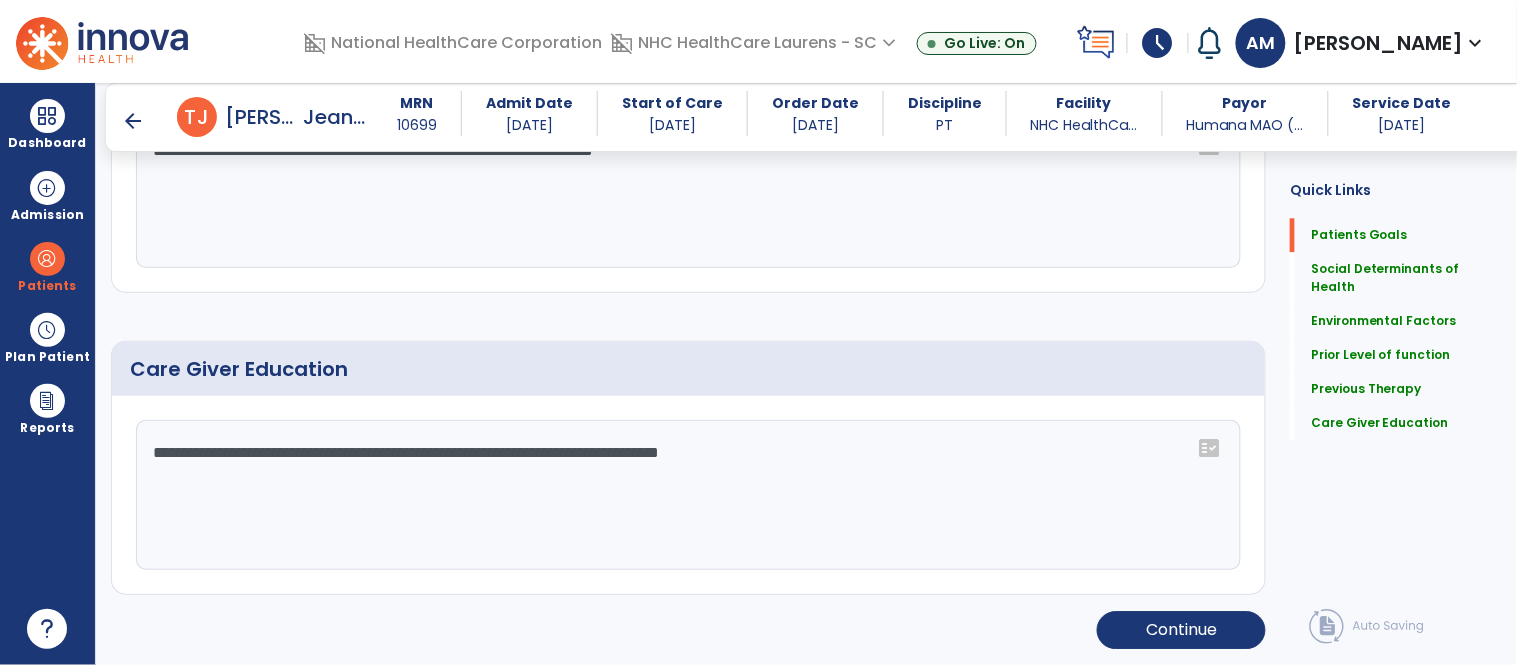 scroll, scrollTop: 1264, scrollLeft: 0, axis: vertical 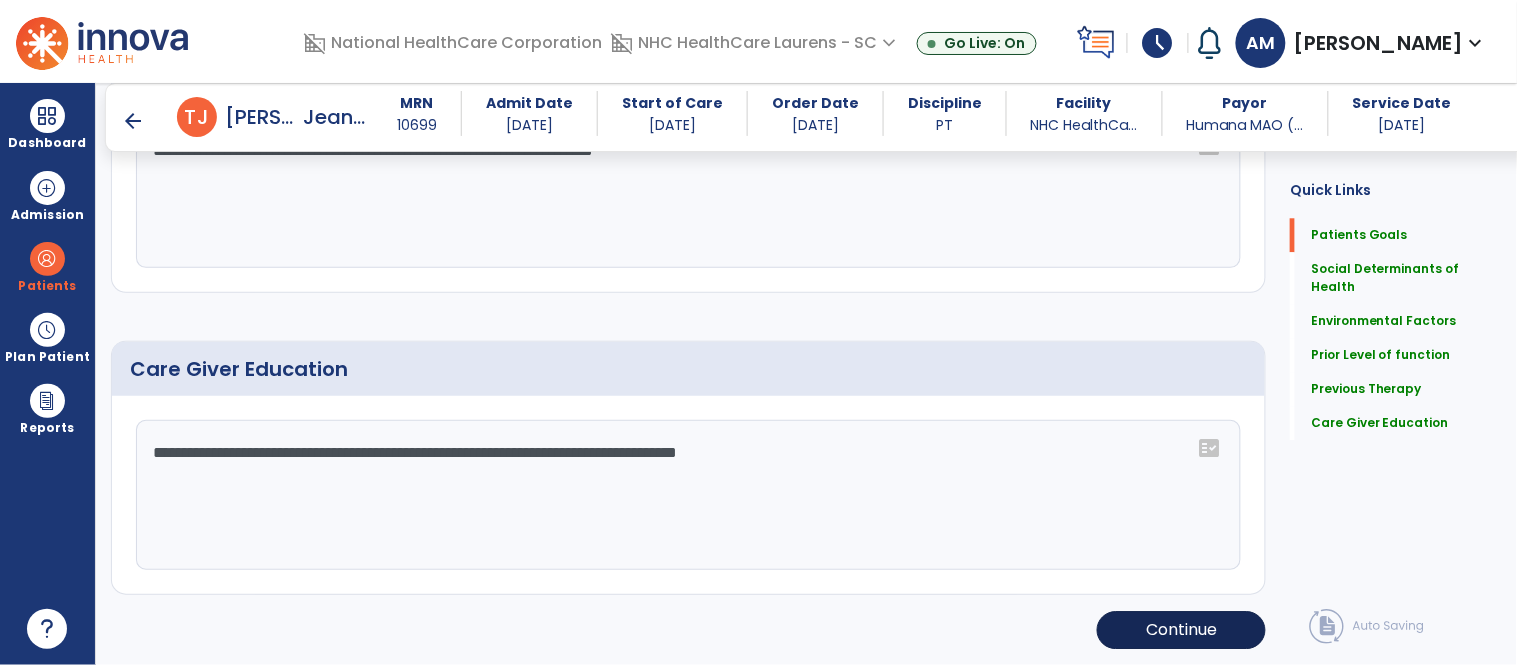 type on "**********" 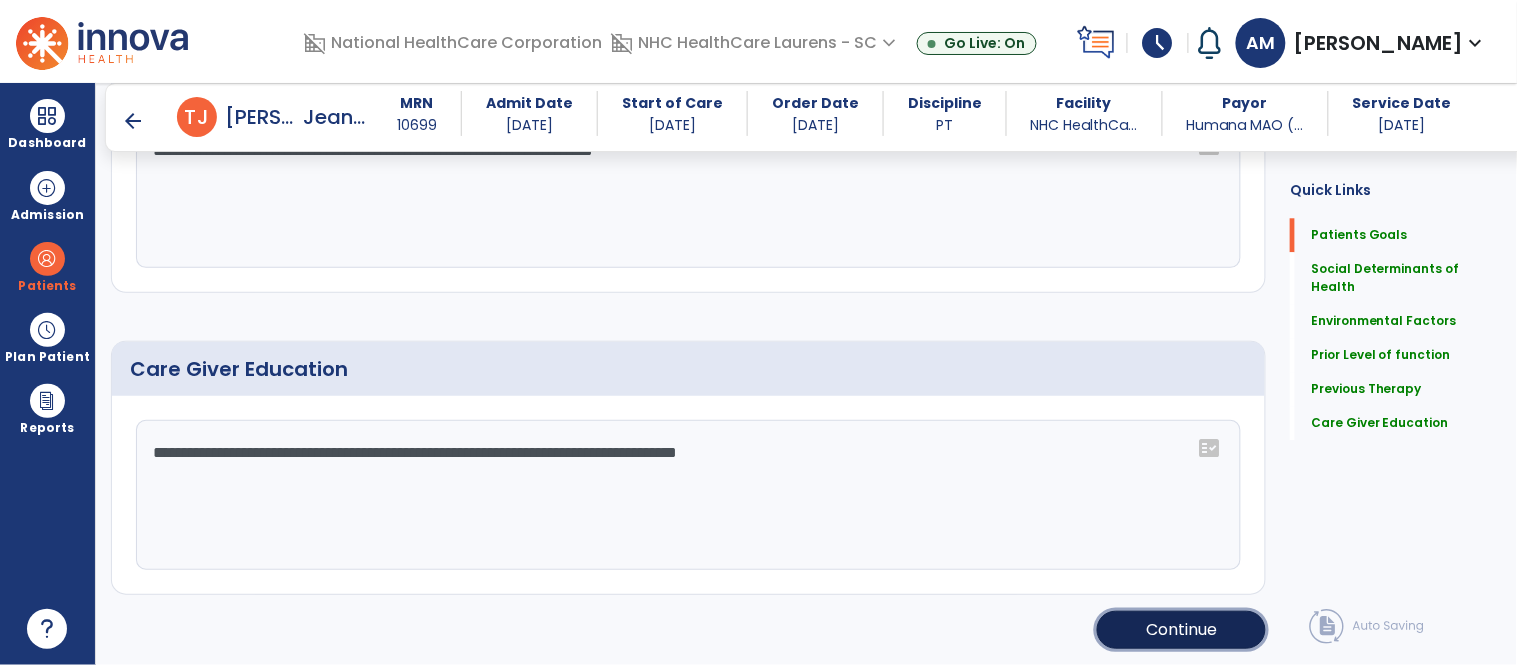 click on "Continue" 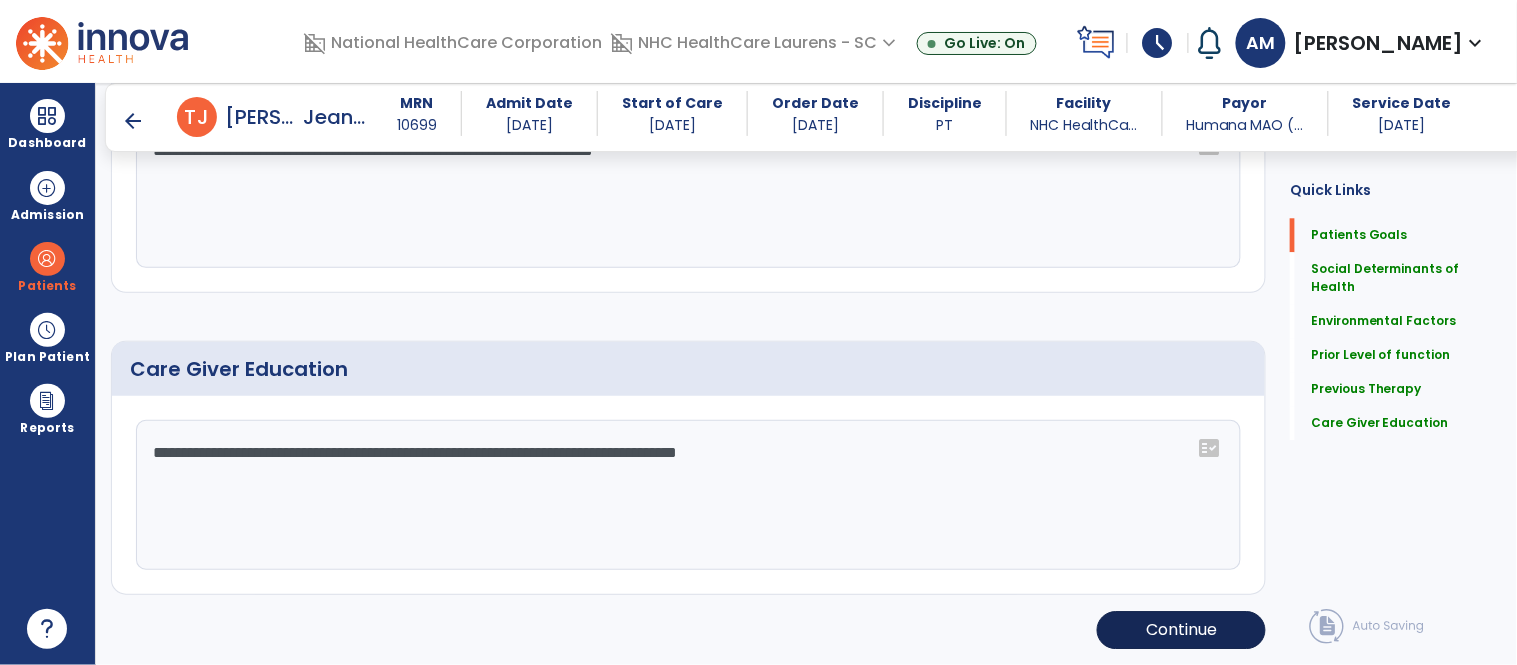 scroll, scrollTop: 286, scrollLeft: 0, axis: vertical 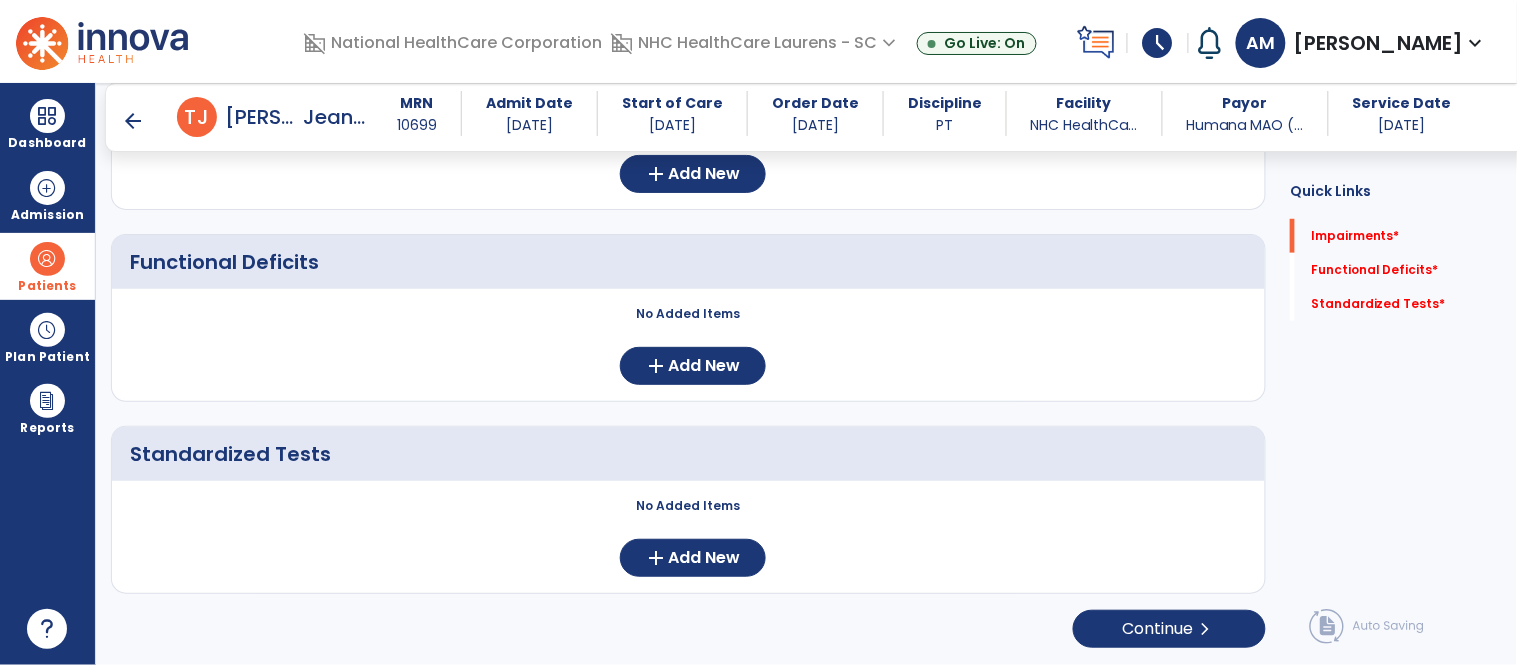 click on "Patients" at bounding box center (47, 266) 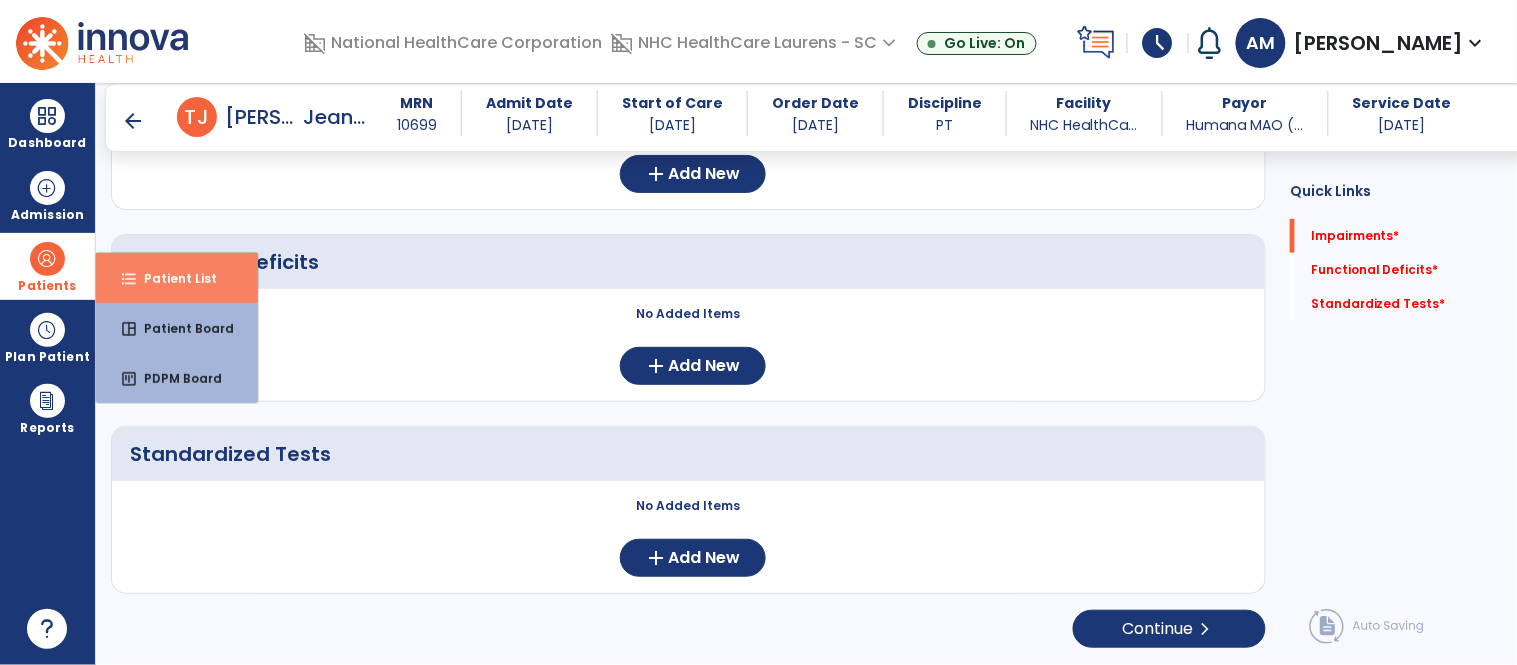 click on "format_list_bulleted  Patient List" at bounding box center (177, 278) 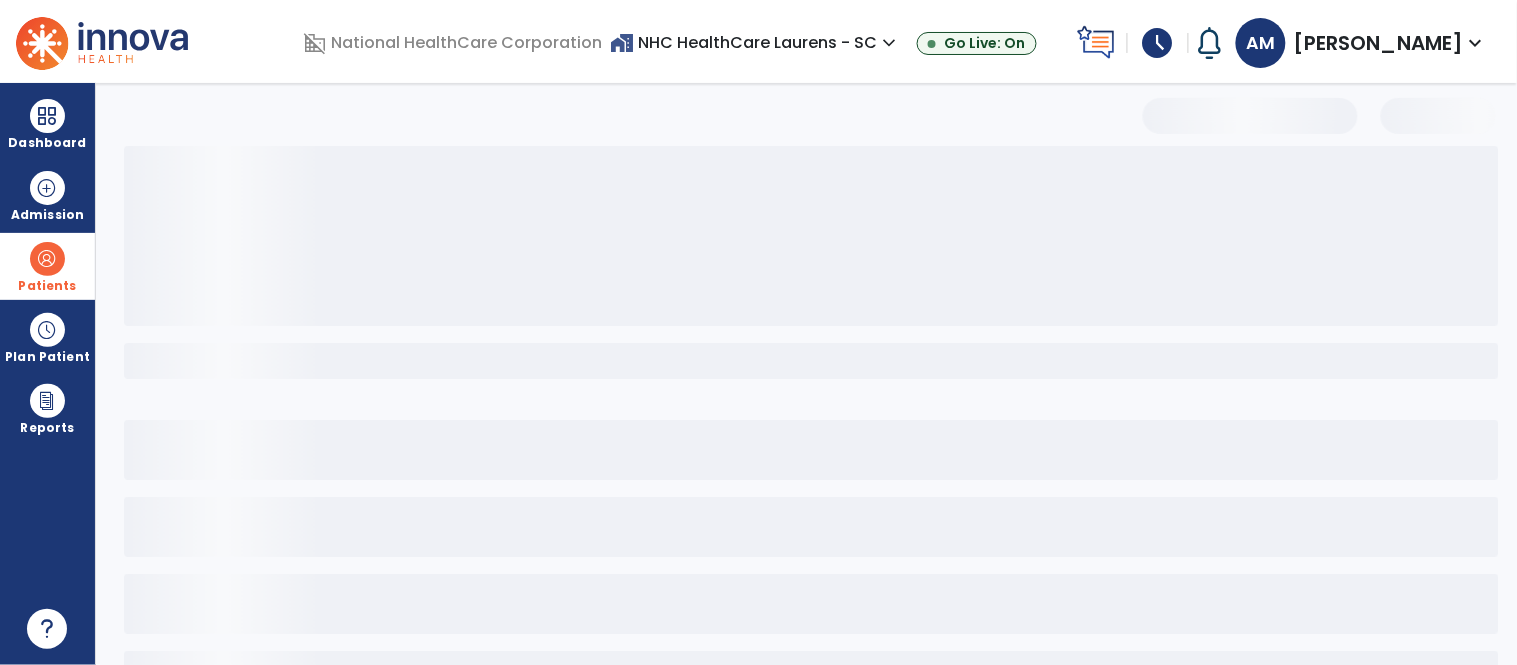 scroll, scrollTop: 62, scrollLeft: 0, axis: vertical 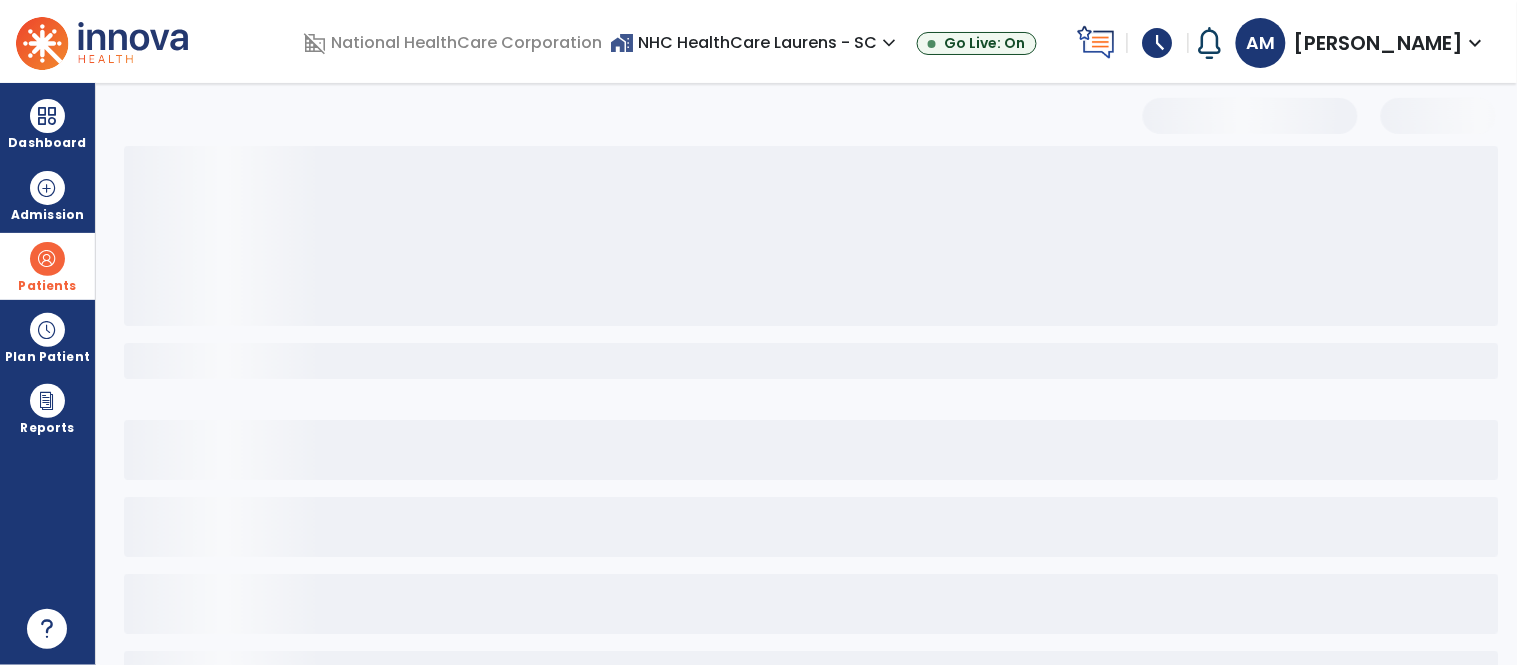 select on "***" 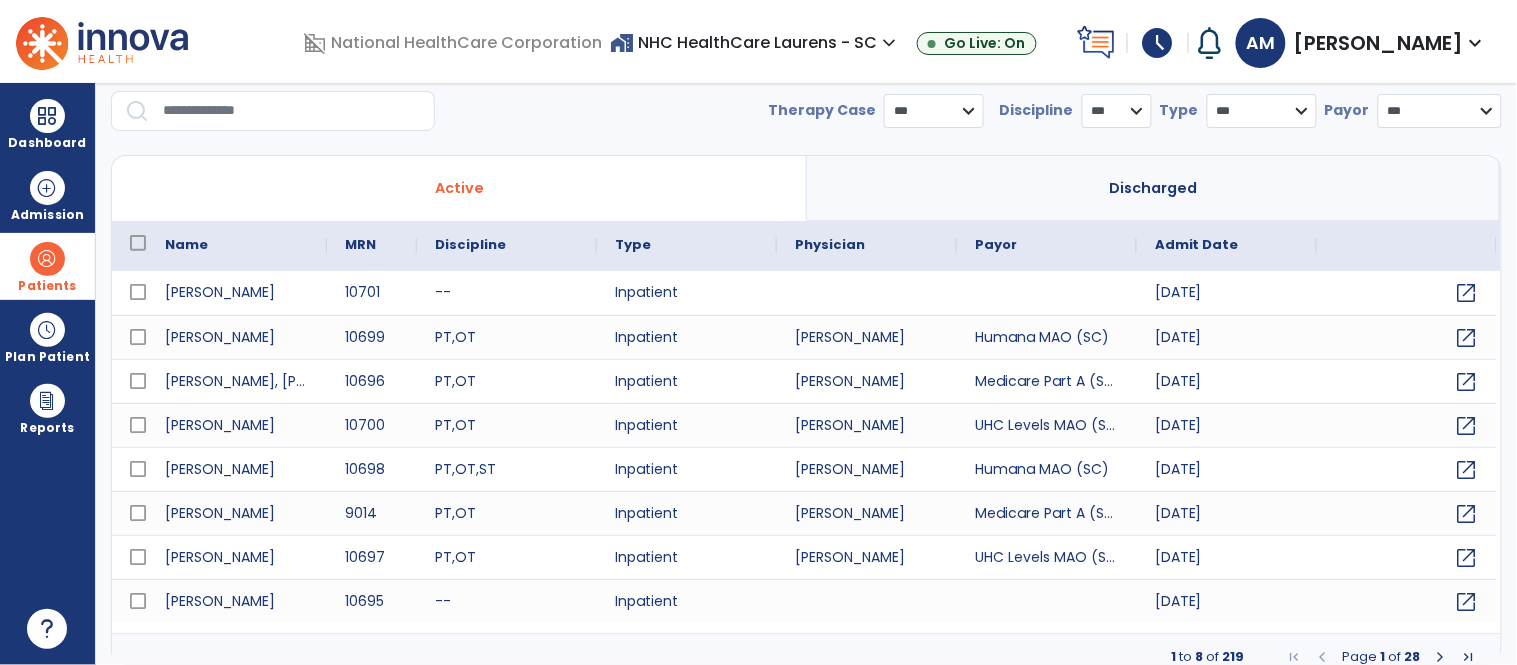 click at bounding box center [292, 111] 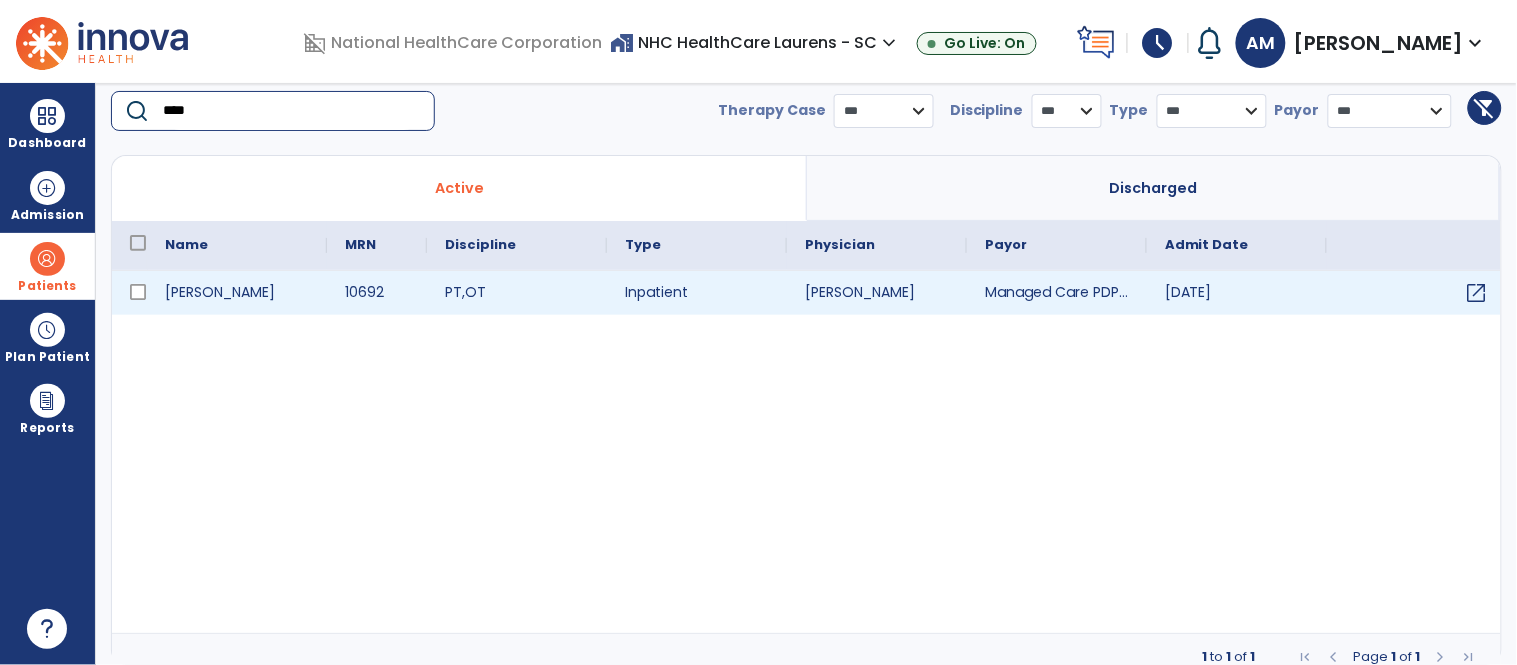 type on "****" 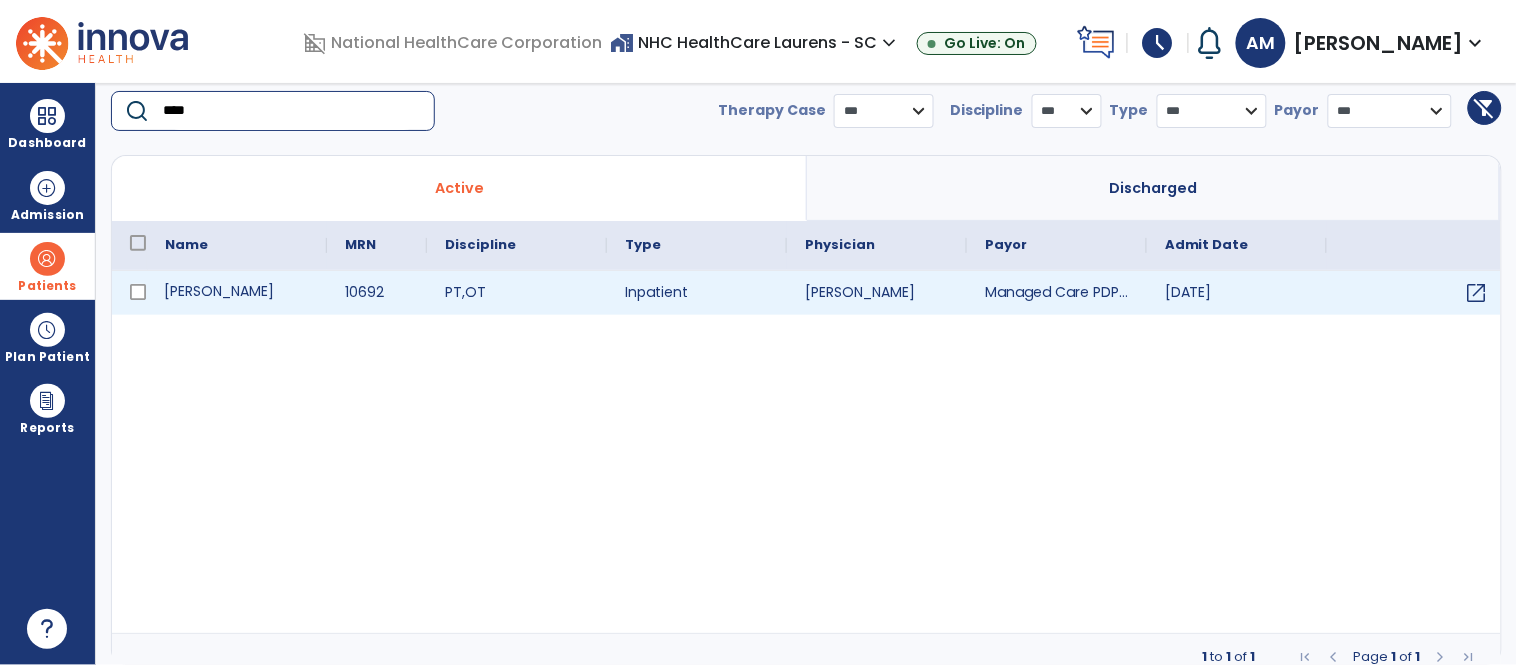 click on "[PERSON_NAME]" at bounding box center [237, 293] 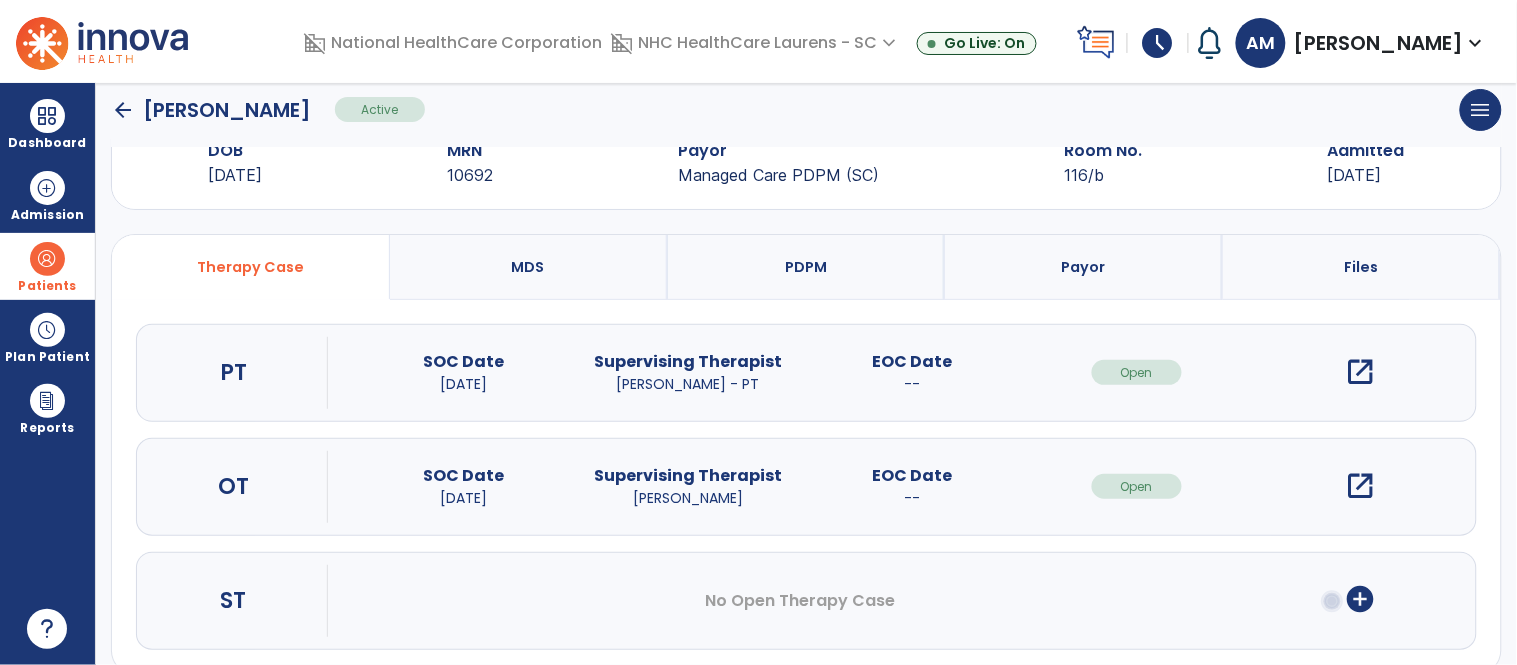 click on "open_in_new" at bounding box center [1361, 372] 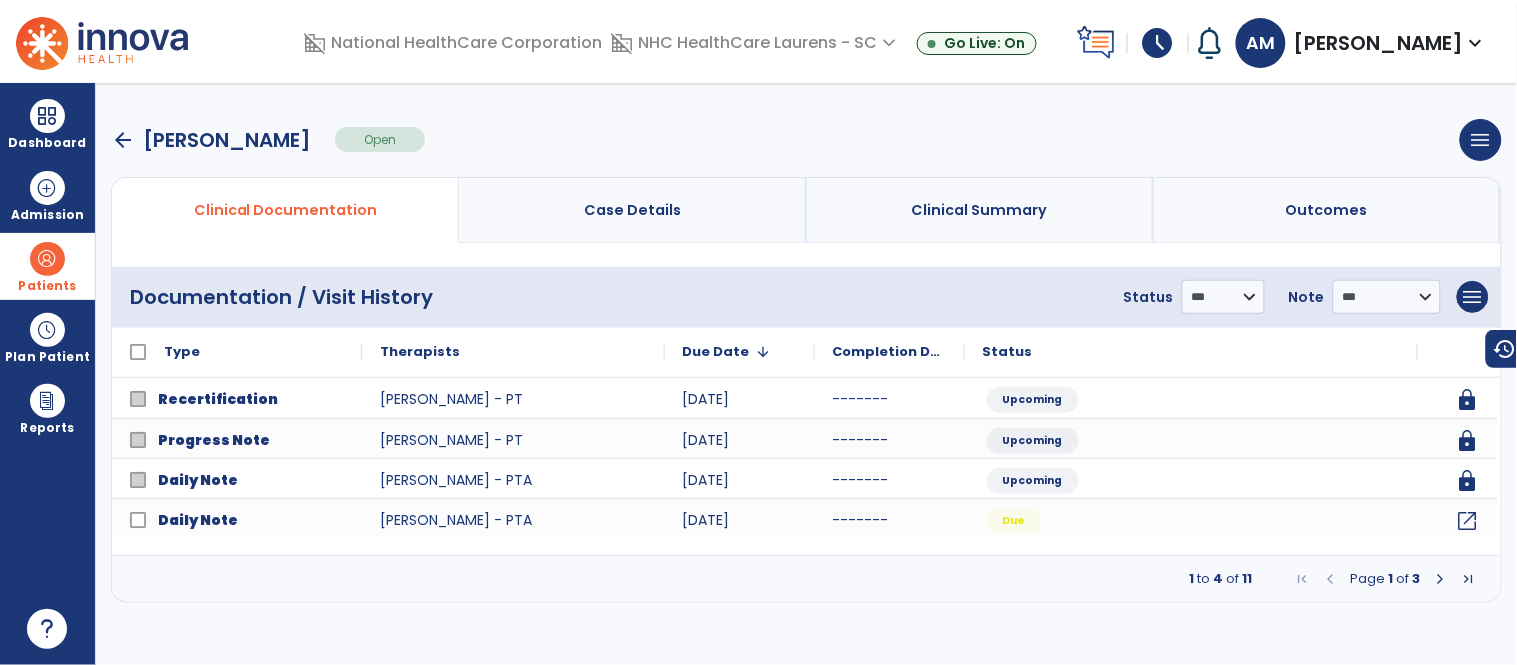 scroll, scrollTop: 0, scrollLeft: 0, axis: both 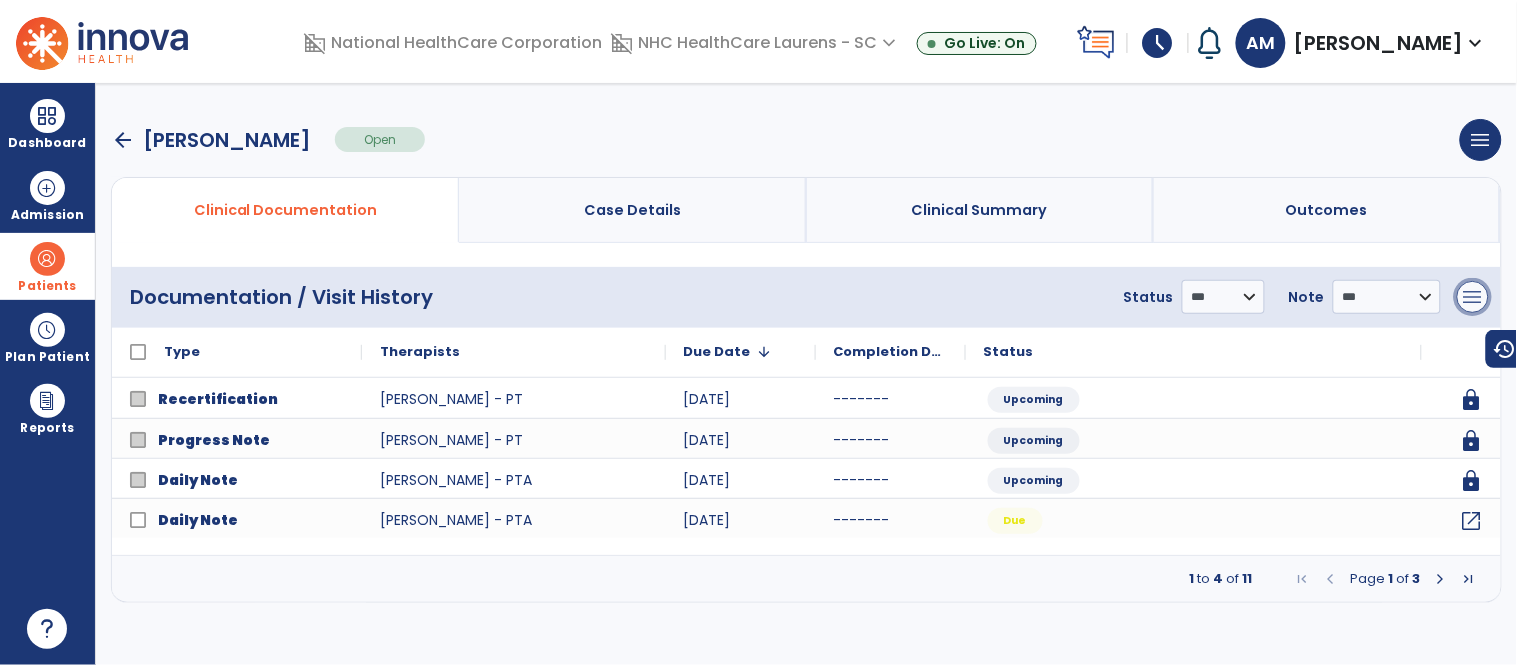 click on "menu" at bounding box center [1473, 297] 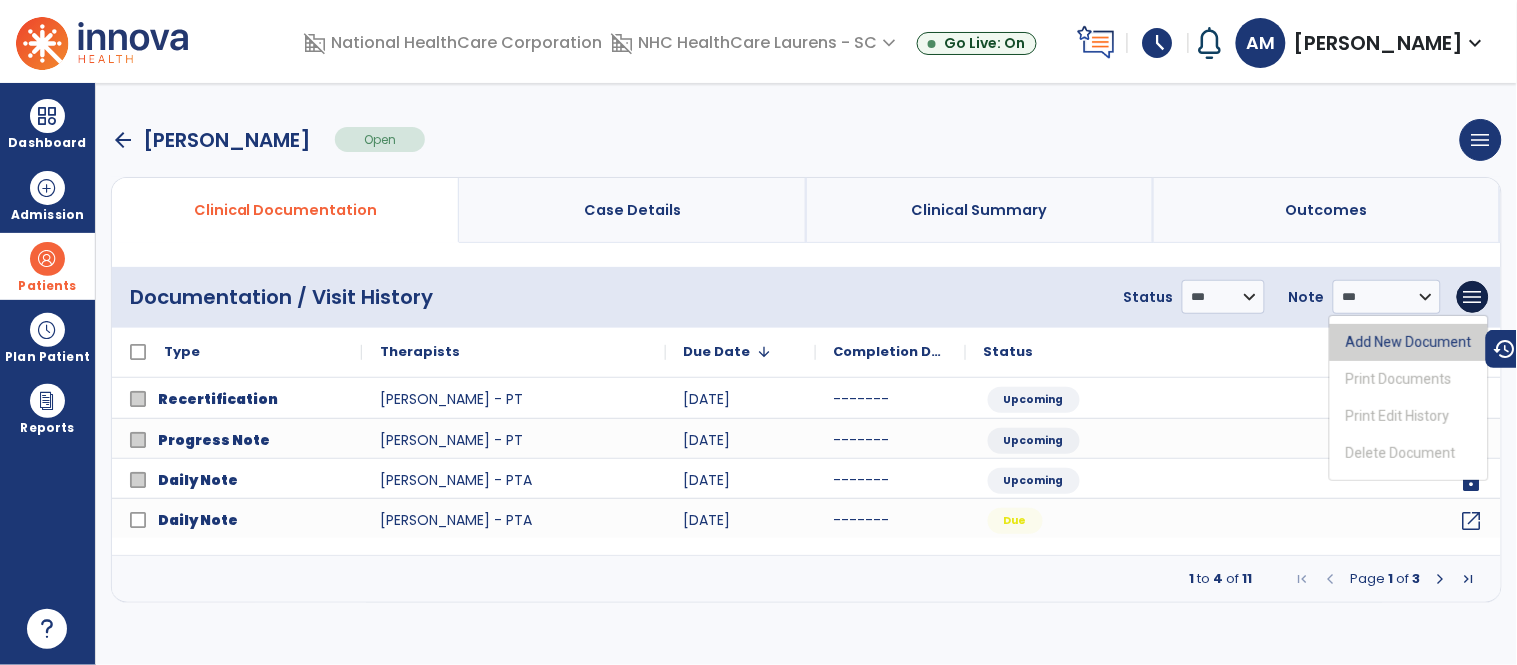 click on "Add New Document" at bounding box center (1409, 342) 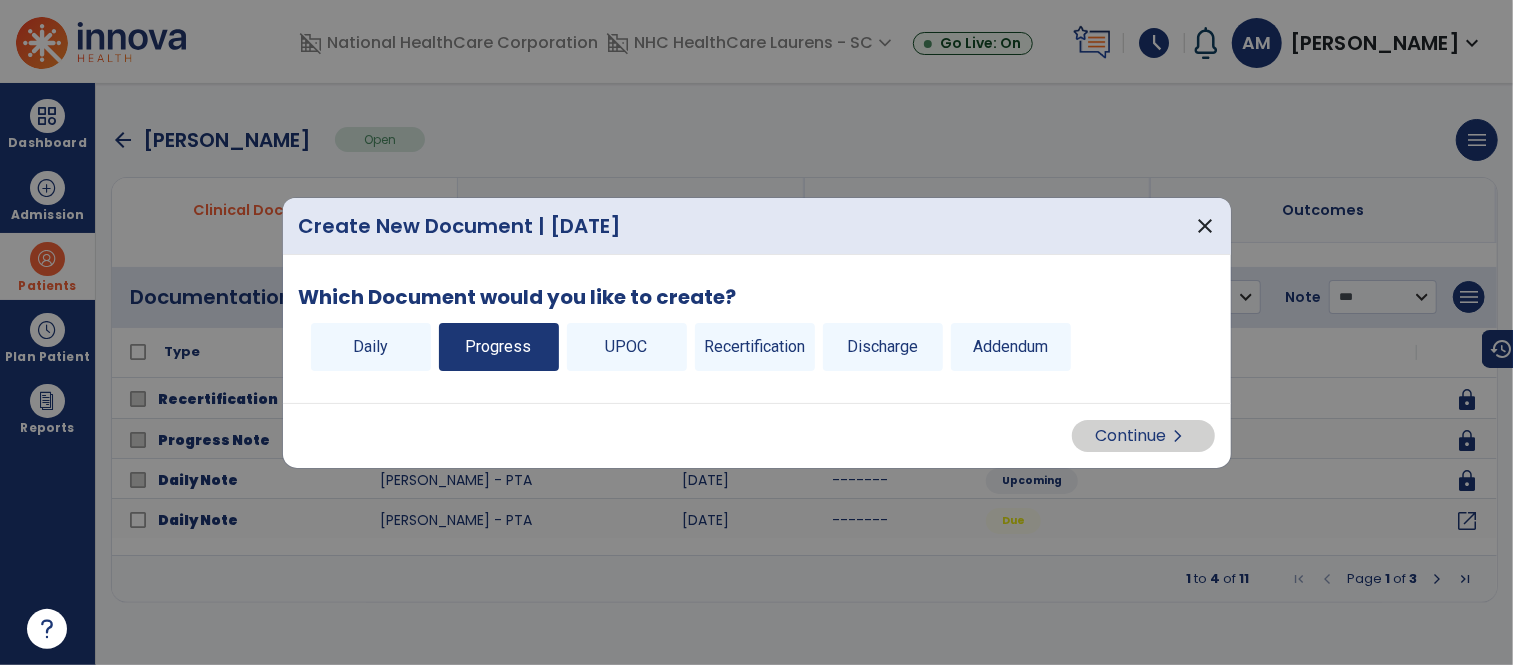 click on "Progress" at bounding box center (499, 347) 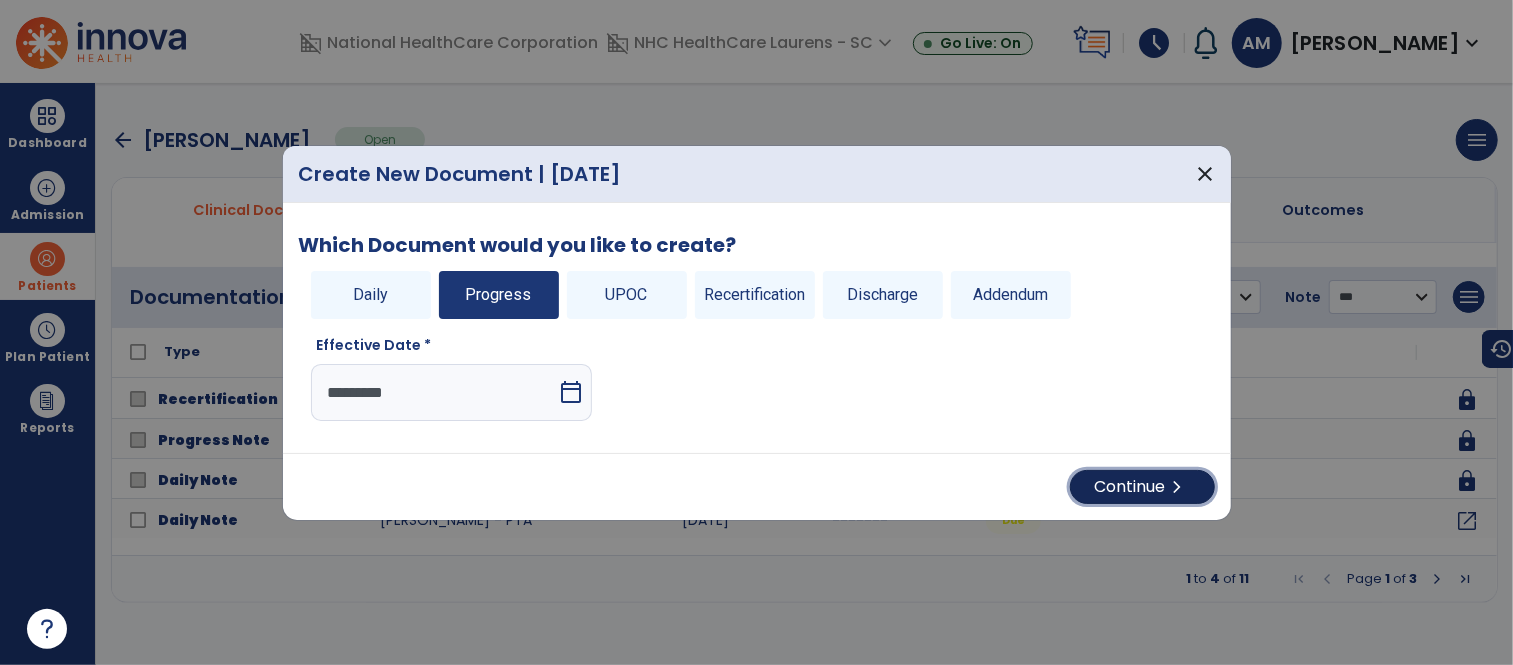 click on "Continue   chevron_right" at bounding box center [1142, 487] 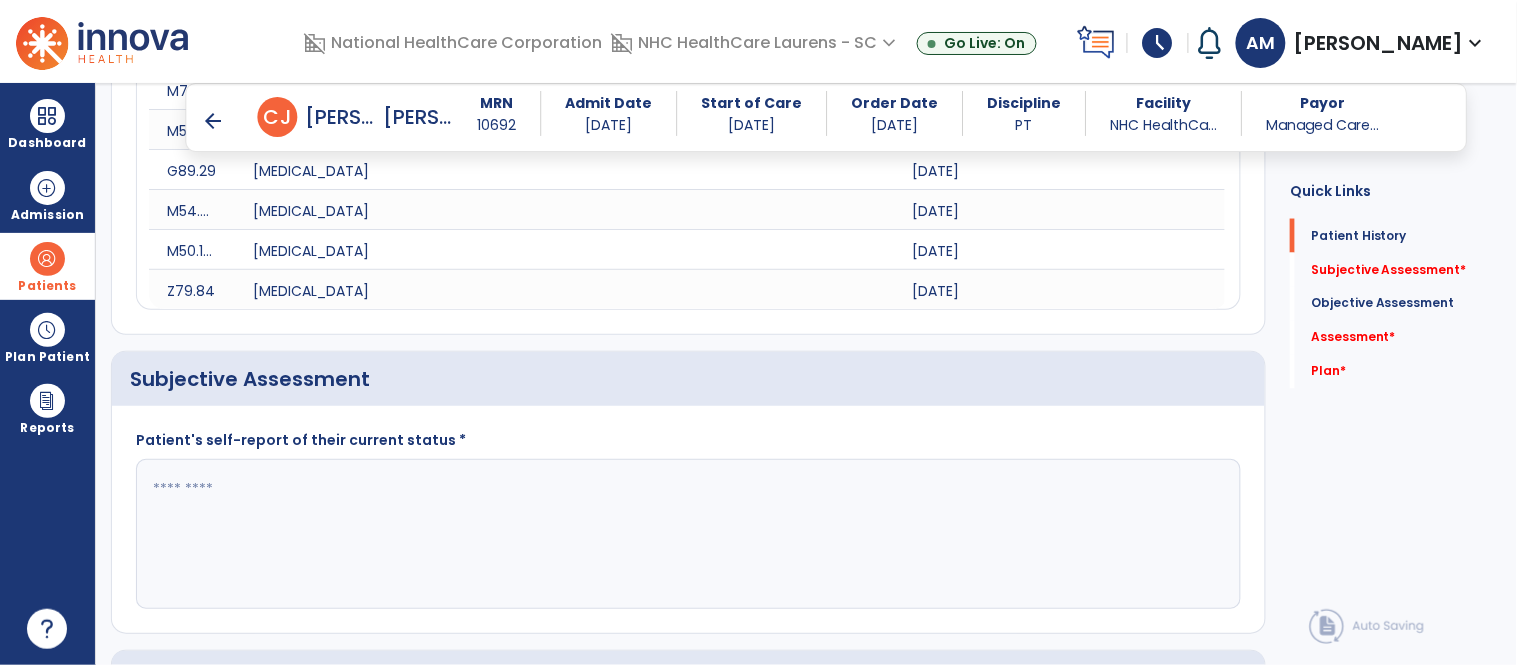 scroll, scrollTop: 888, scrollLeft: 0, axis: vertical 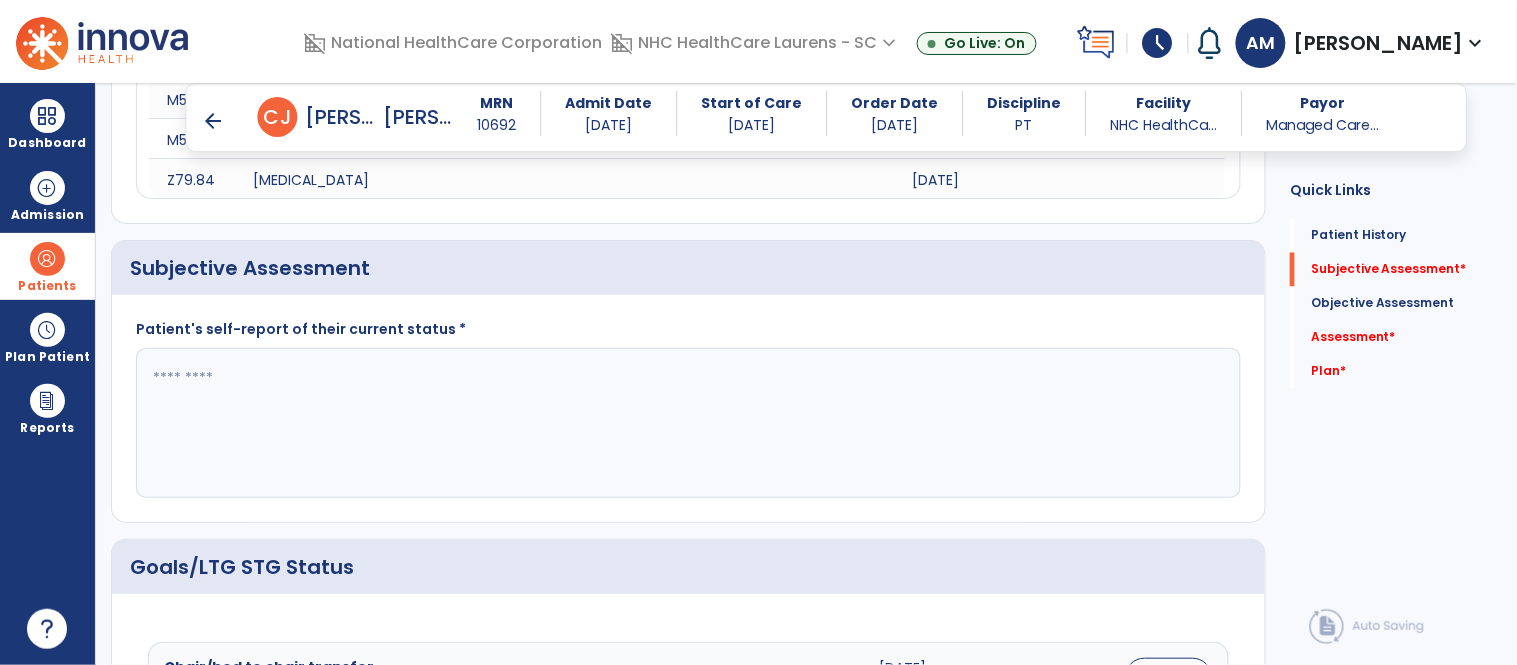 click 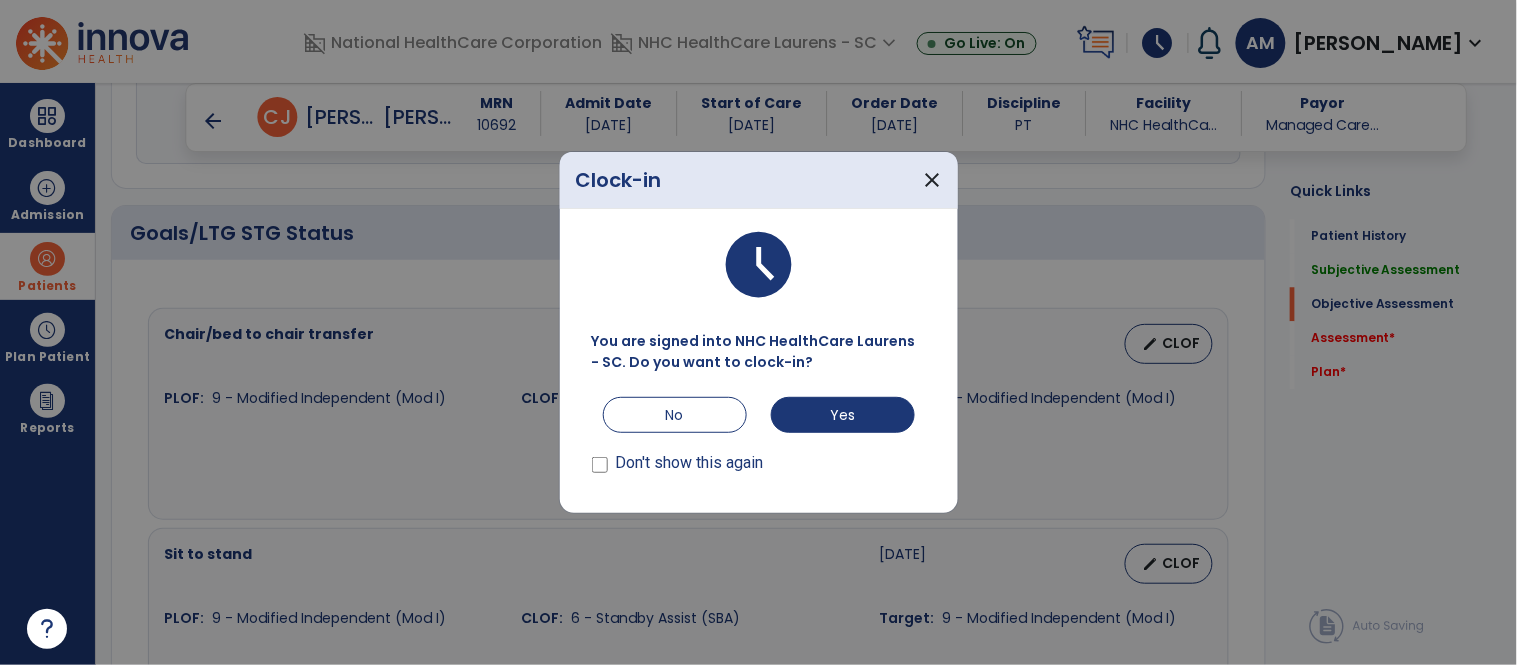 scroll, scrollTop: 1222, scrollLeft: 0, axis: vertical 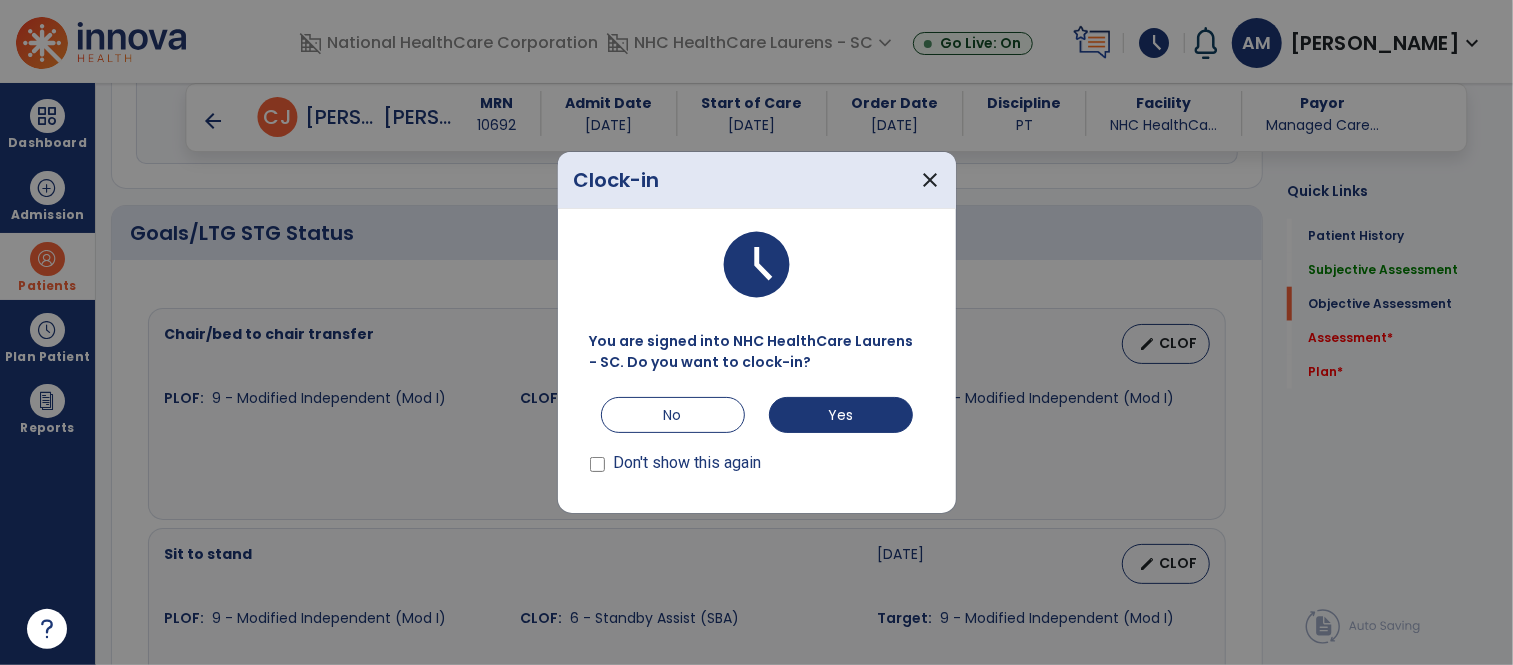 type on "**********" 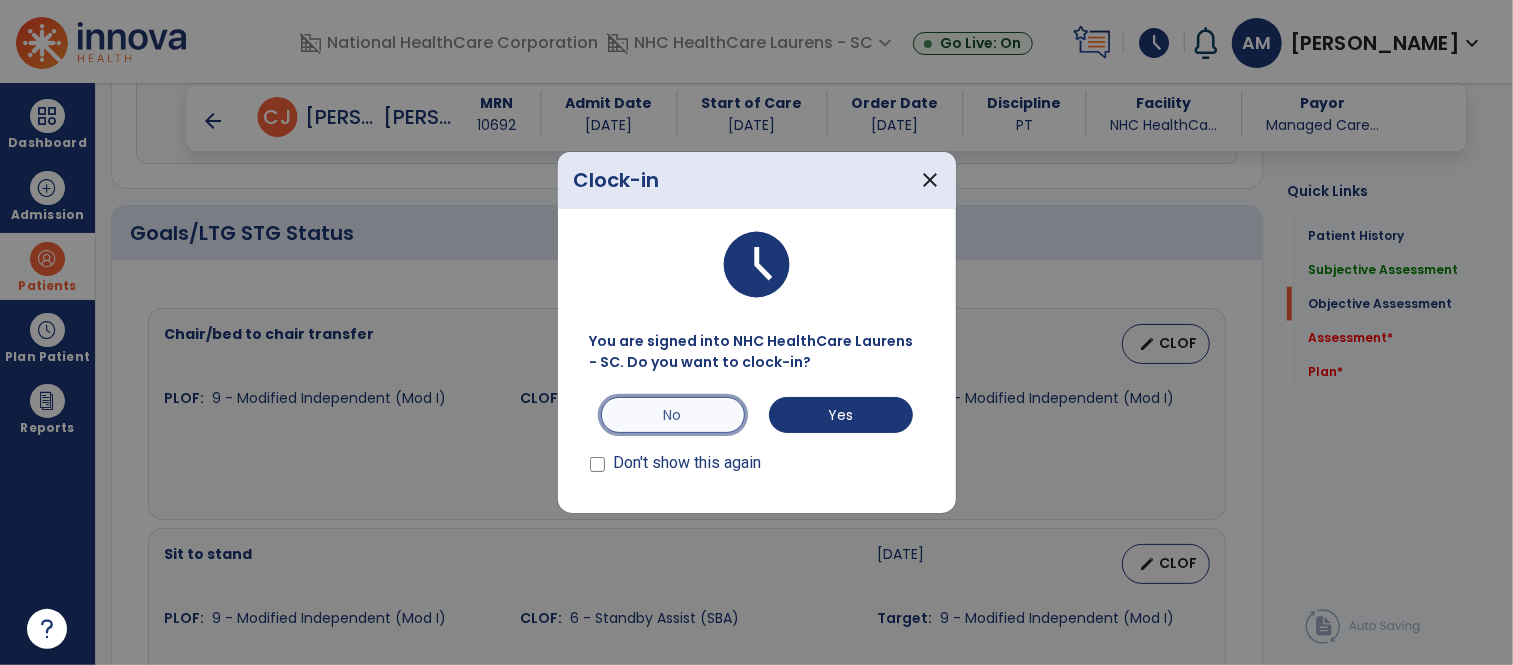 click on "No" at bounding box center [673, 415] 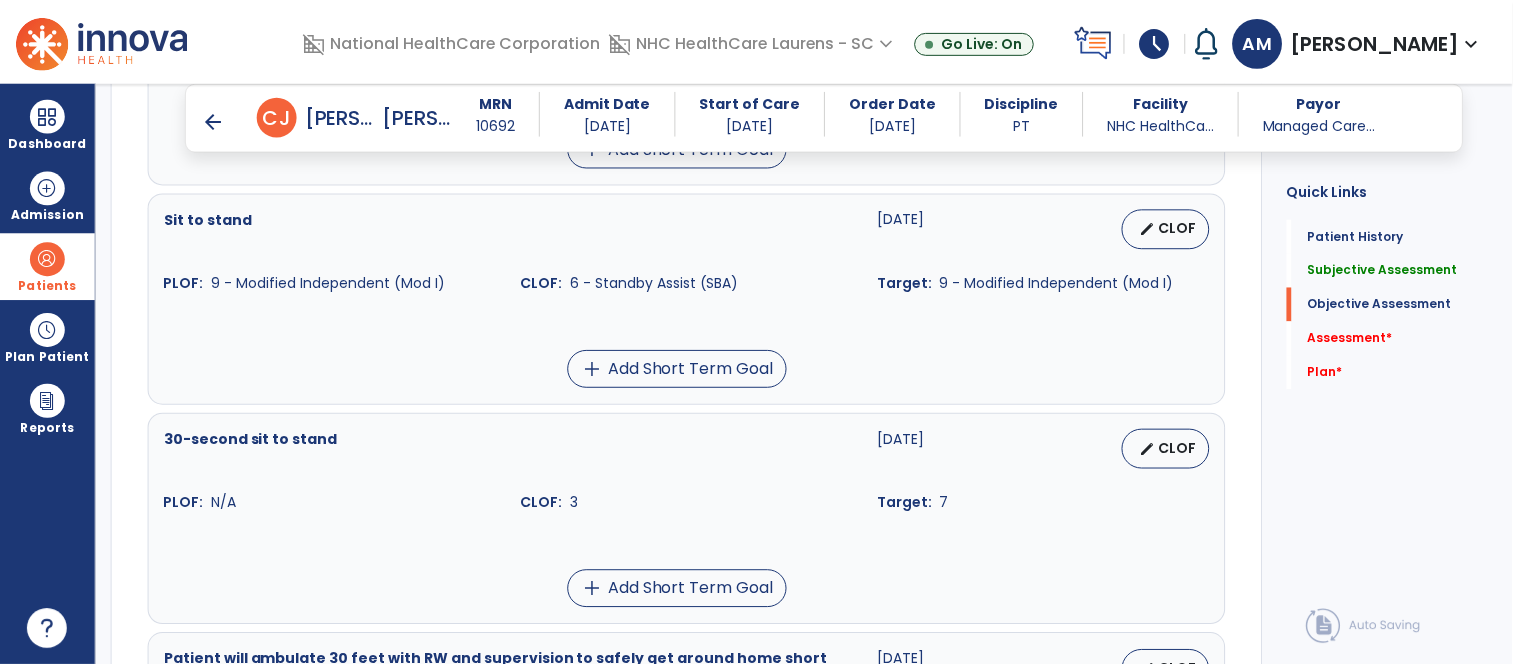 scroll, scrollTop: 1555, scrollLeft: 0, axis: vertical 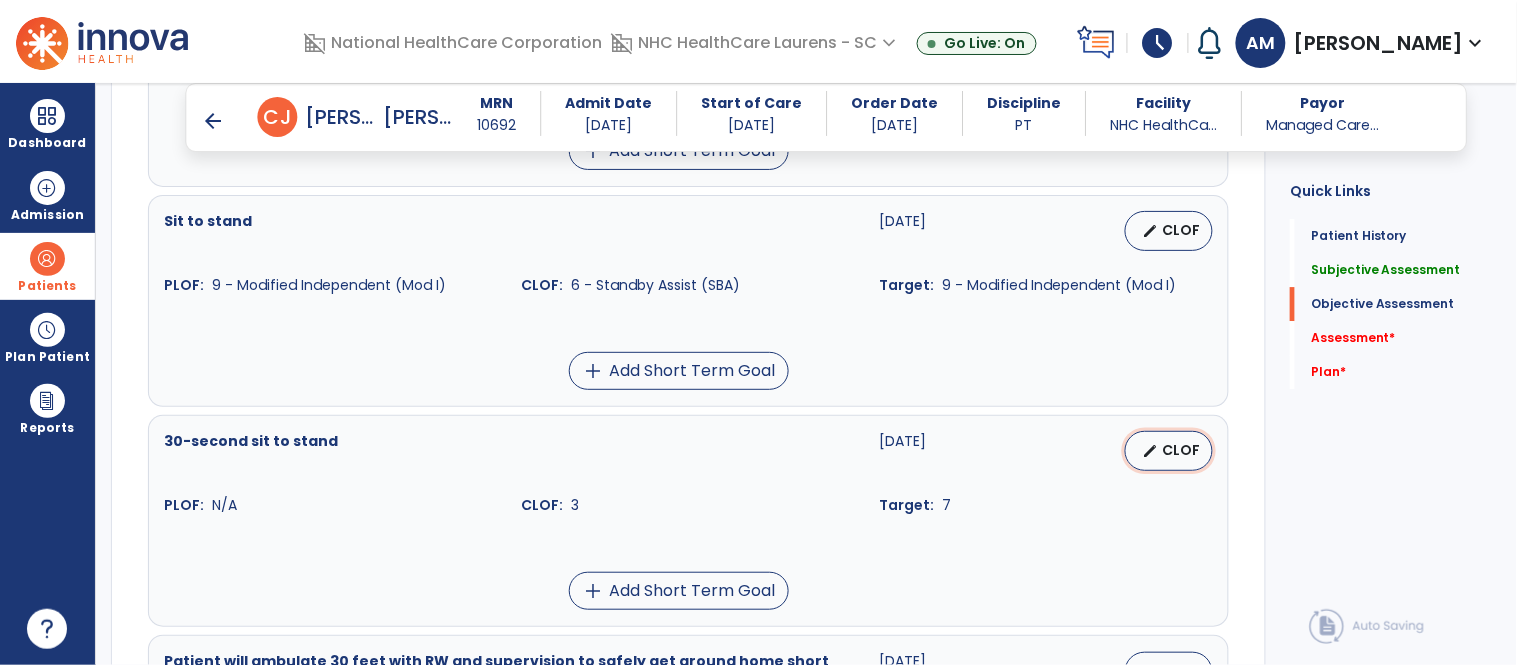 click on "CLOF" at bounding box center (1181, 450) 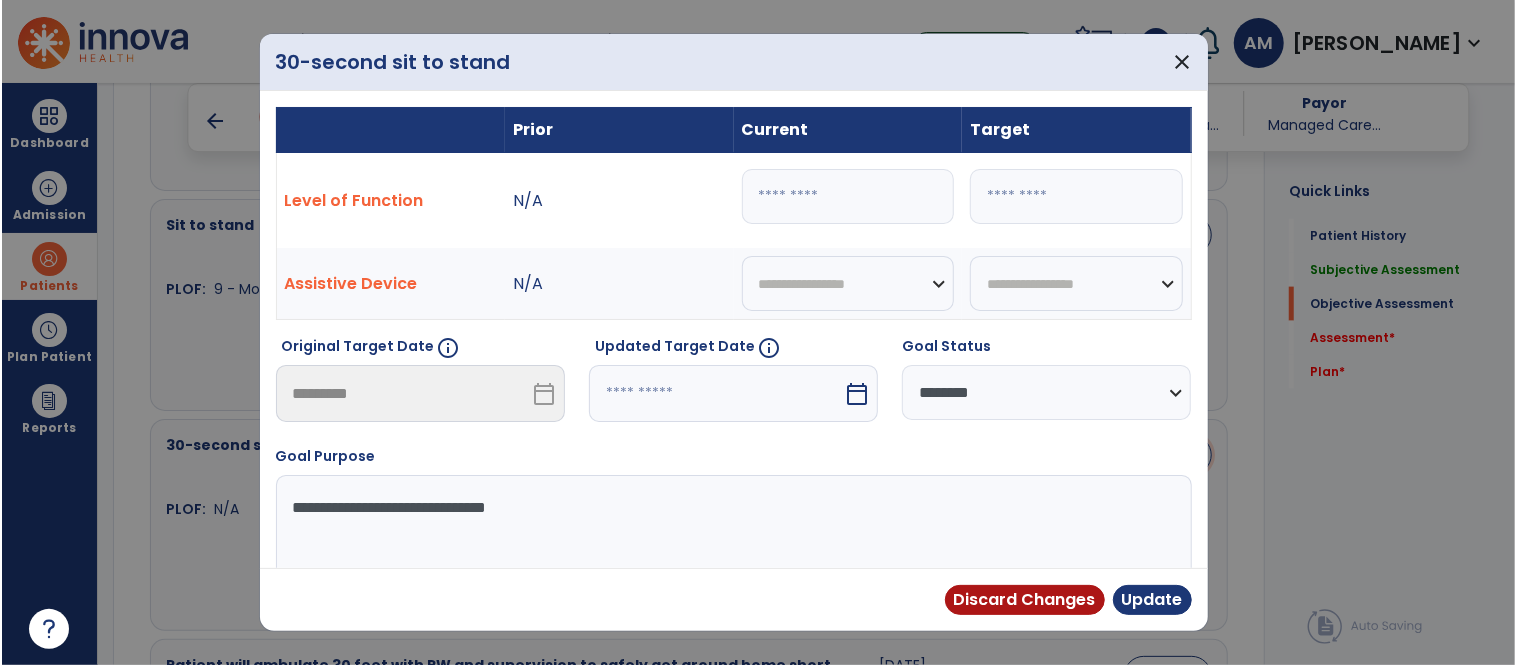 scroll, scrollTop: 1555, scrollLeft: 0, axis: vertical 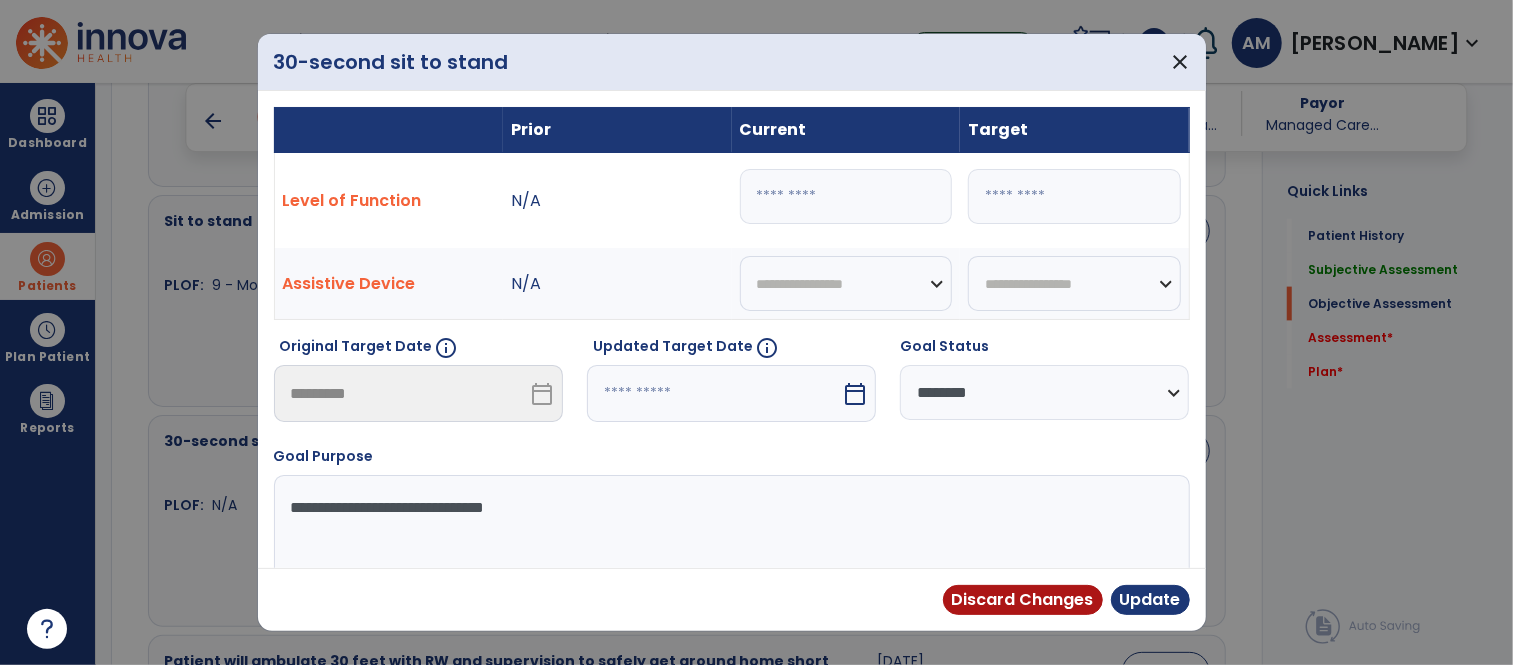 click on "*" at bounding box center (846, 196) 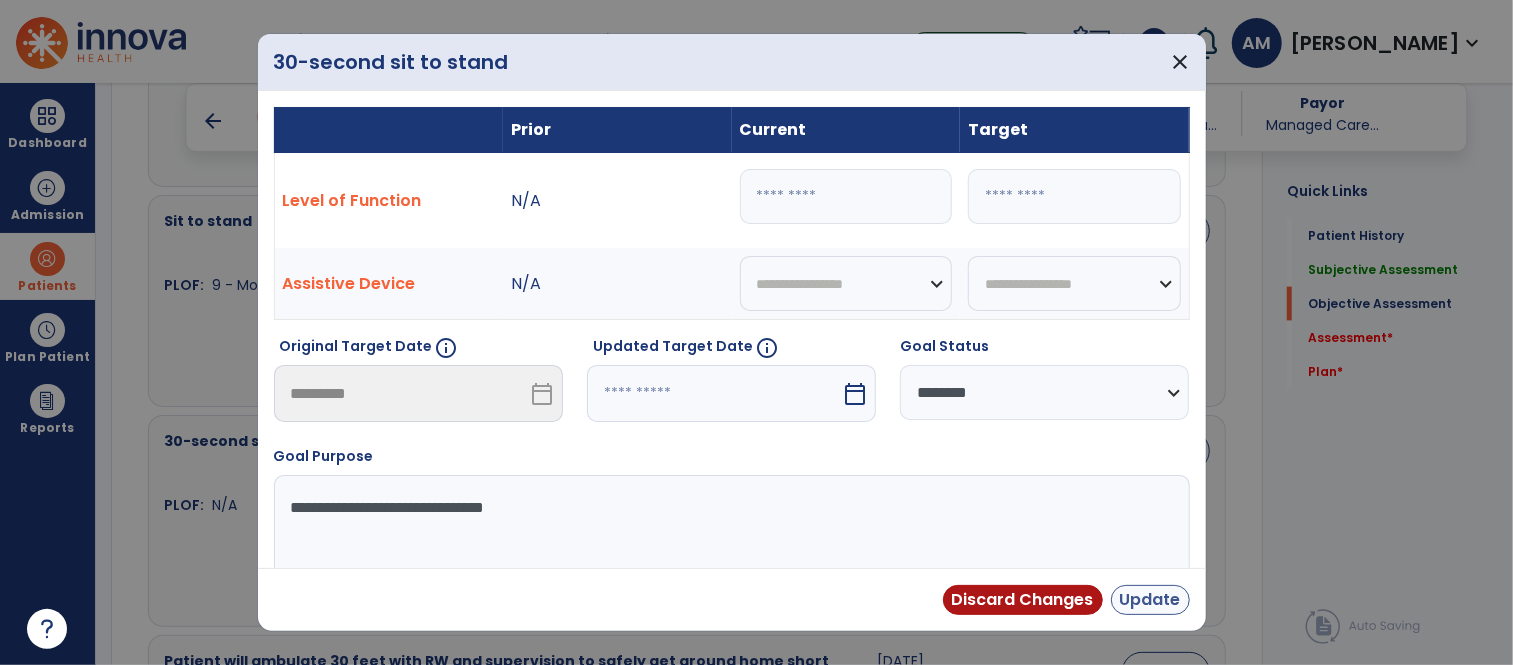 type on "*" 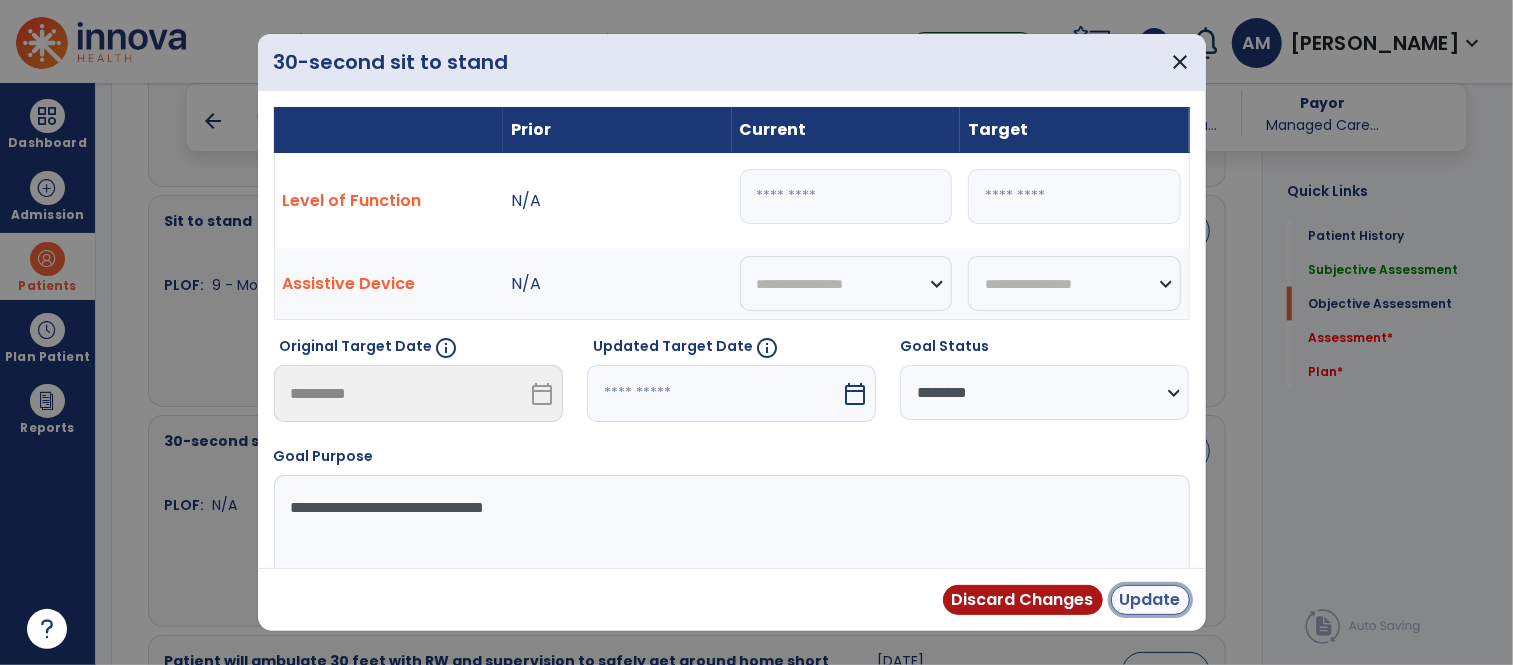 click on "Update" at bounding box center (1150, 600) 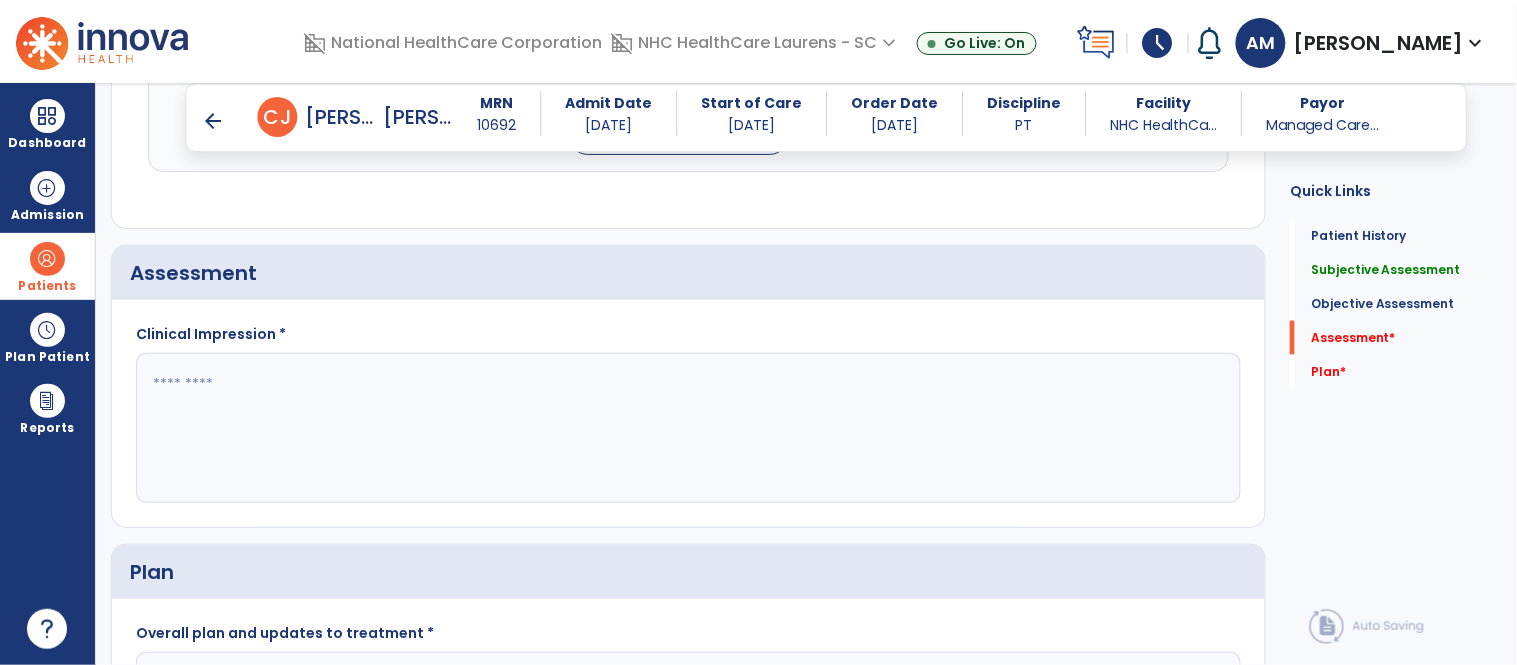 scroll, scrollTop: 2550, scrollLeft: 0, axis: vertical 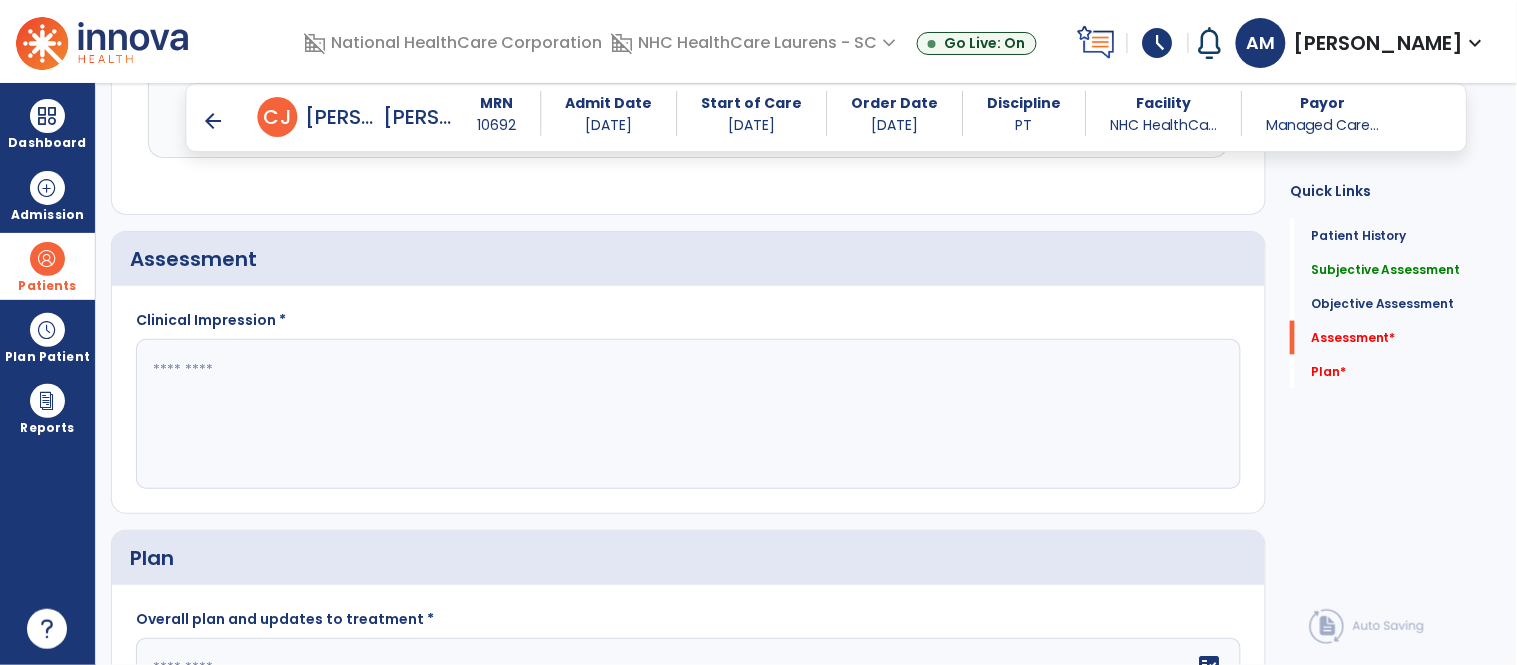click 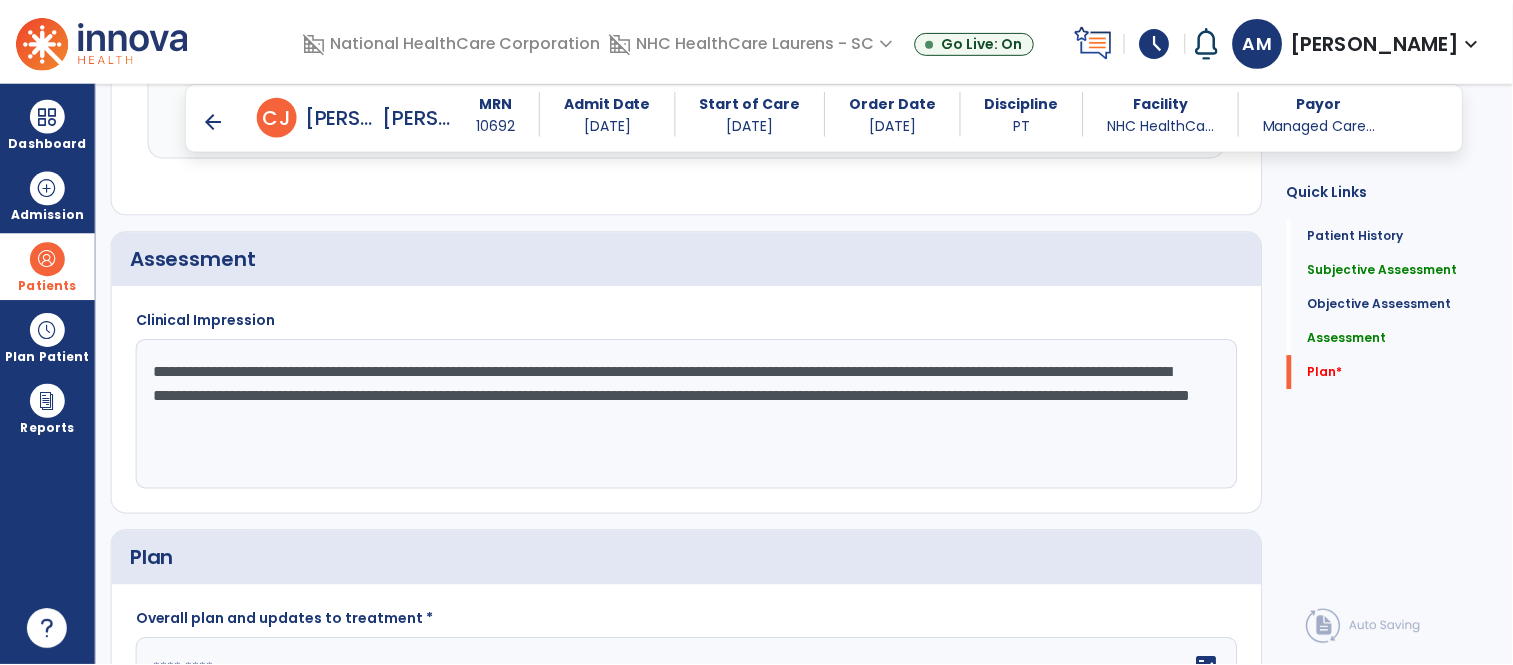 scroll, scrollTop: 2772, scrollLeft: 0, axis: vertical 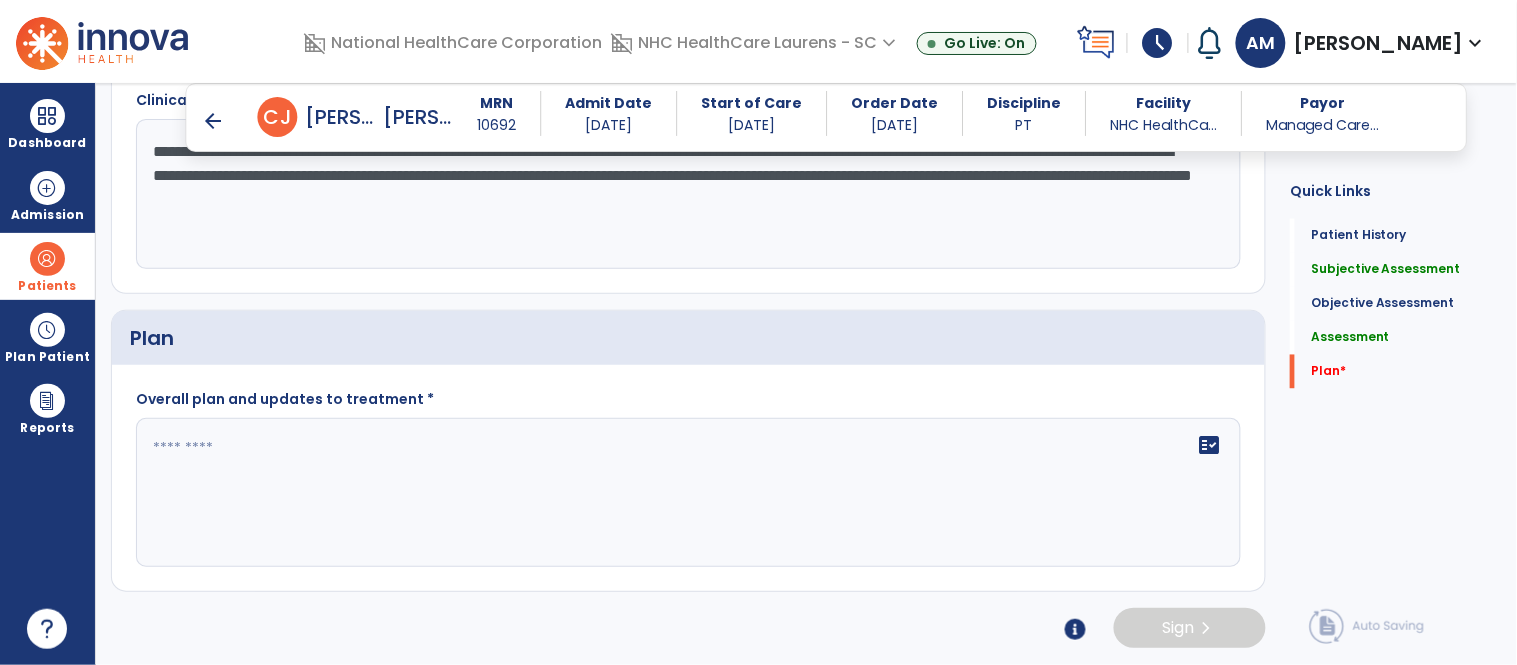 type on "**********" 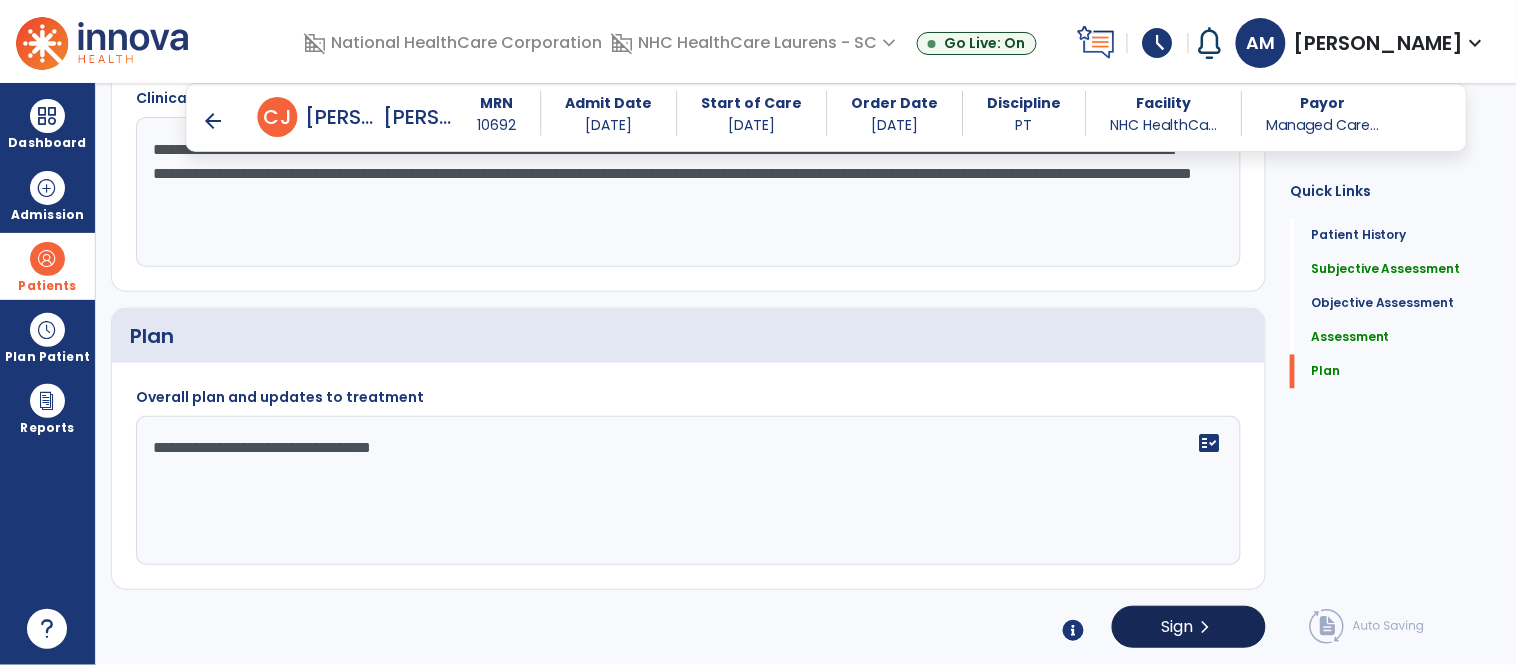 type on "**********" 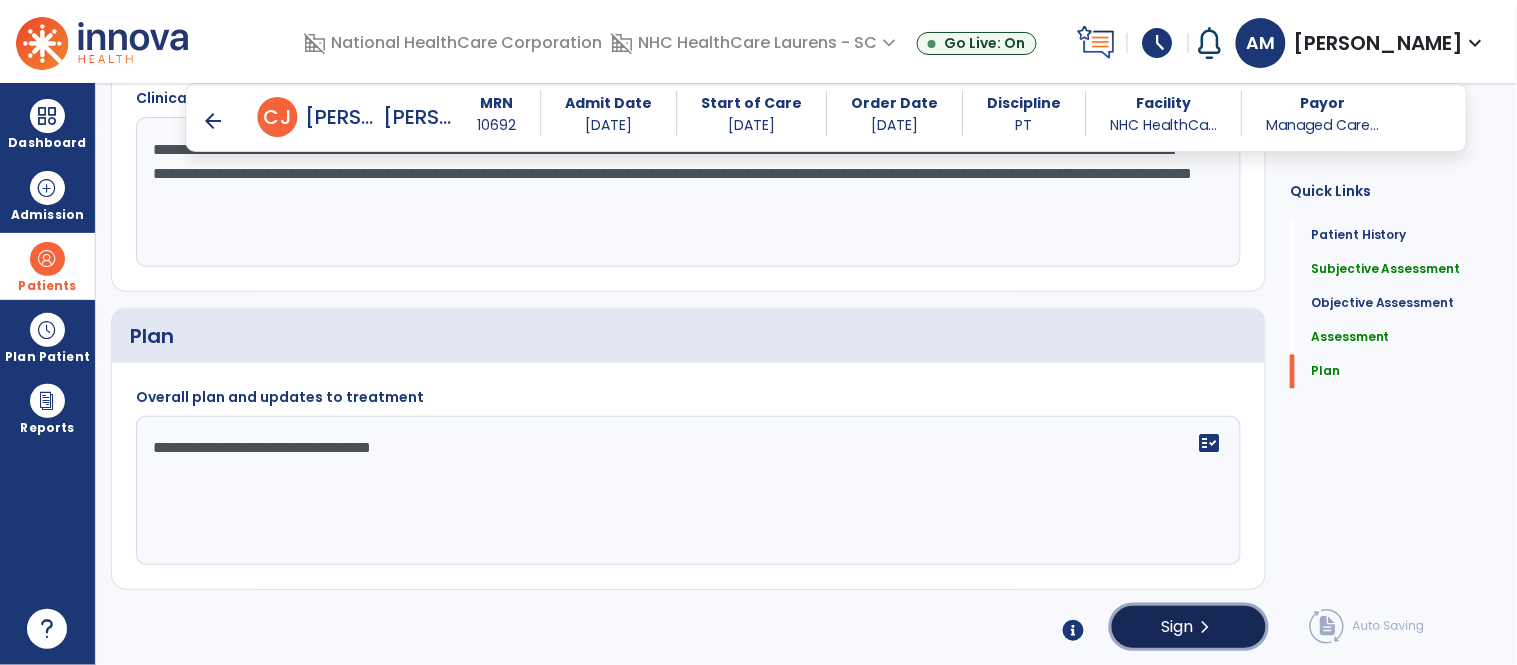 click on "chevron_right" 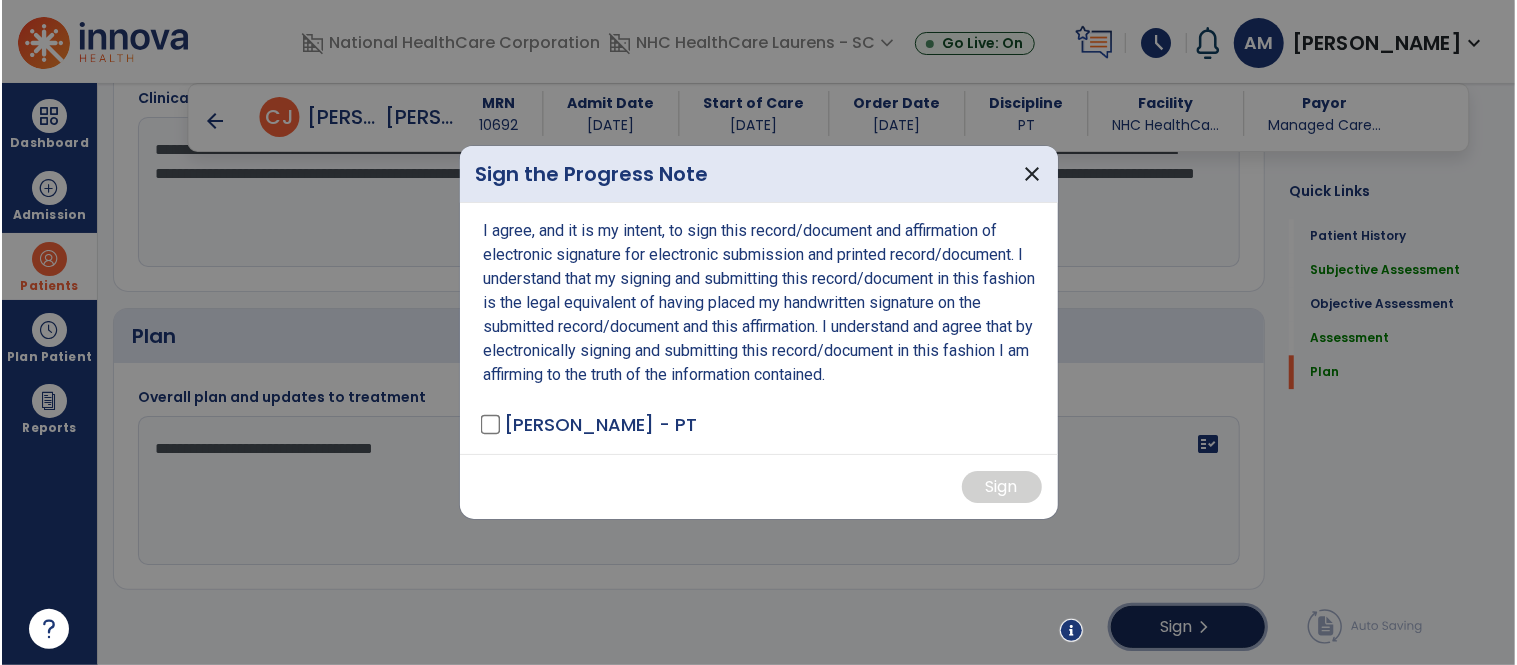 scroll, scrollTop: 2772, scrollLeft: 0, axis: vertical 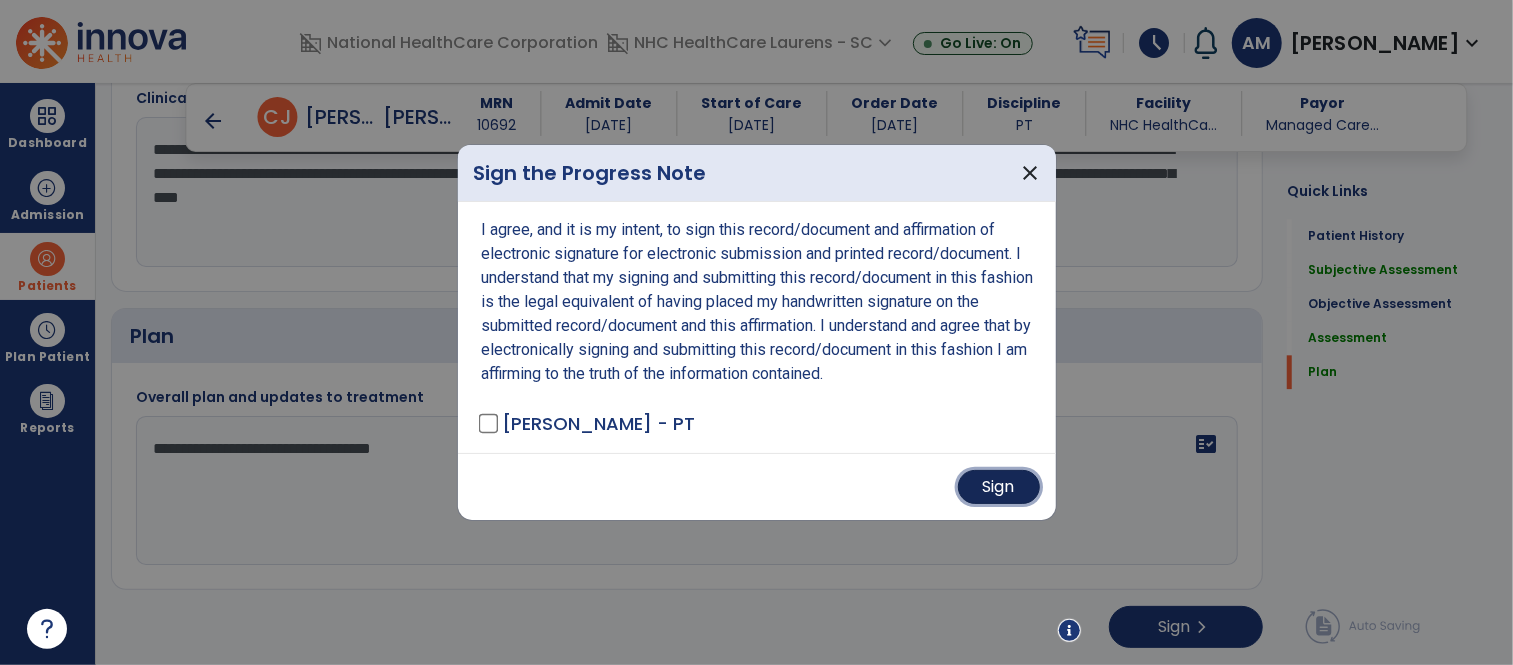 click on "Sign" at bounding box center [999, 487] 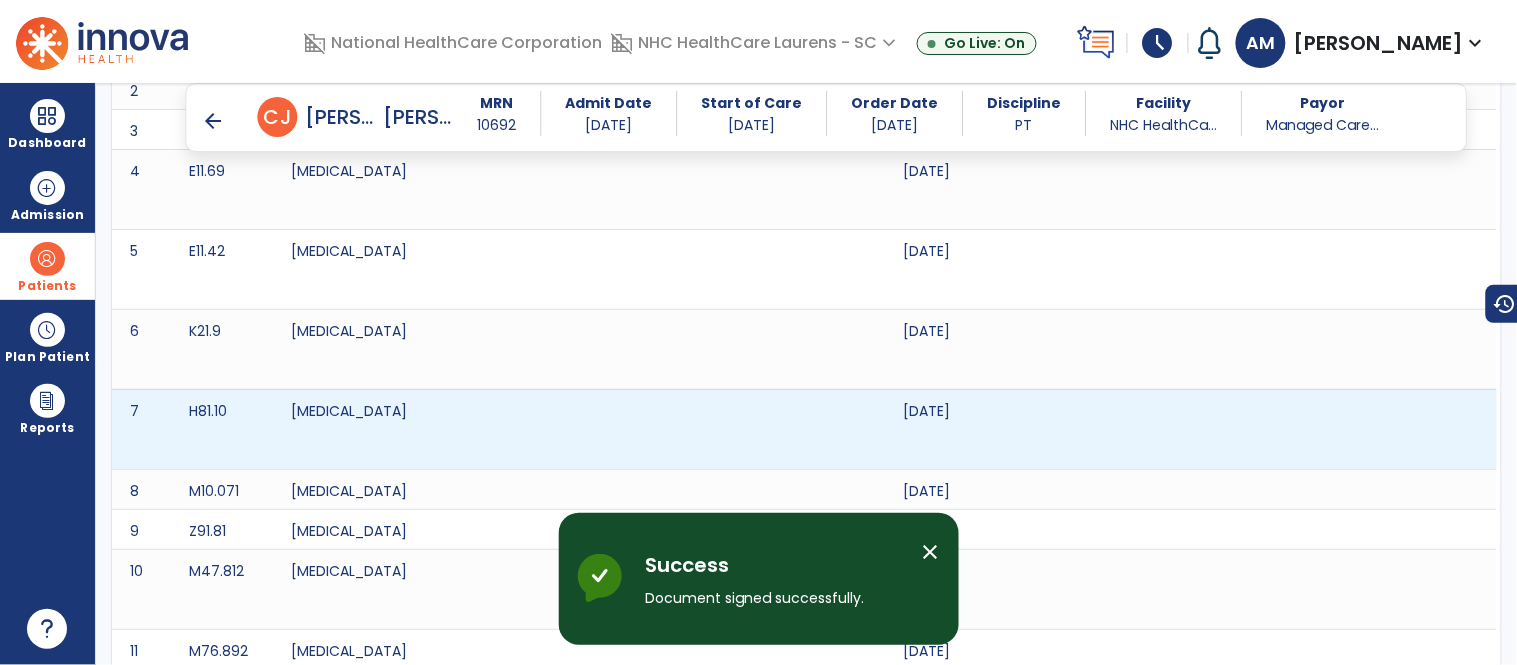 scroll, scrollTop: 420, scrollLeft: 0, axis: vertical 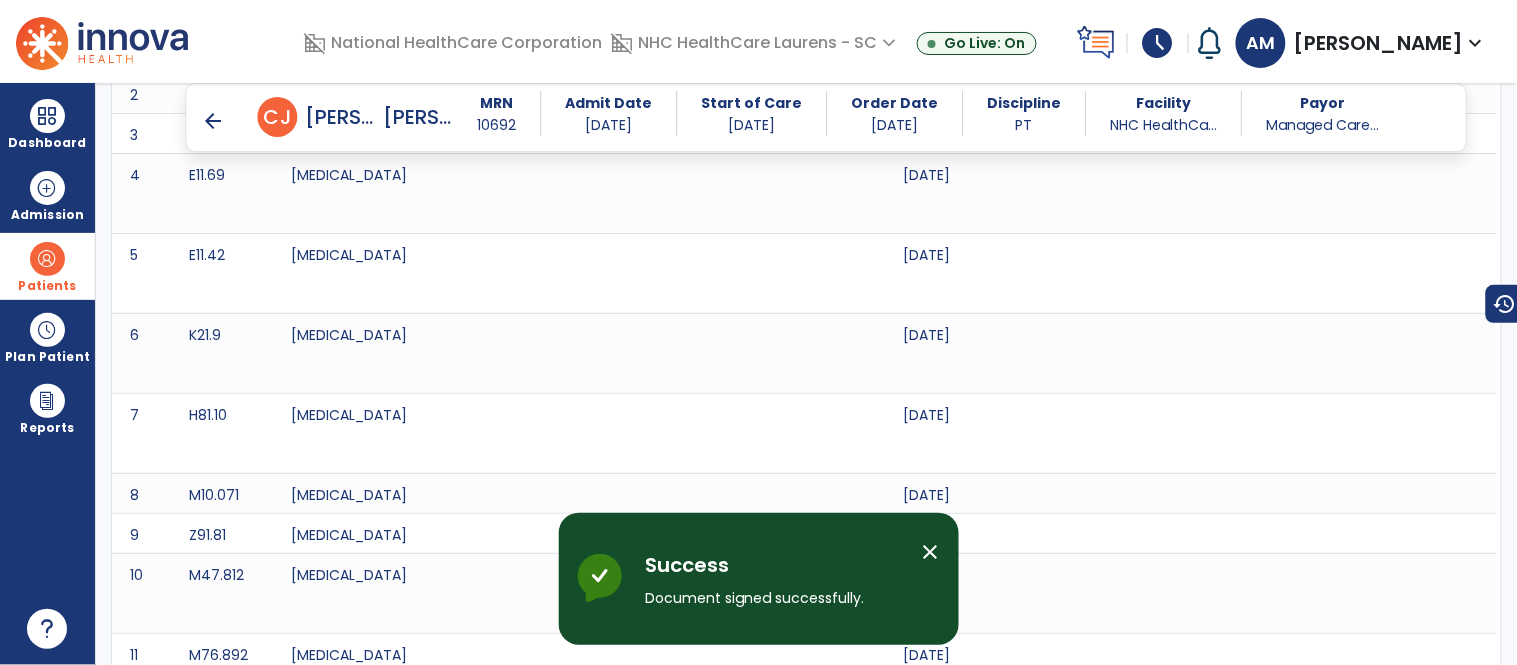 click on "arrow_back" at bounding box center [214, 121] 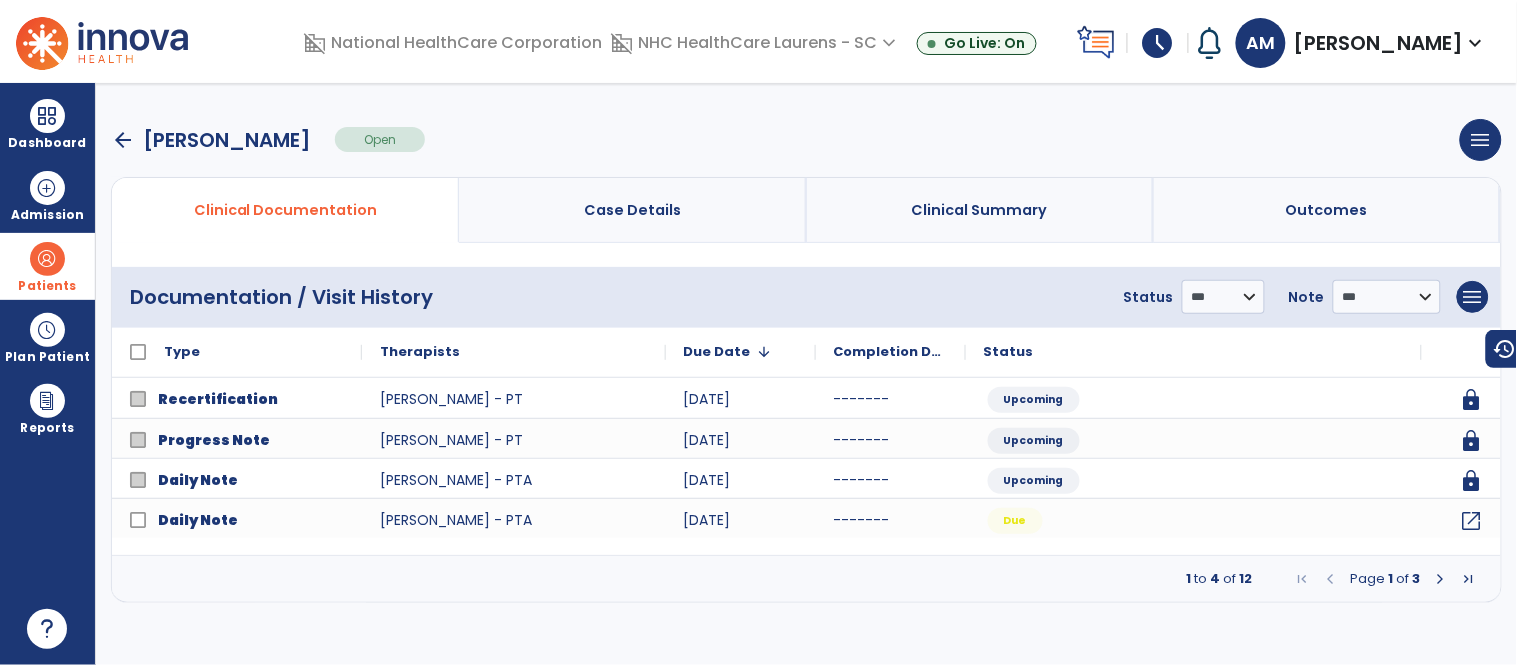 click at bounding box center (1441, 579) 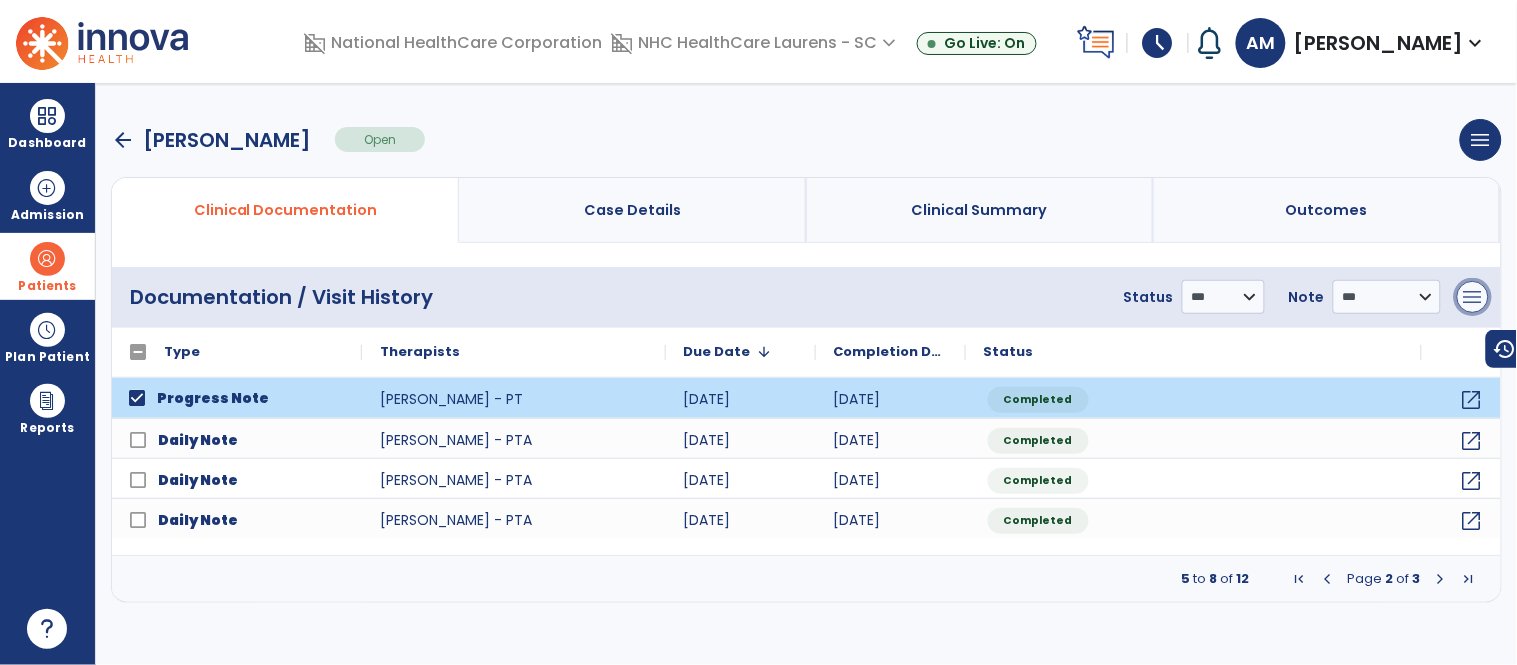 click on "menu" at bounding box center [1473, 297] 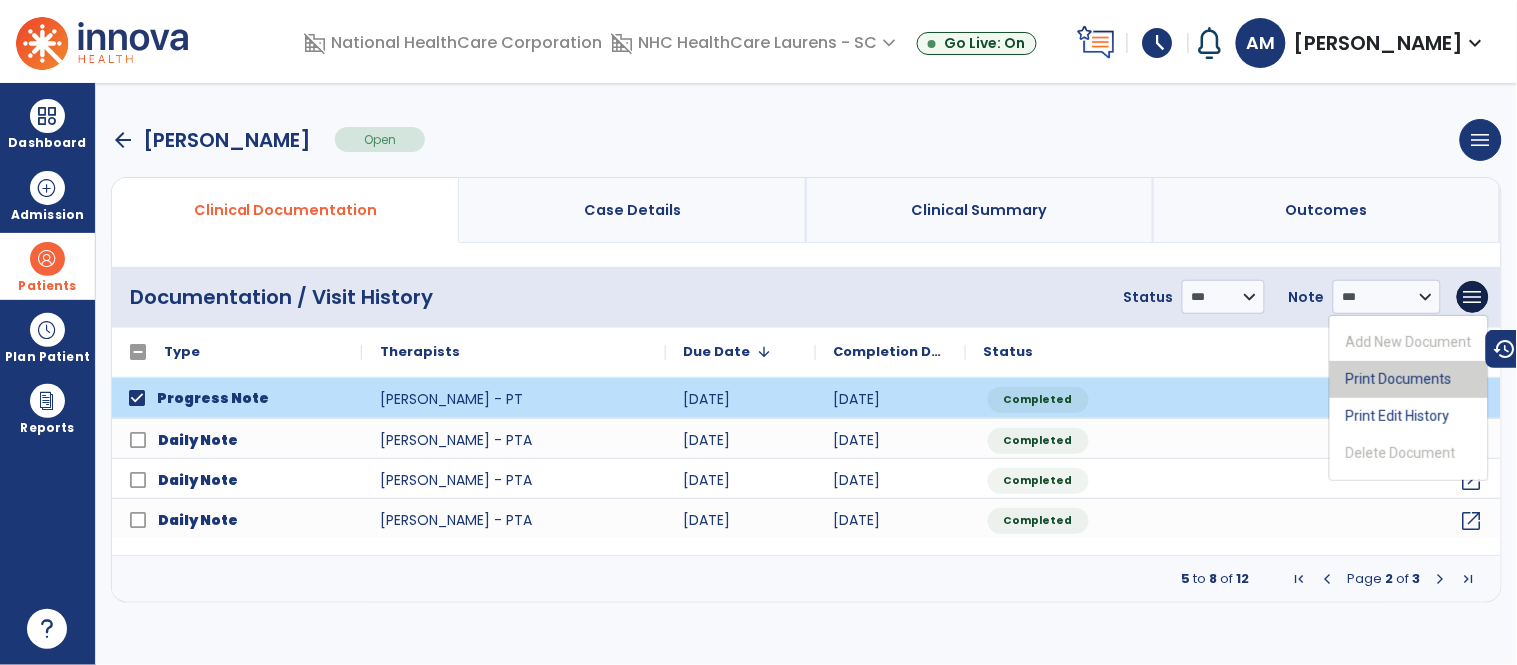 click on "Print Documents" at bounding box center (1409, 379) 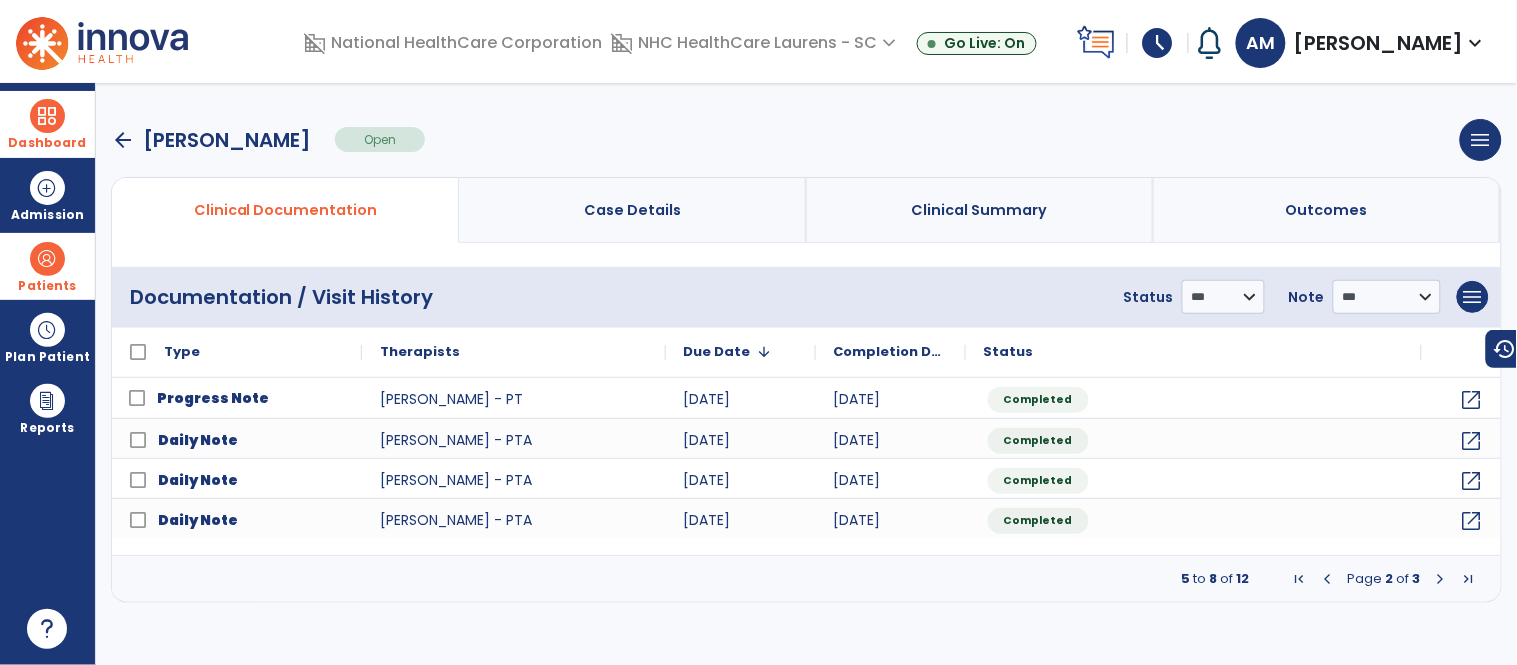 click at bounding box center (47, 116) 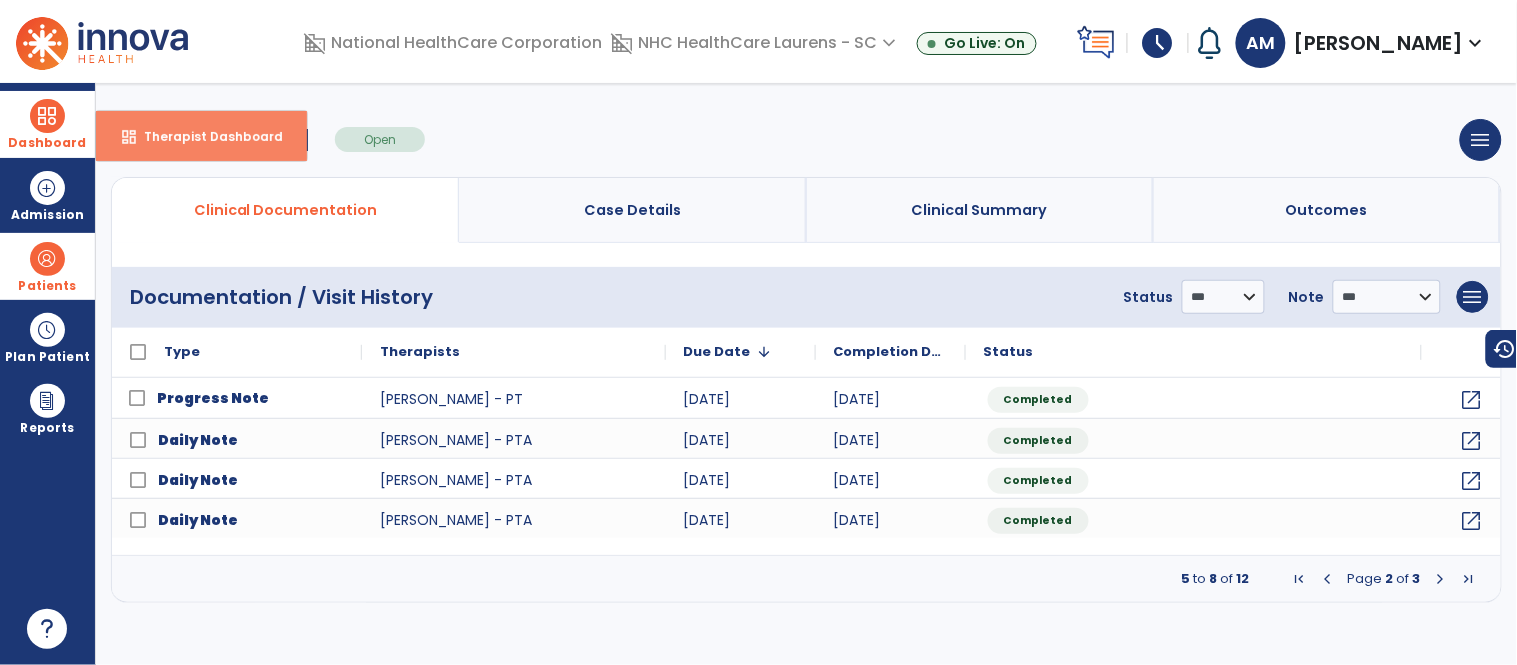 click on "Therapist Dashboard" at bounding box center [205, 136] 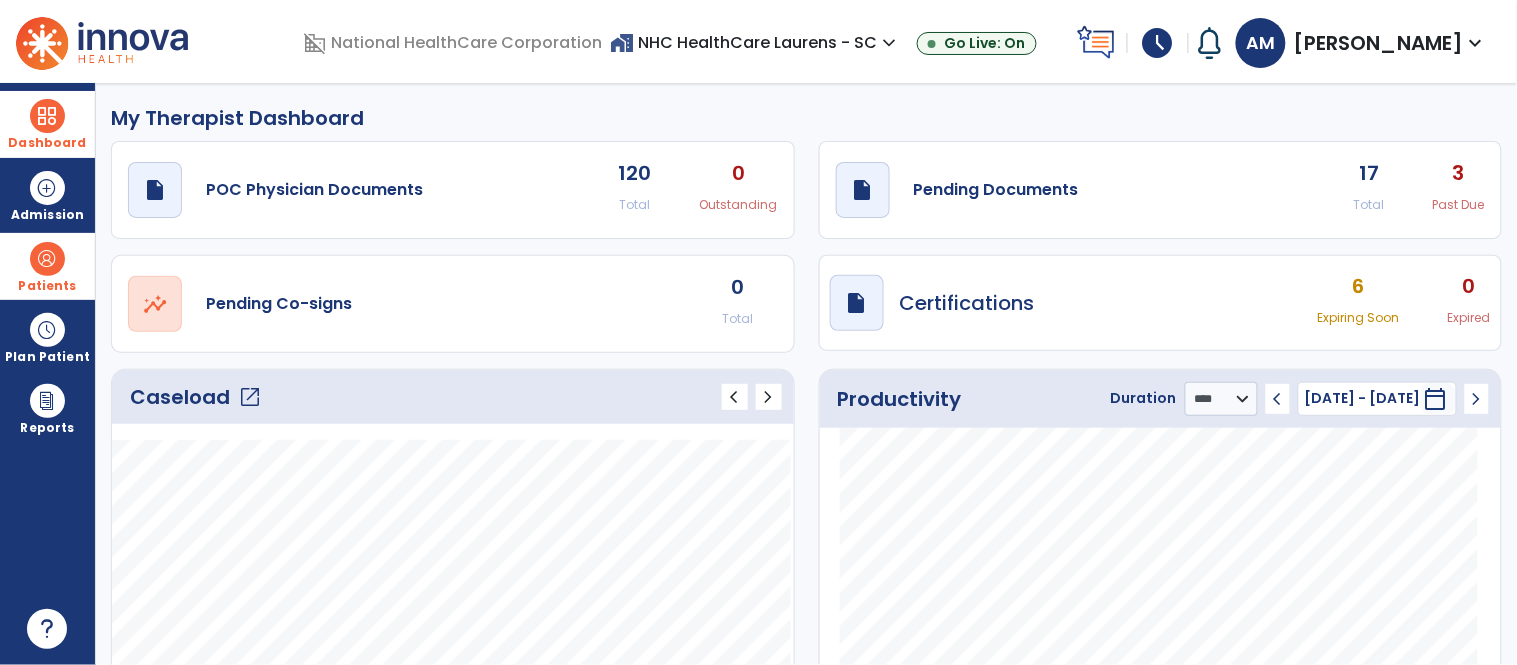 click on "draft   open_in_new  Pending Documents 17 Total 3 Past Due" 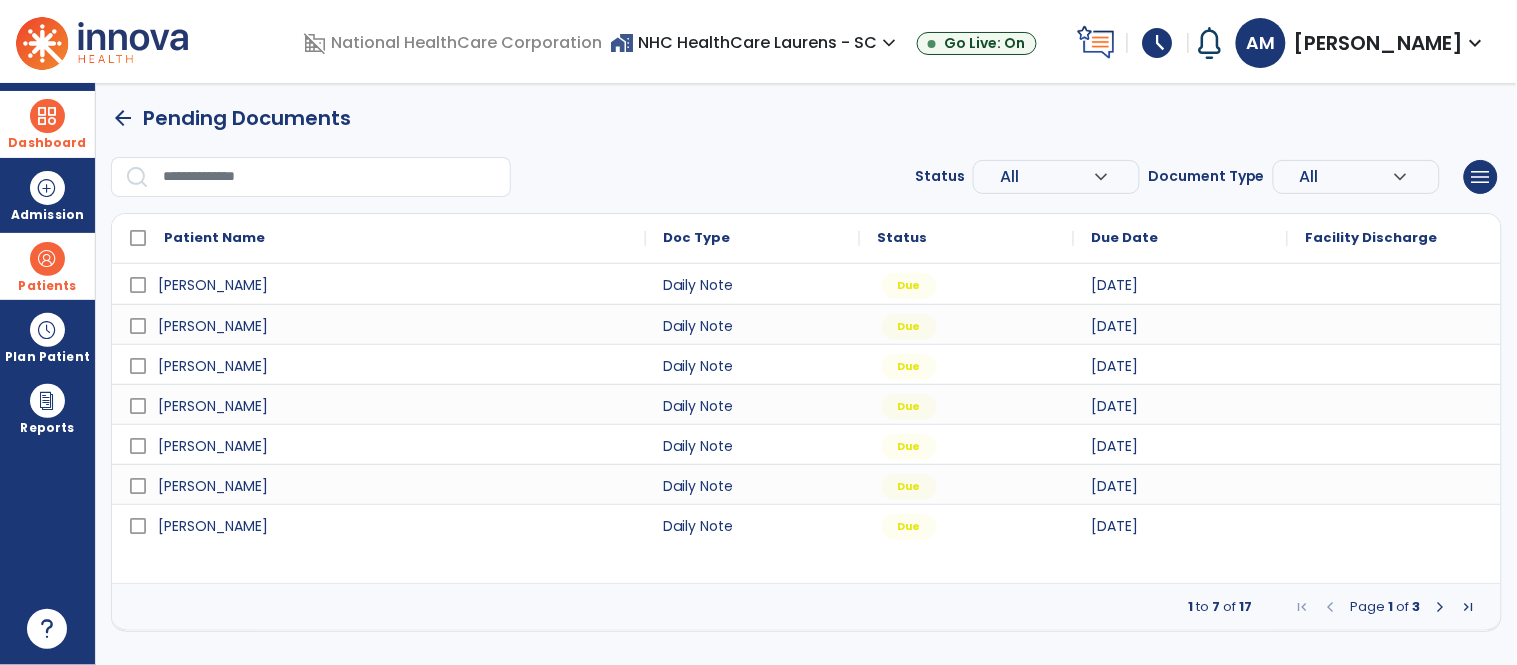 click at bounding box center [1441, 607] 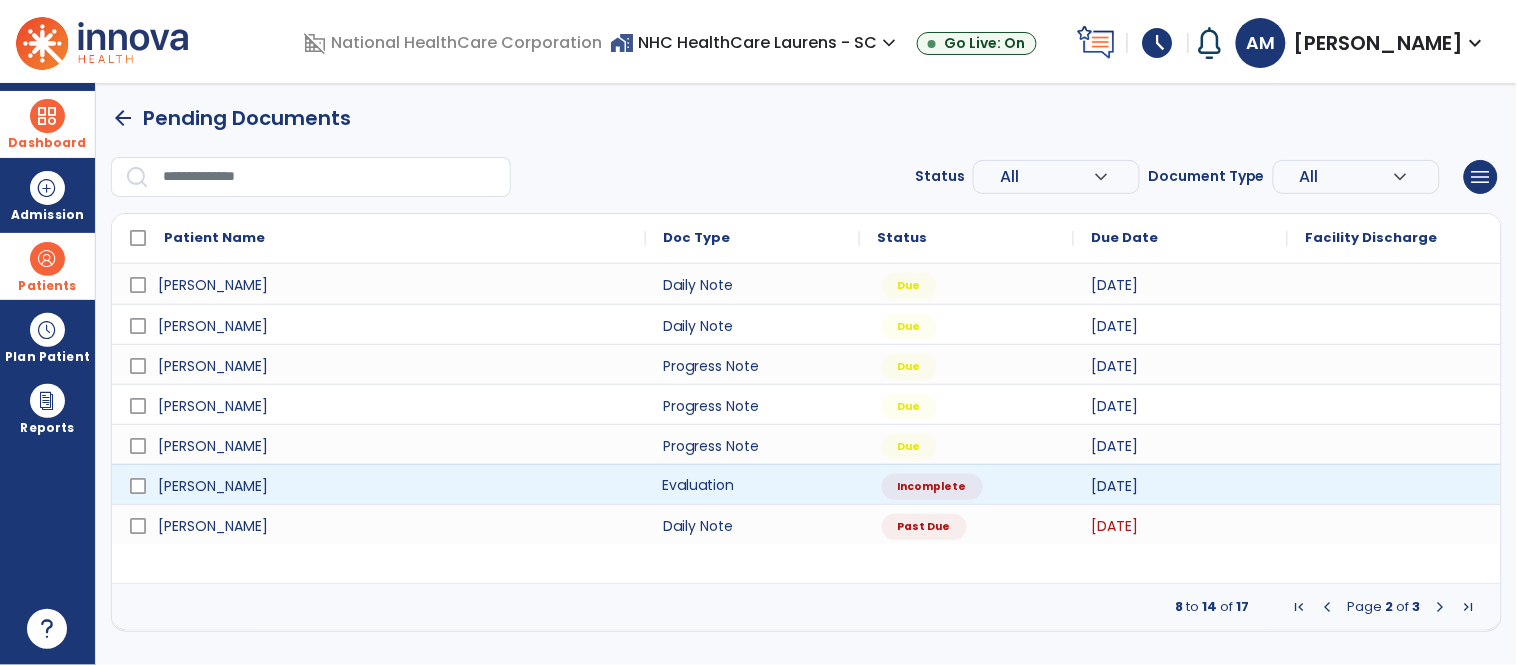 click on "Evaluation" at bounding box center (753, 484) 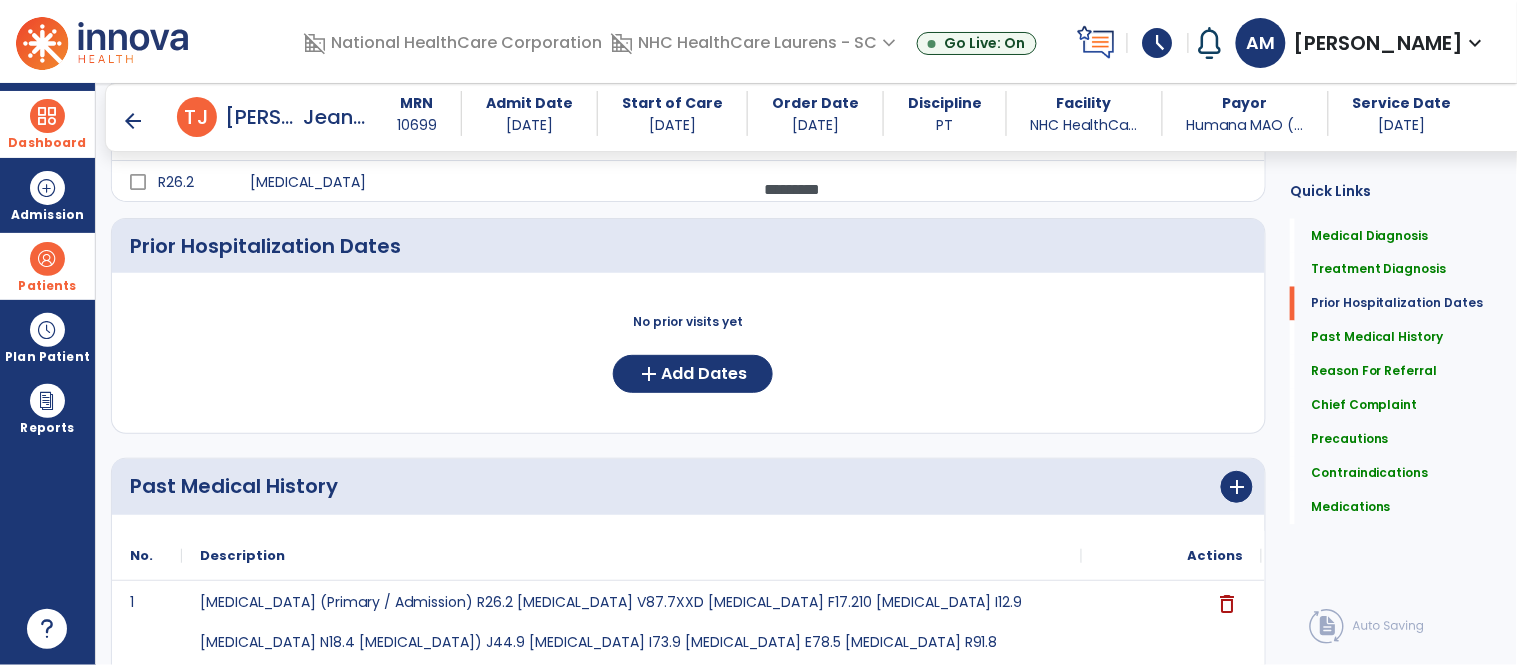 scroll, scrollTop: 807, scrollLeft: 0, axis: vertical 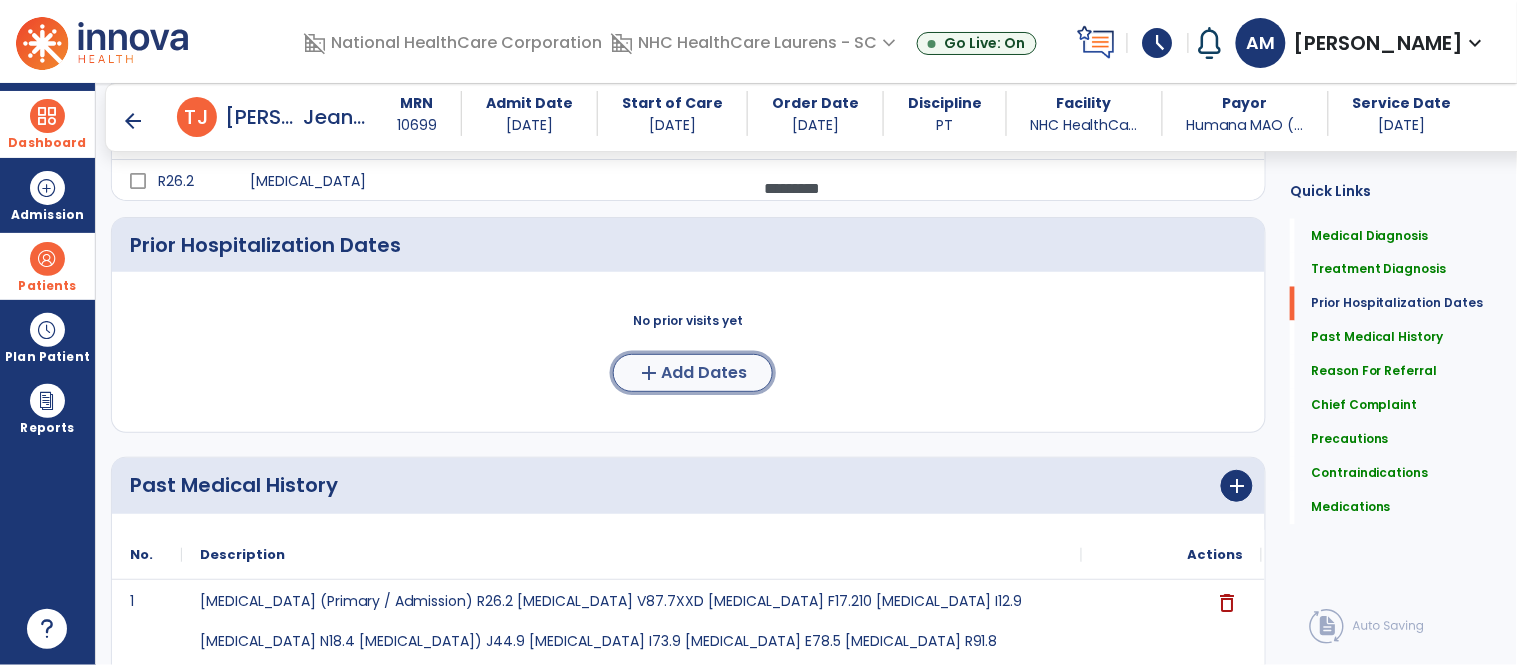 click on "add  Add Dates" 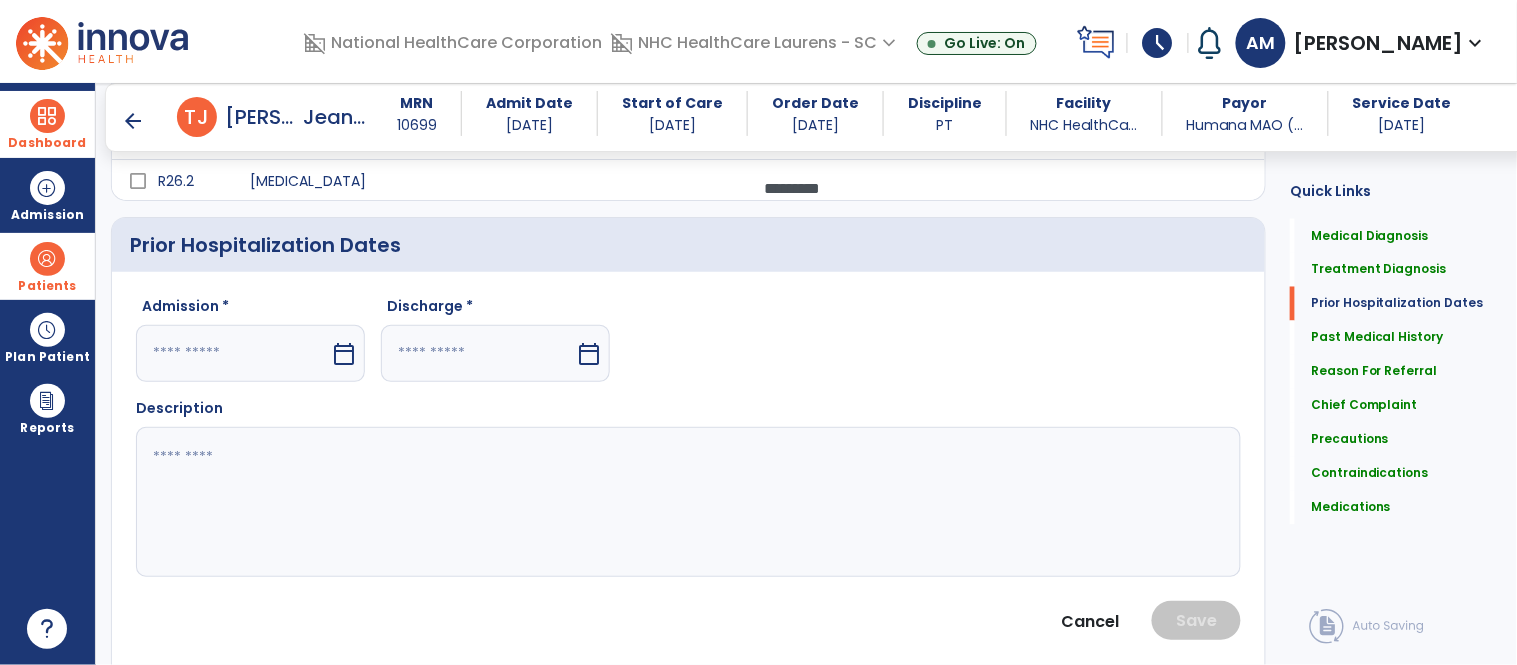 click on "calendar_today" at bounding box center (344, 354) 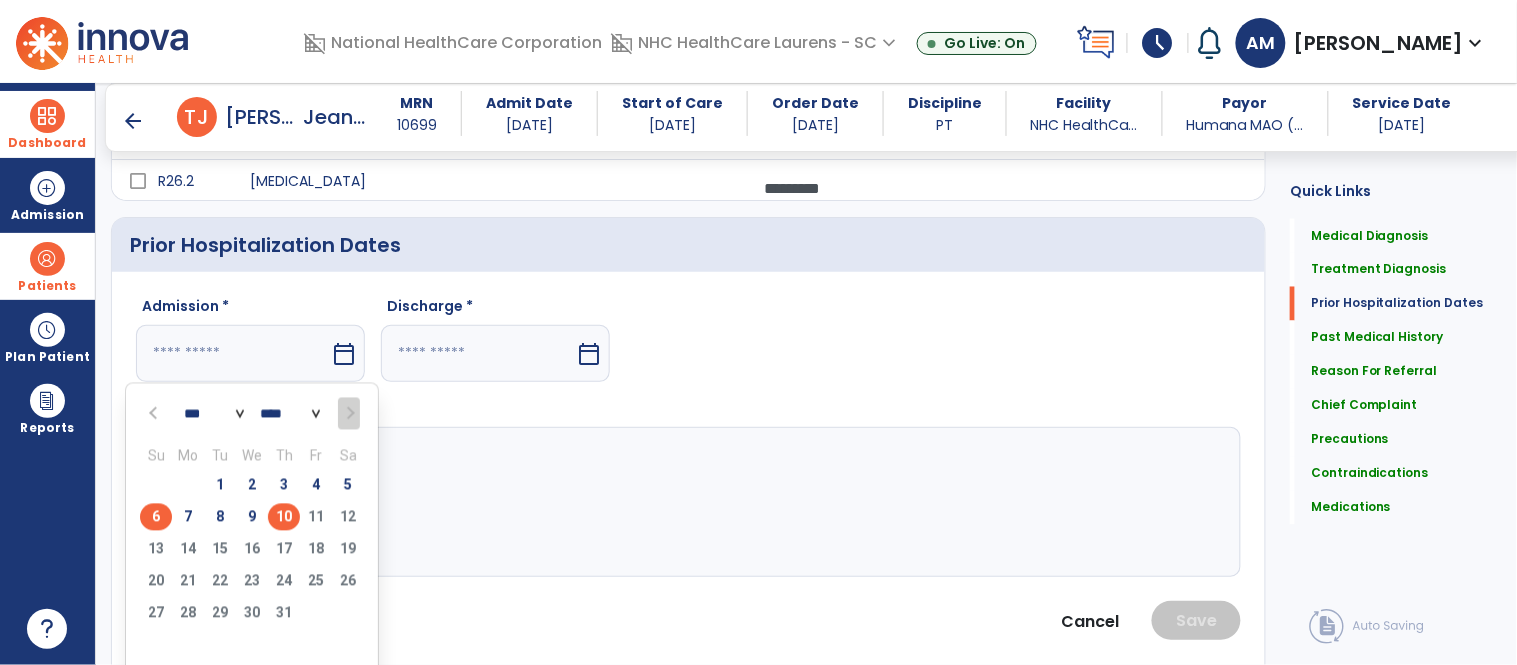 click on "6" at bounding box center (156, 517) 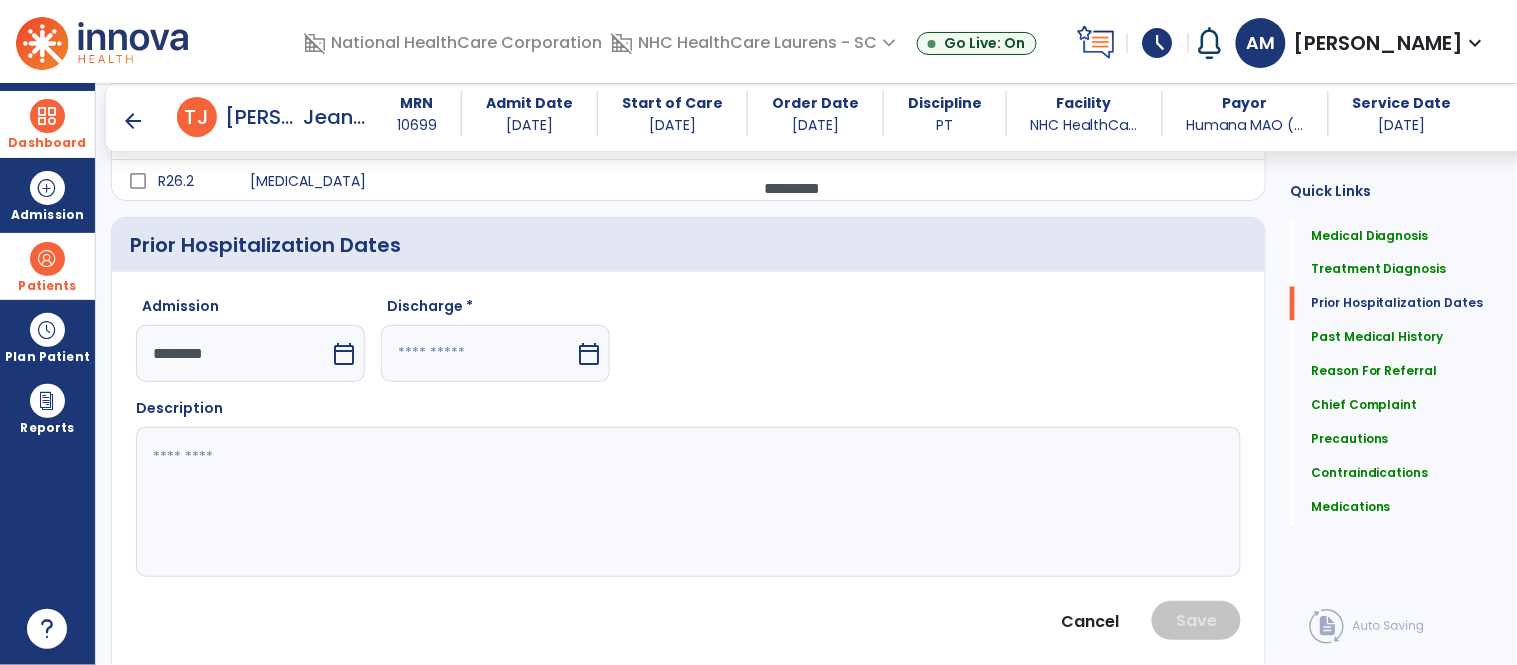click on "calendar_today" at bounding box center (589, 354) 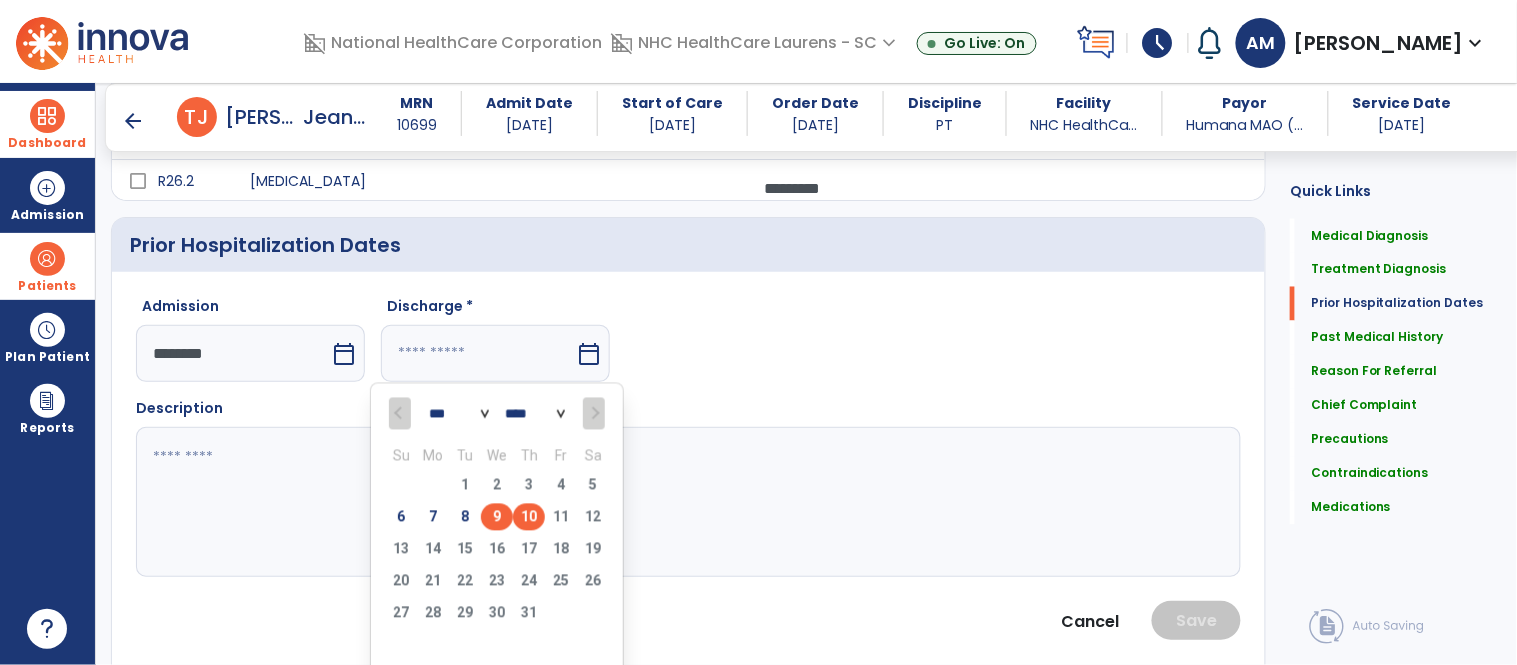 click on "9" at bounding box center [497, 517] 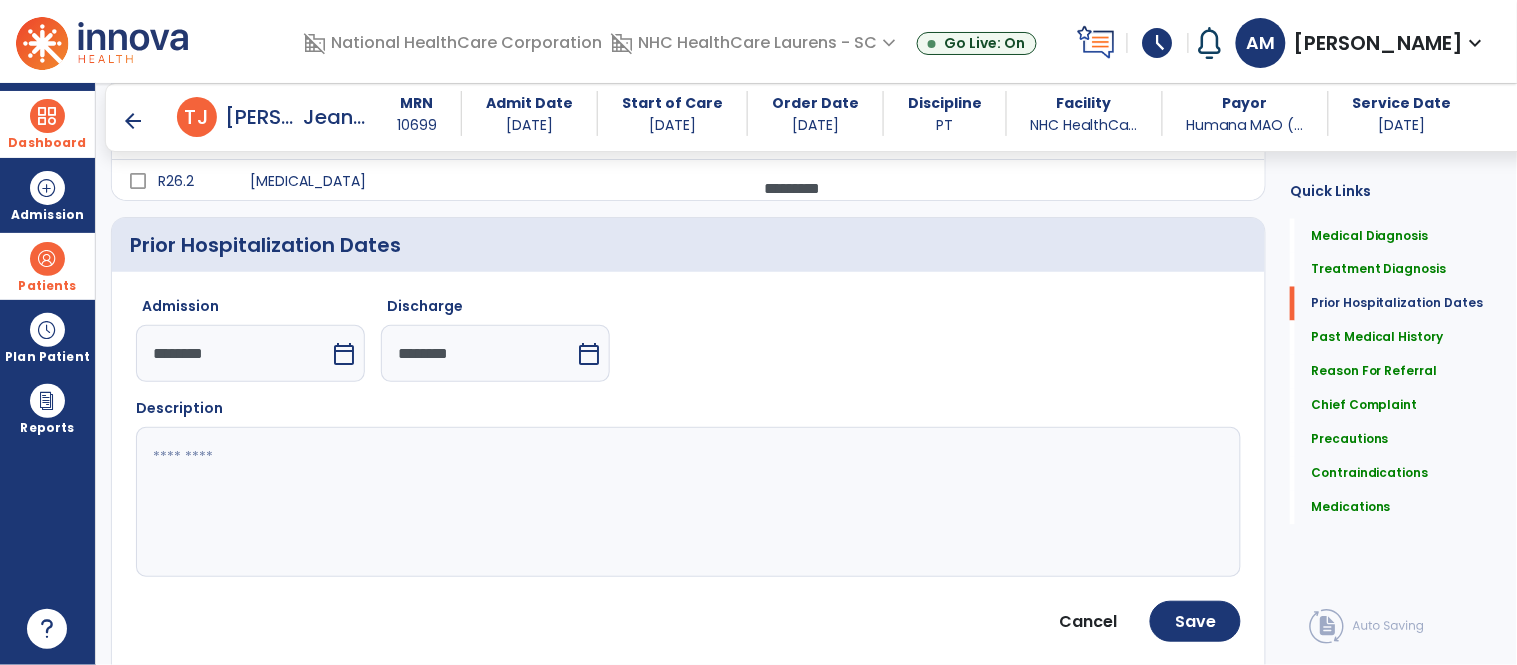 click 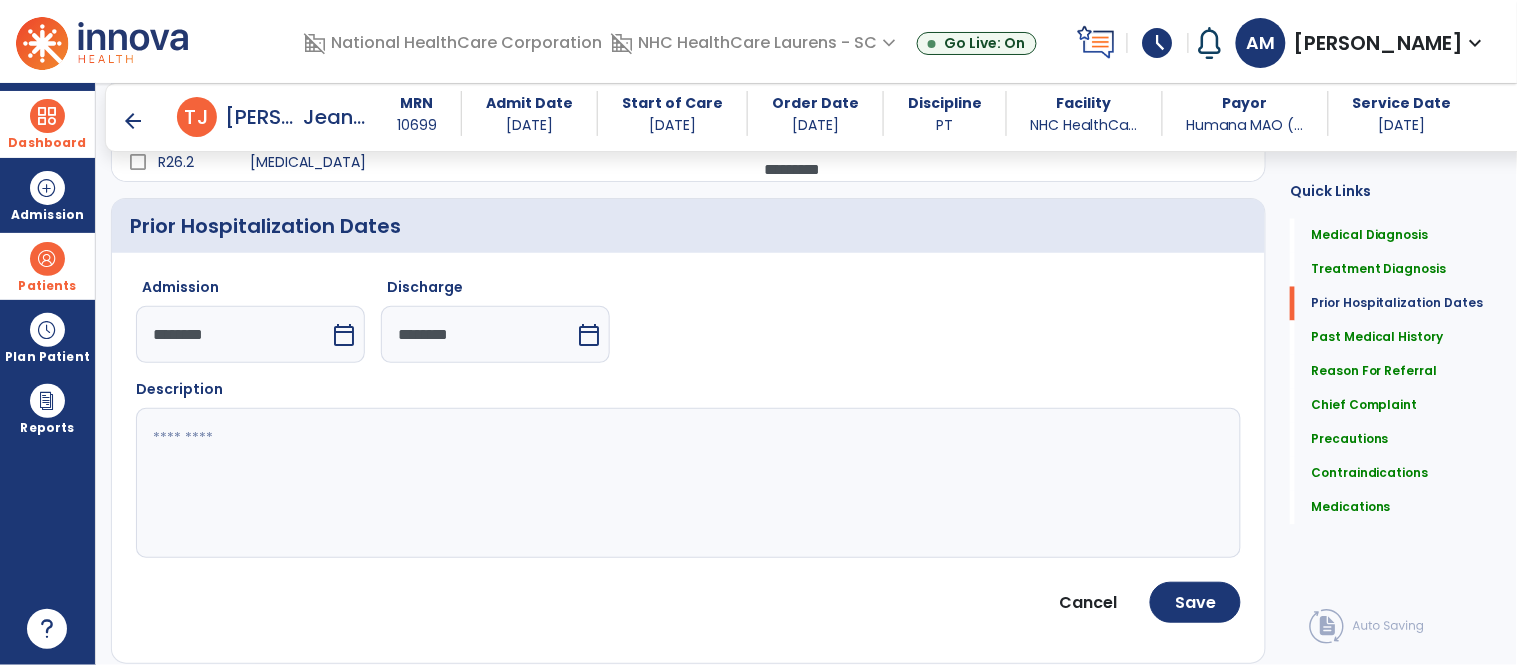scroll, scrollTop: 825, scrollLeft: 0, axis: vertical 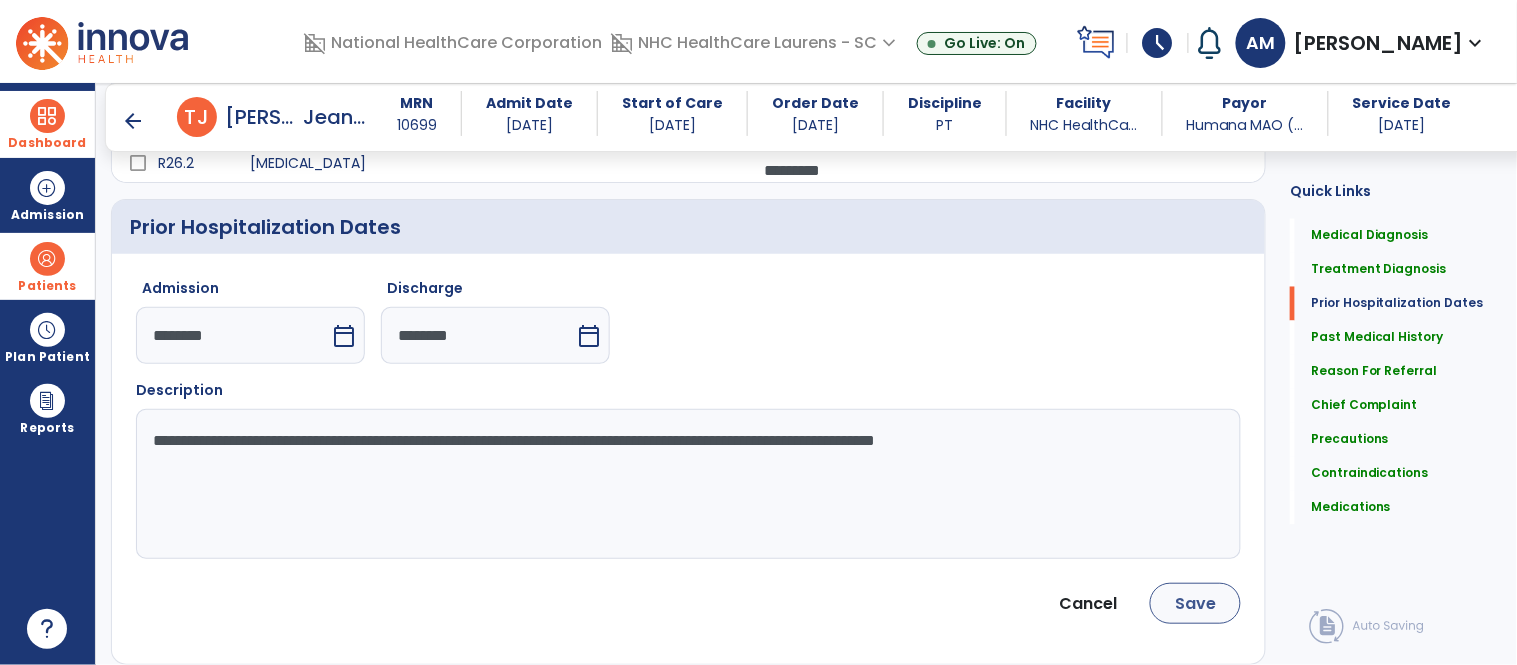type on "**********" 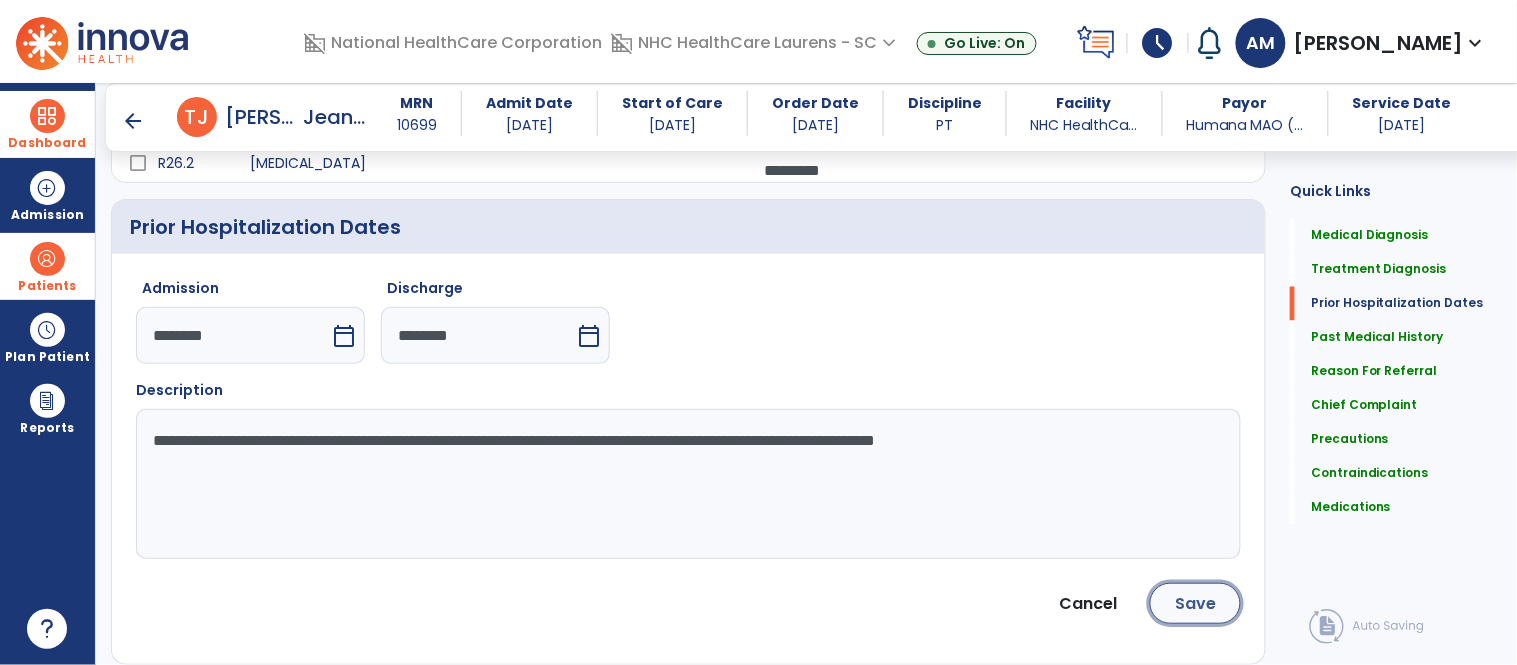 click on "Save" 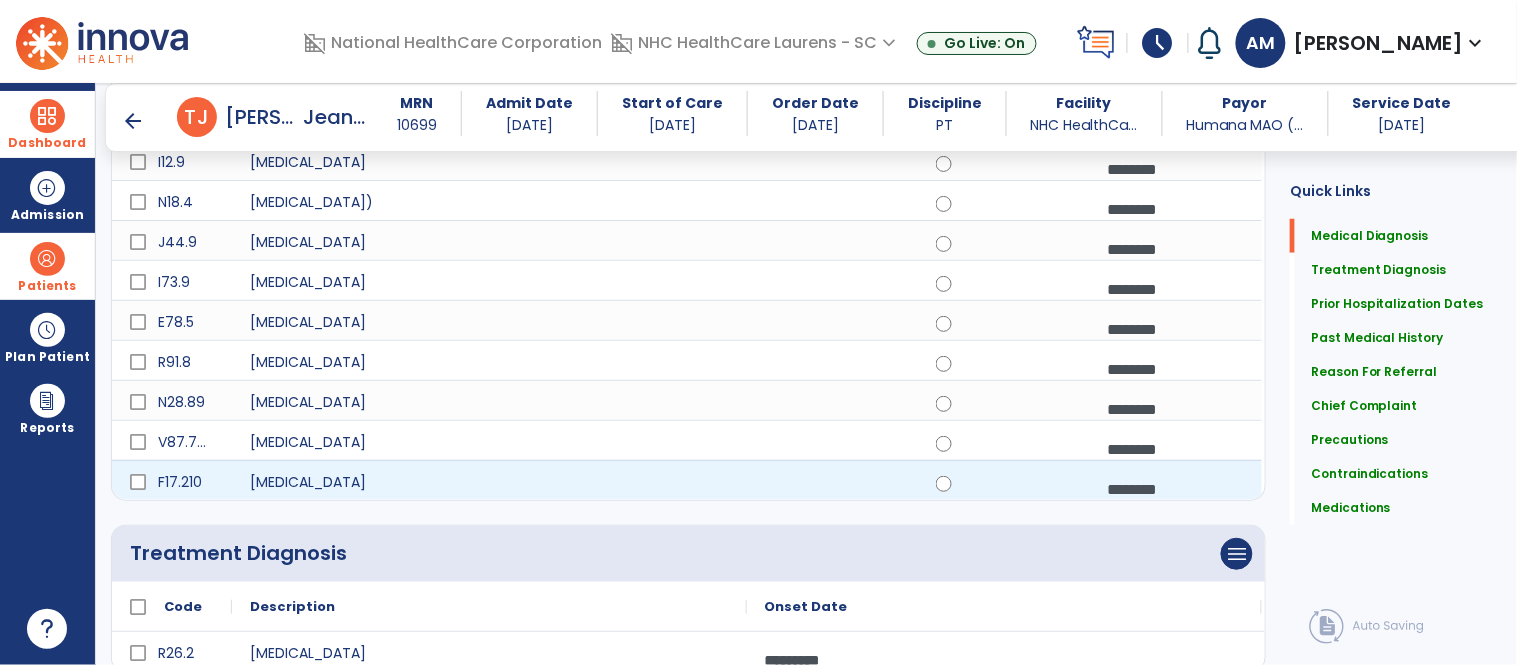 scroll, scrollTop: 0, scrollLeft: 0, axis: both 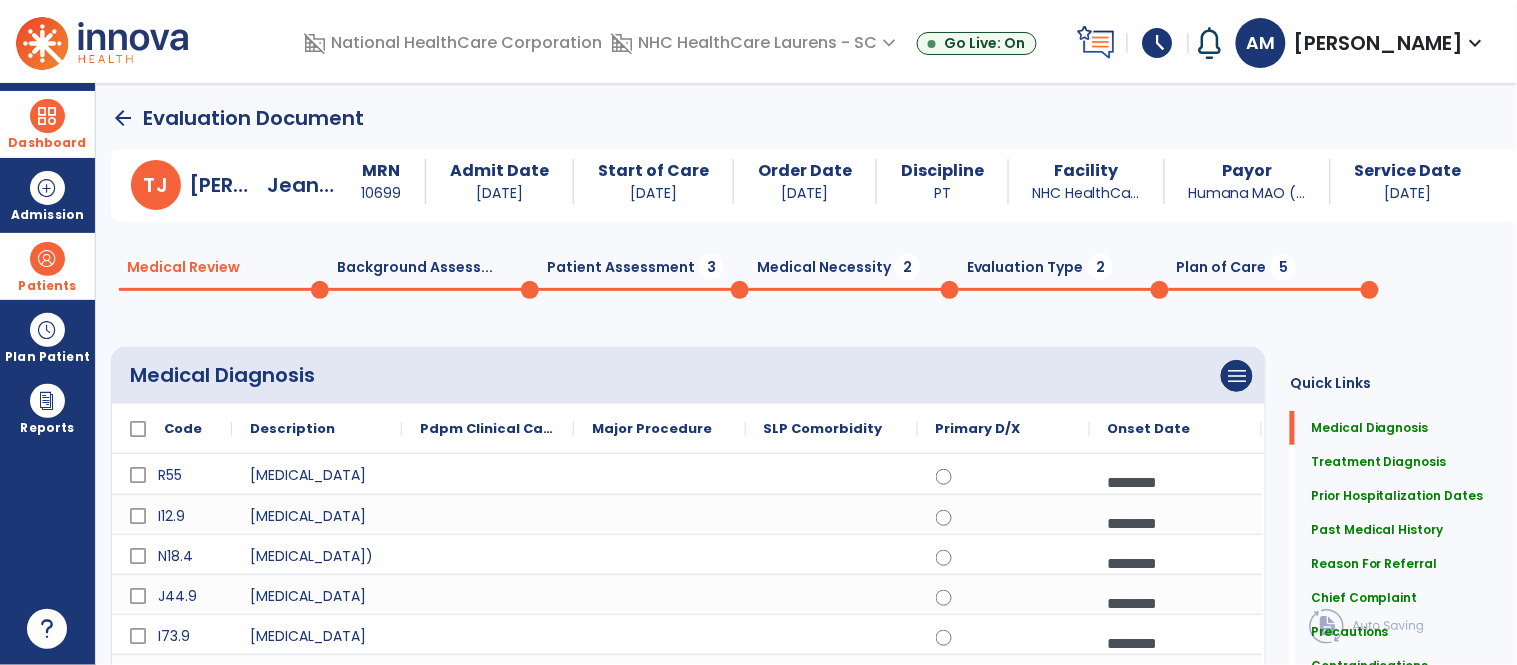 click on "Patient Assessment  3" 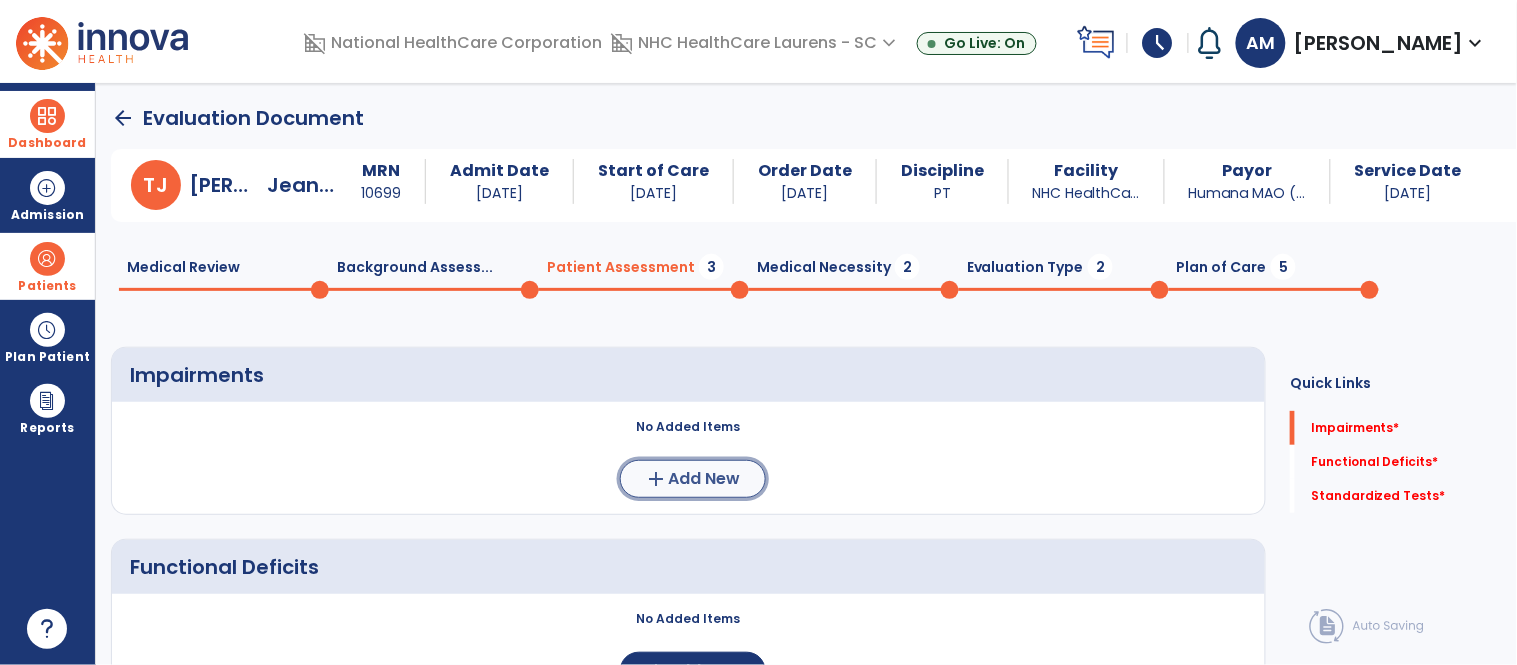click on "Add New" 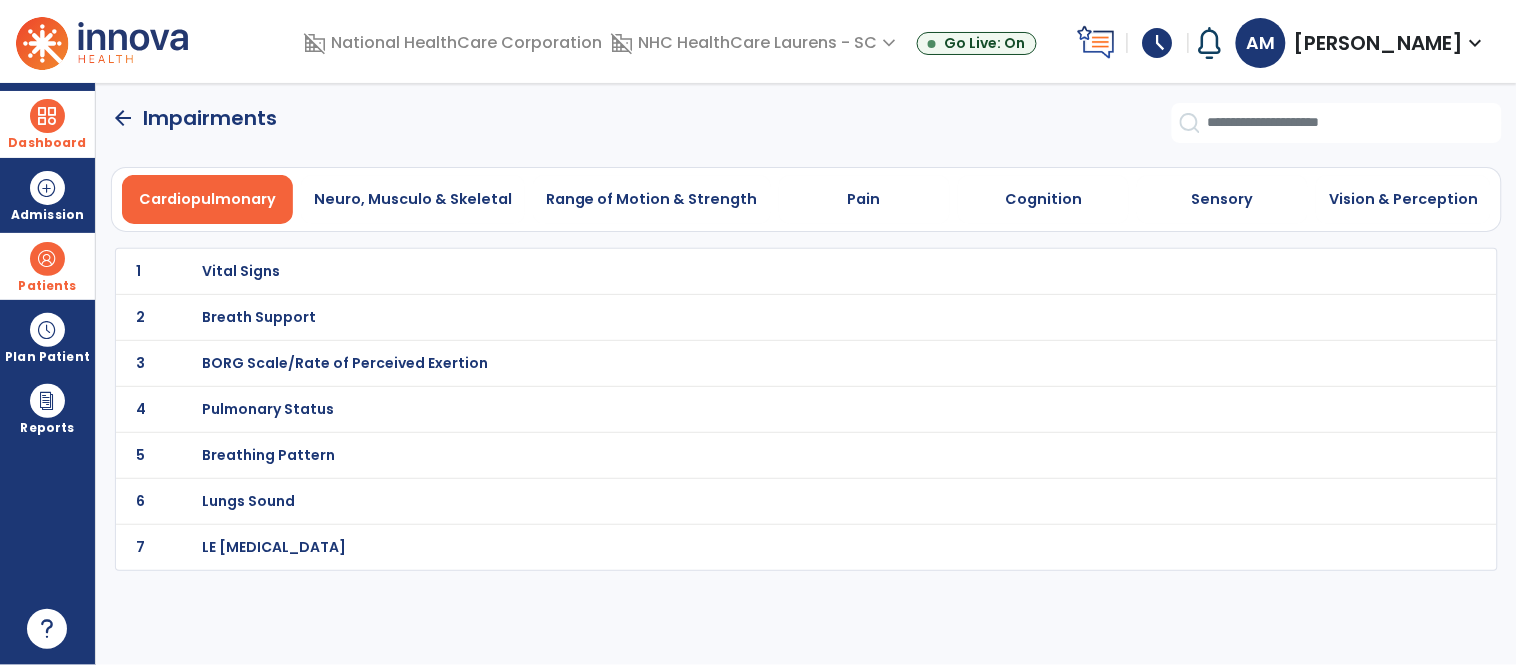 click on "Breathing Pattern" at bounding box center [241, 271] 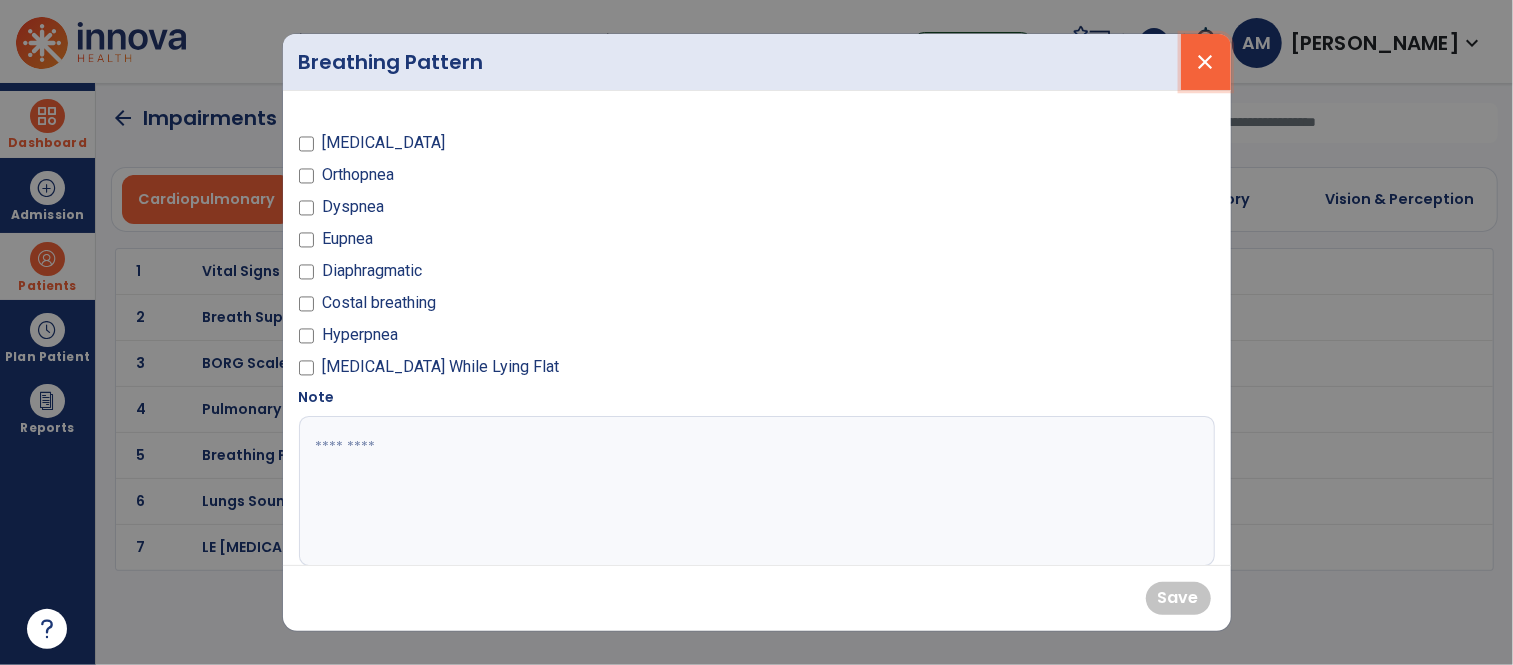 click on "close" at bounding box center (1206, 62) 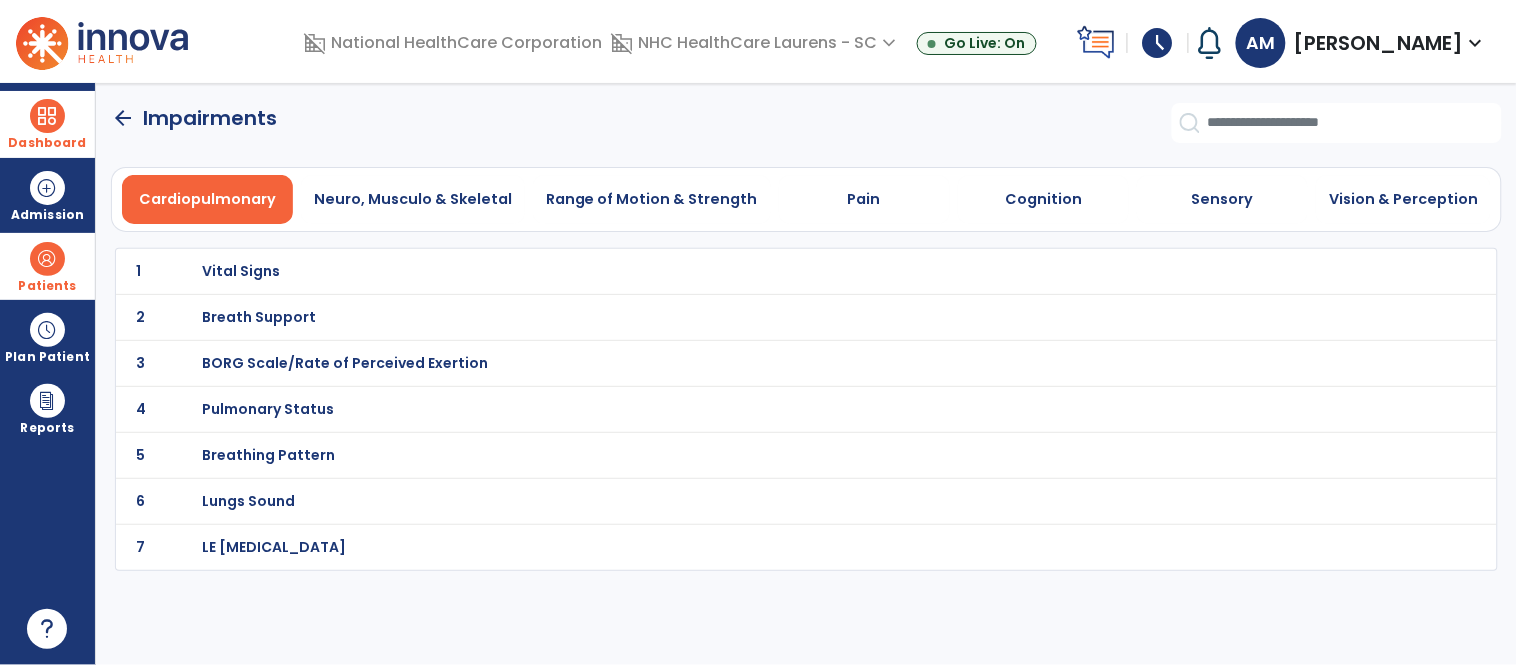 click on "Vital Signs" at bounding box center (241, 271) 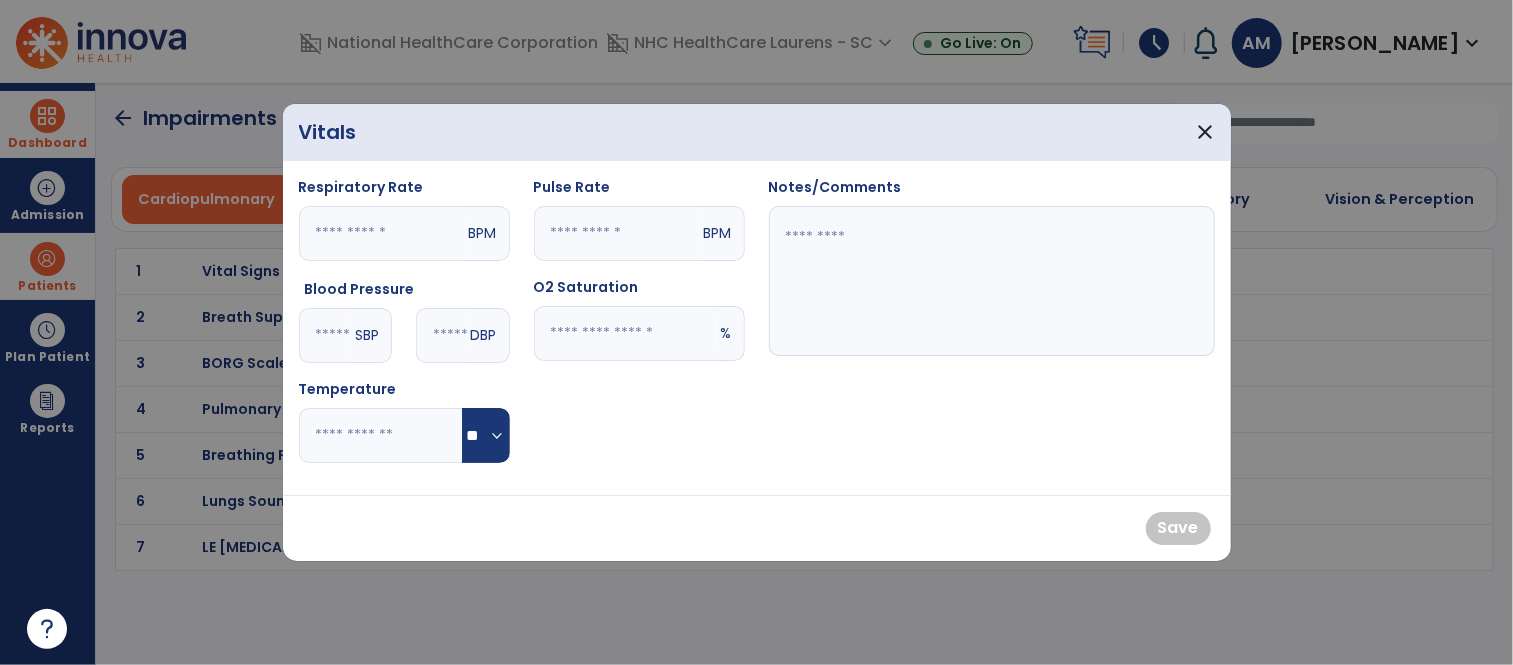 click at bounding box center (625, 333) 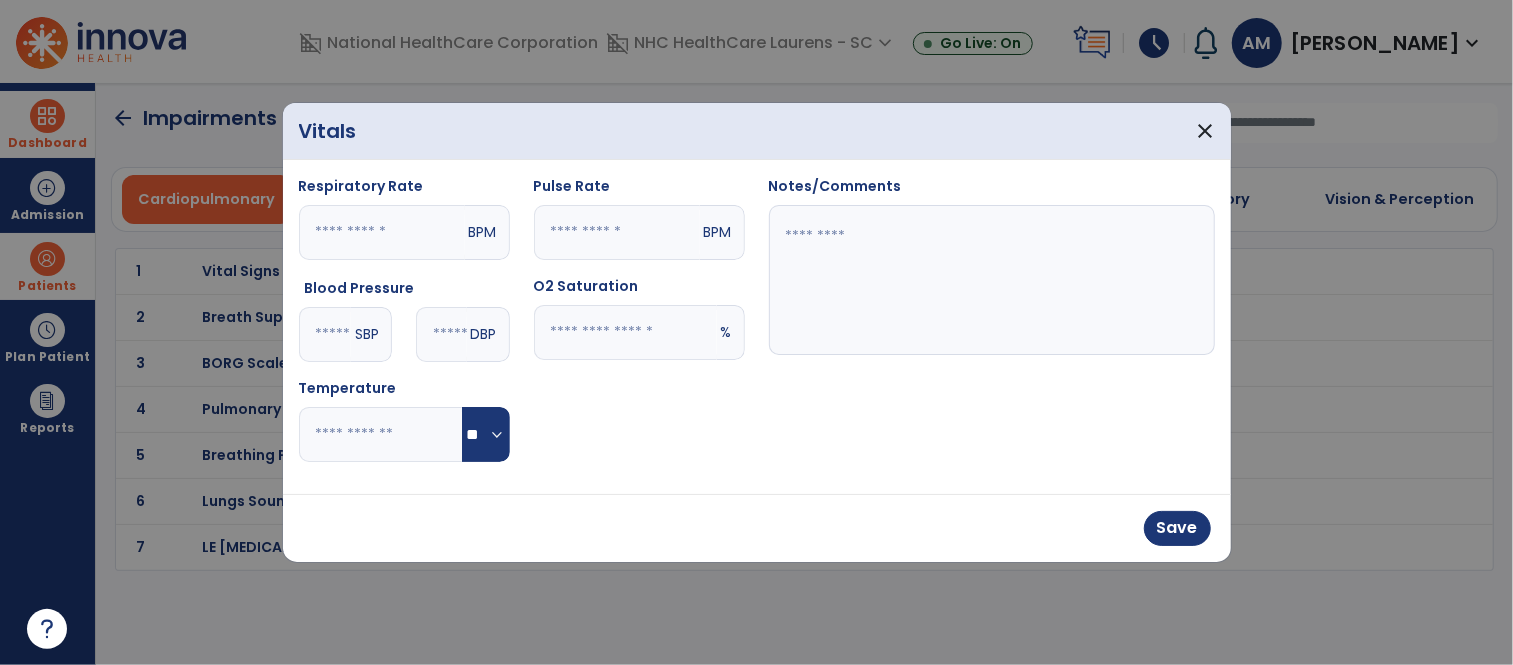 type on "**" 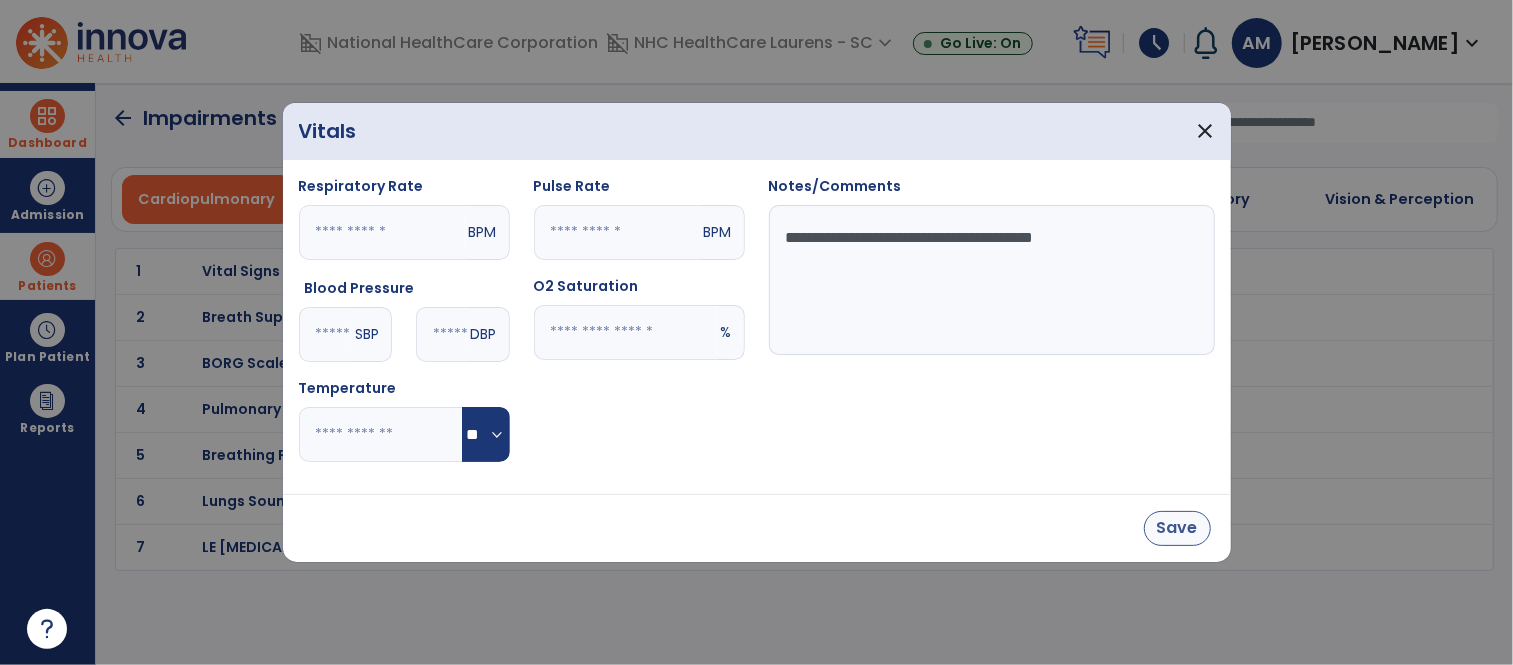 type on "**********" 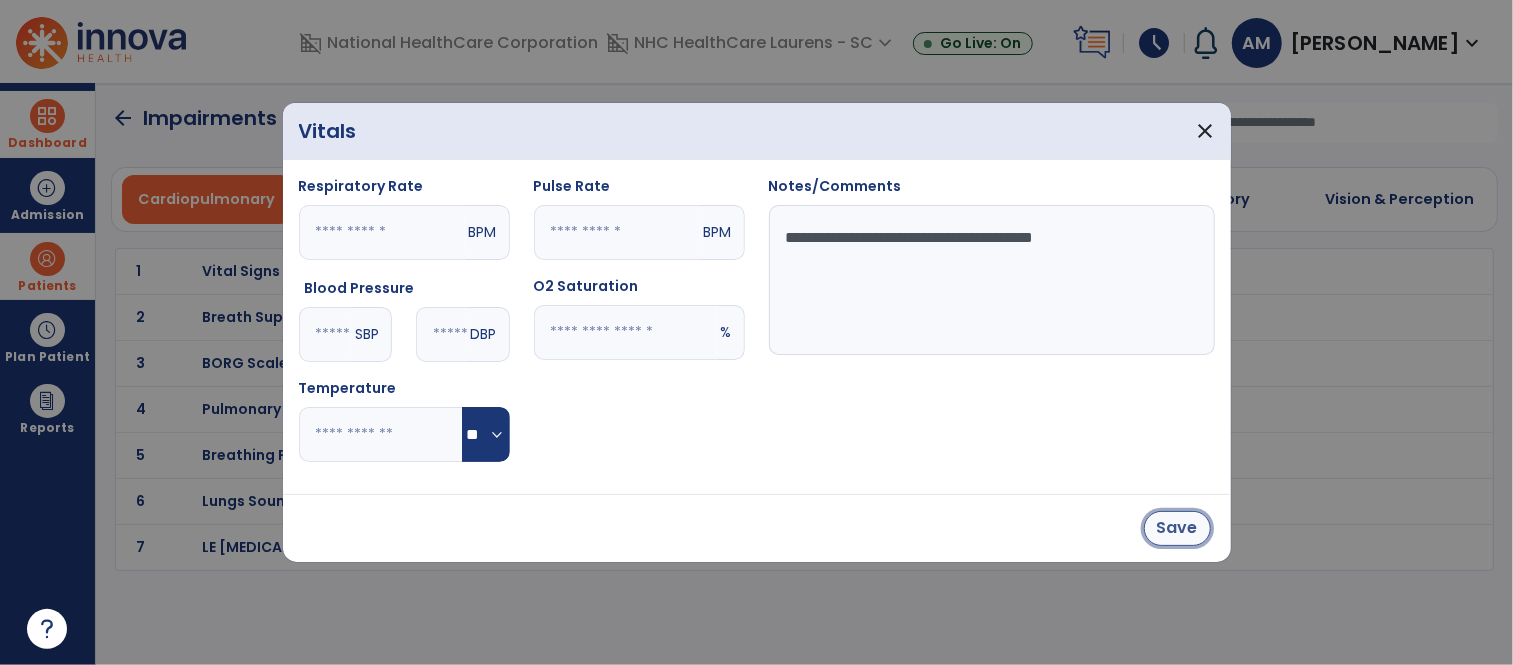 click on "Save" at bounding box center [1177, 528] 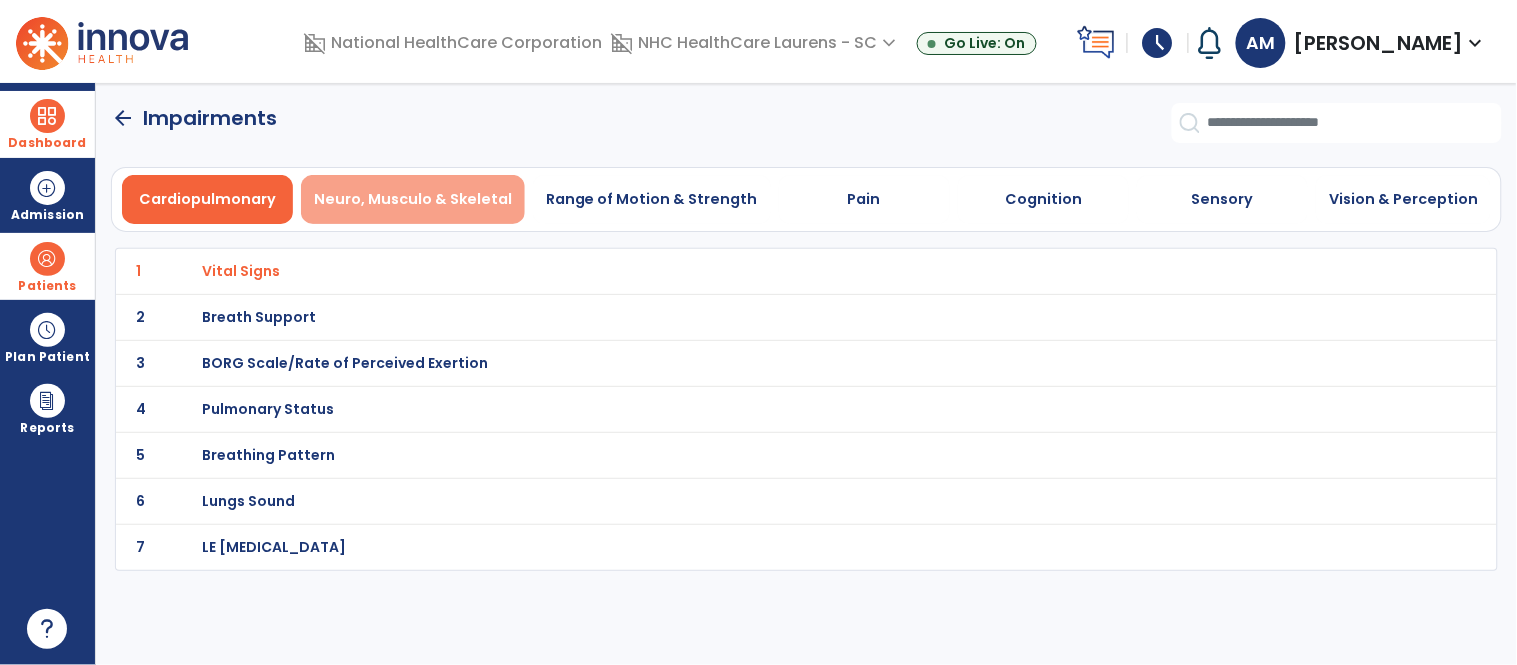 click on "Neuro, Musculo & Skeletal" at bounding box center [413, 199] 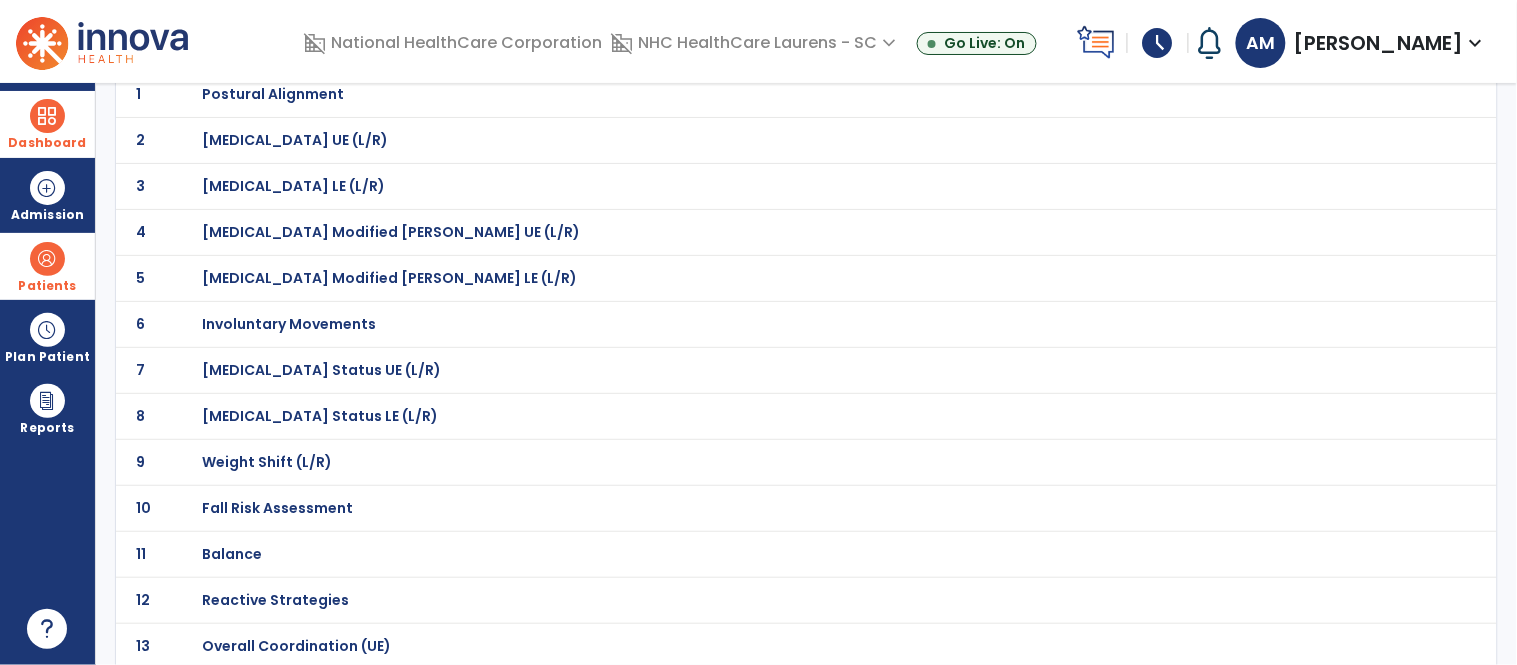 scroll, scrollTop: 178, scrollLeft: 0, axis: vertical 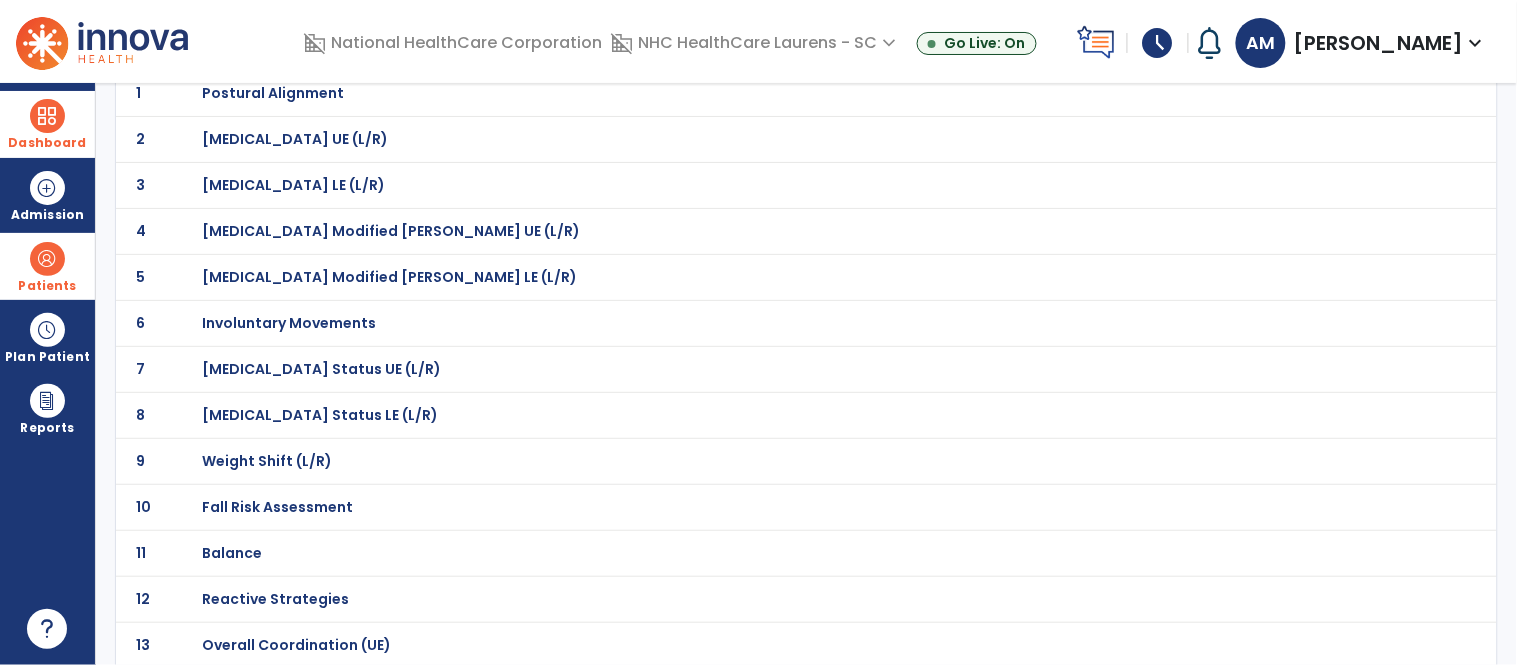click on "10 Fall Risk Assessment" 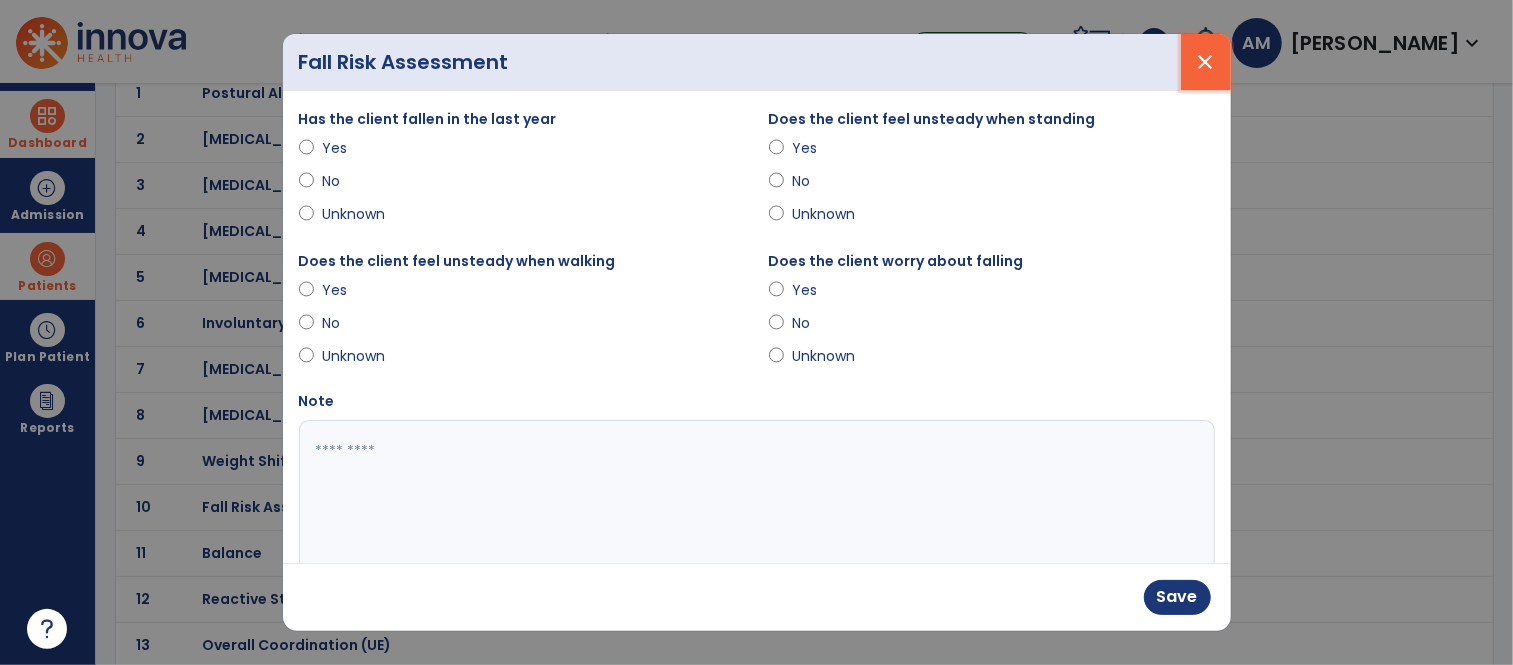 click on "close" at bounding box center (1206, 62) 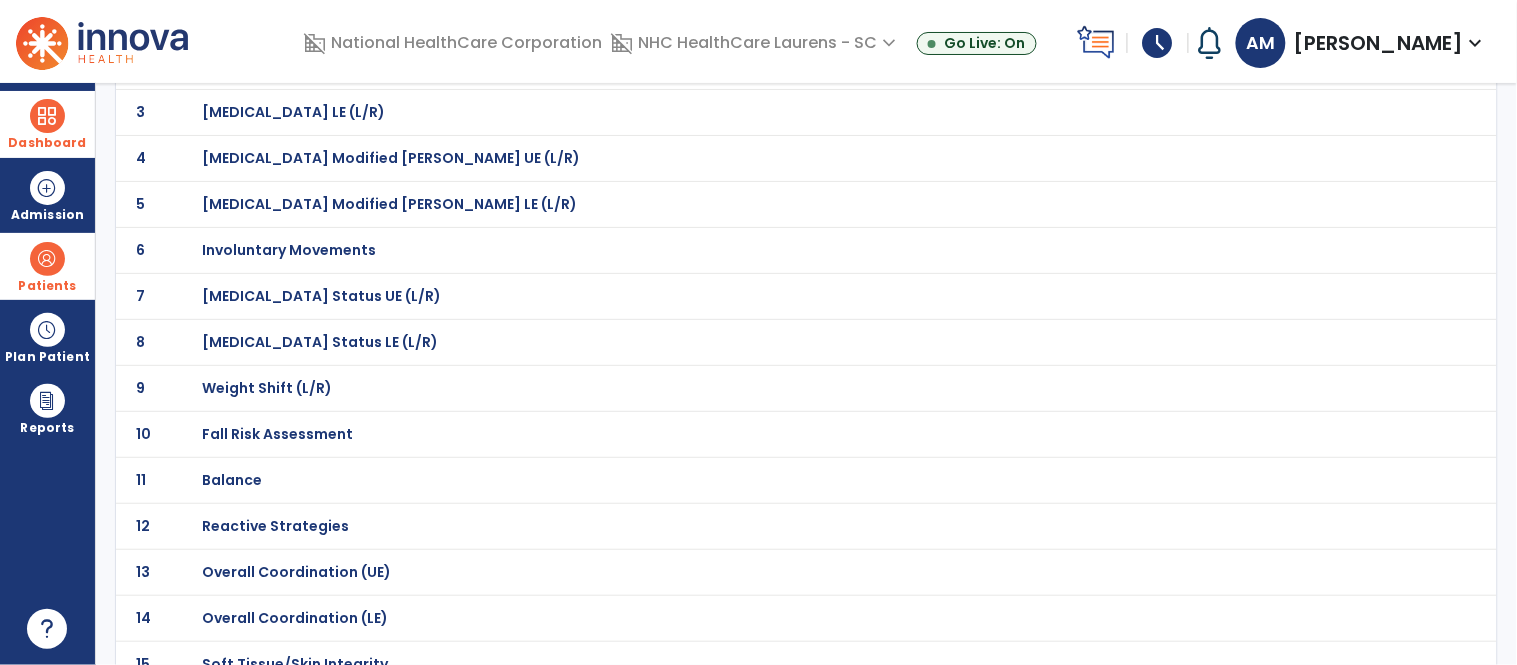 scroll, scrollTop: 251, scrollLeft: 0, axis: vertical 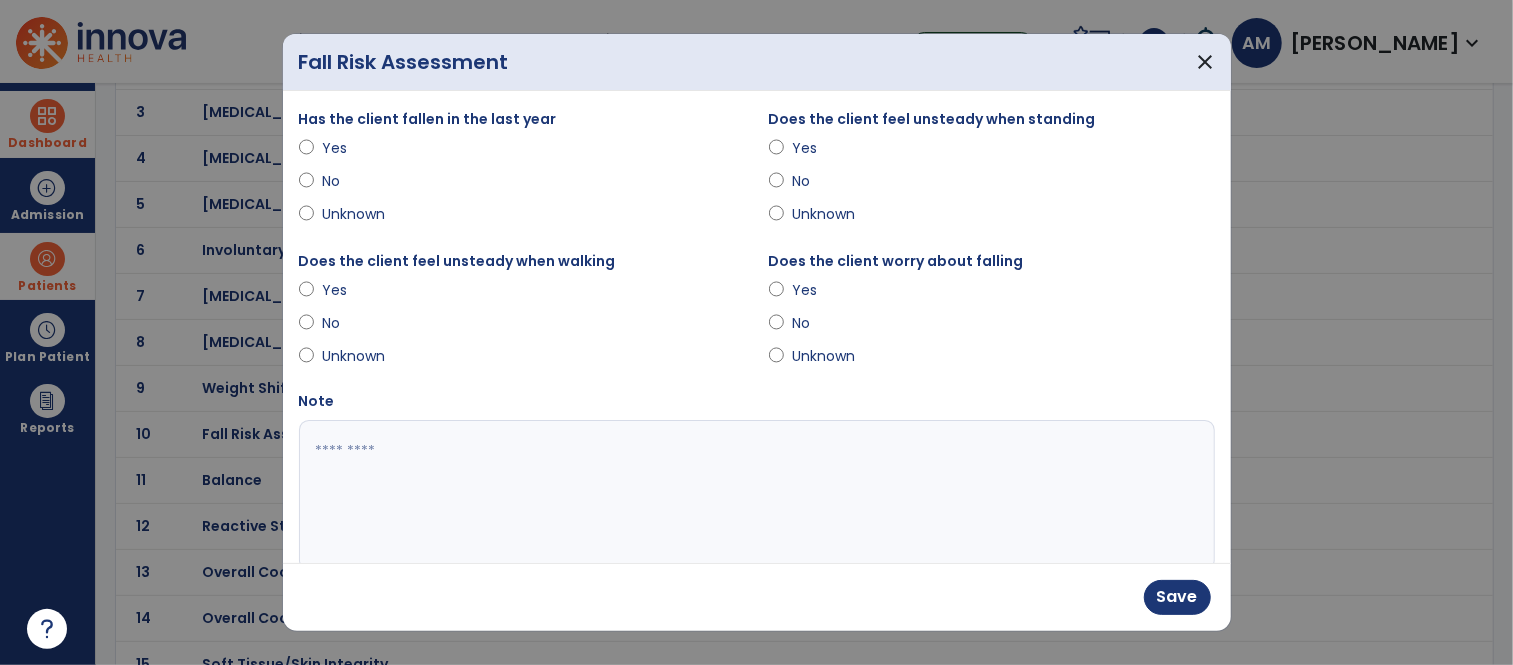 click at bounding box center [754, 495] 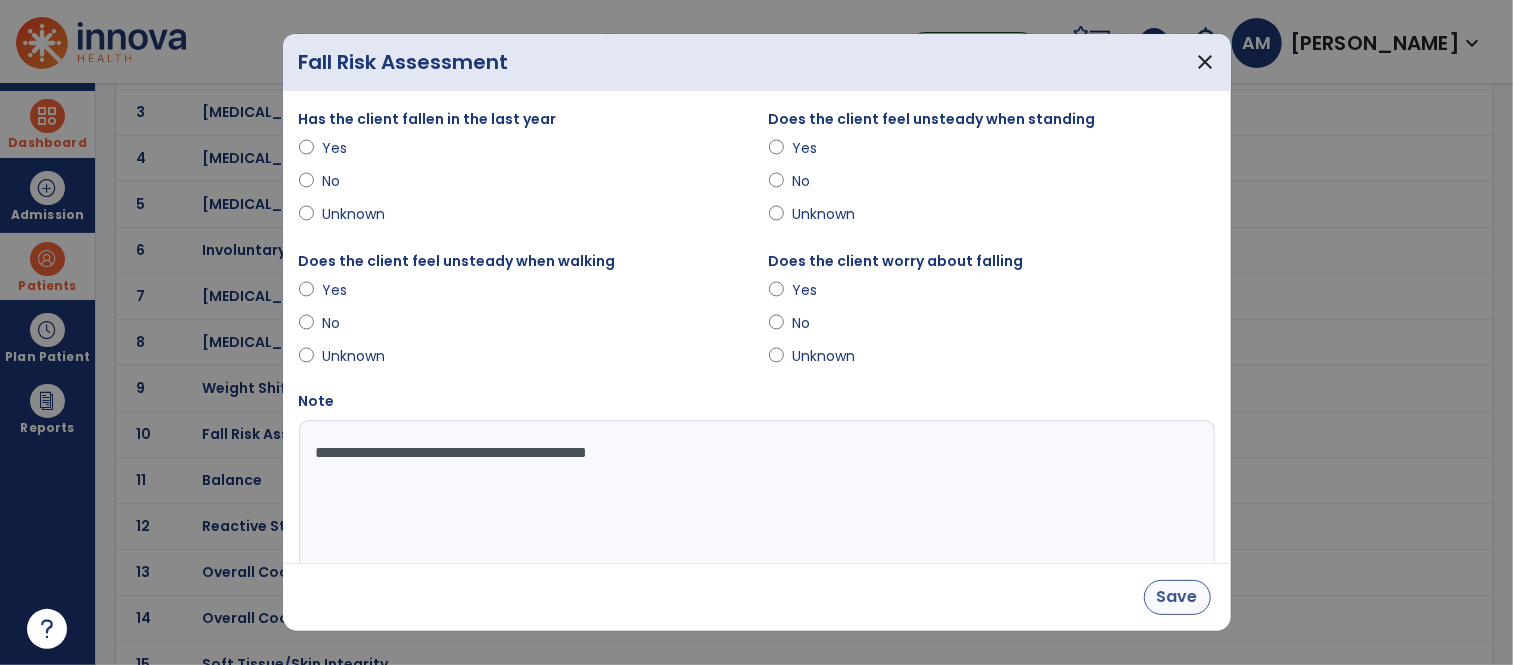 type on "**********" 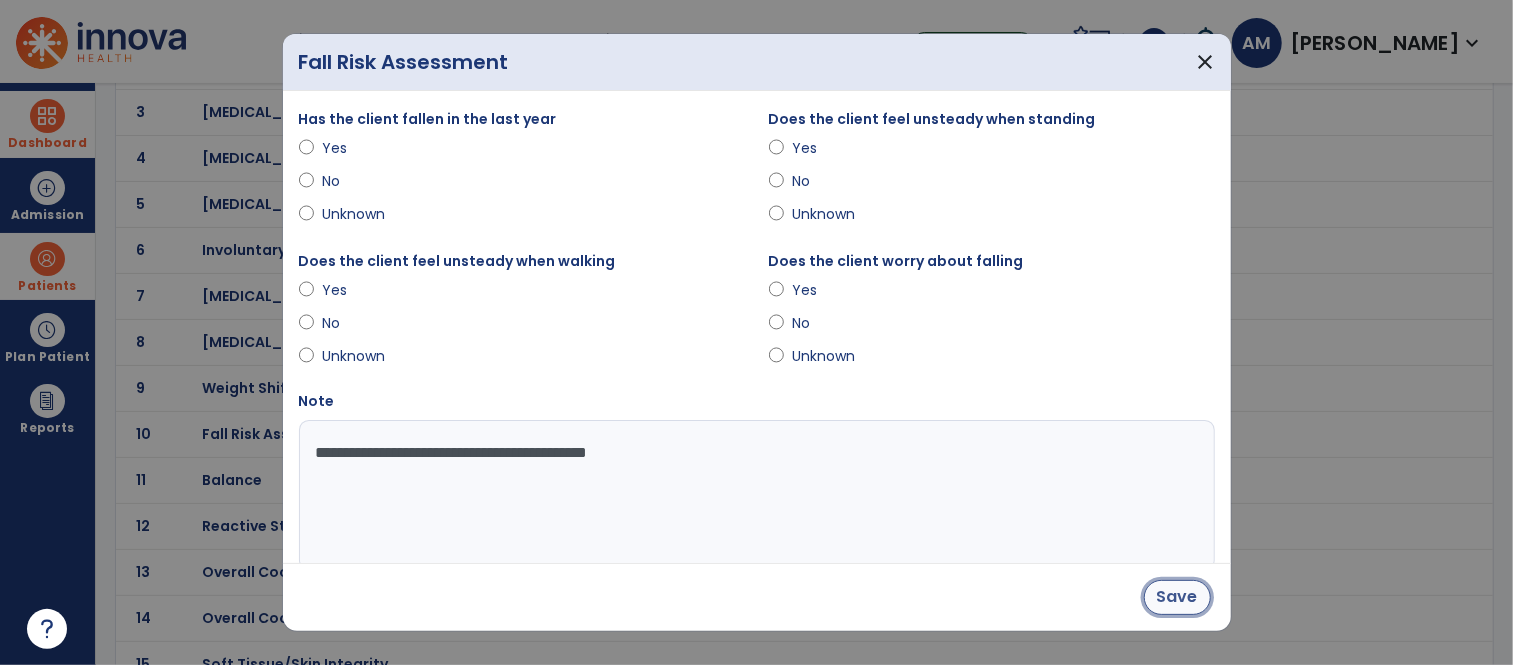 click on "Save" at bounding box center [1177, 597] 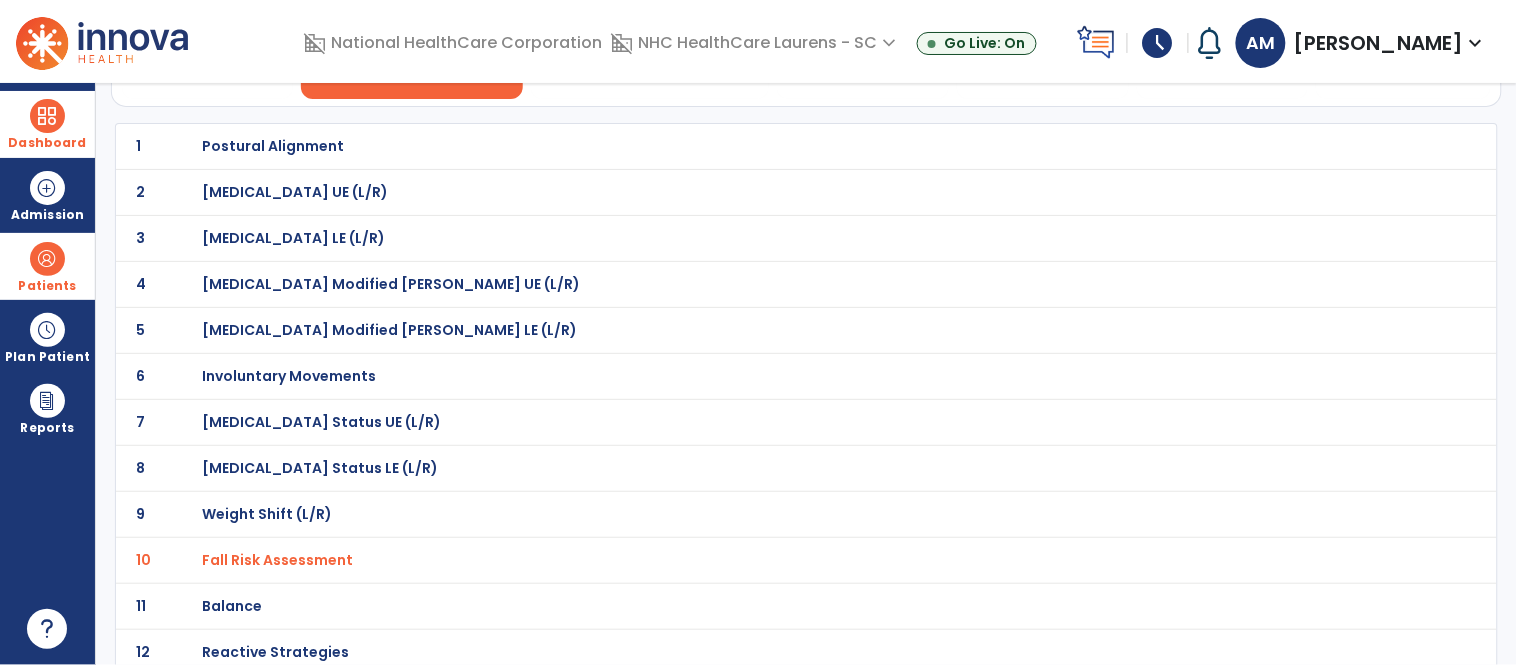 scroll, scrollTop: 0, scrollLeft: 0, axis: both 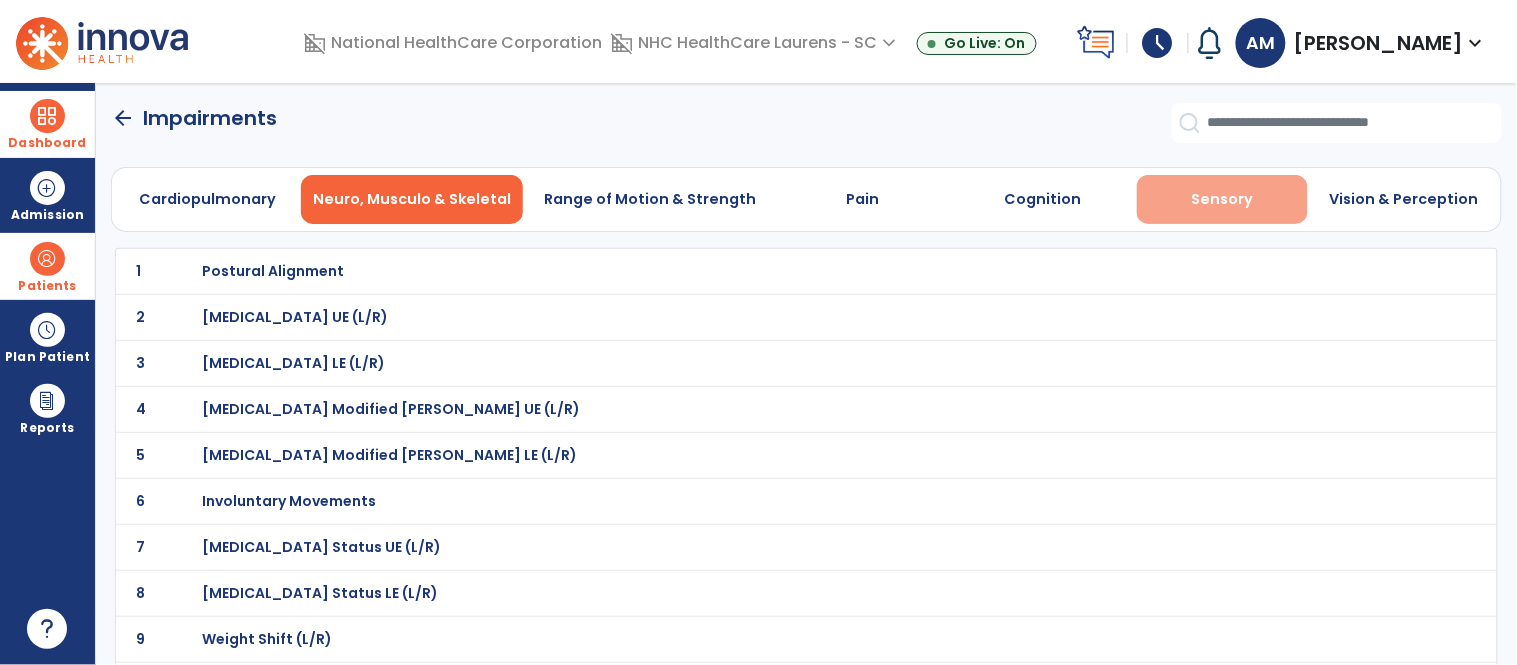 click on "Sensory" at bounding box center [1223, 199] 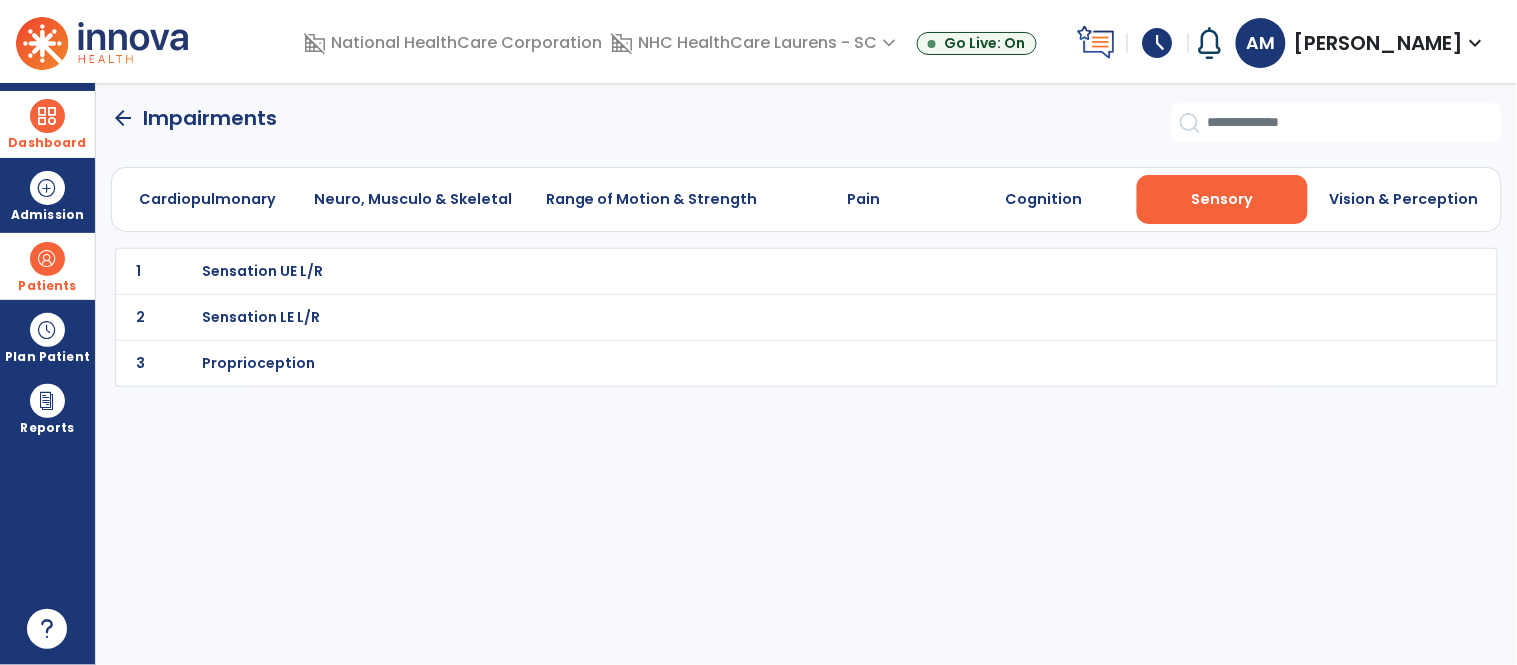 click on "Sensation LE L/R" at bounding box center [262, 271] 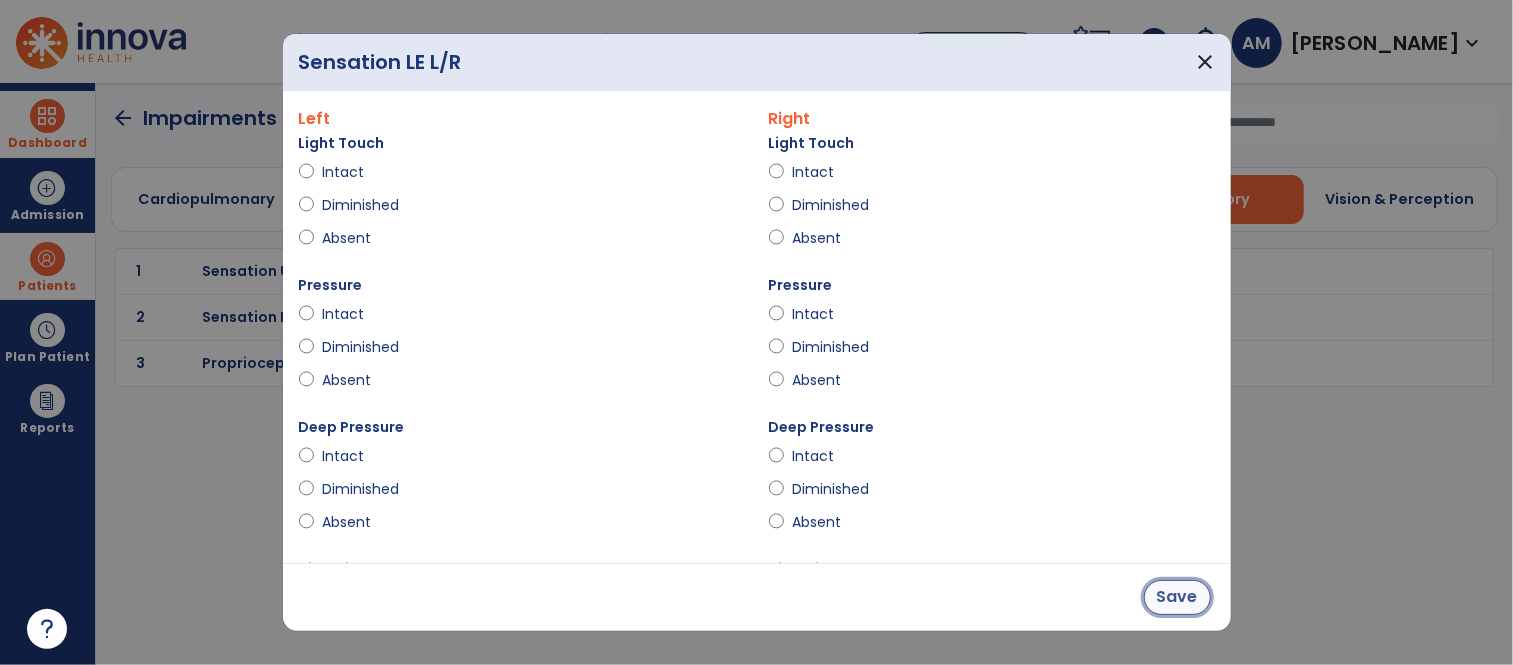 click on "Save" at bounding box center [1177, 597] 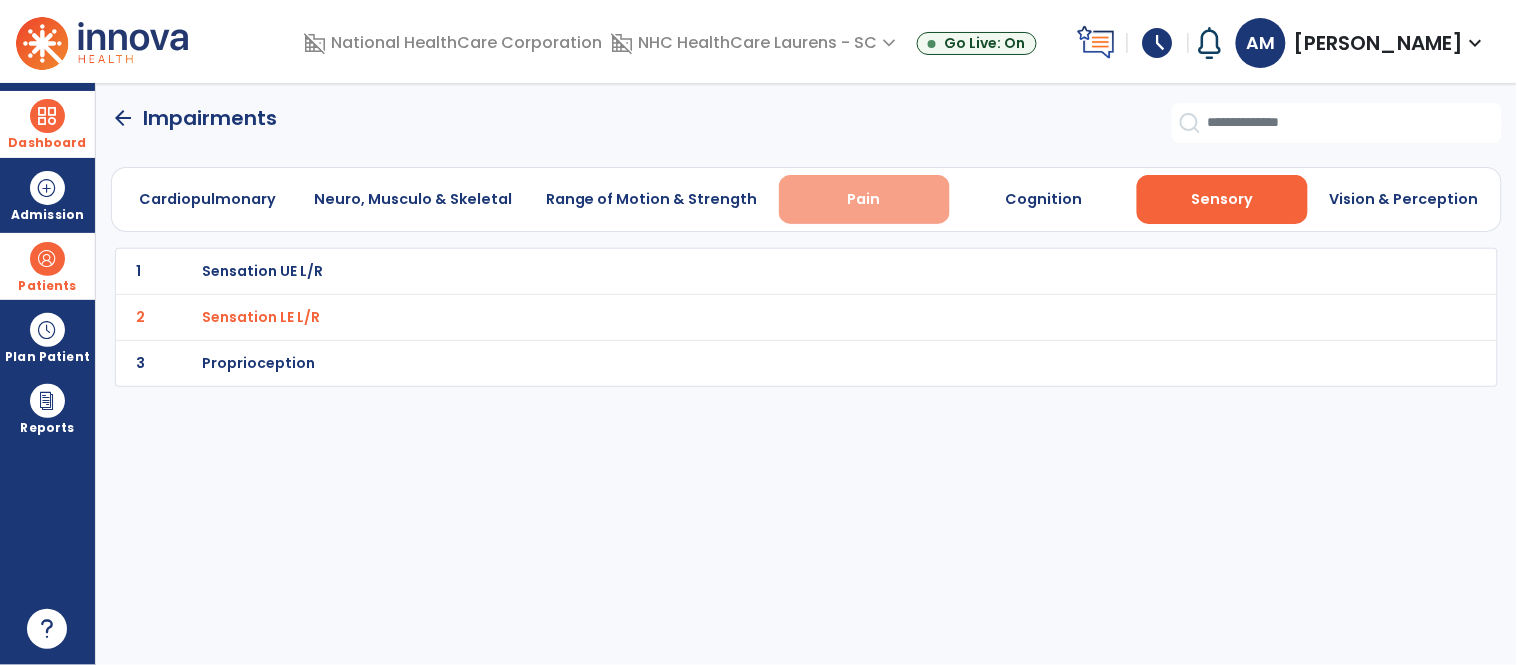 click on "Pain" at bounding box center [864, 199] 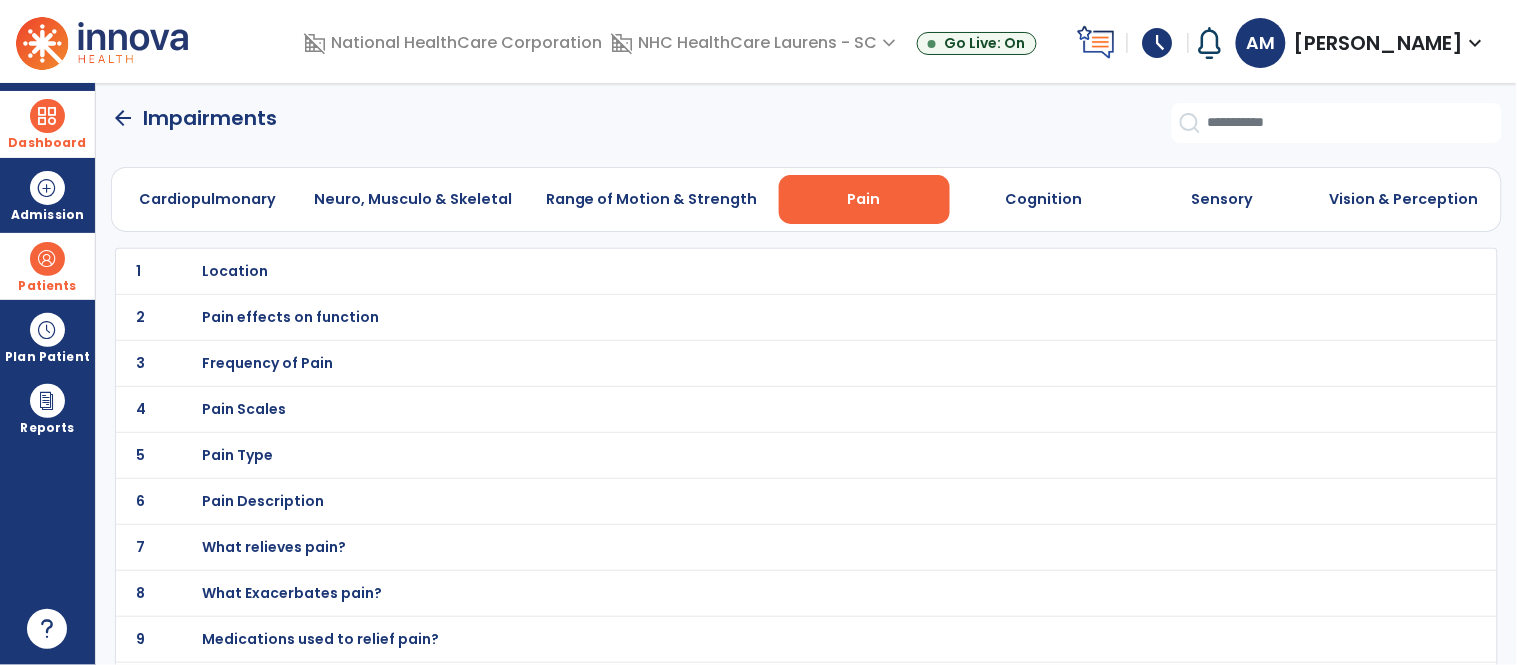 scroll, scrollTop: 1, scrollLeft: 0, axis: vertical 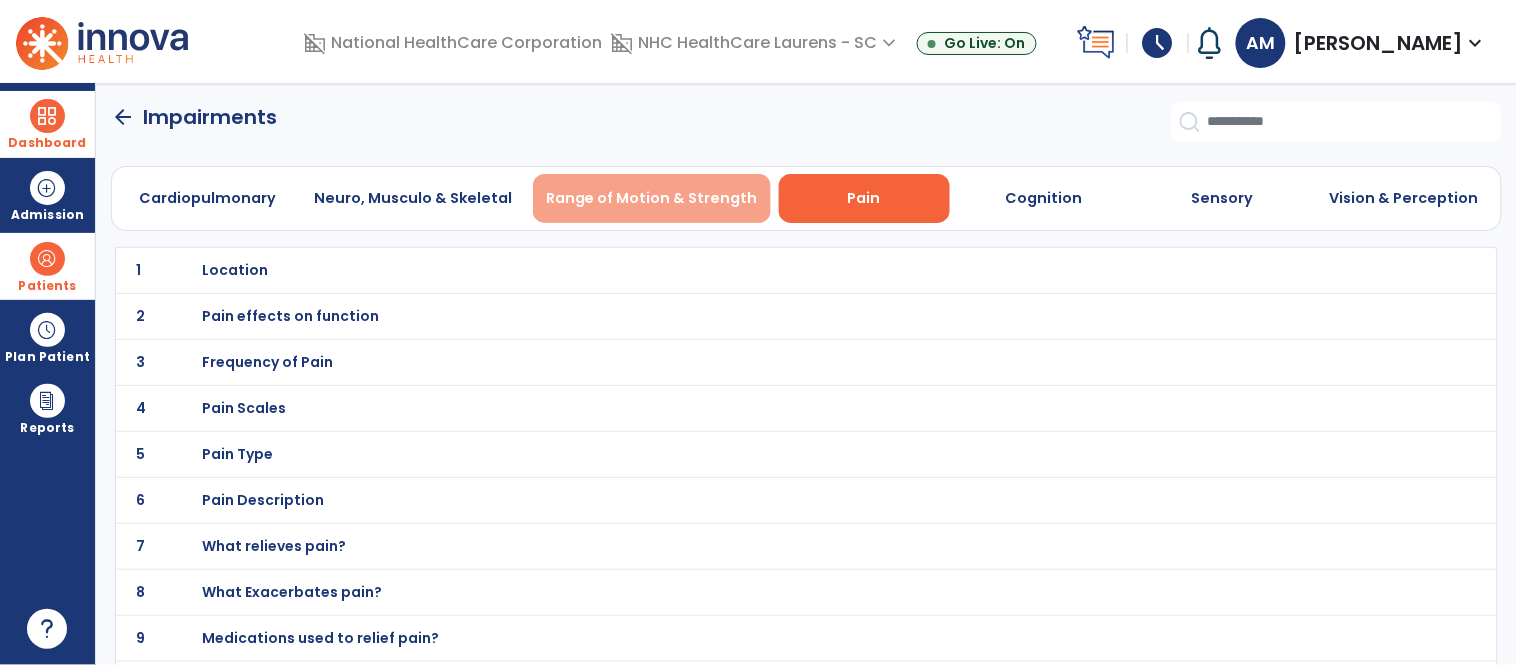 click on "Range of Motion & Strength" at bounding box center (652, 198) 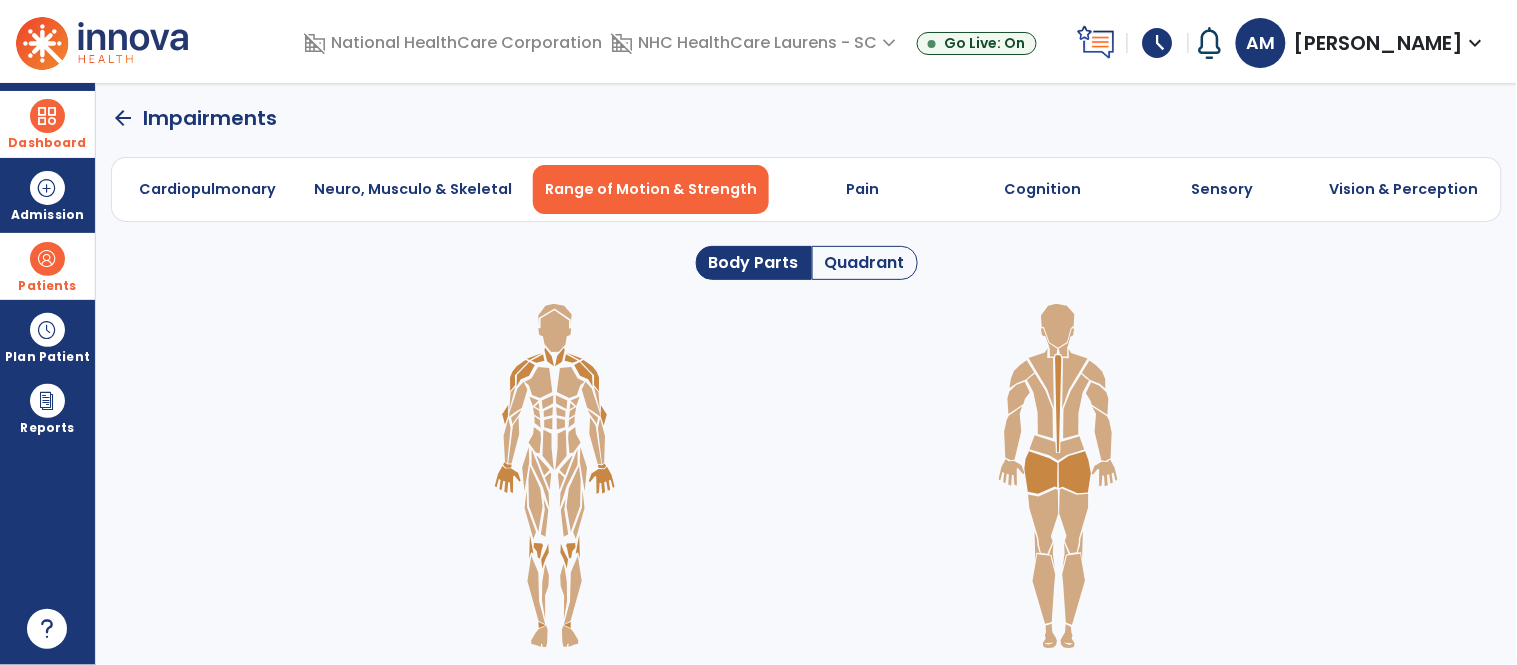 click on "Quadrant" 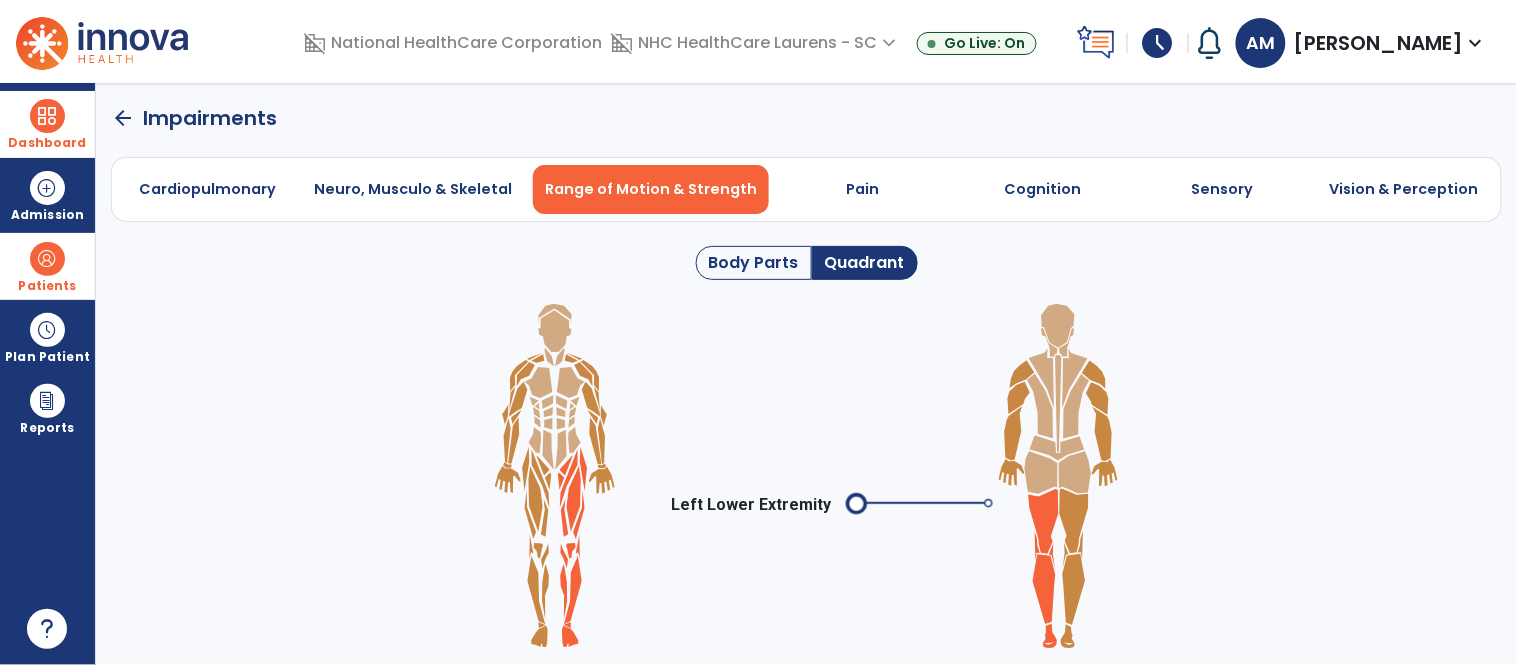 click 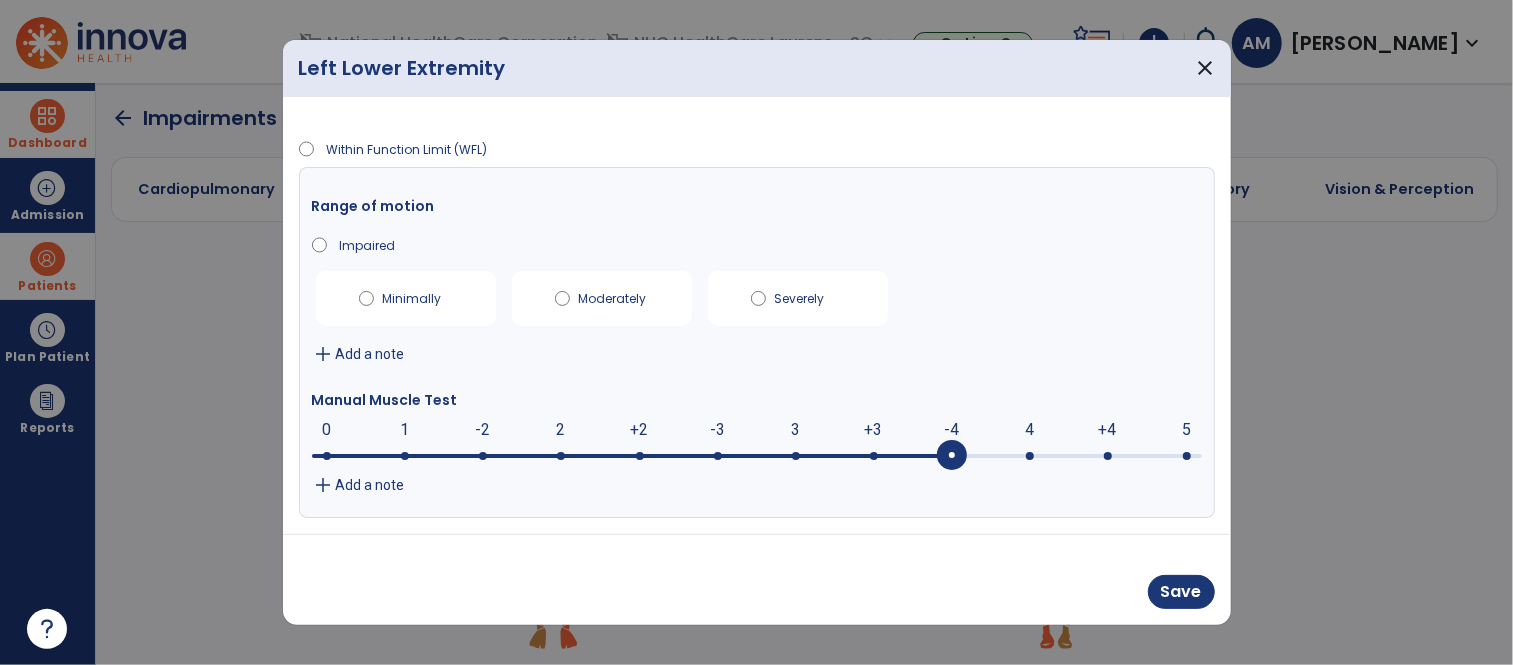 click at bounding box center [757, 454] 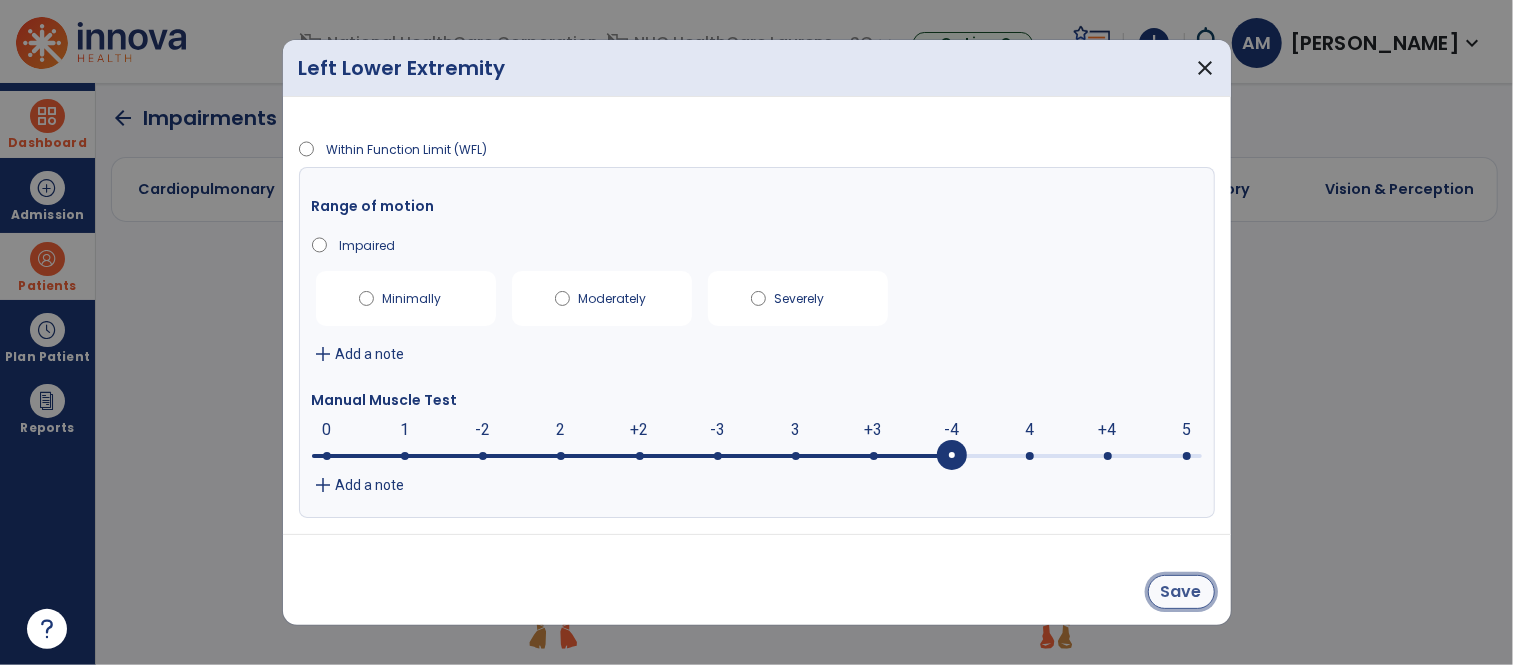 click on "Save" at bounding box center (1181, 592) 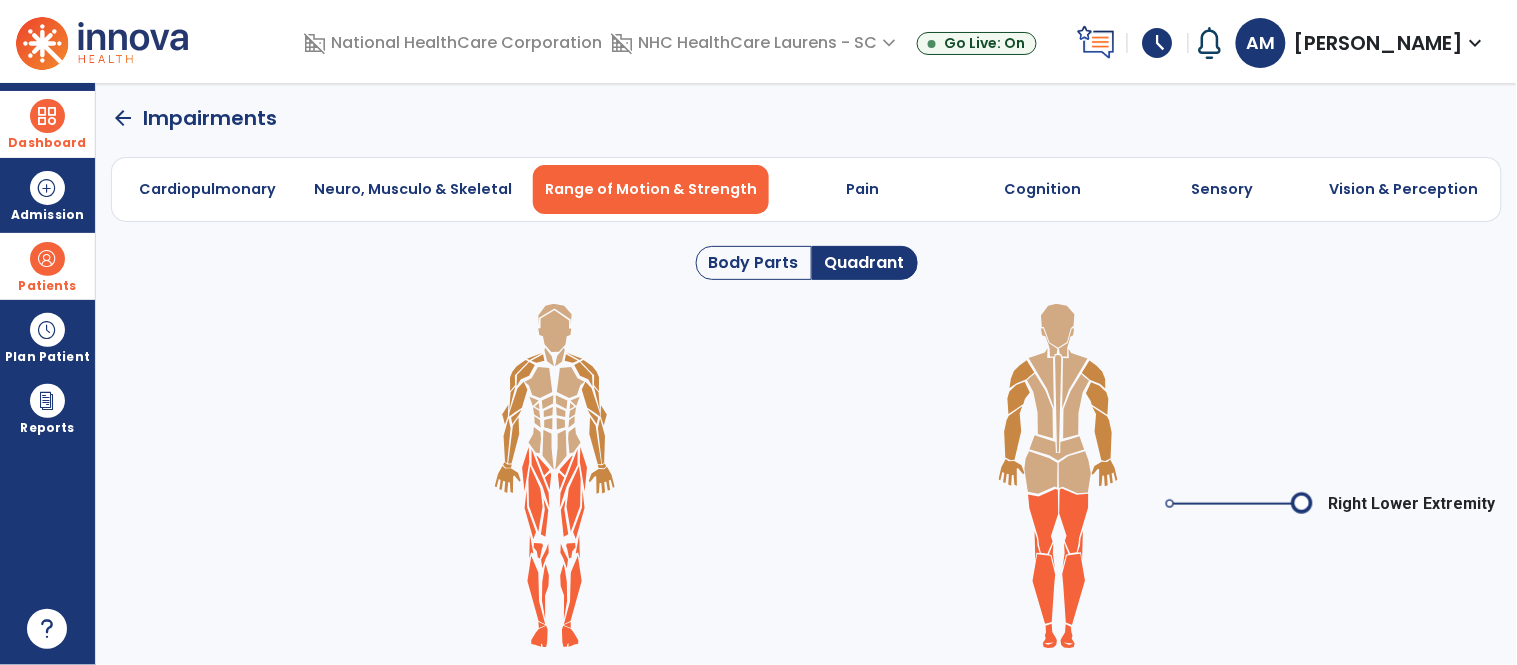 click 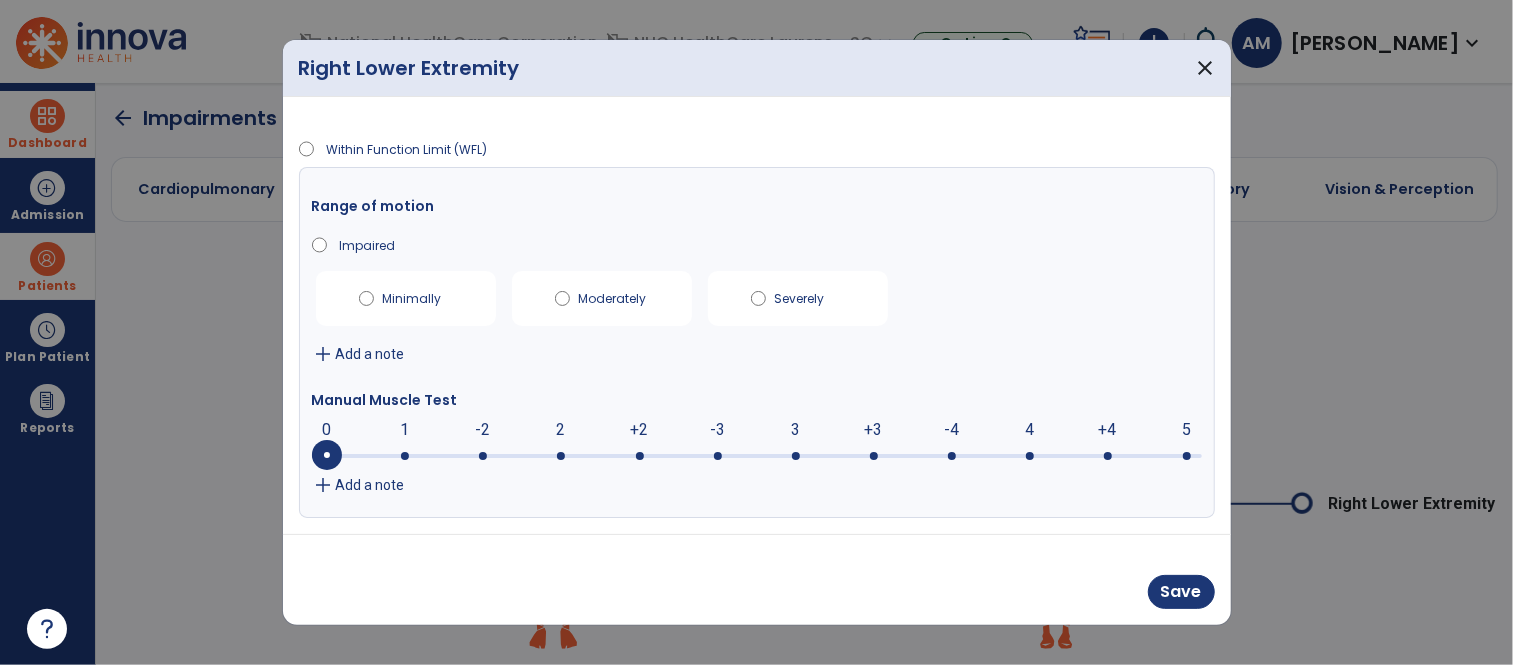 click at bounding box center [757, 456] 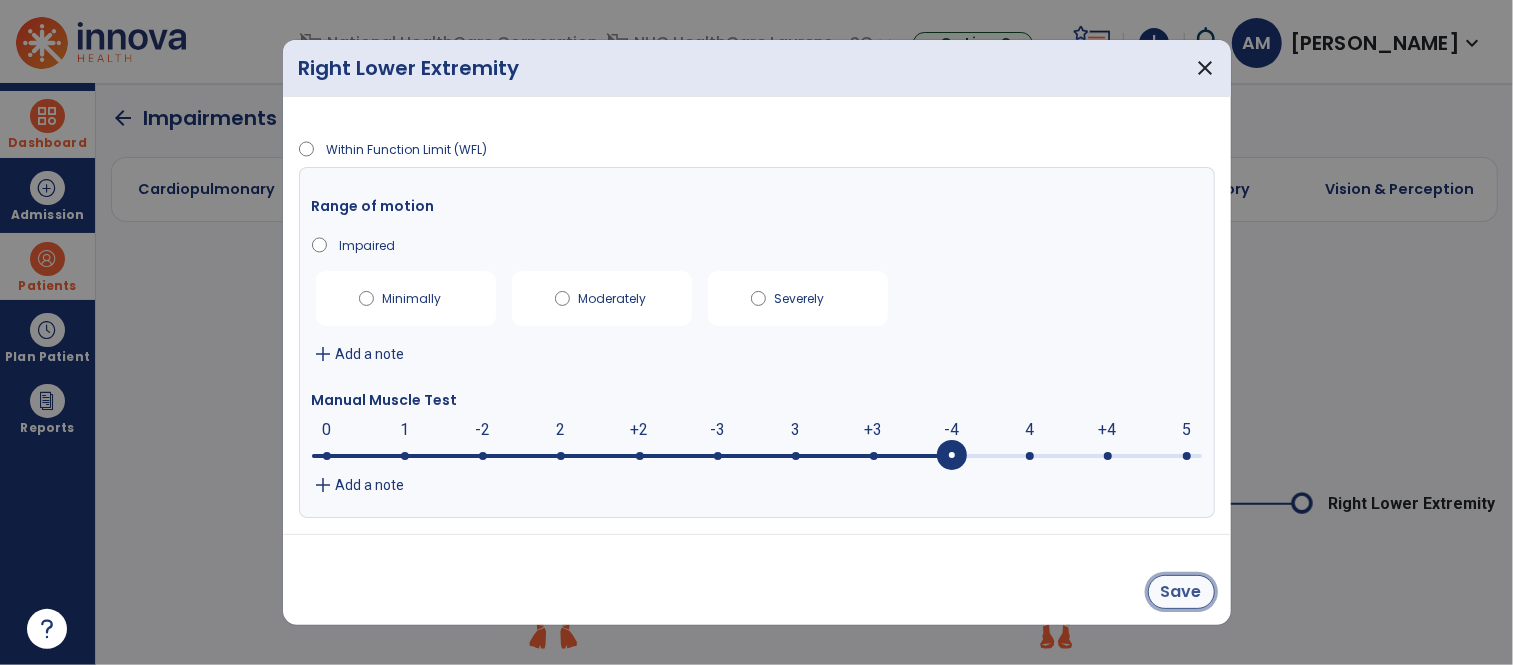 click on "Save" at bounding box center [1181, 592] 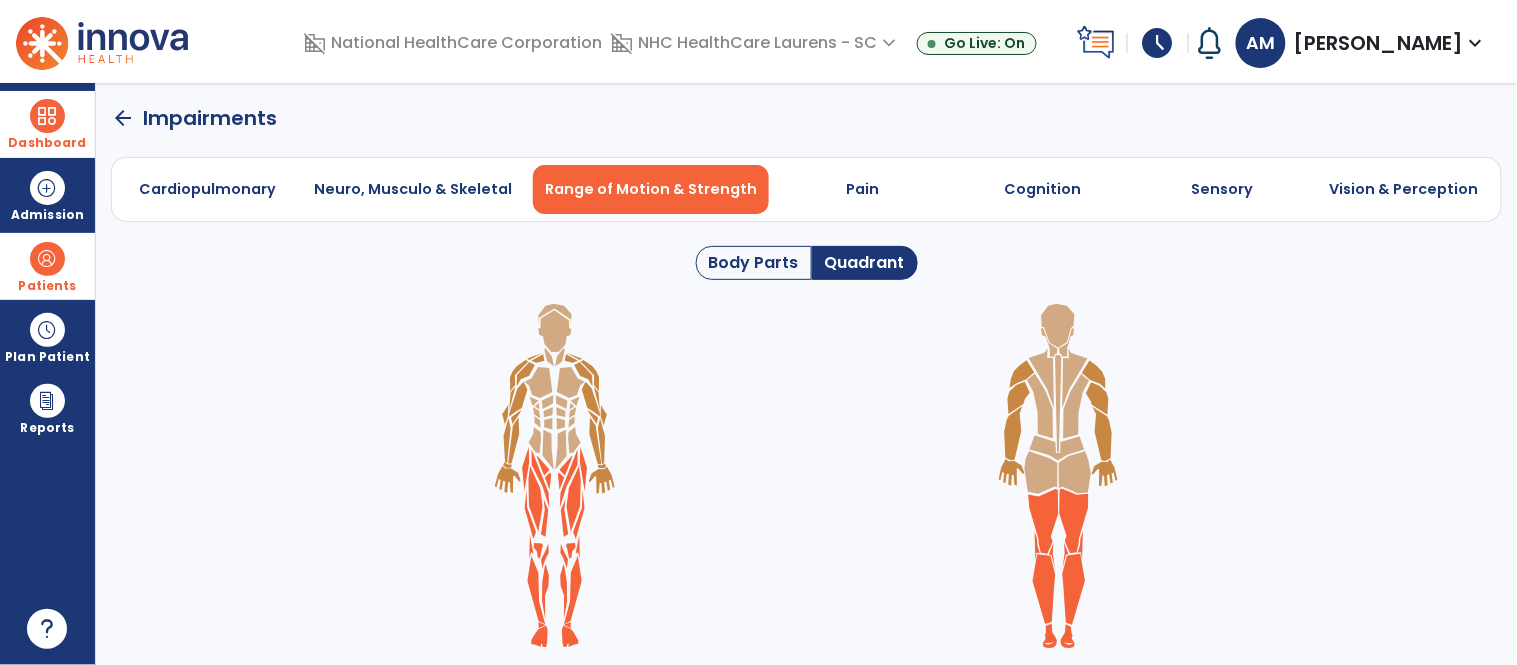 click on "Impairments" 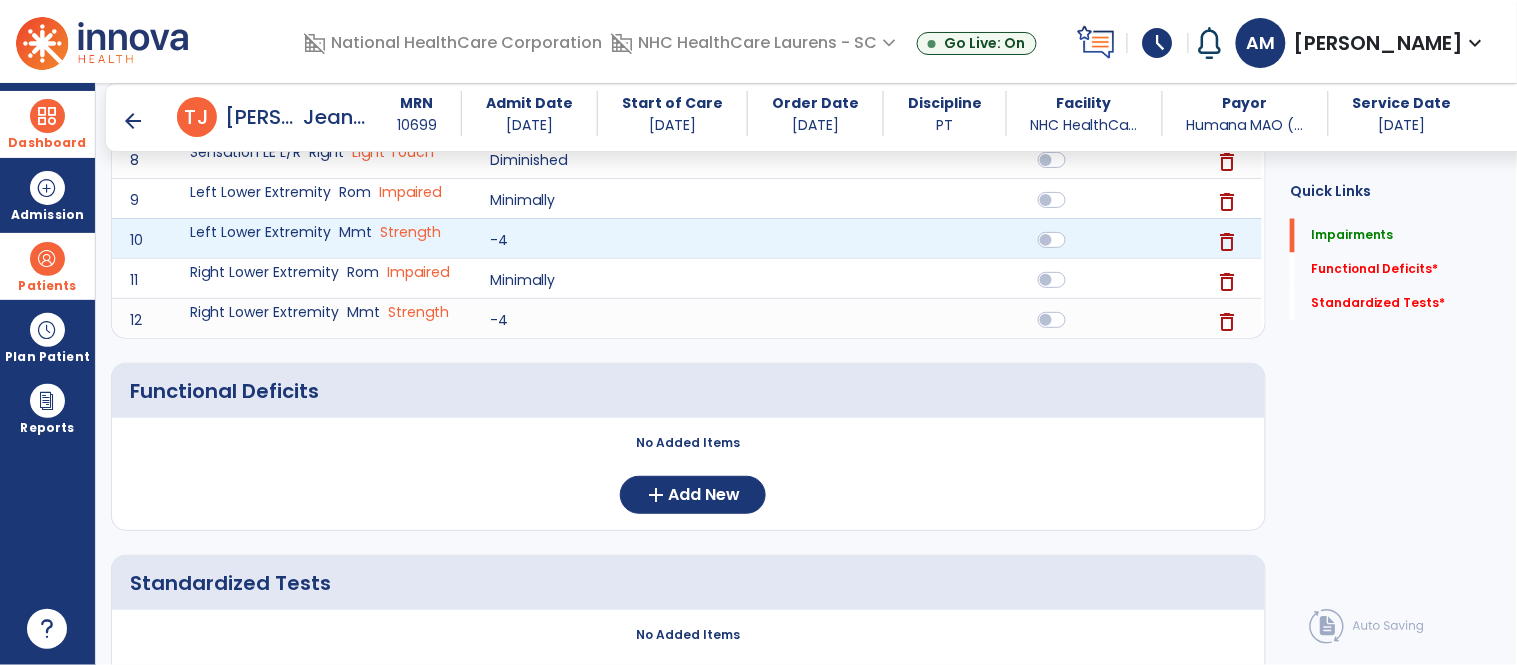 scroll, scrollTop: 854, scrollLeft: 0, axis: vertical 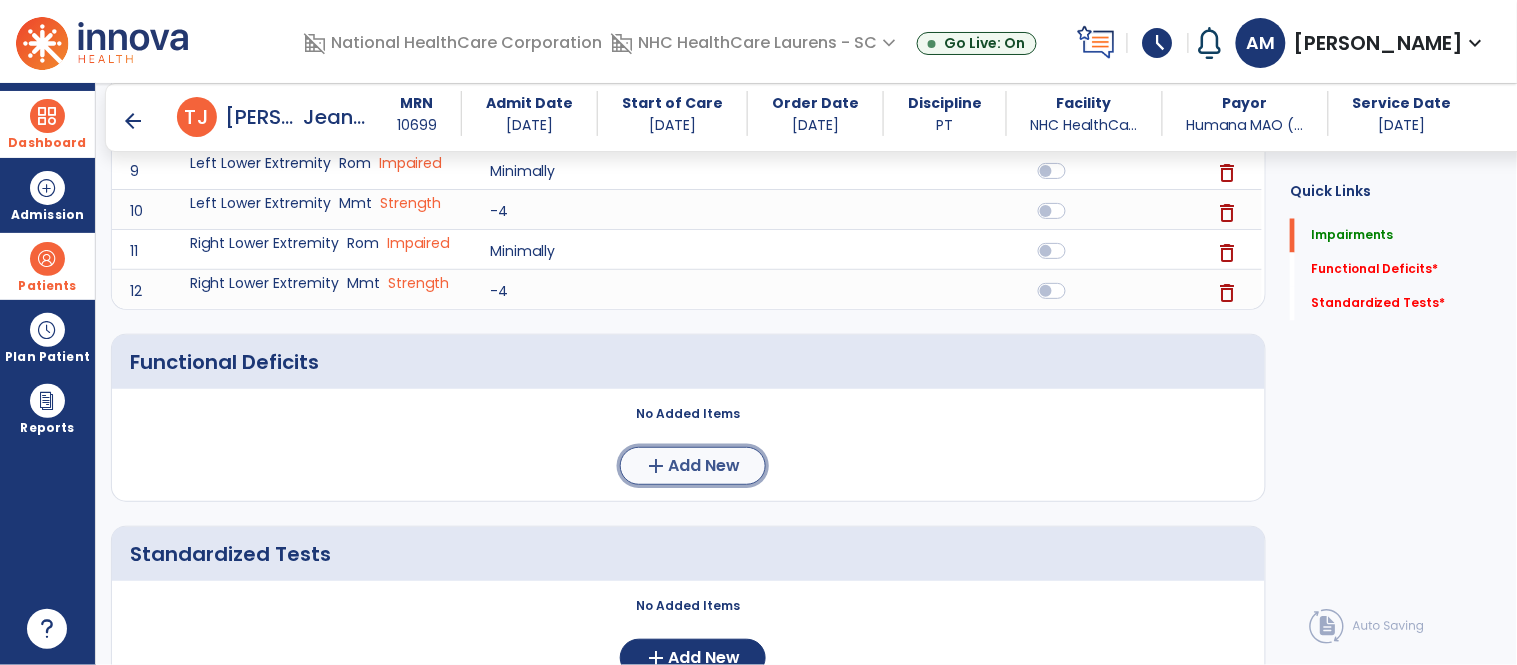click on "Add New" 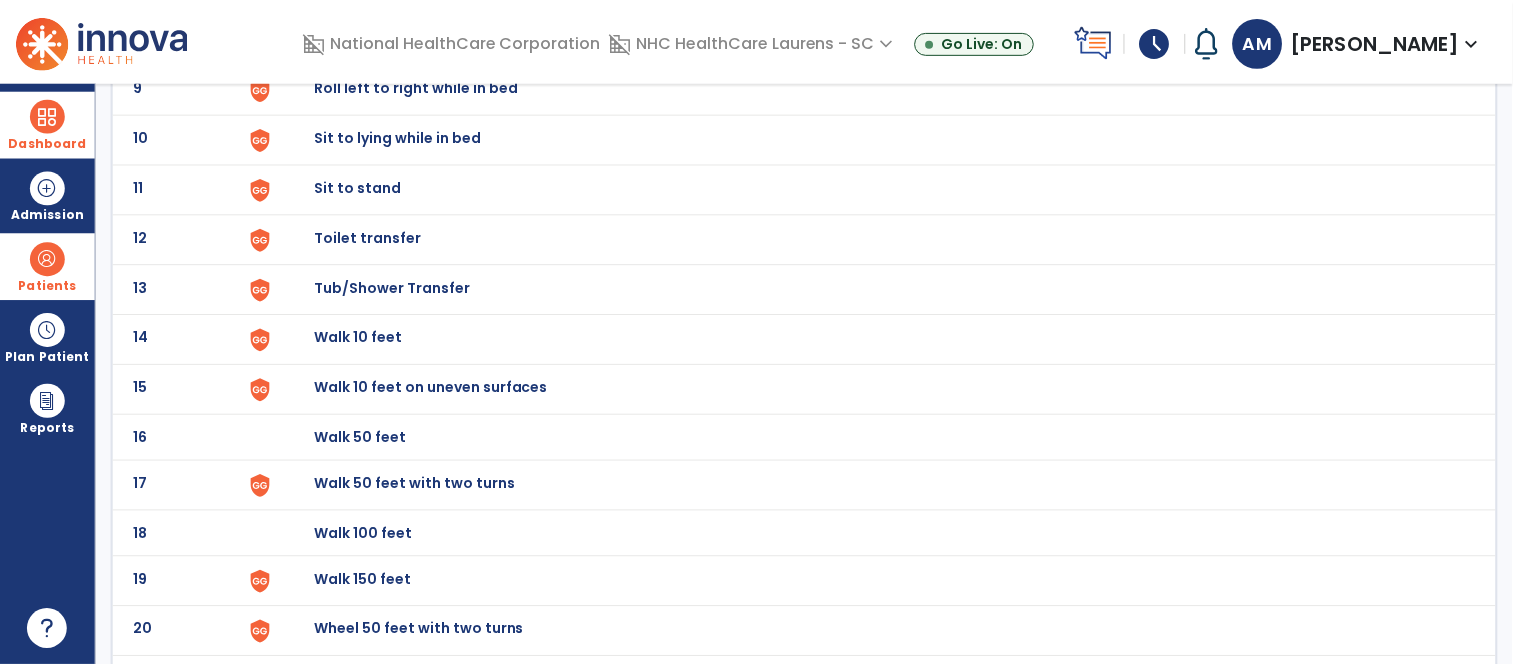 scroll, scrollTop: 648, scrollLeft: 0, axis: vertical 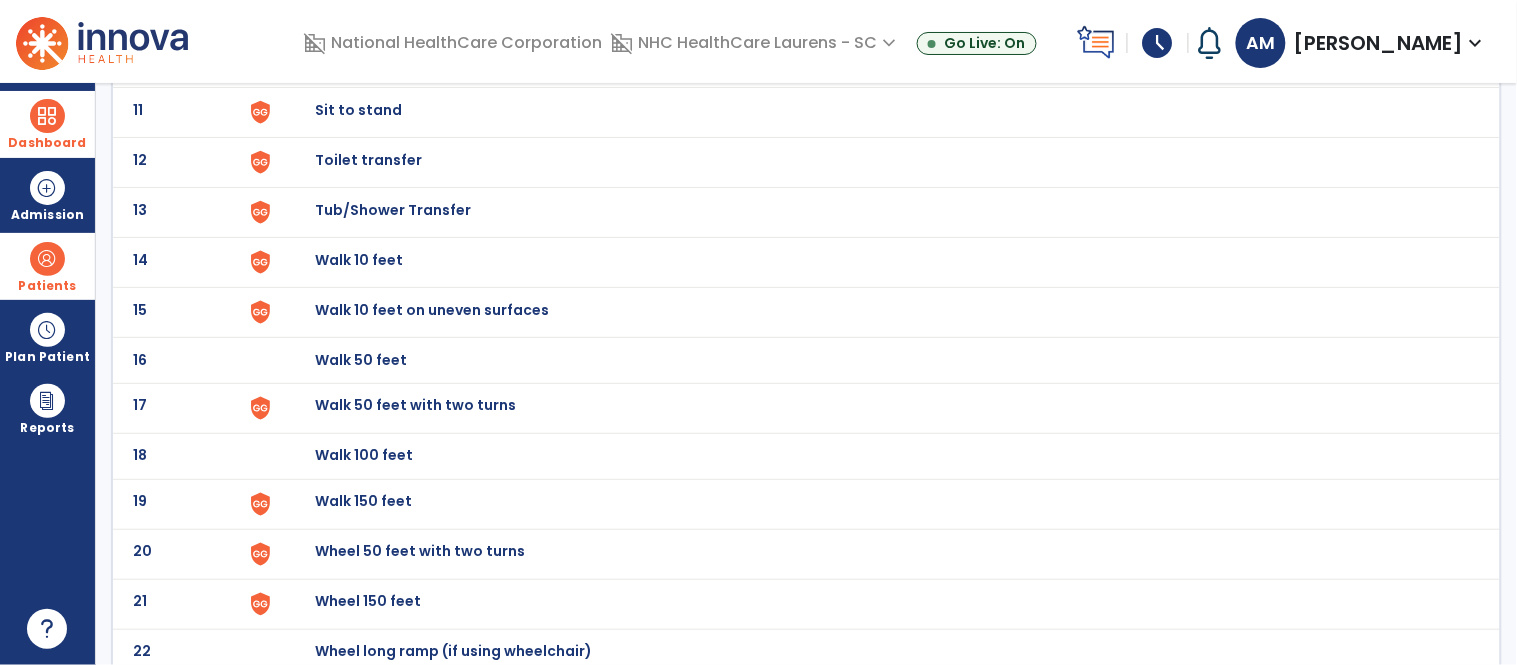 click on "Walk 150 feet" at bounding box center [361, -386] 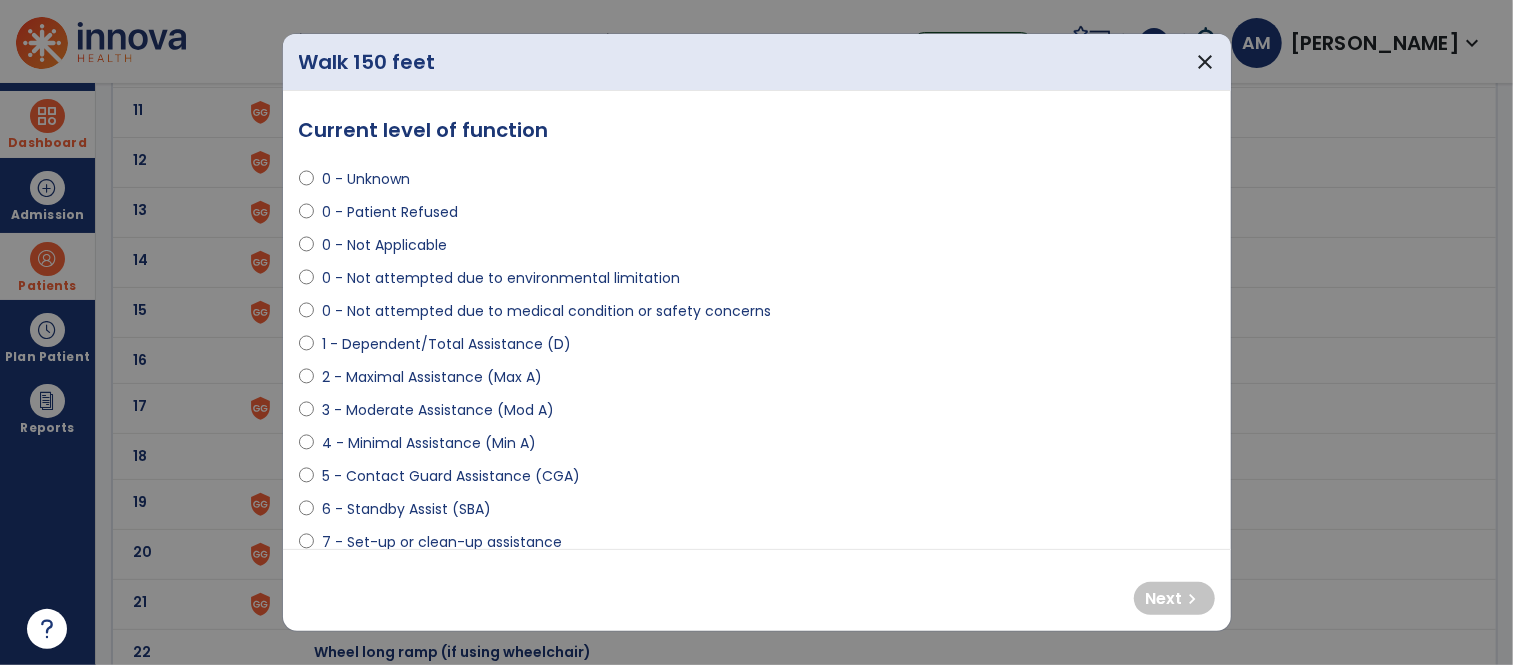 click at bounding box center [307, 282] 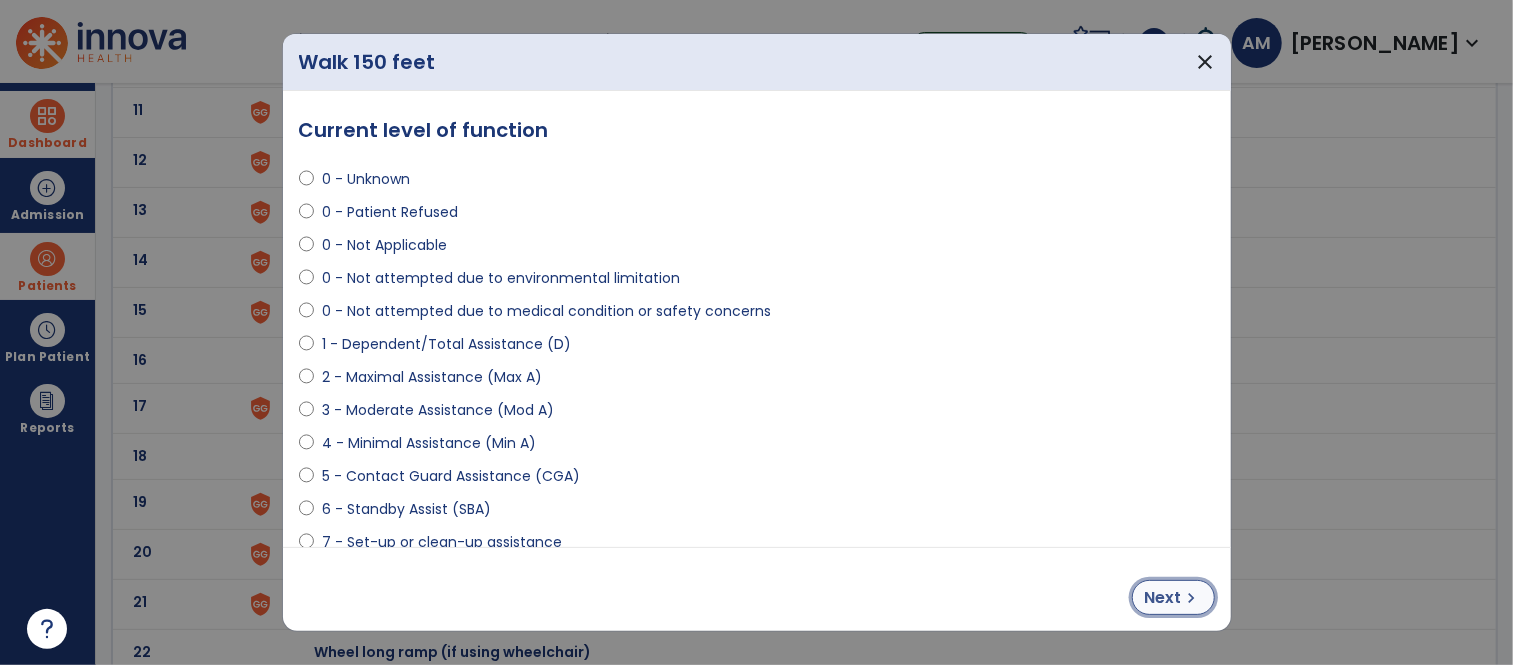 click on "Next" at bounding box center (1163, 598) 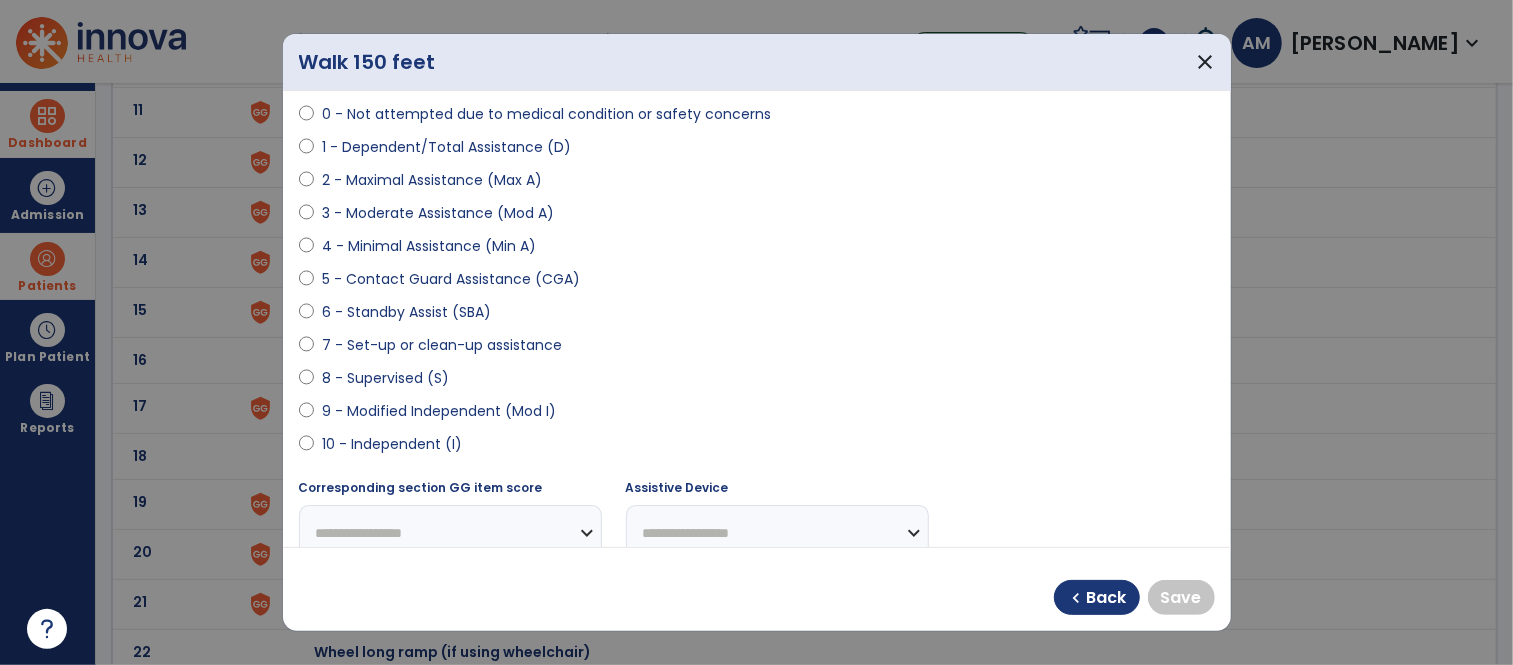 scroll, scrollTop: 198, scrollLeft: 0, axis: vertical 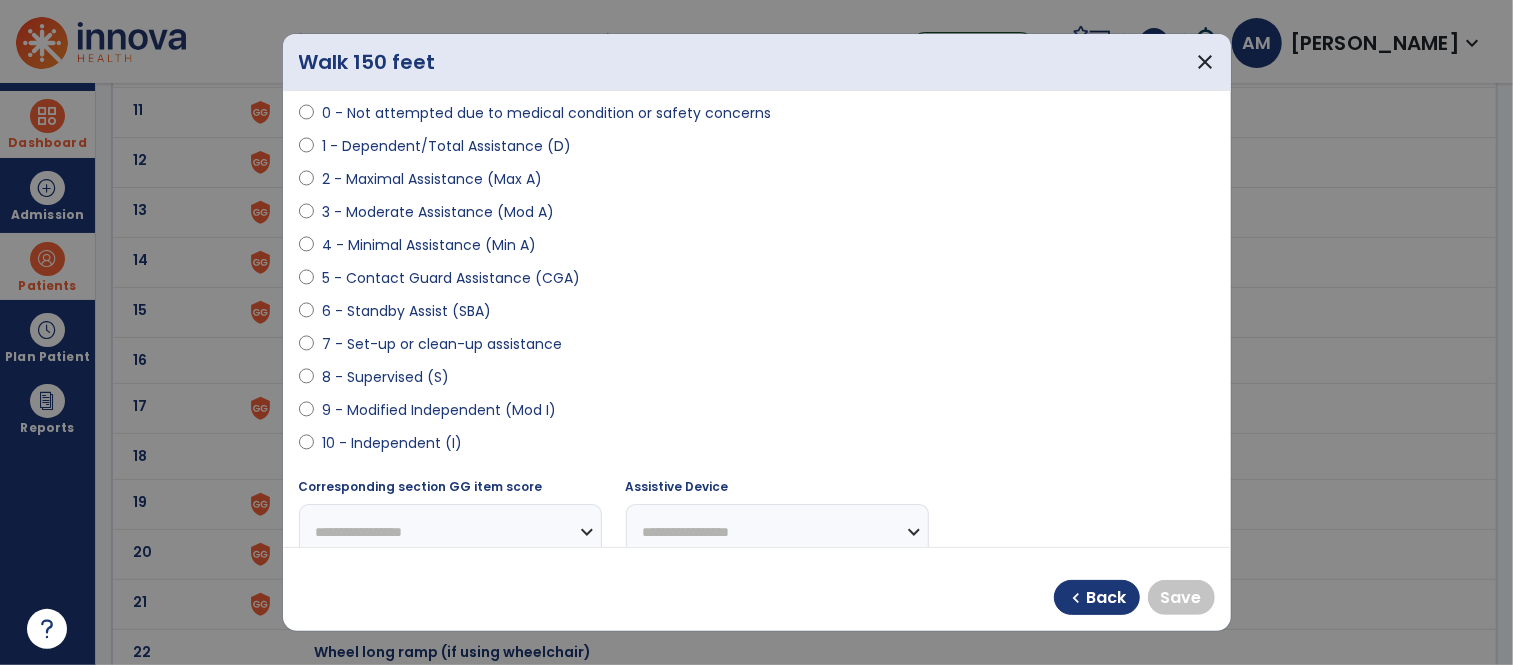 select on "**********" 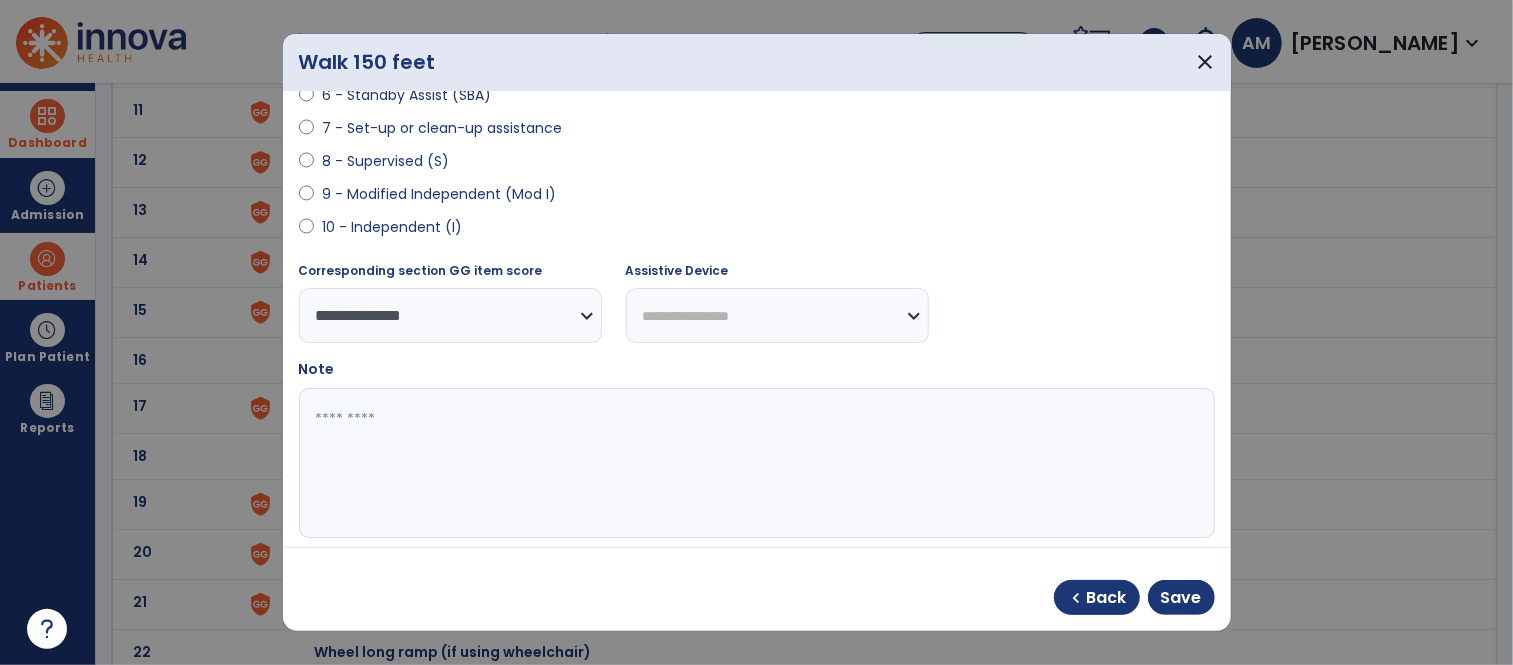 scroll, scrollTop: 413, scrollLeft: 0, axis: vertical 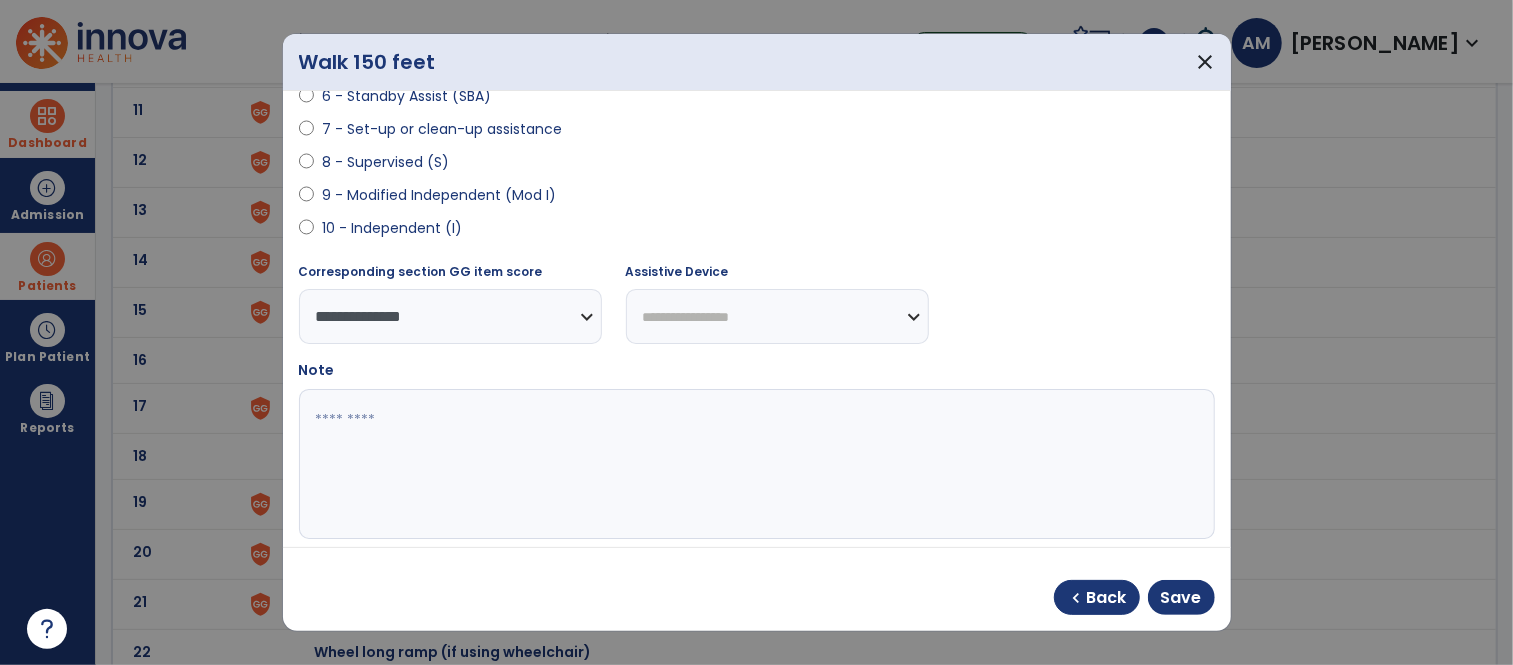 click at bounding box center (754, 464) 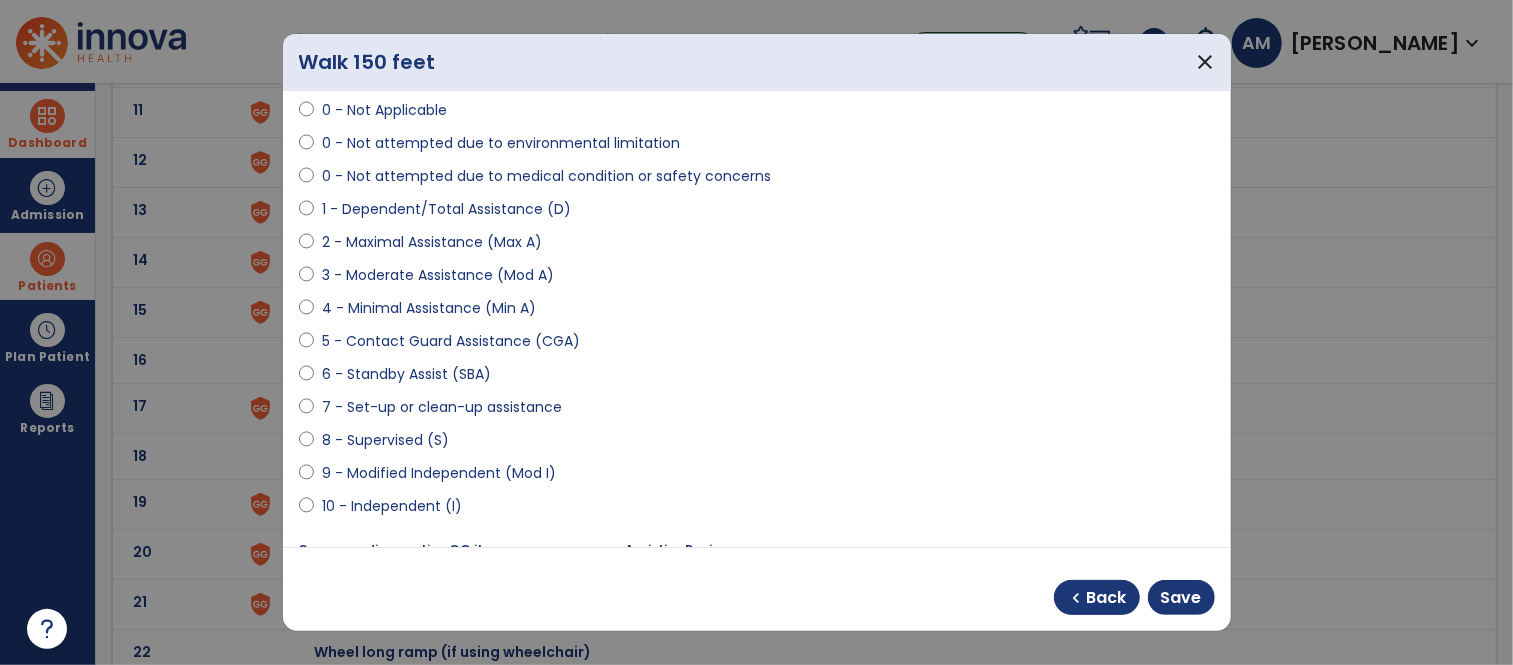 scroll, scrollTop: 0, scrollLeft: 0, axis: both 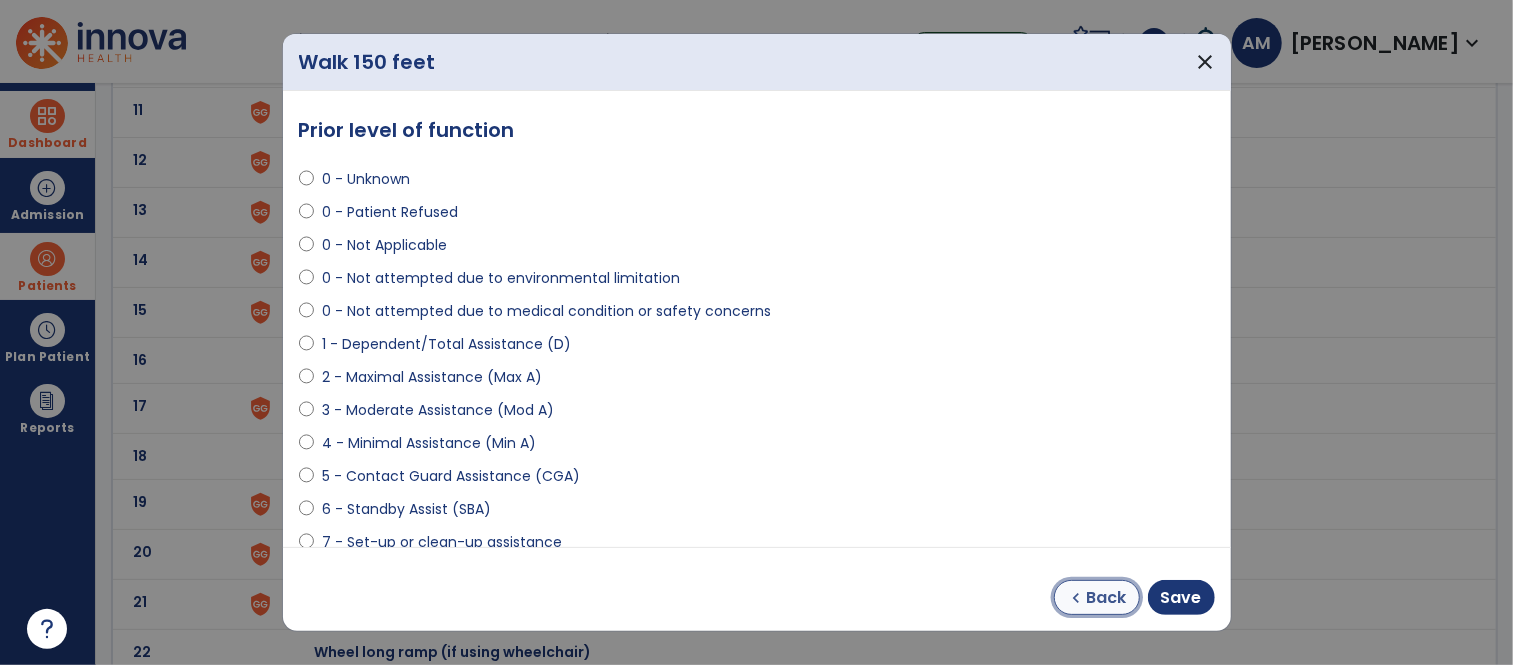 click on "Back" at bounding box center [1107, 598] 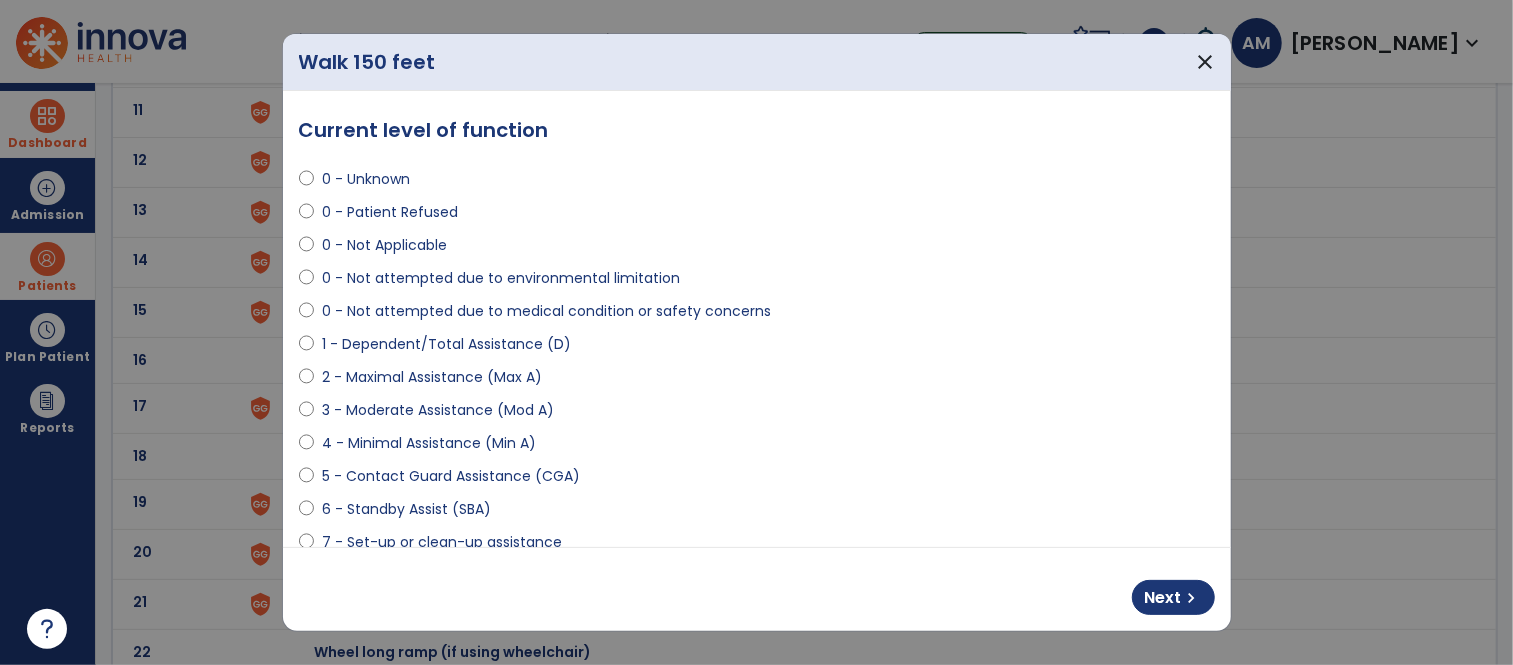 select on "**********" 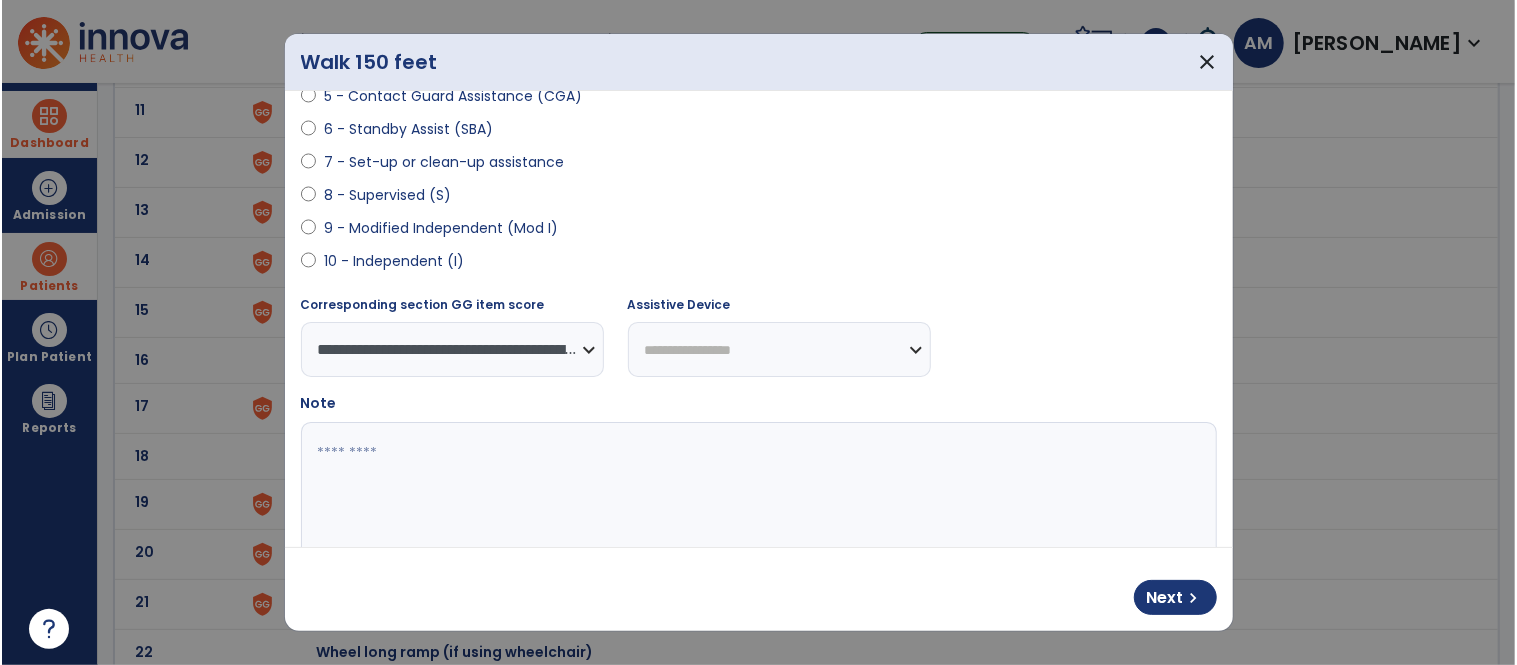 scroll, scrollTop: 381, scrollLeft: 0, axis: vertical 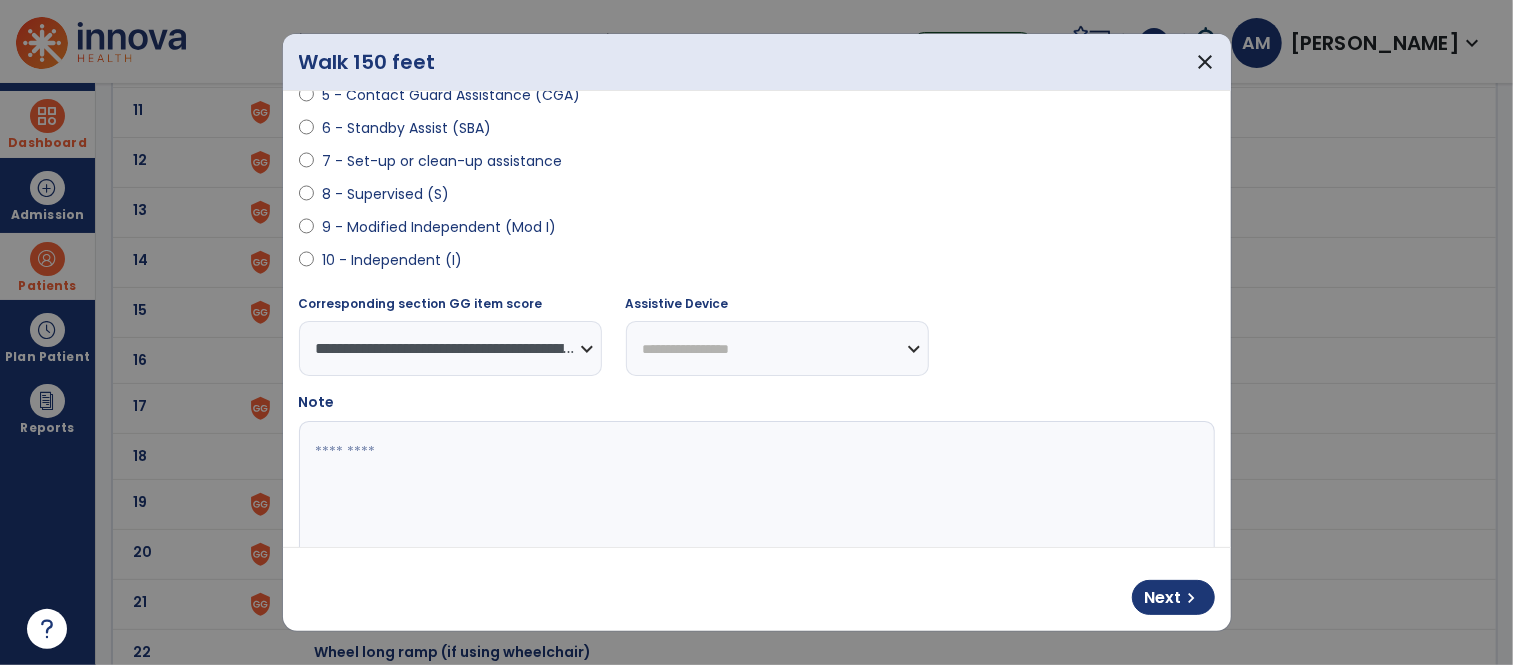 click at bounding box center [754, 496] 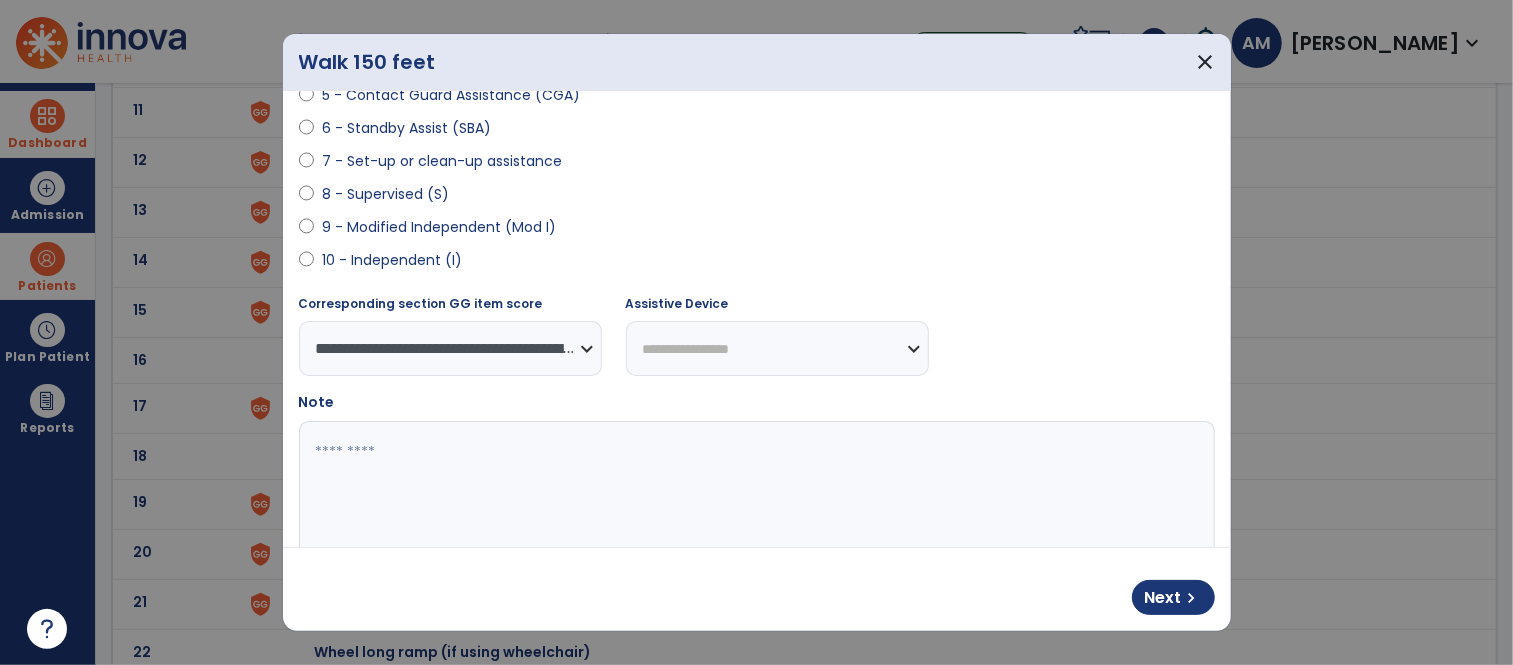 click at bounding box center (754, 496) 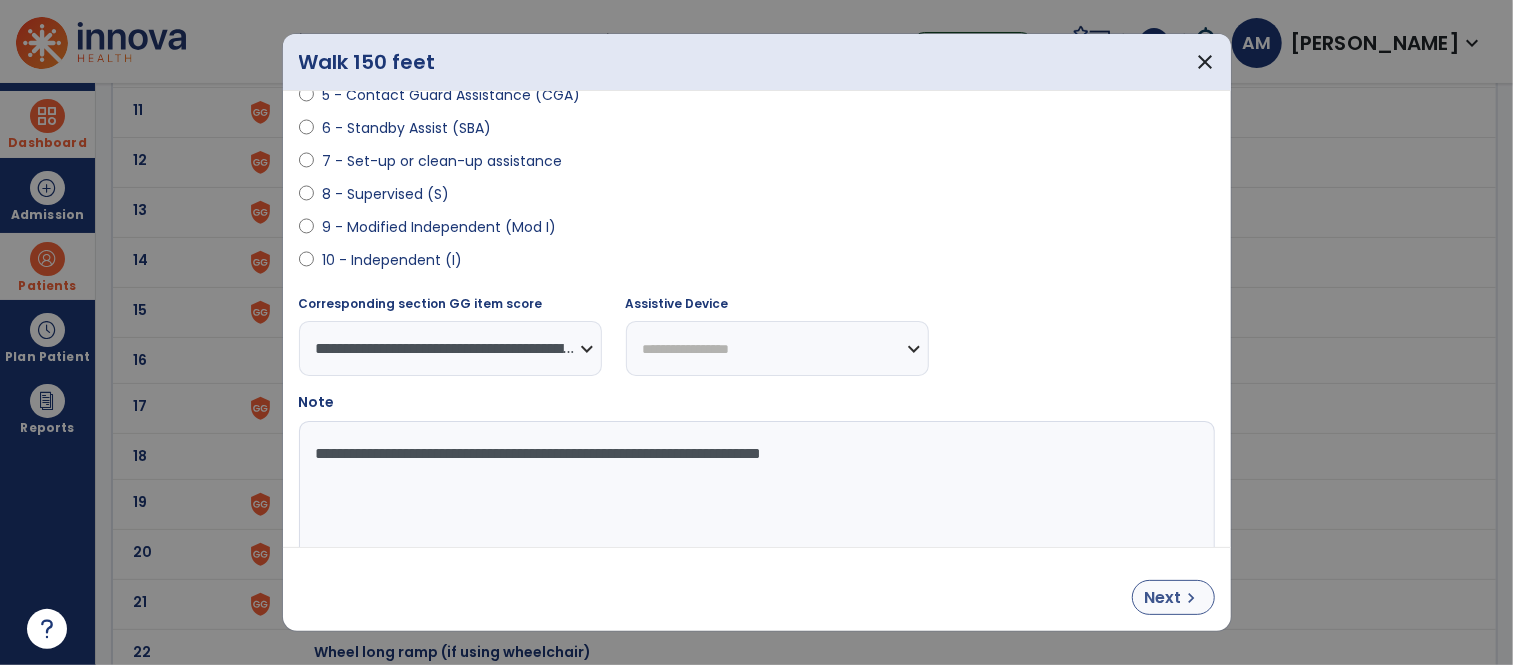 type on "**********" 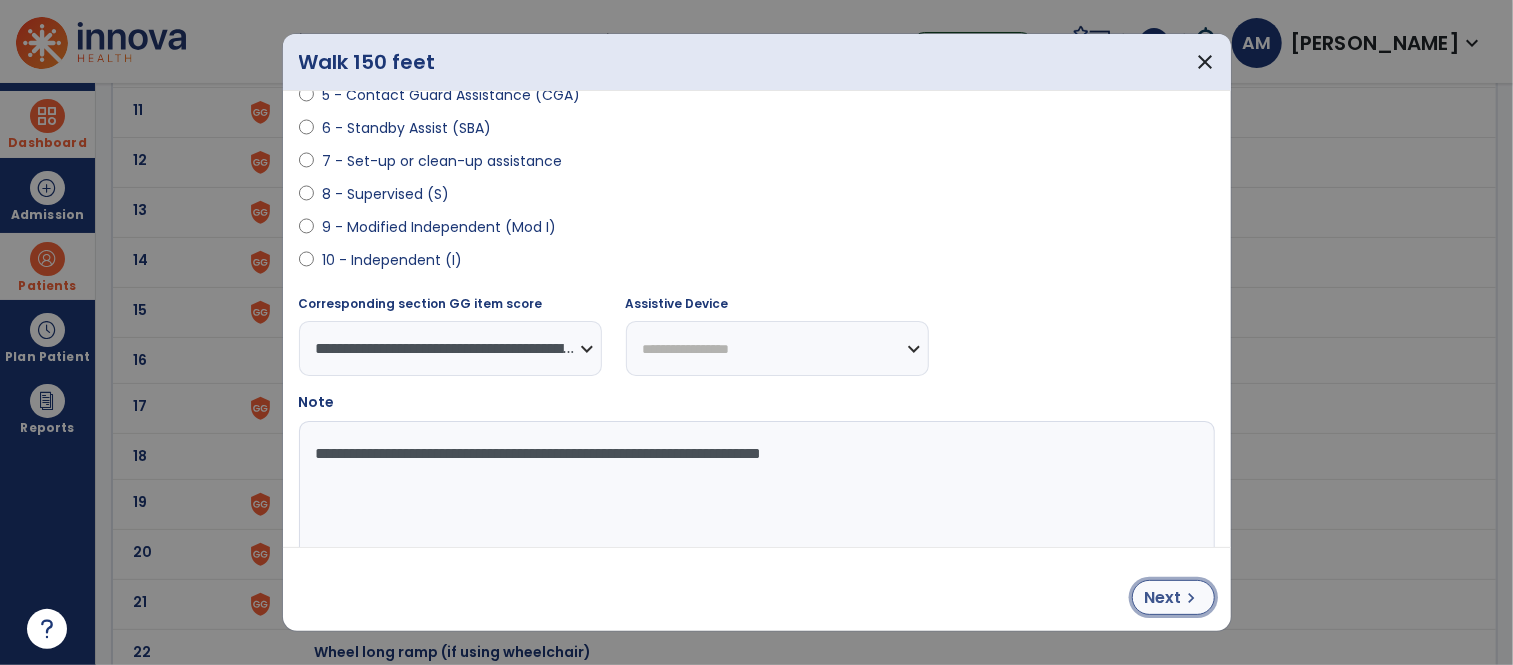 click on "Next  chevron_right" at bounding box center (1173, 597) 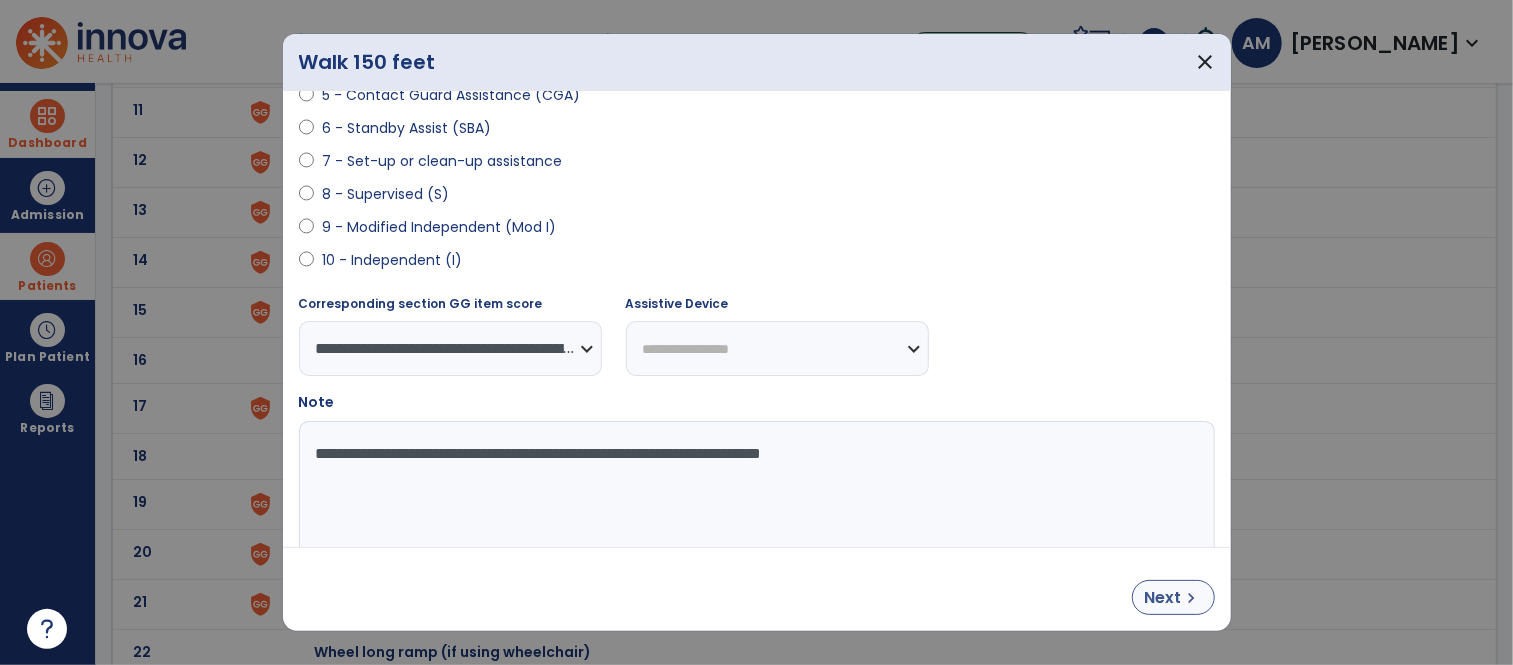 select on "**********" 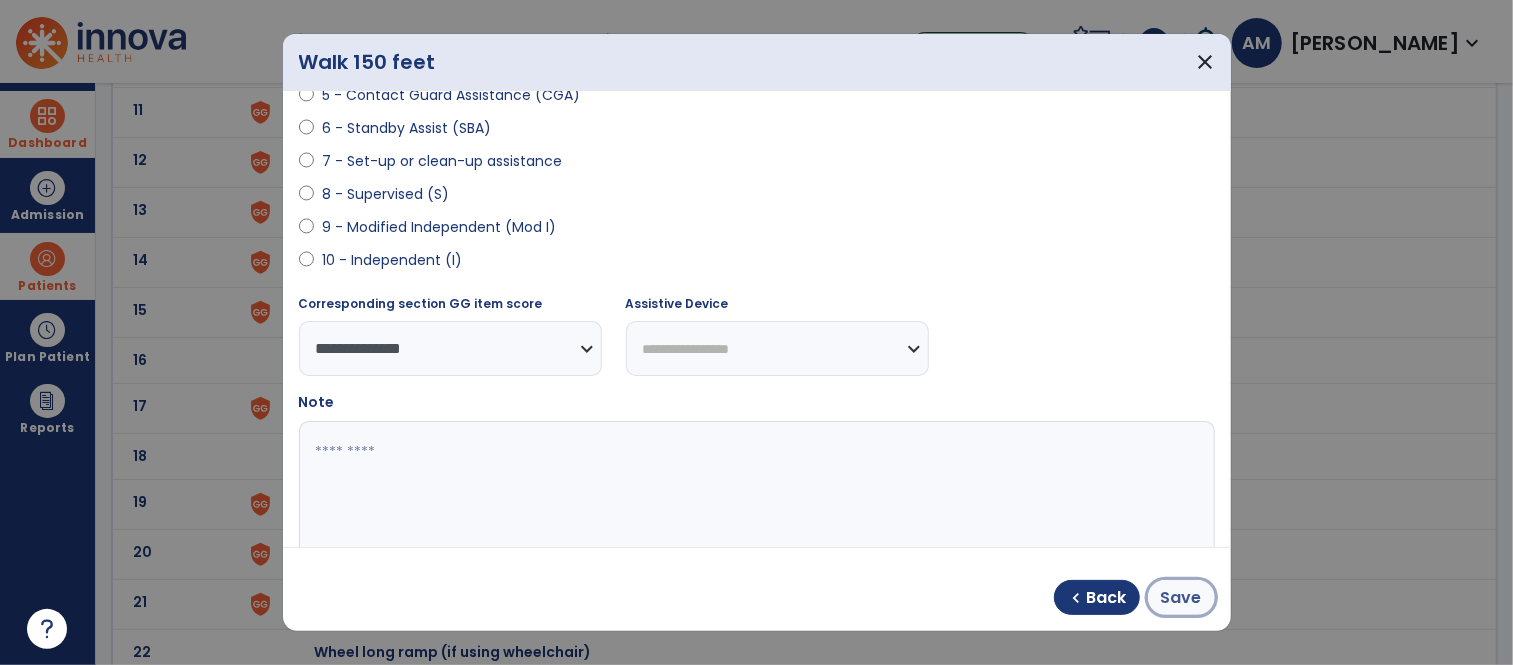click on "Save" at bounding box center (1181, 597) 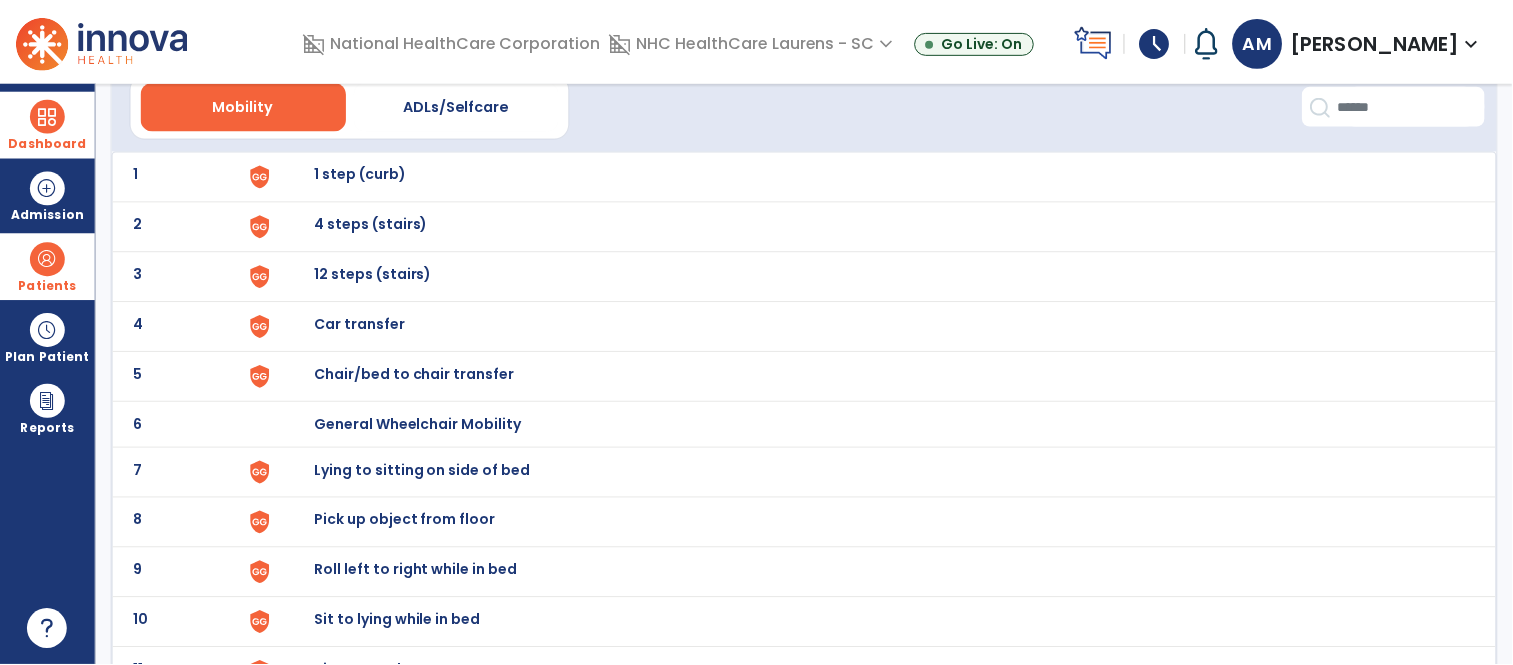scroll, scrollTop: 87, scrollLeft: 0, axis: vertical 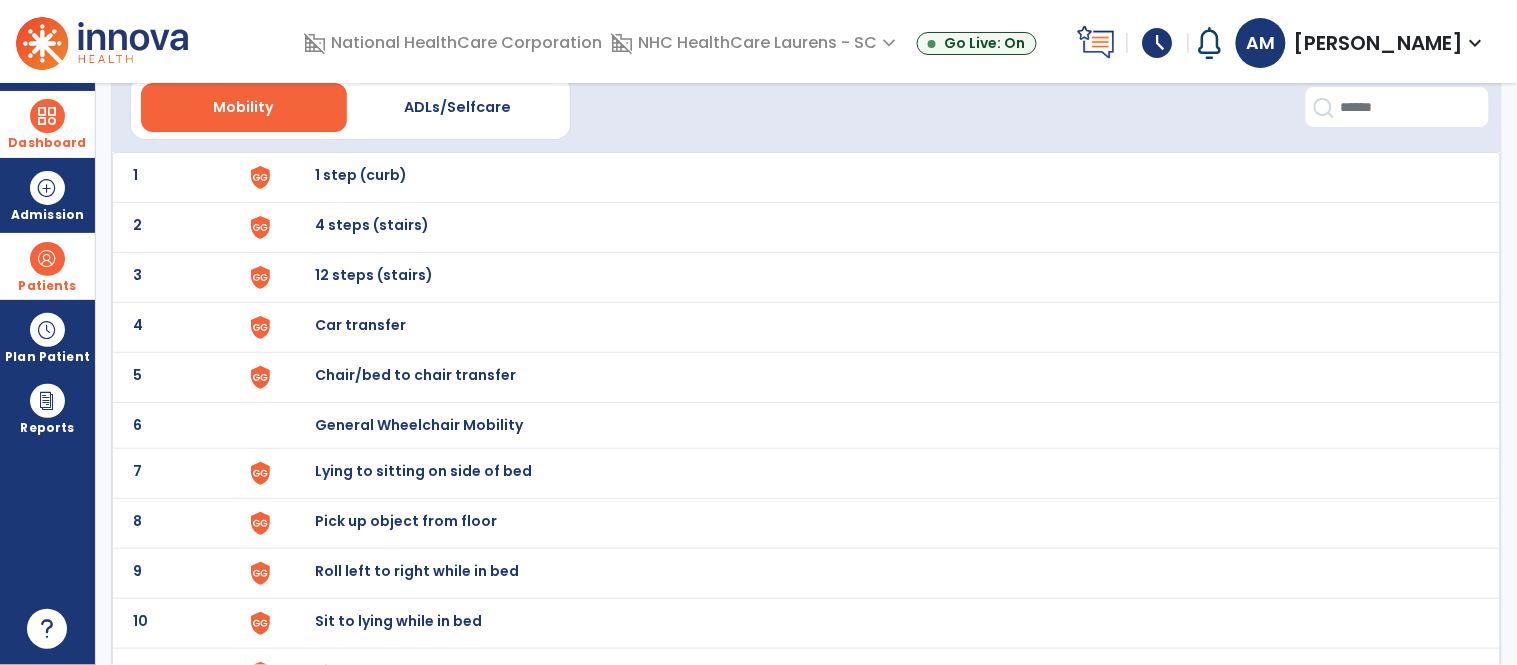 click on "12 steps (stairs)" at bounding box center (361, 175) 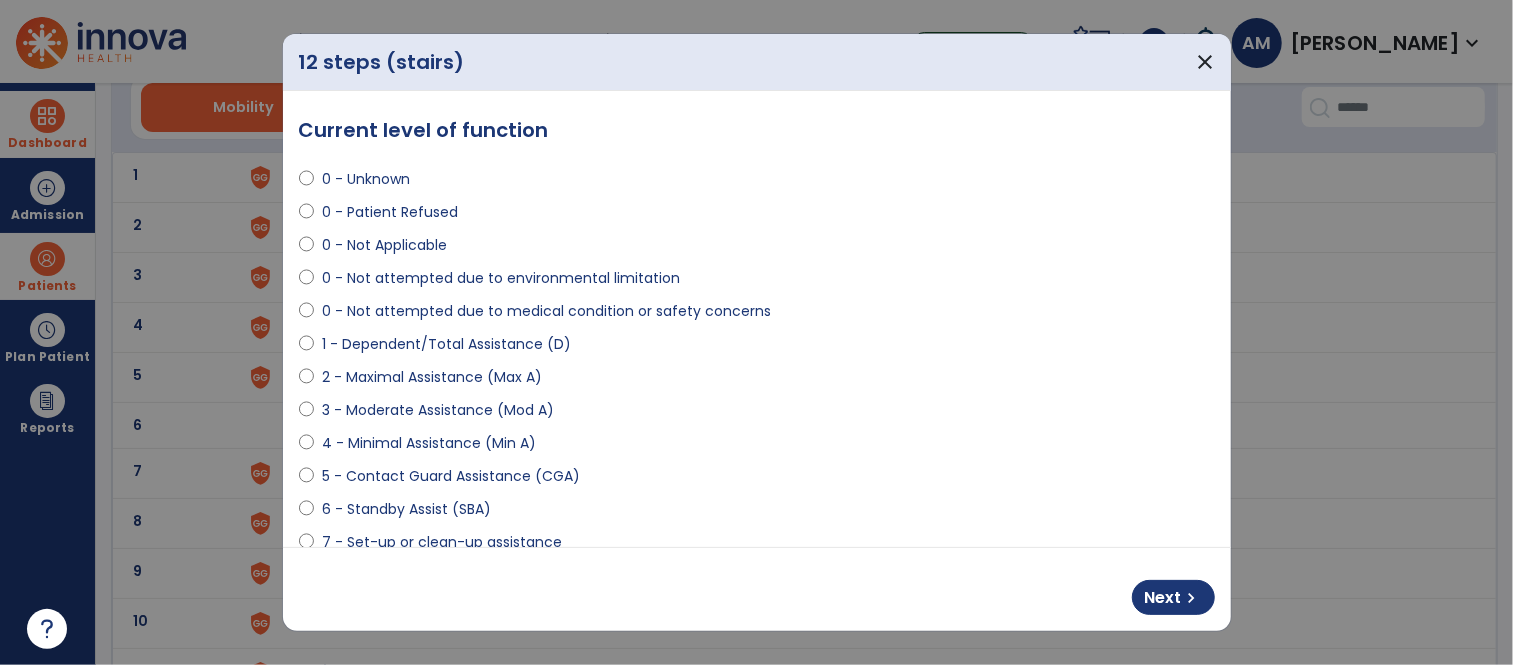 select on "**********" 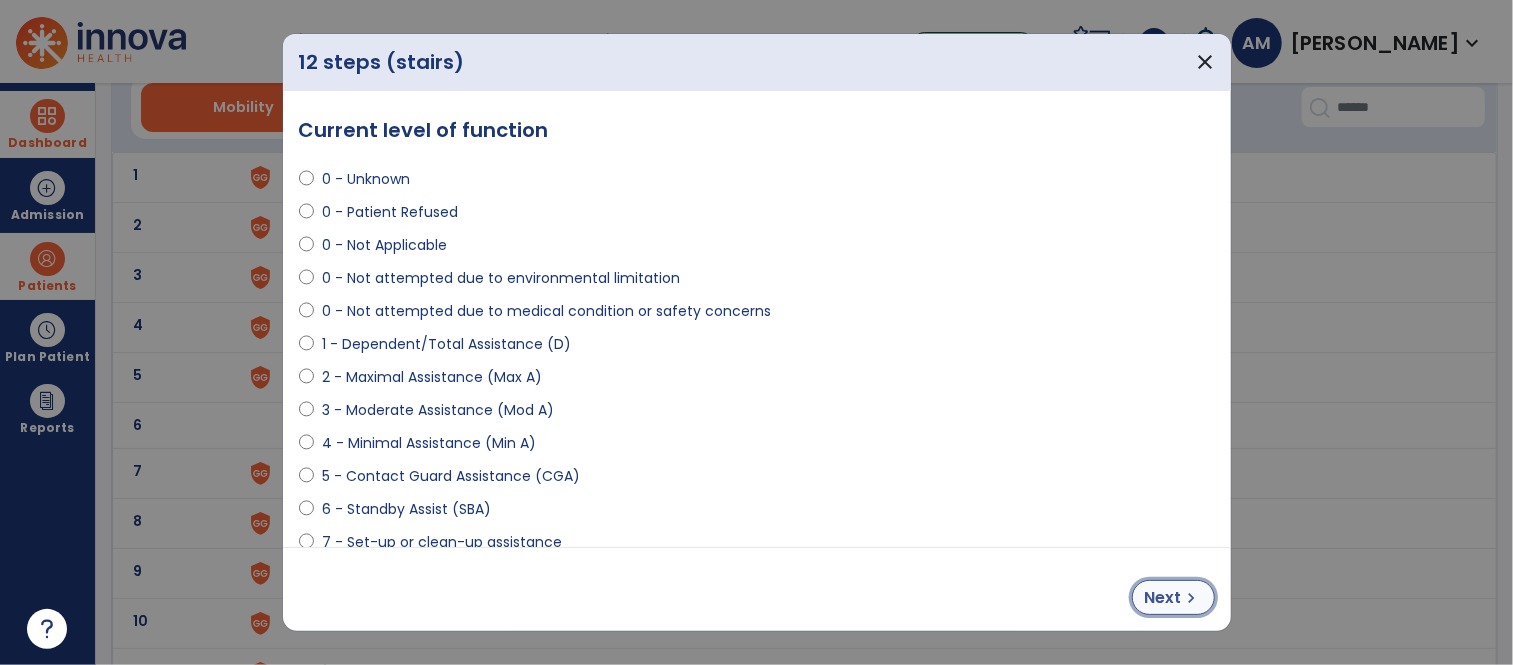 click on "Next" at bounding box center (1163, 598) 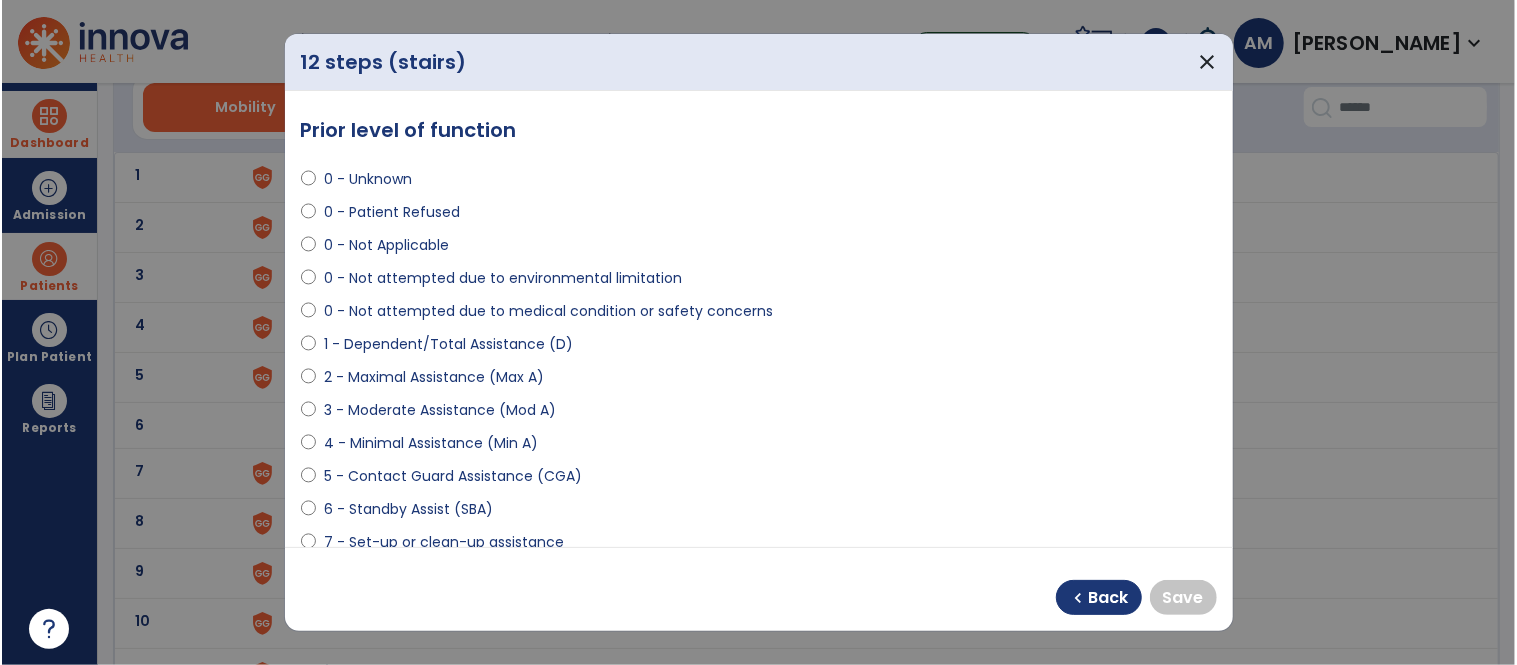 scroll, scrollTop: 343, scrollLeft: 0, axis: vertical 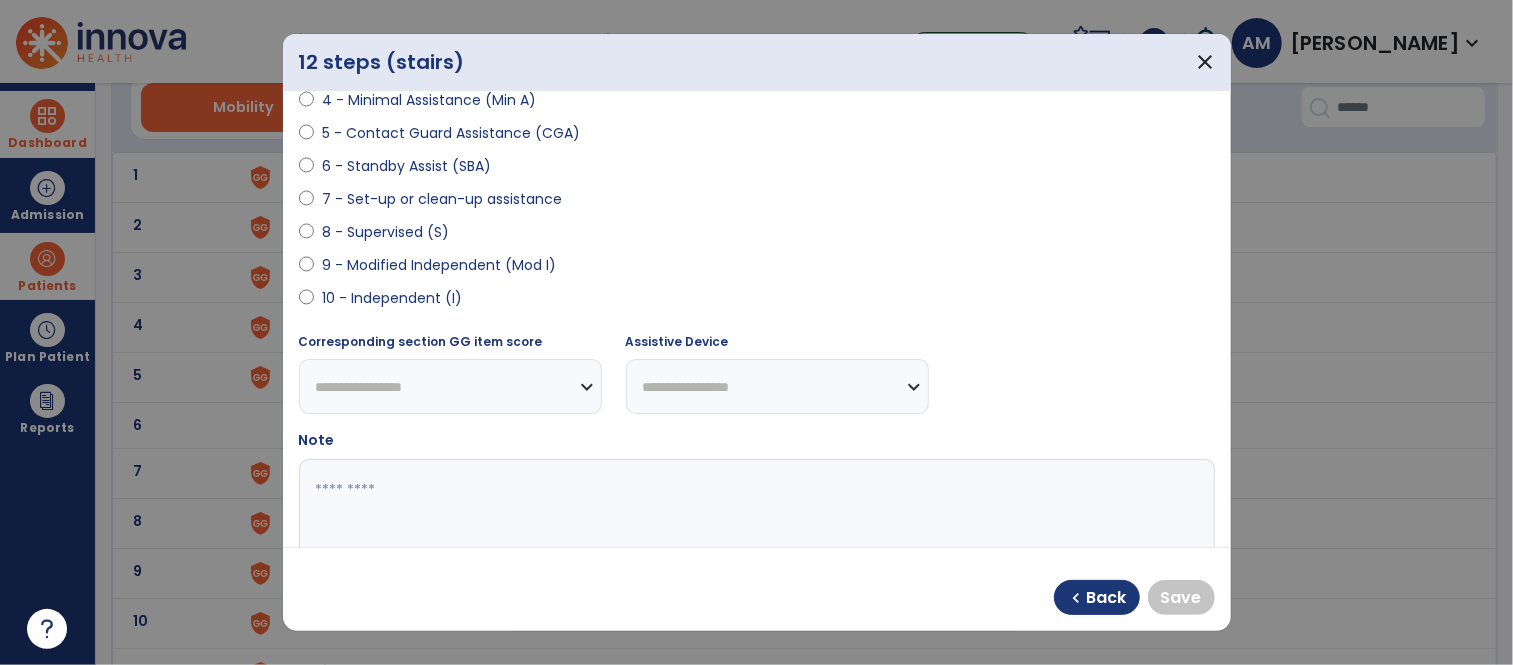 select on "**********" 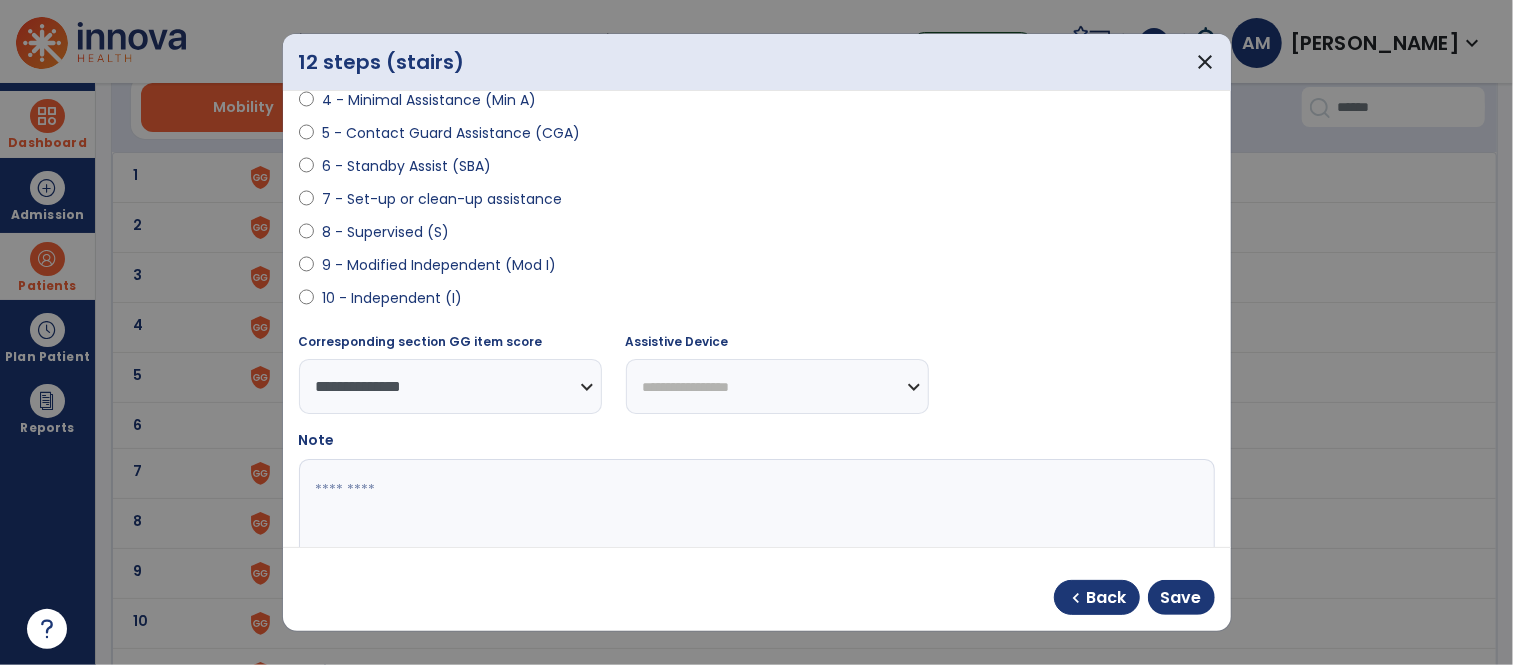 click at bounding box center [754, 534] 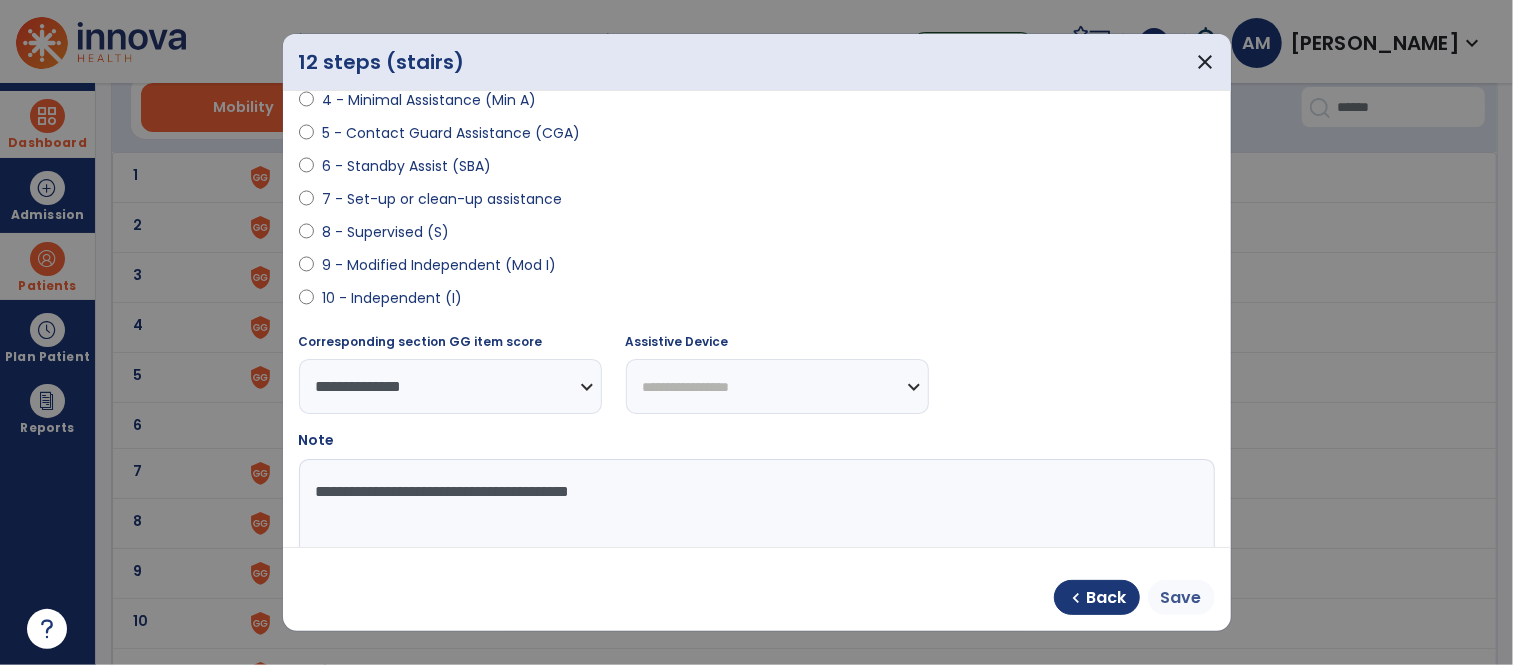 type on "**********" 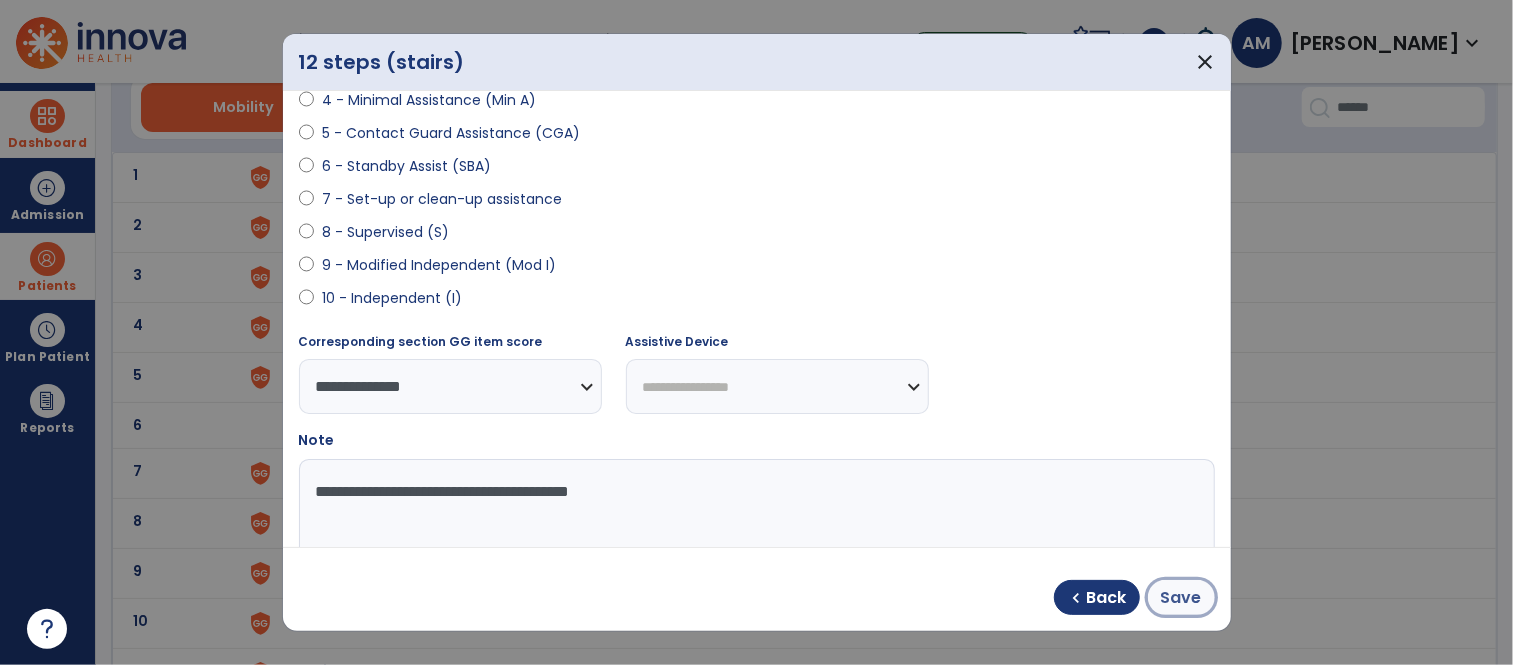 click on "Save" at bounding box center (1181, 598) 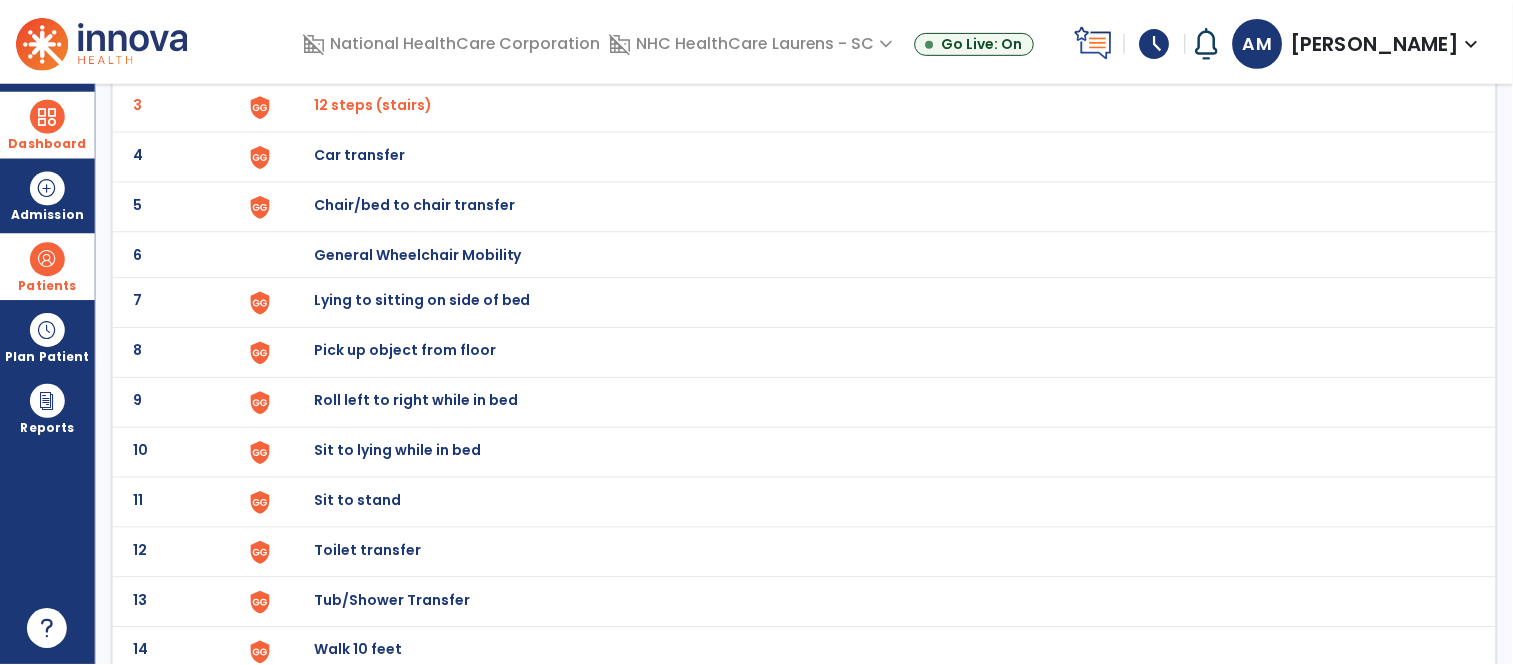 scroll, scrollTop: 262, scrollLeft: 0, axis: vertical 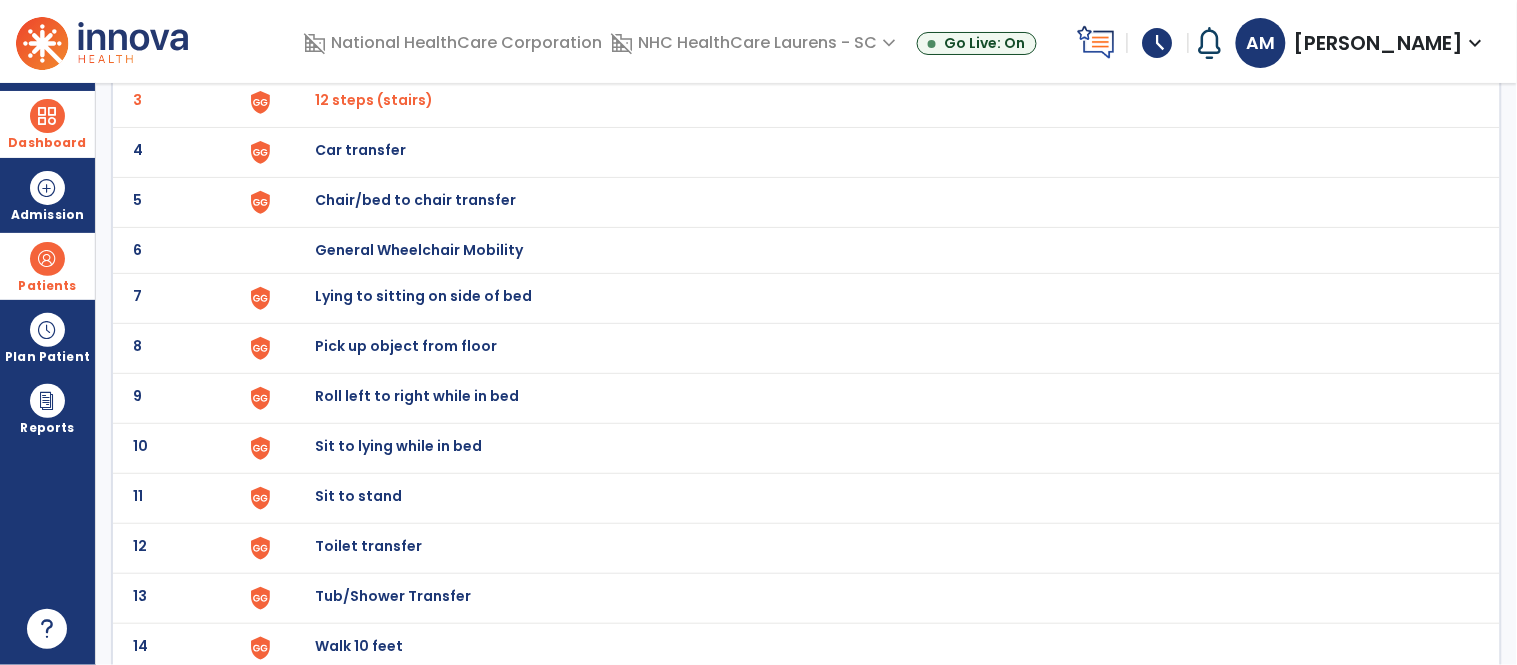 click on "Sit to stand" at bounding box center (361, 0) 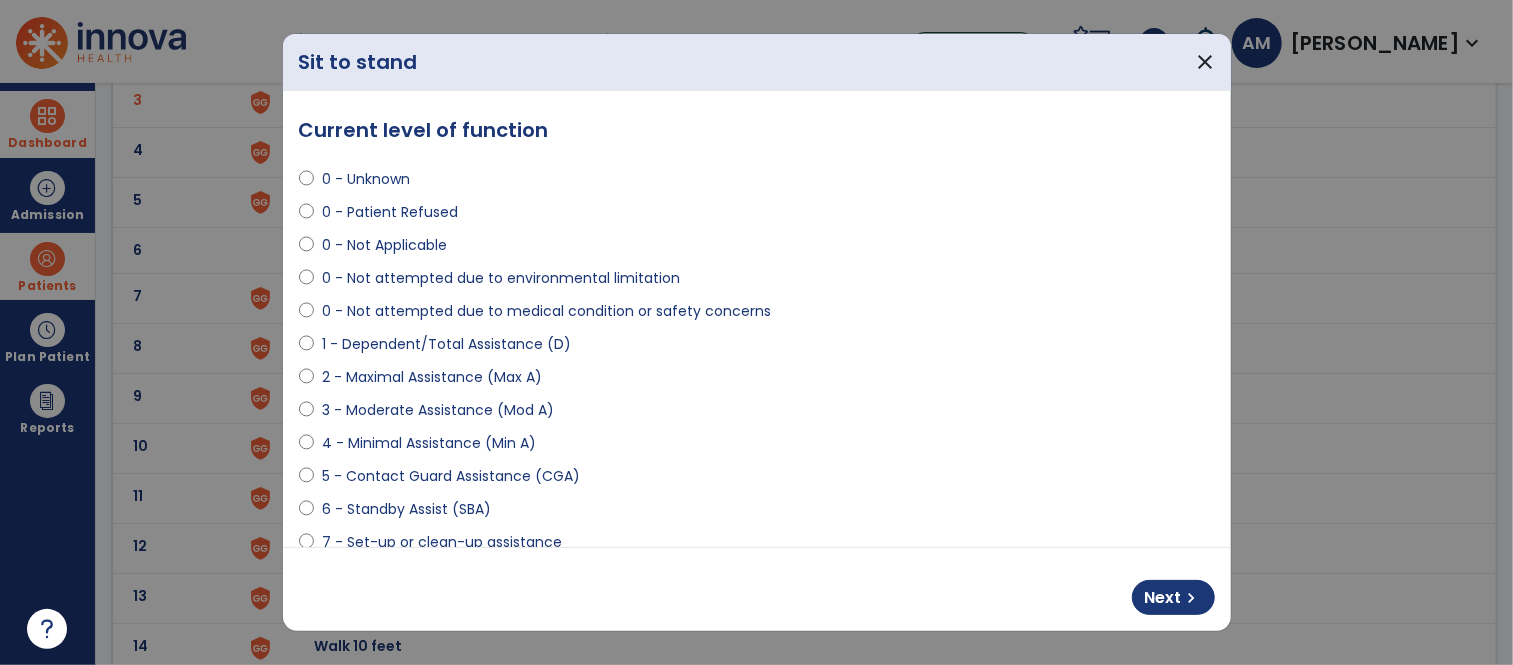 select on "**********" 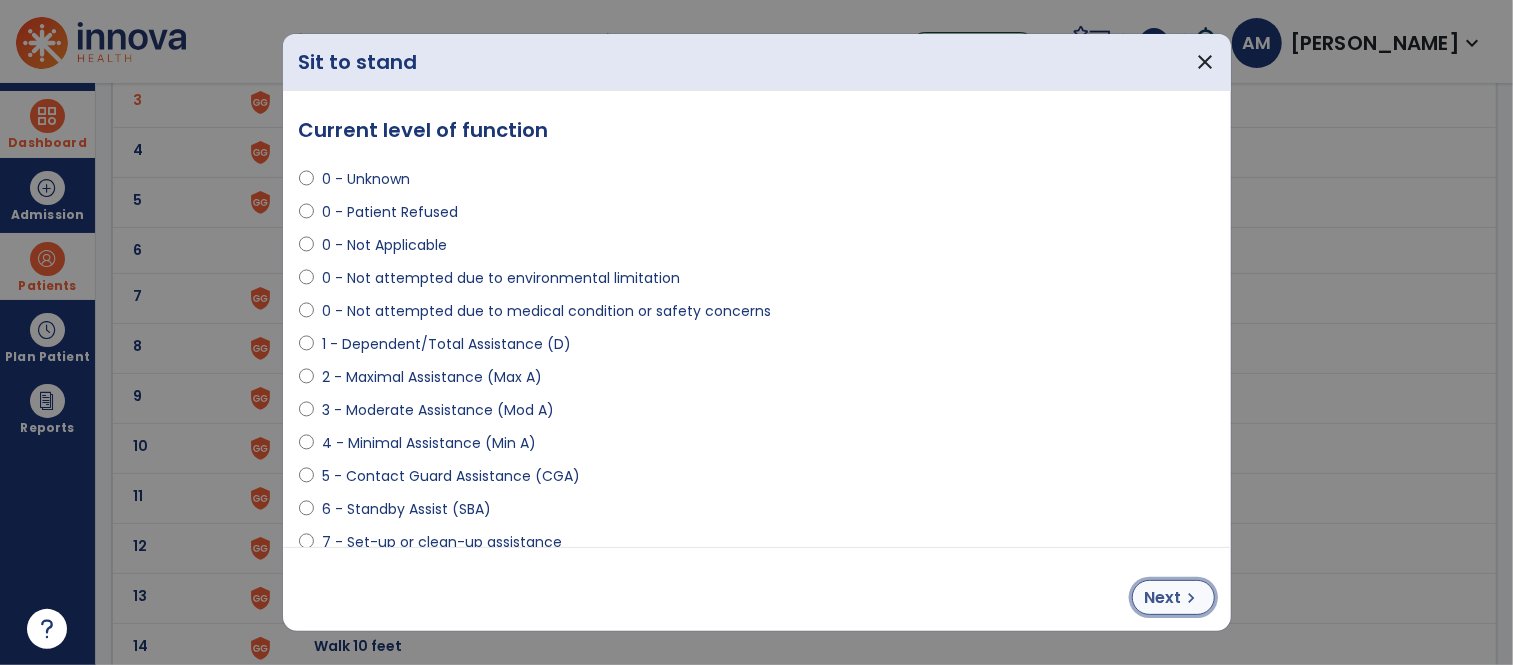 click on "Next" at bounding box center (1163, 598) 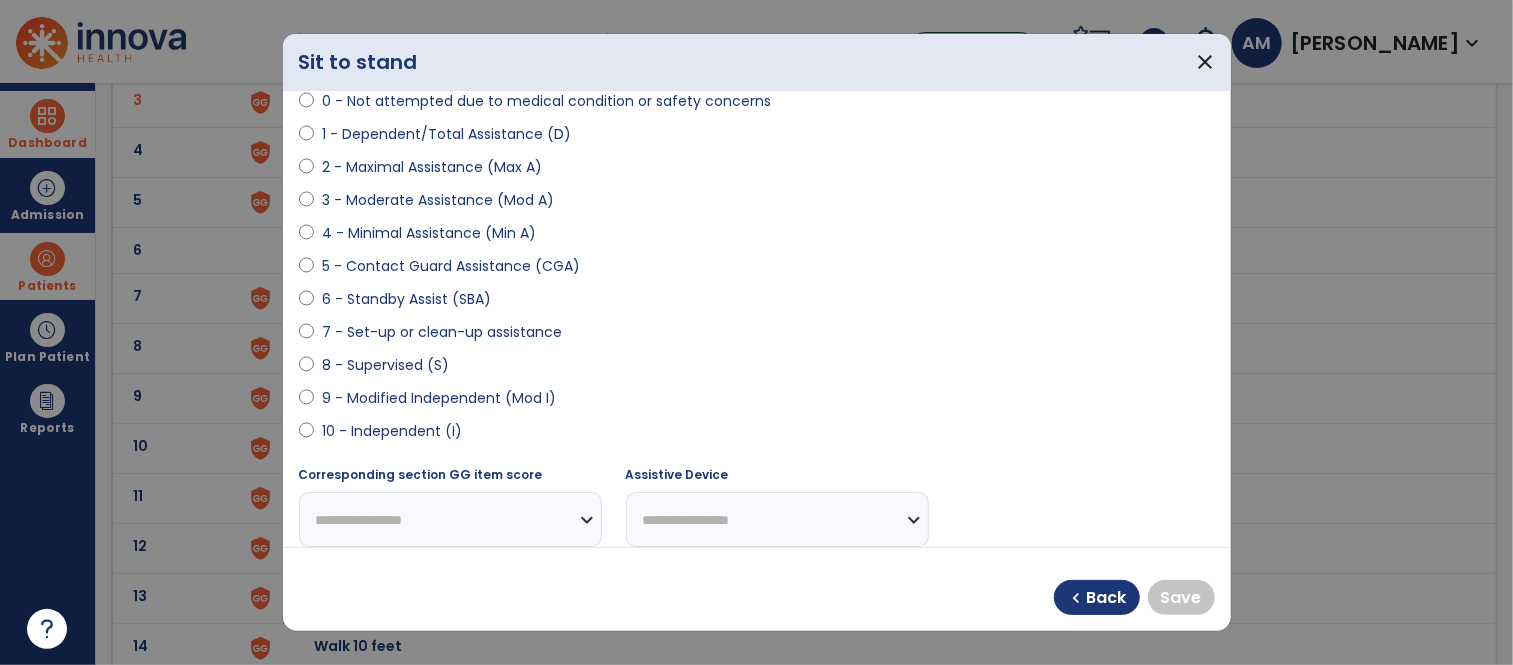 scroll, scrollTop: 208, scrollLeft: 0, axis: vertical 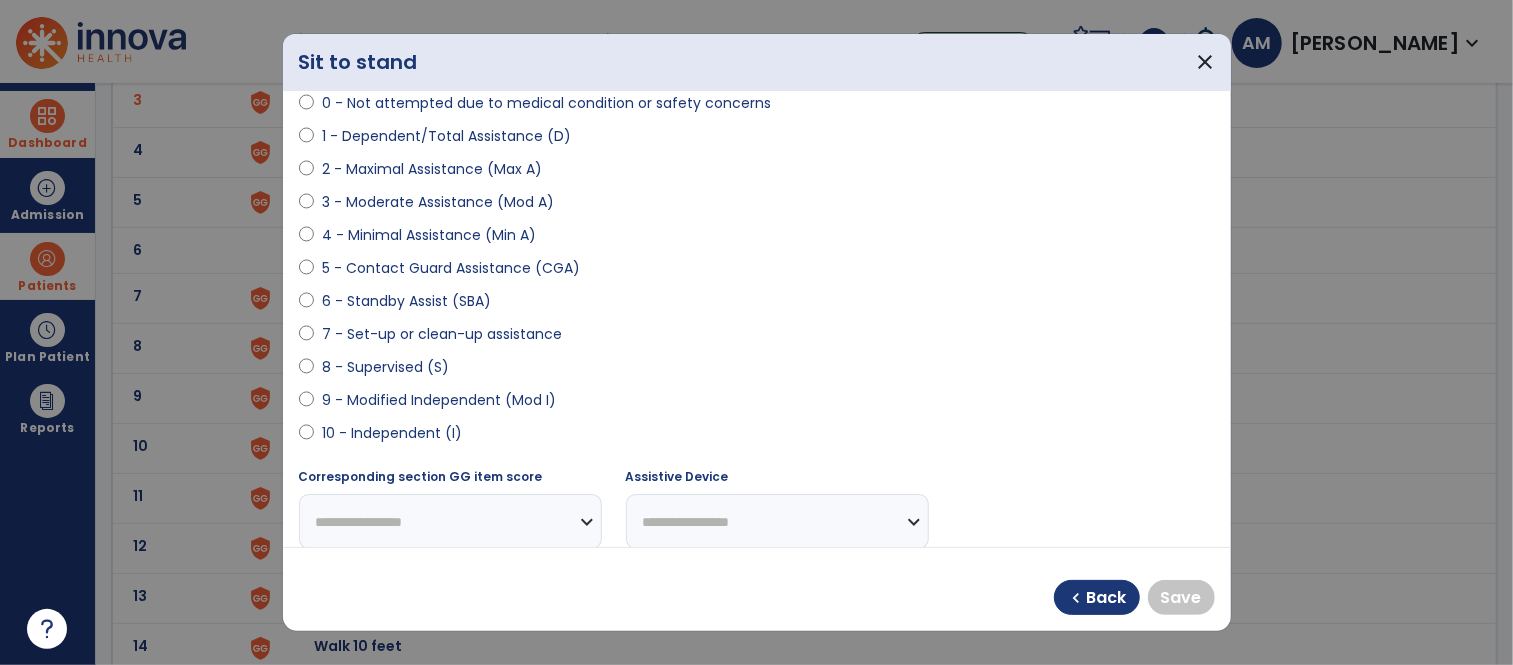 select on "**********" 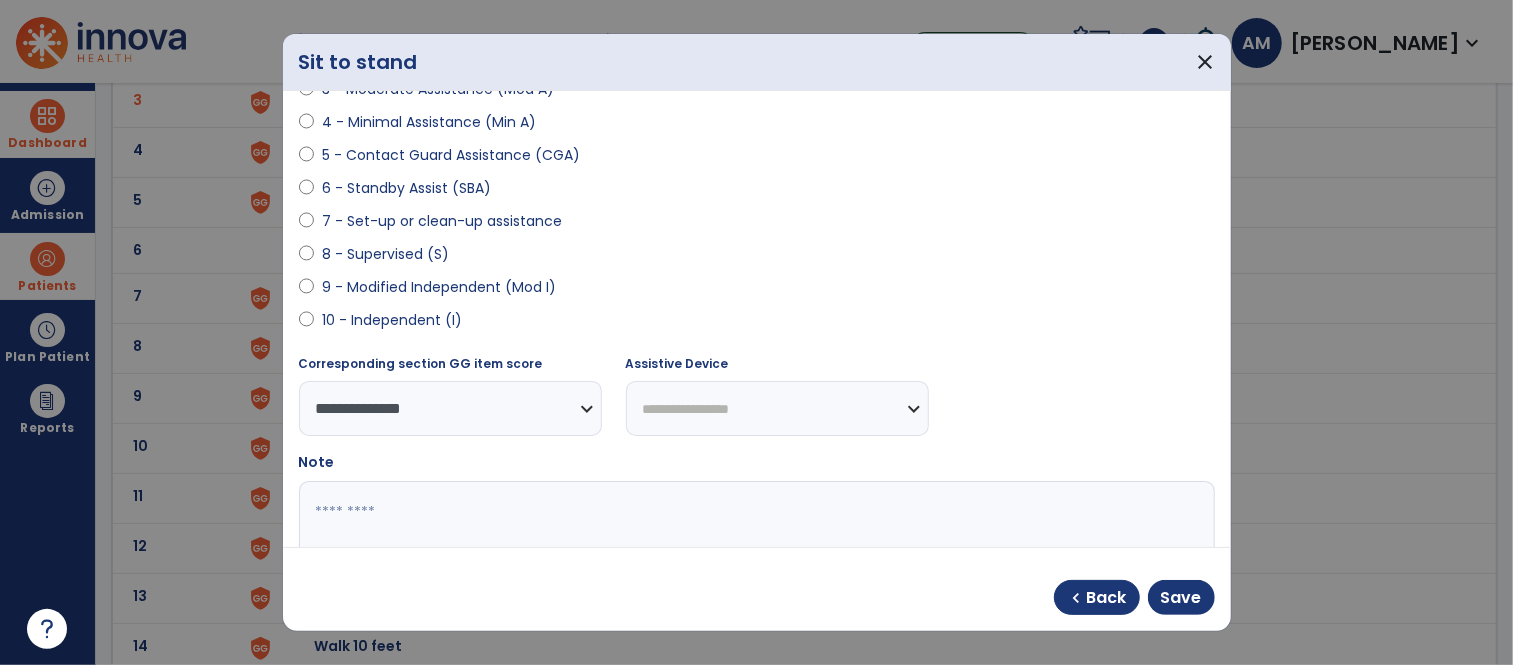 scroll, scrollTop: 318, scrollLeft: 0, axis: vertical 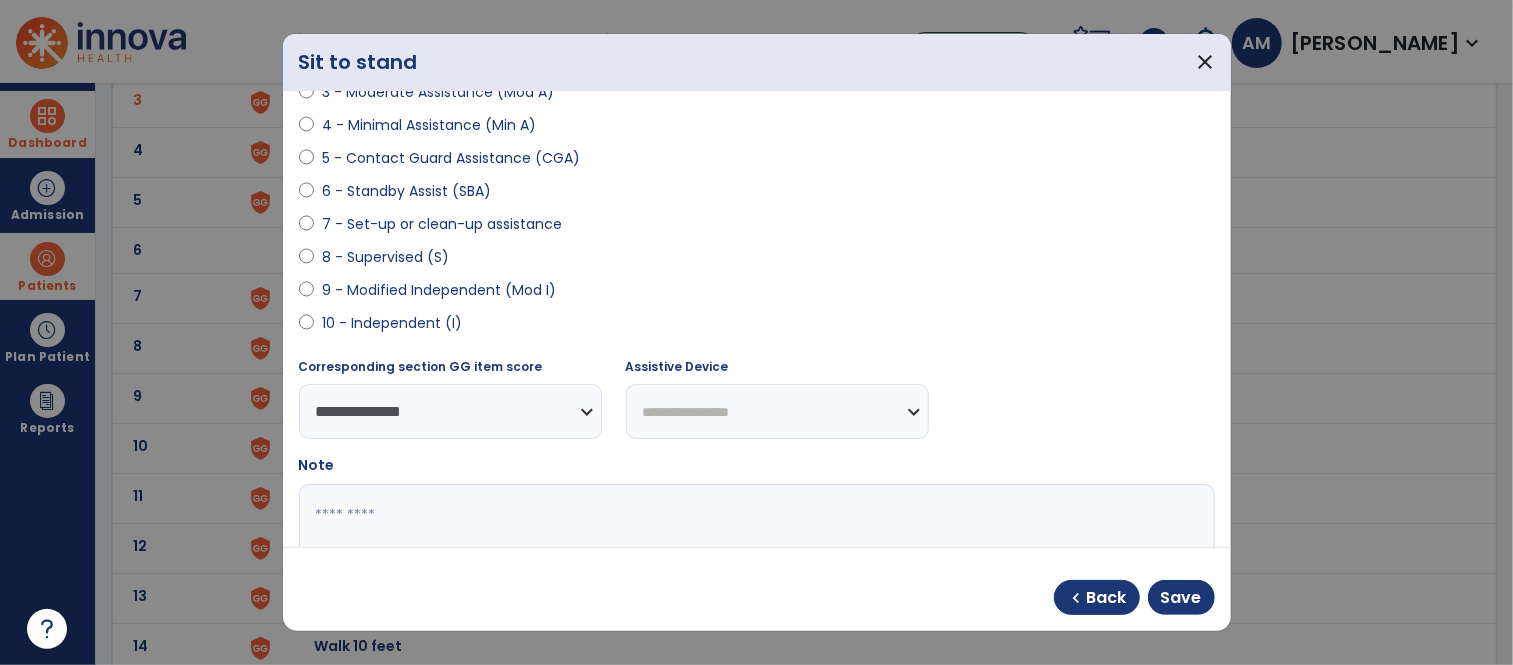 click at bounding box center [754, 559] 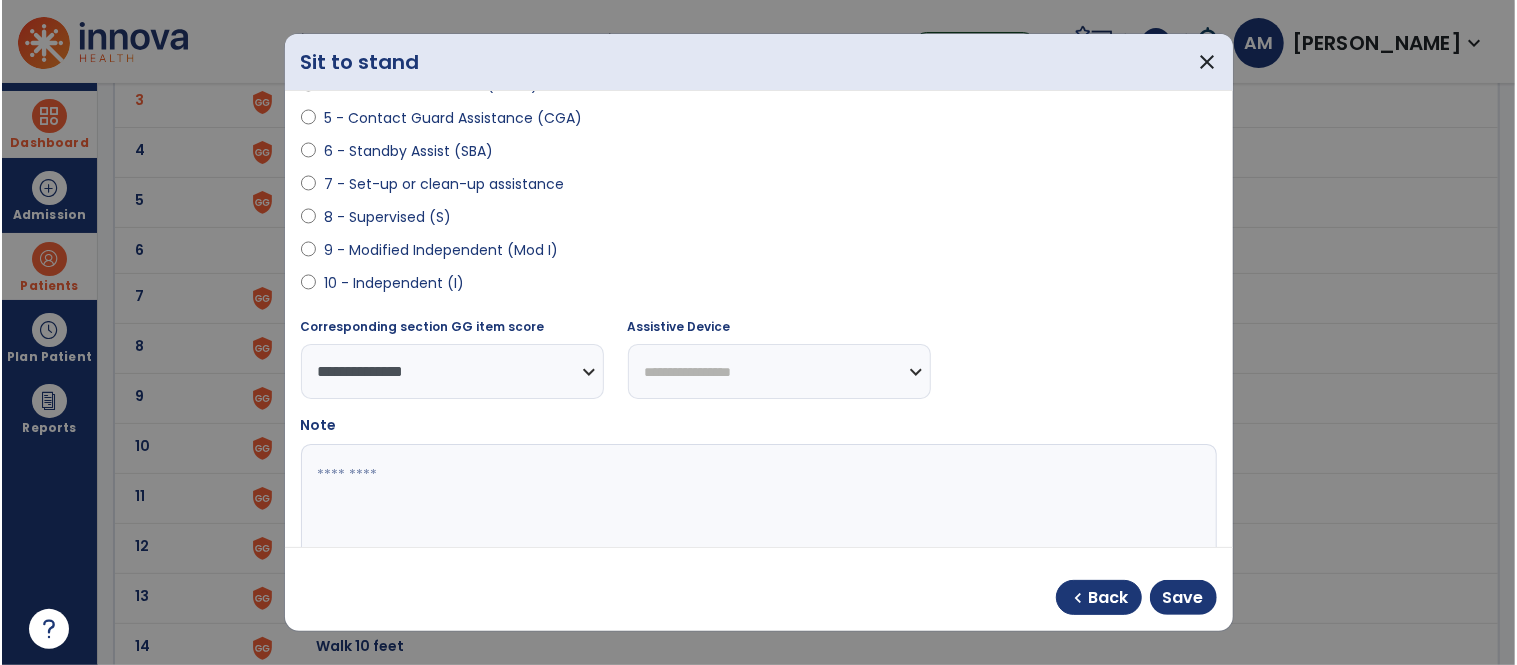 scroll, scrollTop: 360, scrollLeft: 0, axis: vertical 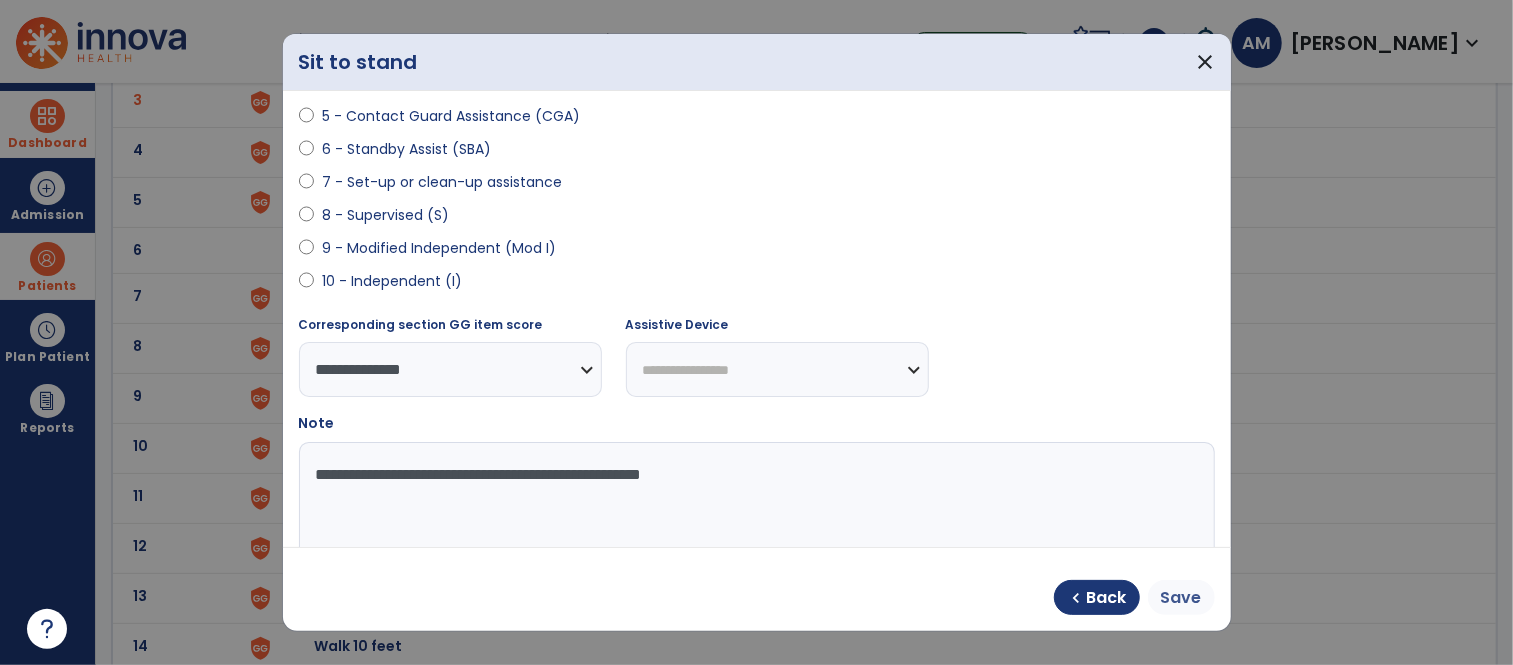 type on "**********" 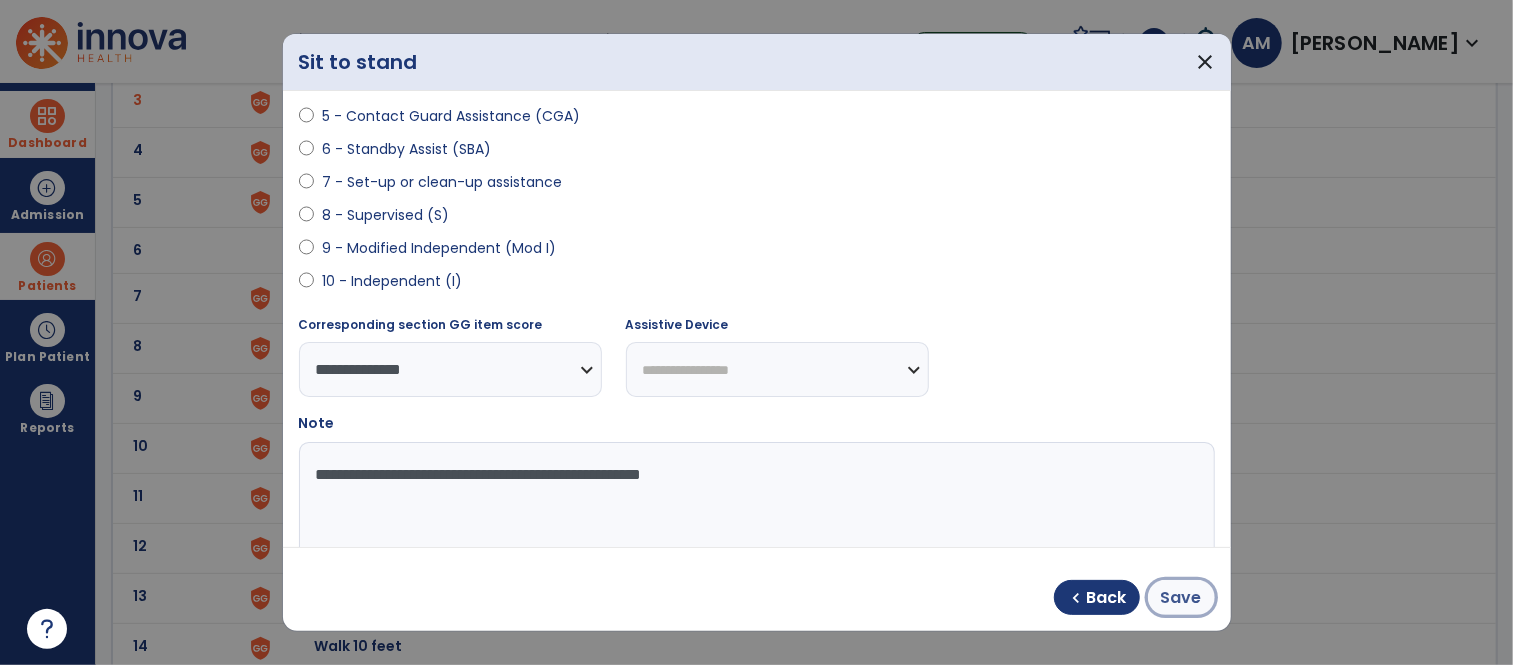 click on "Save" at bounding box center [1181, 598] 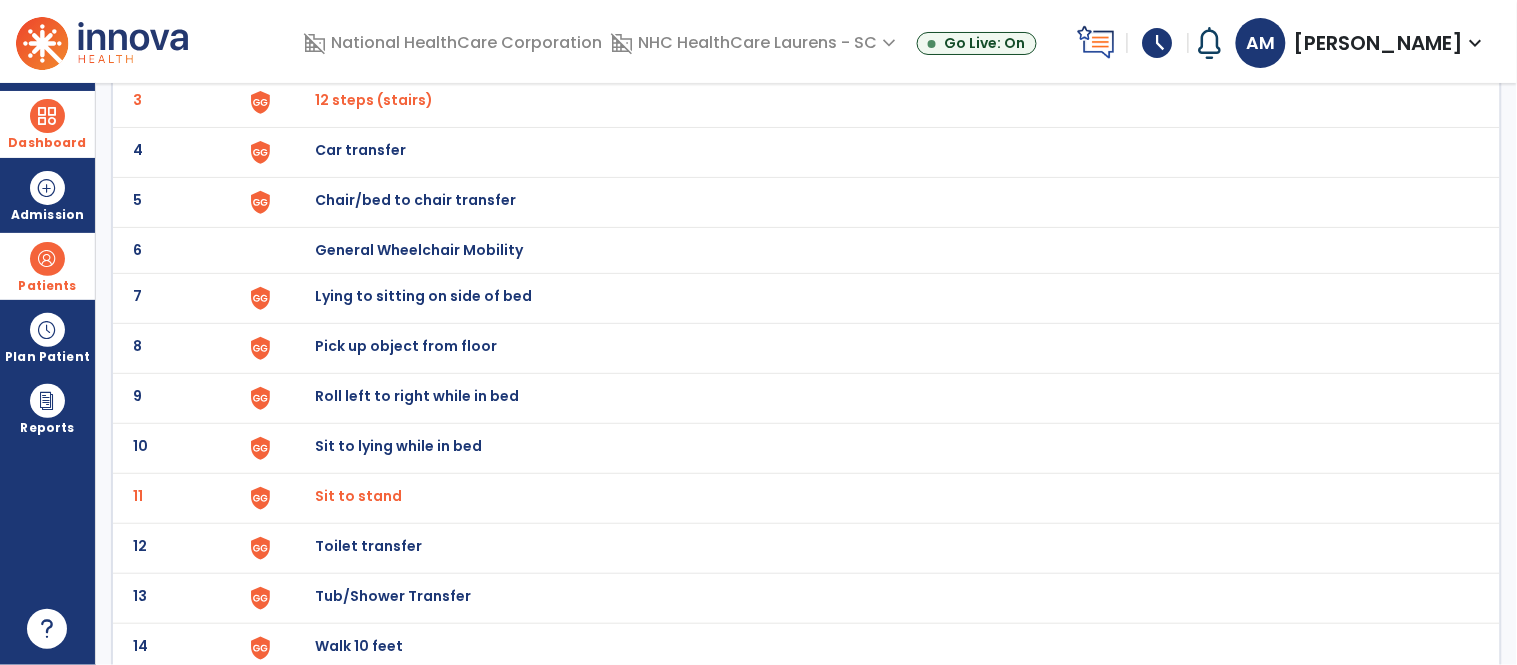 click on "Tub/Shower Transfer" at bounding box center (877, 2) 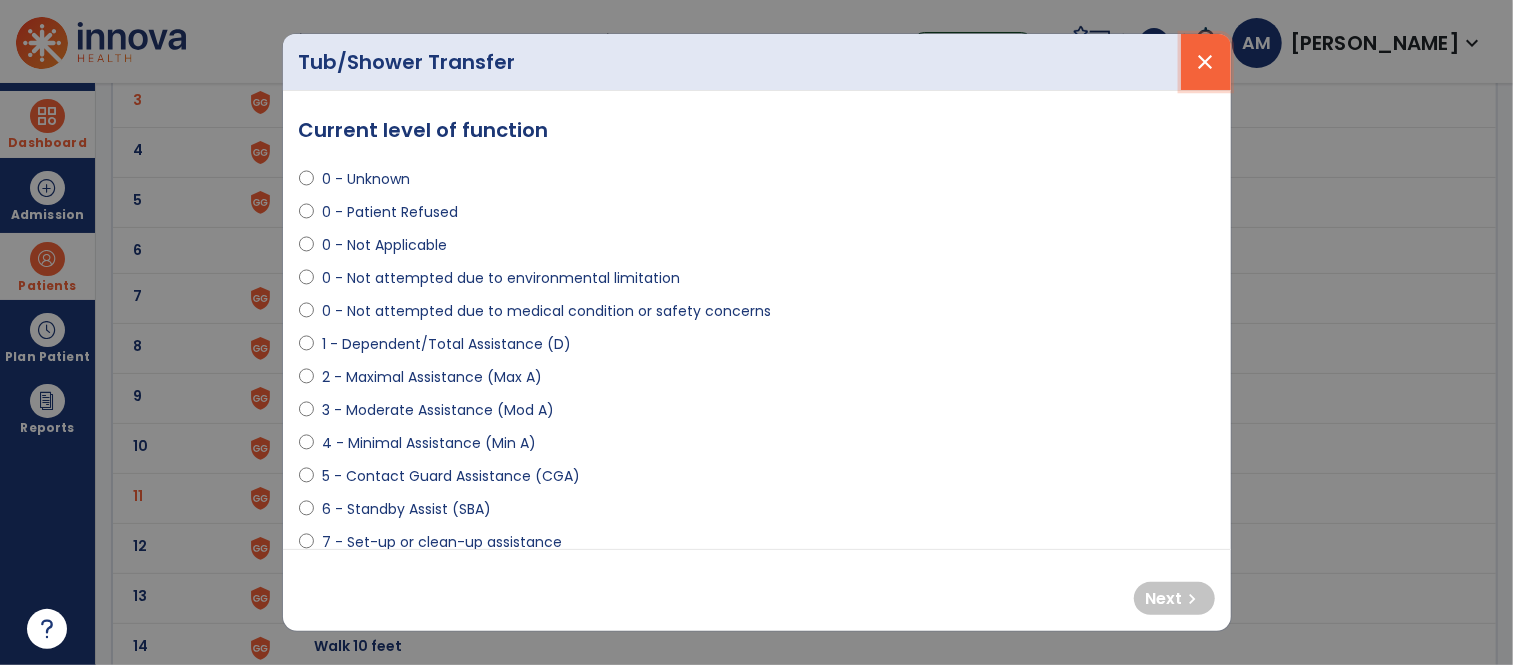 click on "close" at bounding box center (1206, 62) 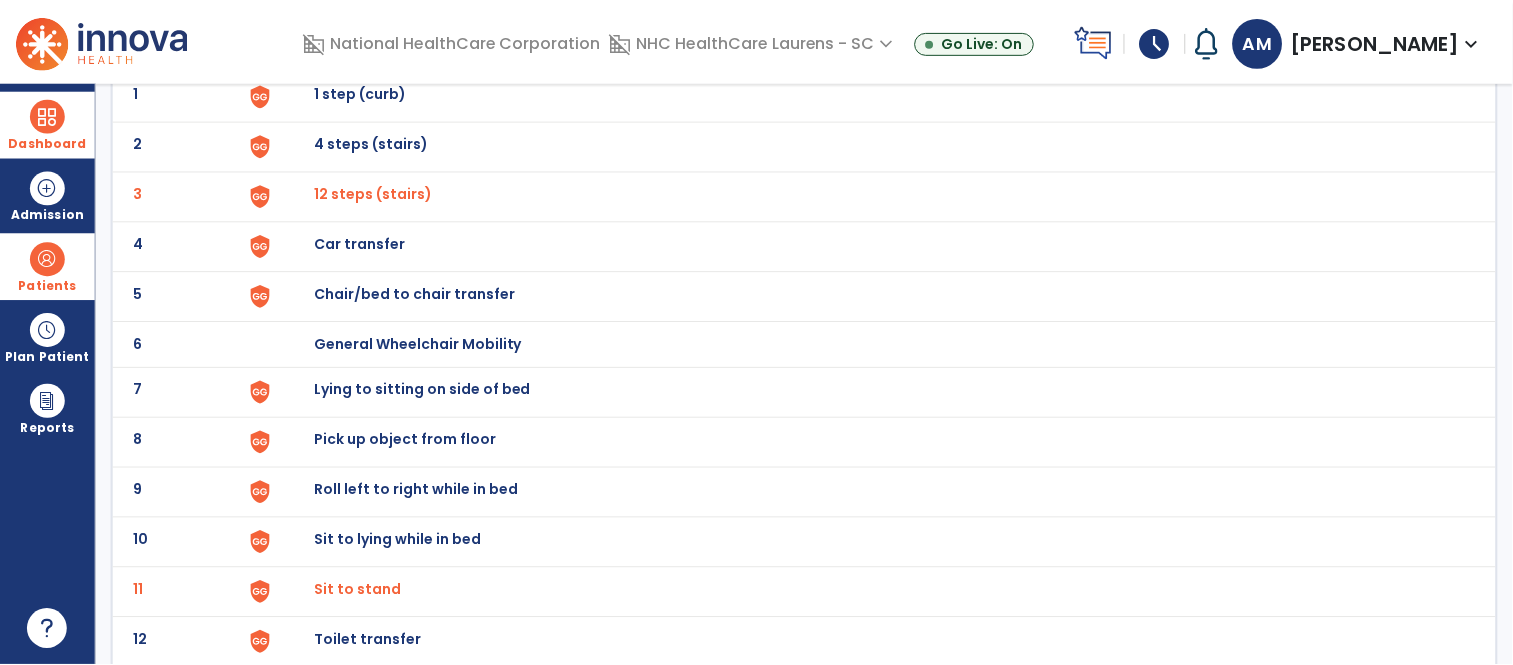scroll, scrollTop: 167, scrollLeft: 0, axis: vertical 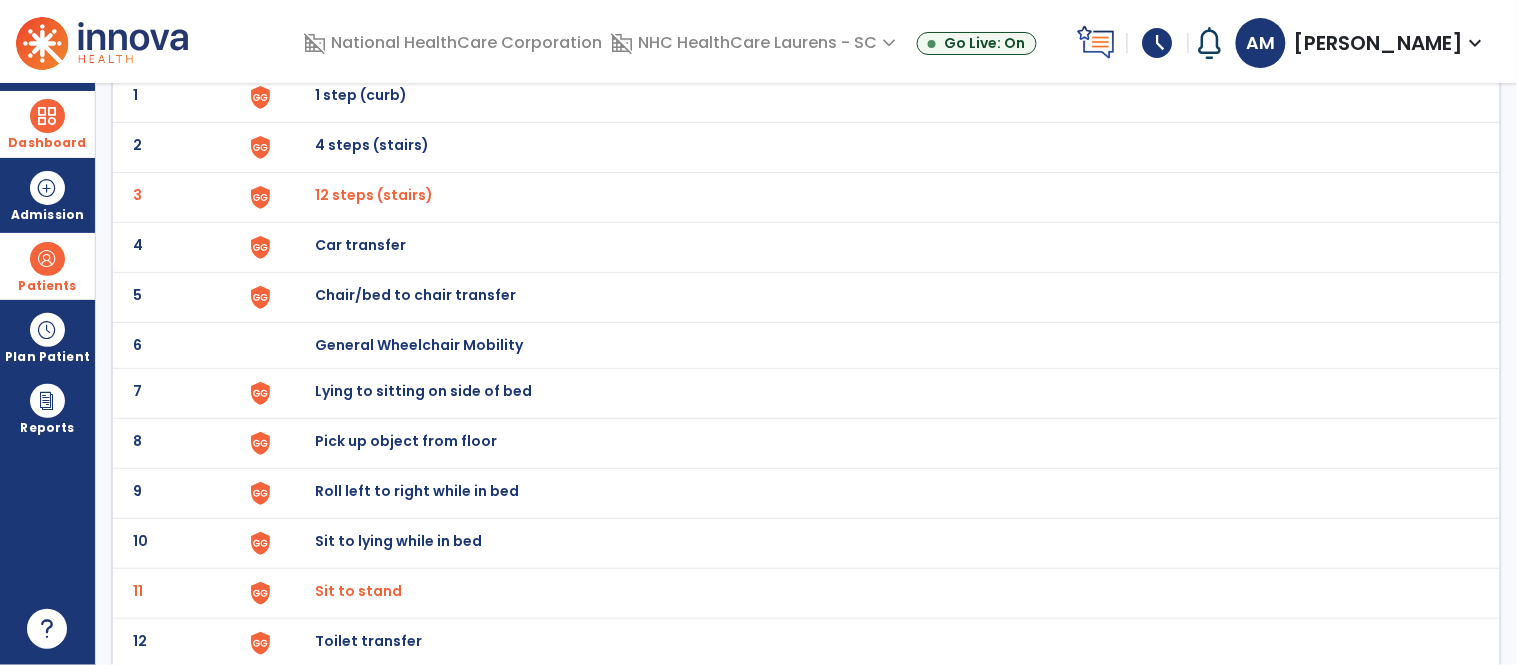 click on "Chair/bed to chair transfer" at bounding box center (361, 95) 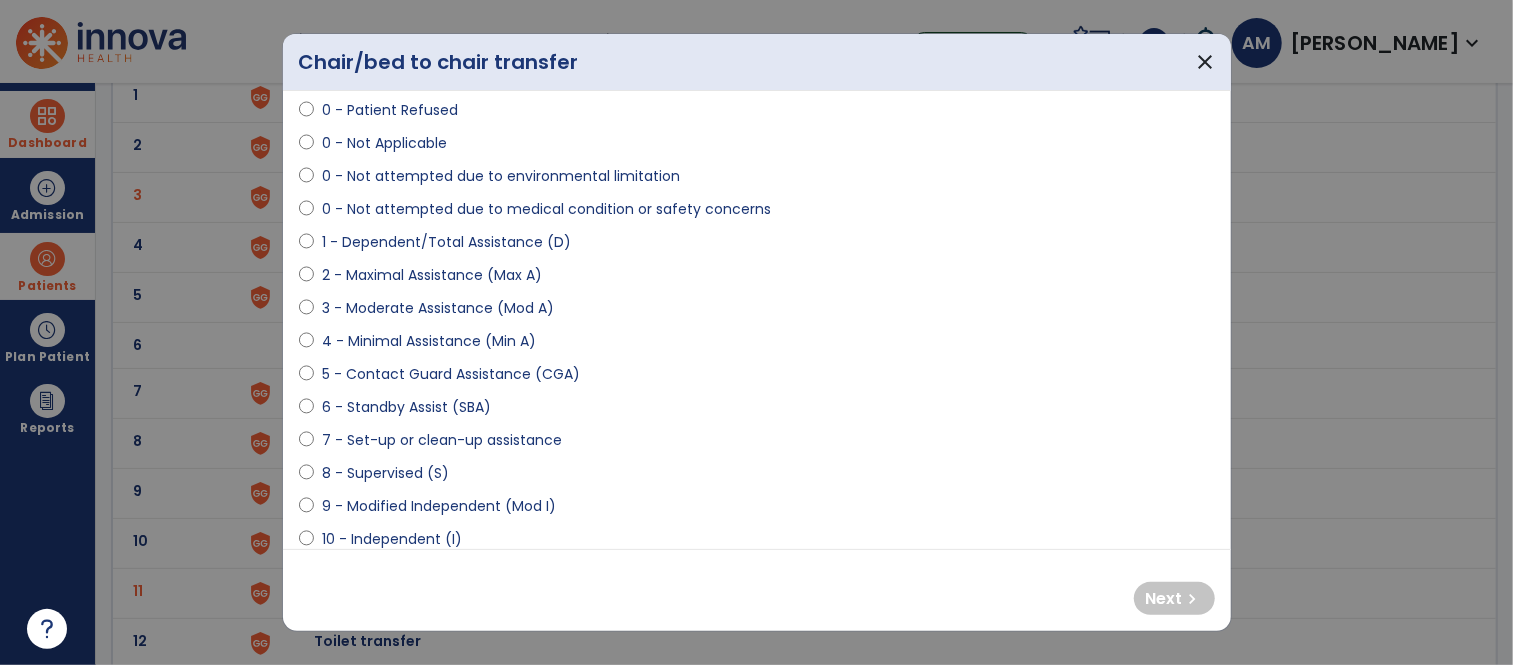 scroll, scrollTop: 106, scrollLeft: 0, axis: vertical 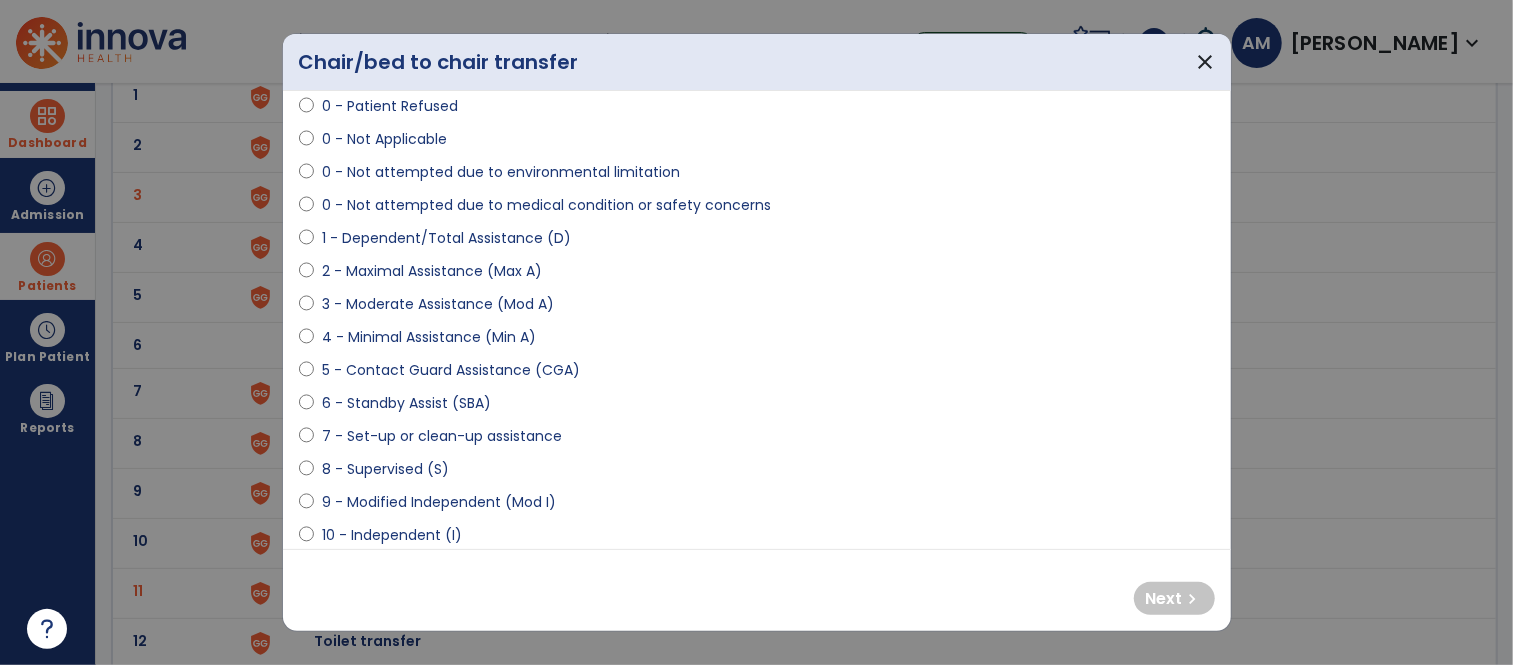 select on "**********" 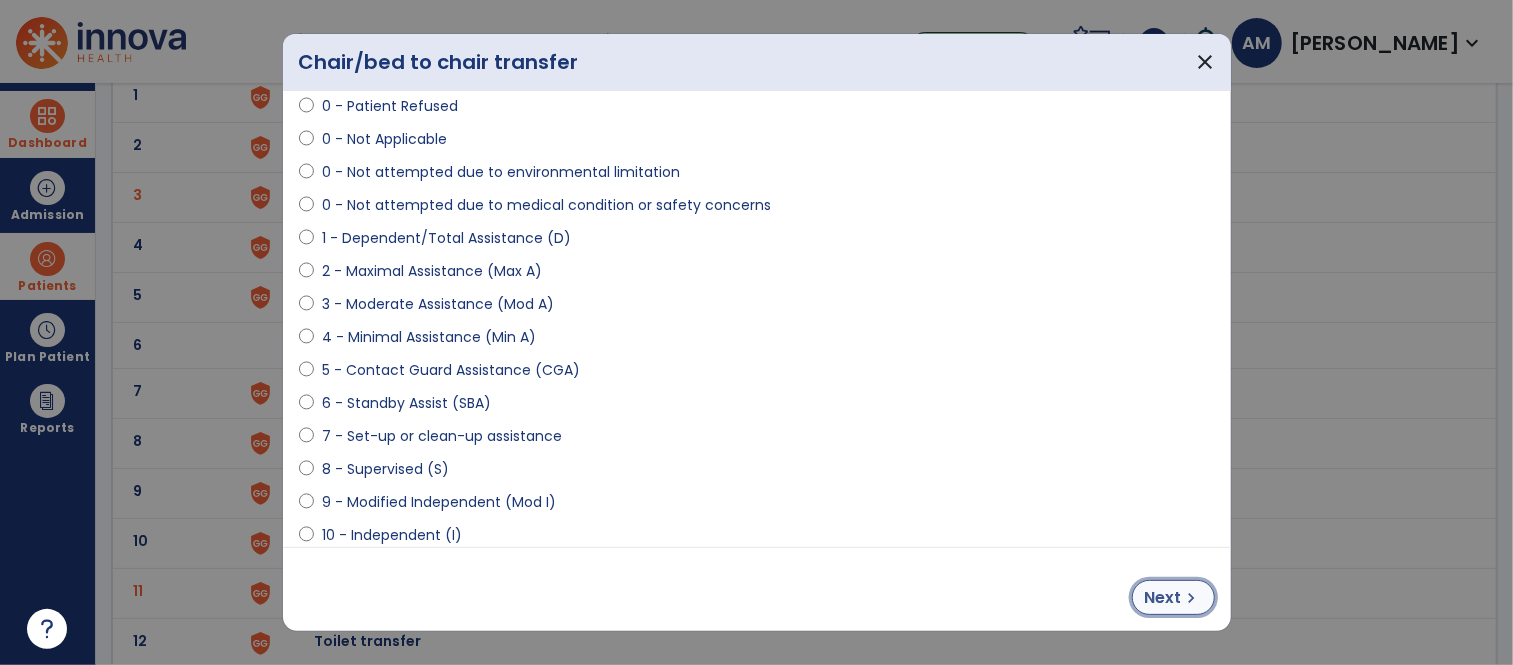 click on "Next" at bounding box center [1163, 598] 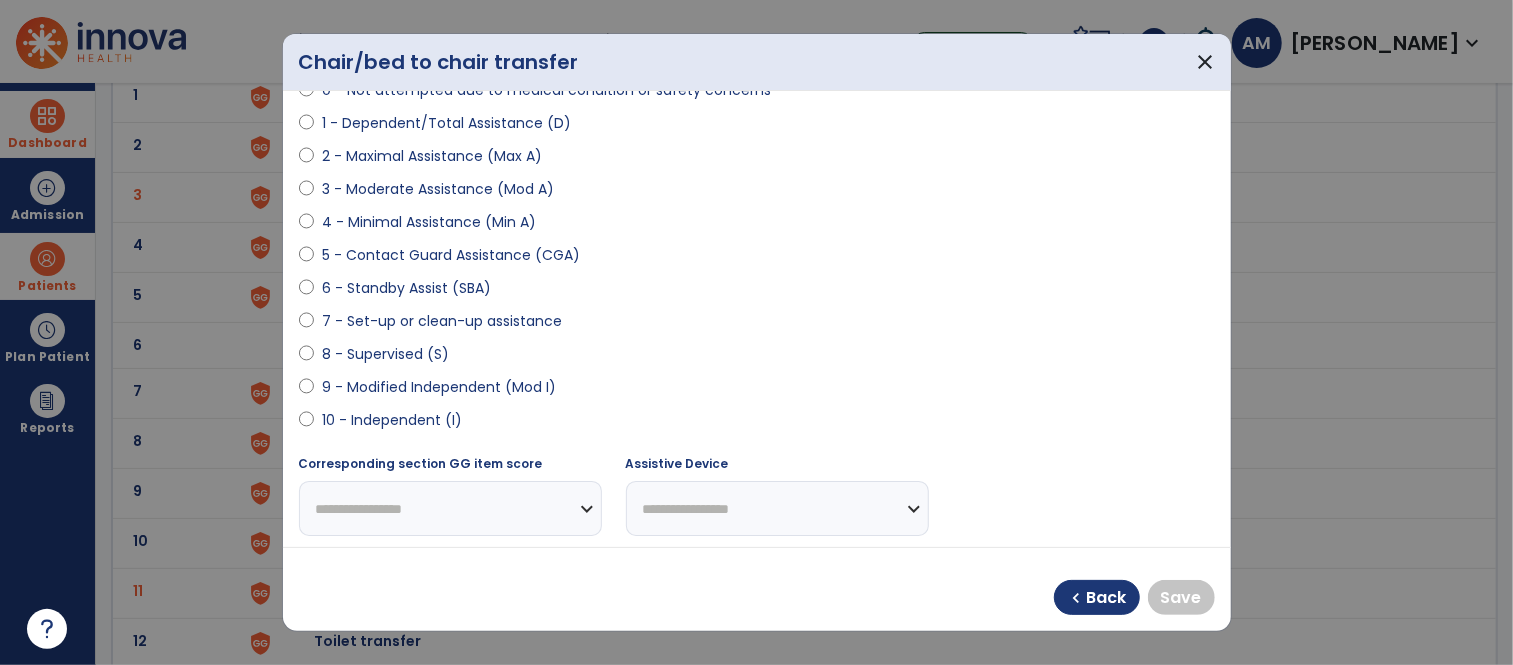 scroll, scrollTop: 222, scrollLeft: 0, axis: vertical 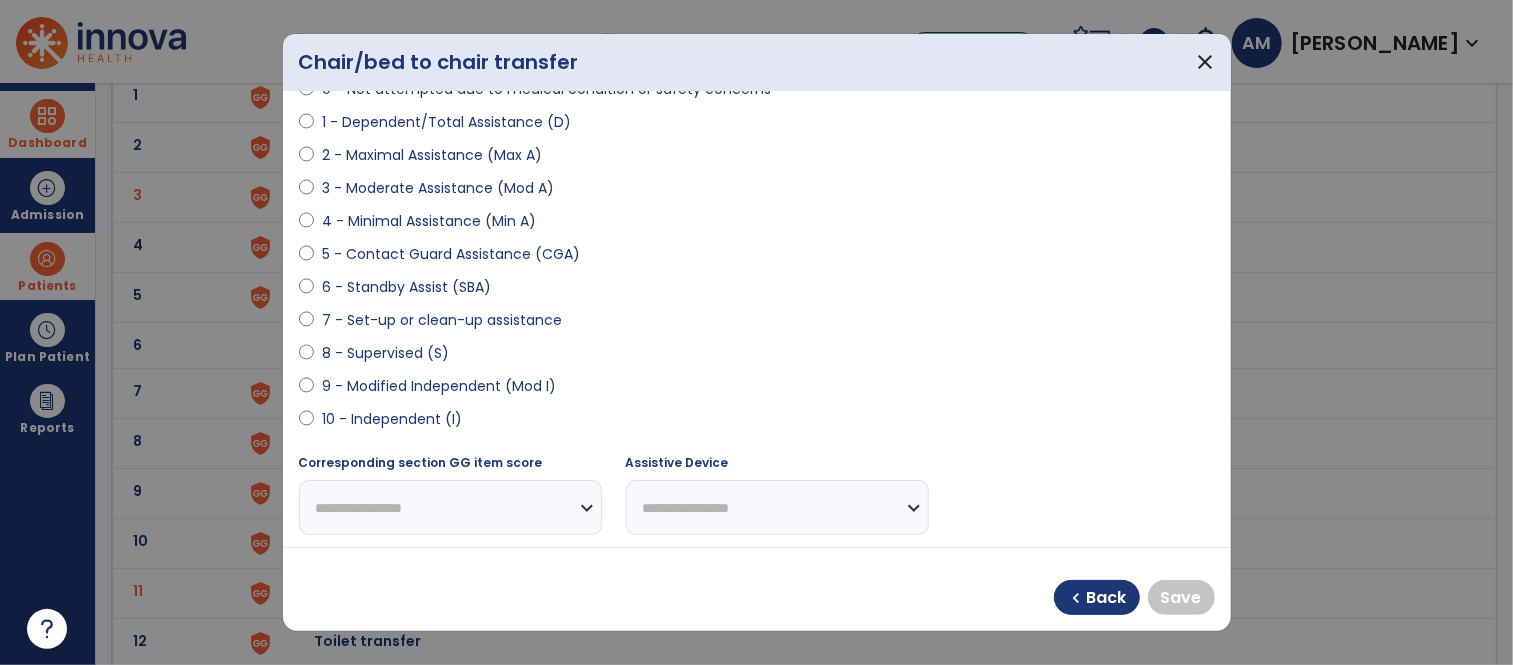 select on "**********" 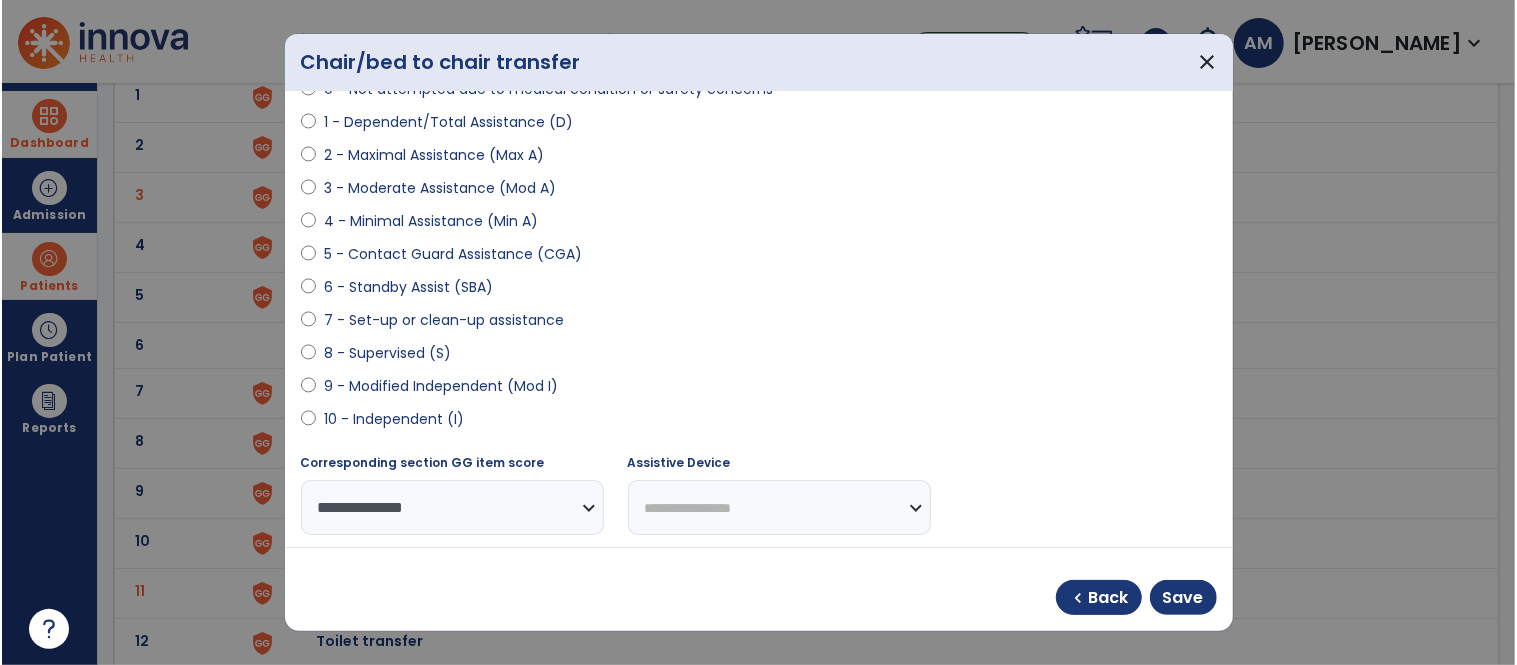 scroll, scrollTop: 437, scrollLeft: 0, axis: vertical 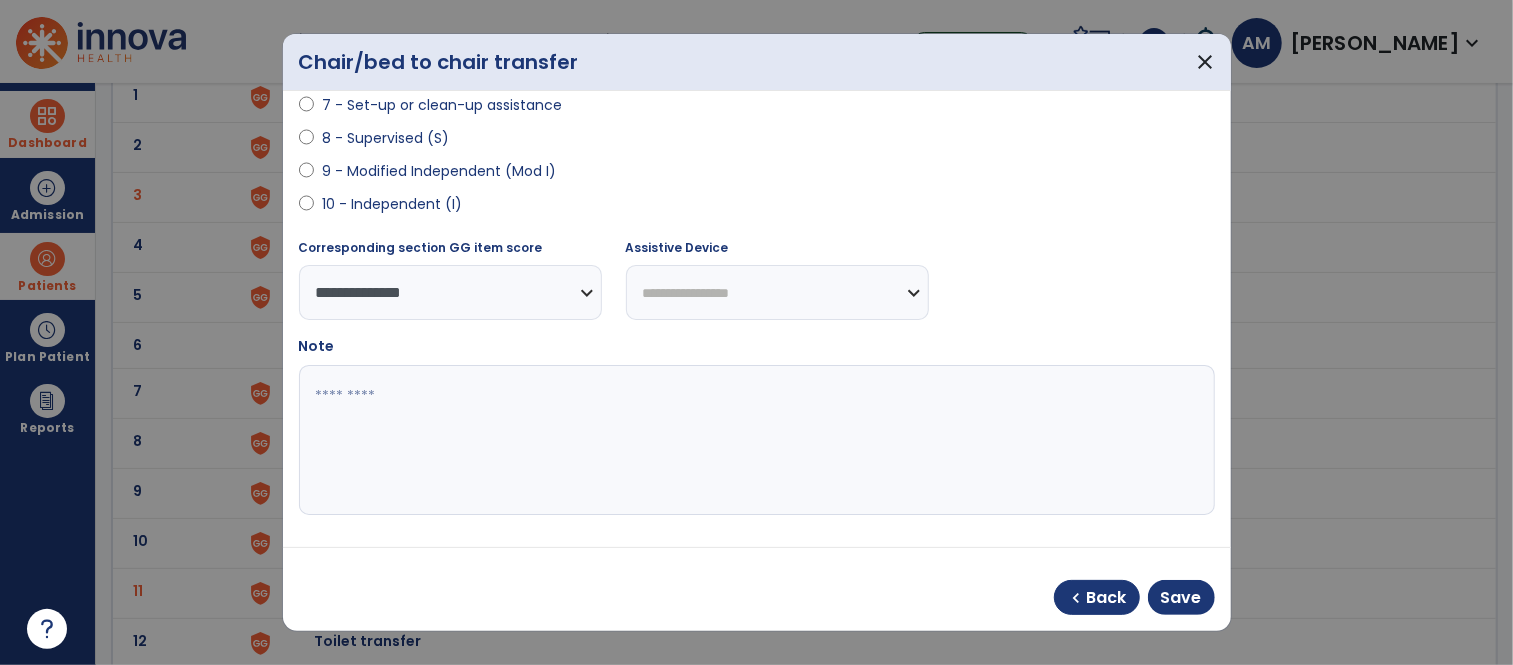 click at bounding box center (754, 440) 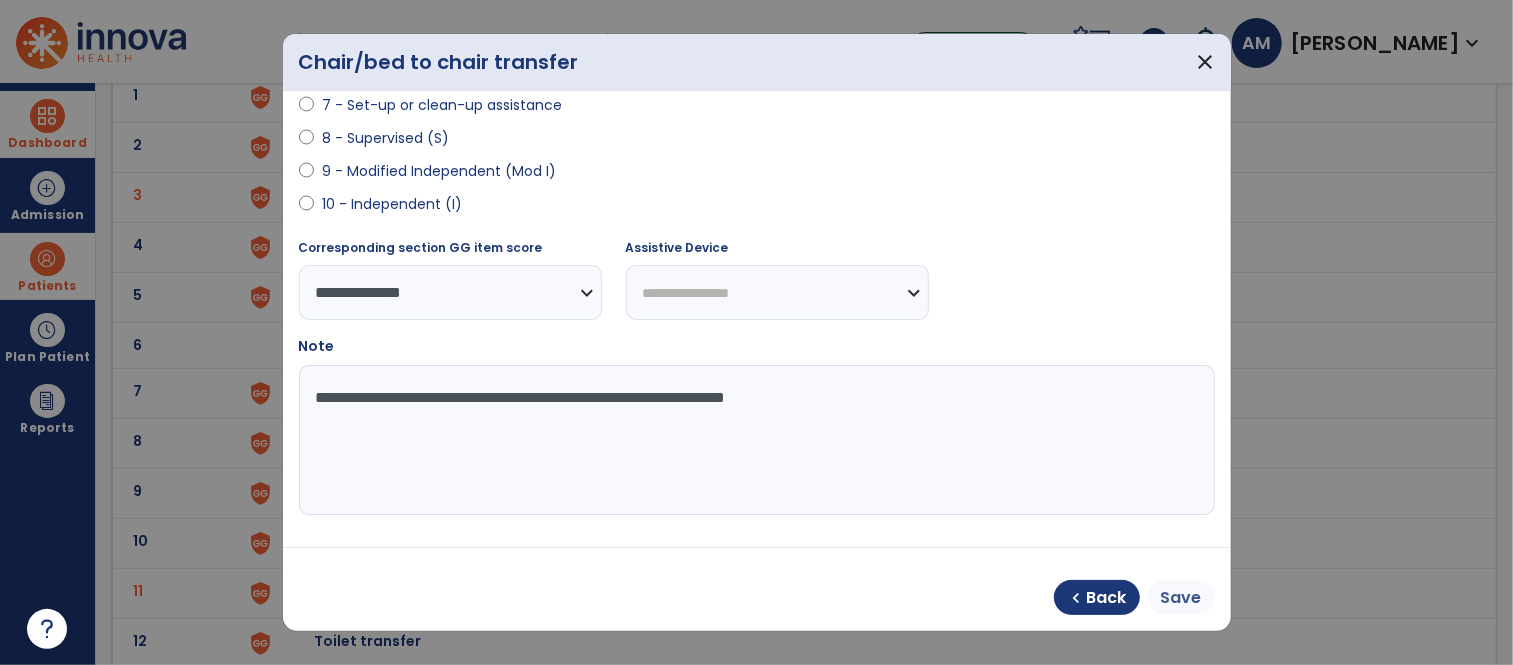 type on "**********" 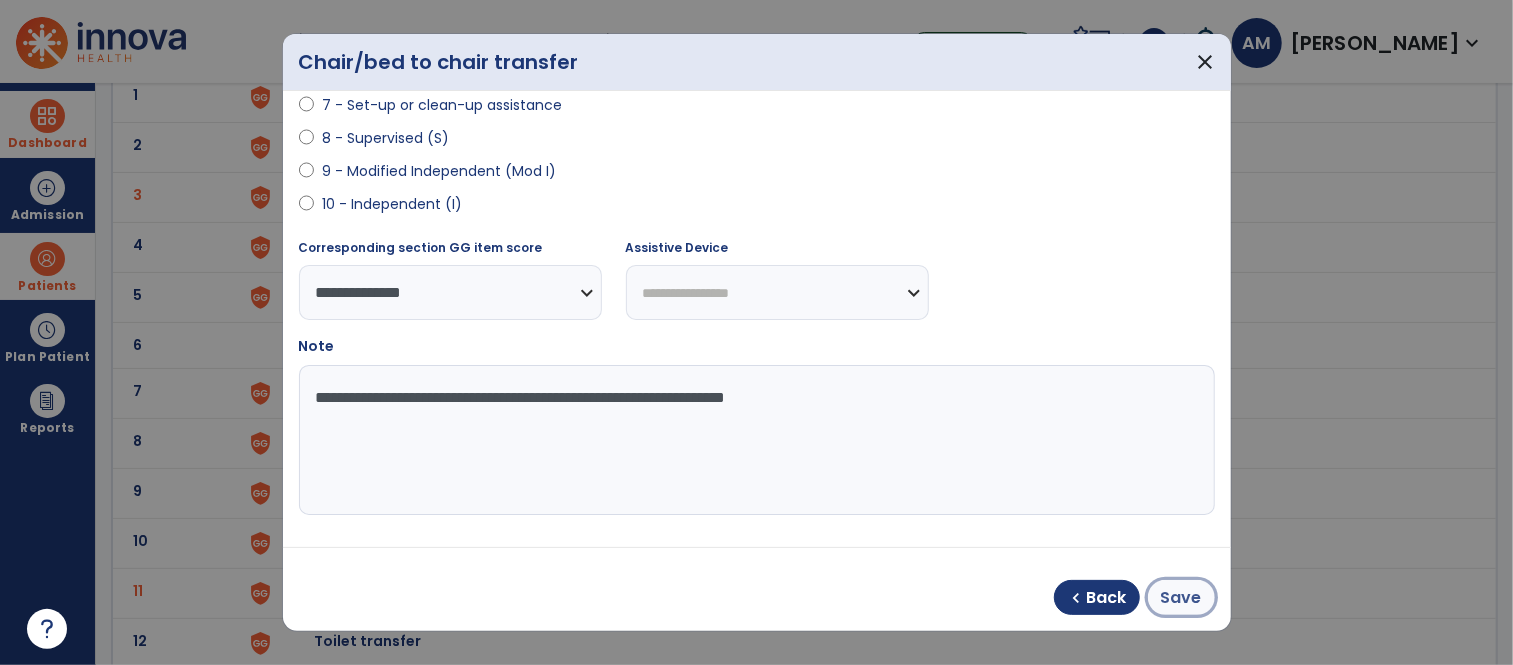 click on "Save" at bounding box center [1181, 598] 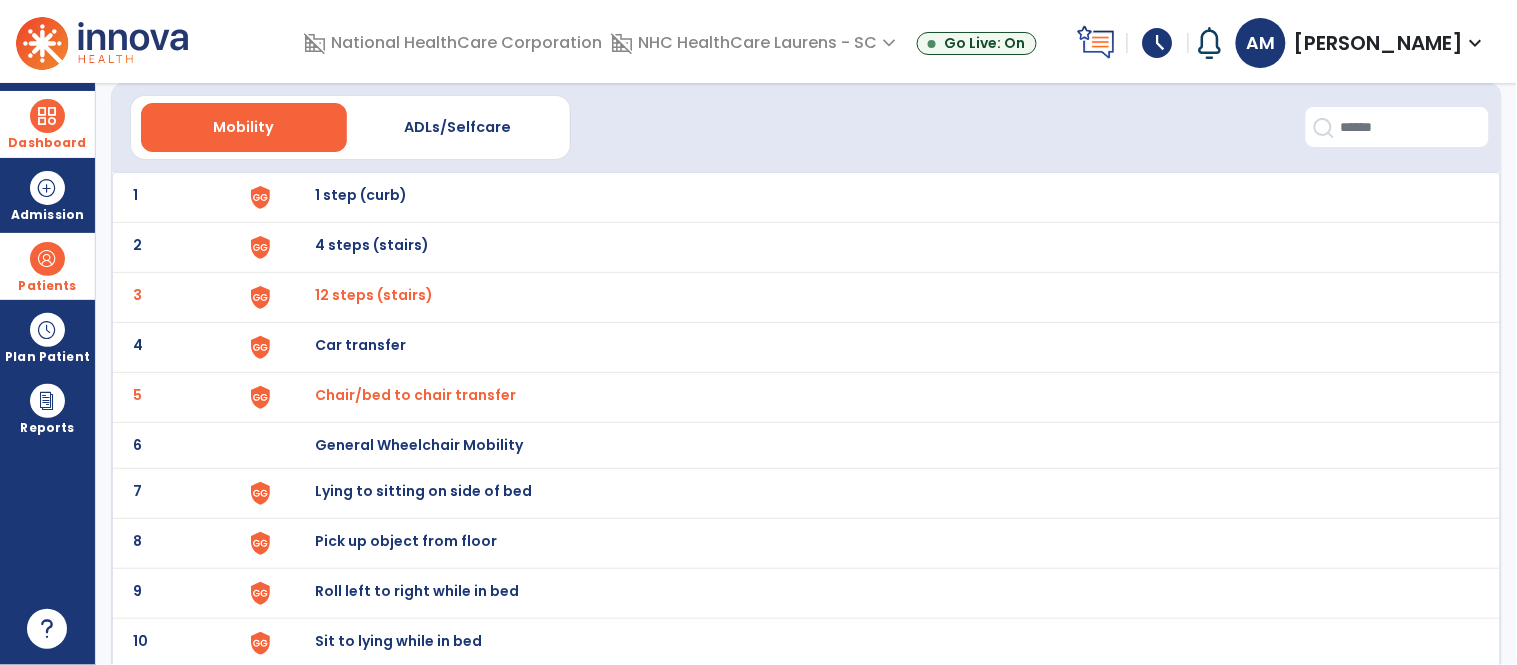 scroll, scrollTop: 0, scrollLeft: 0, axis: both 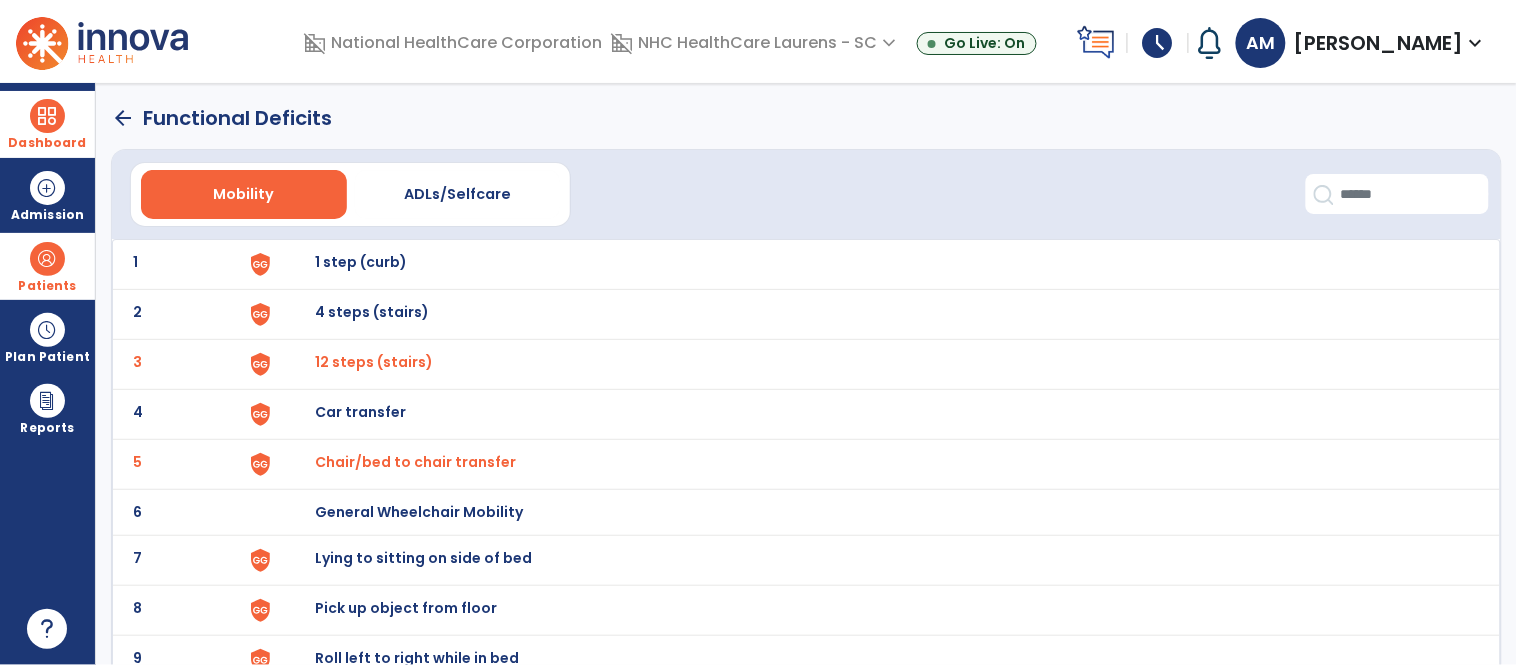 click on "arrow_back" 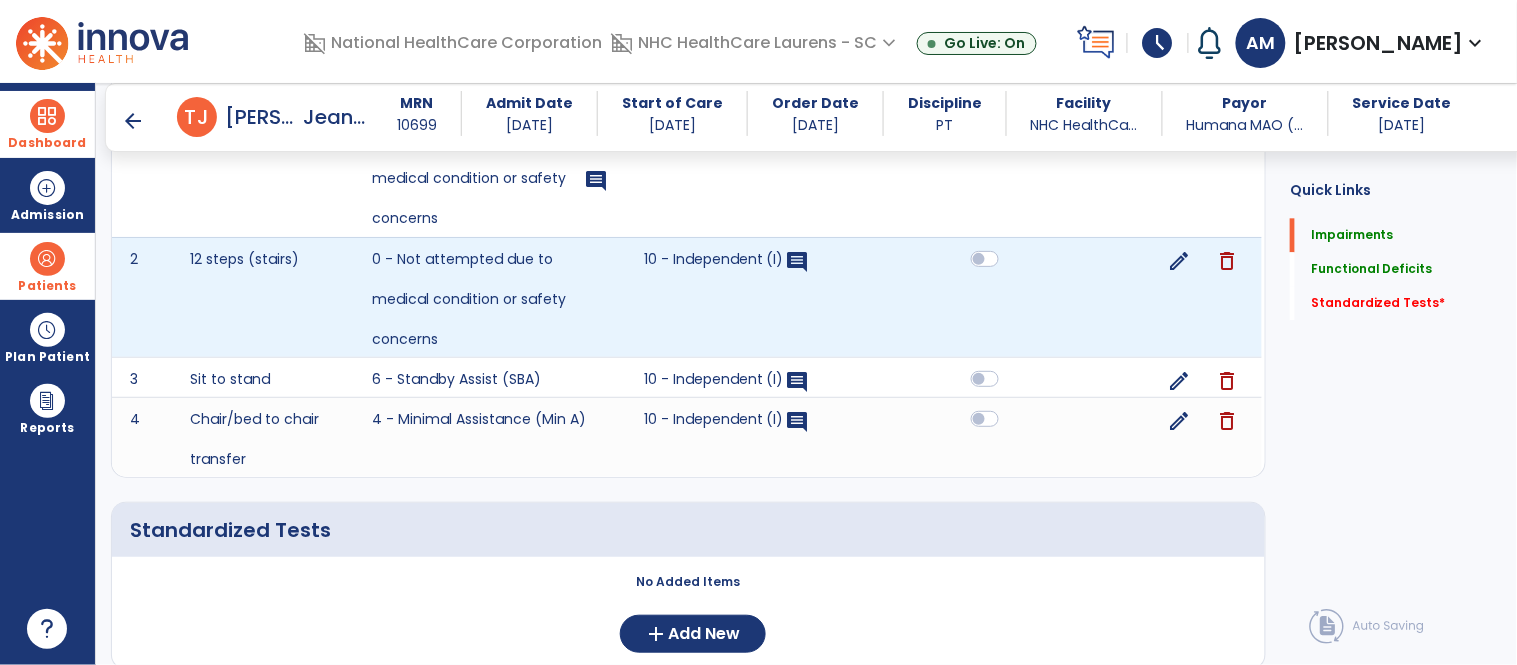 scroll, scrollTop: 1262, scrollLeft: 0, axis: vertical 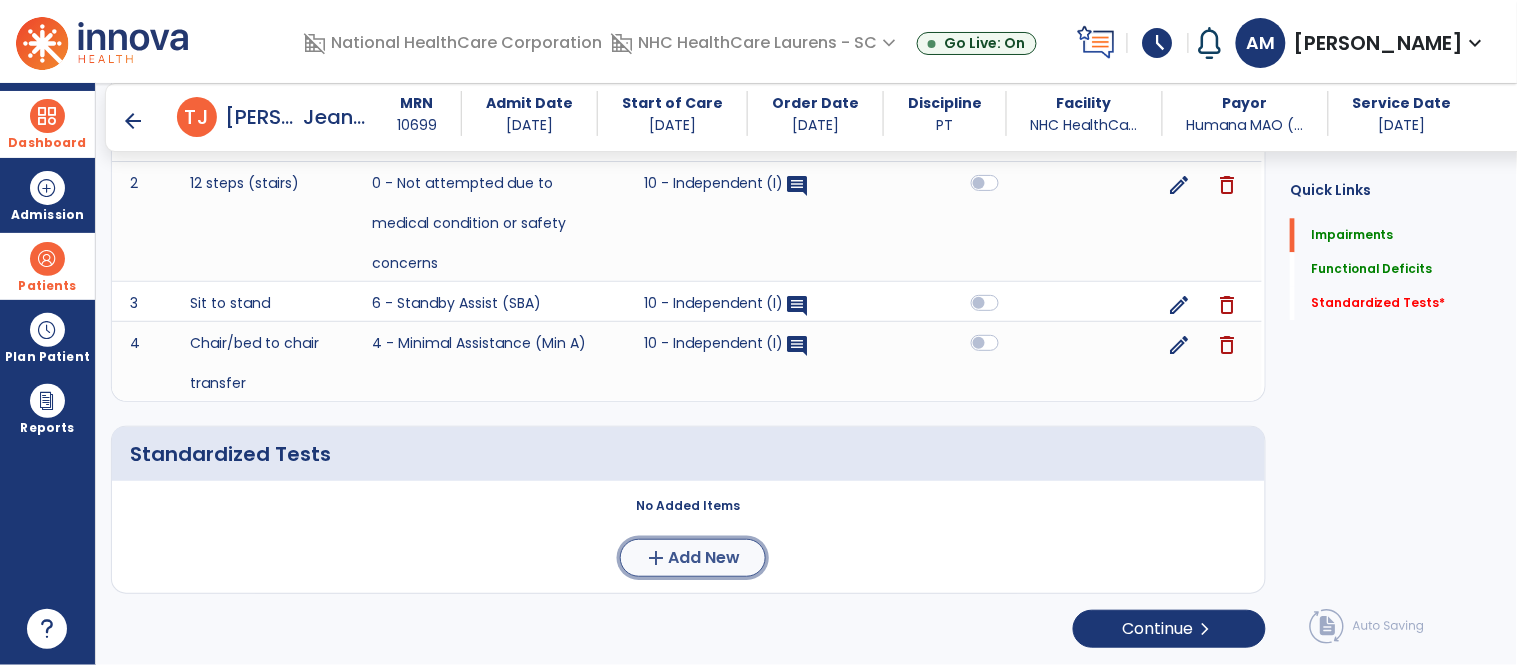 click on "add  Add New" 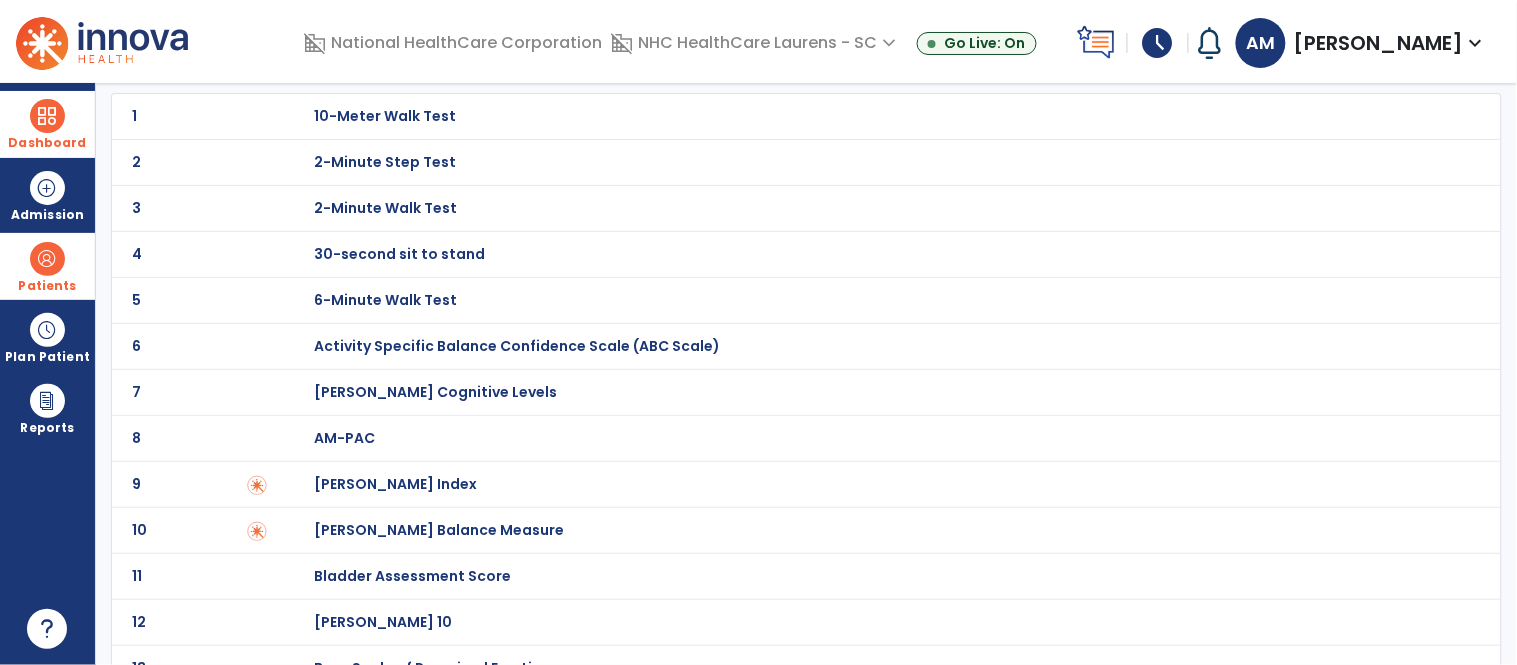 scroll, scrollTop: 0, scrollLeft: 0, axis: both 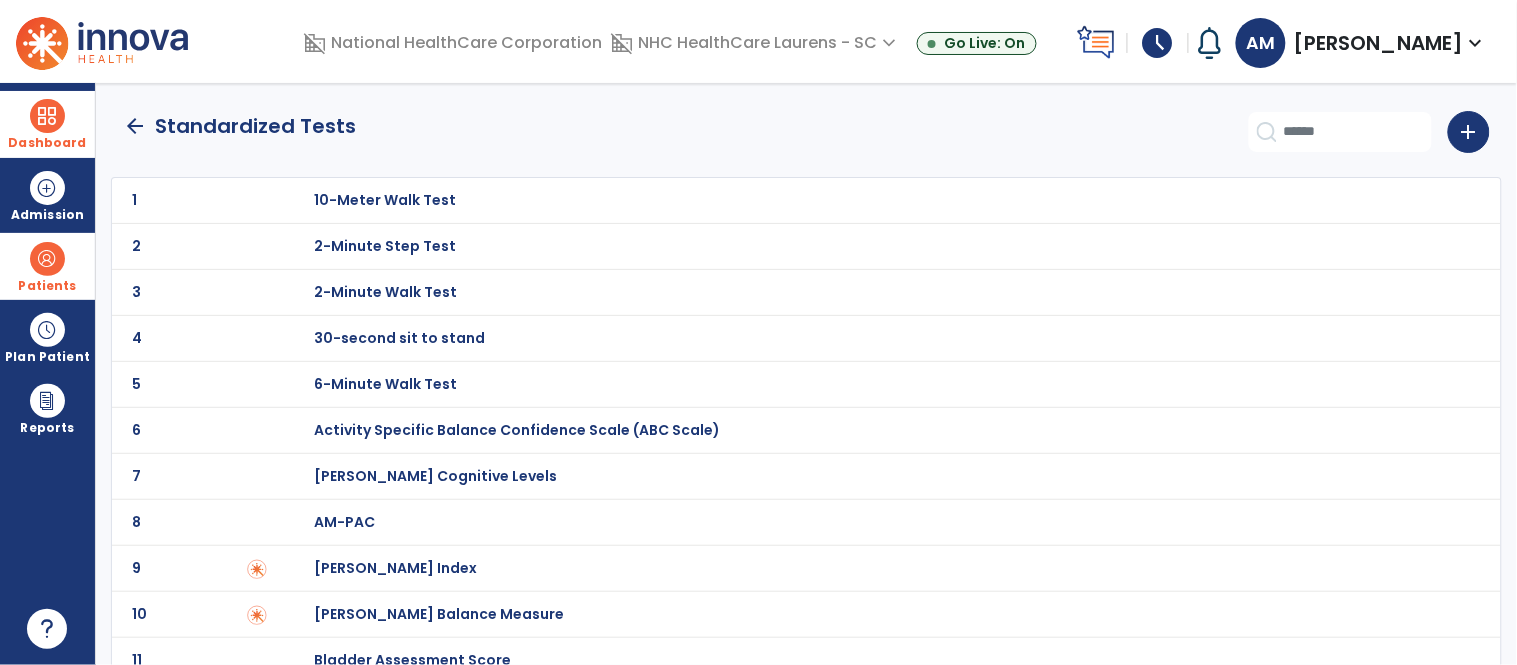 click on "30-second sit to stand" at bounding box center (385, 200) 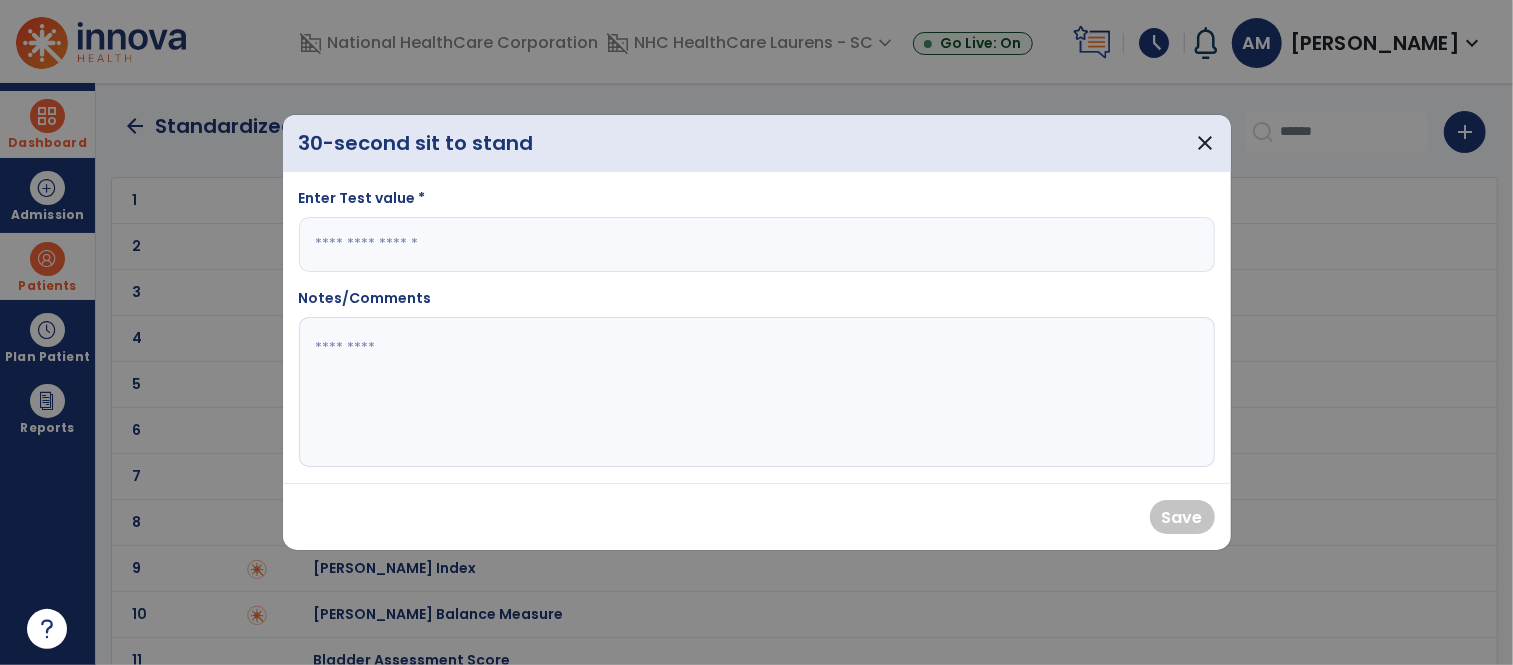 click at bounding box center [757, 244] 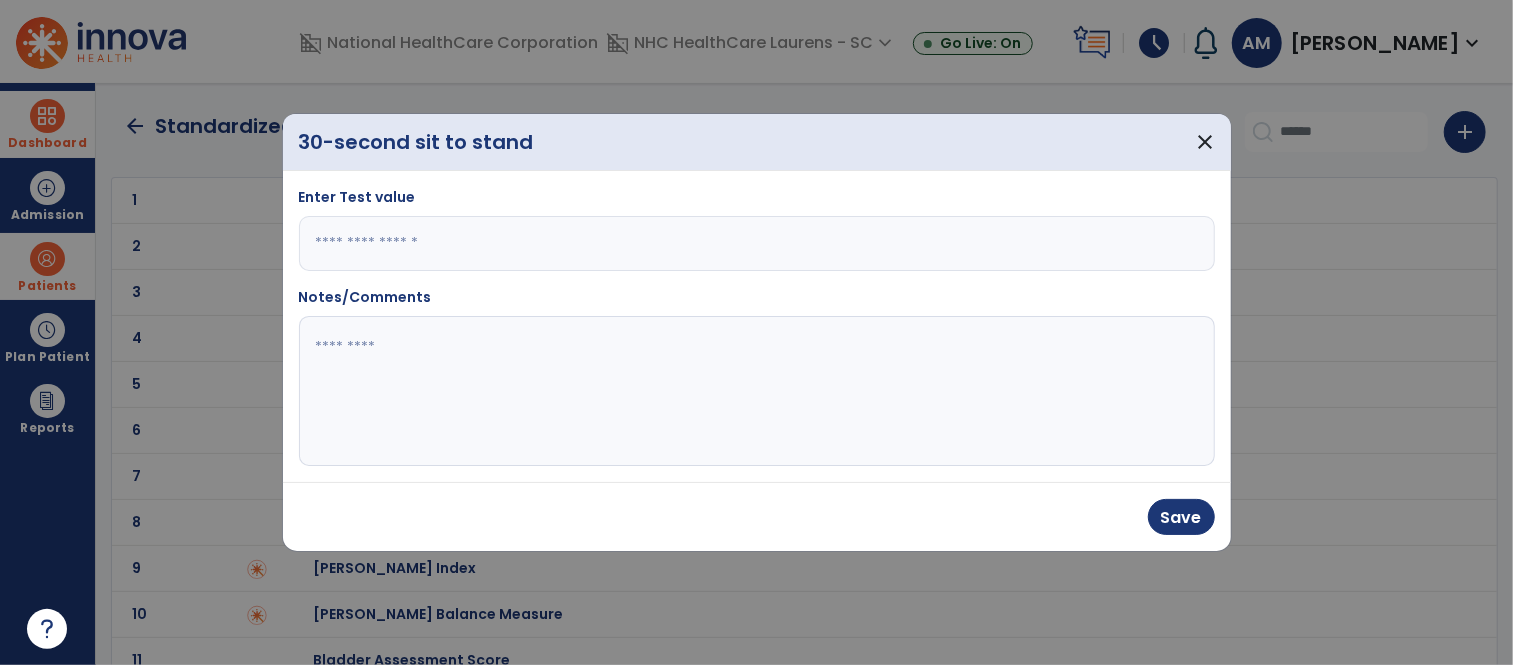 type on "*" 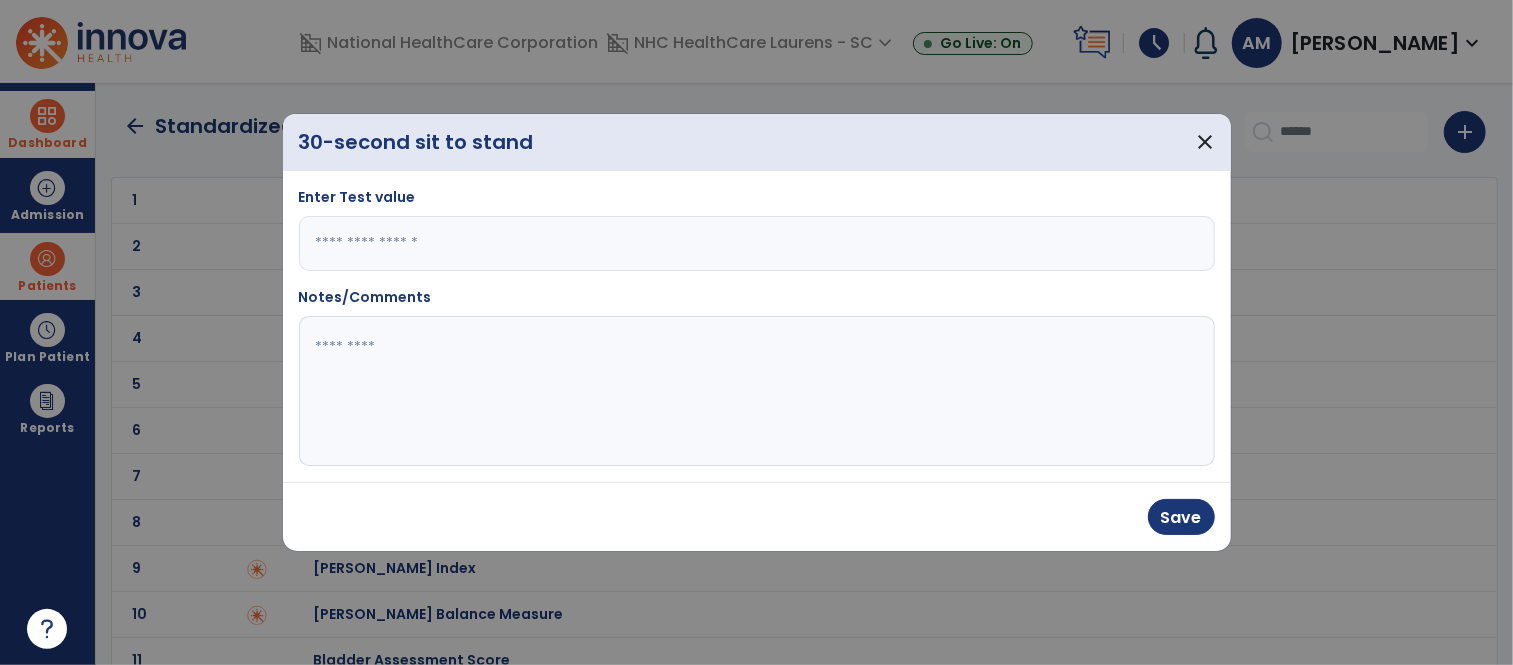 click on "*" at bounding box center [757, 243] 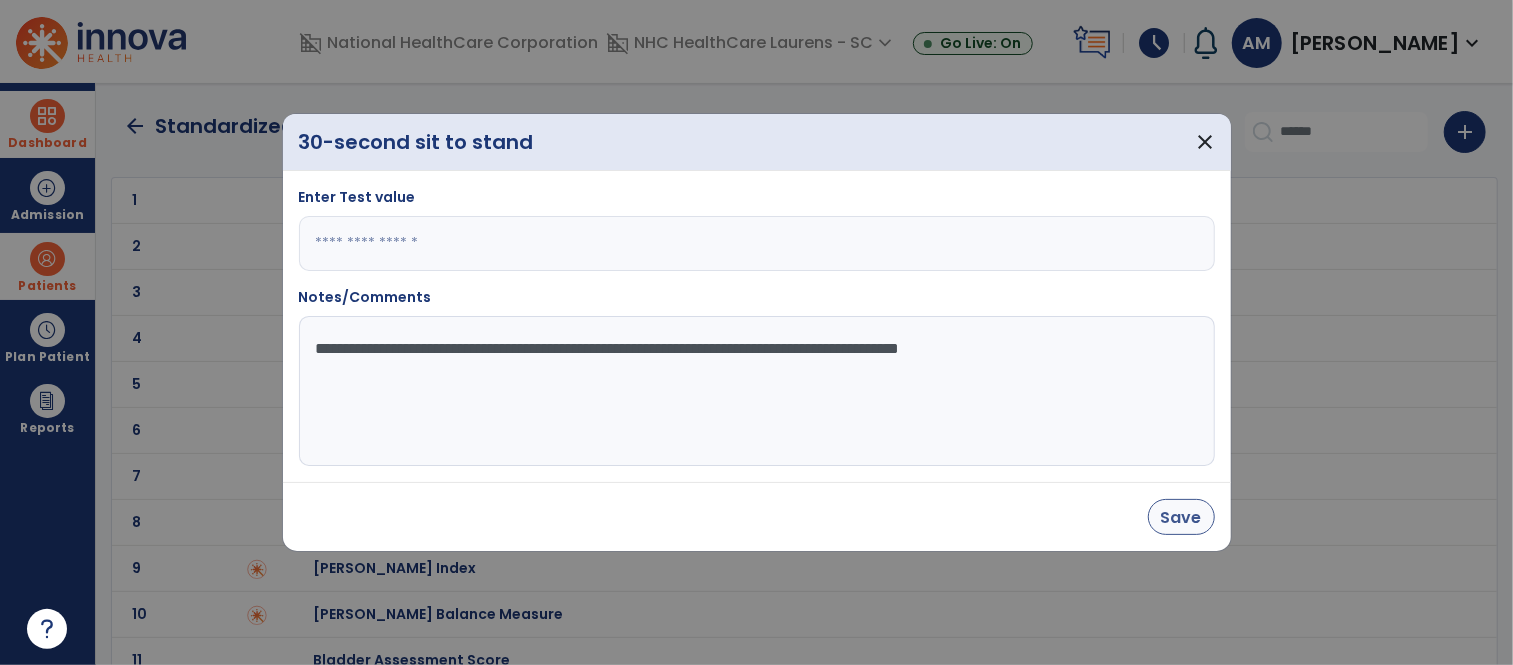 type on "**********" 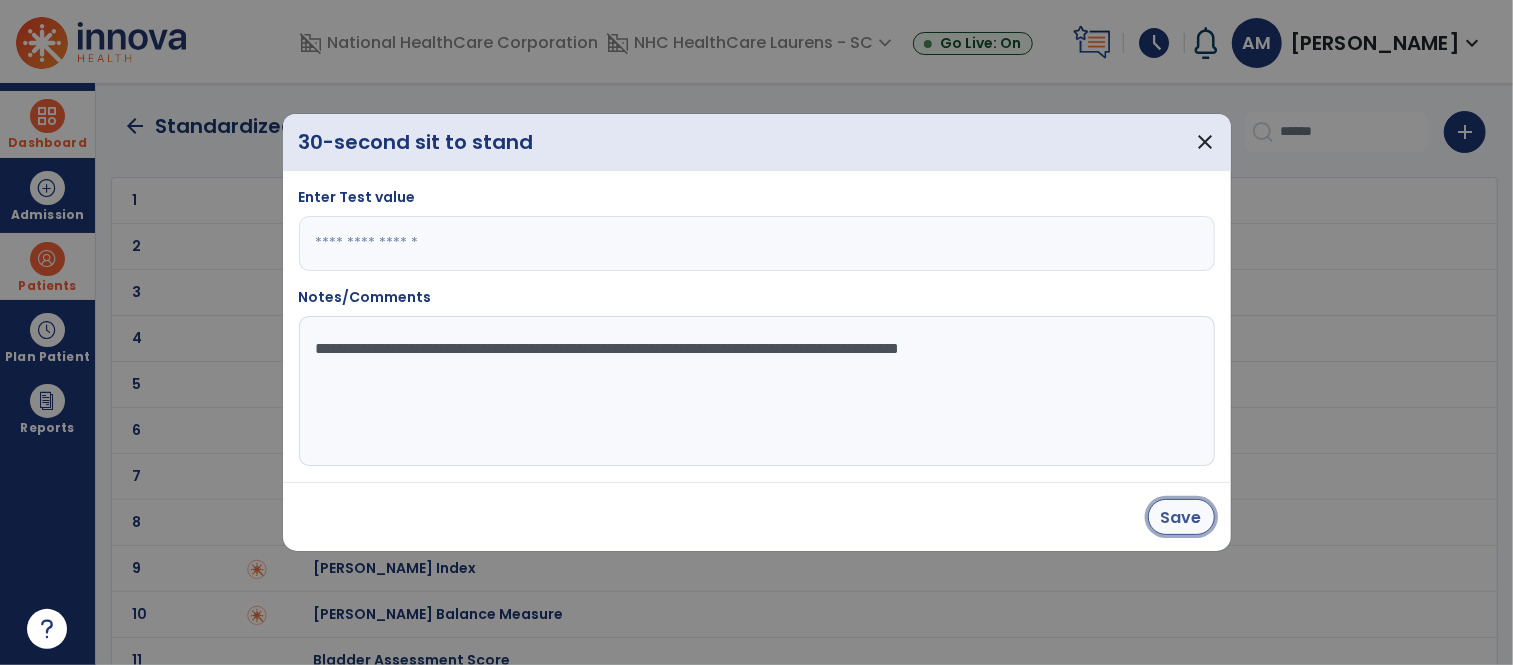 click on "Save" at bounding box center [1181, 517] 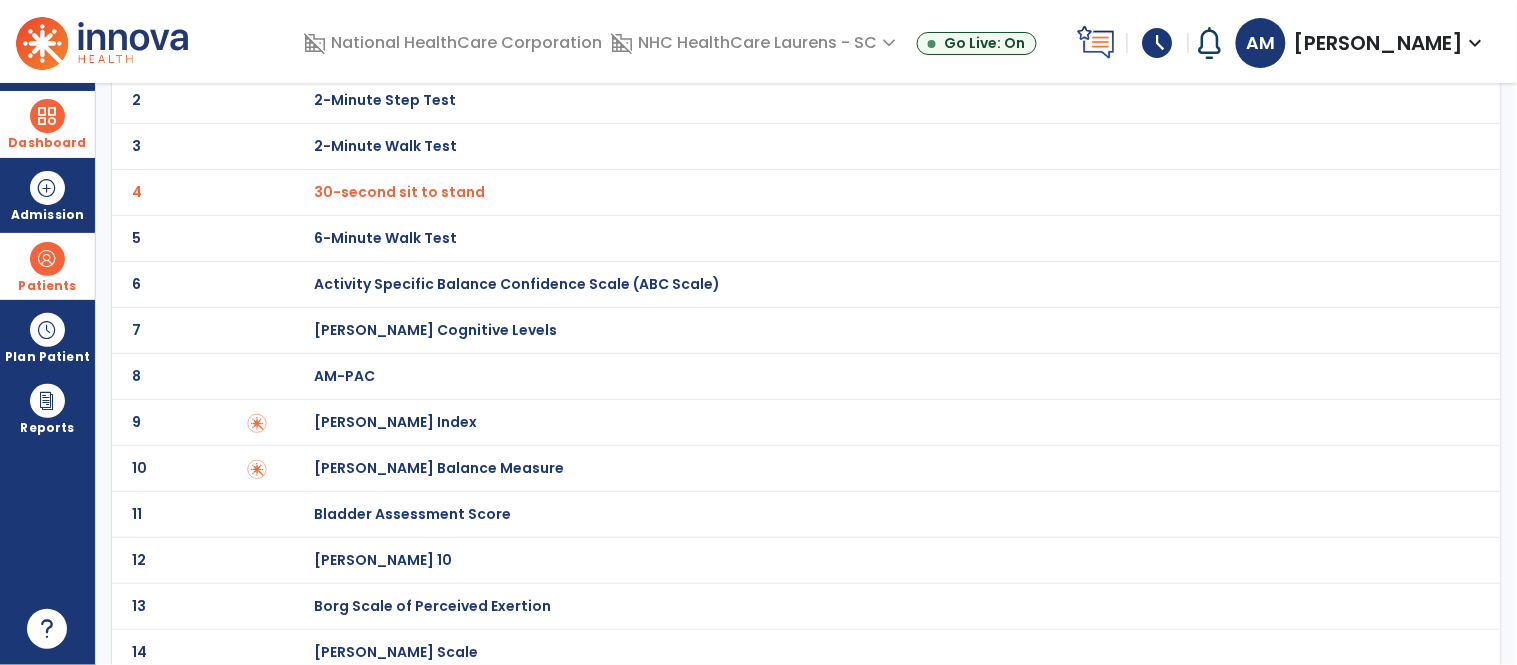 scroll, scrollTop: 0, scrollLeft: 0, axis: both 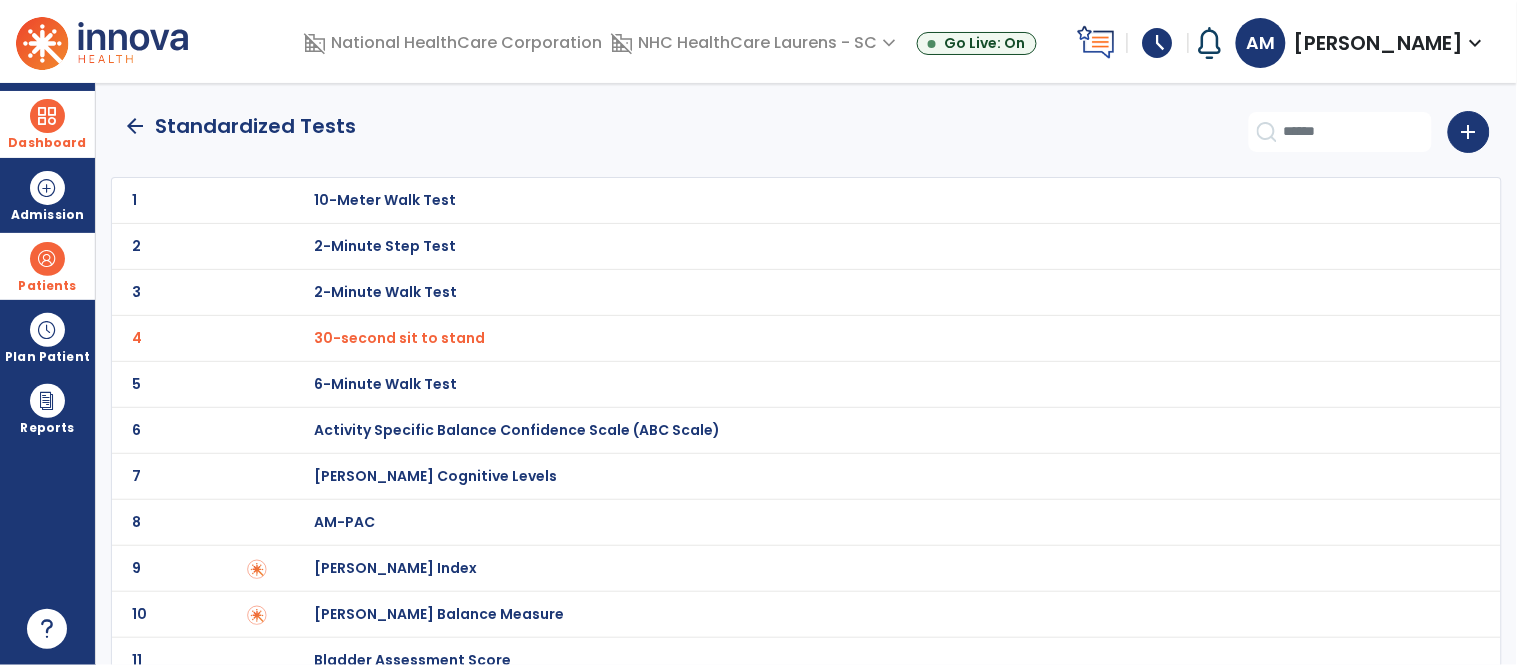 click on "arrow_back" 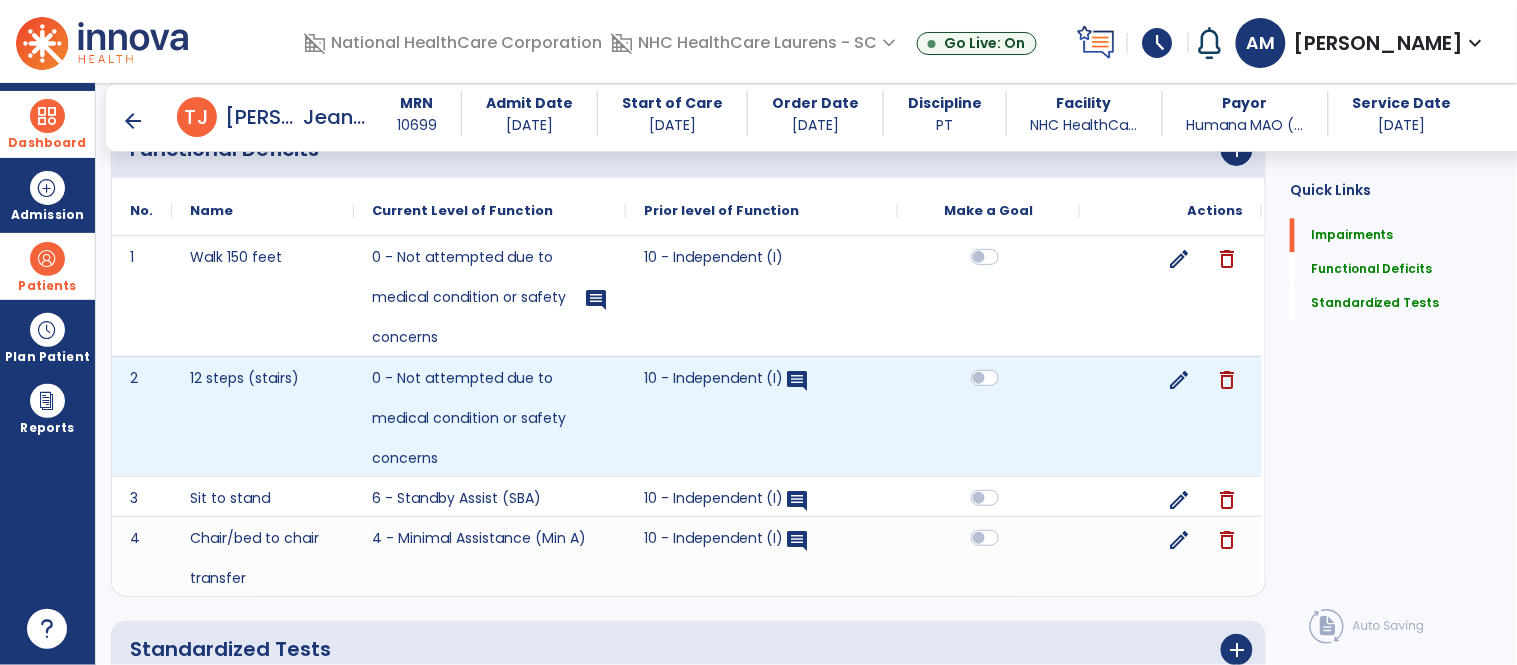scroll, scrollTop: 1068, scrollLeft: 0, axis: vertical 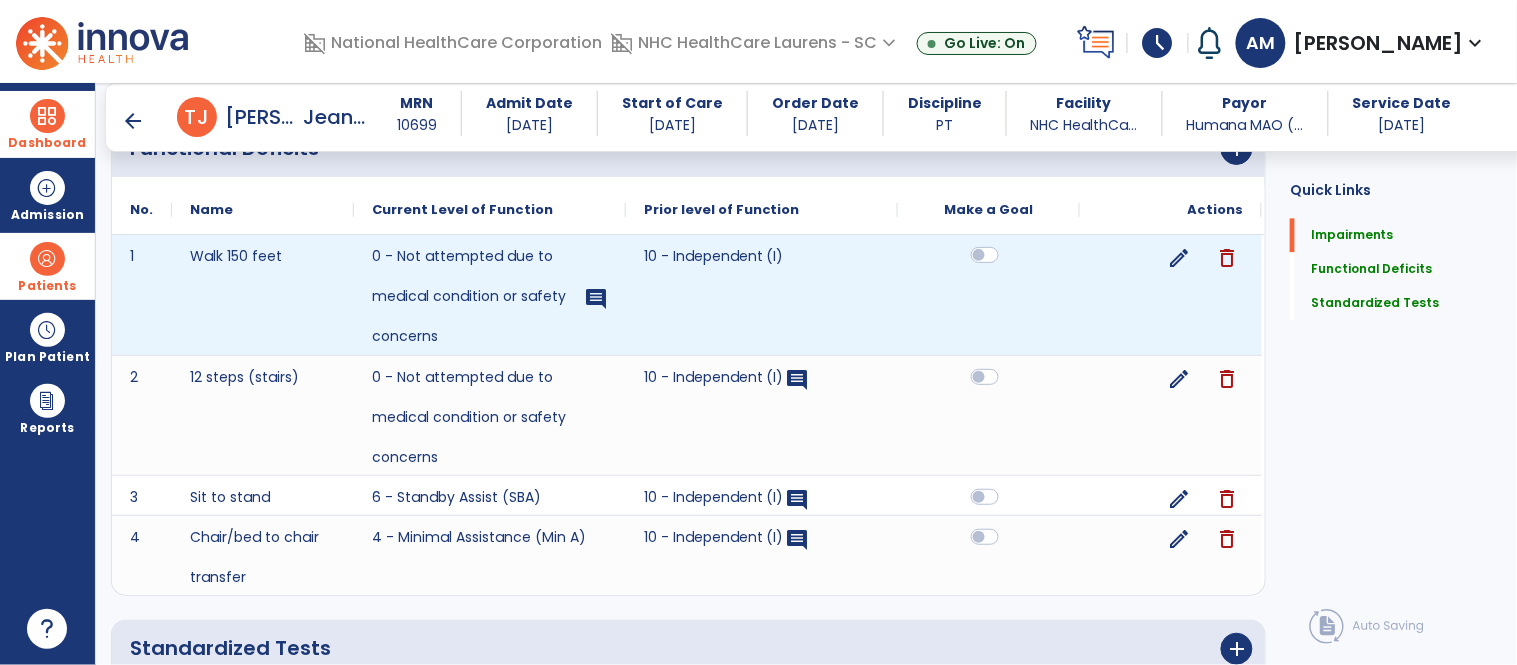 click 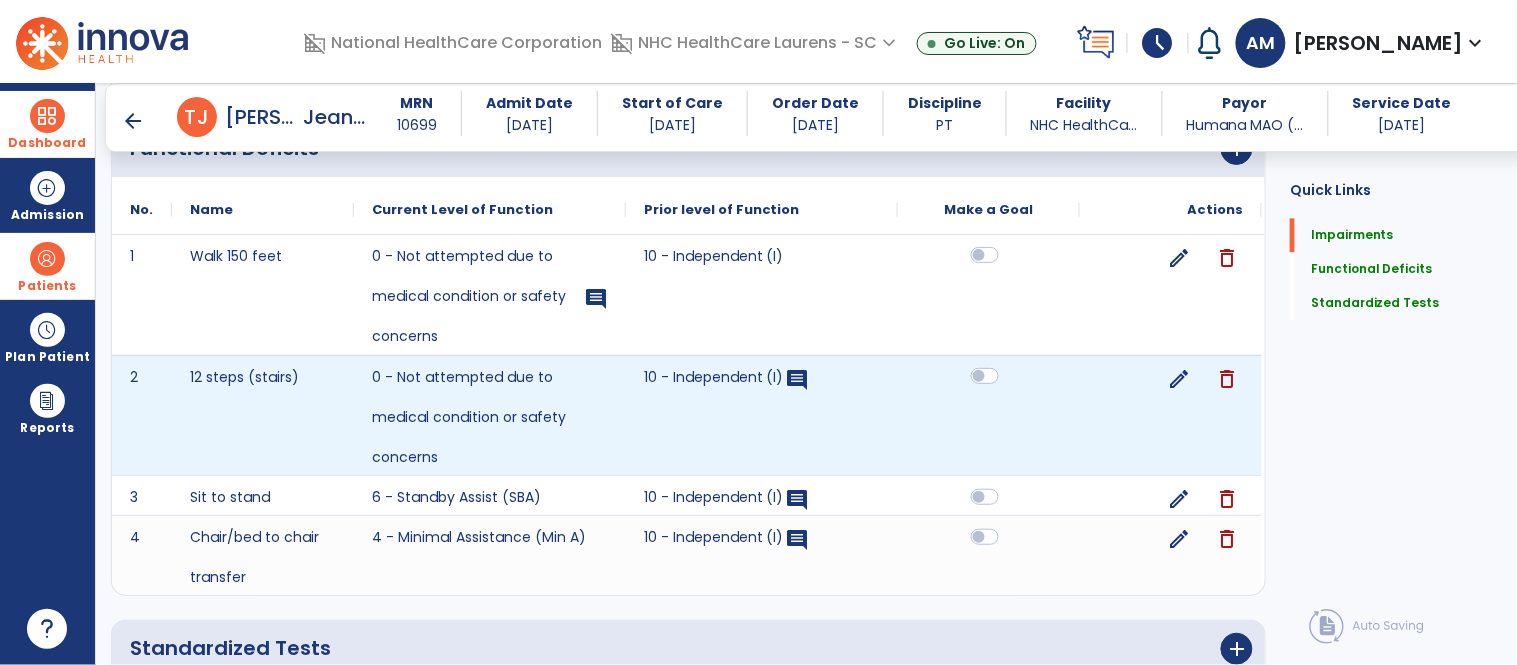 click 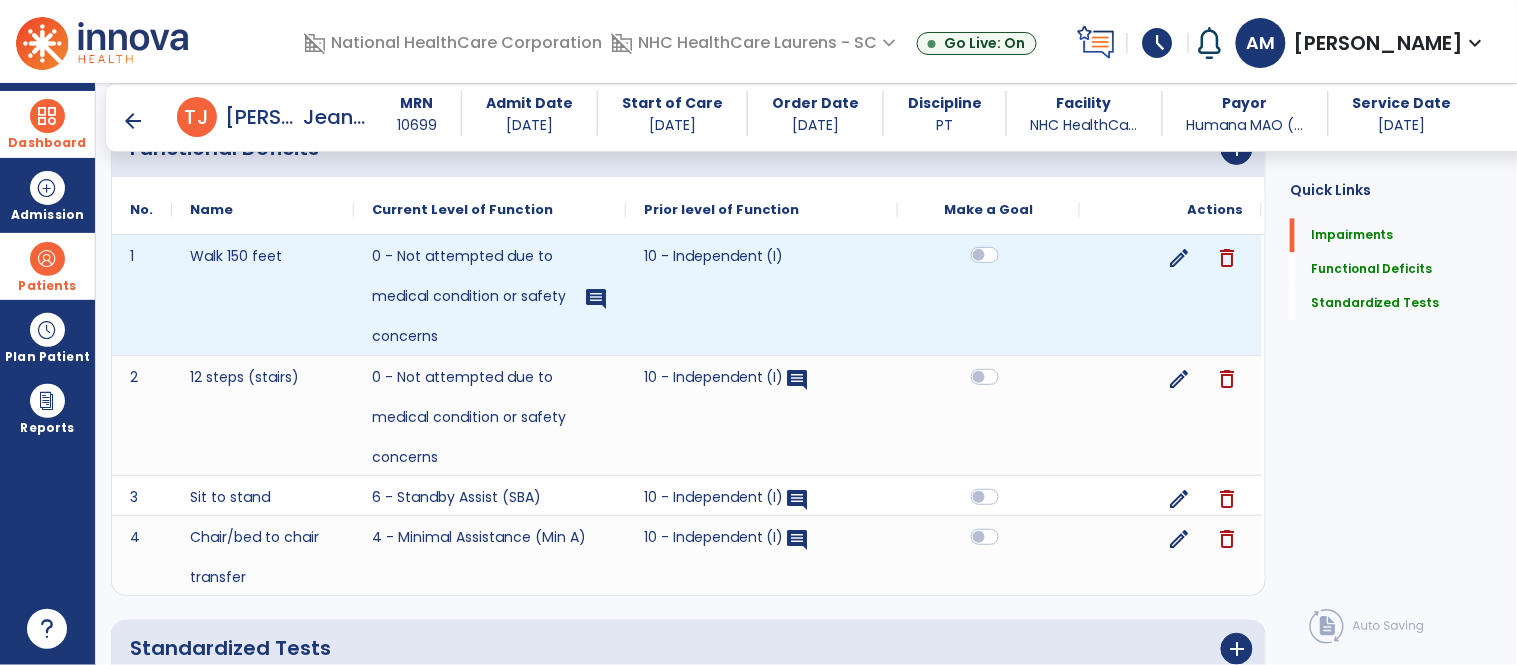 click 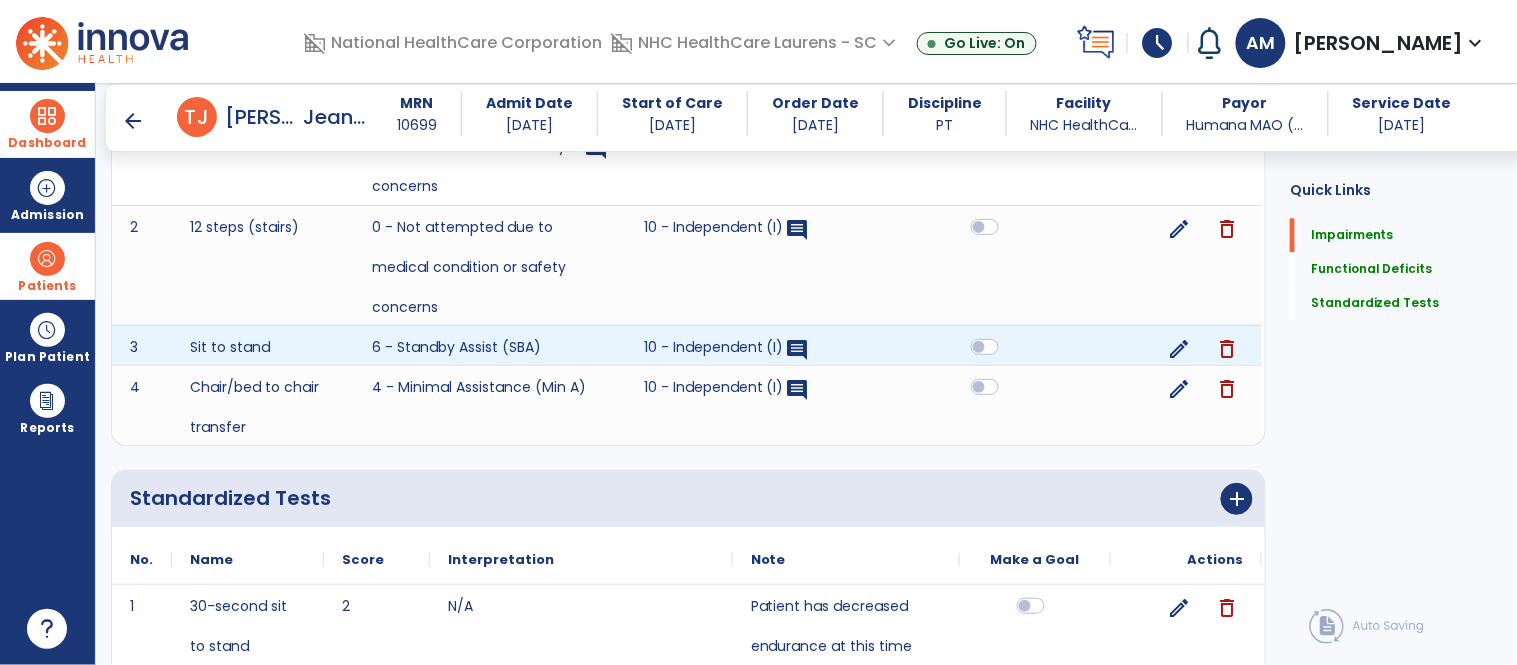 scroll, scrollTop: 1220, scrollLeft: 0, axis: vertical 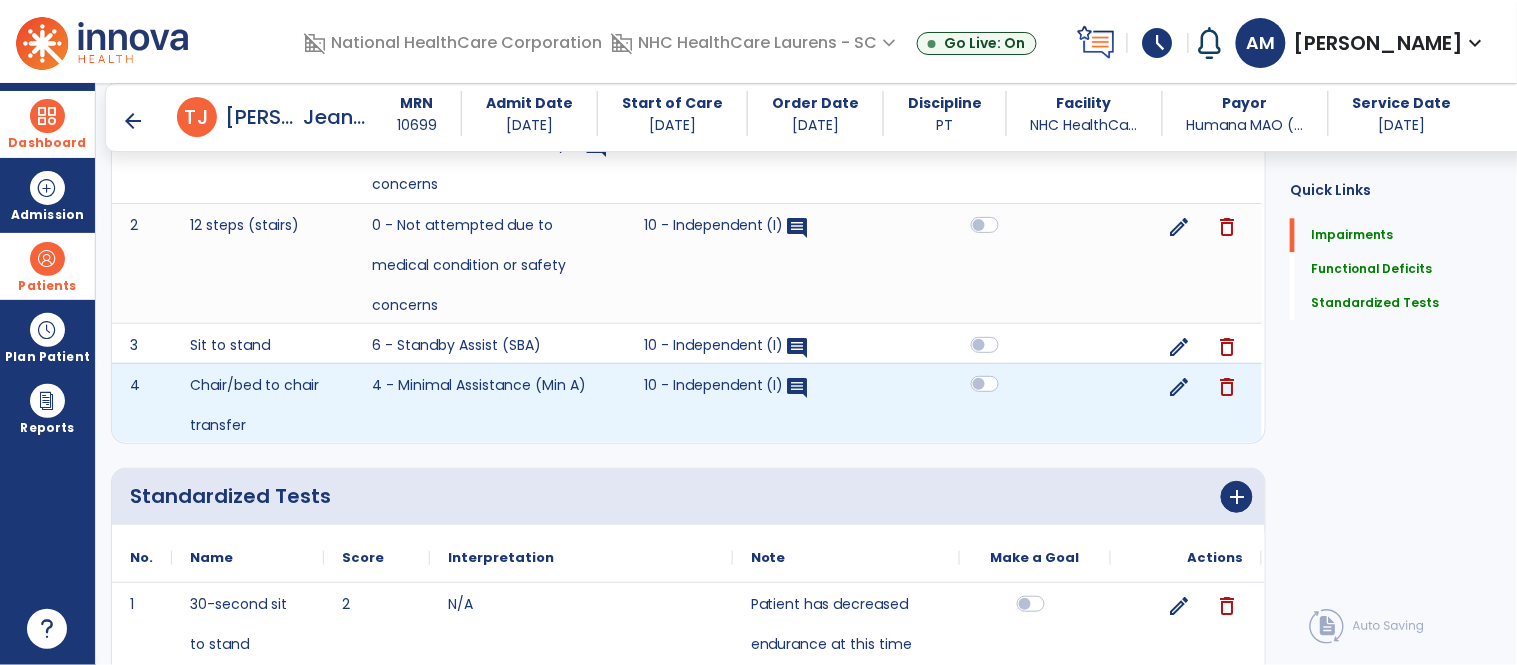 click 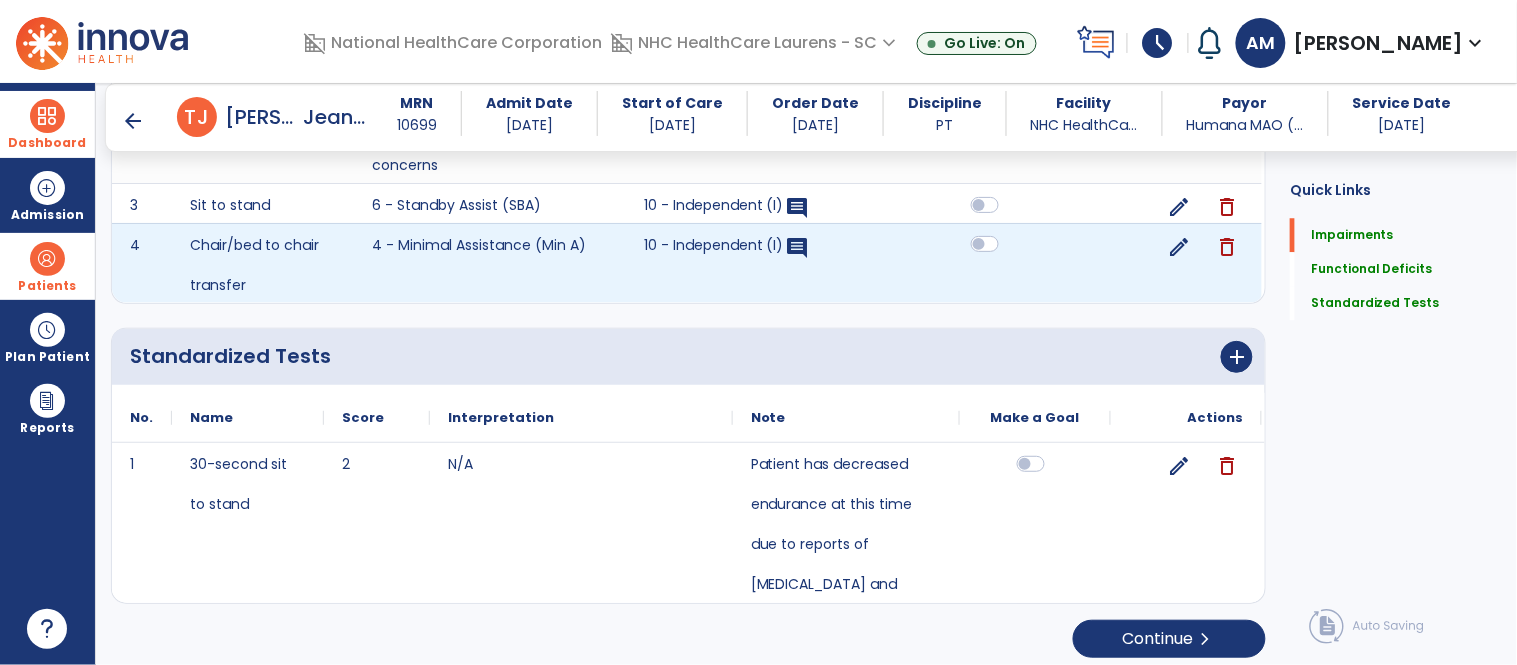 scroll, scrollTop: 1370, scrollLeft: 0, axis: vertical 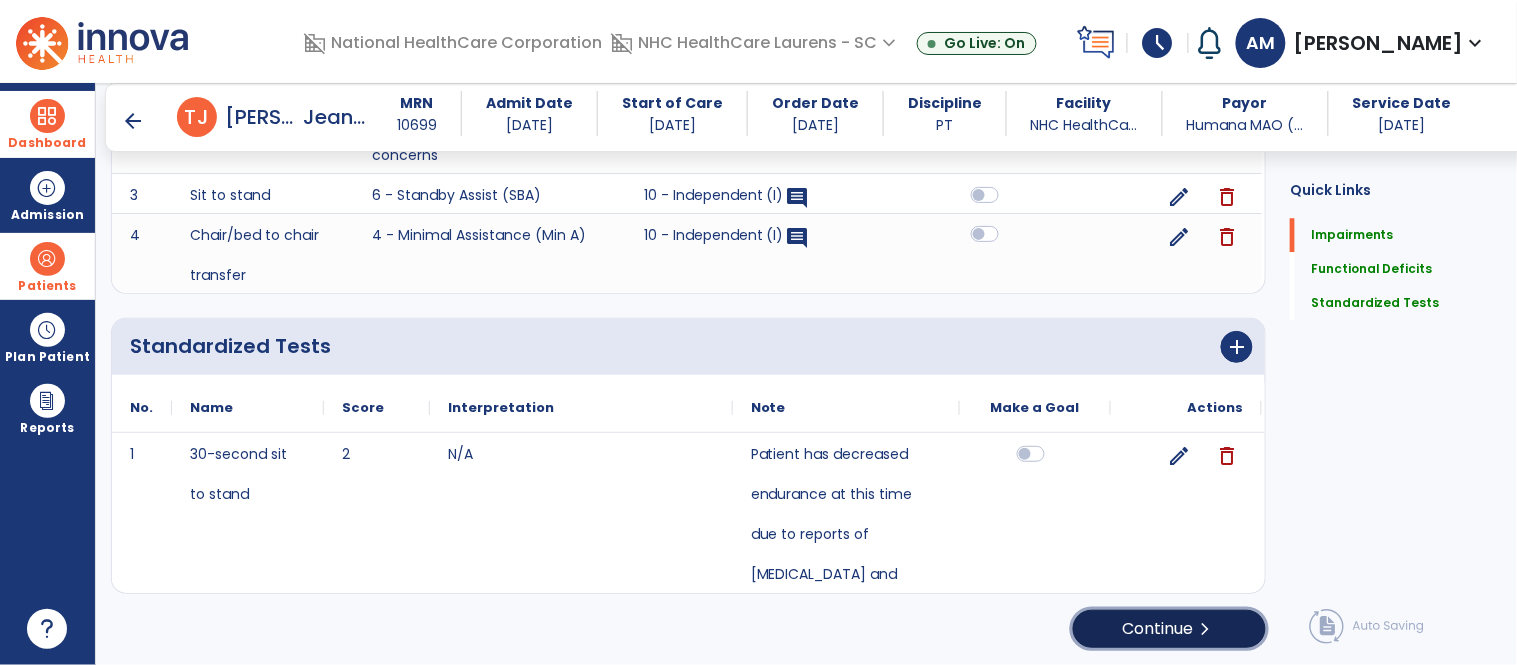 click on "Continue  chevron_right" 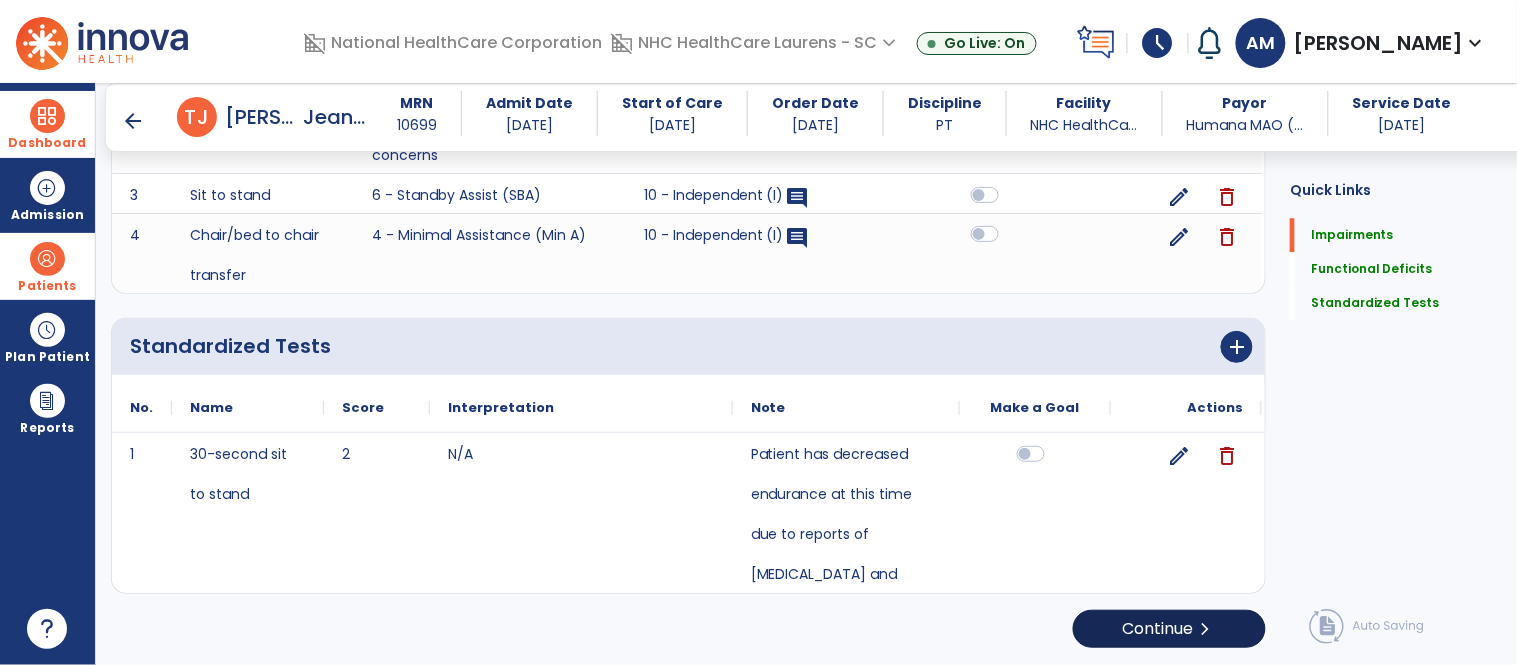 scroll, scrollTop: 0, scrollLeft: 0, axis: both 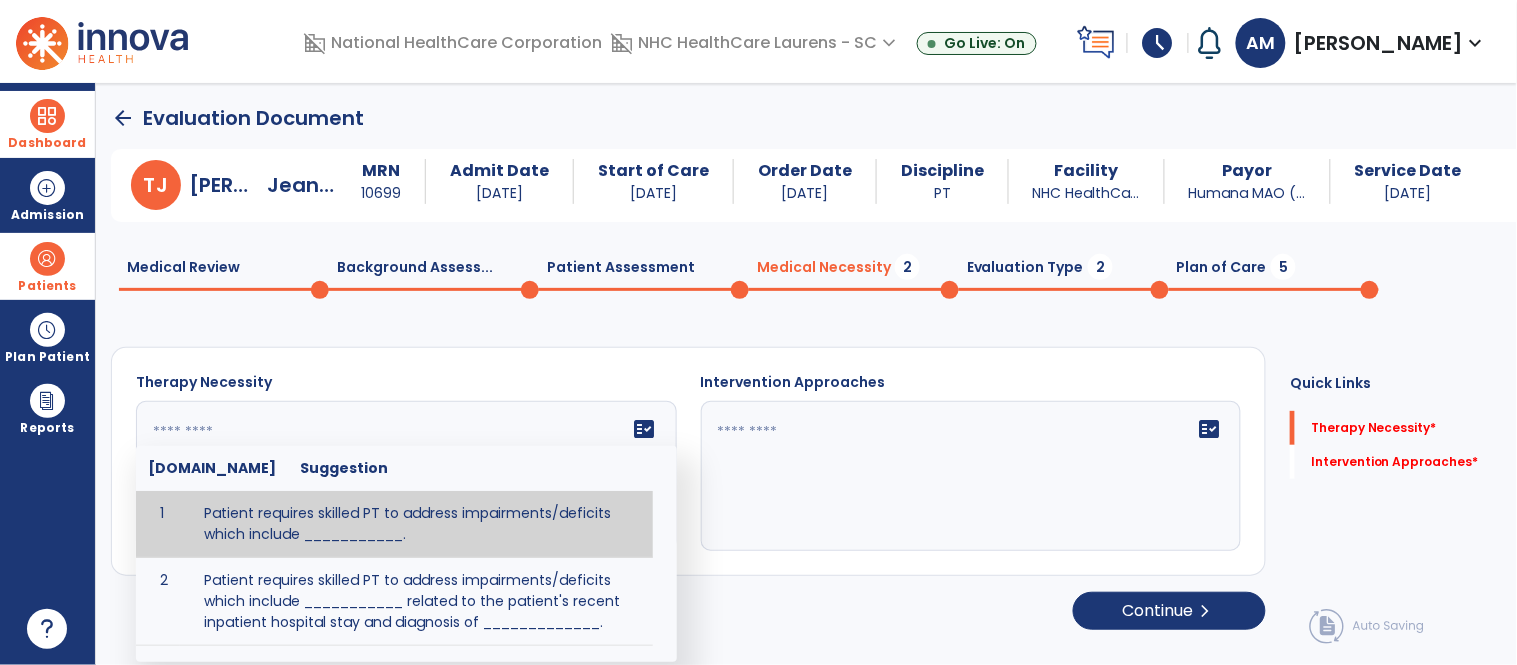 click 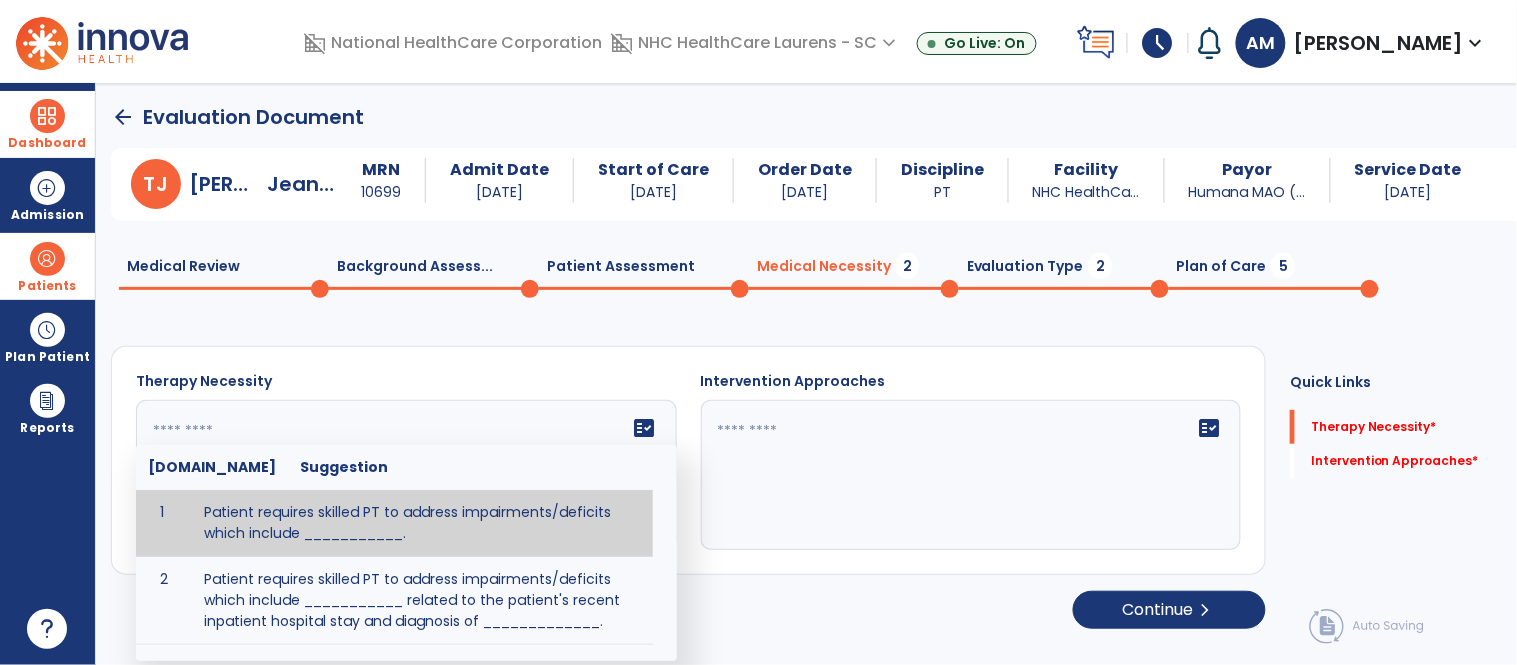 scroll, scrollTop: 1, scrollLeft: 0, axis: vertical 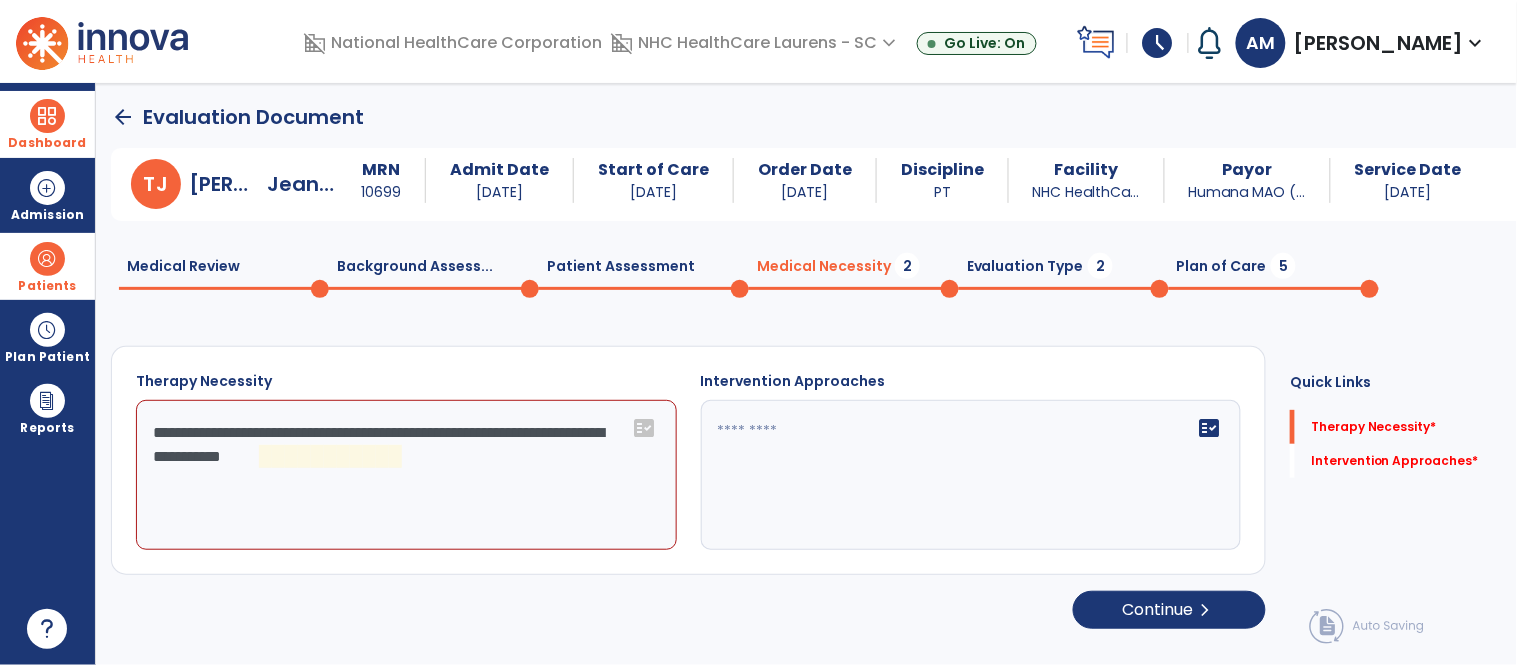 click on "**********" 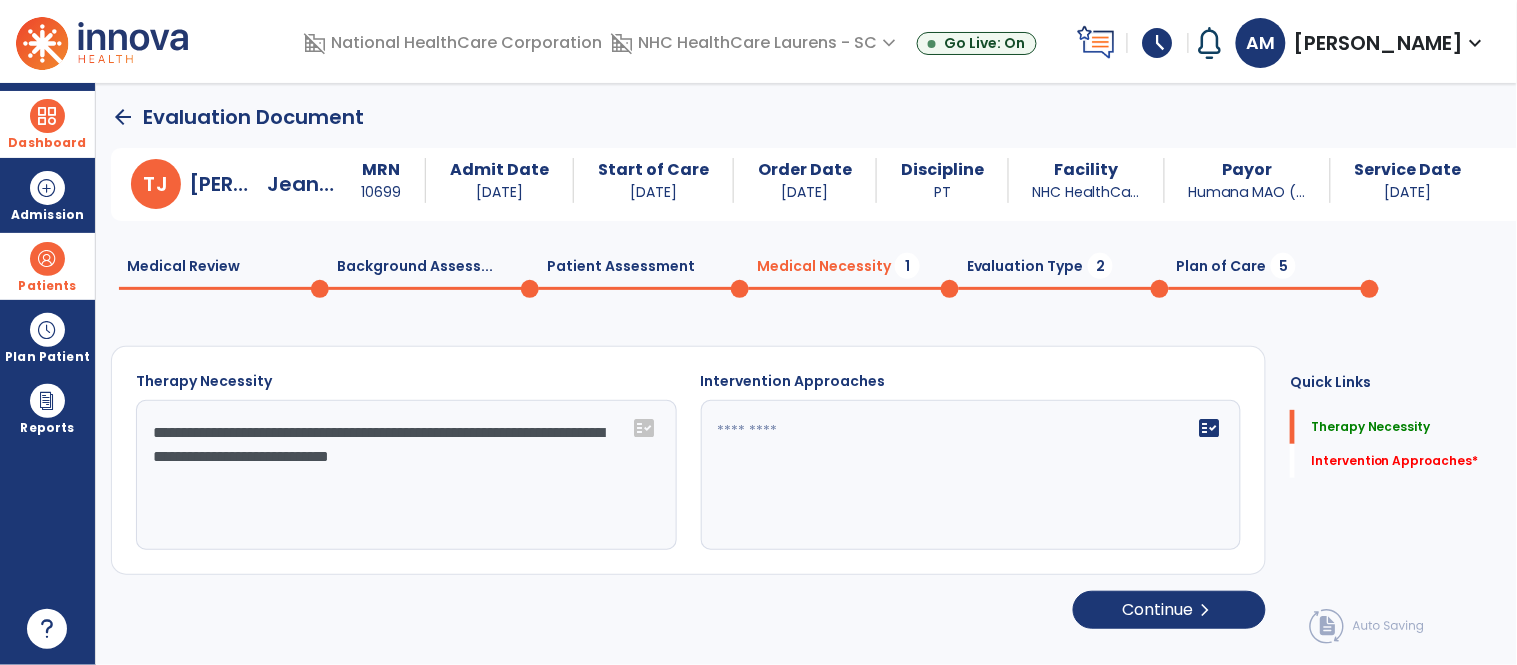 click on "**********" 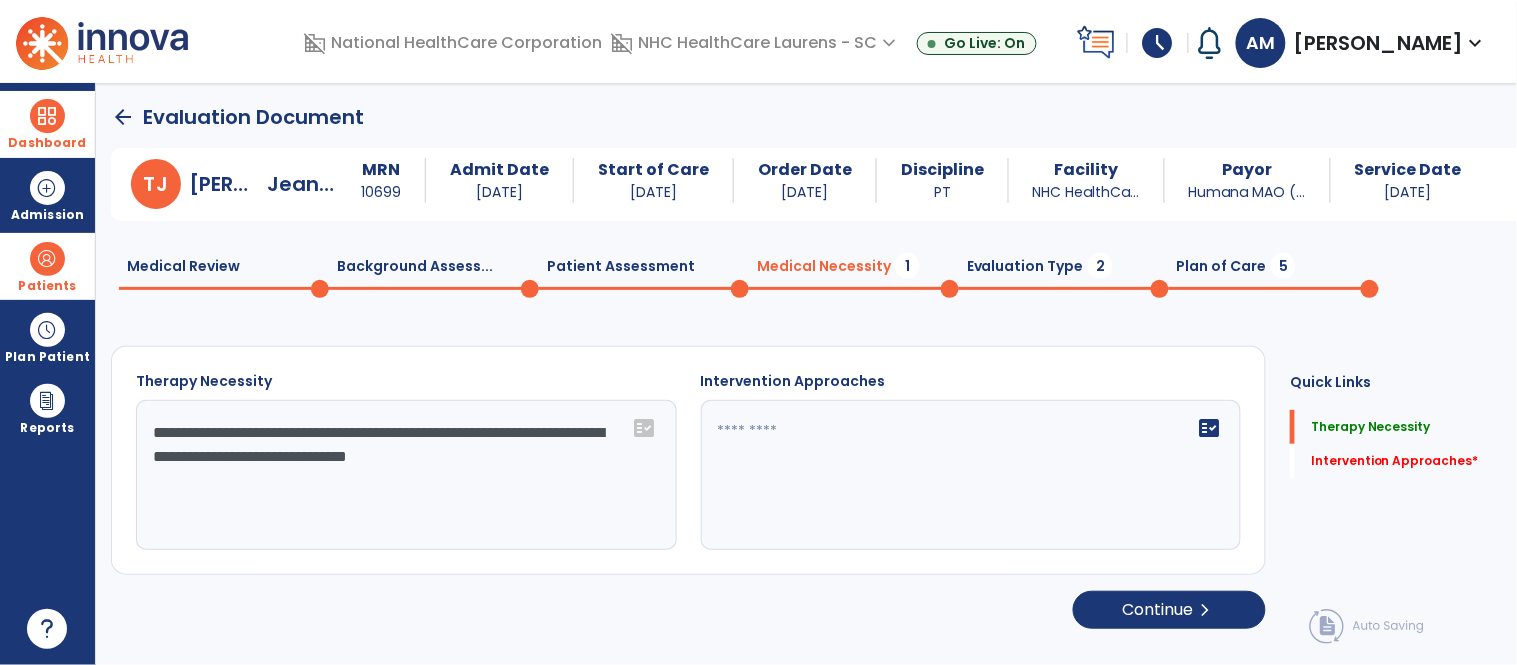 click on "**********" 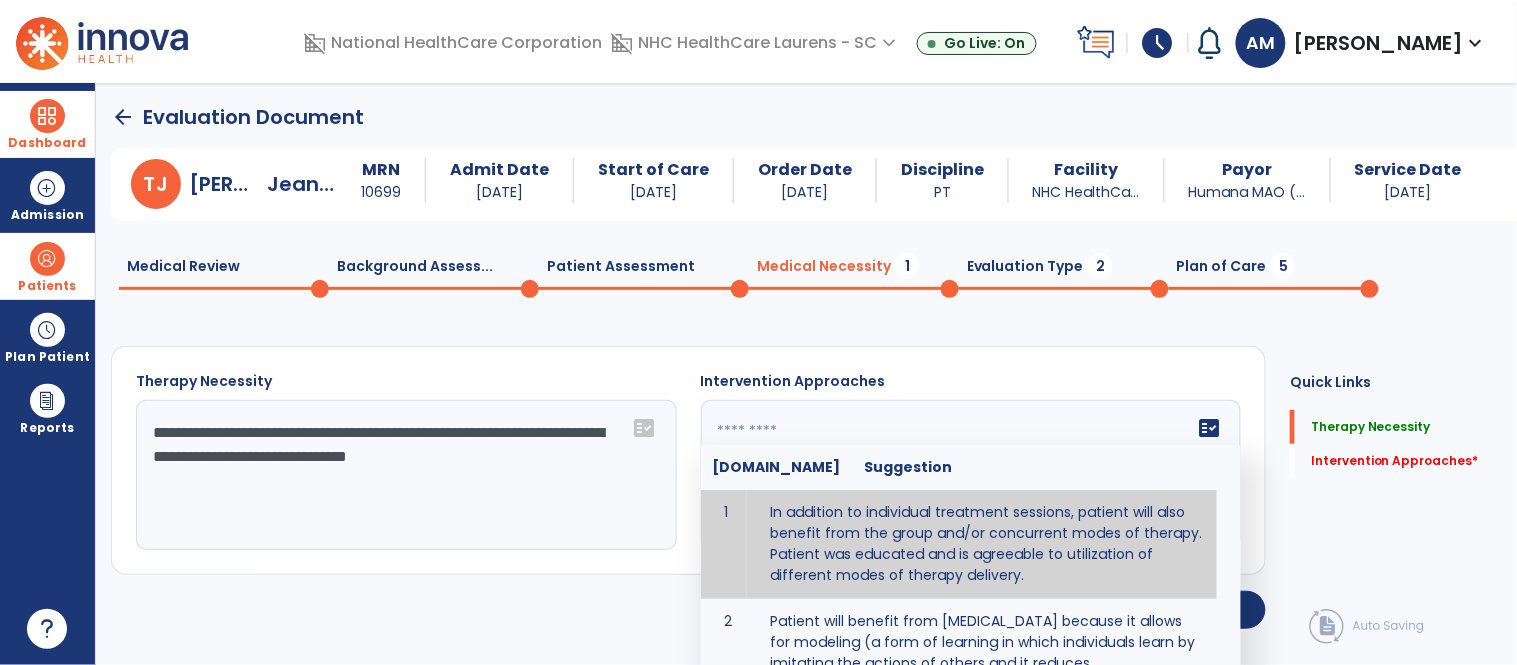 type on "**********" 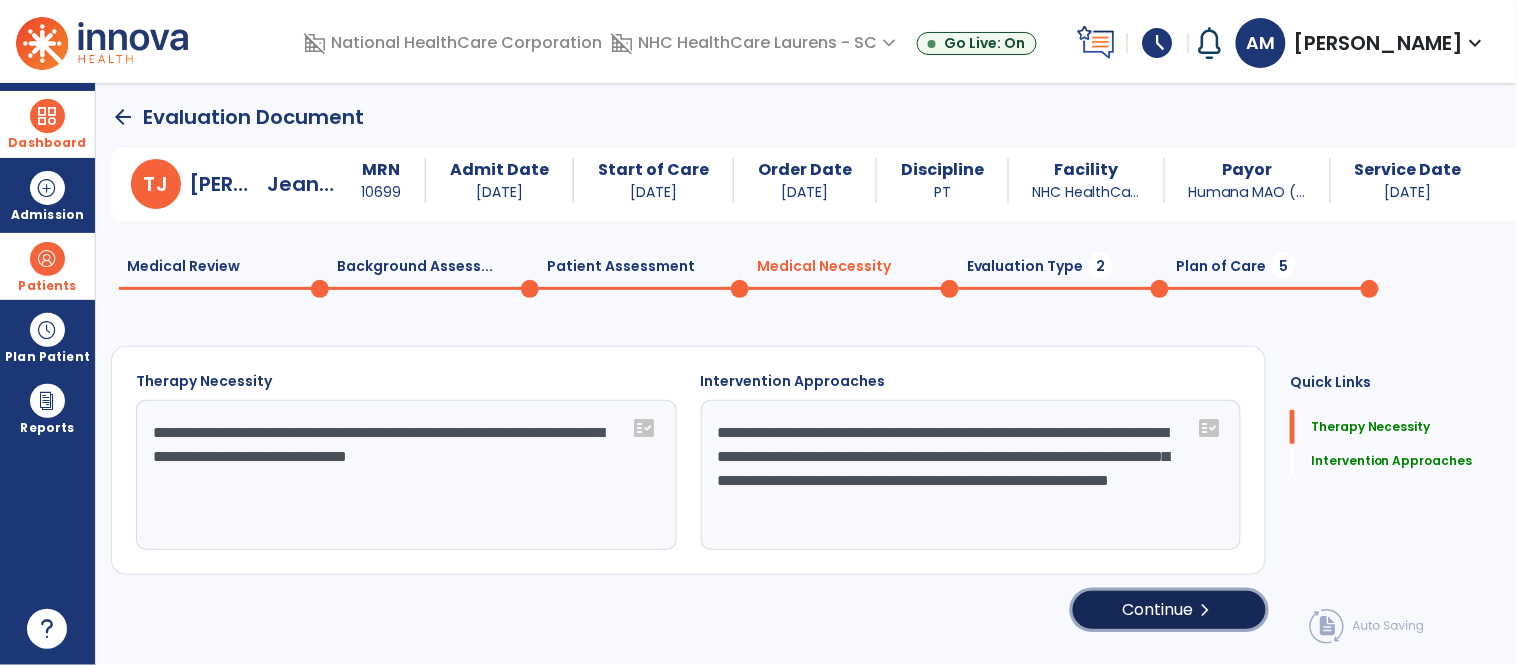 click on "Continue  chevron_right" 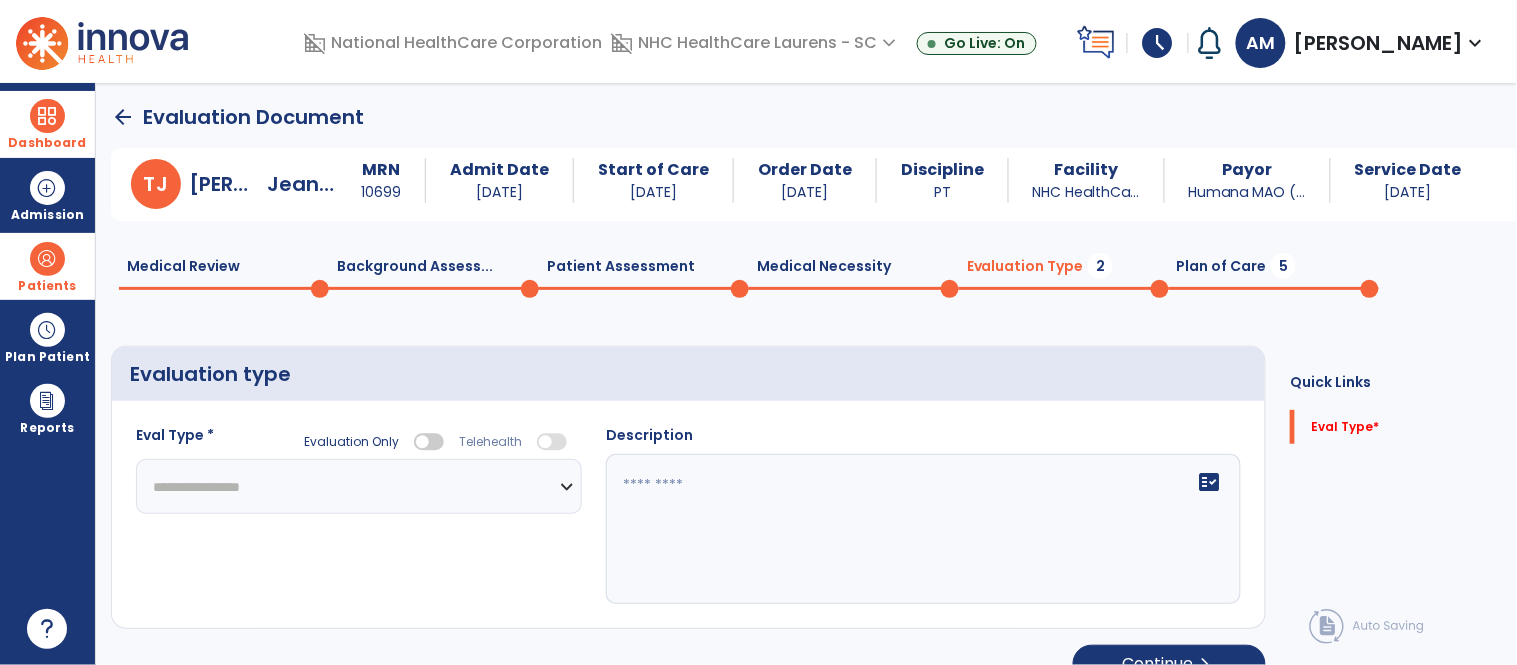 click on "**********" 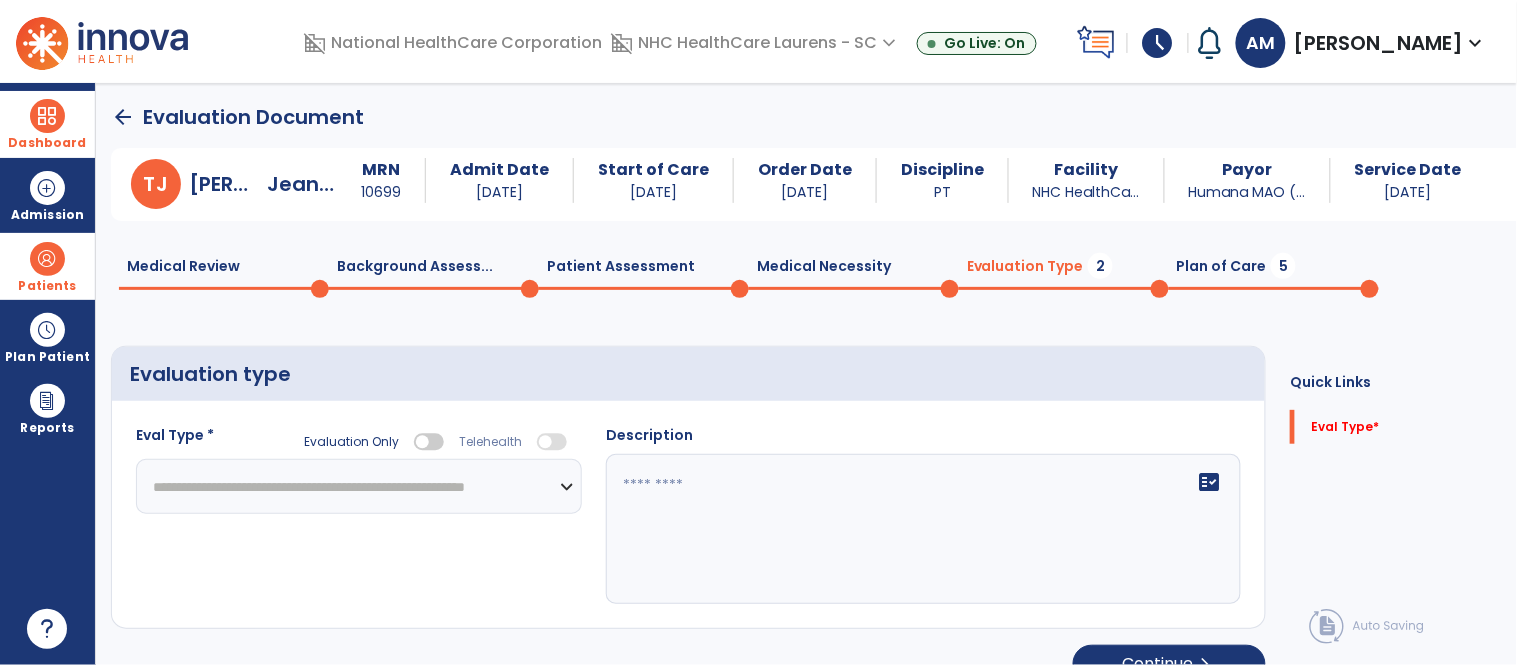 click on "**********" 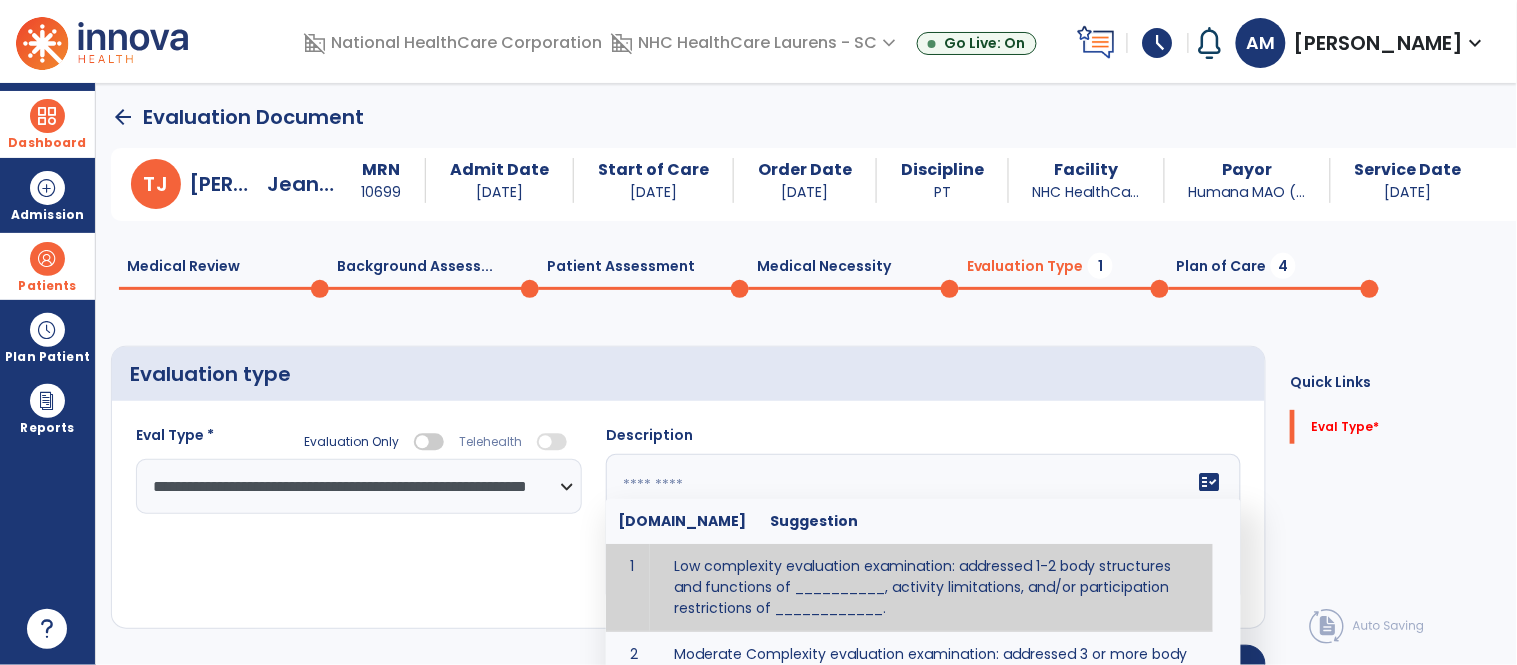 click 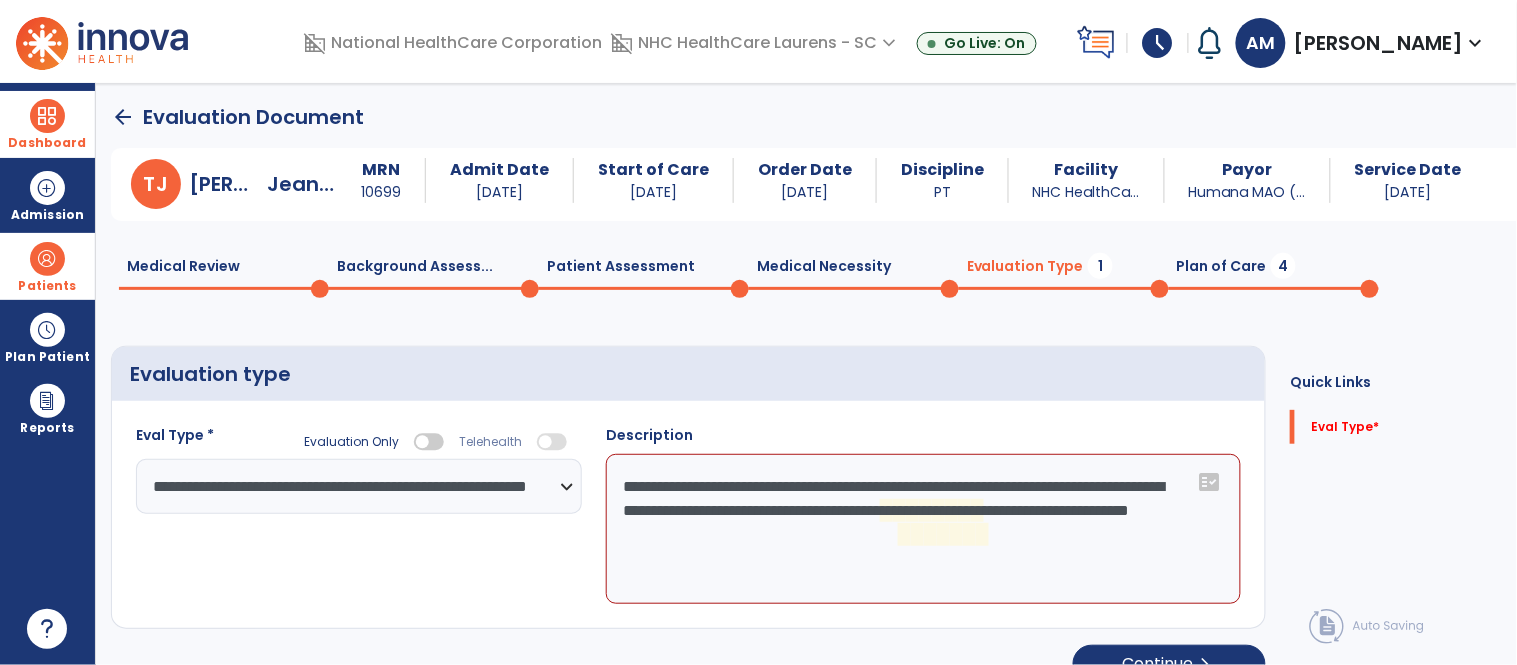 click on "**********" 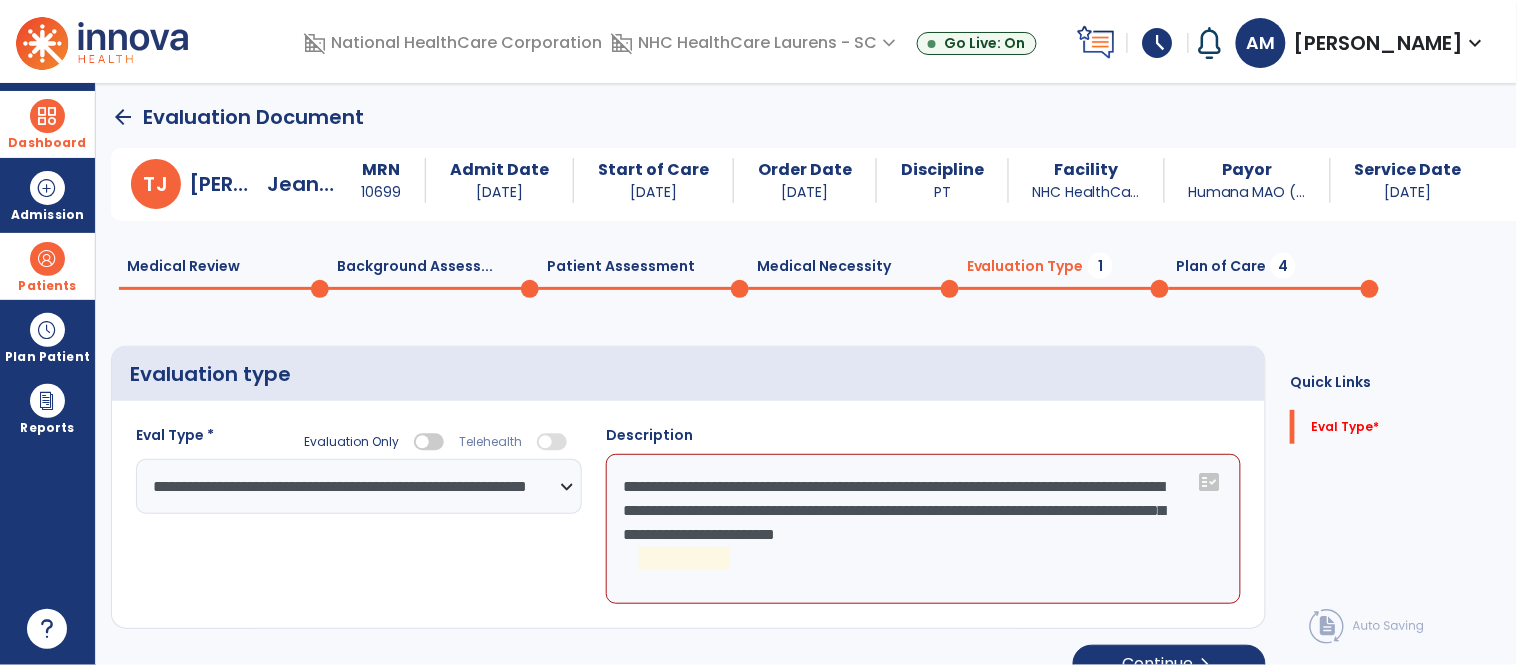 click on "**********" 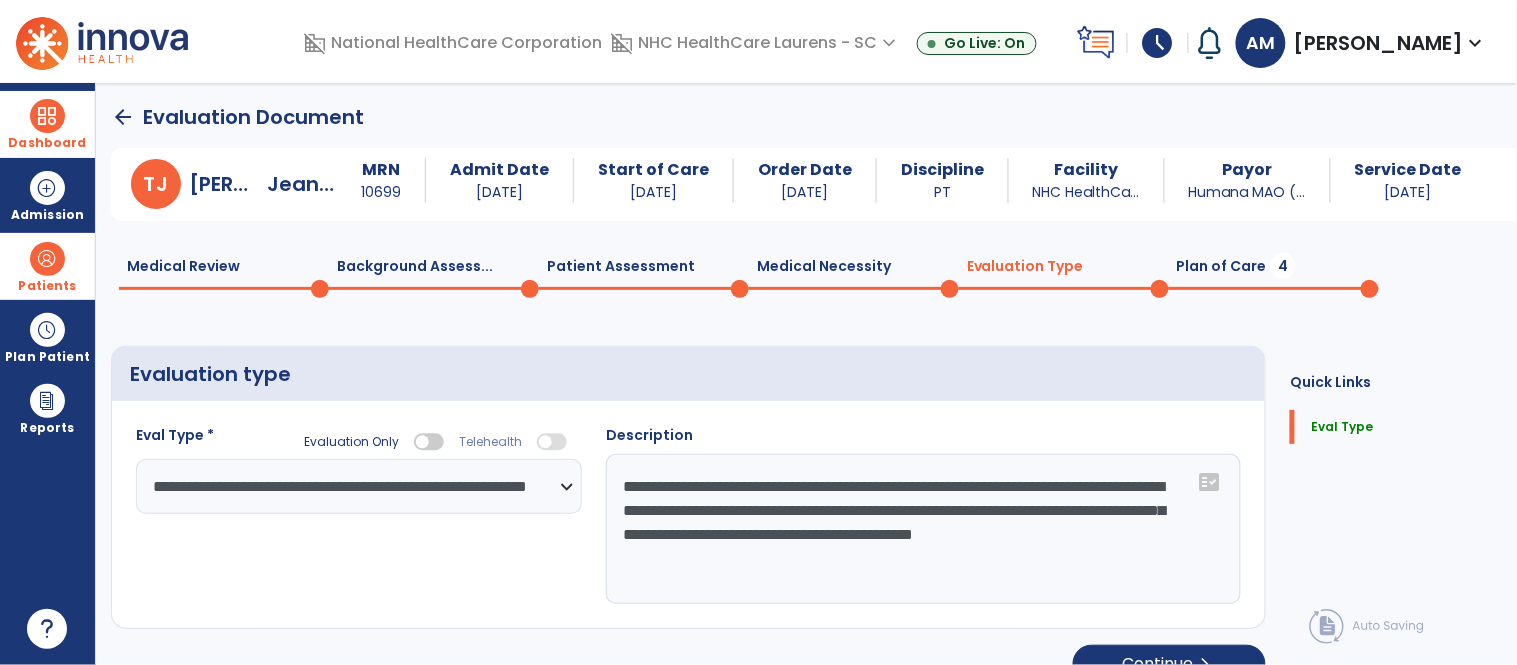 click on "**********" 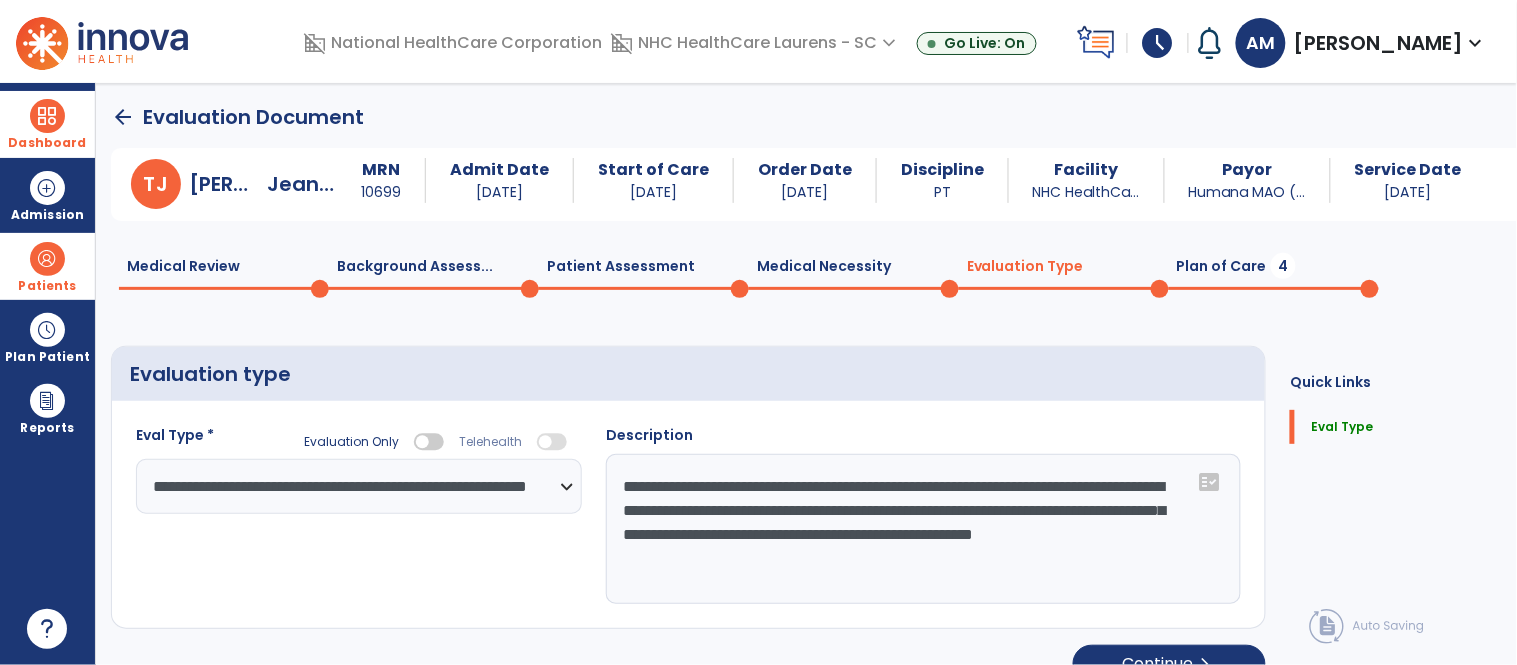 scroll, scrollTop: 21, scrollLeft: 0, axis: vertical 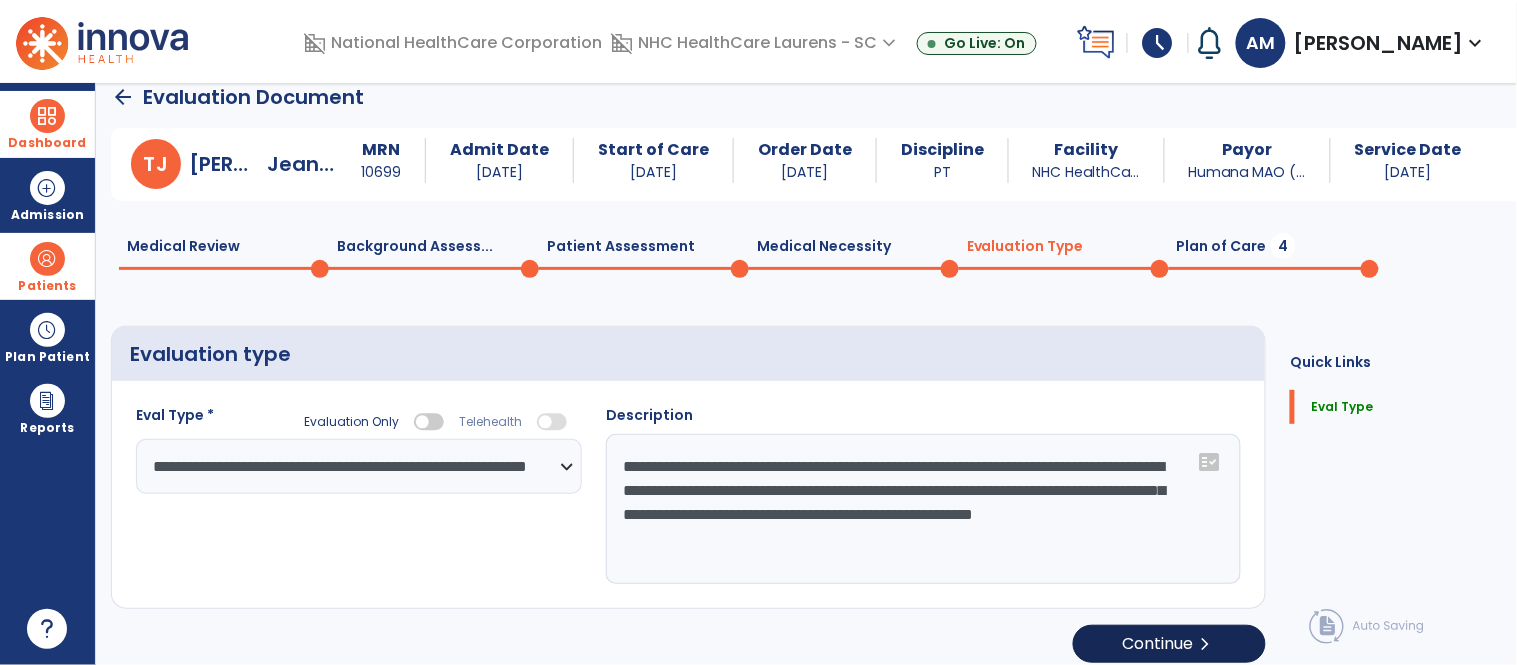 type on "**********" 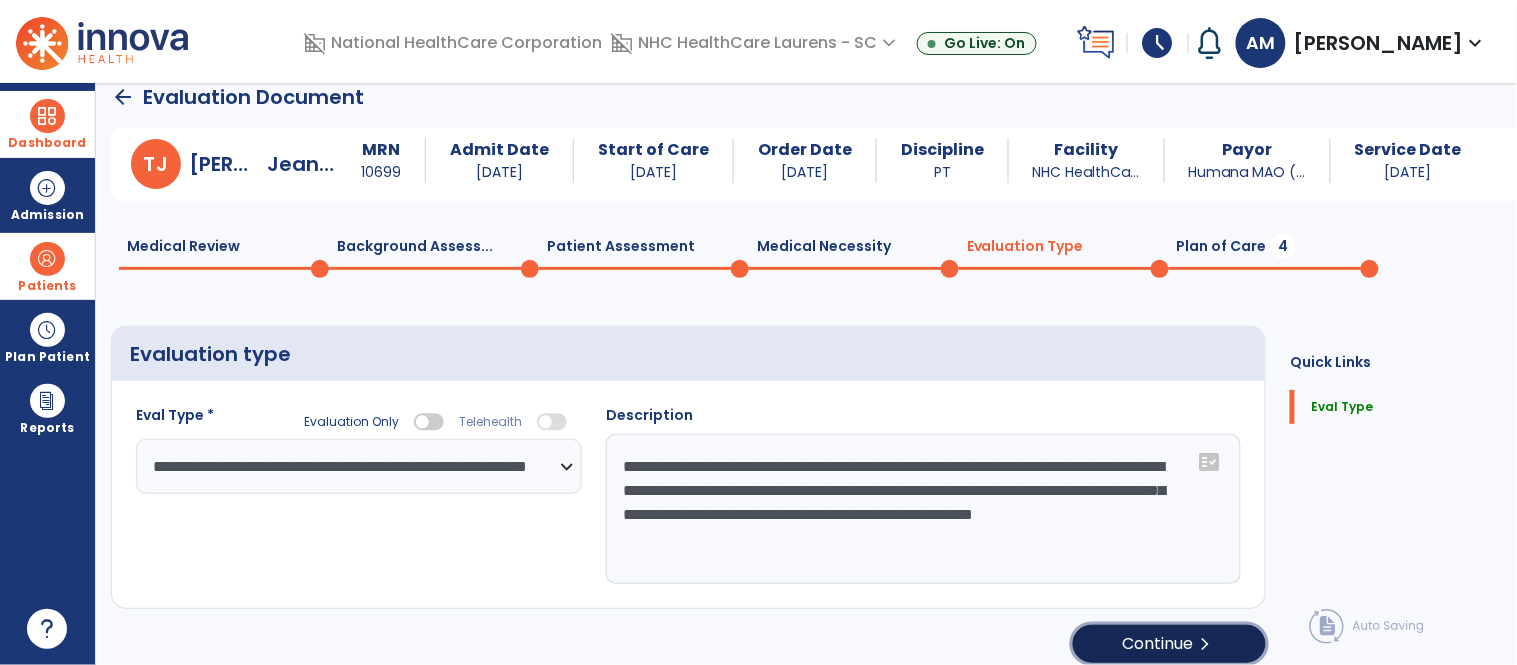 click on "Continue  chevron_right" 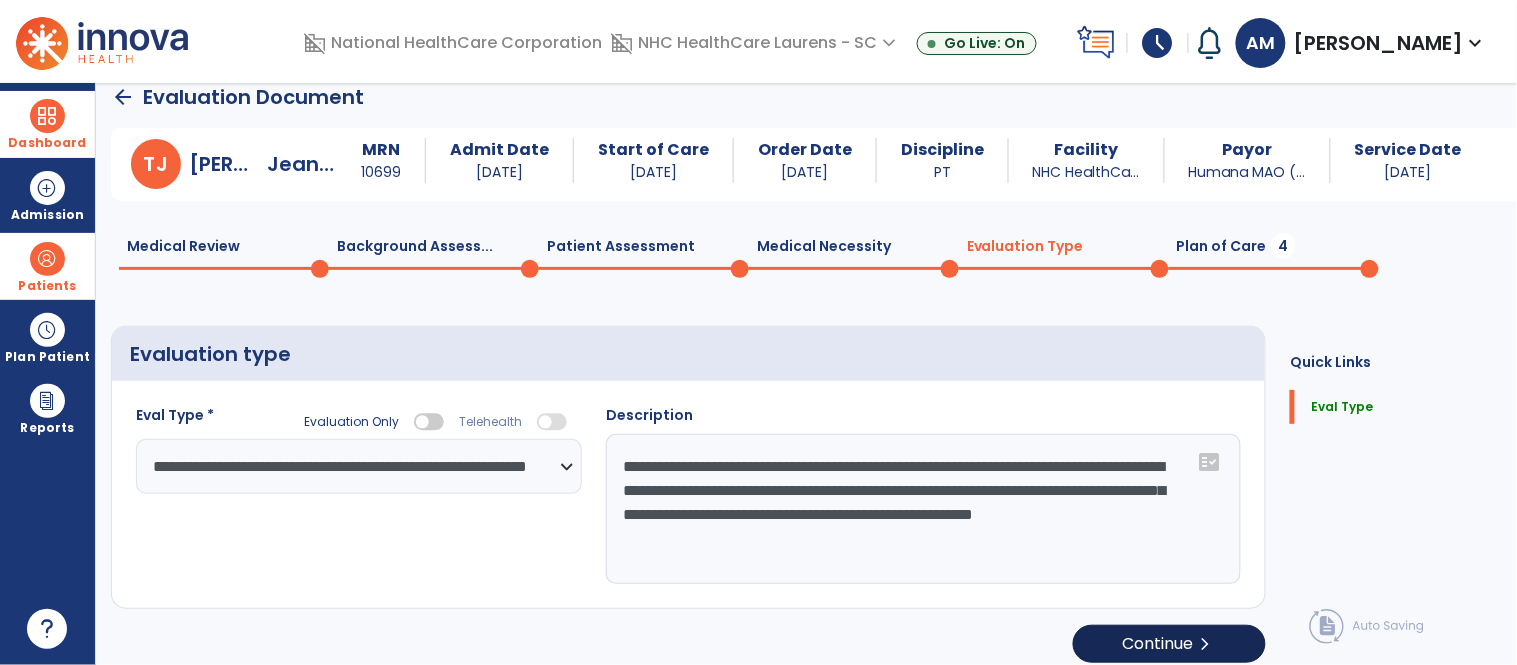 select on "**" 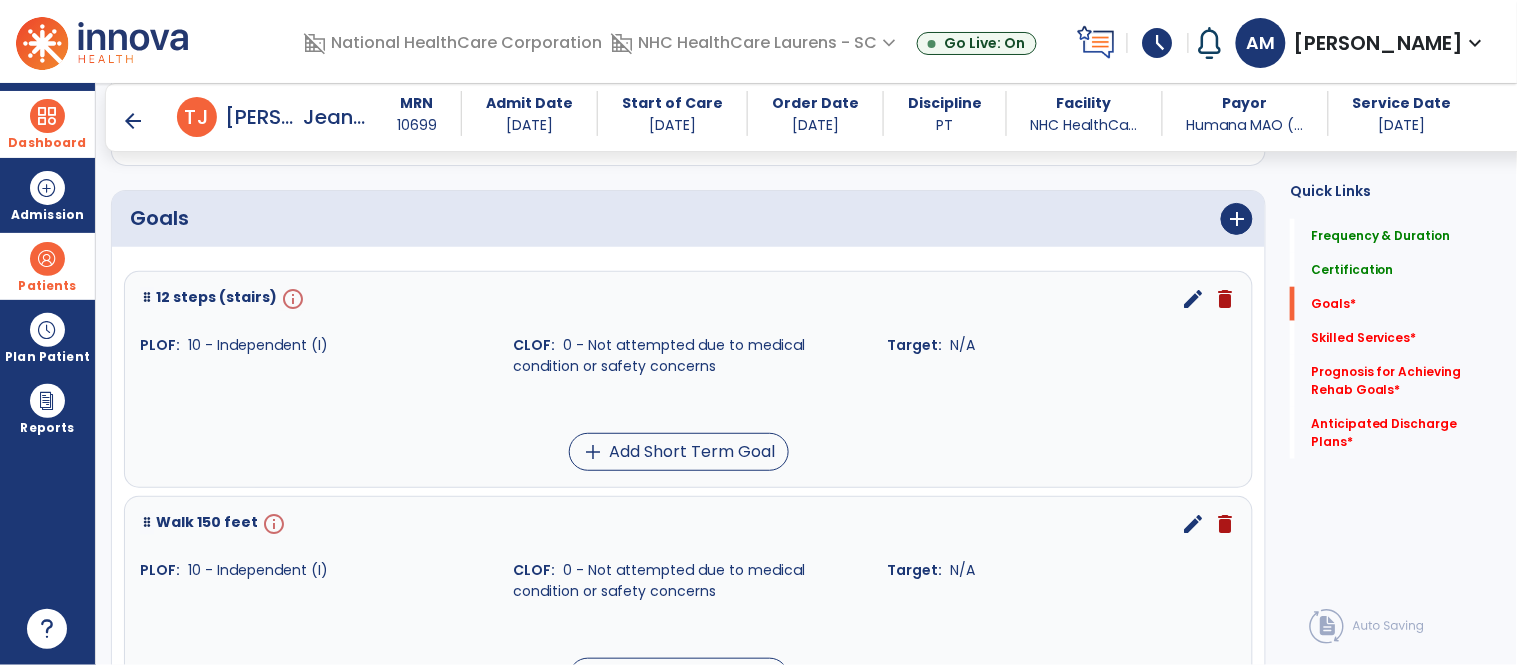 scroll, scrollTop: 426, scrollLeft: 0, axis: vertical 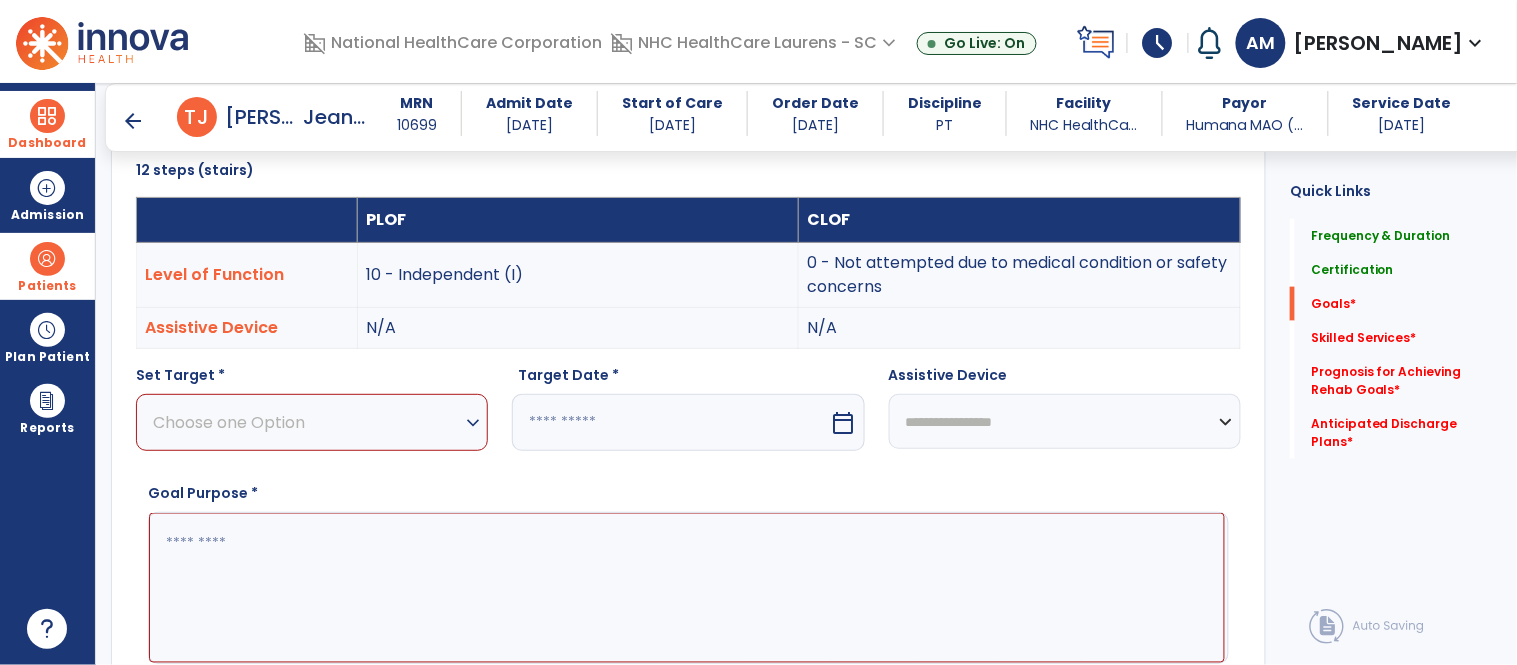 click on "Choose one Option" at bounding box center (307, 422) 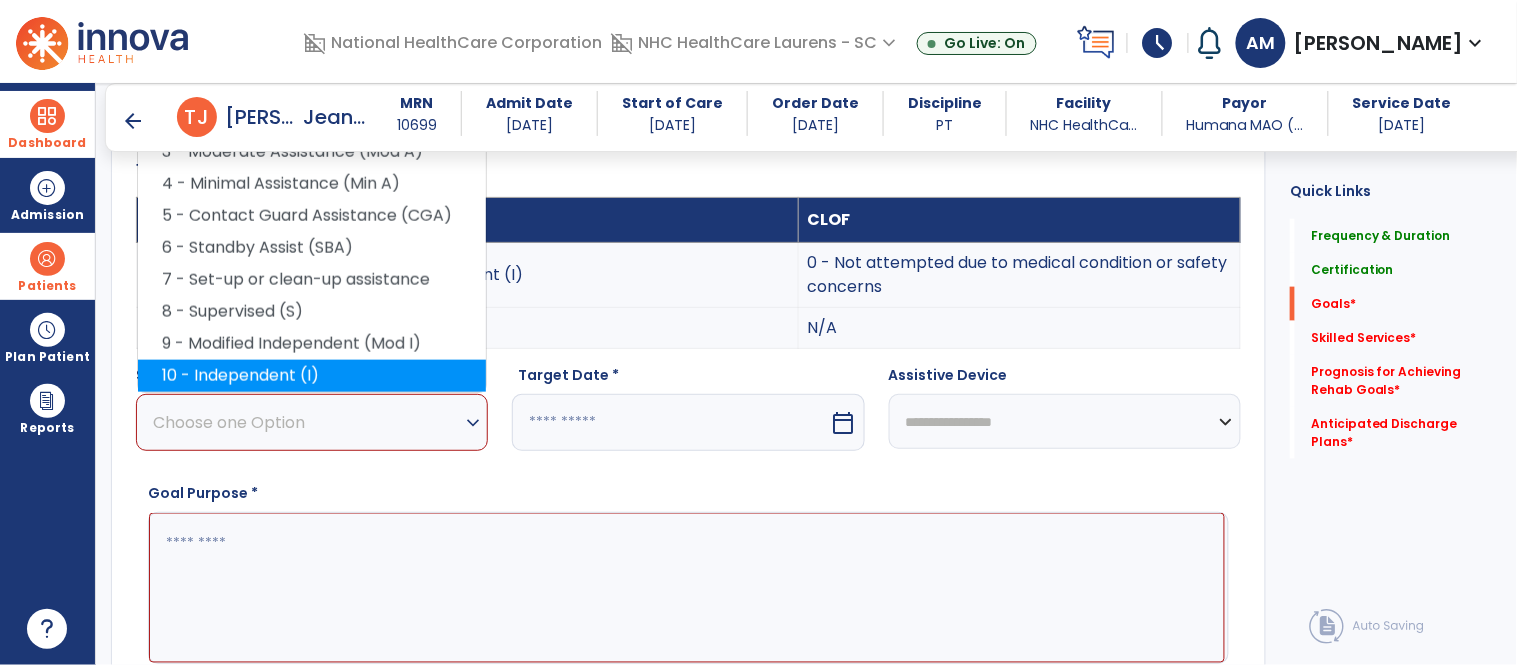 click on "10 - Independent (I)" at bounding box center [312, 376] 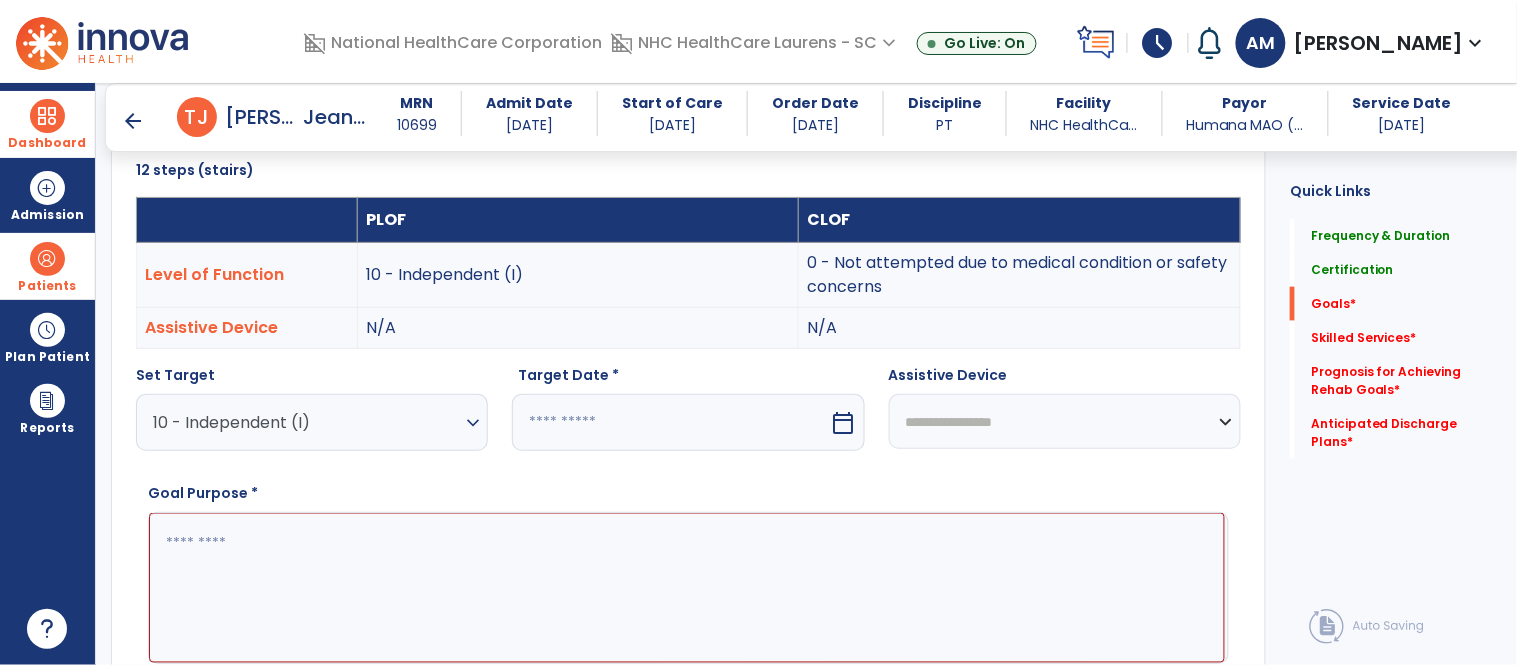 click at bounding box center [670, 422] 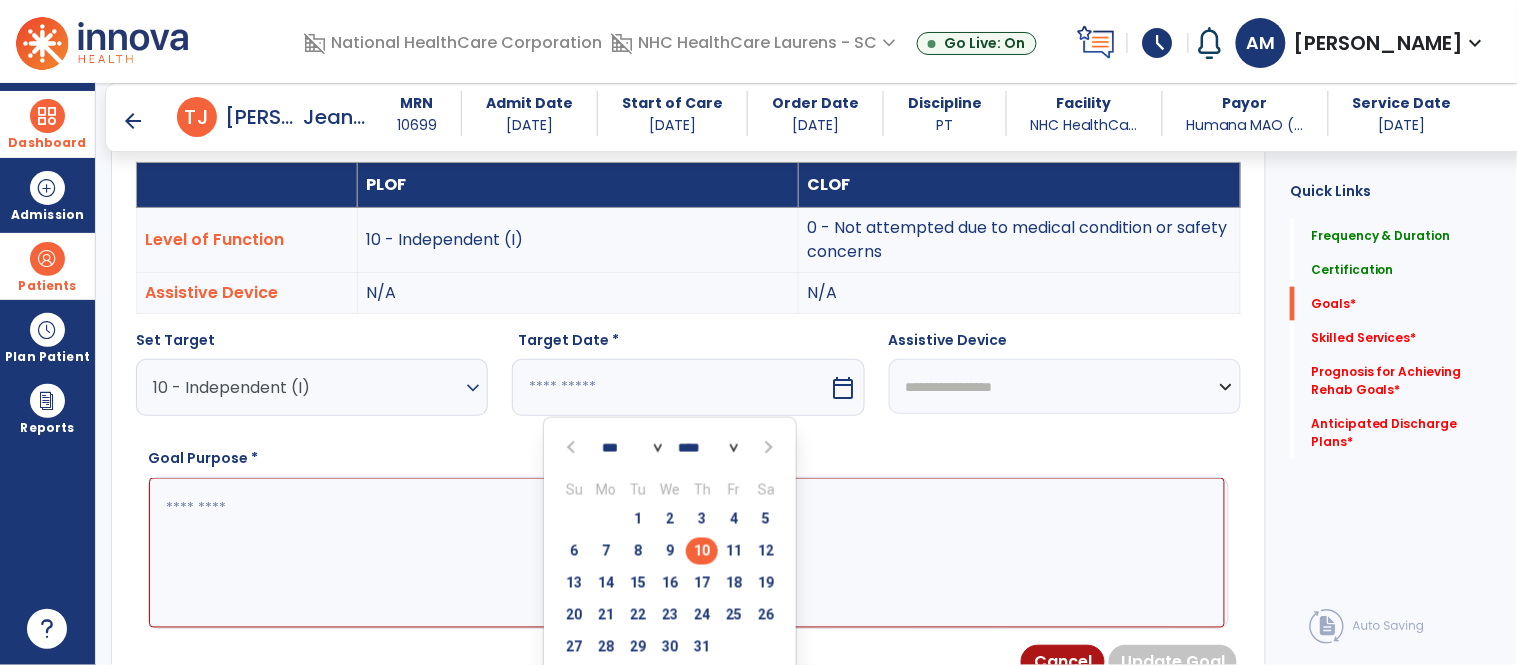 scroll, scrollTop: 571, scrollLeft: 0, axis: vertical 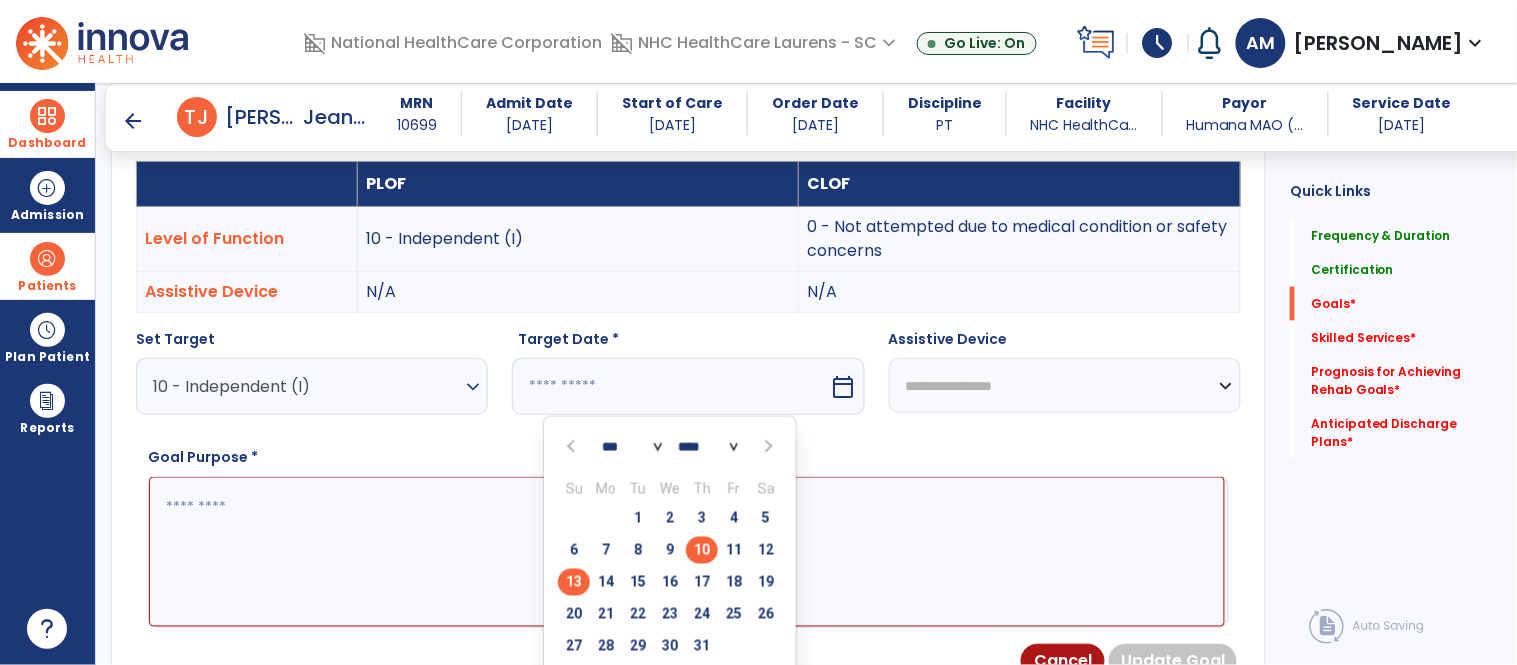 click on "13" at bounding box center (574, 582) 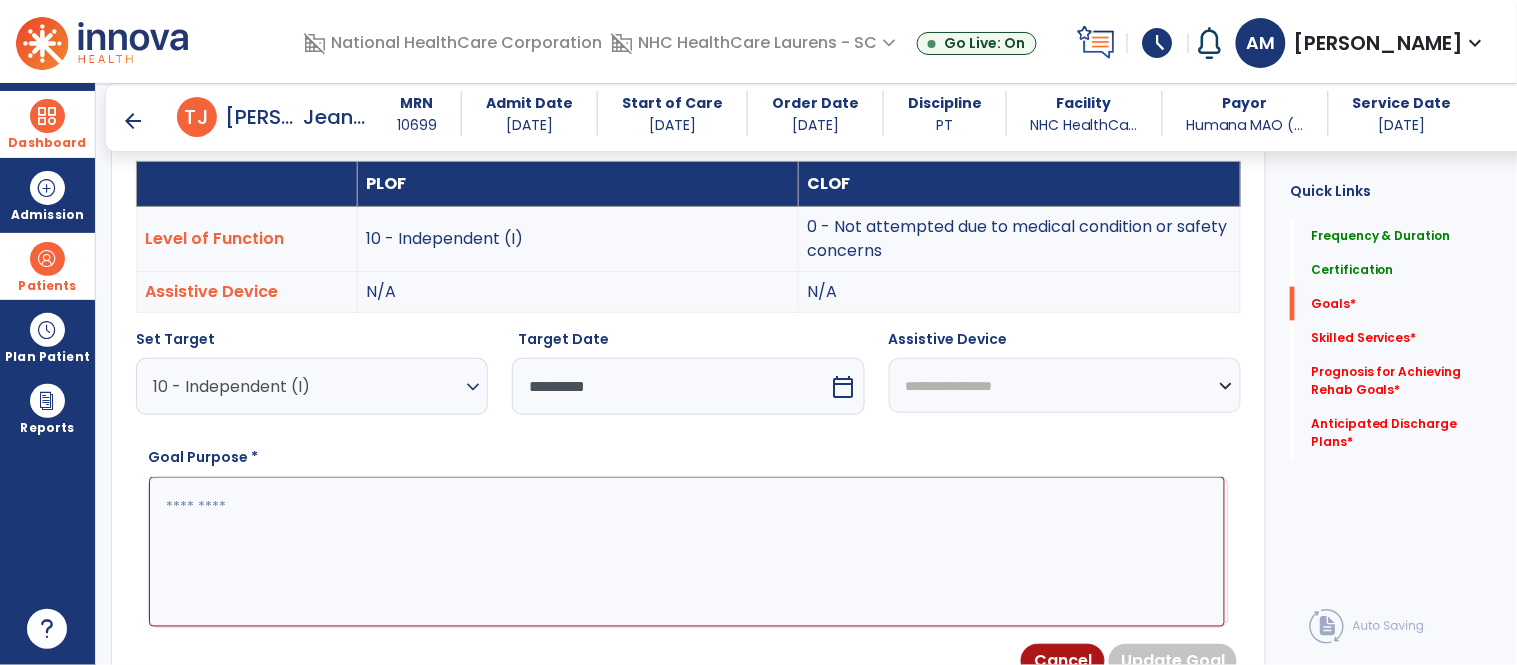 scroll, scrollTop: 601, scrollLeft: 0, axis: vertical 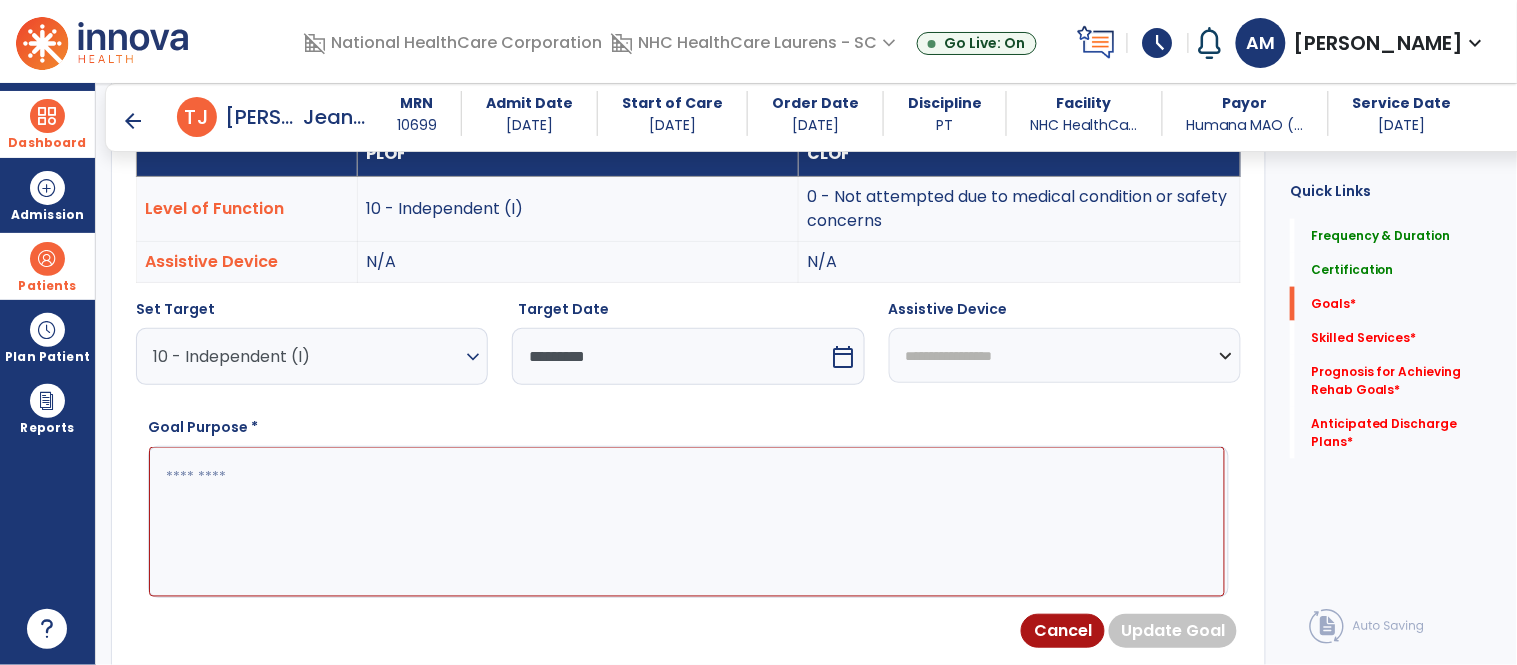 click at bounding box center (687, 522) 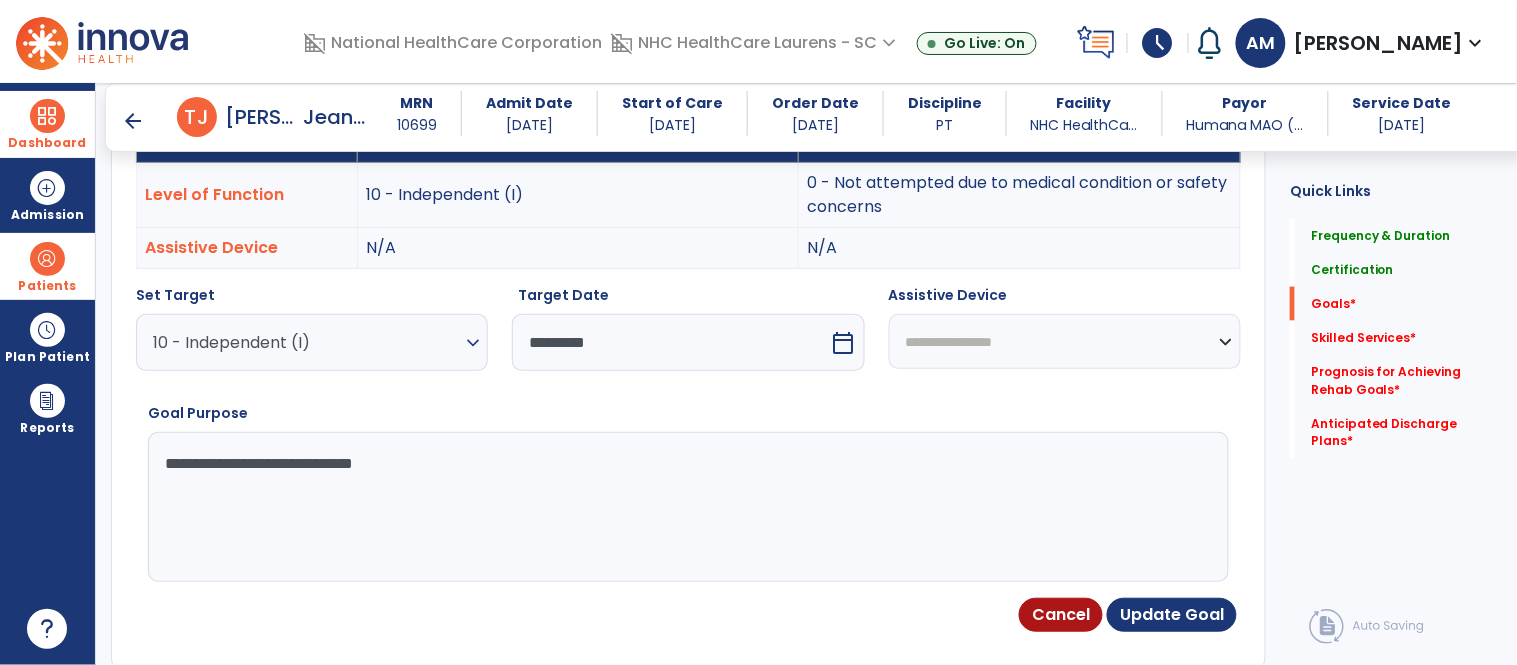 scroll, scrollTop: 616, scrollLeft: 0, axis: vertical 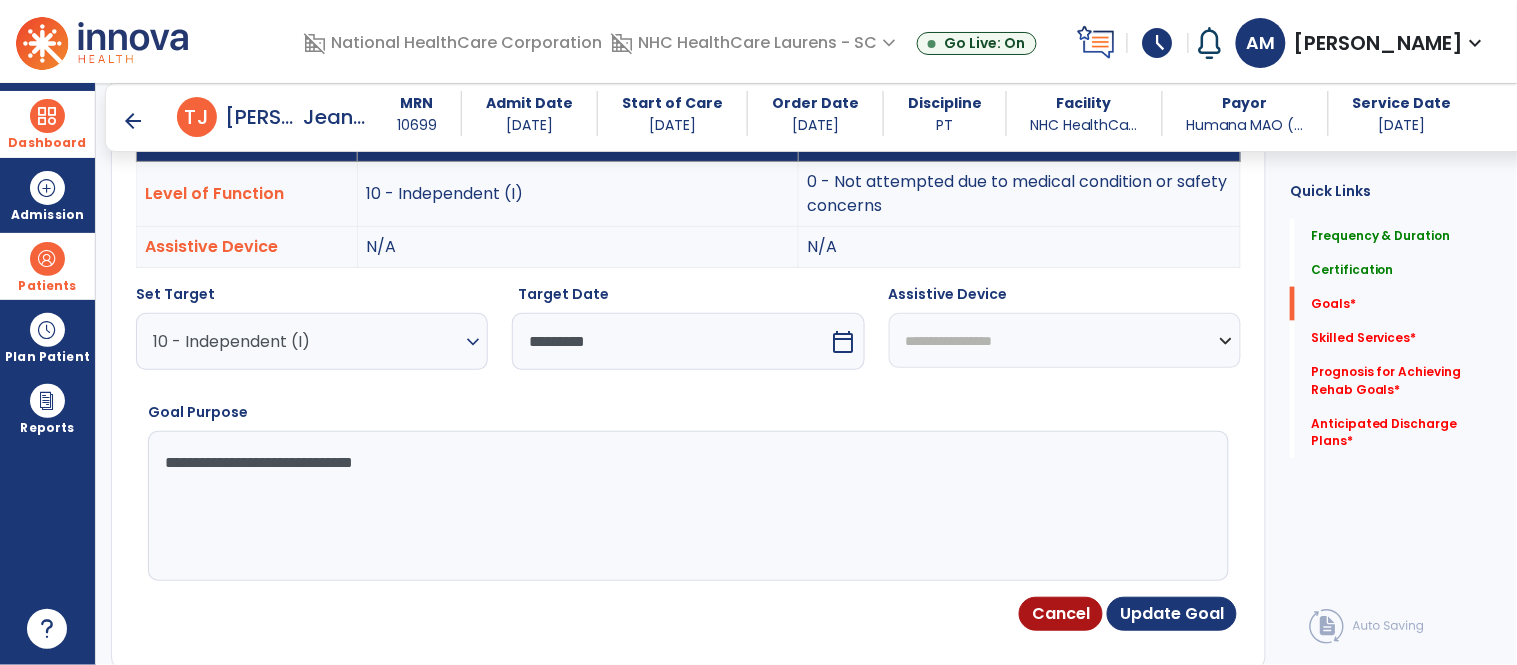 click on "**********" at bounding box center [687, 506] 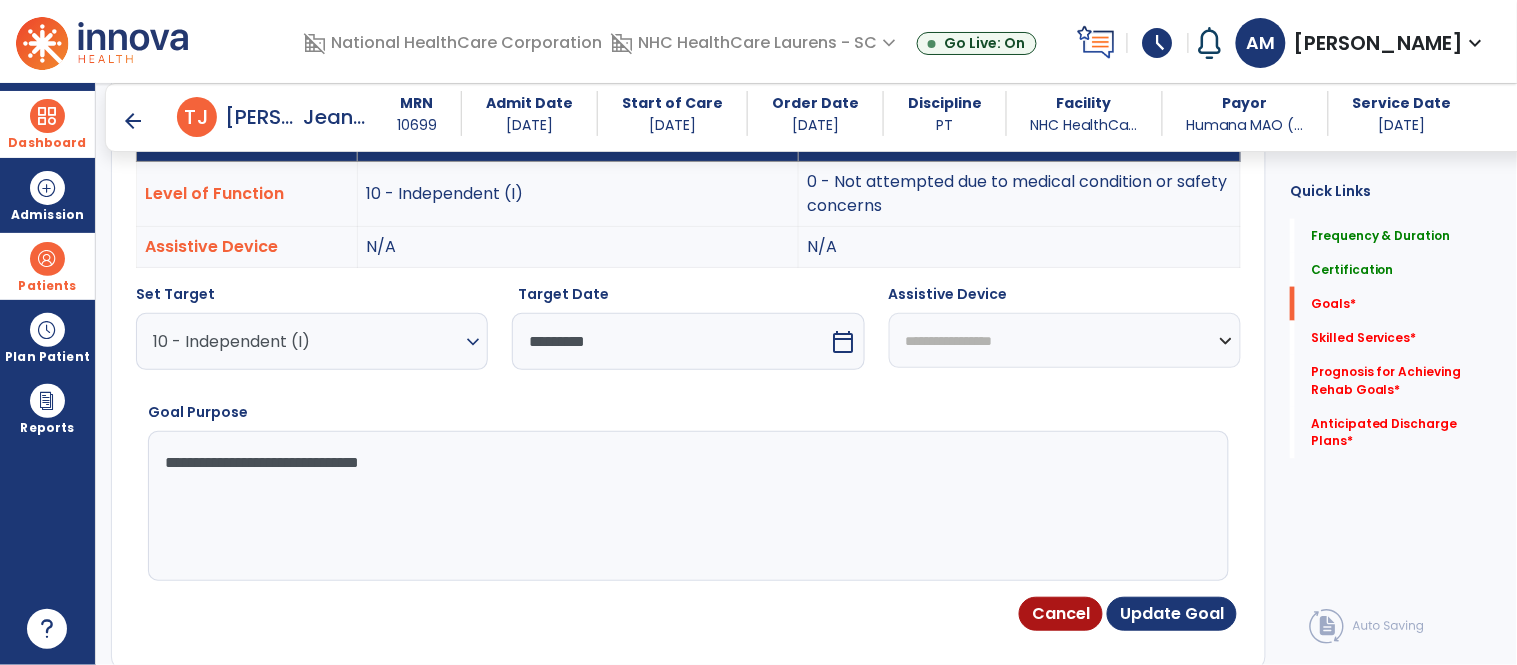 click on "**********" at bounding box center (687, 506) 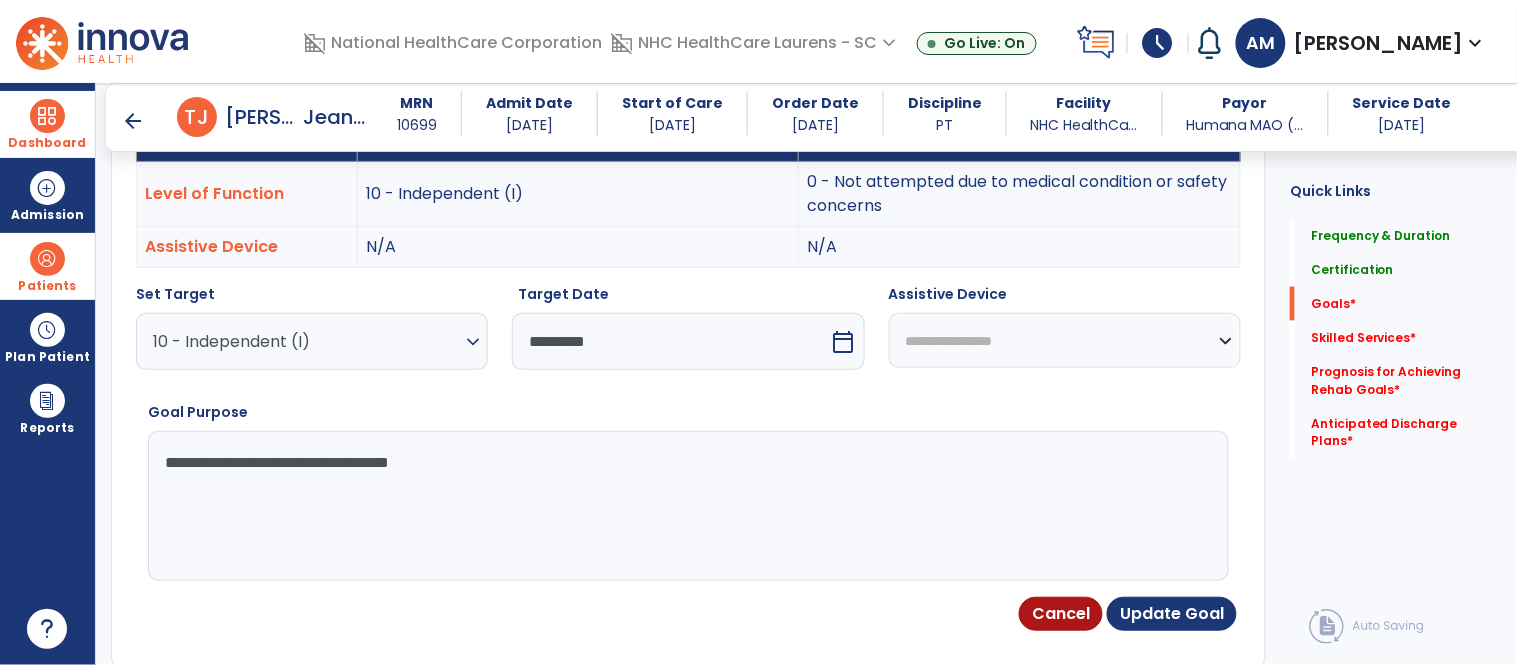 click on "**********" at bounding box center [687, 506] 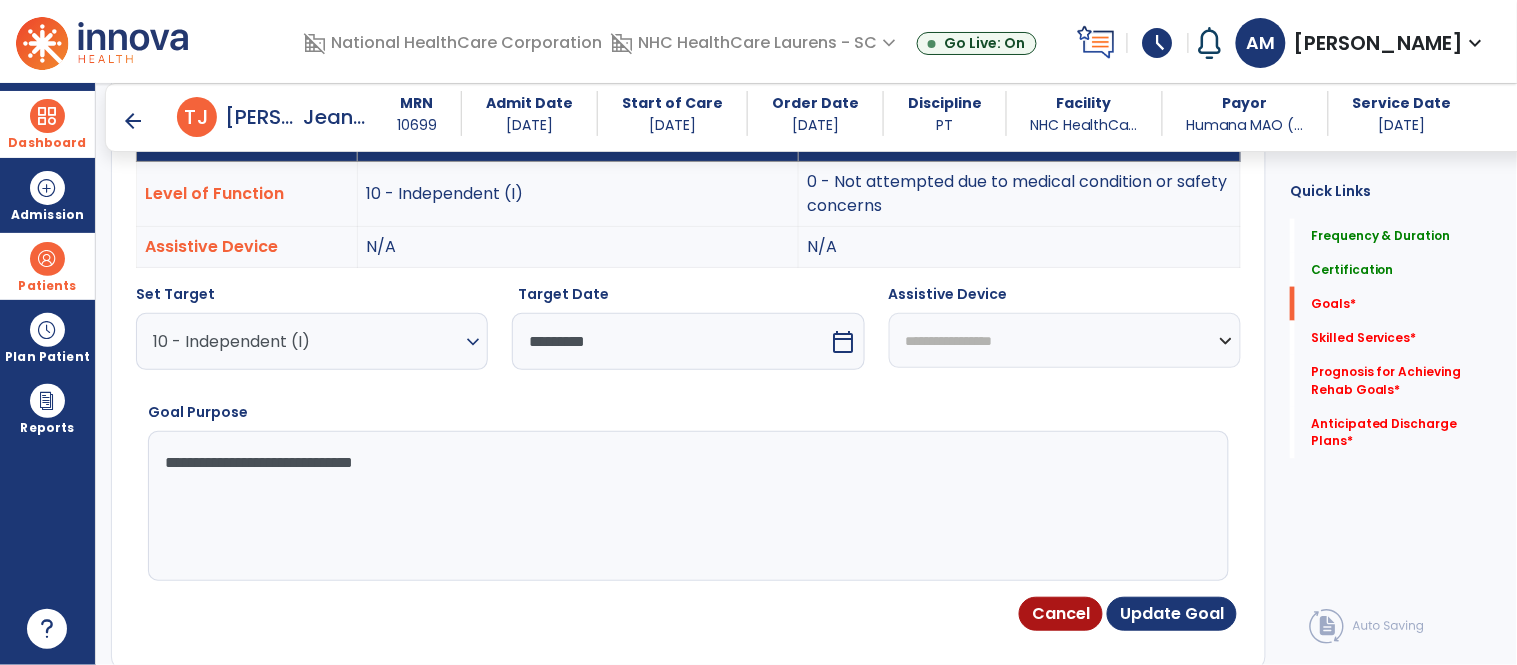 click on "**********" at bounding box center [687, 506] 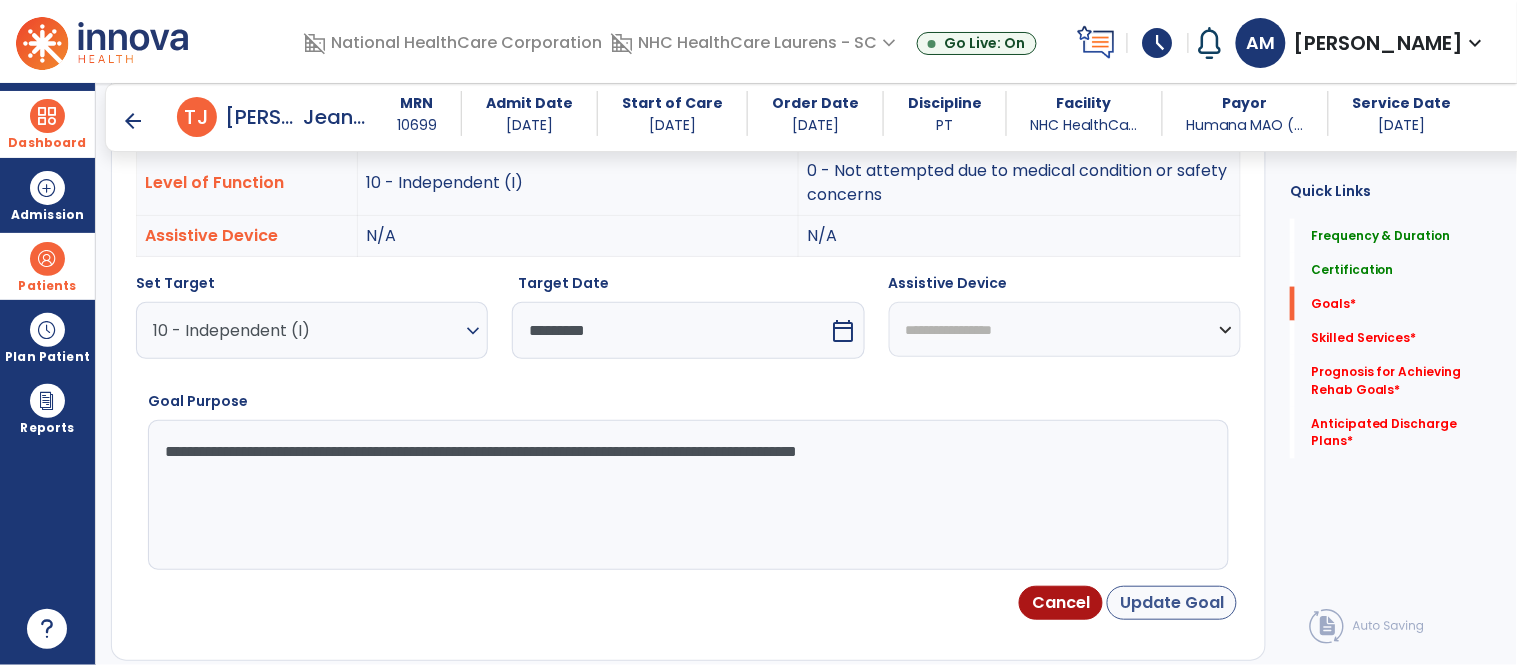 type on "**********" 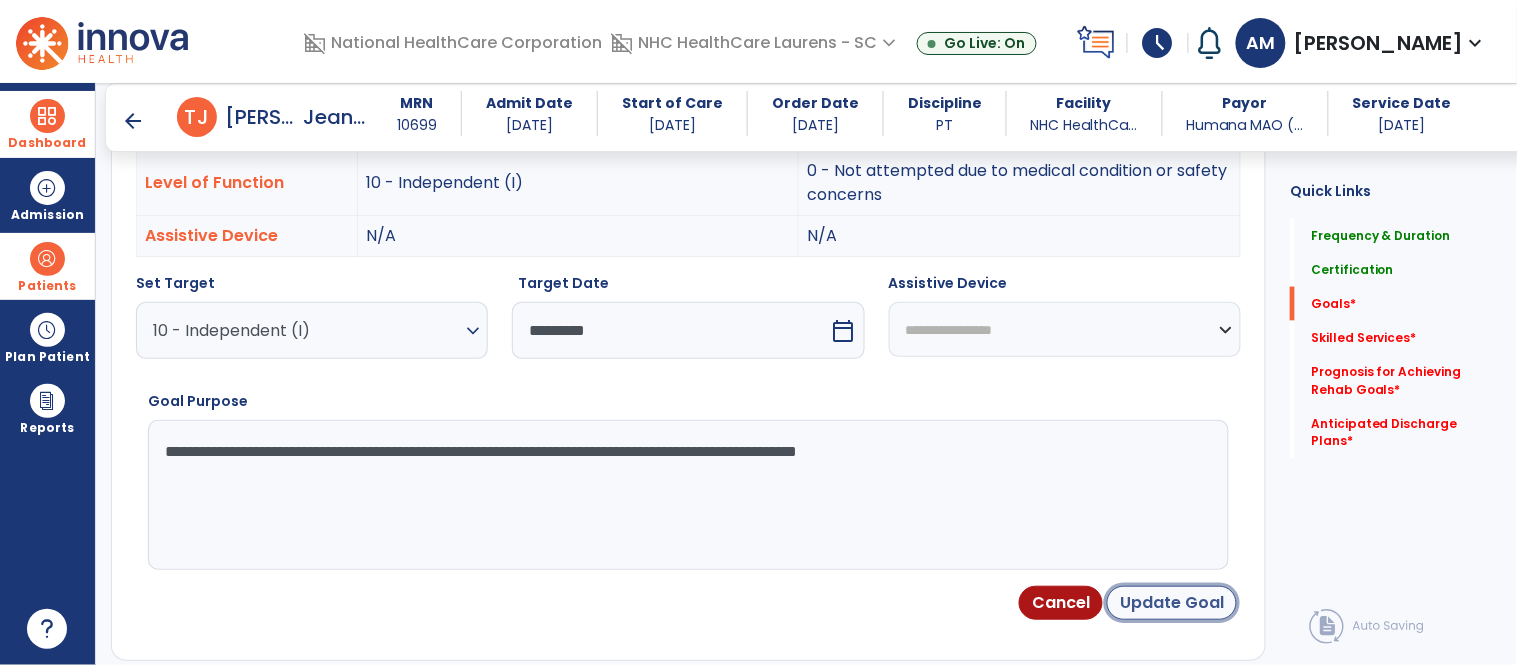 click on "Update Goal" at bounding box center (1172, 603) 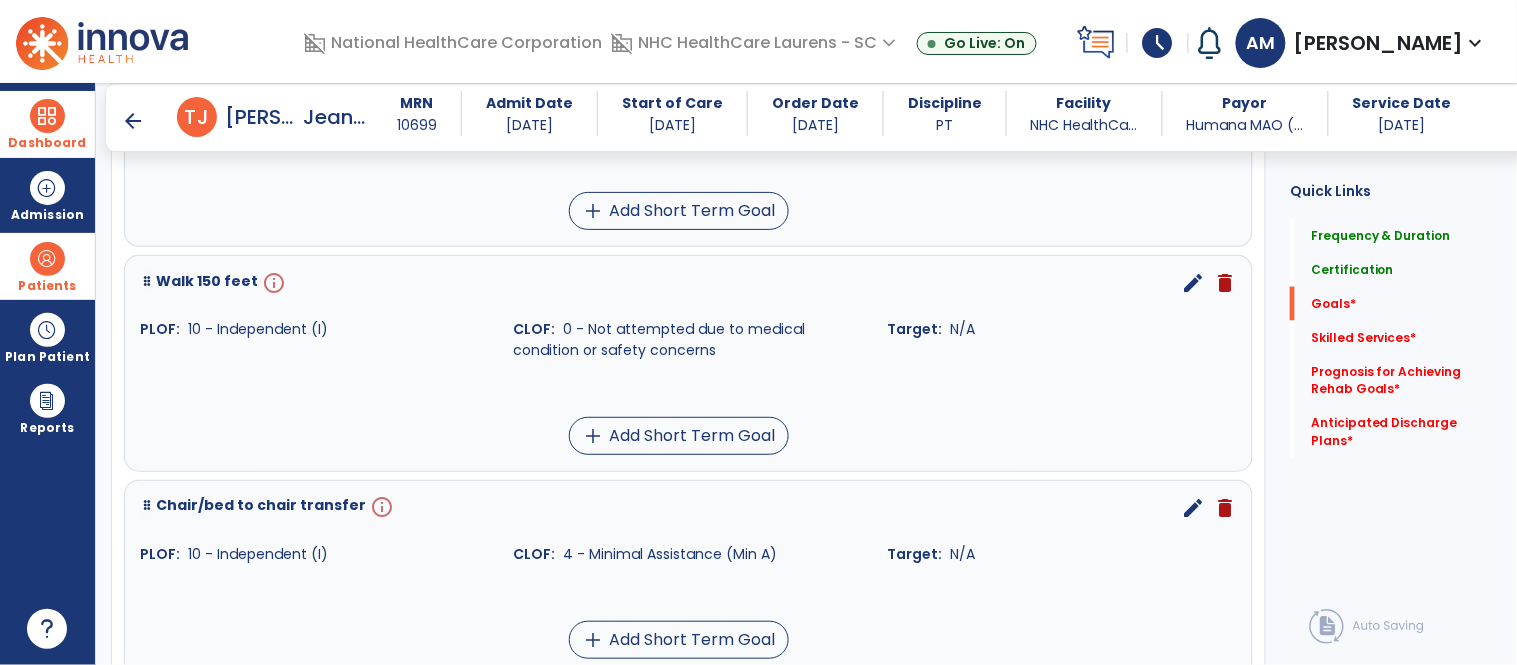scroll, scrollTop: 668, scrollLeft: 0, axis: vertical 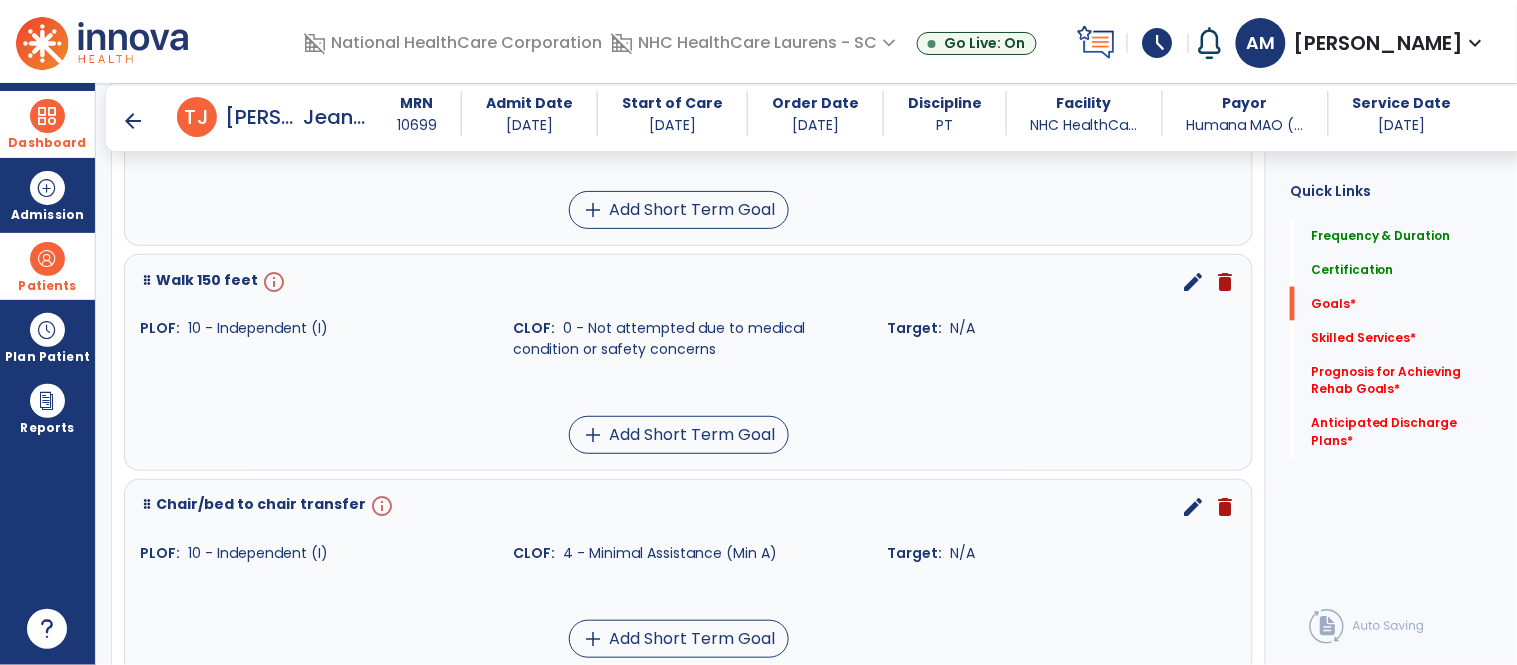 click on "edit" at bounding box center (1193, 282) 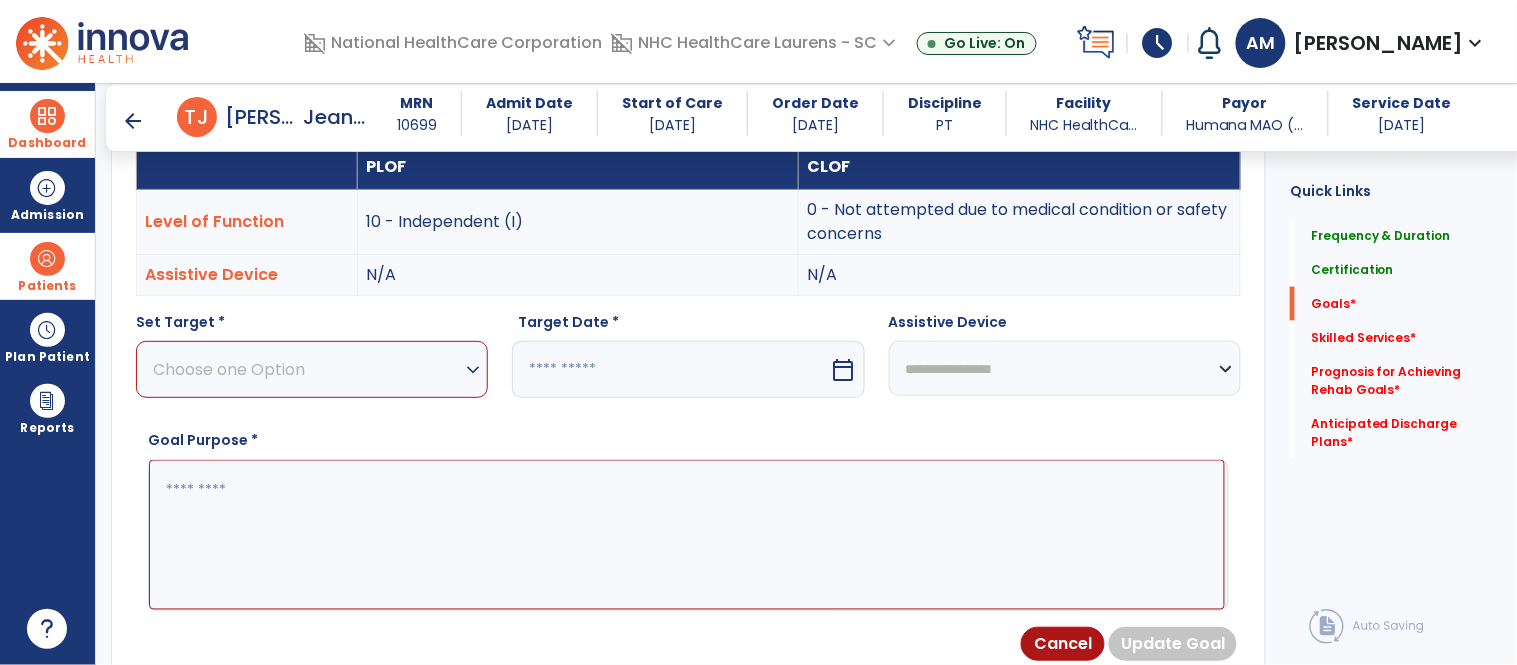 scroll, scrollTop: 535, scrollLeft: 0, axis: vertical 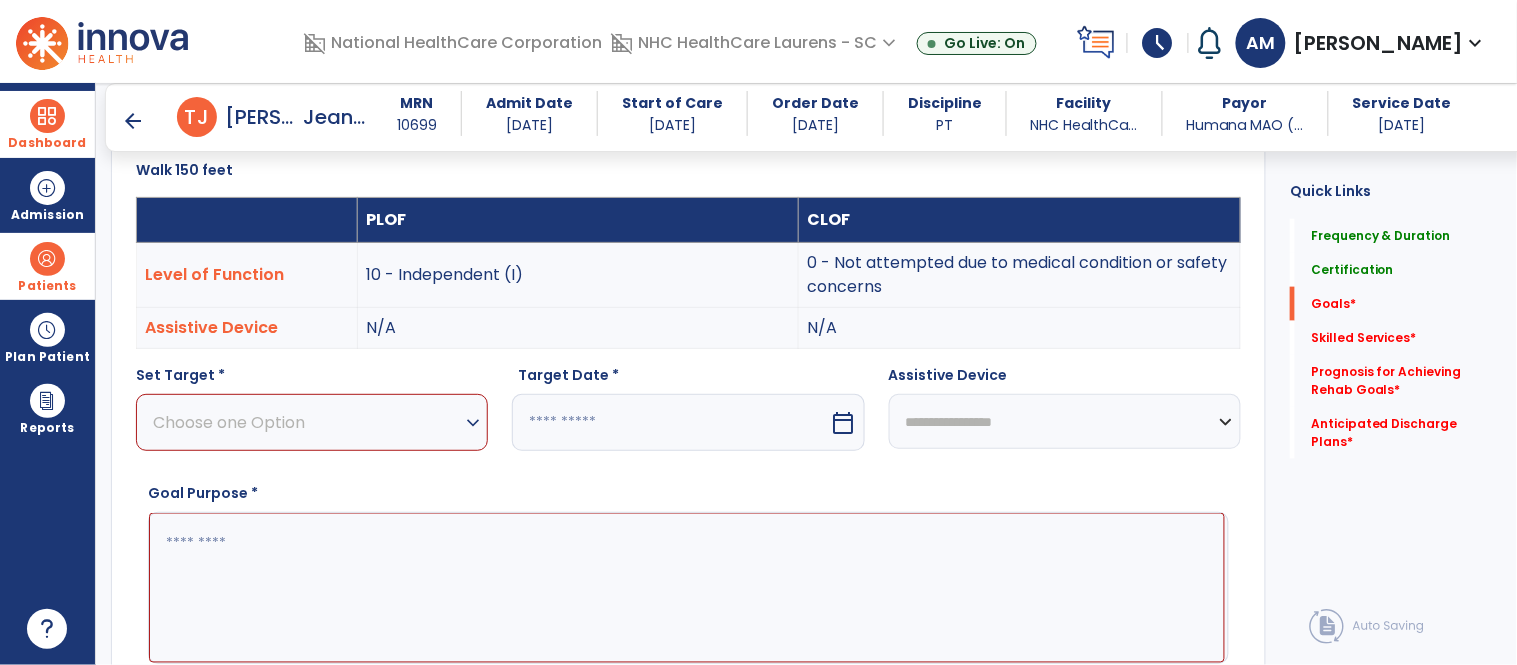 click on "Choose one Option" at bounding box center (307, 422) 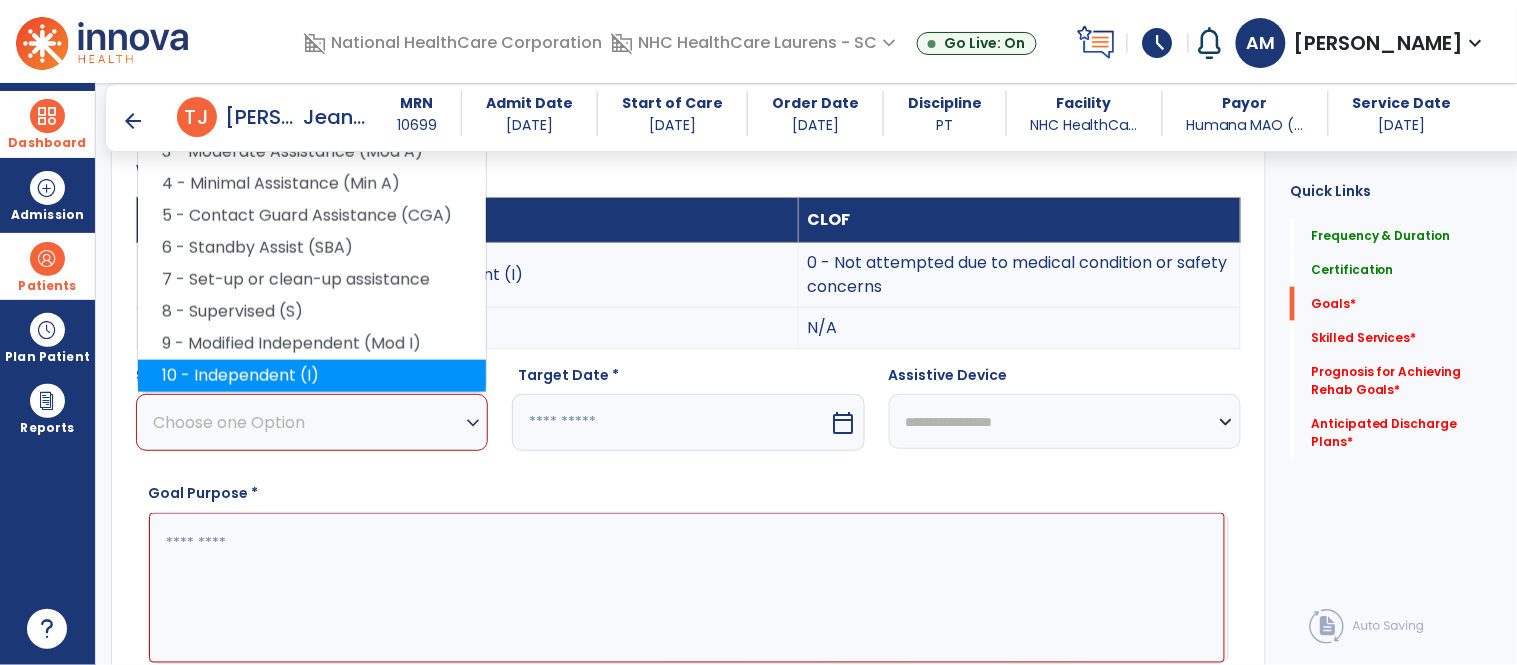 drag, startPoint x: 452, startPoint y: 420, endPoint x: 293, endPoint y: 382, distance: 163.47783 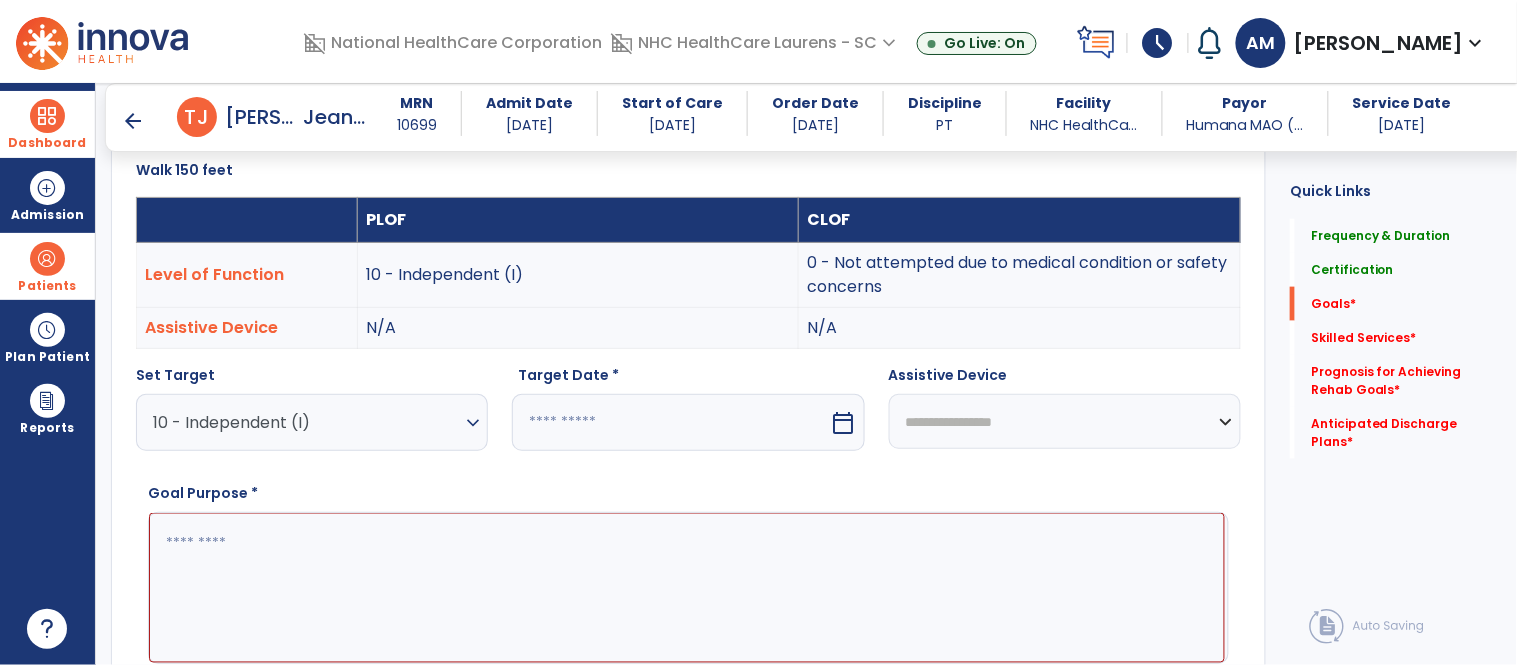 click at bounding box center (670, 422) 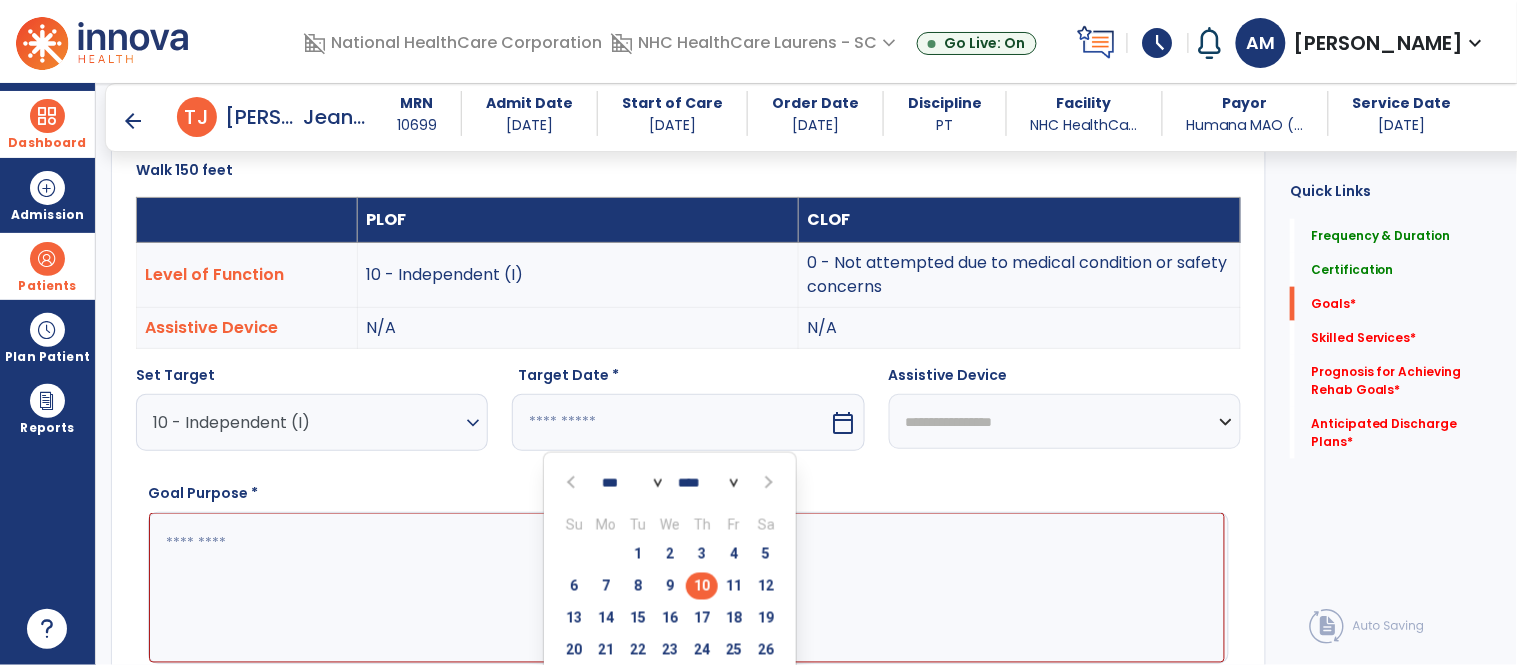 click at bounding box center [767, 483] 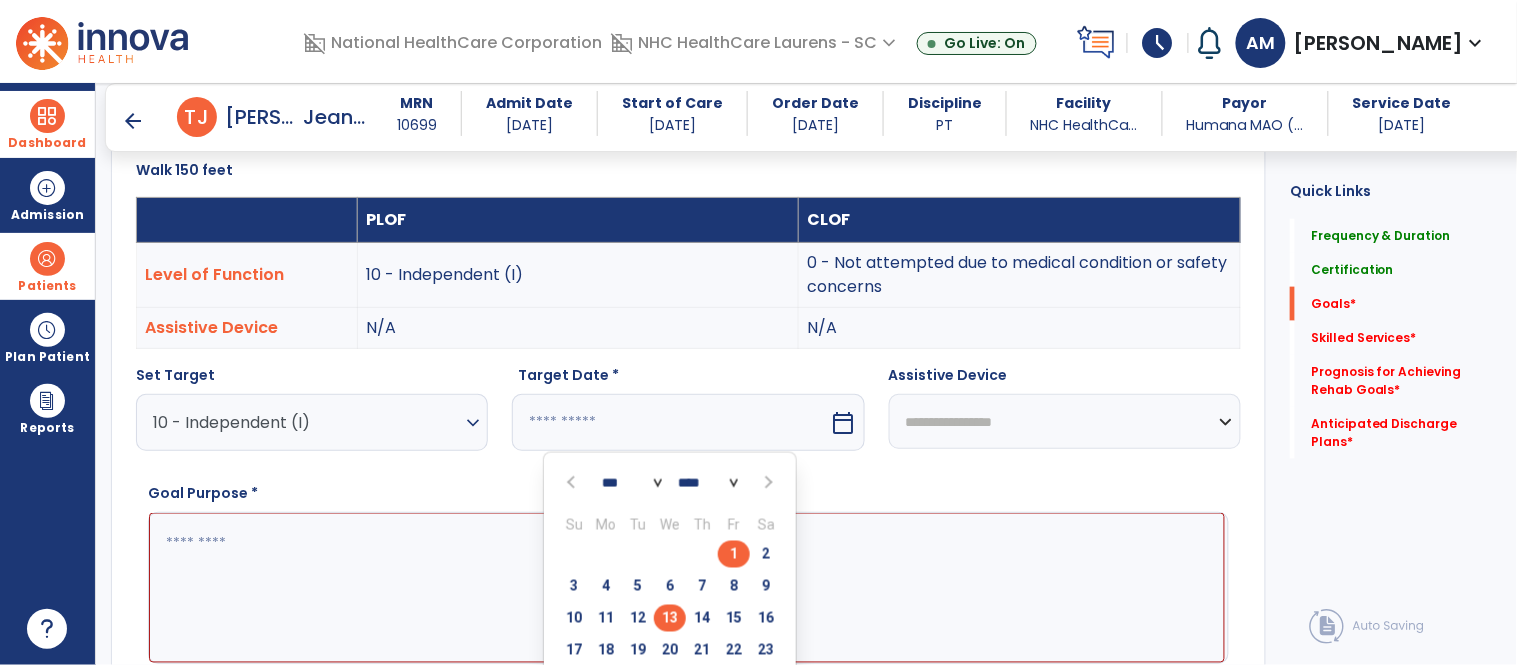 click on "13" at bounding box center (670, 618) 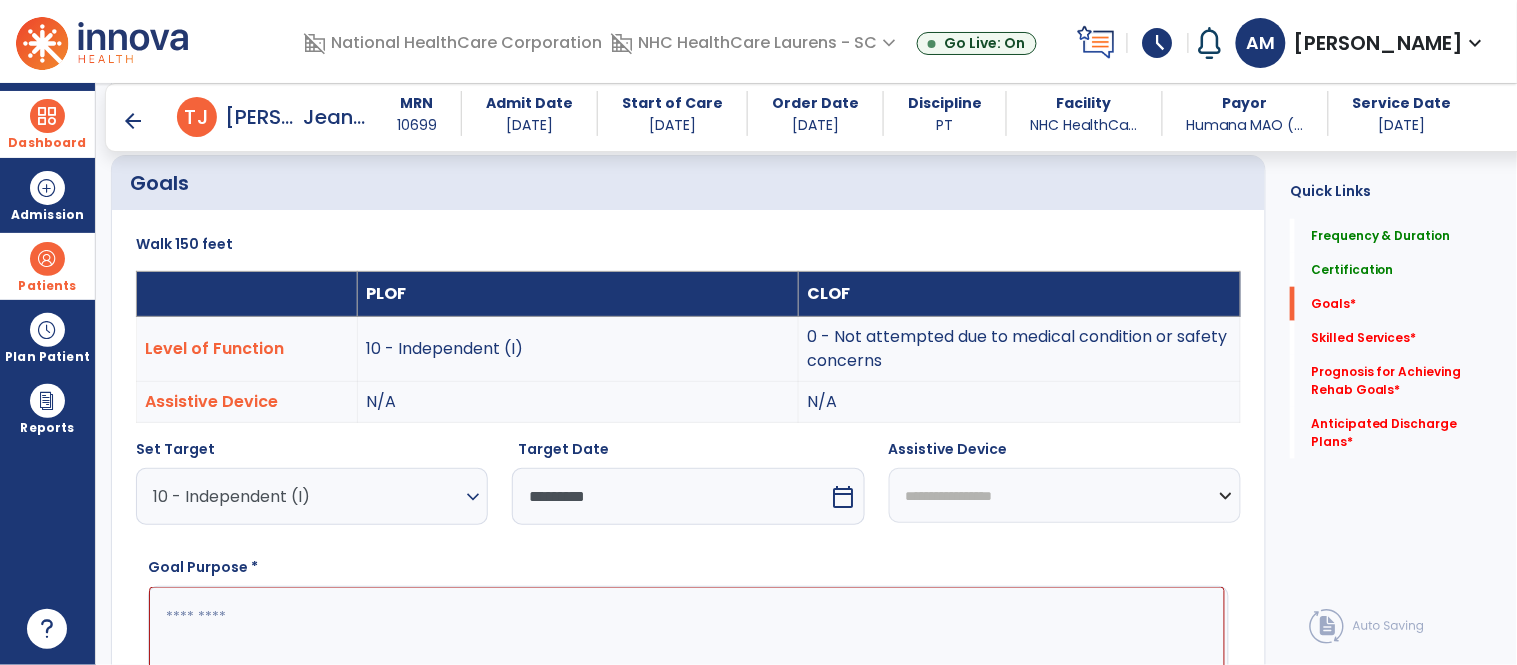 scroll, scrollTop: 462, scrollLeft: 0, axis: vertical 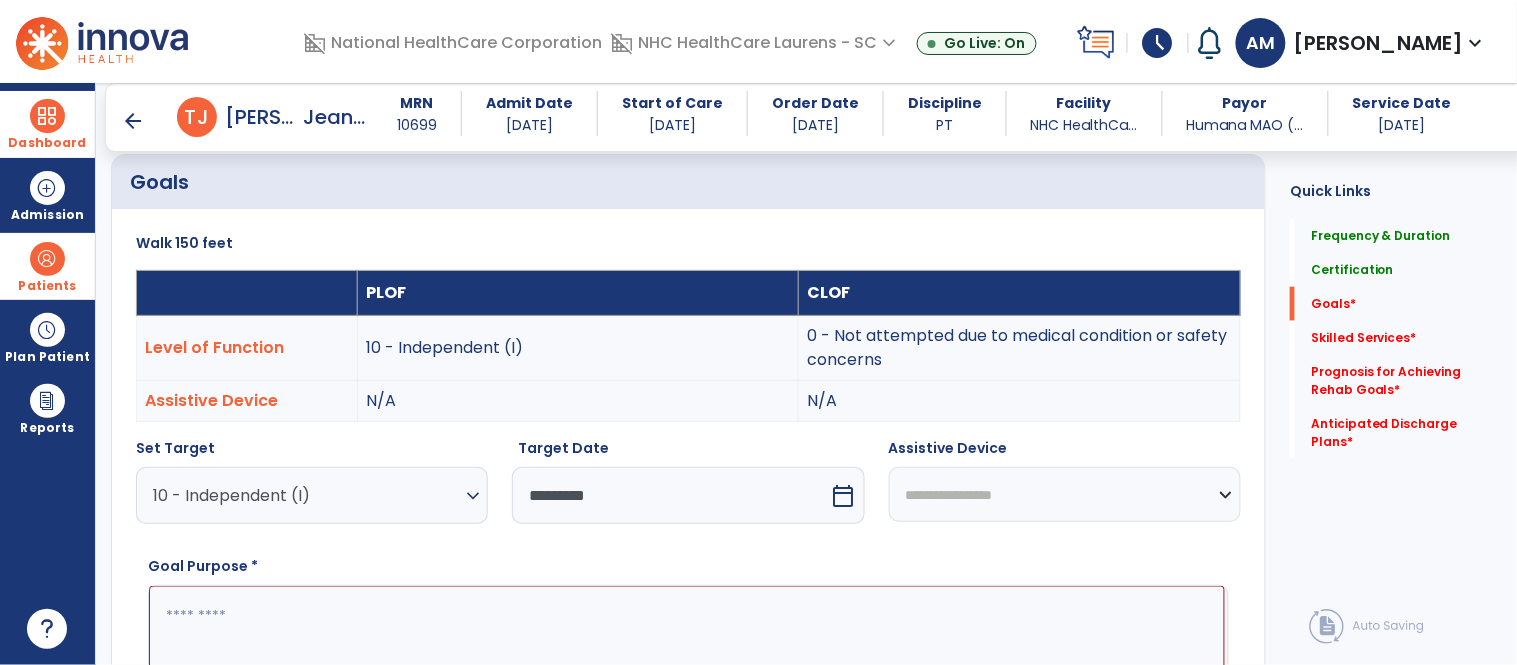 click on "**********" at bounding box center (1065, 494) 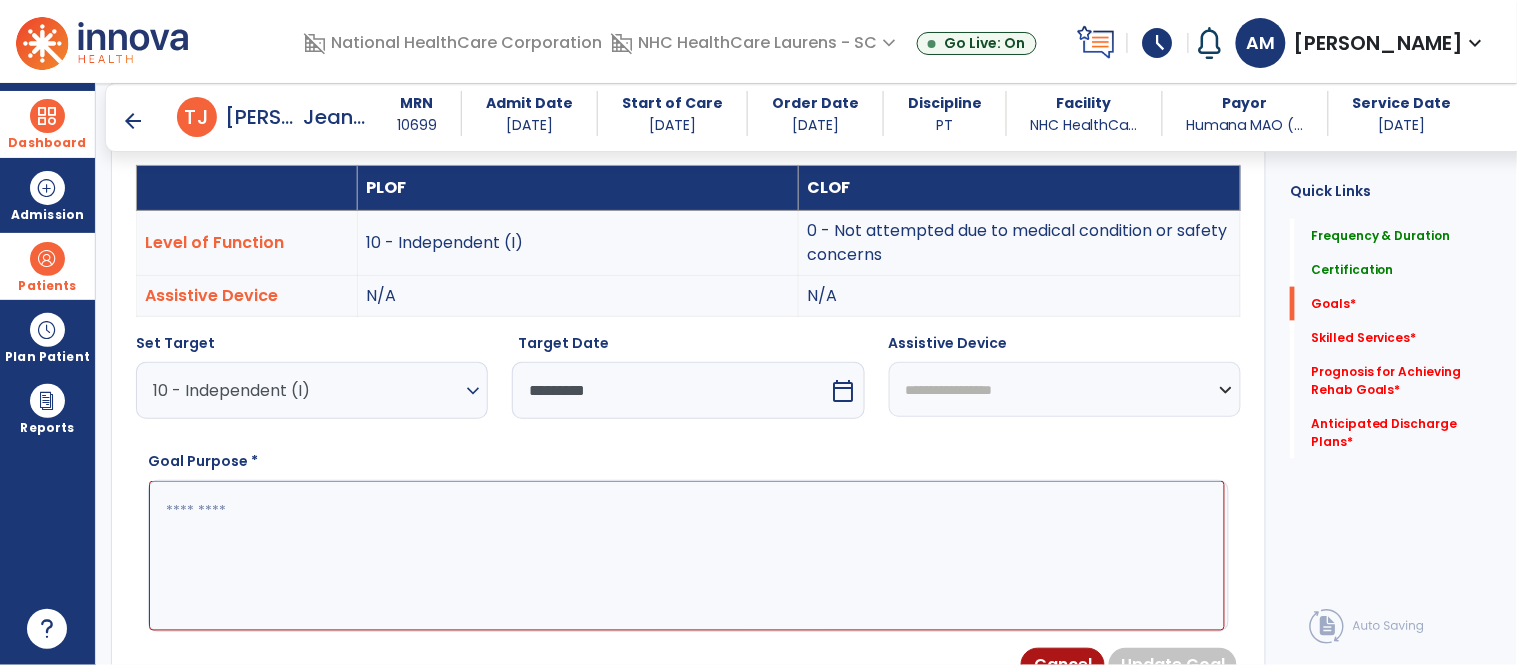 click at bounding box center [687, 556] 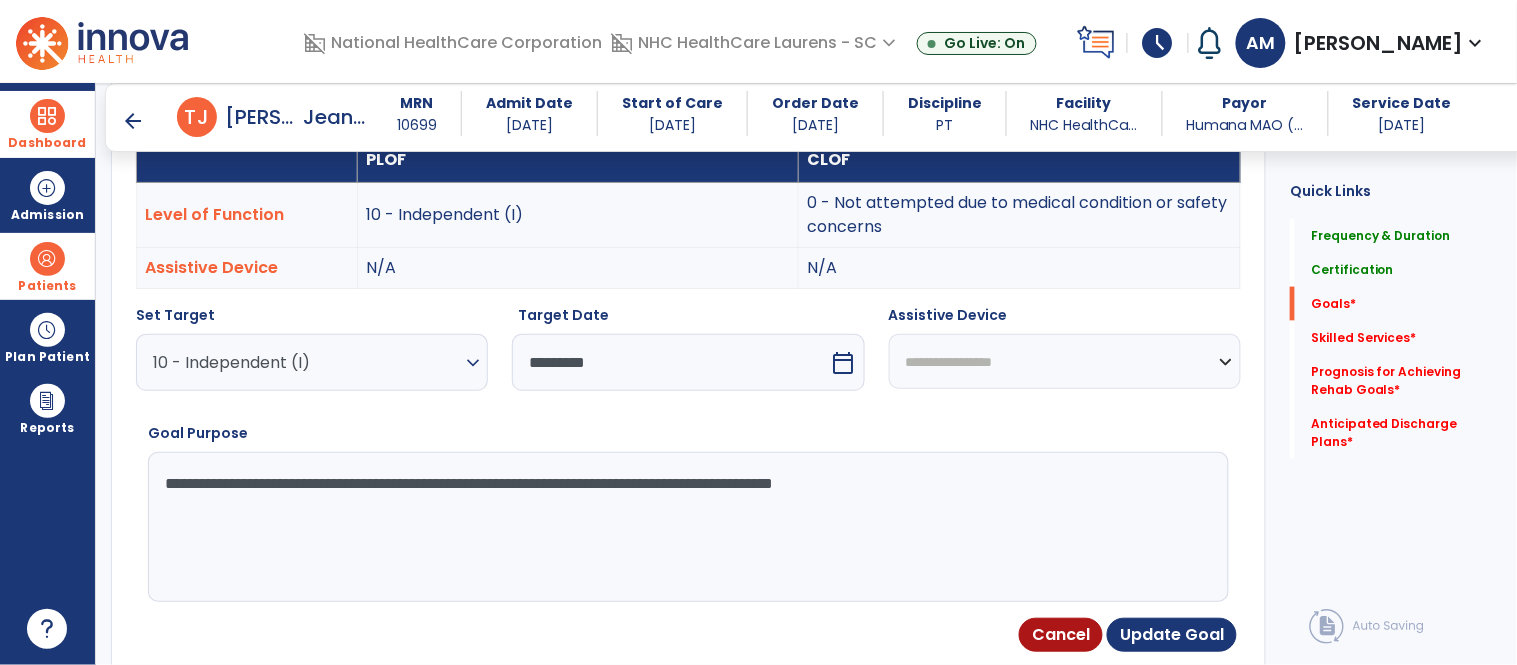 scroll, scrollTop: 596, scrollLeft: 0, axis: vertical 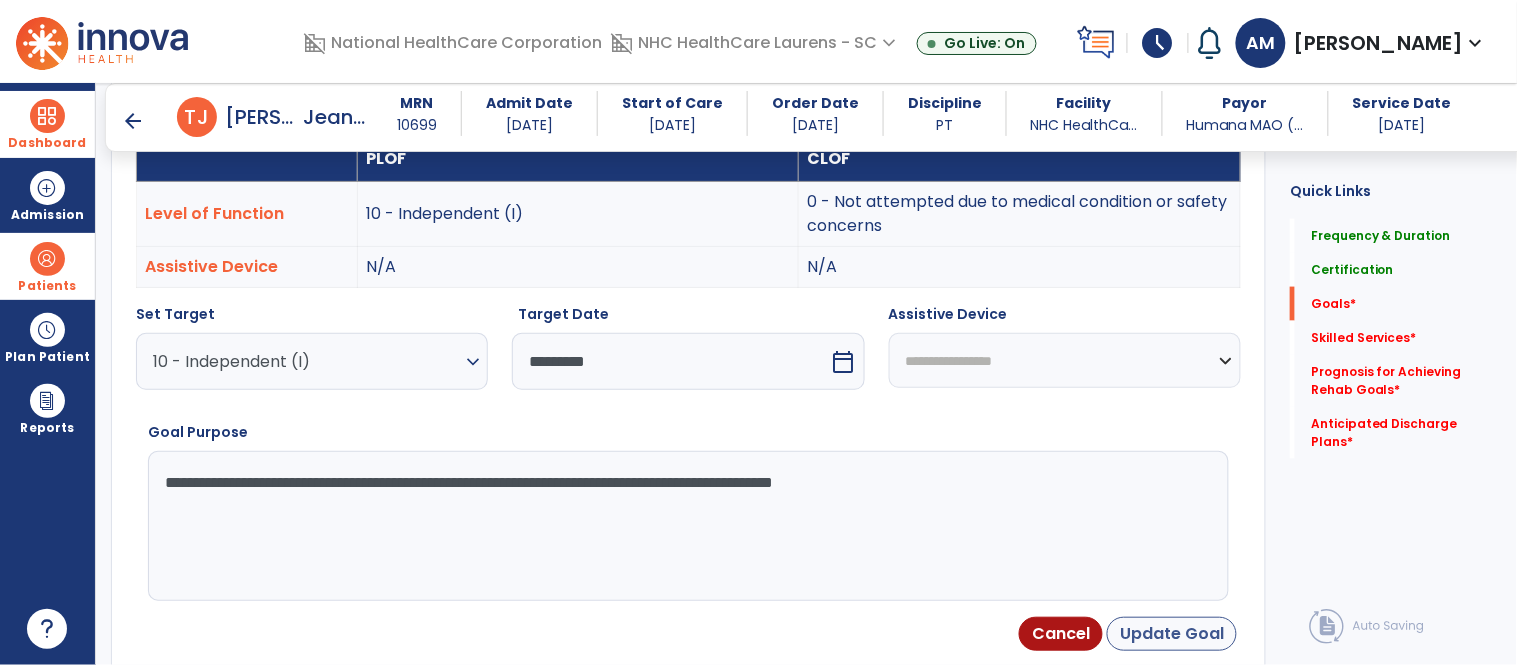 type on "**********" 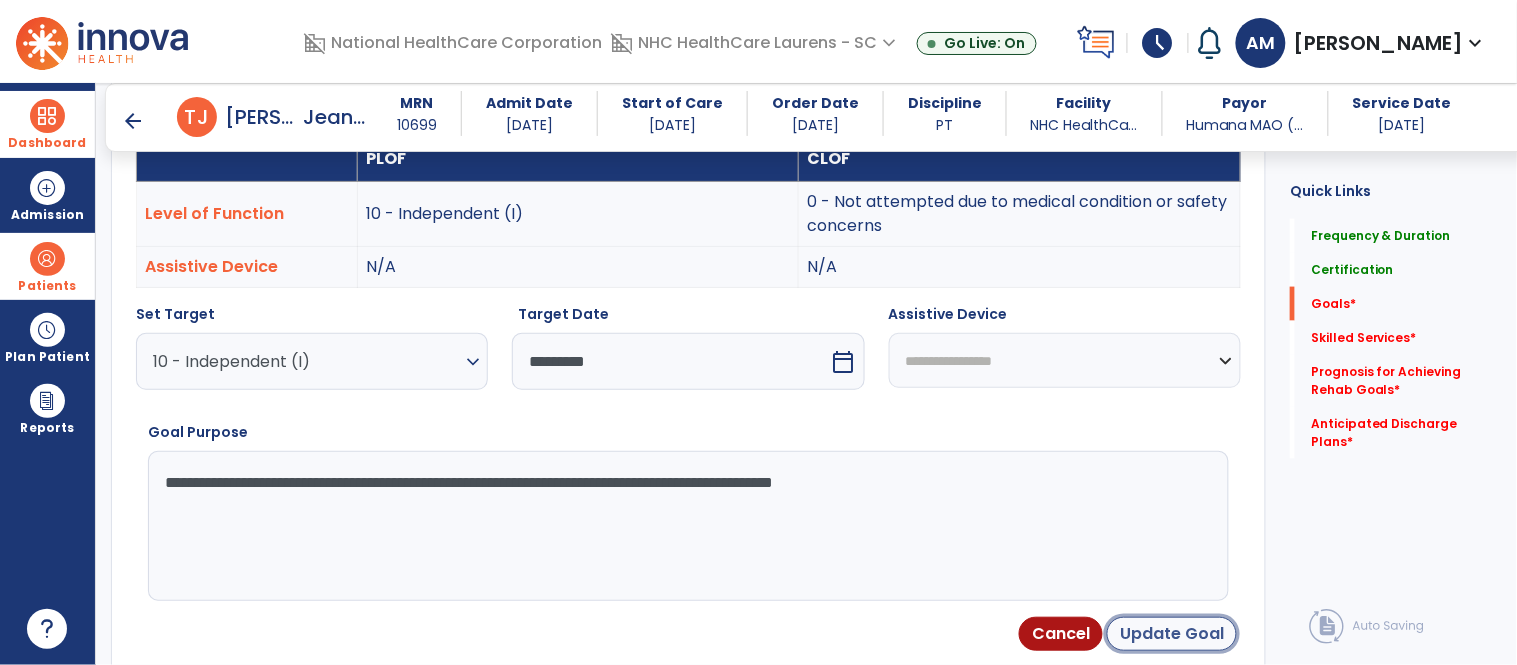 click on "Update Goal" at bounding box center [1172, 634] 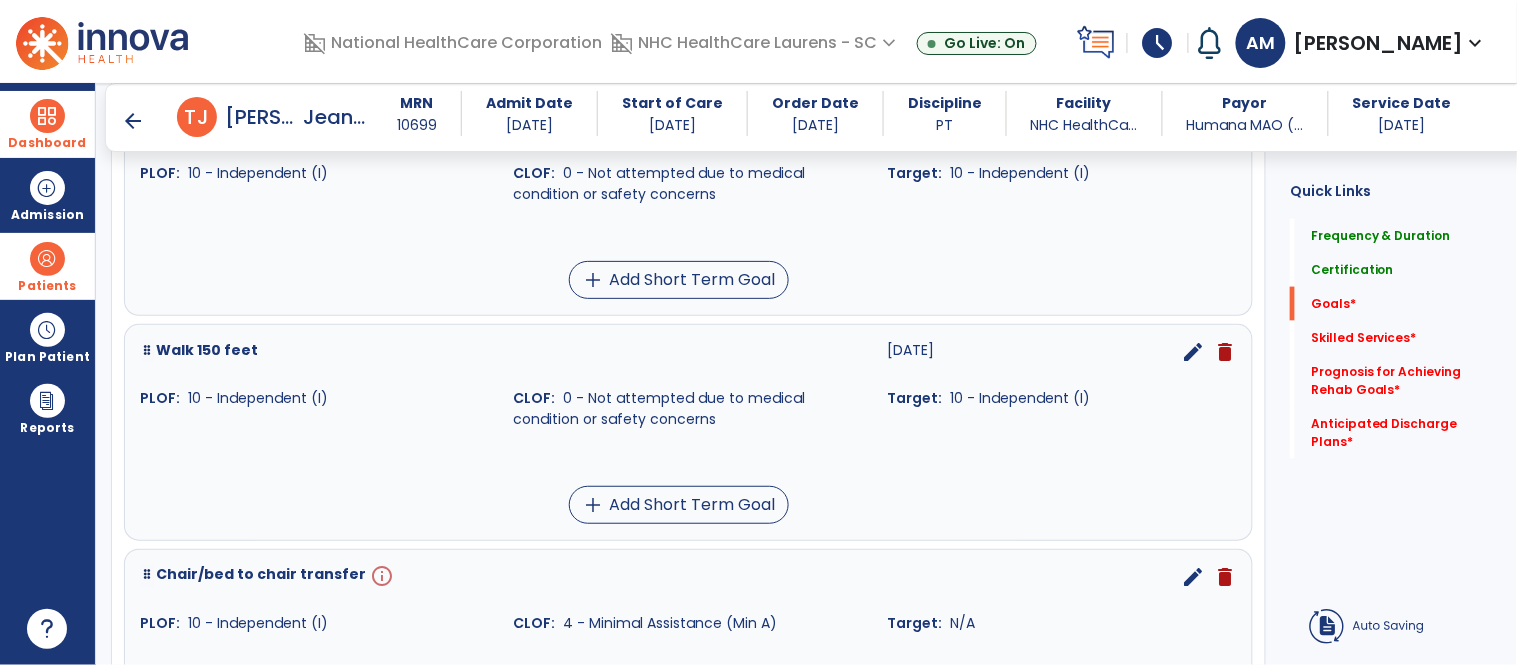 scroll, scrollTop: 598, scrollLeft: 0, axis: vertical 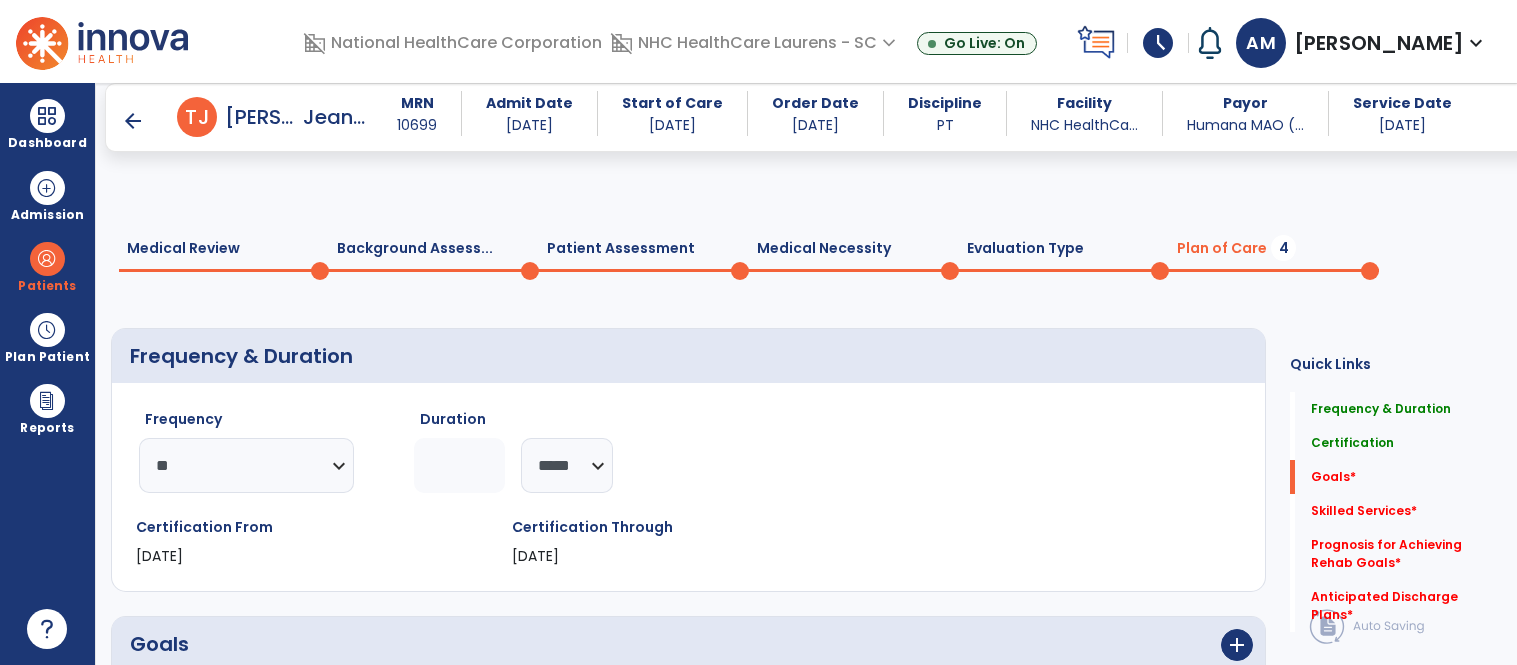 select on "**" 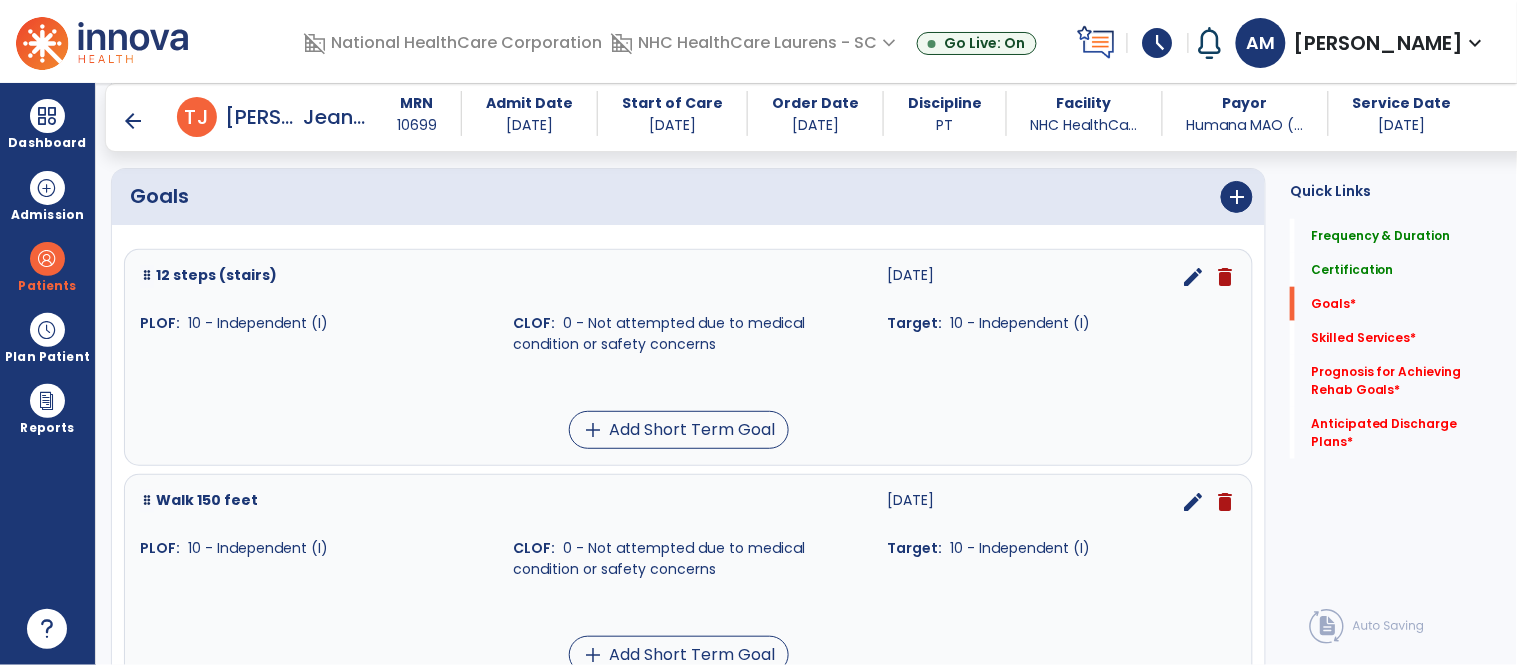 scroll, scrollTop: 447, scrollLeft: 0, axis: vertical 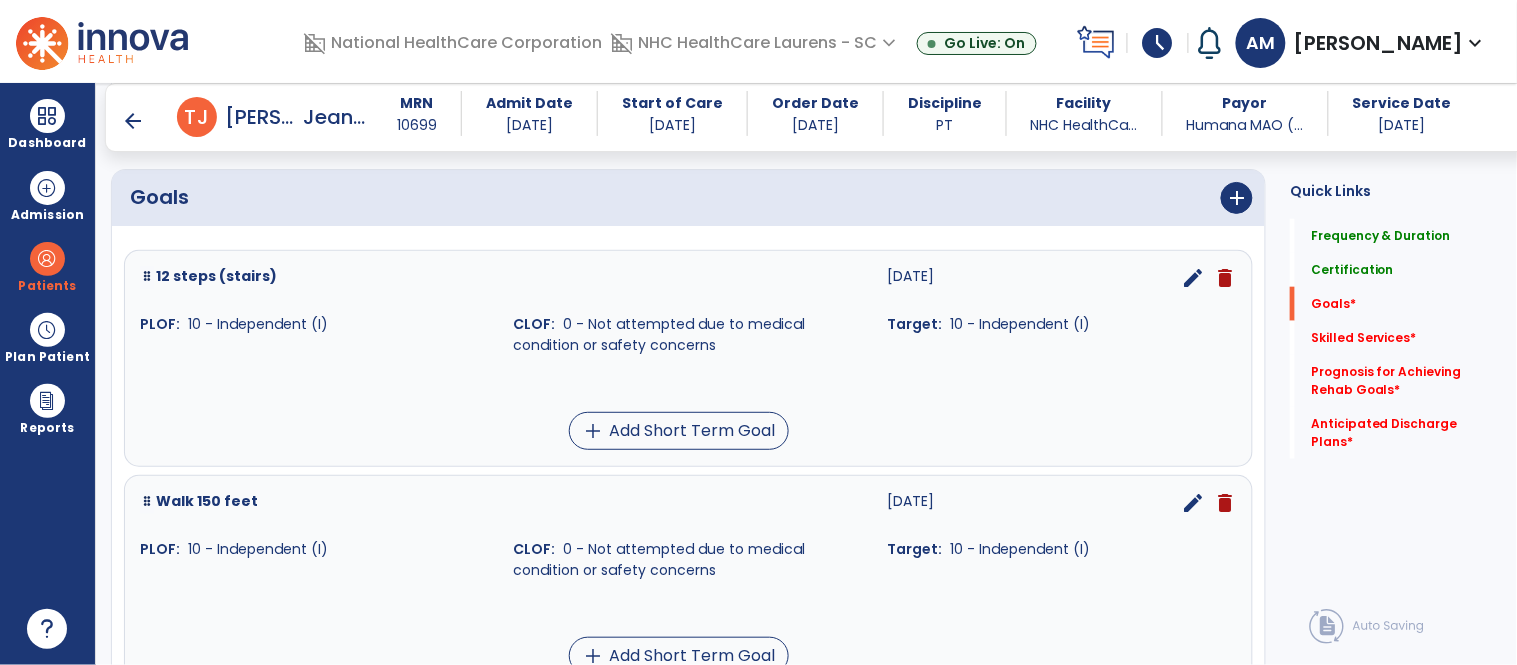 click on "edit" at bounding box center [1193, 278] 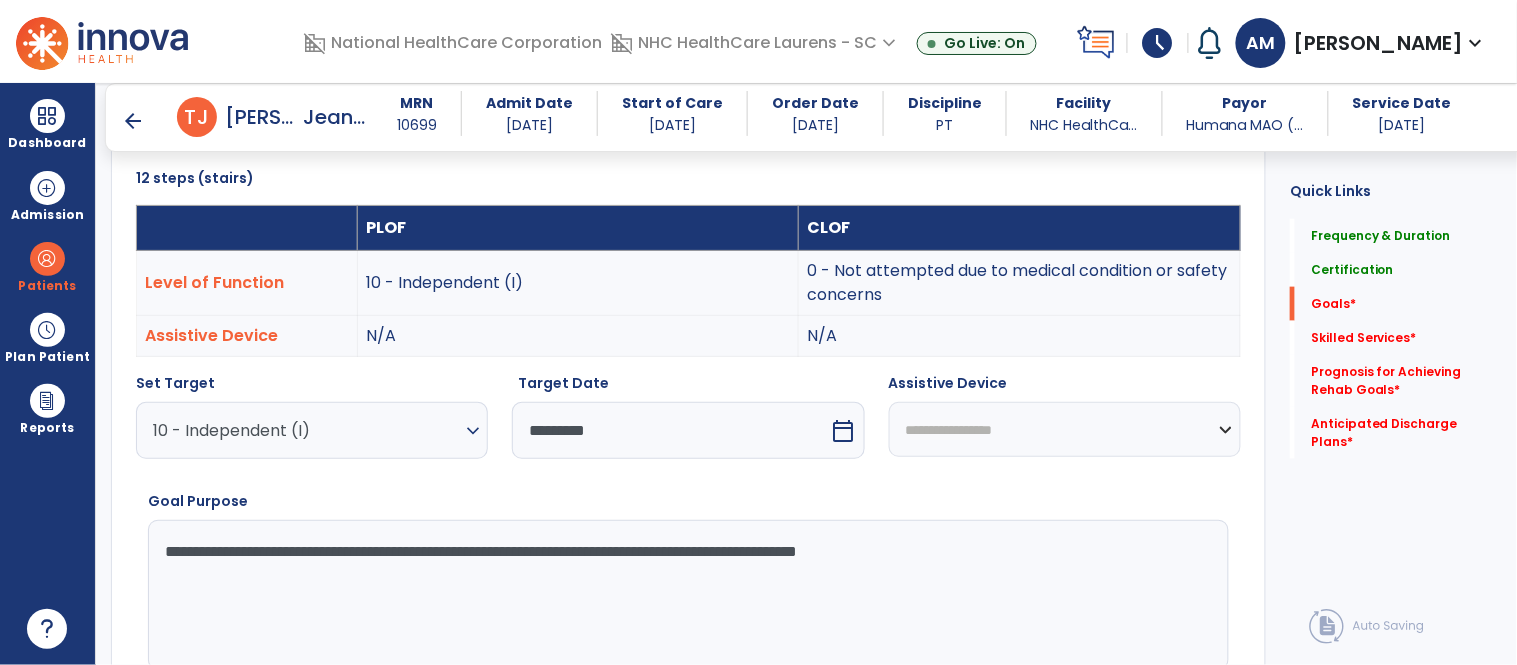 scroll, scrollTop: 535, scrollLeft: 0, axis: vertical 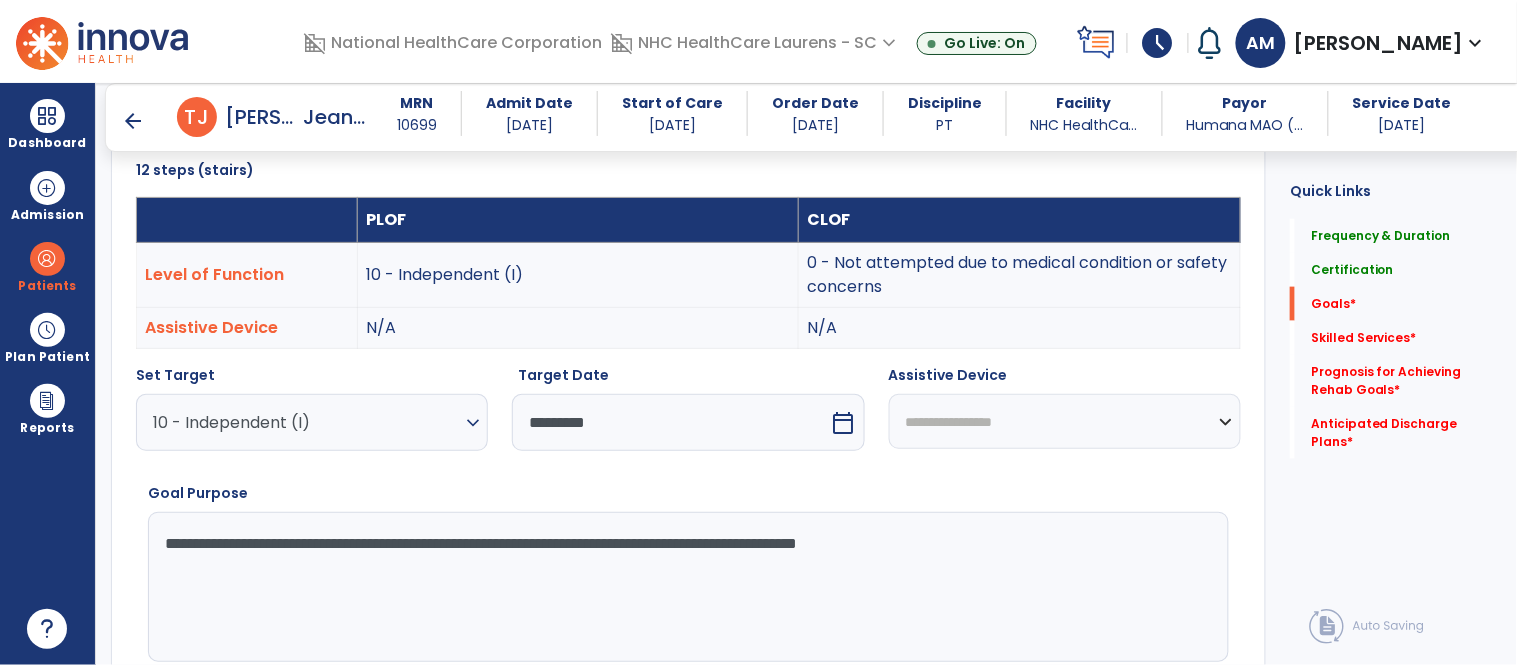 click on "calendar_today" at bounding box center (844, 423) 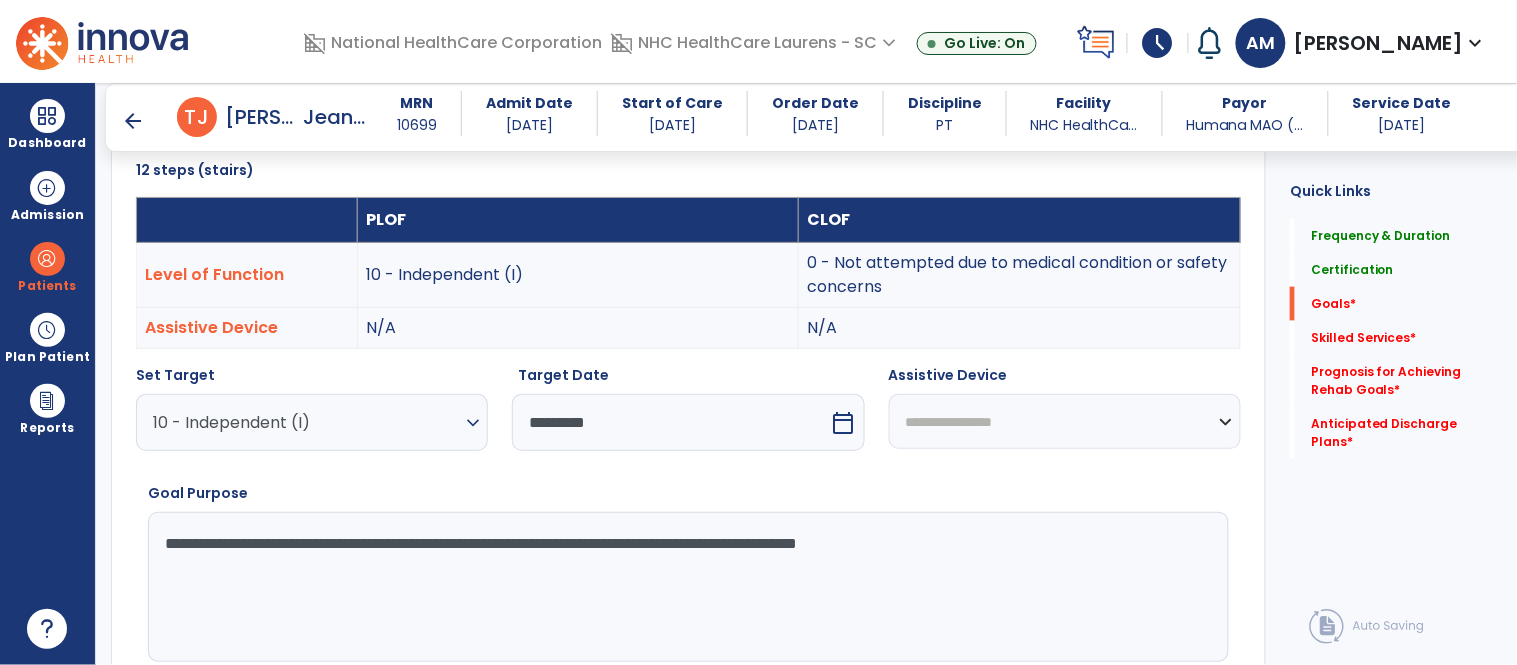 select on "*" 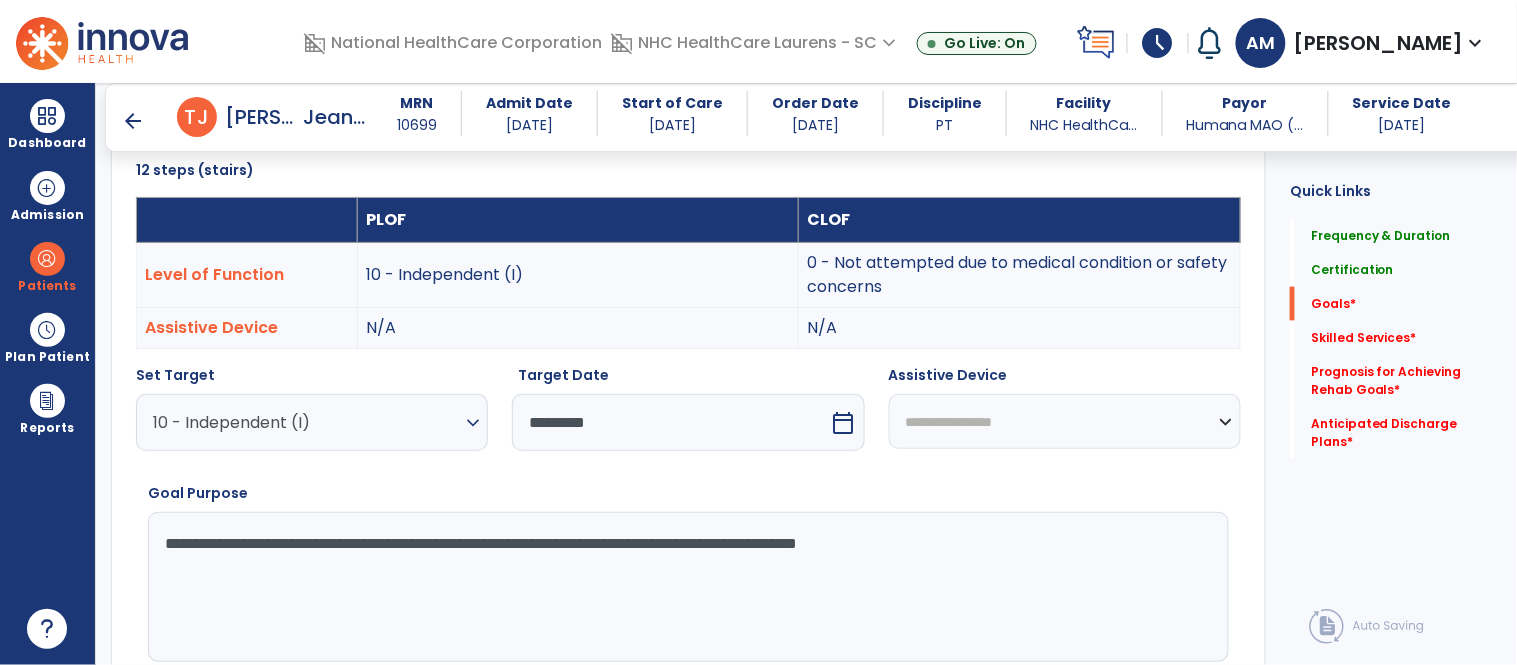 select on "****" 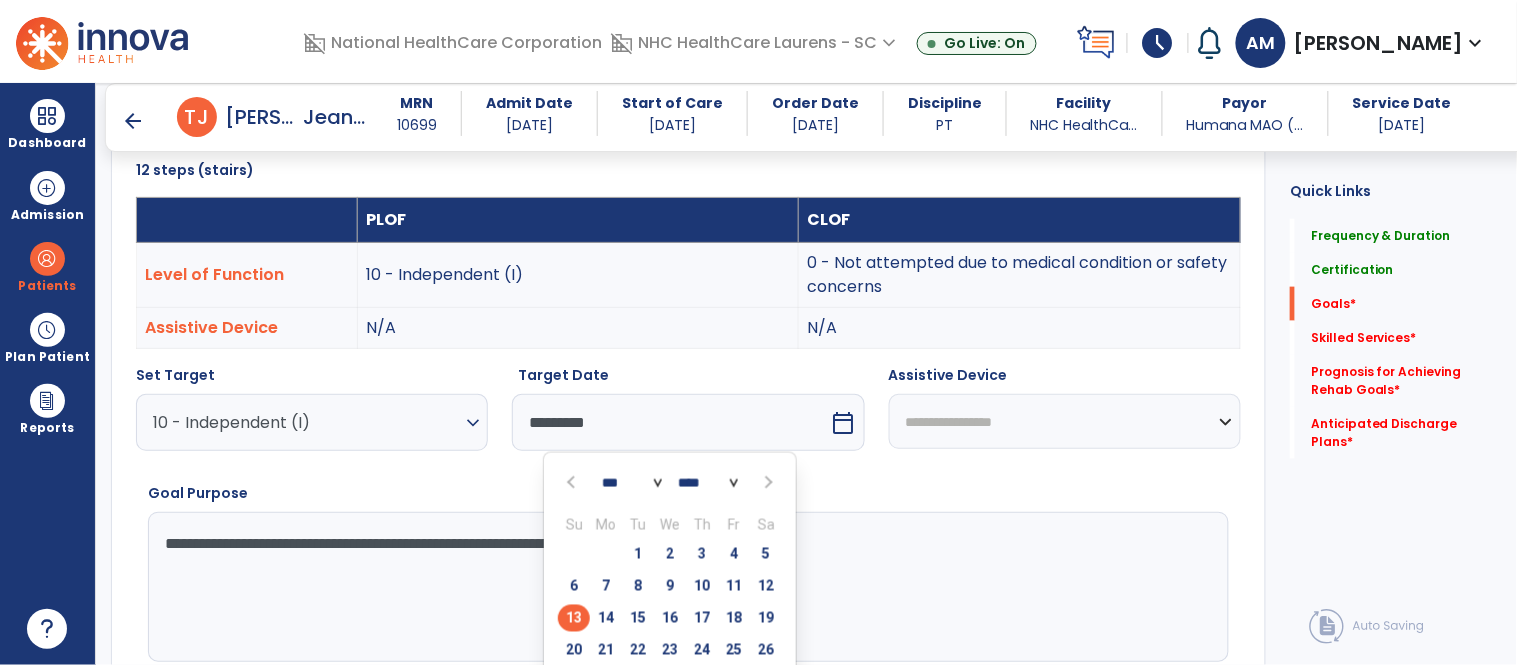 click at bounding box center [768, 483] 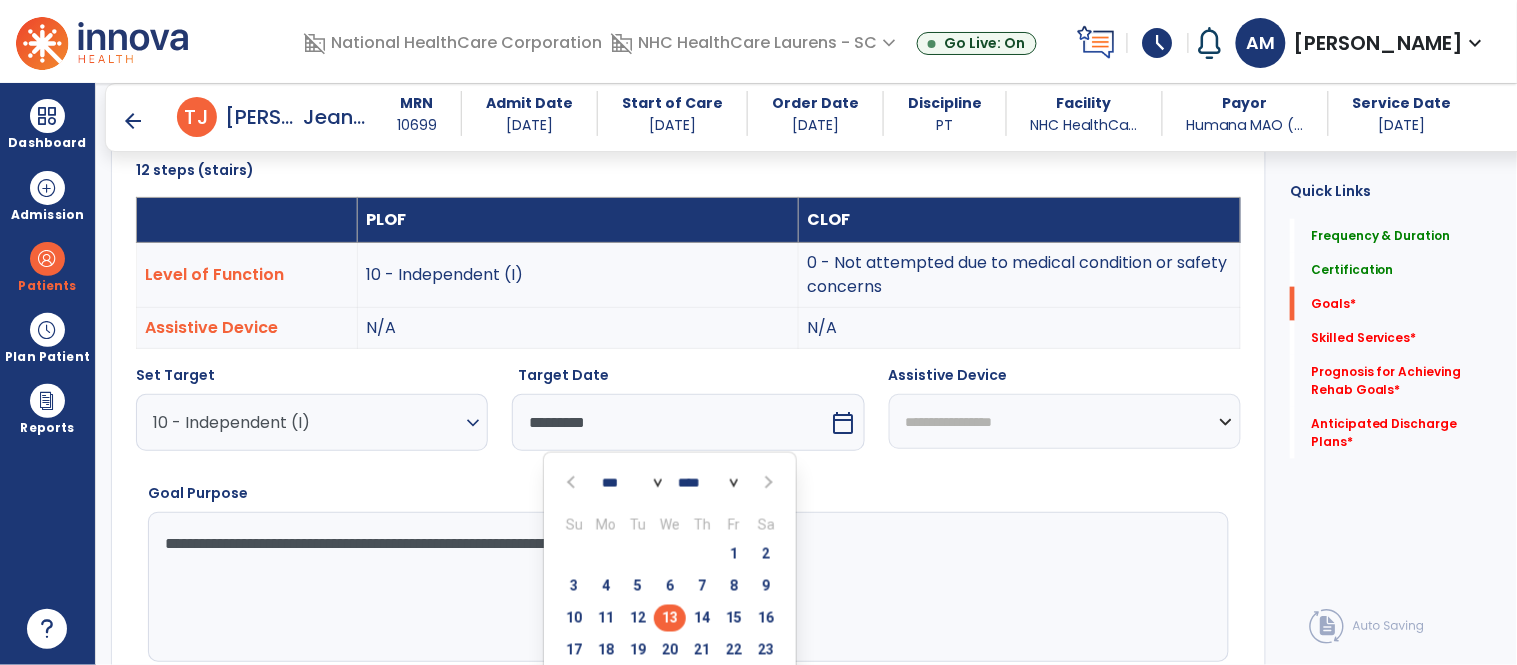 click on "13" at bounding box center (670, 618) 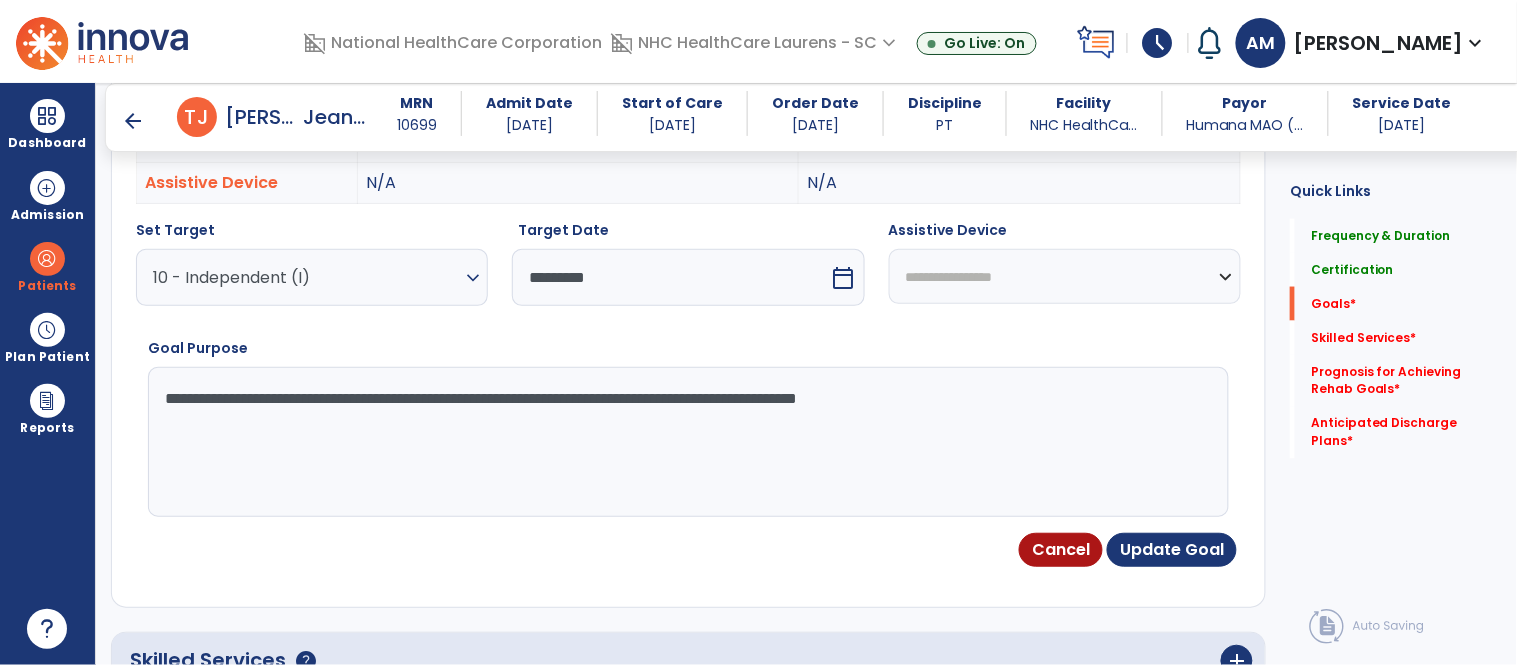 scroll, scrollTop: 681, scrollLeft: 0, axis: vertical 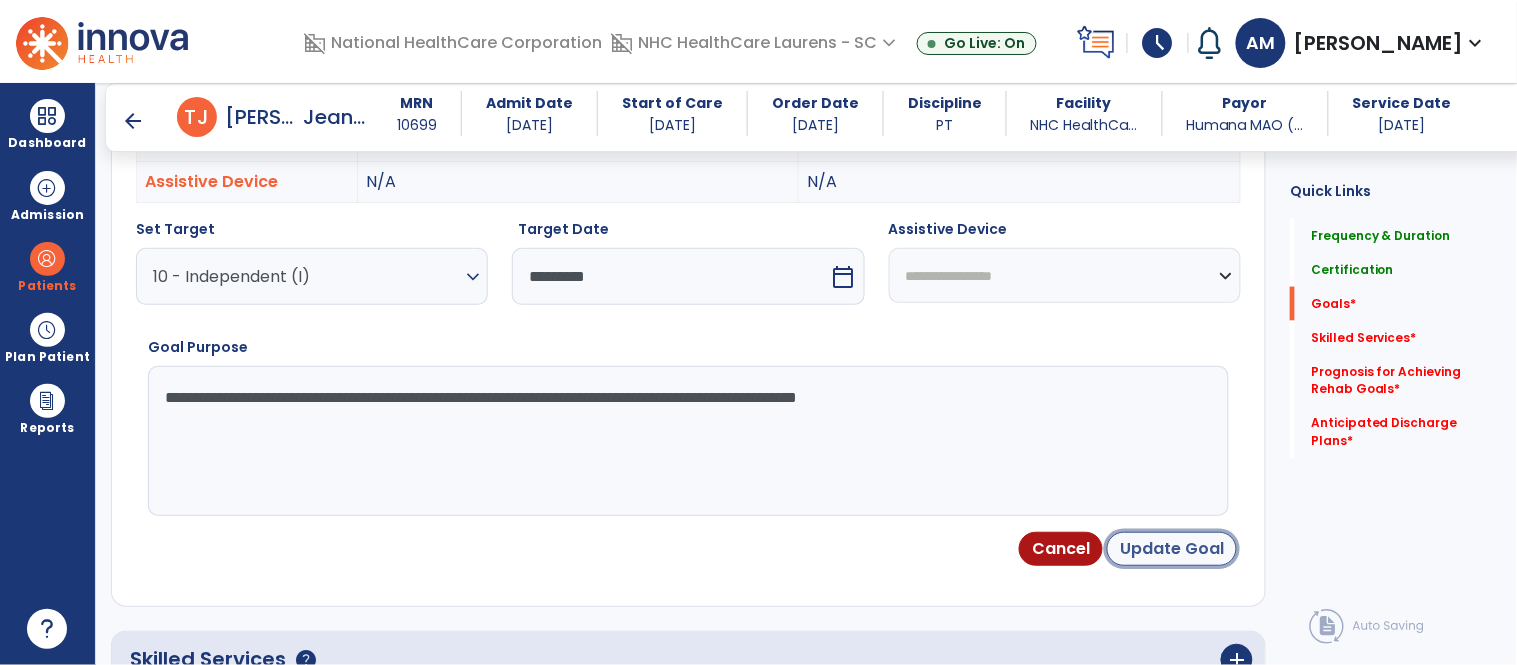 click on "Update Goal" at bounding box center (1172, 549) 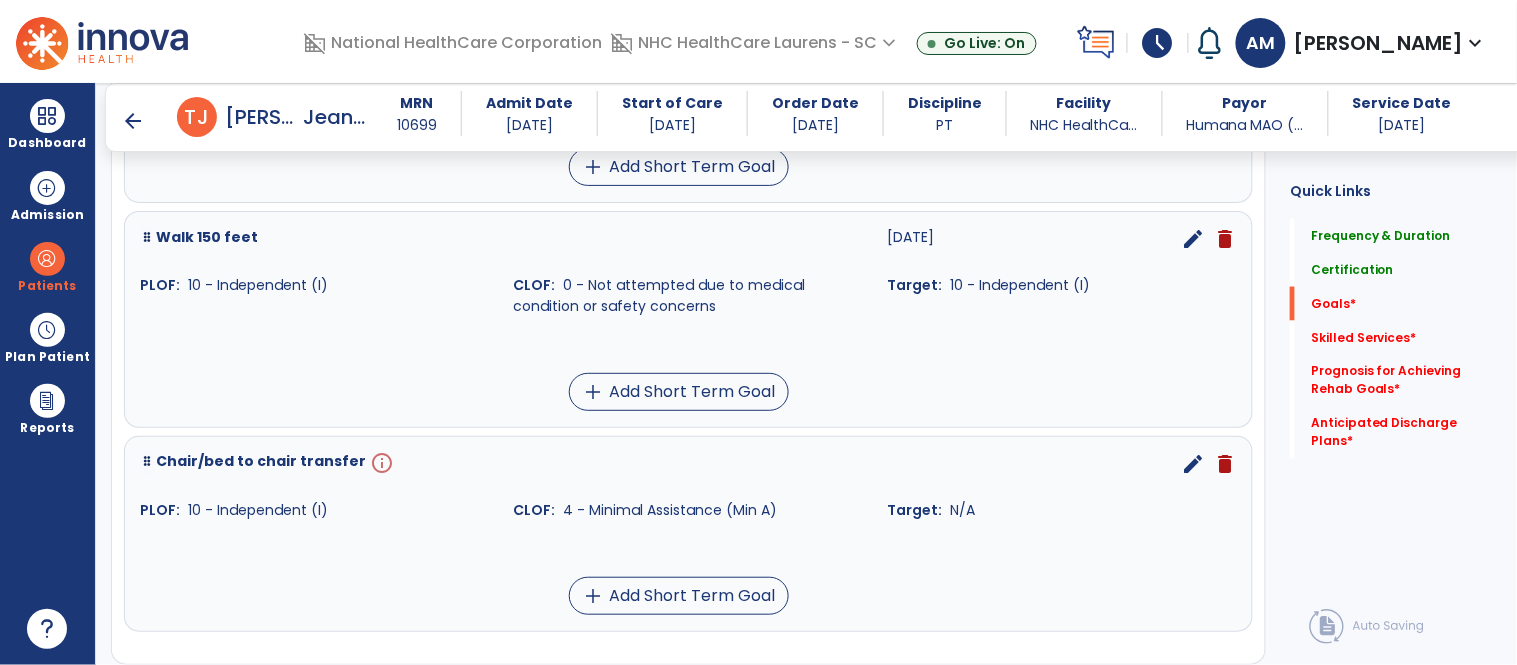 scroll, scrollTop: 780, scrollLeft: 0, axis: vertical 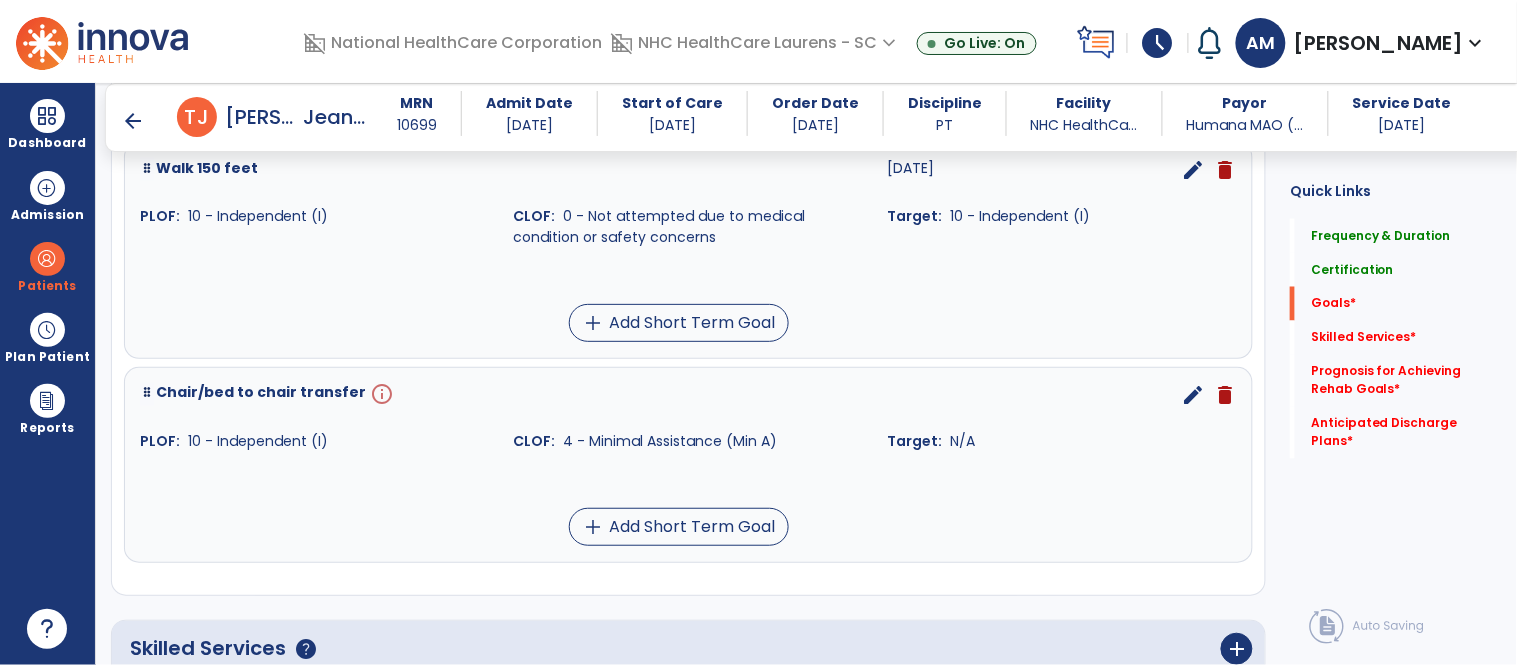 click on "edit" at bounding box center (1193, 395) 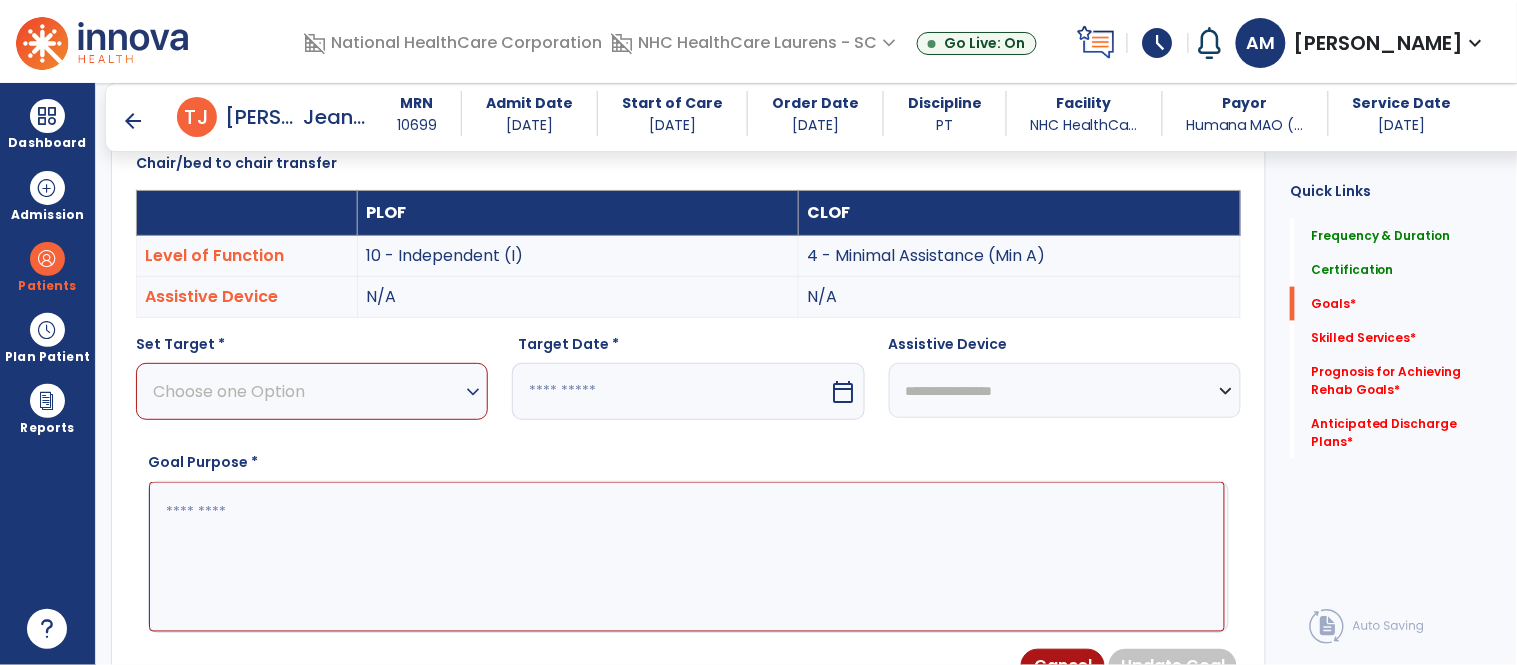 scroll, scrollTop: 535, scrollLeft: 0, axis: vertical 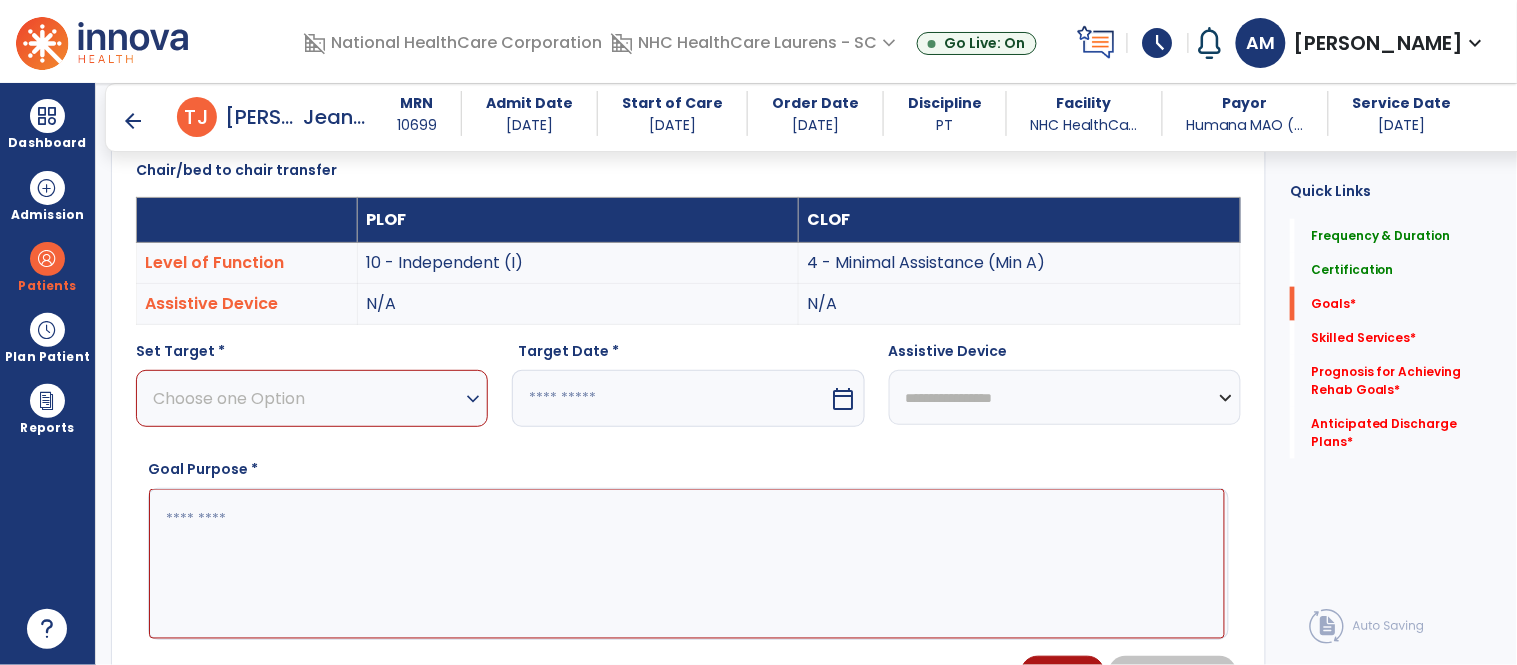 click on "Choose one Option" at bounding box center (307, 398) 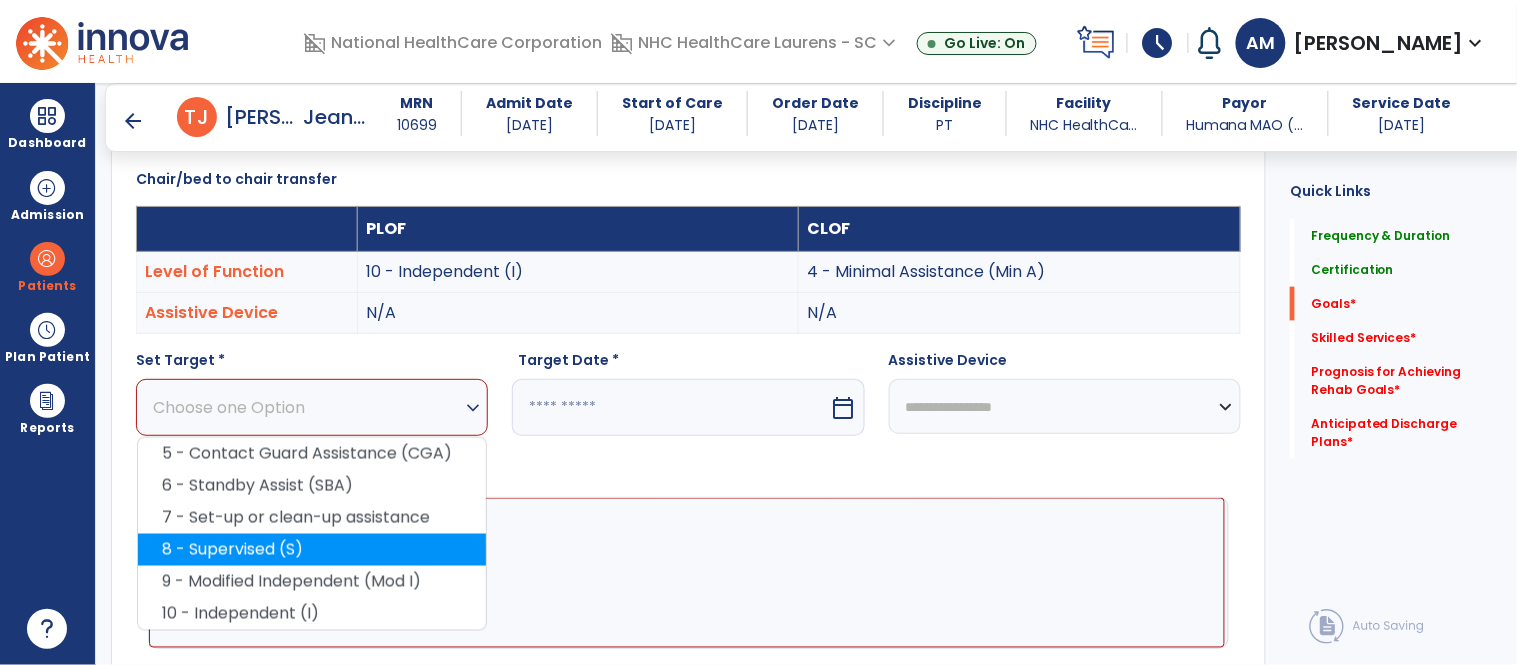 scroll, scrollTop: 611, scrollLeft: 0, axis: vertical 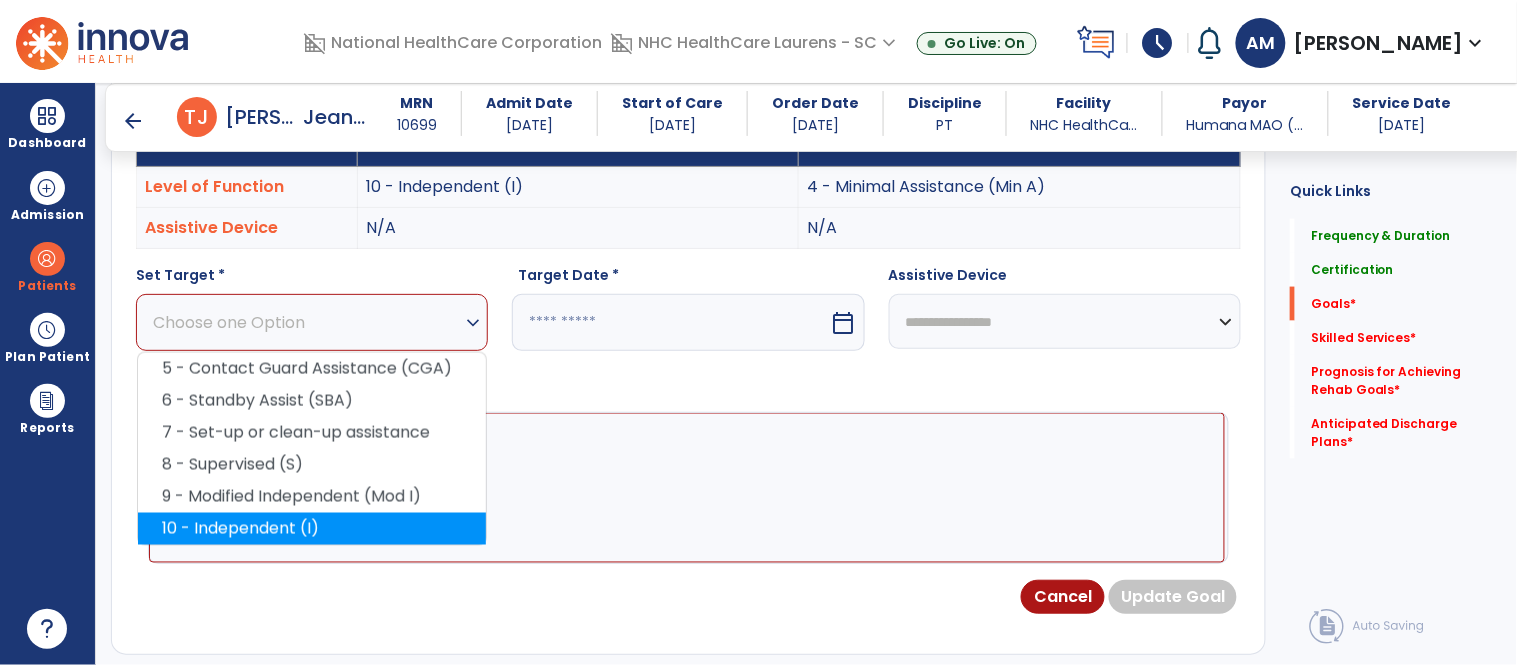 click on "10 - Independent (I)" at bounding box center [312, 529] 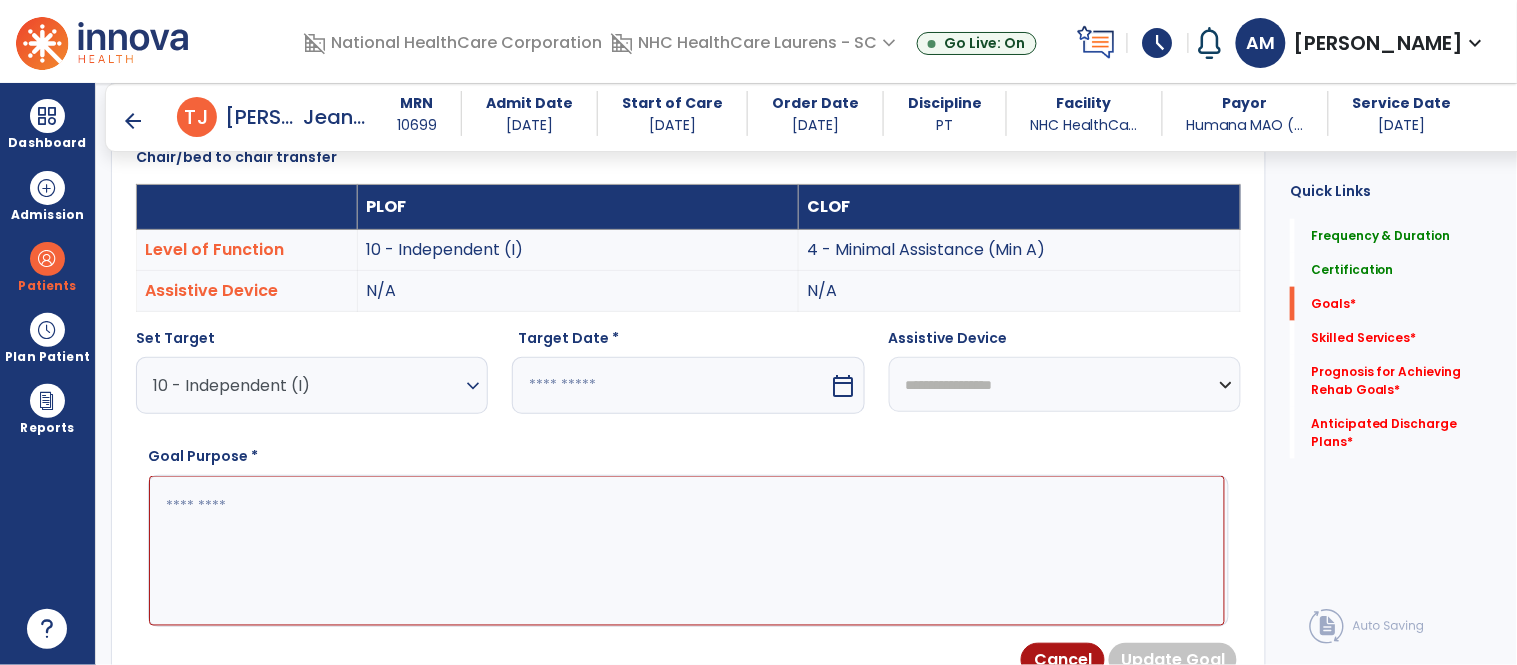 scroll, scrollTop: 547, scrollLeft: 0, axis: vertical 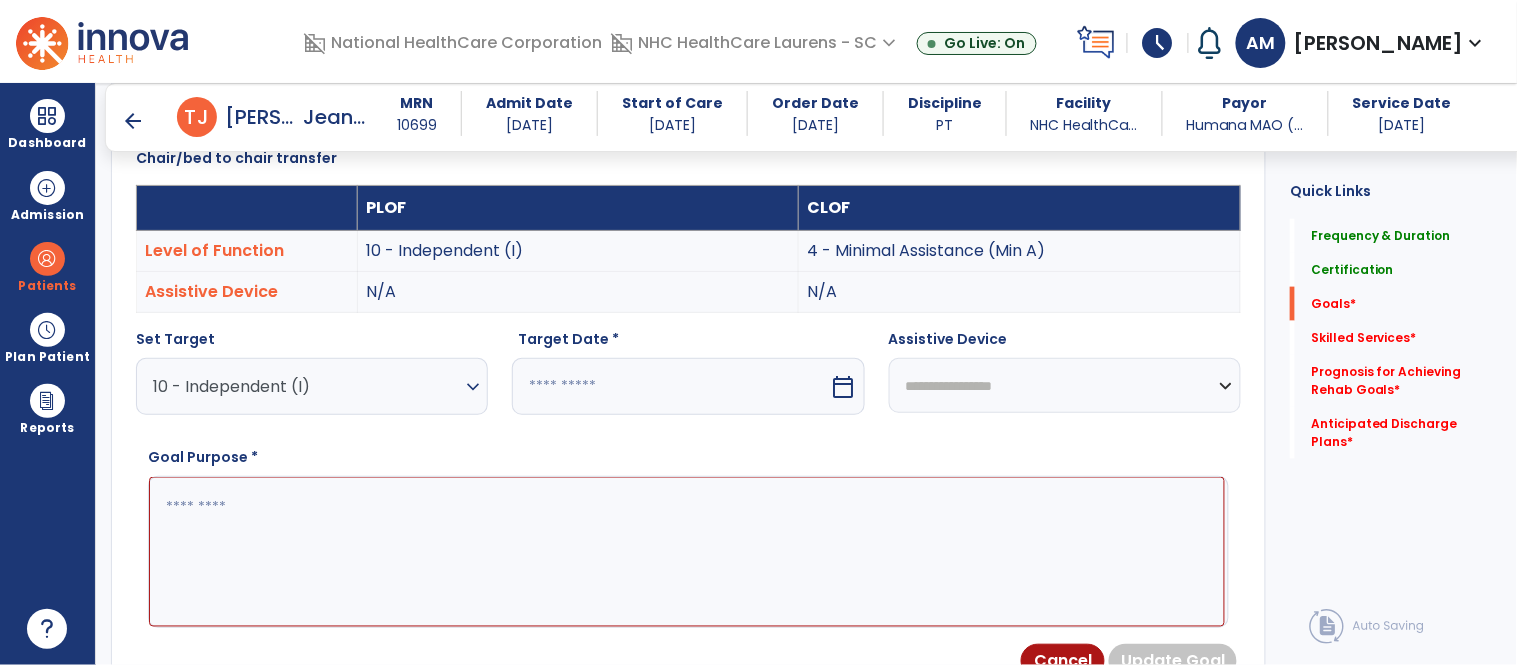 click at bounding box center [670, 386] 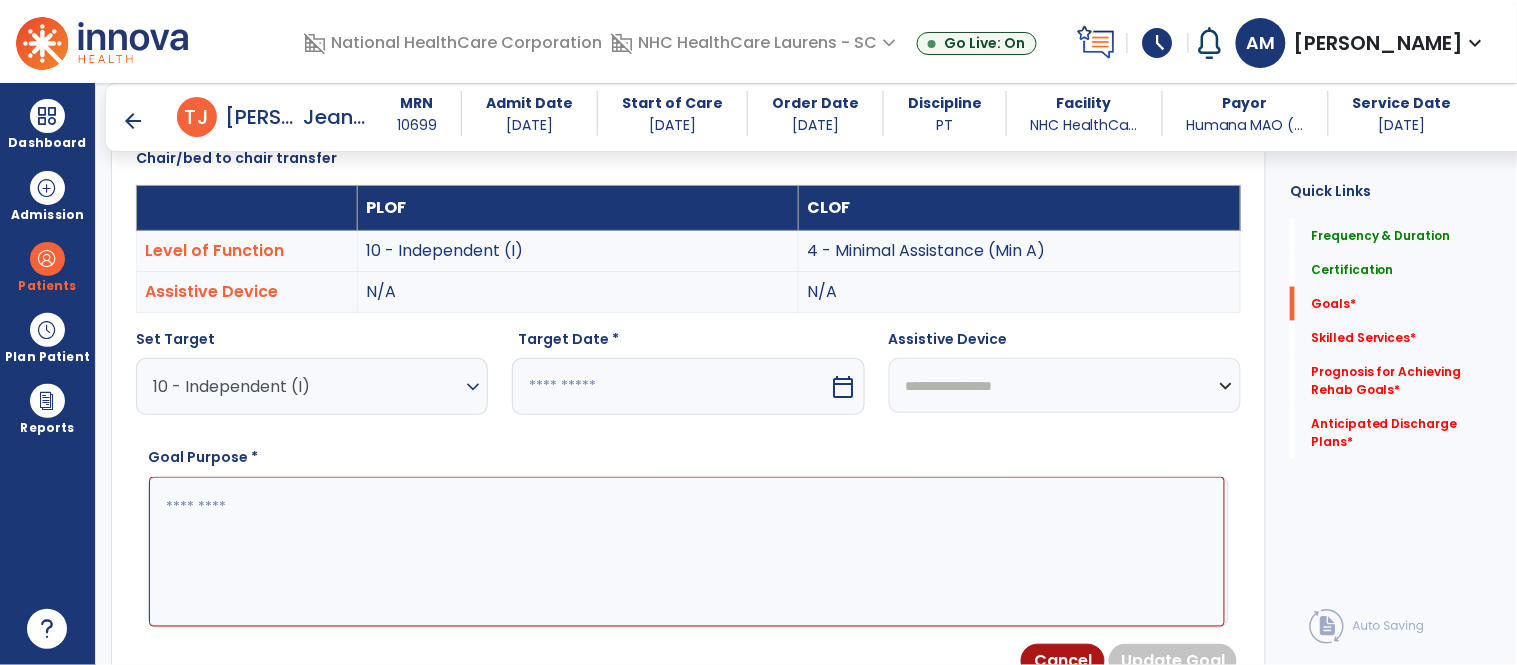 select on "*" 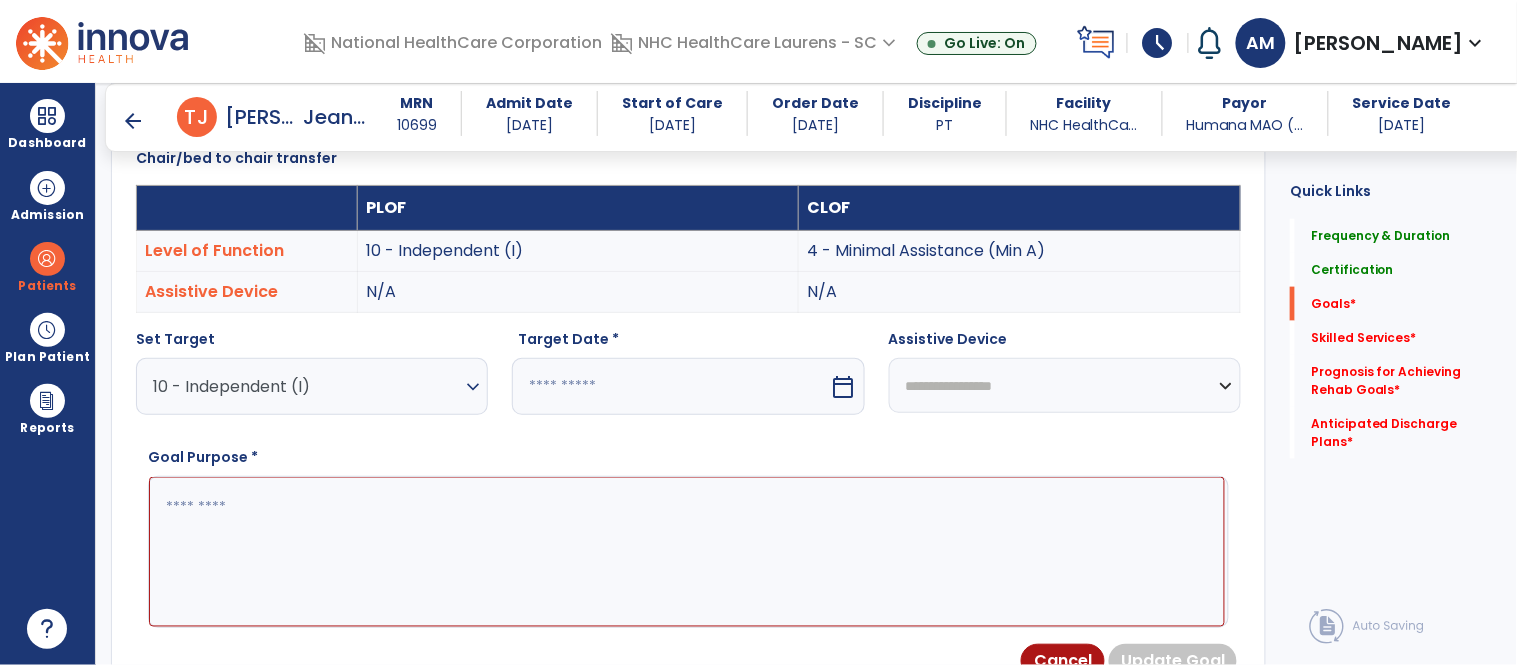 select on "****" 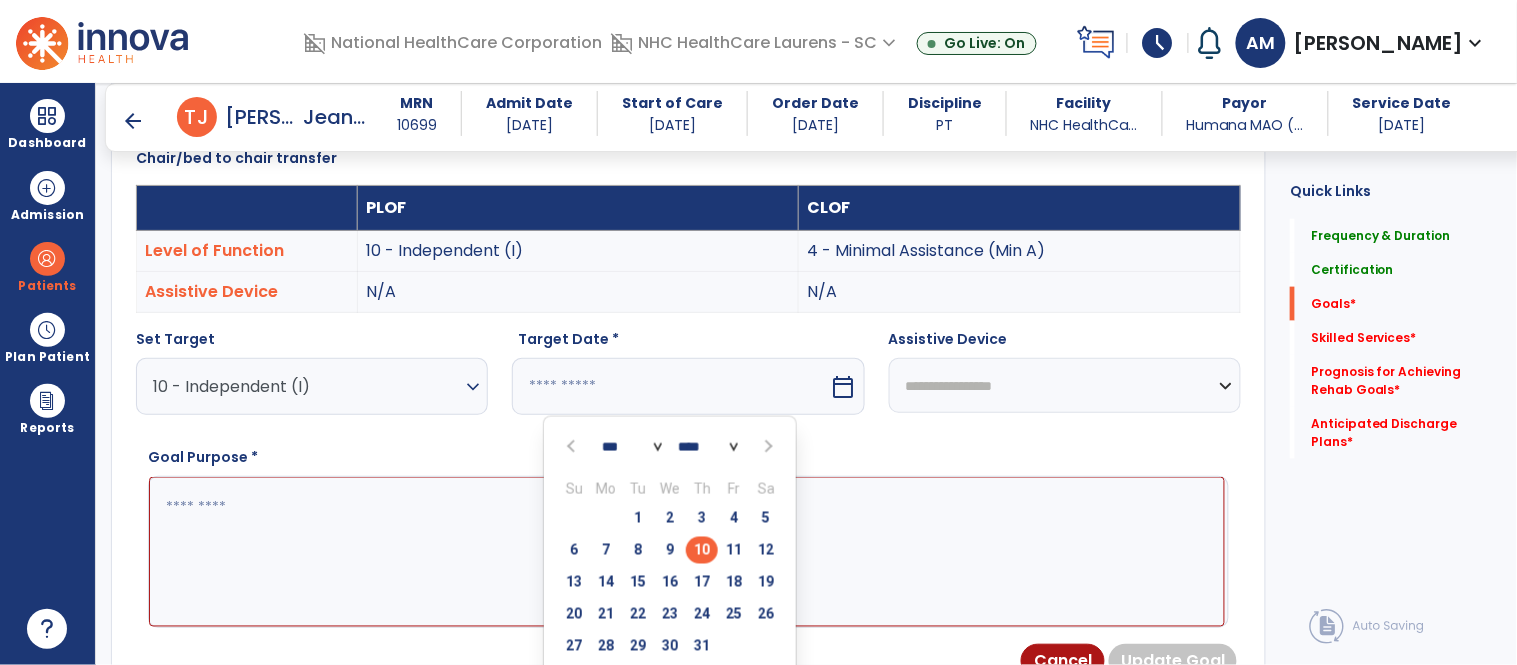 click at bounding box center (767, 447) 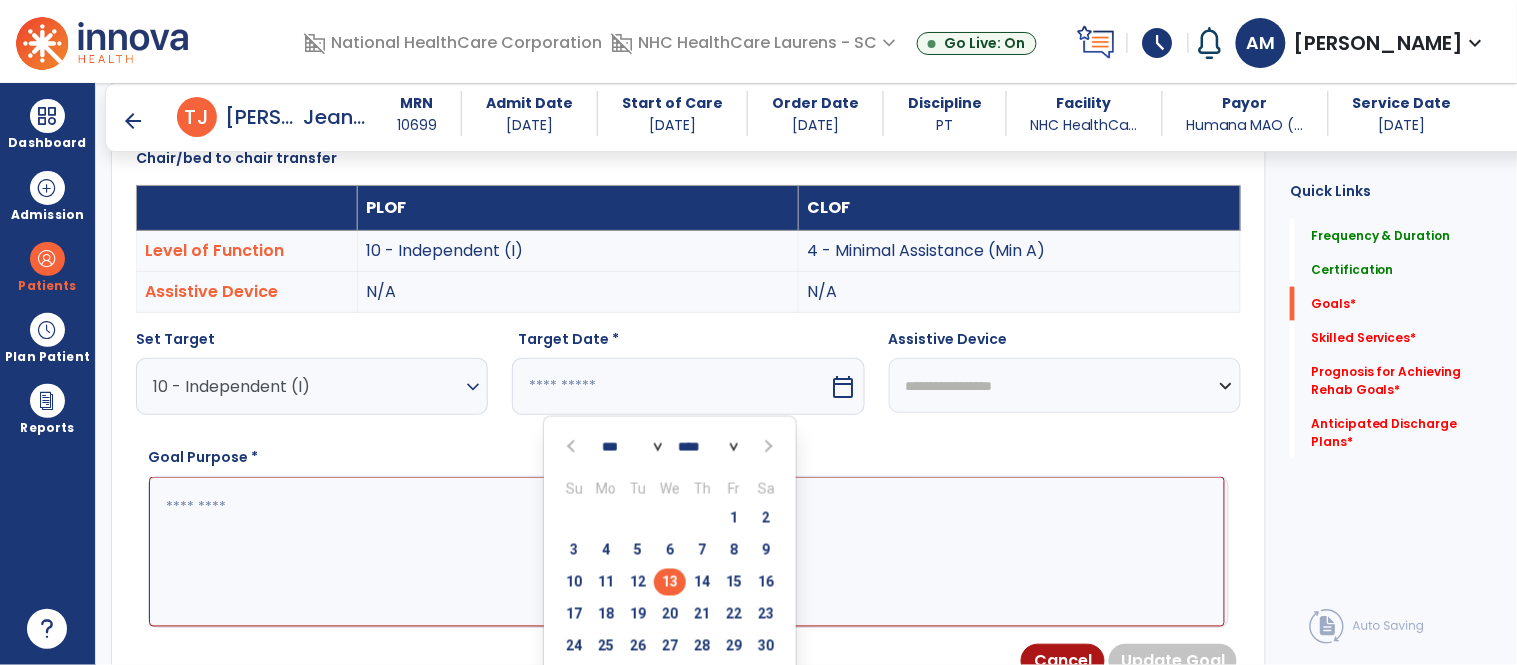 click on "13" at bounding box center [670, 582] 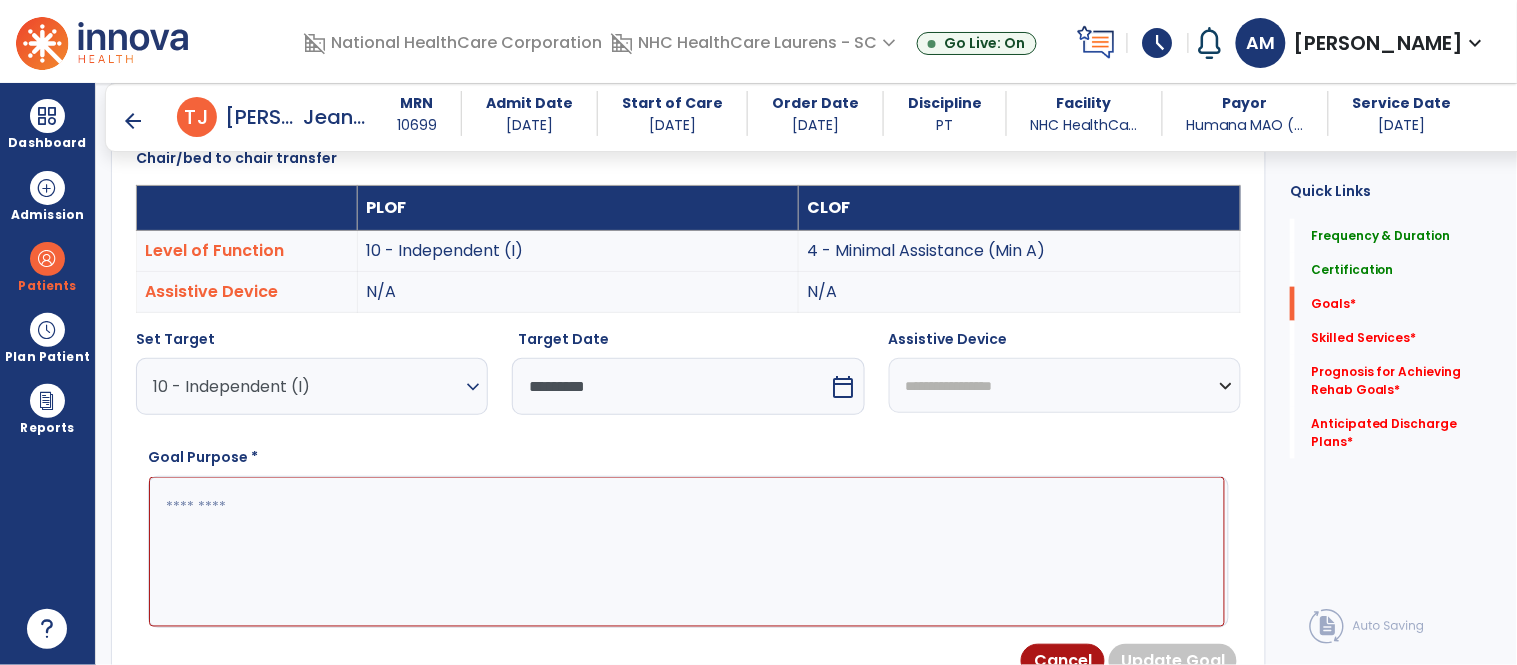 click at bounding box center [687, 552] 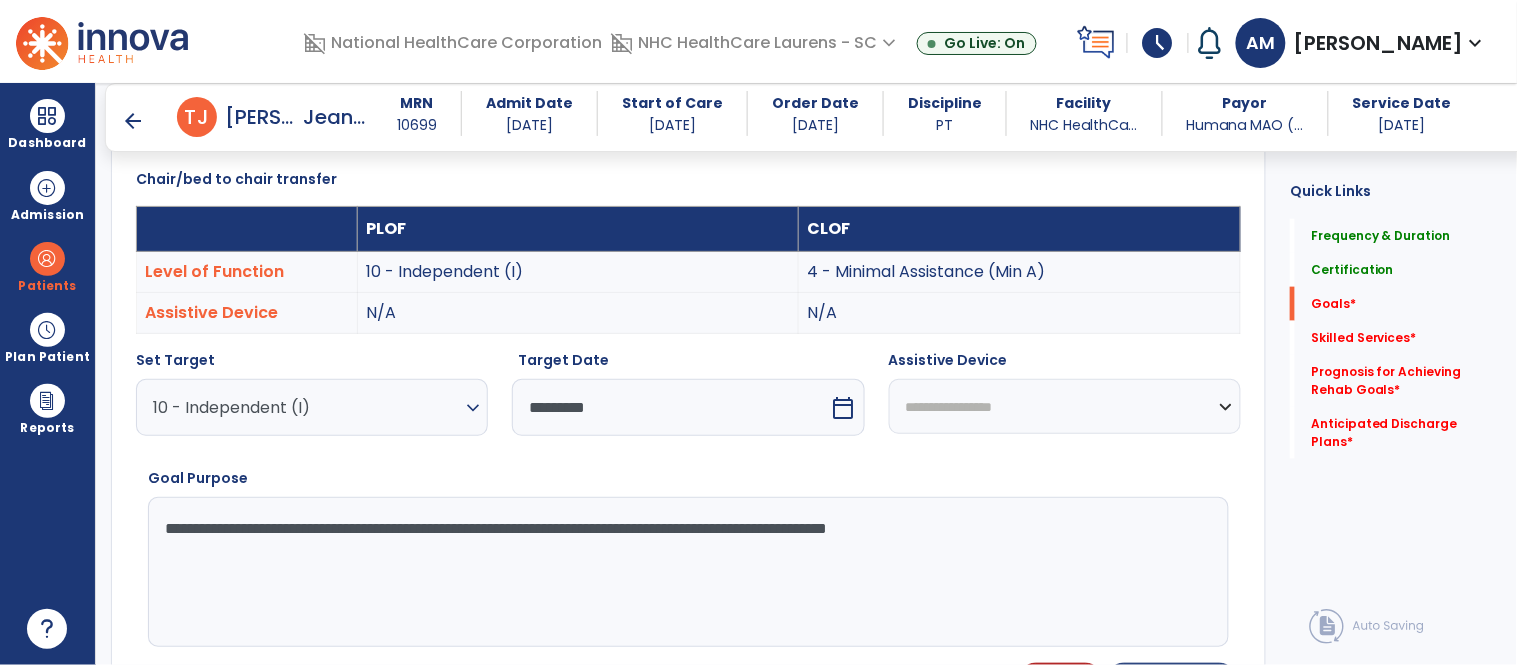 scroll, scrollTop: 682, scrollLeft: 0, axis: vertical 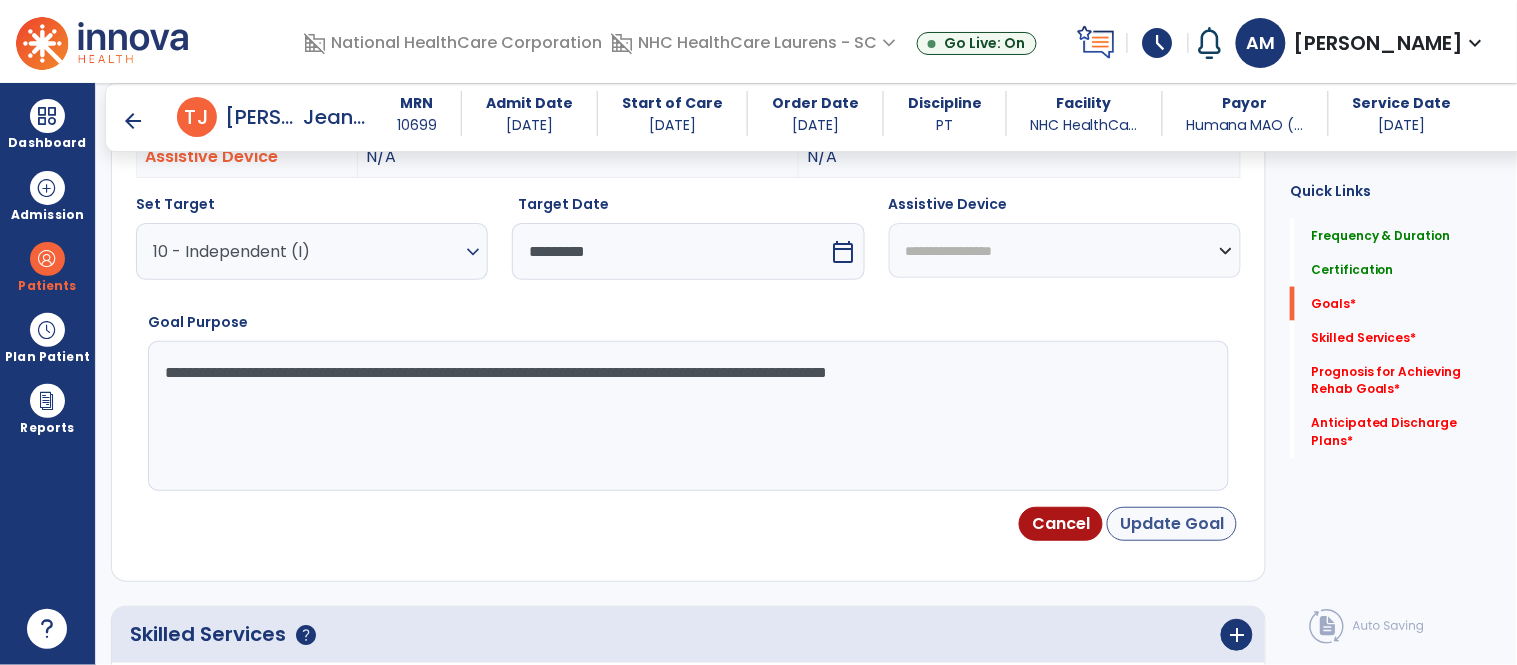 type on "**********" 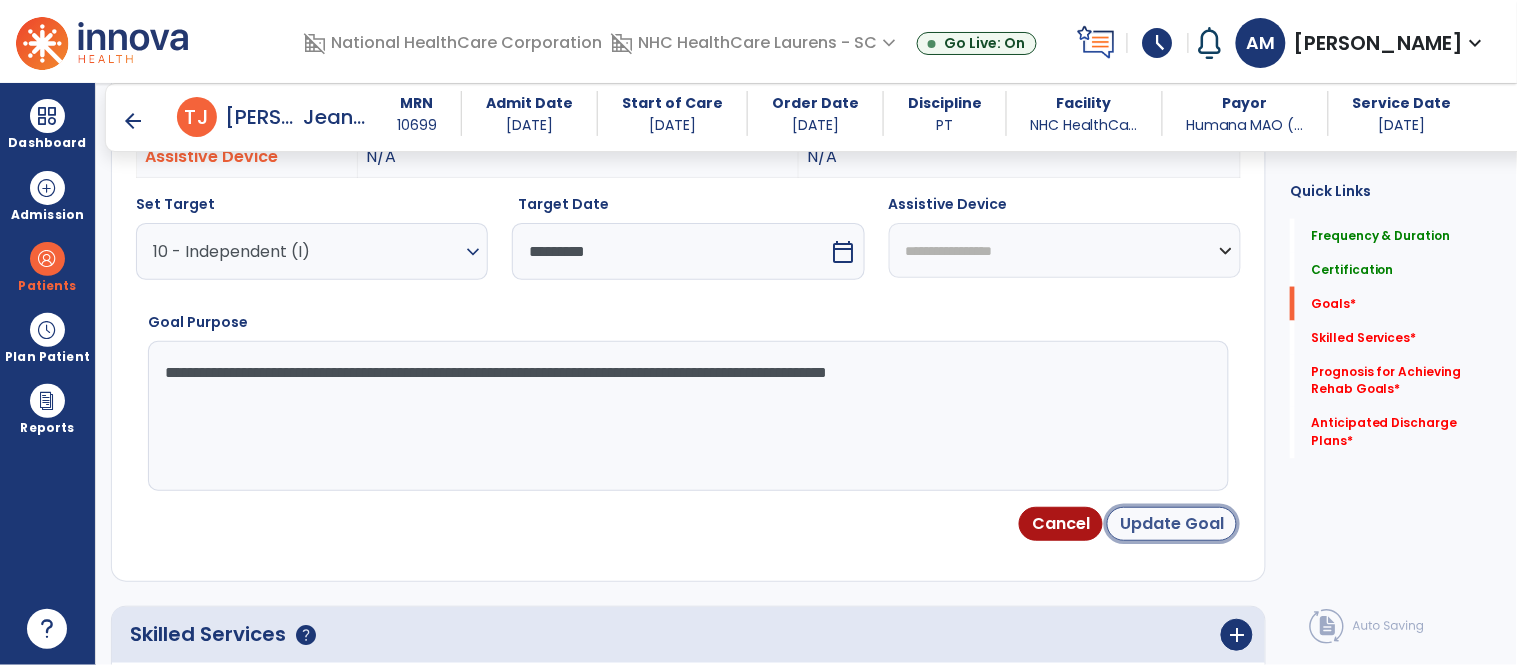click on "Update Goal" at bounding box center [1172, 524] 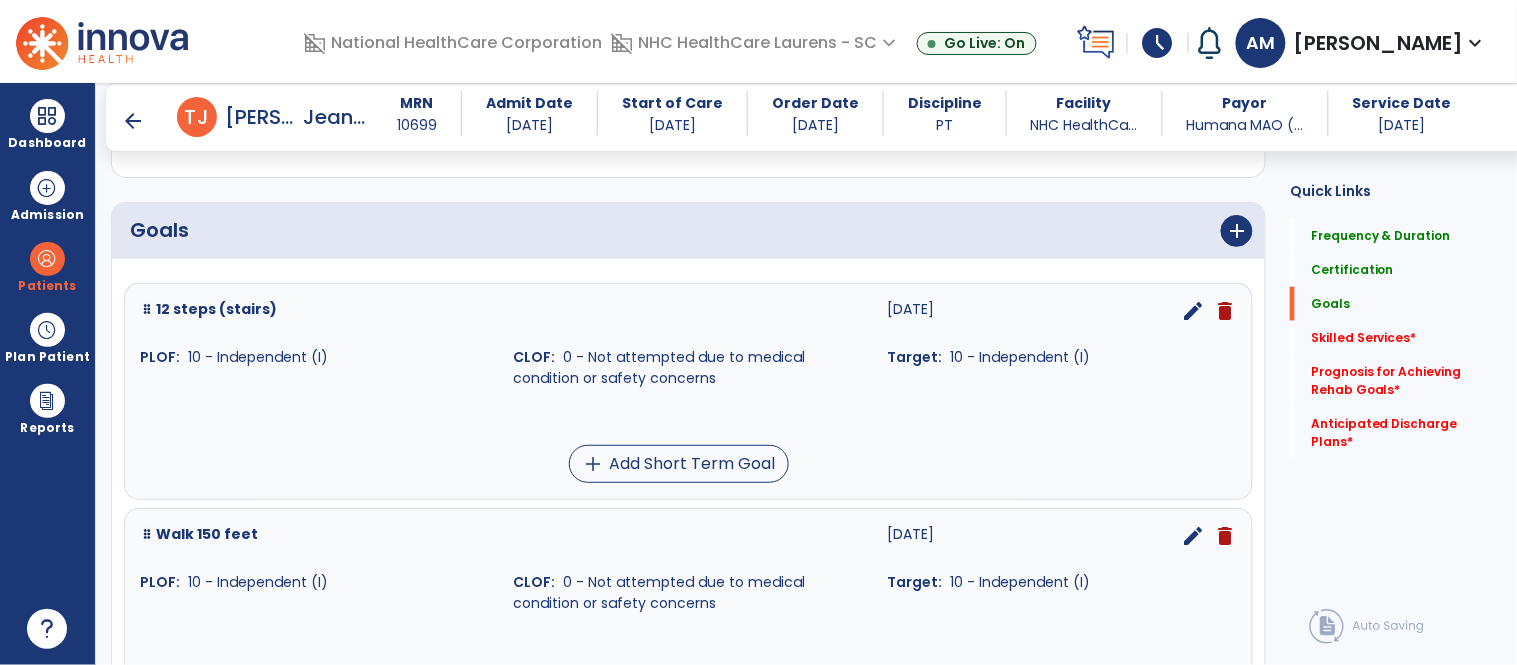 scroll, scrollTop: 413, scrollLeft: 0, axis: vertical 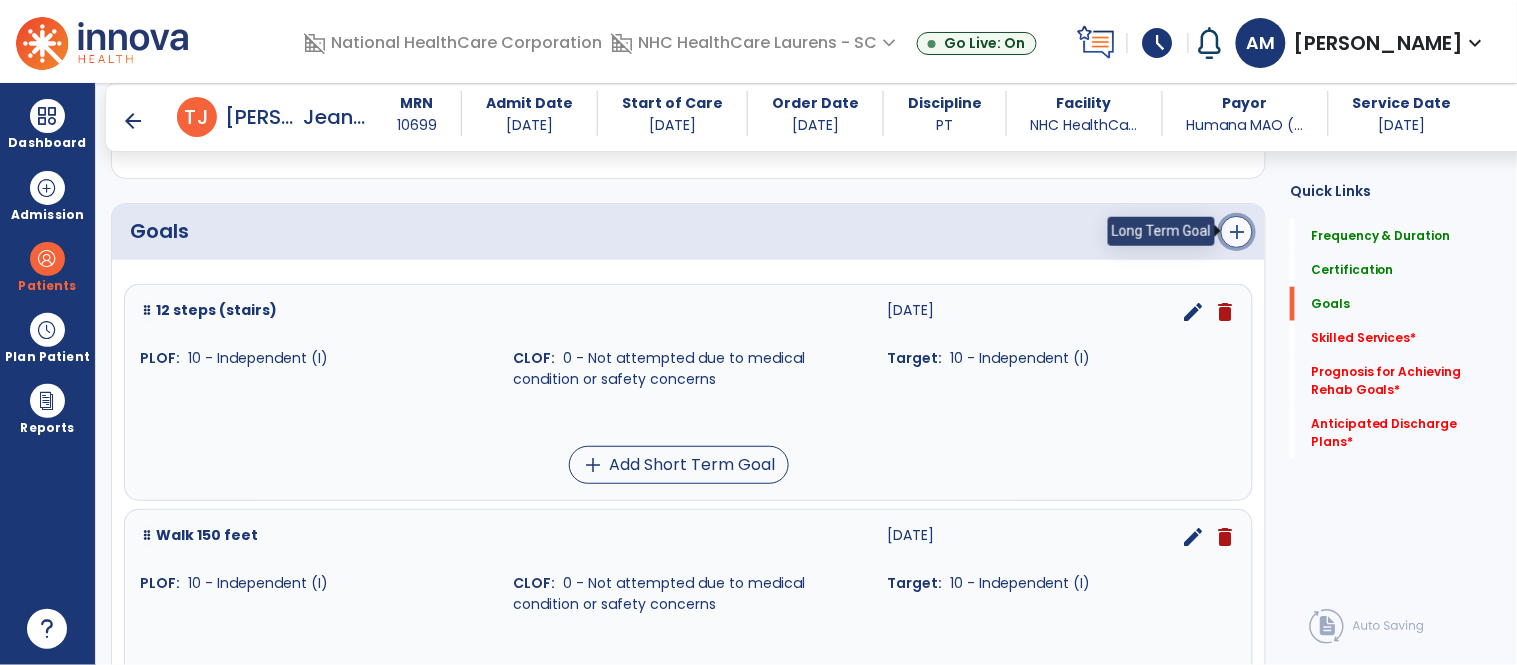 click on "add" at bounding box center [1237, 232] 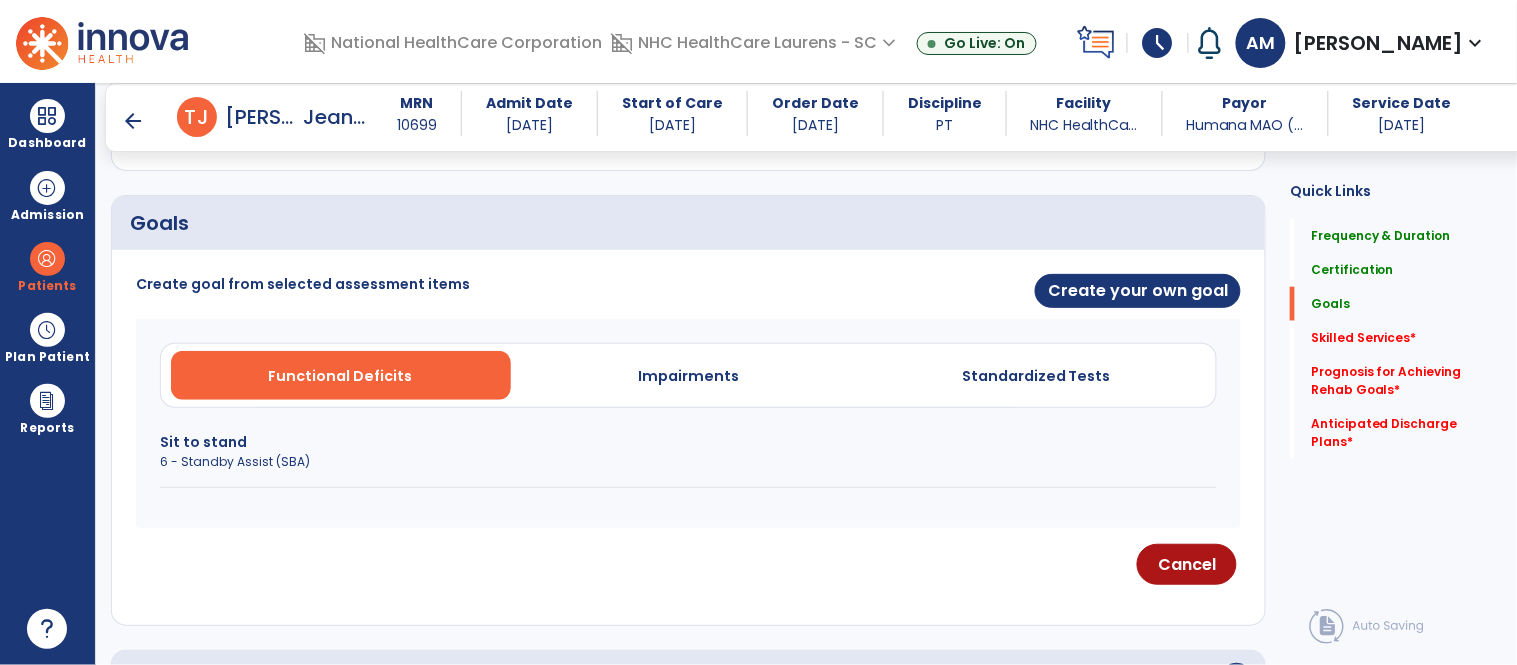 scroll, scrollTop: 422, scrollLeft: 0, axis: vertical 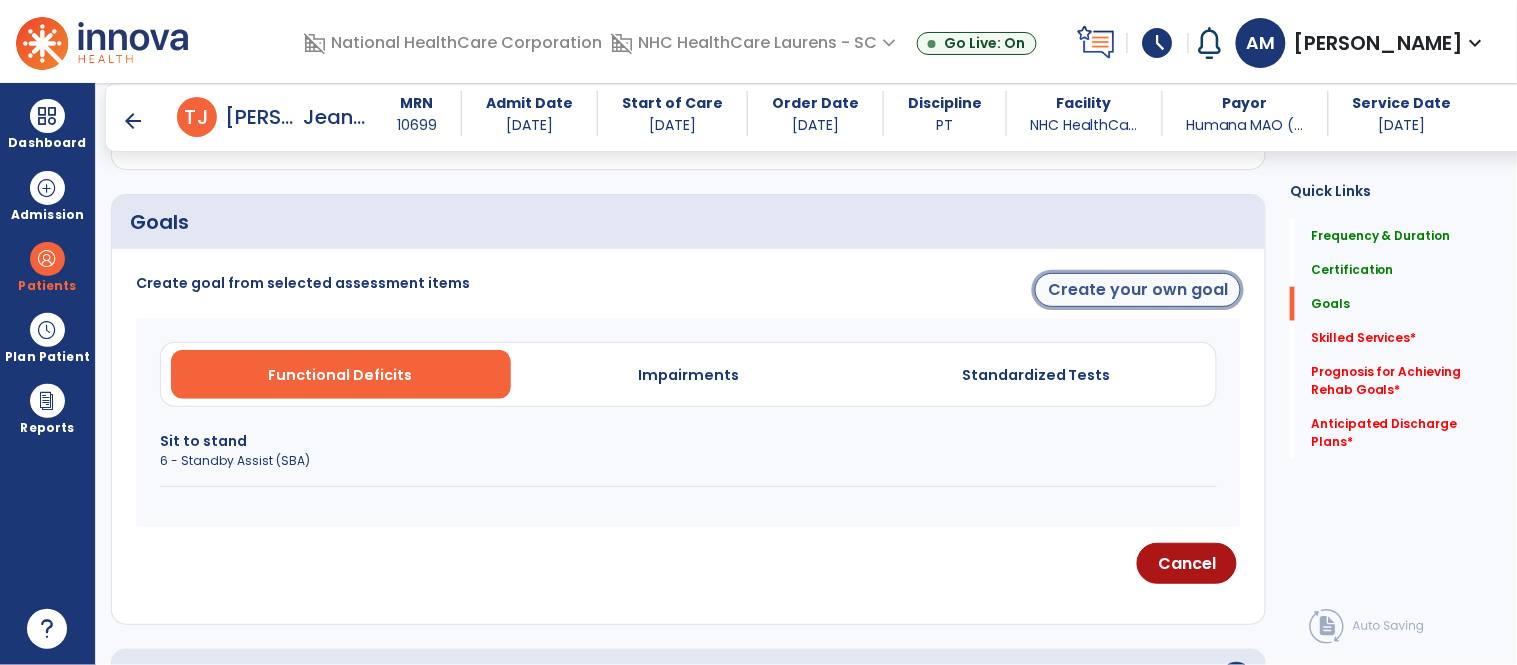 click on "Create your own goal" at bounding box center [1138, 290] 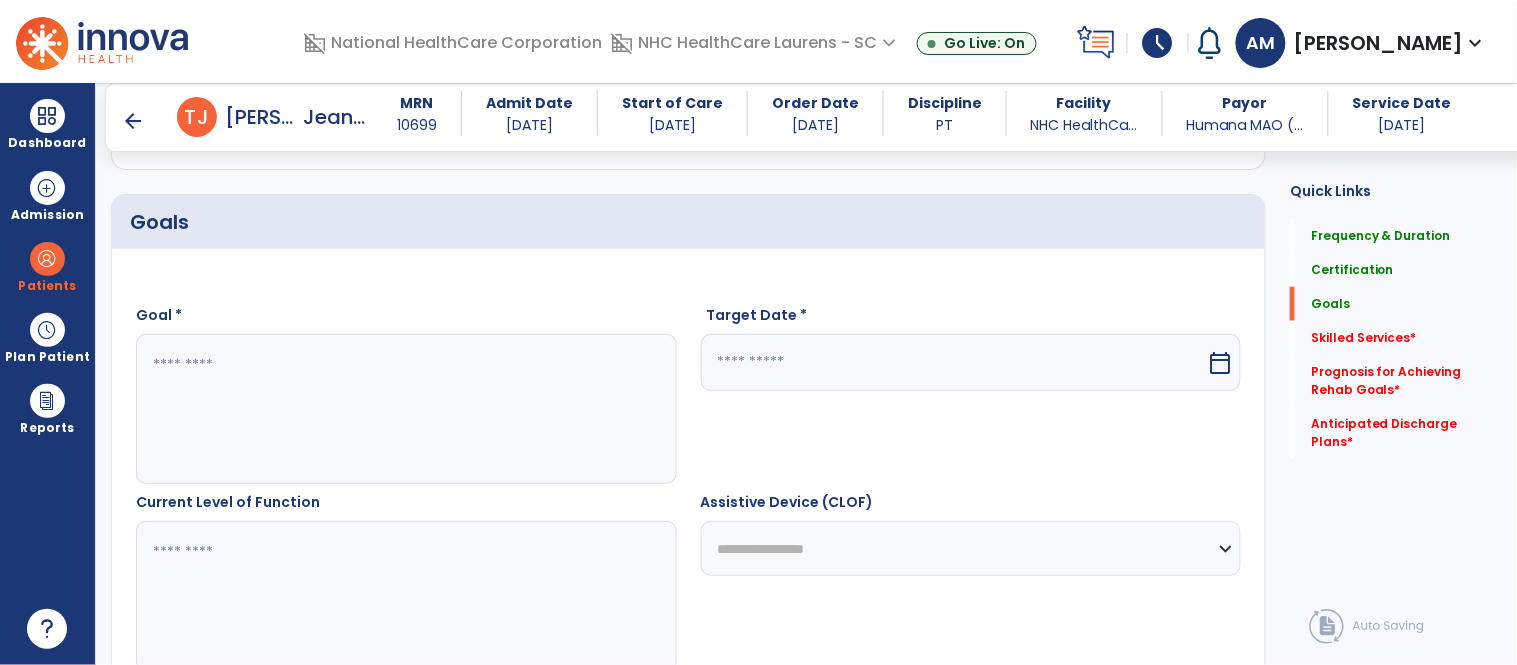 click at bounding box center (405, 409) 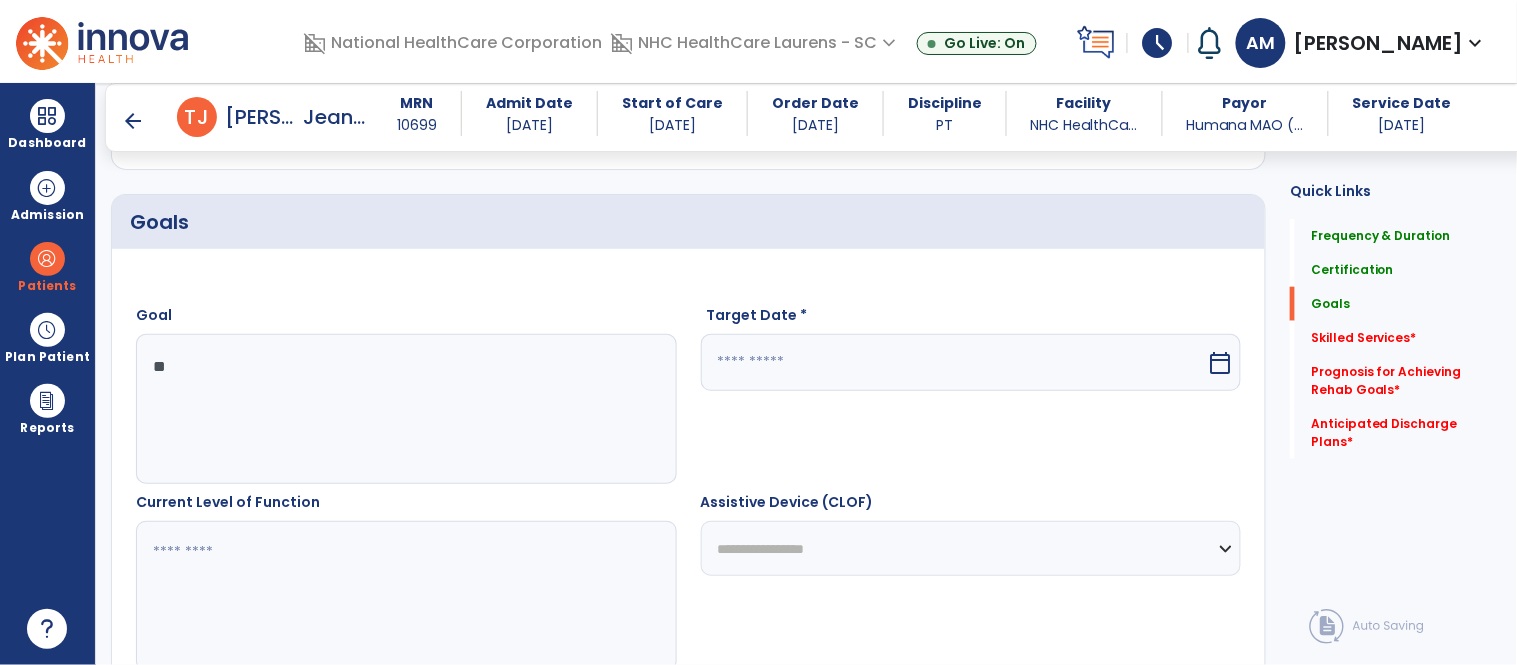 type on "*" 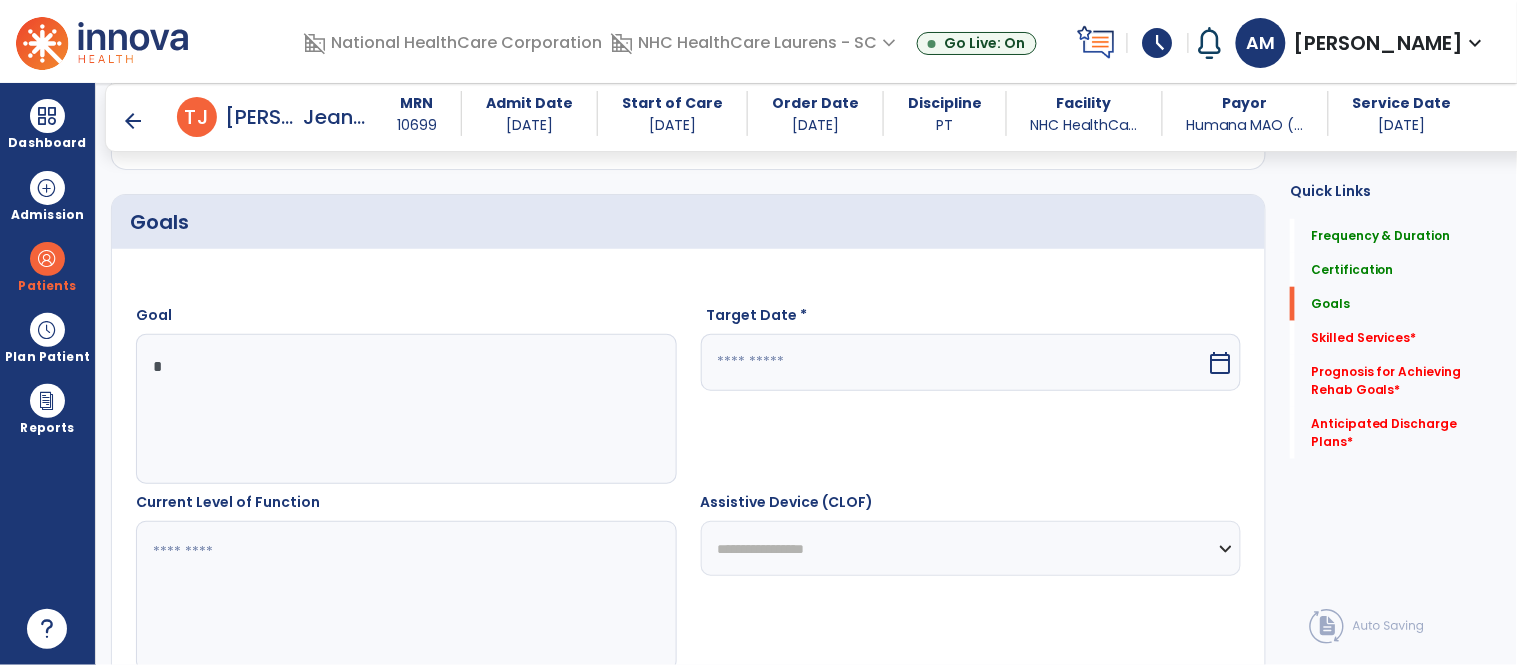 type 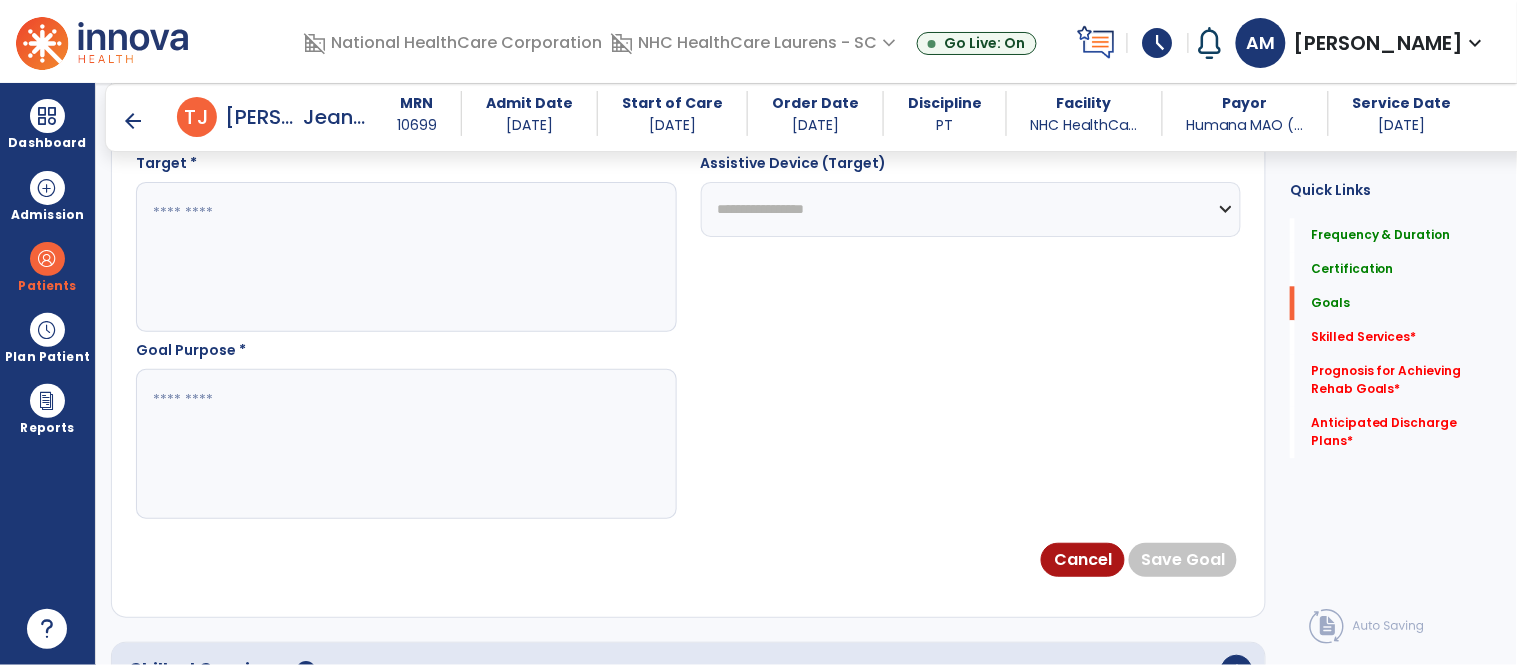 scroll, scrollTop: 1154, scrollLeft: 0, axis: vertical 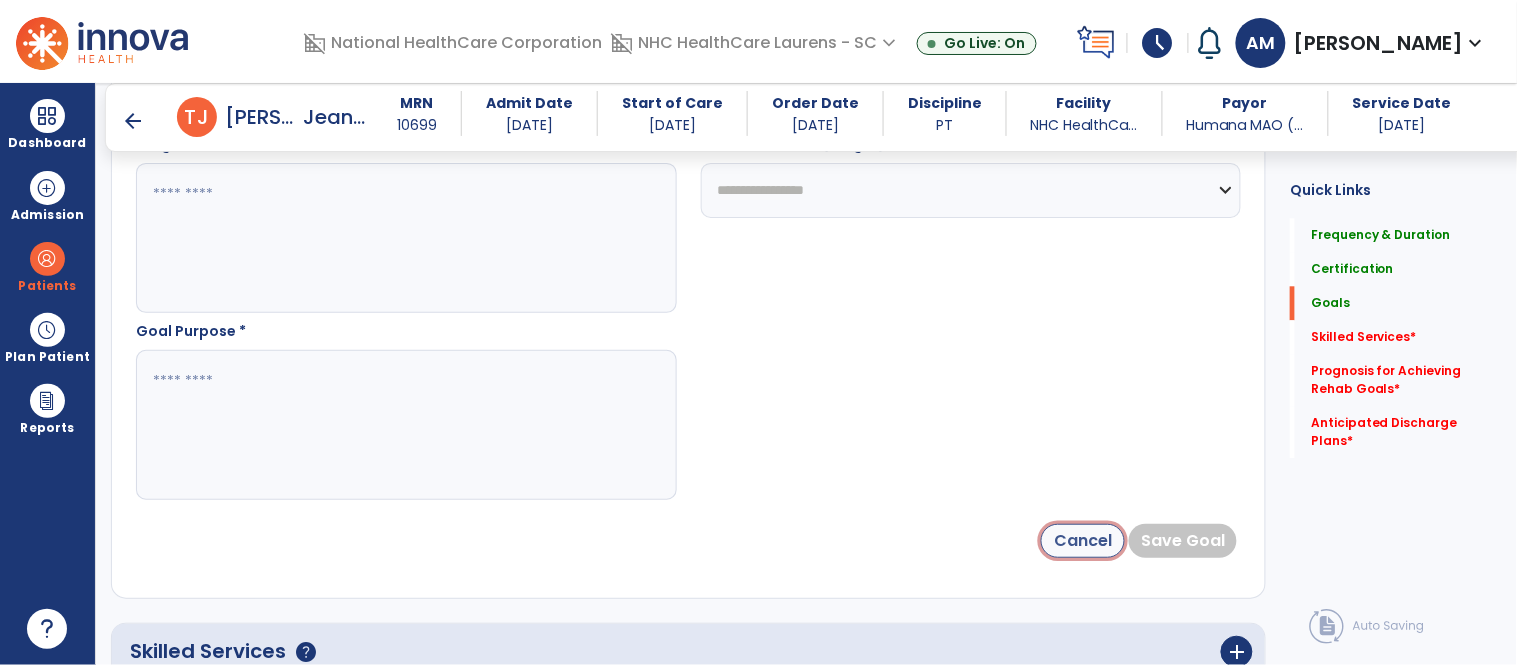 click on "Cancel" at bounding box center (1083, 541) 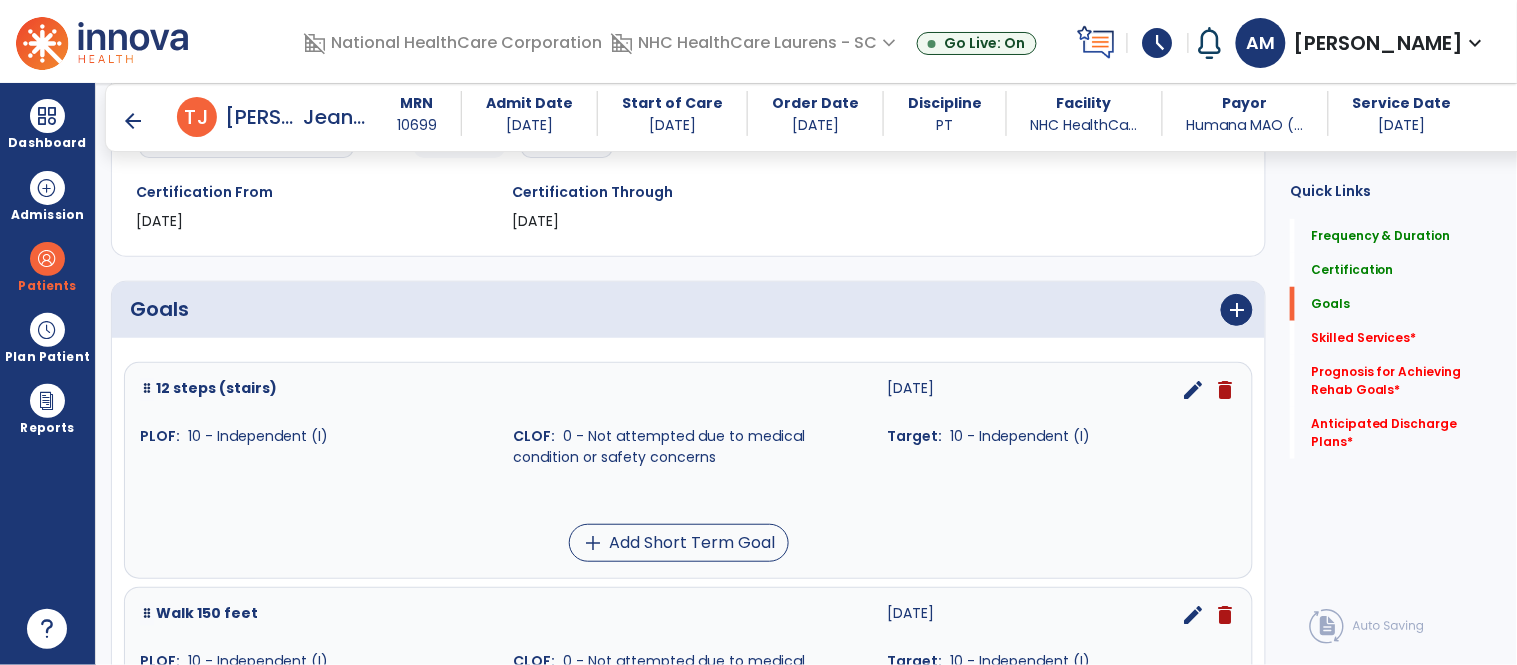 scroll, scrollTop: 334, scrollLeft: 0, axis: vertical 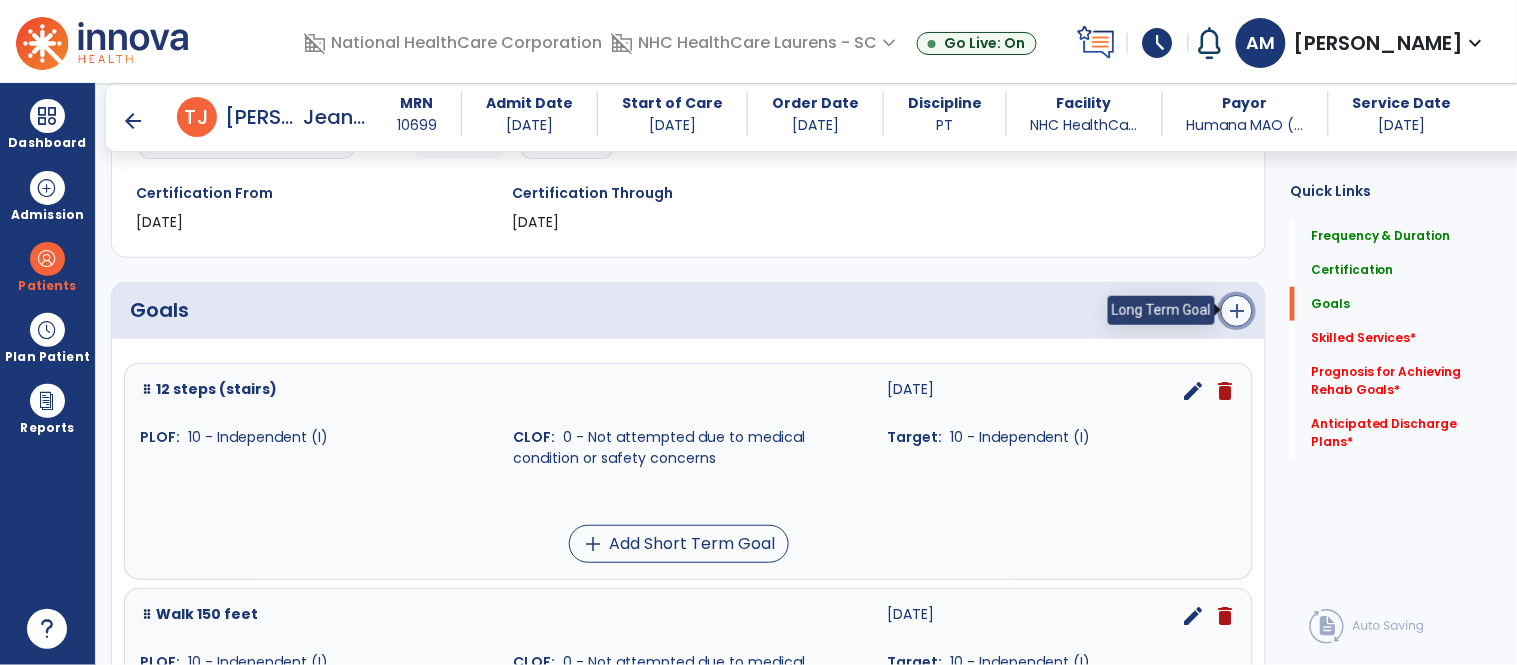 click on "add" at bounding box center [1237, 311] 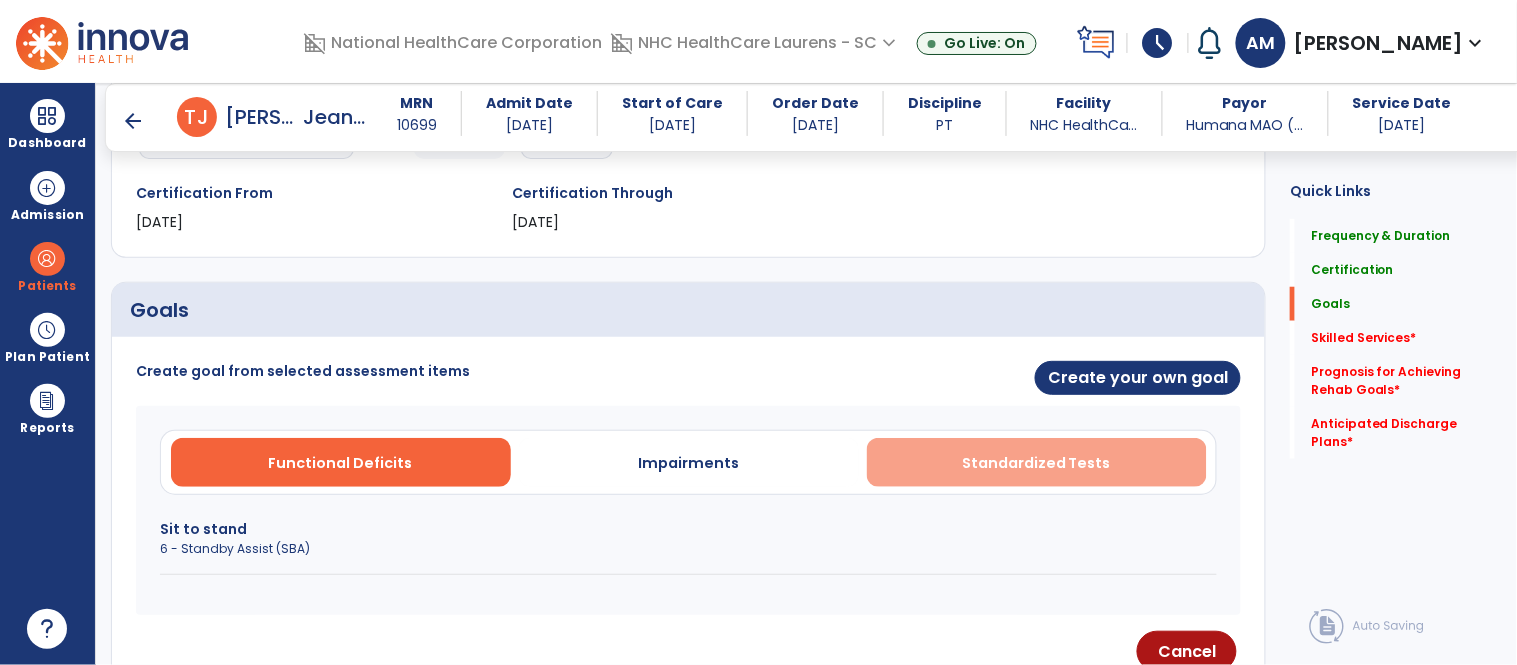 click on "Standardized Tests" at bounding box center (1036, 463) 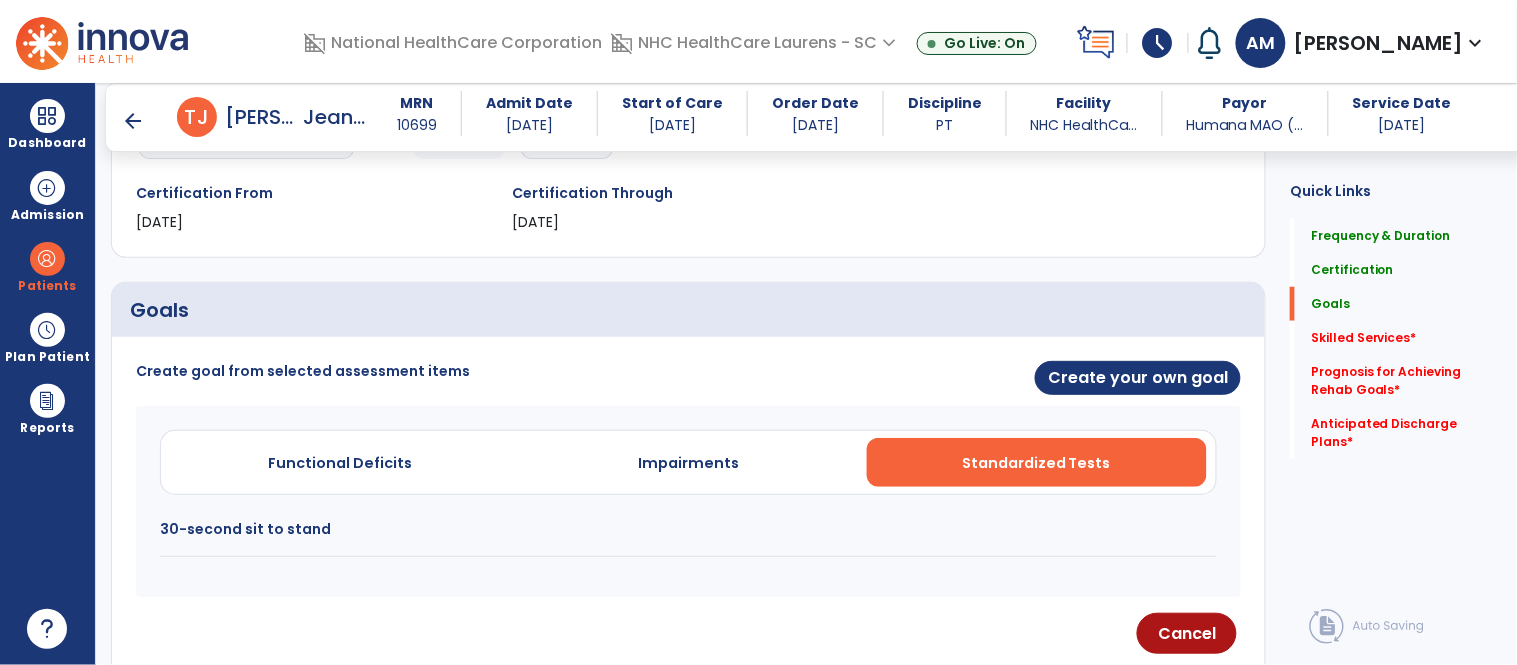 click on "30-second sit to stand" at bounding box center [688, 529] 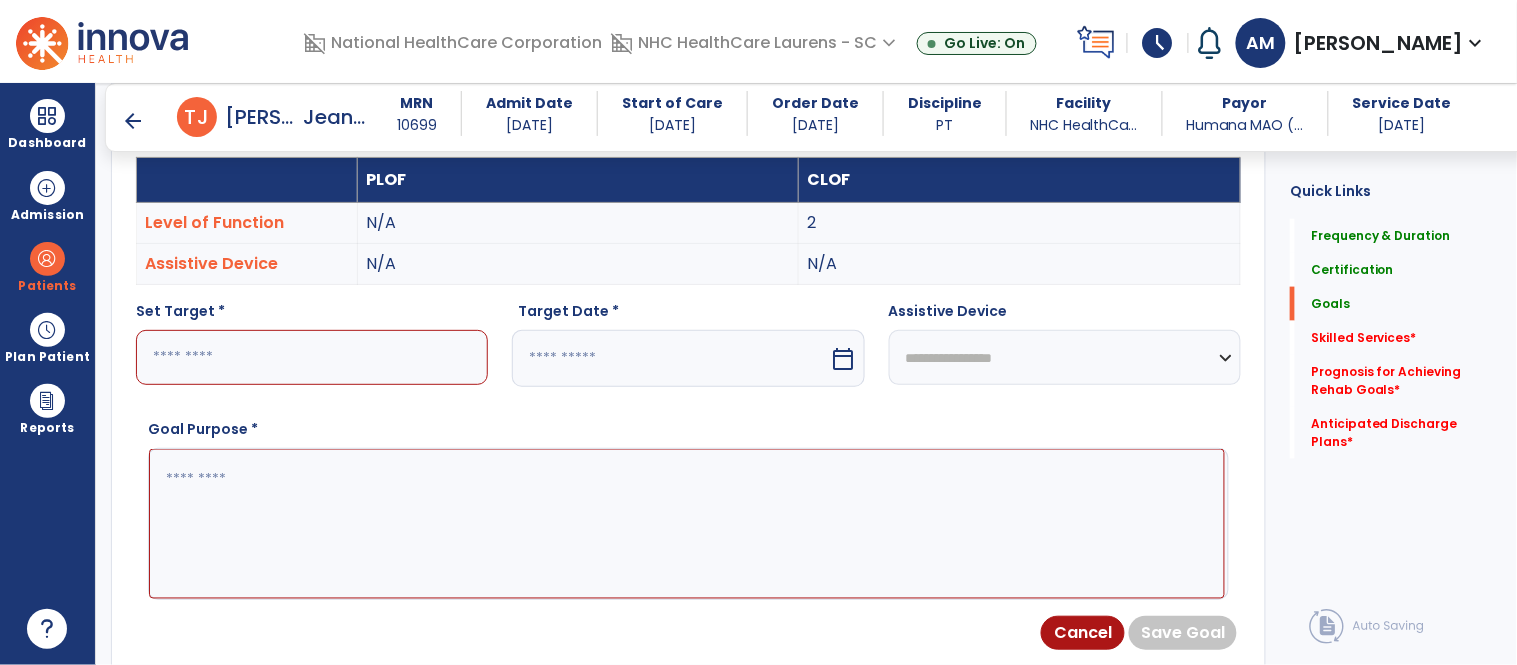 scroll, scrollTop: 574, scrollLeft: 0, axis: vertical 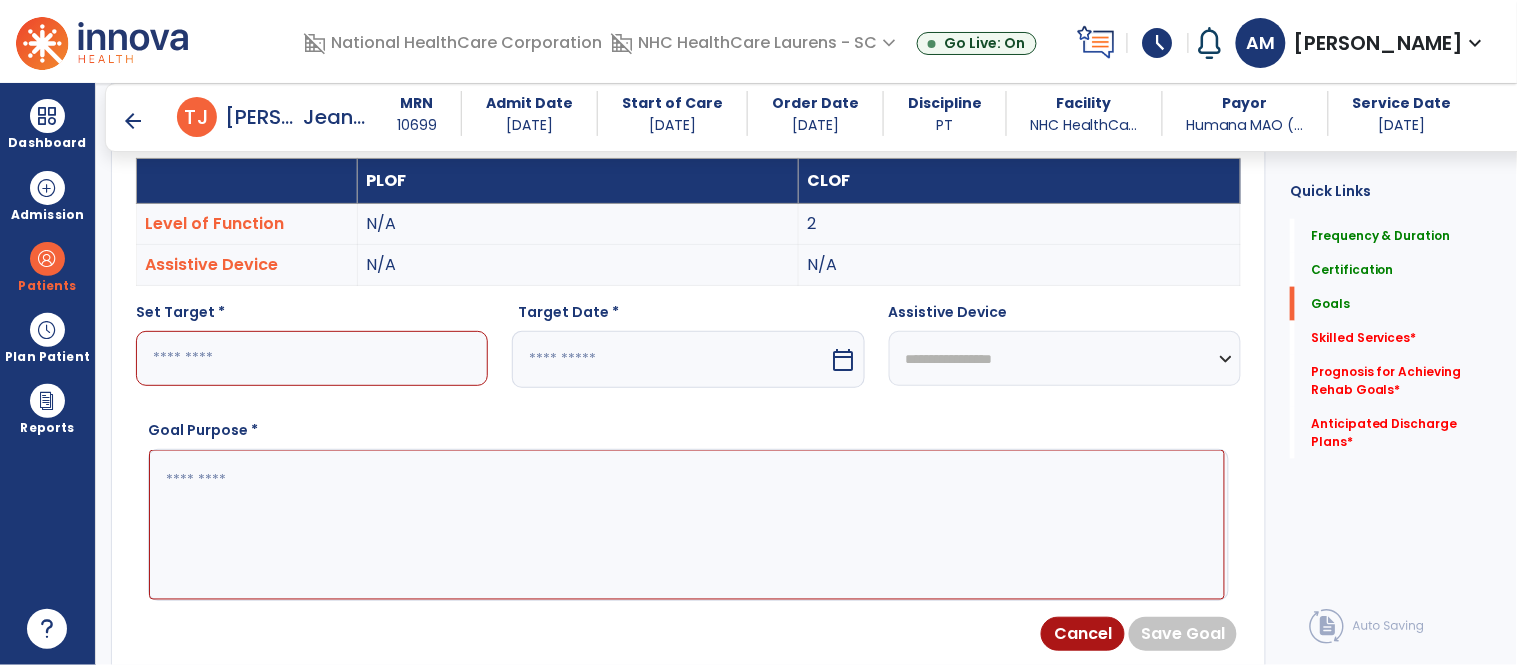 click at bounding box center (312, 358) 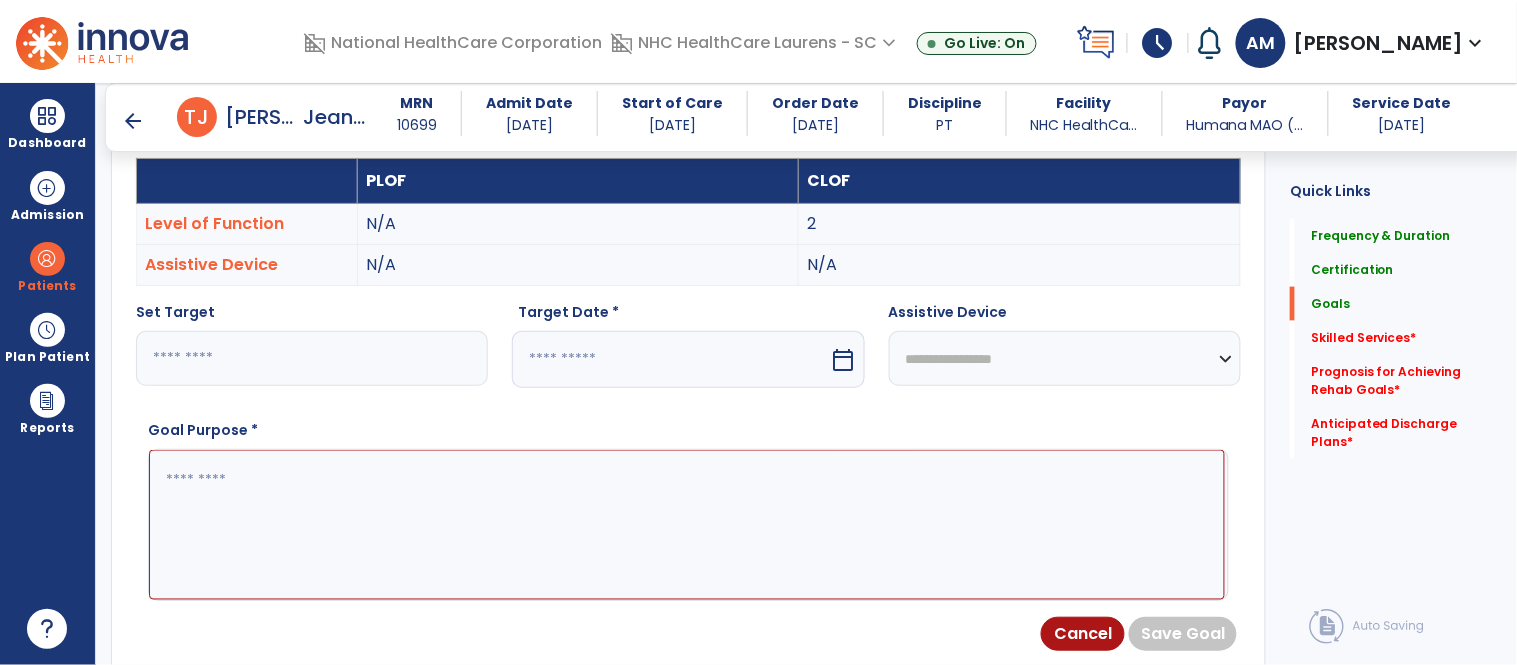 type on "**" 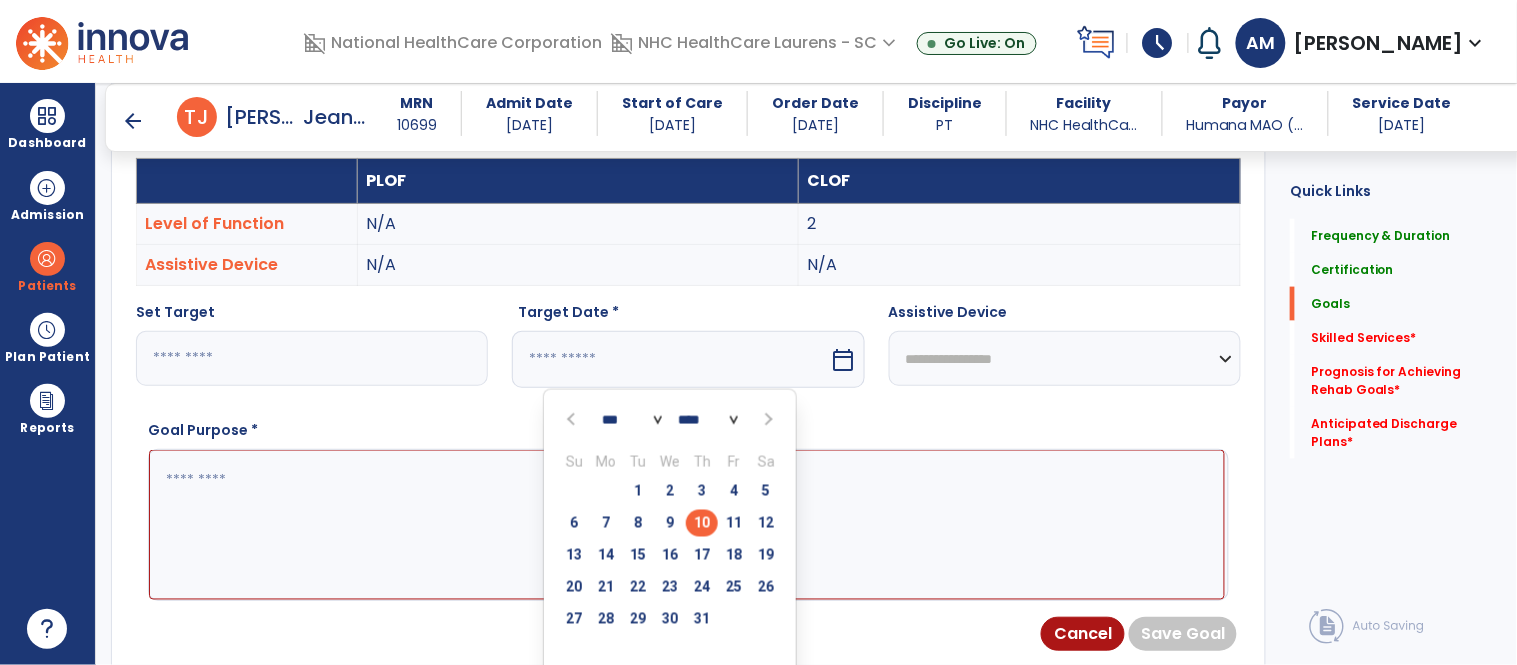 click at bounding box center (767, 420) 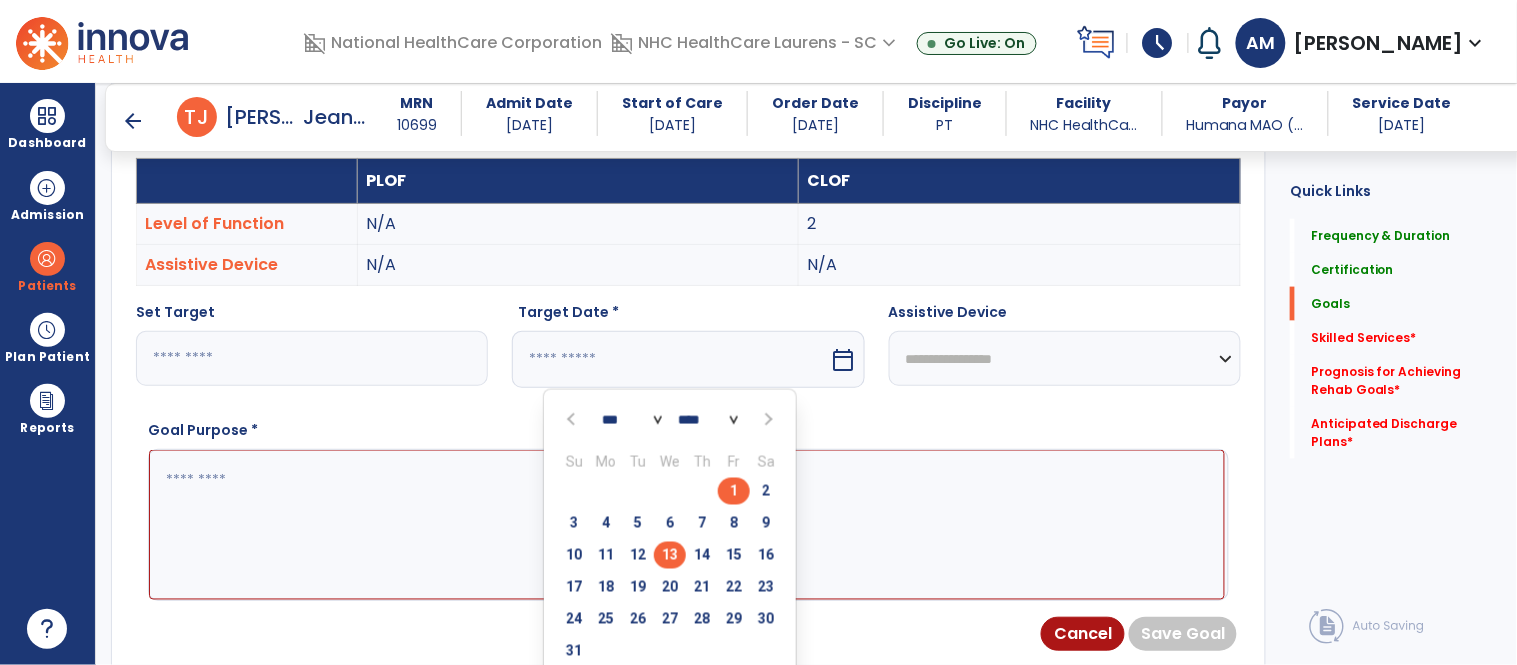 click on "13" at bounding box center (670, 555) 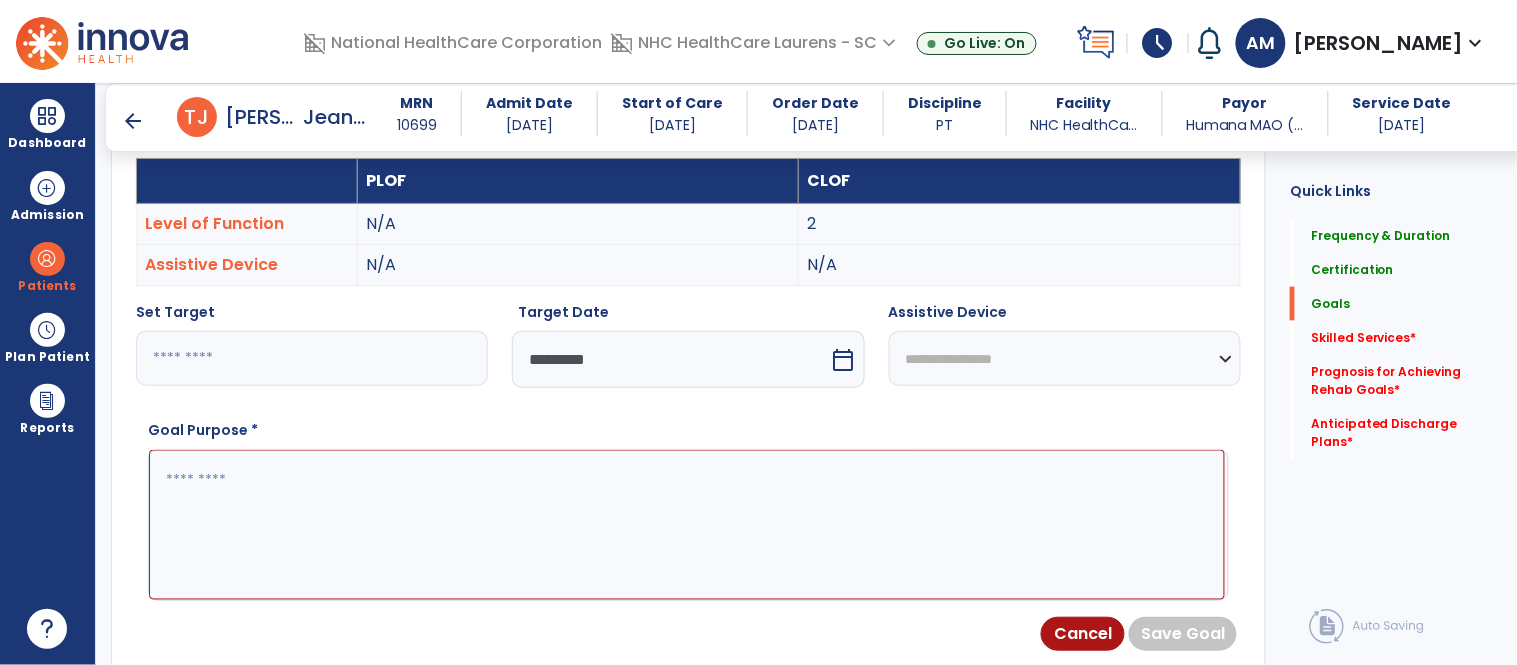 click at bounding box center (687, 525) 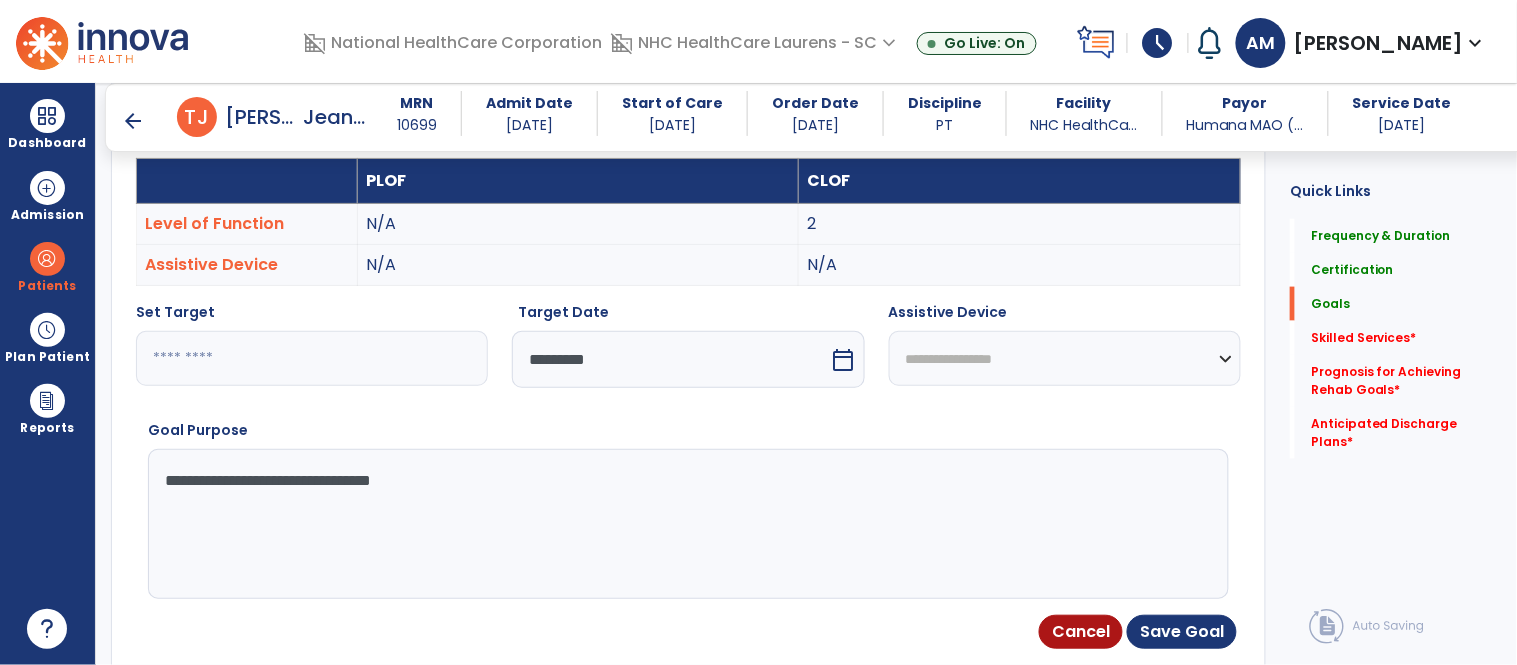 click on "**********" at bounding box center (687, 524) 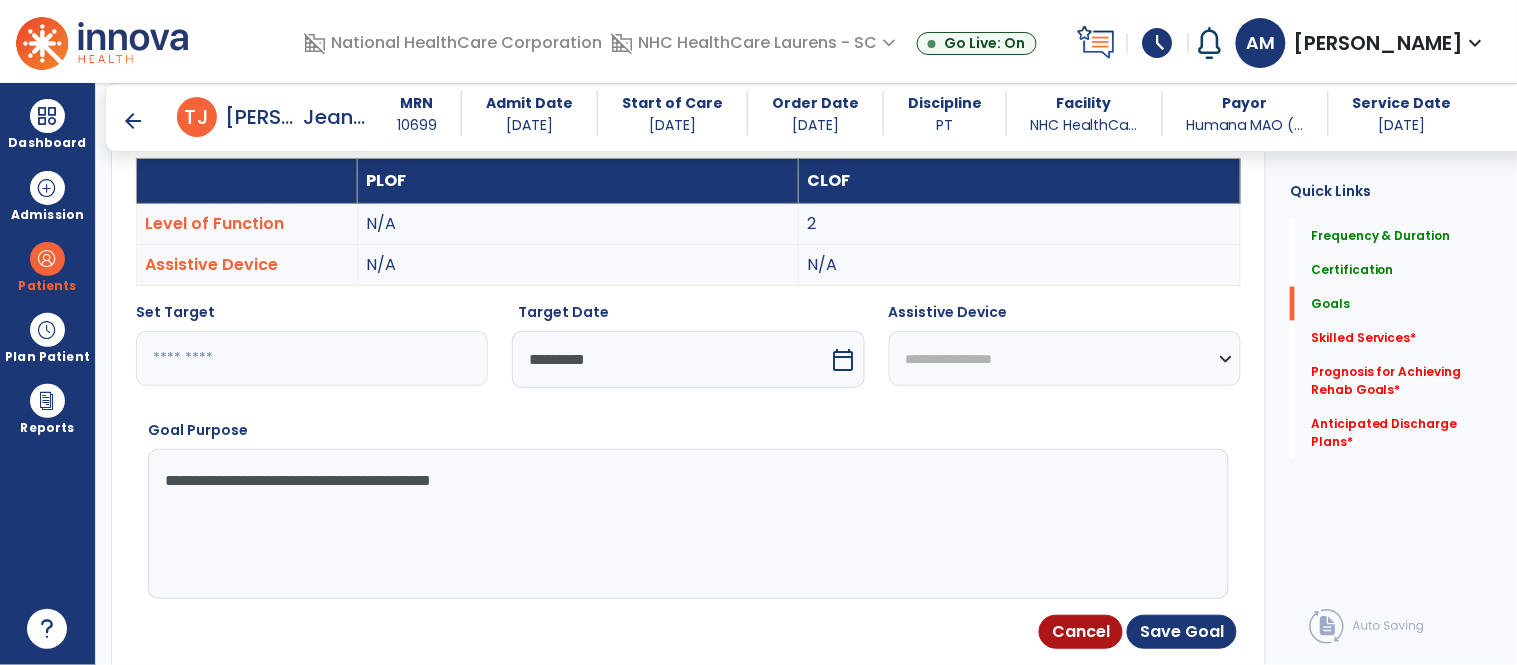 click on "**********" at bounding box center [687, 524] 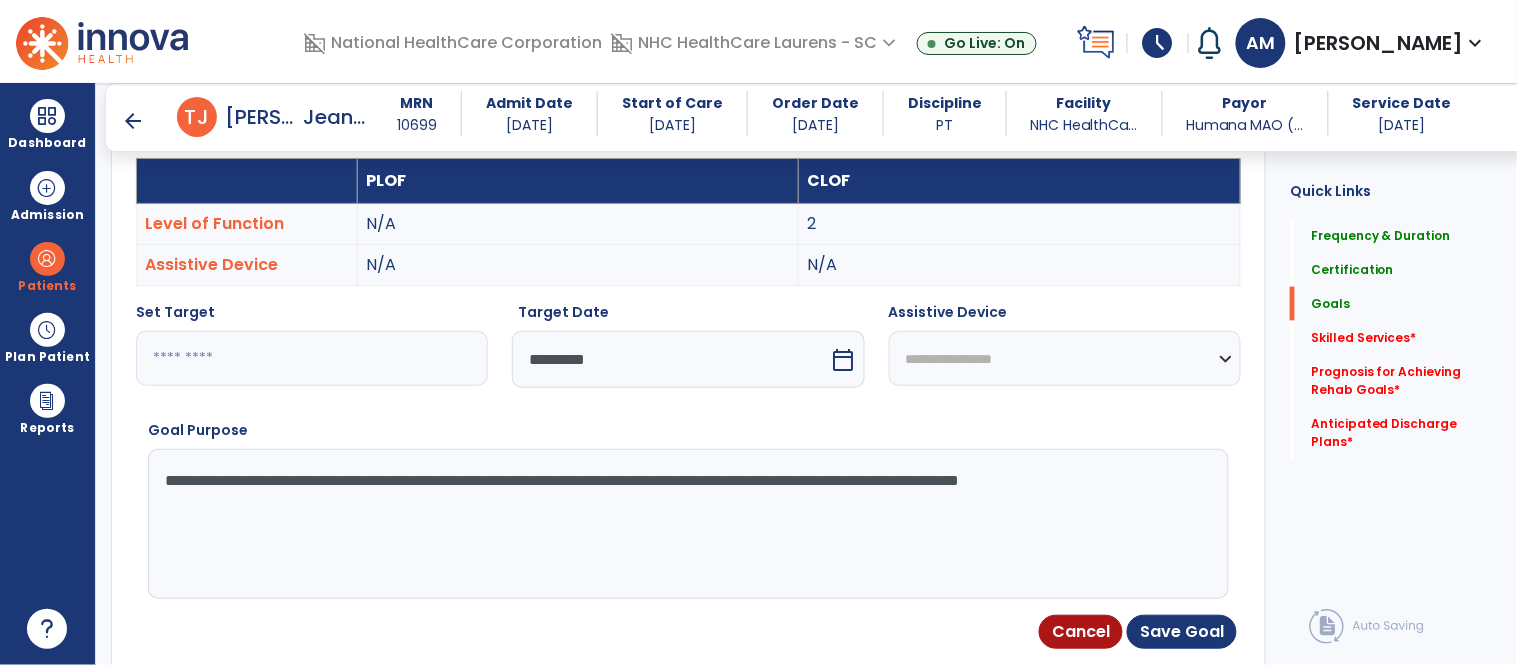 click on "**********" at bounding box center (687, 524) 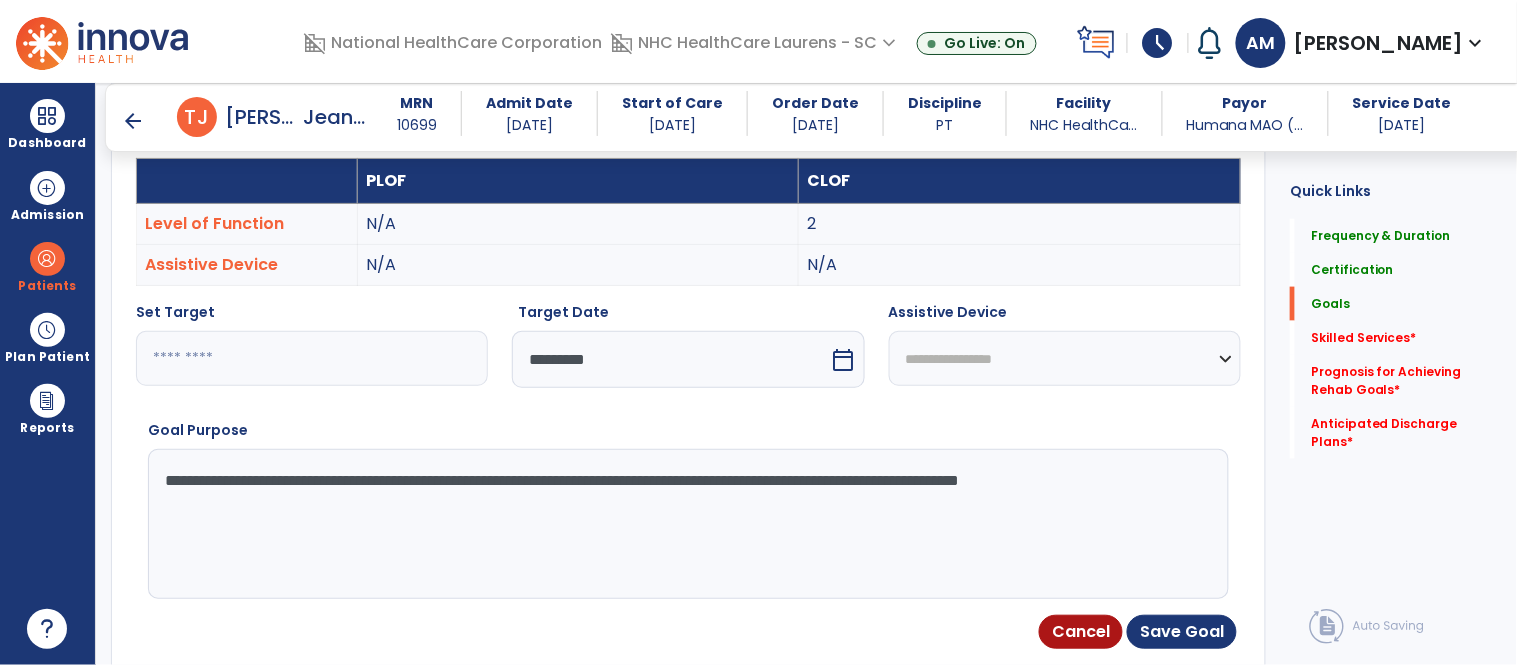 click on "**********" at bounding box center (687, 524) 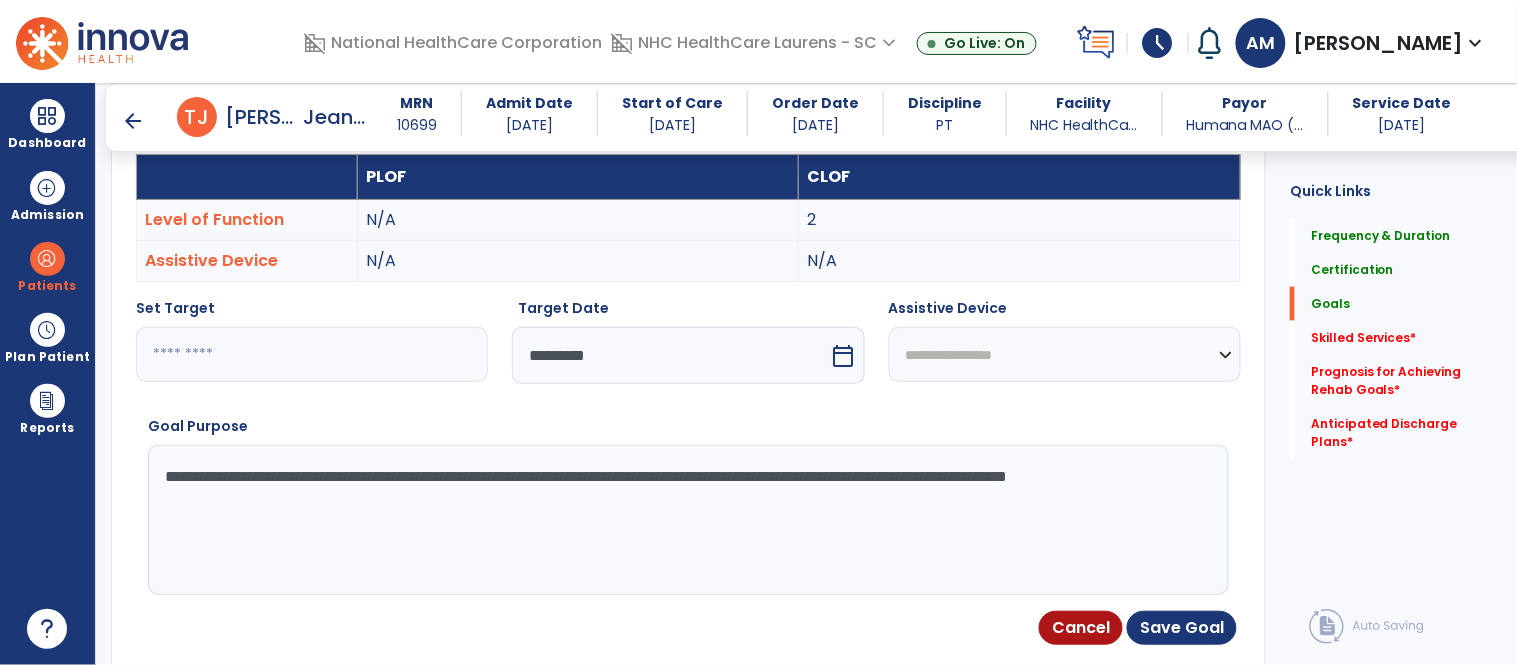 scroll, scrollTop: 580, scrollLeft: 0, axis: vertical 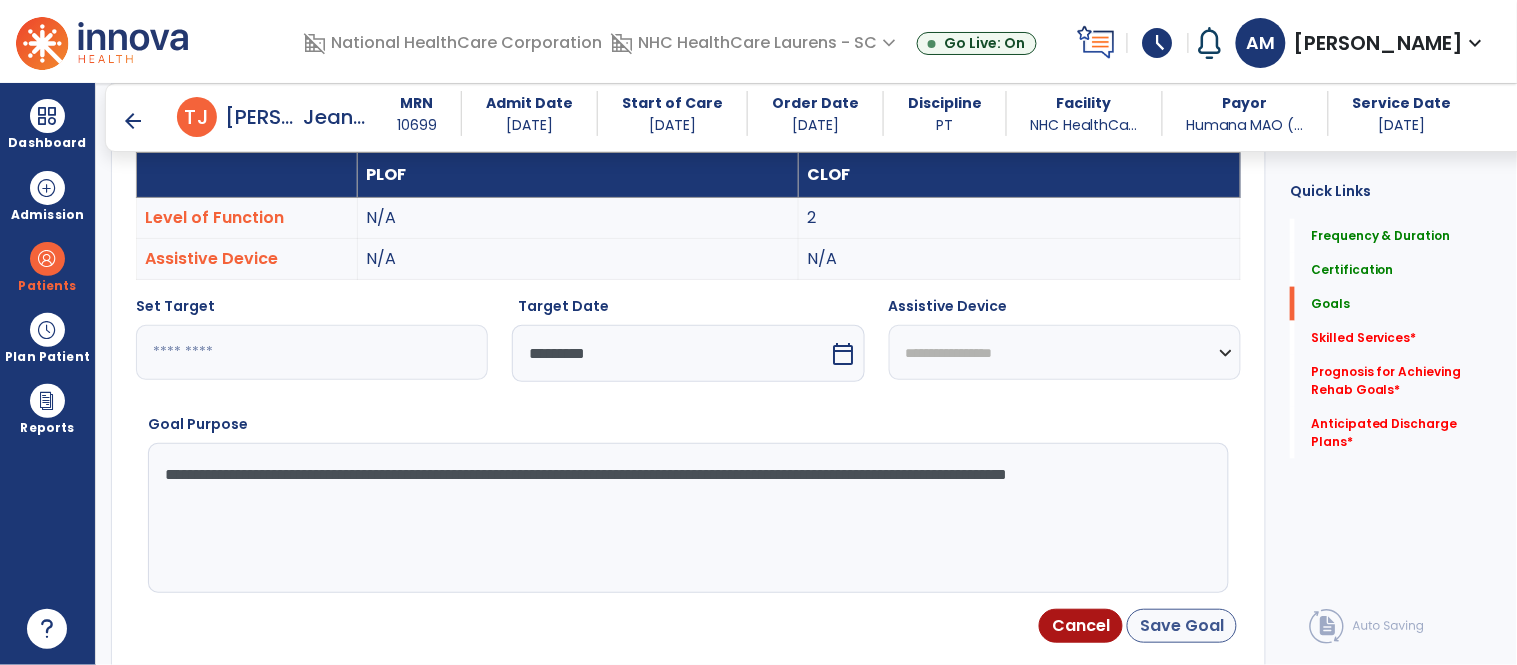 type on "**********" 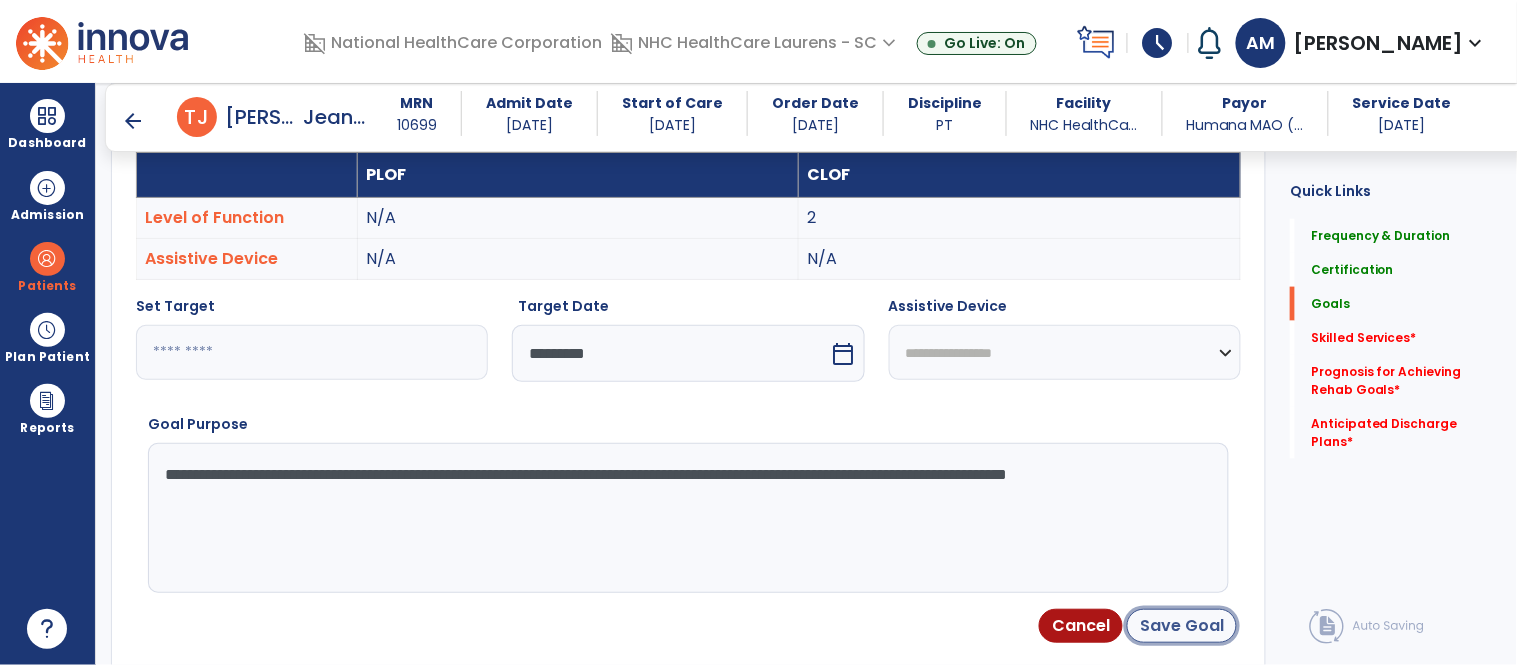 click on "Save Goal" at bounding box center (1182, 626) 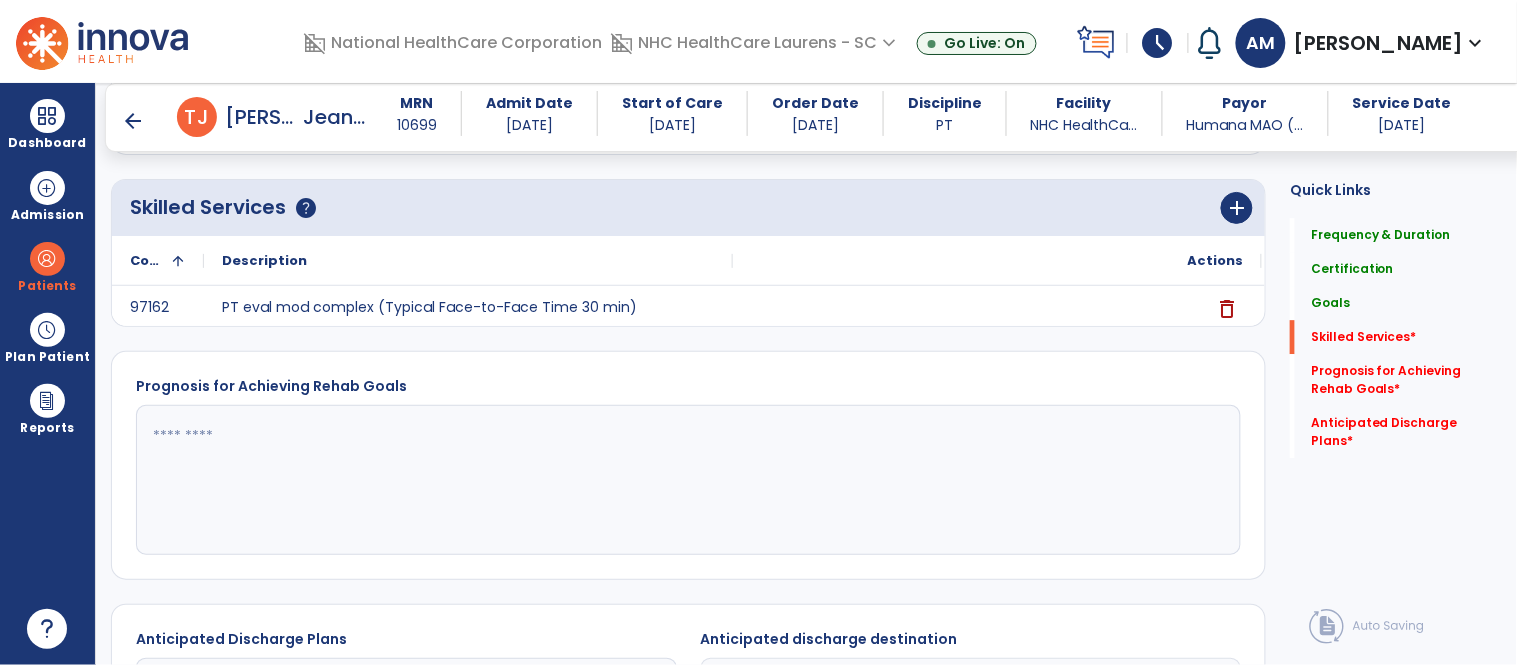 scroll, scrollTop: 1426, scrollLeft: 0, axis: vertical 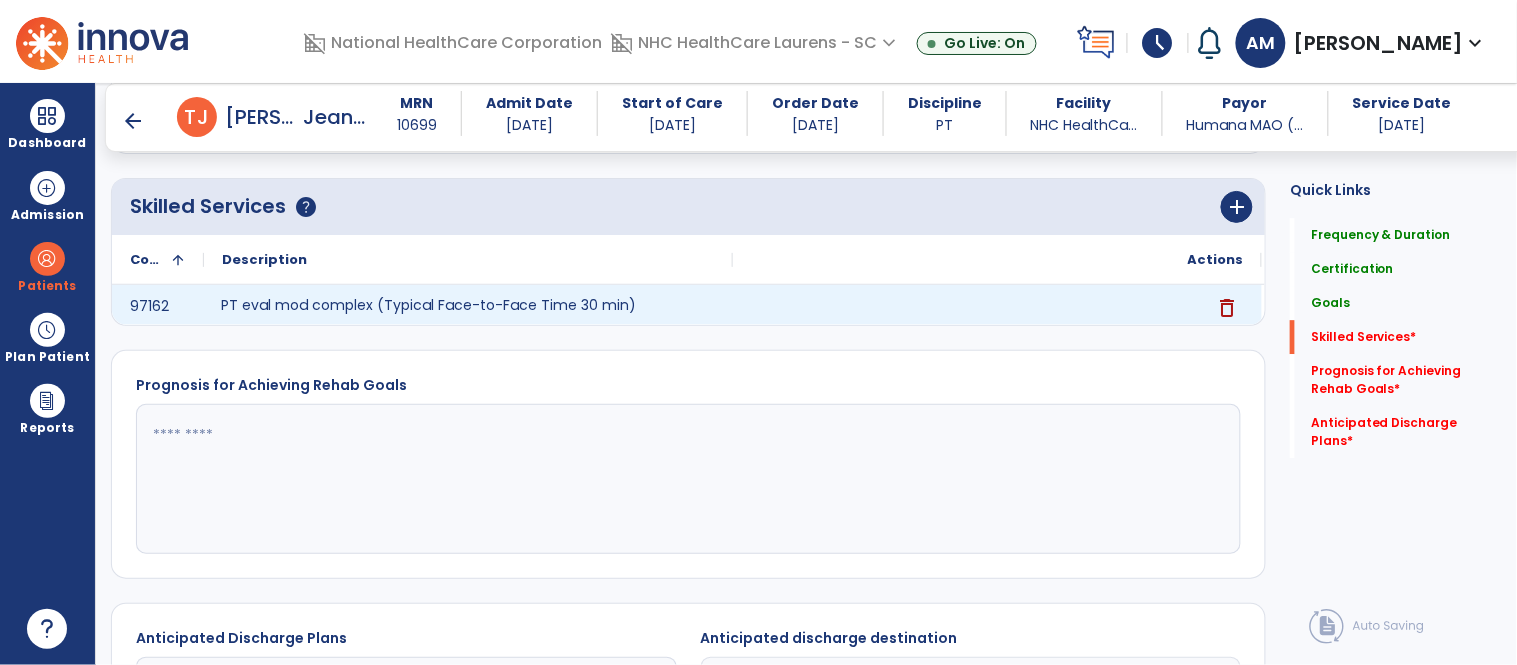click on "PT eval mod complex (Typical Face-to-Face Time 30 min)" 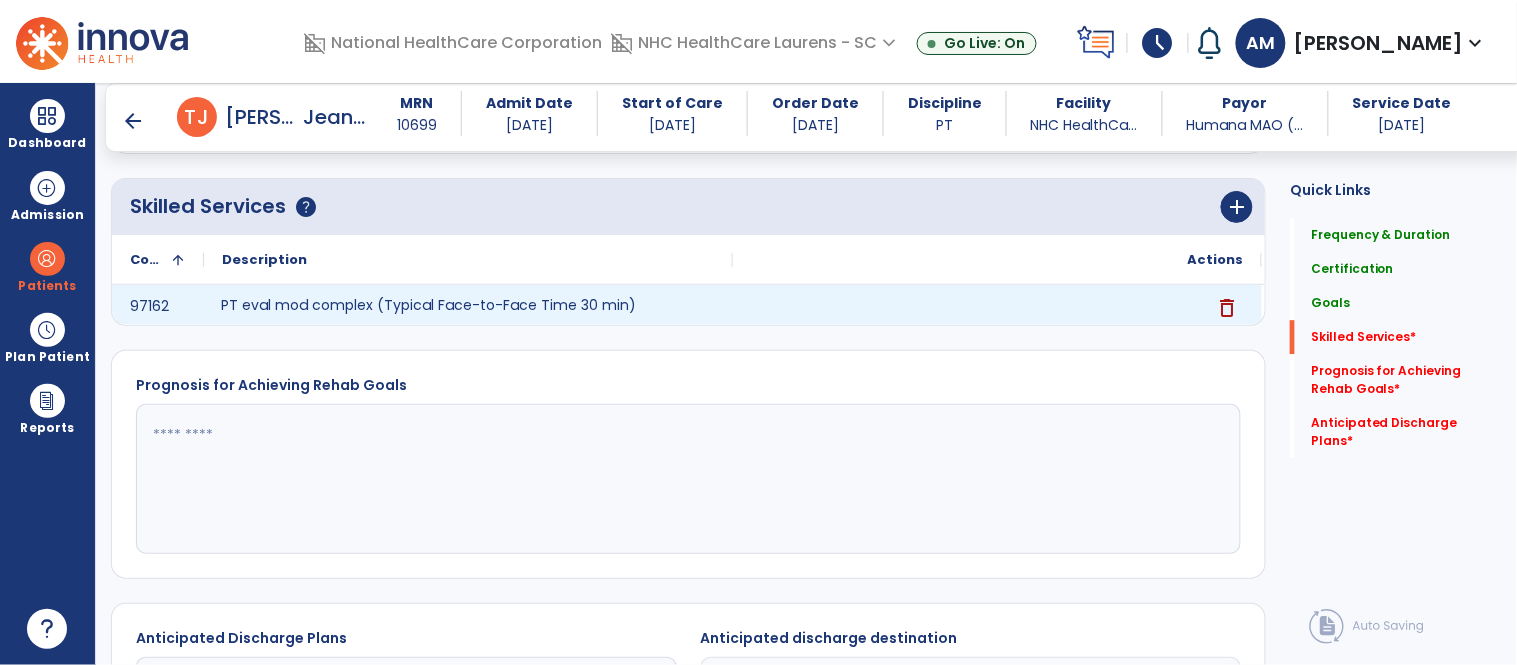 click on "PT eval mod complex (Typical Face-to-Face Time 30 min)" 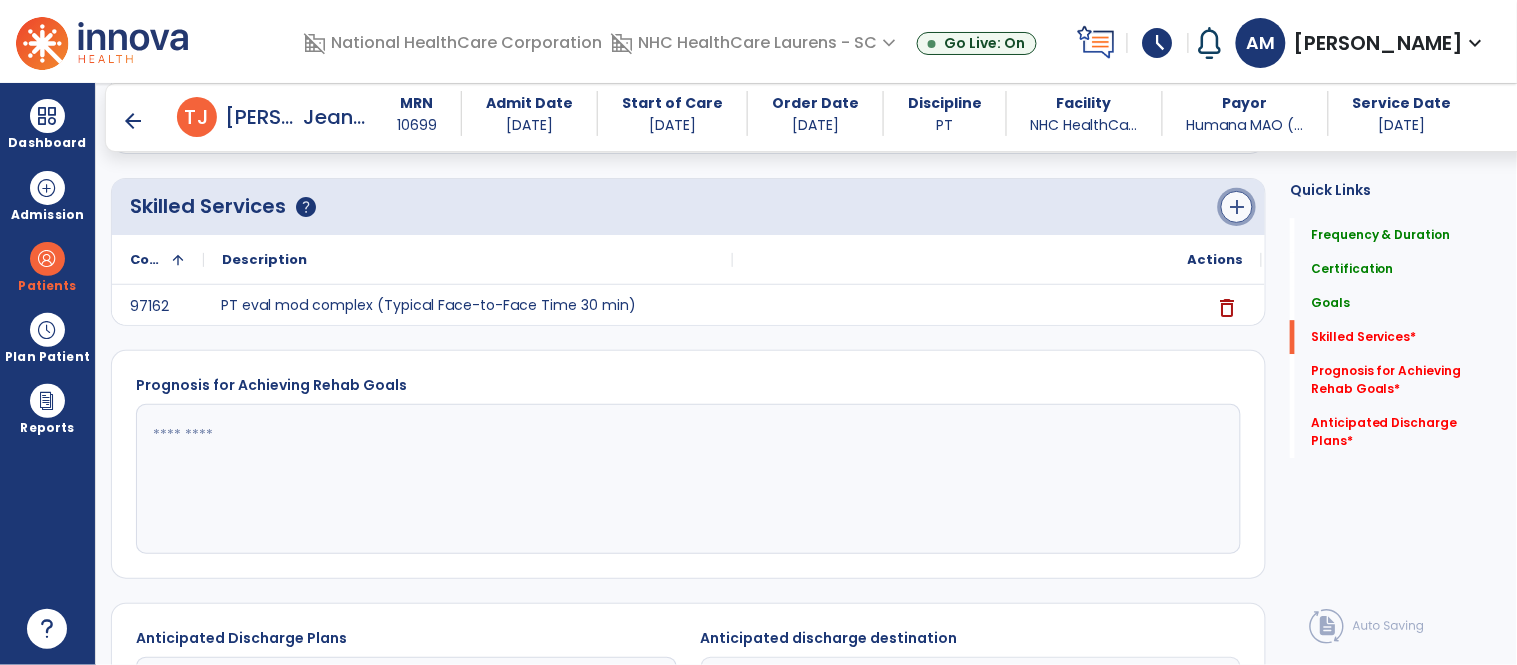 click on "add" 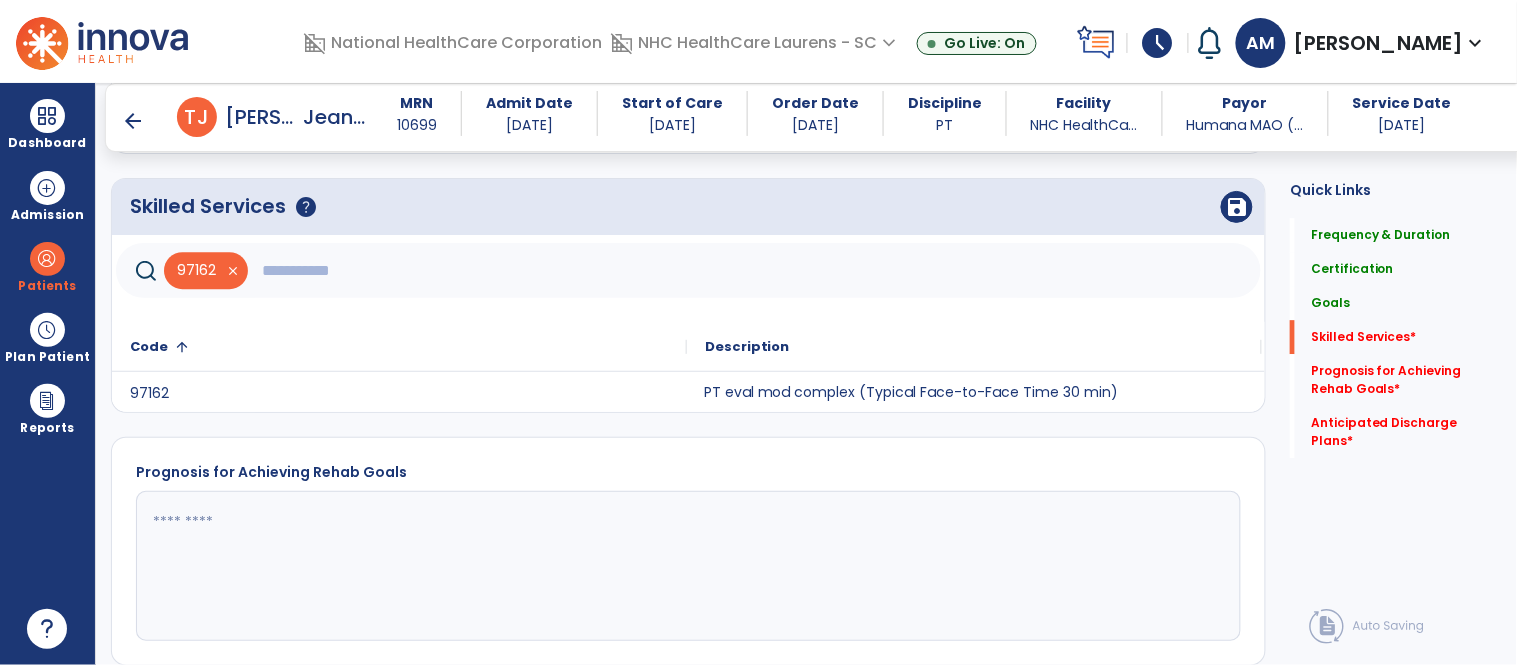 click 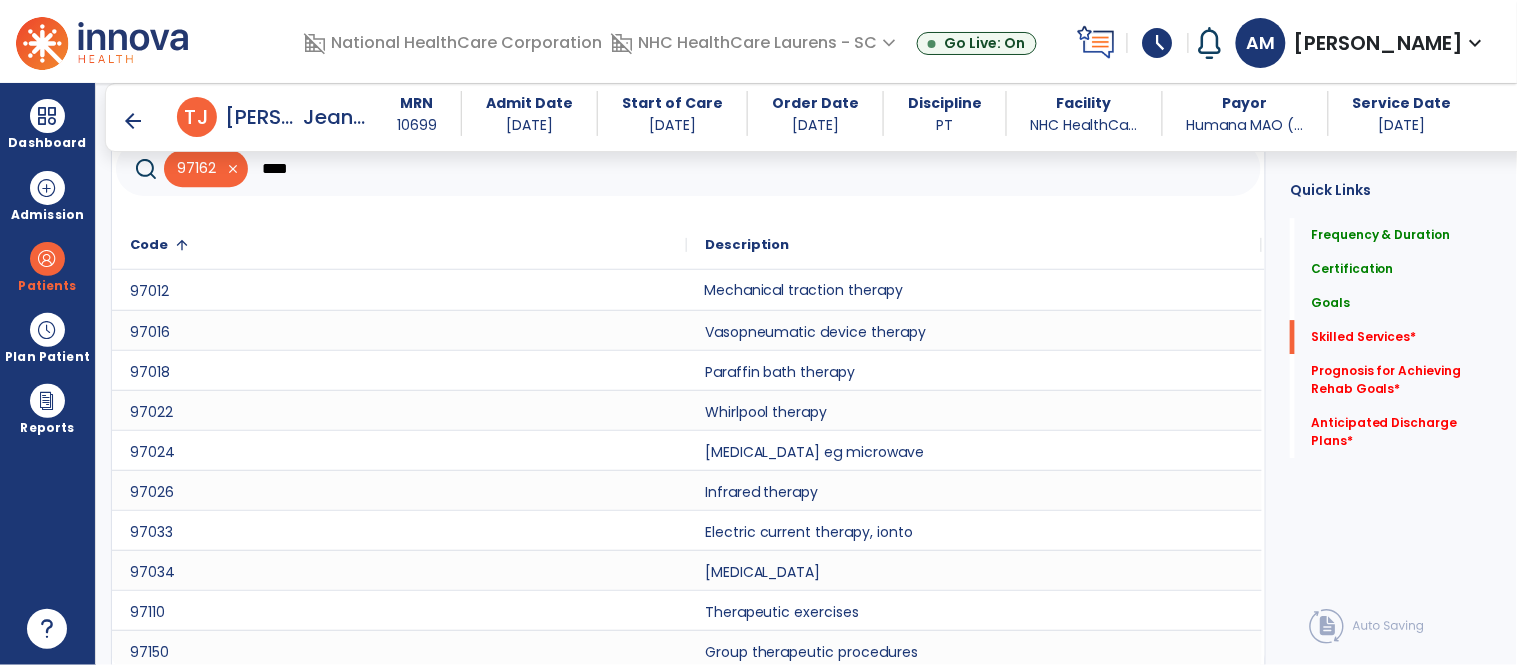 scroll, scrollTop: 1582, scrollLeft: 0, axis: vertical 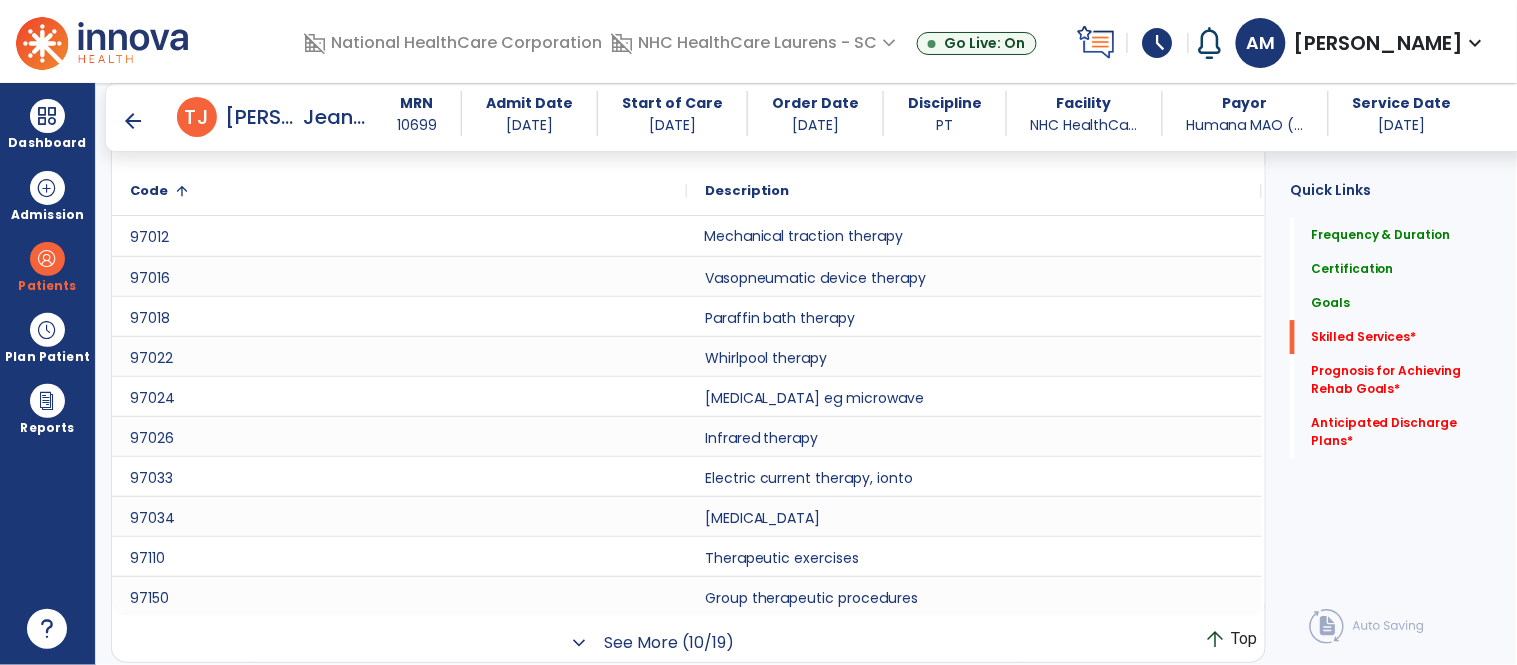 click on "See More (10/19)" 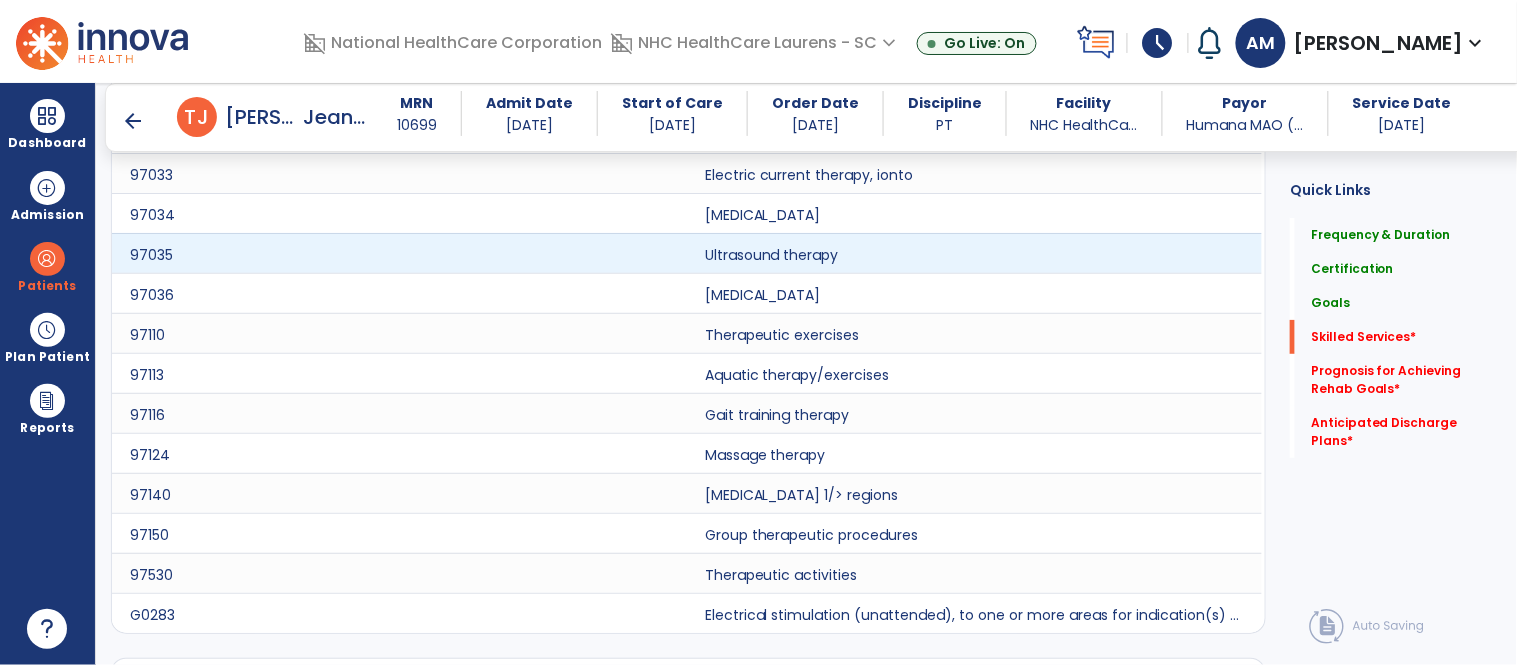 scroll, scrollTop: 1926, scrollLeft: 0, axis: vertical 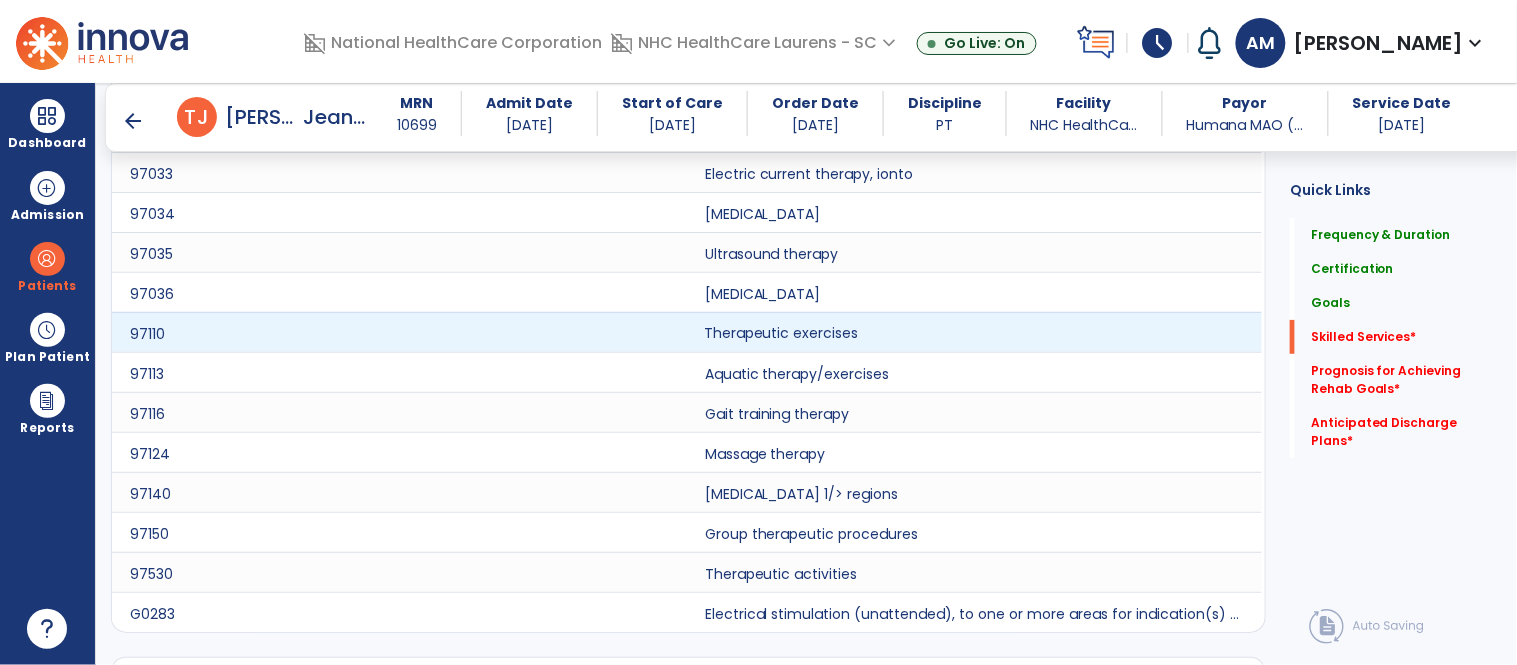 click on "Therapeutic exercises" 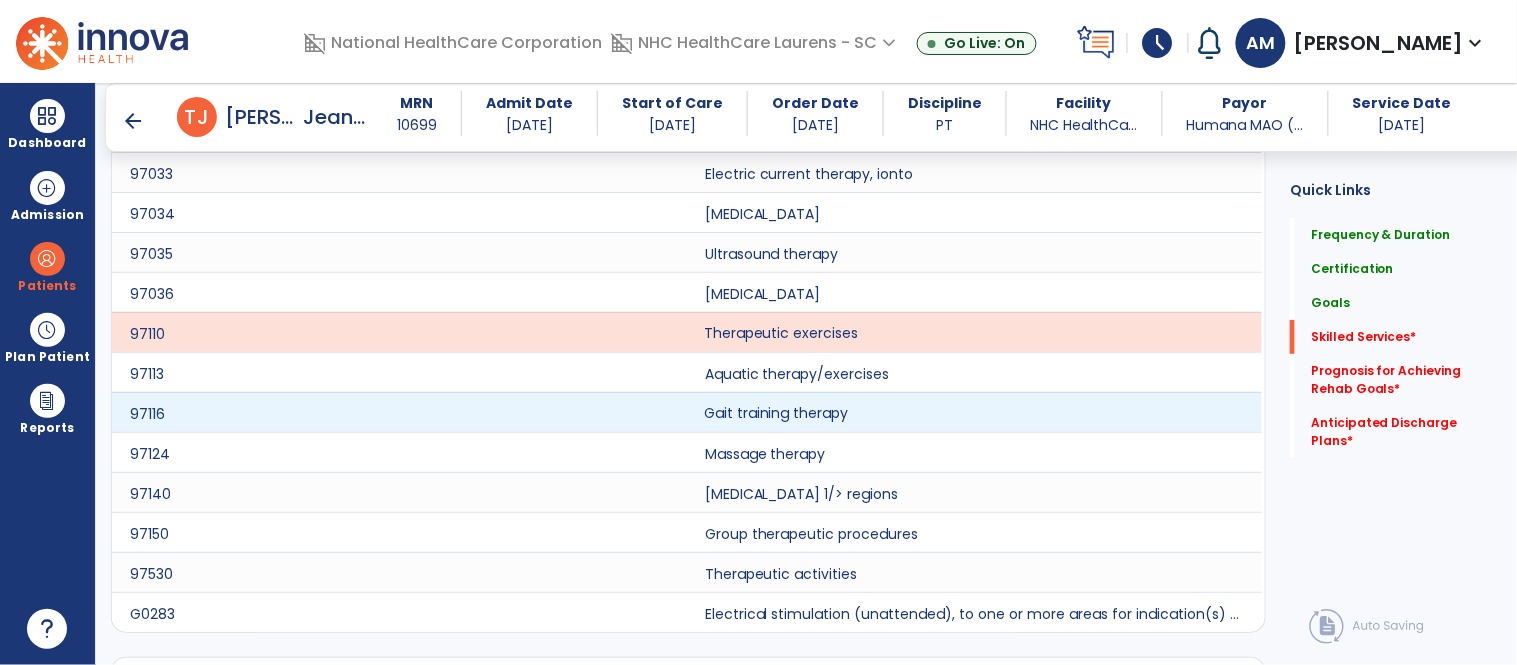 click on "Gait training therapy" 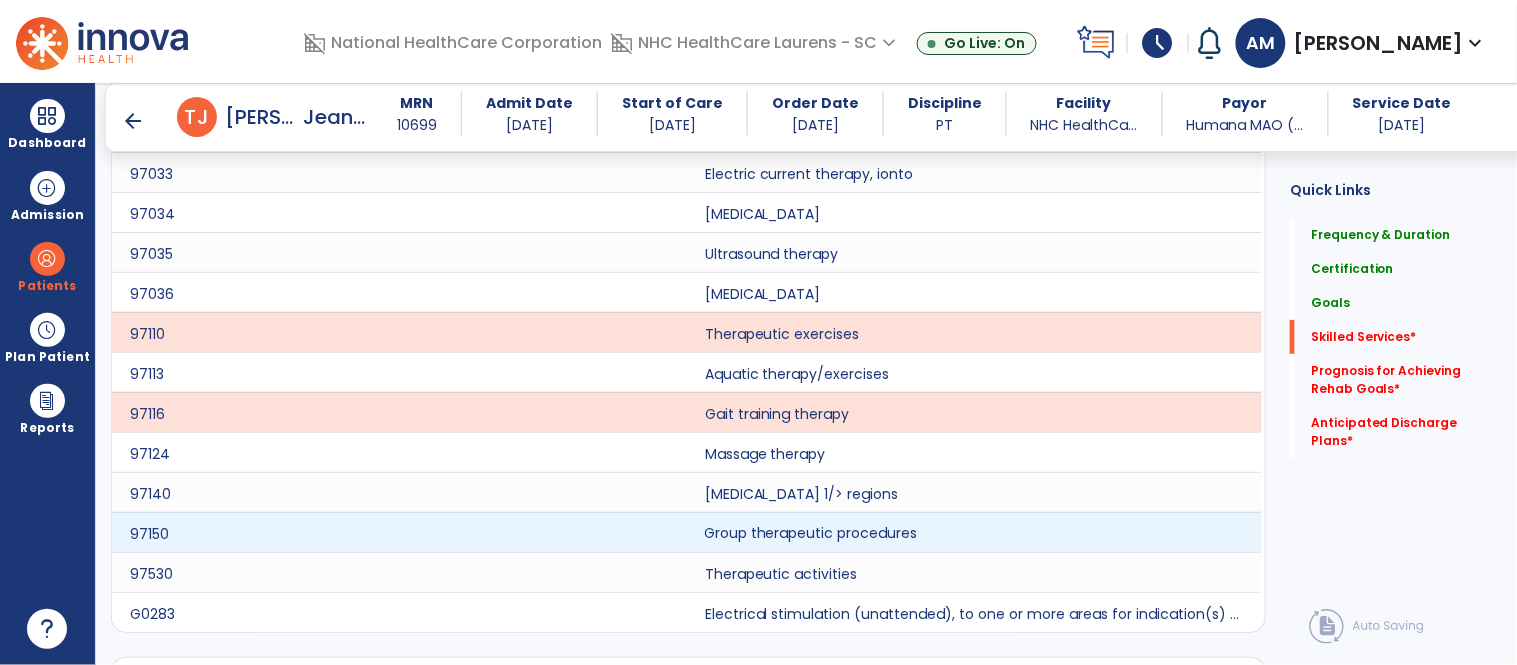 click on "Group therapeutic procedures" 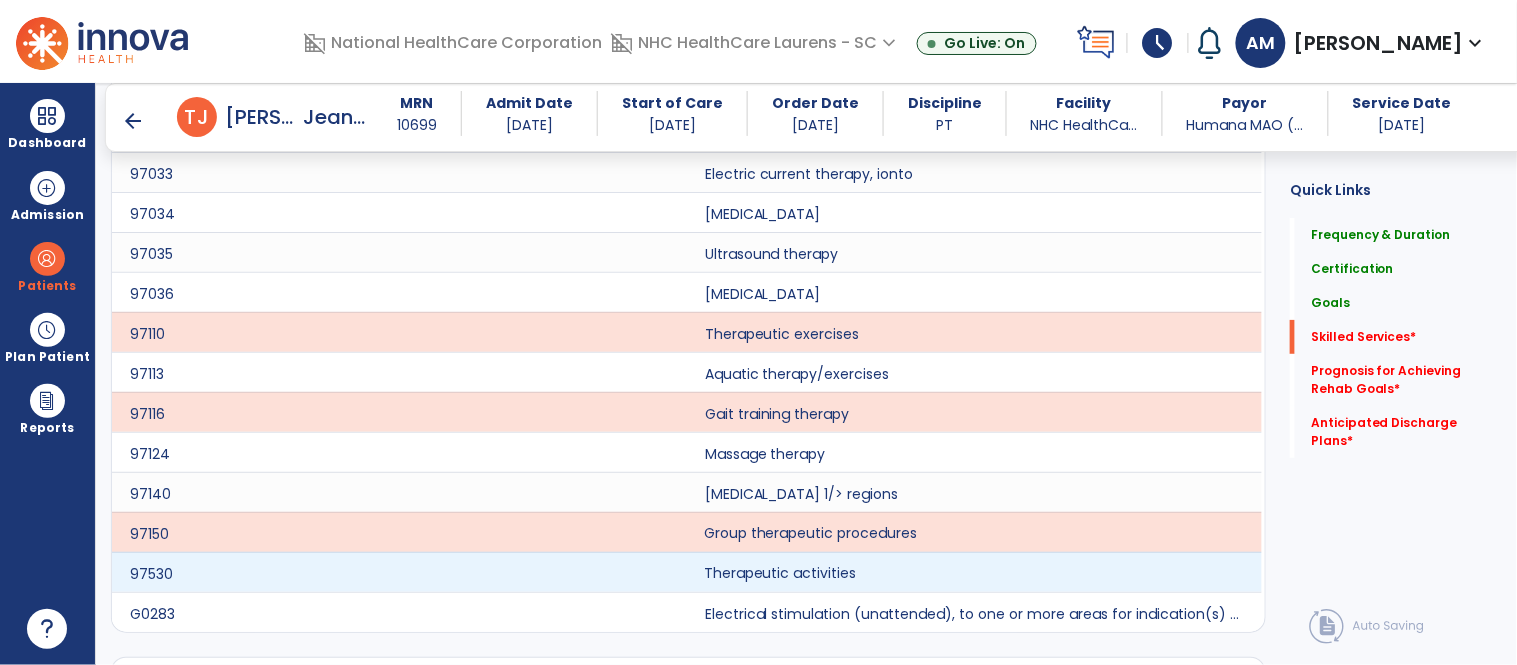 click on "Therapeutic activities" 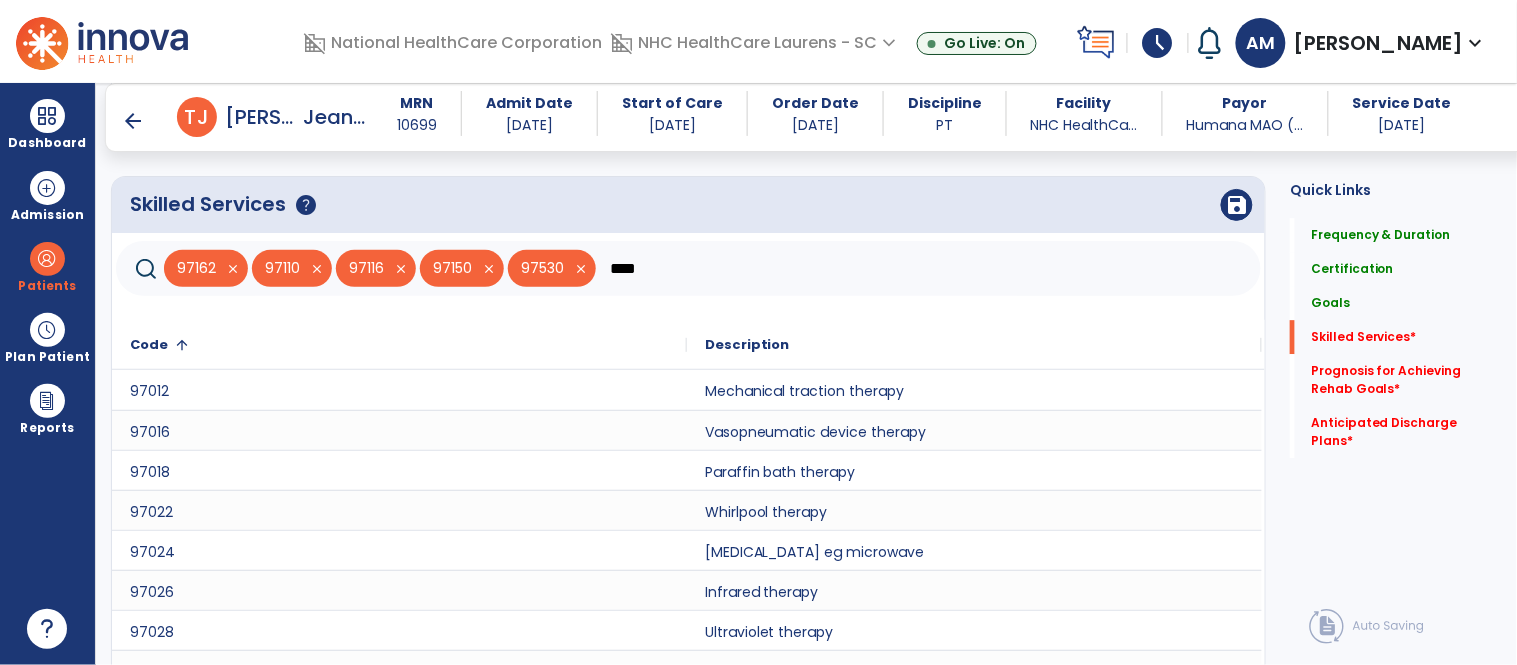 scroll, scrollTop: 1427, scrollLeft: 0, axis: vertical 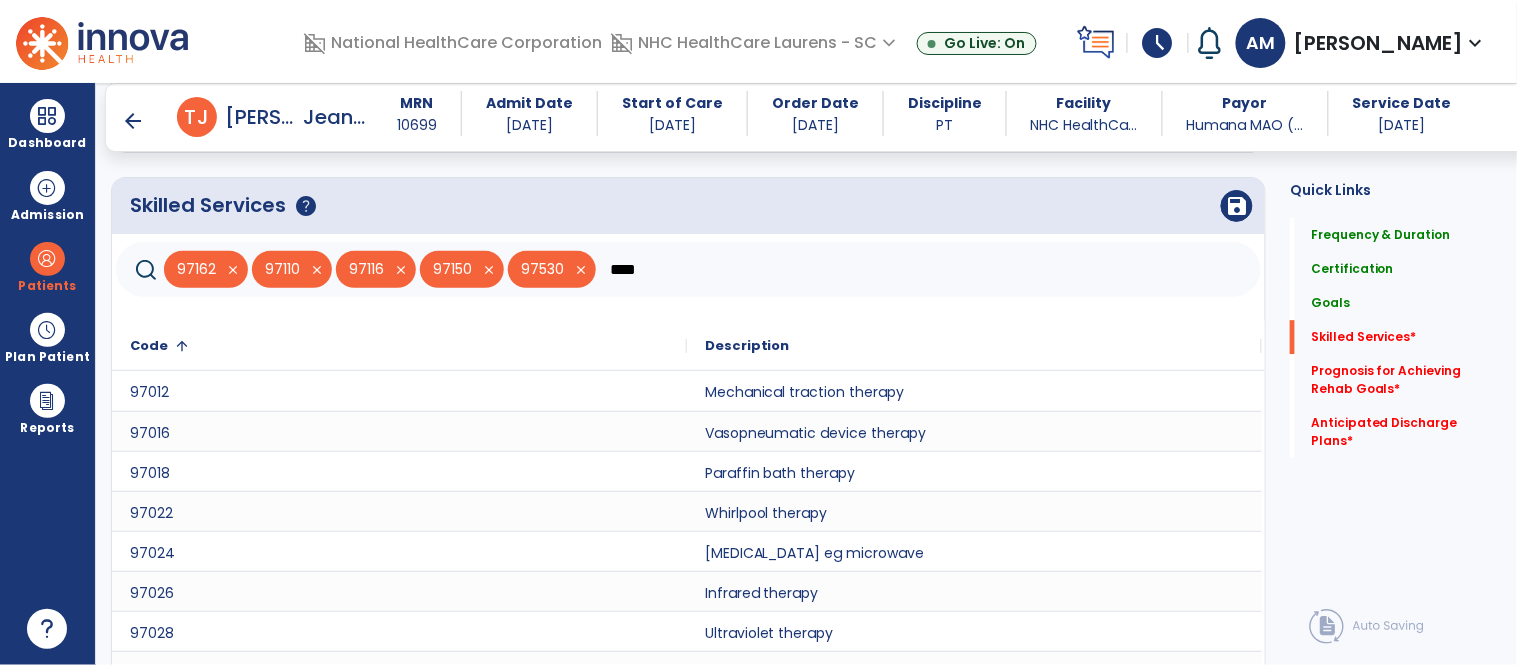 click on "****" 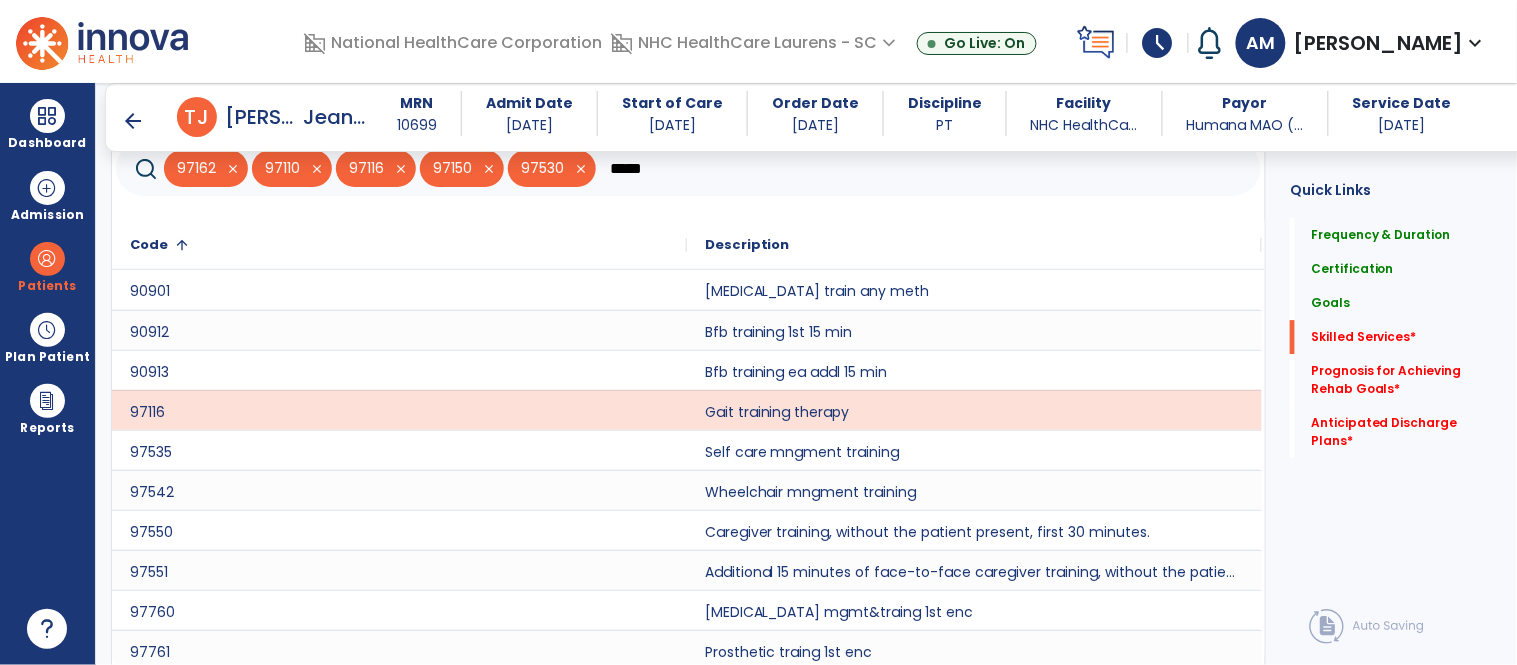 scroll, scrollTop: 1582, scrollLeft: 0, axis: vertical 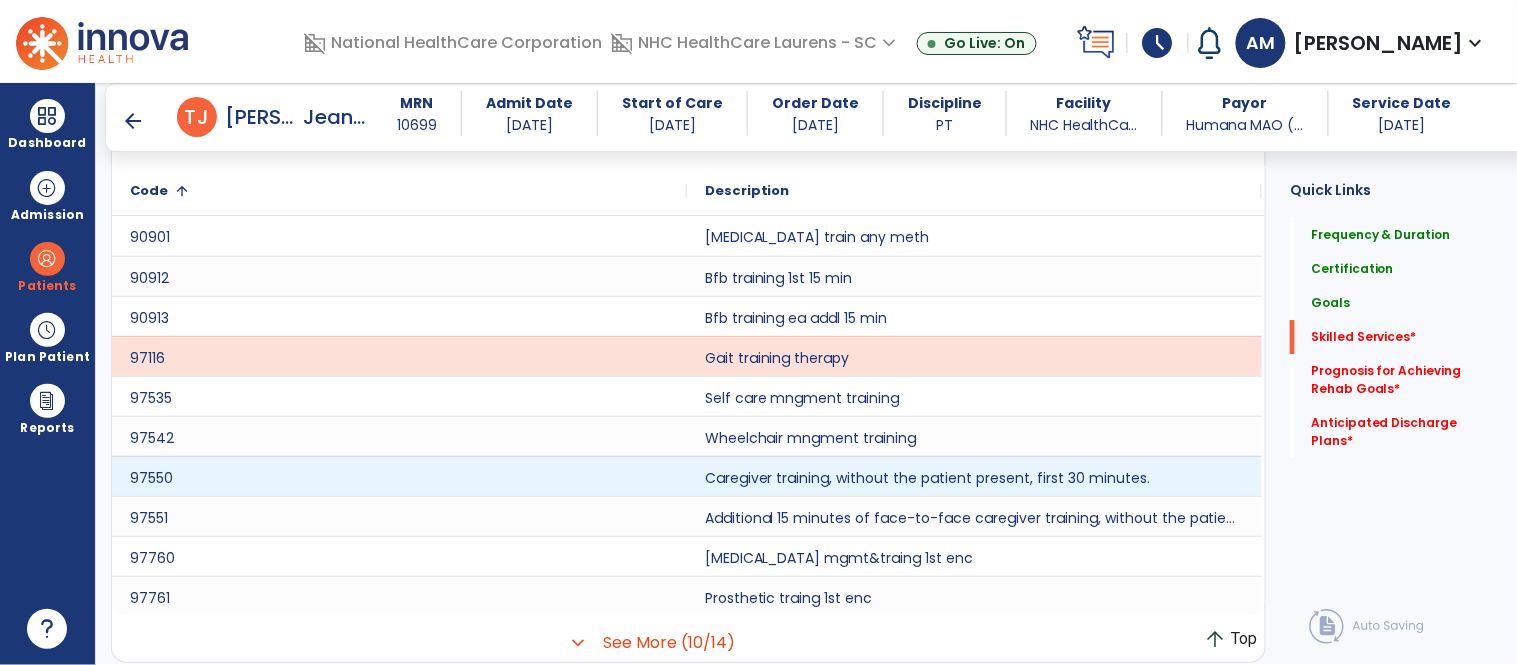 type on "*****" 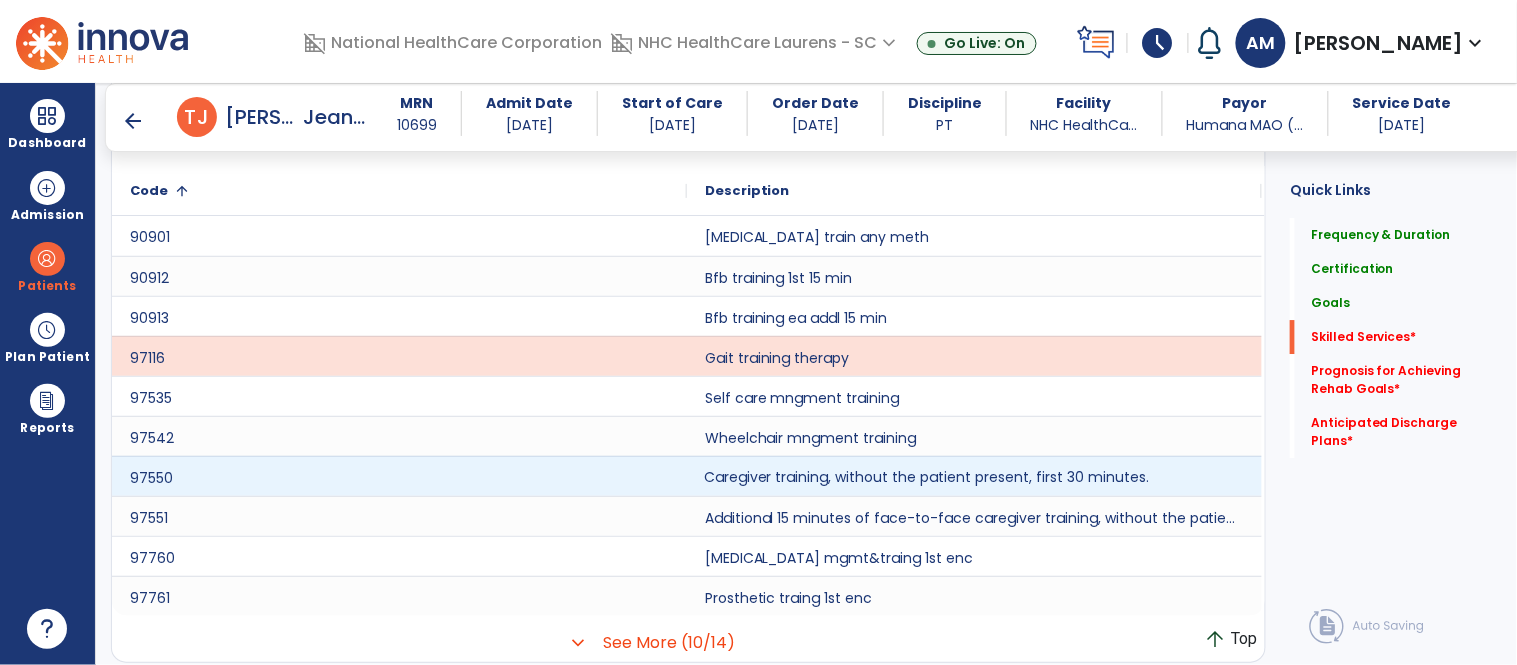click on "Caregiver training, without the patient present, first 30 minutes." 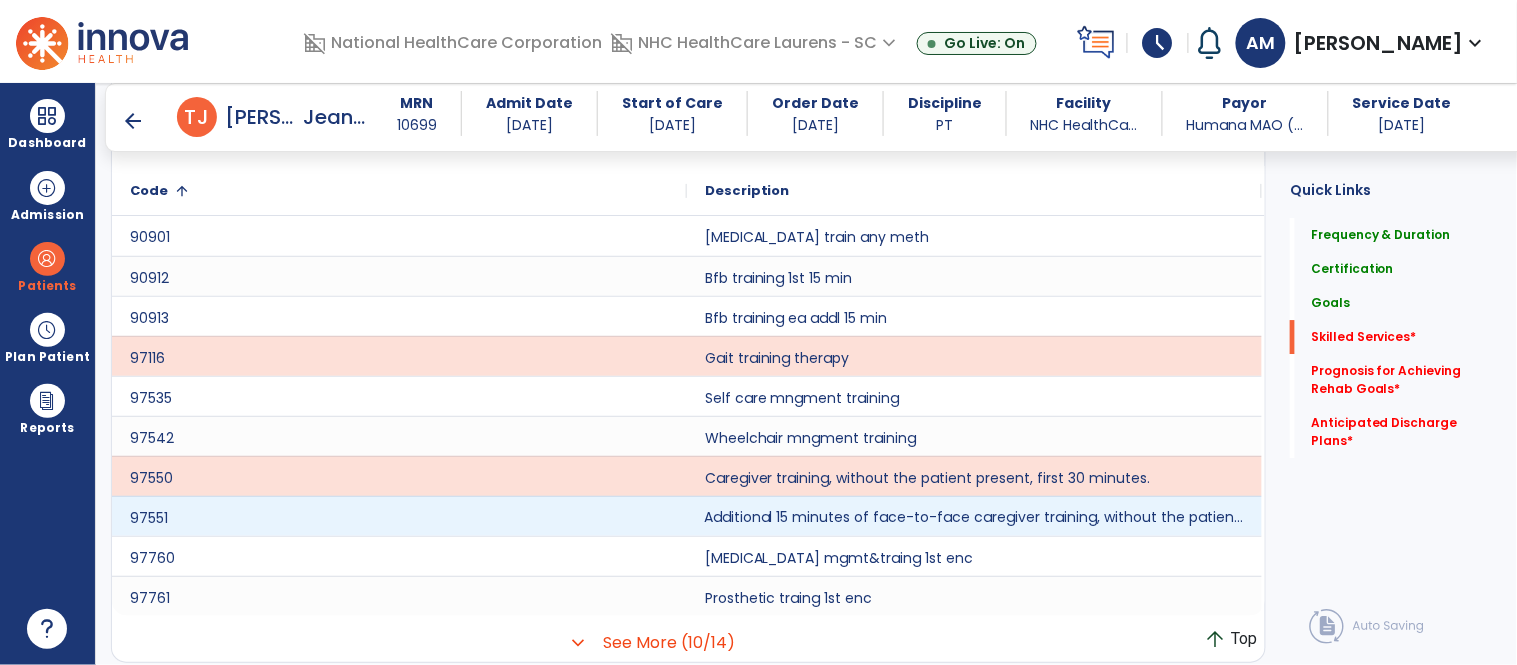 click on "Additional 15 minutes of face-to-face caregiver training, without the patient present, after 97550 is billed." 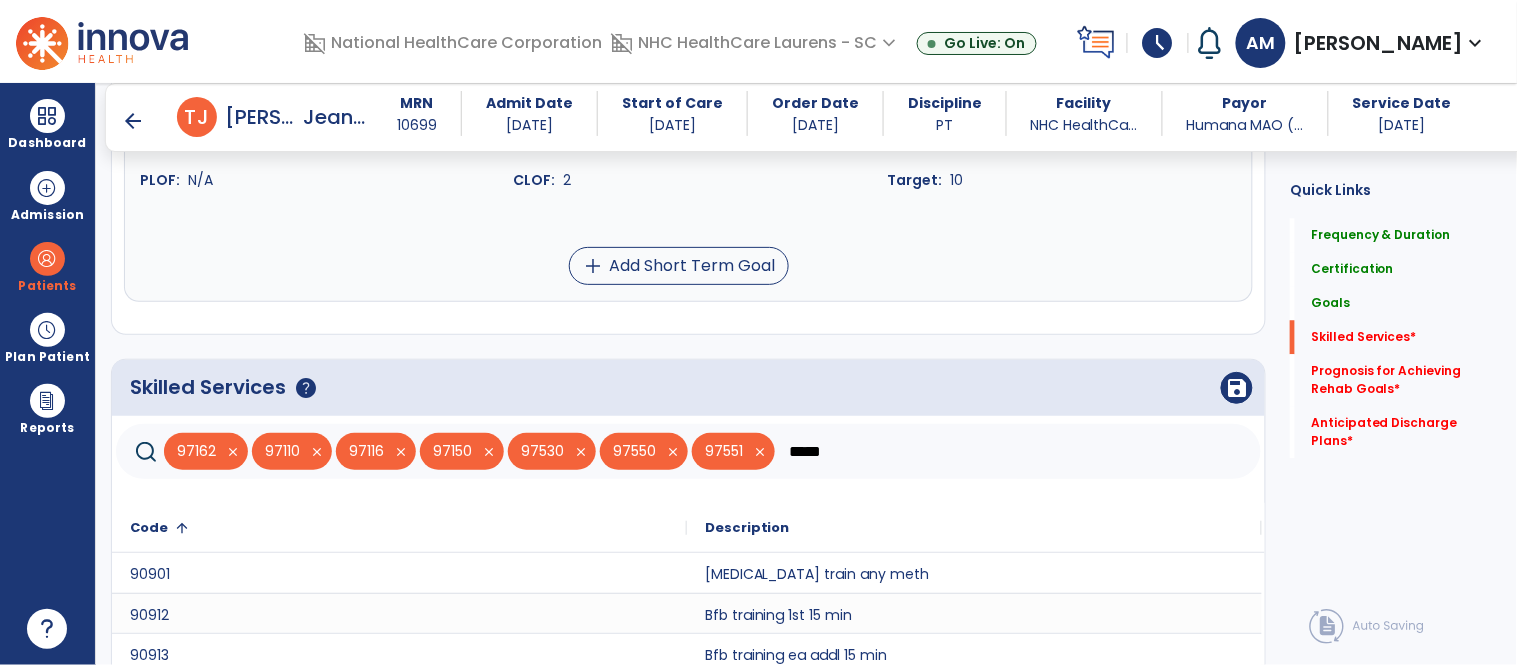 scroll, scrollTop: 1244, scrollLeft: 0, axis: vertical 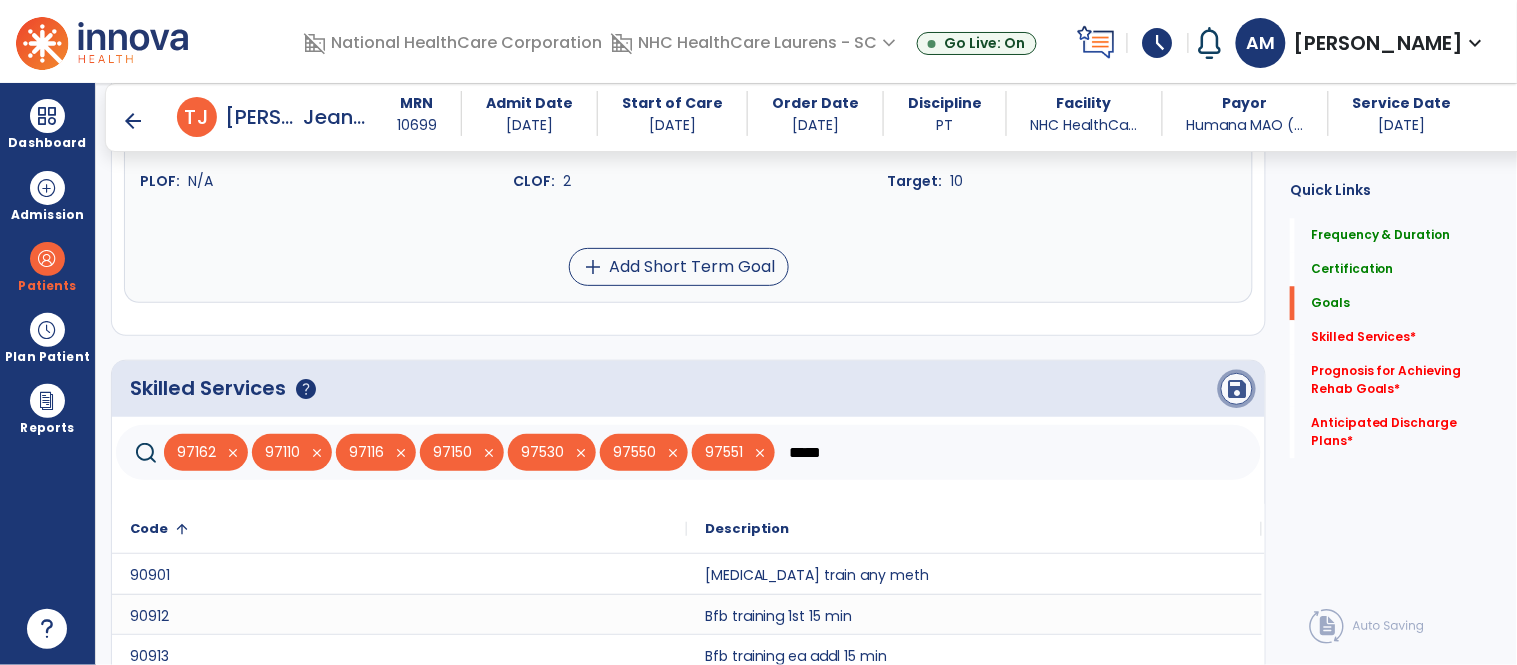 click on "save" 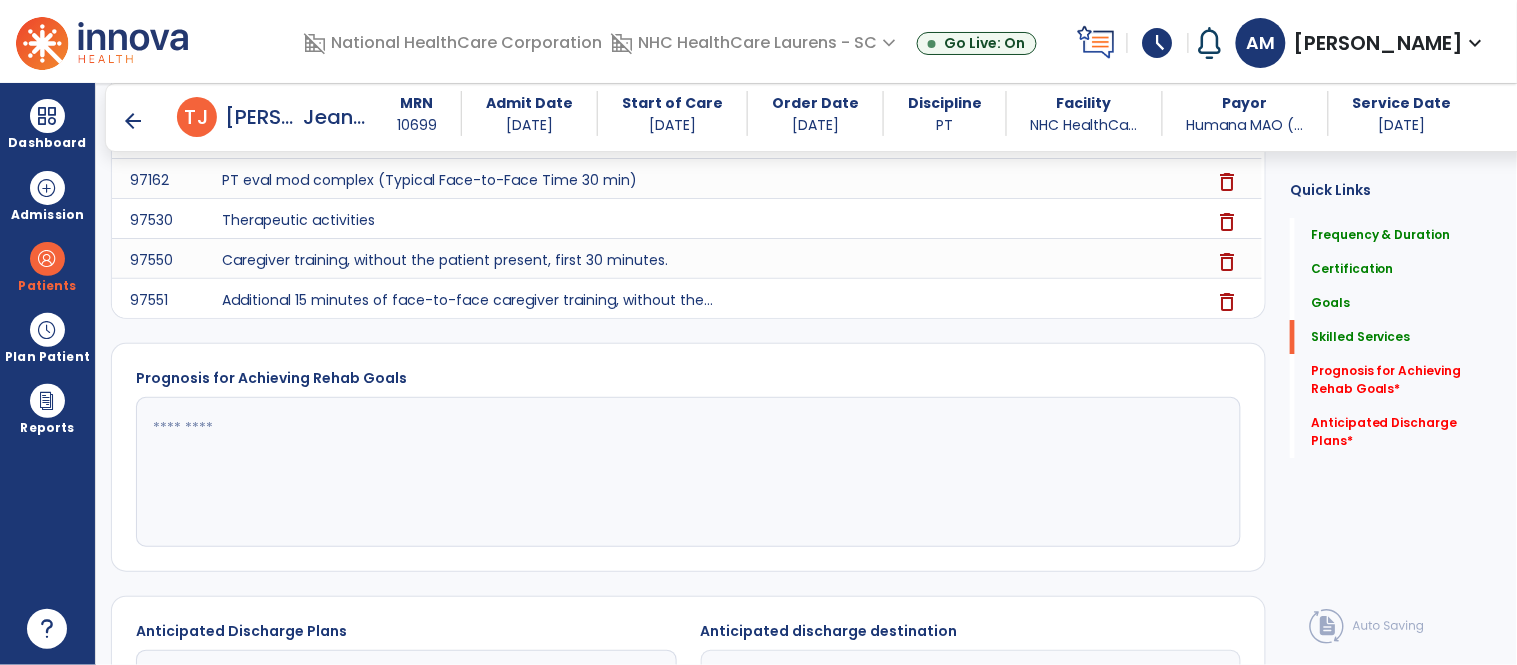 scroll, scrollTop: 1674, scrollLeft: 0, axis: vertical 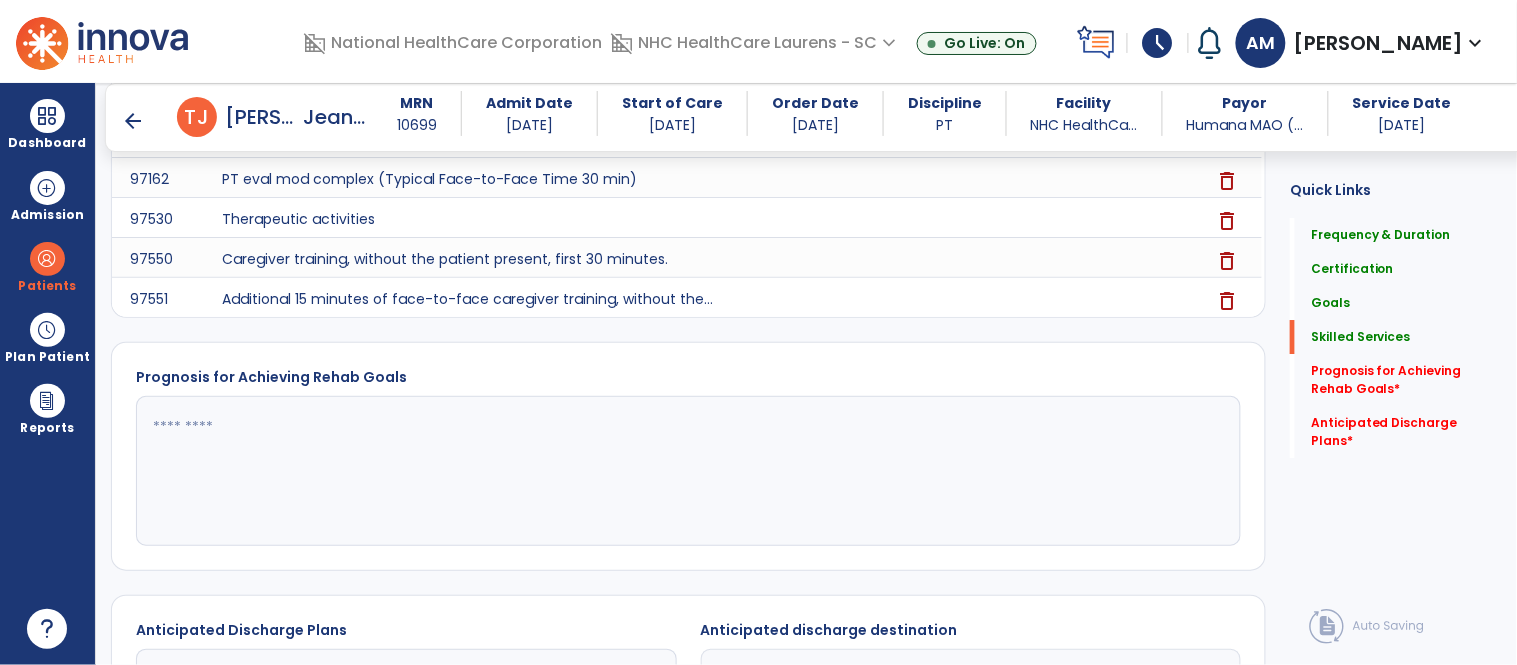 click 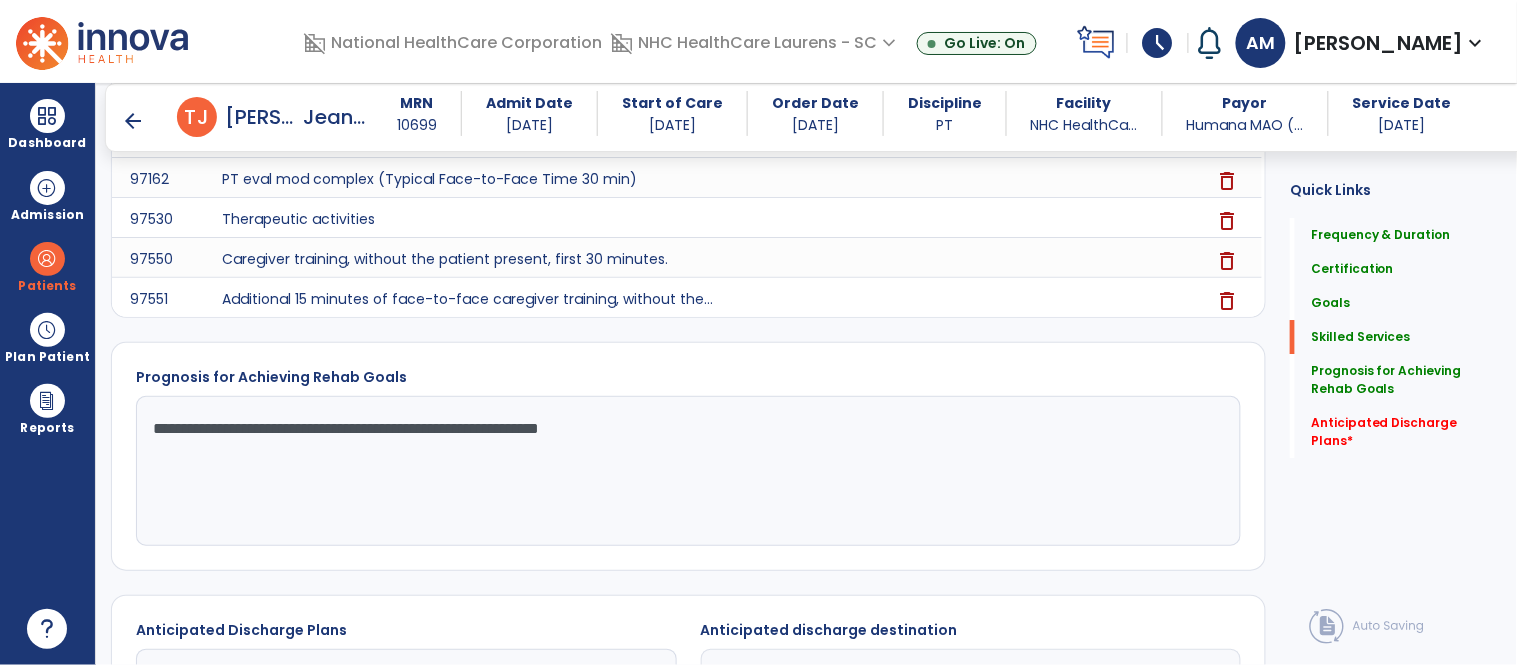 click on "**********" 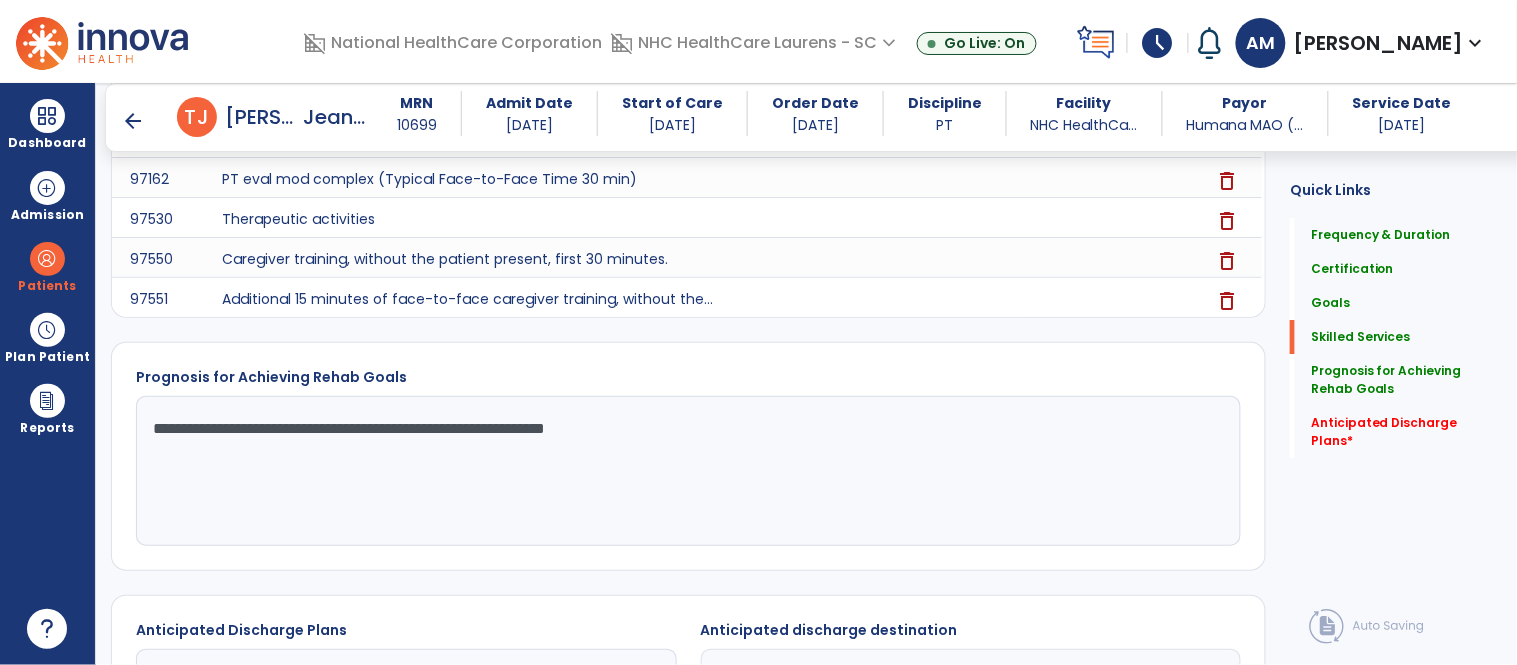 click on "**********" 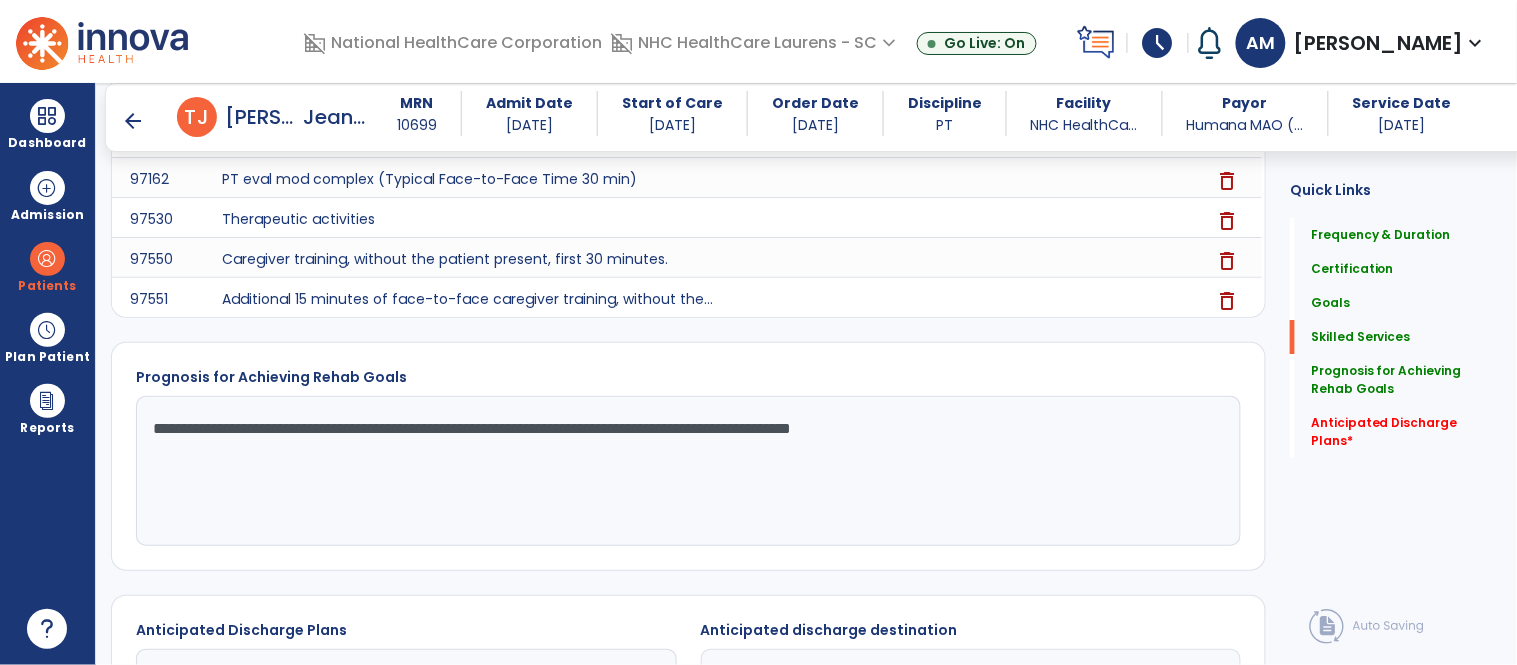 click on "**********" 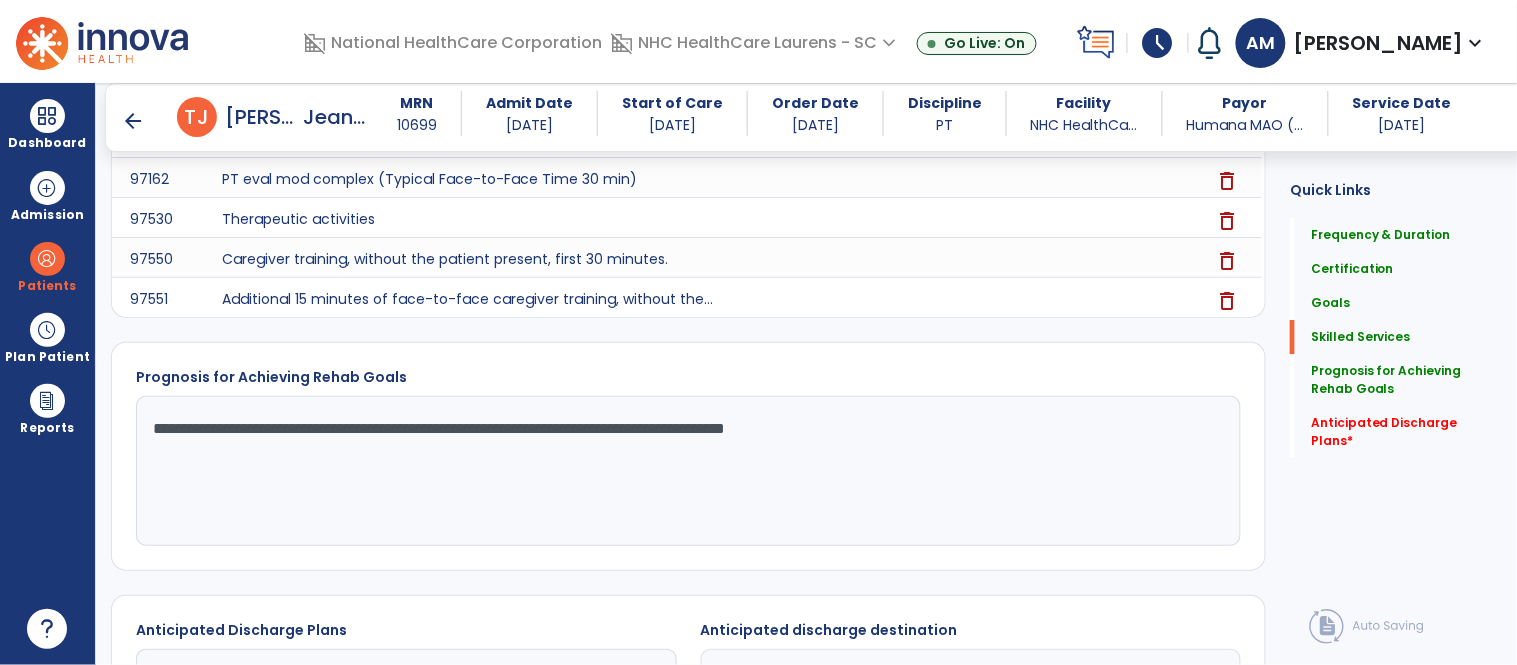 click on "**********" 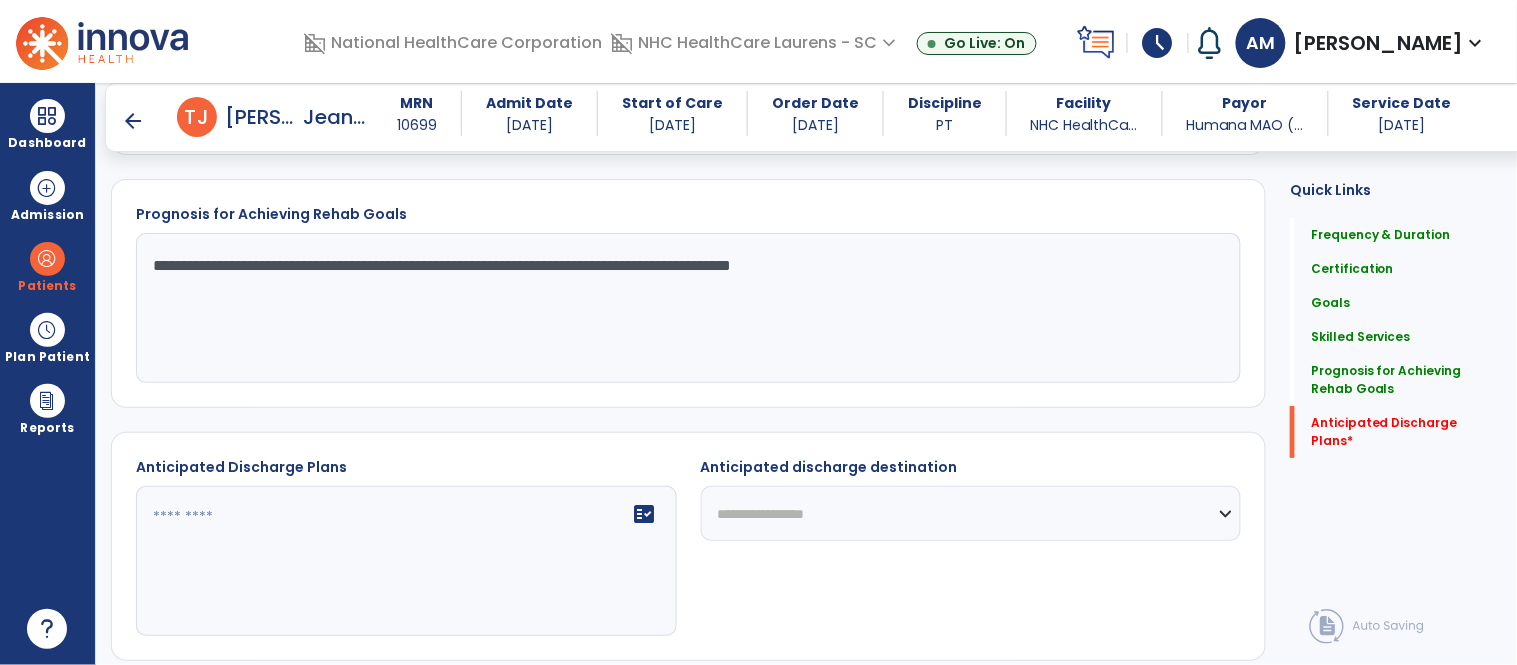 scroll, scrollTop: 1897, scrollLeft: 0, axis: vertical 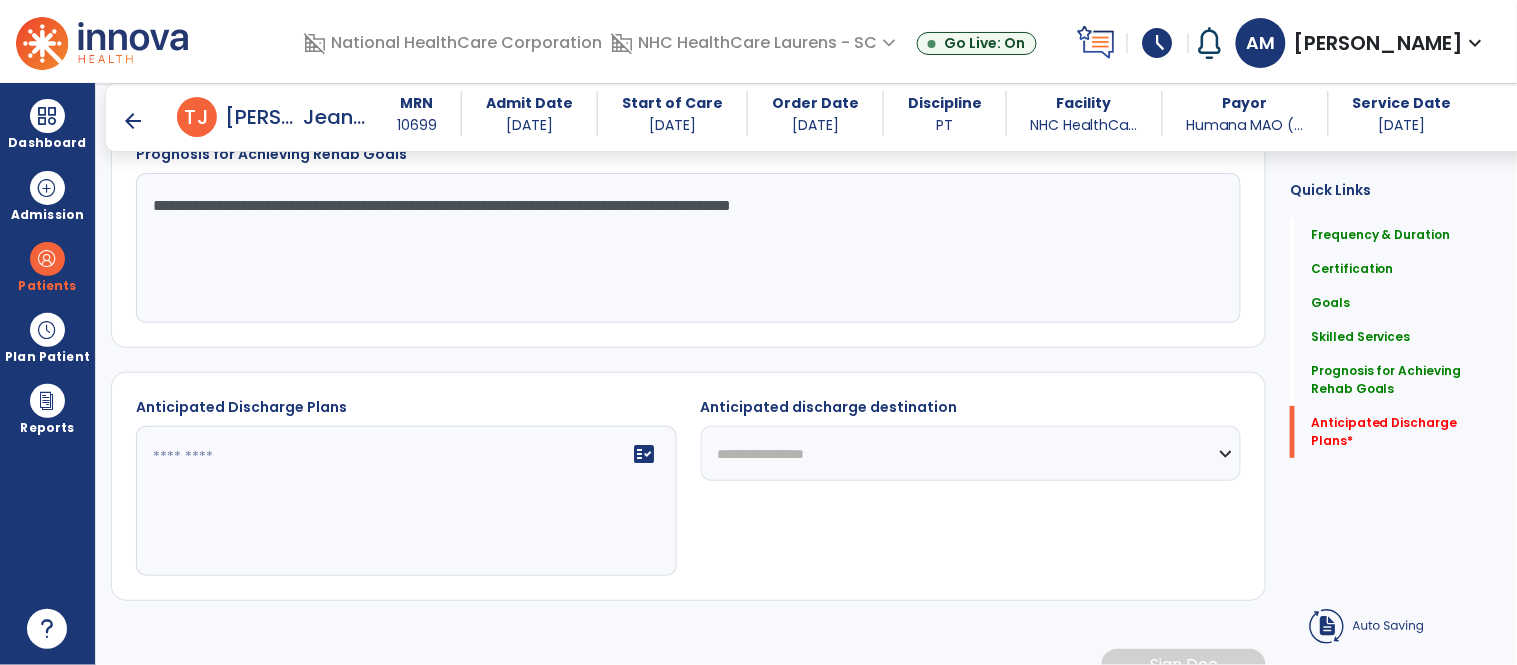 type on "**********" 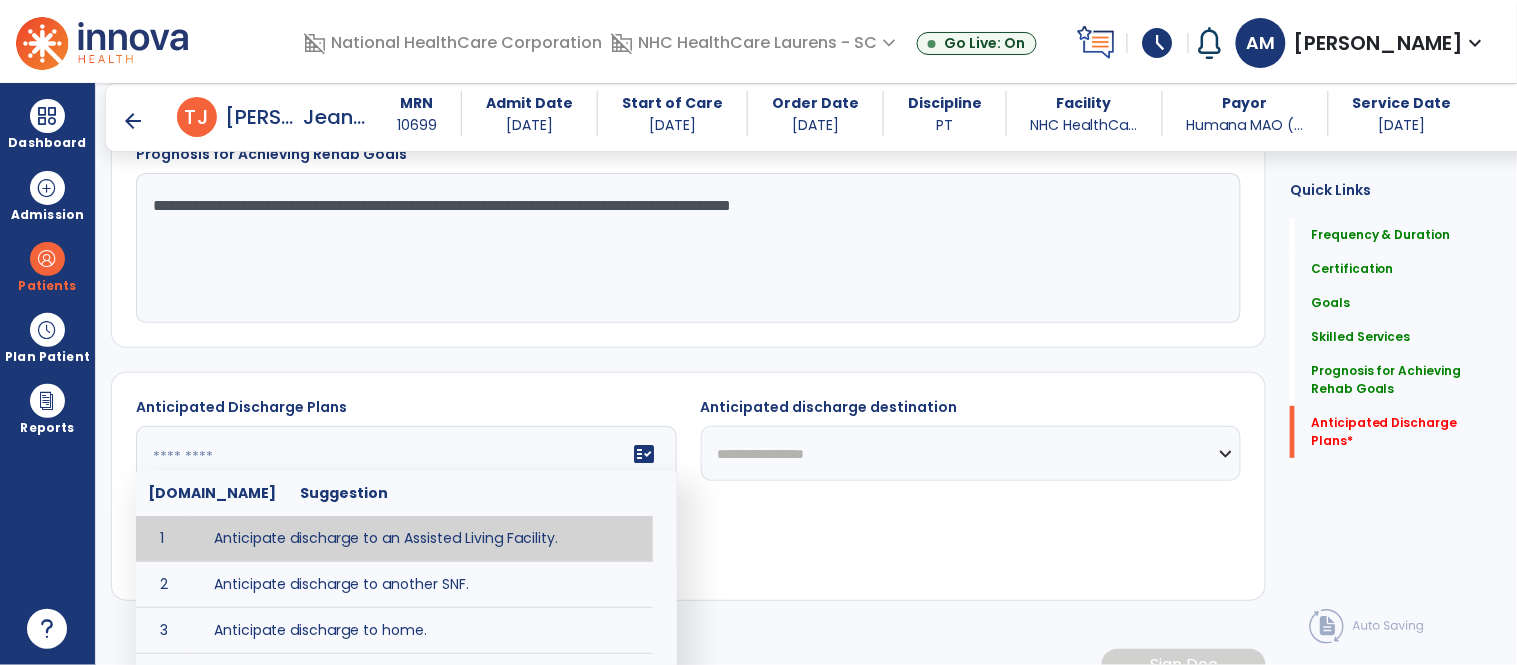 click on "fact_check  [DOMAIN_NAME] Suggestion 1 Anticipate discharge to an Assisted Living Facility. 2 Anticipate discharge to another SNF. 3 Anticipate discharge to home. 4 Anticipate discharge to hospice care. 5 Anticipate discharge to this SNF. 6 Anticipate patient will need [FULL/PART TIME] caregiver assistance. 7 Anticipate patient will need [ASSISTANCE LEVEL] assistance from [CAREGIVER]. 8 Anticipate patient will need 24-hour caregiver assistance. 9 Anticipate patient will need no caregiver assistance. 10 Discharge home and independent with caregiver. 11 Discharge home and independent without caregiver. 12 Discharge home and return to community activities. 13 Discharge home and return to vocational activities. 14 Discharge to home with patient continuing therapy services with out patient therapy. 15 Discharge to home with patient continuing therapy with Home Health. 16 Discharge to home with patient planning to live alone. 17 DME - the following DME for this patient is recommended by Physical Therapy: 18 19 20 21 22 23" 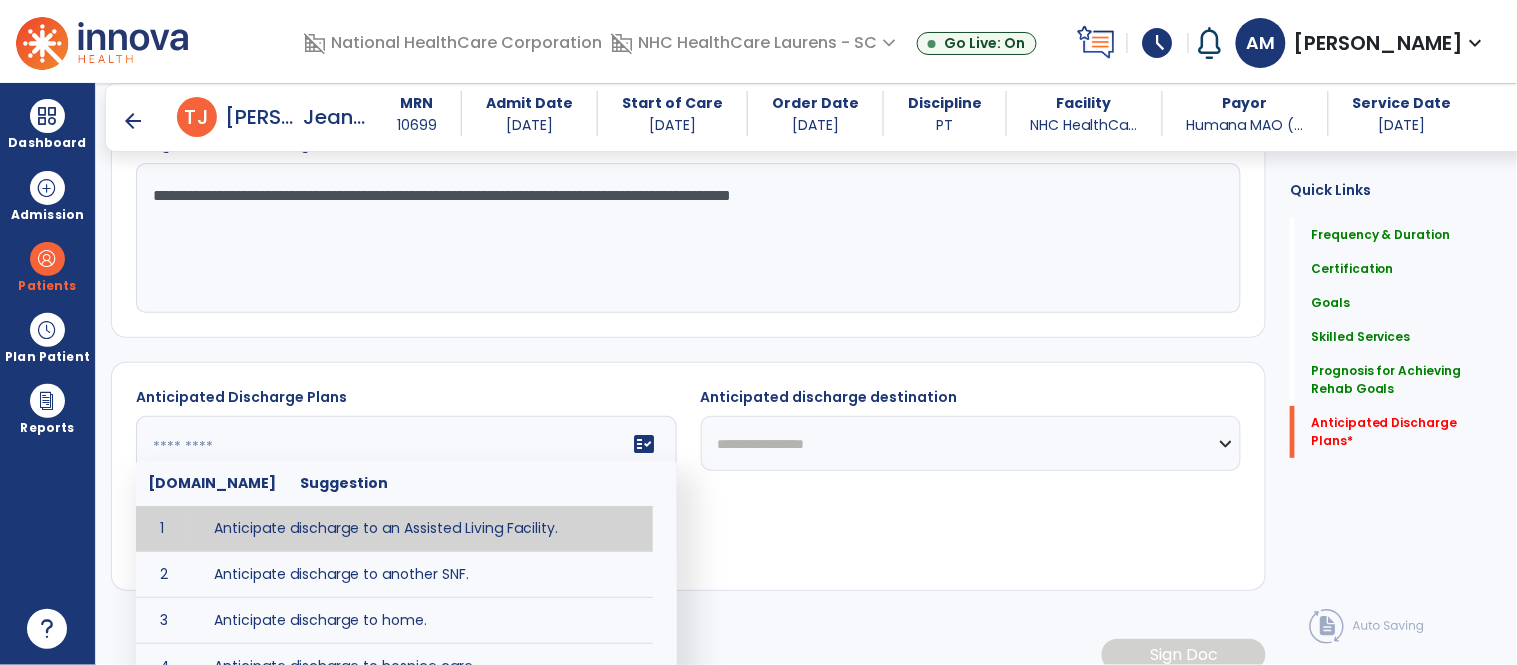 scroll, scrollTop: 1908, scrollLeft: 0, axis: vertical 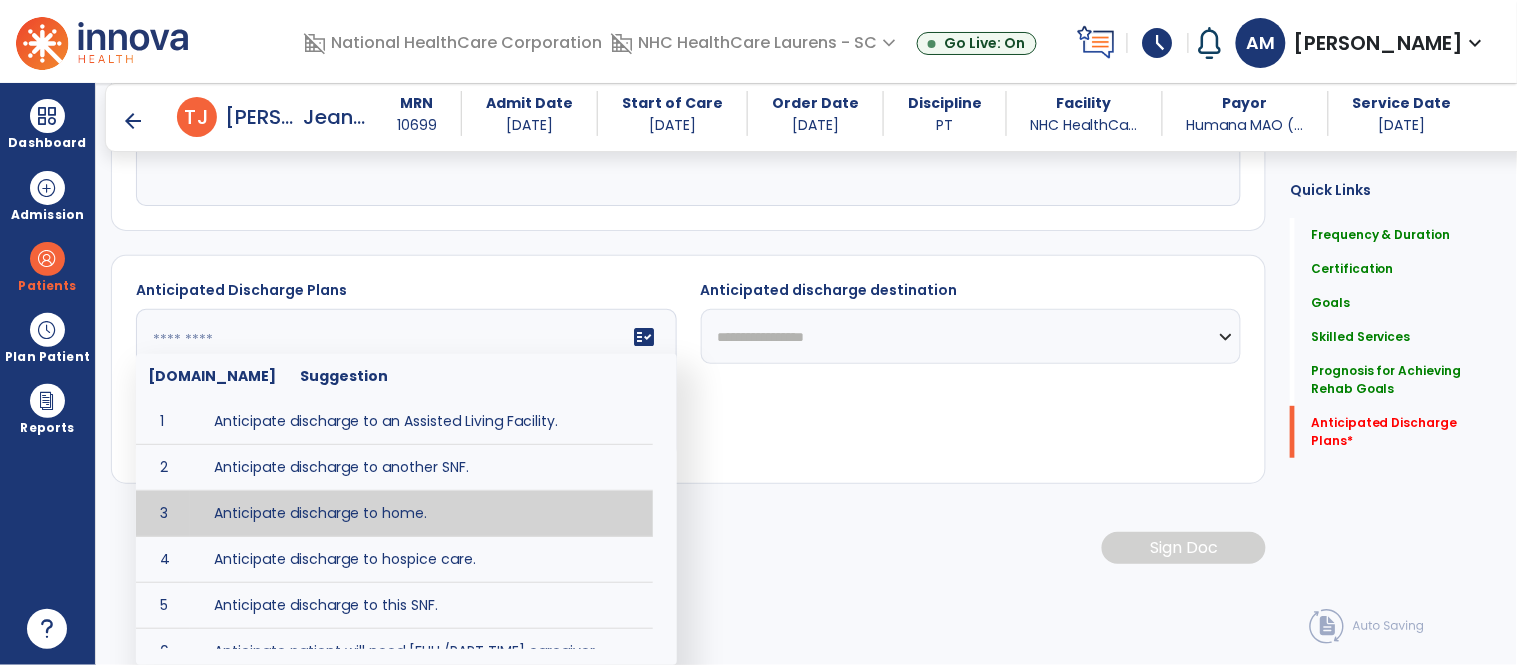 type on "**********" 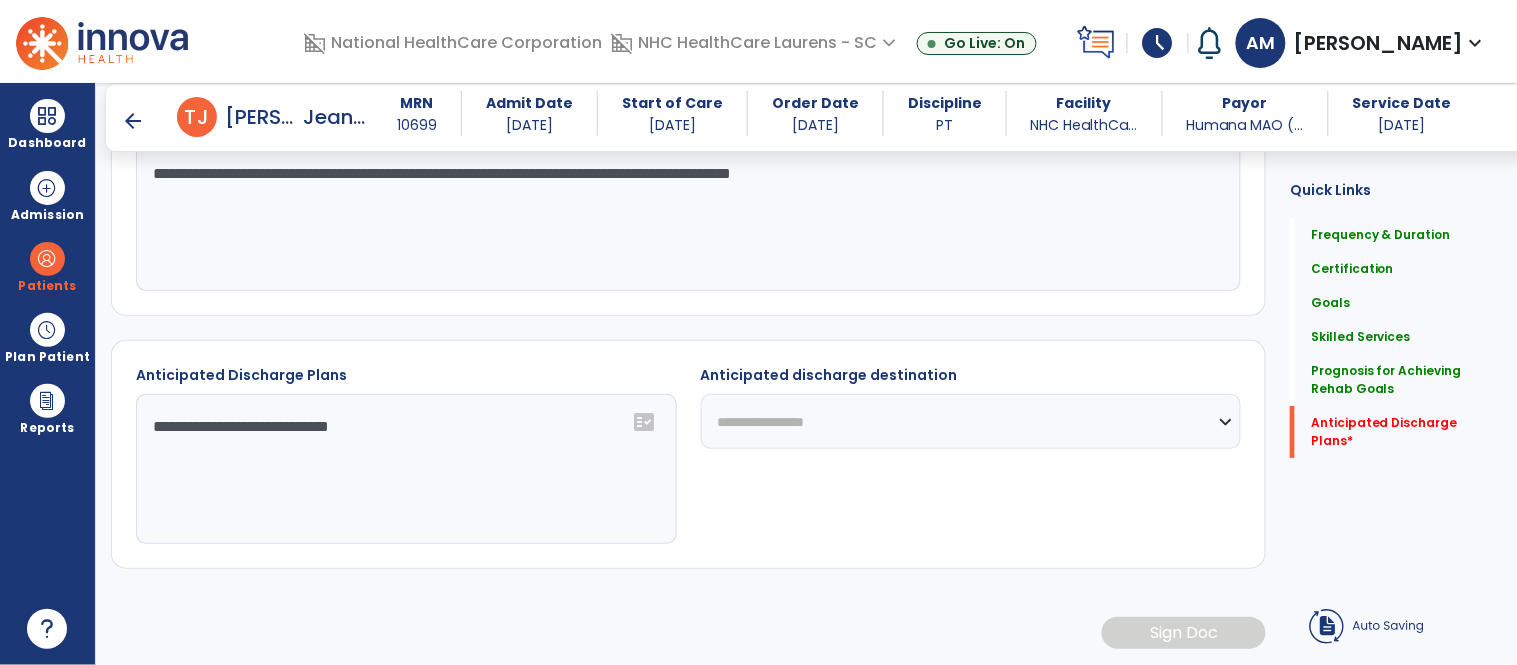 scroll, scrollTop: 1933, scrollLeft: 0, axis: vertical 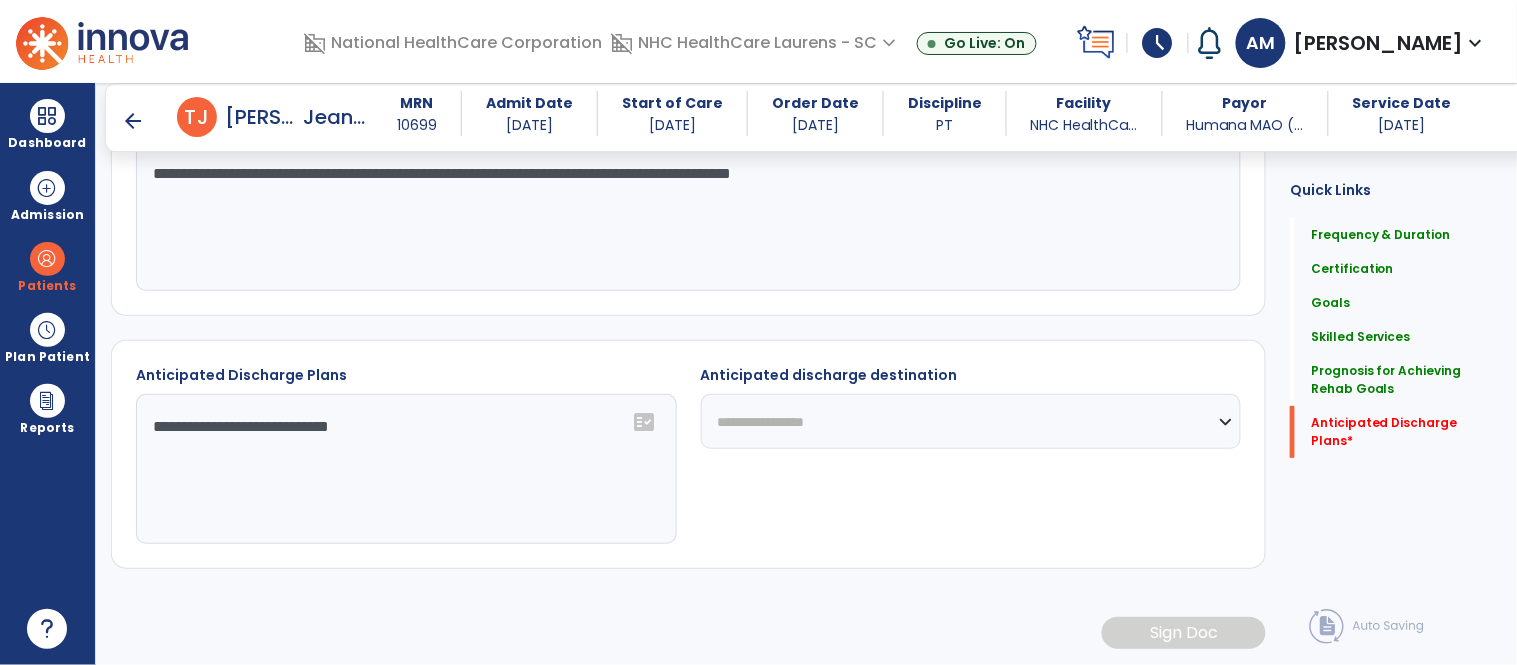 click on "**********" 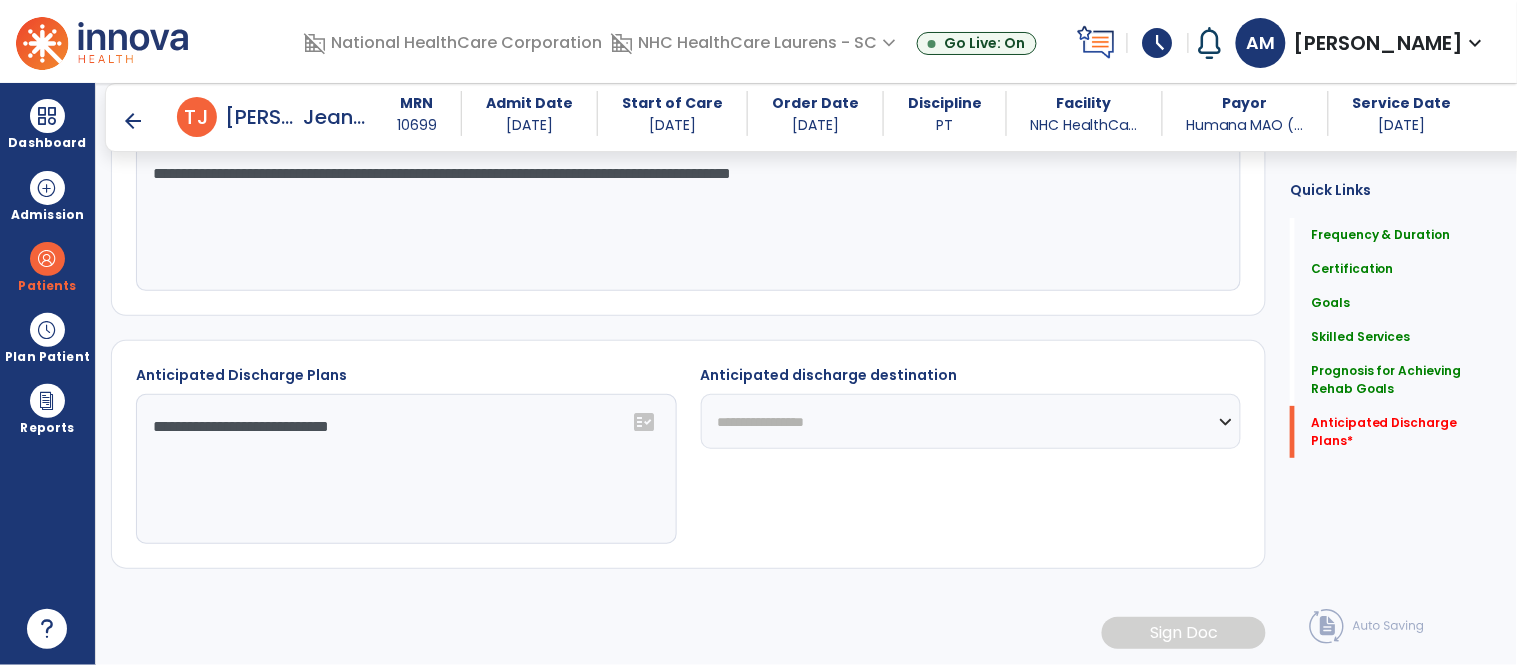 select on "****" 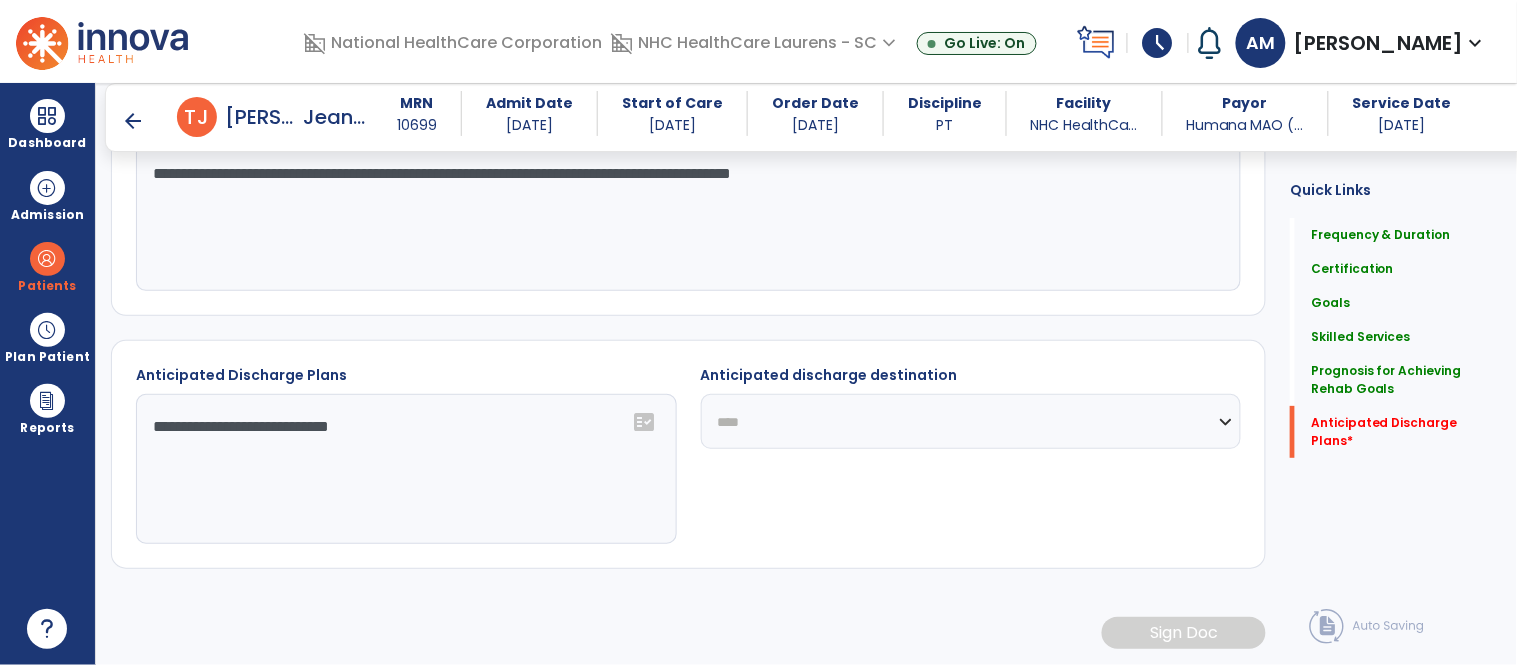 click on "**********" 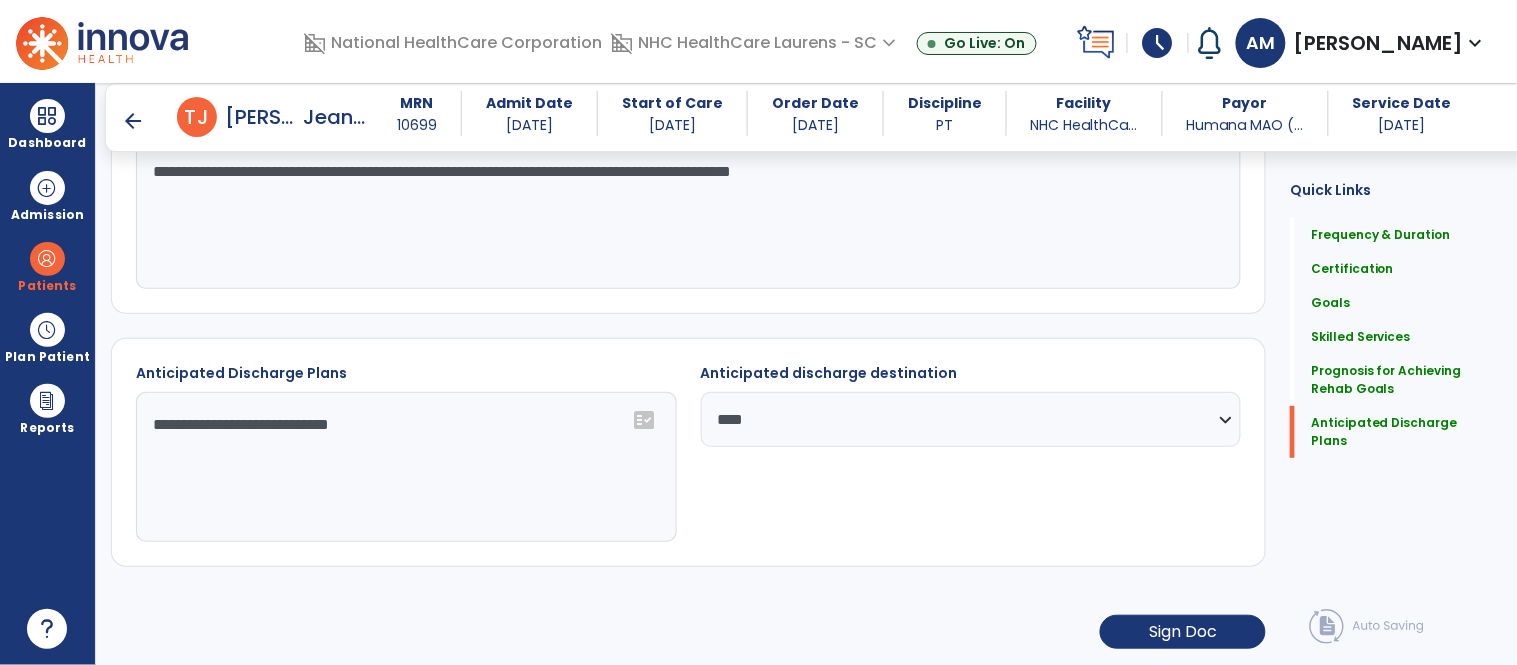click on "**********" 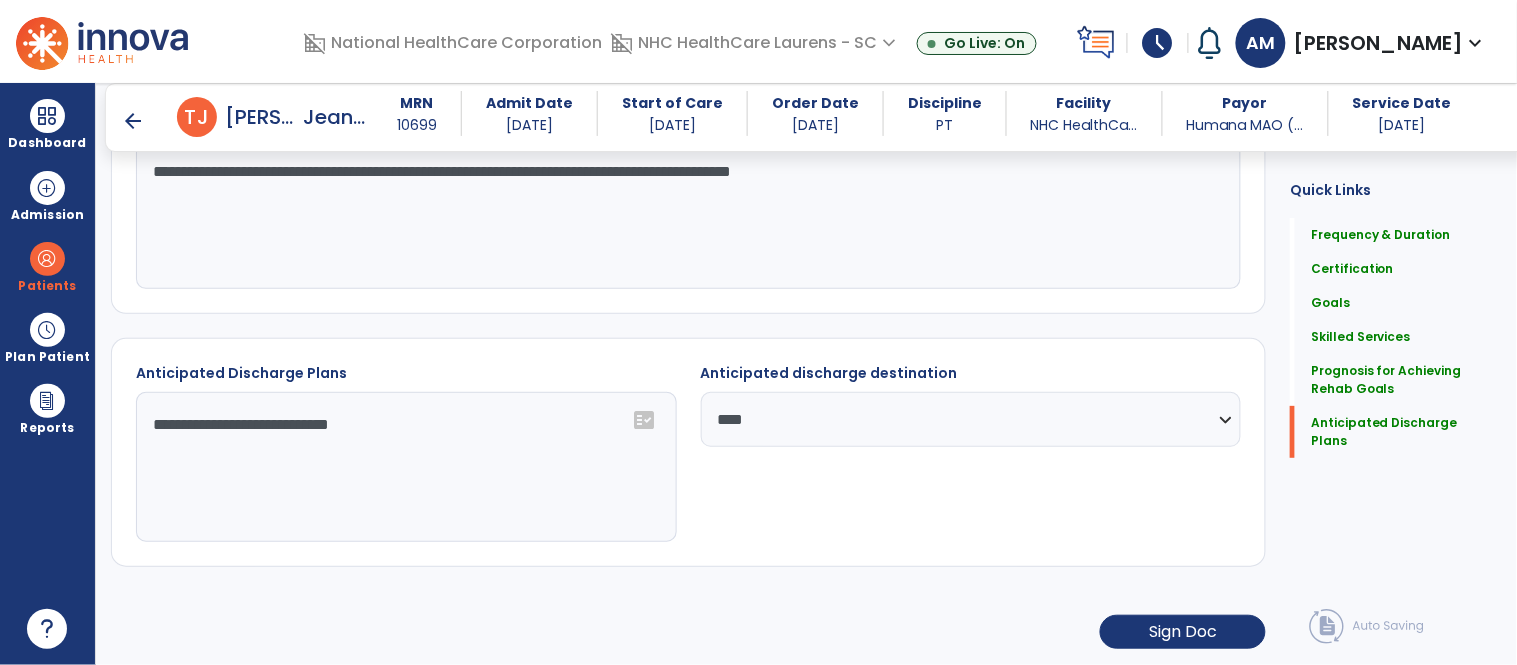 click on "**********" 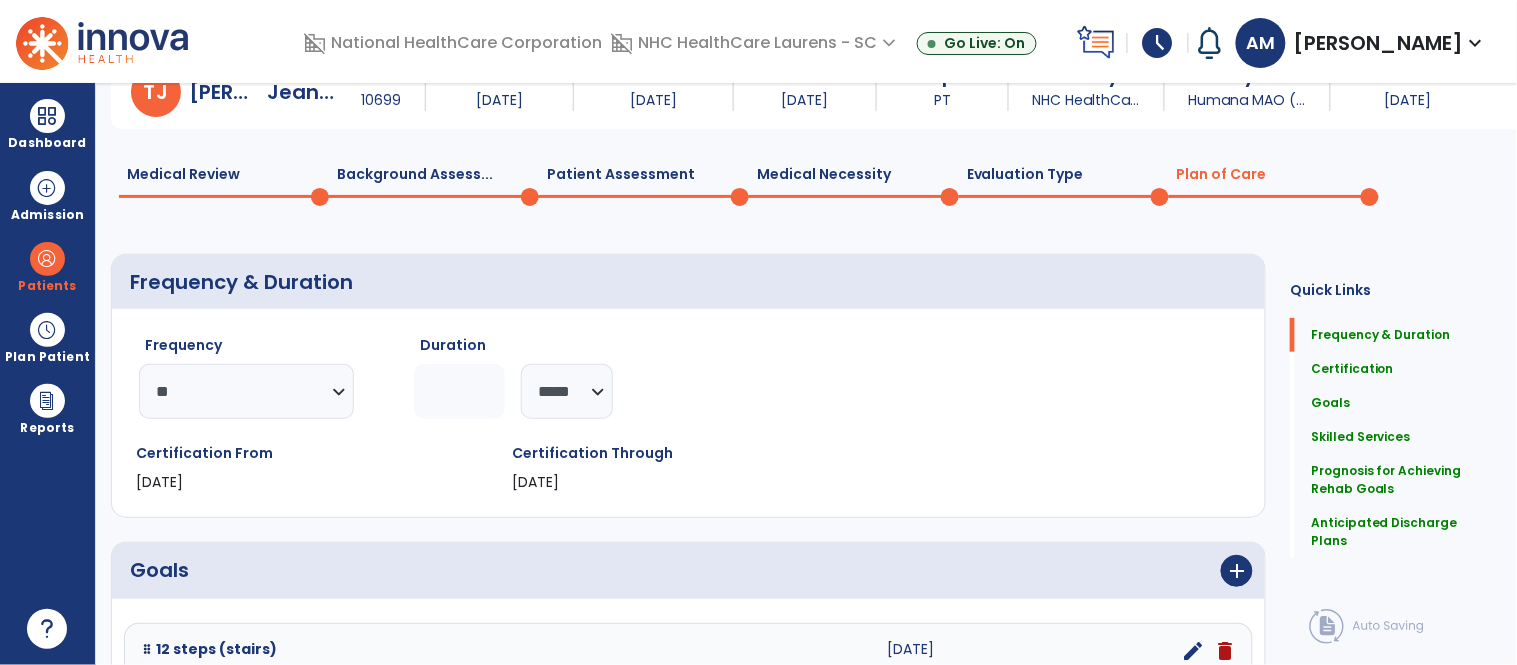 scroll, scrollTop: 0, scrollLeft: 0, axis: both 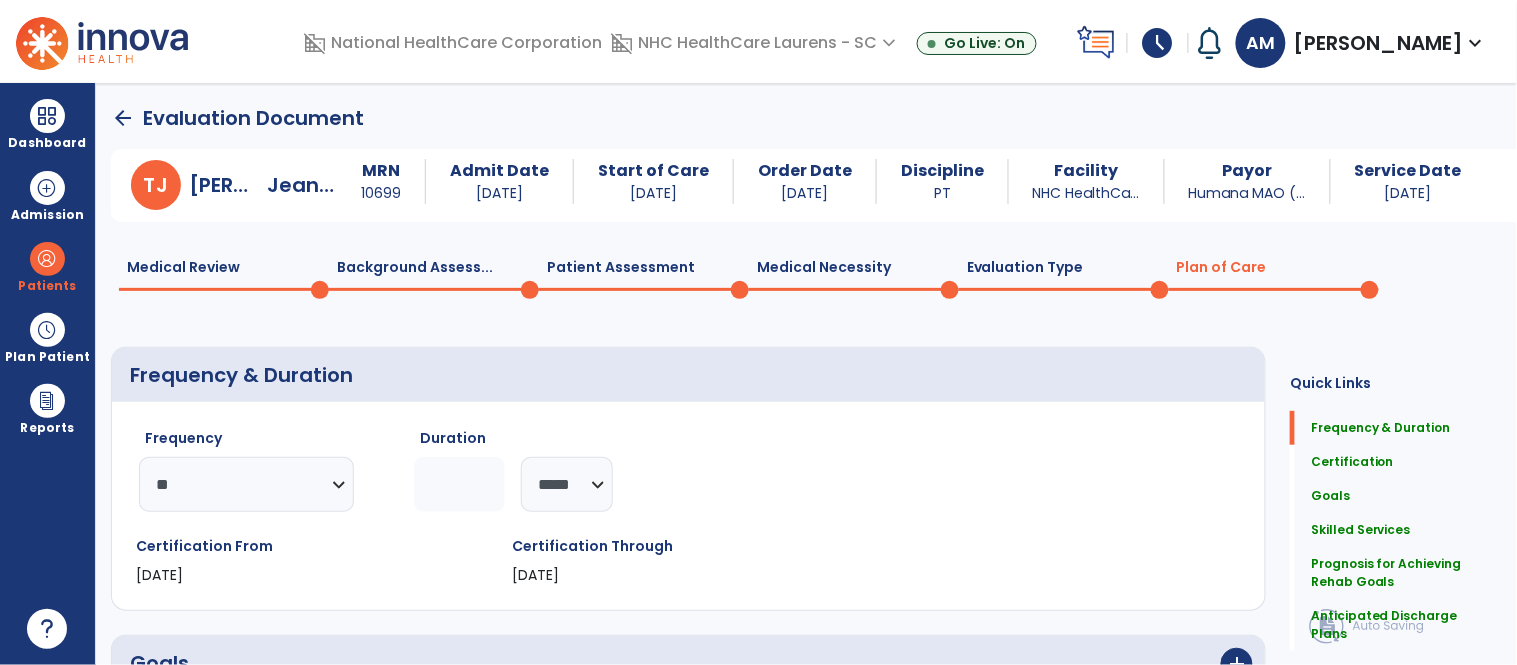click on "Medical Review  0" 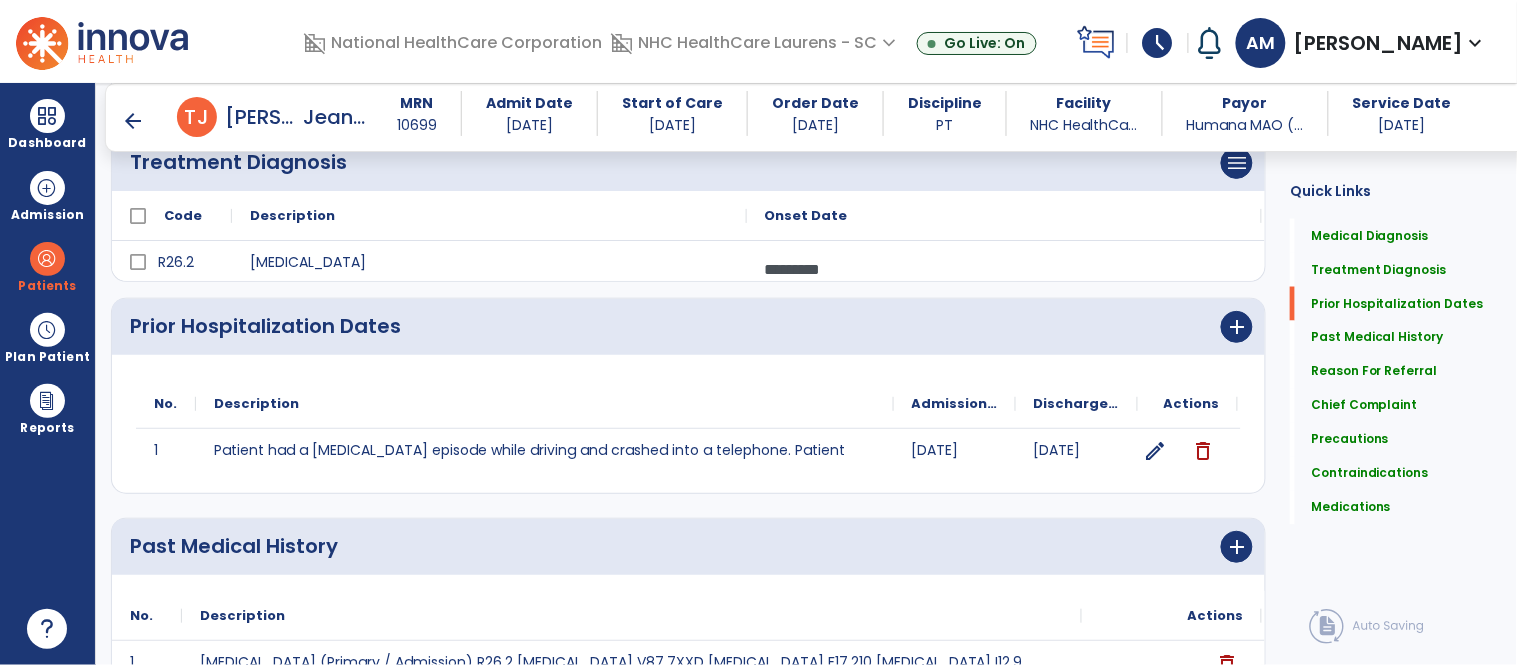 scroll, scrollTop: 777, scrollLeft: 0, axis: vertical 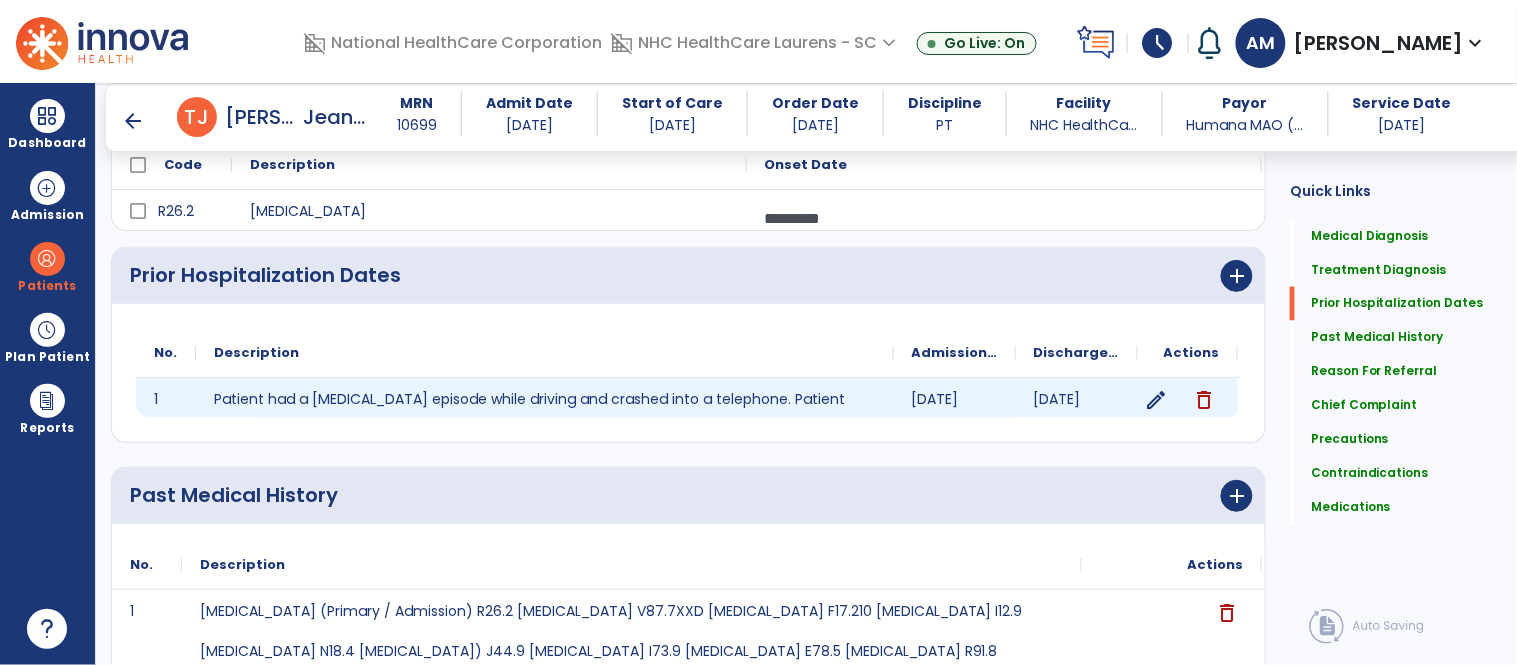 click on "edit" 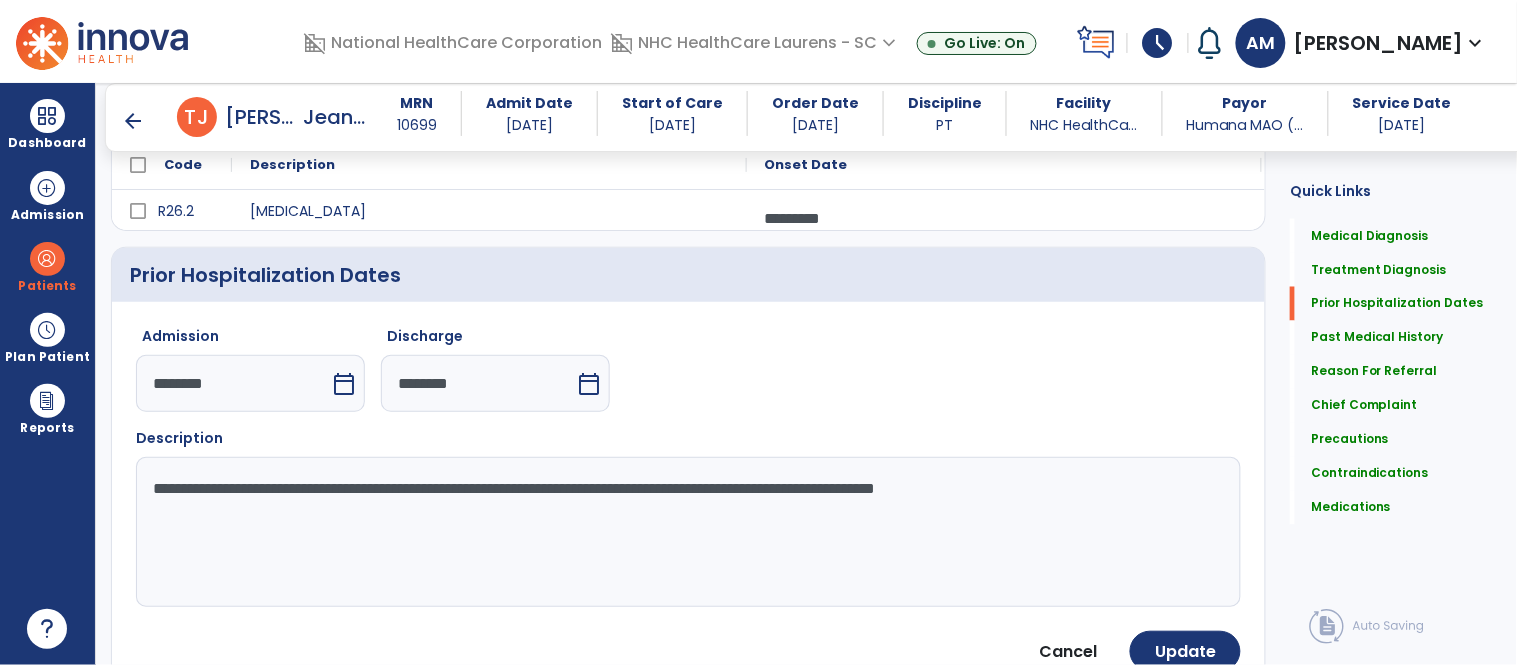 scroll, scrollTop: 903, scrollLeft: 0, axis: vertical 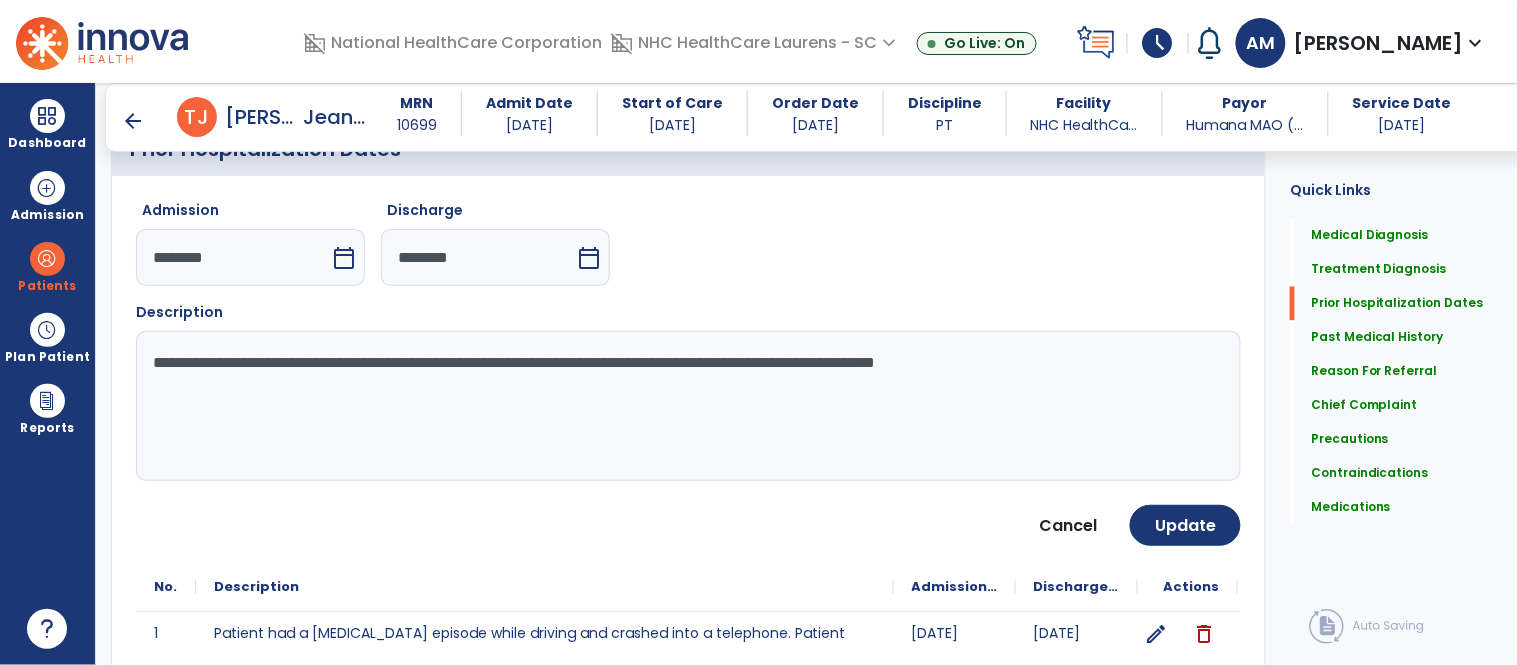 click on "**********" 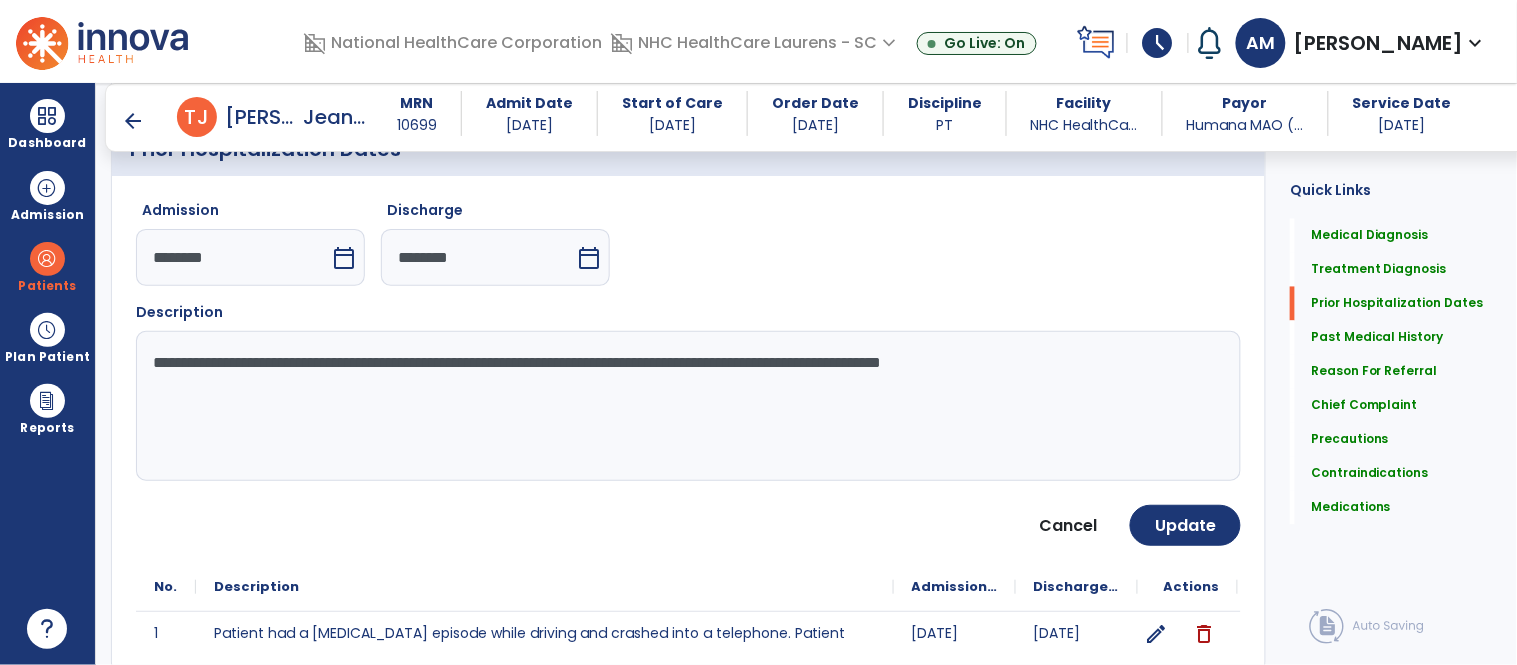 click on "**********" 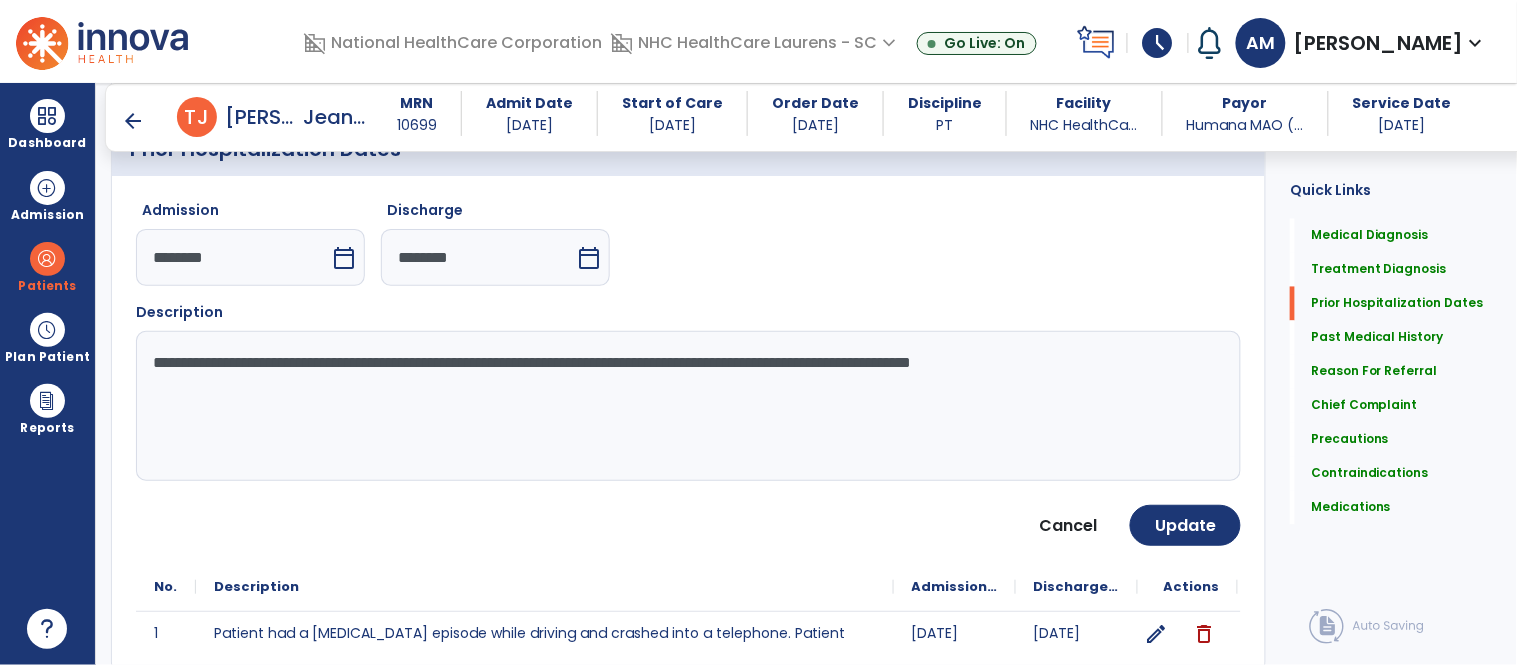click on "**********" 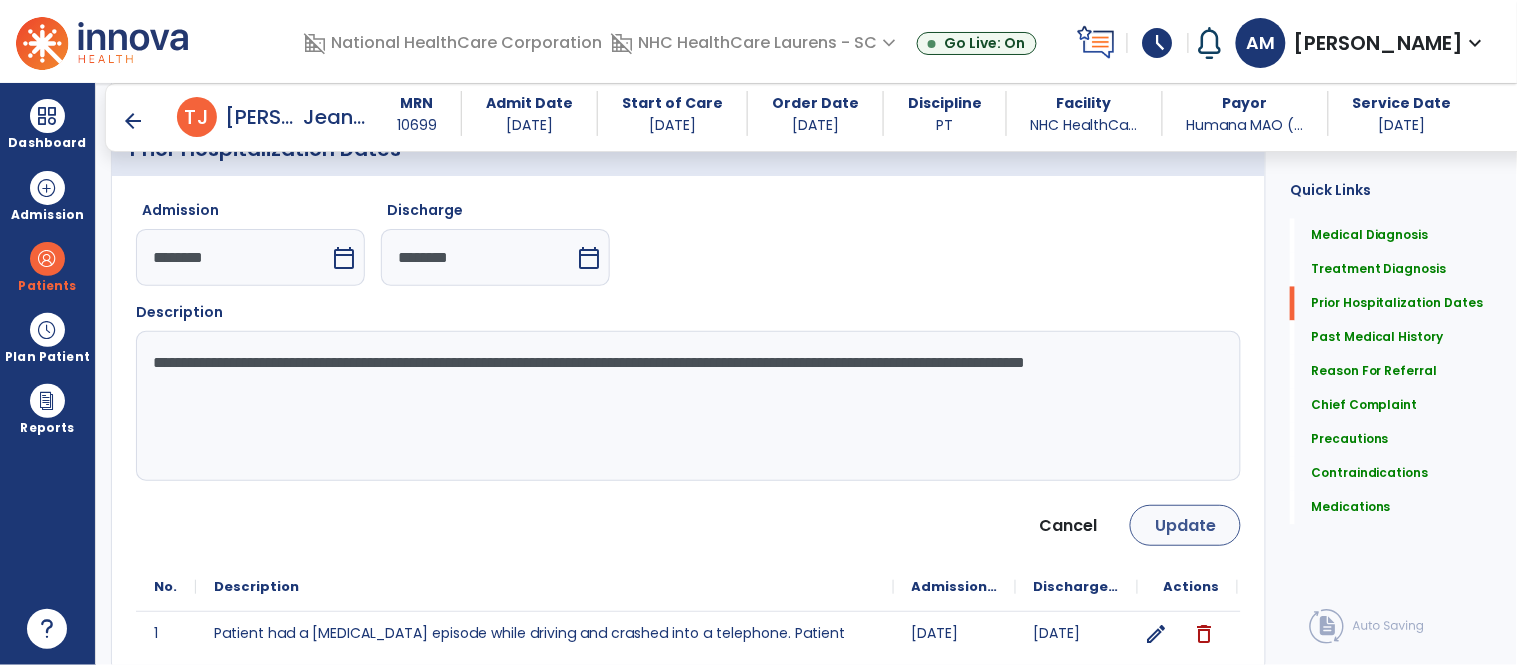 type on "**********" 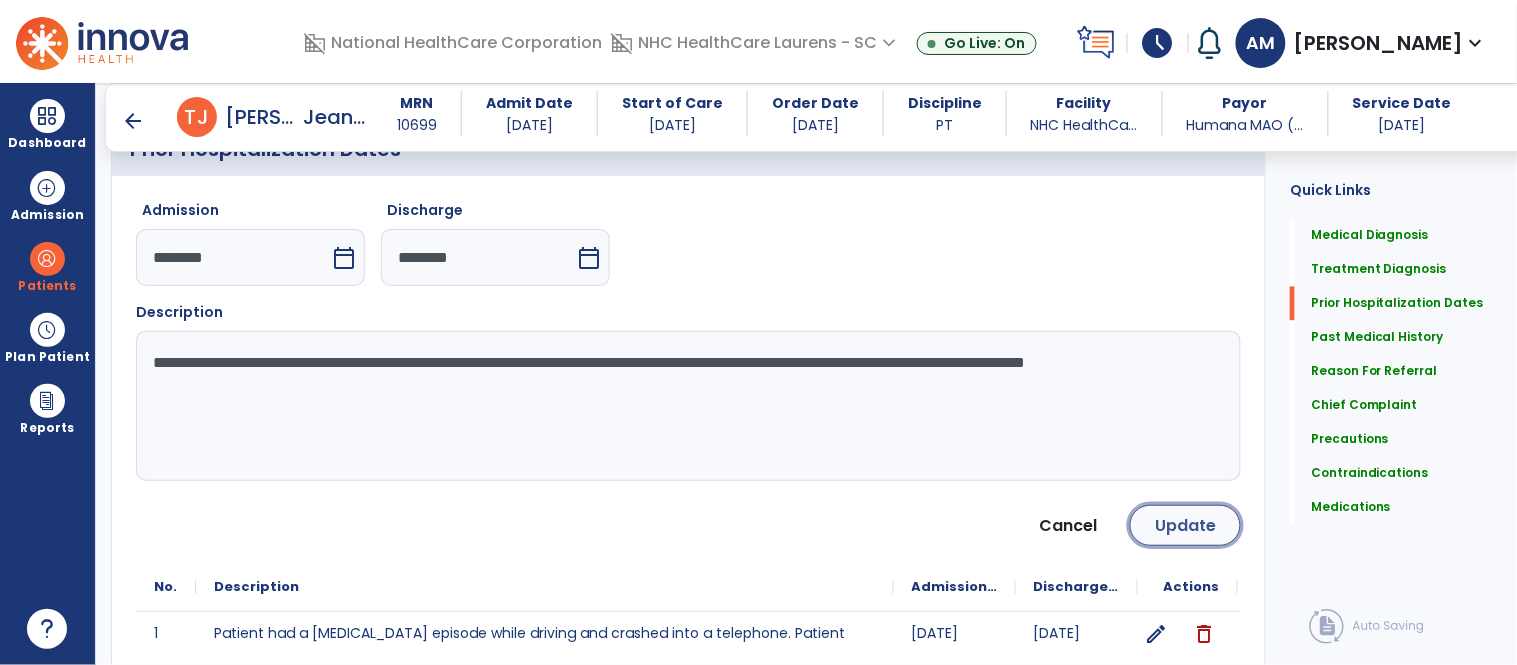 click on "Update" 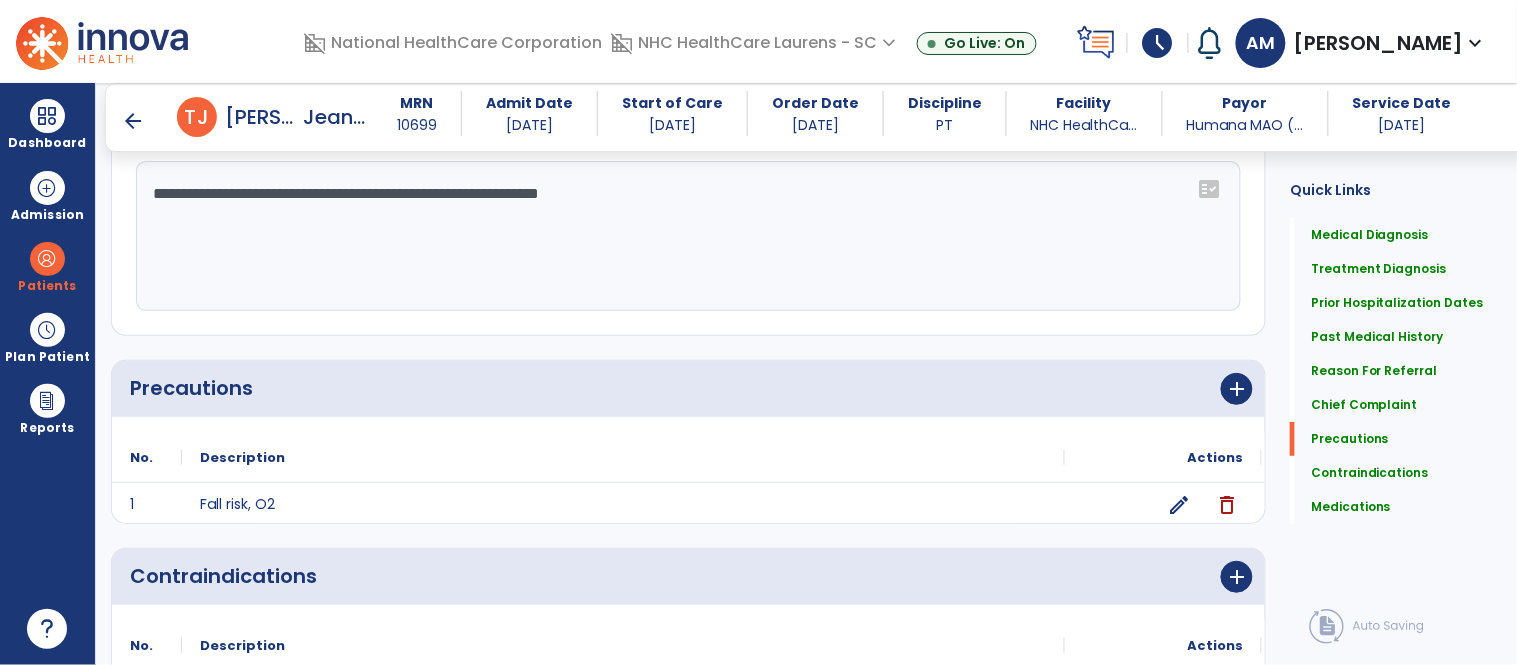 scroll, scrollTop: 1903, scrollLeft: 0, axis: vertical 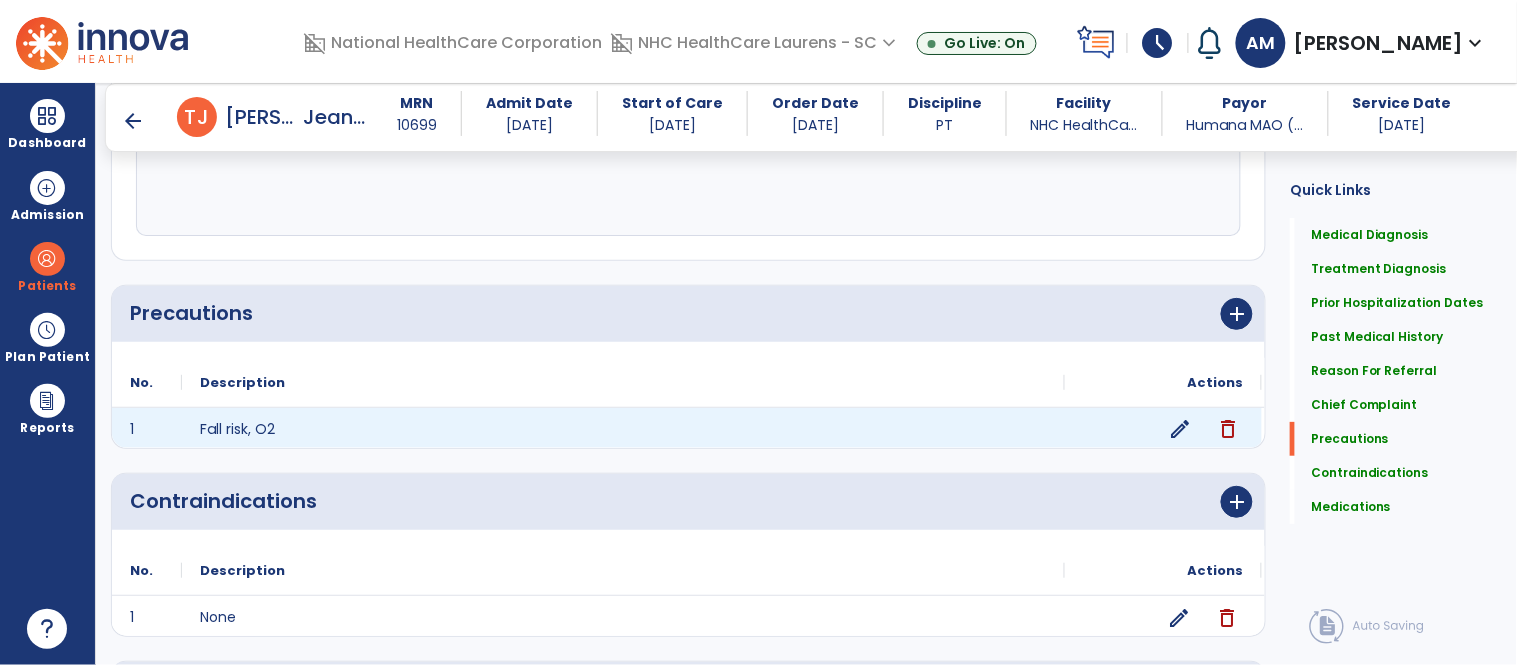 click on "edit" 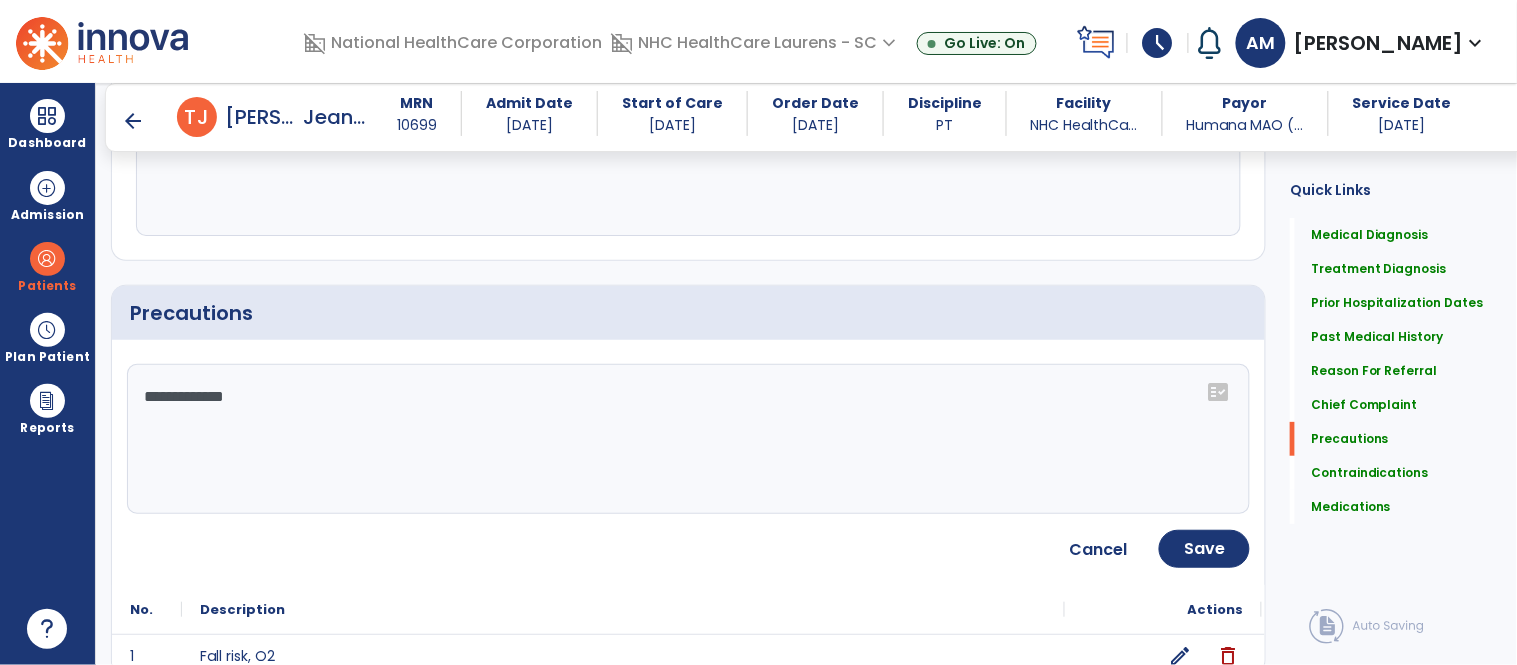 click on "**********" 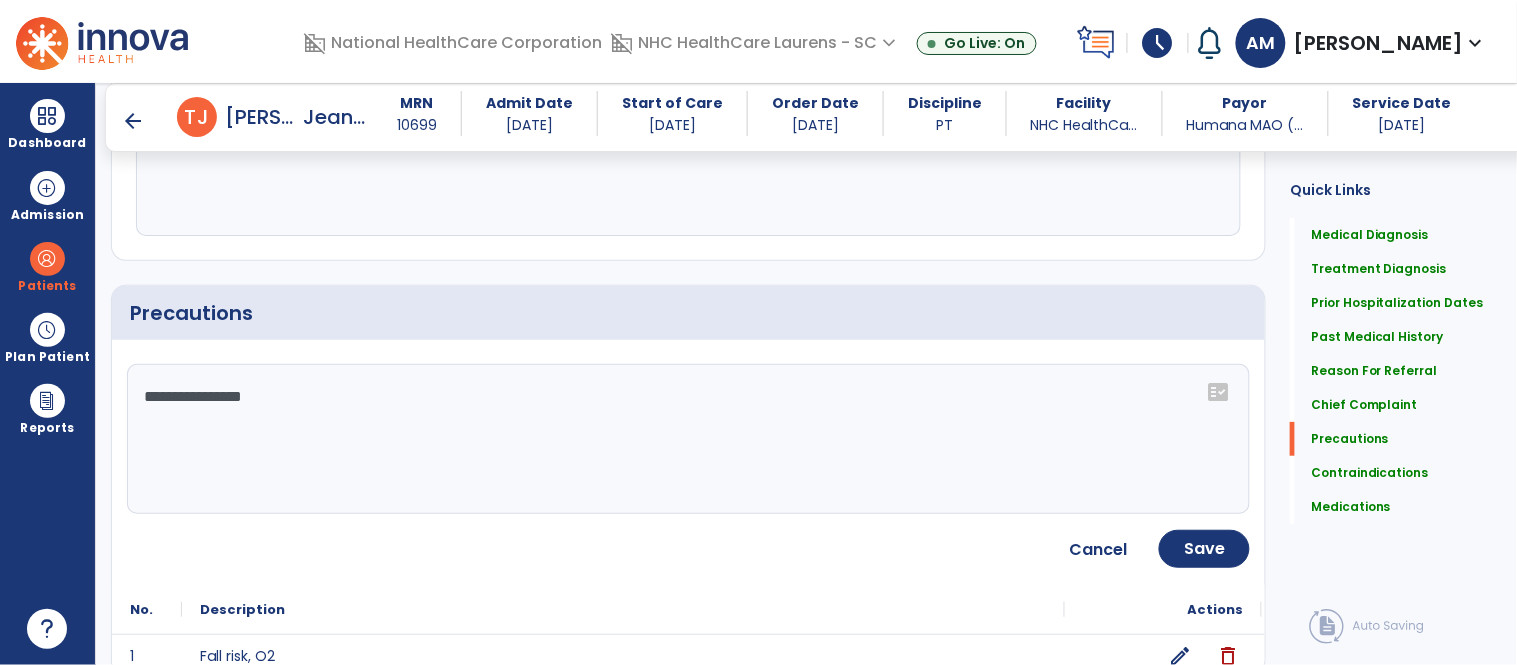 click on "**********" 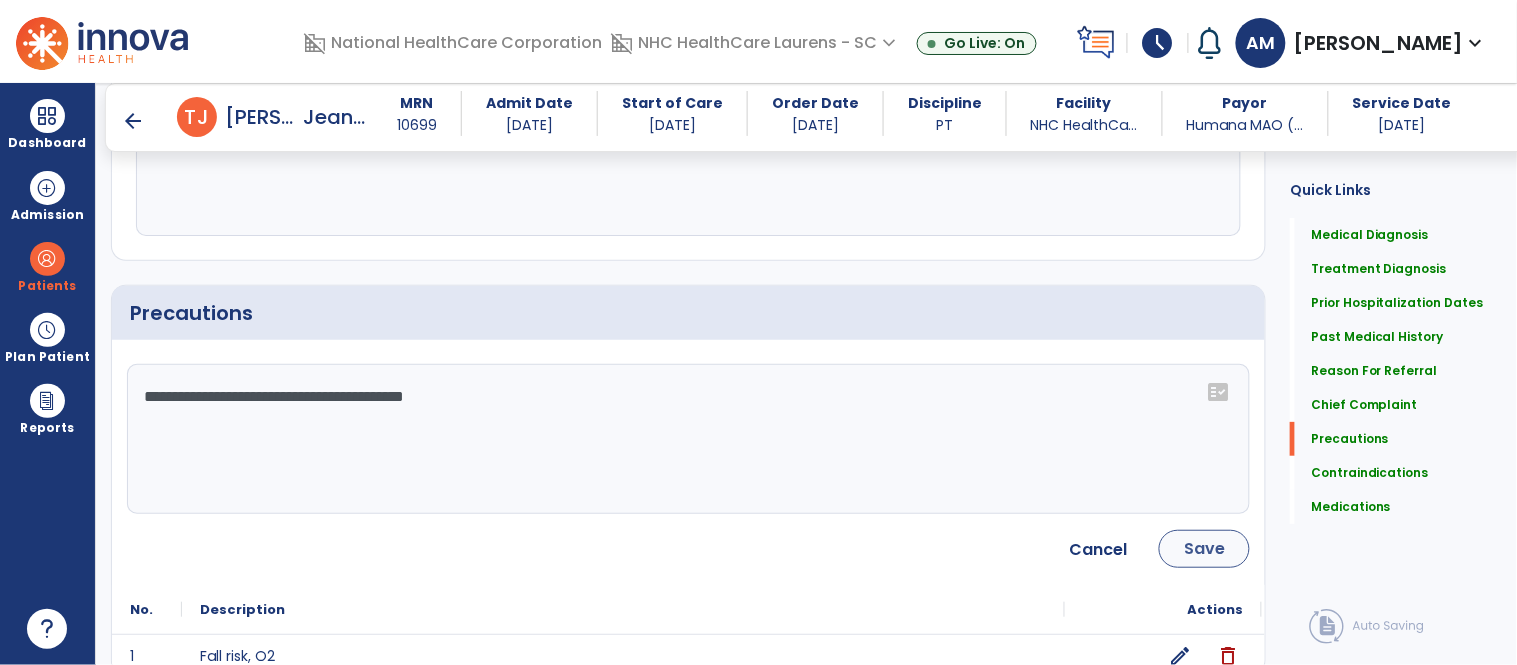 type on "**********" 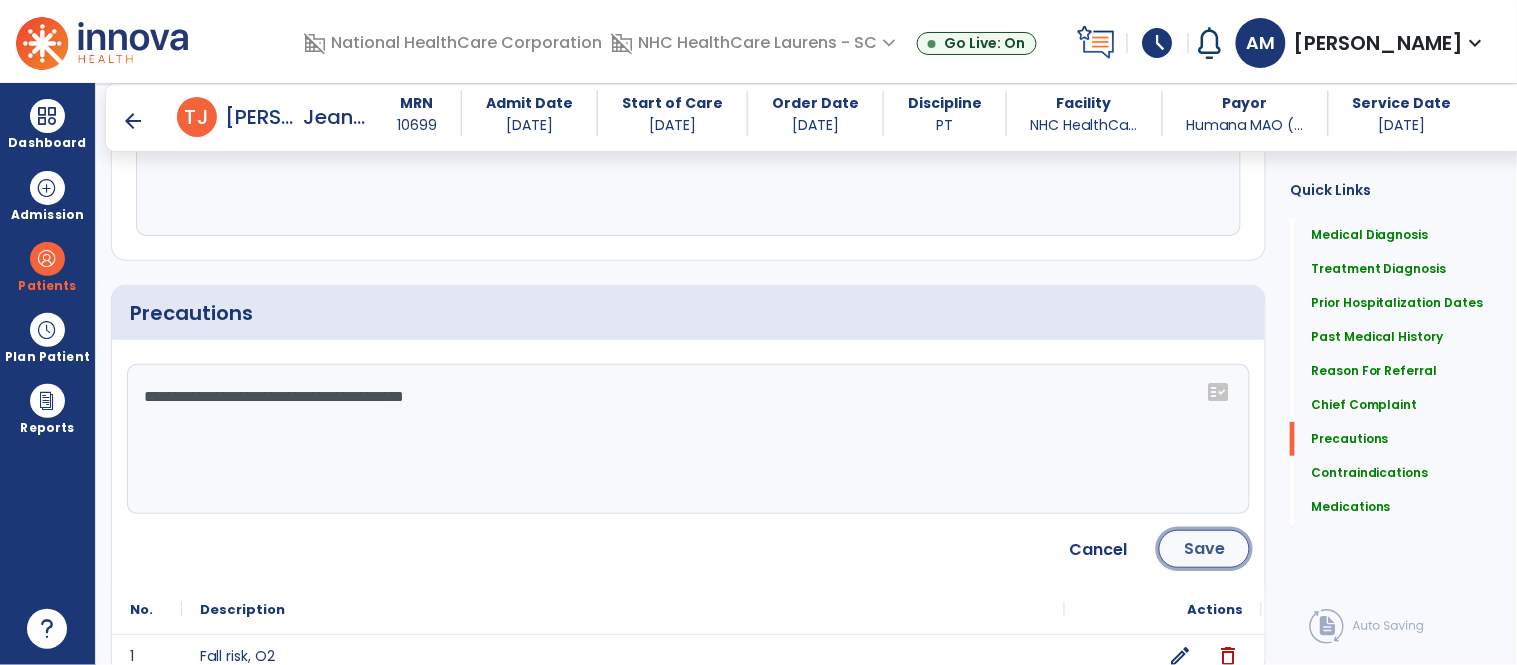 click on "Save" 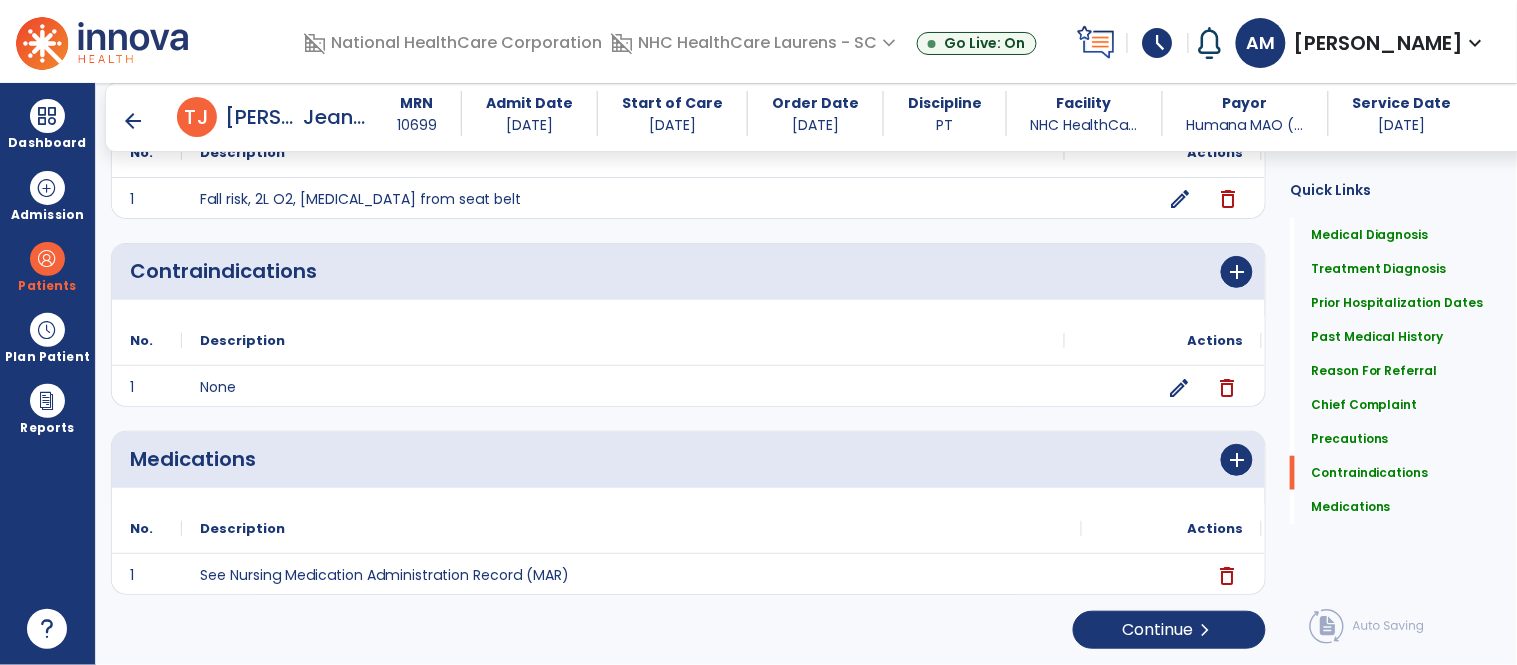 scroll, scrollTop: 2134, scrollLeft: 0, axis: vertical 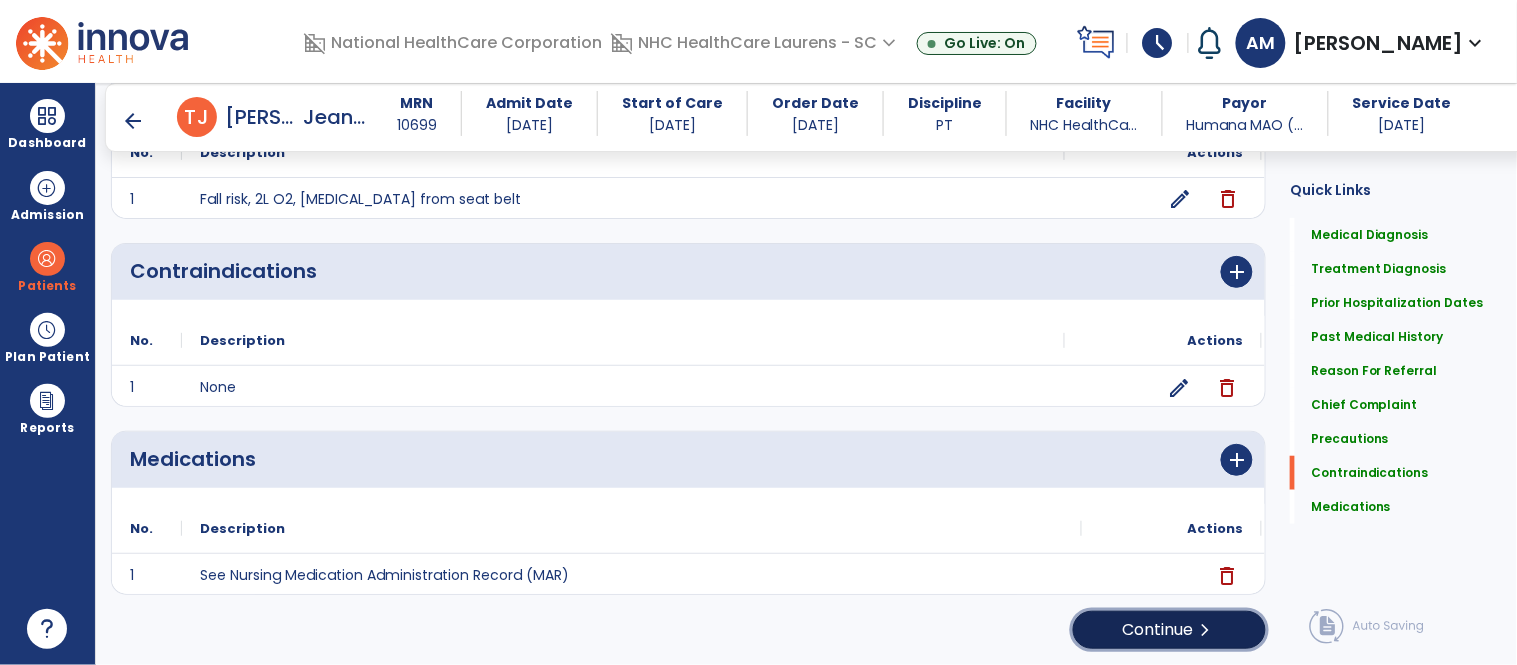 click on "Continue  chevron_right" 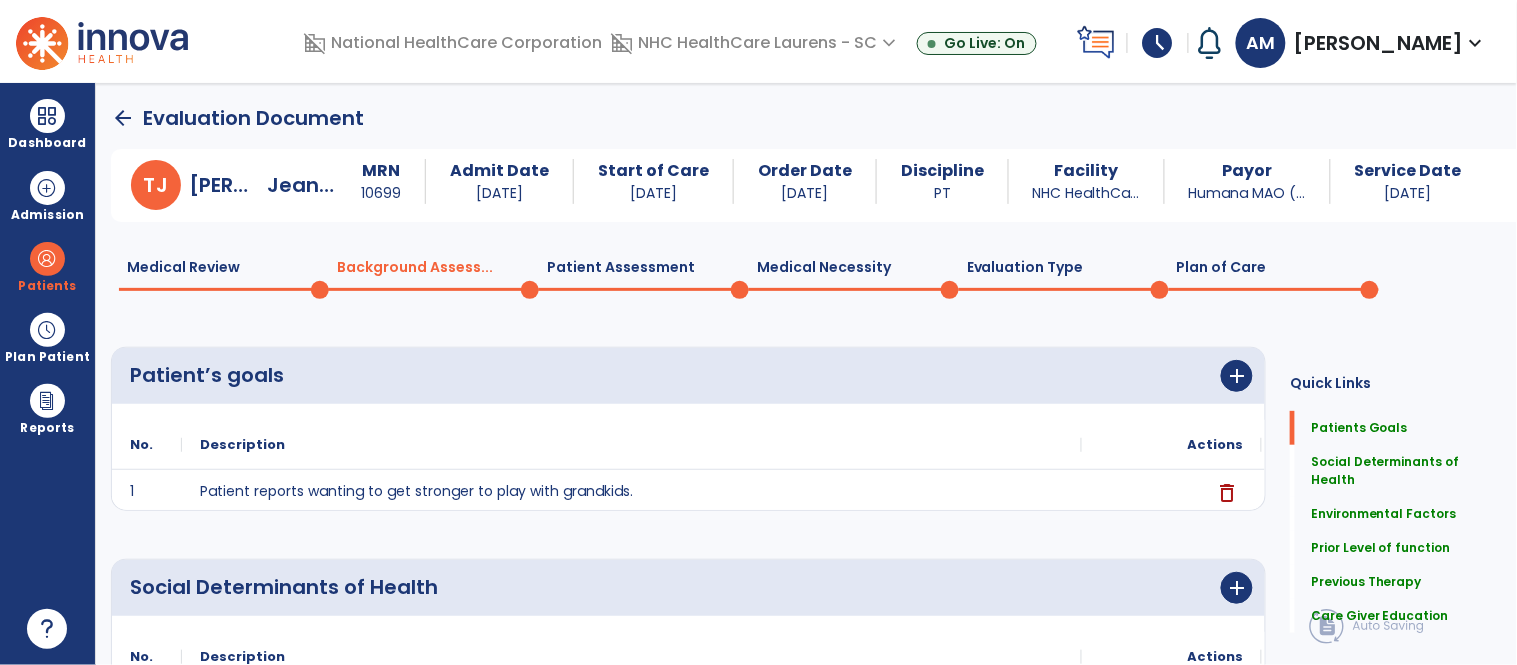 scroll, scrollTop: 111, scrollLeft: 0, axis: vertical 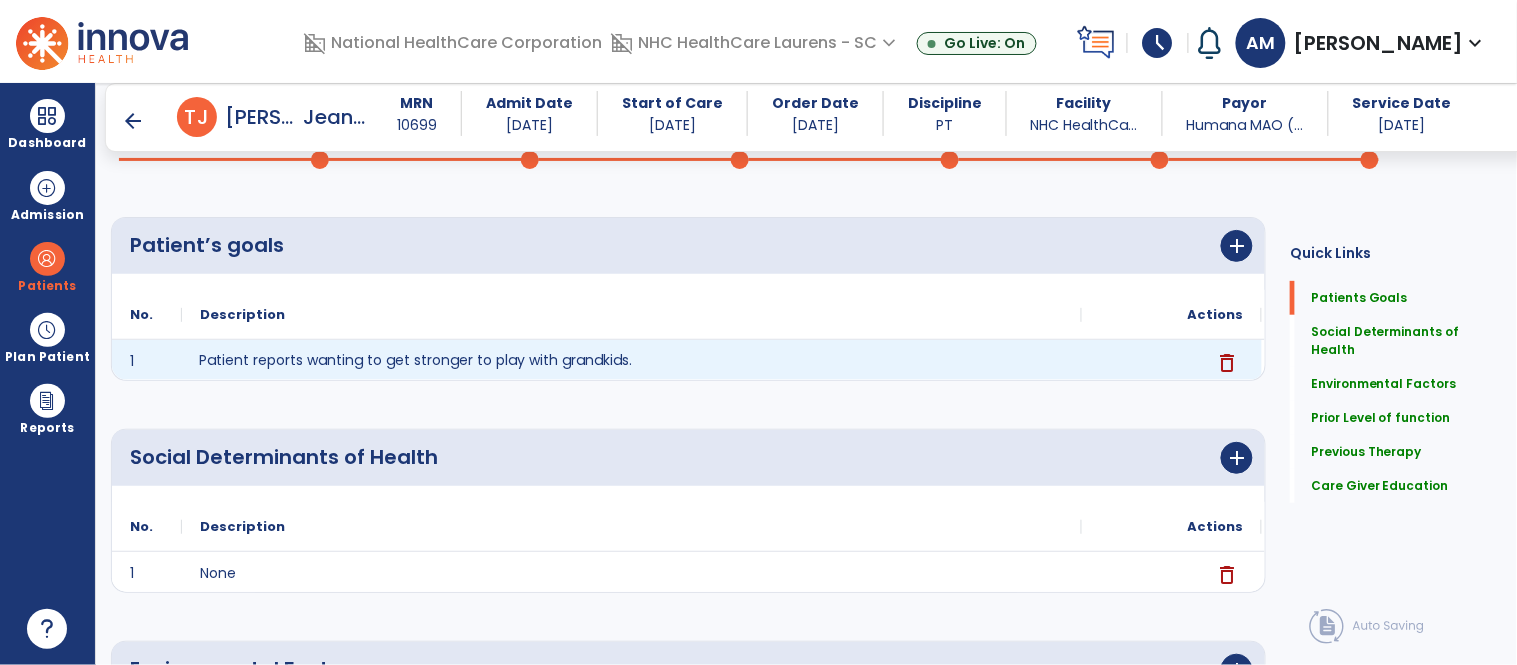 click on "Patient reports wanting to get stronger to play with grandkids." 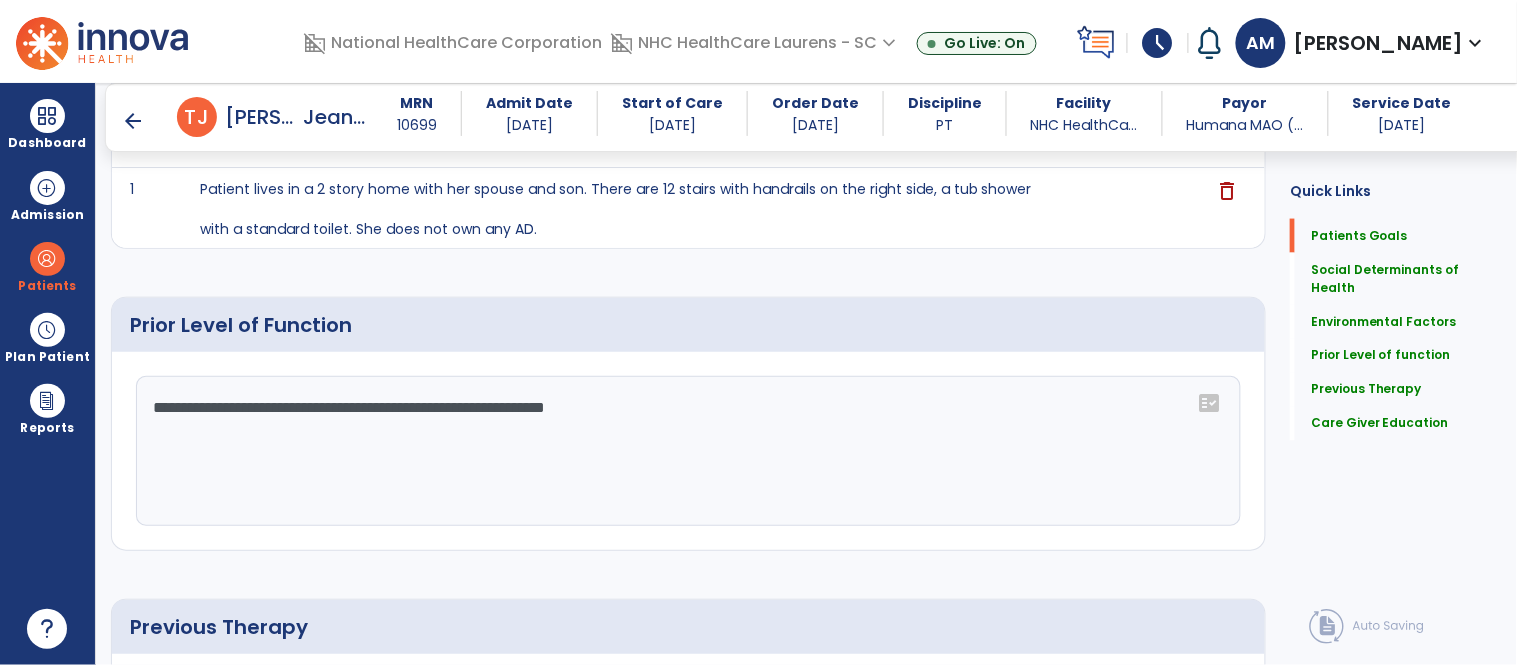 scroll, scrollTop: 777, scrollLeft: 0, axis: vertical 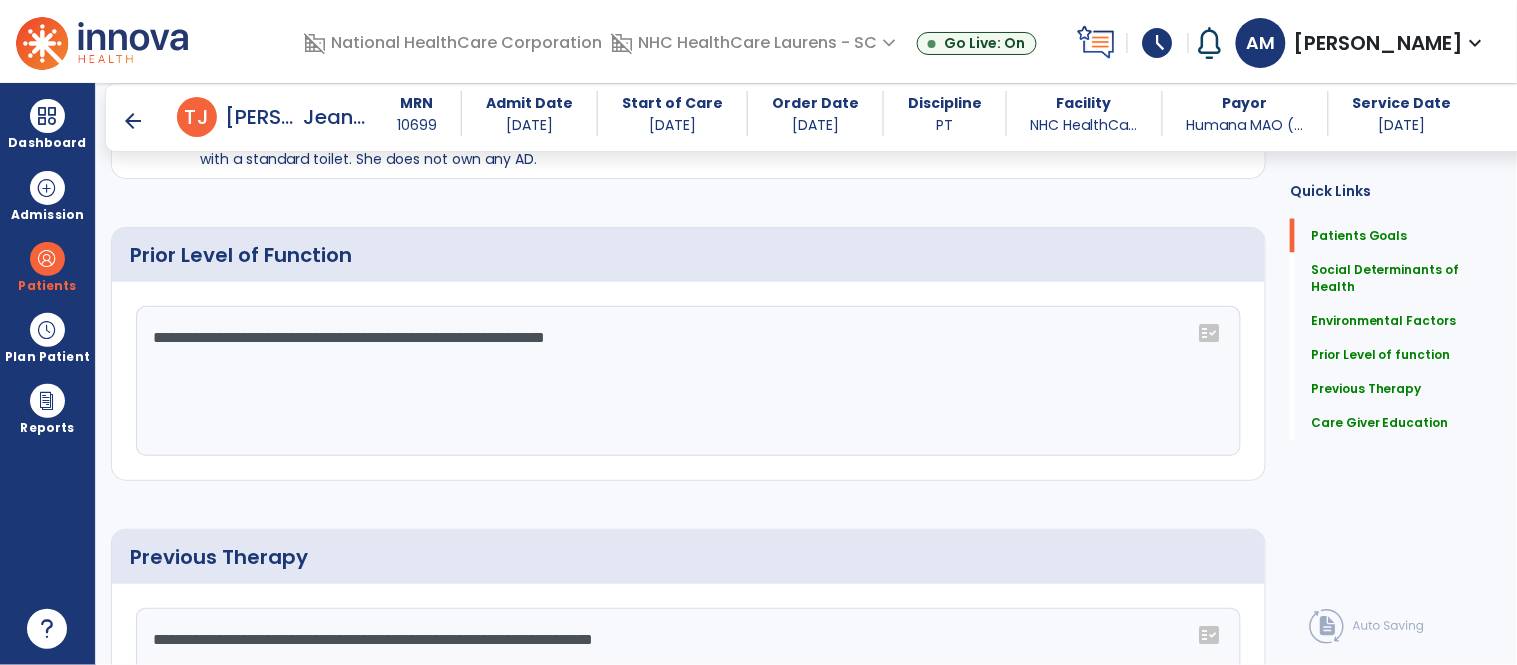 click on "**********" 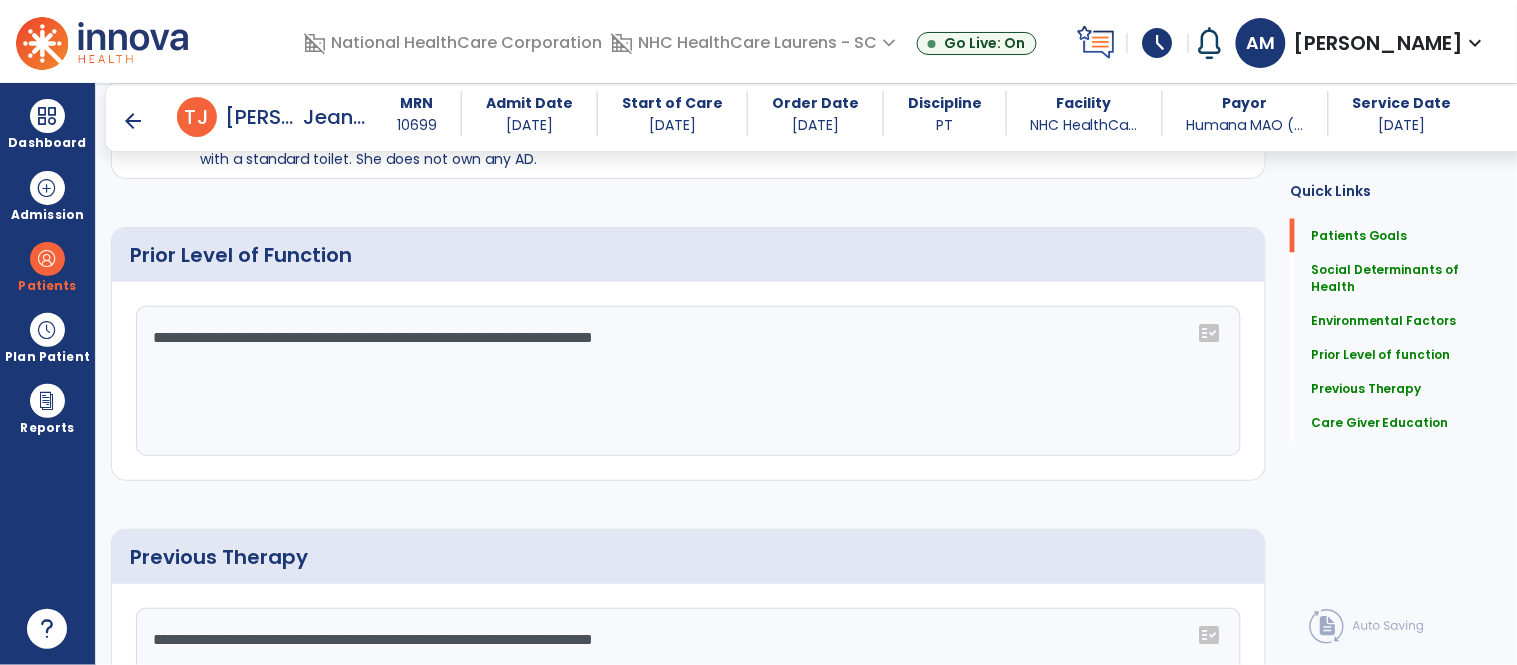click on "**********" 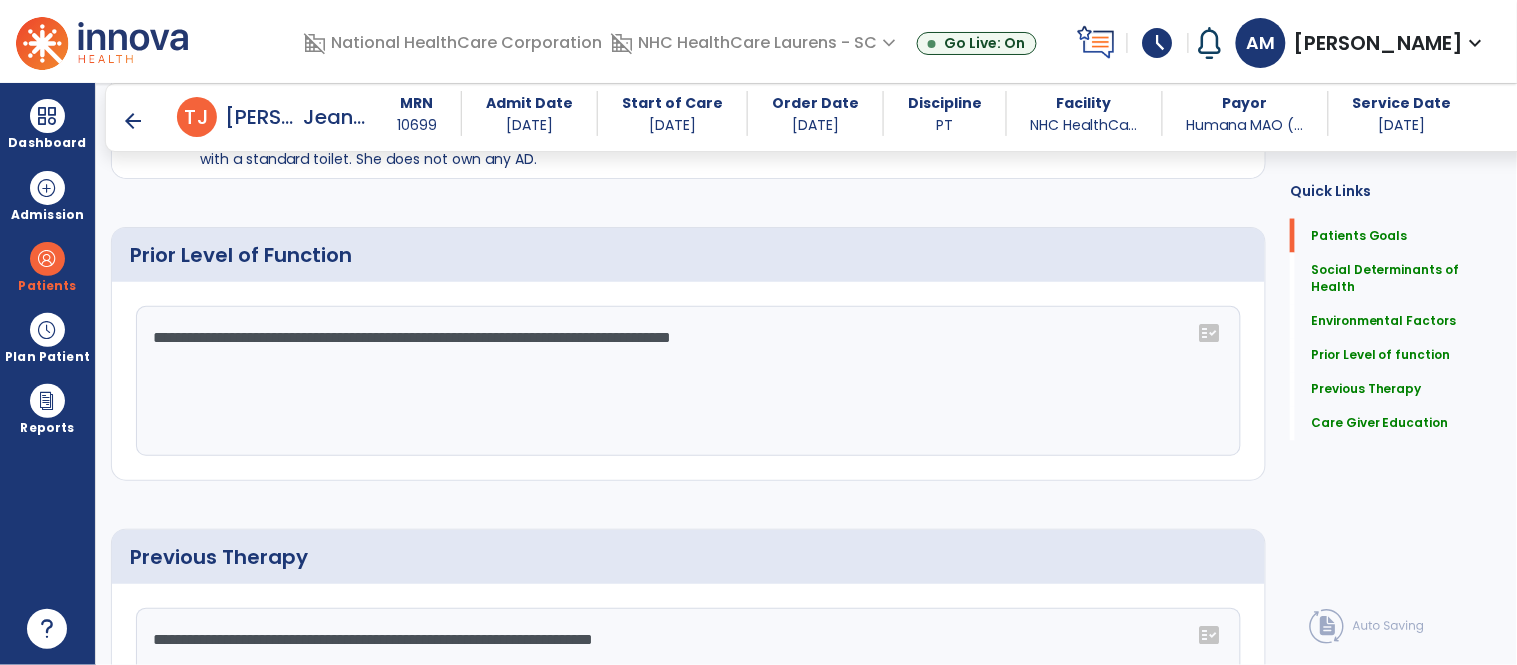 click on "**********" 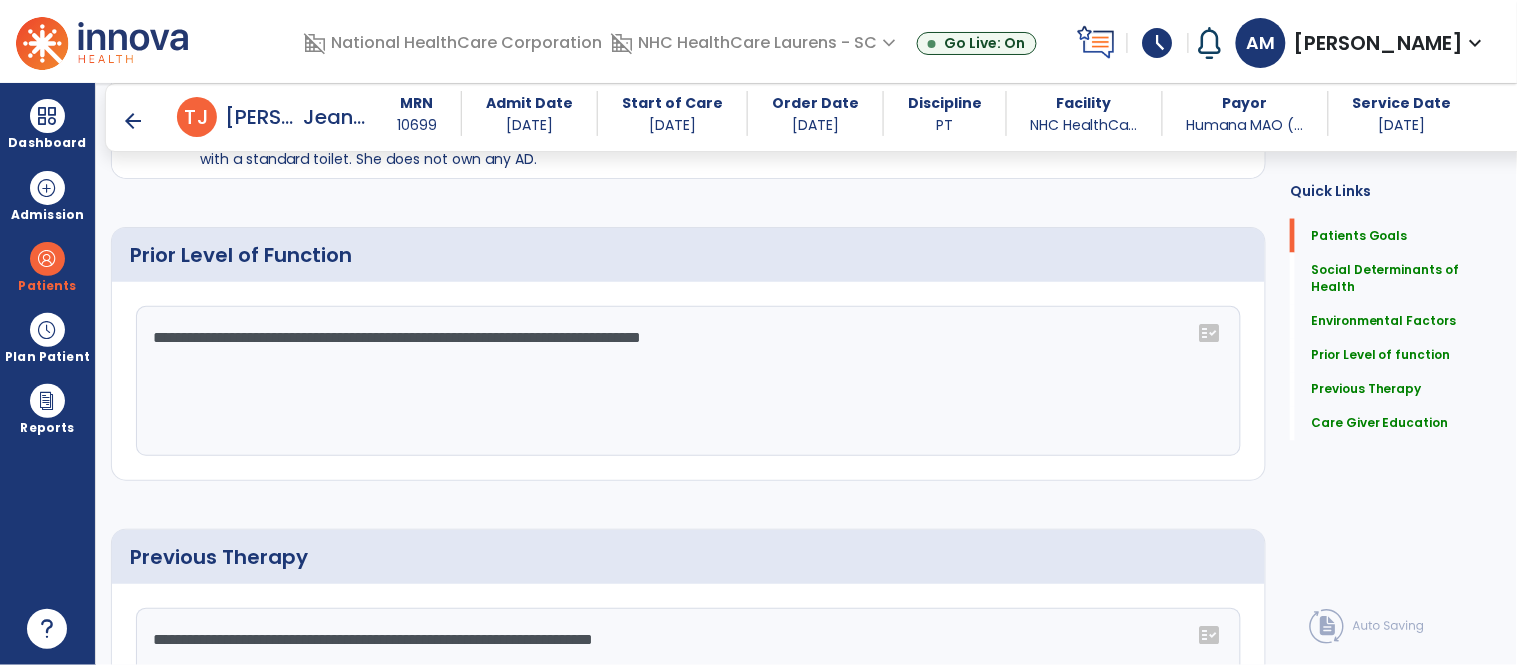 click on "**********" 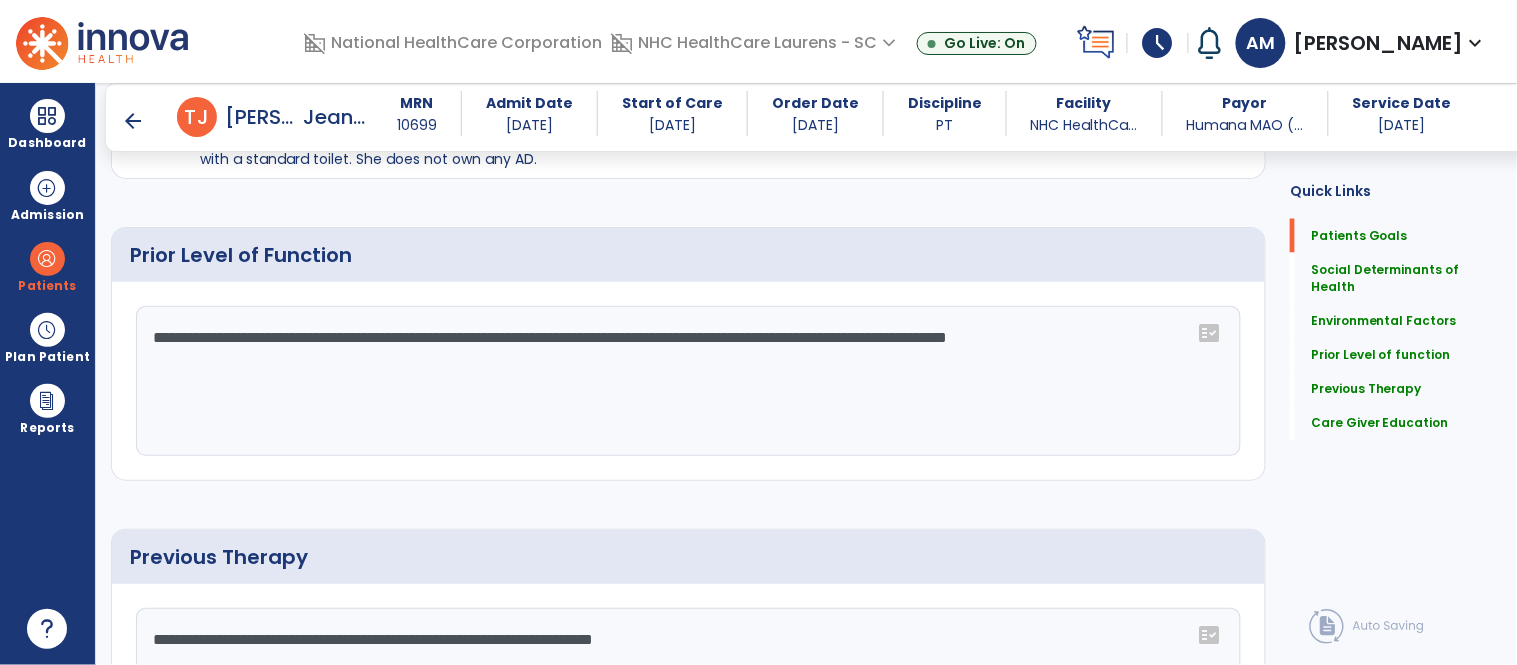 click on "**********" 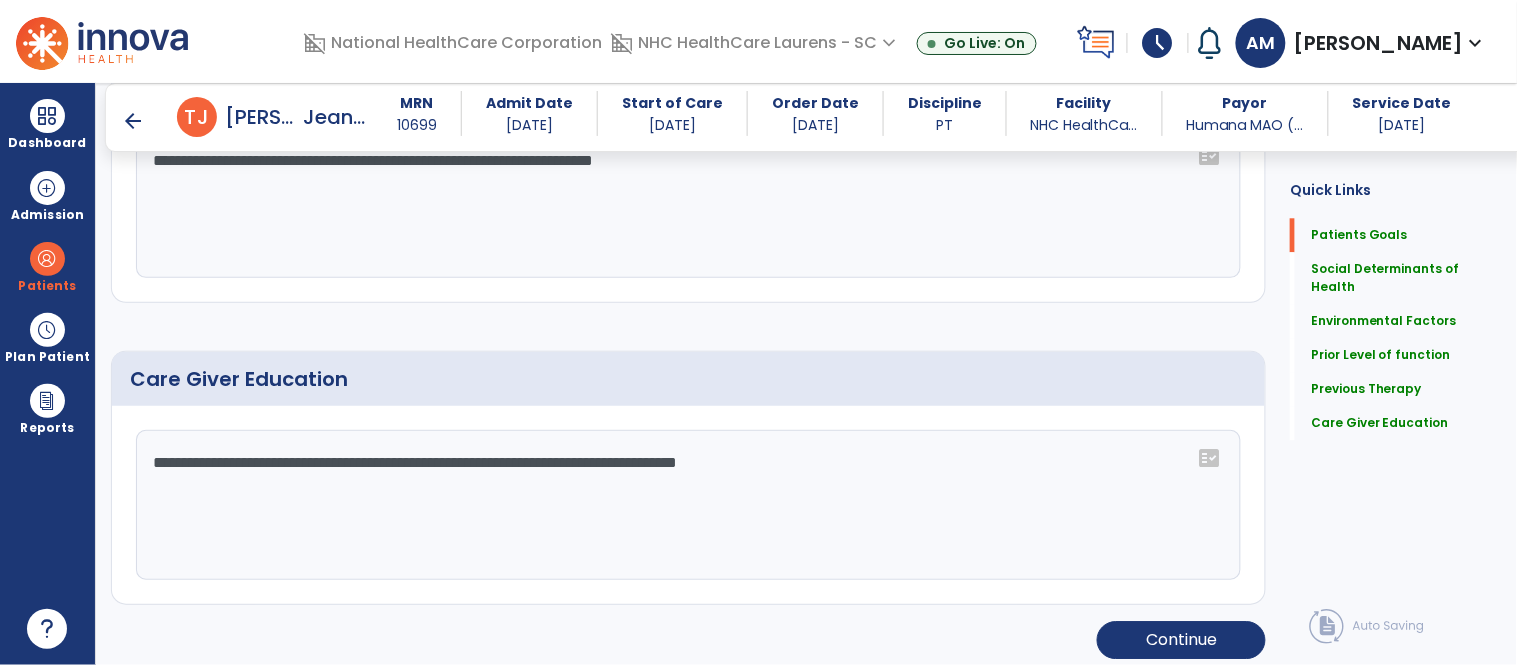 scroll, scrollTop: 1268, scrollLeft: 0, axis: vertical 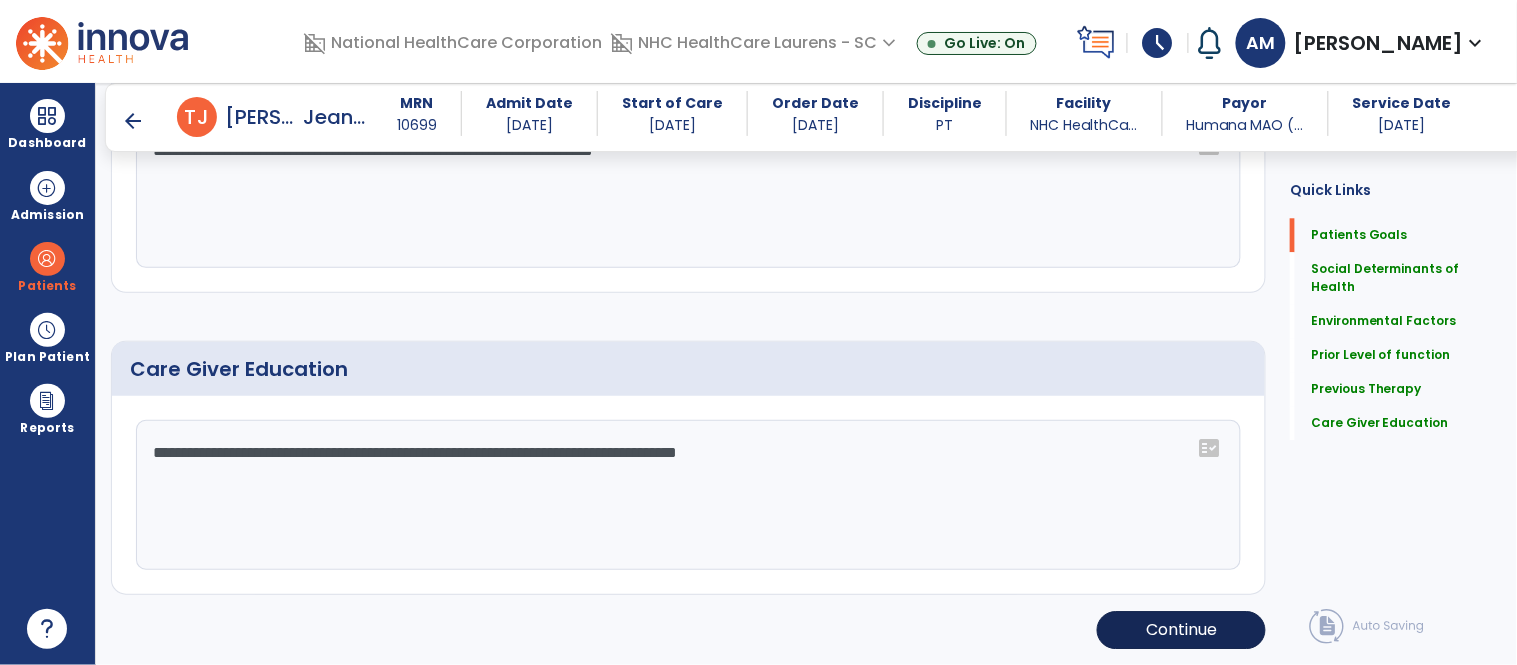 type on "**********" 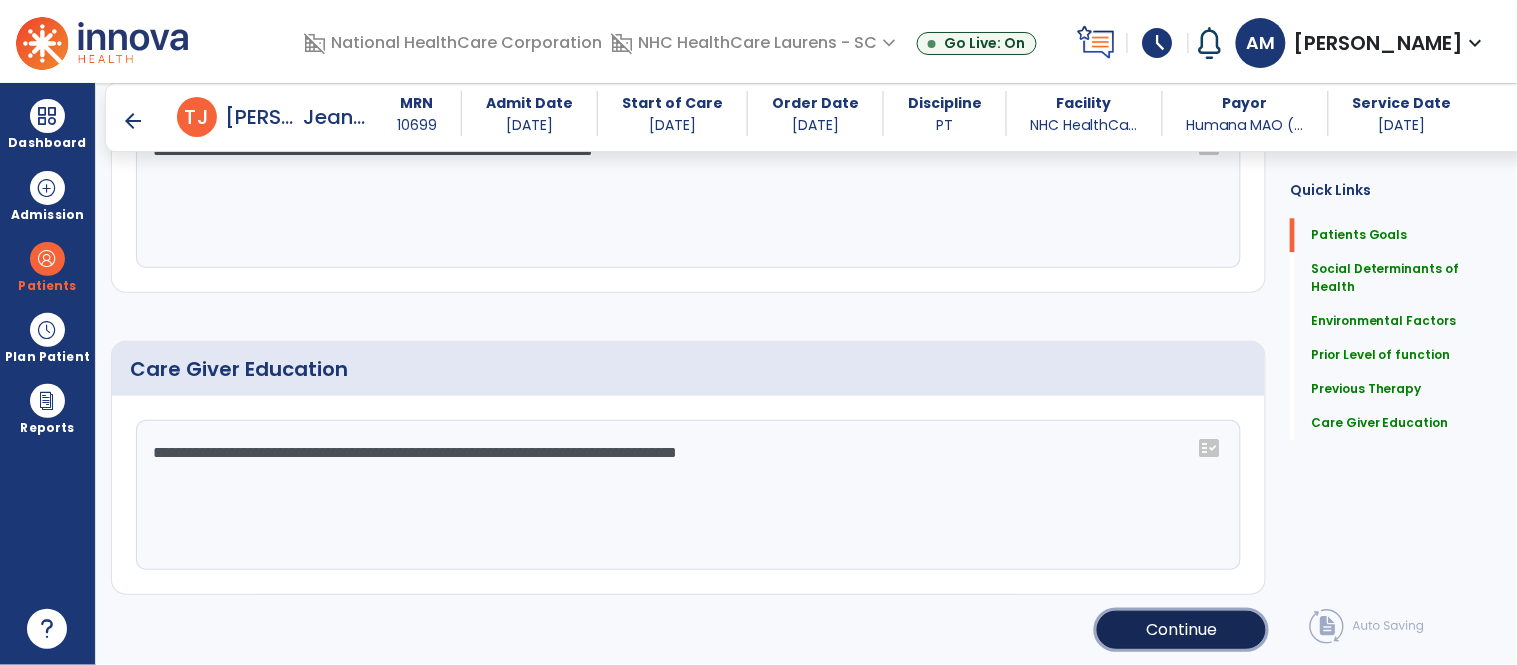 click on "Continue" 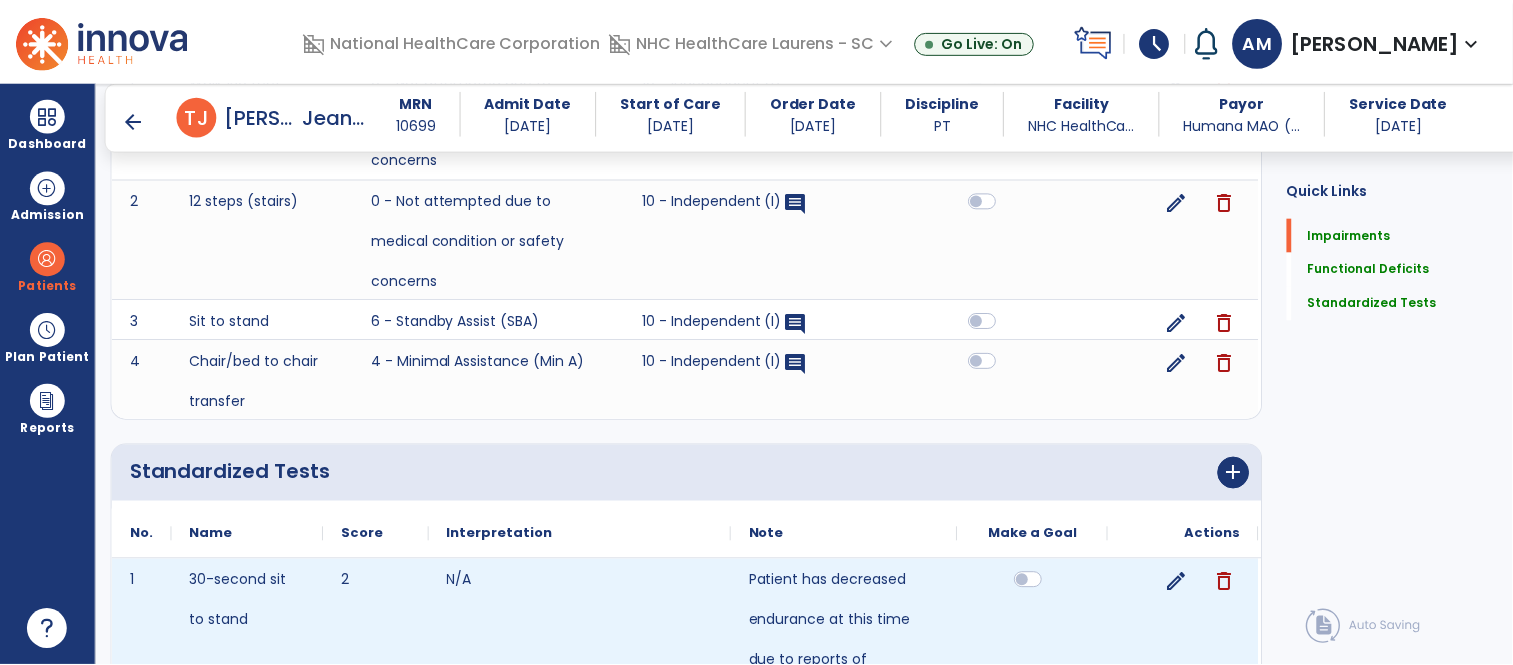 scroll, scrollTop: 1222, scrollLeft: 0, axis: vertical 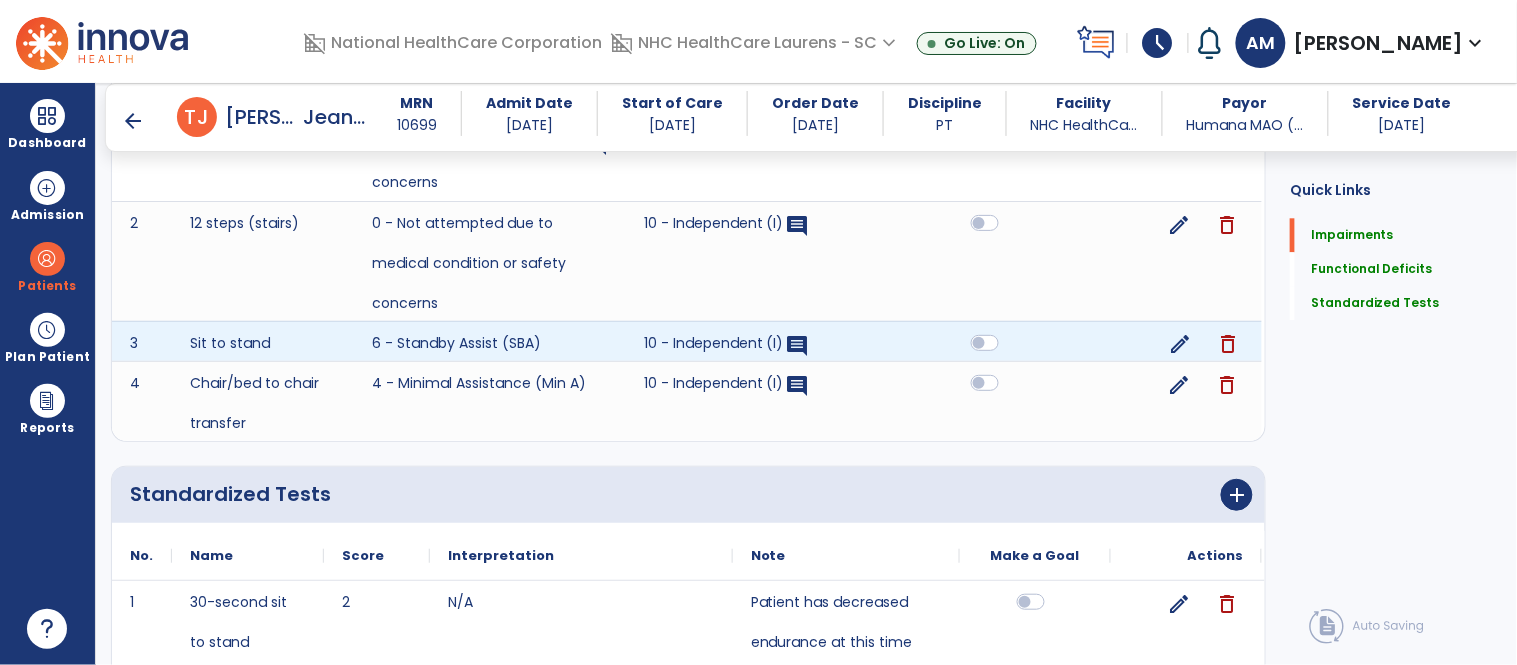 click on "edit" 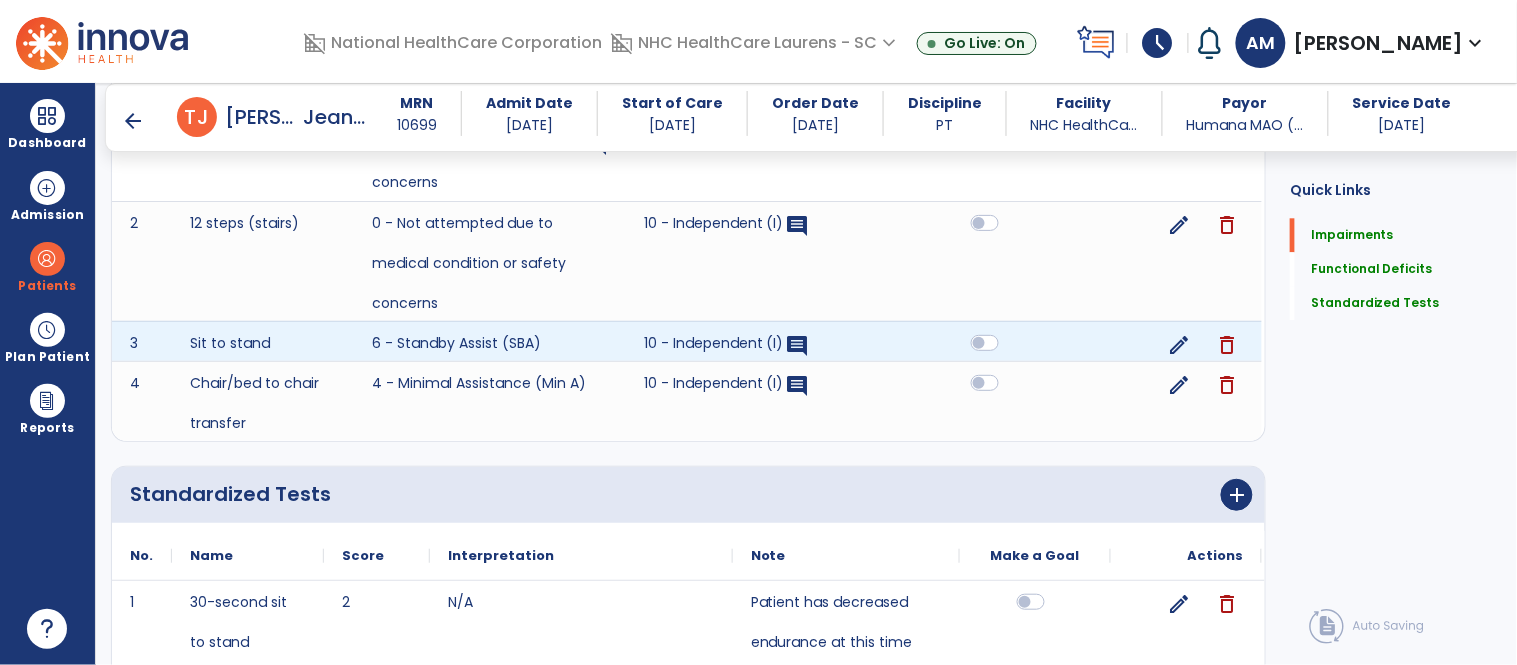 select on "**********" 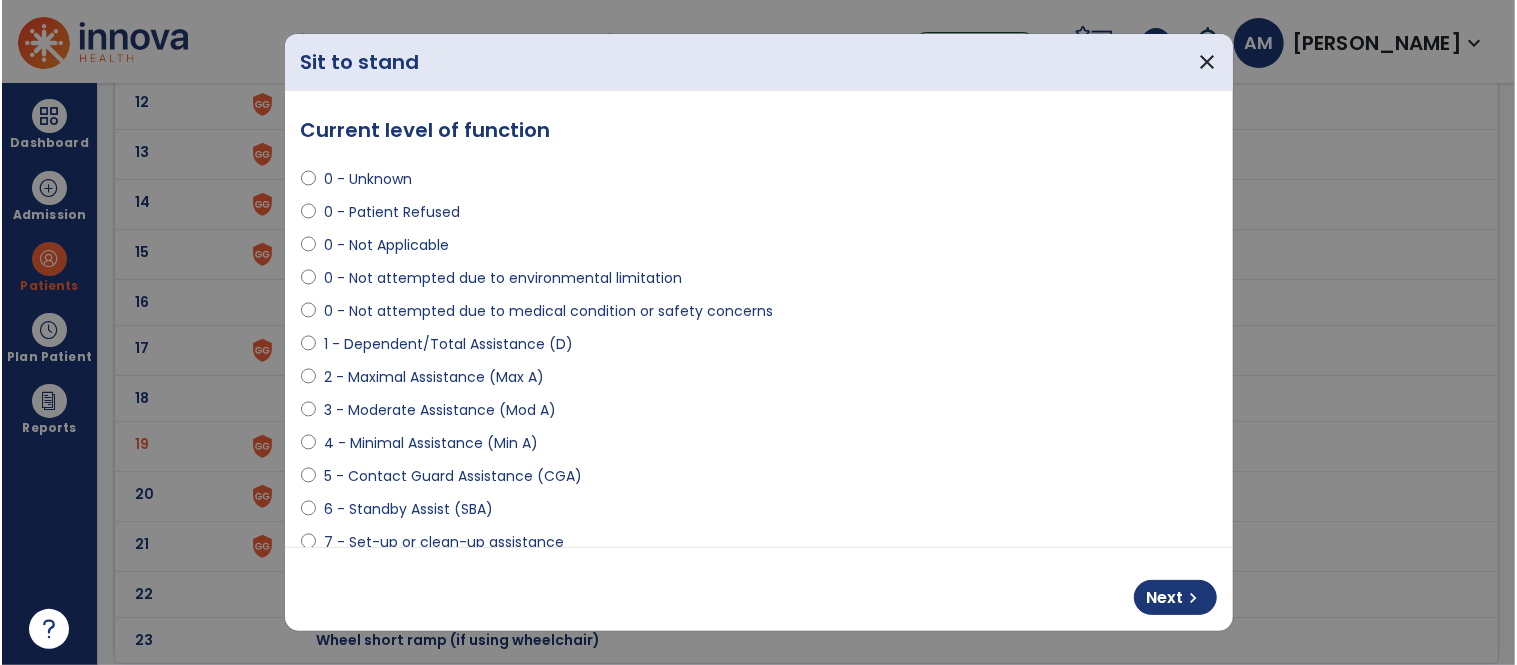 scroll, scrollTop: 0, scrollLeft: 0, axis: both 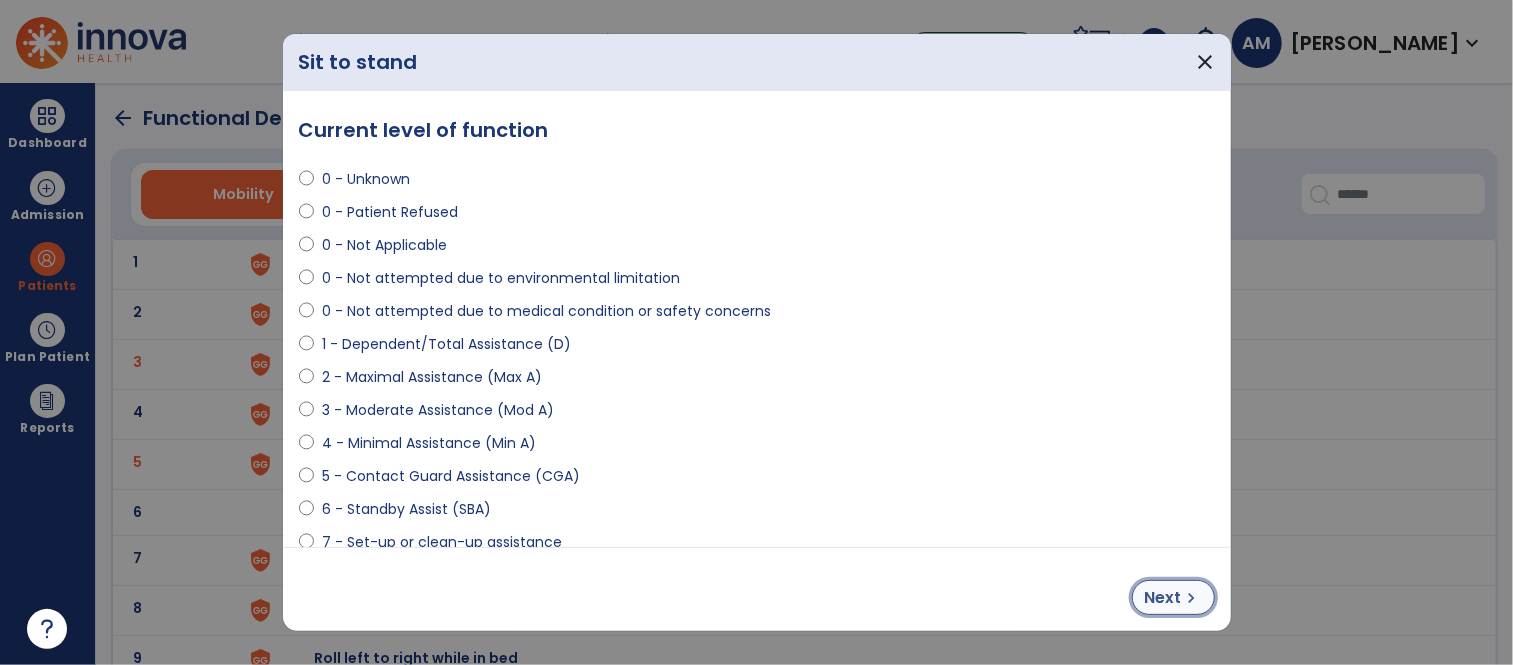 click on "chevron_right" at bounding box center (1192, 598) 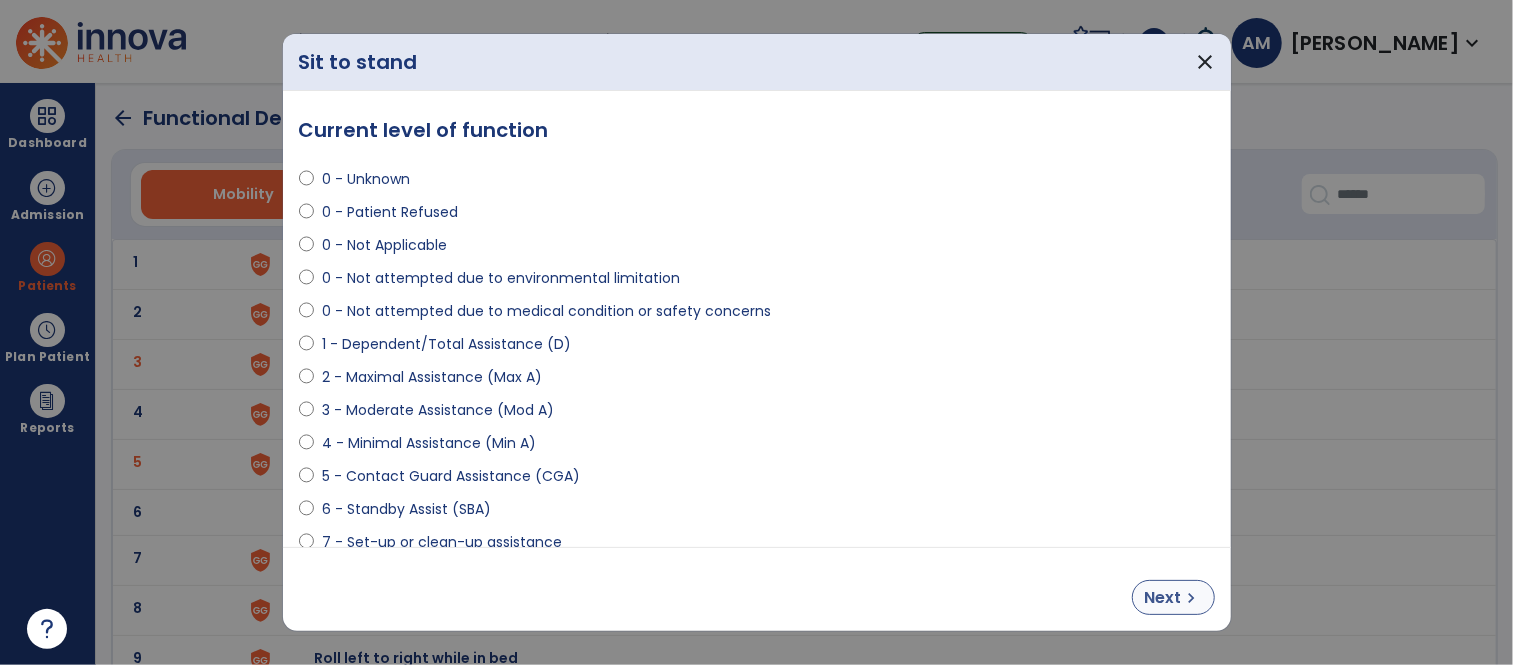 select on "**********" 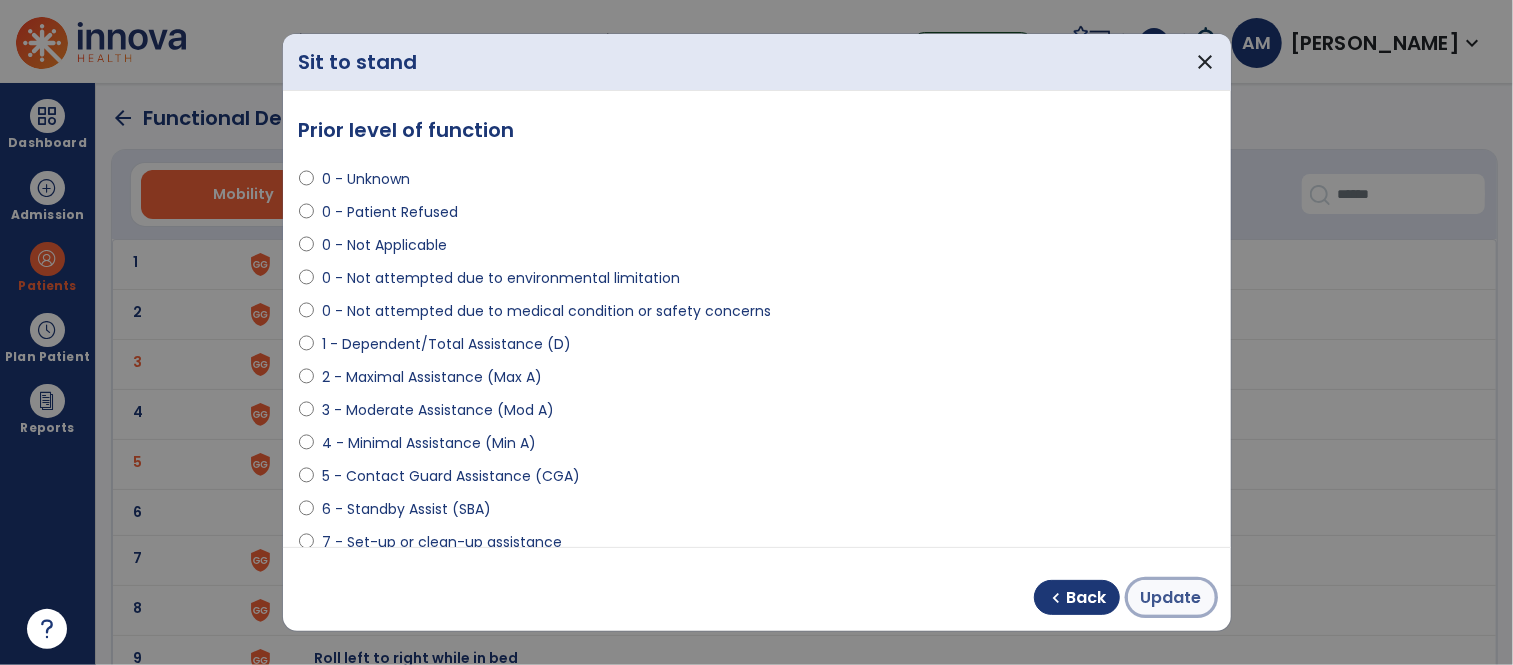 click on "Update" at bounding box center (1171, 598) 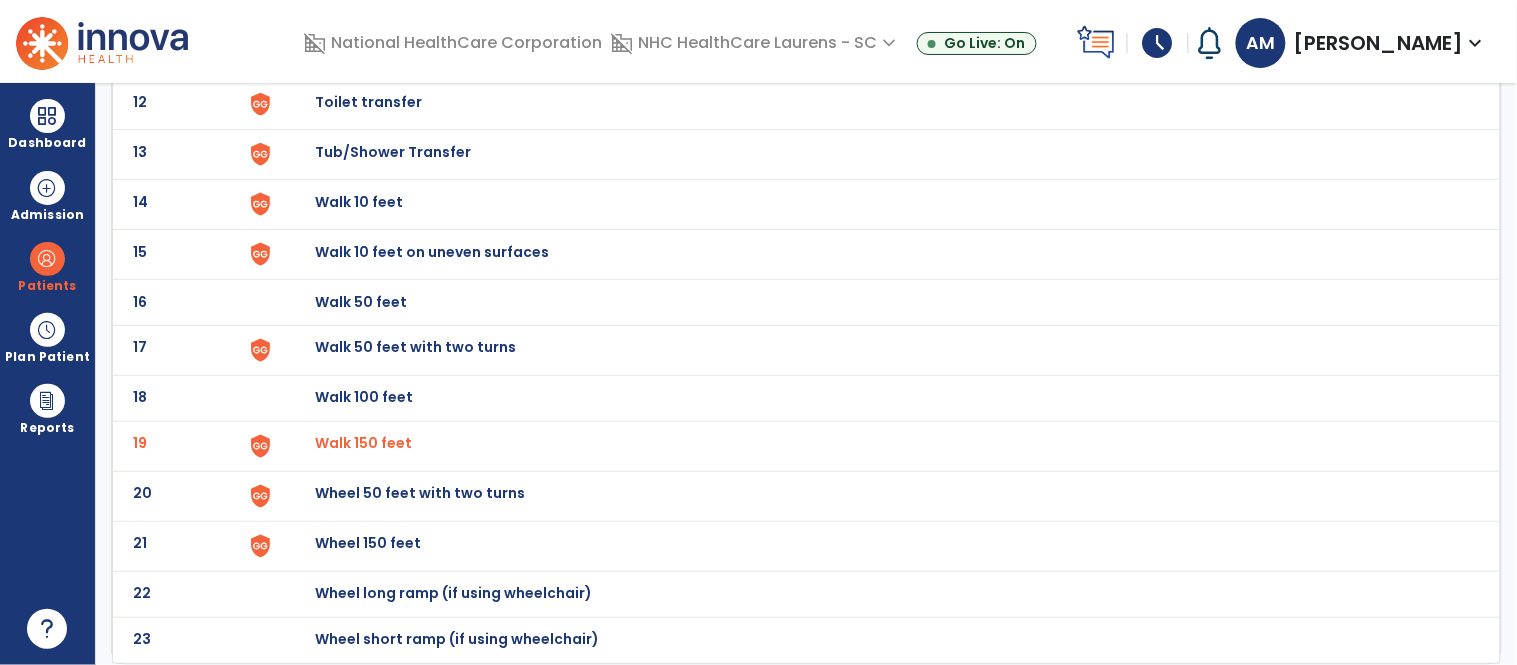 scroll, scrollTop: 0, scrollLeft: 0, axis: both 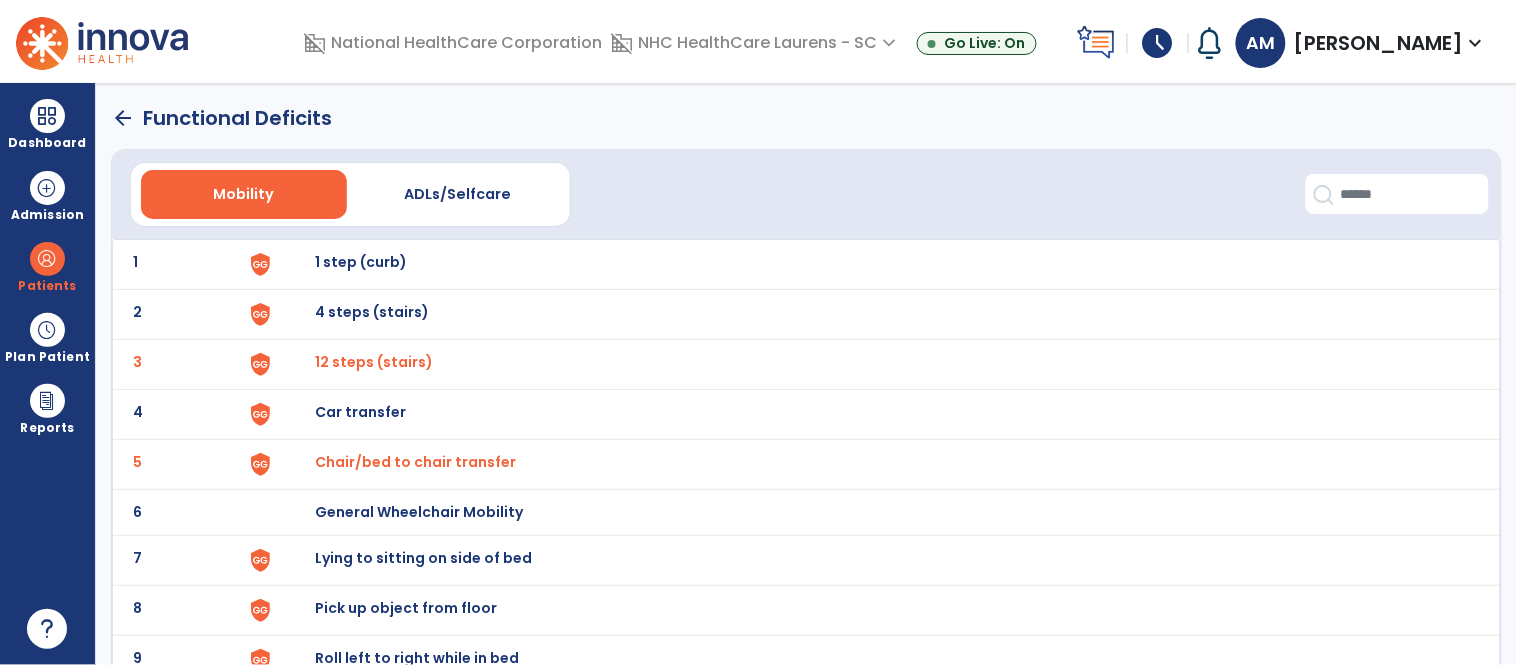 click on "arrow_back" 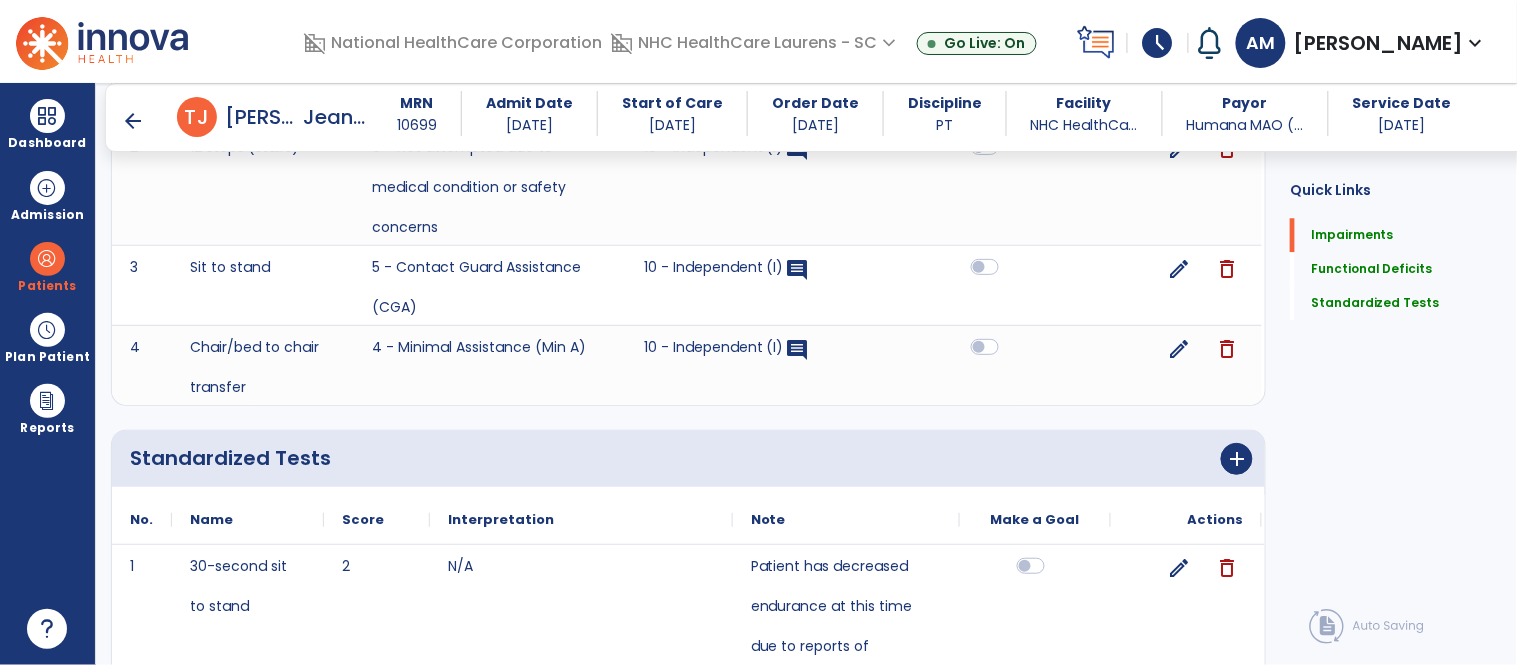 scroll, scrollTop: 1410, scrollLeft: 0, axis: vertical 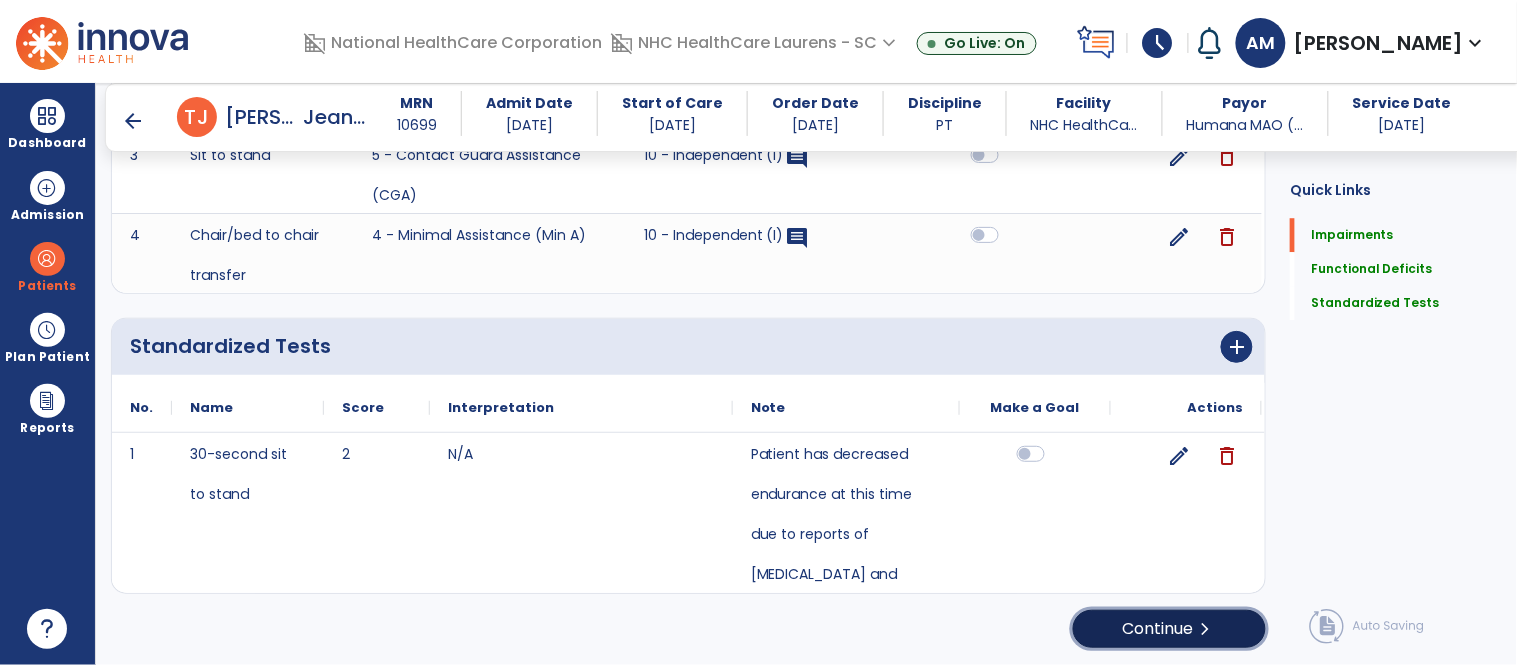 click on "Continue  chevron_right" 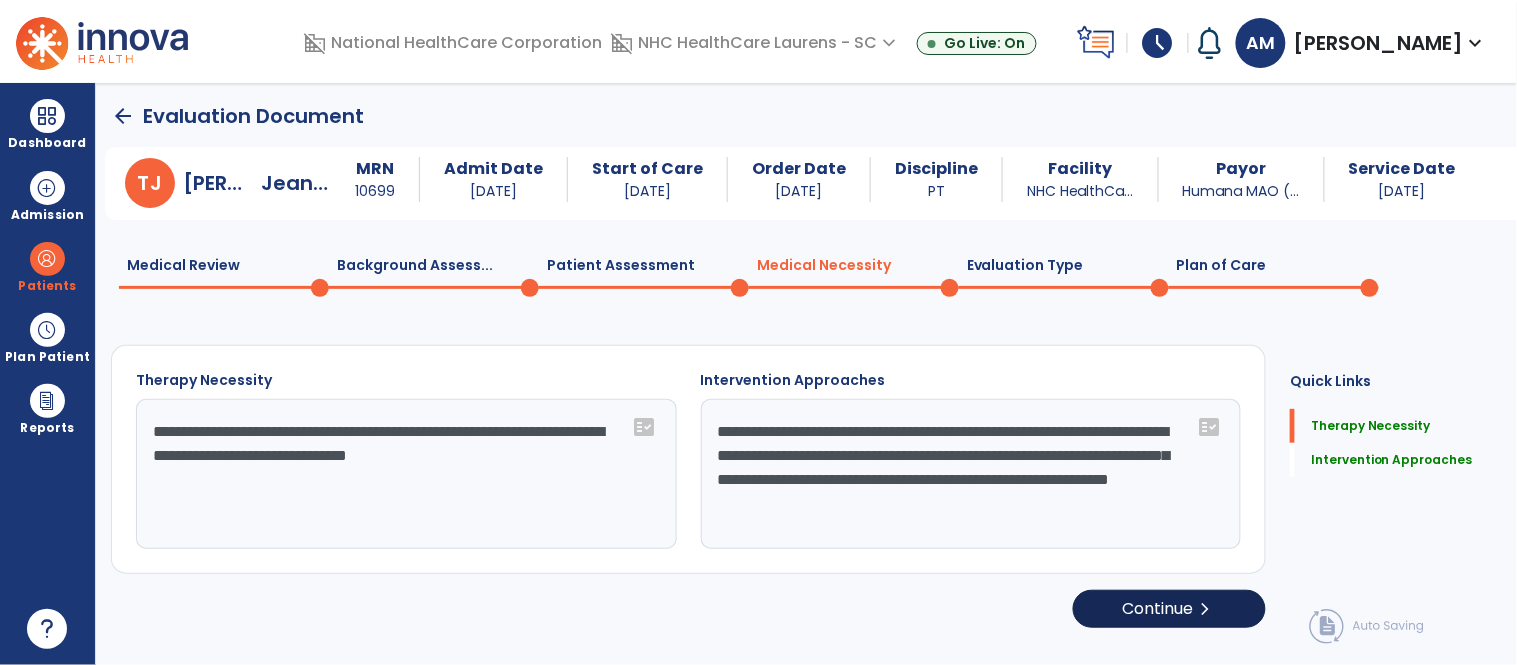 scroll, scrollTop: 0, scrollLeft: 0, axis: both 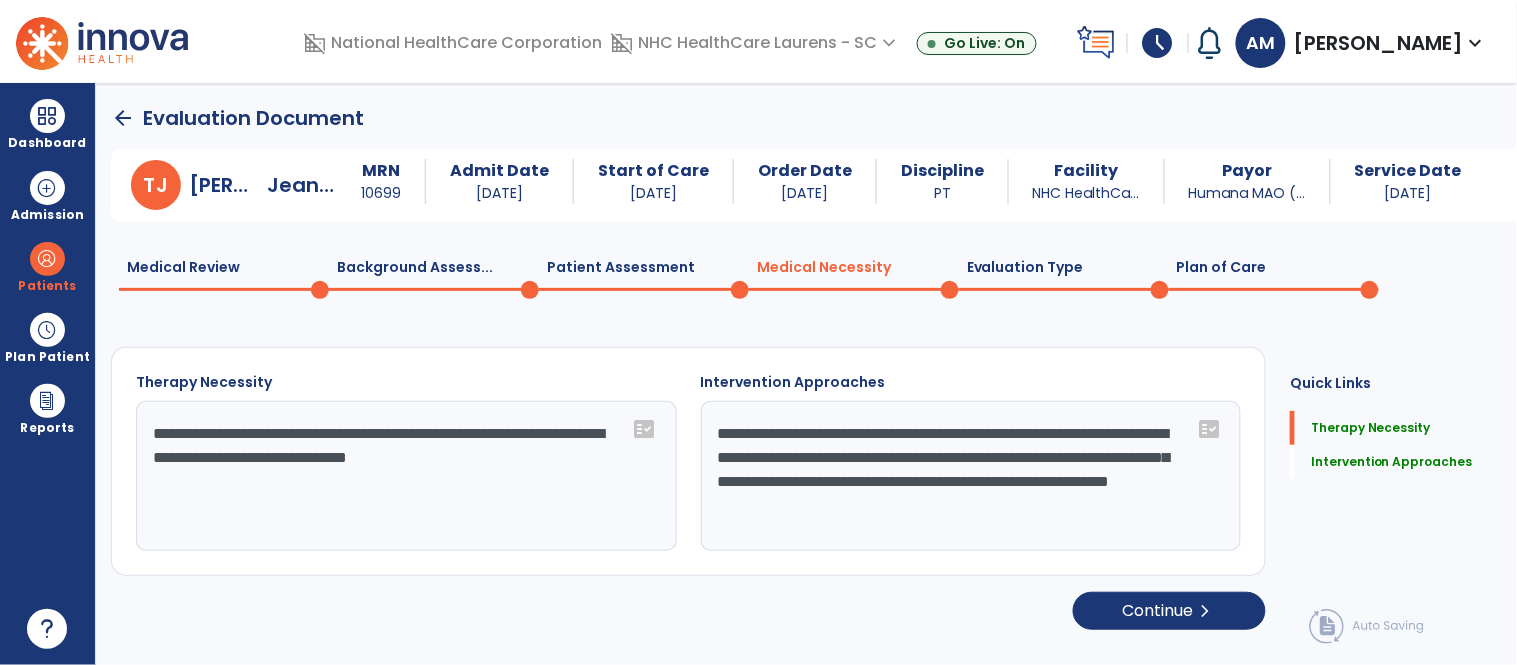click on "**********" 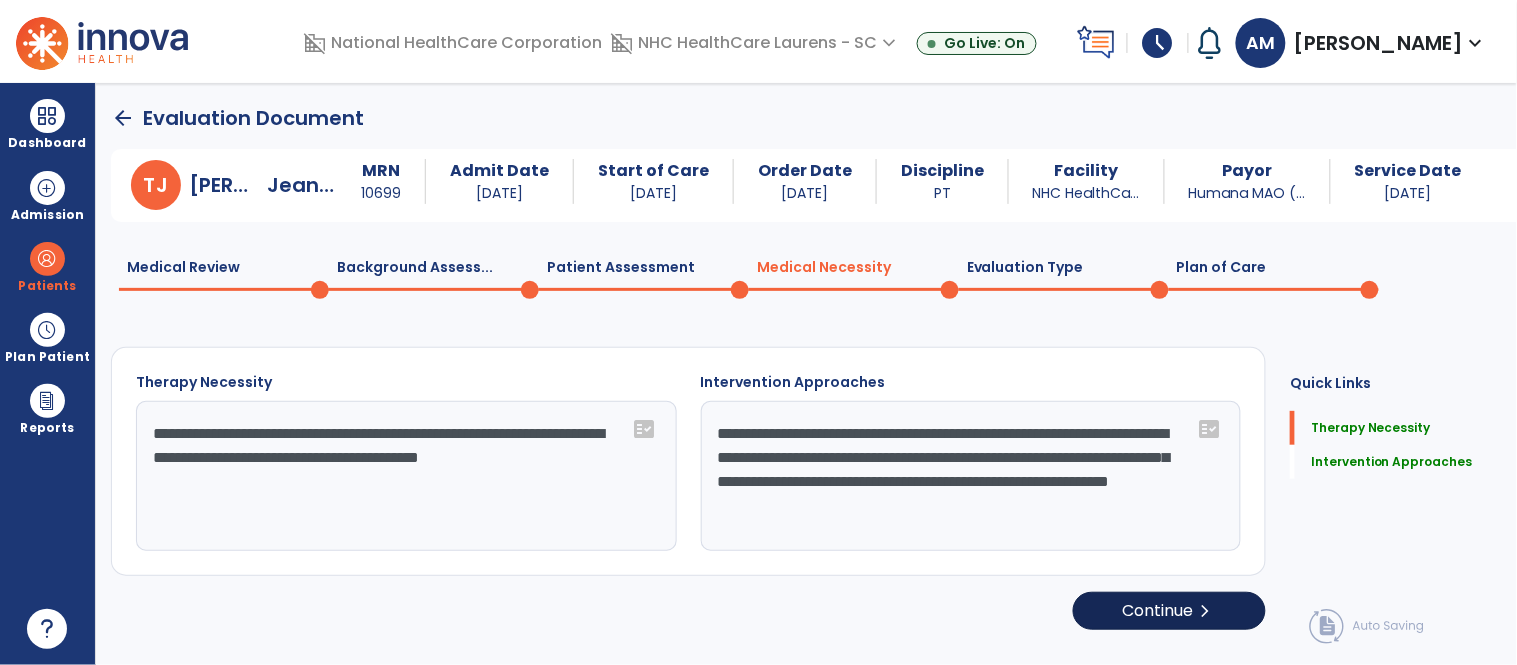 type on "**********" 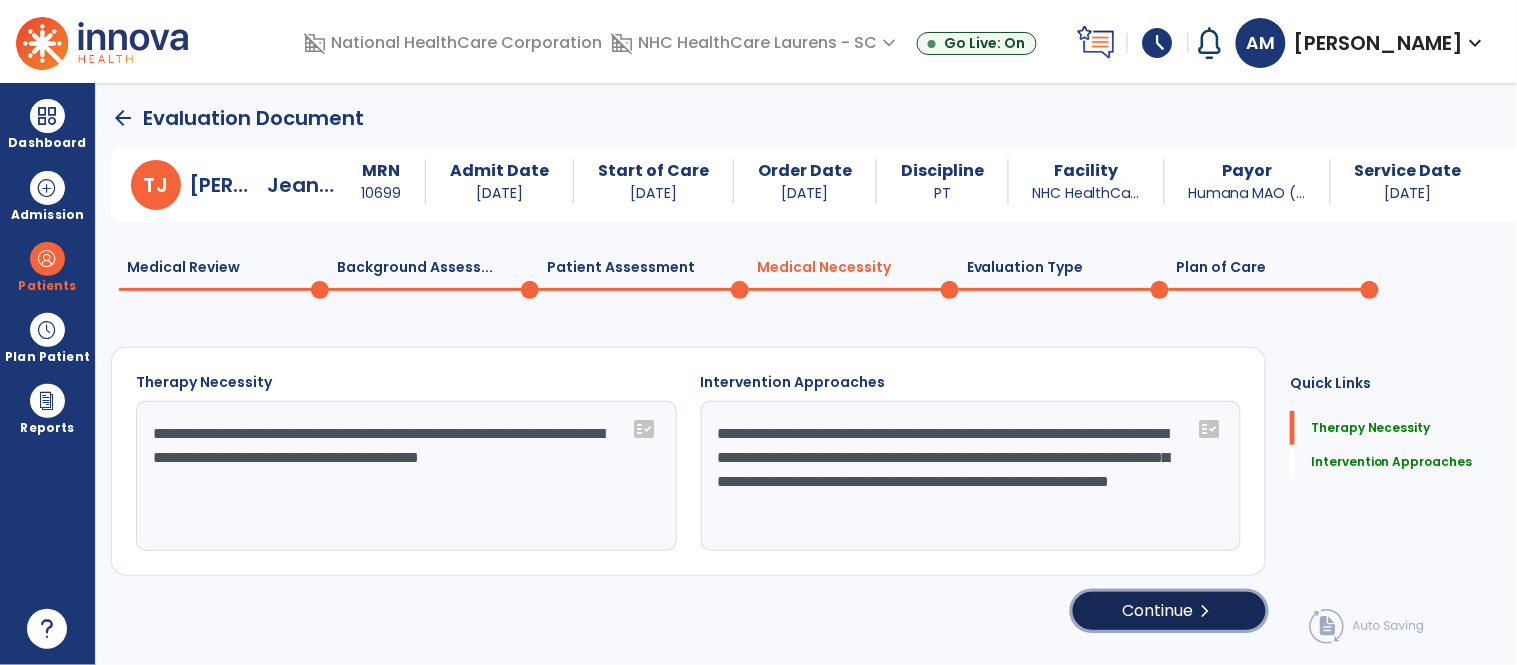 click on "Continue  chevron_right" 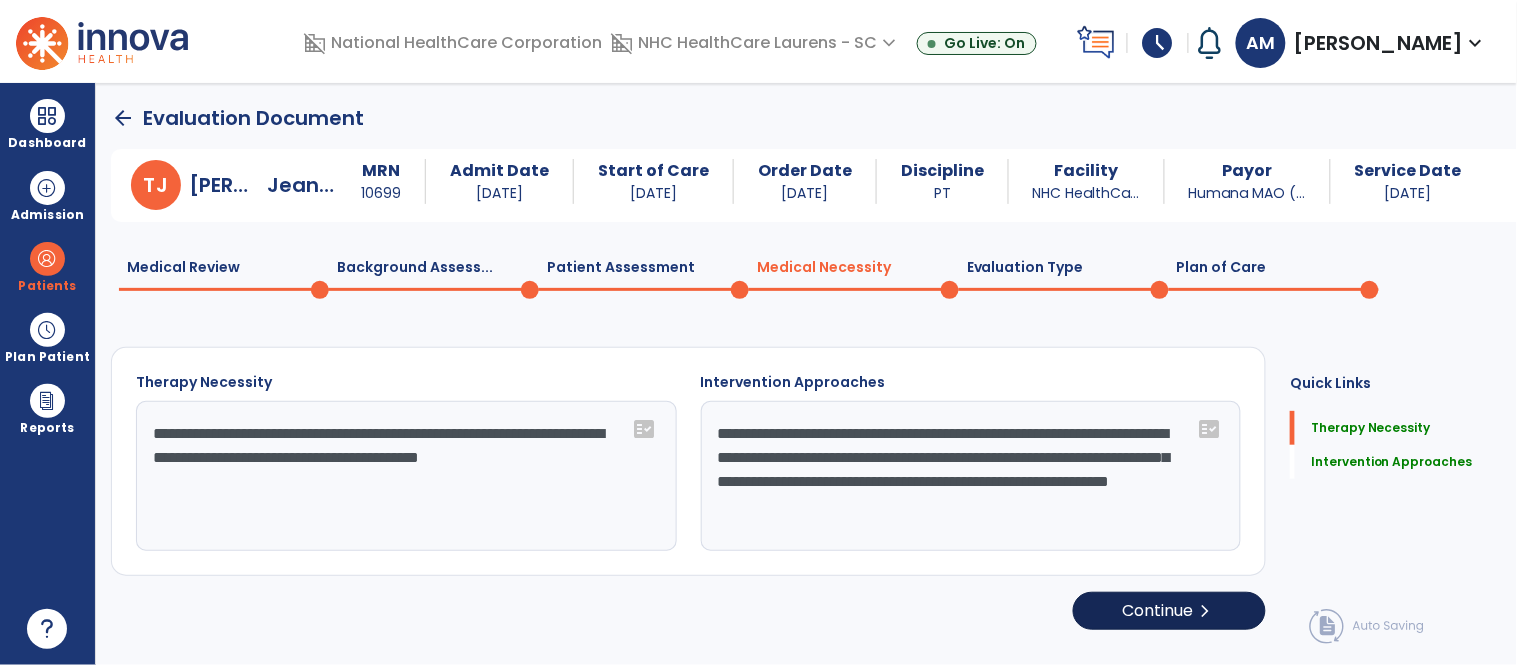 select on "**********" 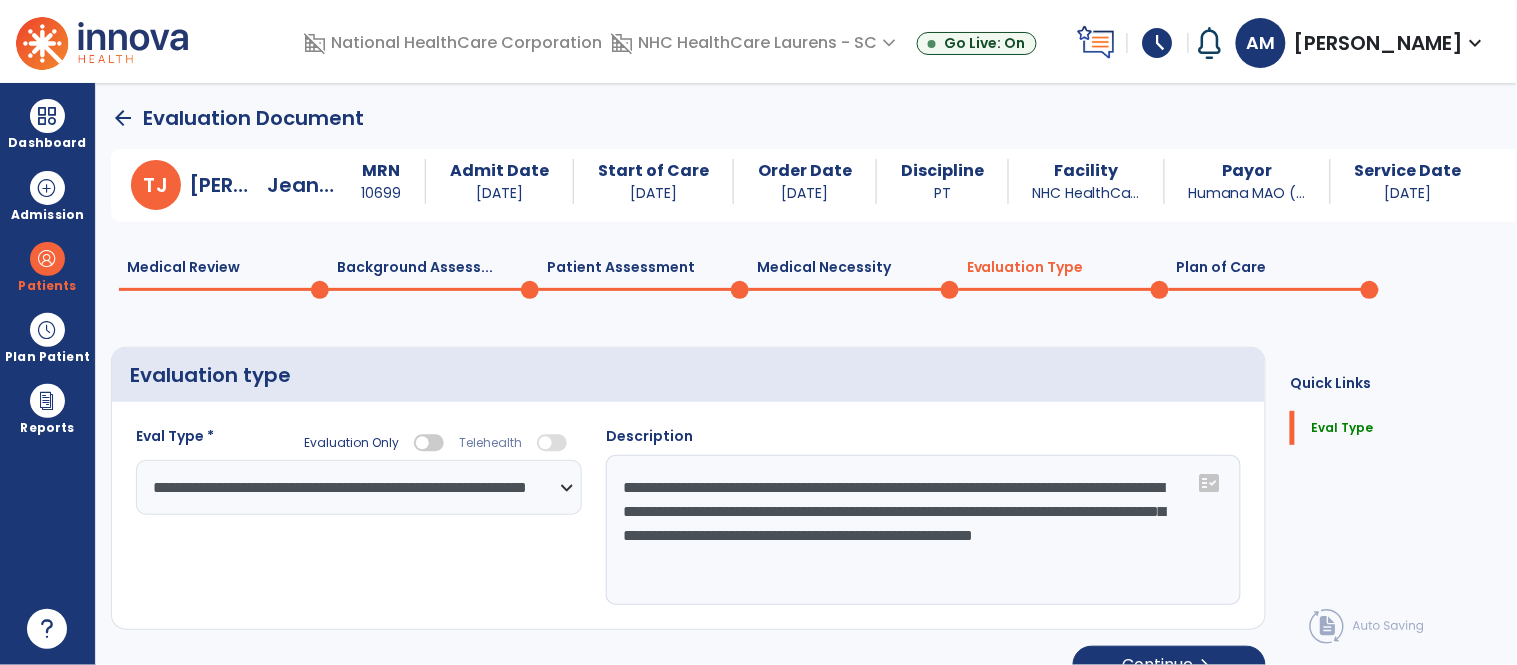 drag, startPoint x: 970, startPoint y: 562, endPoint x: 1003, endPoint y: 561, distance: 33.01515 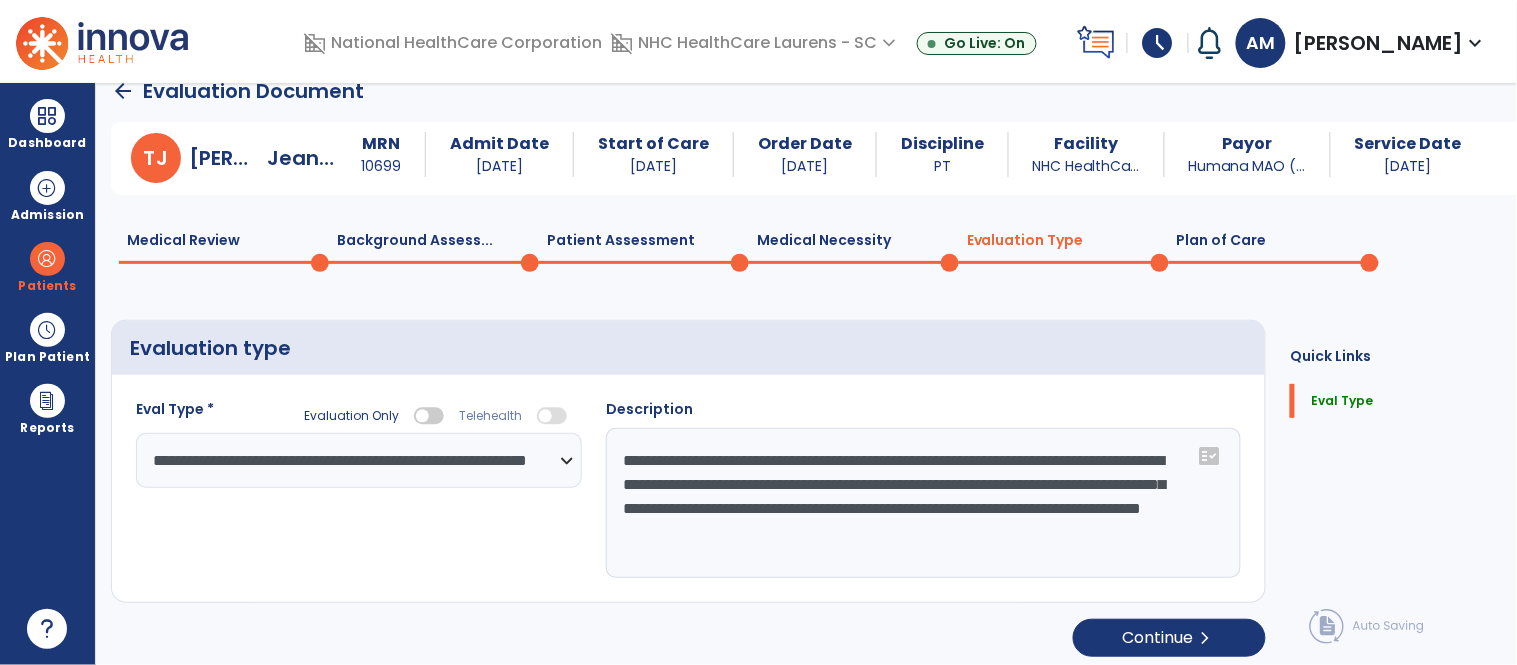 scroll, scrollTop: 35, scrollLeft: 0, axis: vertical 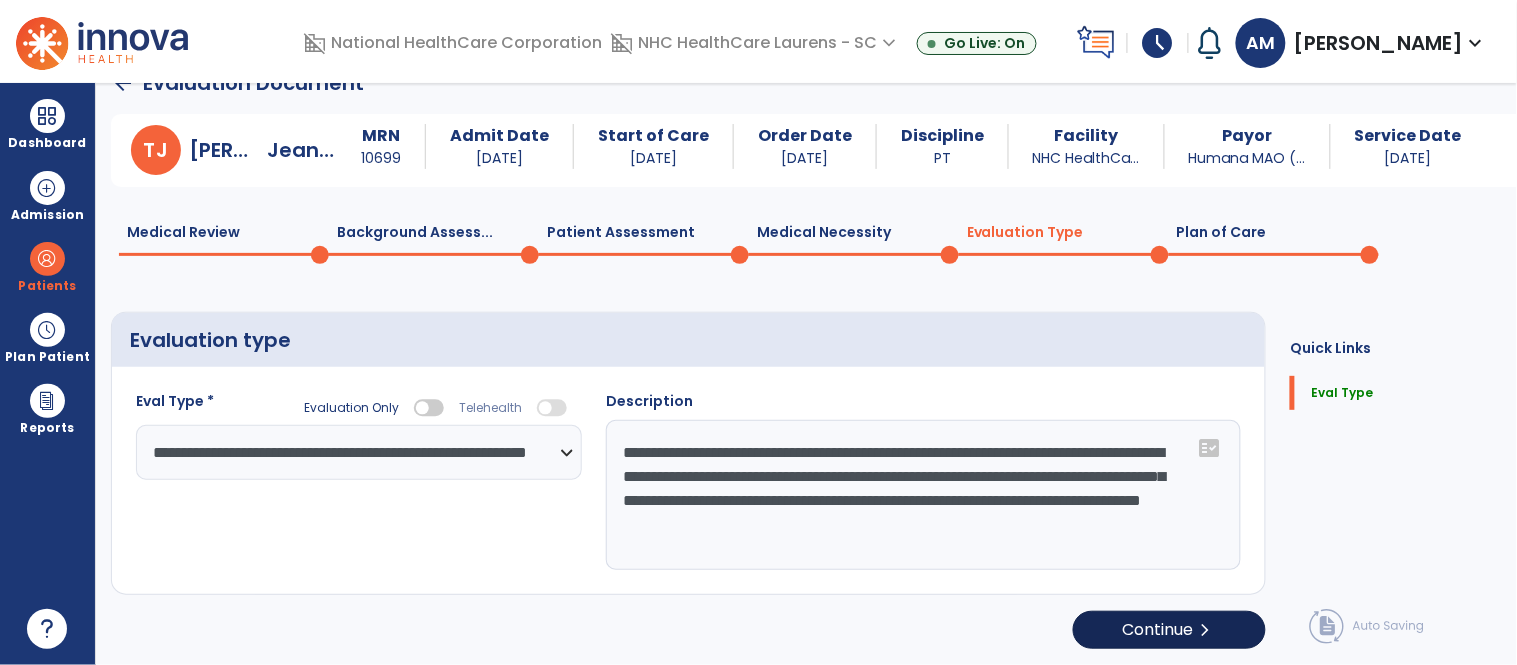 type on "**********" 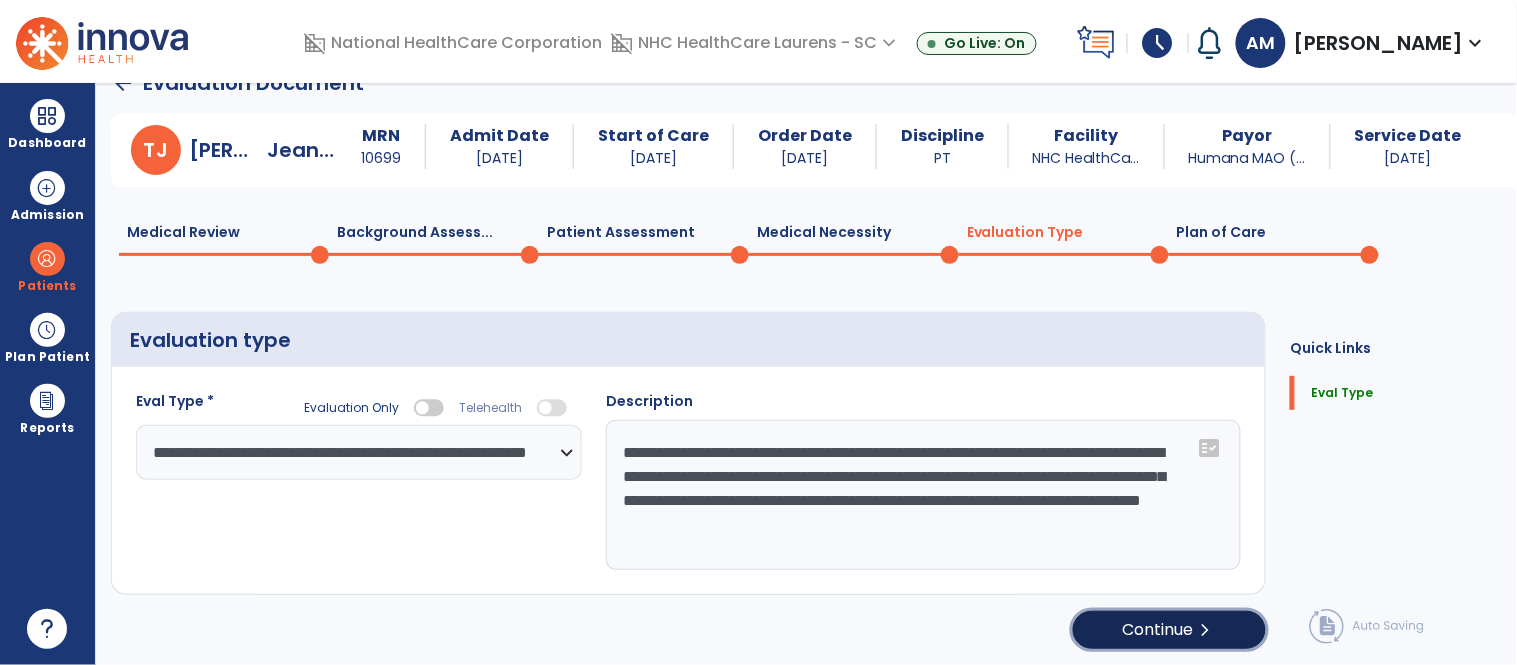 click on "Continue  chevron_right" 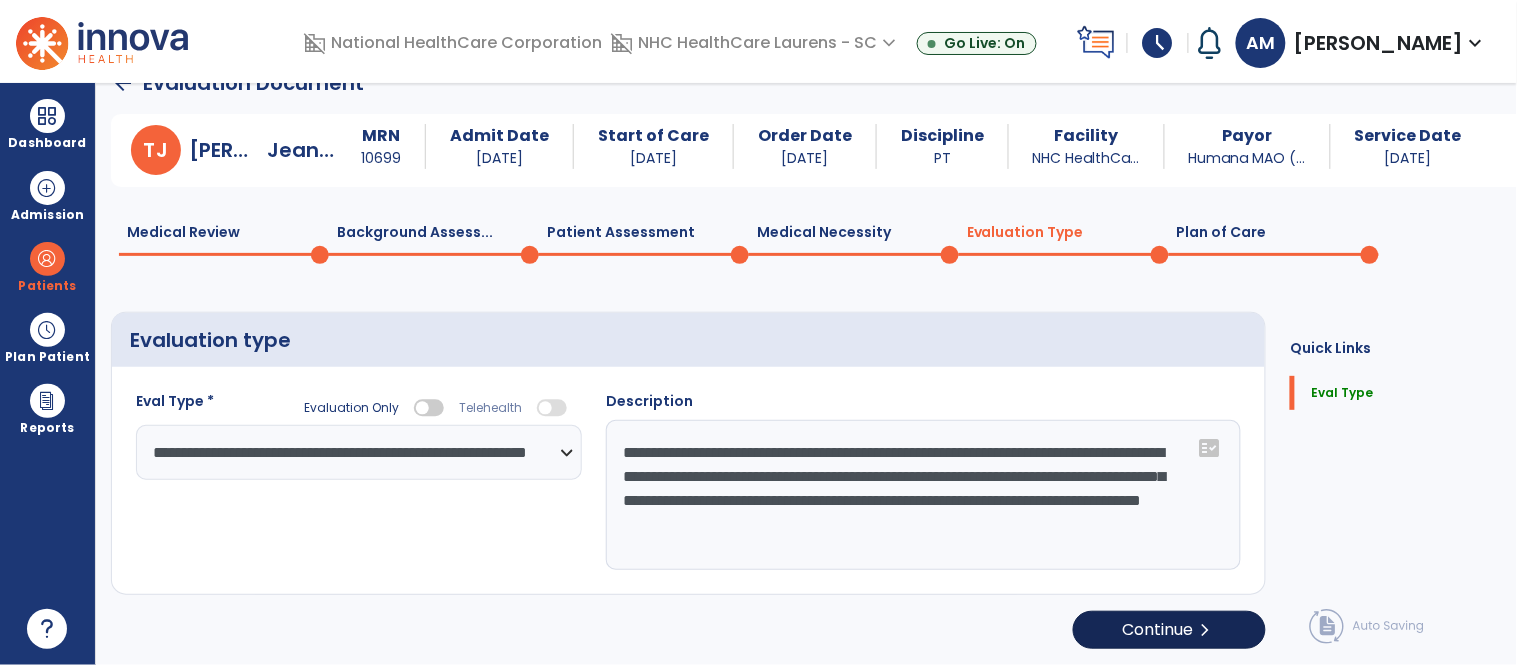select on "**" 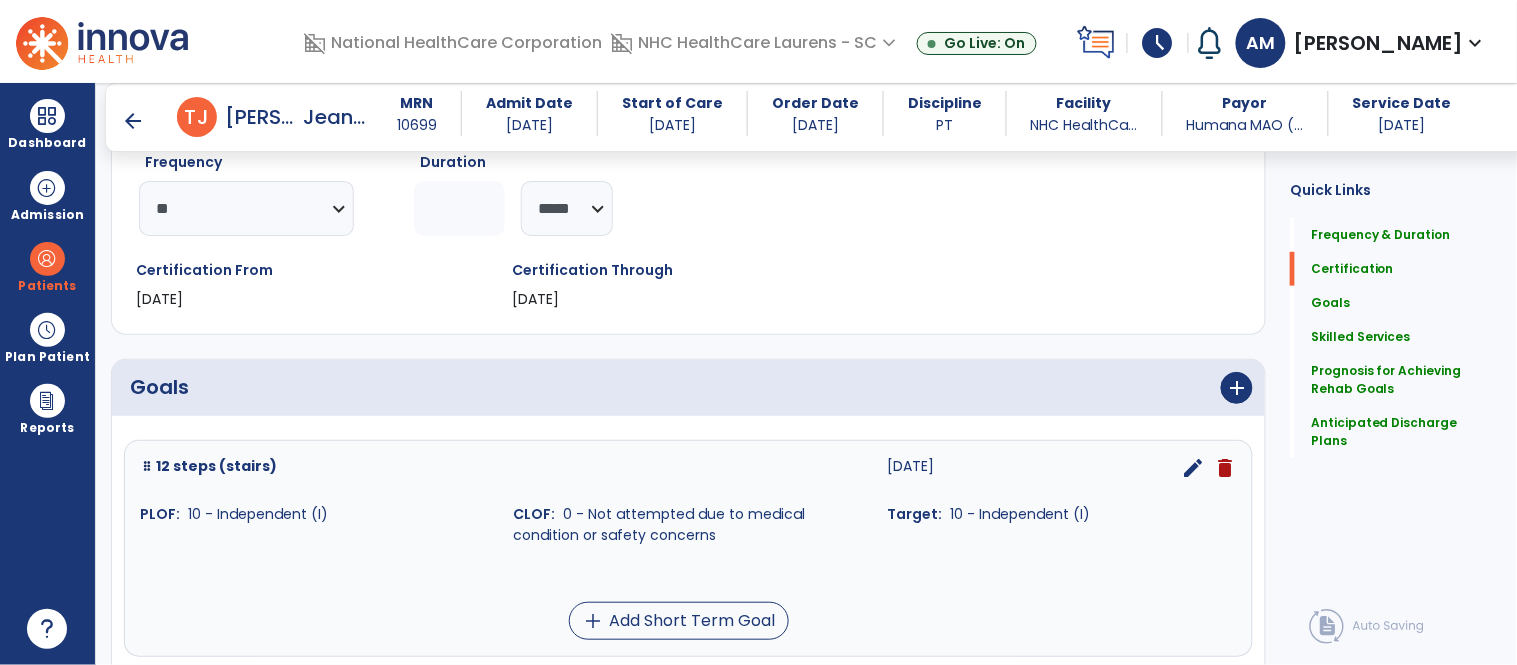 scroll, scrollTop: 368, scrollLeft: 0, axis: vertical 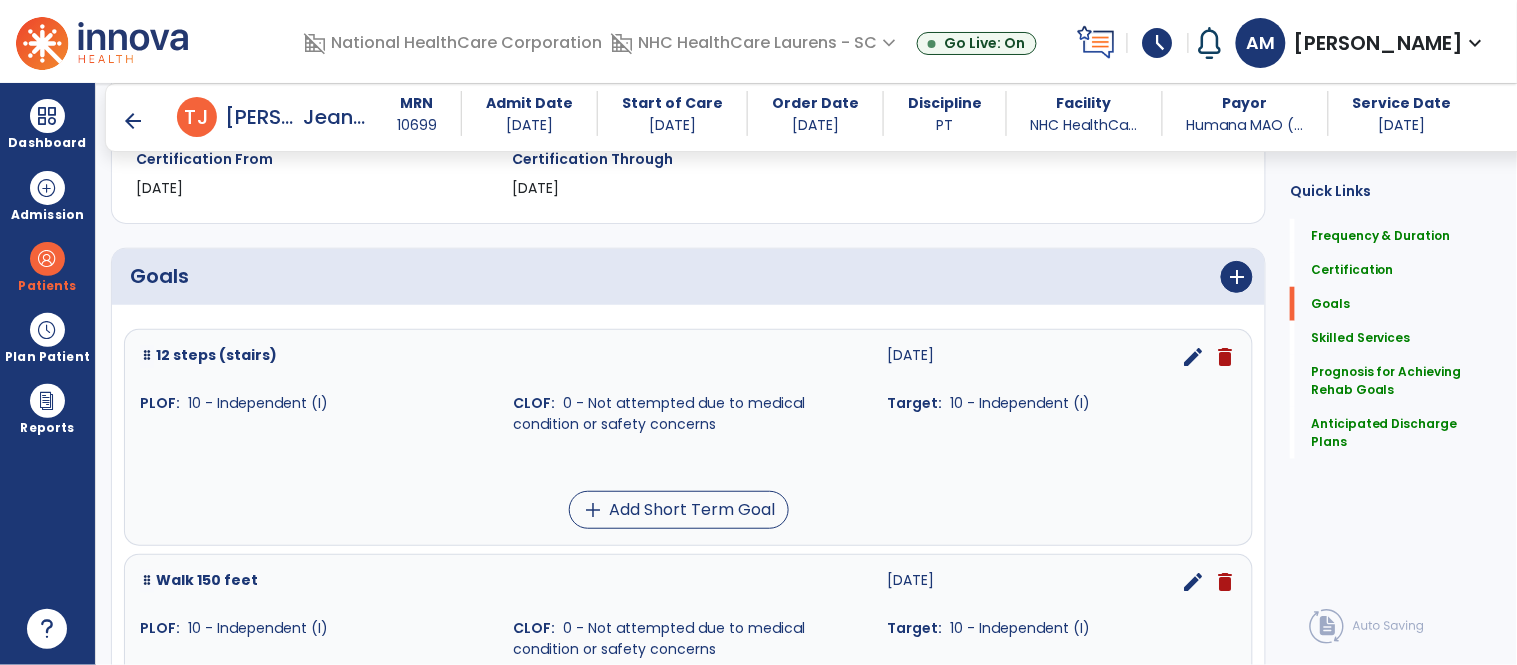click on "edit" at bounding box center [1193, 357] 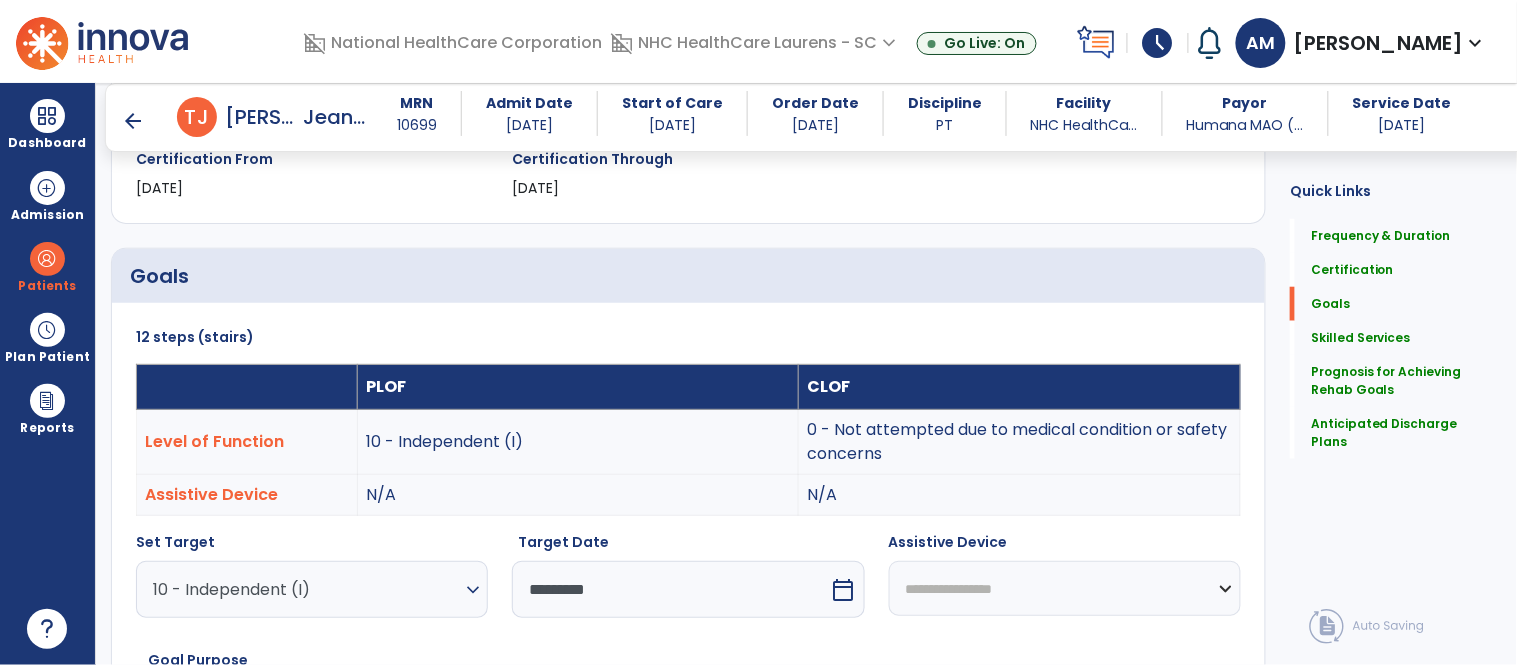 scroll, scrollTop: 535, scrollLeft: 0, axis: vertical 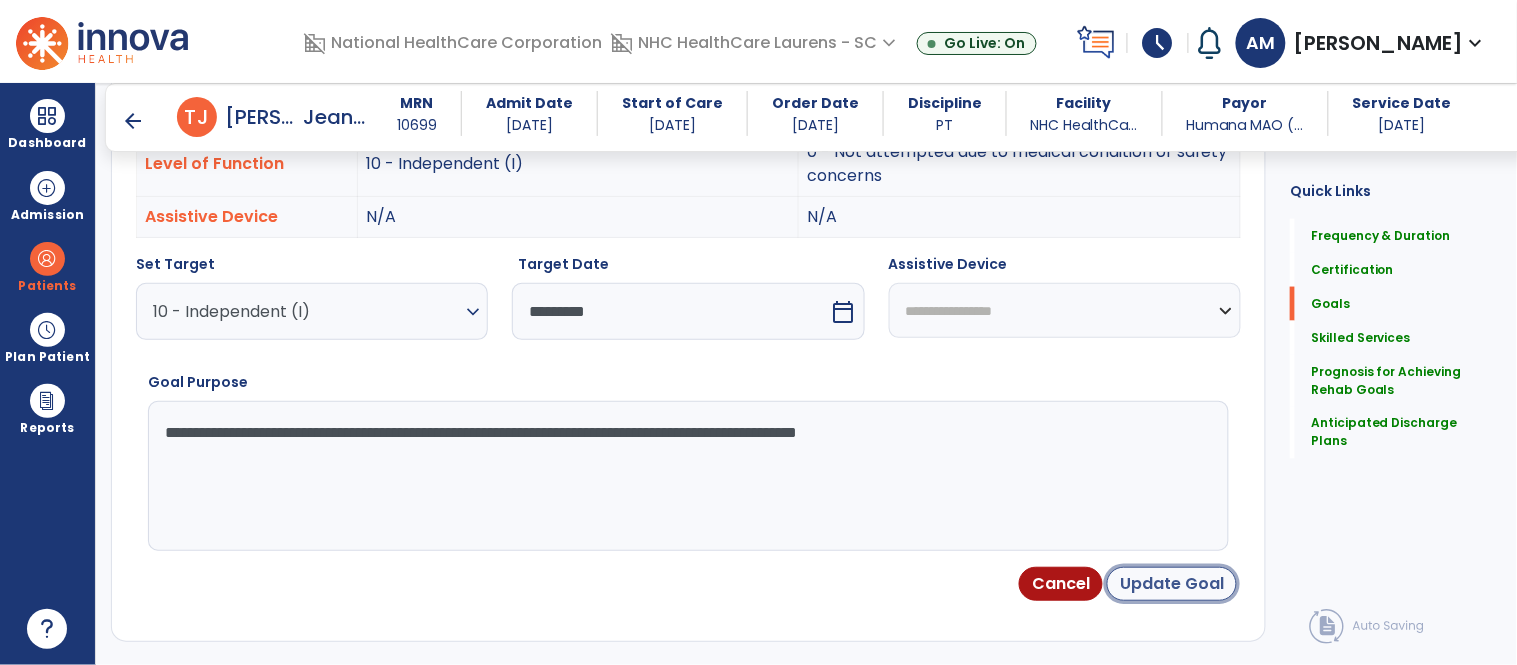 click on "Update Goal" at bounding box center [1172, 584] 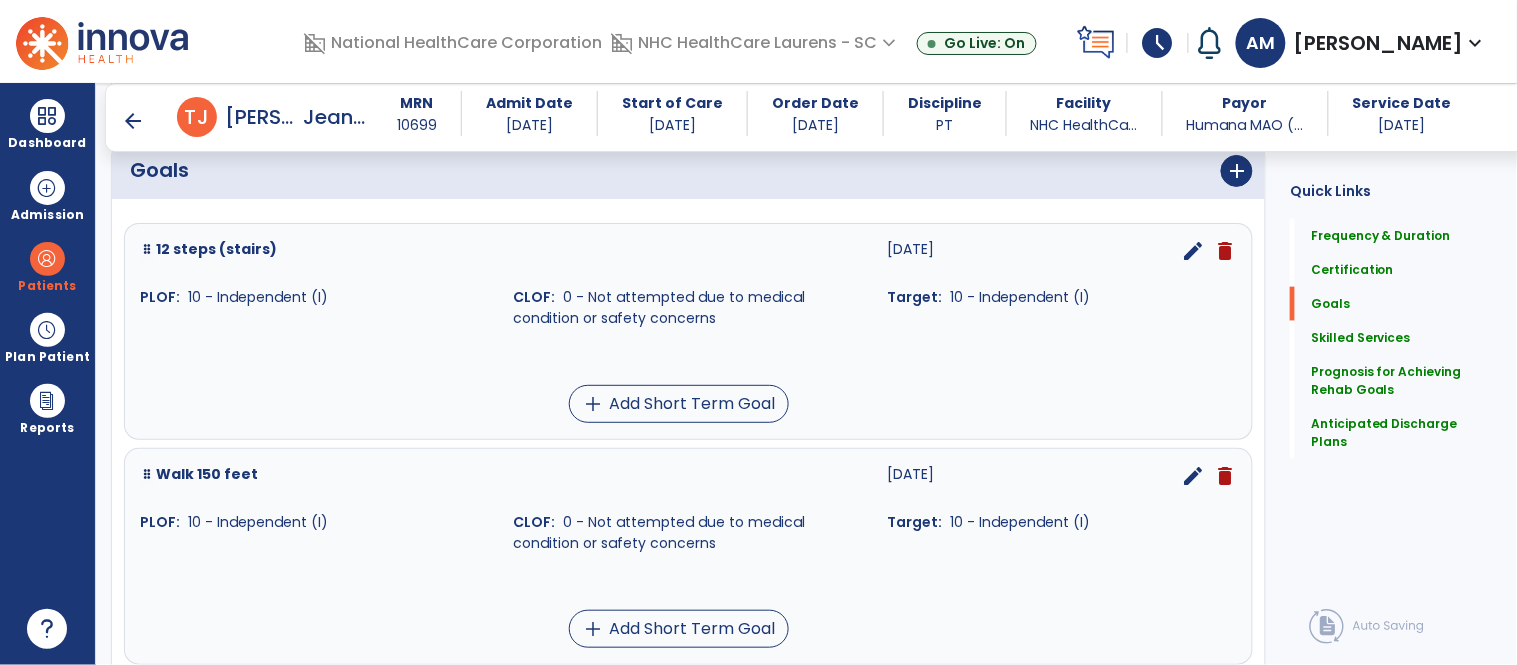 scroll, scrollTop: 585, scrollLeft: 0, axis: vertical 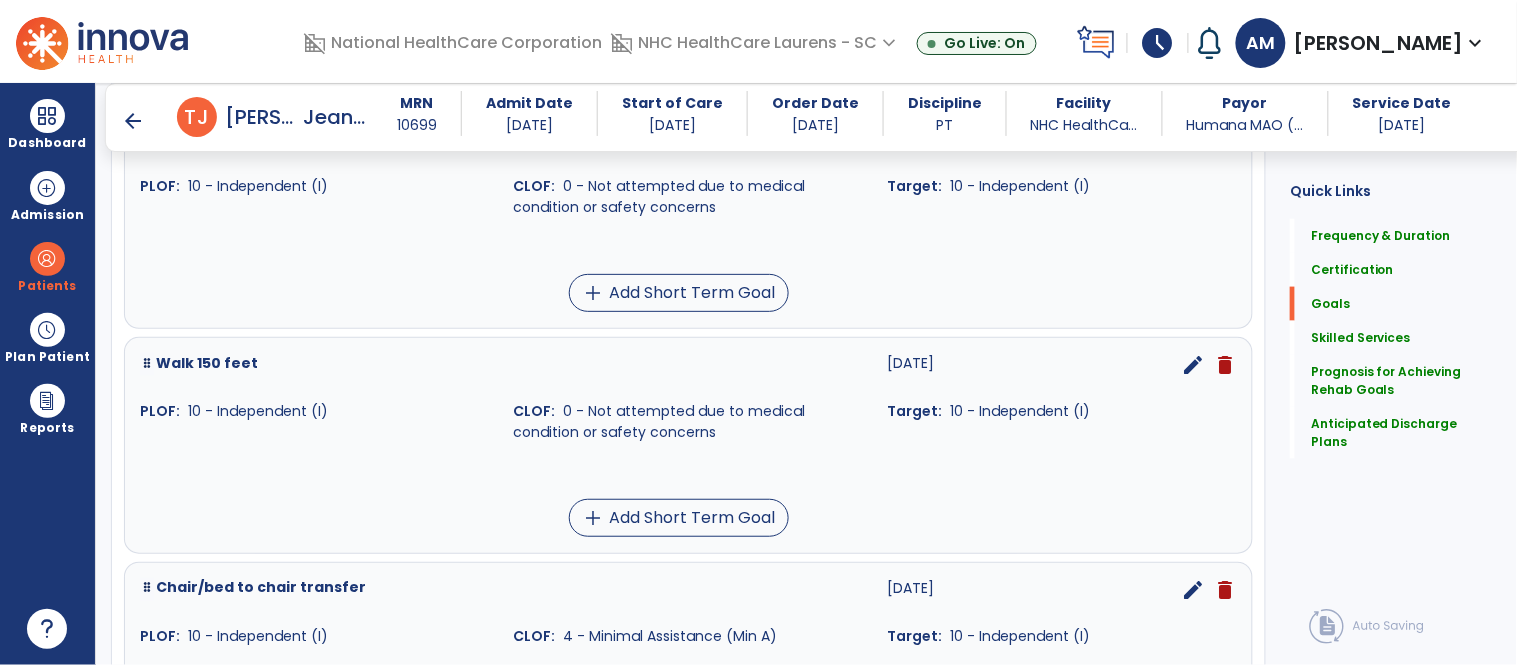 click on "edit" at bounding box center (1193, 365) 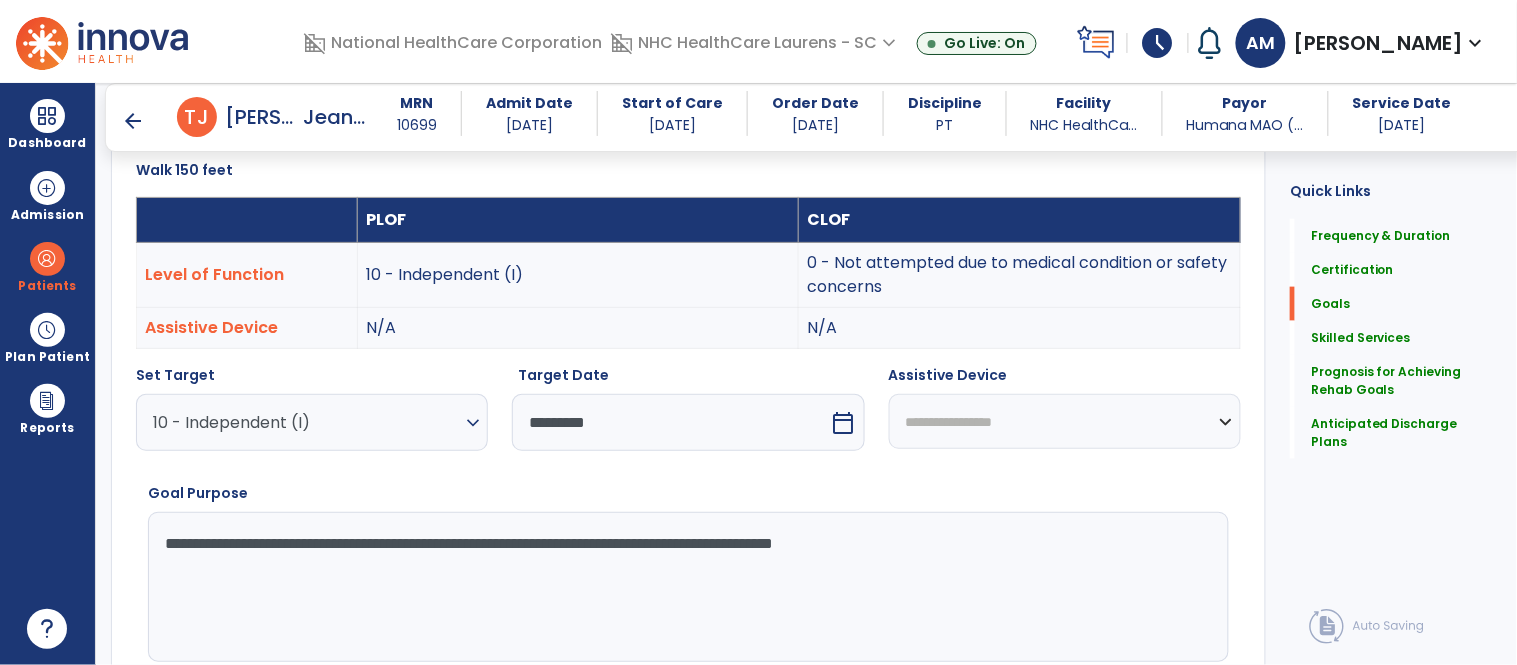 scroll, scrollTop: 646, scrollLeft: 0, axis: vertical 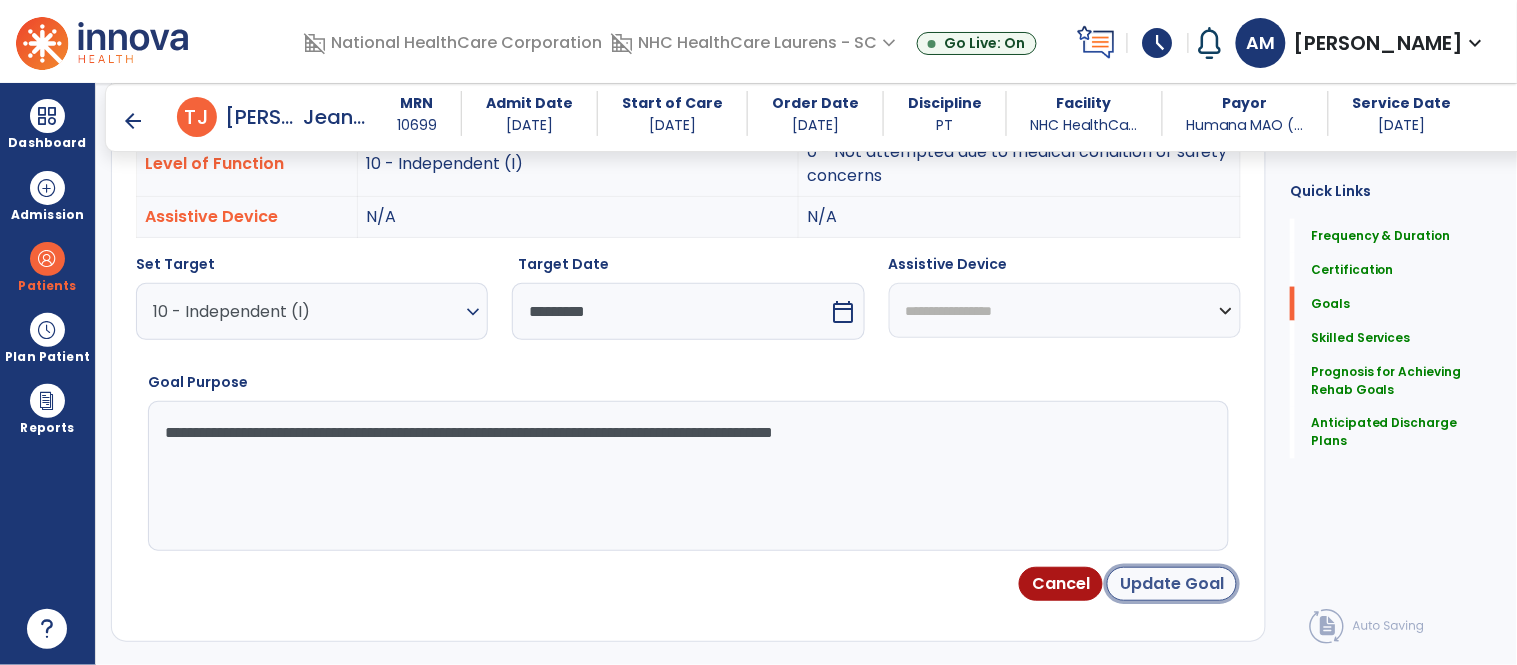 click on "Update Goal" at bounding box center [1172, 584] 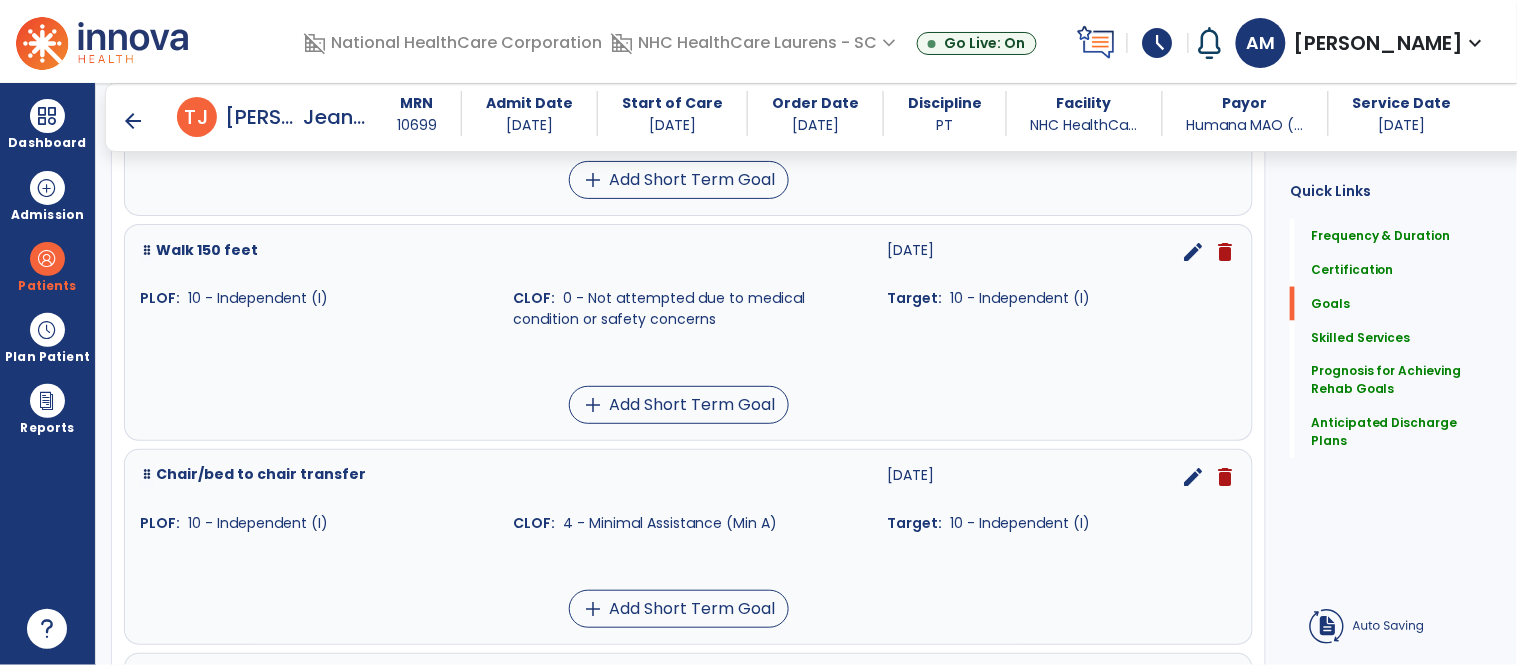 scroll, scrollTop: 807, scrollLeft: 0, axis: vertical 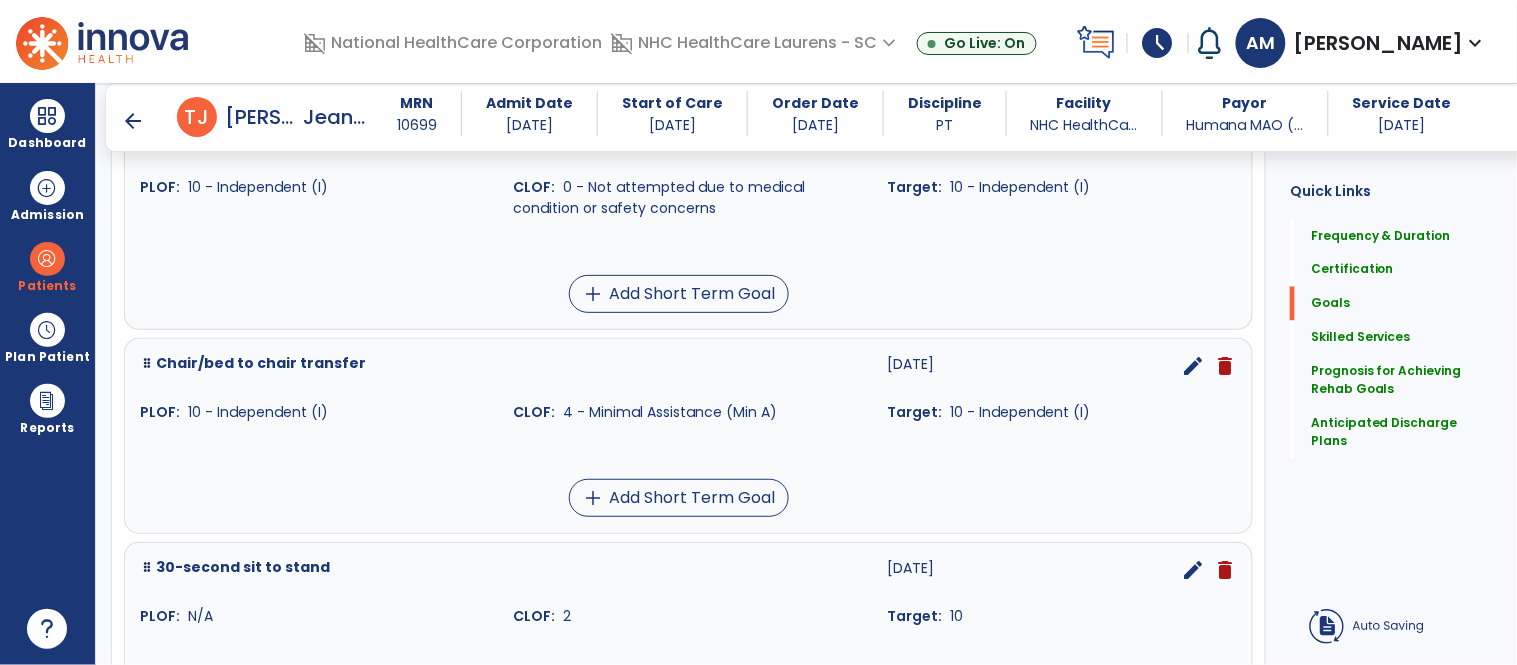 click on "edit" at bounding box center [1193, 366] 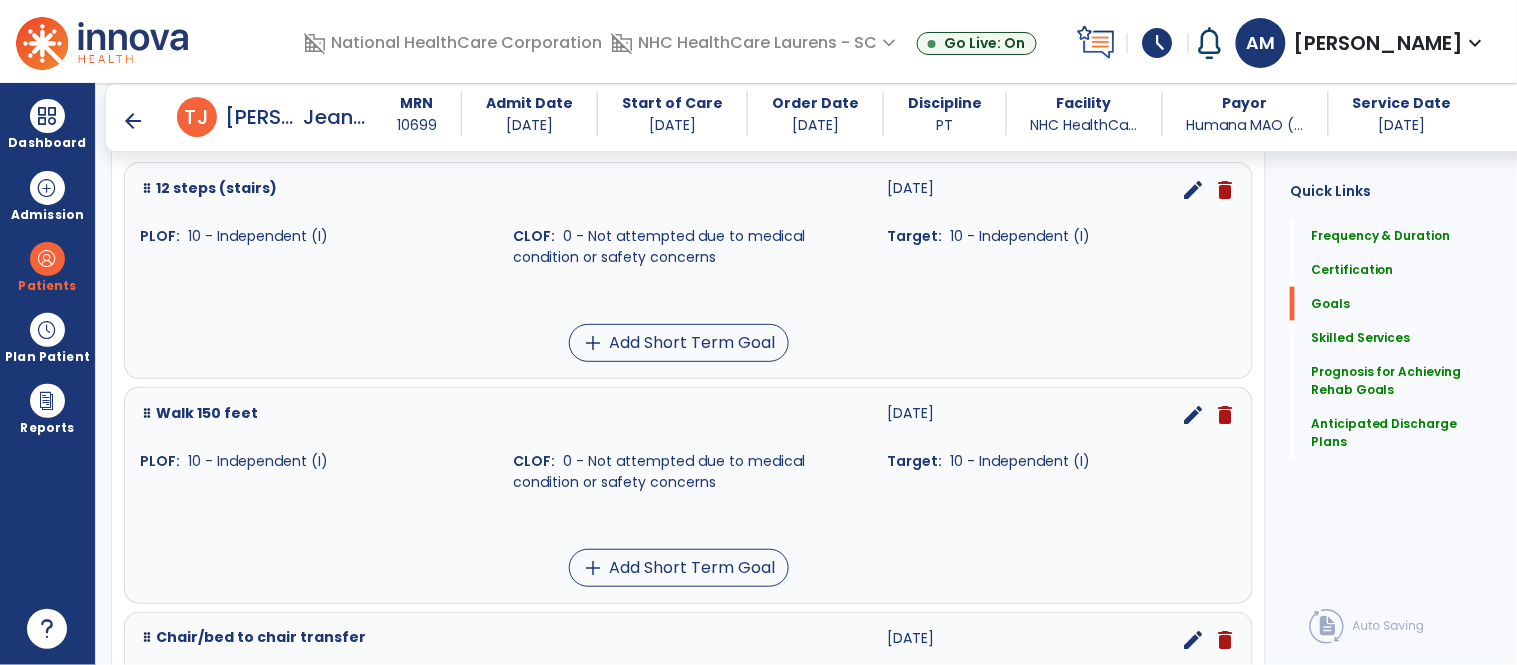 scroll, scrollTop: 646, scrollLeft: 0, axis: vertical 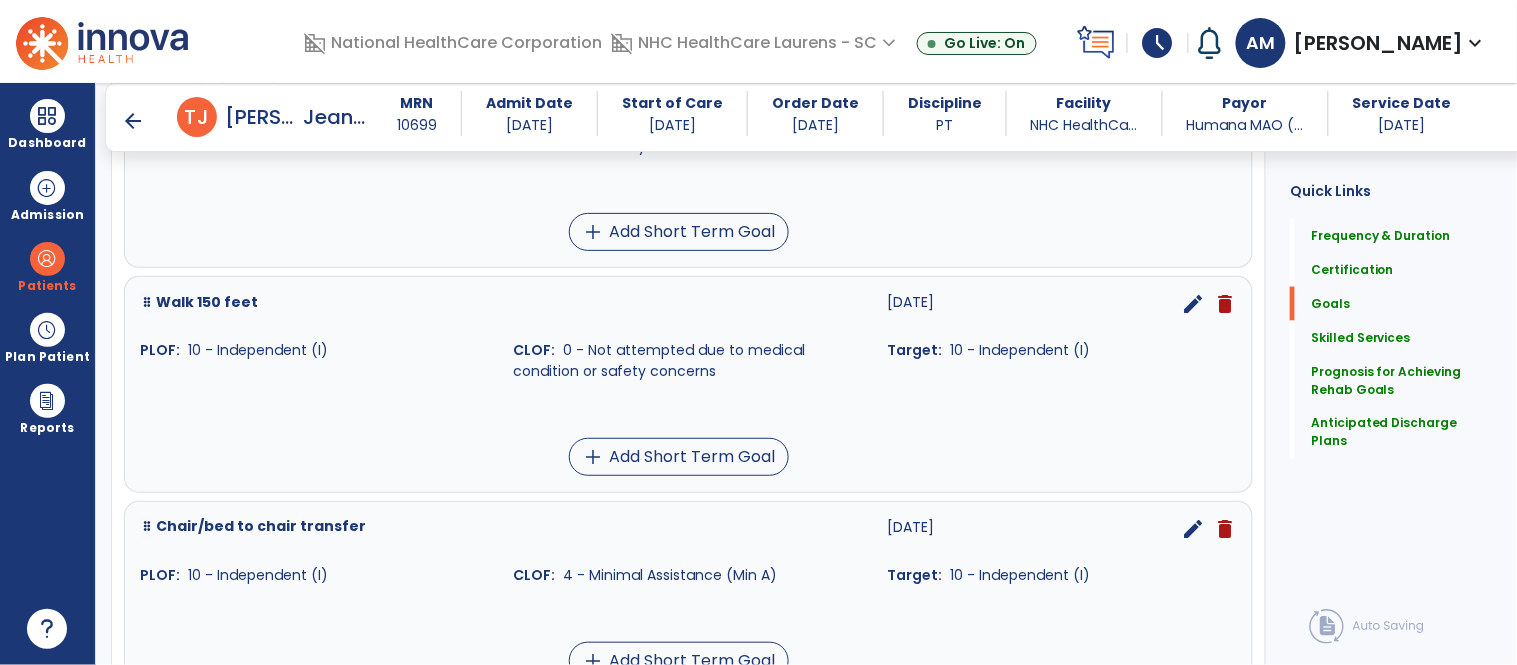 click on "edit" at bounding box center [1193, 304] 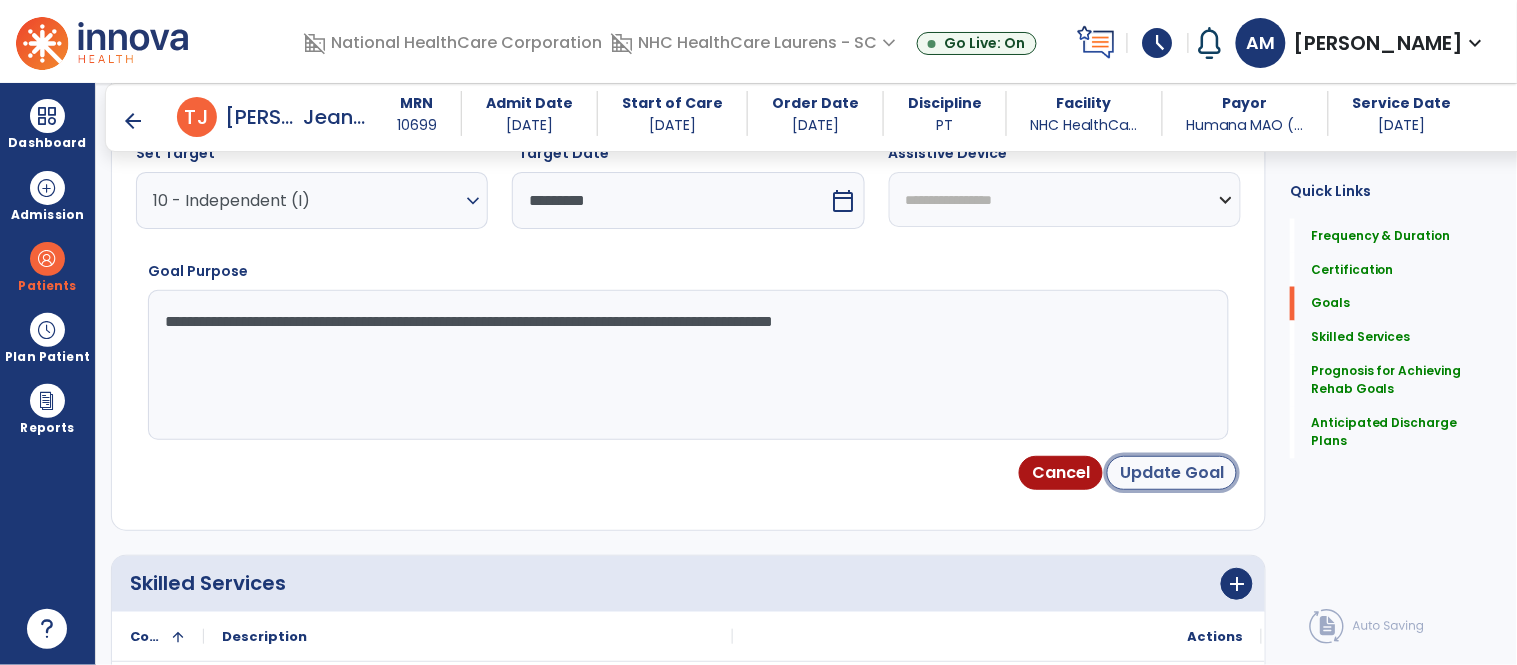 click on "Update Goal" at bounding box center [1172, 473] 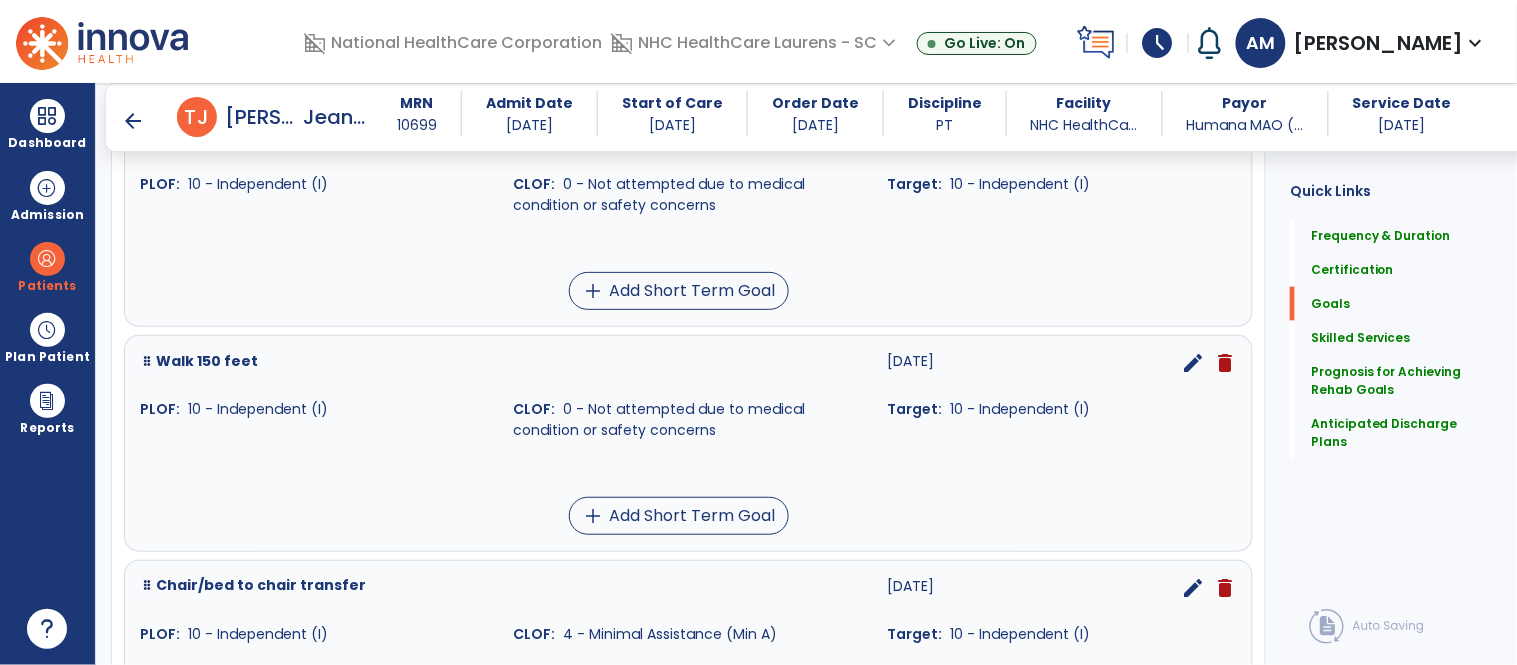 scroll, scrollTop: 698, scrollLeft: 0, axis: vertical 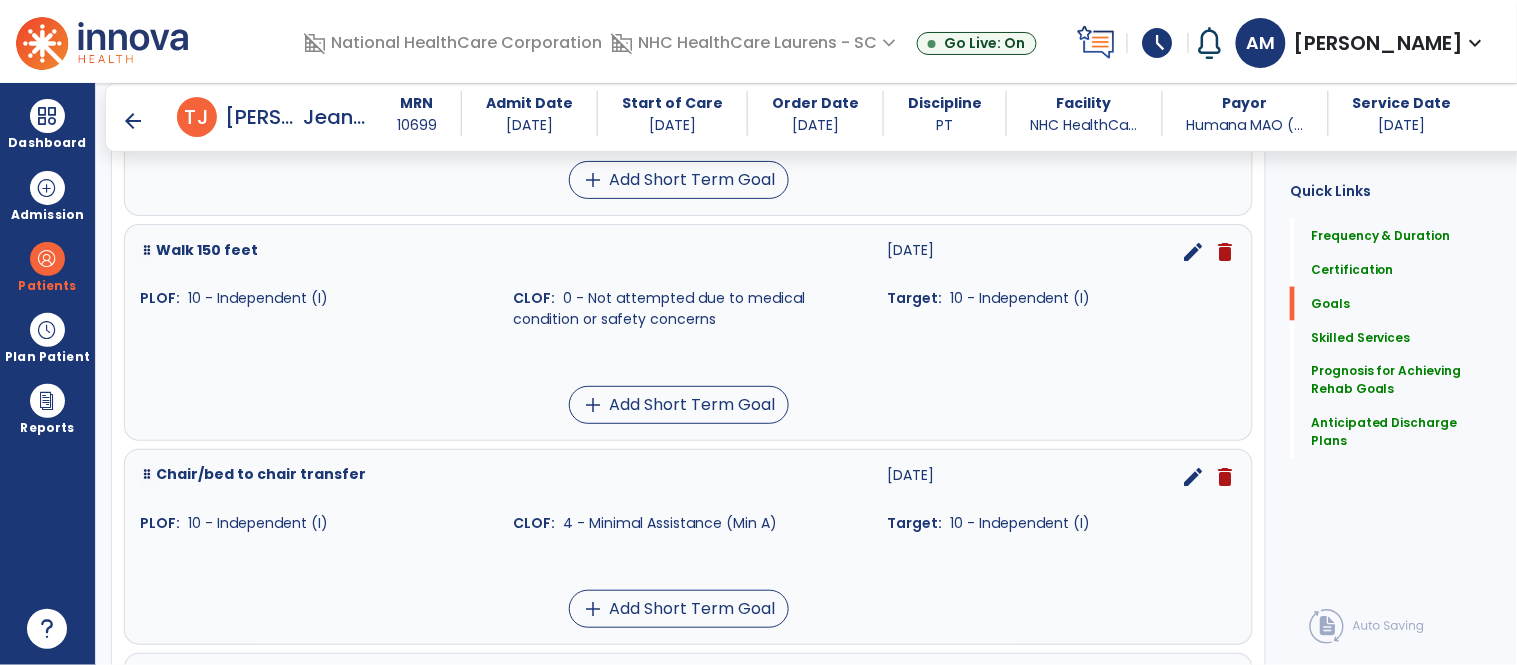 click on "edit" at bounding box center [1193, 477] 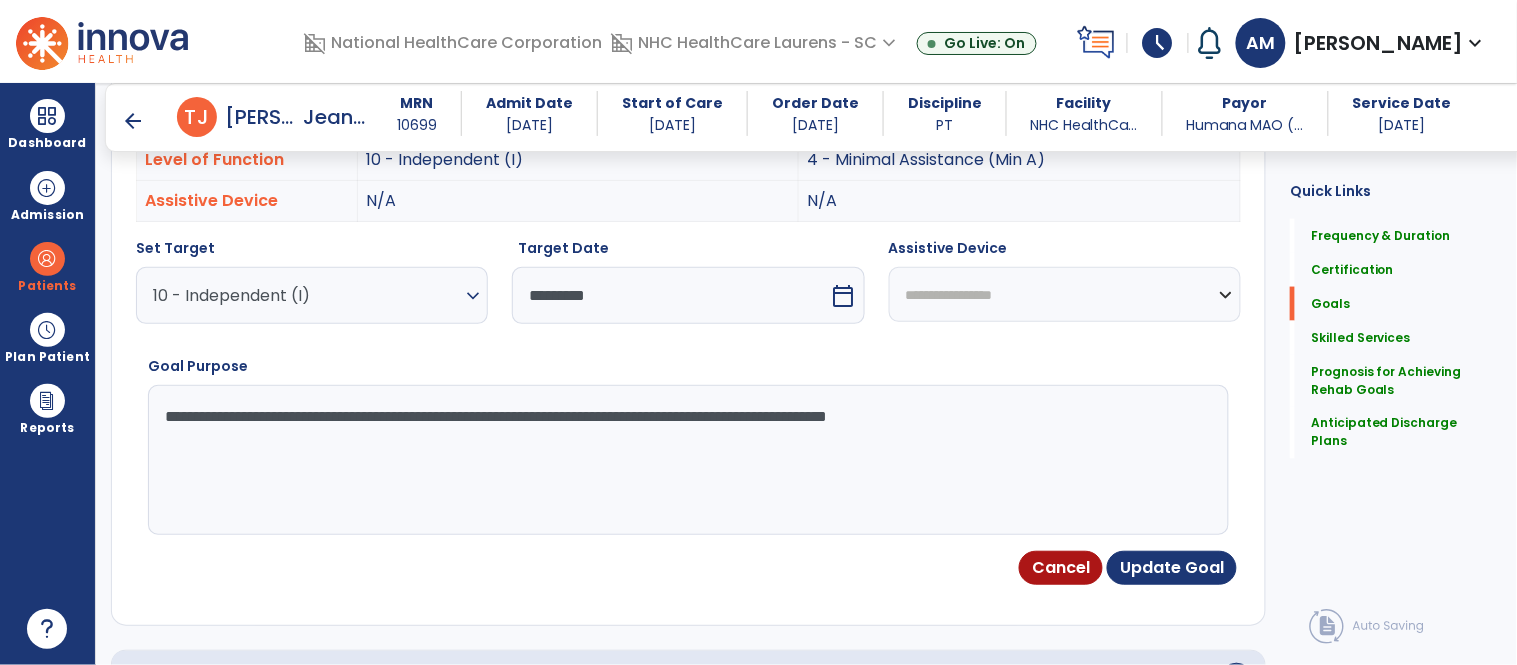 scroll, scrollTop: 646, scrollLeft: 0, axis: vertical 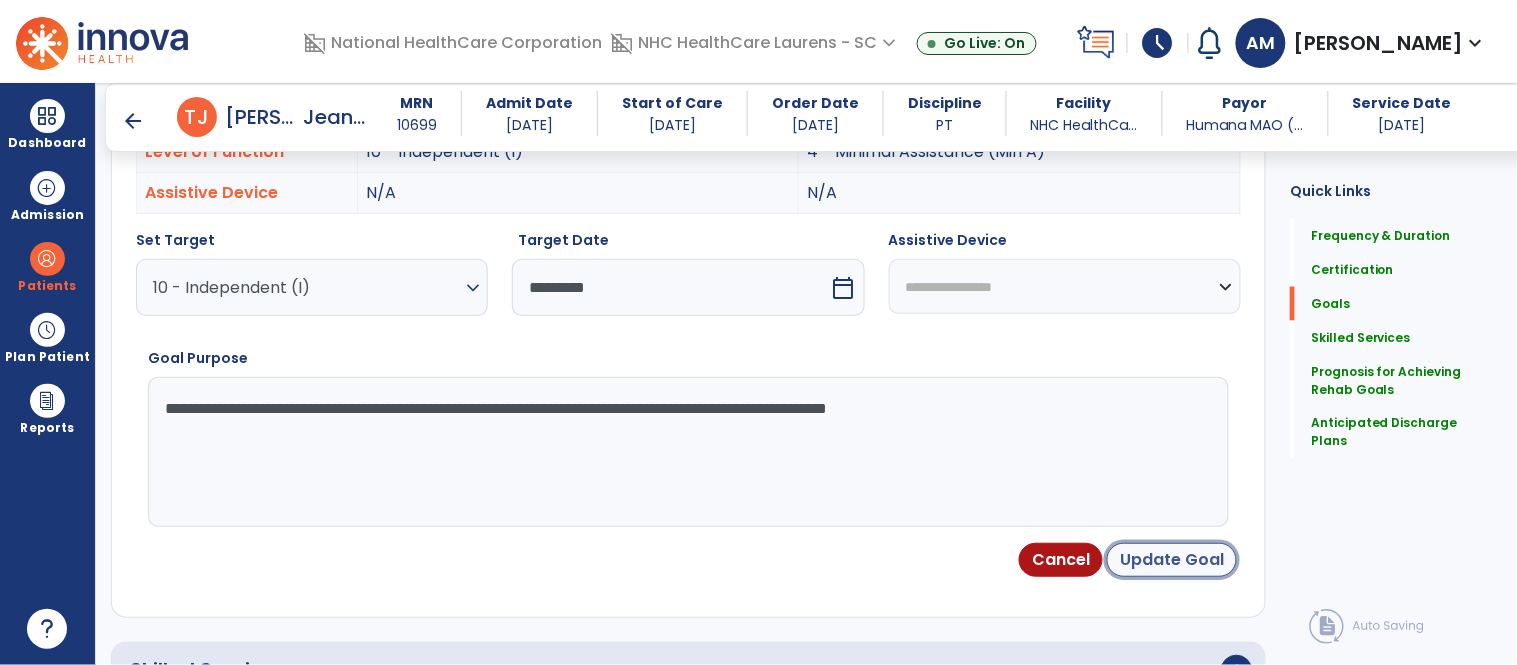 click on "Update Goal" at bounding box center (1172, 560) 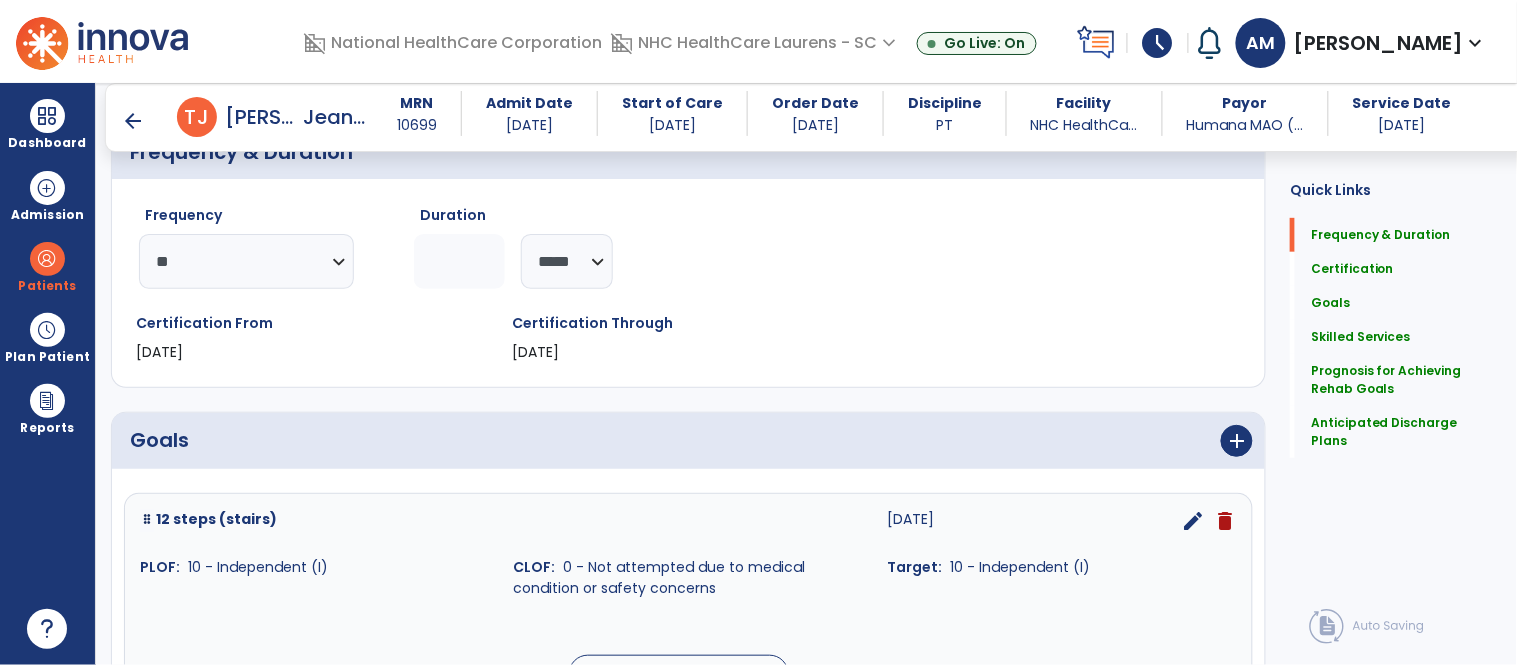 scroll, scrollTop: 386, scrollLeft: 0, axis: vertical 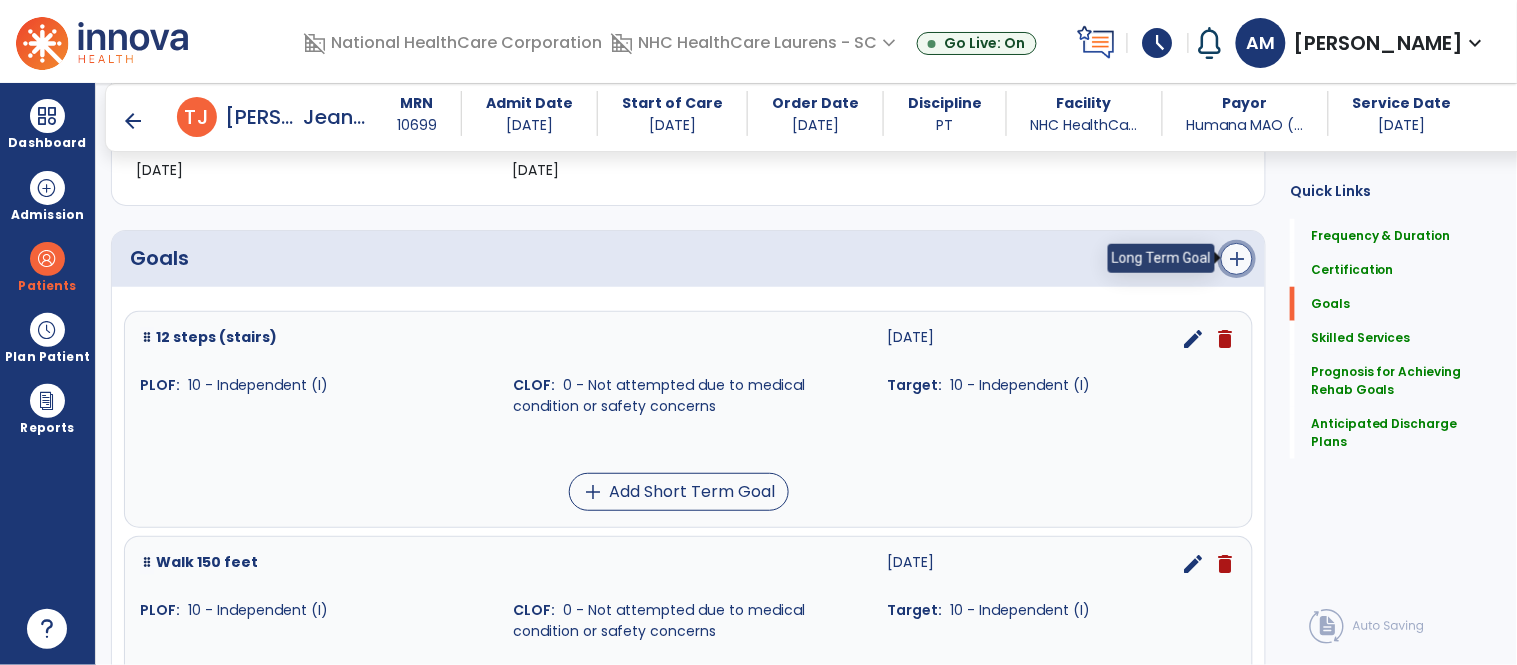 click on "add" at bounding box center (1237, 259) 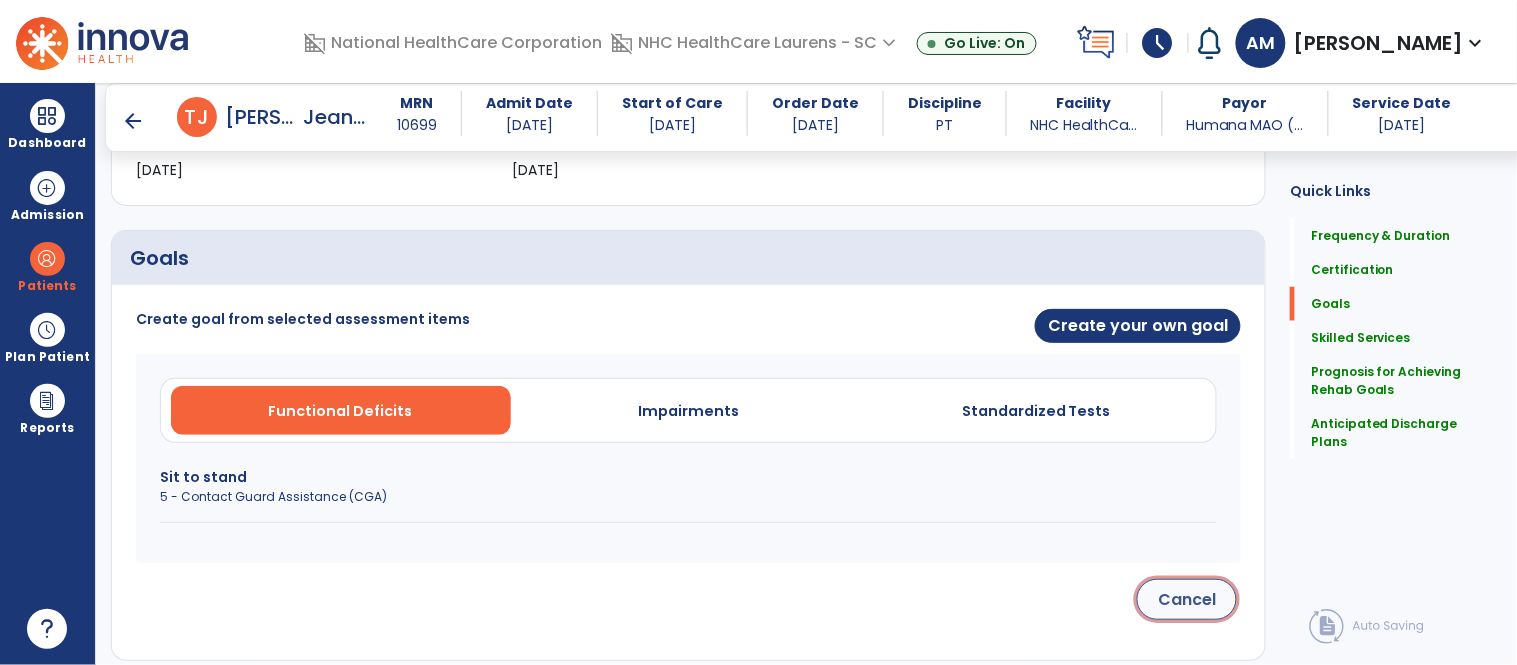 click on "Cancel" at bounding box center (1187, 599) 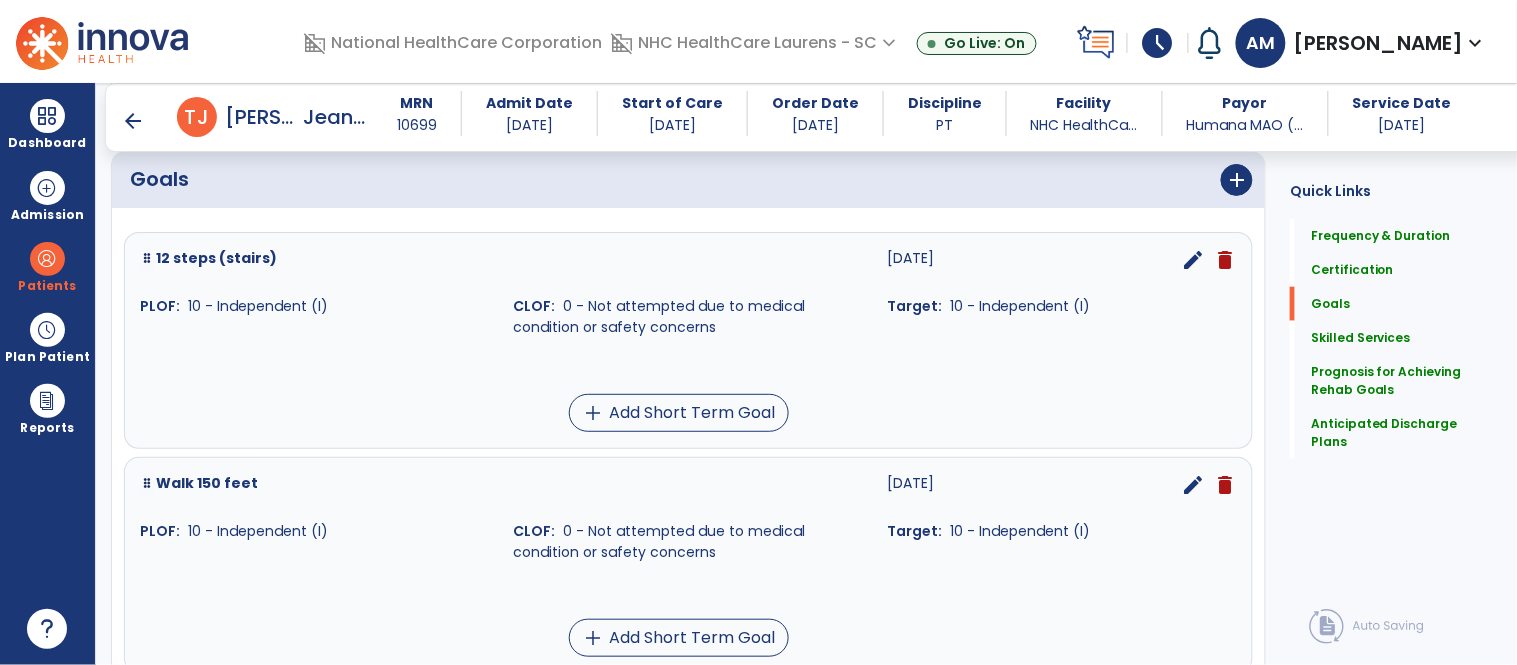 scroll, scrollTop: 497, scrollLeft: 0, axis: vertical 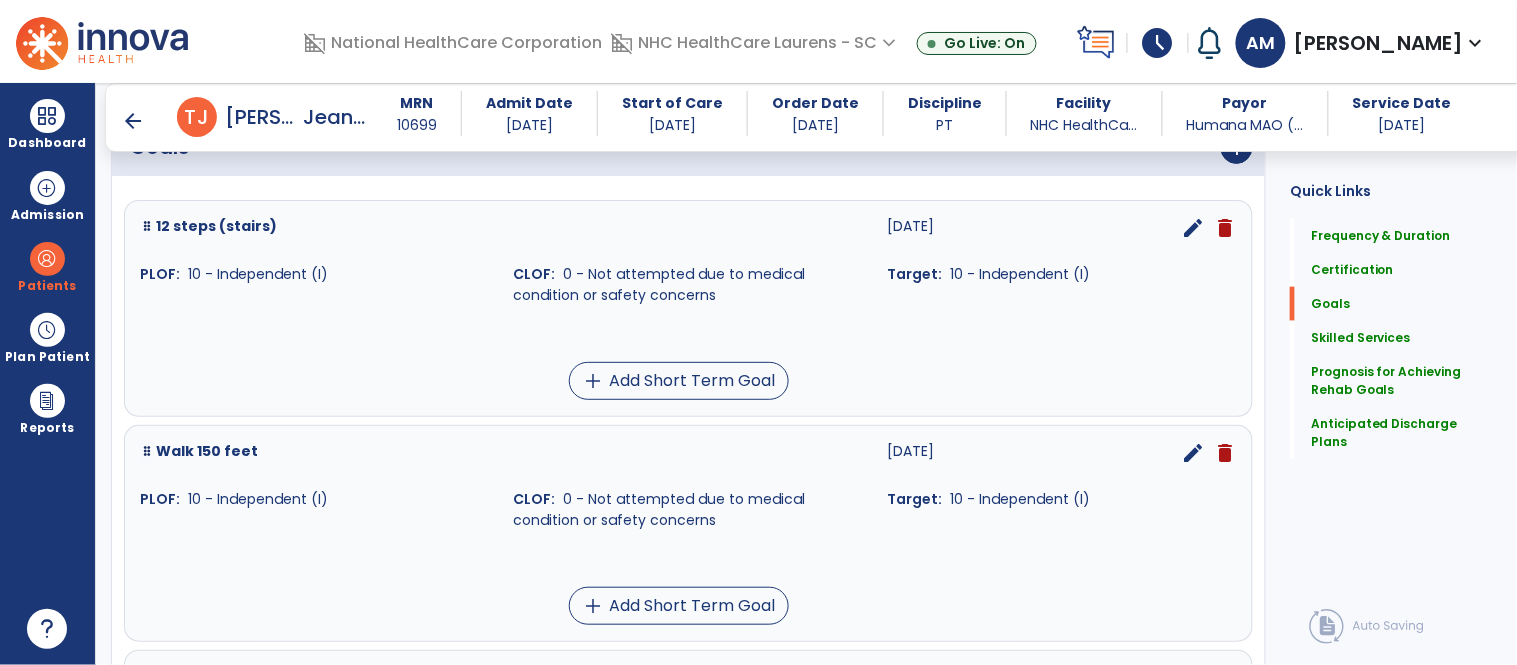 click on "edit" at bounding box center [1193, 228] 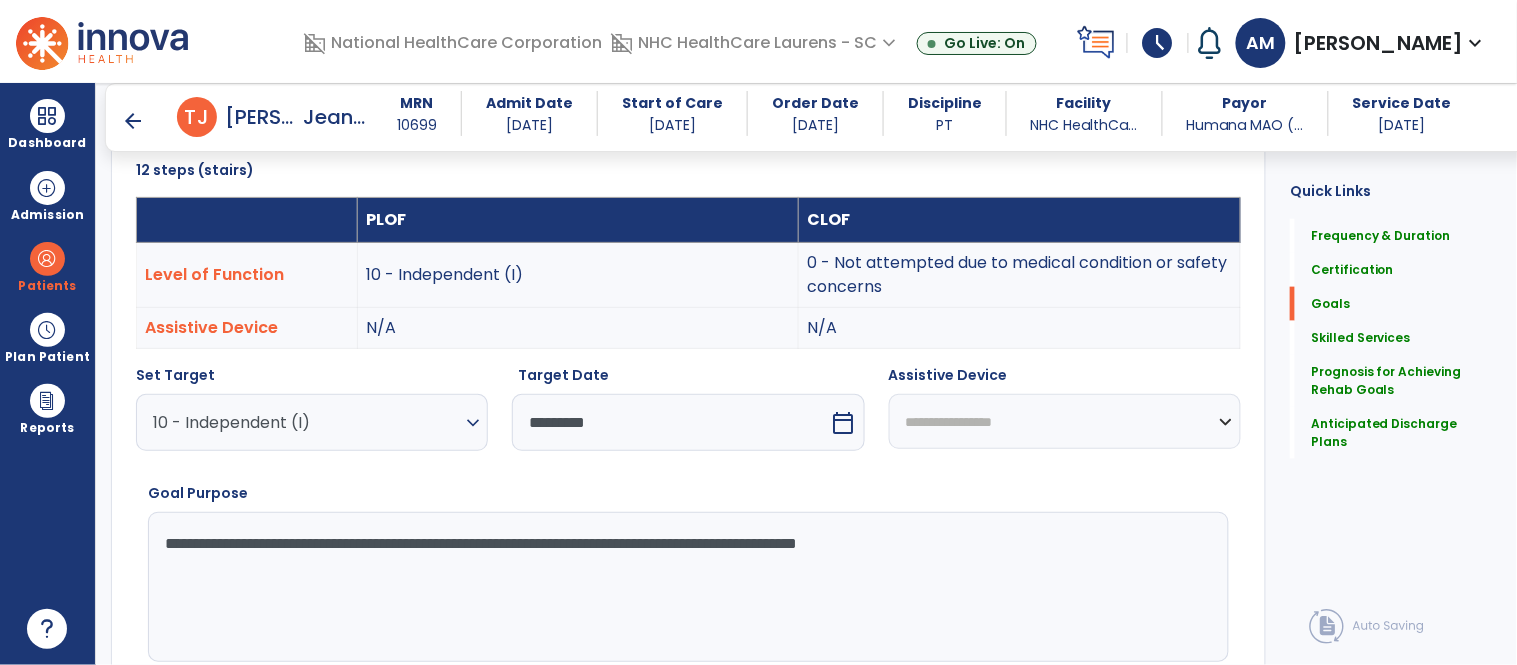 scroll, scrollTop: 646, scrollLeft: 0, axis: vertical 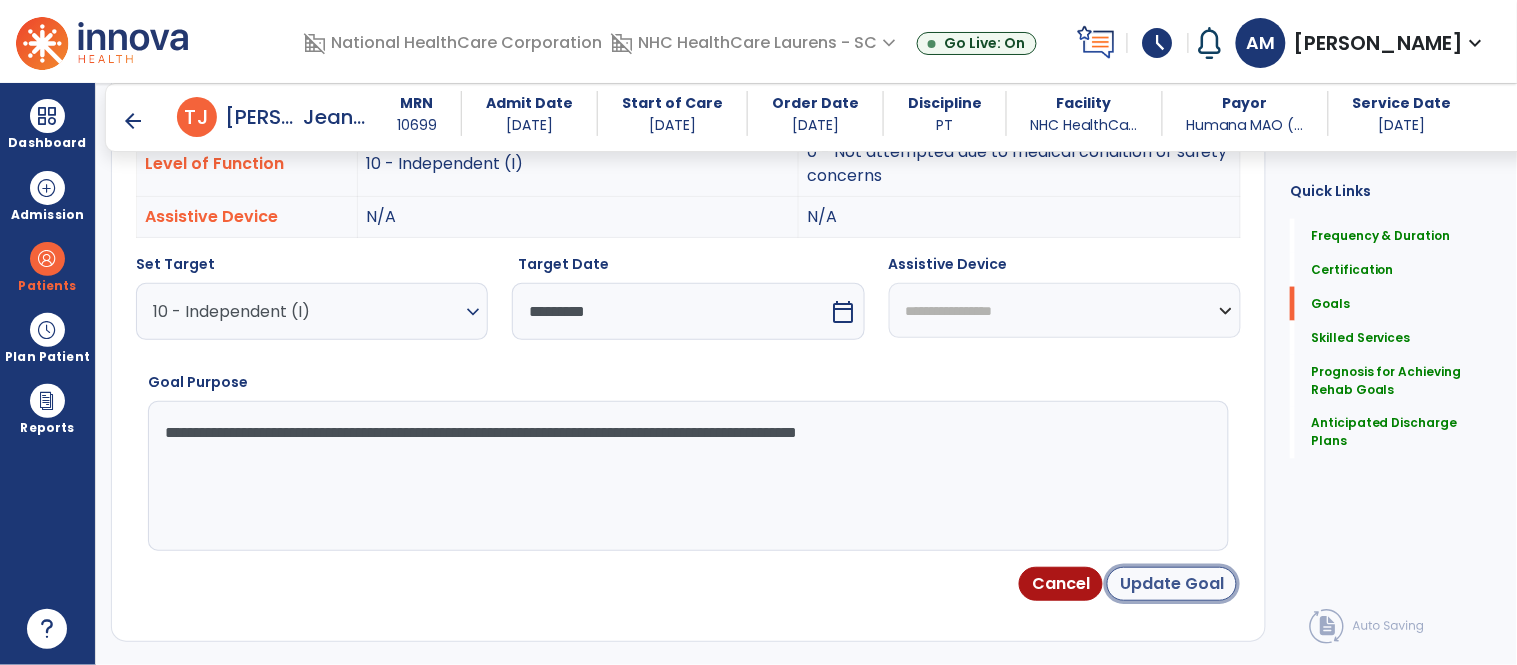 click on "Update Goal" at bounding box center (1172, 584) 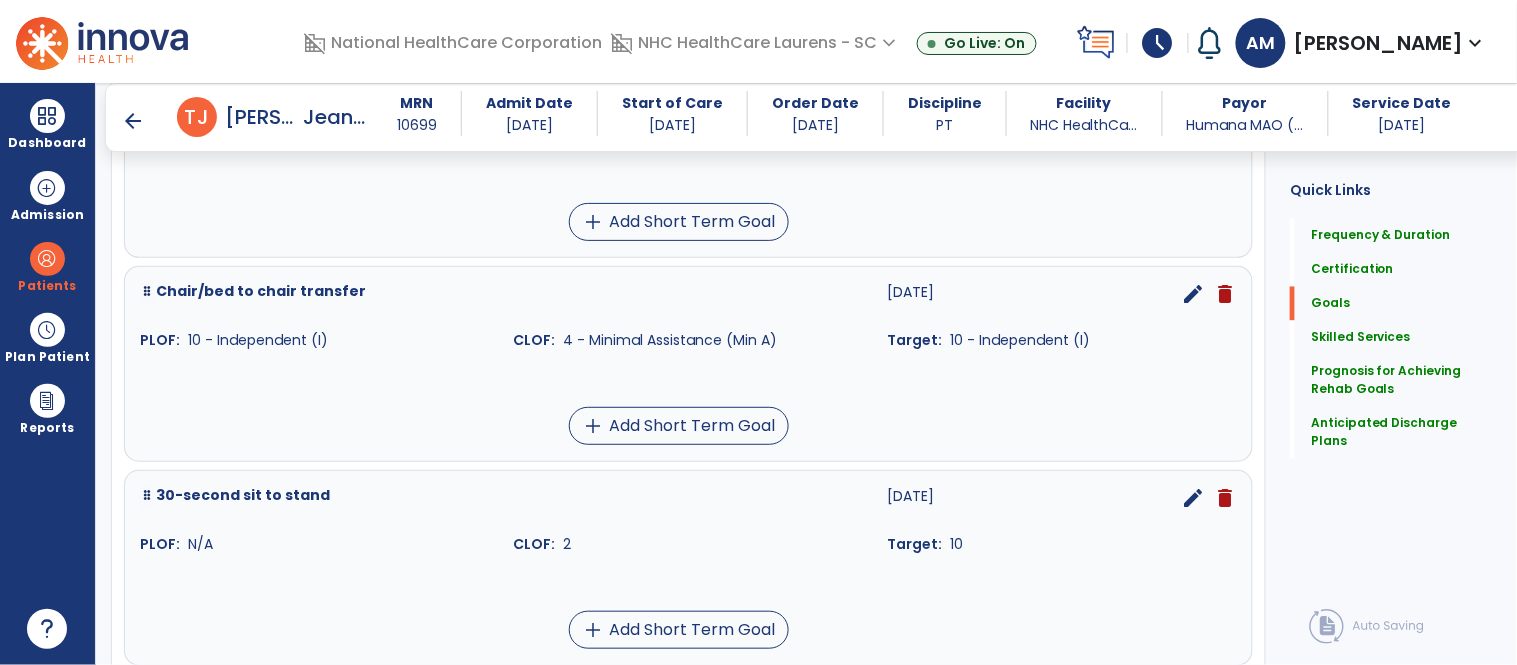 scroll, scrollTop: 918, scrollLeft: 0, axis: vertical 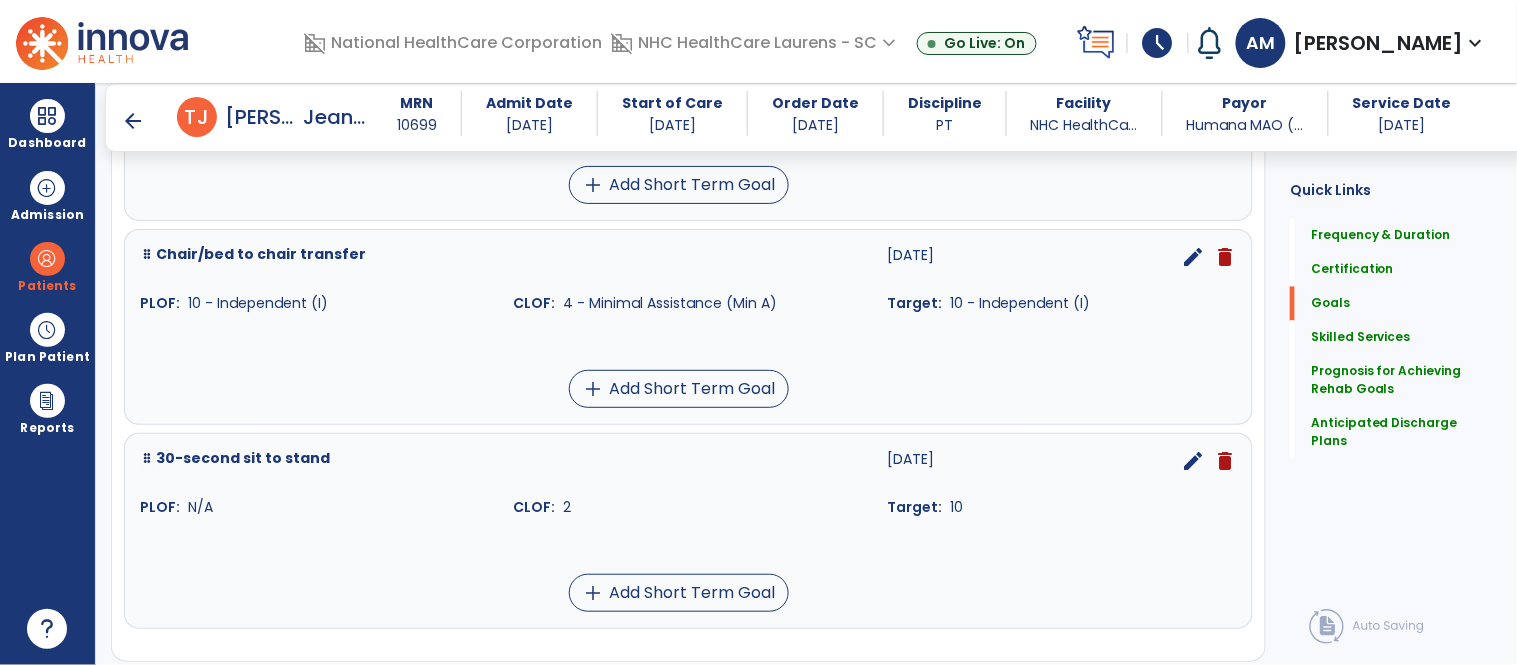 click on "edit" at bounding box center [1193, 461] 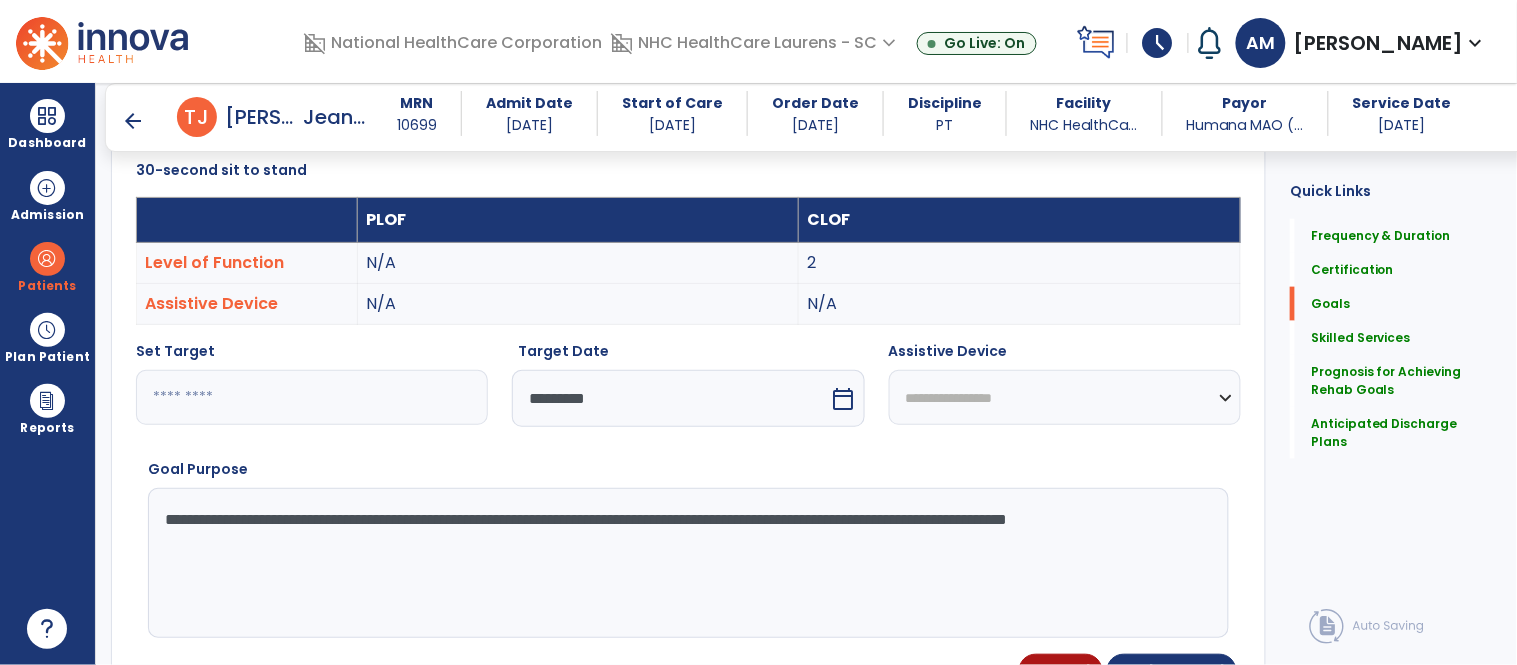 scroll, scrollTop: 646, scrollLeft: 0, axis: vertical 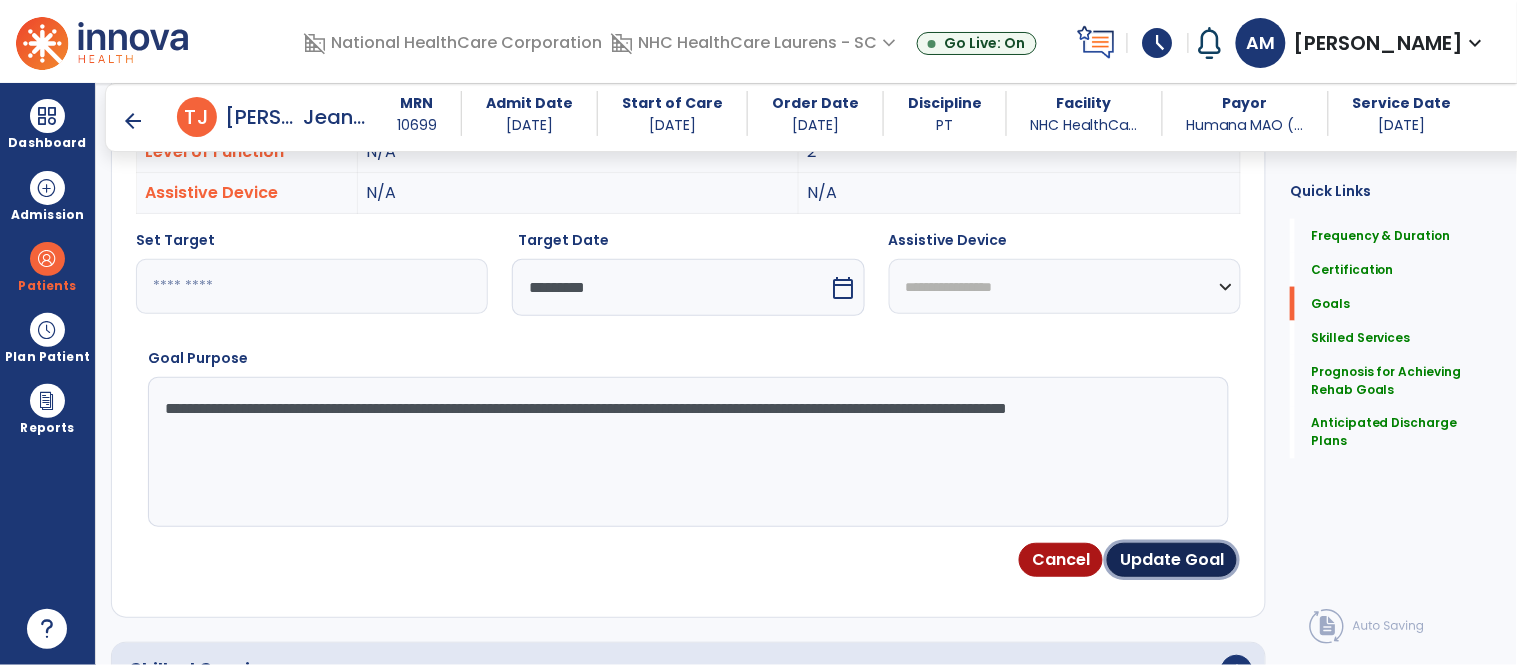click on "Update Goal" at bounding box center [1172, 560] 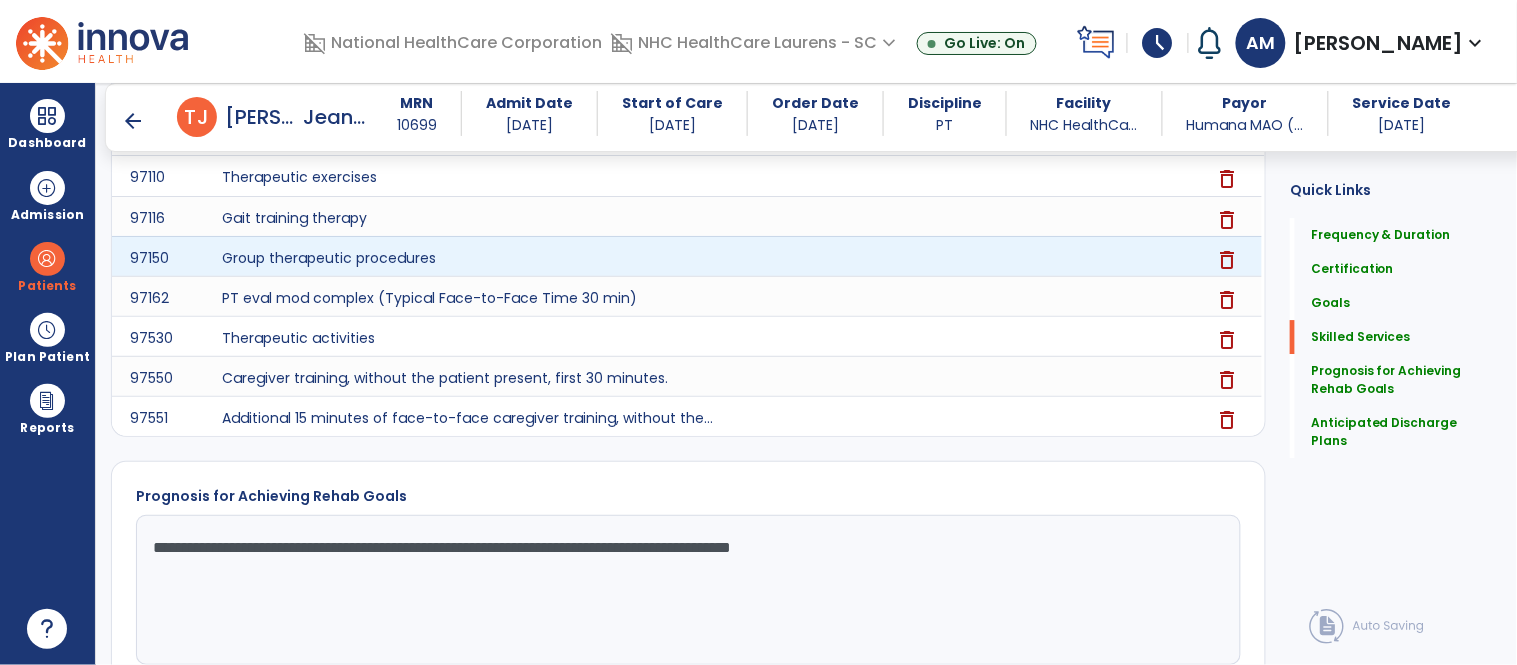 scroll, scrollTop: 1720, scrollLeft: 0, axis: vertical 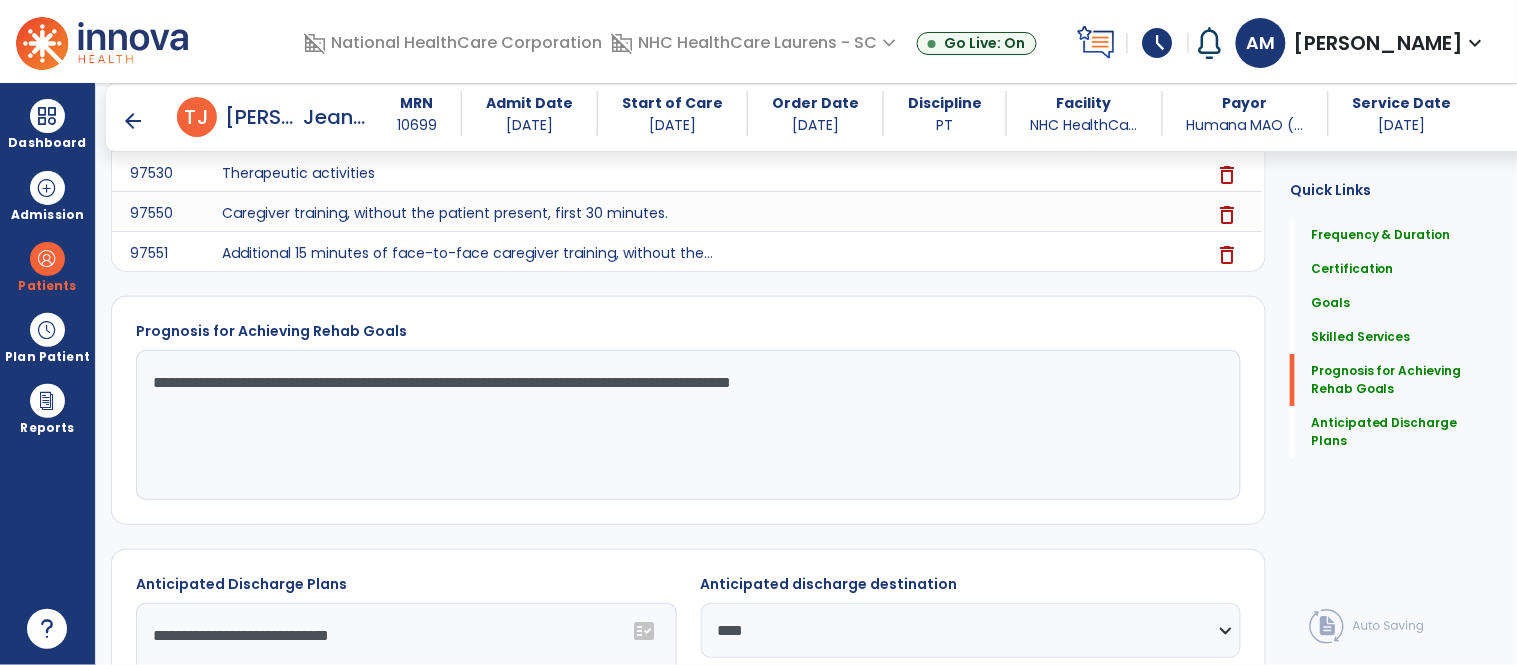 click on "**********" 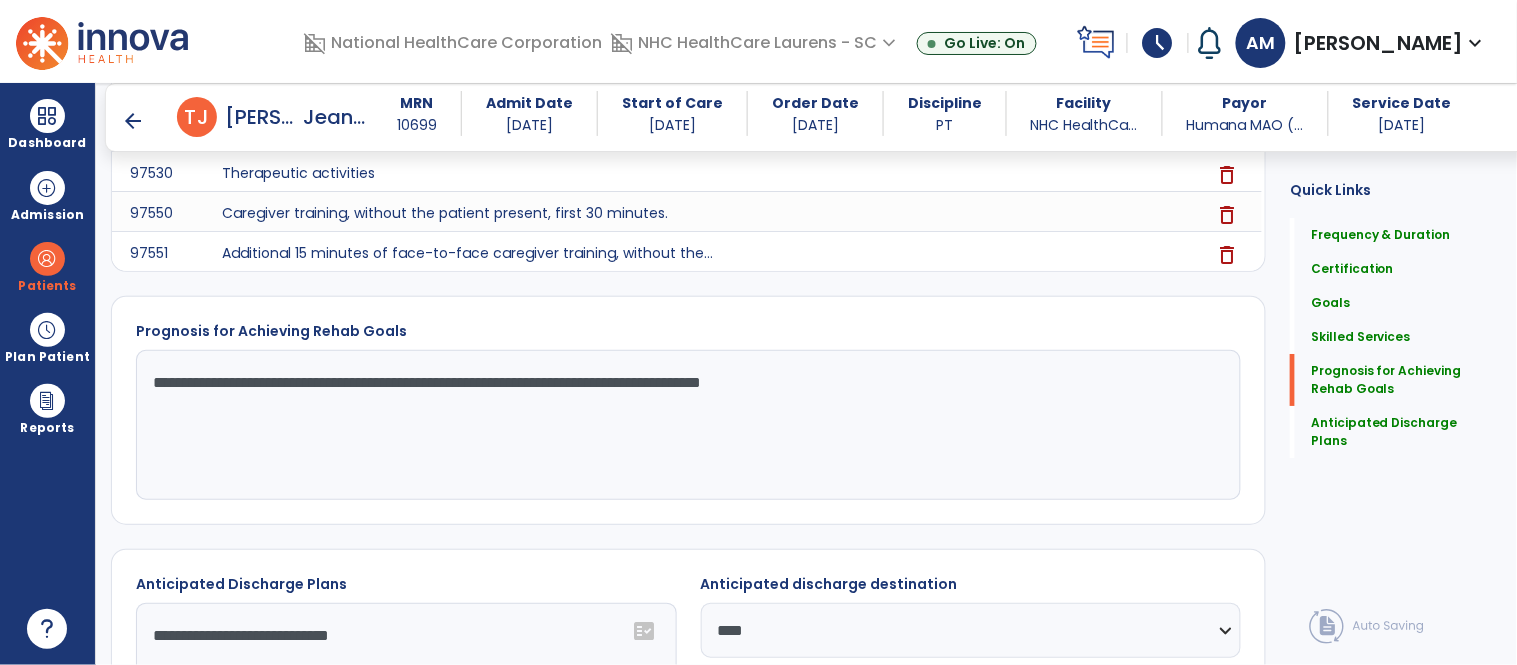 click on "**********" 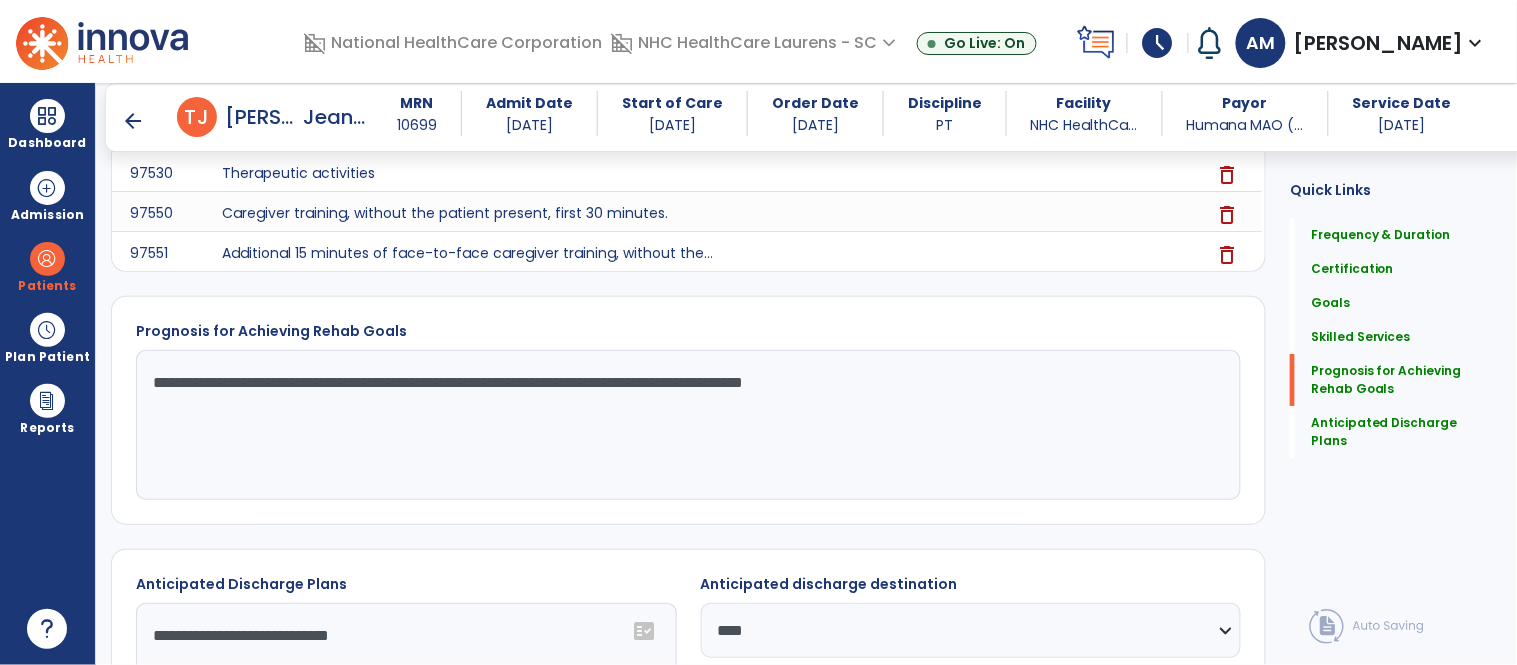 drag, startPoint x: 610, startPoint y: 387, endPoint x: 677, endPoint y: 391, distance: 67.11929 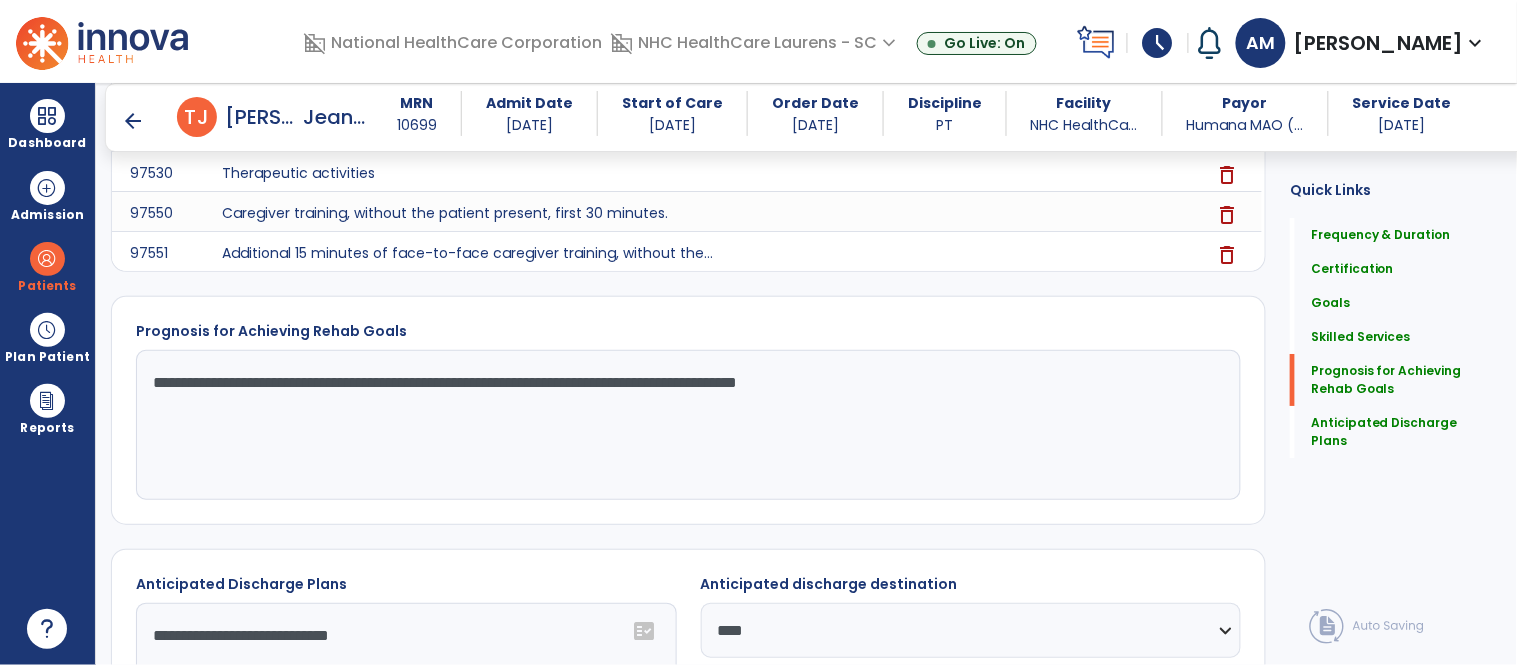 click on "**********" 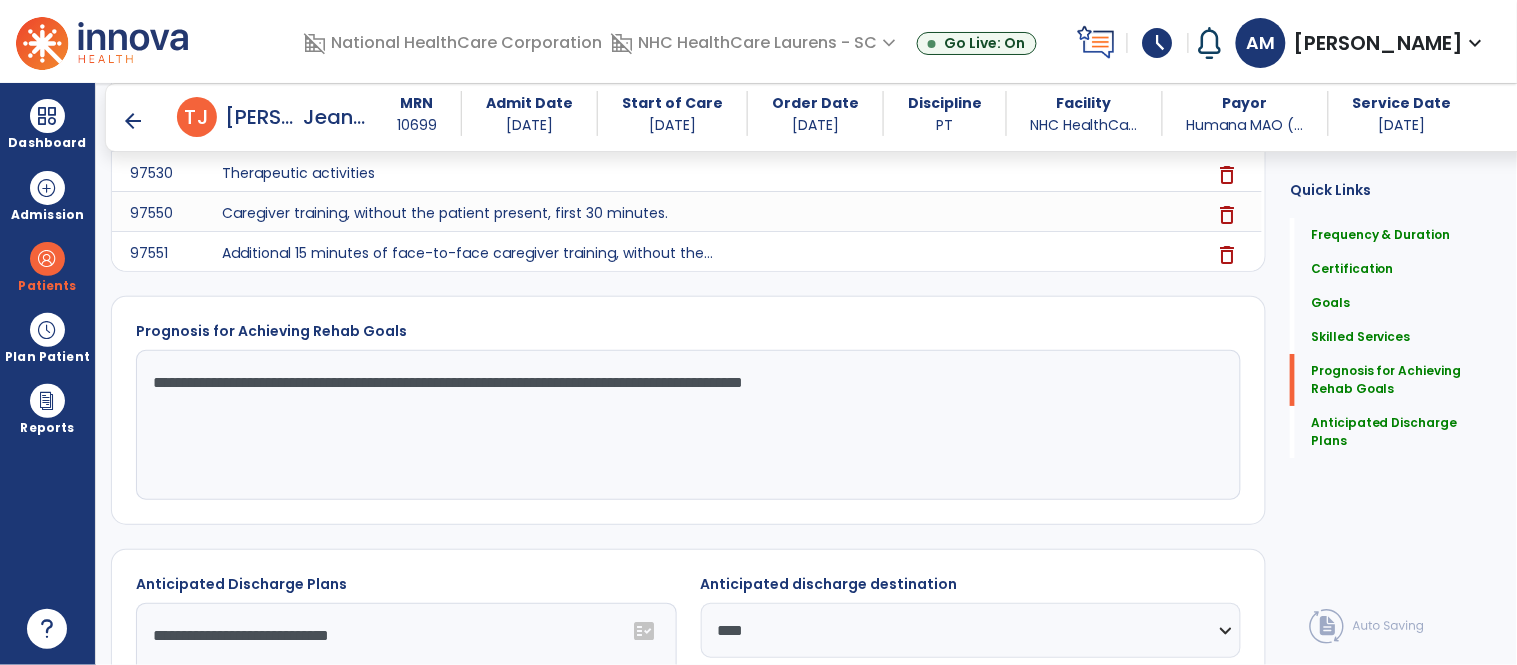 type on "**********" 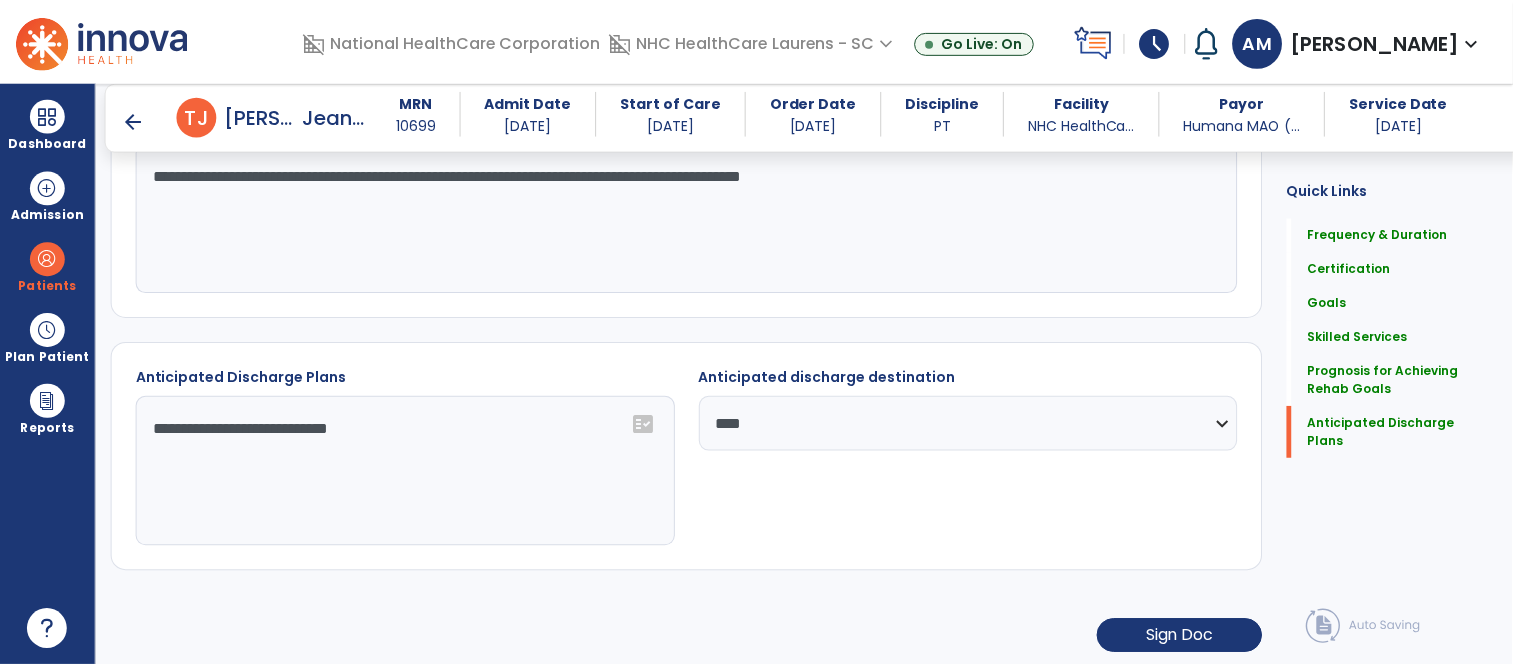 scroll, scrollTop: 1934, scrollLeft: 0, axis: vertical 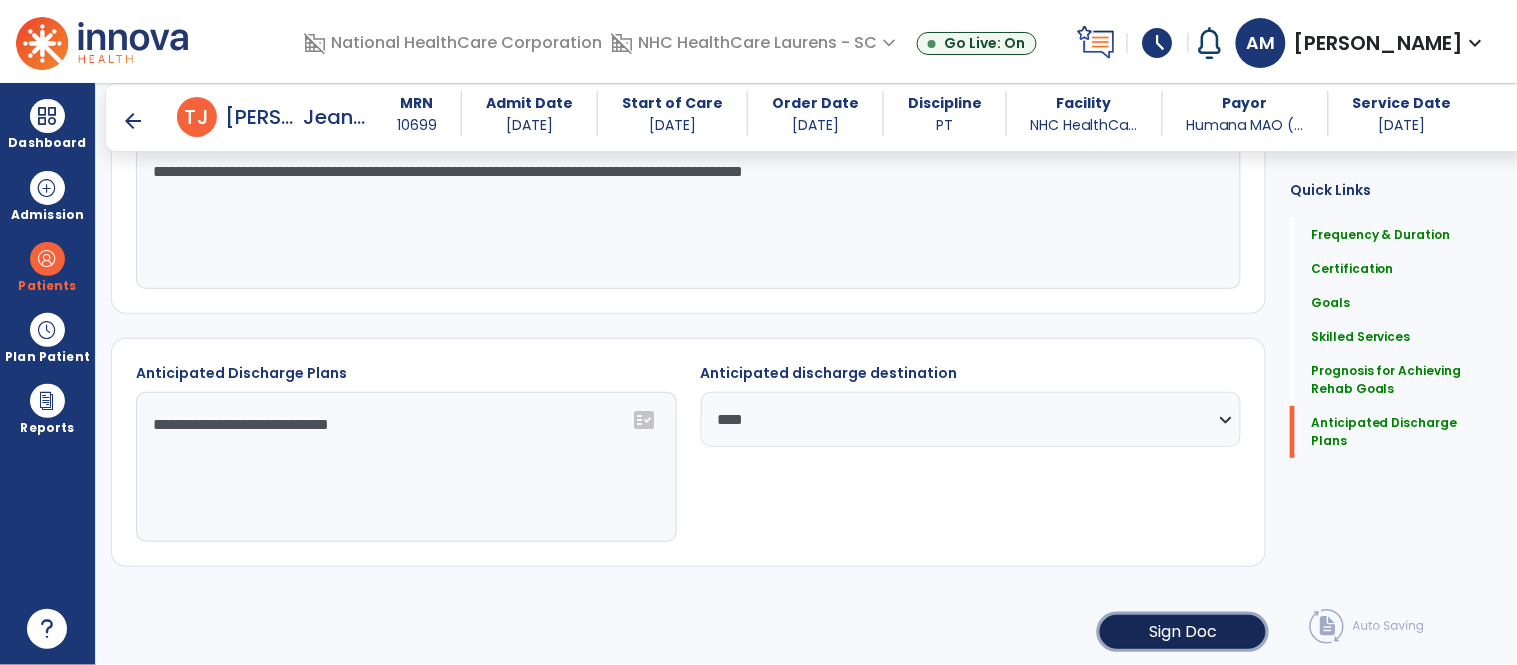 click on "Sign Doc" 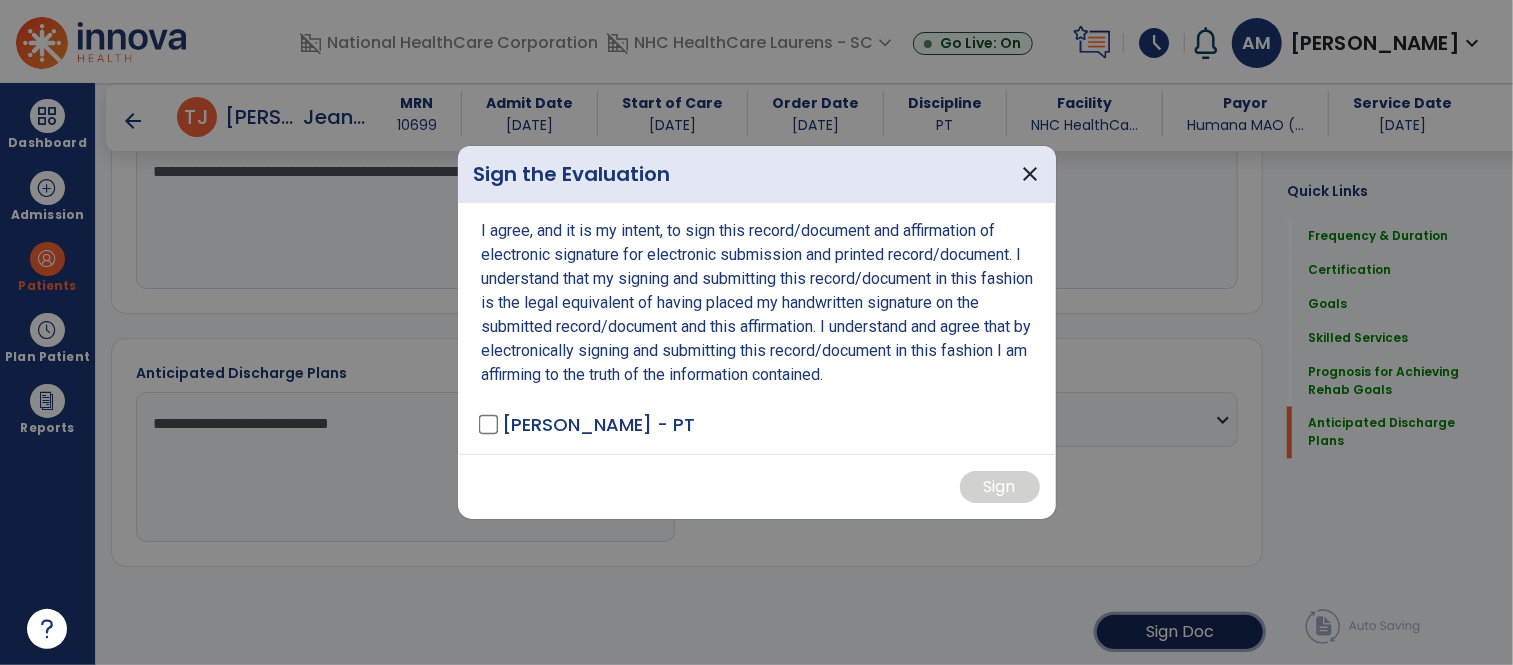 scroll, scrollTop: 1934, scrollLeft: 0, axis: vertical 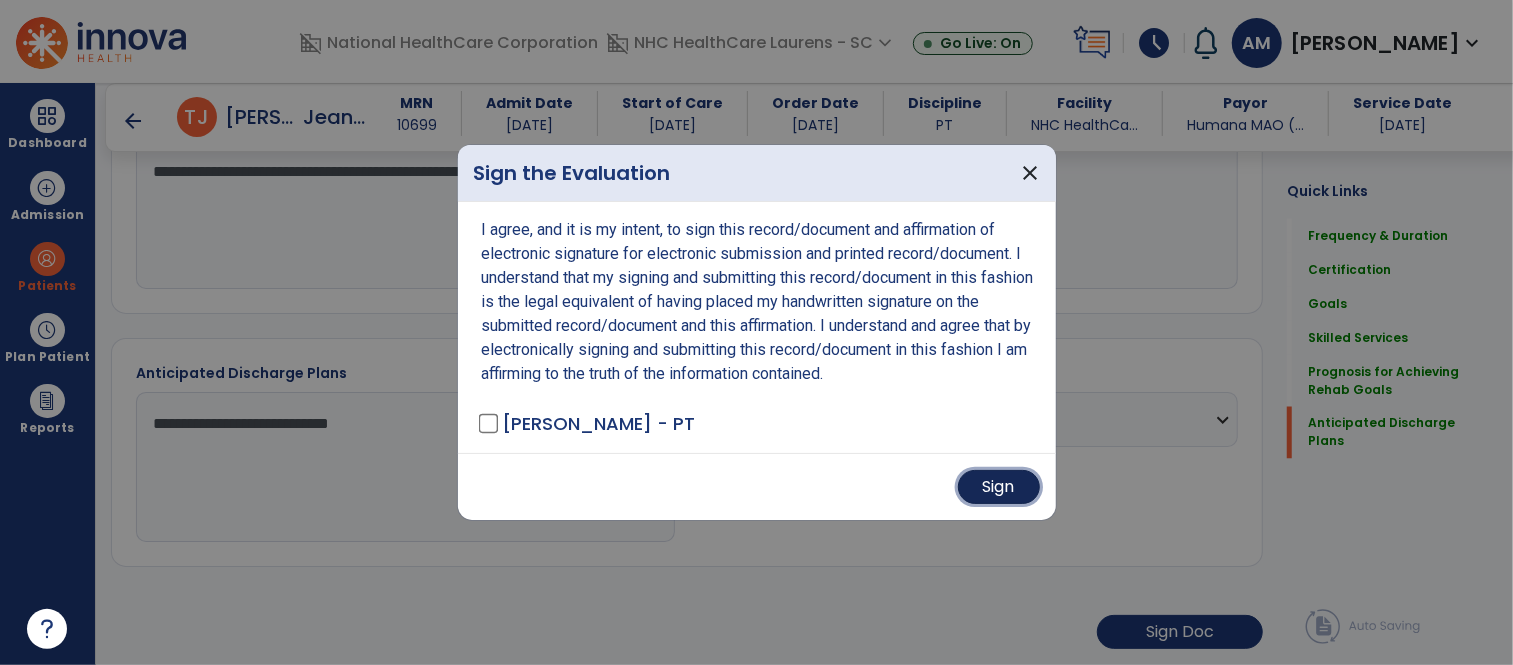 click on "Sign" at bounding box center (999, 487) 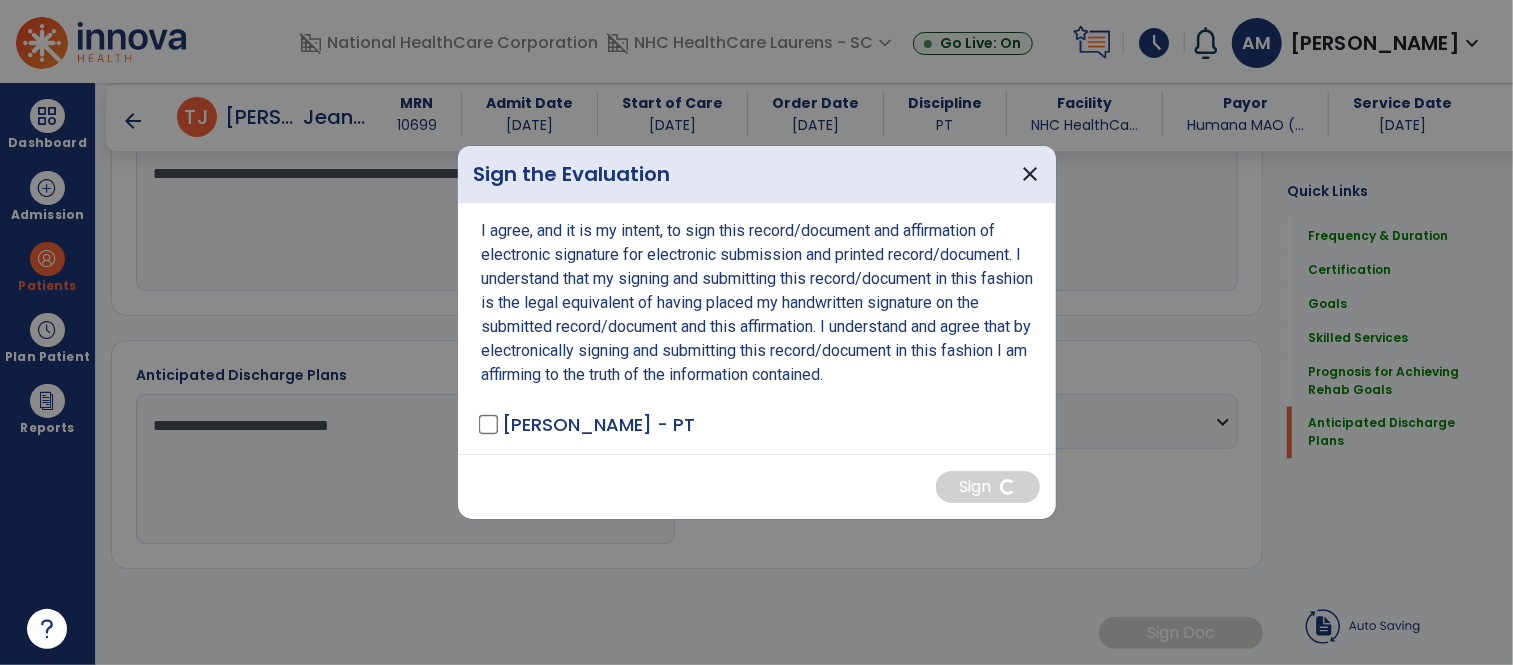 scroll, scrollTop: 1933, scrollLeft: 0, axis: vertical 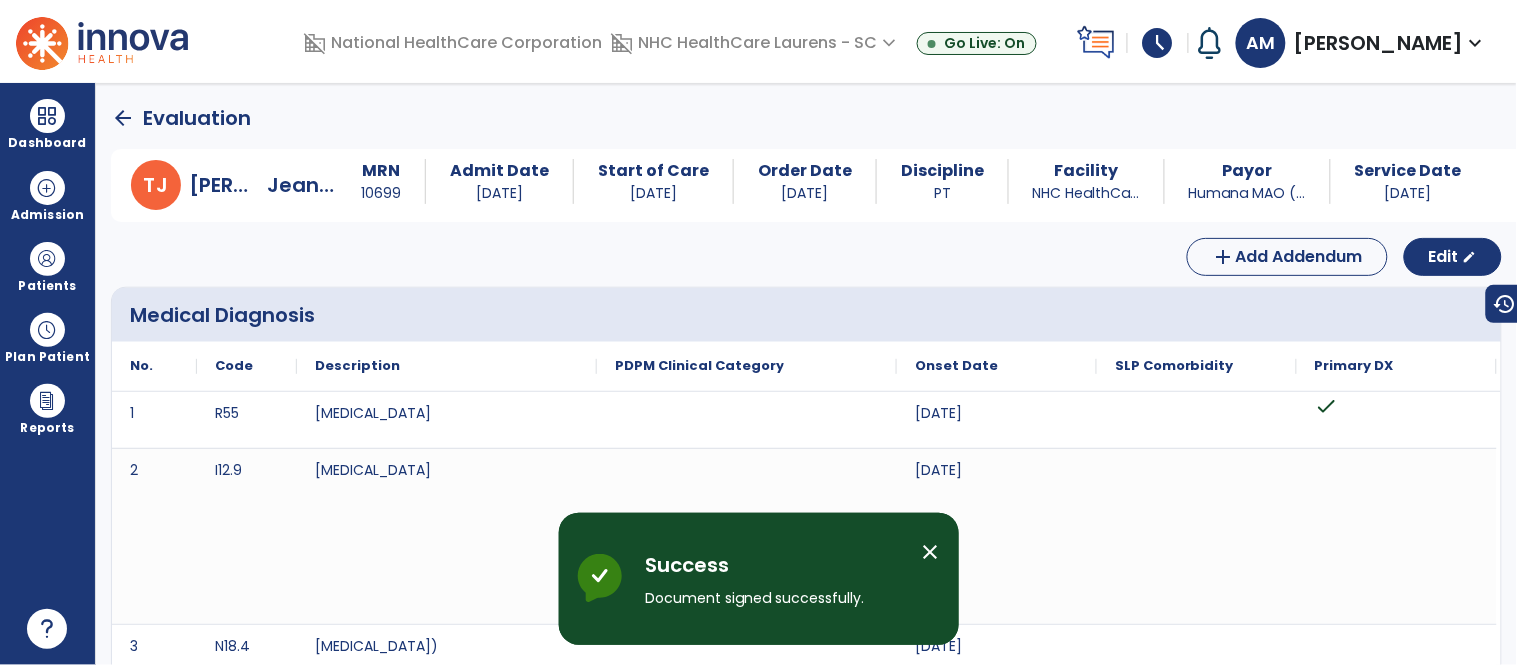 click on "arrow_back" 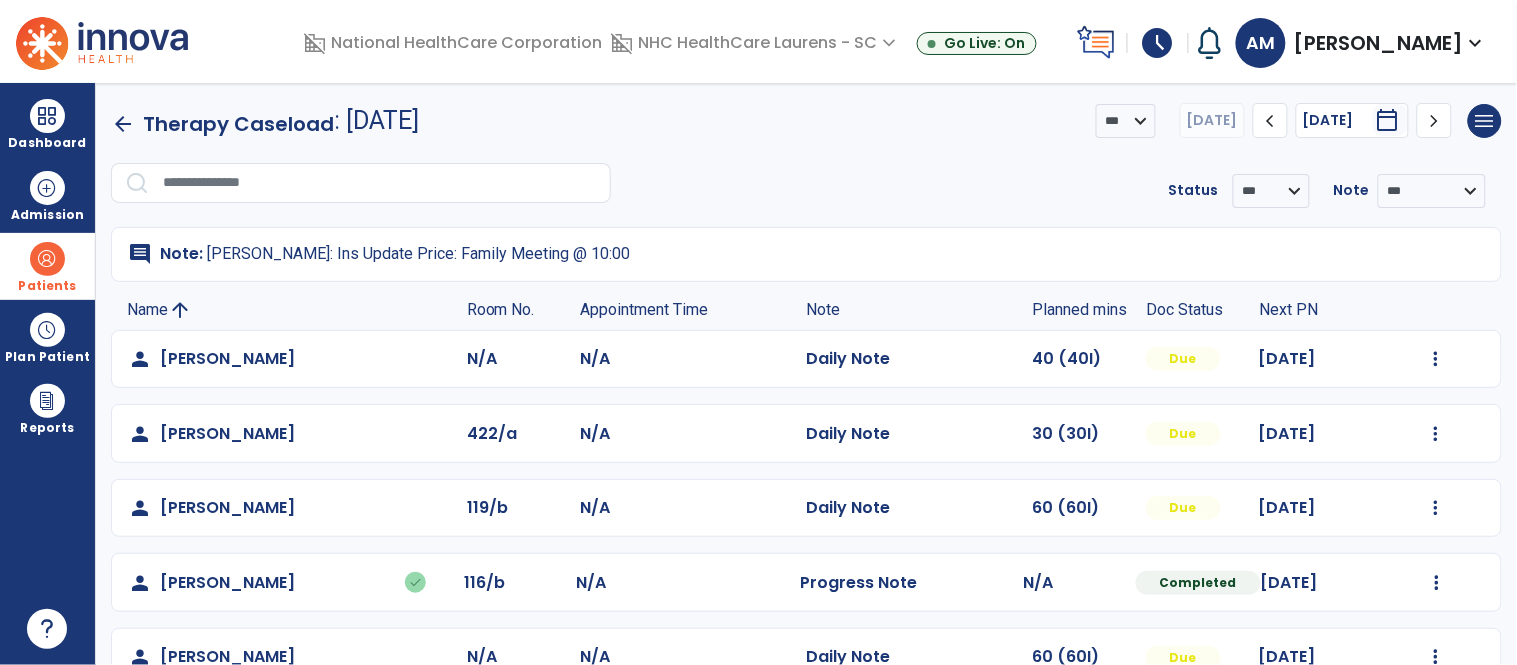 click at bounding box center (47, 259) 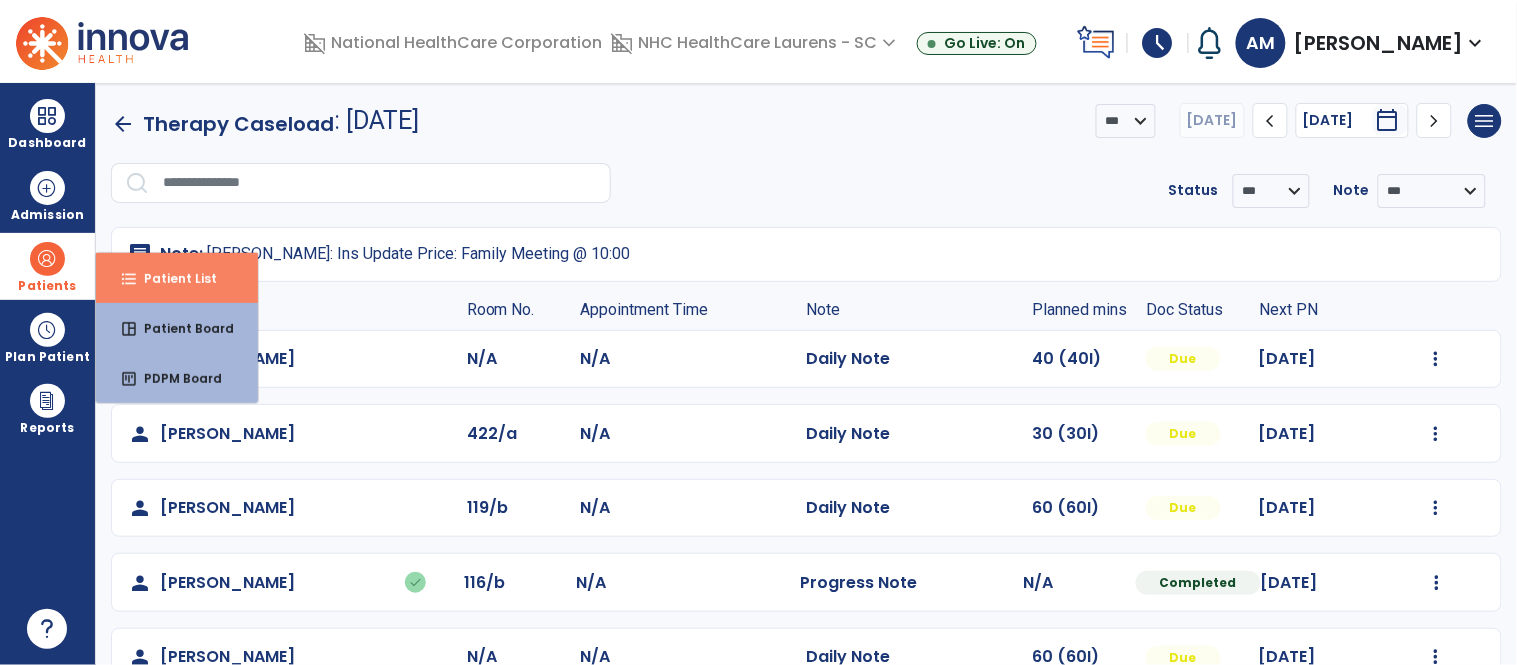 click on "format_list_bulleted  Patient List" at bounding box center (177, 278) 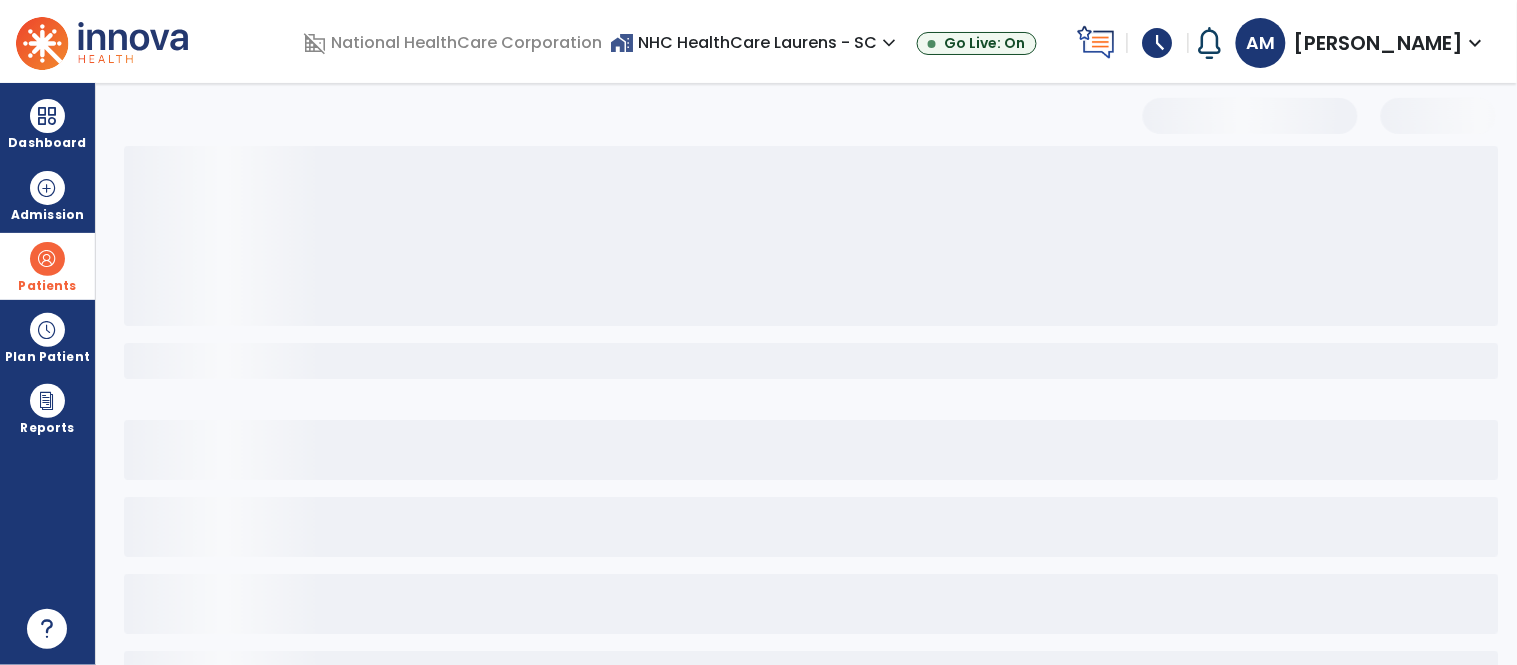 select on "***" 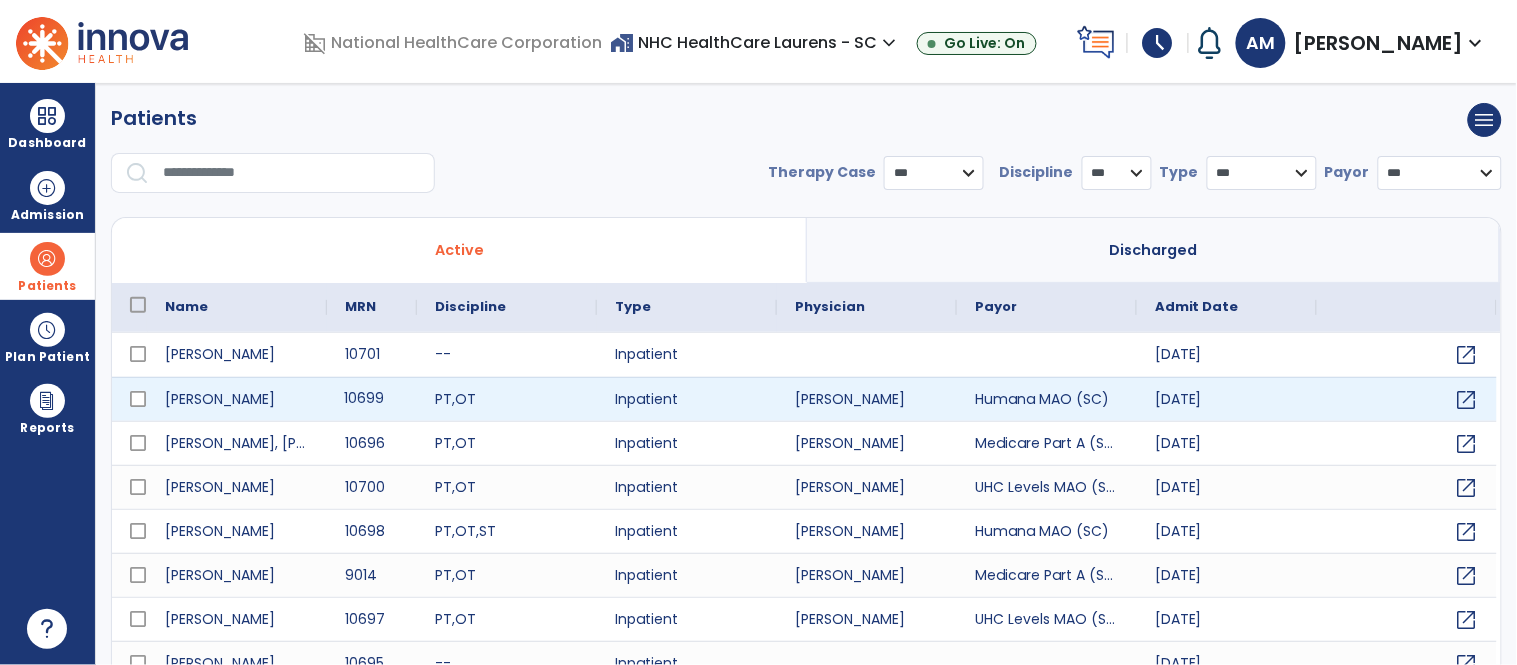 click on "10699" at bounding box center [372, 399] 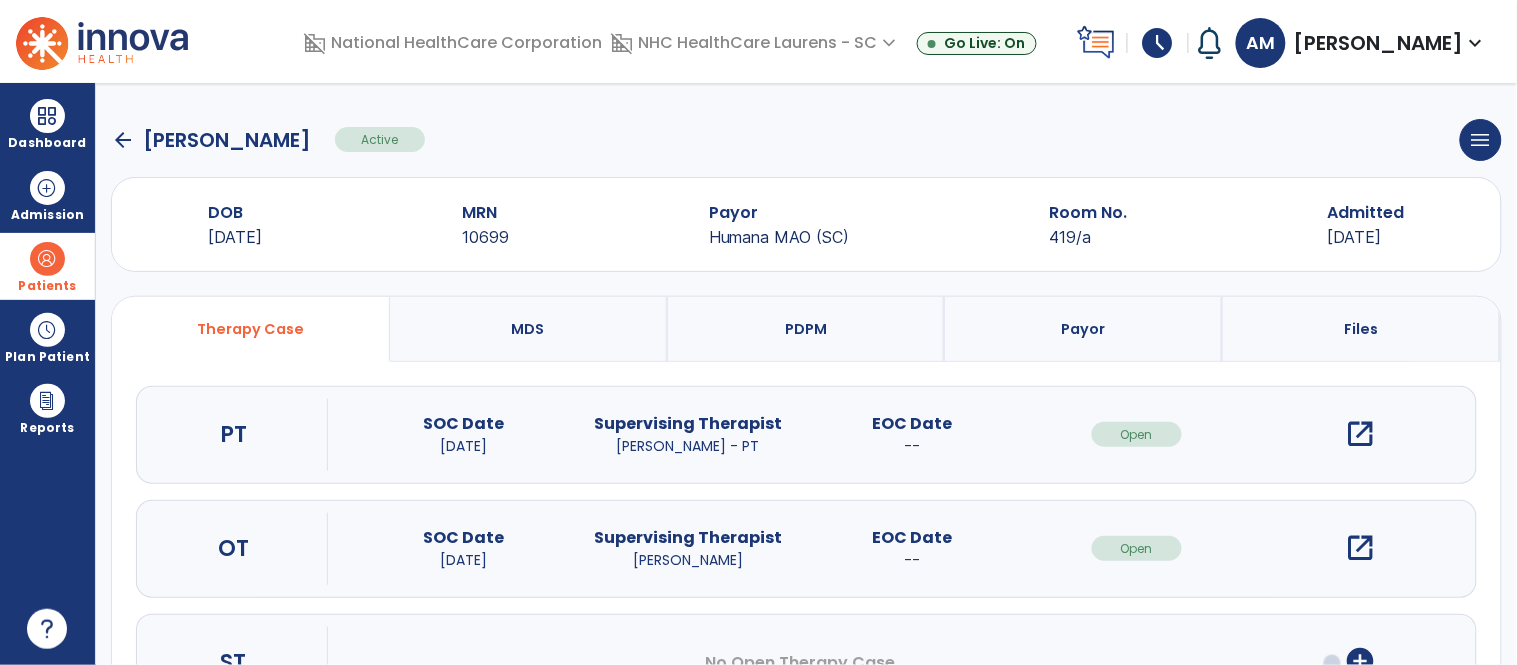 click on "open_in_new" at bounding box center [1361, 434] 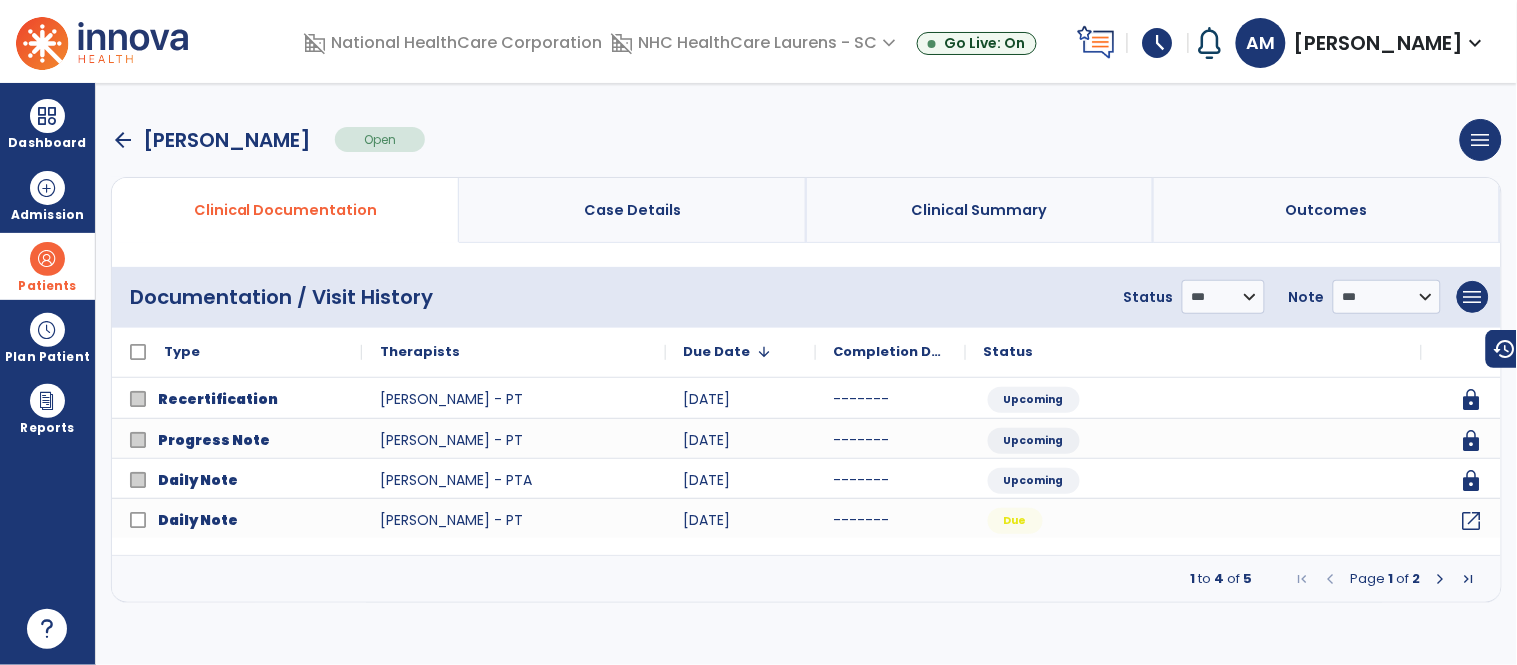 click at bounding box center [1441, 579] 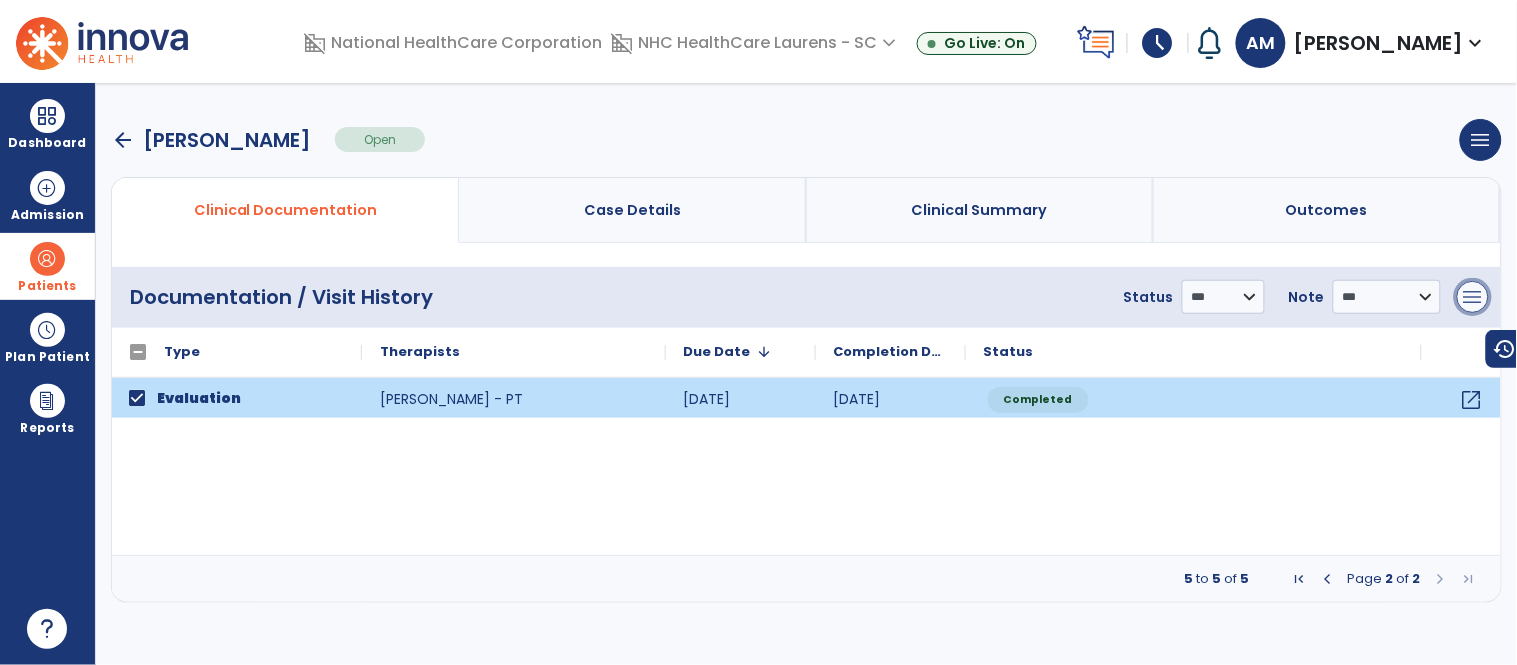 click on "menu" at bounding box center [1473, 297] 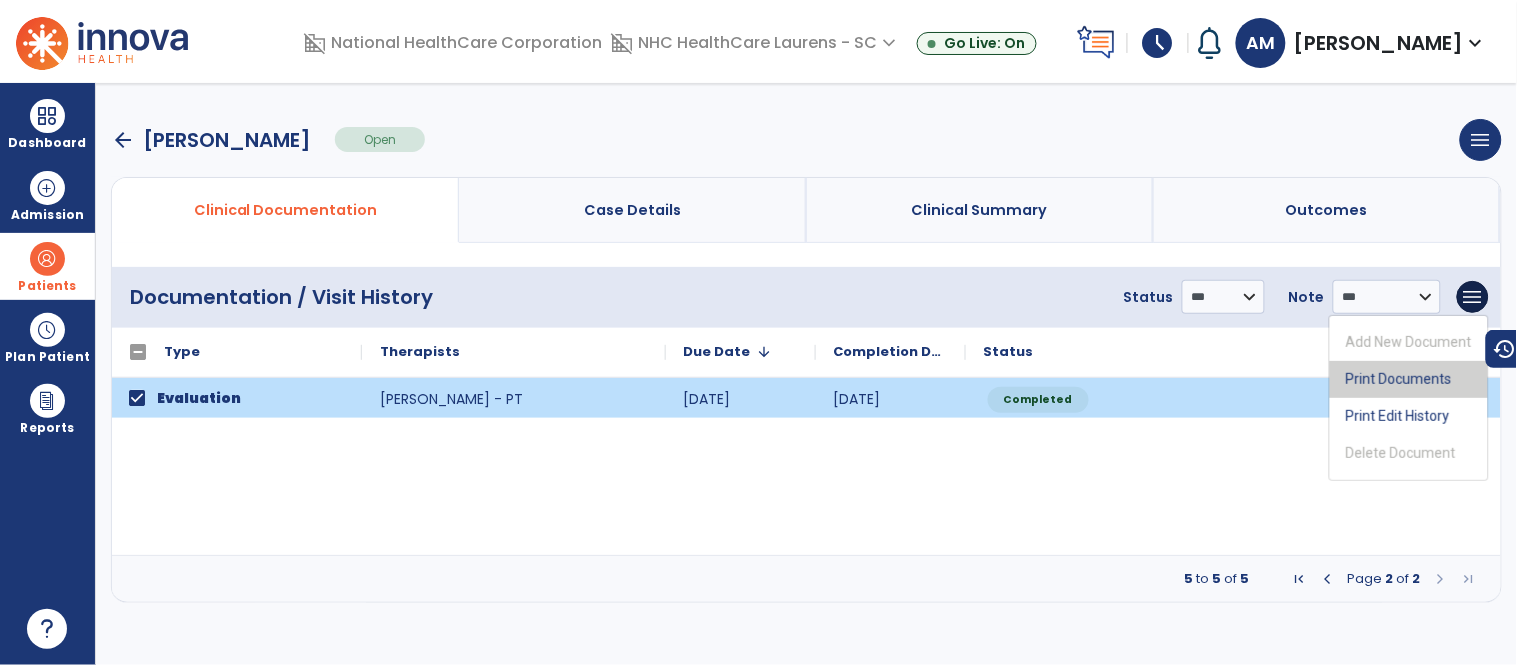 click on "Print Documents" at bounding box center [1409, 379] 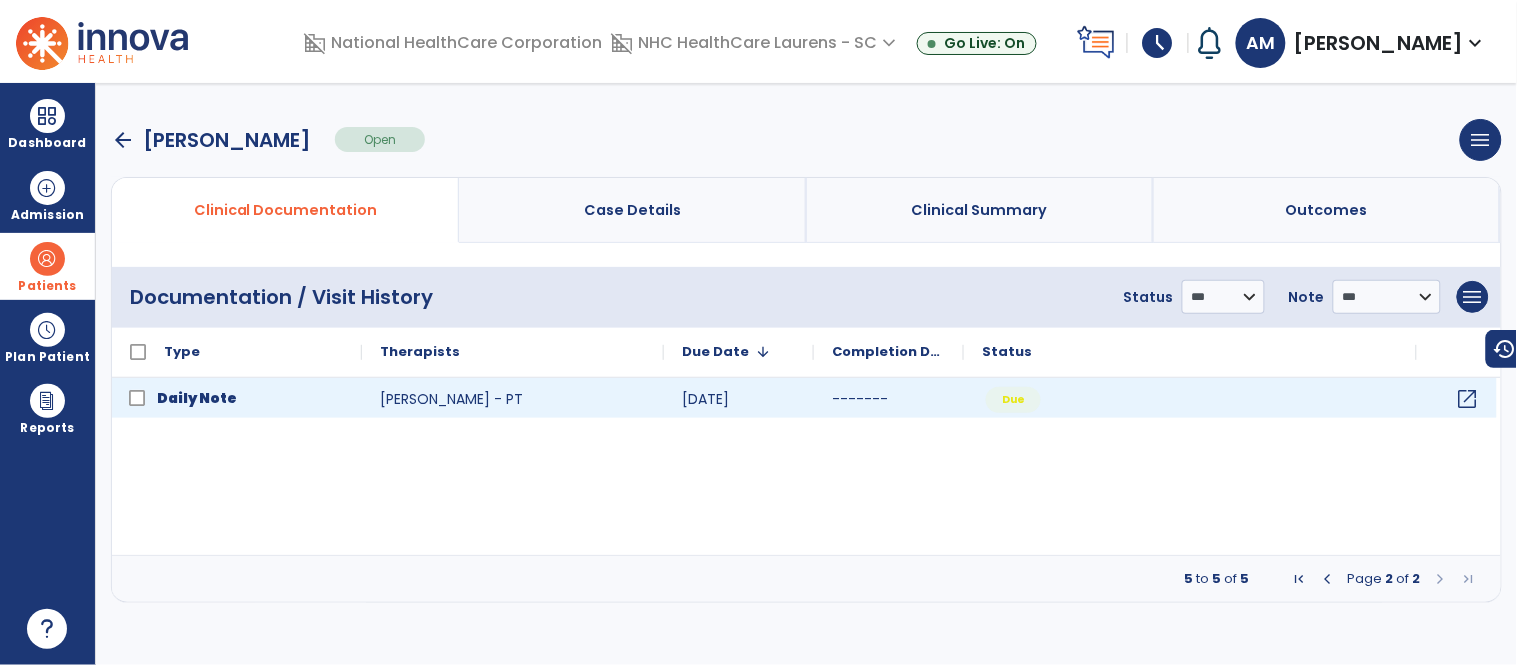 click on "open_in_new" 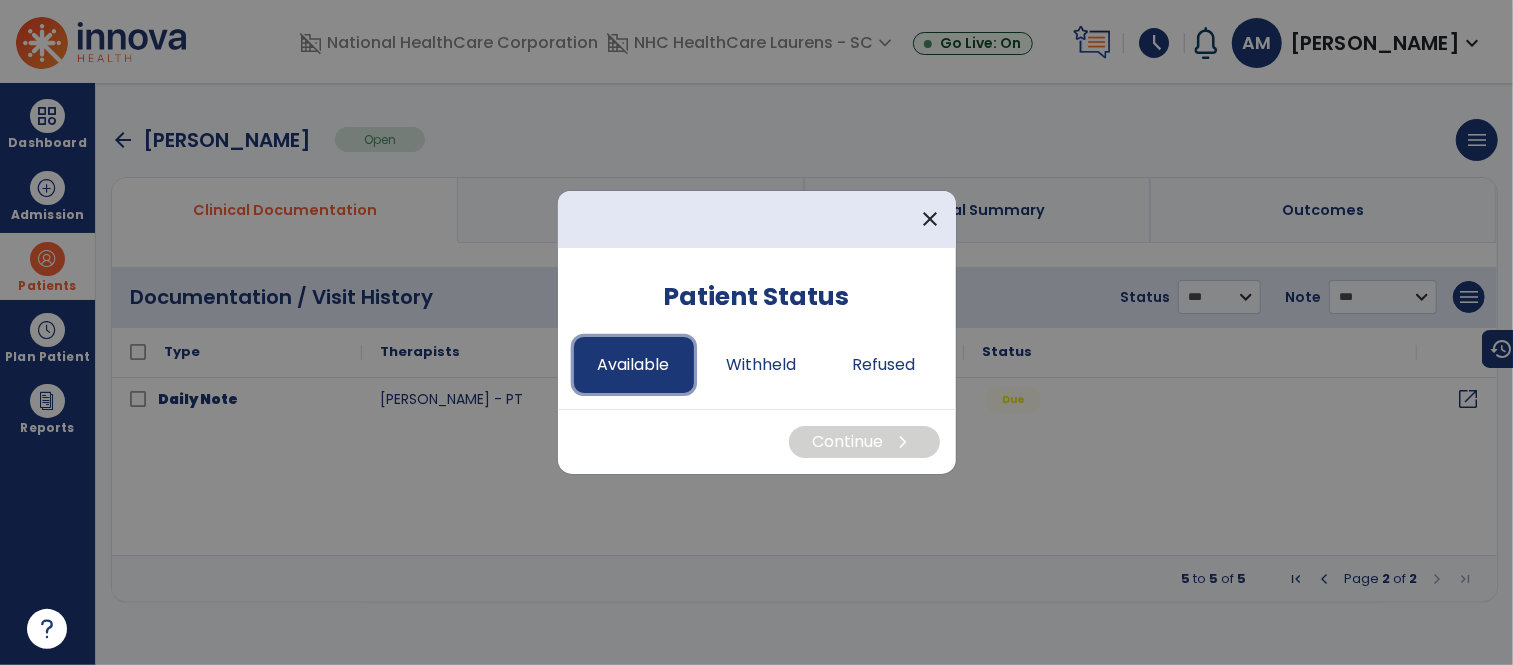 click on "Available" at bounding box center [634, 365] 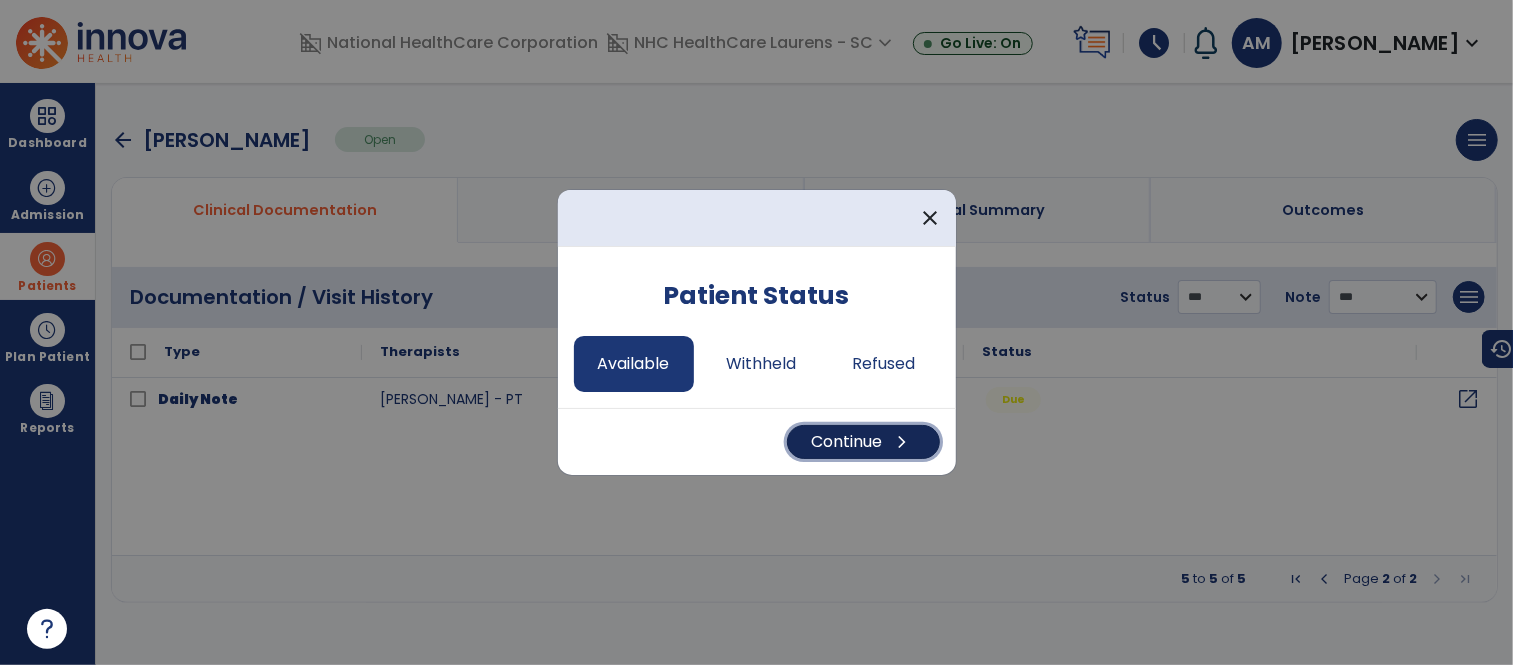 click on "Continue   chevron_right" at bounding box center (863, 442) 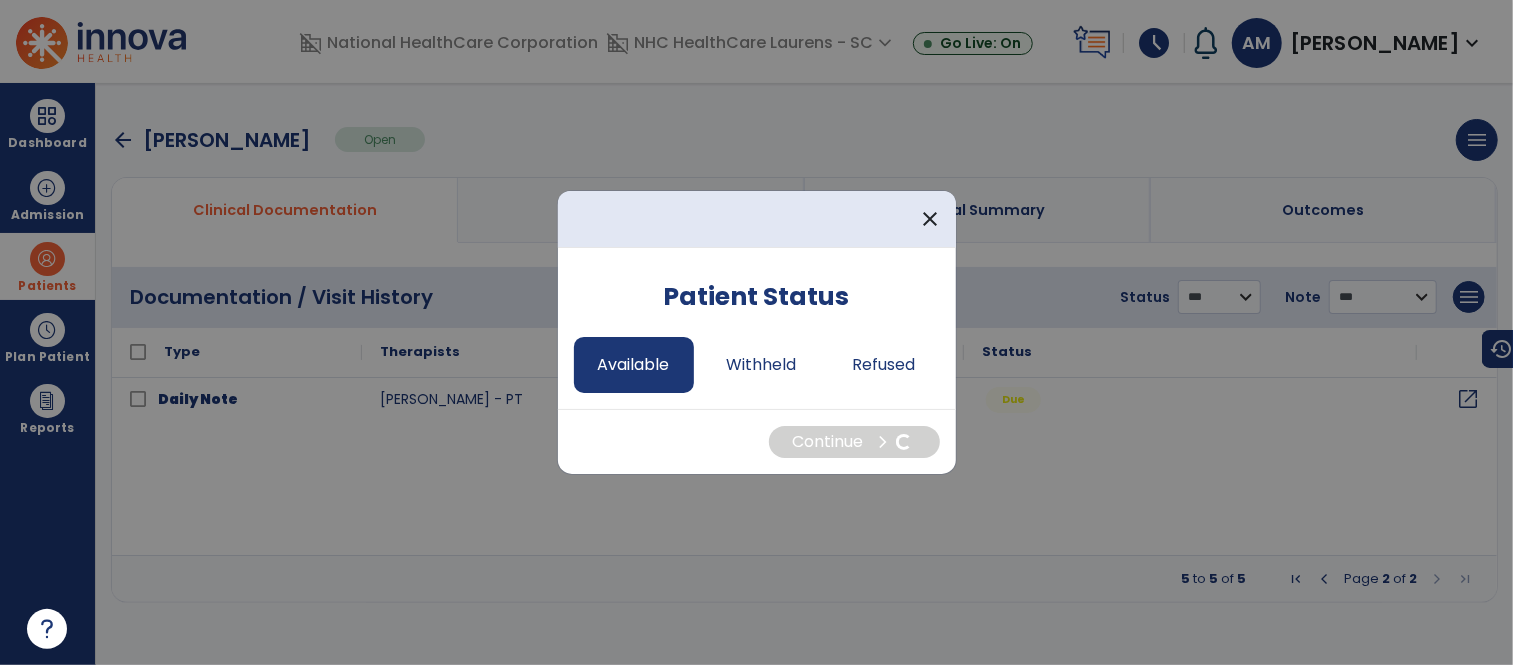 select on "*" 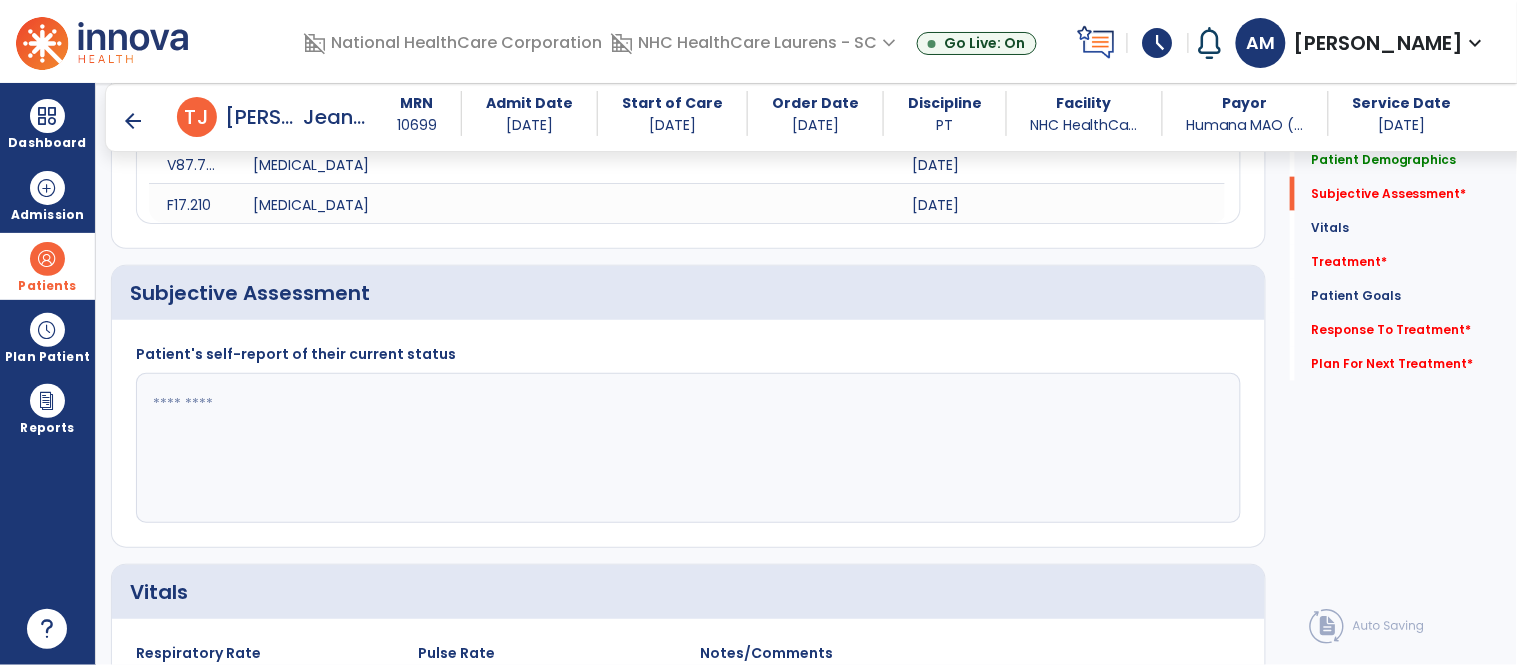 scroll, scrollTop: 623, scrollLeft: 0, axis: vertical 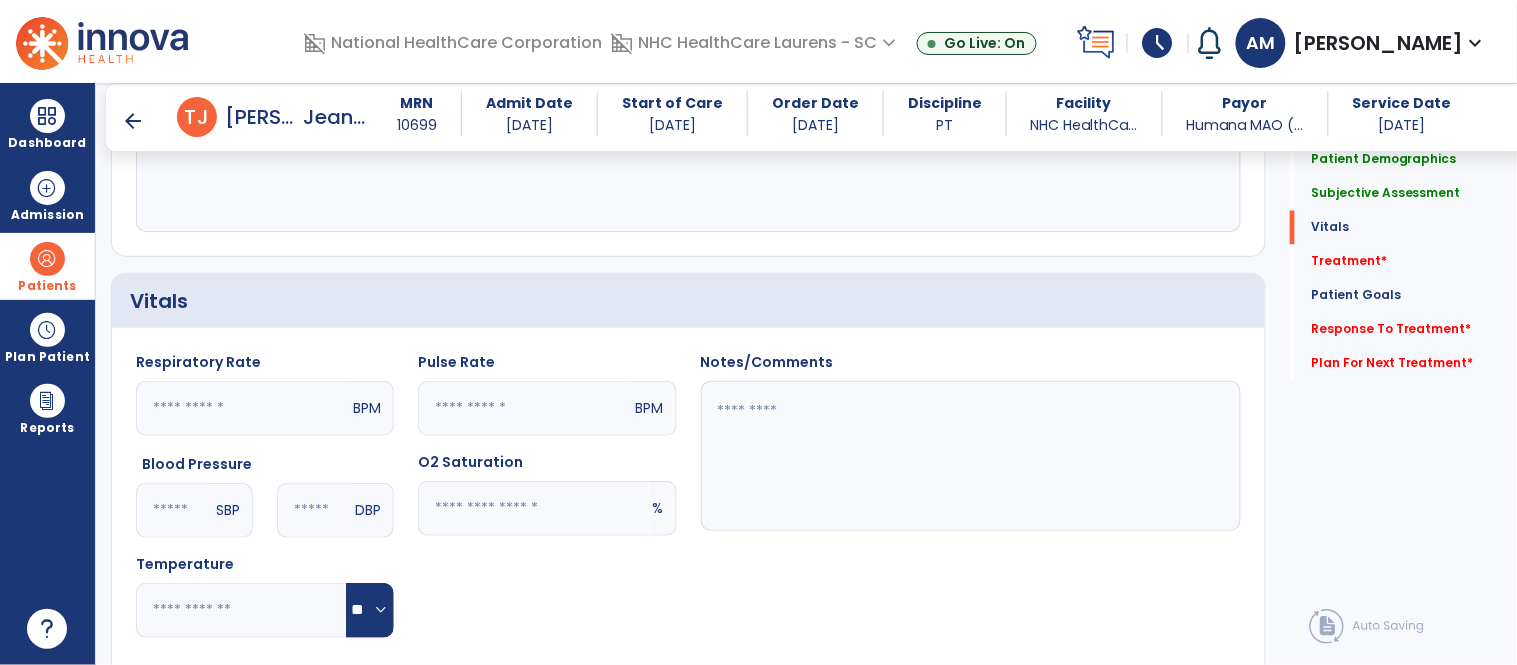 type on "**********" 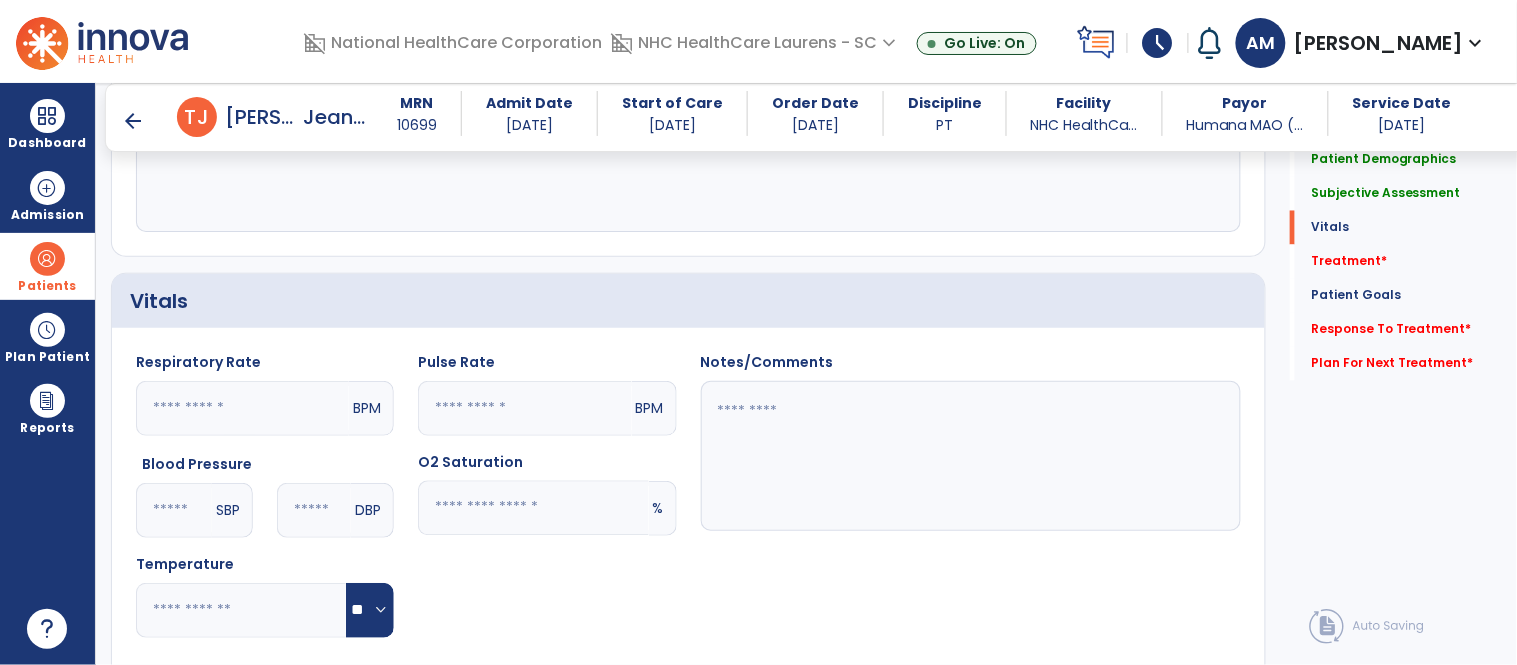 click 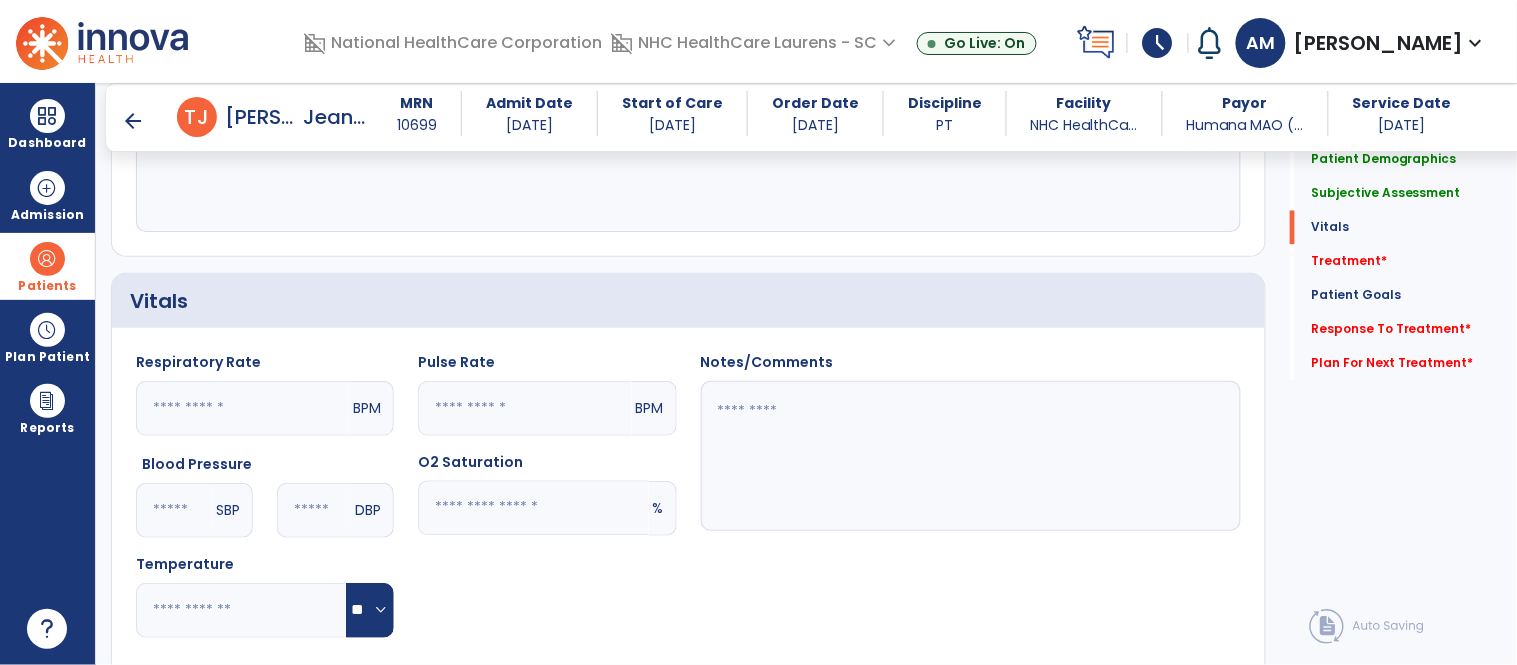 type on "**" 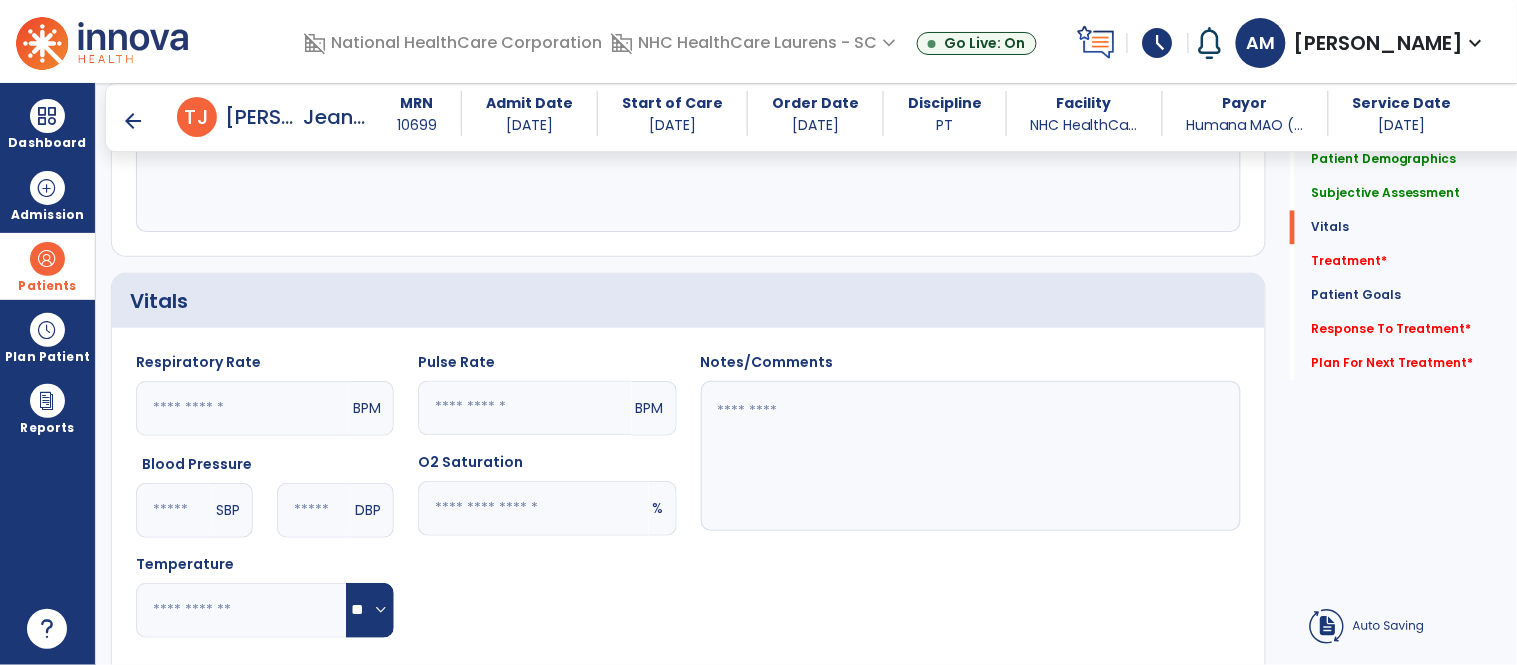 click 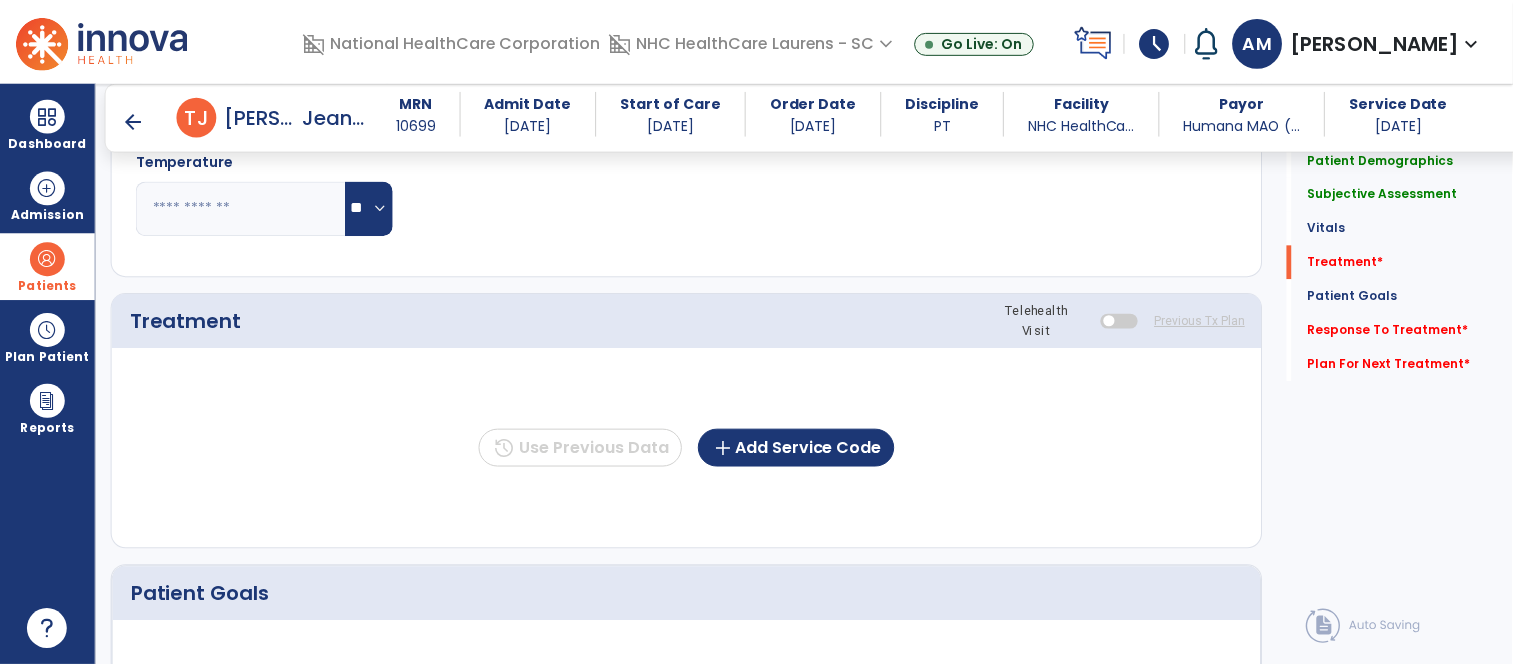 scroll, scrollTop: 1317, scrollLeft: 0, axis: vertical 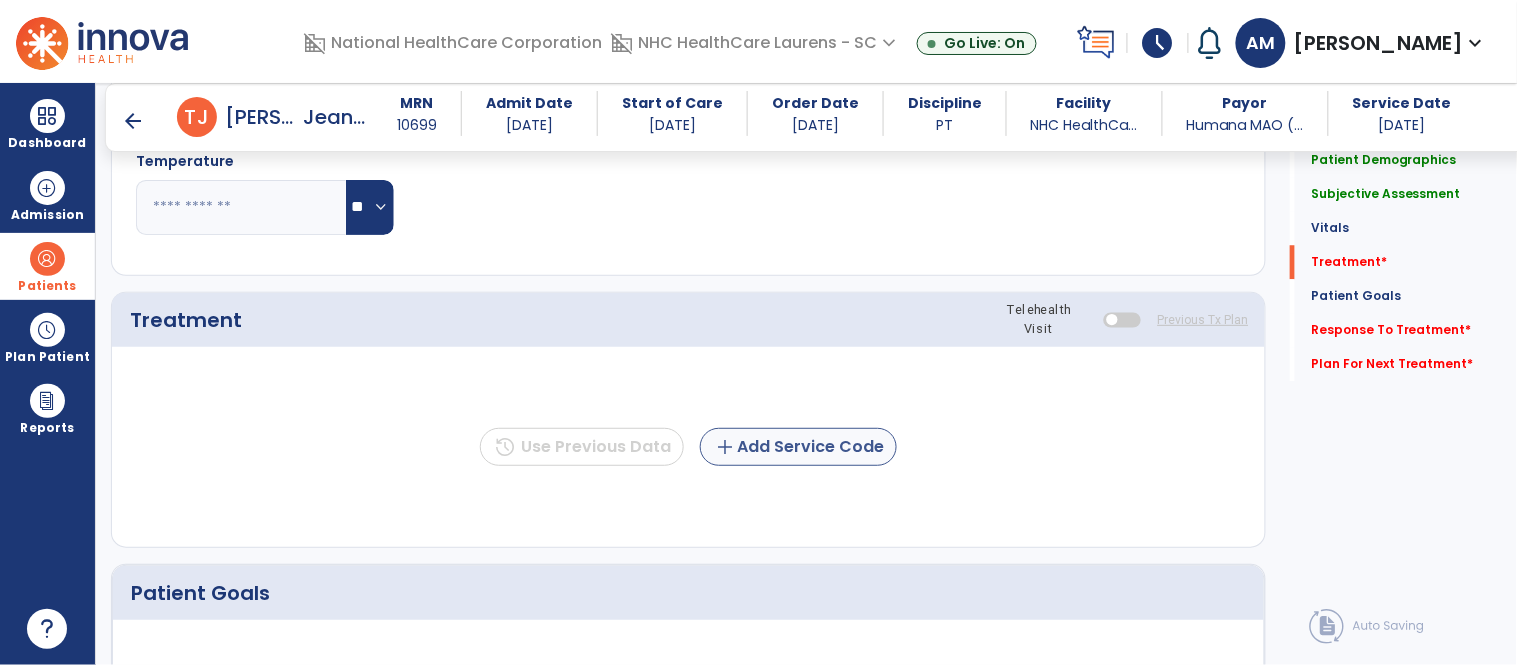 type on "**" 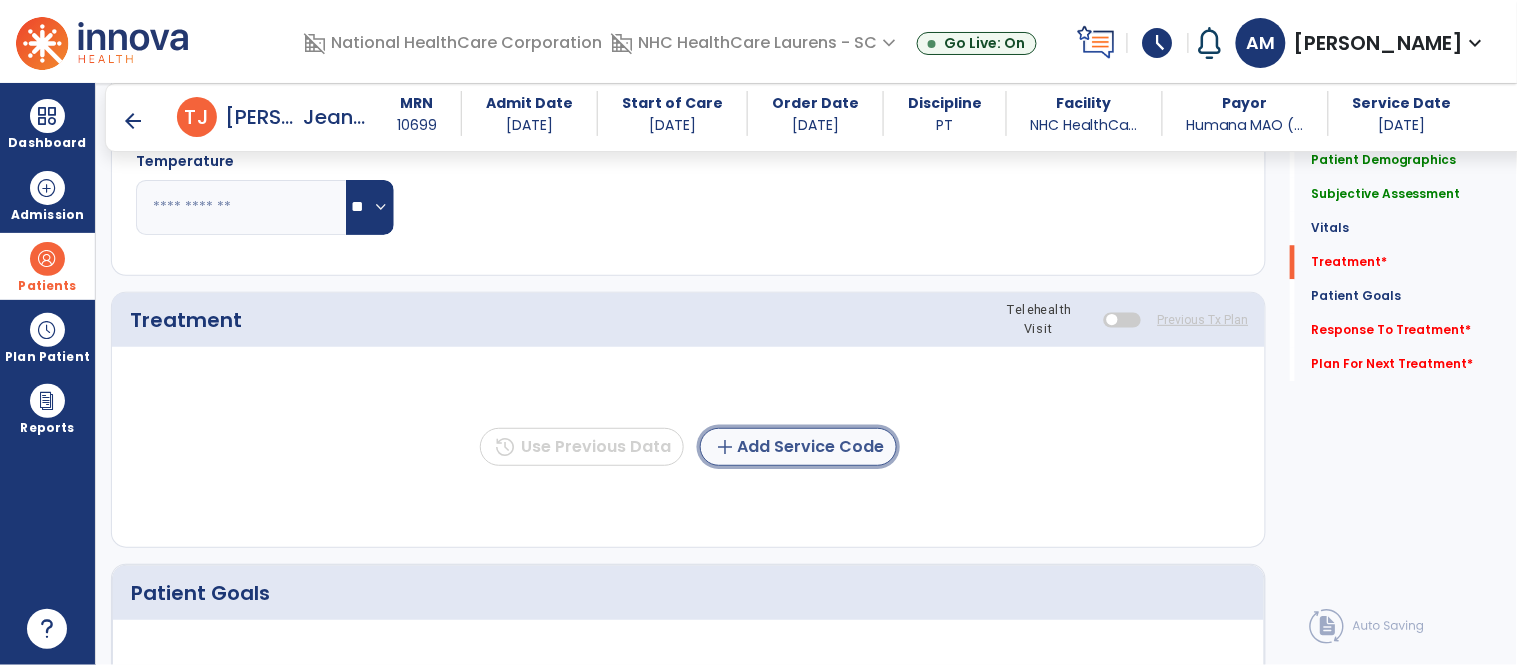 click on "add  Add Service Code" 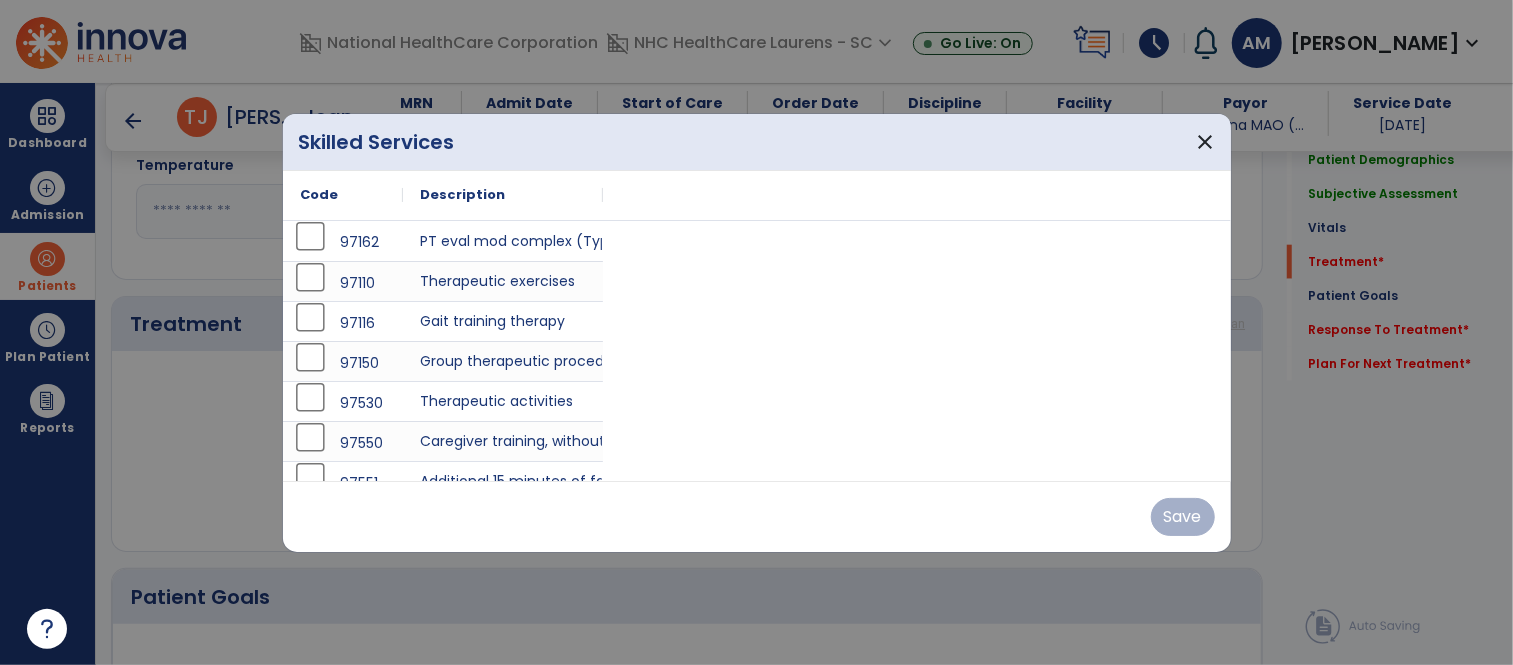 scroll, scrollTop: 1317, scrollLeft: 0, axis: vertical 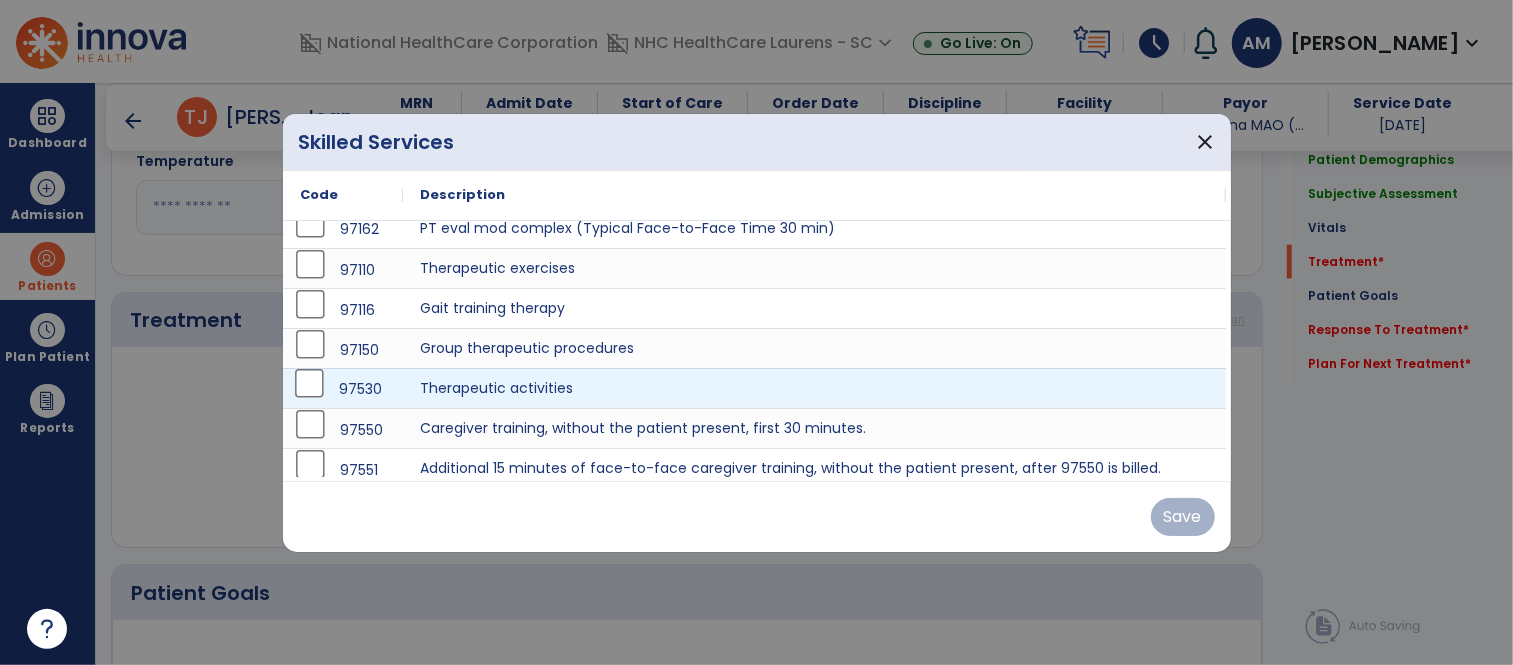 click on "97530" at bounding box center [343, 389] 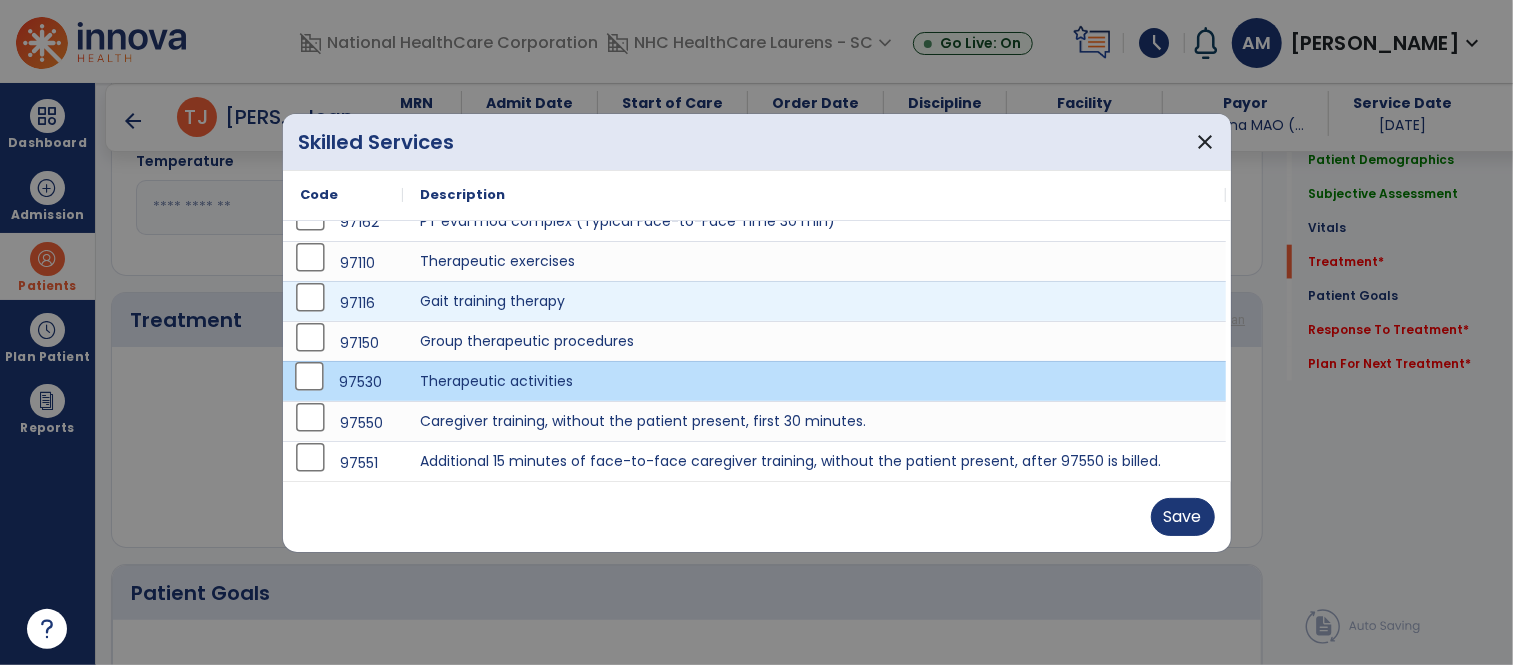 scroll, scrollTop: 21, scrollLeft: 0, axis: vertical 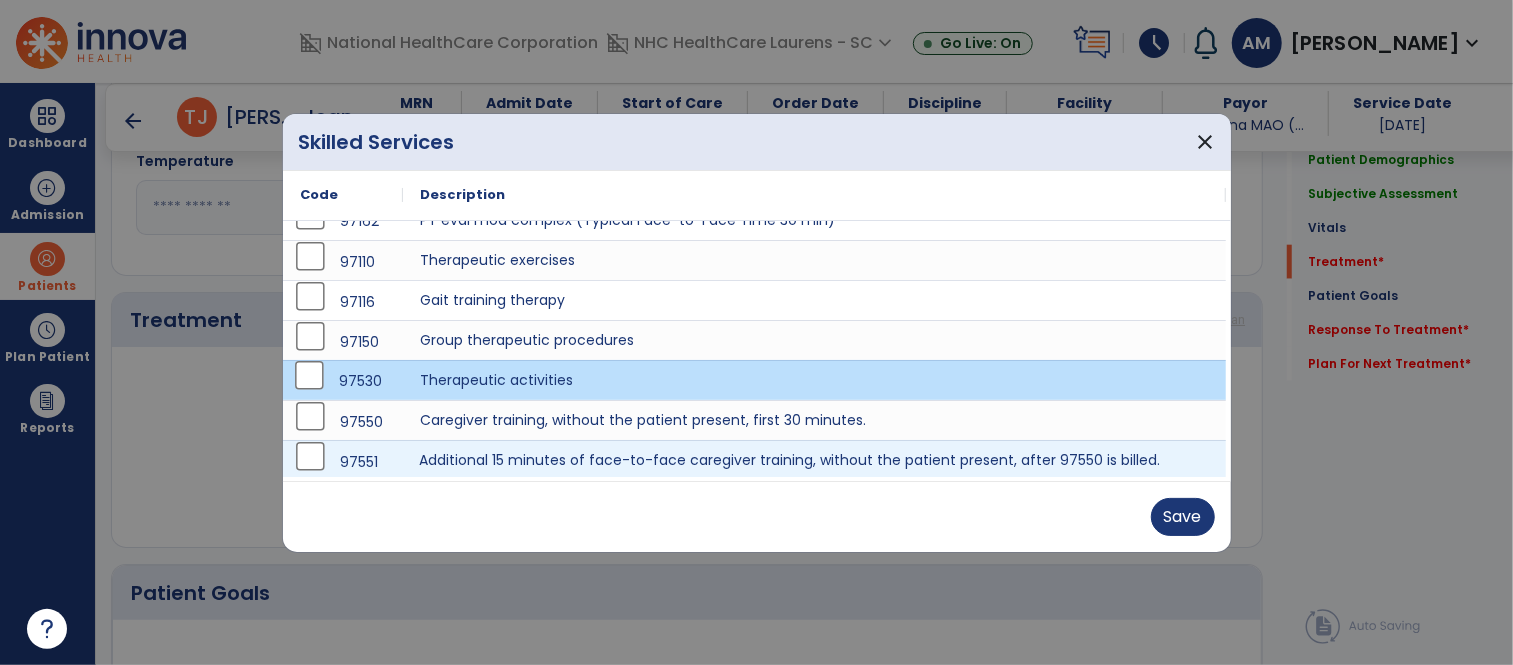 click on "Additional 15 minutes of face-to-face caregiver training, without the patient present, after 97550 is billed." at bounding box center [815, 460] 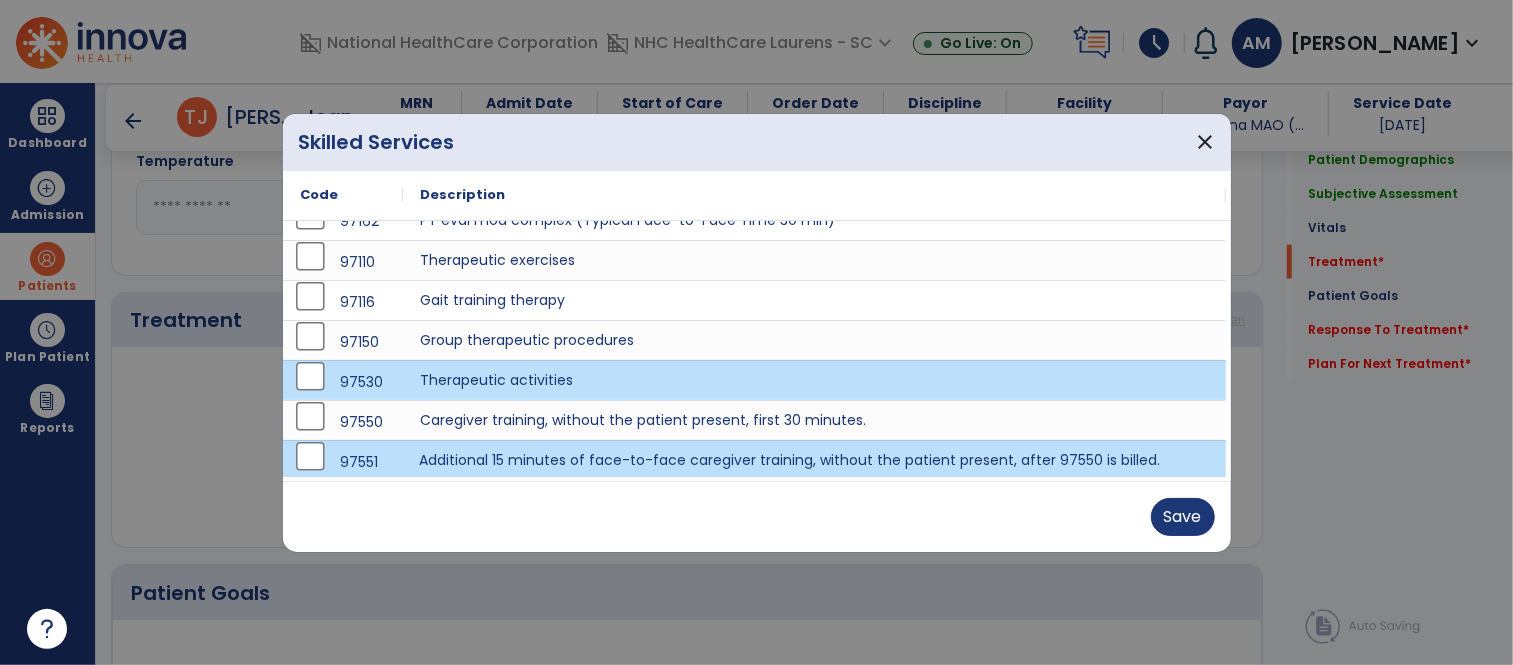 click on "Additional 15 minutes of face-to-face caregiver training, without the patient present, after 97550 is billed." at bounding box center (815, 460) 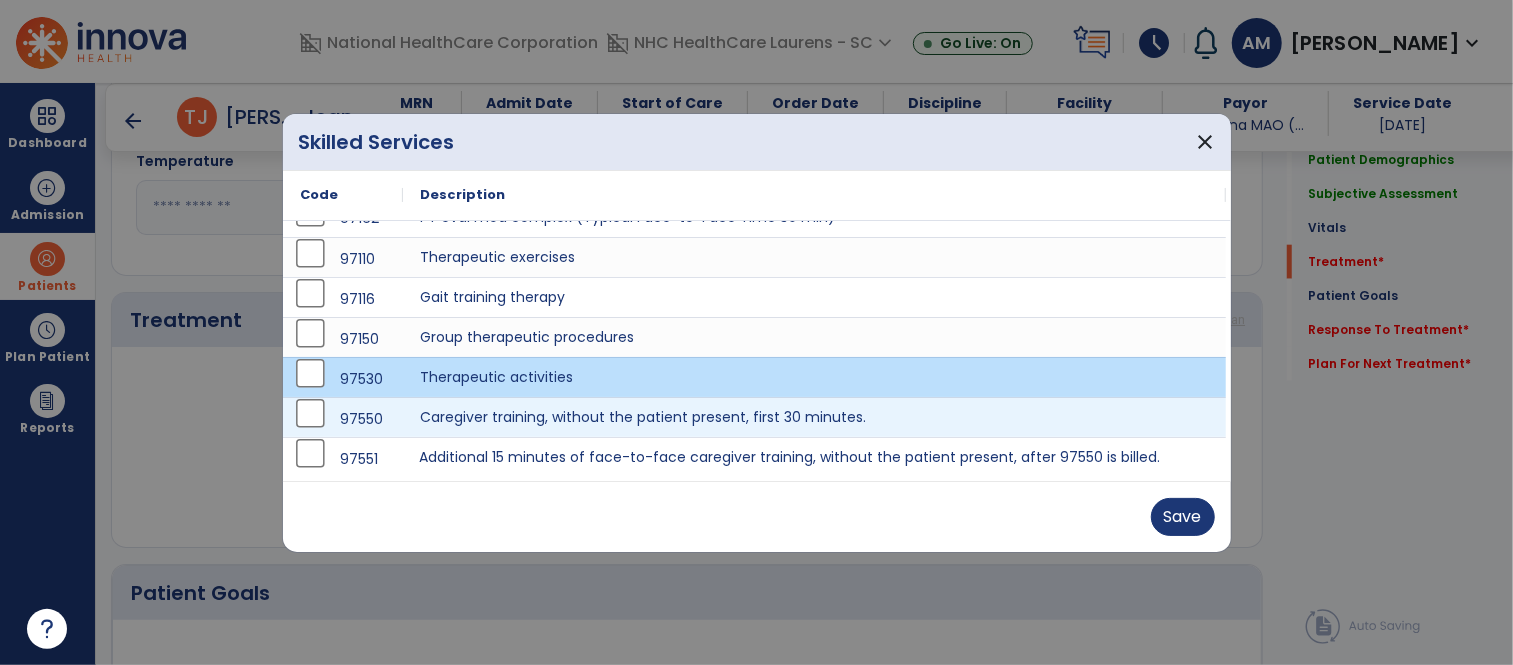 scroll, scrollTop: 0, scrollLeft: 0, axis: both 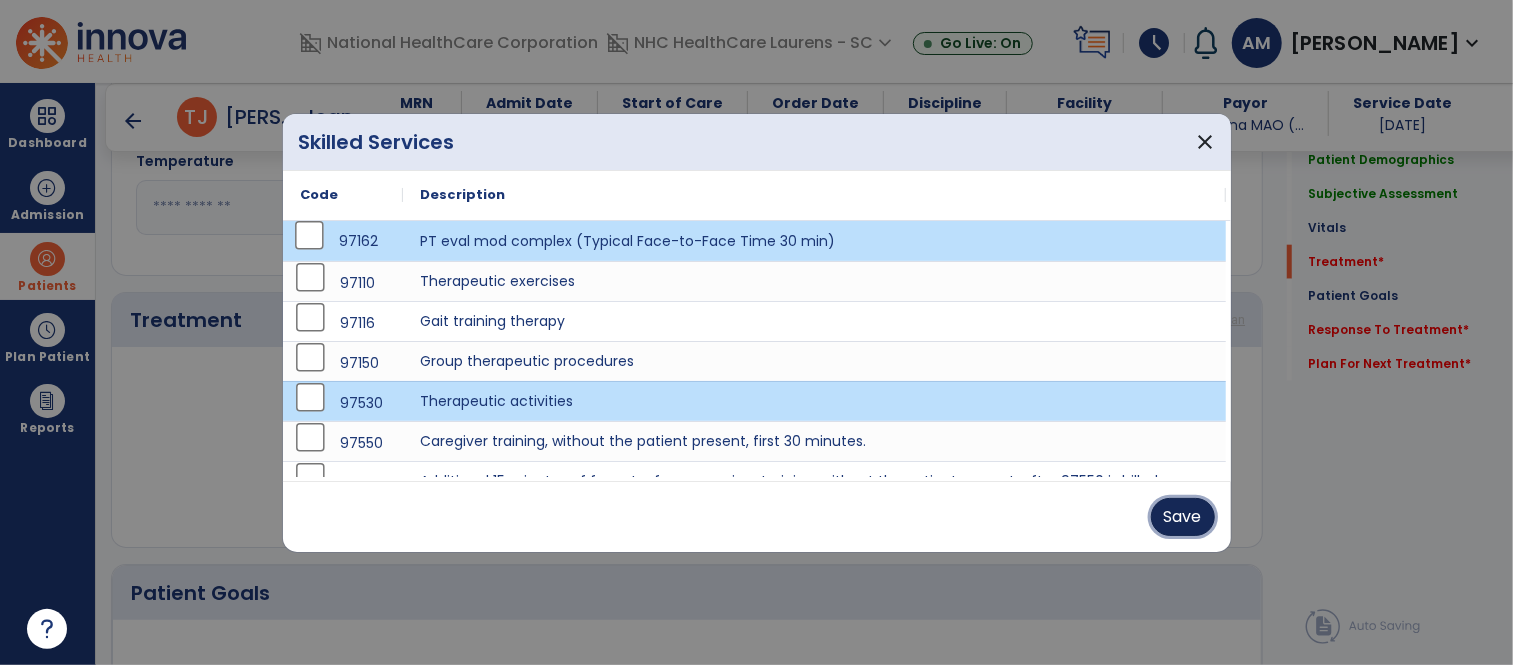 click on "Save" at bounding box center [1183, 517] 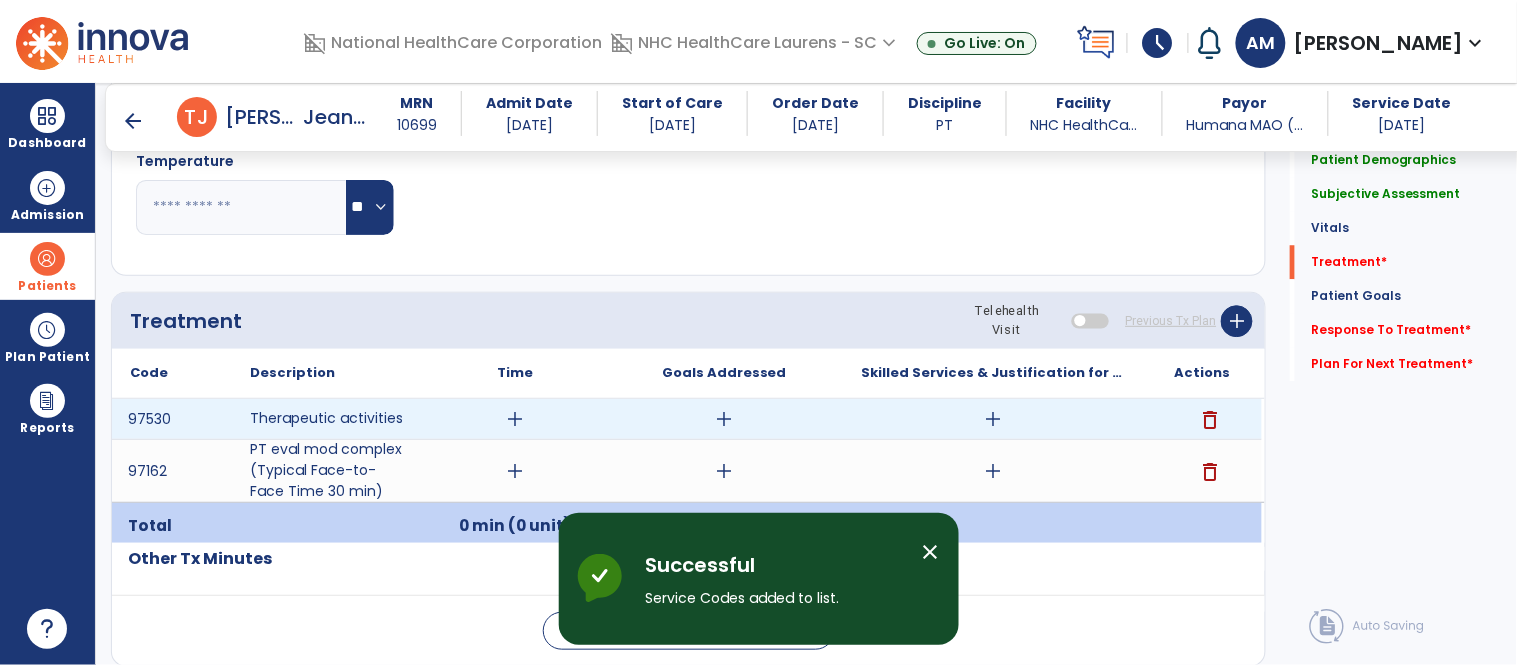 click on "add" at bounding box center (515, 419) 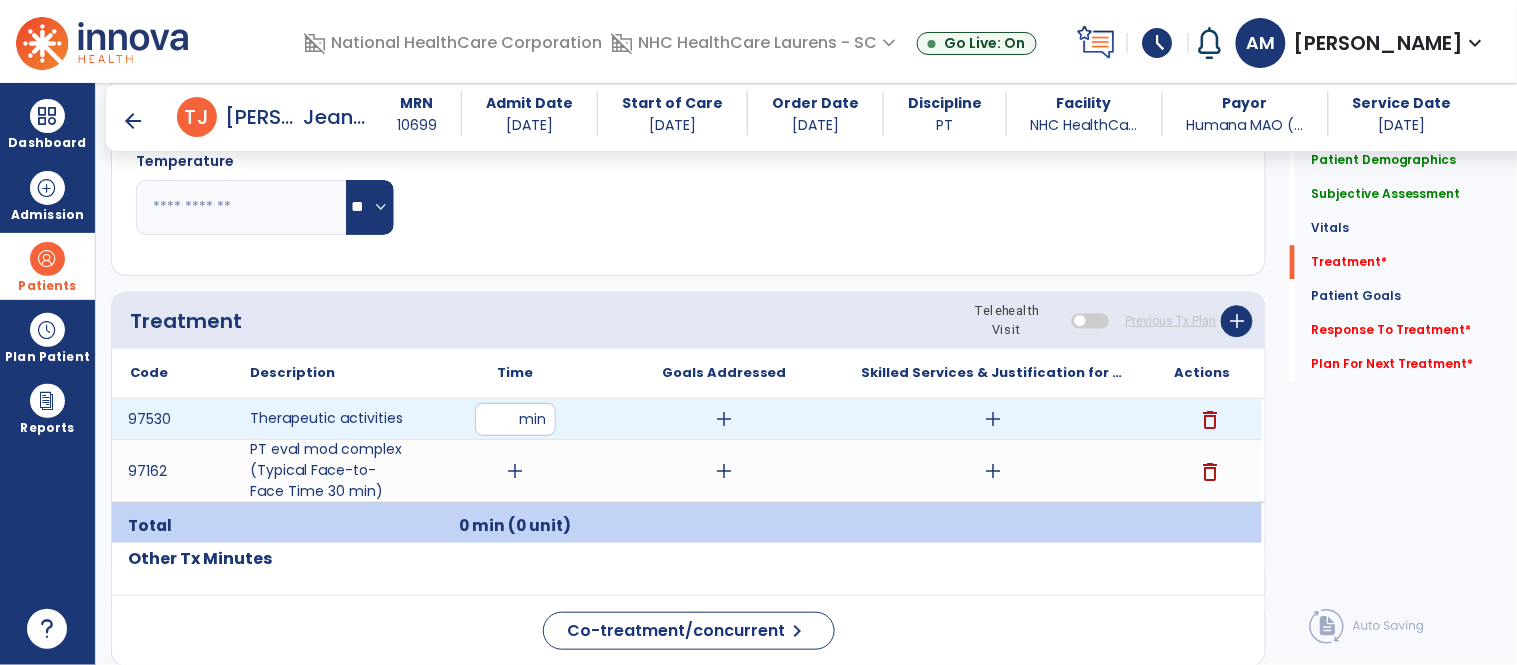 click at bounding box center [515, 419] 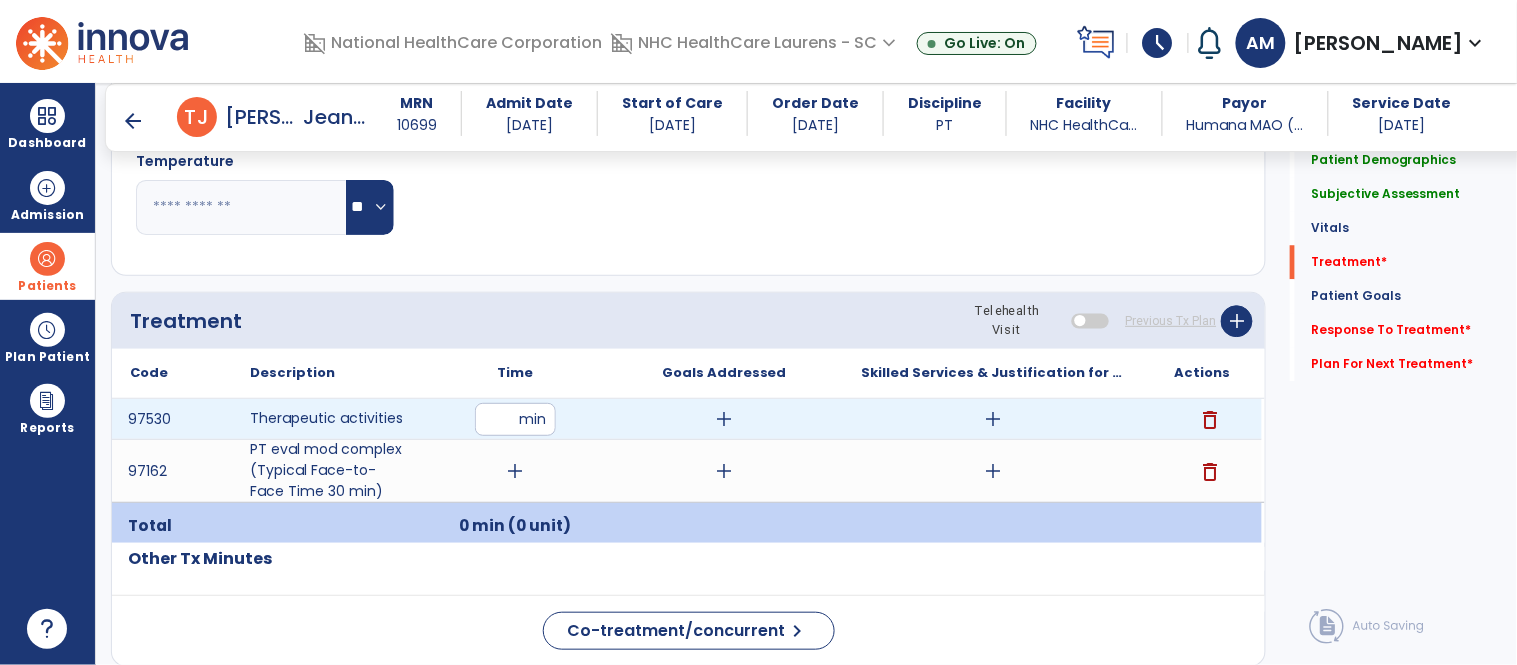 type on "**" 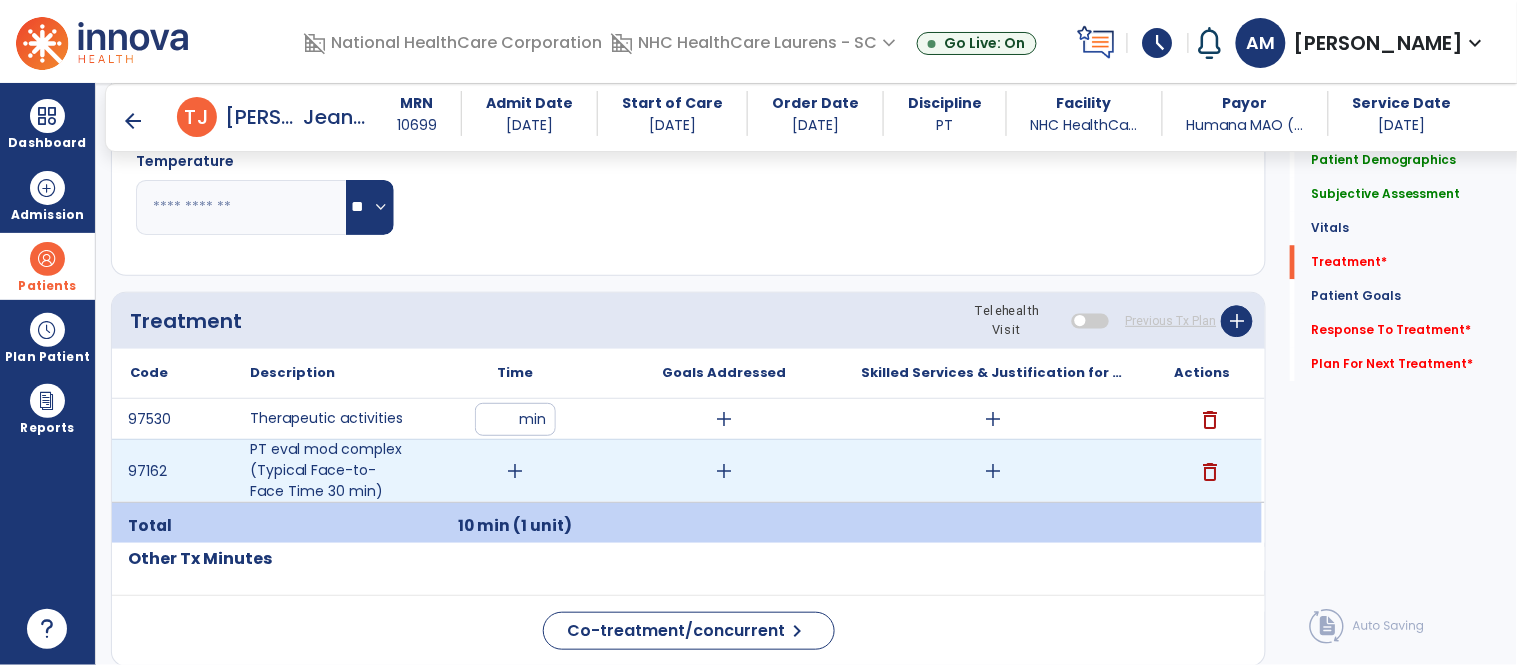 click on "add" at bounding box center (515, 471) 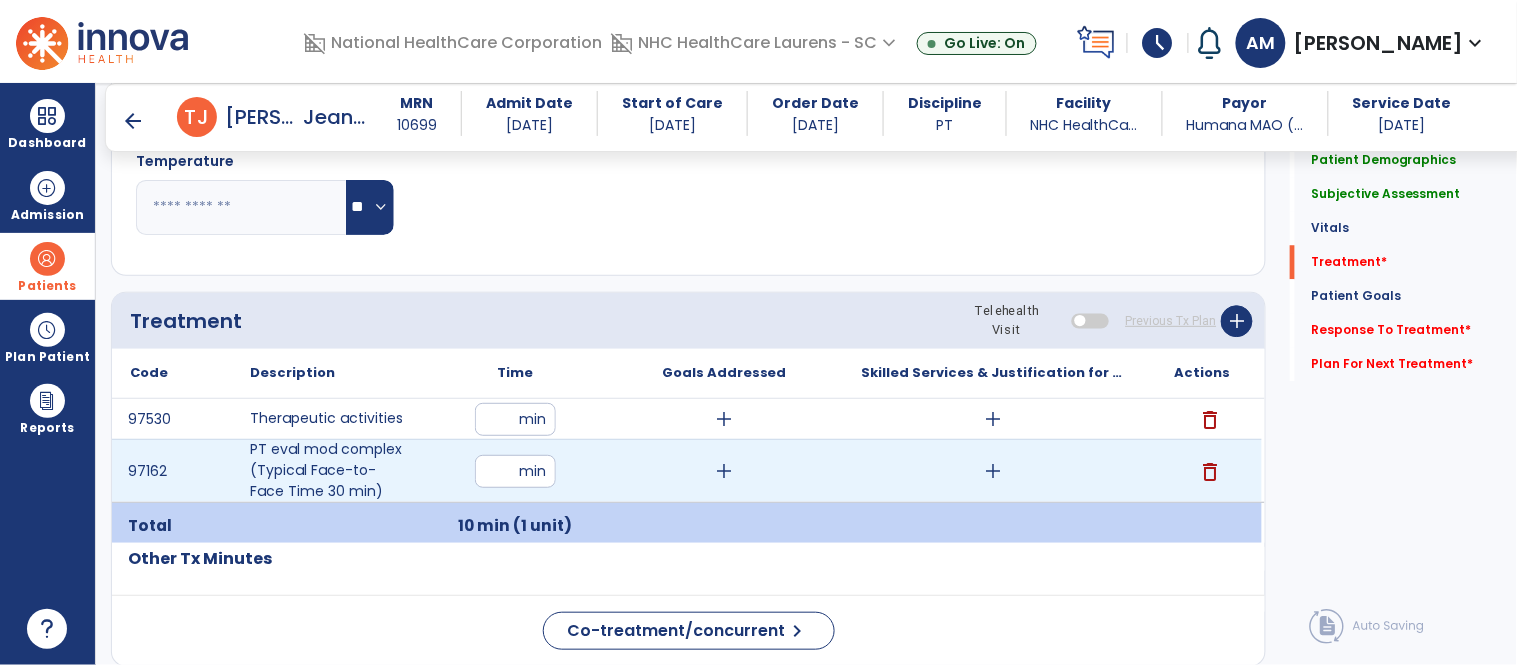 type on "**" 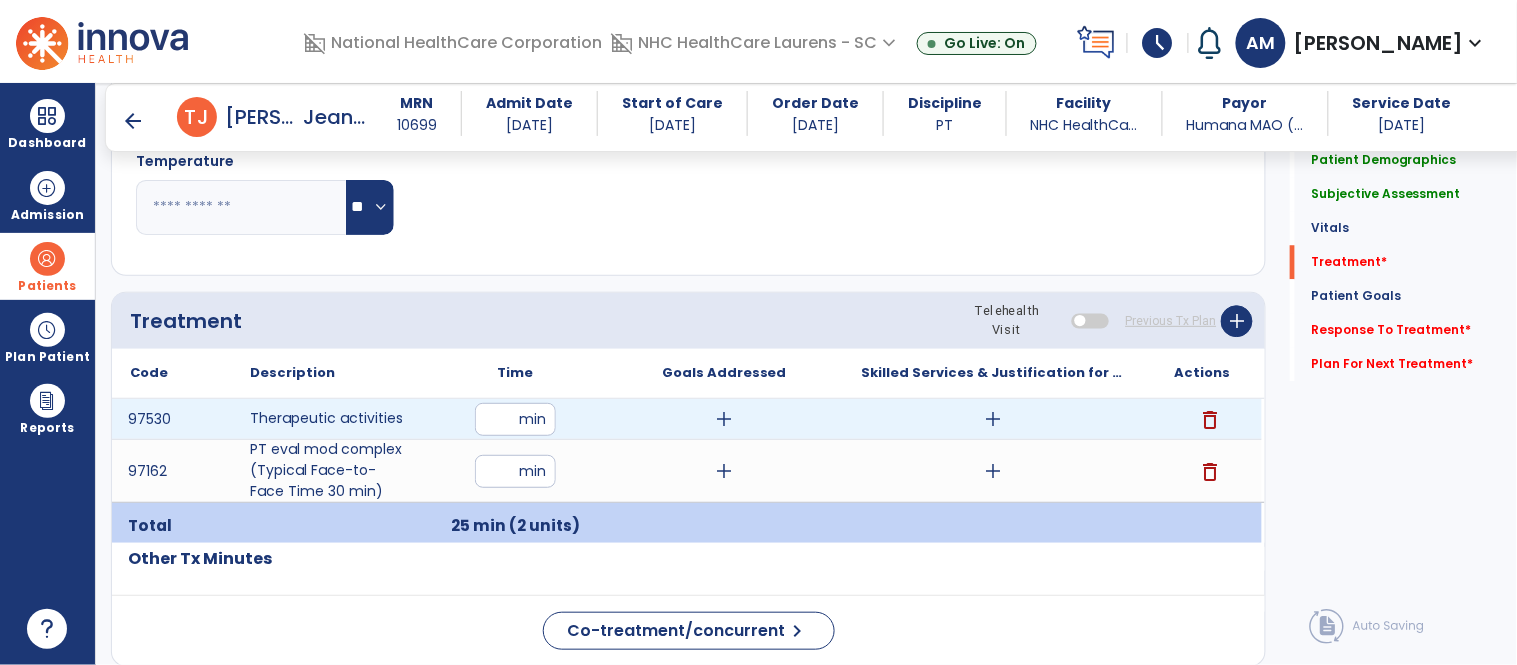 click on "add" at bounding box center (724, 419) 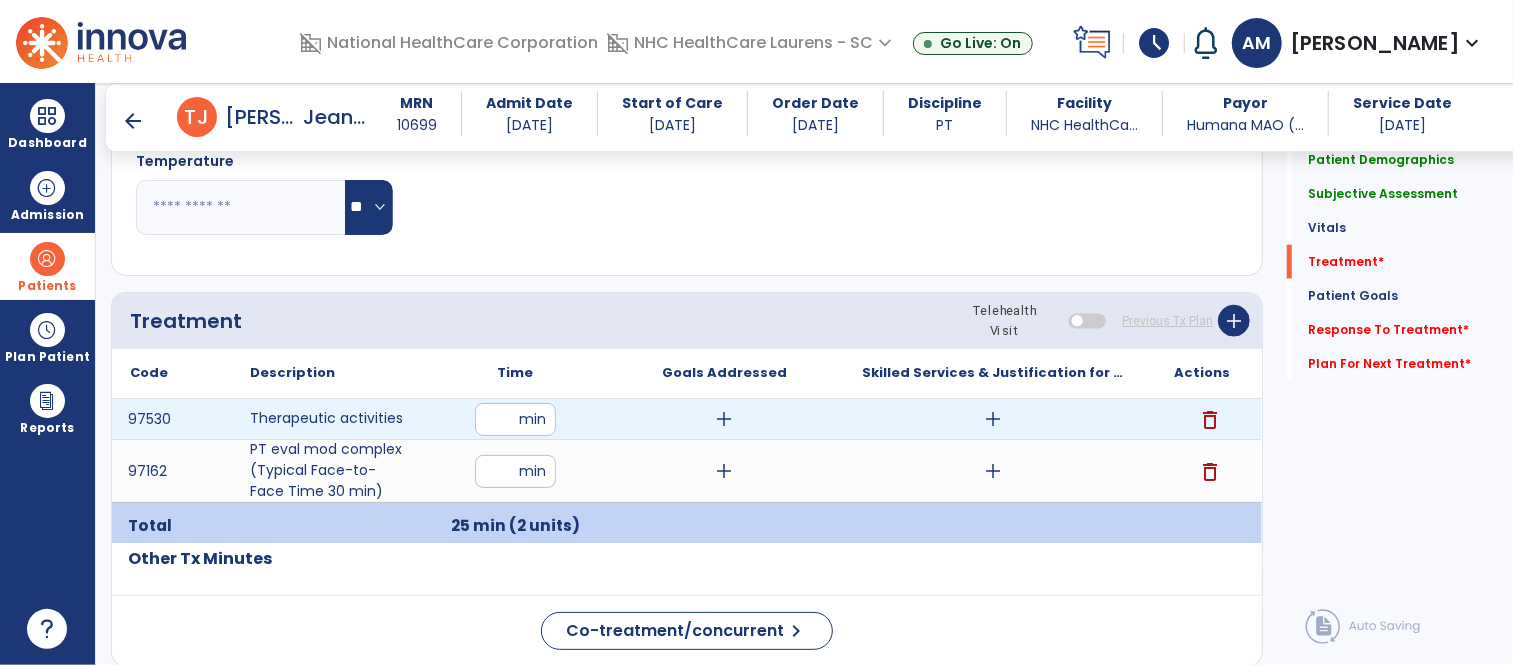scroll, scrollTop: 1317, scrollLeft: 0, axis: vertical 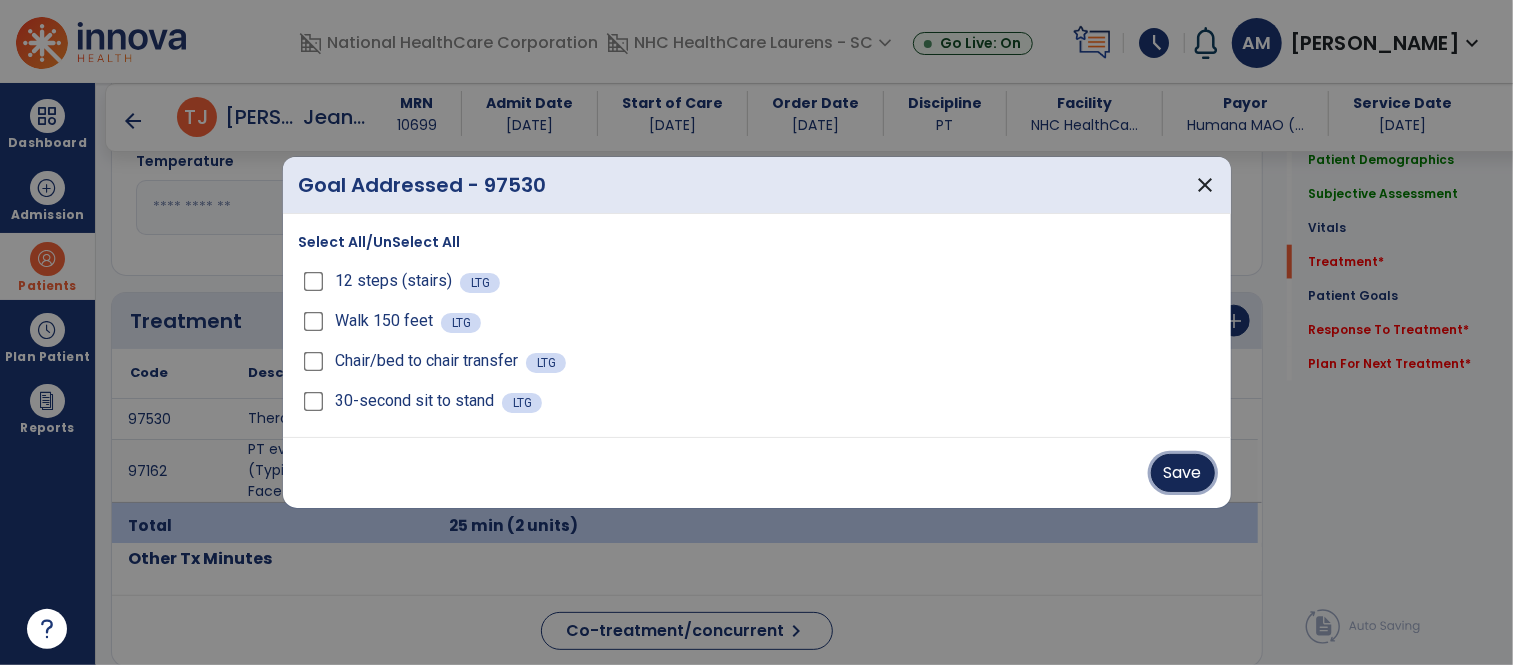 click on "Save" at bounding box center (1183, 473) 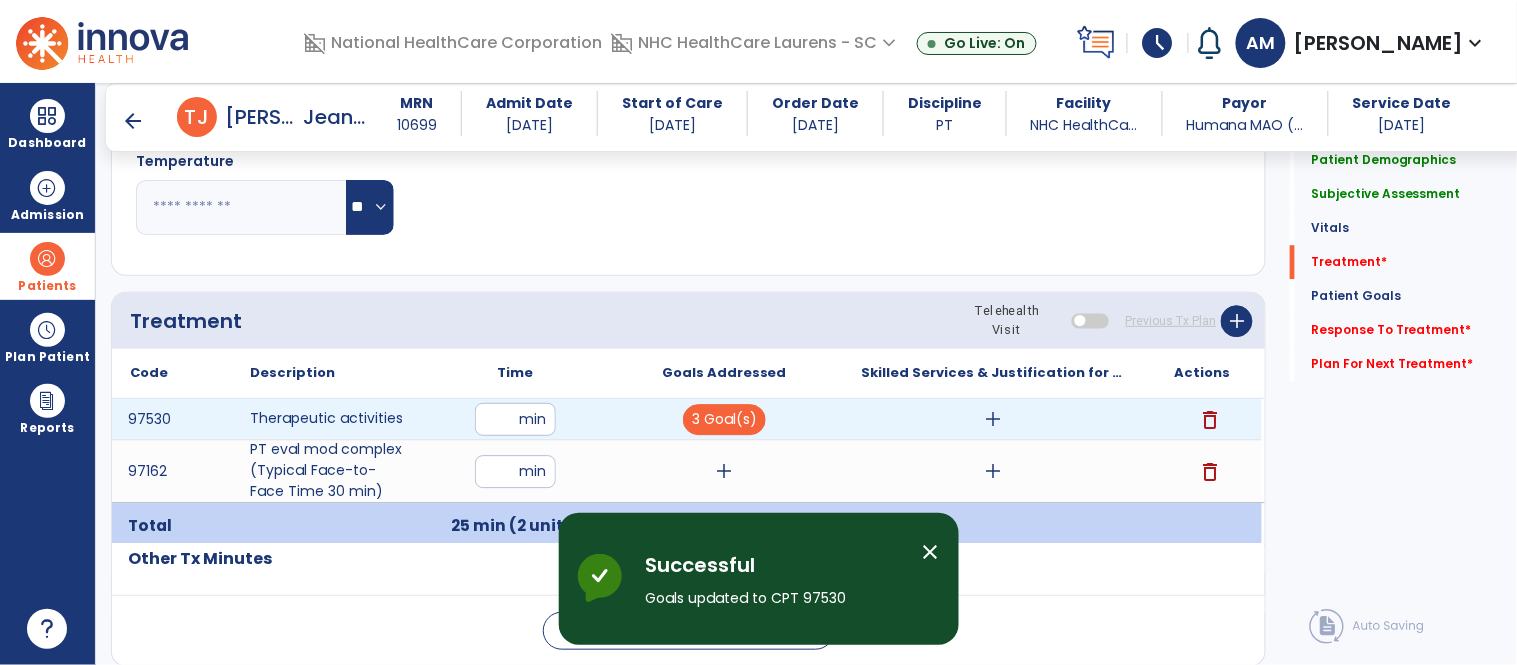 click on "add" at bounding box center (993, 419) 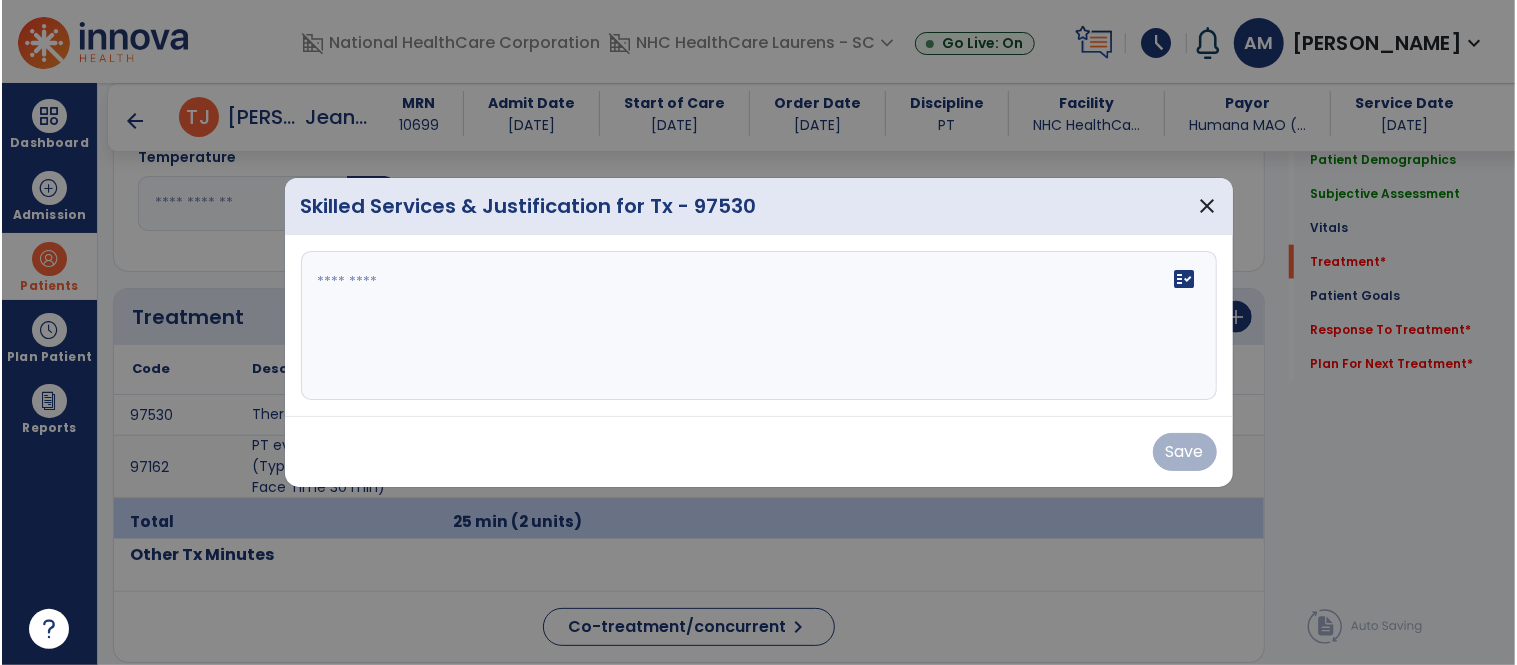 scroll, scrollTop: 1317, scrollLeft: 0, axis: vertical 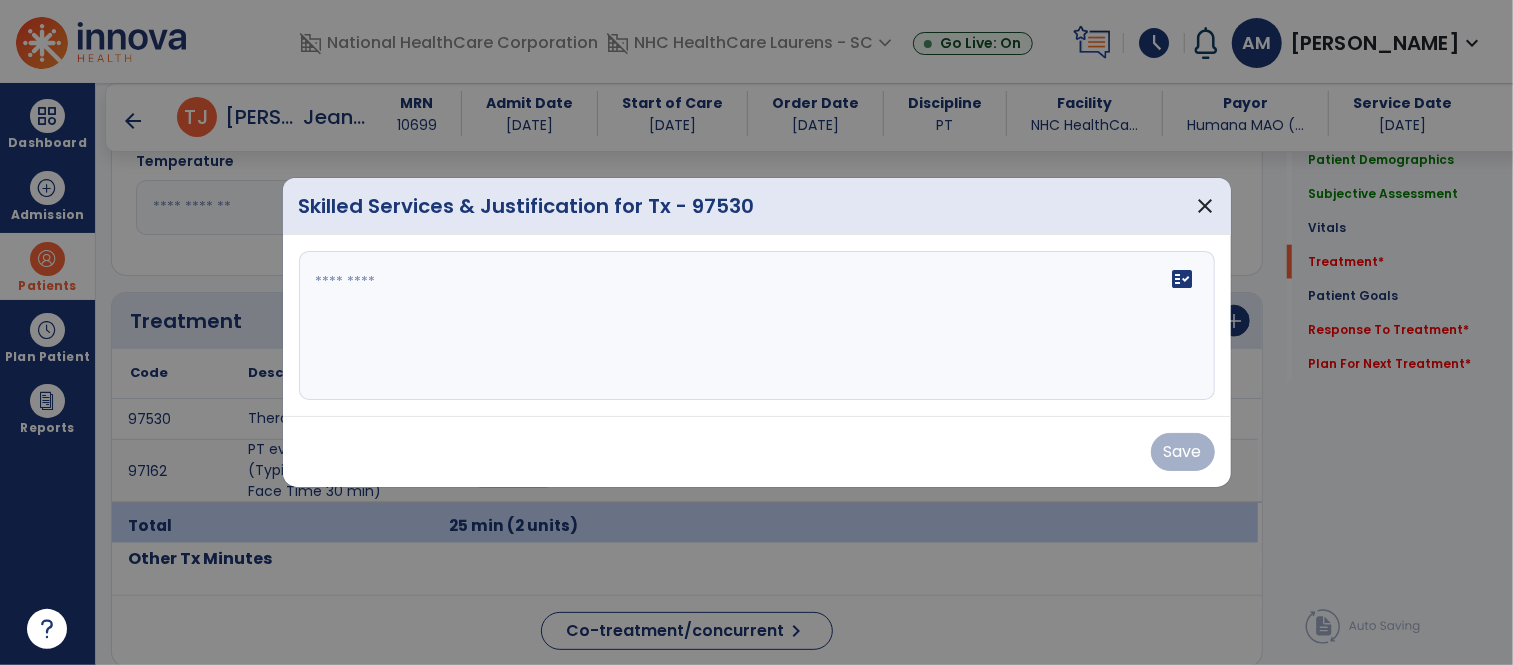 click at bounding box center (757, 326) 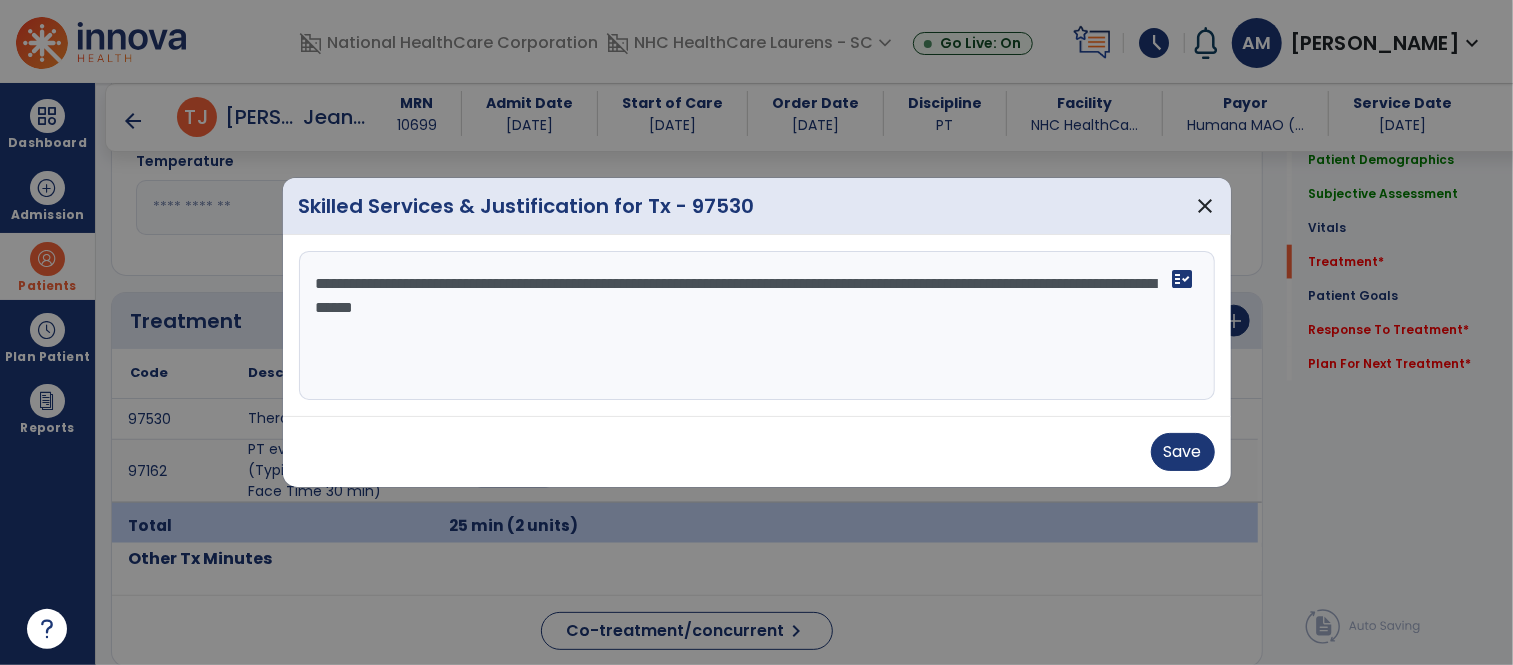 click on "**********" at bounding box center (757, 326) 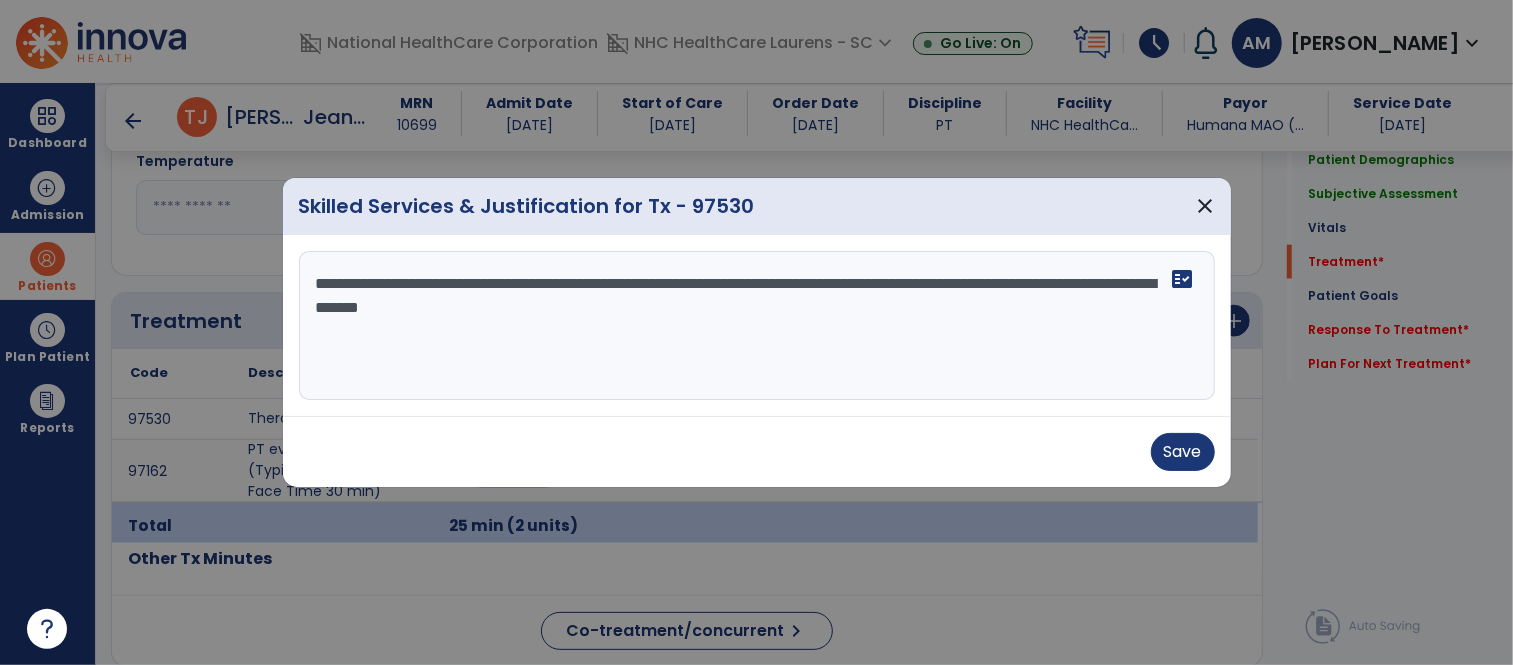 drag, startPoint x: 651, startPoint y: 304, endPoint x: 621, endPoint y: 305, distance: 30.016663 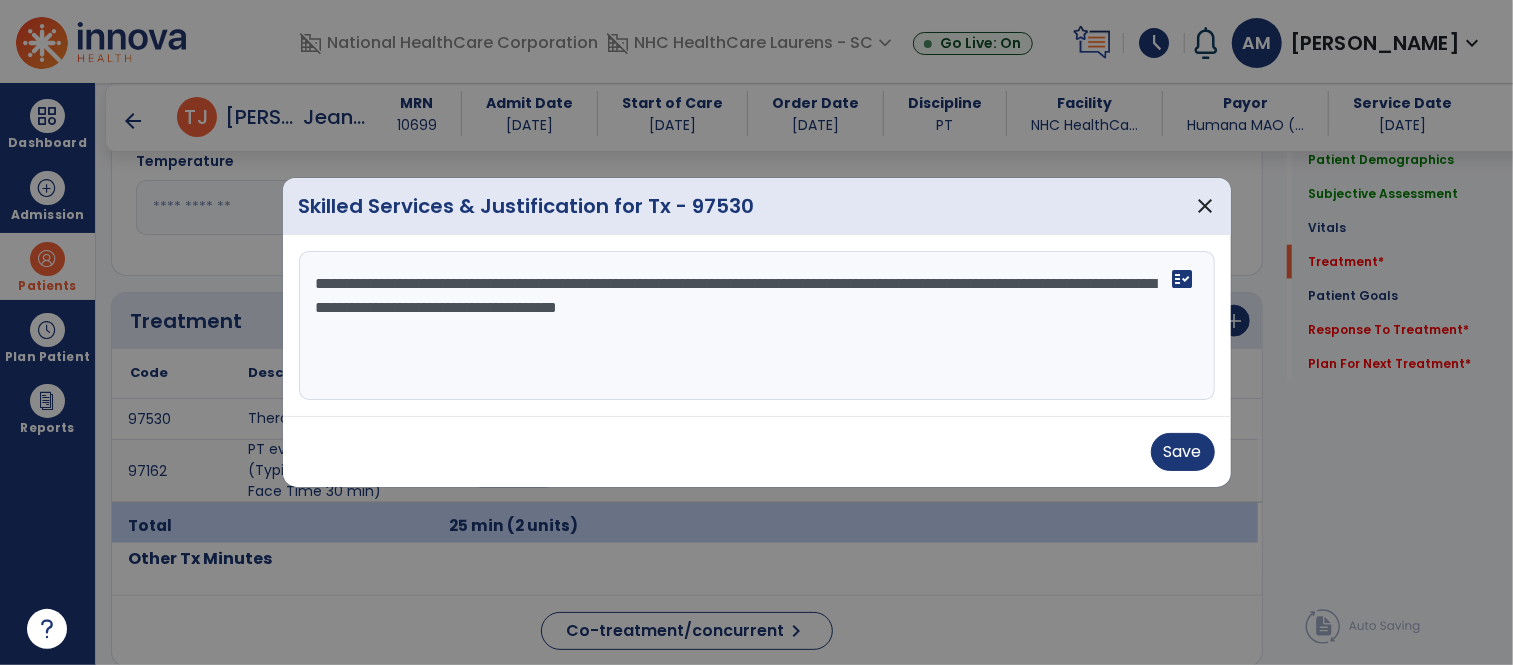 click on "**********" at bounding box center (757, 326) 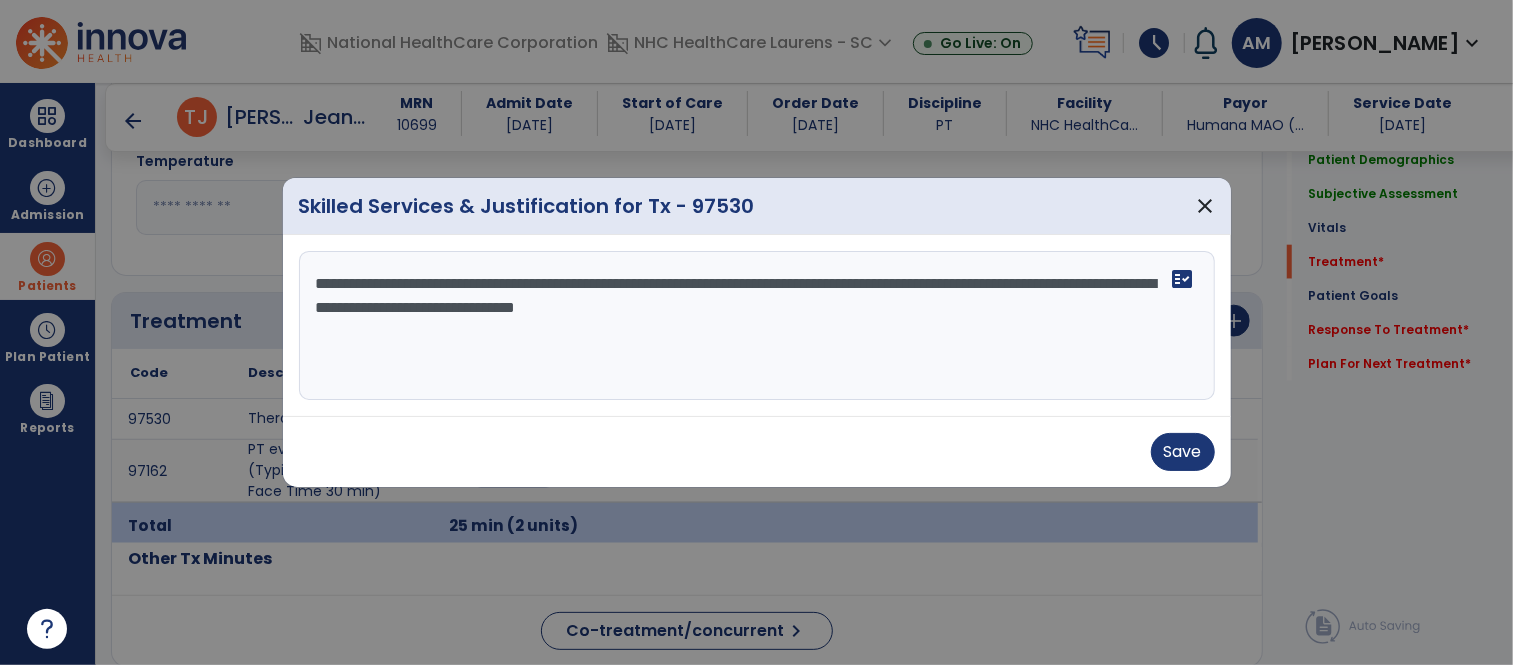 drag, startPoint x: 820, startPoint y: 307, endPoint x: 797, endPoint y: 310, distance: 23.194826 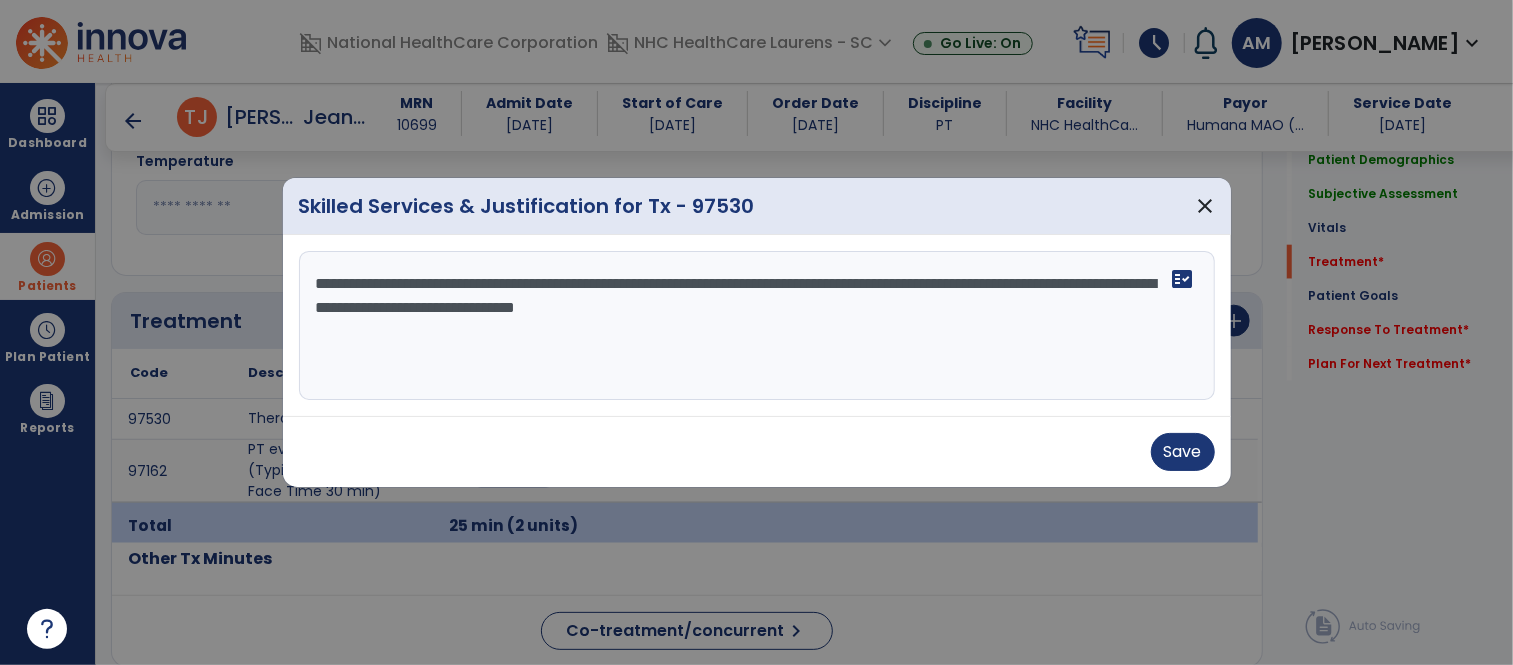 click on "**********" at bounding box center [757, 326] 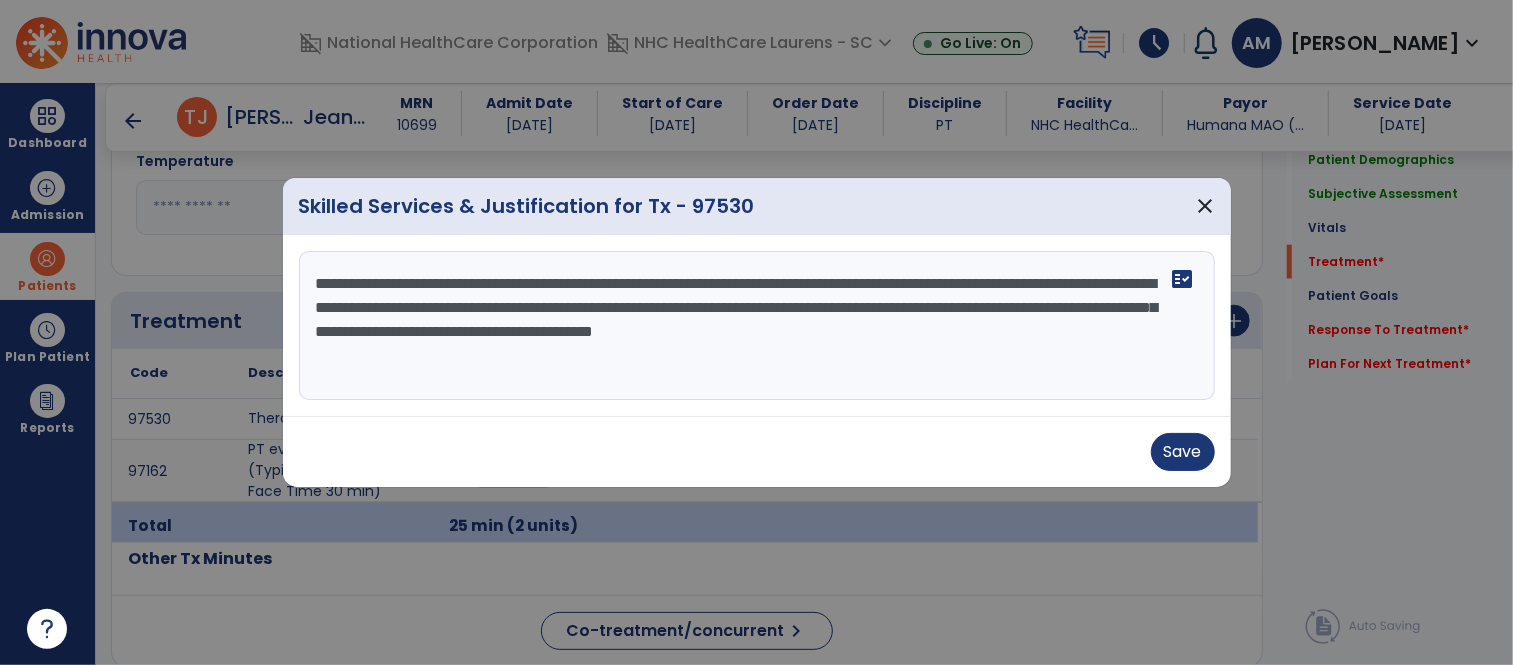 click on "**********" at bounding box center [757, 326] 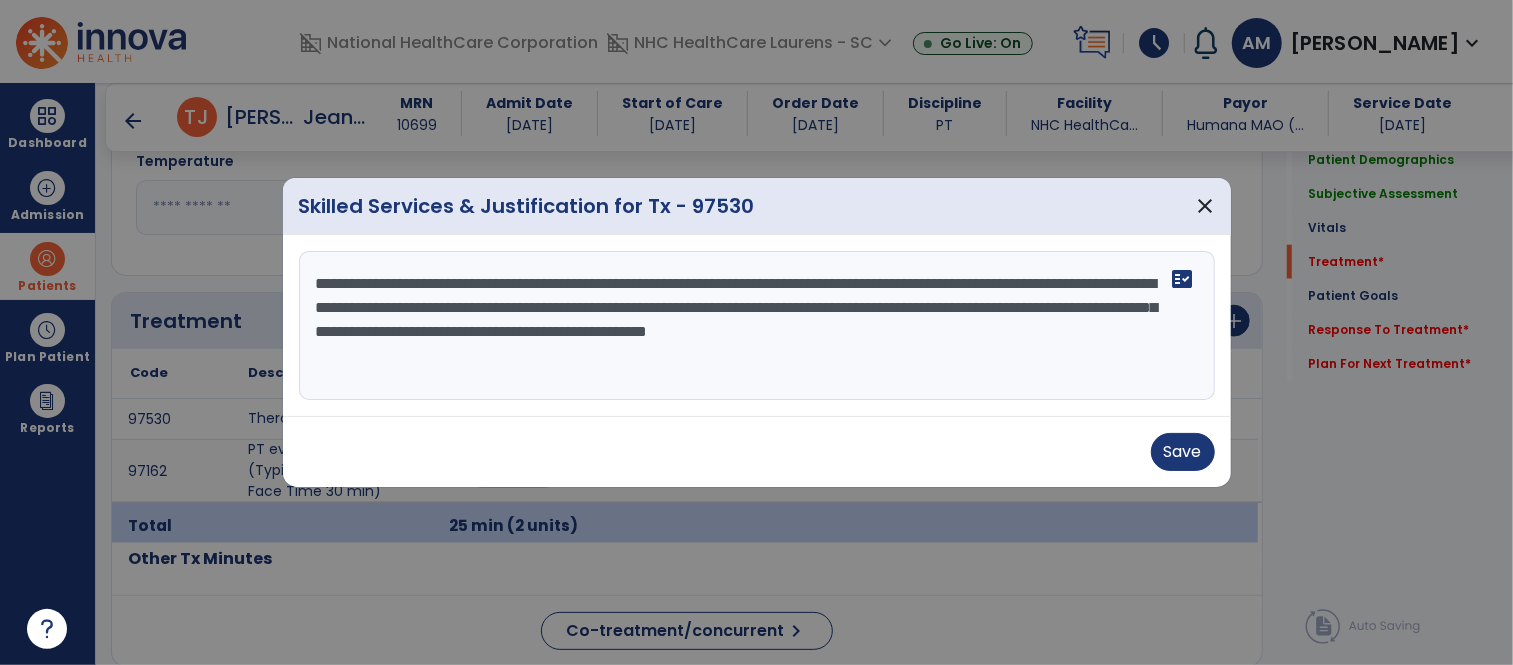 click on "**********" at bounding box center (757, 326) 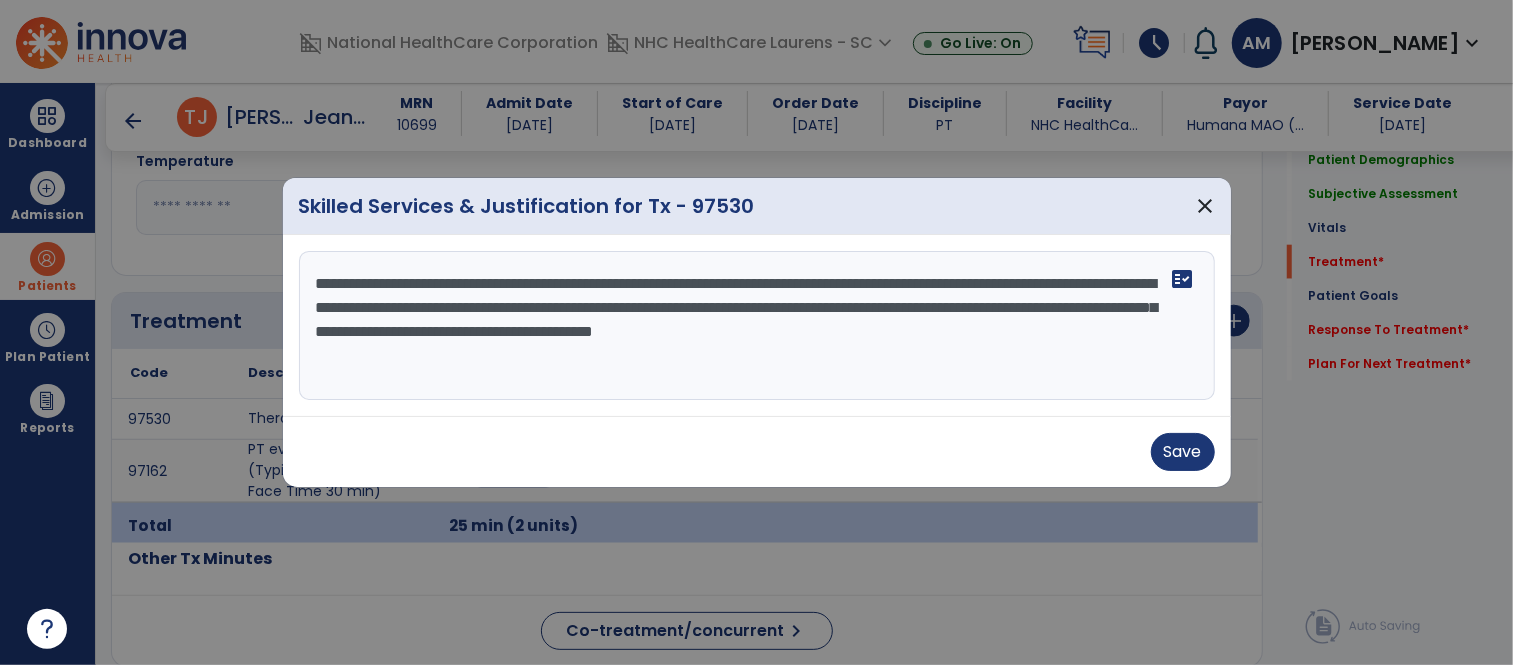 click on "**********" at bounding box center [757, 326] 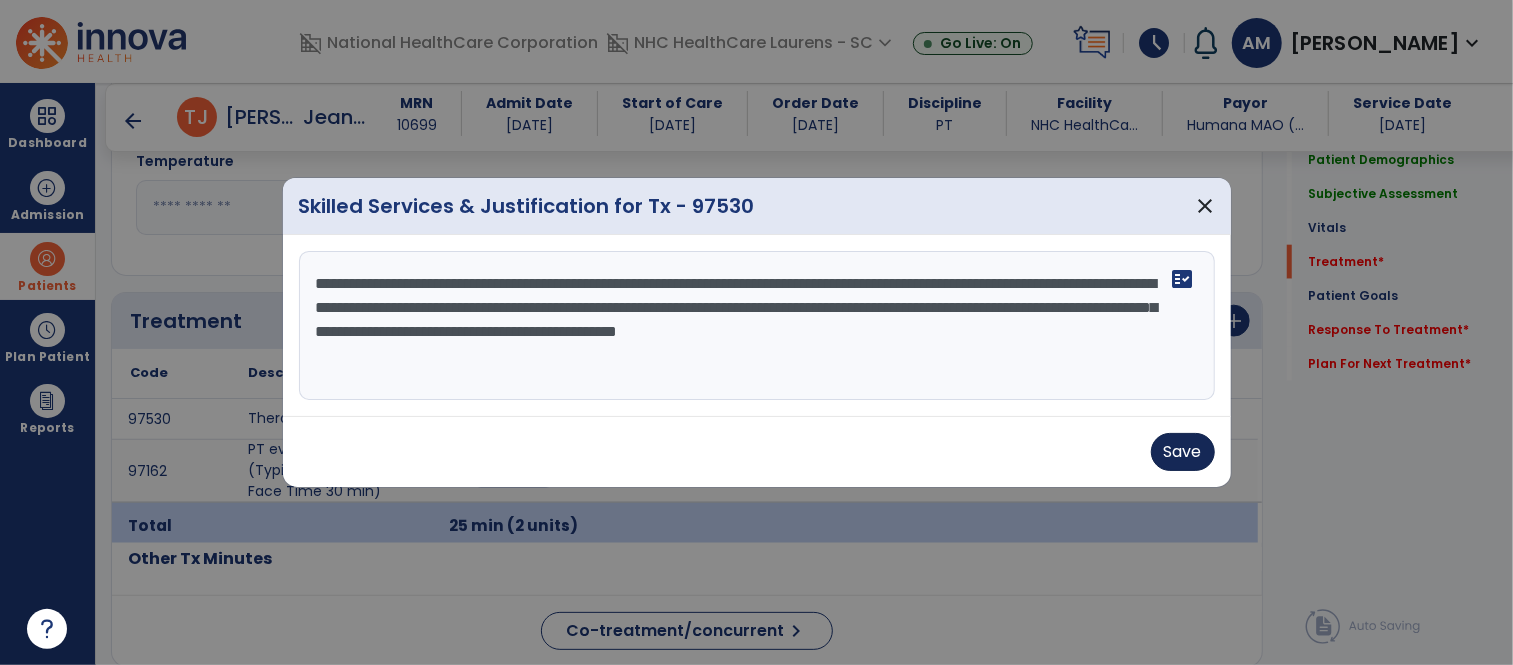 type on "**********" 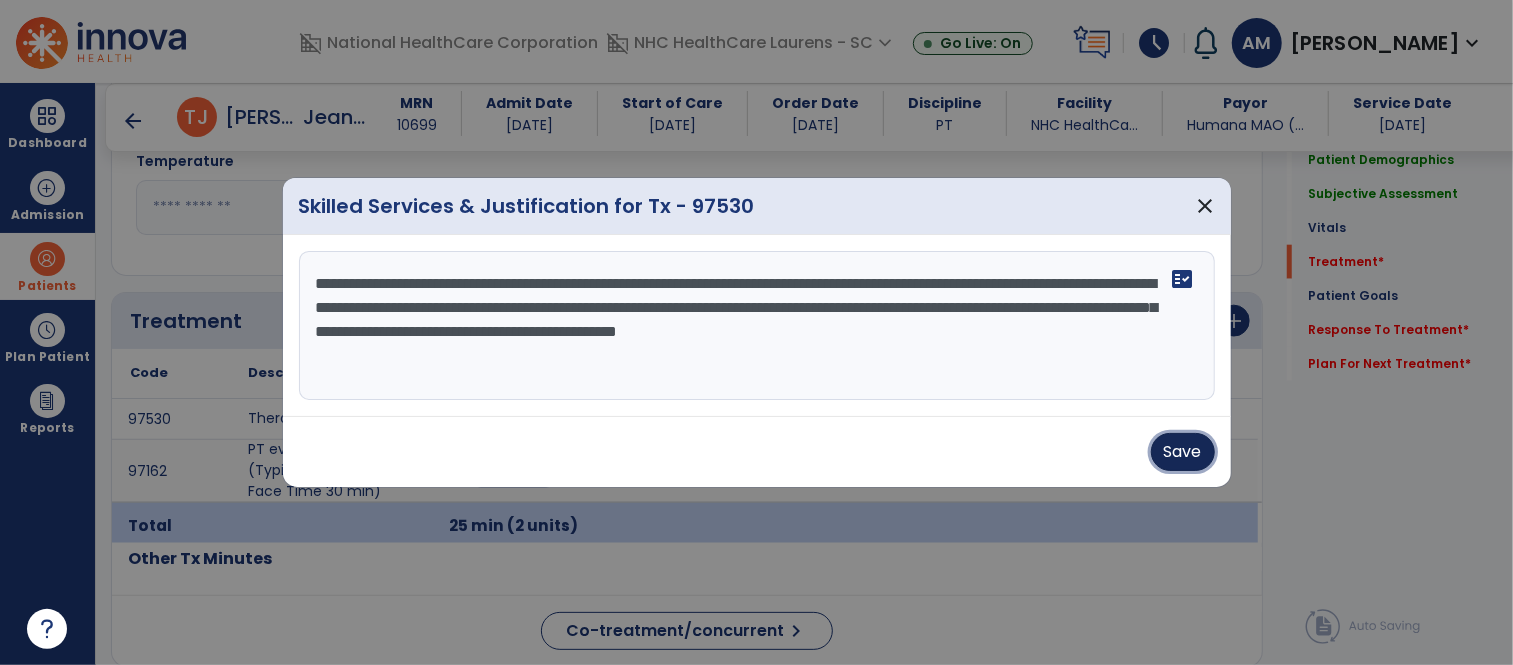 click on "Save" at bounding box center [1183, 452] 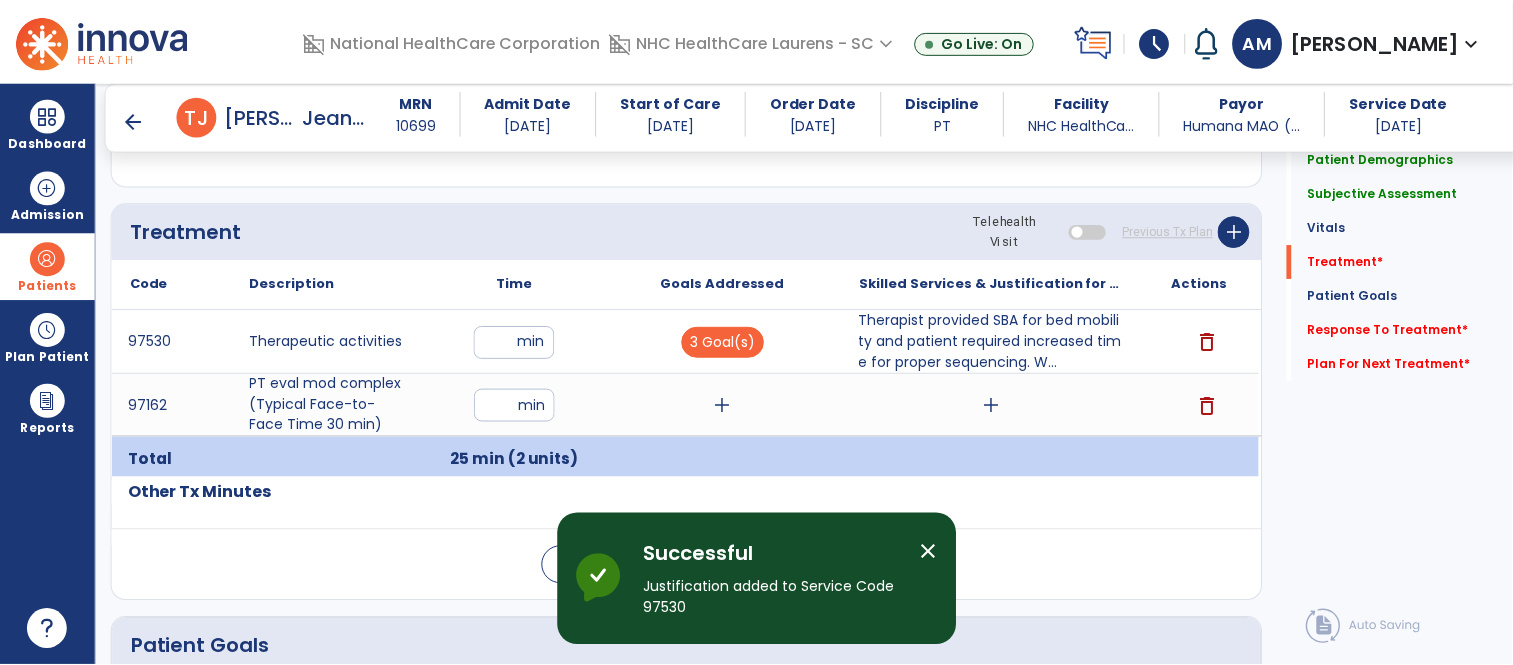 scroll, scrollTop: 1407, scrollLeft: 0, axis: vertical 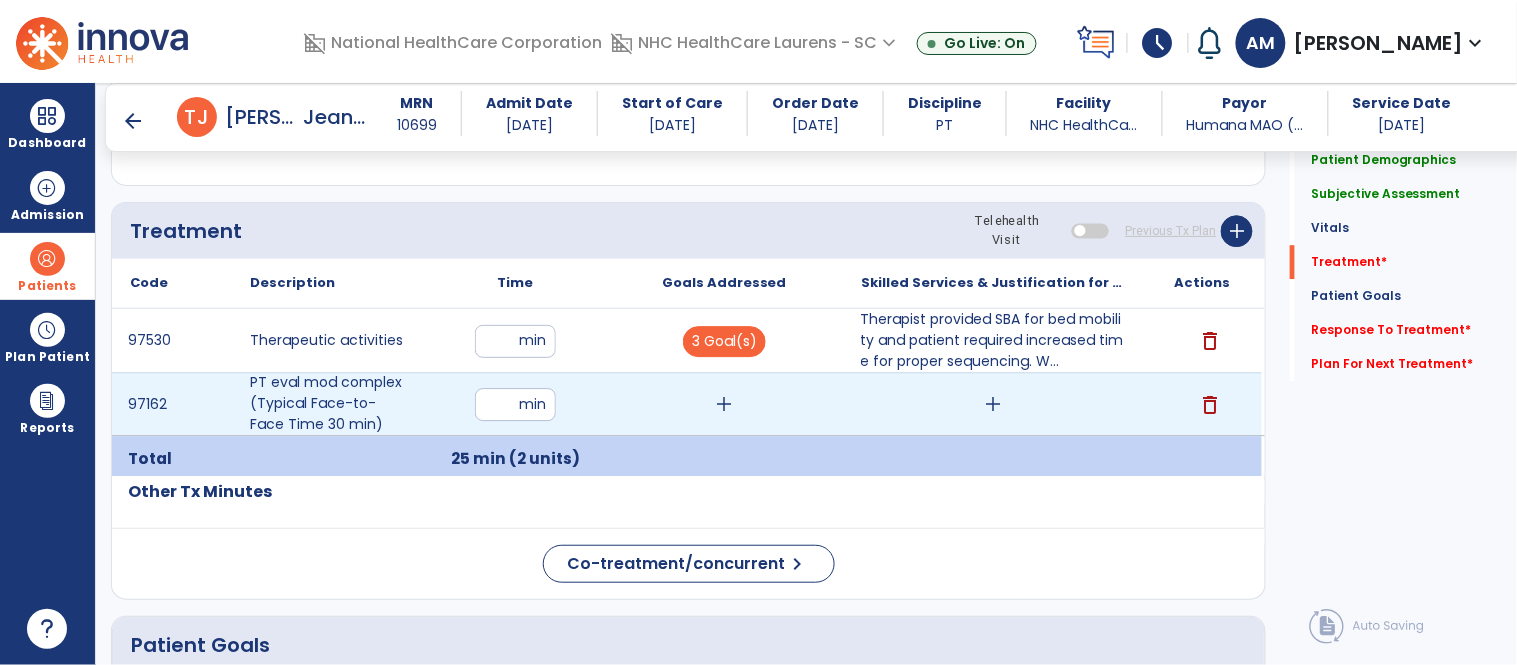 click on "add" at bounding box center [724, 404] 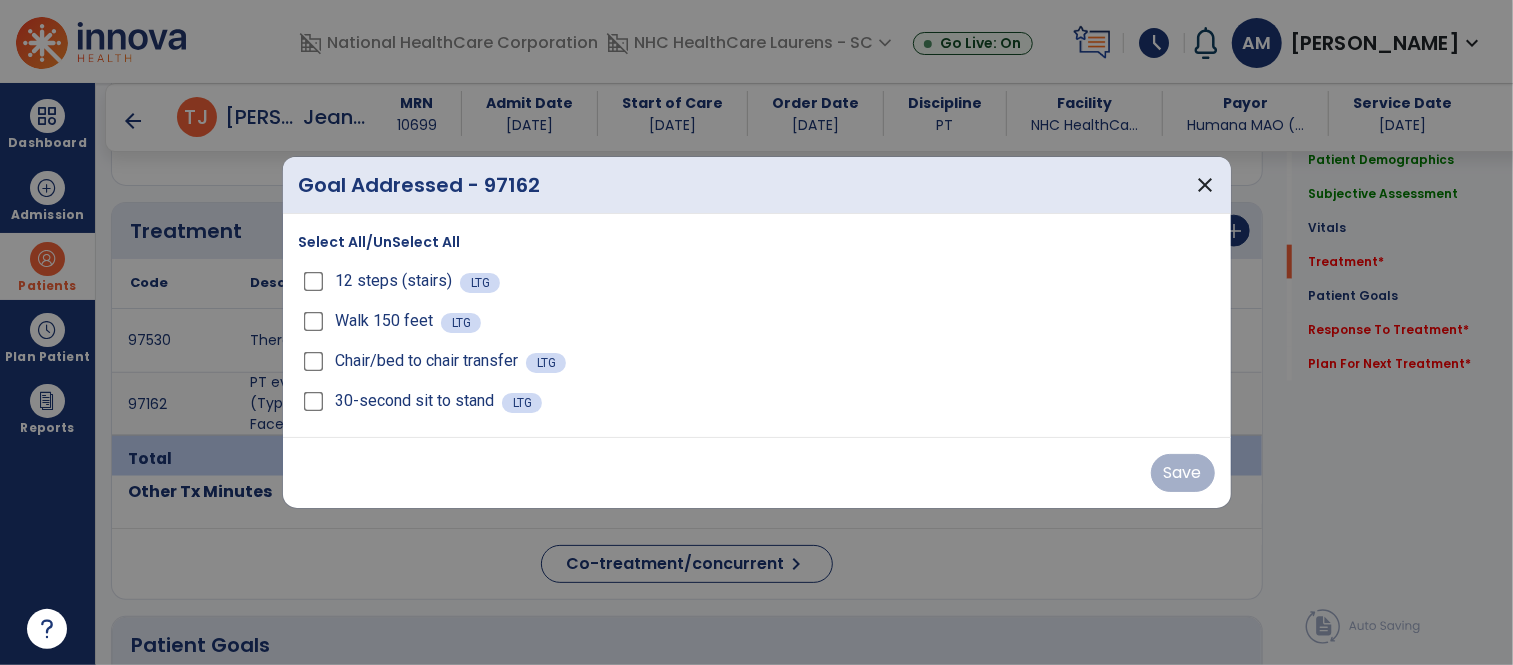scroll, scrollTop: 1407, scrollLeft: 0, axis: vertical 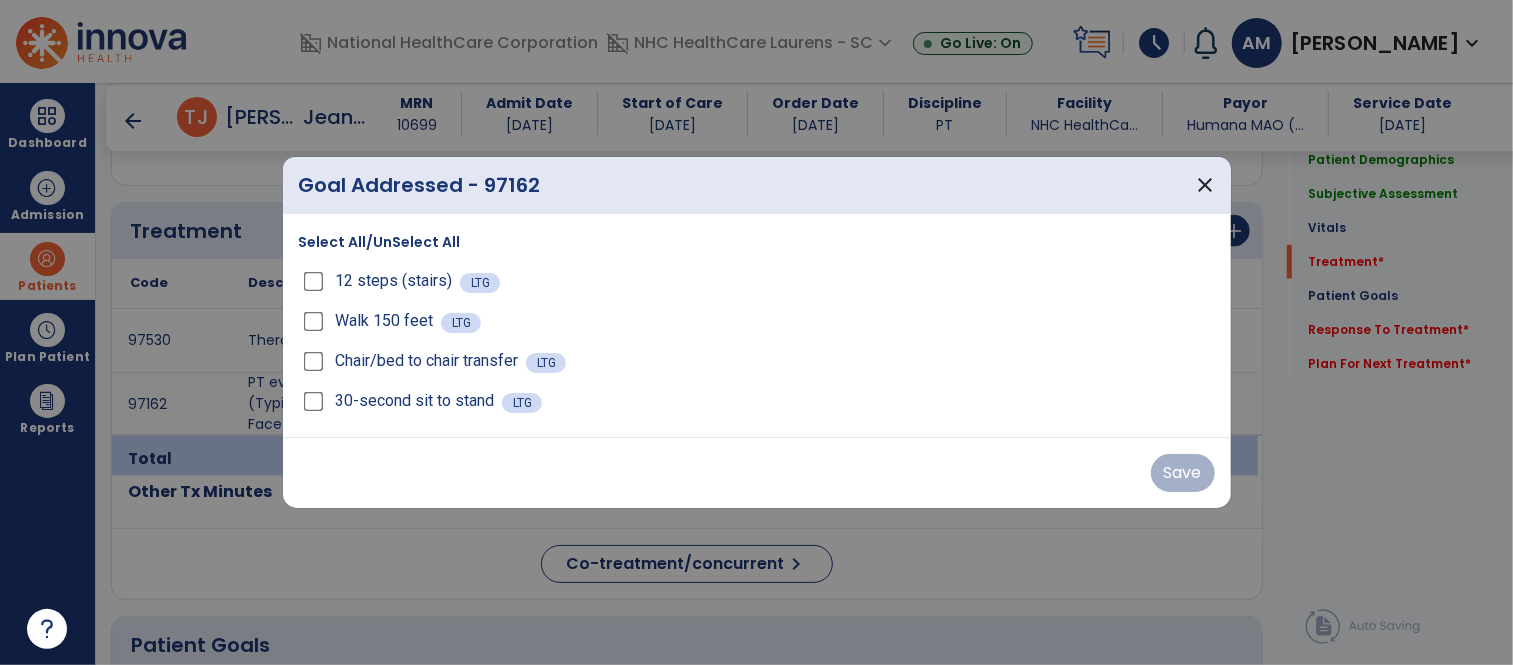 click on "Select All/UnSelect All" at bounding box center (380, 242) 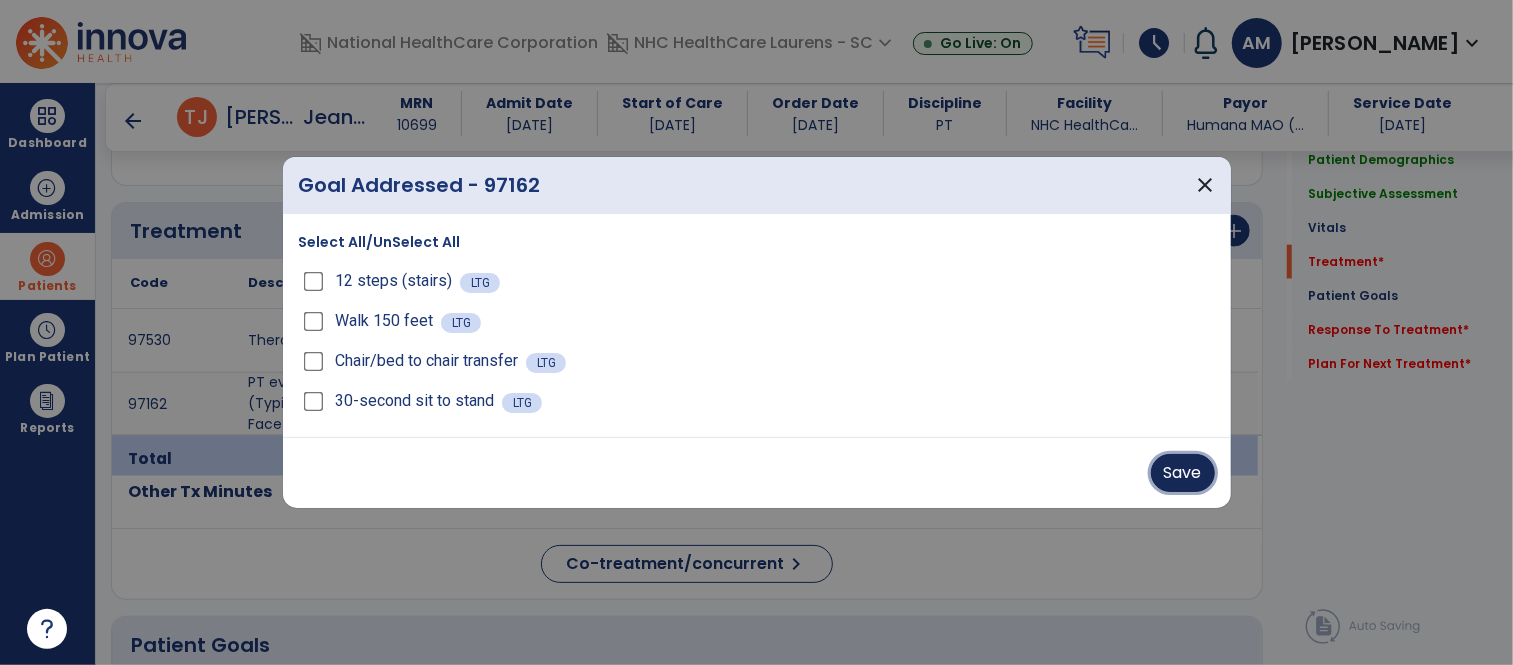 click on "Save" at bounding box center (1183, 473) 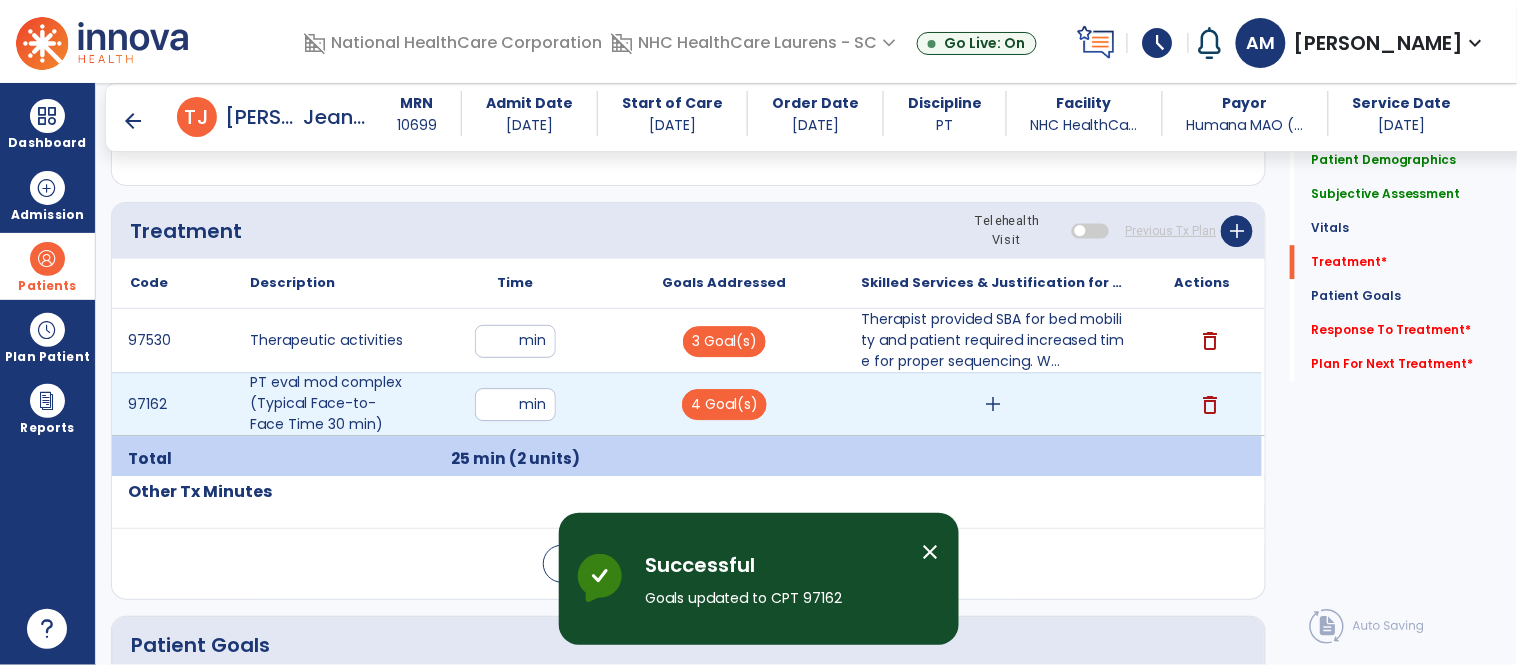 click on "add" at bounding box center [993, 404] 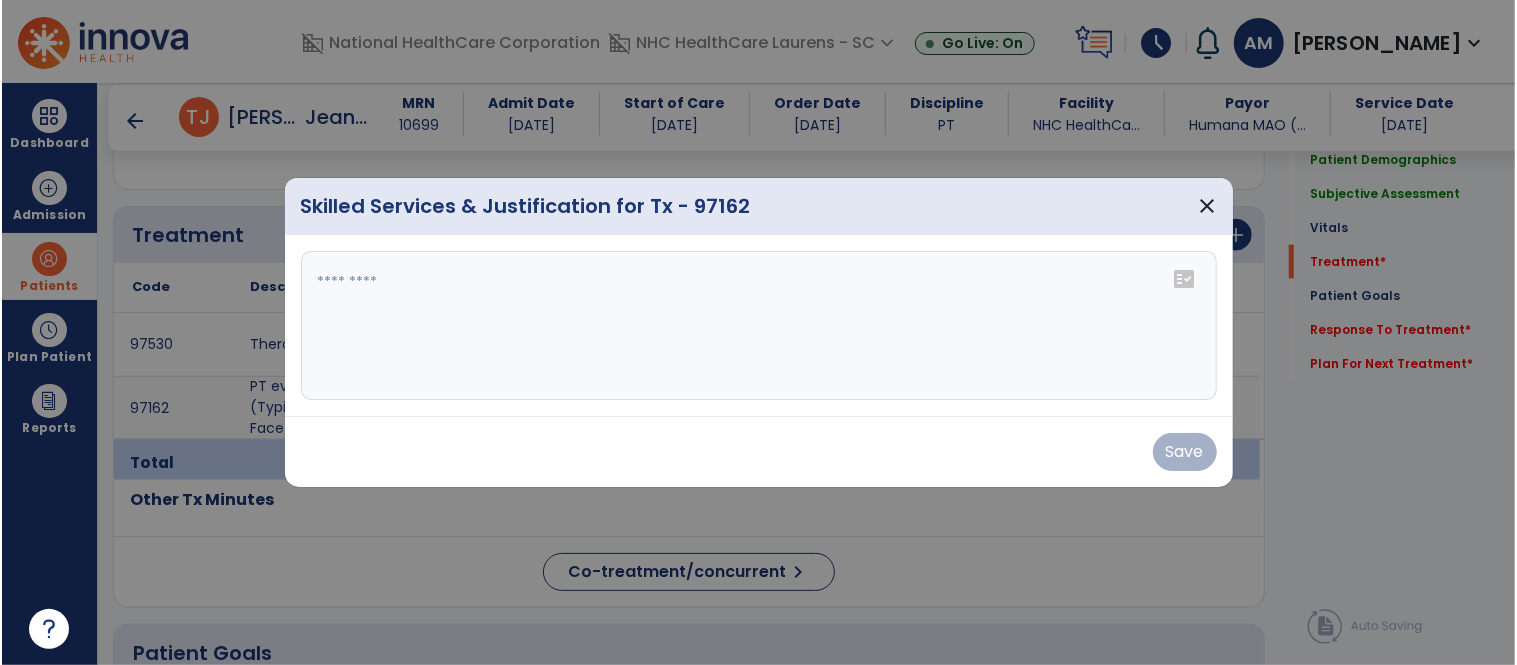scroll, scrollTop: 1407, scrollLeft: 0, axis: vertical 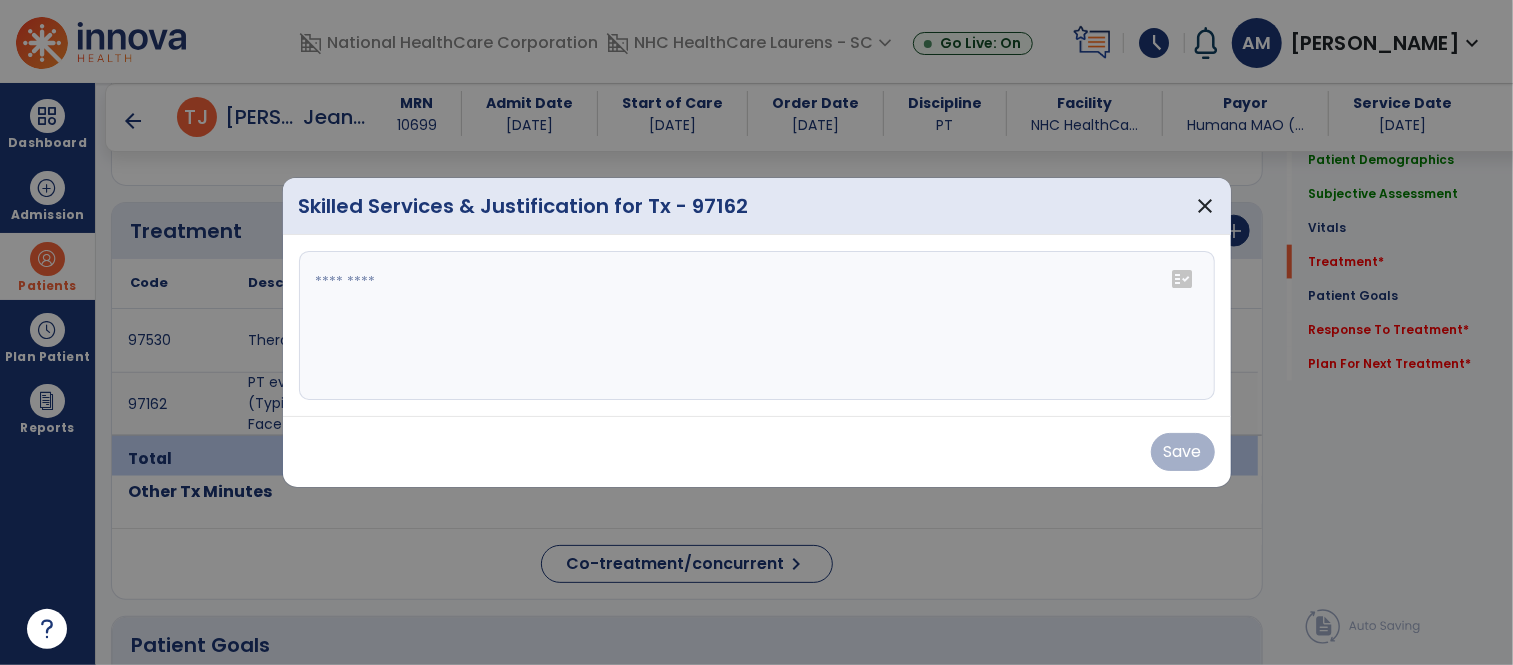 click at bounding box center [757, 326] 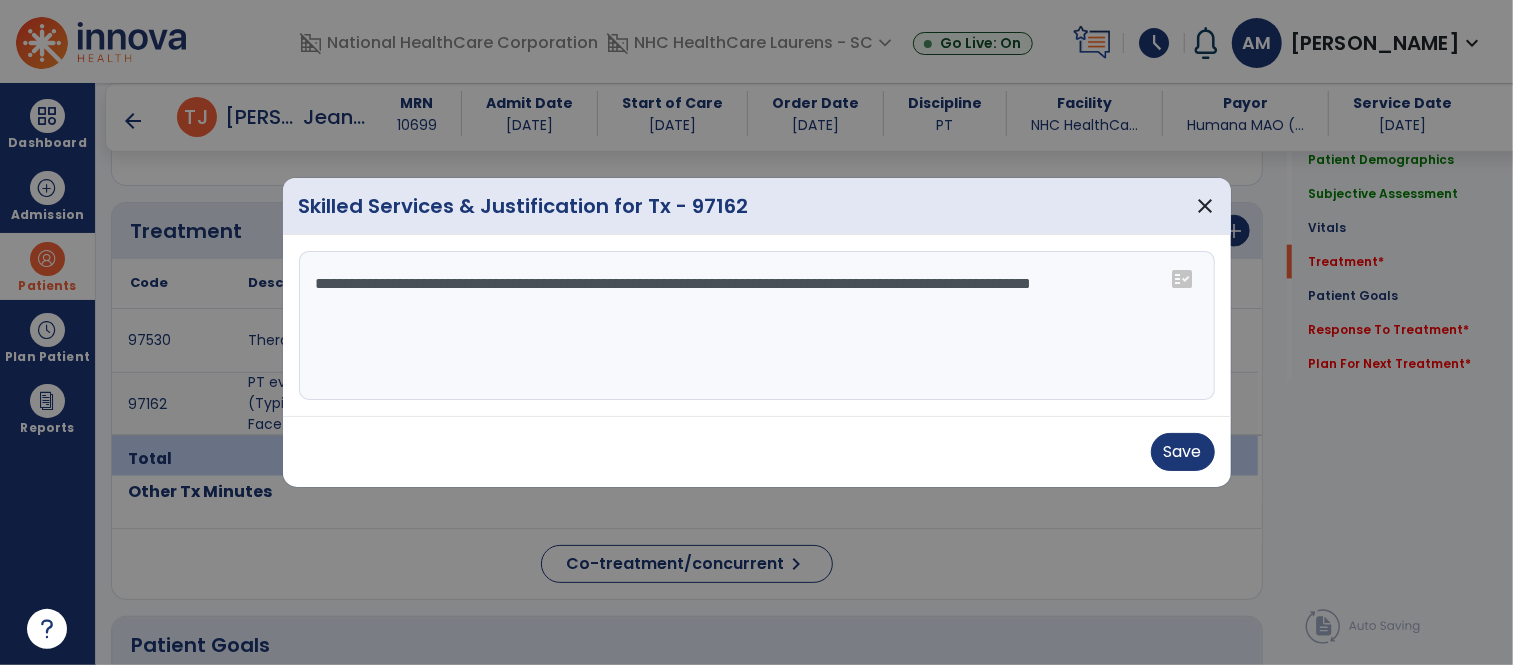 click on "**********" at bounding box center (757, 326) 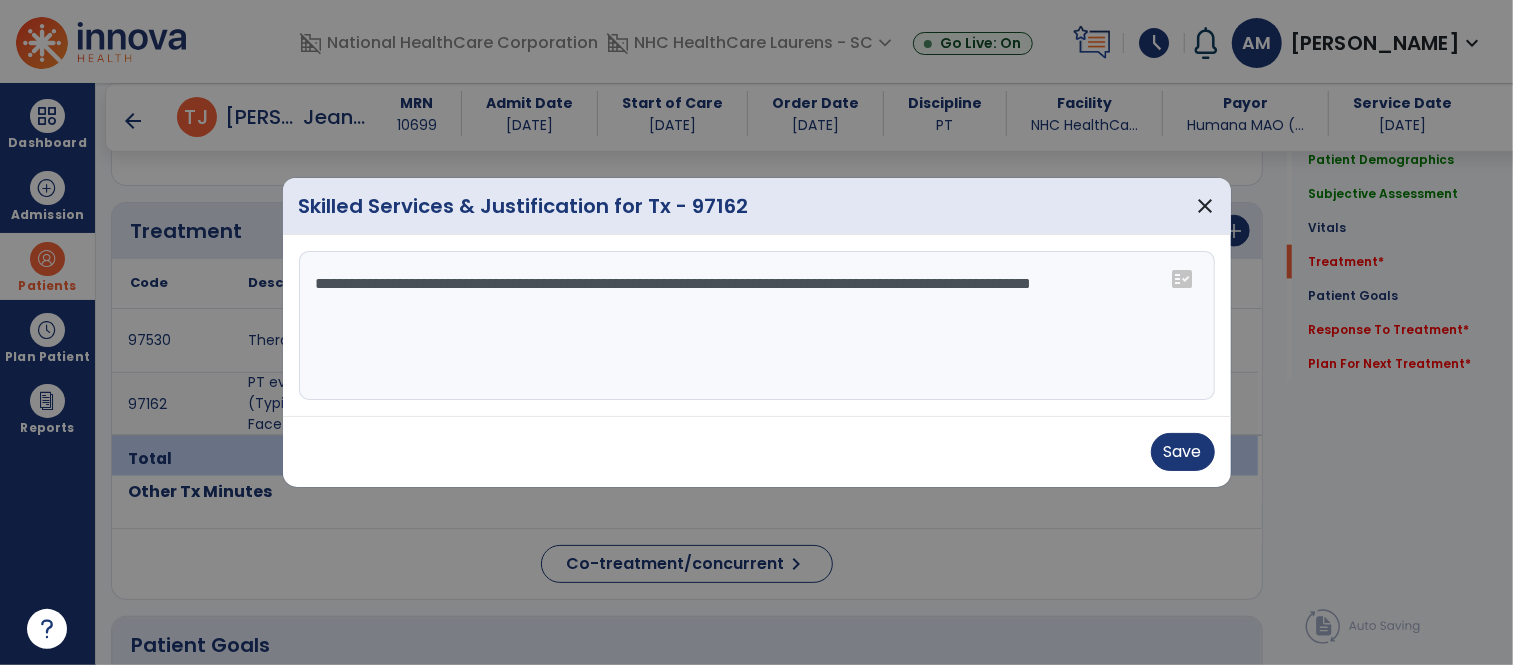 click on "**********" at bounding box center [757, 326] 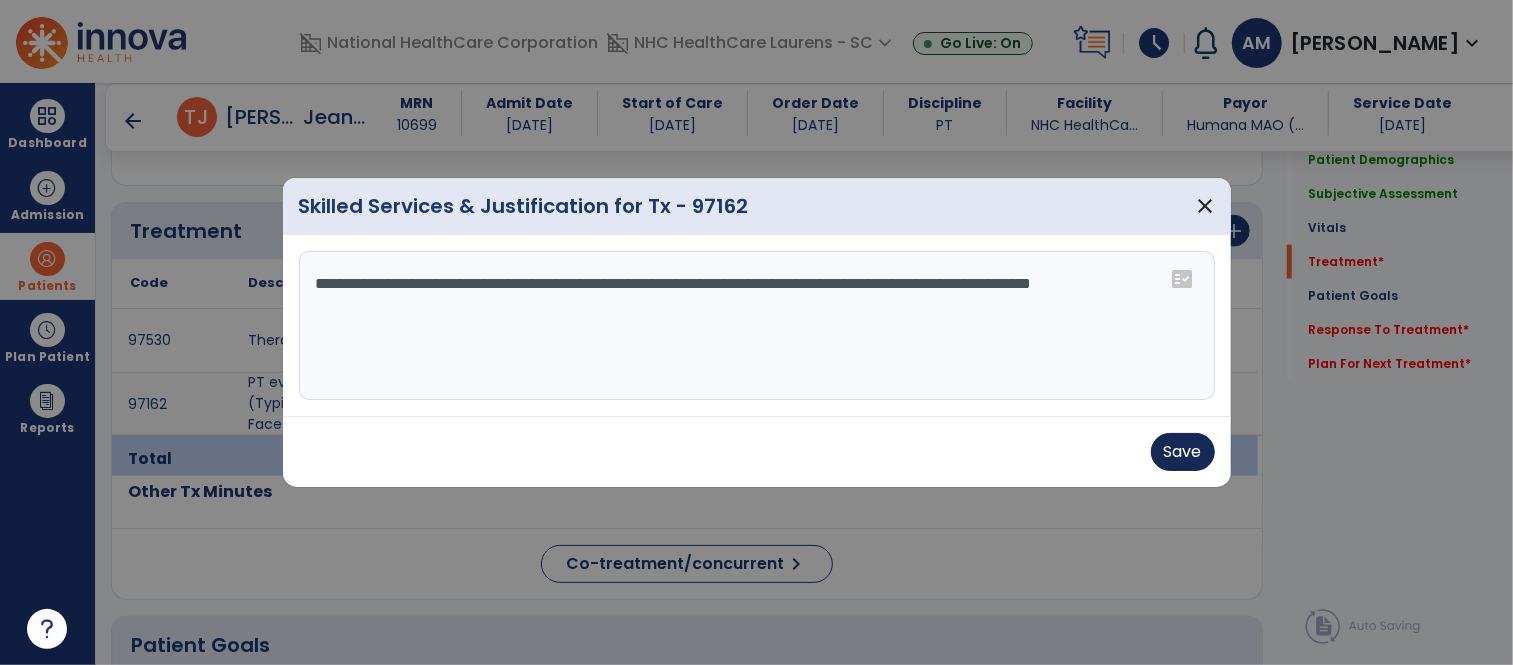 type on "**********" 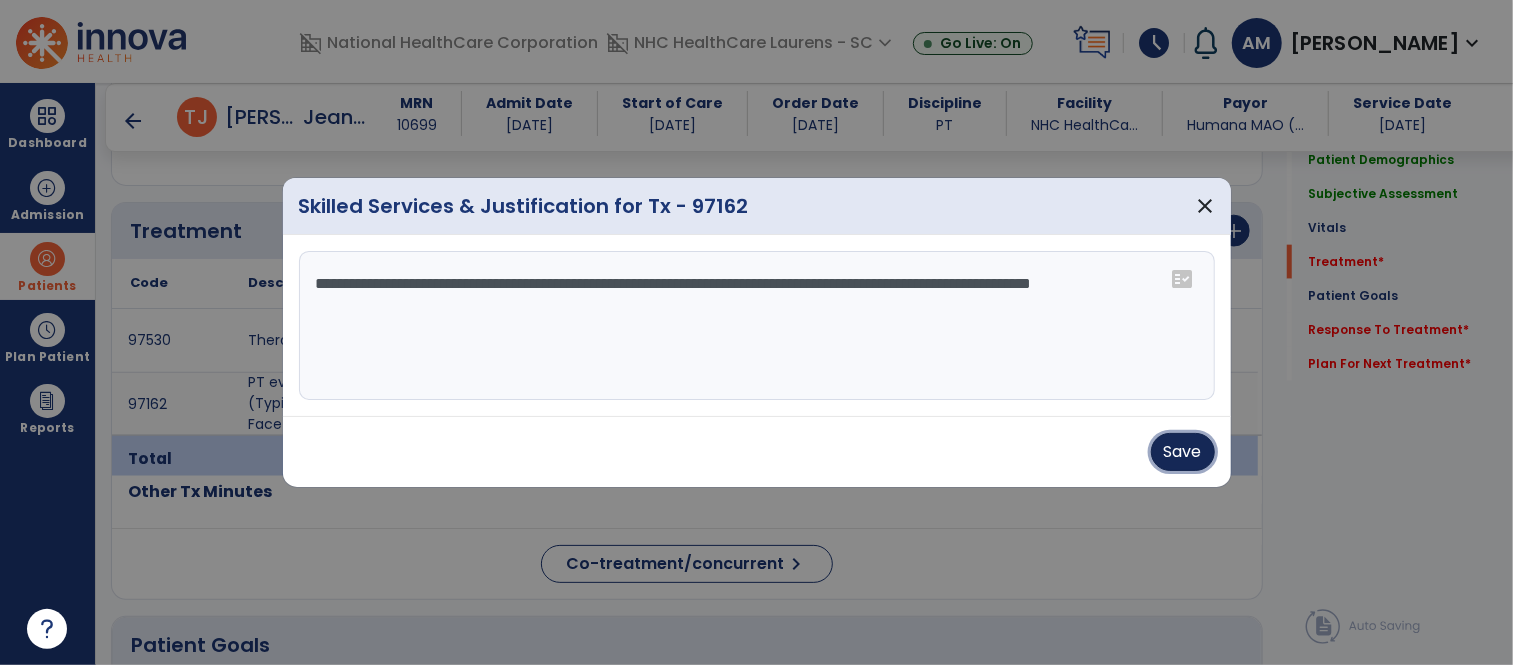 click on "Save" at bounding box center (1183, 452) 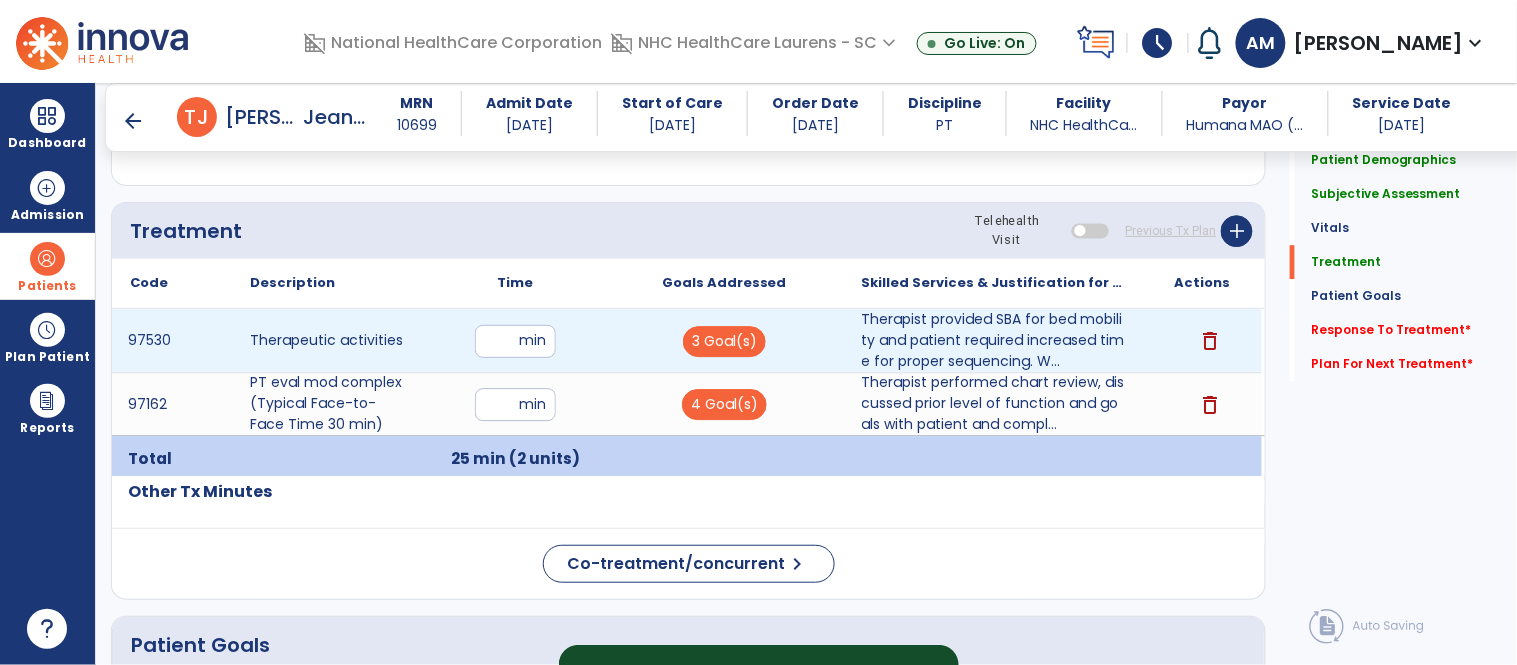 click on "**" at bounding box center (515, 341) 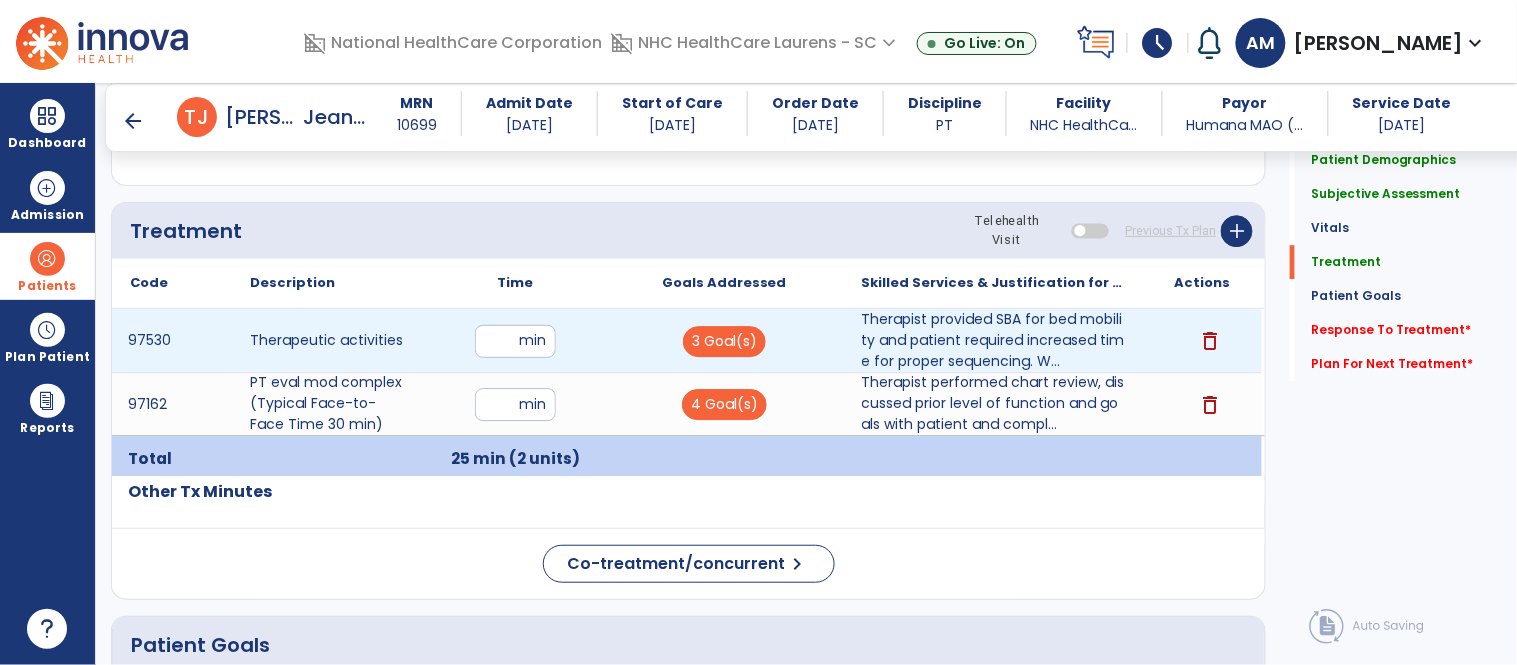 type on "*" 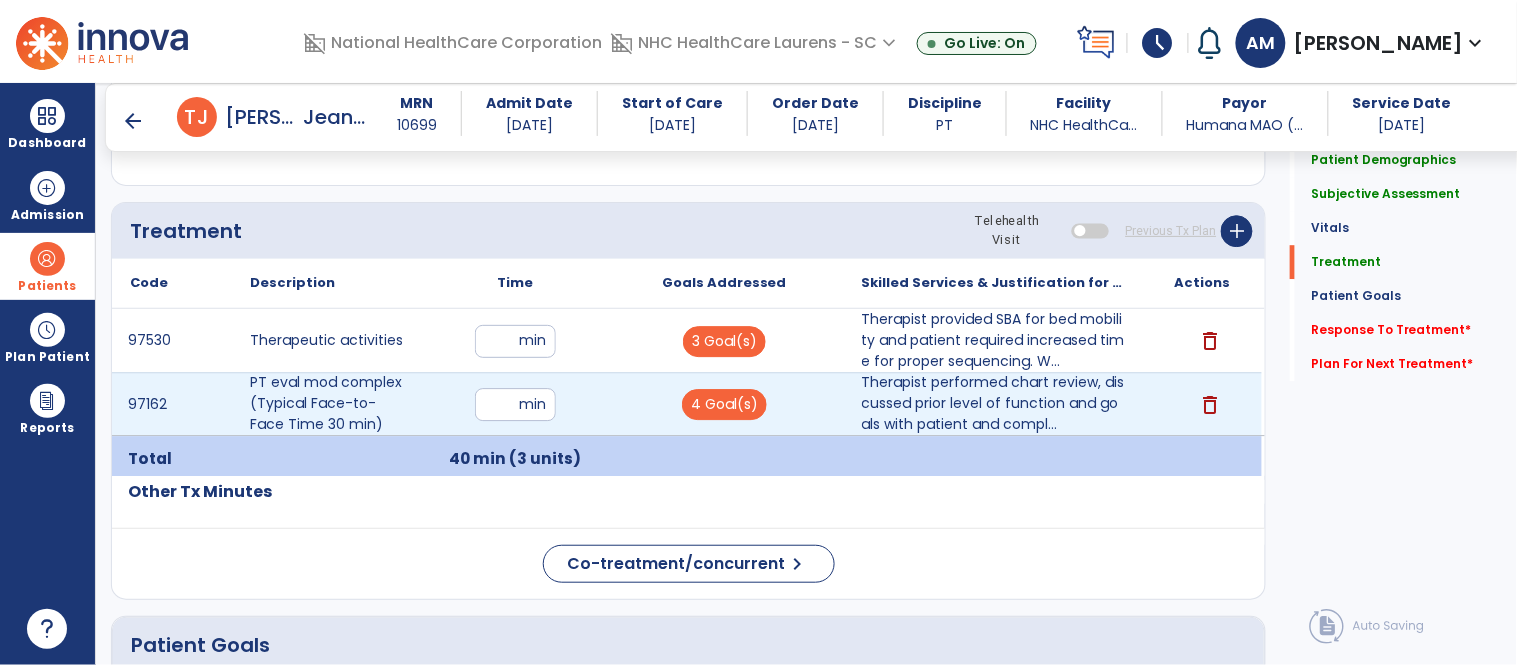 click on "**" at bounding box center [515, 404] 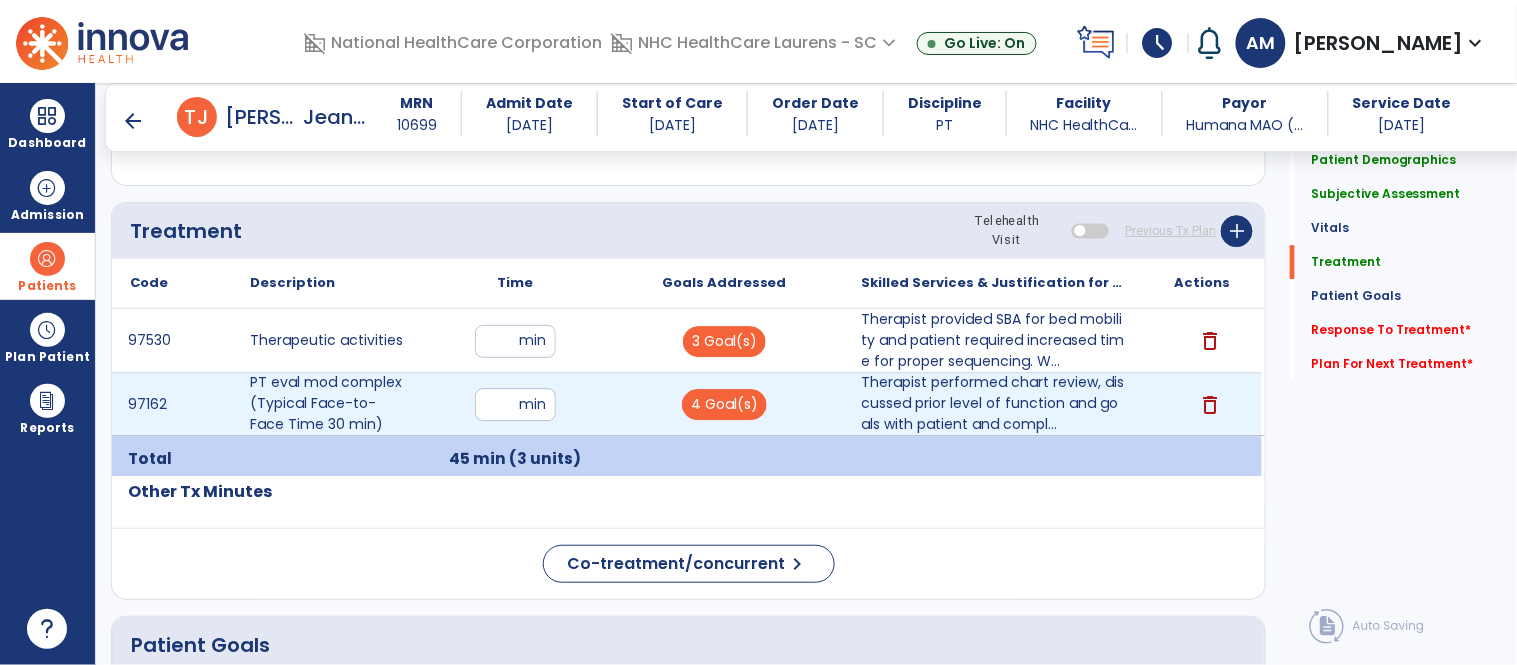 click on "**" at bounding box center (515, 404) 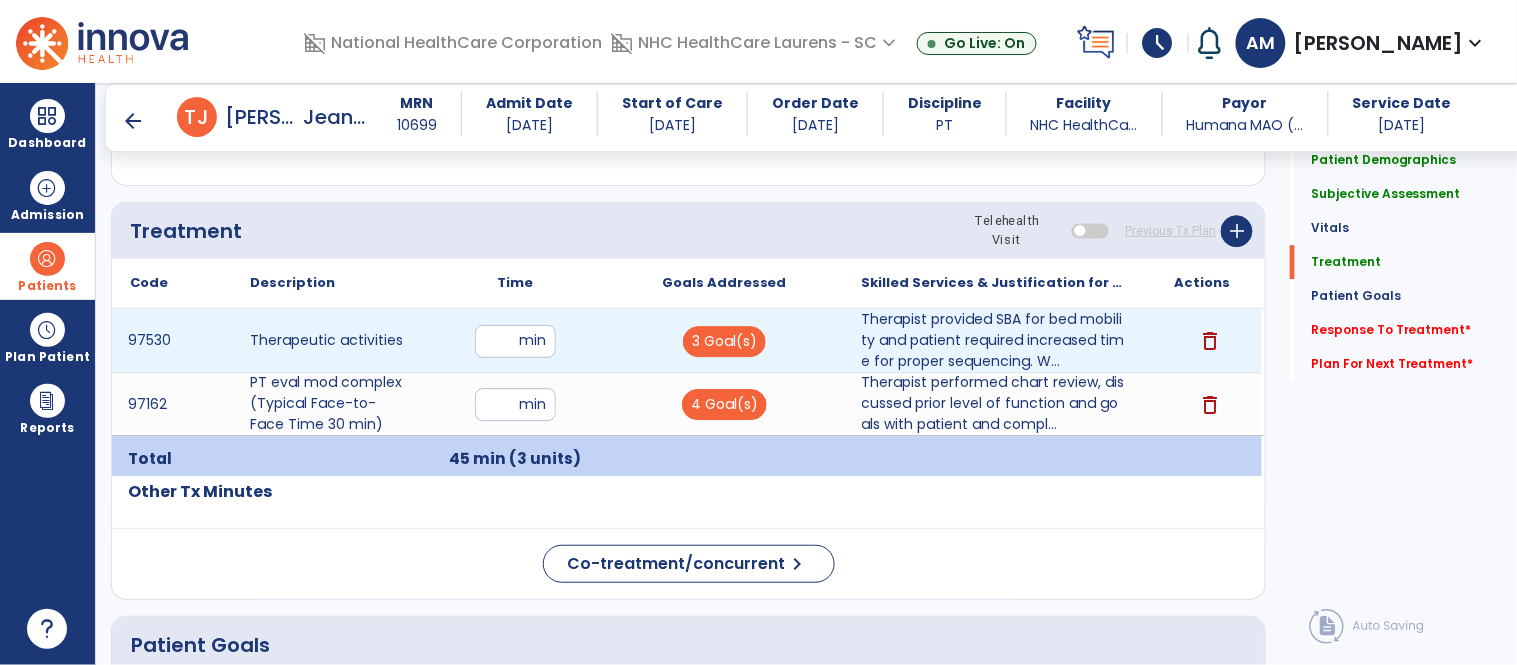 click on "**" at bounding box center [515, 341] 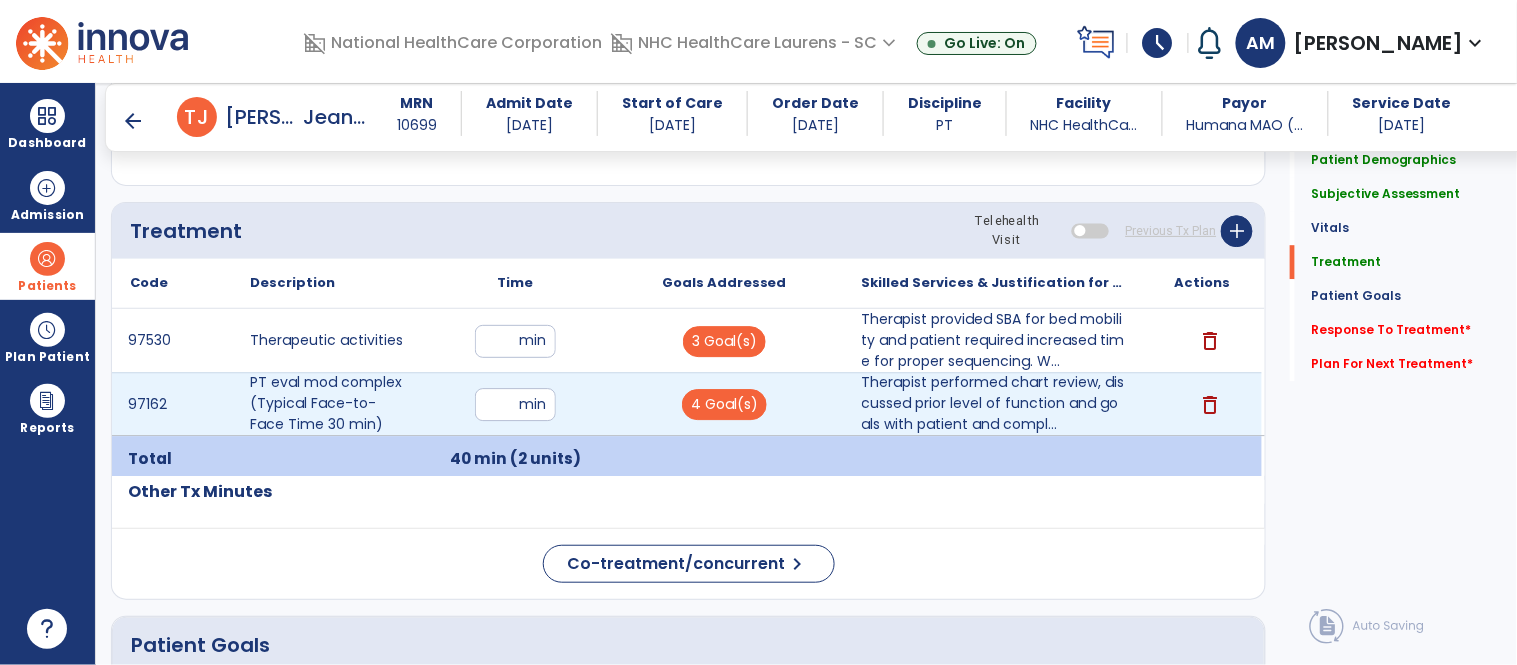 click on "**" at bounding box center (515, 404) 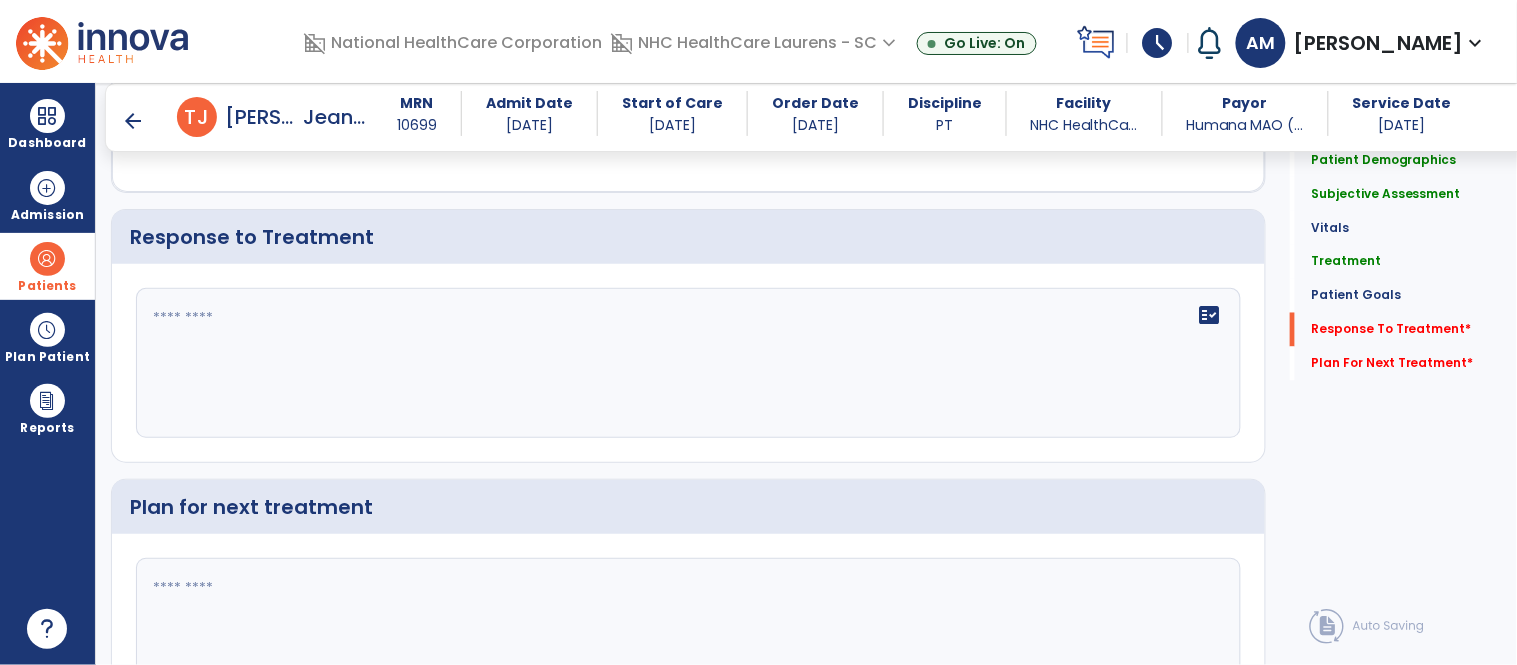 scroll, scrollTop: 2755, scrollLeft: 0, axis: vertical 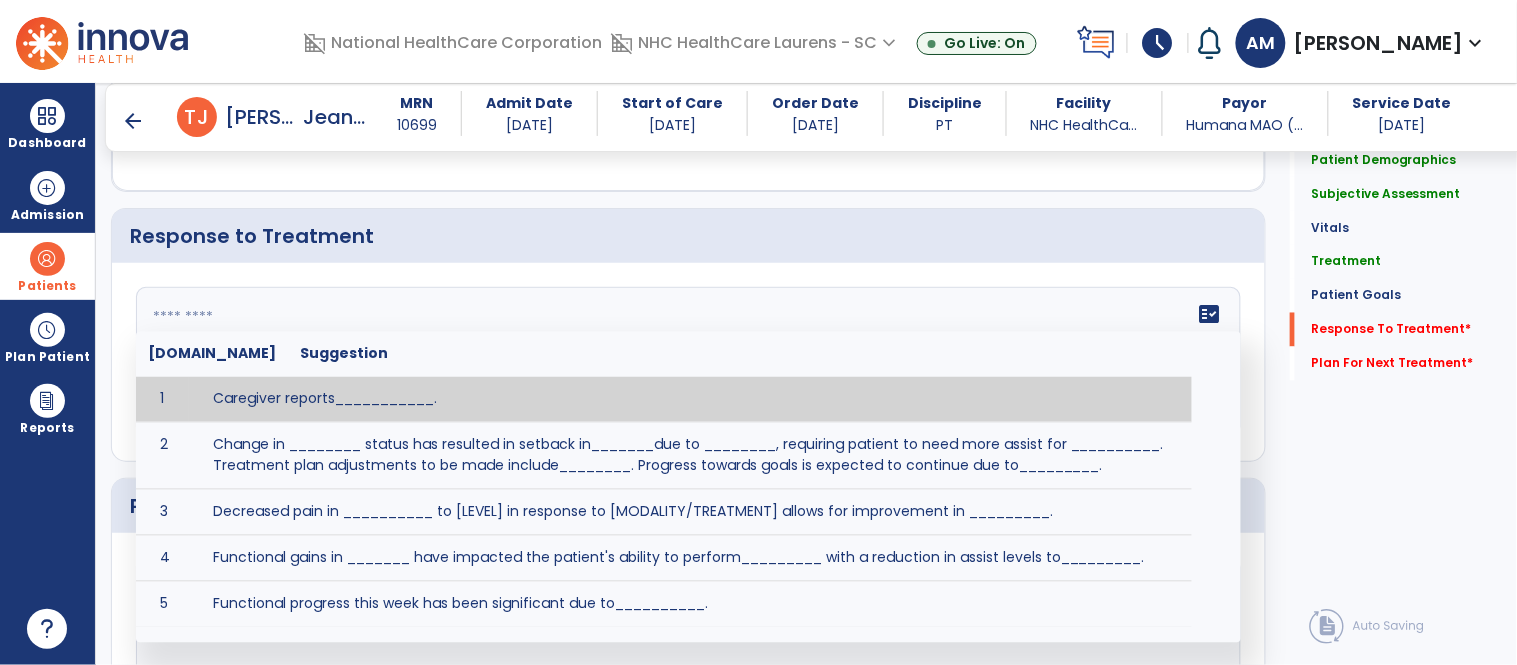 click on "fact_check  [DOMAIN_NAME] Suggestion 1 Caregiver reports___________. 2 Change in ________ status has resulted in setback in_______due to ________, requiring patient to need more assist for __________.   Treatment plan adjustments to be made include________.  Progress towards goals is expected to continue due to_________. 3 Decreased pain in __________ to [LEVEL] in response to [MODALITY/TREATMENT] allows for improvement in _________. 4 Functional gains in _______ have impacted the patient's ability to perform_________ with a reduction in assist levels to_________. 5 Functional progress this week has been significant due to__________. 6 Gains in ________ have improved the patient's ability to perform ______with decreased levels of assist to___________. 7 Improvement in ________allows patient to tolerate higher levels of challenges in_________. 8 Pain in [AREA] has decreased to [LEVEL] in response to [TREATMENT/MODALITY], allowing fore ease in completing__________. 9 10 11 12 13 14 15 16 17 18 19 20 21" 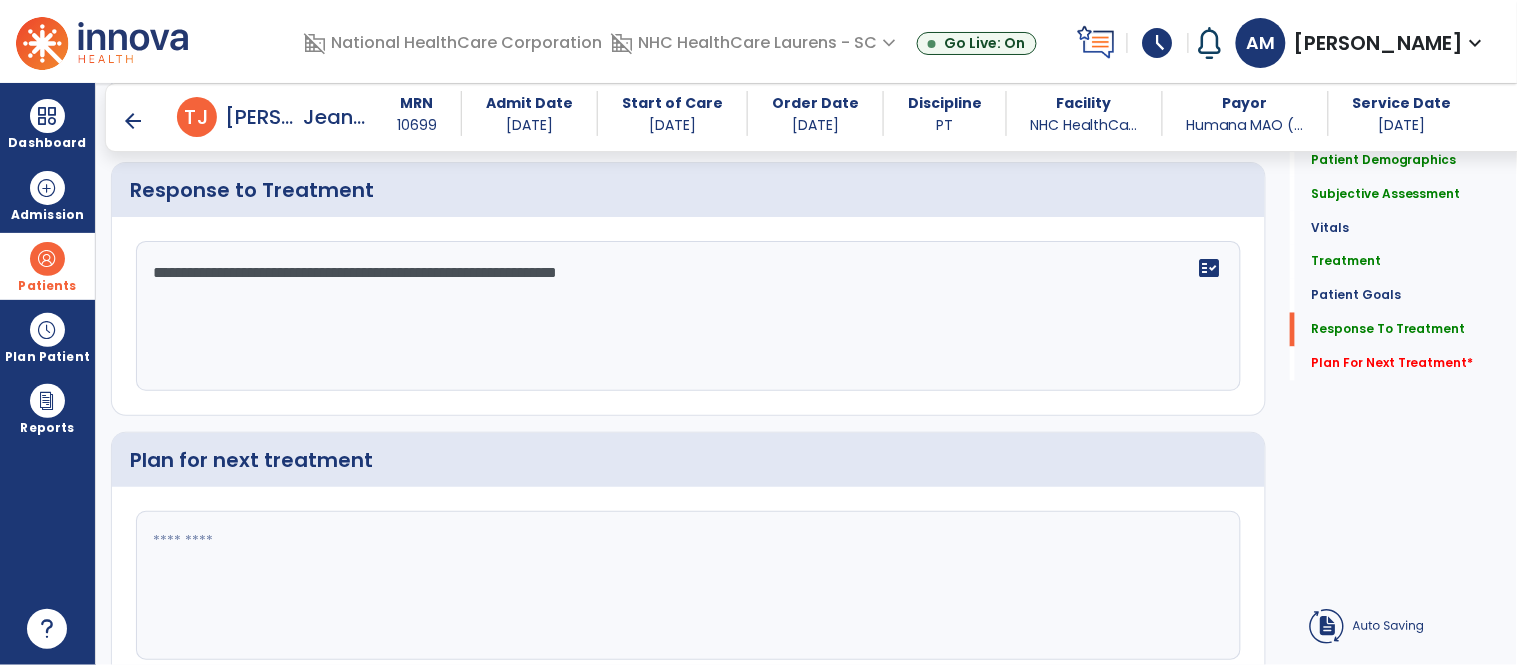 scroll, scrollTop: 2755, scrollLeft: 0, axis: vertical 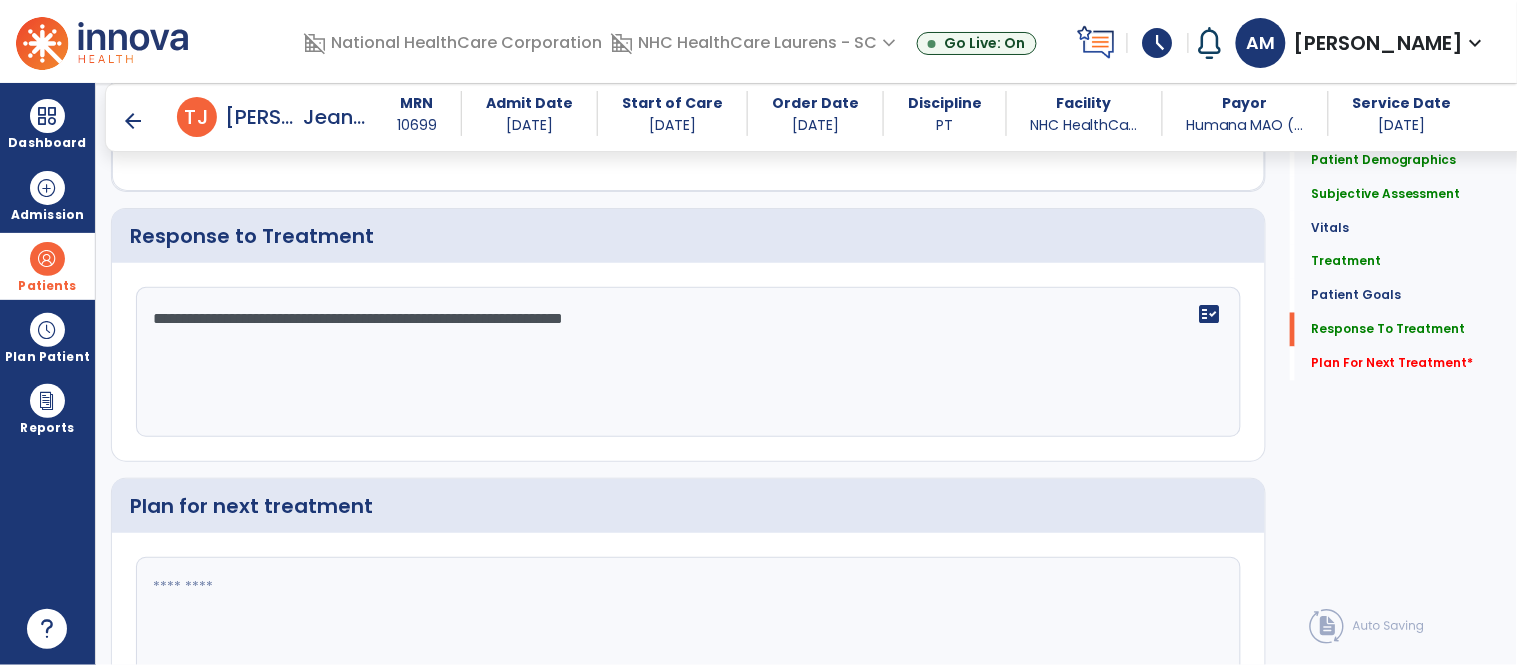 click on "**********" 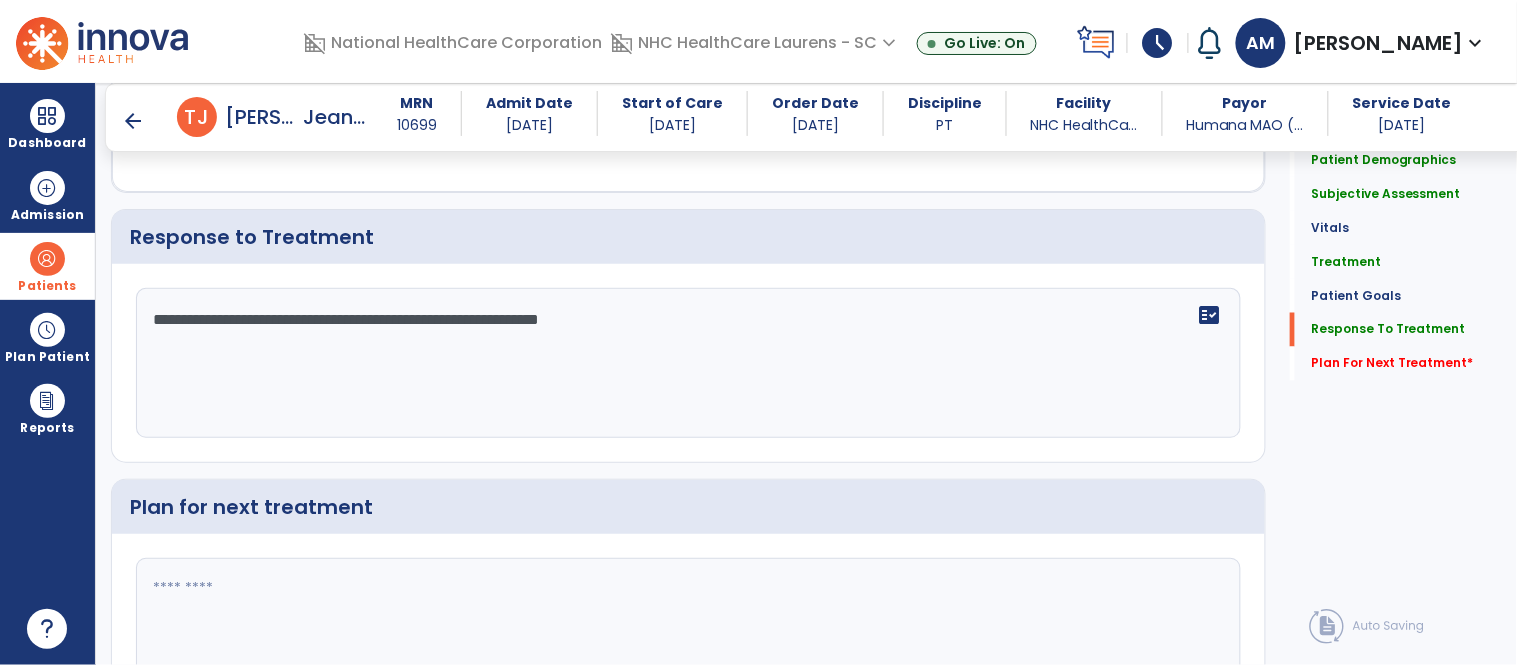 scroll, scrollTop: 2755, scrollLeft: 0, axis: vertical 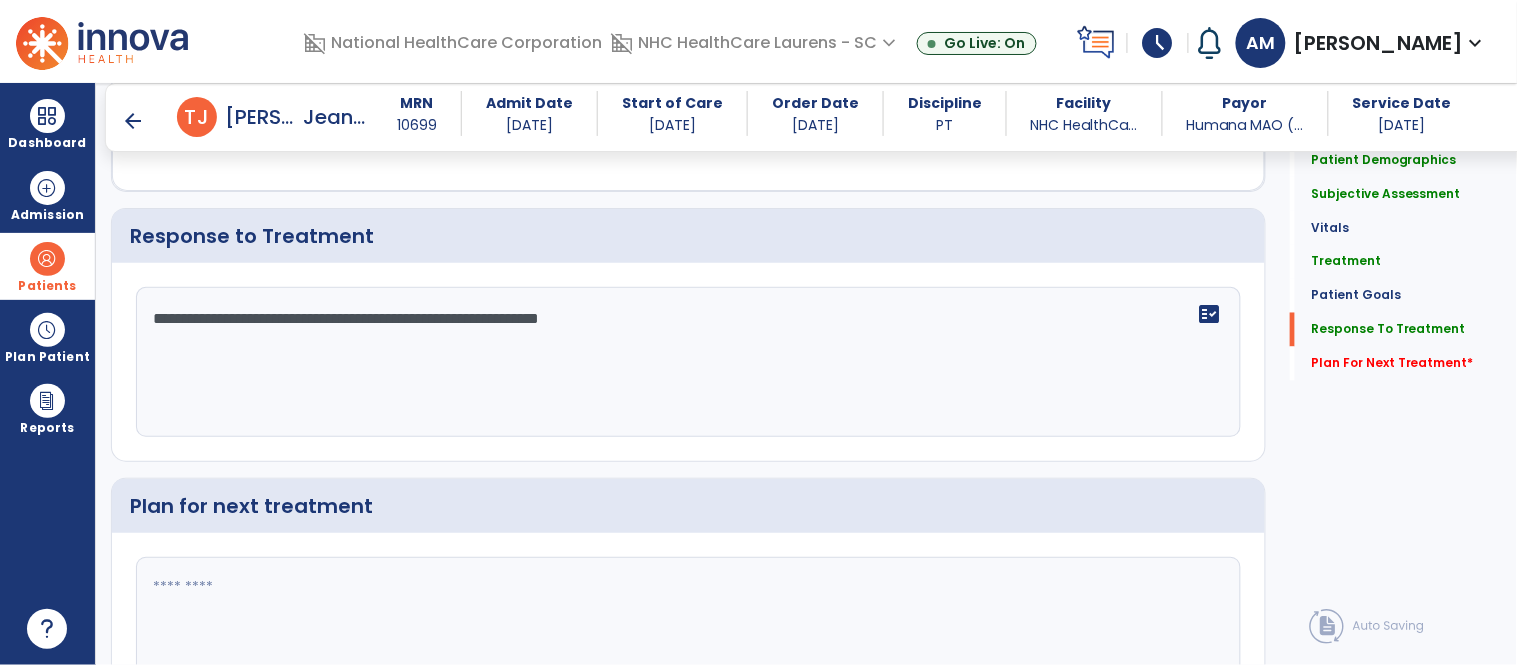 drag, startPoint x: 487, startPoint y: 317, endPoint x: 655, endPoint y: 331, distance: 168.58232 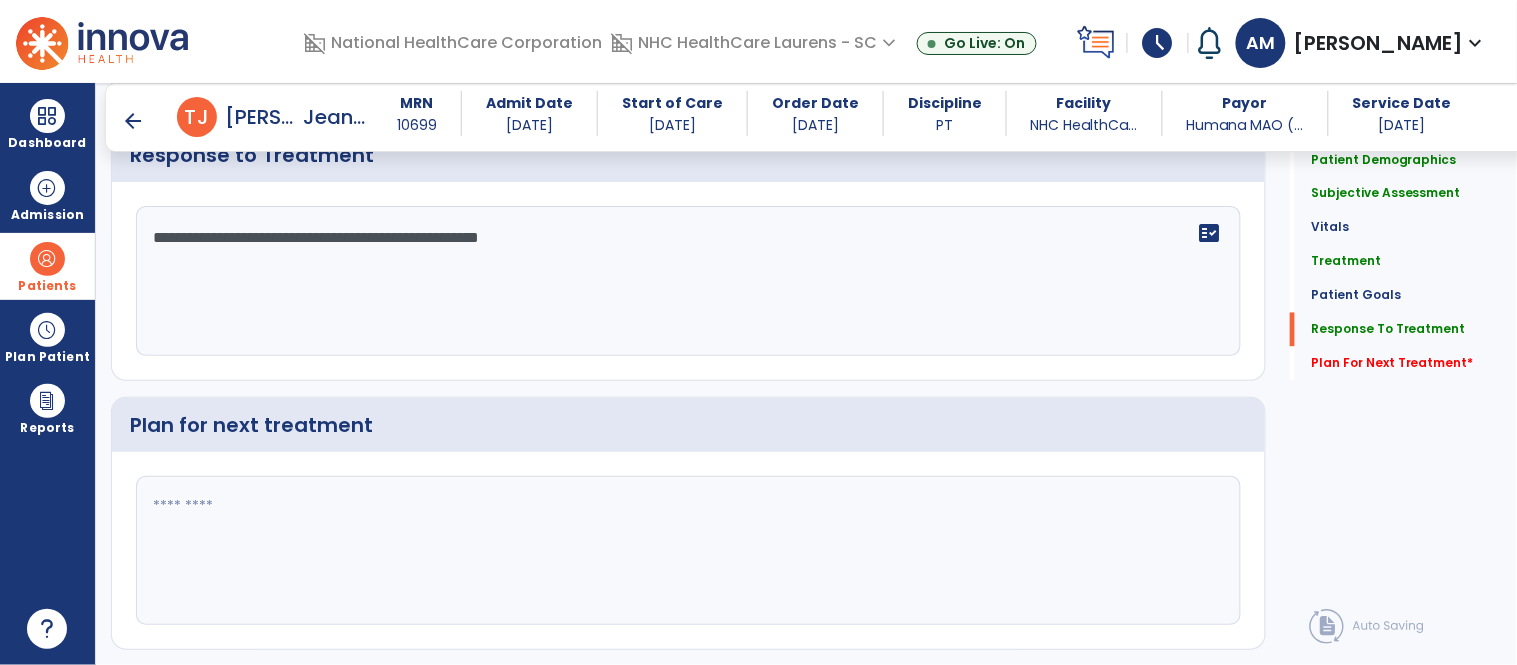scroll, scrollTop: 2882, scrollLeft: 0, axis: vertical 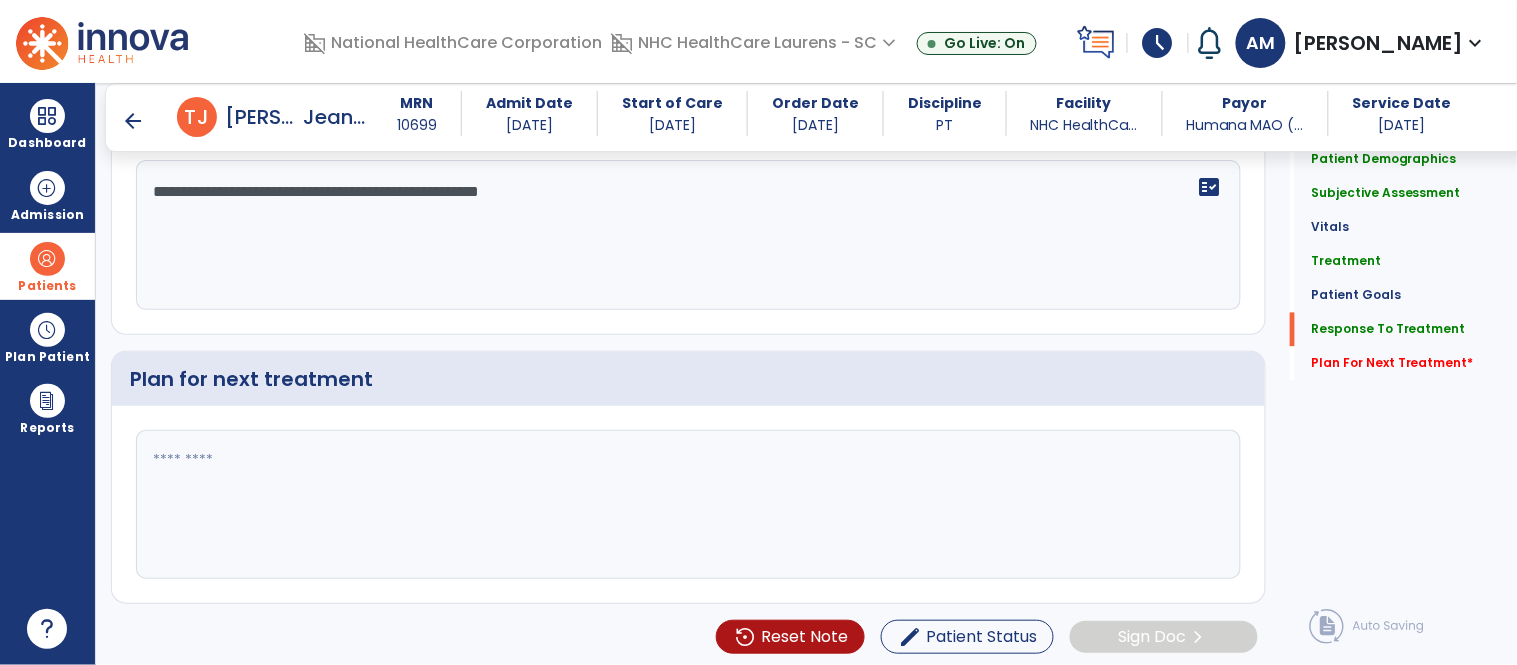 click 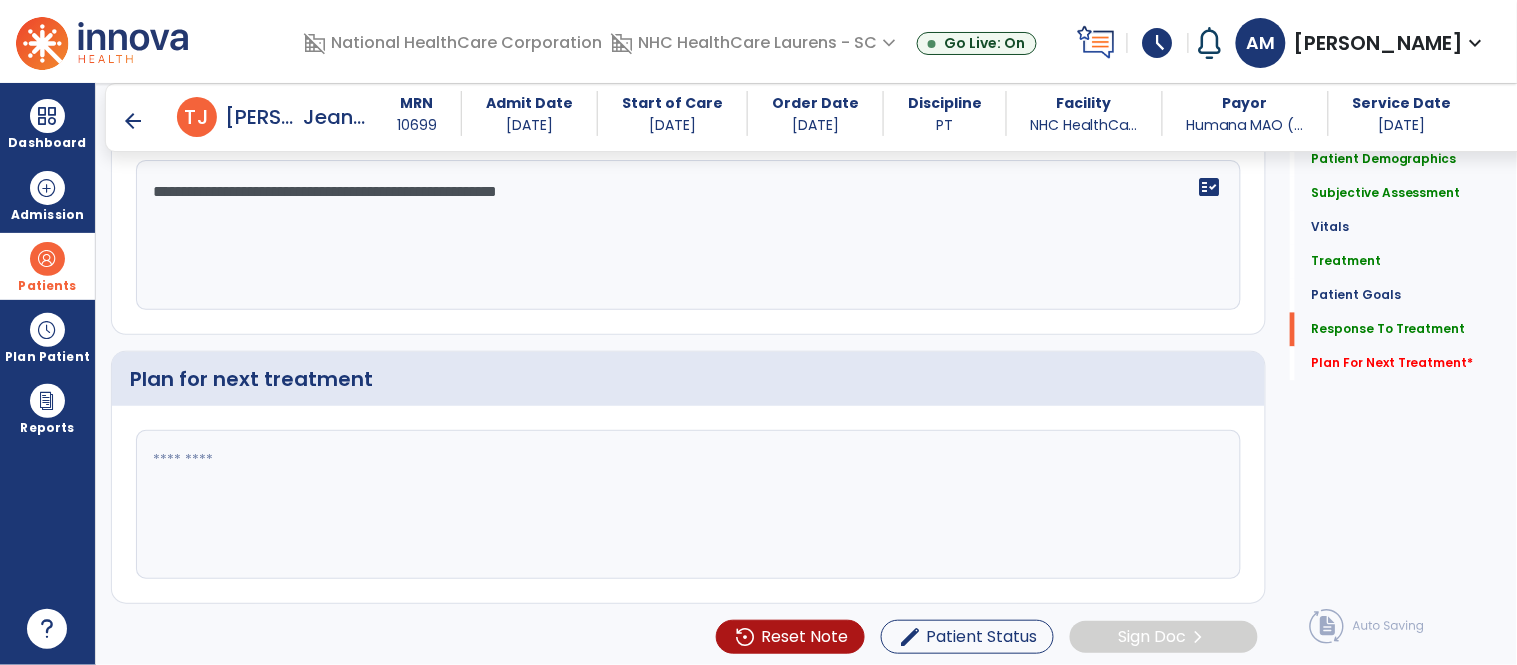 click 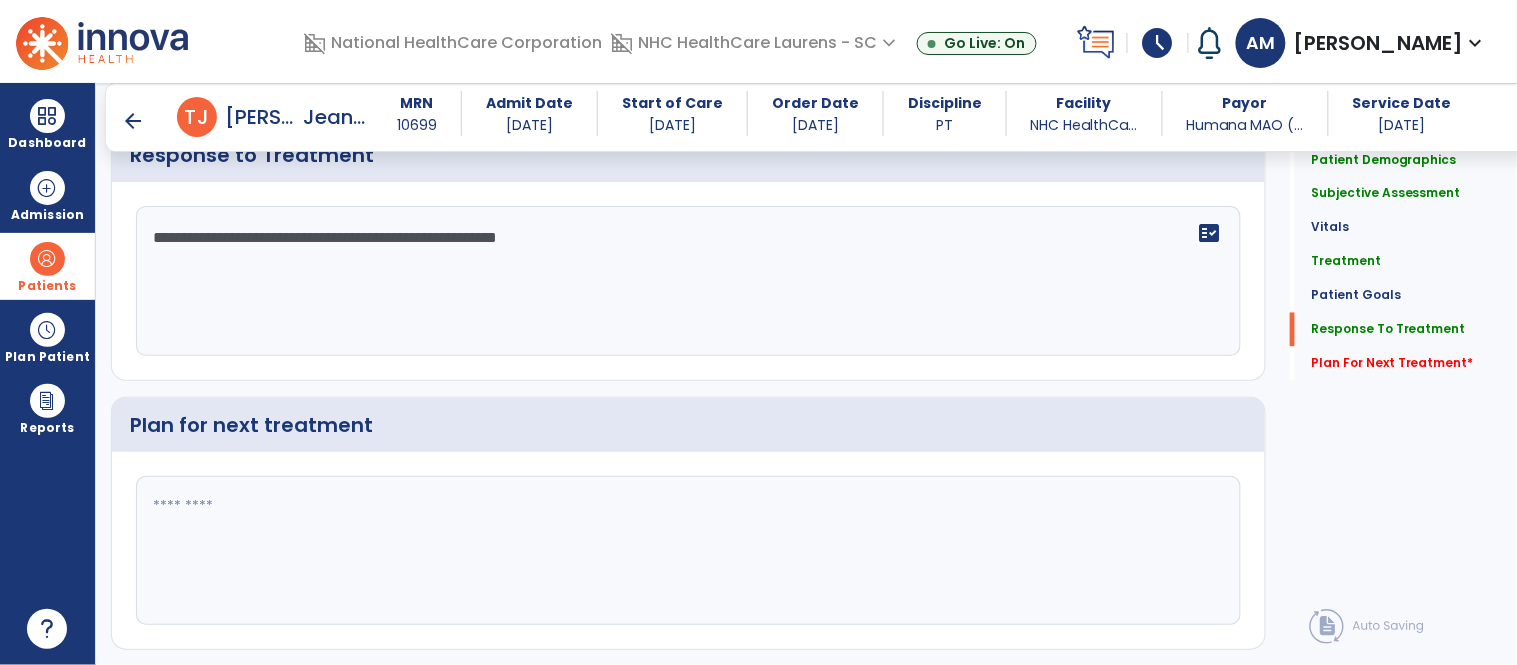 scroll, scrollTop: 2882, scrollLeft: 0, axis: vertical 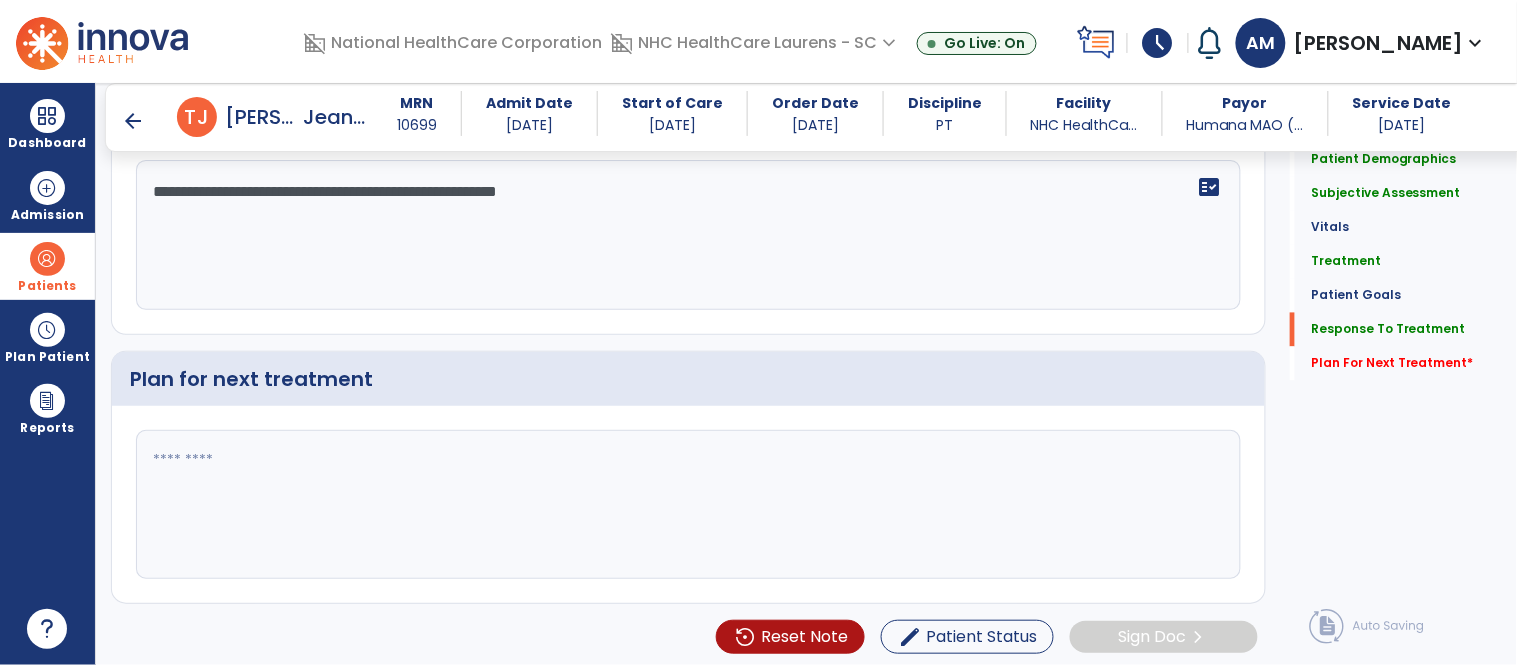 click on "**********" 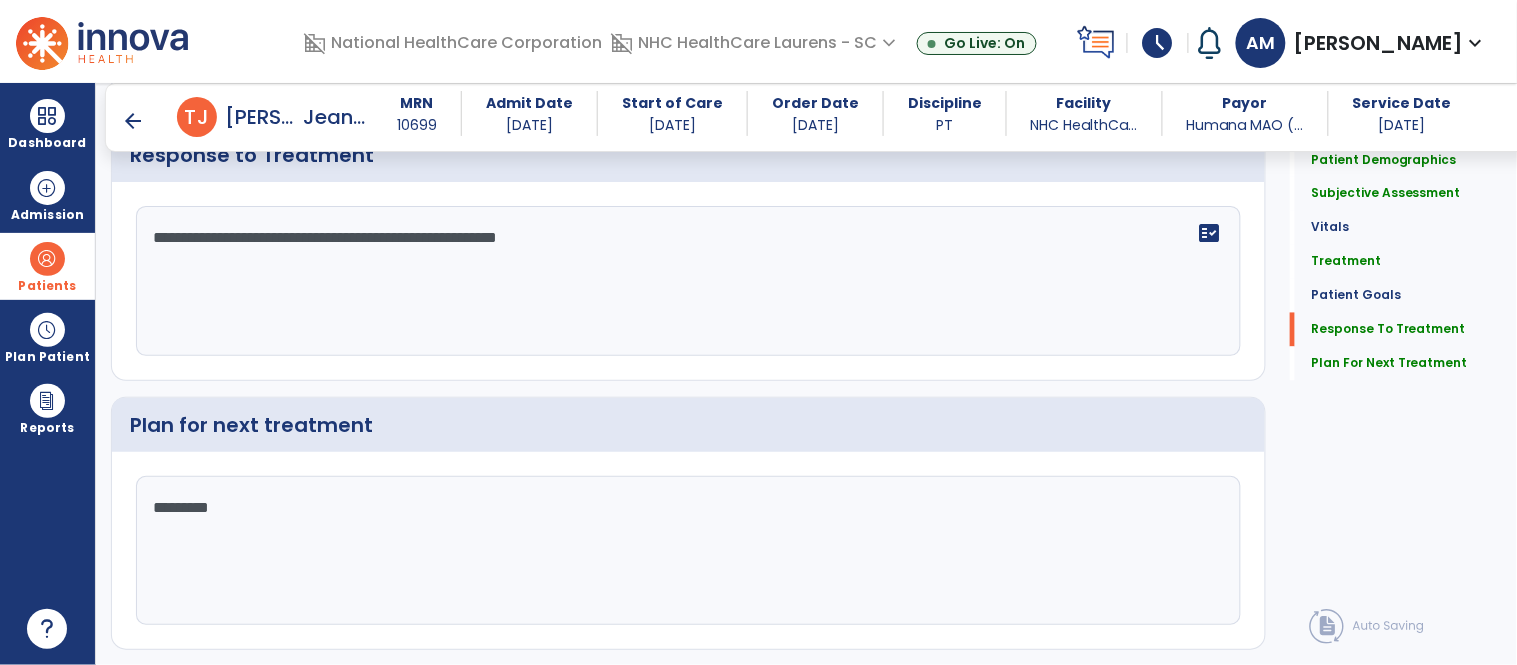 scroll, scrollTop: 2882, scrollLeft: 0, axis: vertical 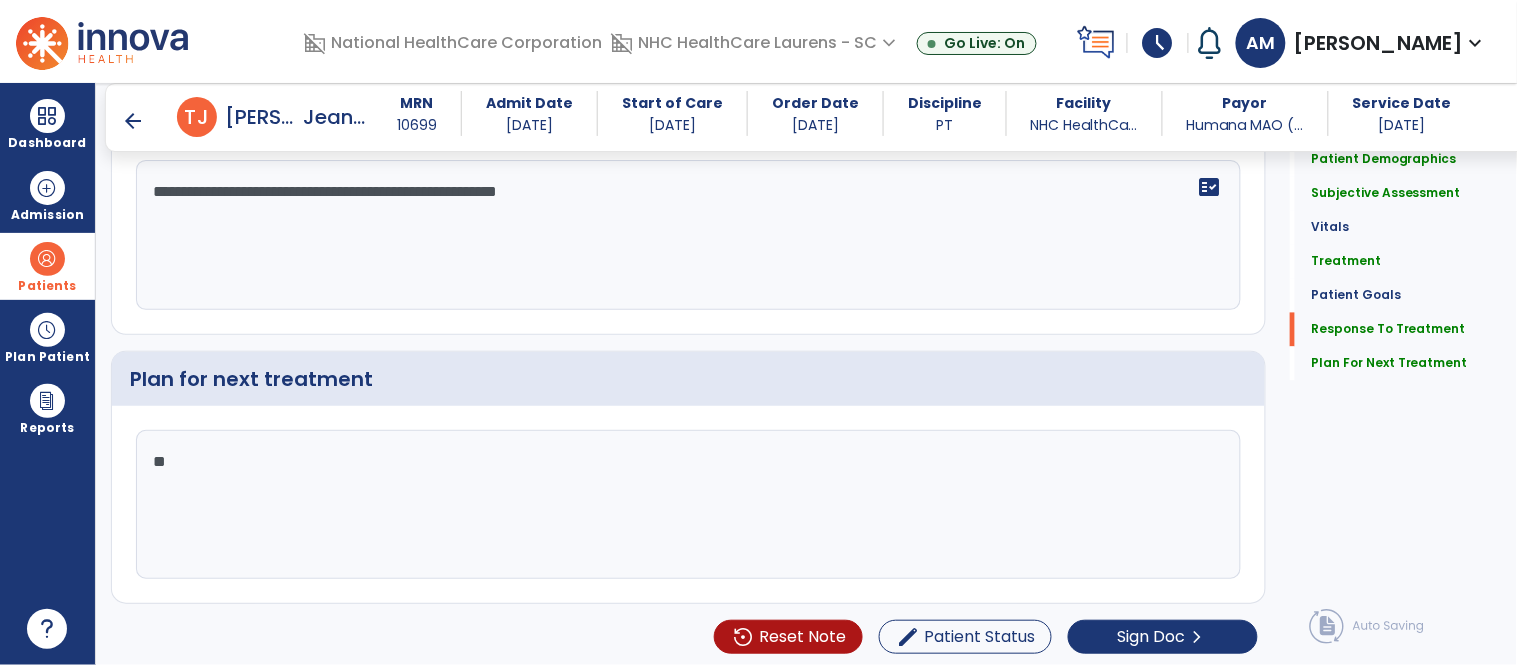 type on "*" 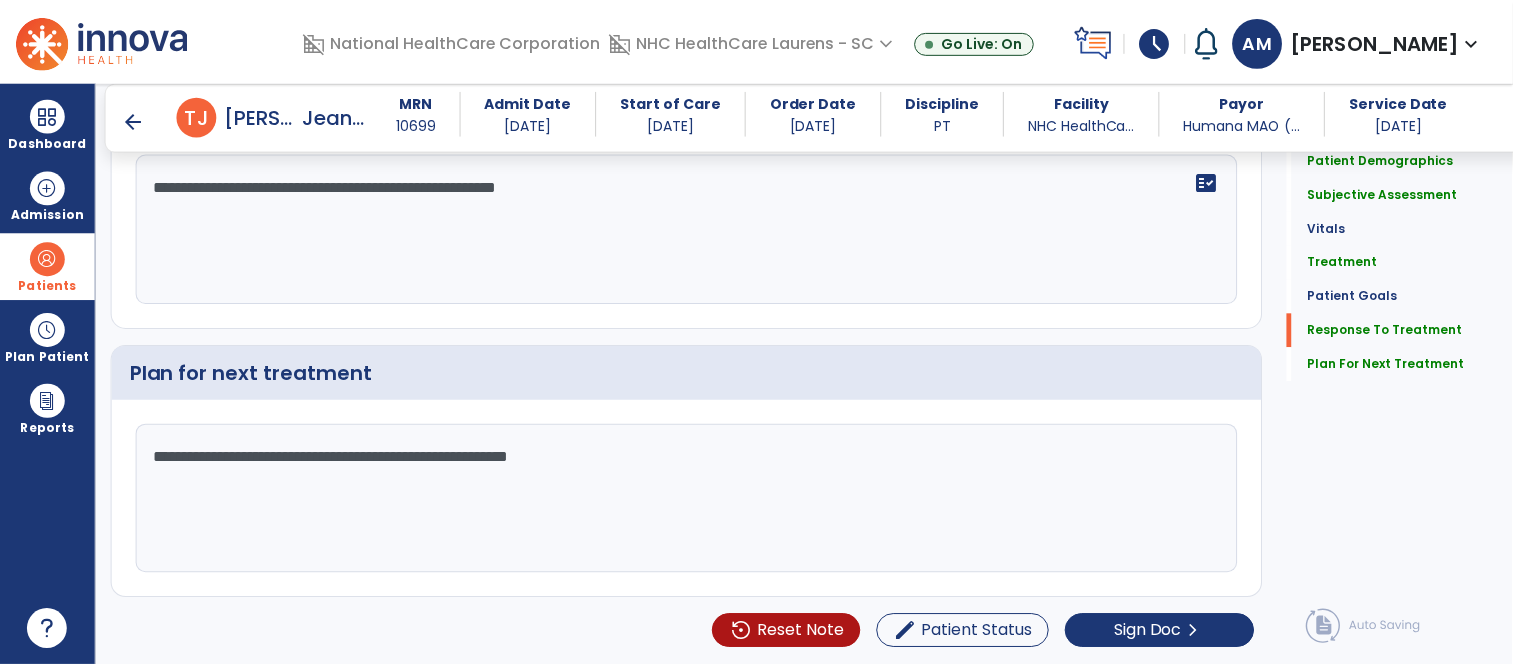 scroll, scrollTop: 2891, scrollLeft: 0, axis: vertical 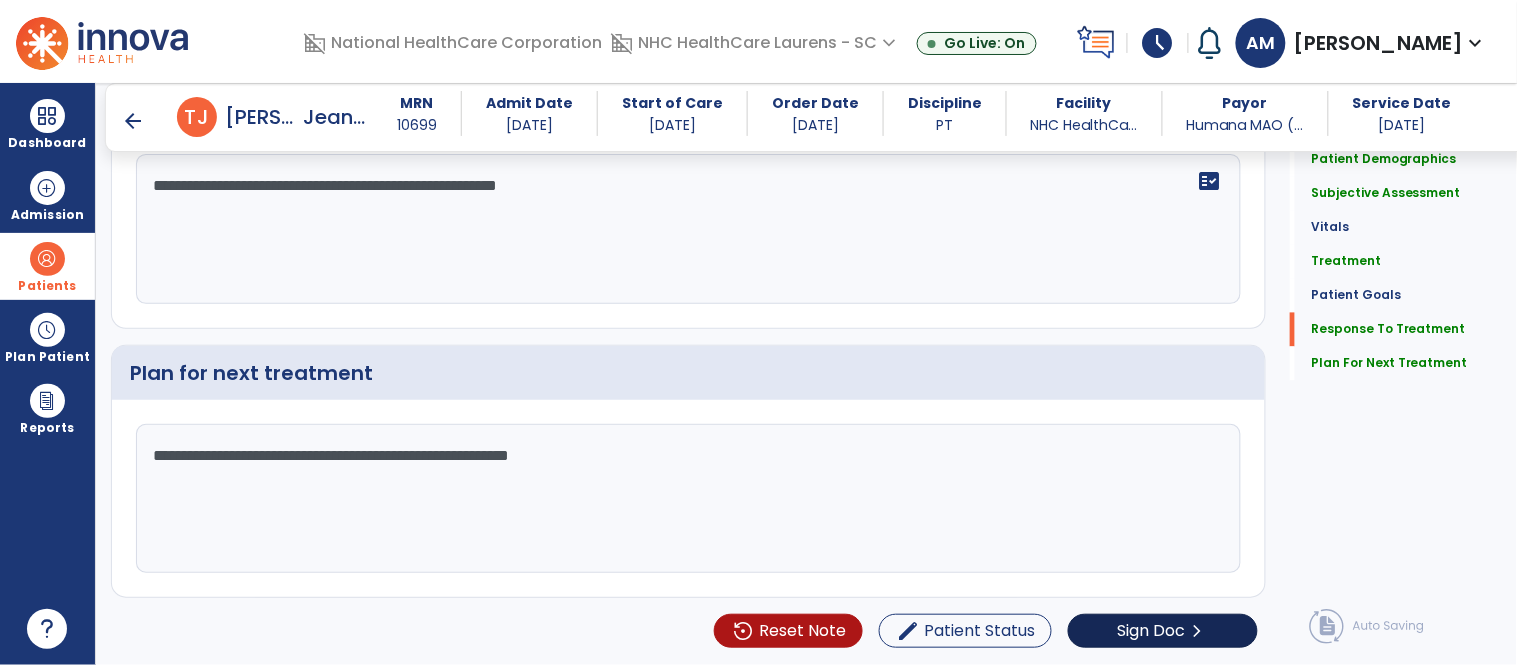 type on "**********" 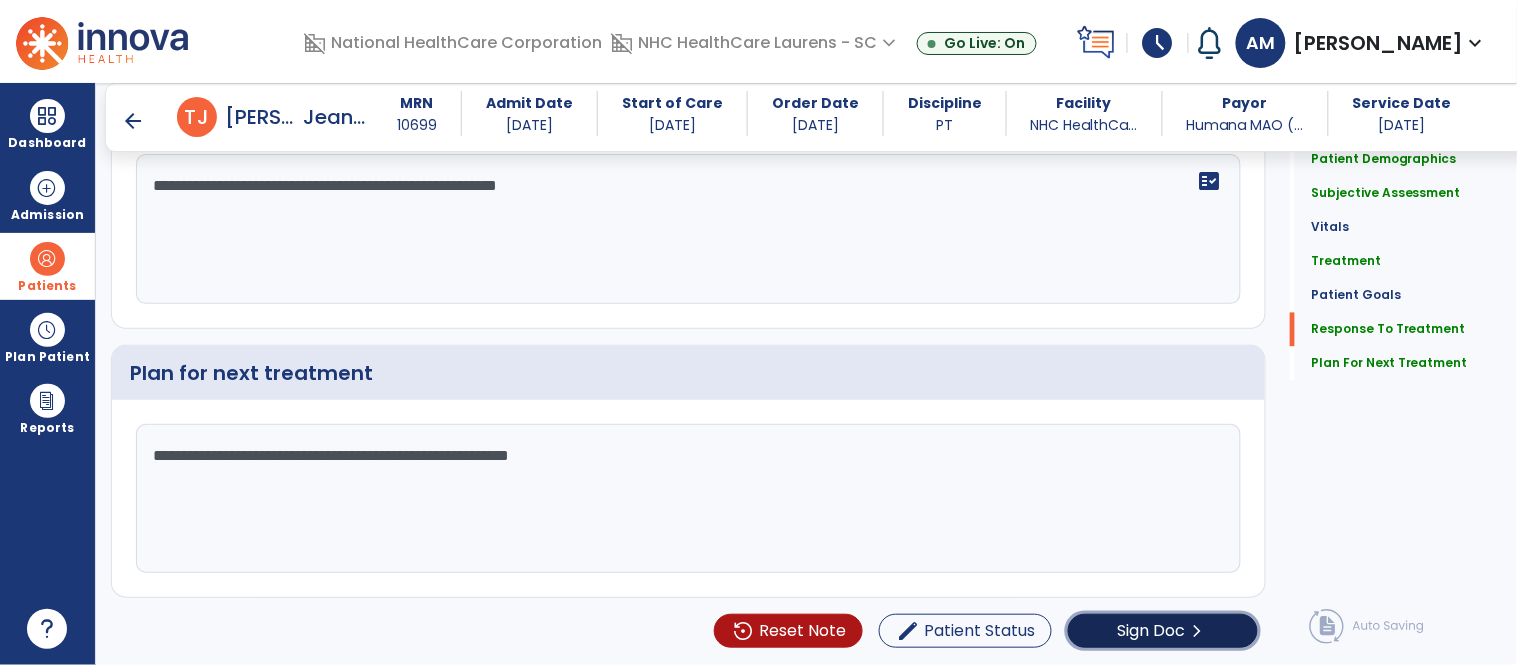 click on "Sign Doc  chevron_right" 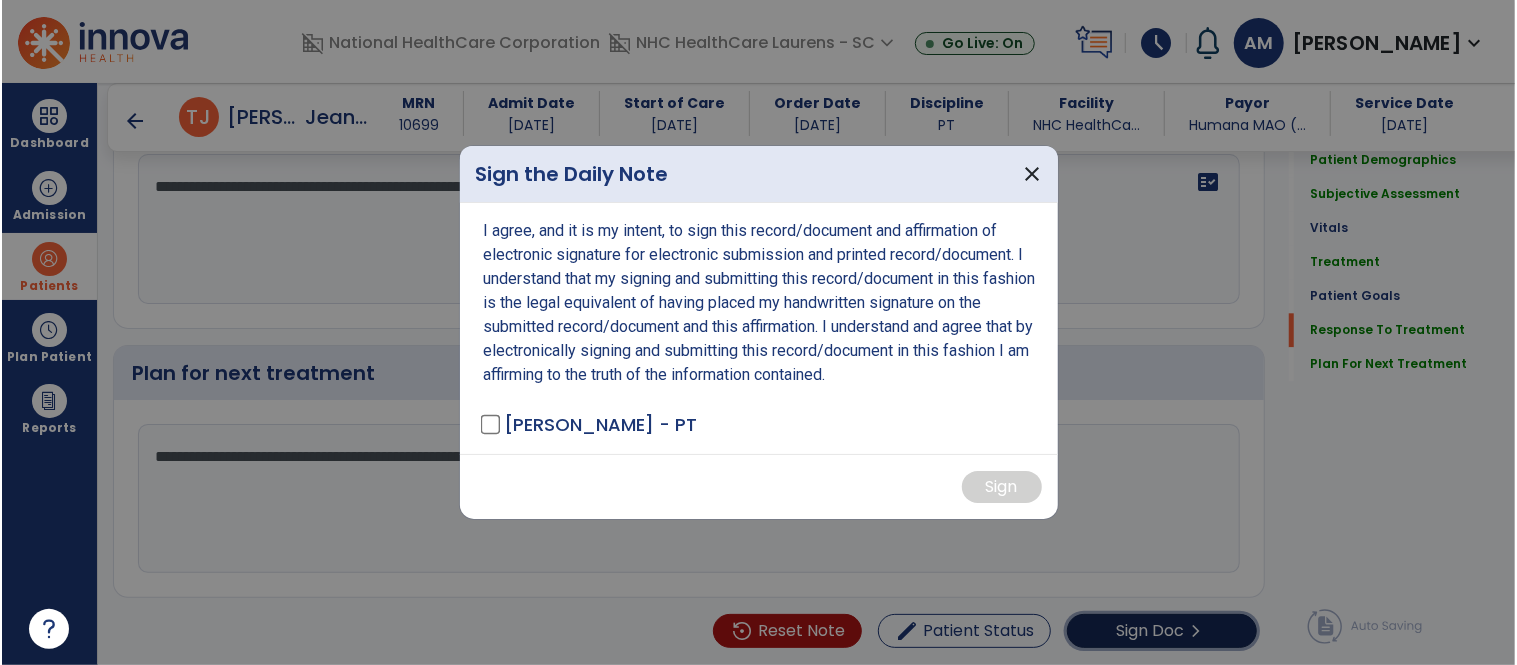scroll, scrollTop: 2891, scrollLeft: 0, axis: vertical 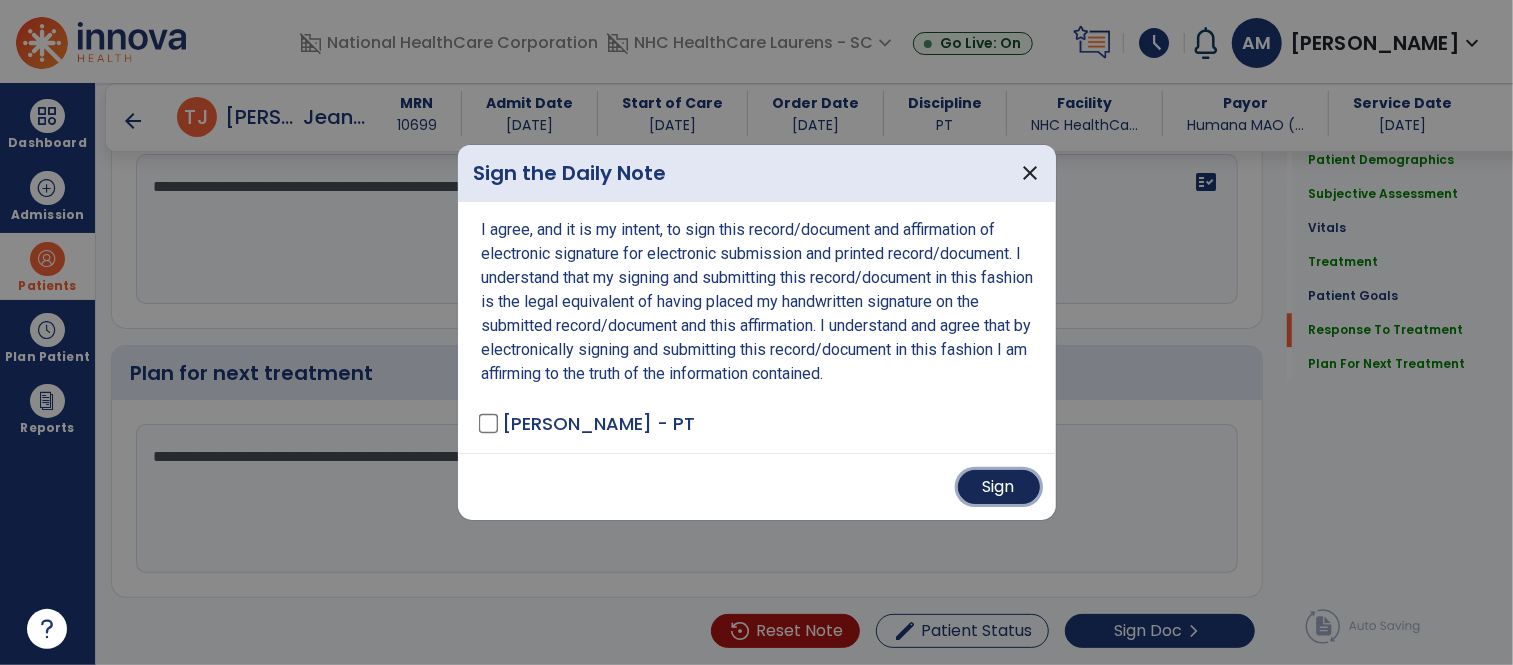 click on "Sign" at bounding box center [999, 487] 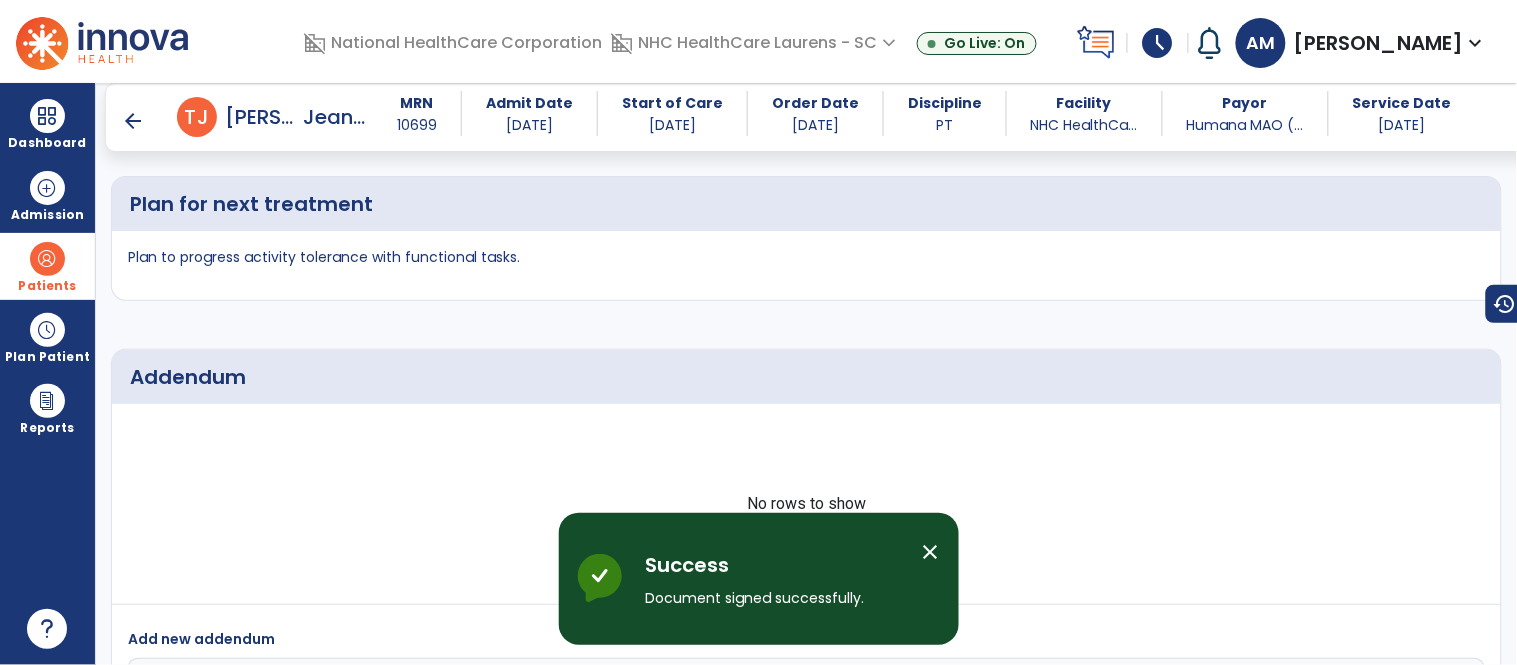 scroll, scrollTop: 4105, scrollLeft: 0, axis: vertical 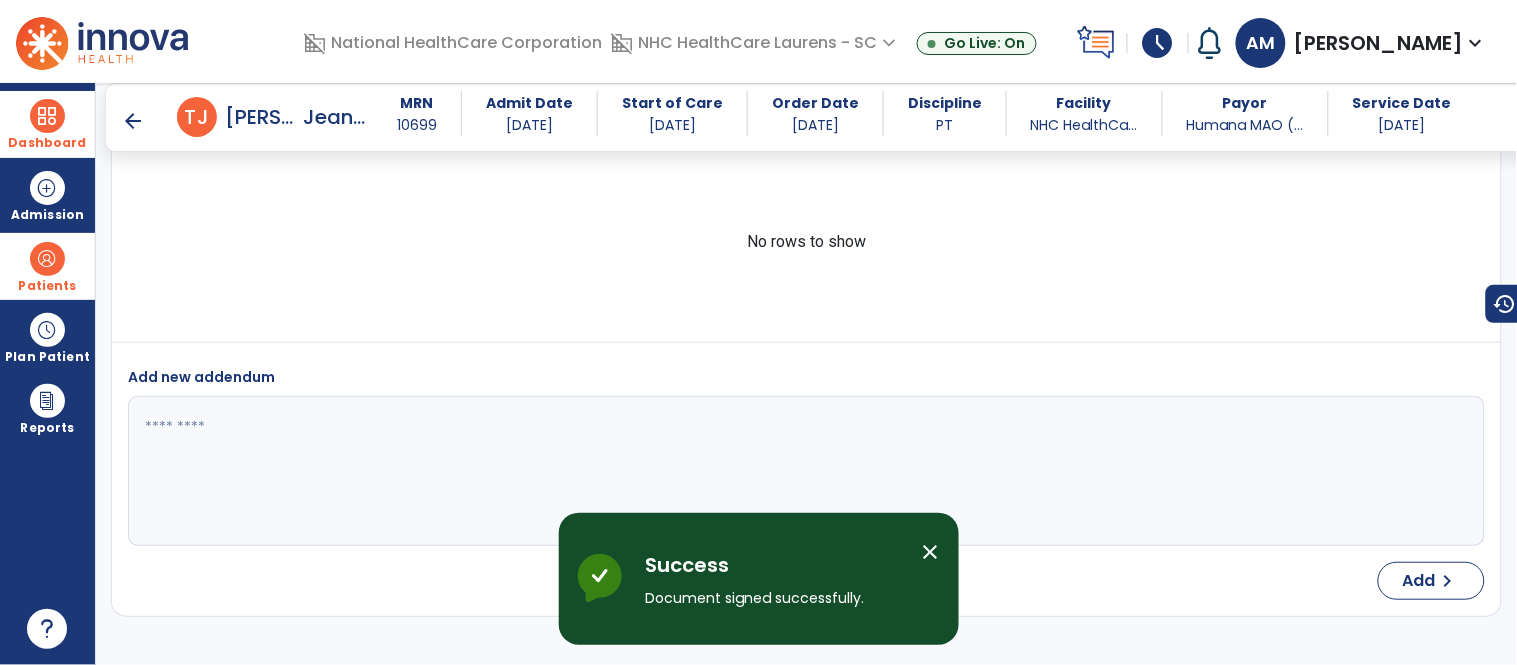 click at bounding box center [47, 116] 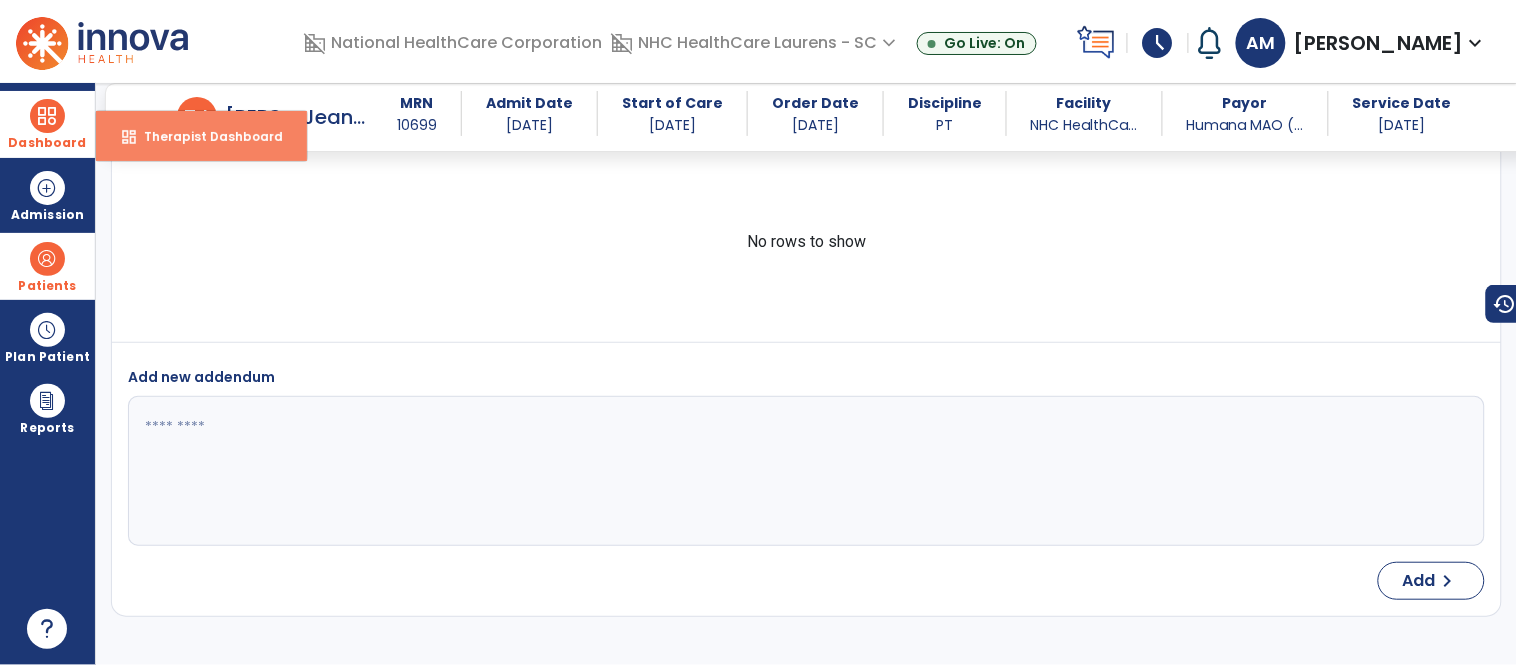 click on "dashboard" at bounding box center [129, 137] 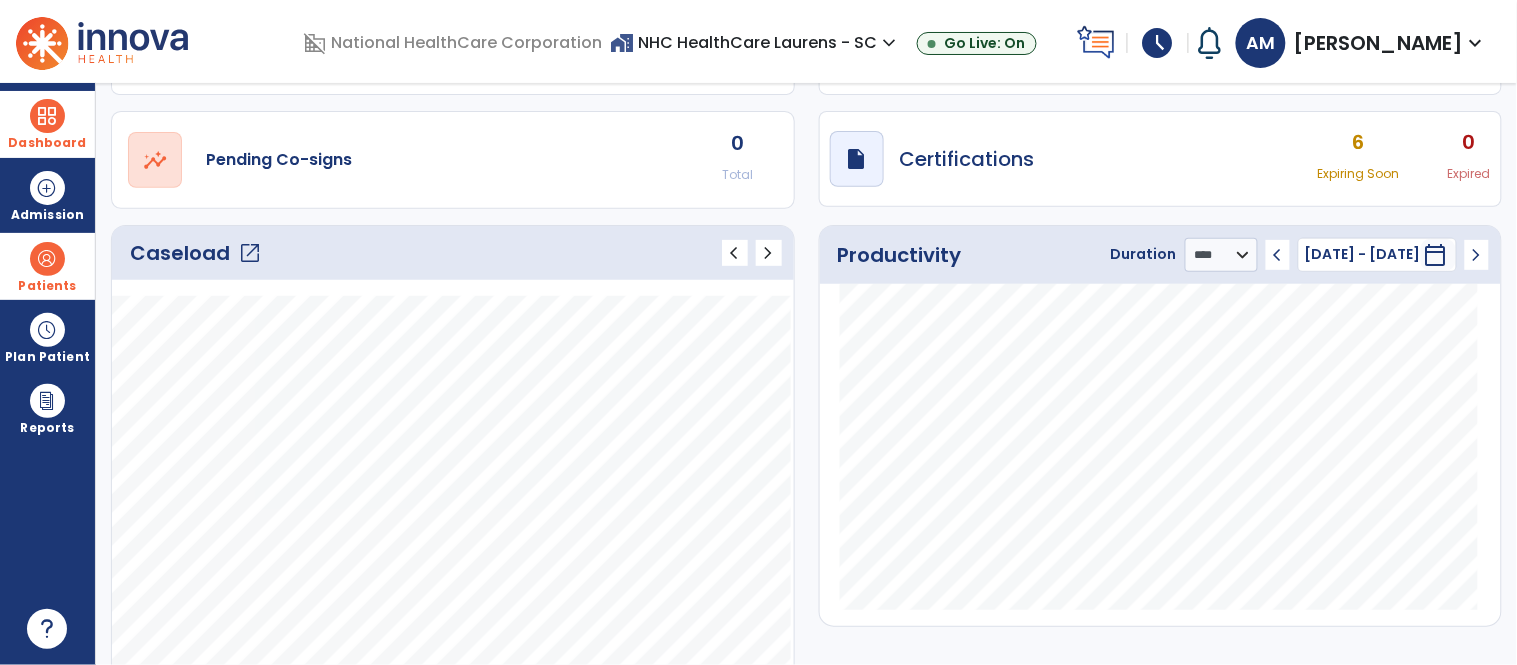 scroll, scrollTop: 0, scrollLeft: 0, axis: both 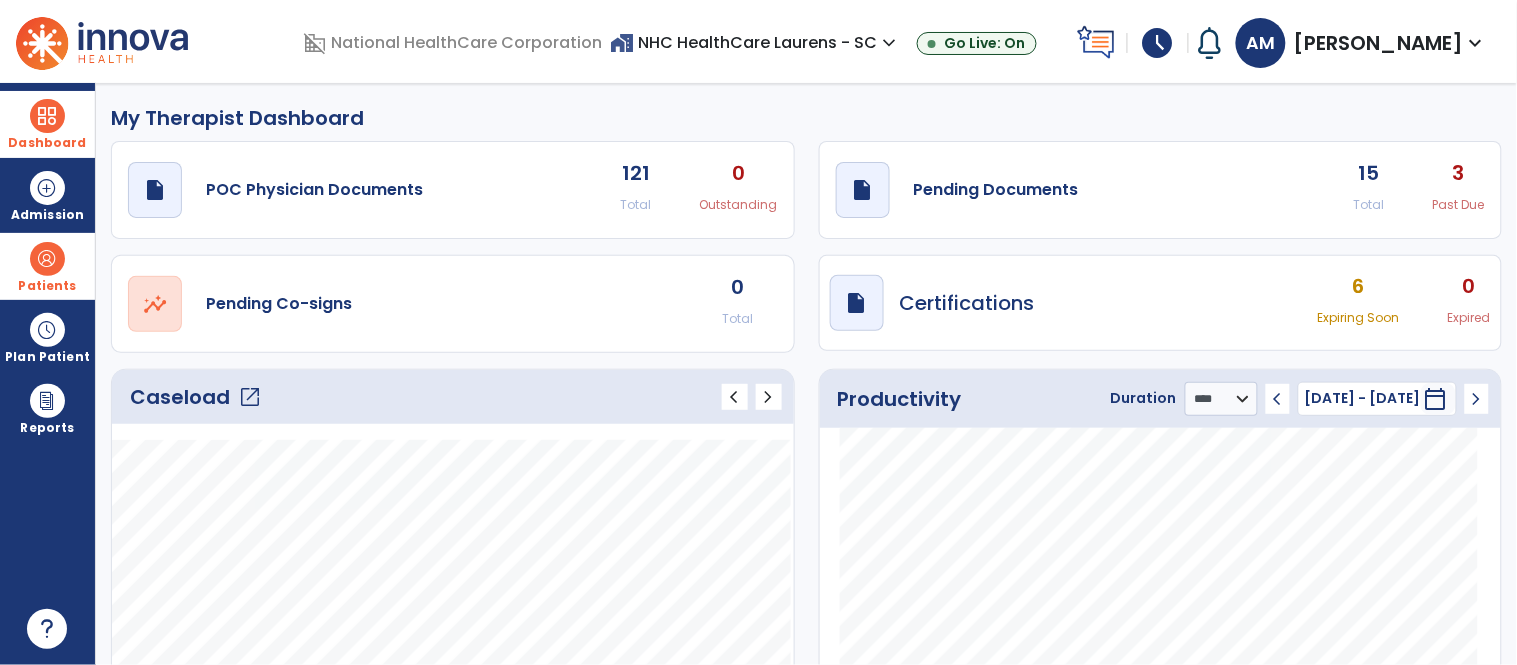 click on "draft   open_in_new  Pending Documents 15 Total 3 Past Due" 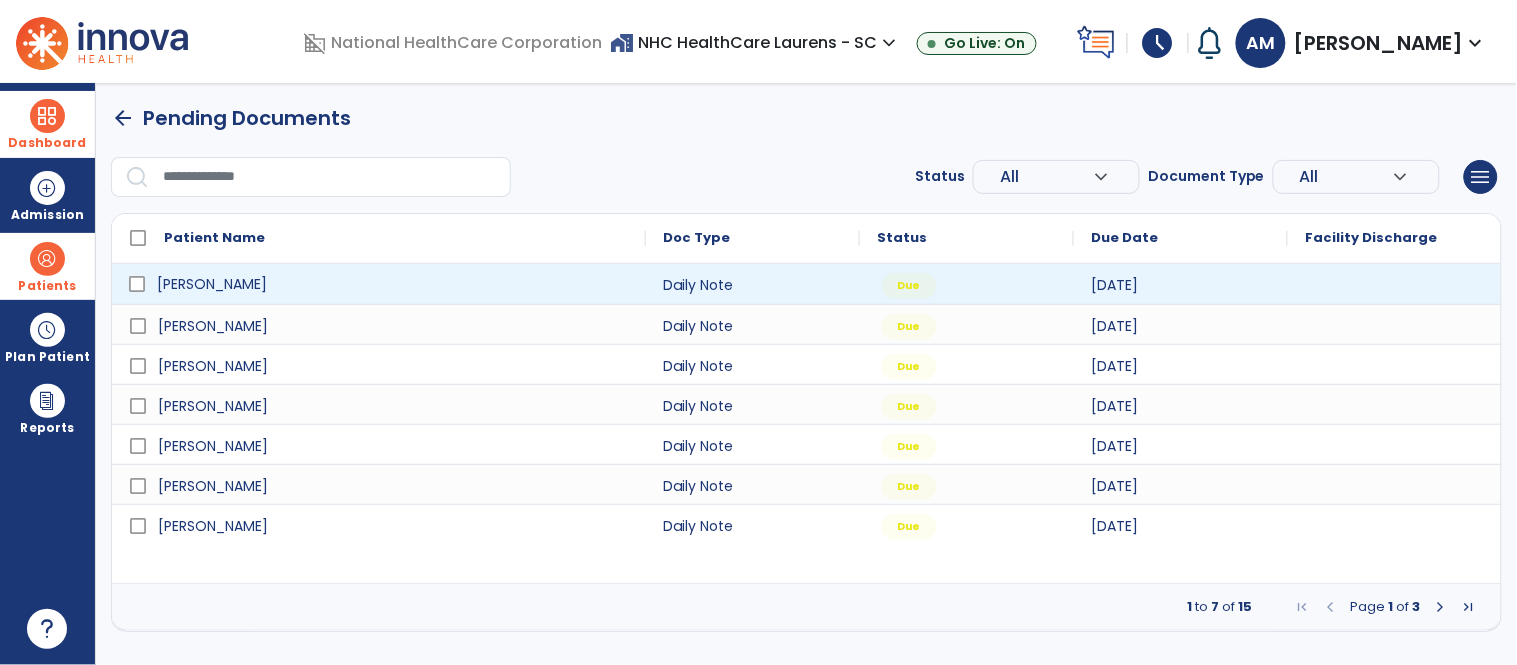 click on "[PERSON_NAME]" at bounding box center [212, 284] 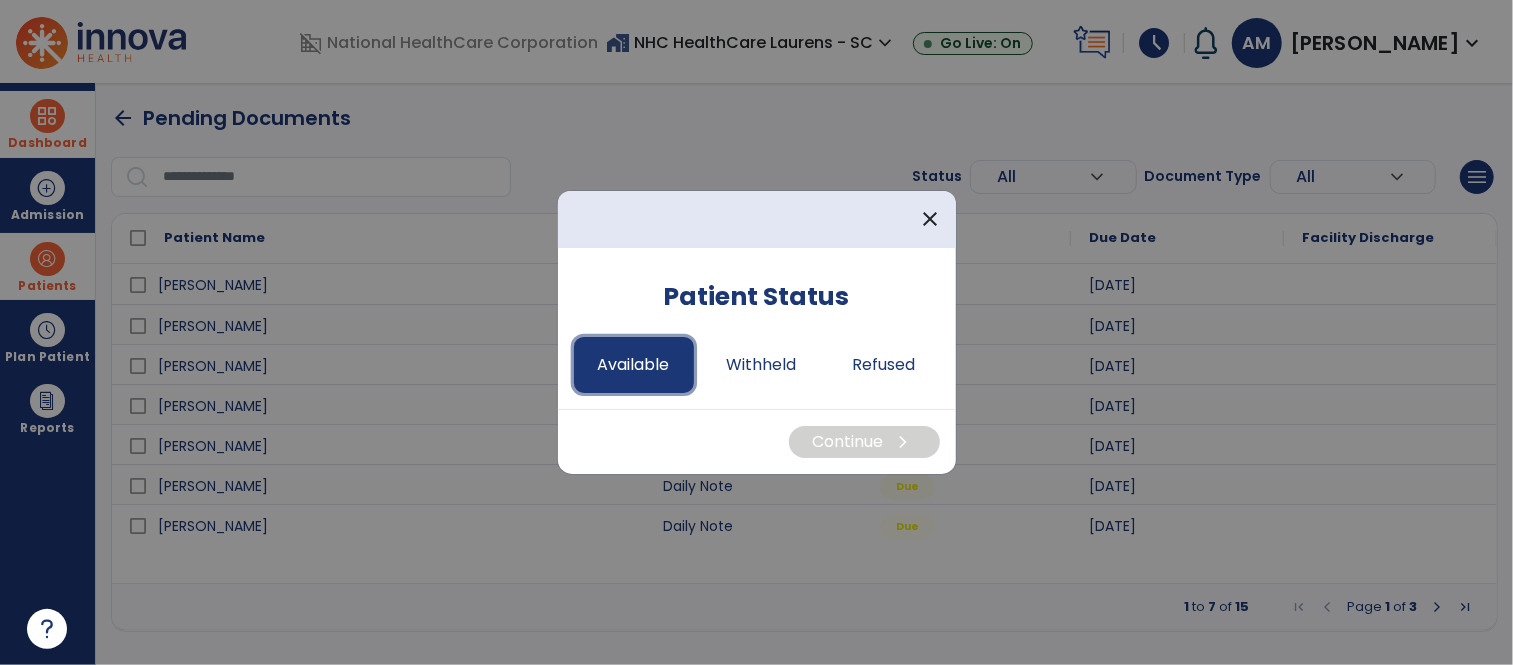 click on "Available" at bounding box center (634, 365) 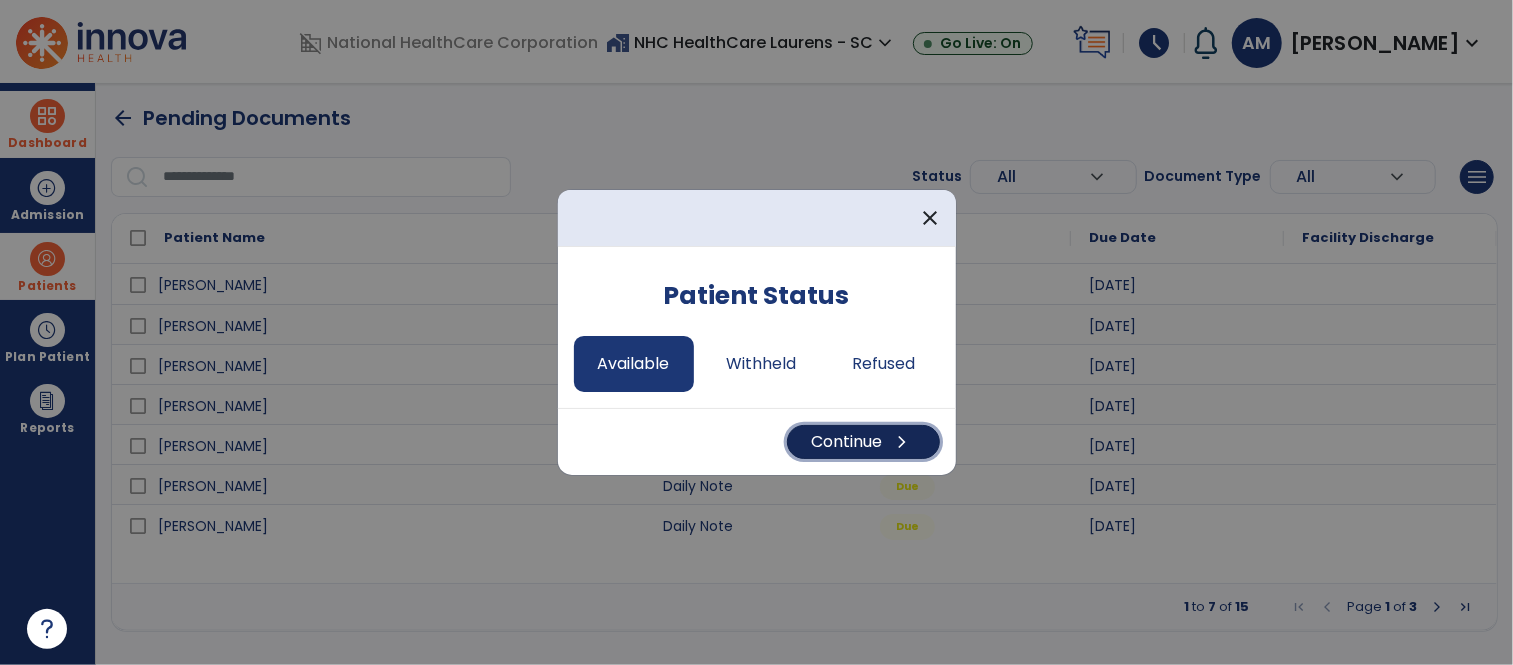 click on "Continue   chevron_right" at bounding box center [863, 442] 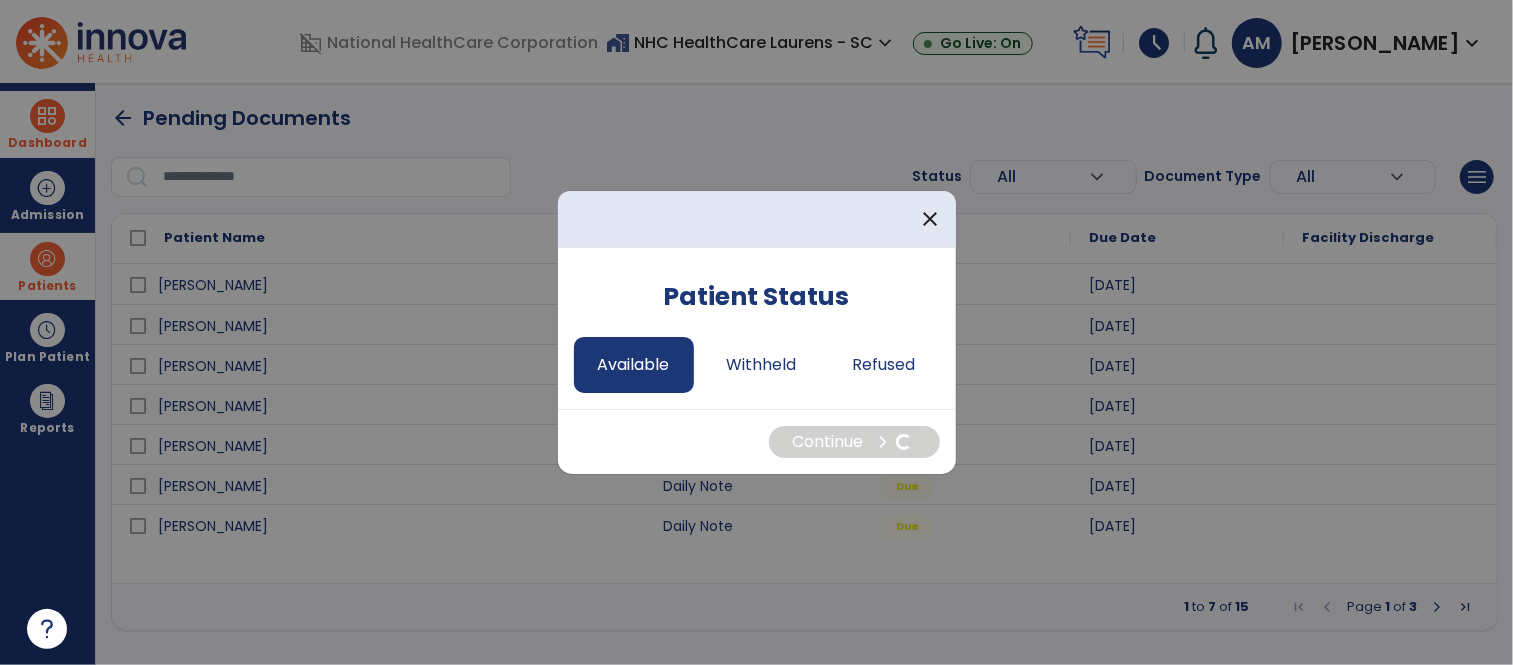 select on "*" 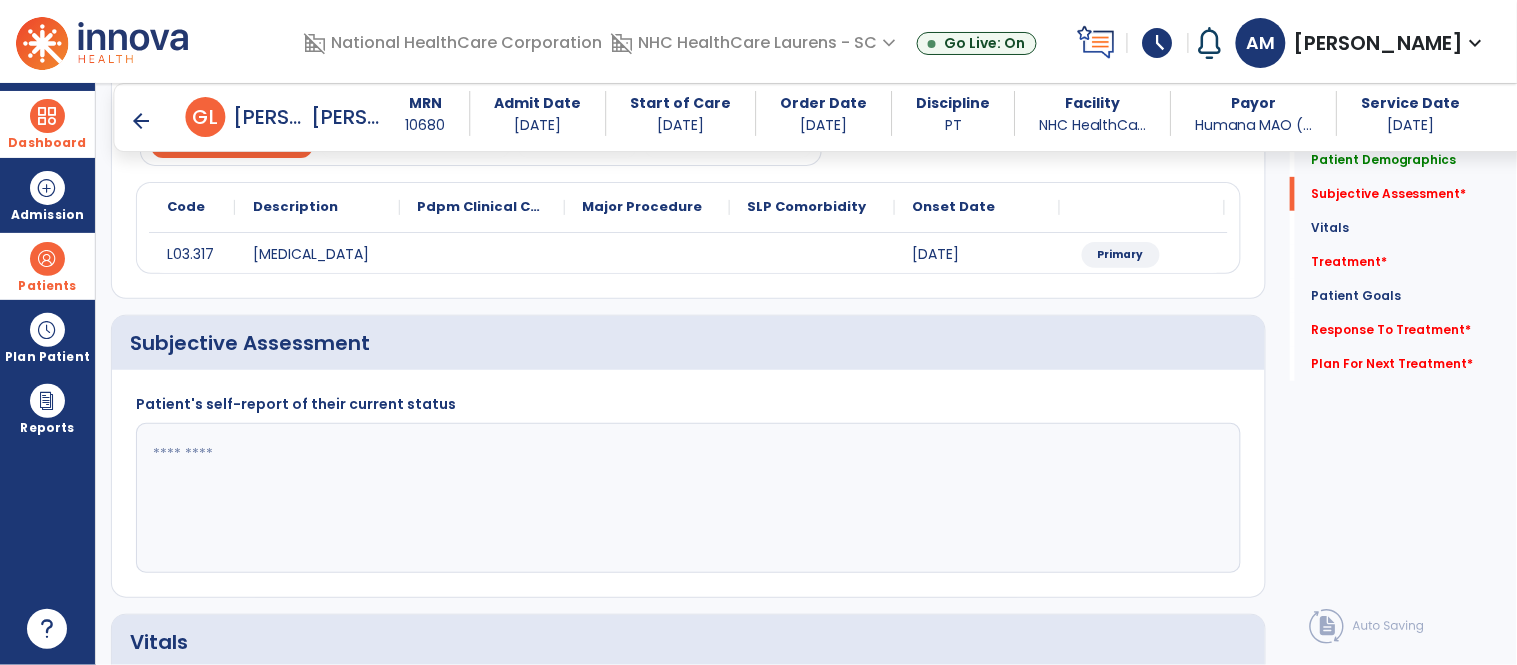 scroll, scrollTop: 222, scrollLeft: 0, axis: vertical 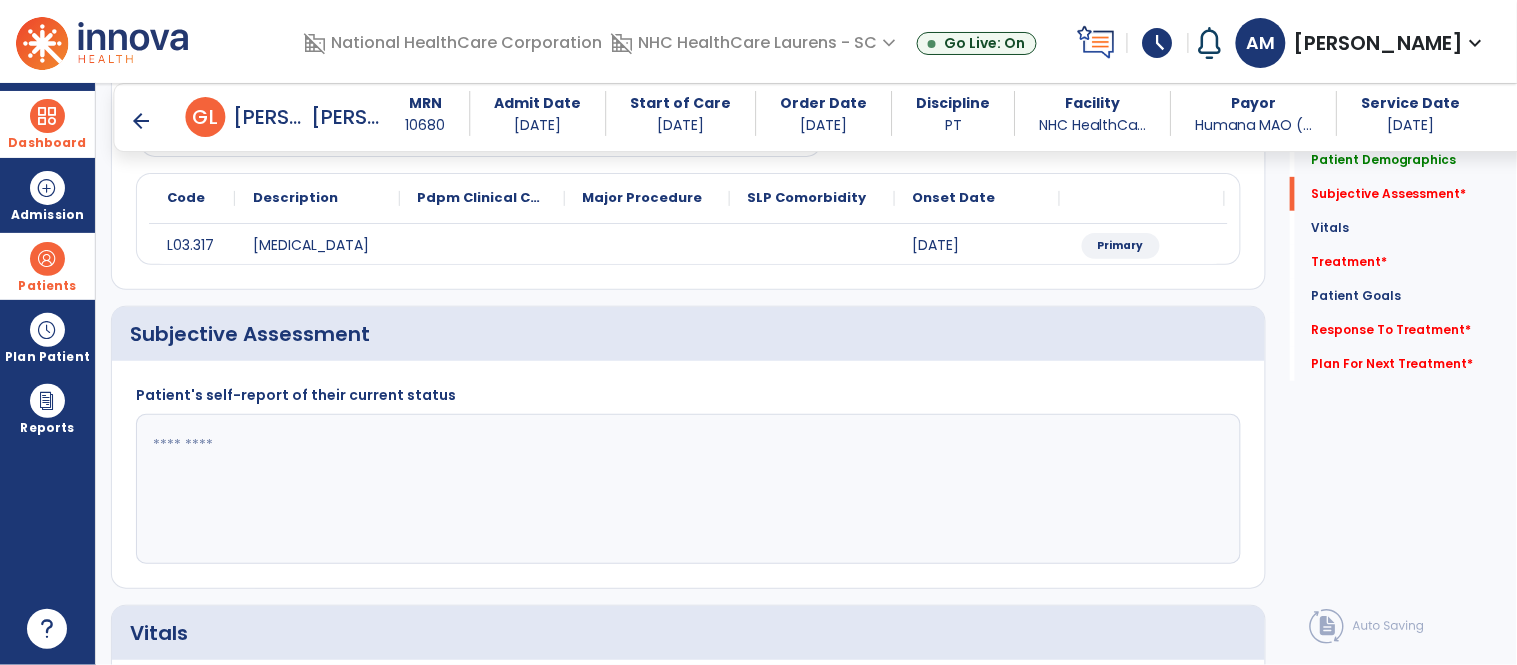 click 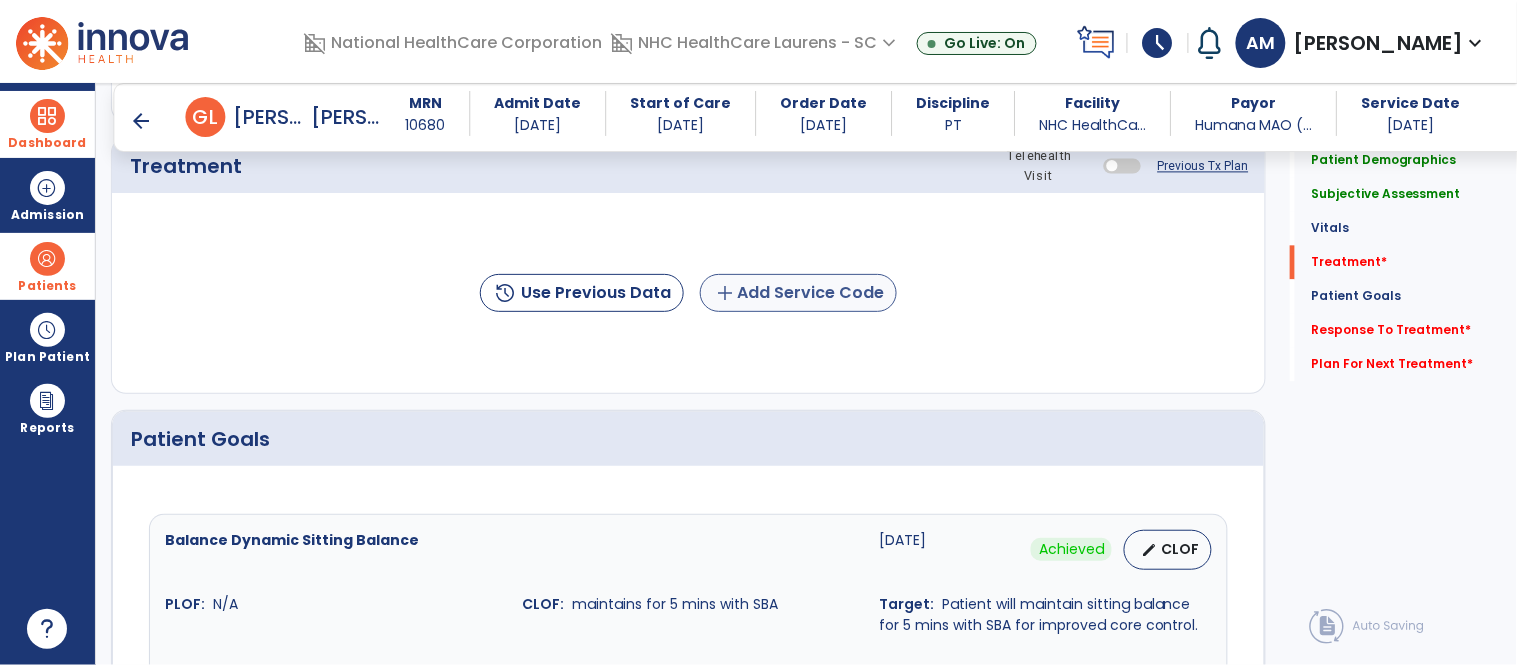 type on "**********" 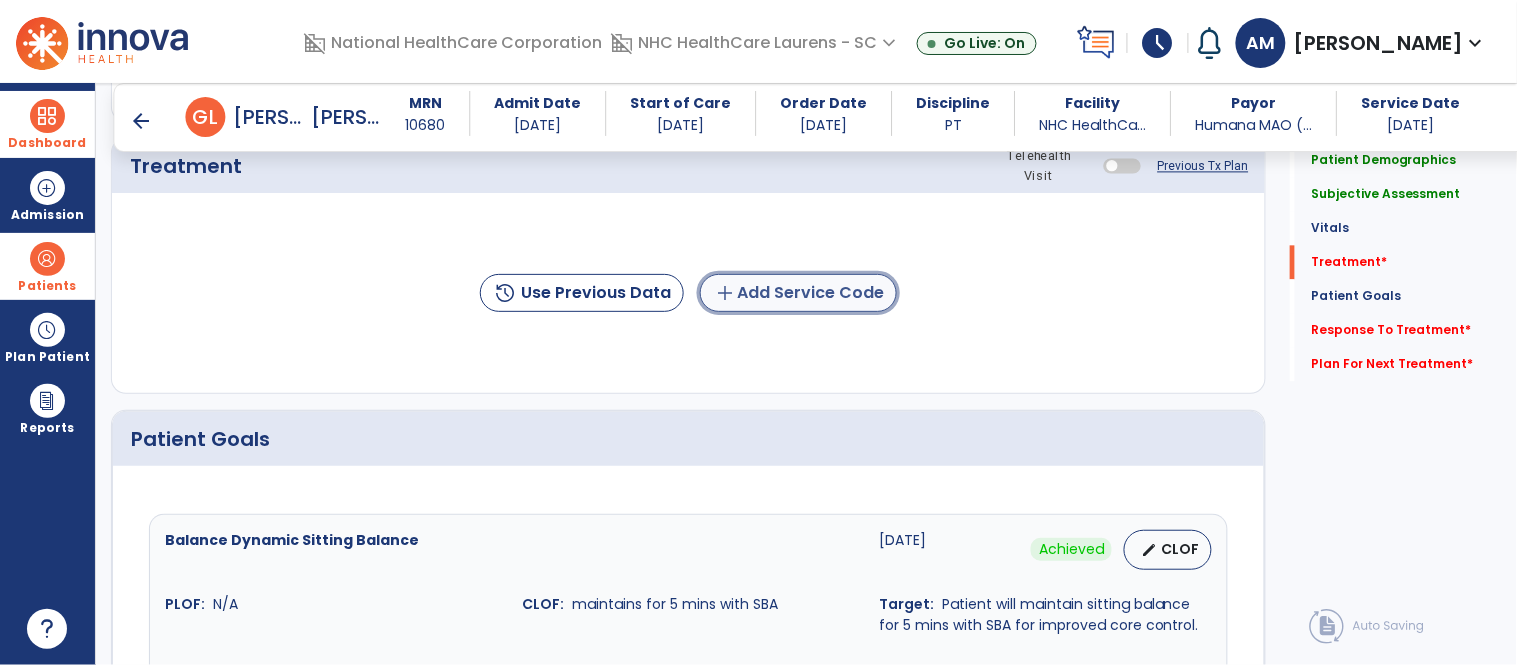click on "add  Add Service Code" 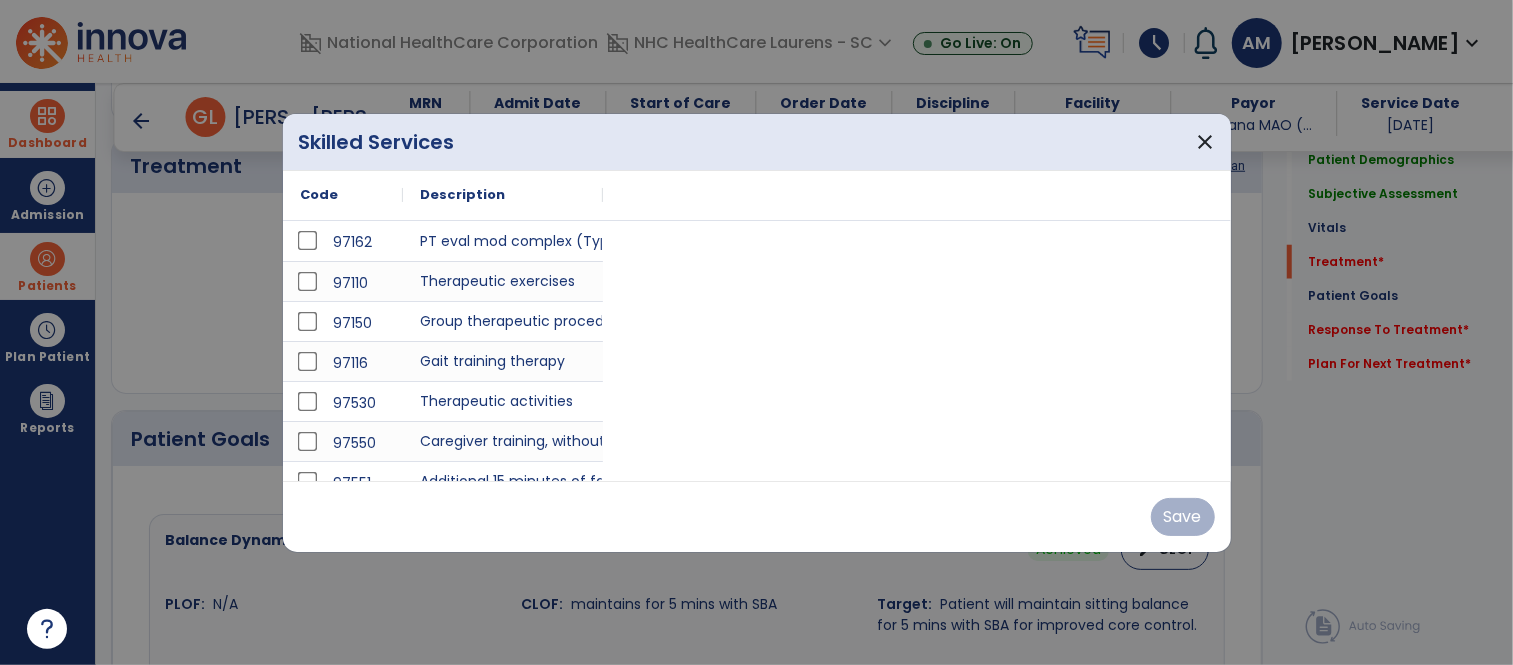 scroll, scrollTop: 1111, scrollLeft: 0, axis: vertical 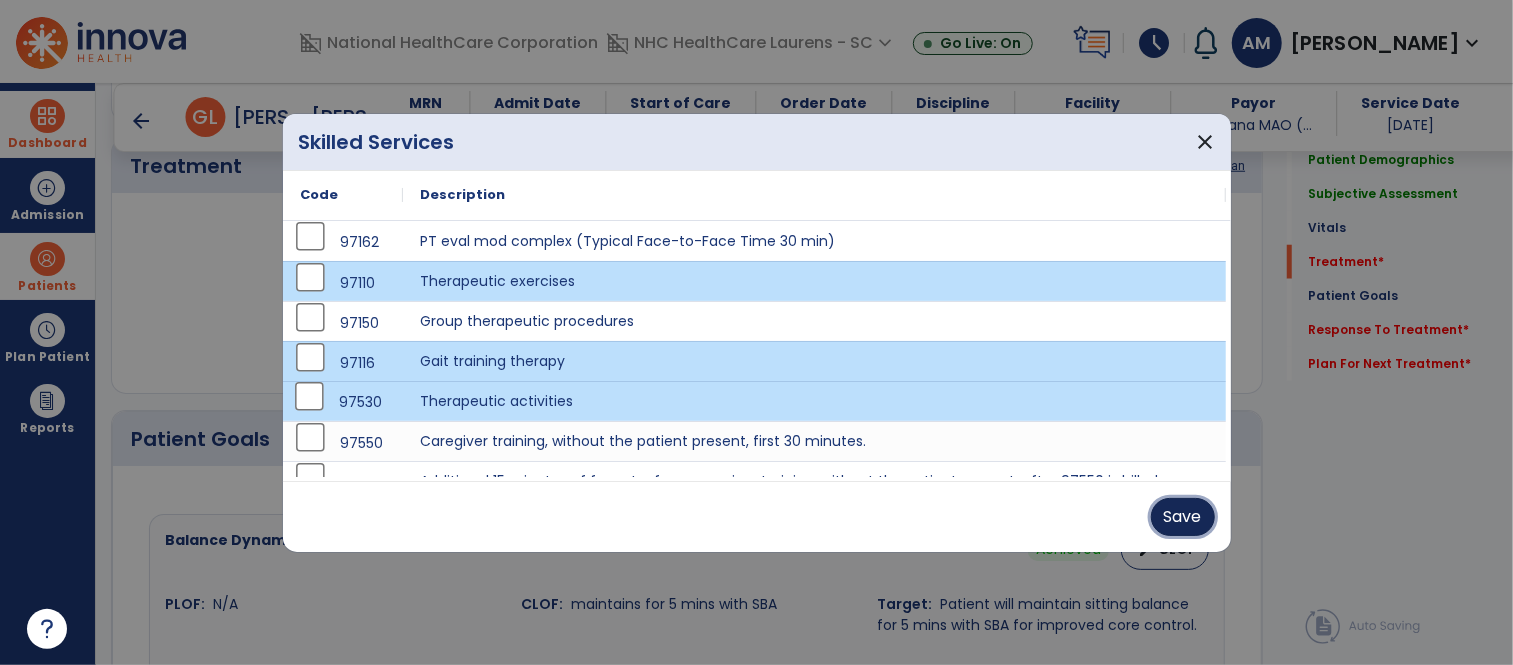 click on "Save" at bounding box center [1183, 517] 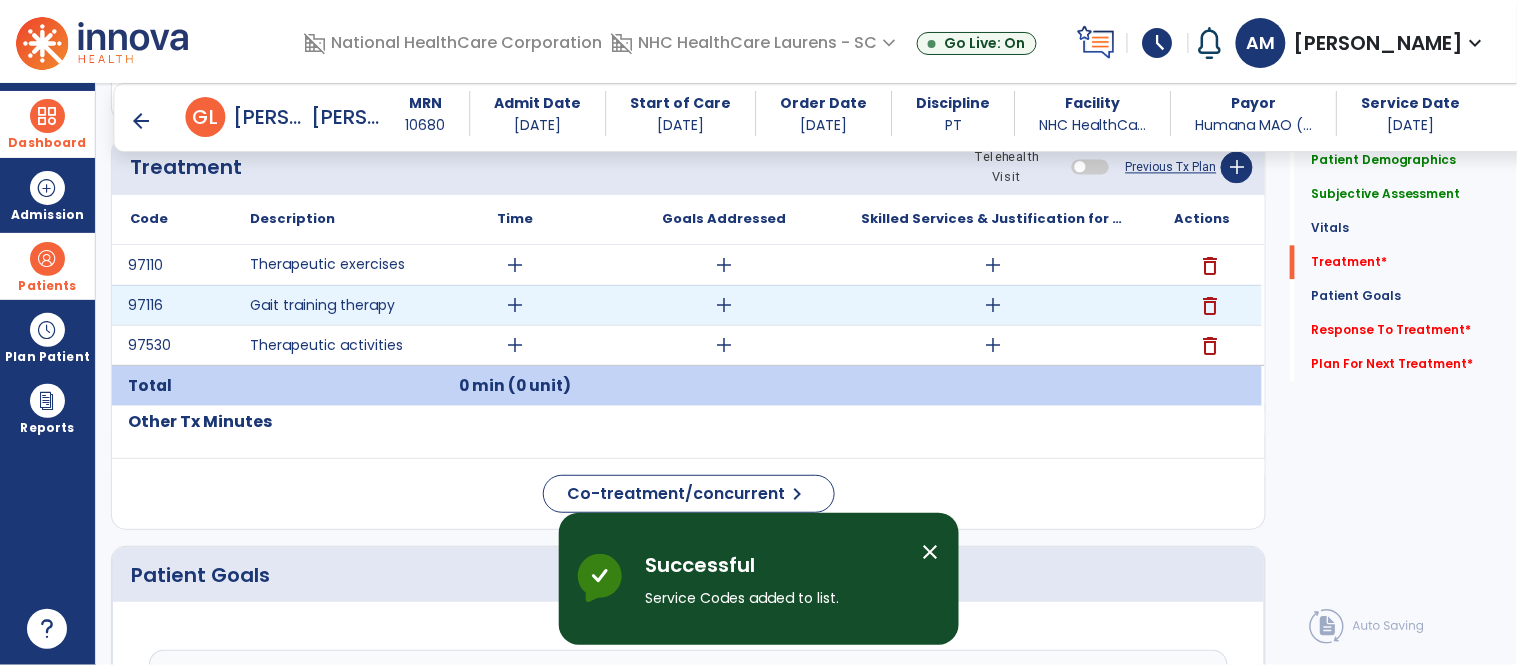 click on "add" at bounding box center [515, 305] 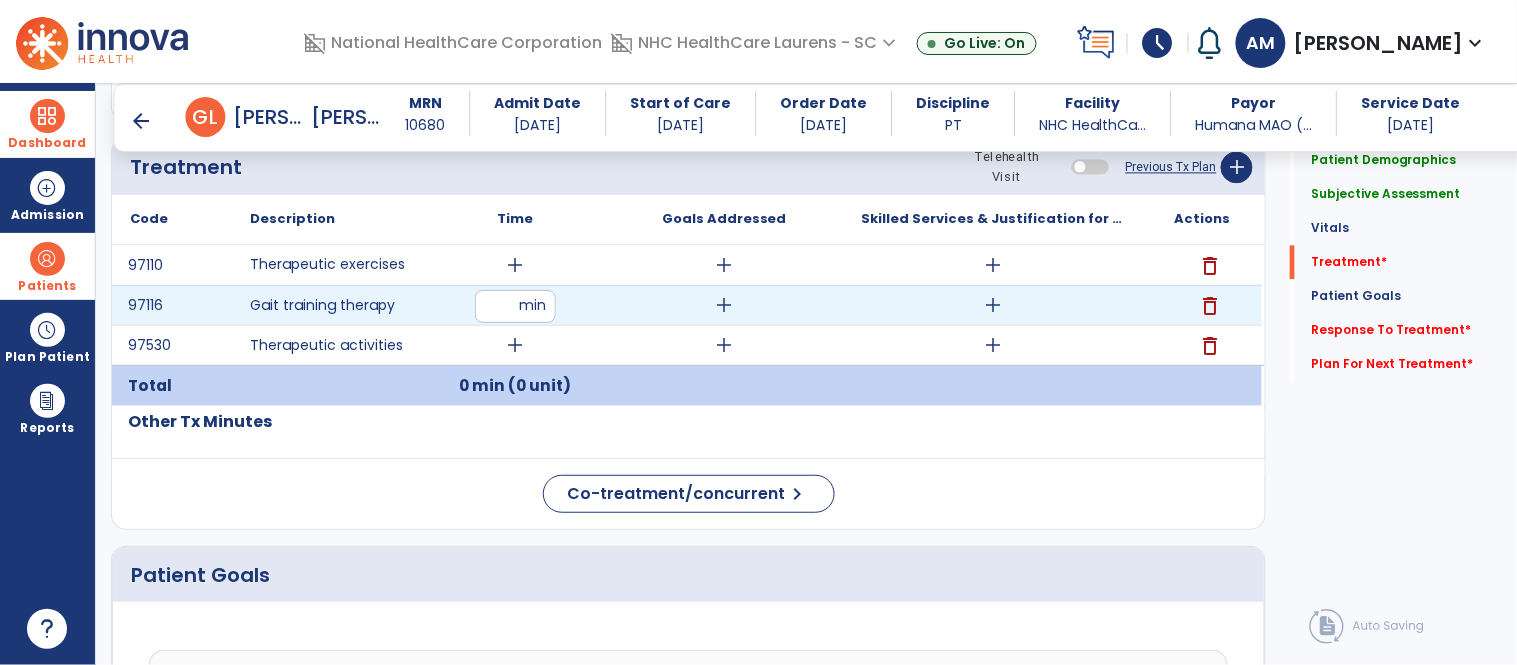 type on "*" 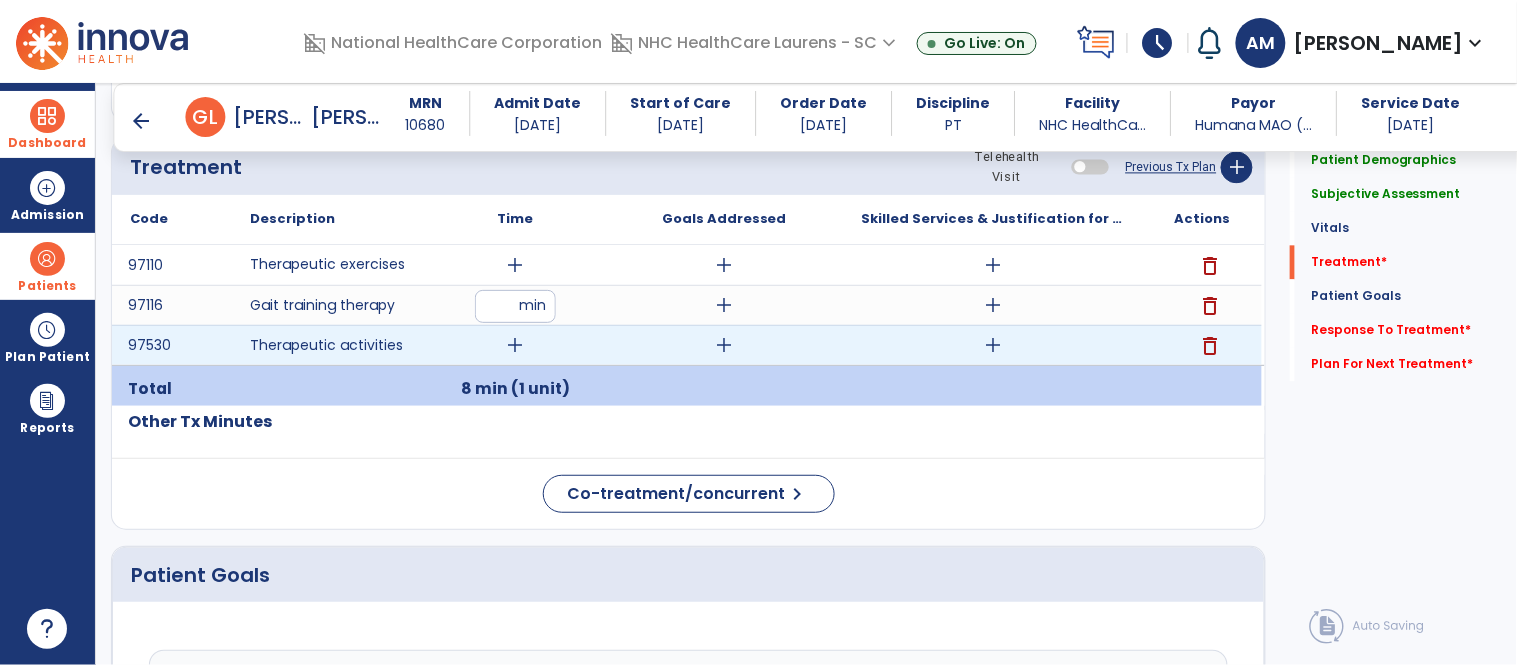 click on "add" at bounding box center (515, 345) 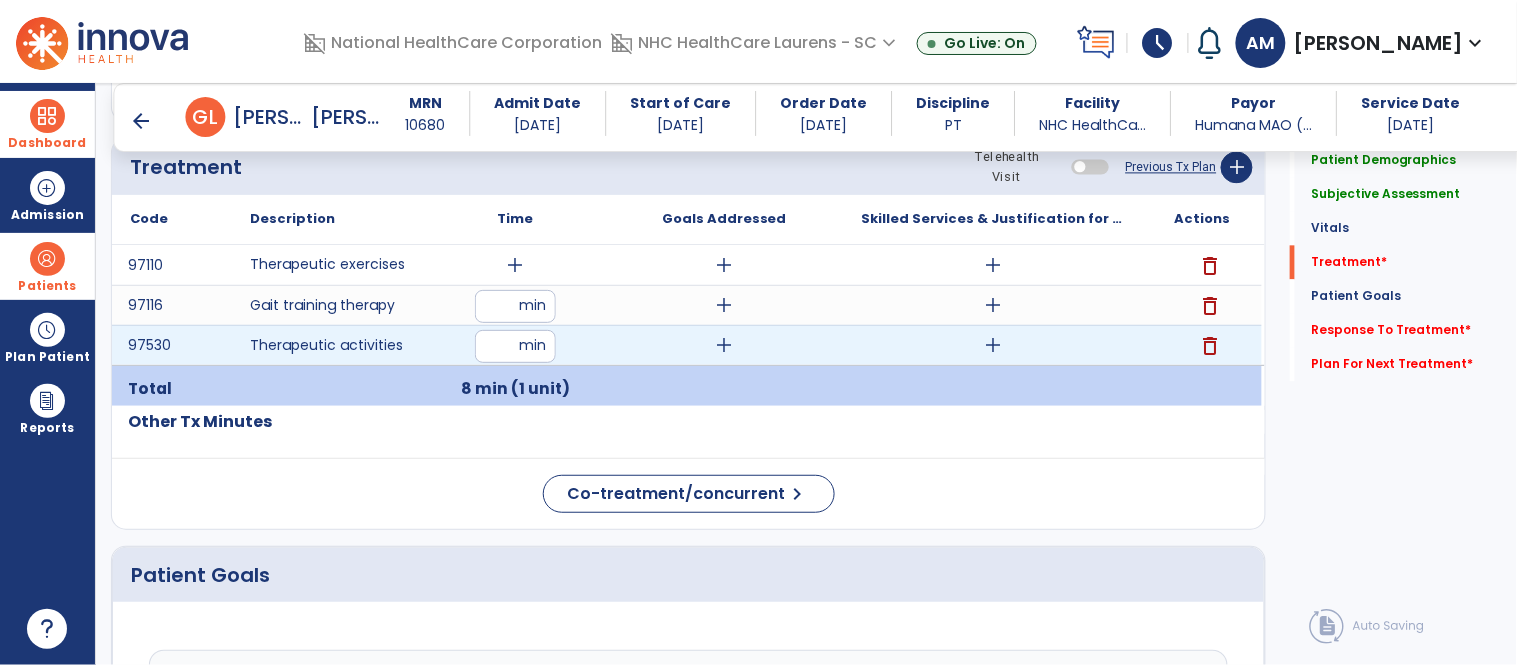 type on "**" 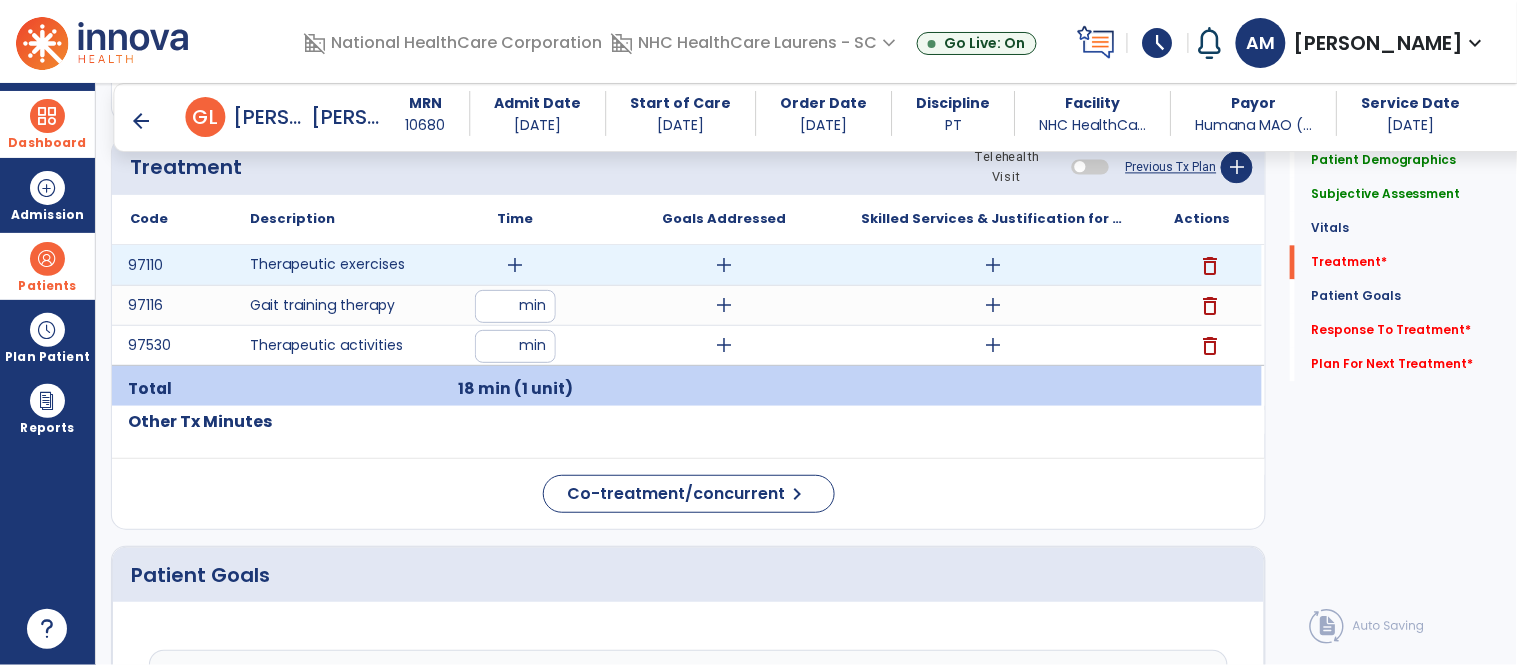 click on "add" at bounding box center [515, 265] 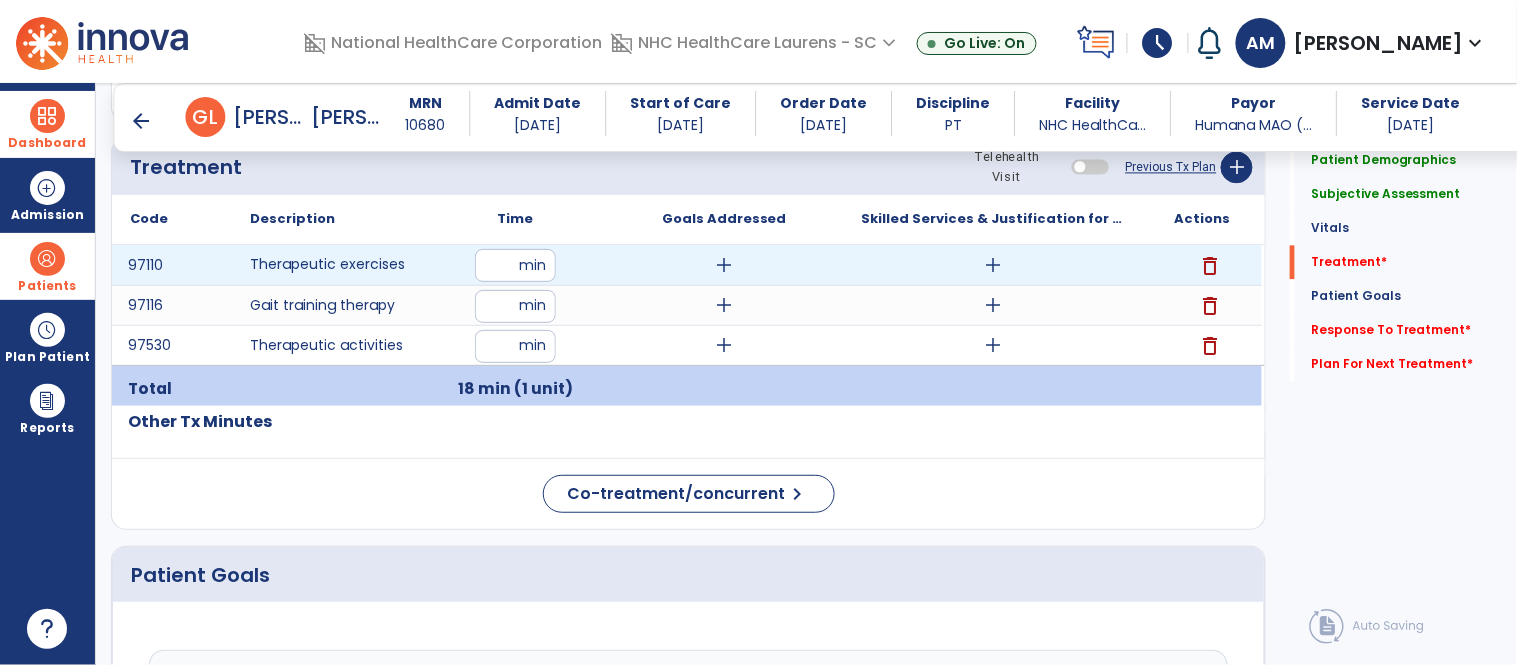 type on "*" 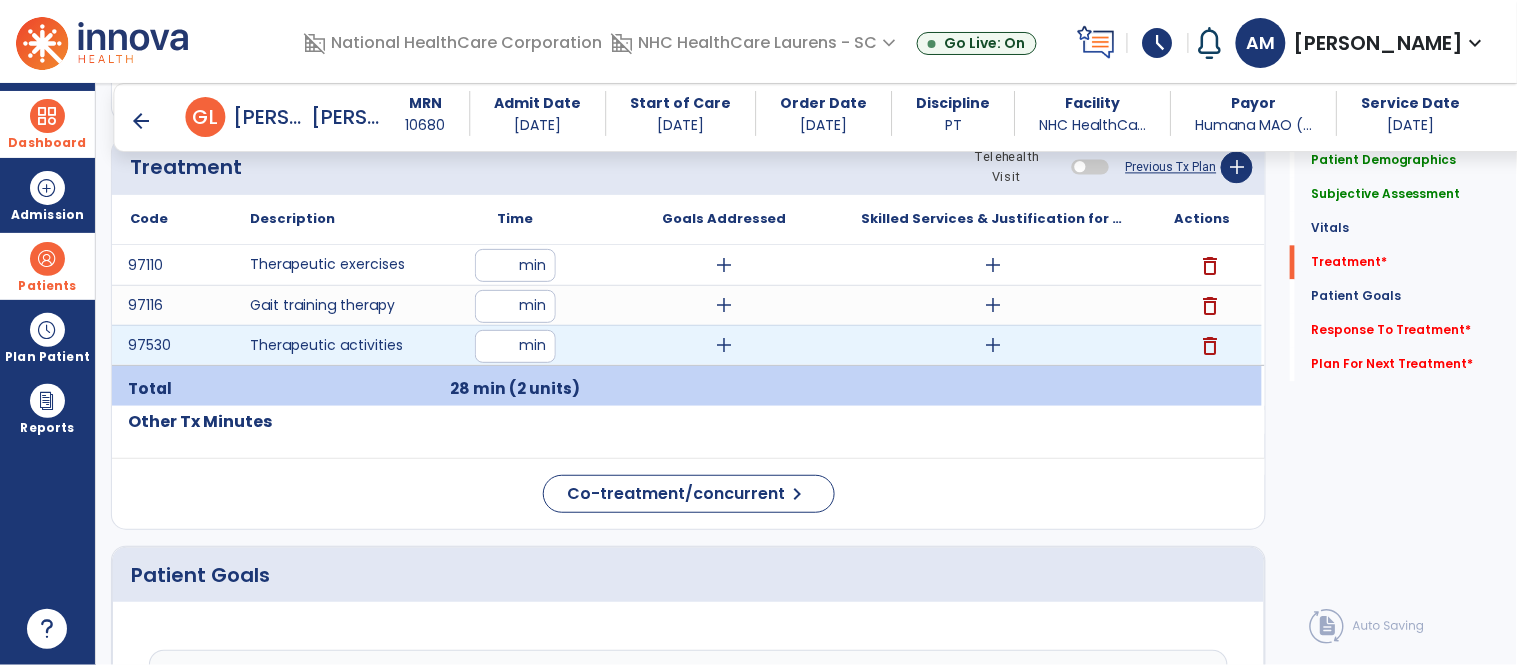click on "**" at bounding box center [515, 346] 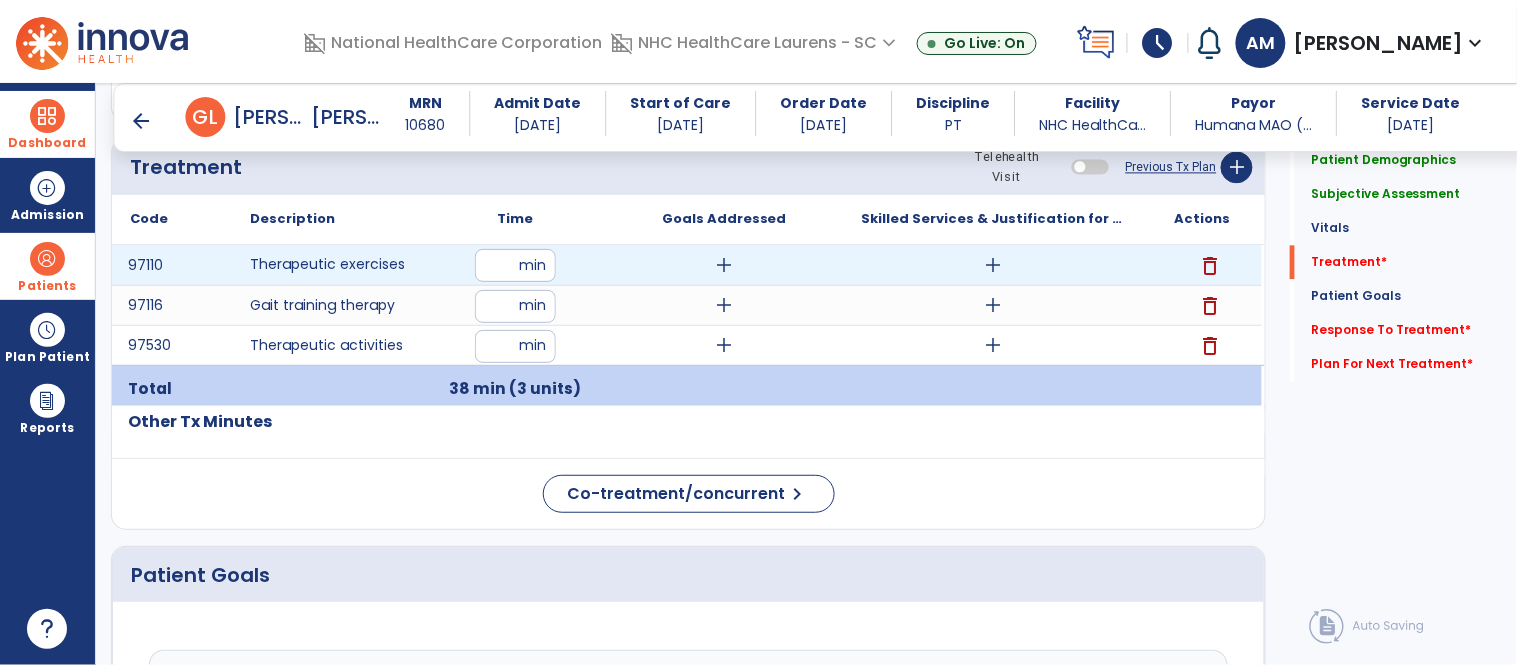 click on "add" at bounding box center (724, 265) 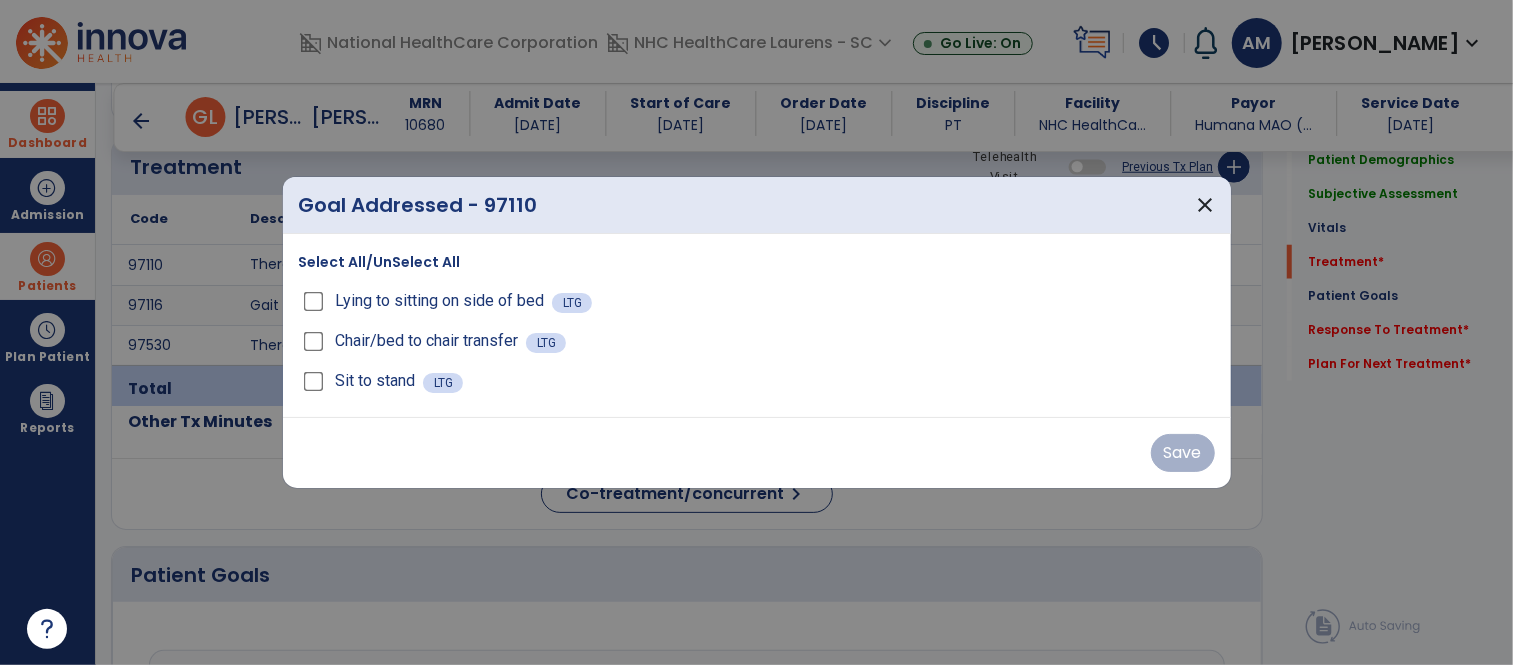 scroll, scrollTop: 1111, scrollLeft: 0, axis: vertical 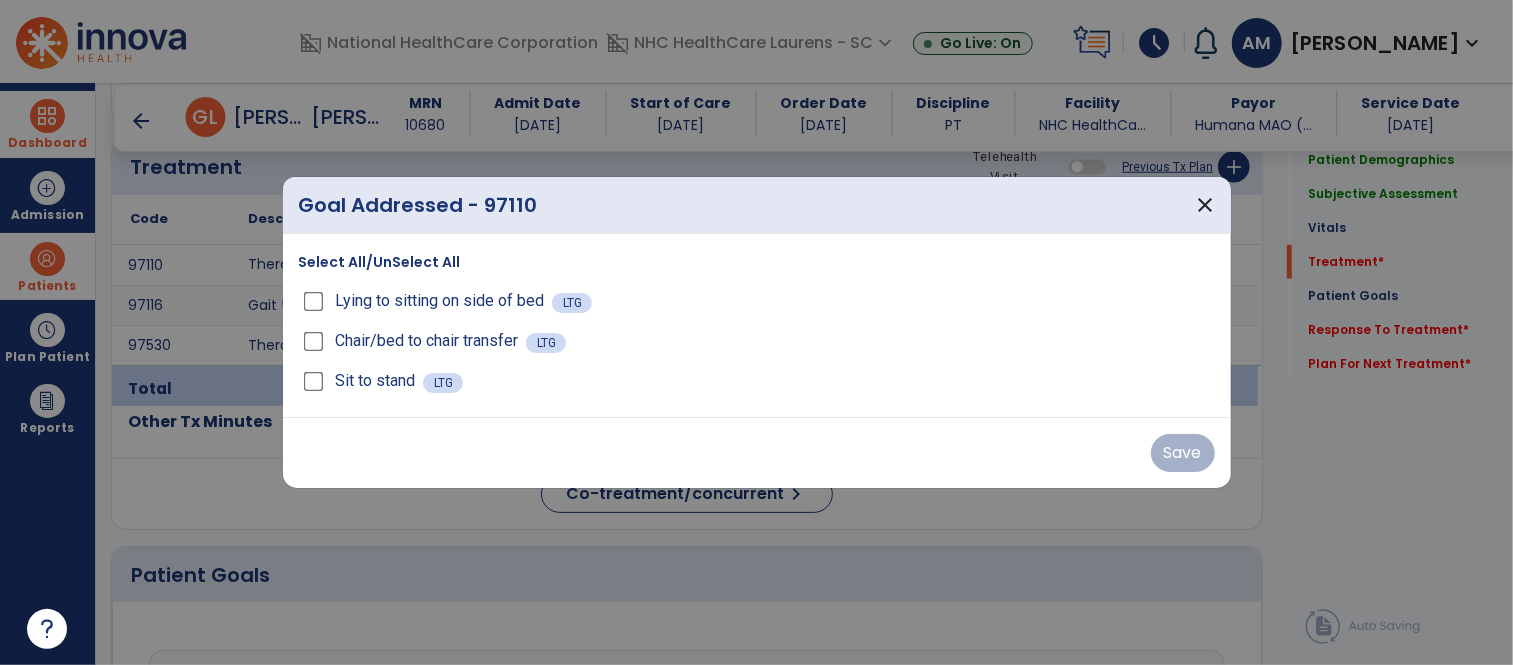 click on "Select All/UnSelect All" at bounding box center (380, 262) 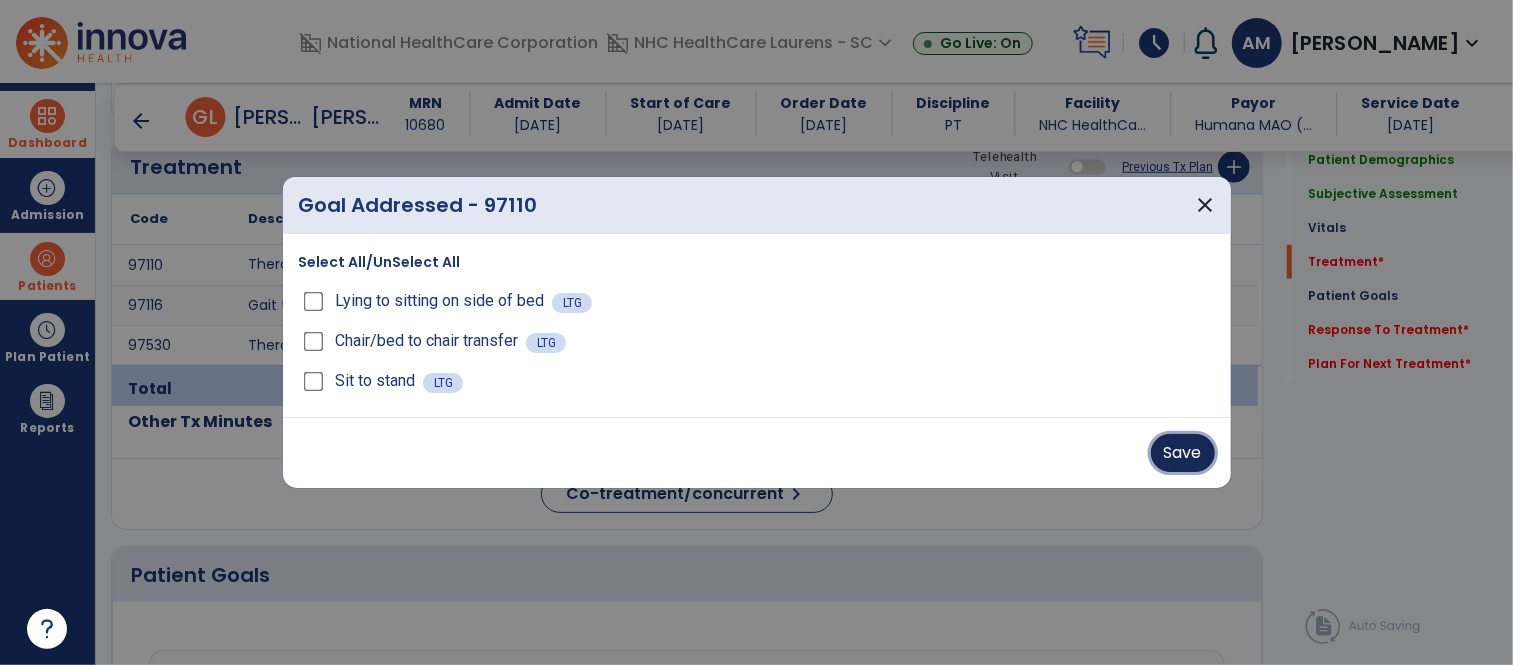 click on "Save" at bounding box center (1183, 453) 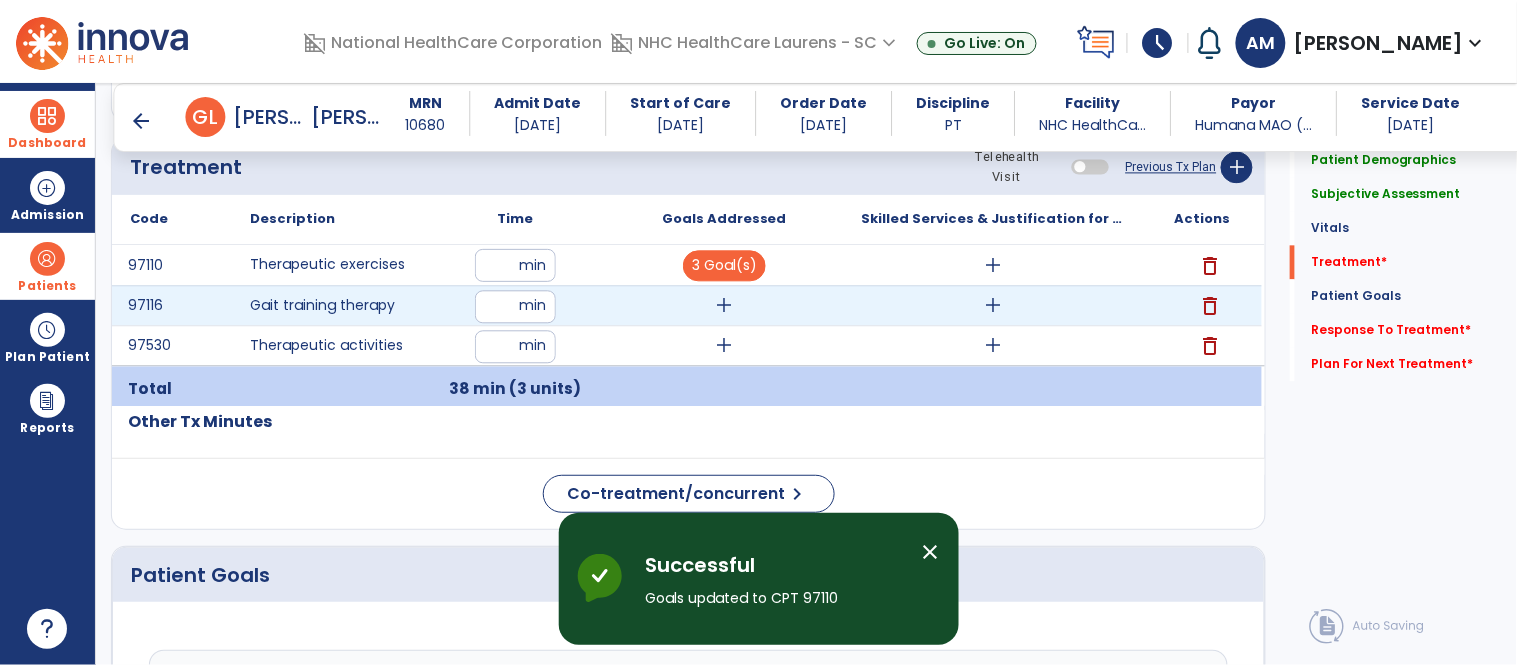 click on "add" at bounding box center [724, 305] 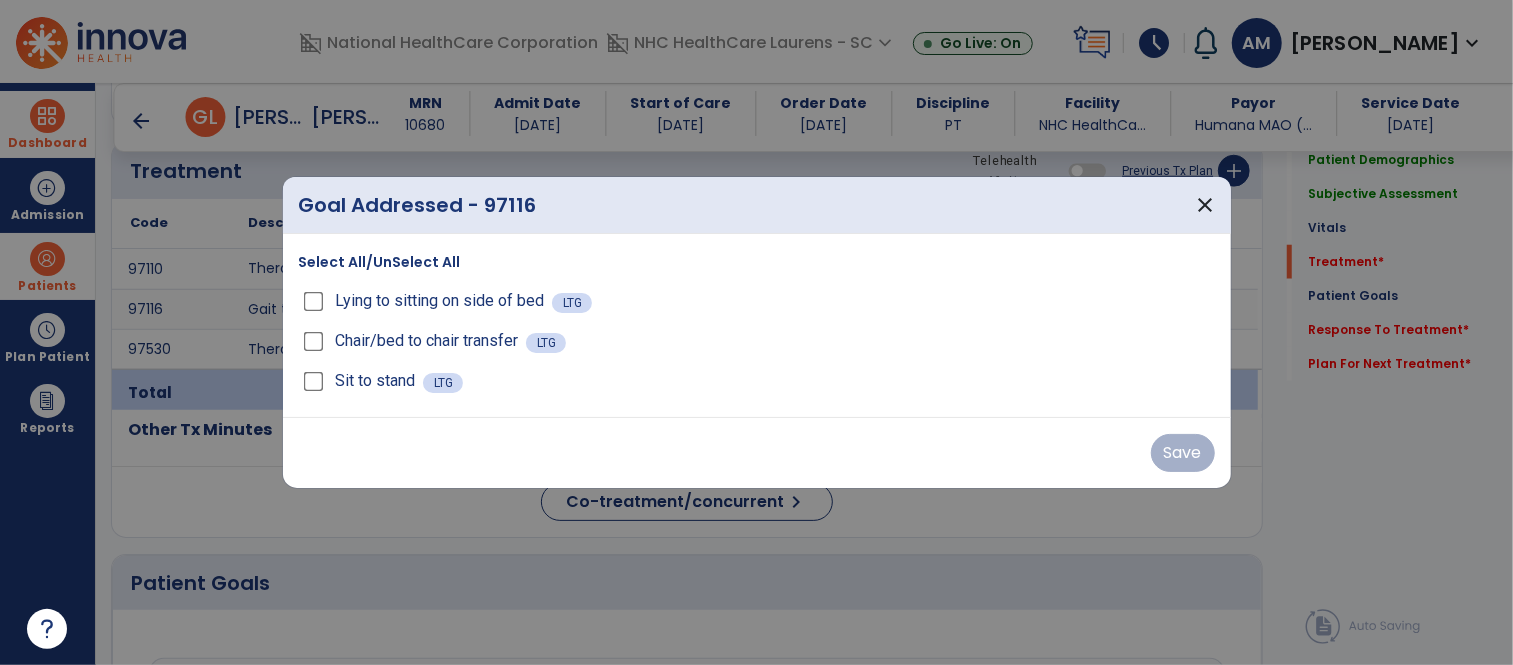 scroll, scrollTop: 1111, scrollLeft: 0, axis: vertical 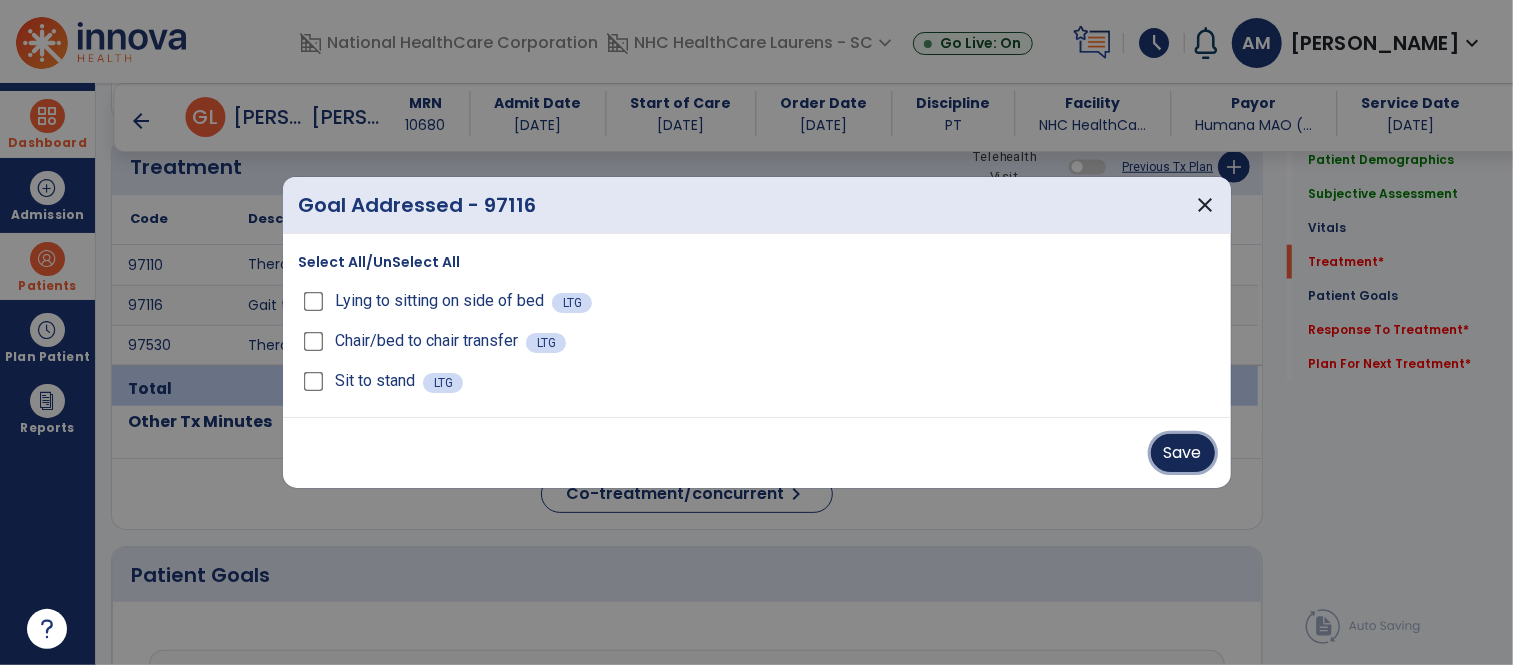 click on "Save" at bounding box center (1183, 453) 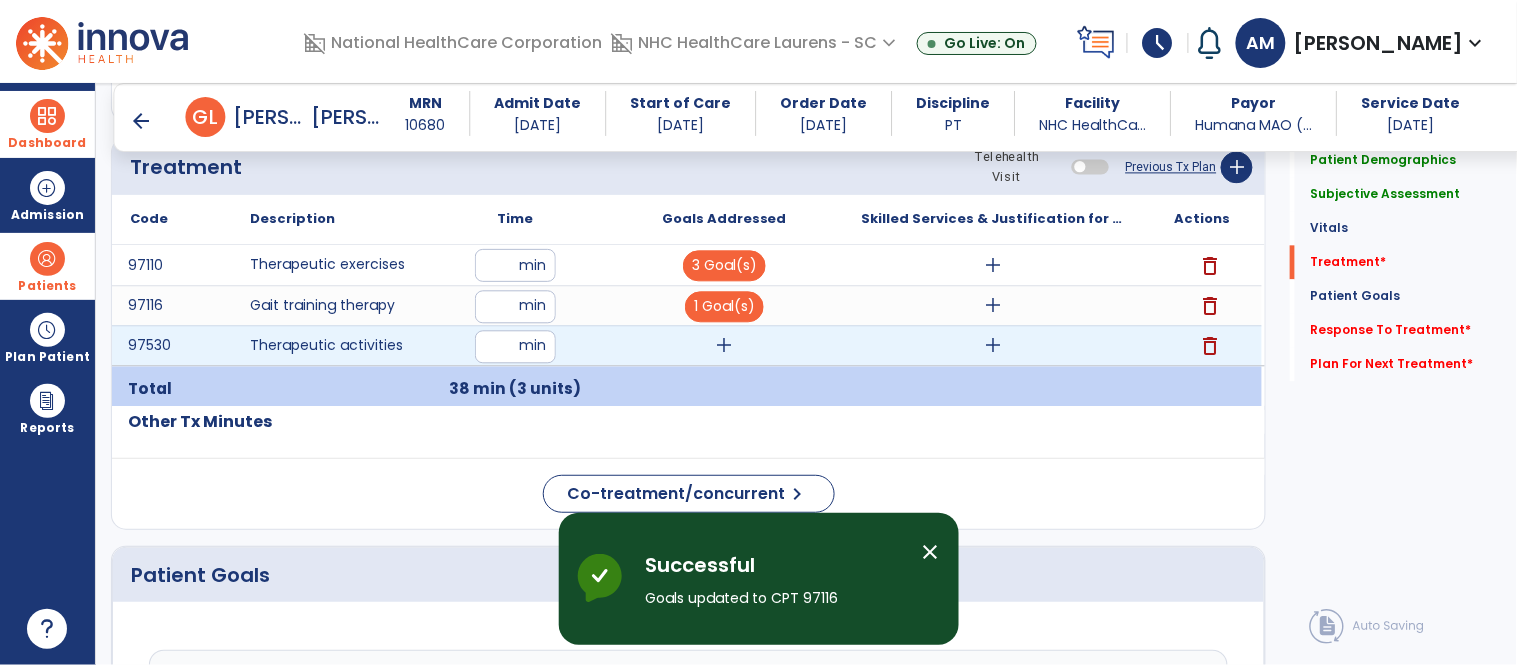 click on "add" at bounding box center [724, 345] 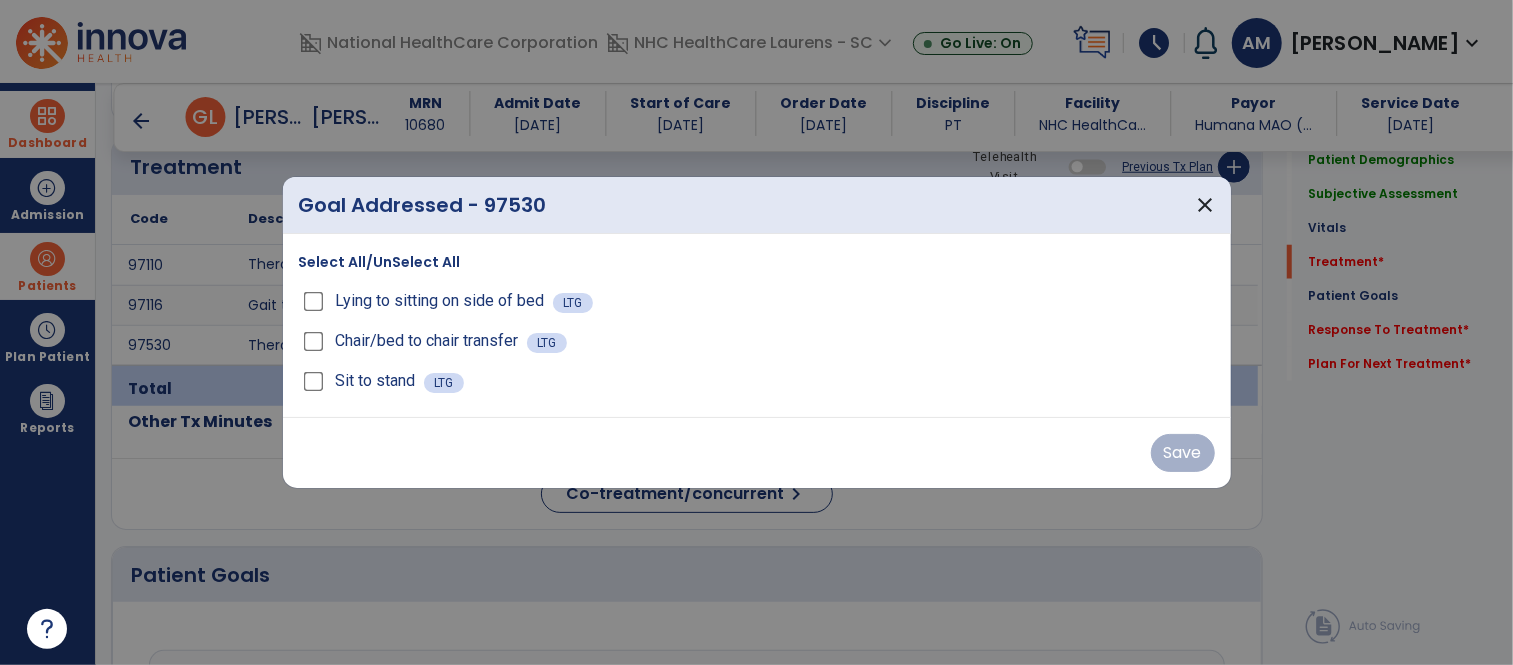 scroll, scrollTop: 1111, scrollLeft: 0, axis: vertical 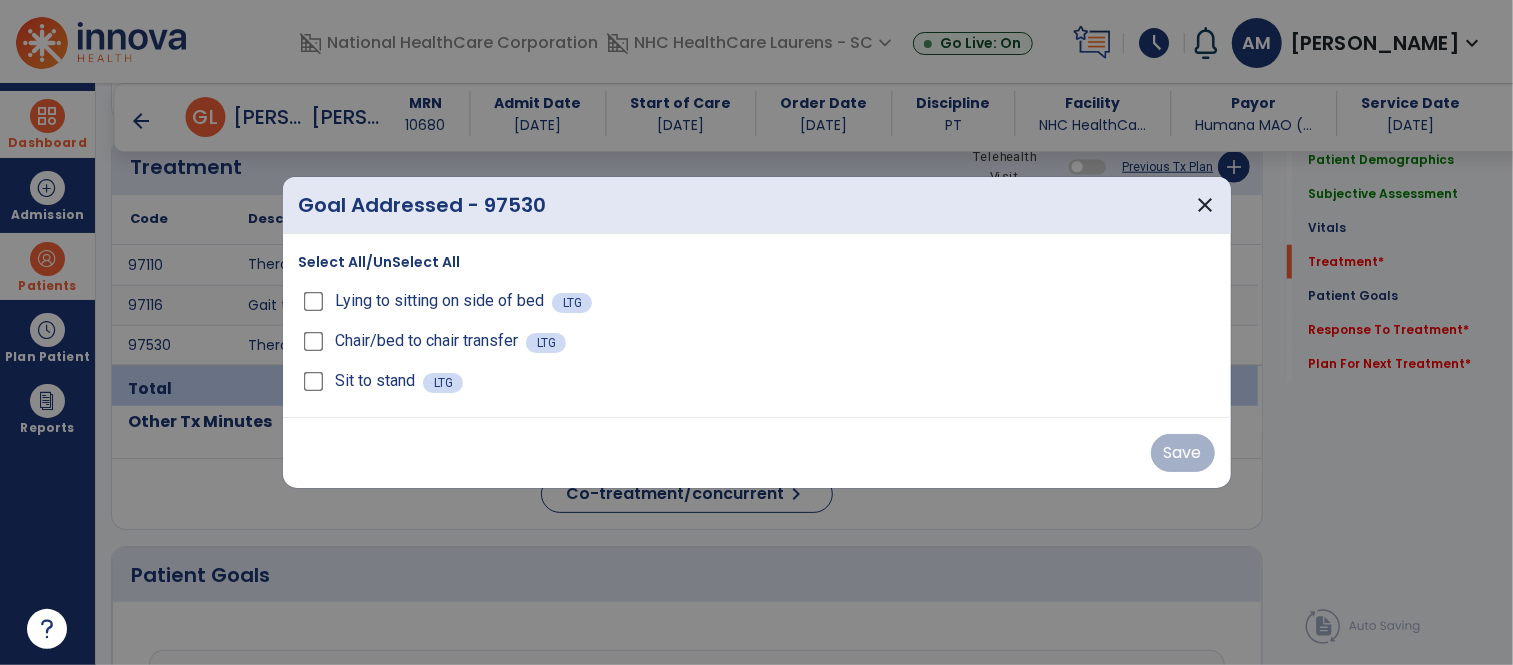 click on "Select All/UnSelect All" at bounding box center [380, 262] 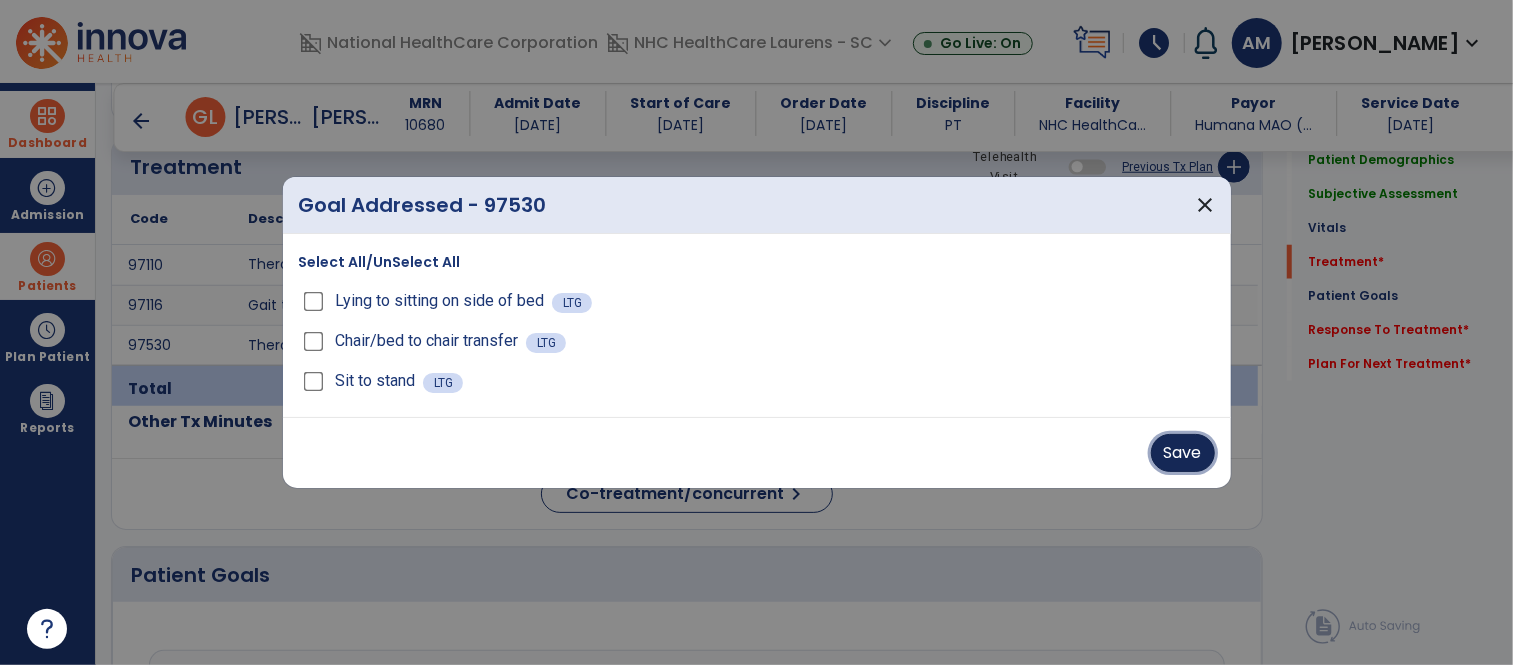click on "Save" at bounding box center [1183, 453] 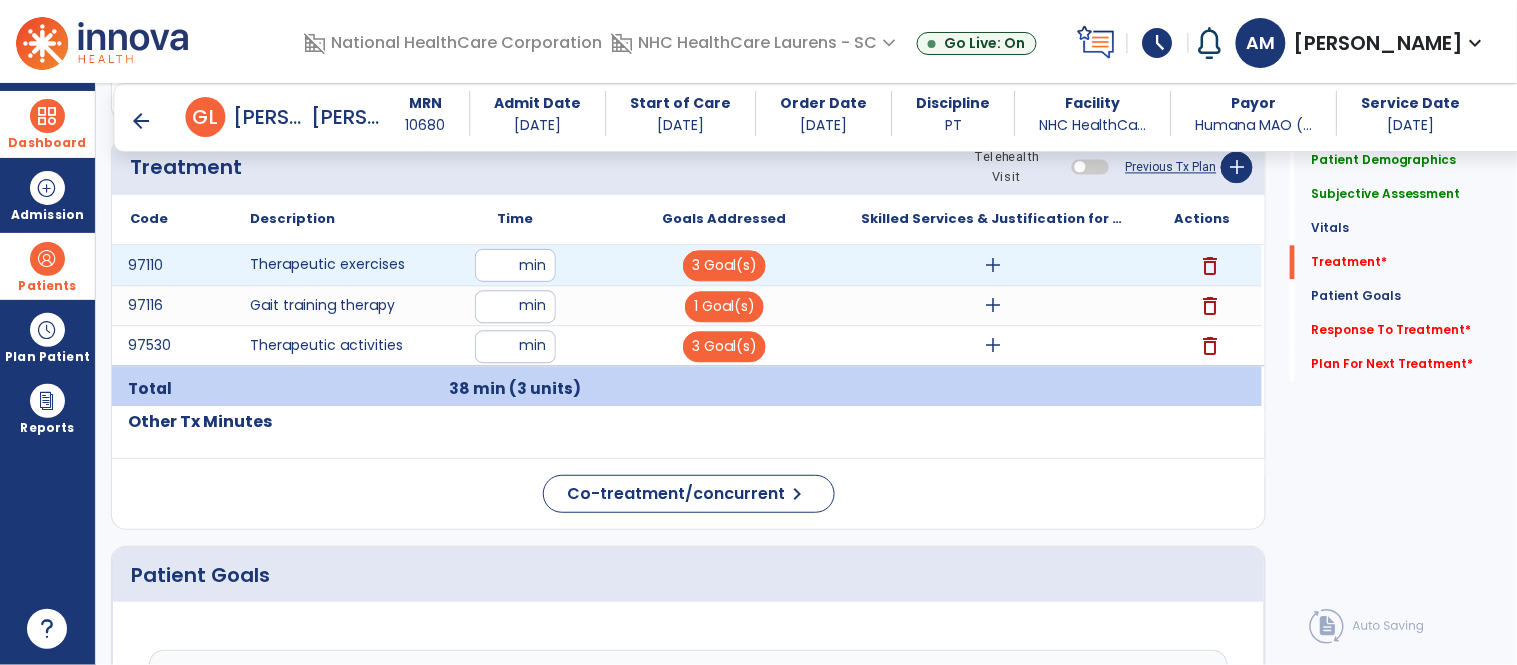 click on "add" at bounding box center [993, 265] 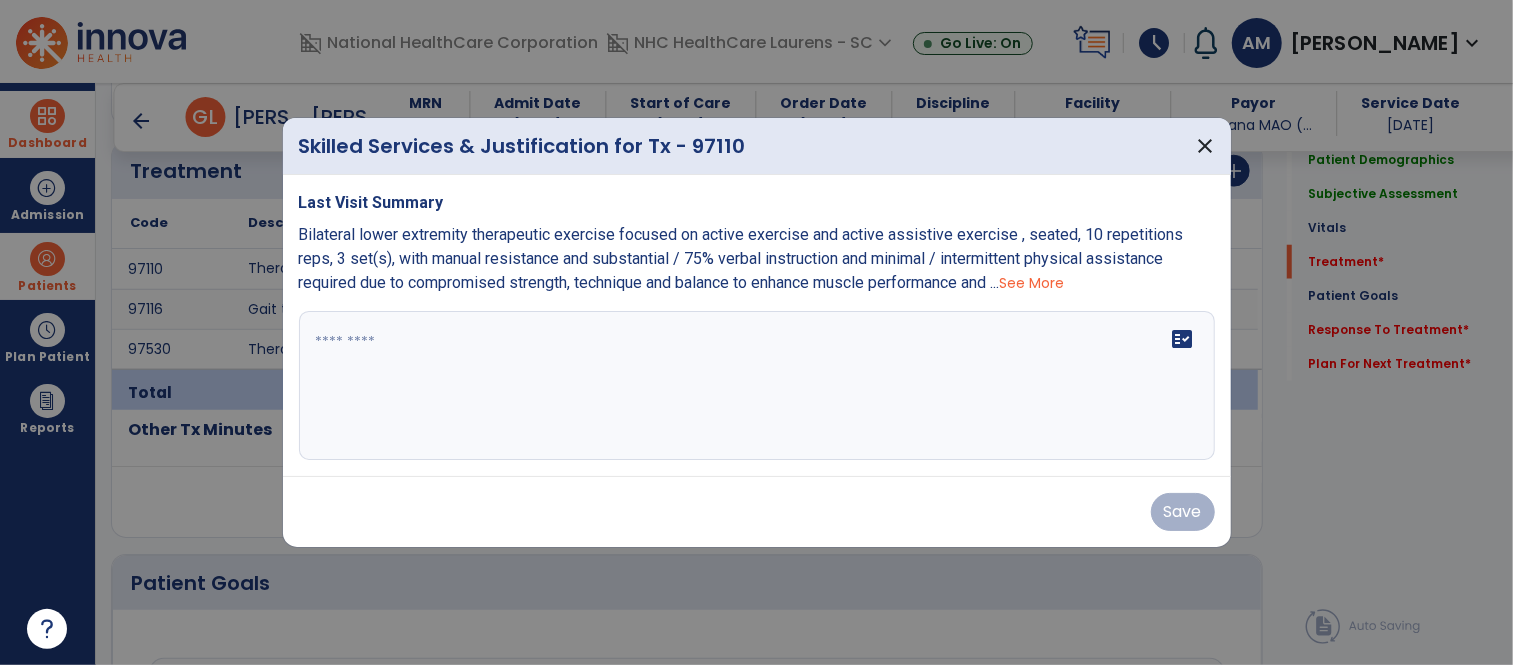 scroll, scrollTop: 1111, scrollLeft: 0, axis: vertical 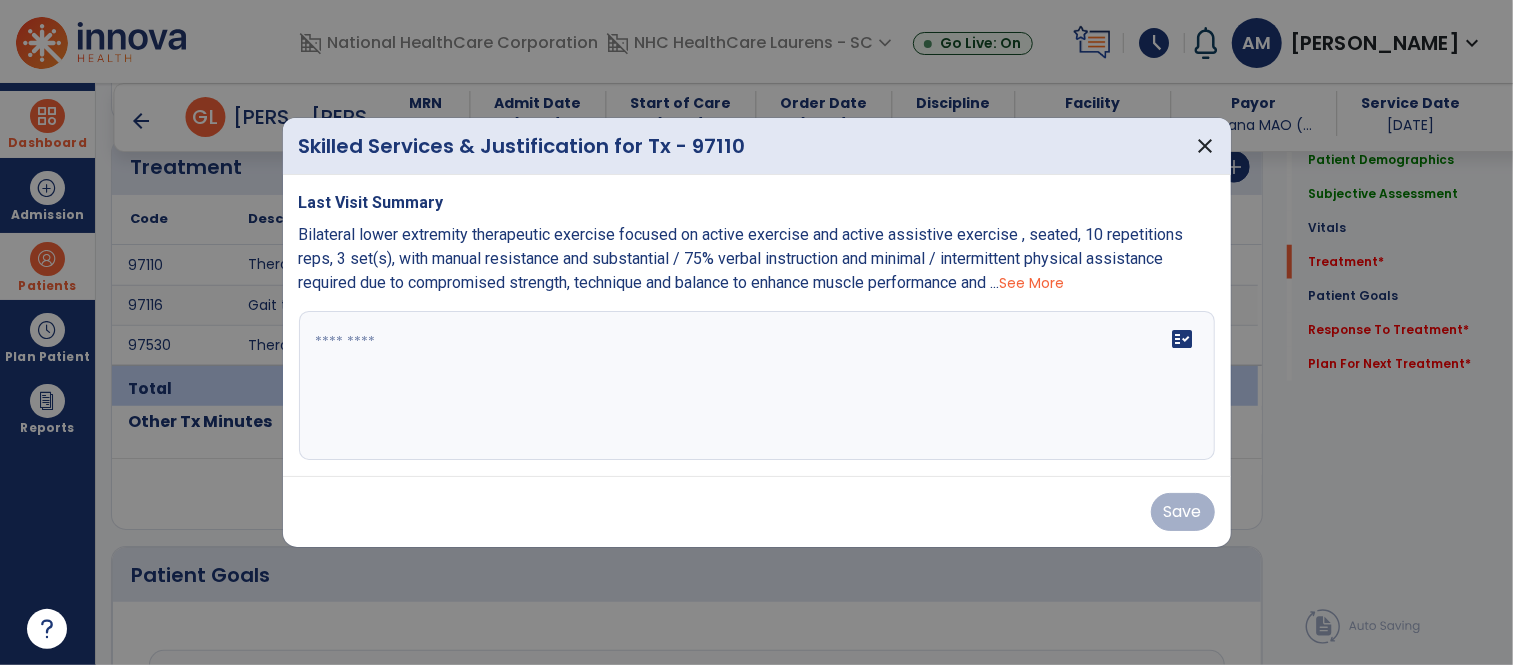 click on "fact_check" at bounding box center (757, 386) 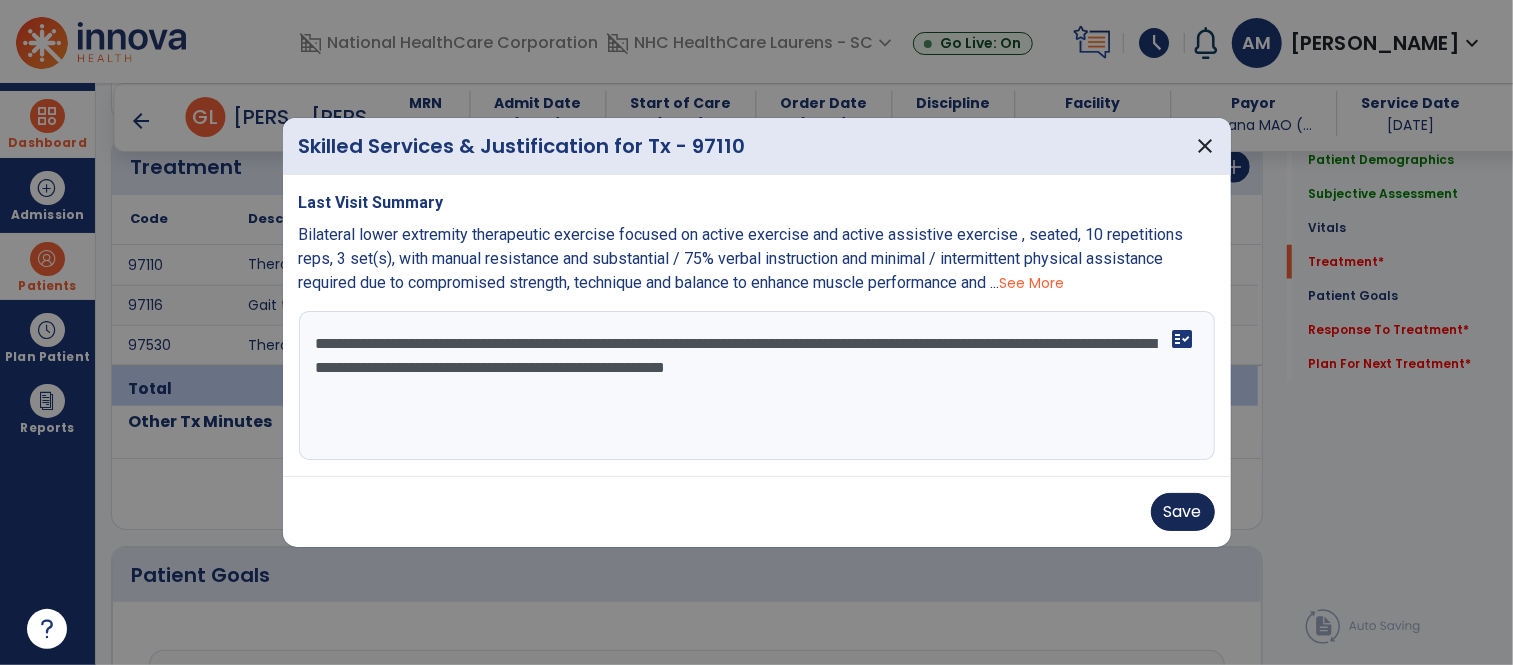 type on "**********" 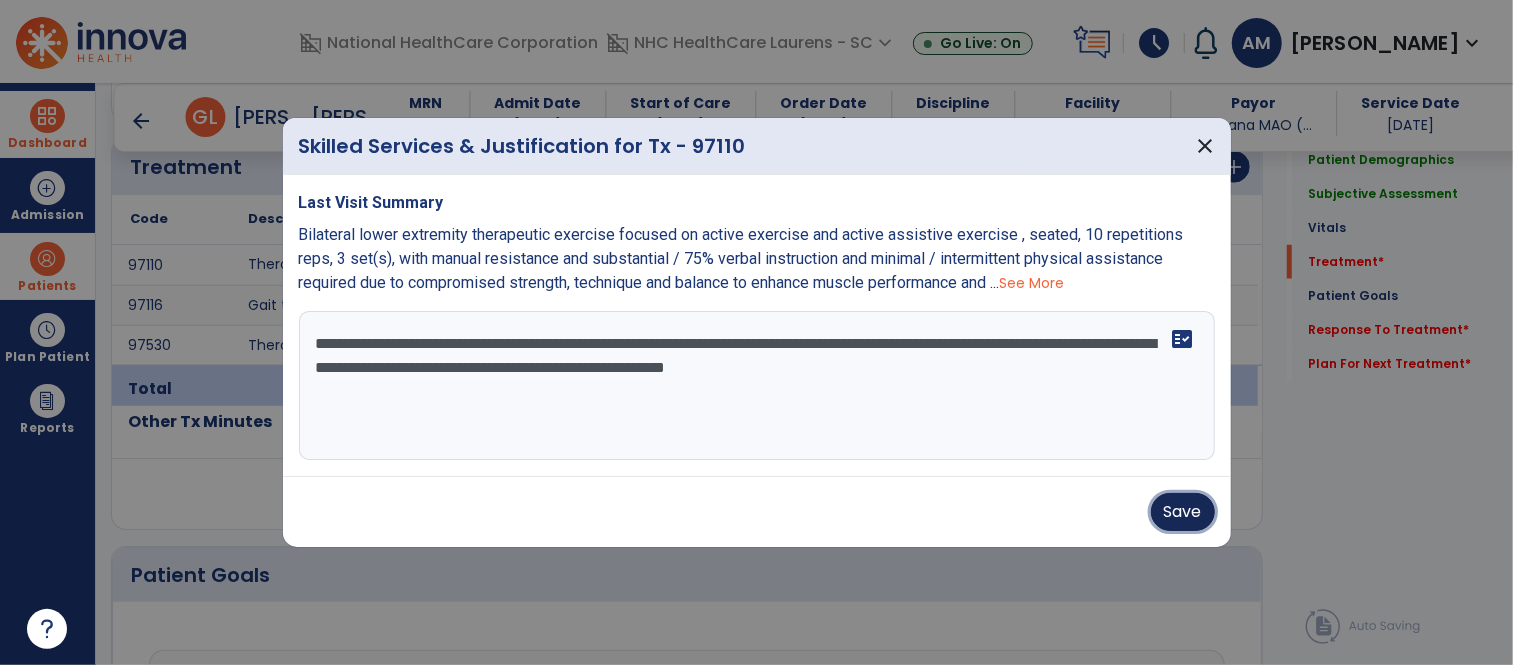 click on "Save" at bounding box center (1183, 512) 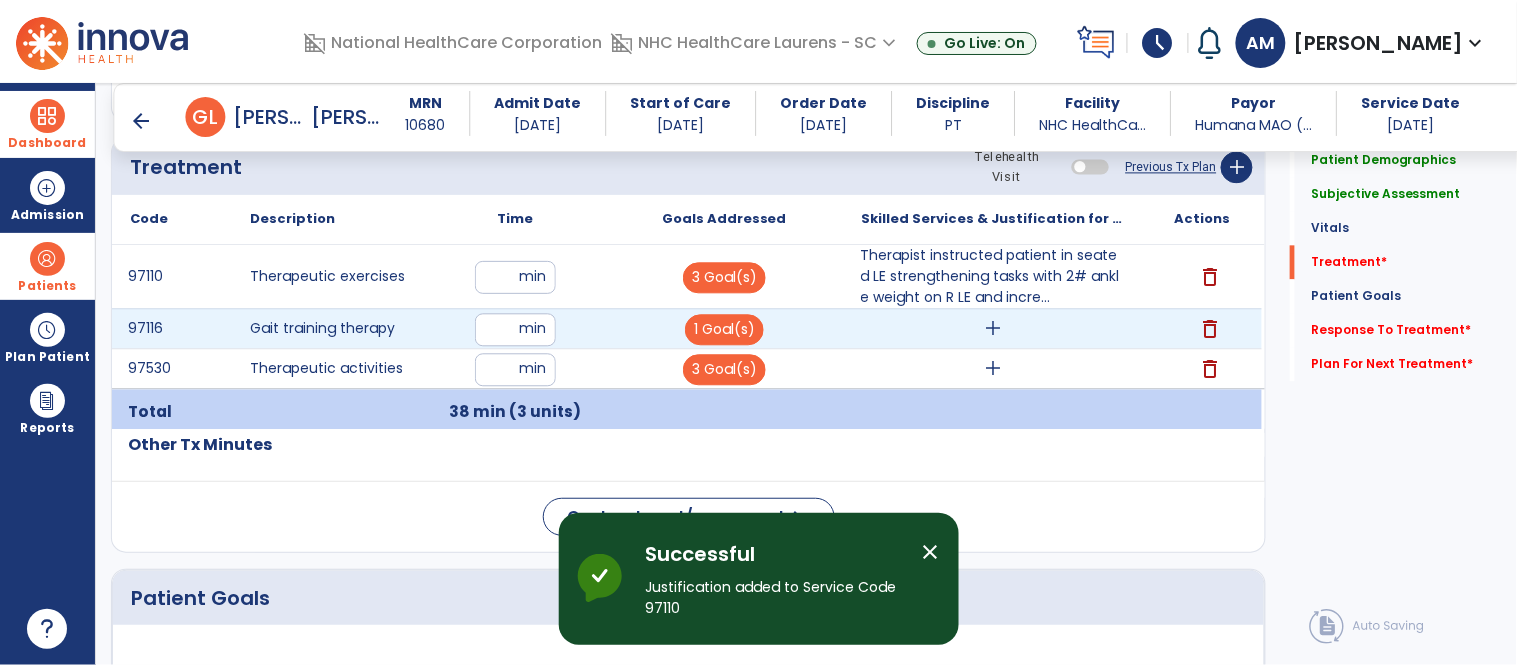 click on "add" at bounding box center (993, 328) 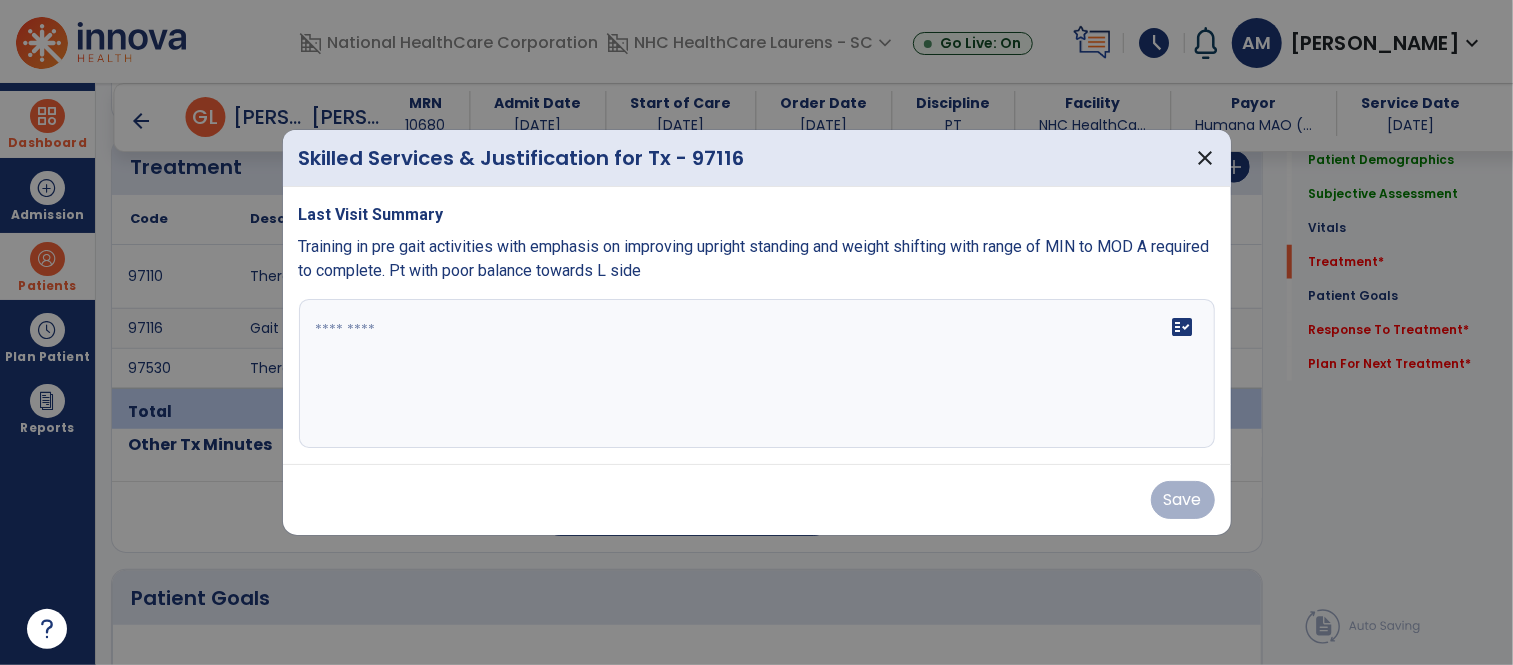 scroll, scrollTop: 1111, scrollLeft: 0, axis: vertical 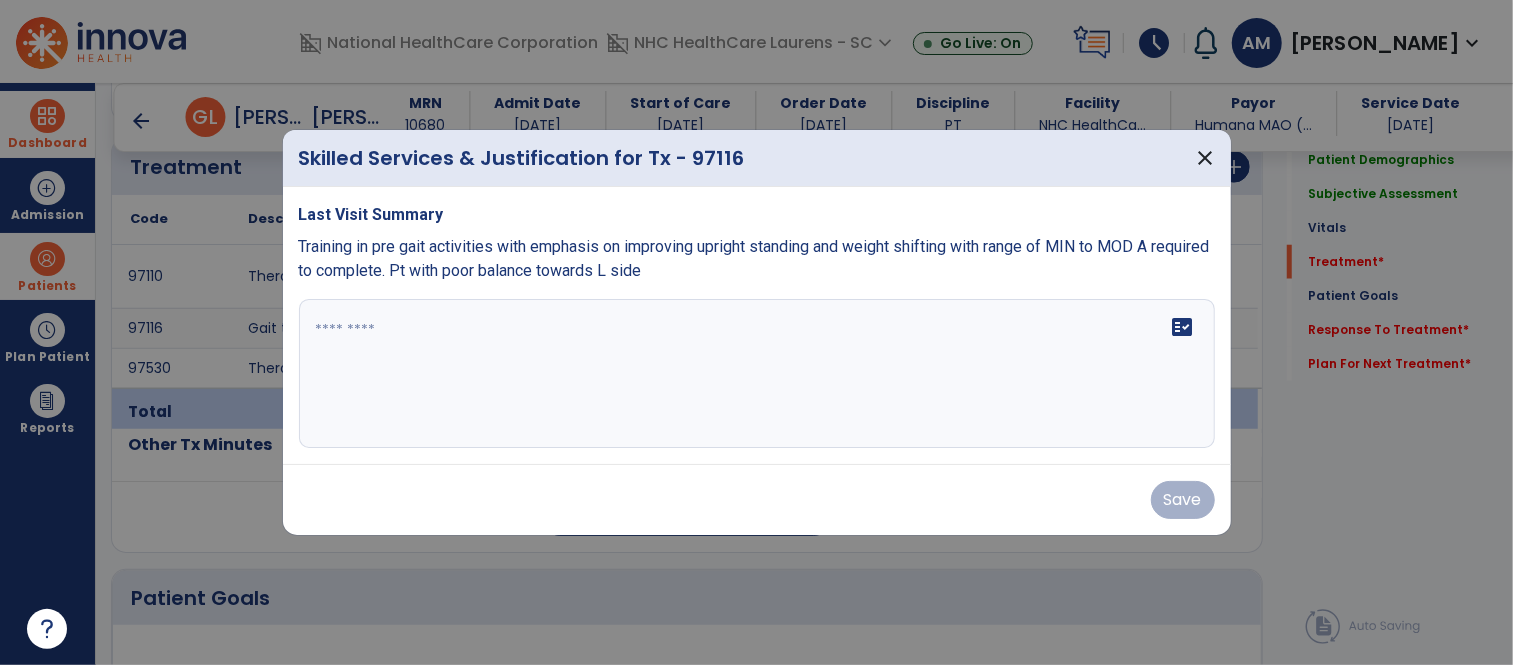 drag, startPoint x: 842, startPoint y: 324, endPoint x: 842, endPoint y: 338, distance: 14 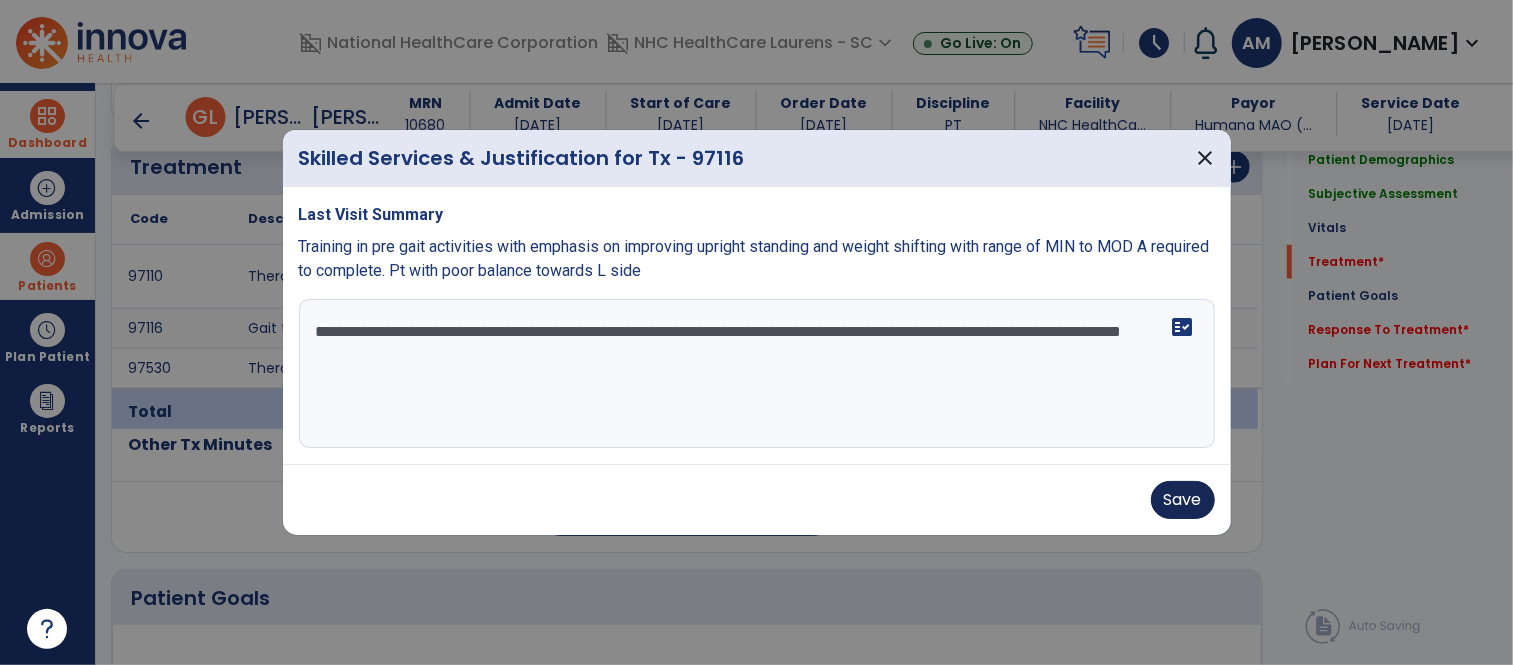 type on "**********" 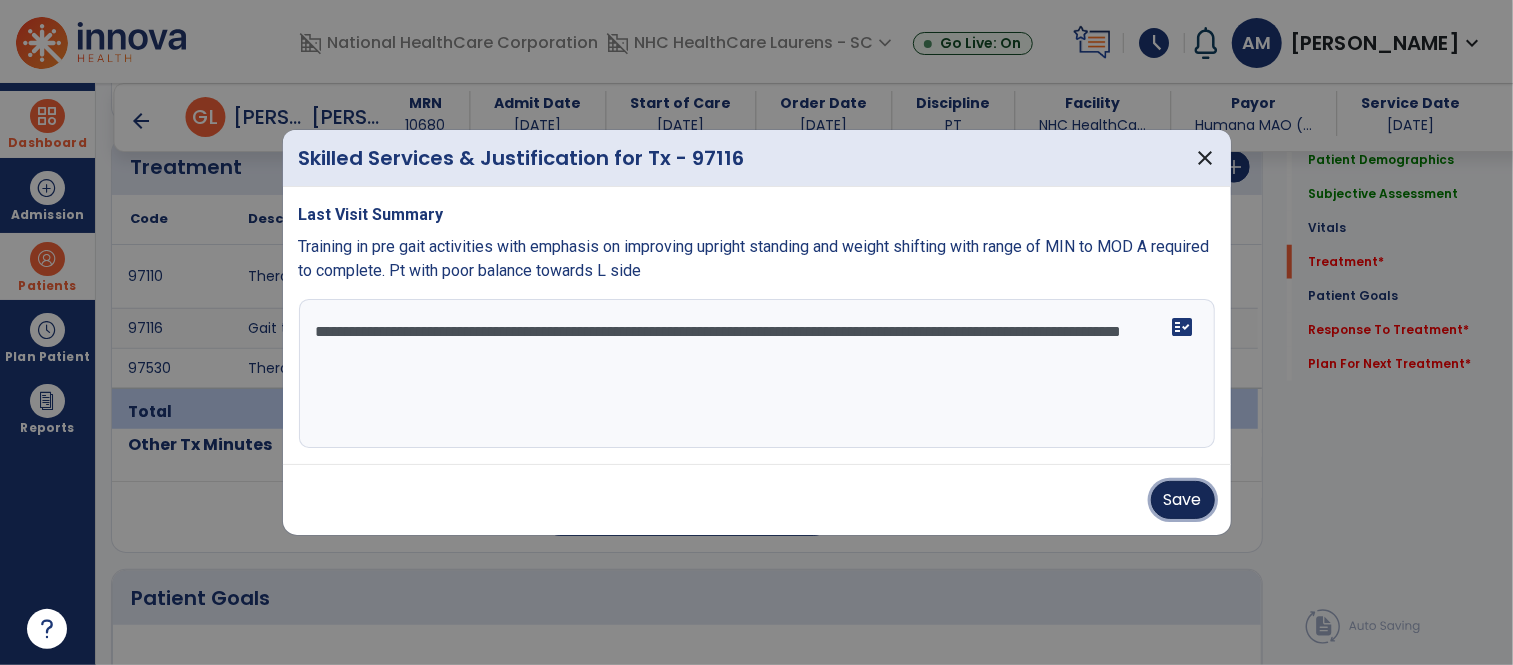 click on "Save" at bounding box center (1183, 500) 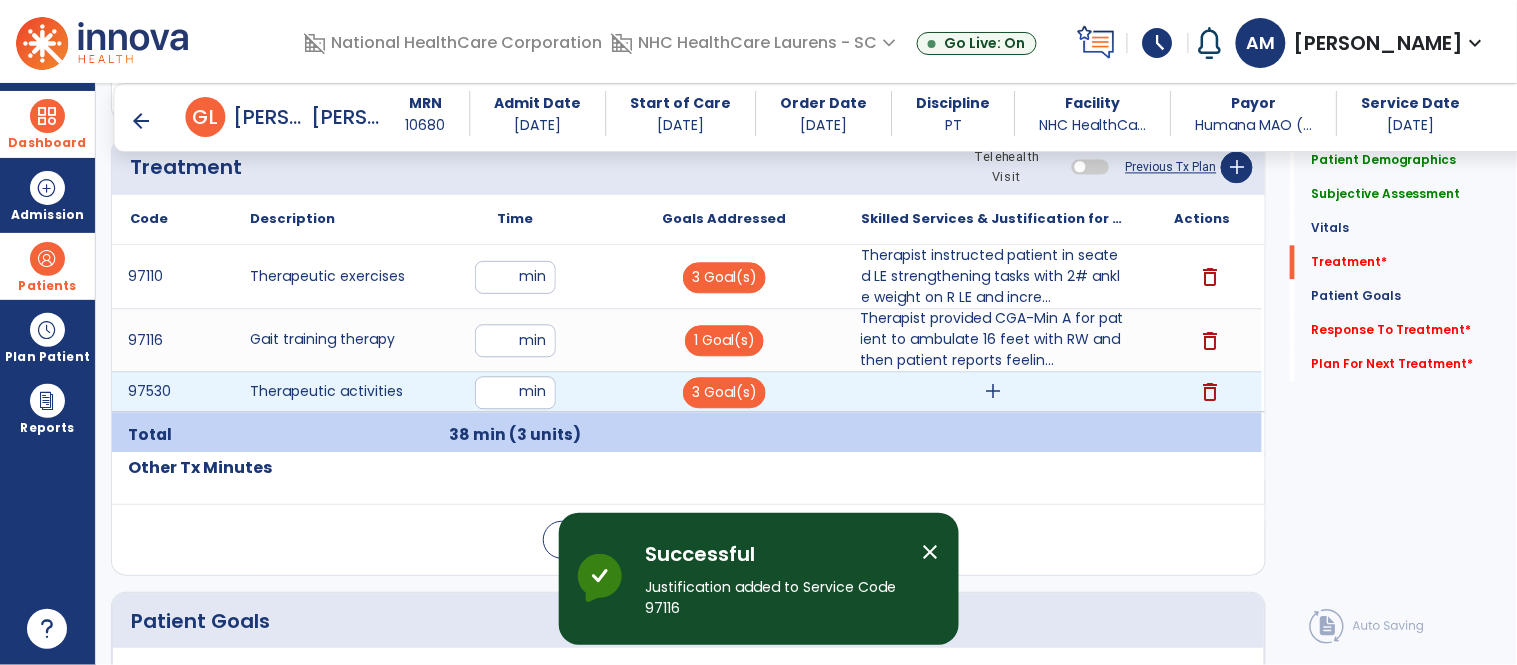 click on "add" at bounding box center (993, 391) 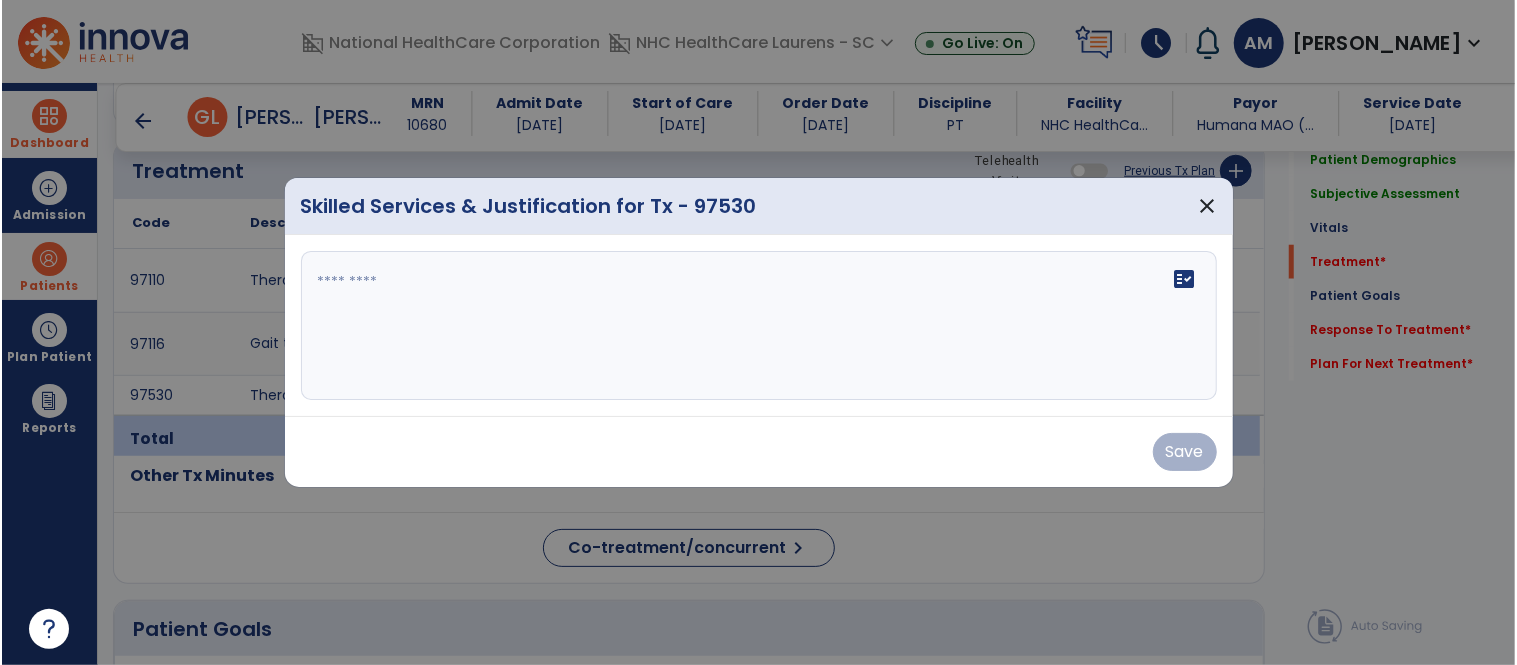 scroll, scrollTop: 1111, scrollLeft: 0, axis: vertical 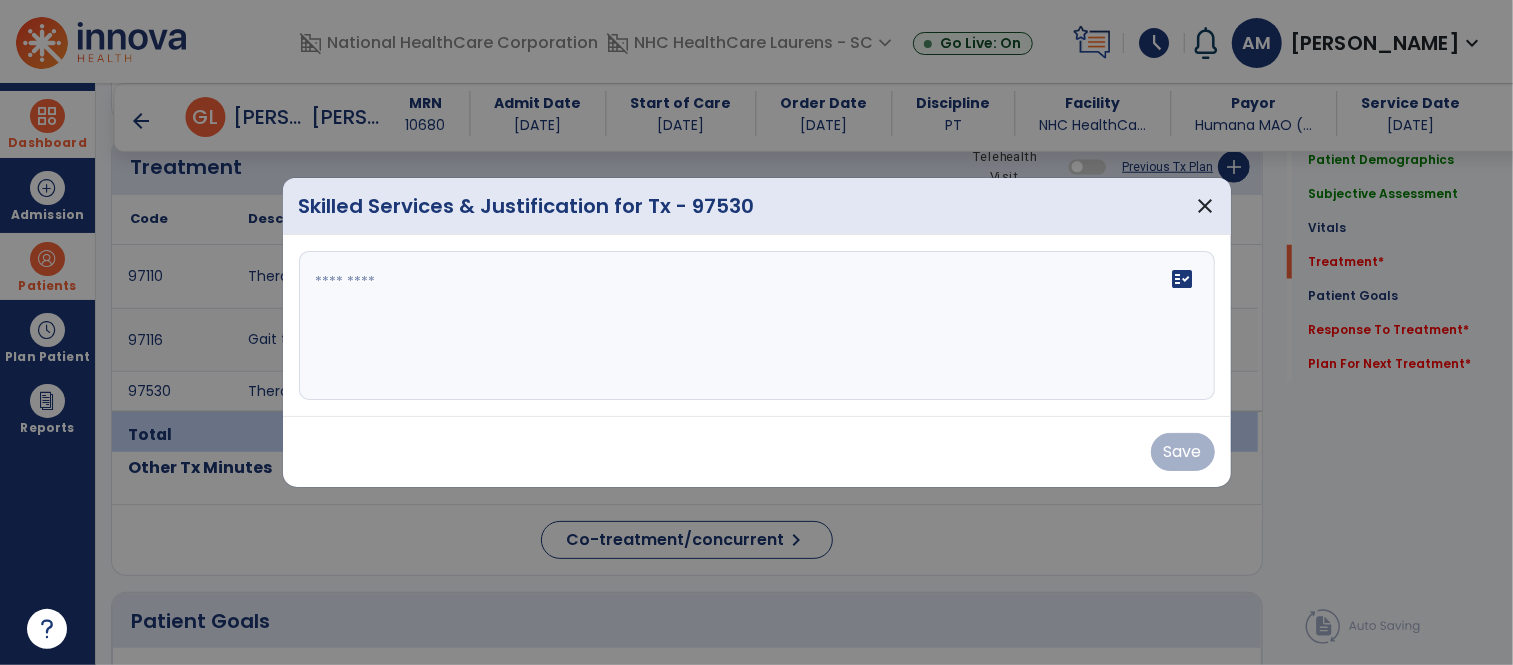 click on "fact_check" at bounding box center (757, 326) 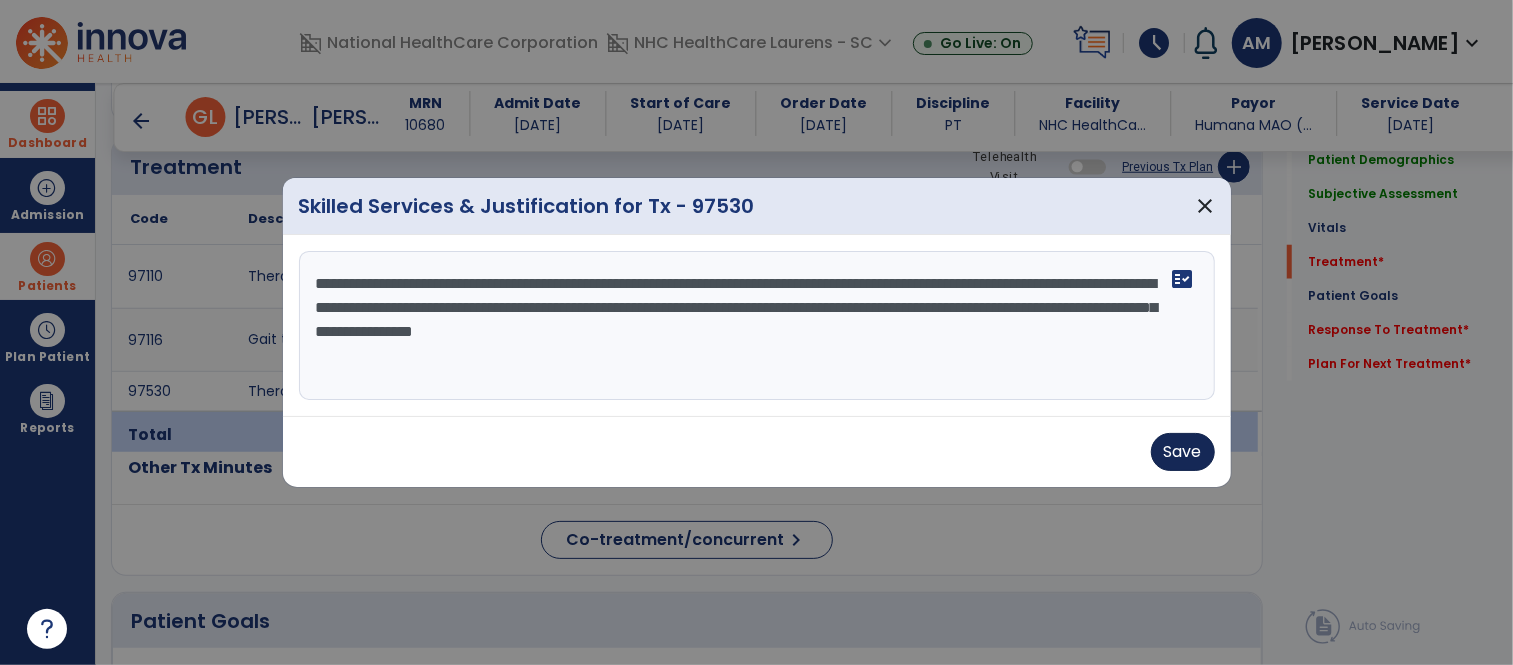type on "**********" 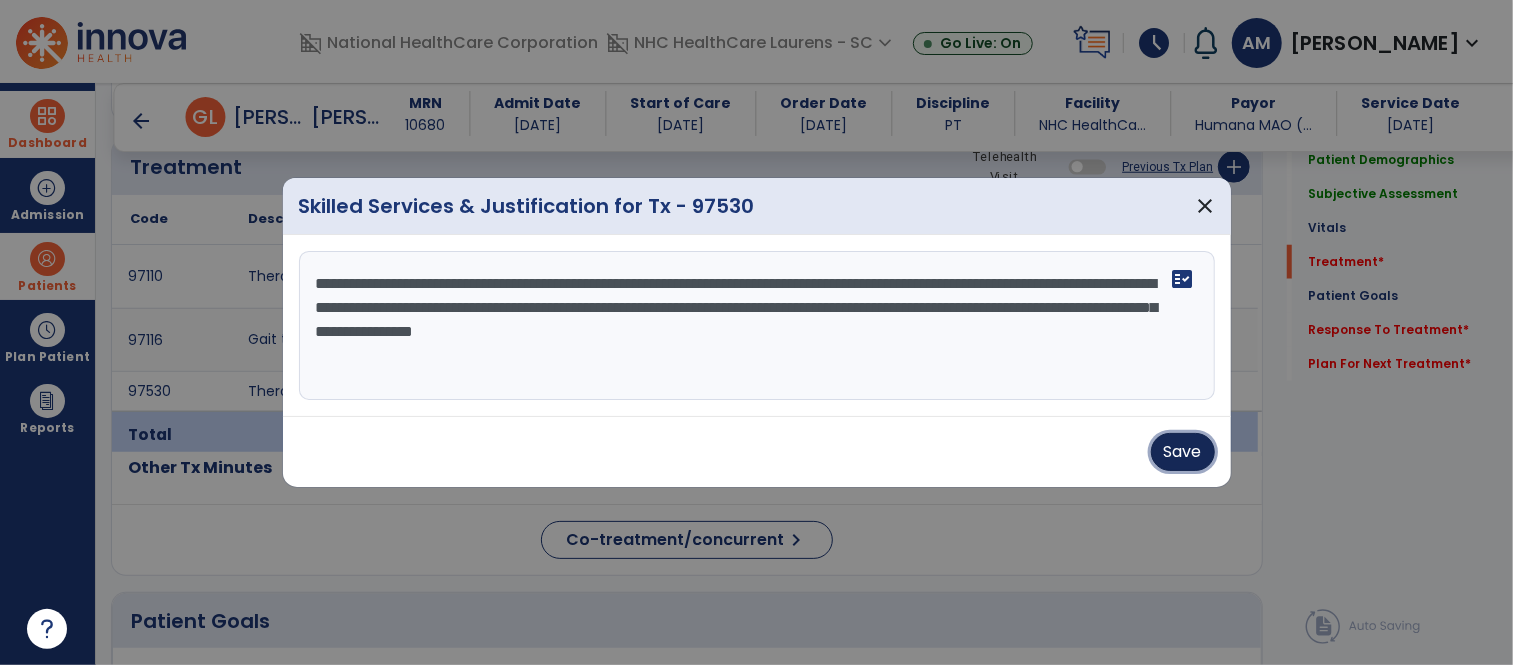 click on "Save" at bounding box center (1183, 452) 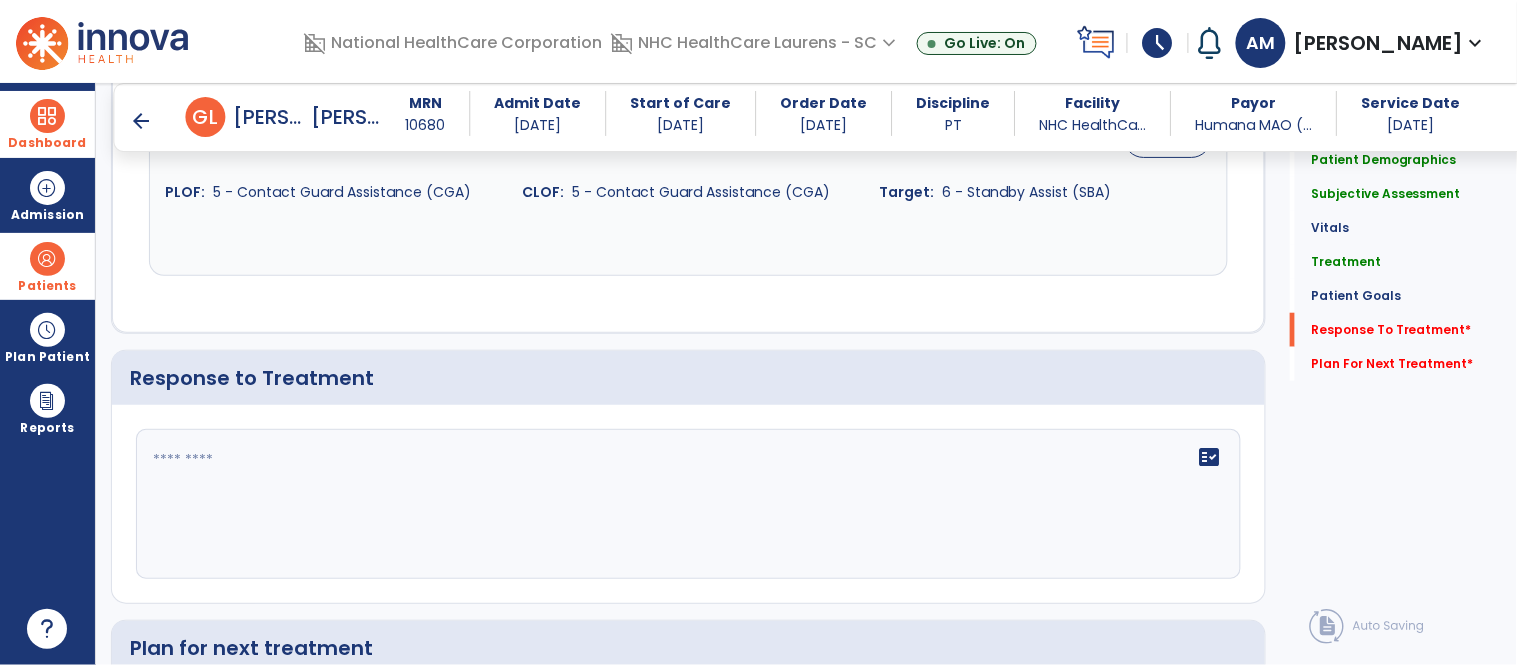 scroll, scrollTop: 2333, scrollLeft: 0, axis: vertical 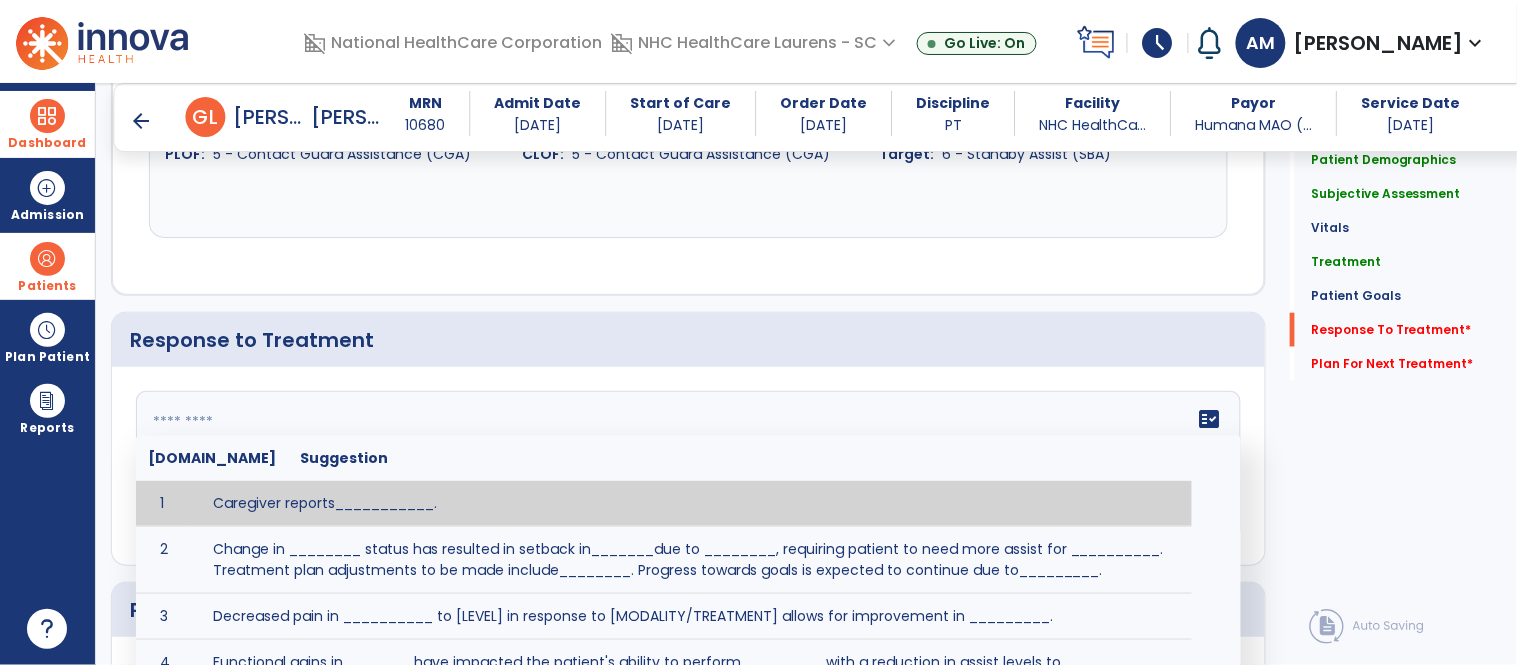 click on "fact_check  [DOMAIN_NAME] Suggestion 1 Caregiver reports___________. 2 Change in ________ status has resulted in setback in_______due to ________, requiring patient to need more assist for __________.   Treatment plan adjustments to be made include________.  Progress towards goals is expected to continue due to_________. 3 Decreased pain in __________ to [LEVEL] in response to [MODALITY/TREATMENT] allows for improvement in _________. 4 Functional gains in _______ have impacted the patient's ability to perform_________ with a reduction in assist levels to_________. 5 Functional progress this week has been significant due to__________. 6 Gains in ________ have improved the patient's ability to perform ______with decreased levels of assist to___________. 7 Improvement in ________allows patient to tolerate higher levels of challenges in_________. 8 Pain in [AREA] has decreased to [LEVEL] in response to [TREATMENT/MODALITY], allowing fore ease in completing__________. 9 10 11 12 13 14 15 16 17 18 19 20 21" 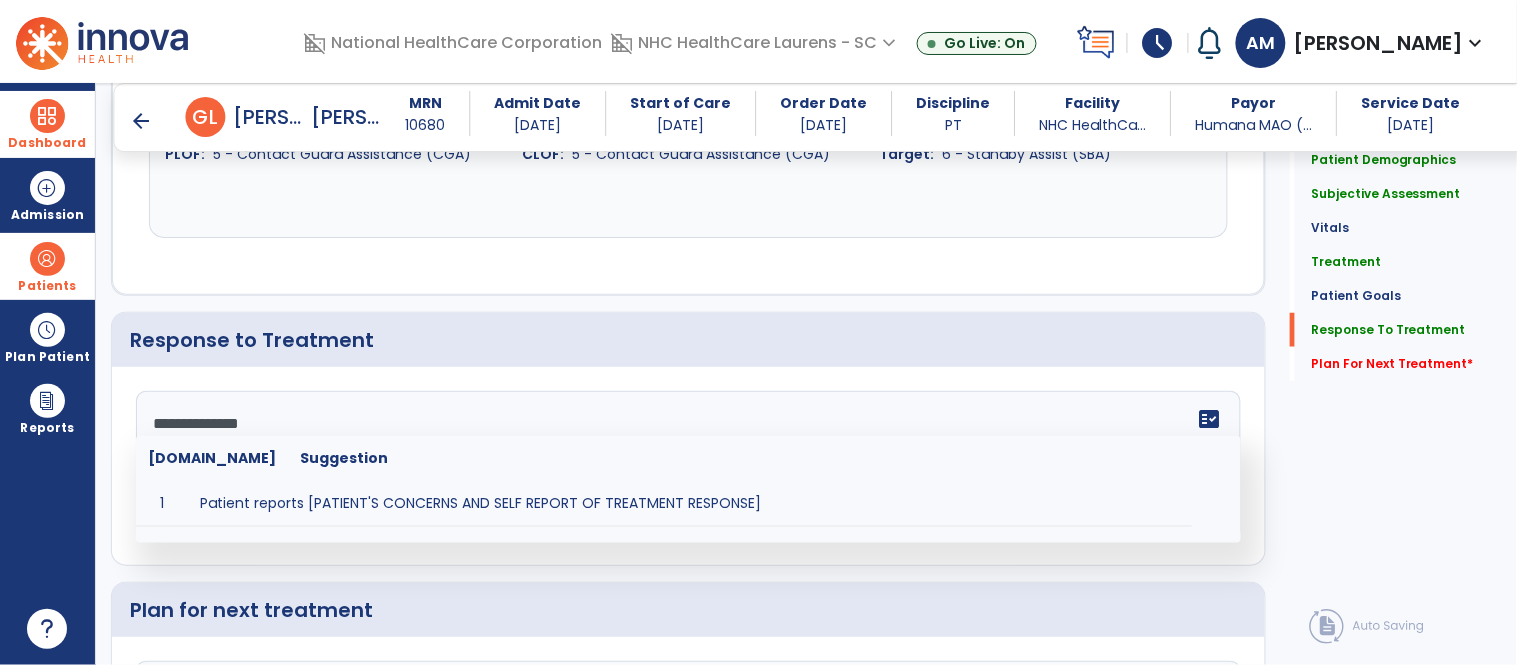 scroll, scrollTop: 2333, scrollLeft: 0, axis: vertical 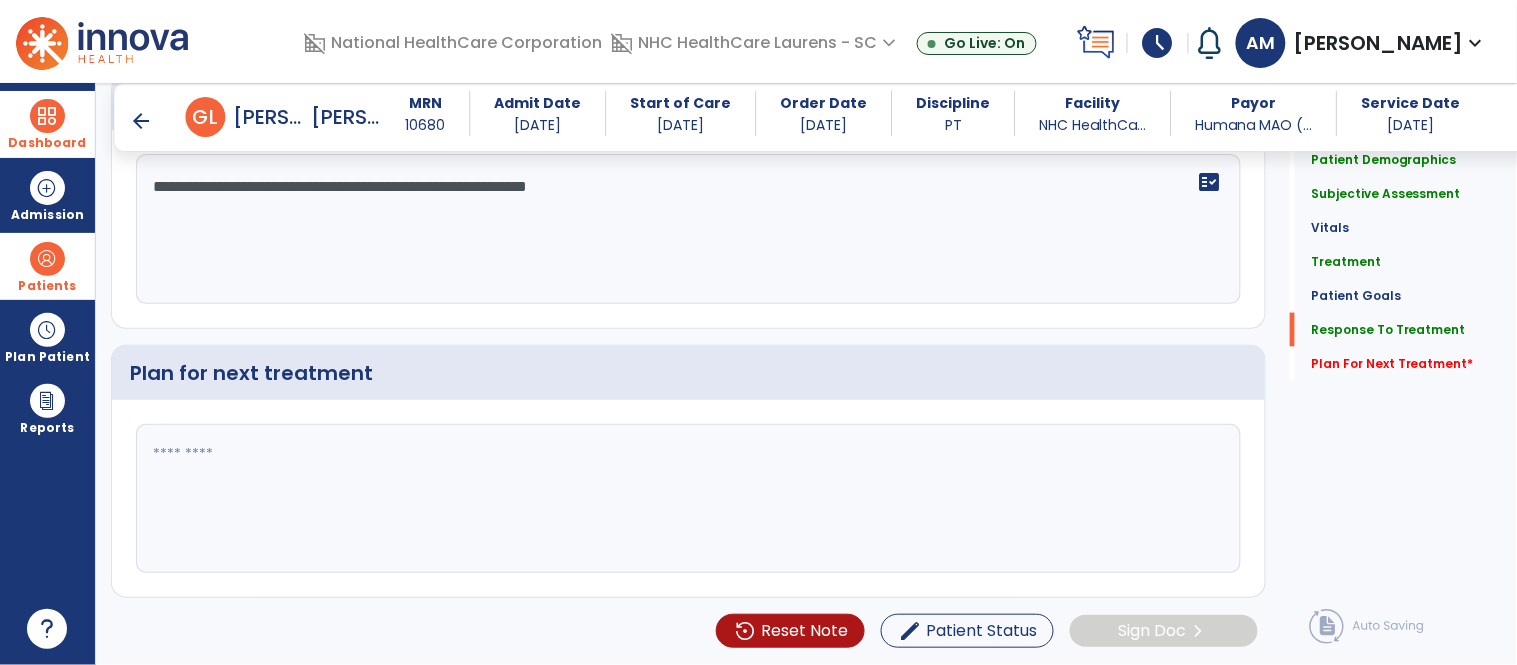 type on "**********" 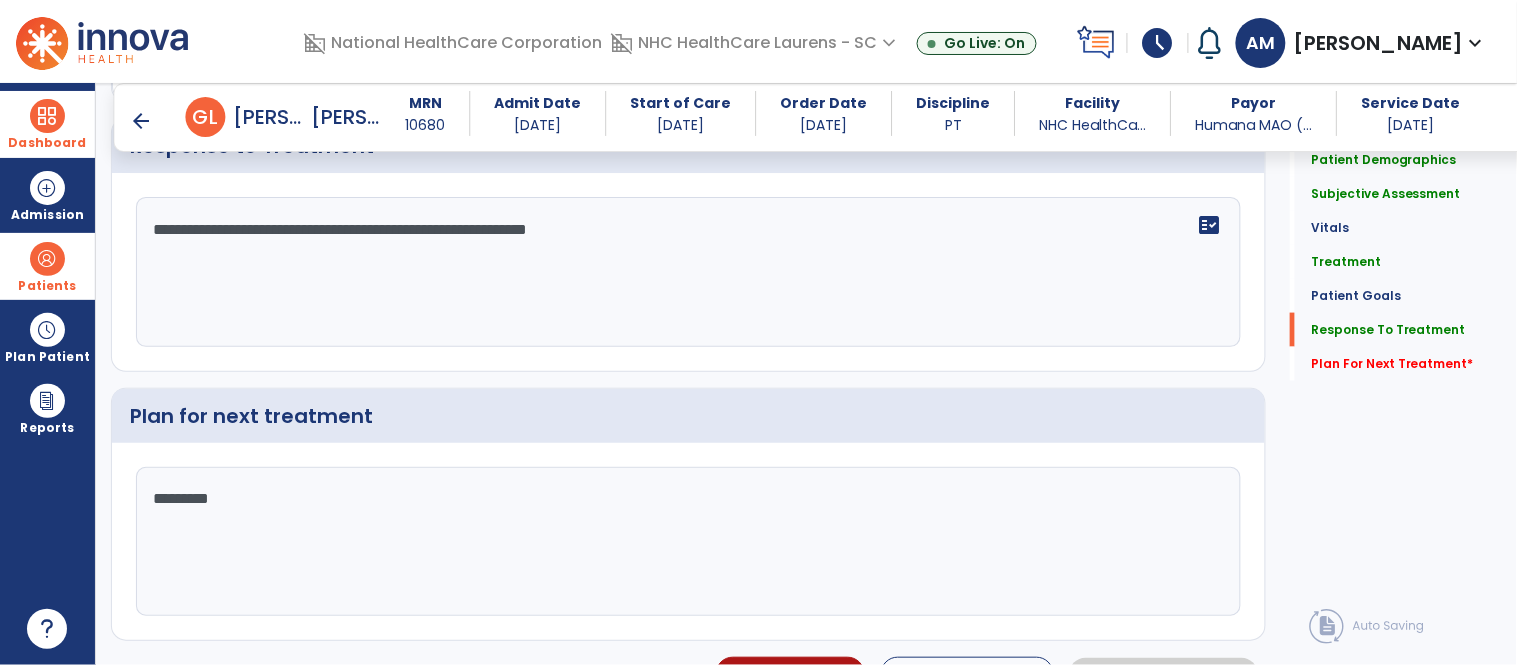 scroll, scrollTop: 2573, scrollLeft: 0, axis: vertical 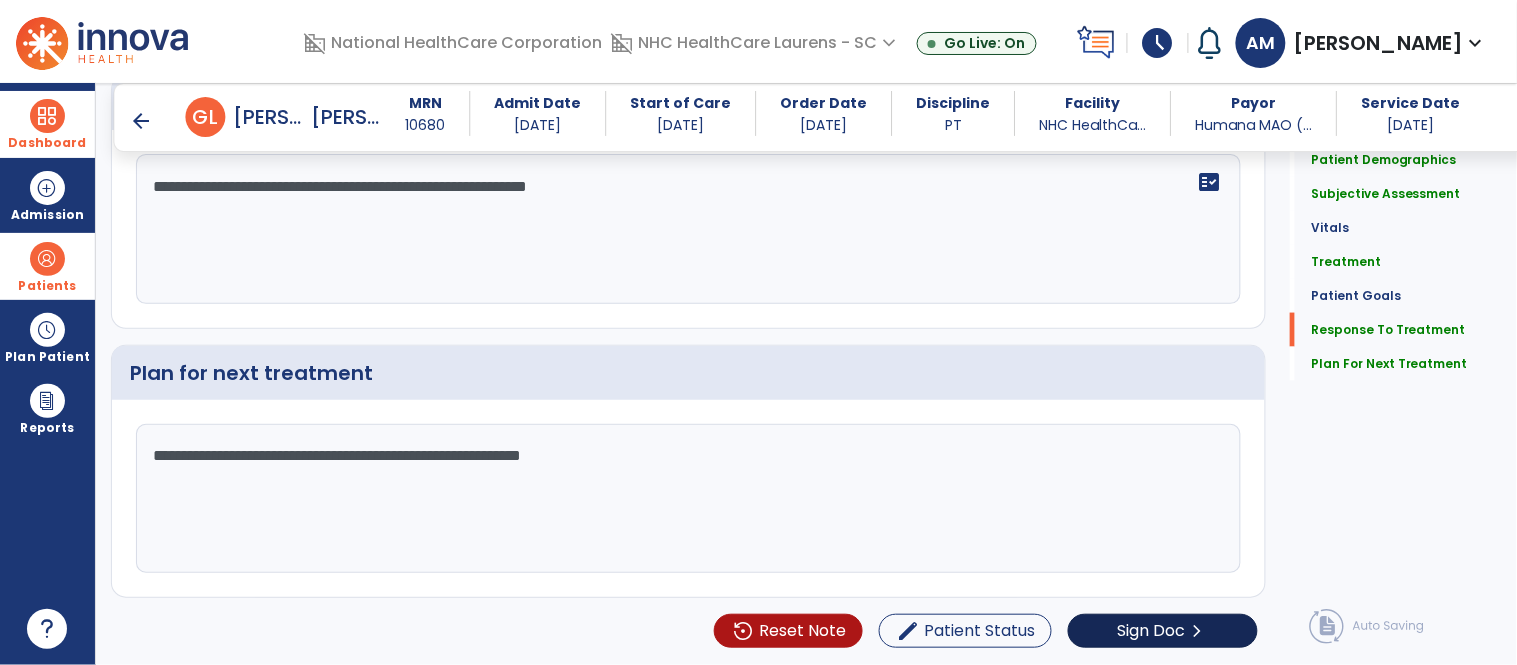 type on "**********" 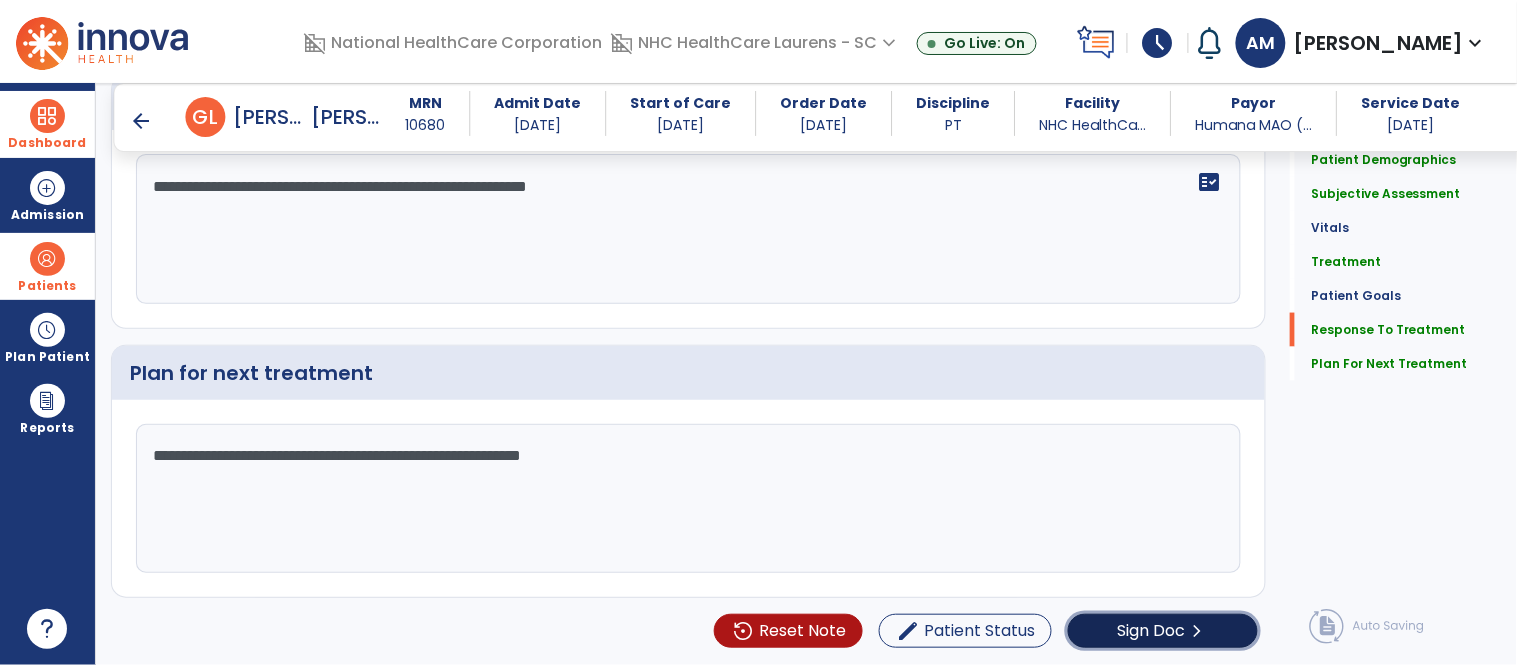 click on "Sign Doc" 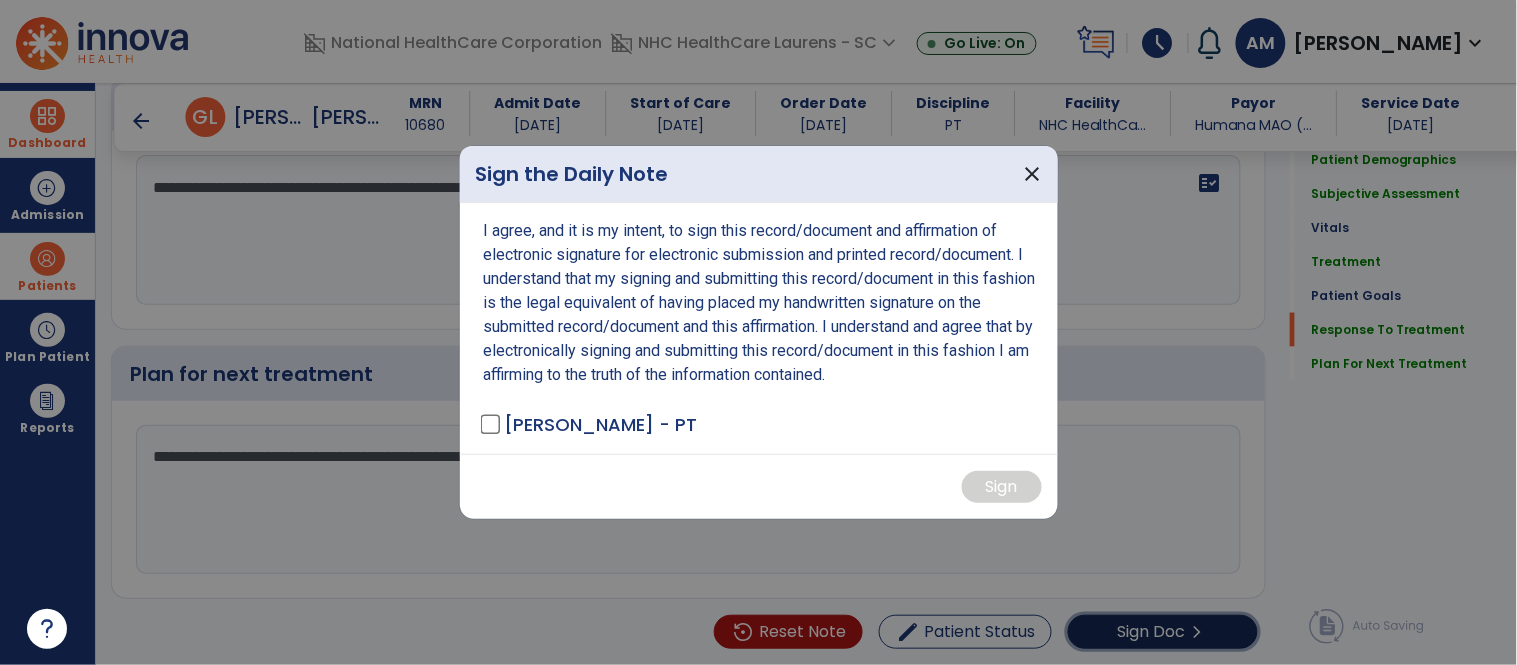 scroll, scrollTop: 2573, scrollLeft: 0, axis: vertical 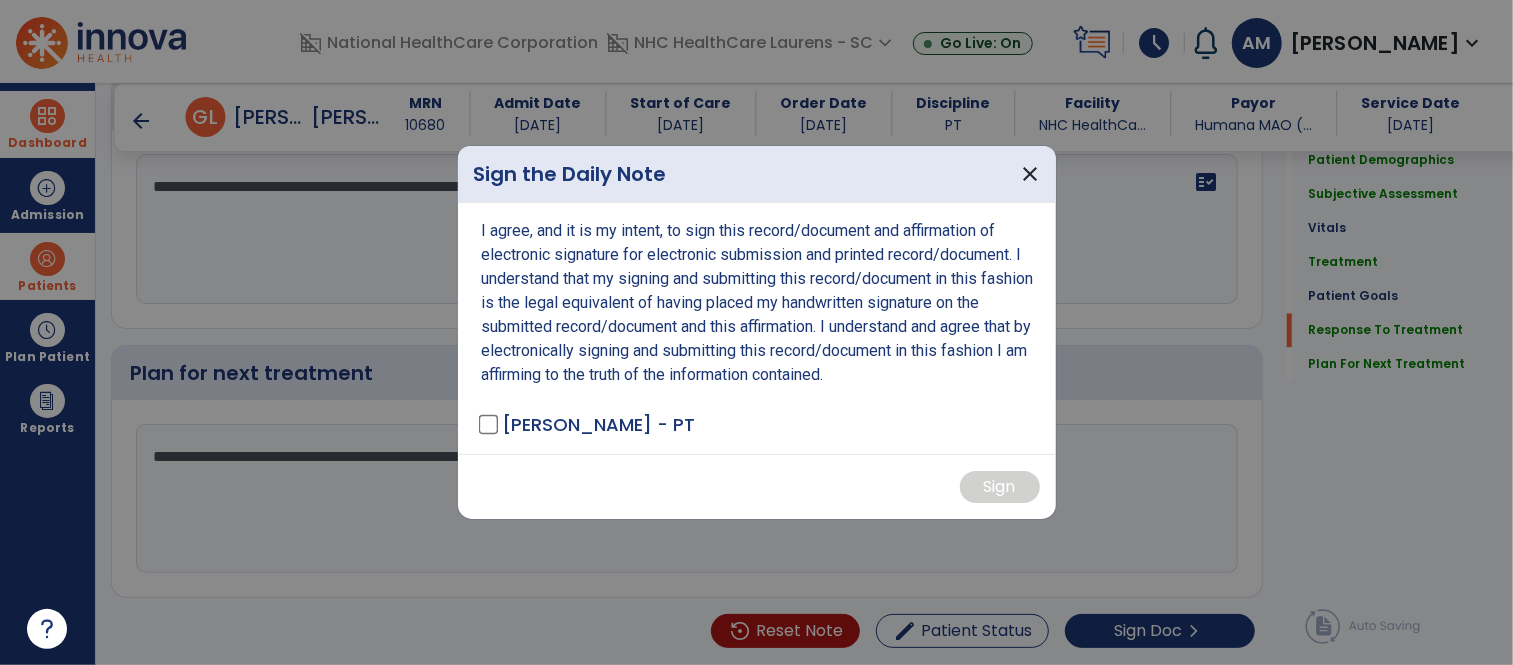 click on "[PERSON_NAME]  - PT" at bounding box center (589, 424) 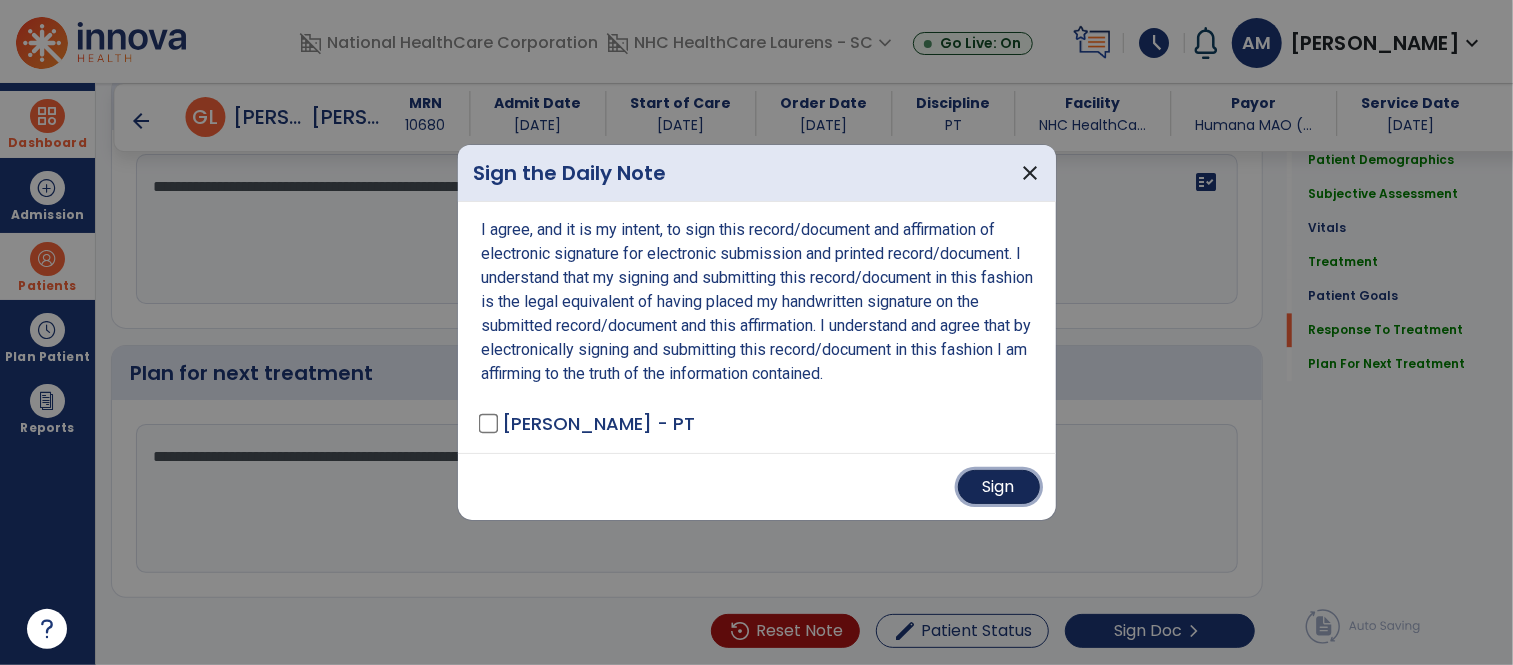 click on "Sign" at bounding box center [999, 487] 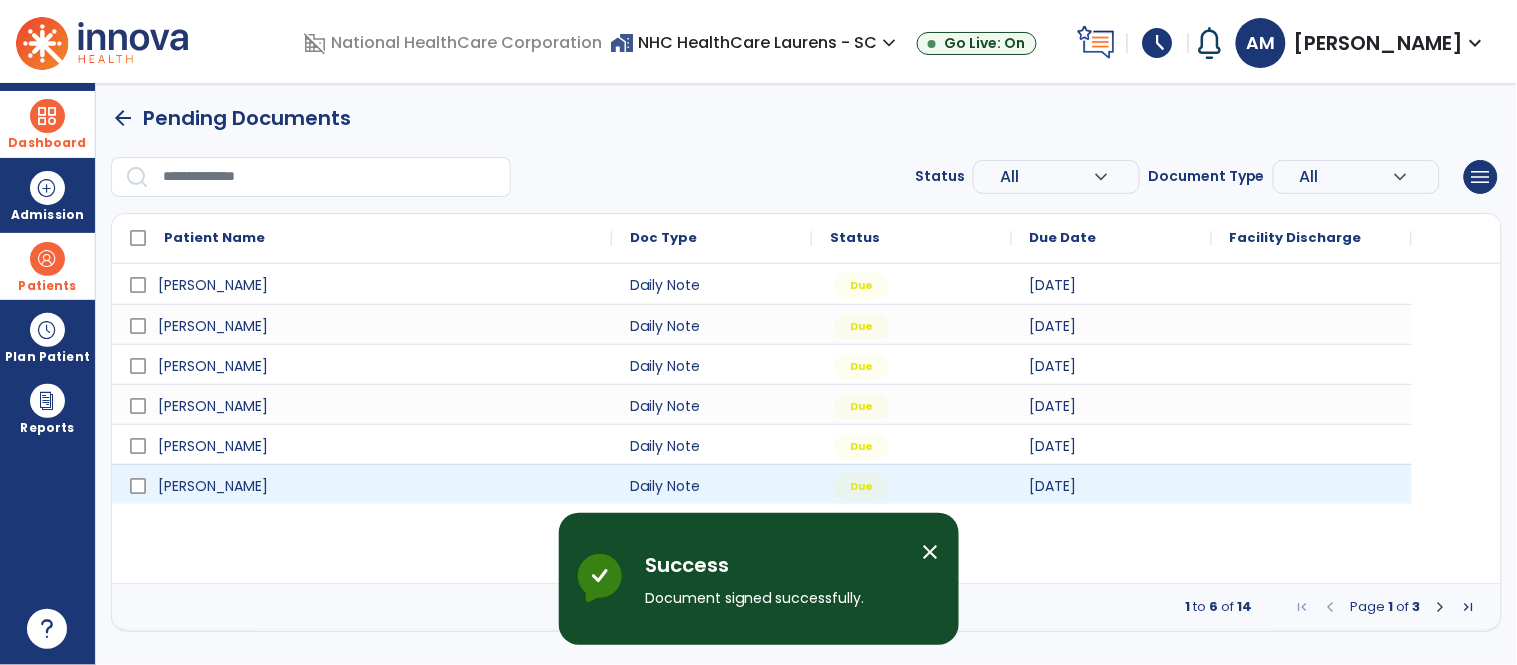scroll, scrollTop: 0, scrollLeft: 0, axis: both 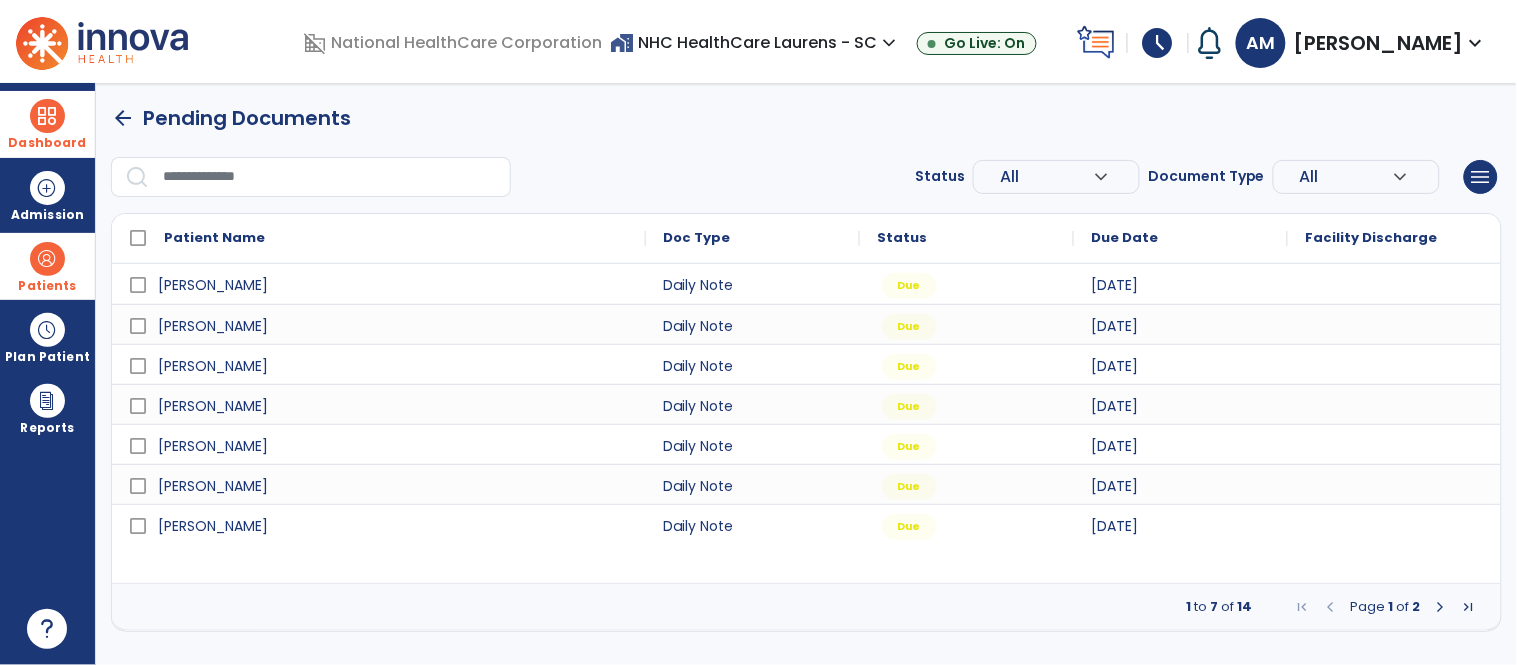 click at bounding box center (1441, 607) 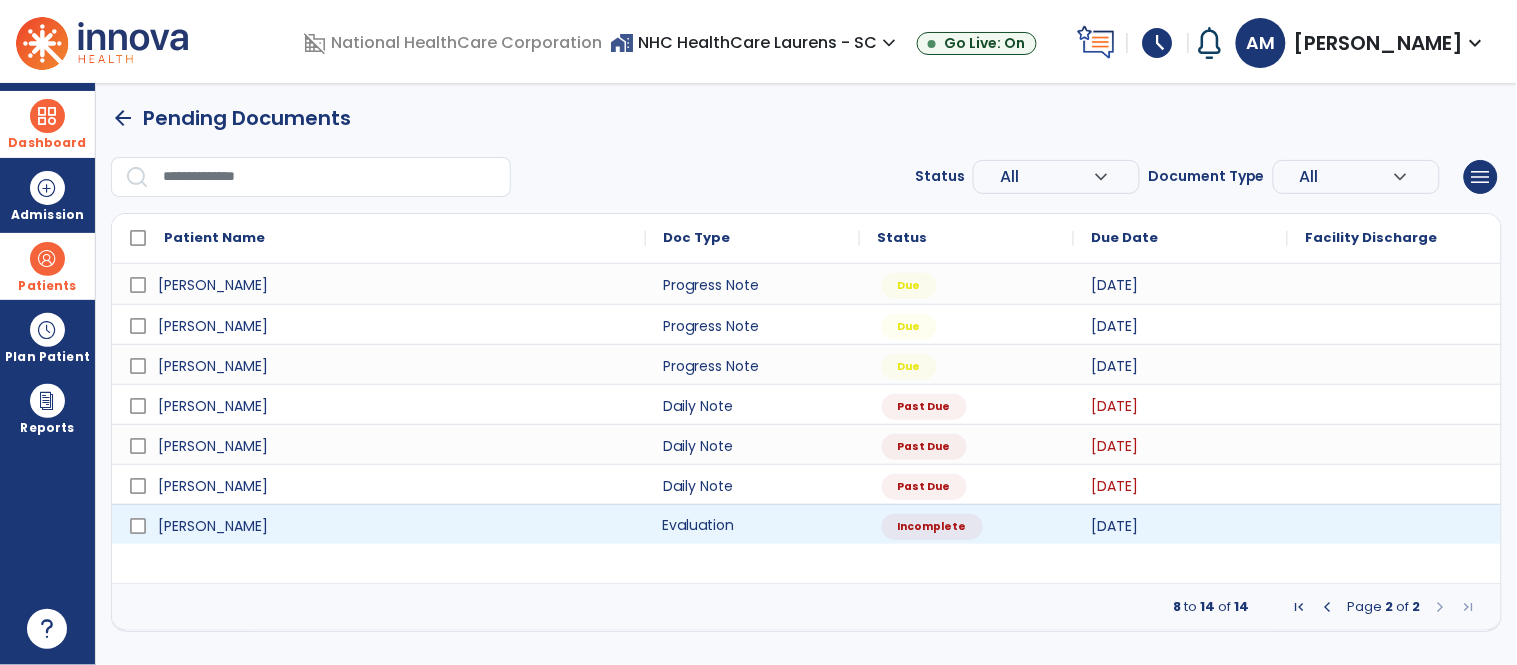 click on "Evaluation" at bounding box center (753, 524) 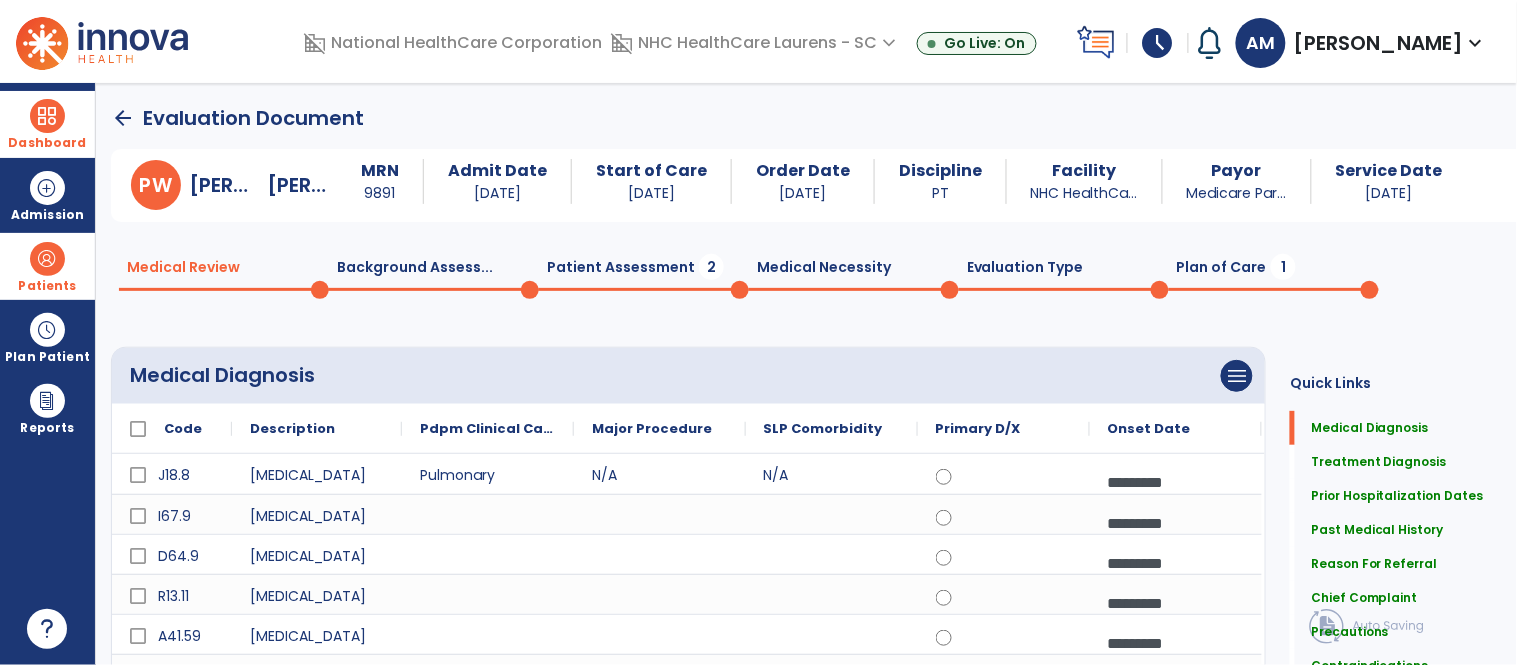 click on "Patient Assessment  2" 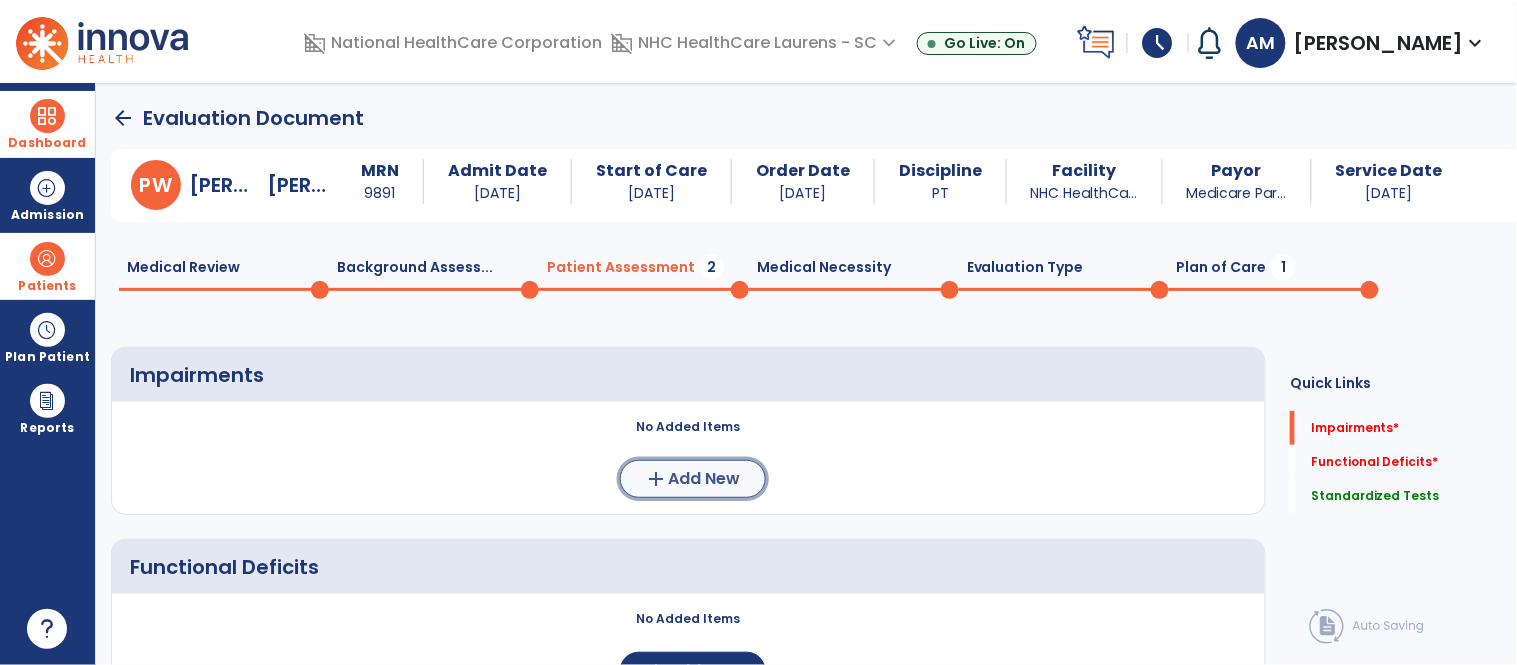 click on "add" 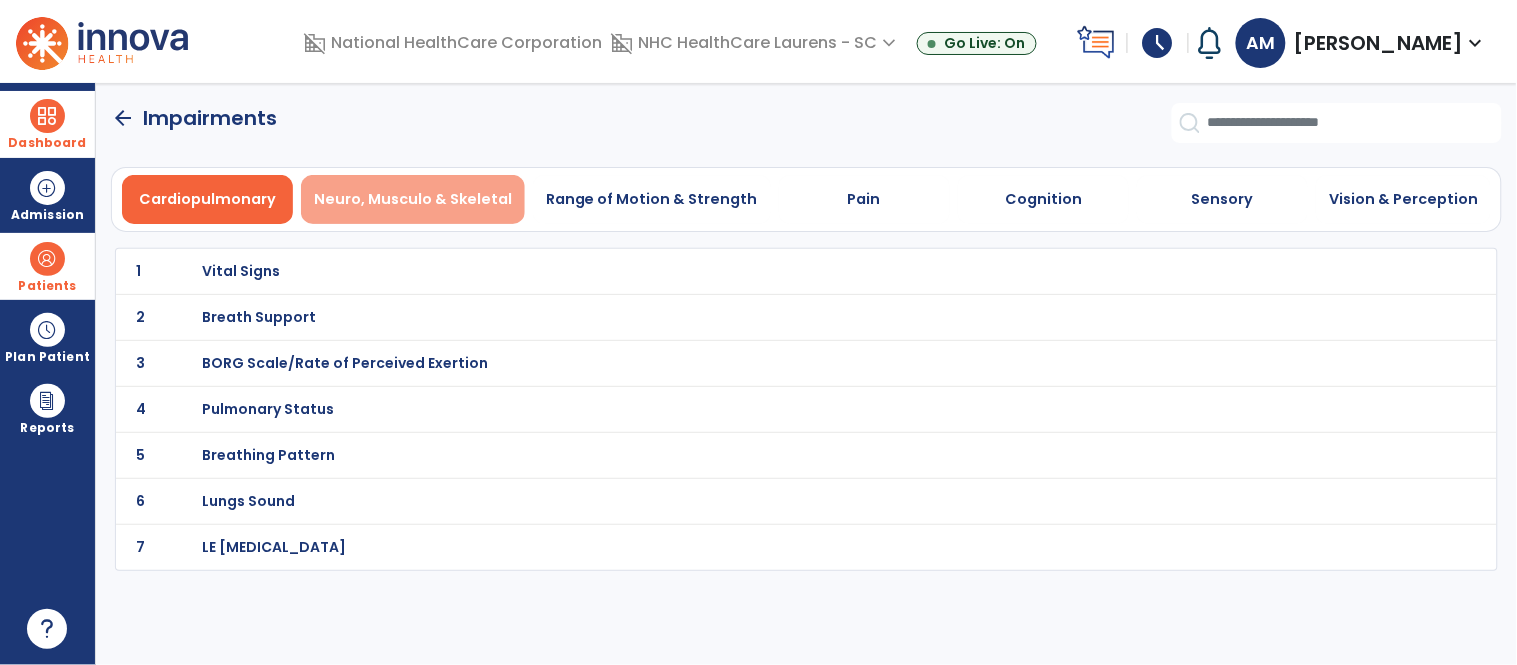 click on "Neuro, Musculo & Skeletal" at bounding box center (413, 199) 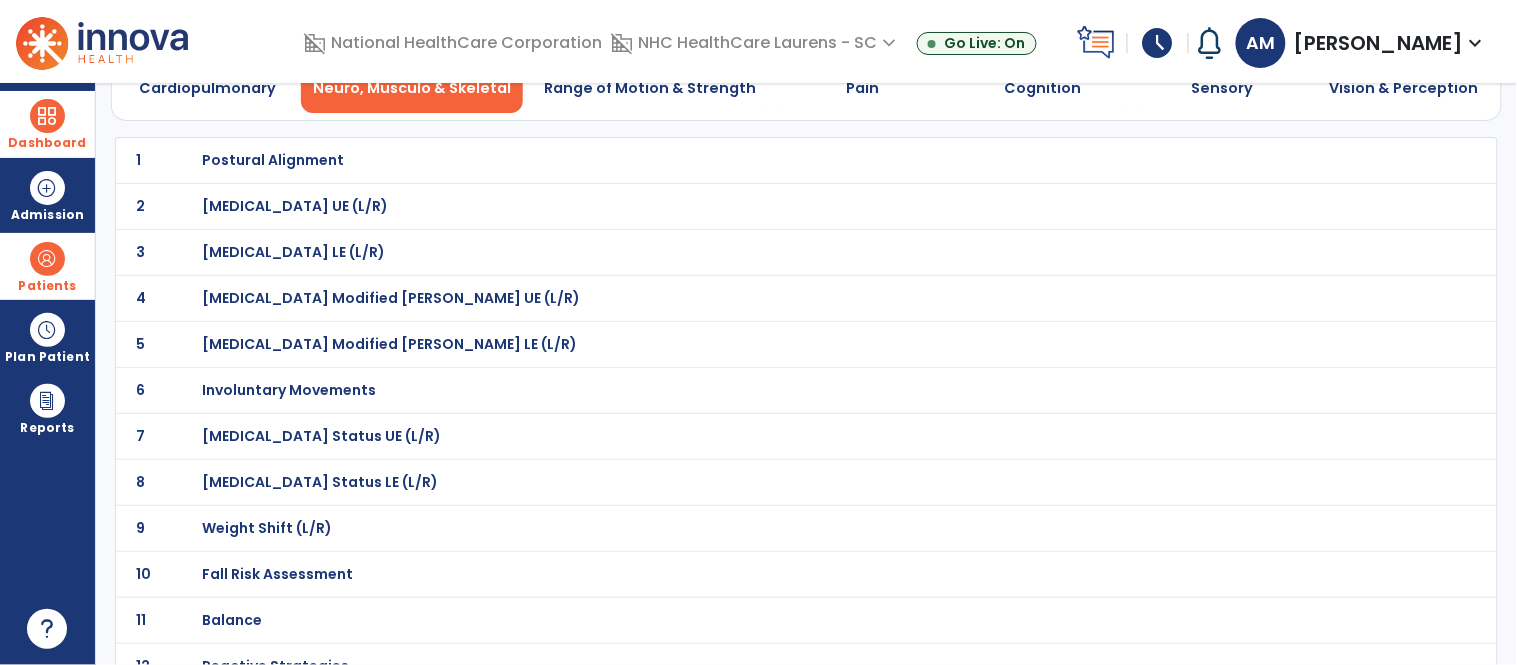 scroll, scrollTop: 222, scrollLeft: 0, axis: vertical 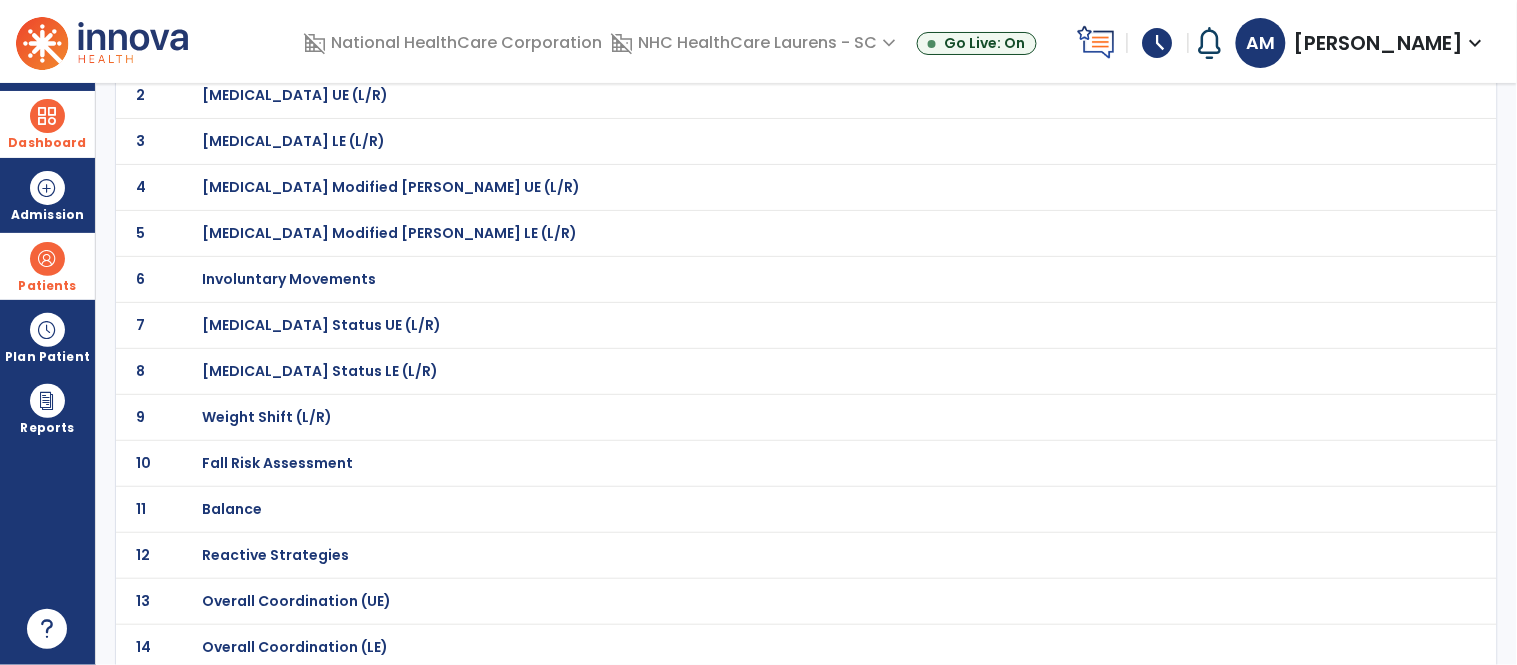 click on "Fall Risk Assessment" at bounding box center (762, 49) 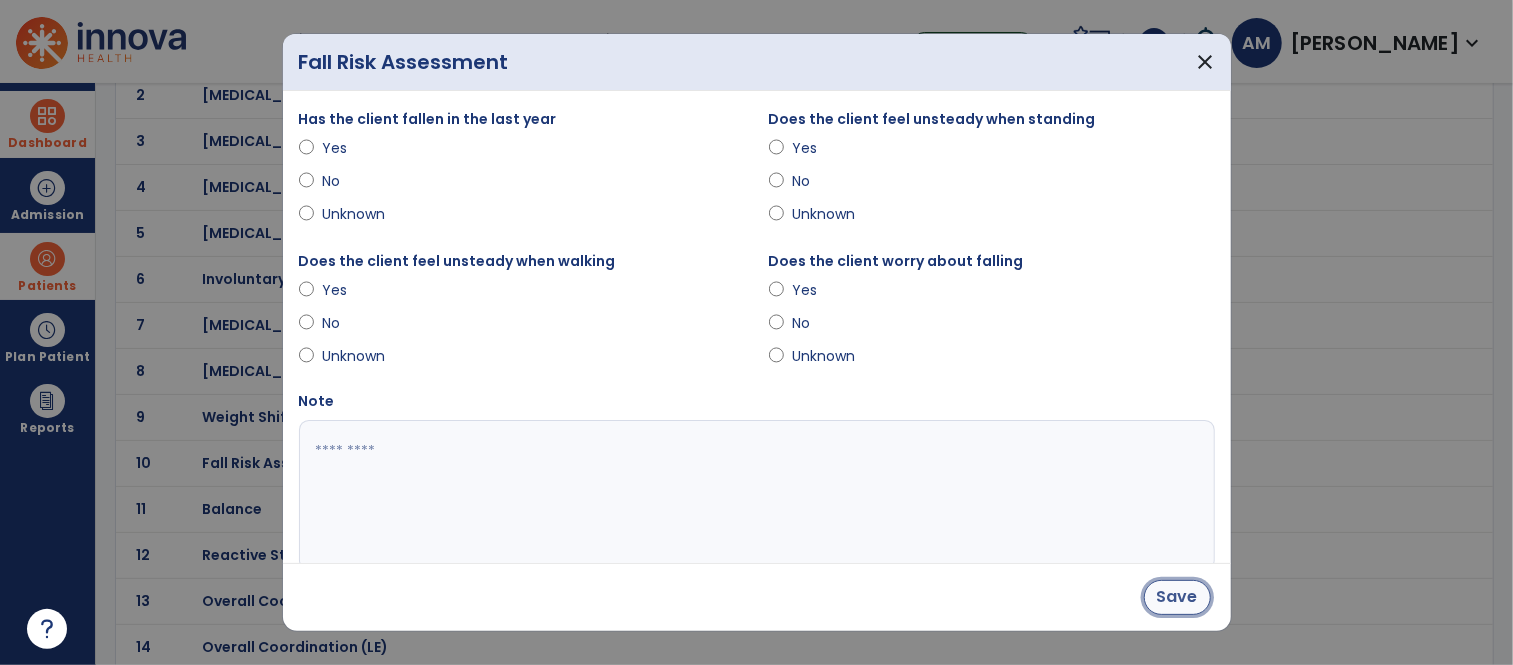 click on "Save" at bounding box center (1177, 597) 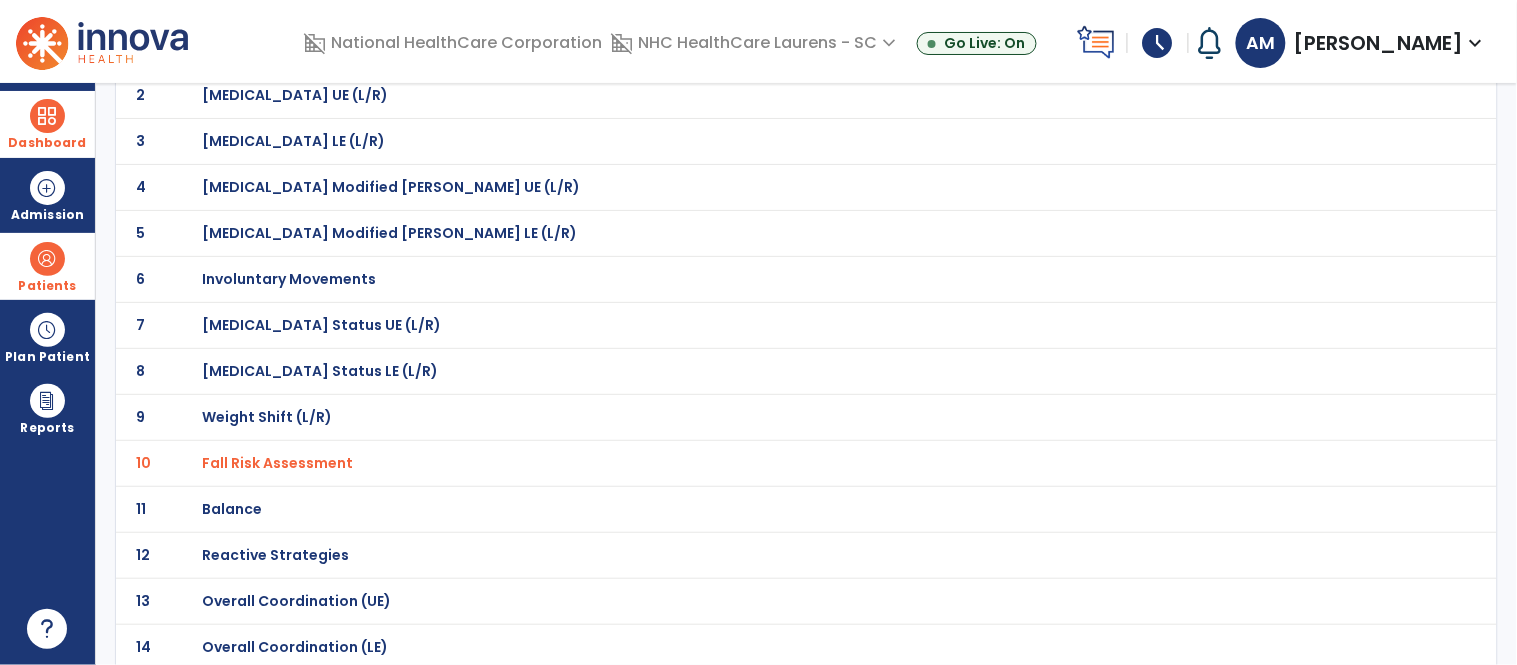 scroll, scrollTop: 333, scrollLeft: 0, axis: vertical 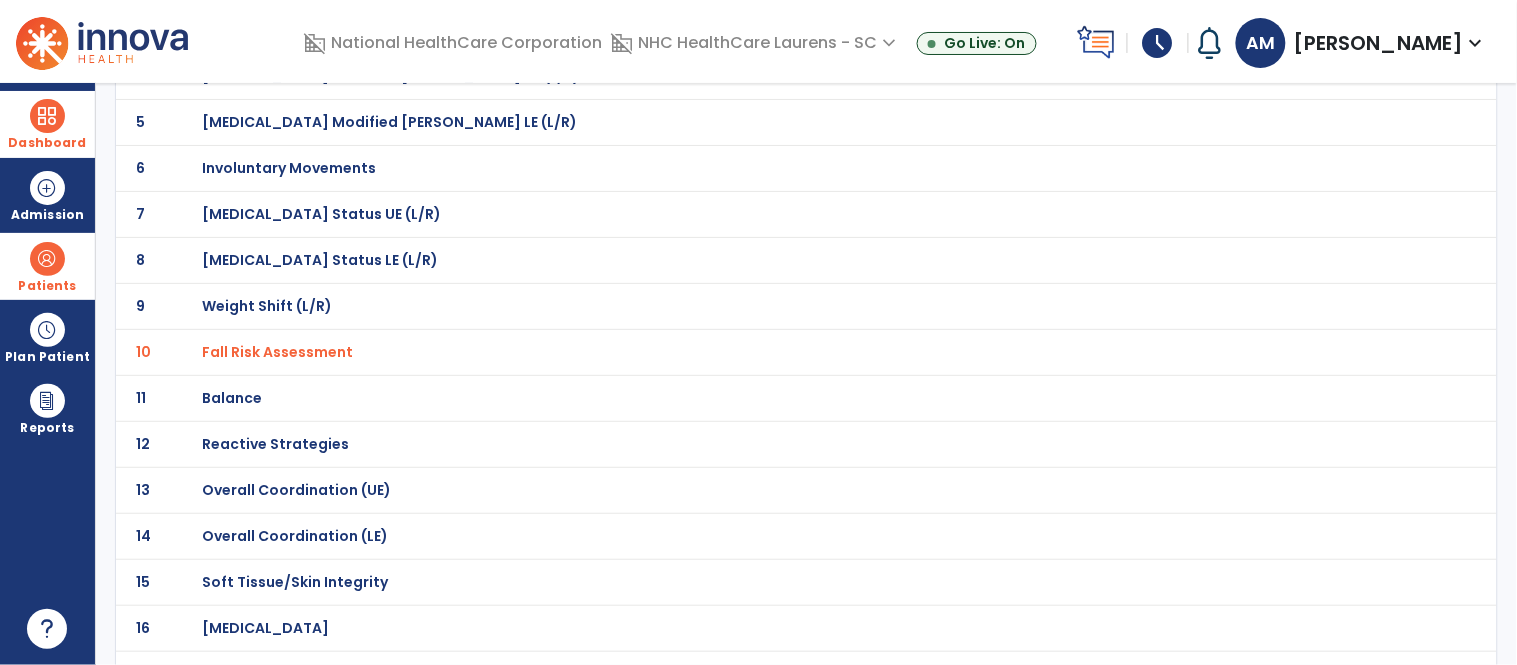 click on "11 Balance" 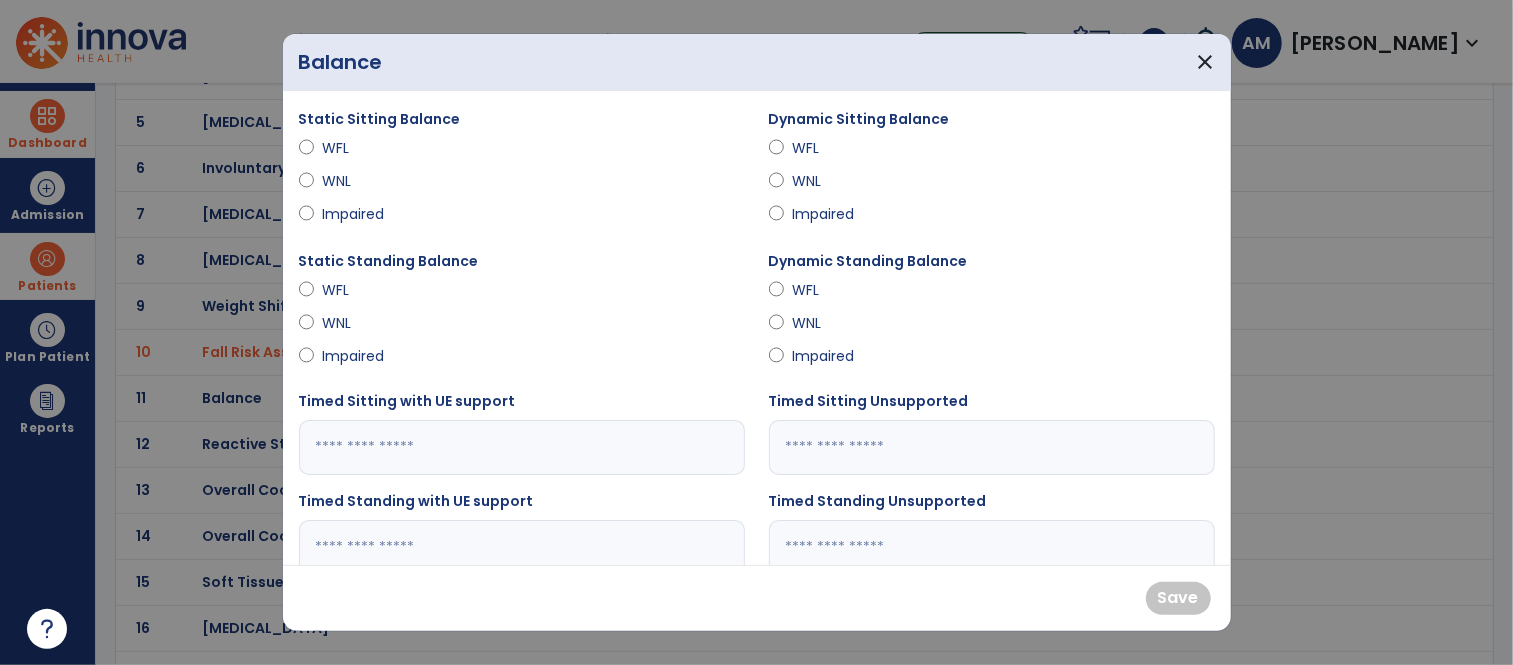 click on "WFL" at bounding box center [357, 148] 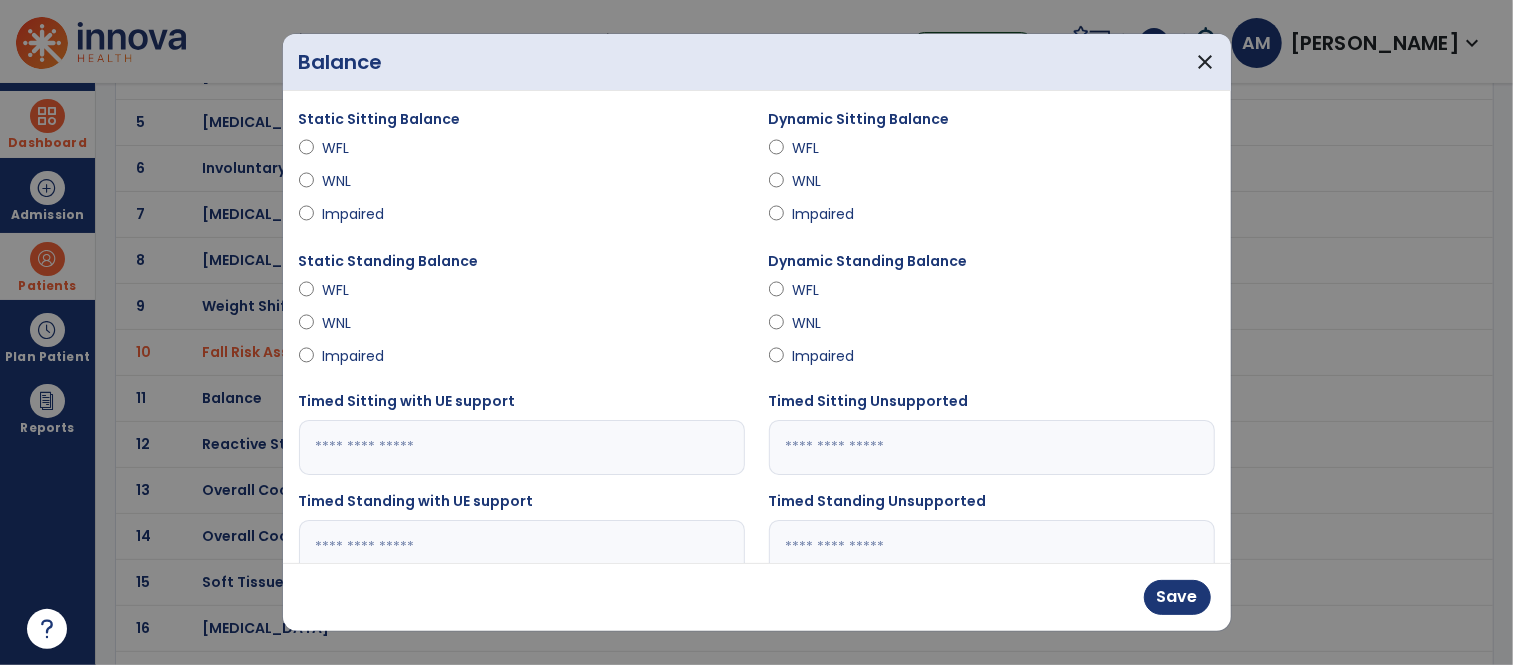 click on "WFL" at bounding box center [827, 148] 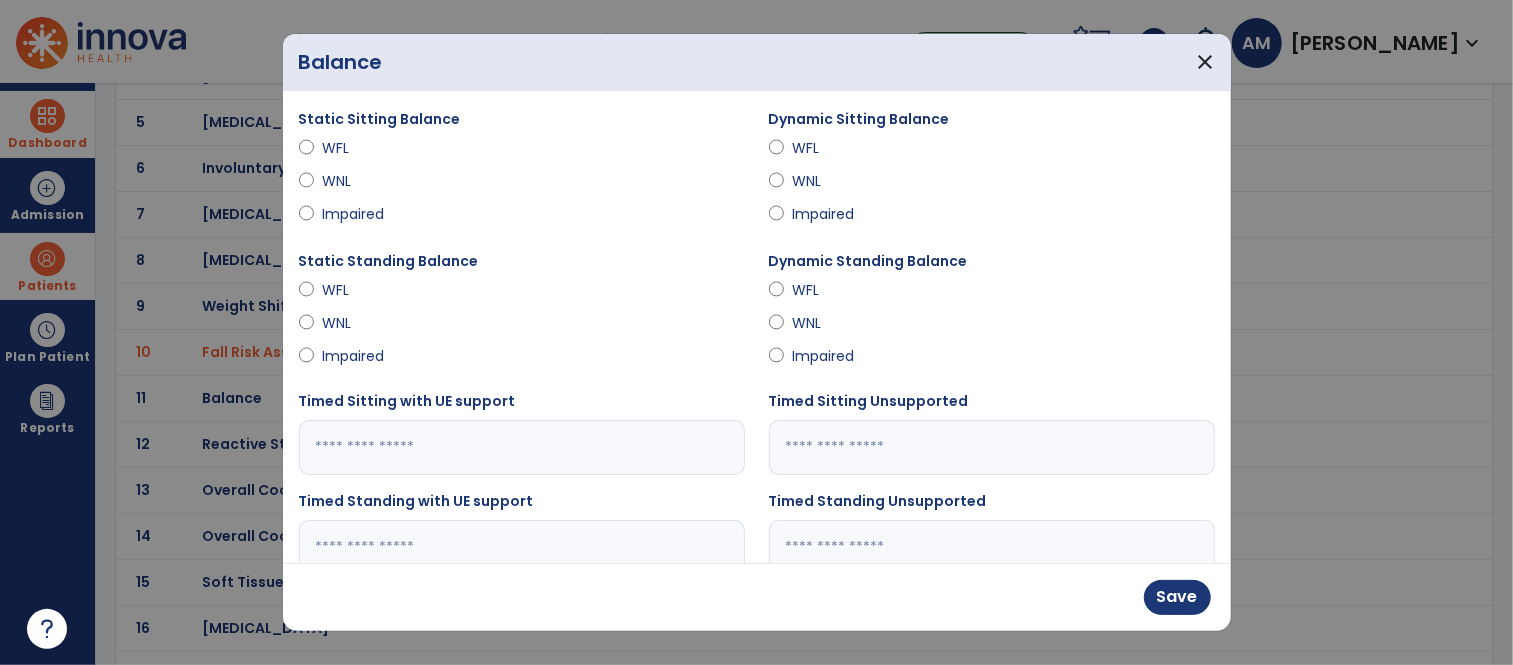 click on "Impaired" at bounding box center (357, 356) 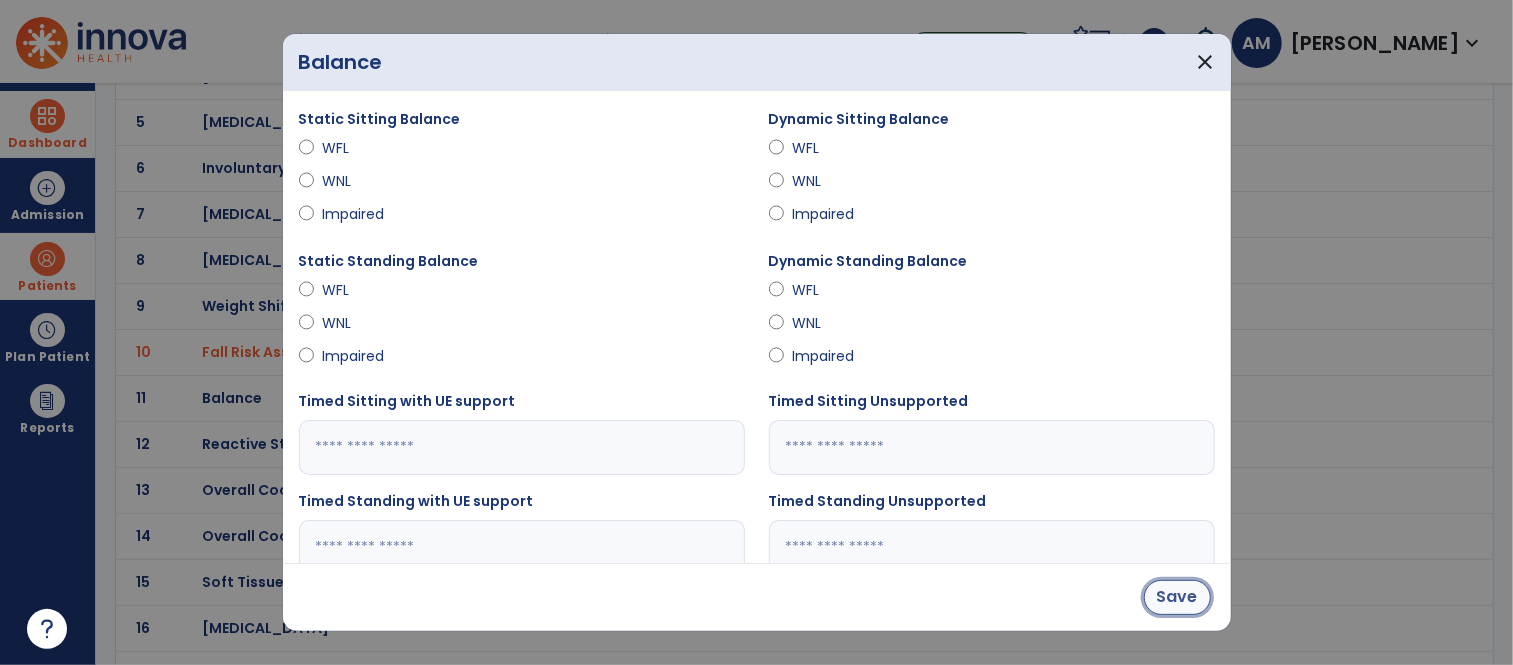 click on "Save" at bounding box center (1177, 597) 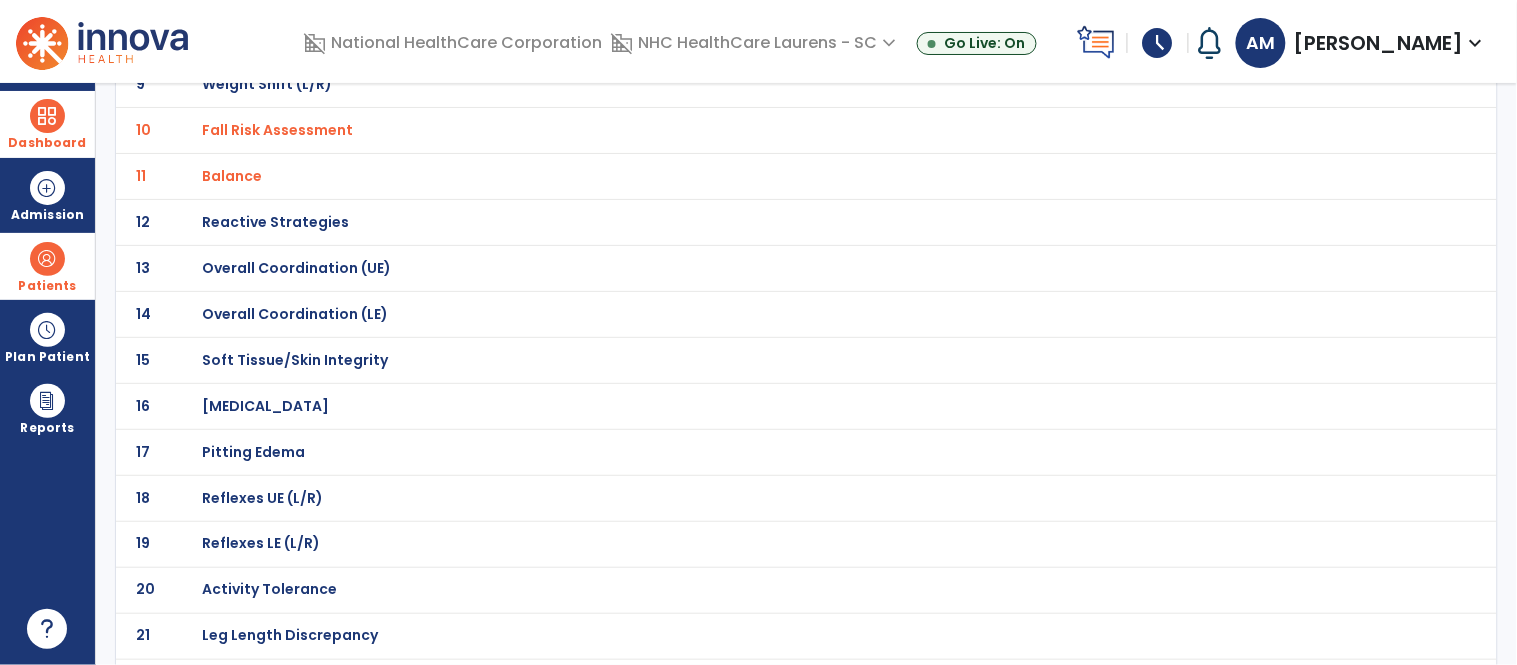 scroll, scrollTop: 666, scrollLeft: 0, axis: vertical 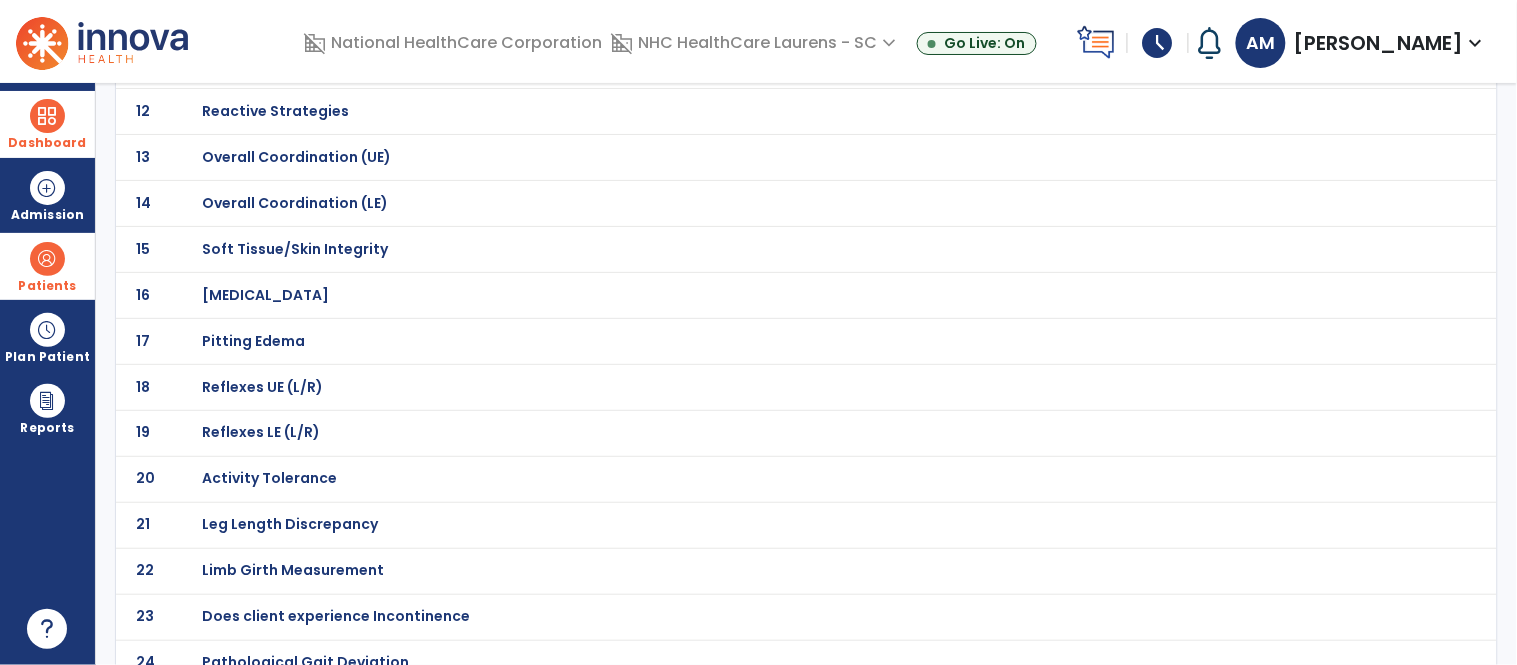 click on "[MEDICAL_DATA]" at bounding box center [762, -395] 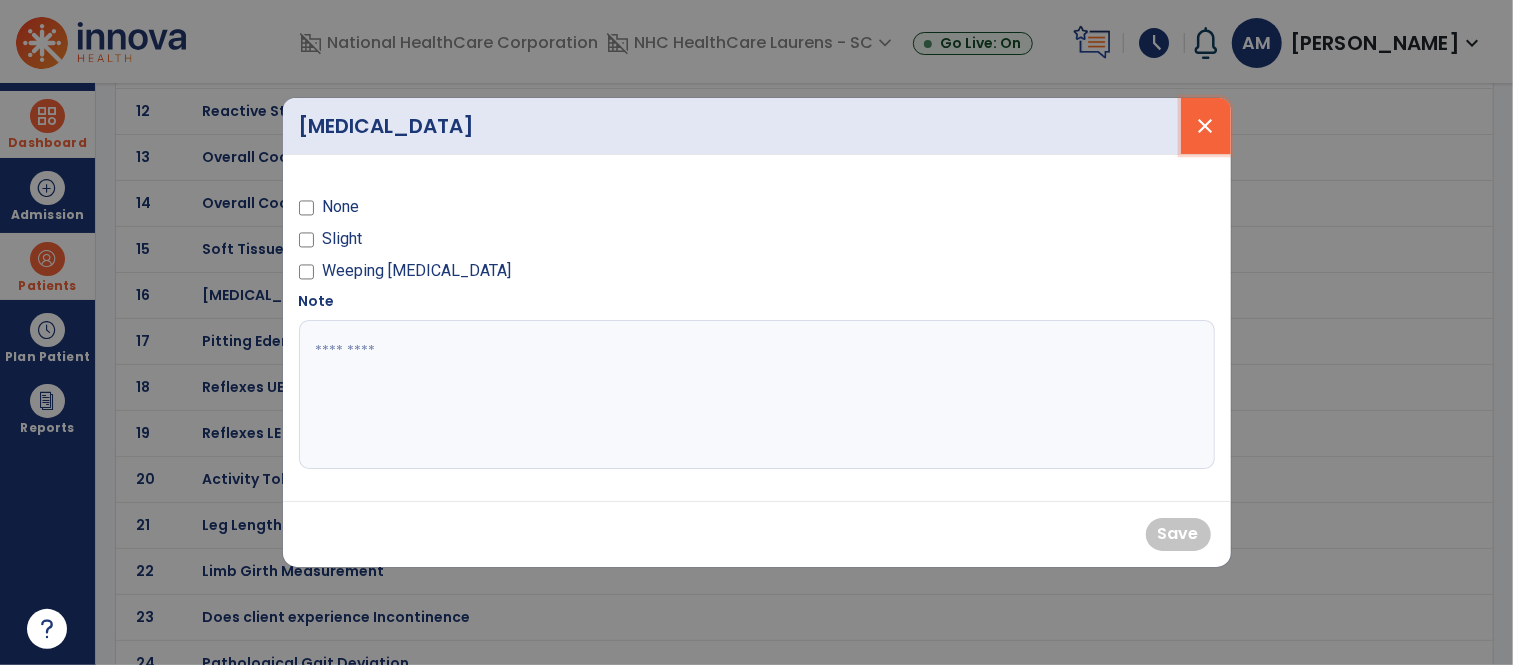click on "close" at bounding box center [1206, 126] 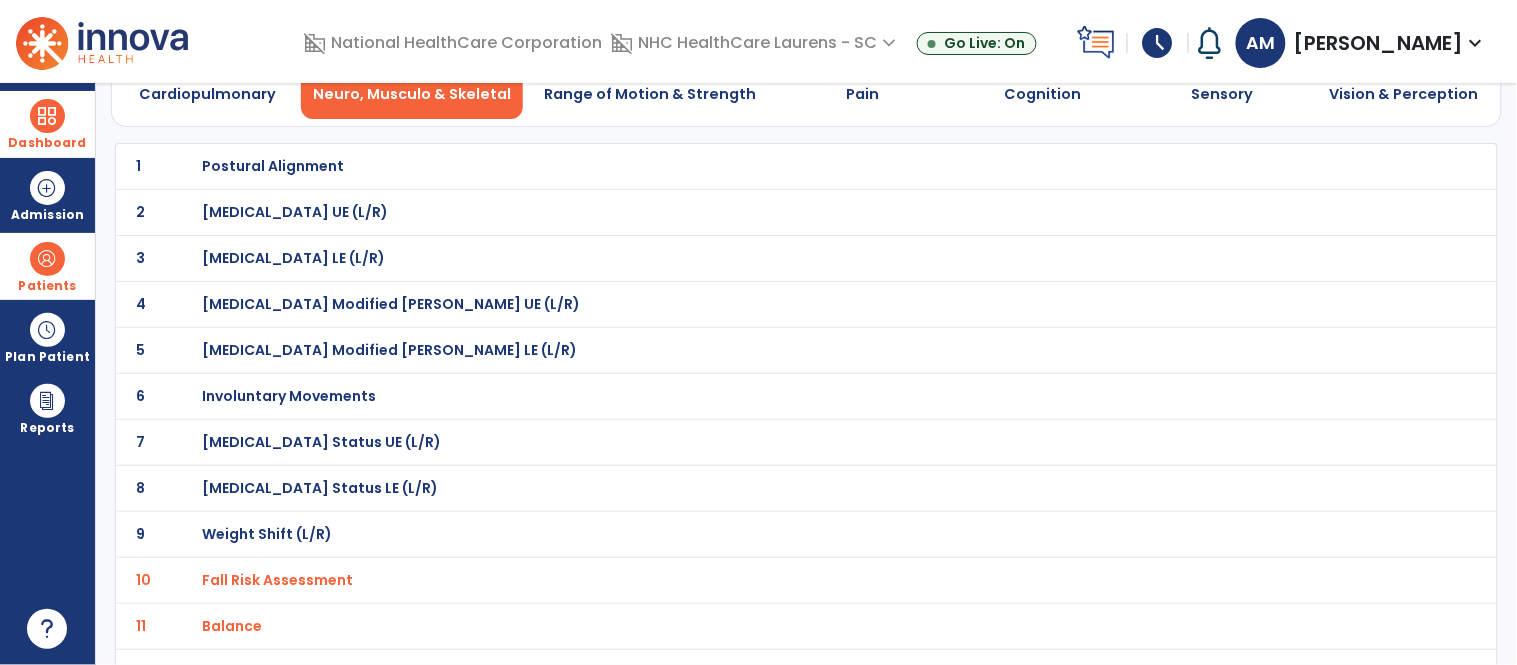 scroll, scrollTop: 0, scrollLeft: 0, axis: both 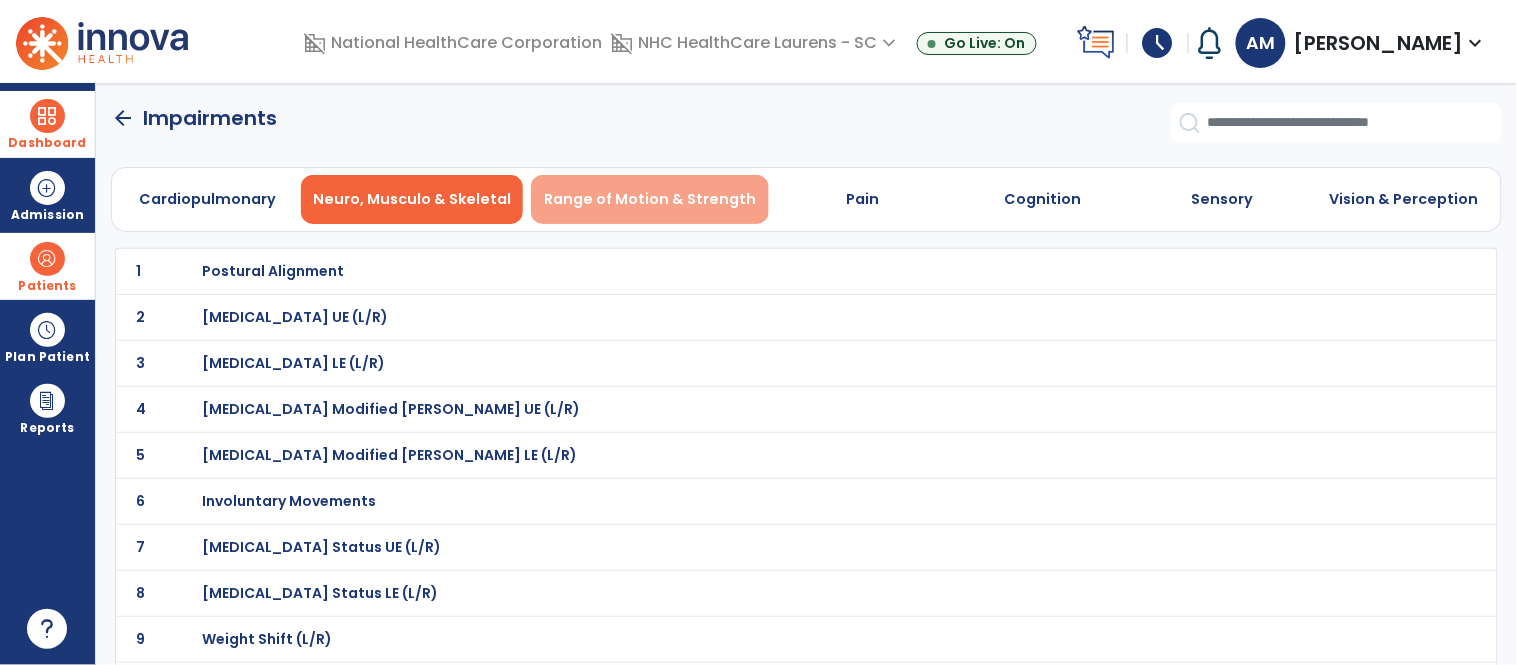 click on "Range of Motion & Strength" at bounding box center (650, 199) 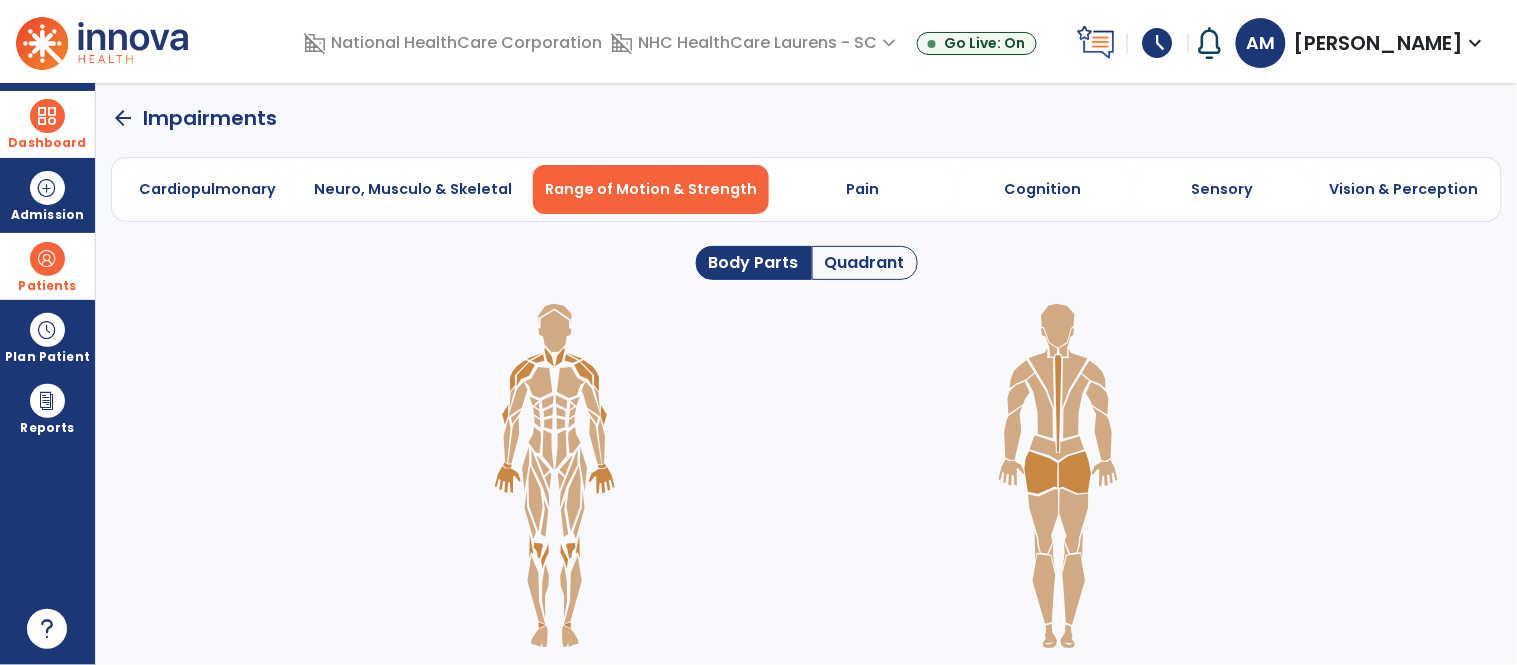 click on "Quadrant" 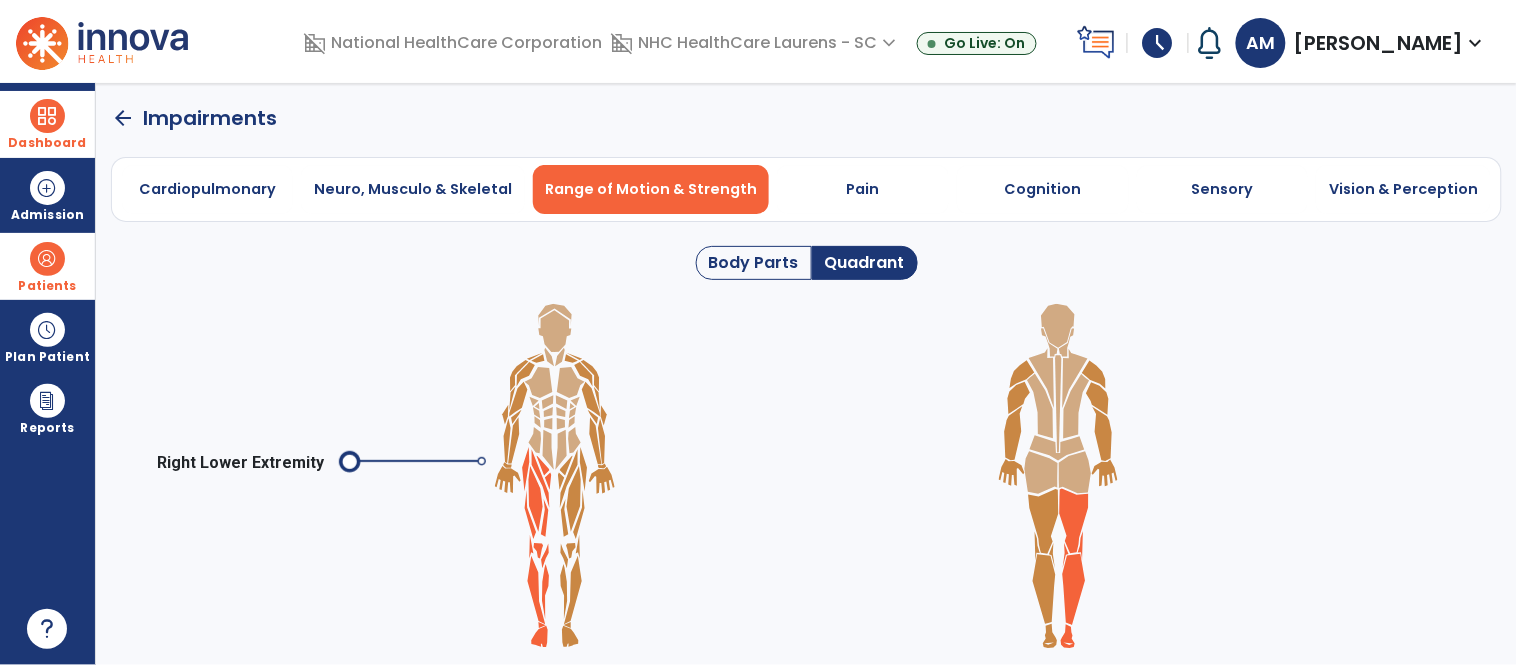 click 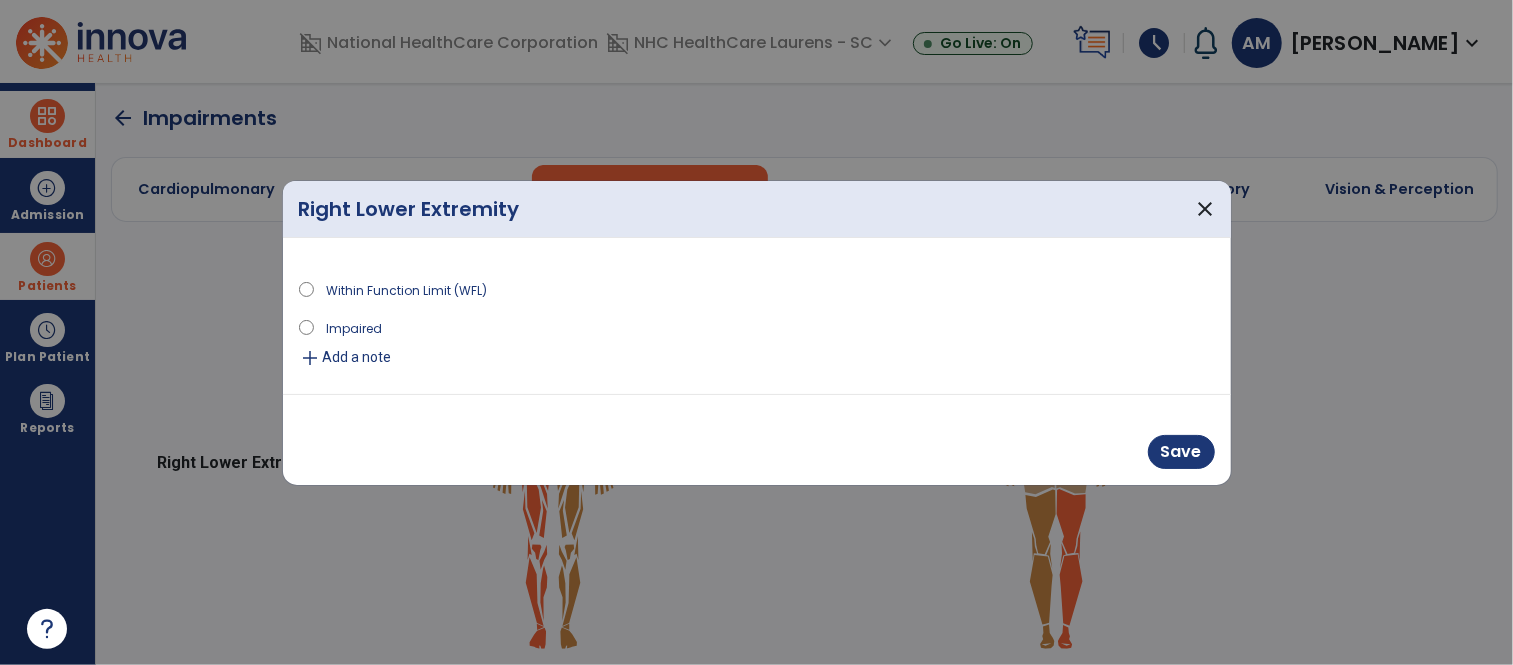 click on "Impaired" at bounding box center [354, 327] 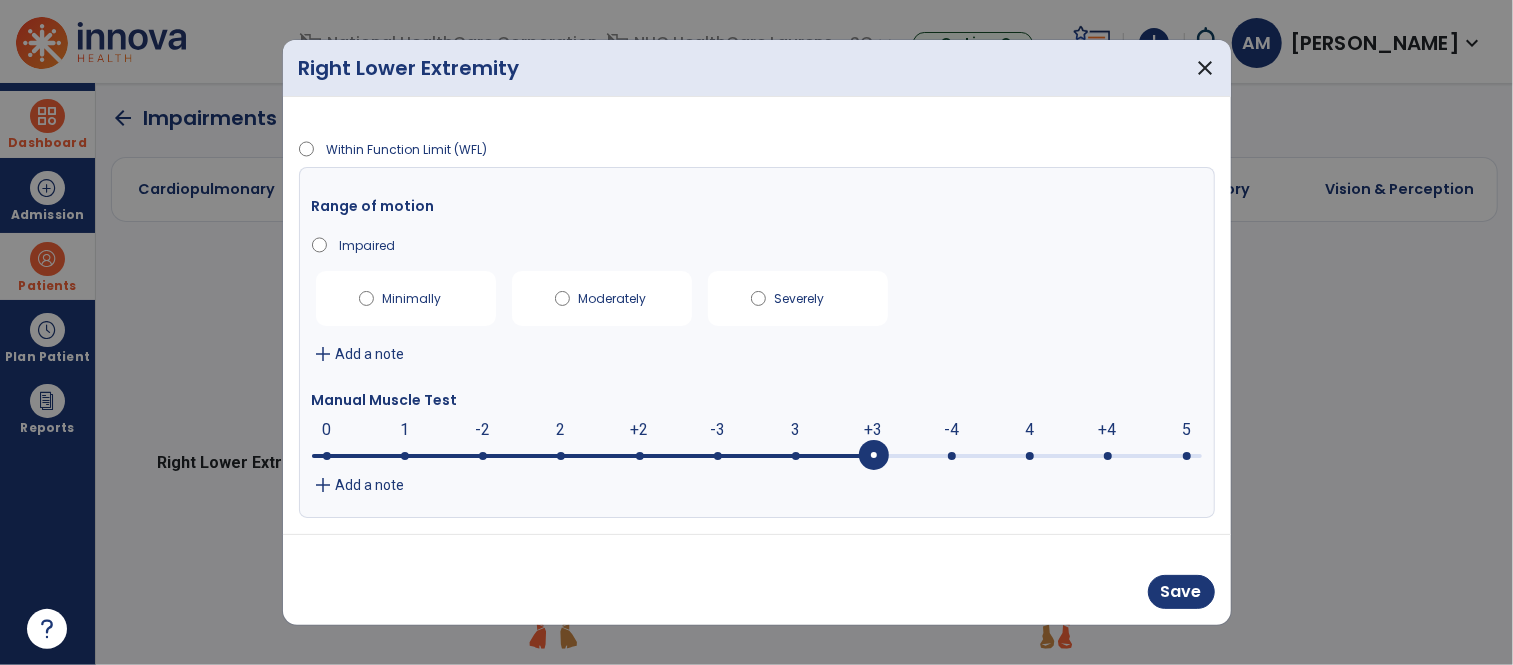 click at bounding box center [874, 456] 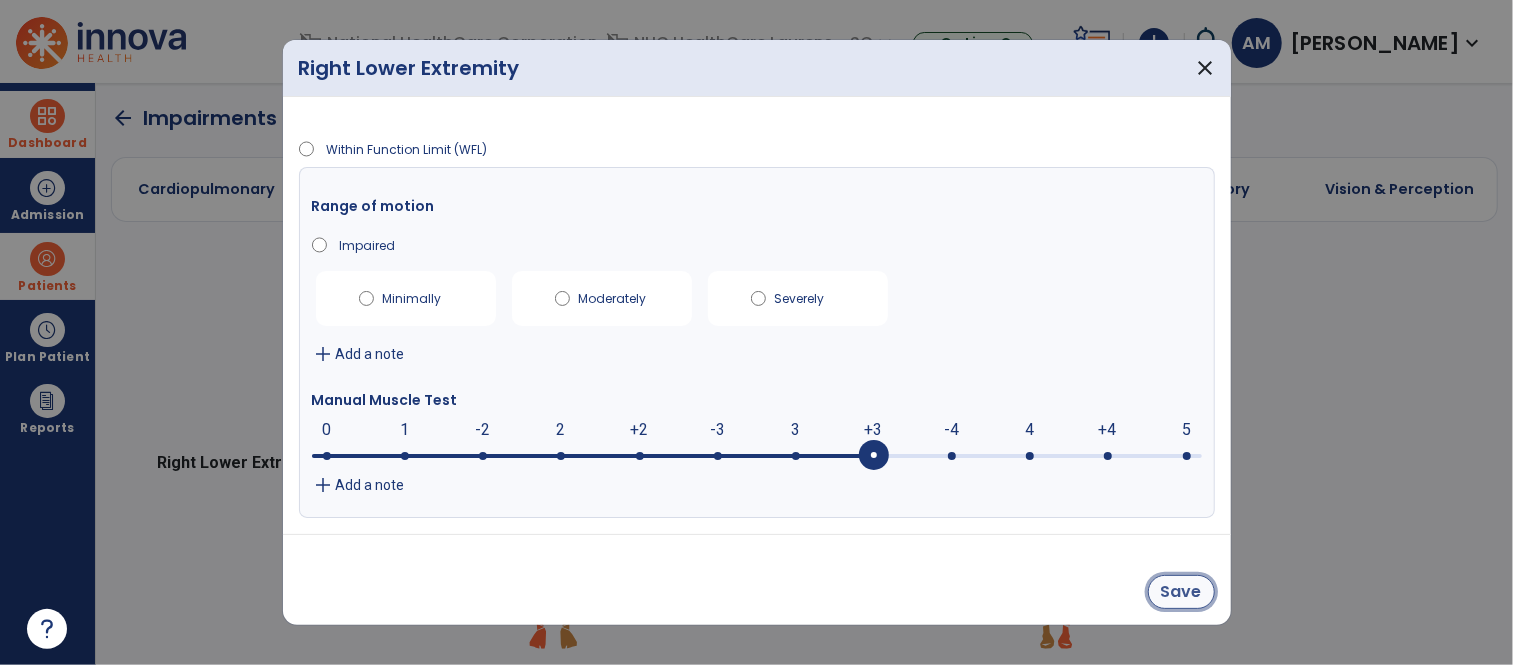 click on "Save" at bounding box center (1181, 592) 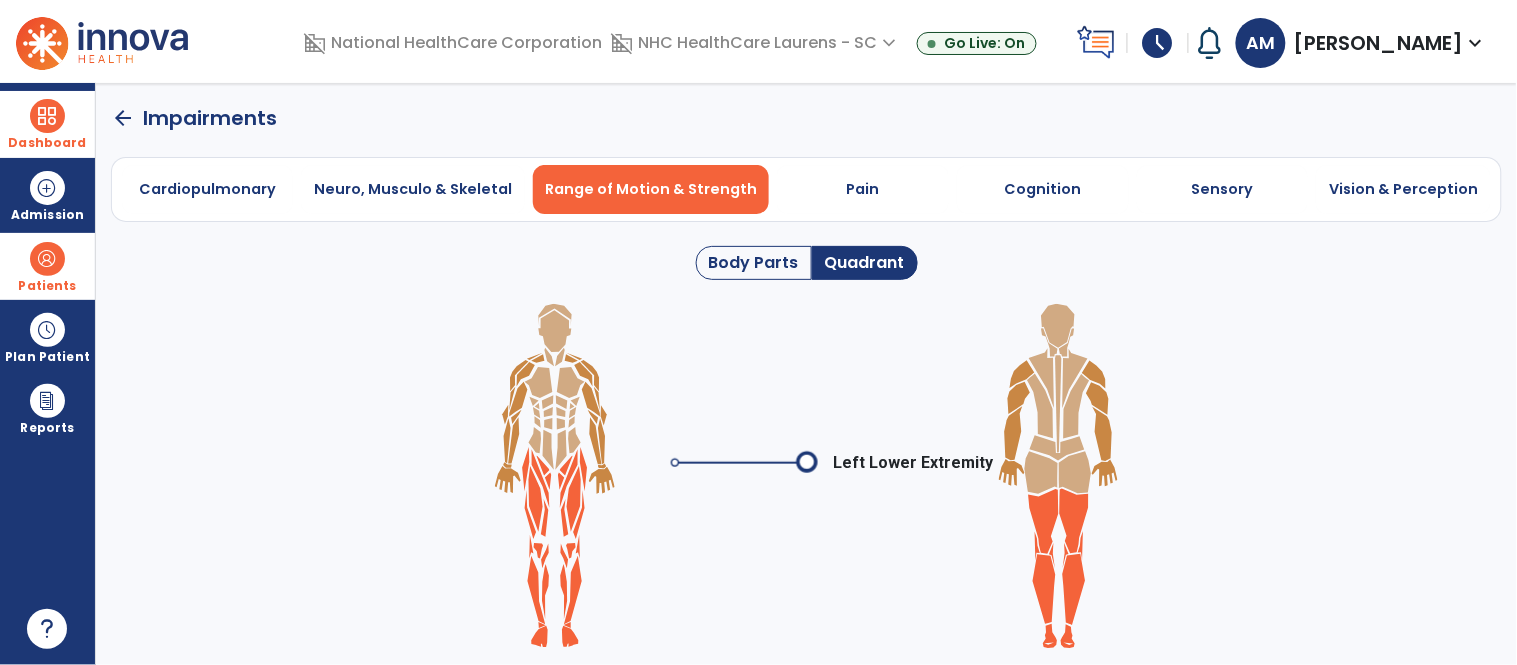 click 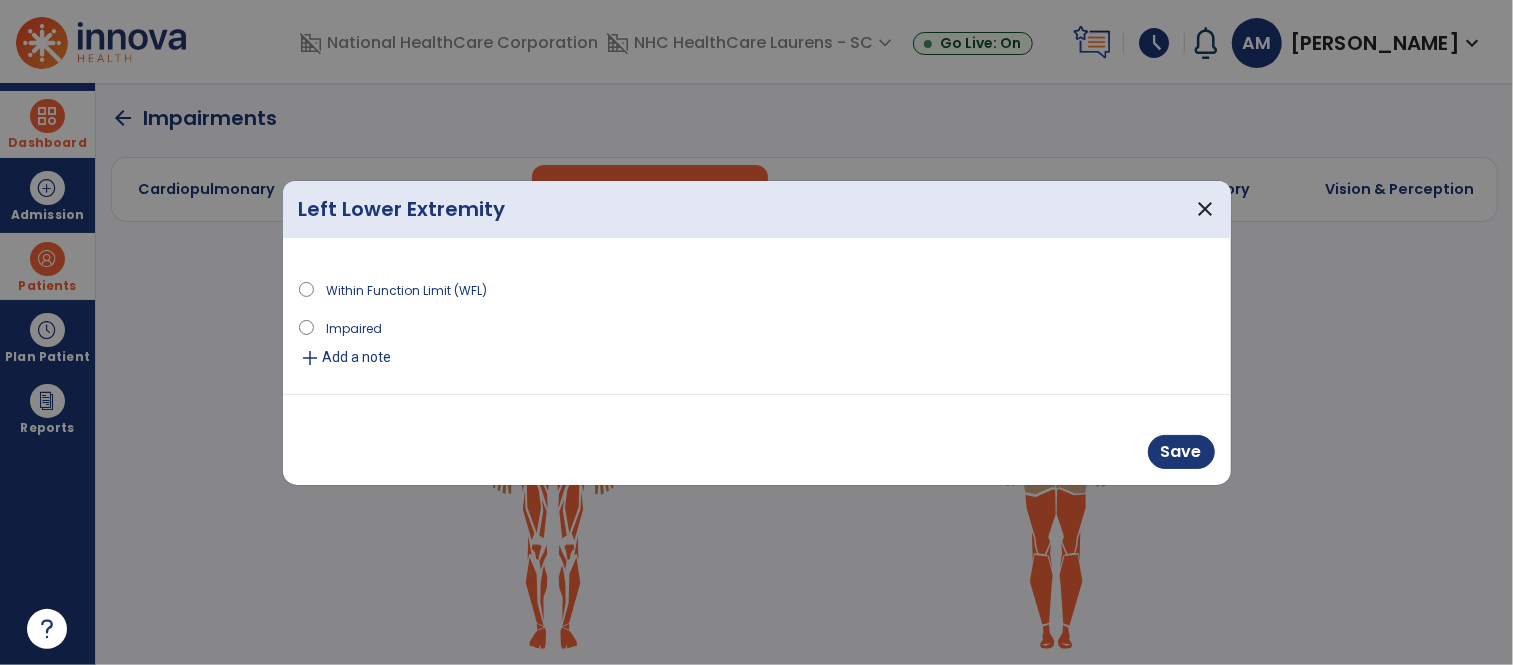 click on "Impaired" at bounding box center [354, 327] 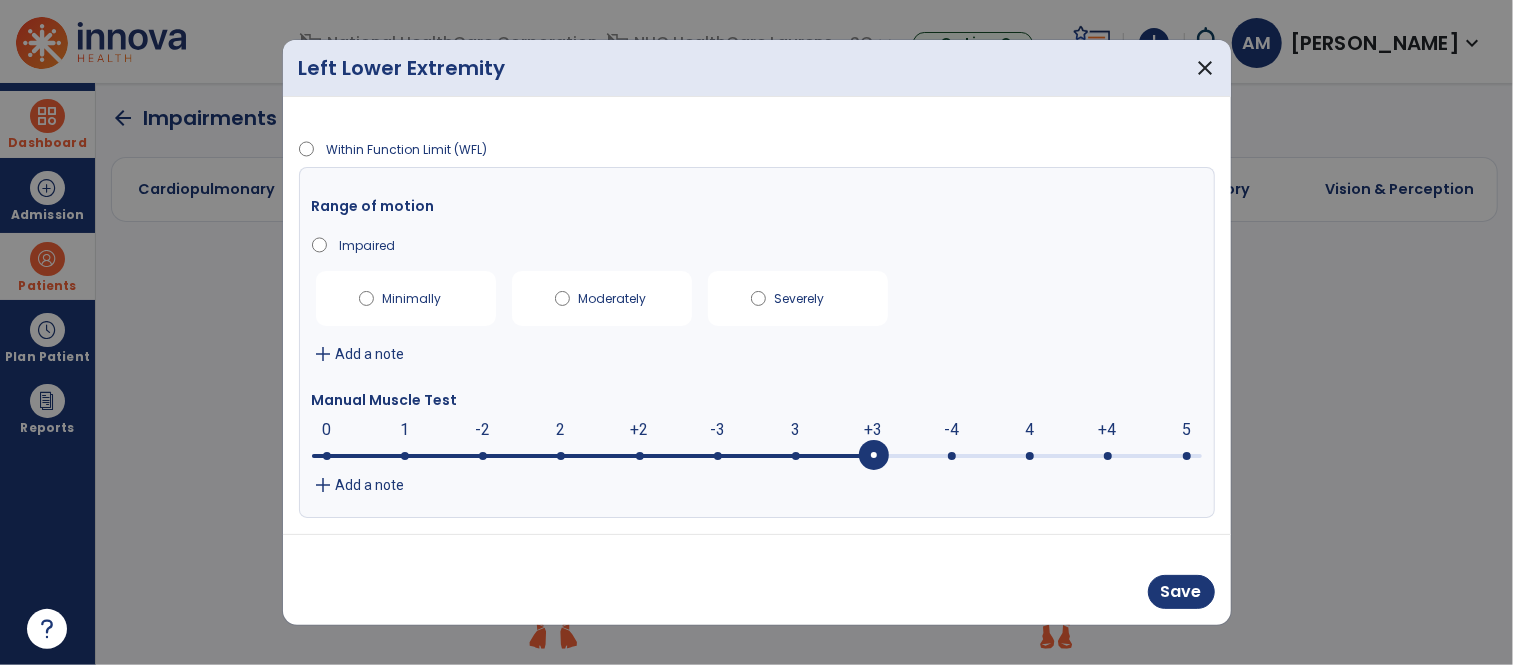 click at bounding box center [874, 456] 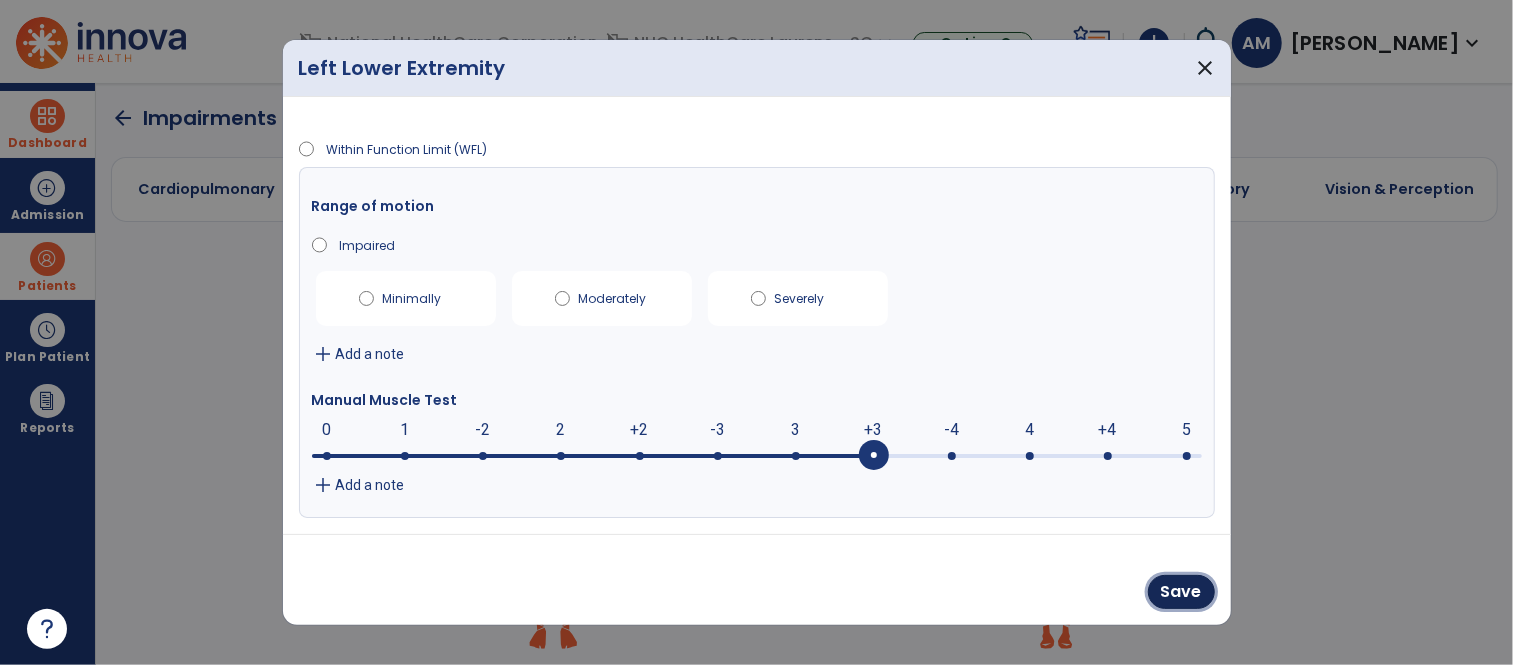drag, startPoint x: 1194, startPoint y: 587, endPoint x: 1167, endPoint y: 560, distance: 38.183765 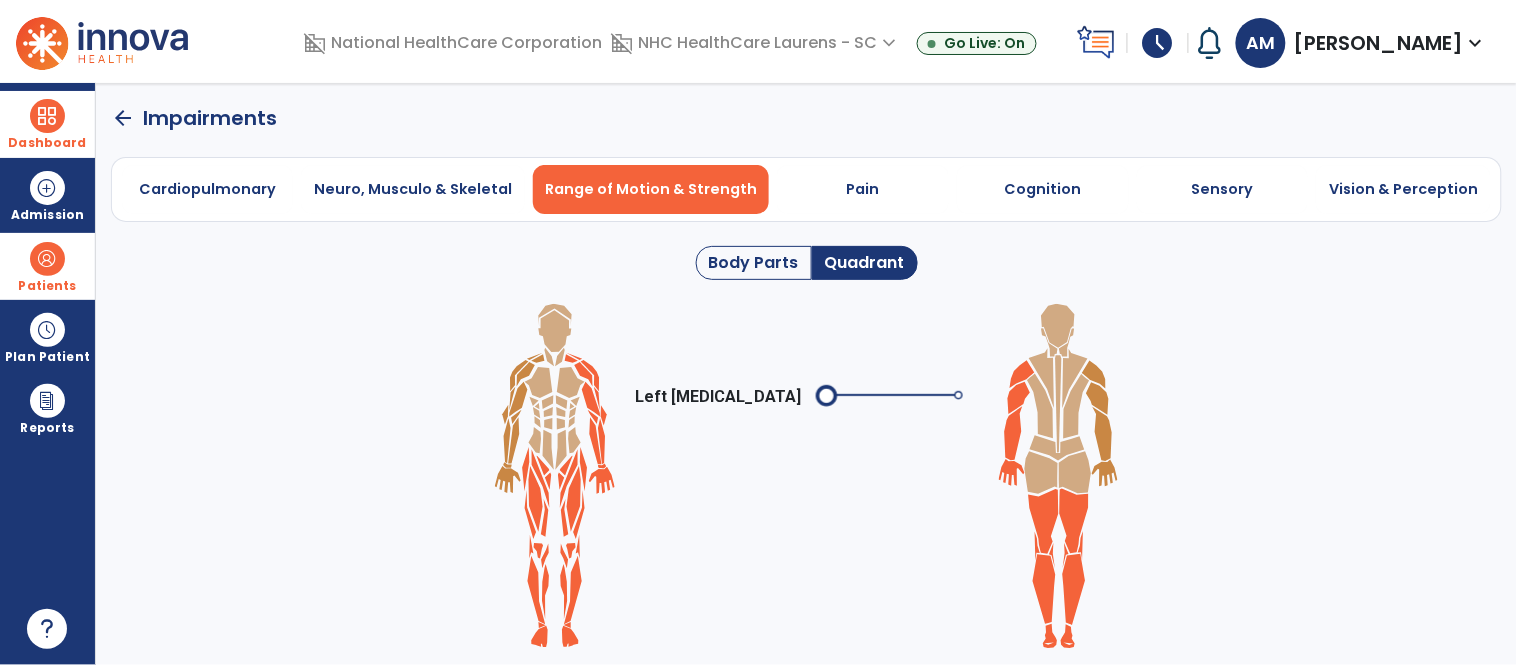 click on "arrow_back" 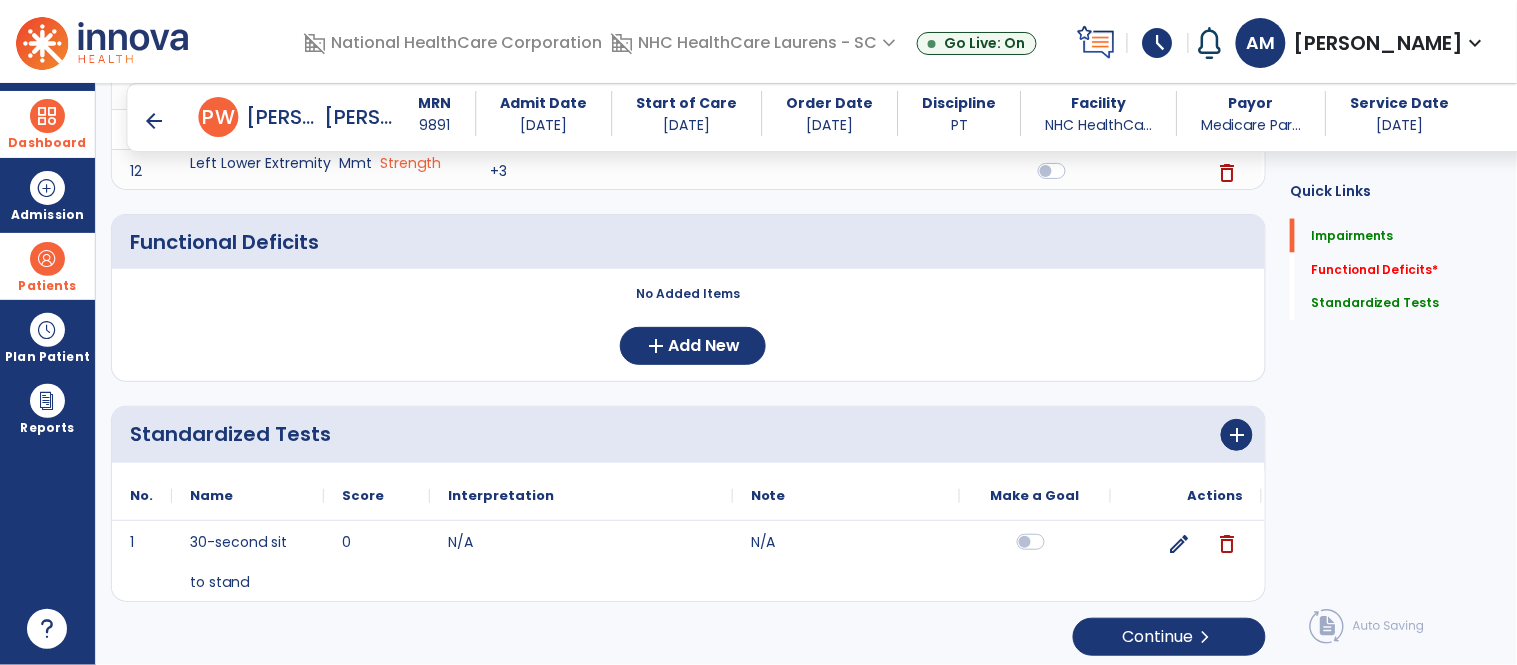 scroll, scrollTop: 773, scrollLeft: 0, axis: vertical 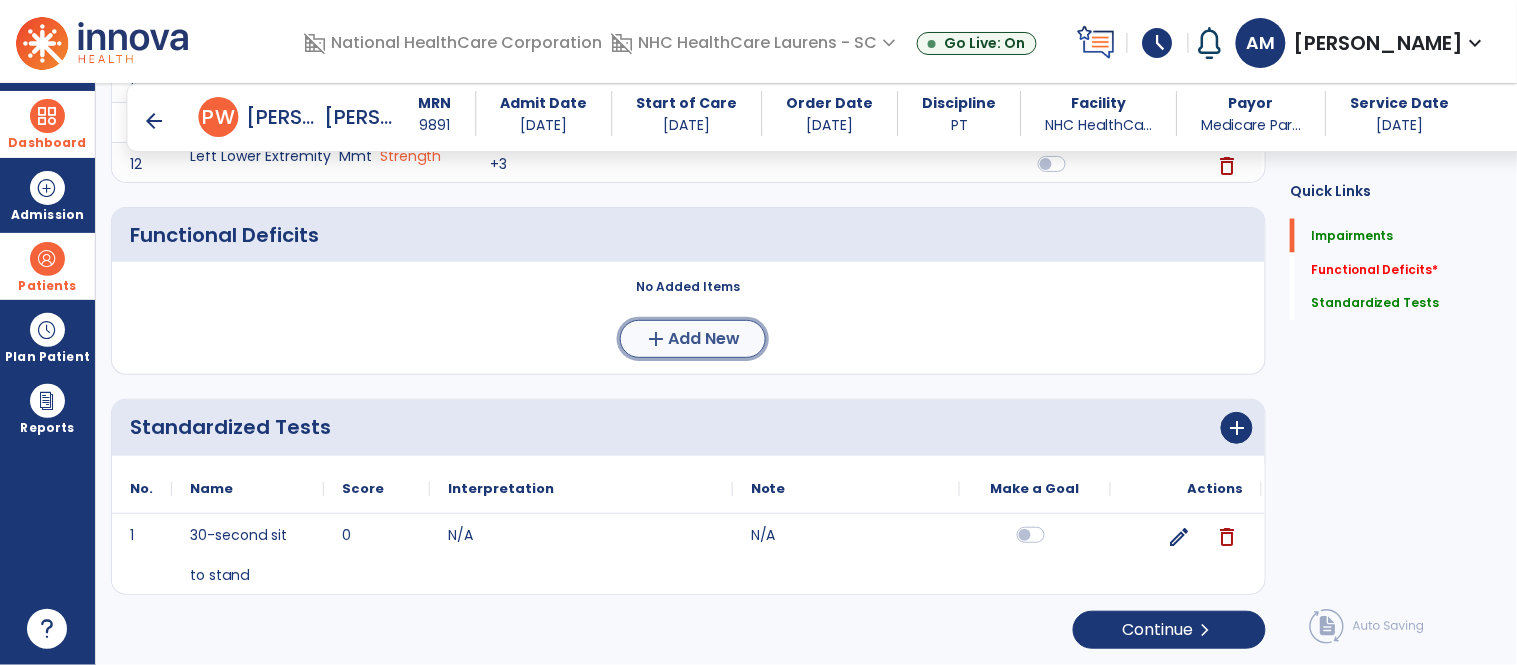 click on "Add New" 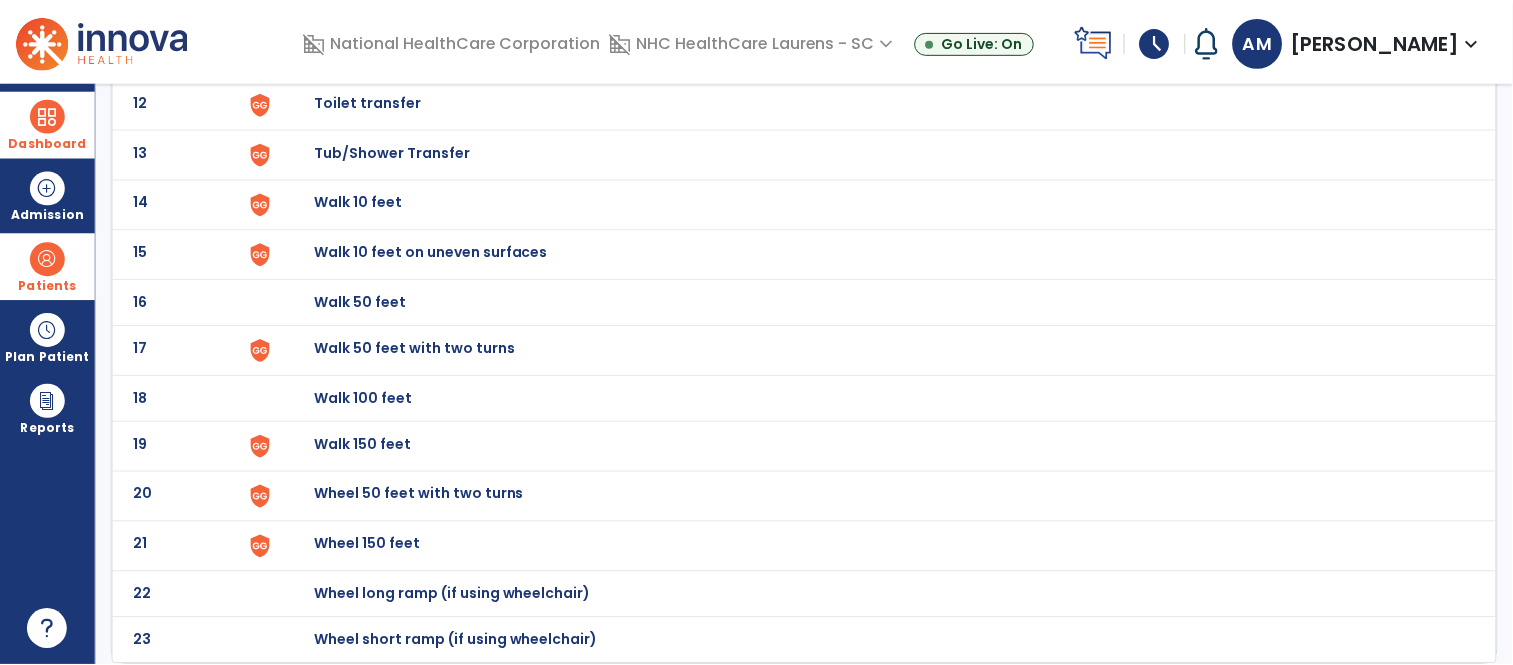 scroll, scrollTop: 0, scrollLeft: 0, axis: both 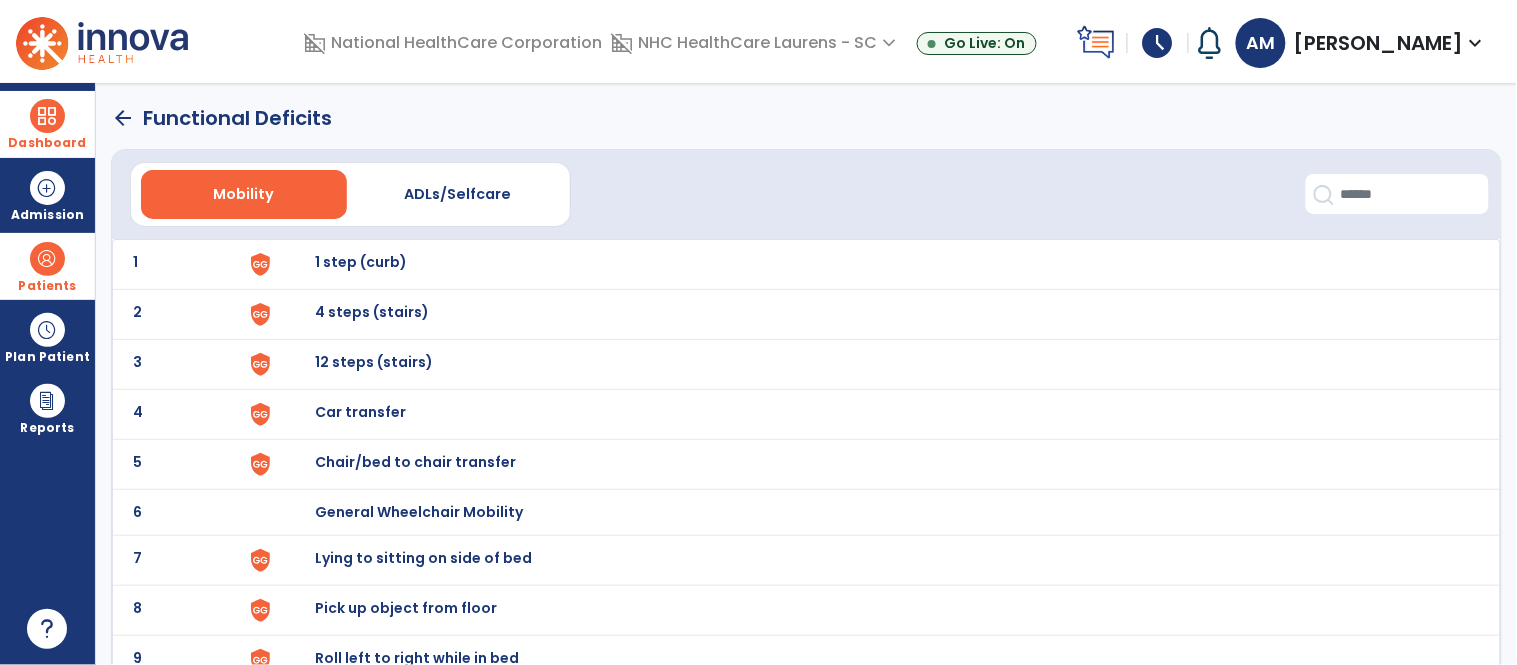 click on "Chair/bed to chair transfer" at bounding box center [361, 262] 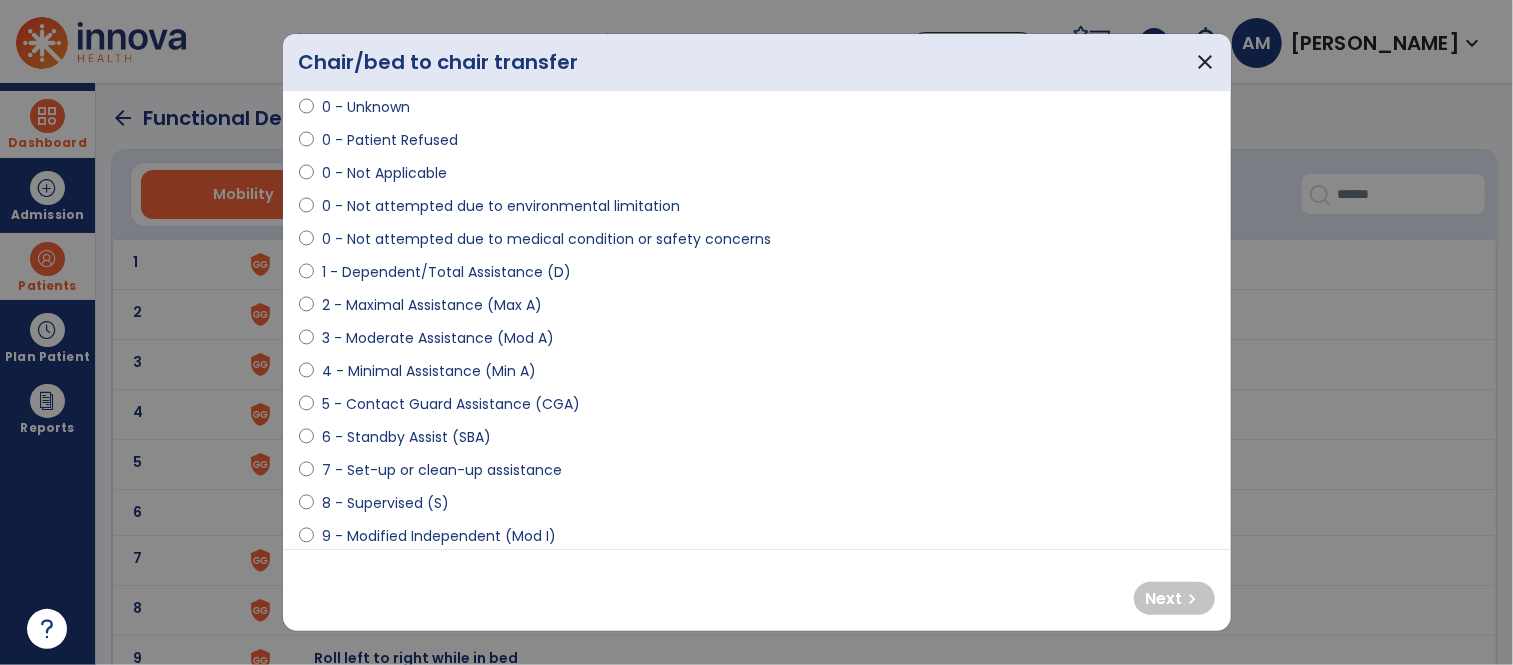 scroll, scrollTop: 111, scrollLeft: 0, axis: vertical 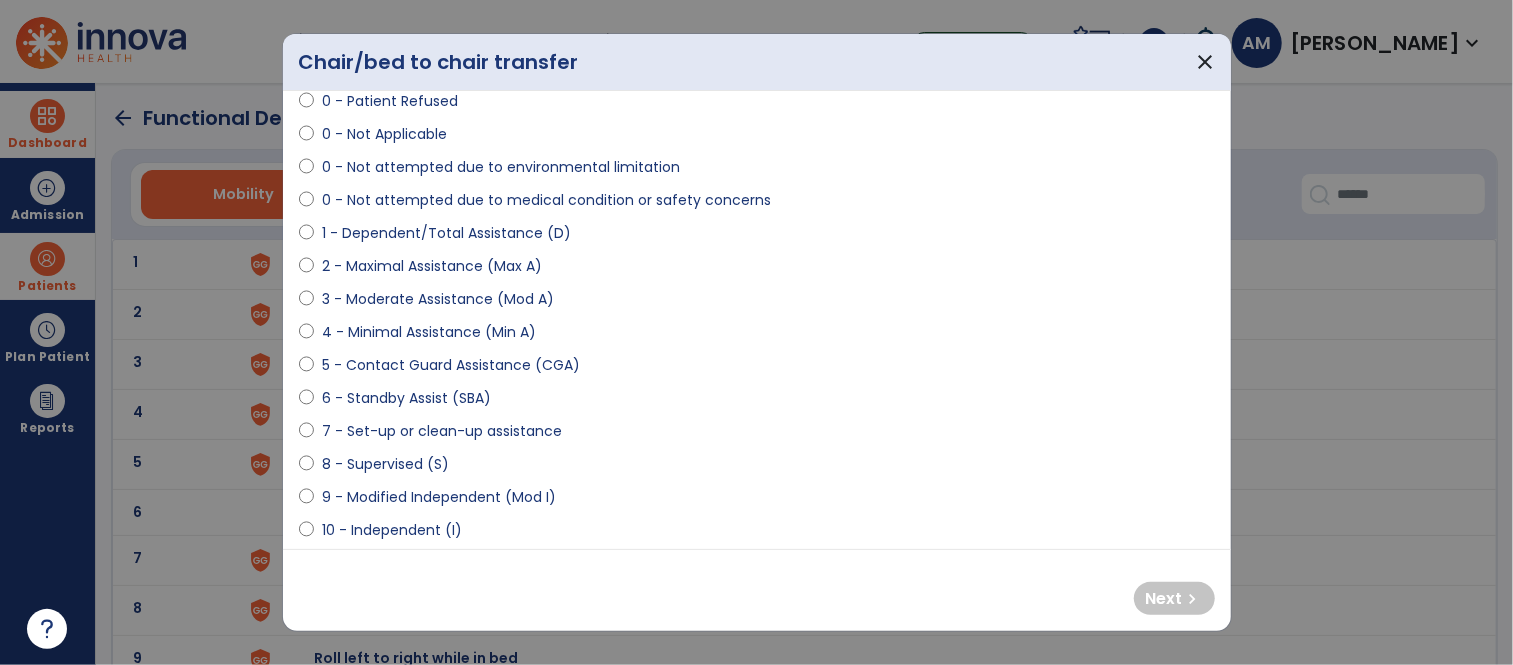 select on "**********" 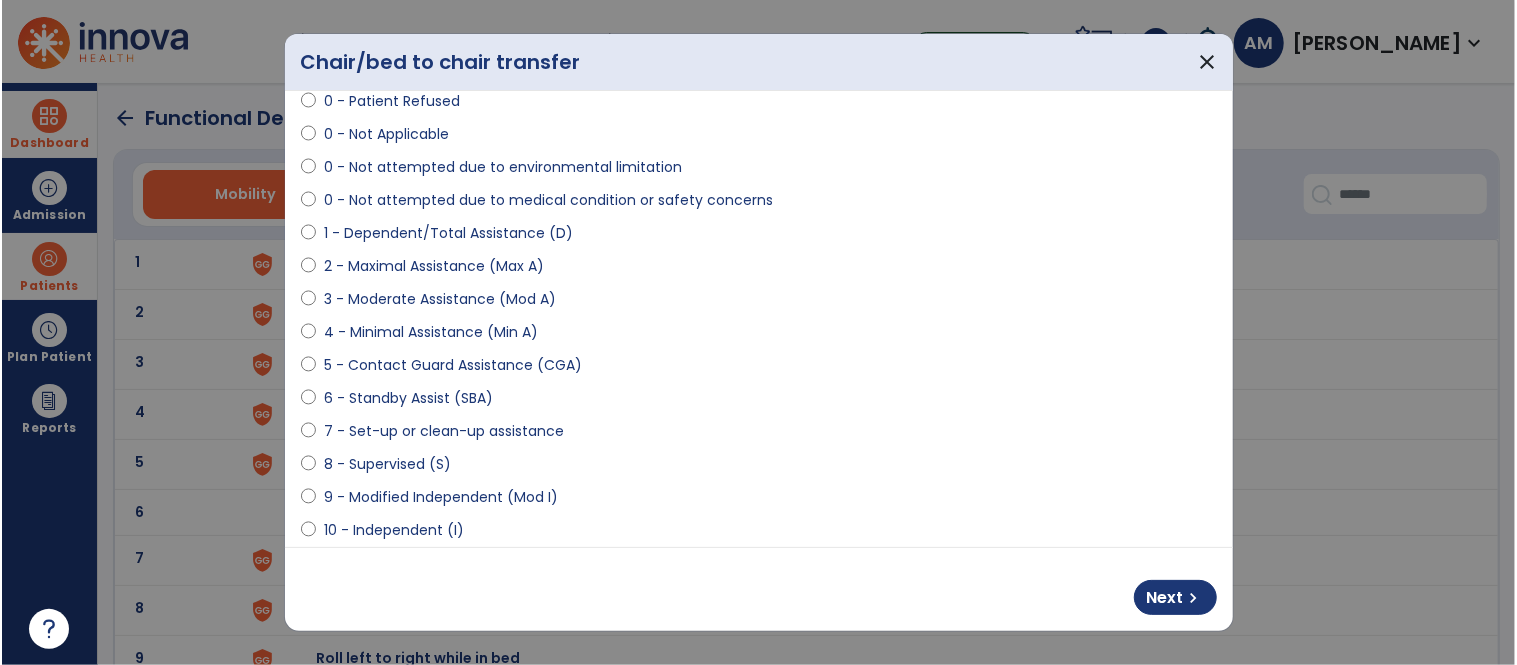 scroll, scrollTop: 222, scrollLeft: 0, axis: vertical 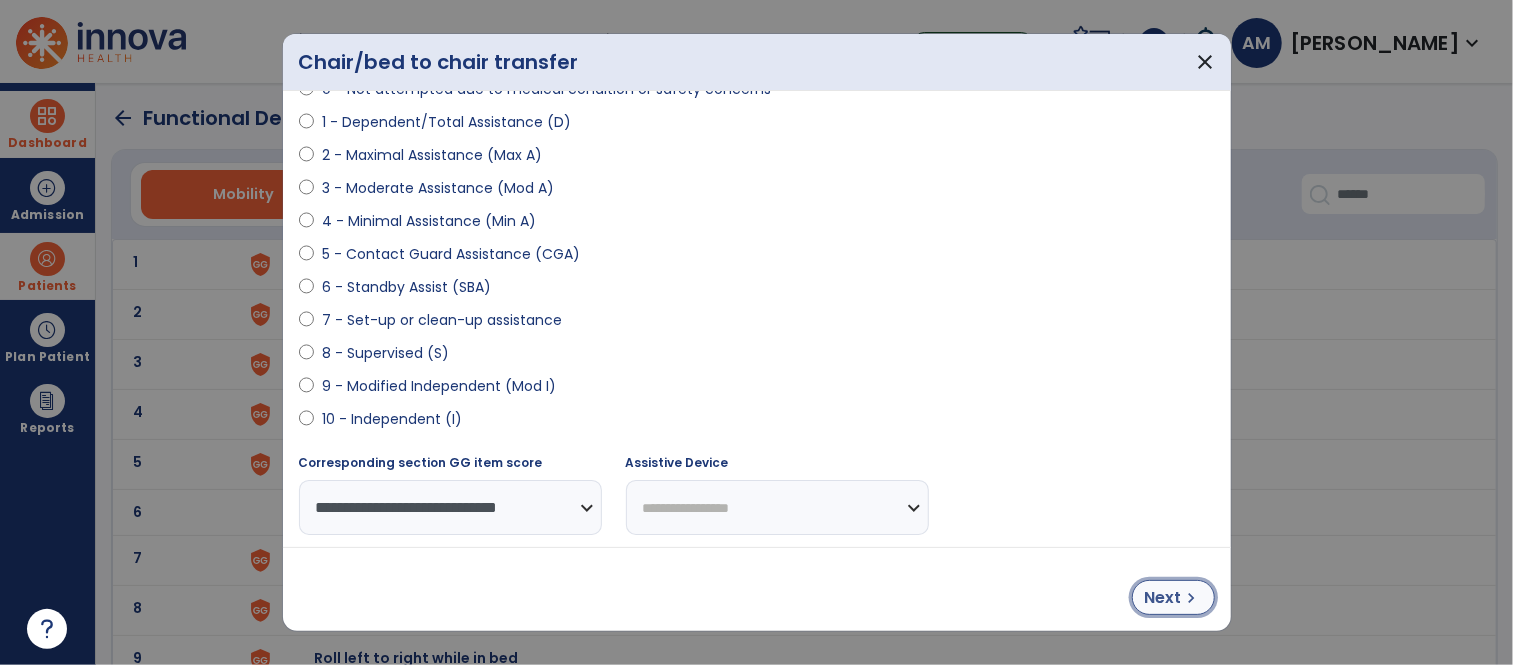 click on "Next" at bounding box center (1163, 598) 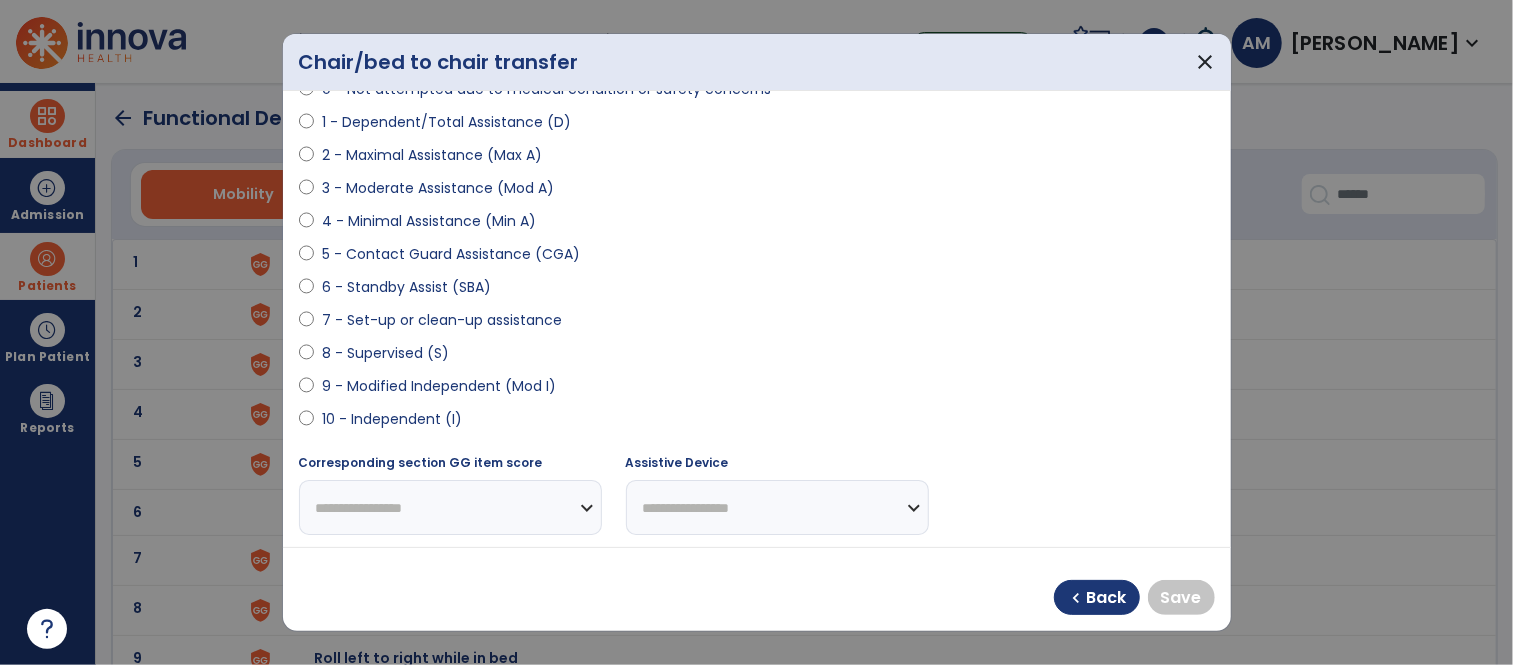 click on "6 - Standby Assist (SBA)" at bounding box center [406, 287] 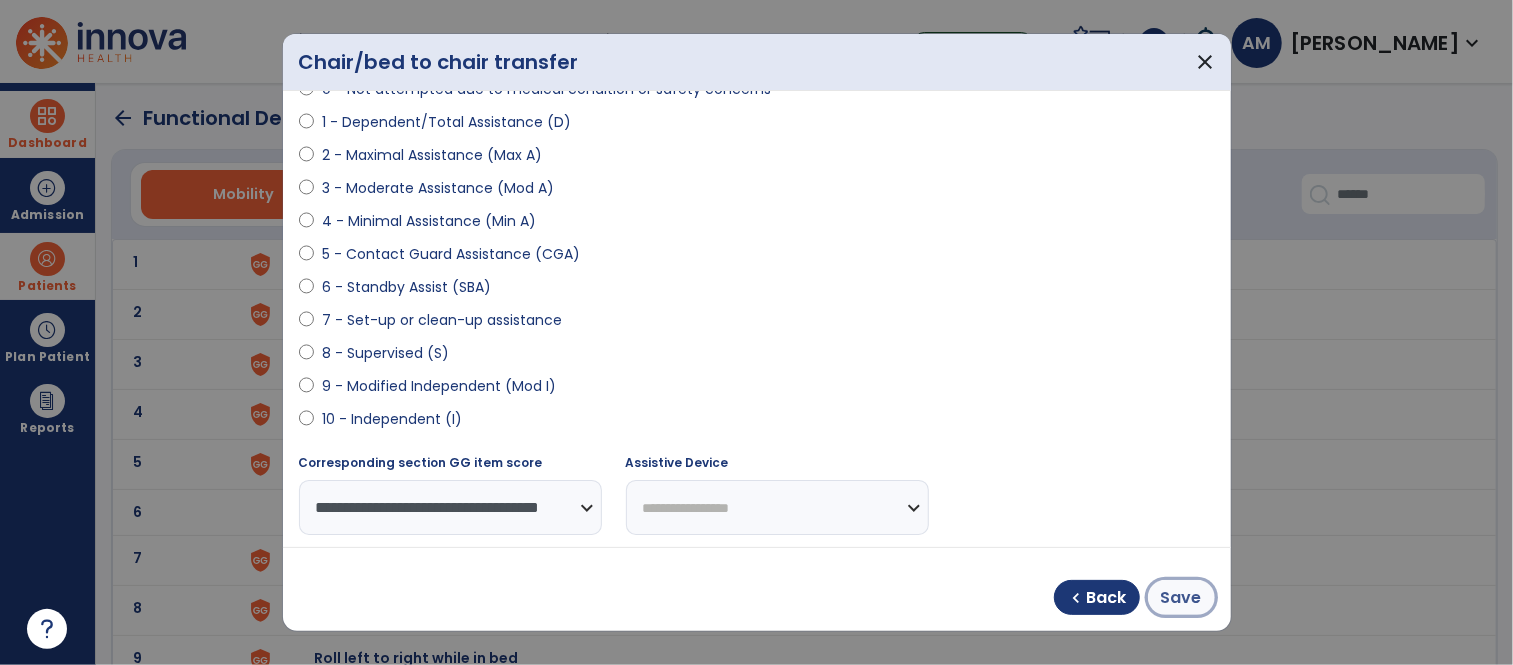 click on "Save" at bounding box center (1181, 598) 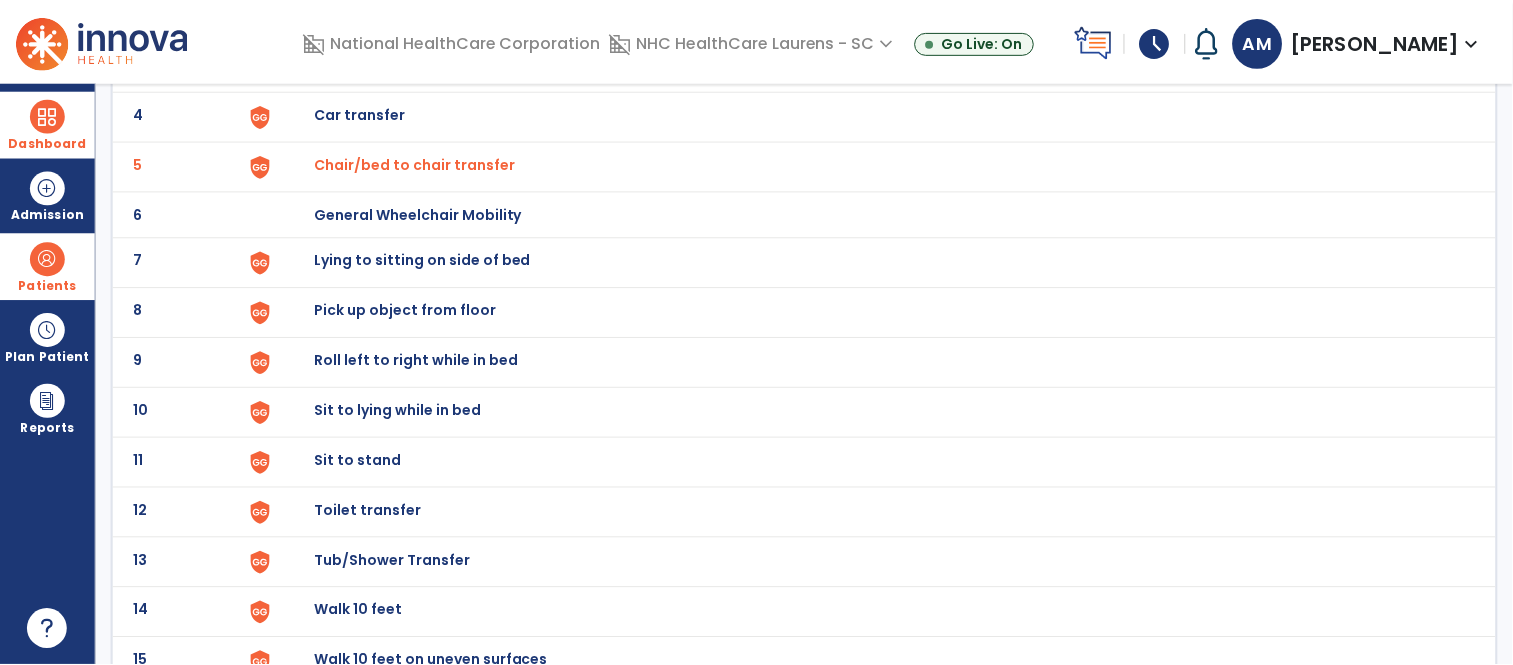 scroll, scrollTop: 333, scrollLeft: 0, axis: vertical 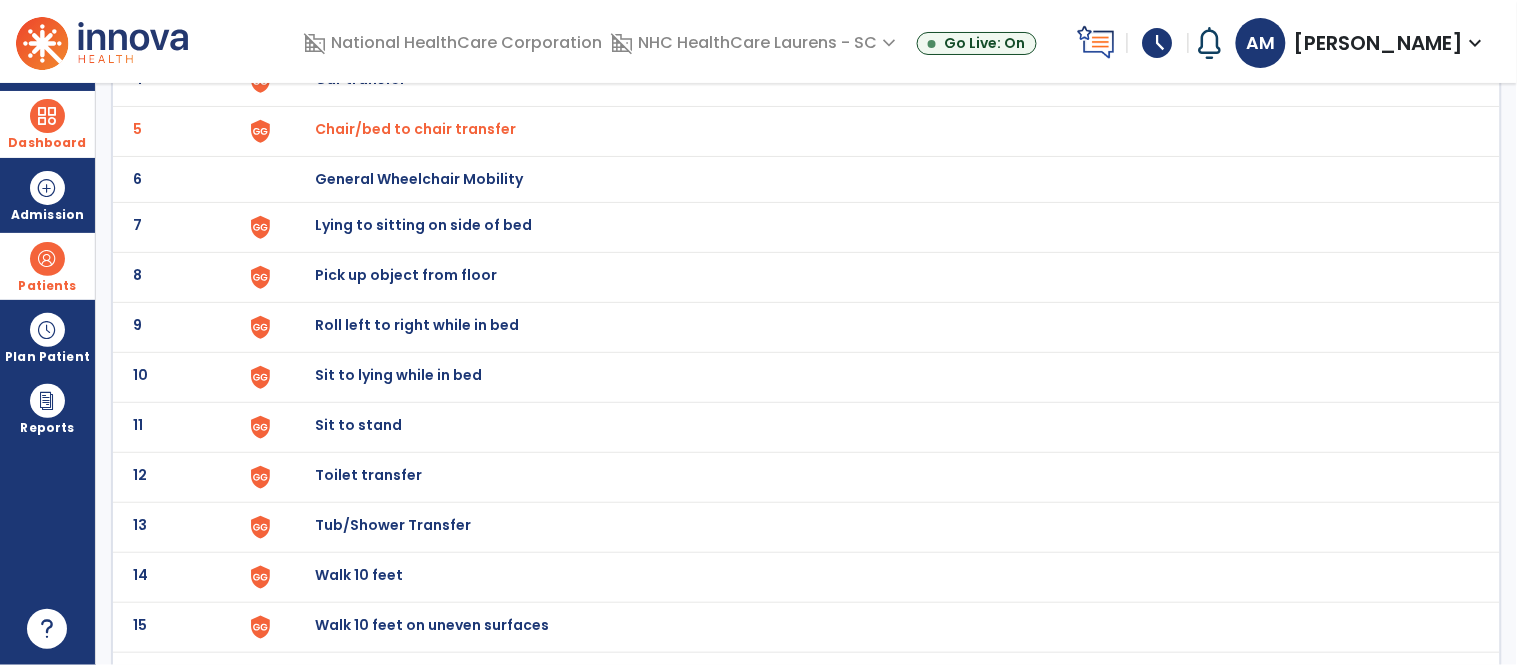 click on "Lying to sitting on side of bed" at bounding box center [361, -71] 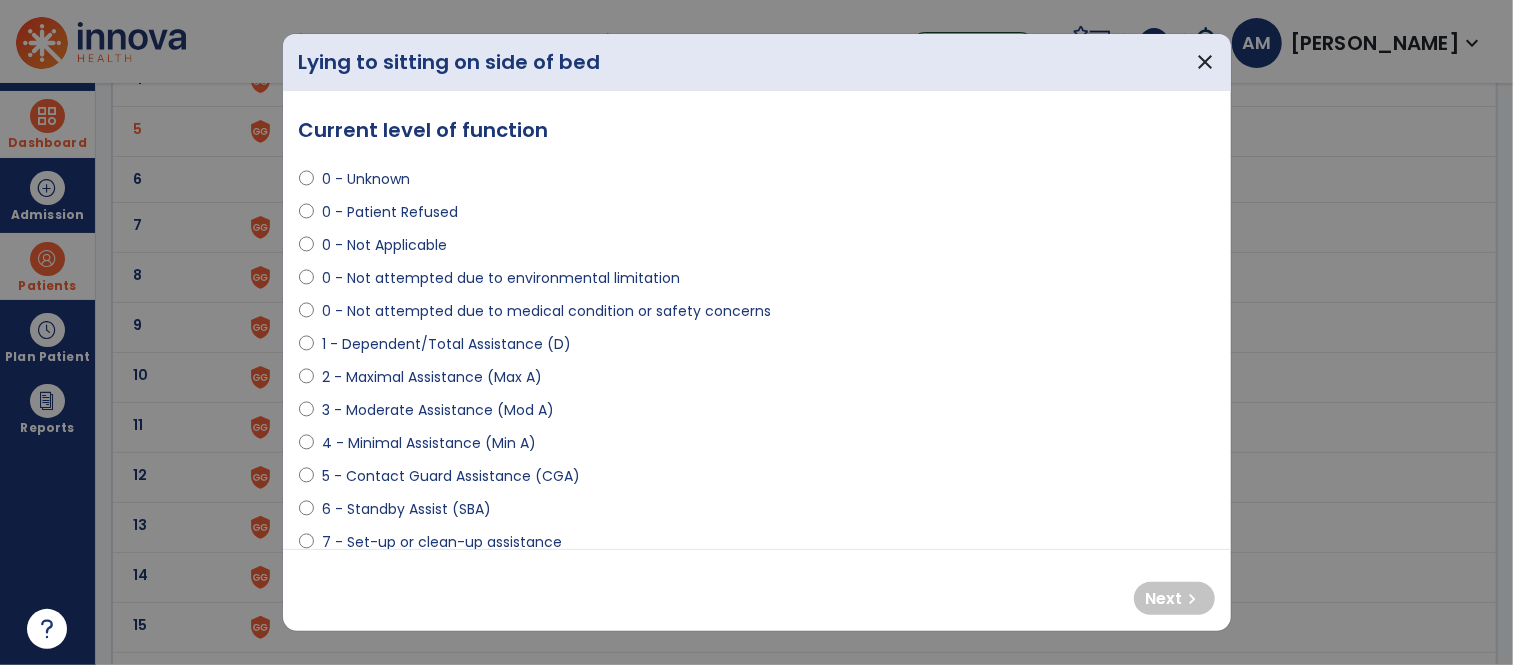 click on "4 - Minimal Assistance (Min A)" at bounding box center [429, 443] 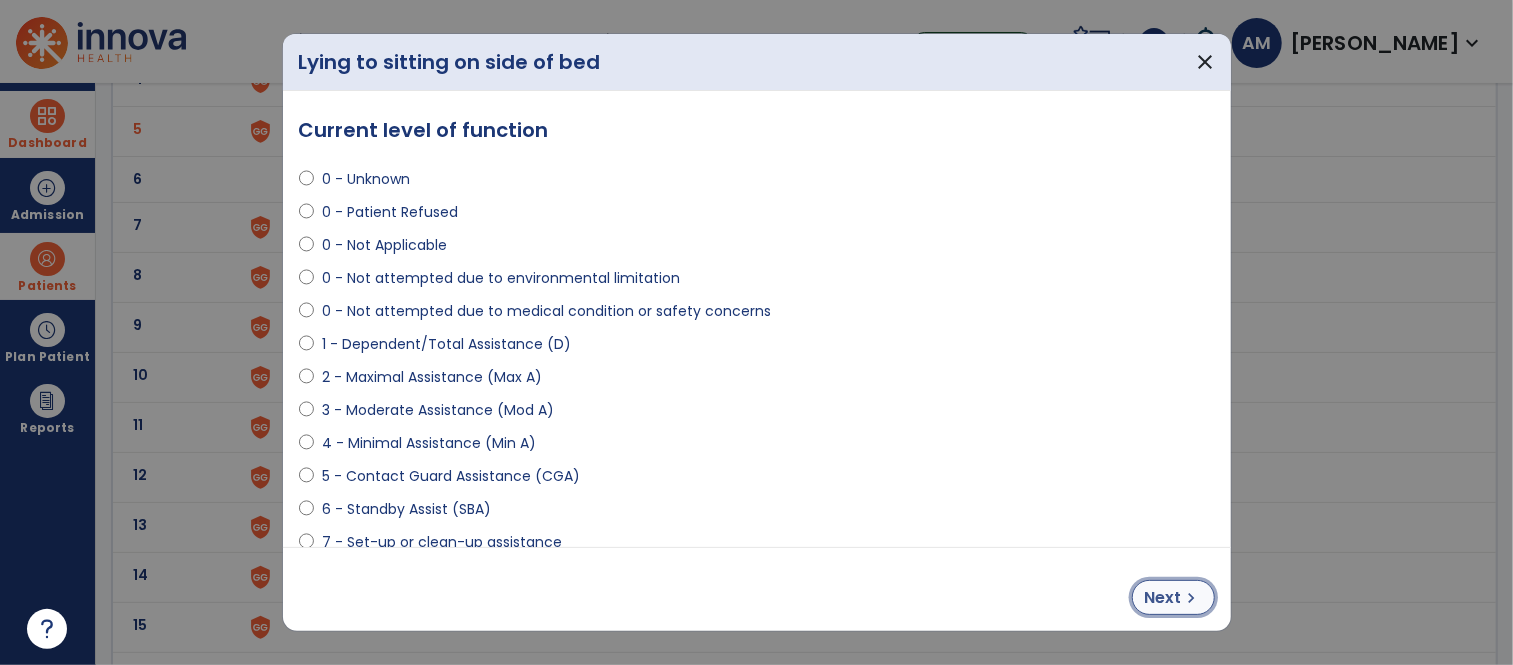 click on "Next" at bounding box center [1163, 598] 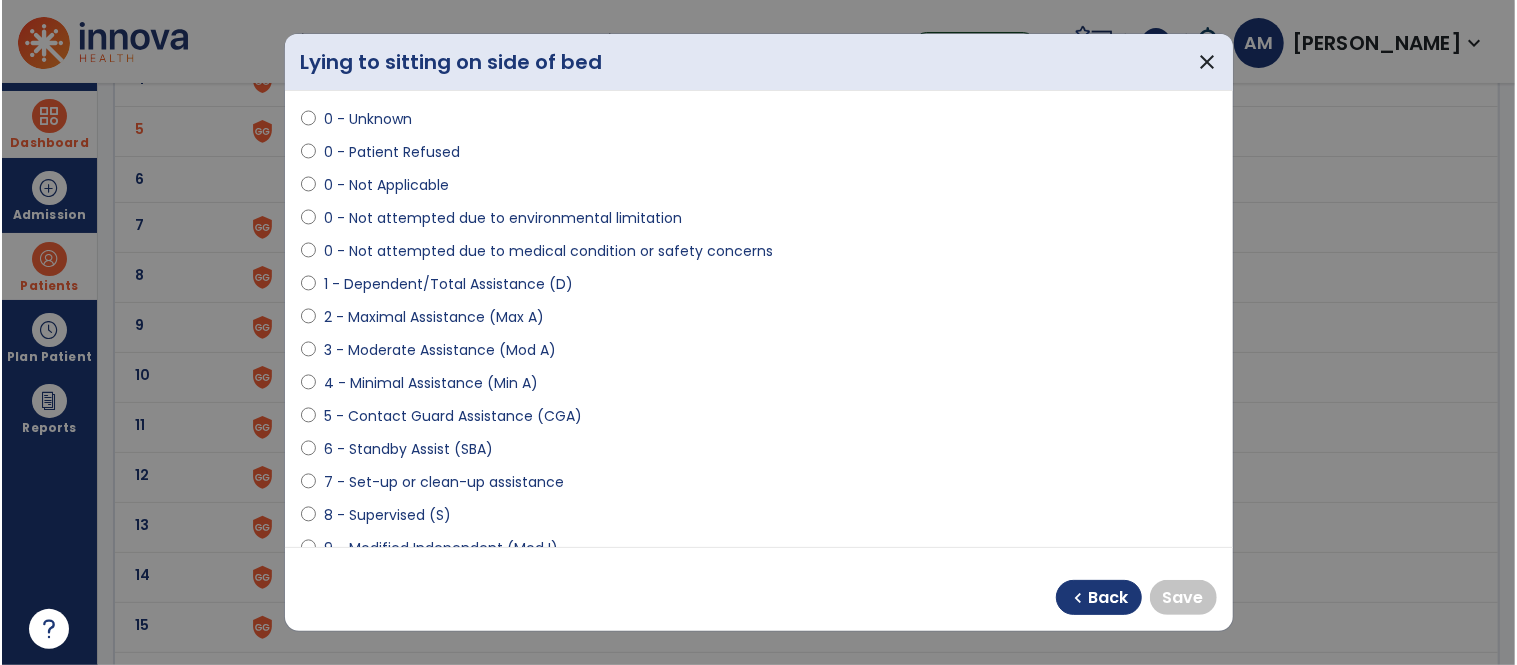scroll, scrollTop: 111, scrollLeft: 0, axis: vertical 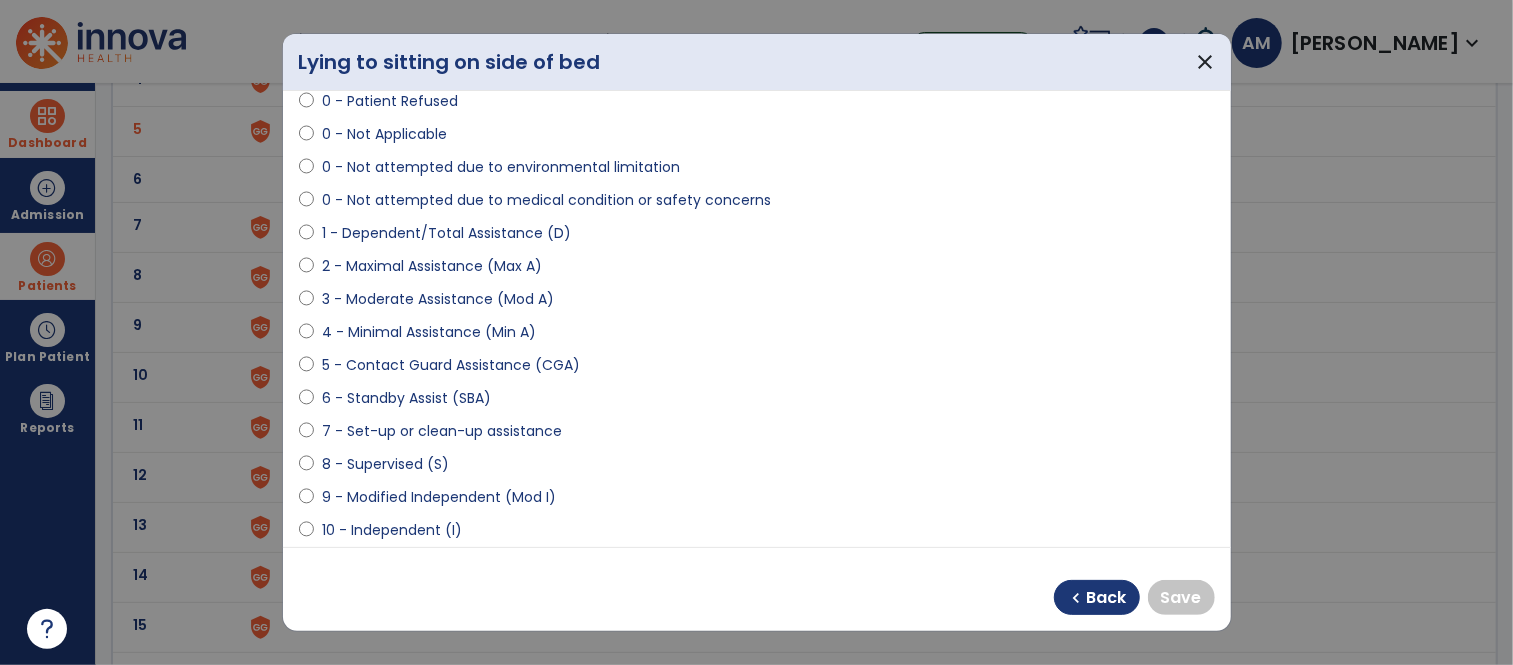 click on "6 - Standby Assist (SBA)" at bounding box center (406, 398) 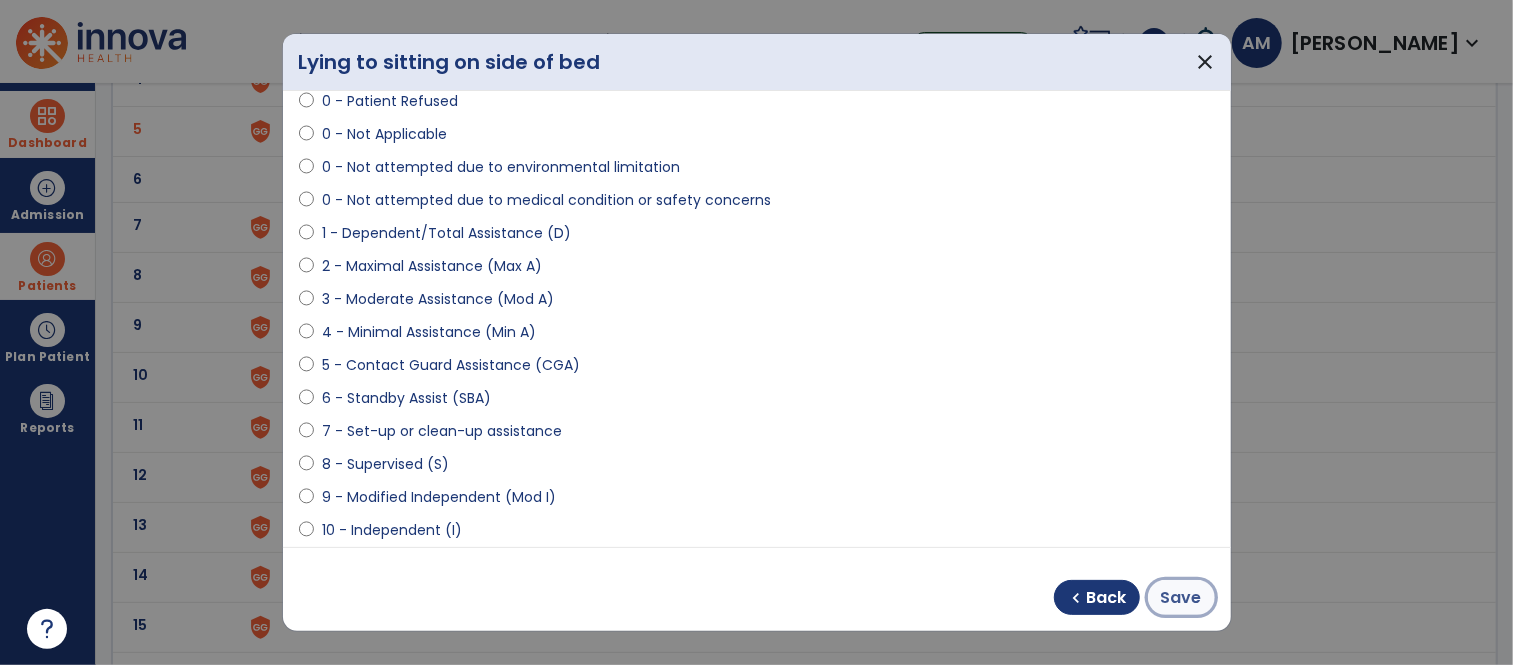 click on "Save" at bounding box center [1181, 598] 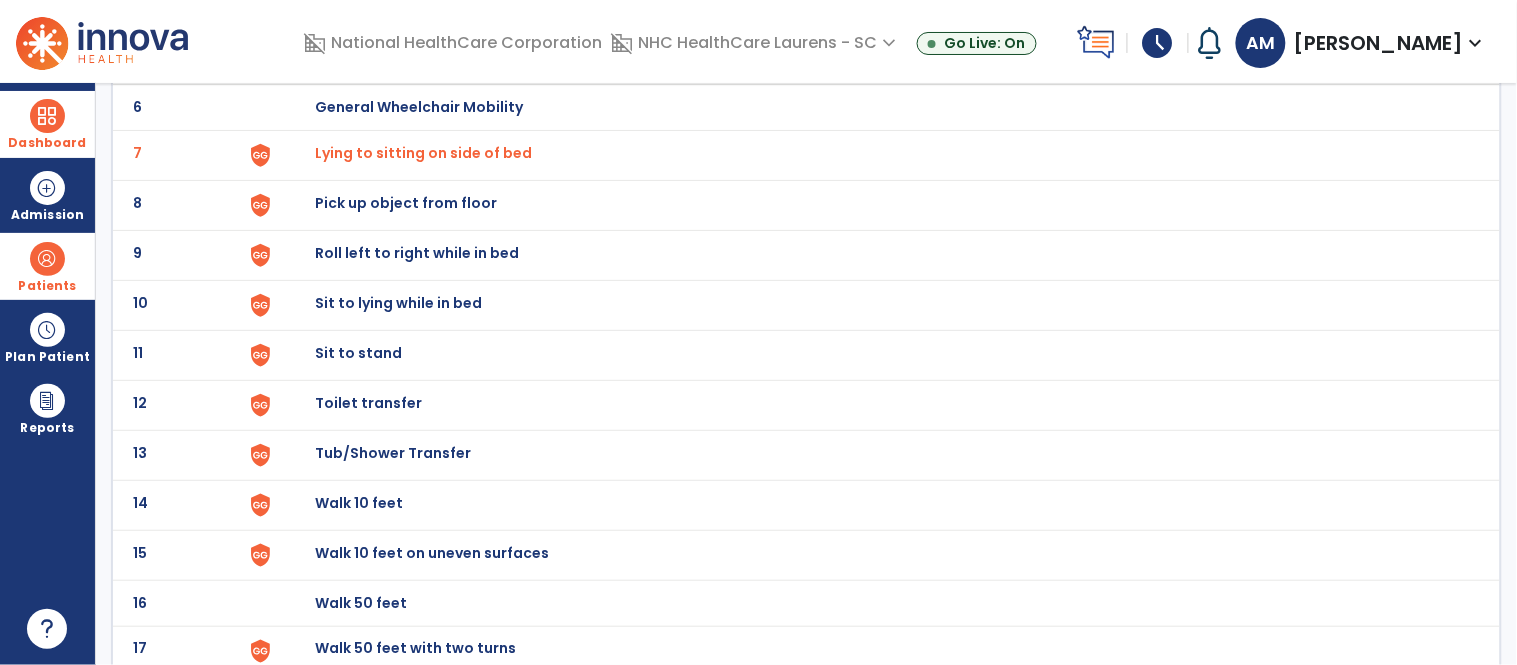 scroll, scrollTop: 444, scrollLeft: 0, axis: vertical 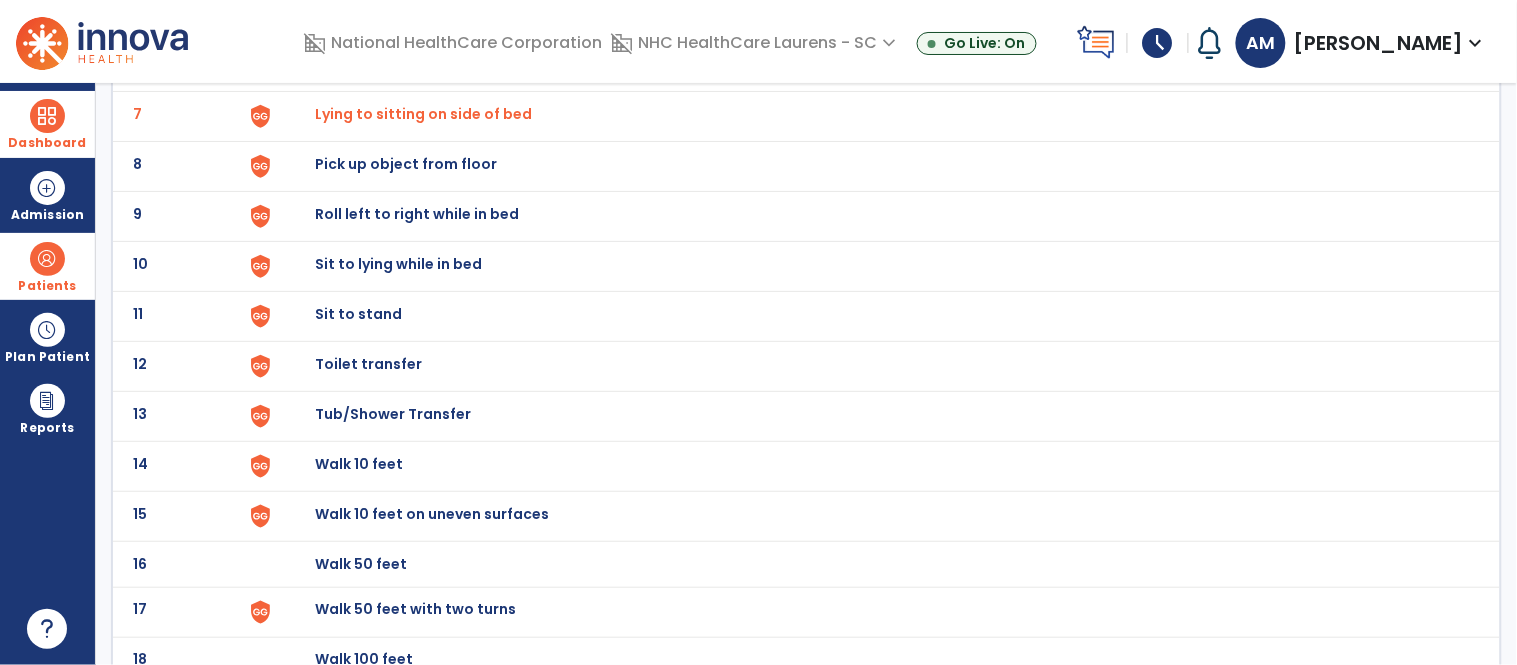click on "Sit to stand" at bounding box center (877, -180) 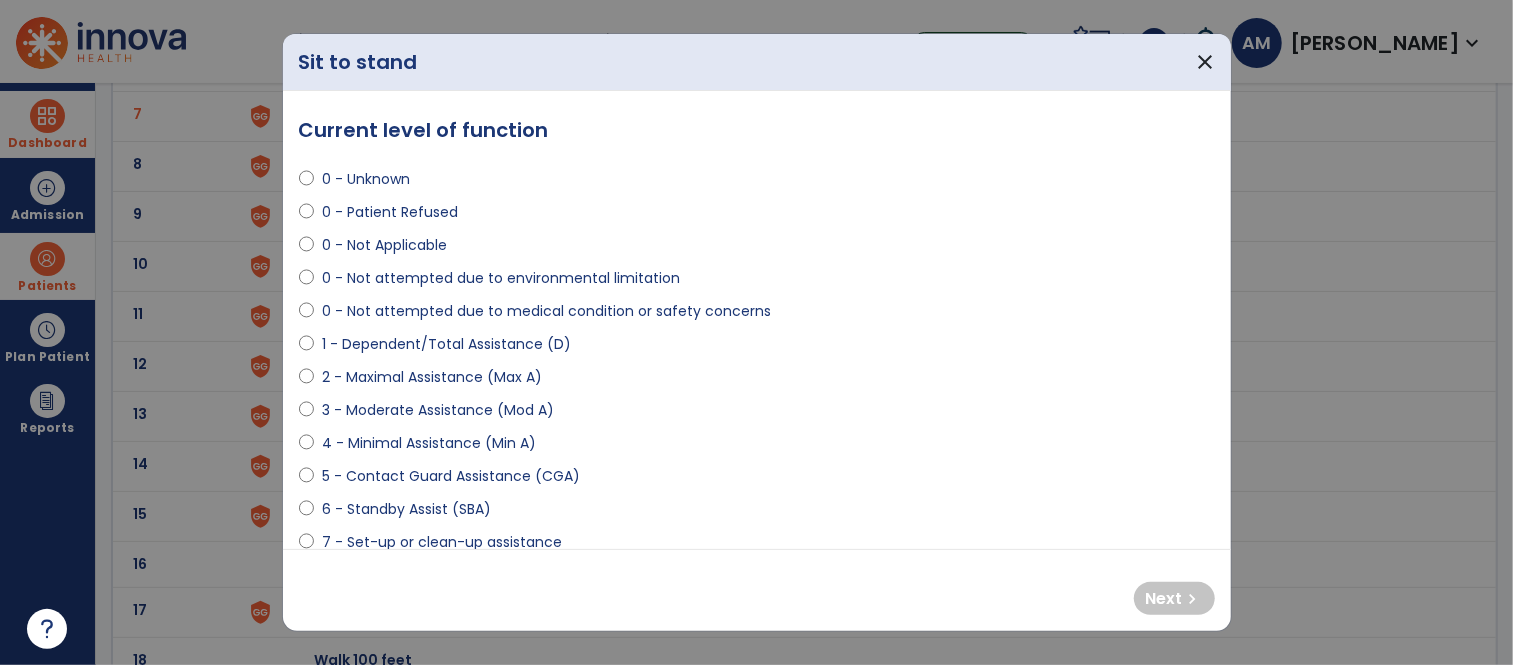 click on "3 - Moderate Assistance (Mod A)" at bounding box center (438, 410) 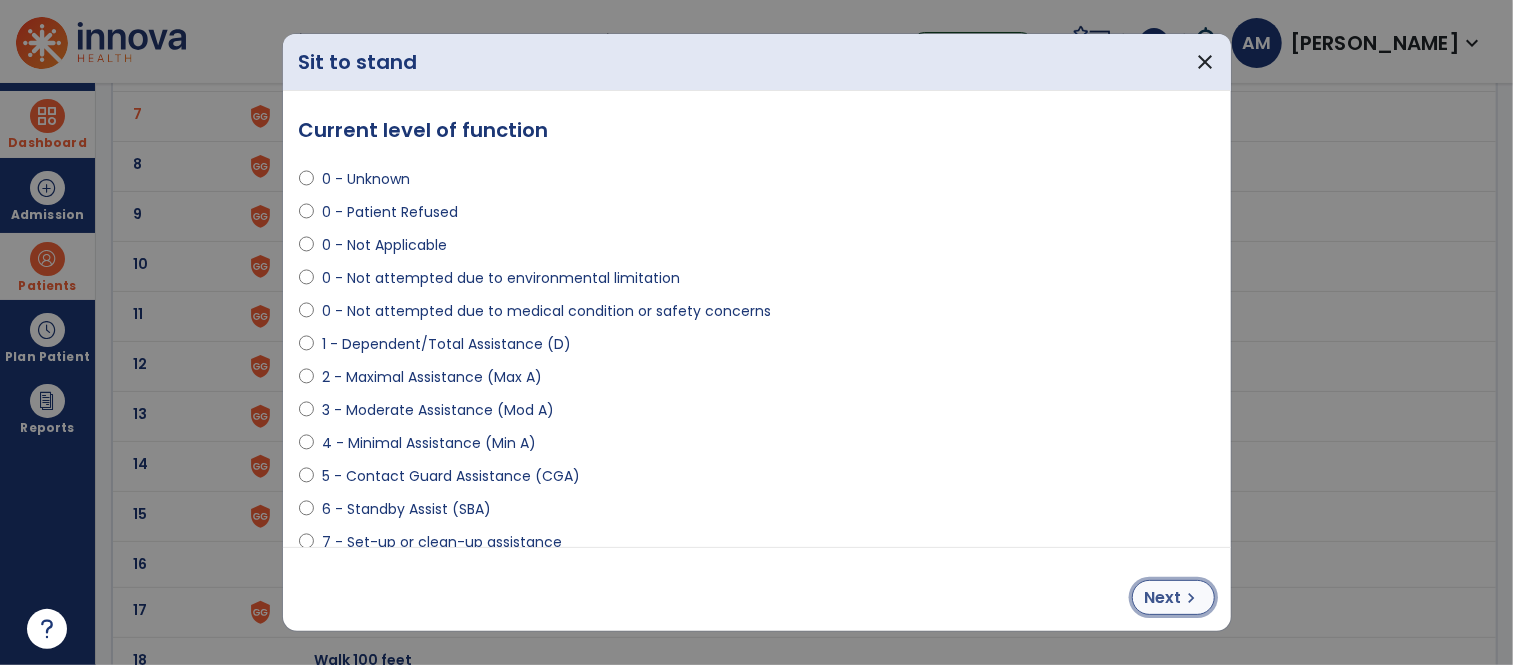 click on "Next" at bounding box center (1163, 598) 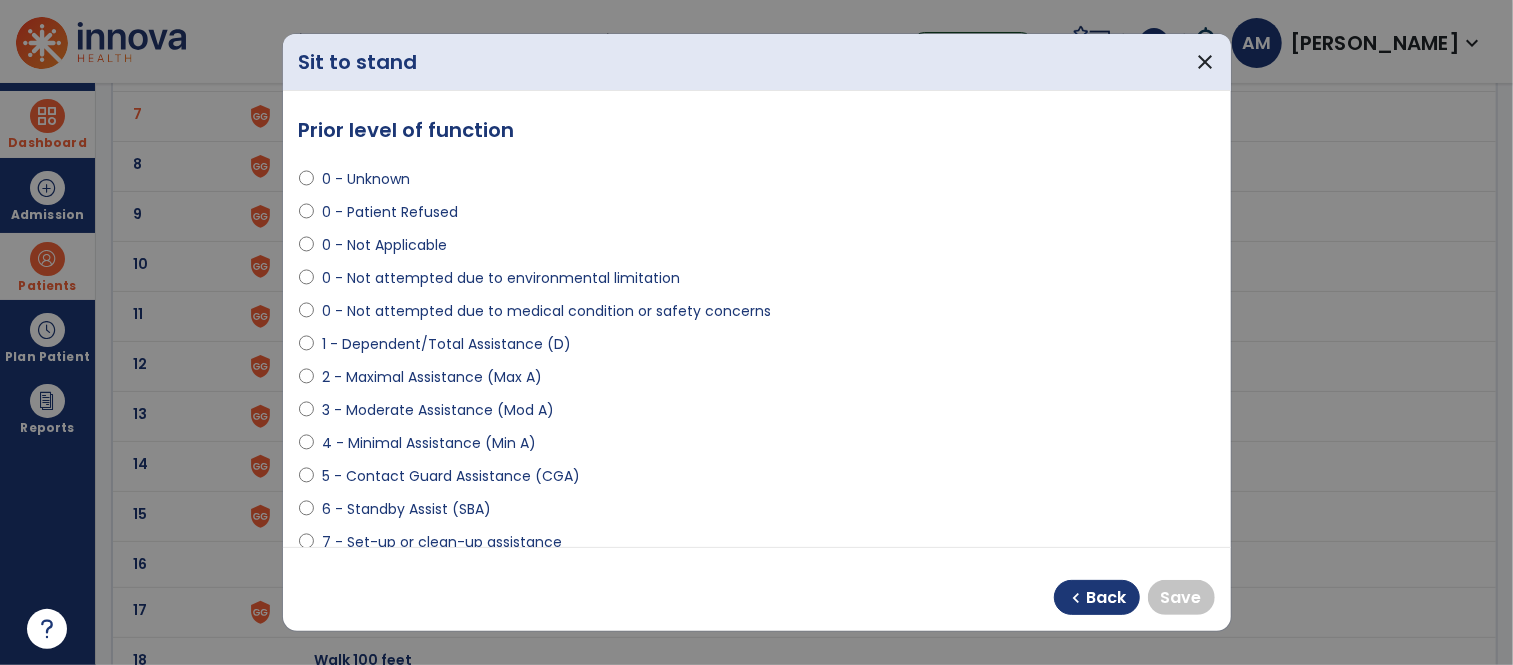 click on "5 - Contact Guard Assistance (CGA)" at bounding box center [451, 476] 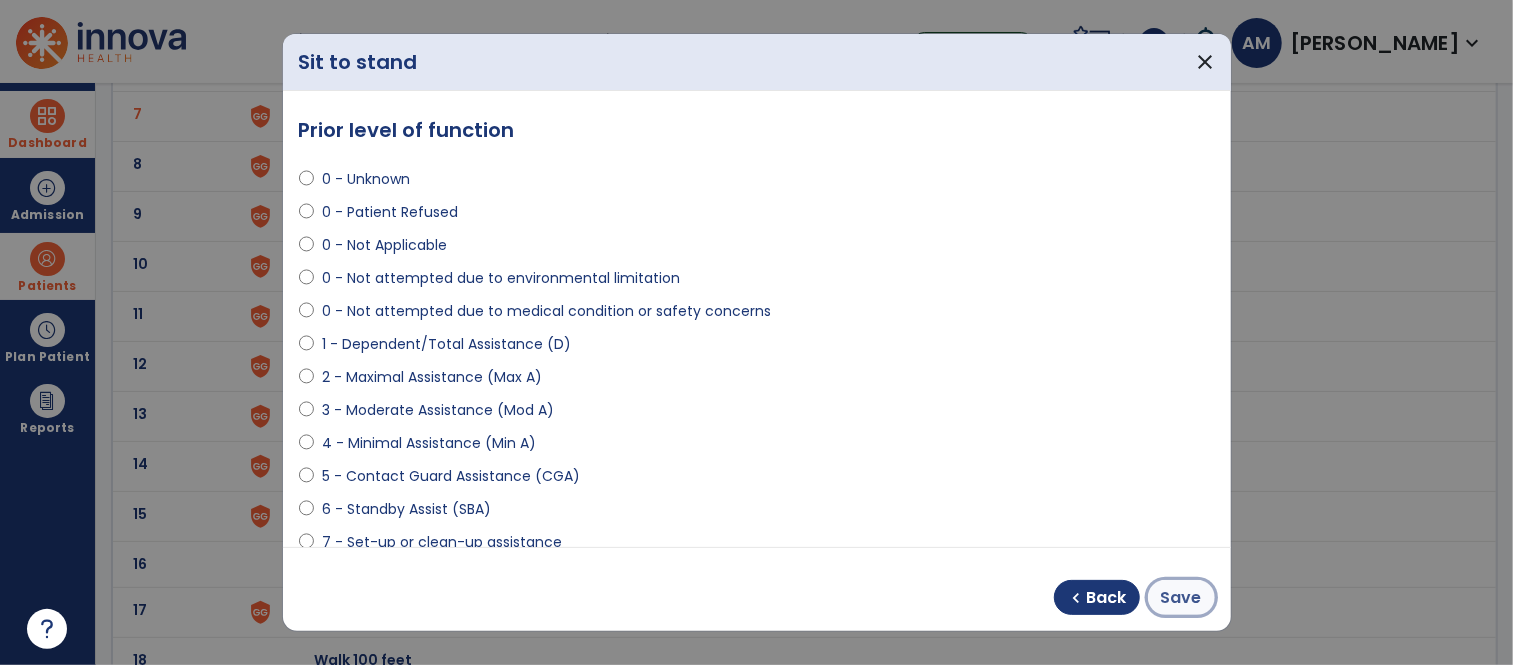 click on "Save" at bounding box center [1181, 598] 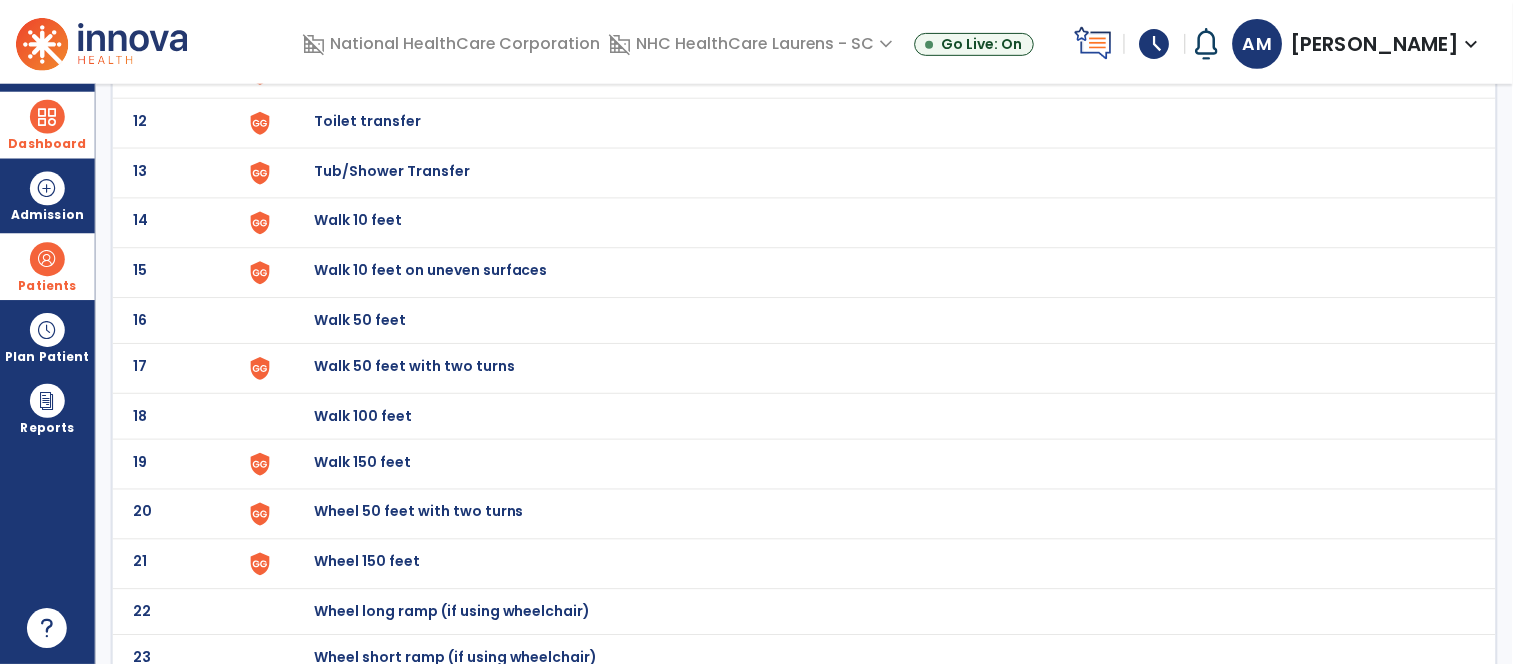 scroll, scrollTop: 707, scrollLeft: 0, axis: vertical 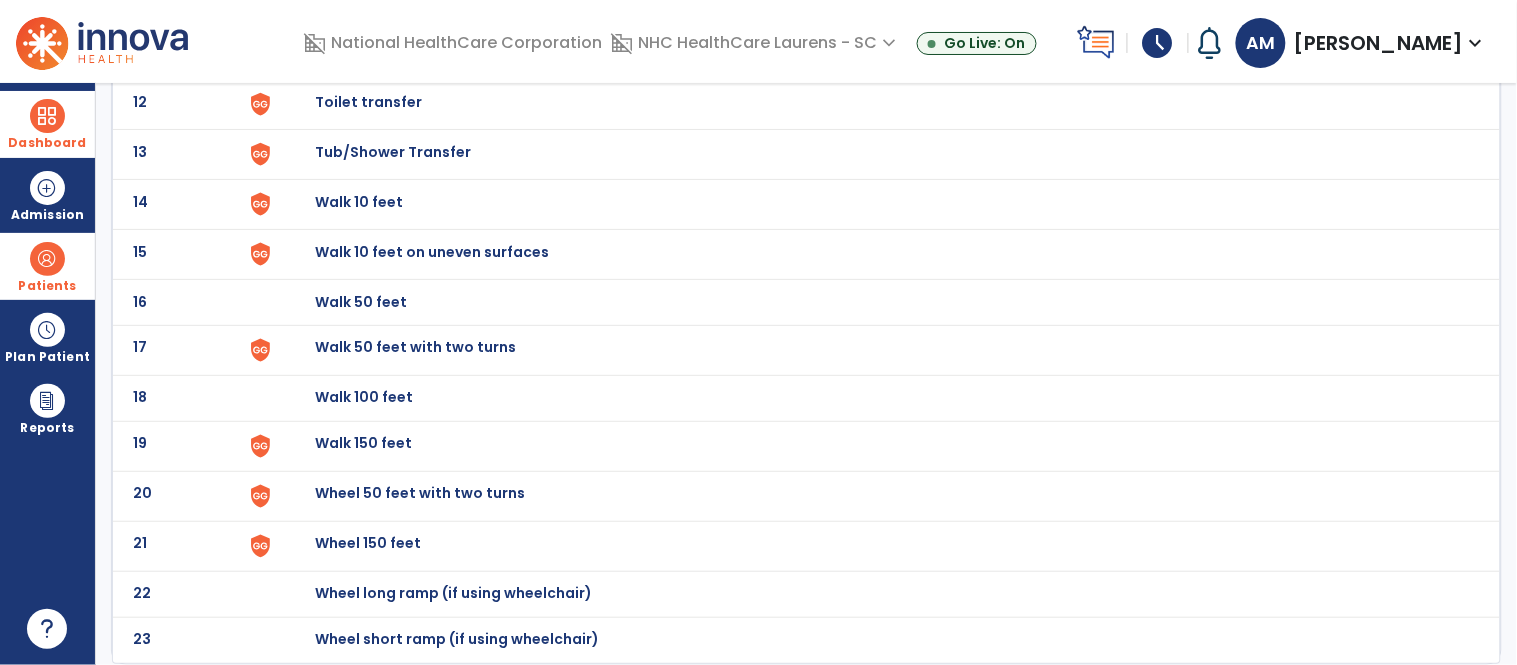 click on "20 Wheel 50 feet with two turns" 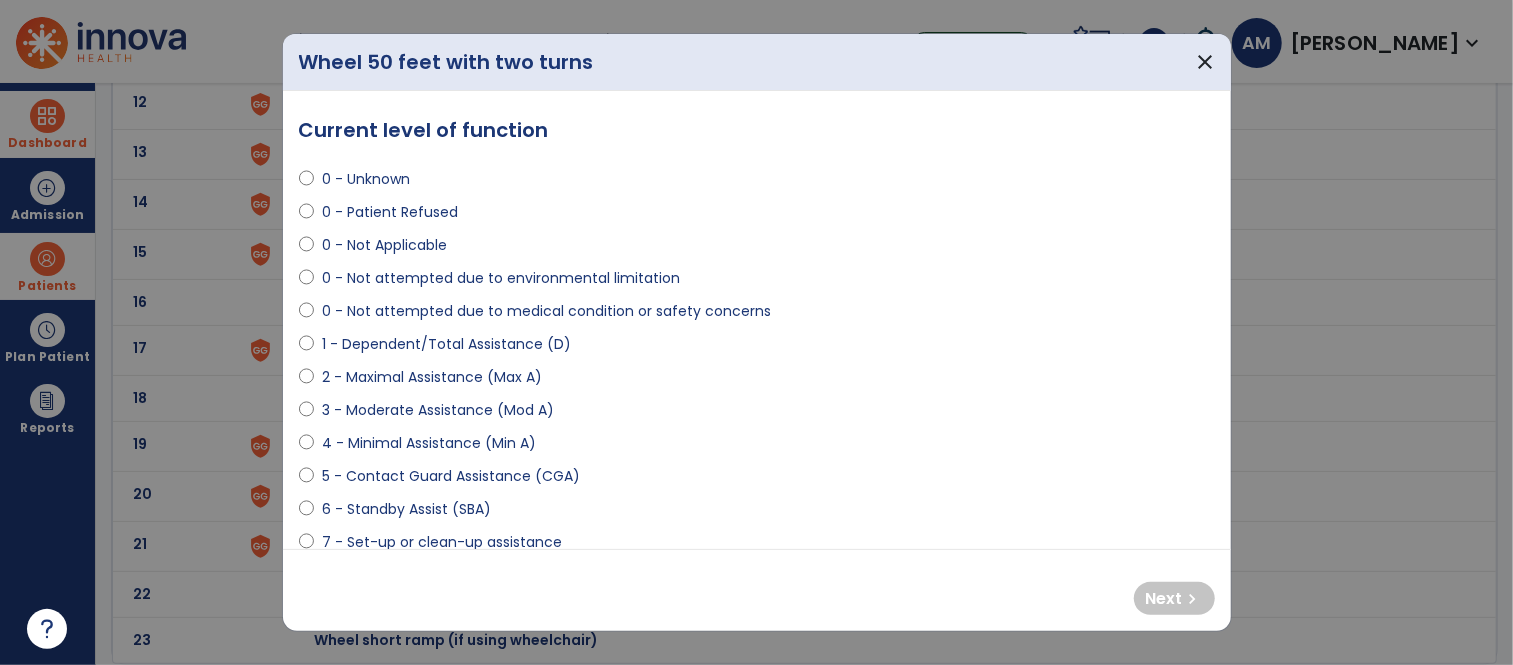 click on "1 - Dependent/Total Assistance (D)" at bounding box center [446, 344] 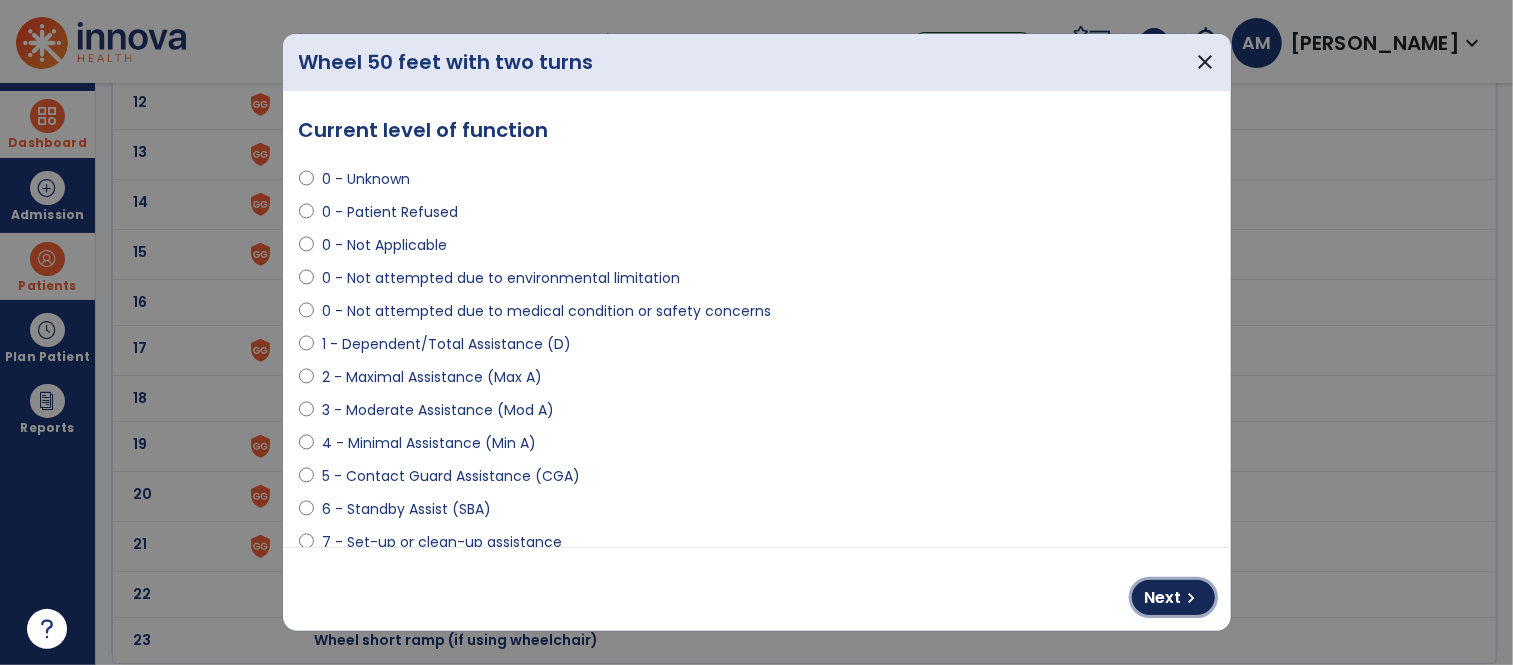 drag, startPoint x: 1188, startPoint y: 600, endPoint x: 1090, endPoint y: 560, distance: 105.848946 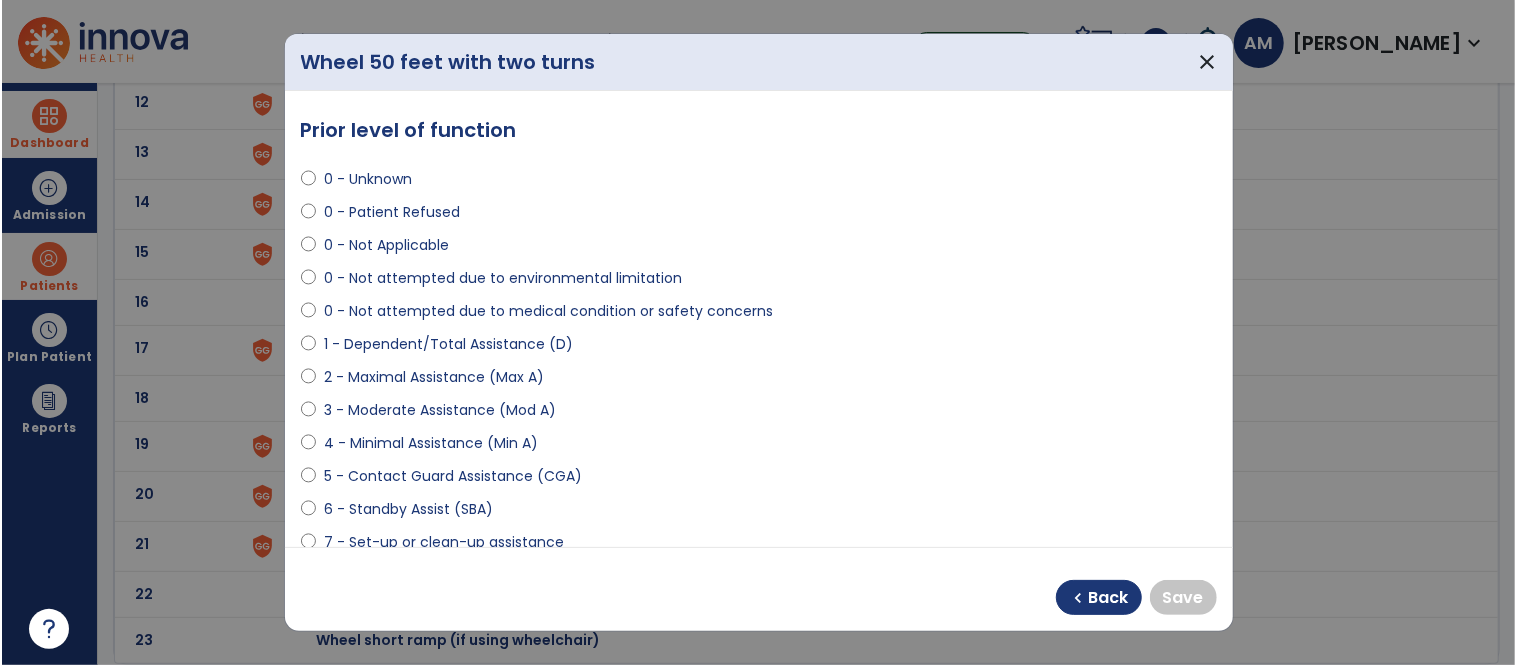 scroll, scrollTop: 111, scrollLeft: 0, axis: vertical 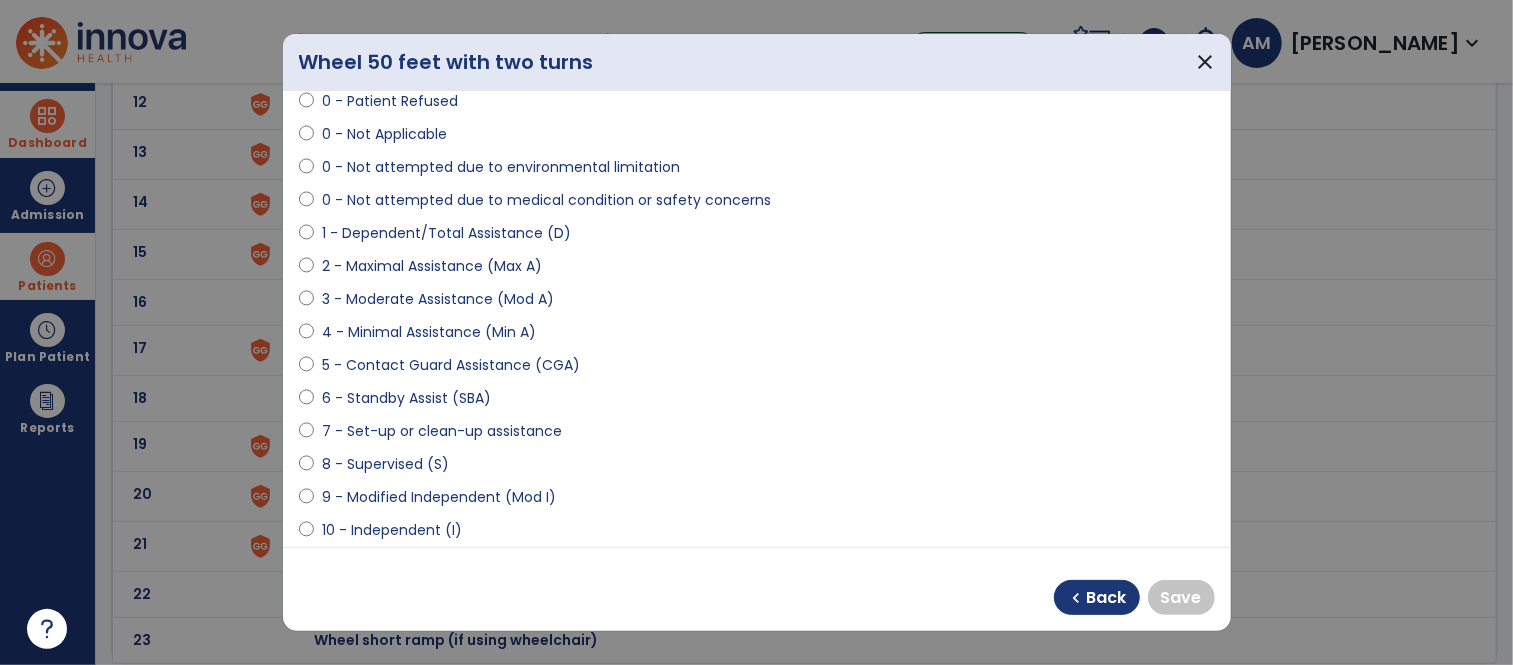click on "8 - Supervised (S)" at bounding box center [385, 464] 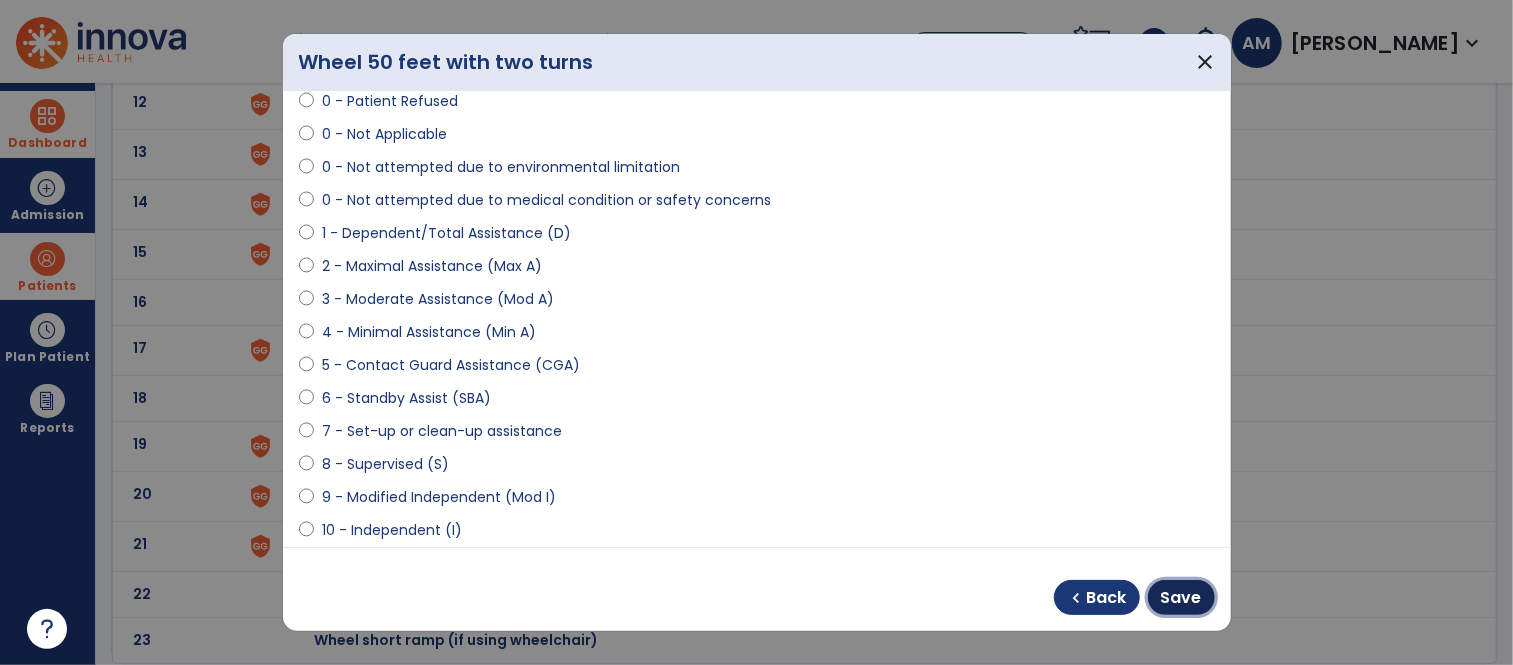 drag, startPoint x: 1197, startPoint y: 595, endPoint x: 1128, endPoint y: 551, distance: 81.8352 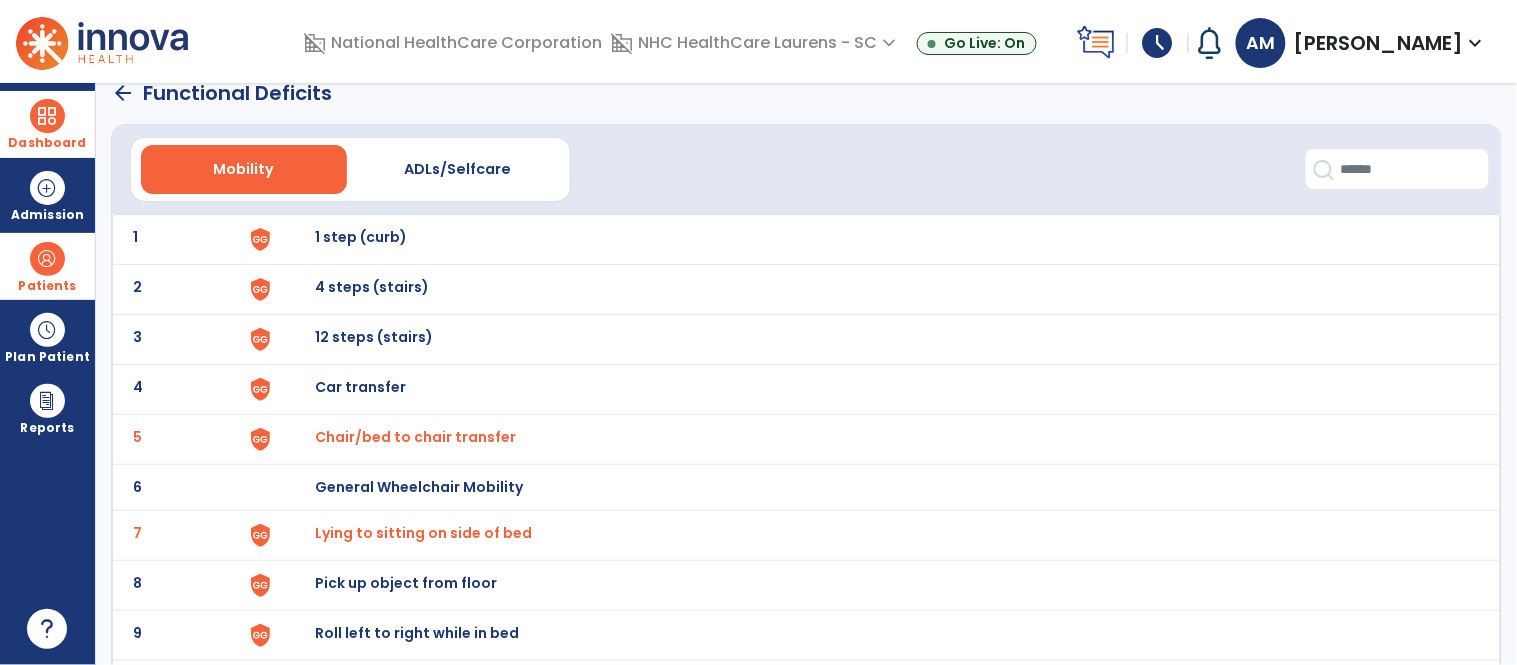scroll, scrollTop: 0, scrollLeft: 0, axis: both 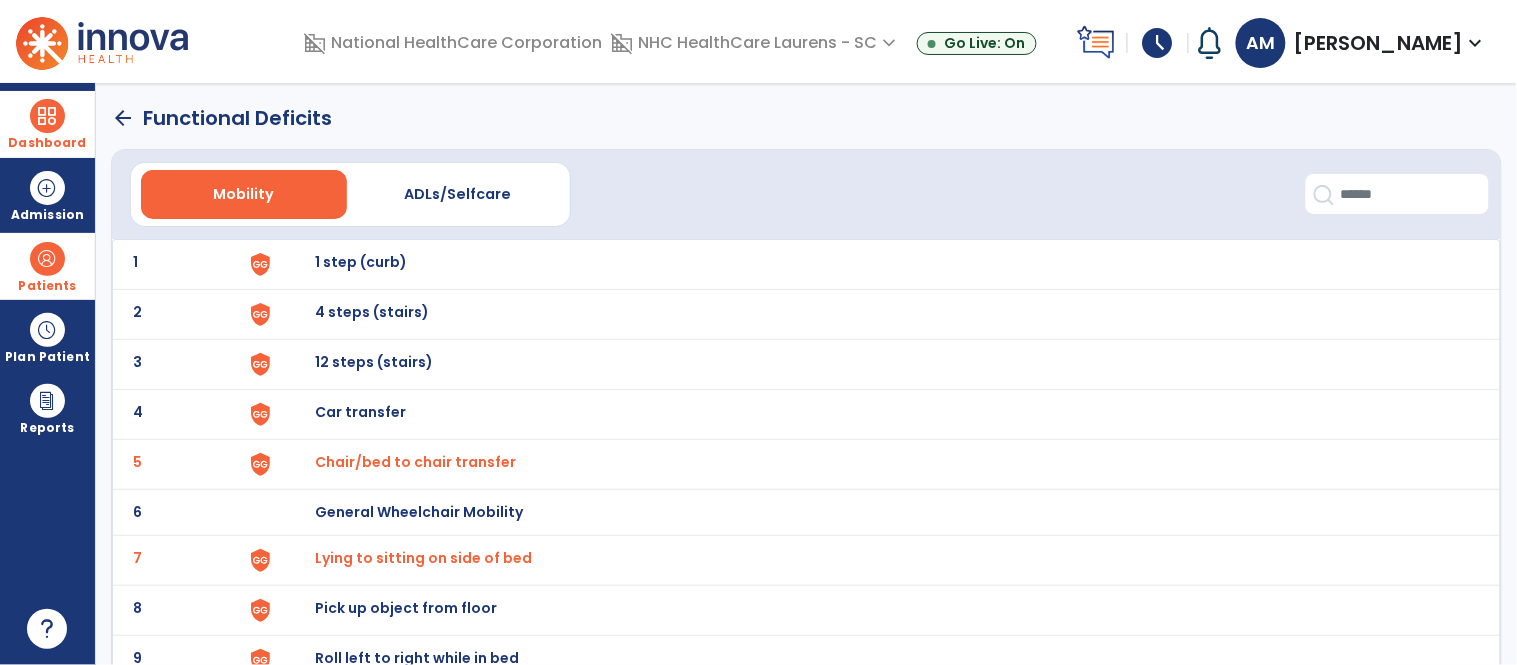 click on "arrow_back" 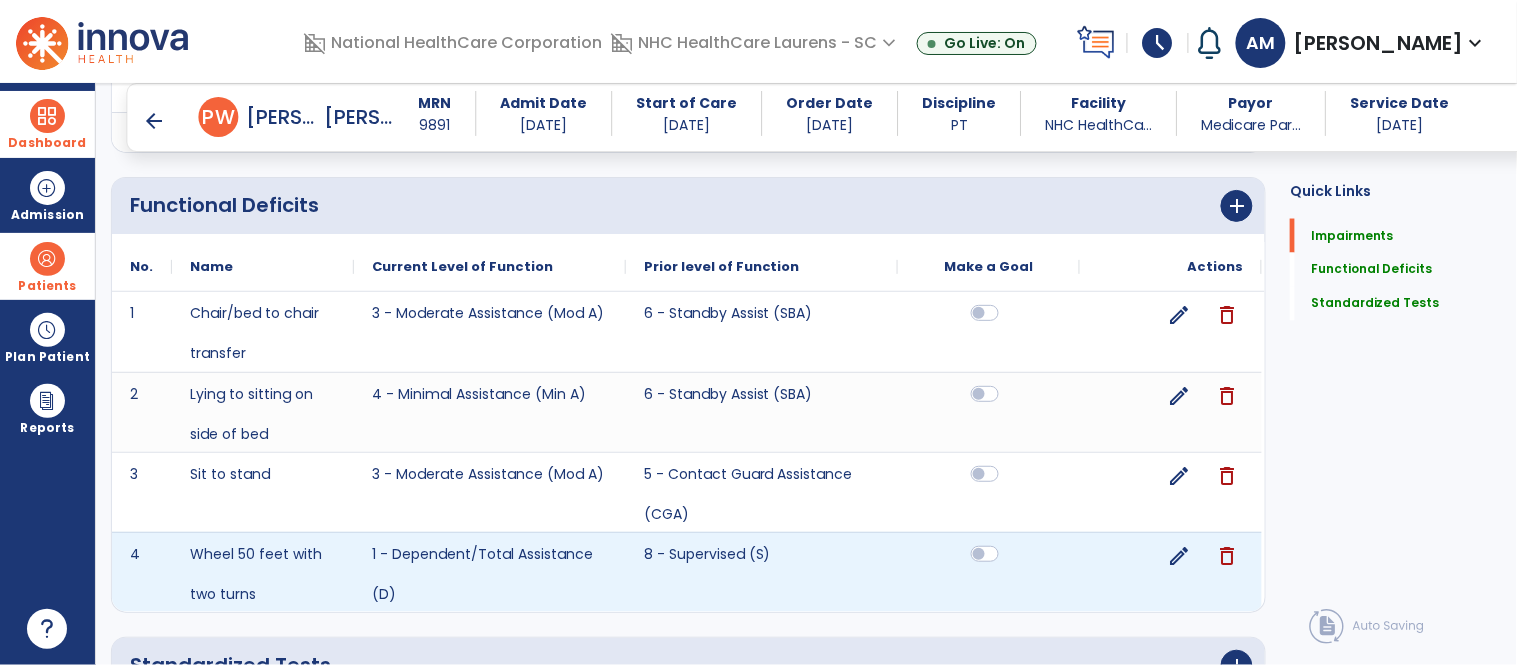 scroll, scrollTop: 797, scrollLeft: 0, axis: vertical 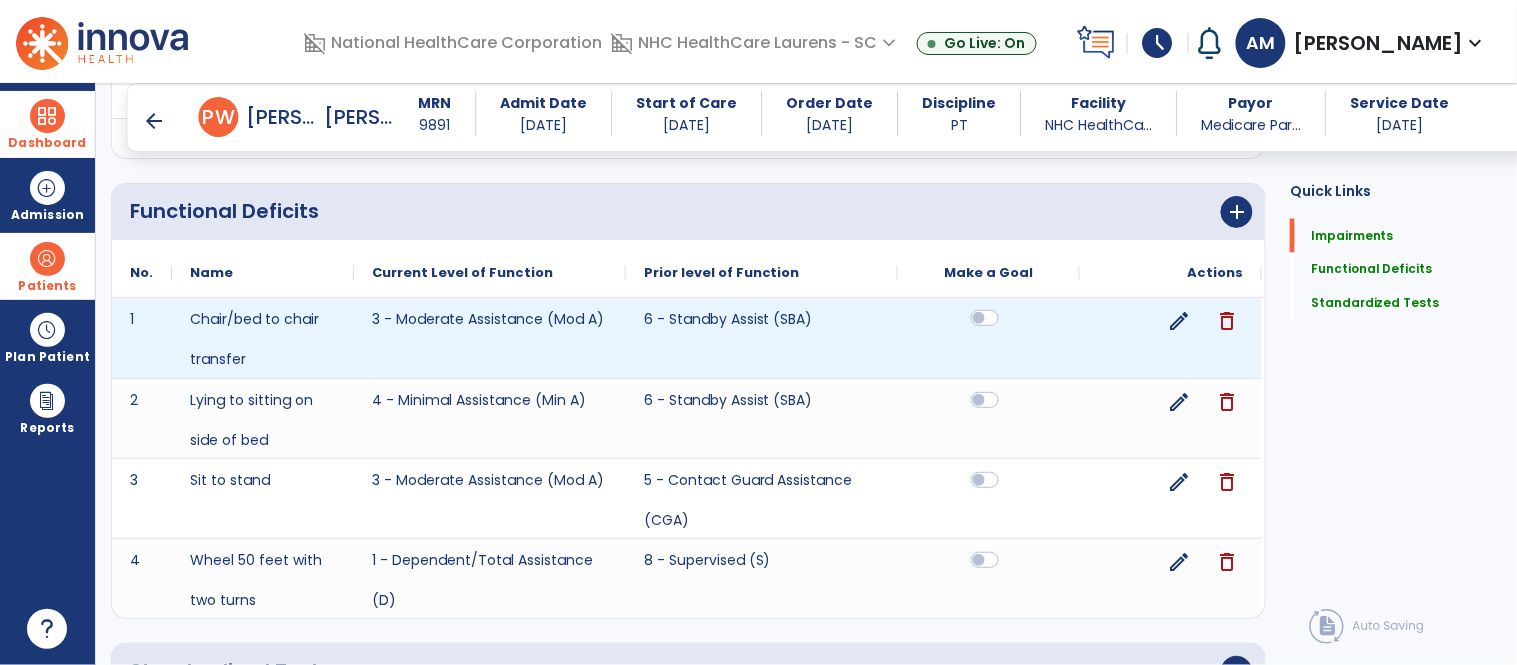 click 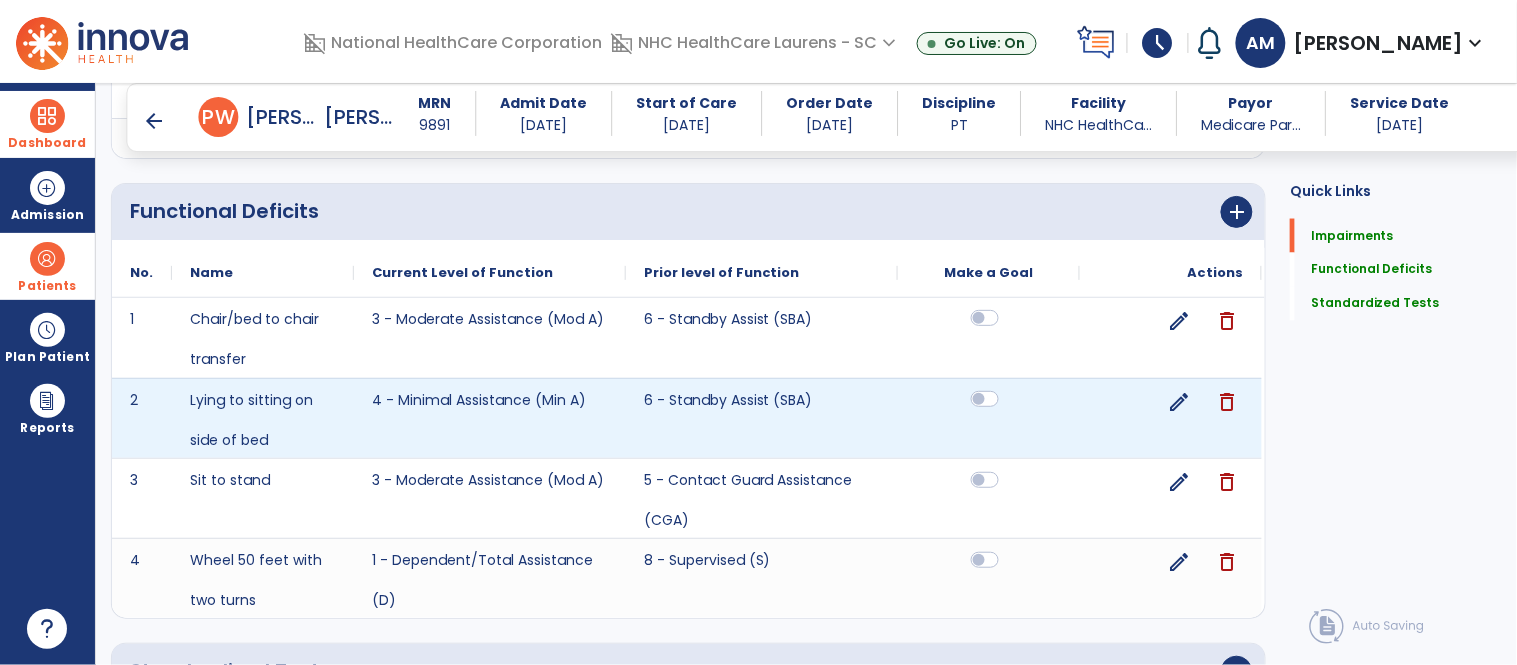 click 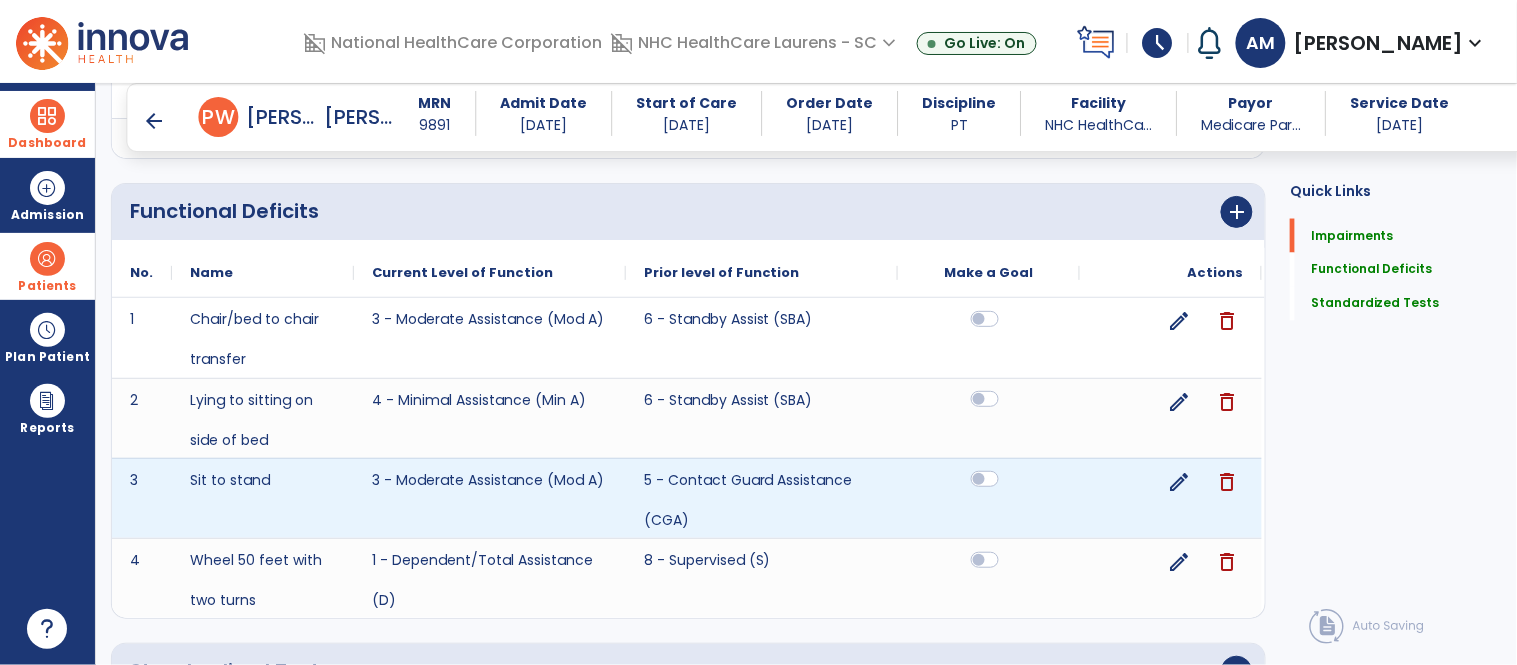 click 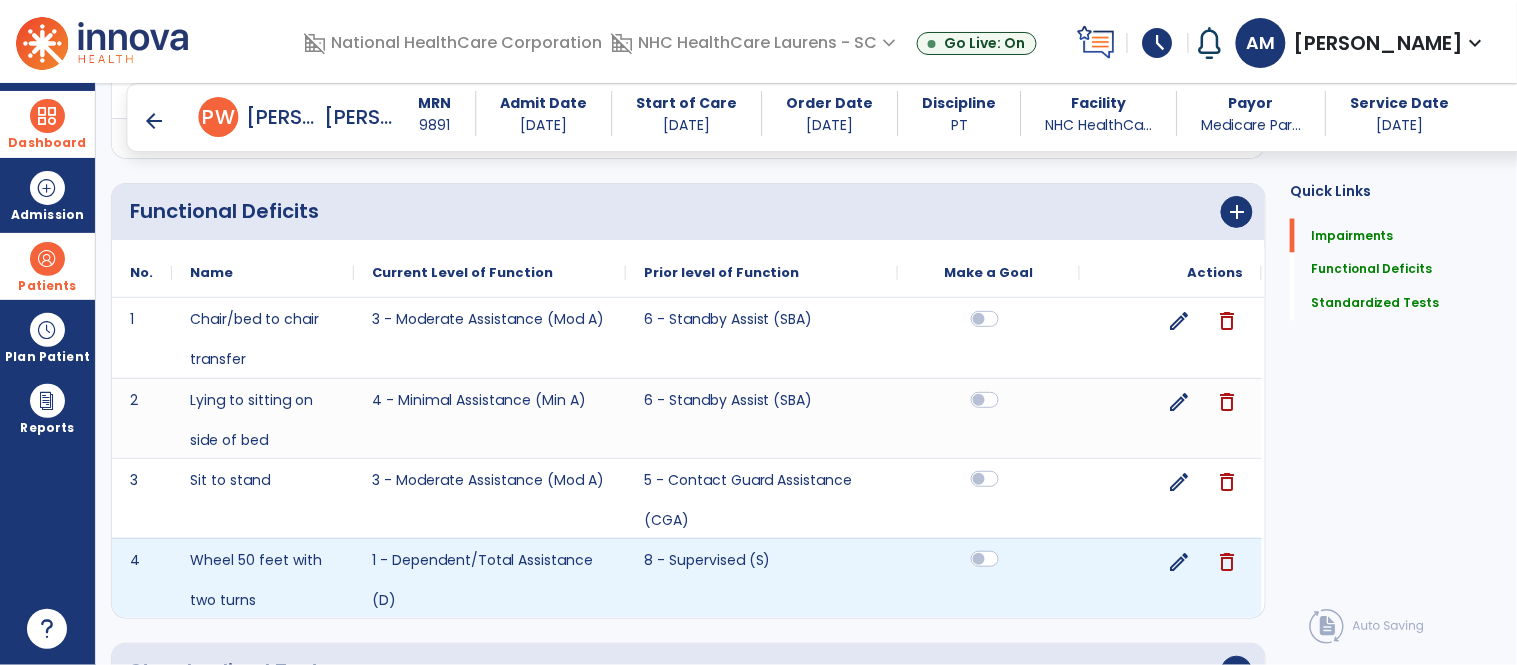 click 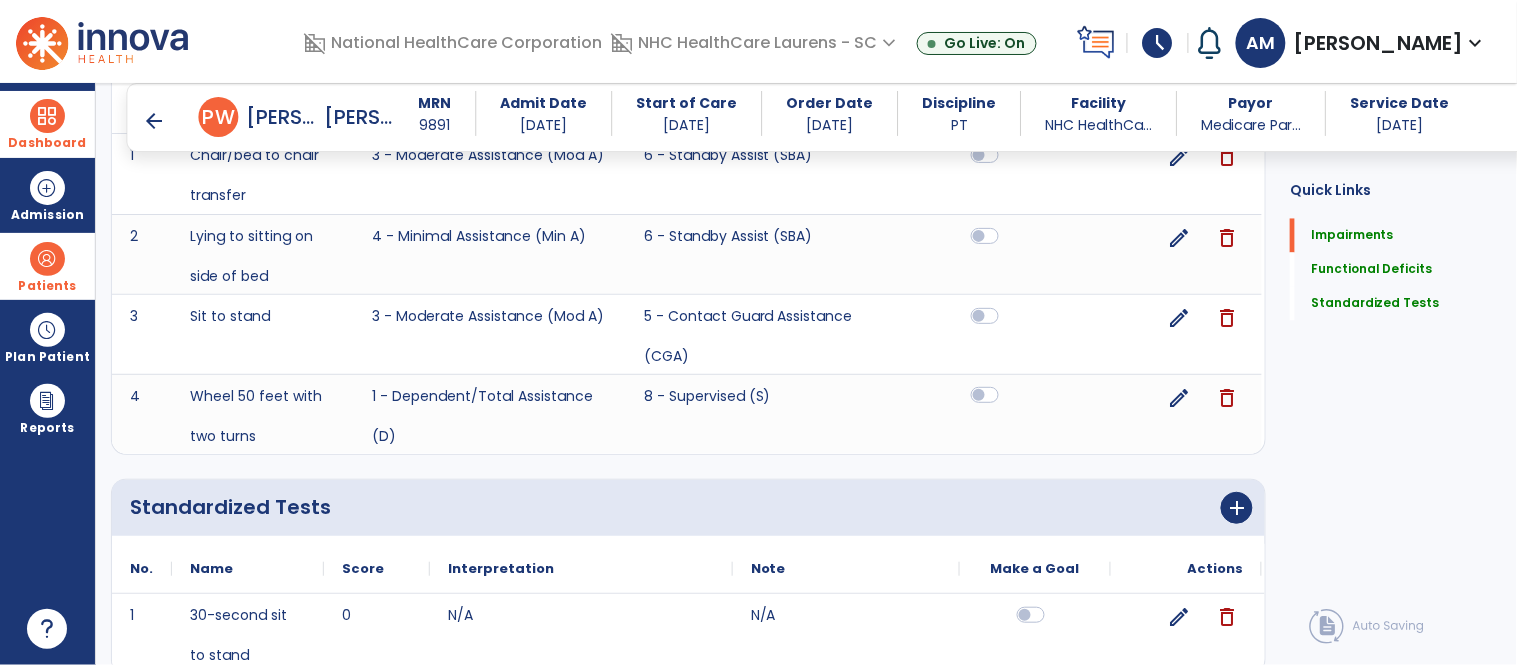 scroll, scrollTop: 1041, scrollLeft: 0, axis: vertical 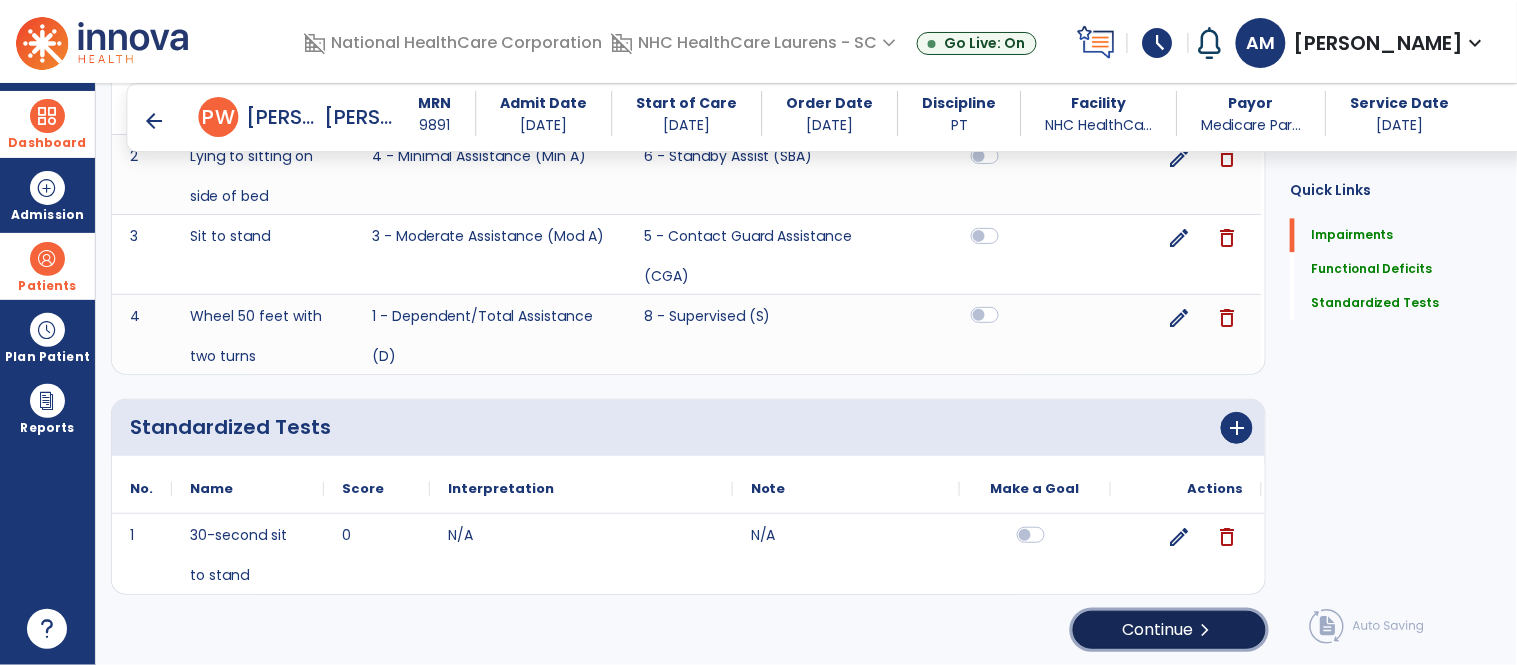 click on "Continue  chevron_right" 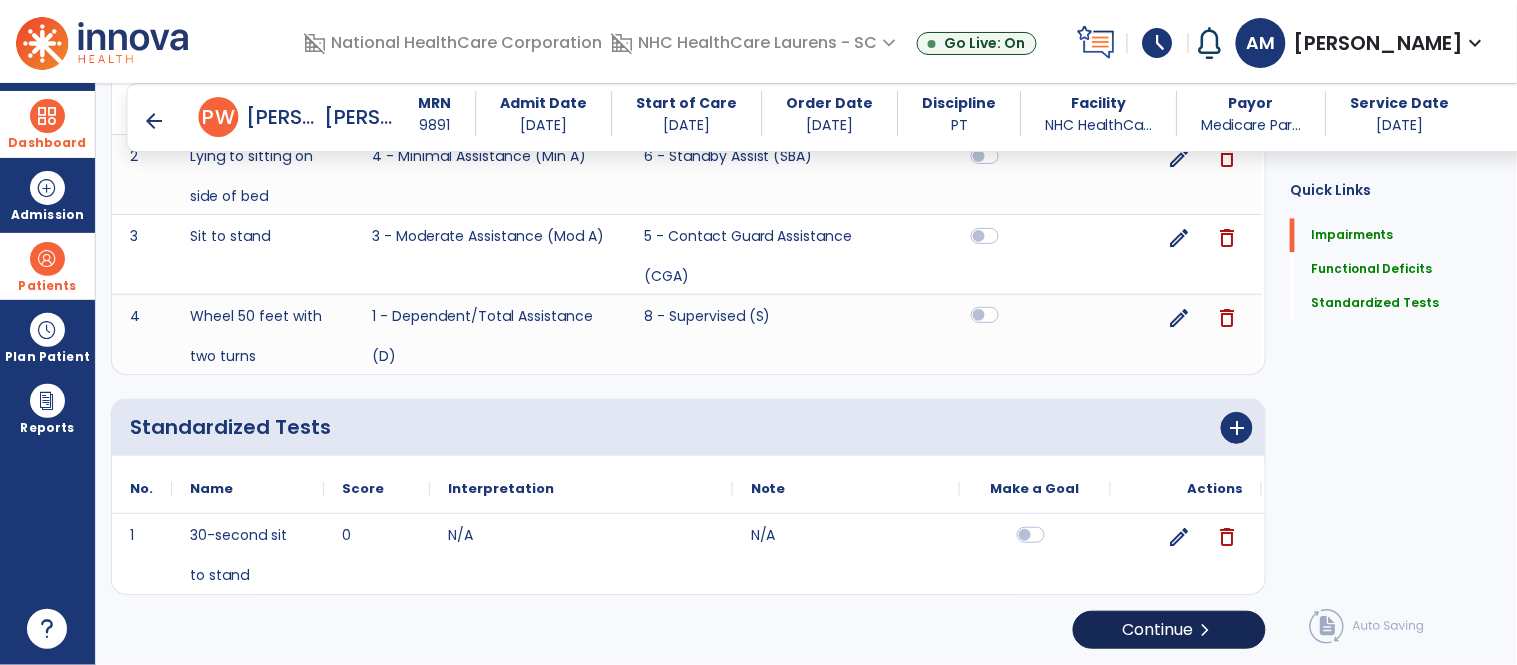 scroll, scrollTop: 0, scrollLeft: 0, axis: both 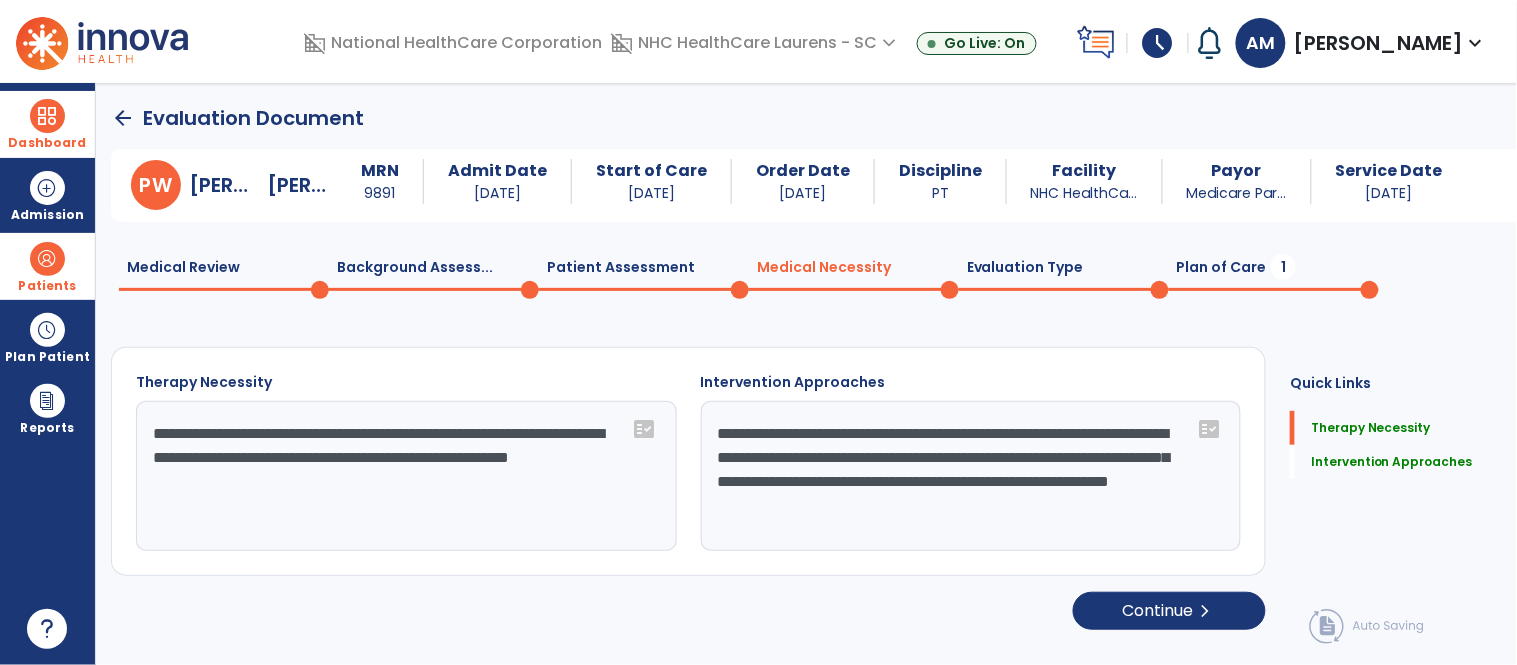 click on "Evaluation Type  0" 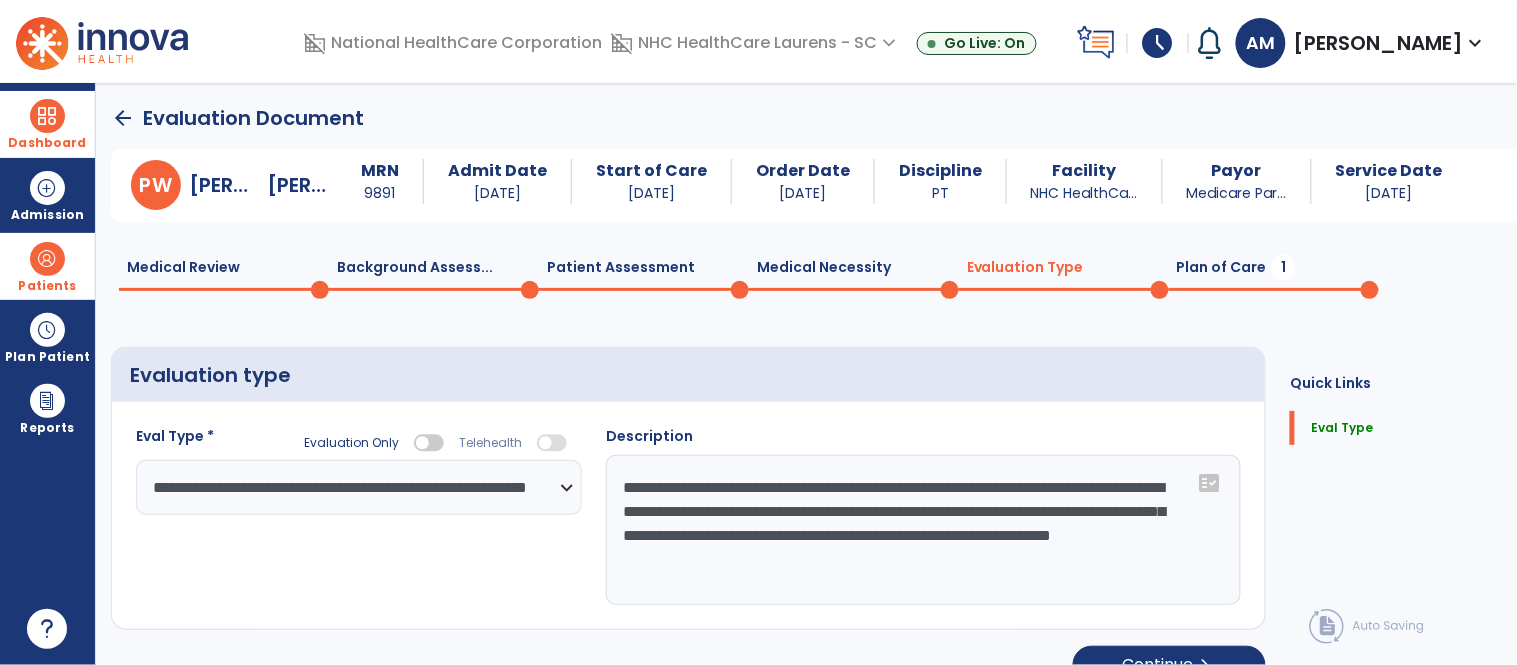 click on "Plan of Care  1" 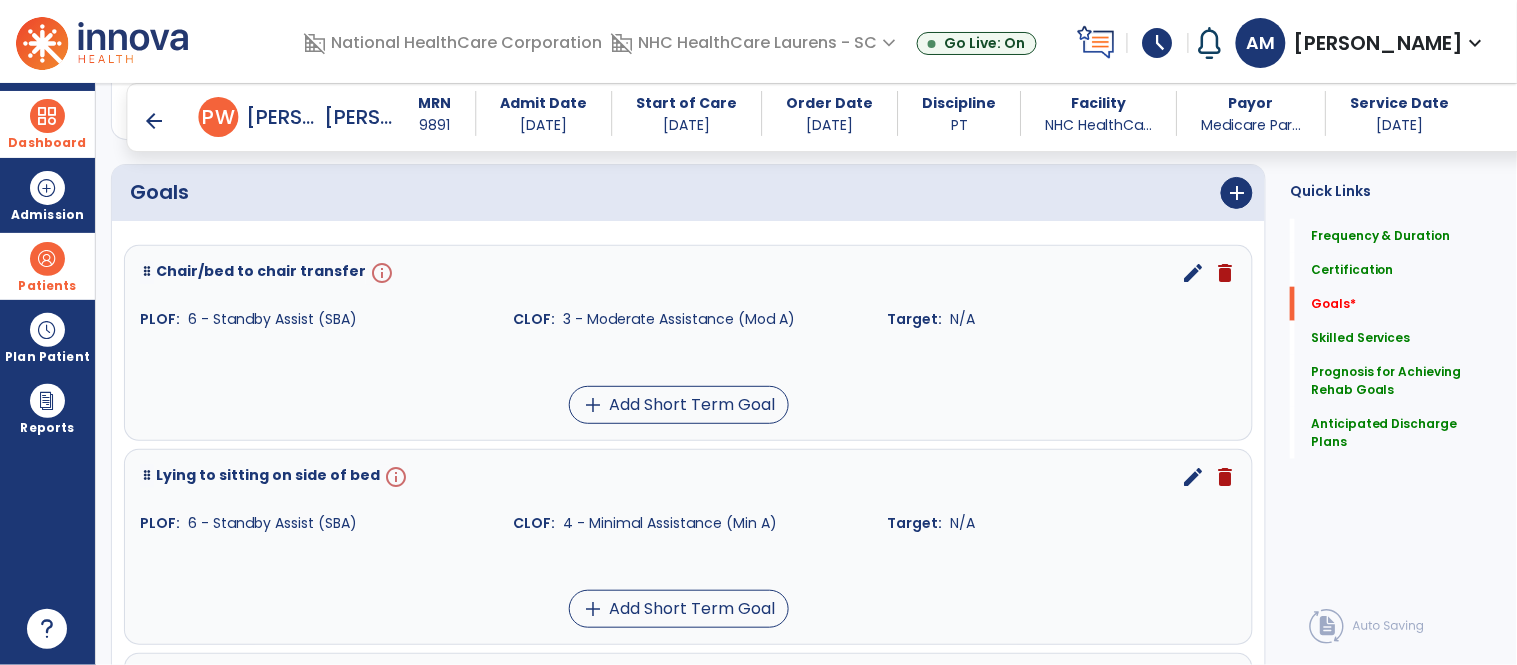 scroll, scrollTop: 444, scrollLeft: 0, axis: vertical 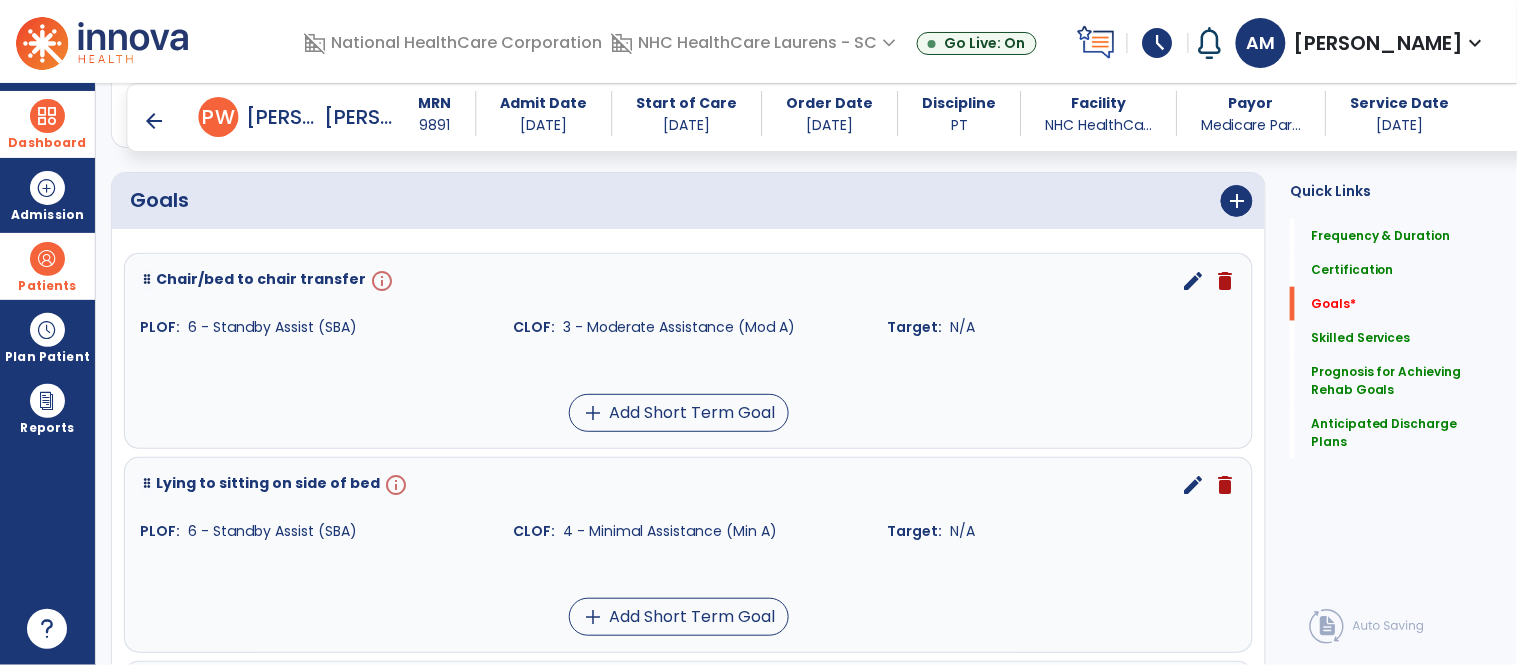 click on "edit" at bounding box center (1193, 281) 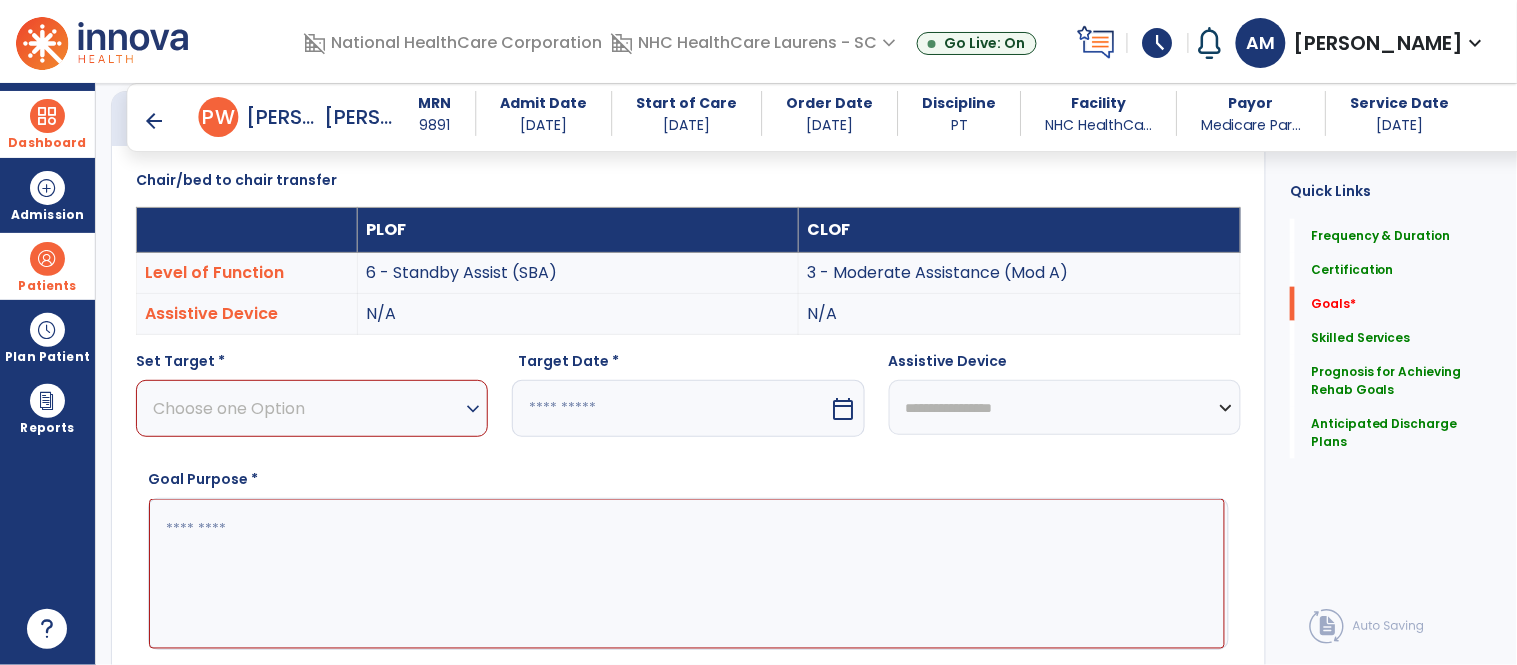 scroll, scrollTop: 535, scrollLeft: 0, axis: vertical 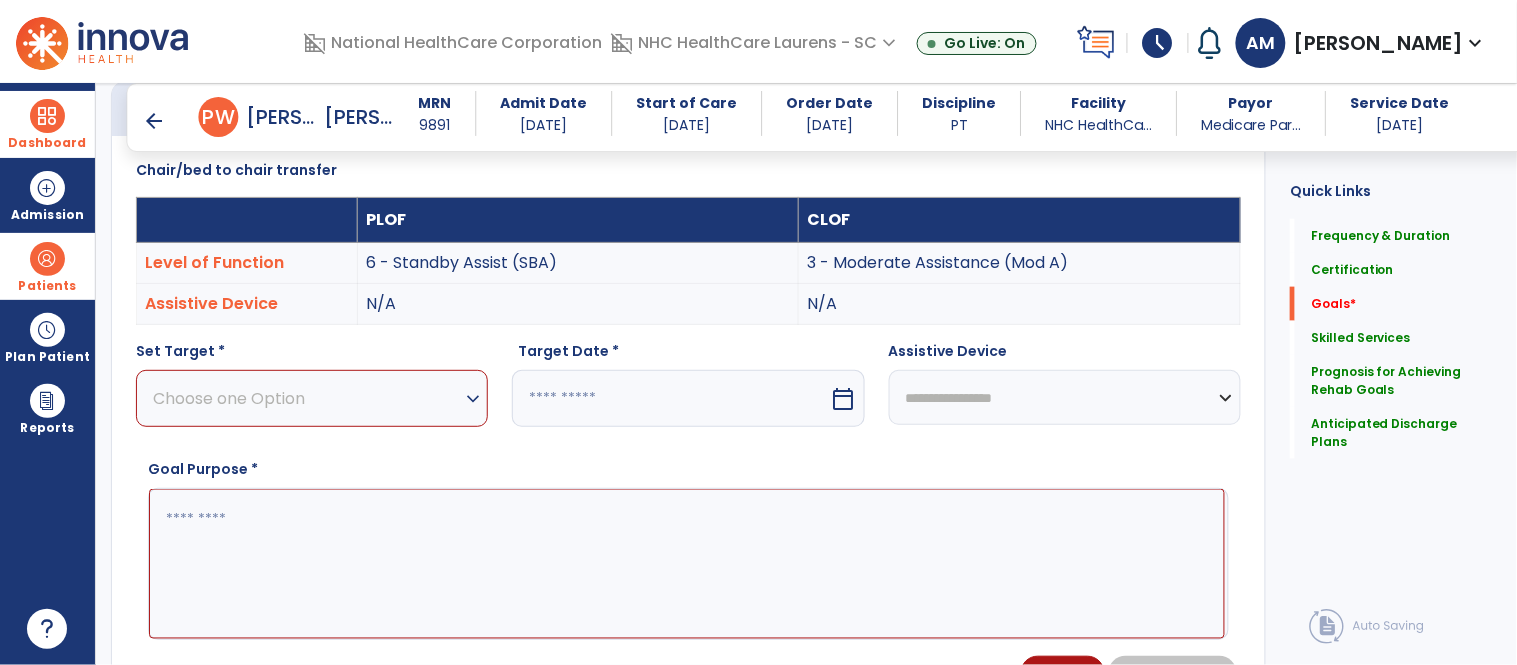 click on "Choose one Option" at bounding box center (307, 398) 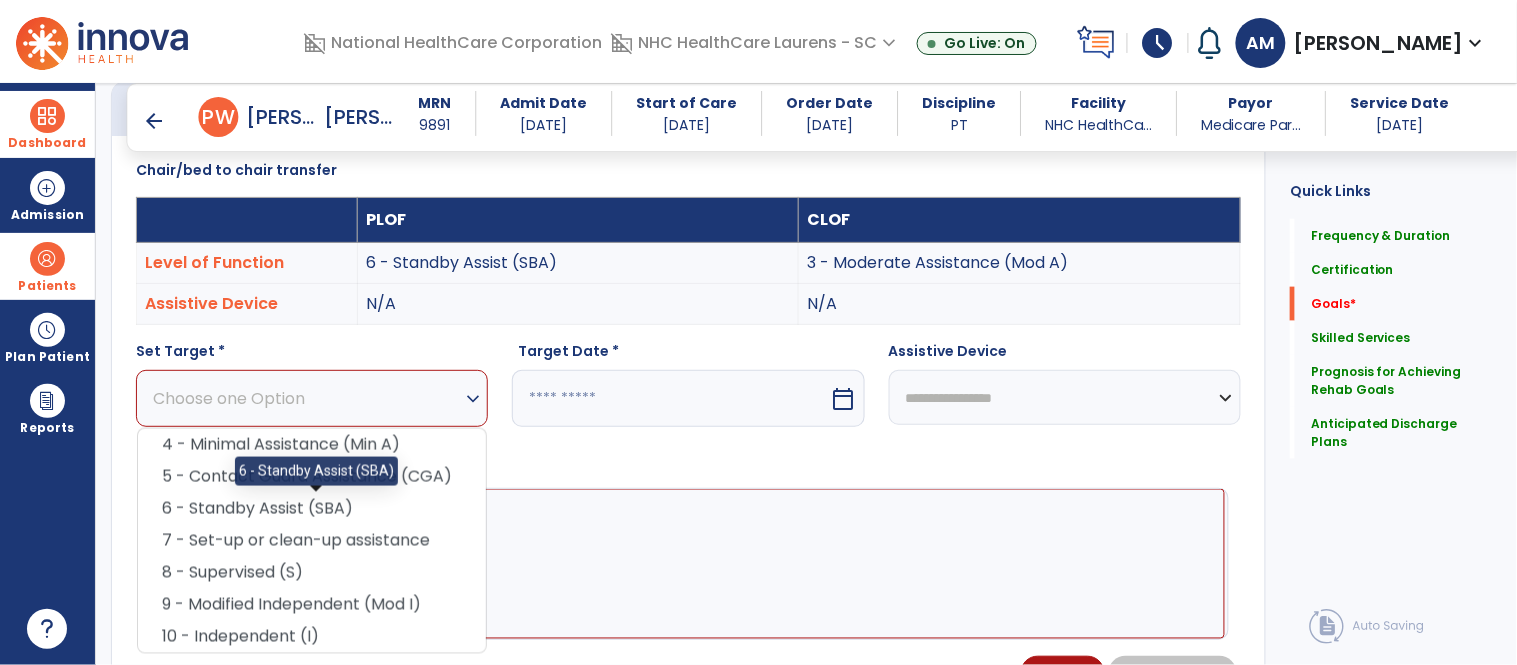 drag, startPoint x: 316, startPoint y: 507, endPoint x: 337, endPoint y: 495, distance: 24.186773 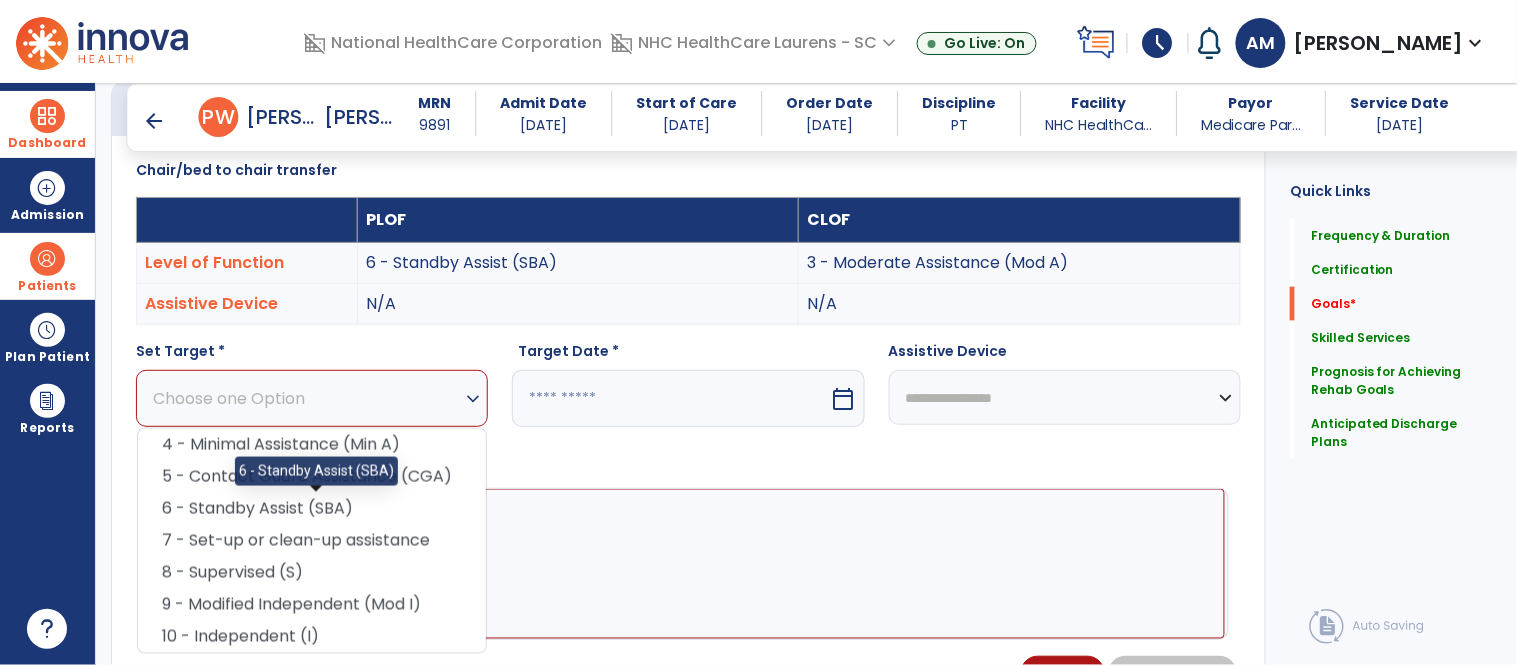 click on "6 - Standby Assist (SBA)" at bounding box center (312, 509) 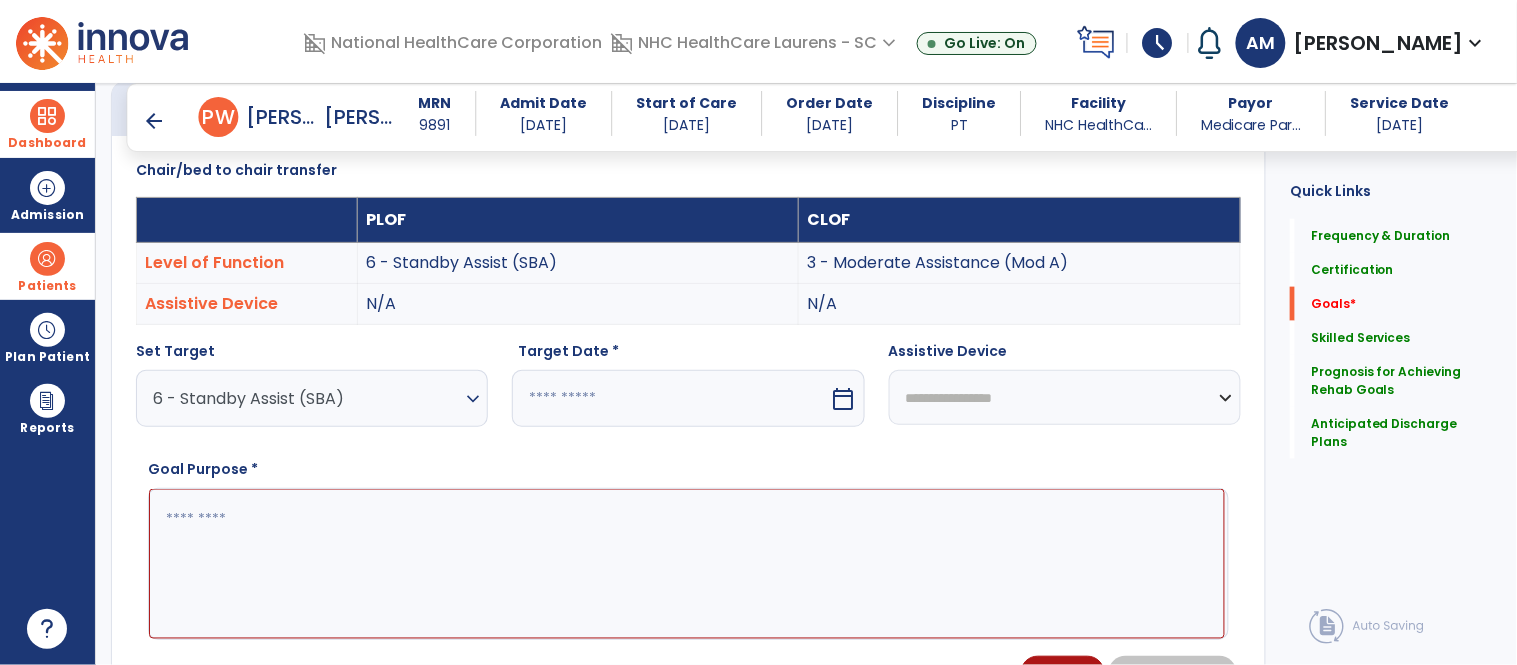 click on "calendar_today" at bounding box center [844, 399] 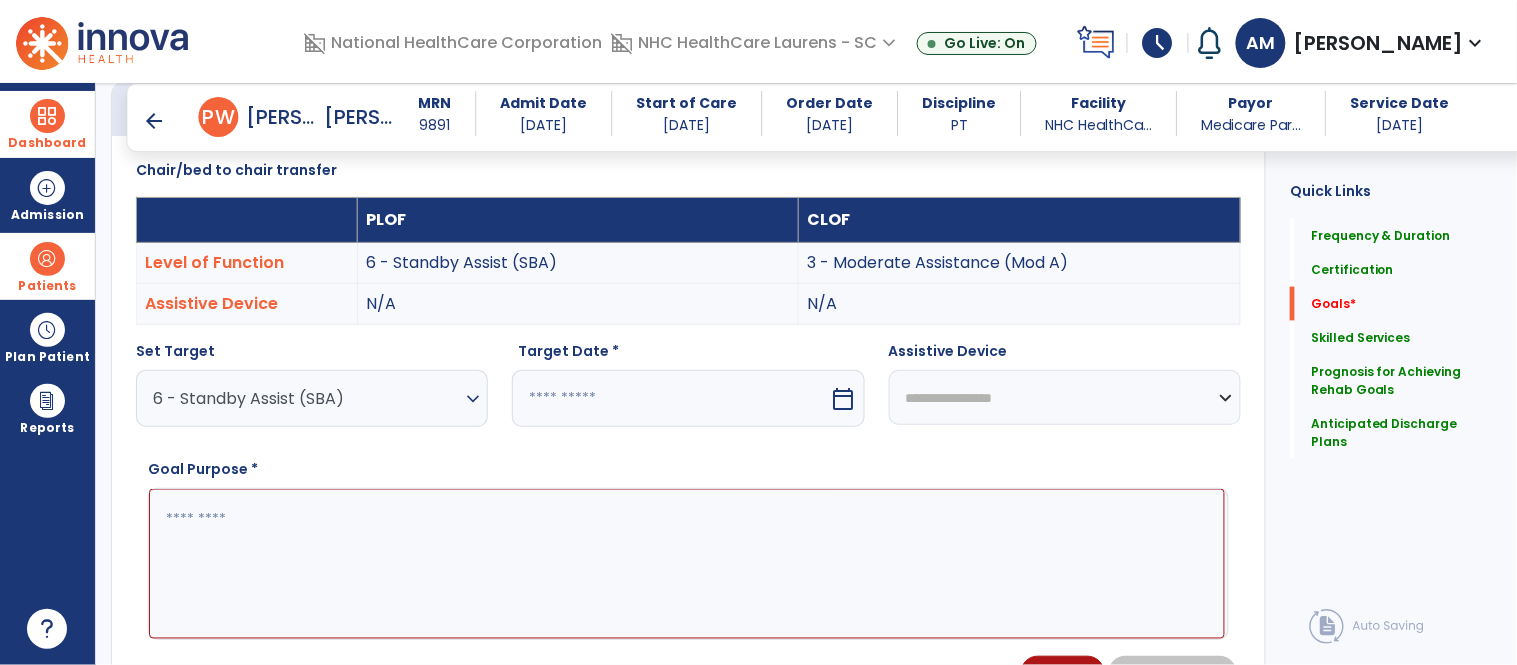 select on "*" 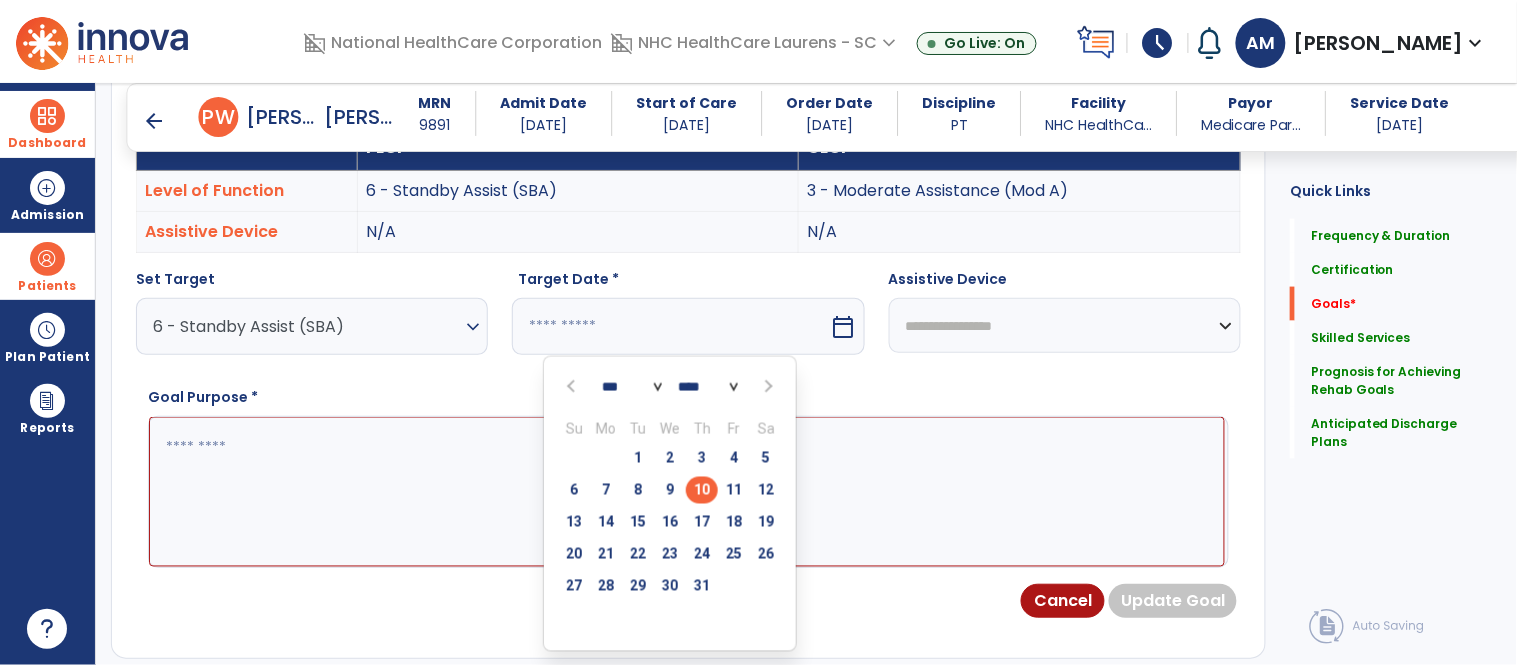 scroll, scrollTop: 646, scrollLeft: 0, axis: vertical 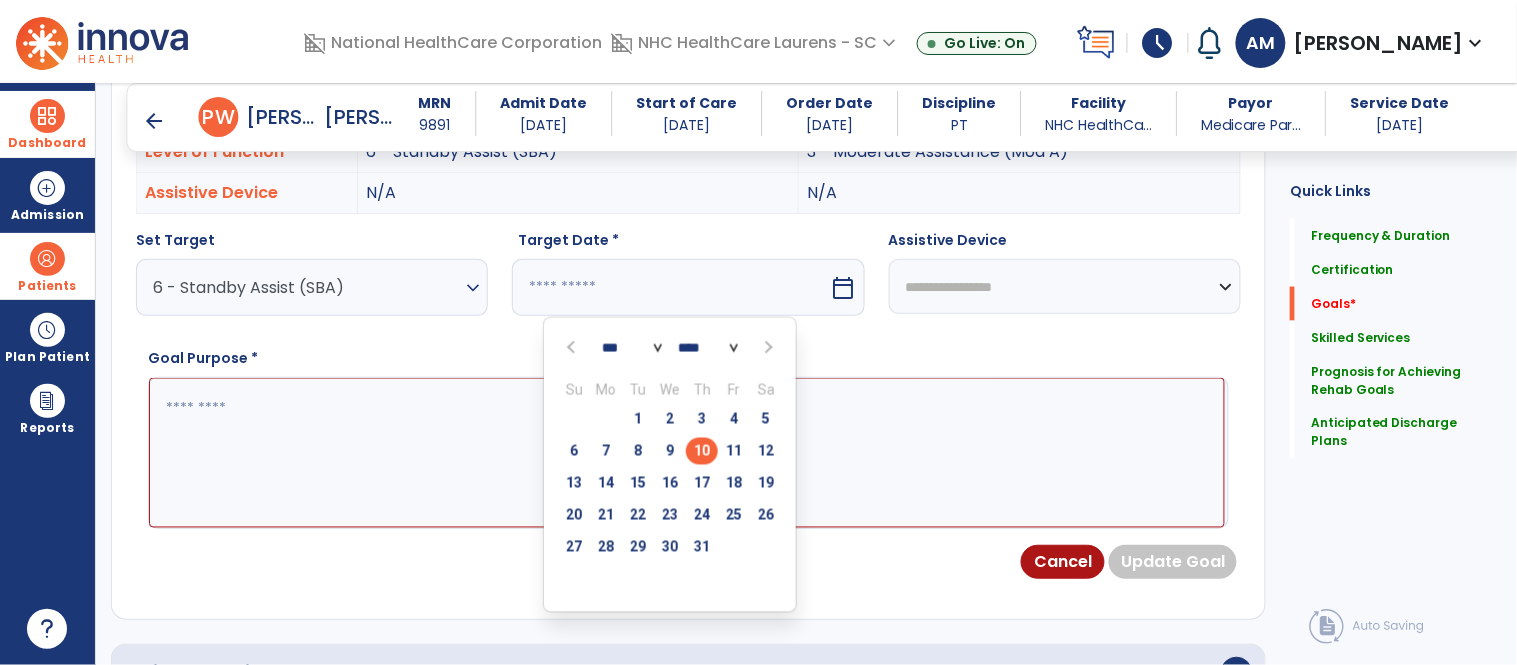click at bounding box center (767, 348) 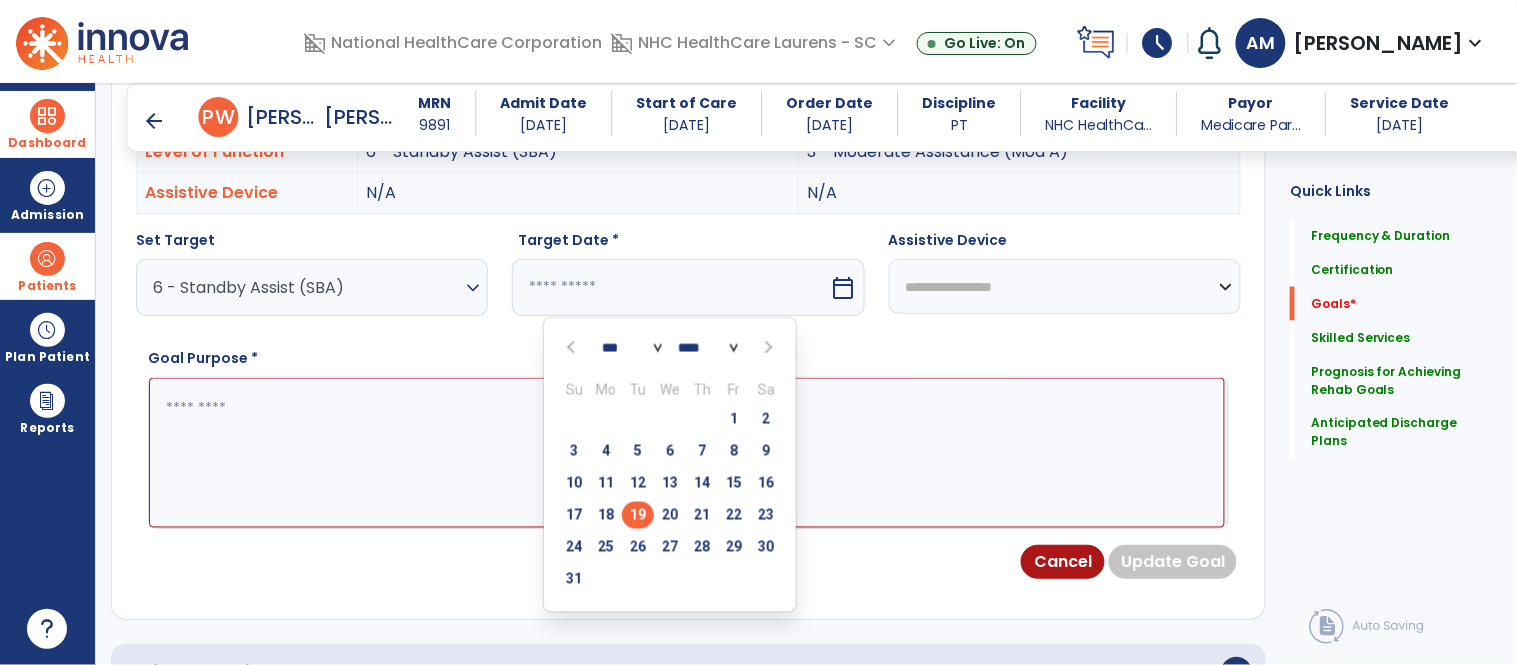 click on "19" at bounding box center (638, 515) 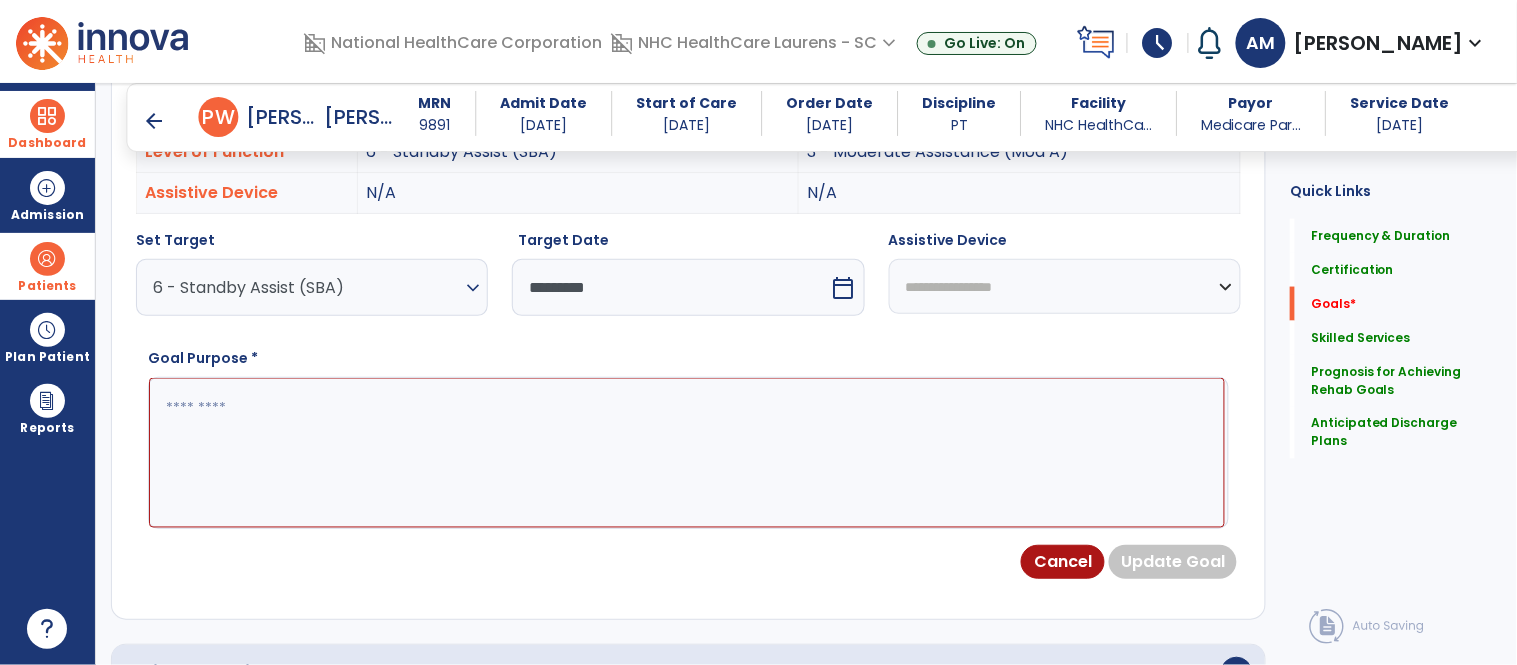 click at bounding box center (687, 453) 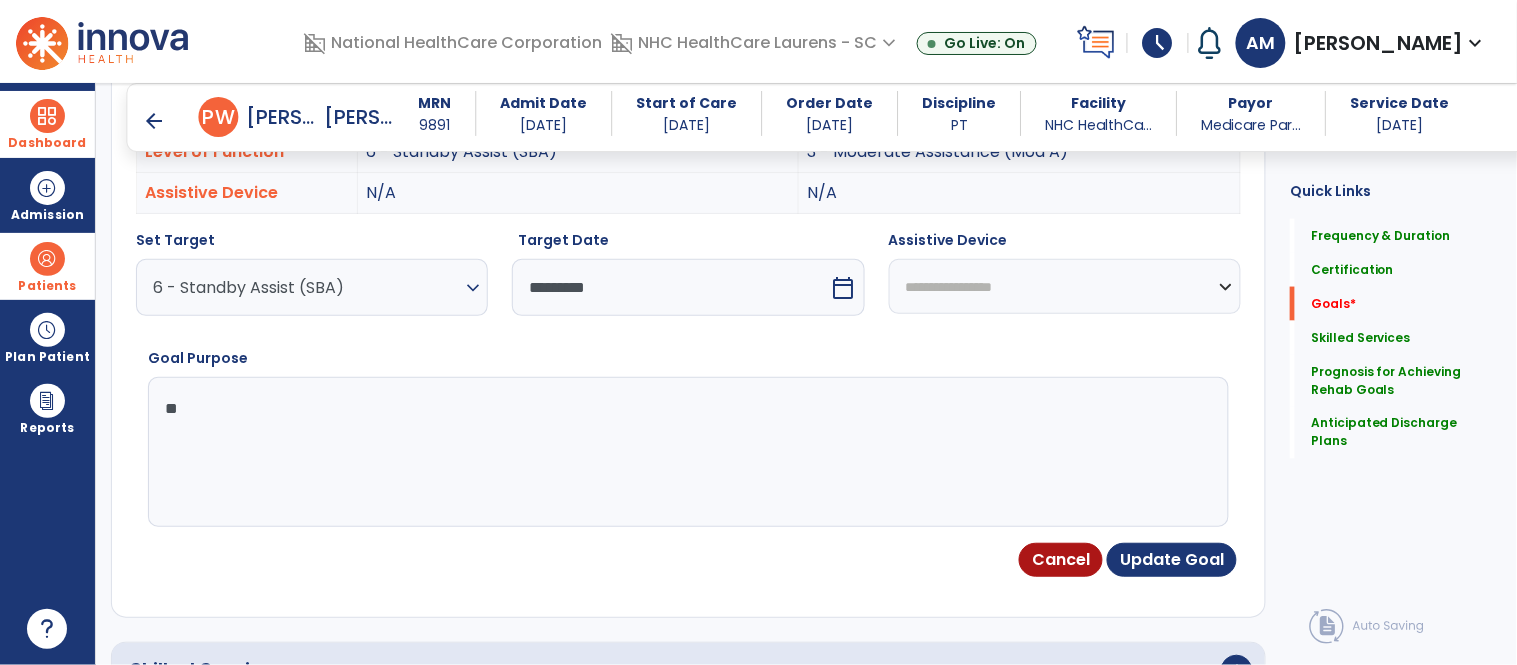 type on "*" 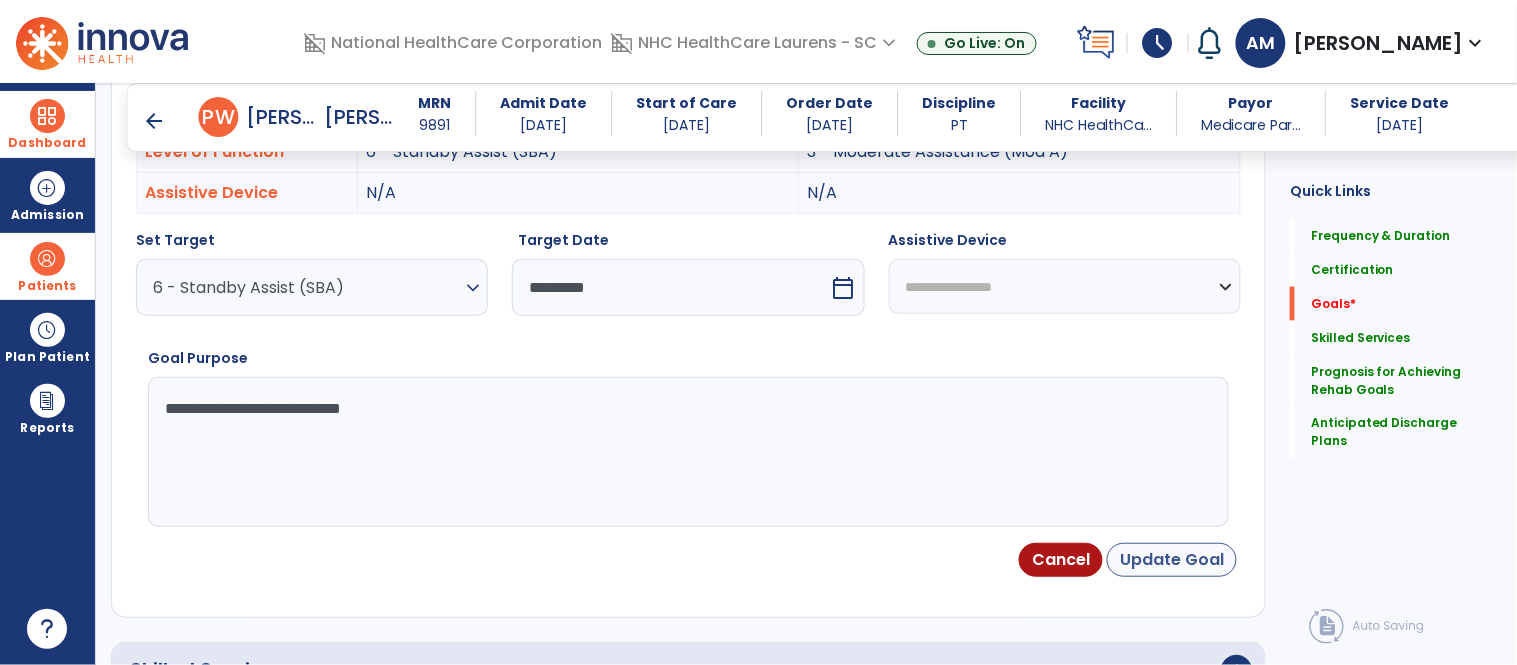 type on "**********" 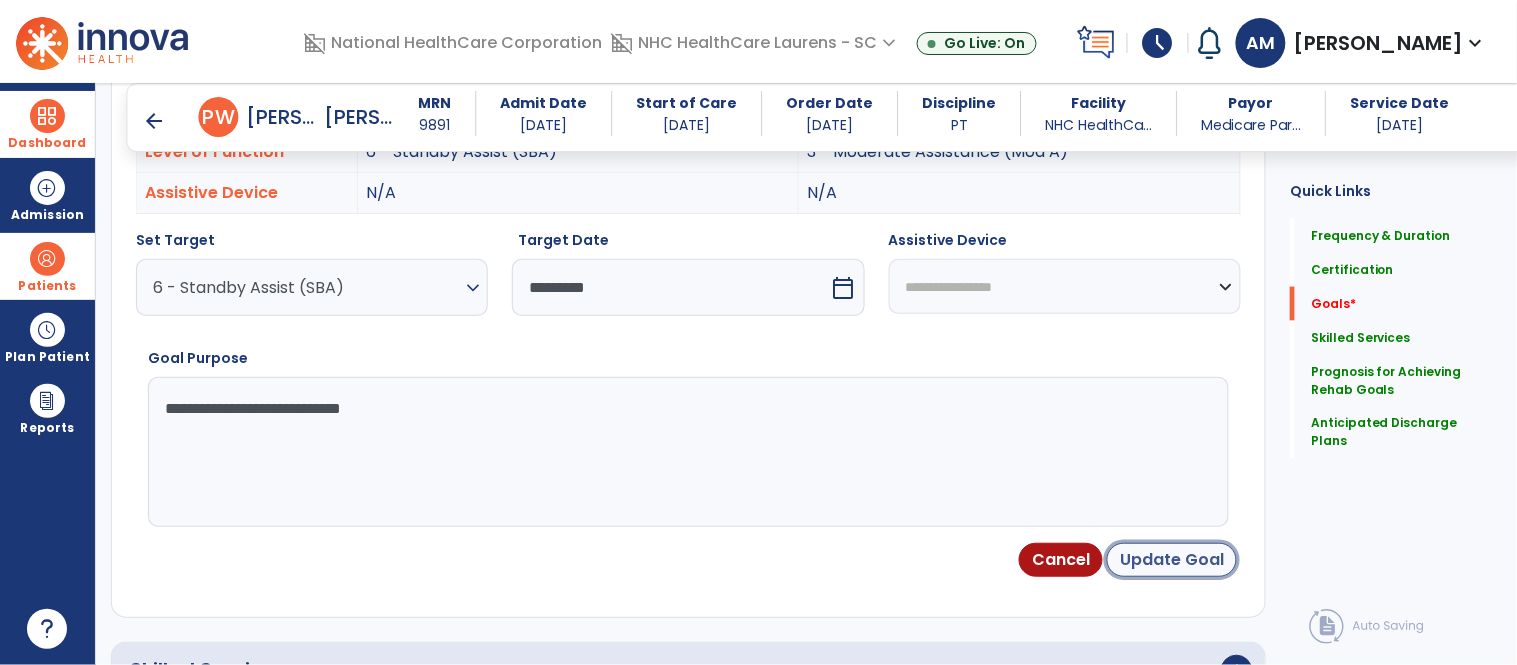 click on "Update Goal" at bounding box center (1172, 560) 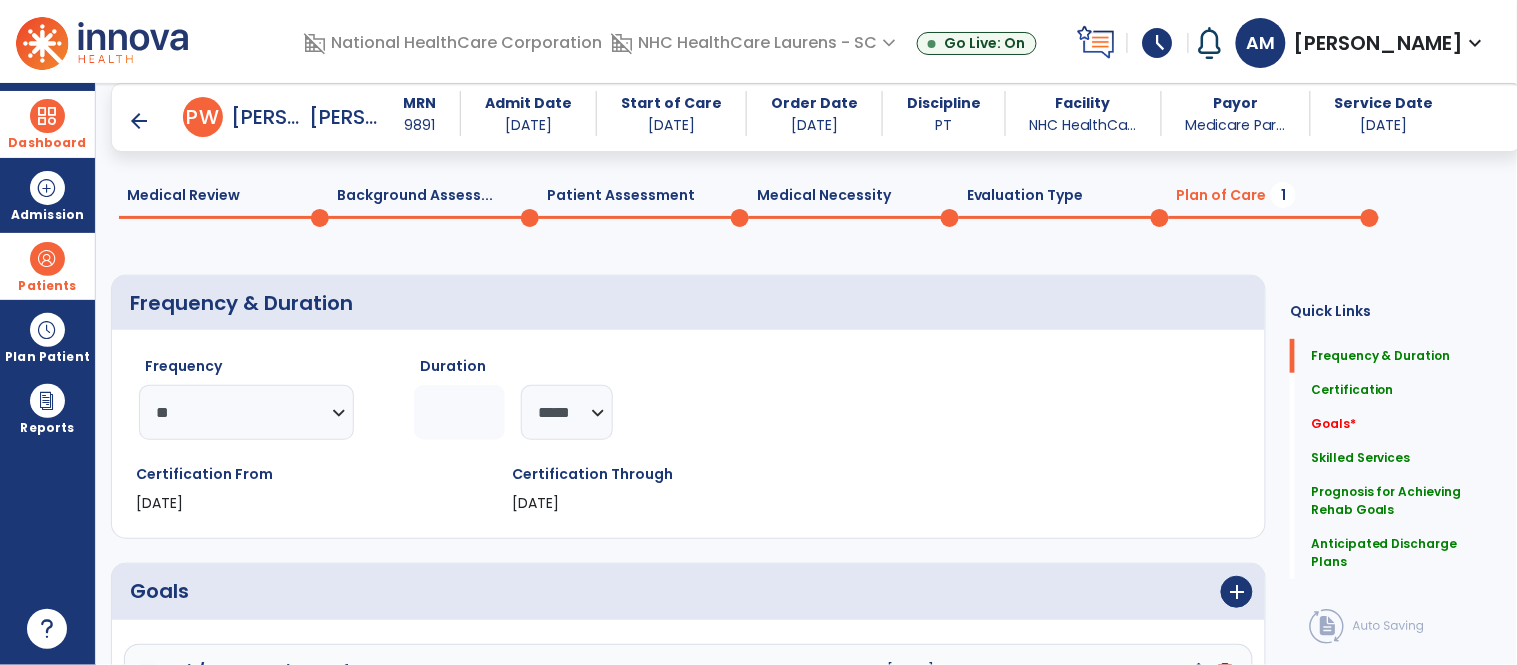 scroll, scrollTop: 497, scrollLeft: 0, axis: vertical 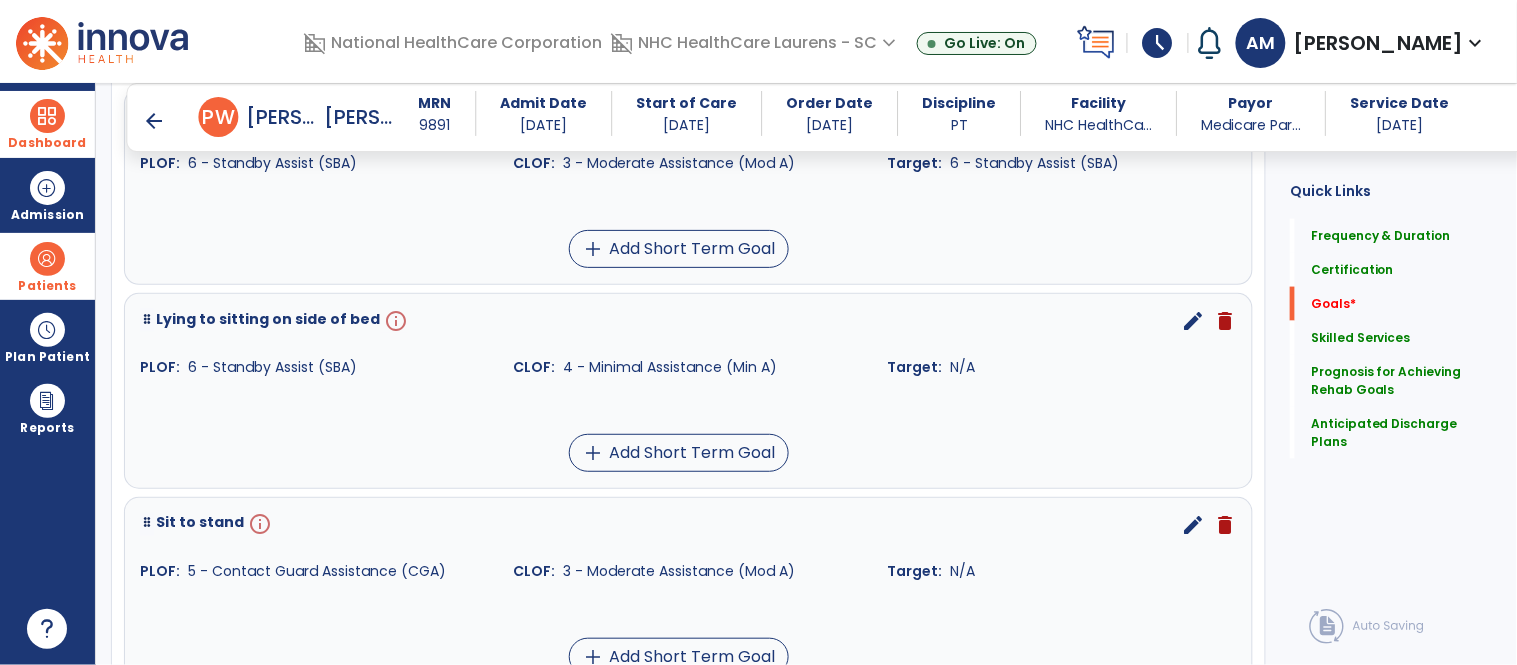 click on "edit" at bounding box center (1193, 321) 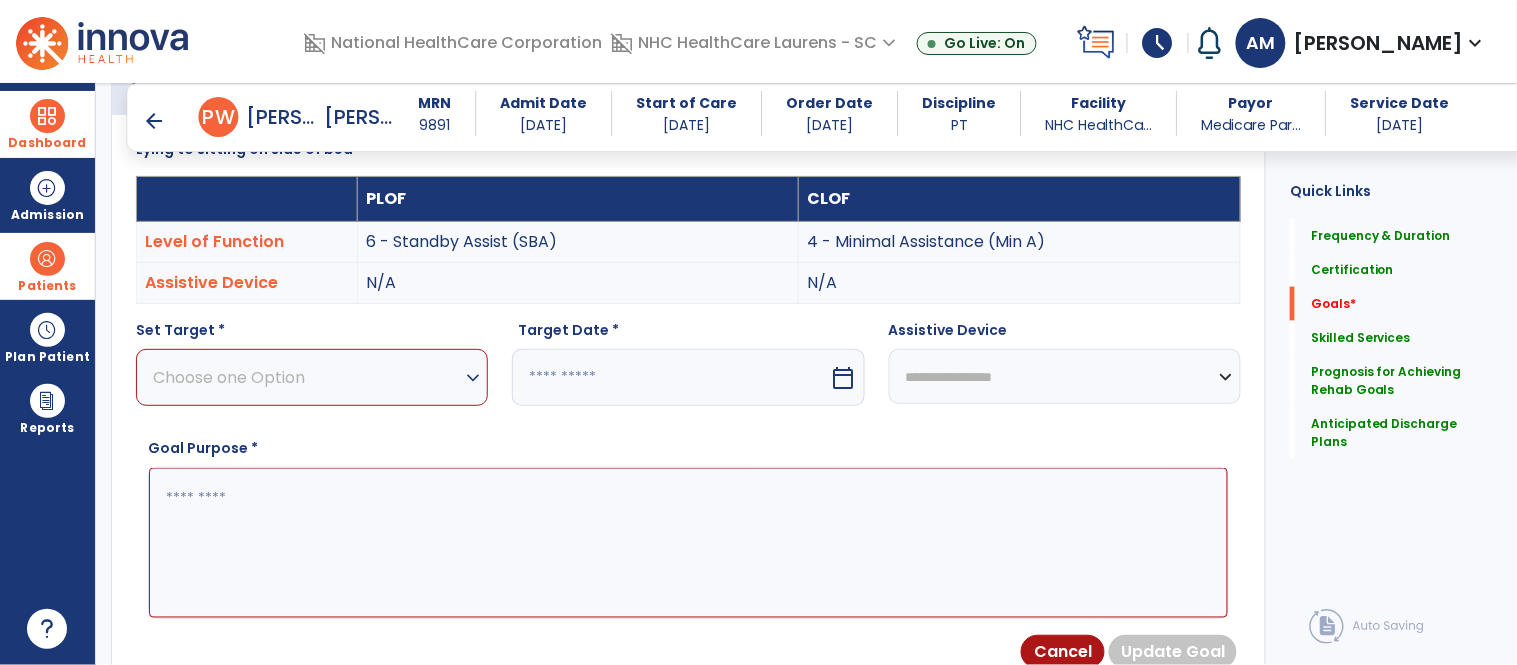 scroll, scrollTop: 535, scrollLeft: 0, axis: vertical 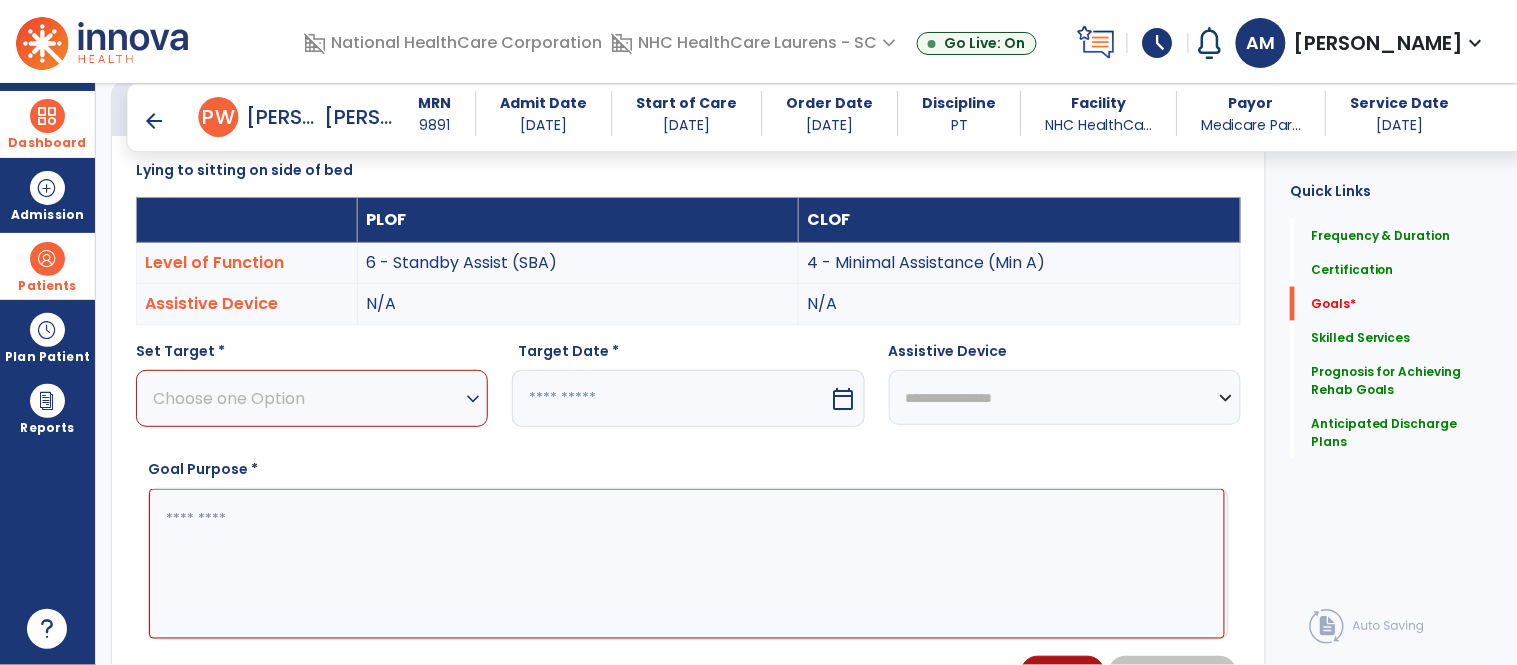 click on "Choose one Option" at bounding box center [307, 398] 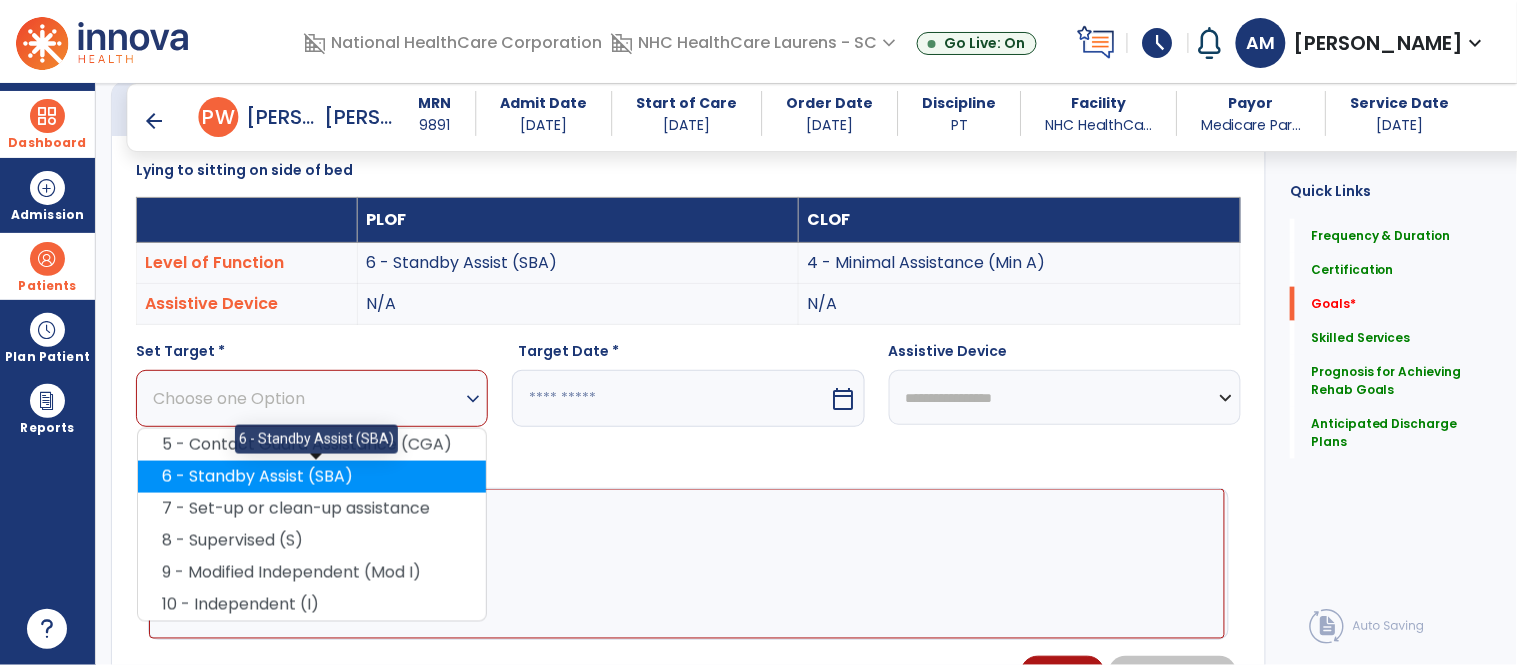 click on "6 - Standby Assist (SBA)" at bounding box center [312, 477] 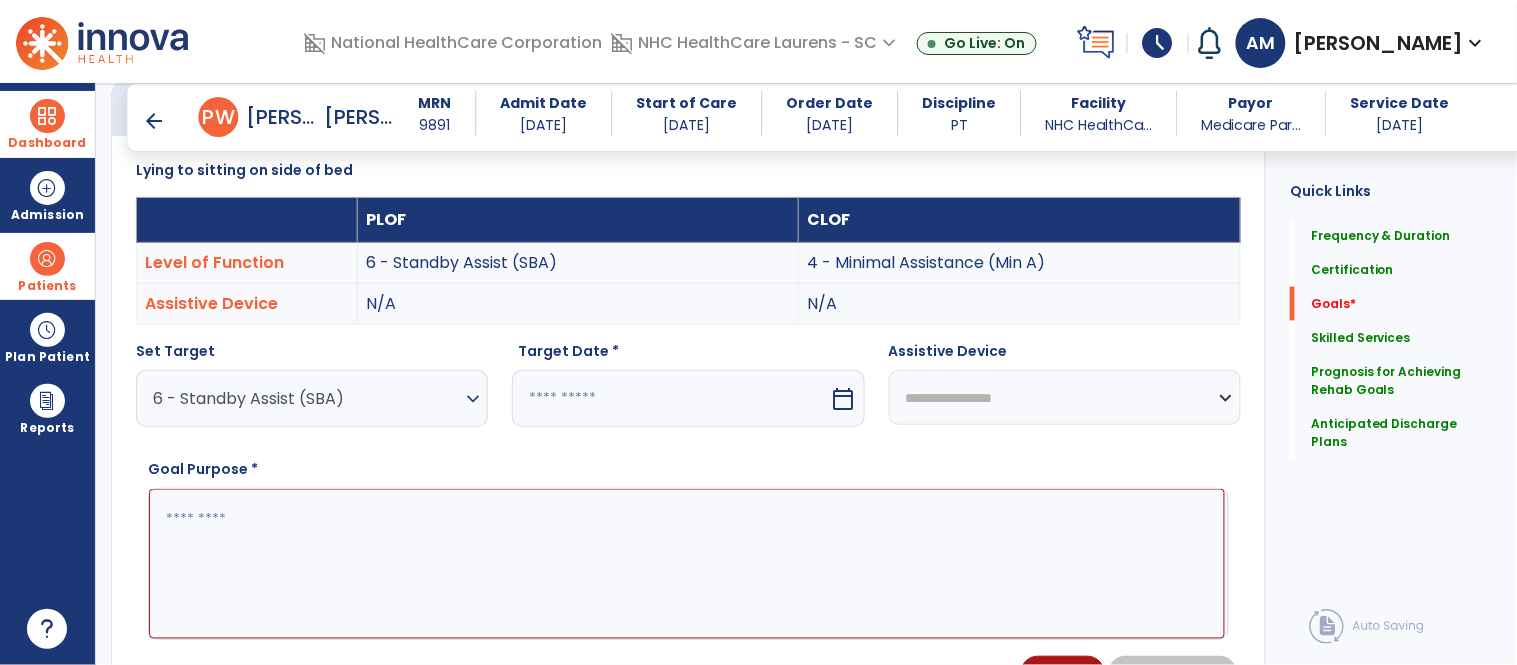 click at bounding box center (670, 398) 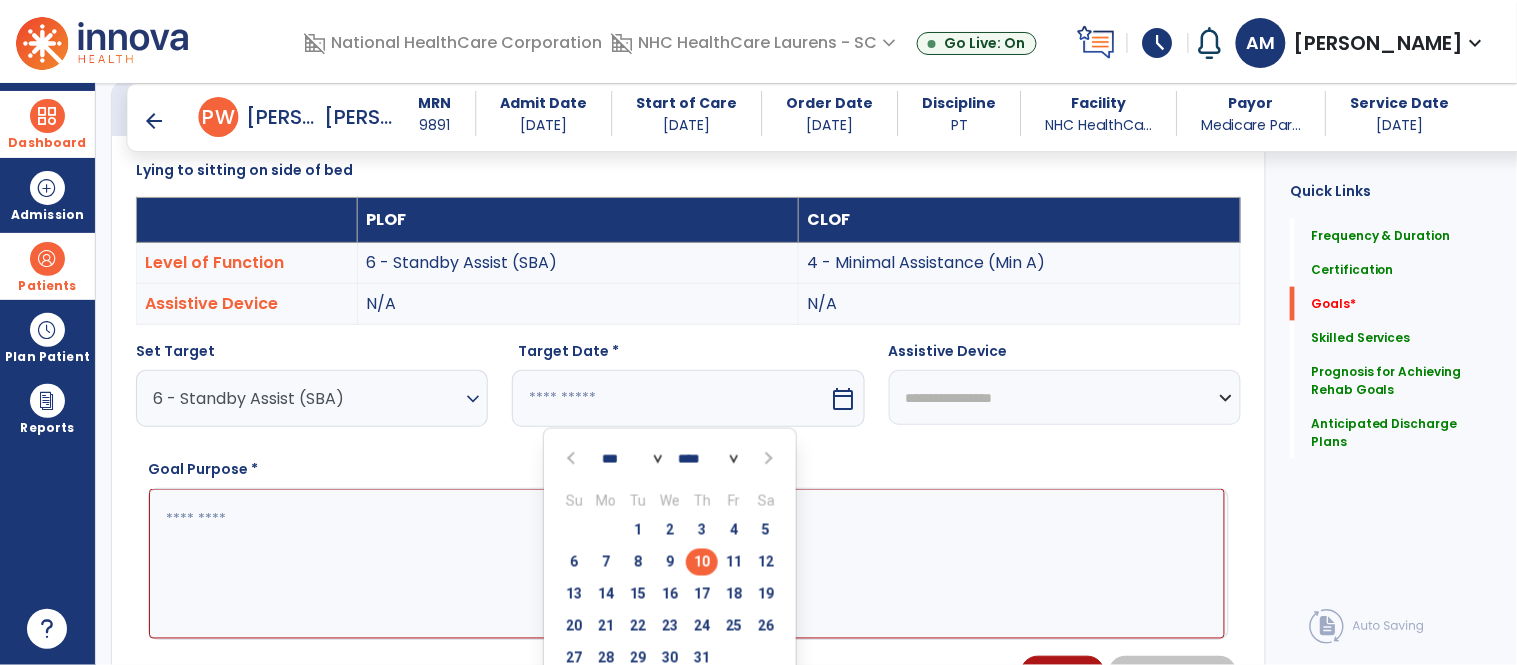 click at bounding box center (768, 459) 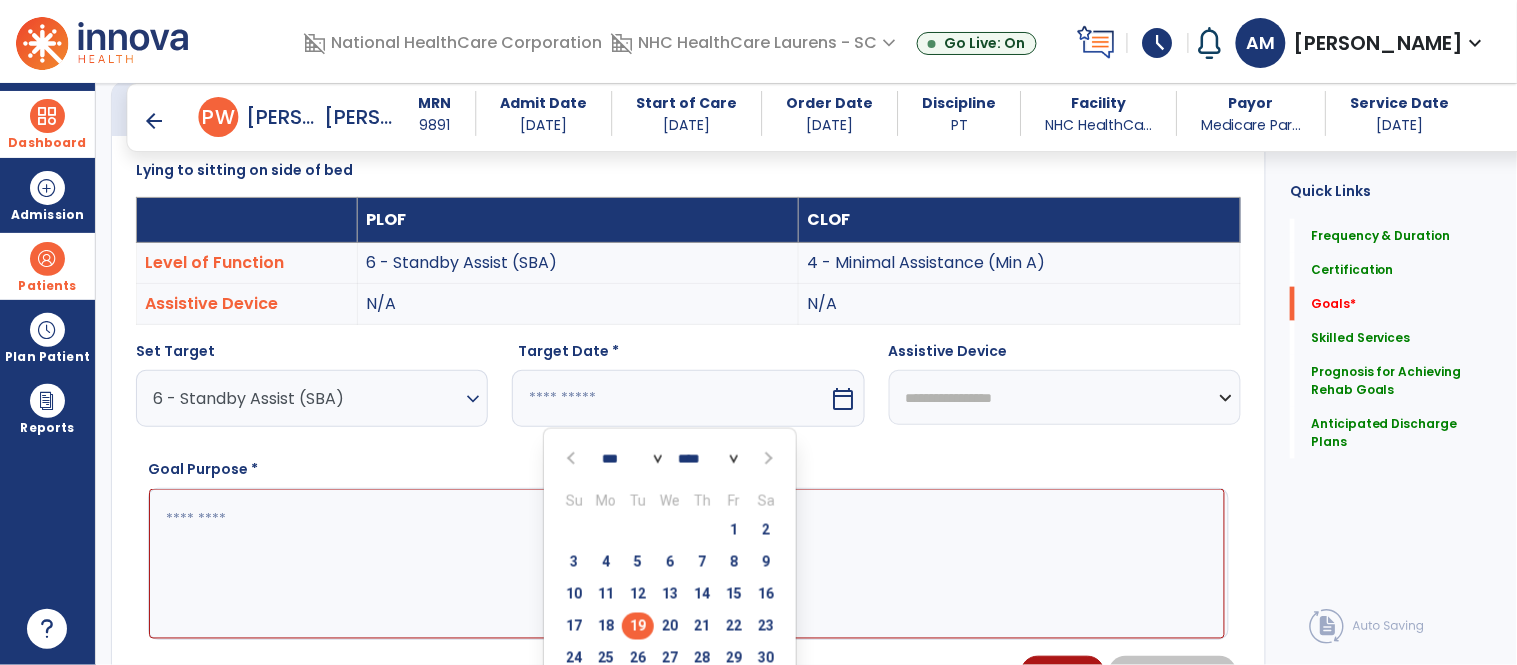 click on "19" at bounding box center (638, 626) 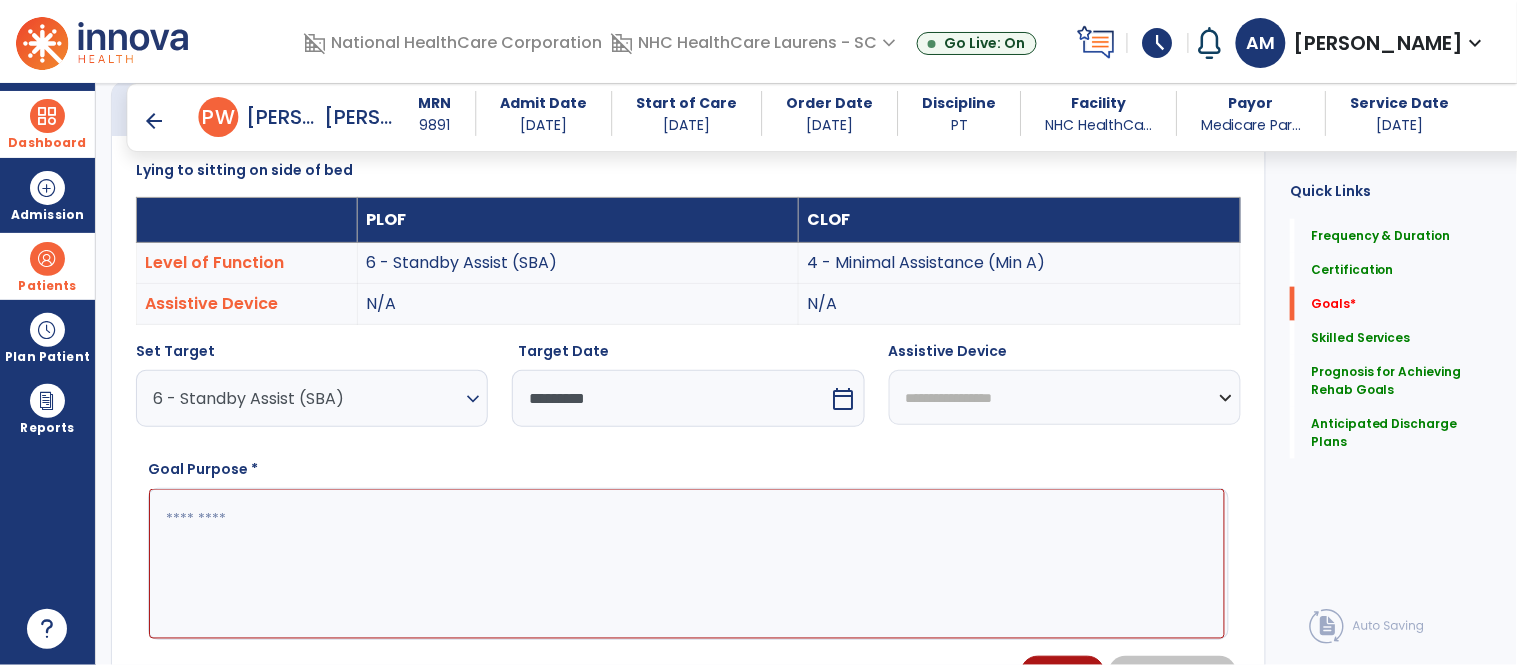 click at bounding box center [687, 564] 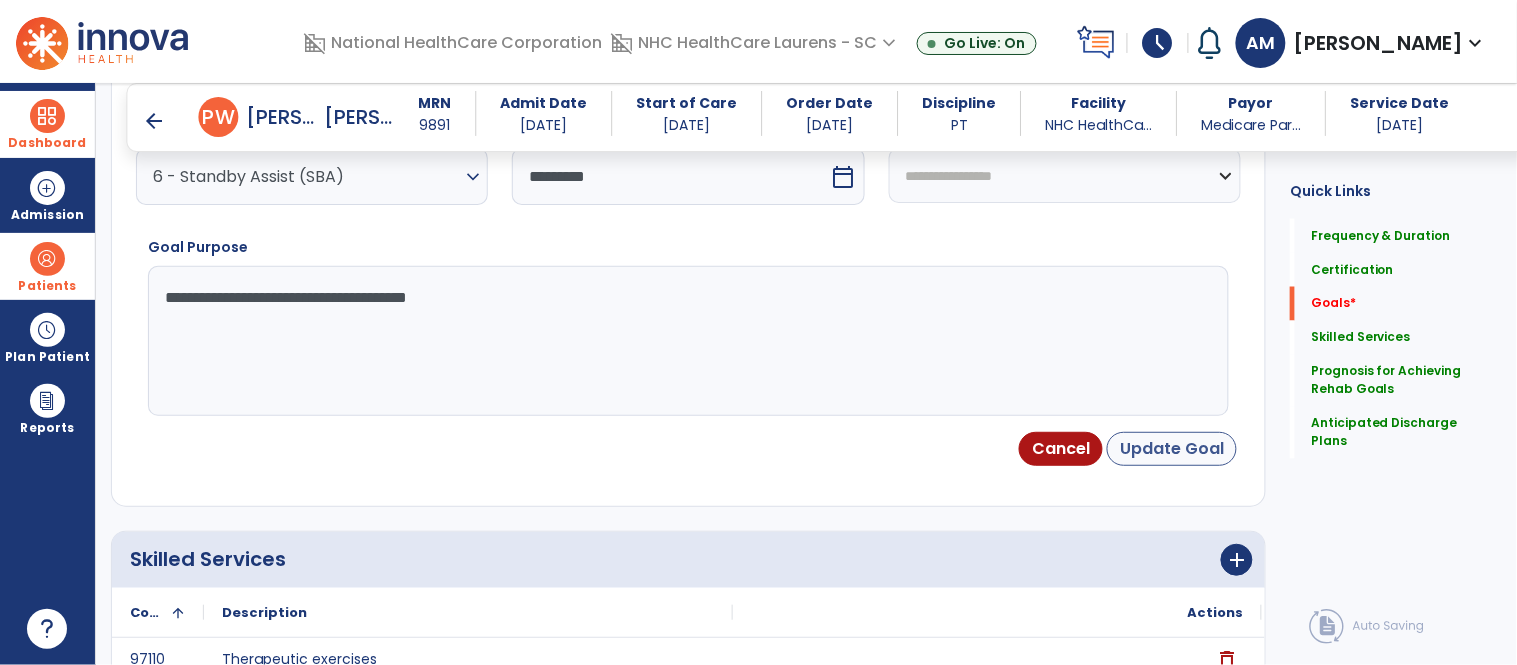 type on "**********" 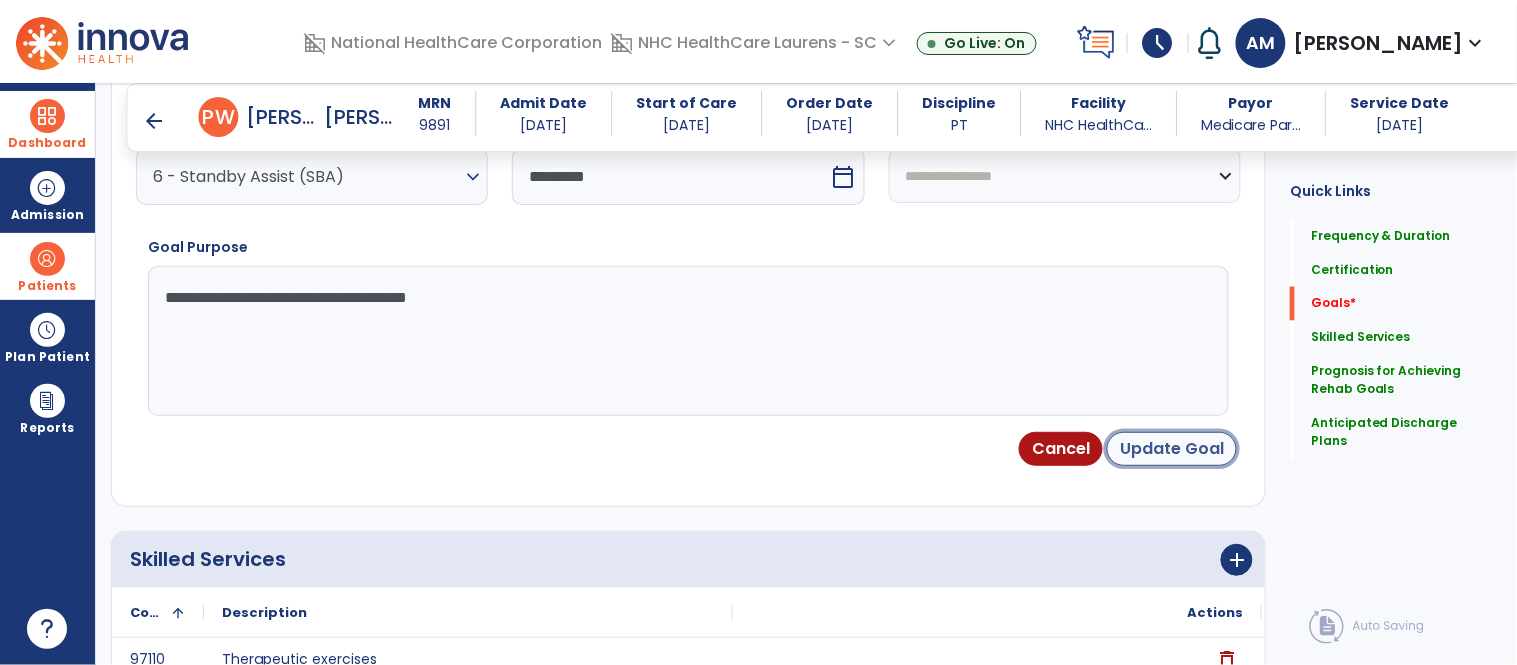 click on "Update Goal" at bounding box center [1172, 449] 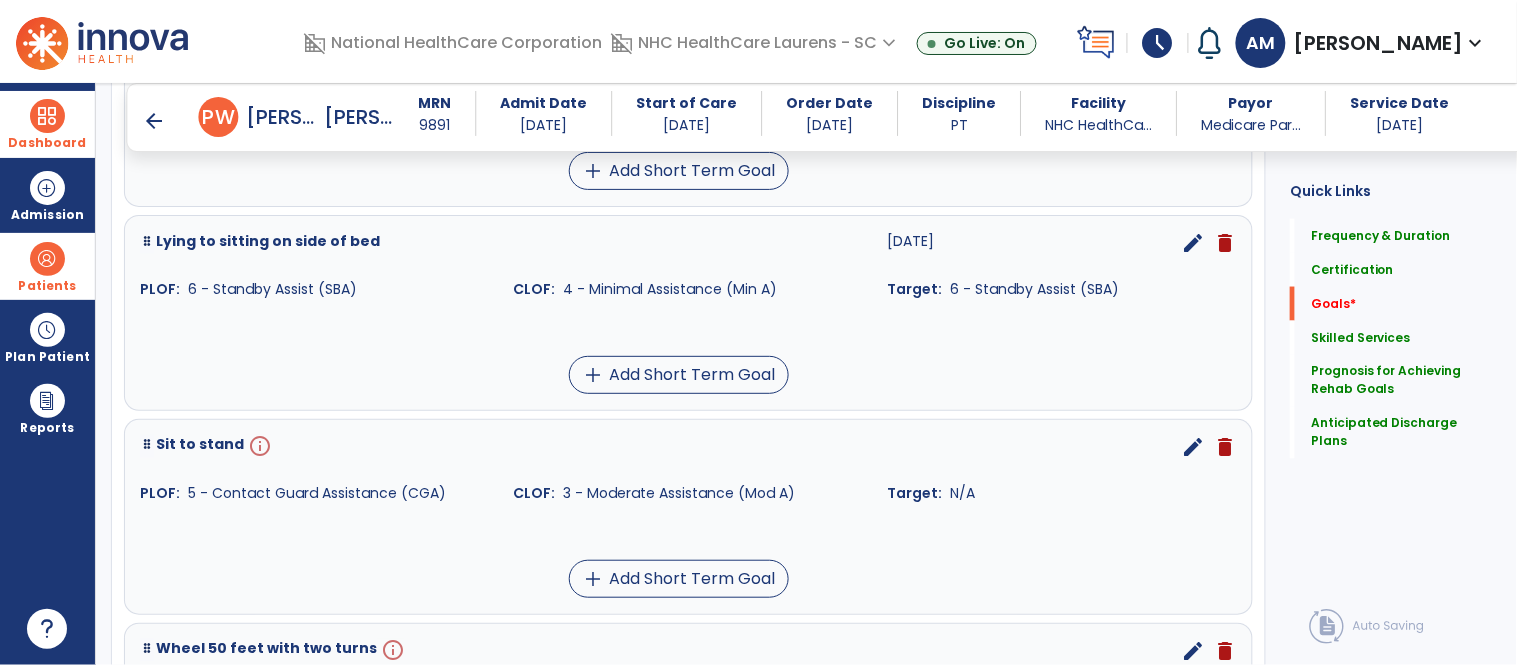 scroll, scrollTop: 722, scrollLeft: 0, axis: vertical 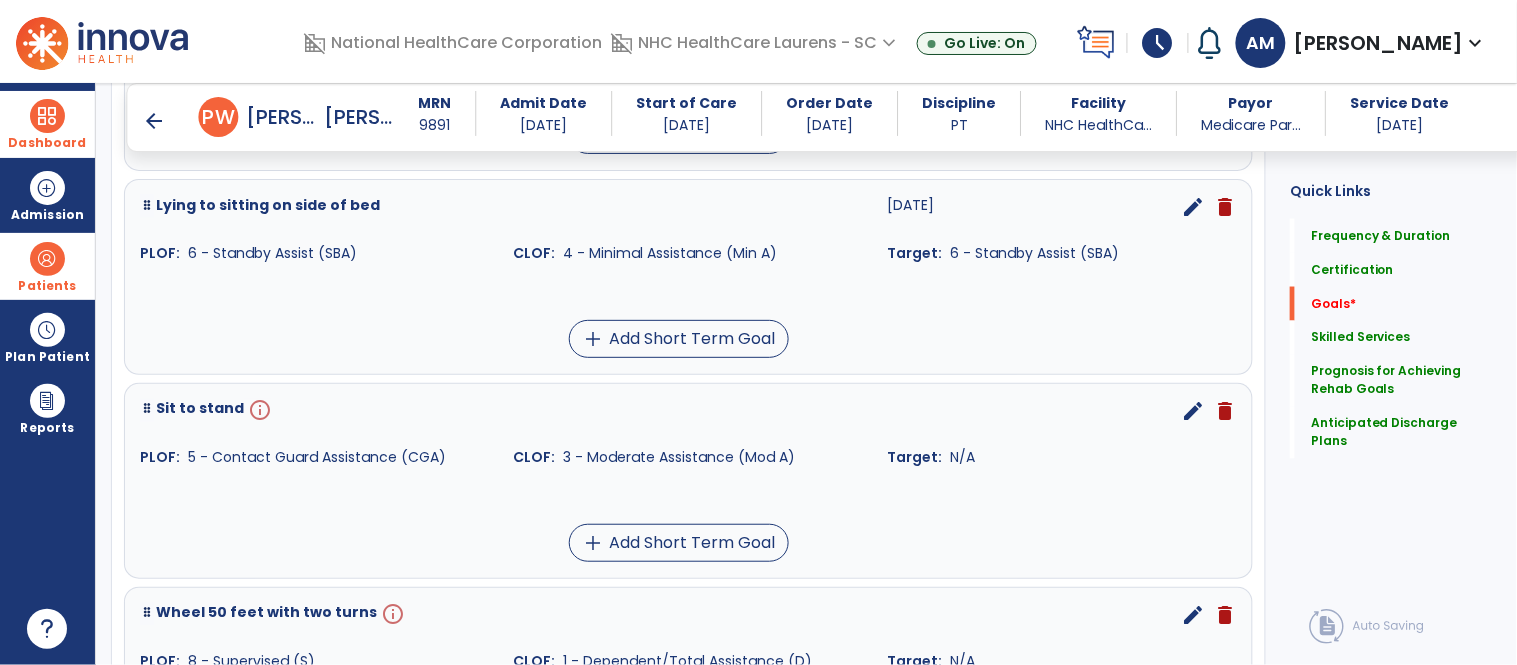 click on "edit" at bounding box center (1193, 411) 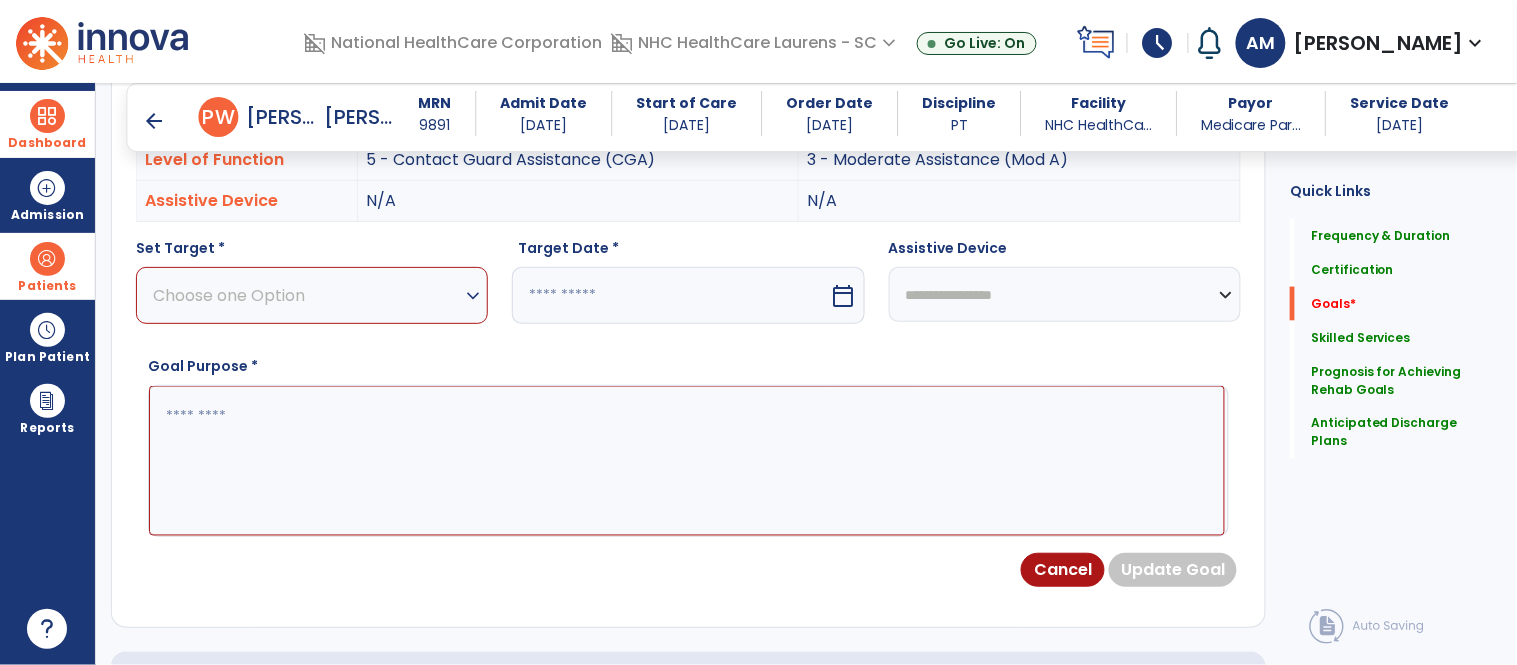 scroll, scrollTop: 535, scrollLeft: 0, axis: vertical 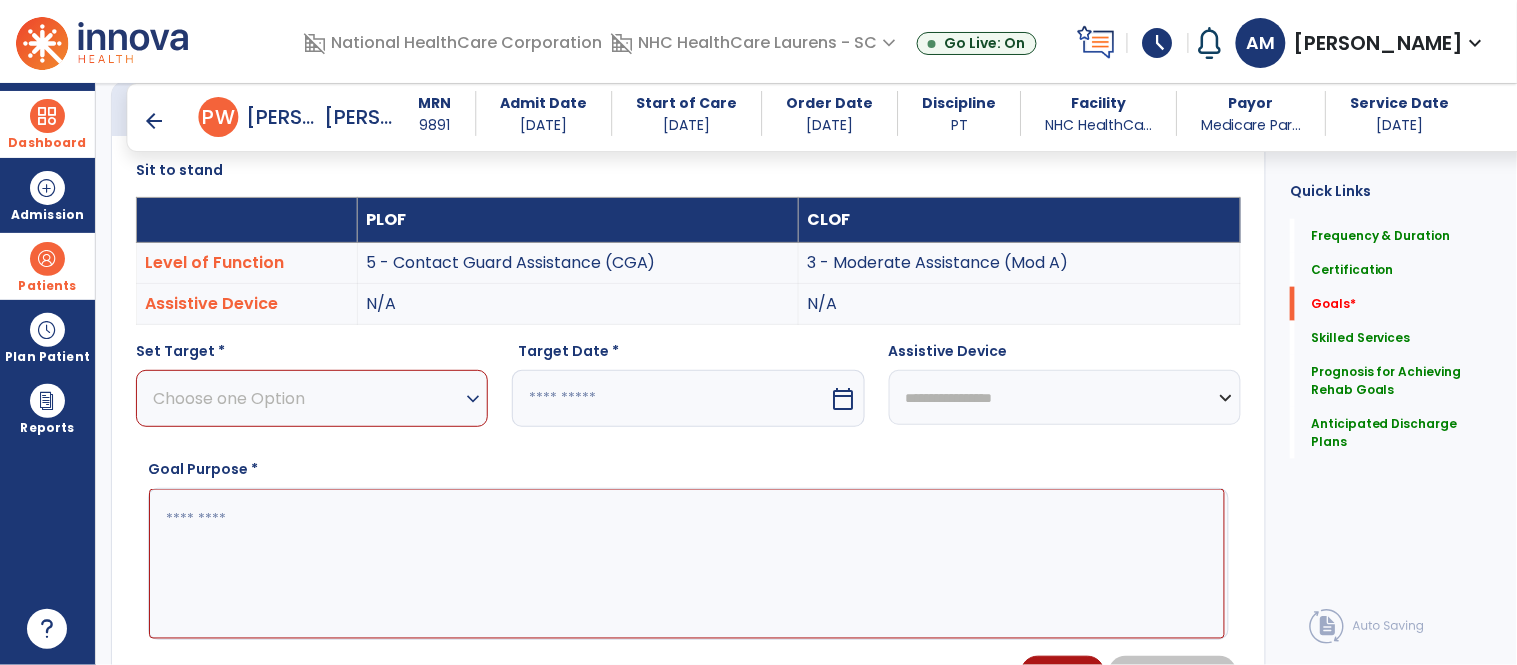 click on "Choose one Option" at bounding box center [307, 398] 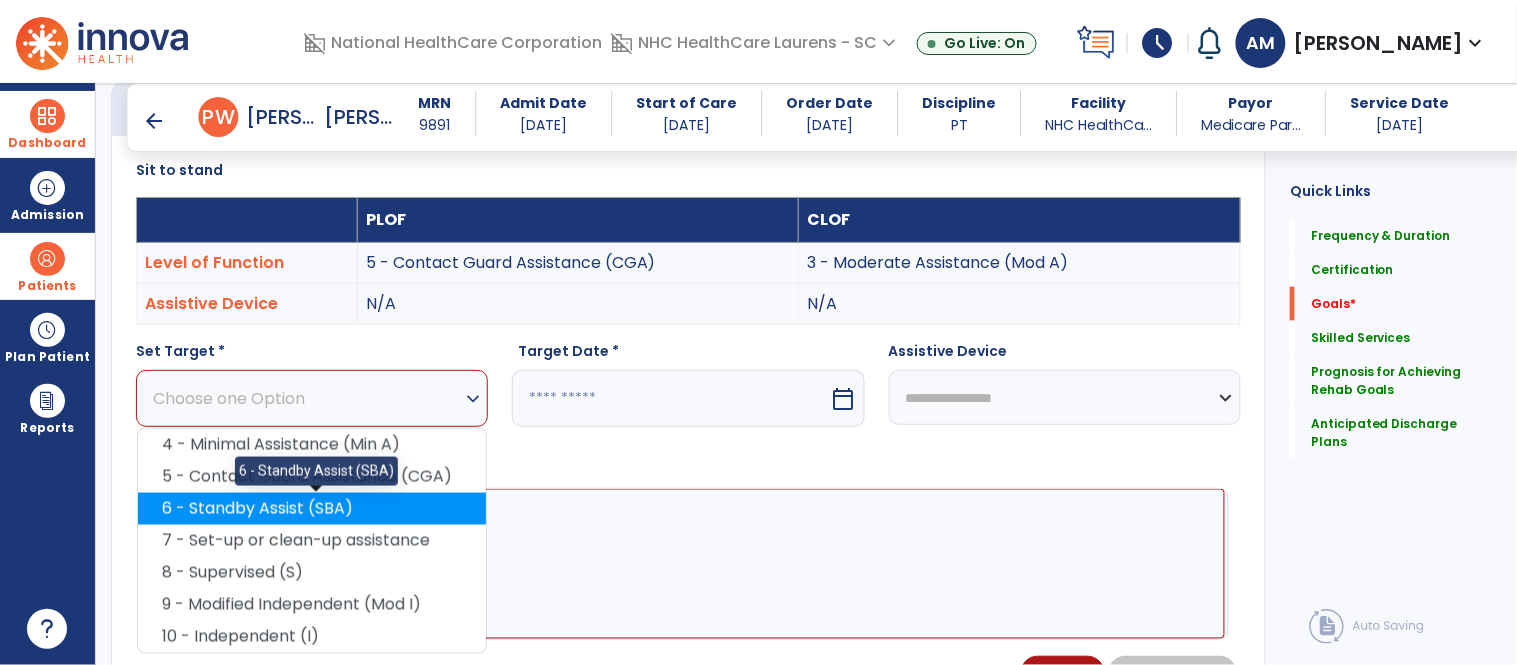 click on "6 - Standby Assist (SBA)" at bounding box center [312, 509] 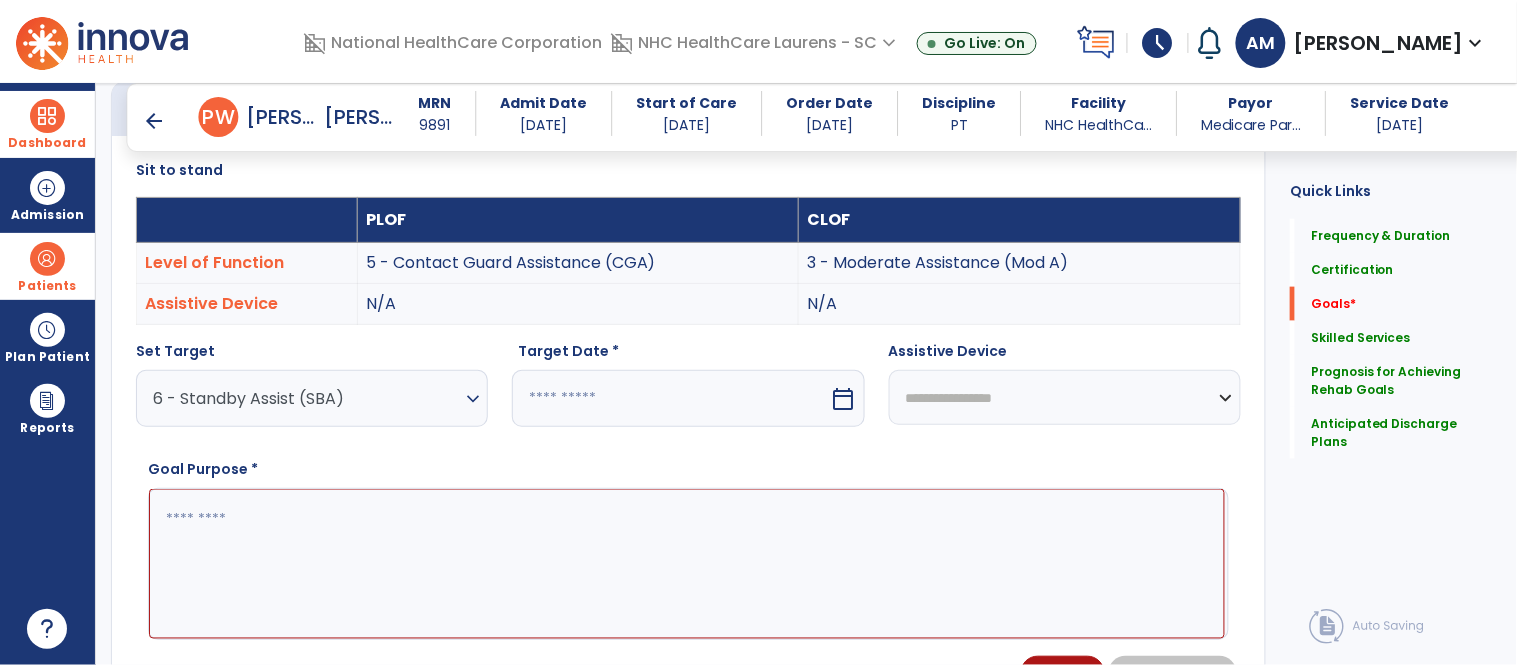 click on "Set Target   6 - Standby Assist (SBA)   expand_more   4 - Minimal Assistance (Min A)   5 - Contact Guard Assistance (CGA)   6 - Standby Assist (SBA)   7 - Set-up or clean-up assistance   8 - Supervised (S)   9 - Modified Independent (Mod I)   10 - Independent (I)" at bounding box center [312, 384] 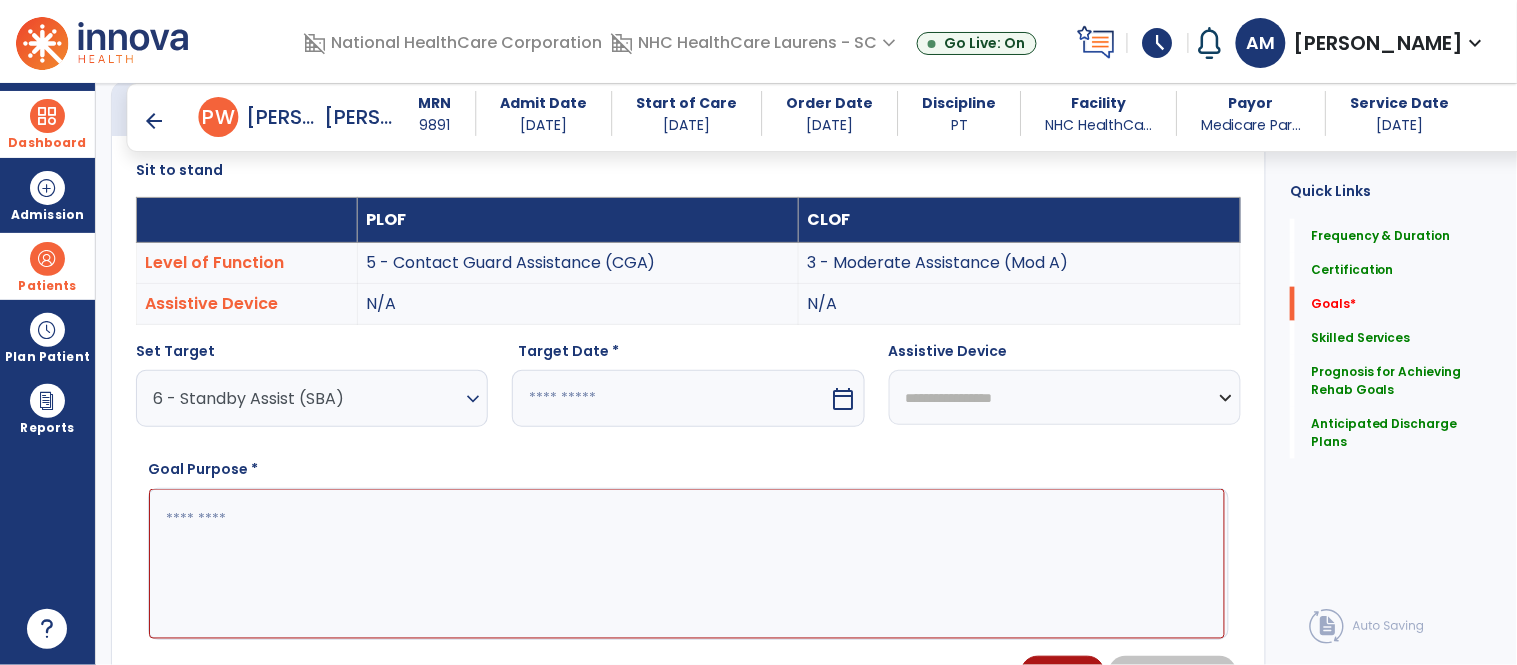 drag, startPoint x: 371, startPoint y: 388, endPoint x: 366, endPoint y: 400, distance: 13 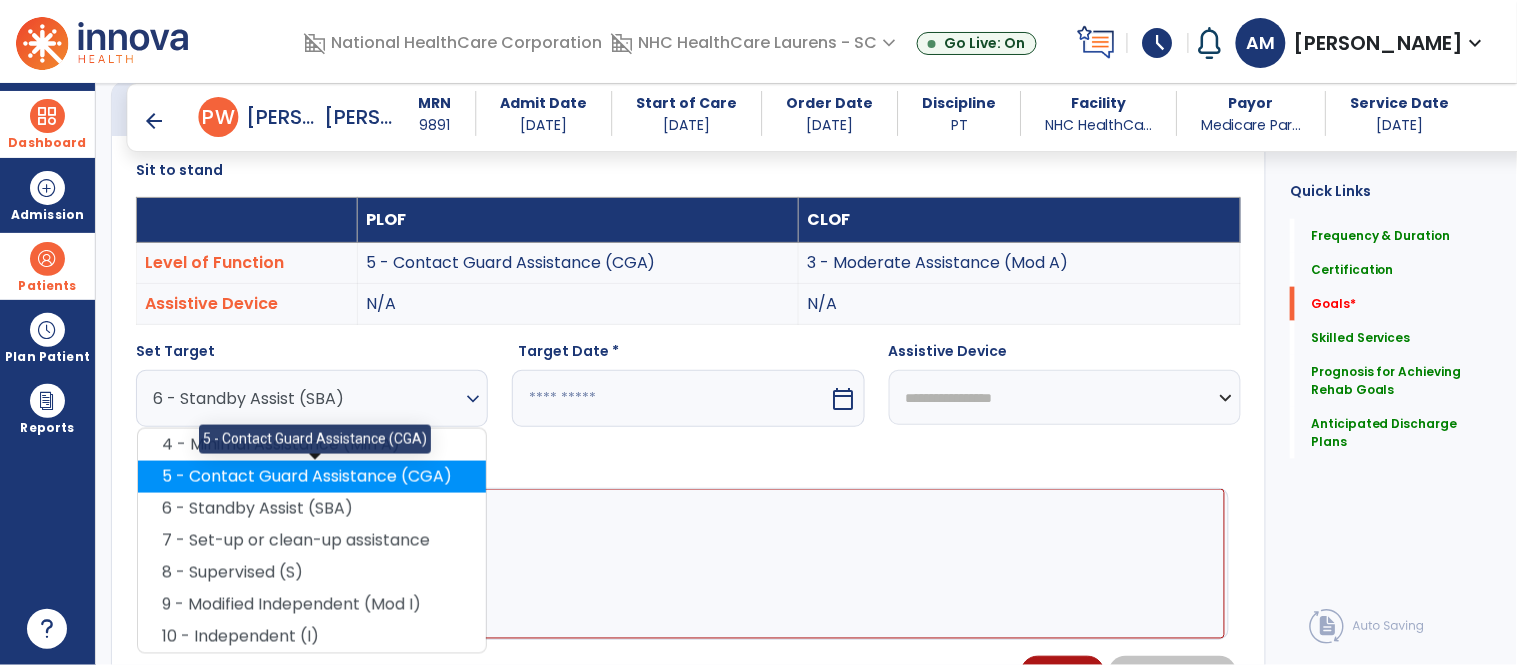 click on "5 - Contact Guard Assistance (CGA)" at bounding box center (312, 477) 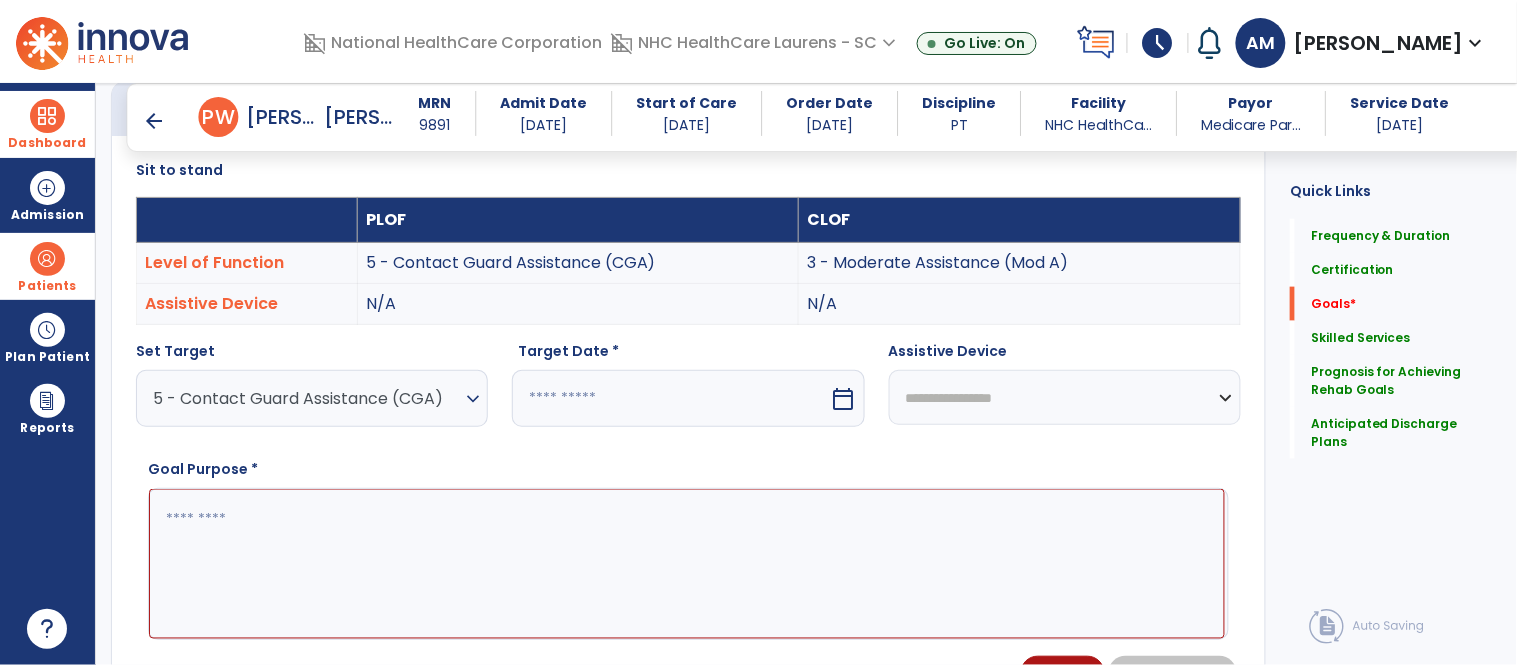 click at bounding box center [670, 398] 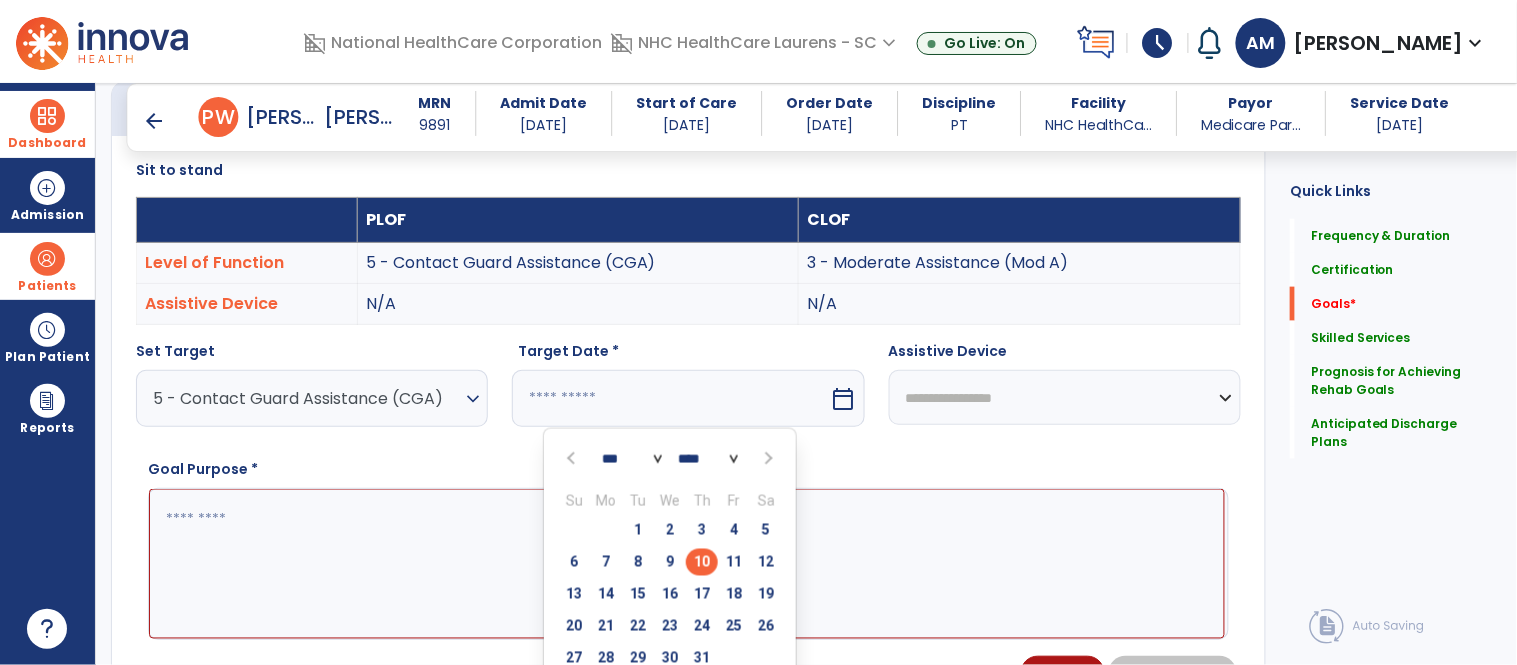 click at bounding box center [768, 459] 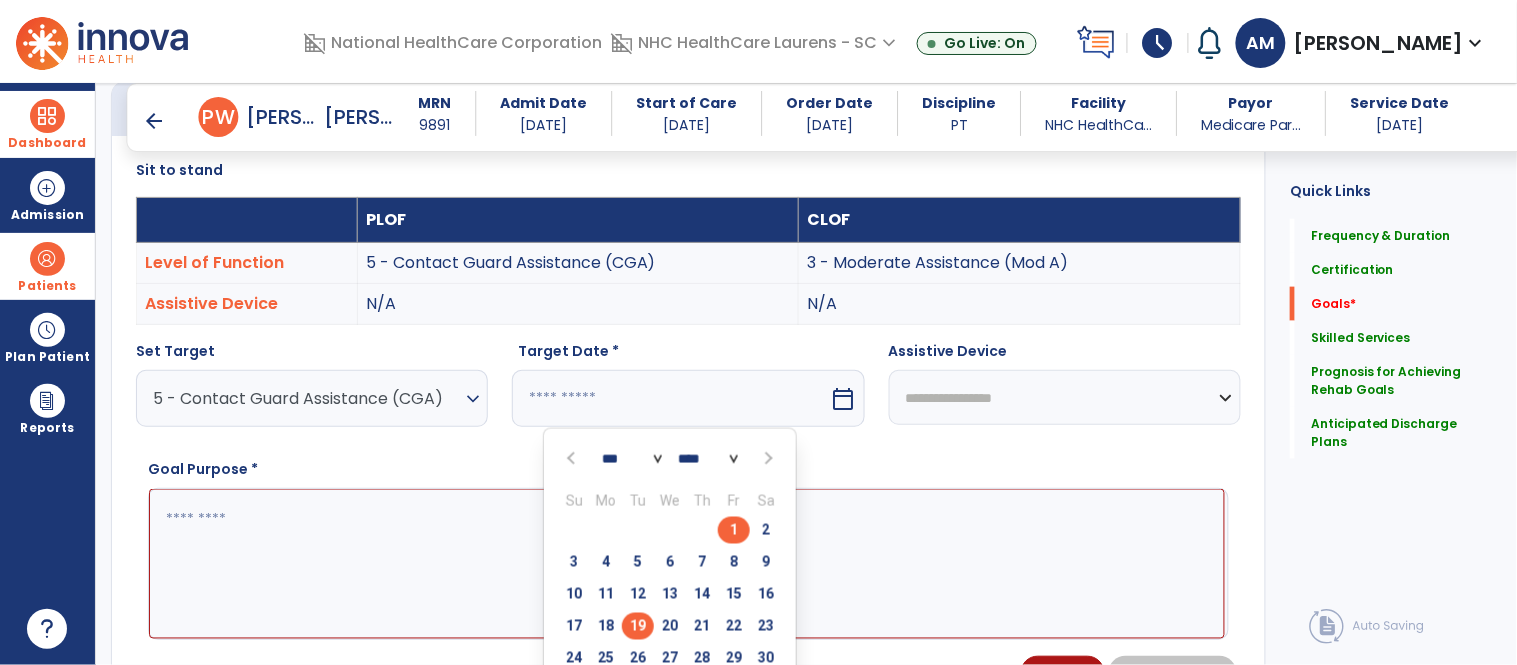 click on "19" at bounding box center [638, 626] 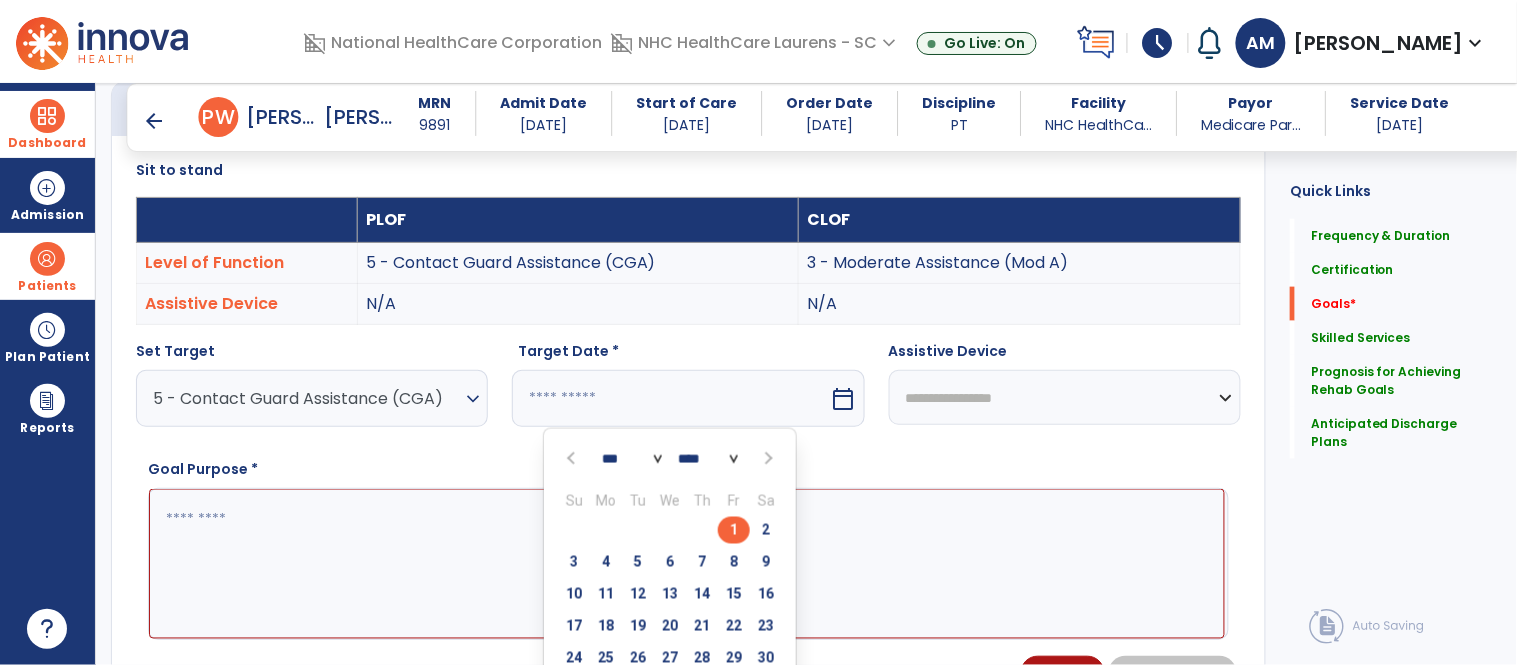 type on "*********" 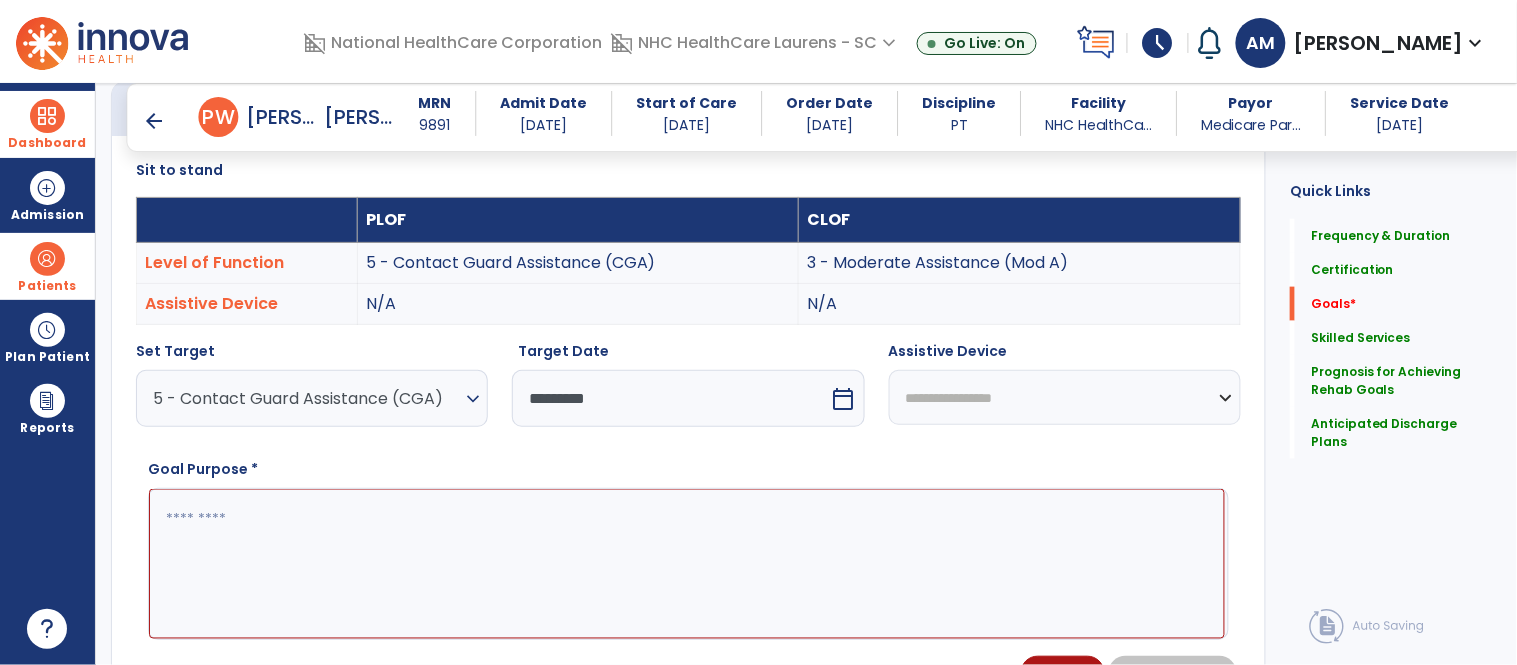 click at bounding box center (687, 564) 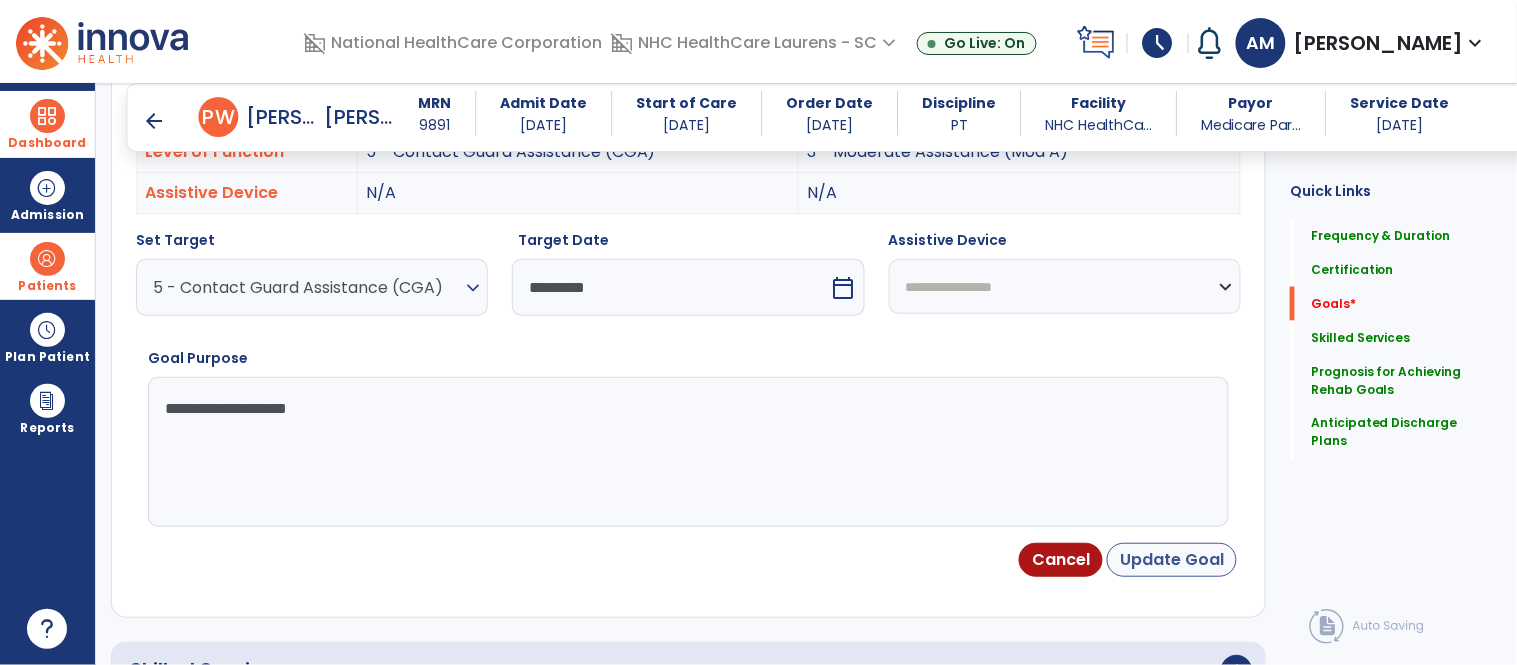 type on "**********" 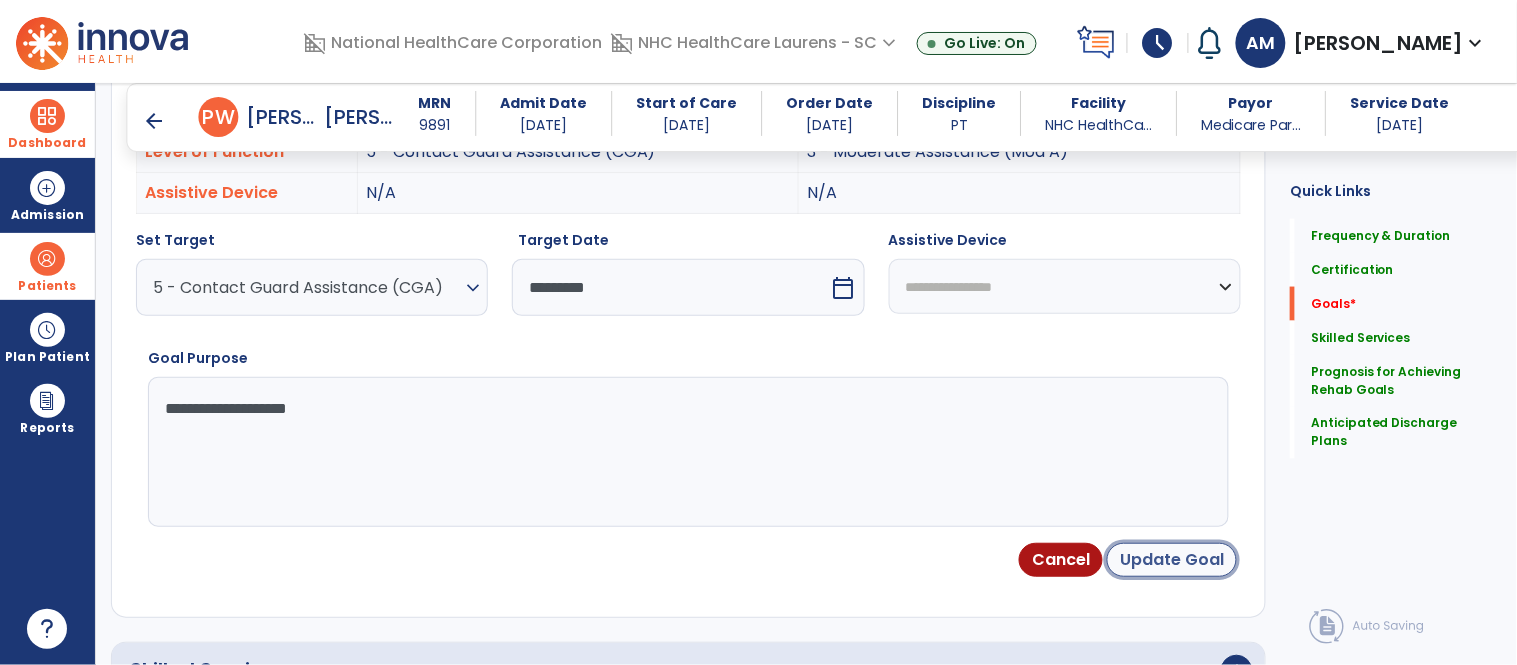 click on "Update Goal" at bounding box center (1172, 560) 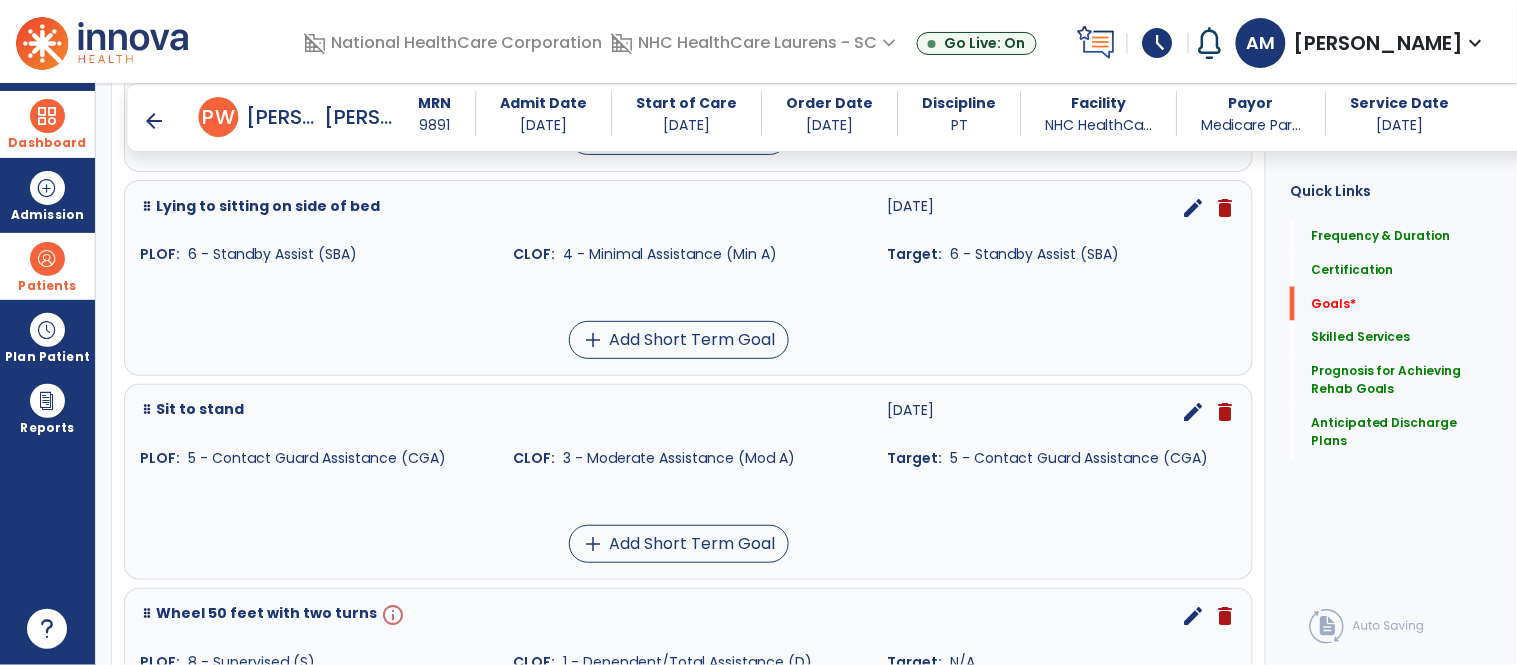 scroll, scrollTop: 942, scrollLeft: 0, axis: vertical 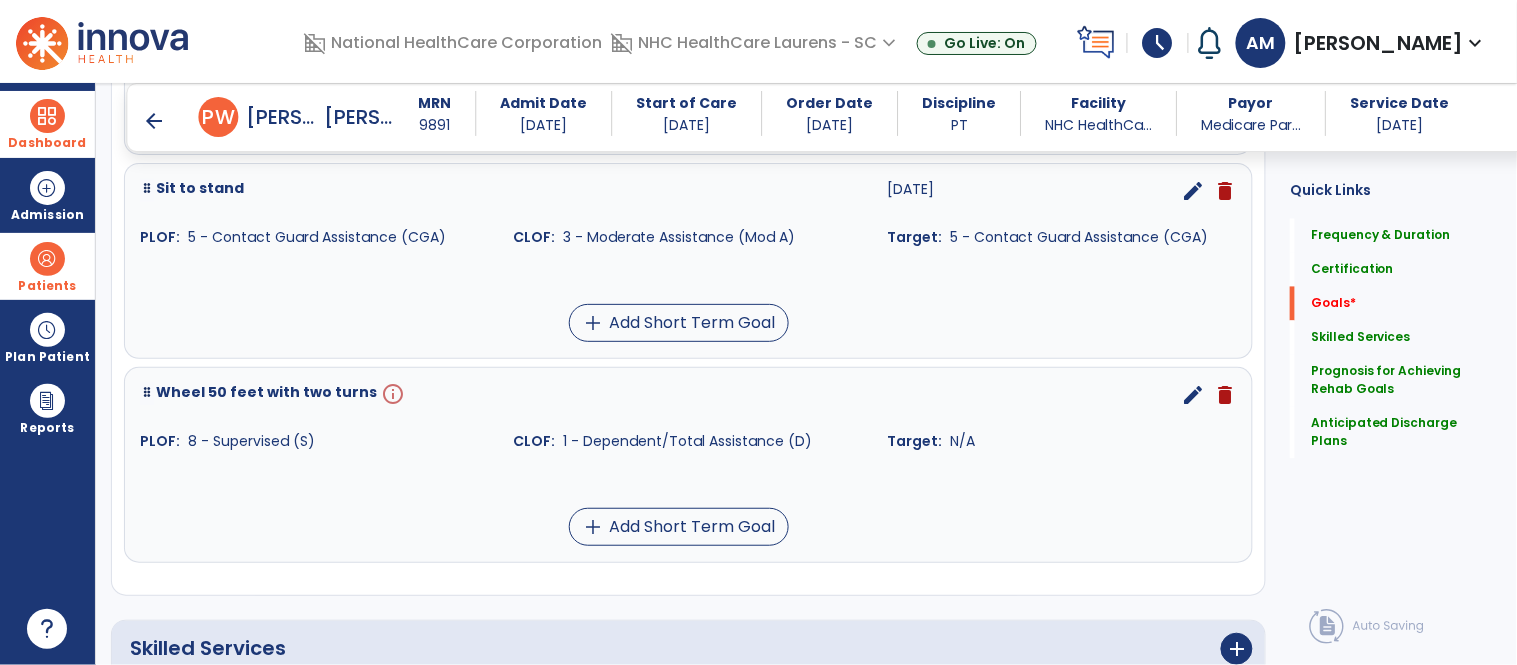 click on "edit" at bounding box center (1193, 395) 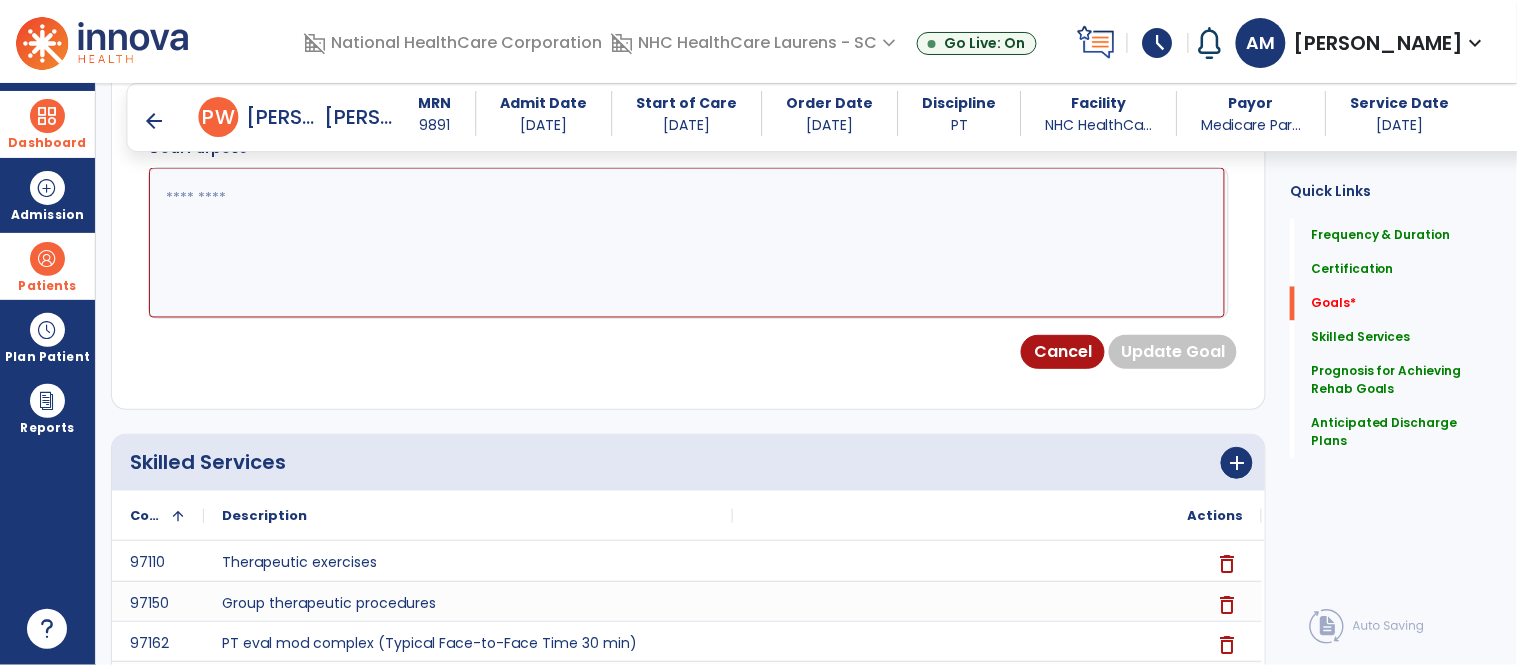 scroll, scrollTop: 535, scrollLeft: 0, axis: vertical 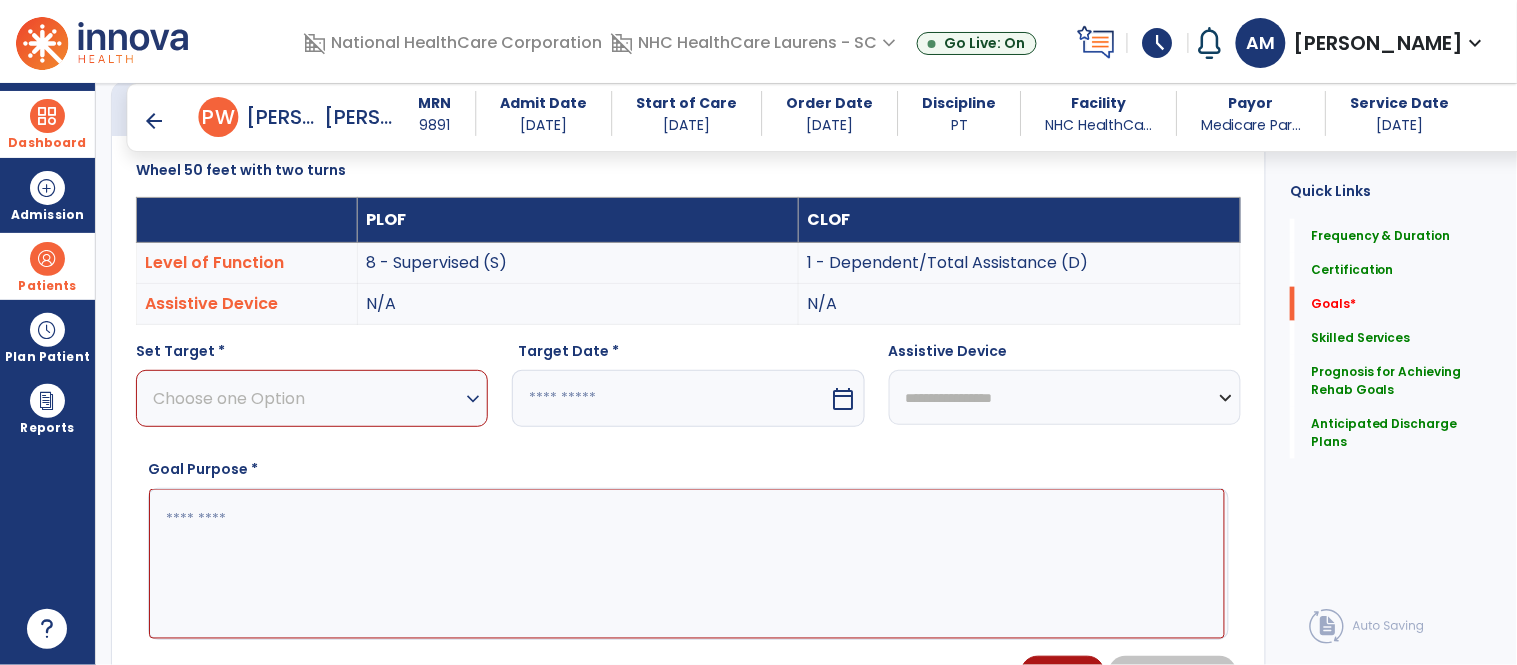 click on "Choose one Option" at bounding box center (307, 398) 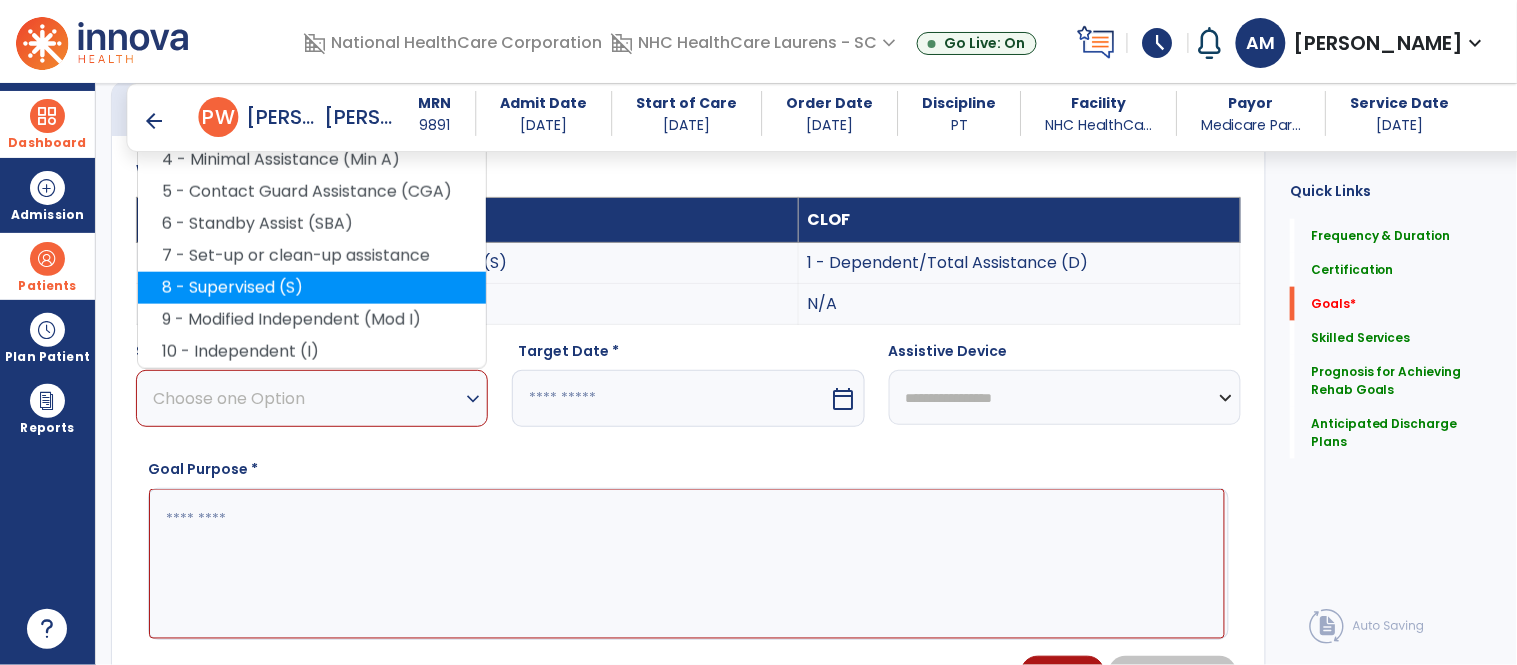 click on "8 - Supervised (S)" at bounding box center [312, 288] 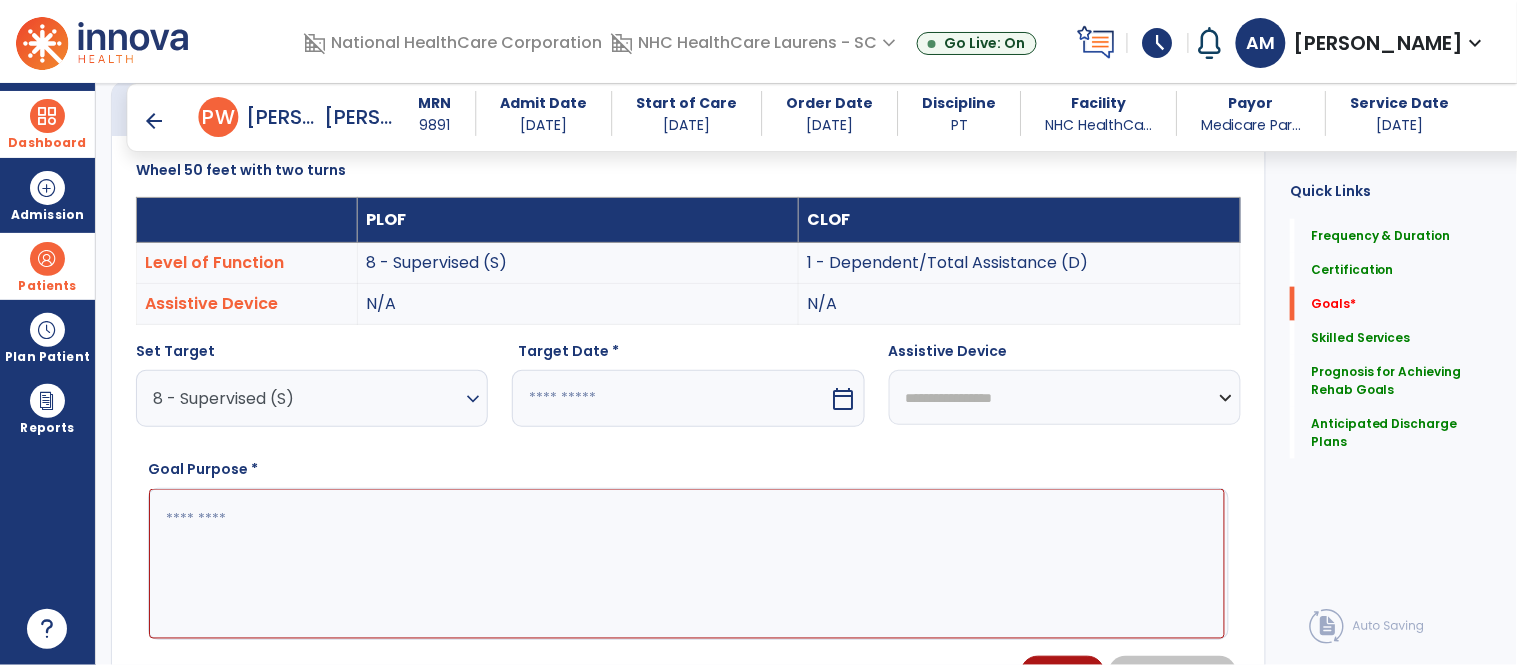 click on "calendar_today" at bounding box center (844, 399) 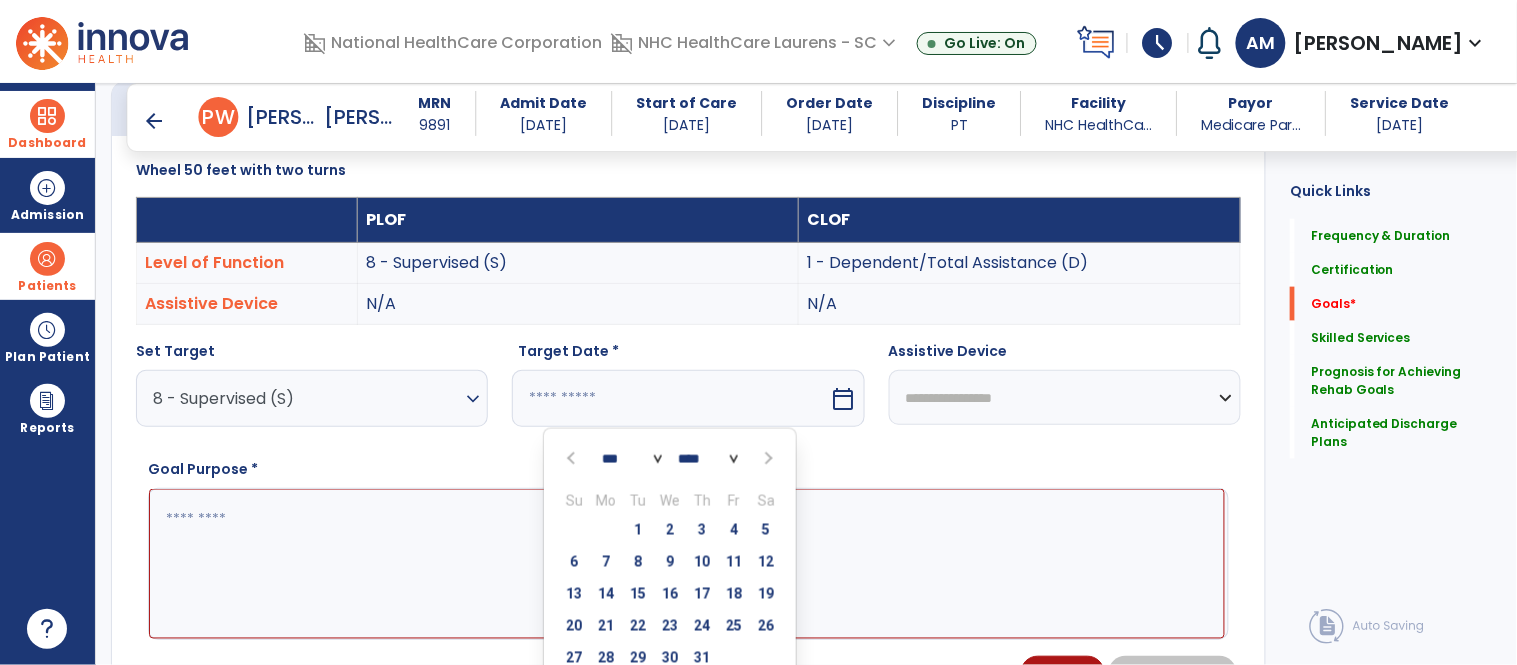 click at bounding box center [767, 459] 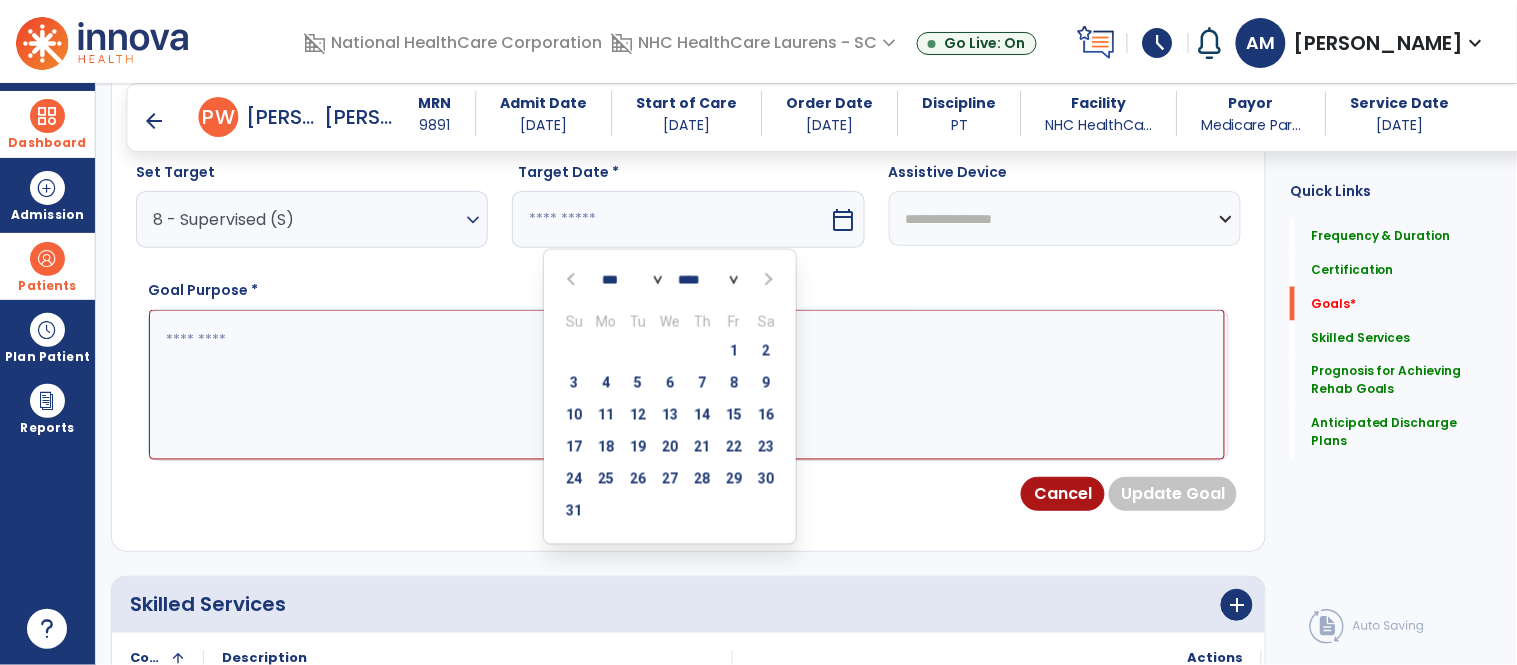 scroll, scrollTop: 757, scrollLeft: 0, axis: vertical 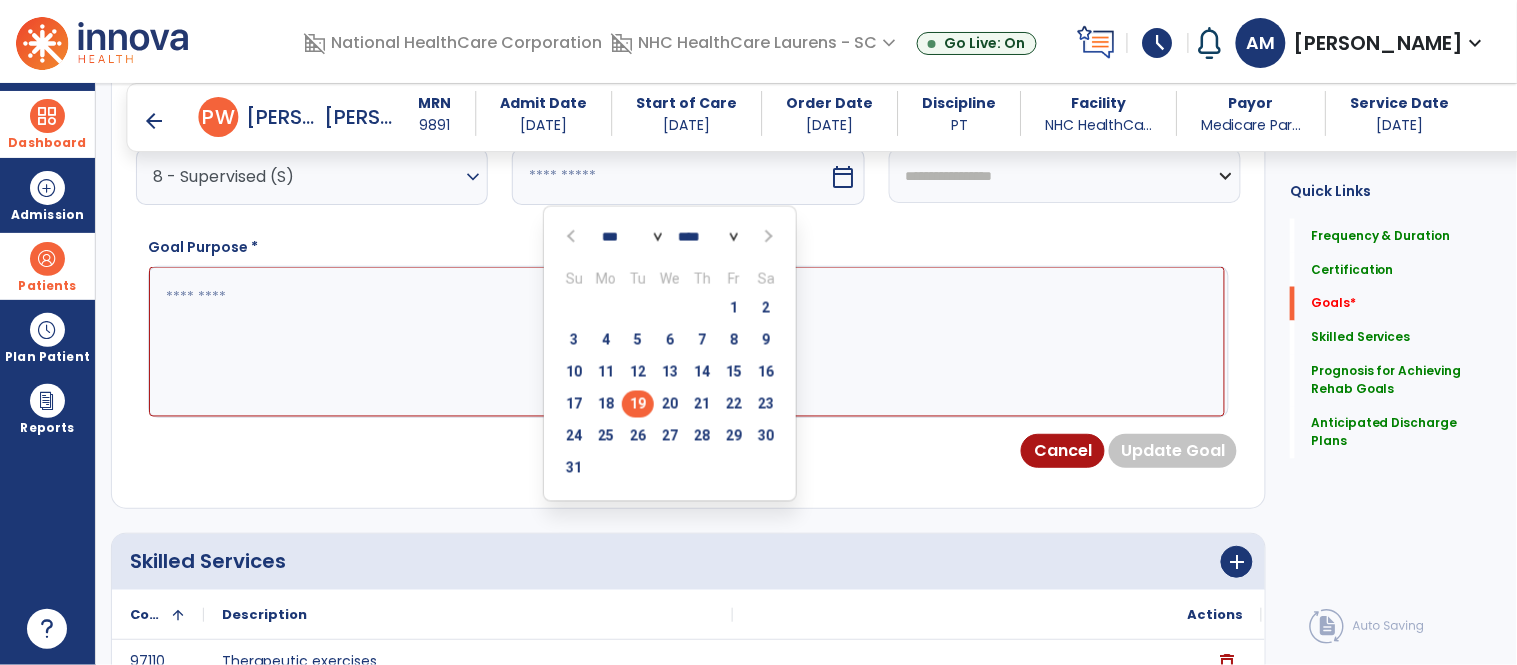 click on "19" at bounding box center (638, 404) 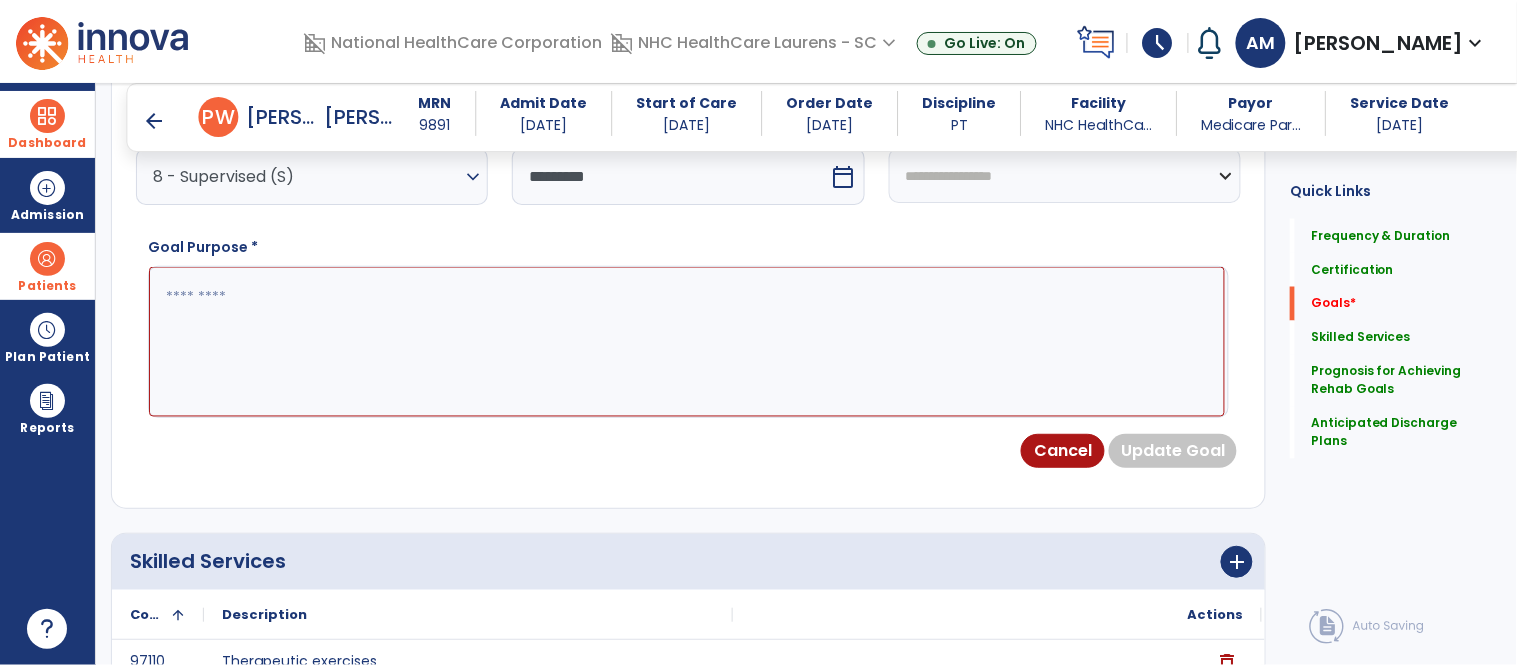 click at bounding box center (687, 342) 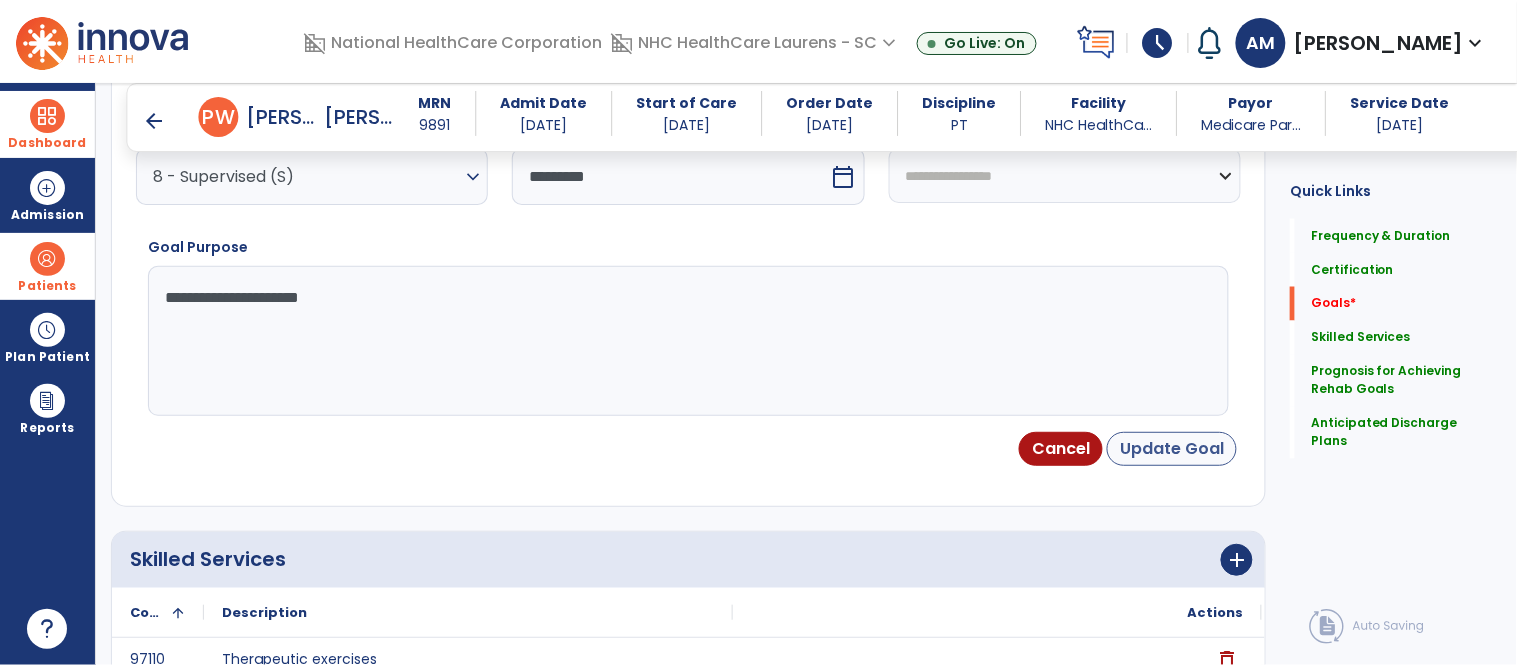 type on "**********" 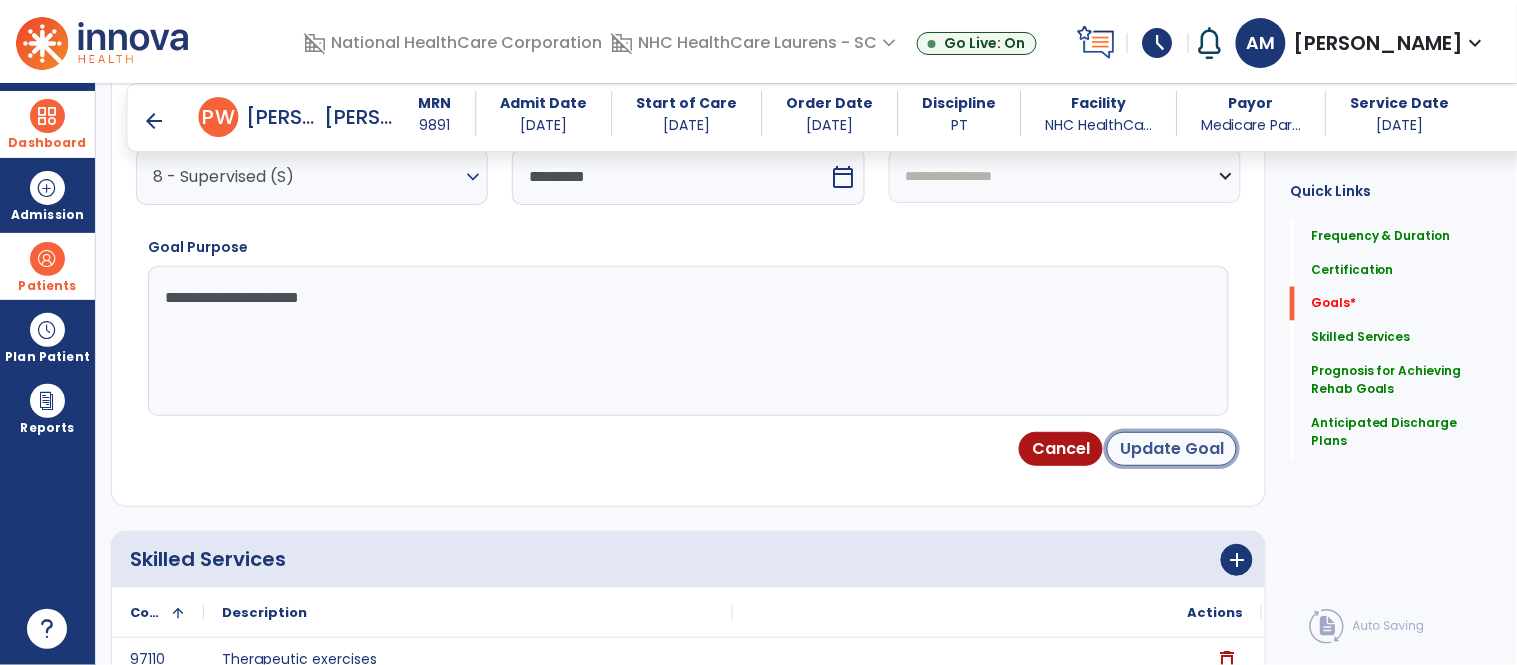 click on "Update Goal" at bounding box center (1172, 449) 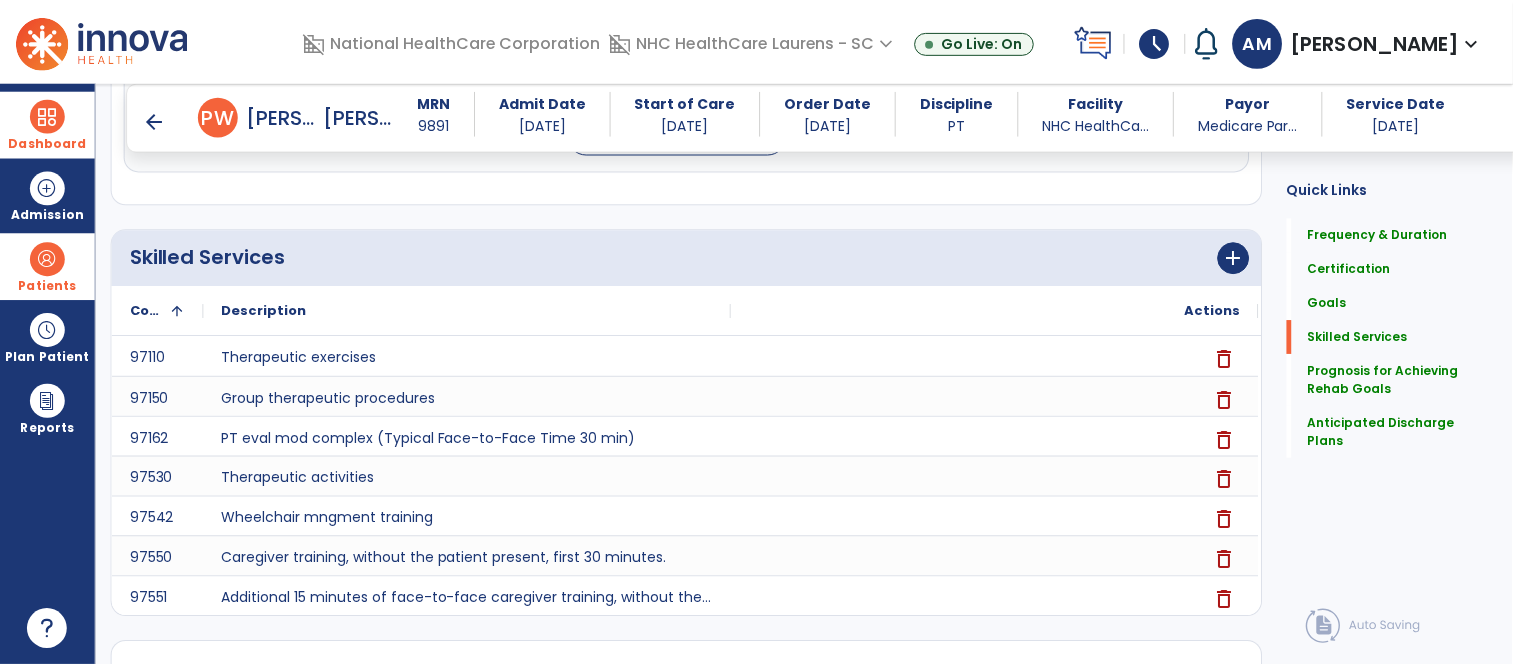 scroll, scrollTop: 1888, scrollLeft: 0, axis: vertical 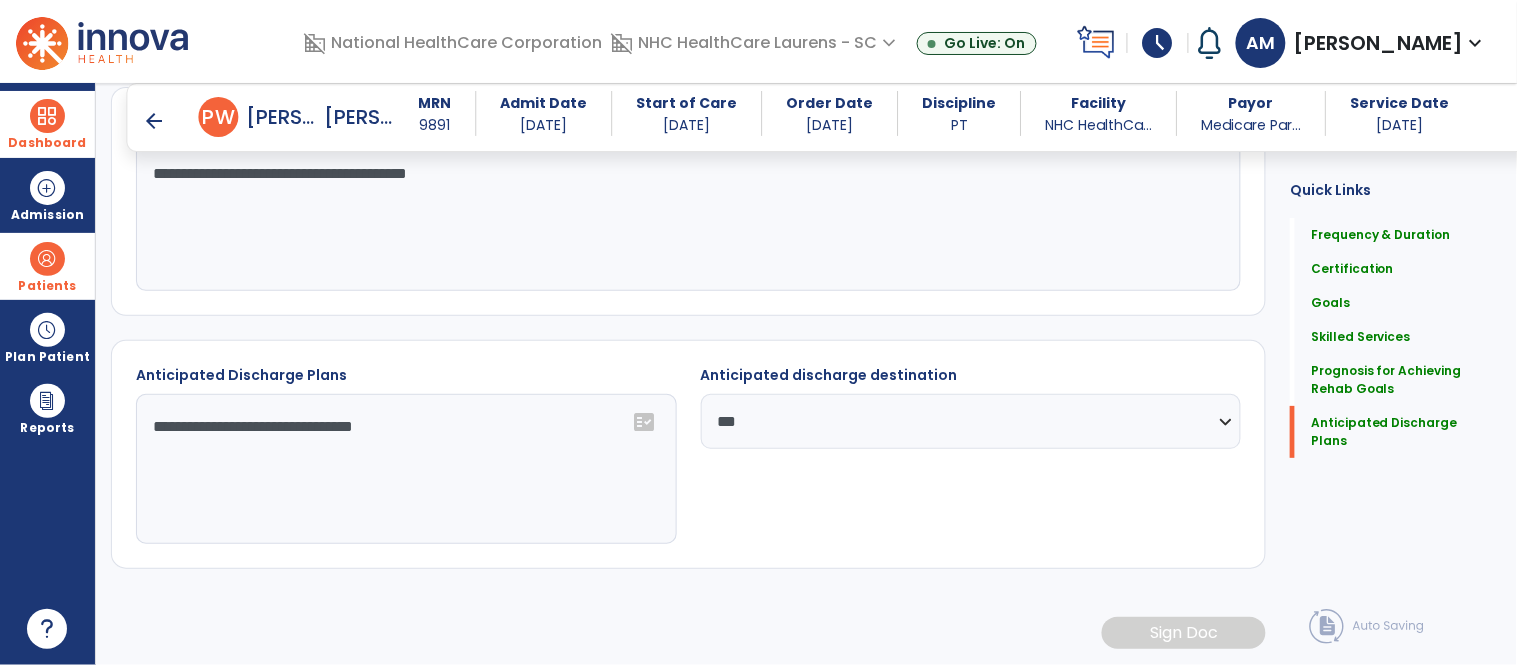 drag, startPoint x: 901, startPoint y: 420, endPoint x: 886, endPoint y: 400, distance: 25 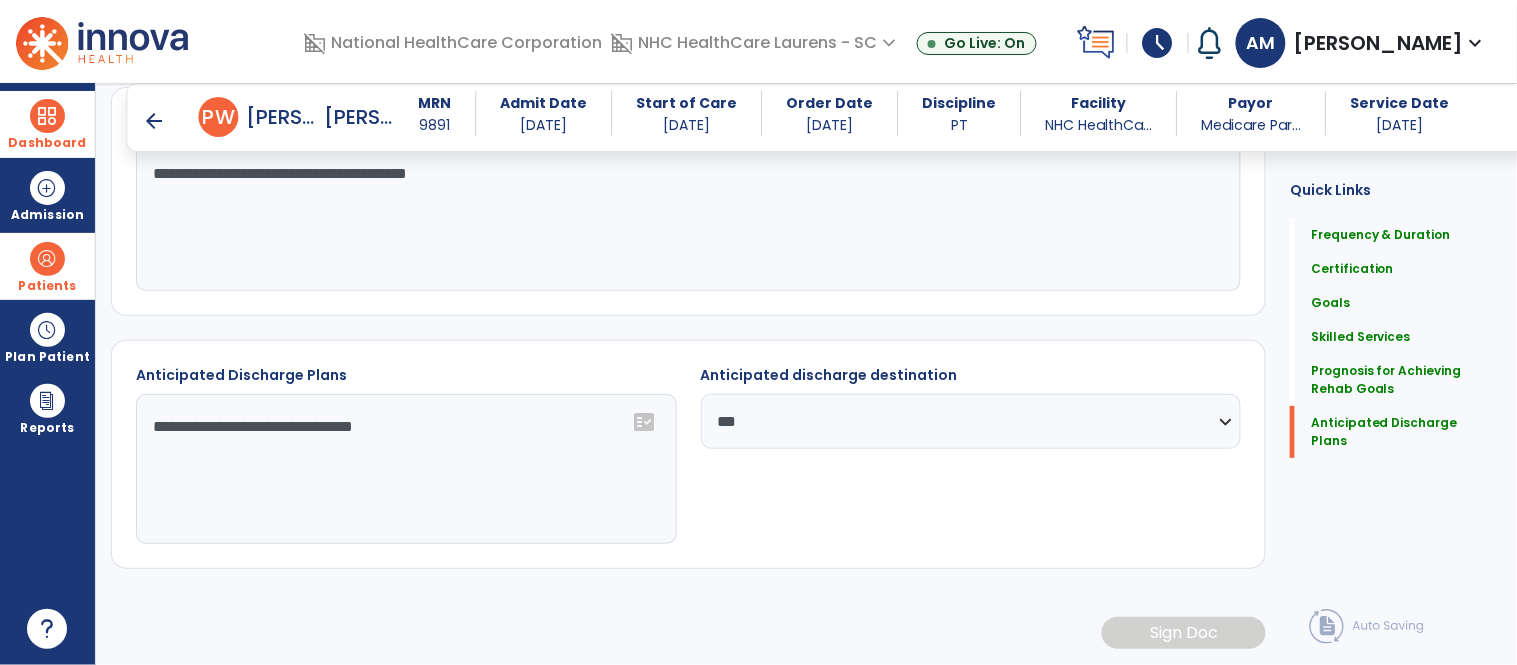 drag, startPoint x: 887, startPoint y: 407, endPoint x: 885, endPoint y: 396, distance: 11.18034 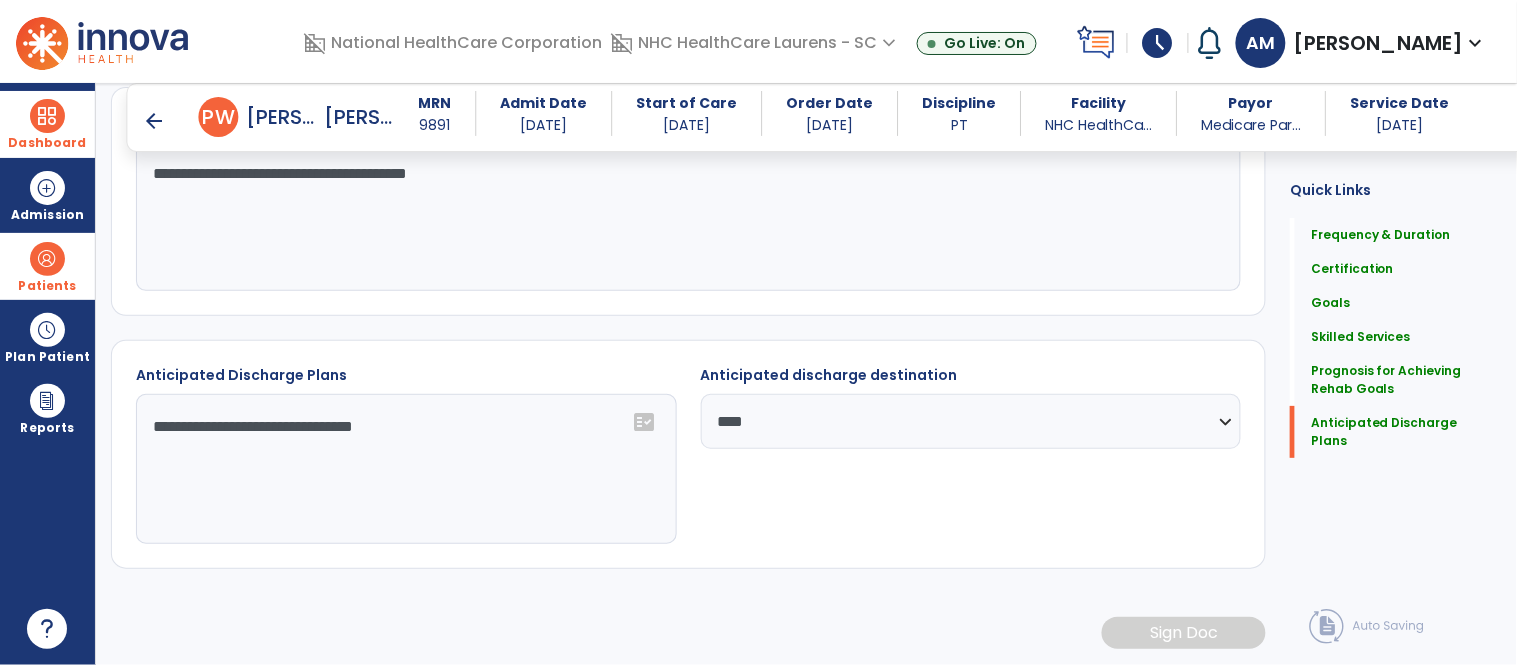 click on "**********" 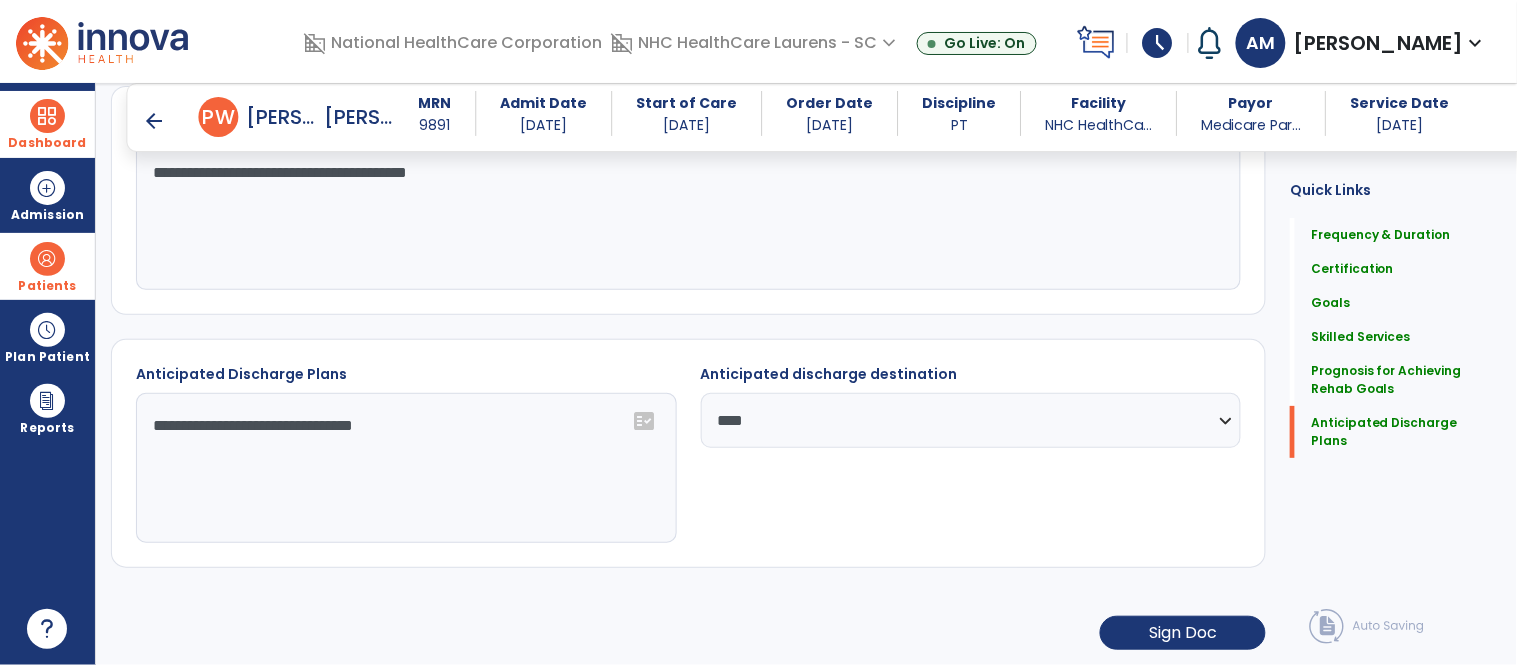 drag, startPoint x: 810, startPoint y: 428, endPoint x: 806, endPoint y: 418, distance: 10.770329 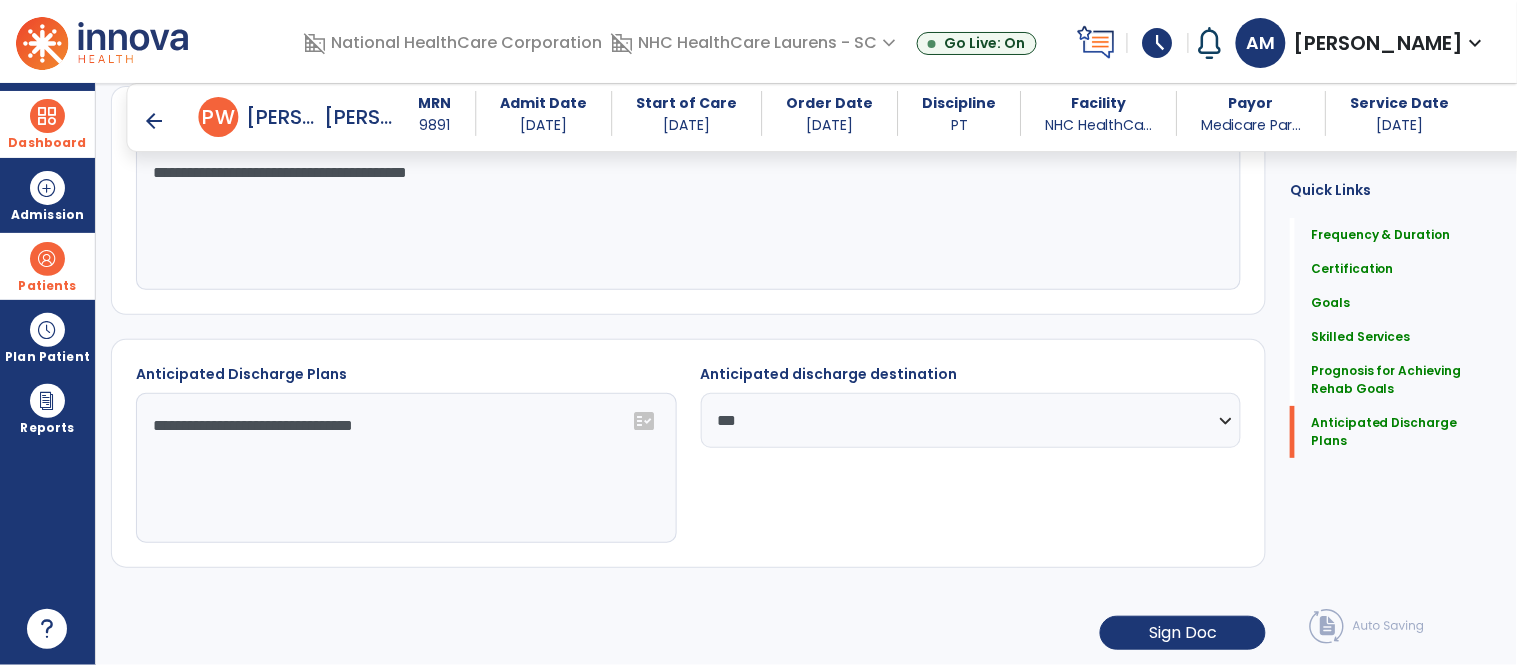 click on "**********" 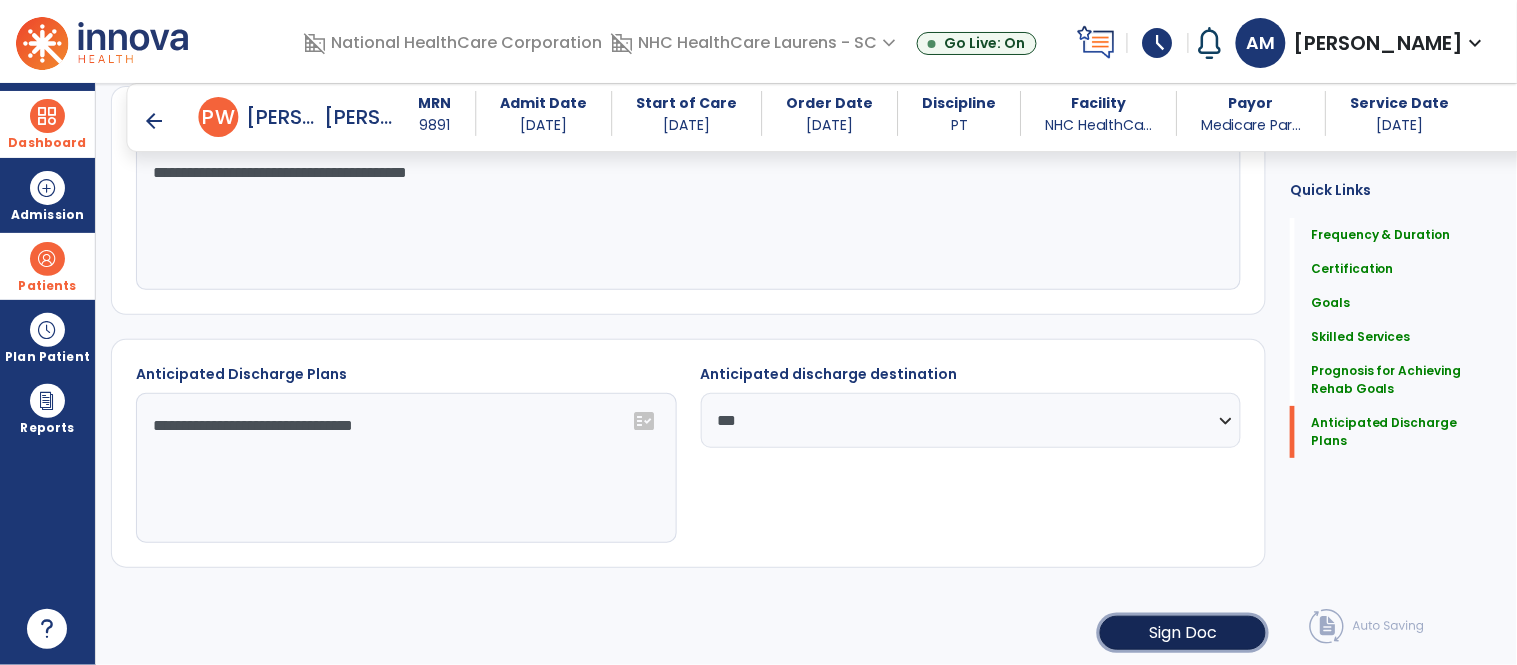 click on "Sign Doc" 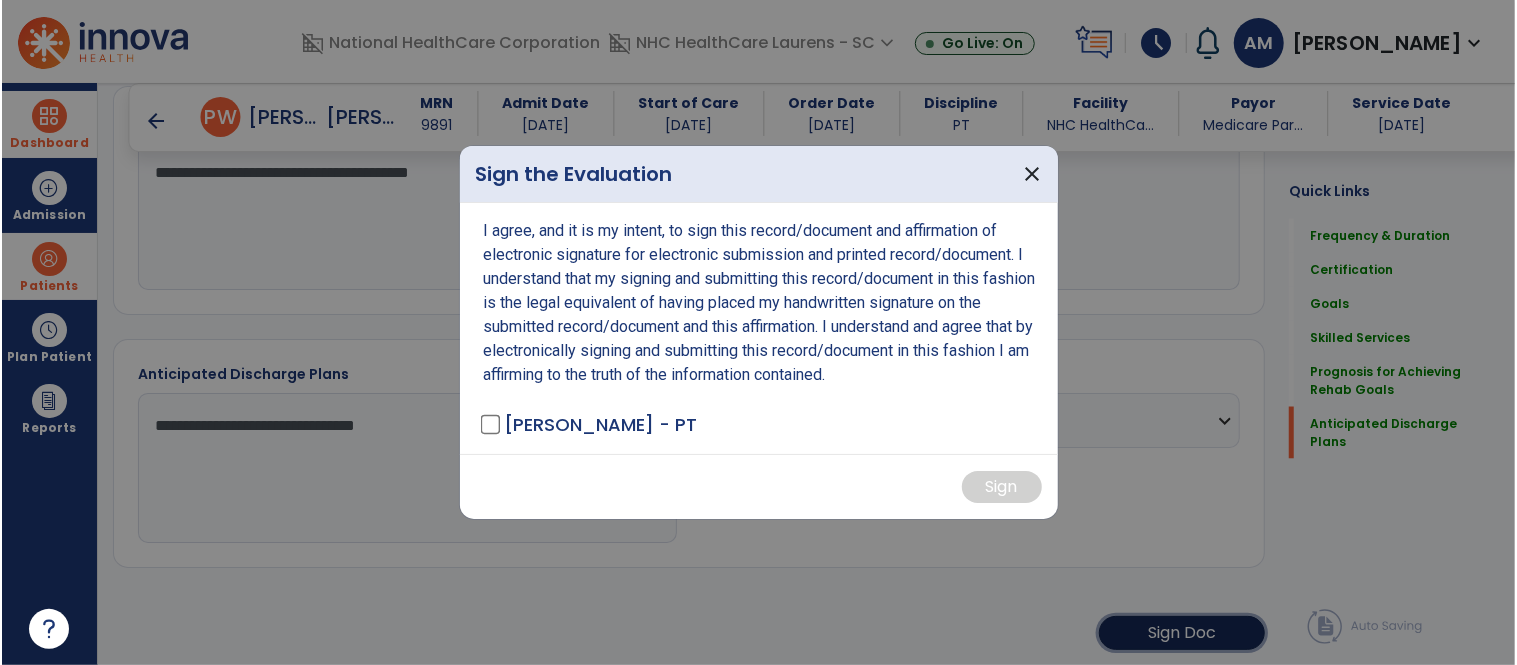 scroll, scrollTop: 1888, scrollLeft: 0, axis: vertical 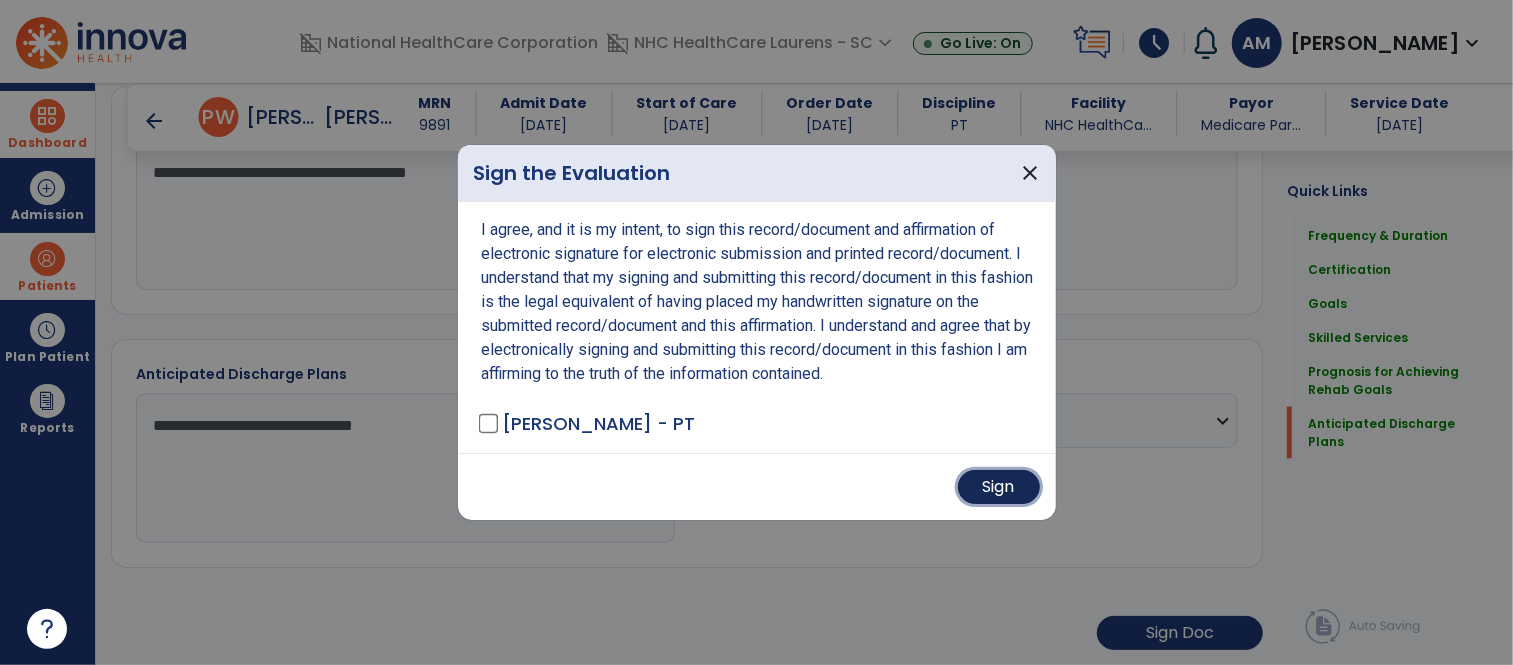 click on "Sign" at bounding box center [999, 487] 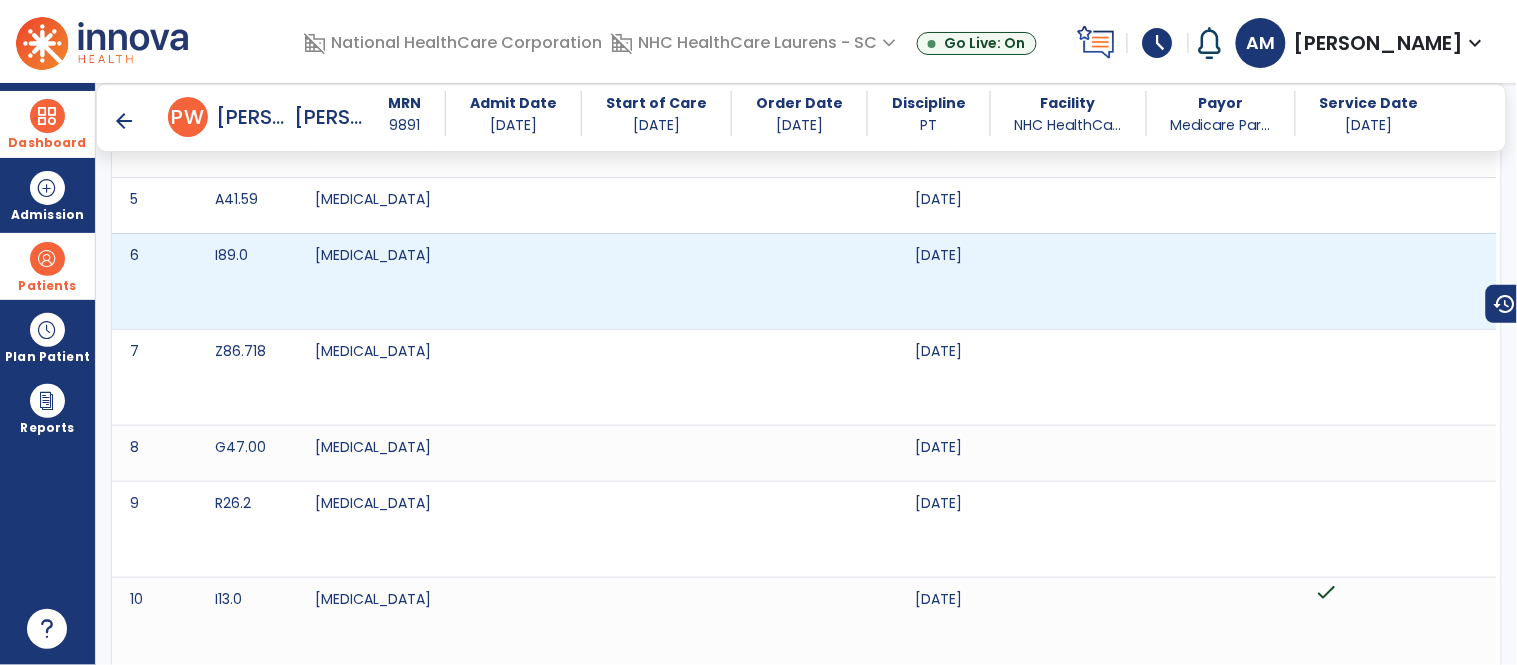 scroll, scrollTop: 0, scrollLeft: 0, axis: both 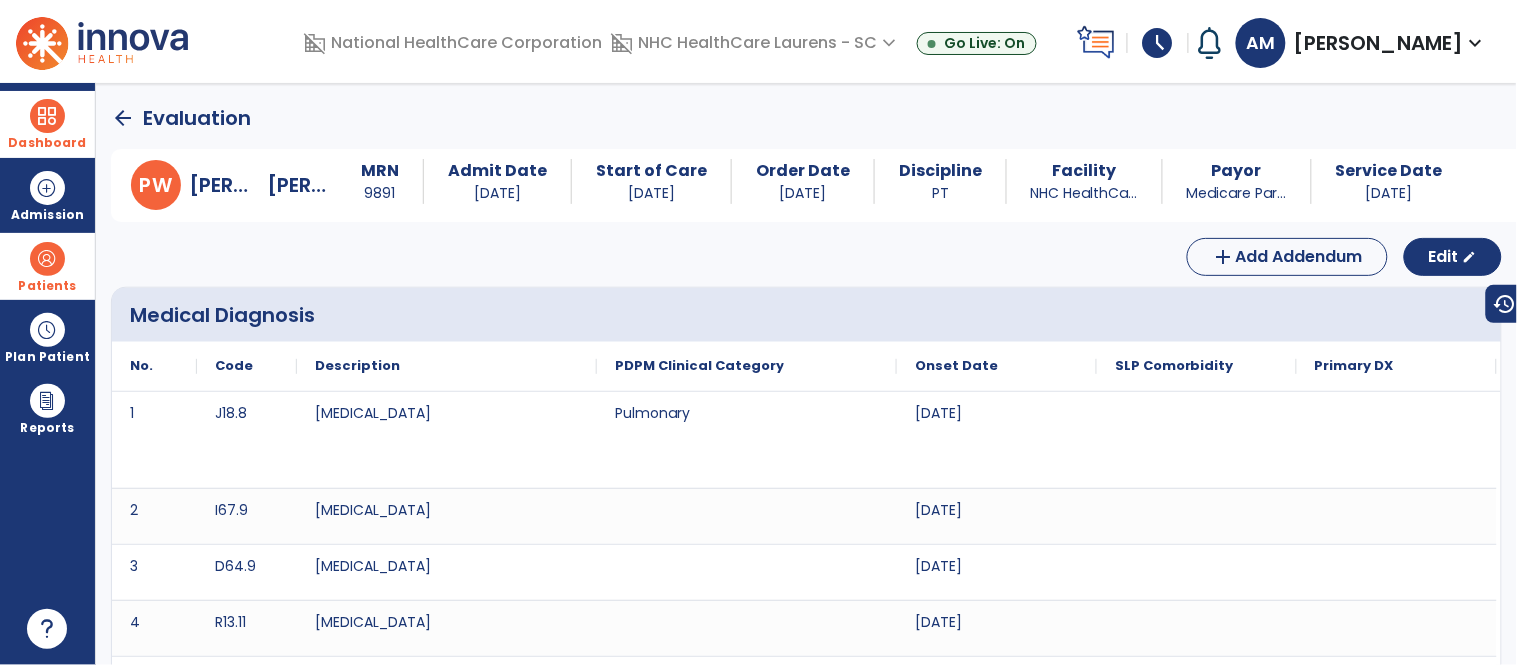 click on "arrow_back" 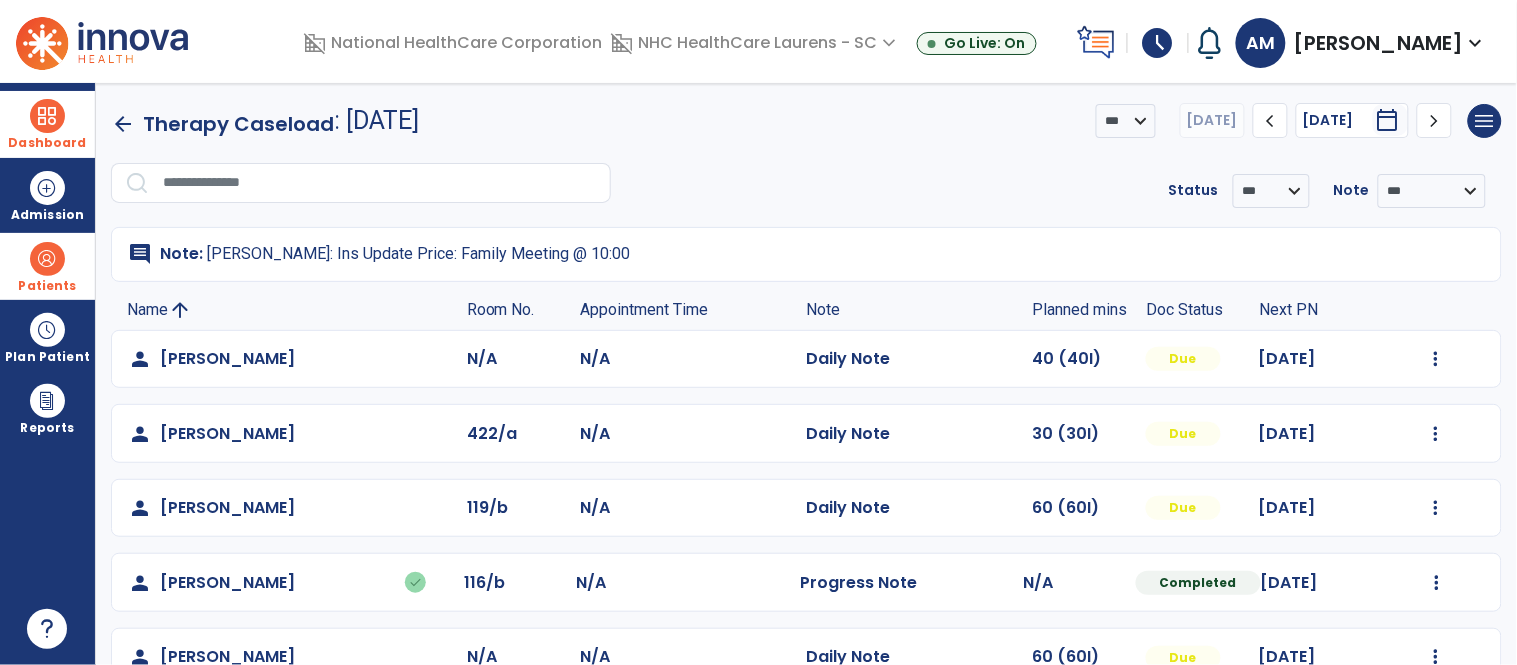 click on "Patients" at bounding box center [47, 286] 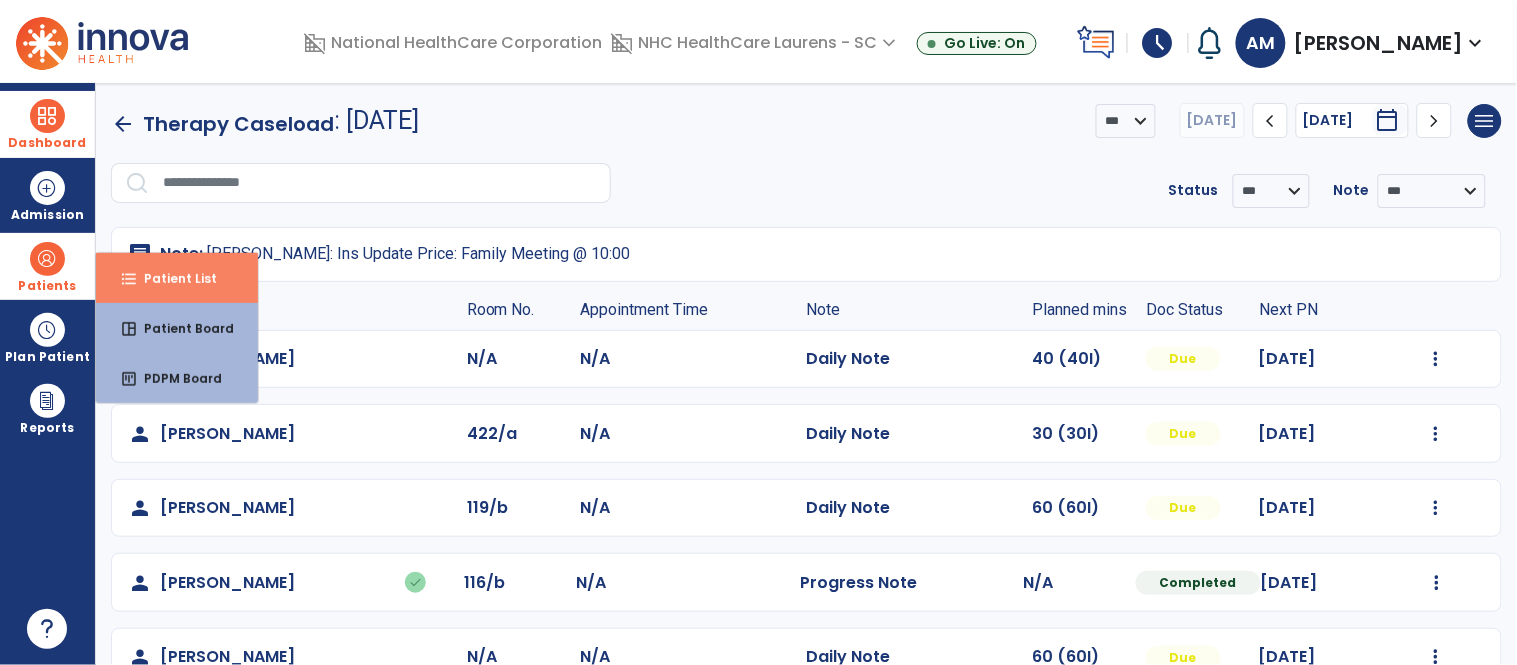 click on "Patient List" at bounding box center (172, 278) 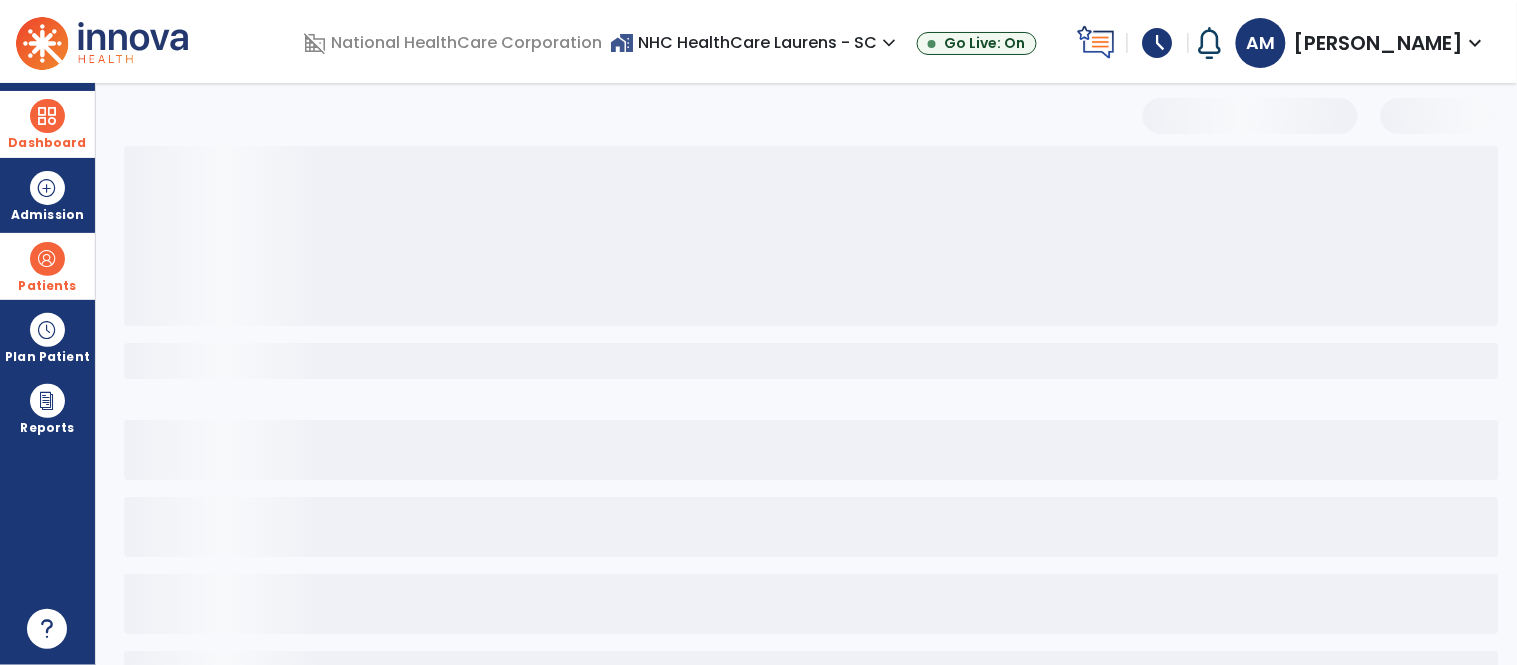select on "***" 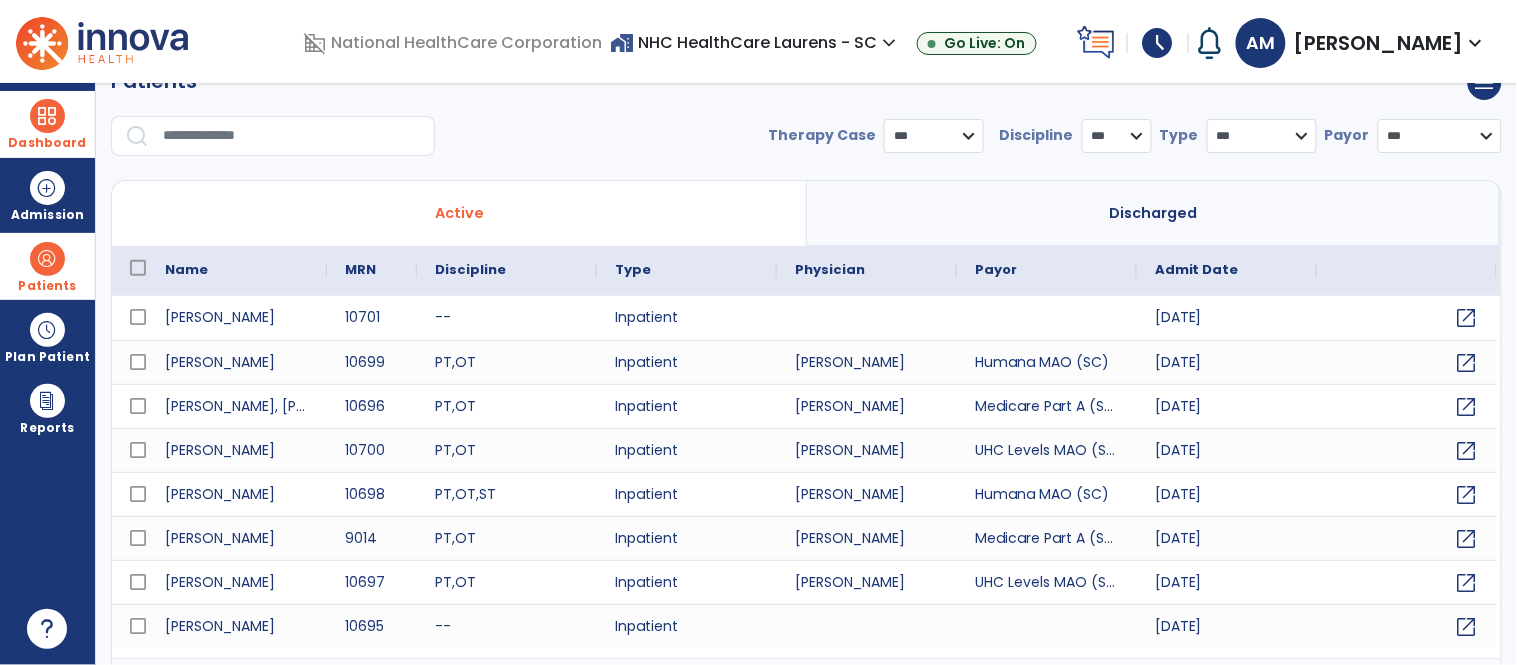 scroll, scrollTop: 0, scrollLeft: 0, axis: both 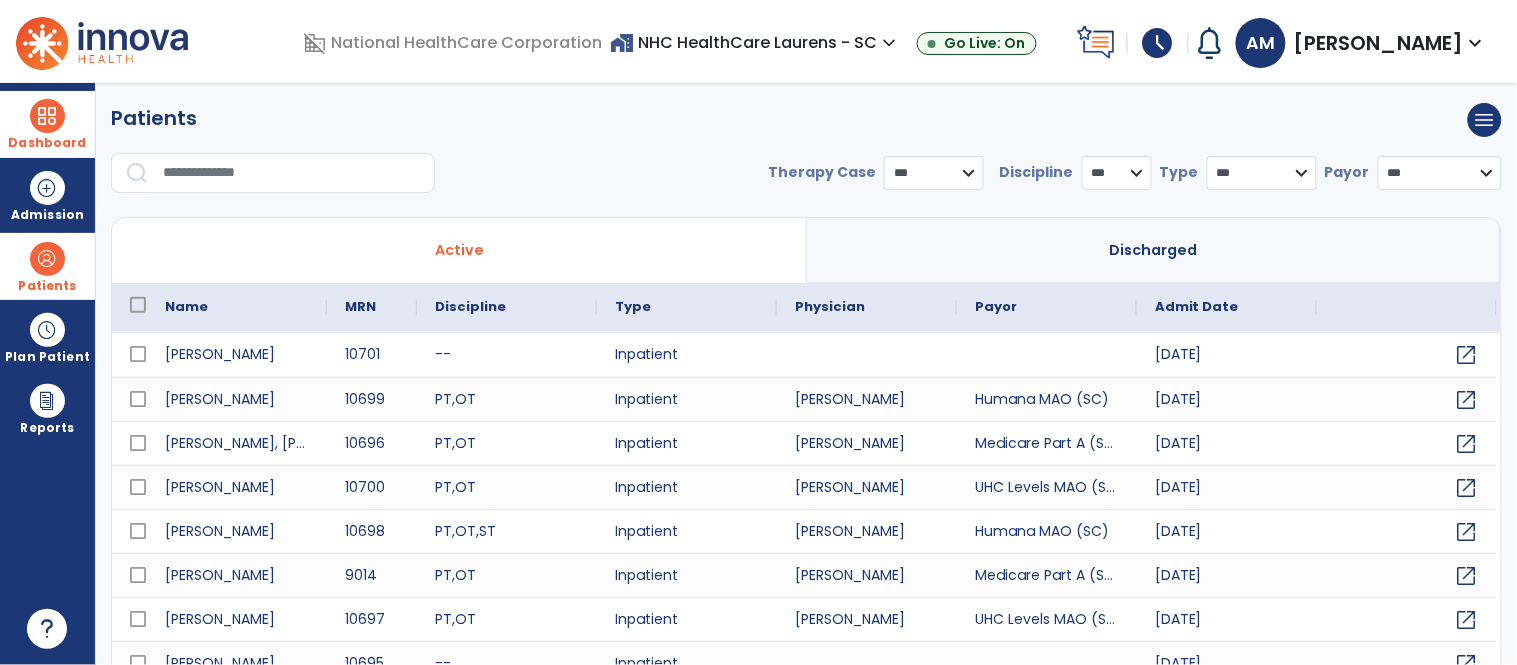 click at bounding box center (292, 173) 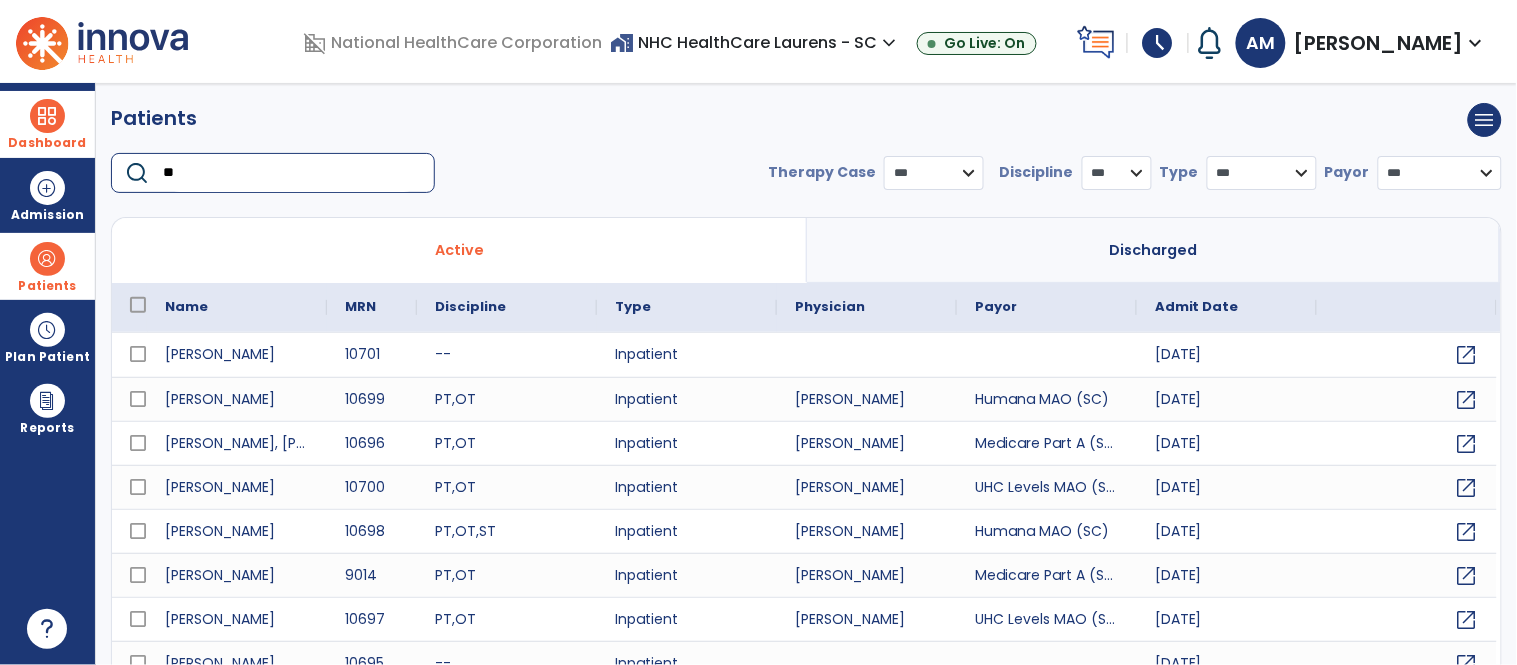 type on "*" 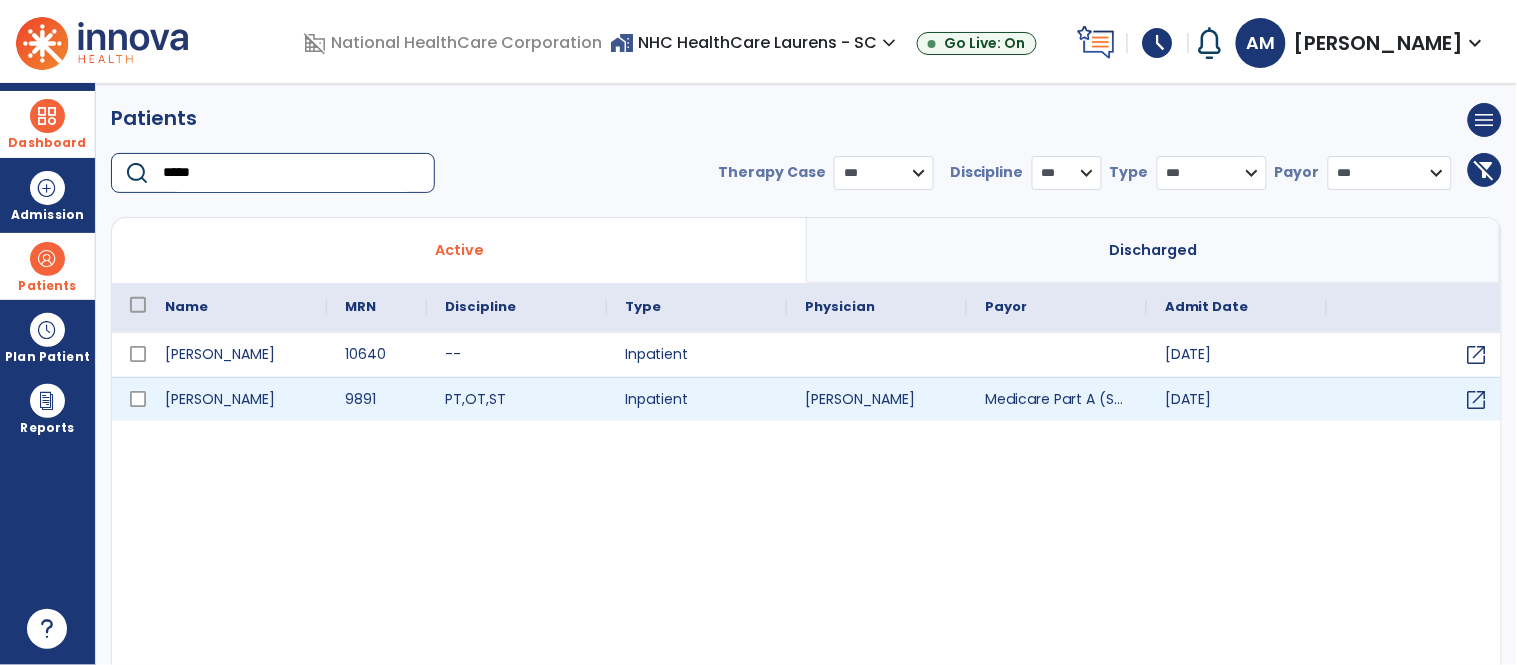 type on "*****" 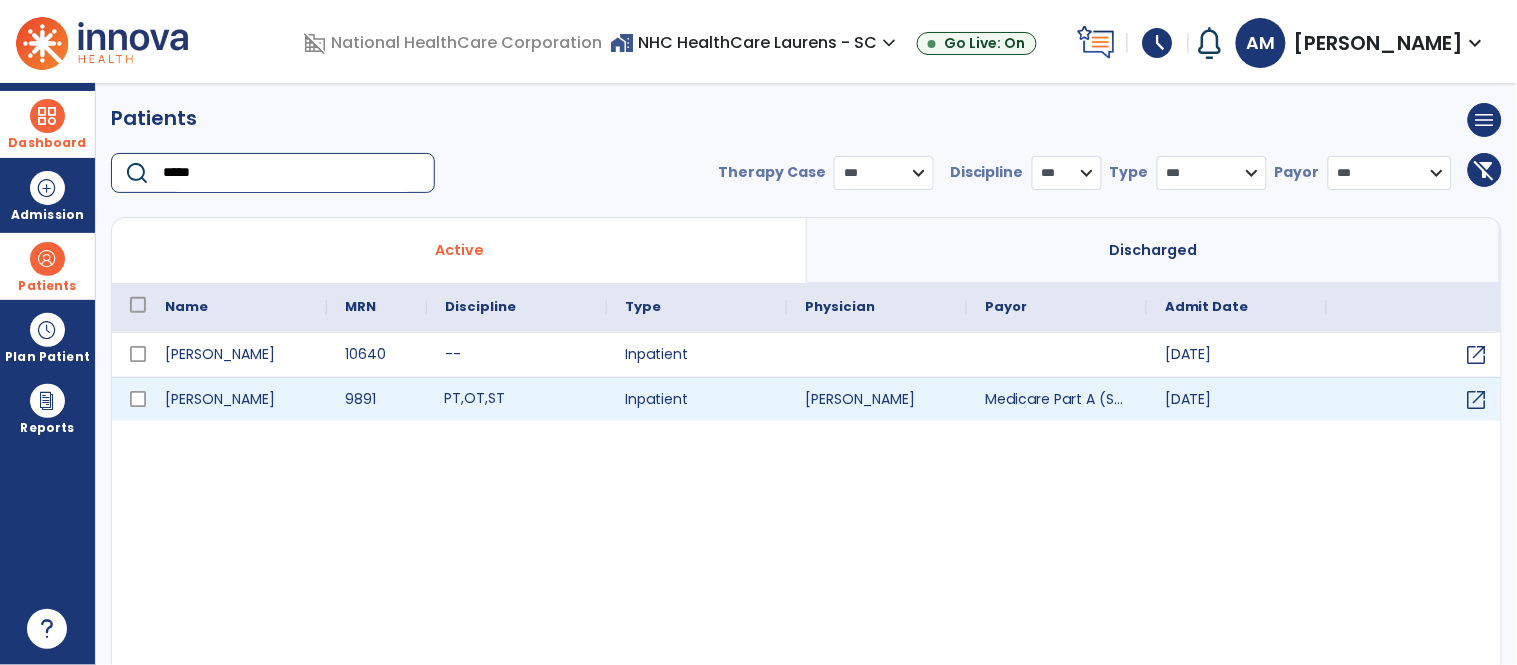 click on "PT , OT , ST" at bounding box center (517, 399) 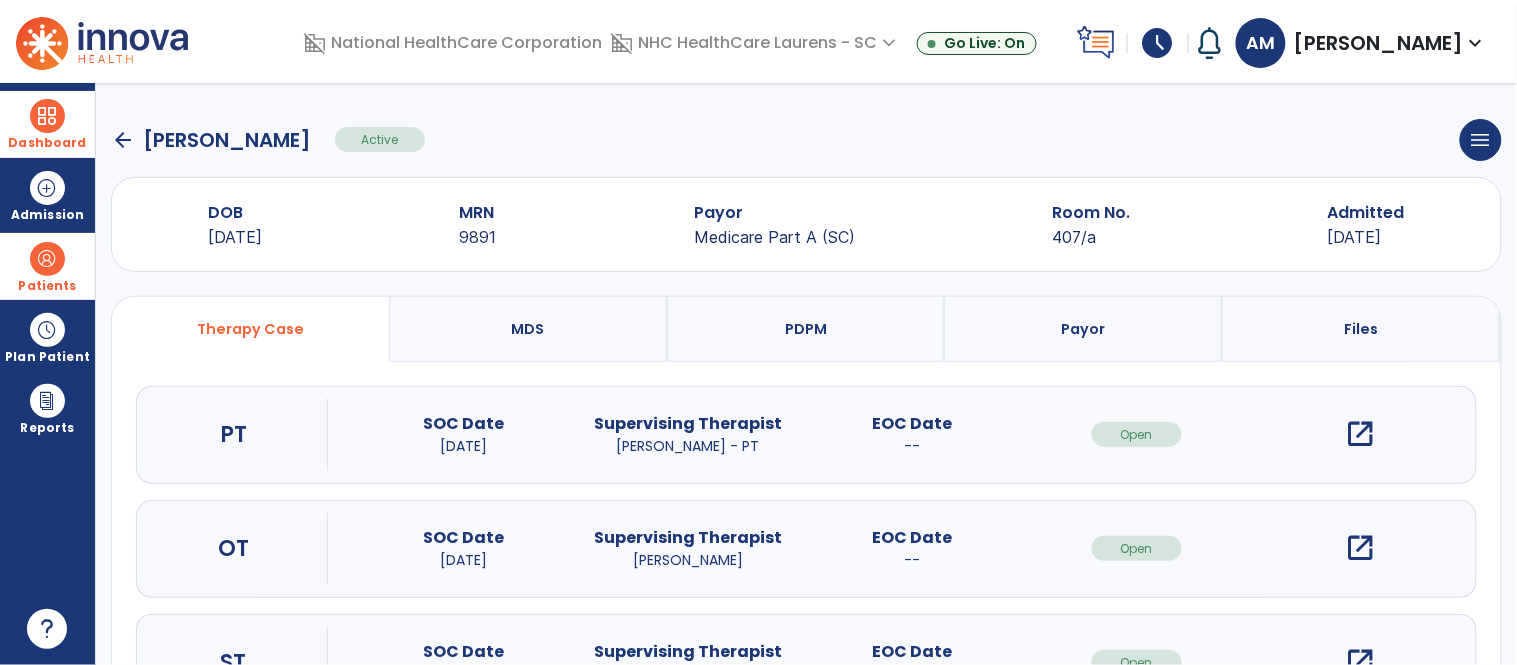 click on "open_in_new" at bounding box center [1361, 434] 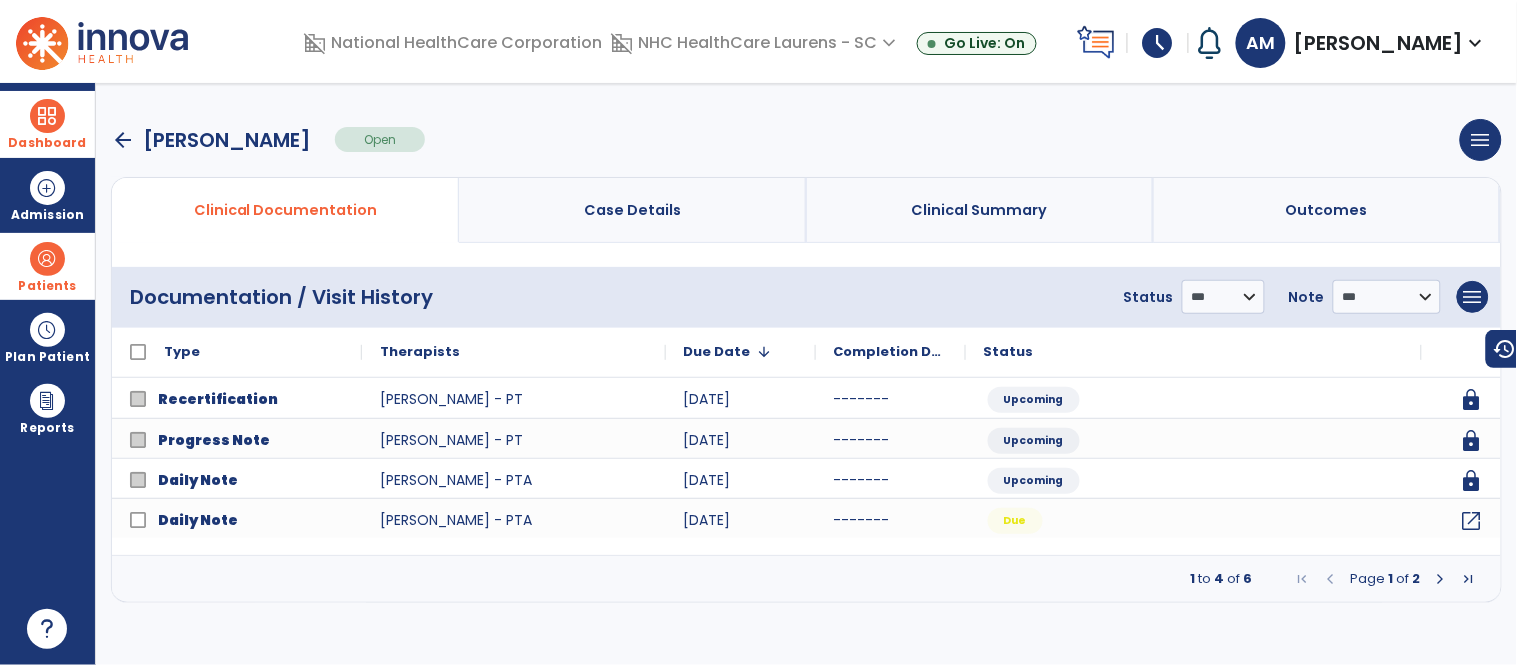 click at bounding box center [1441, 579] 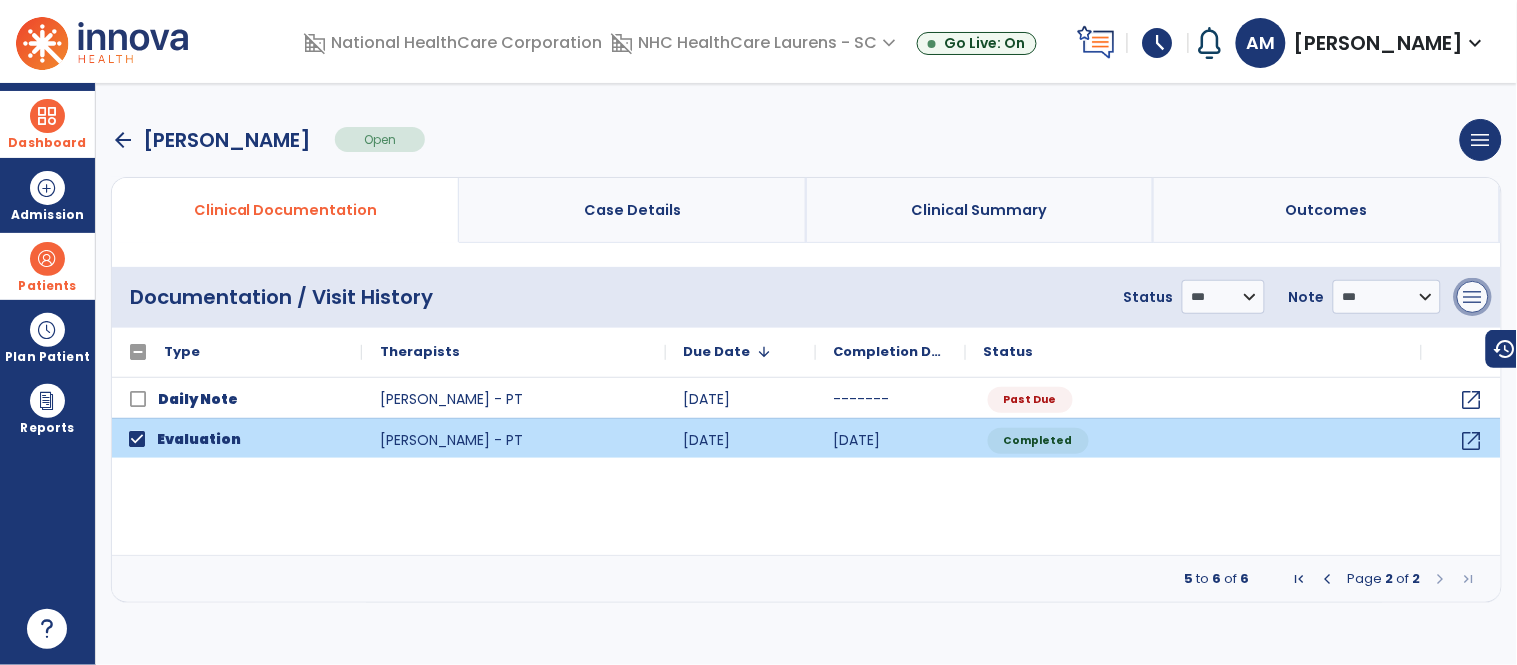 click on "menu" at bounding box center [1473, 297] 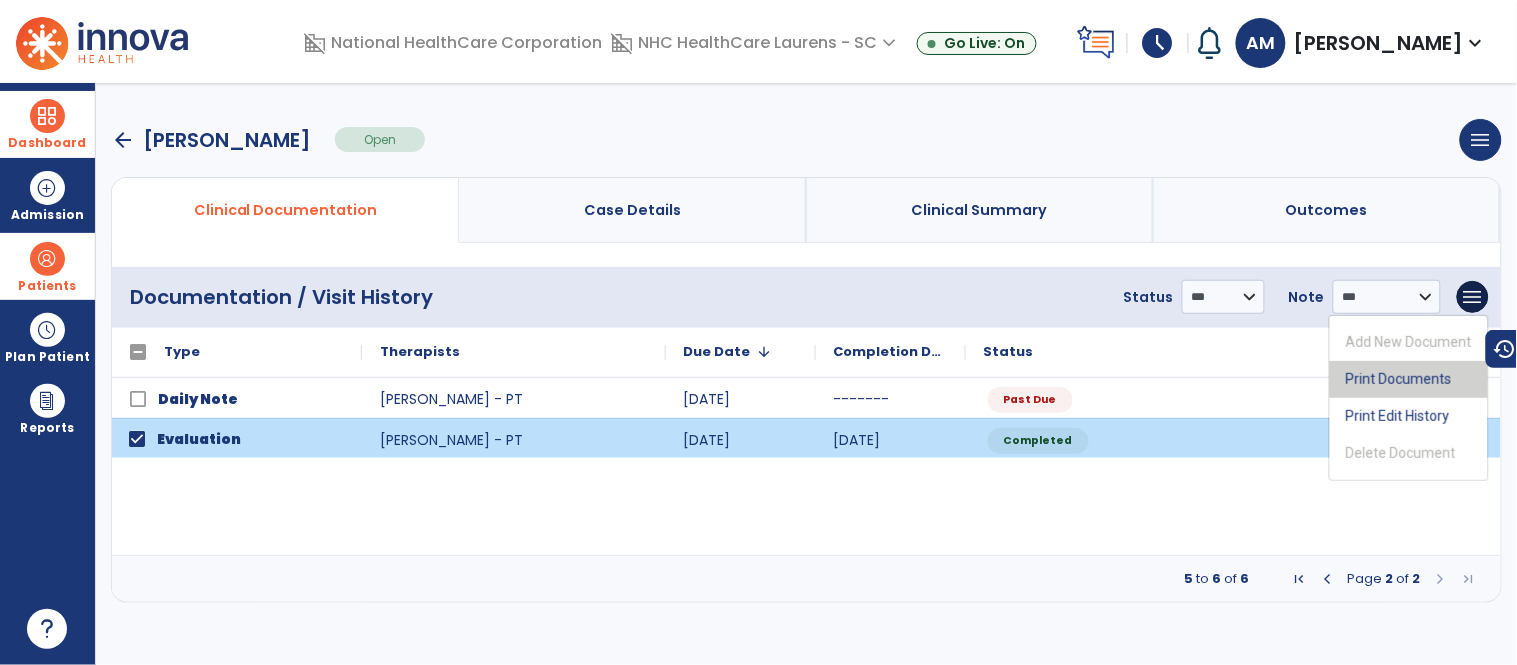 click on "Print Documents" at bounding box center [1409, 379] 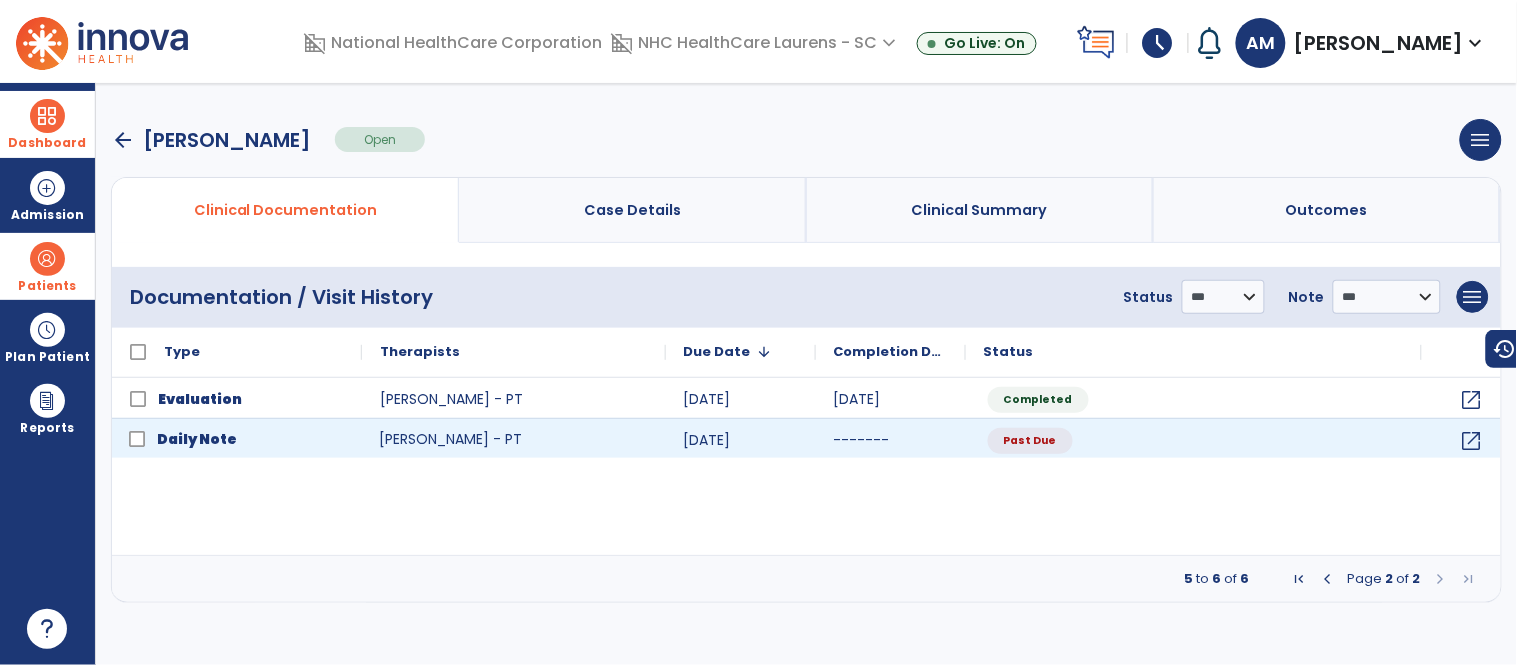 click on "[PERSON_NAME] - PT" 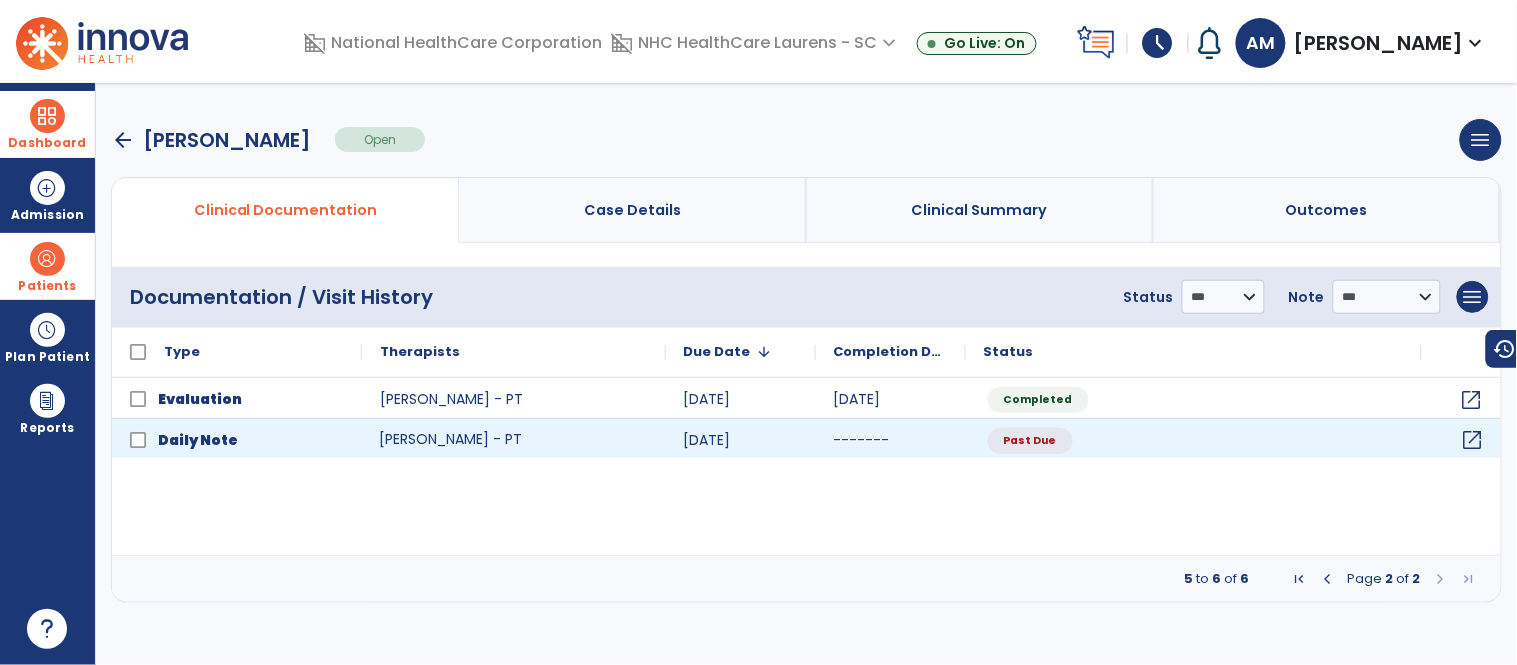 click on "open_in_new" 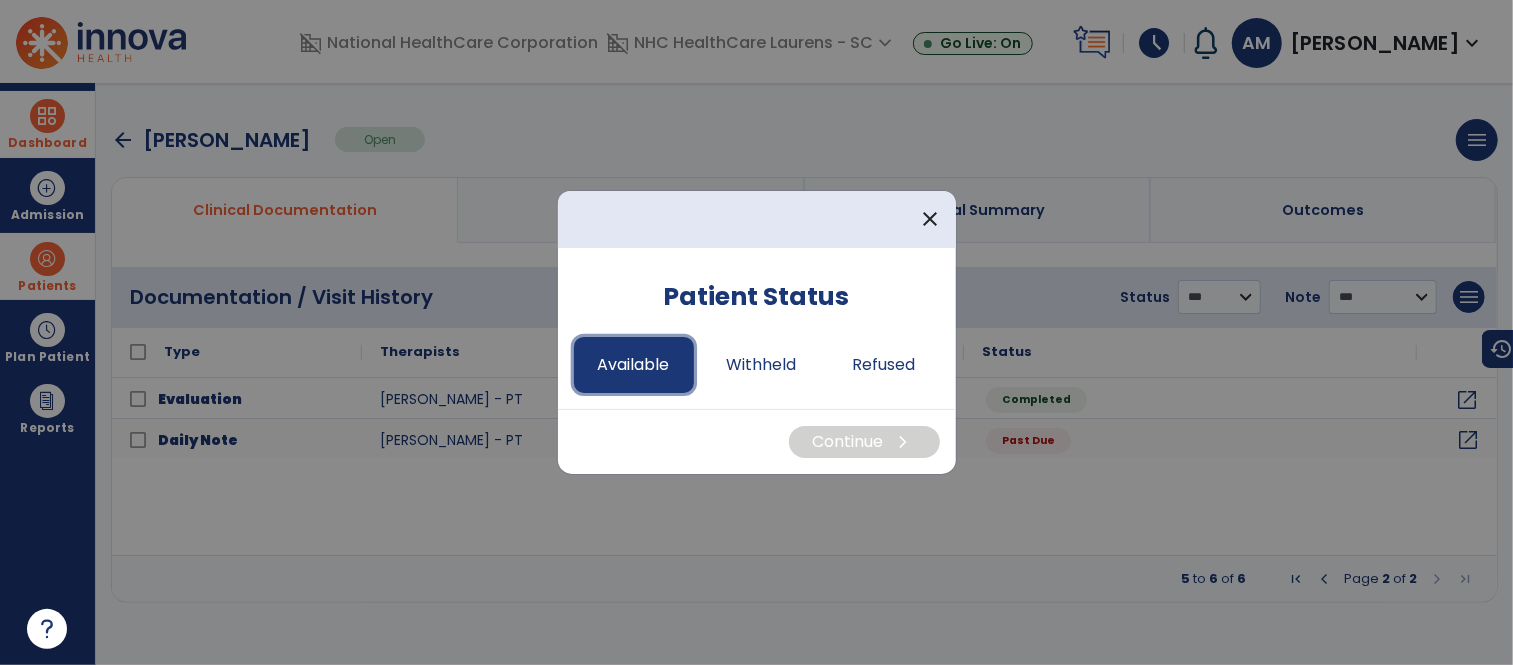 click on "Available" at bounding box center [634, 365] 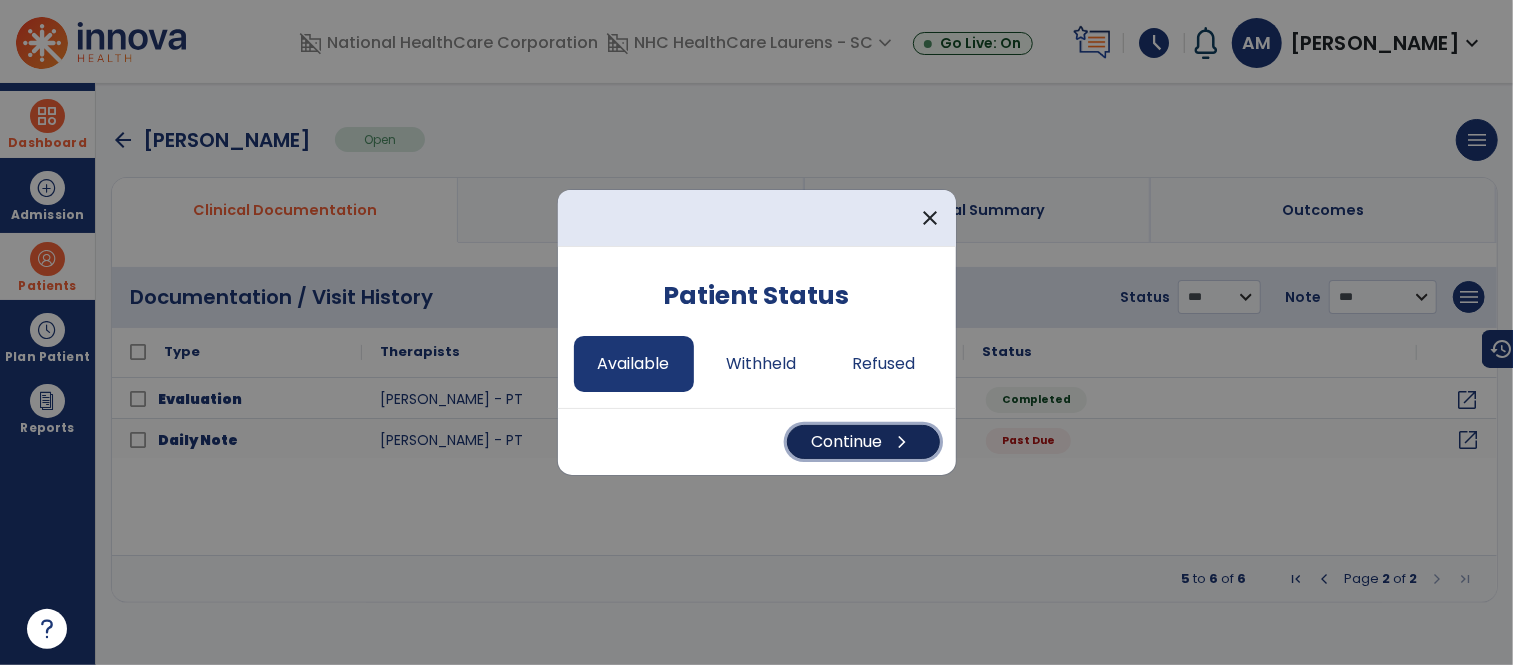 click on "Continue   chevron_right" at bounding box center (863, 442) 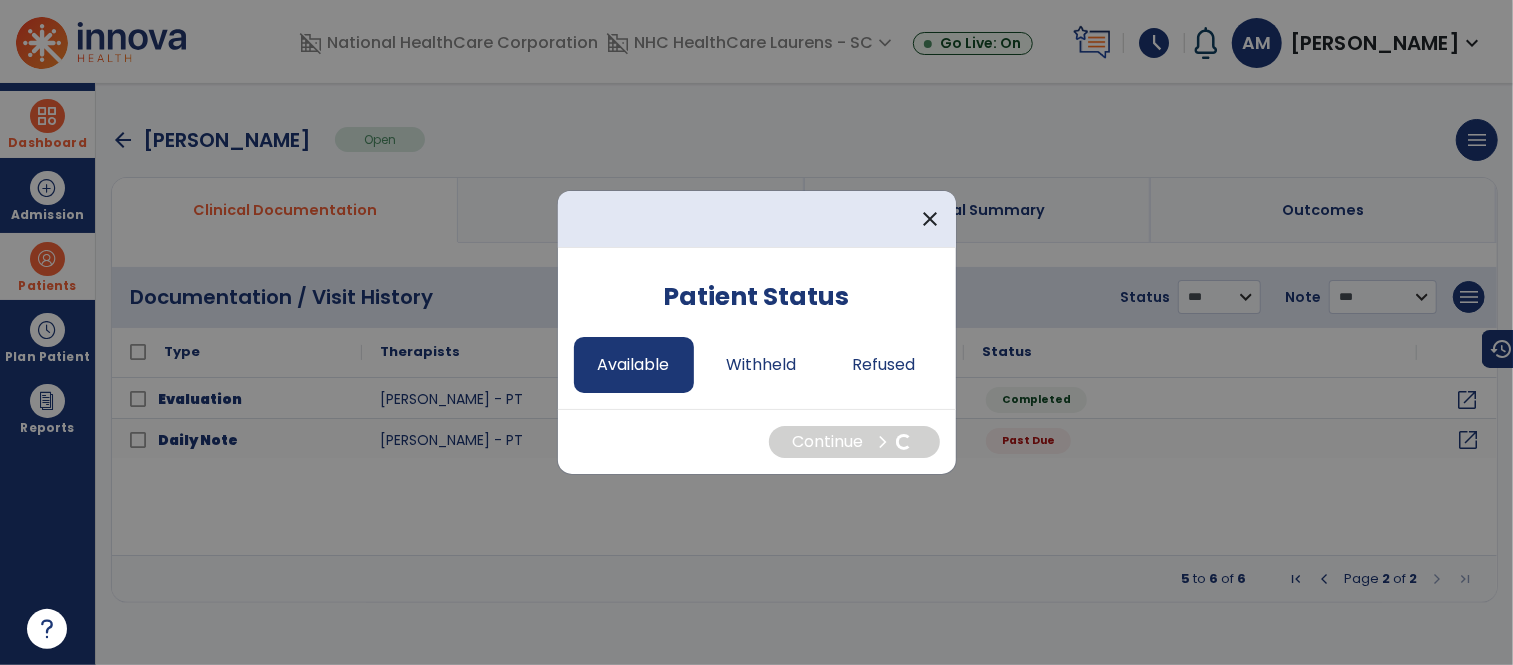 select on "*" 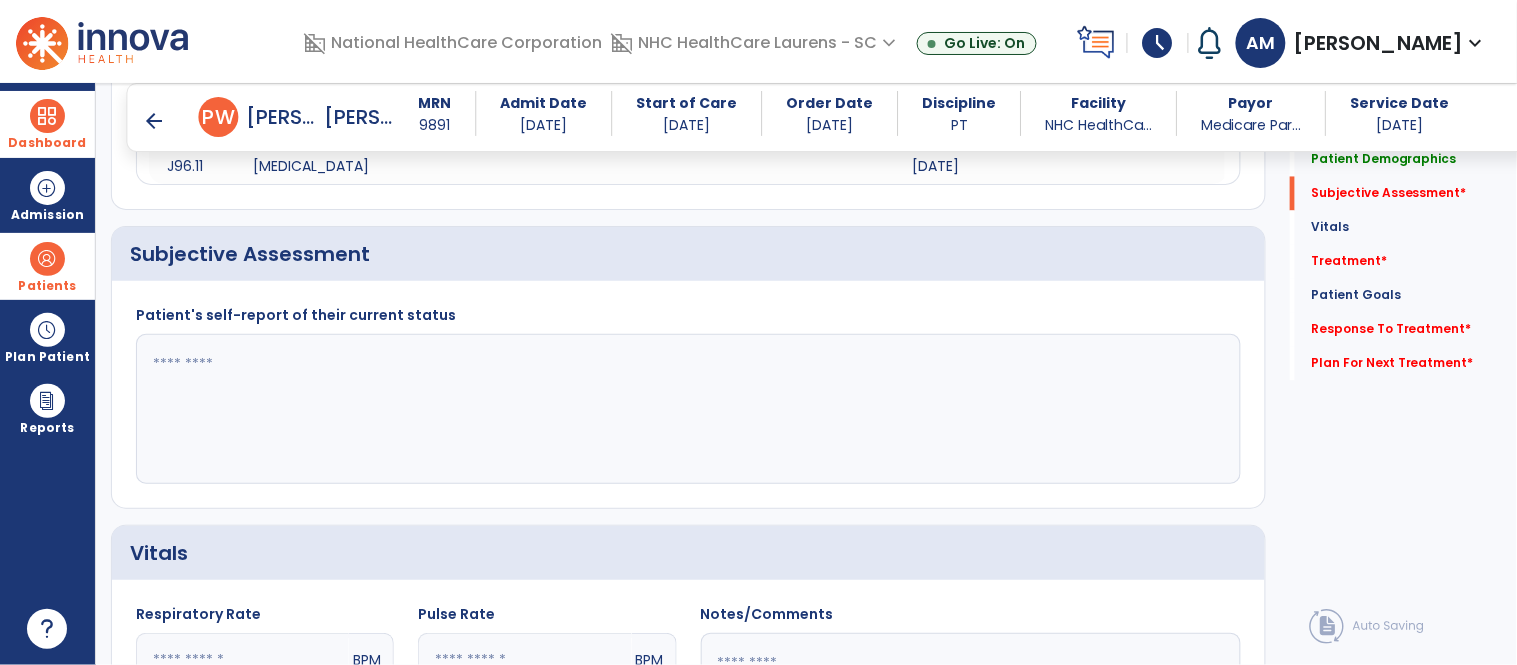 scroll, scrollTop: 1000, scrollLeft: 0, axis: vertical 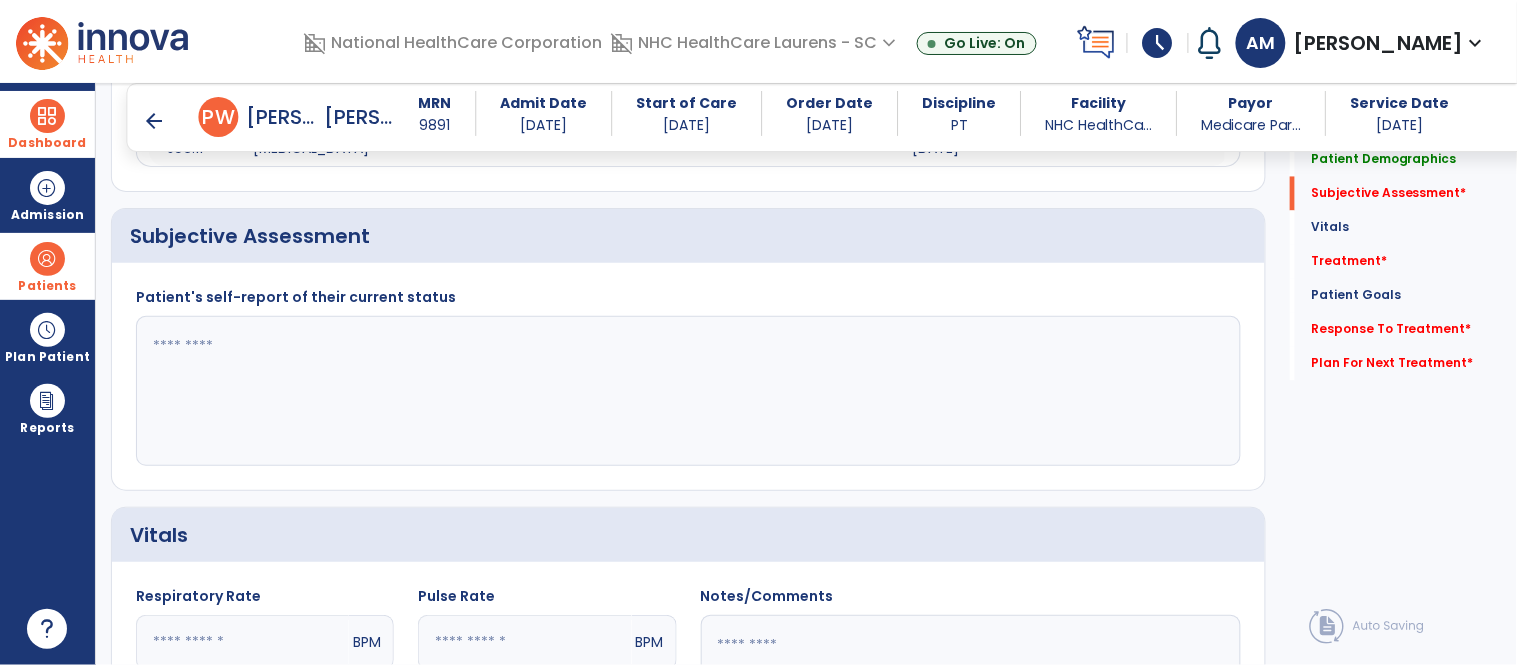 click 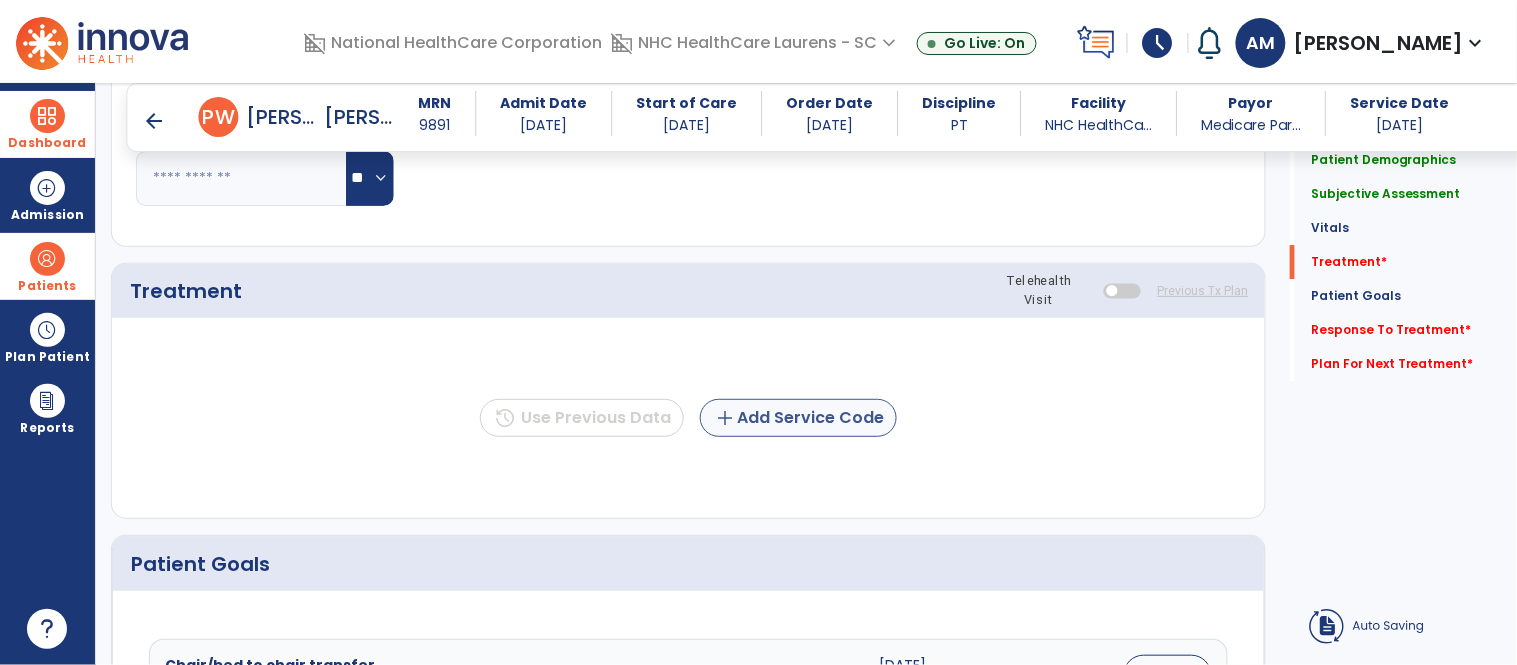 type on "**********" 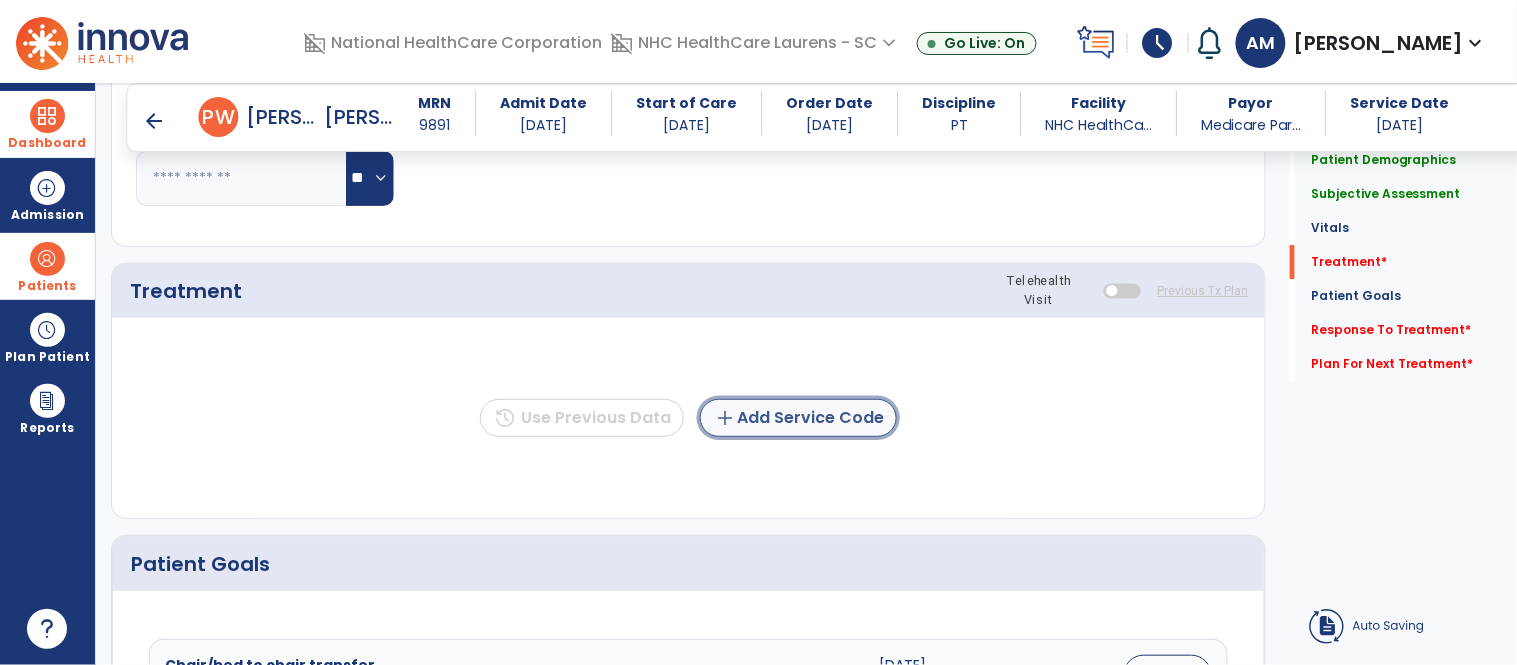 click on "add  Add Service Code" 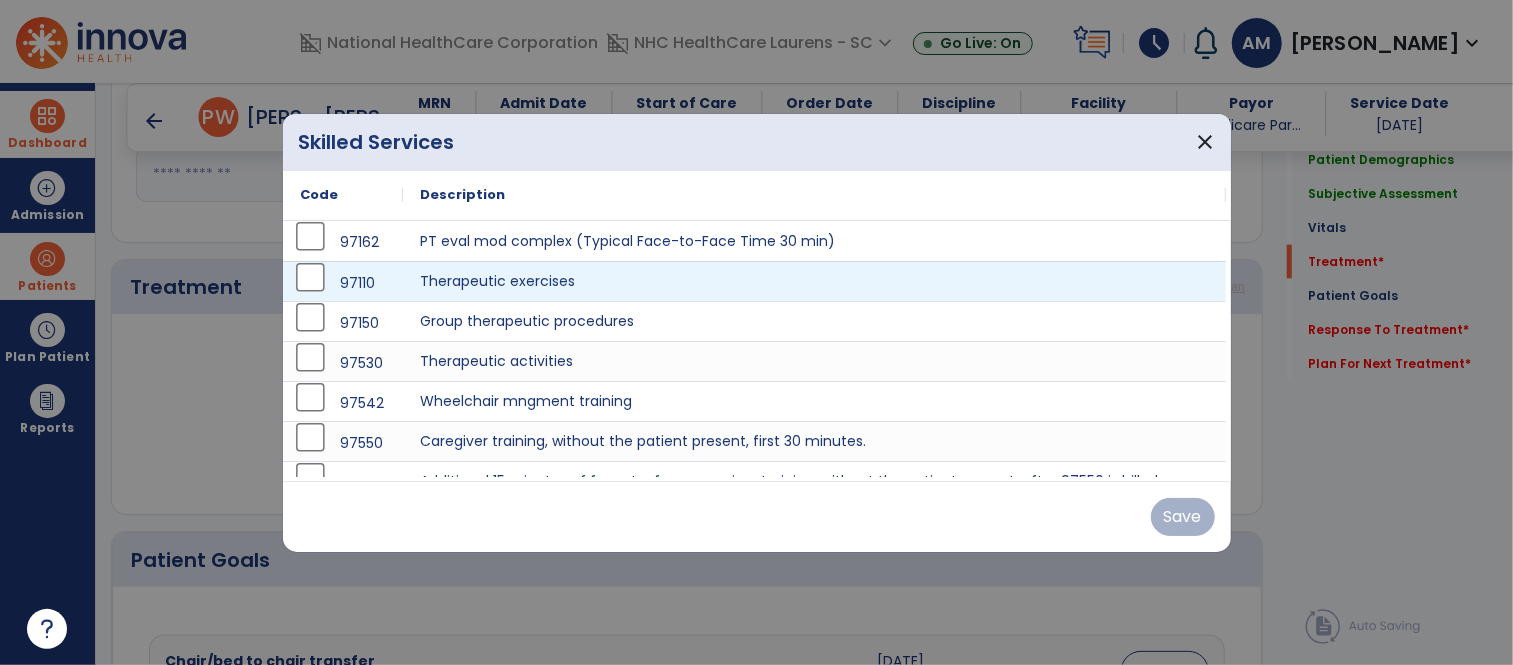 scroll, scrollTop: 1666, scrollLeft: 0, axis: vertical 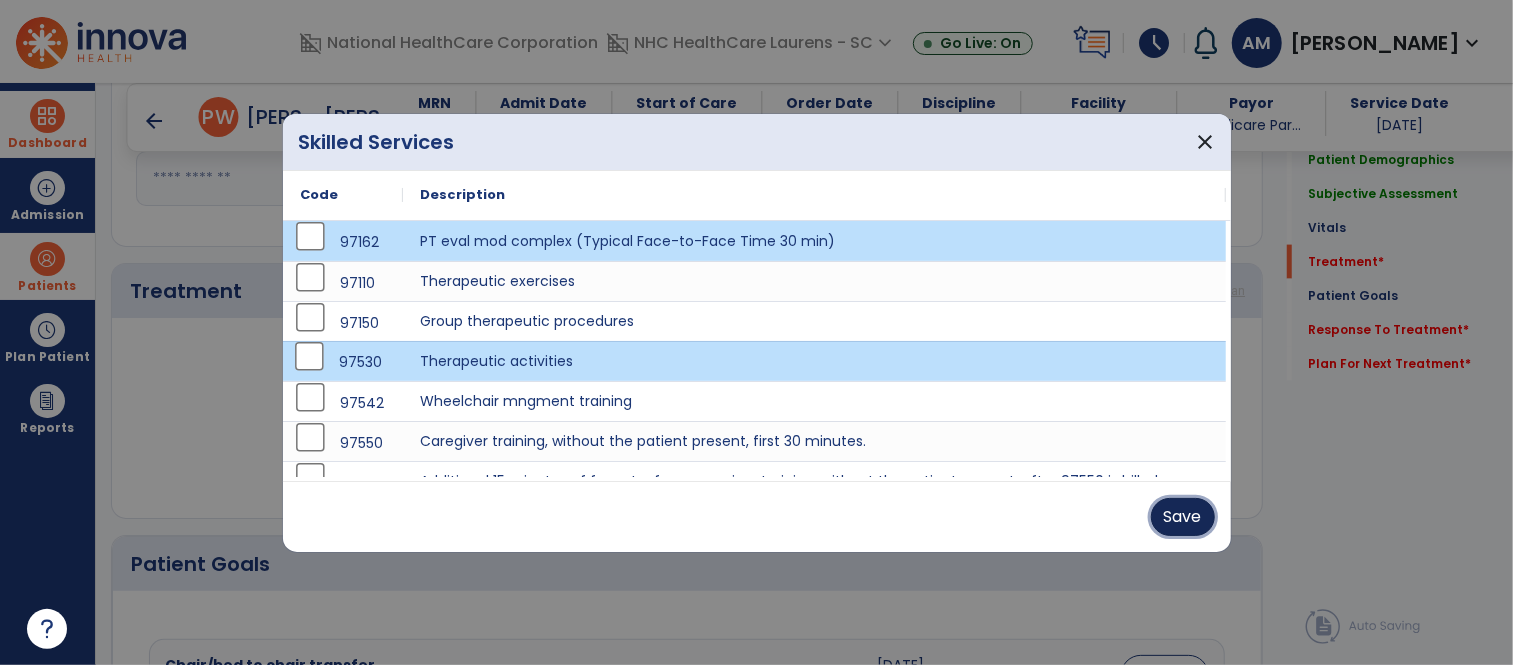 click on "Save" at bounding box center (1183, 517) 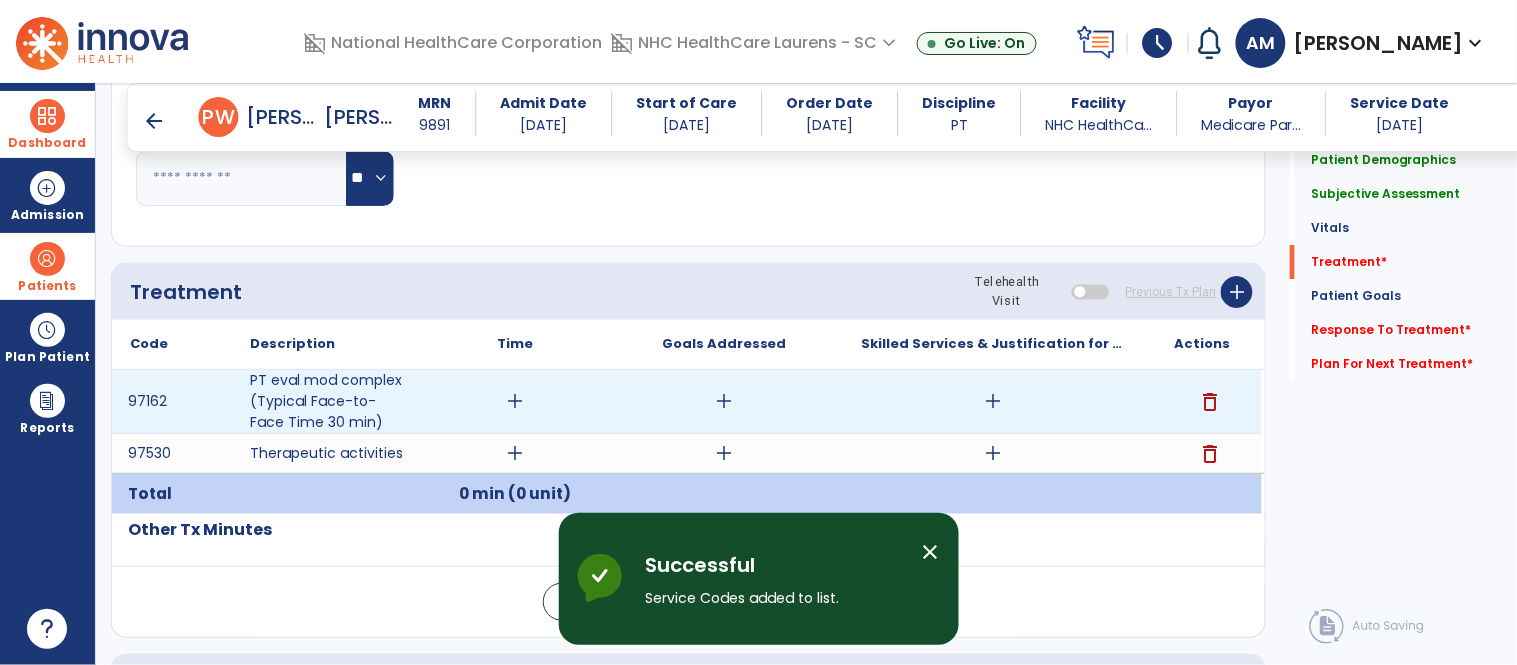 click on "add" at bounding box center (515, 401) 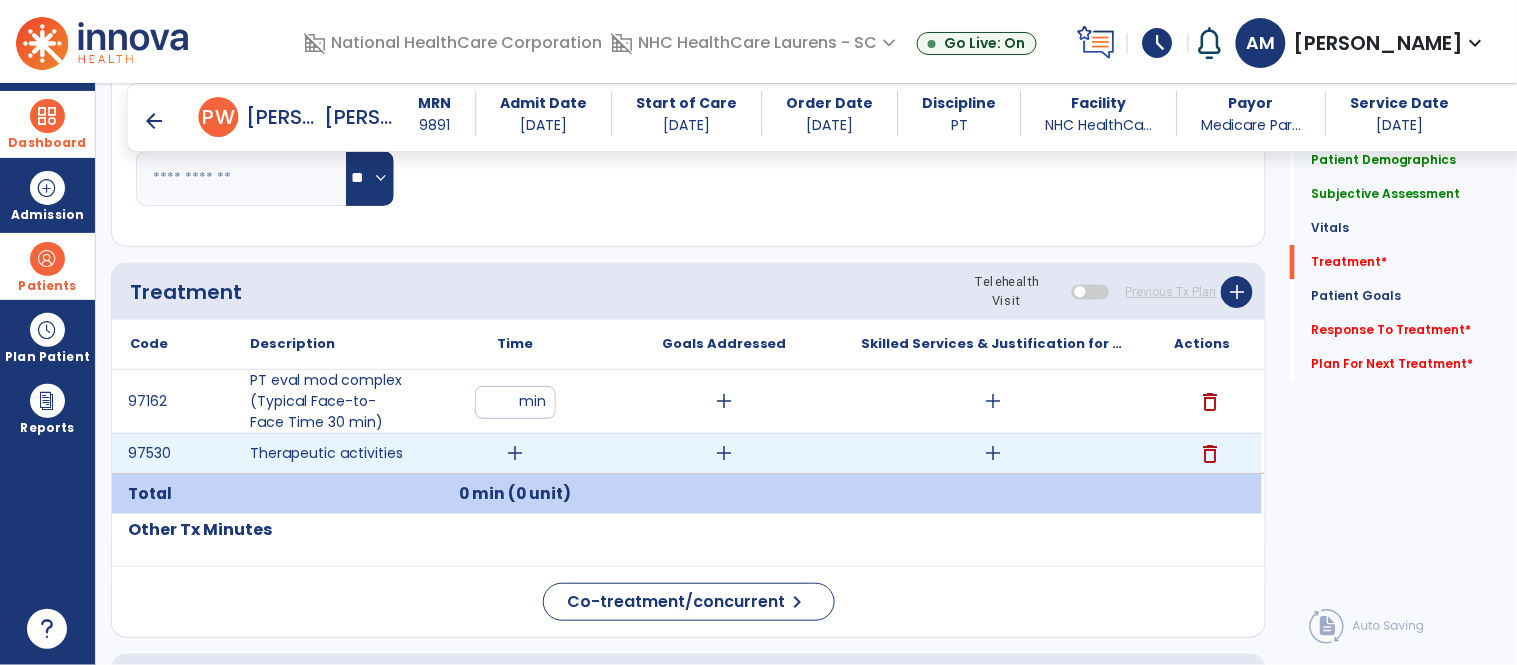 type on "**" 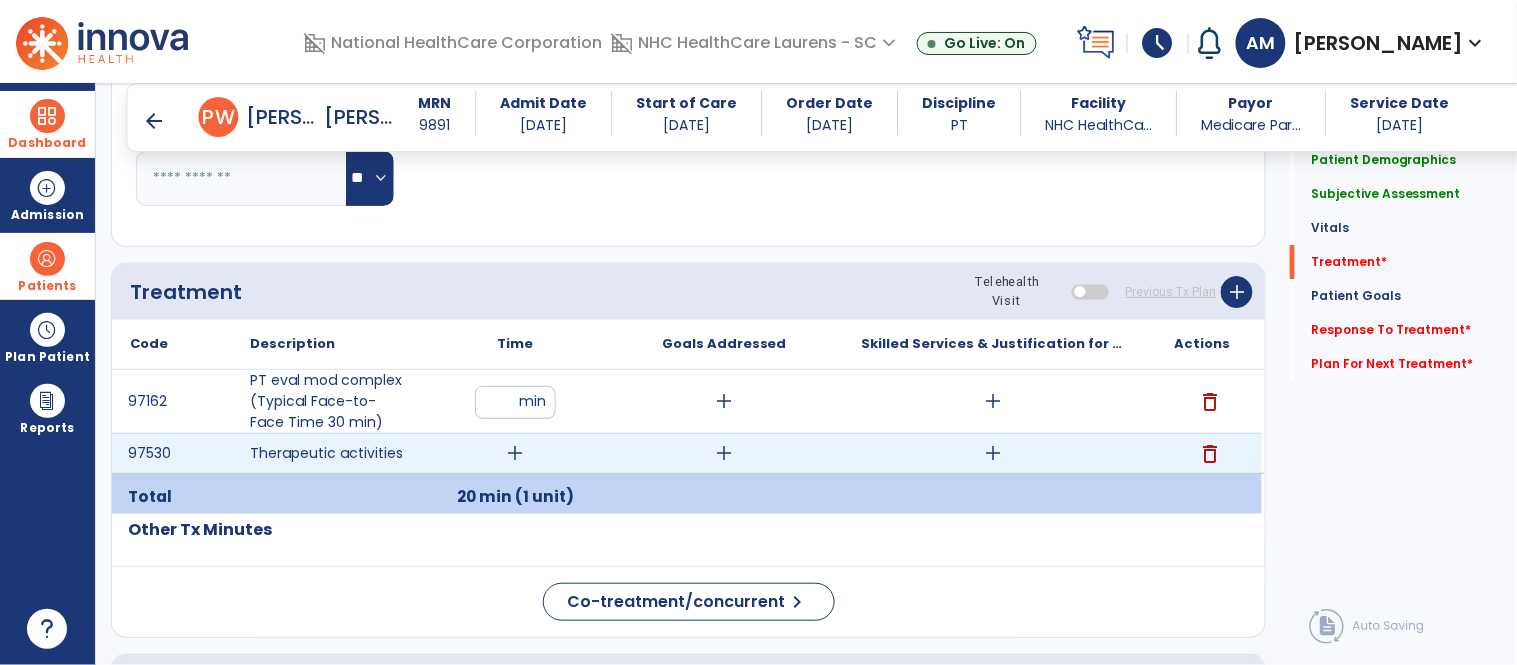 click on "add" at bounding box center (515, 453) 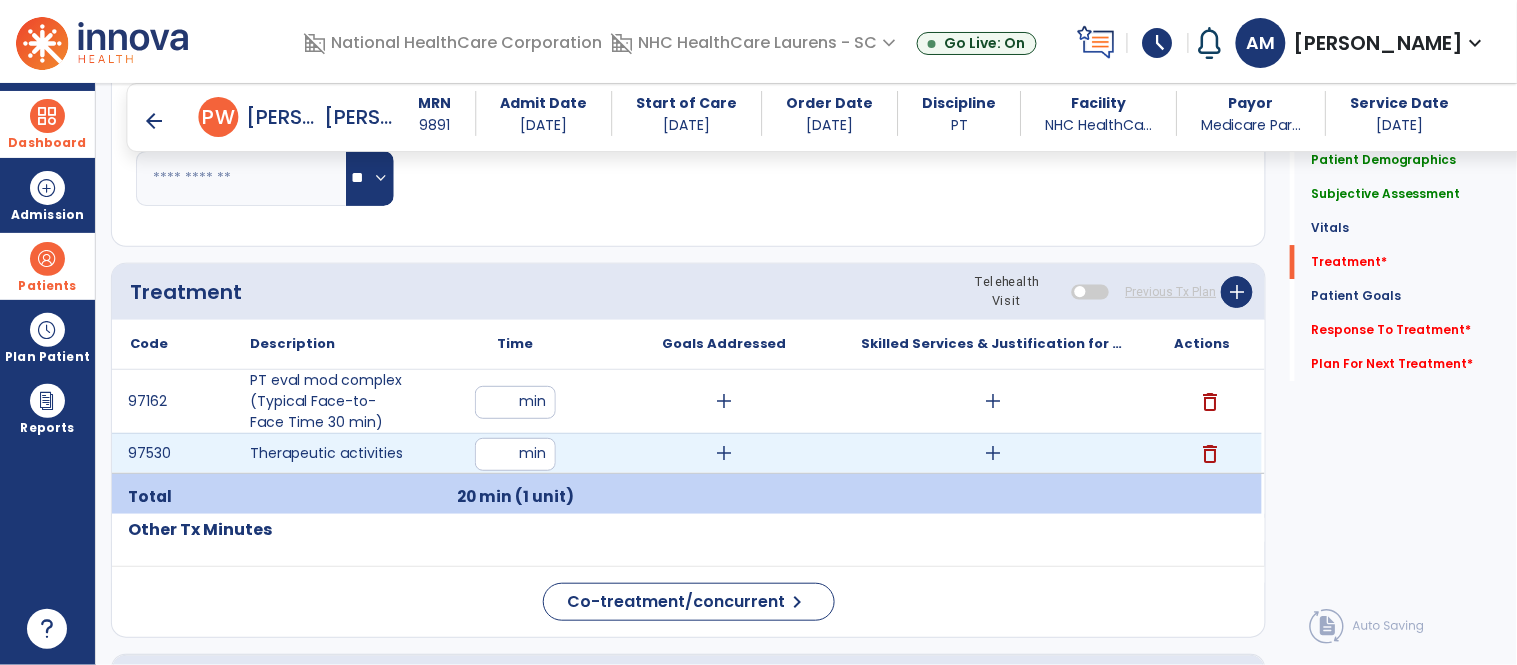 type on "**" 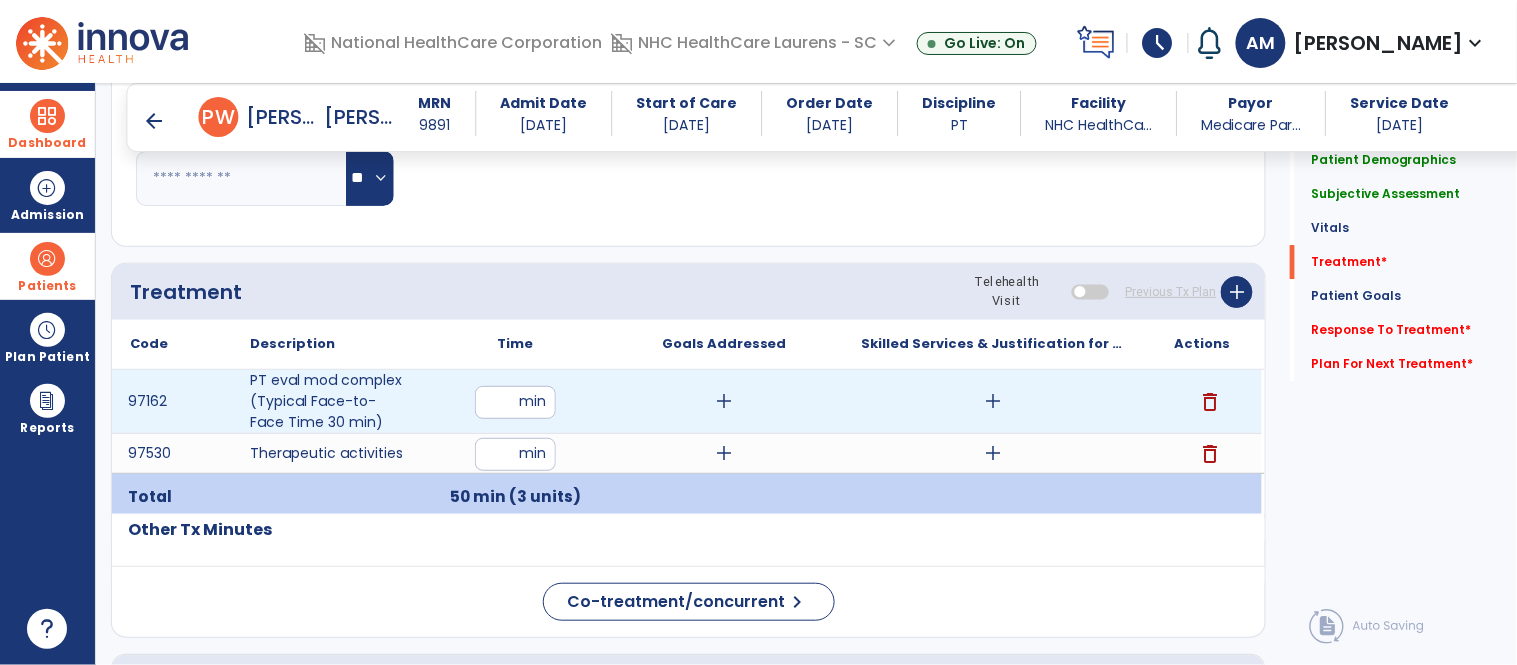 click on "add" at bounding box center (724, 401) 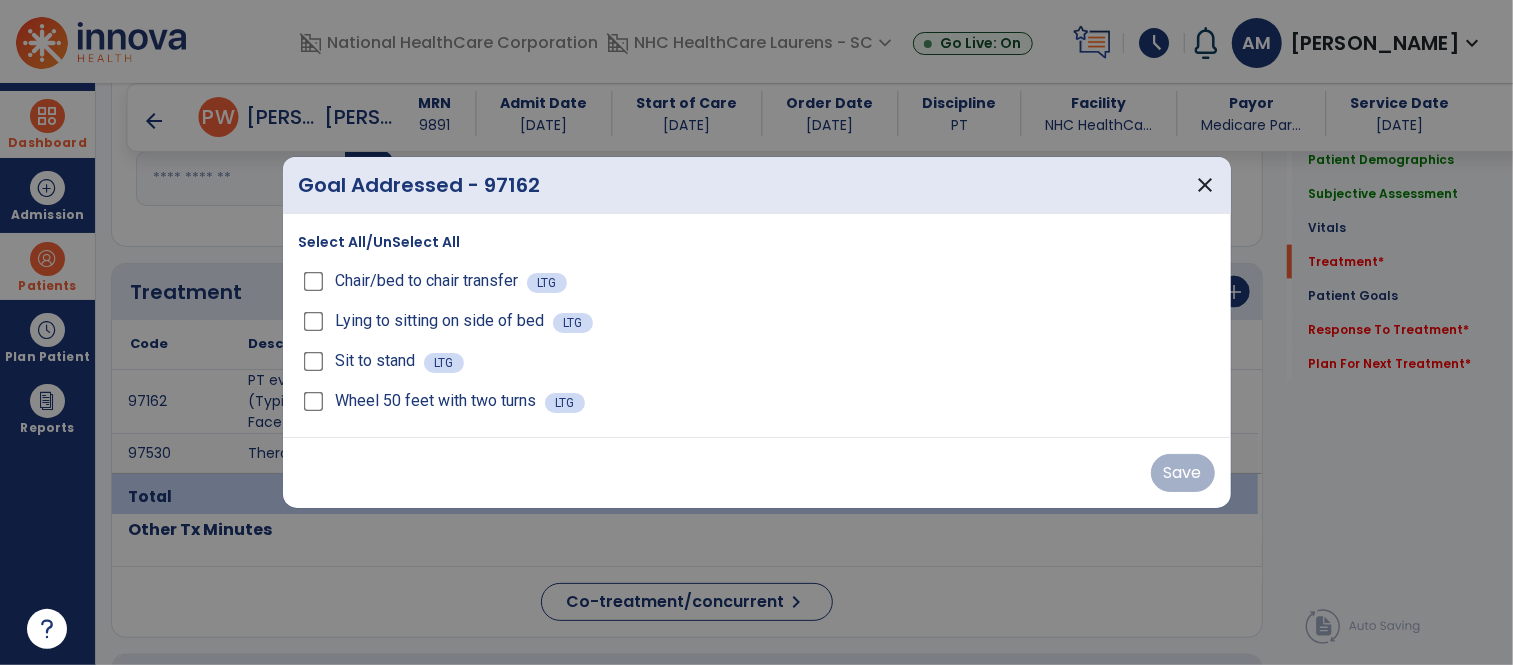 scroll, scrollTop: 1666, scrollLeft: 0, axis: vertical 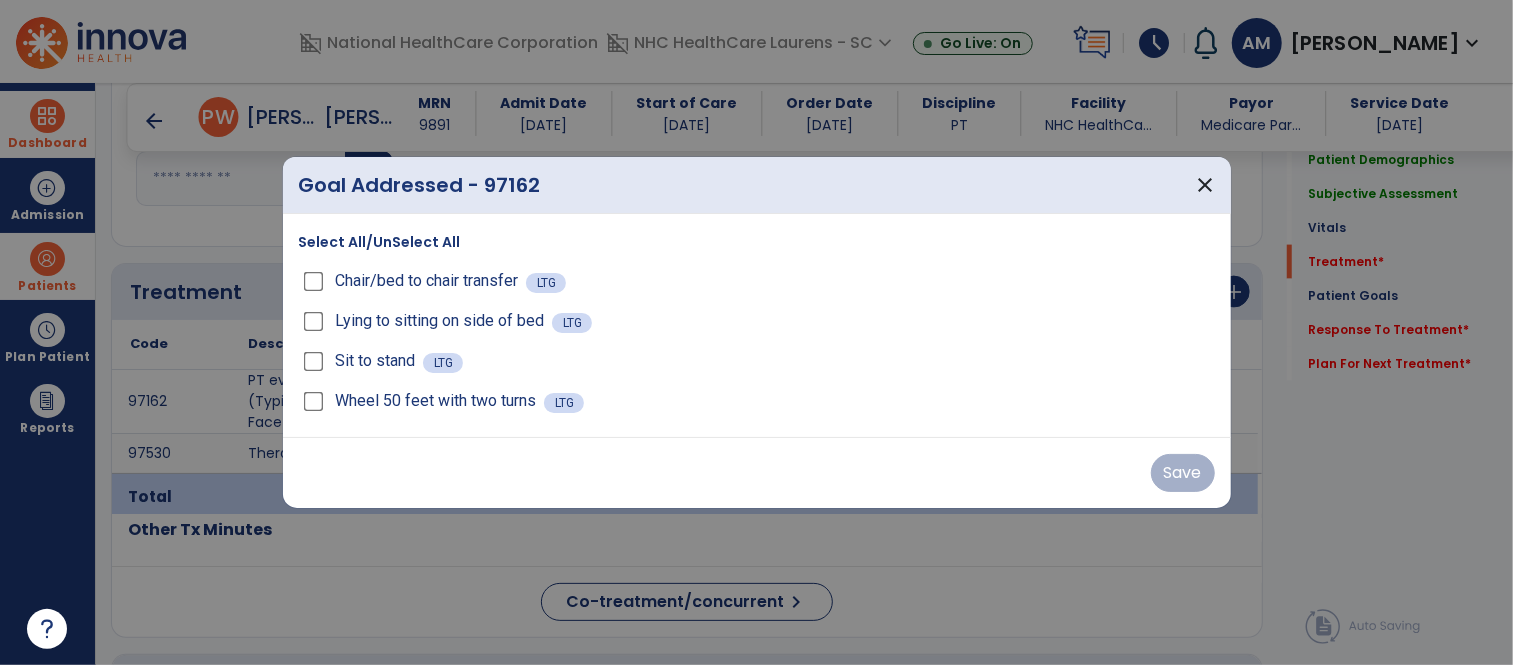 click on "Select All/UnSelect All" at bounding box center [380, 242] 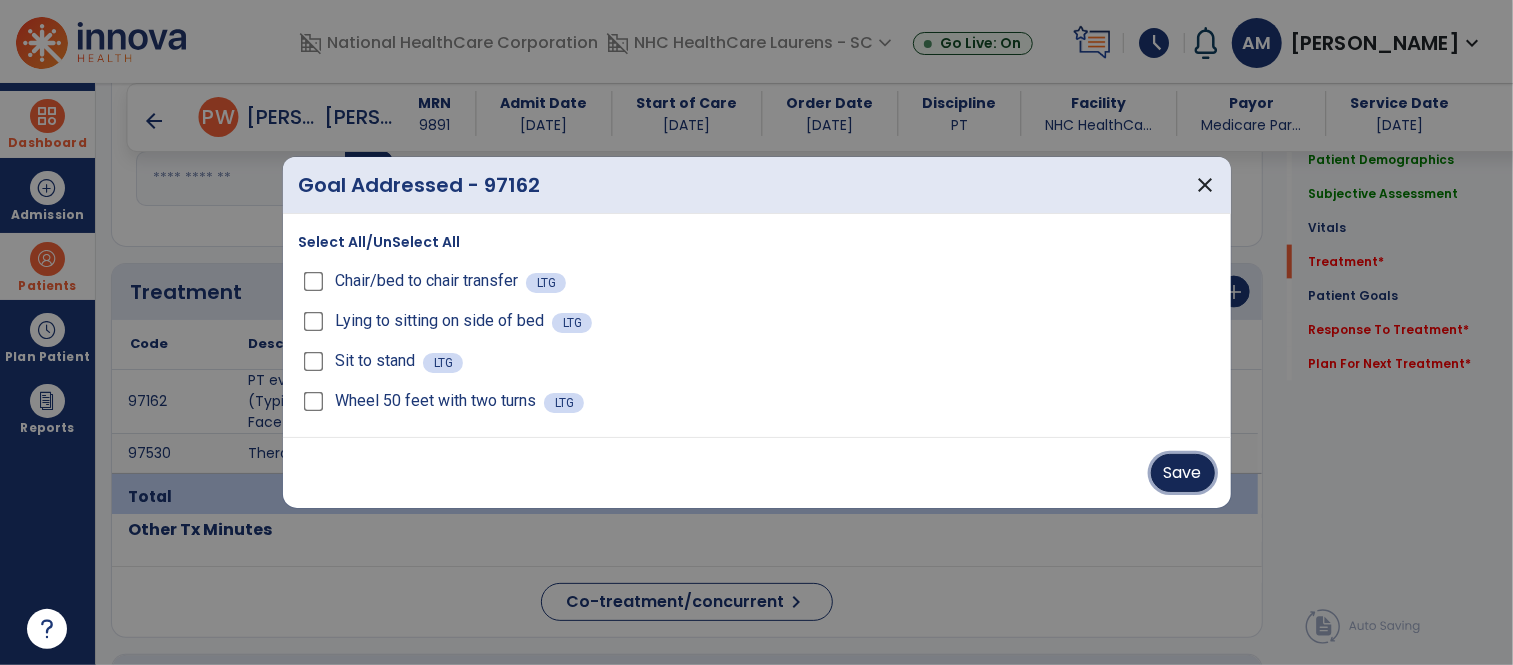 click on "Save" at bounding box center [1183, 473] 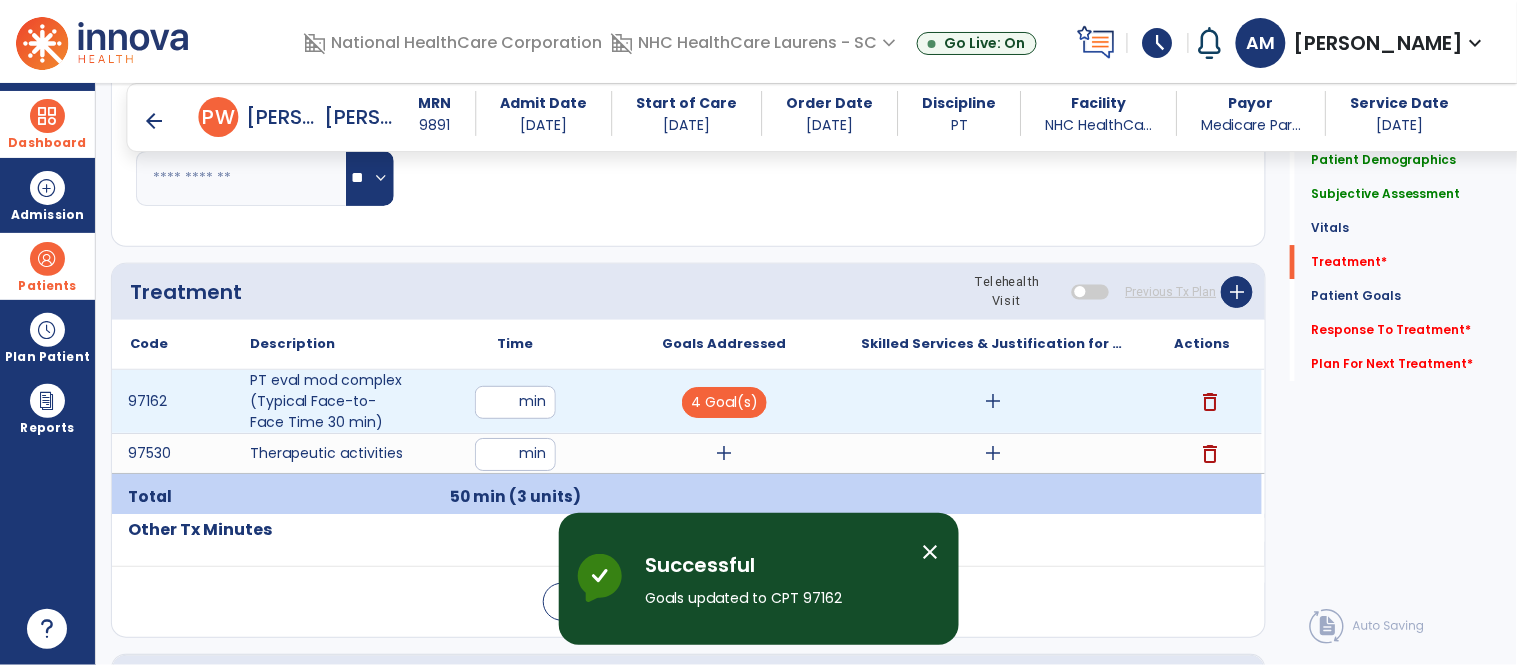 click on "add" at bounding box center [993, 401] 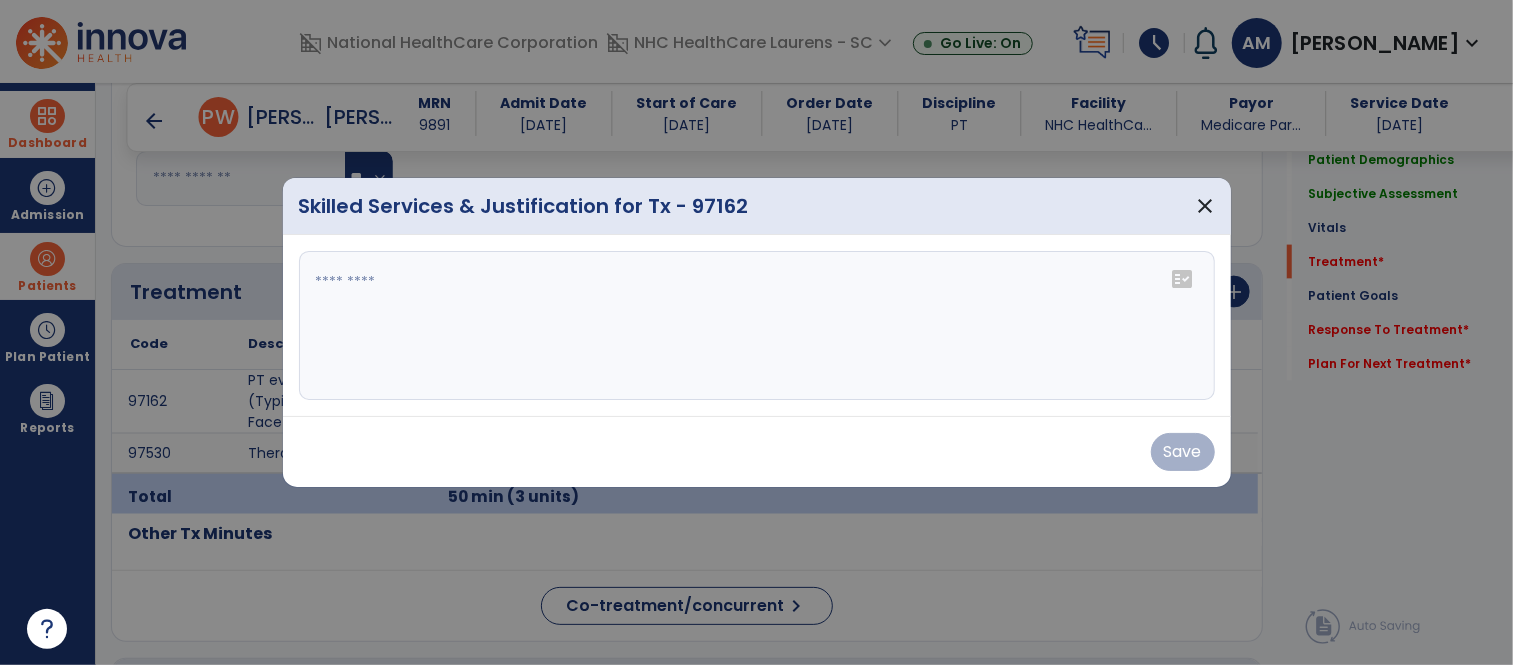 scroll, scrollTop: 1666, scrollLeft: 0, axis: vertical 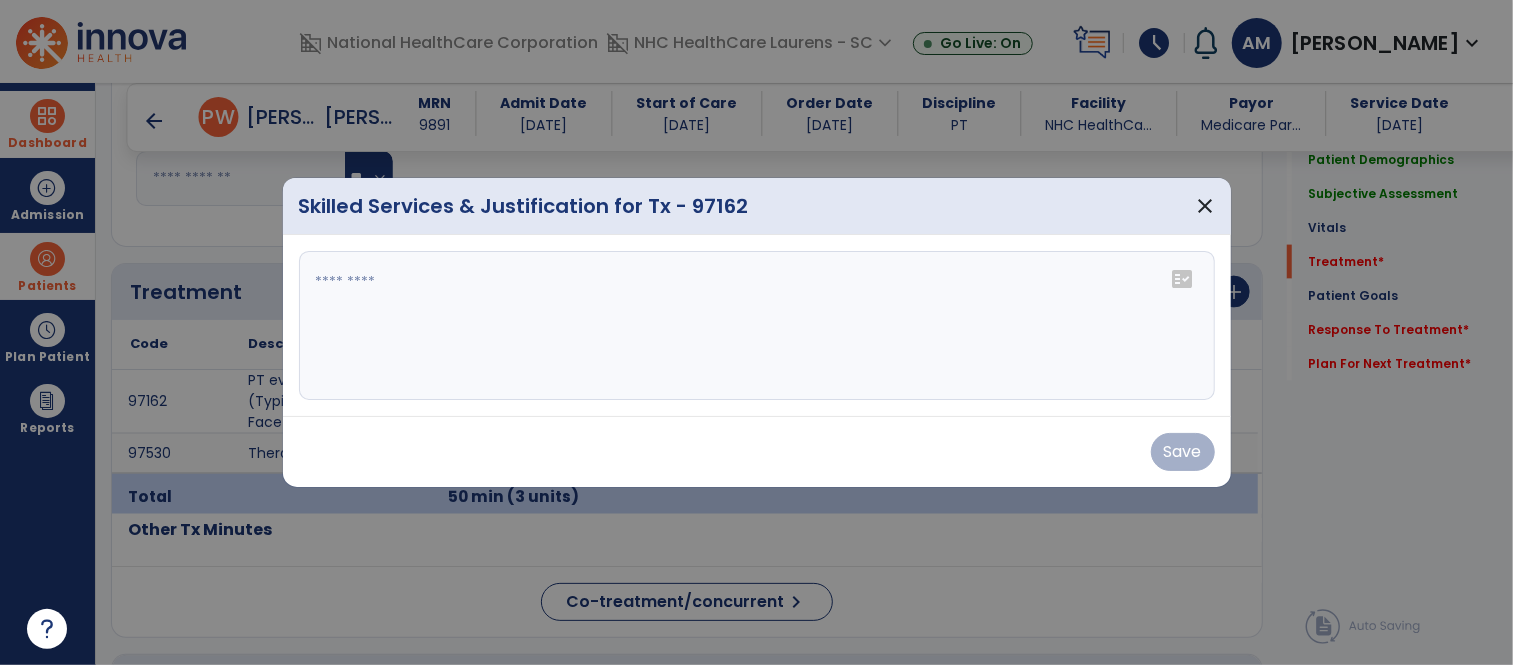 click at bounding box center [757, 326] 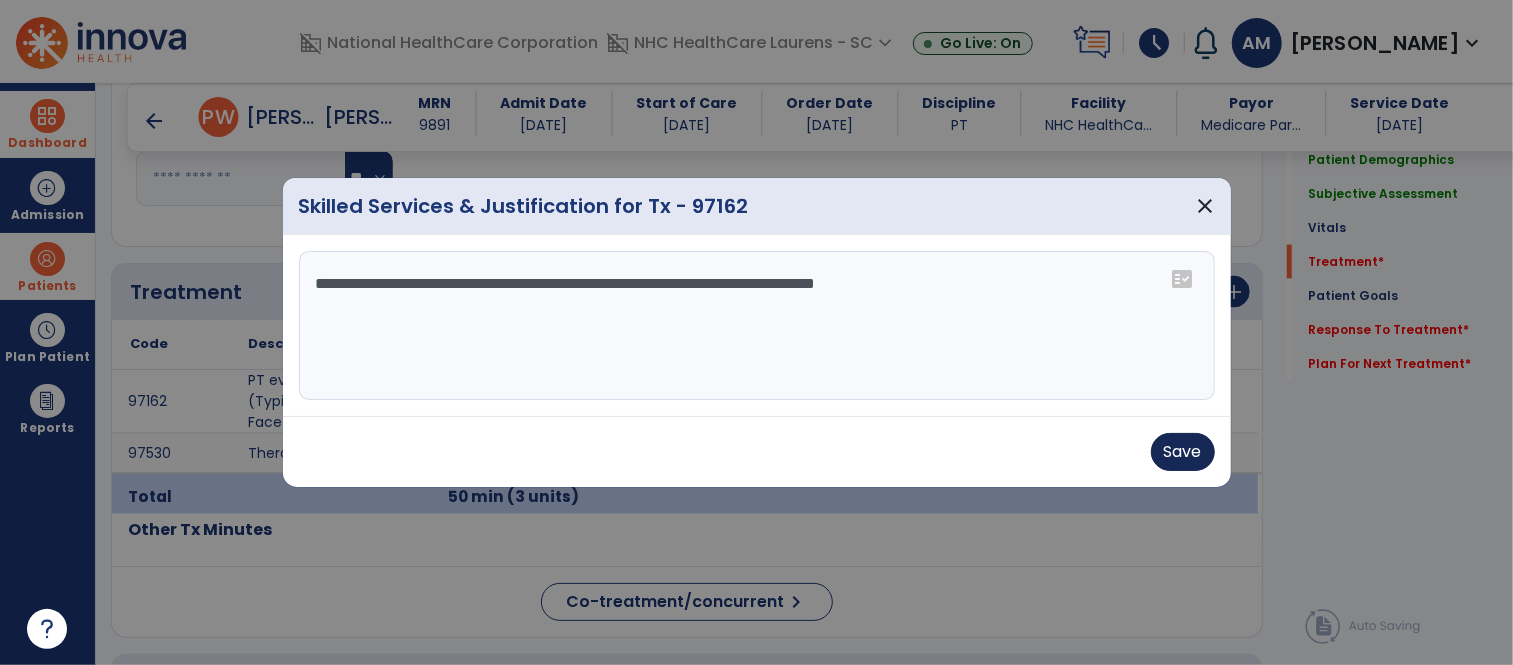 type on "**********" 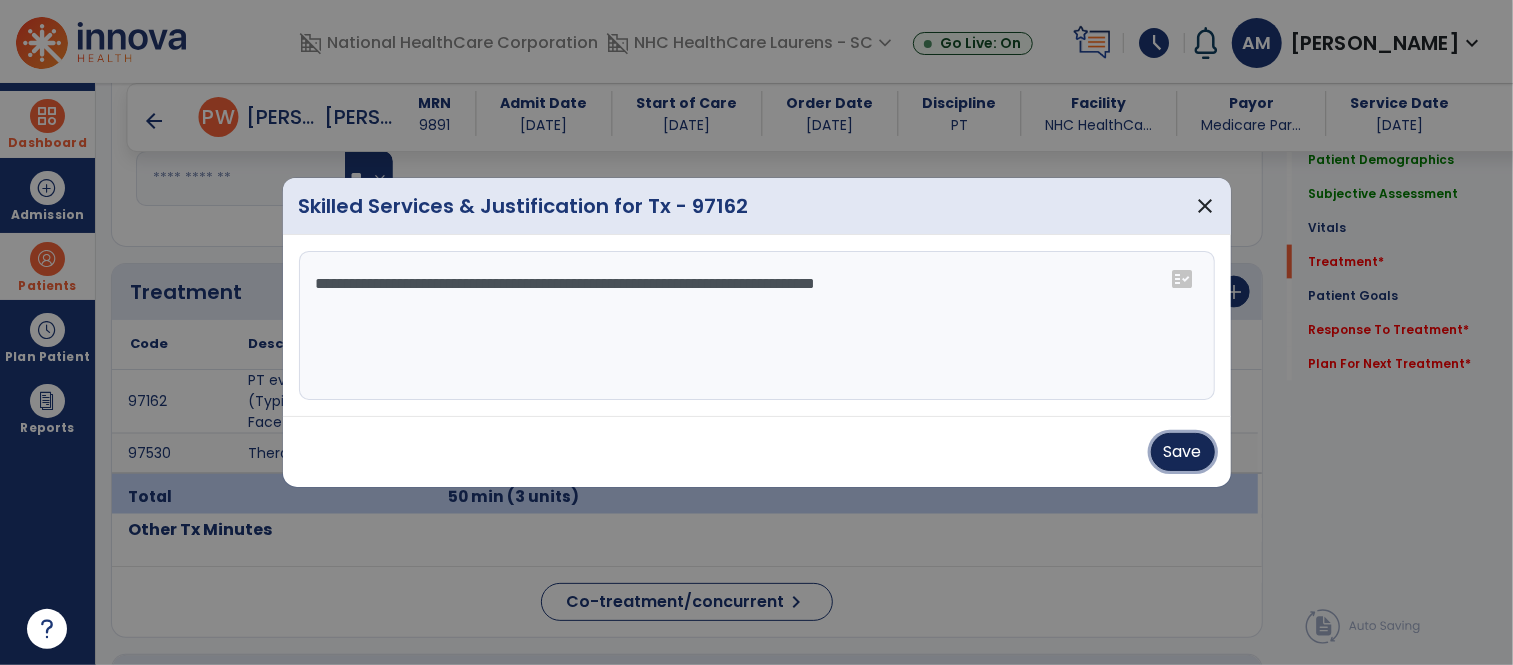 click on "Save" at bounding box center [1183, 452] 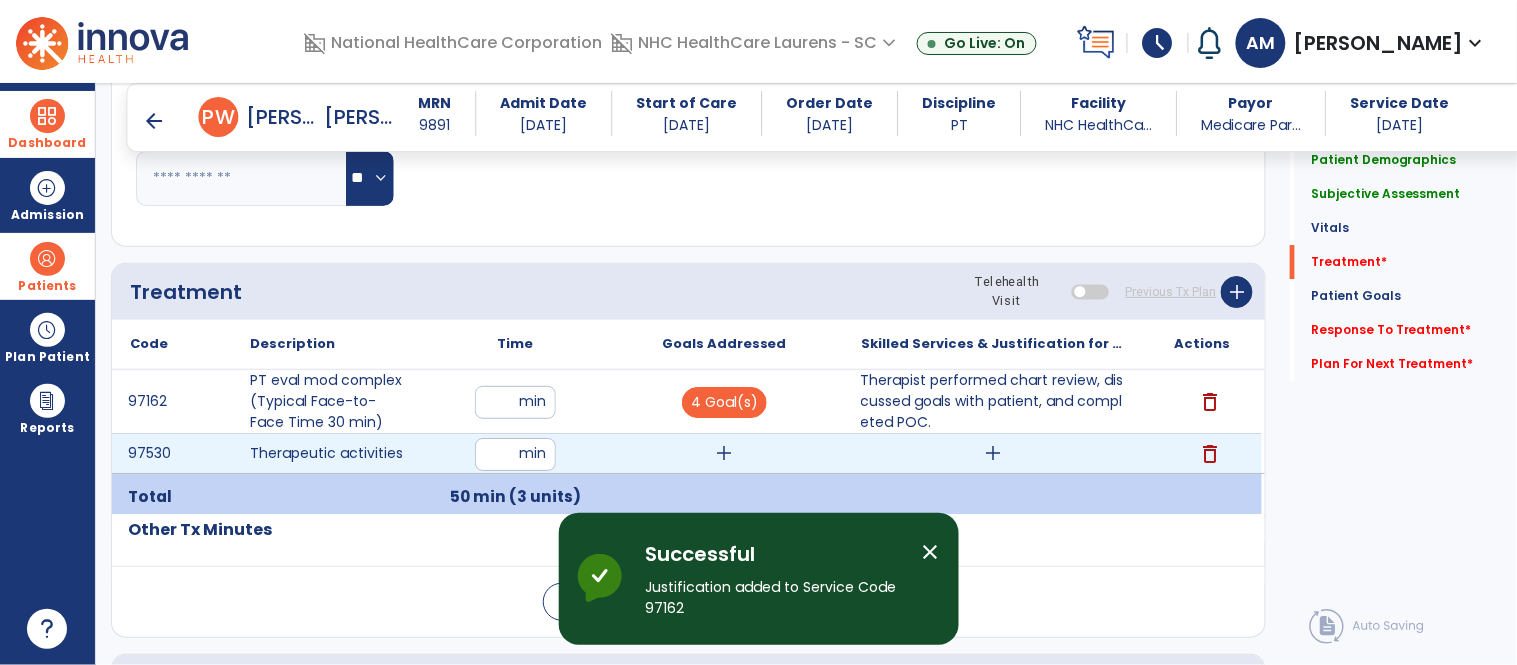 click on "add" at bounding box center (724, 453) 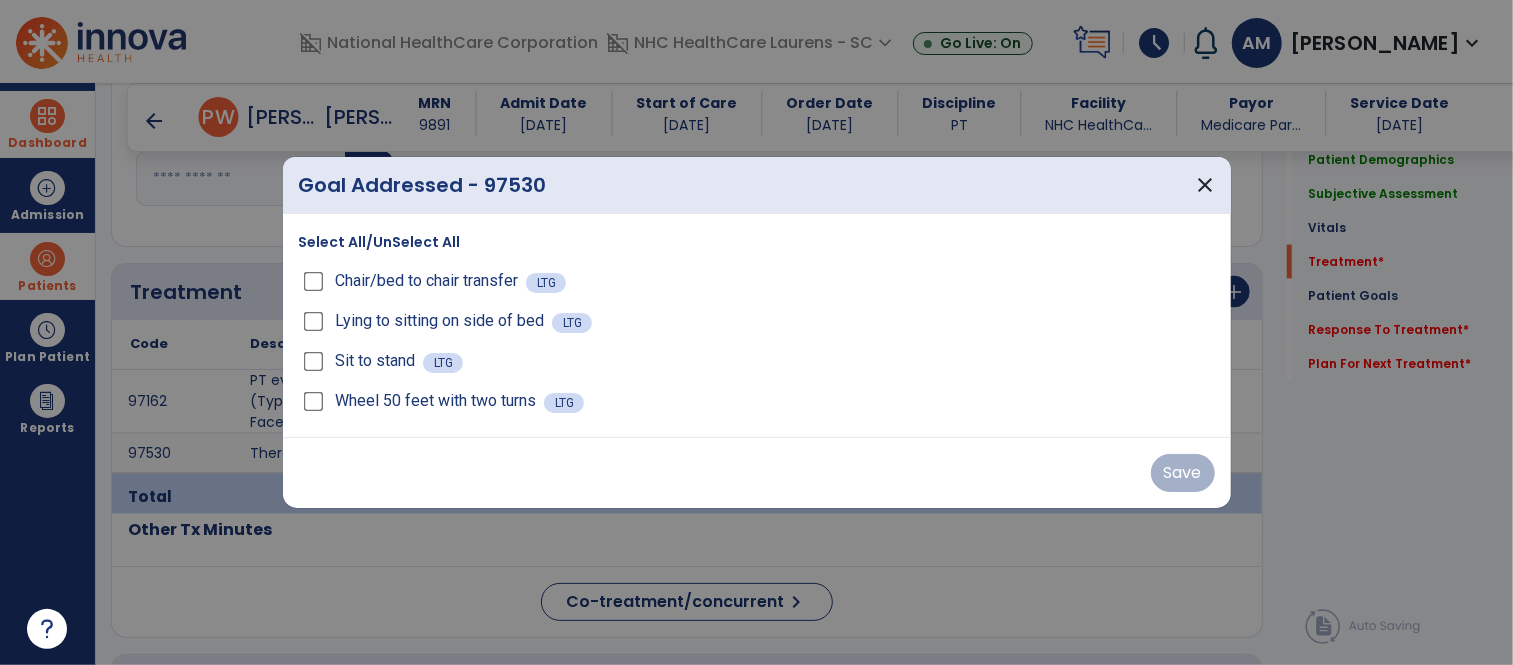 scroll, scrollTop: 1666, scrollLeft: 0, axis: vertical 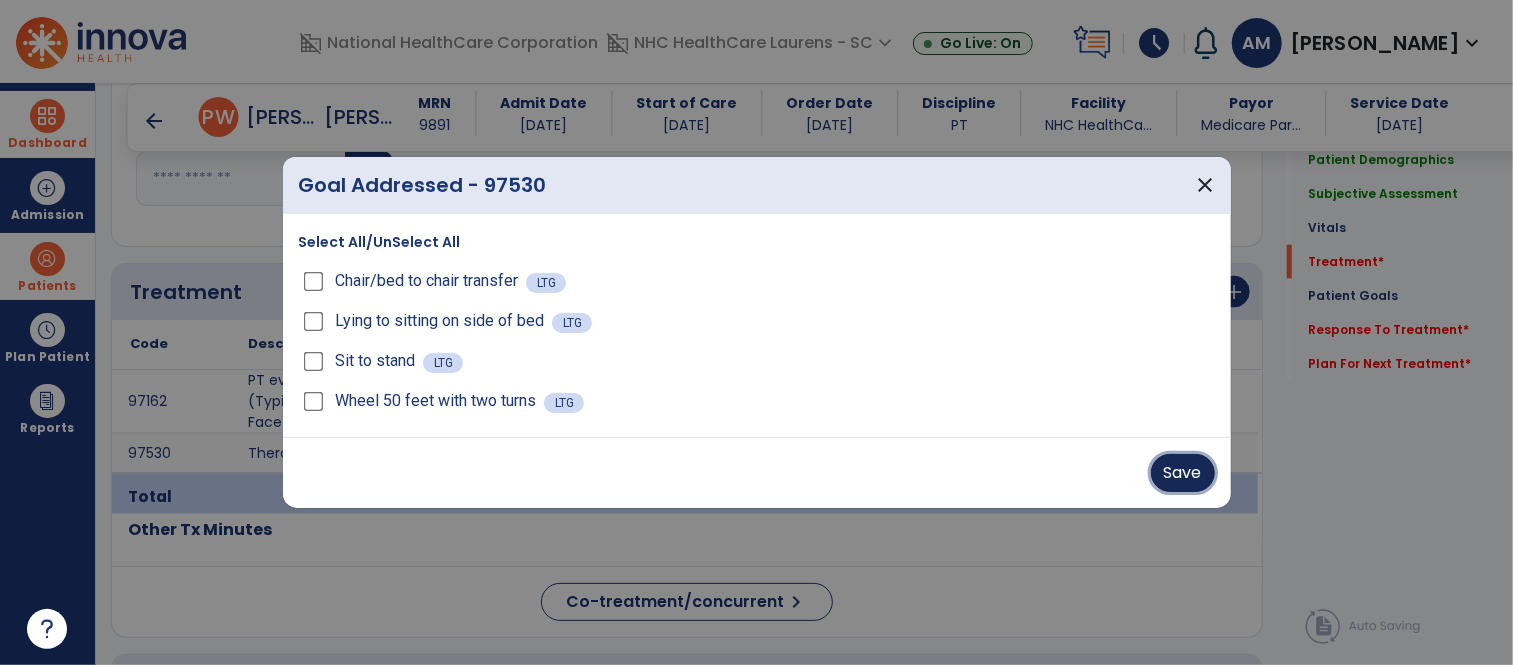 click on "Save" at bounding box center (1183, 473) 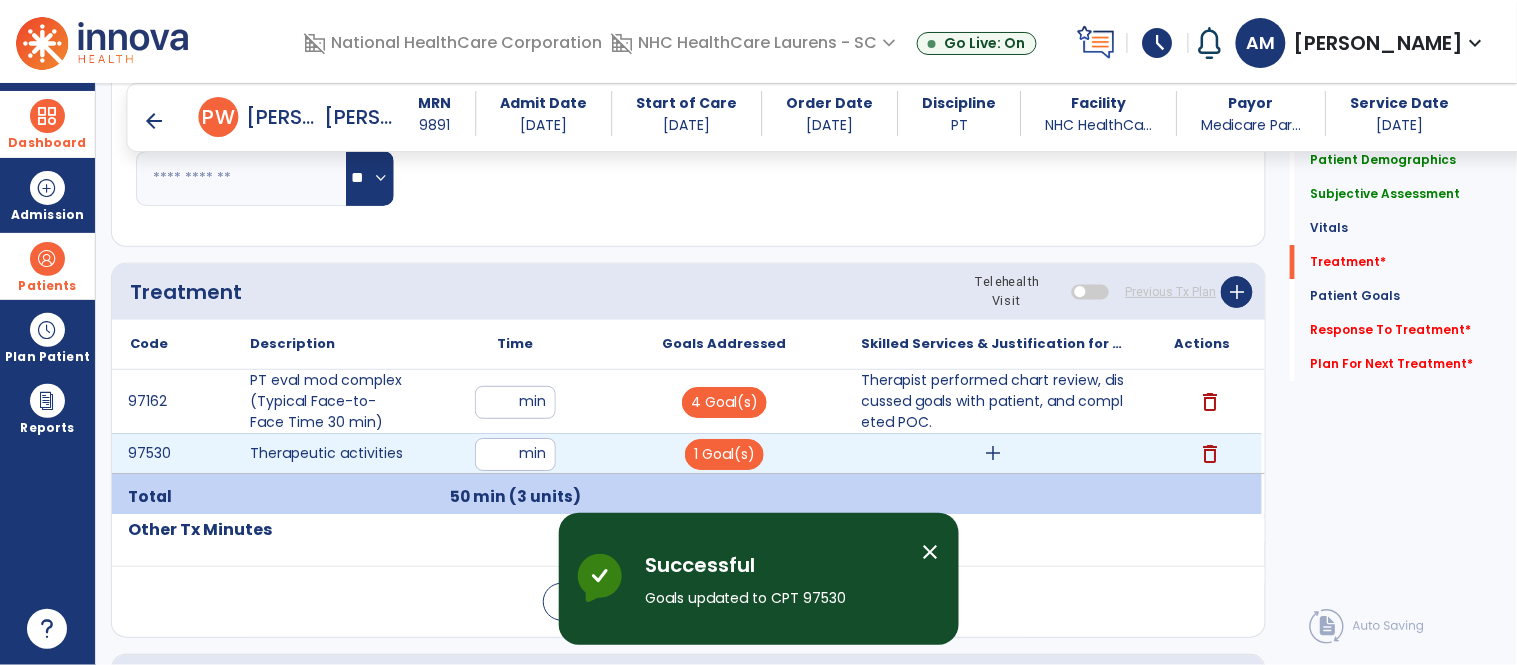 click on "add" at bounding box center (993, 453) 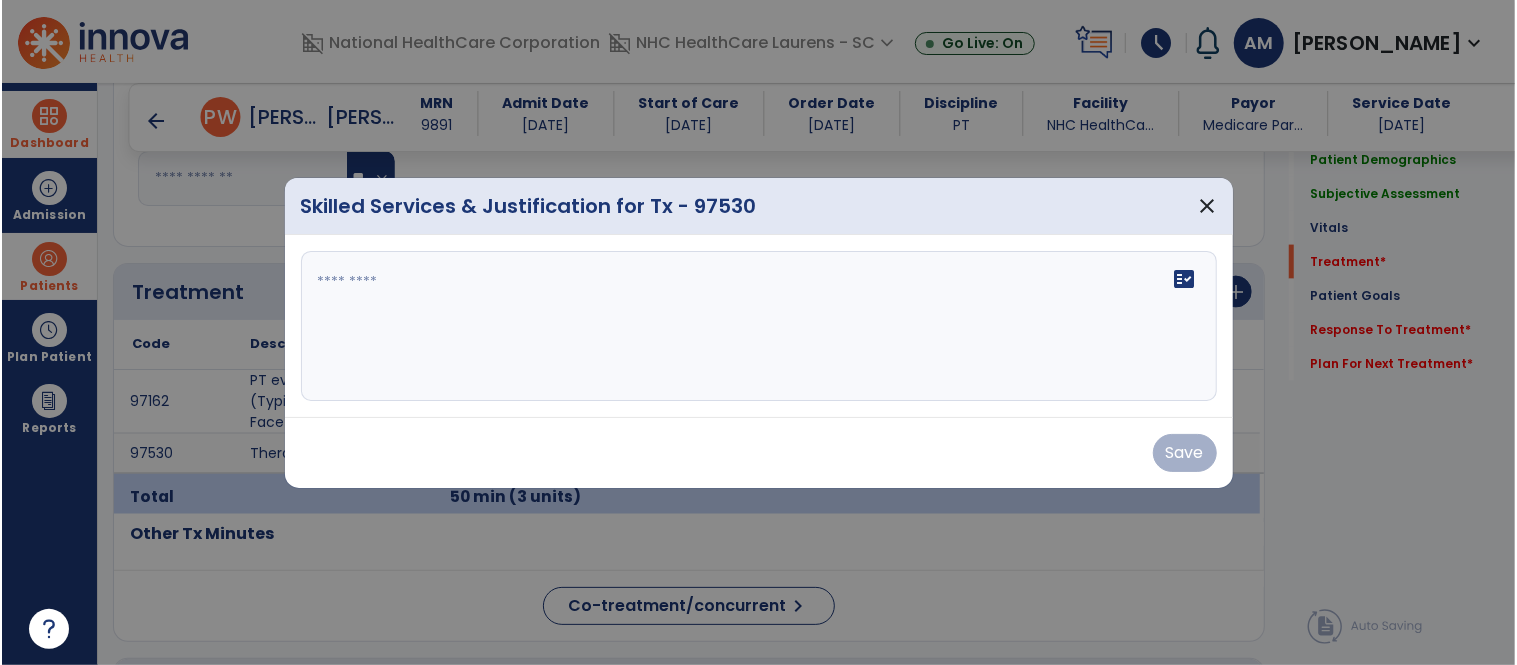 scroll, scrollTop: 1666, scrollLeft: 0, axis: vertical 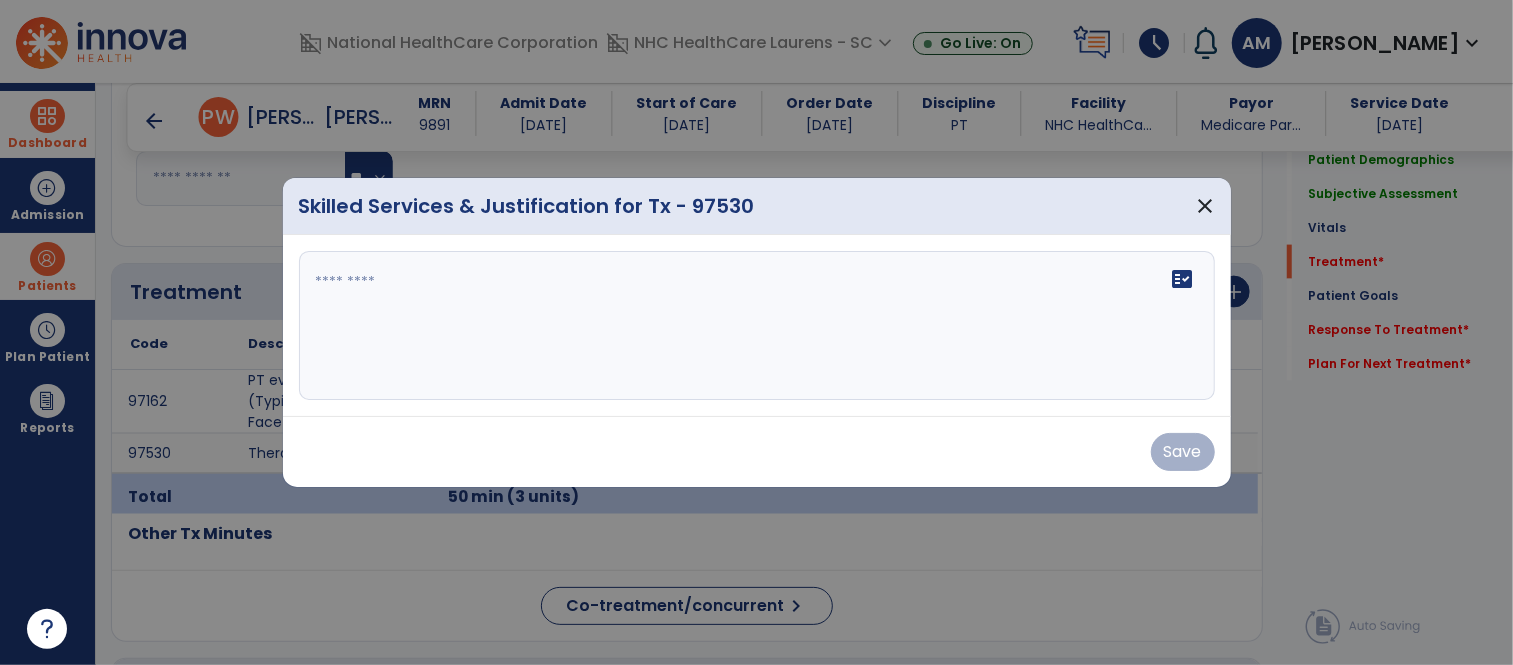 click on "fact_check" at bounding box center (757, 326) 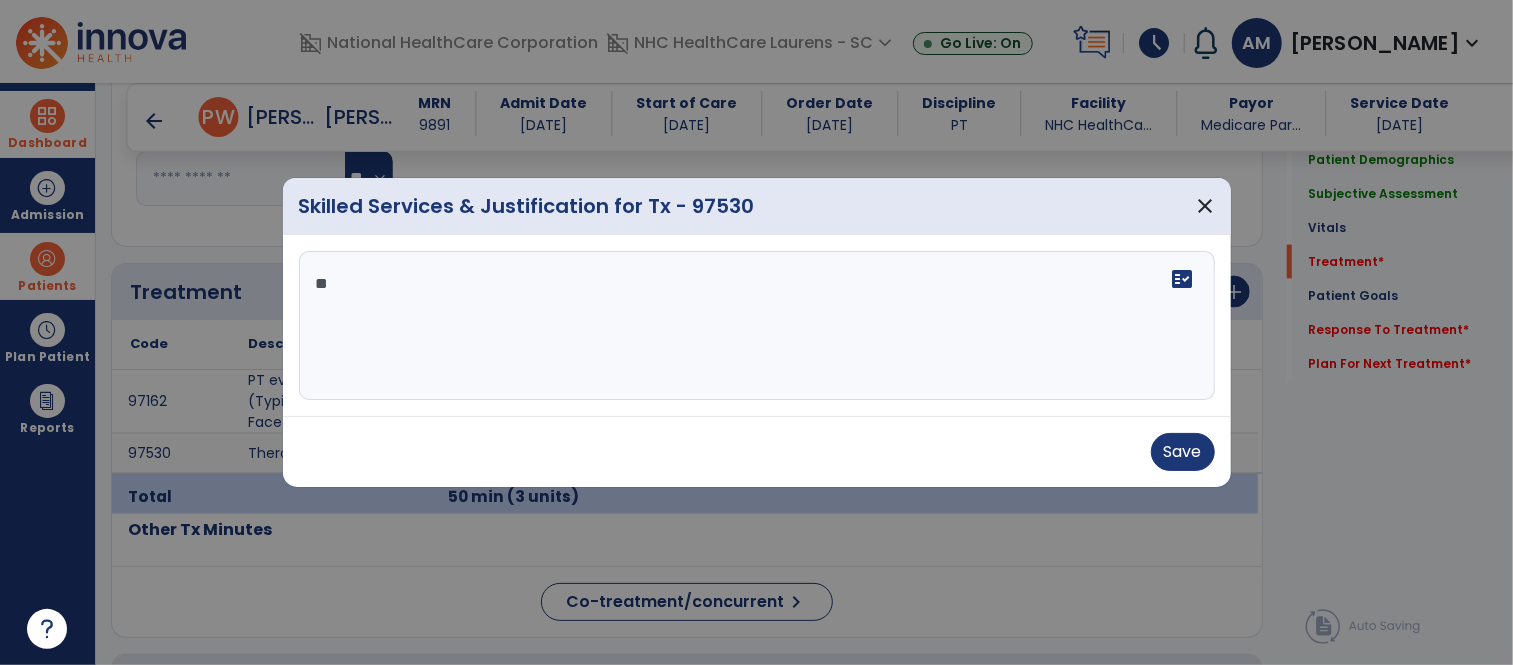 type on "*" 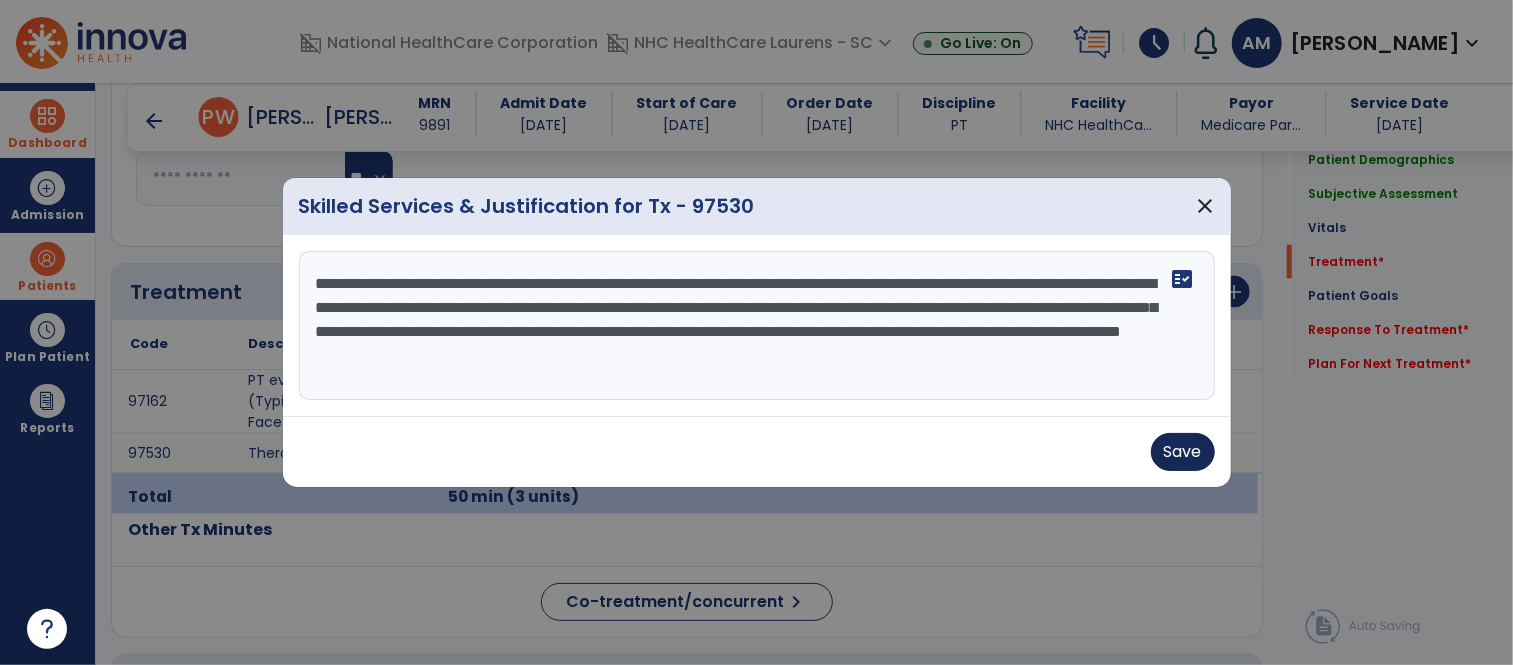 type on "**********" 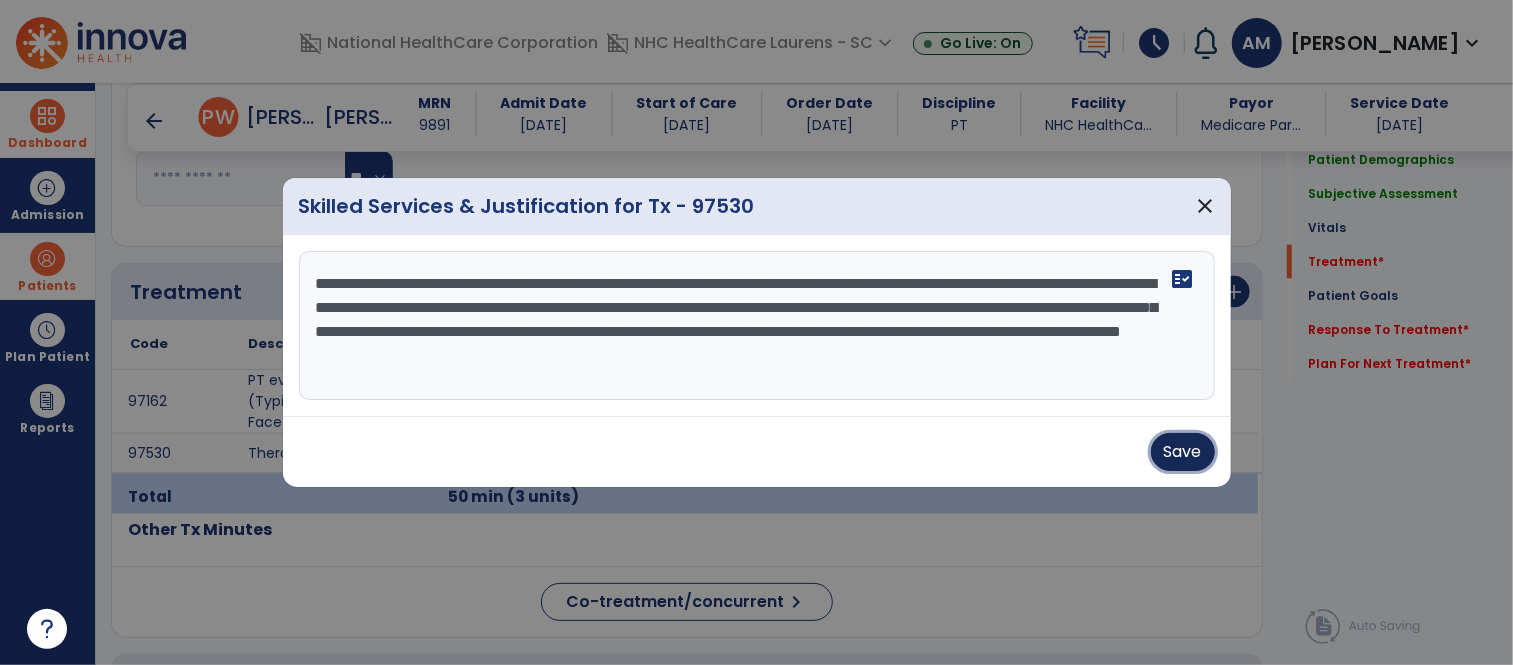 click on "Save" at bounding box center [1183, 452] 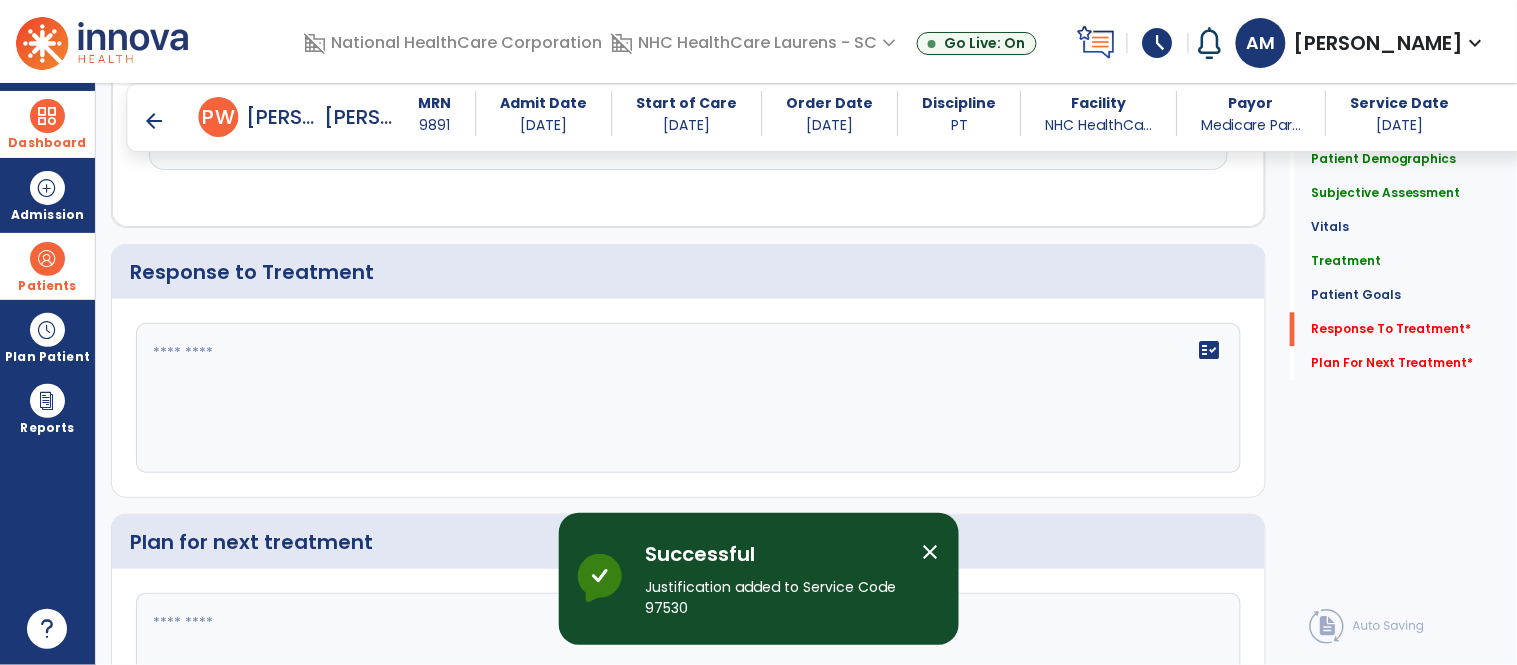 scroll, scrollTop: 3000, scrollLeft: 0, axis: vertical 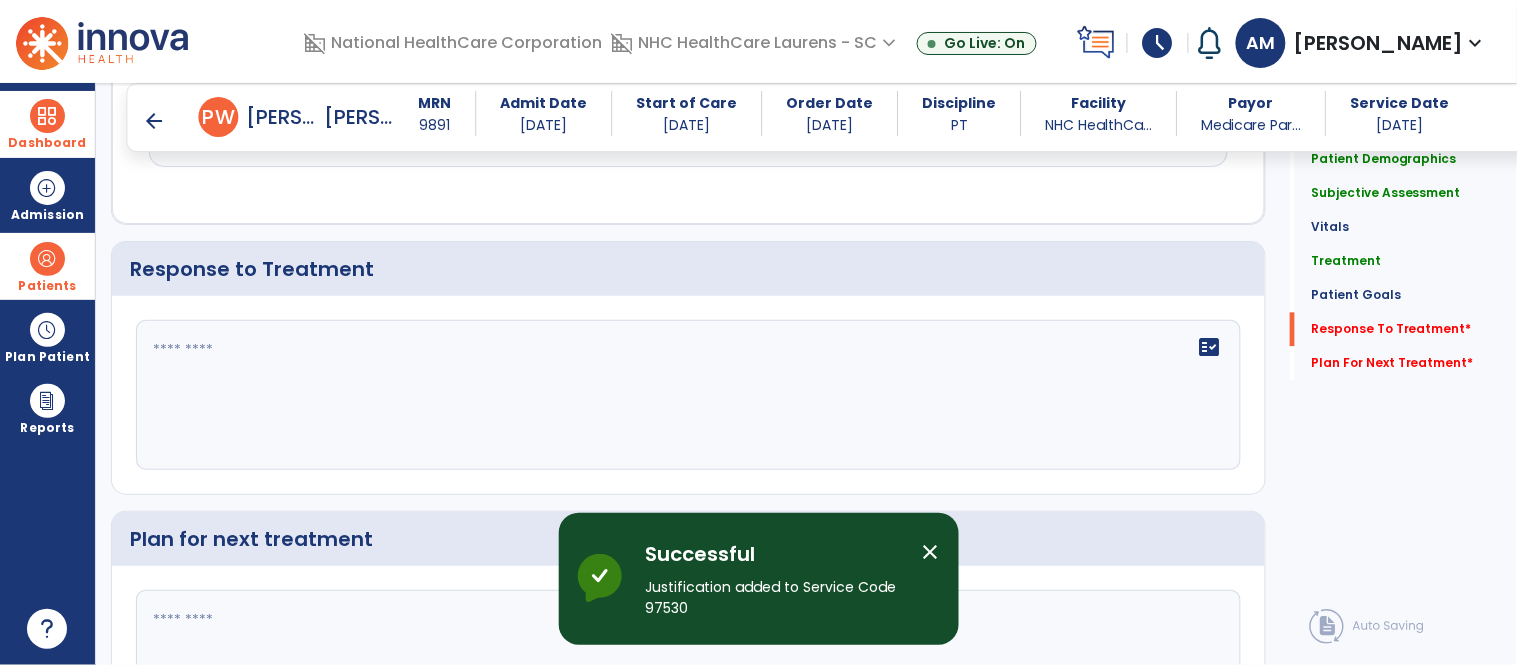 click on "fact_check" 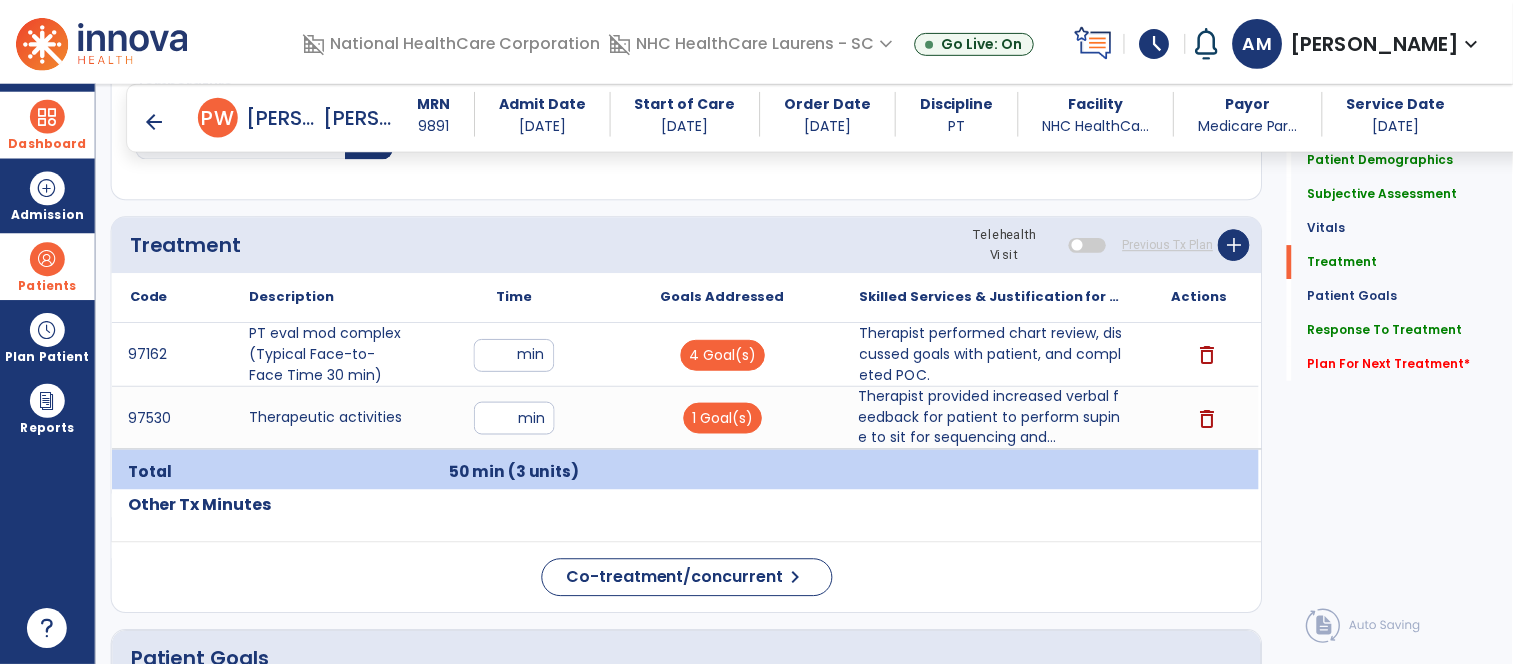 scroll, scrollTop: 1620, scrollLeft: 0, axis: vertical 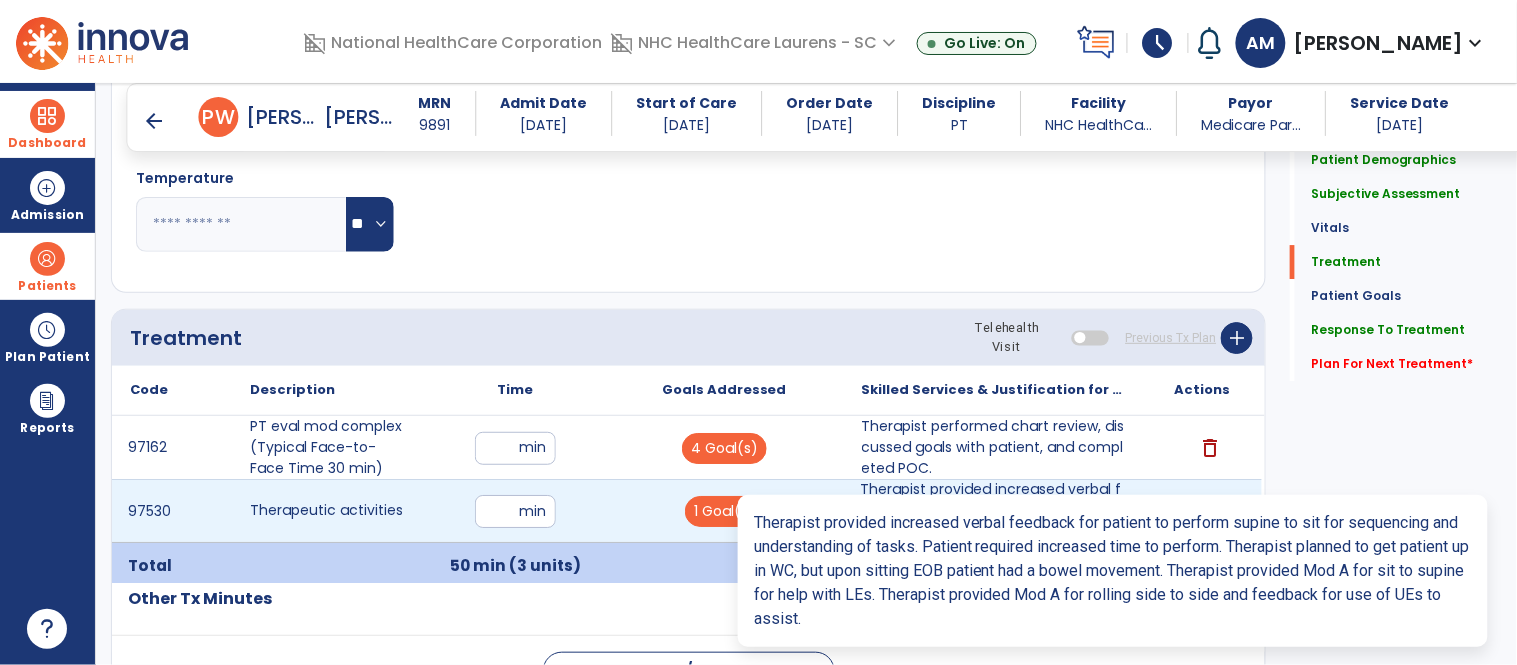type on "**********" 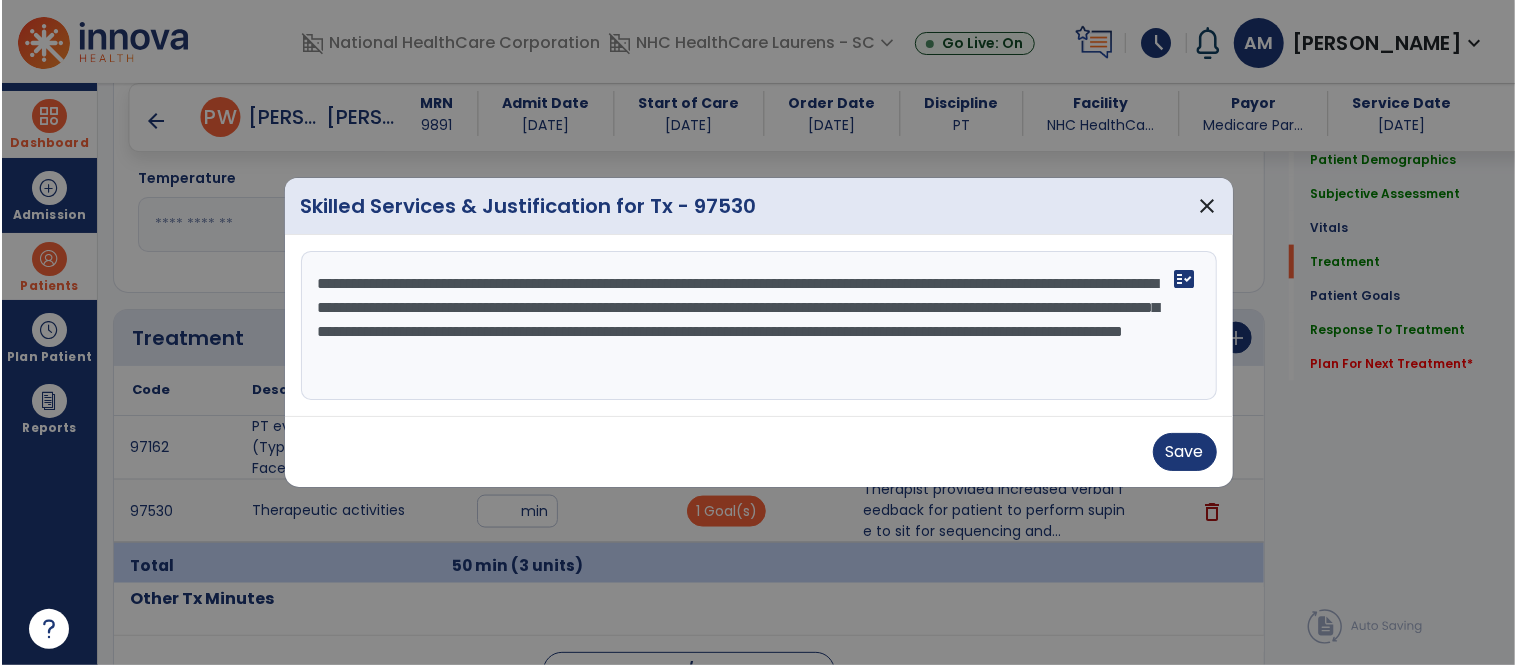 scroll, scrollTop: 1620, scrollLeft: 0, axis: vertical 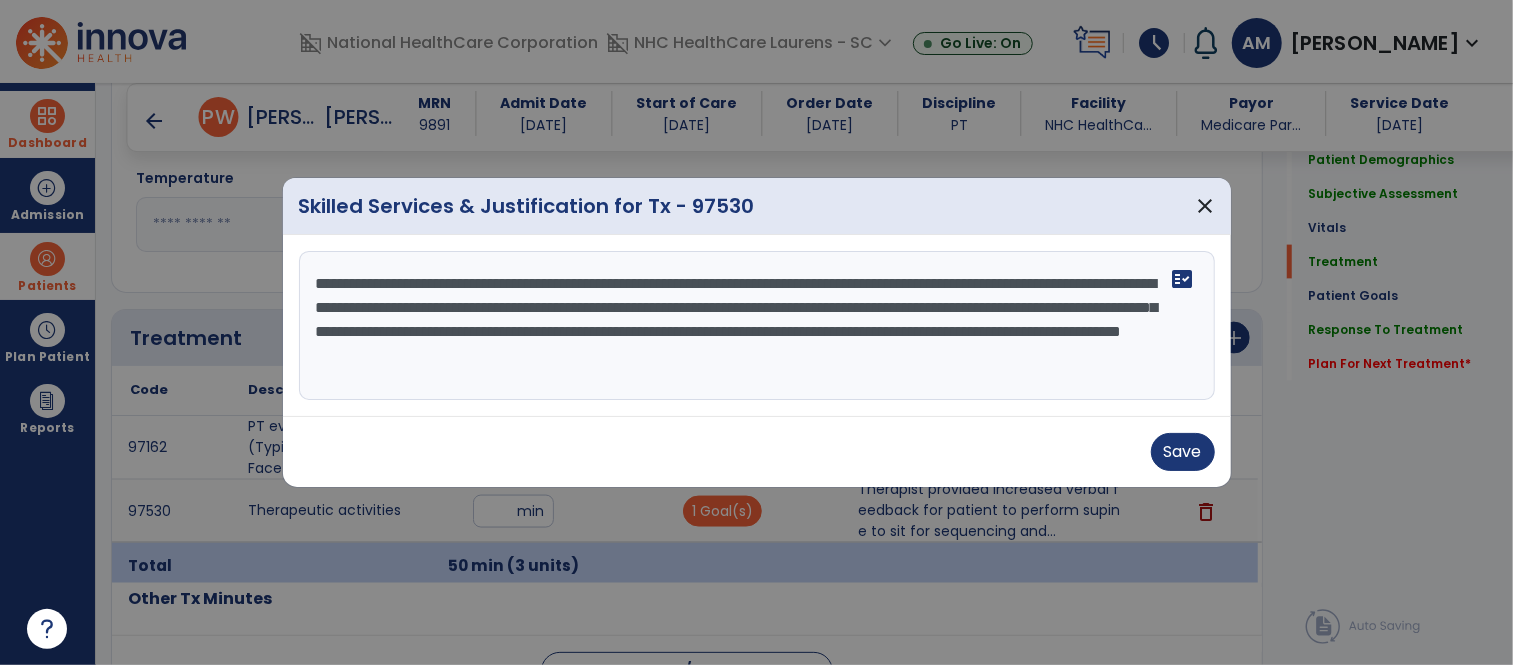 click on "**********" at bounding box center (757, 326) 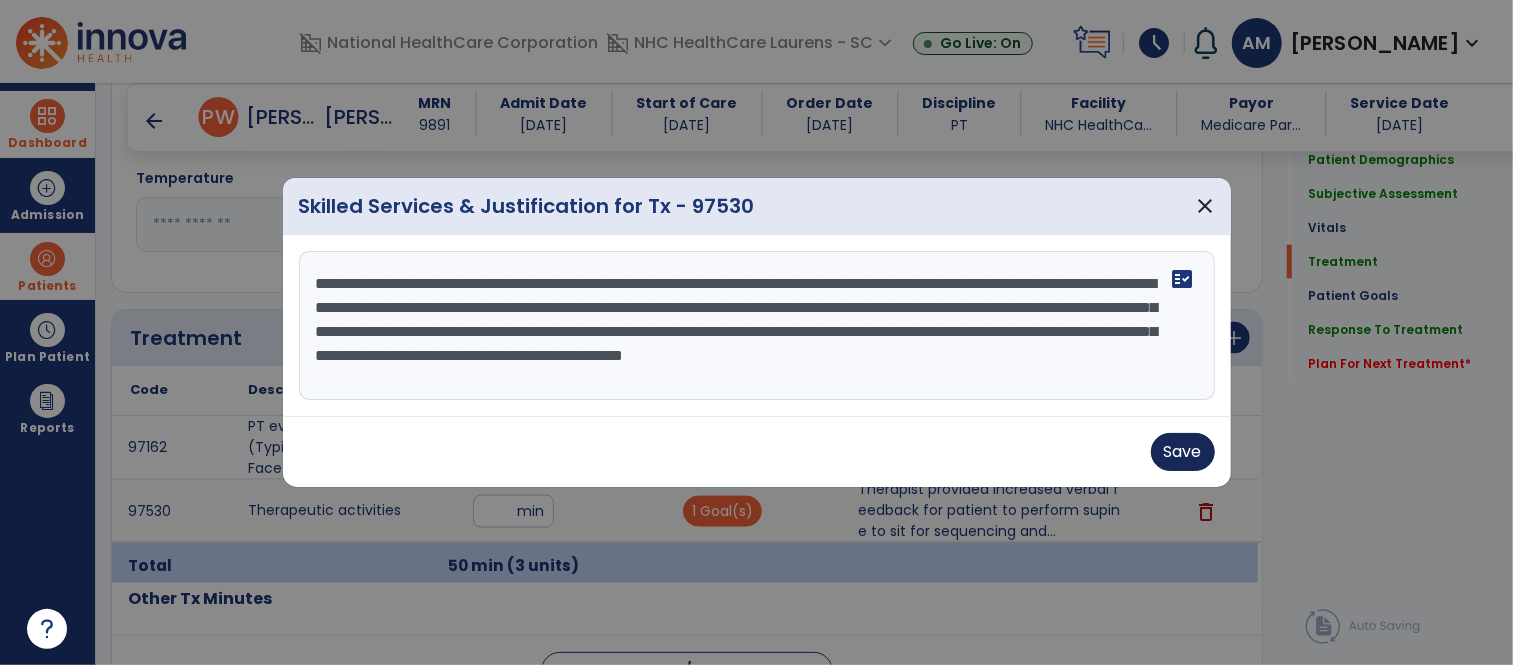 type on "**********" 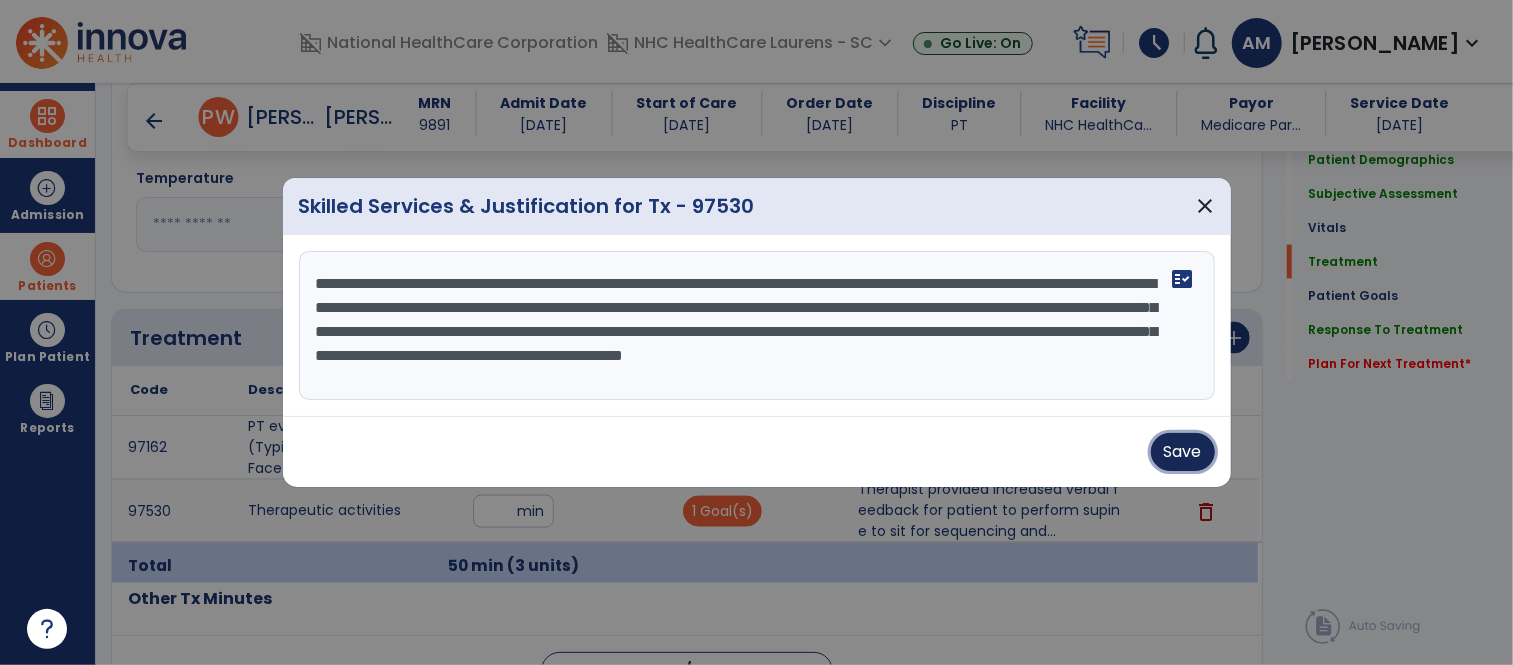 click on "Save" at bounding box center [1183, 452] 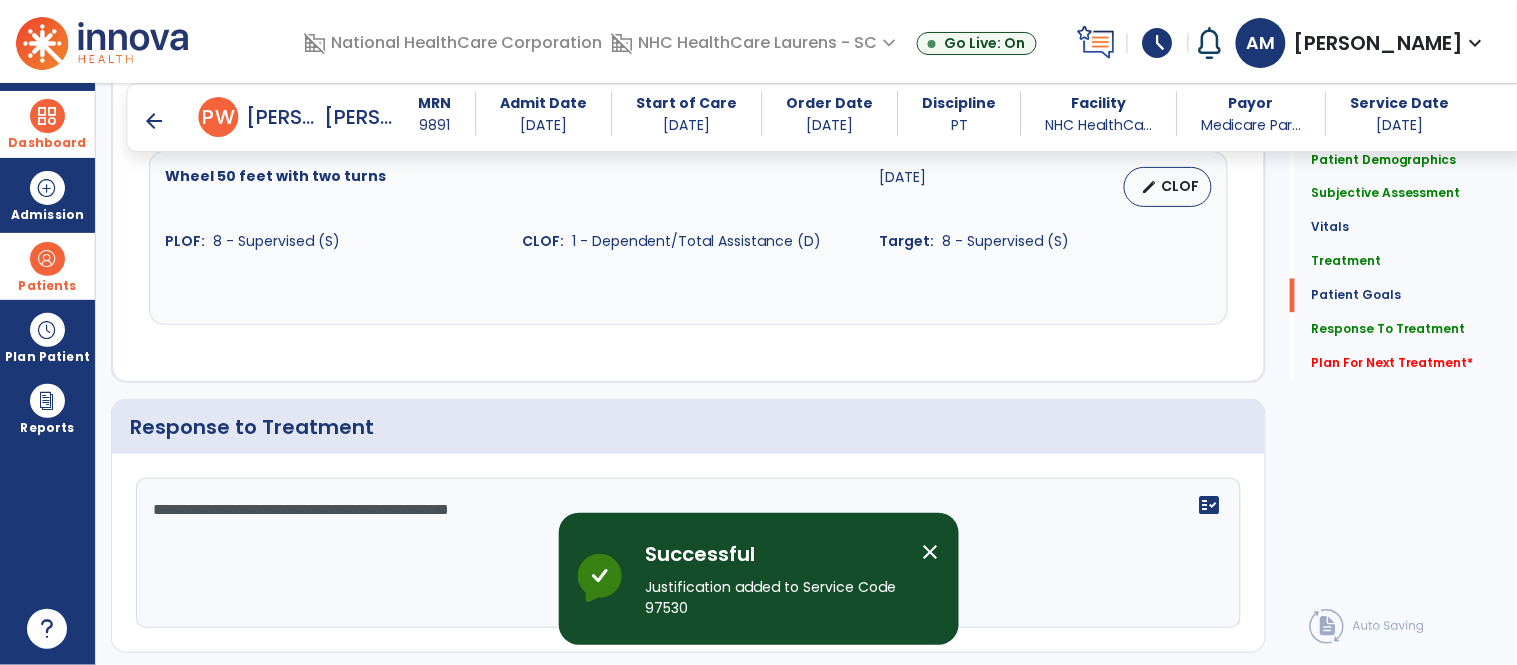 scroll, scrollTop: 3170, scrollLeft: 0, axis: vertical 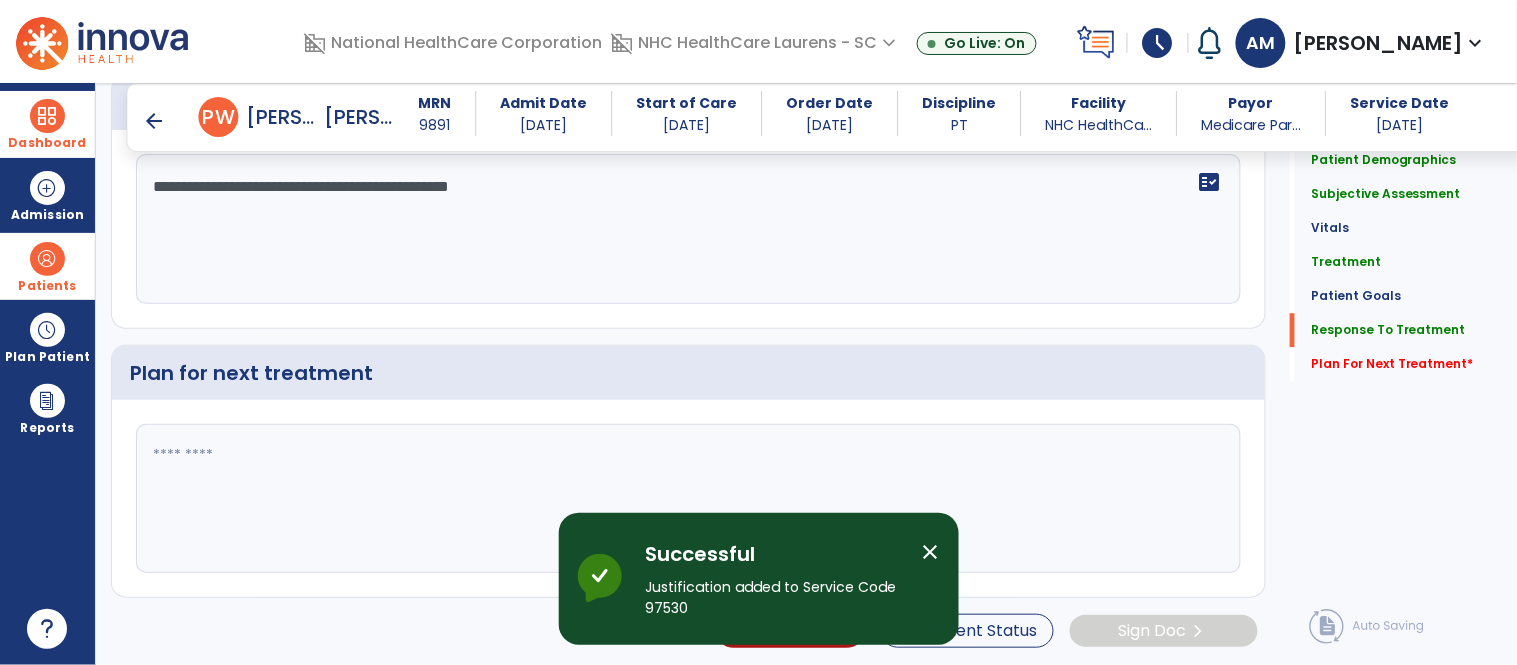 click 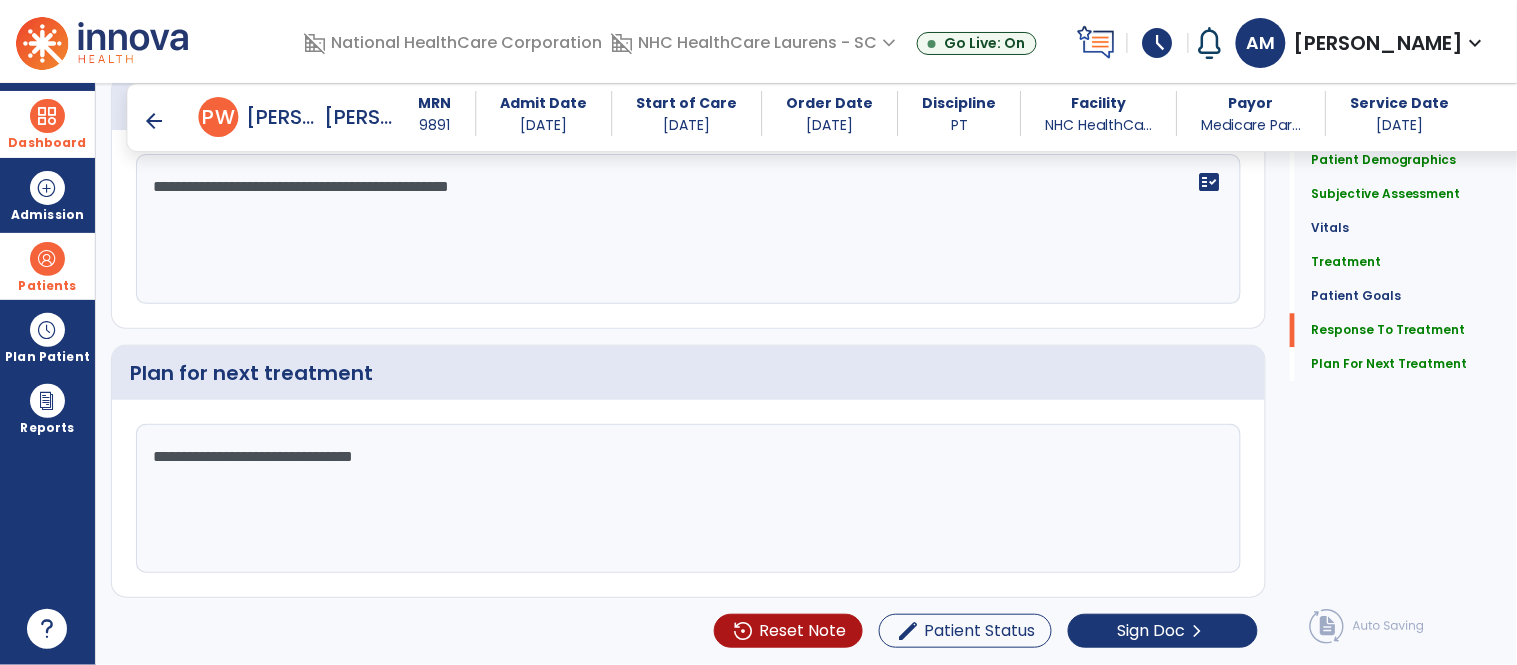type on "**********" 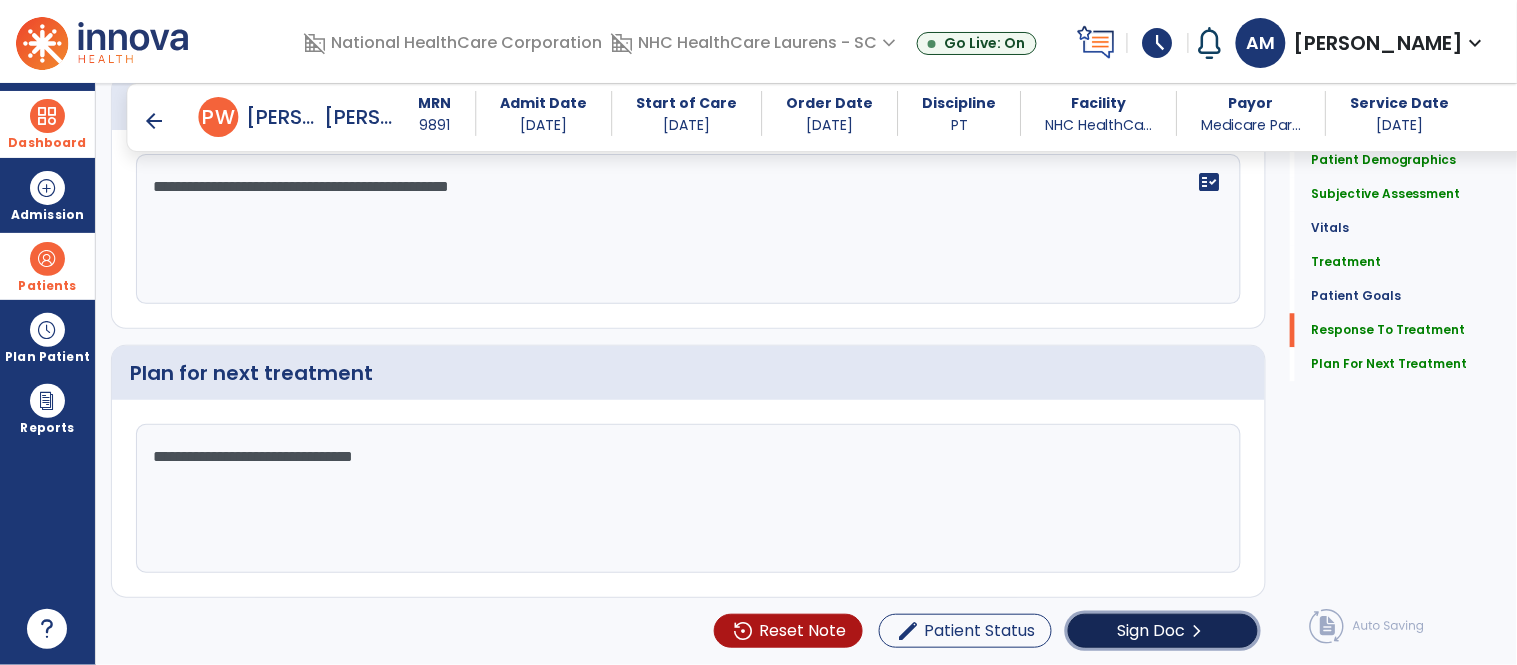 click on "Sign Doc" 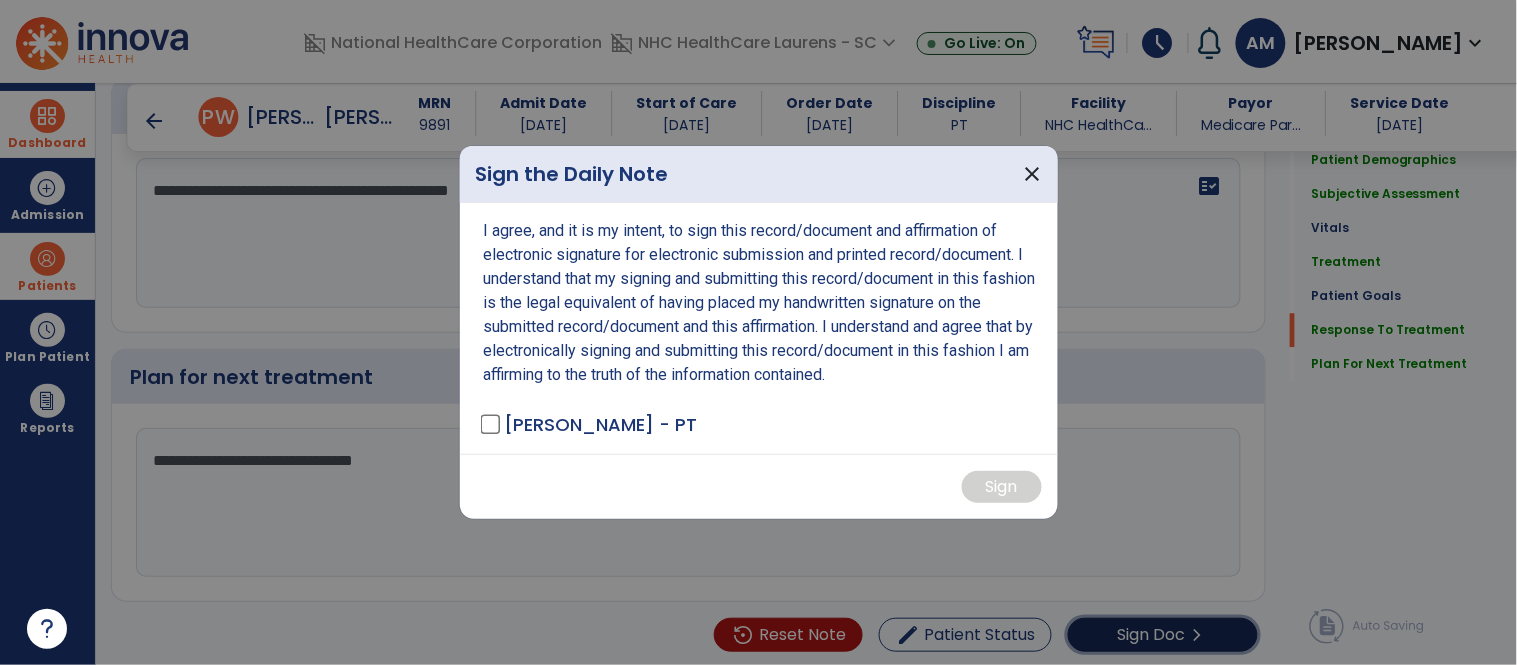 scroll, scrollTop: 3170, scrollLeft: 0, axis: vertical 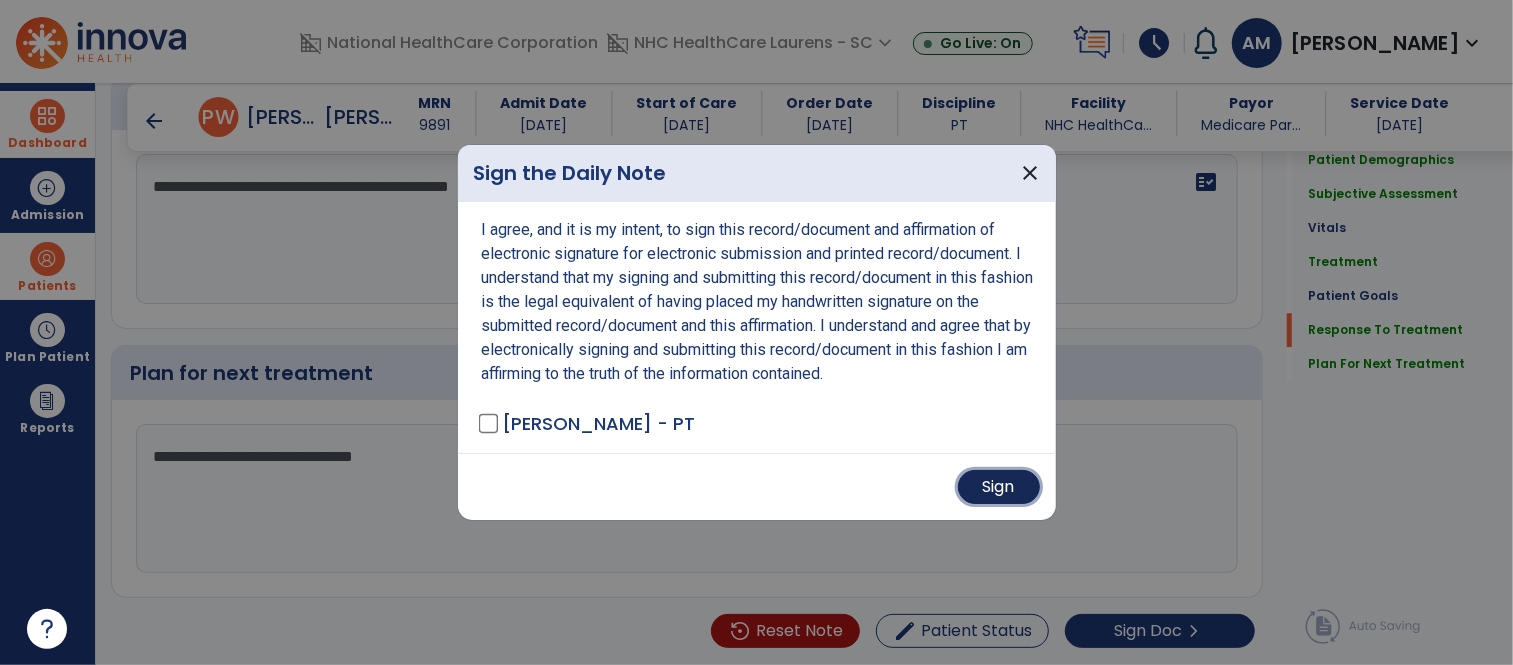 click on "Sign" at bounding box center [999, 487] 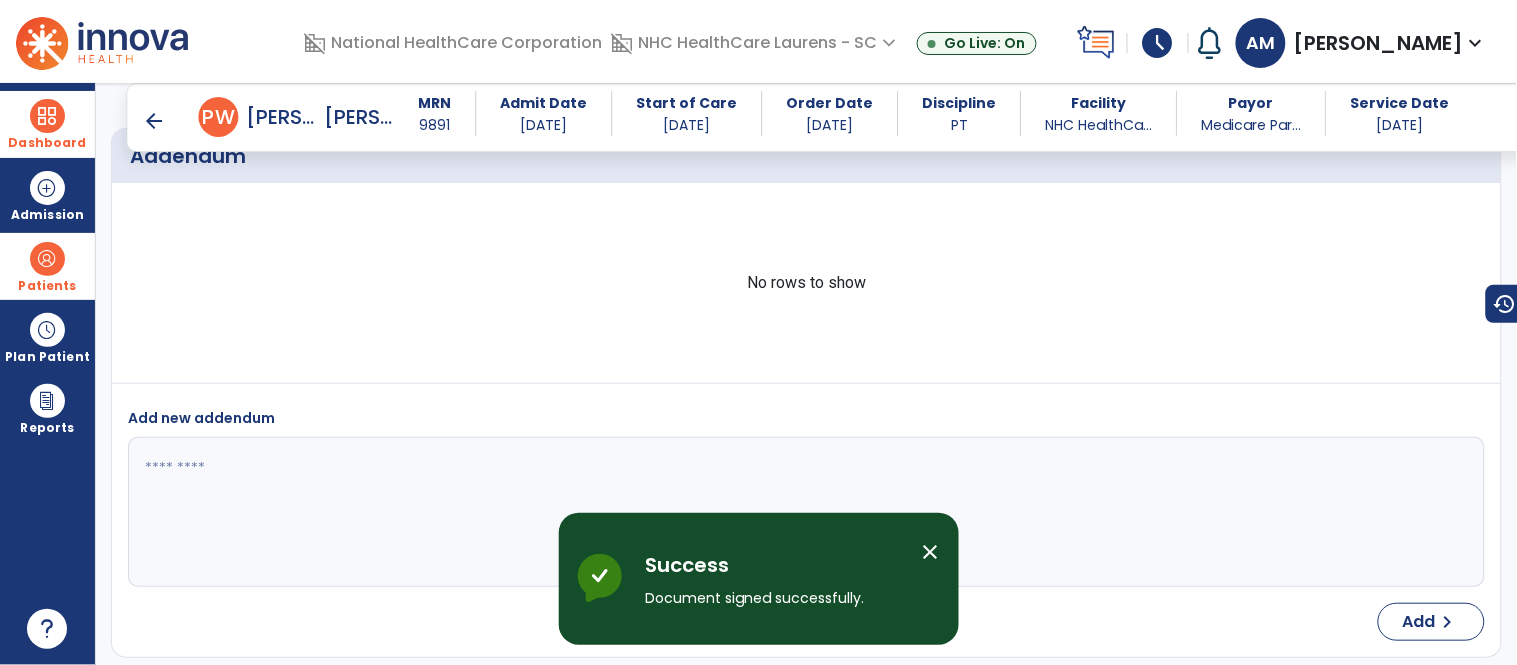 scroll, scrollTop: 4676, scrollLeft: 0, axis: vertical 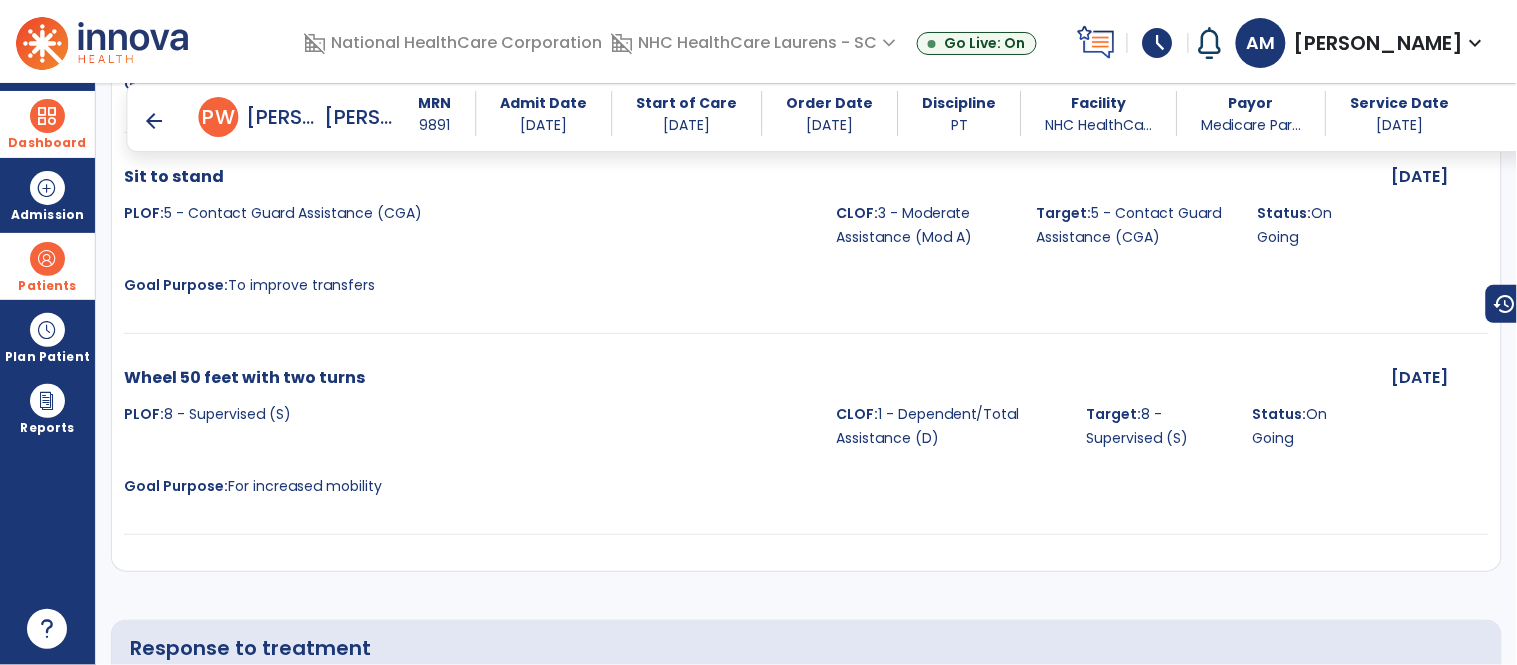 click at bounding box center [47, 116] 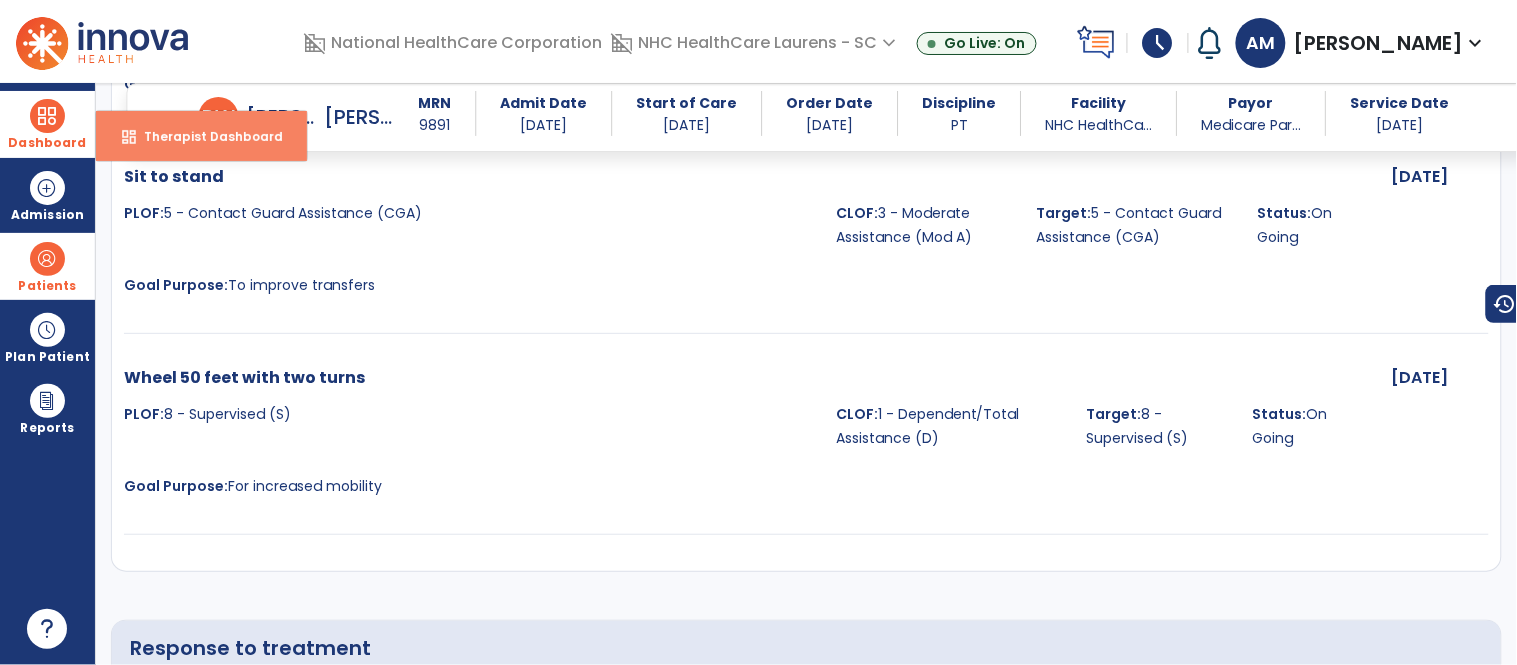 click on "Therapist Dashboard" at bounding box center (205, 136) 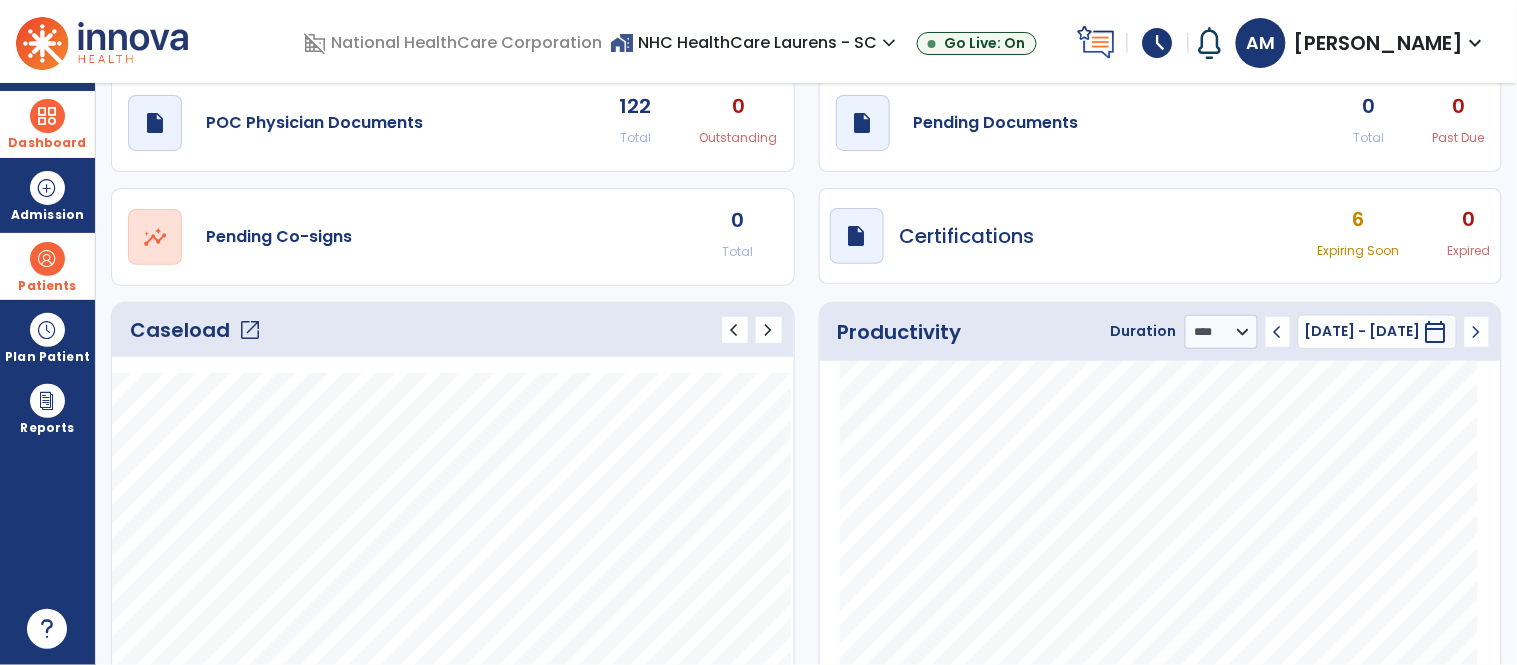 scroll, scrollTop: 0, scrollLeft: 0, axis: both 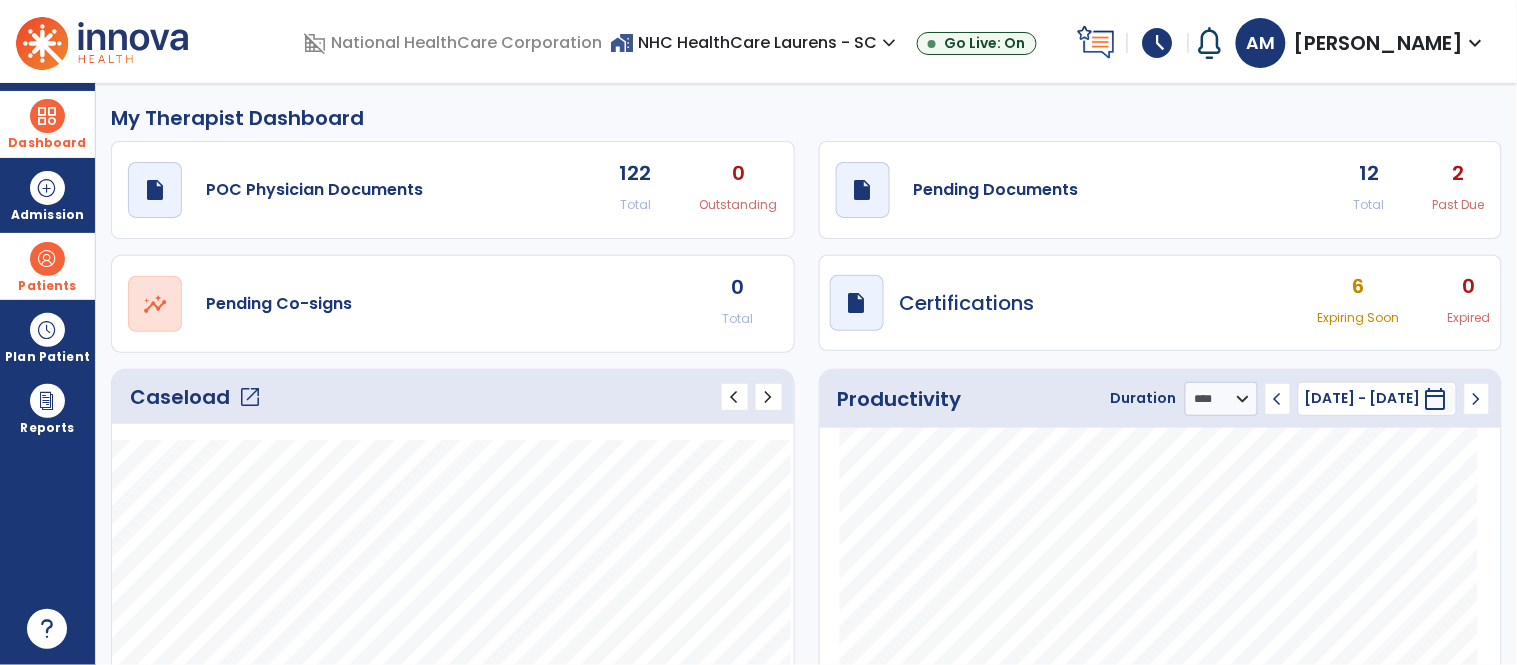 click on "draft   open_in_new  Pending Documents 12 Total 2 Past Due" 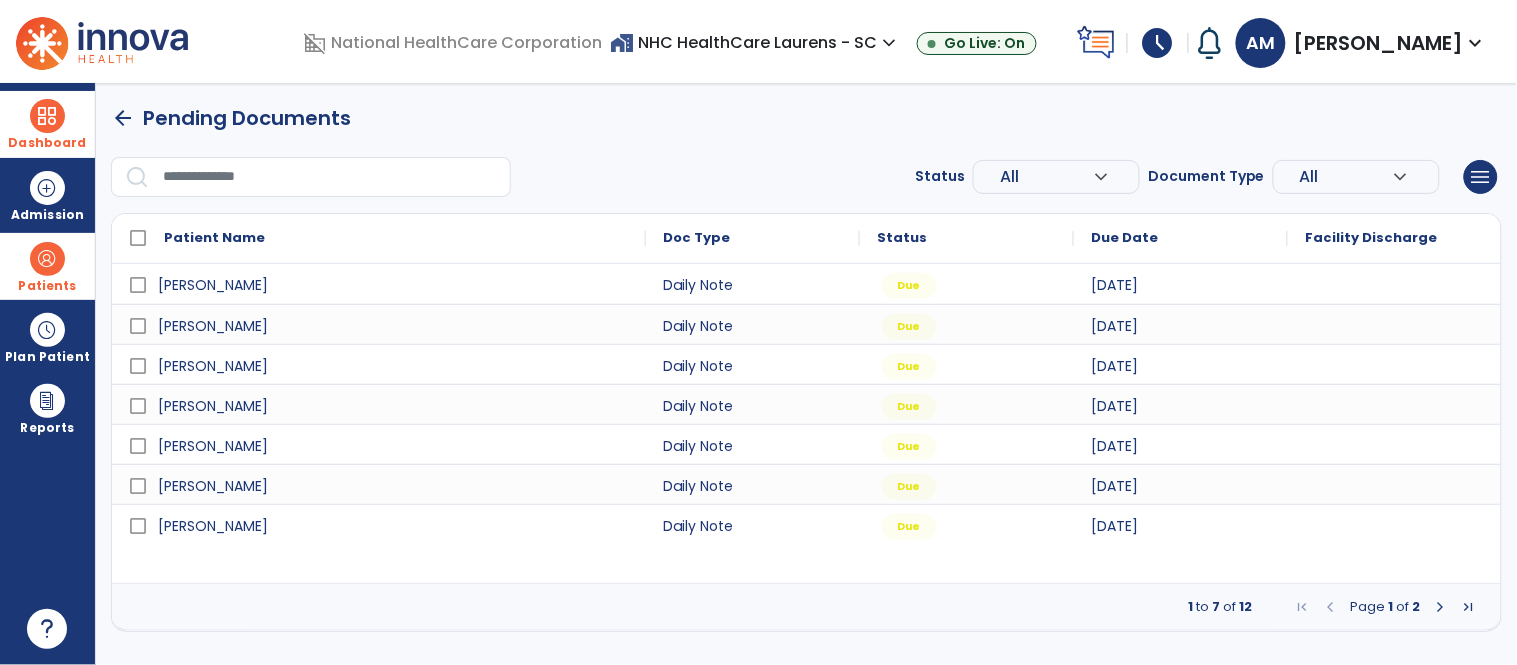 click at bounding box center [1441, 607] 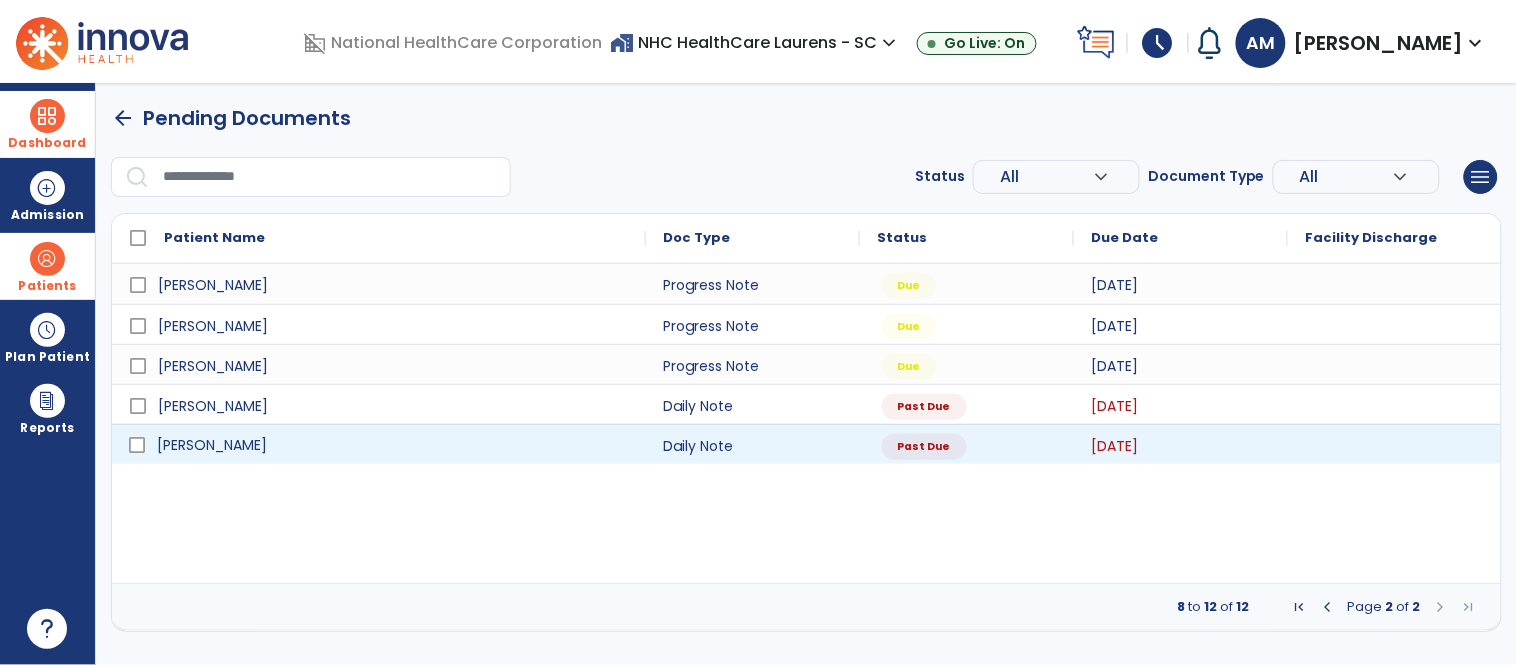 click on "[PERSON_NAME]" at bounding box center [393, 445] 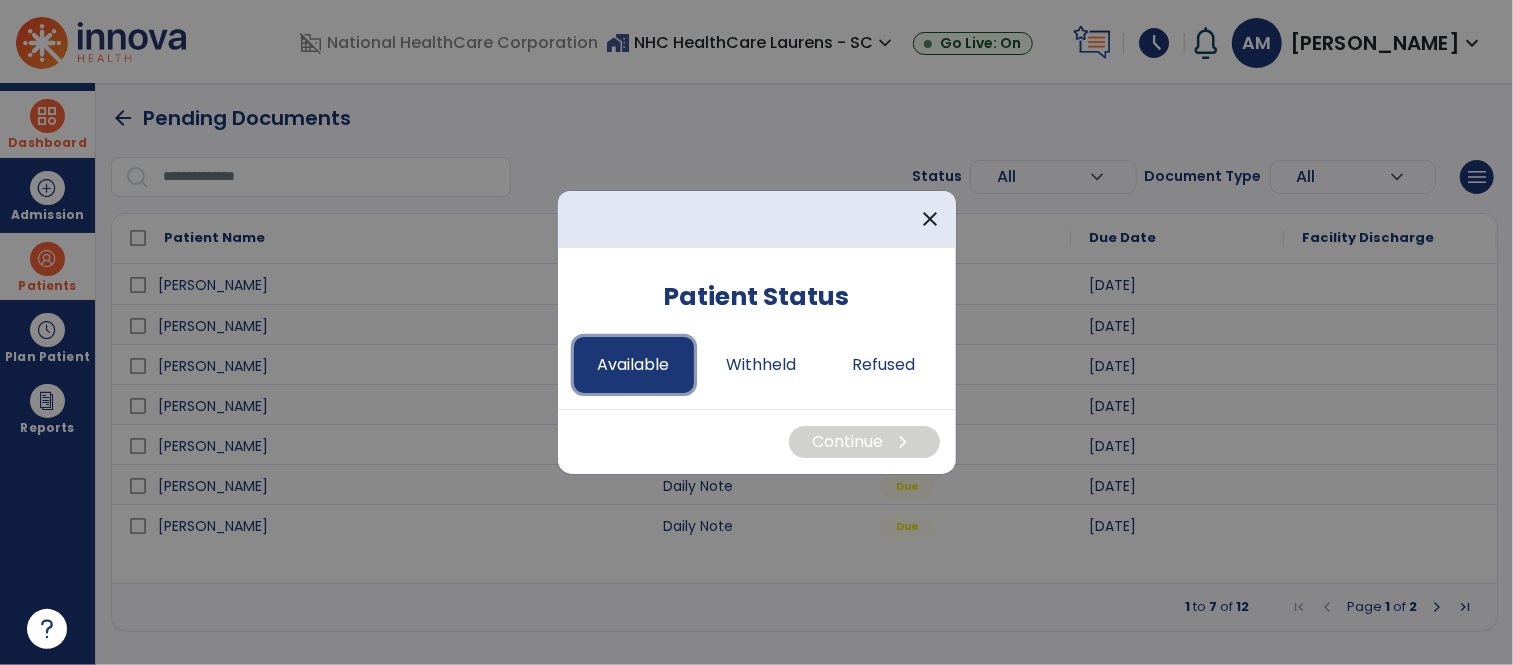 click on "Available" at bounding box center [634, 365] 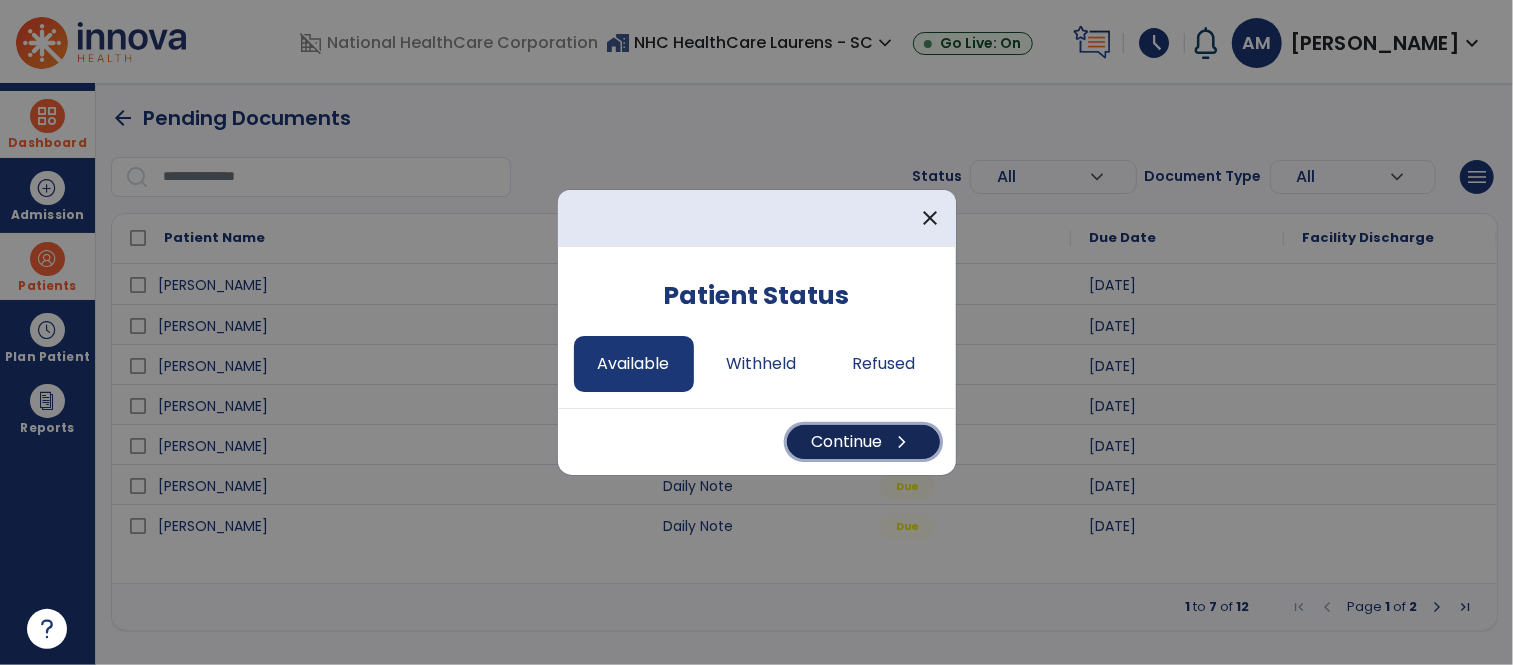 click on "Continue   chevron_right" at bounding box center [863, 442] 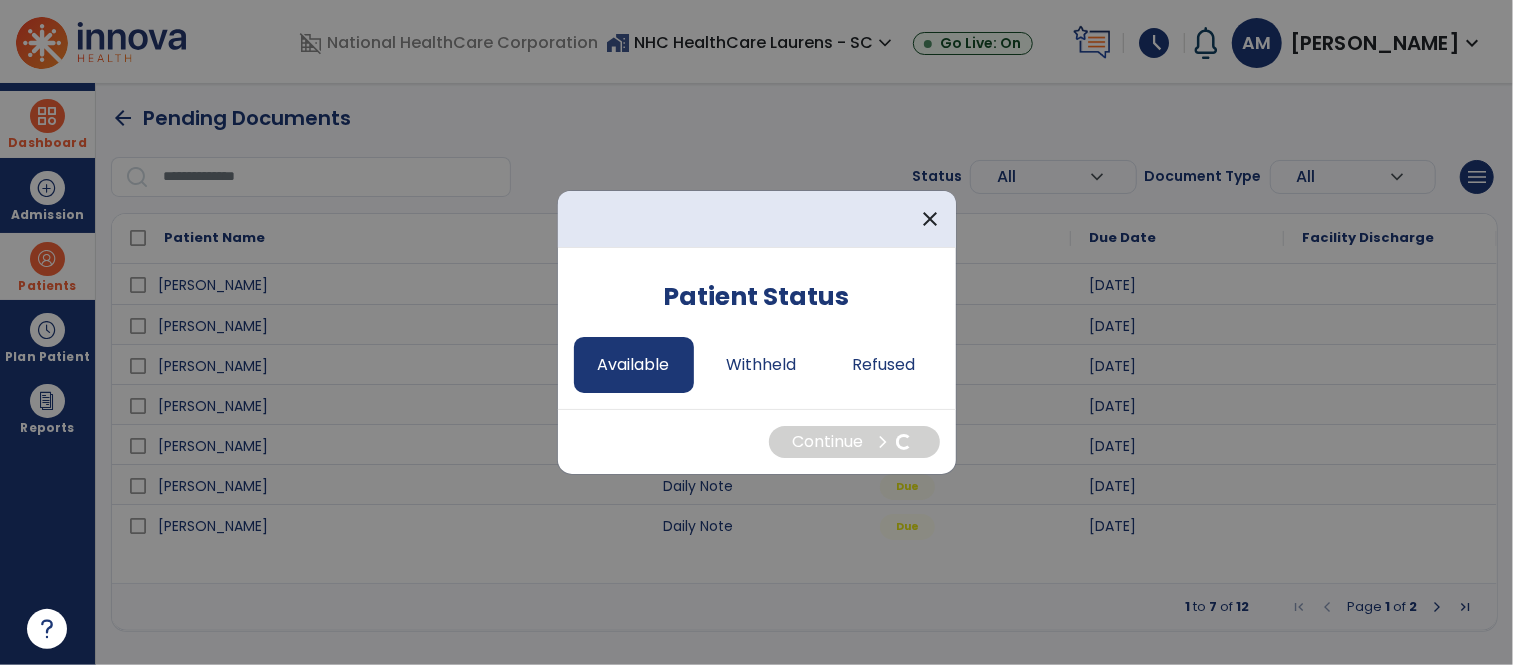select on "*" 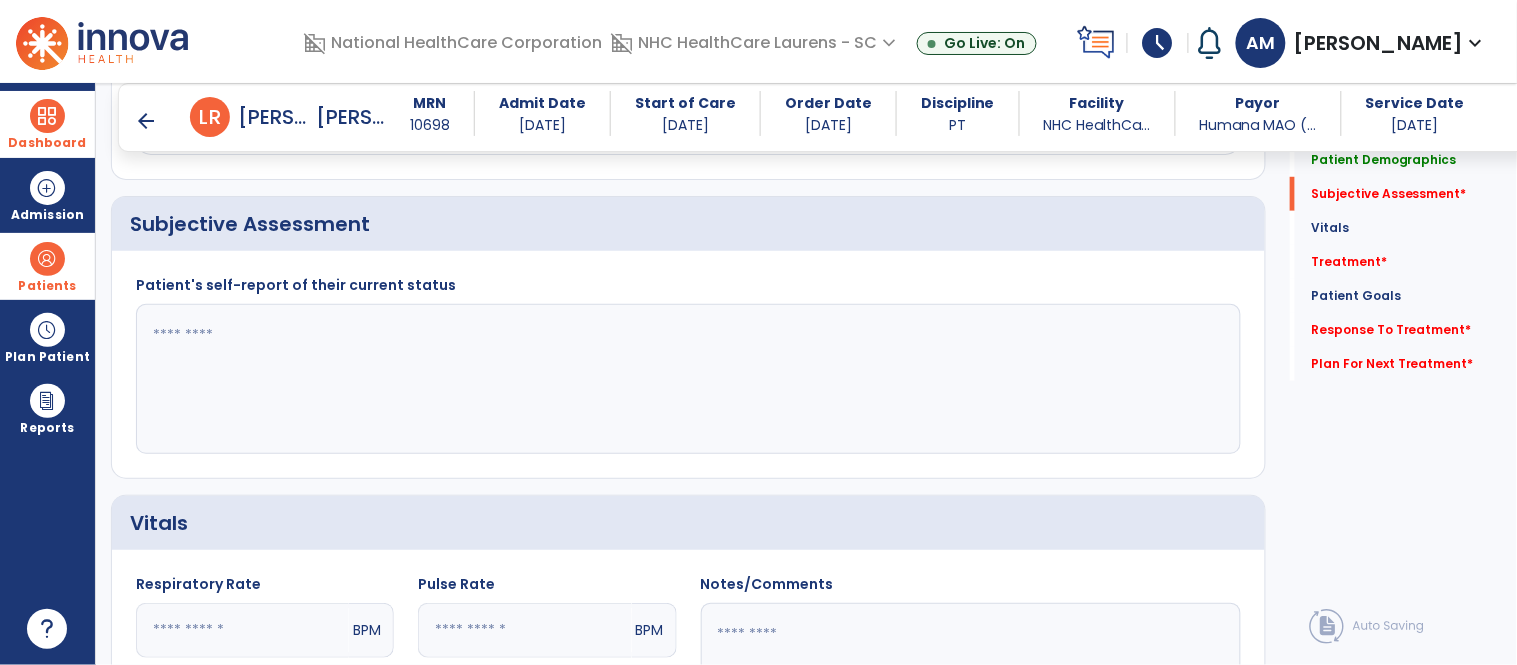 scroll, scrollTop: 333, scrollLeft: 0, axis: vertical 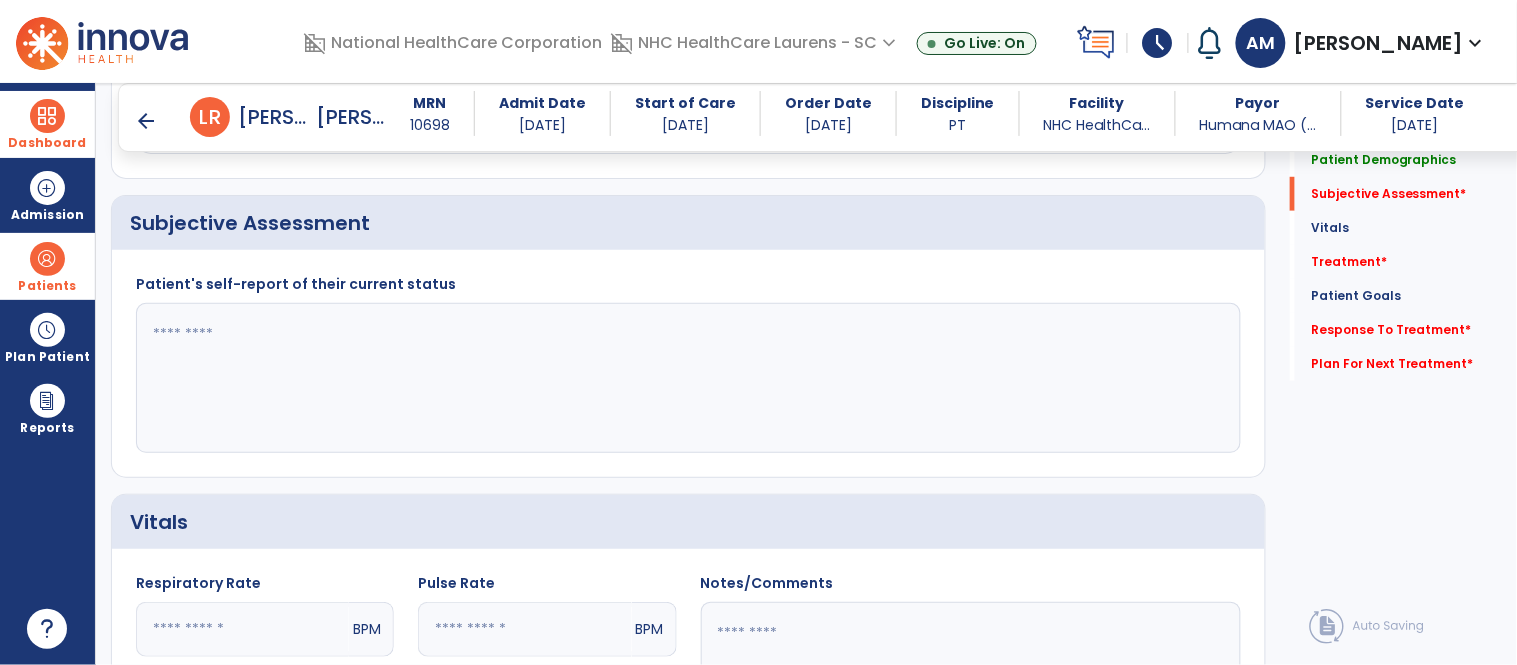 click 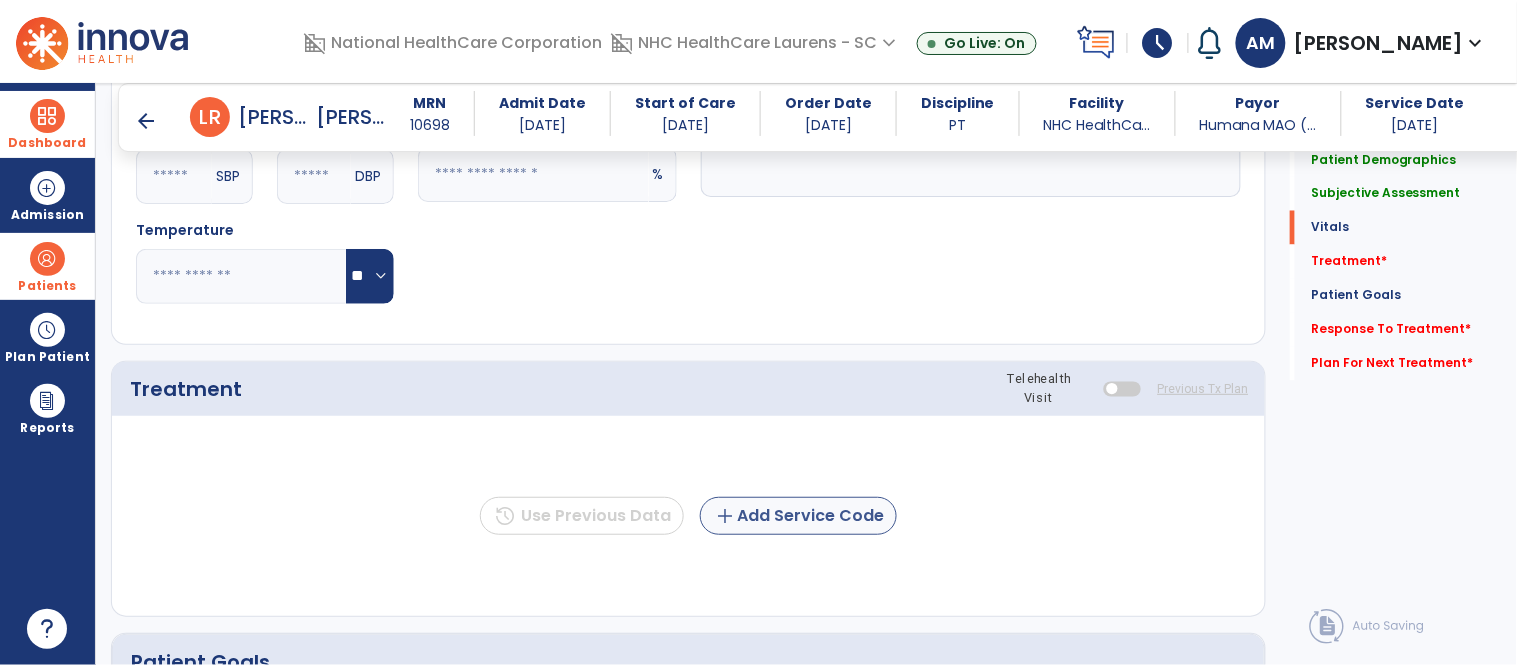type on "**********" 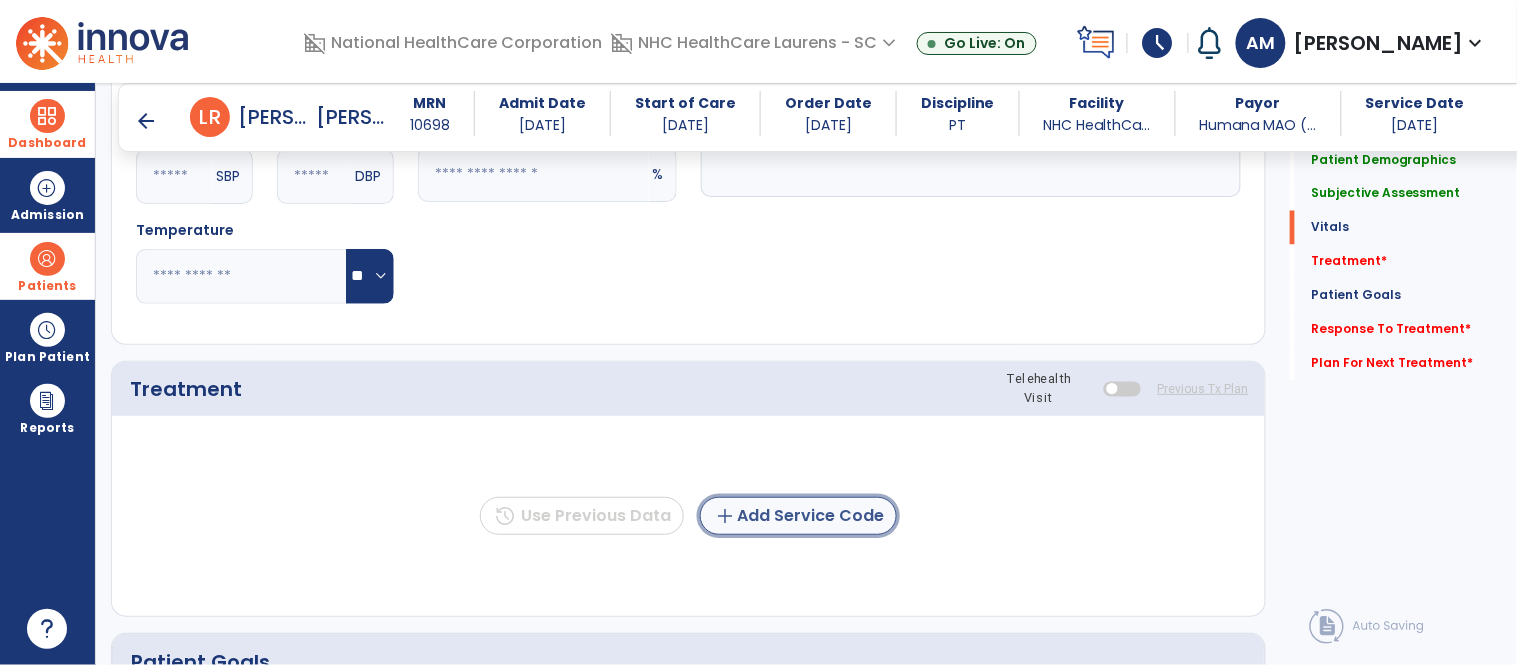click on "add  Add Service Code" 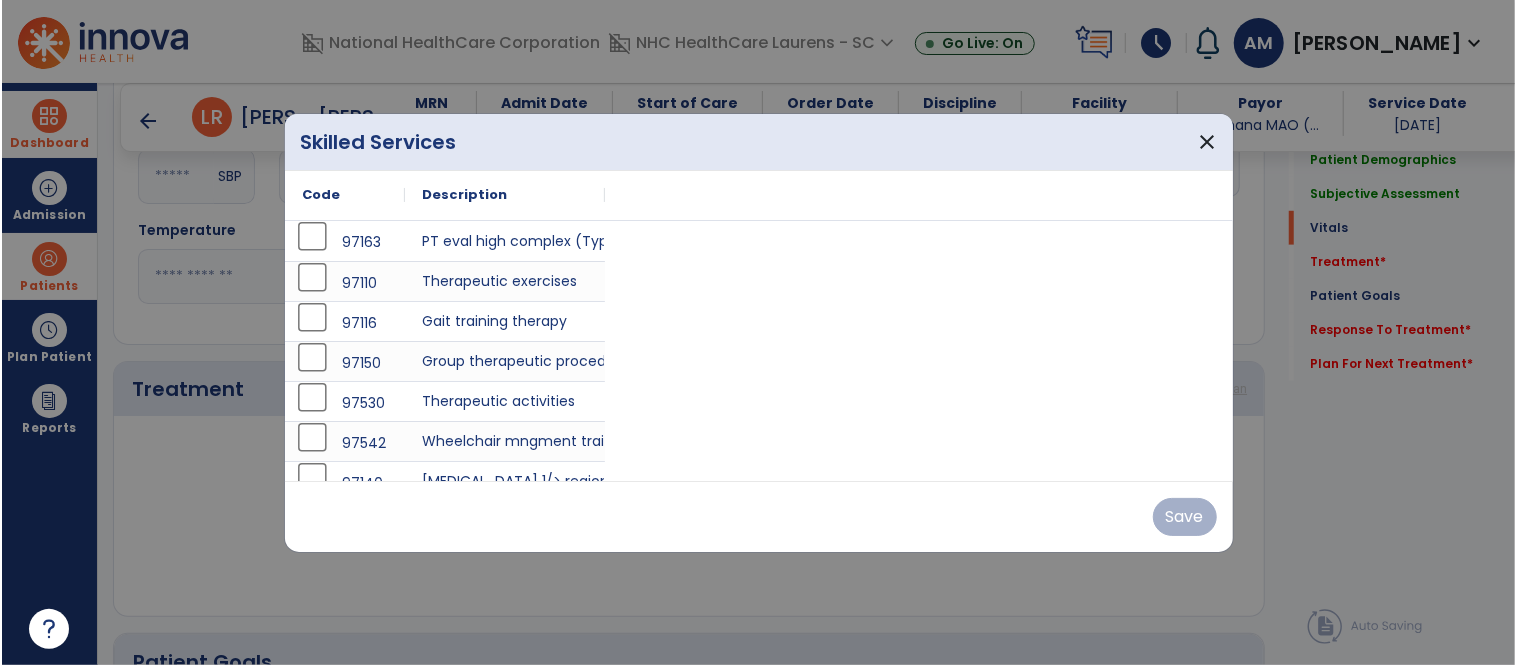 scroll, scrollTop: 888, scrollLeft: 0, axis: vertical 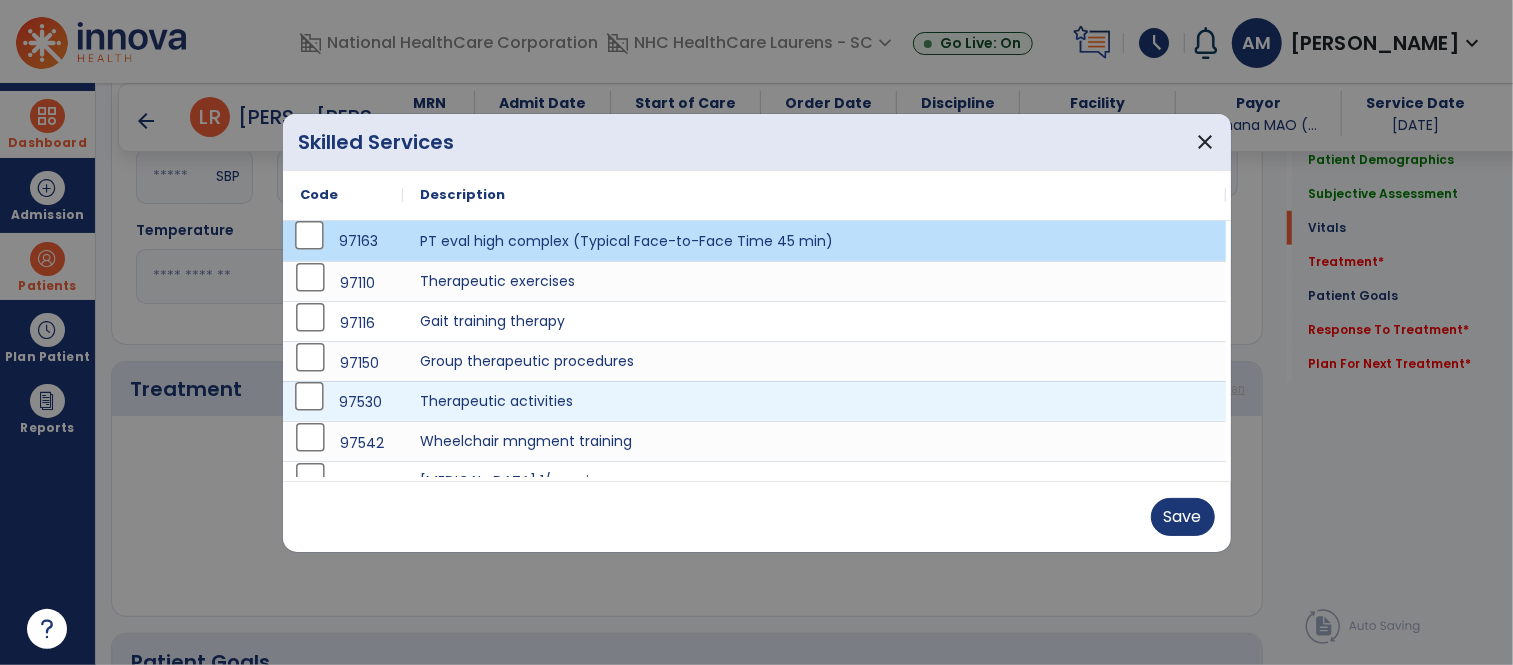 click on "97530" at bounding box center [343, 401] 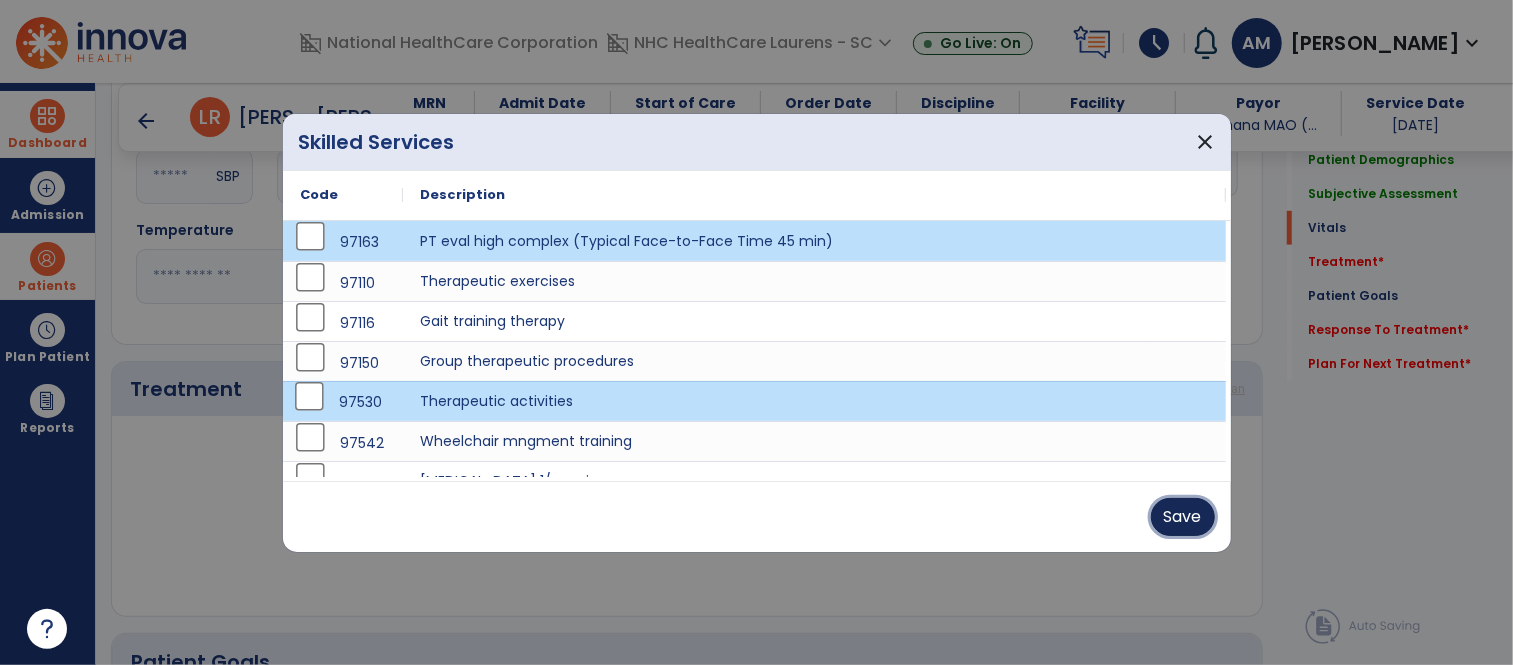 click on "Save" at bounding box center (1183, 517) 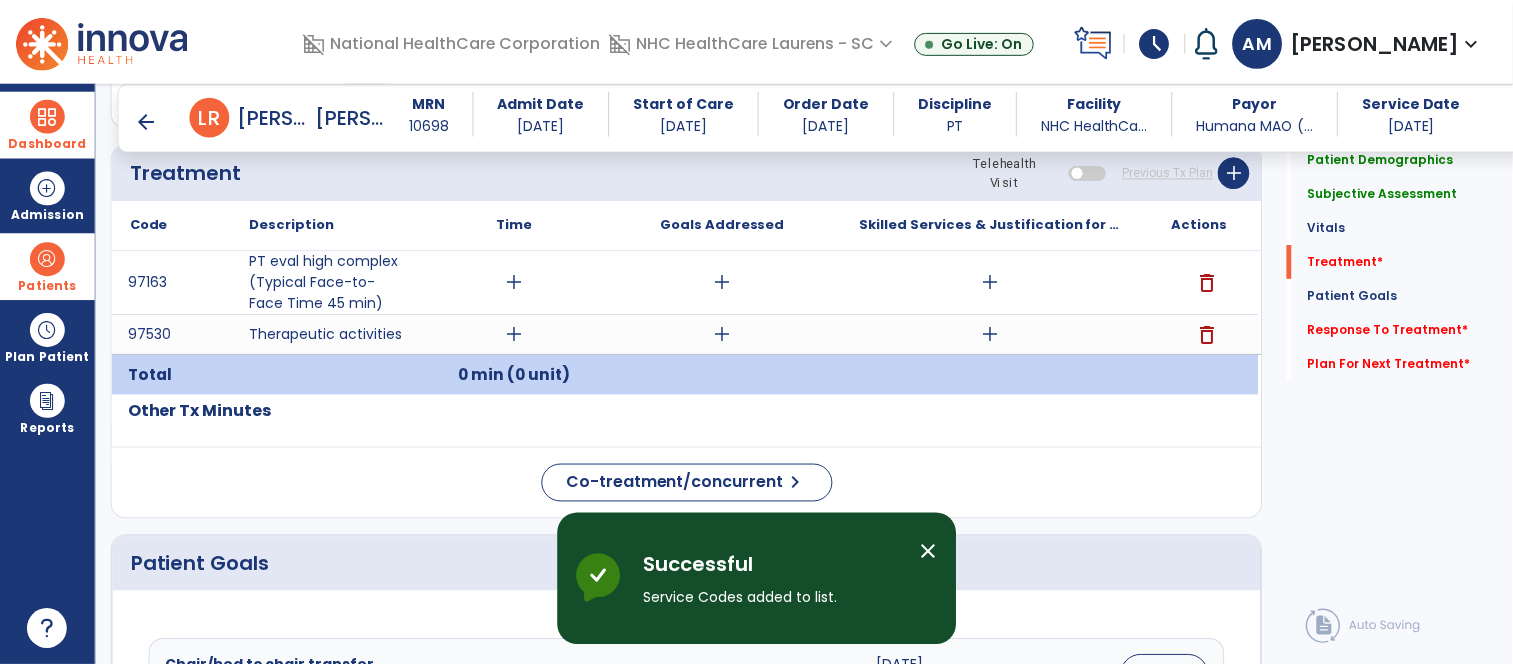 scroll, scrollTop: 1111, scrollLeft: 0, axis: vertical 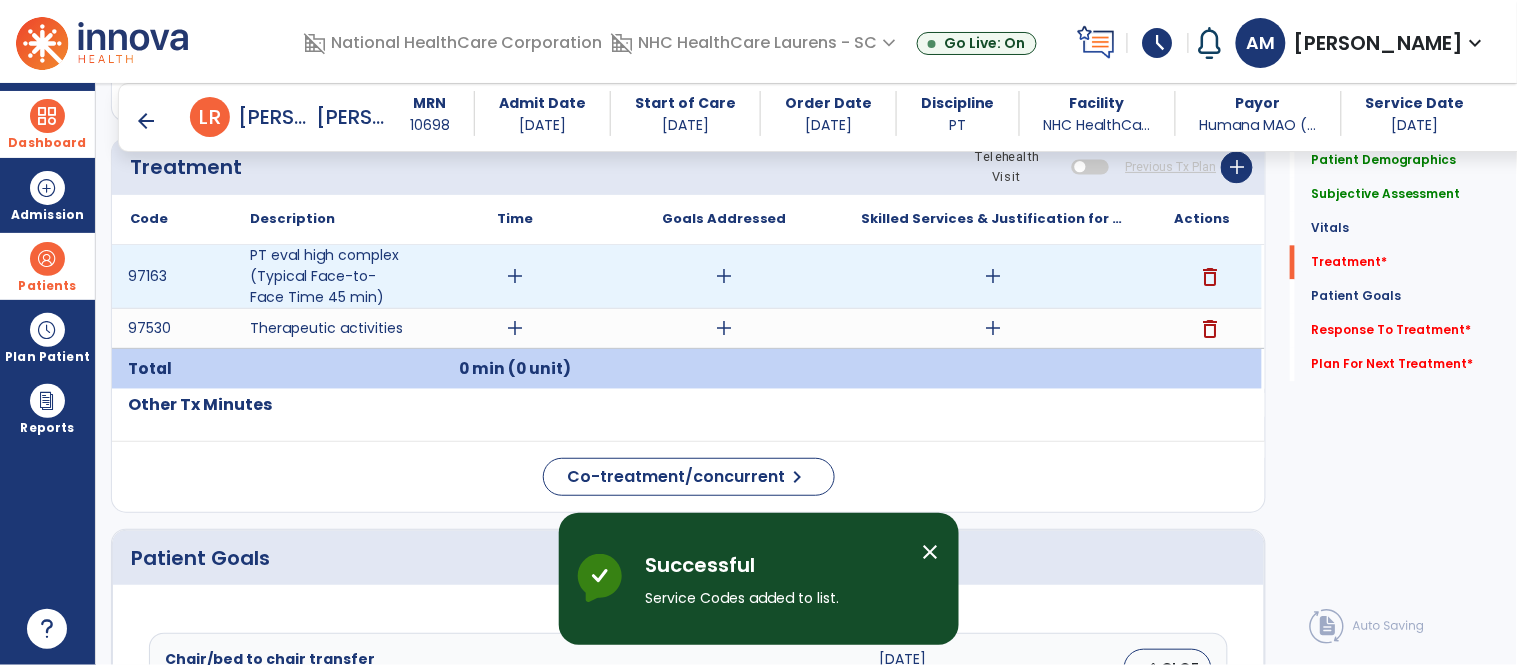 click on "add" at bounding box center [515, 276] 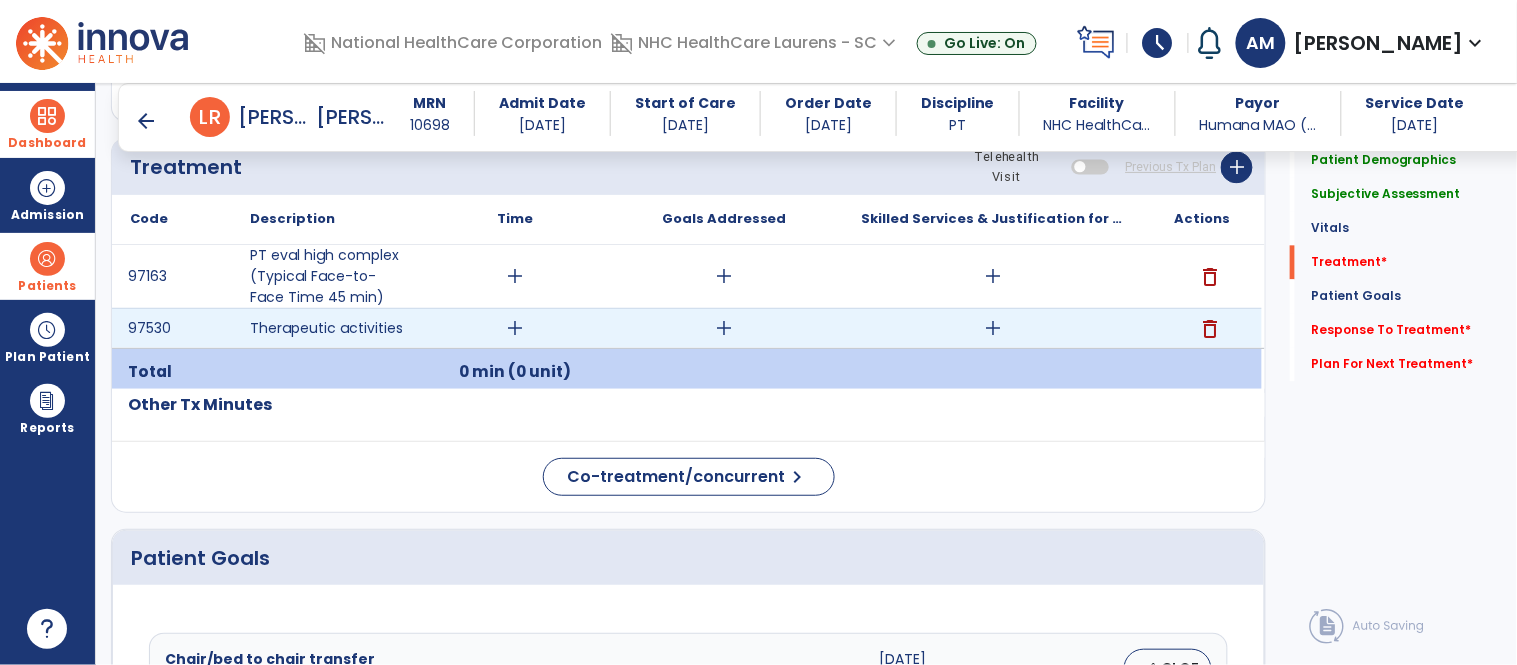 click on "add" at bounding box center [515, 328] 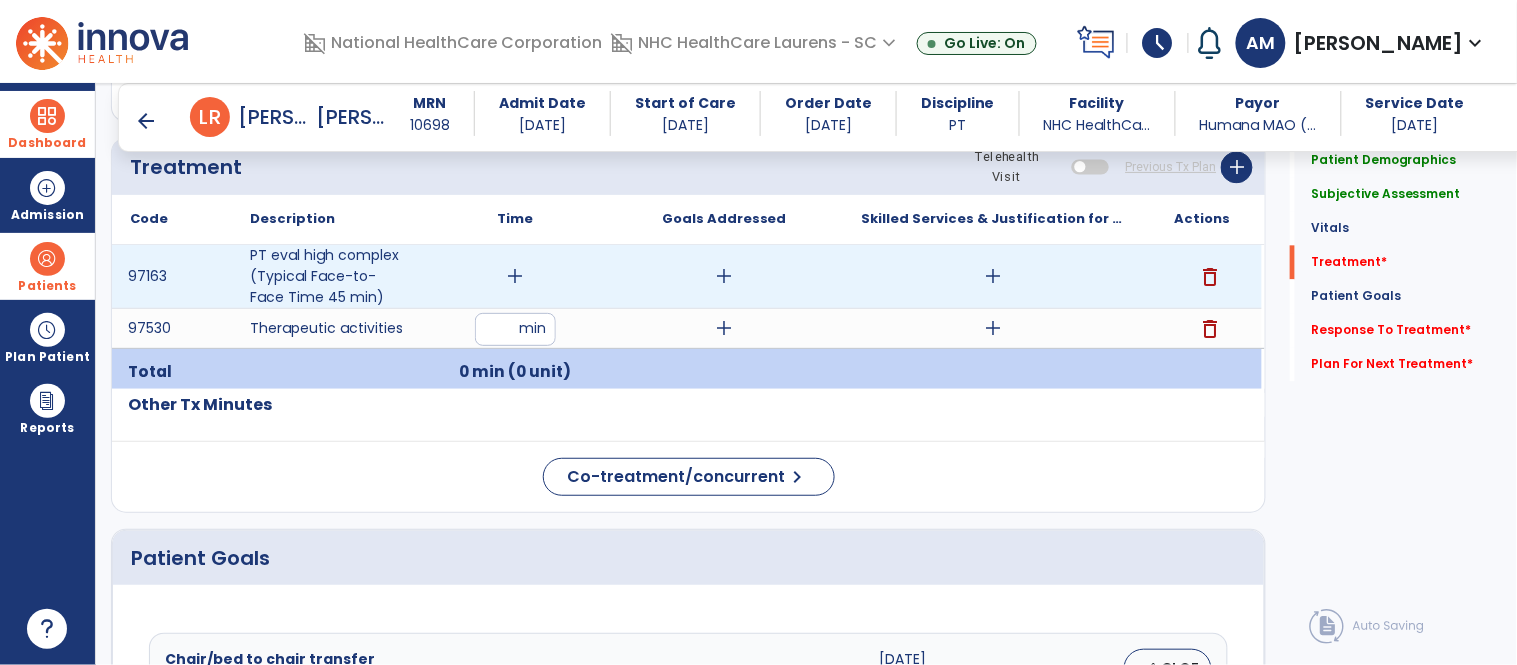 type on "*" 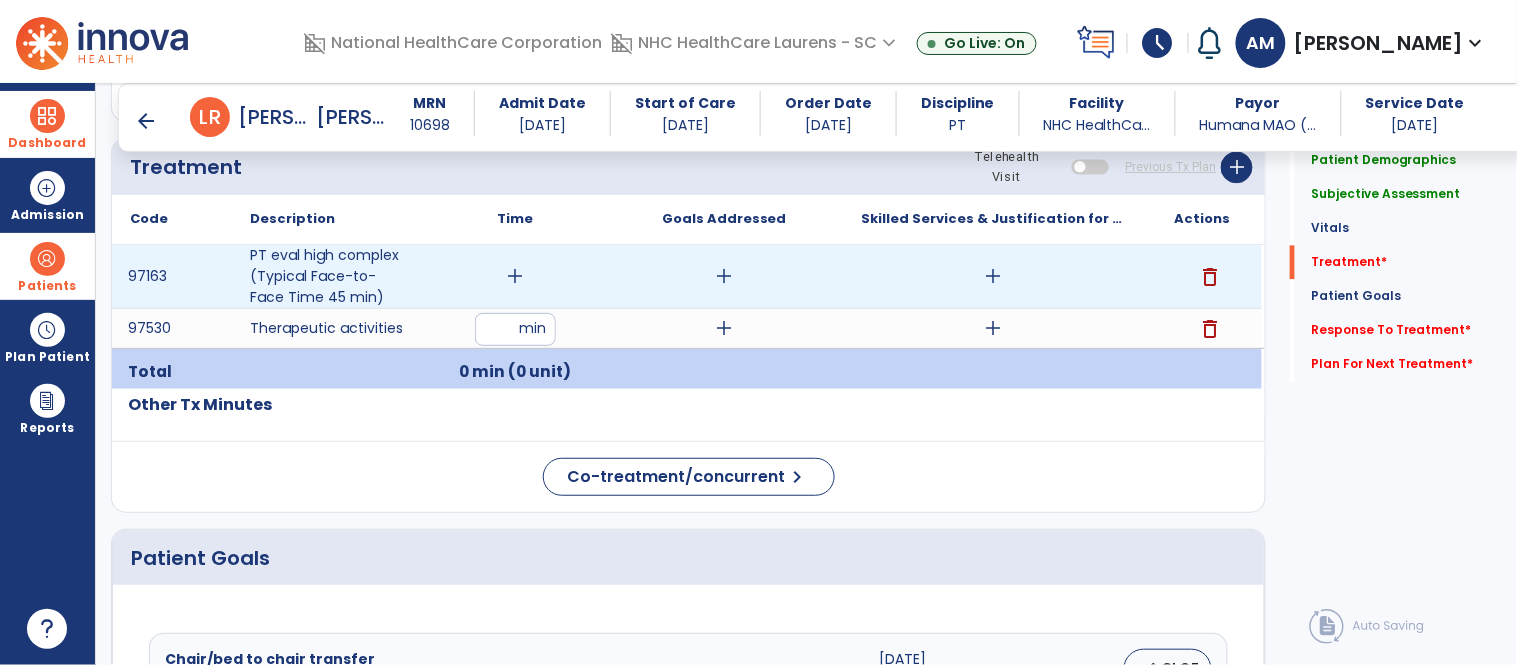 type on "**" 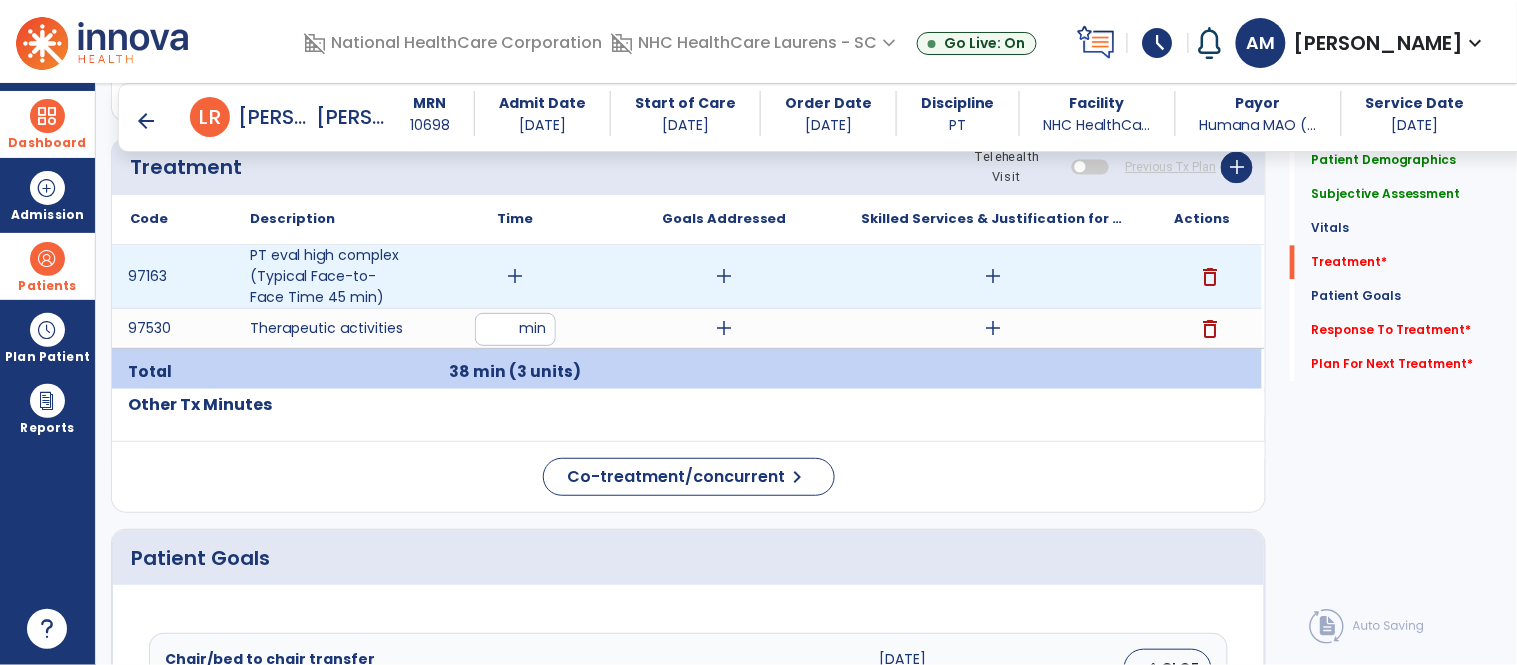 click on "add" at bounding box center [515, 276] 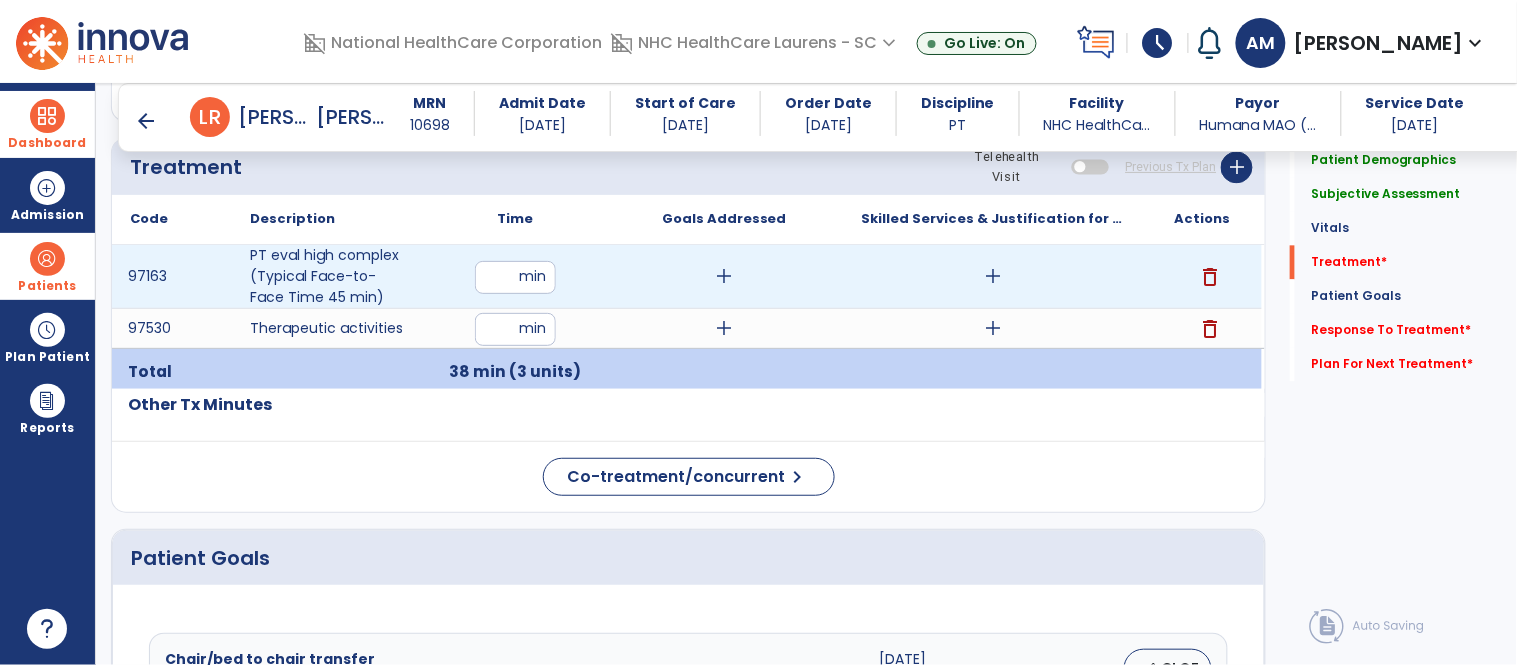 type on "**" 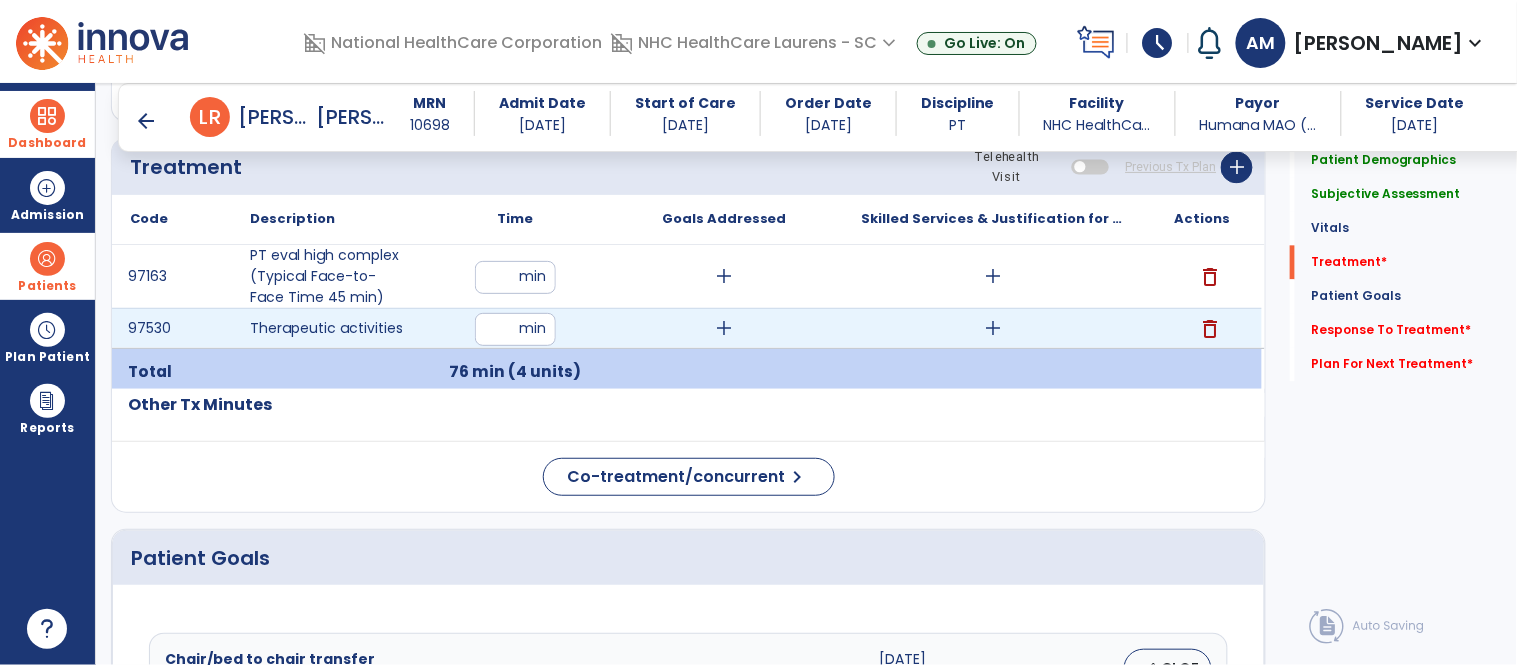 click on "**" at bounding box center (515, 329) 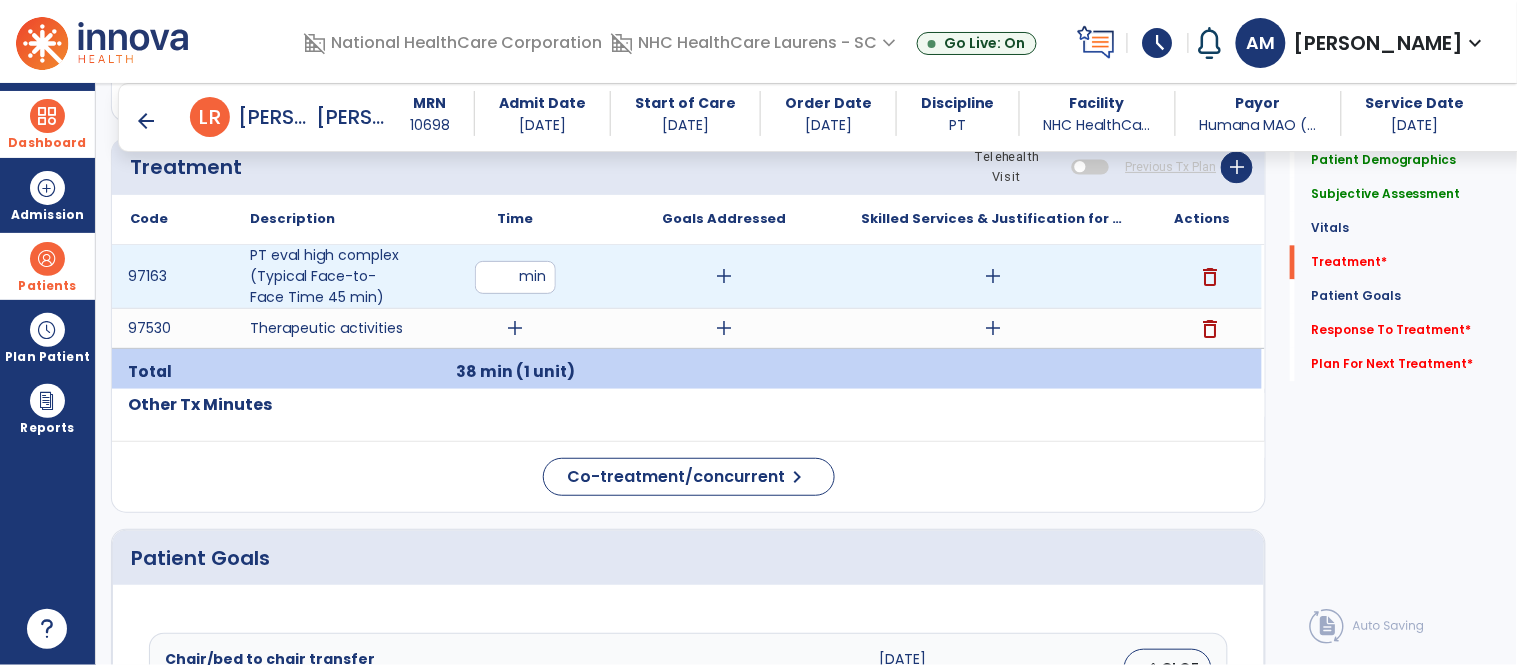 click on "**" at bounding box center (515, 277) 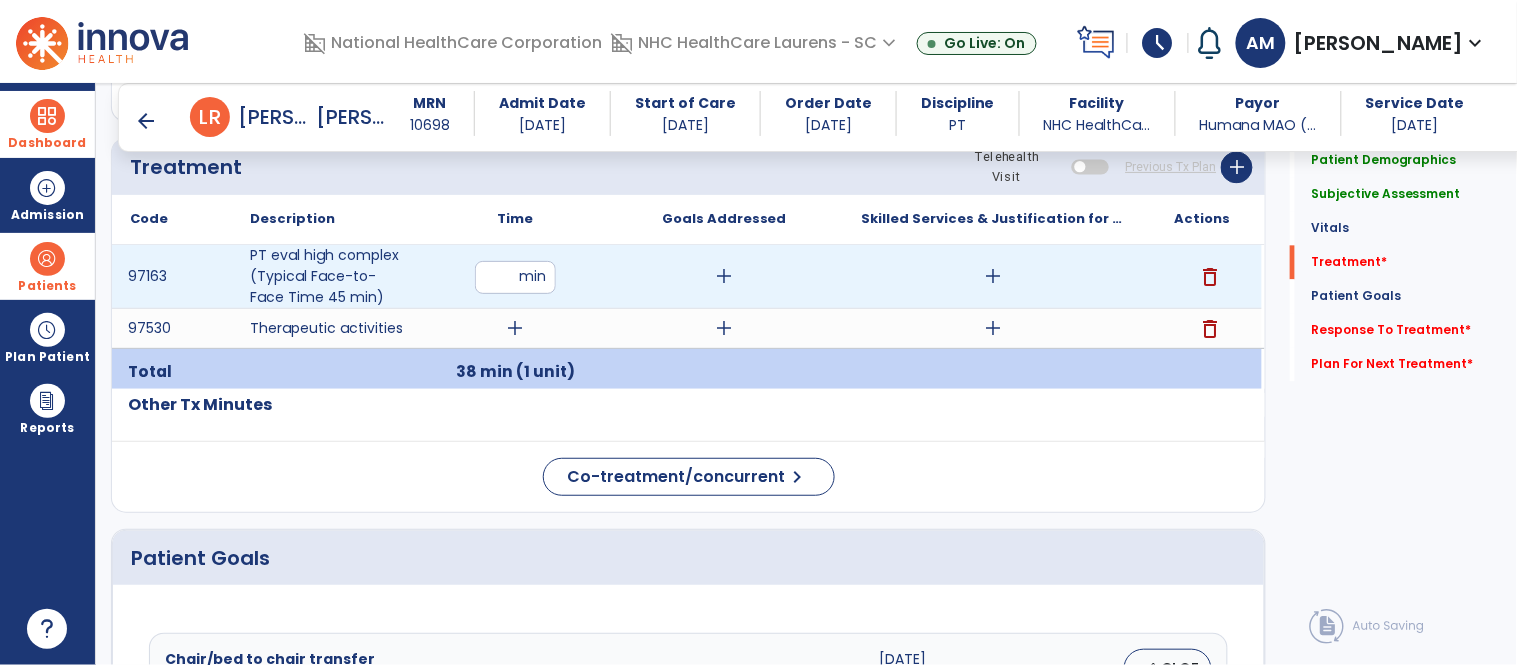 type on "**" 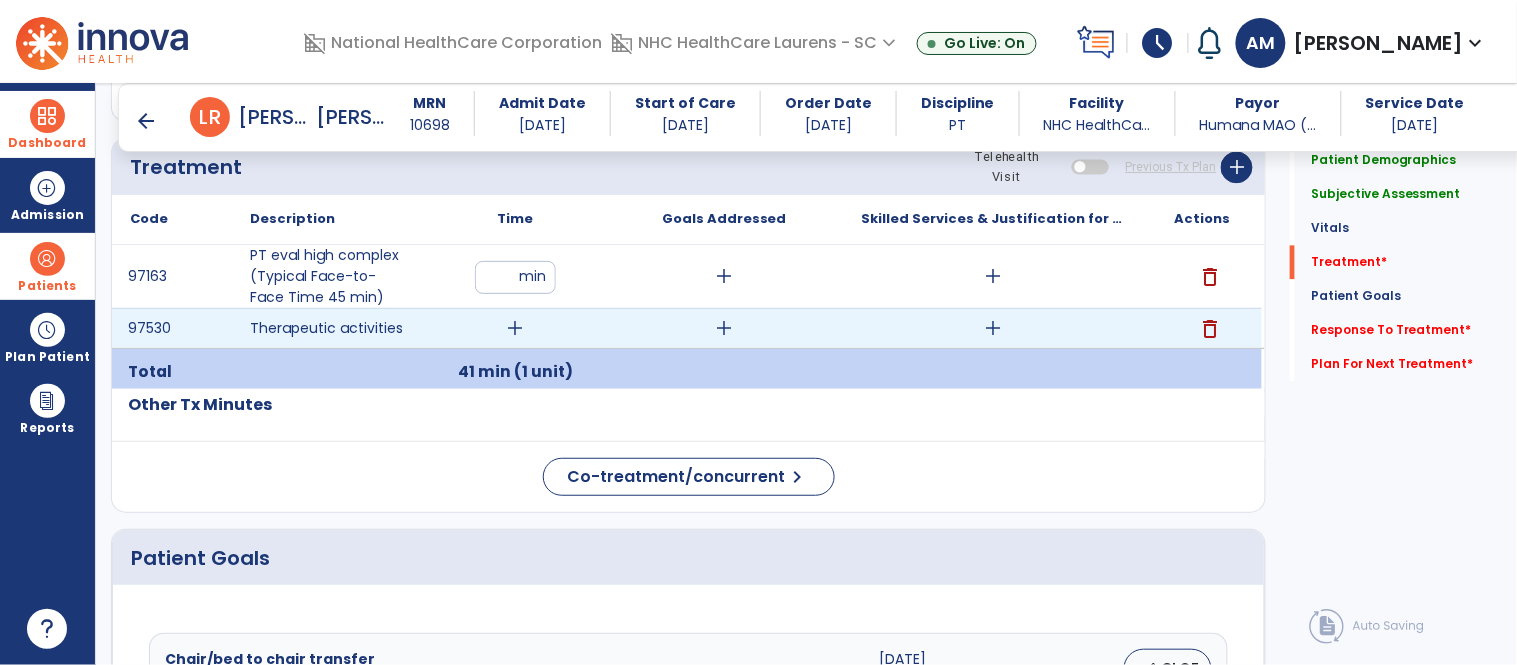 click on "add" at bounding box center [515, 328] 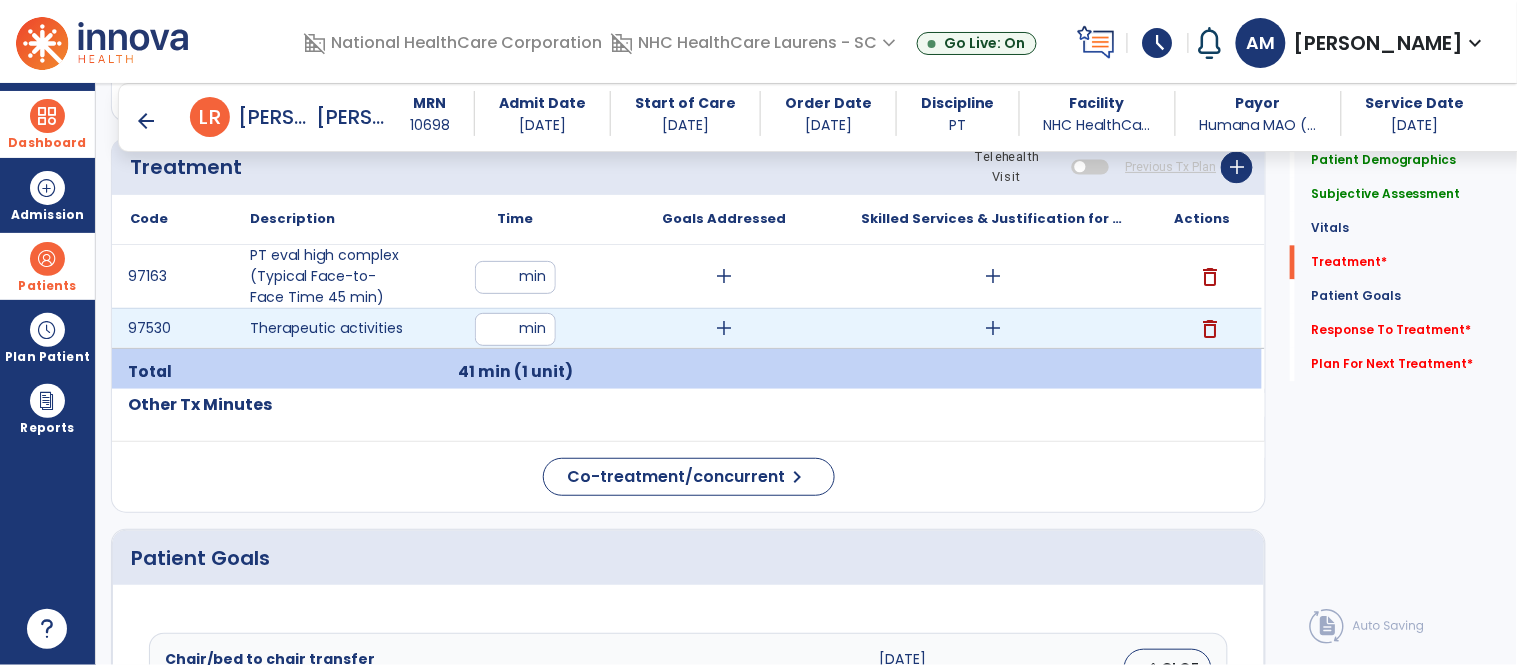 click at bounding box center [515, 329] 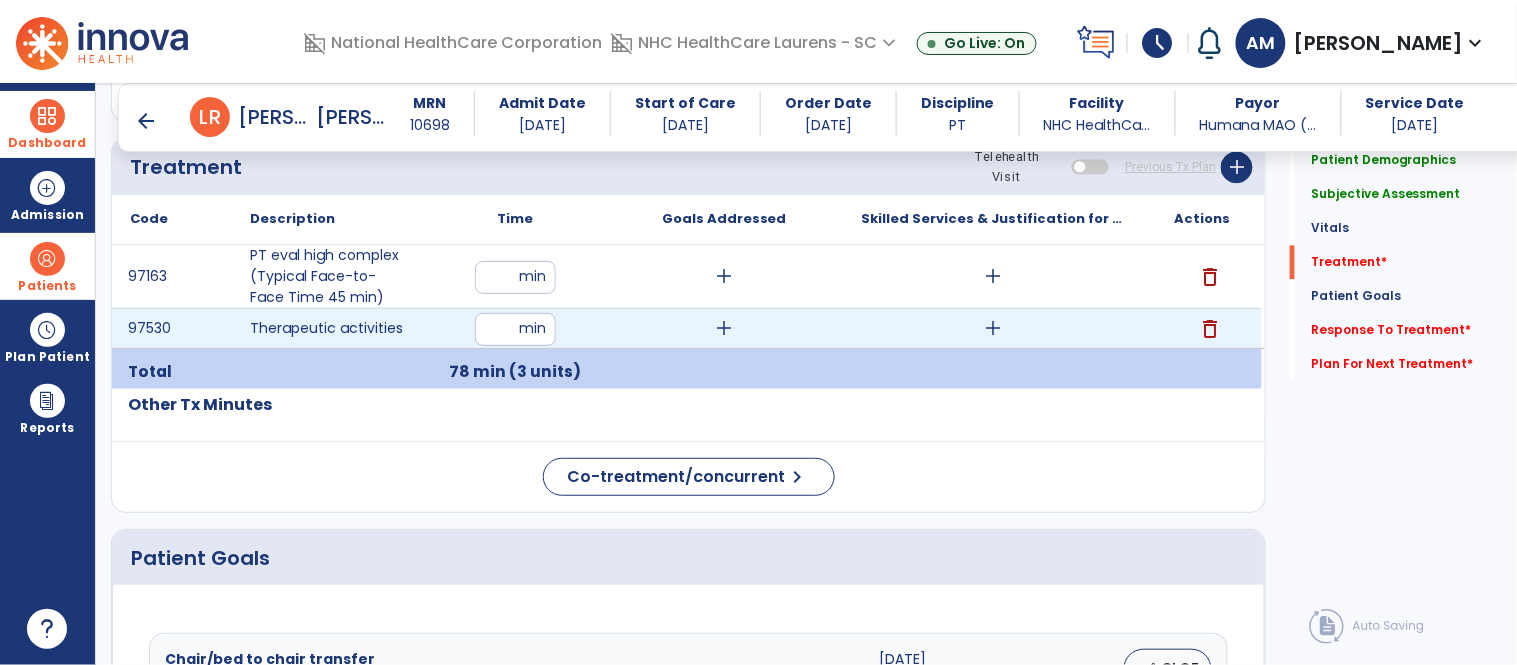 click on "**" at bounding box center [515, 329] 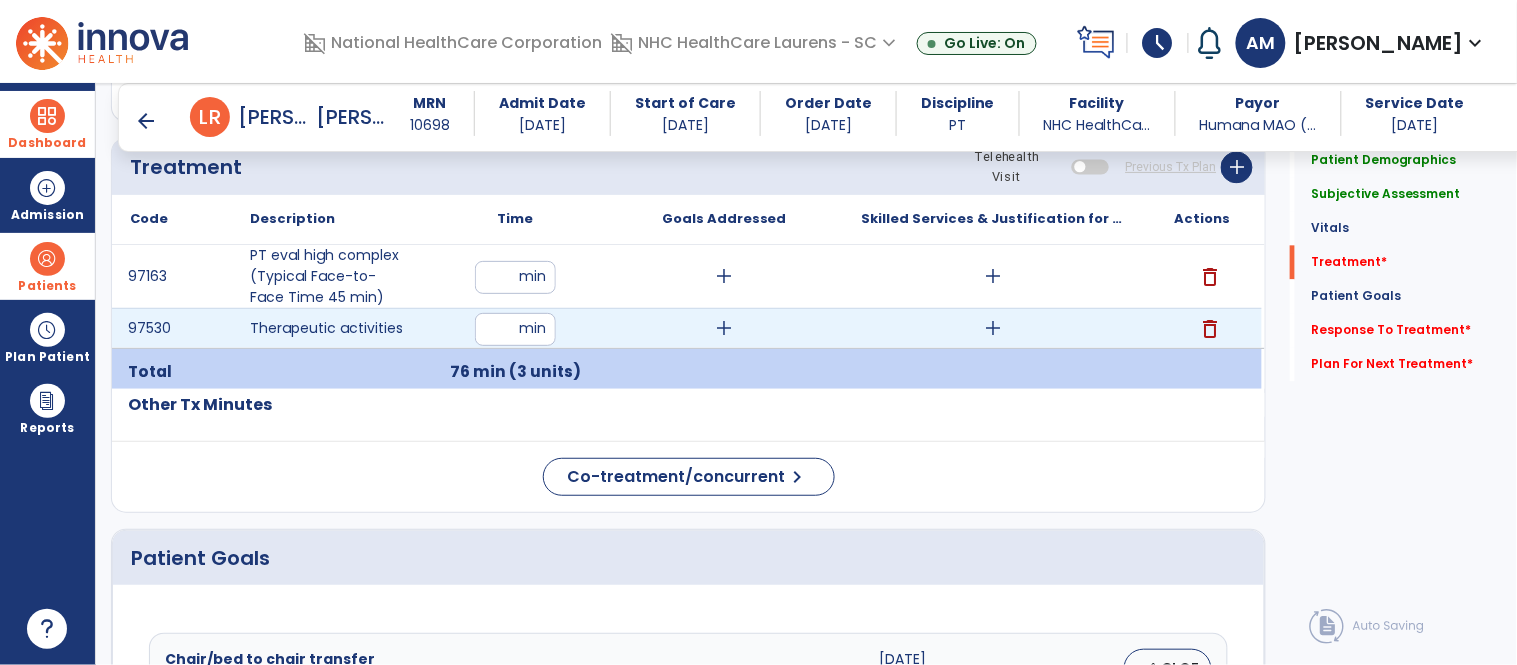click on "**" at bounding box center [515, 329] 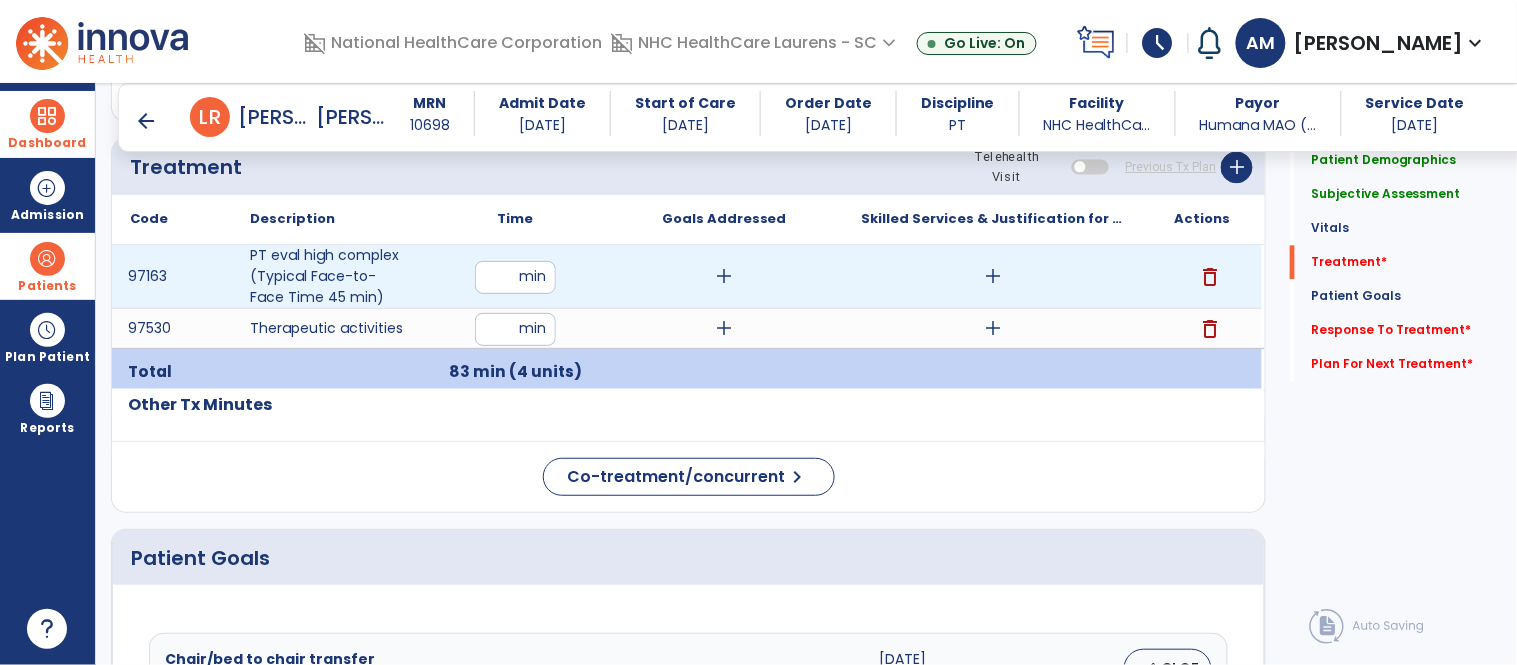 click on "**" at bounding box center [515, 277] 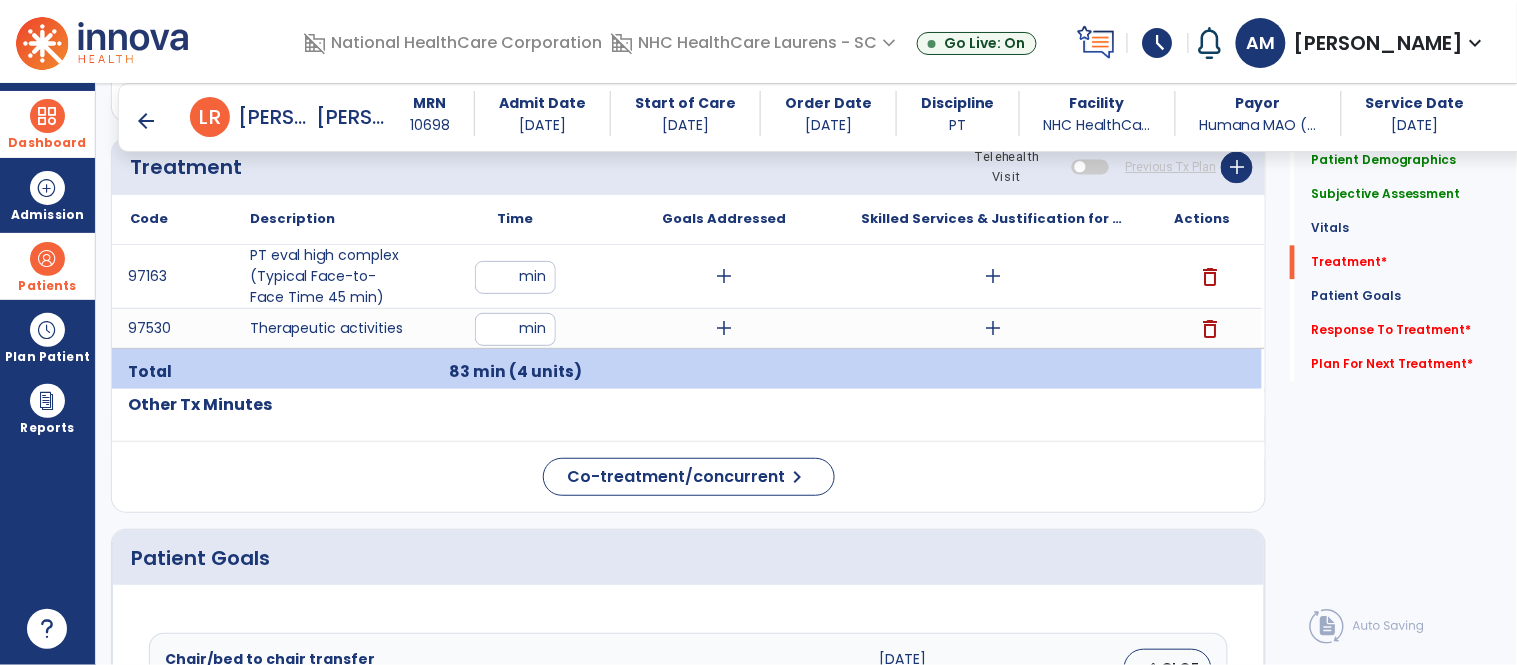 type on "**" 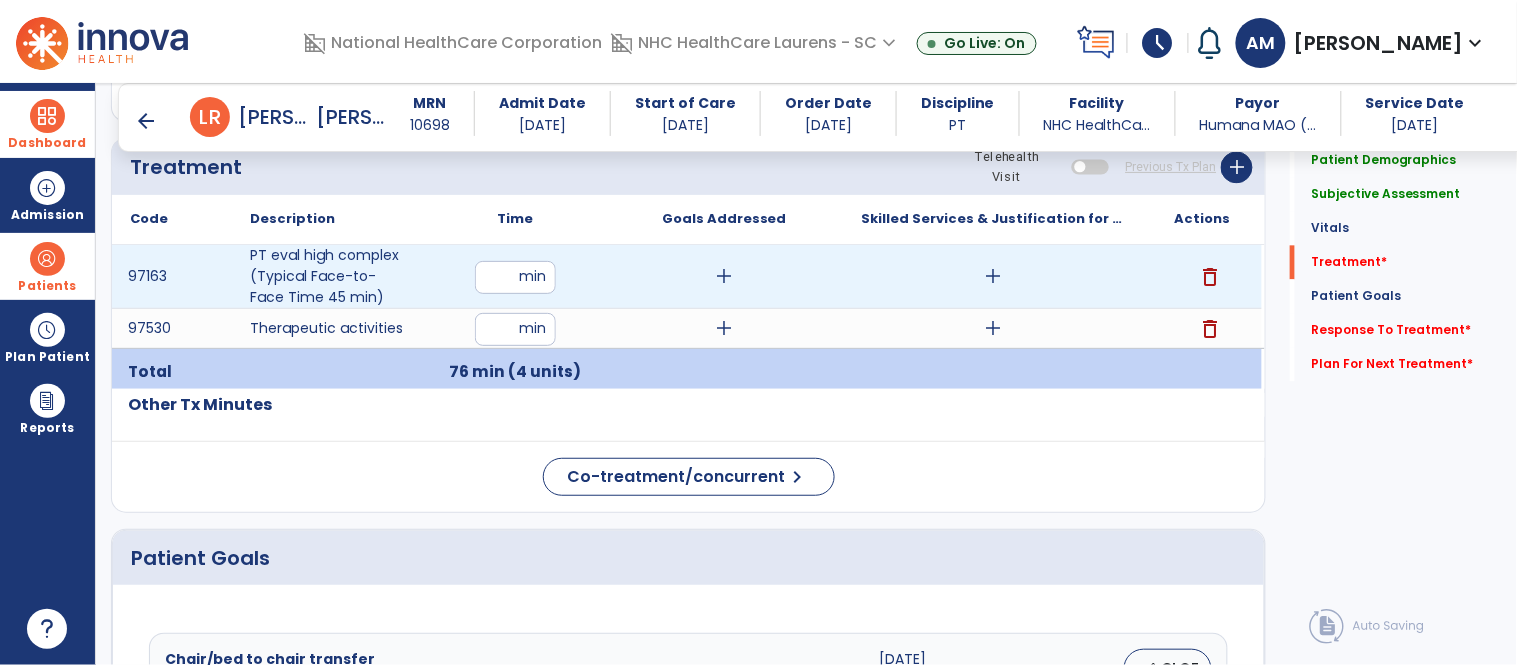 click on "add" at bounding box center [724, 276] 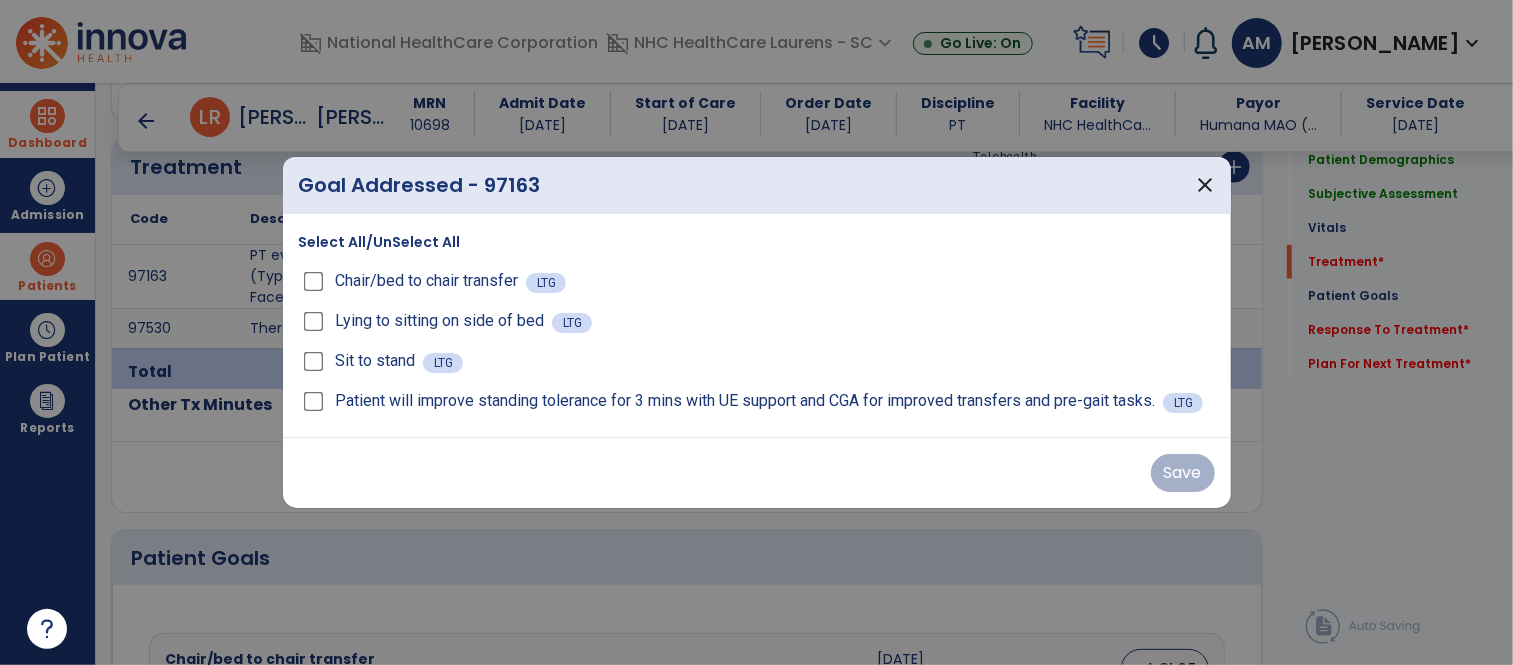 scroll, scrollTop: 1111, scrollLeft: 0, axis: vertical 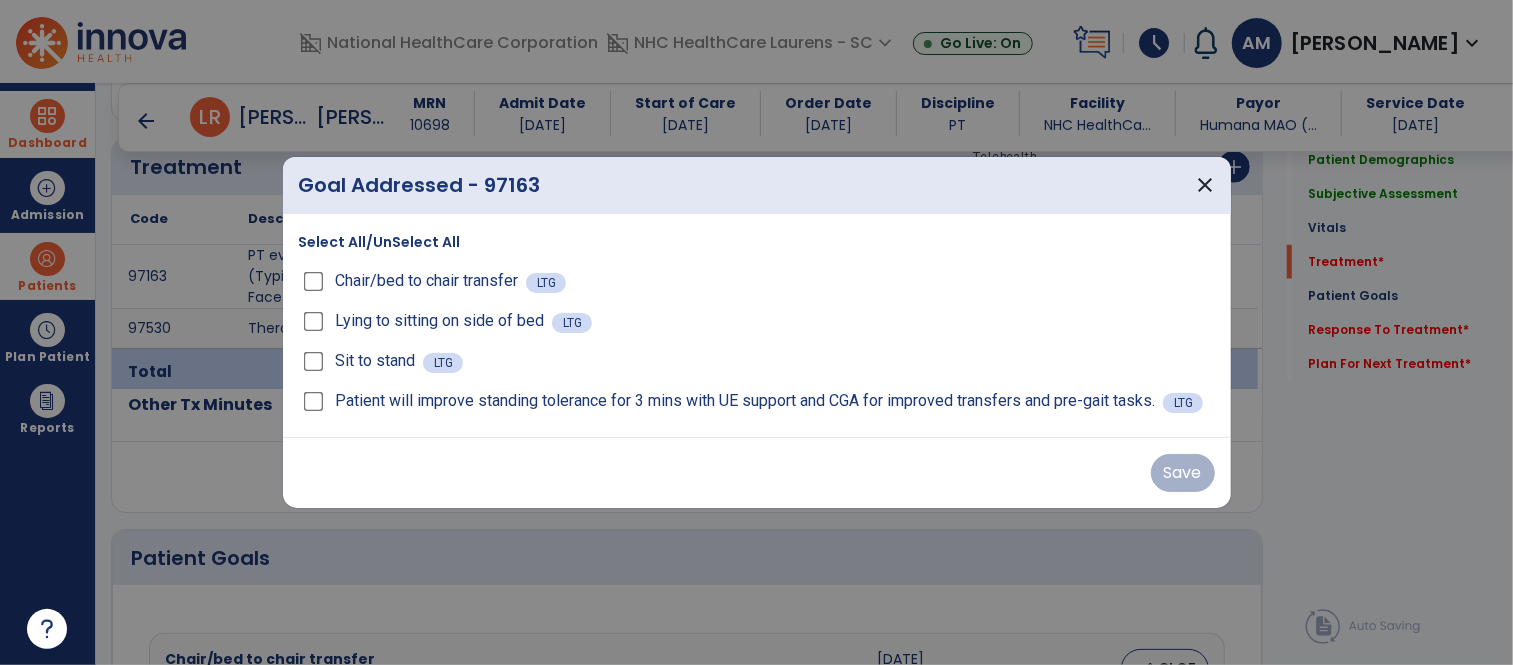 click on "Select All/UnSelect All" at bounding box center [380, 242] 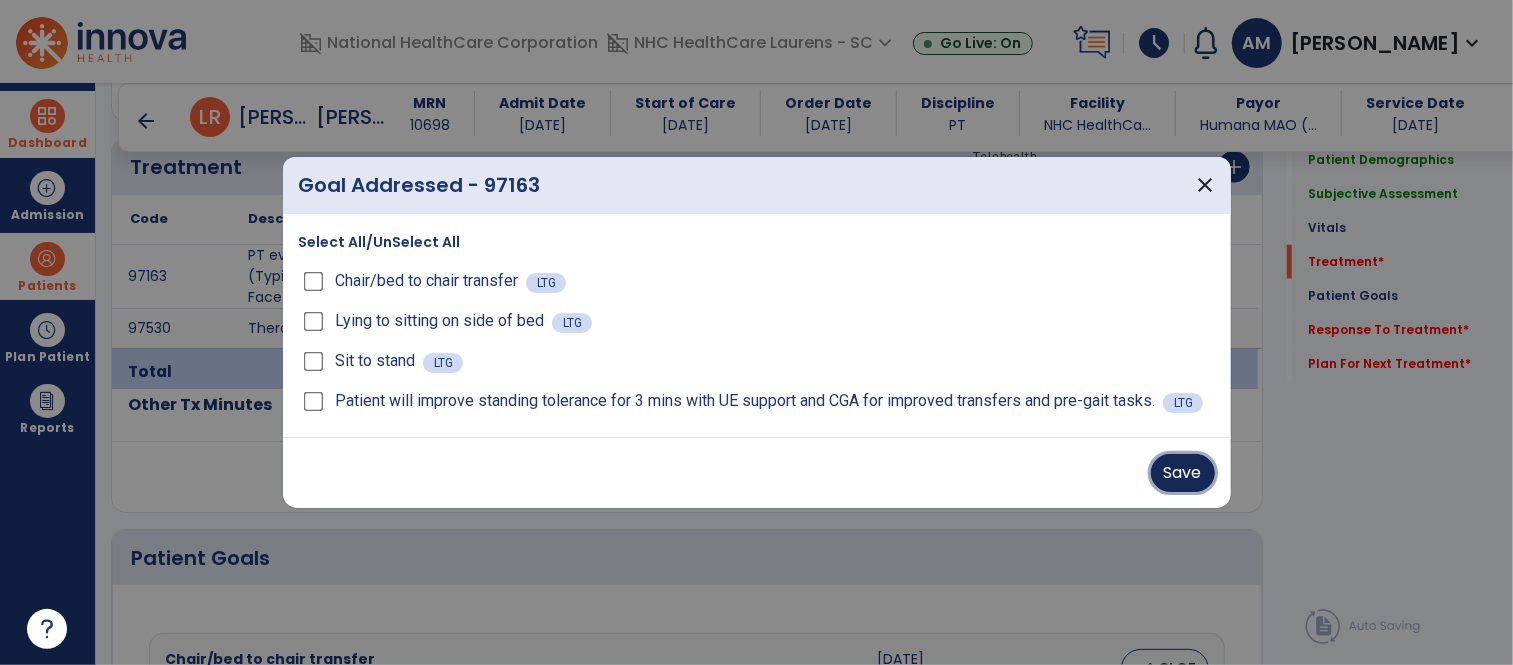click on "Save" at bounding box center [1183, 473] 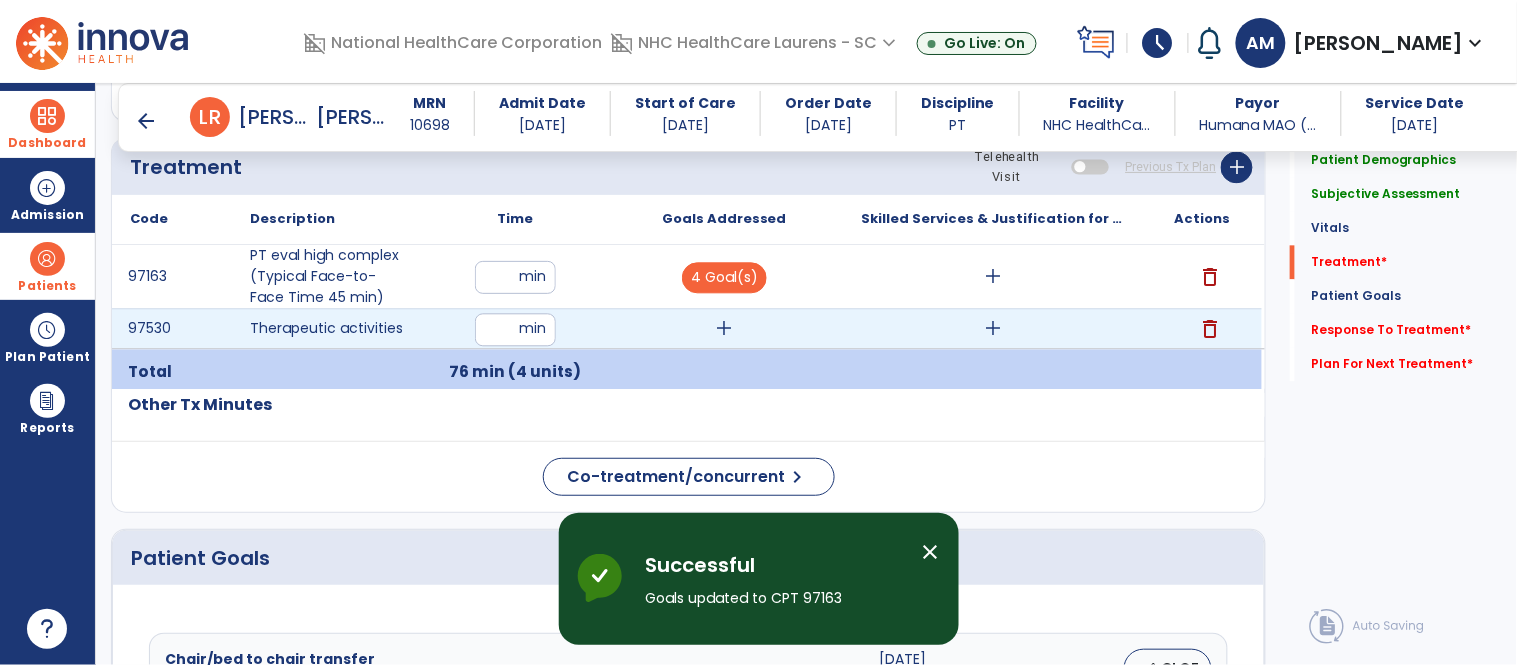 click on "add" at bounding box center (724, 328) 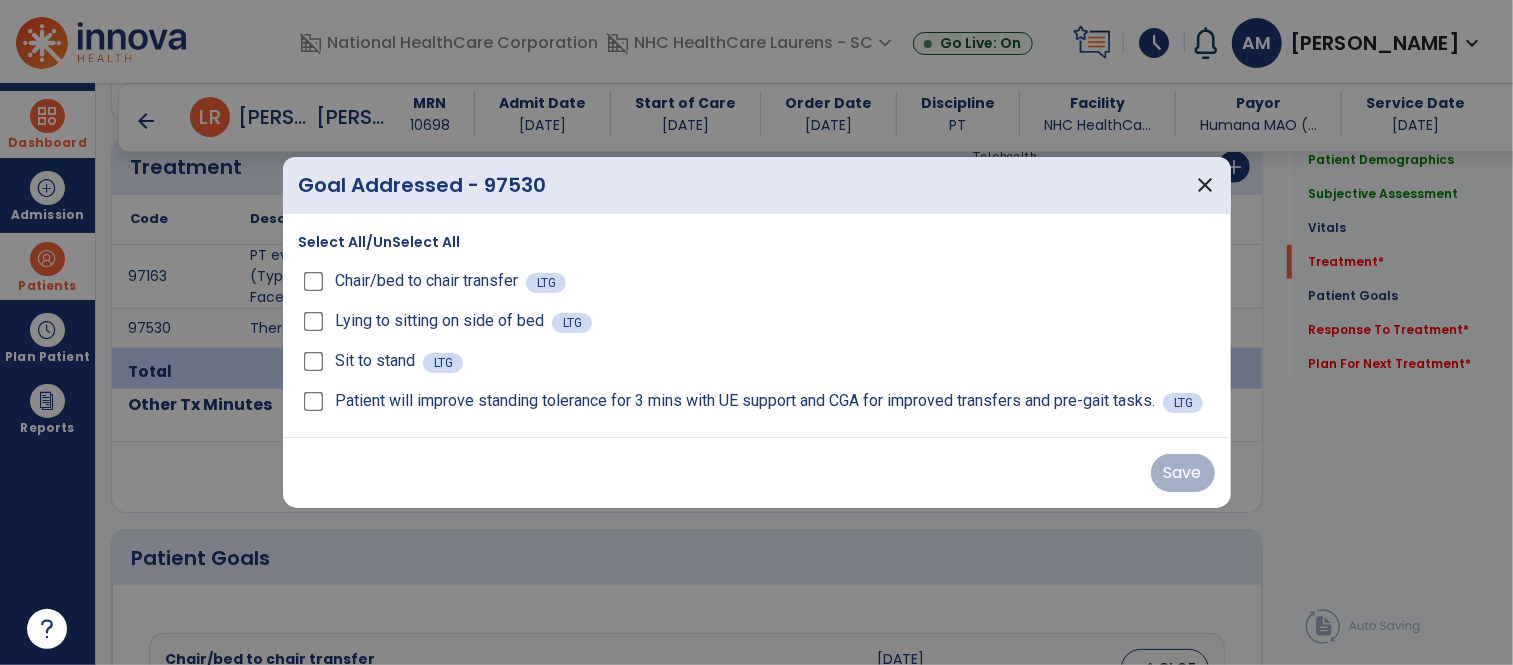 scroll, scrollTop: 1111, scrollLeft: 0, axis: vertical 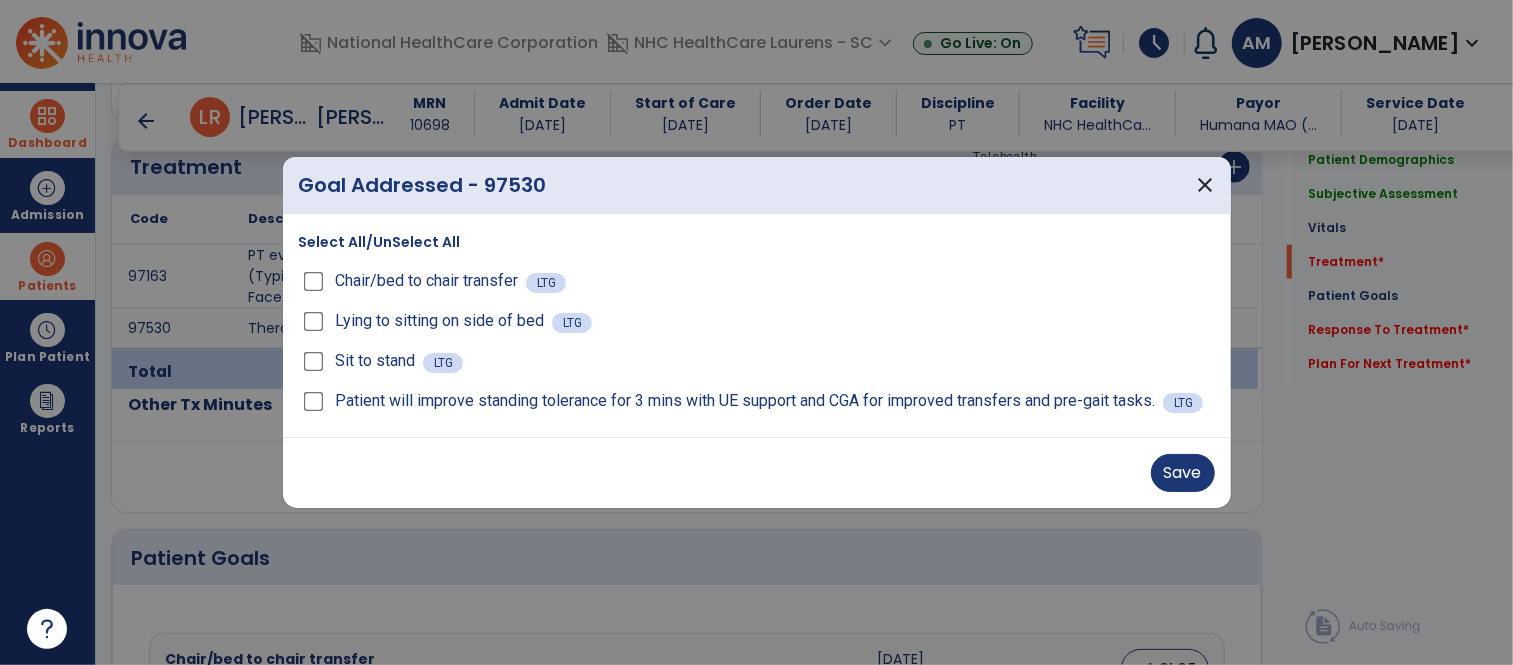 click on "Lying to sitting on side of bed" at bounding box center [426, 321] 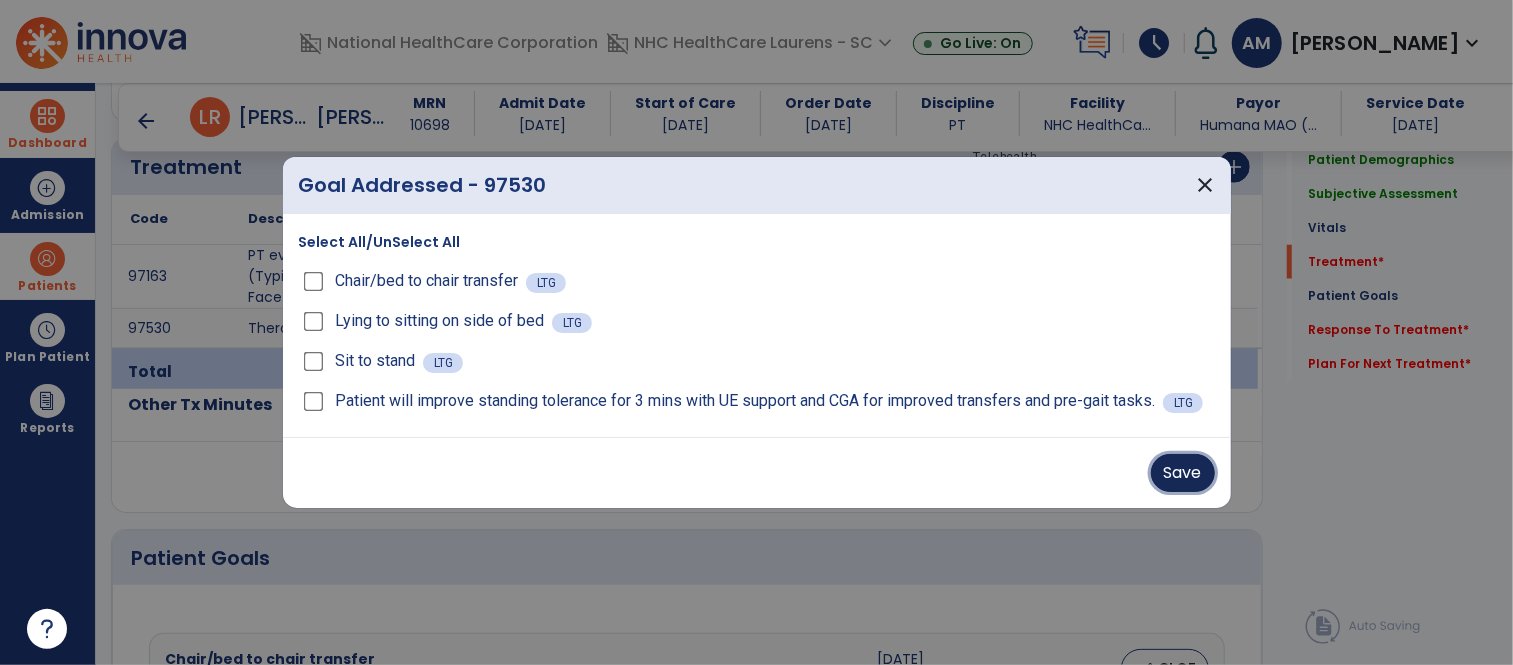 click on "Save" at bounding box center [1183, 473] 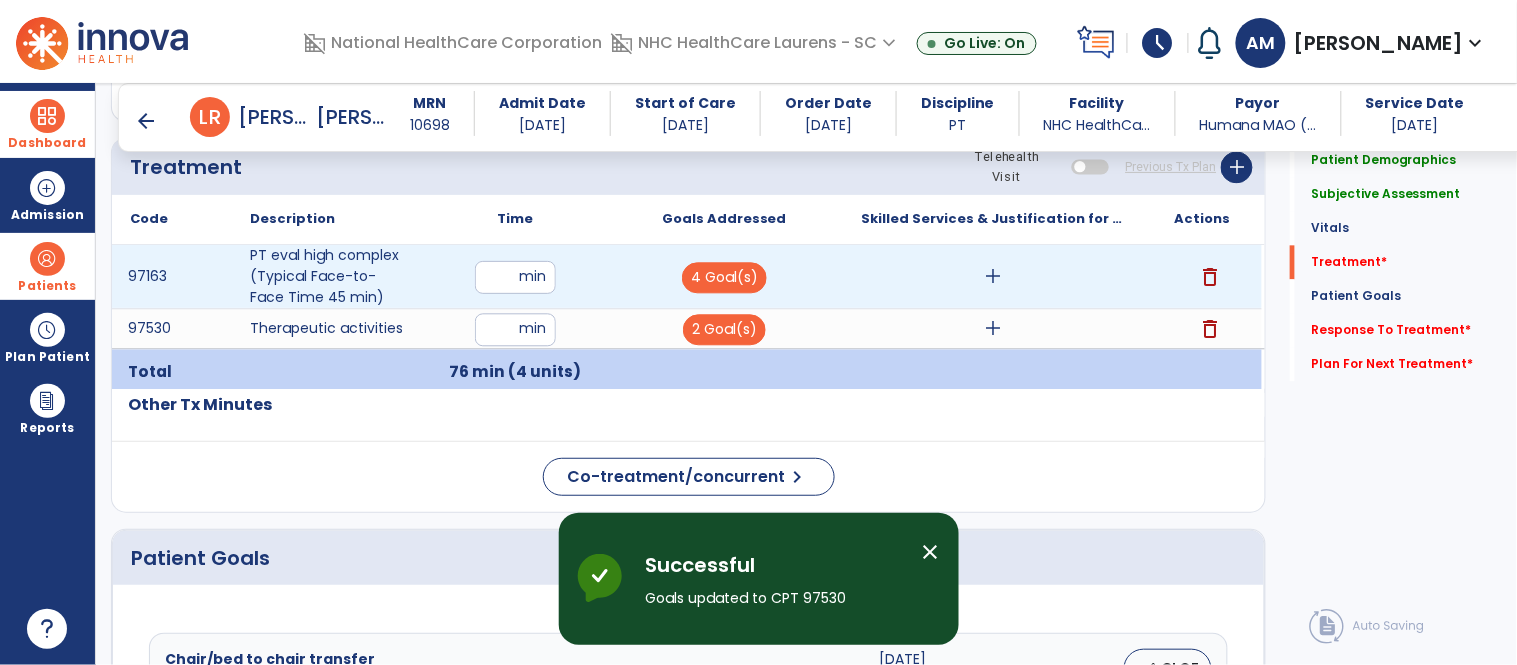 click on "add" at bounding box center [993, 276] 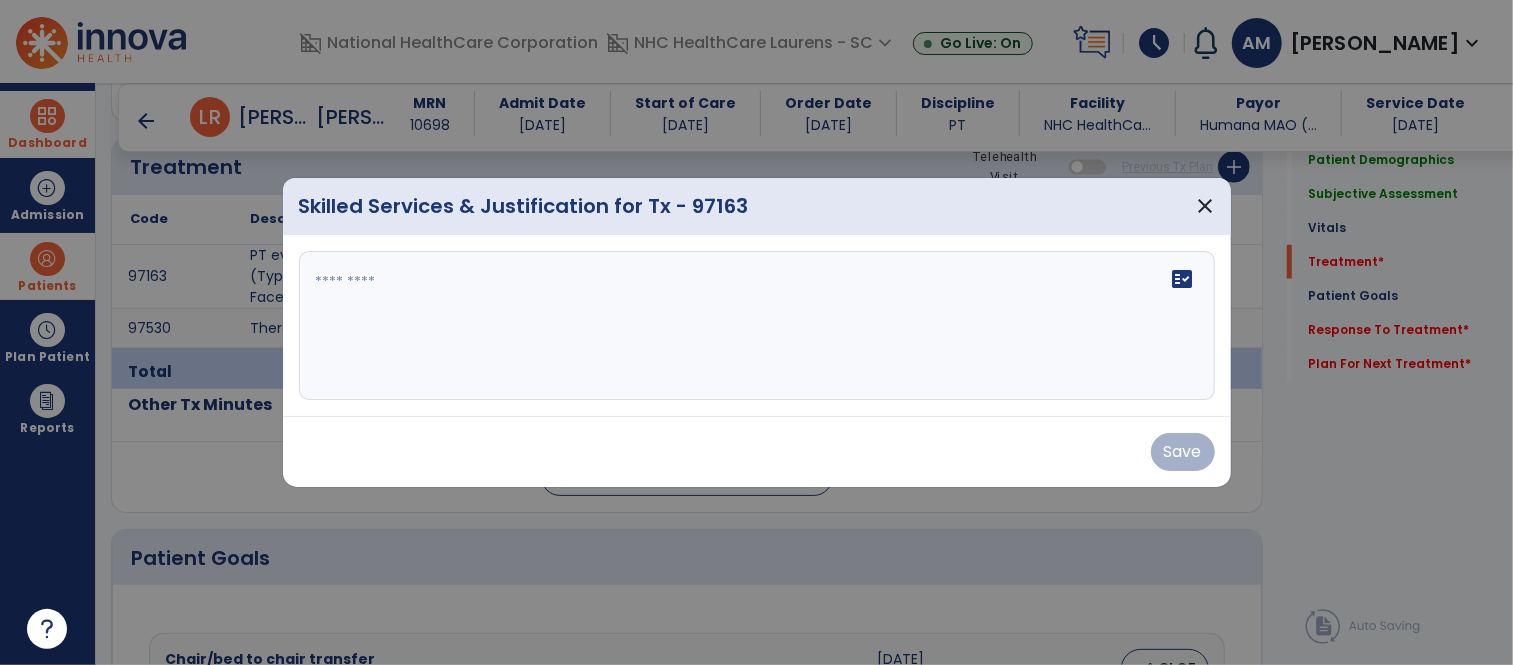 scroll, scrollTop: 1111, scrollLeft: 0, axis: vertical 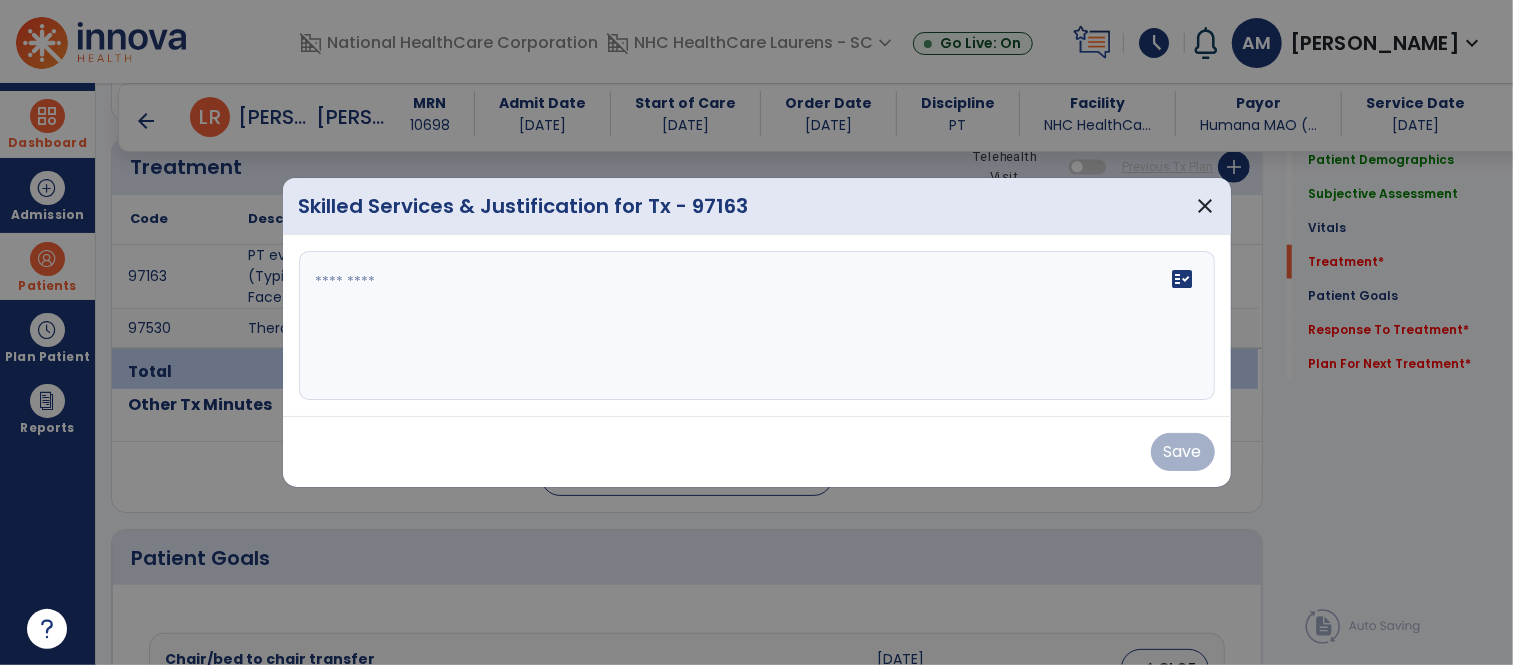 click on "fact_check" at bounding box center (757, 326) 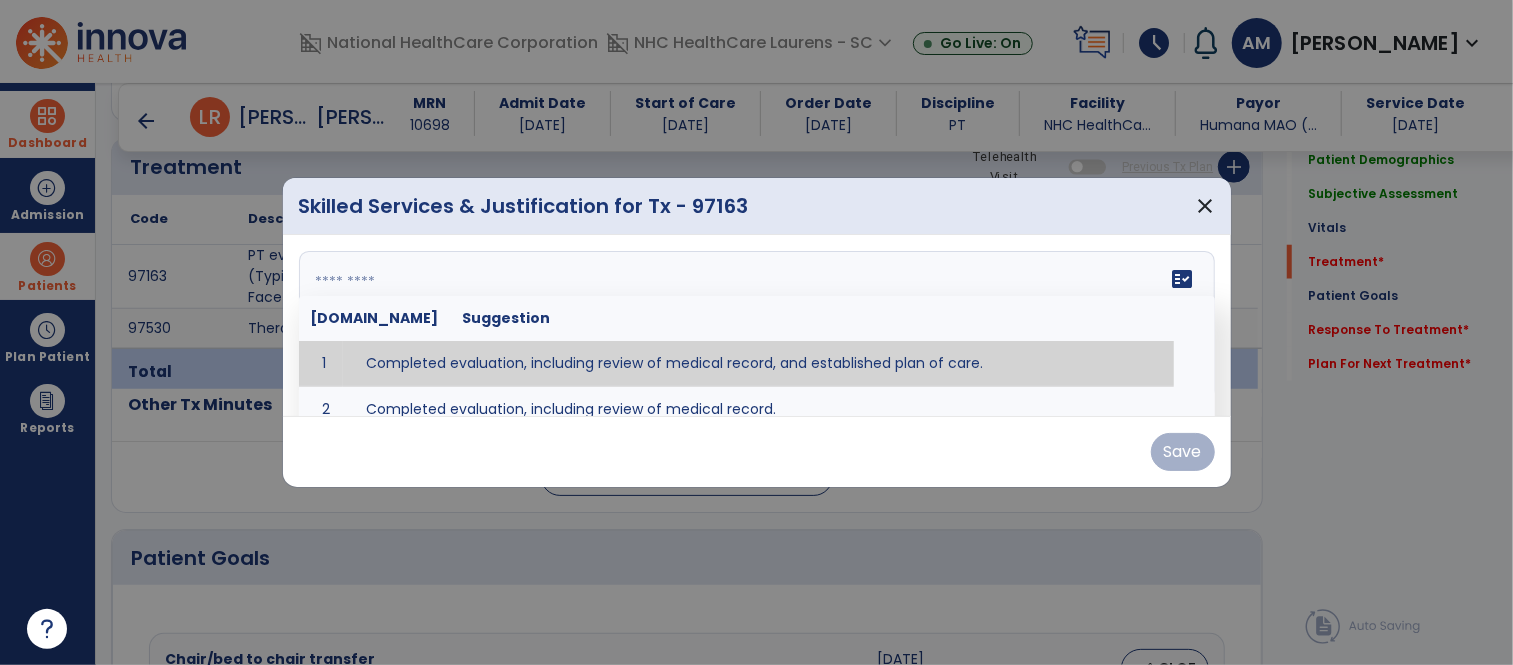 type on "**********" 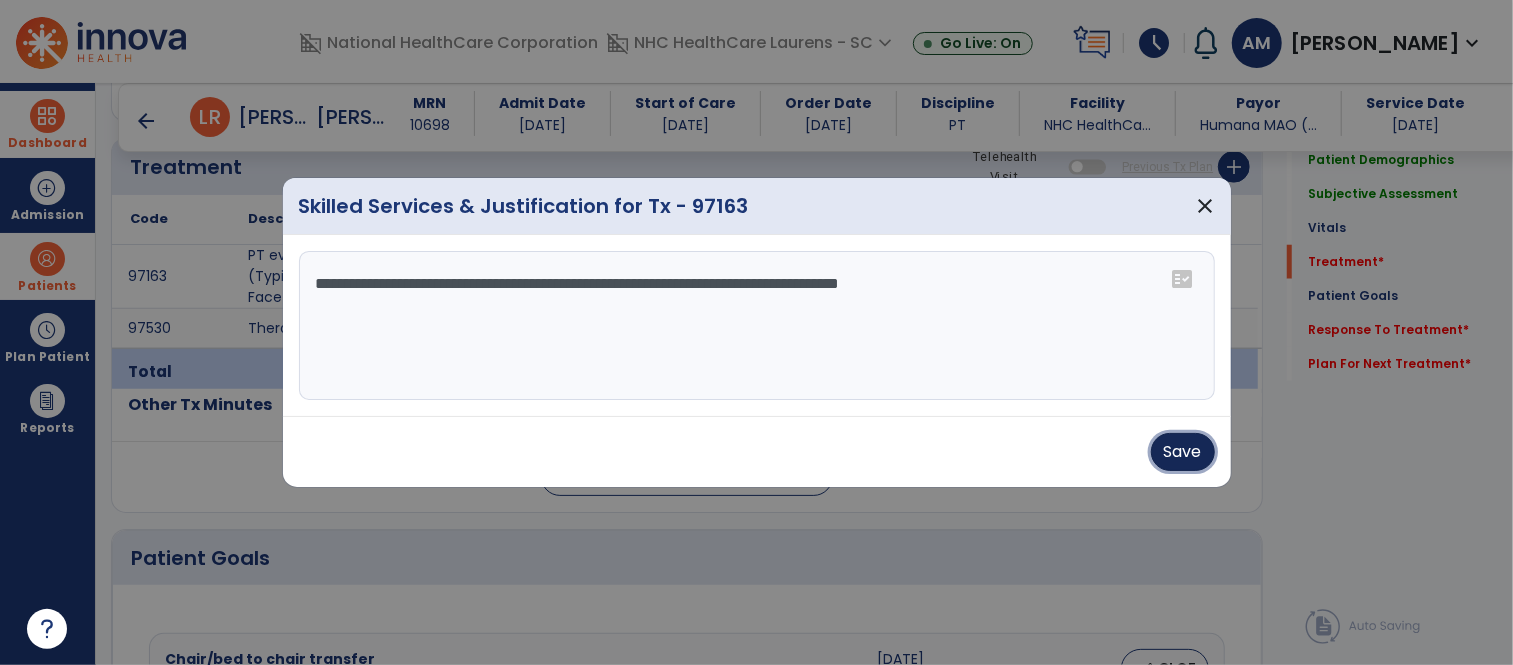 click on "Save" at bounding box center (1183, 452) 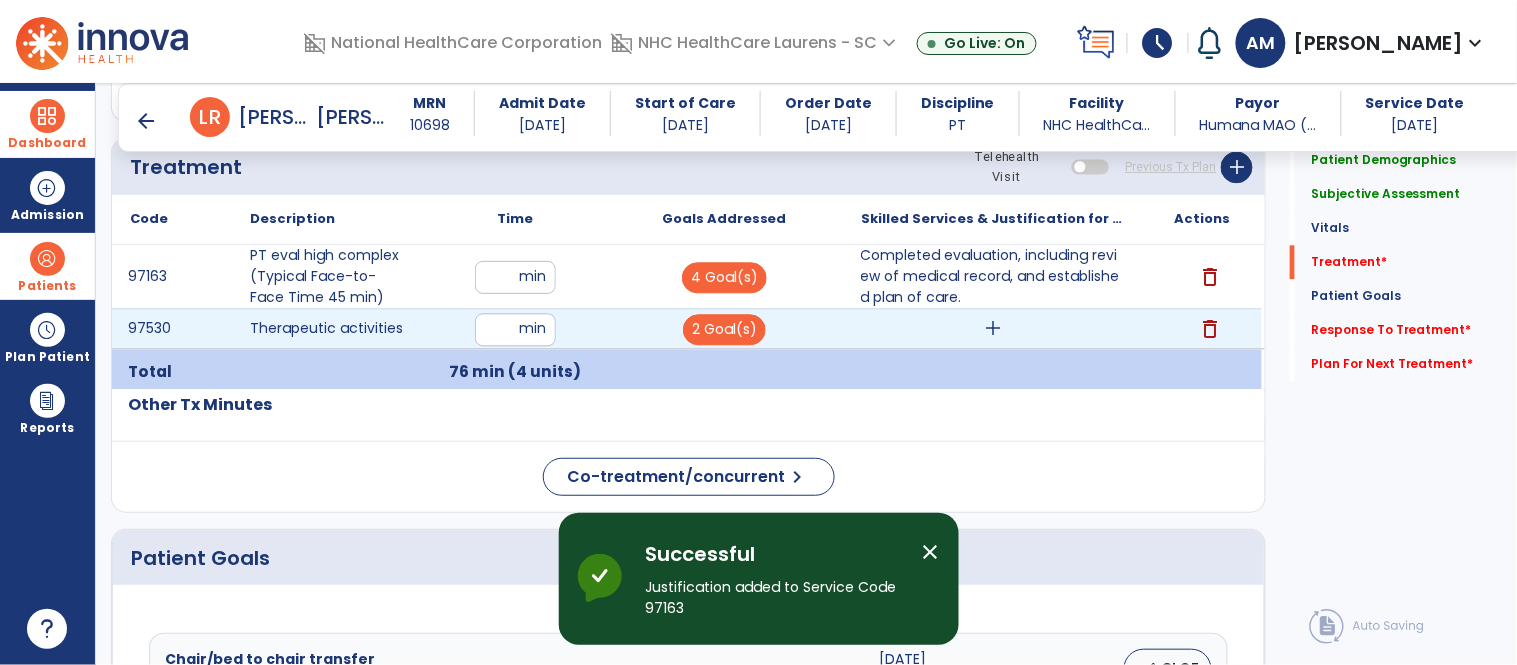 click on "add" at bounding box center (993, 328) 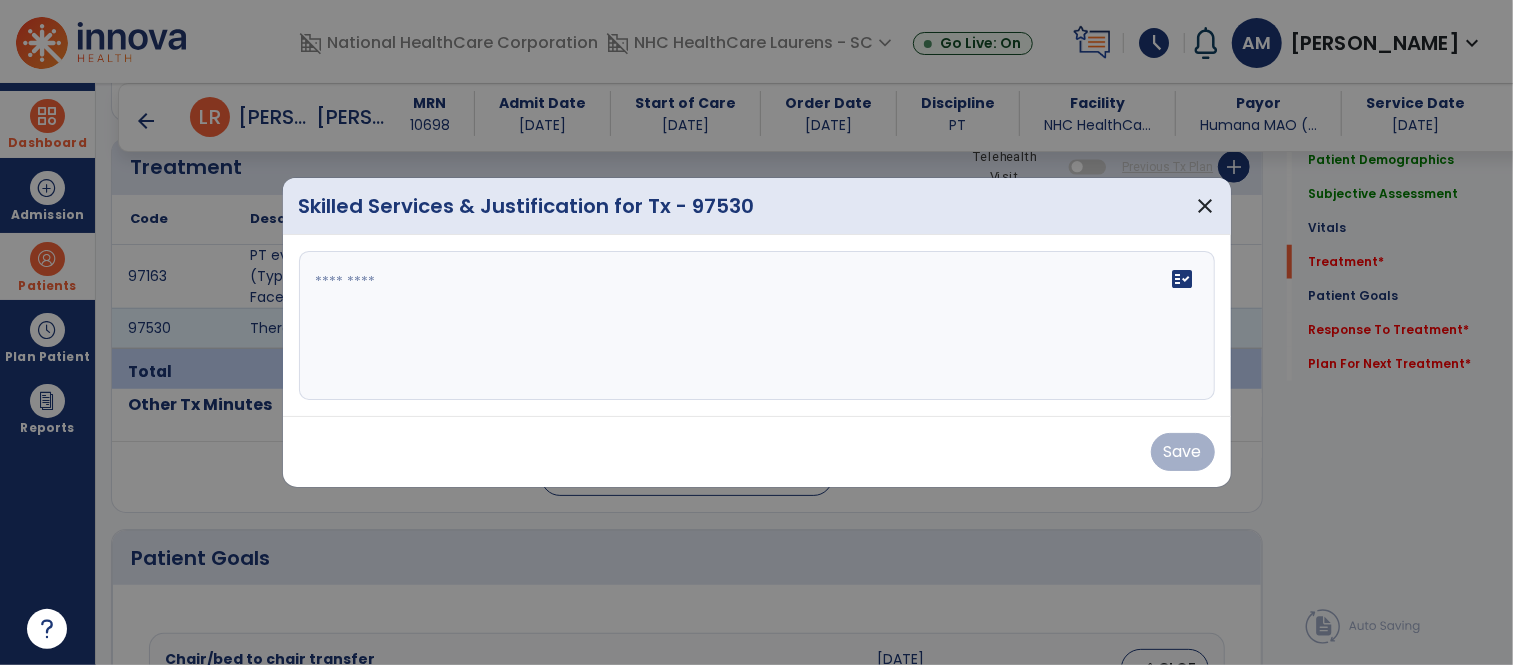 scroll, scrollTop: 1111, scrollLeft: 0, axis: vertical 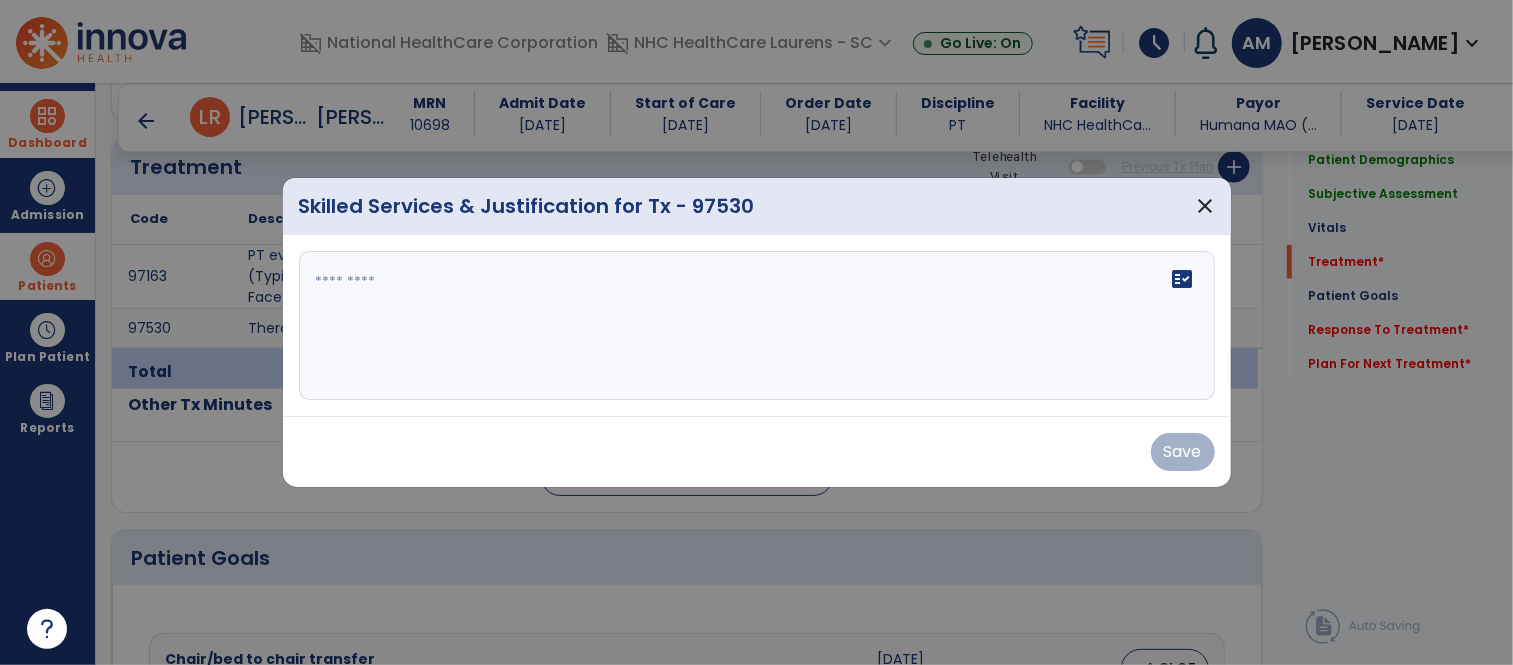 click on "fact_check" at bounding box center (757, 326) 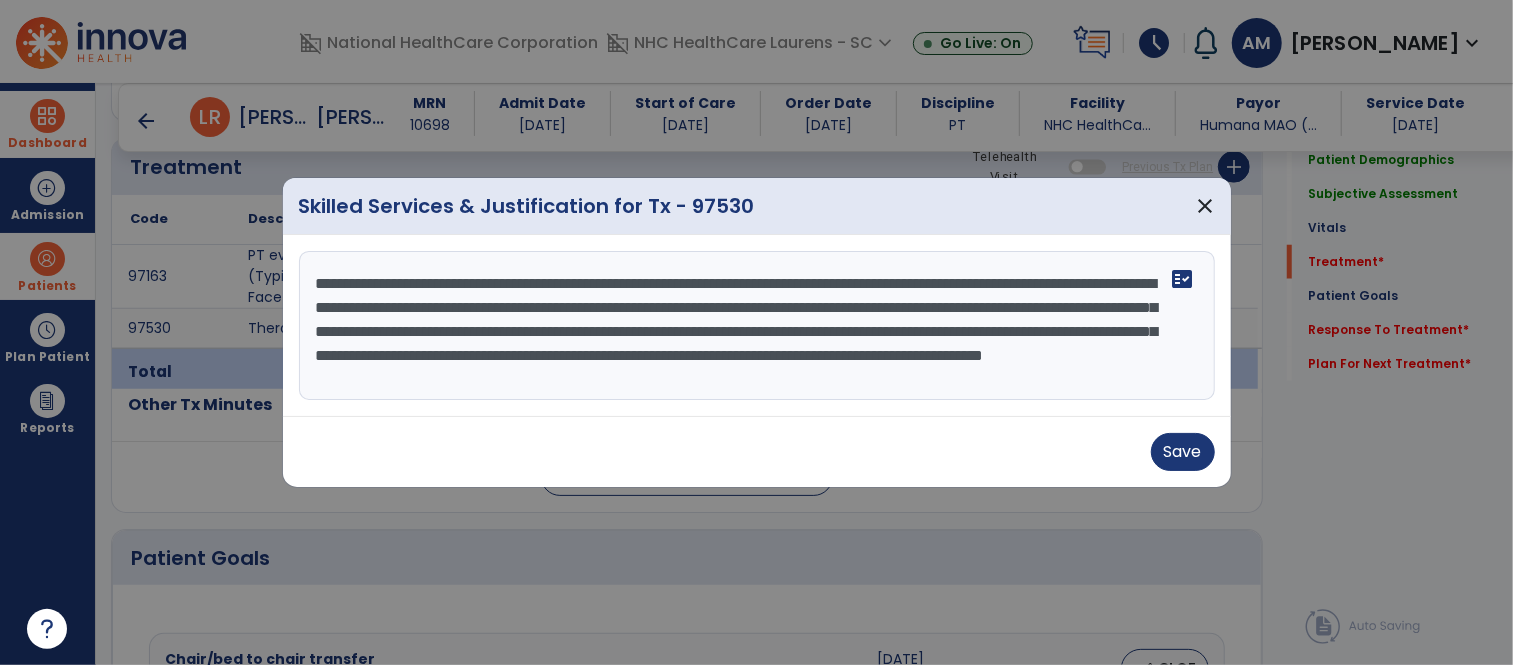 scroll, scrollTop: 14, scrollLeft: 0, axis: vertical 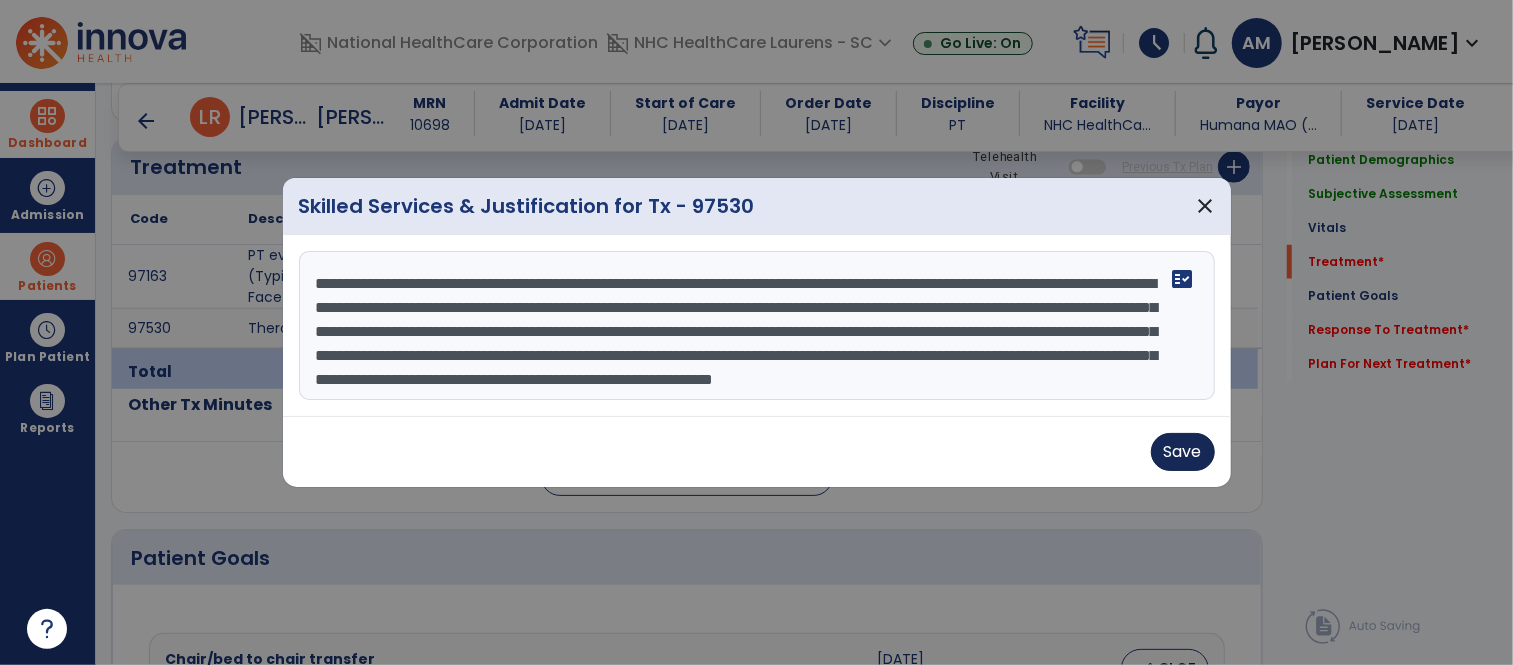 type on "**********" 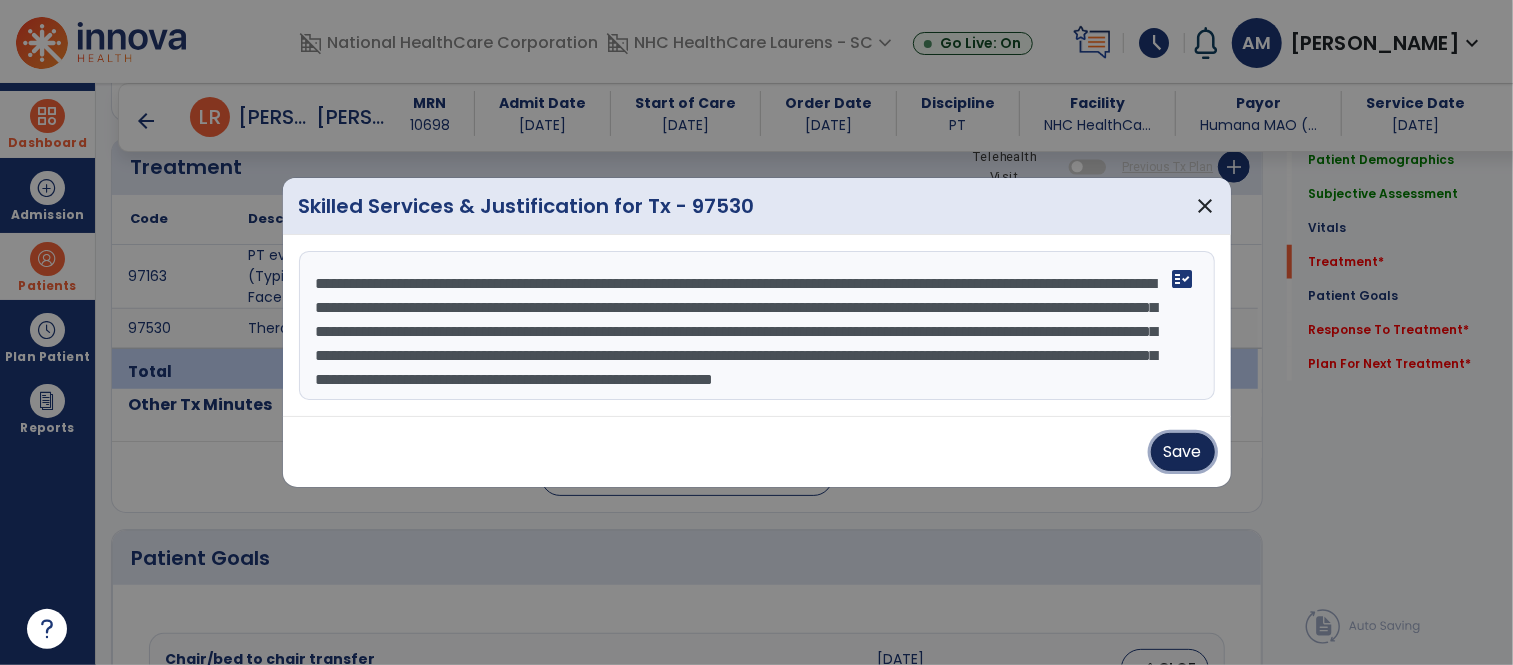 click on "Save" at bounding box center [1183, 452] 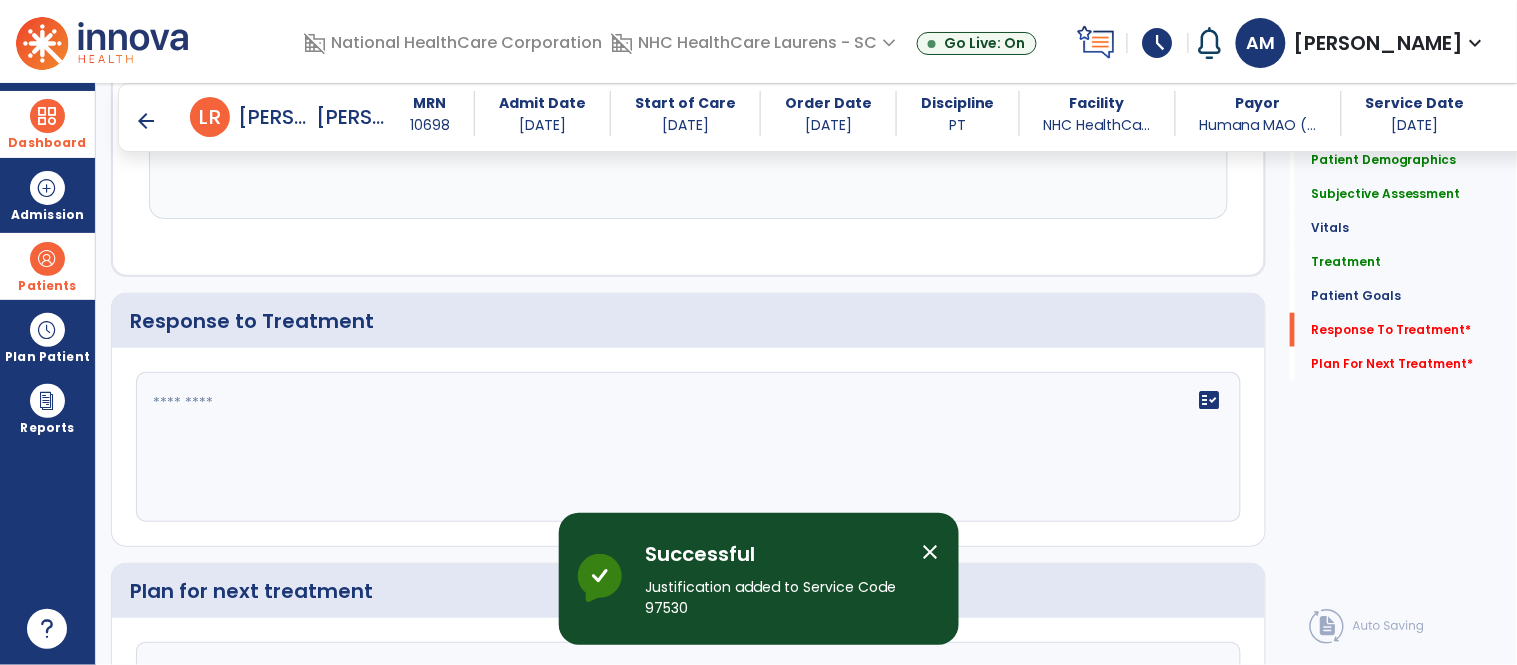 scroll, scrollTop: 2311, scrollLeft: 0, axis: vertical 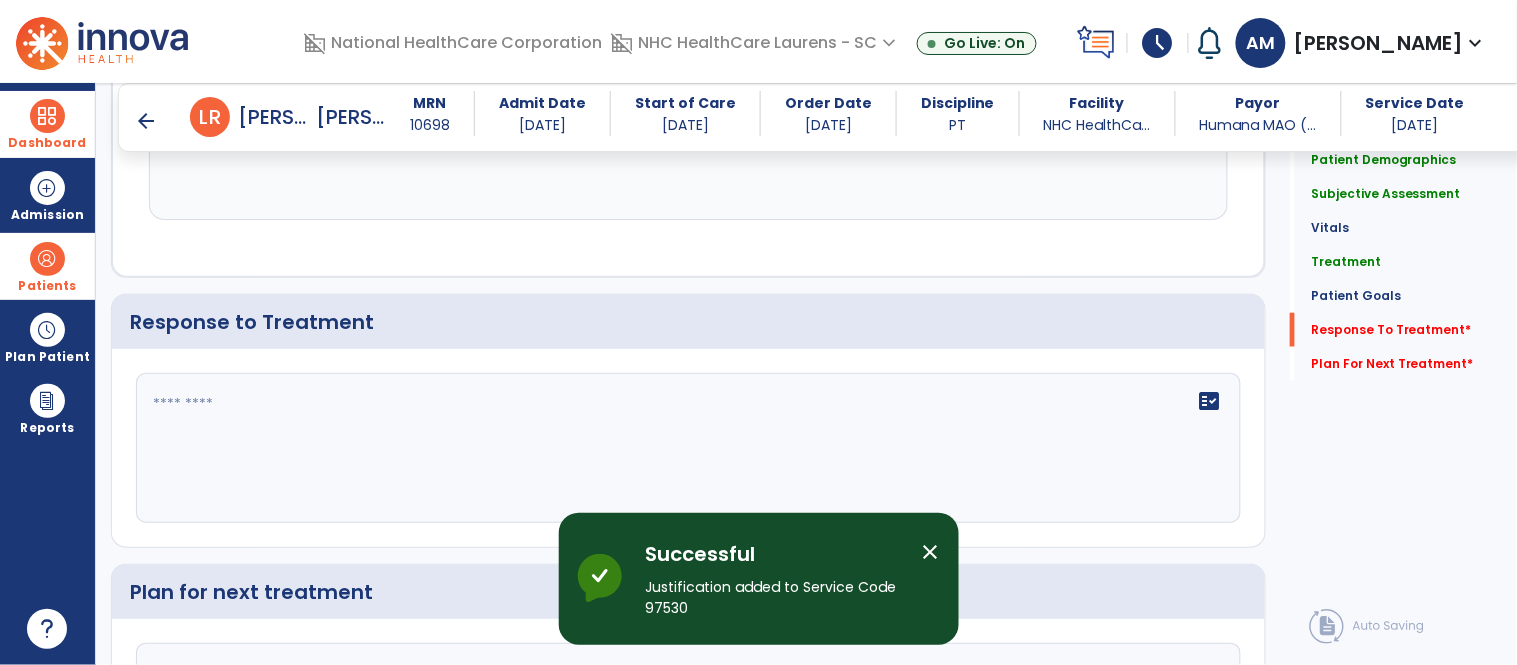 click 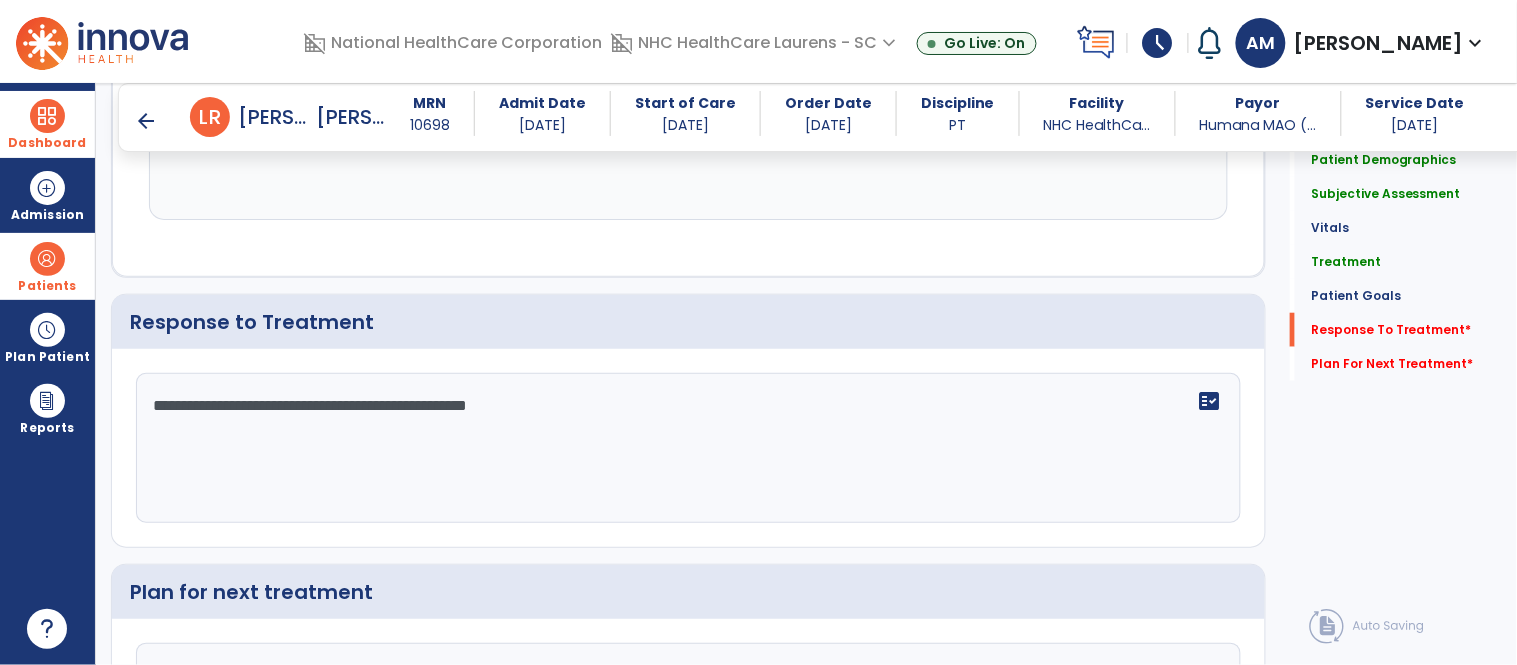 scroll, scrollTop: 2533, scrollLeft: 0, axis: vertical 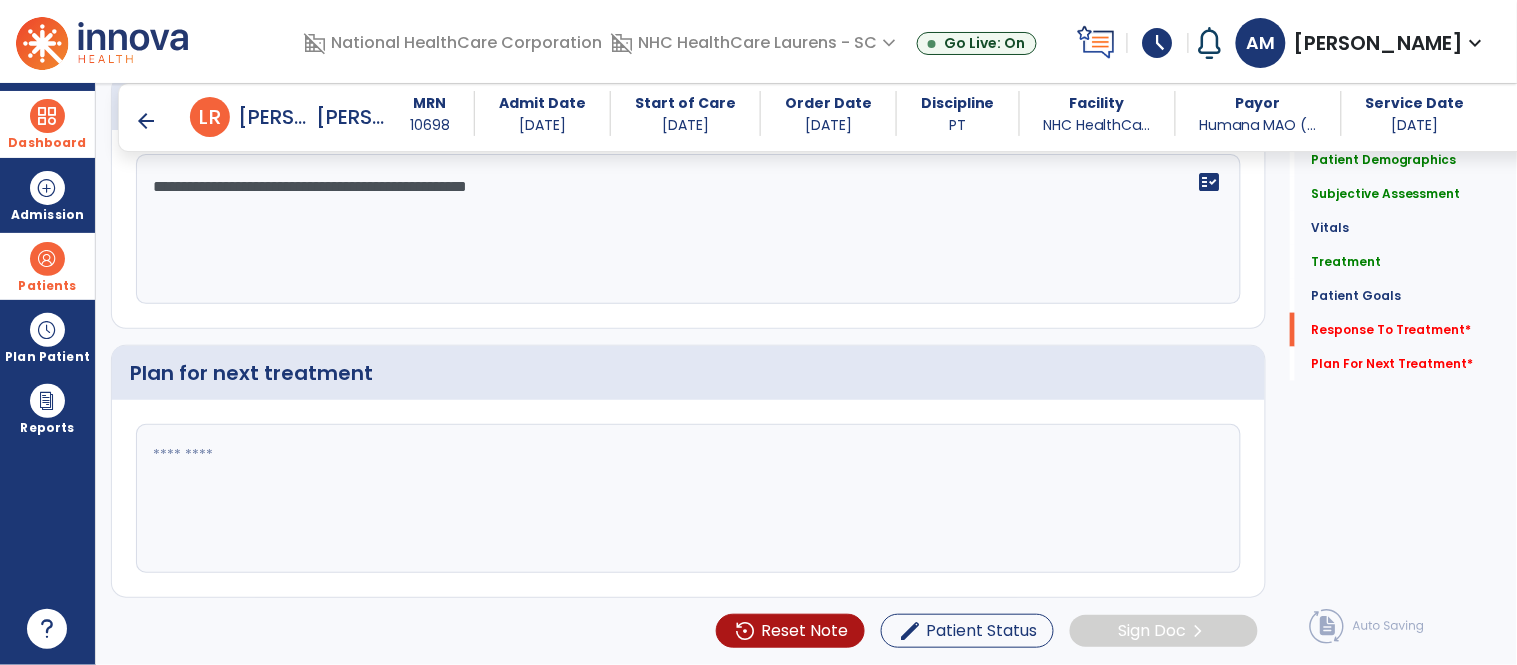 type on "**********" 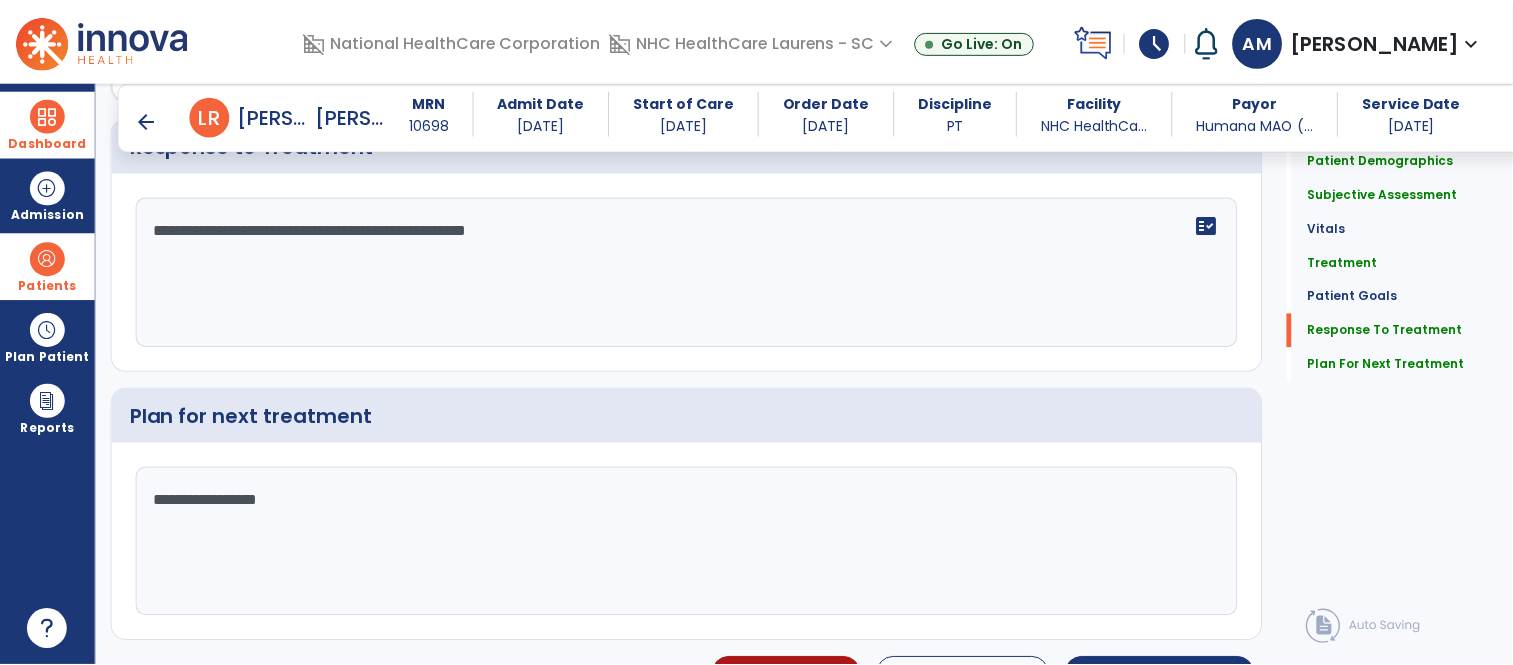 scroll, scrollTop: 2533, scrollLeft: 0, axis: vertical 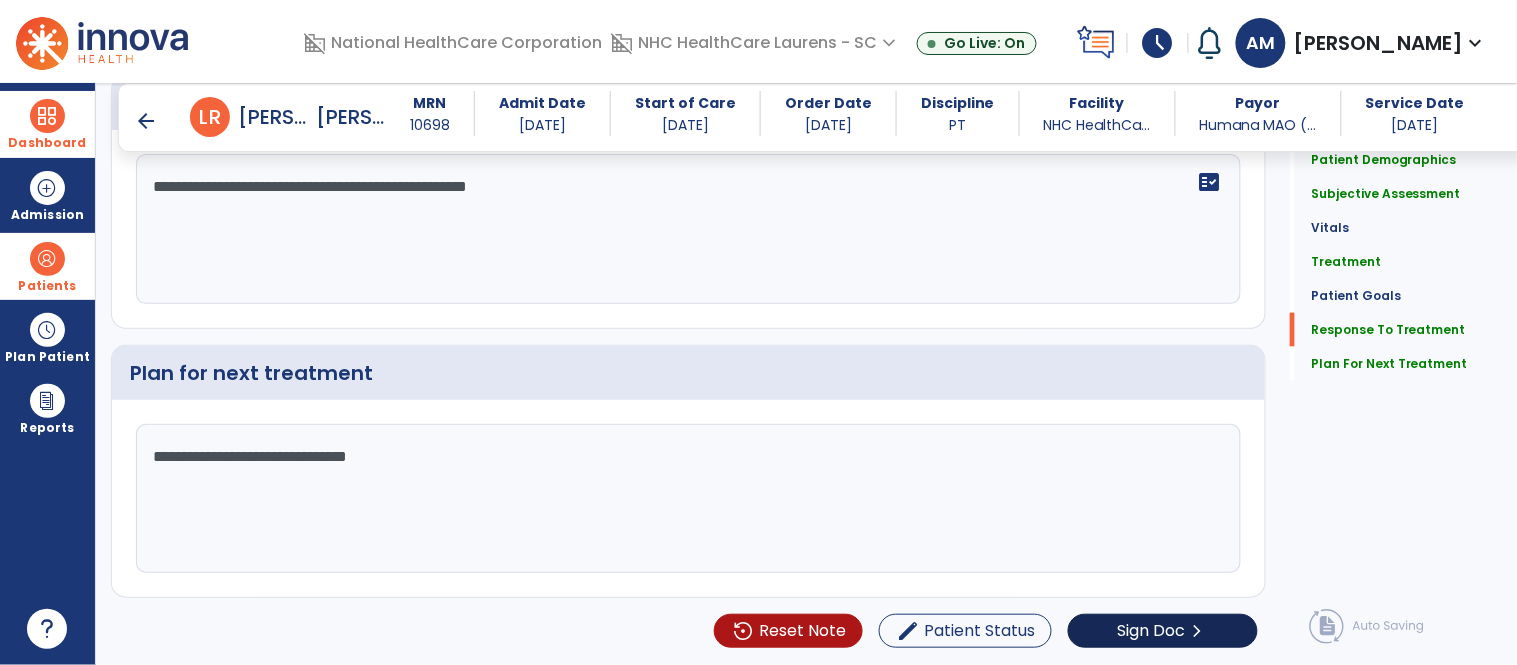type on "**********" 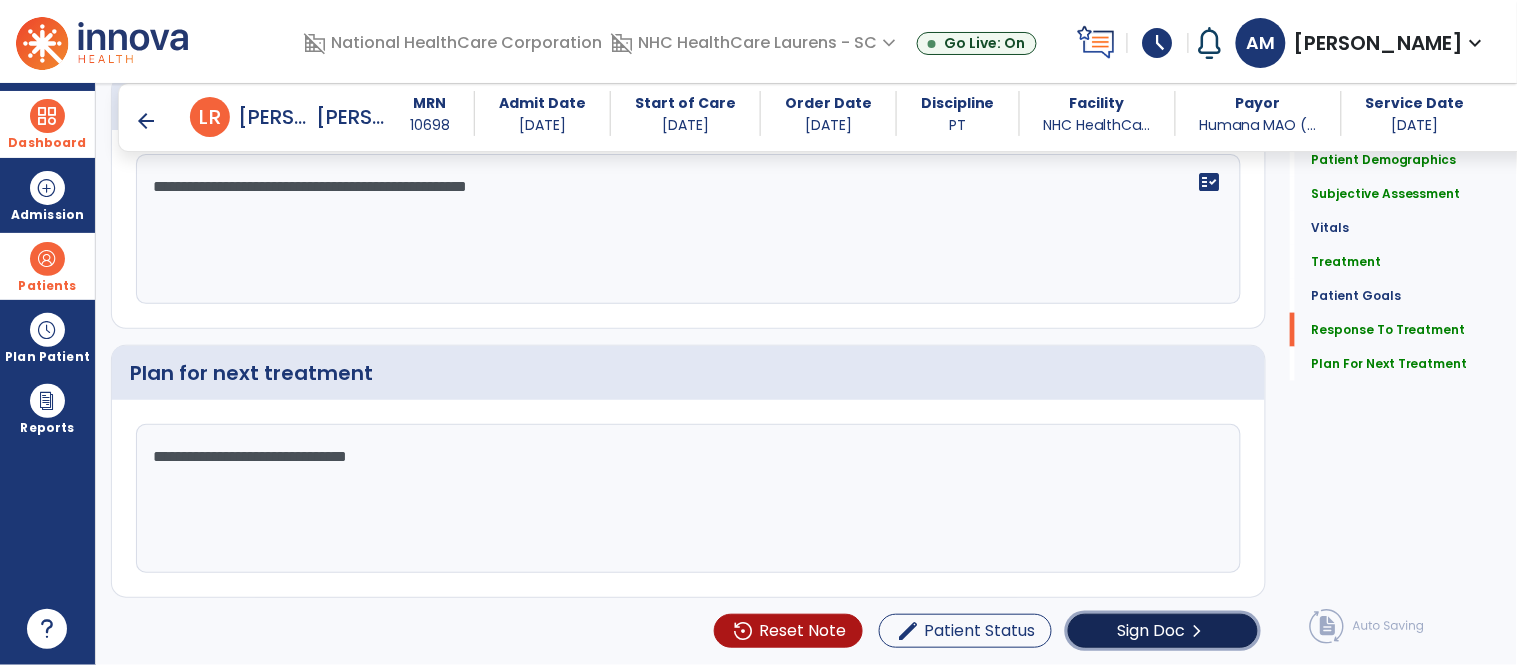 click on "chevron_right" 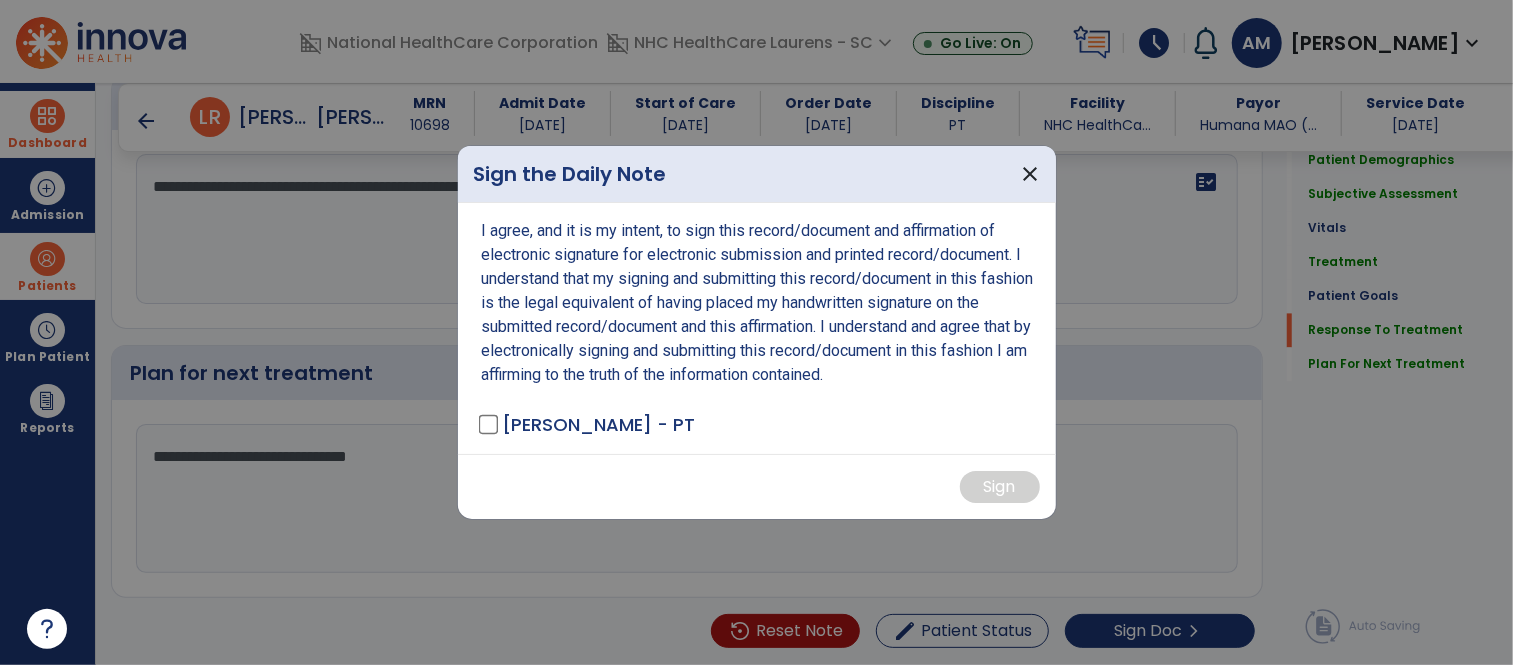 click on "I agree, and it is my intent, to sign this record/document and affirmation of electronic signature for electronic submission and printed record/document. I understand that my signing and submitting this record/document in this fashion is the legal equivalent of having placed my handwritten signature on the submitted record/document and this affirmation. I understand and agree that by electronically signing and submitting this record/document in this fashion I am affirming to the truth of the information contained.  [PERSON_NAME]  - PT" at bounding box center [757, 328] 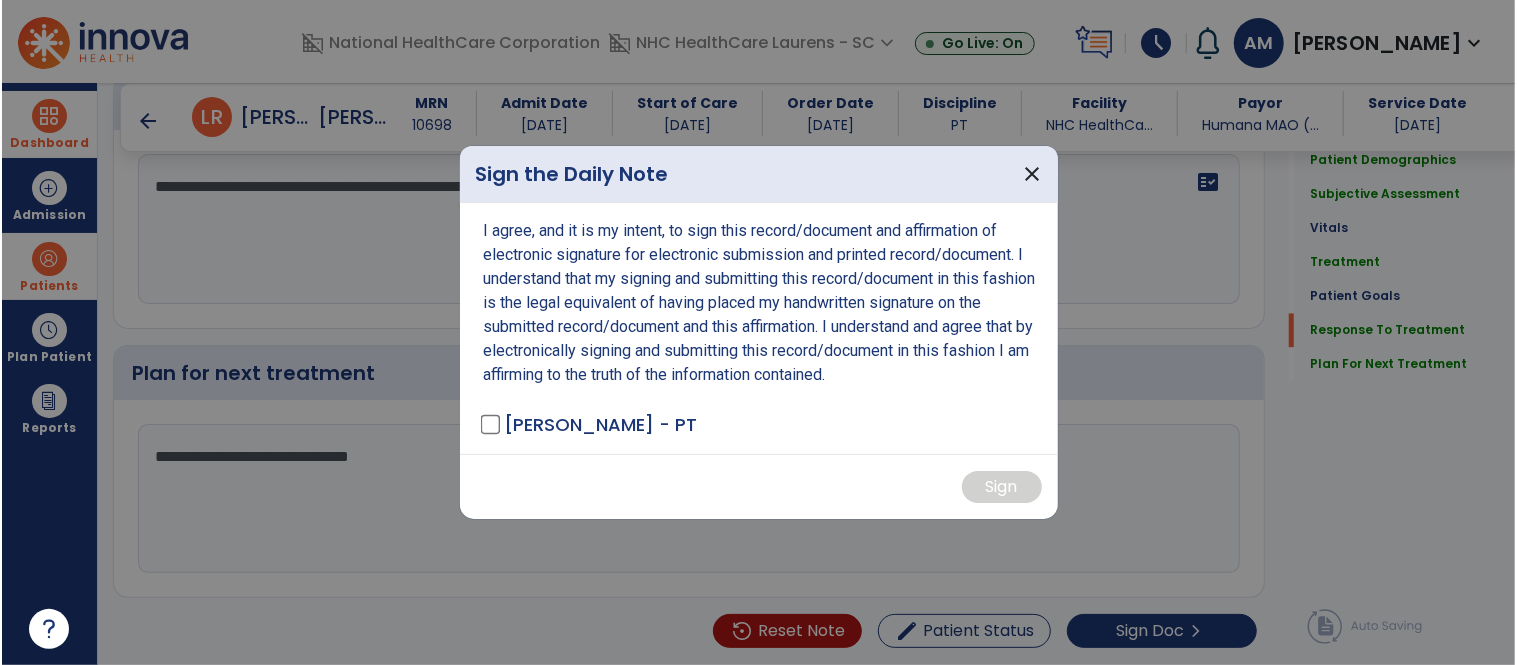 scroll, scrollTop: 2533, scrollLeft: 0, axis: vertical 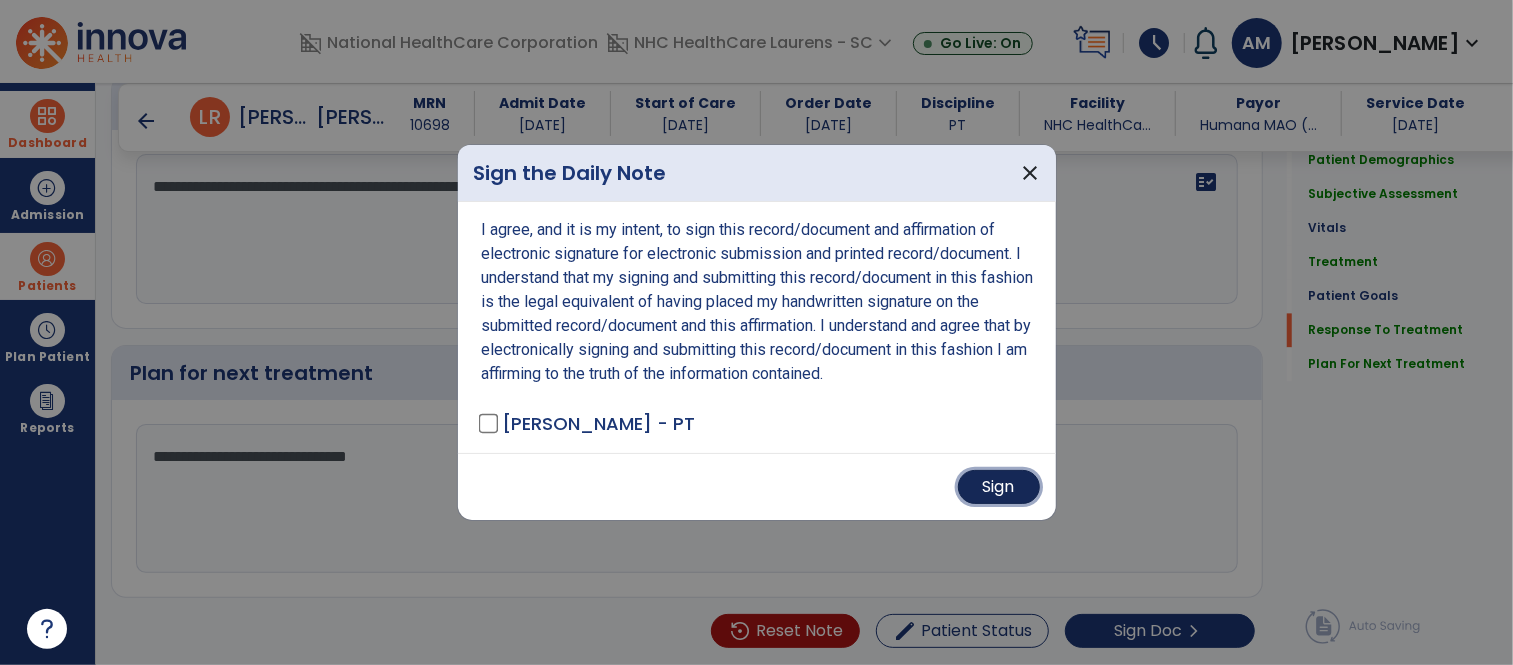 click on "Sign" at bounding box center (999, 487) 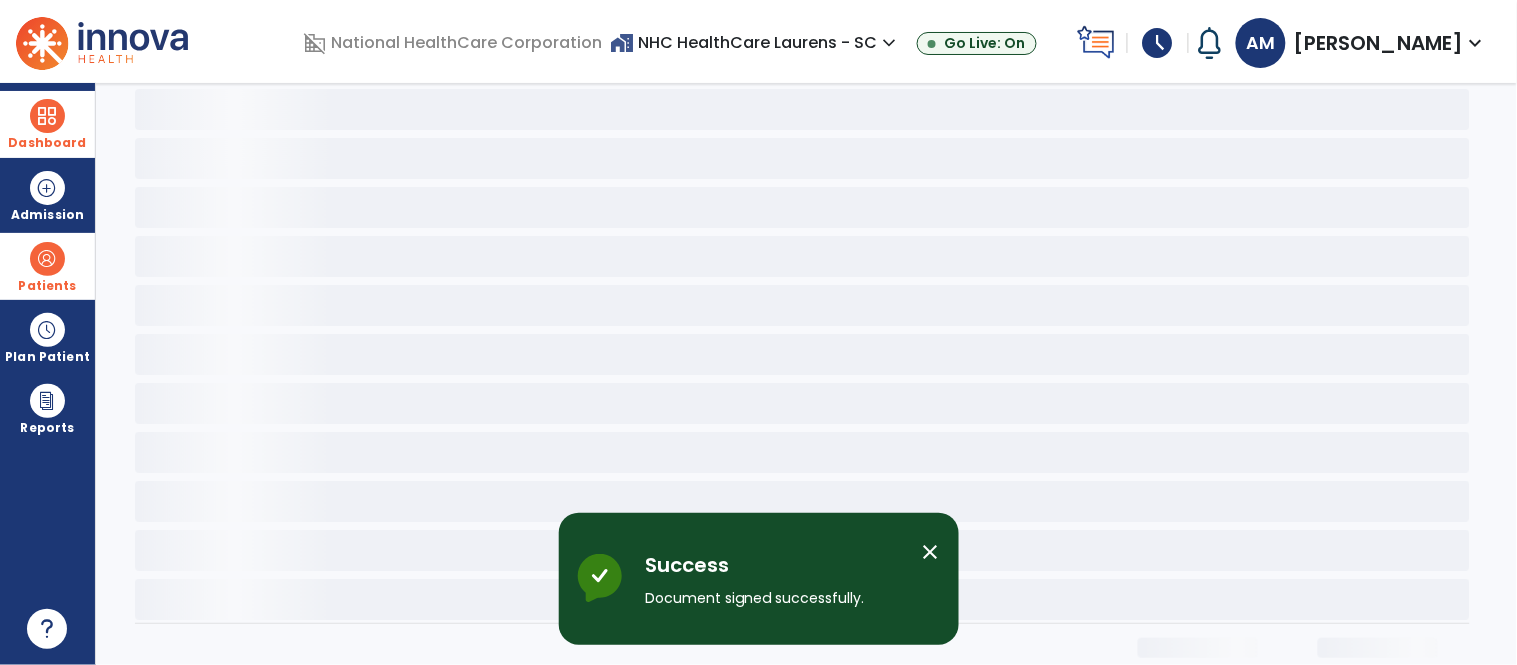 scroll, scrollTop: 0, scrollLeft: 0, axis: both 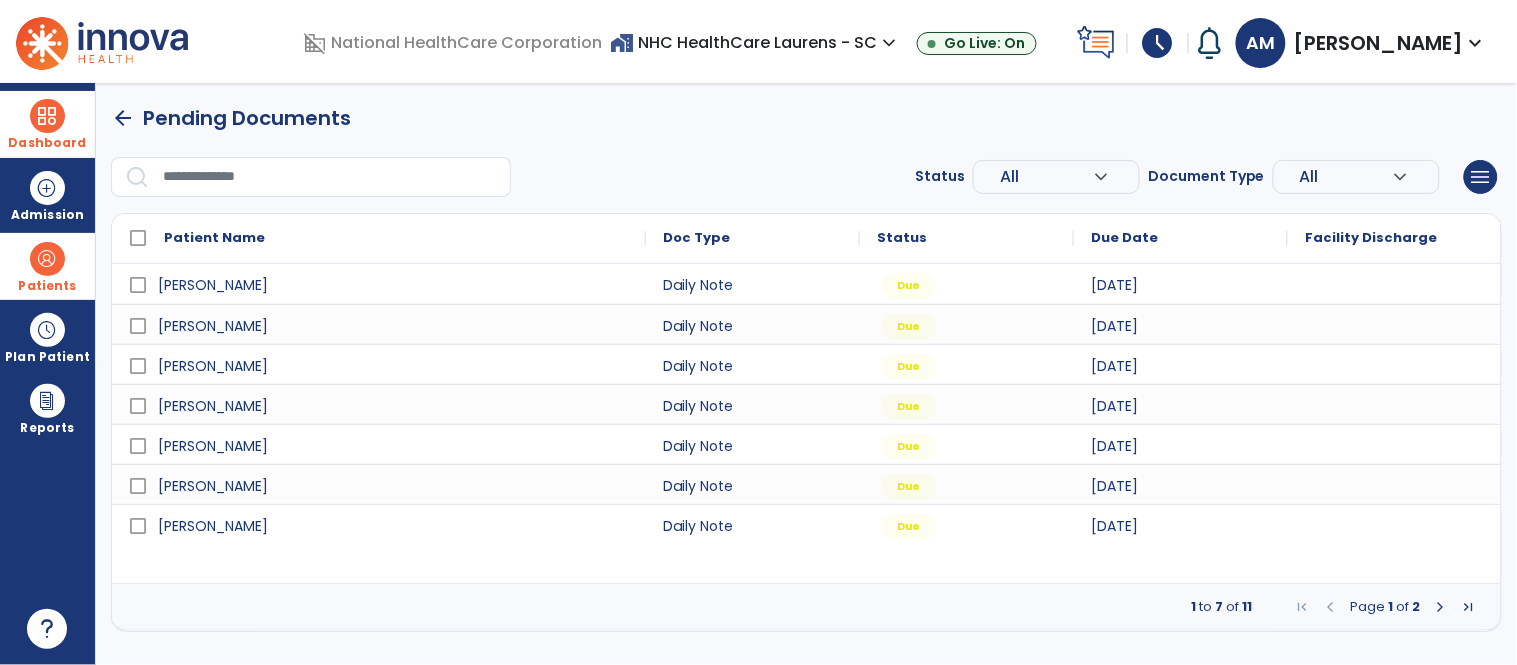 click at bounding box center [1441, 607] 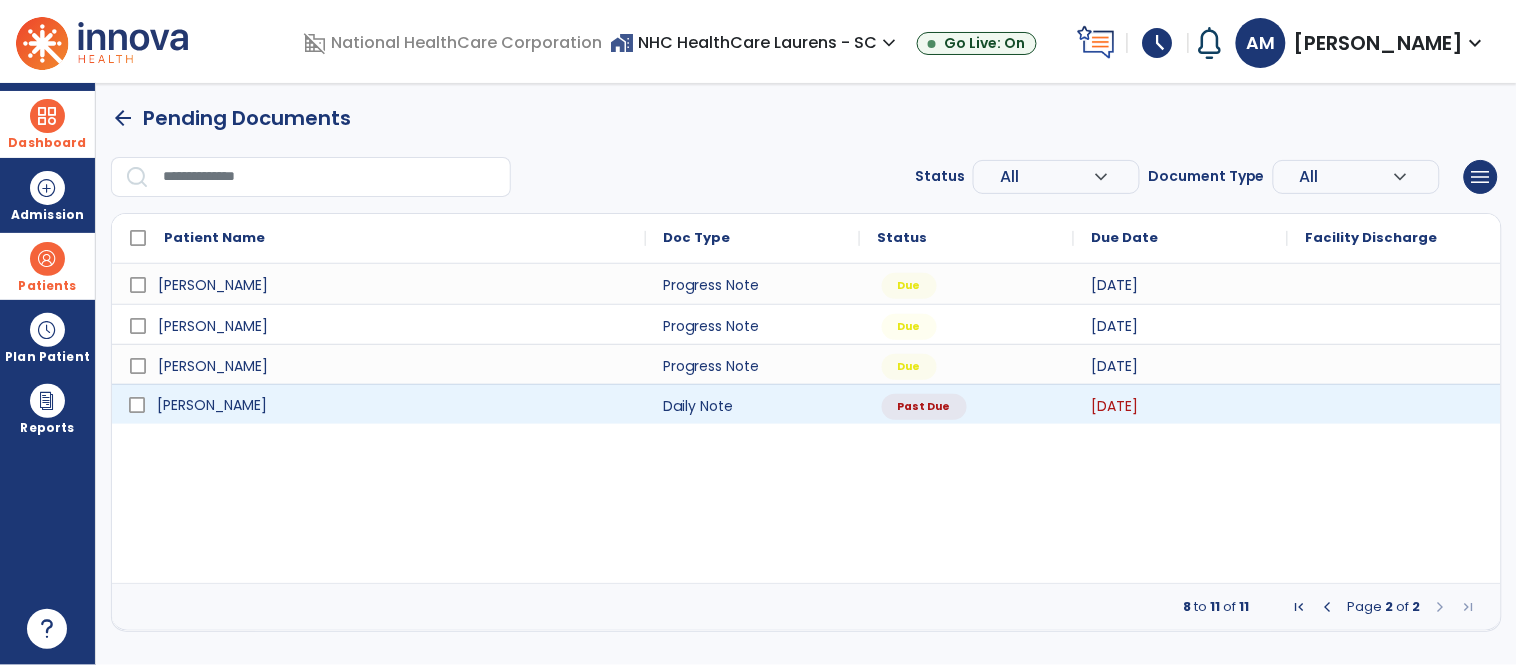 click on "[PERSON_NAME]" at bounding box center [393, 405] 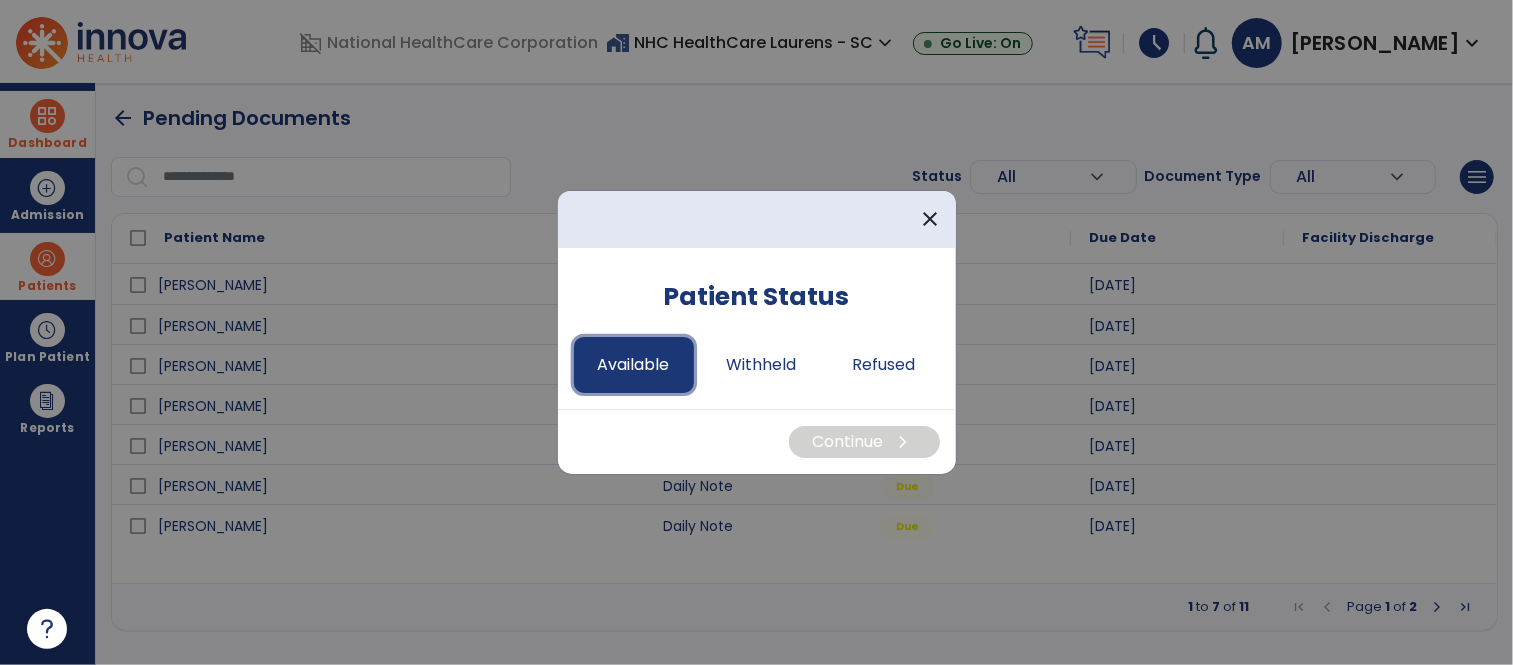 click on "Available" at bounding box center (634, 365) 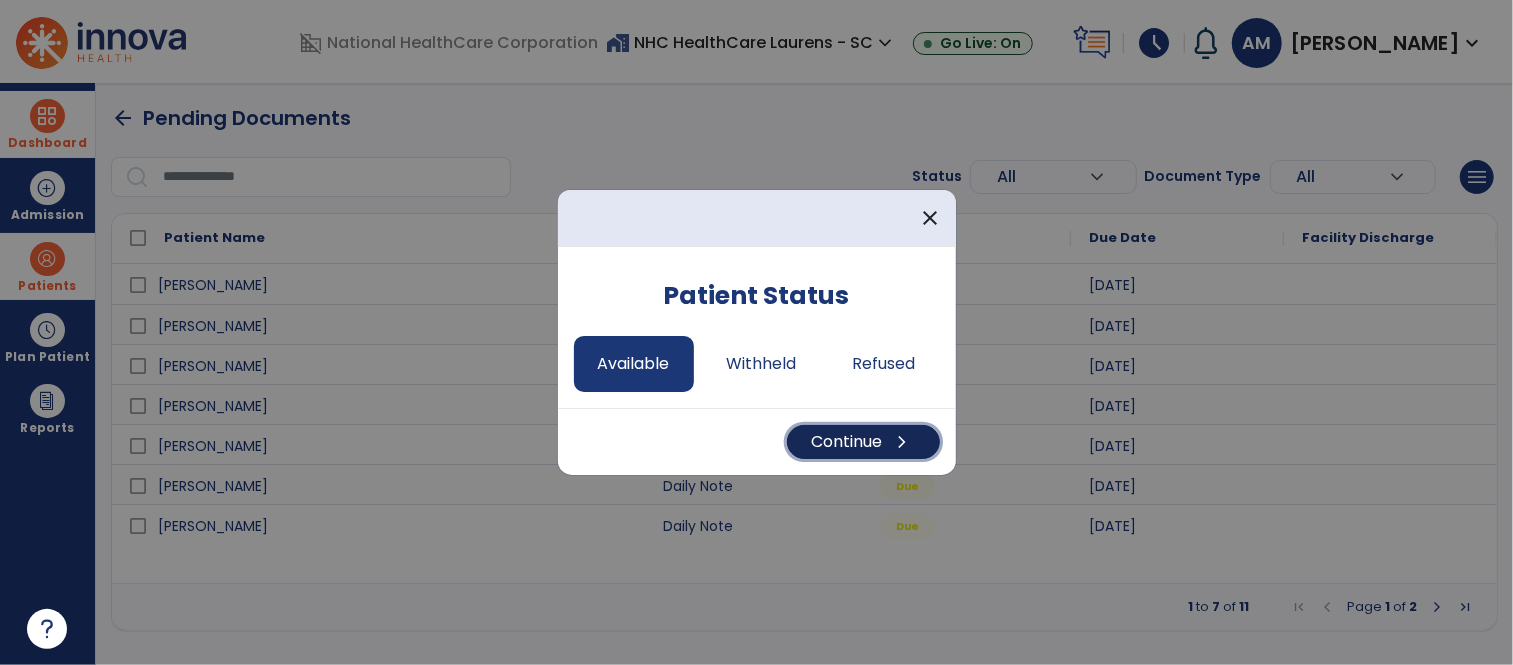 click on "Continue   chevron_right" at bounding box center (863, 442) 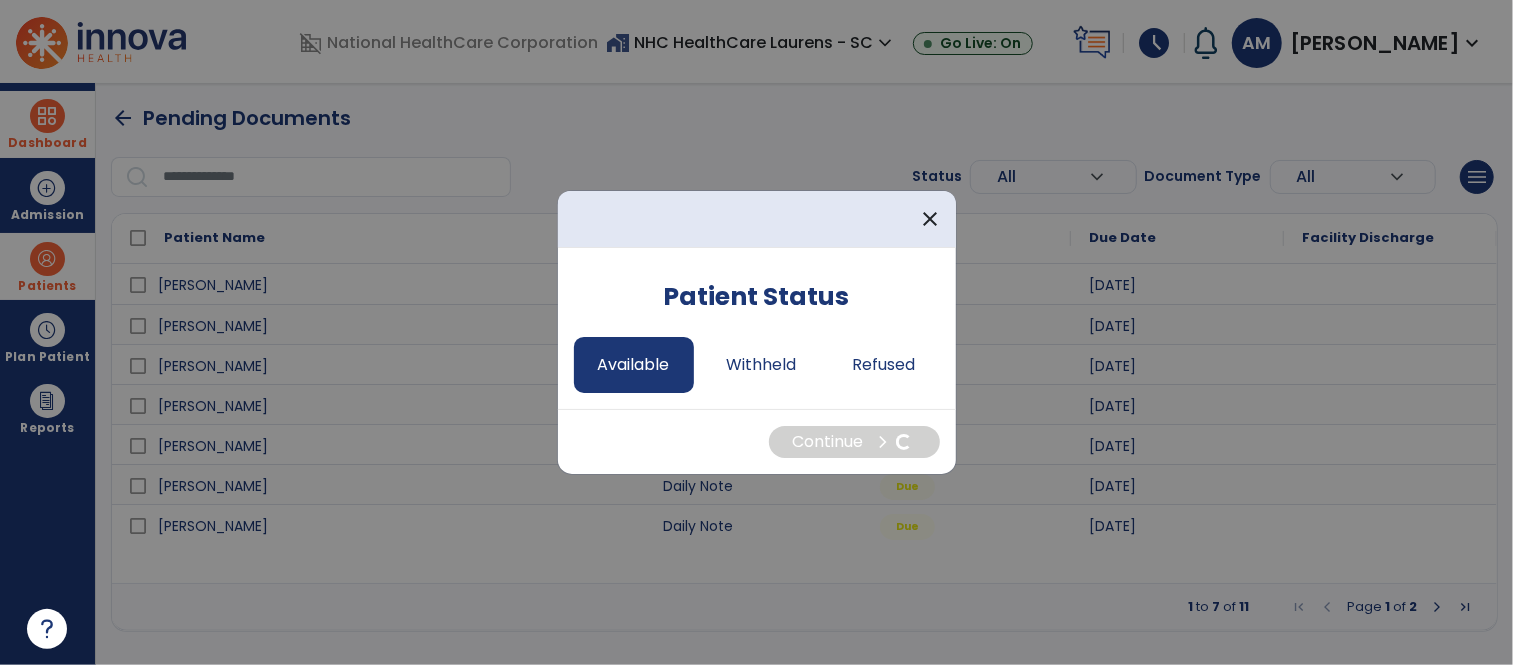 select on "*" 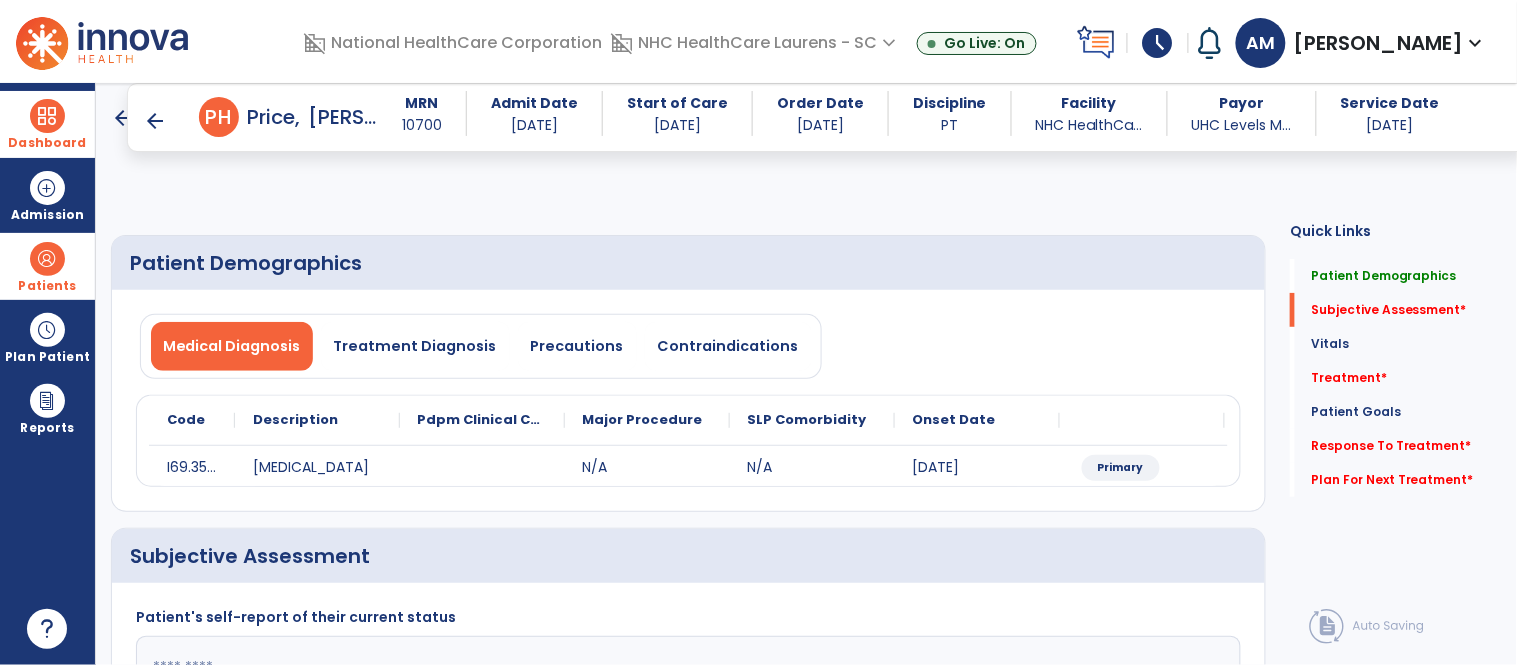 scroll, scrollTop: 333, scrollLeft: 0, axis: vertical 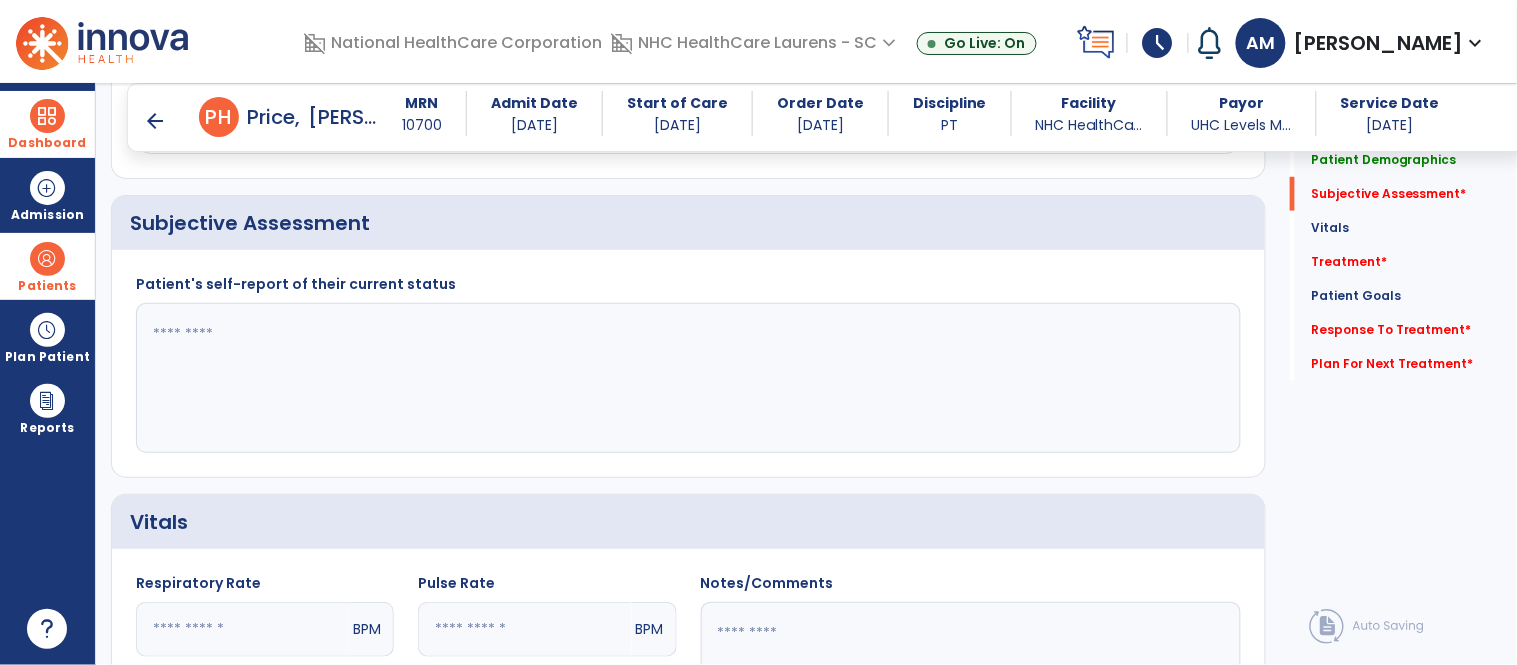 click 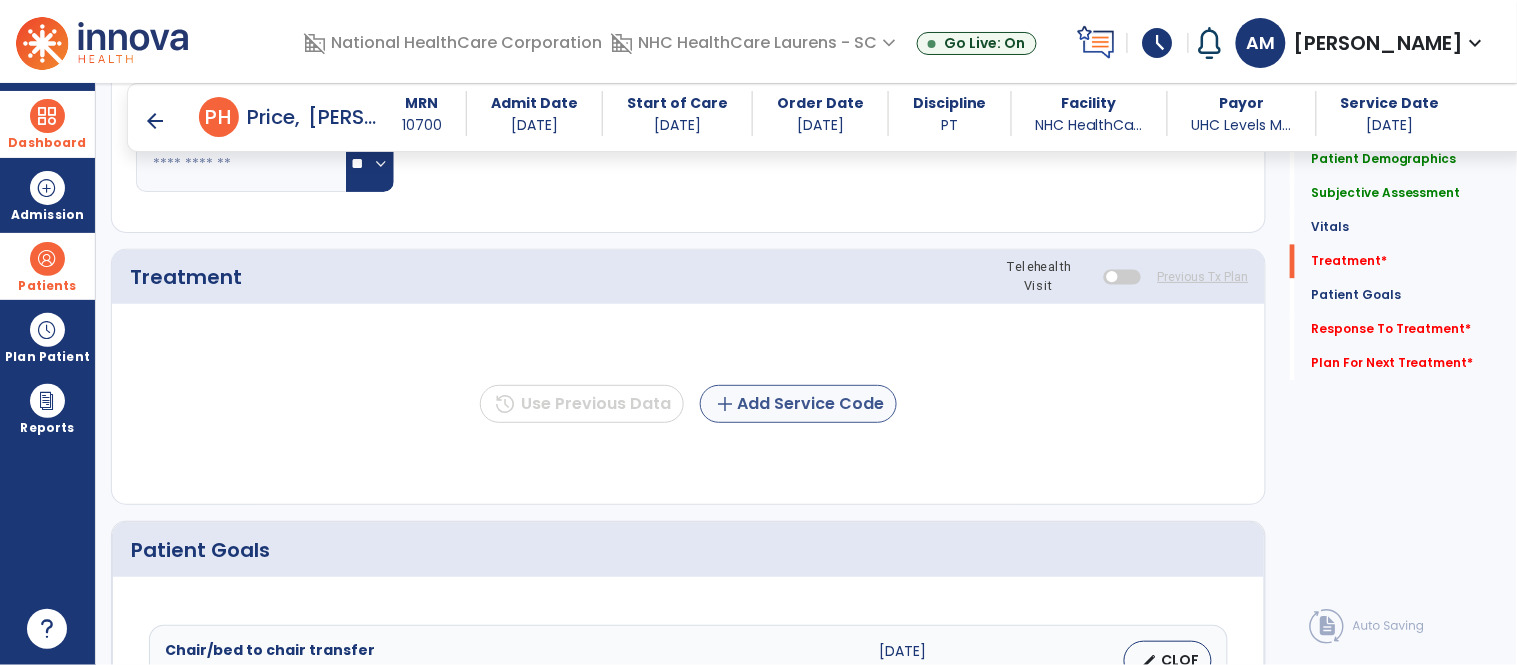 type on "**********" 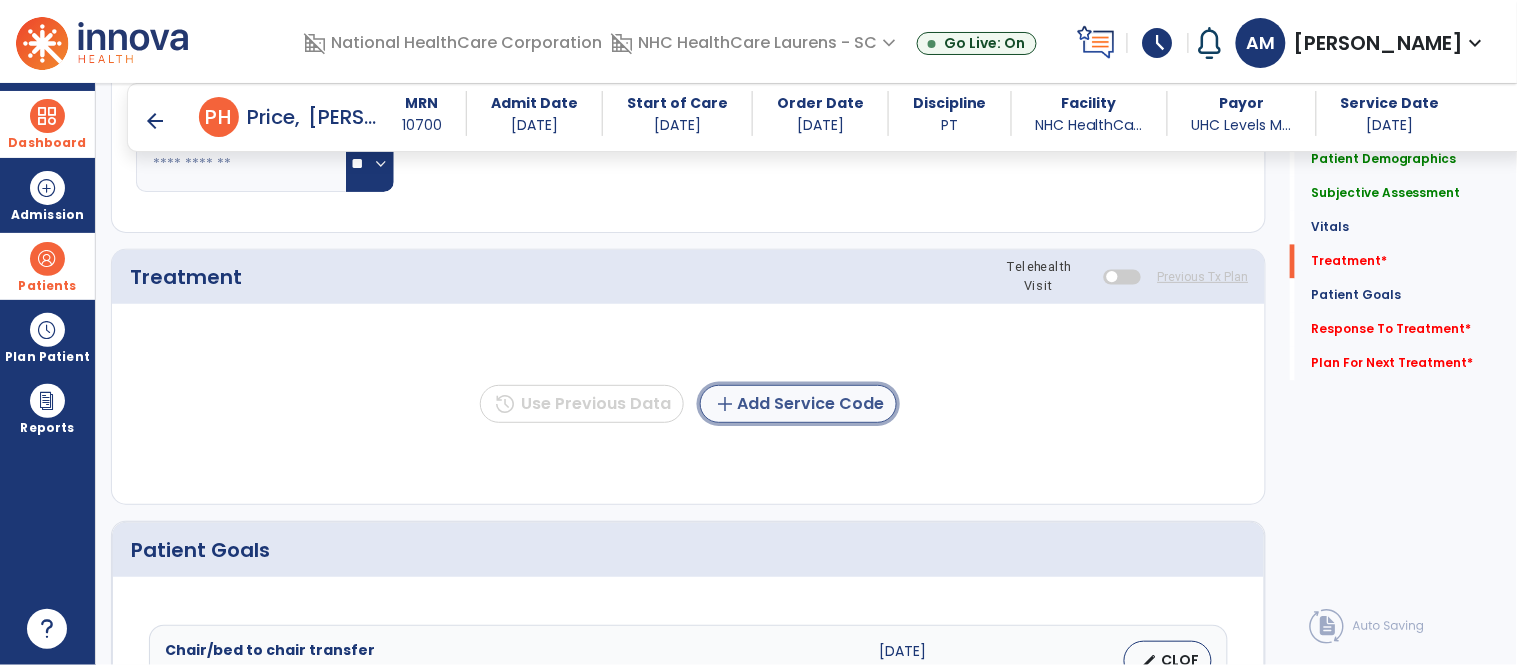 click on "add  Add Service Code" 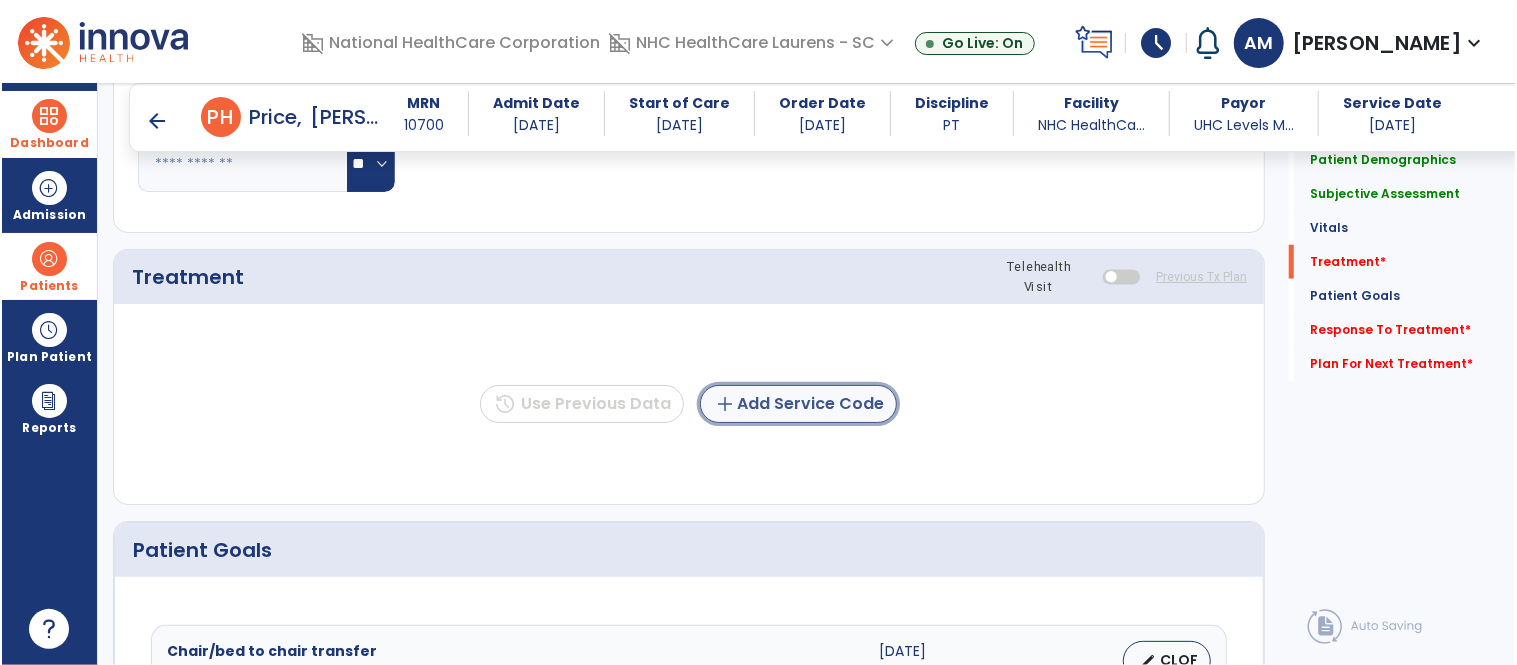 scroll, scrollTop: 1000, scrollLeft: 0, axis: vertical 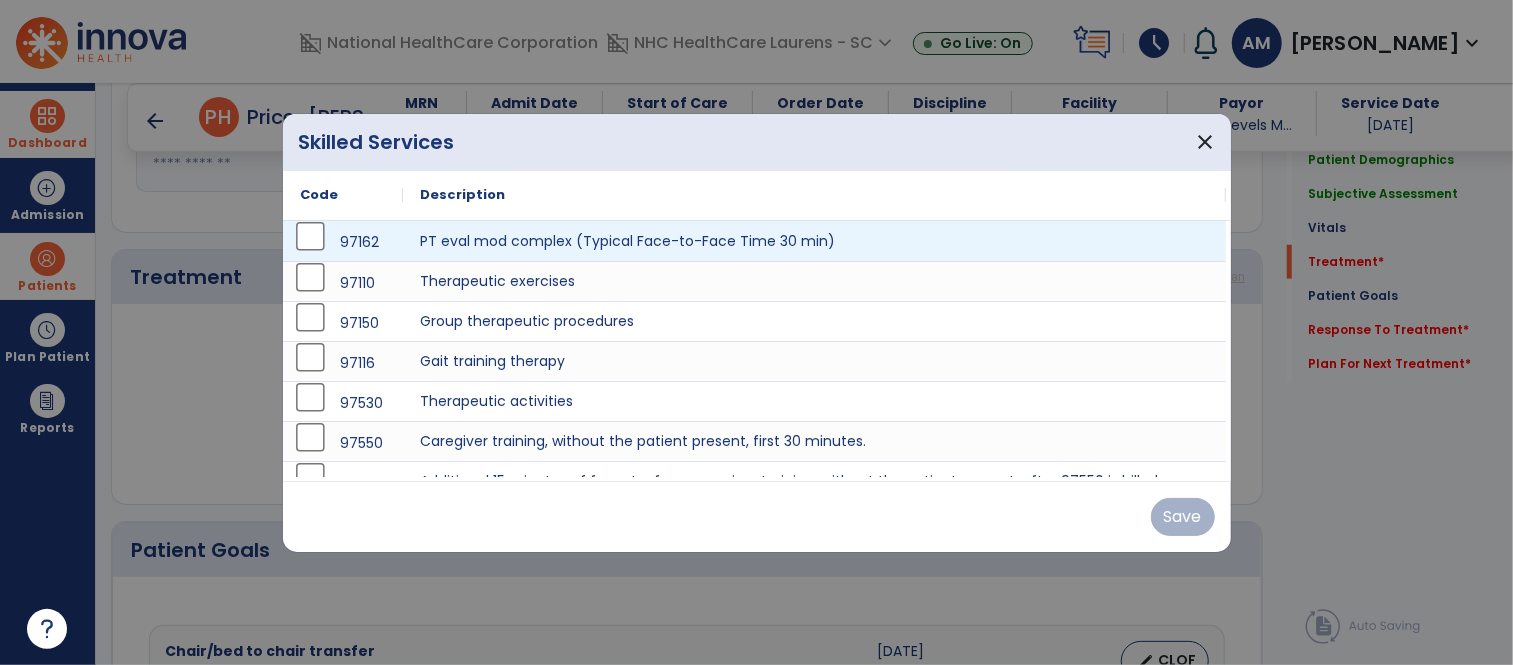 click on "97162" at bounding box center (343, 242) 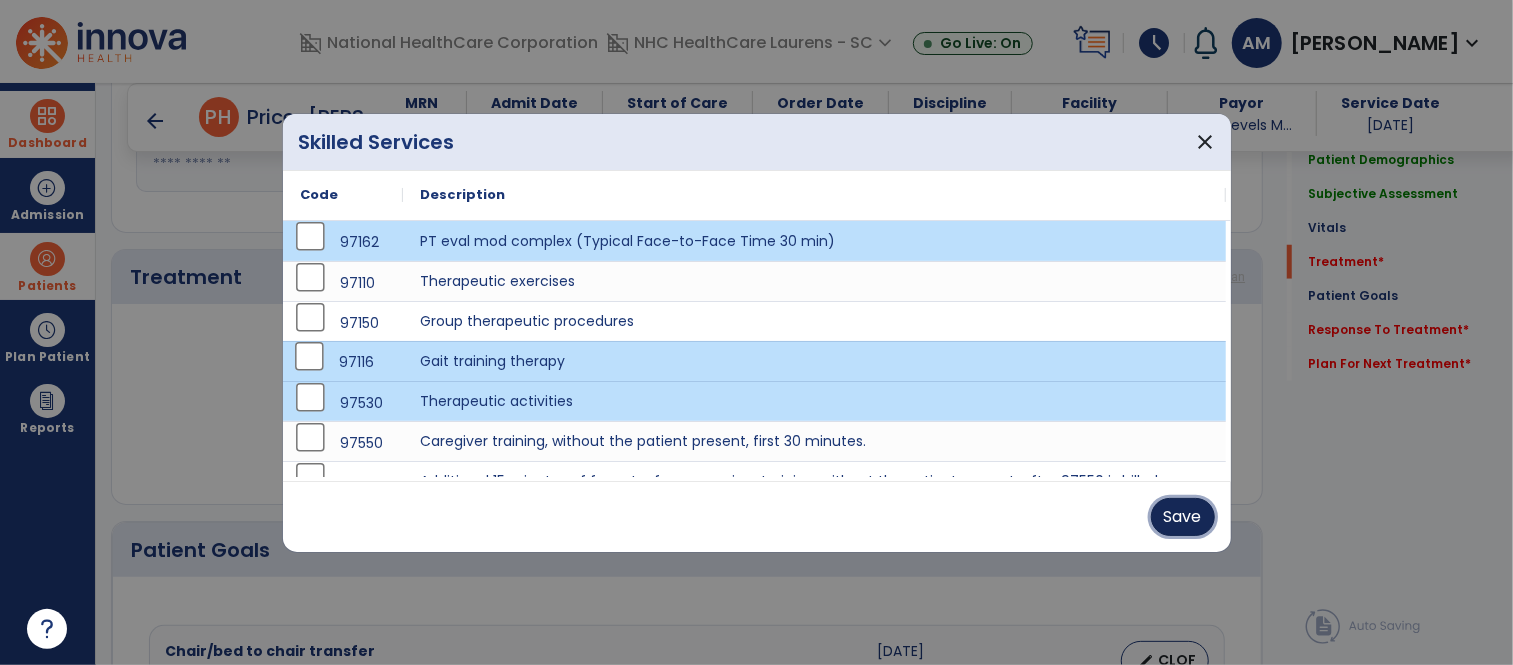 click on "Save" at bounding box center (1183, 517) 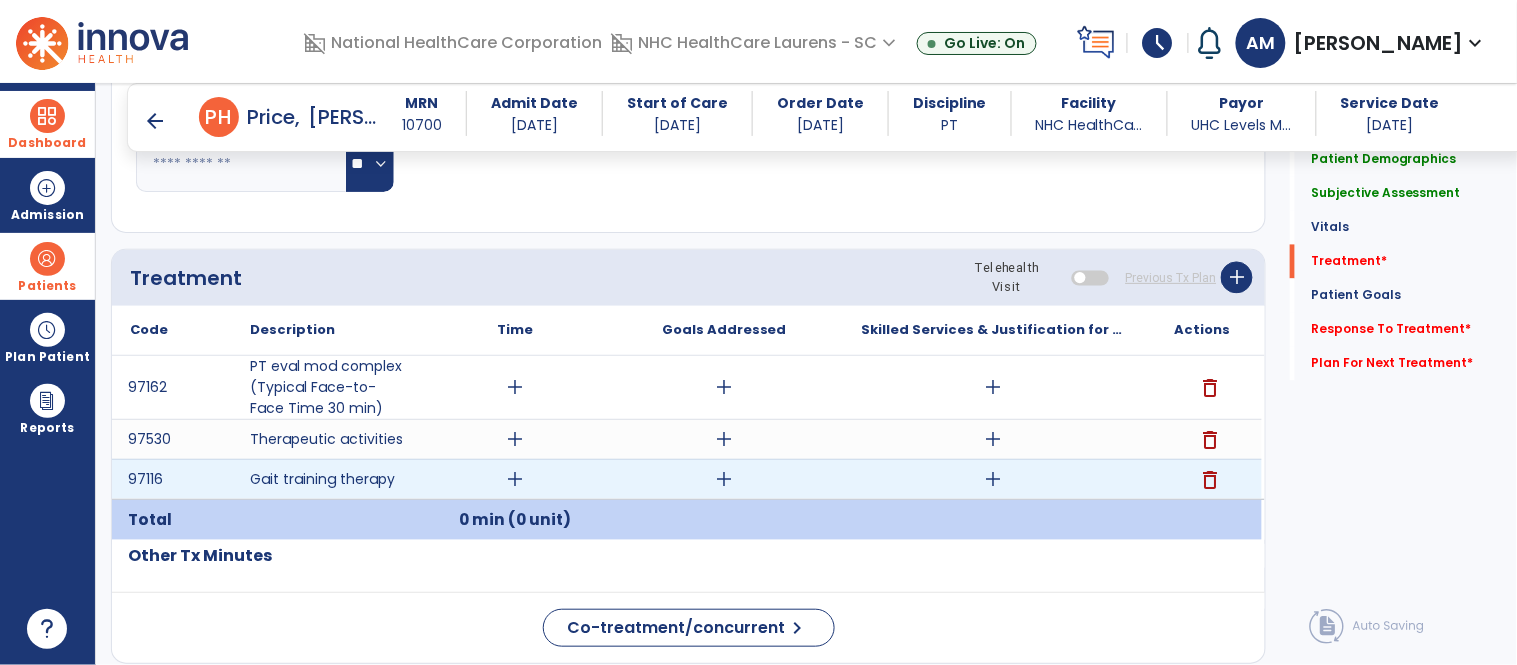 click on "add" at bounding box center (515, 479) 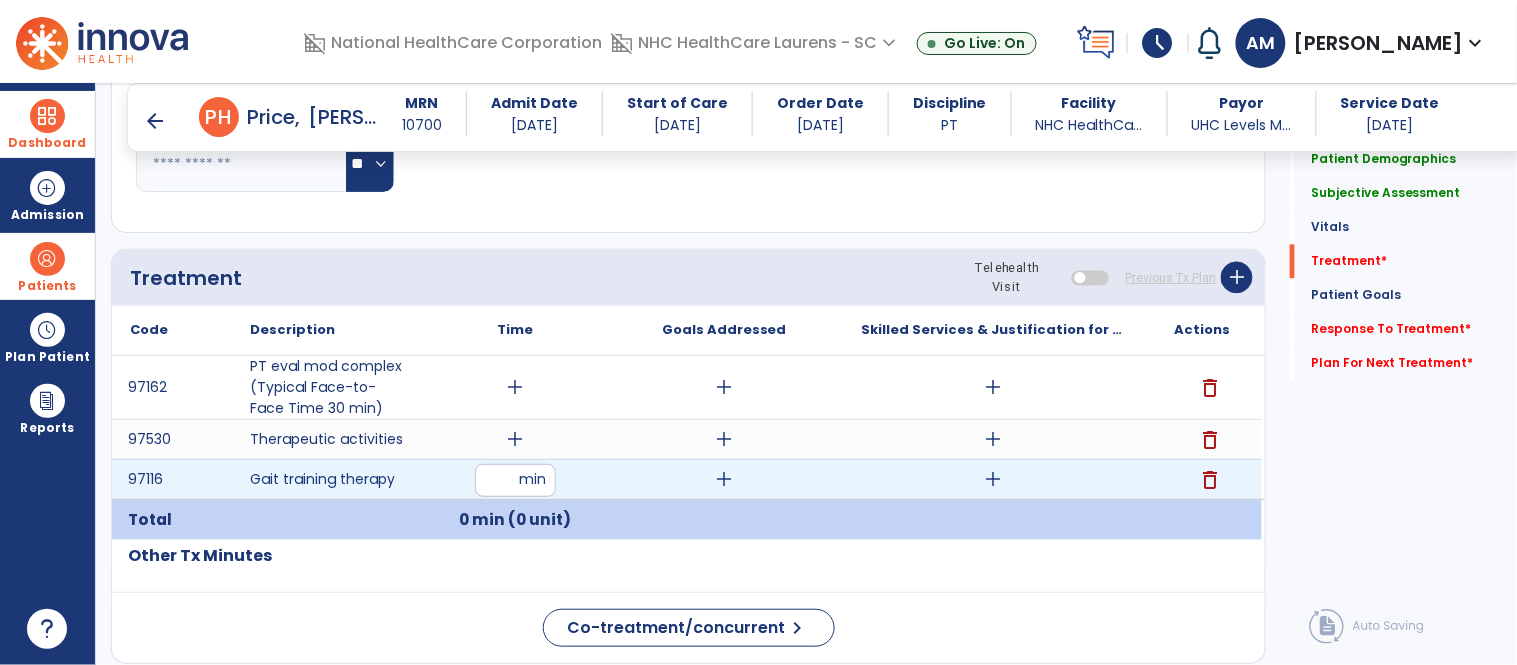 type on "*" 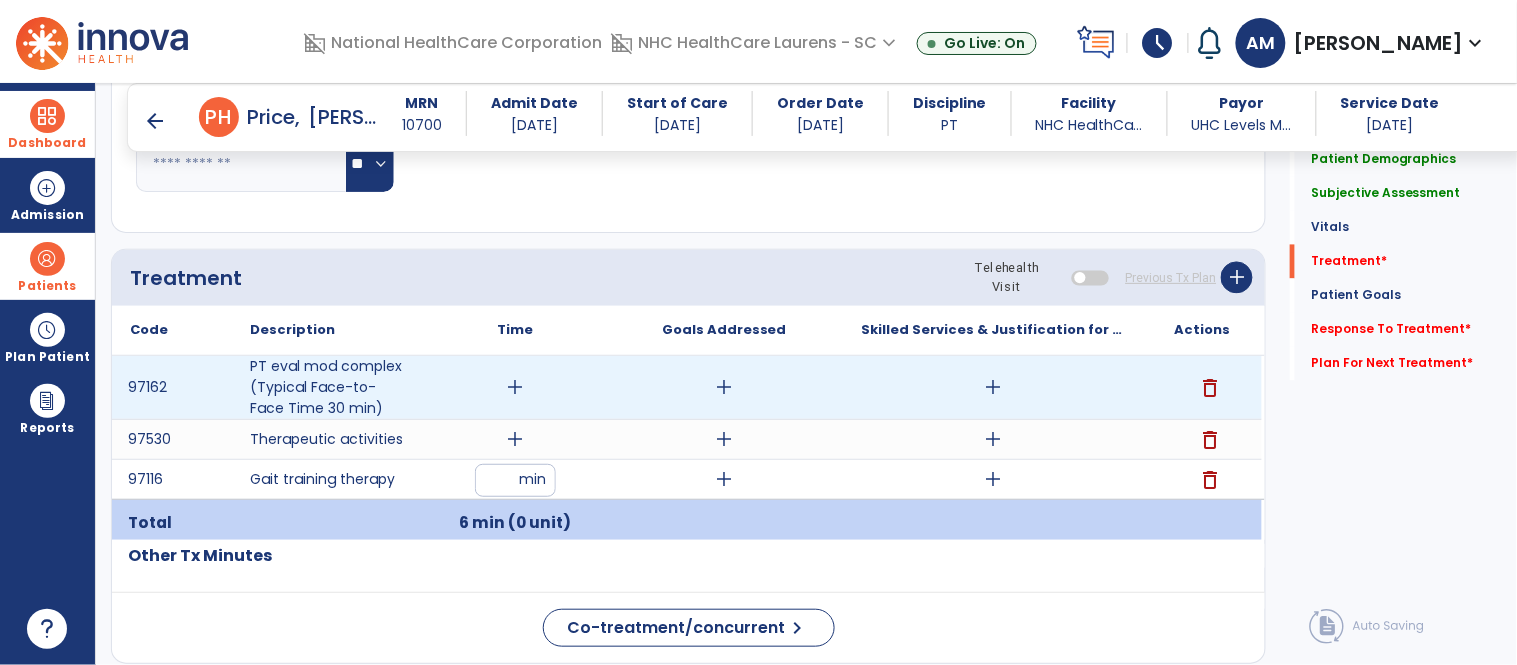 click on "add" at bounding box center (515, 387) 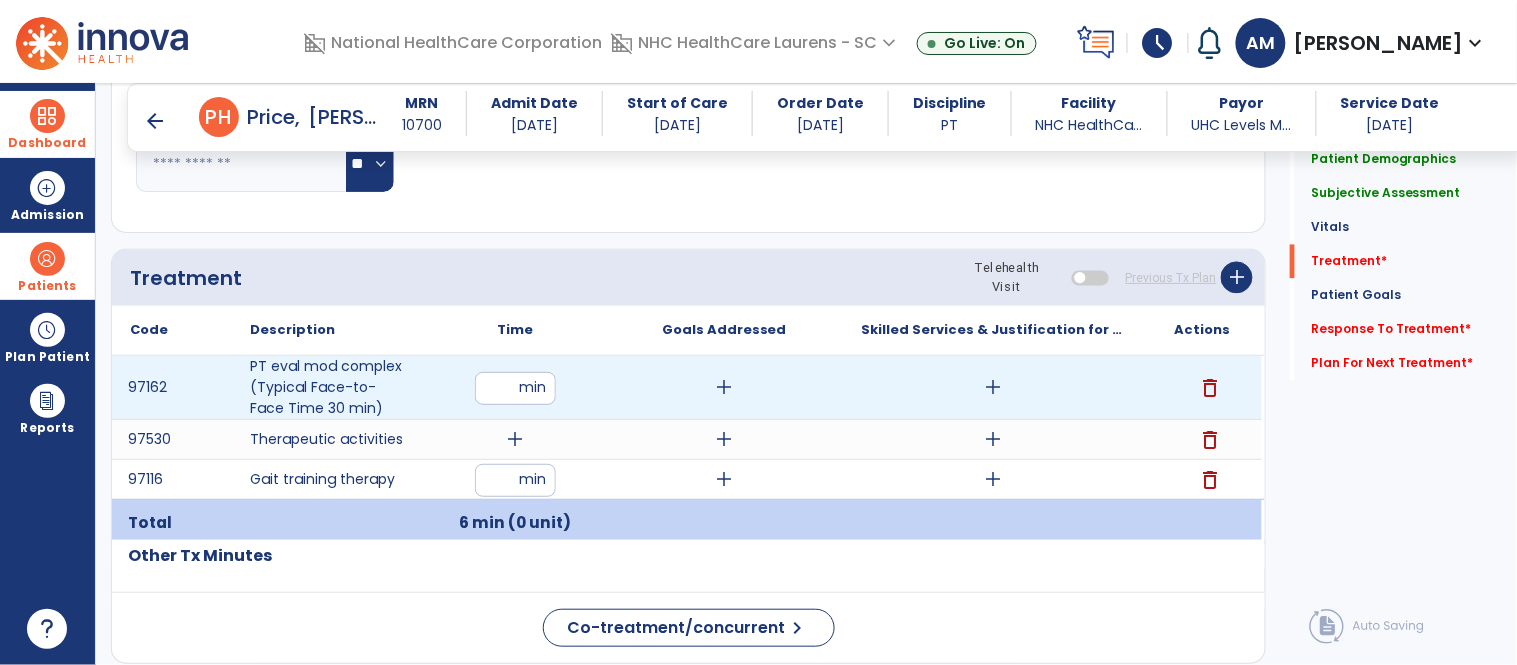 type on "**" 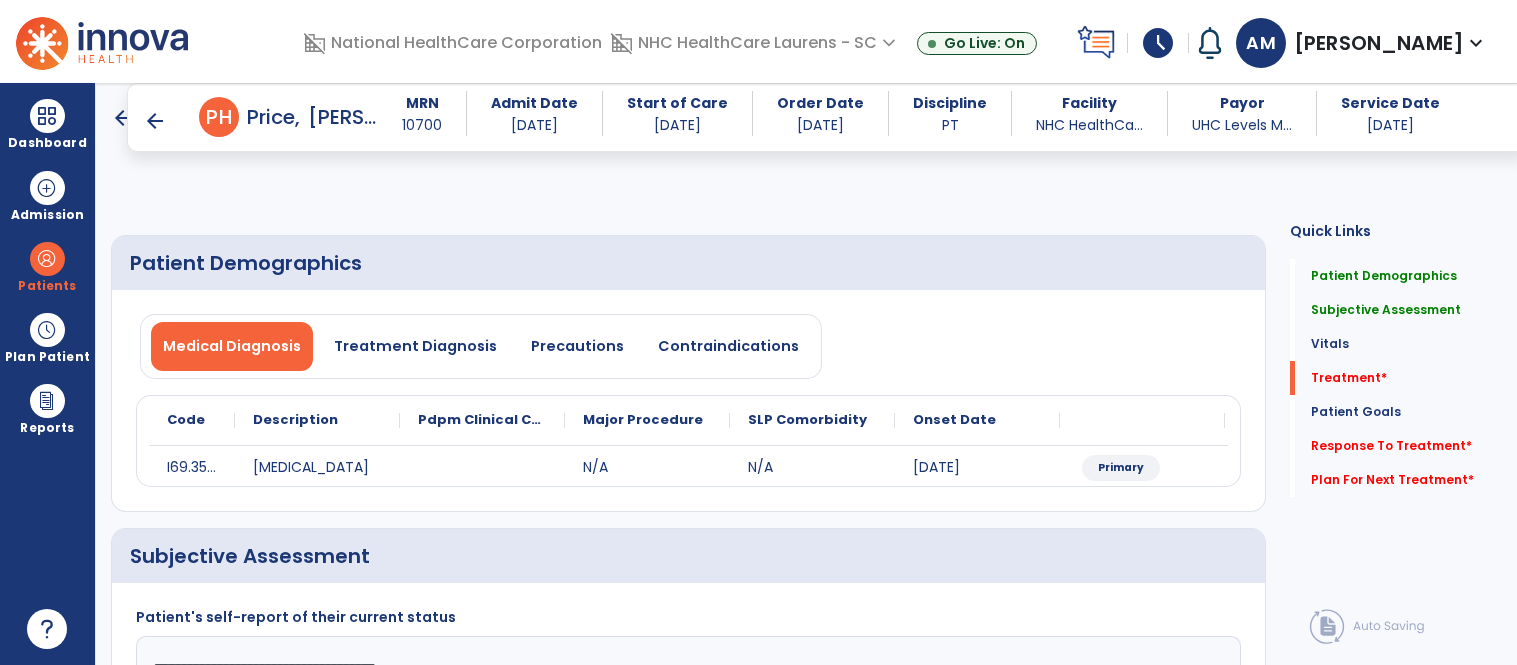 select on "*" 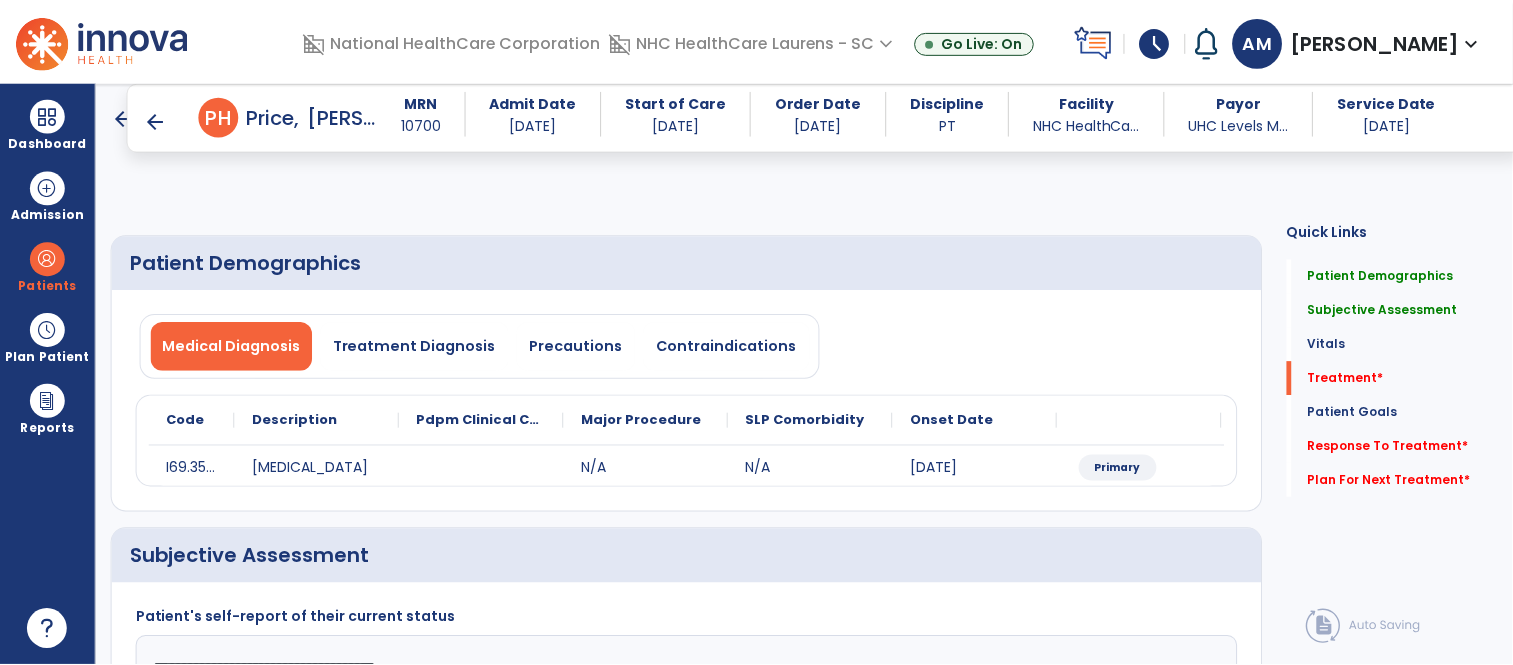 scroll, scrollTop: 1000, scrollLeft: 0, axis: vertical 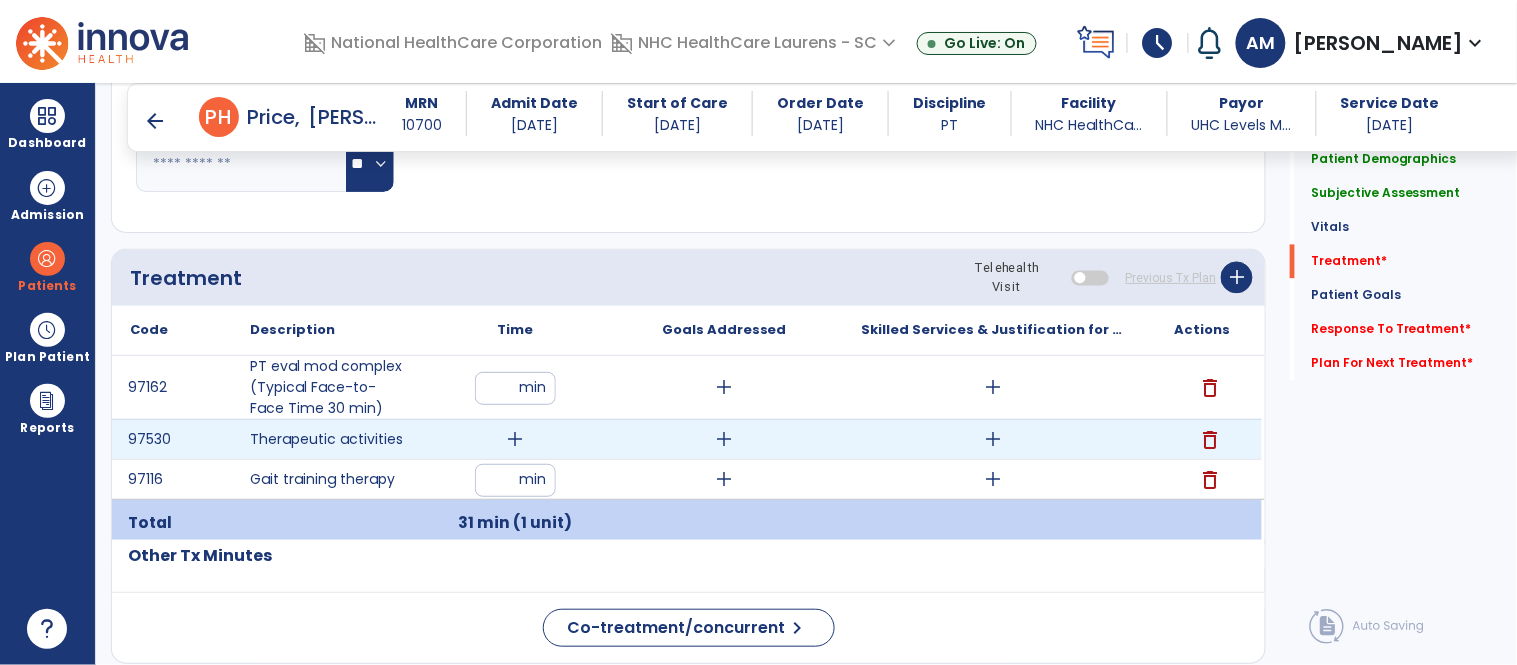 click on "add" at bounding box center [515, 439] 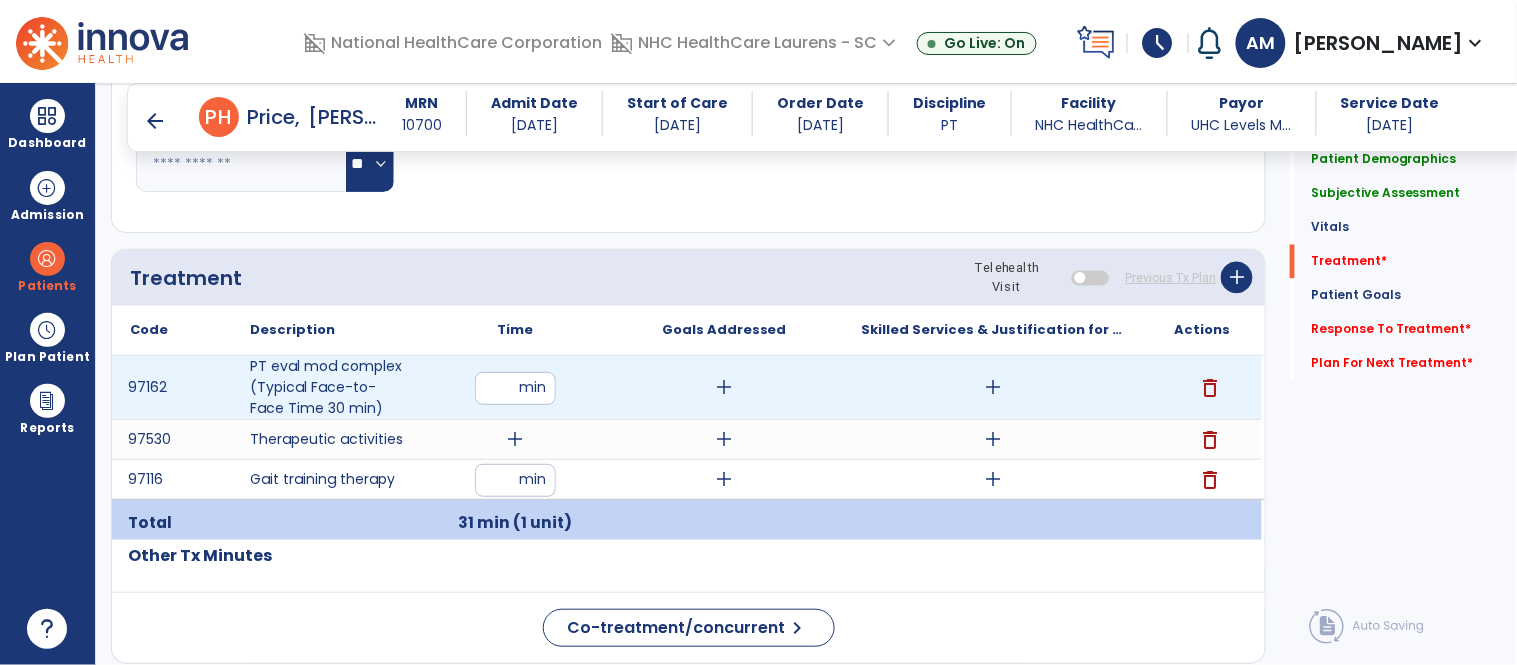 click on "**" at bounding box center [515, 388] 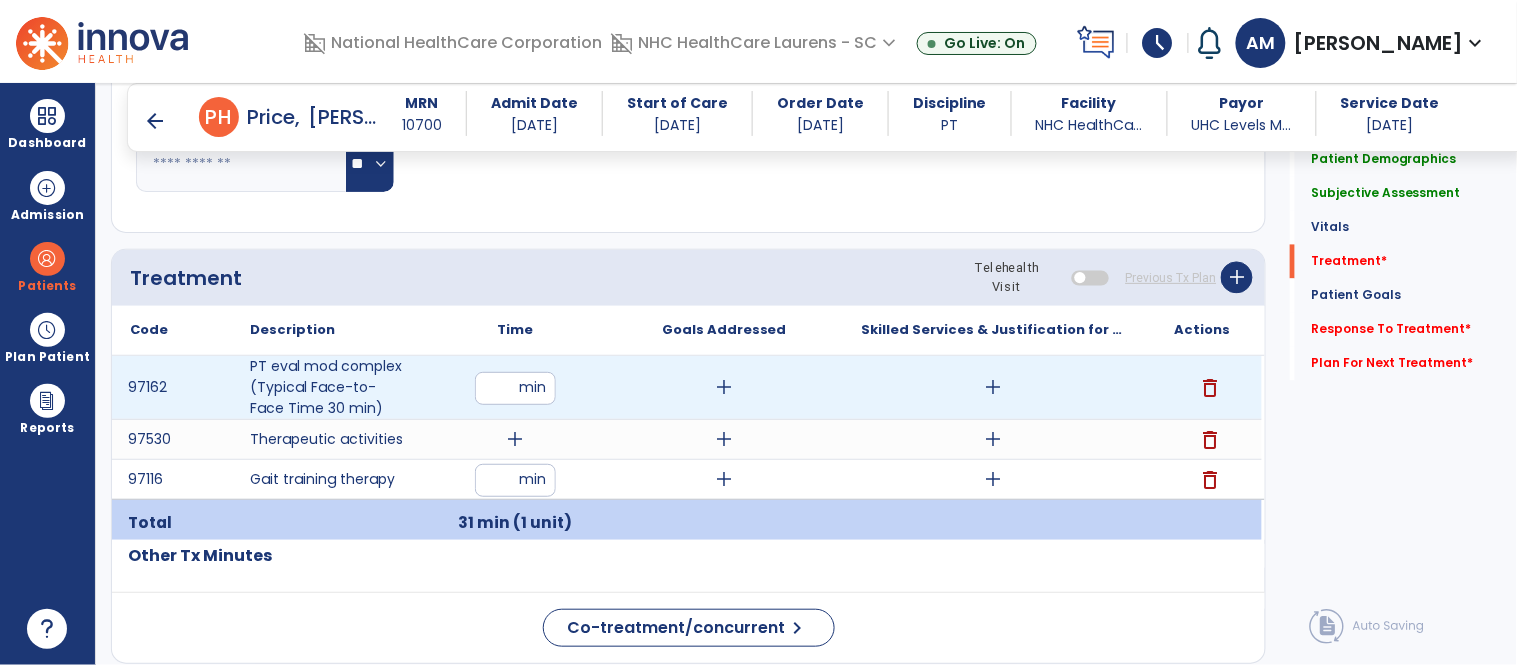 type on "**" 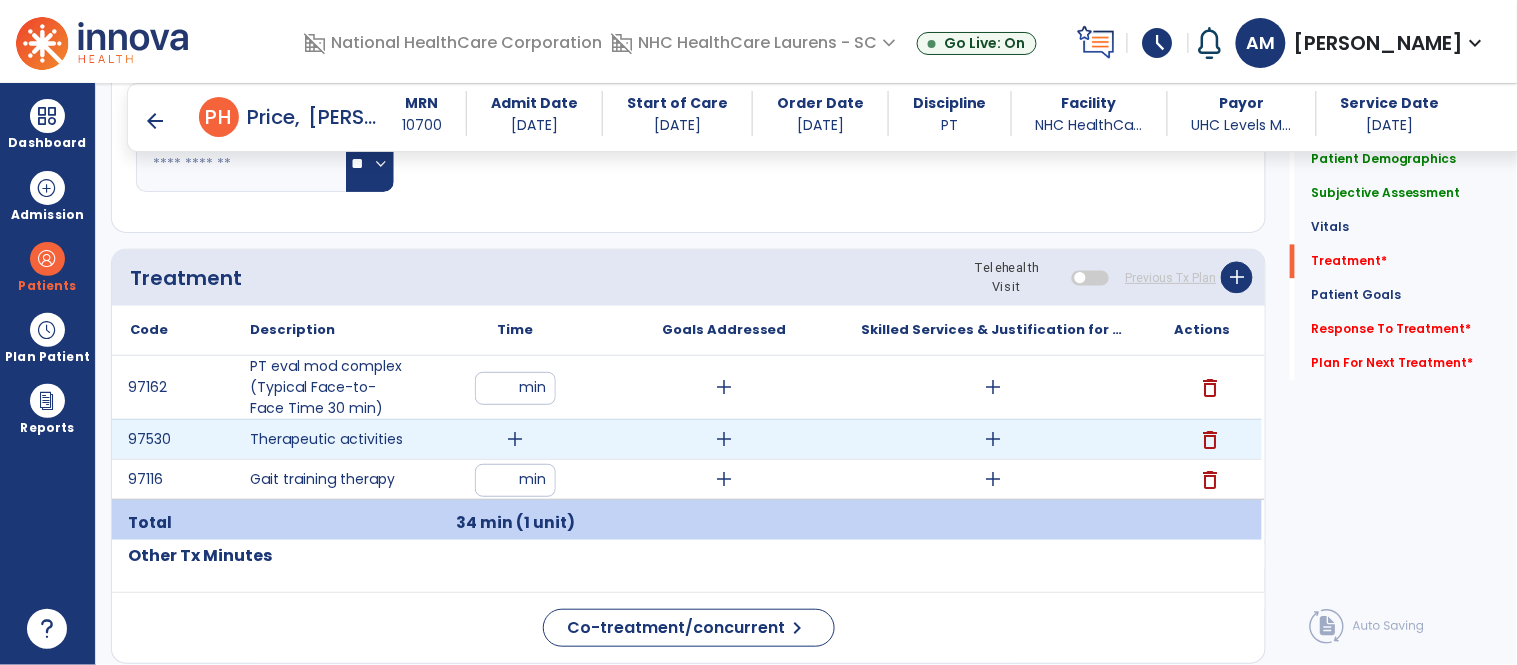 click on "add" at bounding box center (515, 439) 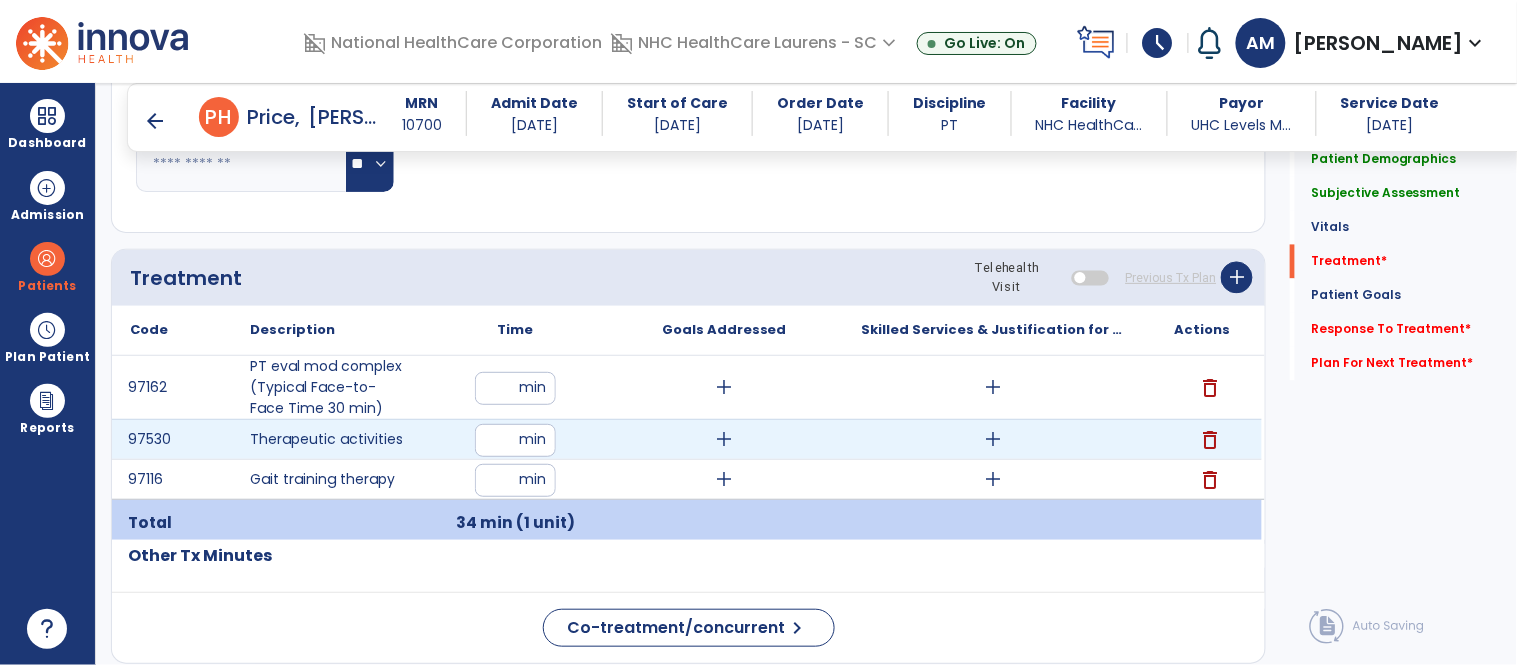 type on "**" 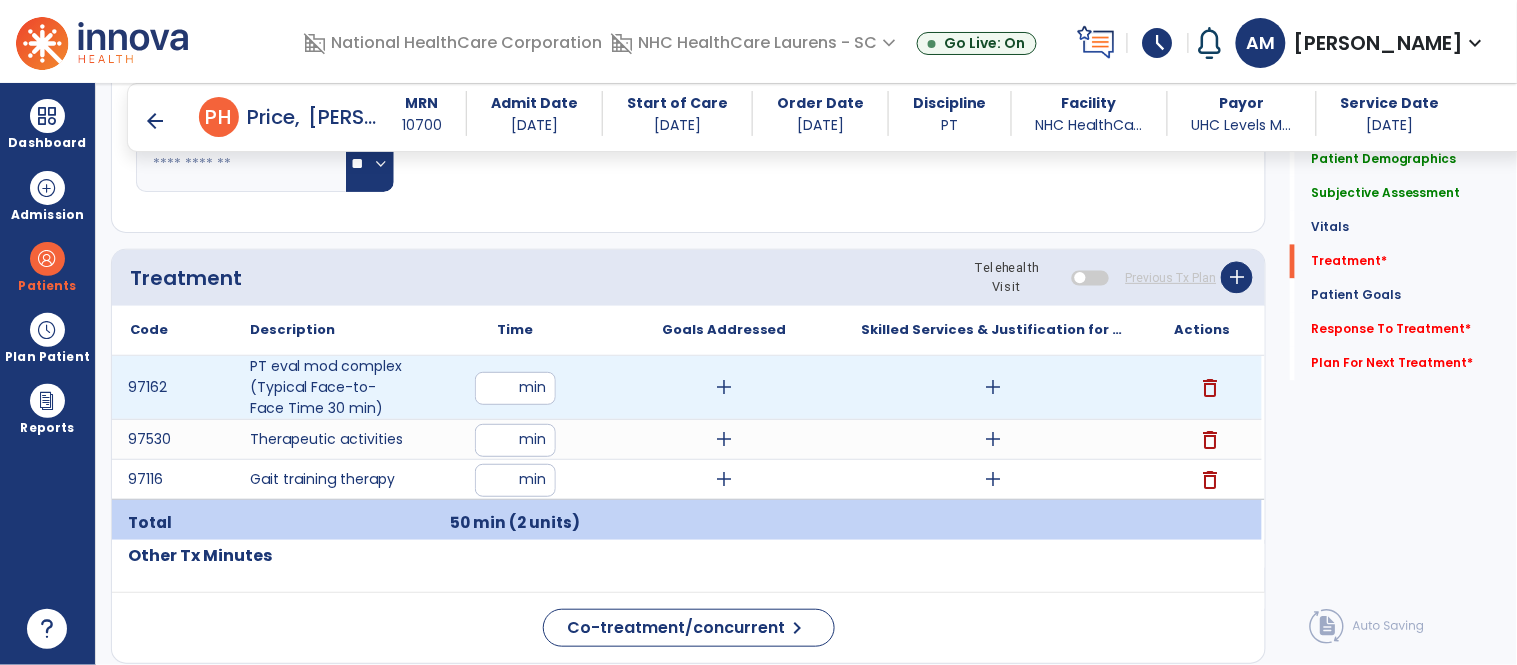 click on "add" at bounding box center [724, 387] 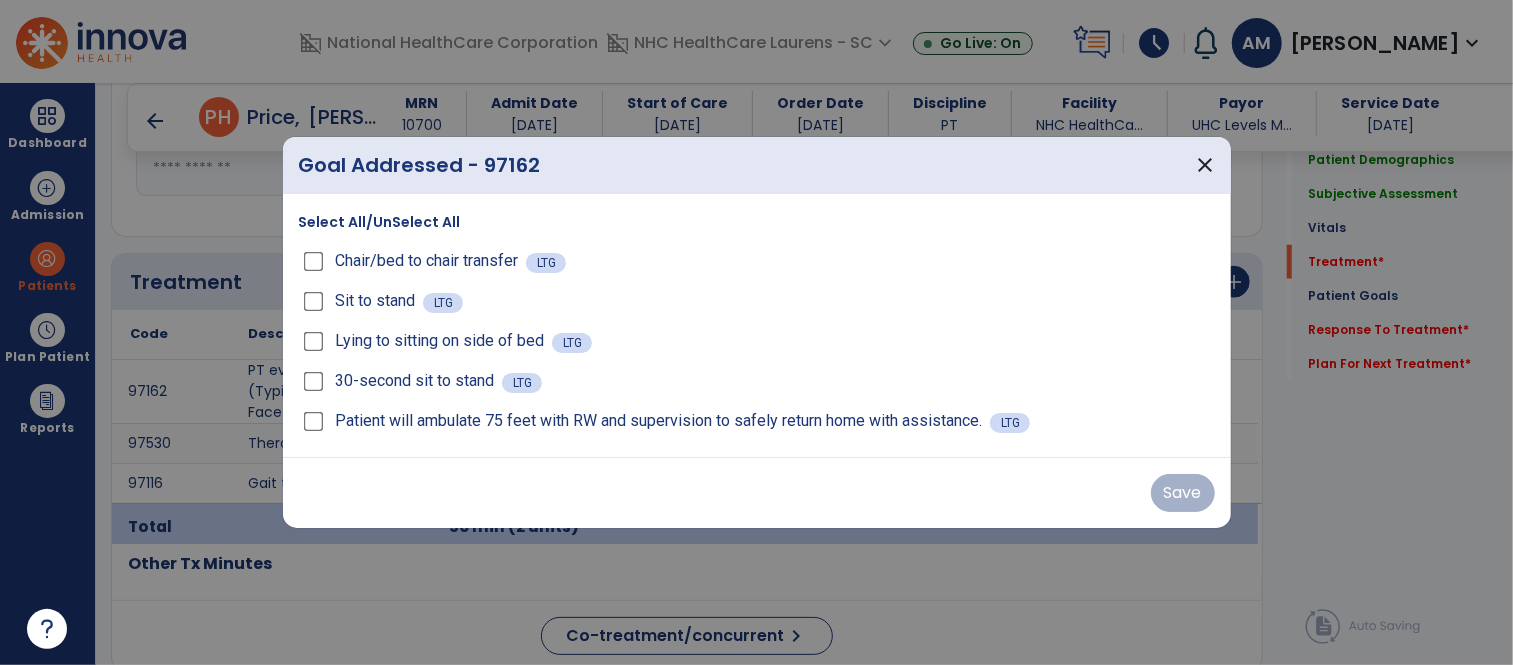 scroll, scrollTop: 1000, scrollLeft: 0, axis: vertical 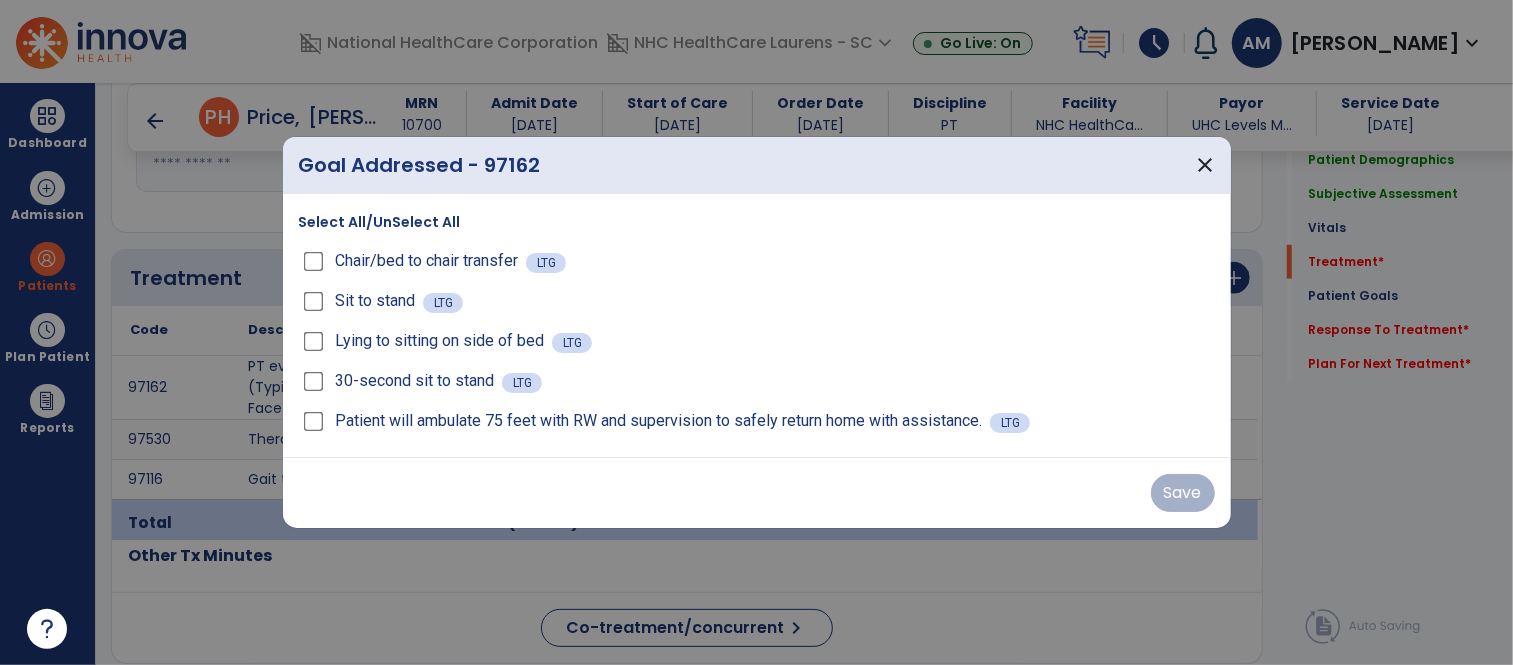 click on "Select All/UnSelect All" at bounding box center [380, 222] 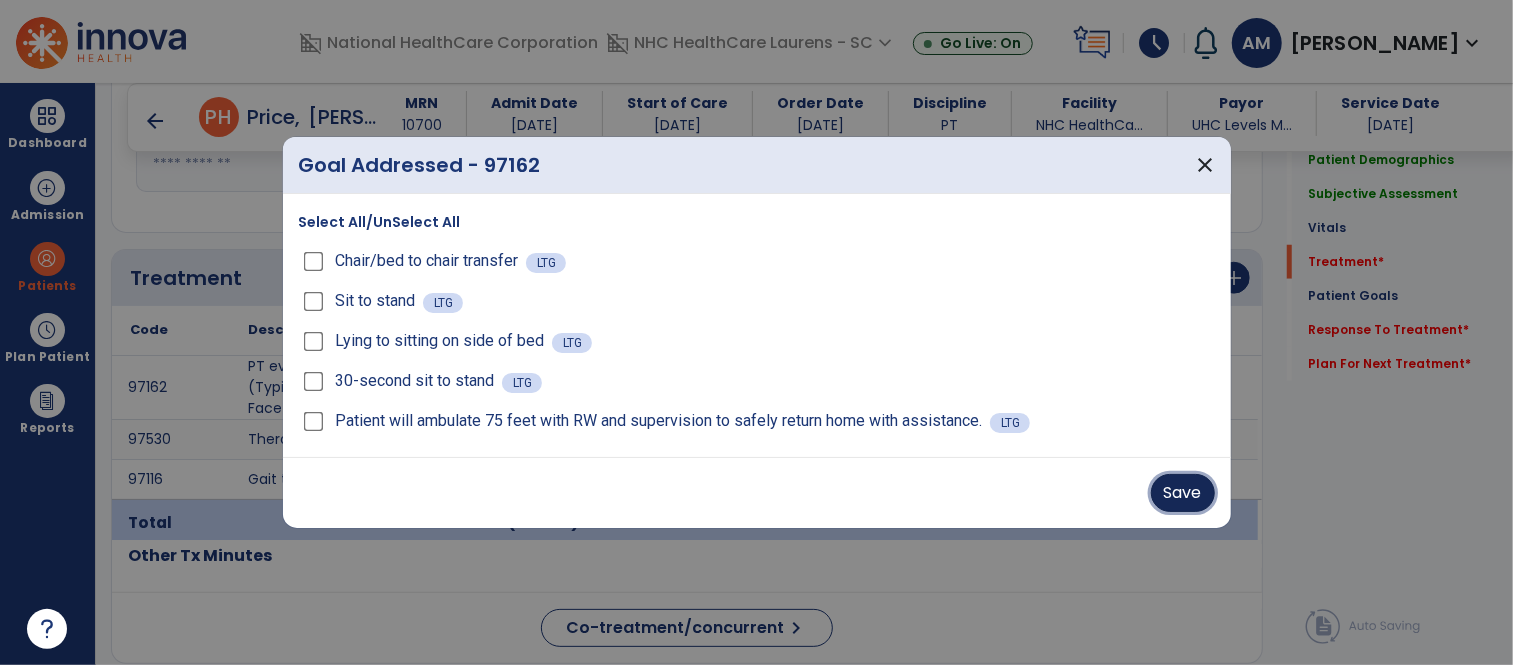 click on "Save" at bounding box center [1183, 493] 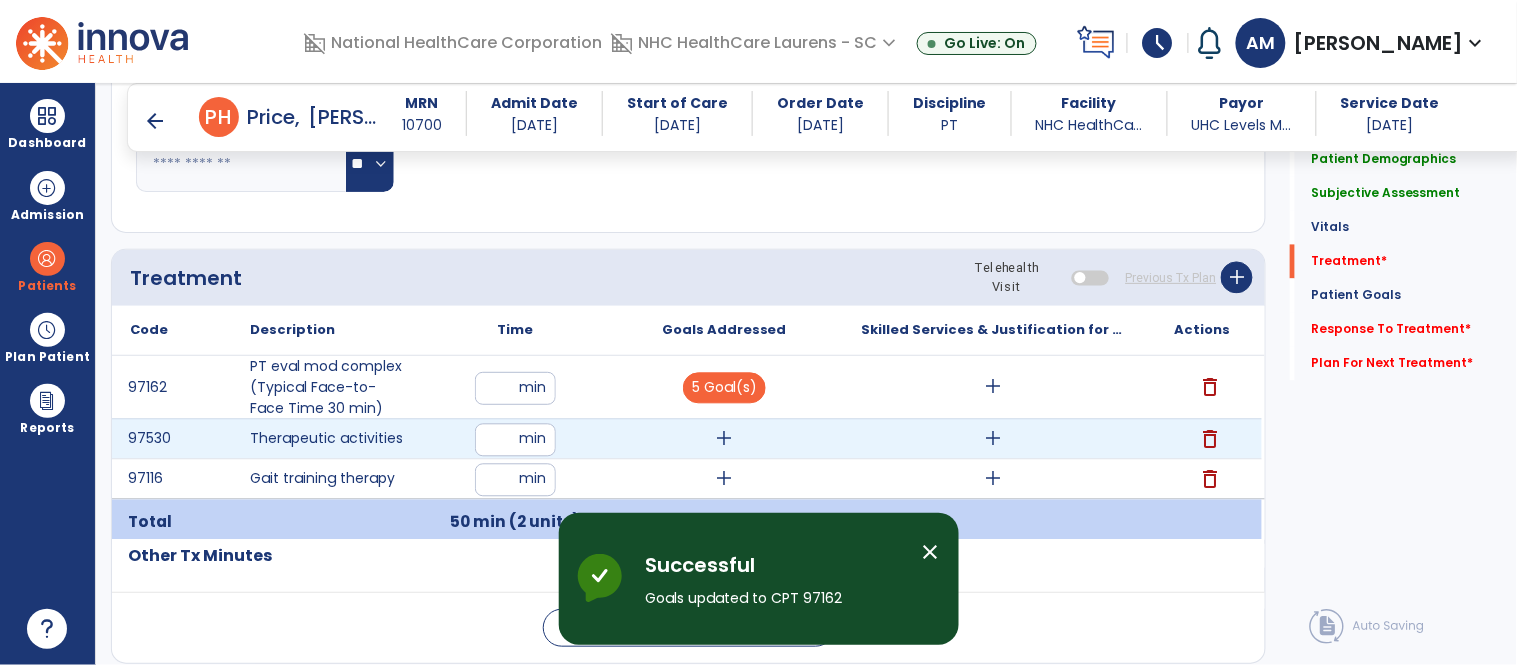 click on "add" at bounding box center [724, 439] 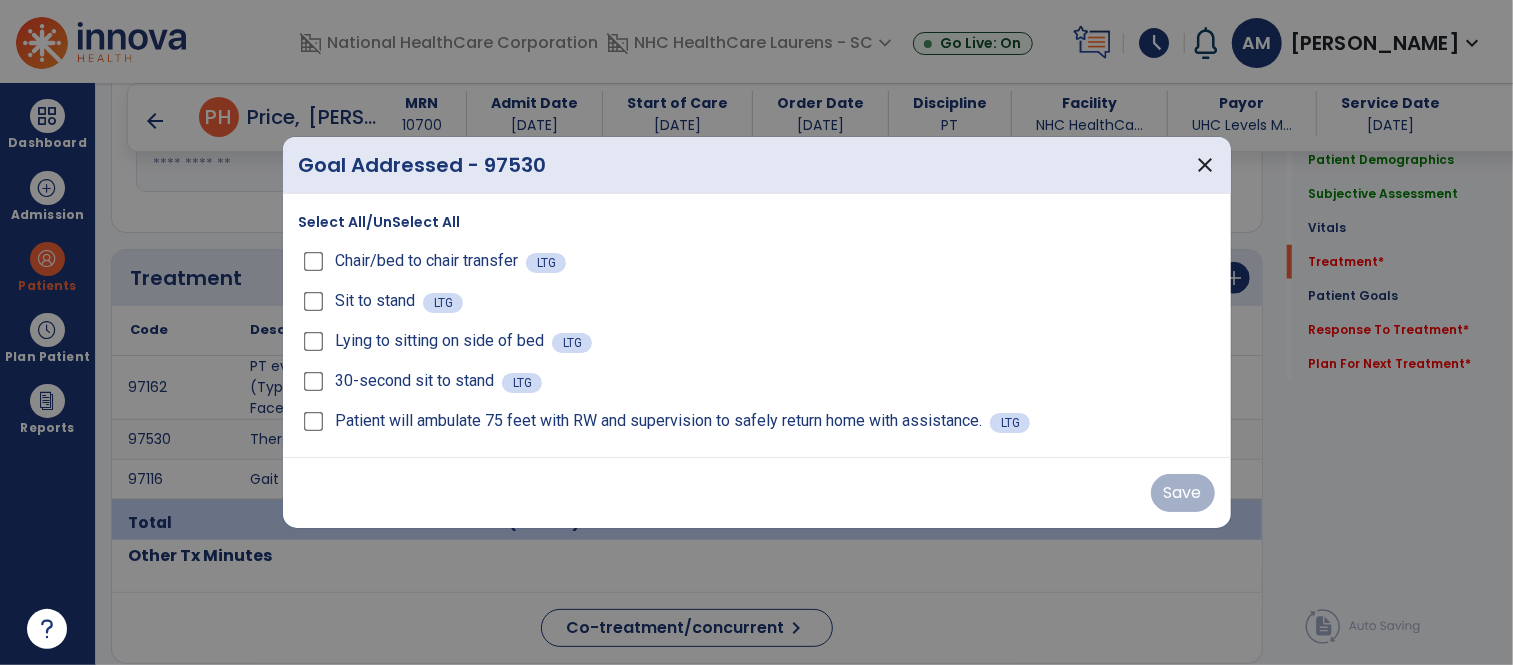 scroll, scrollTop: 1000, scrollLeft: 0, axis: vertical 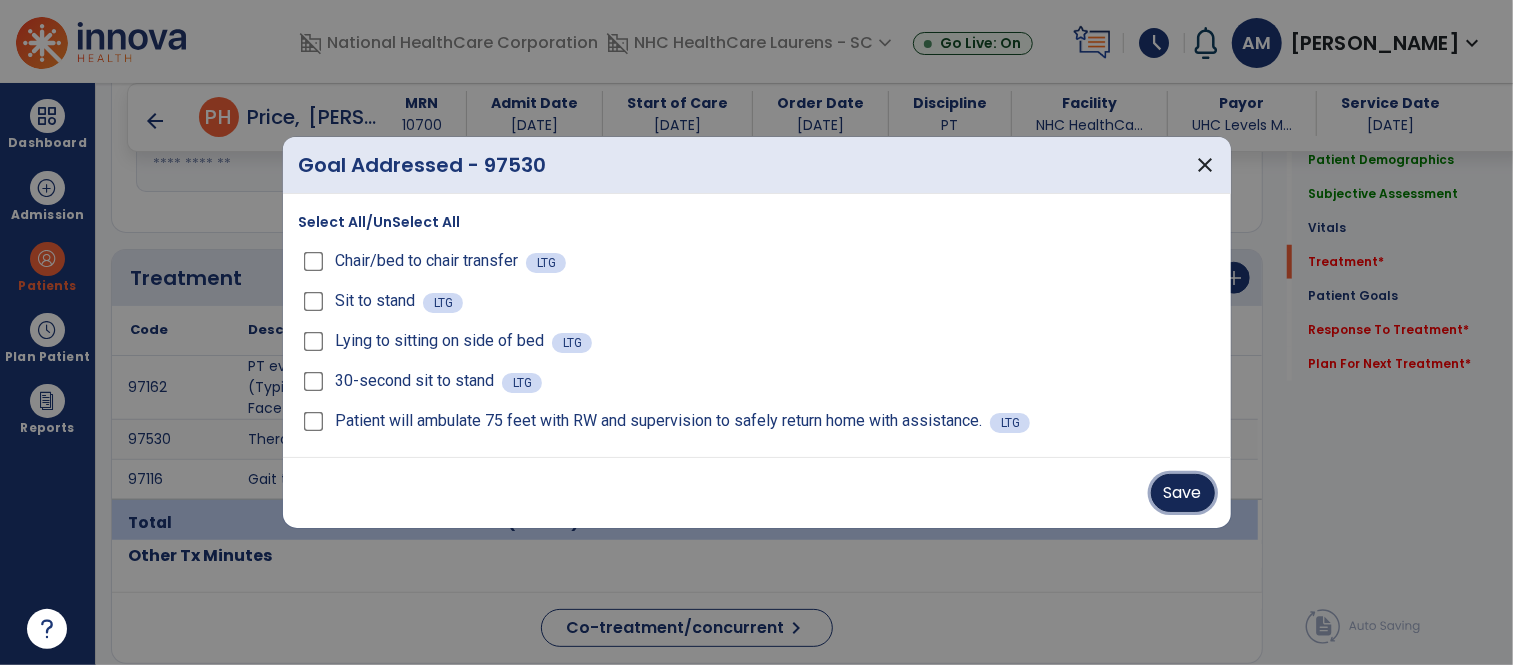 click on "Save" at bounding box center (1183, 493) 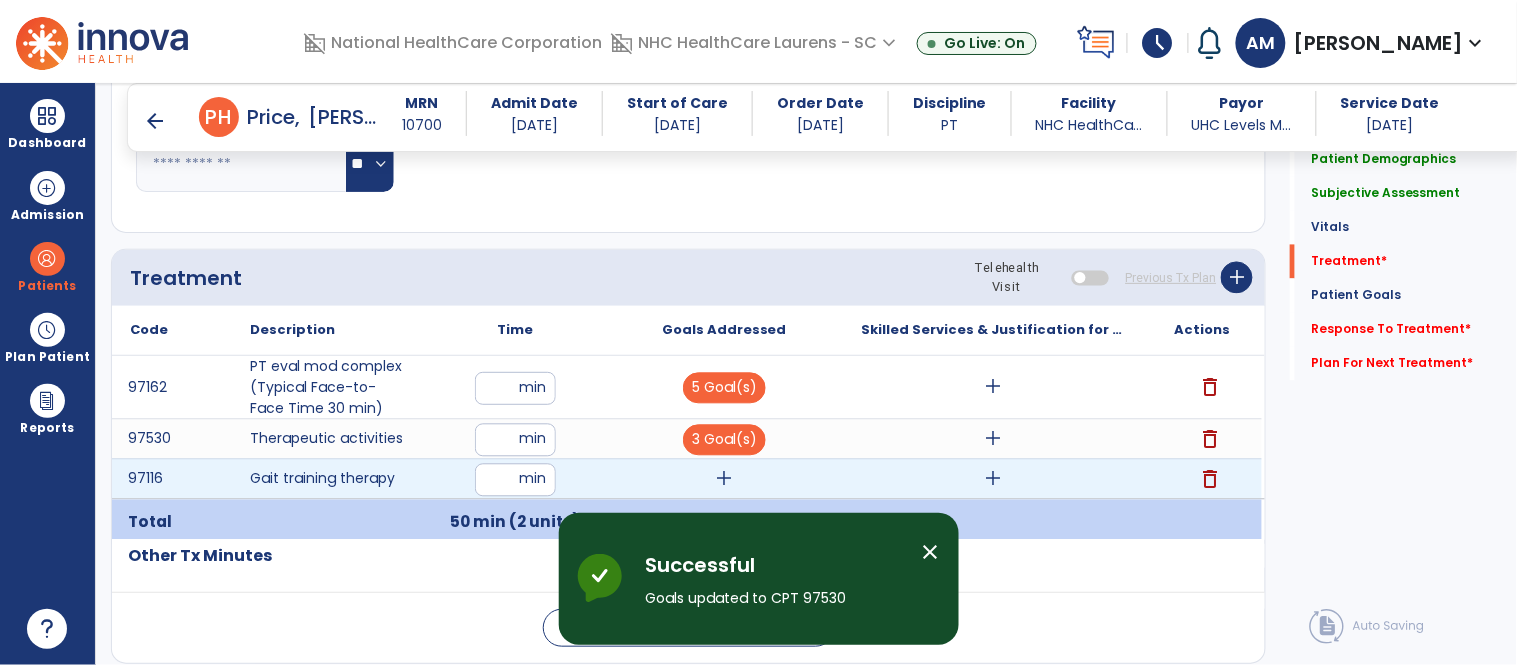 click on "add" at bounding box center (724, 479) 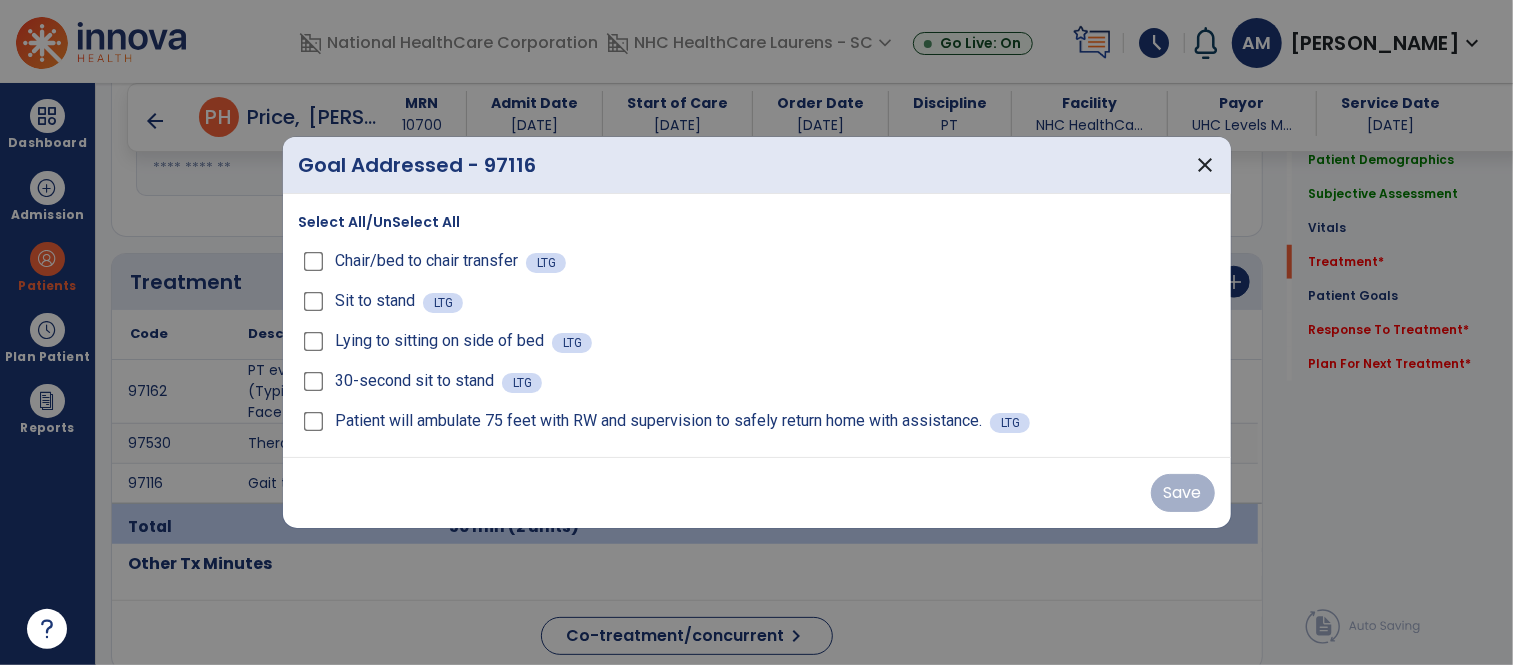 scroll, scrollTop: 1000, scrollLeft: 0, axis: vertical 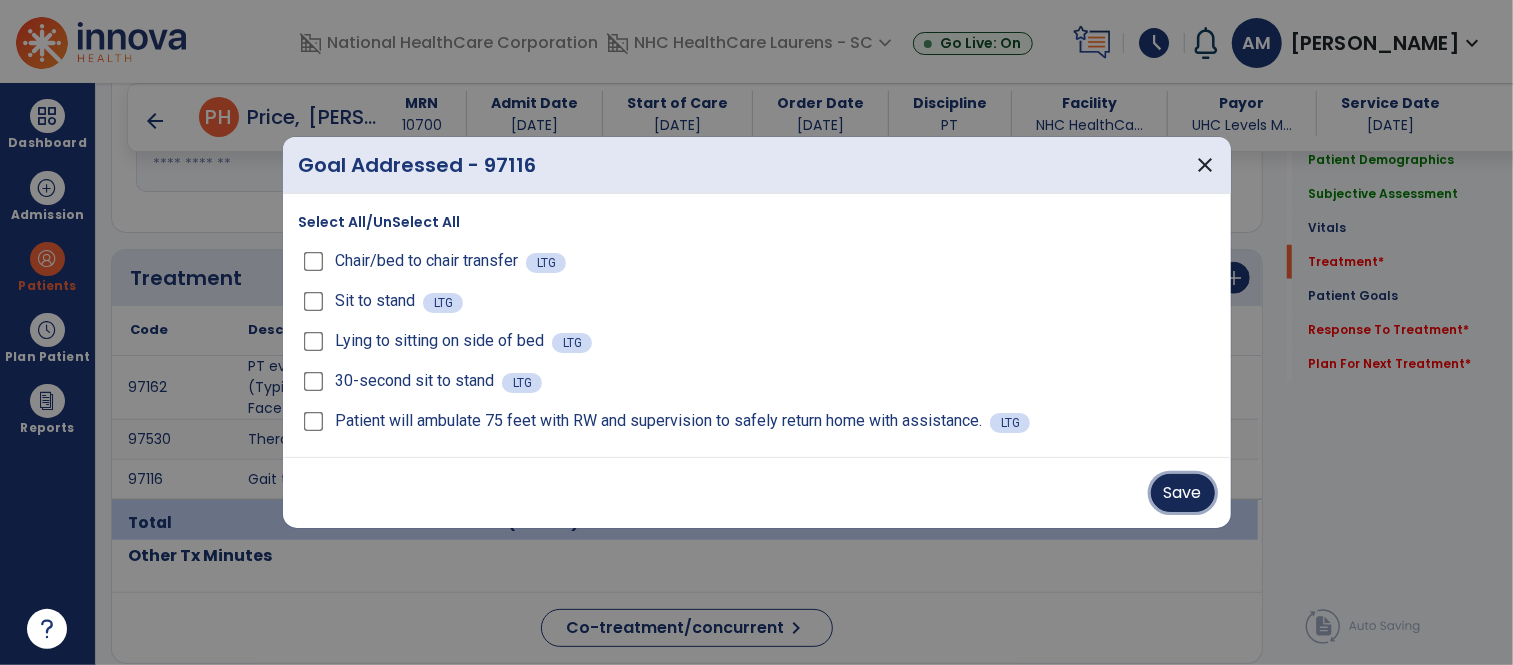 click on "Save" at bounding box center [1183, 493] 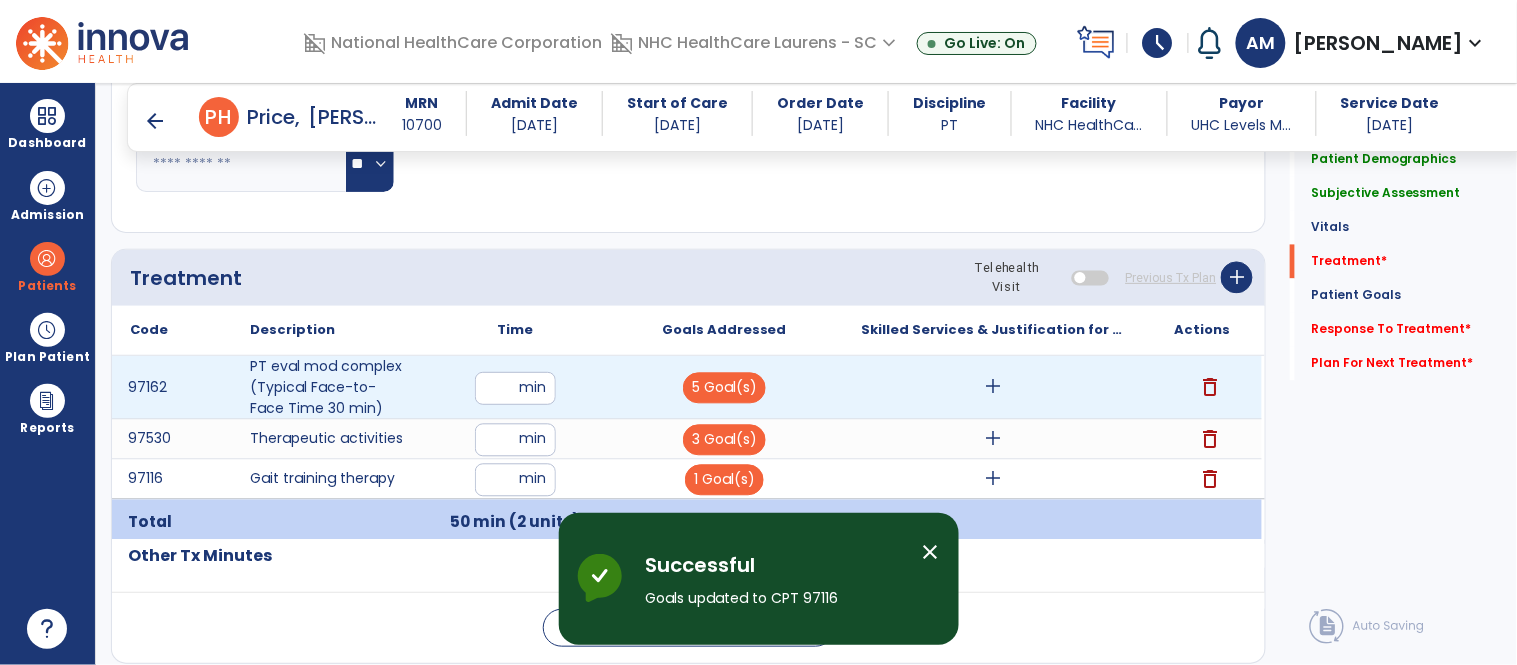 click on "add" at bounding box center [993, 387] 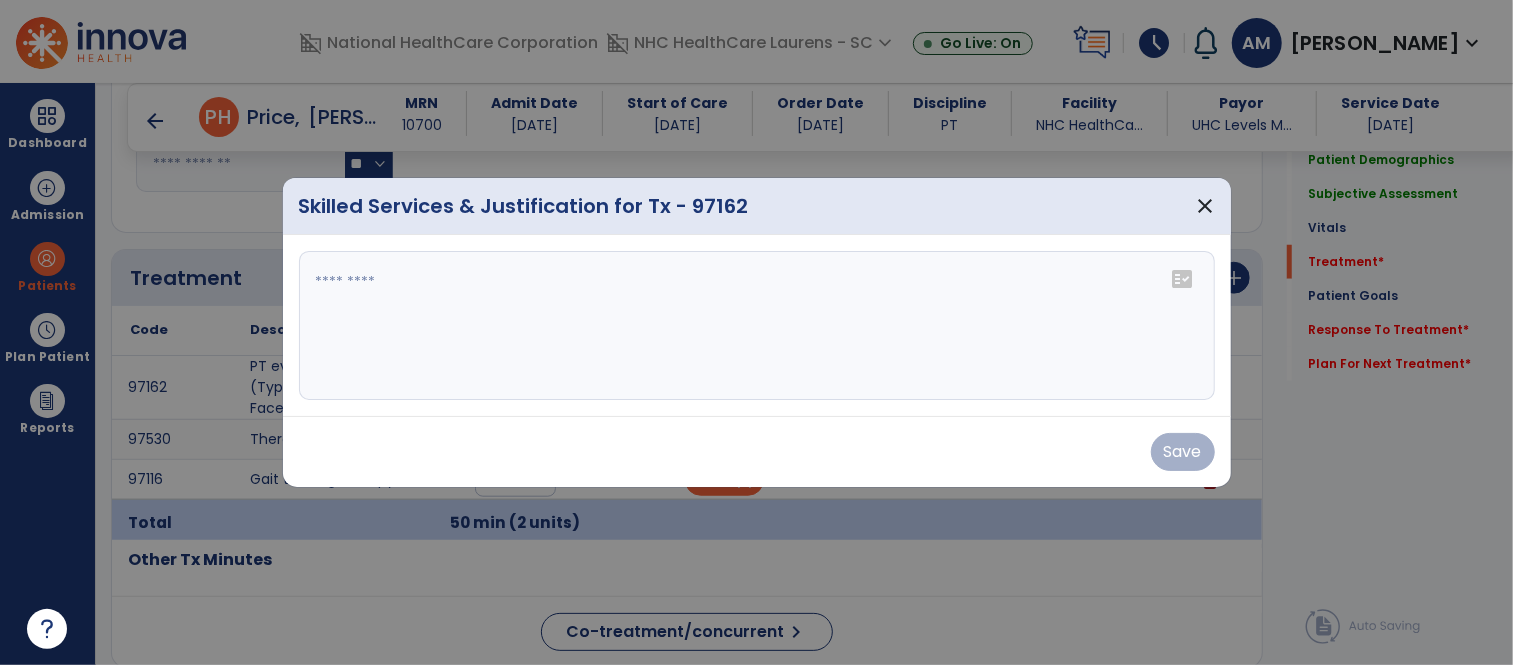 scroll, scrollTop: 1000, scrollLeft: 0, axis: vertical 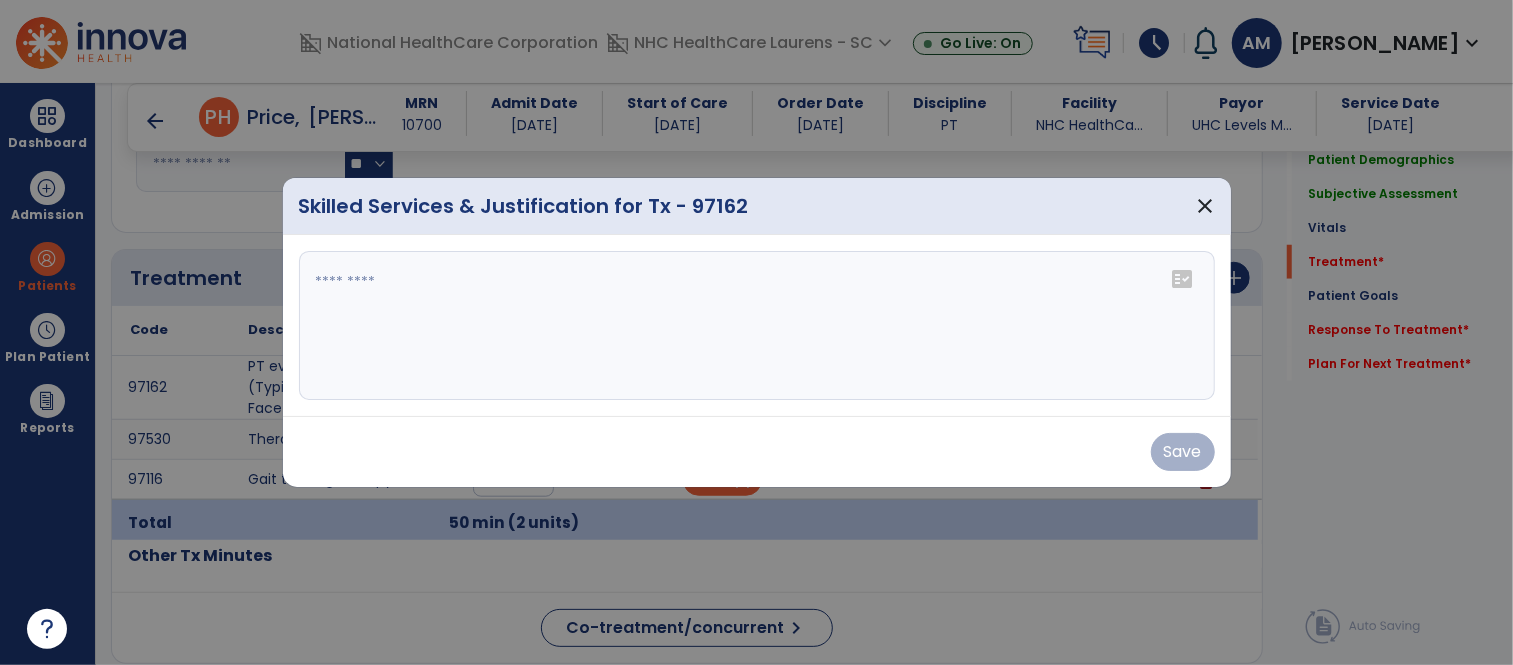 click at bounding box center (757, 326) 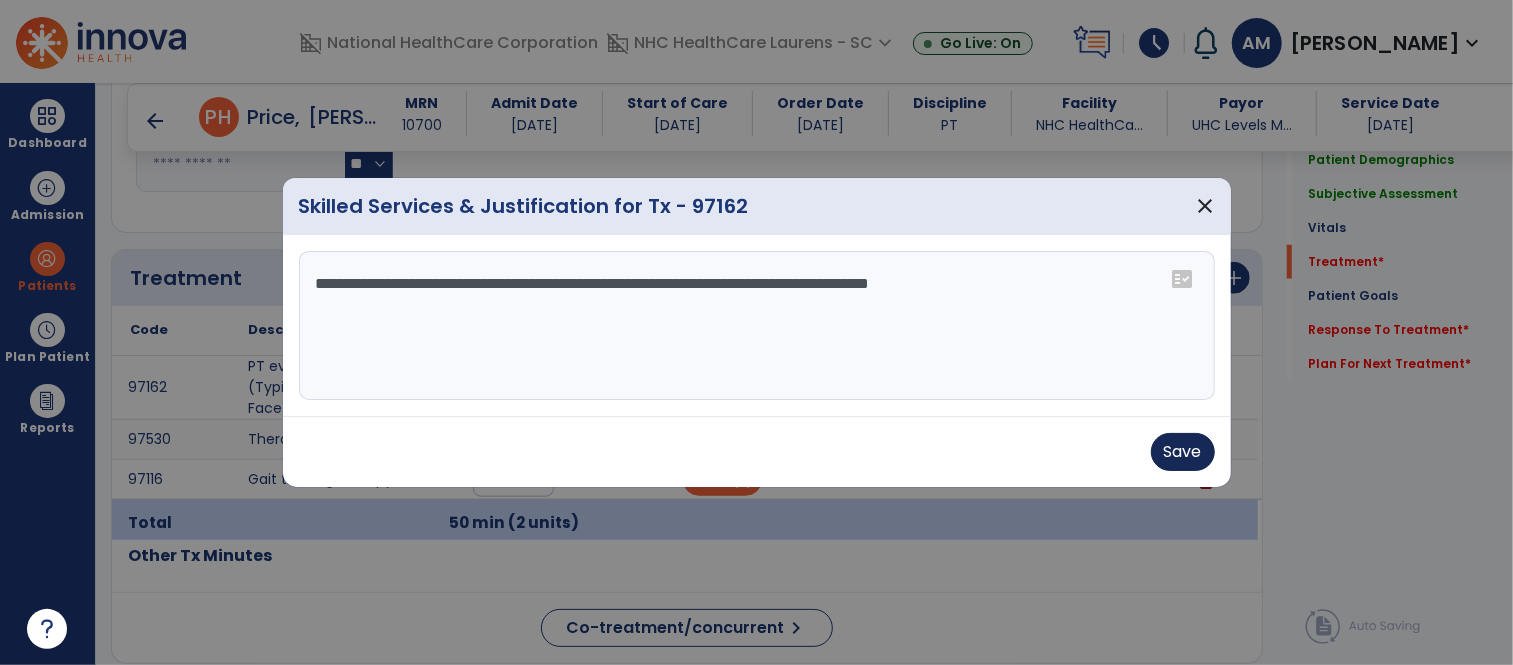 type on "**********" 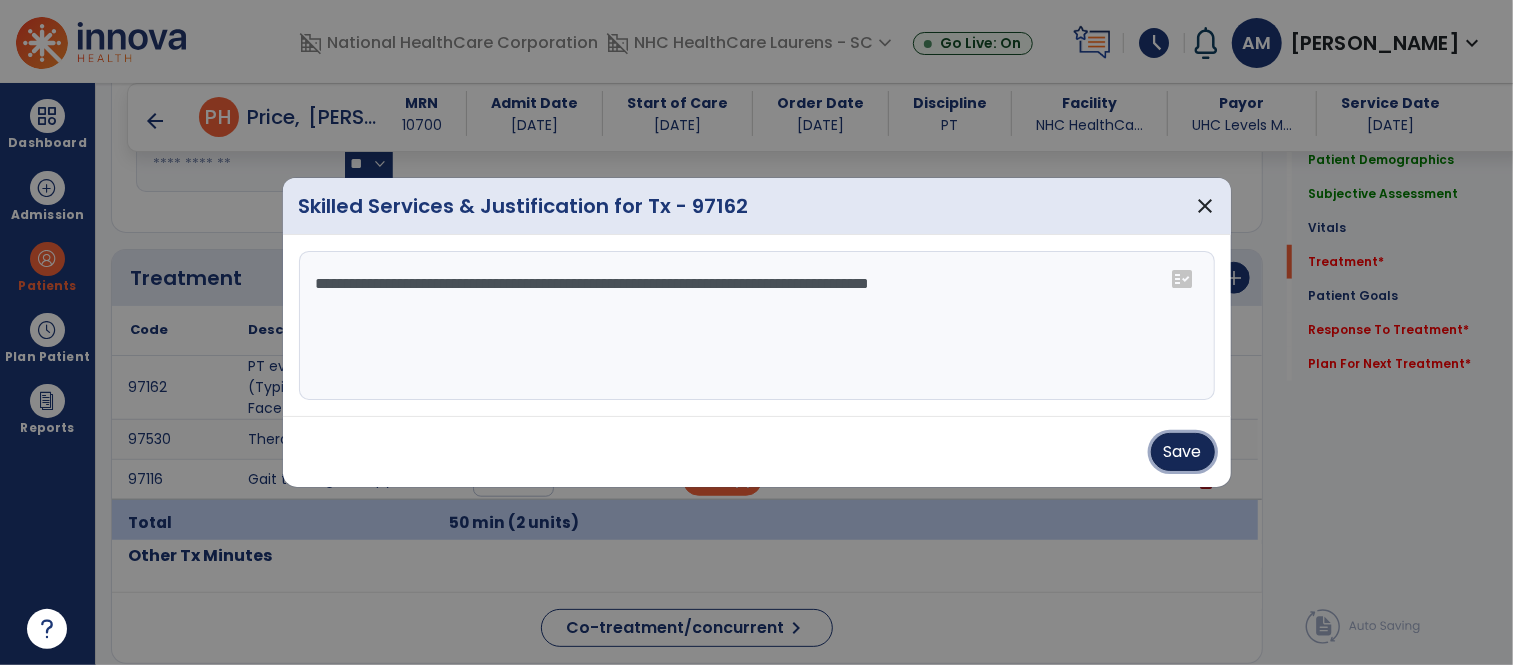 click on "Save" at bounding box center [1183, 452] 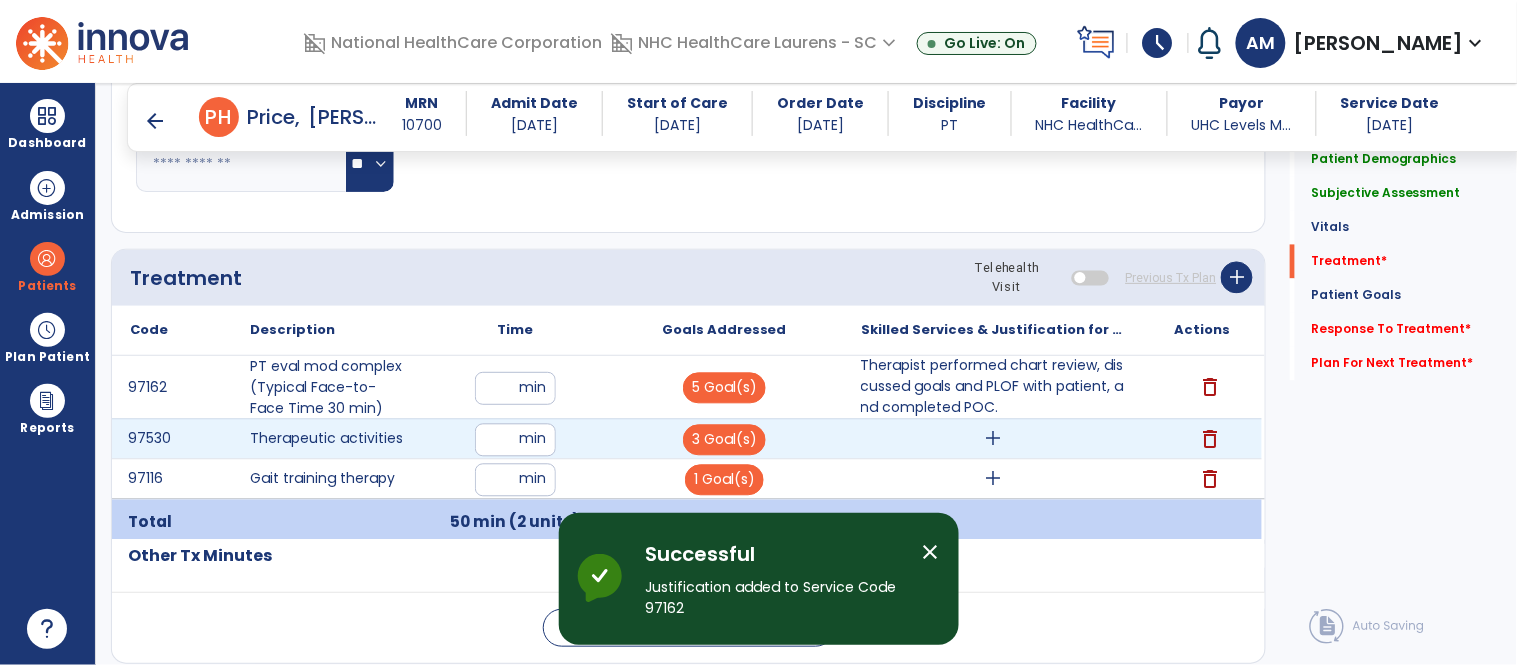 click on "add" at bounding box center [993, 439] 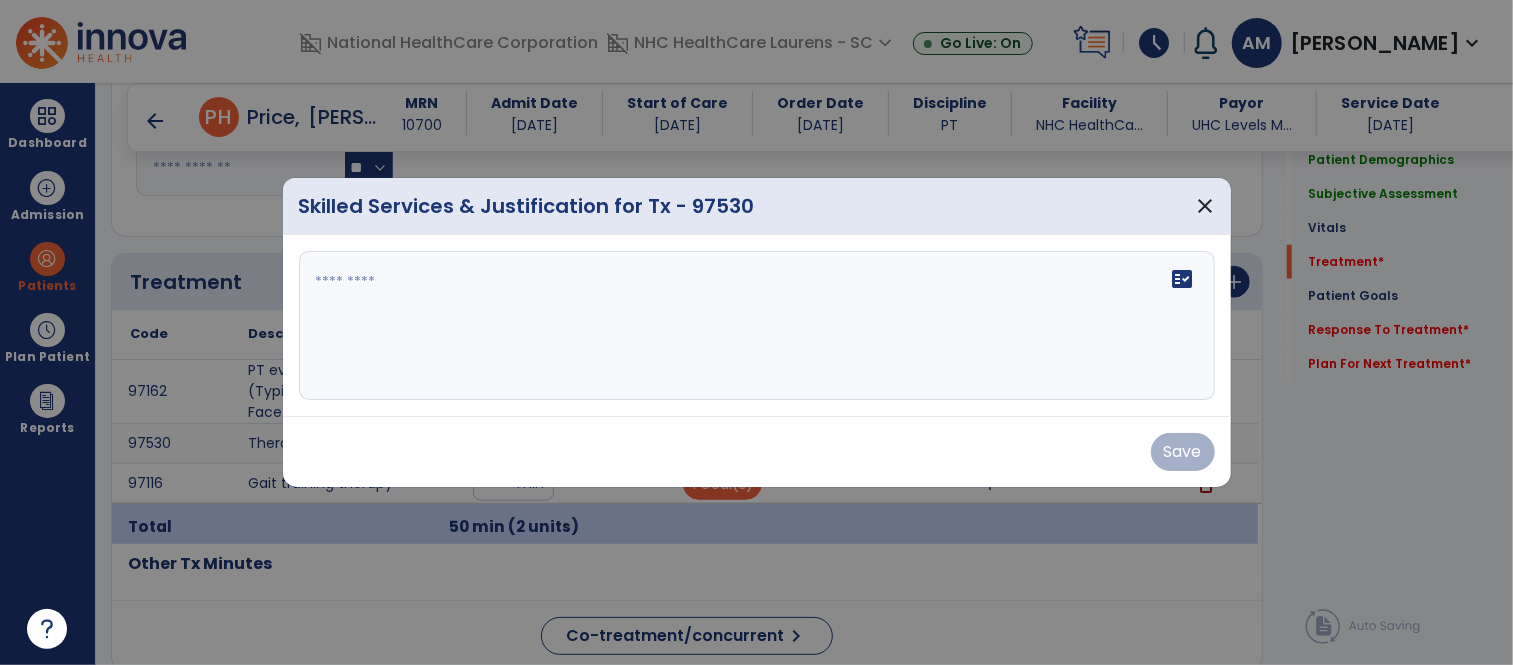 scroll, scrollTop: 1000, scrollLeft: 0, axis: vertical 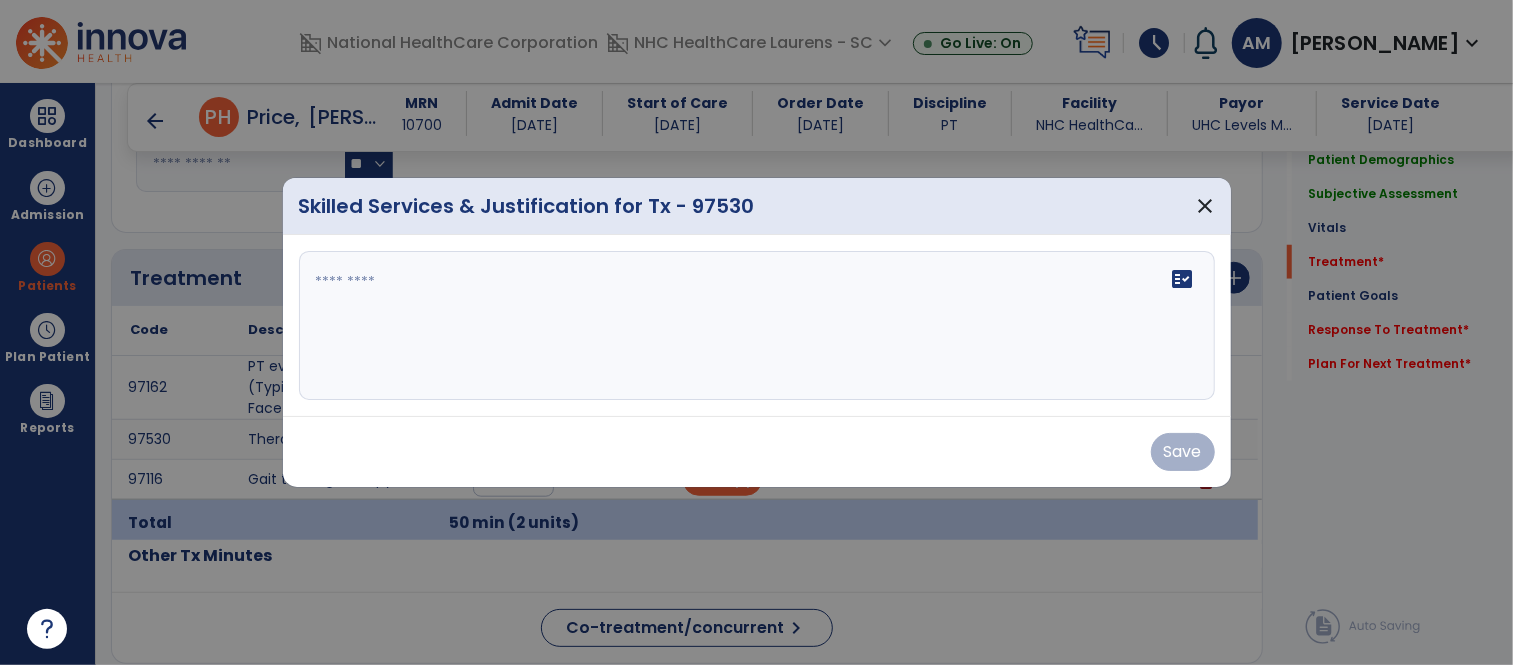 click on "fact_check" at bounding box center [757, 326] 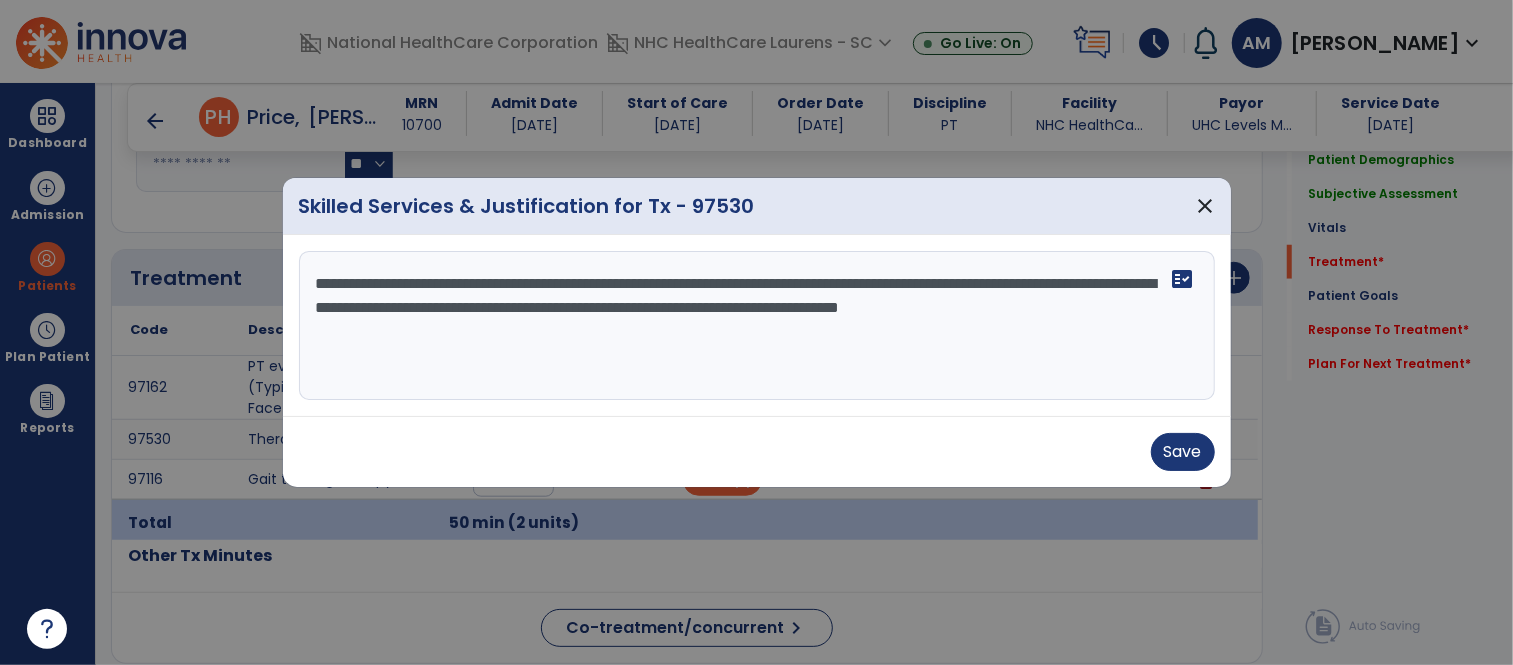 type on "**********" 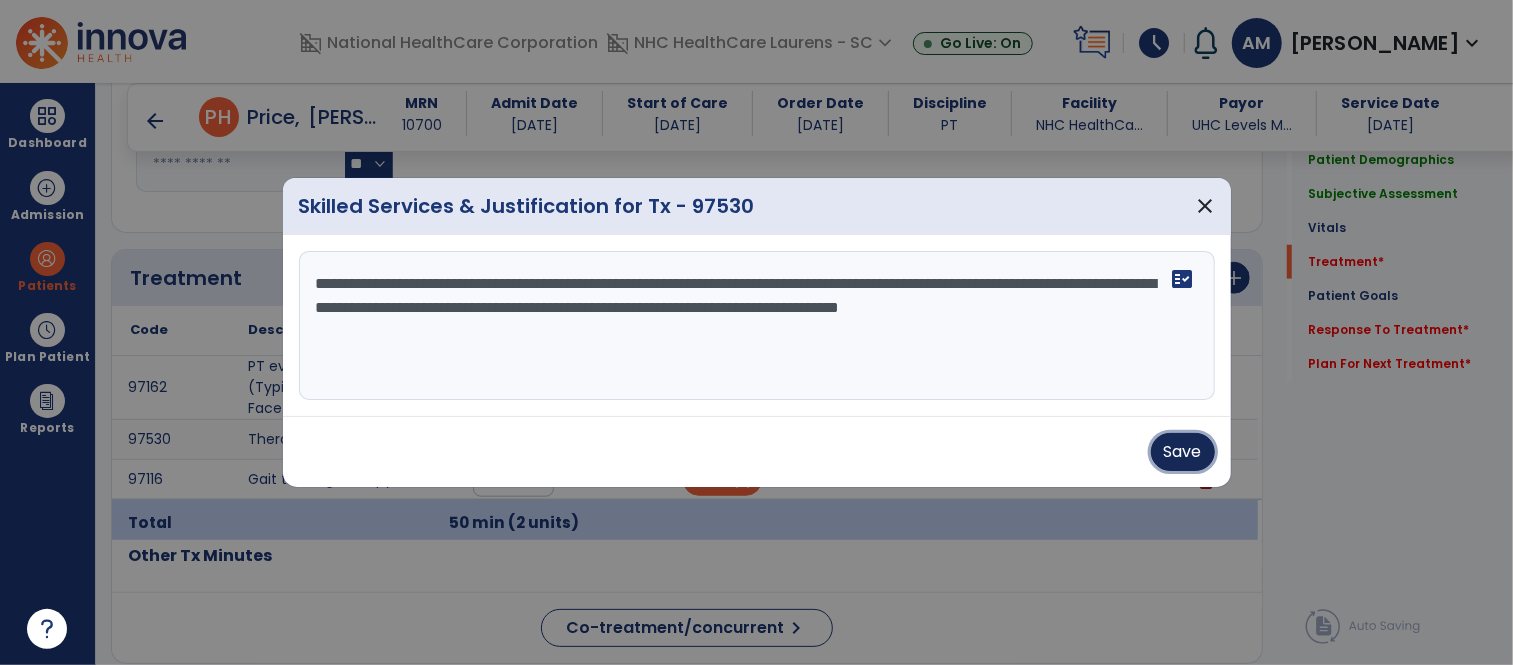 click on "Save" at bounding box center (1183, 452) 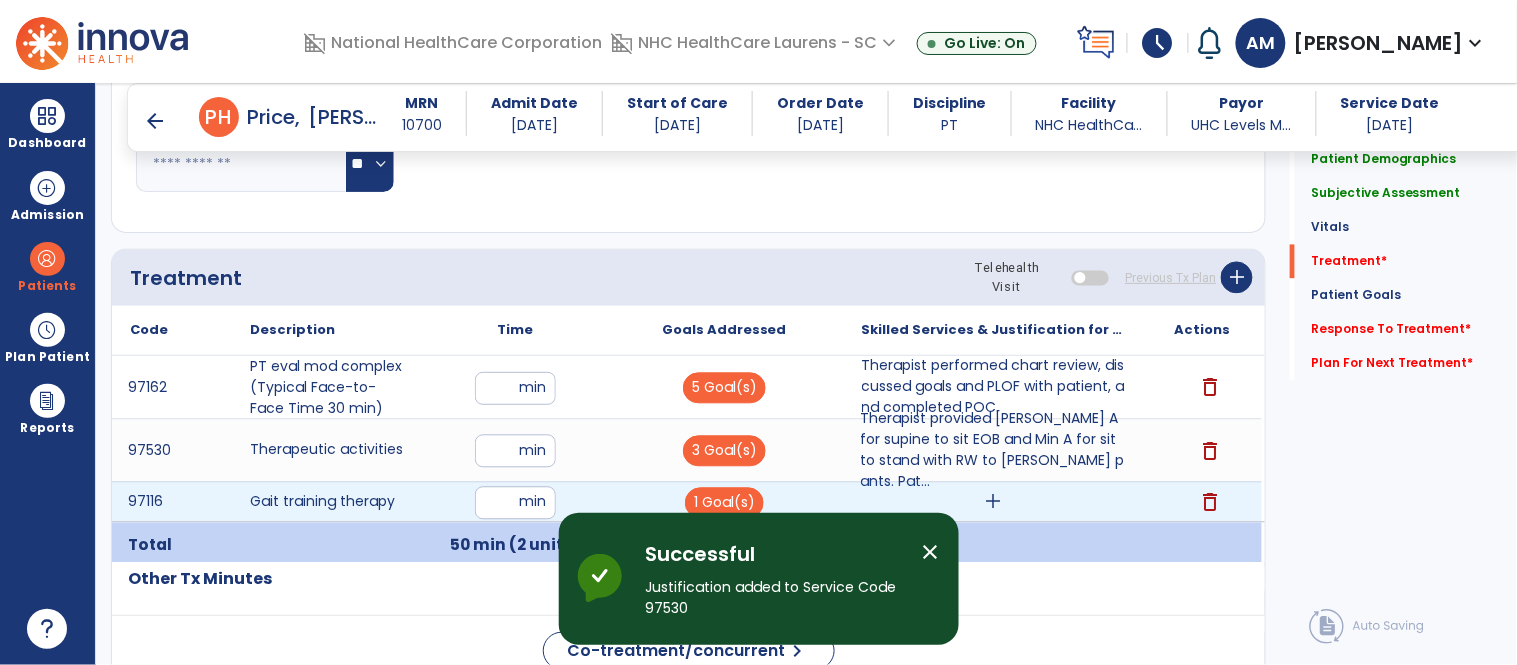 click on "add" at bounding box center [993, 502] 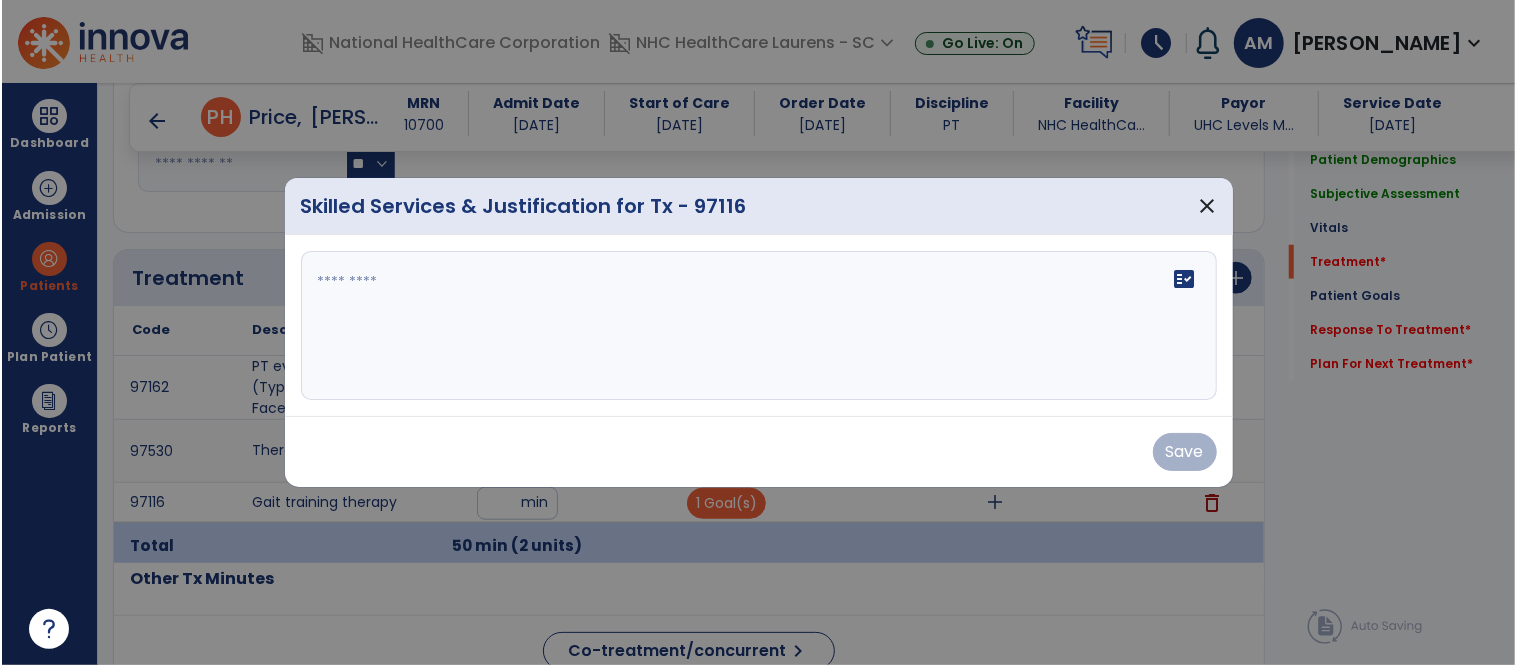scroll, scrollTop: 1000, scrollLeft: 0, axis: vertical 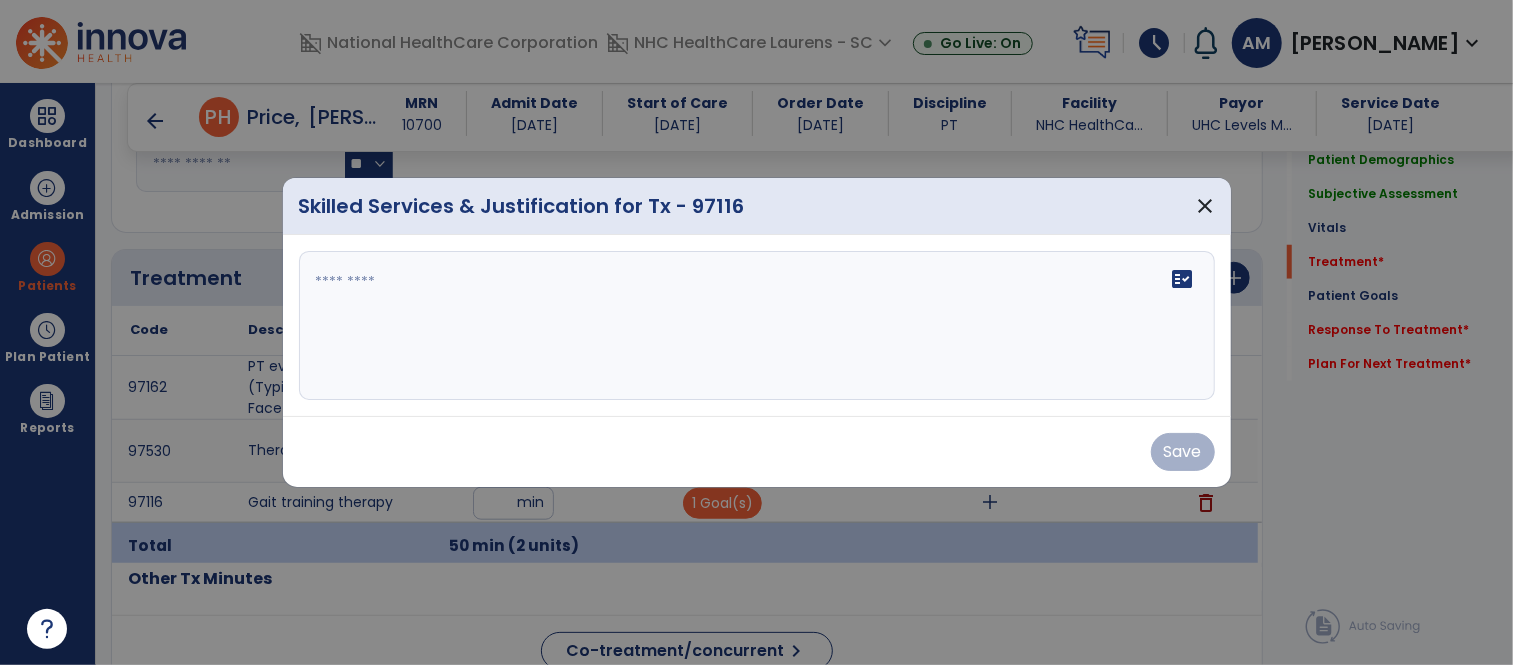 click on "fact_check" at bounding box center [757, 326] 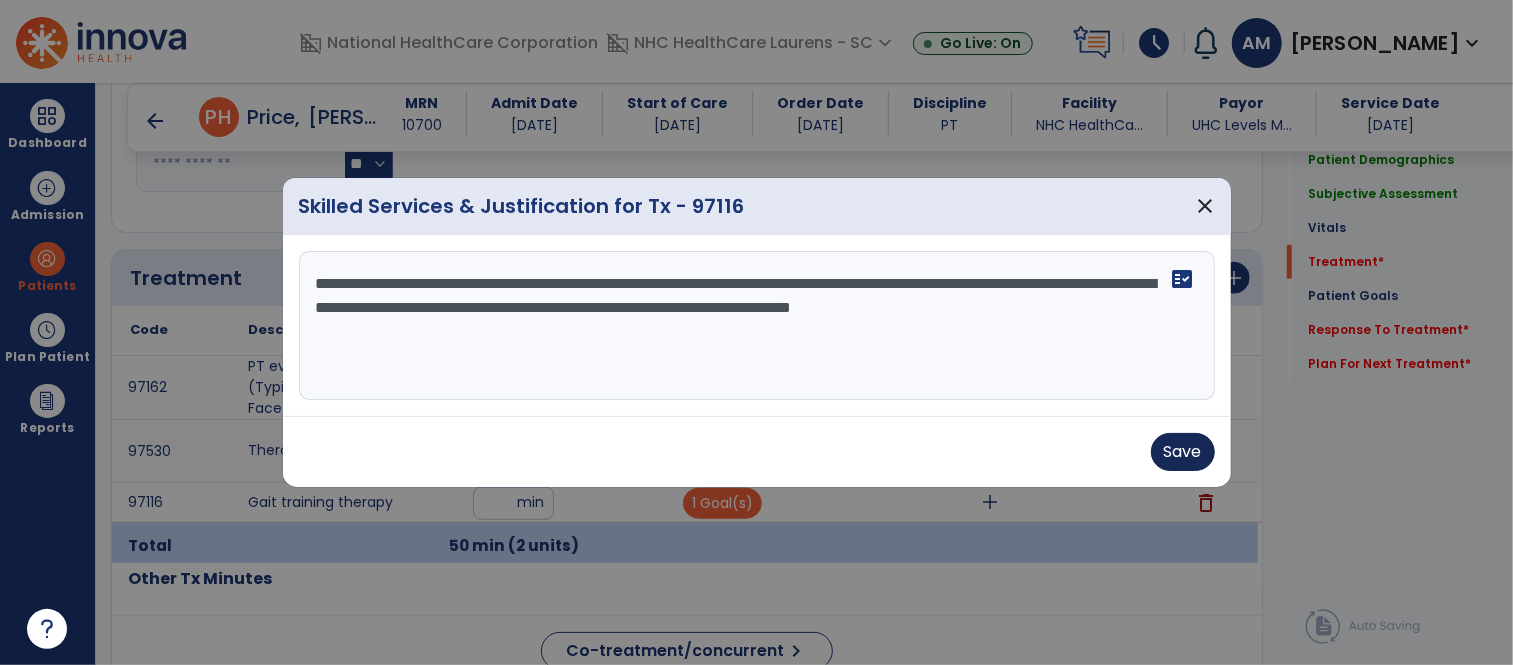 type on "**********" 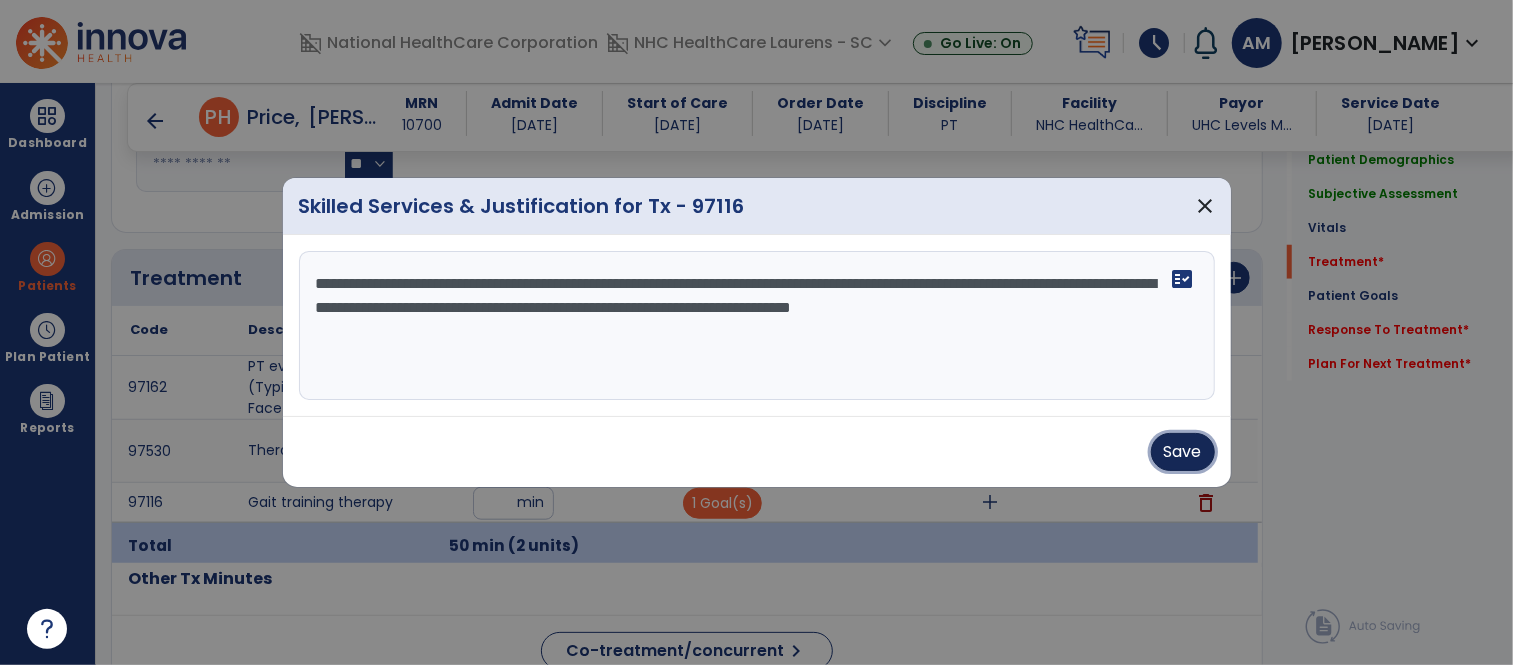 click on "Save" at bounding box center (1183, 452) 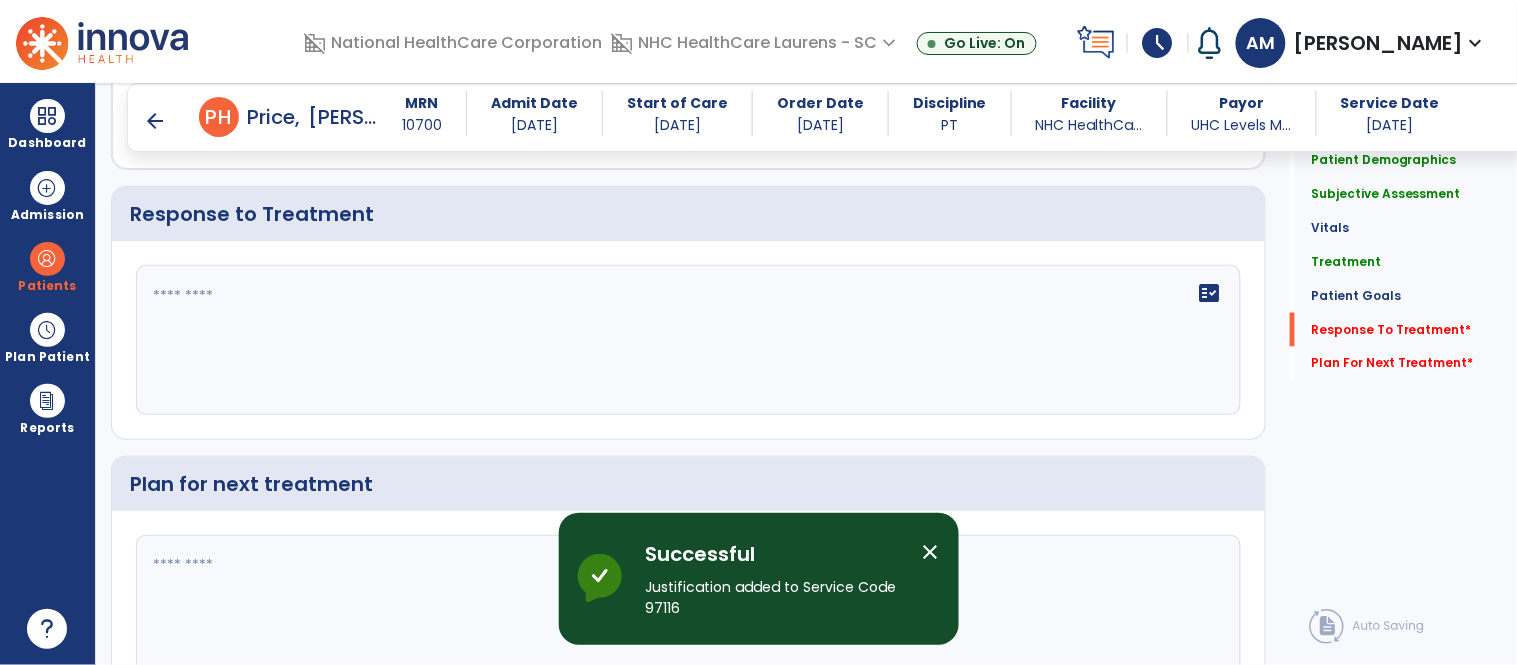scroll, scrollTop: 2666, scrollLeft: 0, axis: vertical 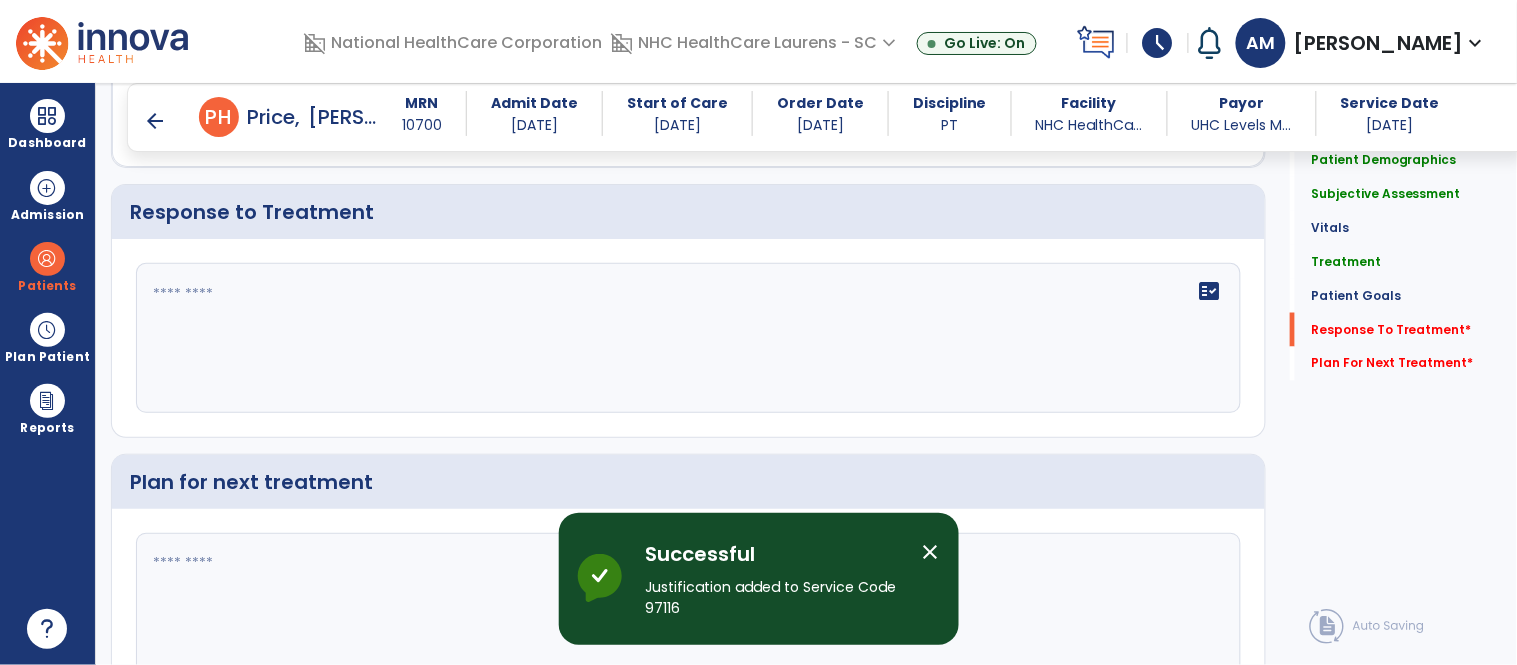 click on "fact_check" 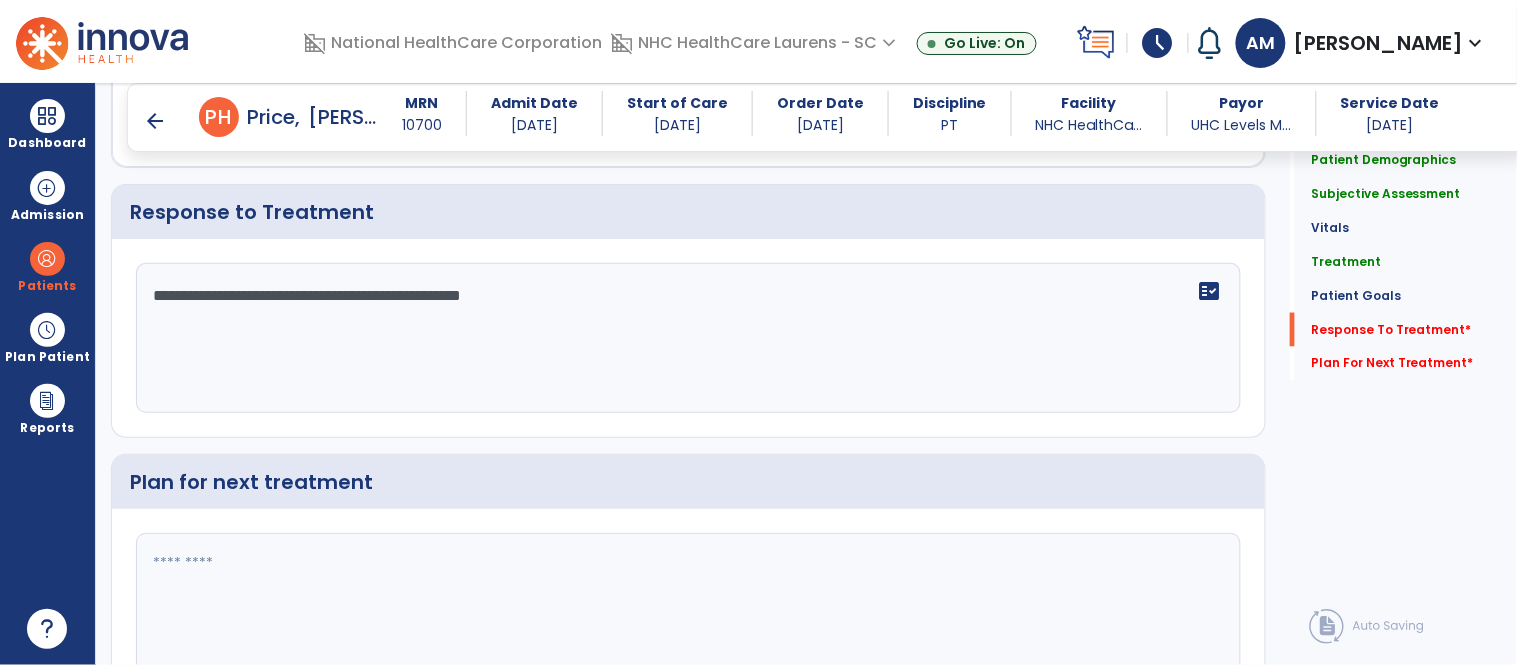 type on "**********" 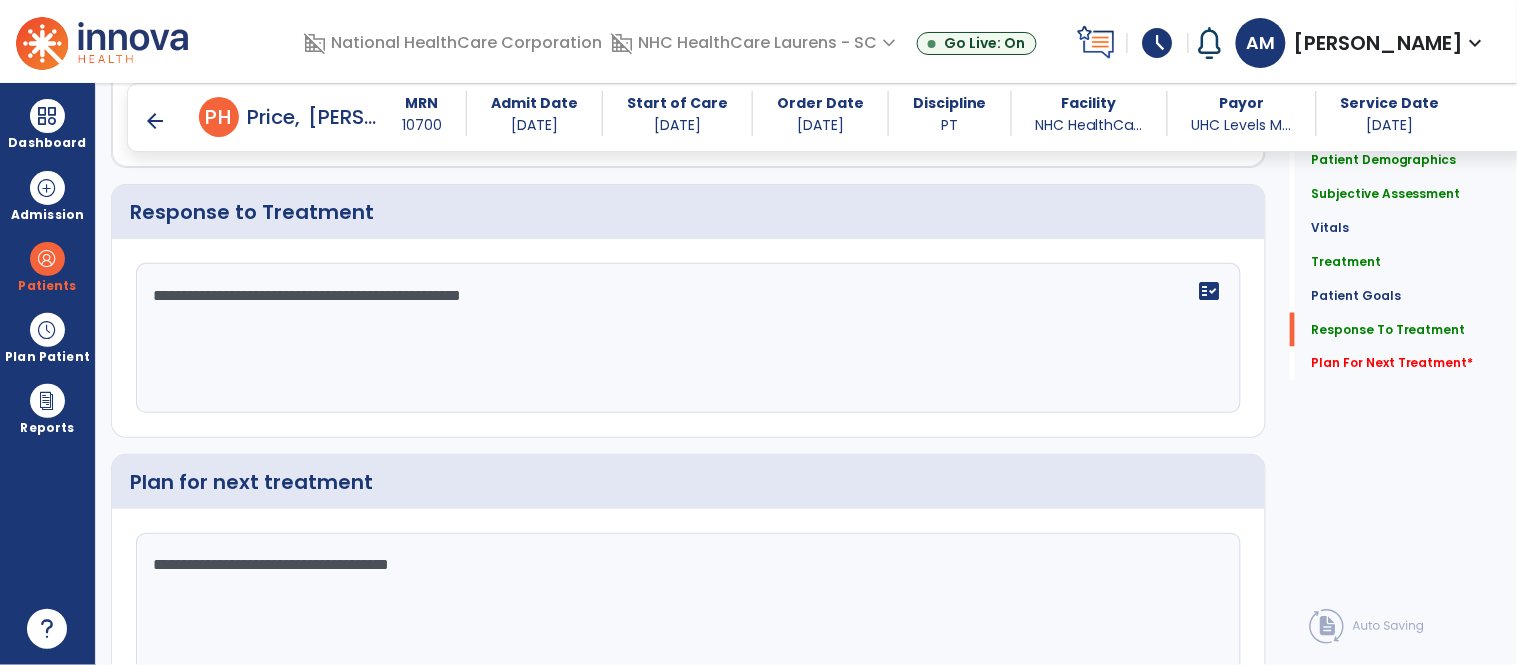 scroll, scrollTop: 2776, scrollLeft: 0, axis: vertical 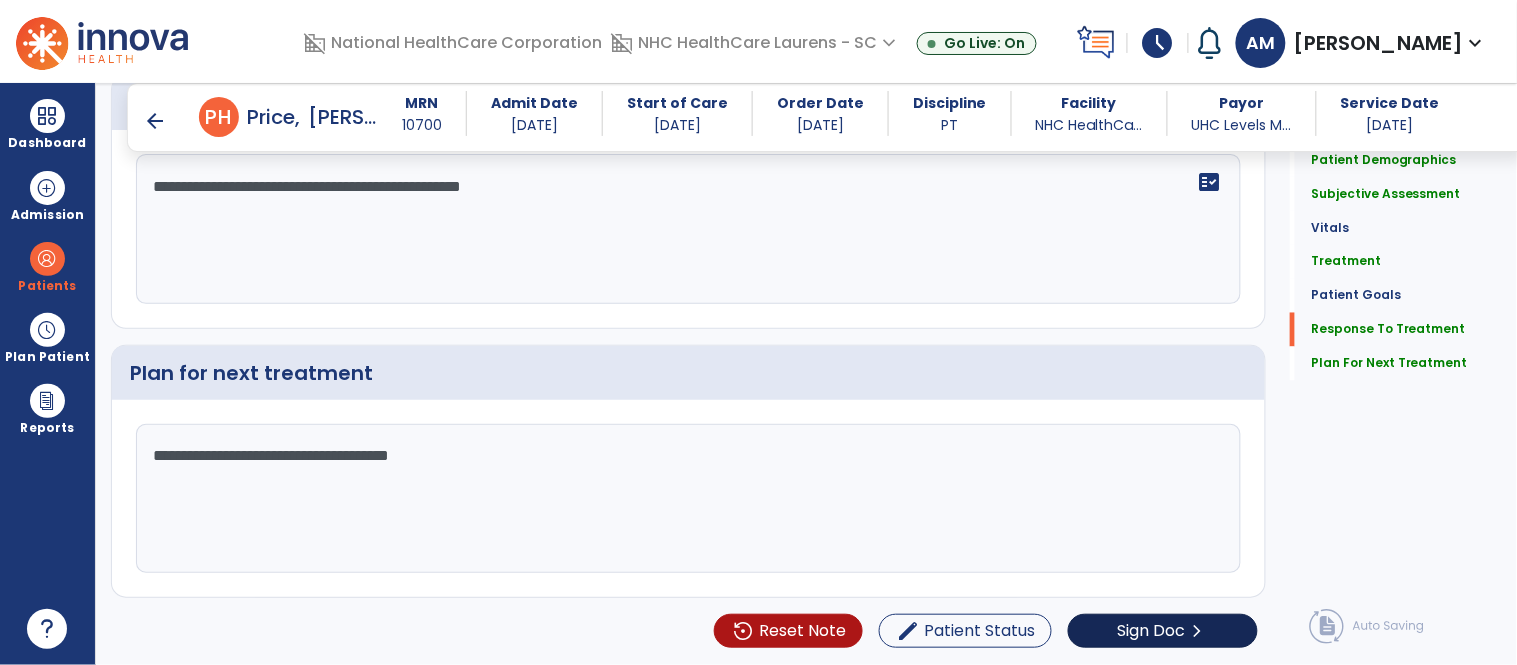 type on "**********" 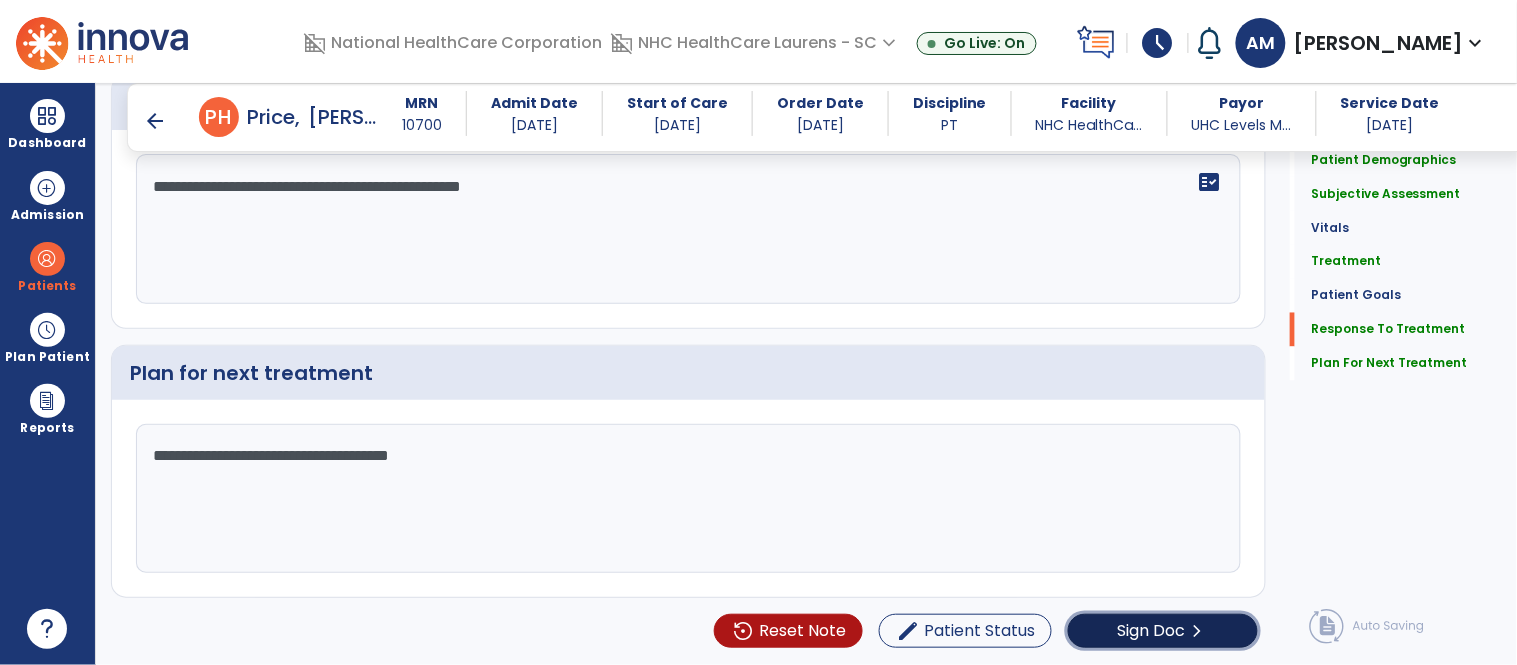 click on "Sign Doc" 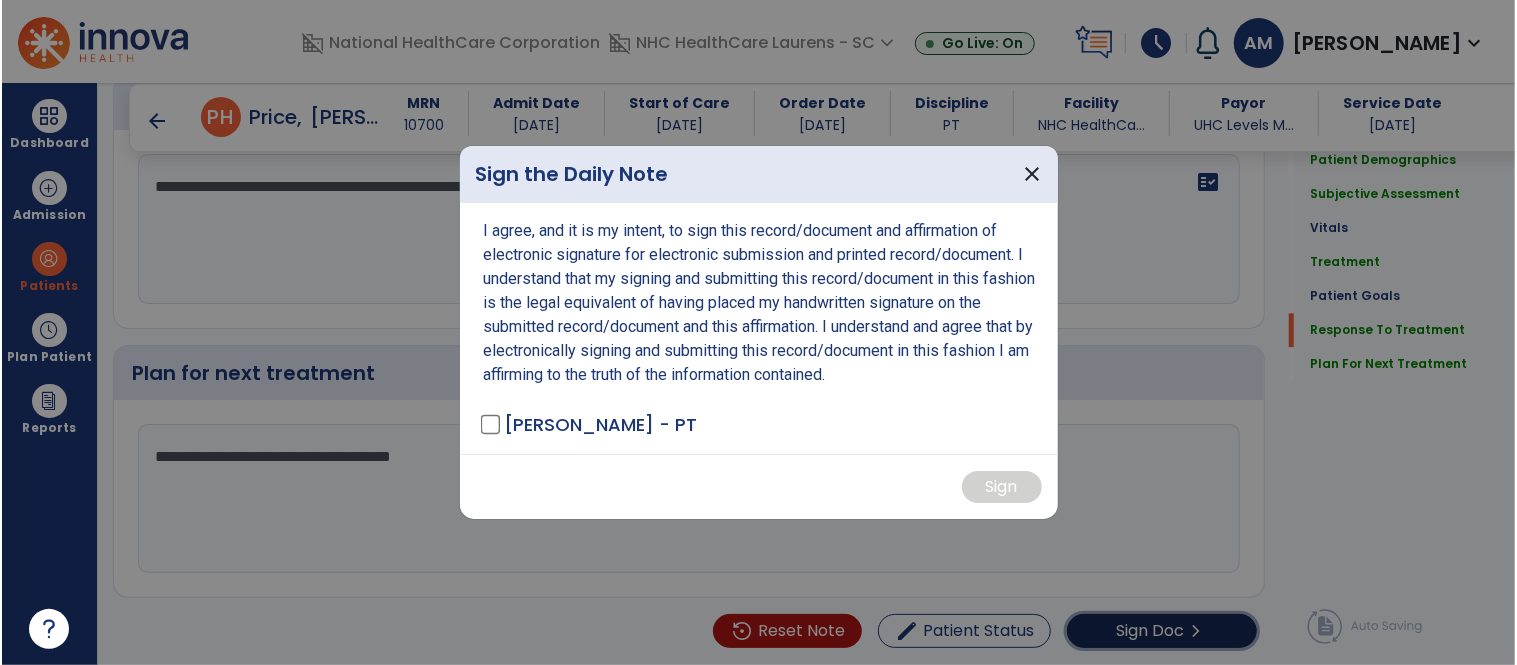 scroll, scrollTop: 2776, scrollLeft: 0, axis: vertical 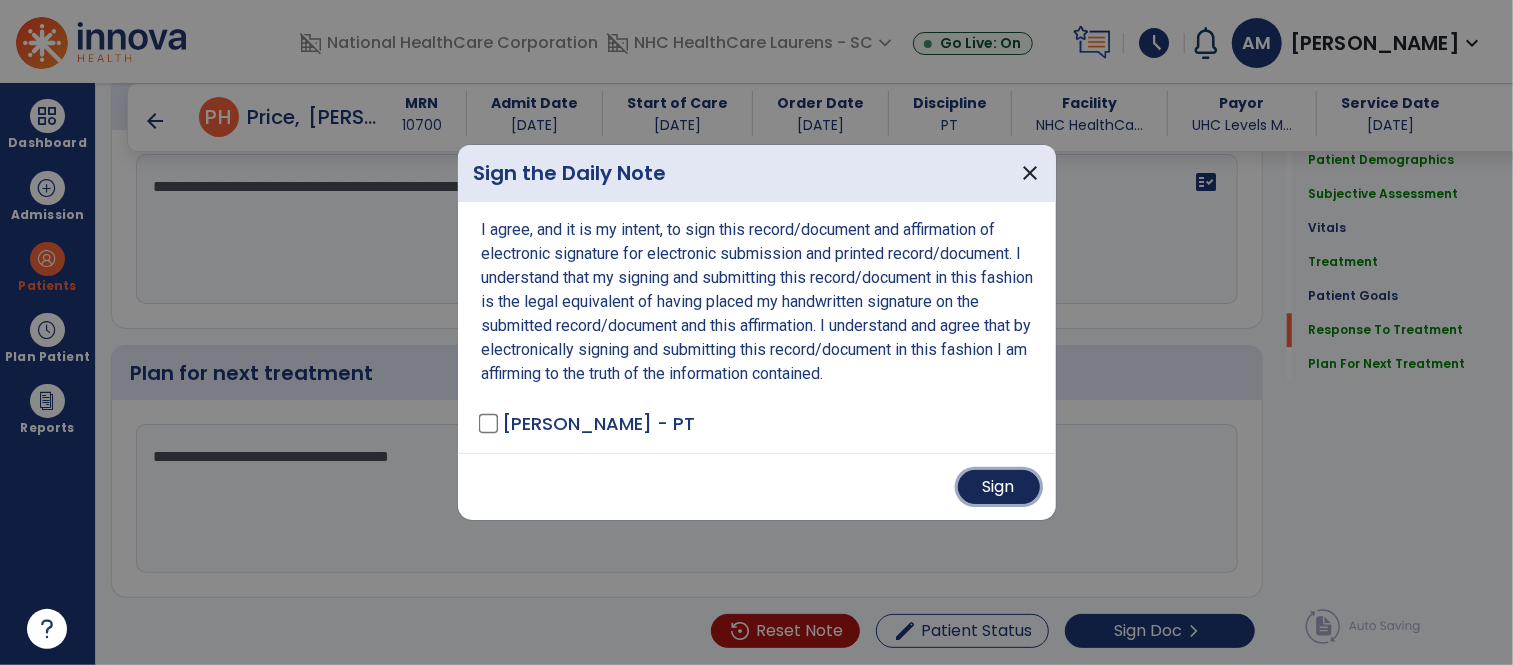 click on "Sign" at bounding box center [999, 487] 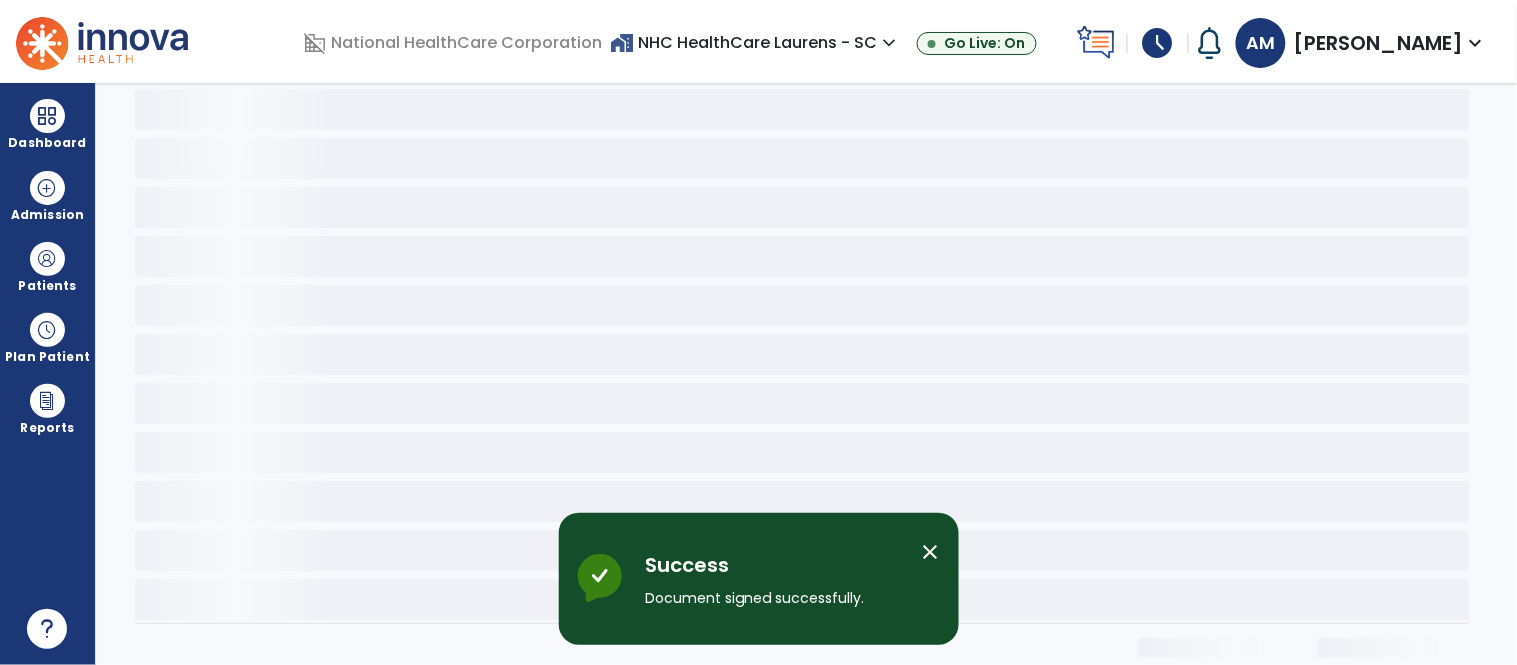 scroll, scrollTop: 0, scrollLeft: 0, axis: both 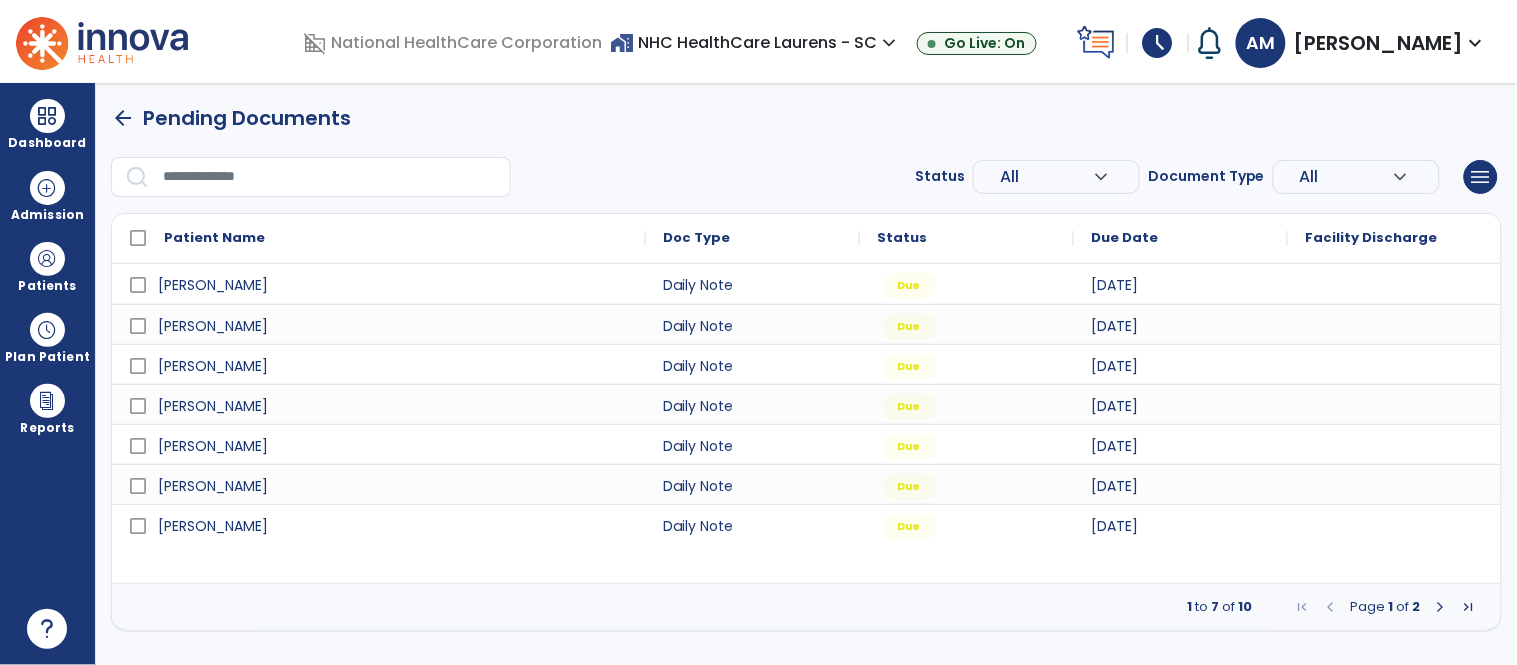 click at bounding box center [1441, 607] 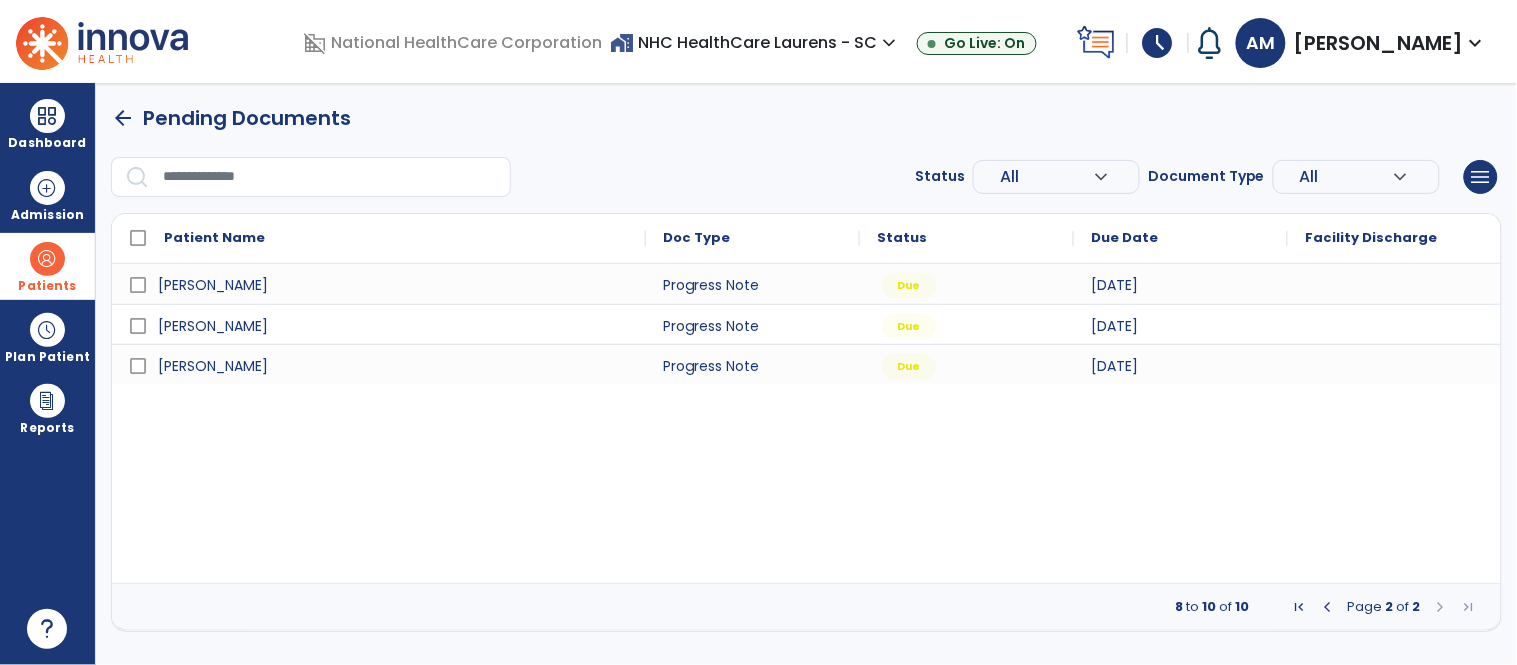 click on "Patients" at bounding box center [47, 286] 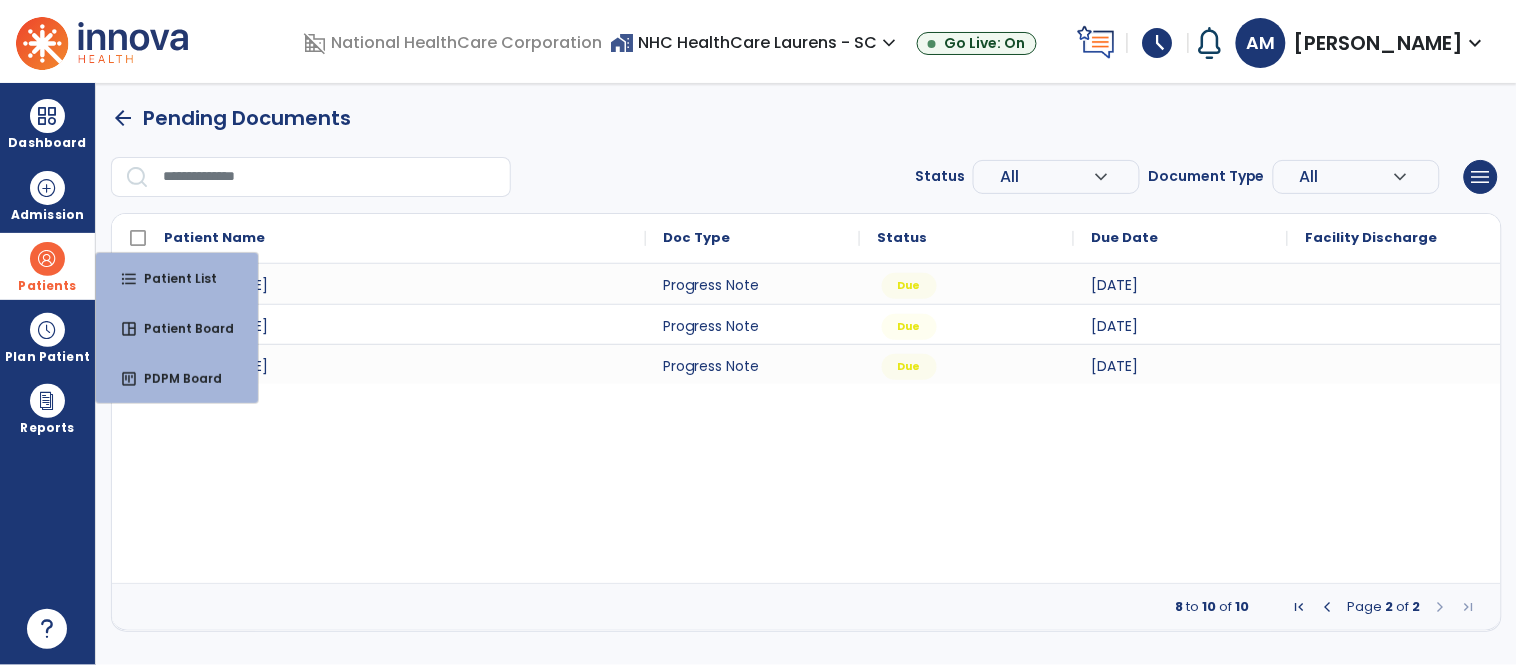 click at bounding box center [47, 259] 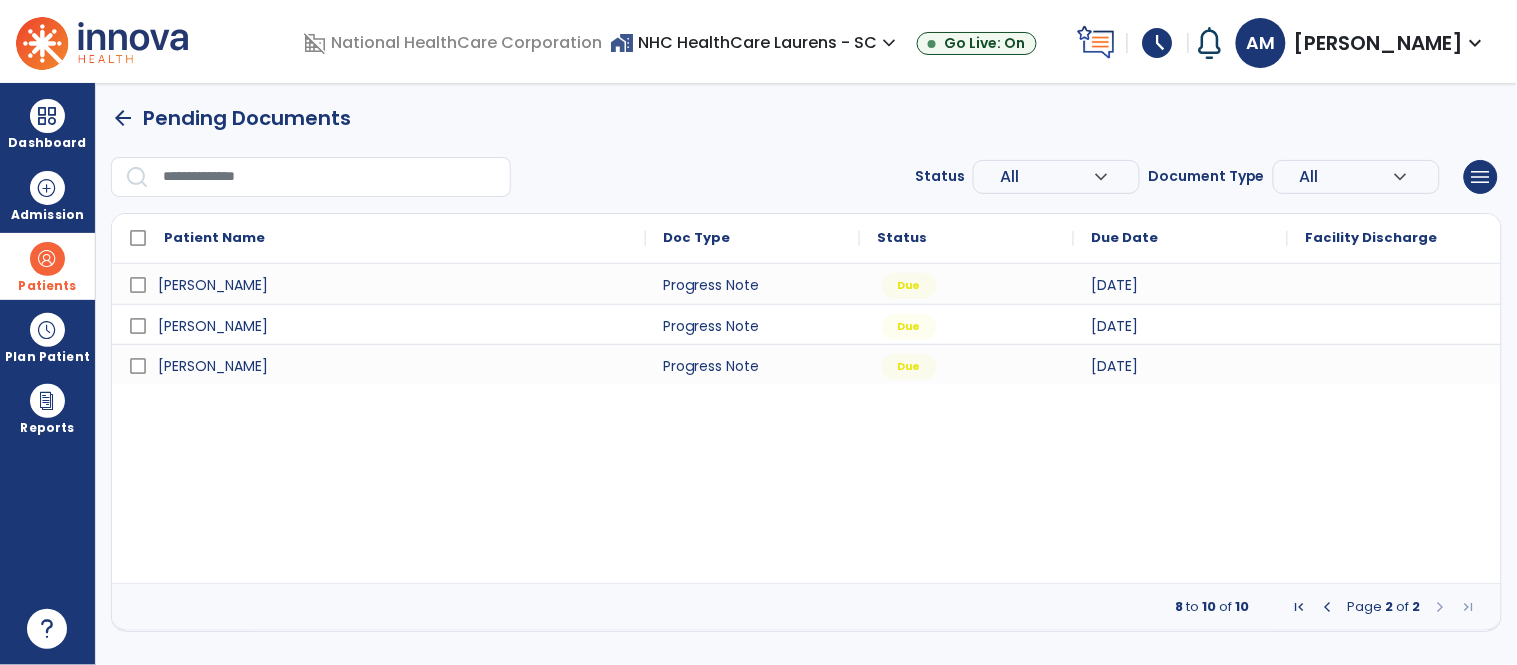 click at bounding box center (47, 259) 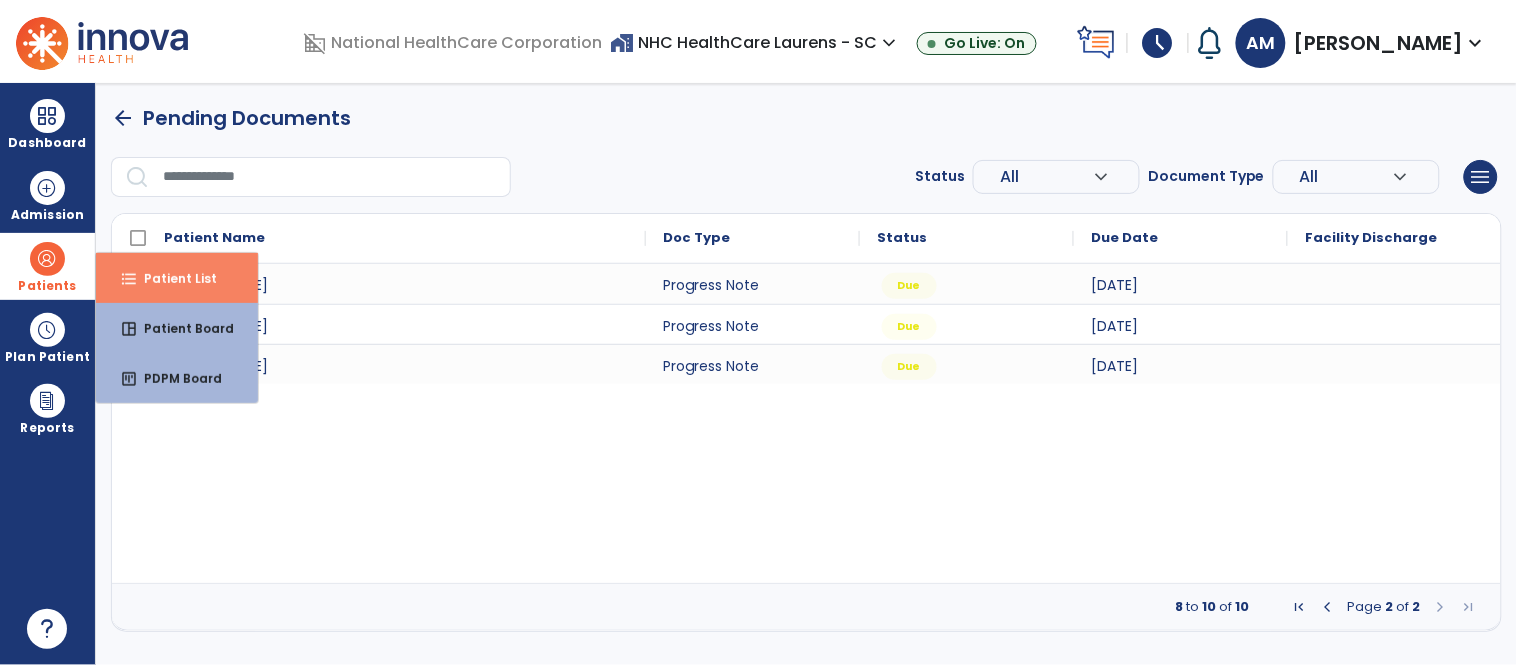 click on "Patient List" at bounding box center (172, 278) 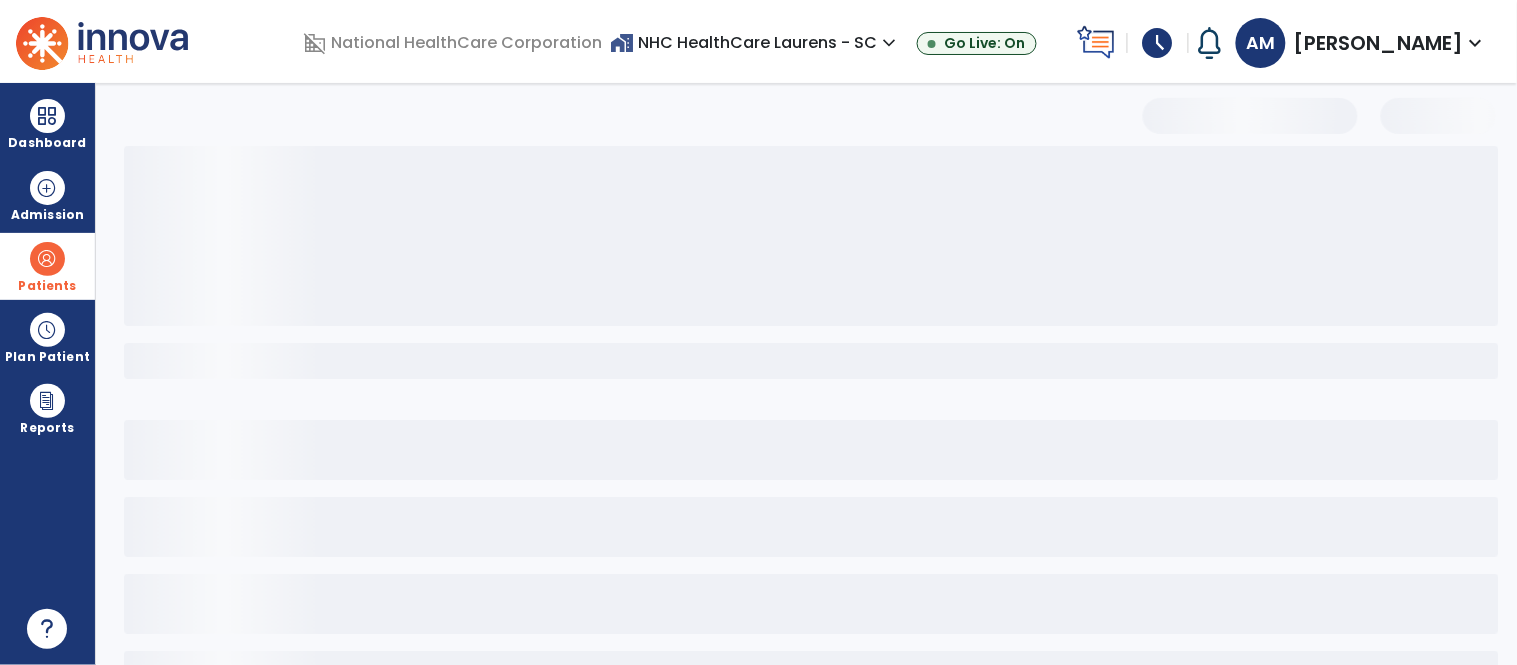 select on "***" 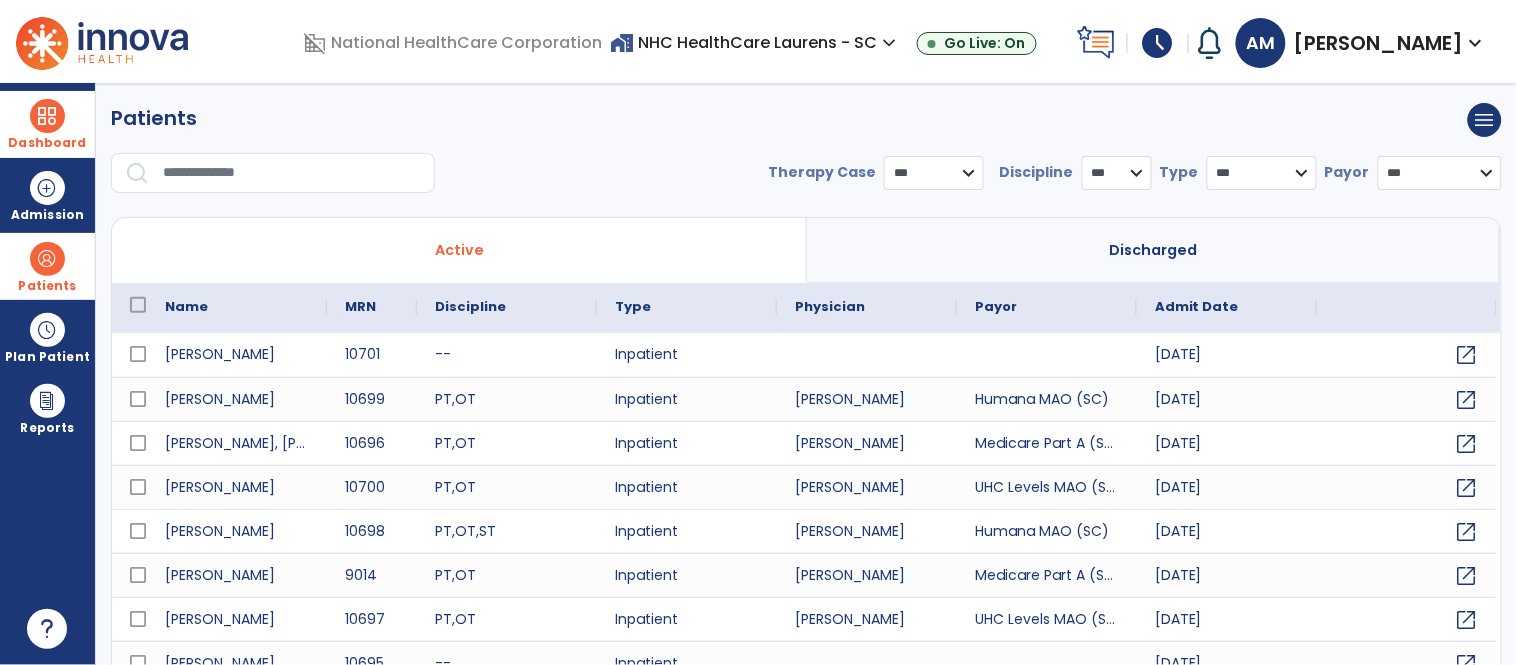 click on "Dashboard" at bounding box center (47, 124) 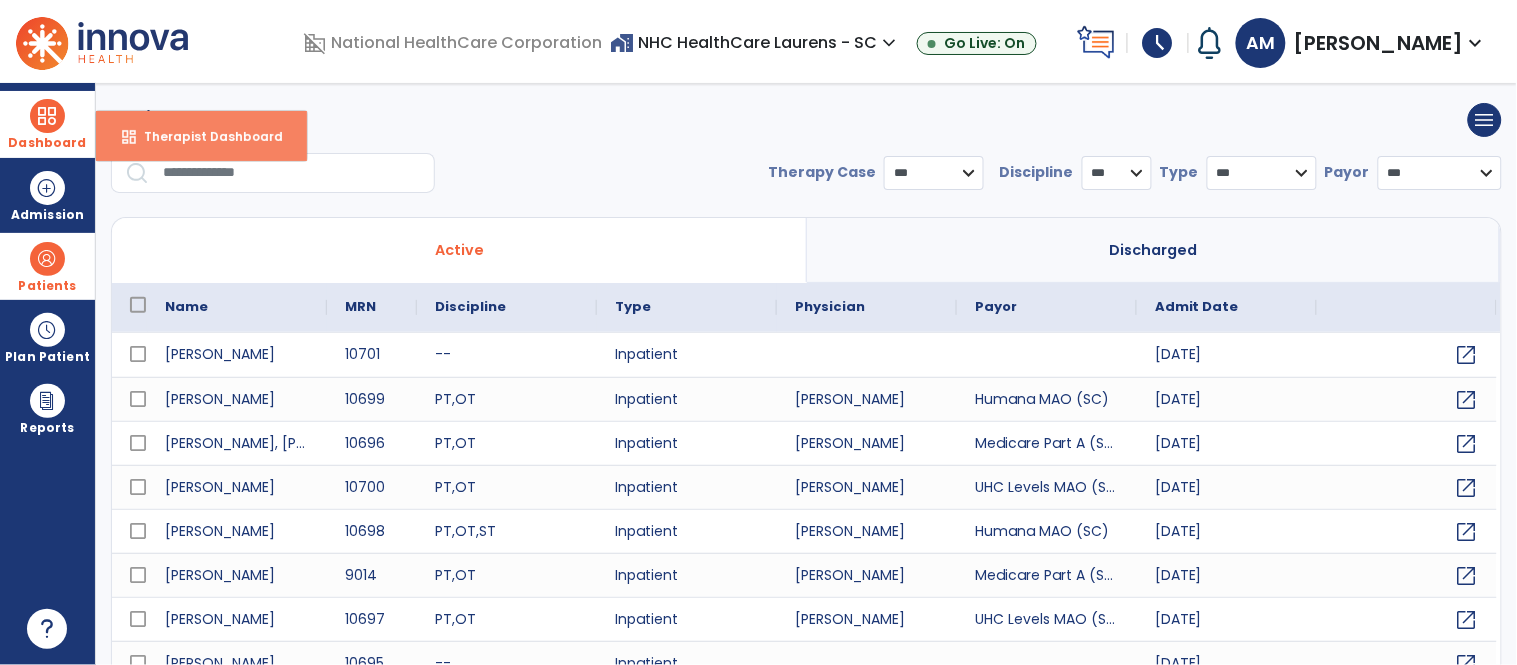 click on "Therapist Dashboard" at bounding box center (205, 136) 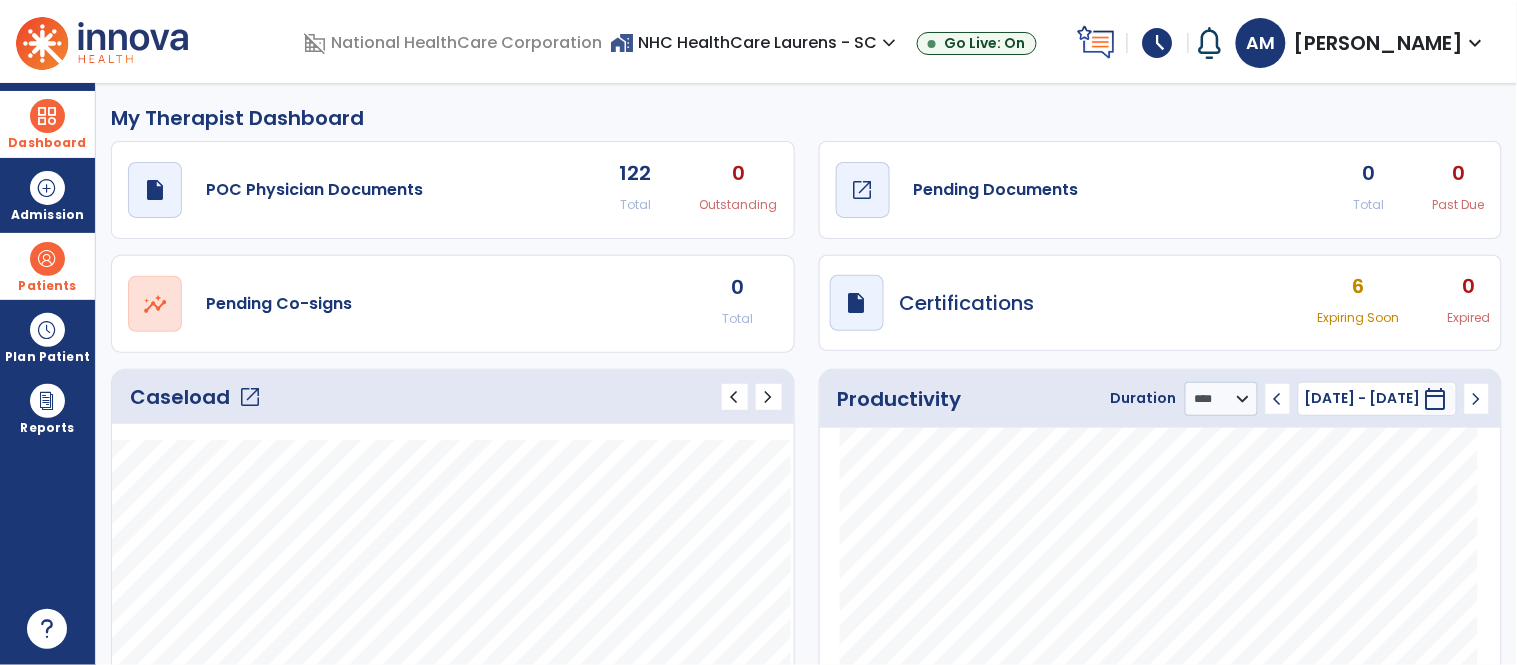 click on "Pending Documents" 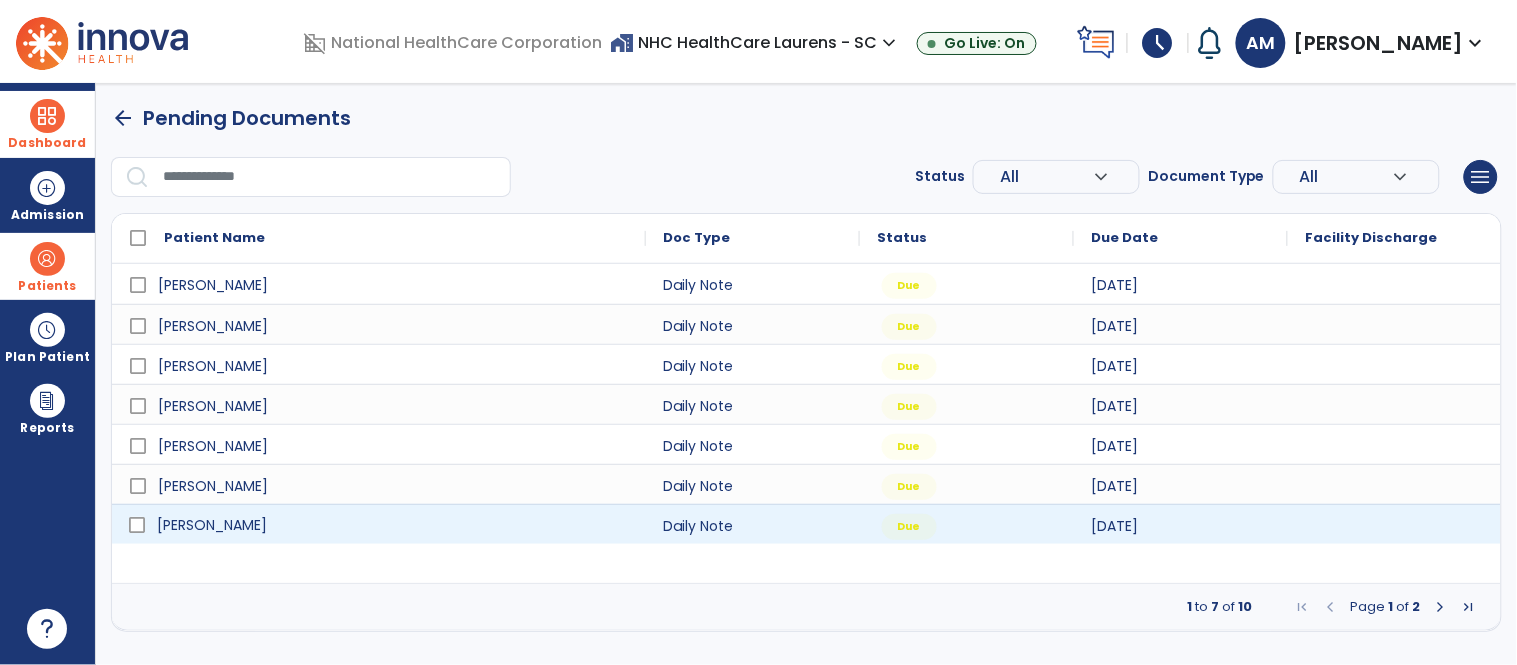 click on "[PERSON_NAME]" at bounding box center [393, 525] 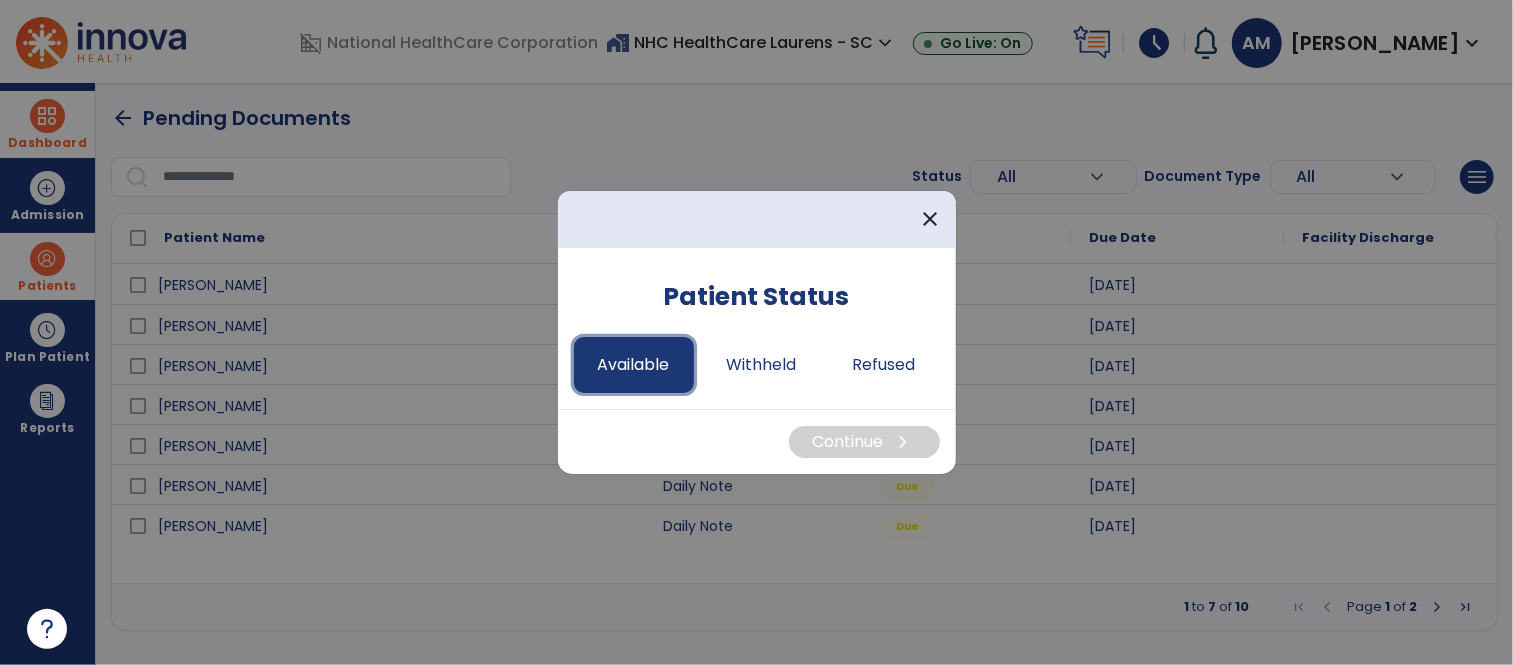 click on "Available" at bounding box center [634, 365] 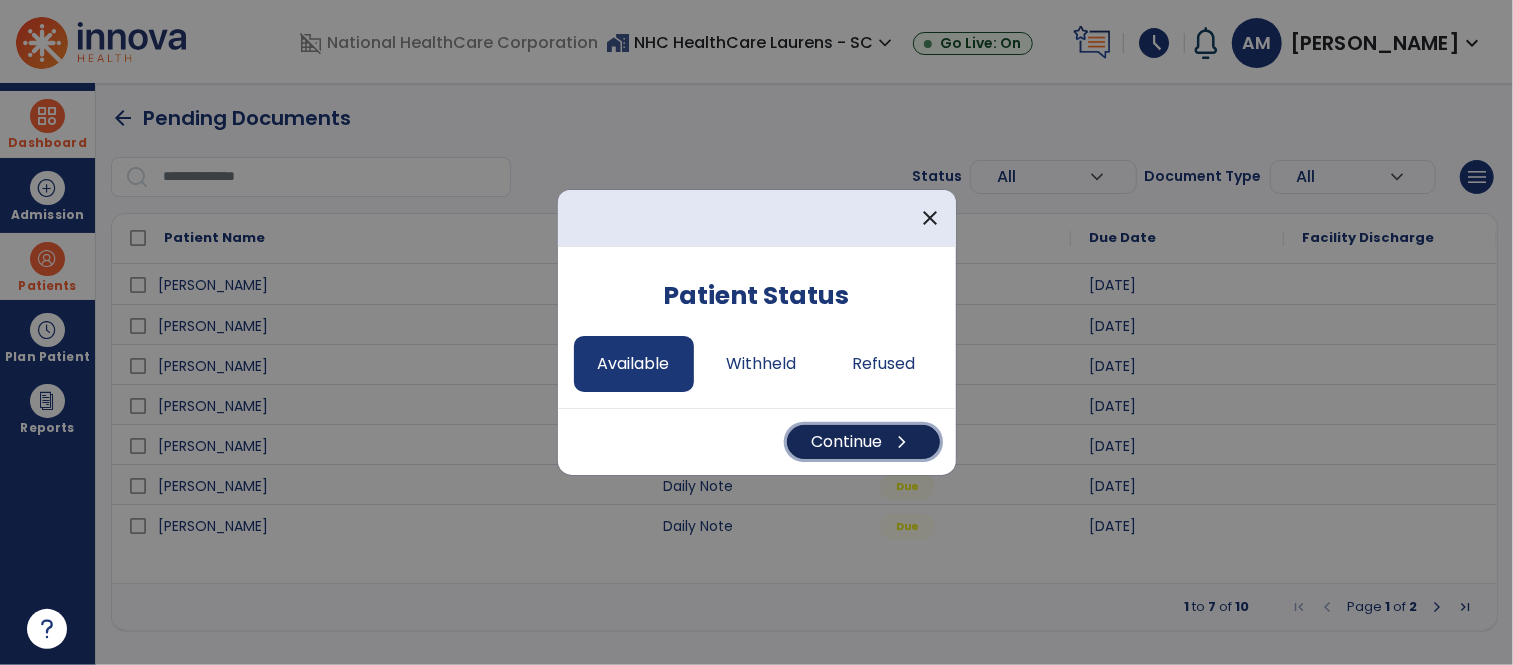click on "Continue   chevron_right" at bounding box center [863, 442] 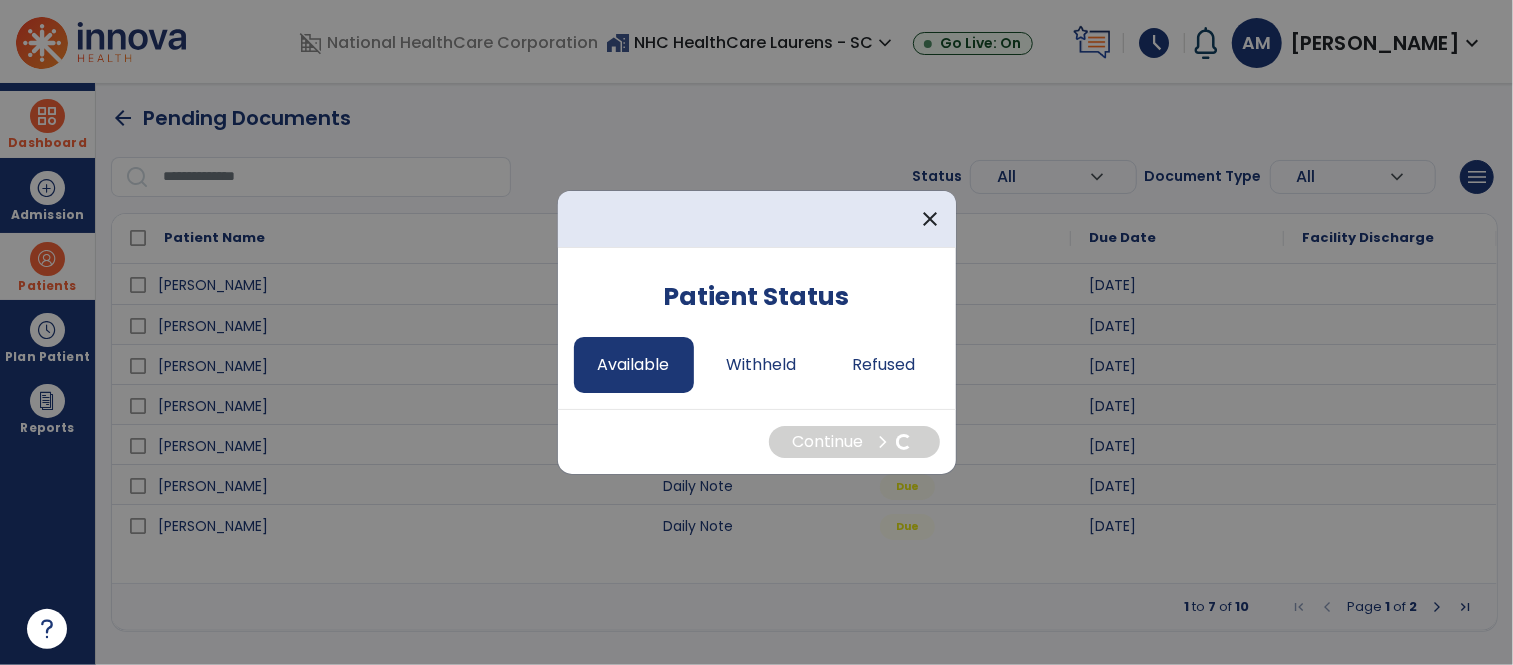 select on "*" 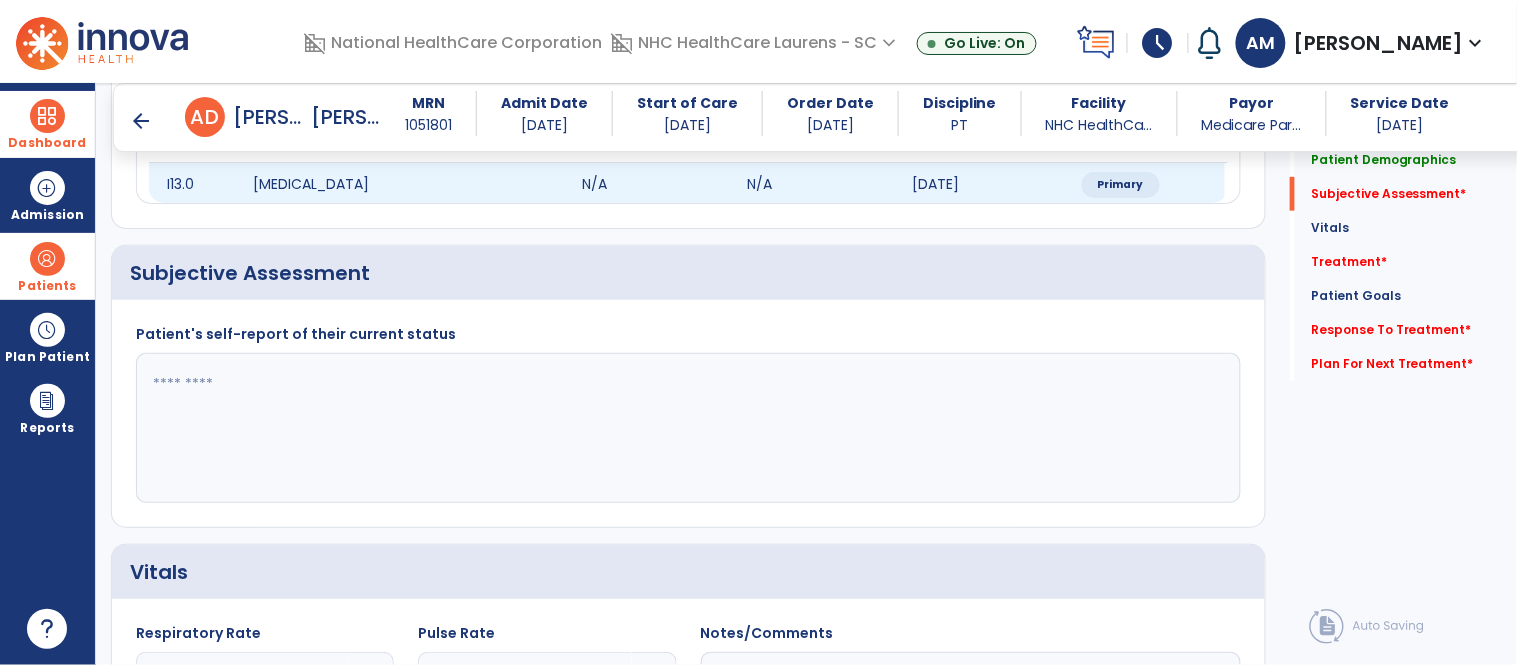 scroll, scrollTop: 333, scrollLeft: 0, axis: vertical 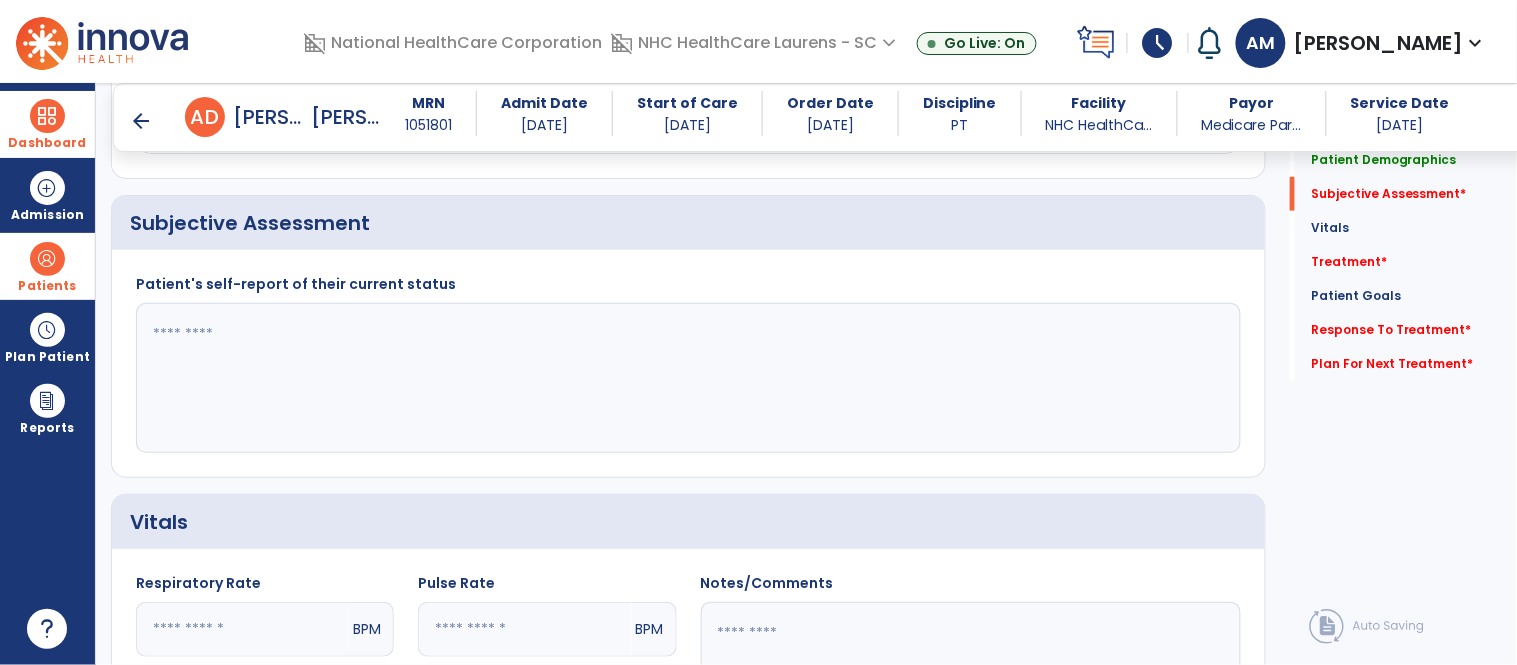 click 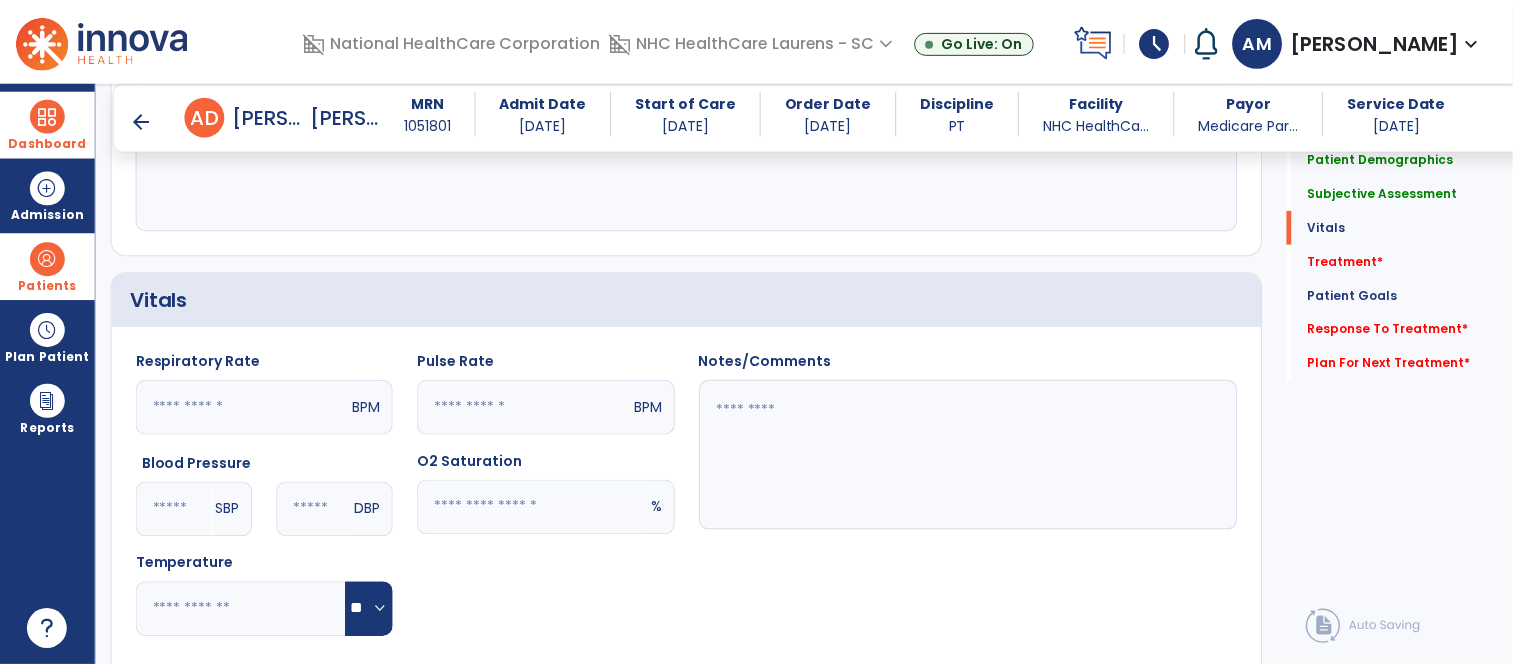 scroll, scrollTop: 888, scrollLeft: 0, axis: vertical 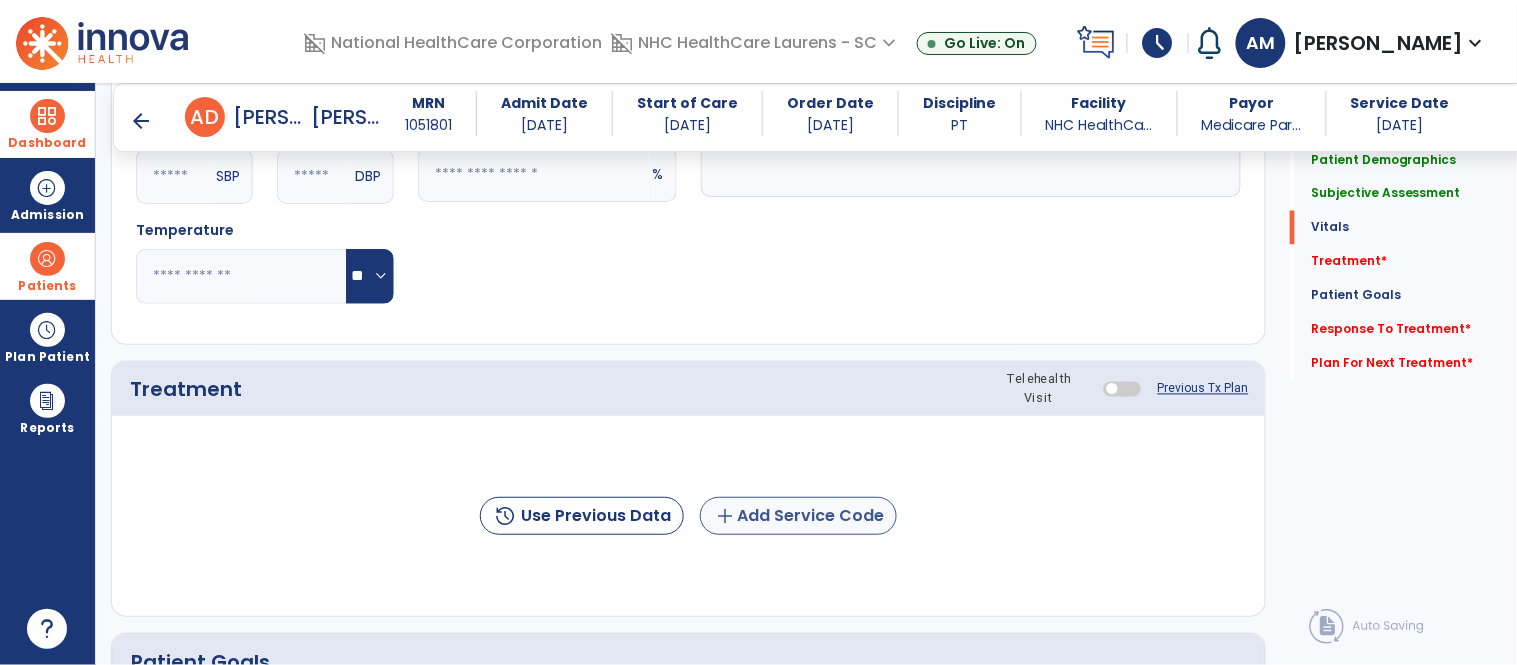 type on "**********" 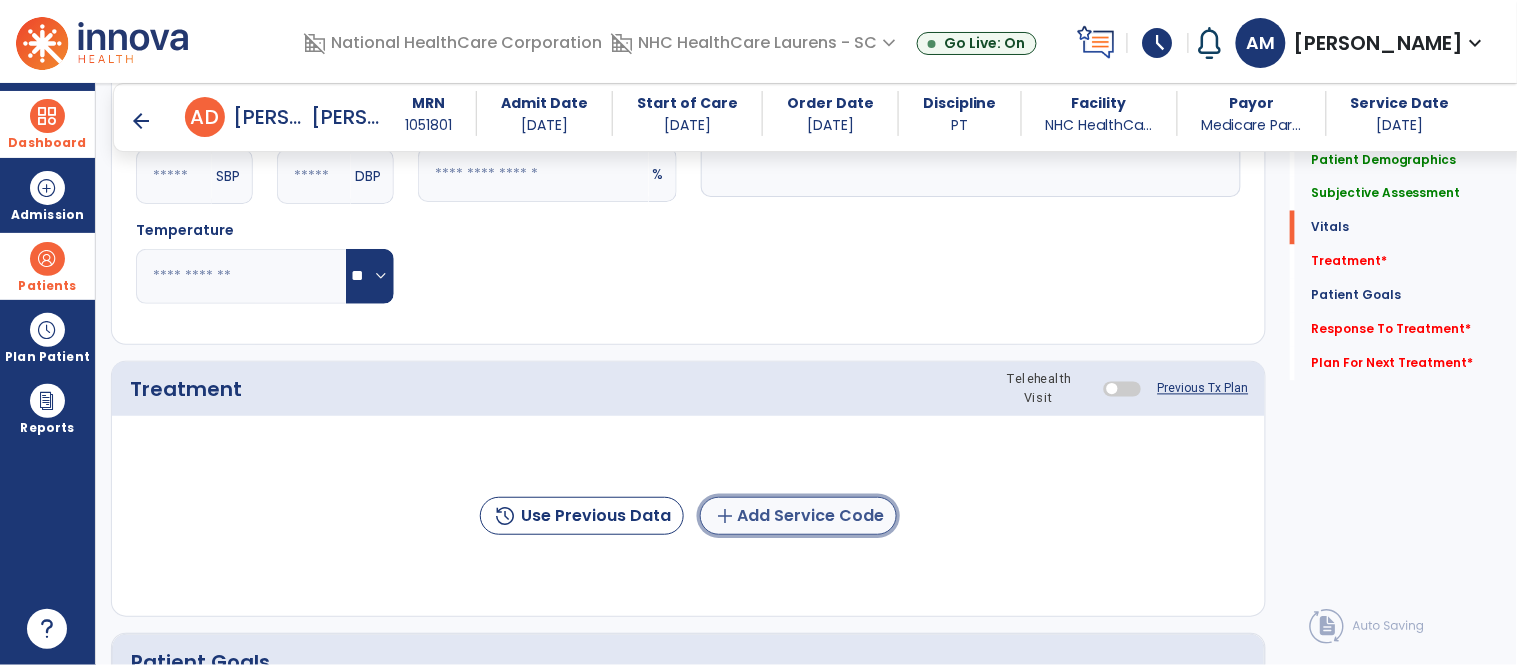 click on "add  Add Service Code" 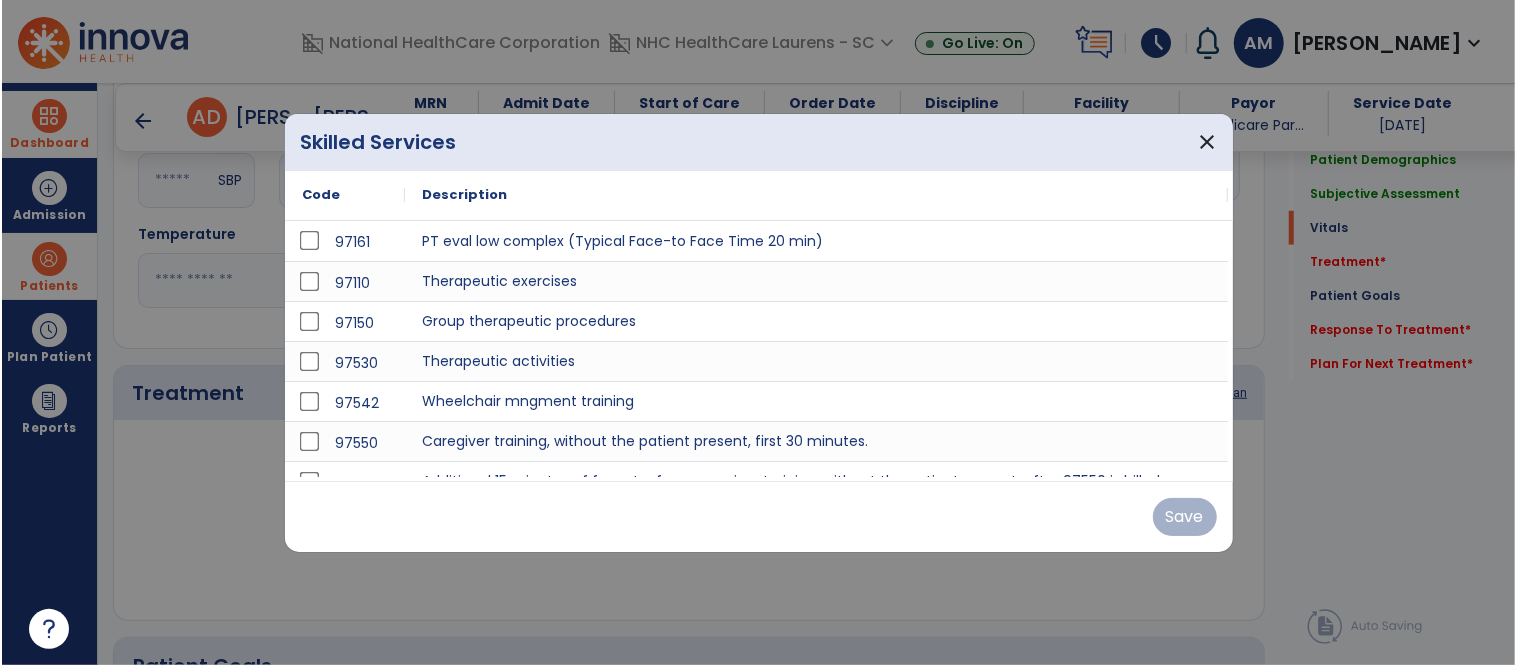 scroll, scrollTop: 888, scrollLeft: 0, axis: vertical 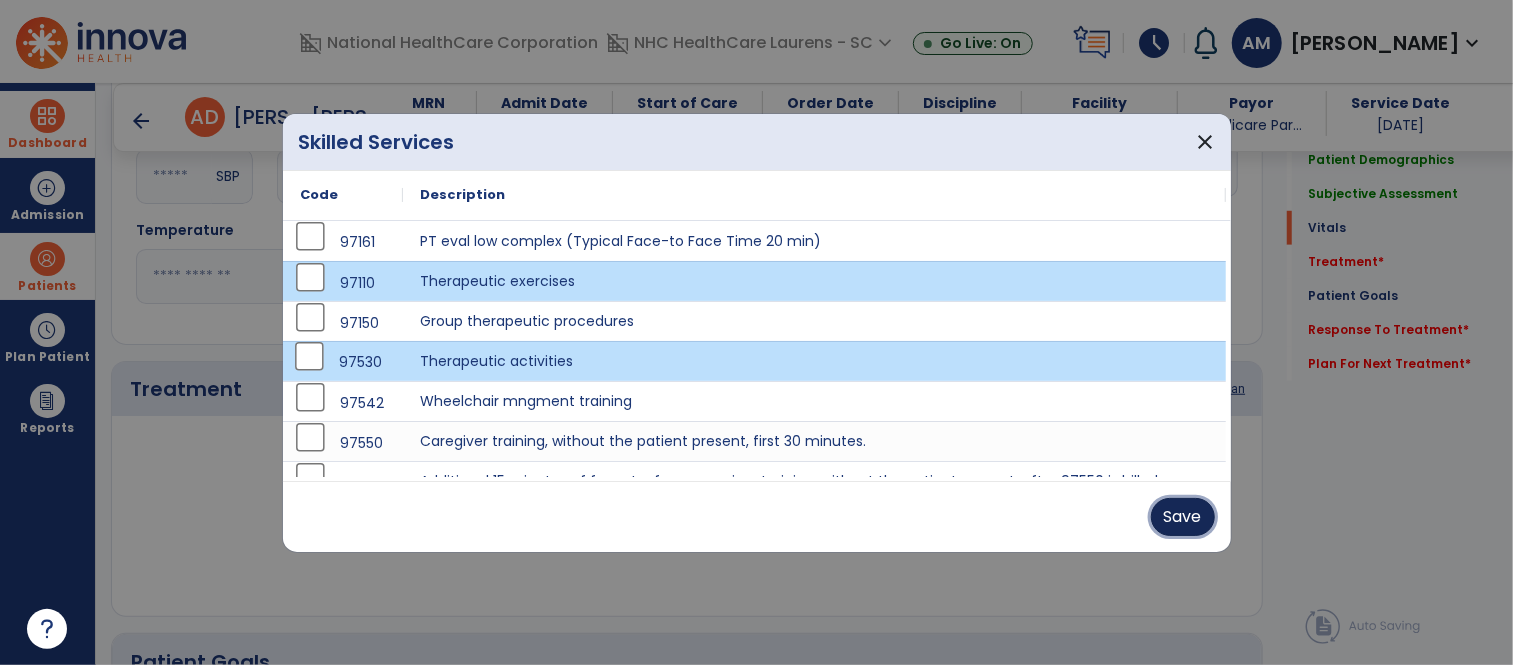 click on "Save" at bounding box center [1183, 517] 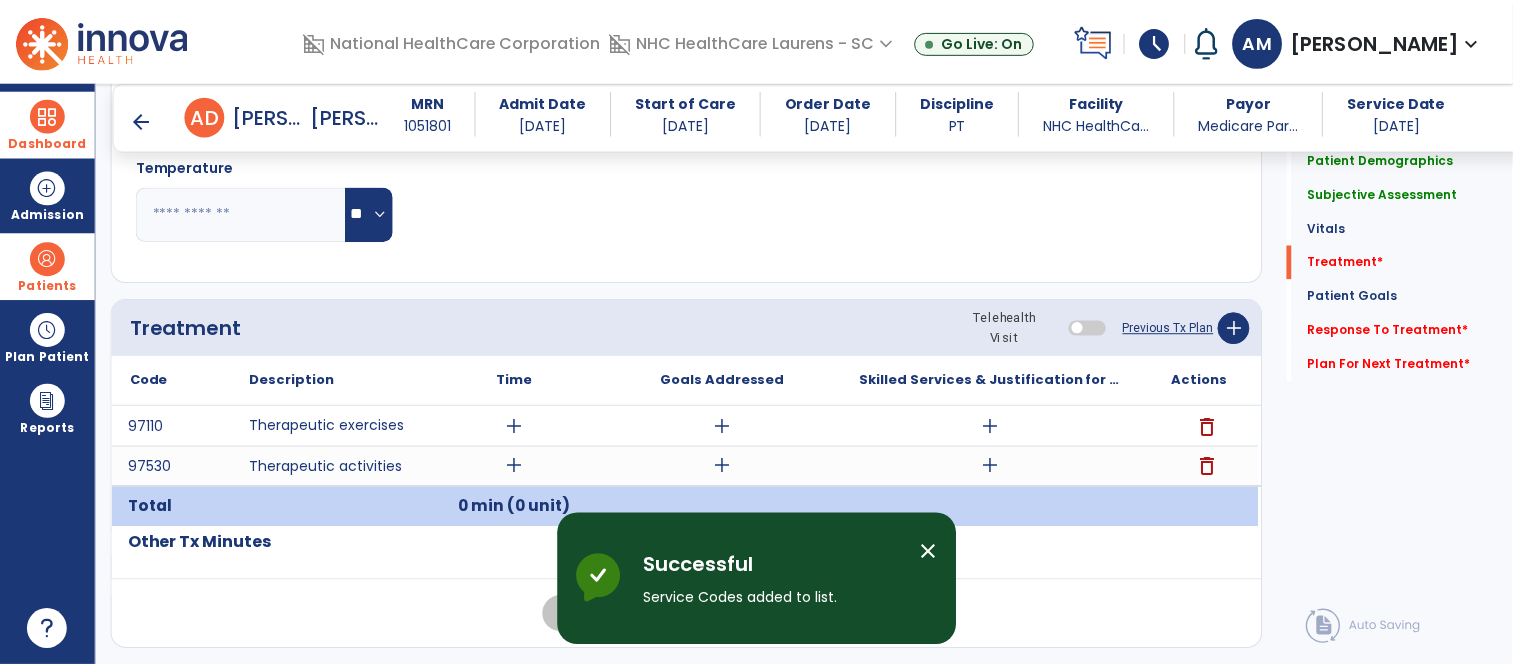 scroll, scrollTop: 1000, scrollLeft: 0, axis: vertical 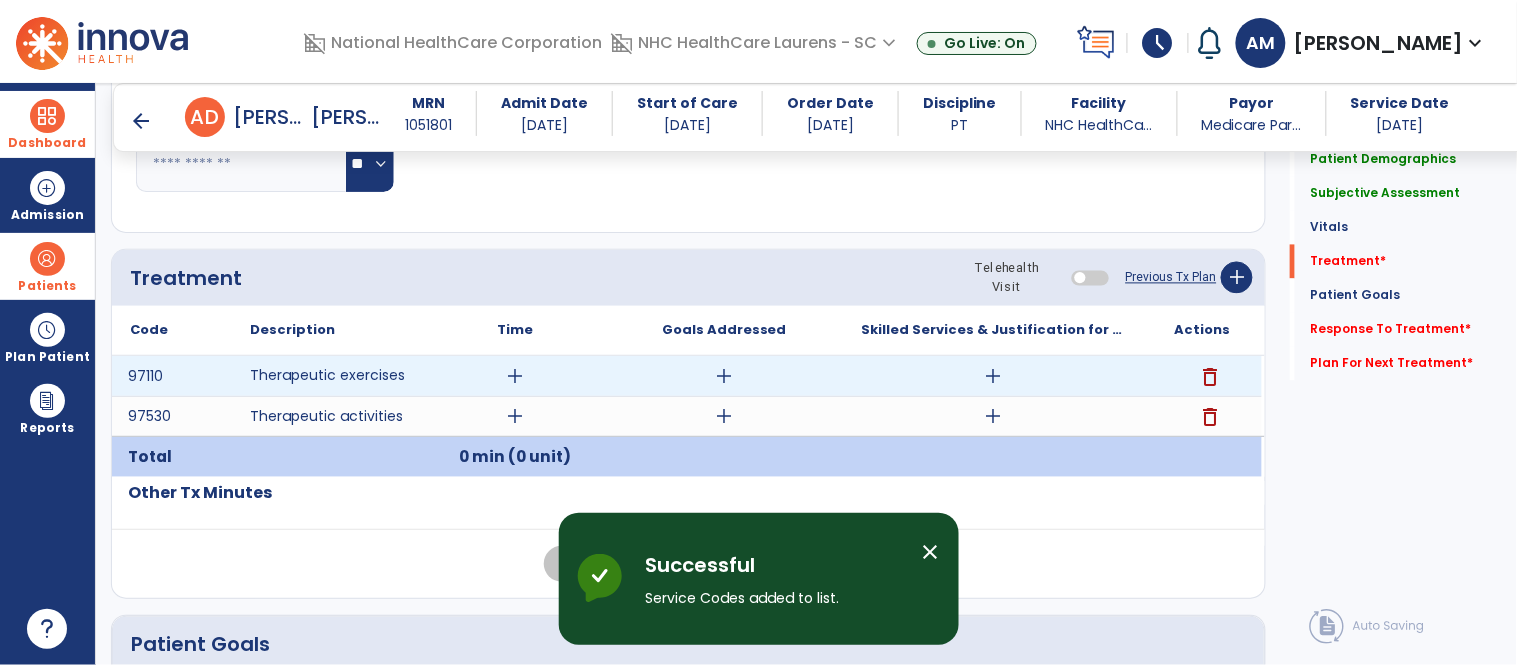 click on "add" at bounding box center [515, 376] 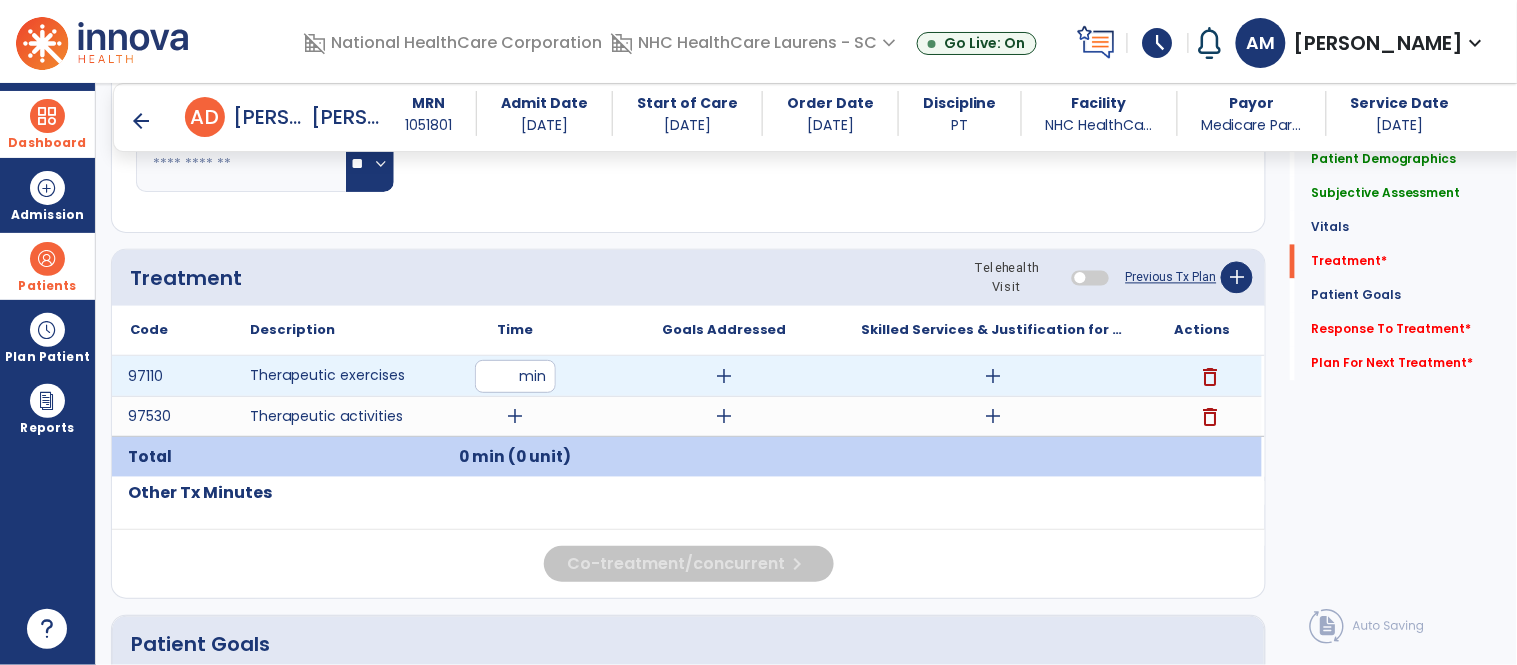 type on "**" 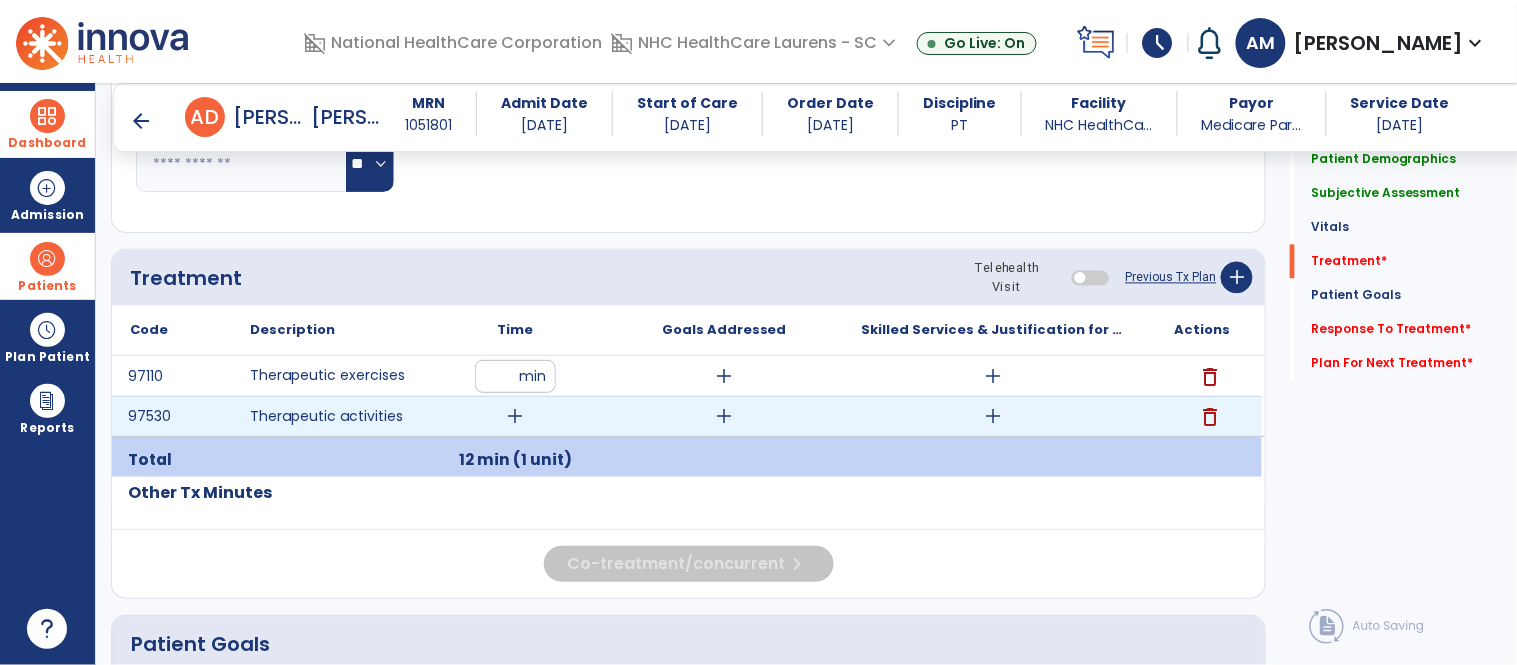click on "add" at bounding box center (515, 416) 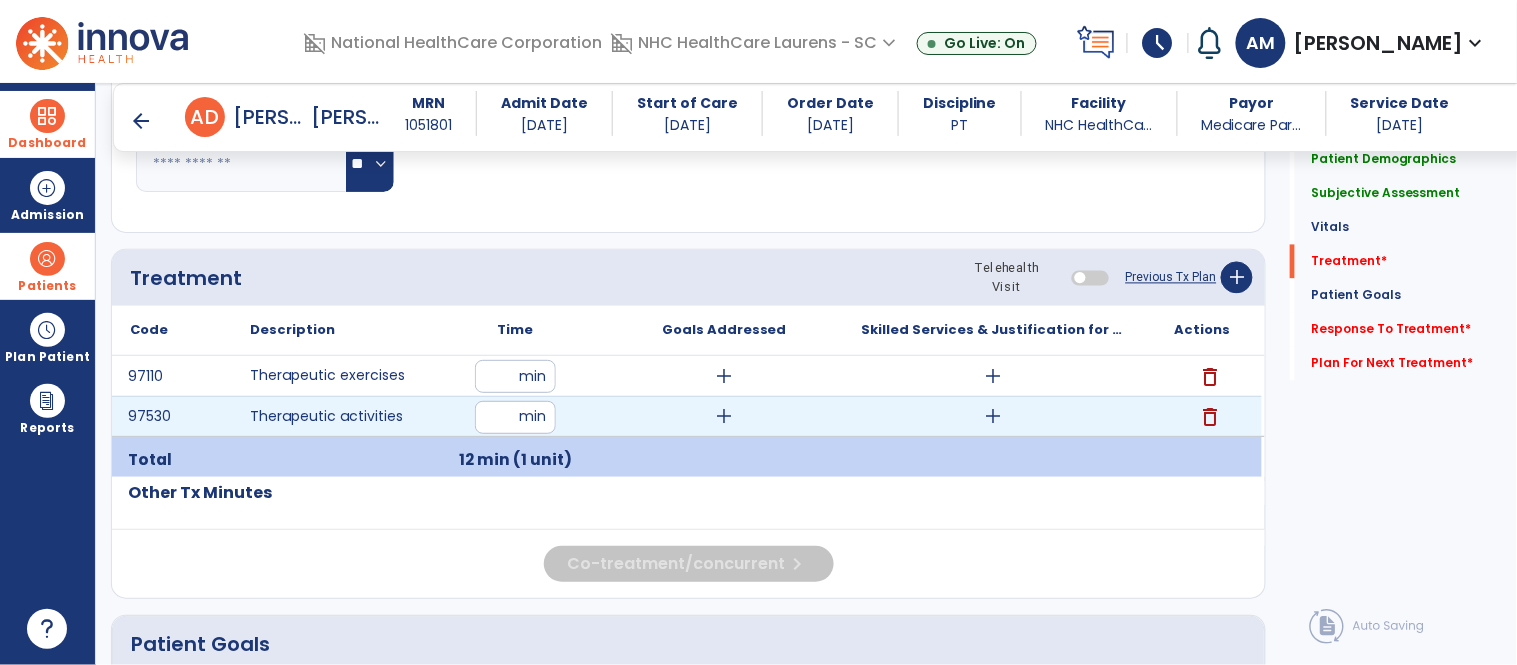 type on "**" 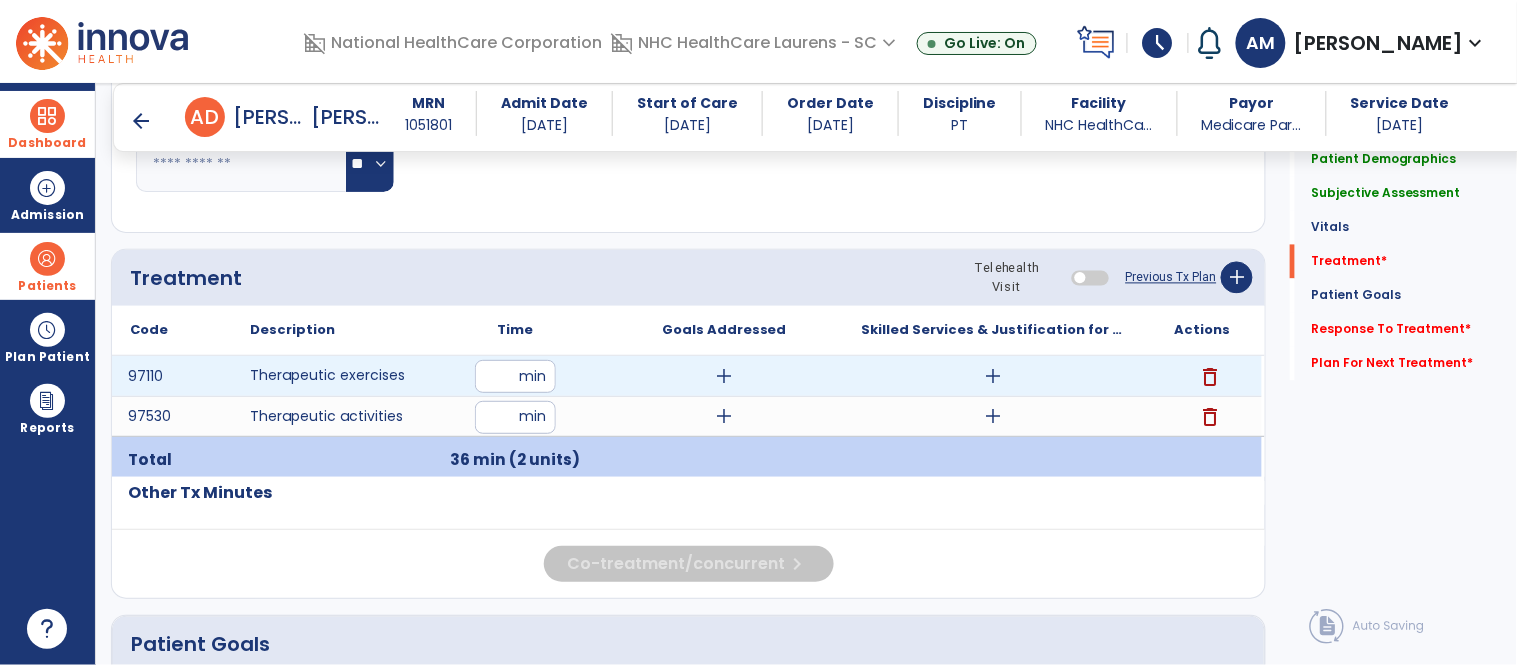 click on "add" at bounding box center [724, 376] 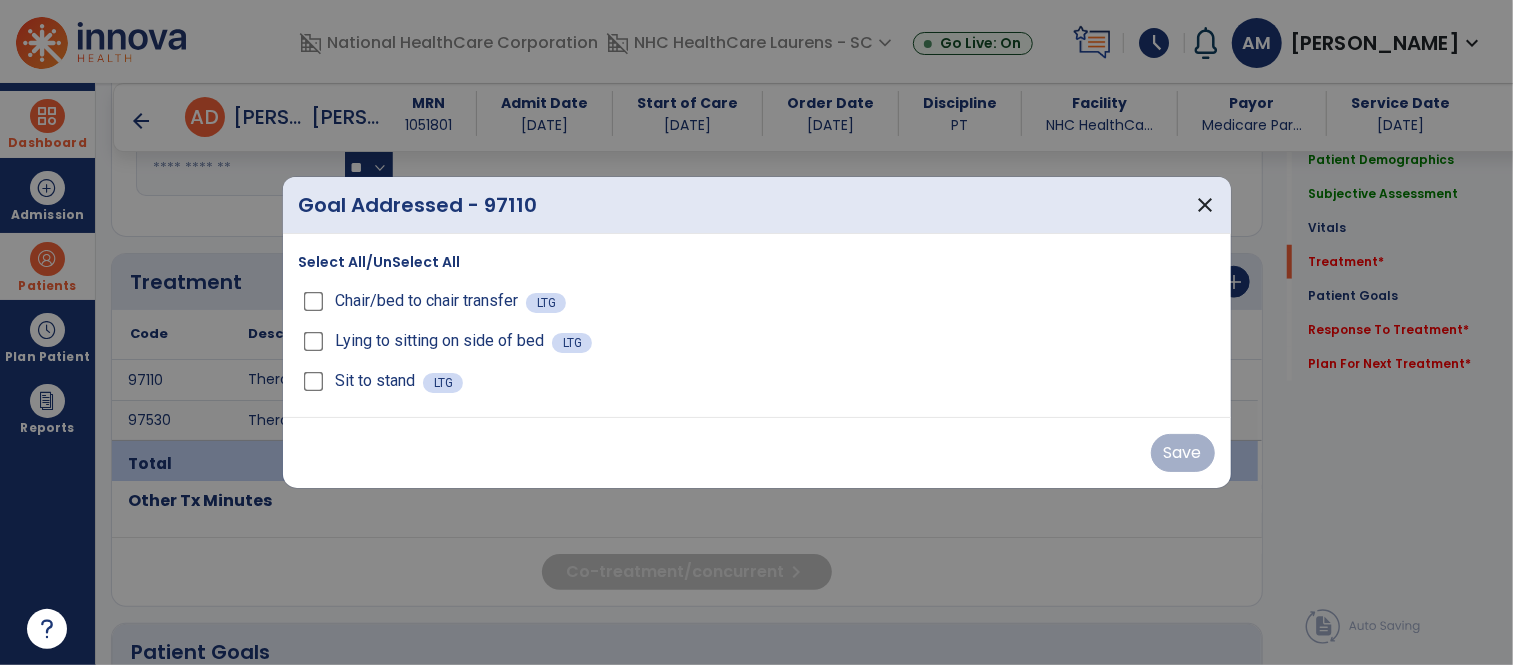 scroll, scrollTop: 1000, scrollLeft: 0, axis: vertical 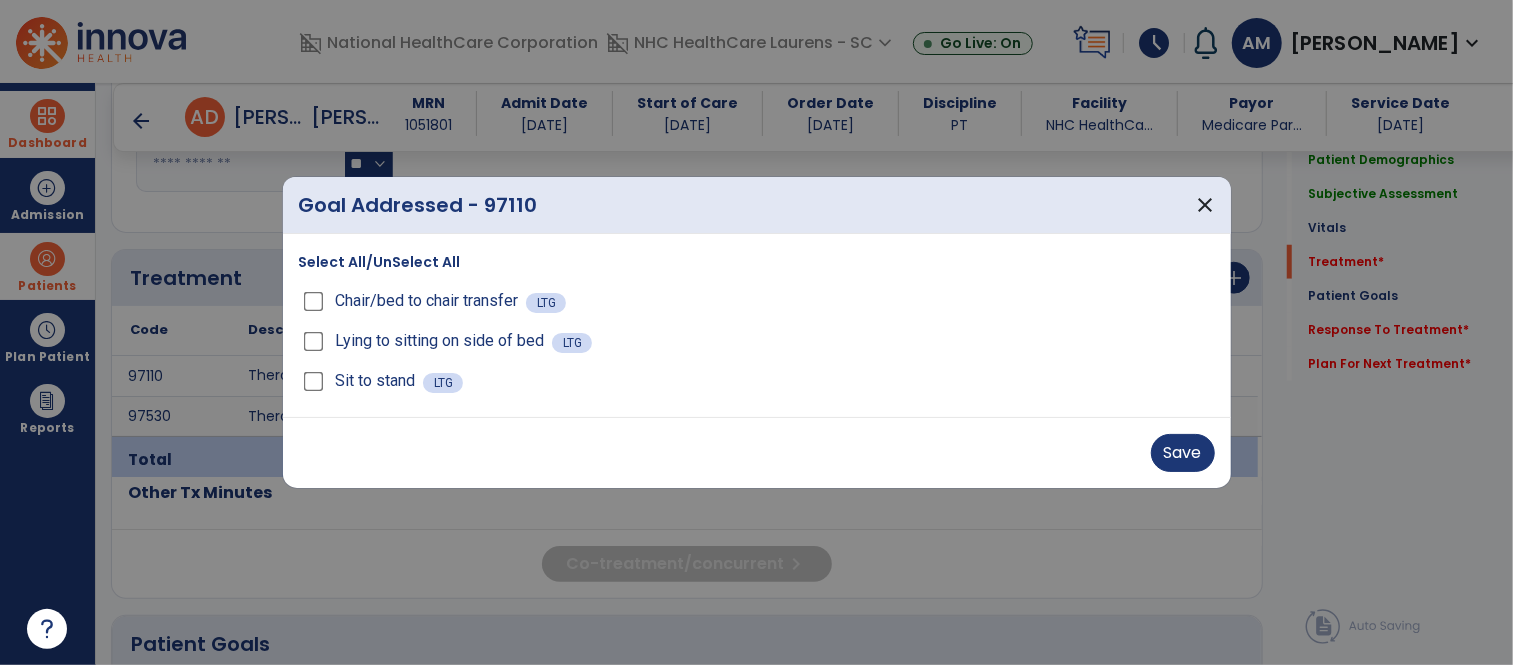 click on "Chair/bed to chair transfer" at bounding box center [413, 301] 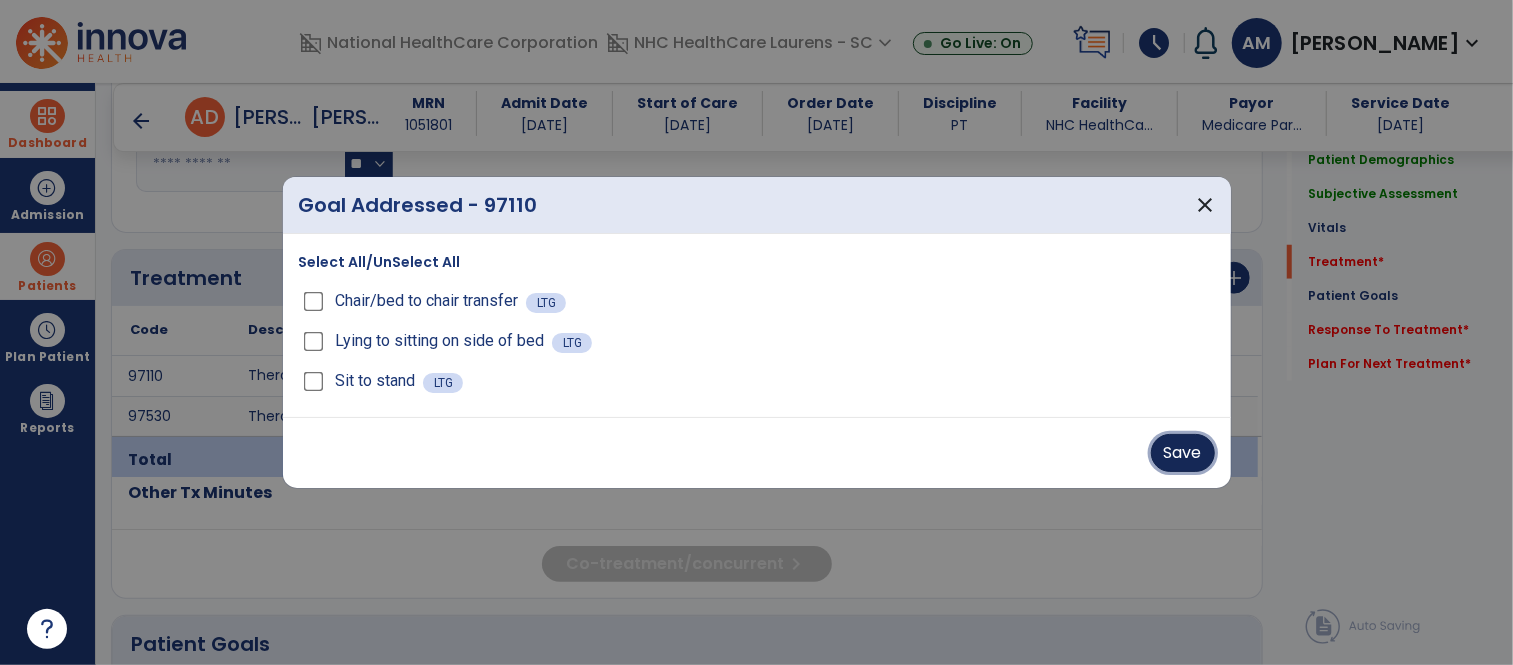 click on "Save" at bounding box center (1183, 453) 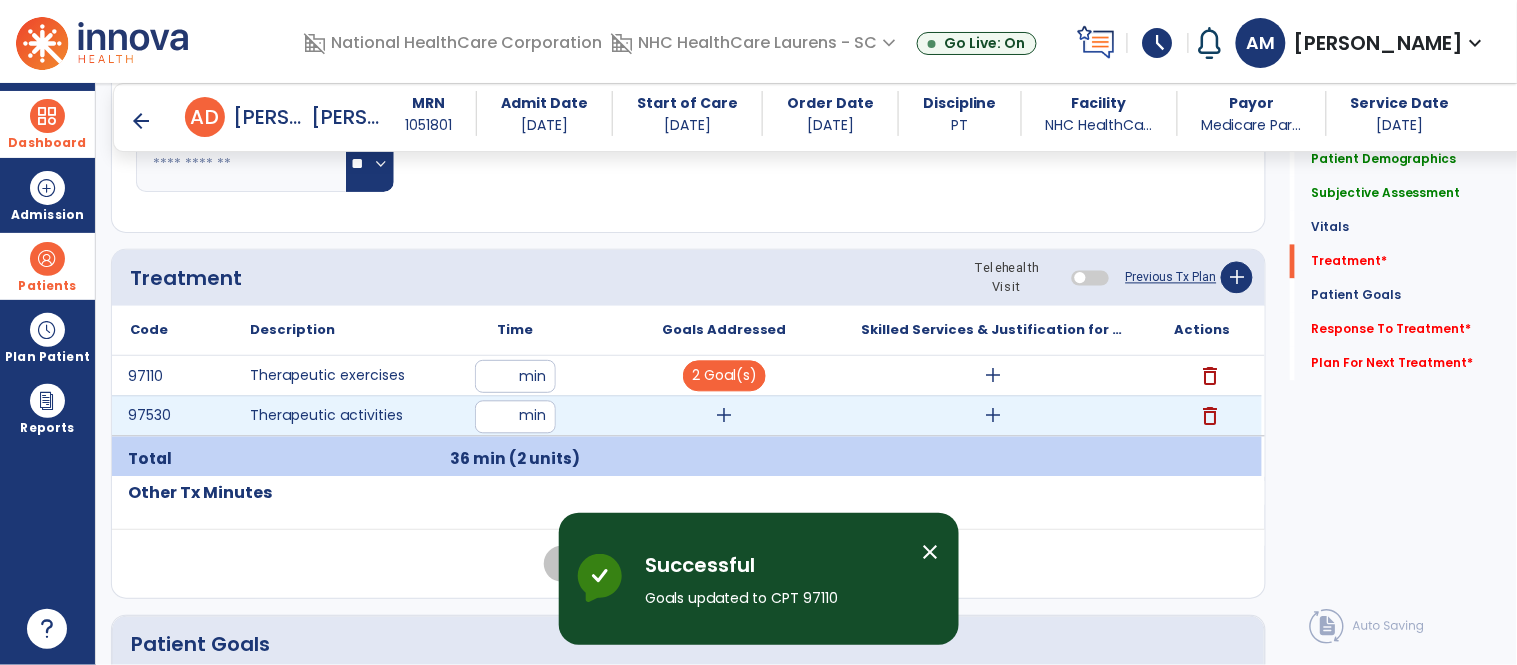 click on "add" at bounding box center (724, 416) 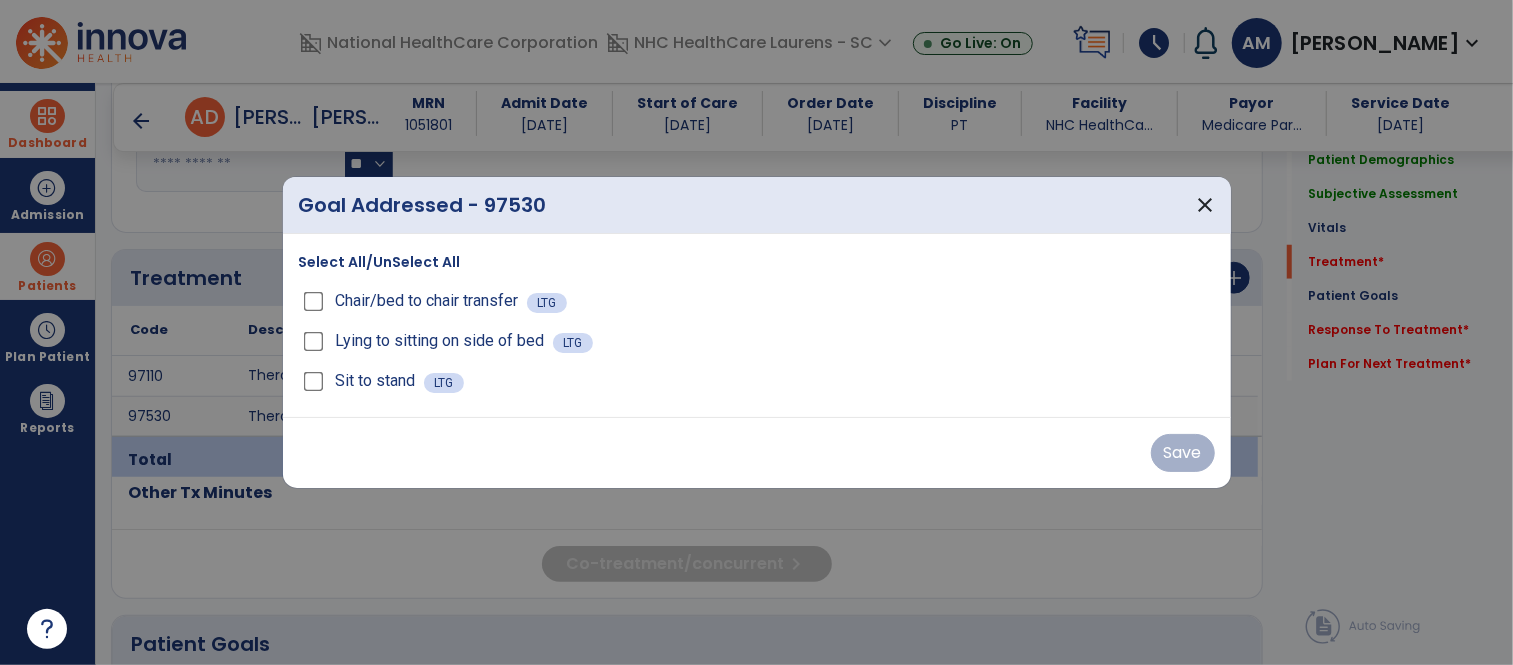 scroll, scrollTop: 1000, scrollLeft: 0, axis: vertical 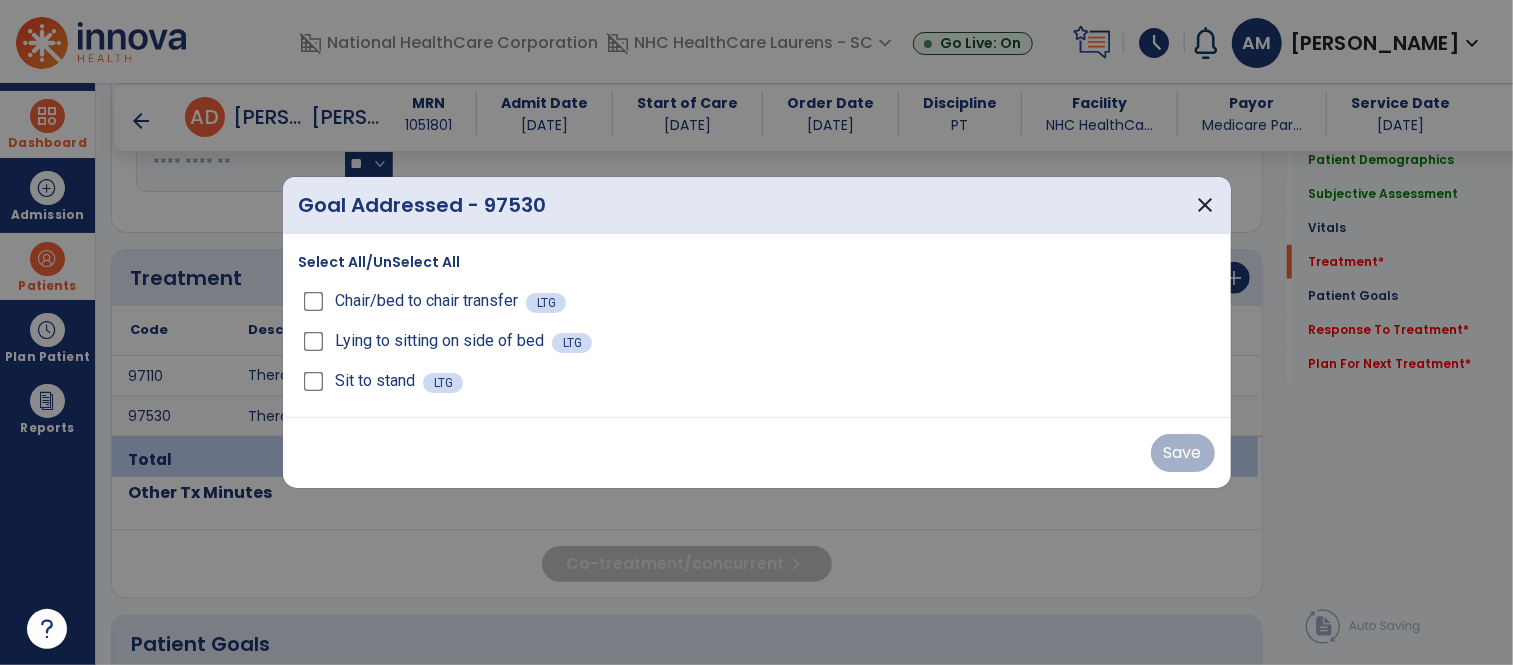 click on "Lying to sitting on side of bed  LTG" at bounding box center (757, 341) 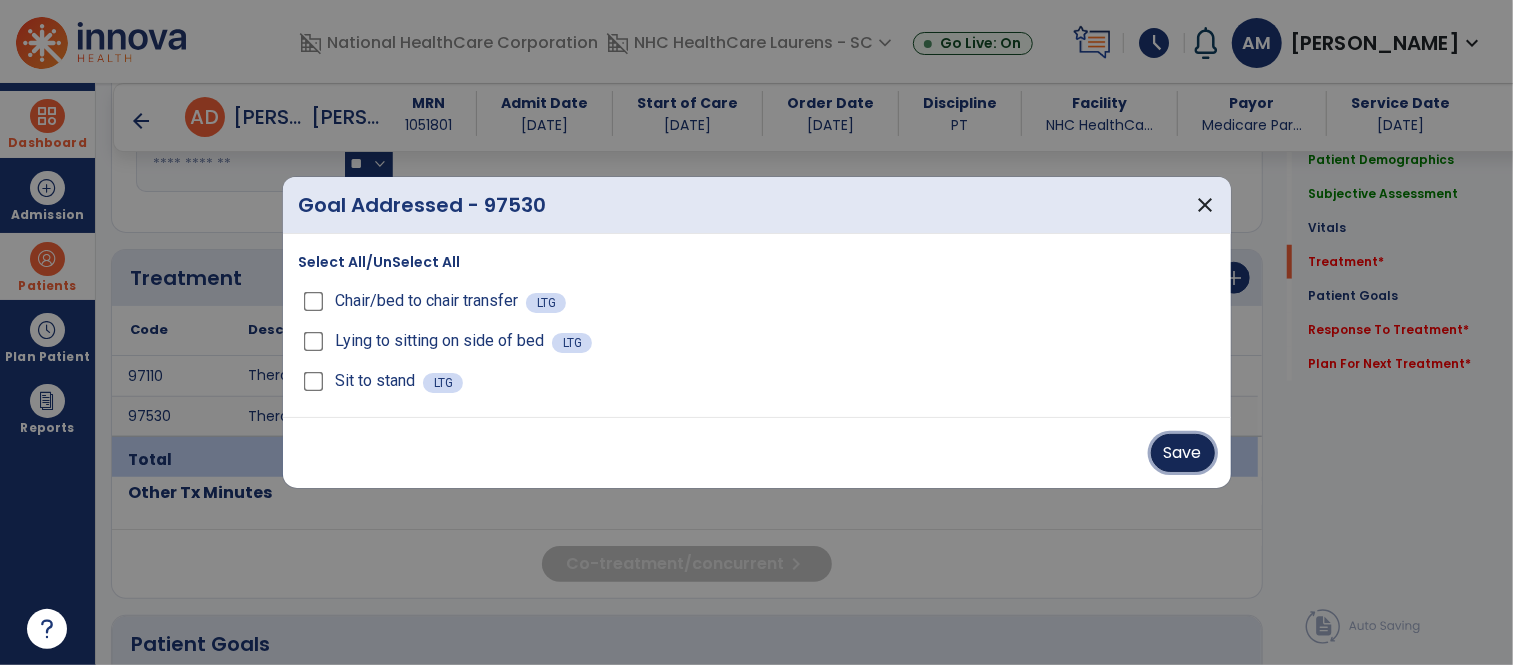 click on "Save" at bounding box center (1183, 453) 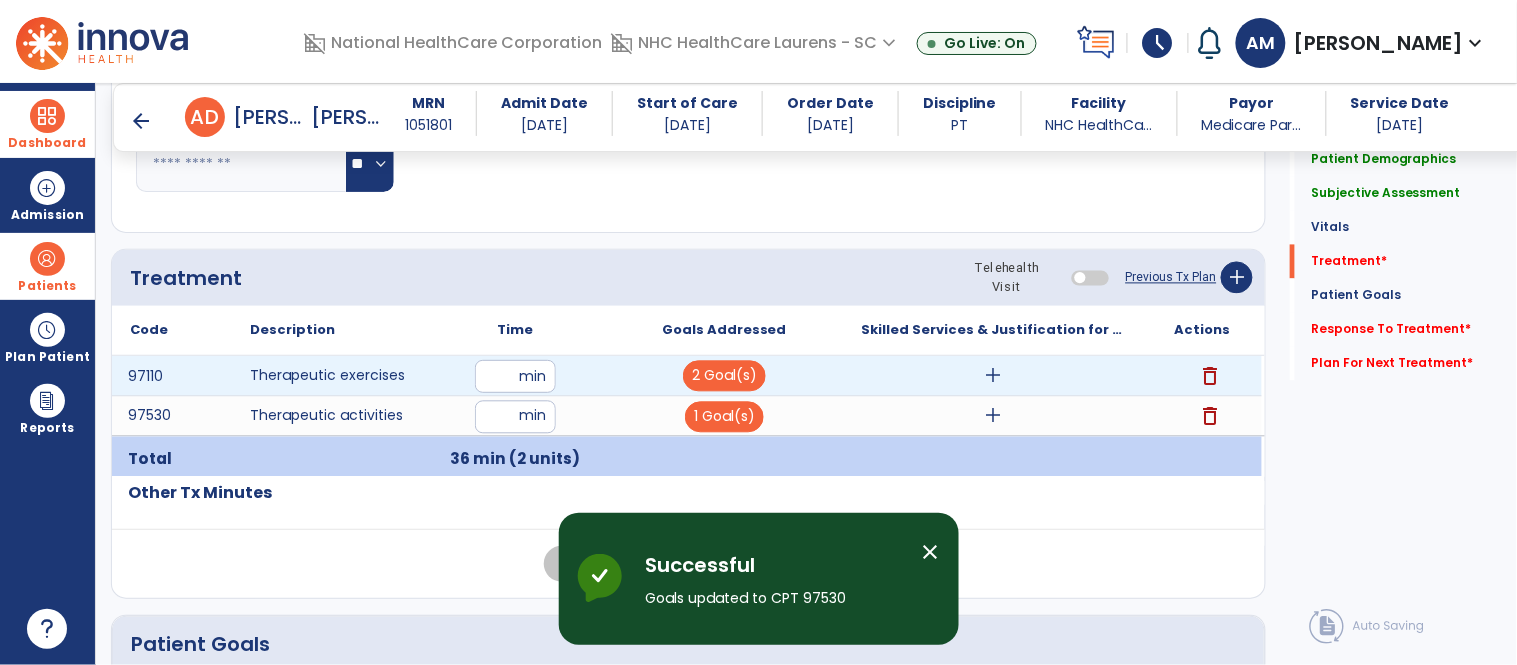 click on "add" at bounding box center [993, 376] 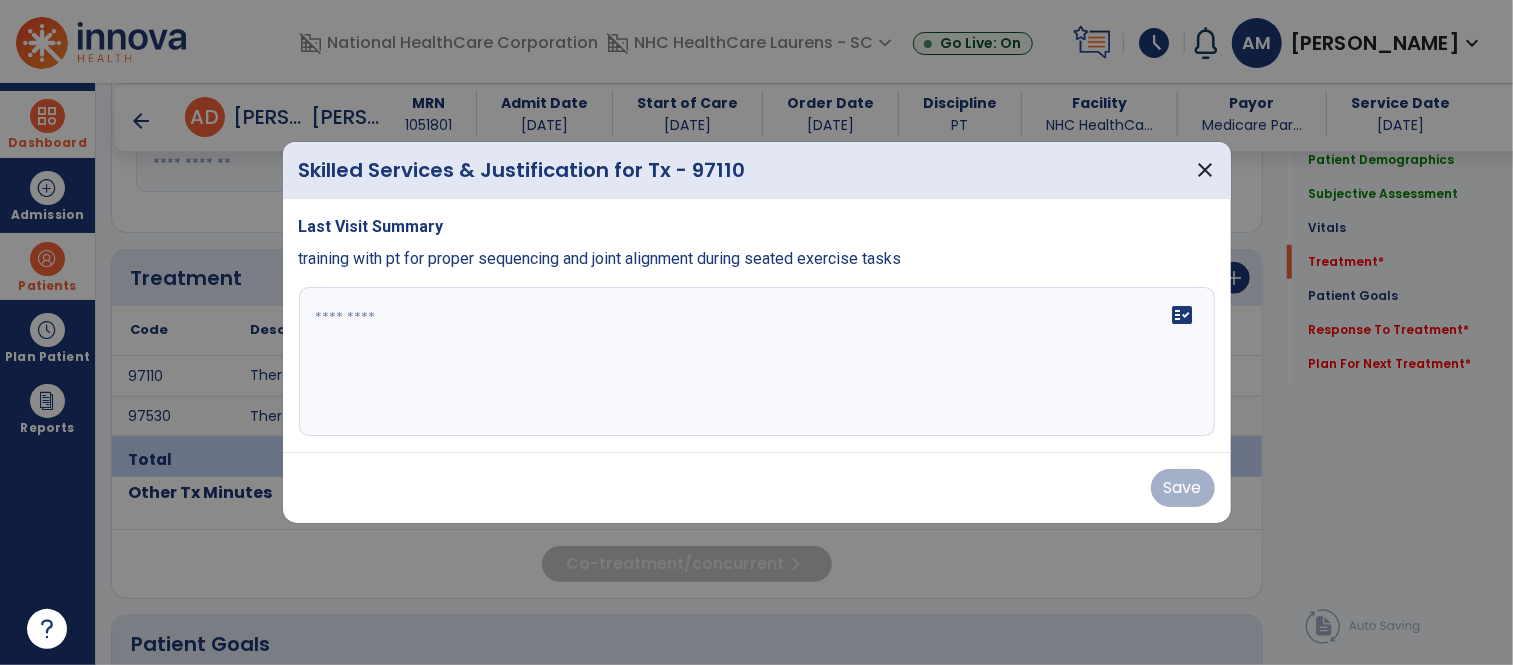 scroll, scrollTop: 1000, scrollLeft: 0, axis: vertical 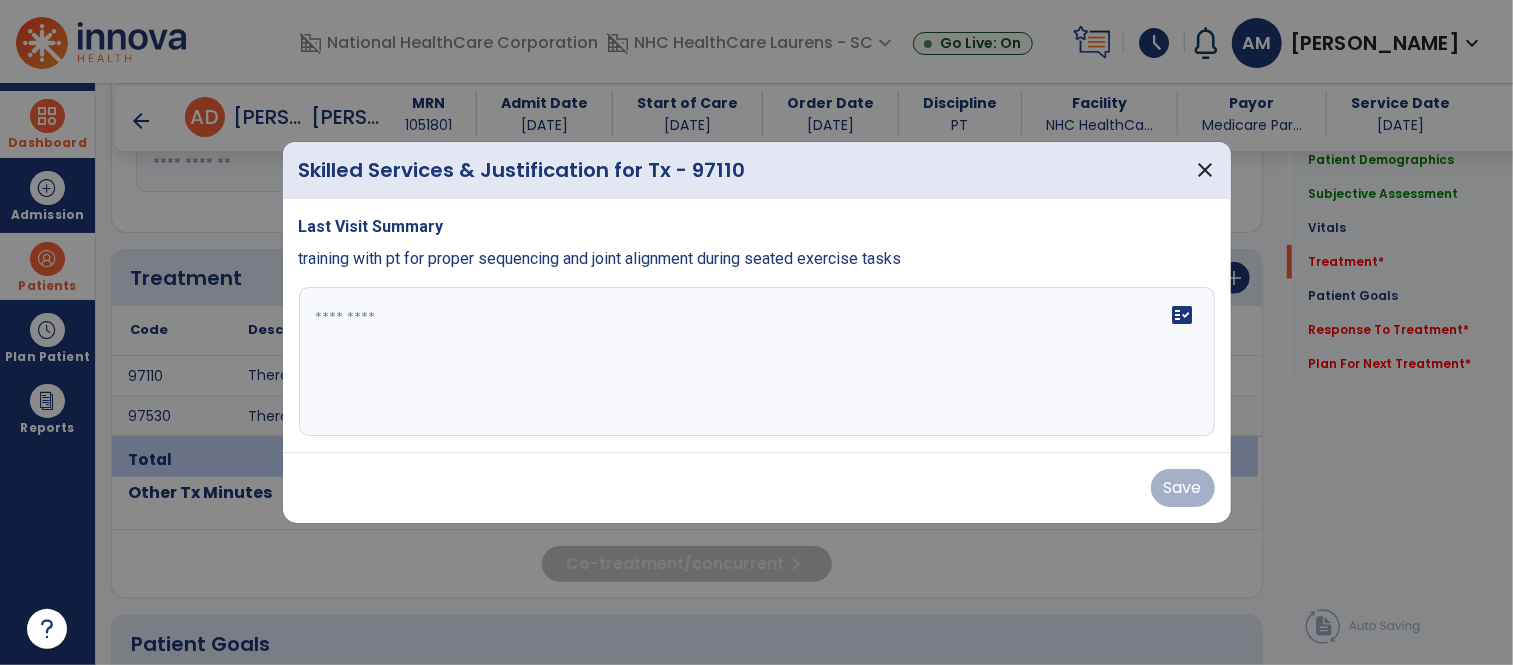click on "fact_check" at bounding box center (757, 362) 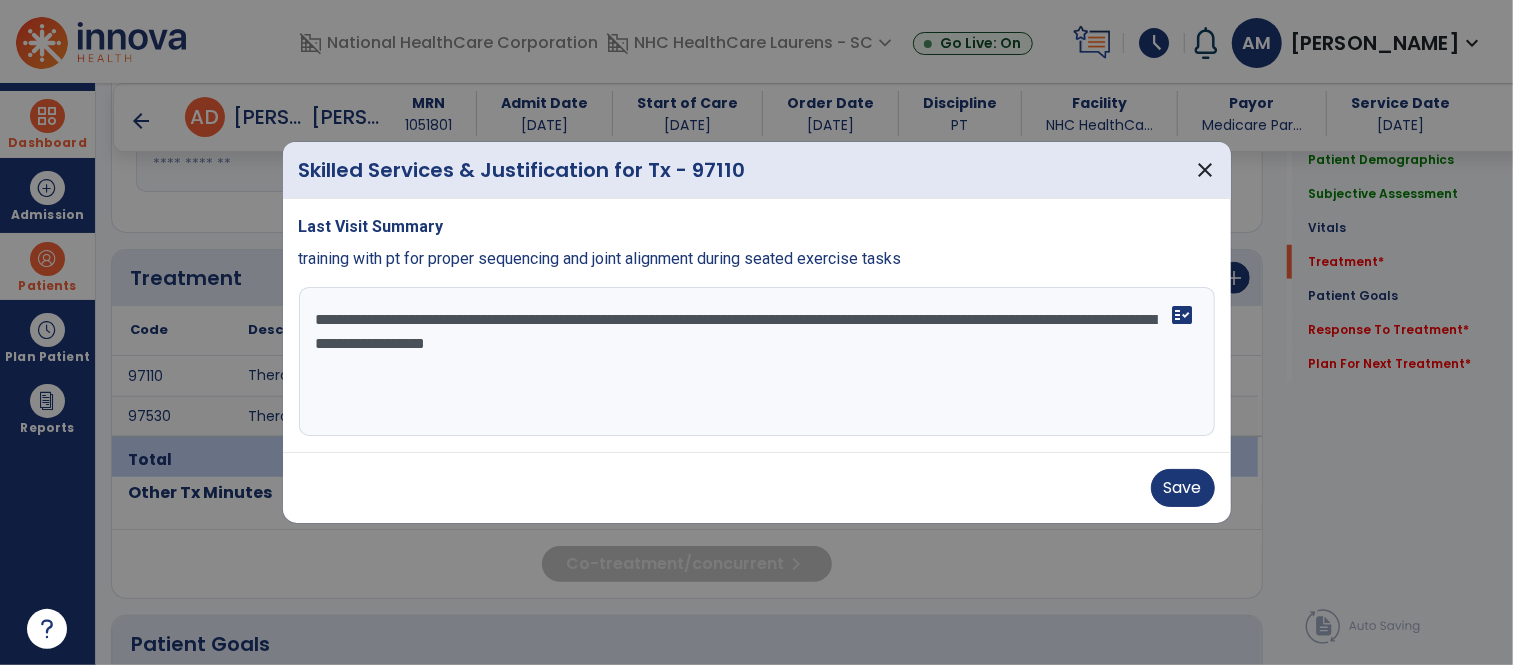 click on "**********" at bounding box center [757, 362] 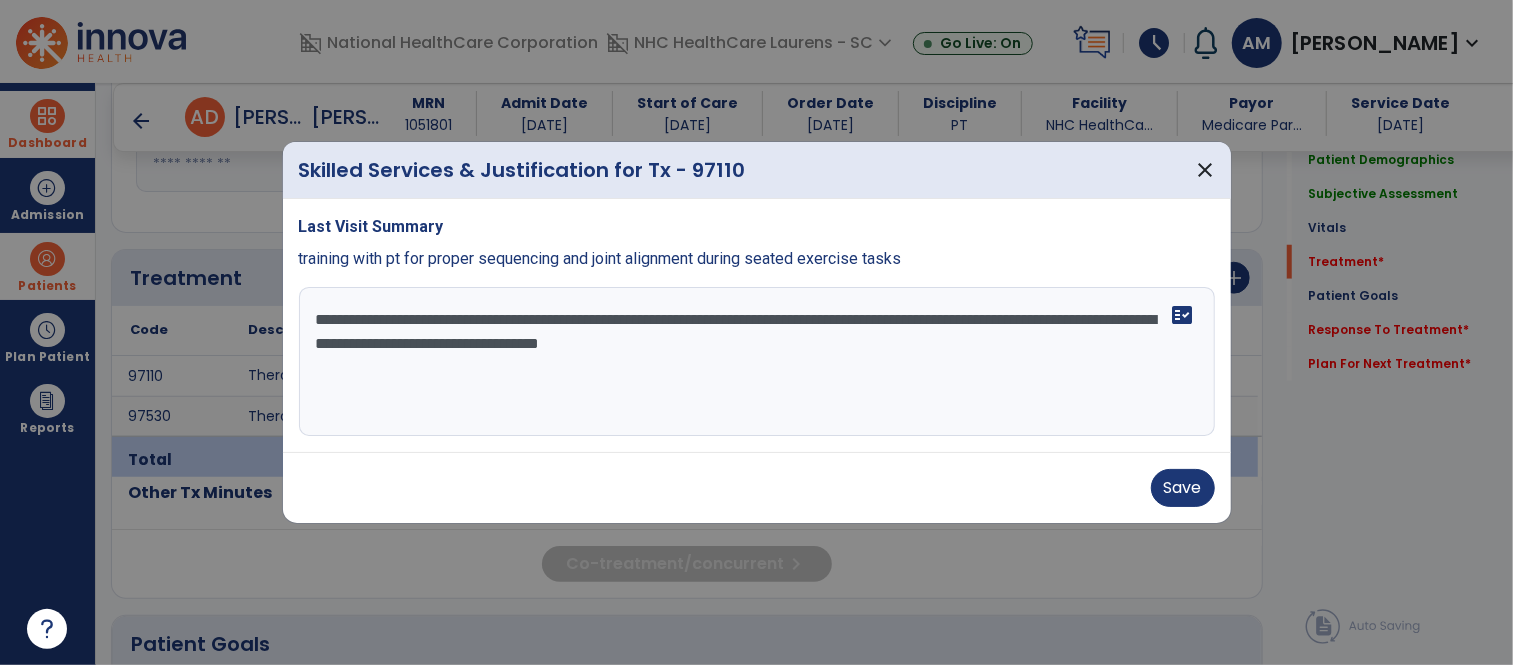 type on "**********" 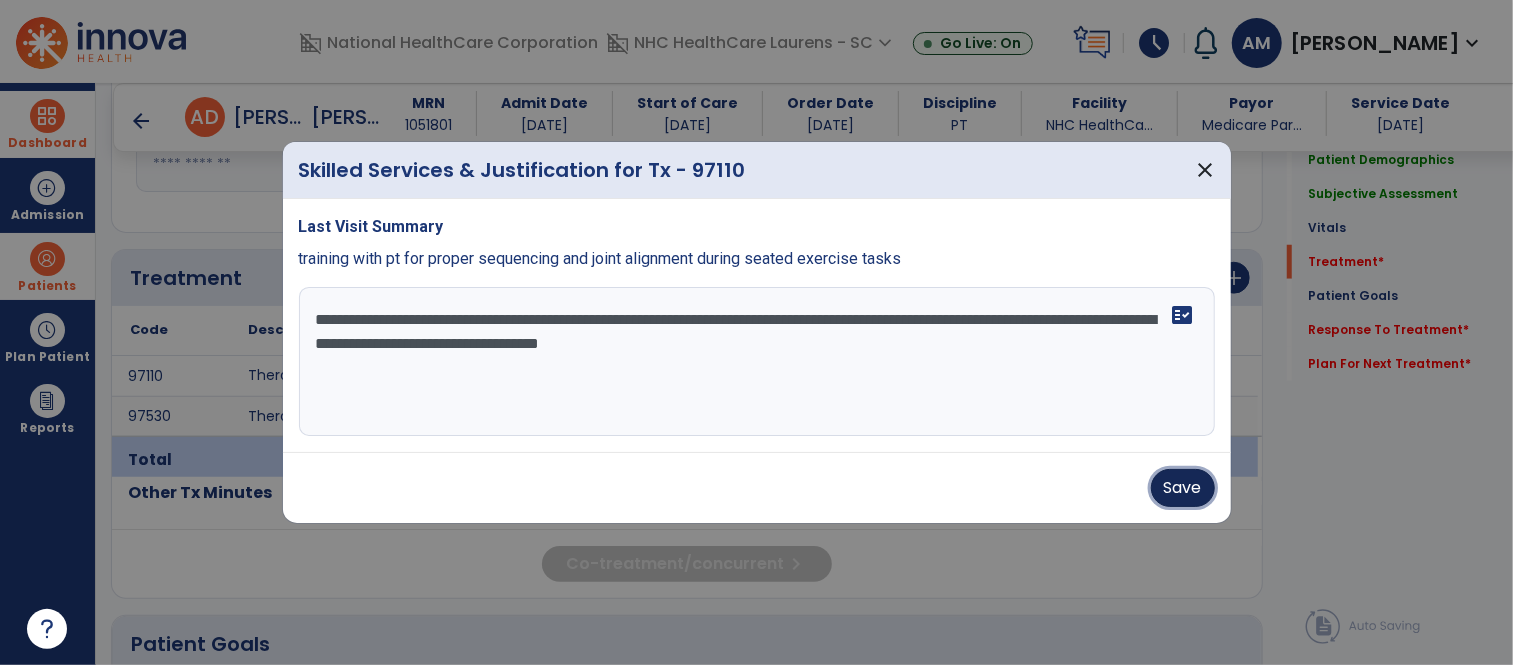 type 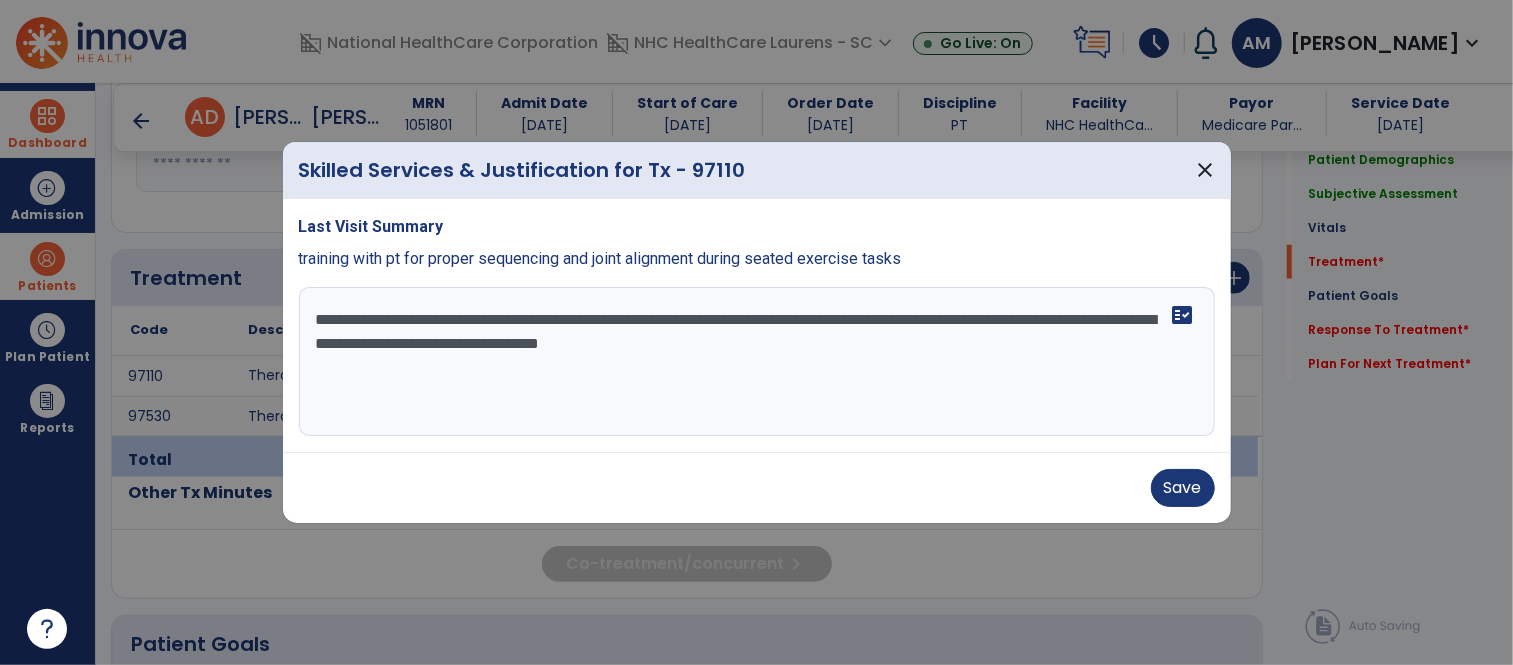 click on "**********" at bounding box center [757, 362] 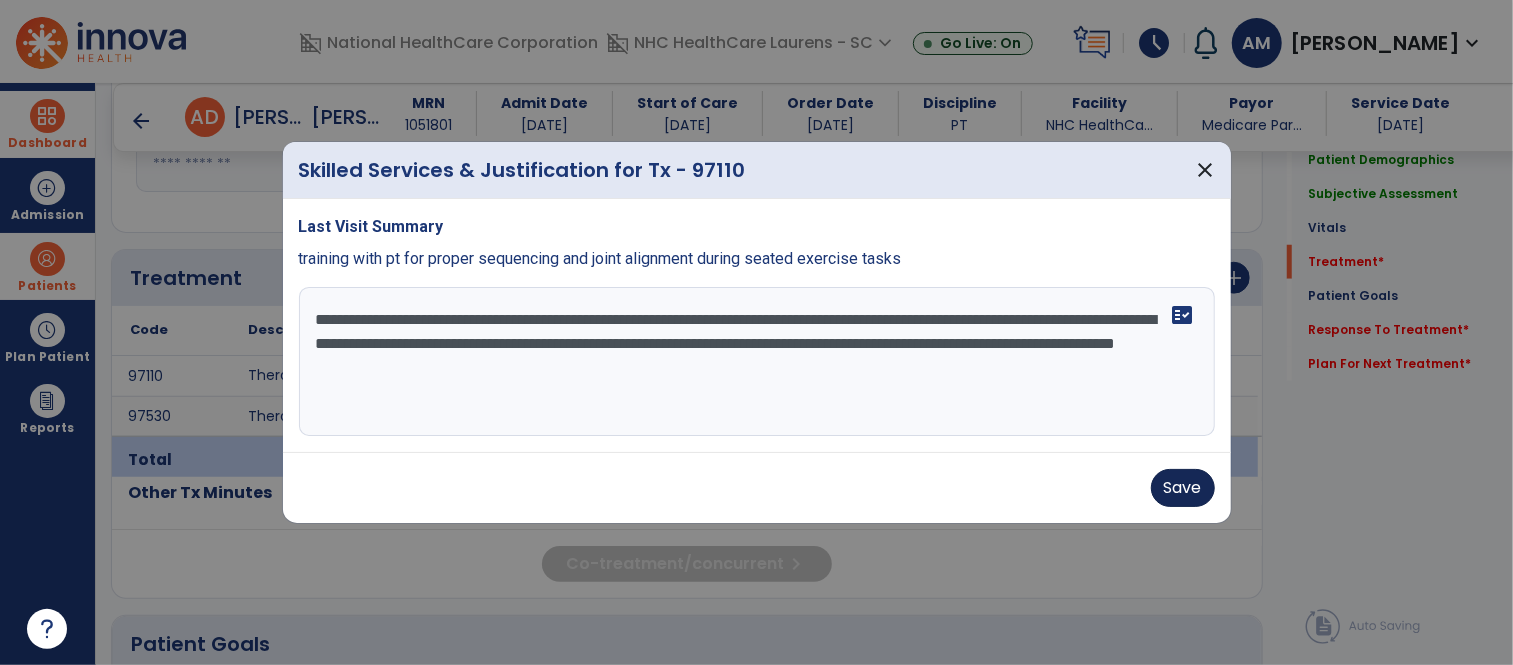 type on "**********" 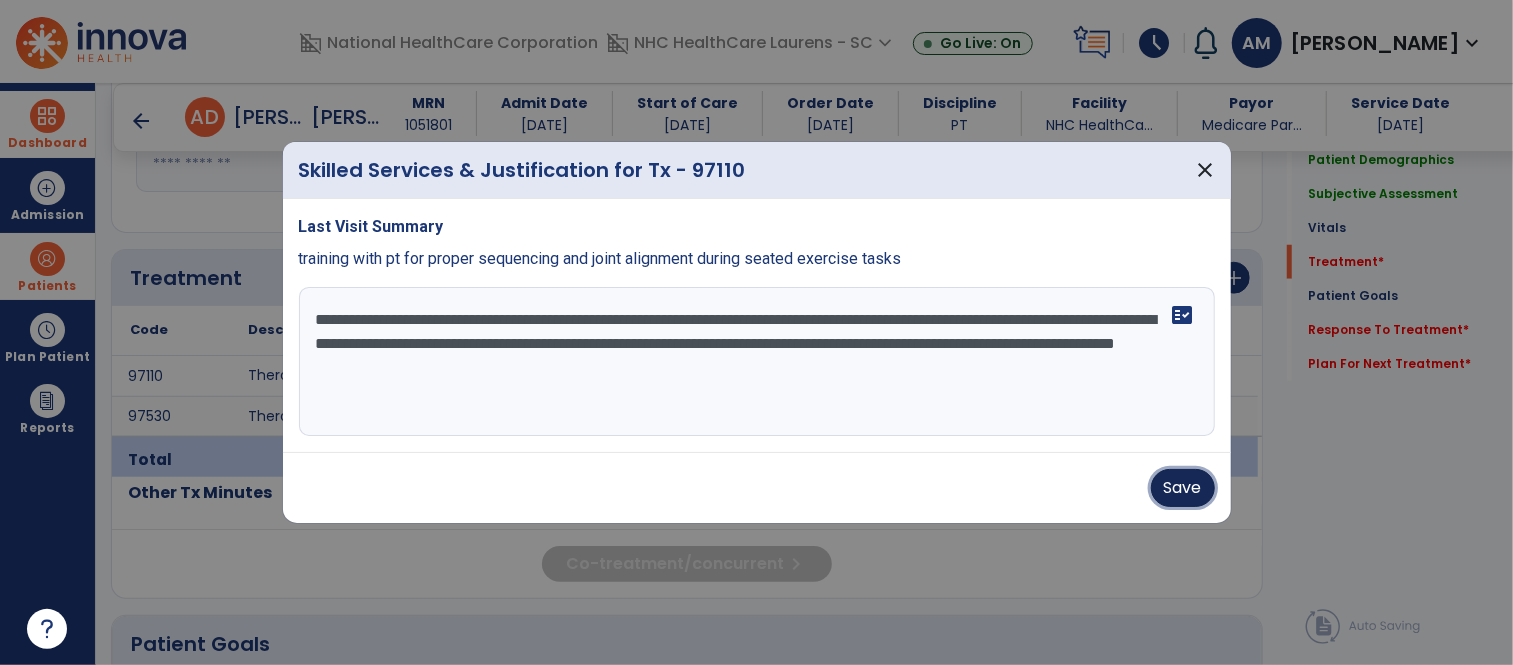 click on "Save" at bounding box center [1183, 488] 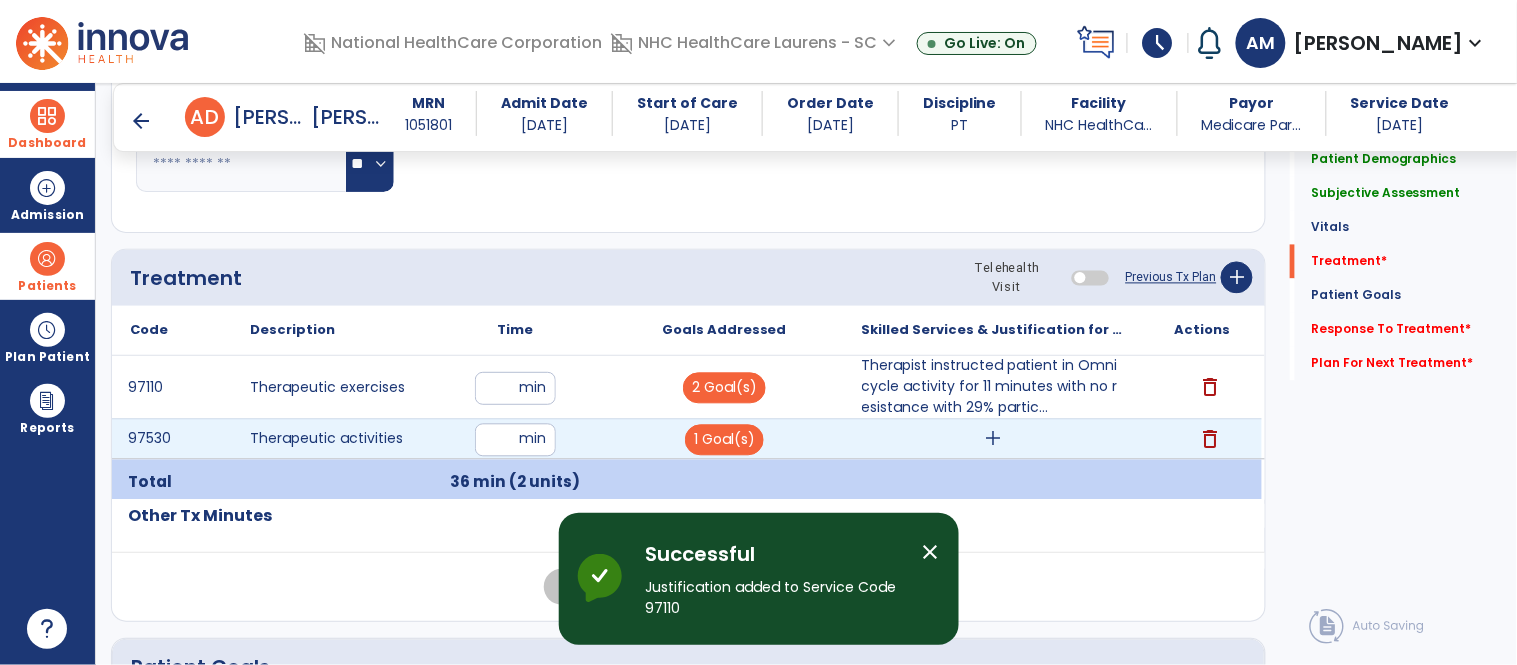 click on "add" at bounding box center (993, 439) 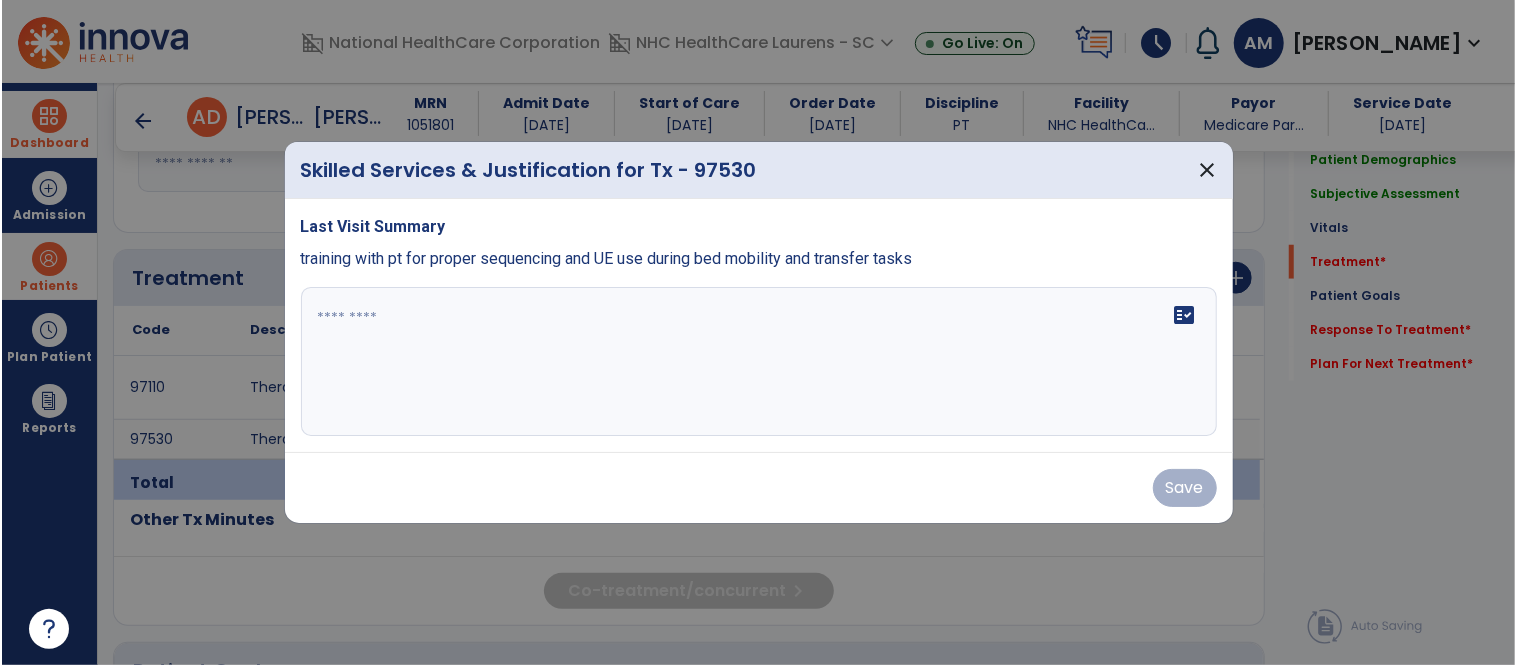 scroll, scrollTop: 1000, scrollLeft: 0, axis: vertical 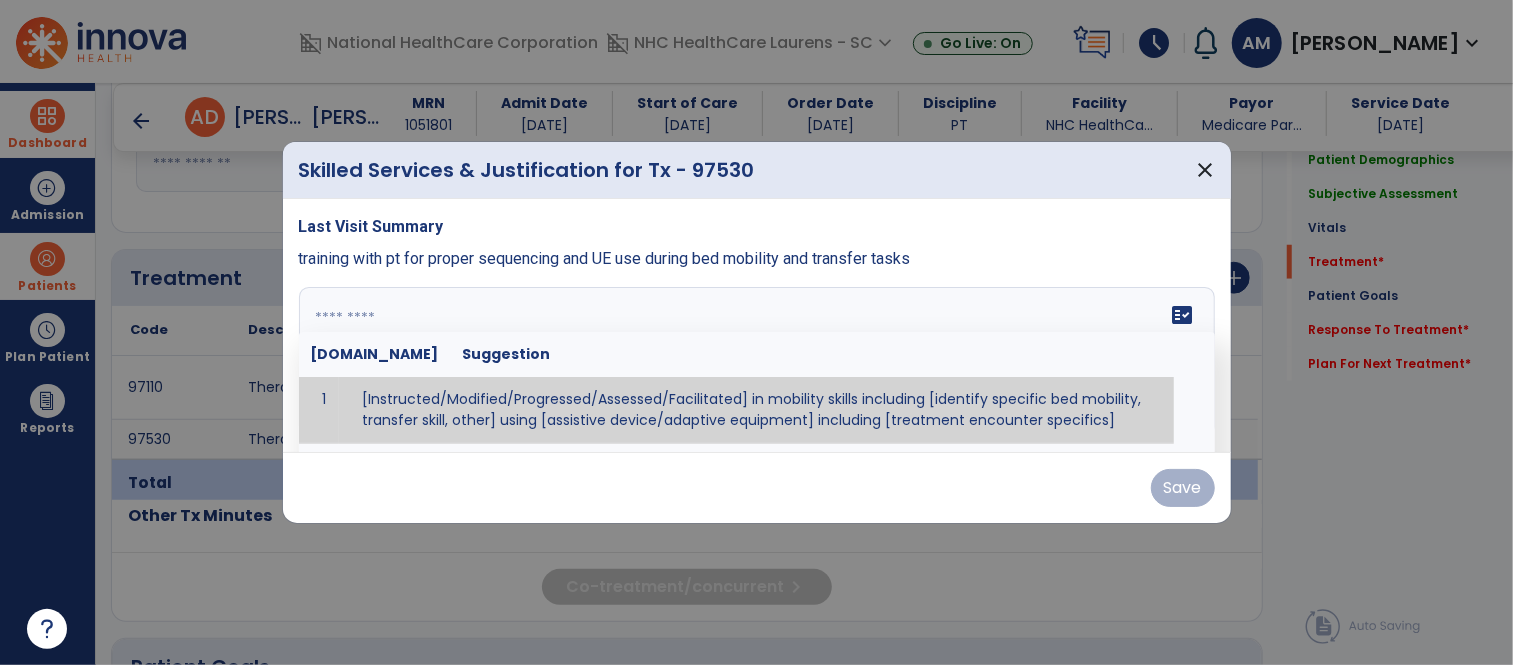 click on "fact_check  Sr.No Suggestion 1 [Instructed/Modified/Progressed/Assessed/Facilitated] in mobility skills including [identify specific bed mobility, transfer skill, other] using [assistive device/adaptive equipment] including [treatment encounter specifics]" at bounding box center (757, 362) 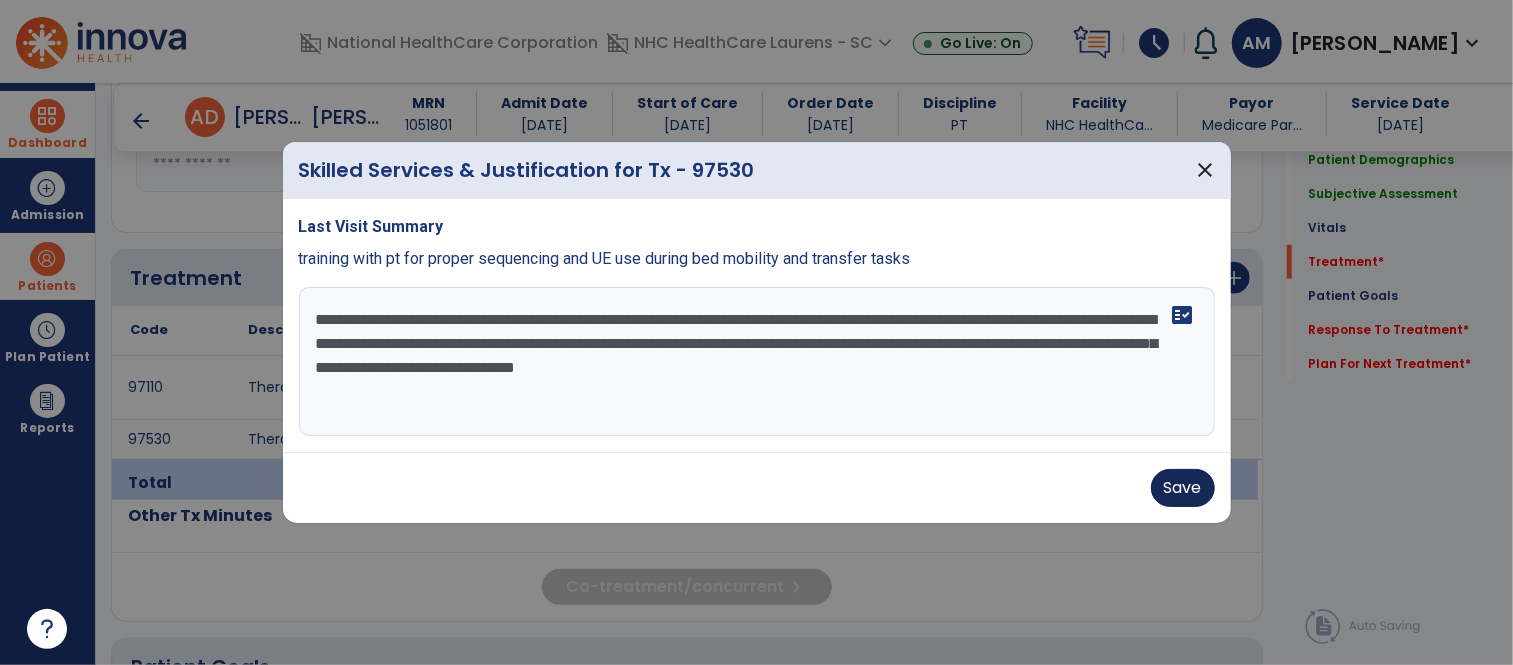 type on "**********" 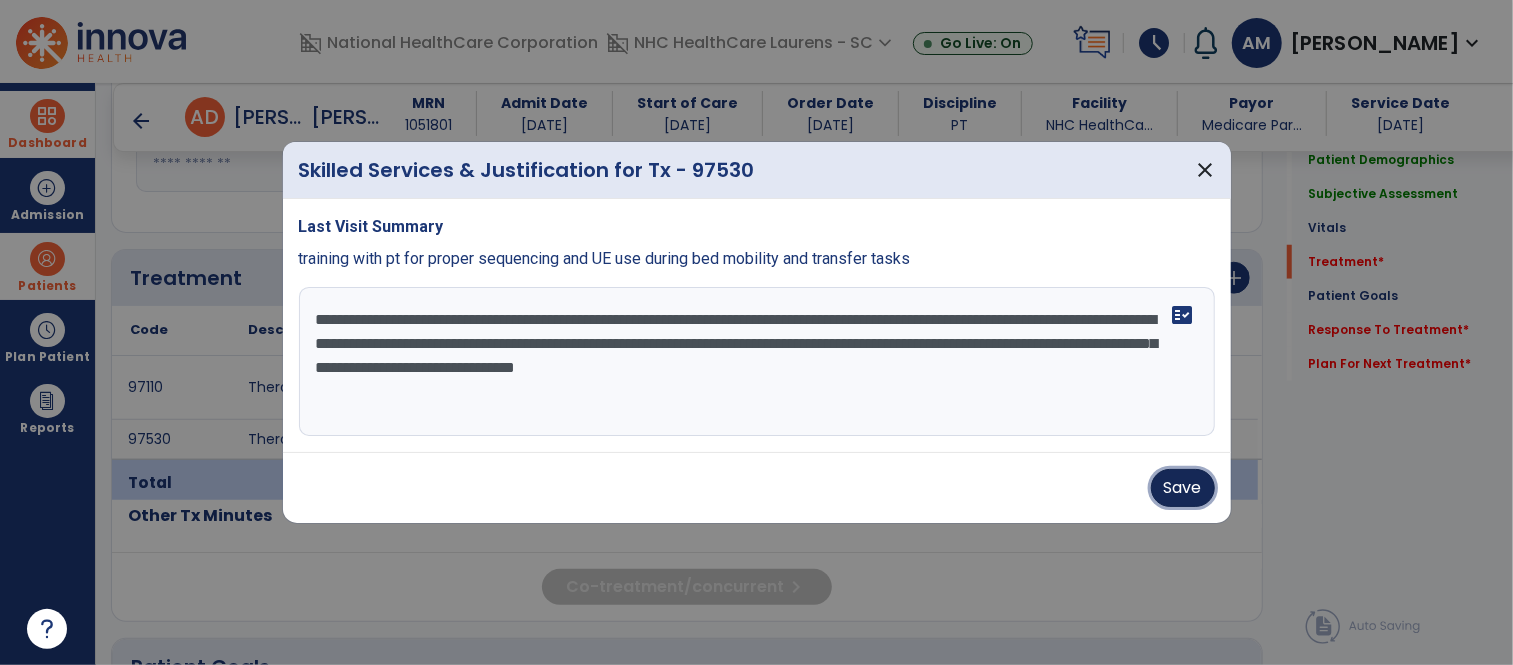 click on "Save" at bounding box center (1183, 488) 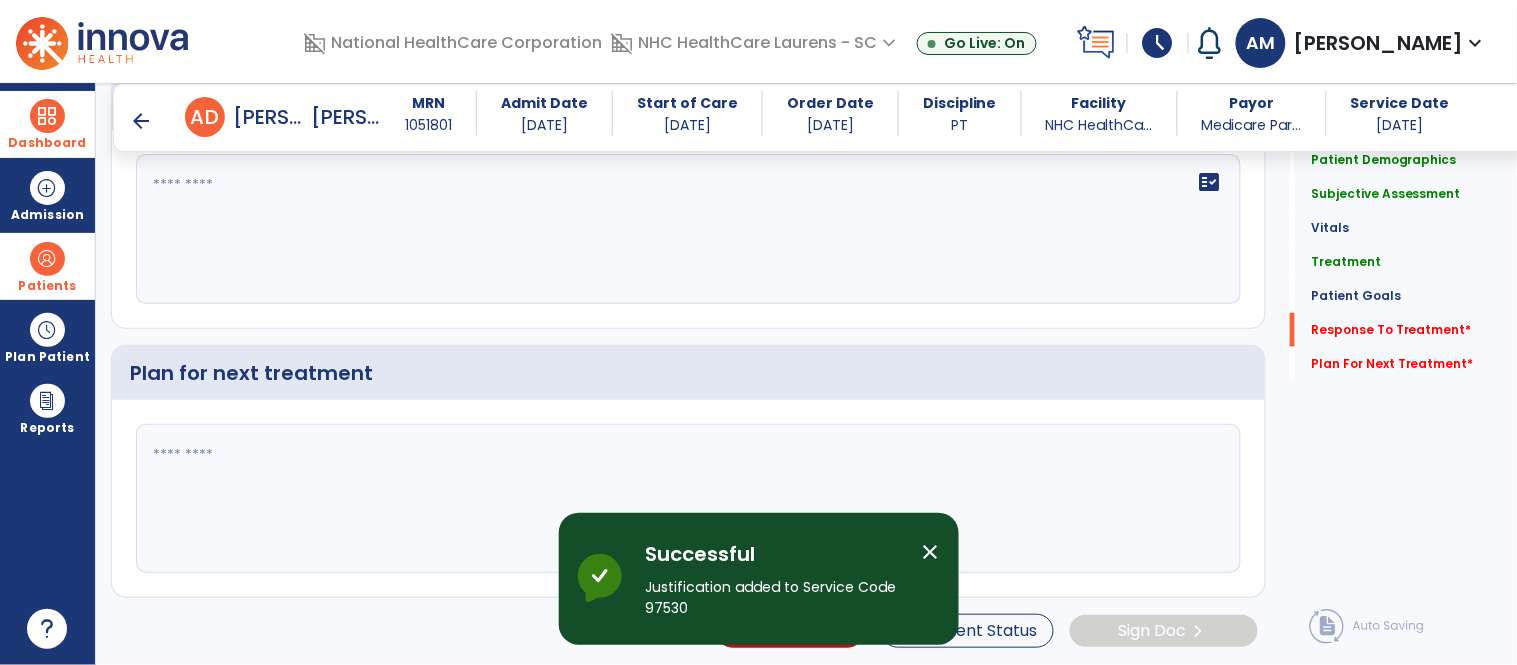 scroll, scrollTop: 2194, scrollLeft: 0, axis: vertical 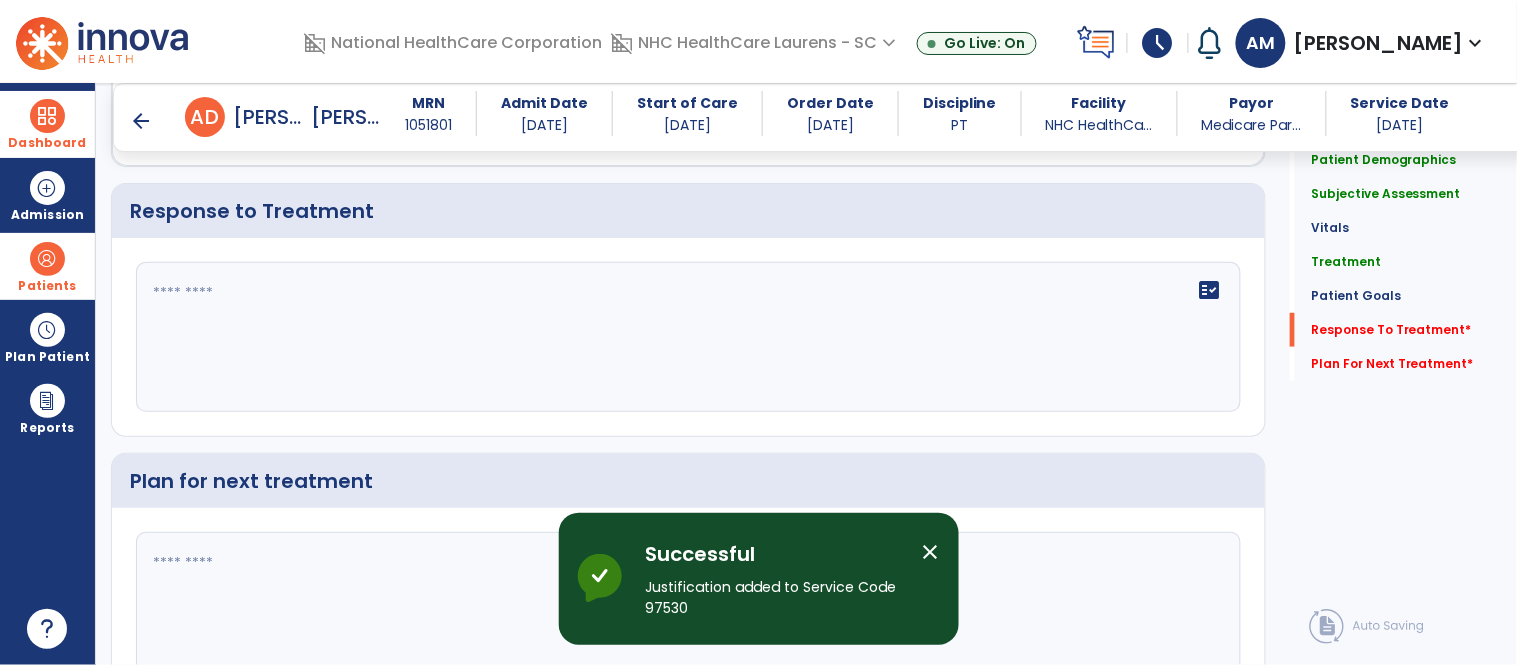 click on "fact_check" 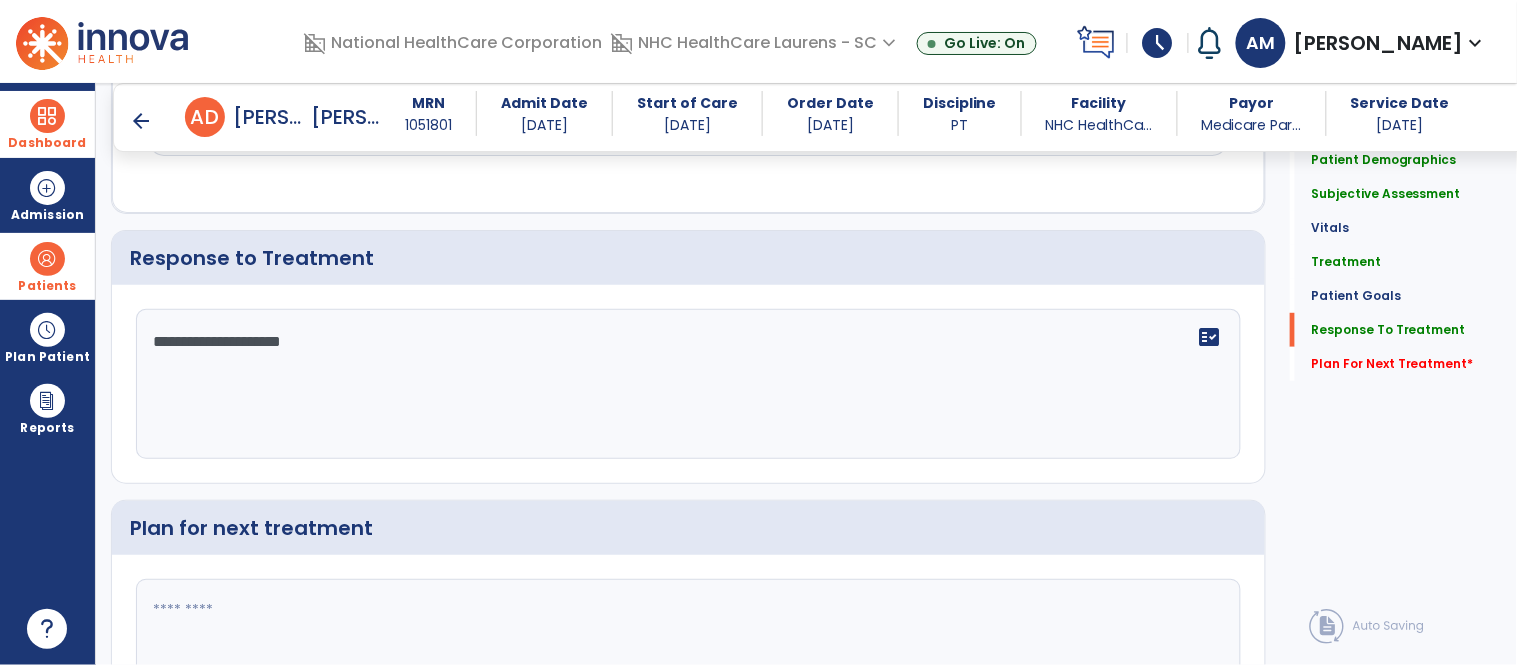 scroll, scrollTop: 2194, scrollLeft: 0, axis: vertical 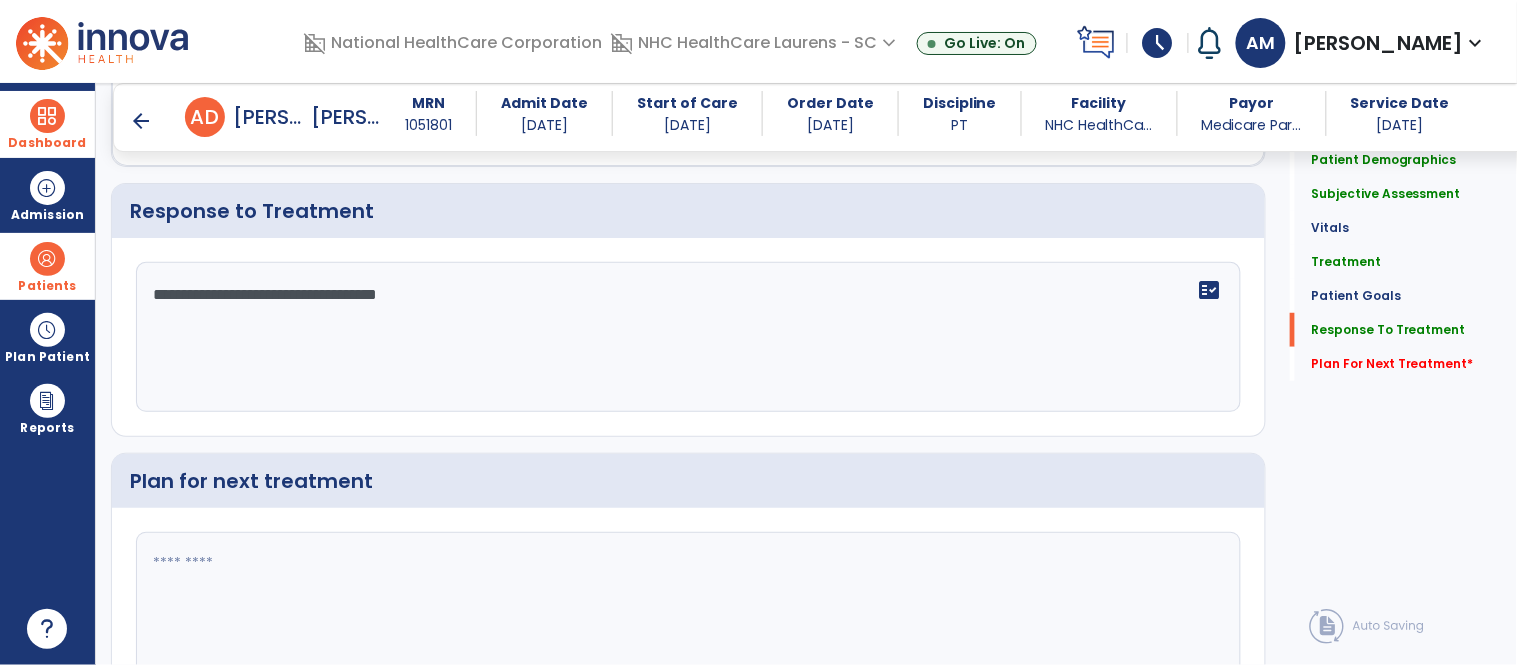 type on "**********" 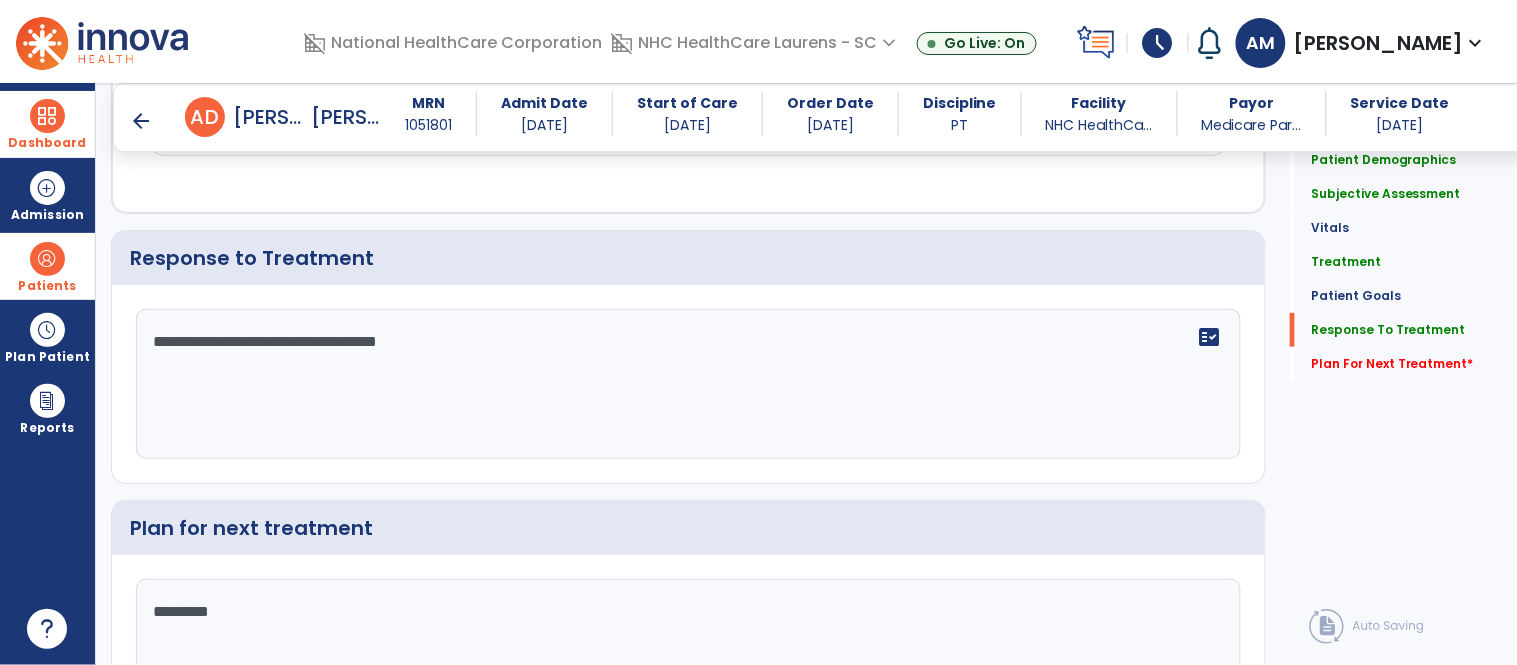 scroll, scrollTop: 2194, scrollLeft: 0, axis: vertical 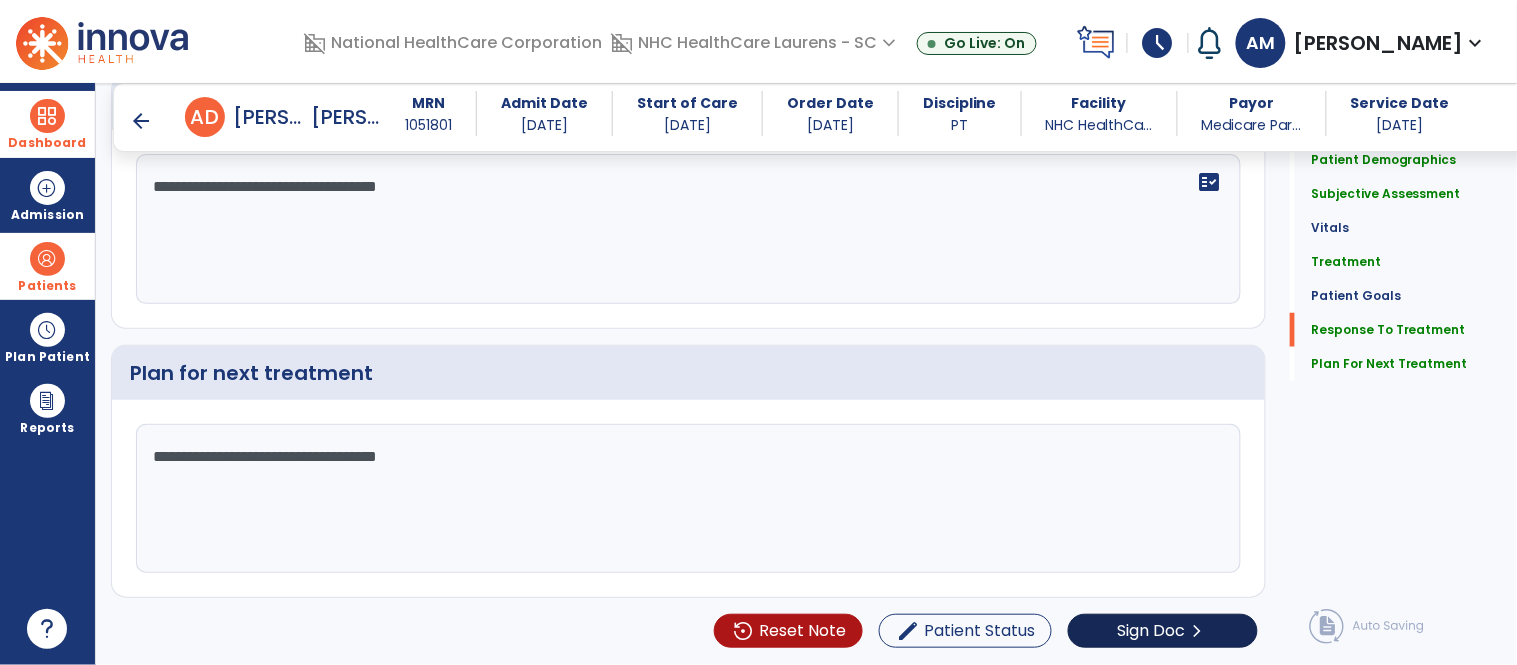 type on "**********" 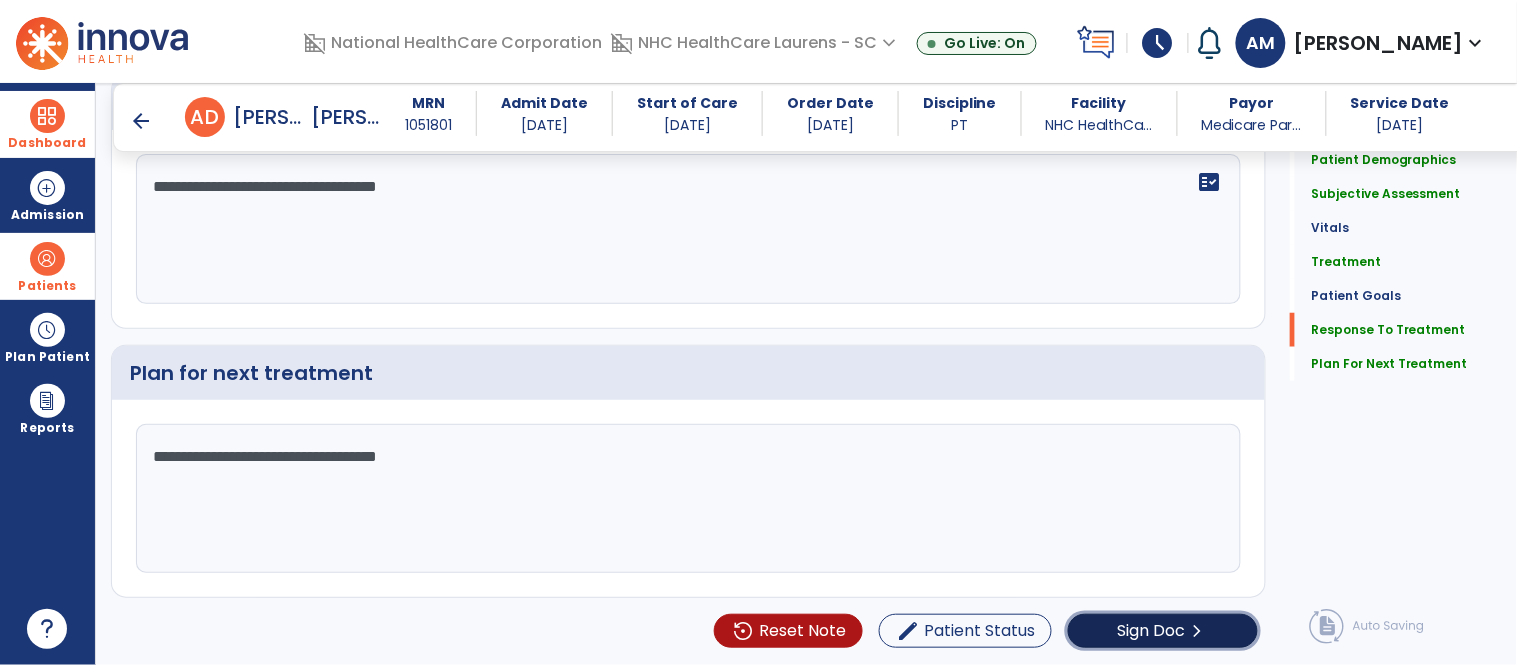 click on "Sign Doc  chevron_right" 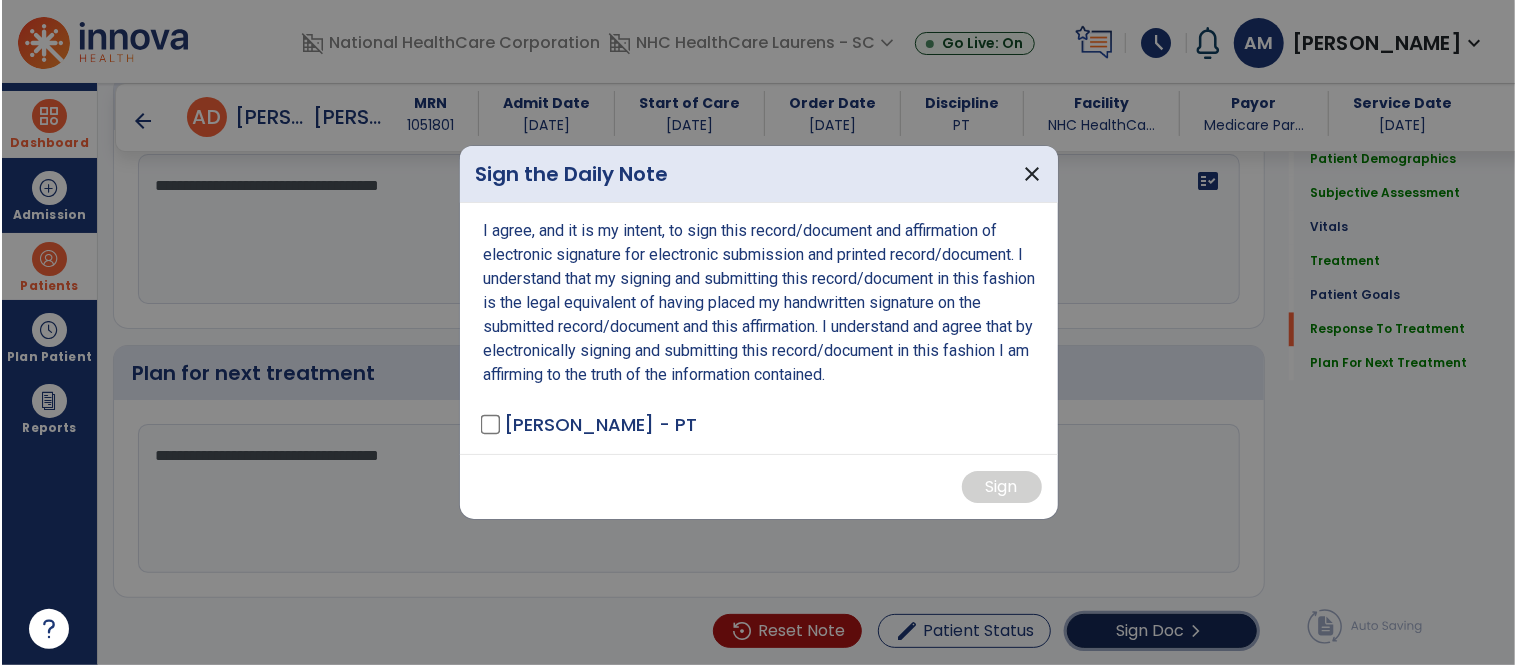 scroll, scrollTop: 2305, scrollLeft: 0, axis: vertical 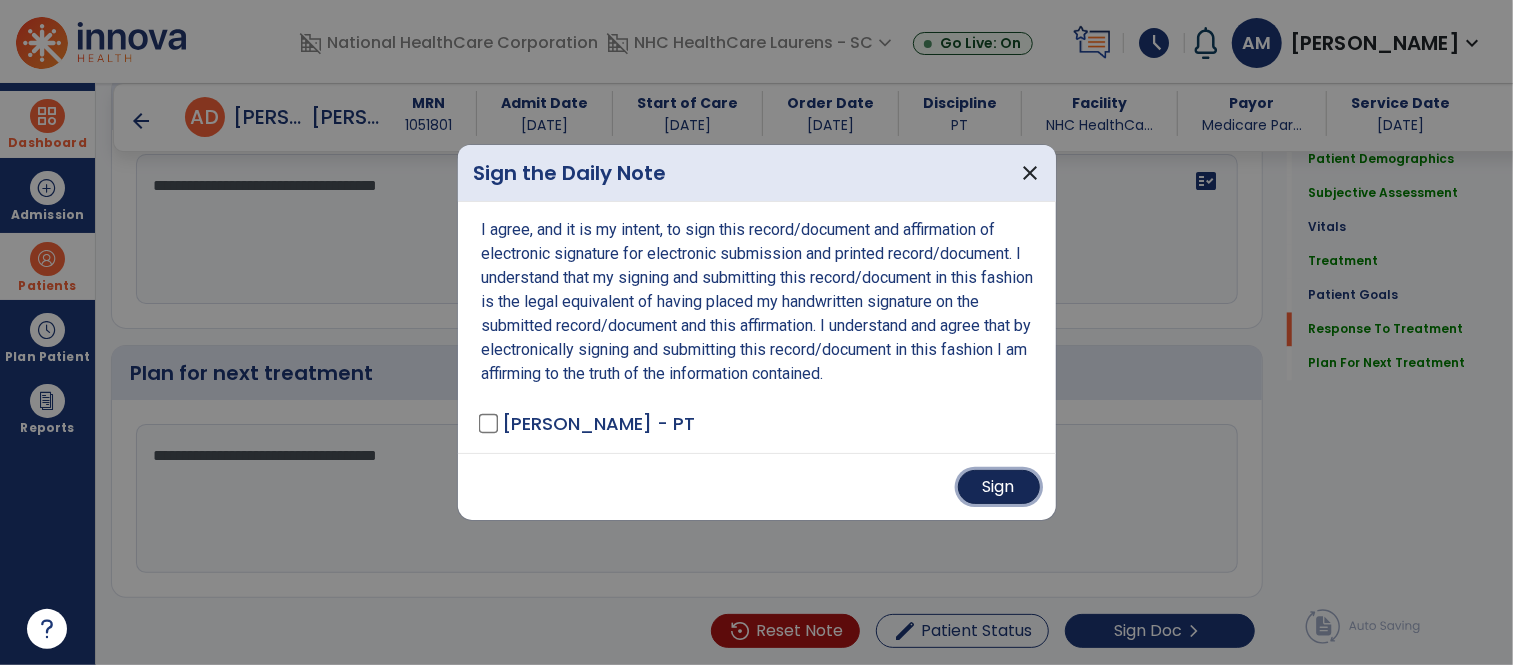 click on "Sign" at bounding box center (999, 487) 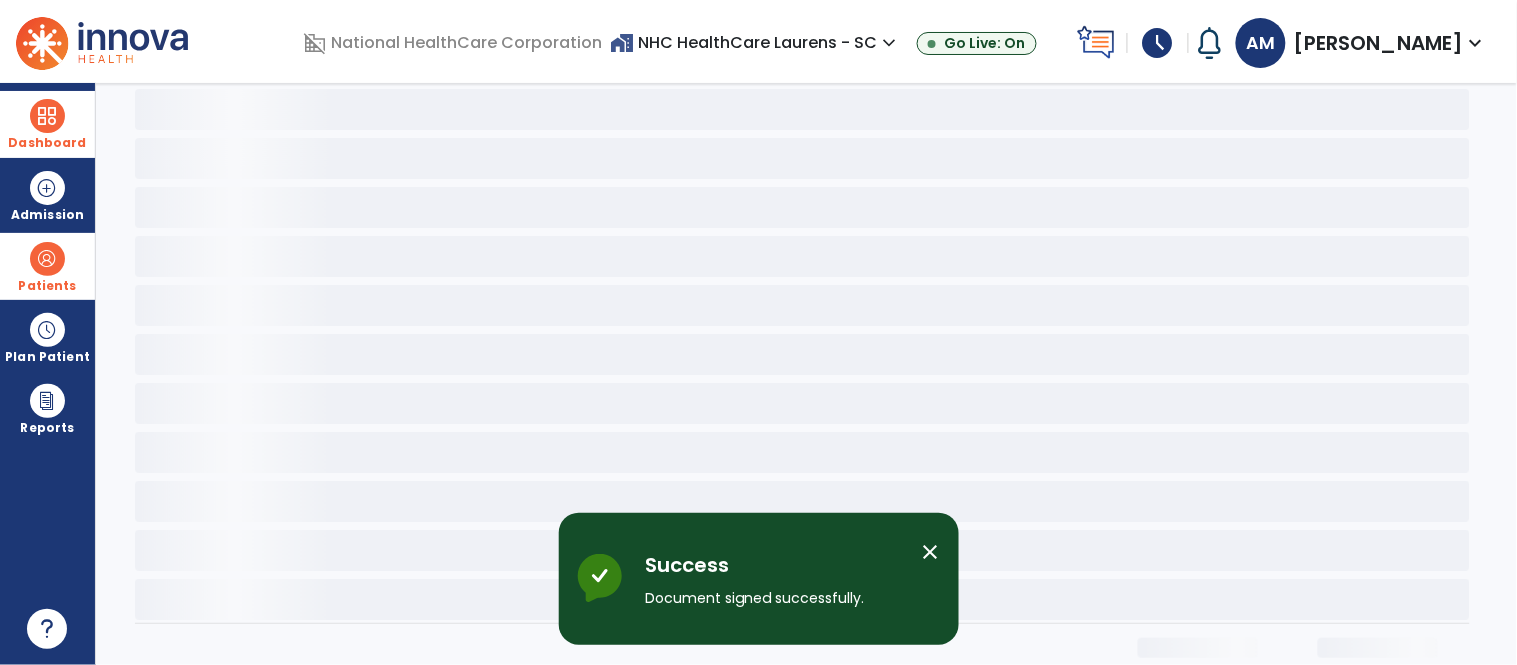 scroll, scrollTop: 0, scrollLeft: 0, axis: both 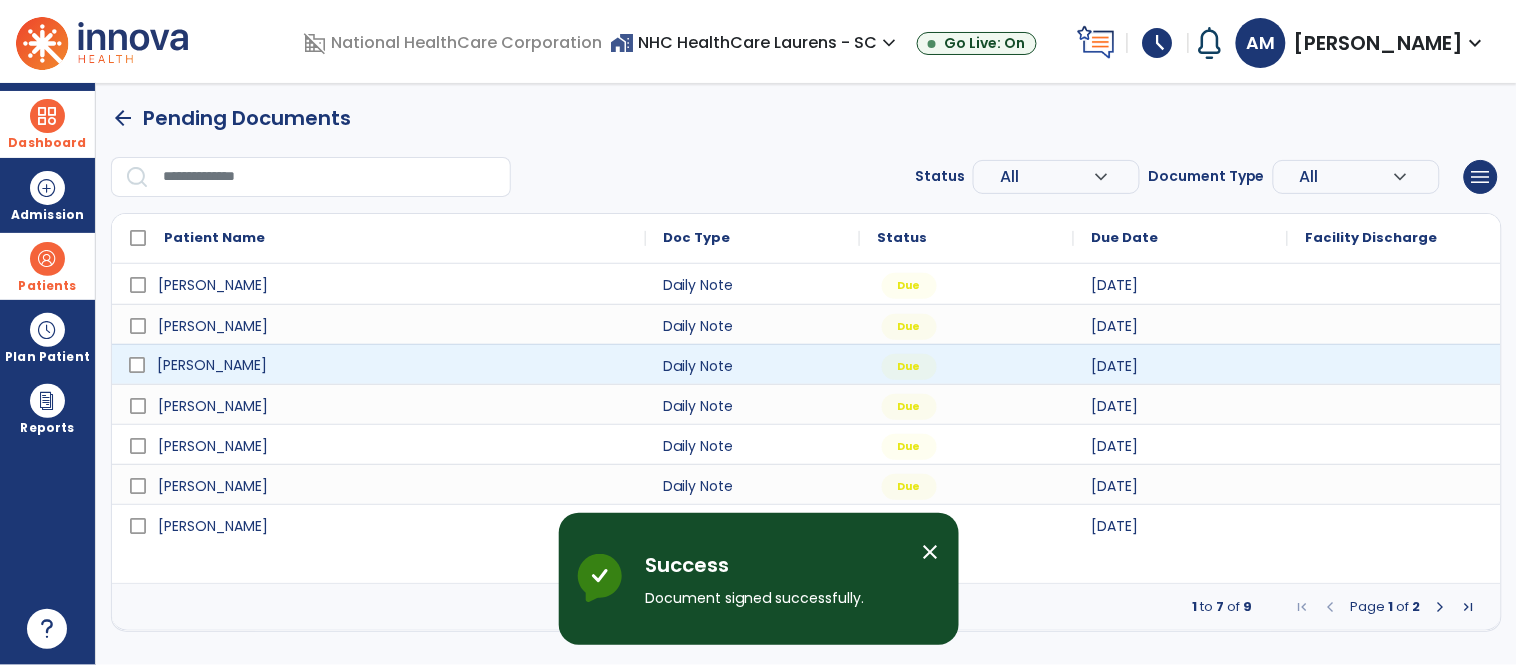 click on "[PERSON_NAME]" at bounding box center [393, 365] 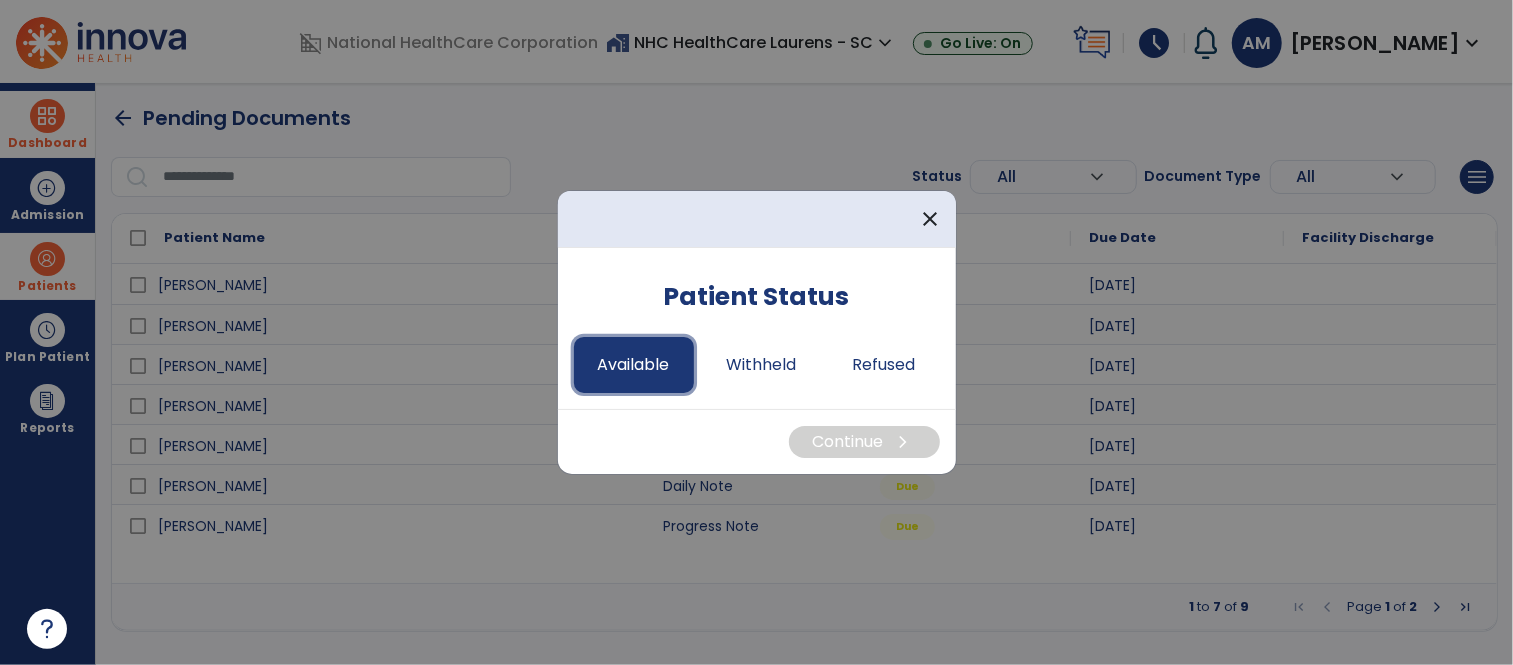 click on "Available" at bounding box center [634, 365] 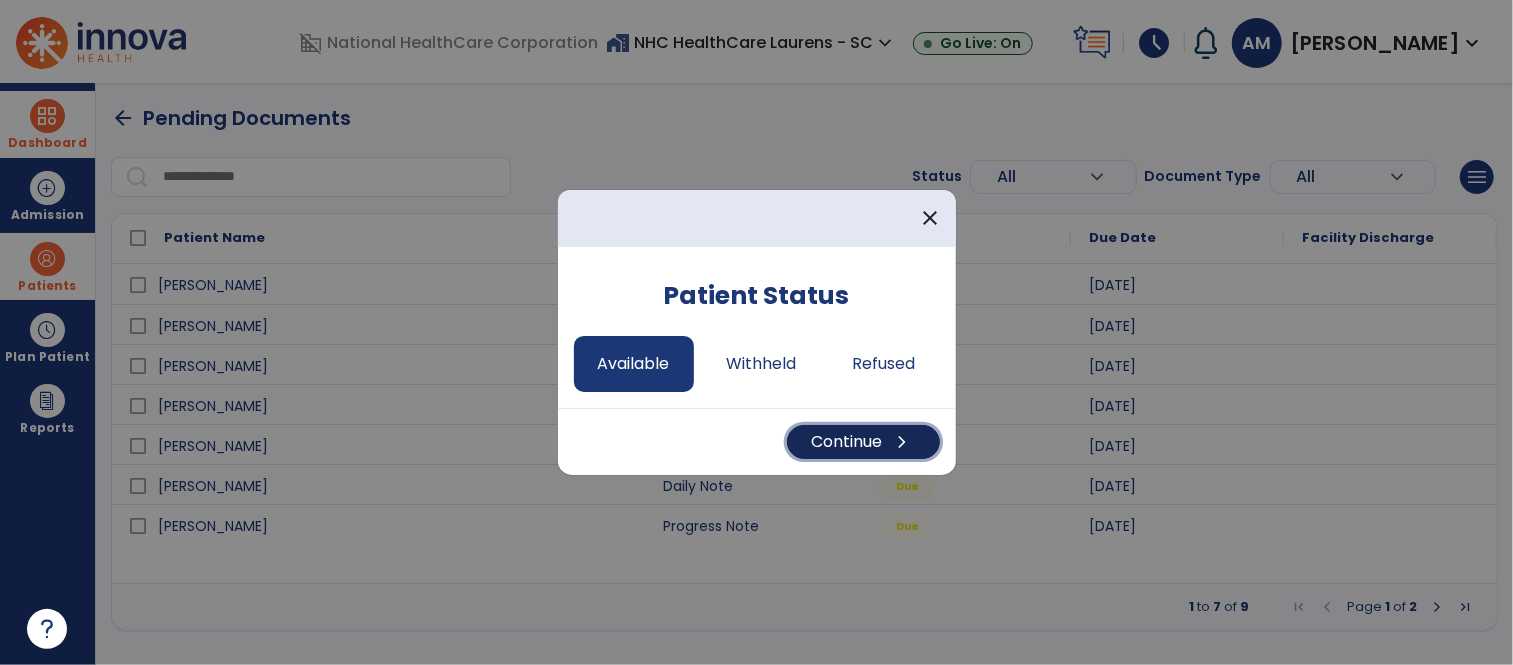 click on "Continue   chevron_right" at bounding box center (863, 442) 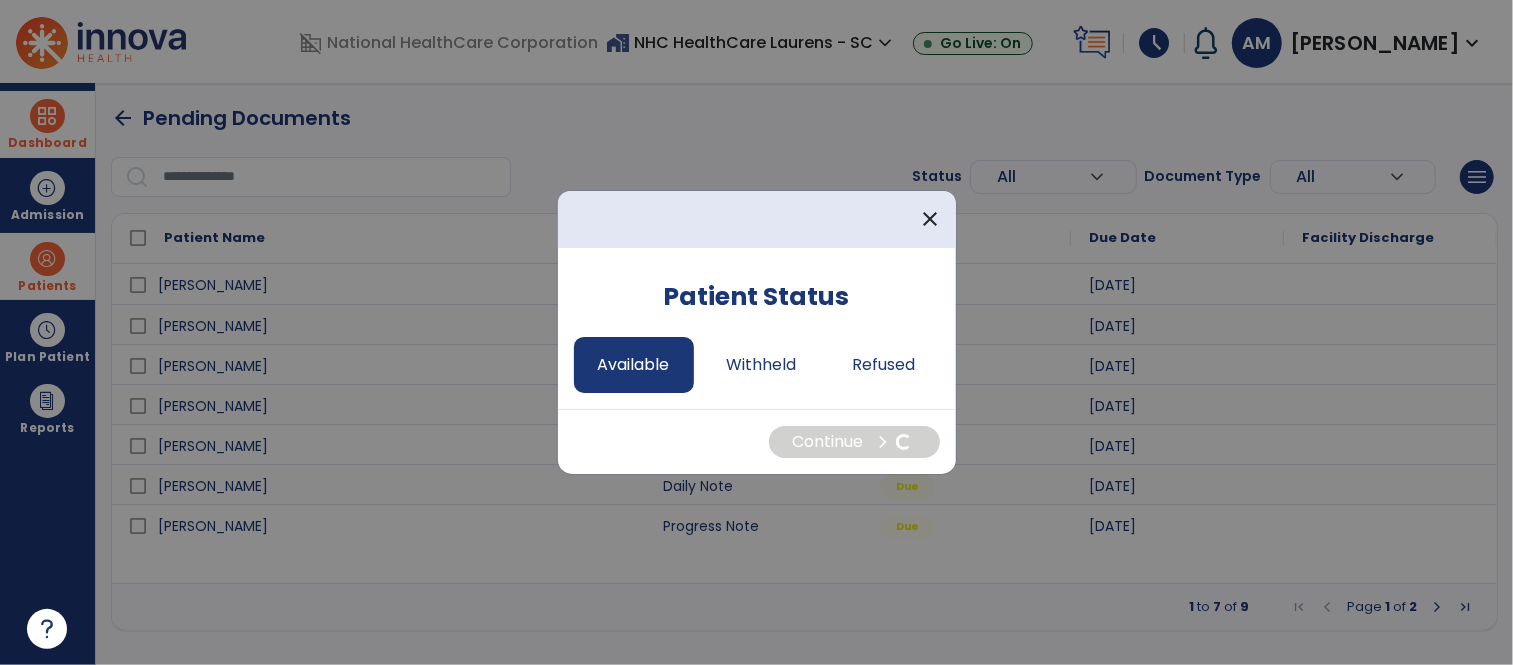 select on "*" 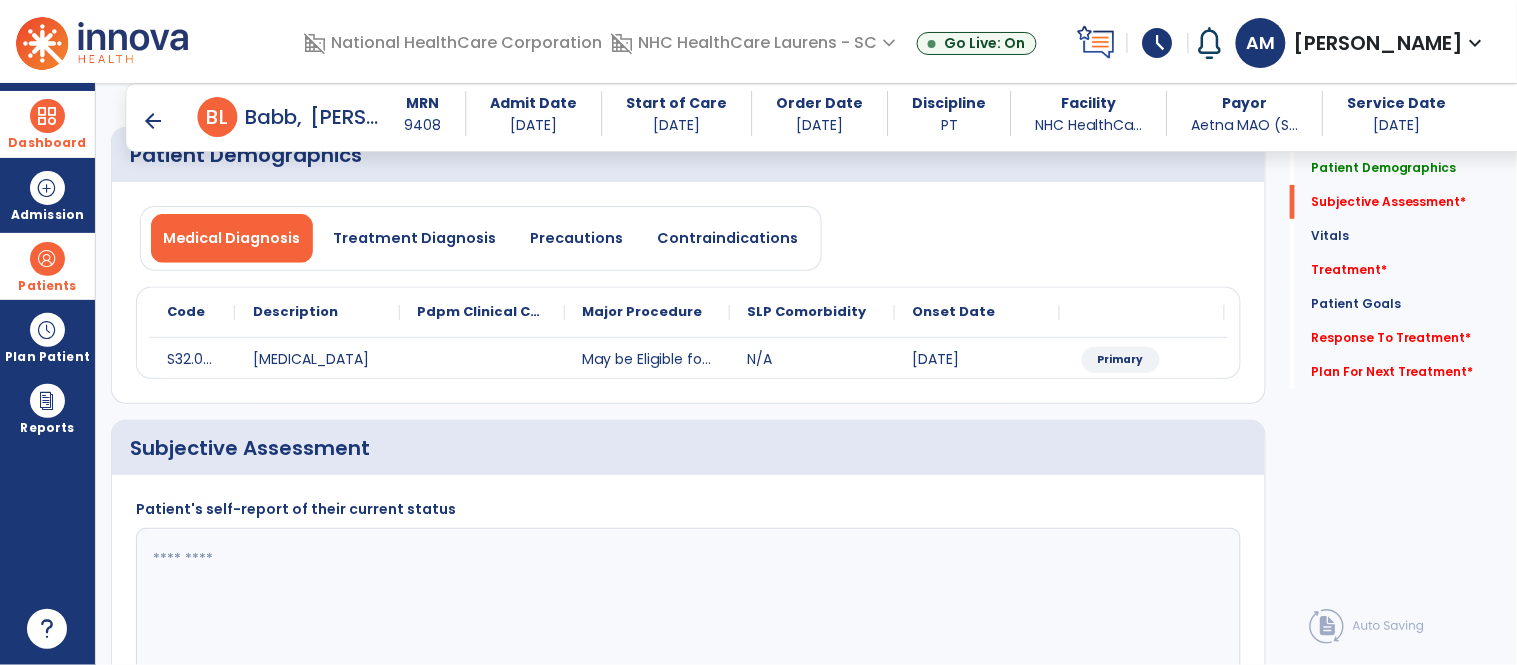scroll, scrollTop: 222, scrollLeft: 0, axis: vertical 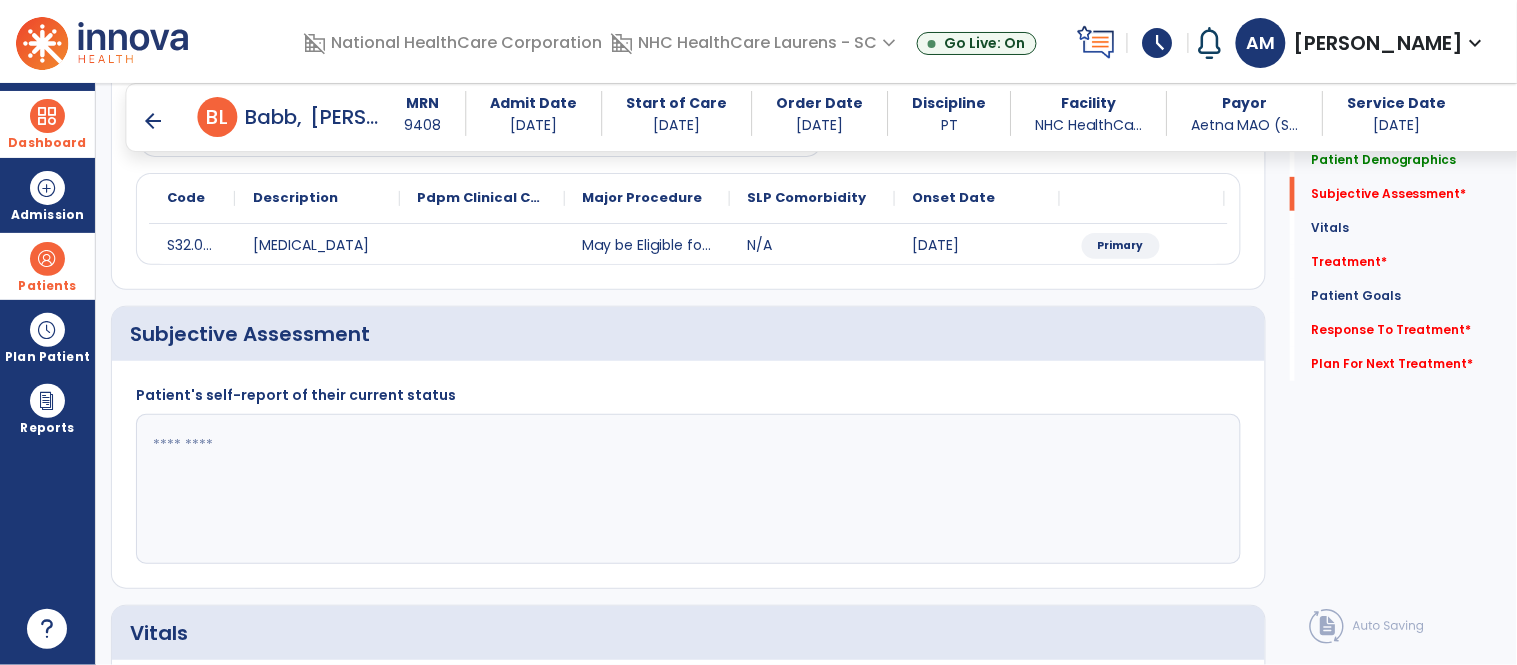 click 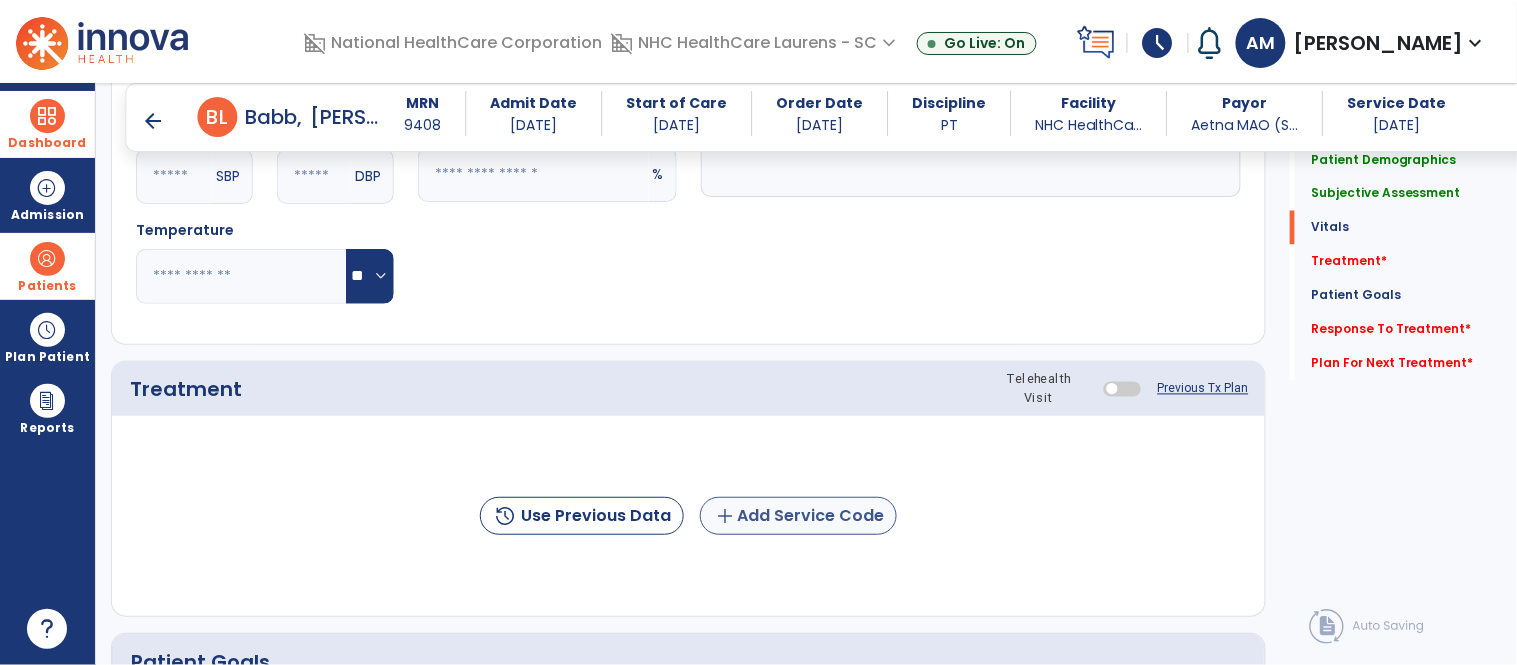 type on "**********" 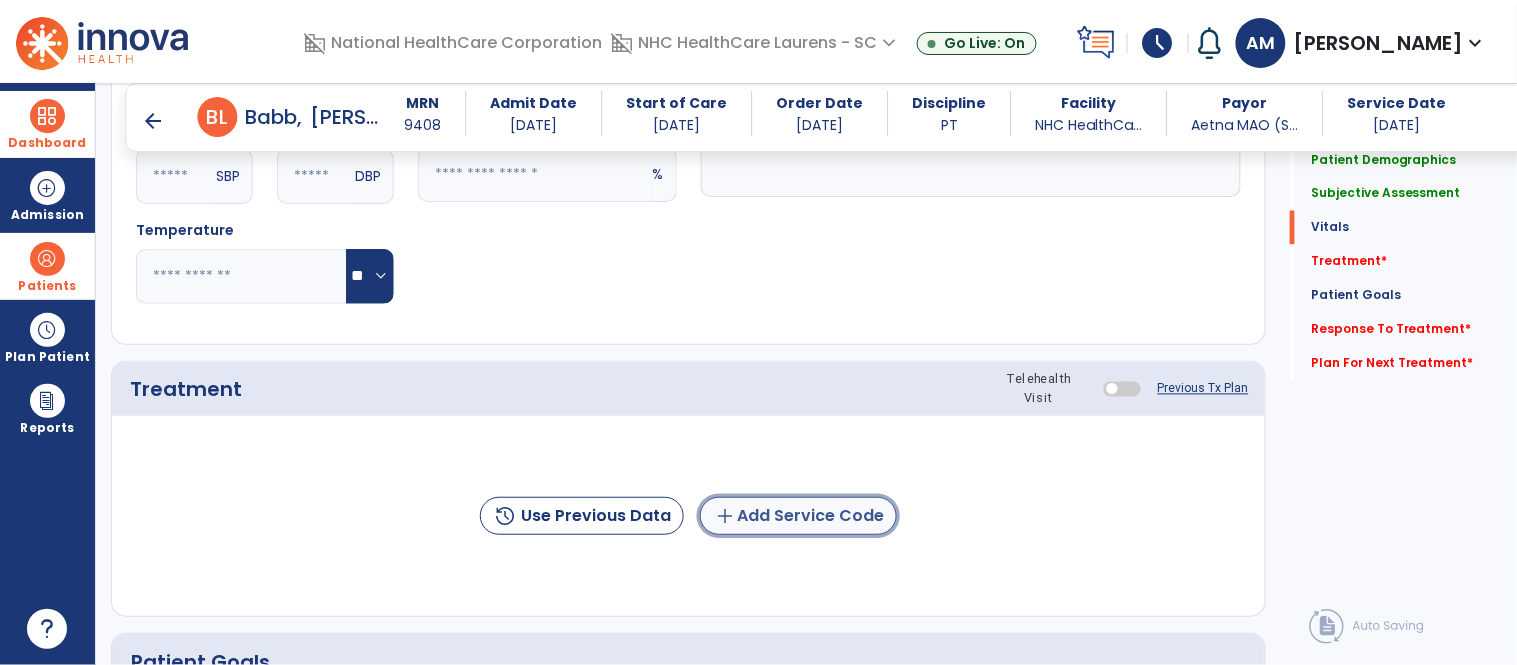 click on "add" 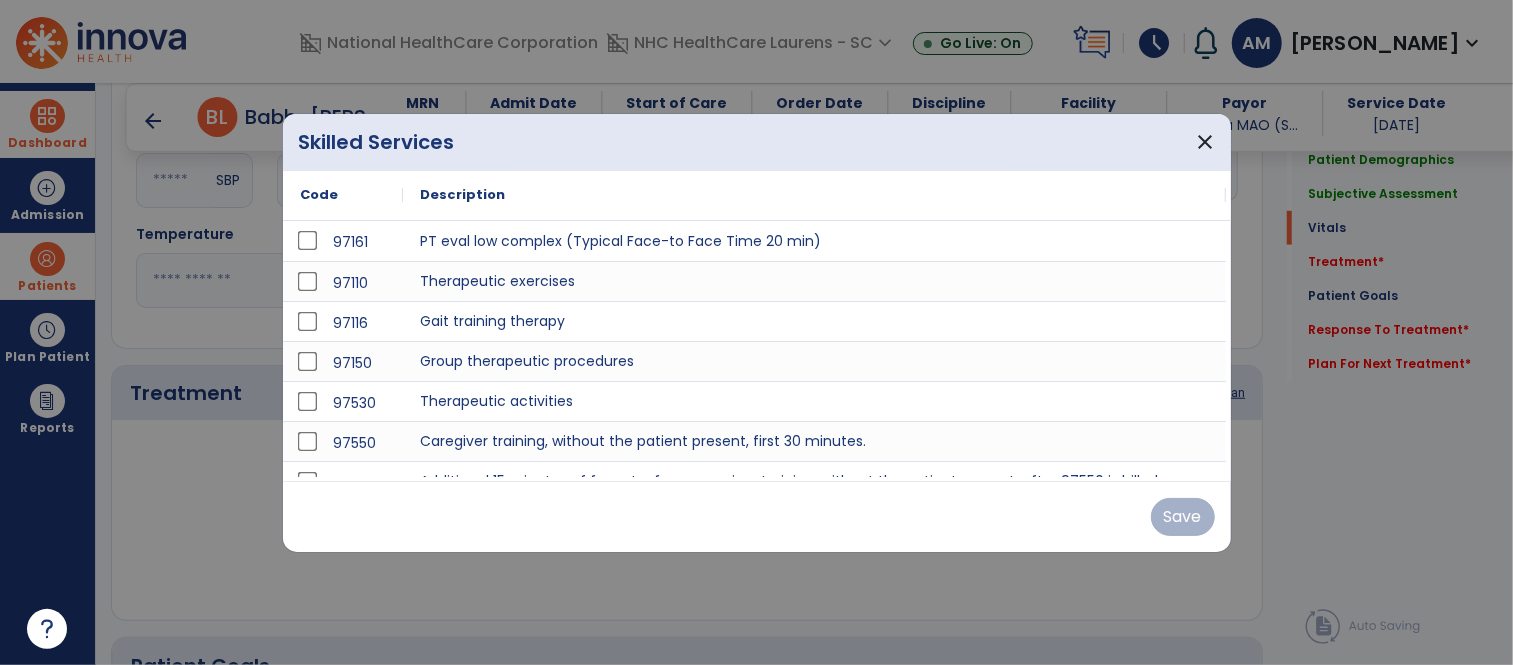 scroll, scrollTop: 888, scrollLeft: 0, axis: vertical 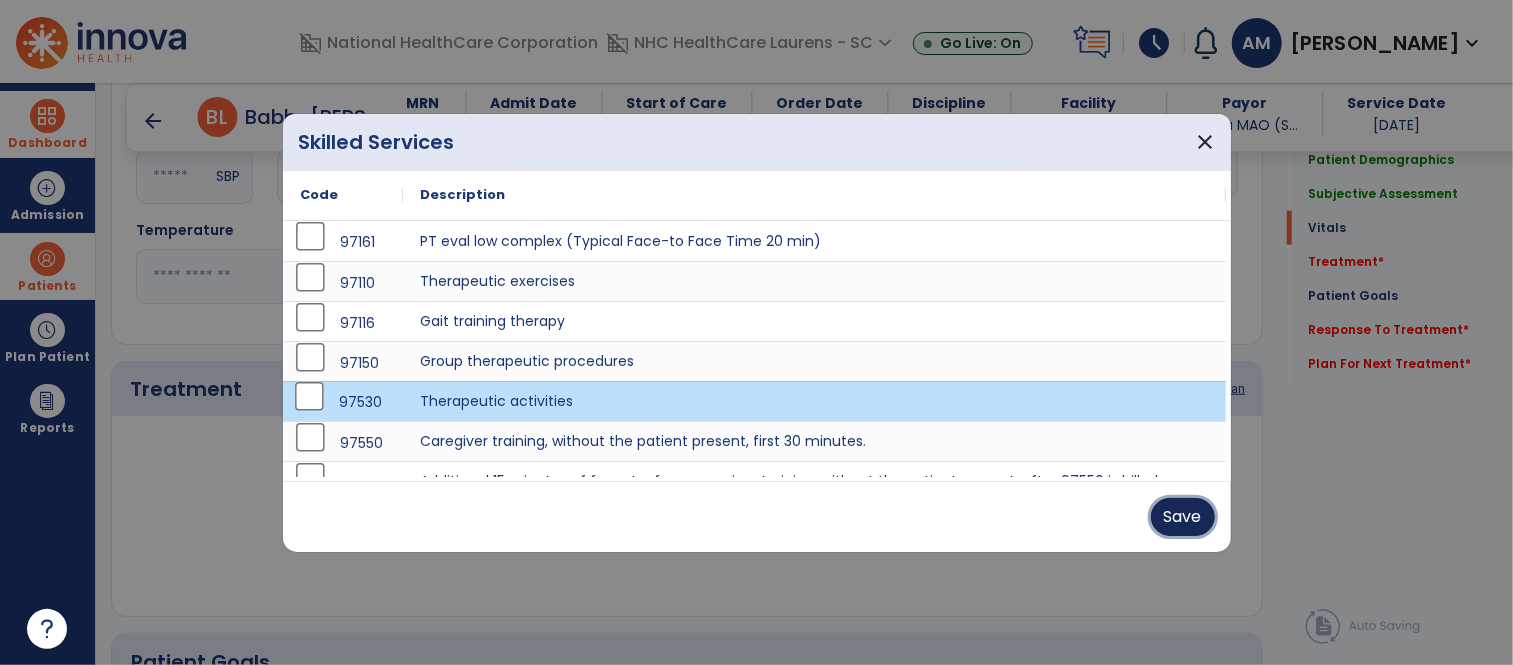 click on "Save" at bounding box center [1183, 517] 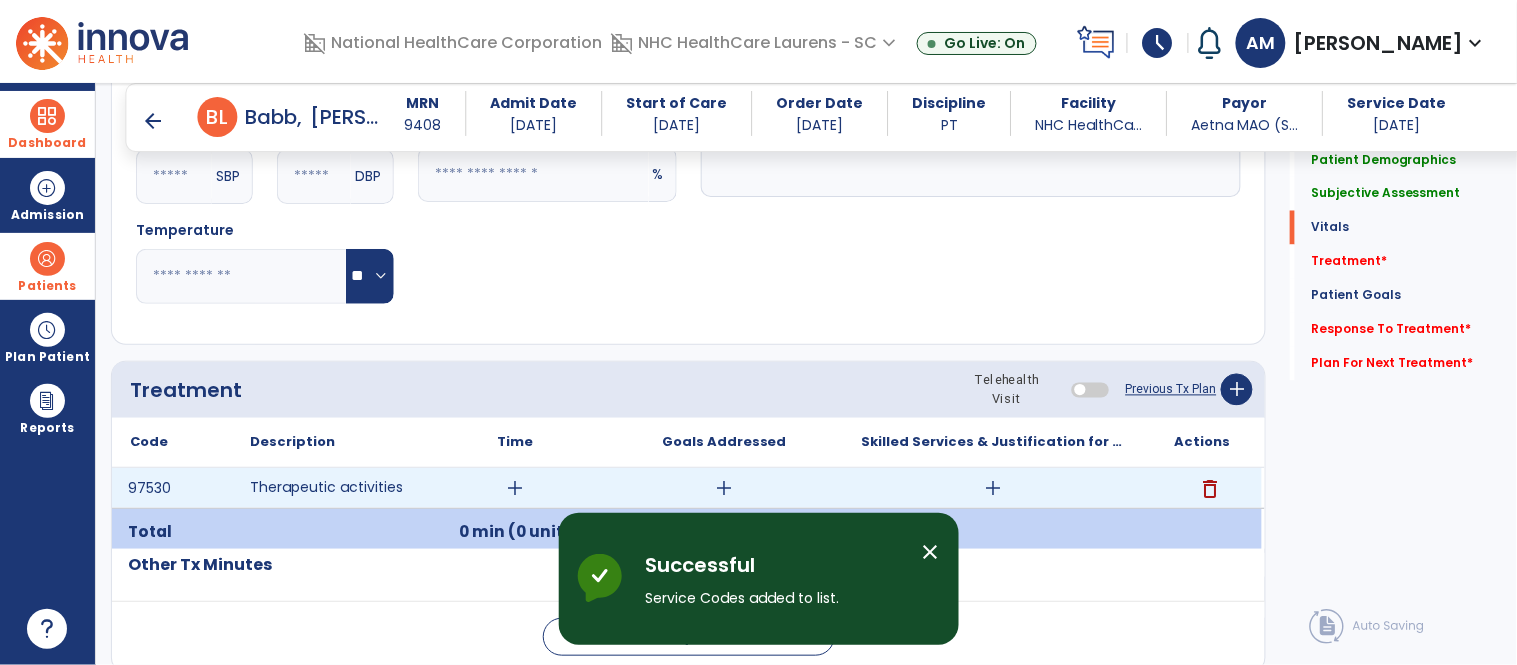 click on "add" at bounding box center (515, 488) 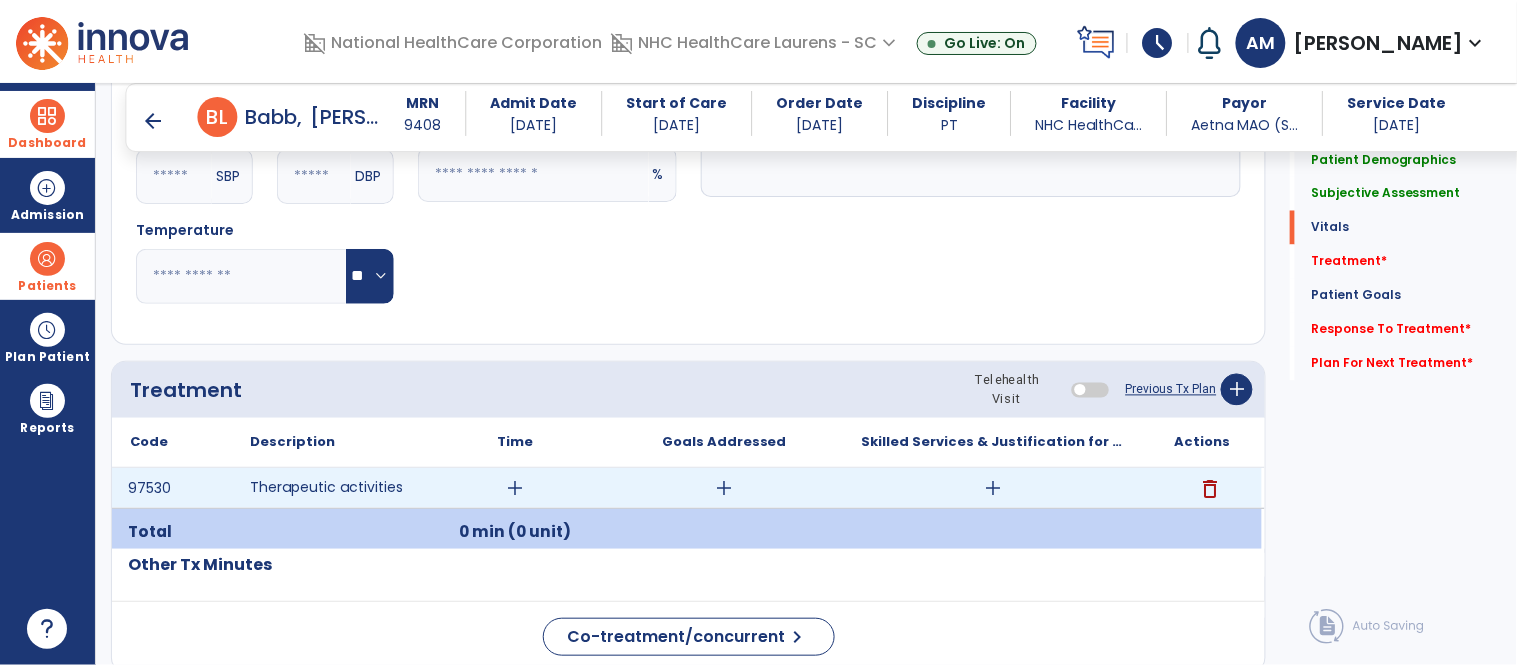 click on "add" at bounding box center [515, 488] 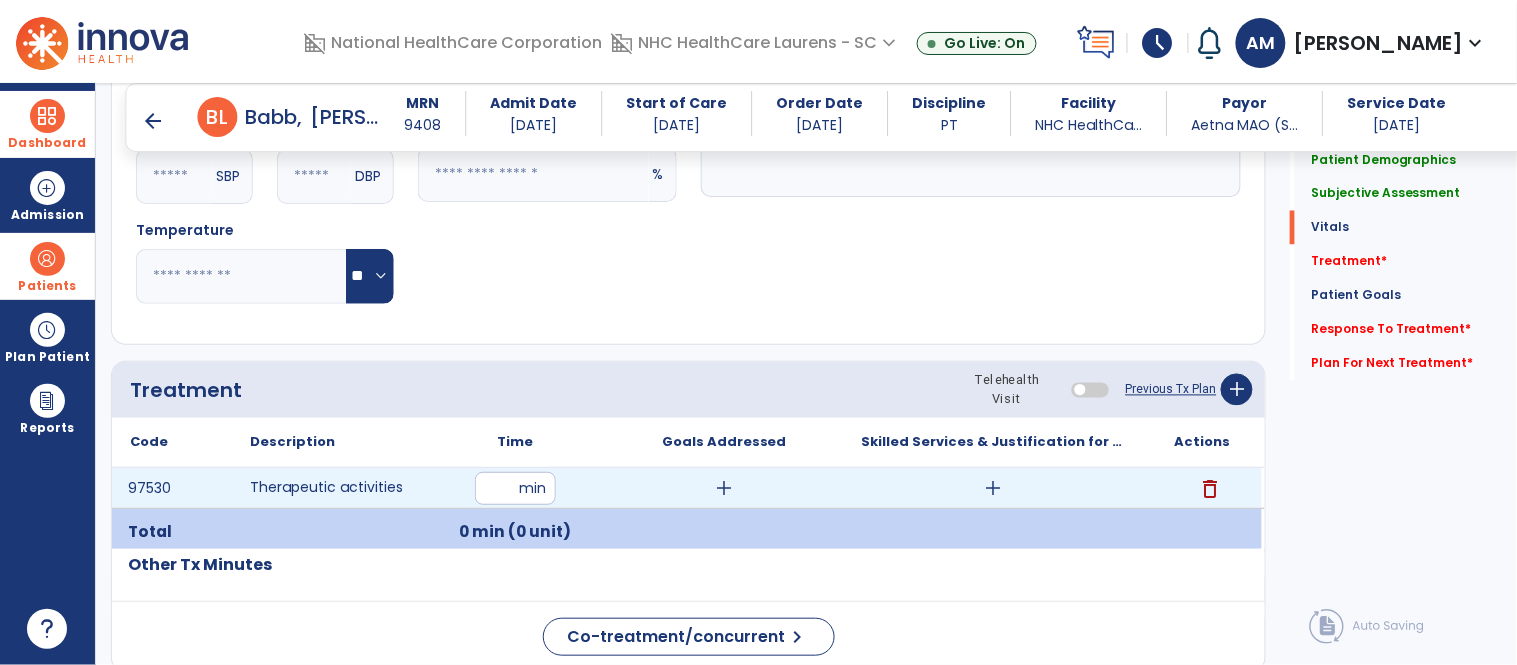 type on "**" 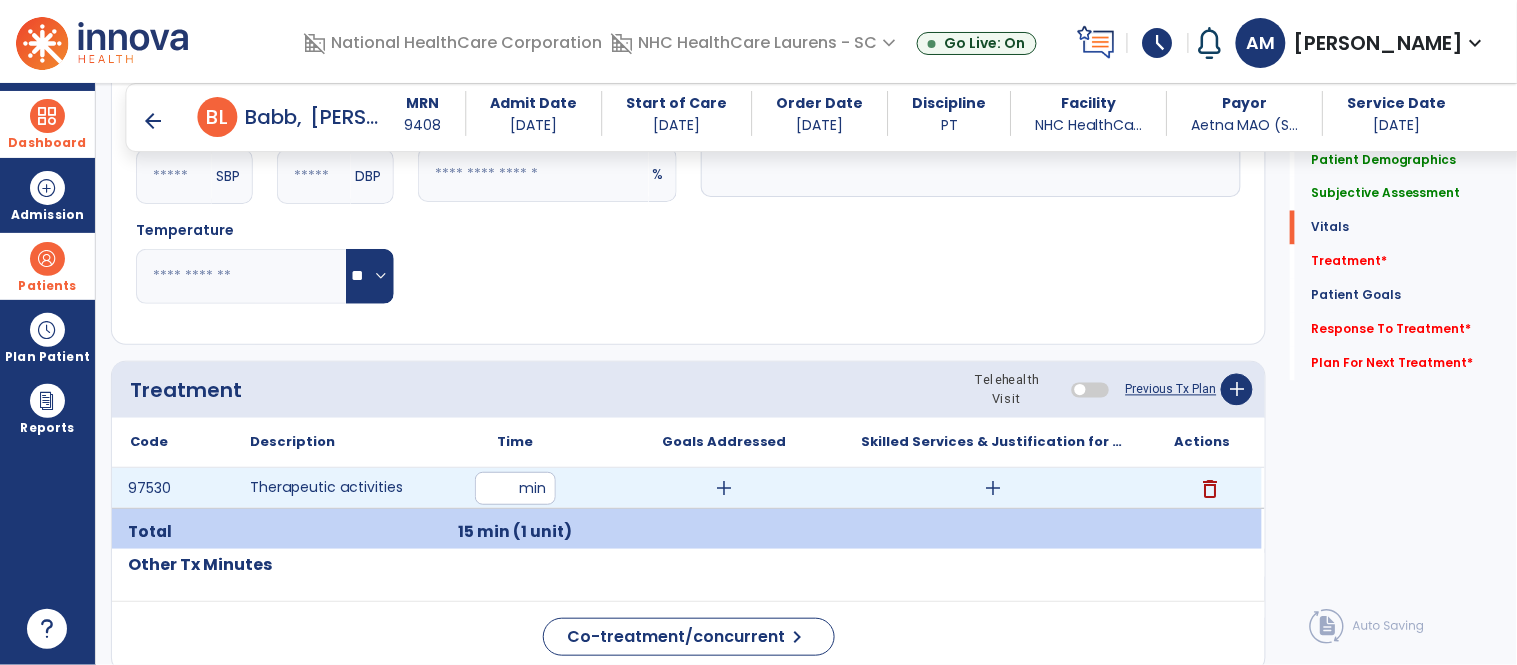 click on "add" at bounding box center [724, 488] 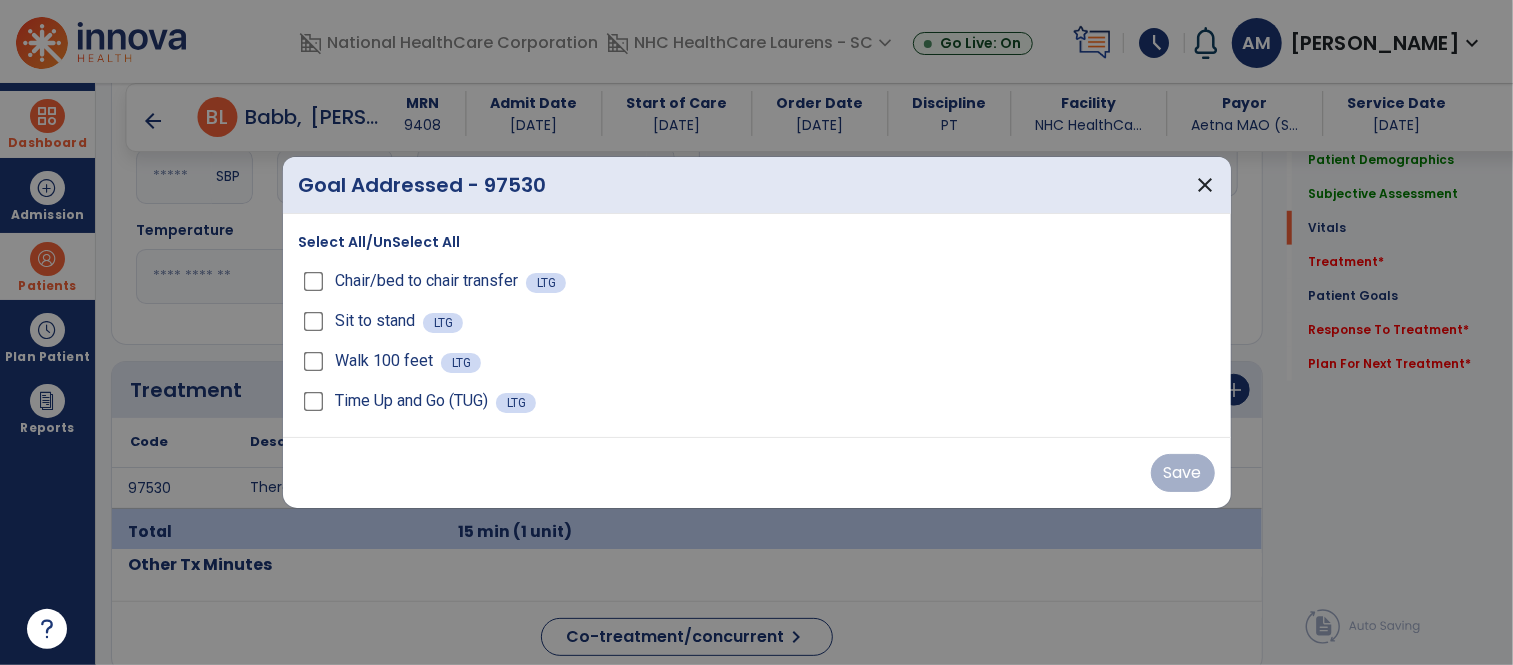 scroll, scrollTop: 888, scrollLeft: 0, axis: vertical 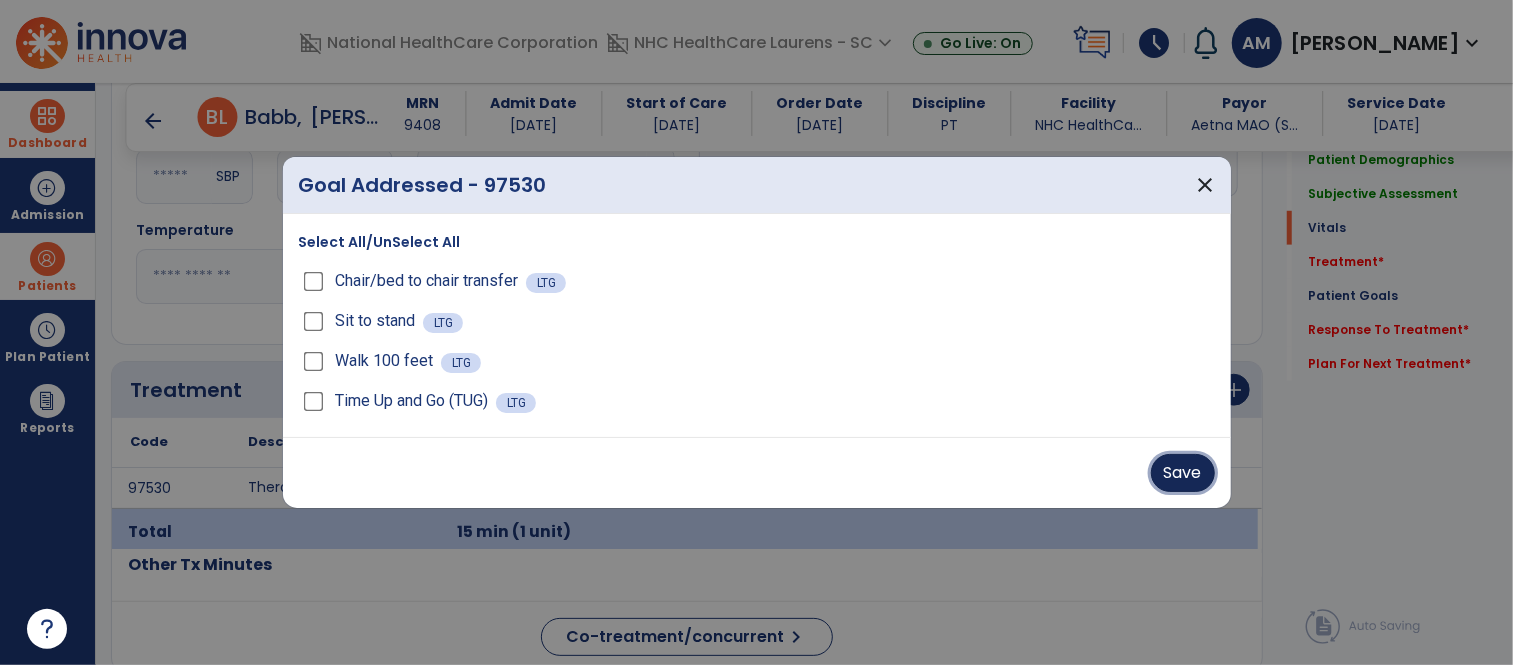 click on "Save" at bounding box center (1183, 473) 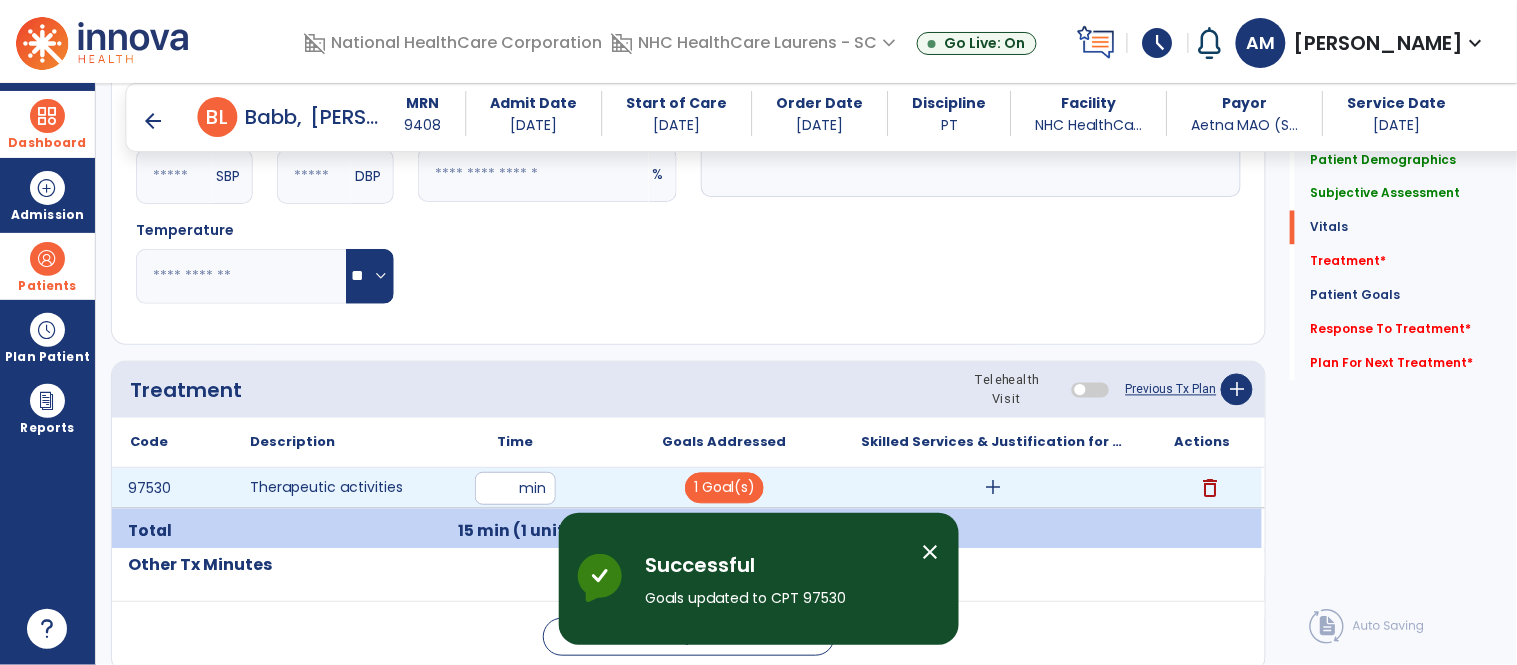 click on "add" at bounding box center [993, 488] 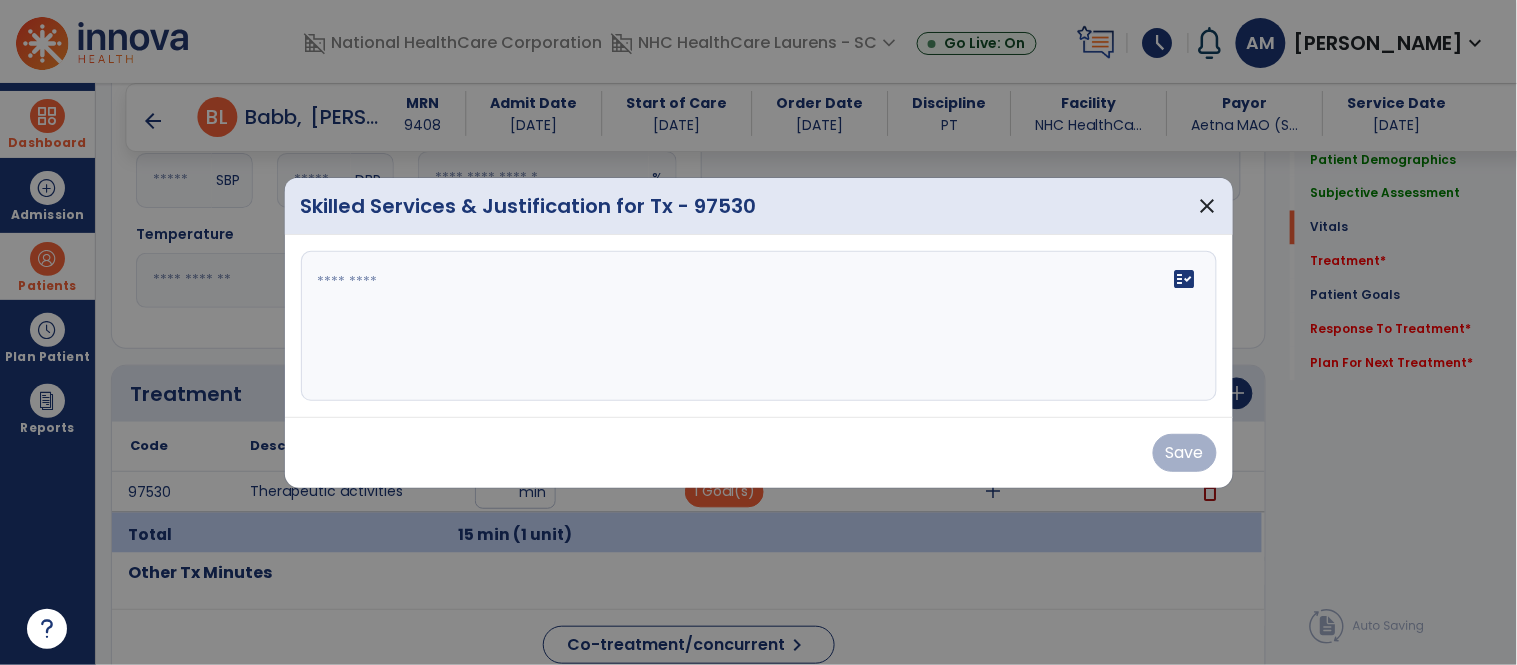 scroll, scrollTop: 888, scrollLeft: 0, axis: vertical 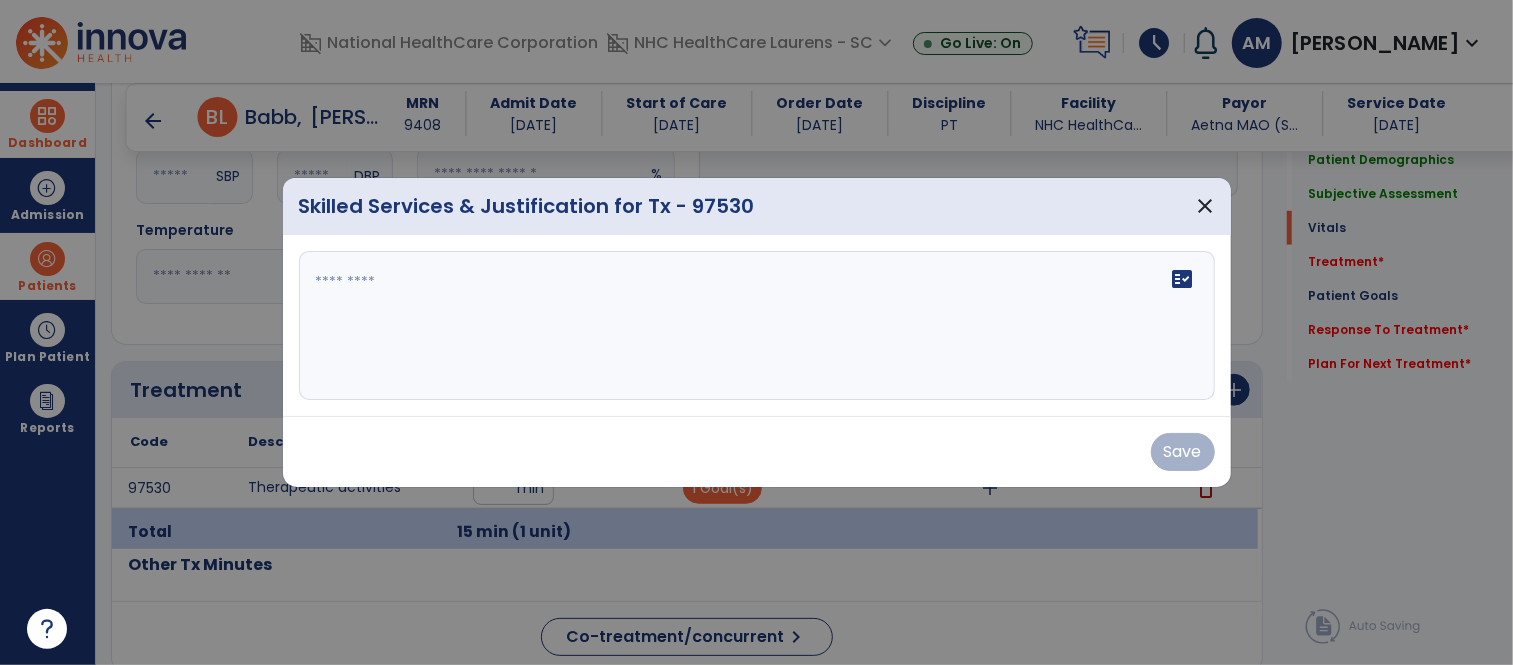 click on "fact_check" at bounding box center (757, 326) 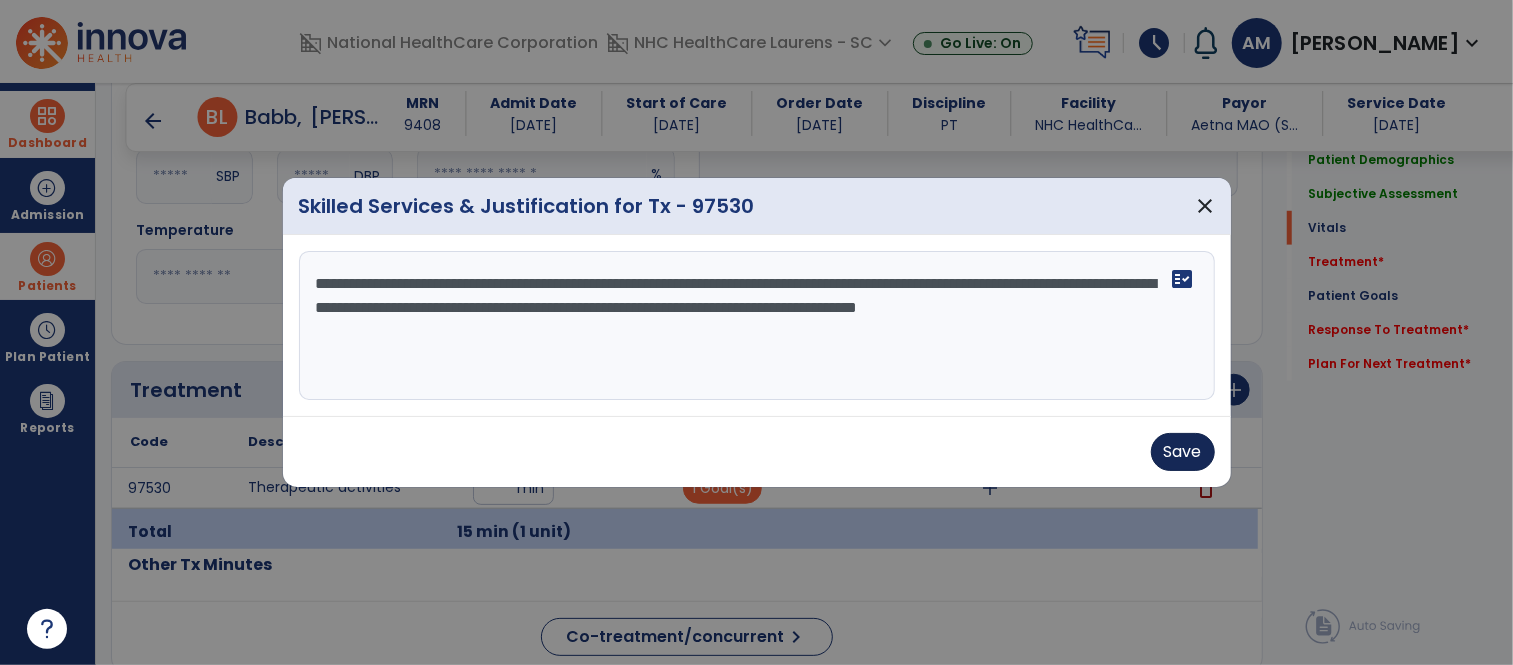 type on "**********" 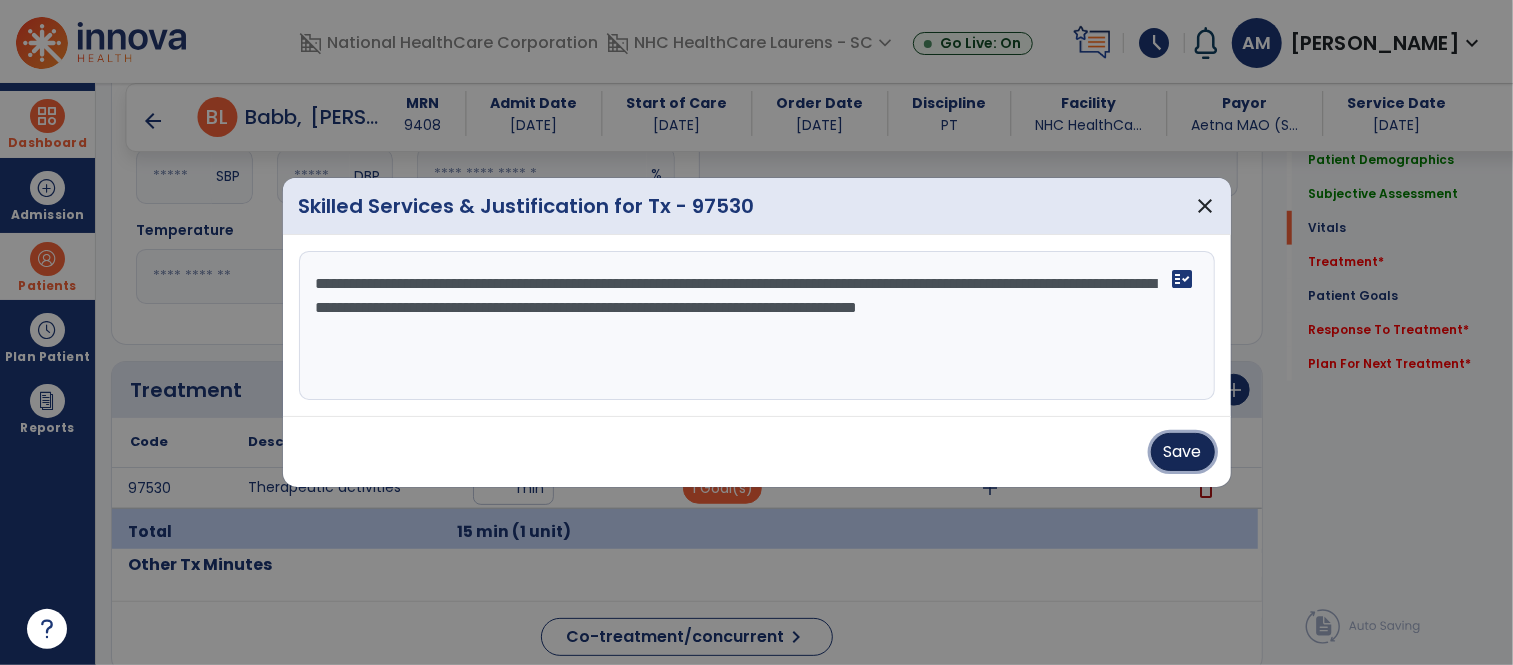 click on "Save" at bounding box center [1183, 452] 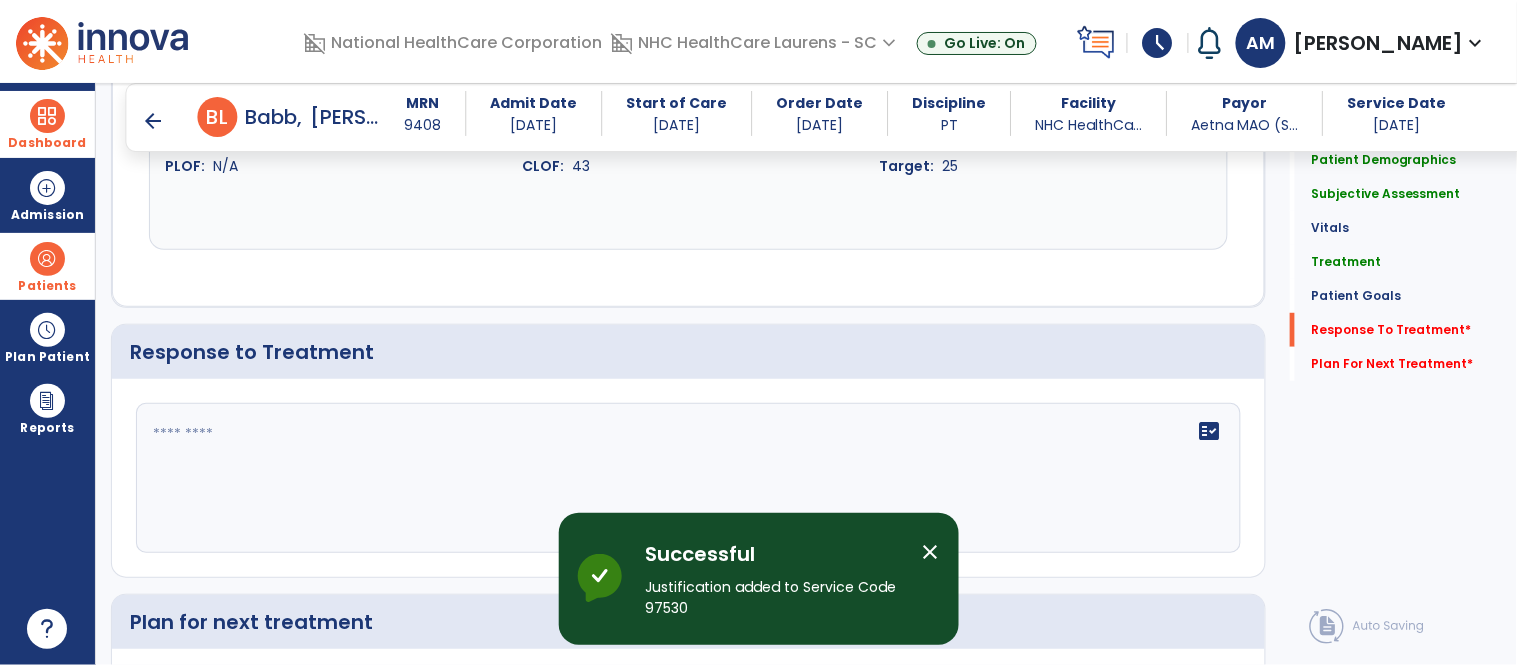 scroll, scrollTop: 2333, scrollLeft: 0, axis: vertical 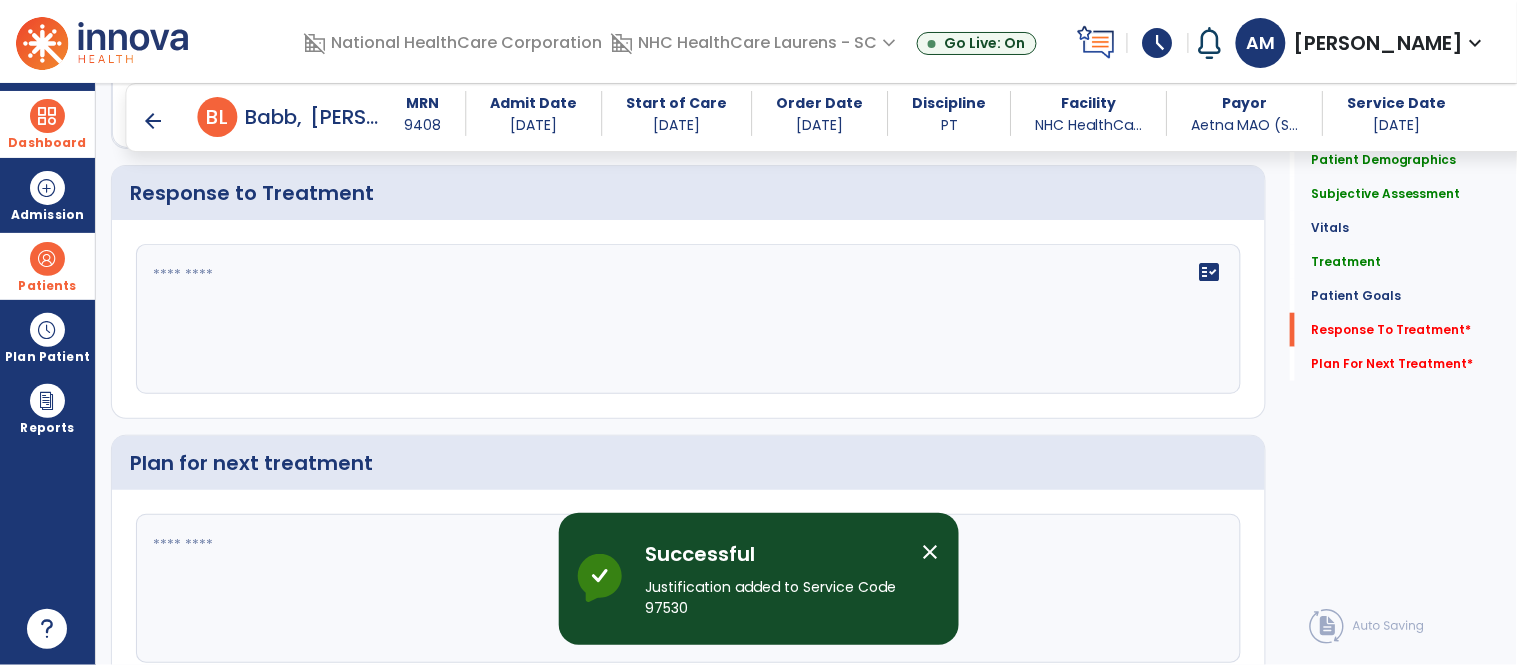 click on "fact_check" 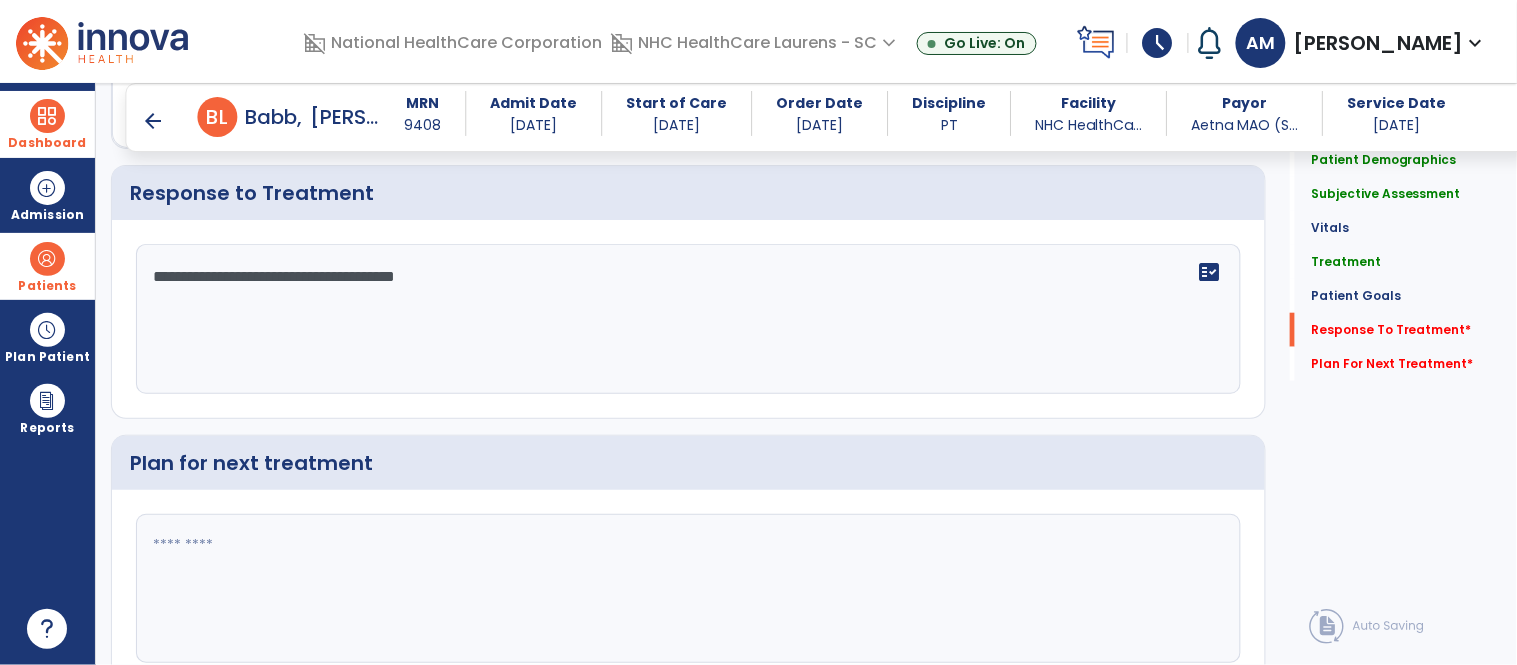 type on "**********" 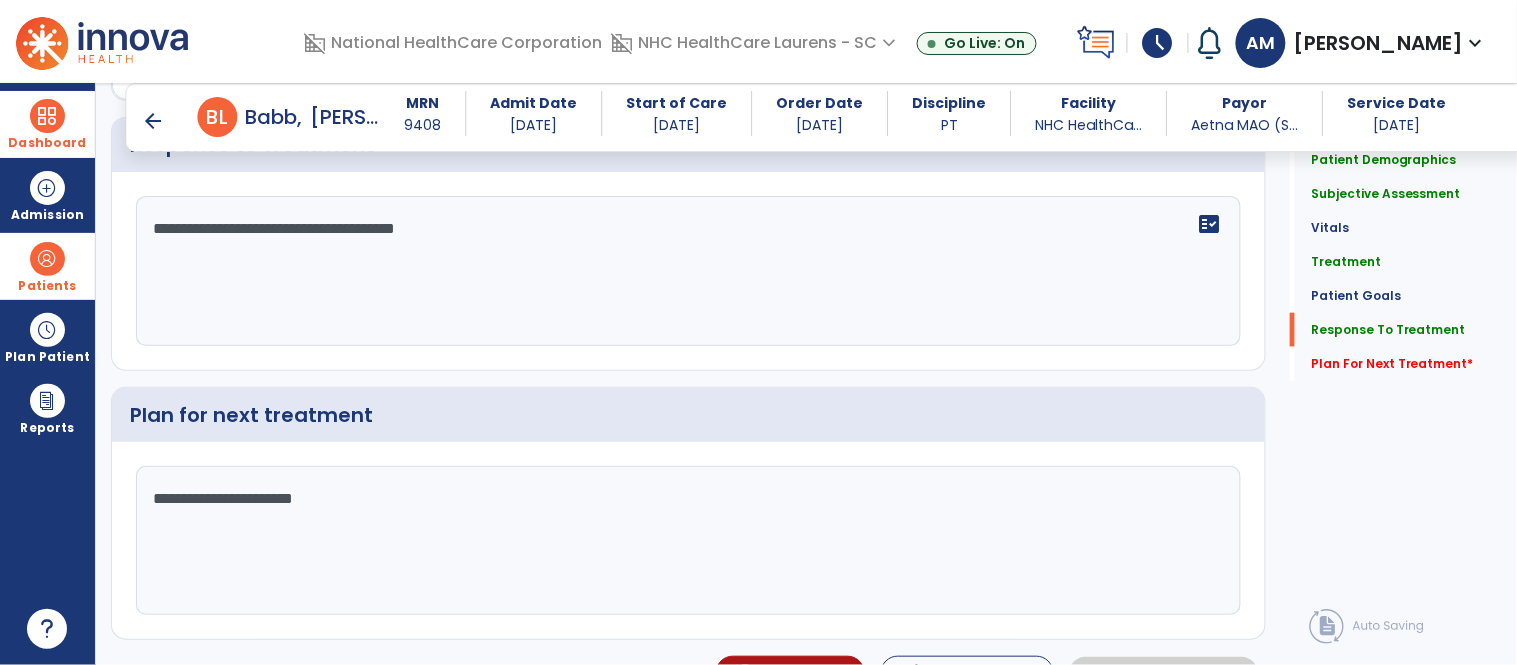 scroll, scrollTop: 2426, scrollLeft: 0, axis: vertical 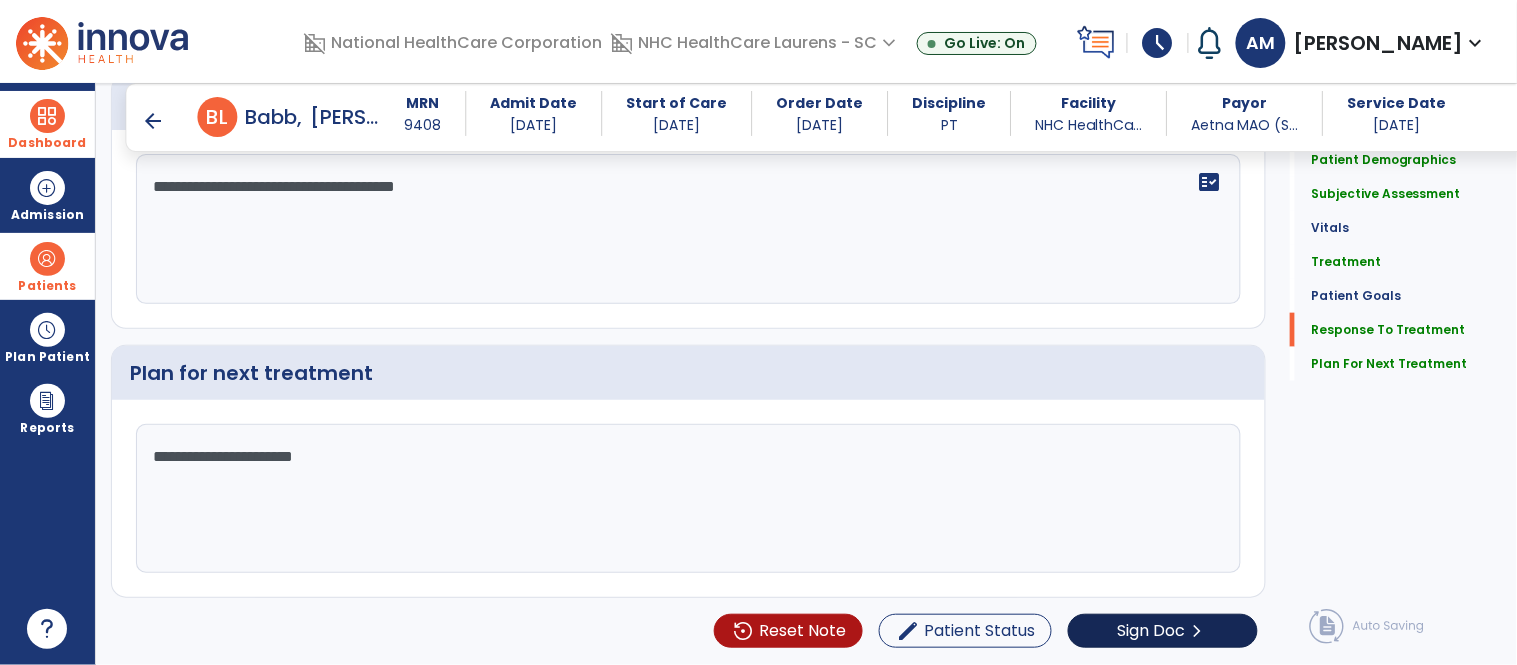 type on "**********" 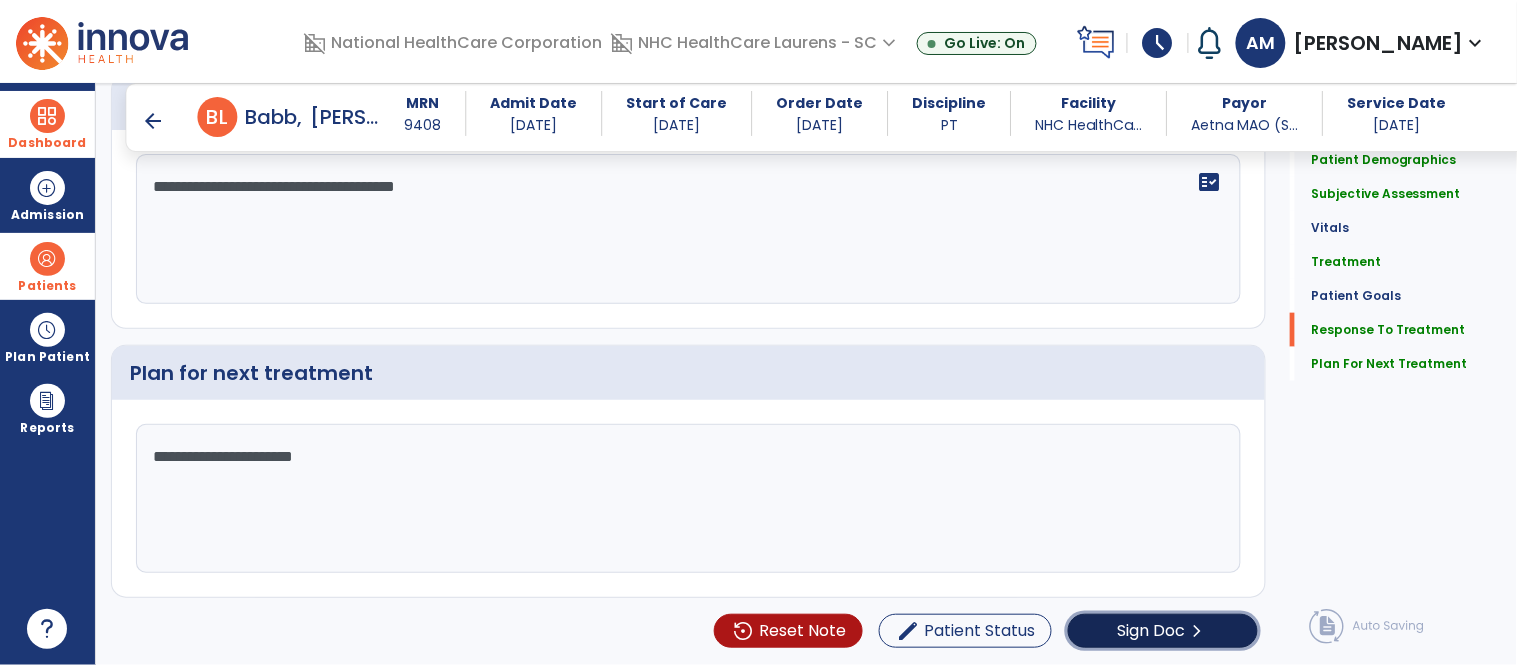 click on "chevron_right" 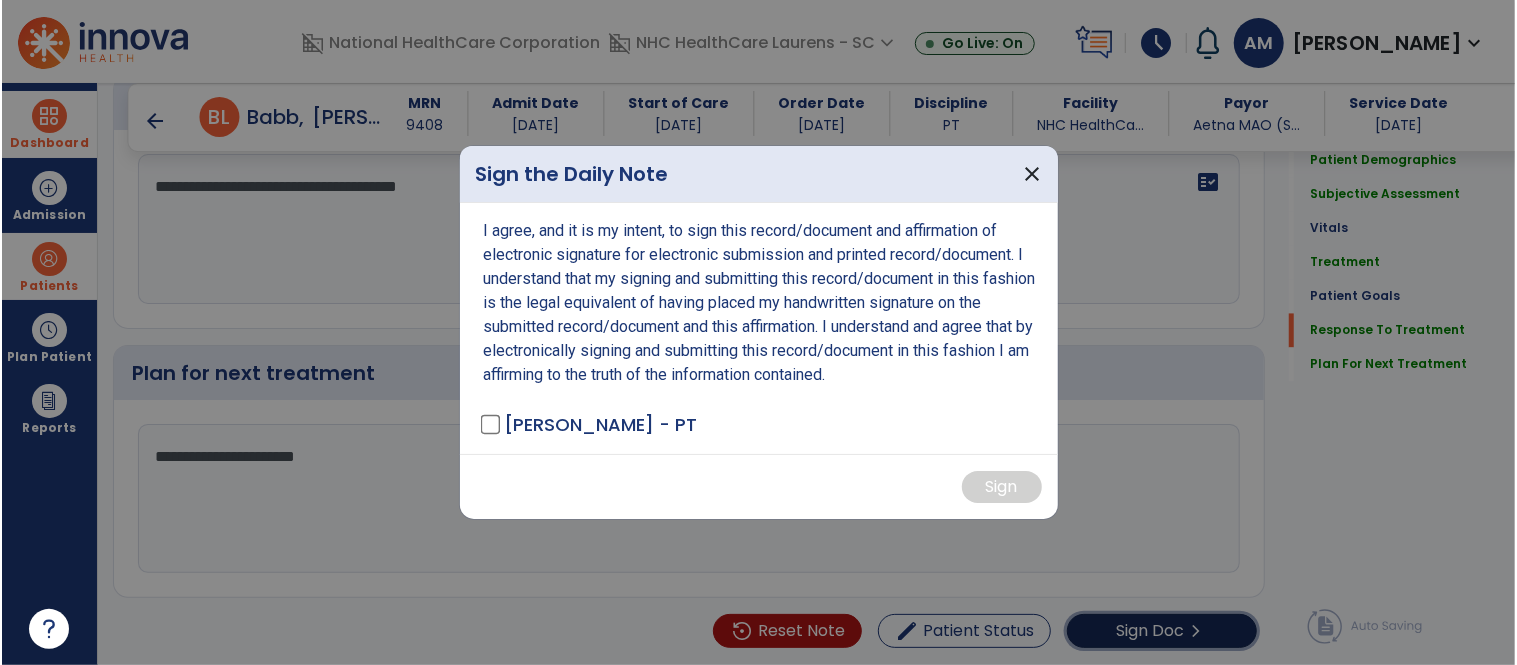 scroll, scrollTop: 2426, scrollLeft: 0, axis: vertical 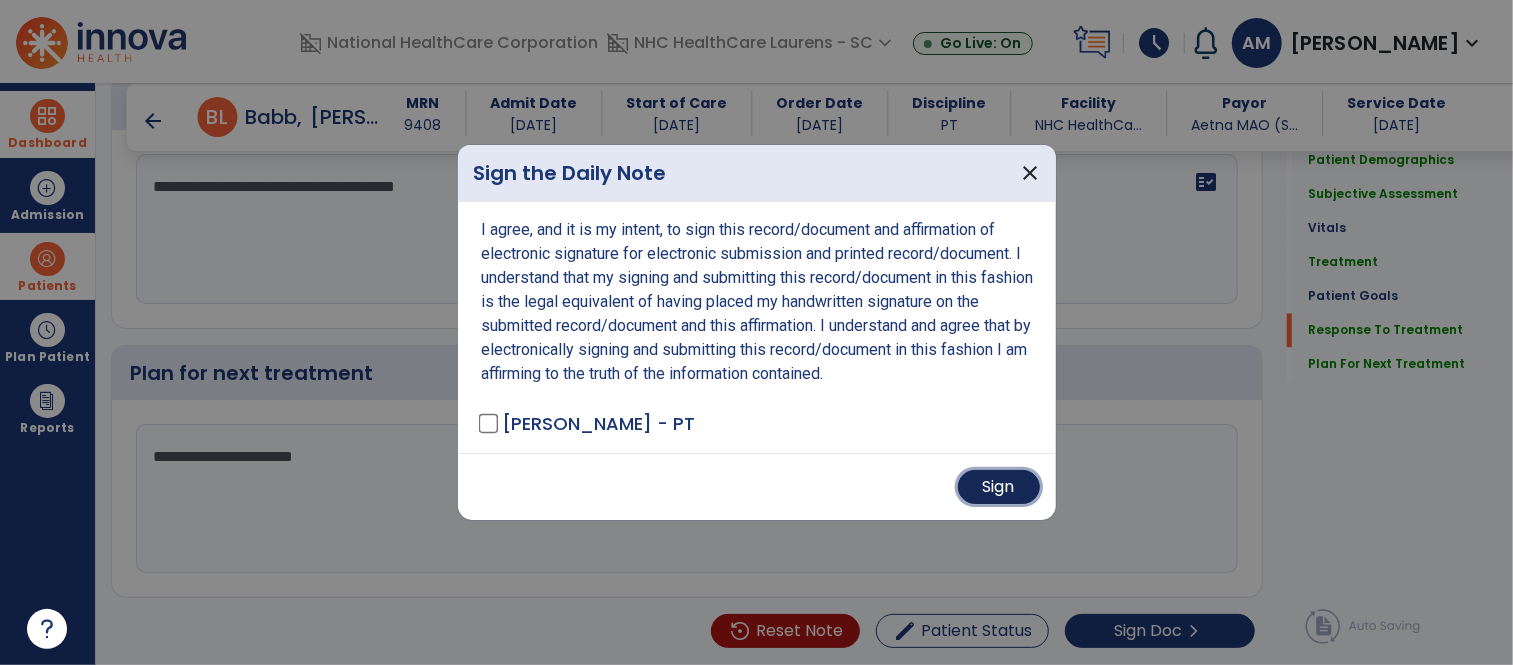 click on "Sign" at bounding box center [999, 487] 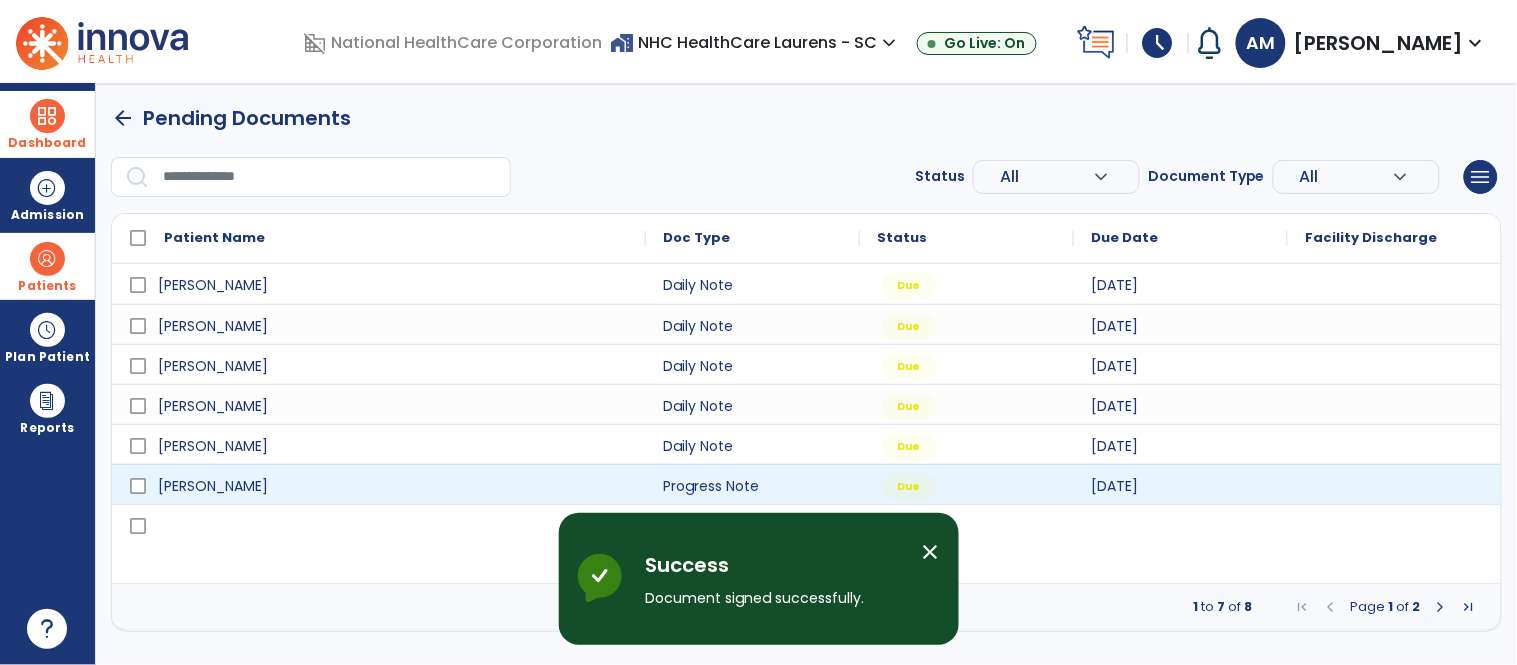 scroll, scrollTop: 0, scrollLeft: 0, axis: both 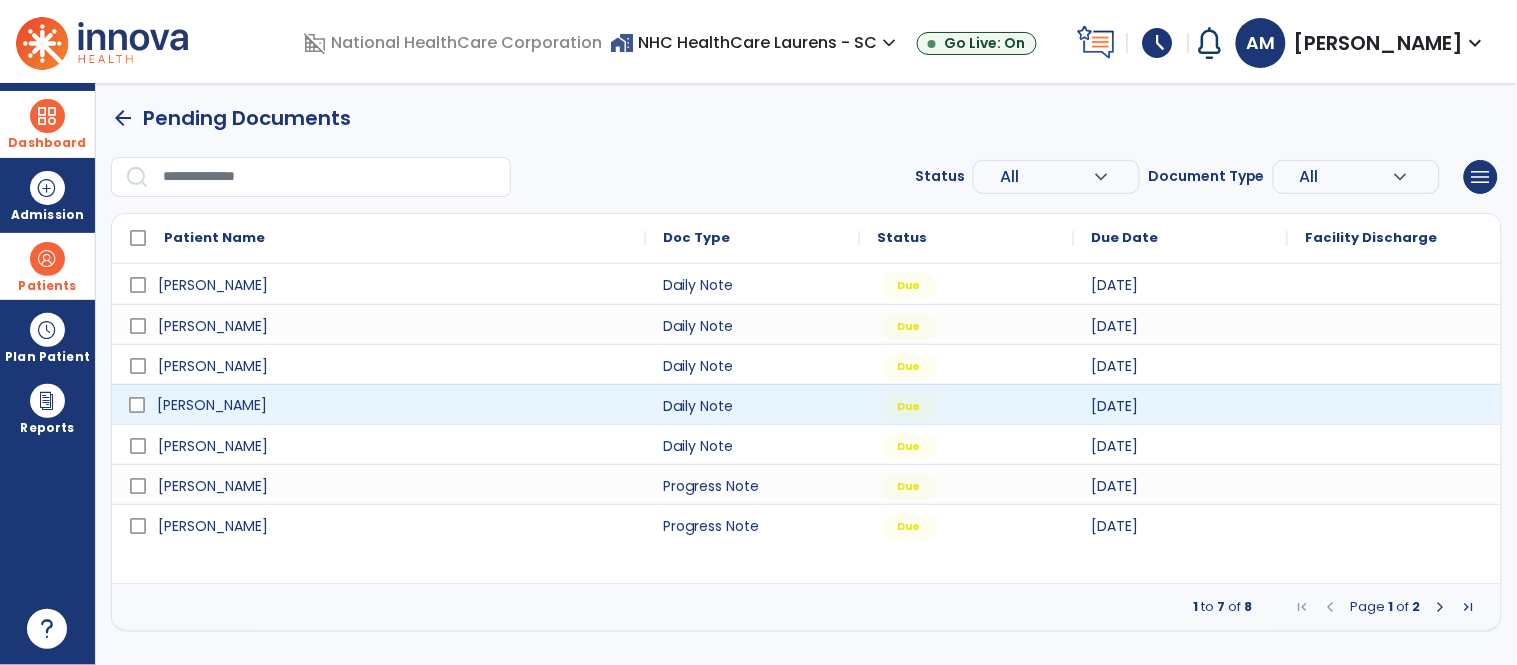 click on "[PERSON_NAME]" at bounding box center (212, 405) 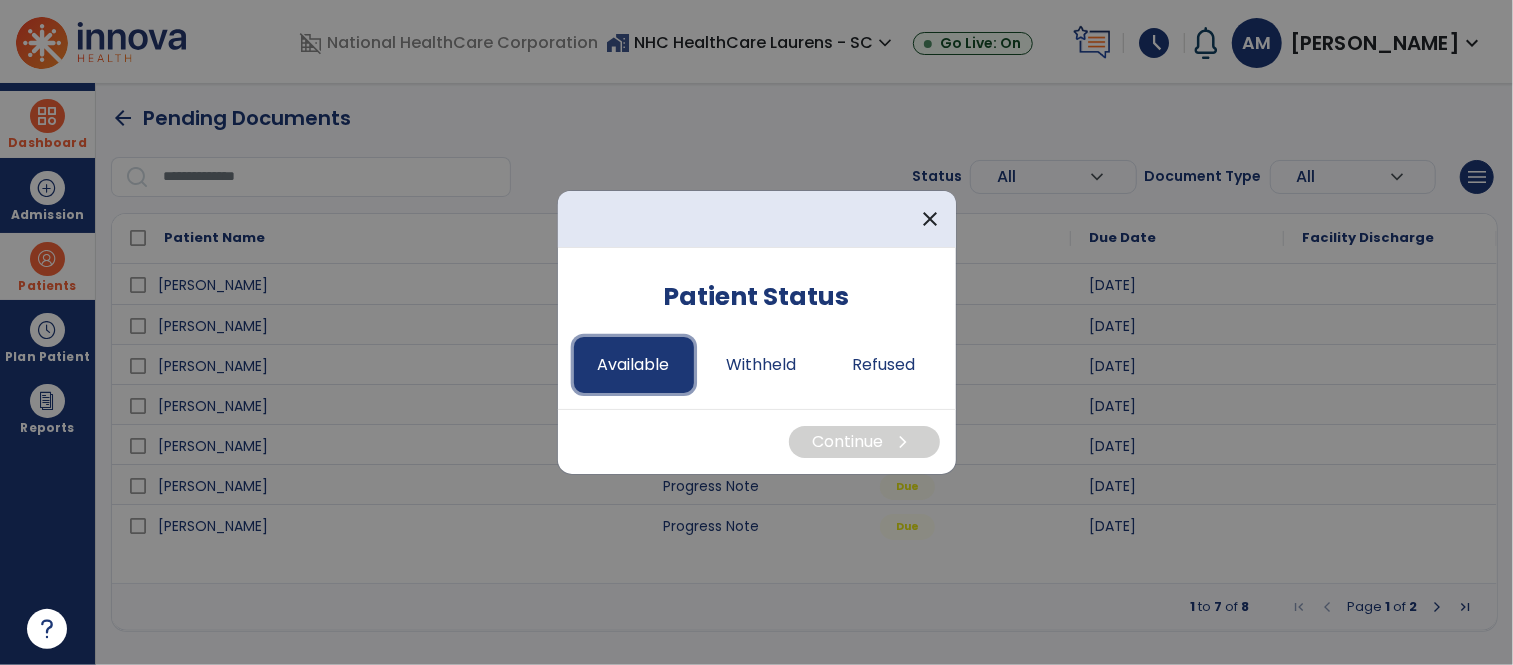 click on "Available" at bounding box center [634, 365] 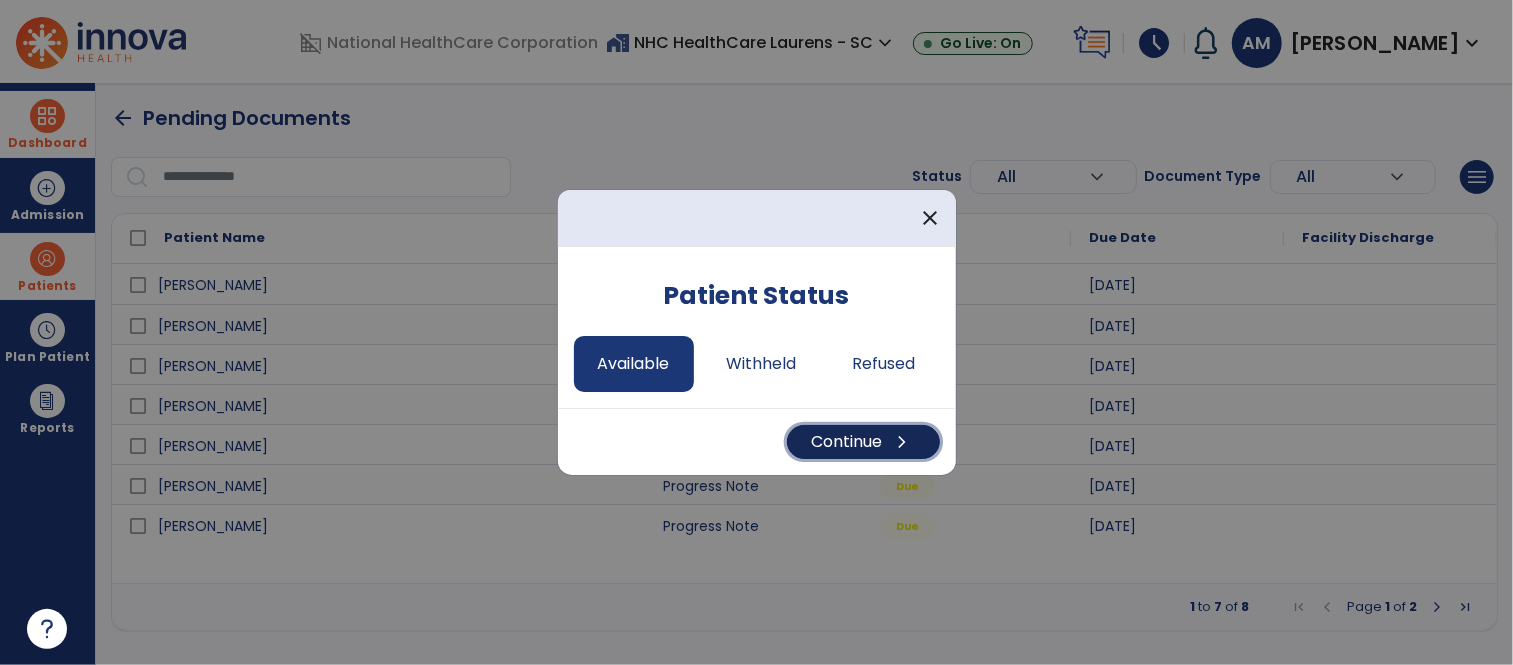 click on "Continue   chevron_right" at bounding box center [863, 442] 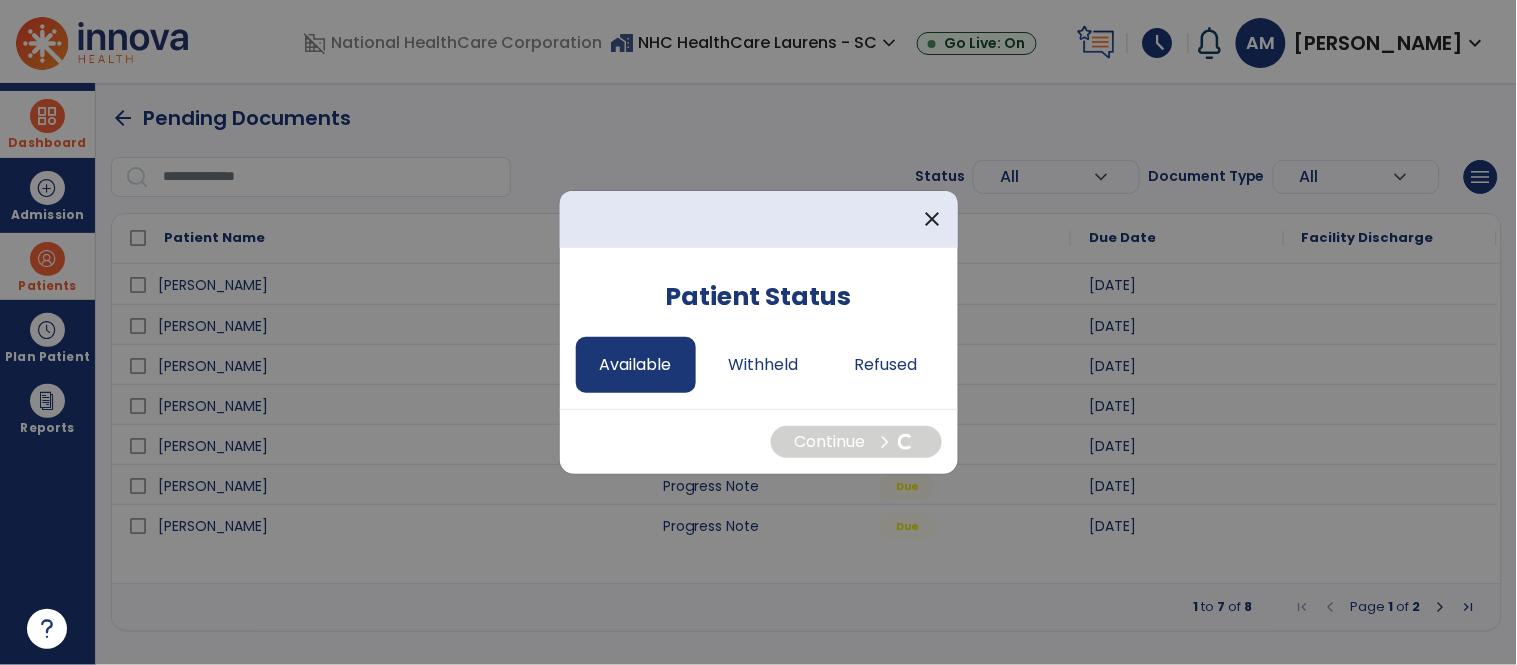 select on "*" 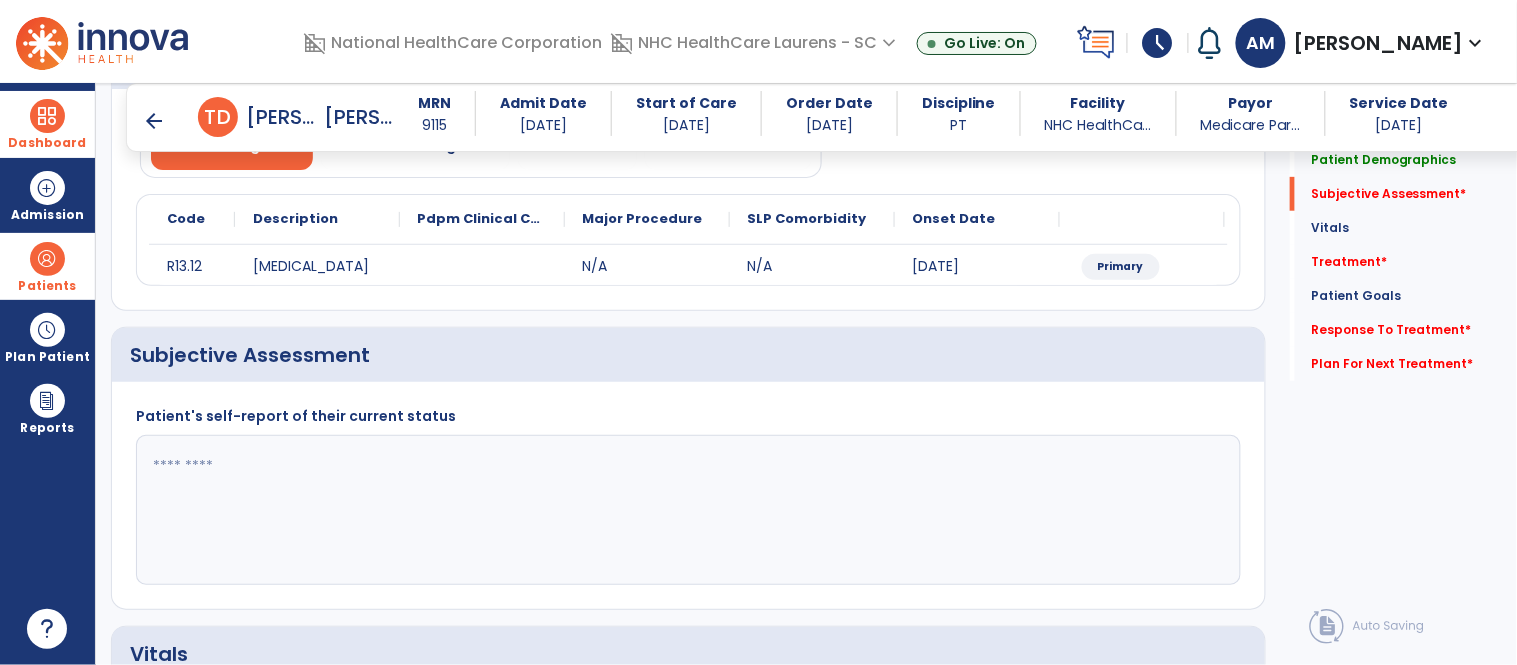 scroll, scrollTop: 222, scrollLeft: 0, axis: vertical 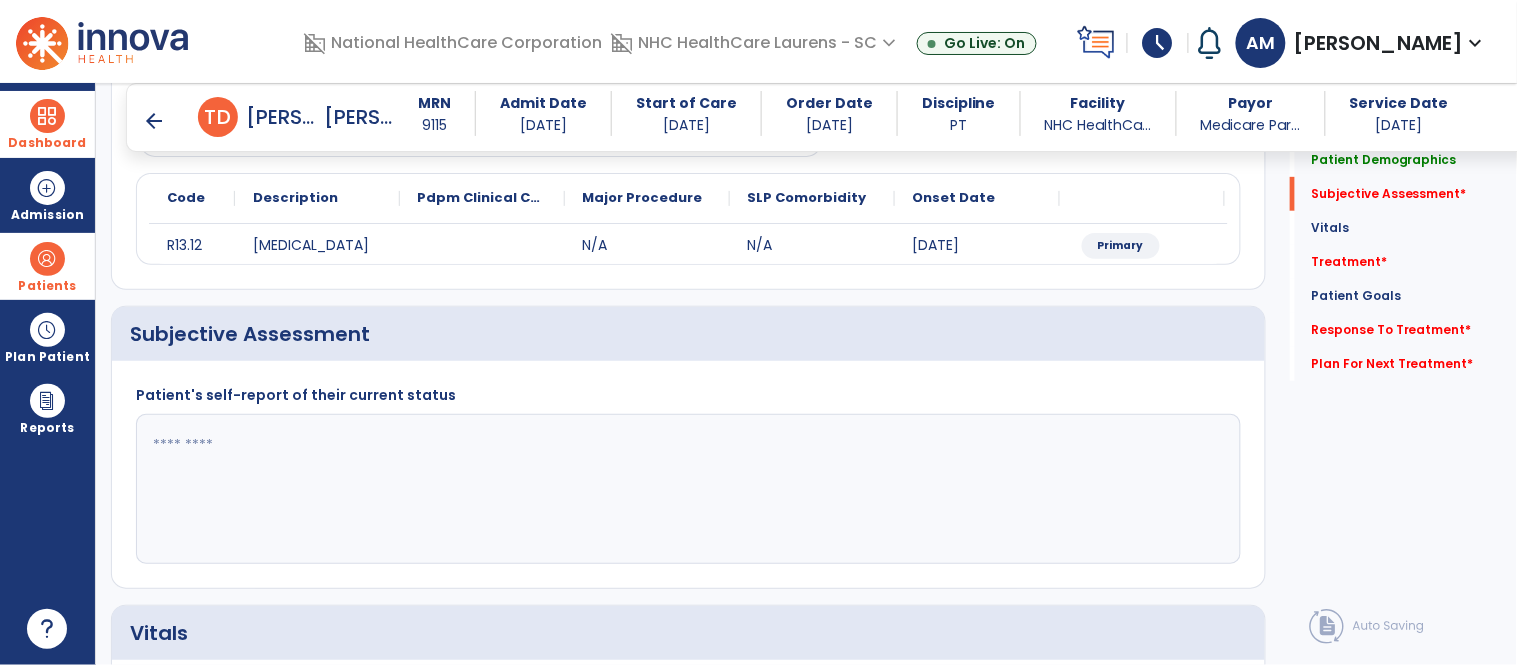 drag, startPoint x: 638, startPoint y: 477, endPoint x: 656, endPoint y: 477, distance: 18 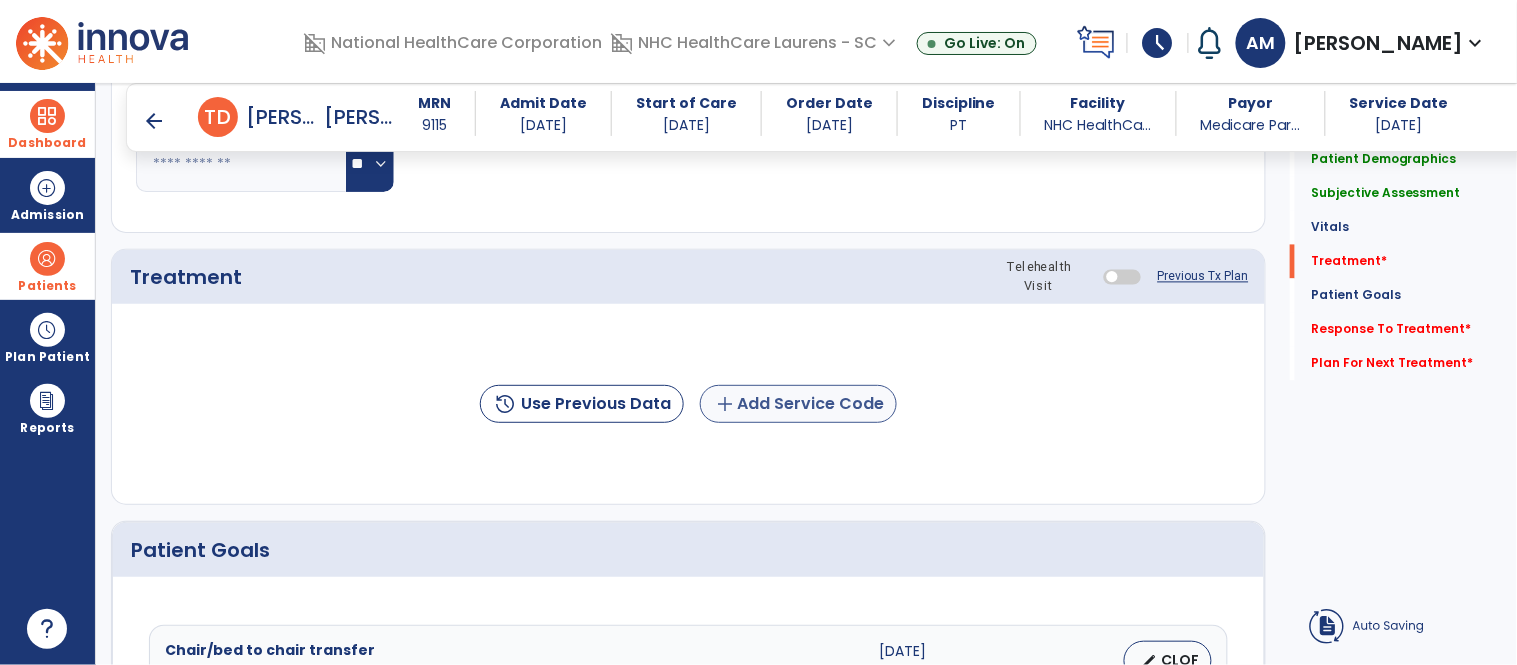 type on "**********" 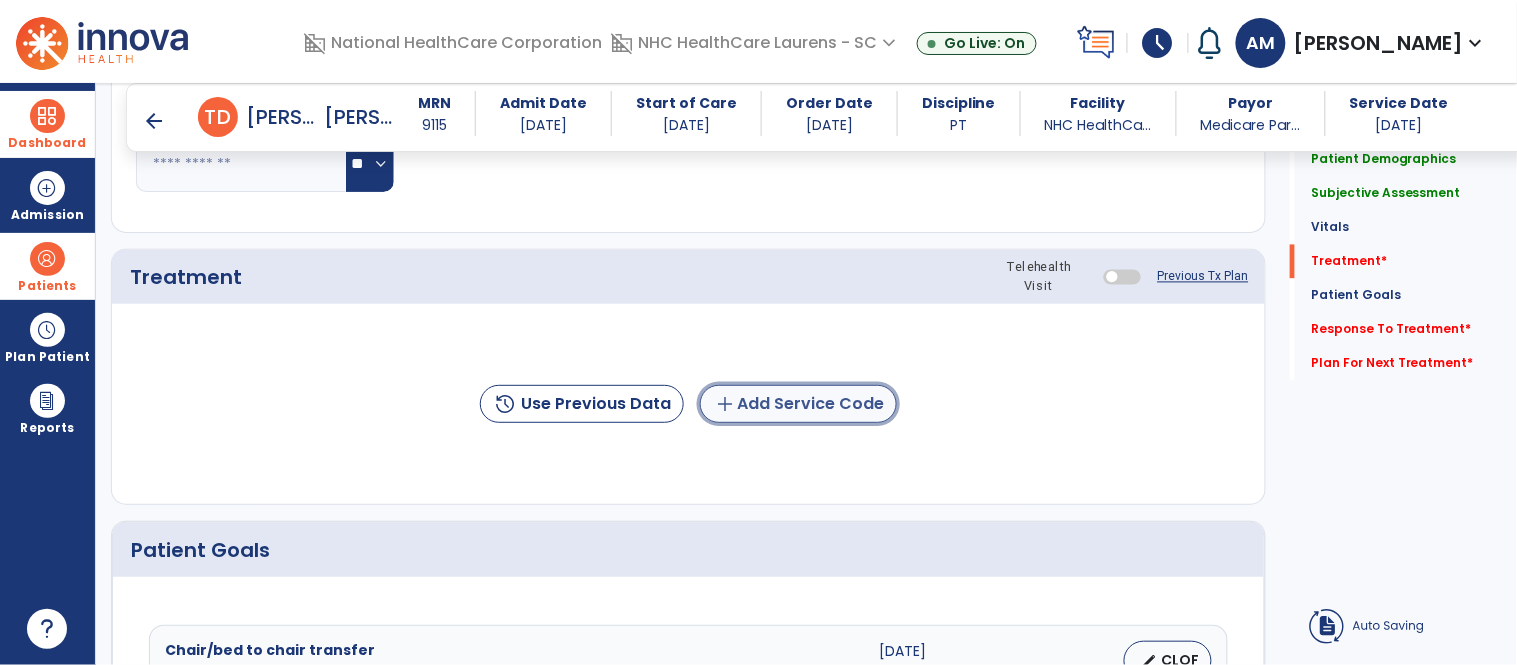 click on "add  Add Service Code" 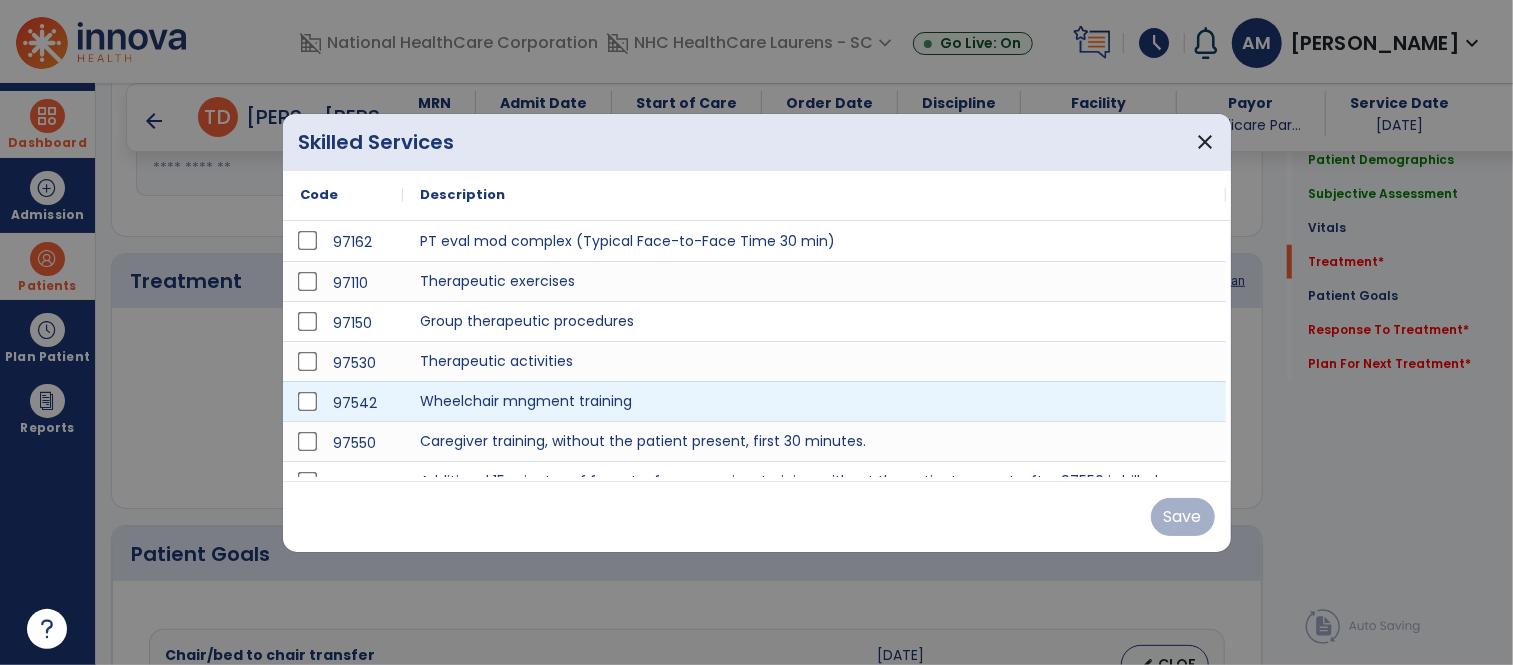 scroll, scrollTop: 1000, scrollLeft: 0, axis: vertical 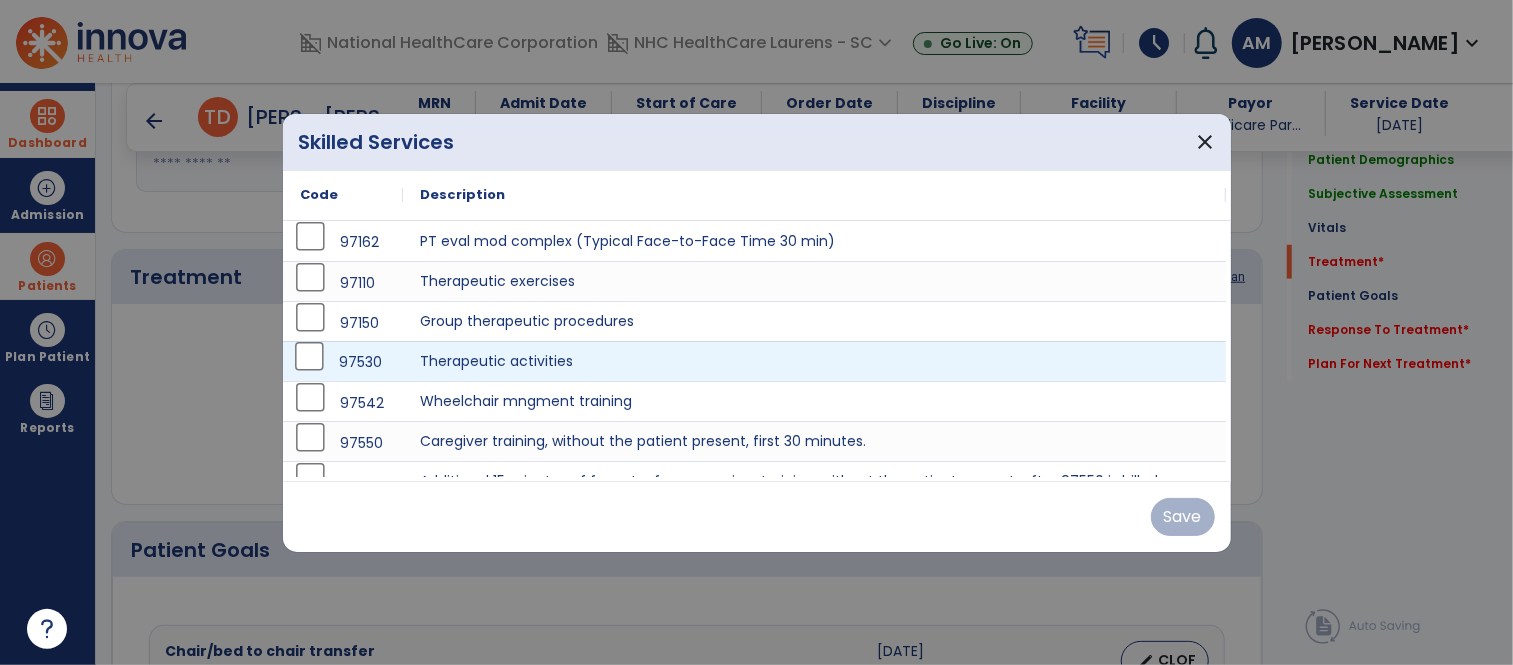 click on "97530" at bounding box center [343, 361] 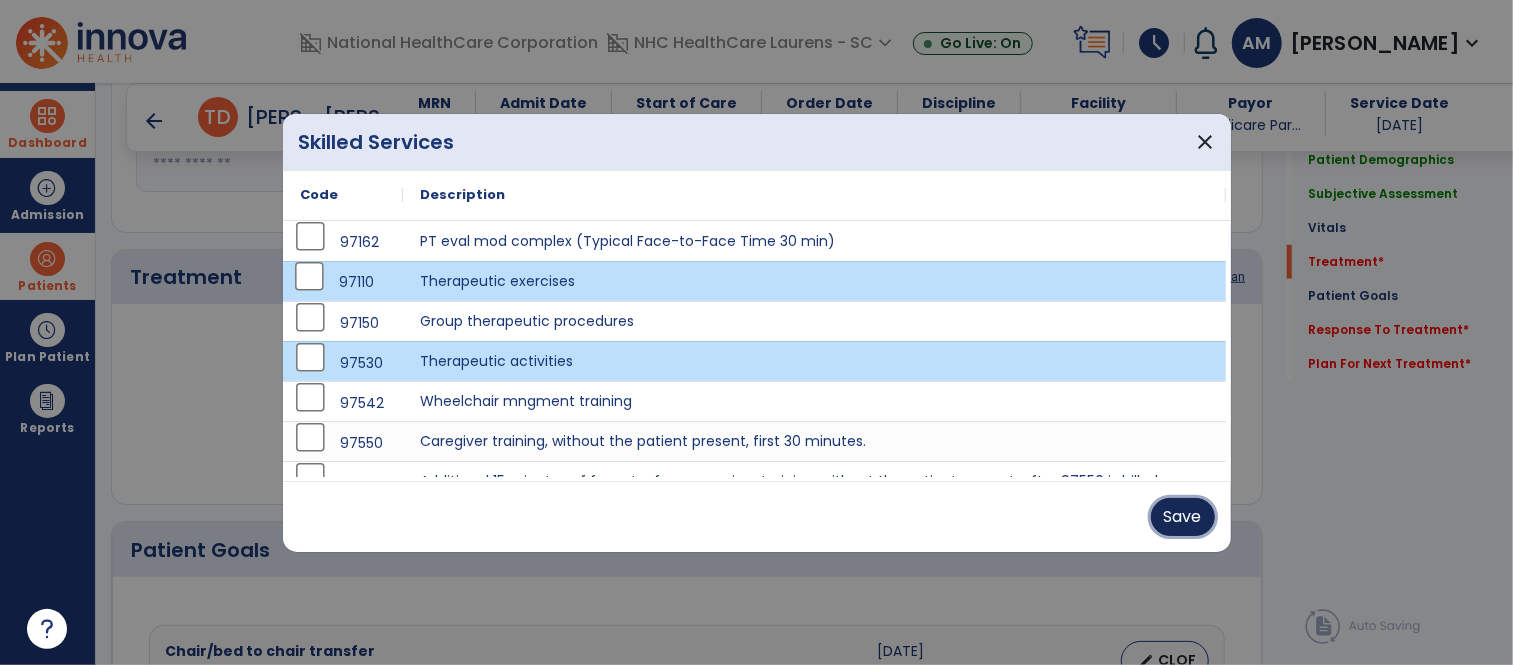click on "Save" at bounding box center [1183, 517] 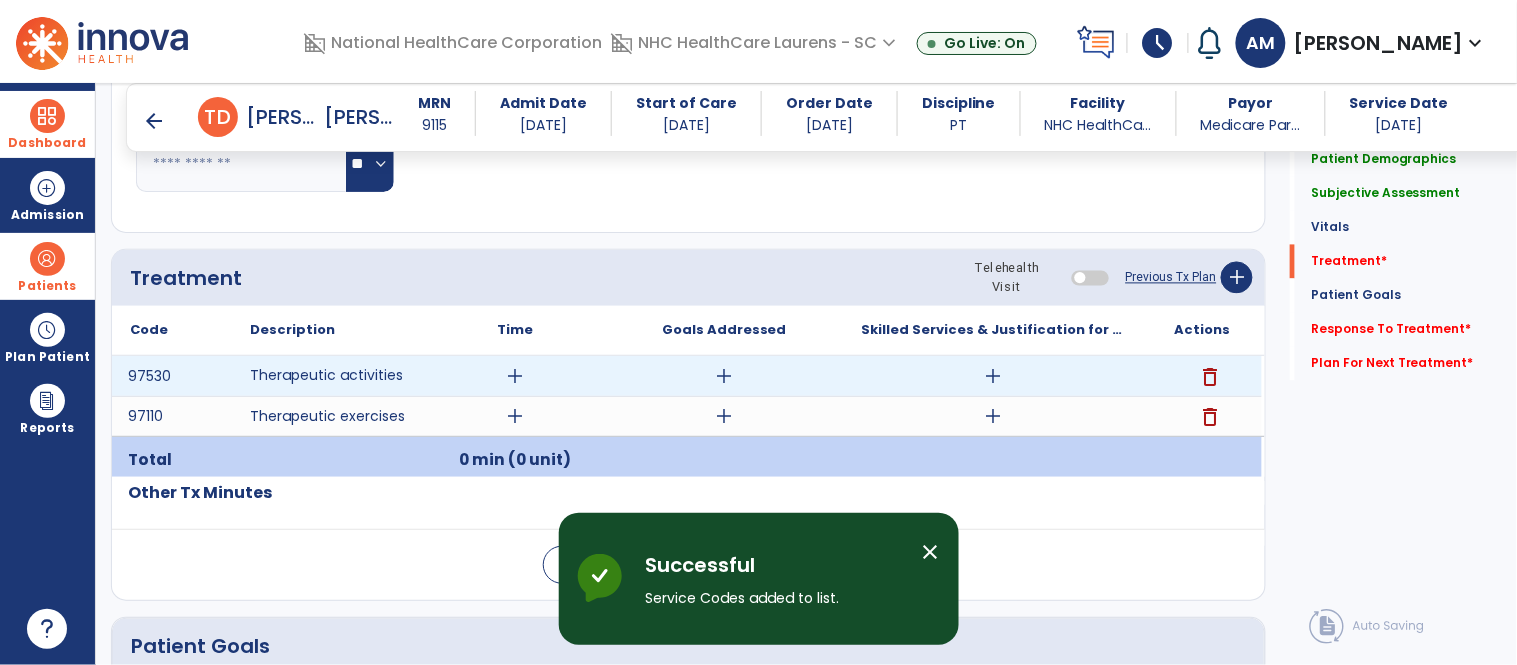 click on "add" at bounding box center (515, 376) 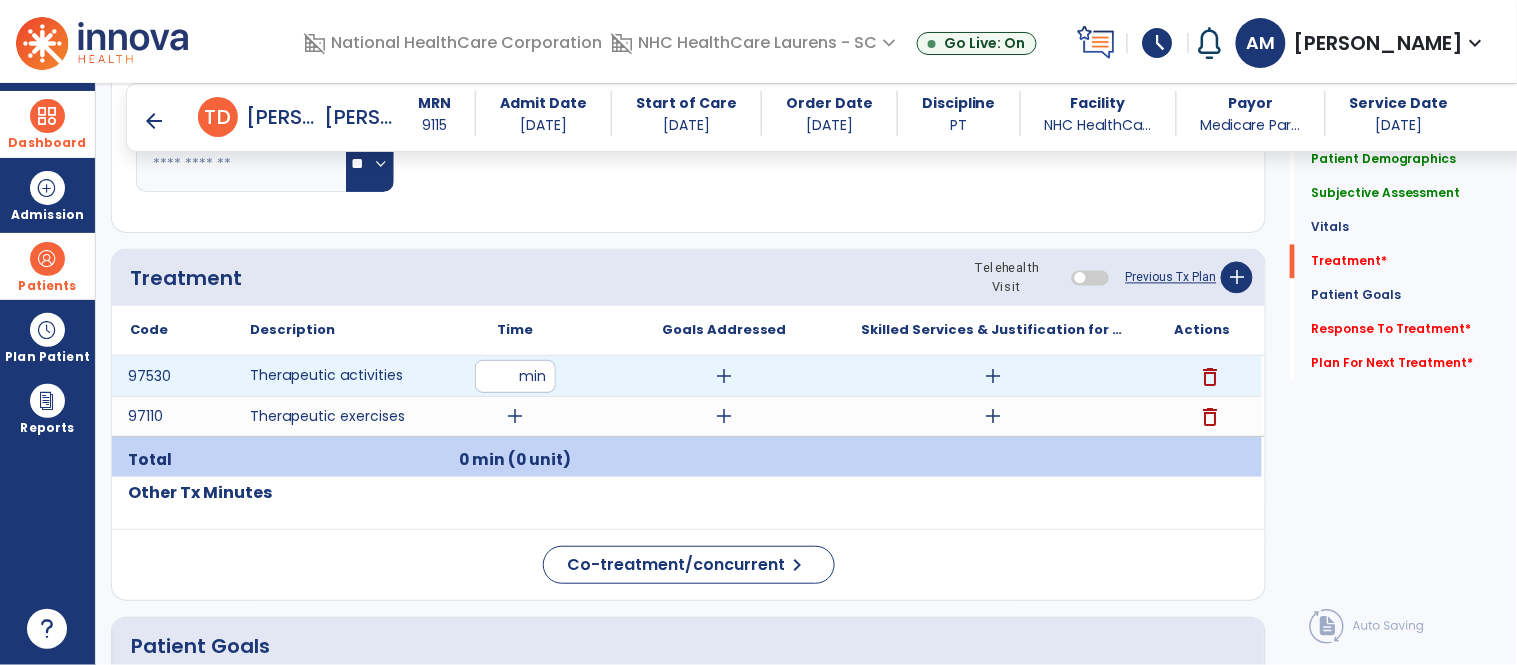 type on "**" 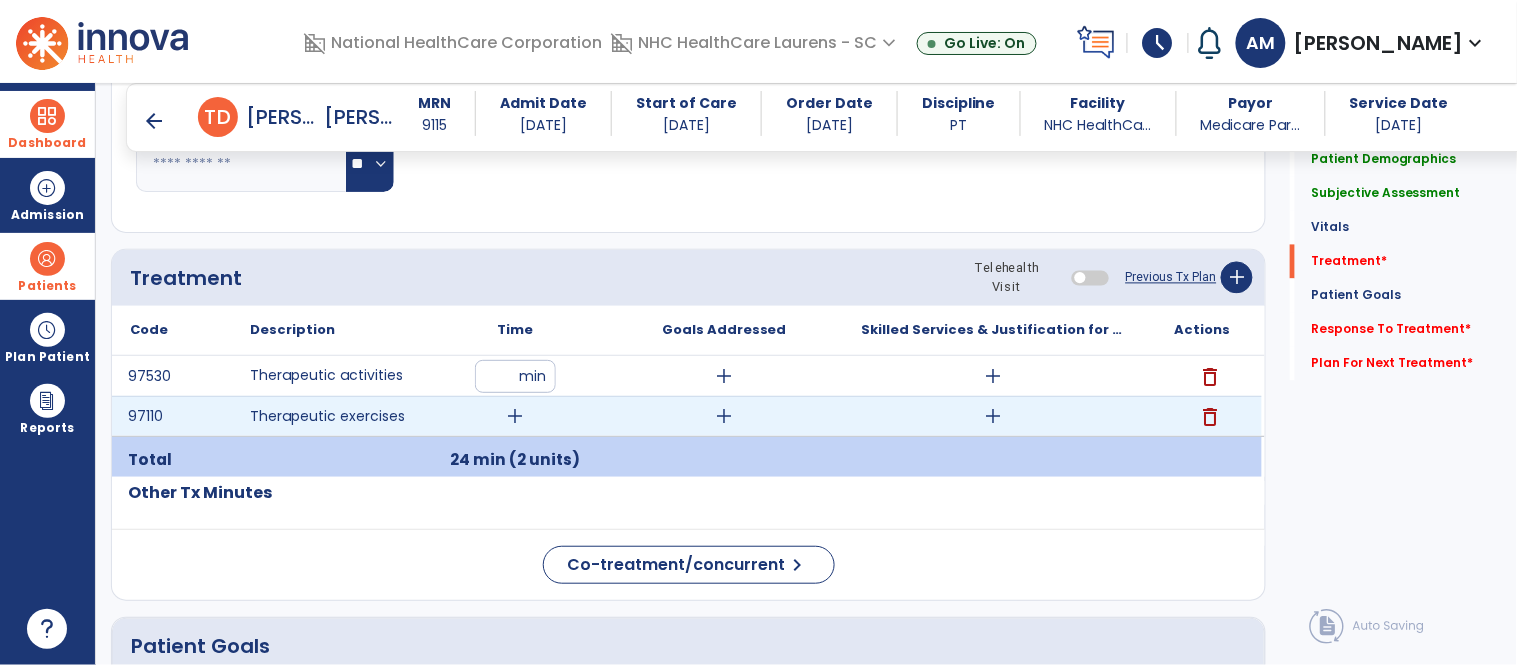 click on "add" at bounding box center (515, 416) 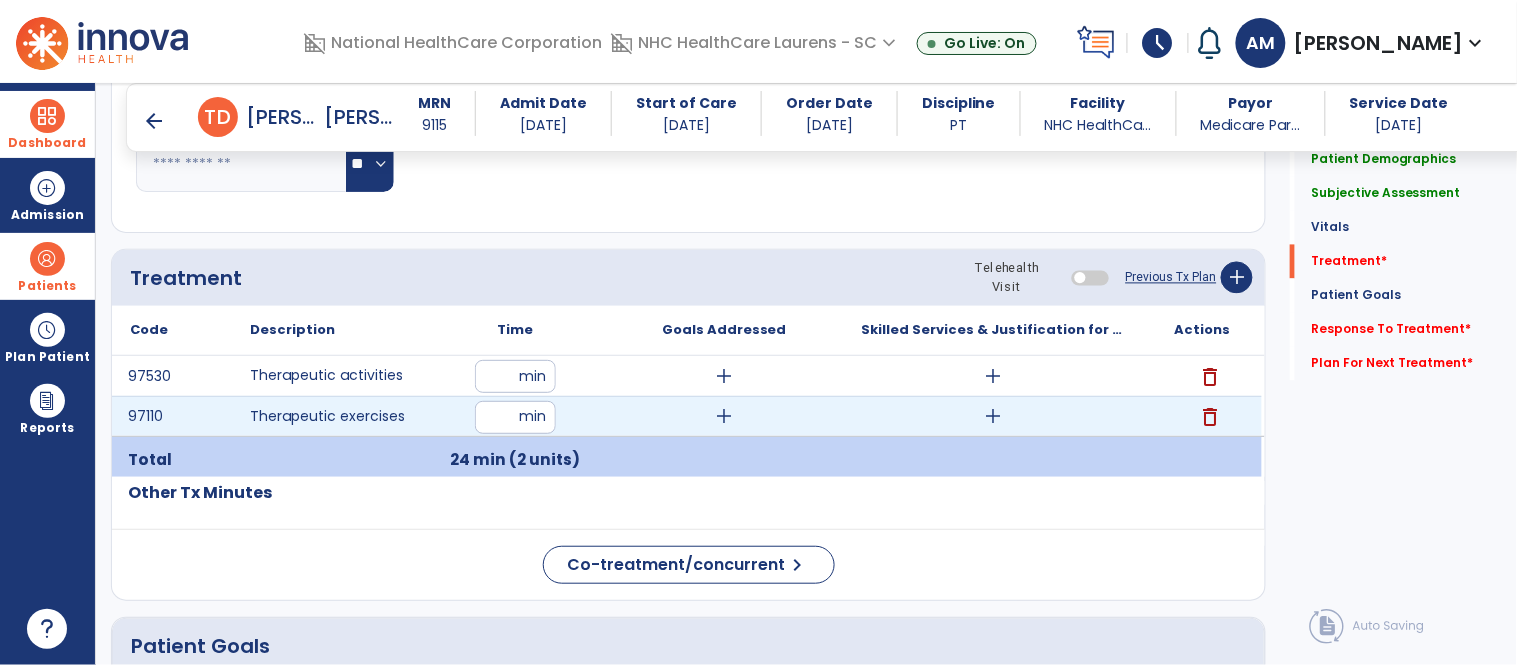 type on "**" 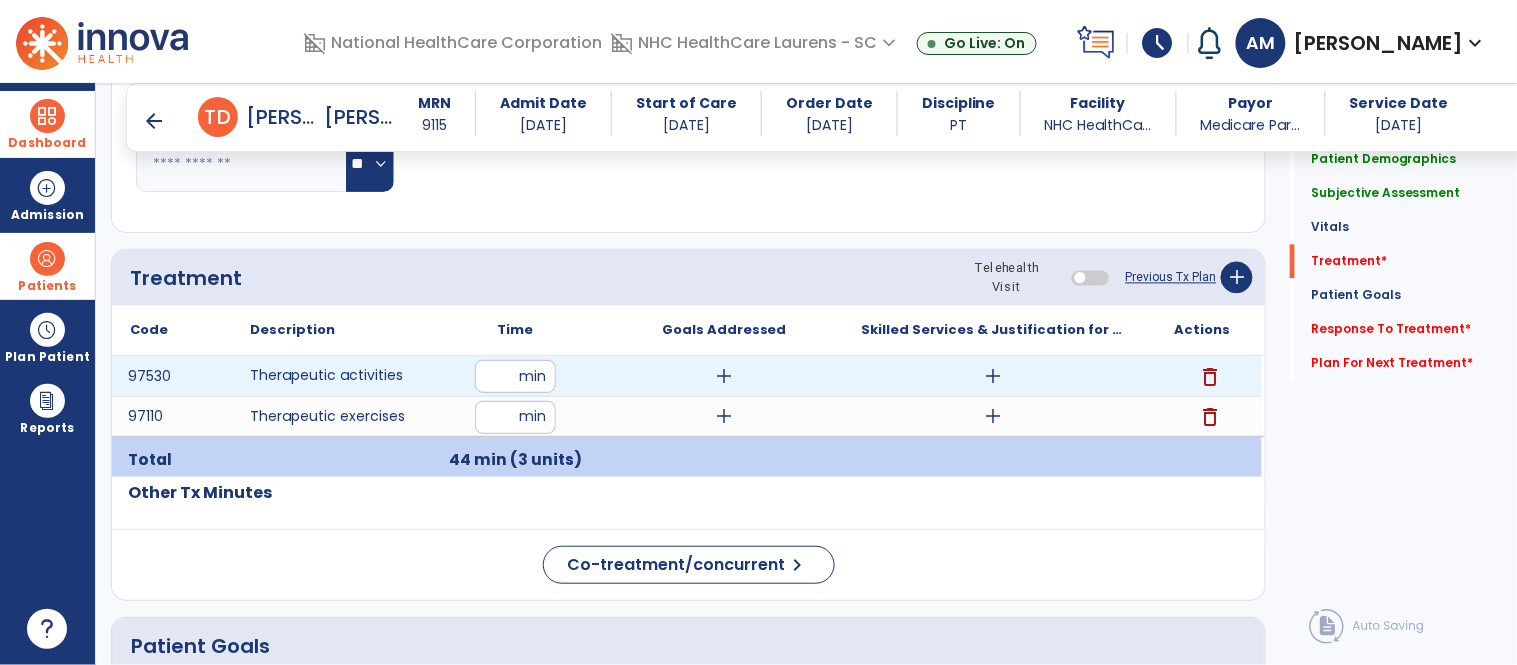 click on "add" at bounding box center (724, 376) 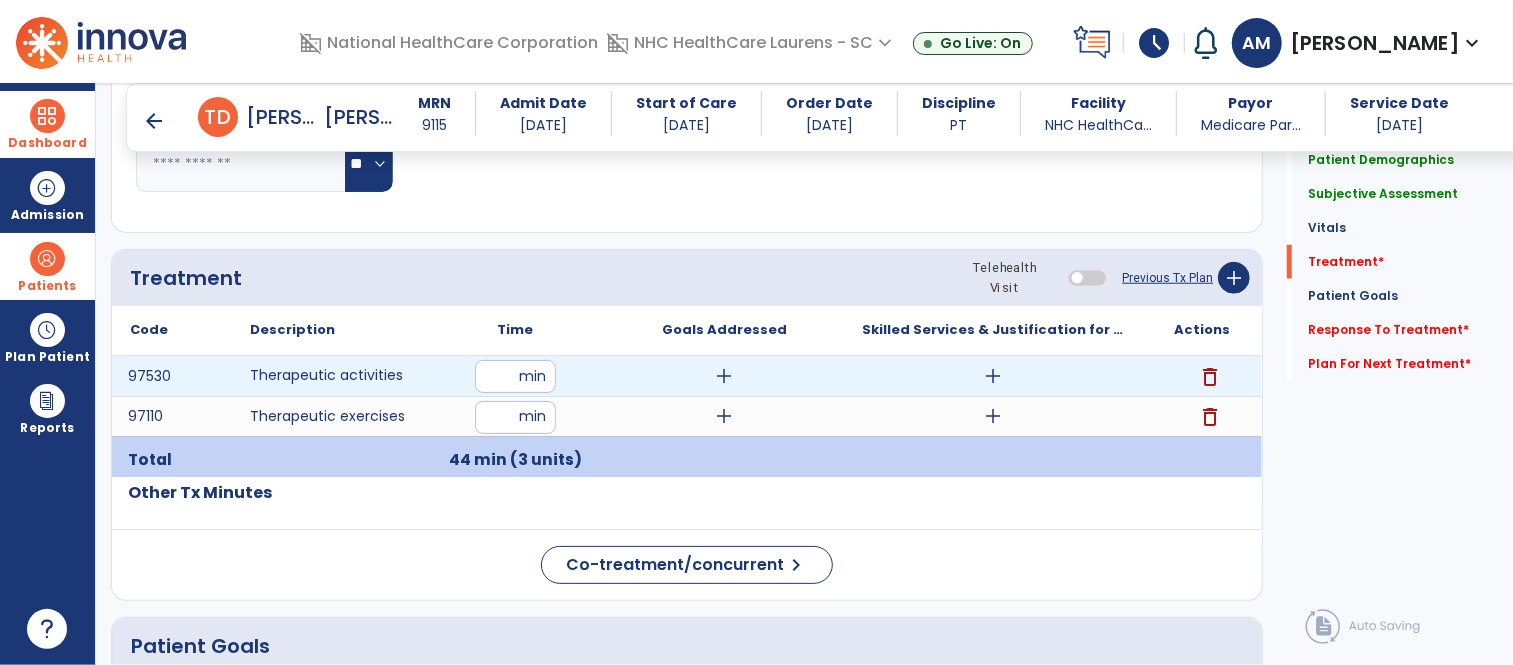 scroll, scrollTop: 1000, scrollLeft: 0, axis: vertical 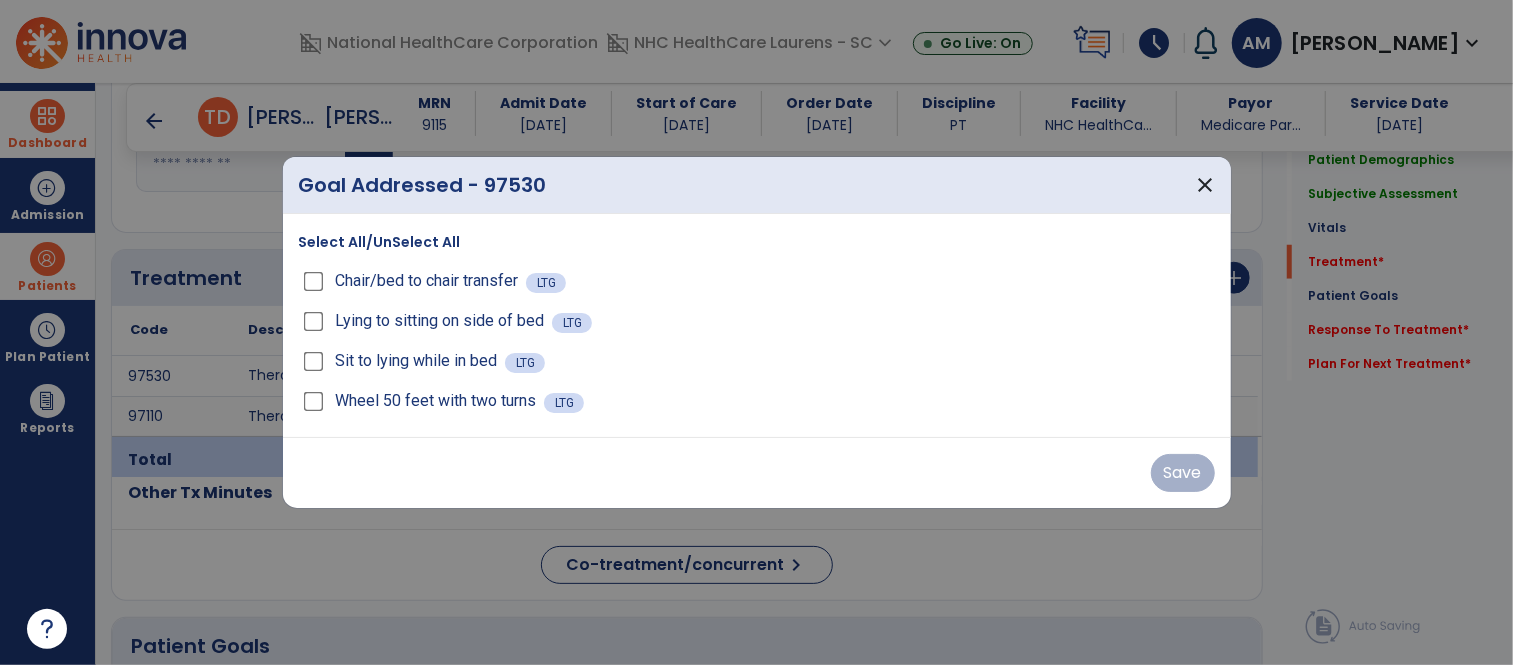 click on "Select All/UnSelect All" at bounding box center [380, 242] 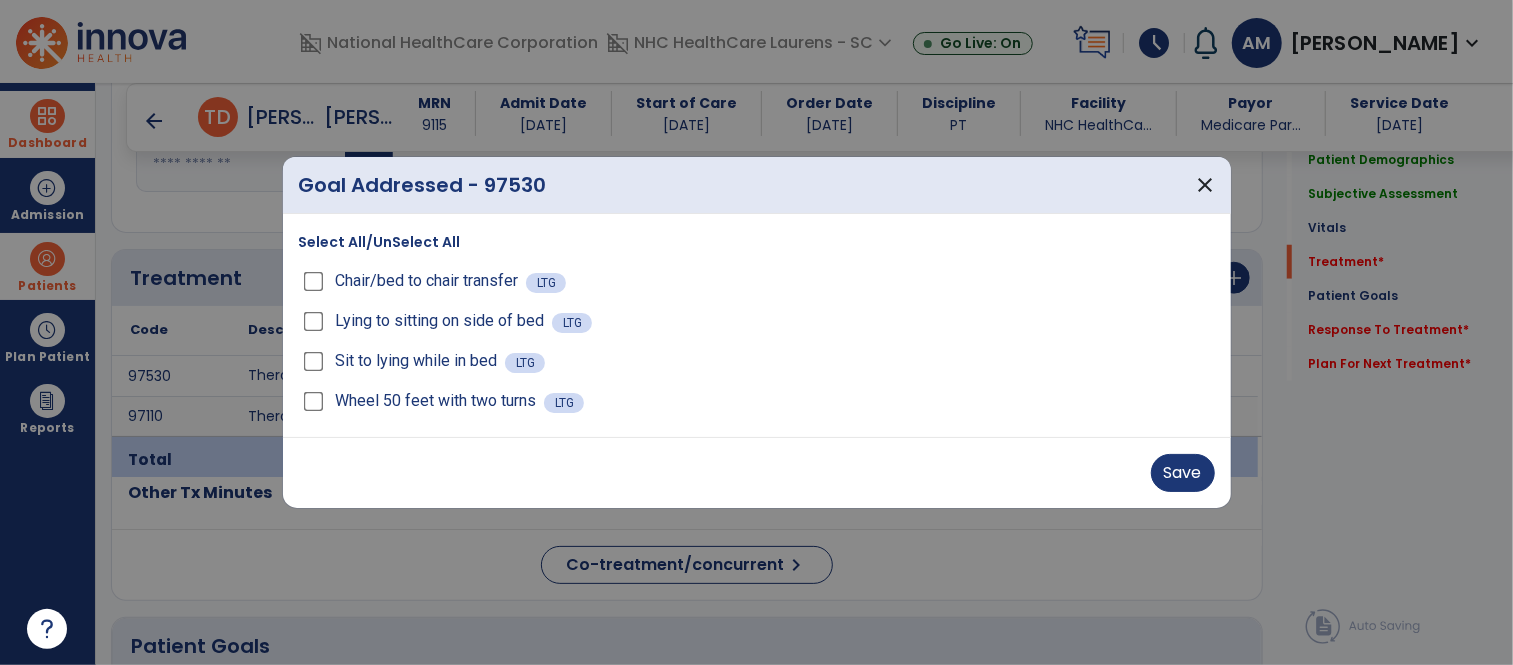 click on "Select All/UnSelect All" at bounding box center [380, 242] 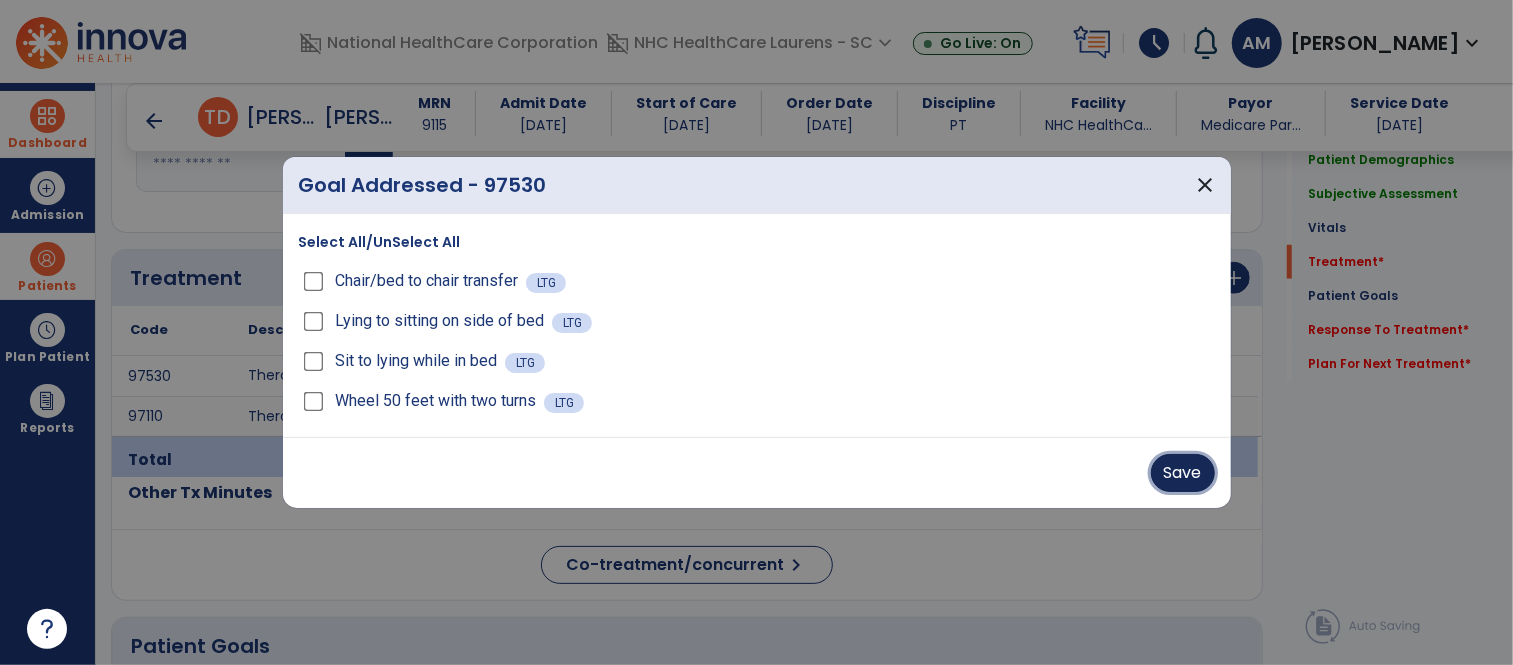 drag, startPoint x: 1188, startPoint y: 471, endPoint x: 1037, endPoint y: 467, distance: 151.05296 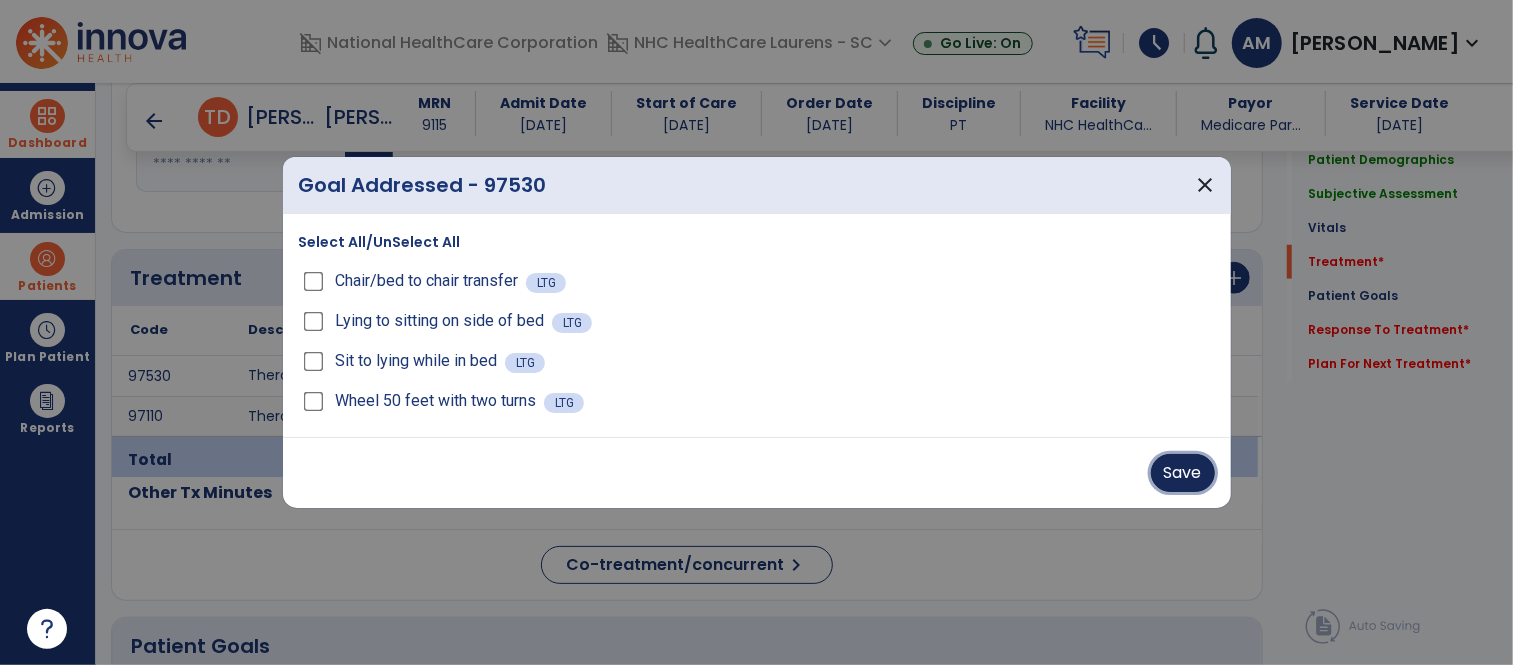 click on "Save" at bounding box center (1183, 473) 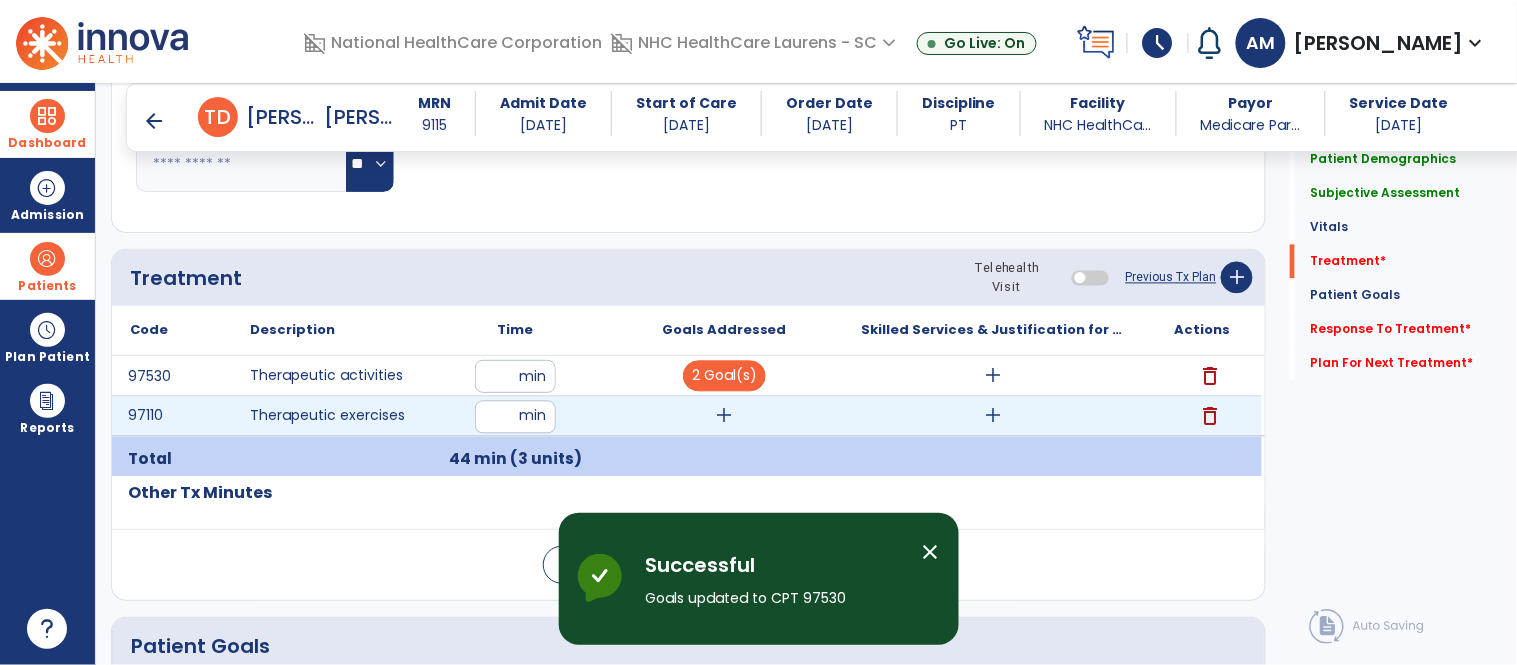 click on "add" at bounding box center (724, 416) 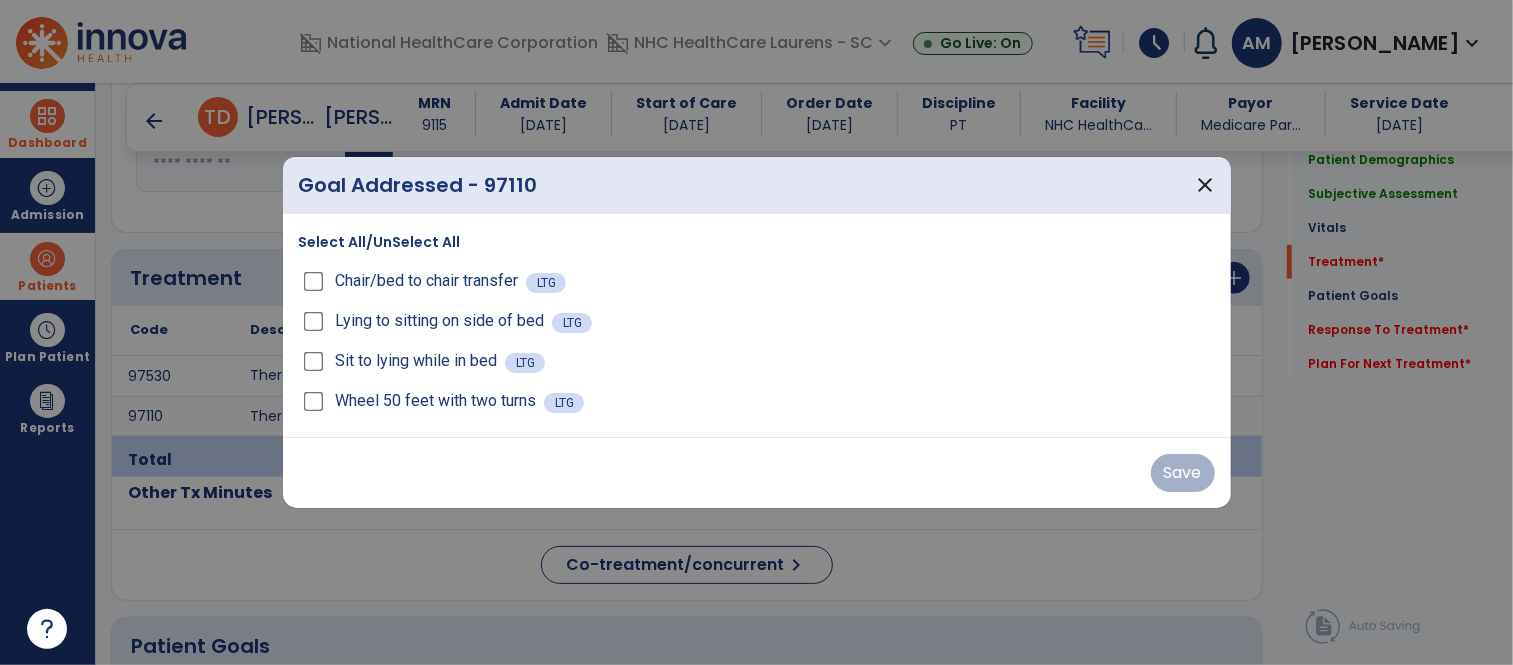 scroll, scrollTop: 1000, scrollLeft: 0, axis: vertical 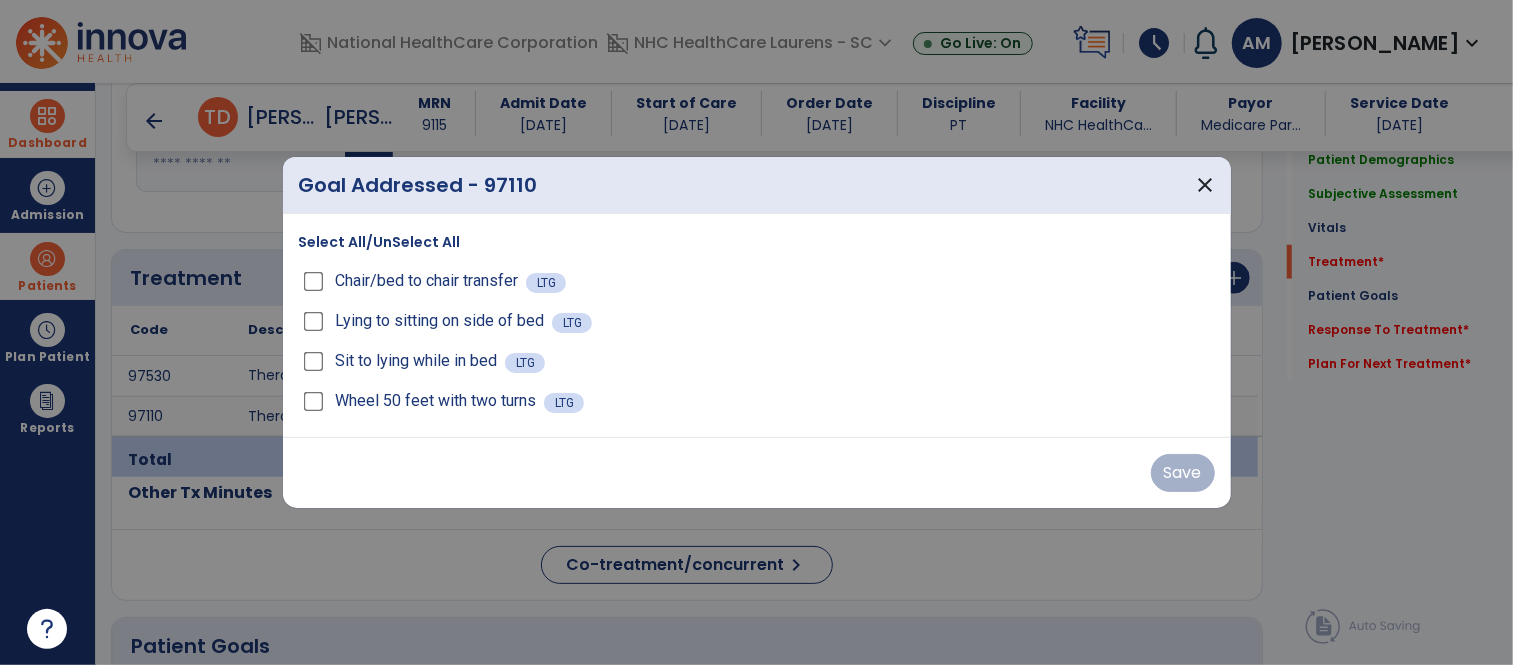 drag, startPoint x: 341, startPoint y: 238, endPoint x: 357, endPoint y: 242, distance: 16.492422 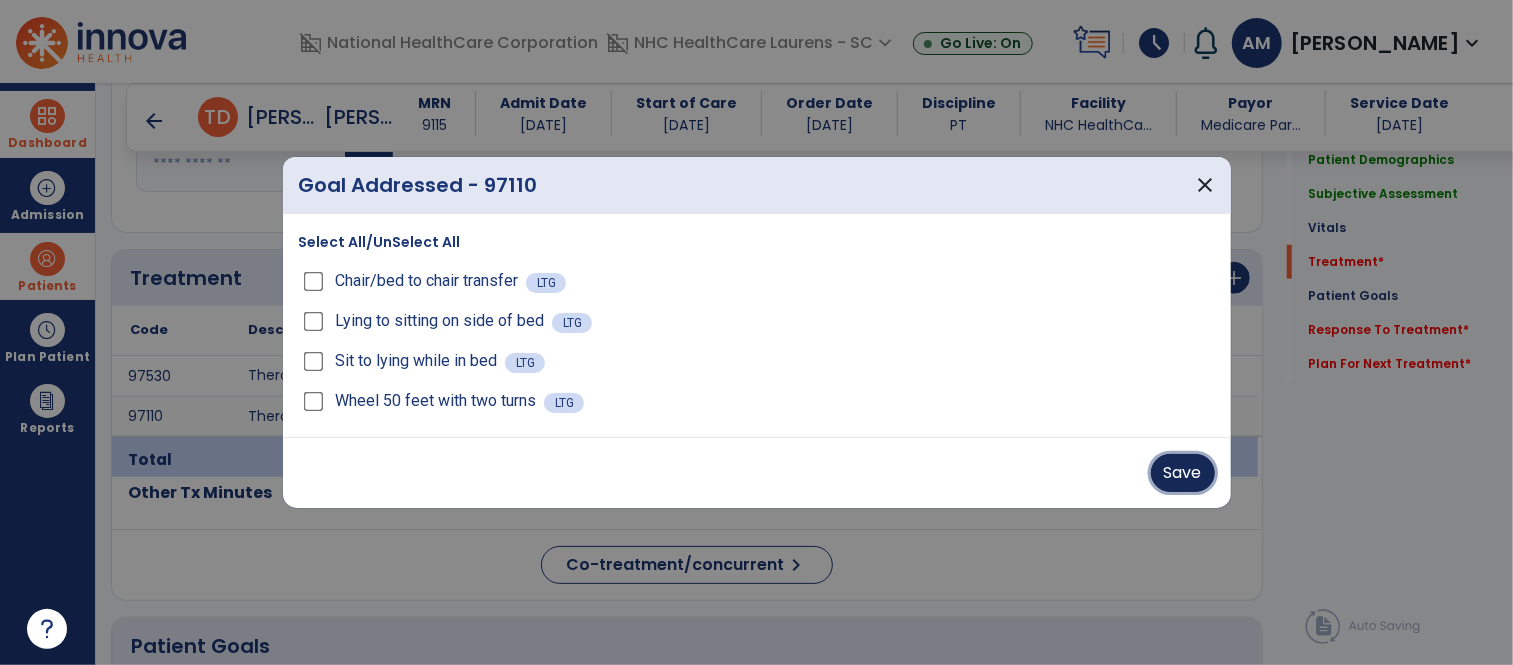 click on "Save" at bounding box center (1183, 473) 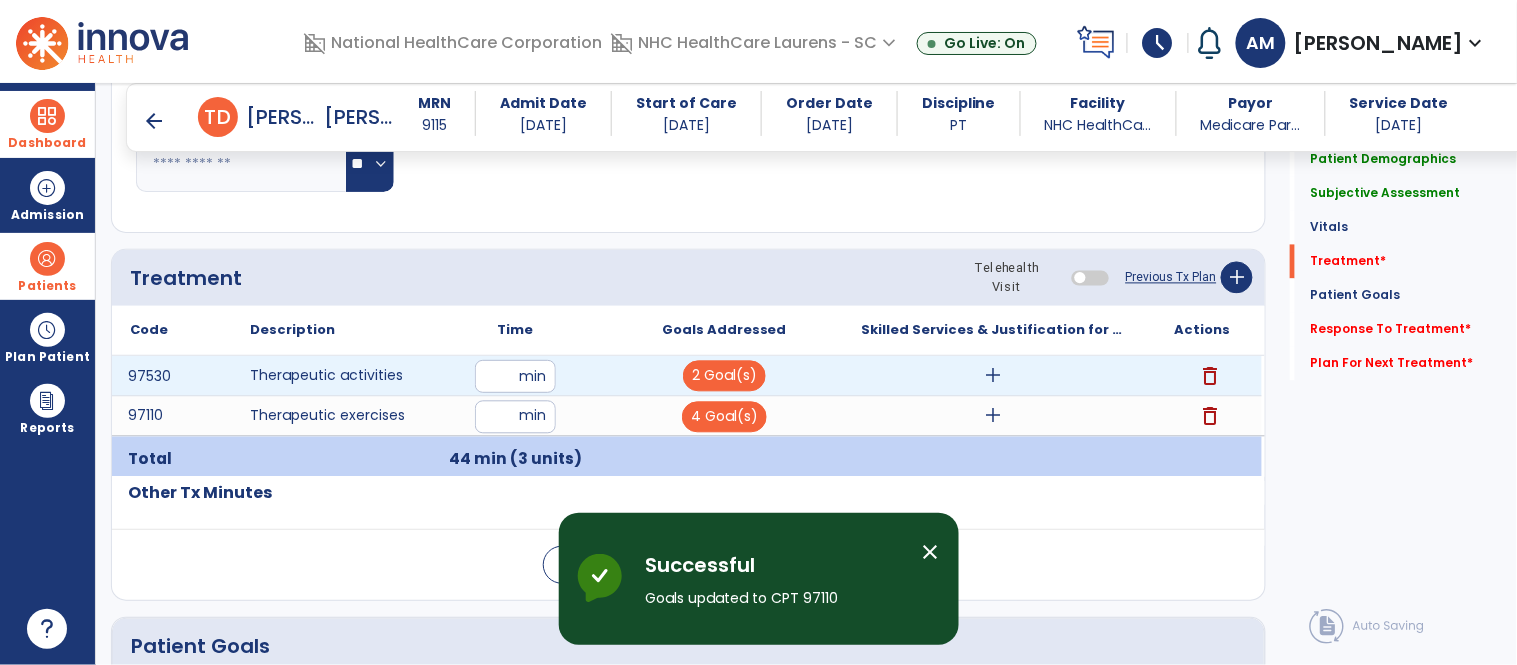 click on "add" at bounding box center (993, 376) 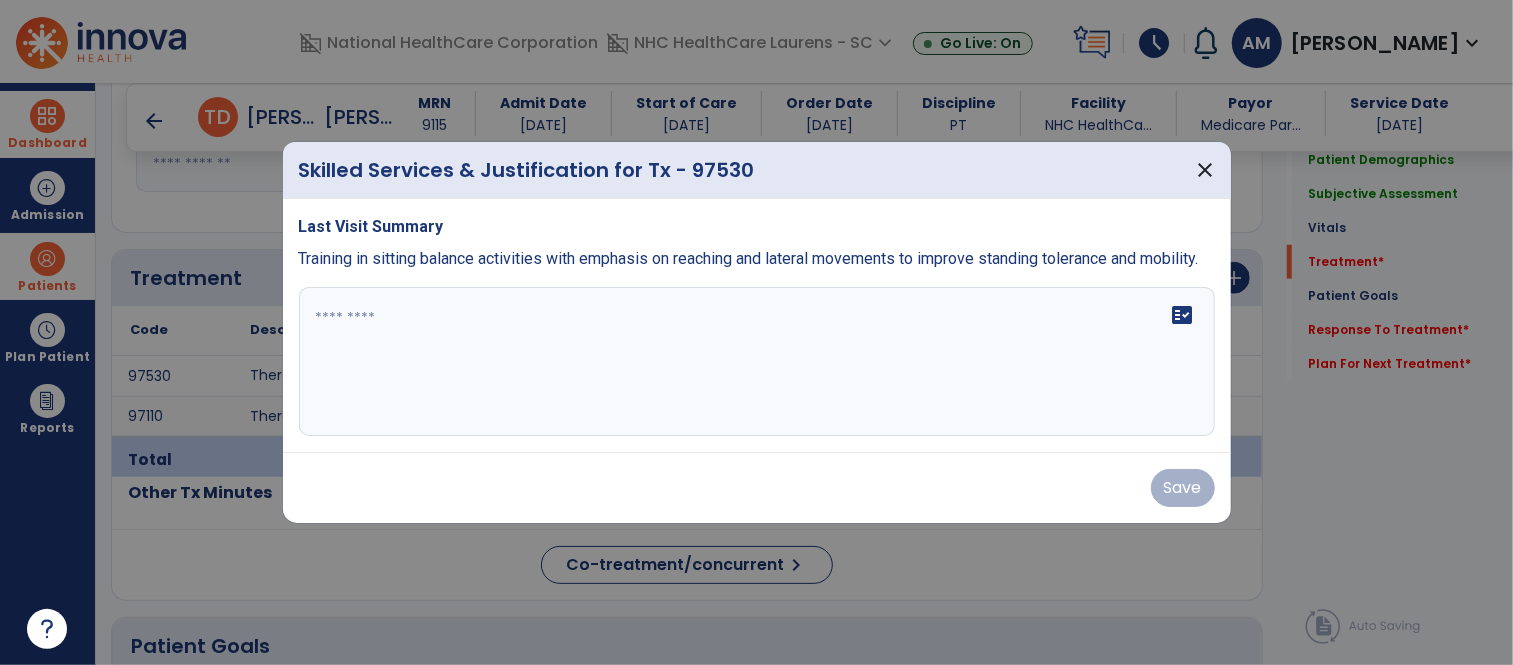 scroll, scrollTop: 1000, scrollLeft: 0, axis: vertical 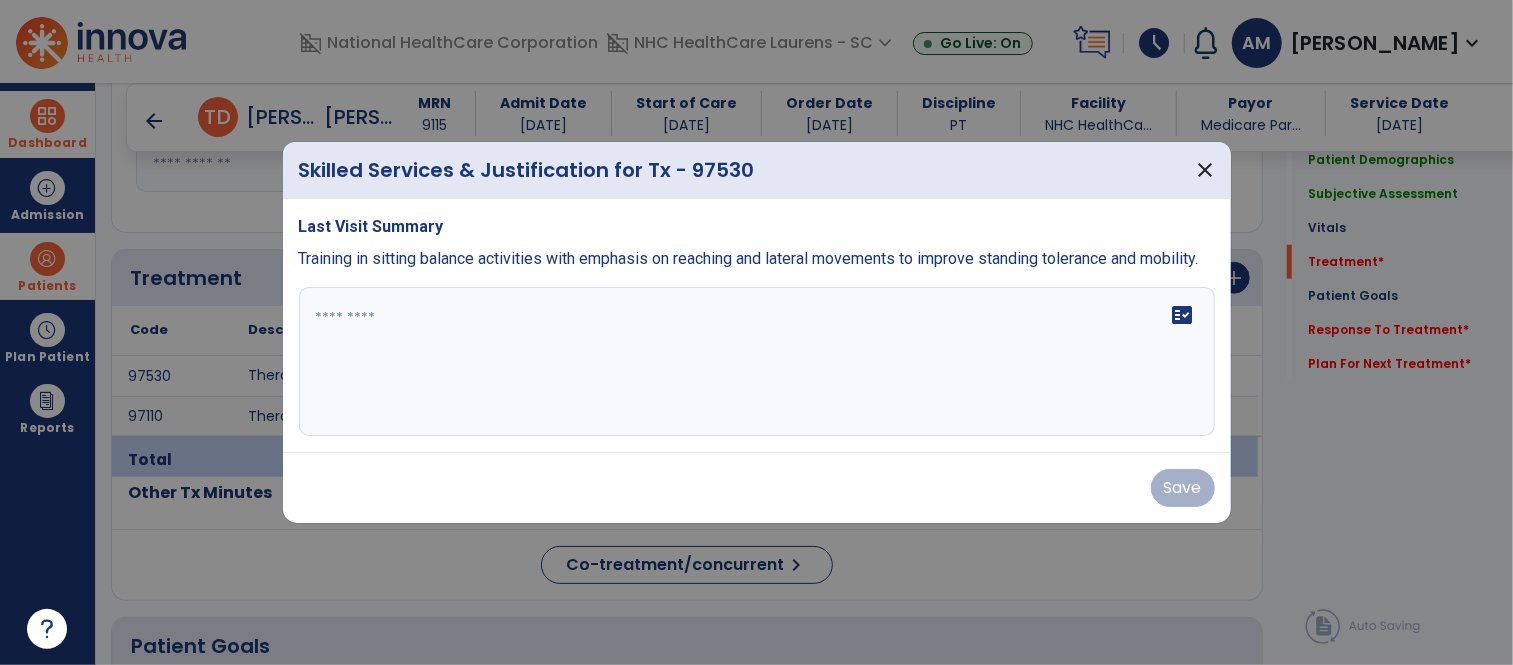 click on "fact_check" at bounding box center [757, 362] 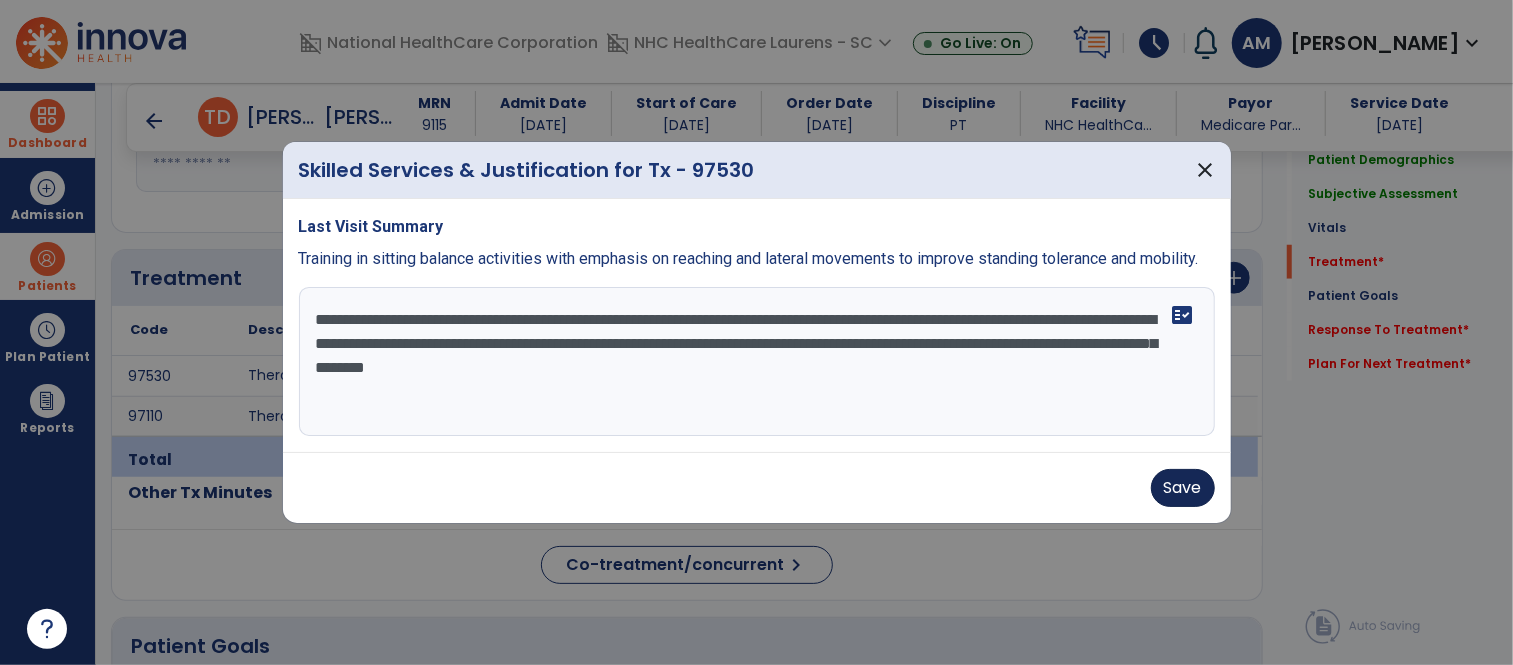 type on "**********" 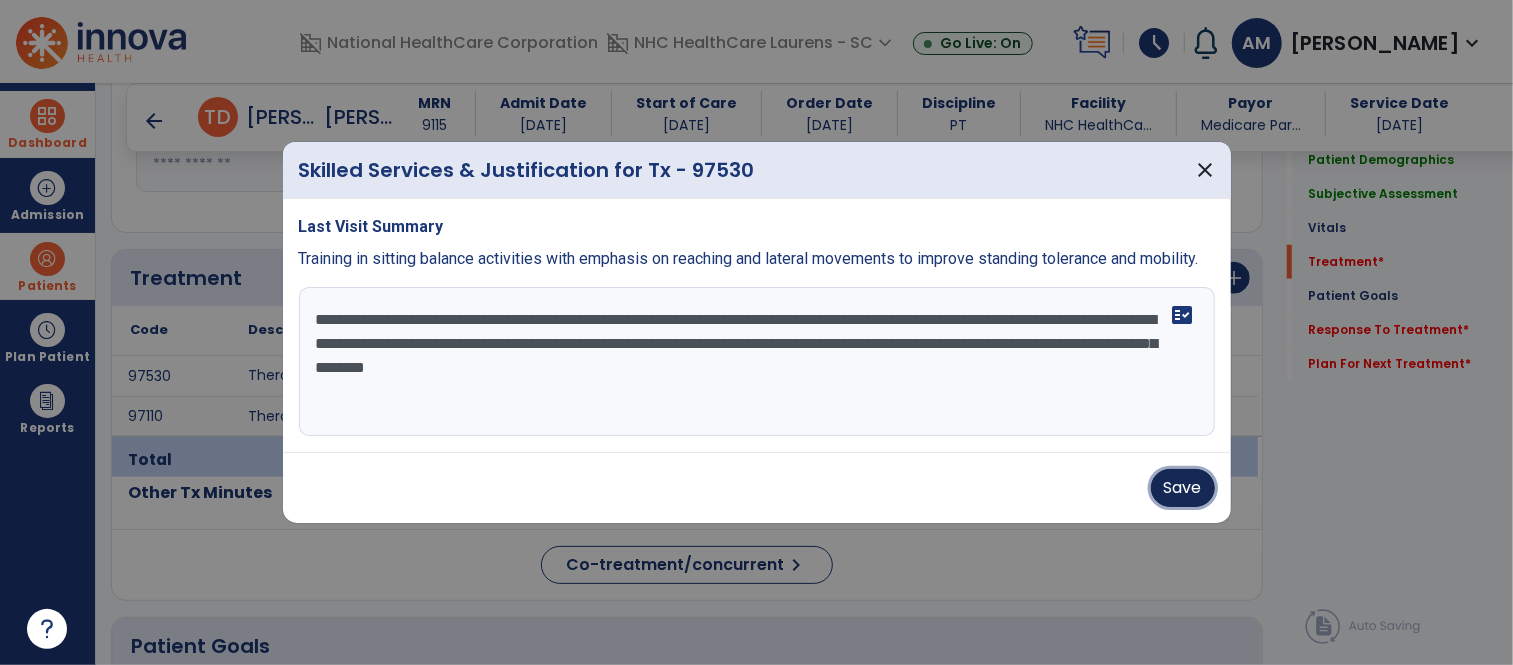 click on "Save" at bounding box center [1183, 488] 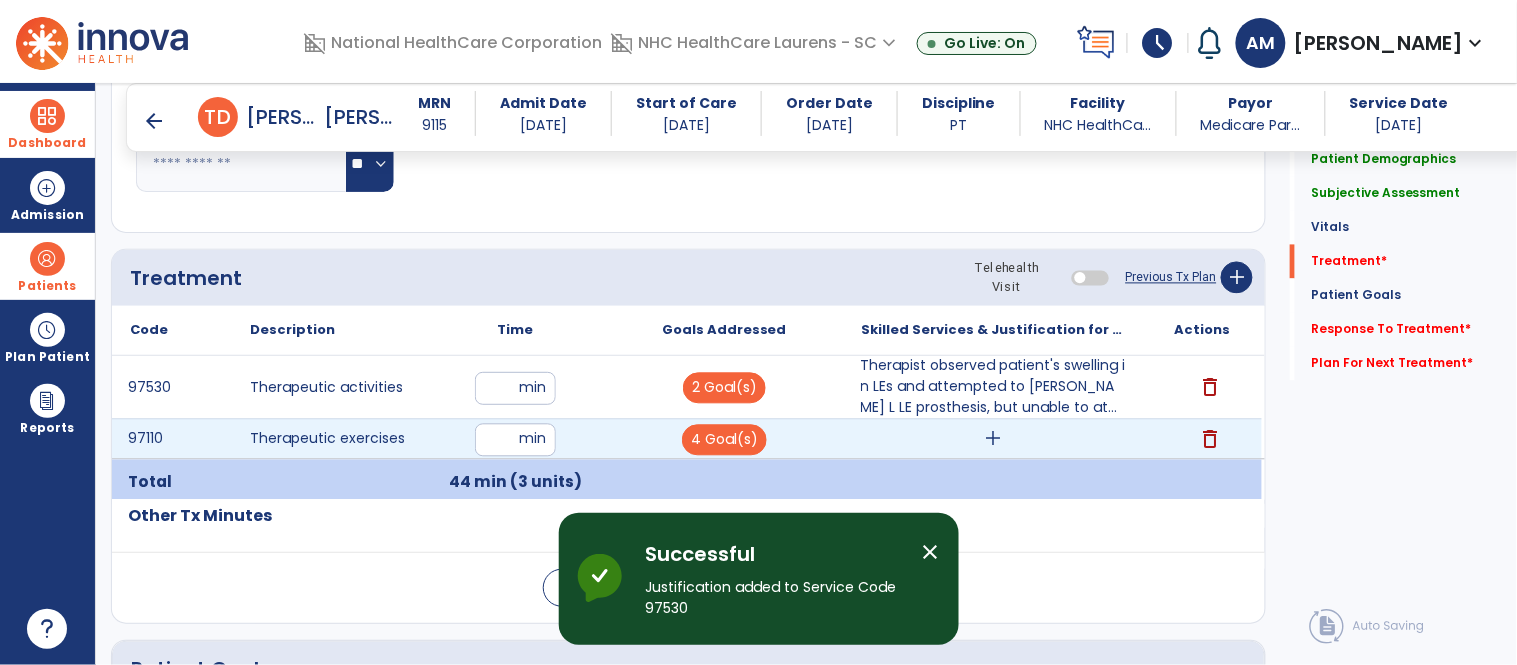 click on "add" at bounding box center [993, 439] 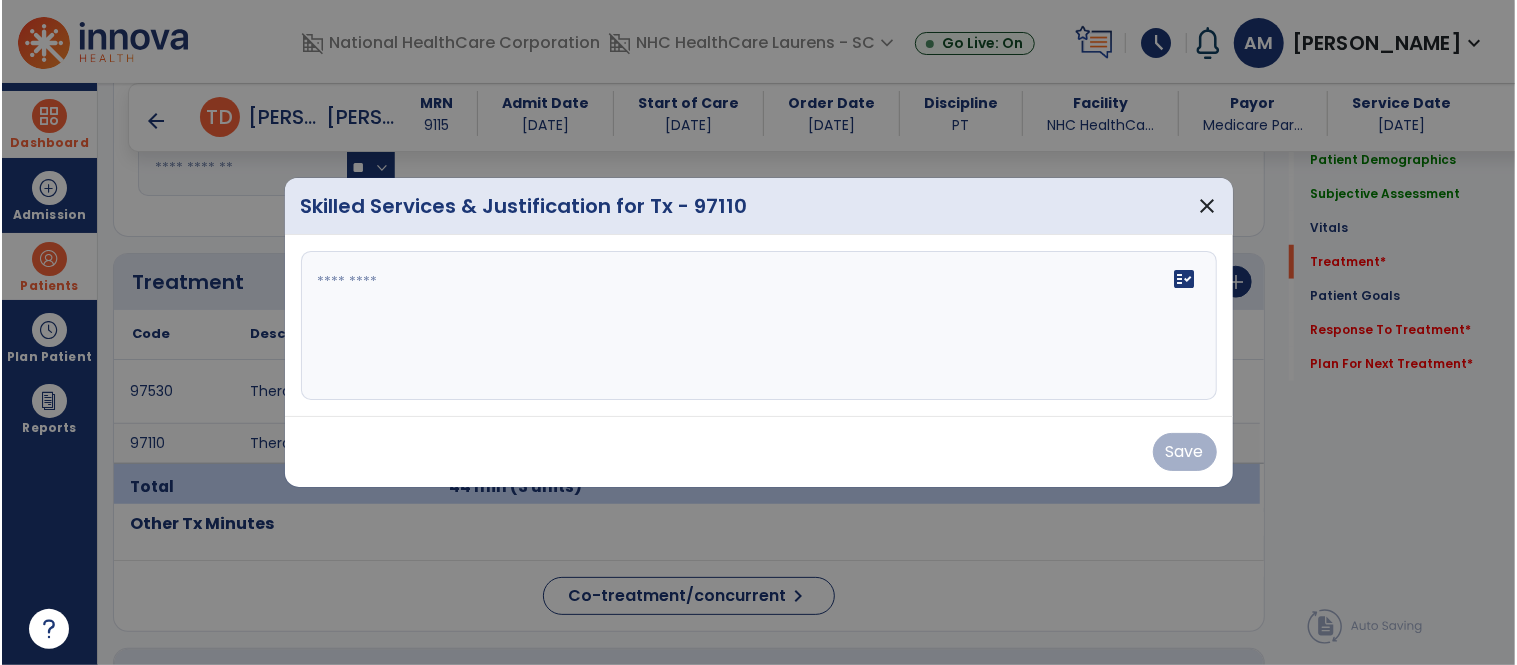scroll, scrollTop: 1000, scrollLeft: 0, axis: vertical 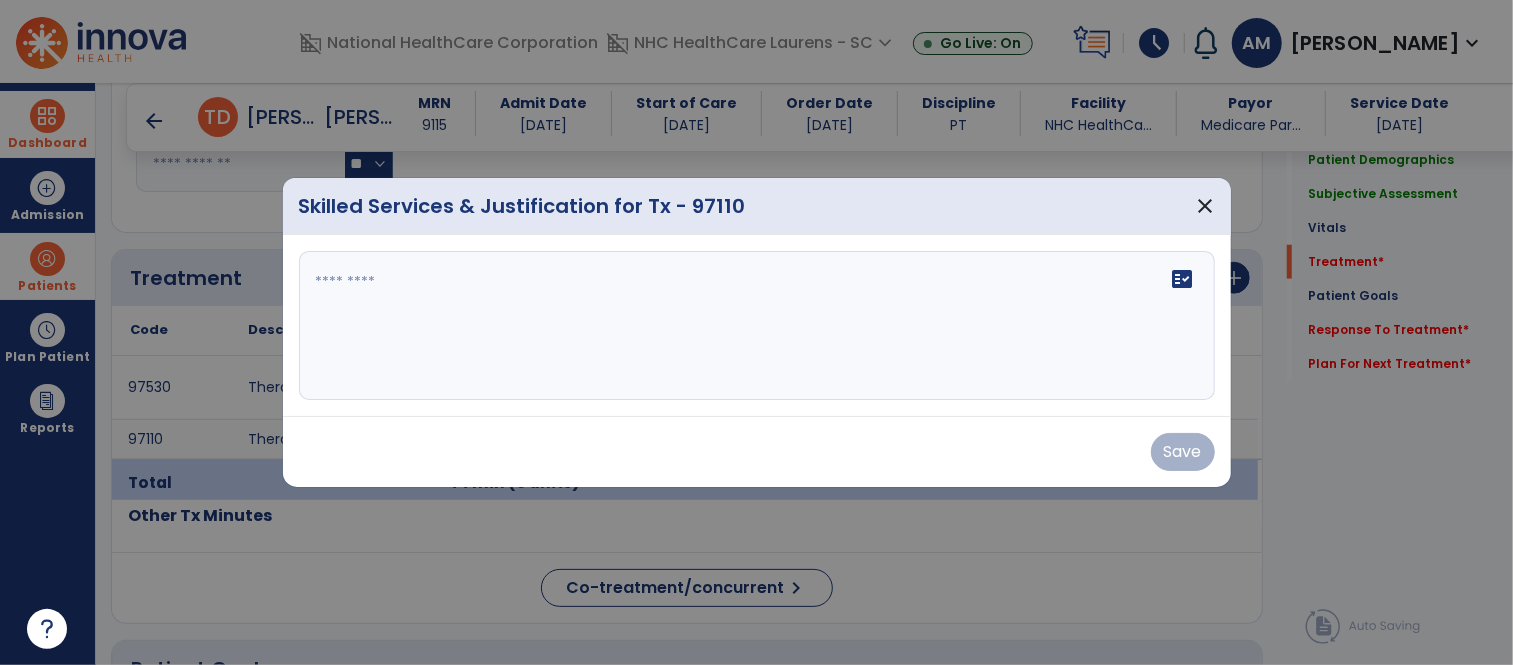 click on "fact_check" at bounding box center (757, 326) 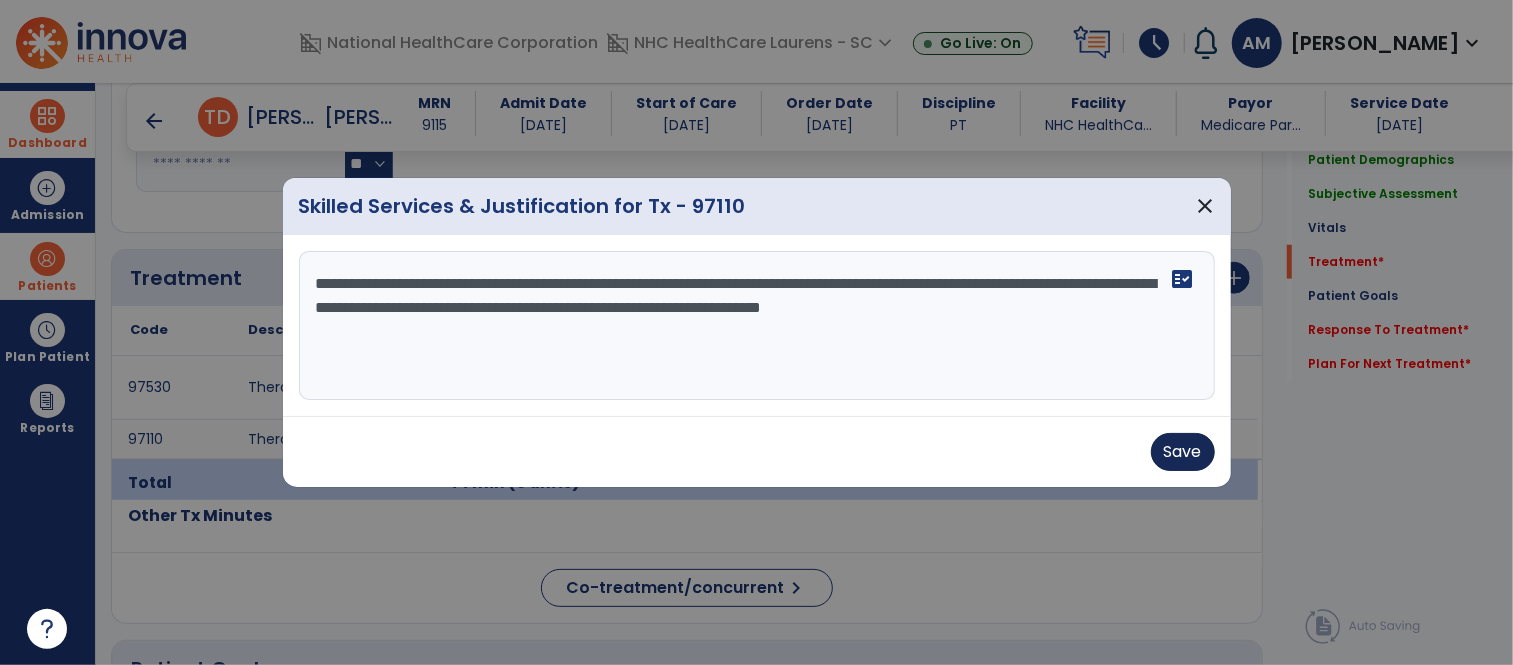 type on "**********" 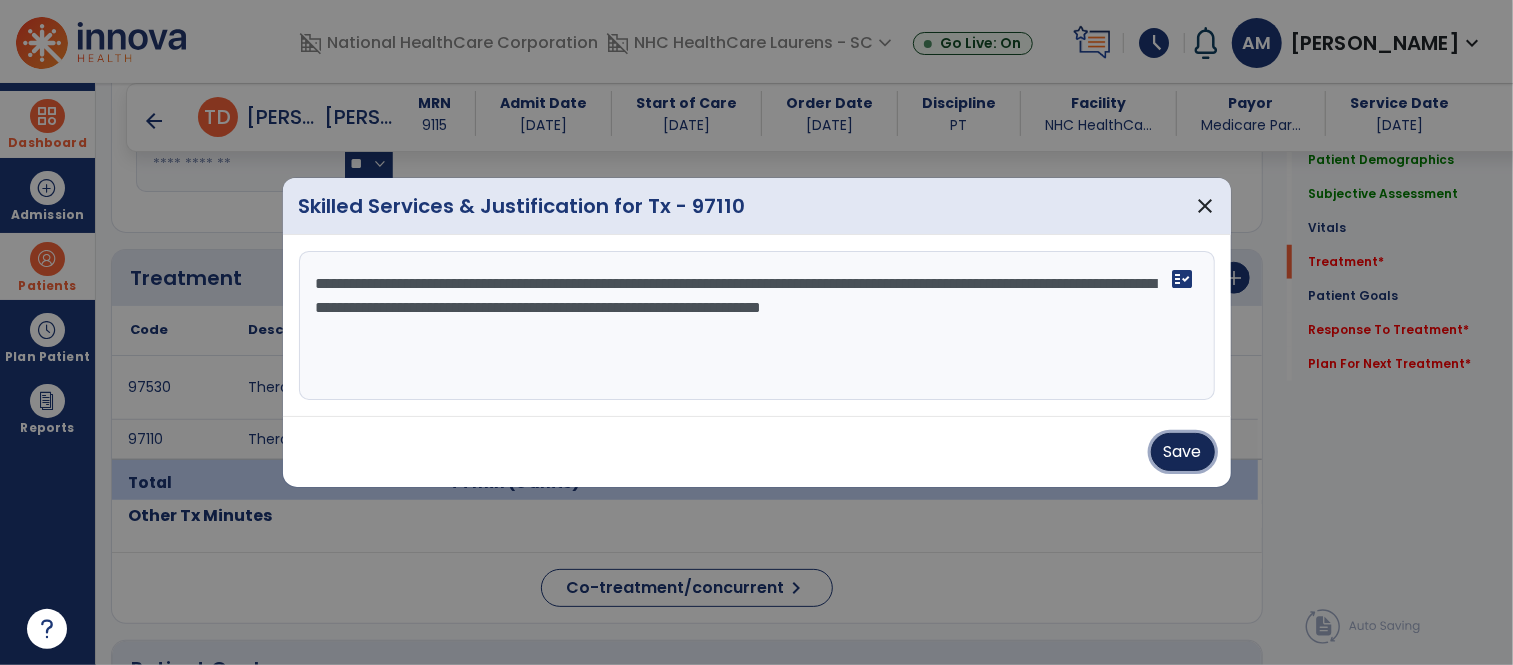 click on "Save" at bounding box center (1183, 452) 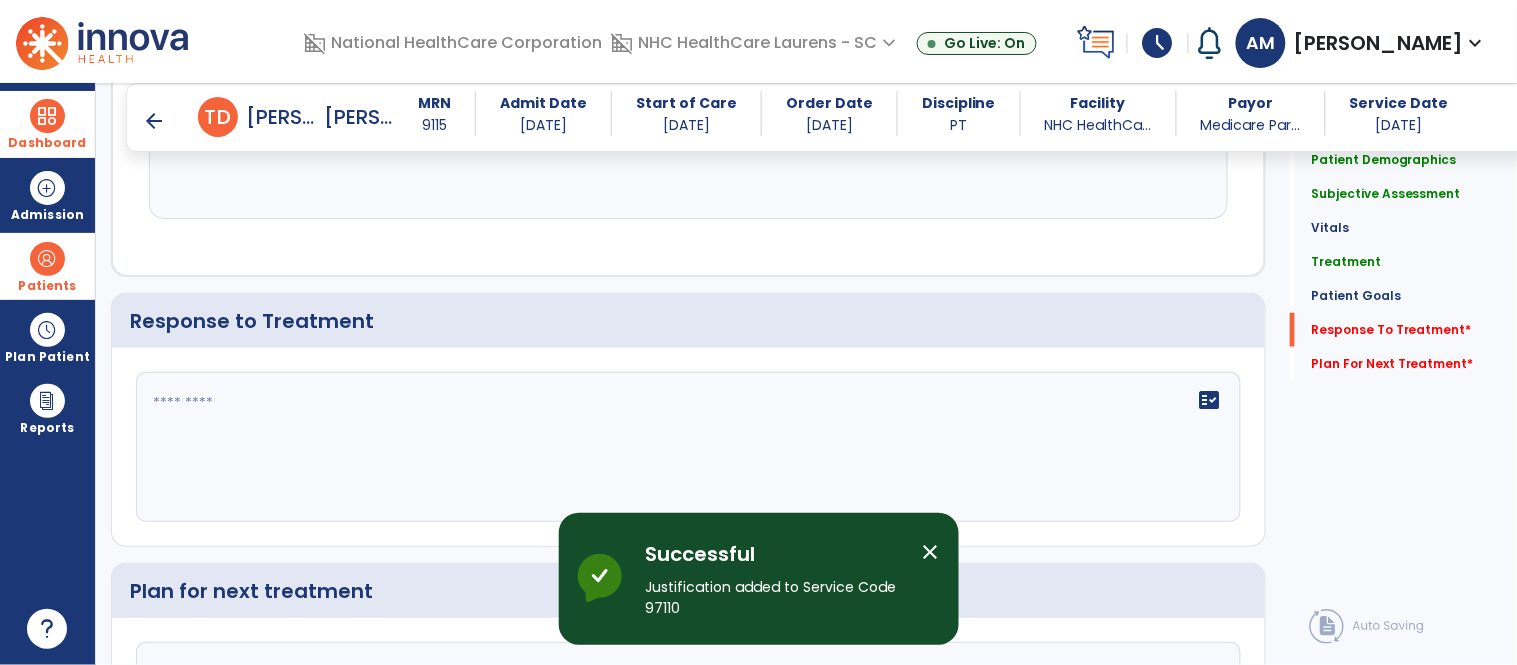 scroll, scrollTop: 2333, scrollLeft: 0, axis: vertical 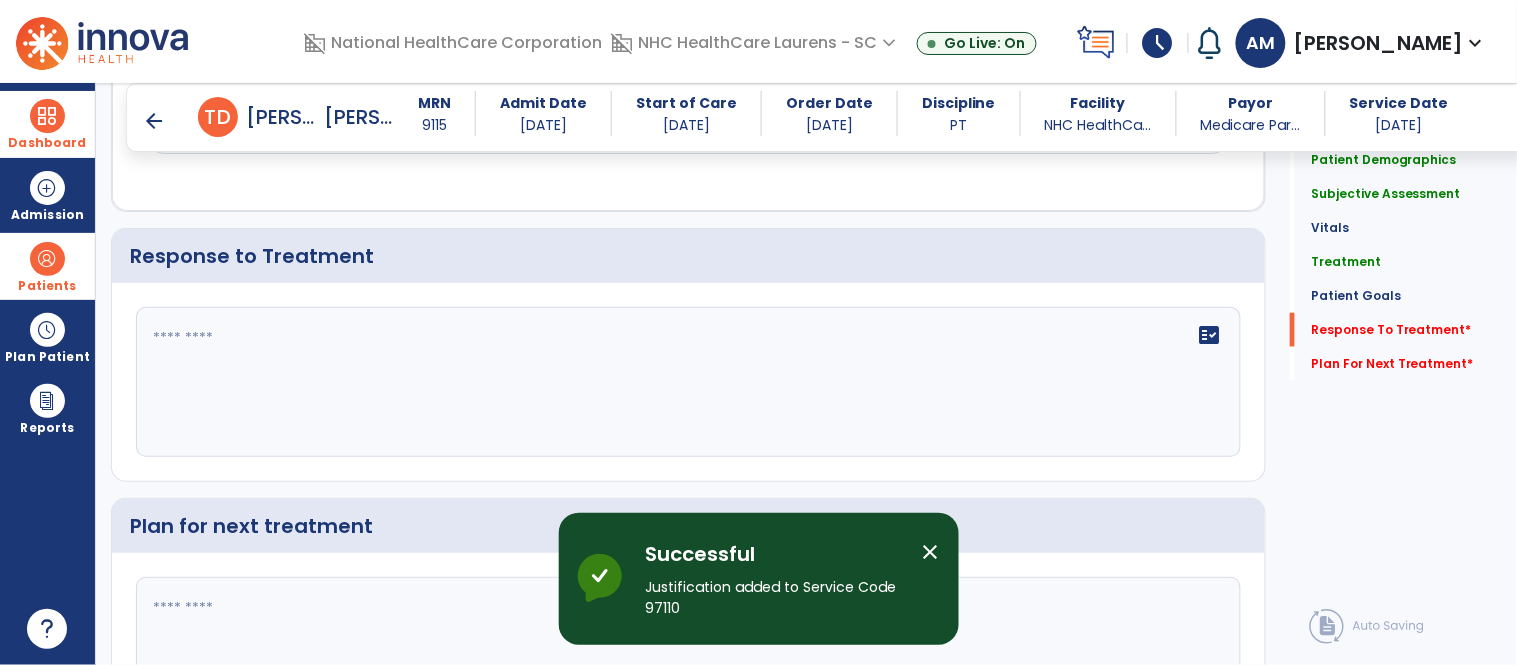 click on "fact_check" 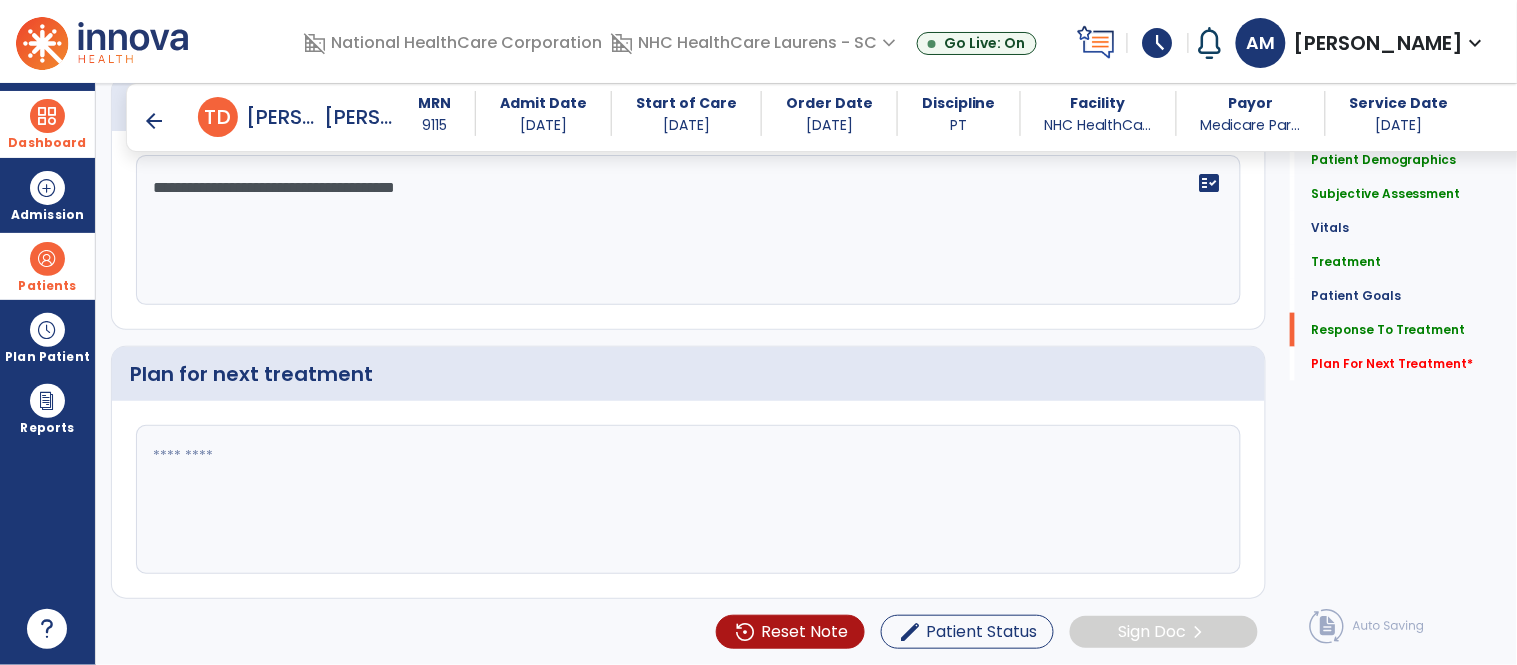 scroll, scrollTop: 2490, scrollLeft: 0, axis: vertical 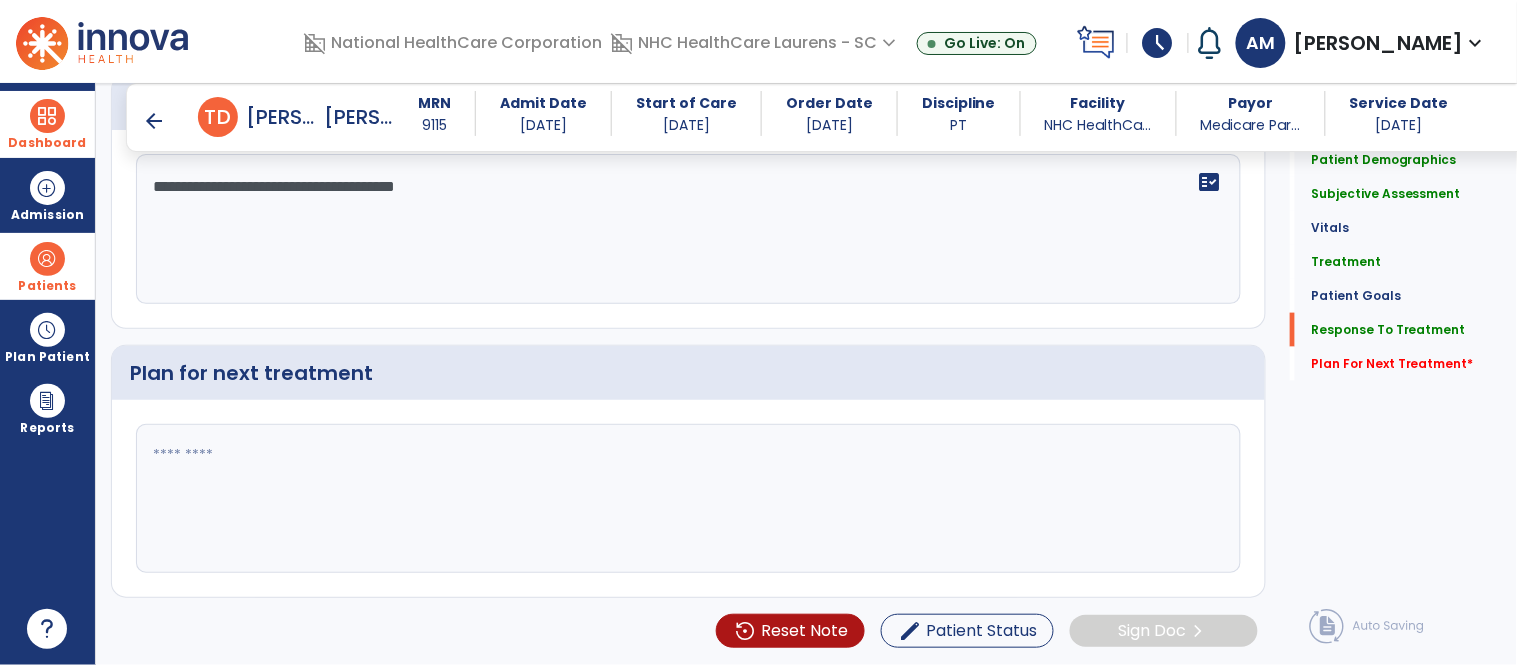 type on "**********" 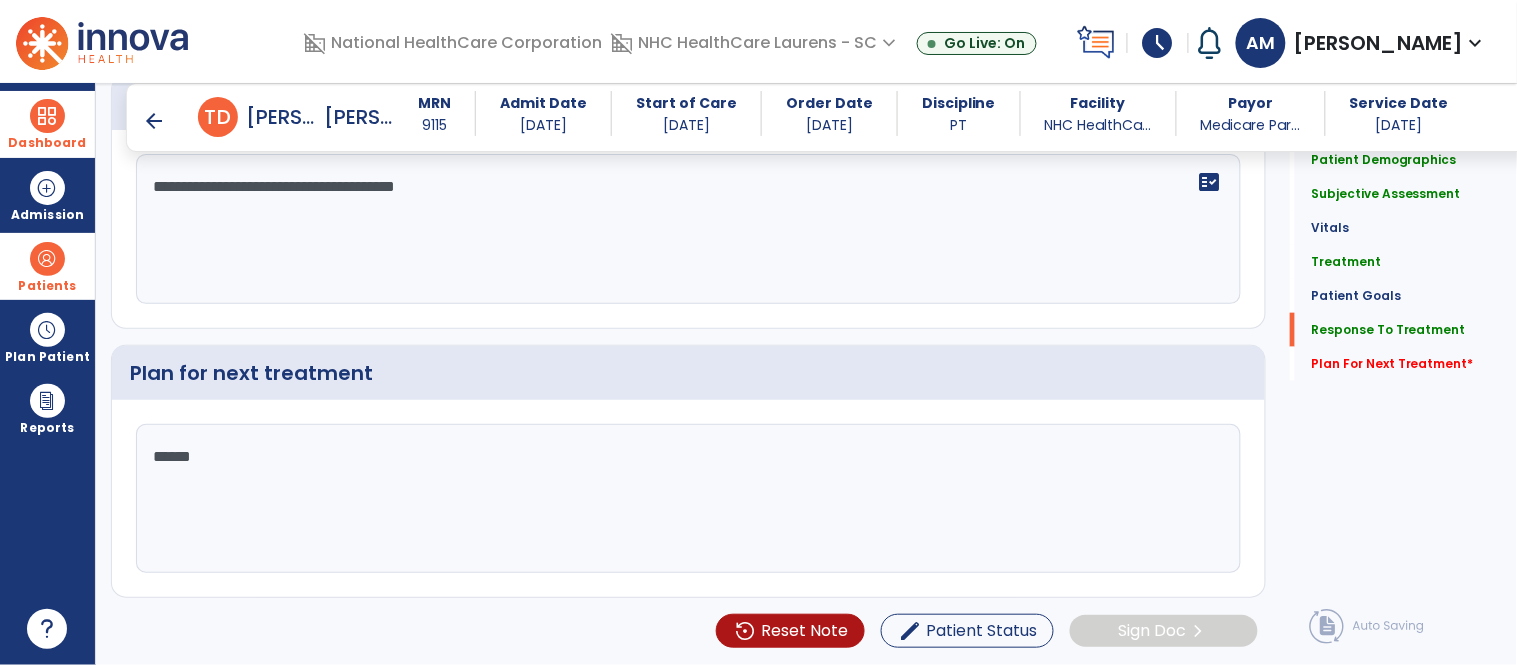 scroll, scrollTop: 2490, scrollLeft: 0, axis: vertical 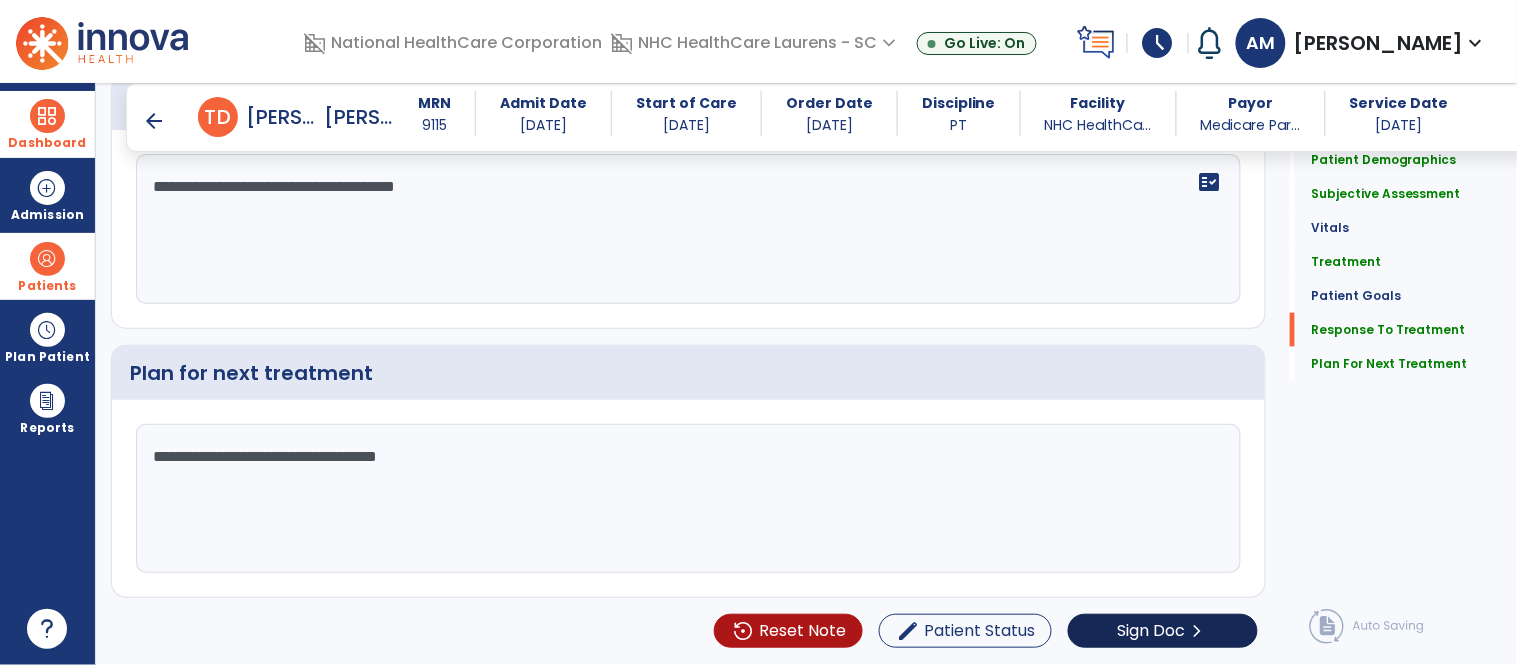 type on "**********" 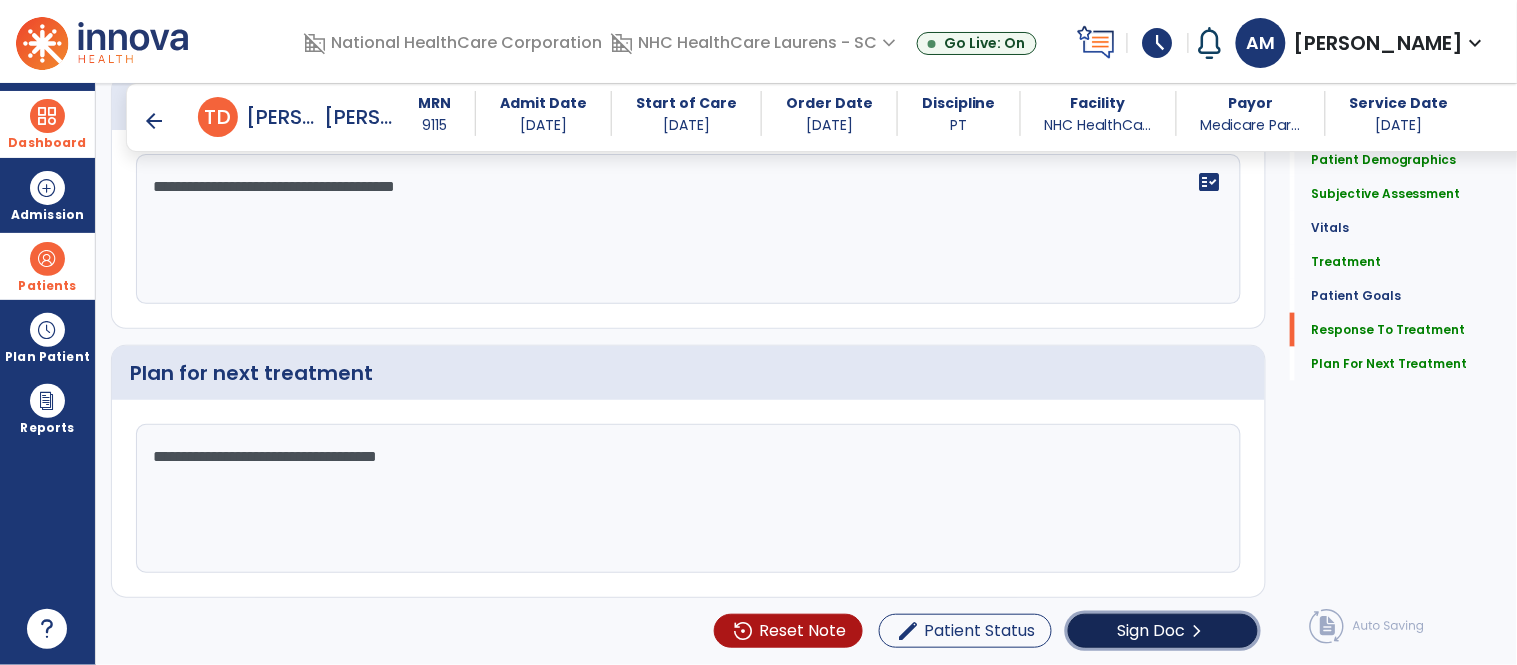 click on "Sign Doc" 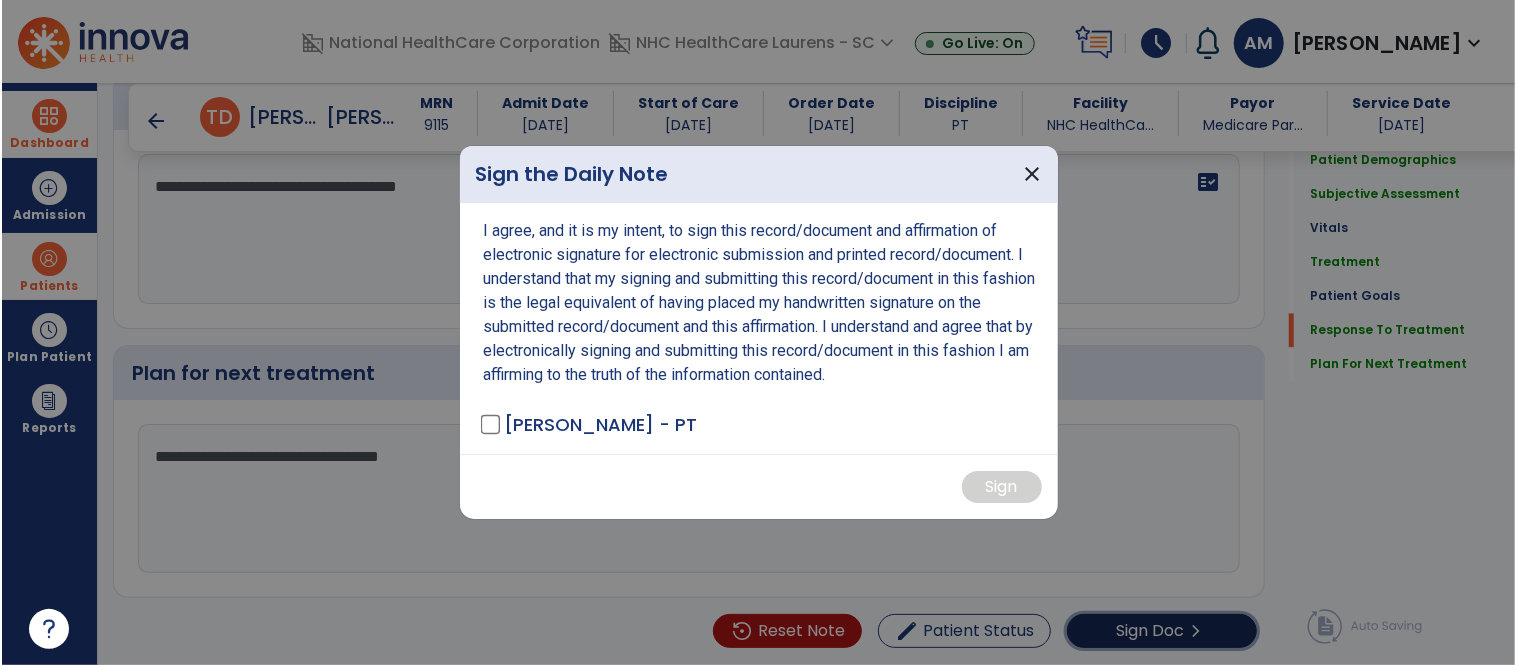 scroll, scrollTop: 2490, scrollLeft: 0, axis: vertical 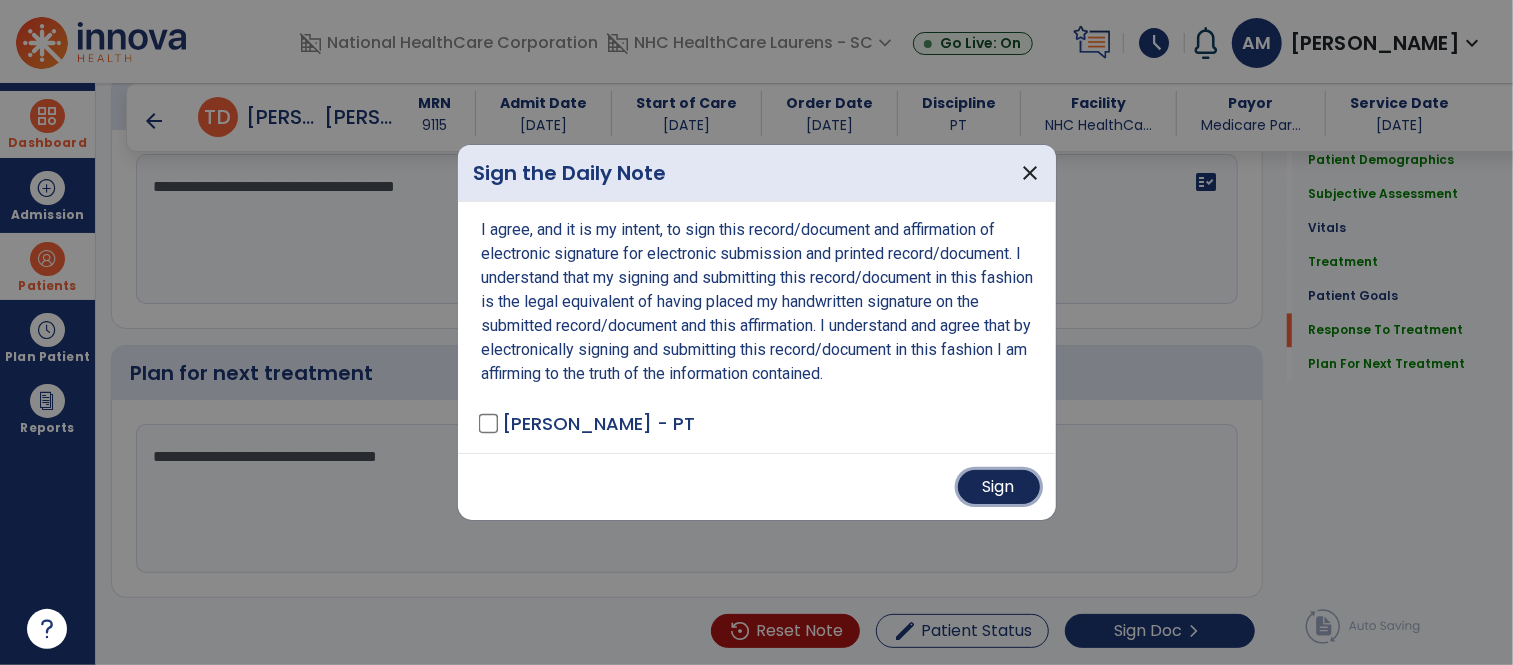 click on "Sign" at bounding box center [999, 487] 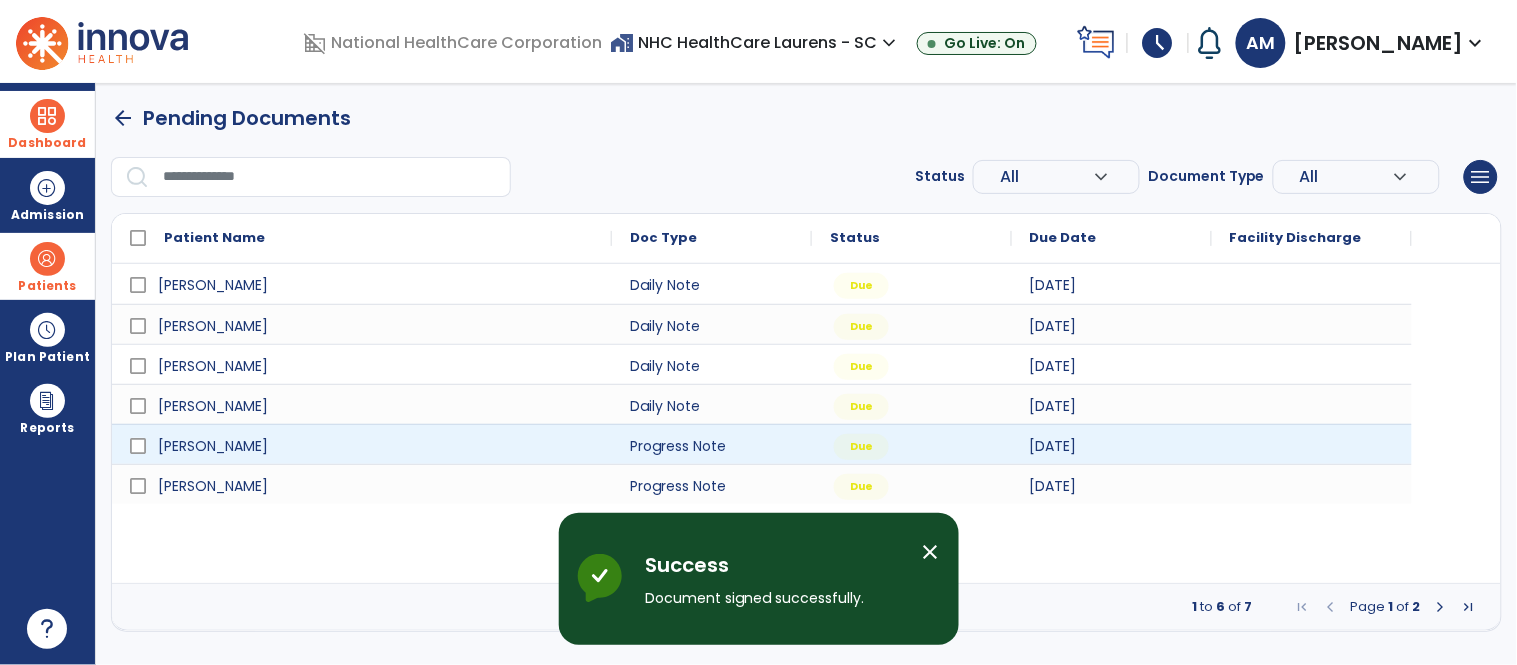scroll, scrollTop: 0, scrollLeft: 0, axis: both 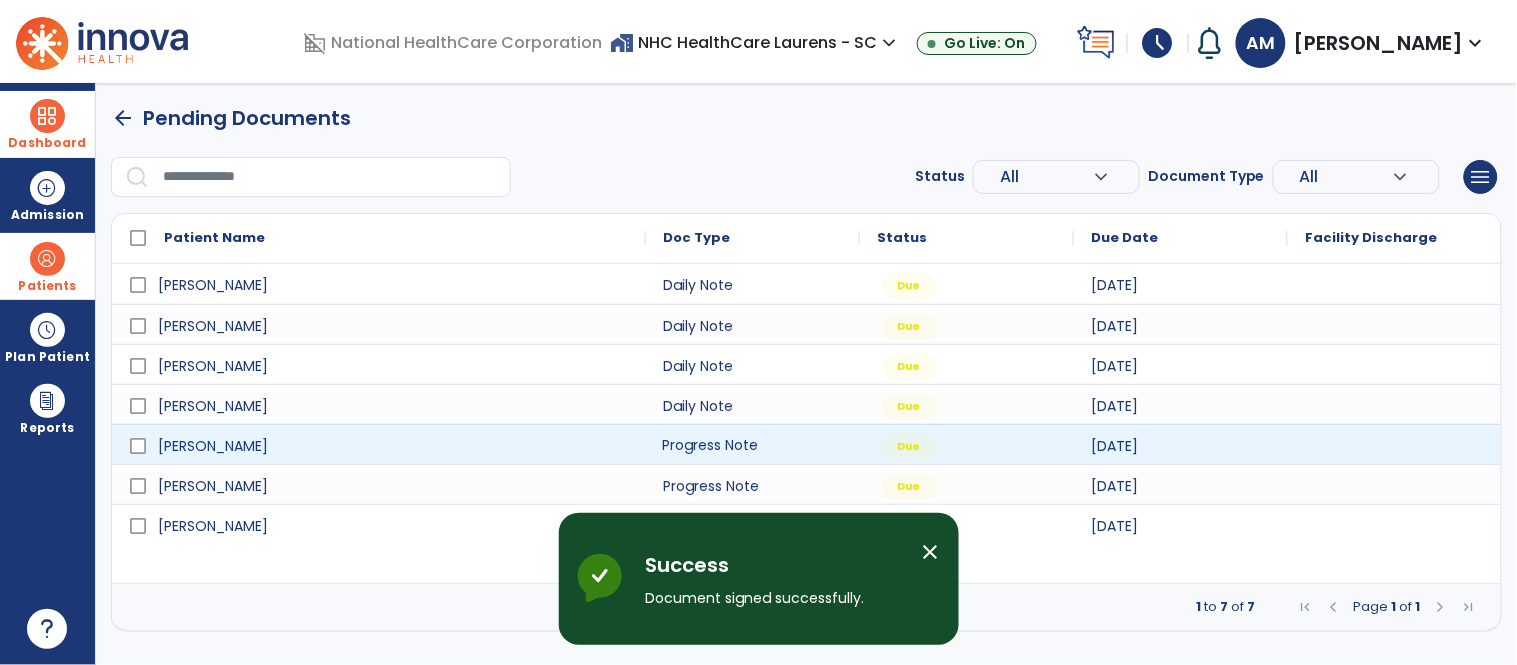 click on "Progress Note" at bounding box center [753, 444] 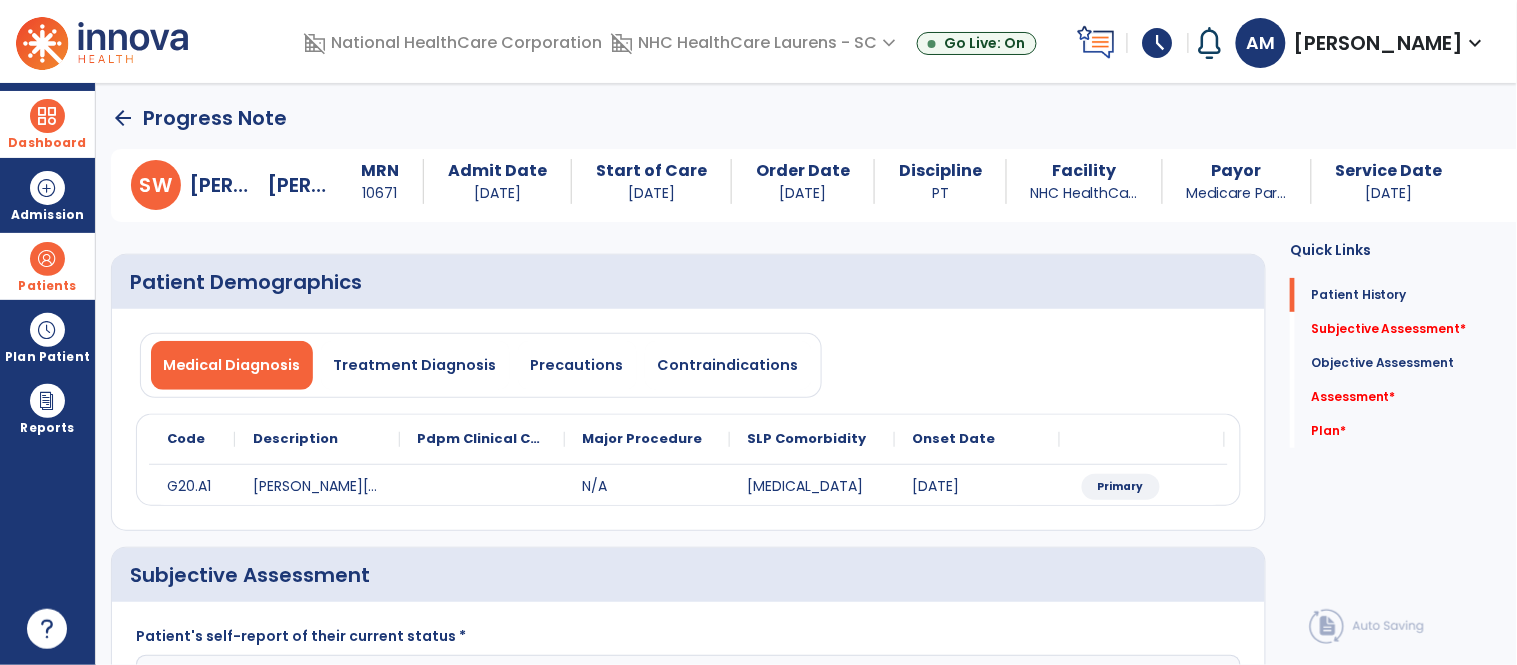 scroll, scrollTop: 333, scrollLeft: 0, axis: vertical 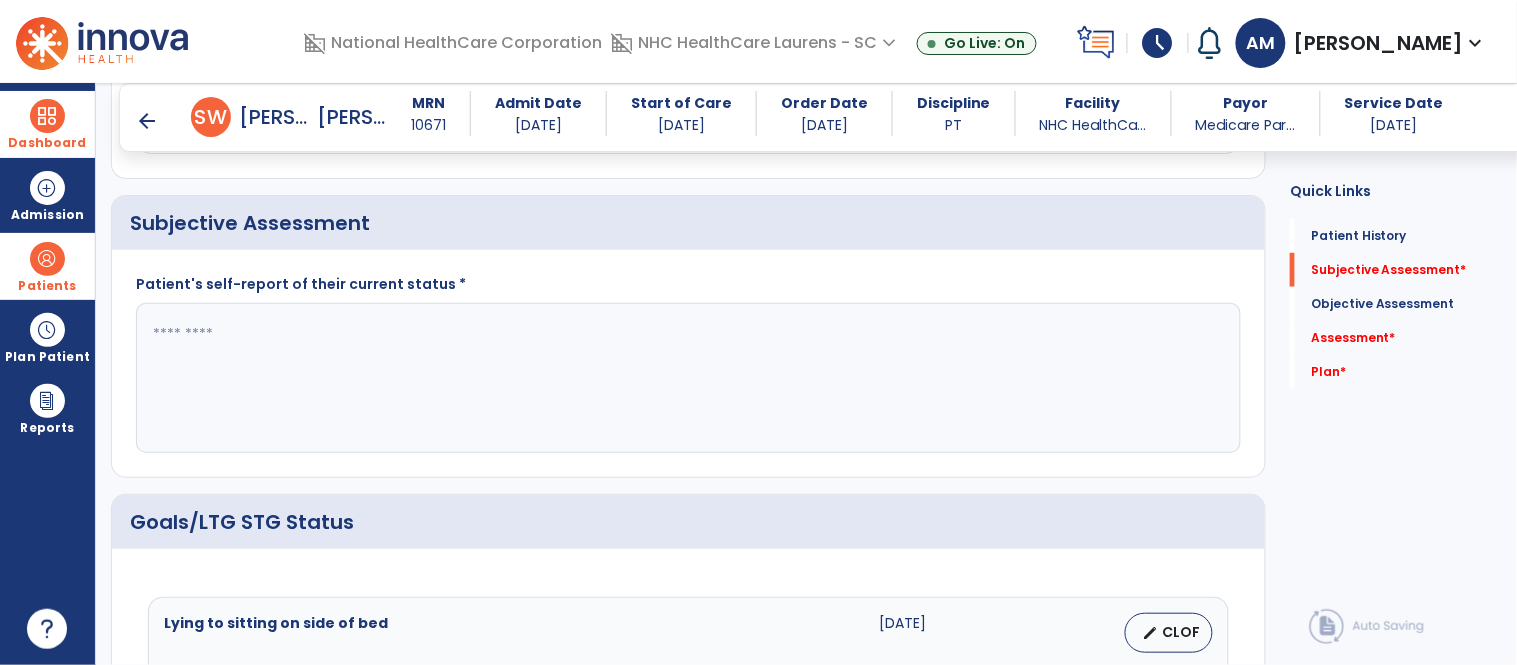 click 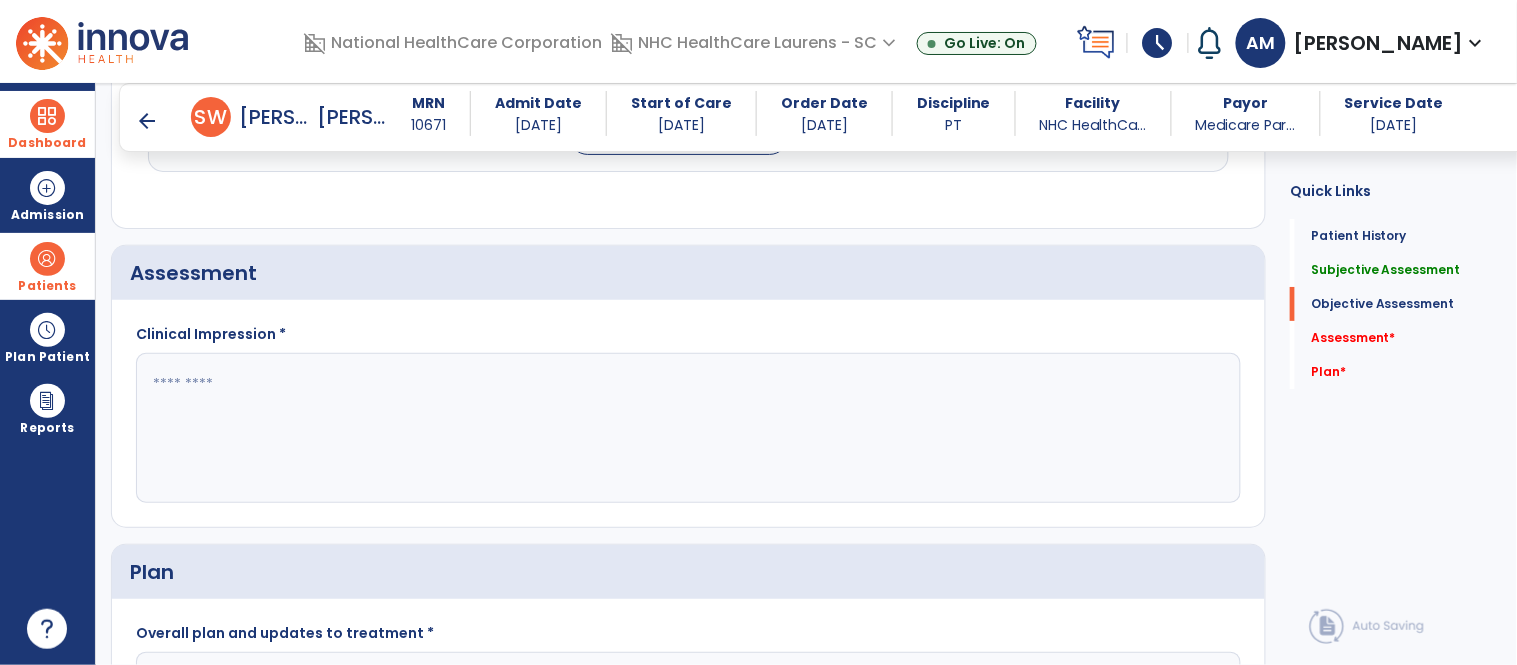 scroll, scrollTop: 1888, scrollLeft: 0, axis: vertical 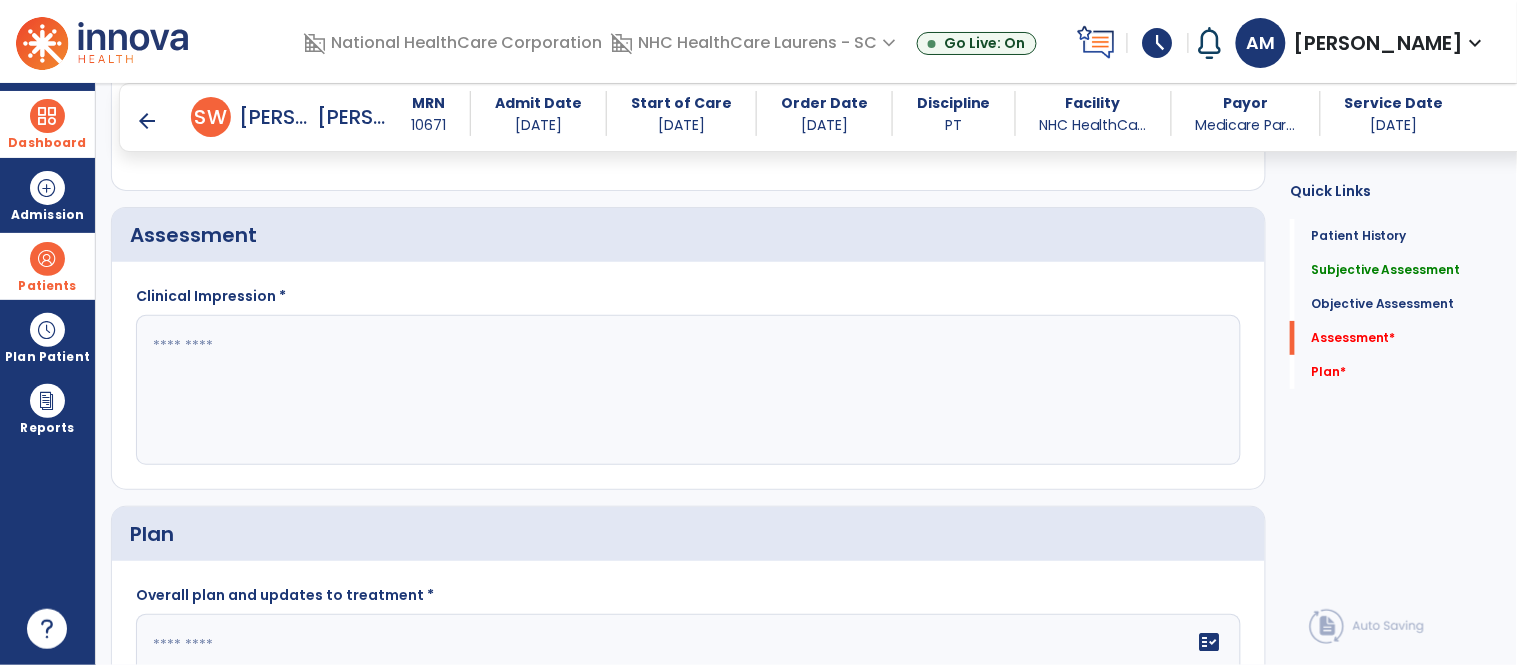 type on "**********" 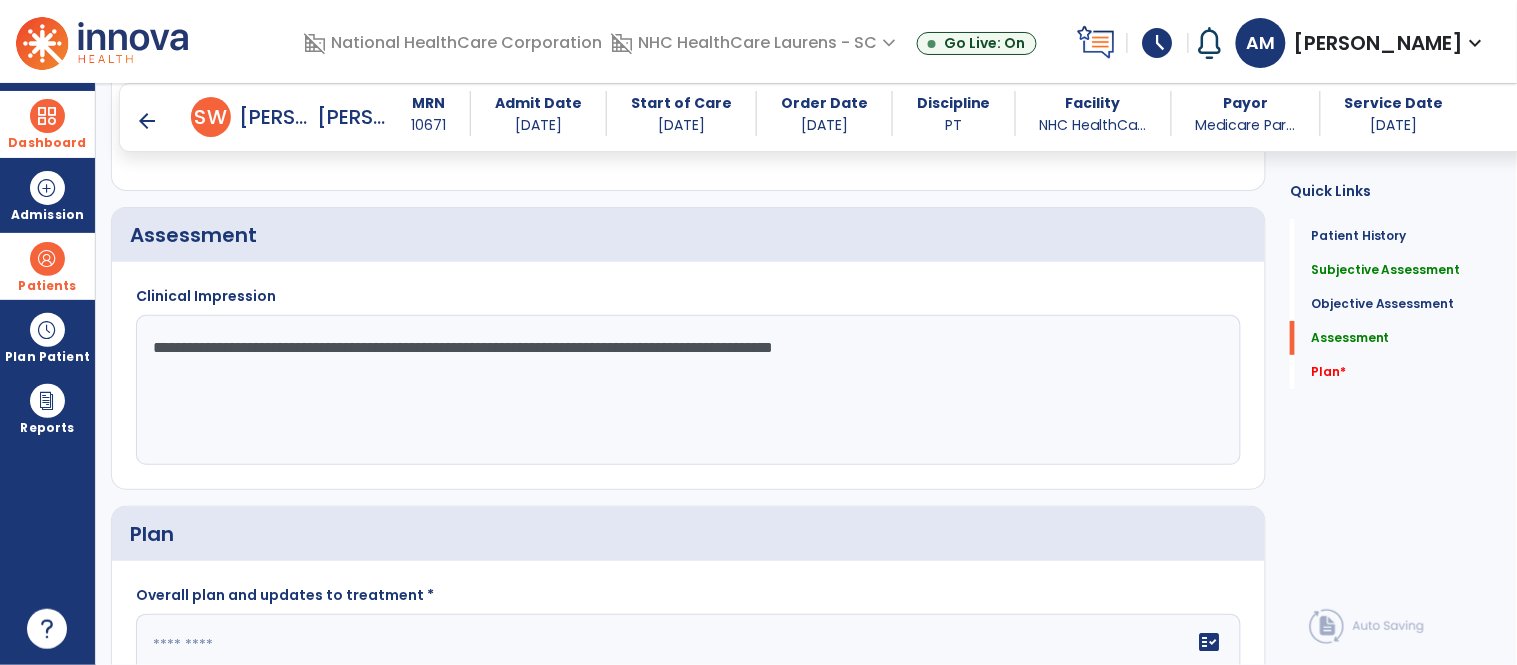 click on "**********" 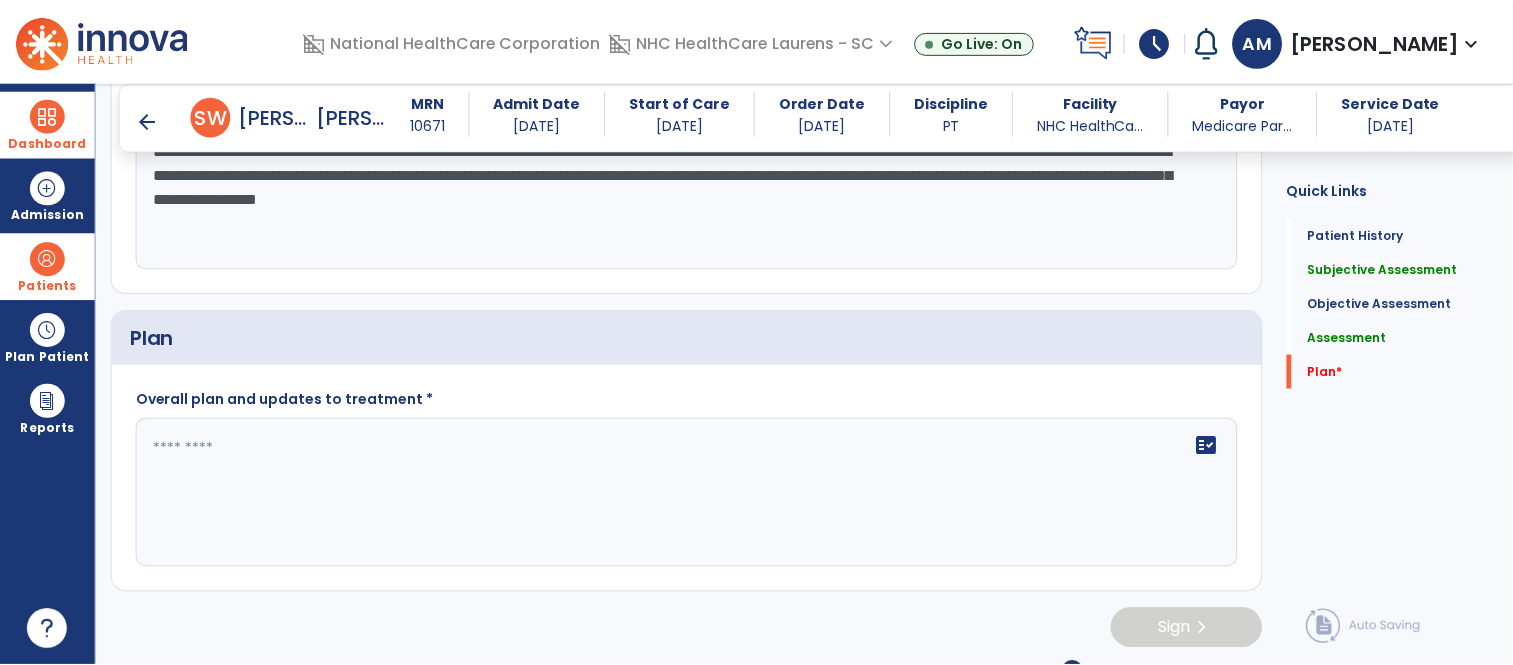 scroll, scrollTop: 2086, scrollLeft: 0, axis: vertical 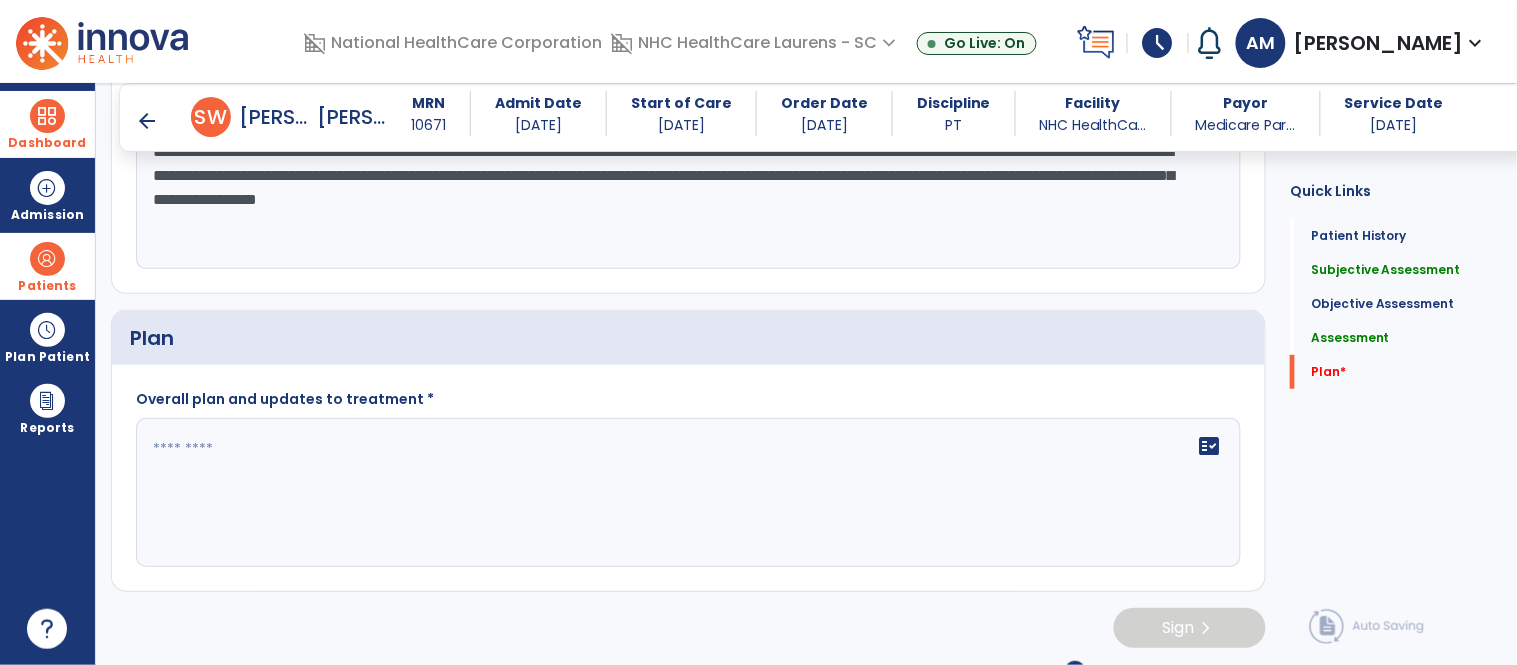 type on "**********" 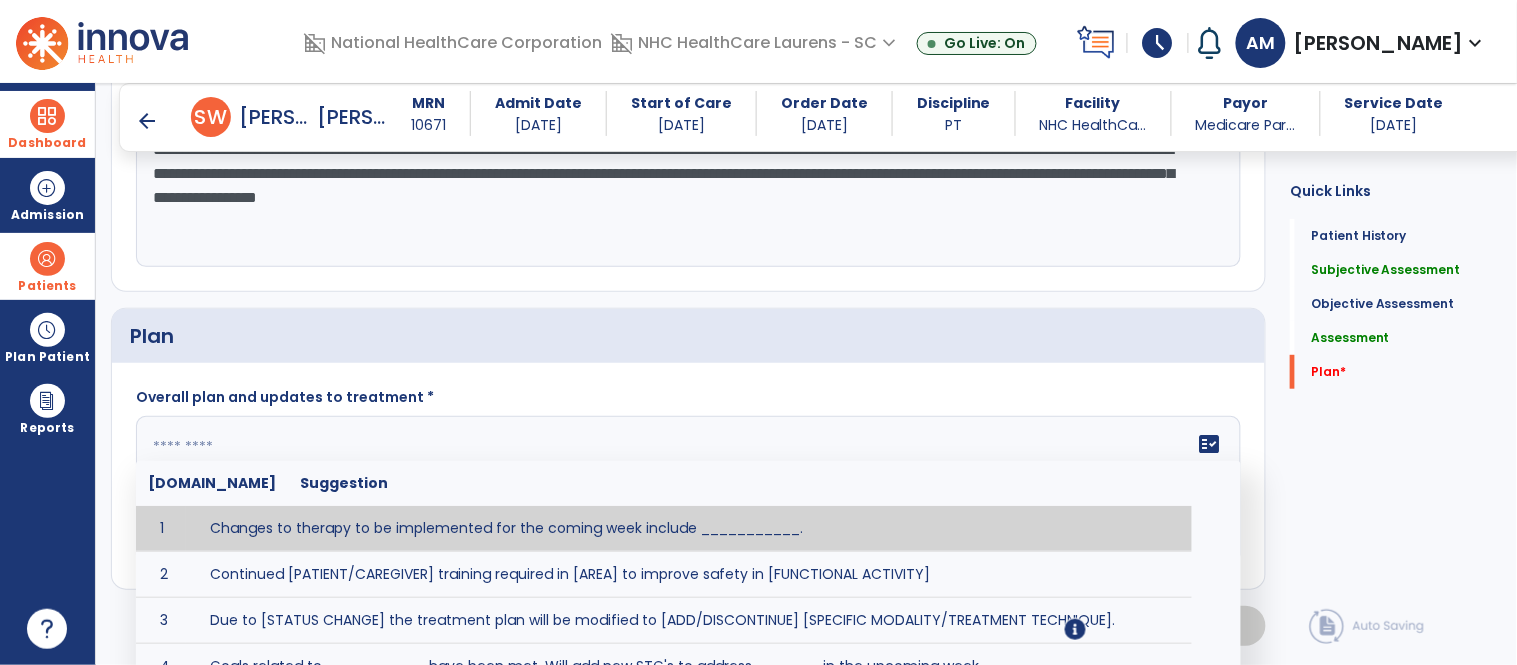 click on "fact_check  Sr.No Suggestion 1 Changes to therapy to be implemented for the coming week include ___________. 2 Continued [PATIENT/CAREGIVER] training required in [AREA] to improve safety in [FUNCTIONAL ACTIVITY] 3 Due to [STATUS CHANGE] the treatment plan will be modified to [ADD/DISCONTINUE] [SPECIFIC MODALITY/TREATMENT TECHNIQUE]. 4 Goals related to ___________ have been met.  Will add new STG's to address _______ in the upcoming week. 5 Updated precautions include ________. 6 Progress treatment to include ____________. 7 Requires further [PATIENT/CAREGIVER] training in ______ to improve safety in ________. 8 Short term goals related to _________ have been met and new short term goals to be added as appropriate for patient. 9 STGs have been met, will now focus on LTGs. 10 The plan for next week's visits include [INTERVENTIONS] with the objective of improving [IMPAIRMENTS] to continue to progress toward long term goal(s). 11 12 13 Changes to therapy to be implemented for the coming week include ___________." 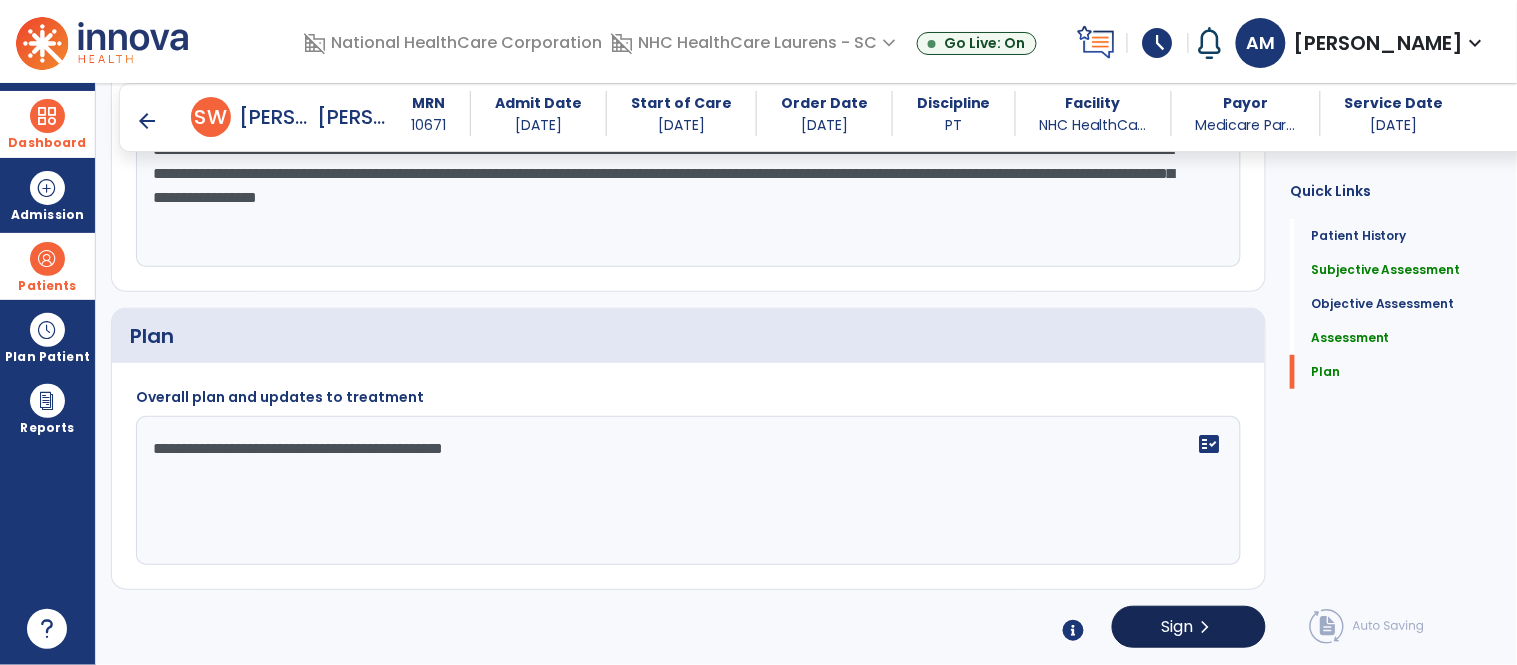 type on "**********" 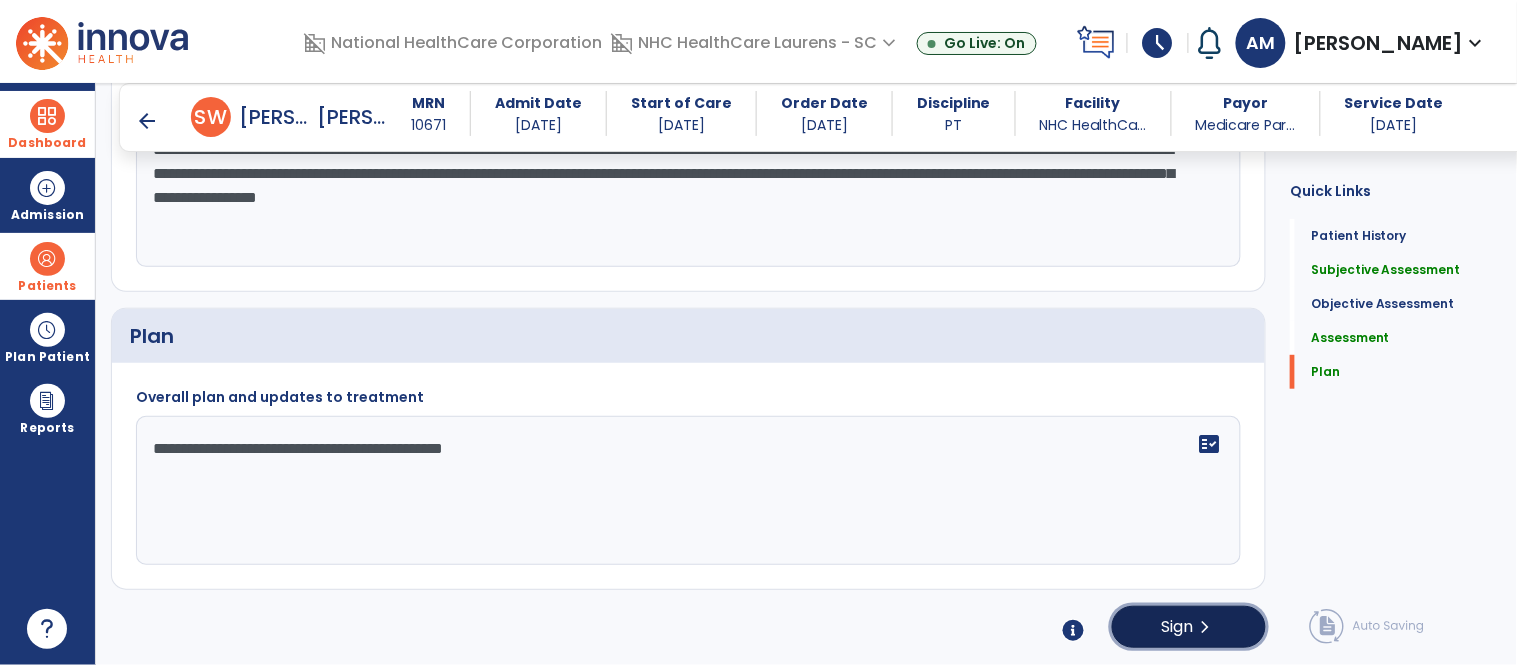 click on "chevron_right" 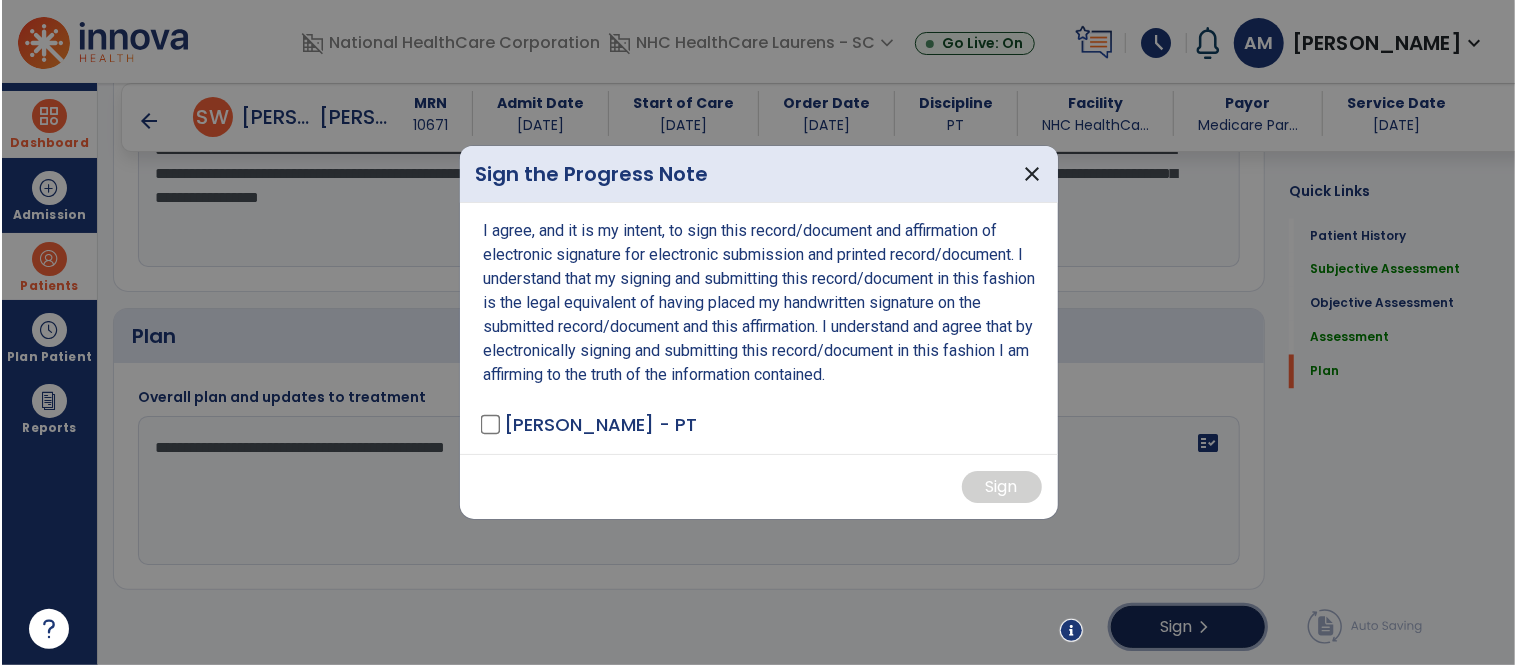 scroll, scrollTop: 2086, scrollLeft: 0, axis: vertical 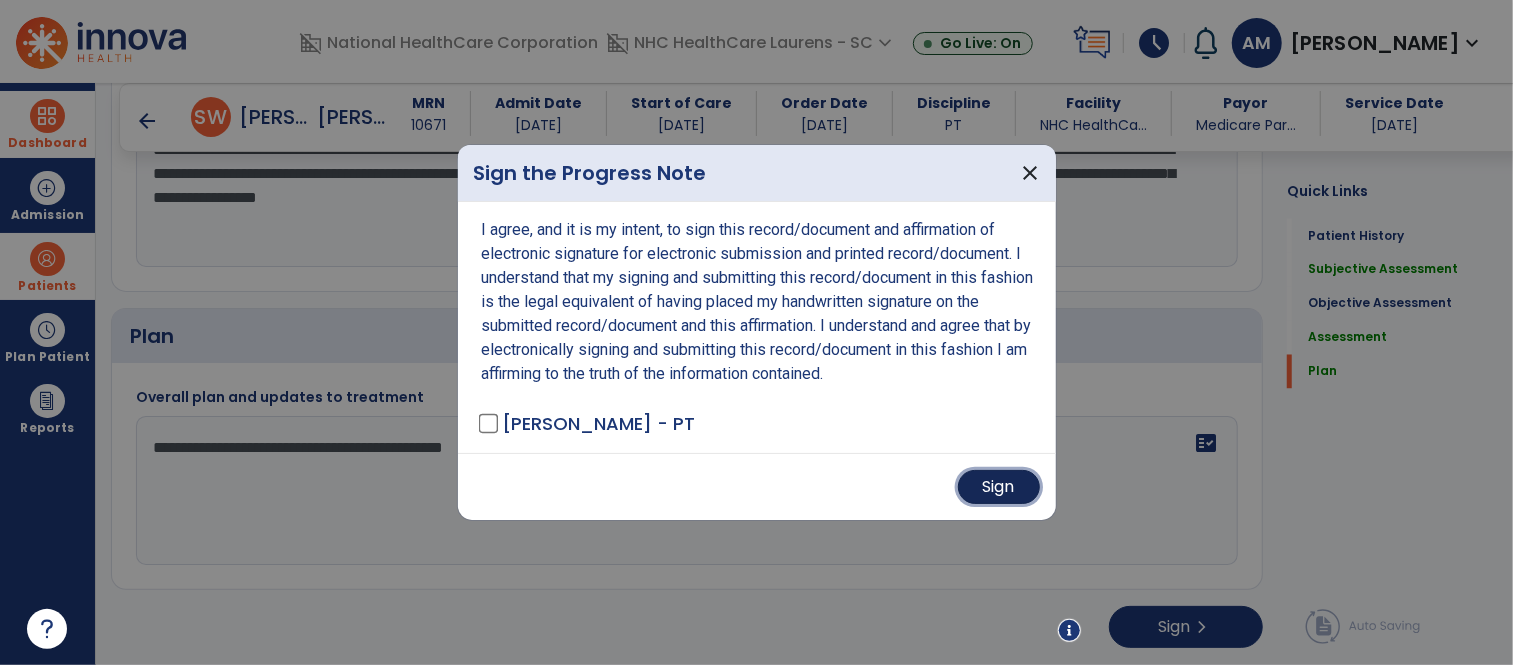 click on "Sign" at bounding box center (999, 487) 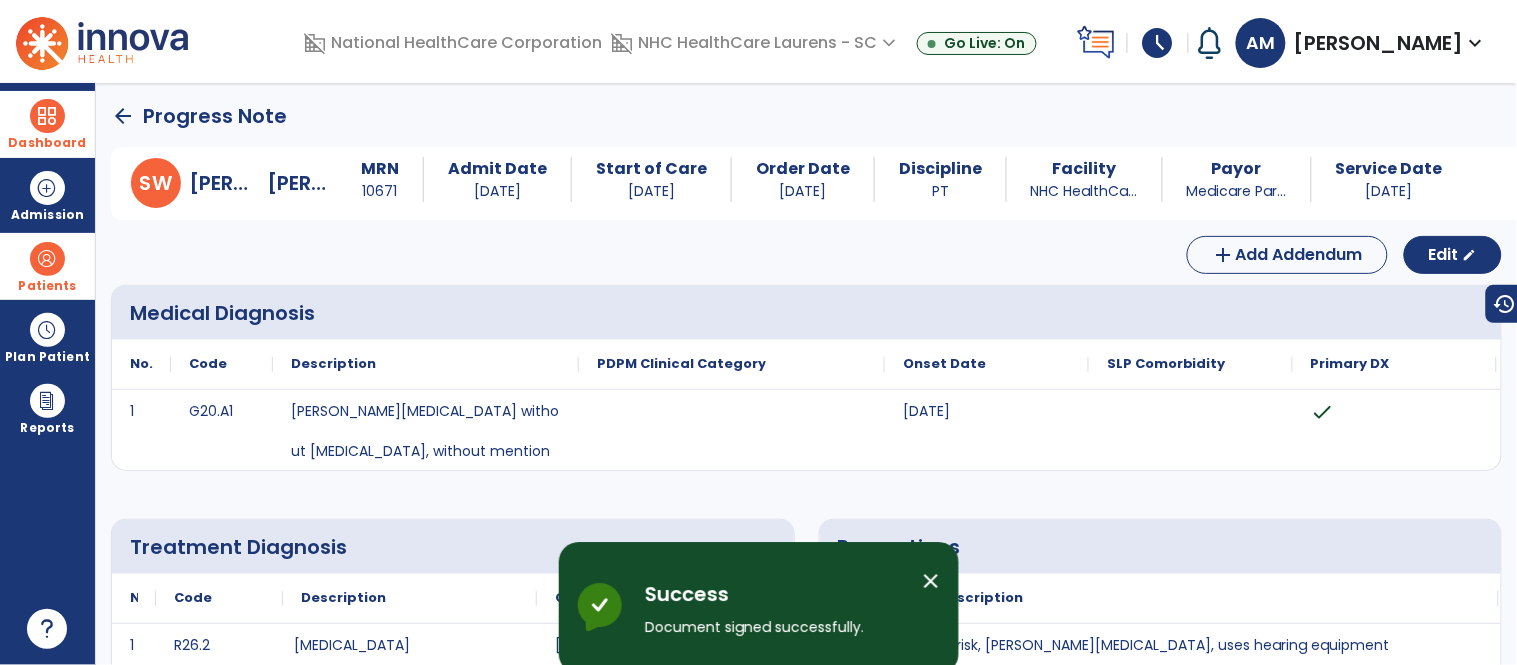 scroll, scrollTop: 0, scrollLeft: 0, axis: both 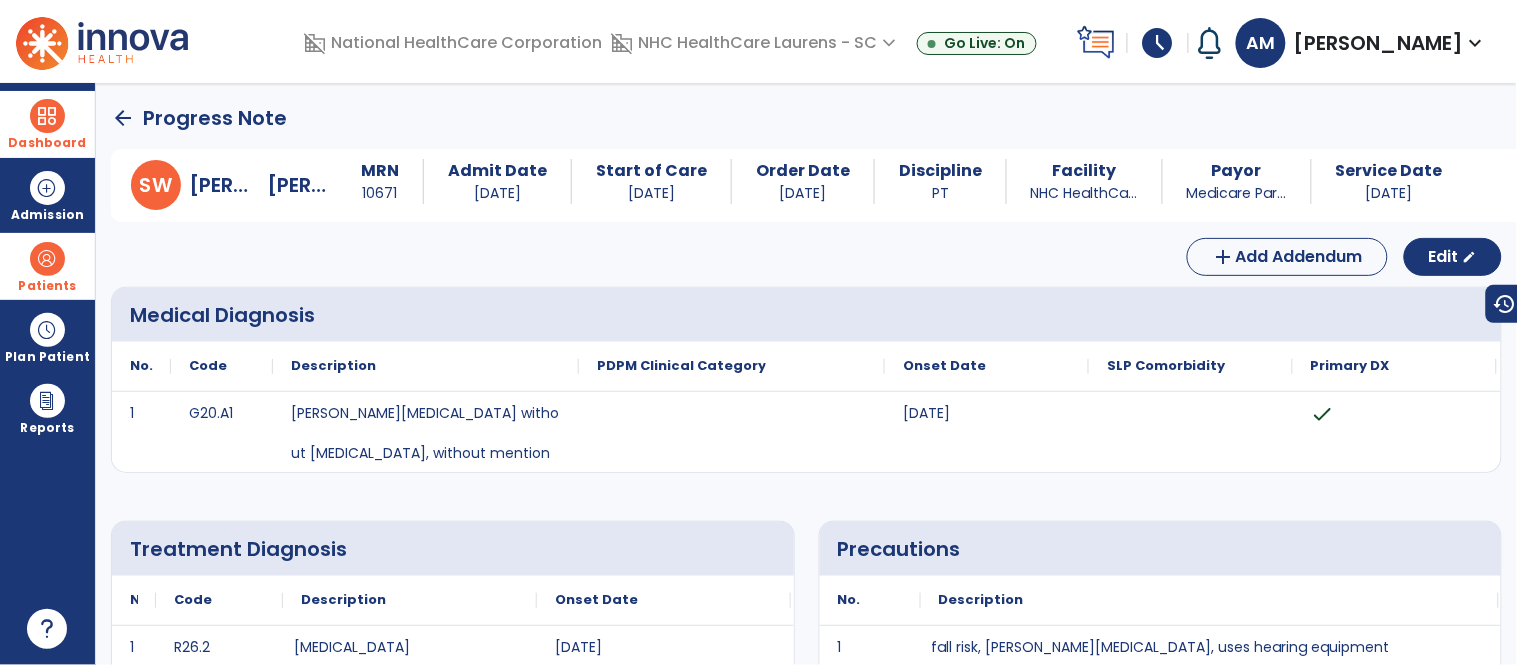 click at bounding box center (47, 116) 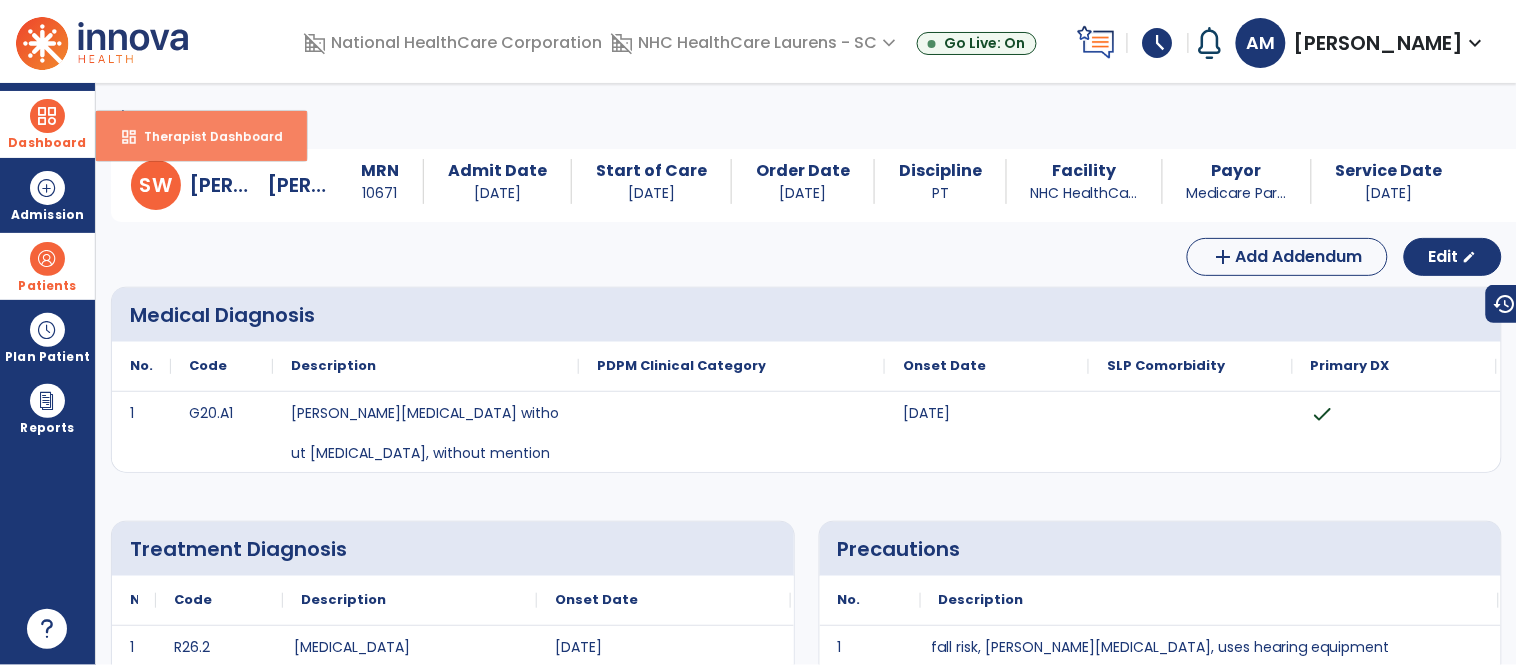 click on "Therapist Dashboard" at bounding box center (205, 136) 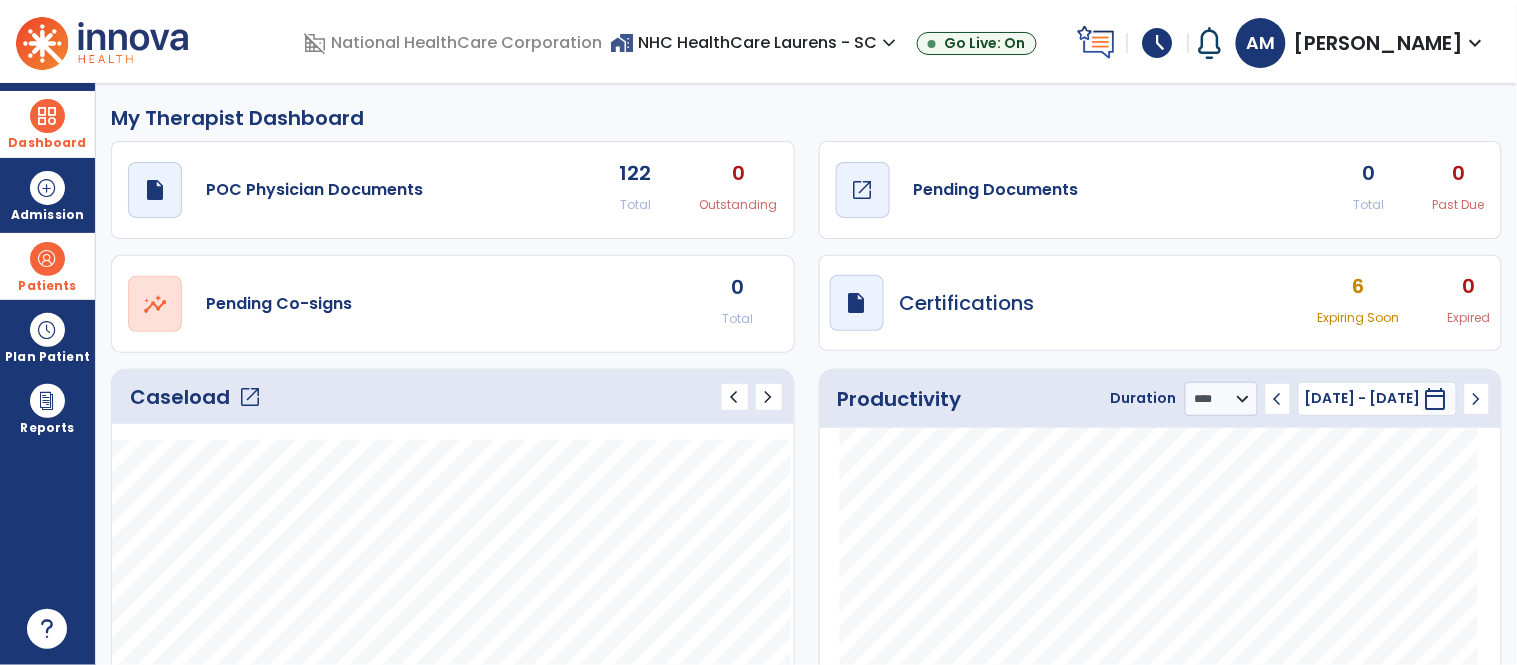 click on "Pending Documents" 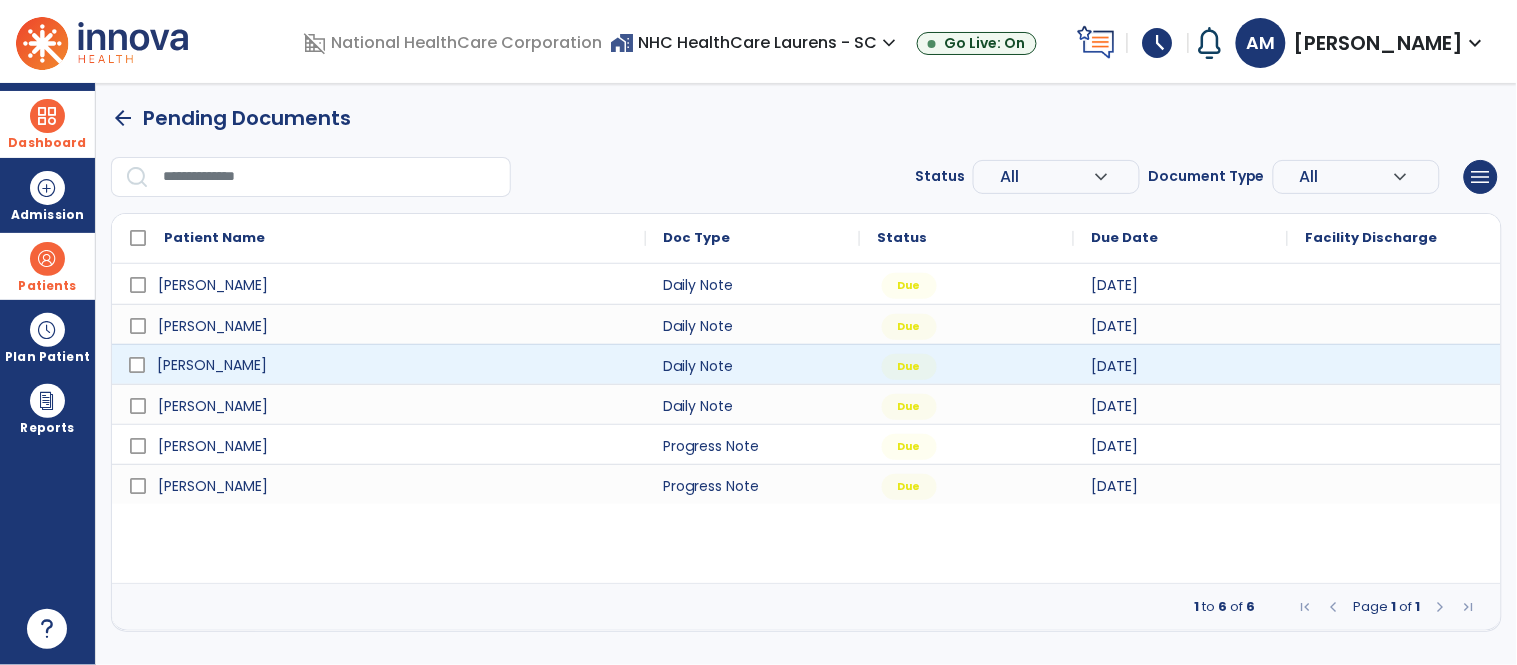 click on "[PERSON_NAME]" at bounding box center (212, 365) 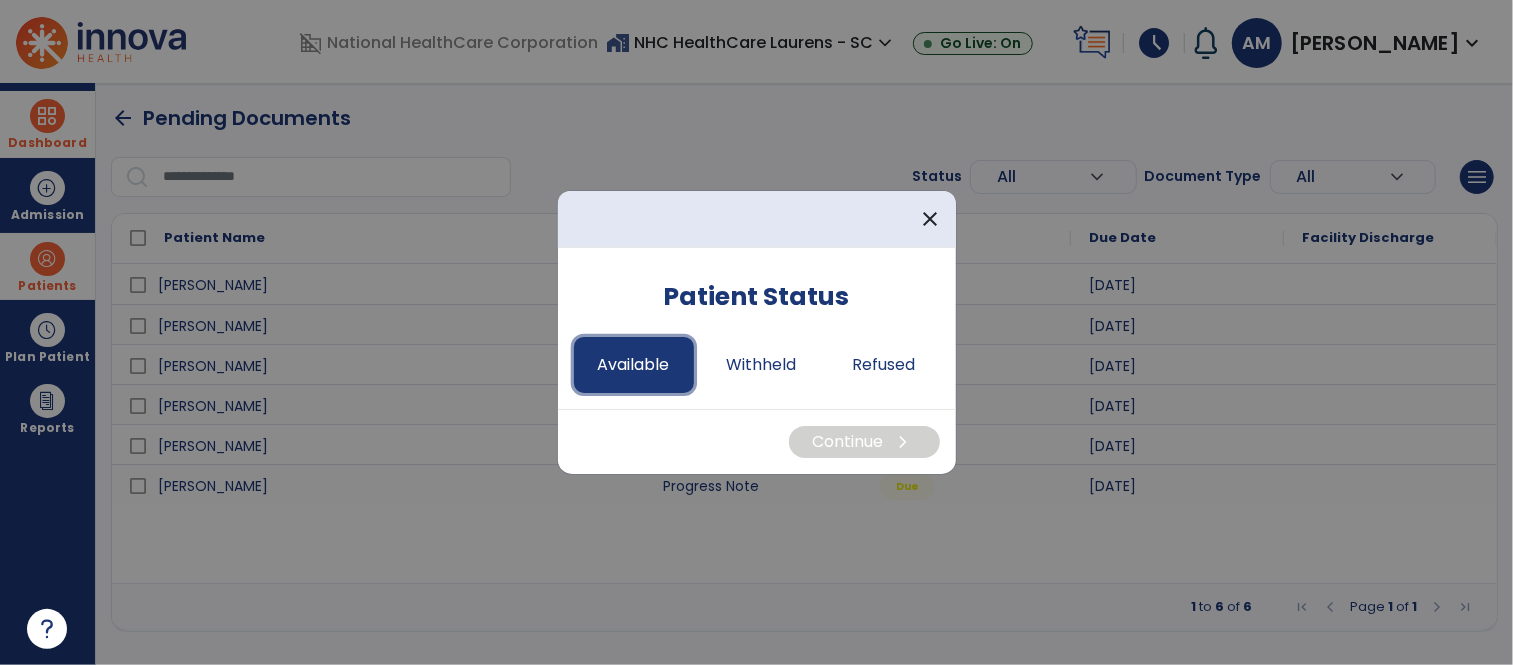 click on "Available" at bounding box center (634, 365) 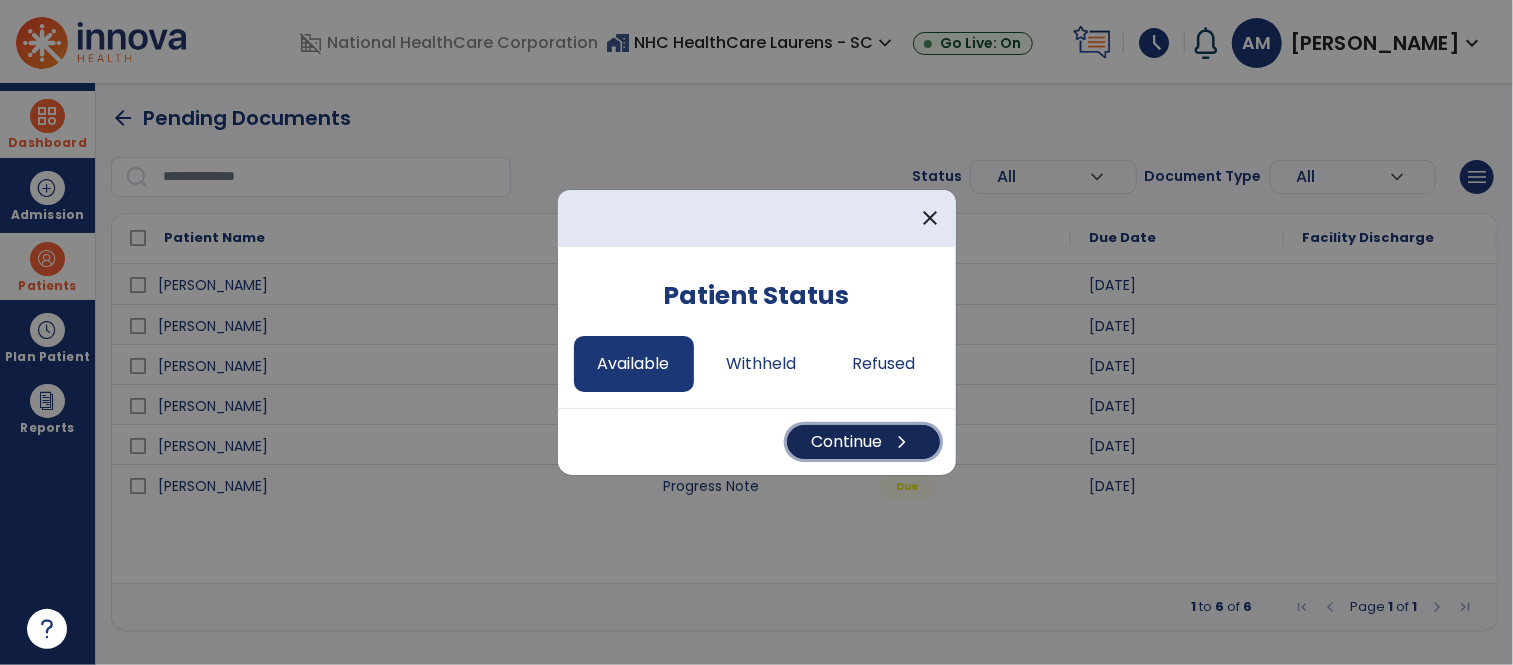 click on "Continue   chevron_right" at bounding box center [863, 442] 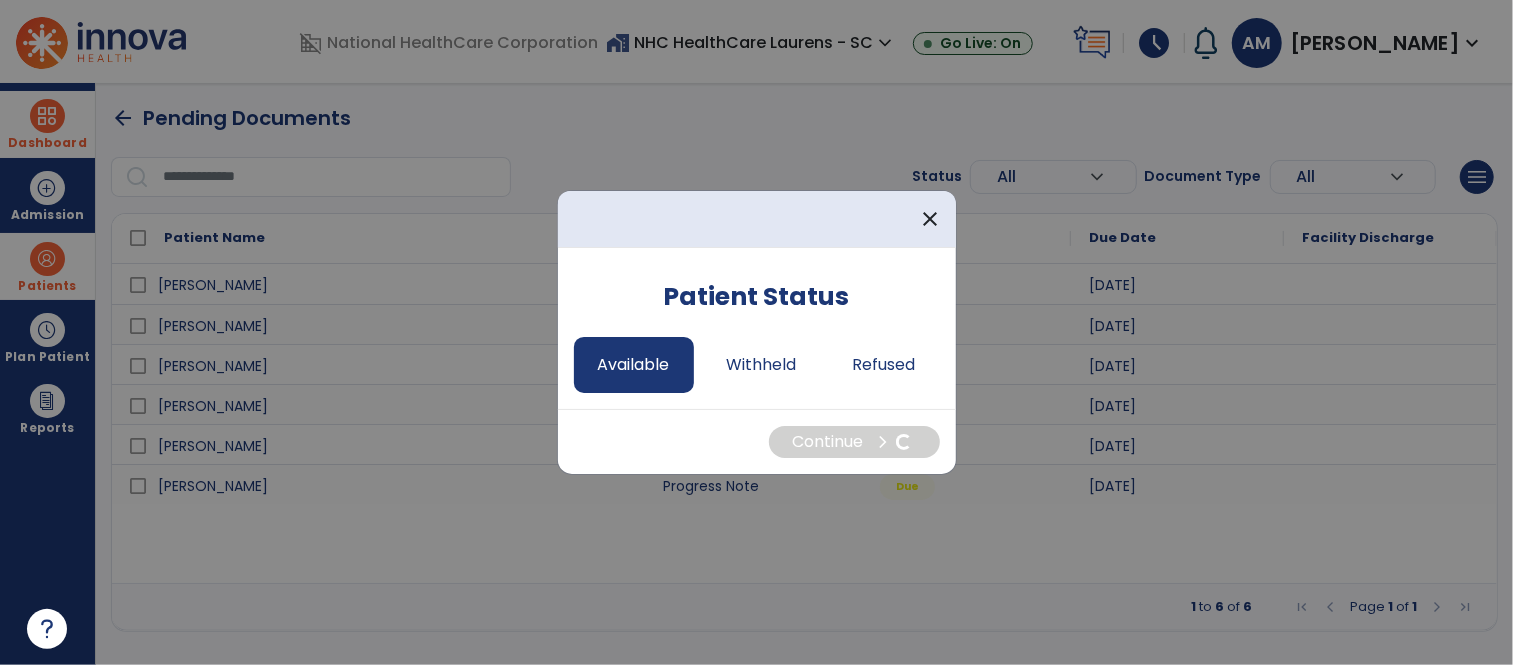 select on "*" 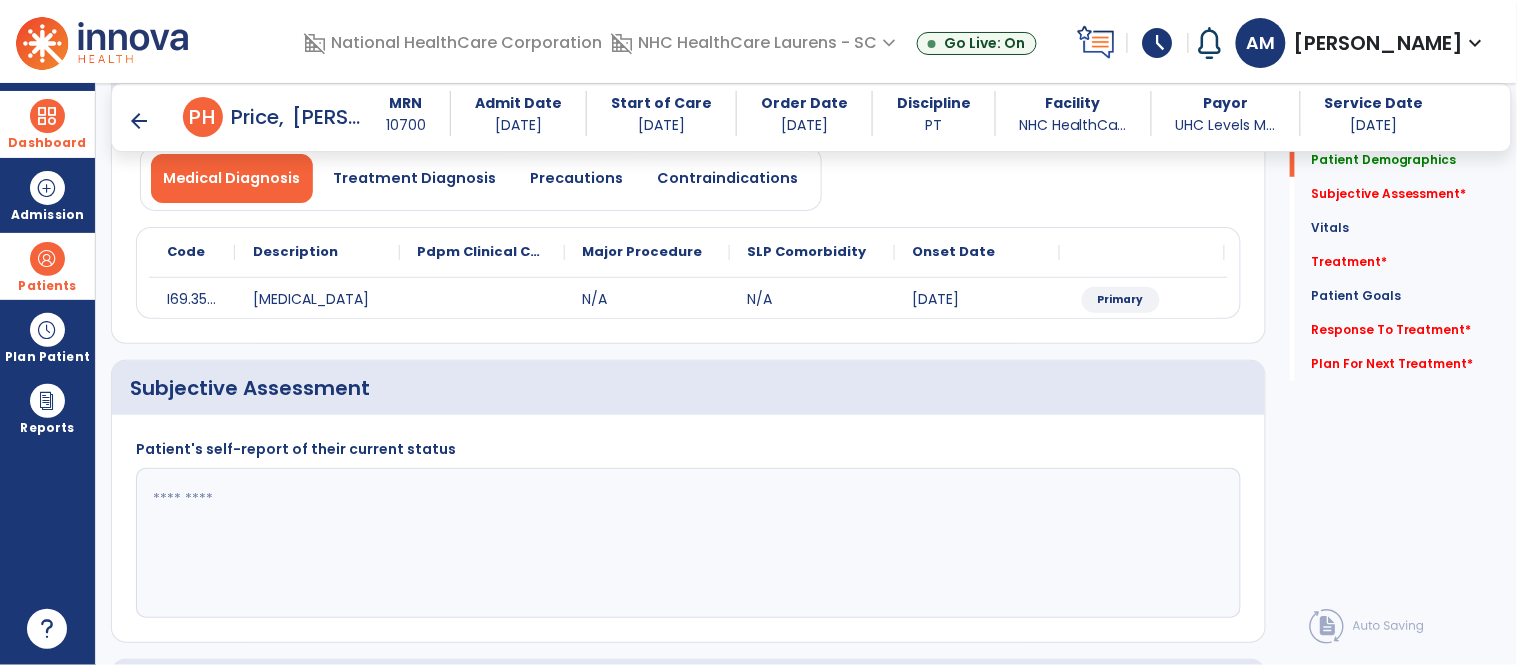 scroll, scrollTop: 222, scrollLeft: 0, axis: vertical 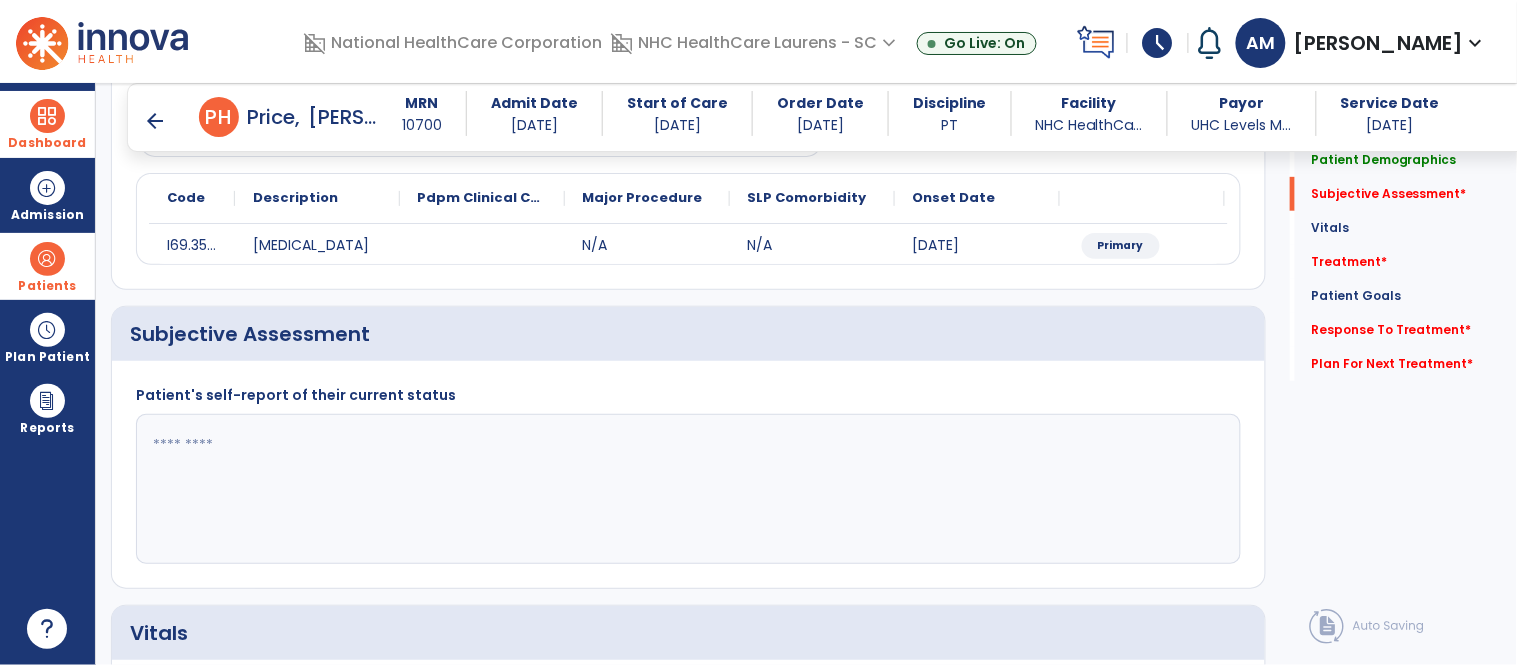 click 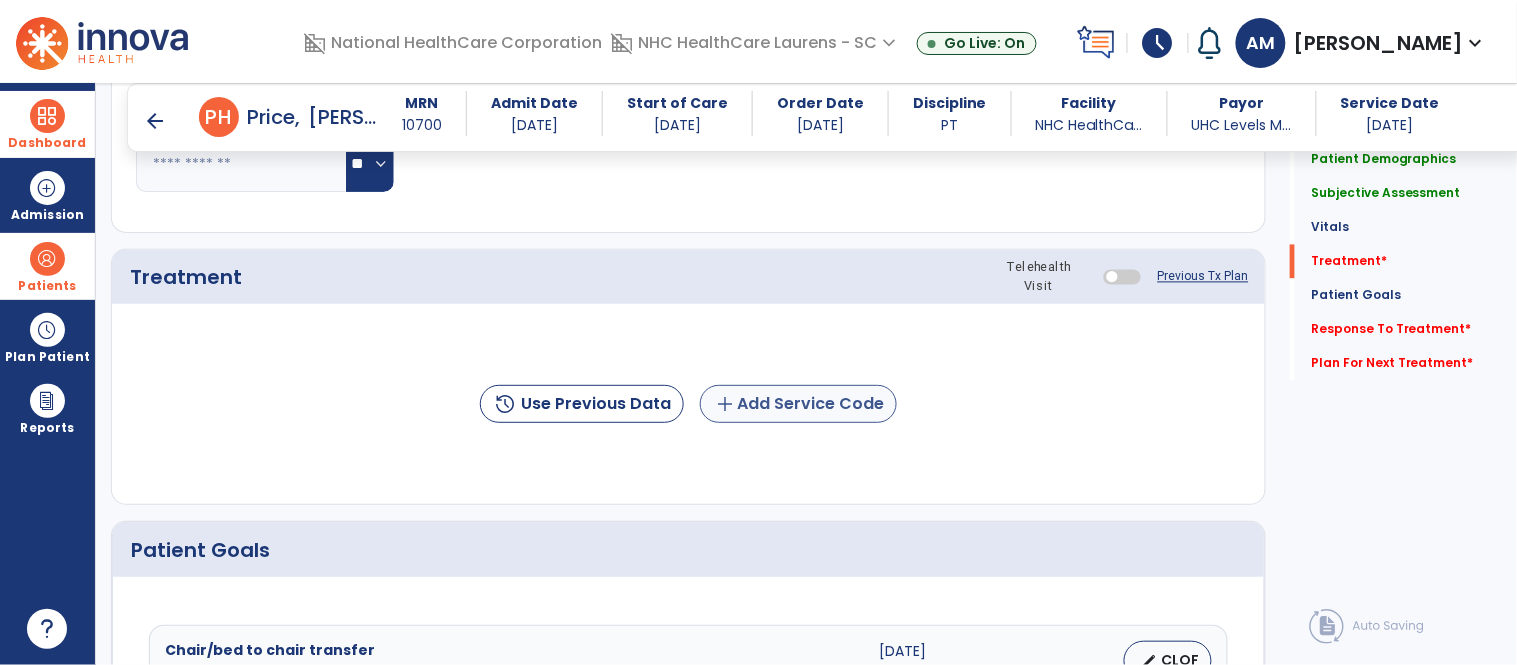type on "**********" 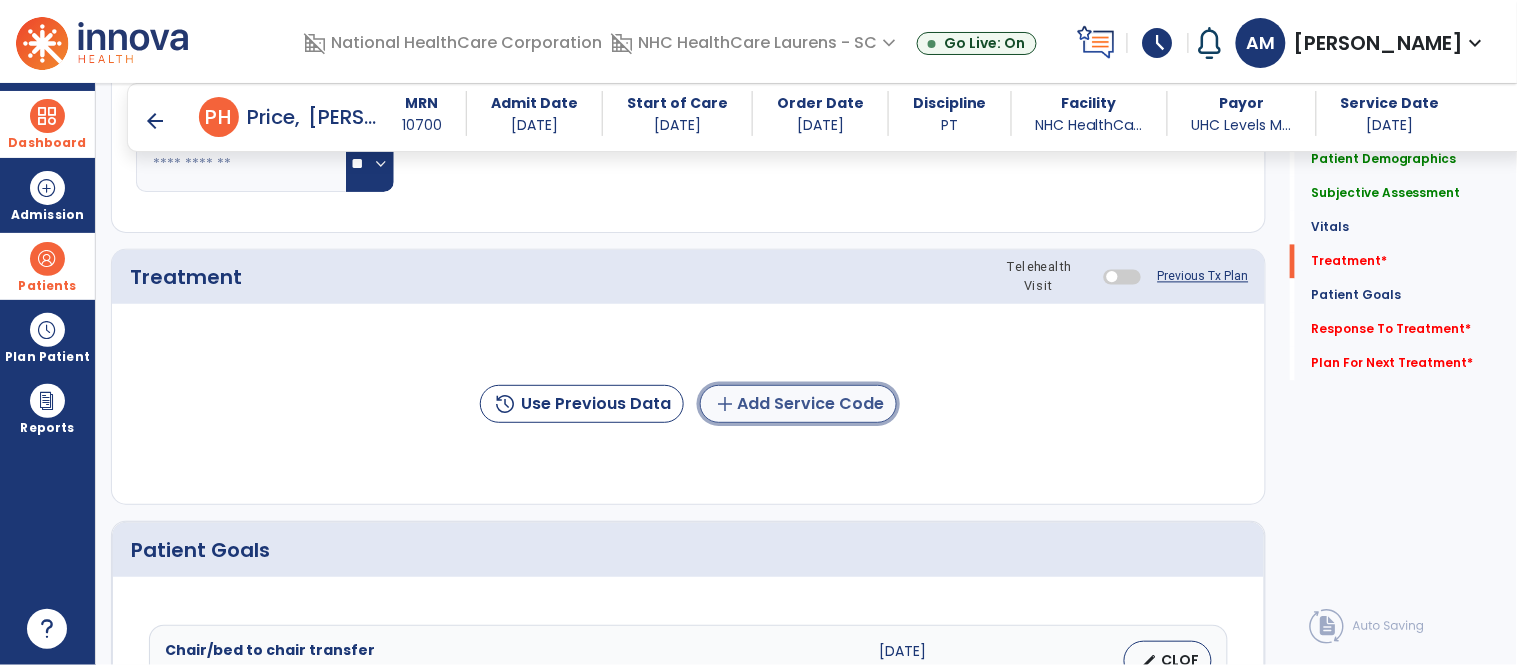 click on "add  Add Service Code" 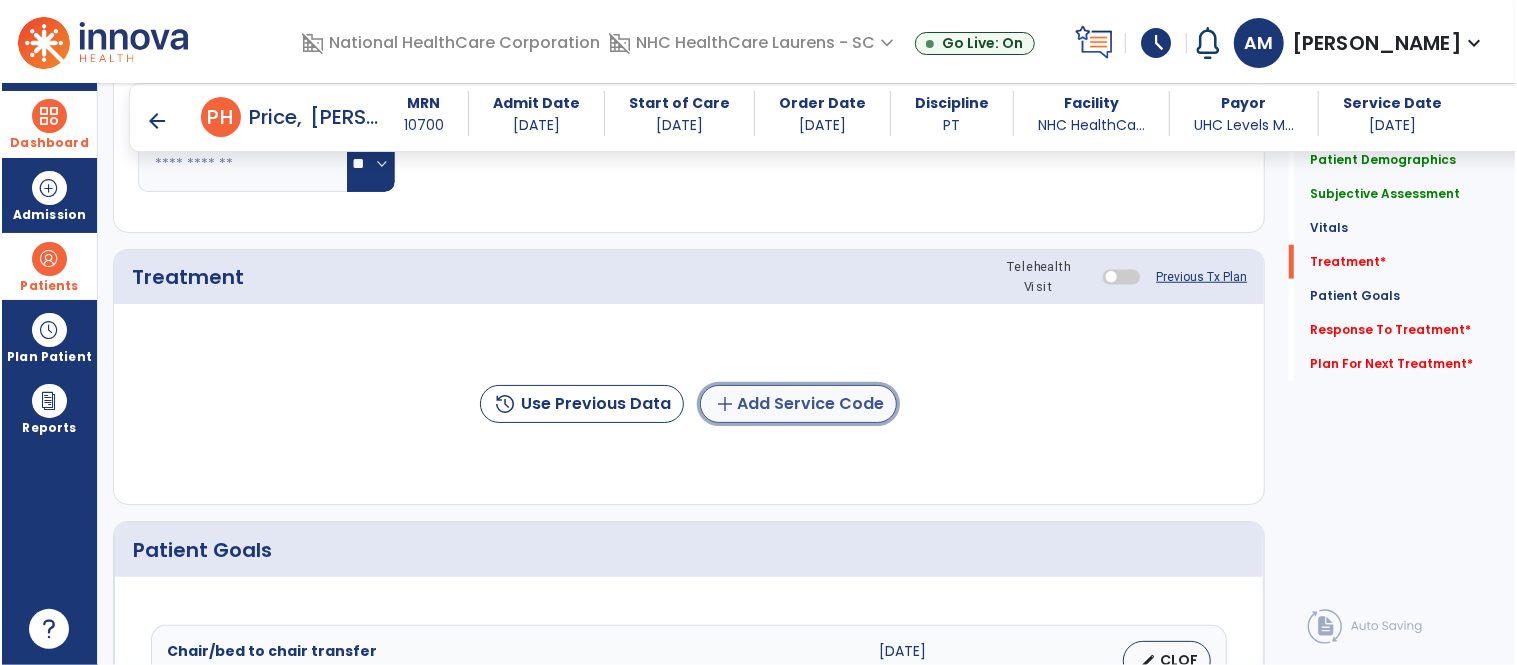 scroll, scrollTop: 1000, scrollLeft: 0, axis: vertical 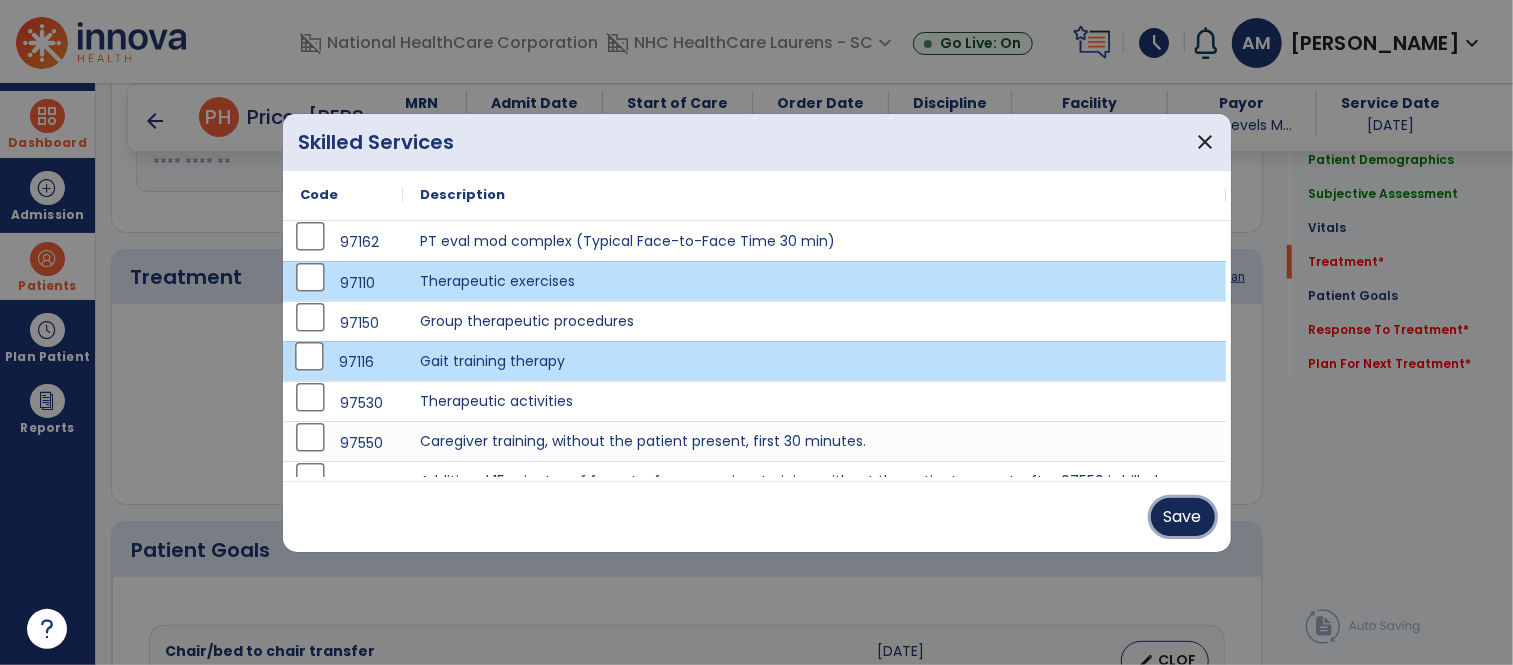 click on "Save" at bounding box center (1183, 517) 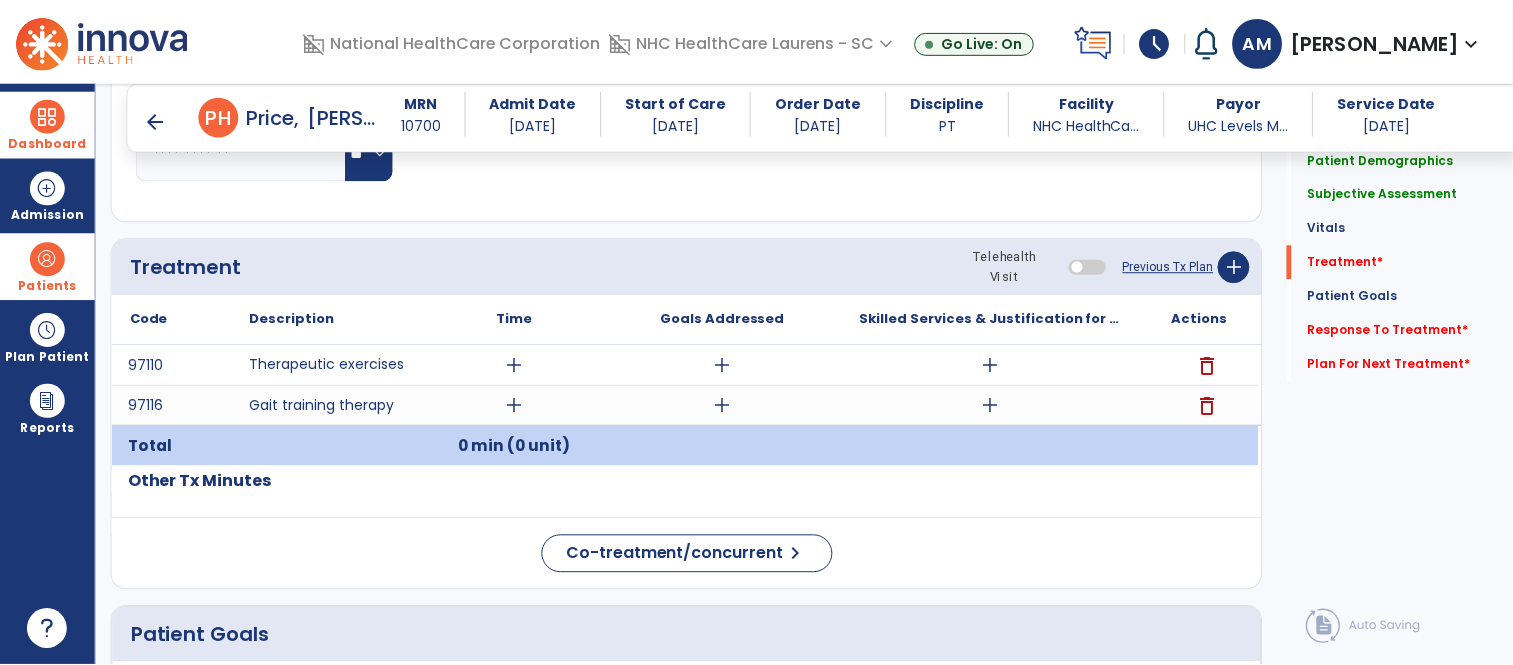 scroll, scrollTop: 1000, scrollLeft: 0, axis: vertical 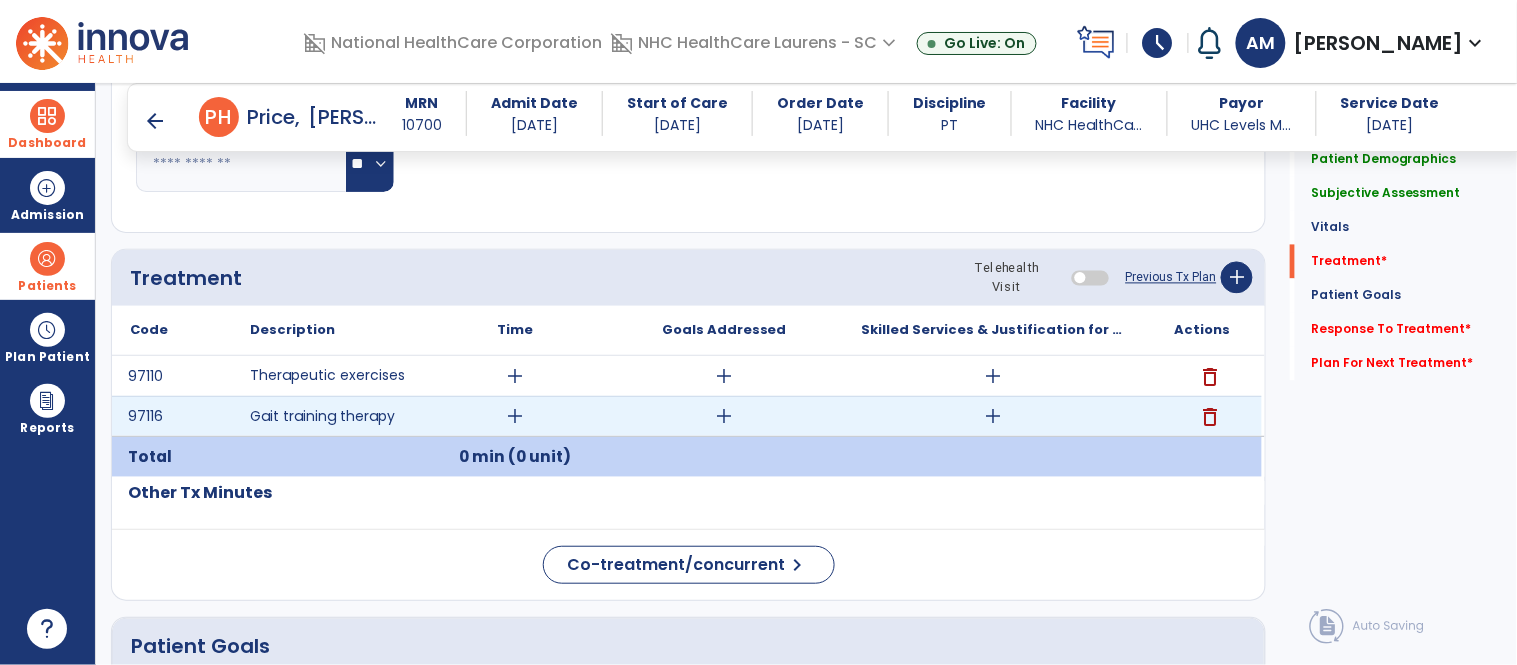 click on "add" at bounding box center (515, 416) 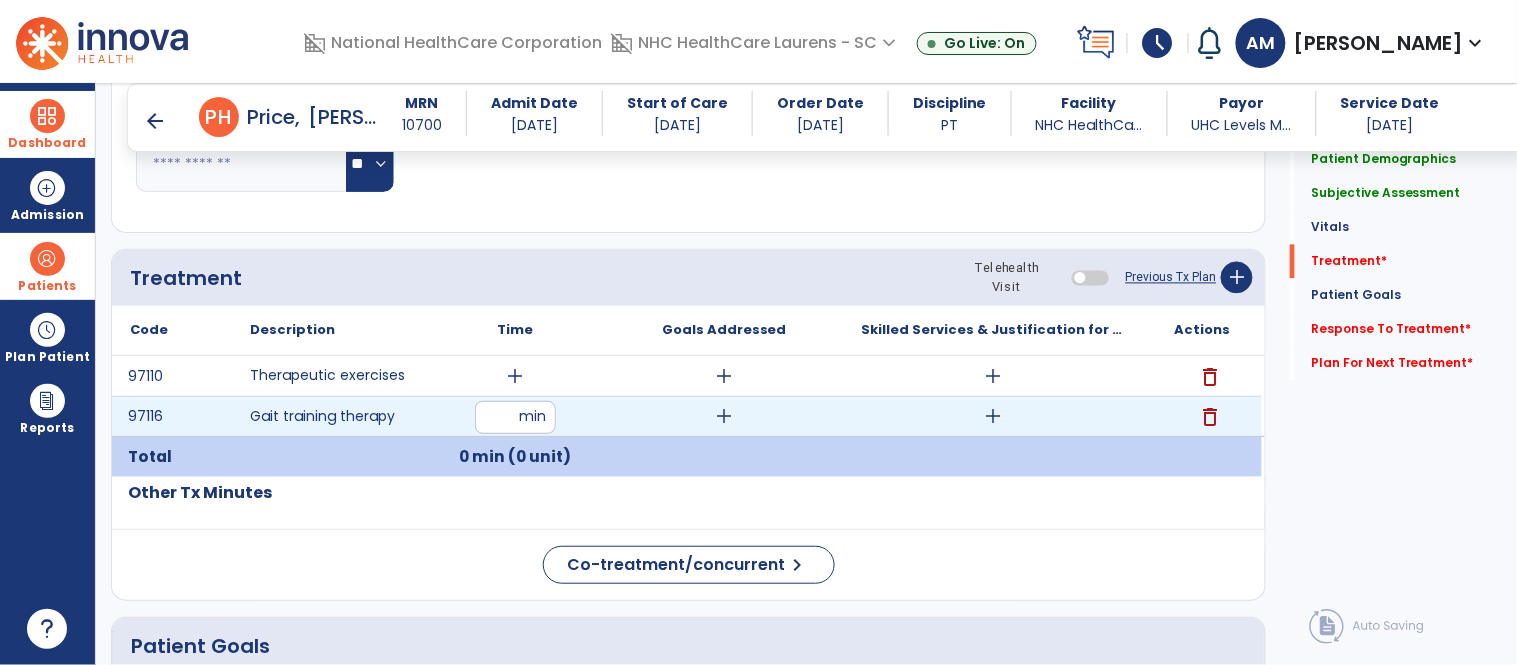 type on "*" 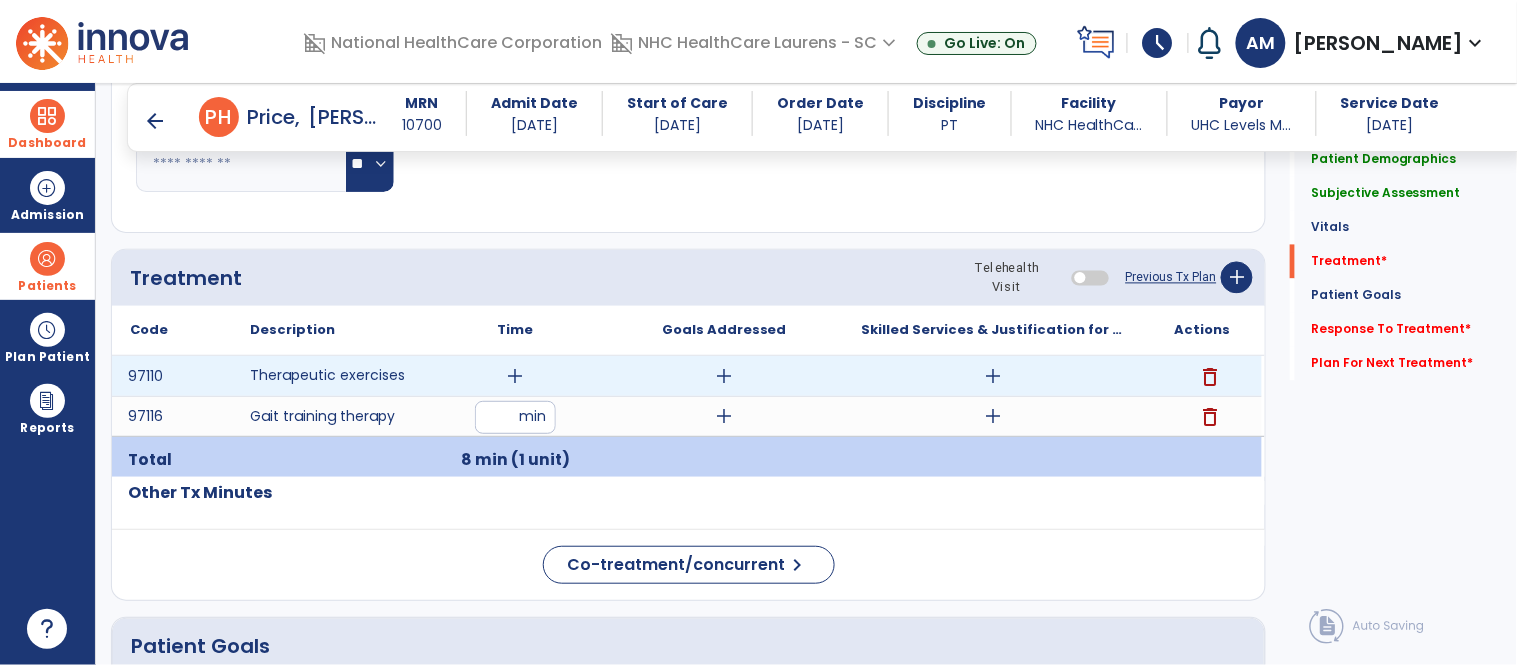 click on "add" at bounding box center (515, 376) 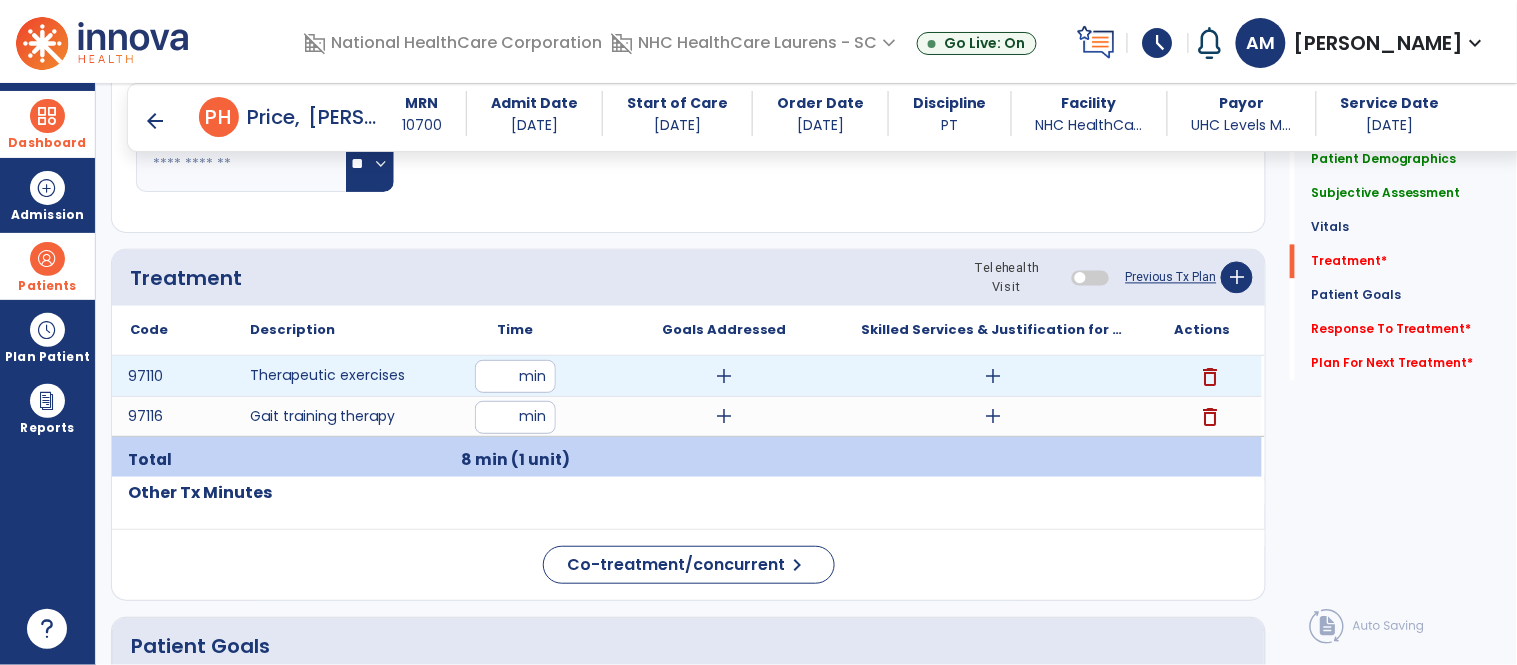 type on "**" 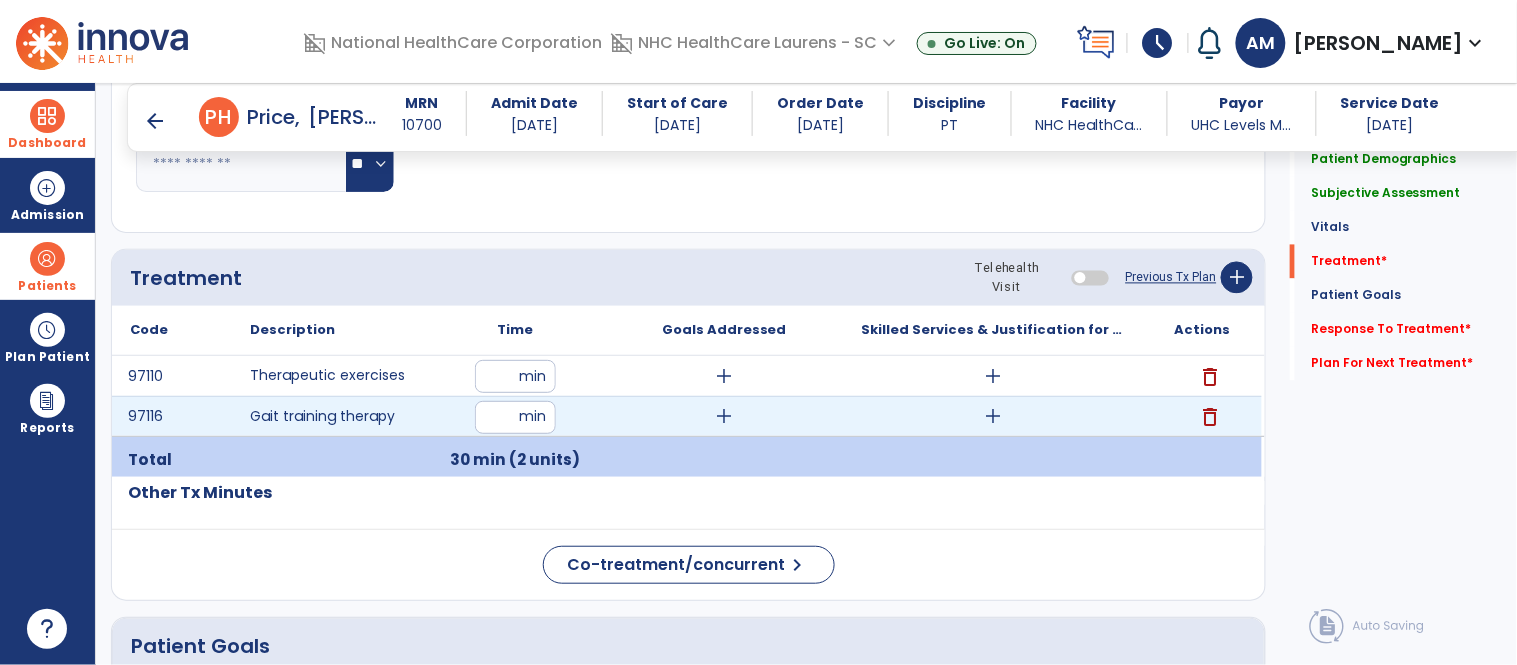 click on "*" at bounding box center (515, 417) 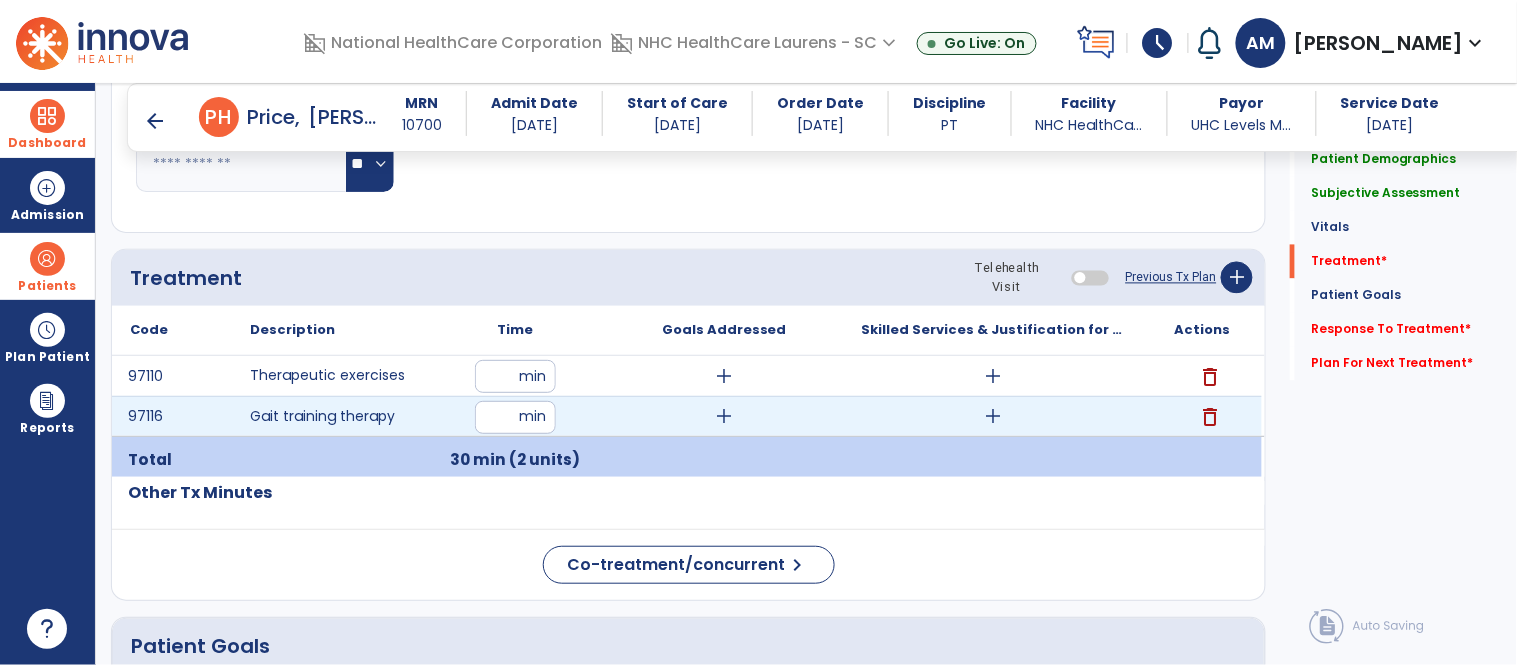 type on "**" 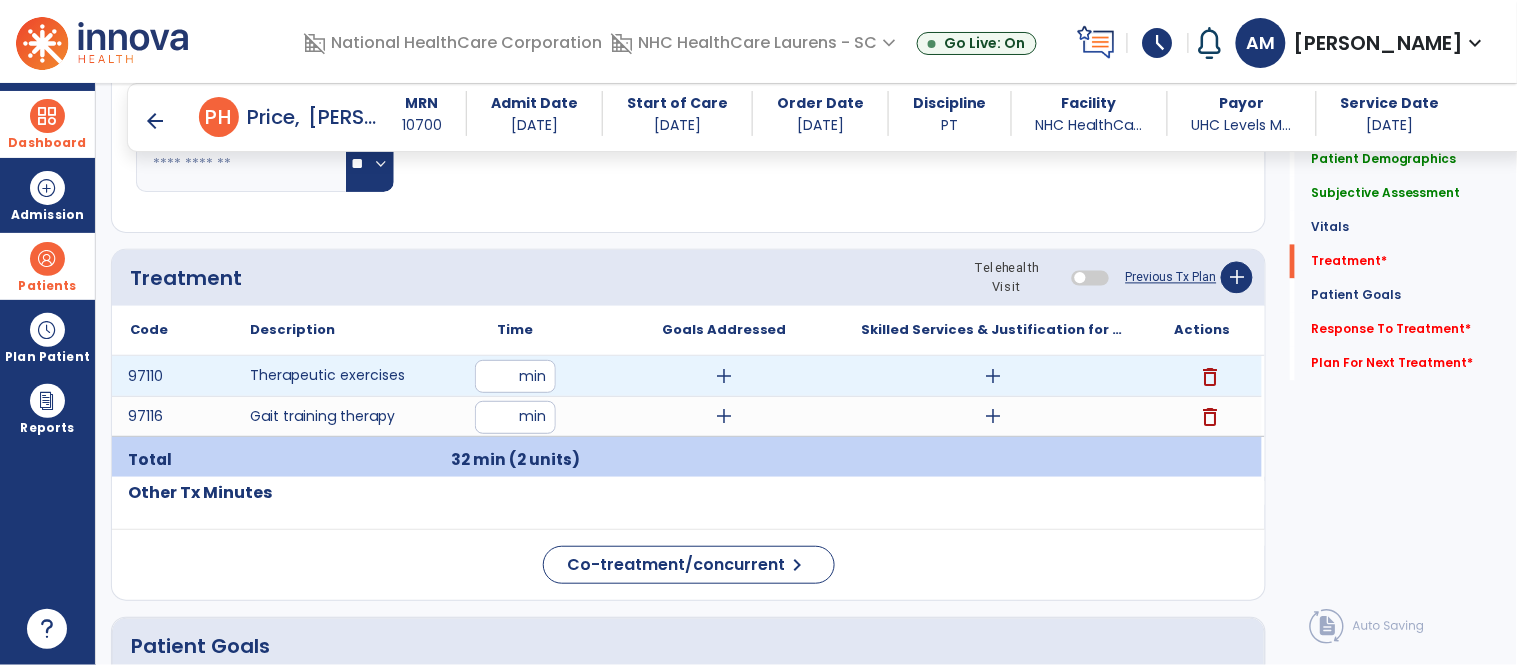 click on "**" at bounding box center (515, 376) 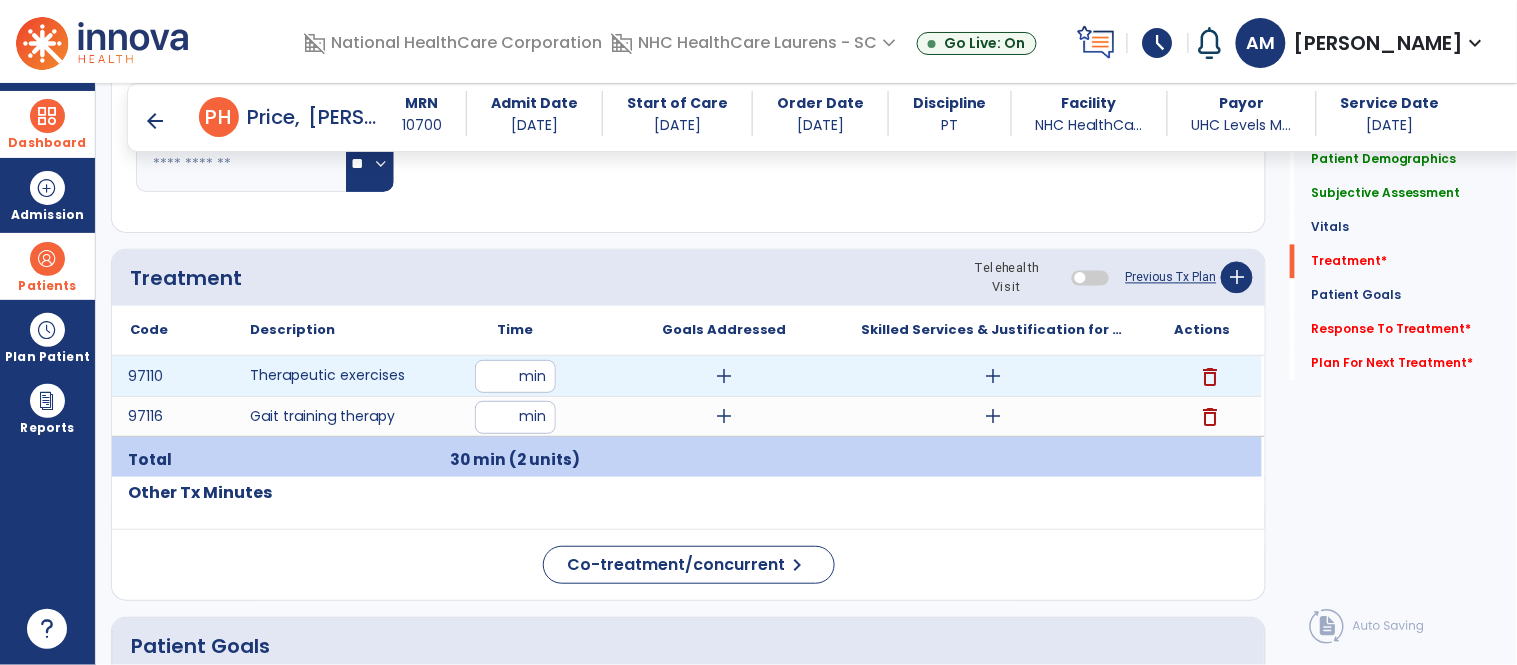 click on "add" at bounding box center [724, 376] 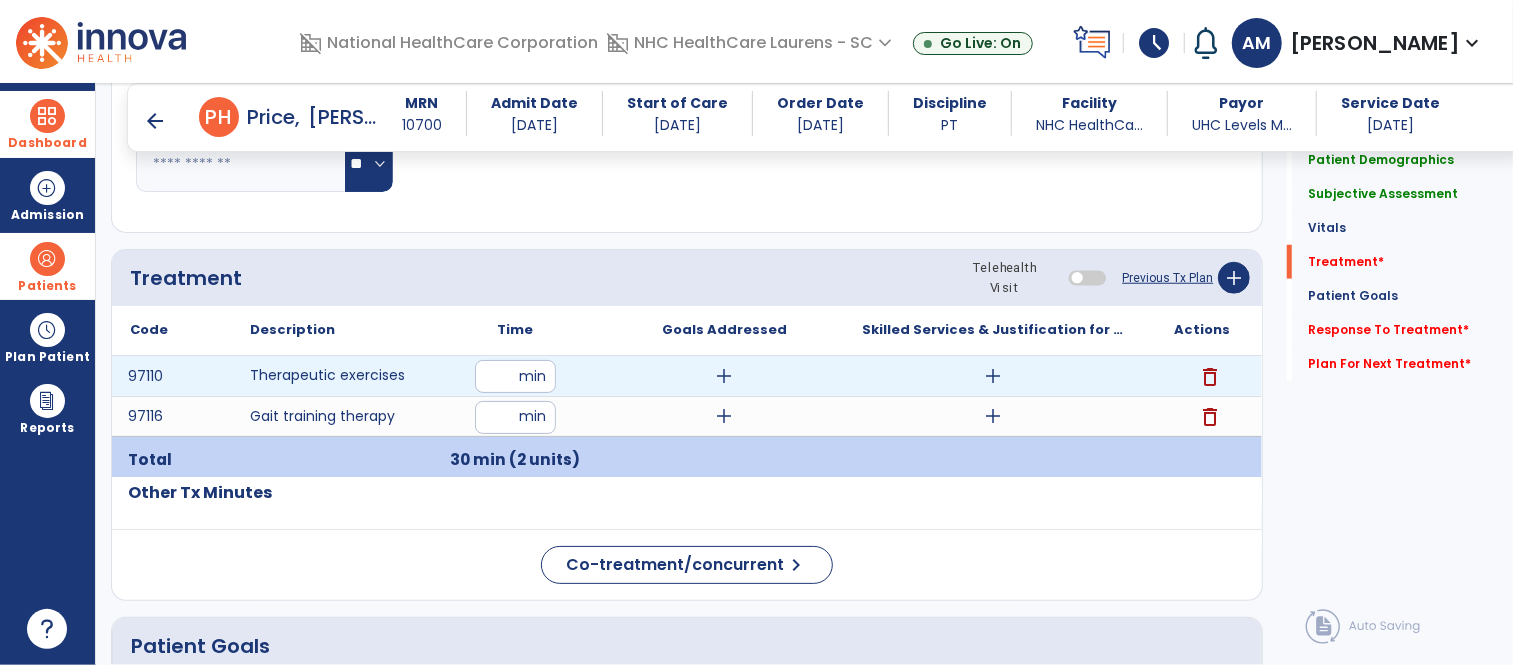 scroll, scrollTop: 1000, scrollLeft: 0, axis: vertical 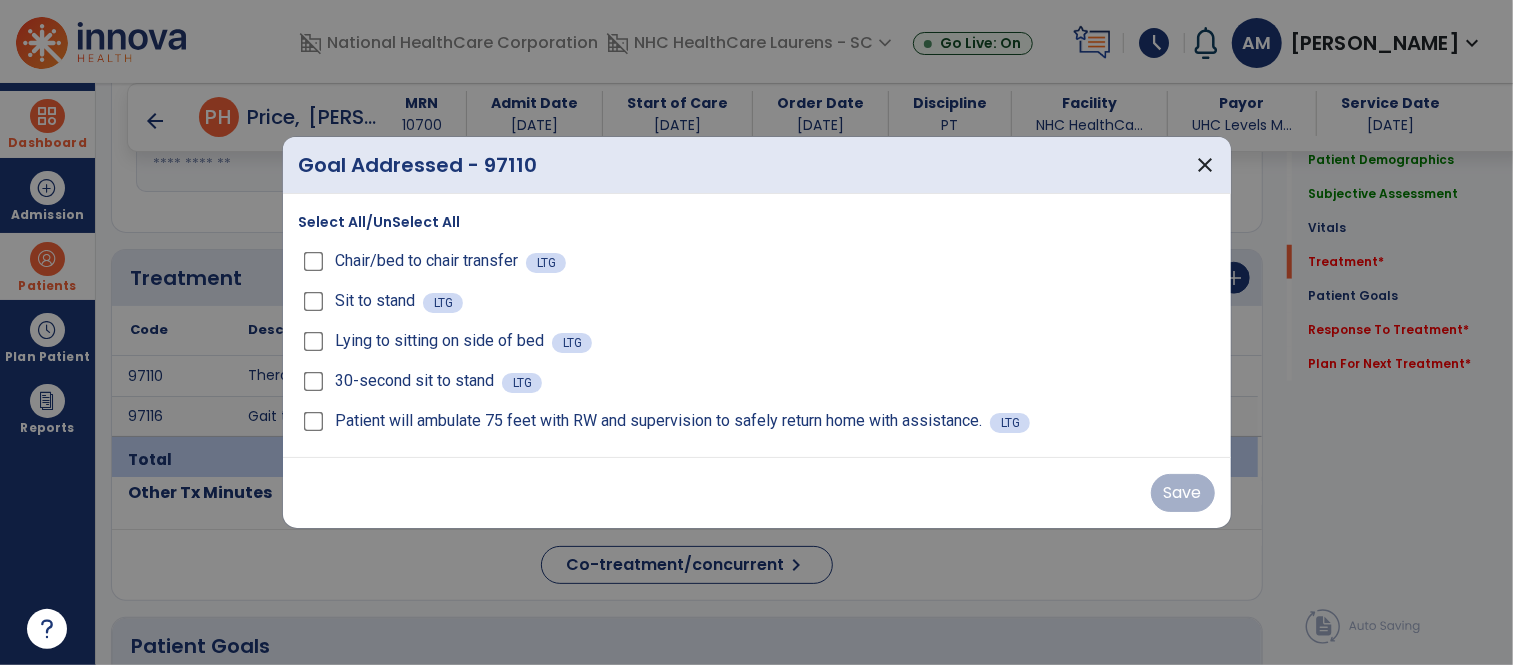 click on "Select All/UnSelect All" at bounding box center [380, 222] 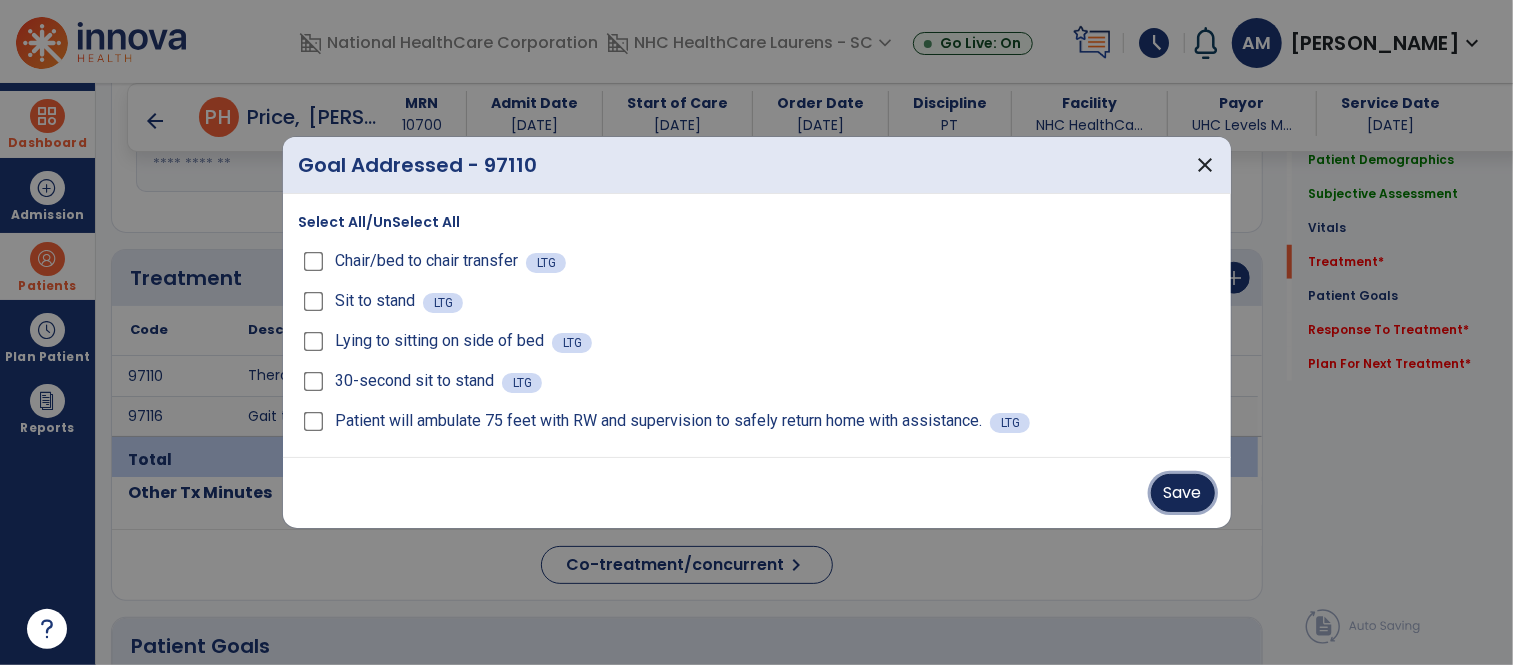 click on "Save" at bounding box center [1183, 493] 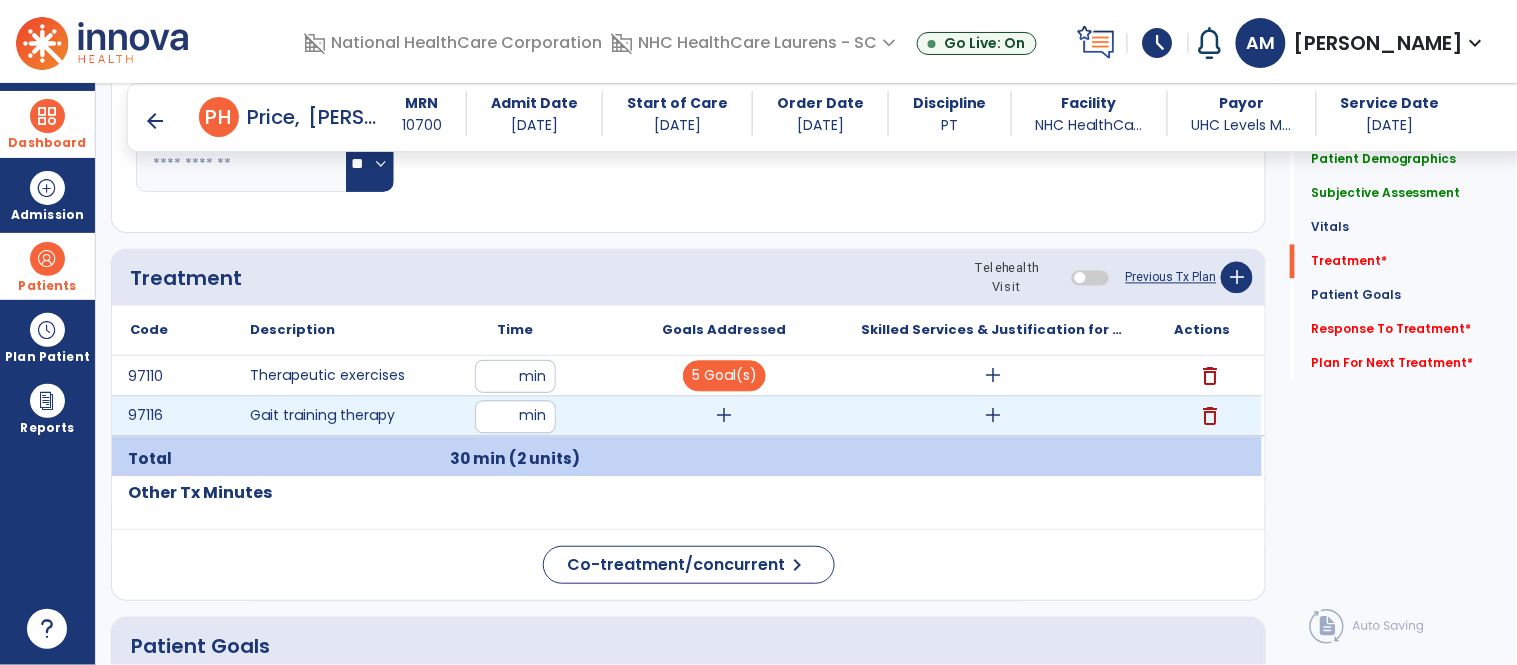 click on "add" at bounding box center (724, 416) 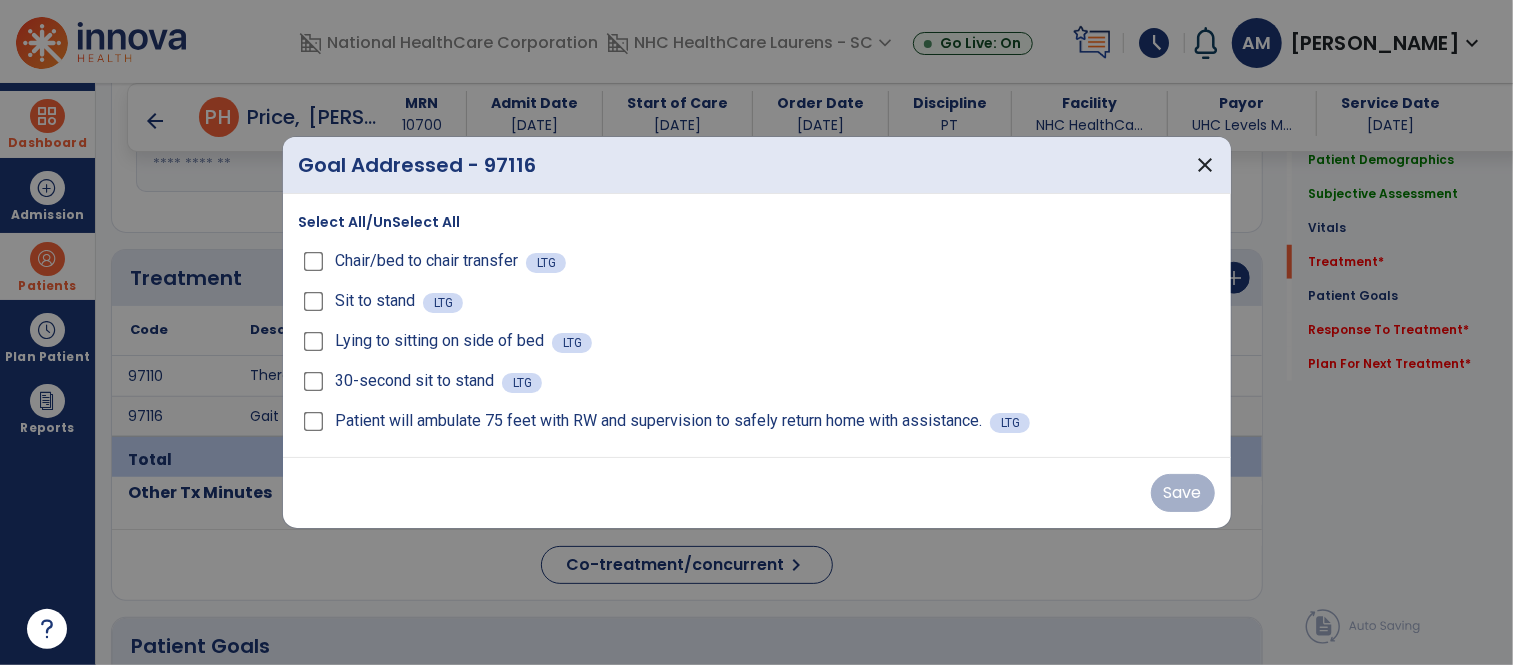 scroll, scrollTop: 1000, scrollLeft: 0, axis: vertical 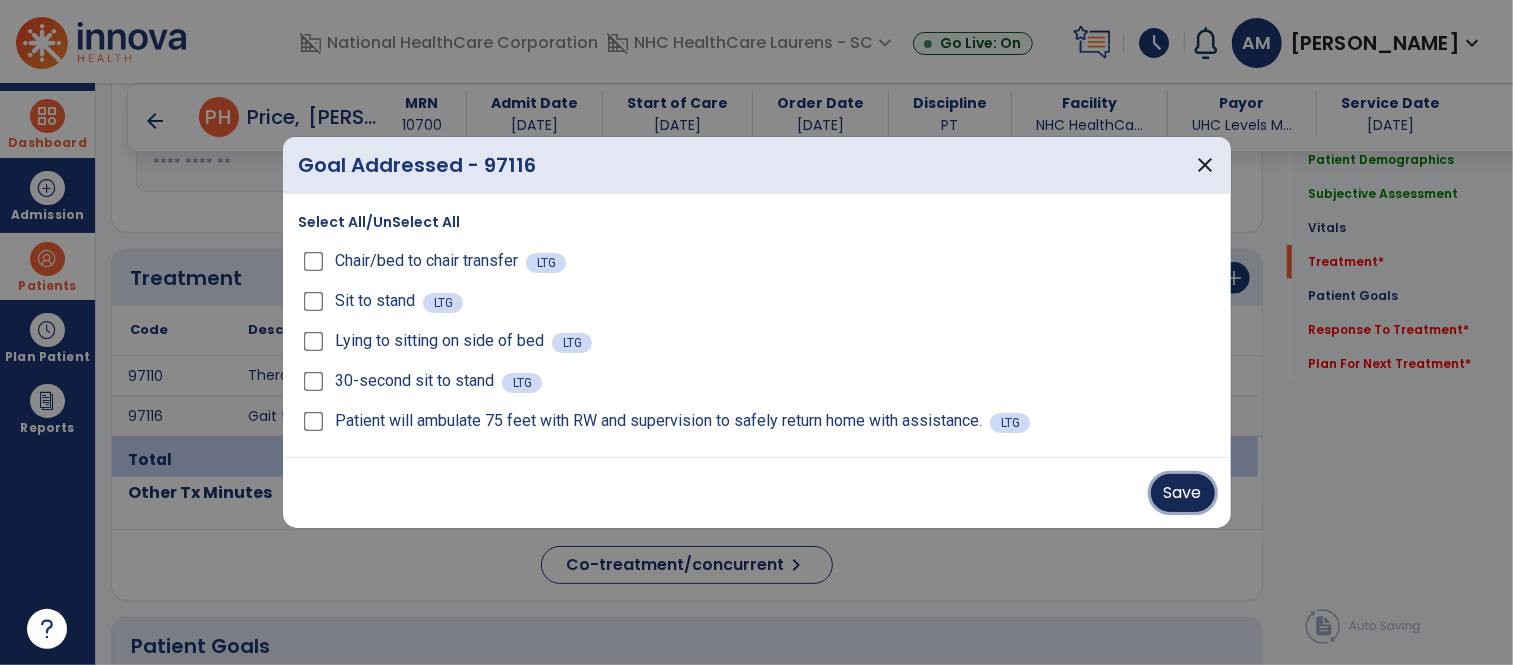 click on "Save" at bounding box center (1183, 493) 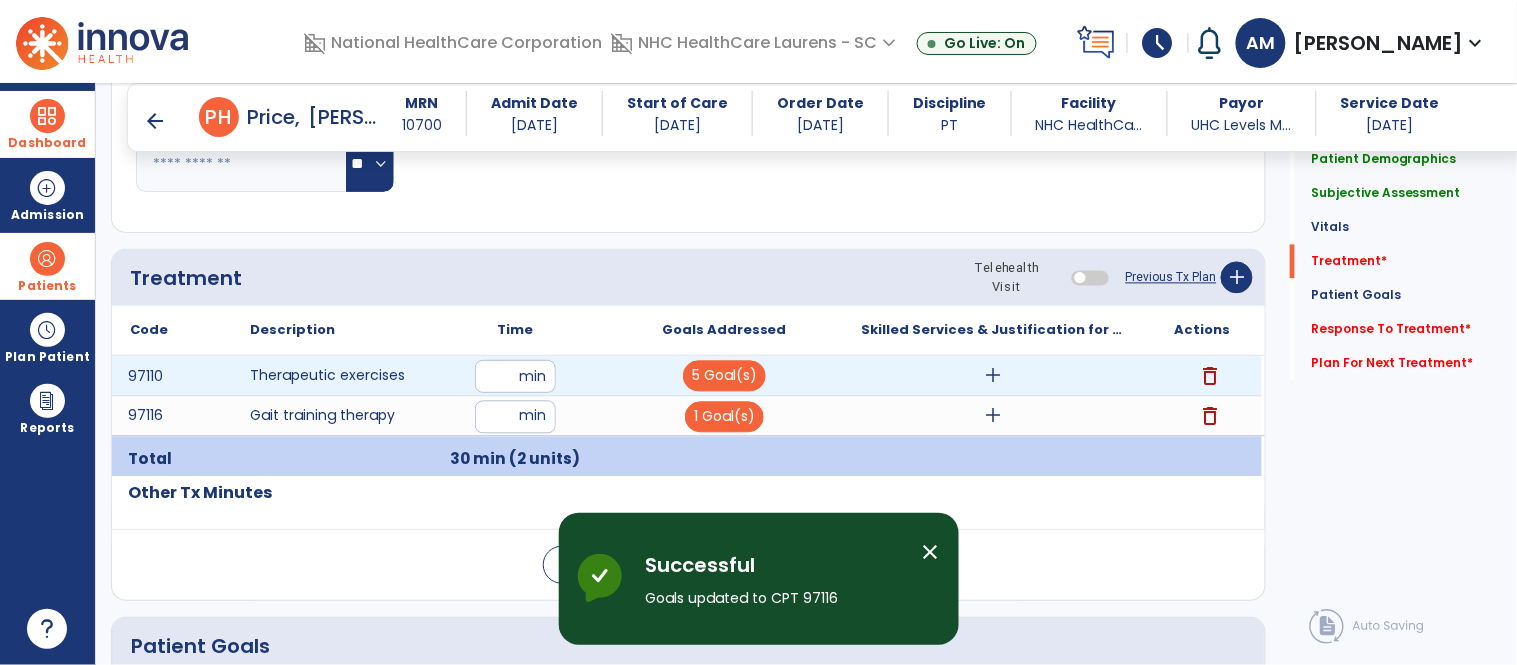 click on "add" at bounding box center [993, 376] 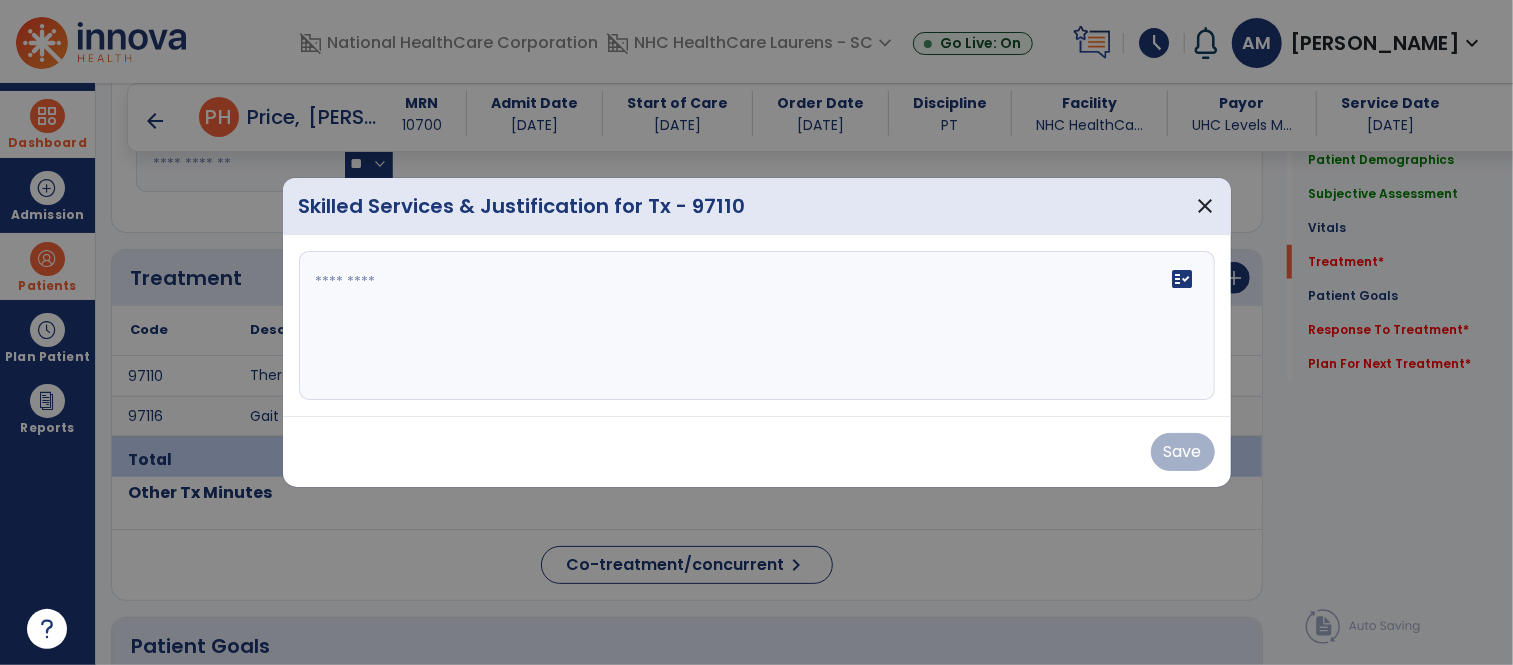 scroll, scrollTop: 1000, scrollLeft: 0, axis: vertical 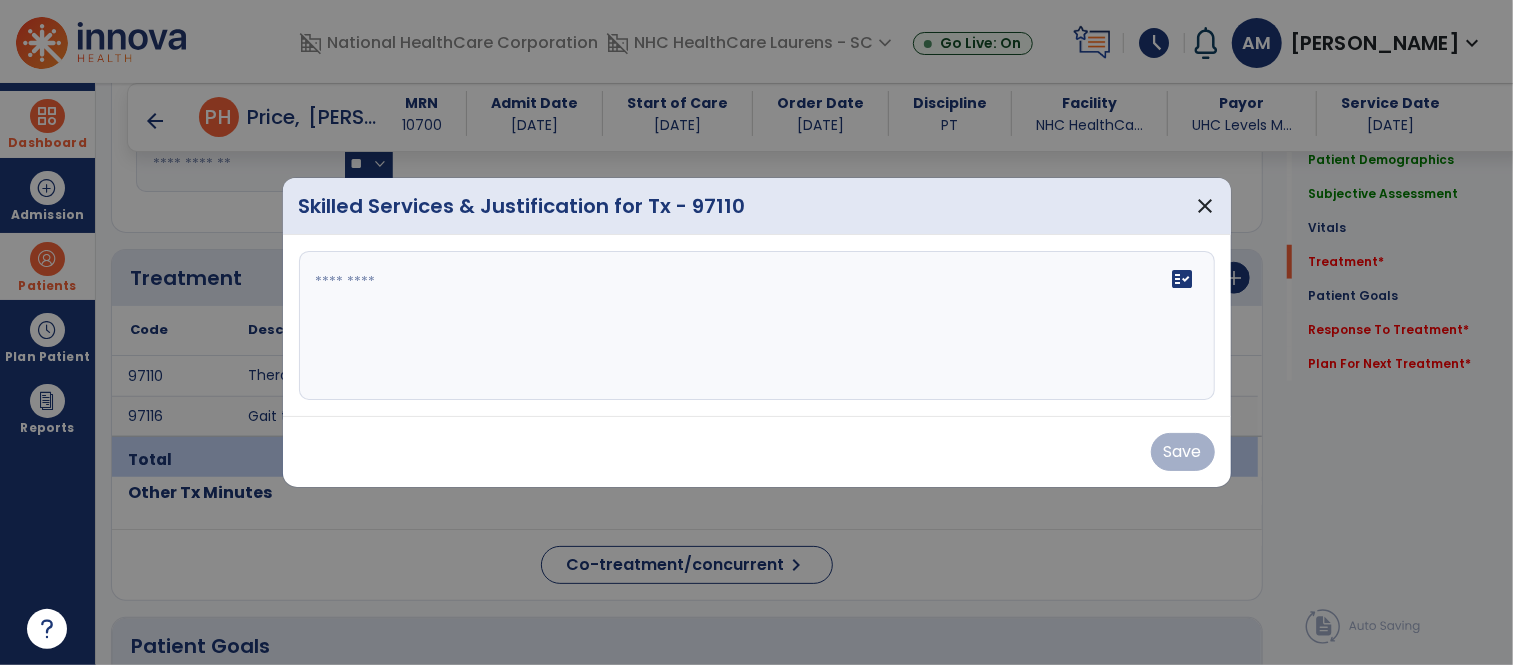 click on "fact_check" at bounding box center (757, 326) 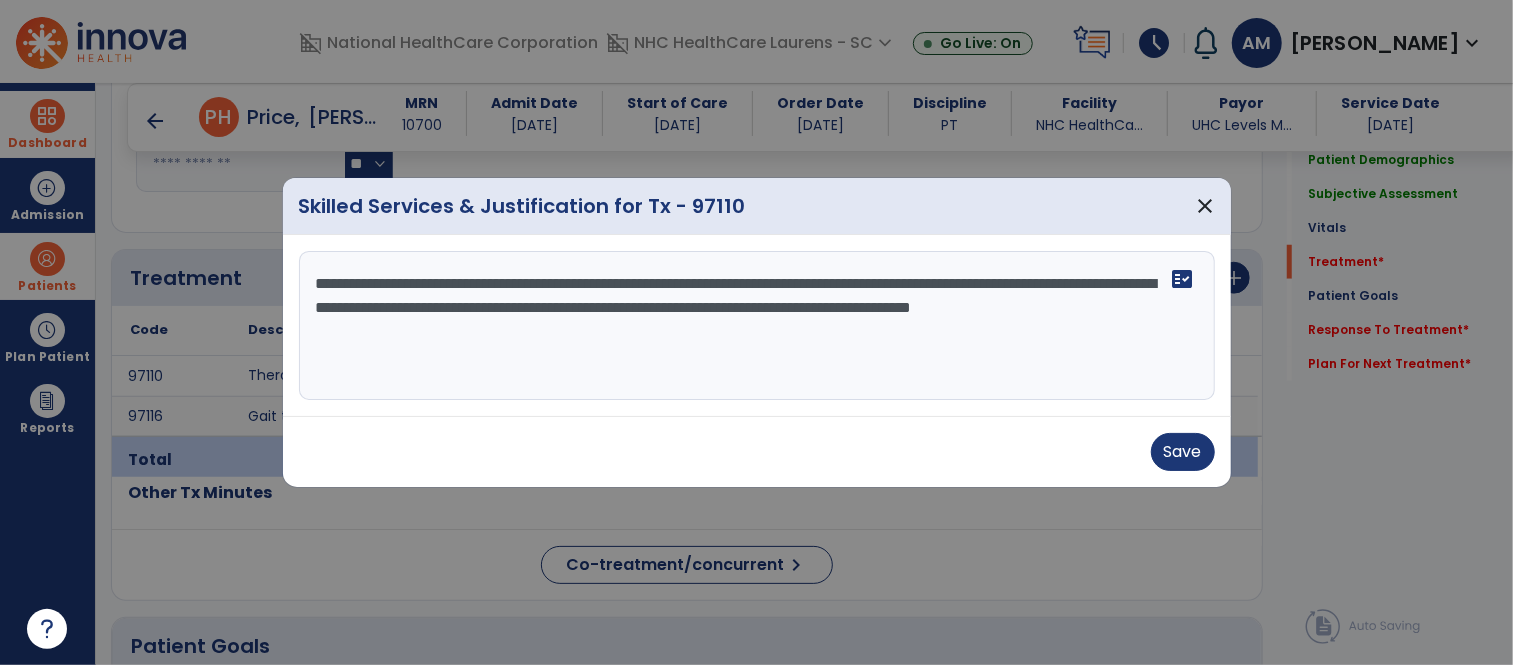 type on "**********" 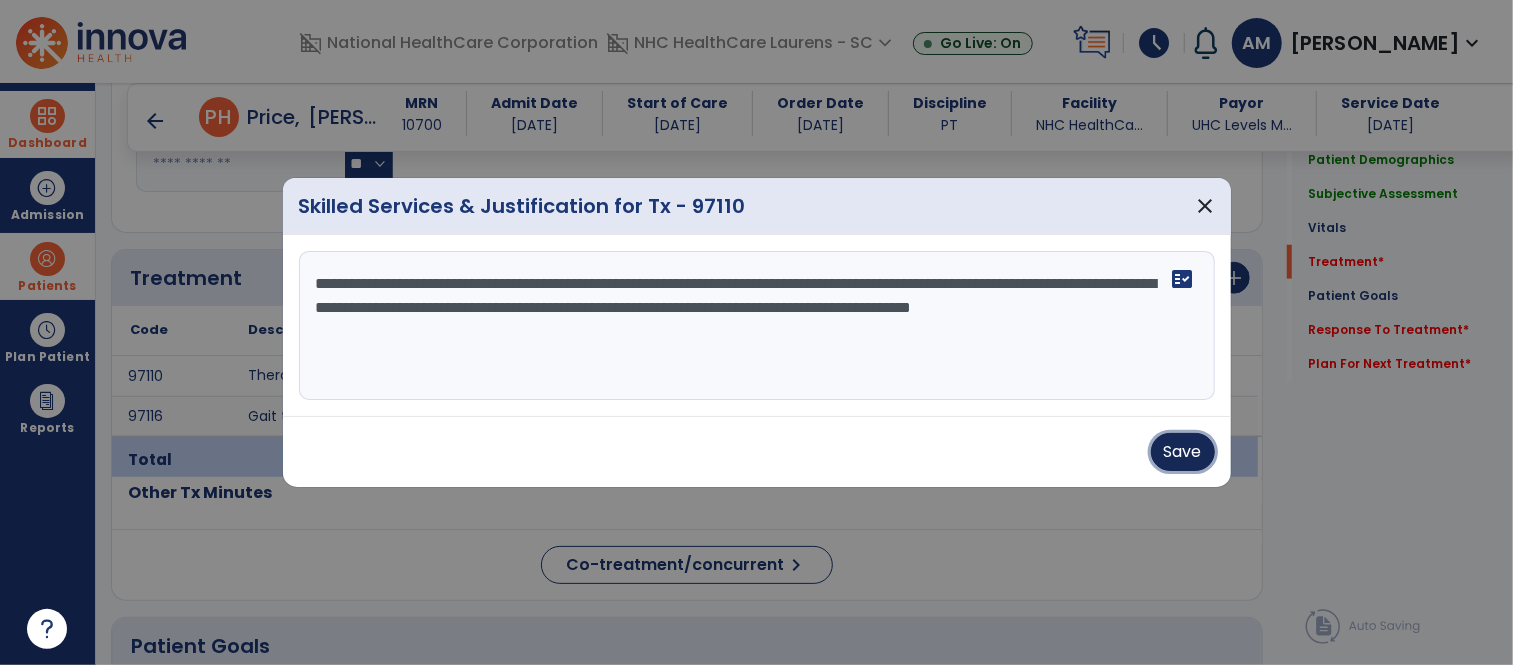 click on "Save" at bounding box center (1183, 452) 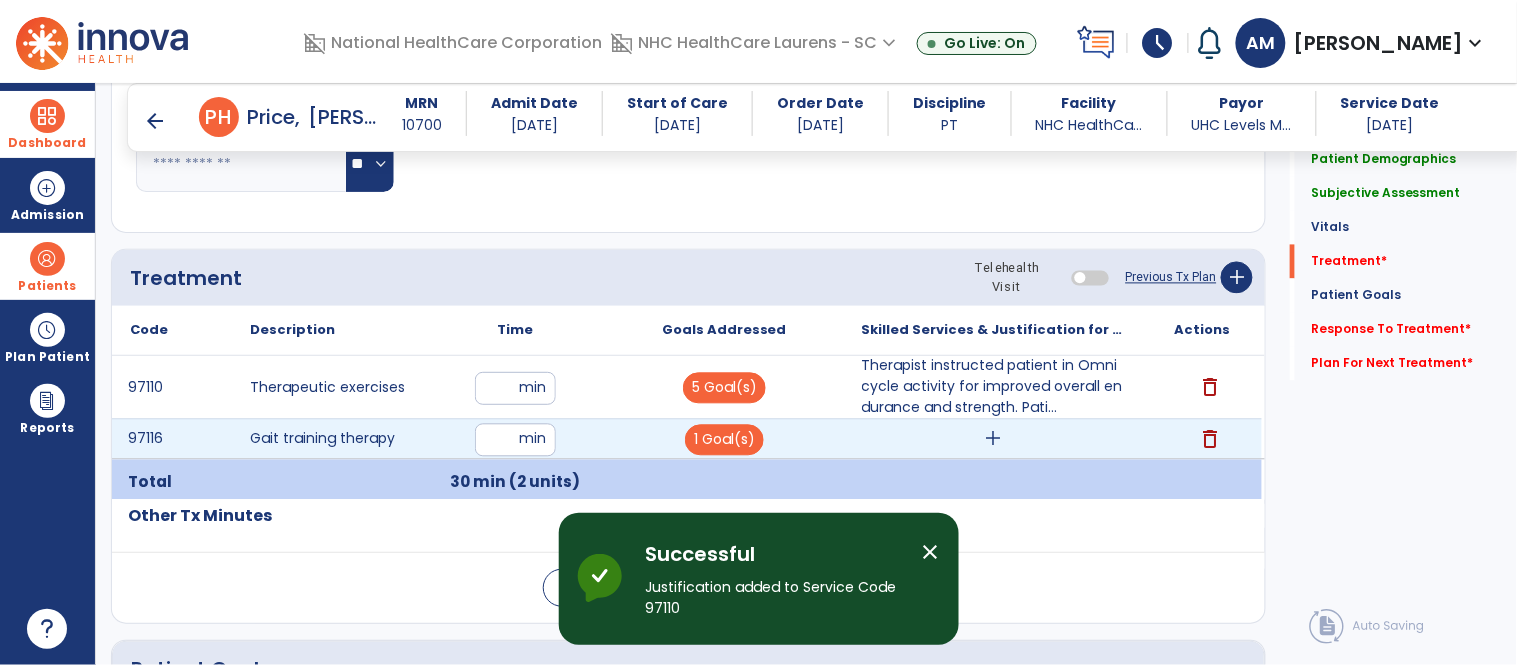 click on "add" at bounding box center [993, 439] 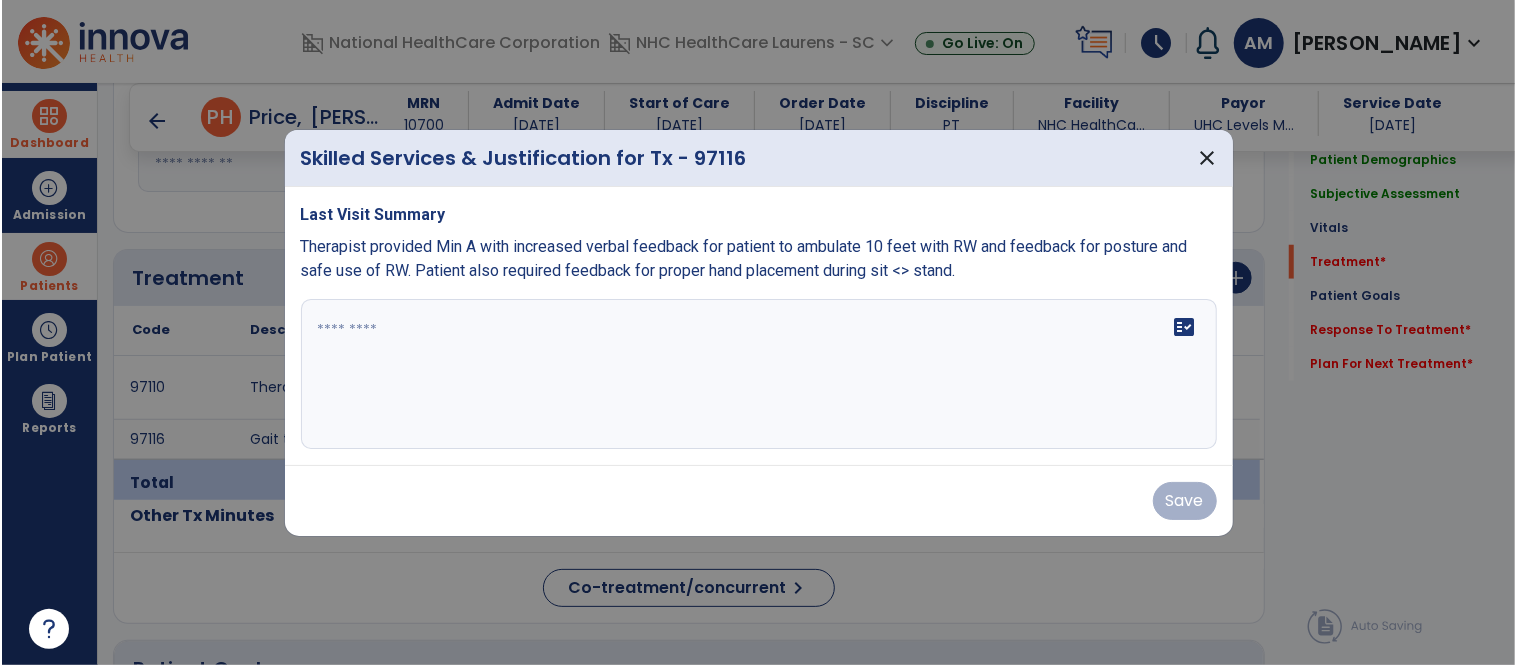scroll, scrollTop: 1000, scrollLeft: 0, axis: vertical 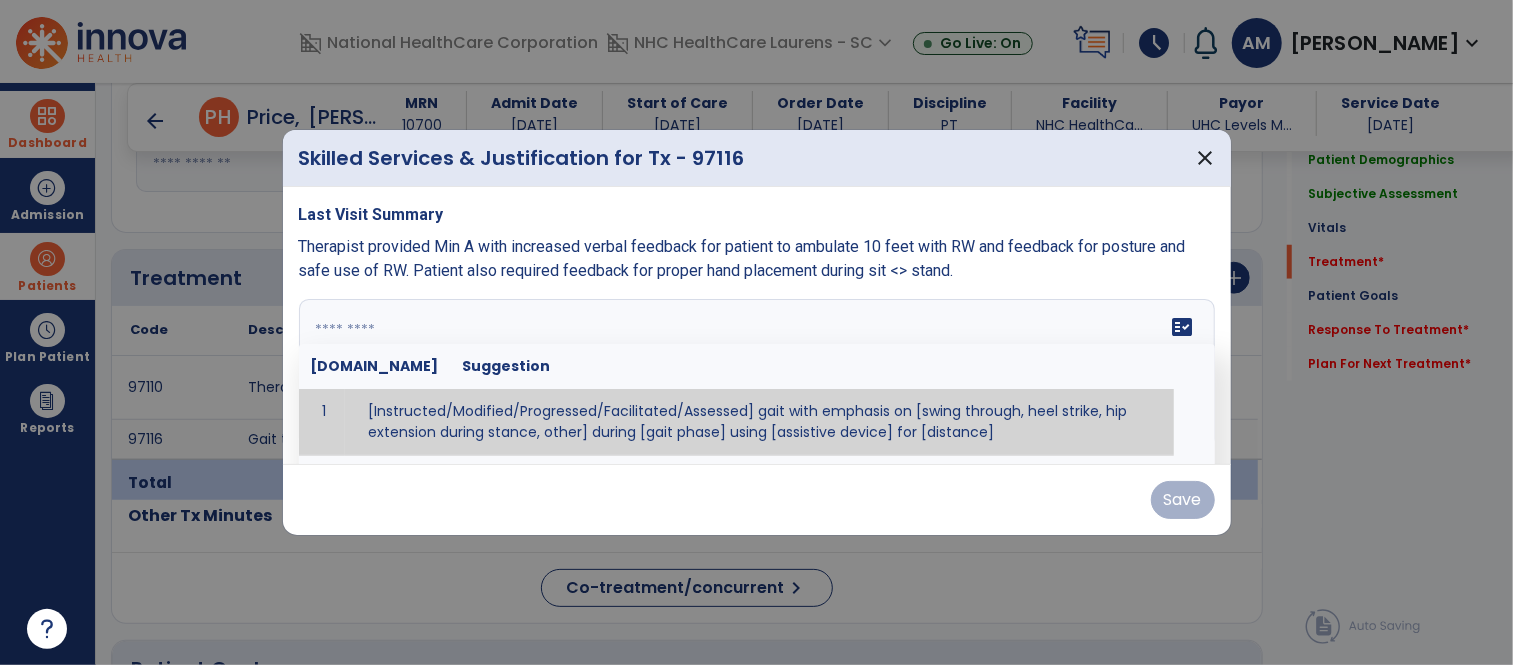 click on "fact_check  Sr.No Suggestion 1 [Instructed/Modified/Progressed/Facilitated/Assessed] gait with emphasis on [swing through, heel strike, hip extension during stance, other] during [gait phase] using [assistive device] for [distance] 2 [Instructed/Modified/Progressed/Facilitated/Assessed] use of [assistive device] and [NWB, PWB, step-to gait pattern, step through gait pattern] 3 [Instructed/Modified/Progressed/Facilitated/Assessed] patient's ability to [ascend/descend # of steps, perform directional changes, walk on even/uneven surfaces, pick-up objects off floor, velocity changes, other] using [assistive device]. 4 [Instructed/Modified/Progressed/Facilitated/Assessed] pre-gait activities including [identify exercise] in order to prepare for gait training. 5" at bounding box center (757, 374) 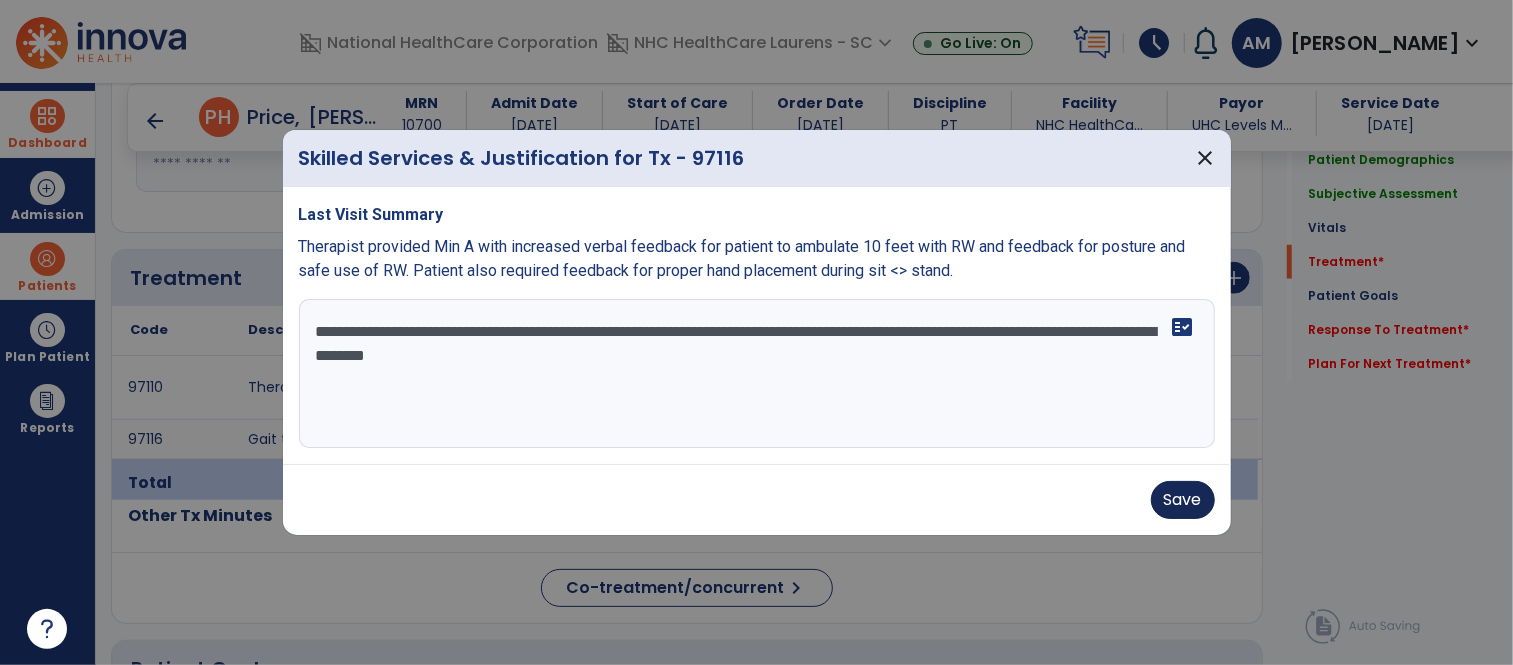 type on "**********" 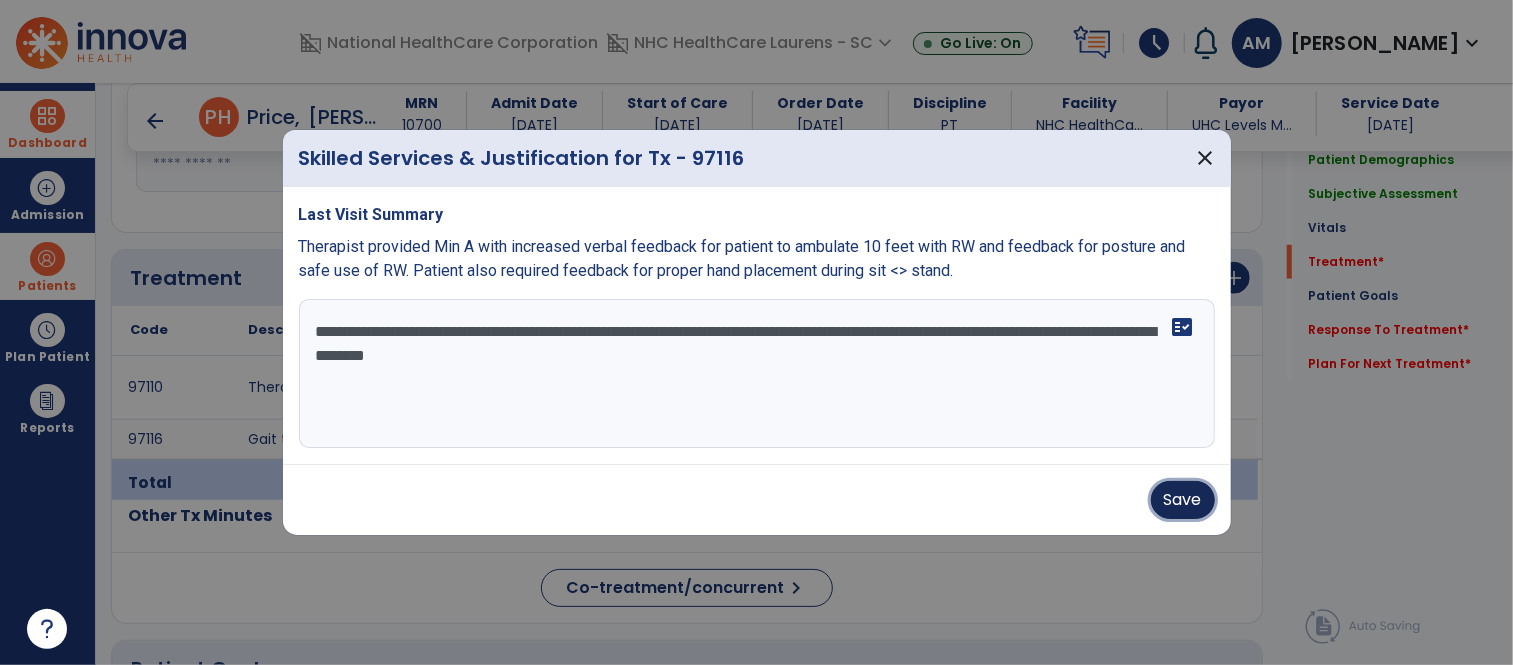 click on "Save" at bounding box center (1183, 500) 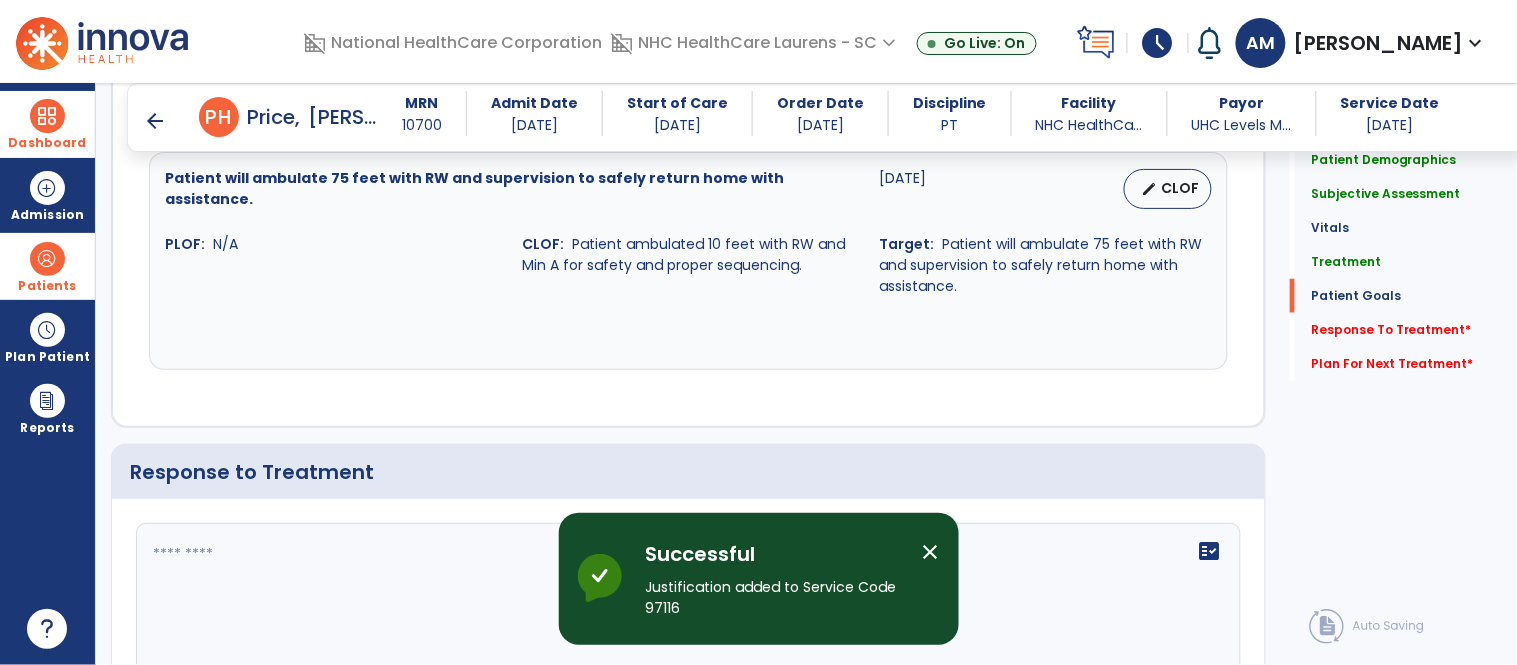 scroll, scrollTop: 2444, scrollLeft: 0, axis: vertical 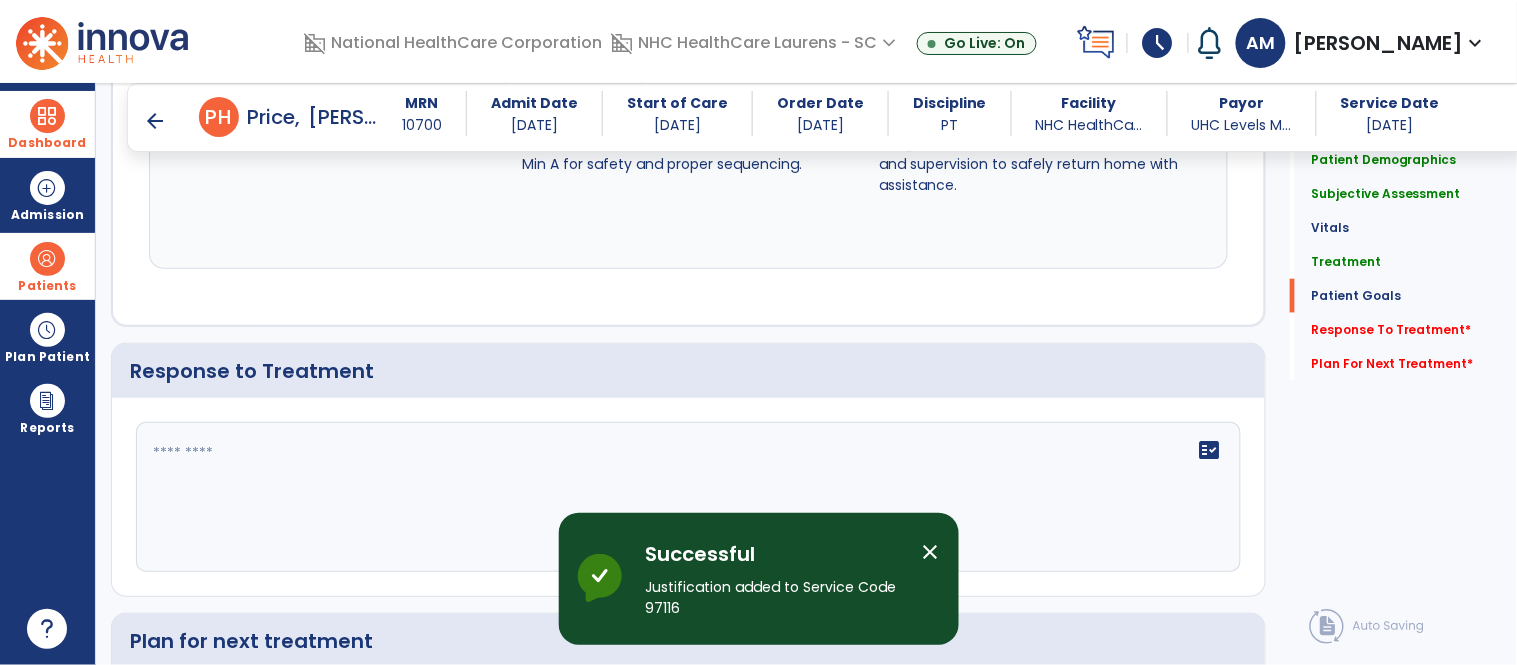 click on "fact_check" 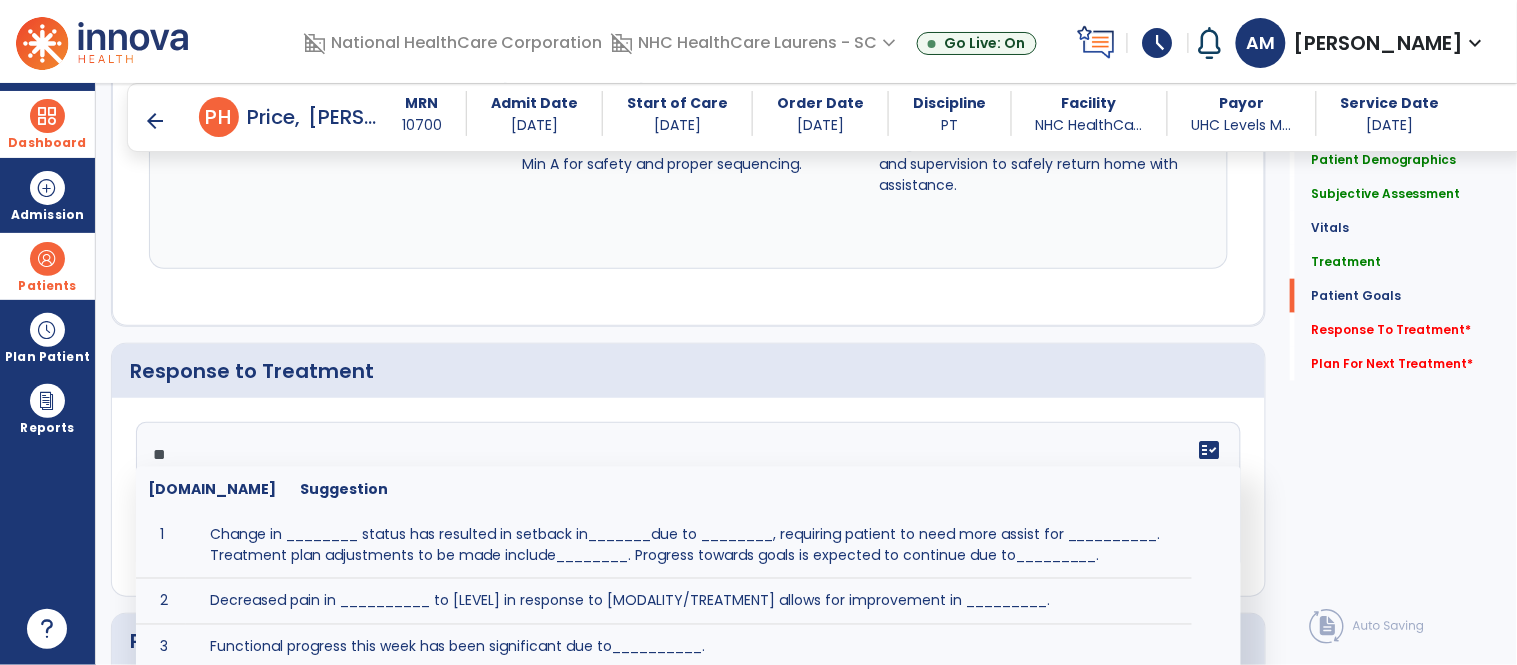 type on "*" 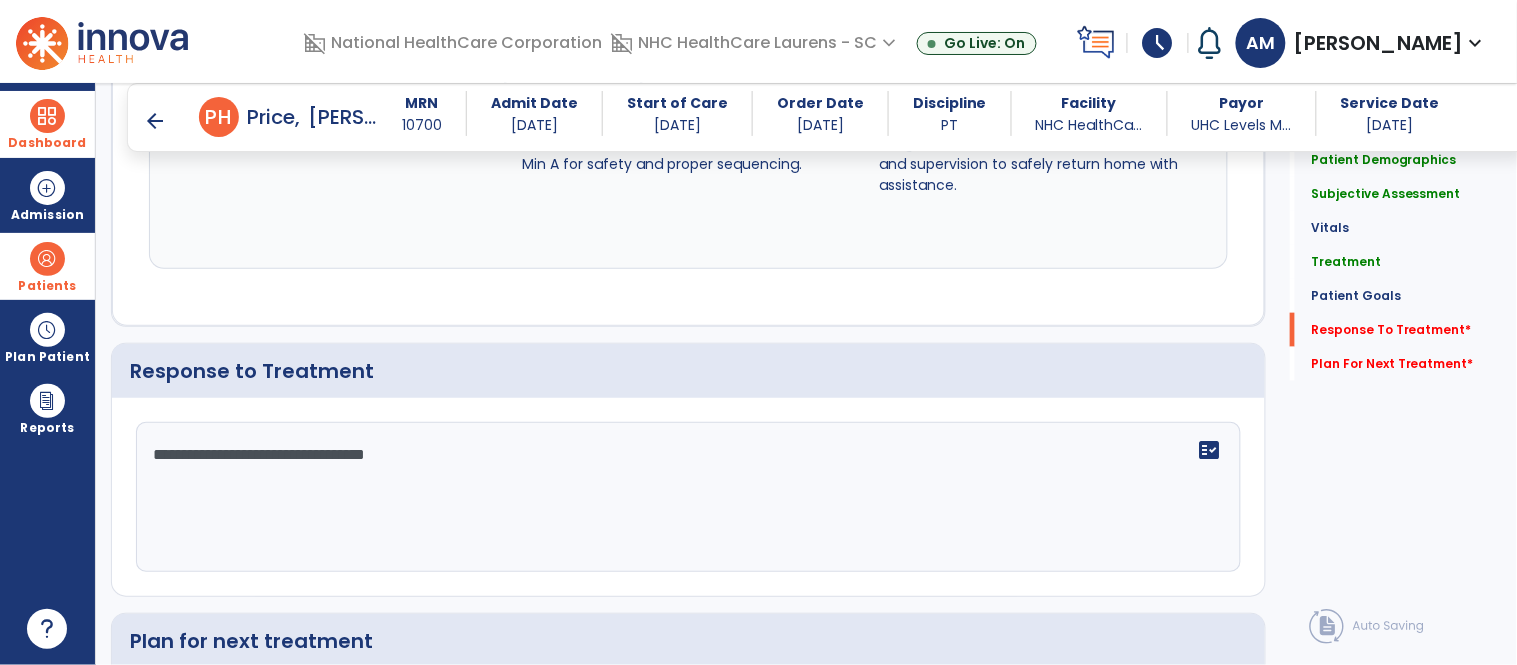 scroll, scrollTop: 2714, scrollLeft: 0, axis: vertical 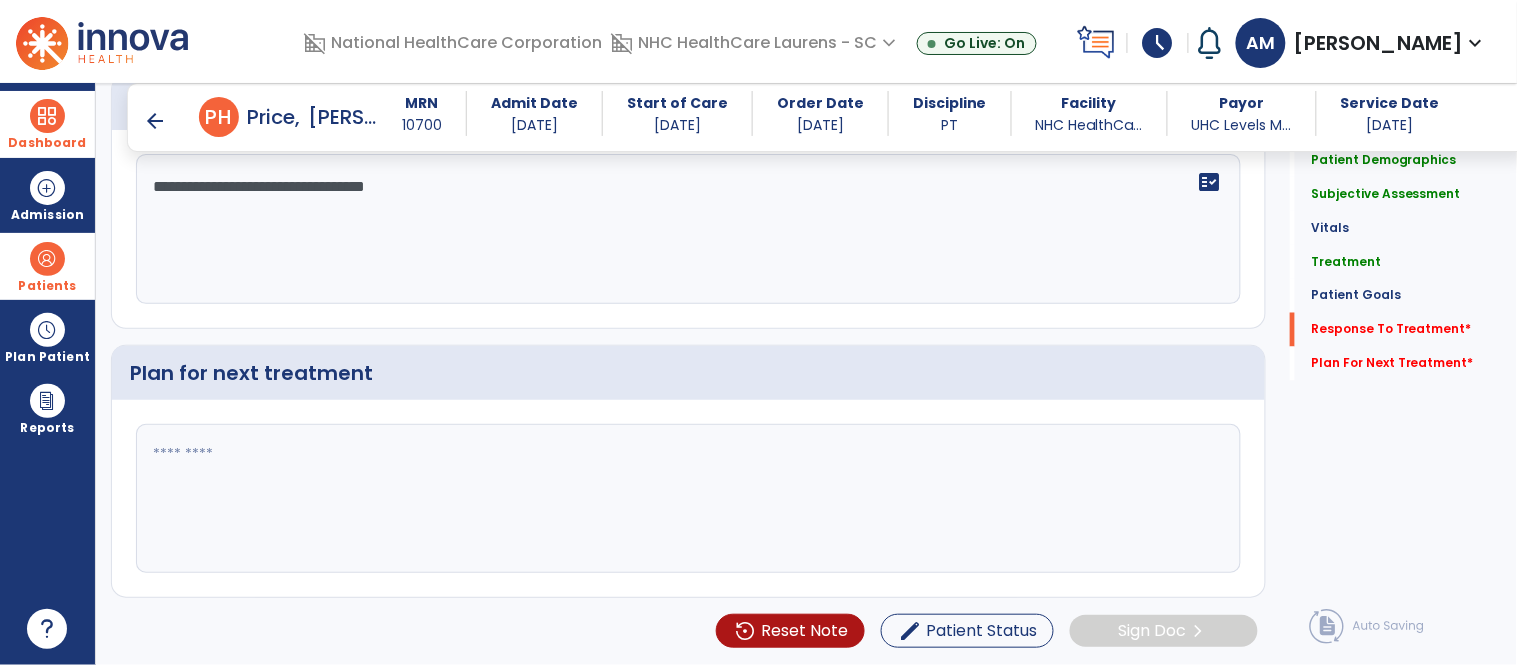 type on "**********" 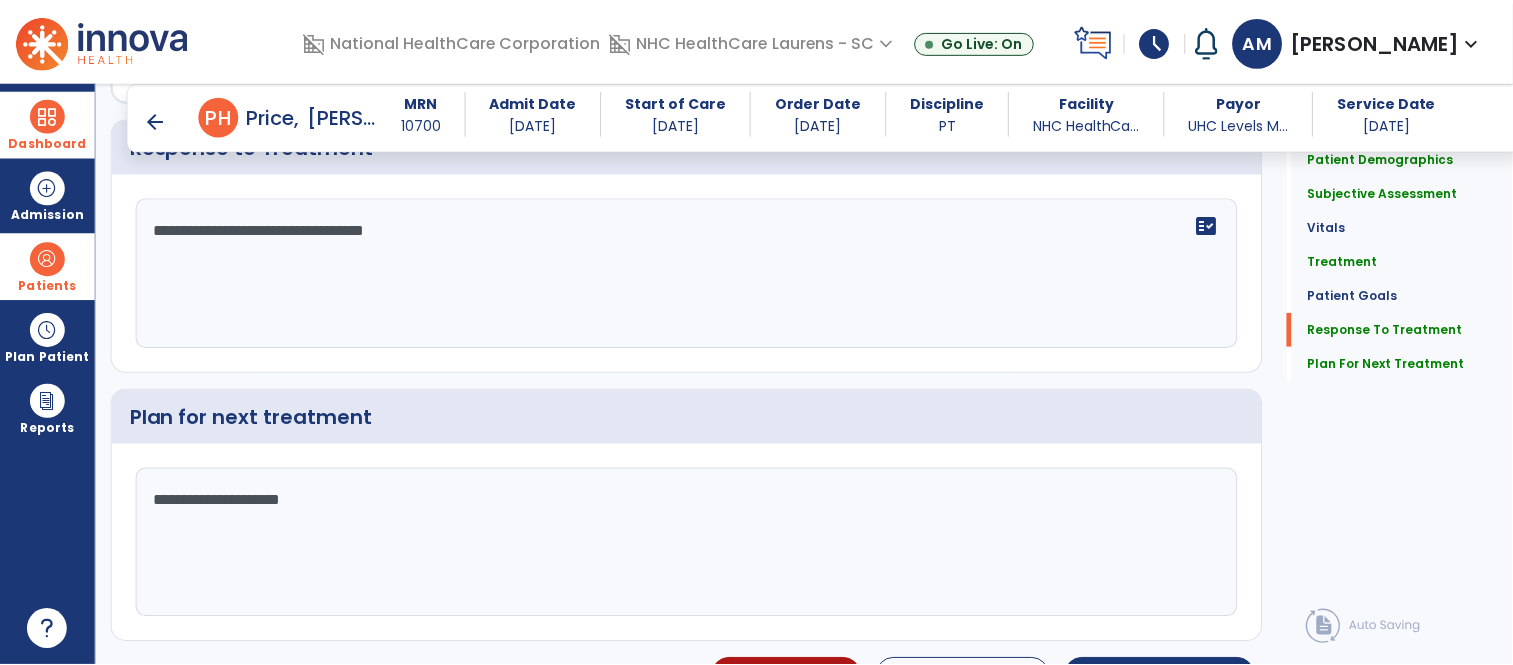 scroll, scrollTop: 2714, scrollLeft: 0, axis: vertical 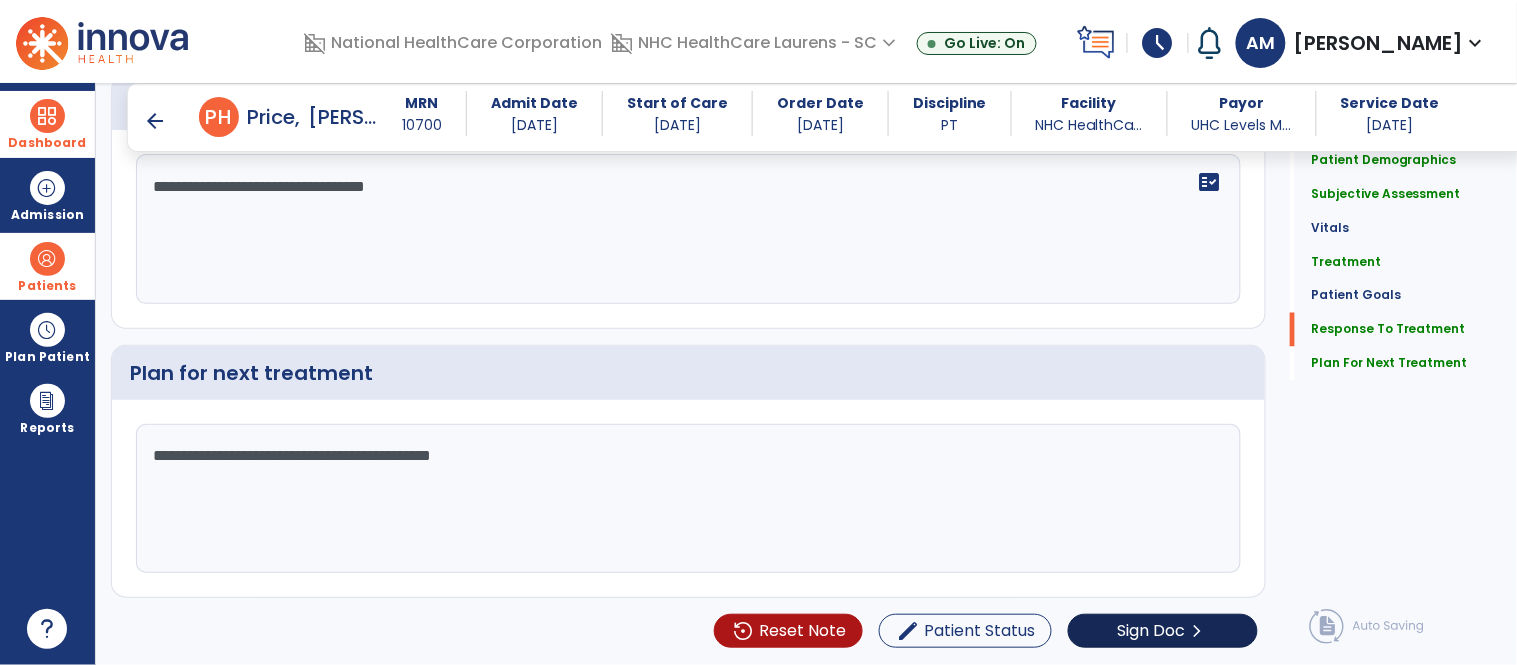 type on "**********" 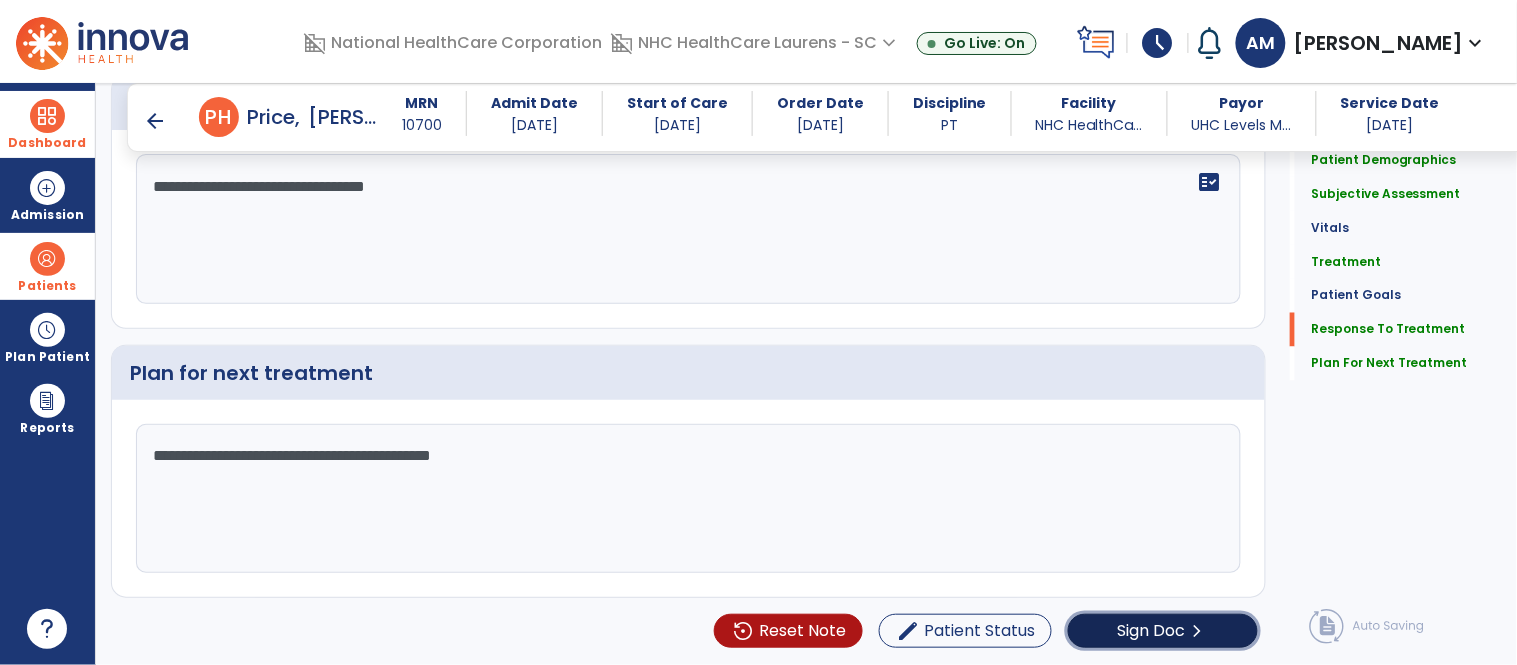 click on "Sign Doc" 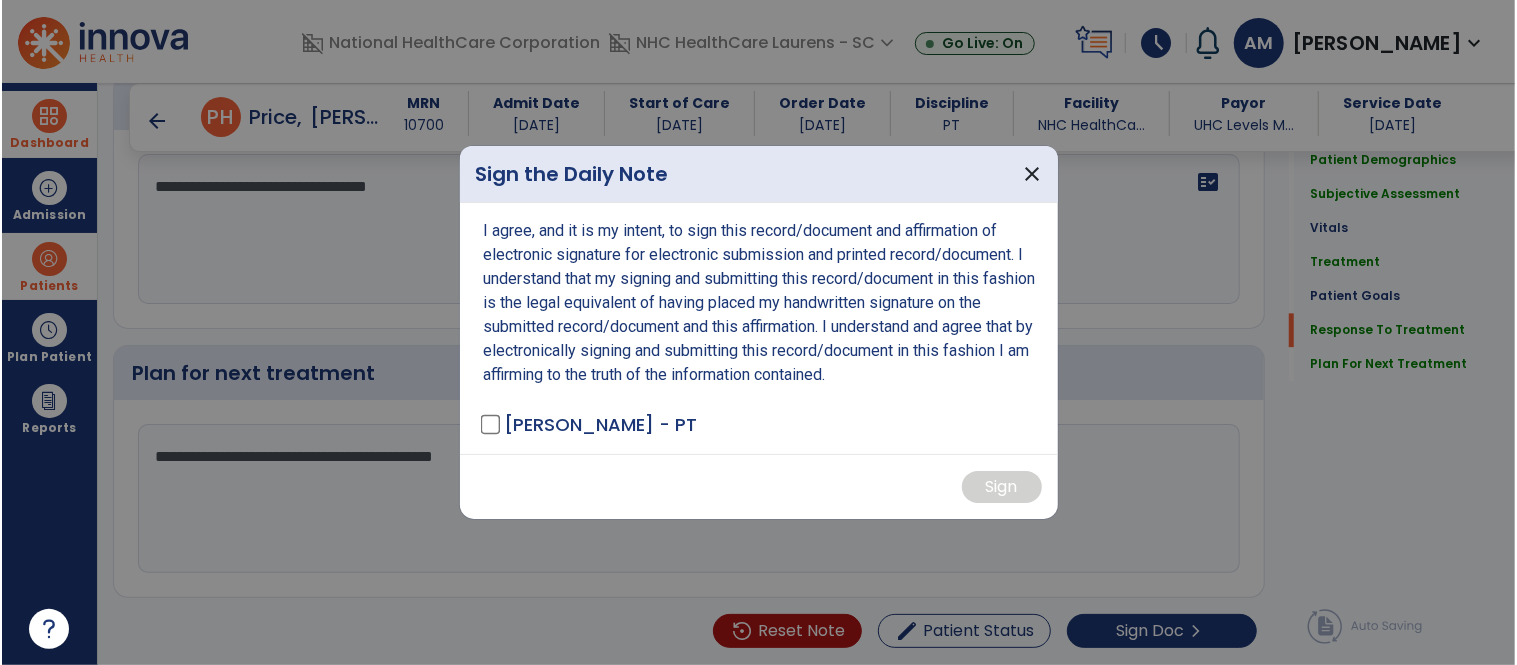 scroll, scrollTop: 2714, scrollLeft: 0, axis: vertical 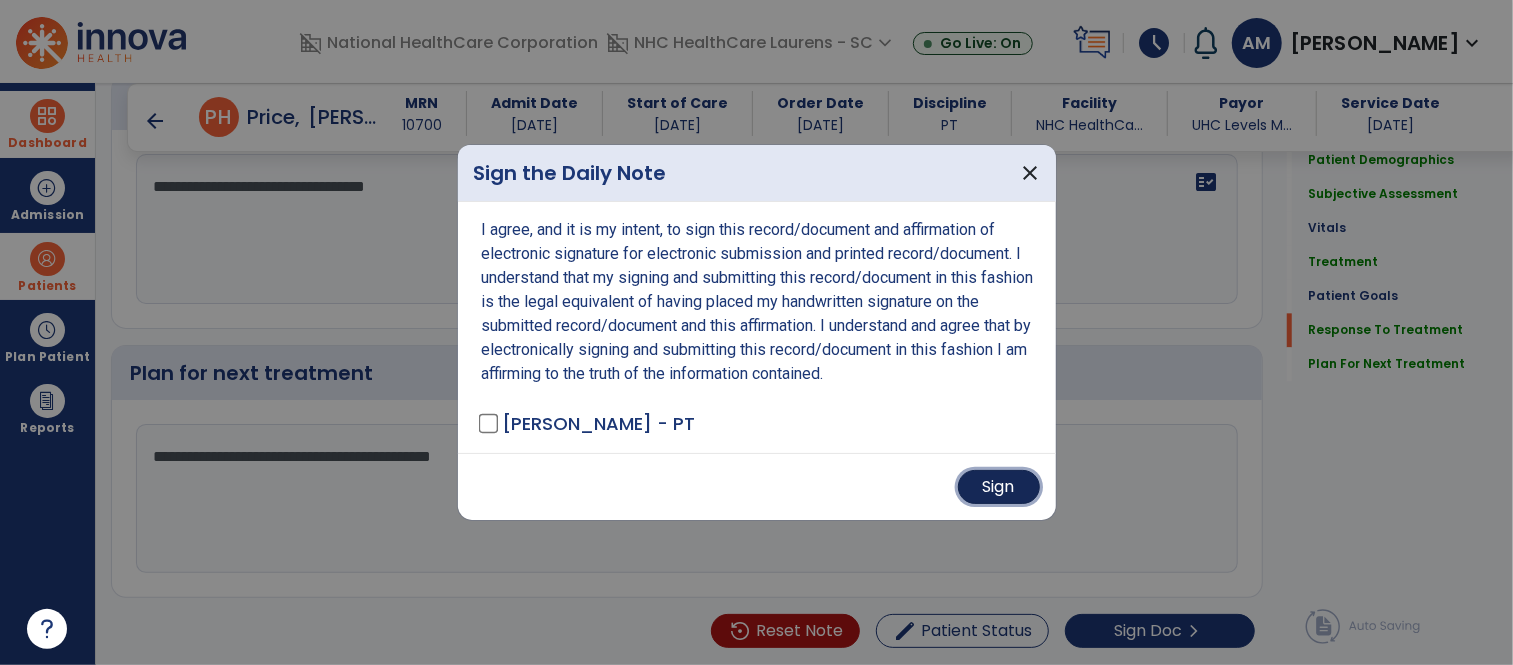click on "Sign" at bounding box center (999, 487) 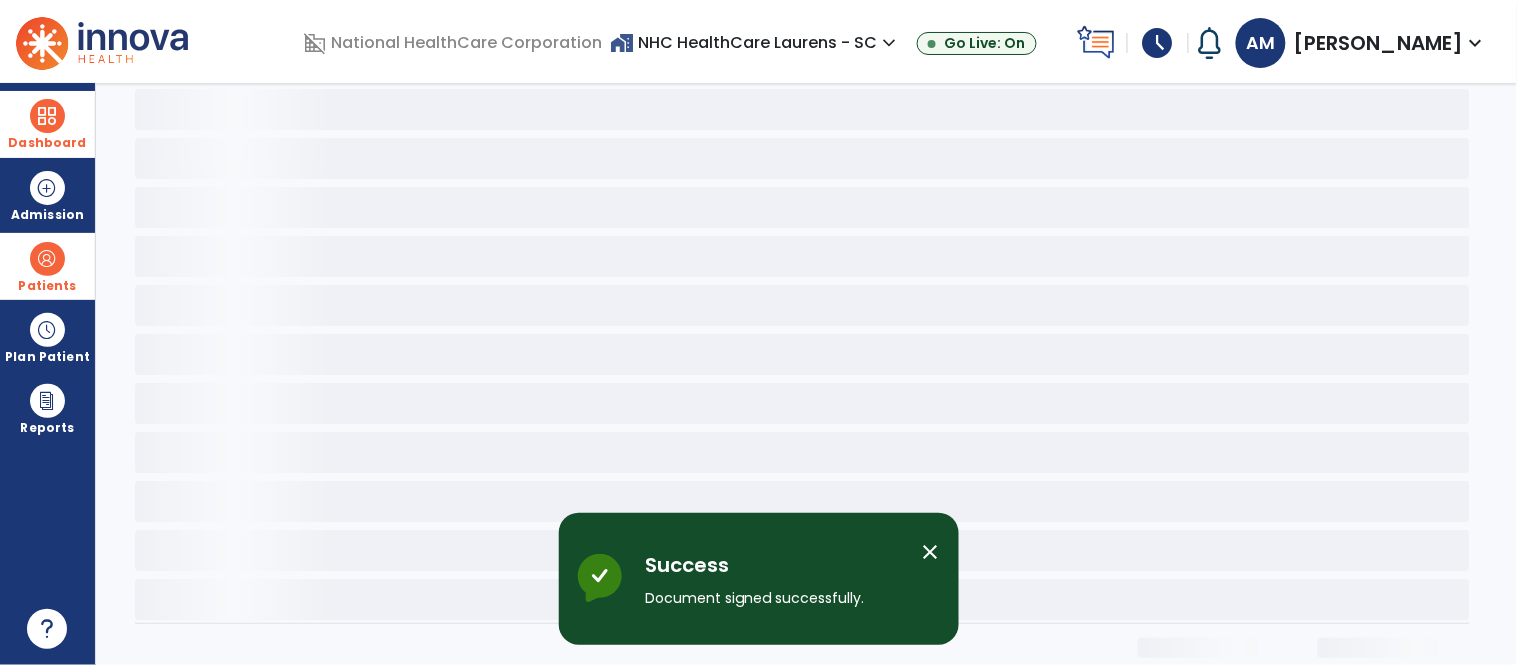 scroll, scrollTop: 0, scrollLeft: 0, axis: both 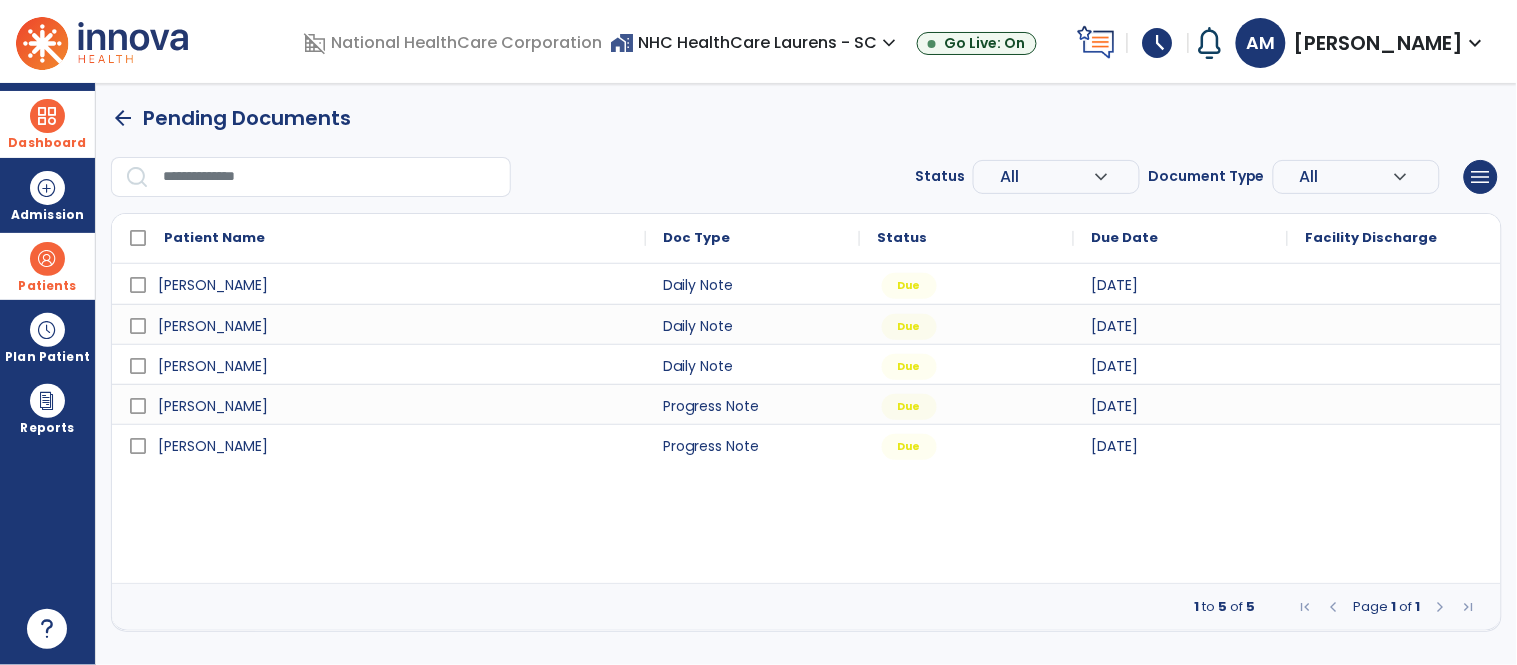 click on "schedule" at bounding box center (1158, 43) 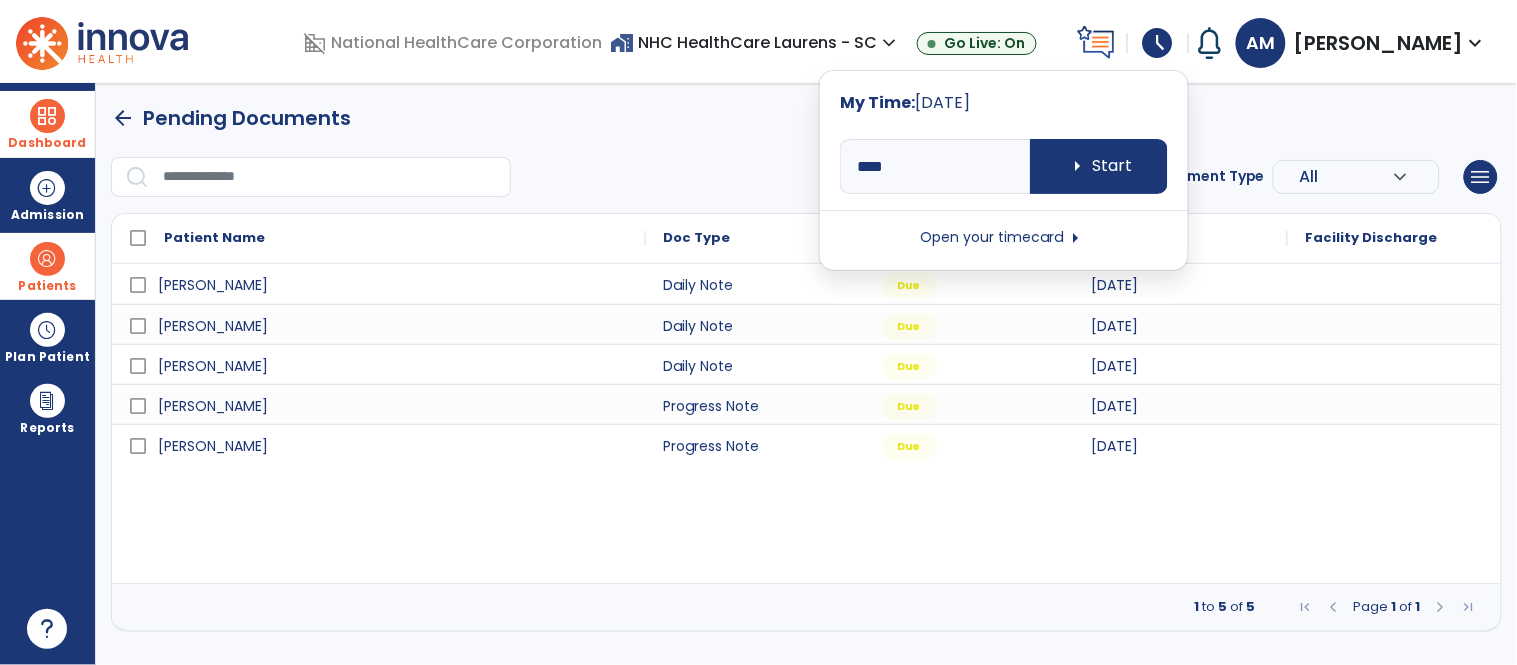 click on "Open your timecard  arrow_right" at bounding box center [1004, 238] 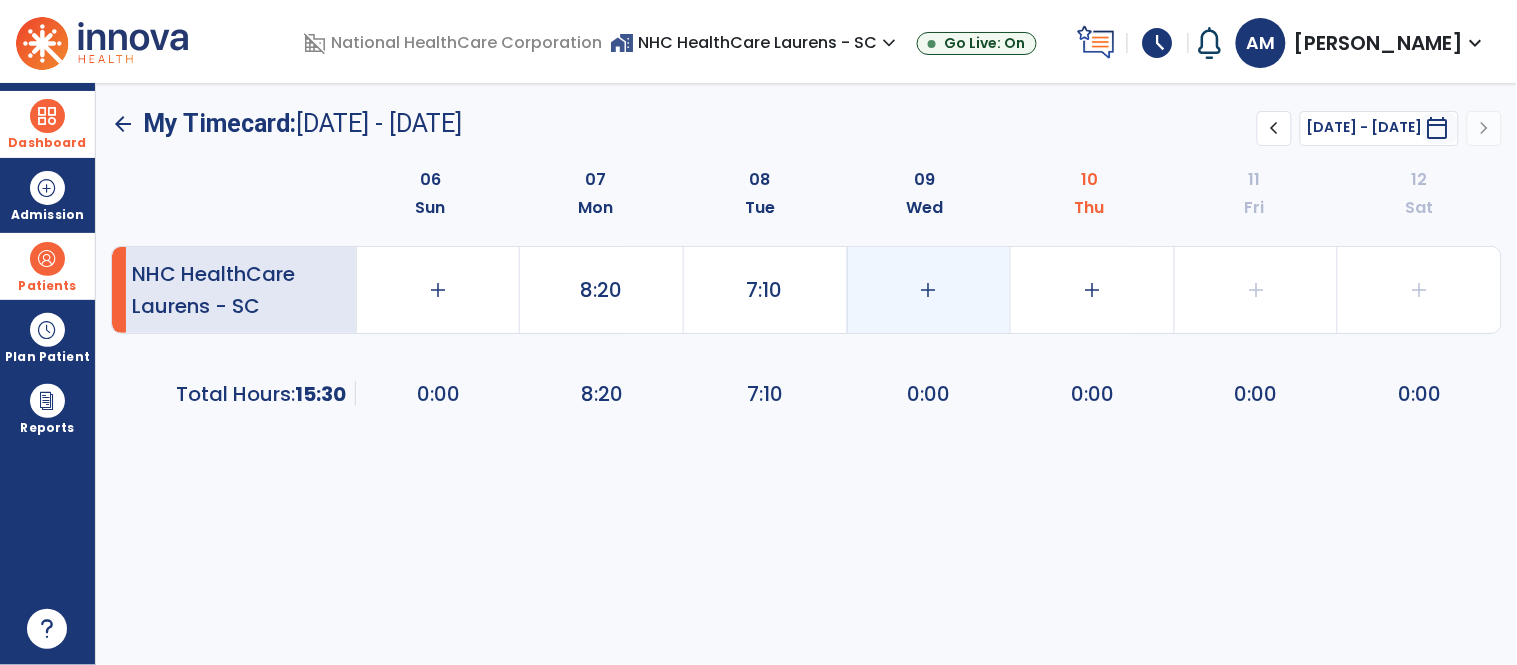 click on "add" 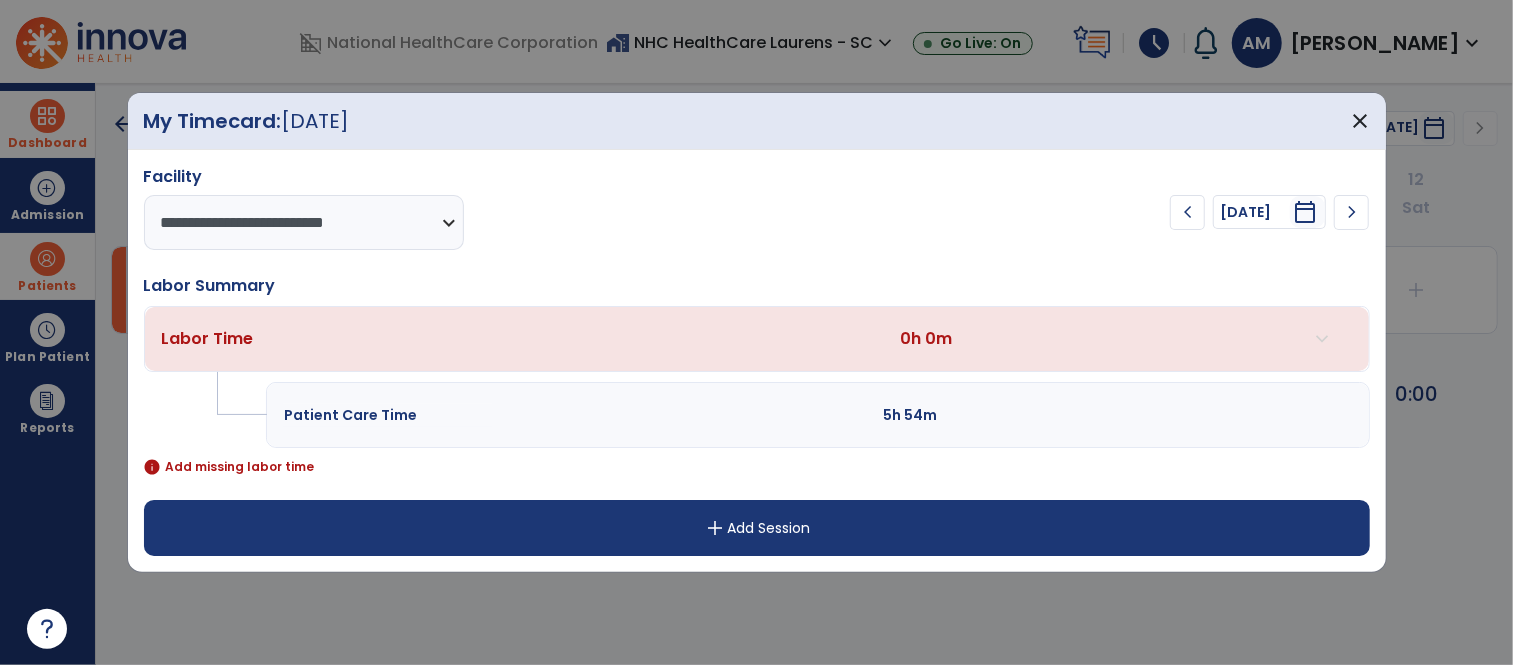 click on "add  Add Session" at bounding box center [757, 528] 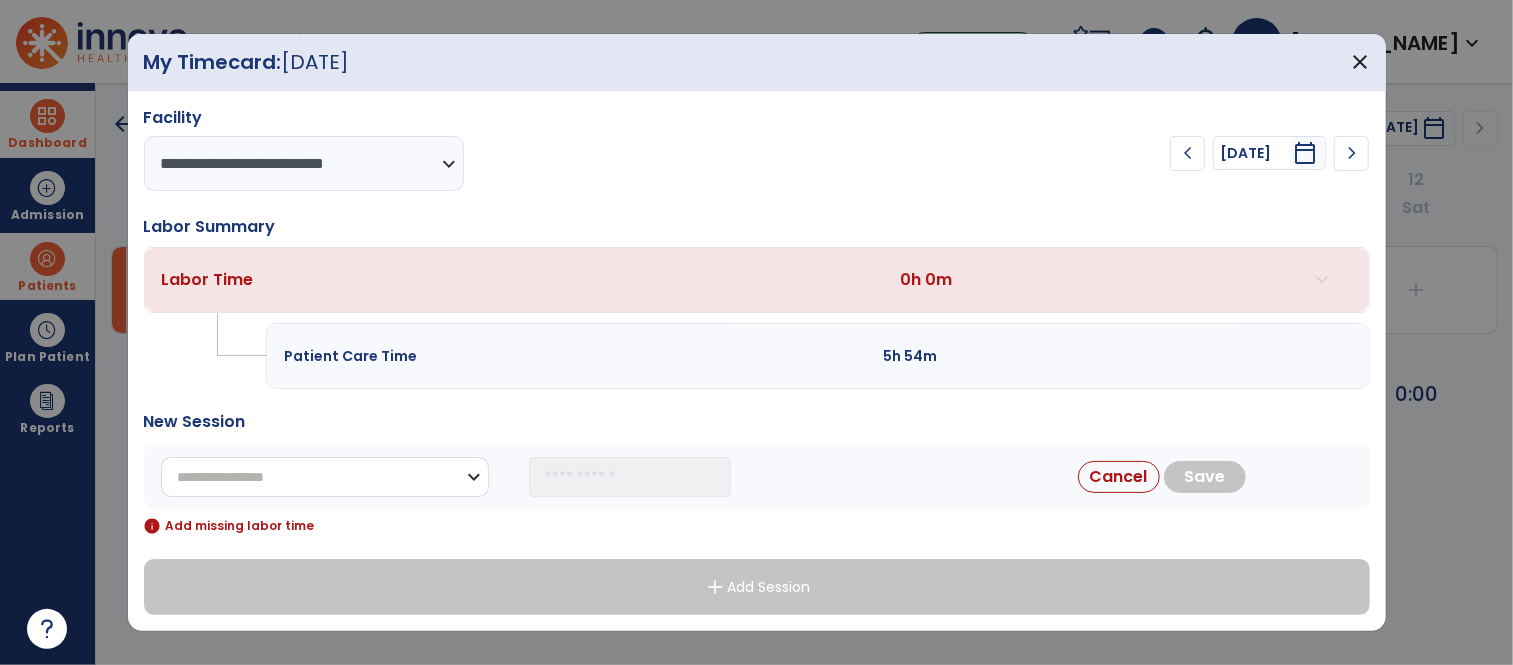 click on "**********" at bounding box center [325, 477] 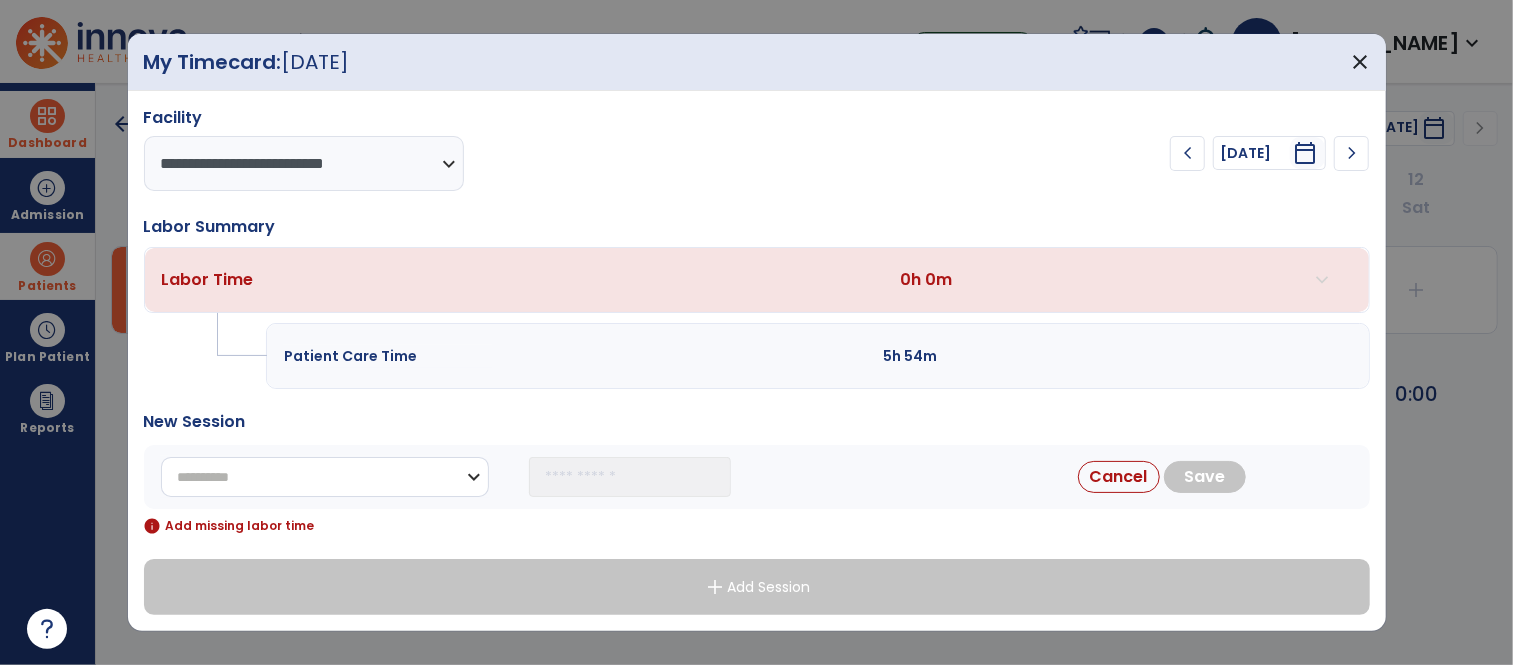 click on "**********" at bounding box center [325, 477] 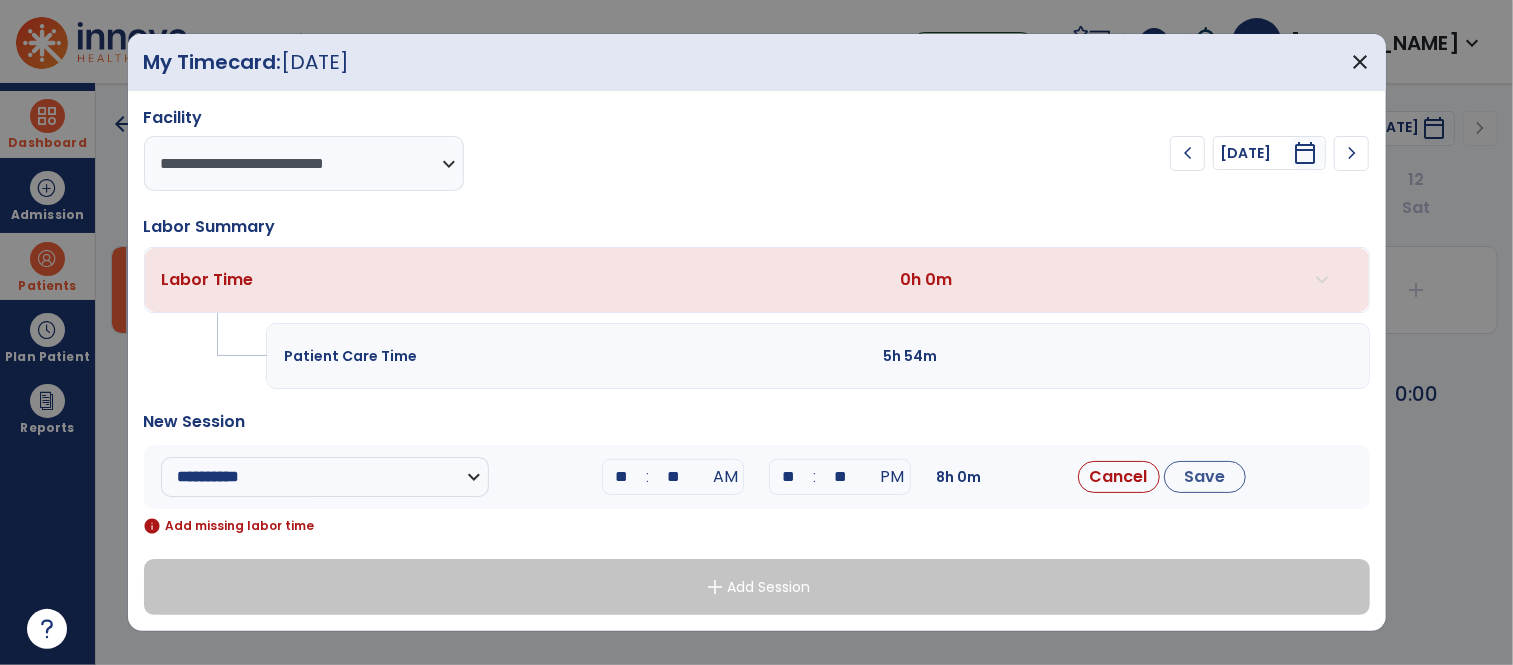 click on "**" at bounding box center [621, 477] 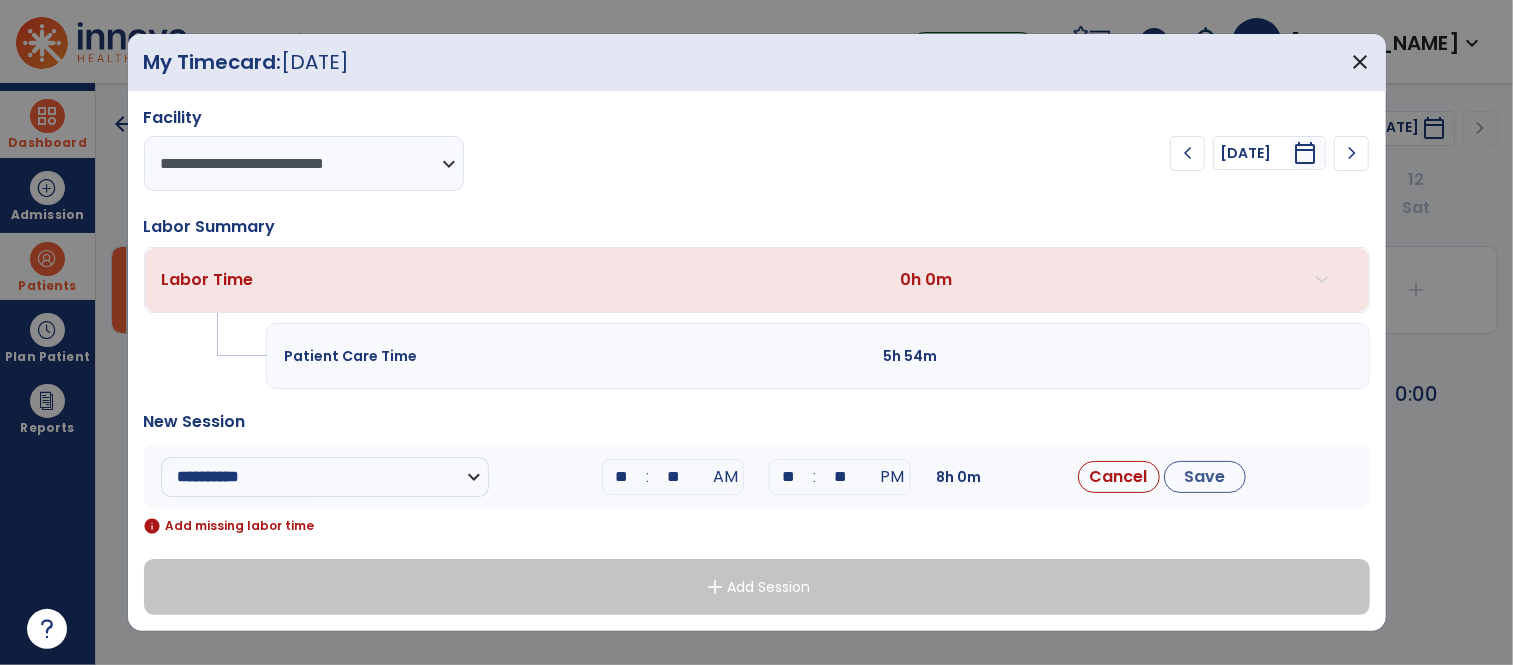 type on "**" 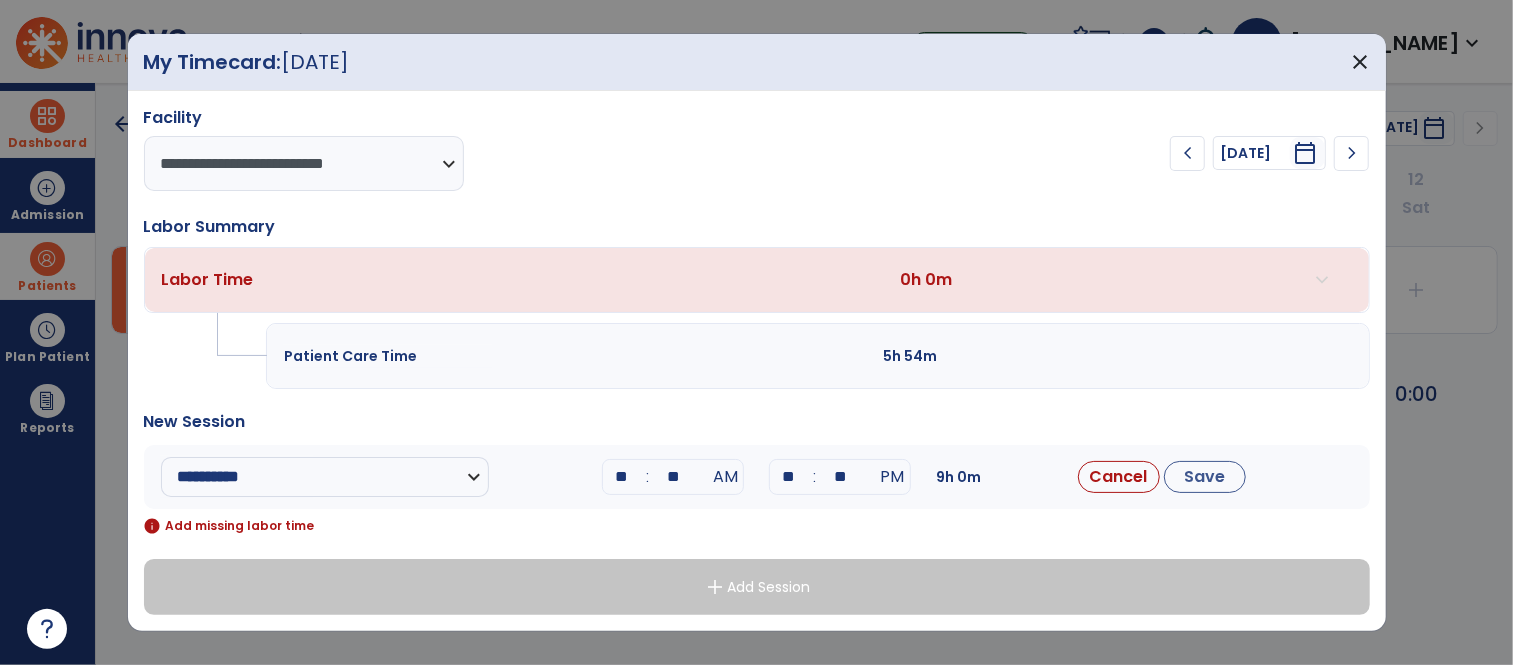 type on "*" 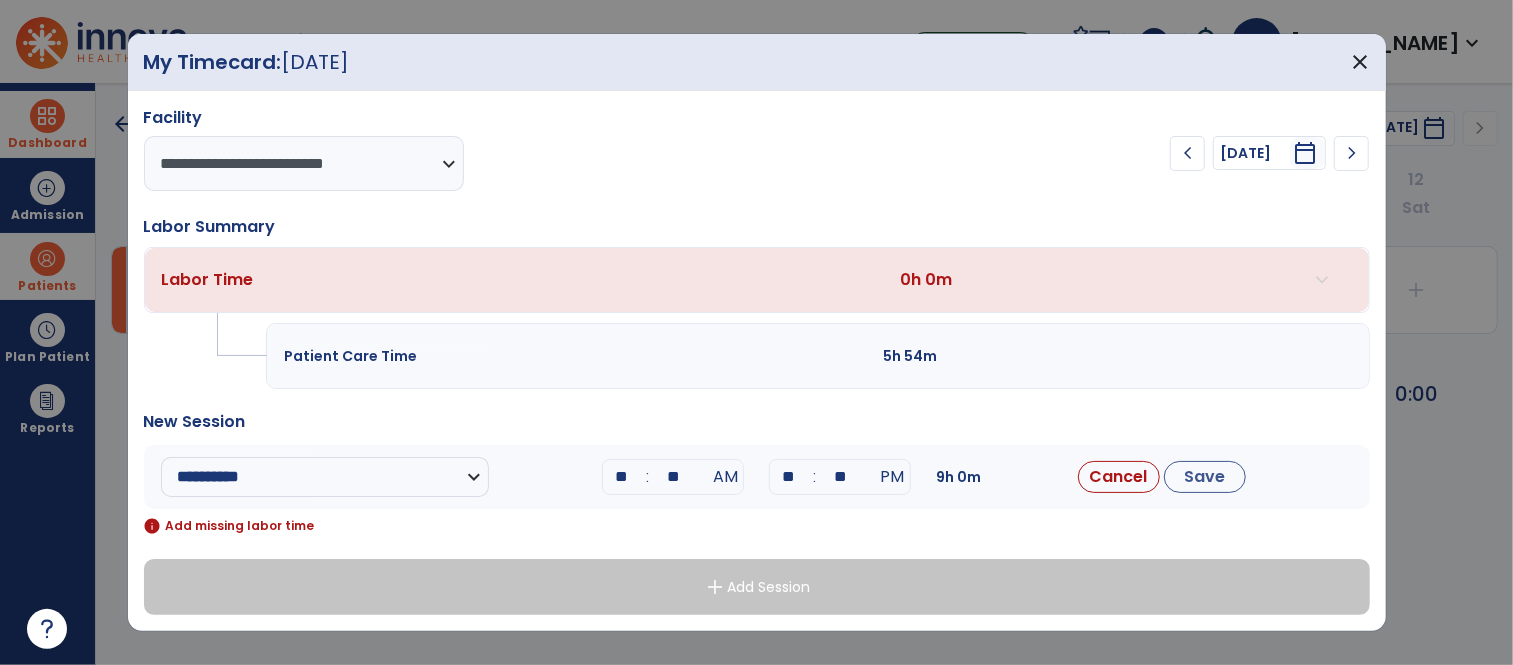 type on "**" 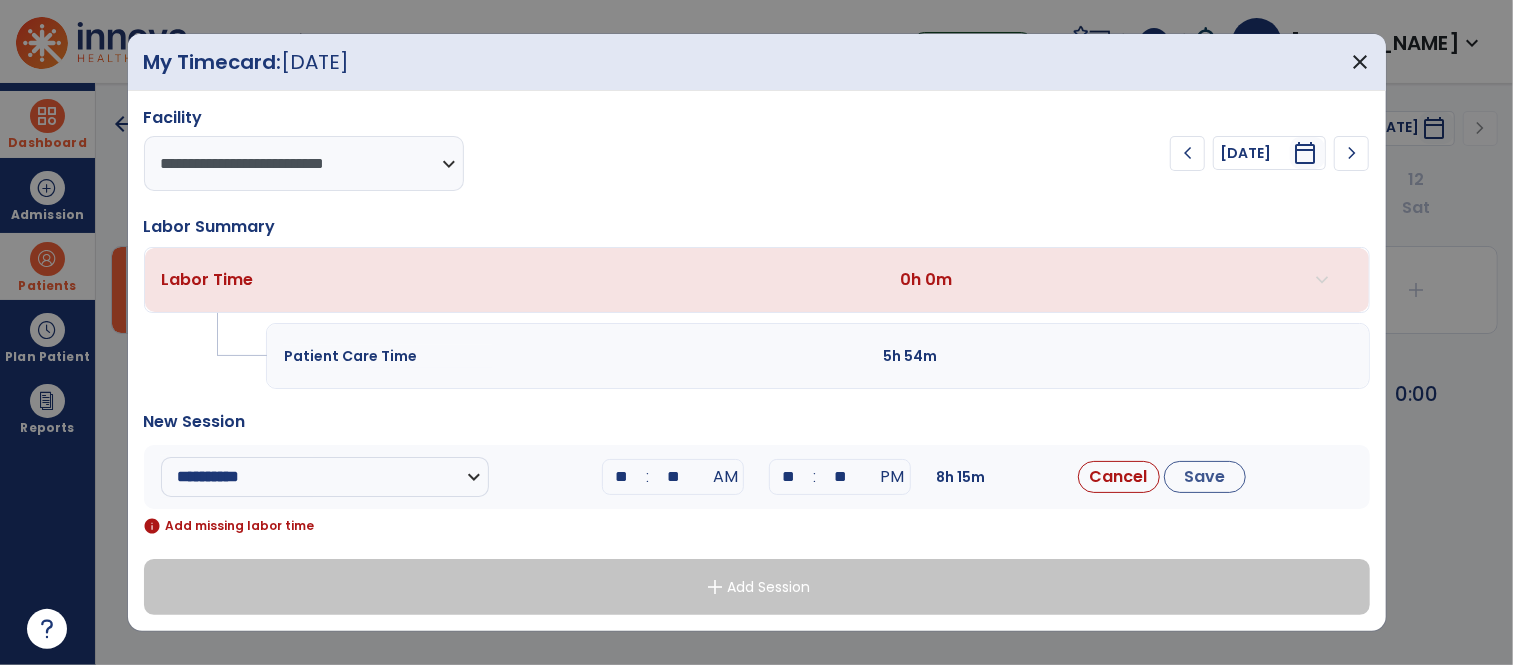 type on "*" 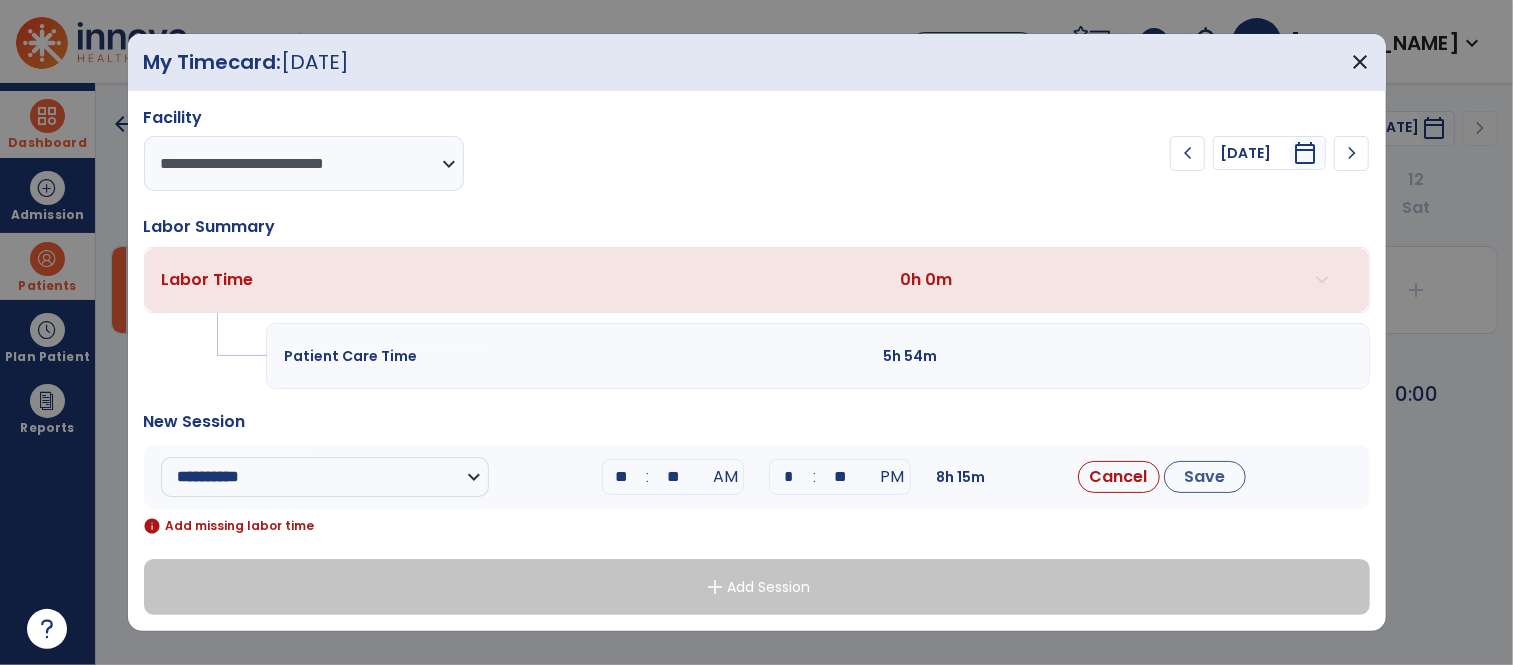 type on "**" 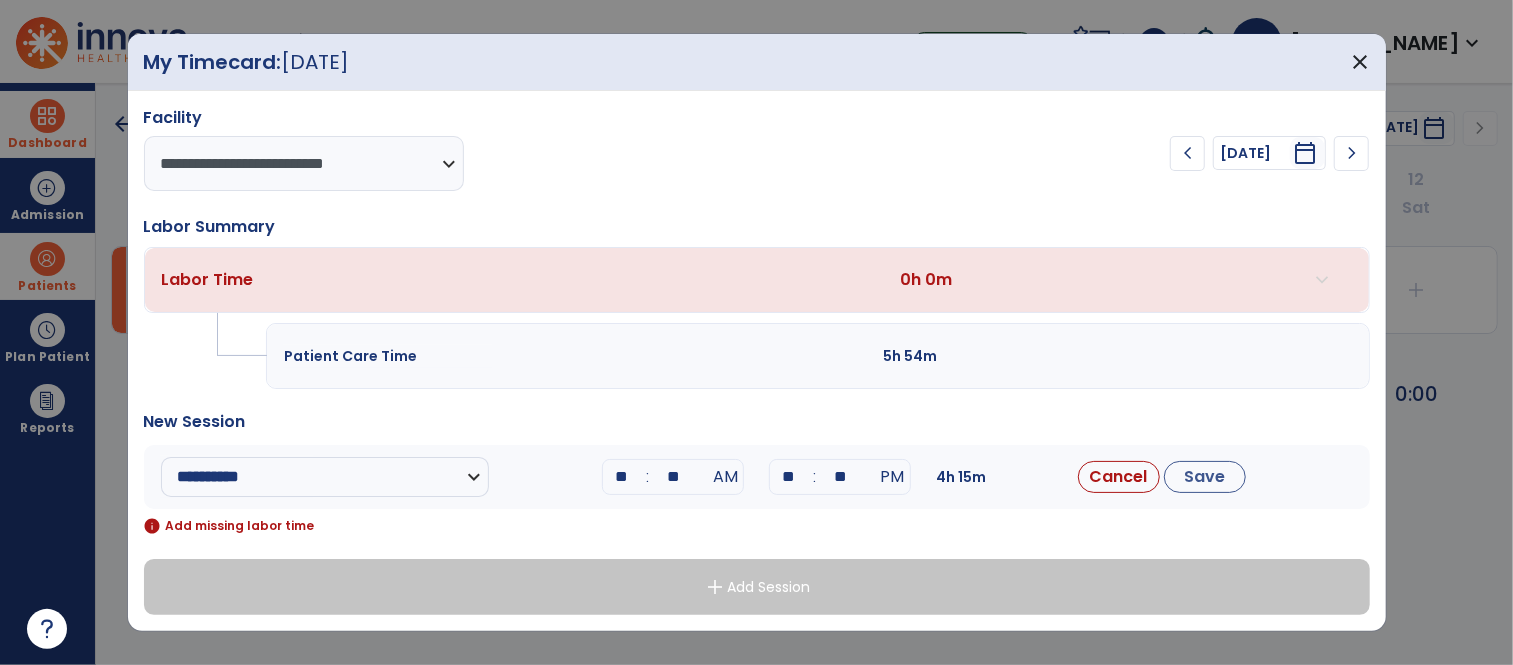 click on "info  Add missing labor time" at bounding box center (757, 526) 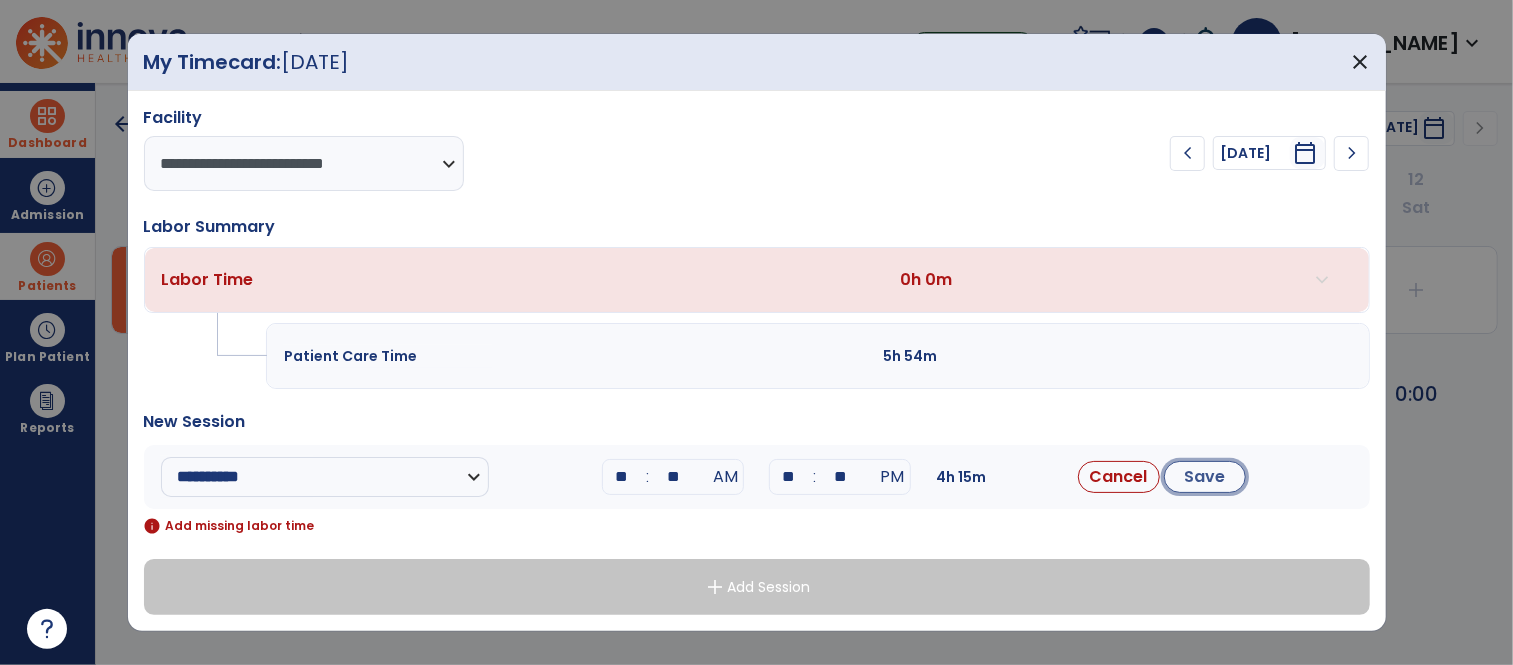click on "Save" at bounding box center [1205, 477] 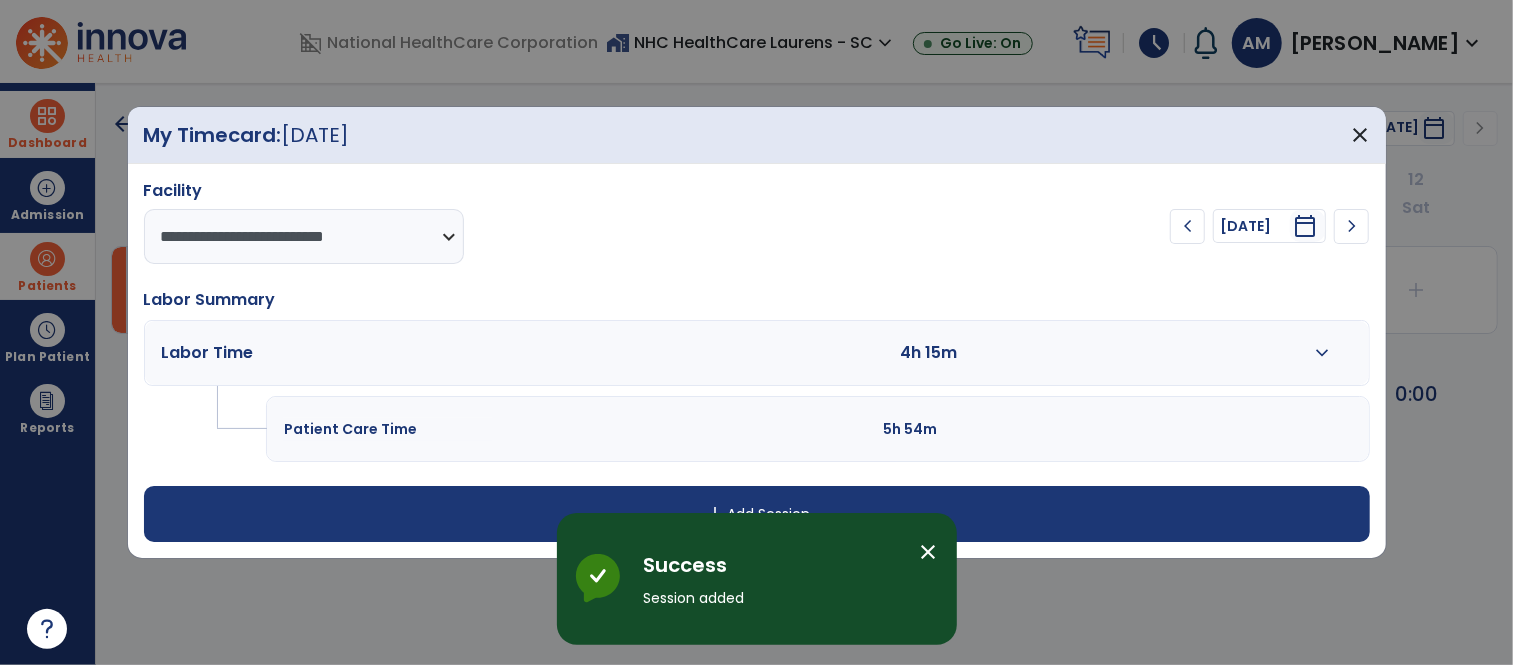 click on "Success Session added  close   Innova Health  Success" at bounding box center [757, 579] 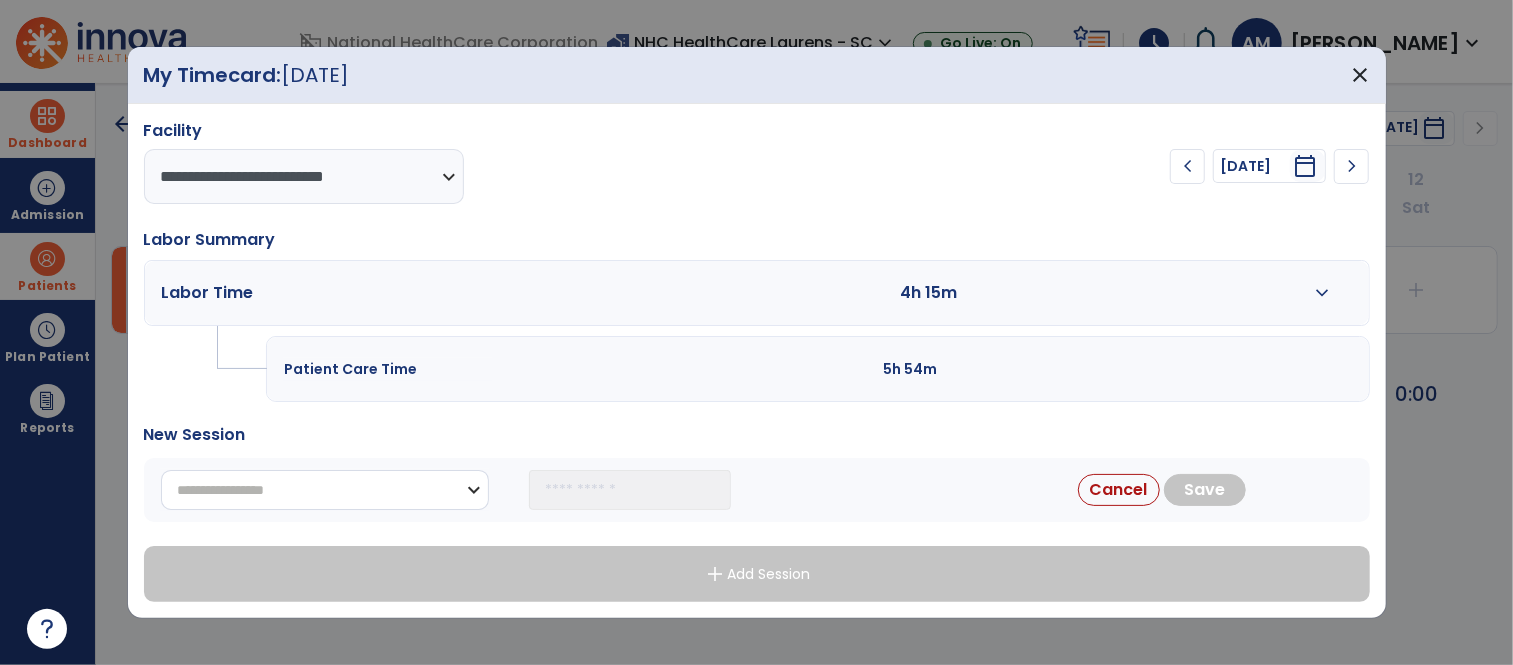 click on "**********" at bounding box center [325, 490] 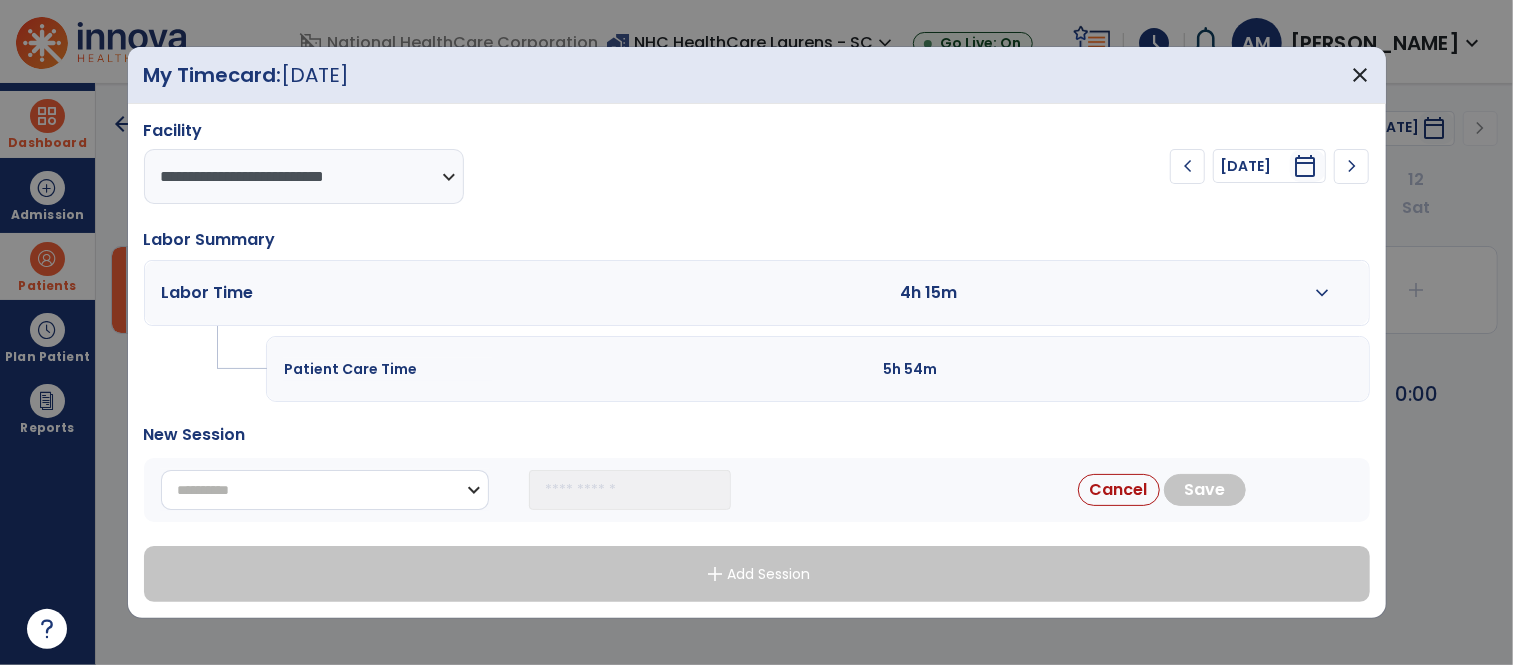click on "**********" at bounding box center (325, 490) 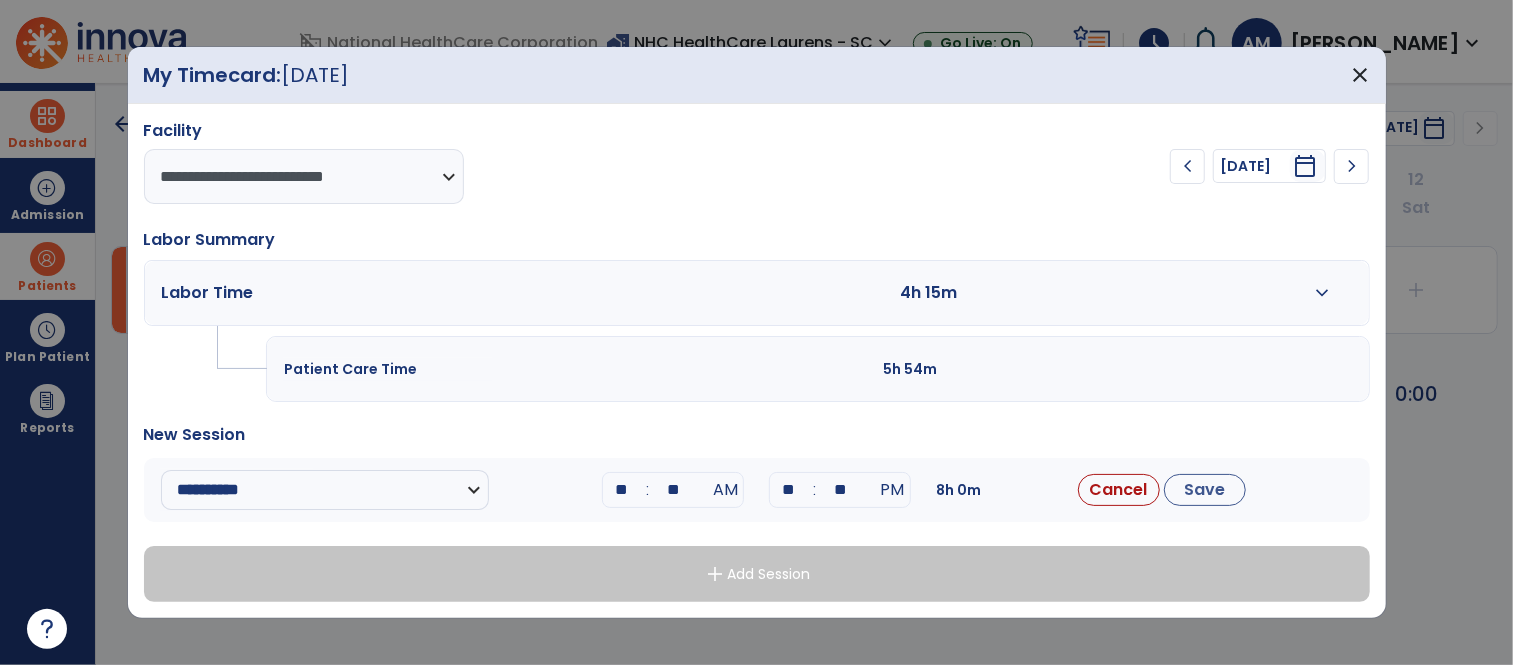 click on "**" at bounding box center [621, 490] 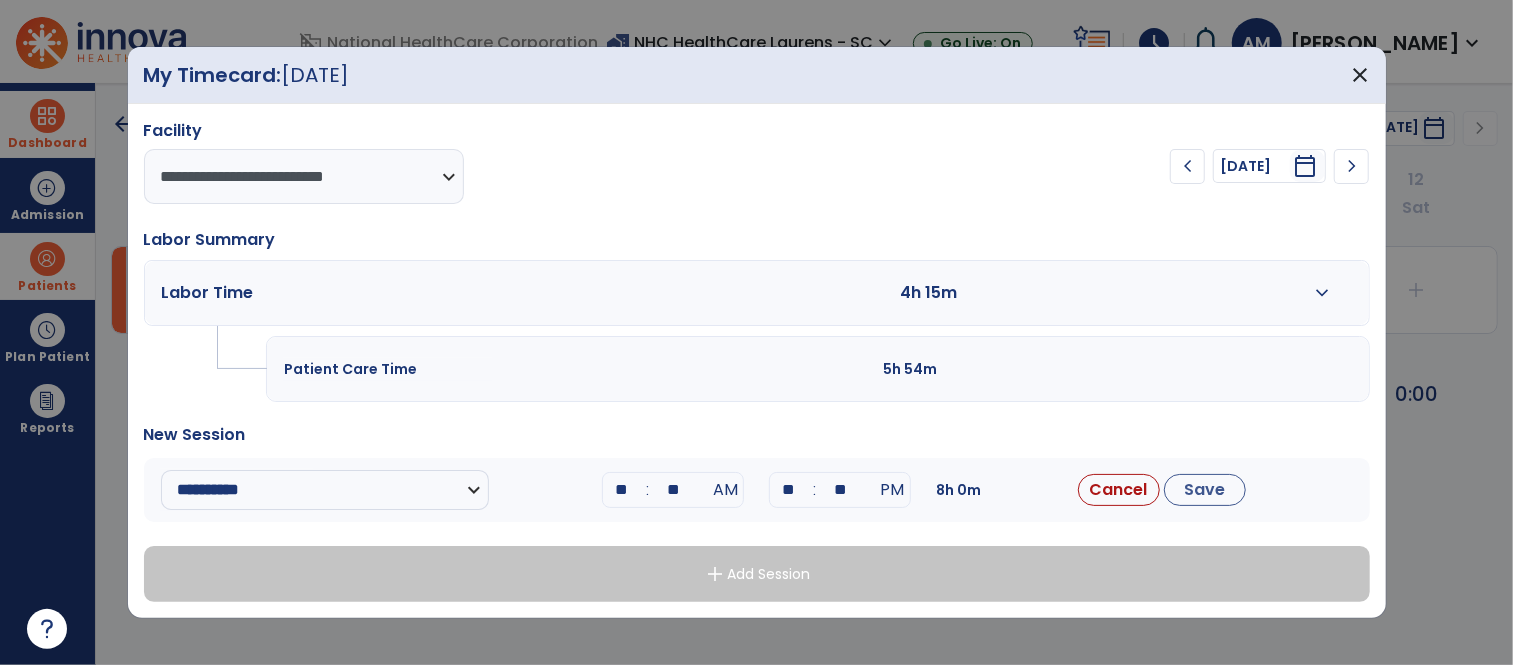 type on "**" 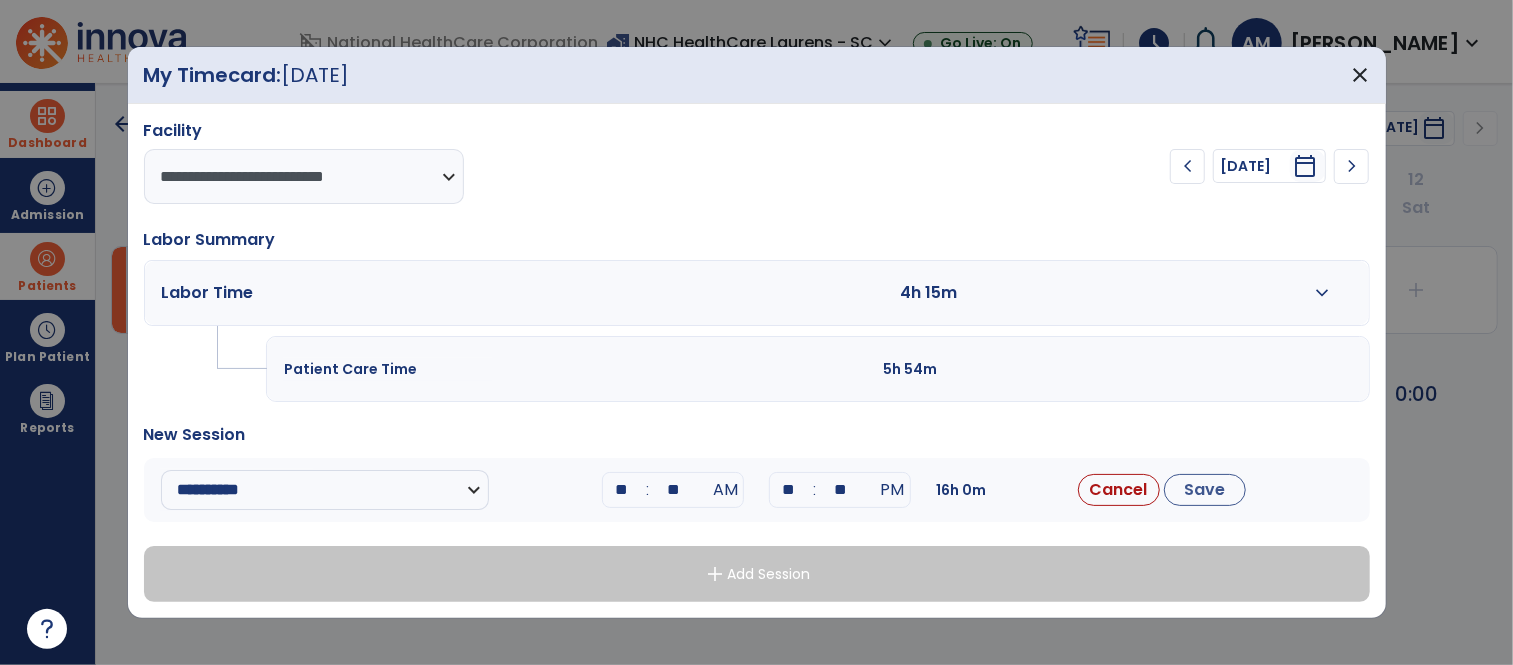 type on "*" 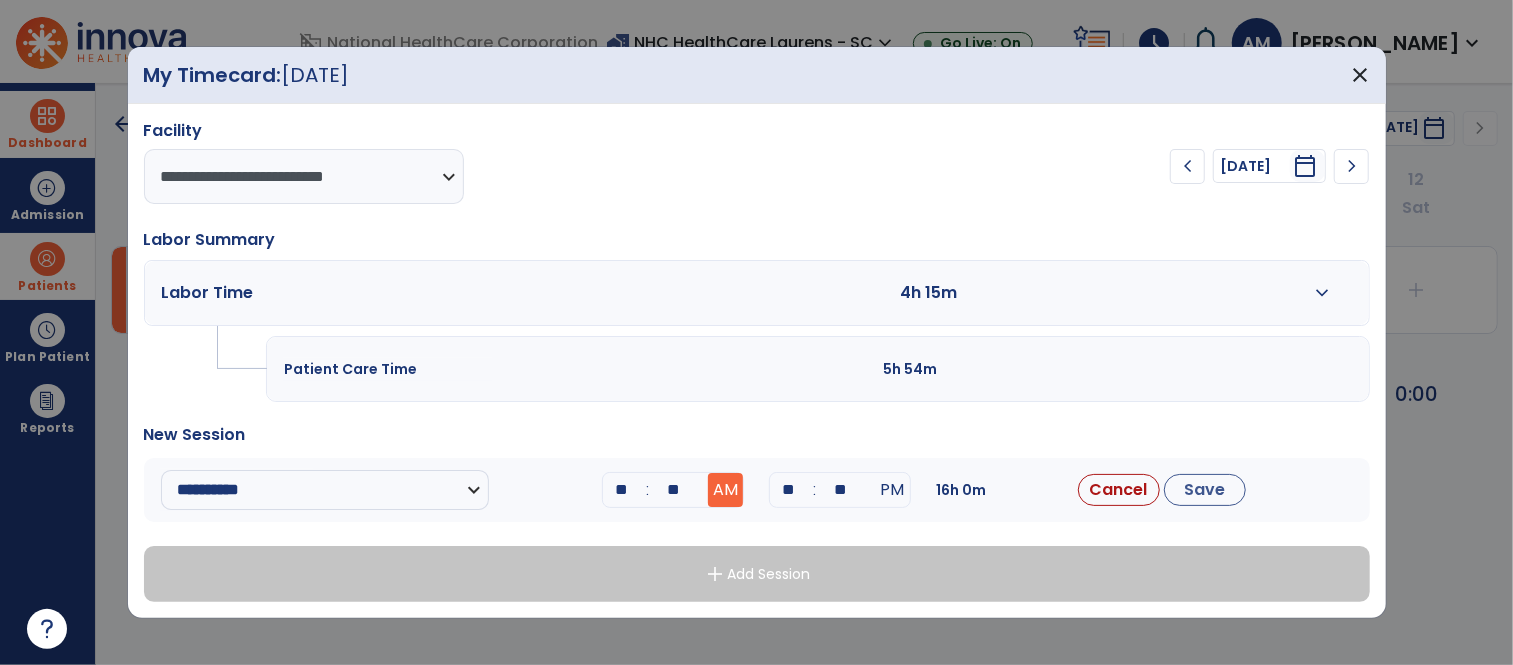 type on "**" 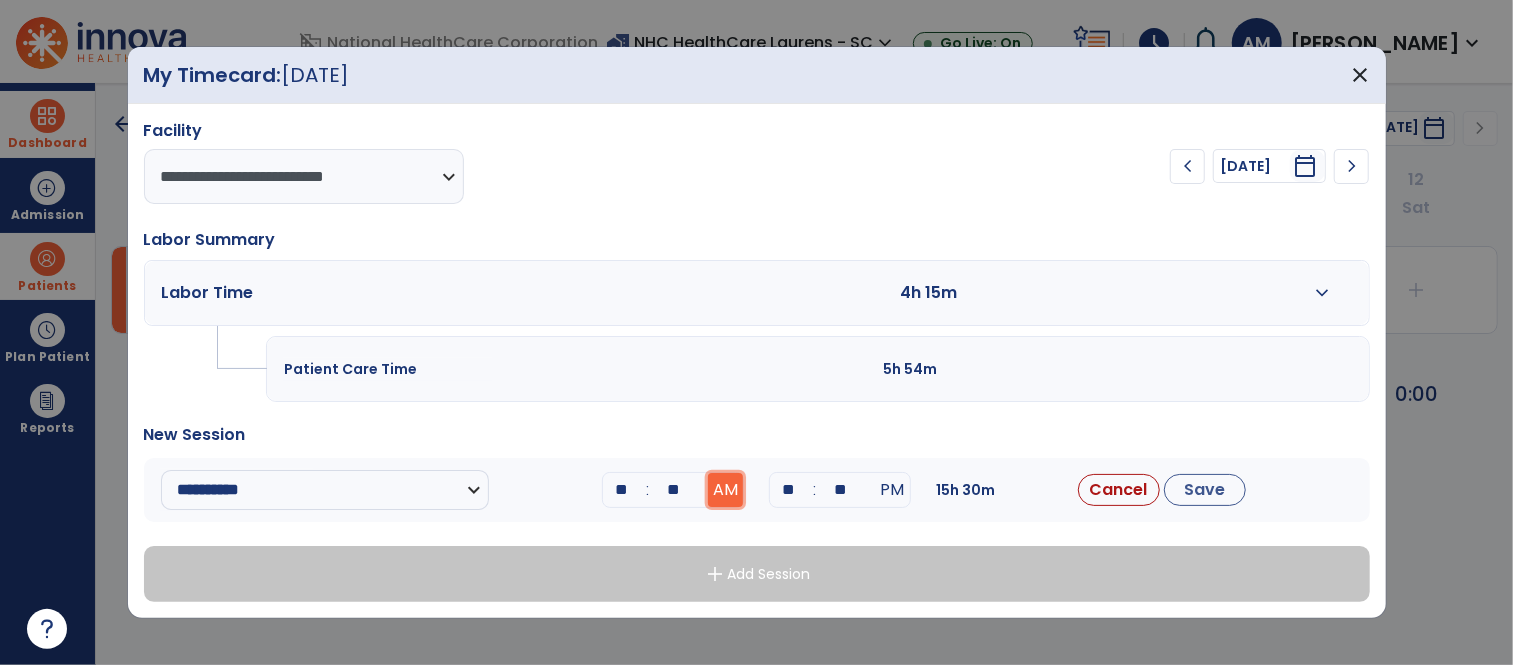 click on "AM" at bounding box center (725, 490) 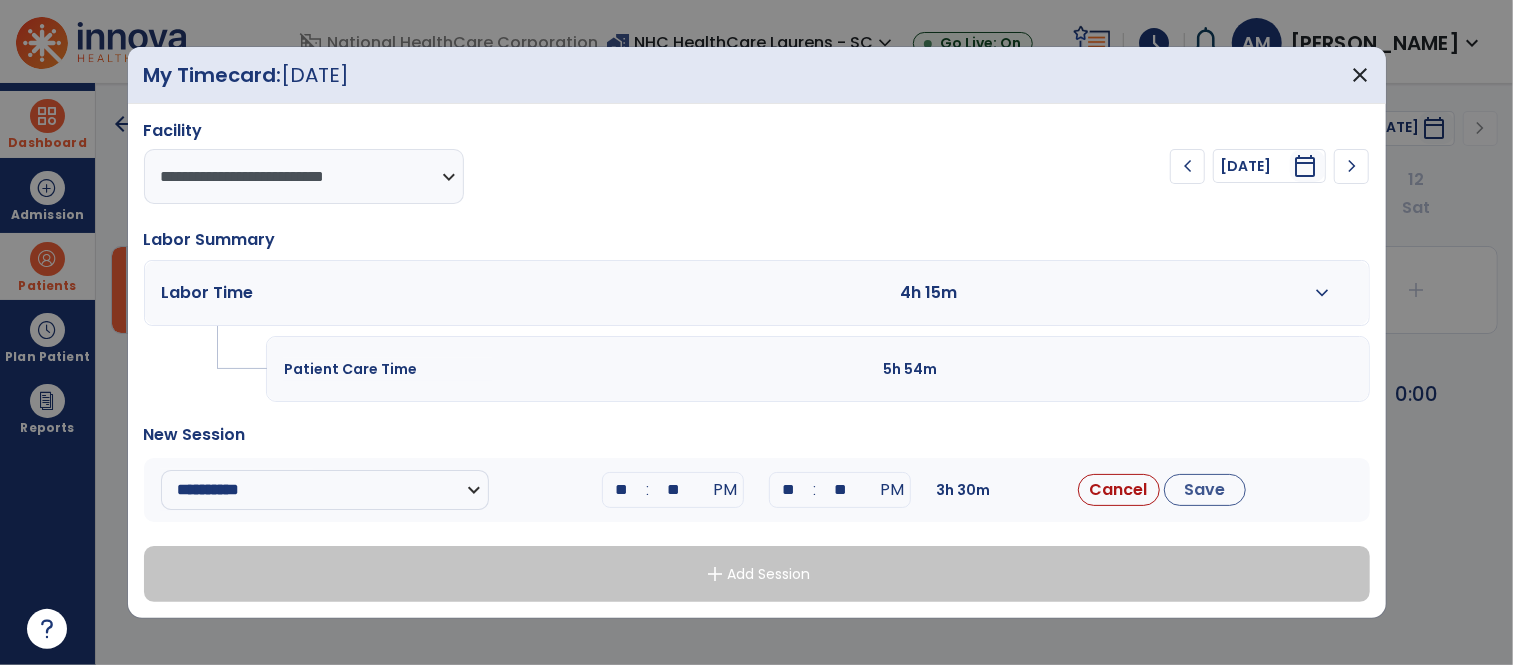click on "**" at bounding box center (788, 490) 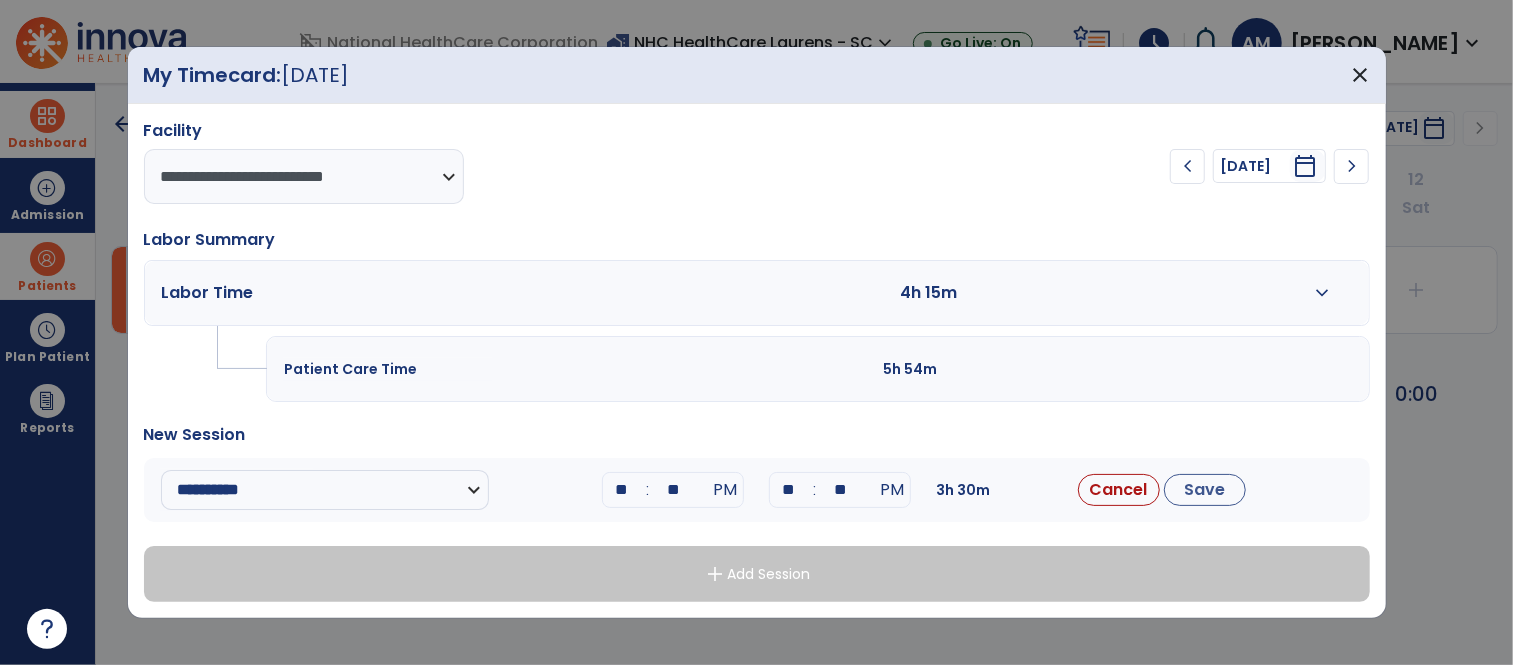 click on "**" at bounding box center (840, 490) 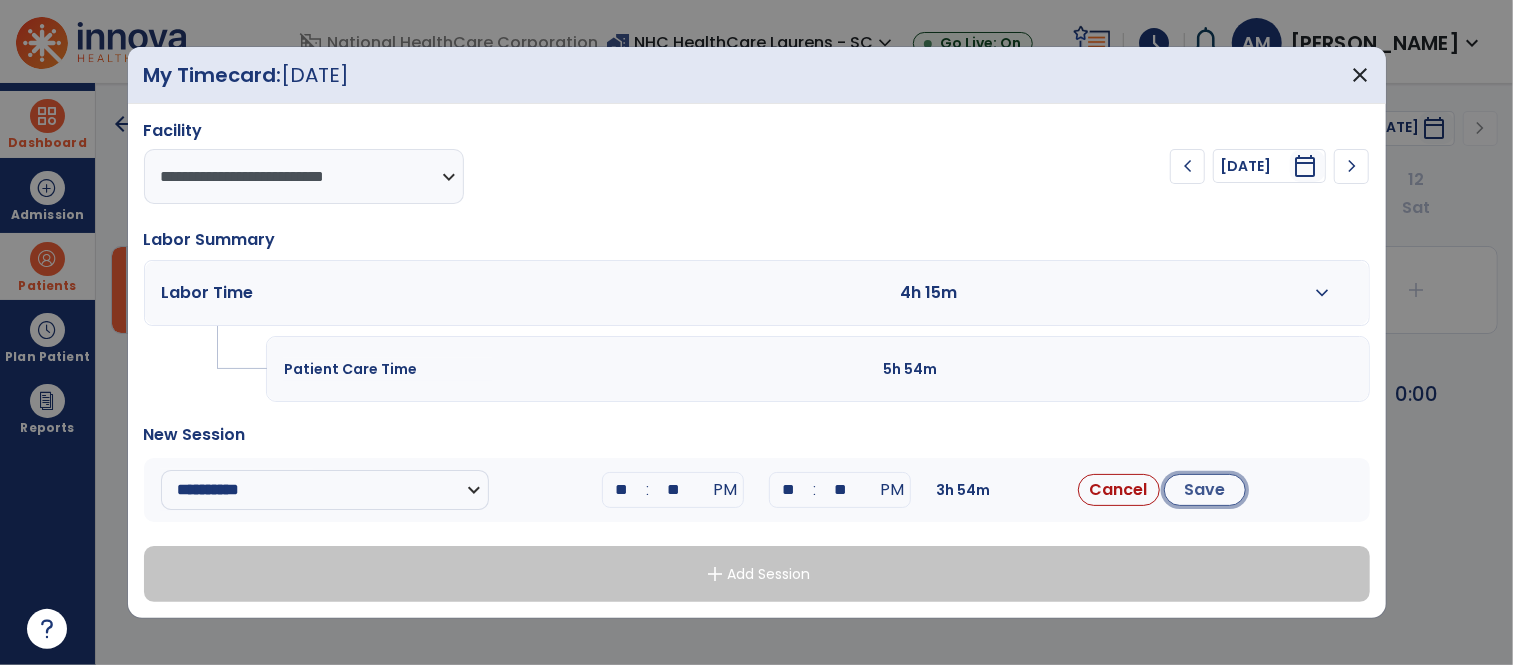 click on "Save" at bounding box center [1205, 490] 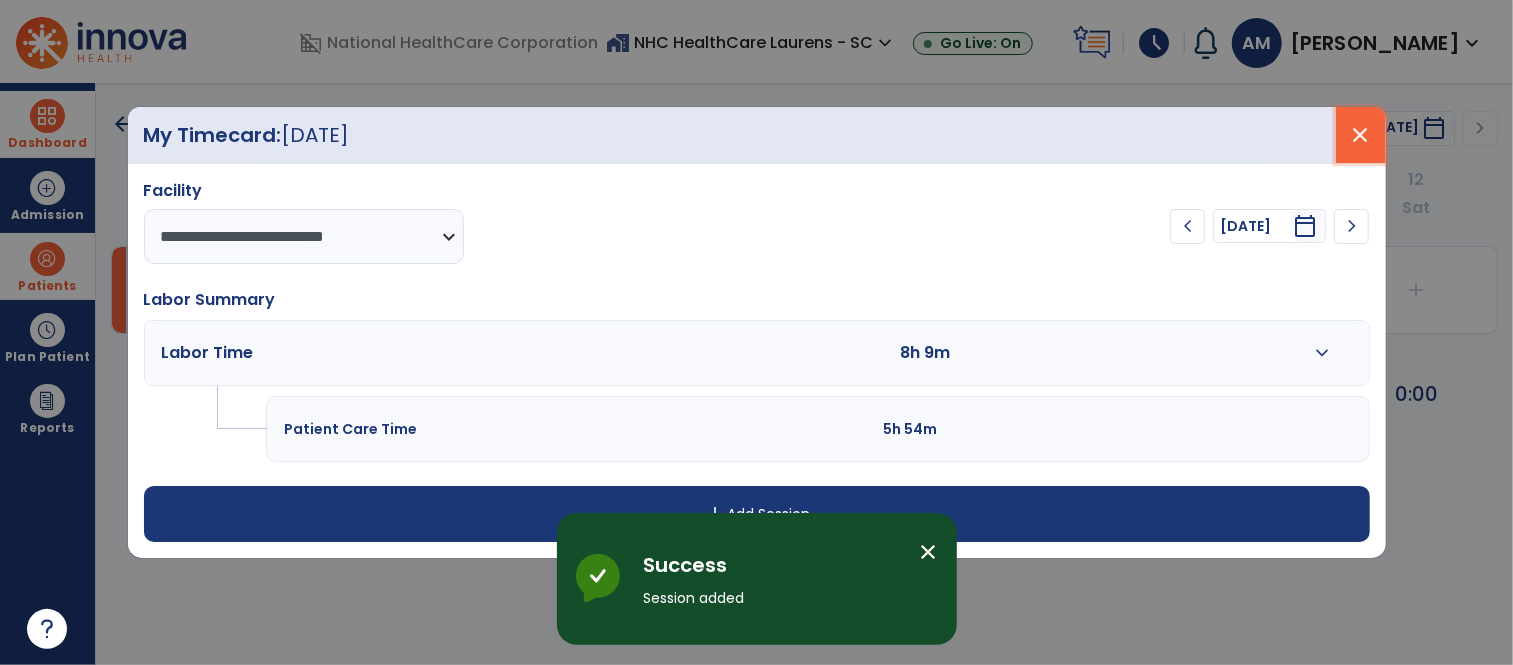 click on "close" at bounding box center (1361, 135) 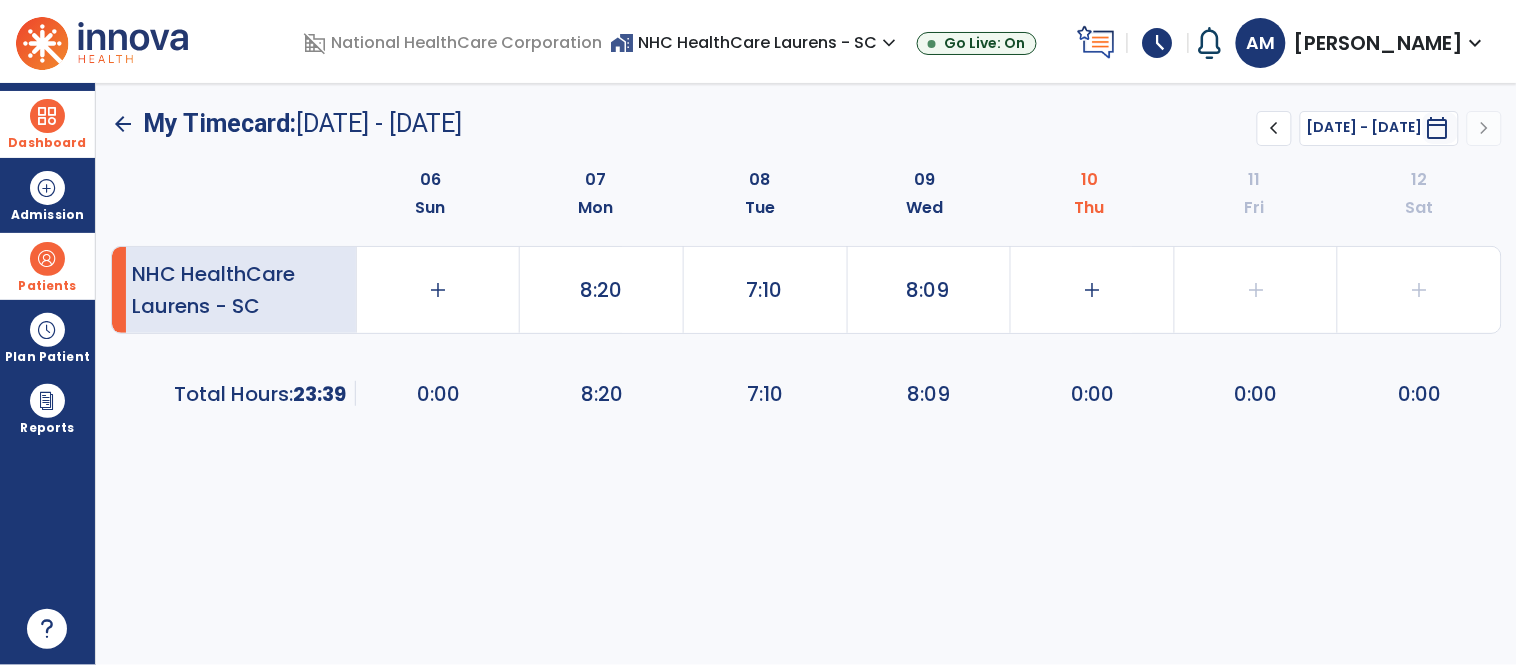 click on "arrow_back" 